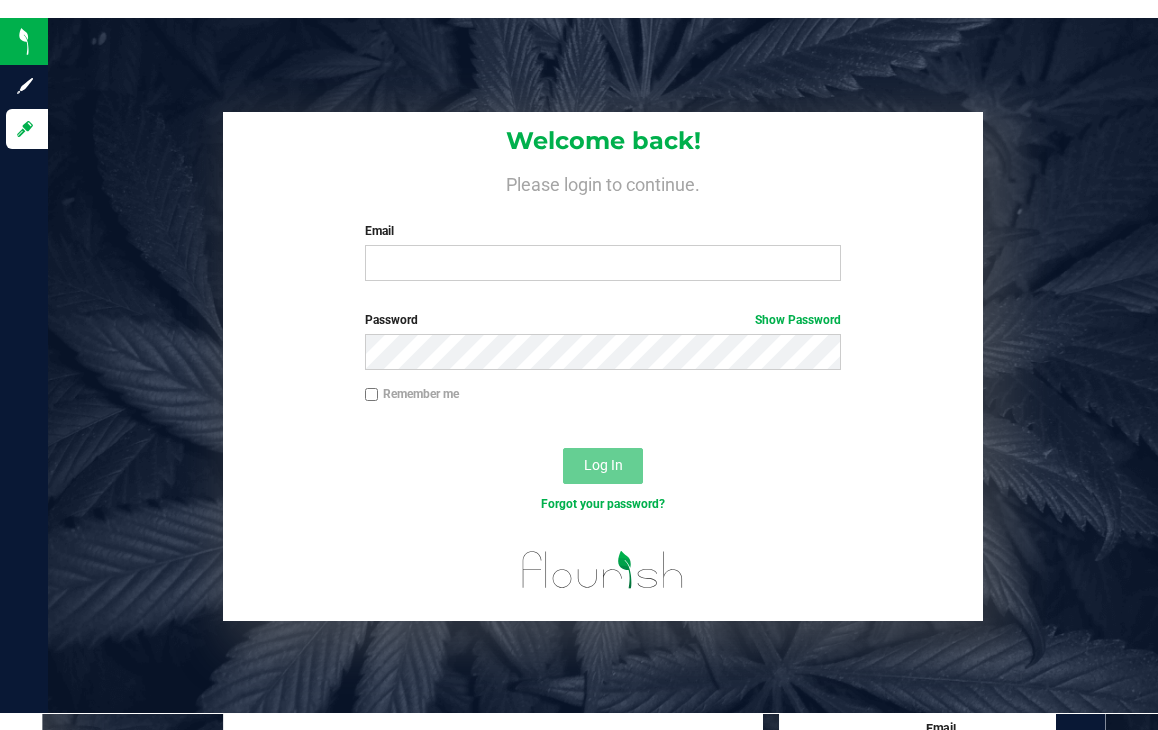 scroll, scrollTop: 0, scrollLeft: 0, axis: both 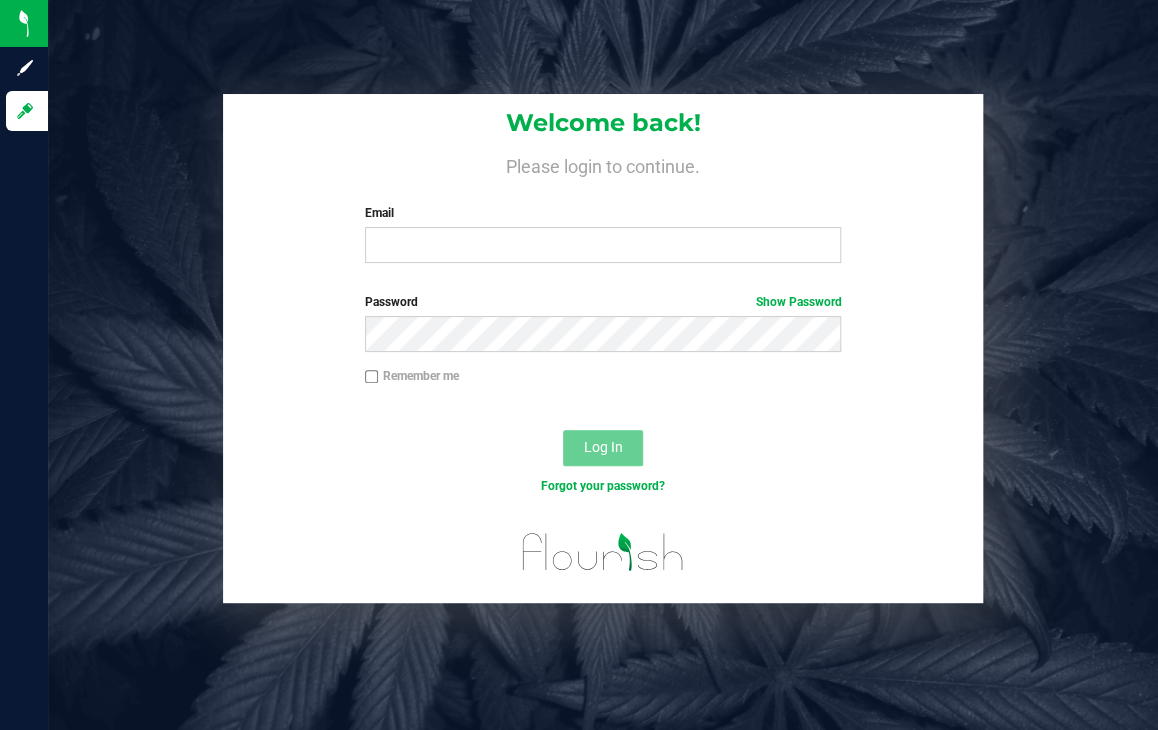 click on "Password
Show Password" at bounding box center [603, 330] 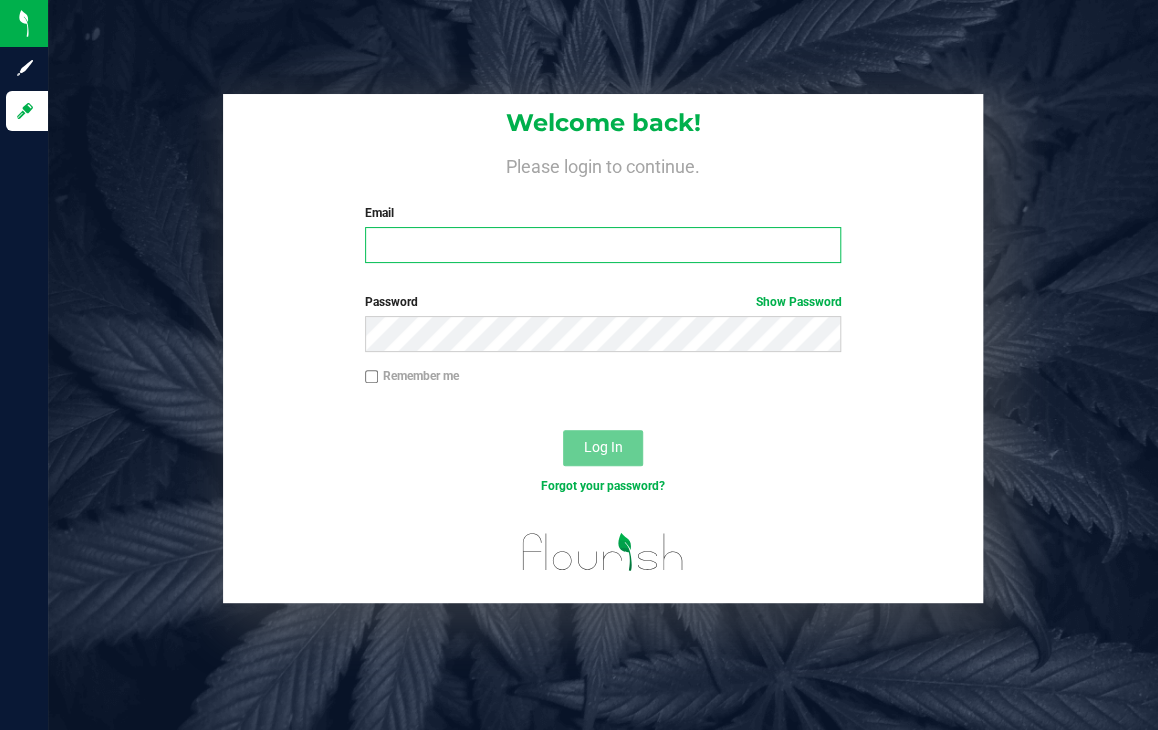 click on "Email" at bounding box center (603, 245) 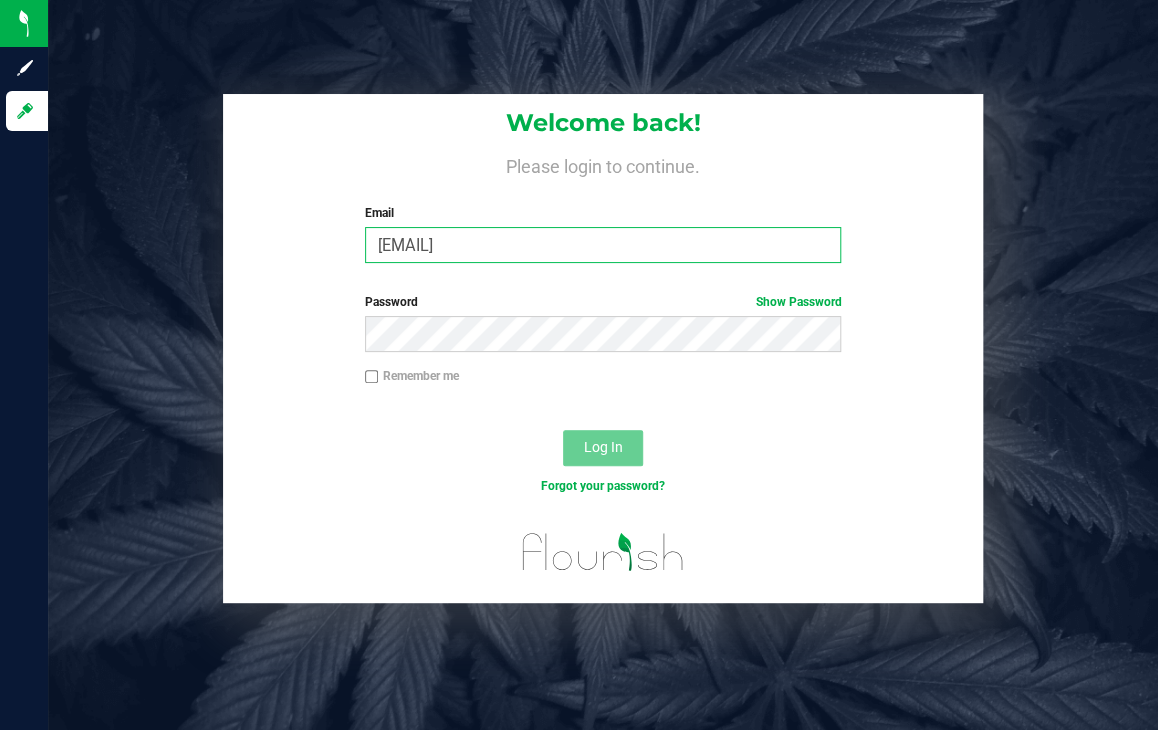 type on "[EMAIL]" 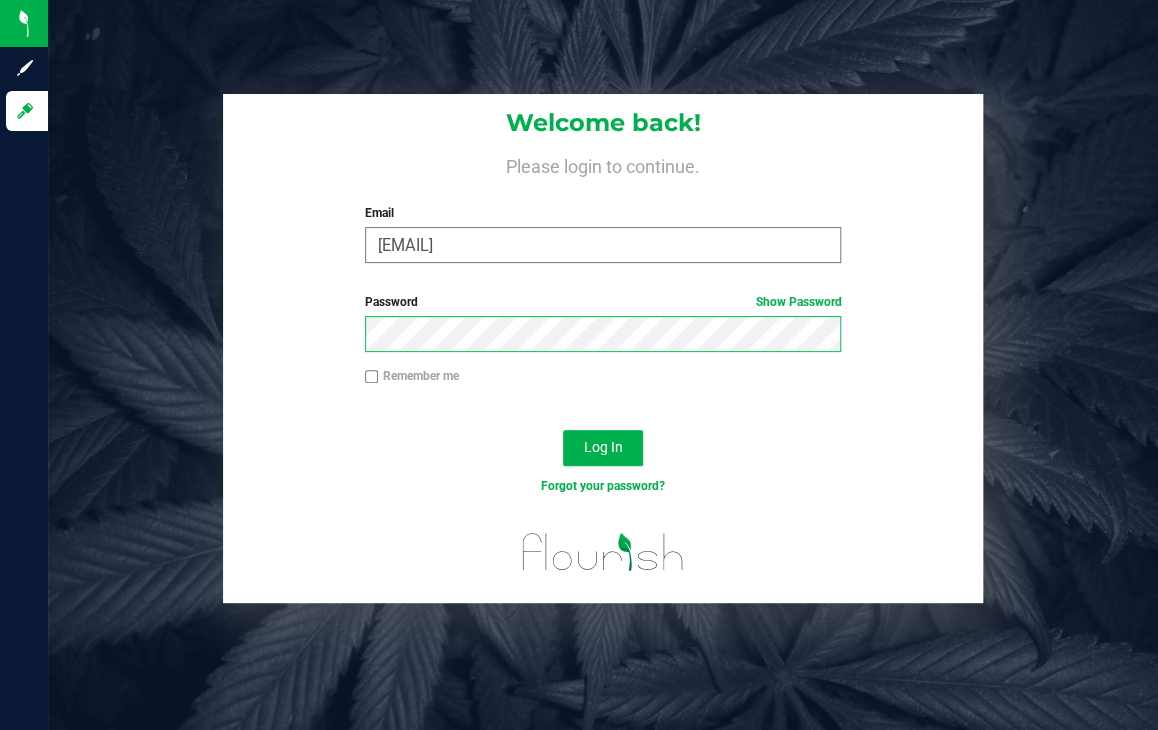 click on "Log In" at bounding box center [603, 448] 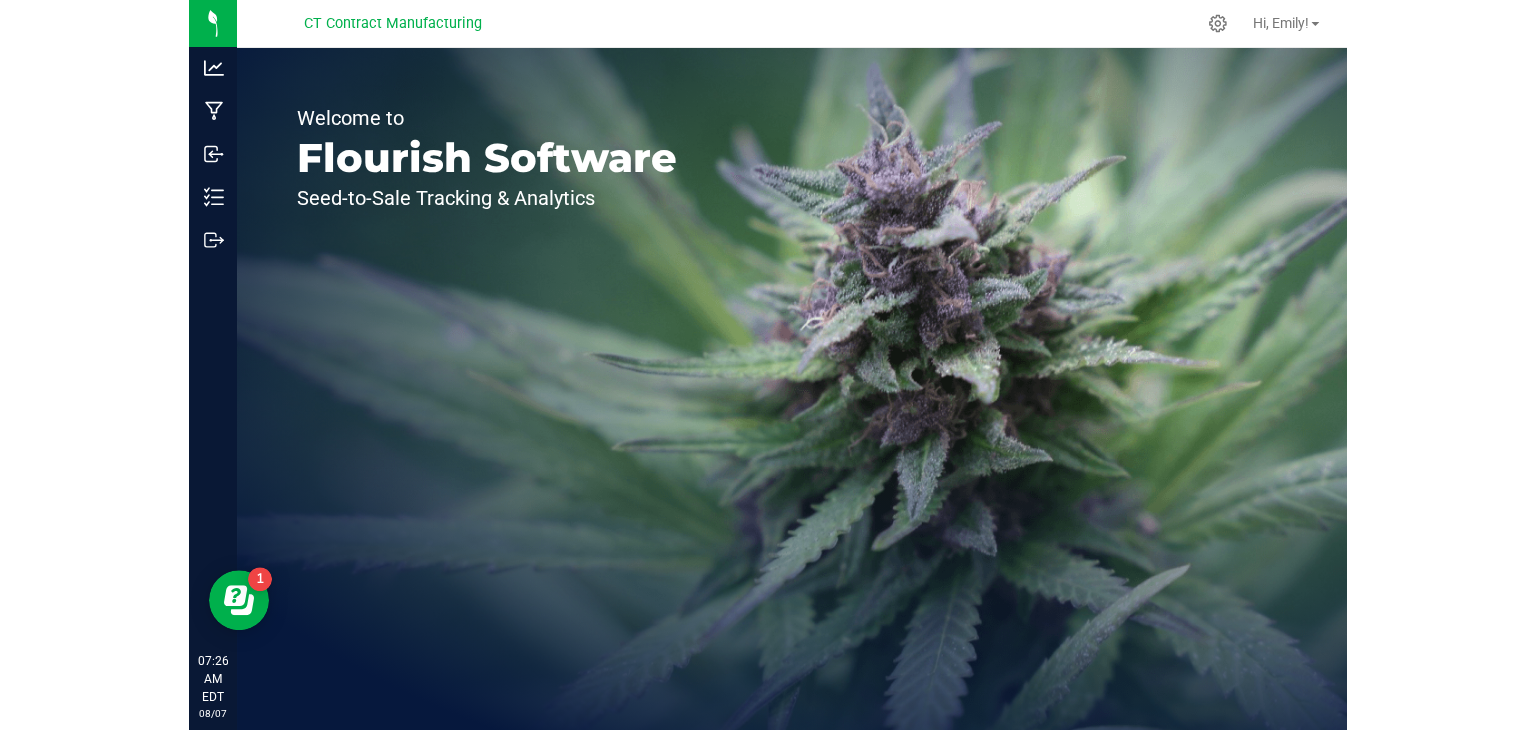 scroll, scrollTop: 0, scrollLeft: 0, axis: both 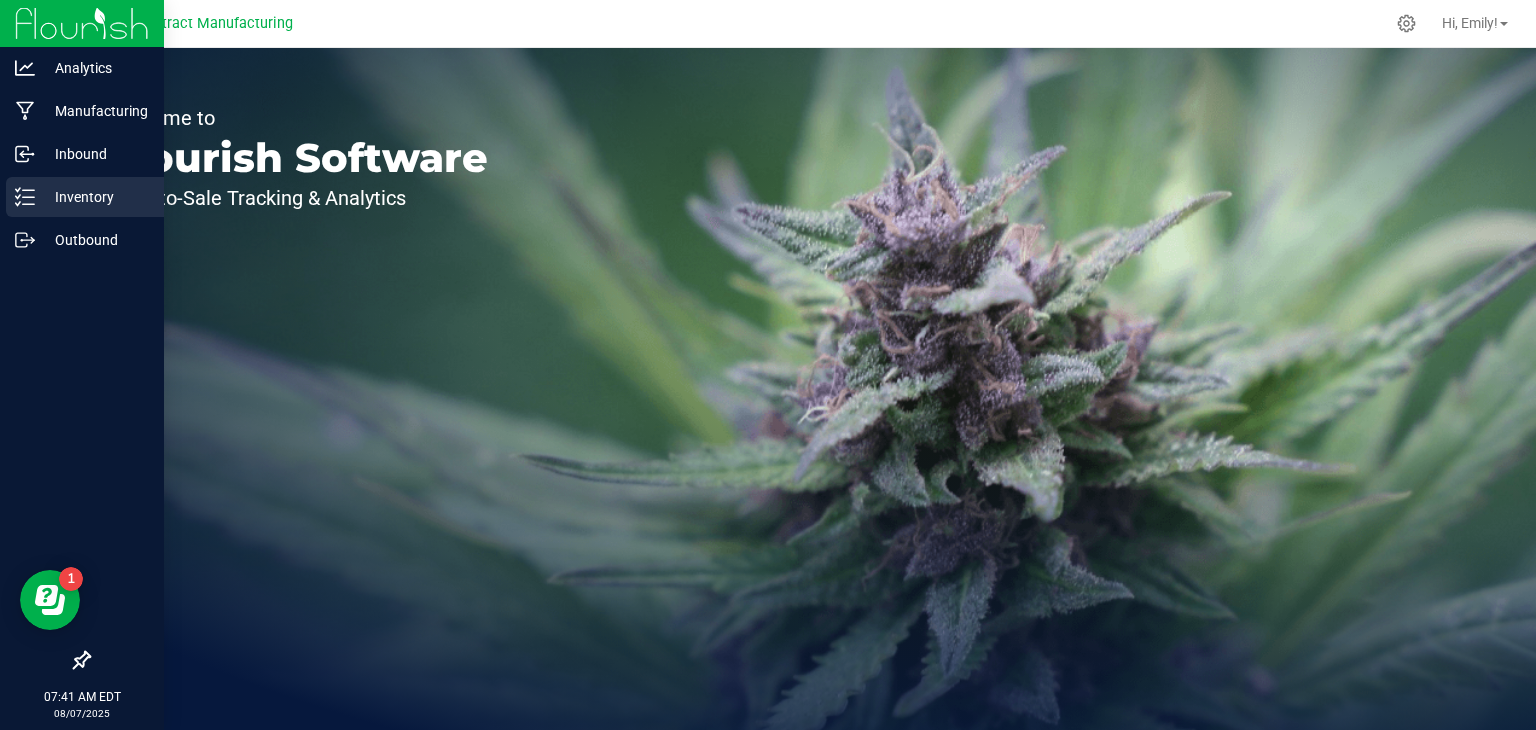 click on "Inventory" at bounding box center (95, 197) 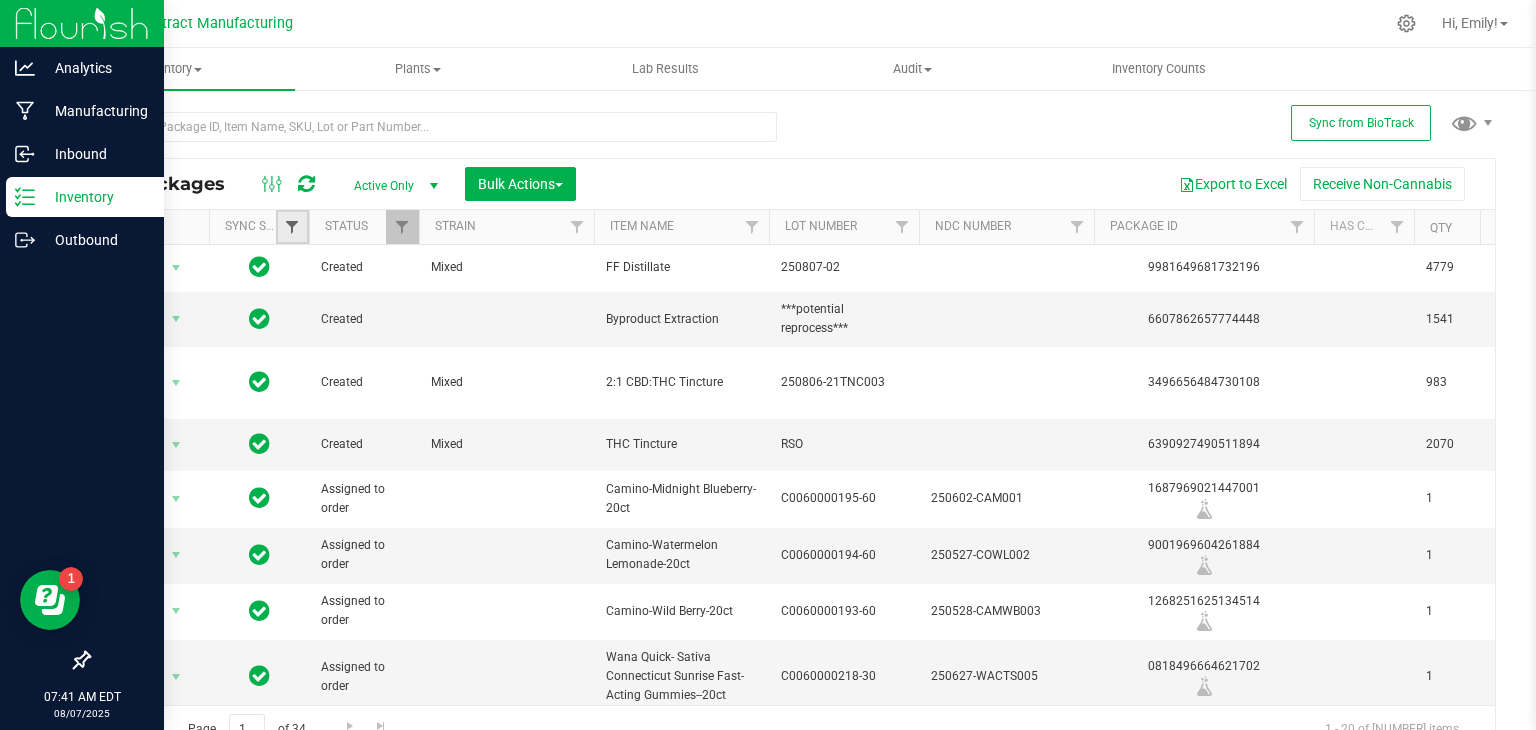 click at bounding box center (292, 227) 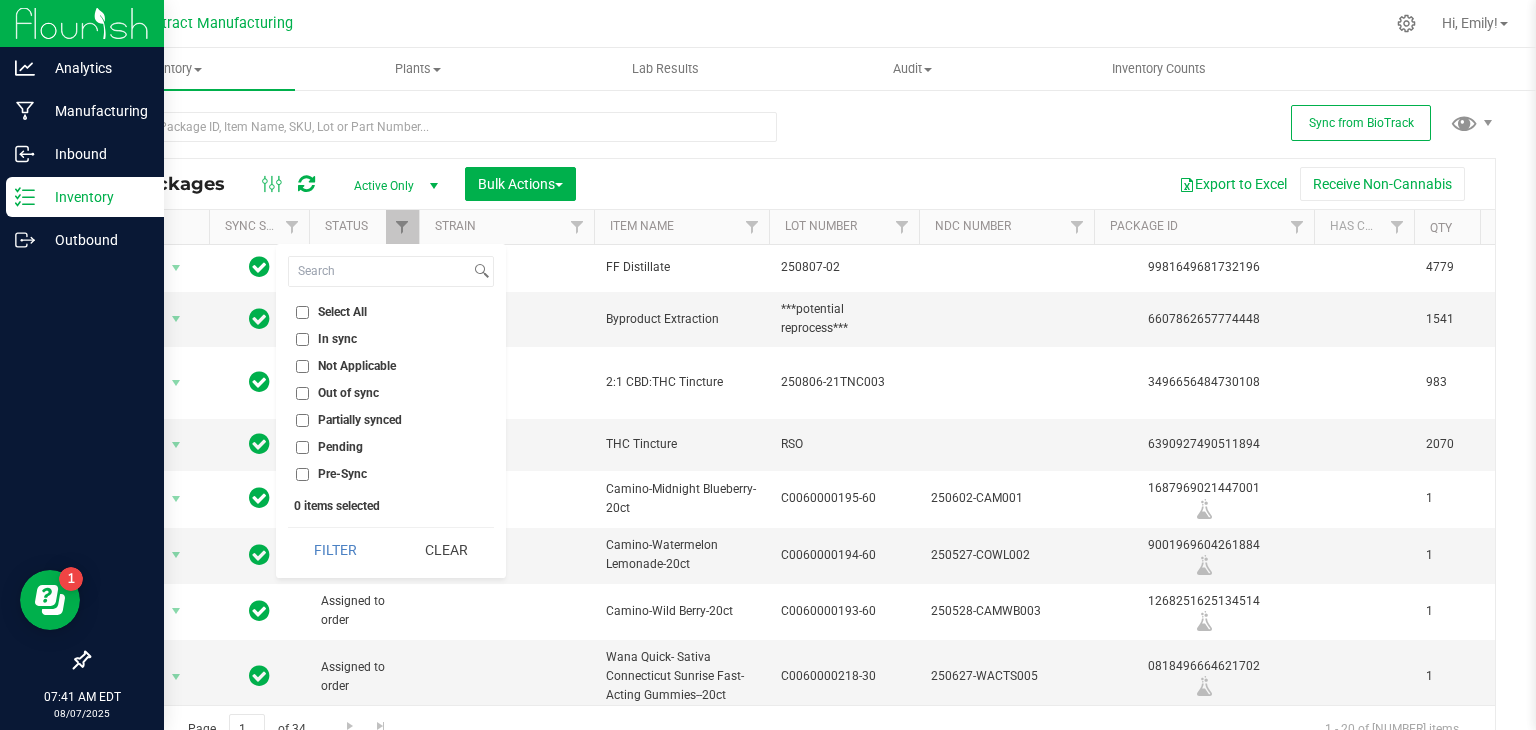 click on "Out of sync" at bounding box center [302, 393] 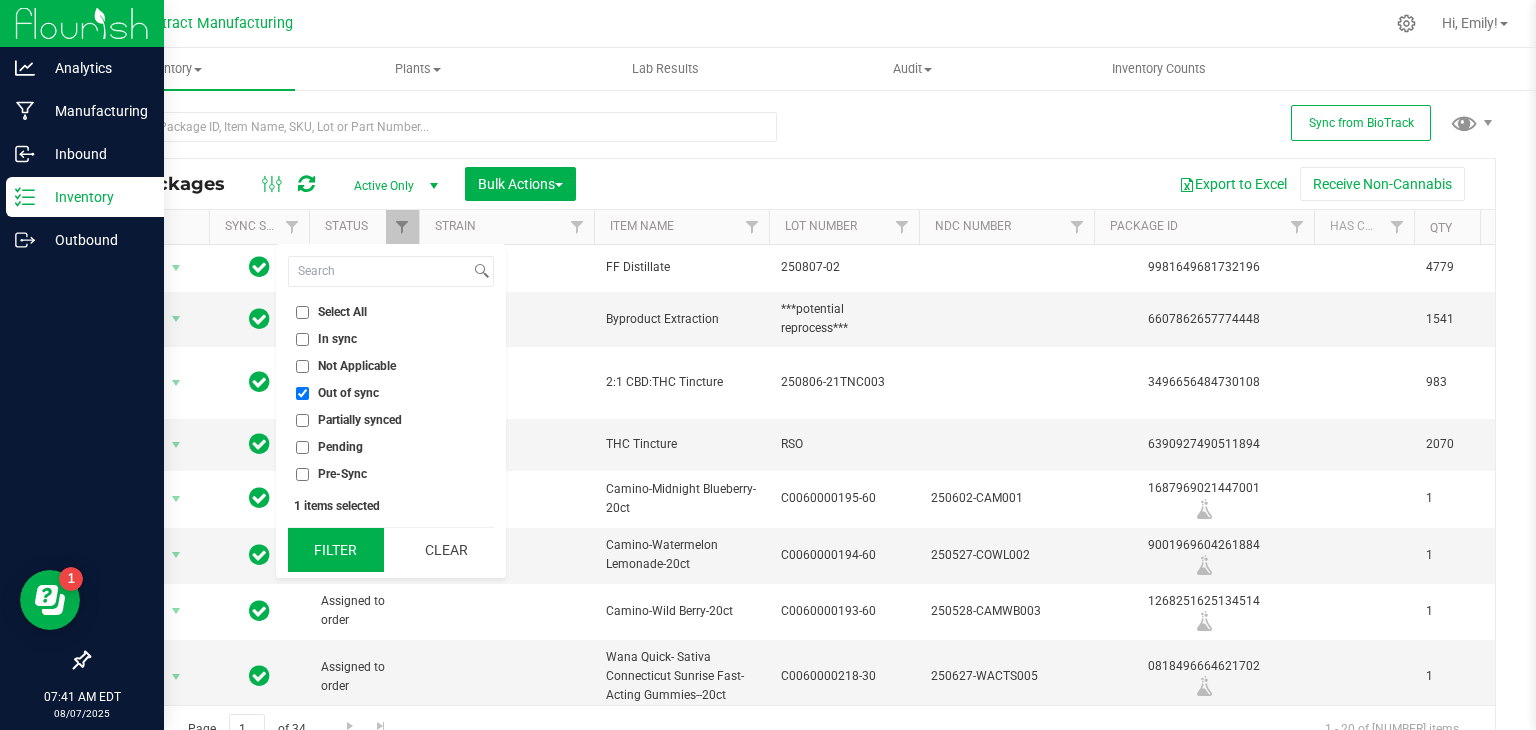 click on "Filter" at bounding box center (336, 550) 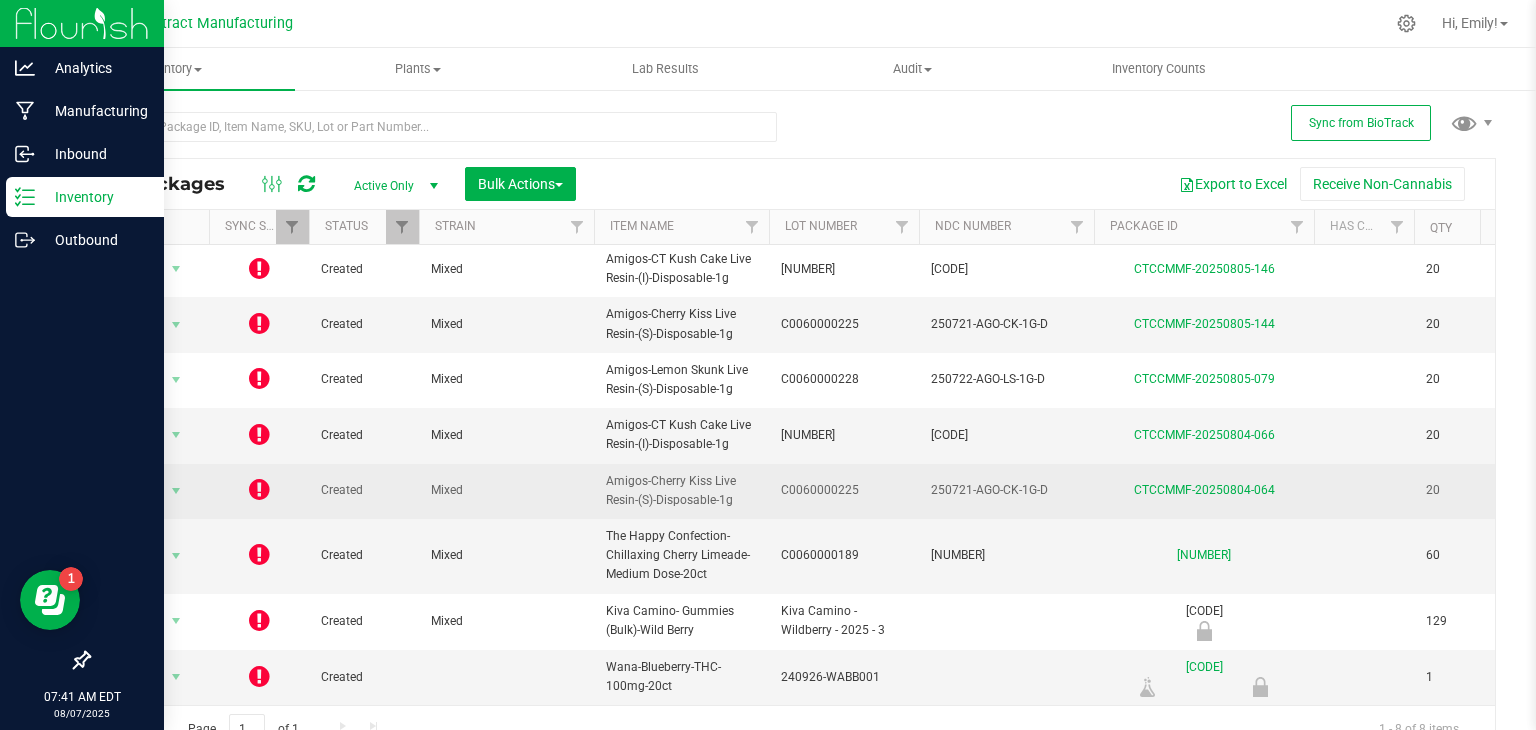 scroll, scrollTop: 0, scrollLeft: 0, axis: both 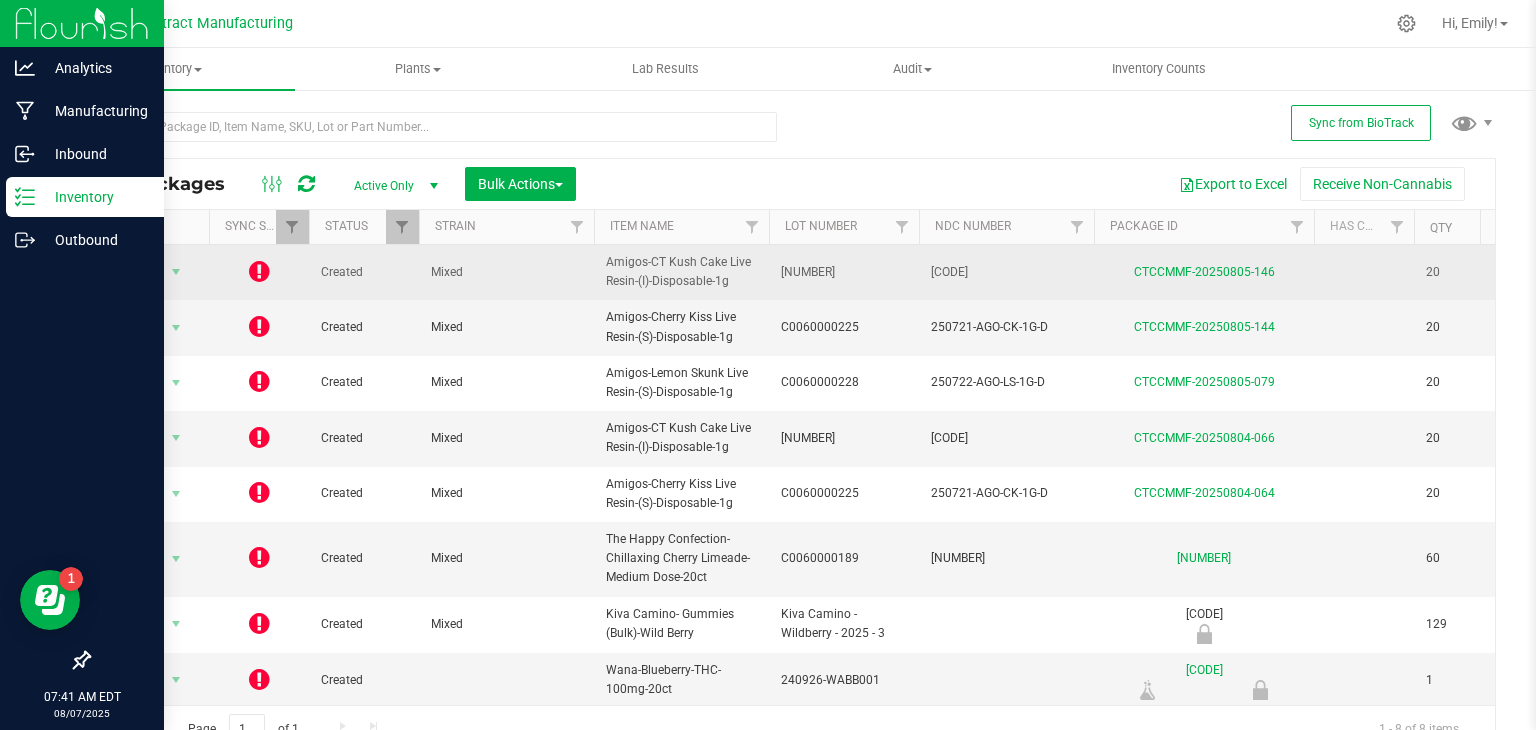 click at bounding box center [259, 271] 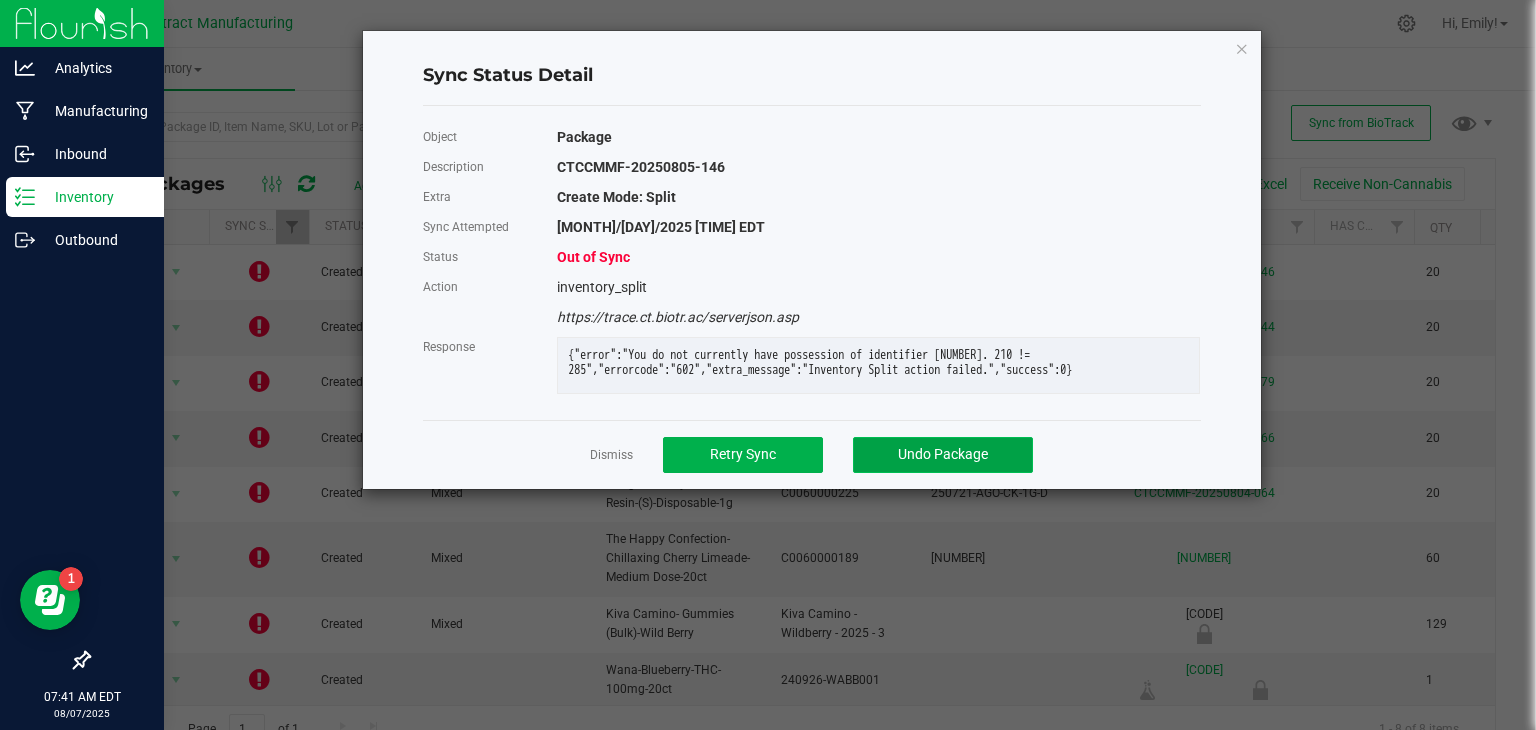 click on "Undo Package" 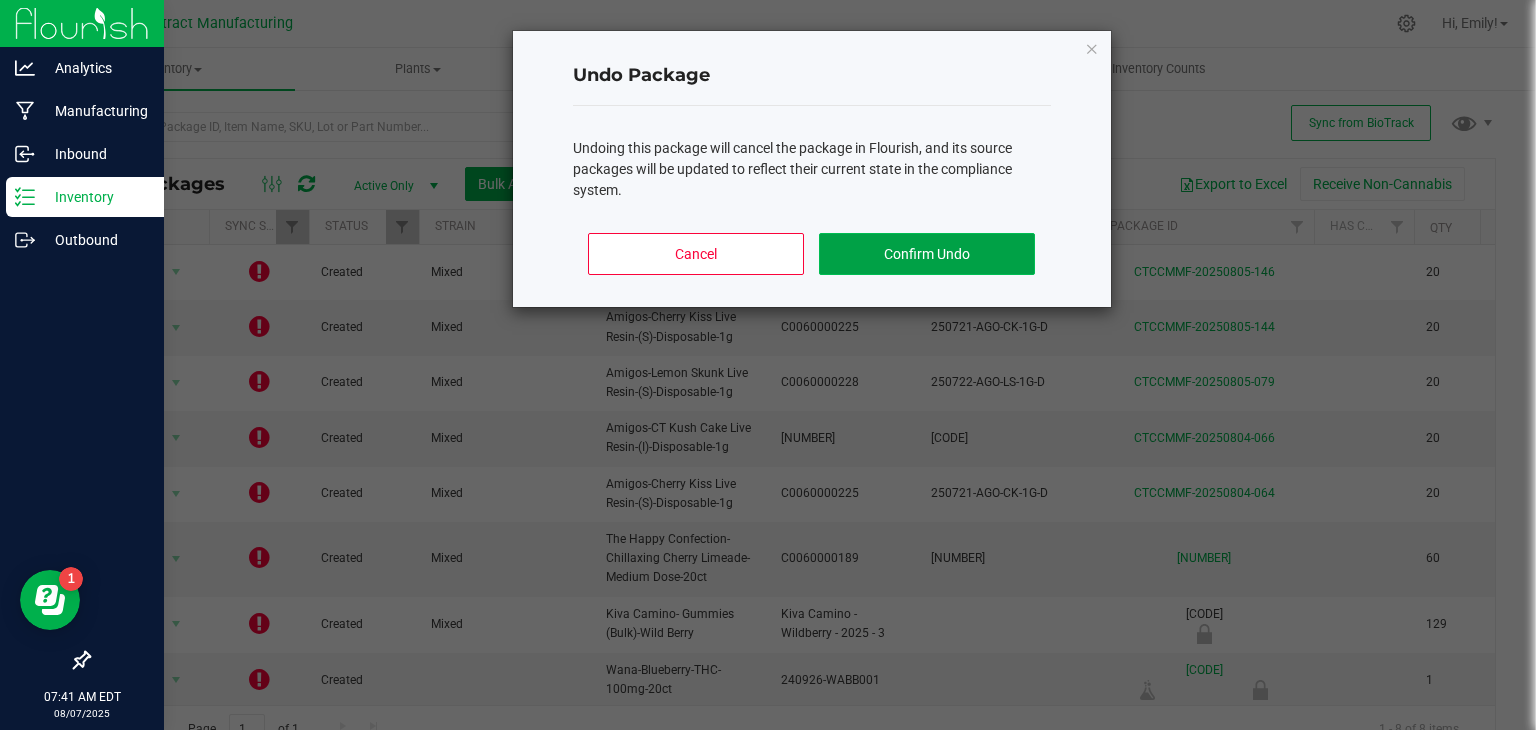 click on "Confirm Undo" 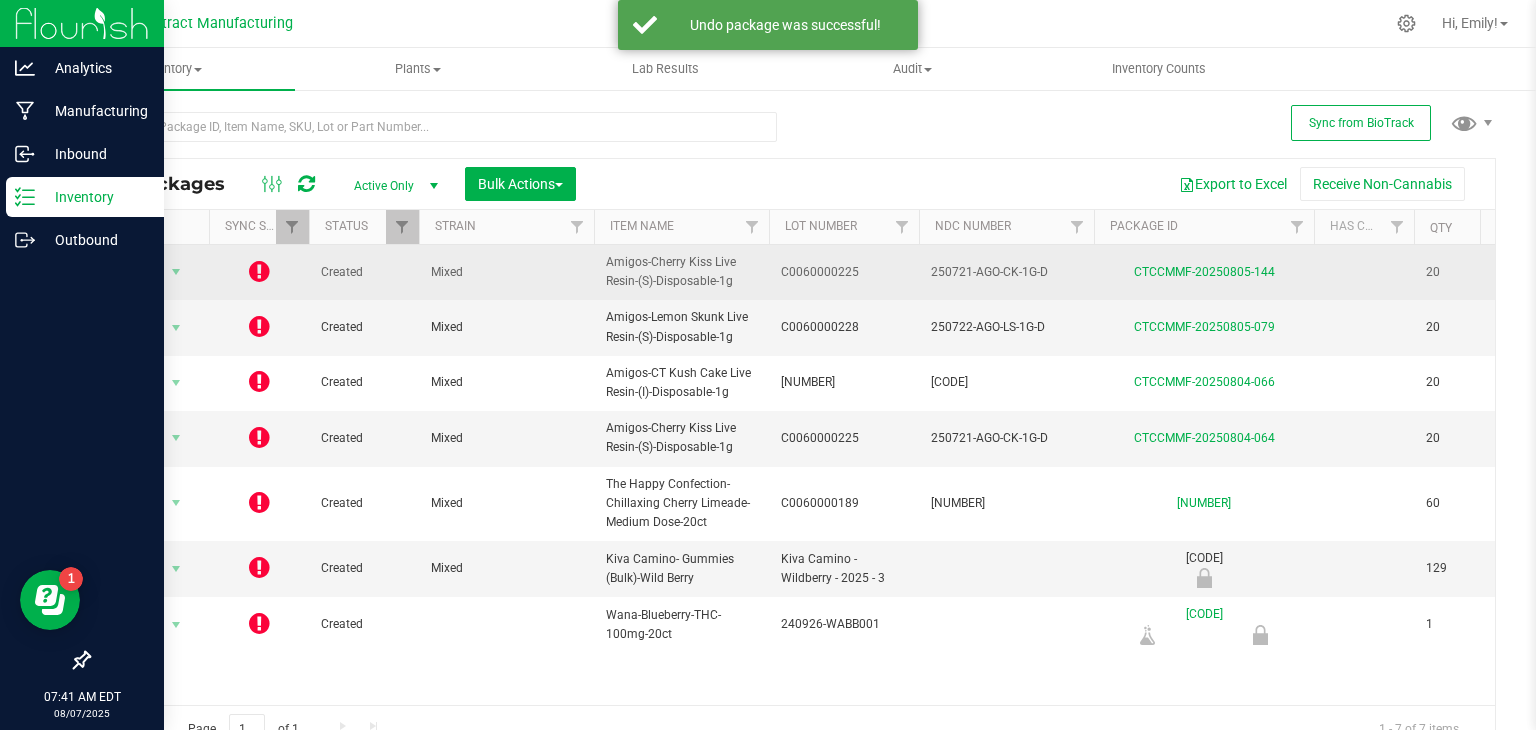 click at bounding box center (259, 271) 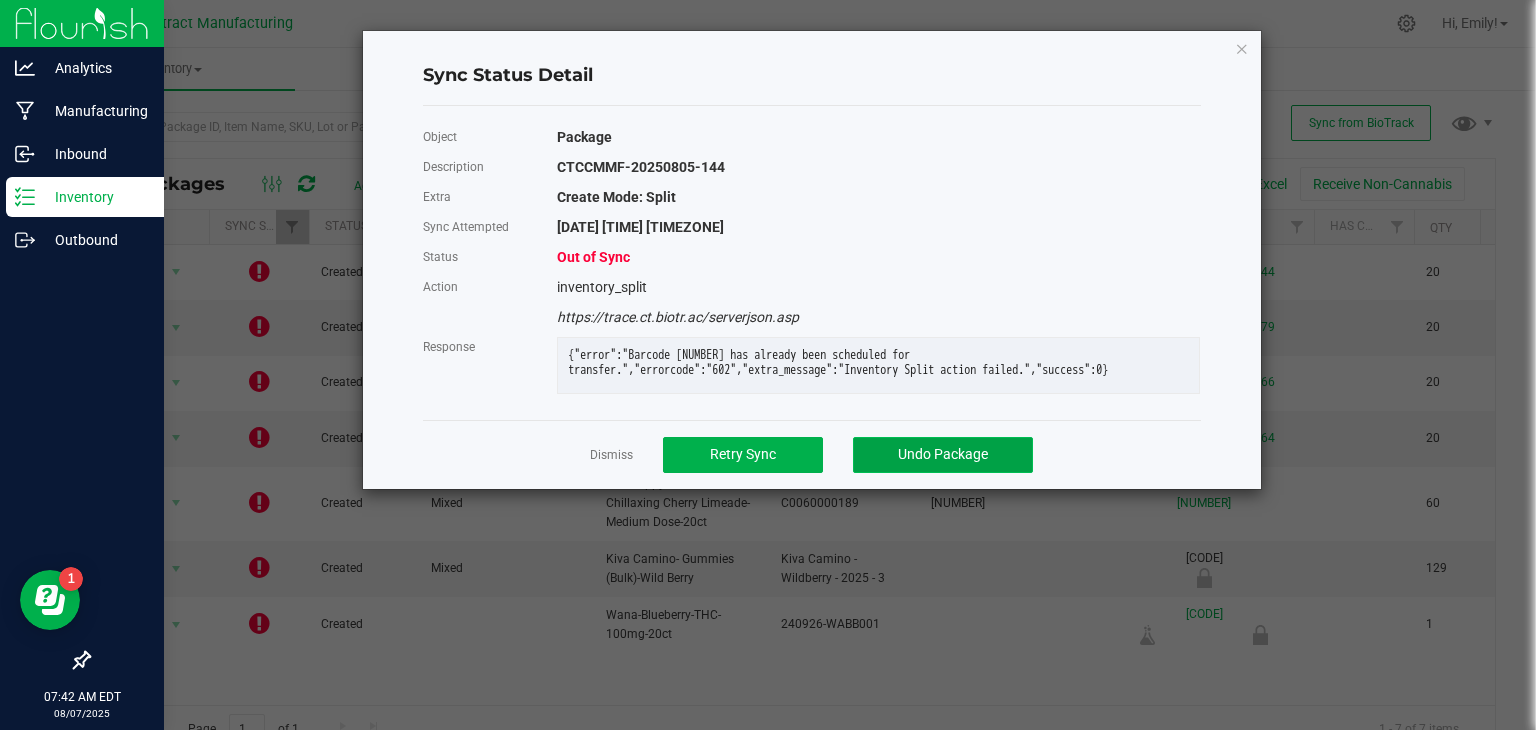 click on "Undo Package" 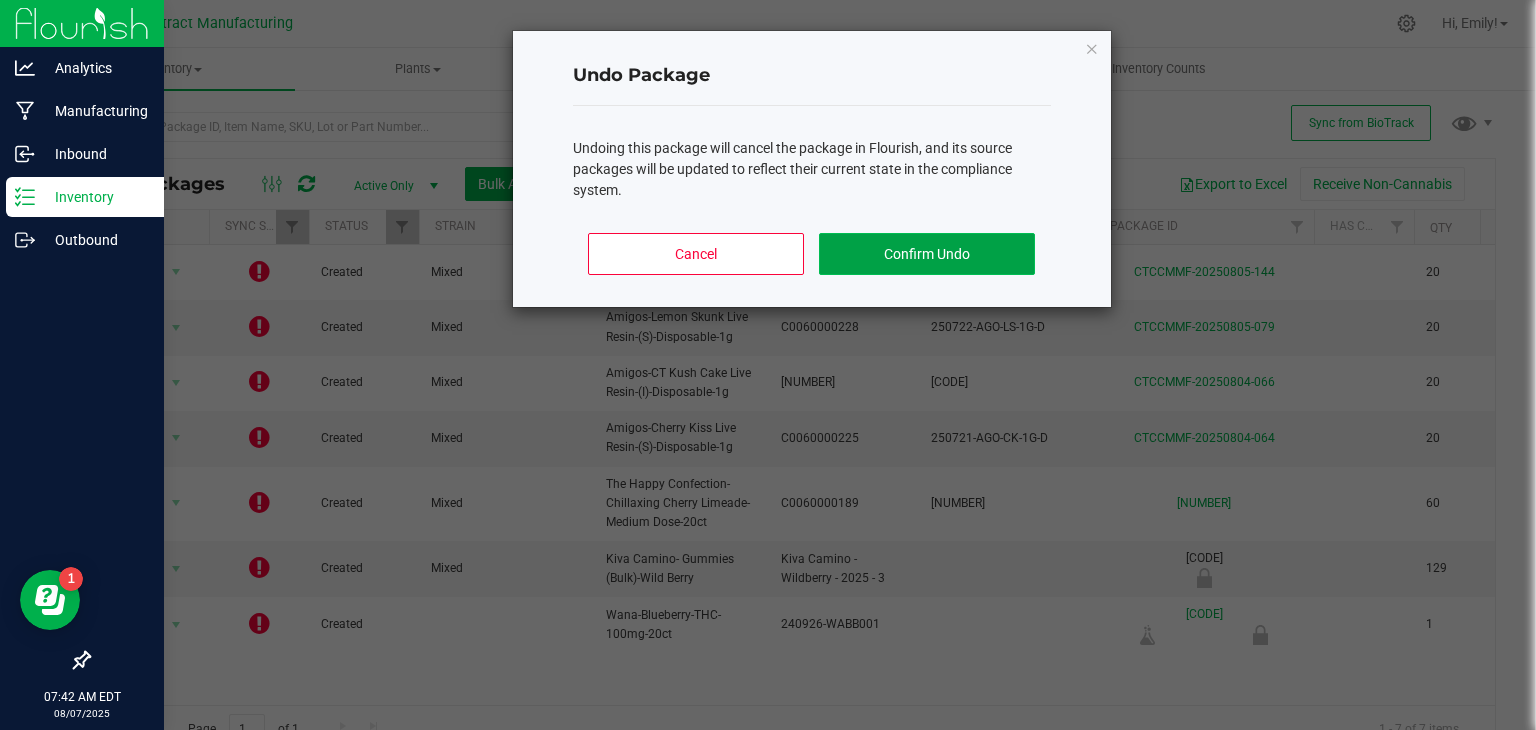 click on "Confirm Undo" 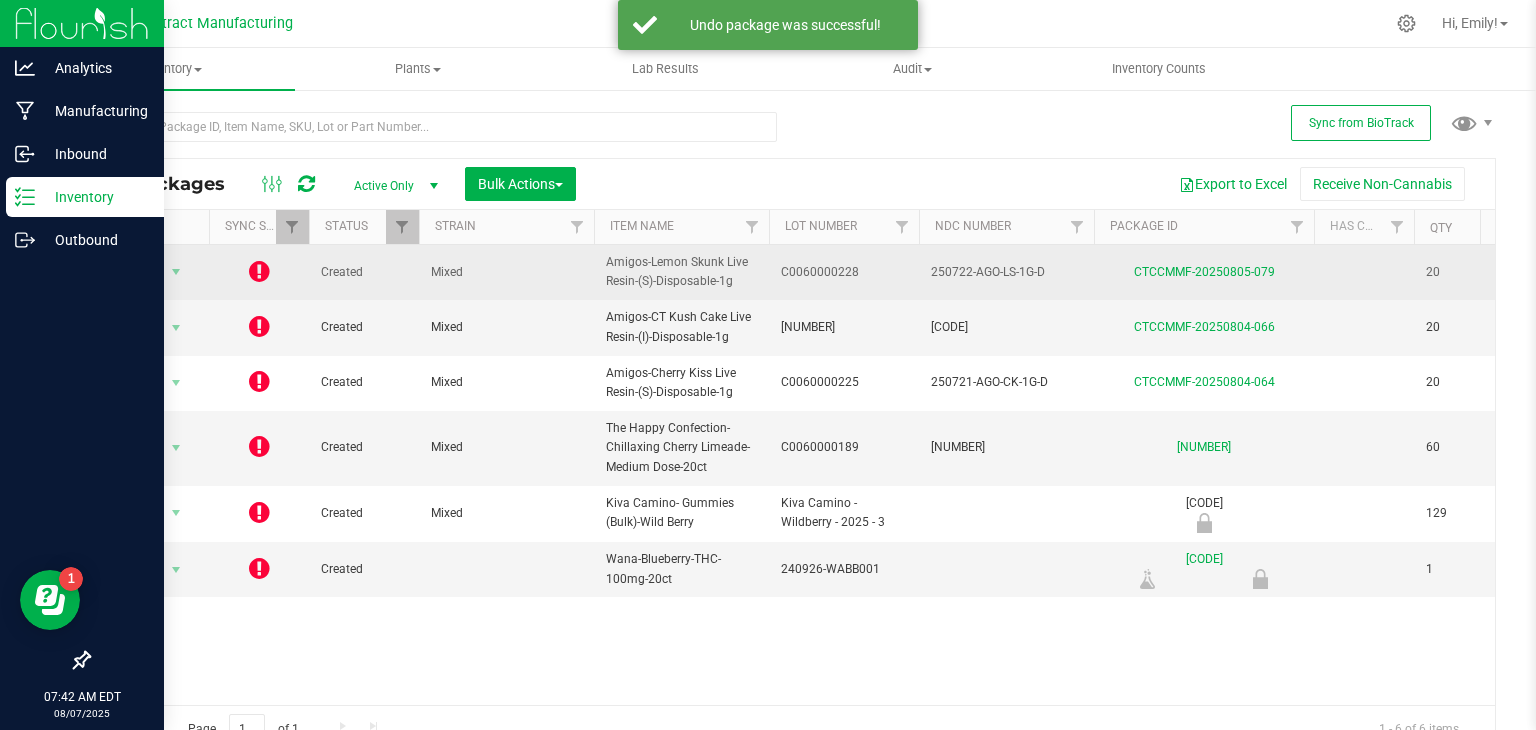 click at bounding box center [259, 271] 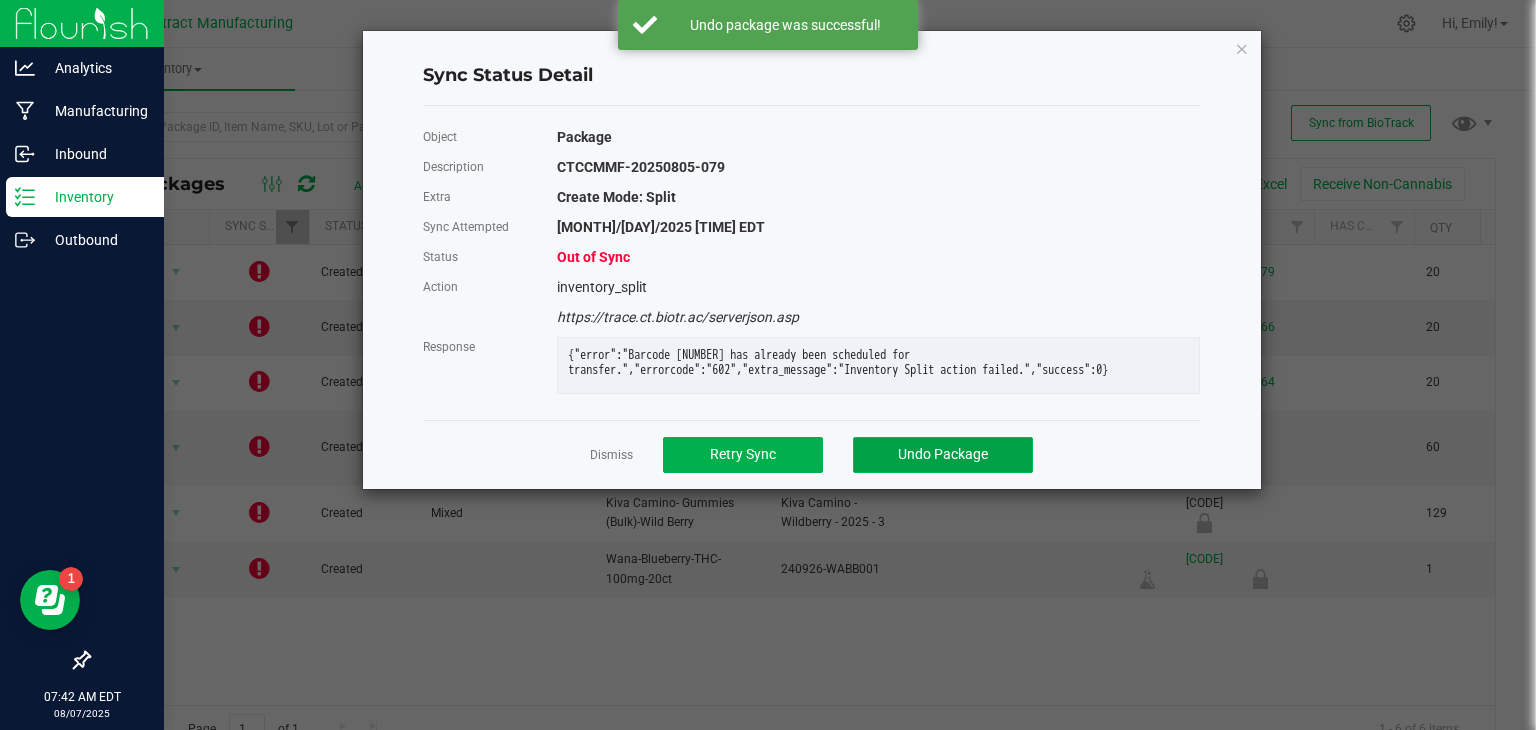 click on "Undo Package" 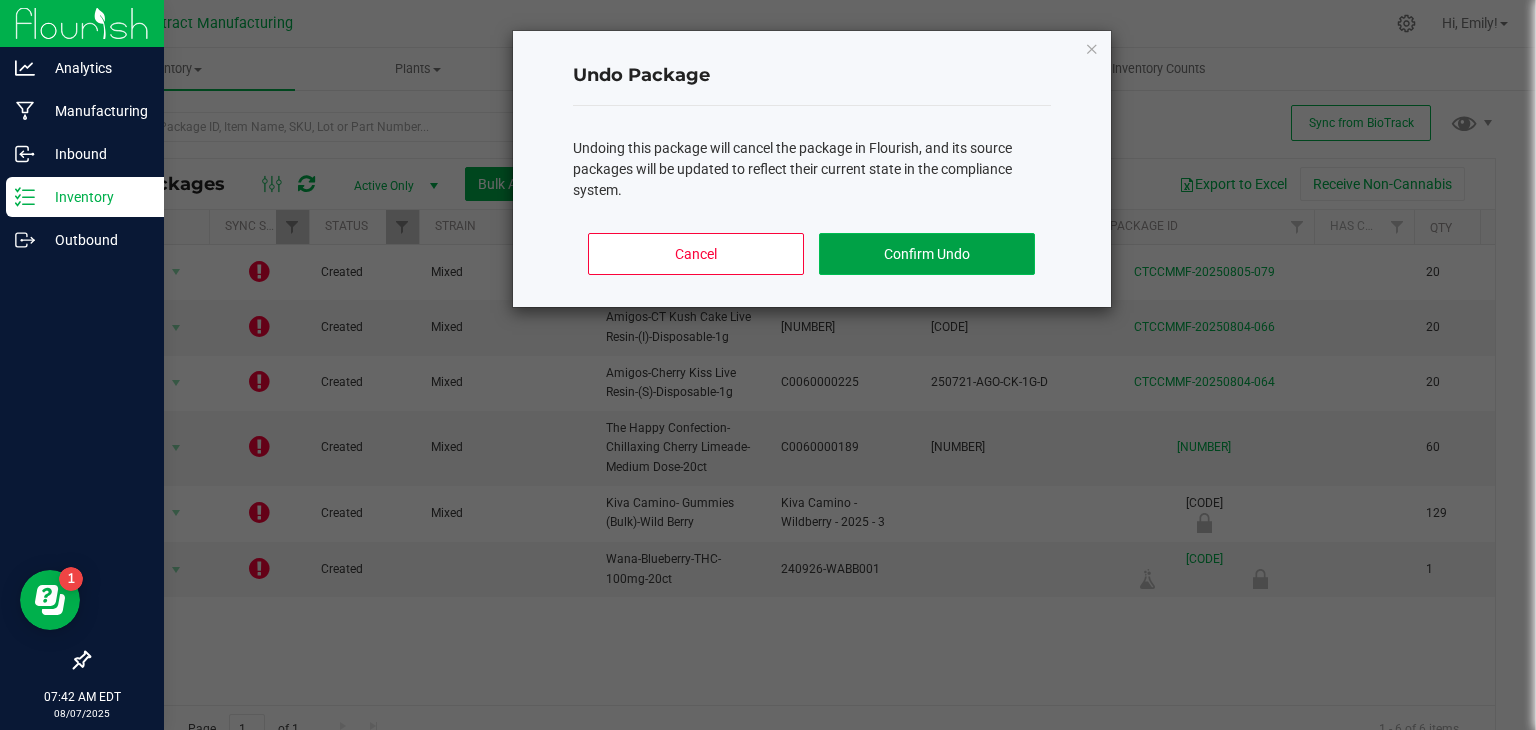 click on "Confirm Undo" 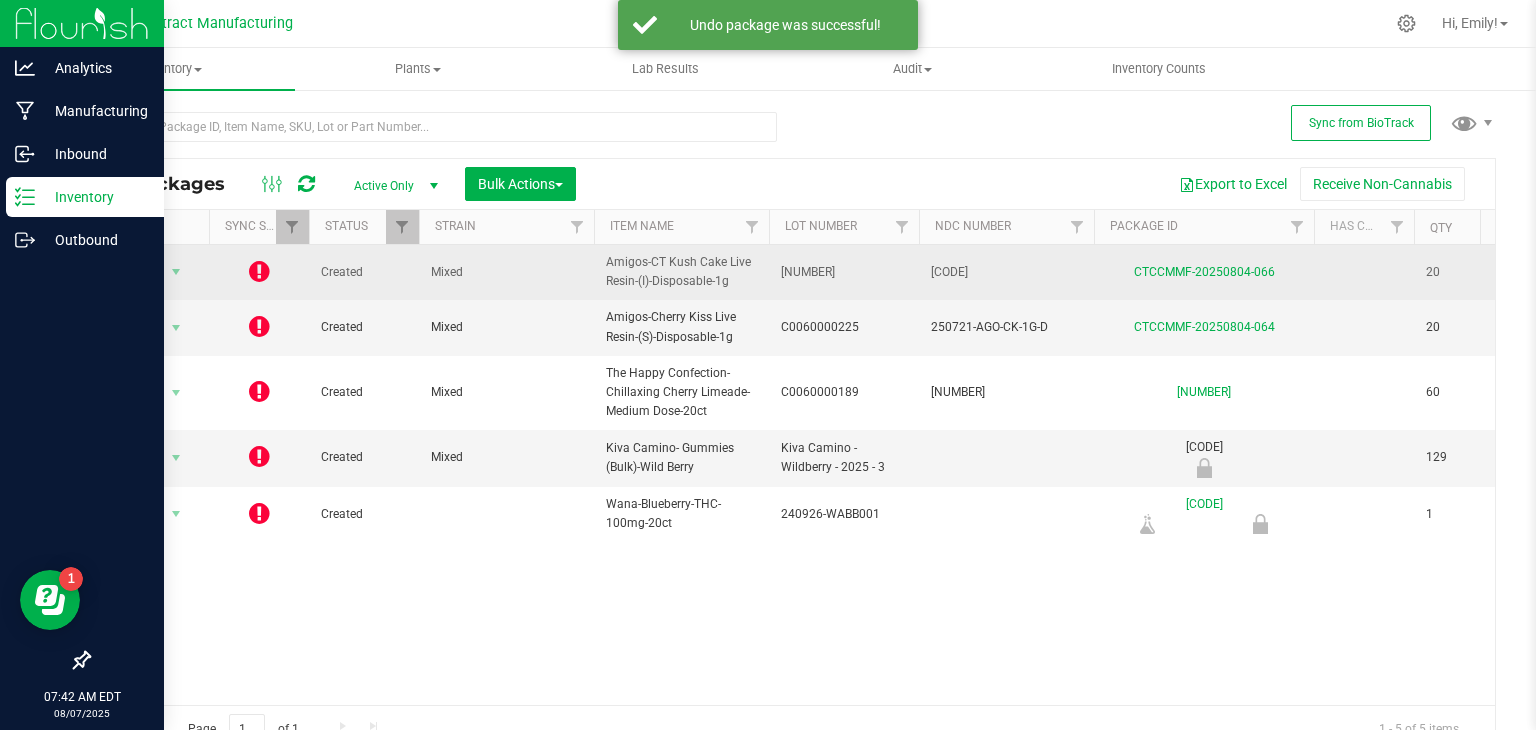 click at bounding box center (259, 271) 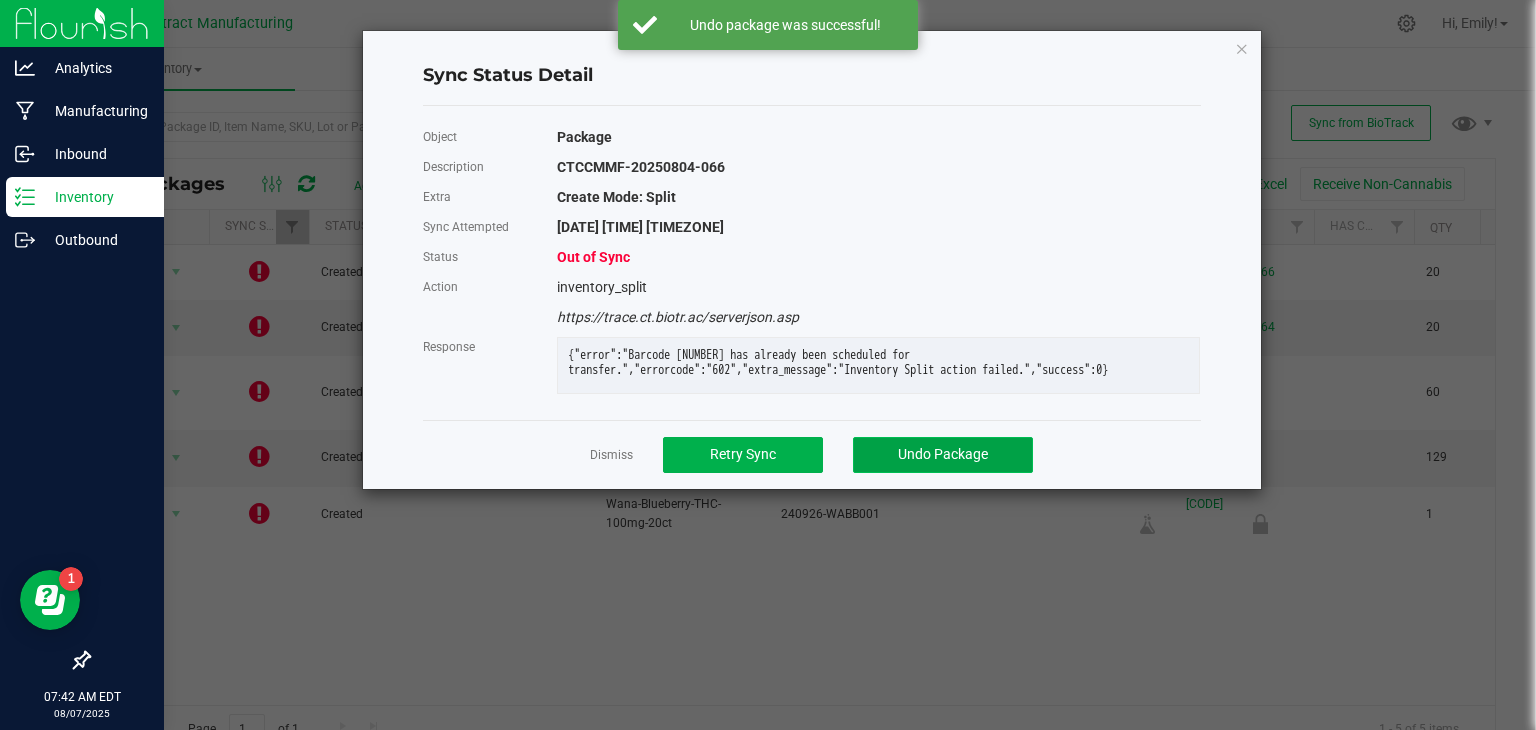 click on "Undo Package" 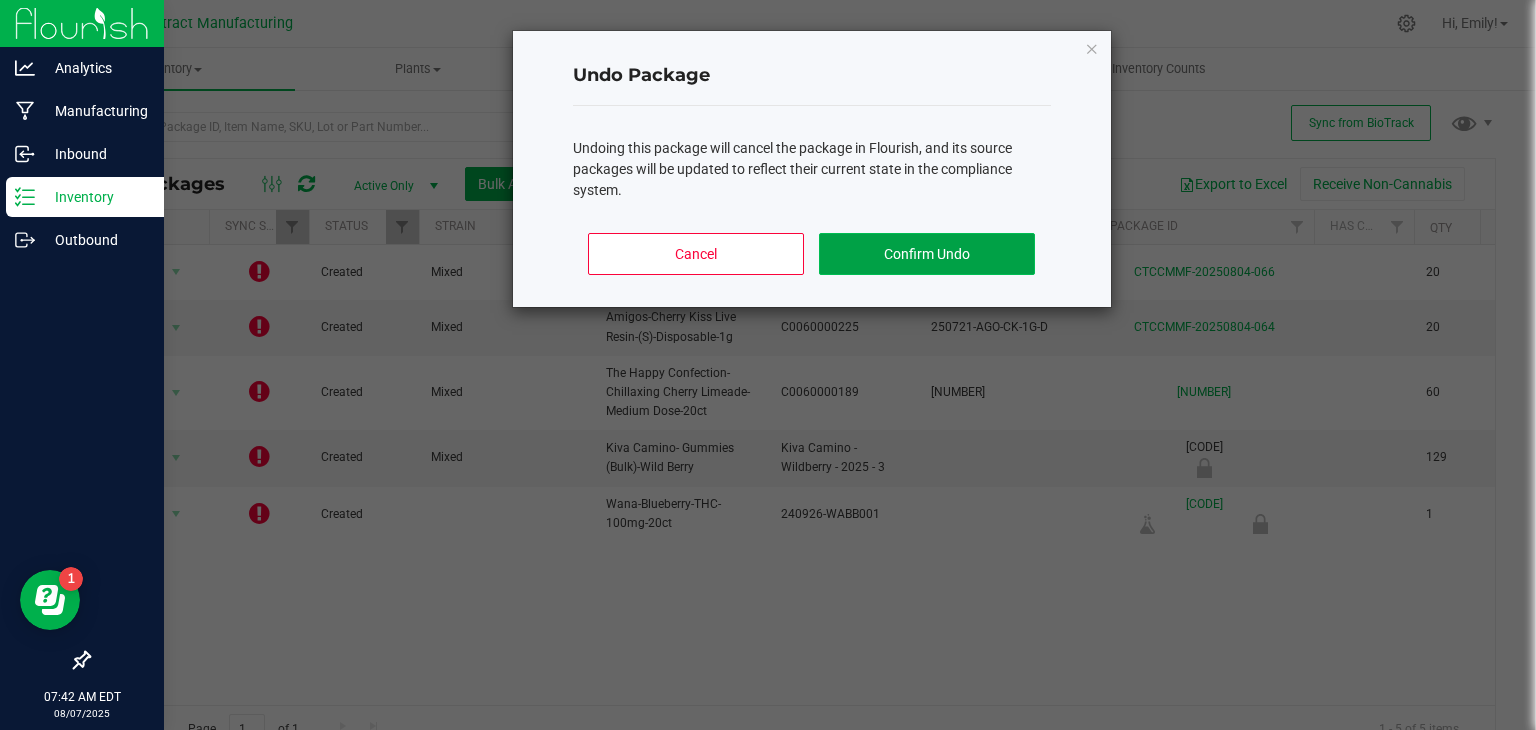 click on "Confirm Undo" 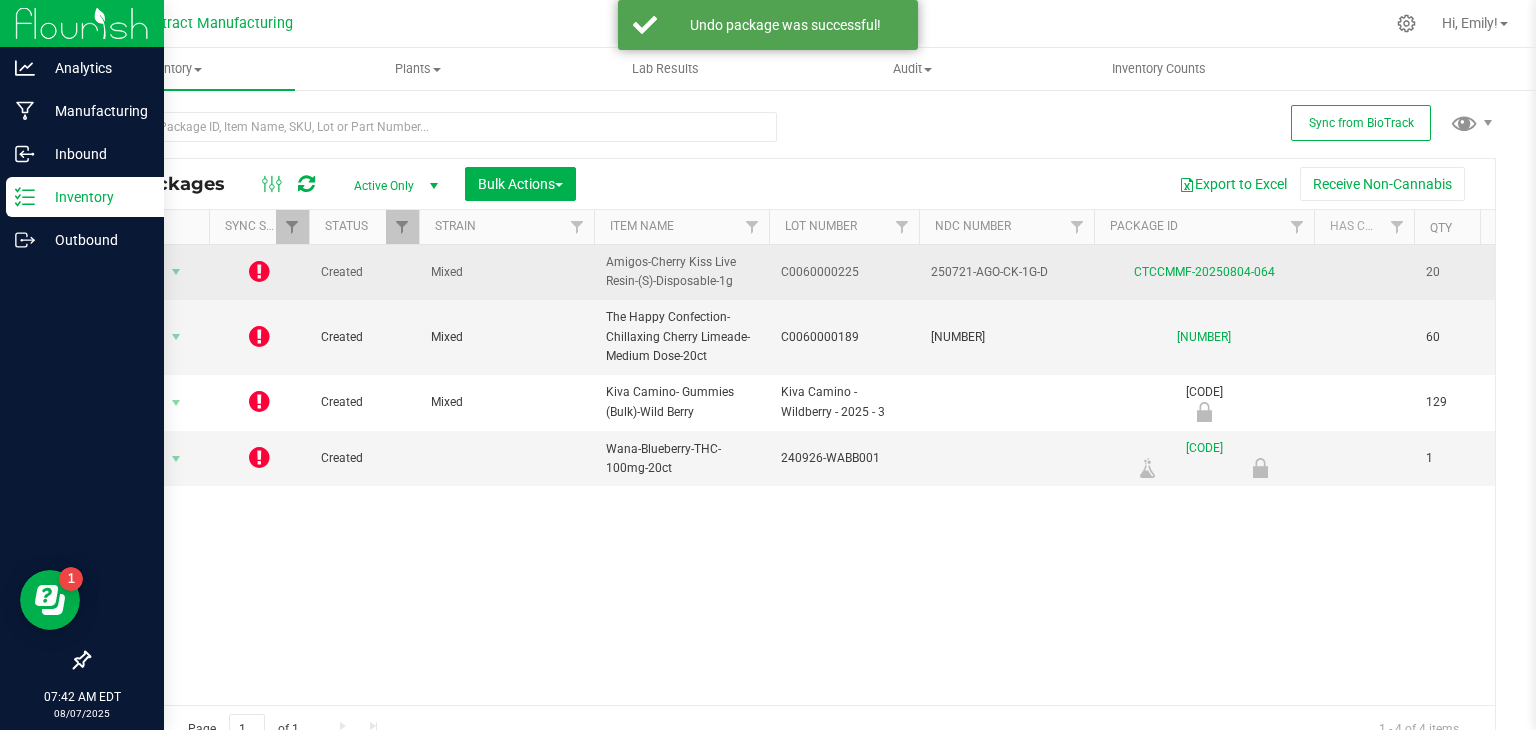click at bounding box center [259, 272] 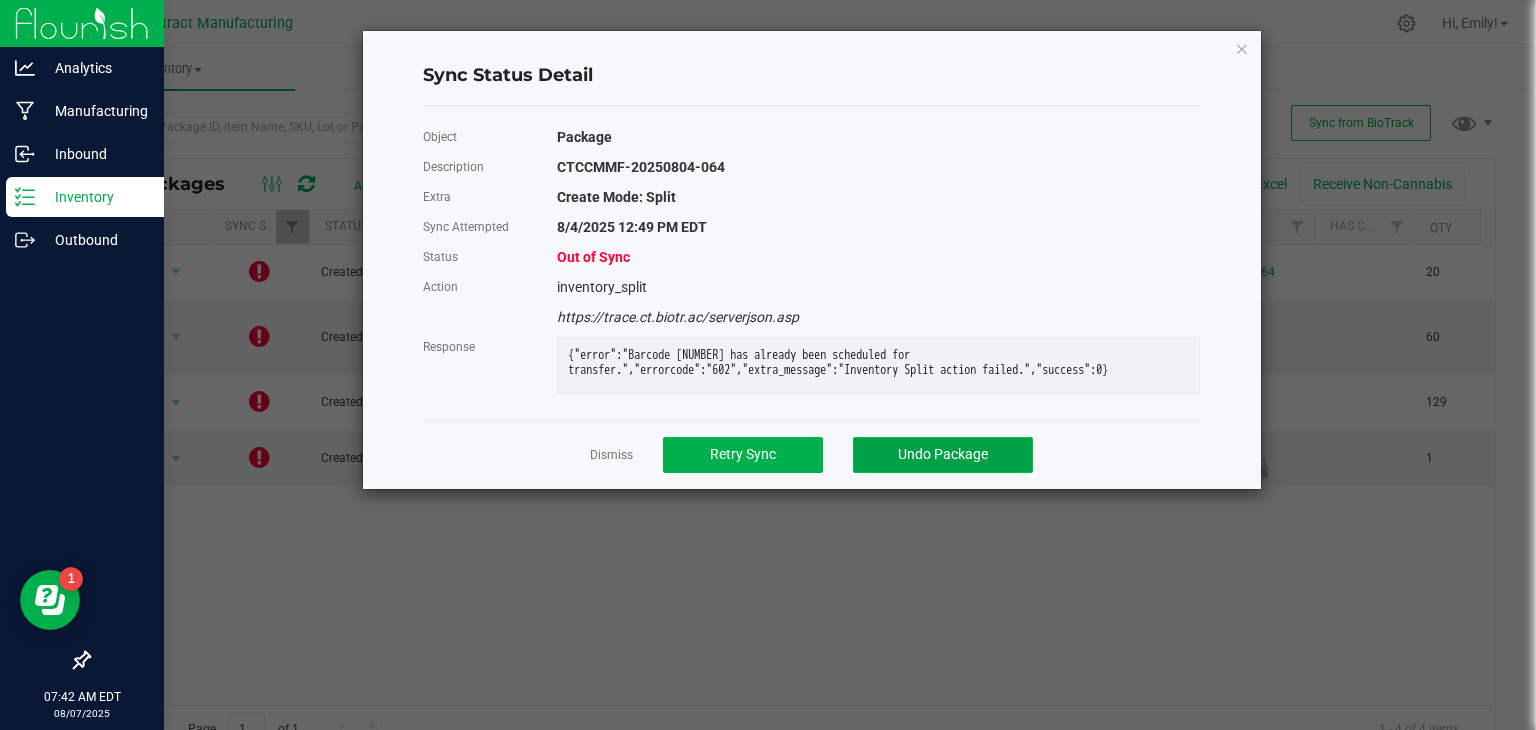 click on "Undo Package" 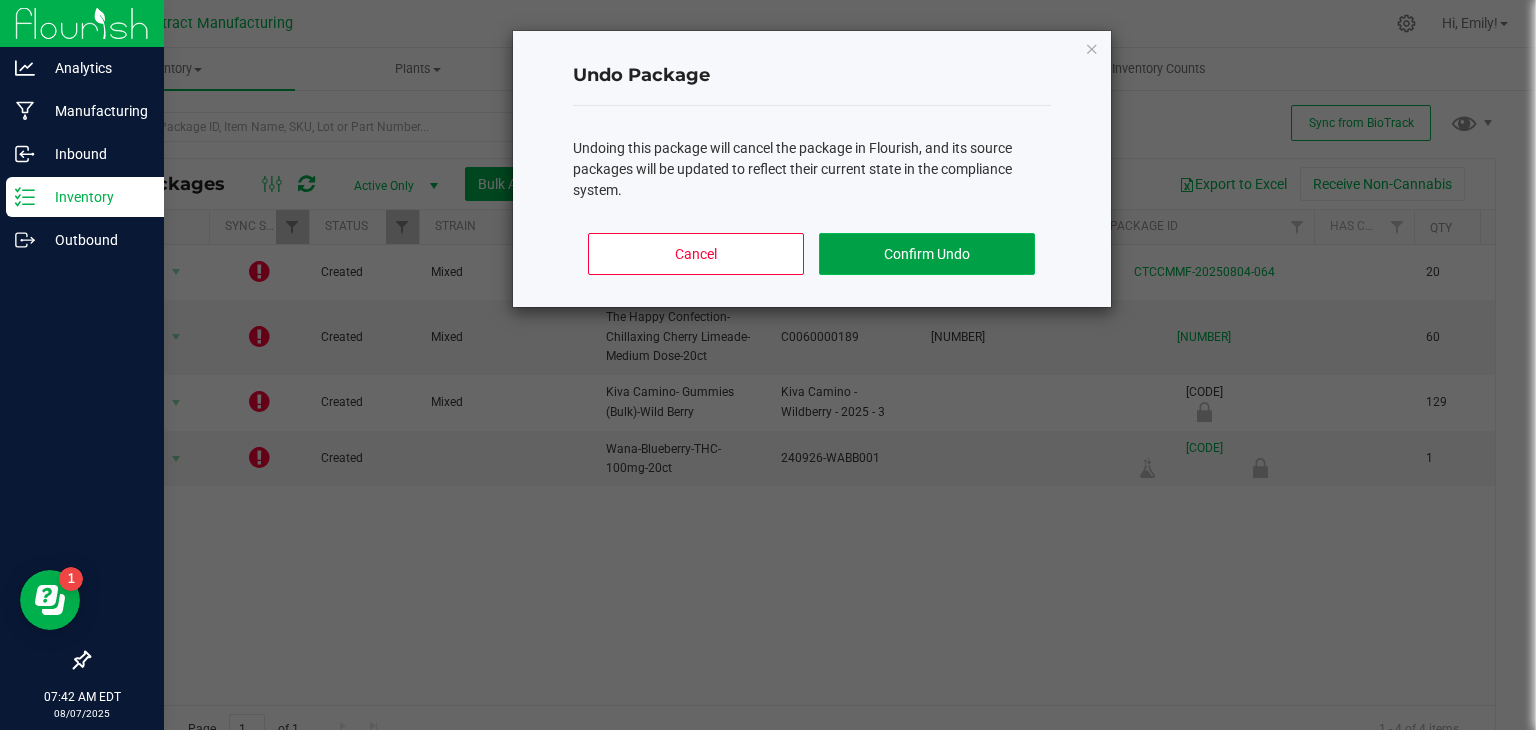 click on "Confirm Undo" 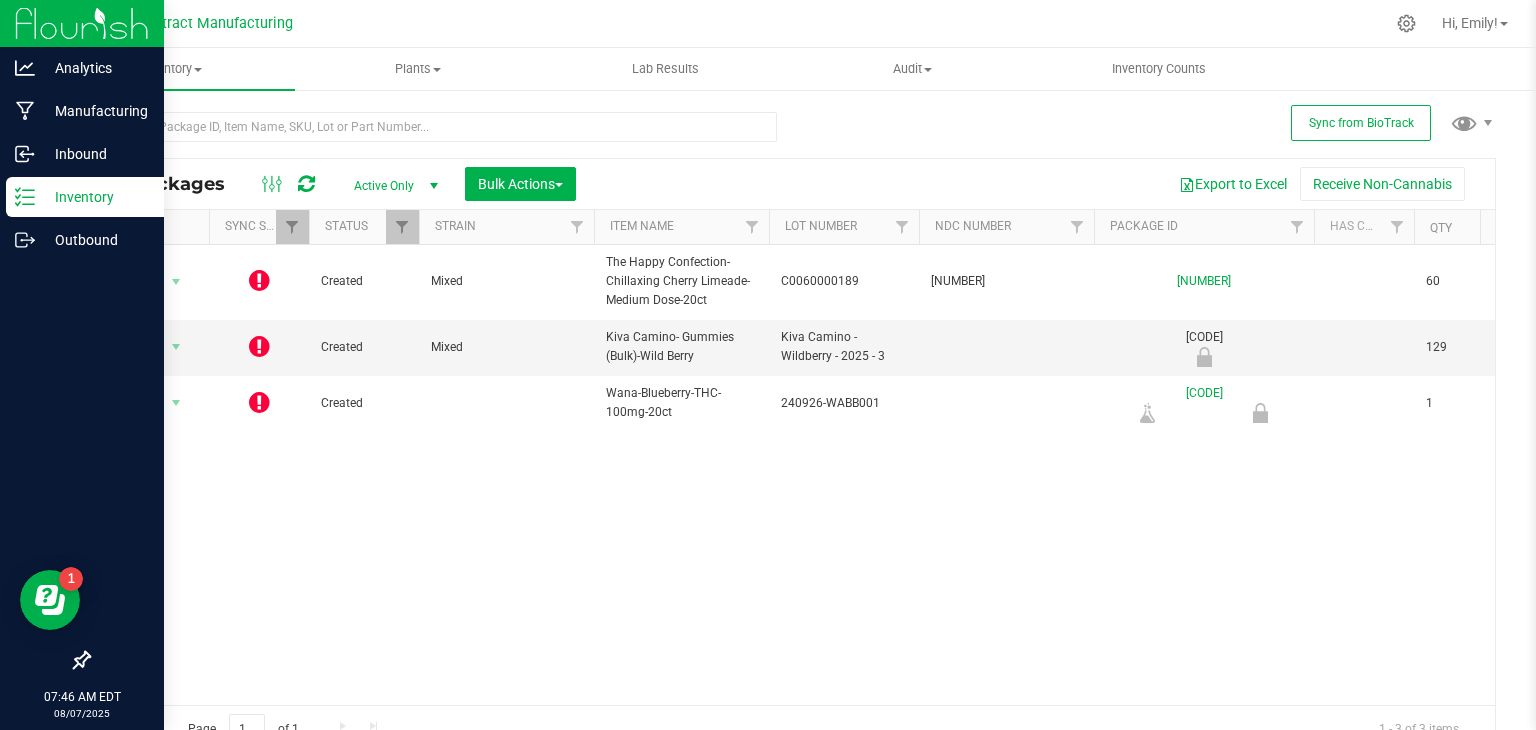 click on "Inventory" at bounding box center (95, 197) 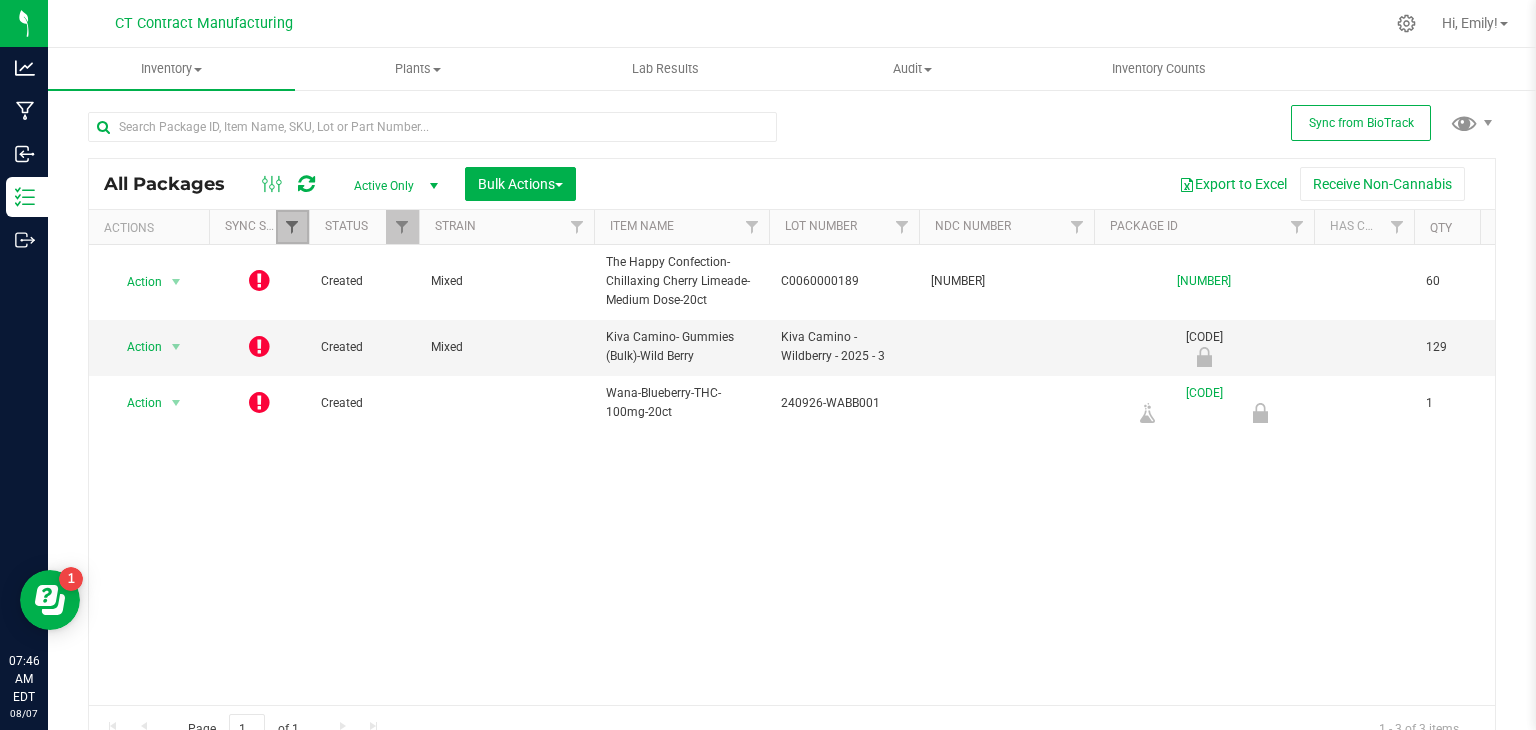 click at bounding box center (292, 227) 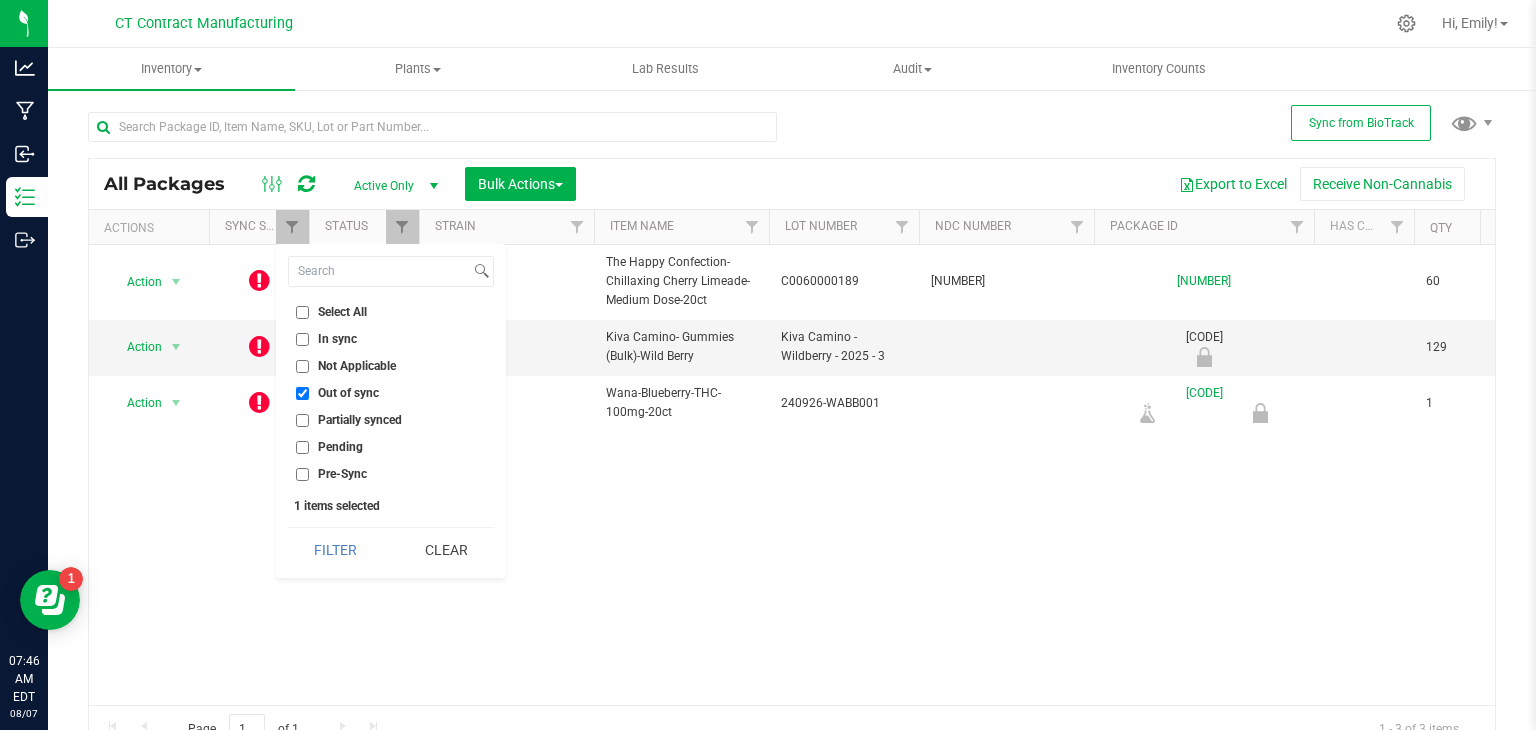 click on "Out of sync" at bounding box center [302, 393] 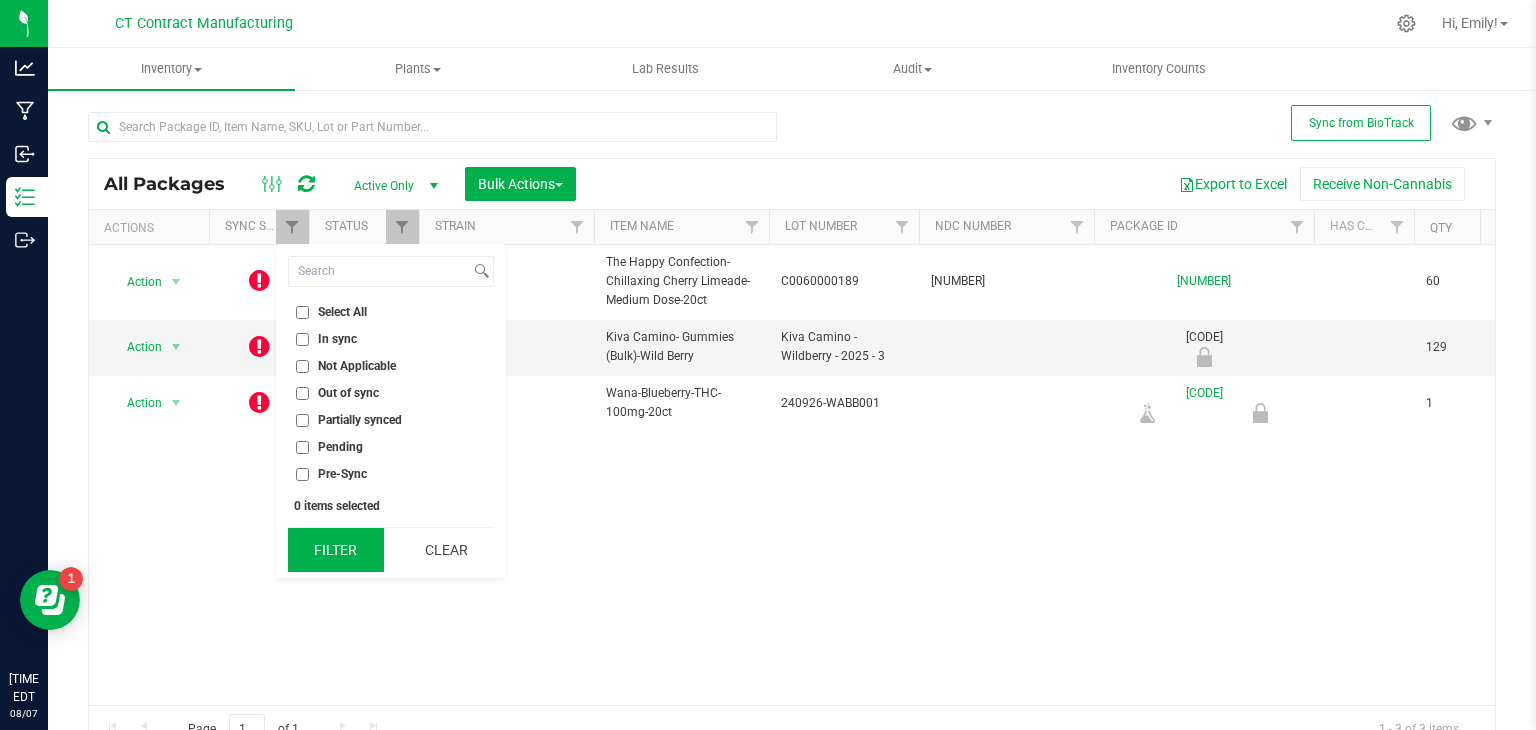 click on "Filter" at bounding box center [336, 550] 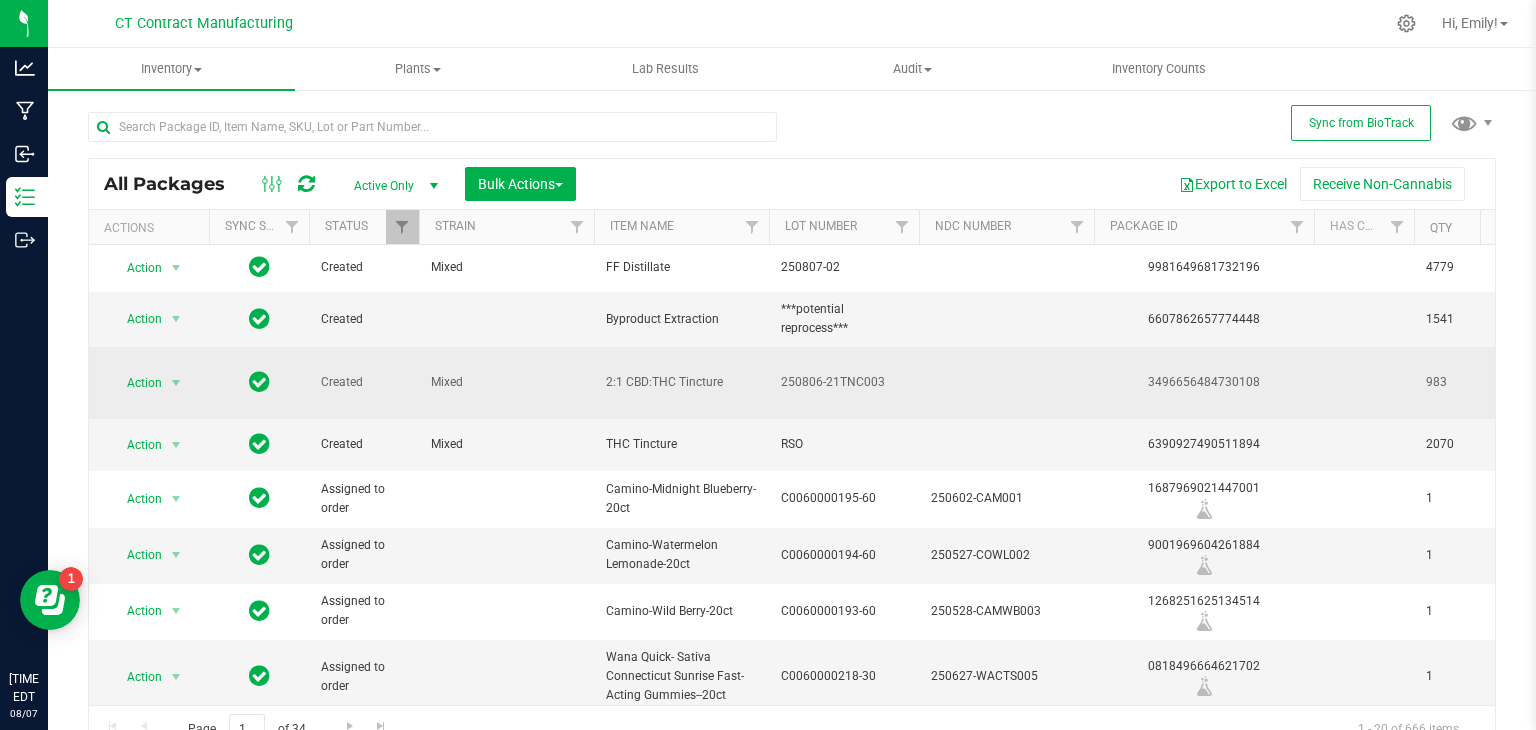 scroll, scrollTop: 0, scrollLeft: 296, axis: horizontal 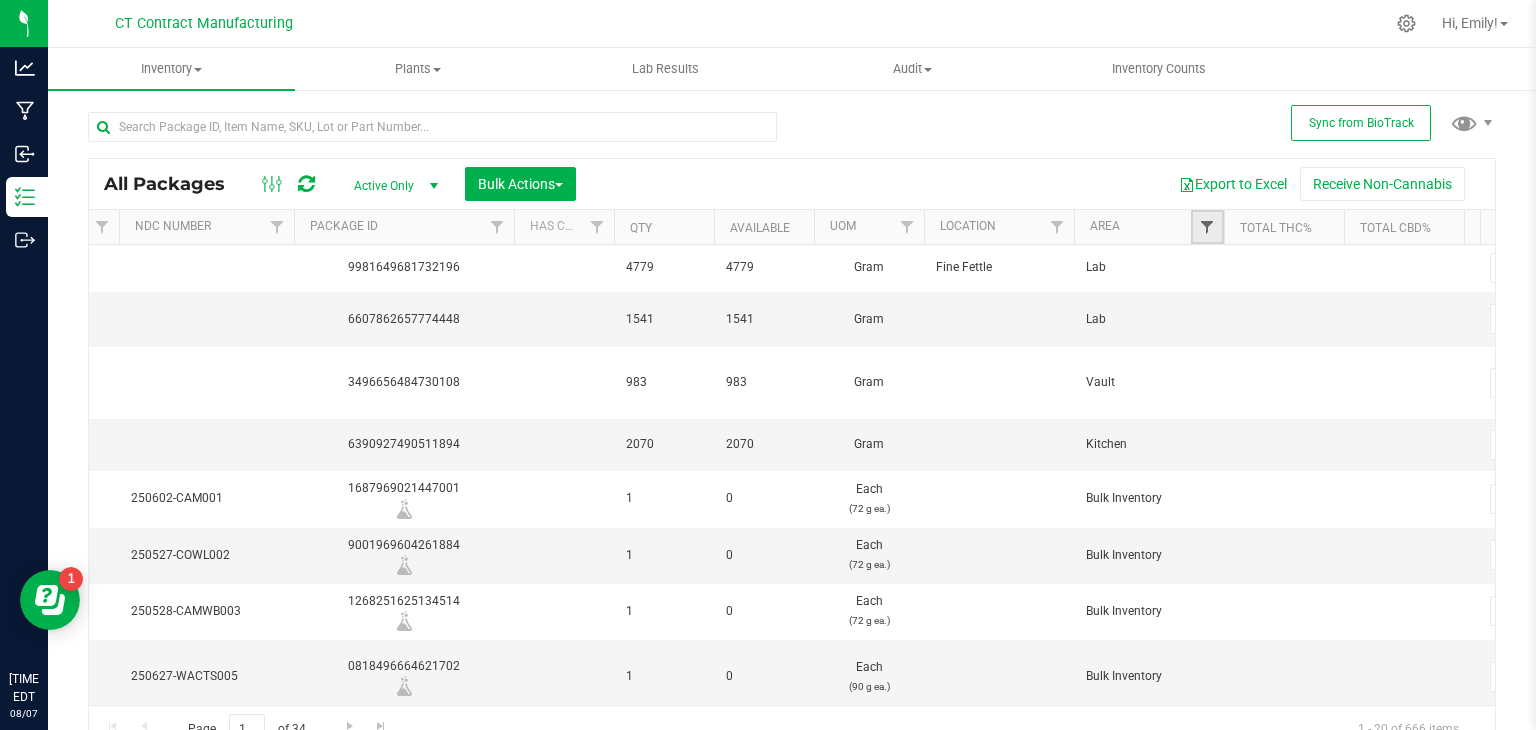 click at bounding box center (1207, 227) 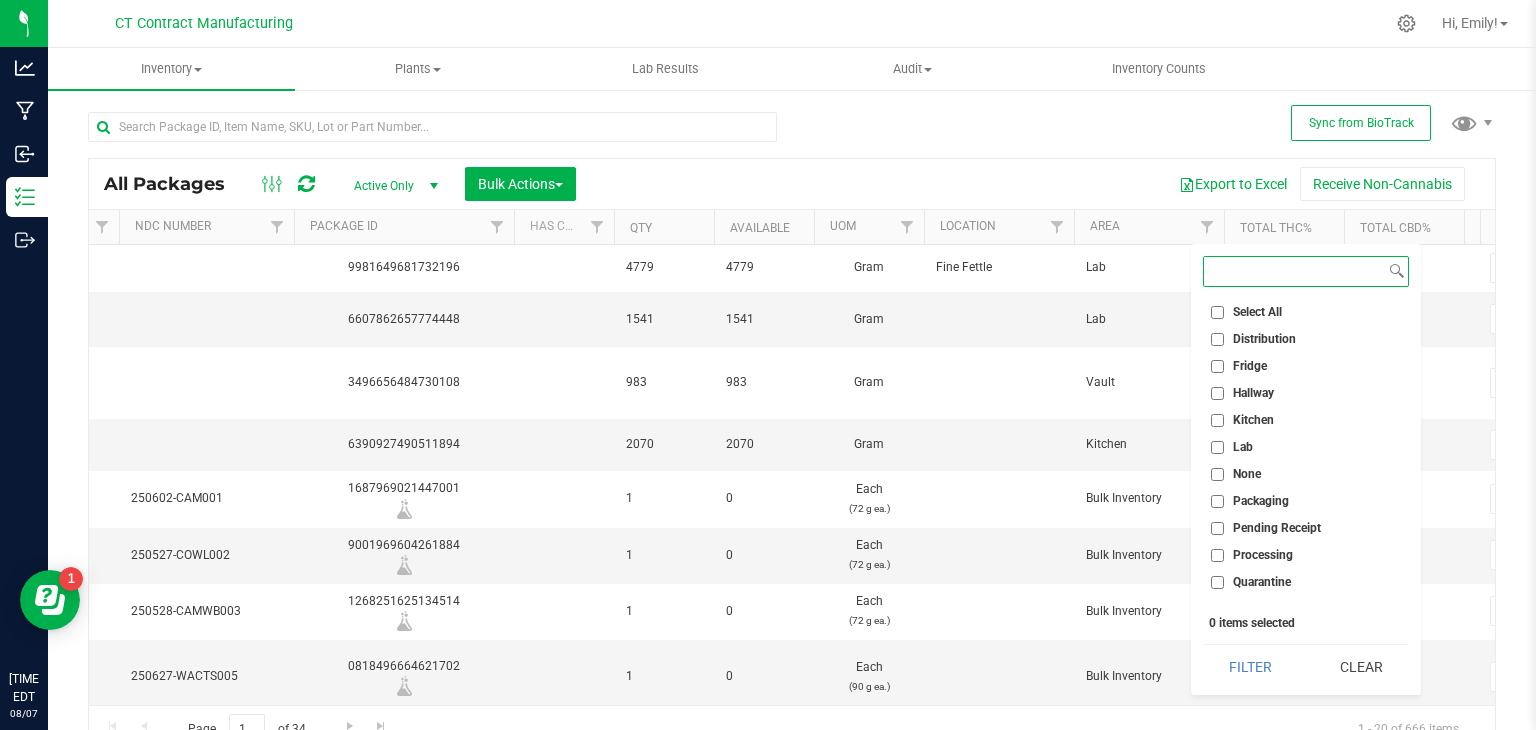 scroll, scrollTop: 103, scrollLeft: 0, axis: vertical 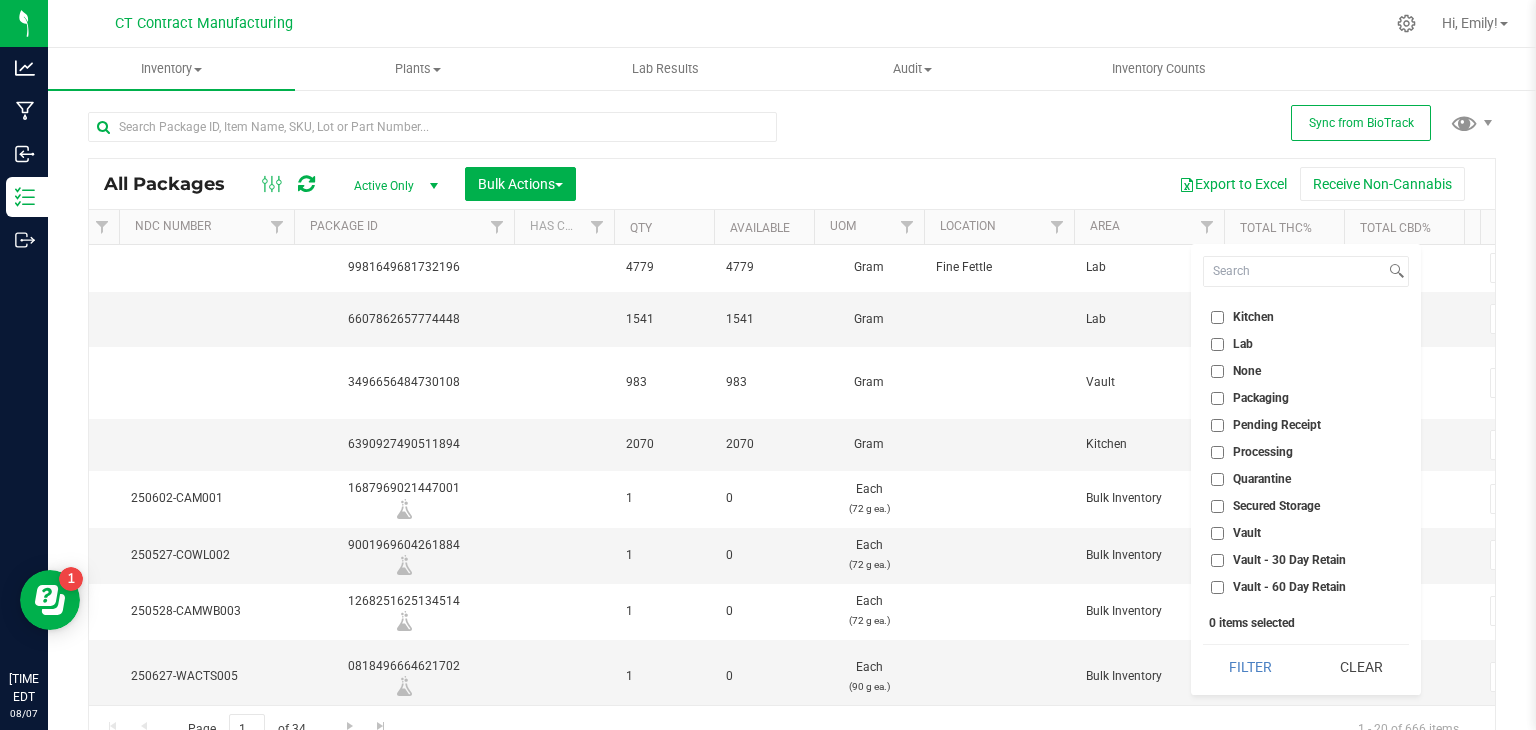 click on "Vault" at bounding box center (1306, 533) 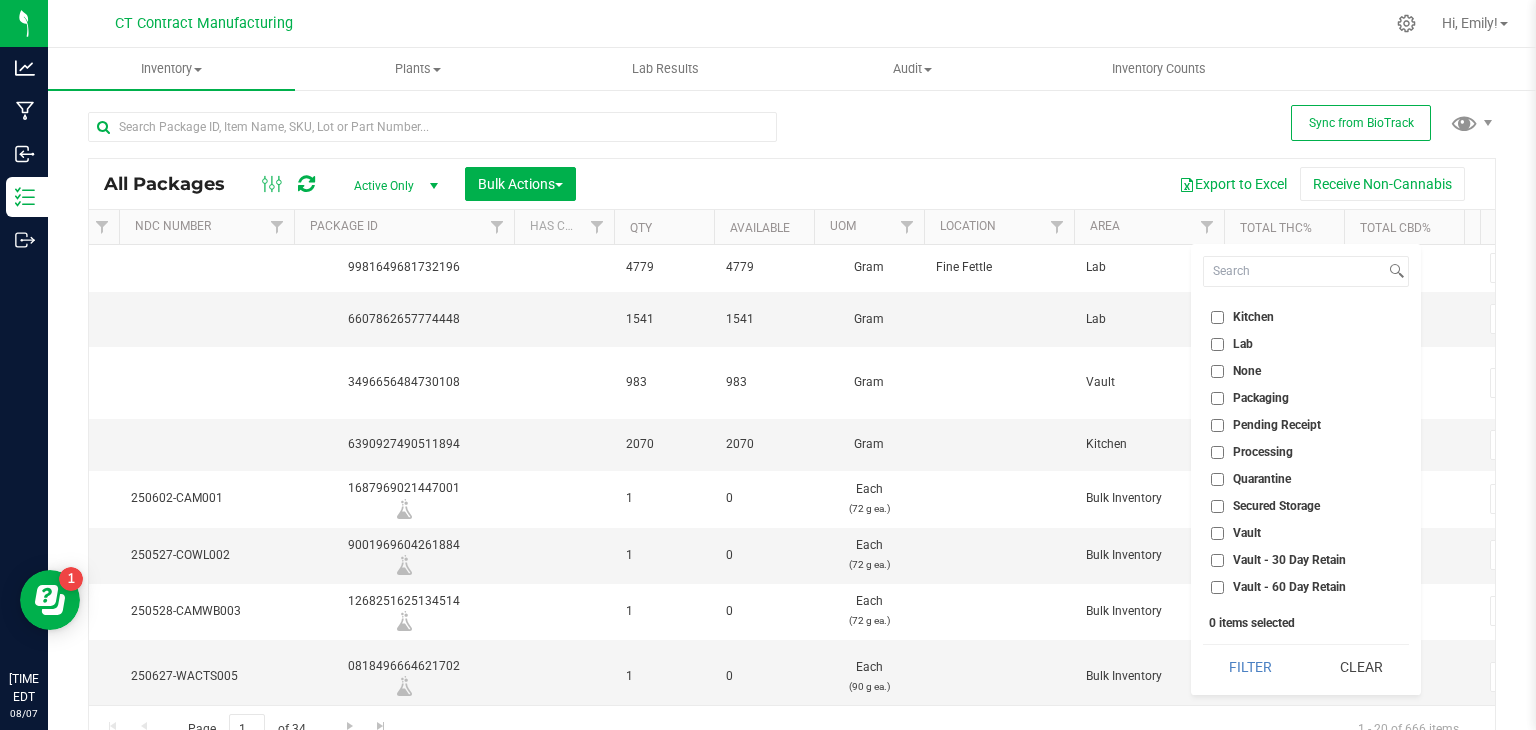 click on "Vault" at bounding box center [1217, 533] 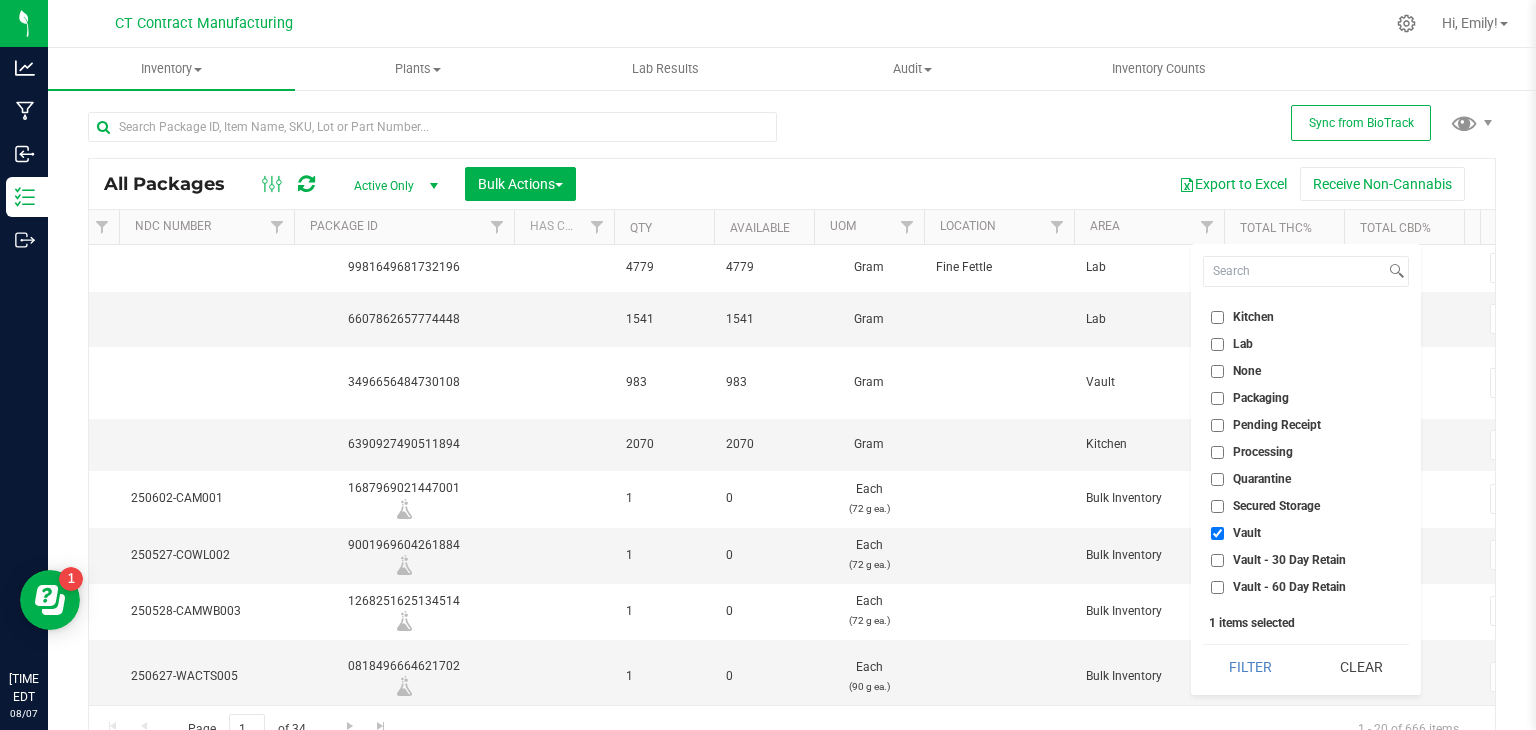 scroll, scrollTop: 152, scrollLeft: 0, axis: vertical 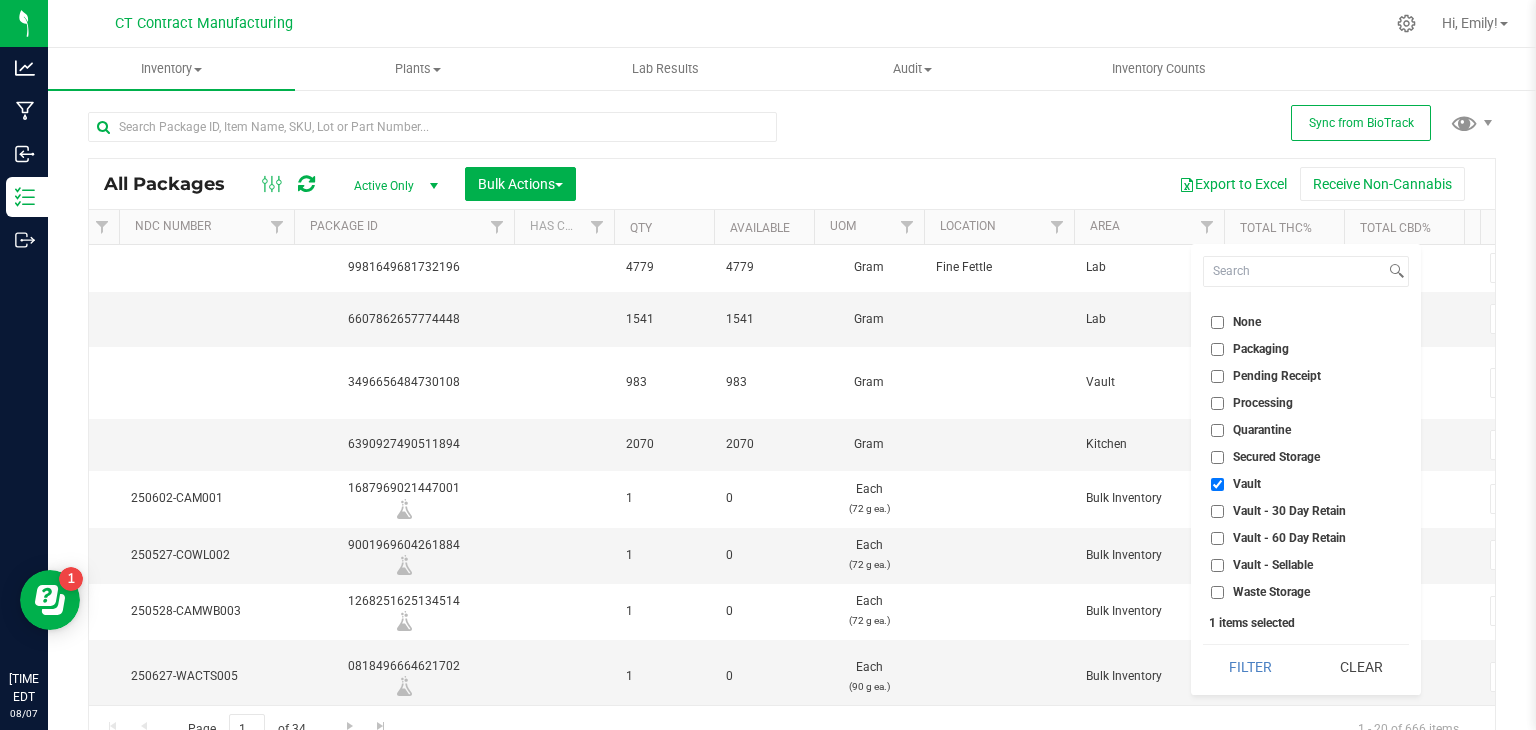 click on "Vault - Sellable" at bounding box center [1217, 565] 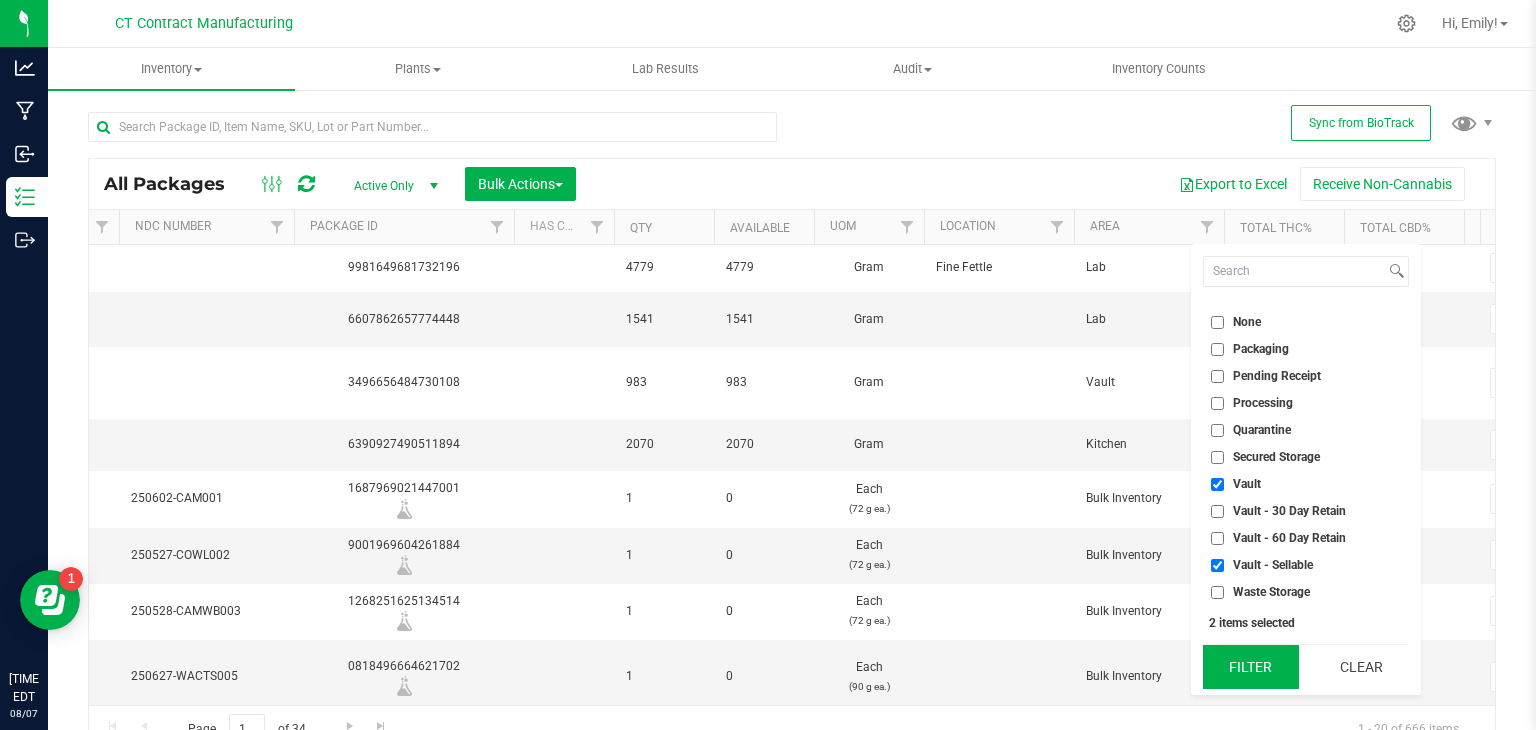 click on "Filter" at bounding box center (1251, 667) 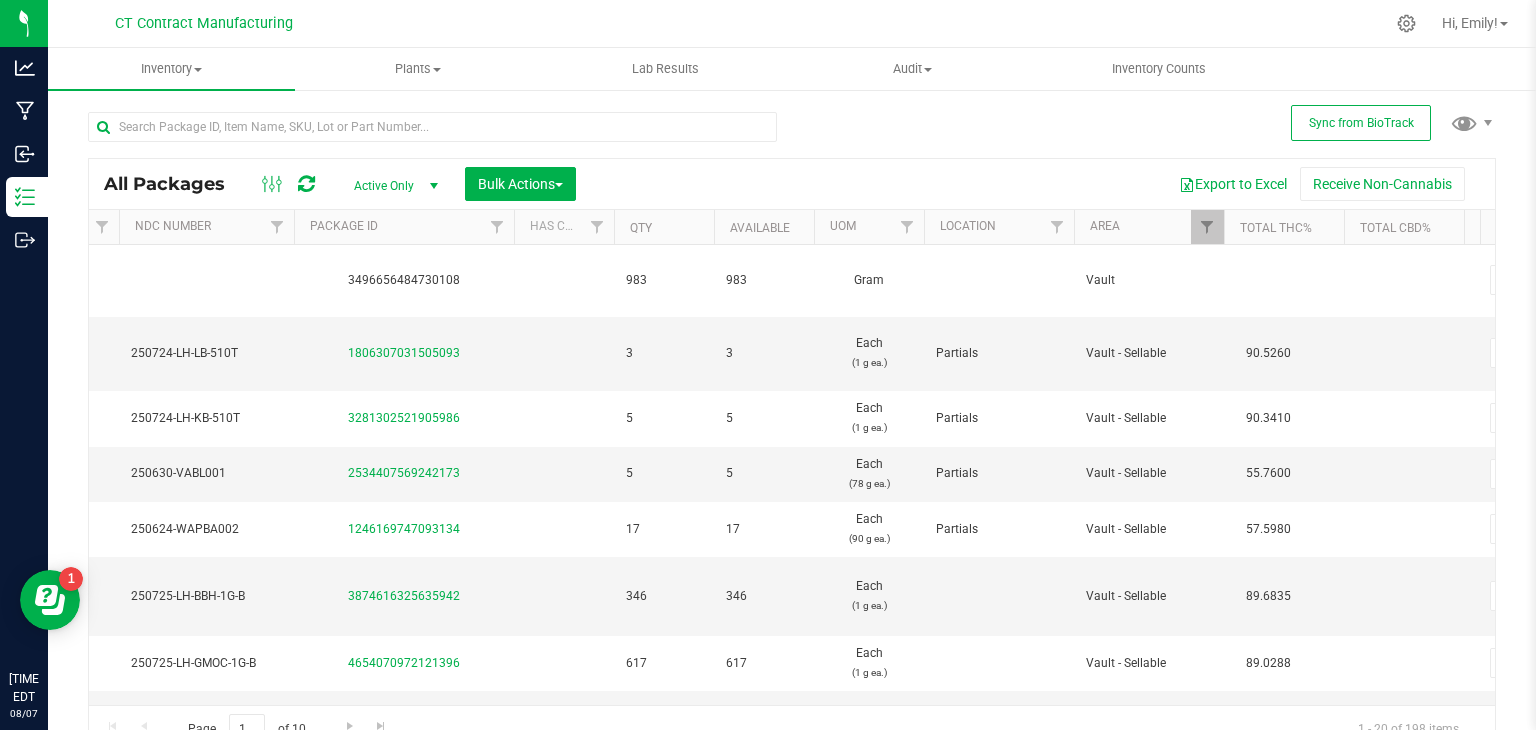 scroll, scrollTop: 0, scrollLeft: 74, axis: horizontal 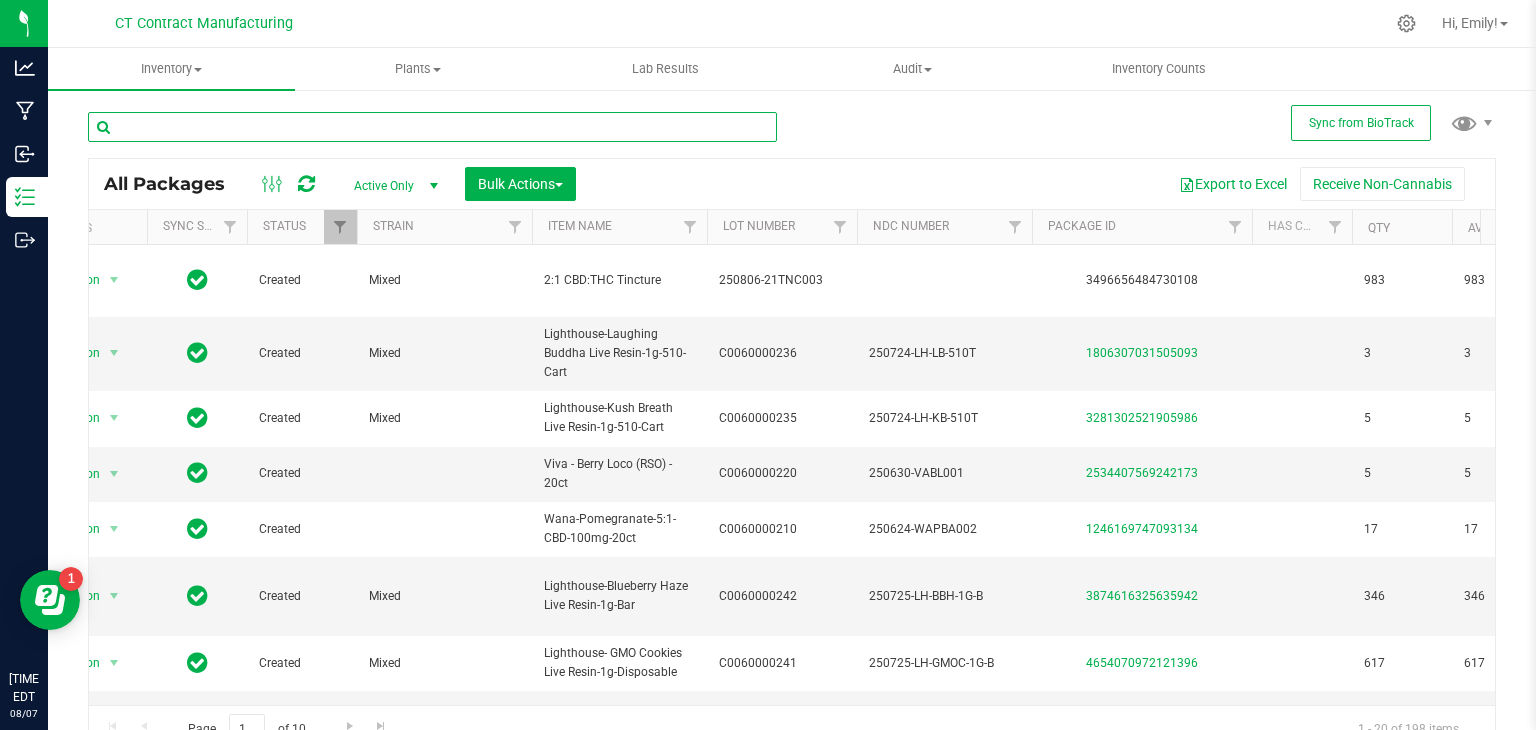 click at bounding box center (432, 127) 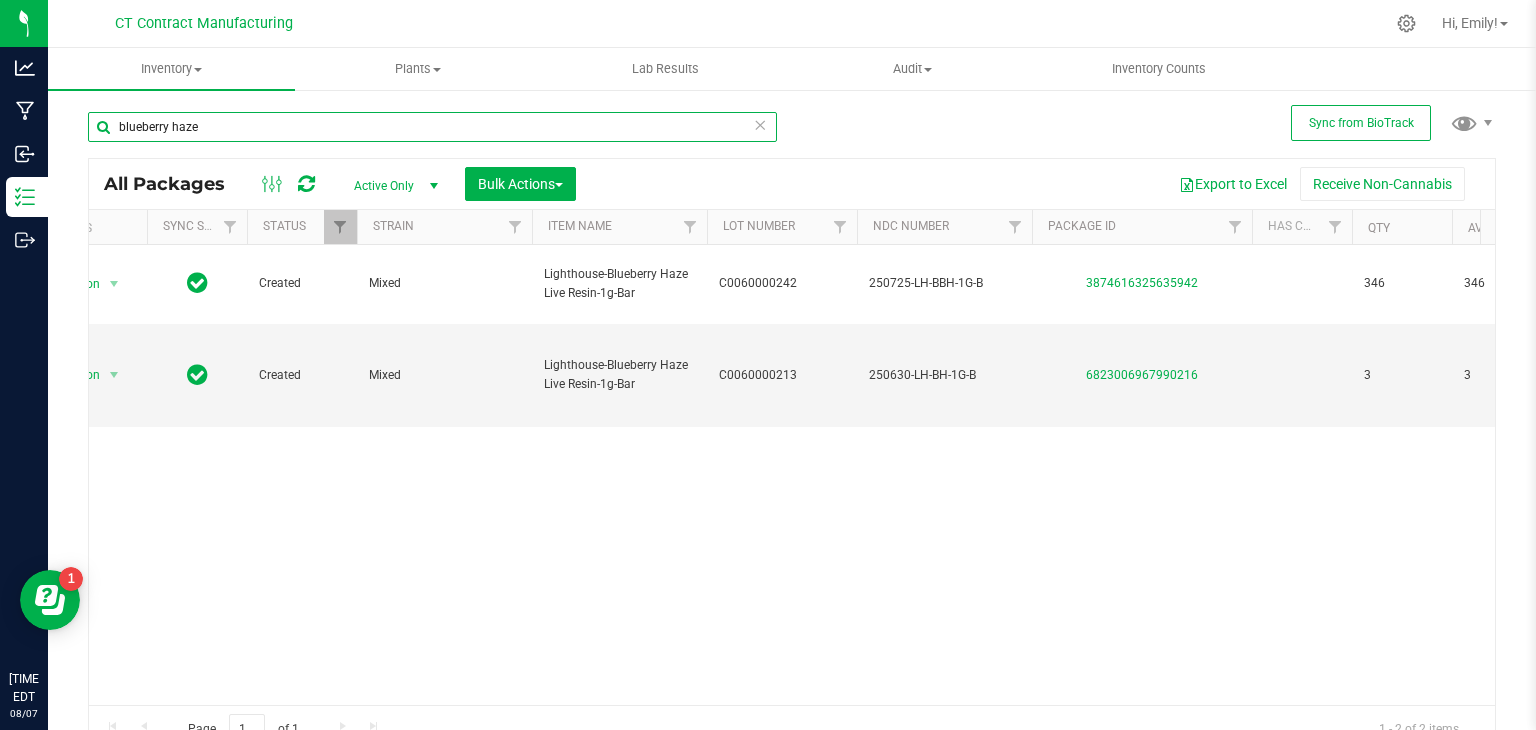 scroll, scrollTop: 0, scrollLeft: 0, axis: both 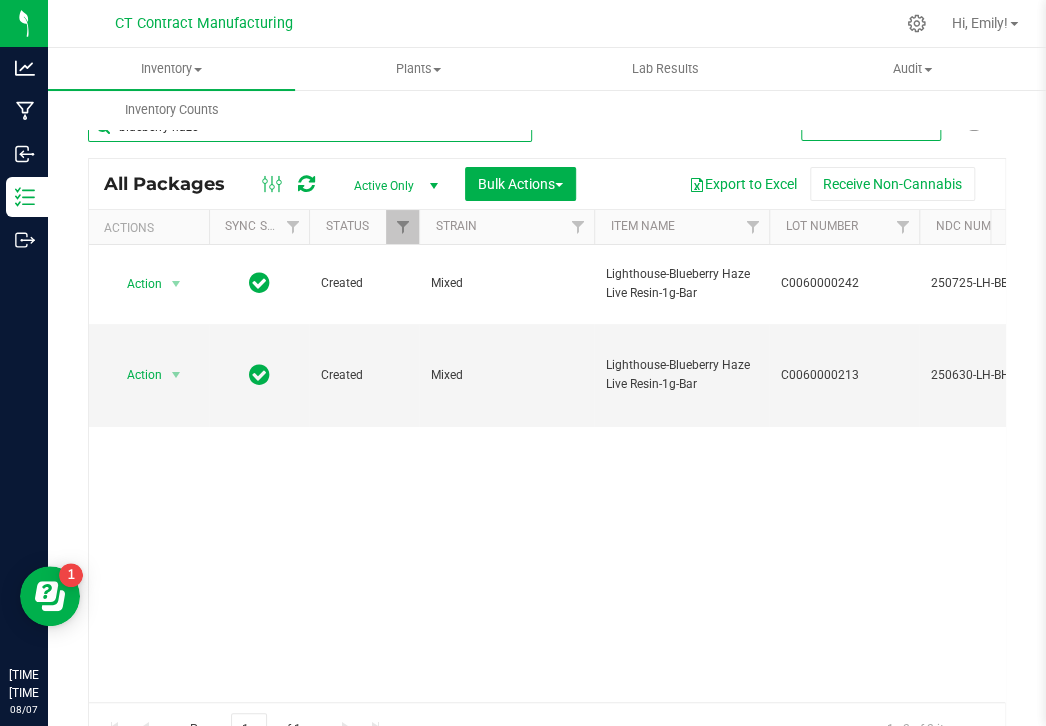 click on "blueberry haze" at bounding box center [310, 127] 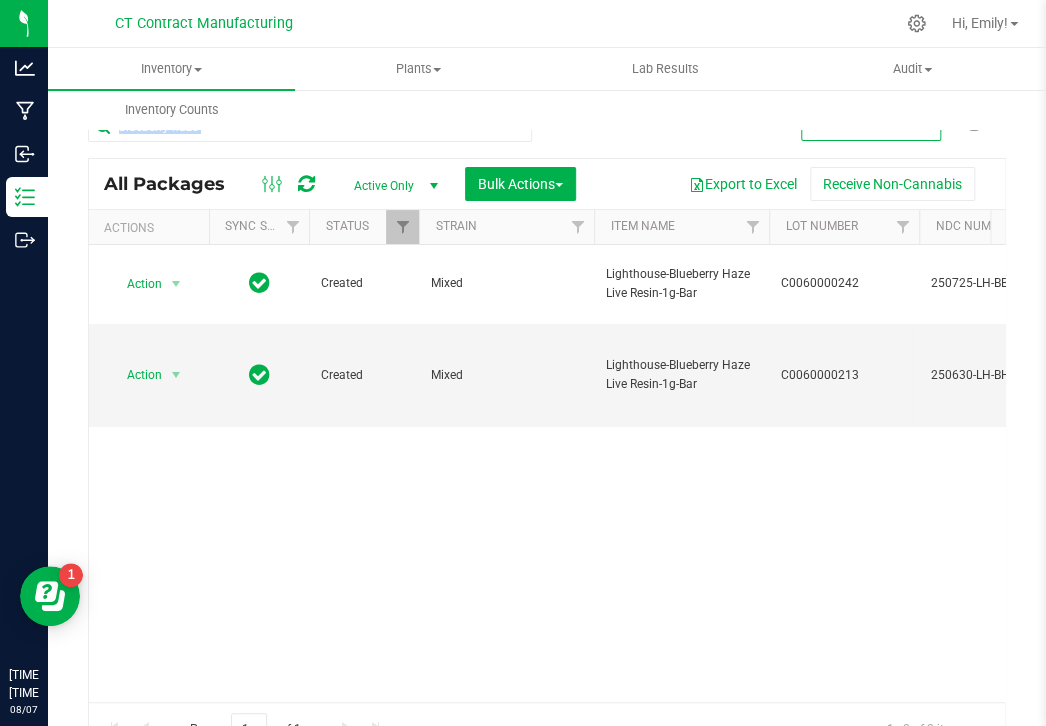 click on "blueberry haze" at bounding box center (310, 127) 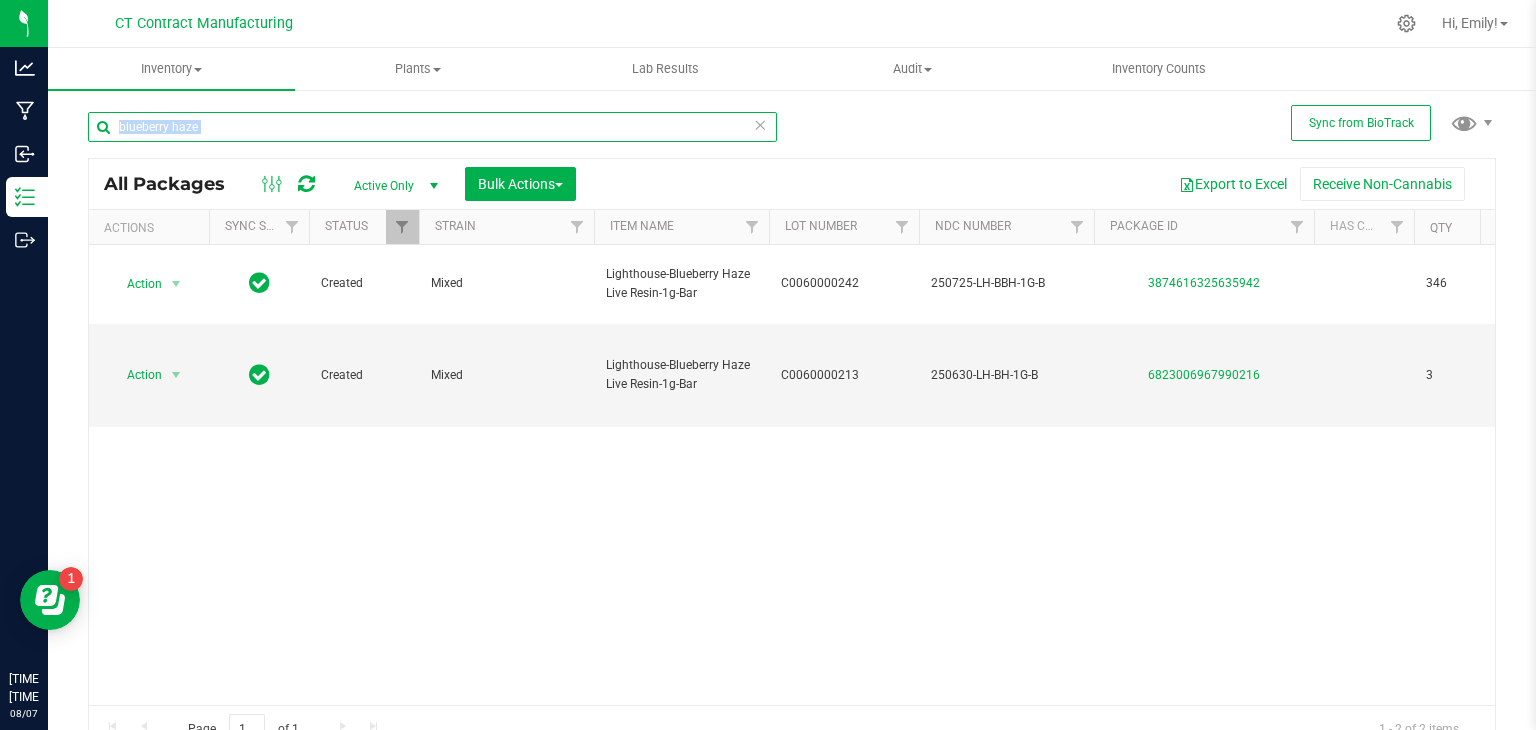 click on "blueberry haze" at bounding box center [432, 127] 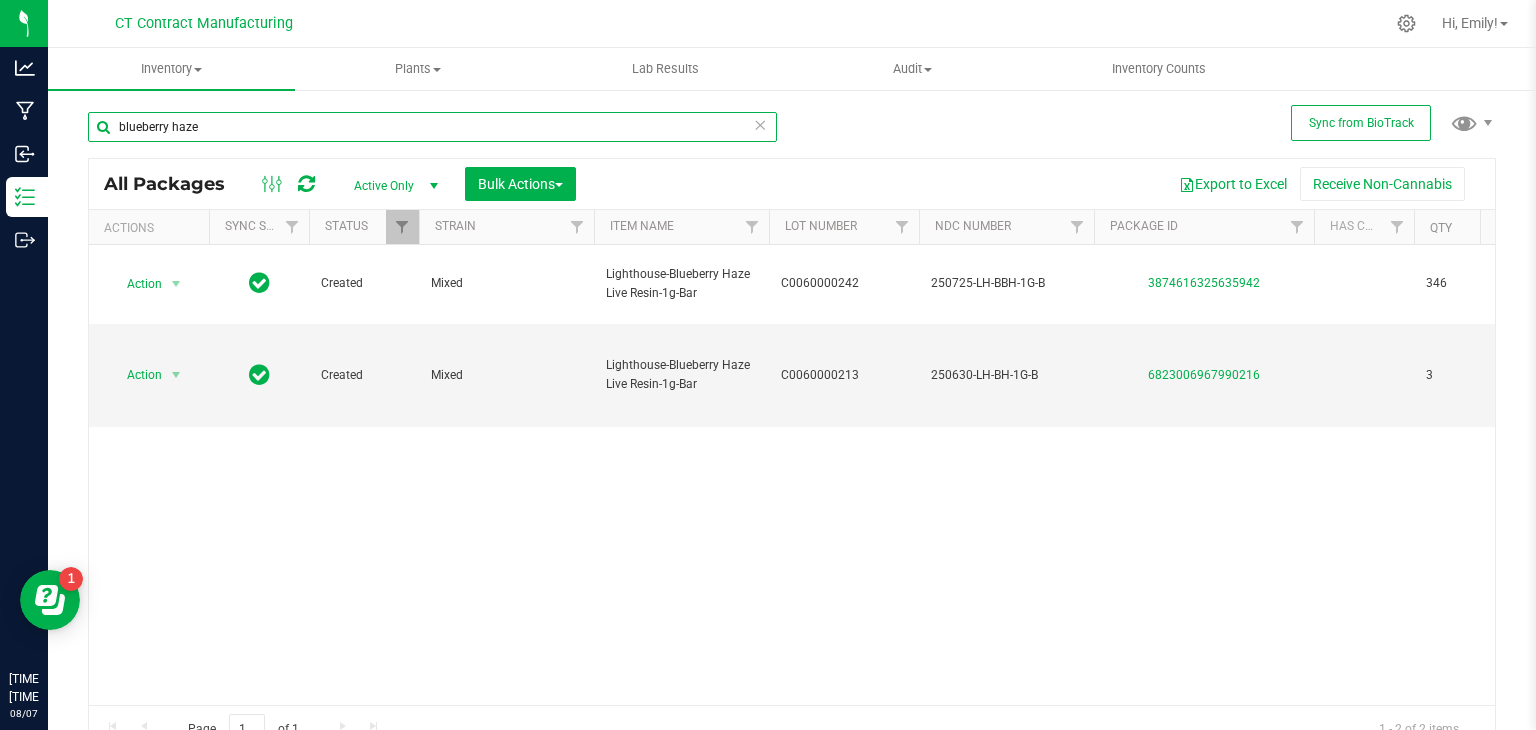 click on "blueberry haze" at bounding box center [432, 127] 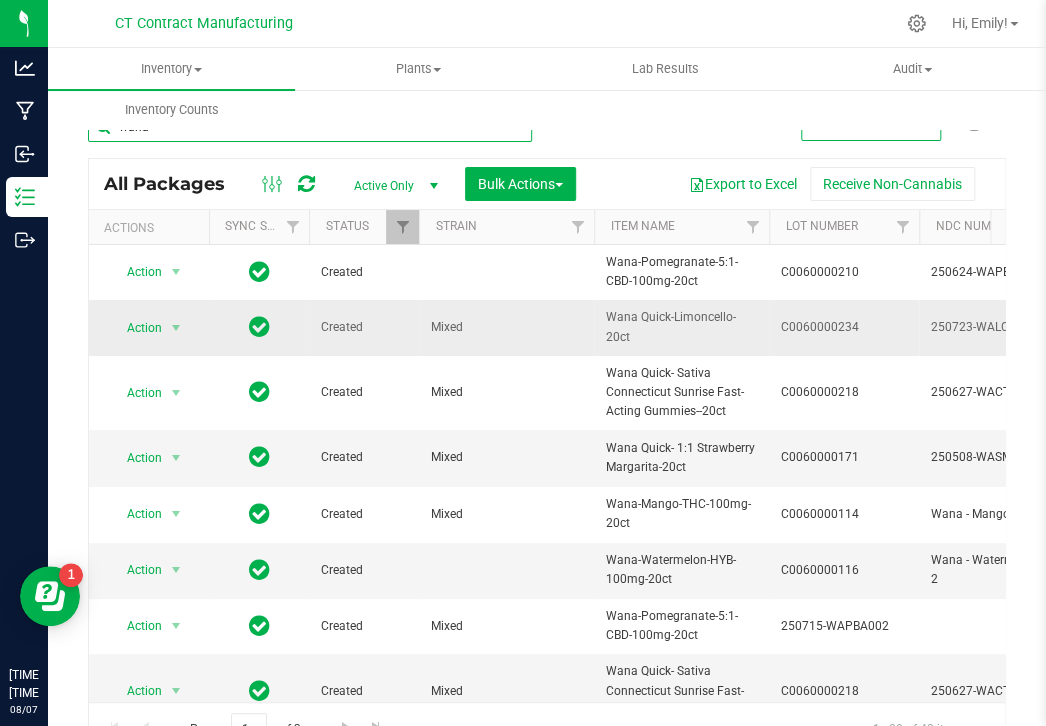 scroll, scrollTop: 0, scrollLeft: 302, axis: horizontal 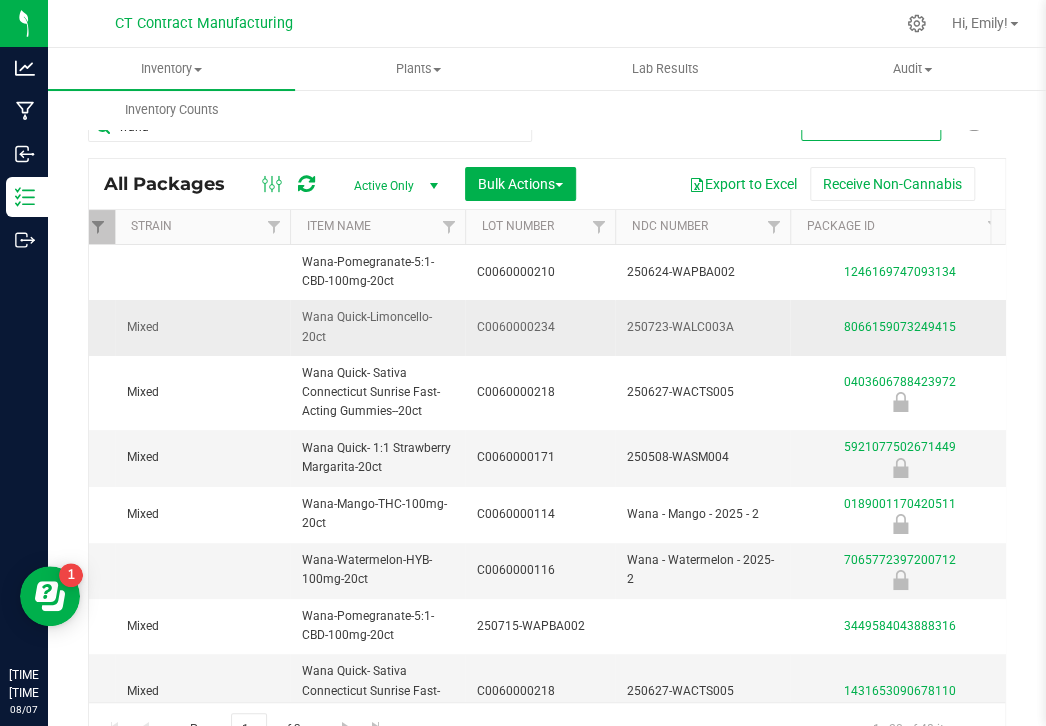 click on "C0060000234" at bounding box center [540, 327] 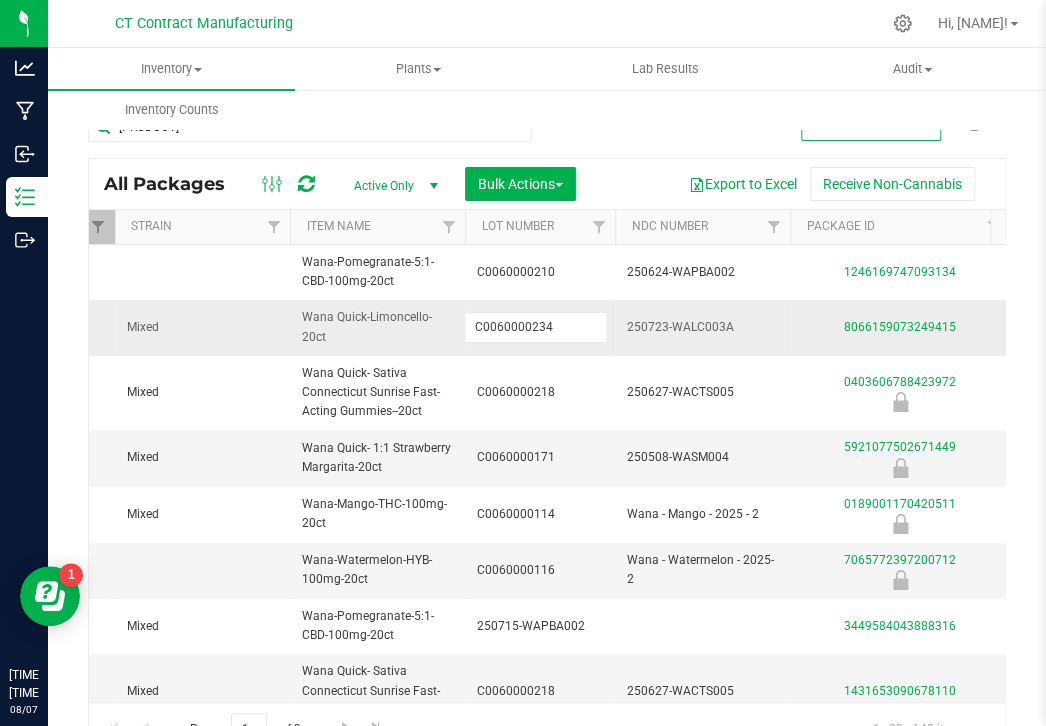 click on "C0060000234" at bounding box center (535, 327) 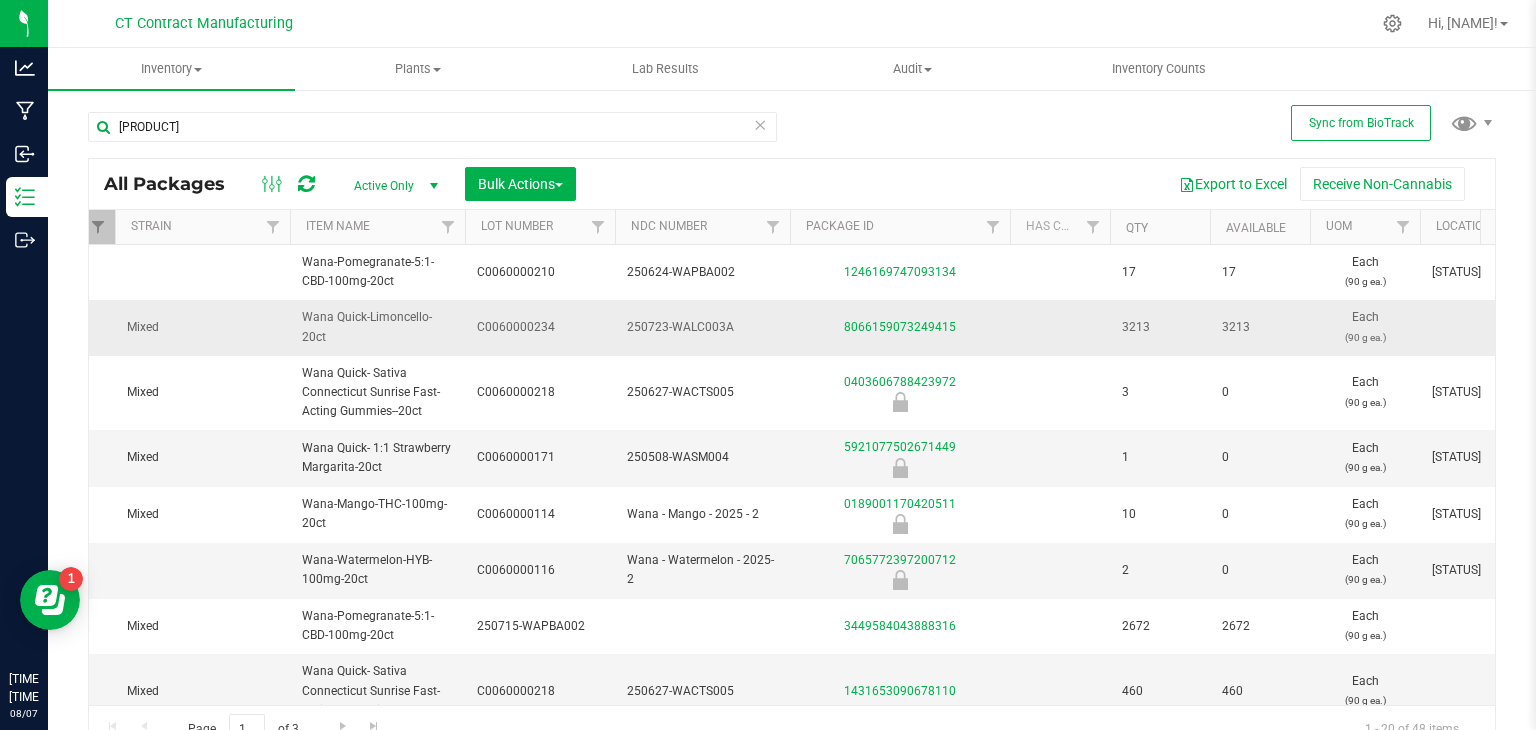 click on "Export to Excel
Receive Non-Cannabis" at bounding box center [1035, 184] 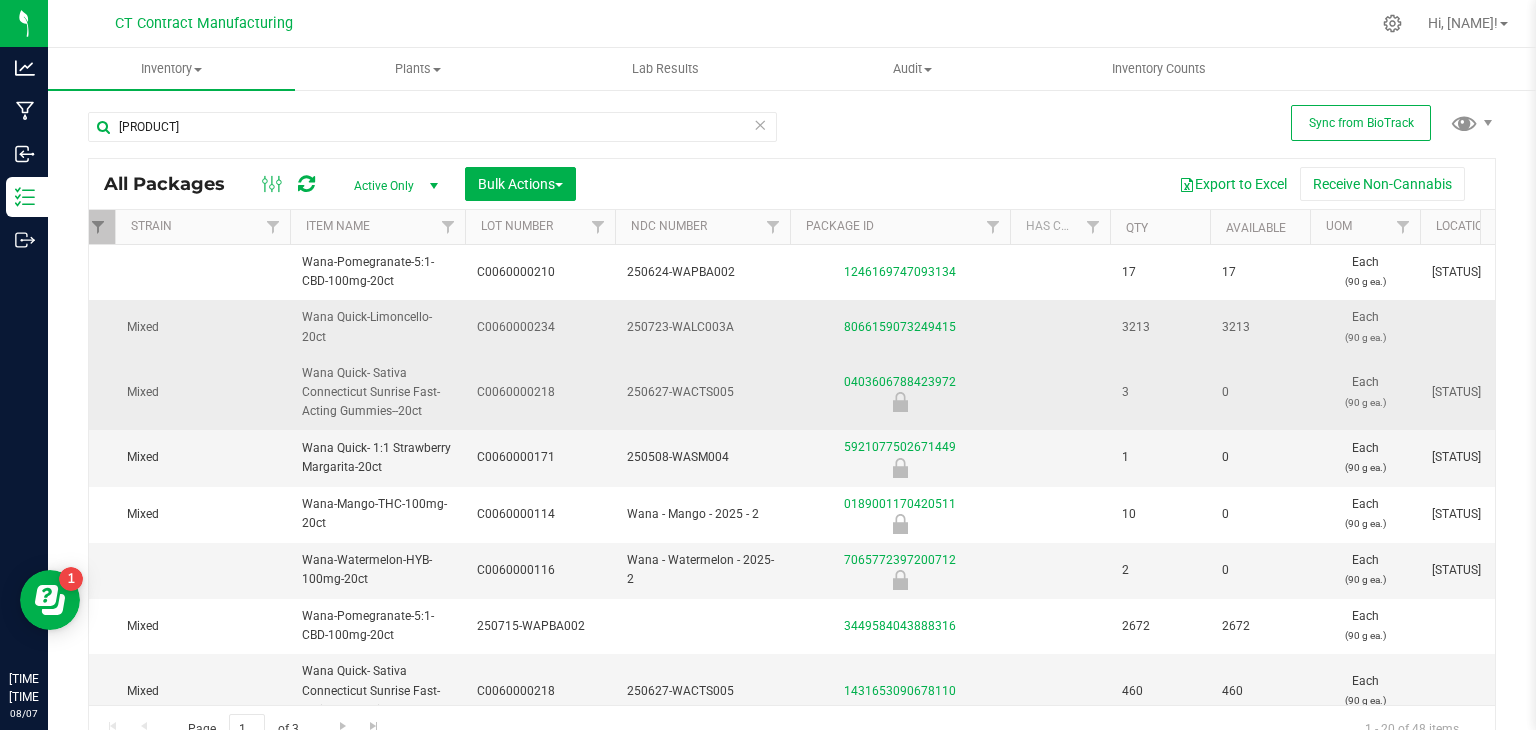scroll, scrollTop: 0, scrollLeft: 620, axis: horizontal 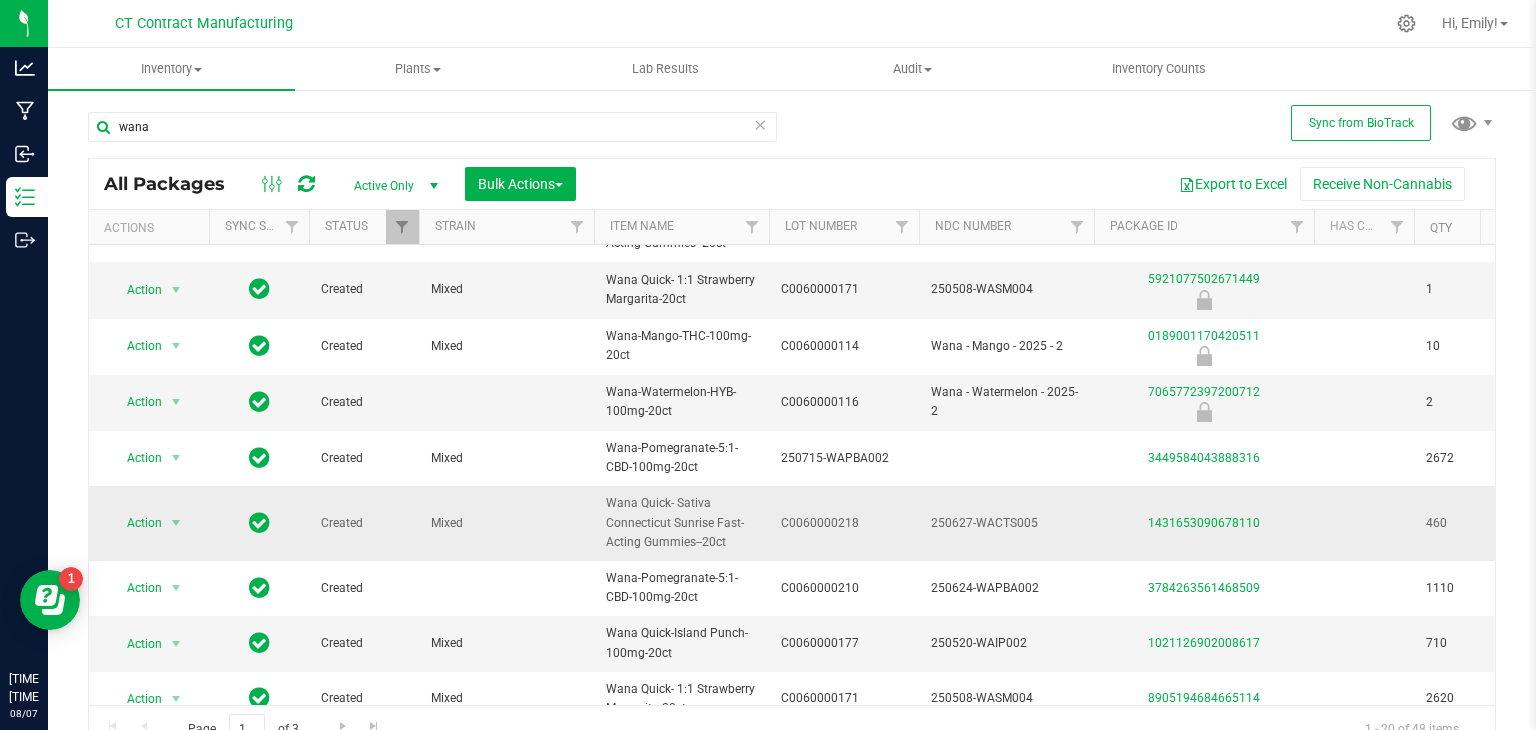 click on "C0060000218" at bounding box center (844, 523) 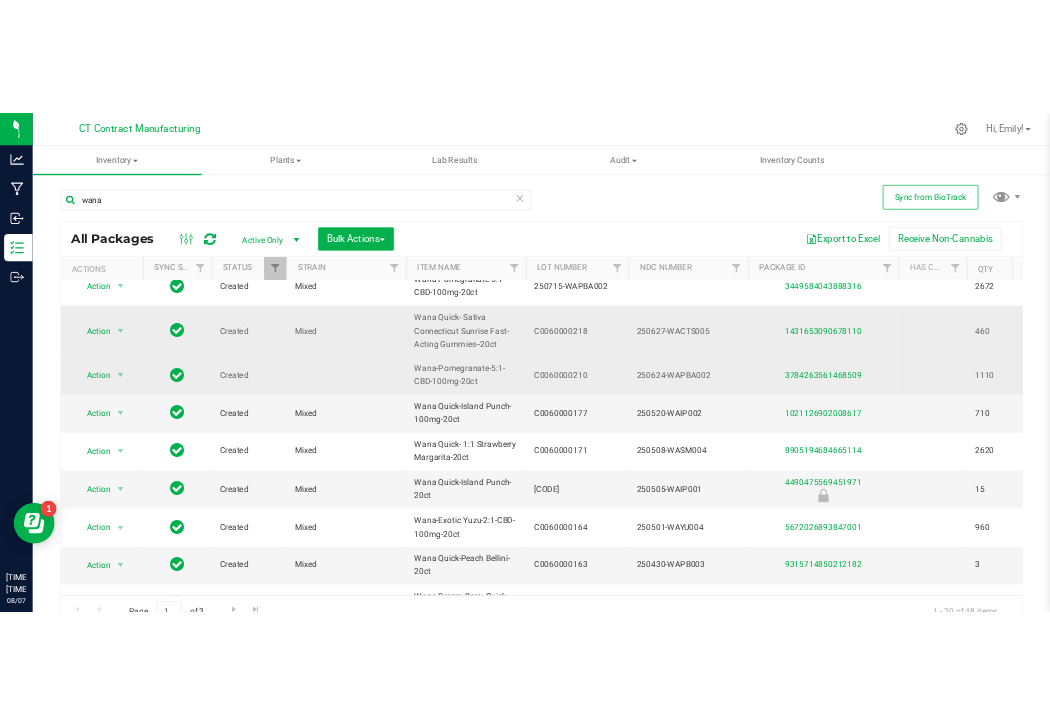 scroll, scrollTop: 540, scrollLeft: 0, axis: vertical 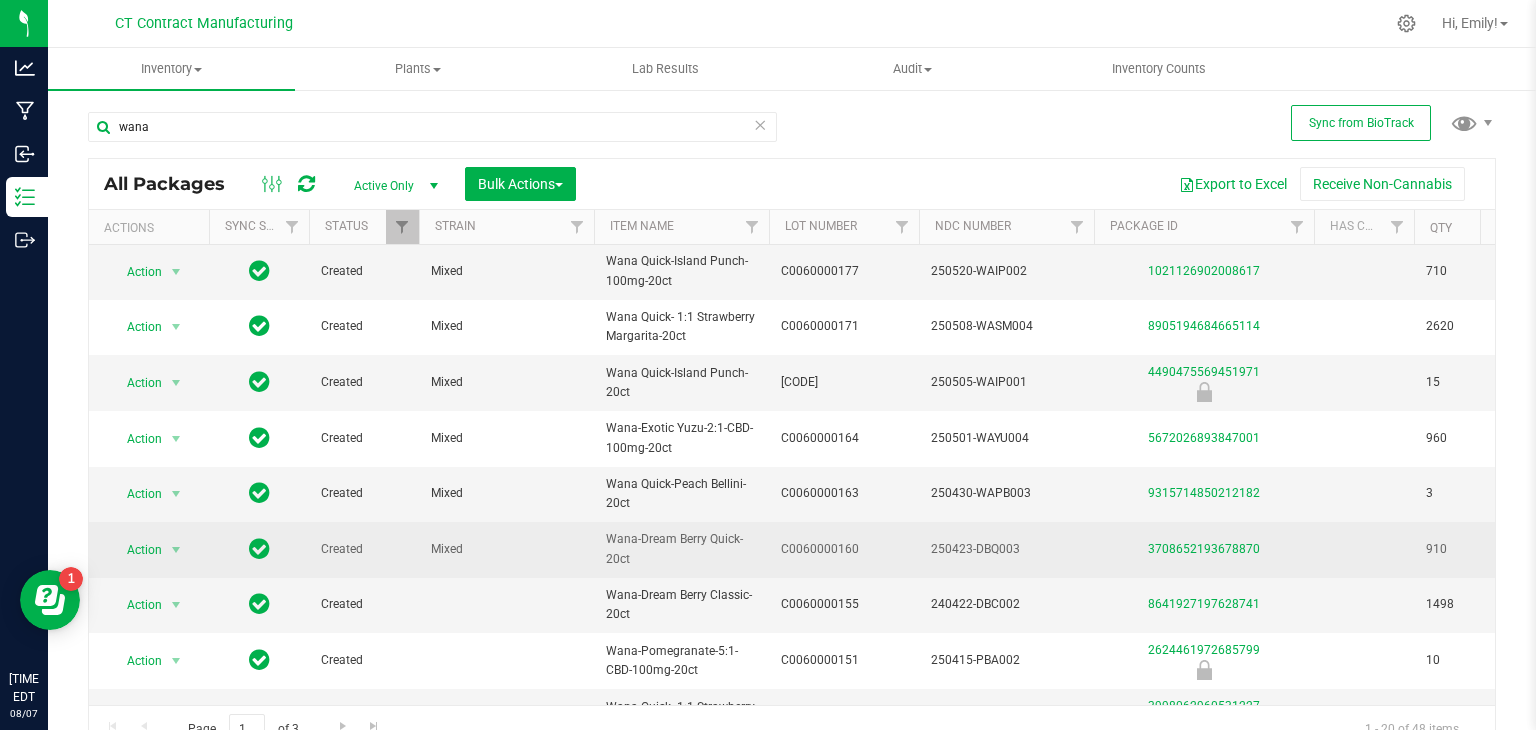 click on "C0060000160" at bounding box center [844, 549] 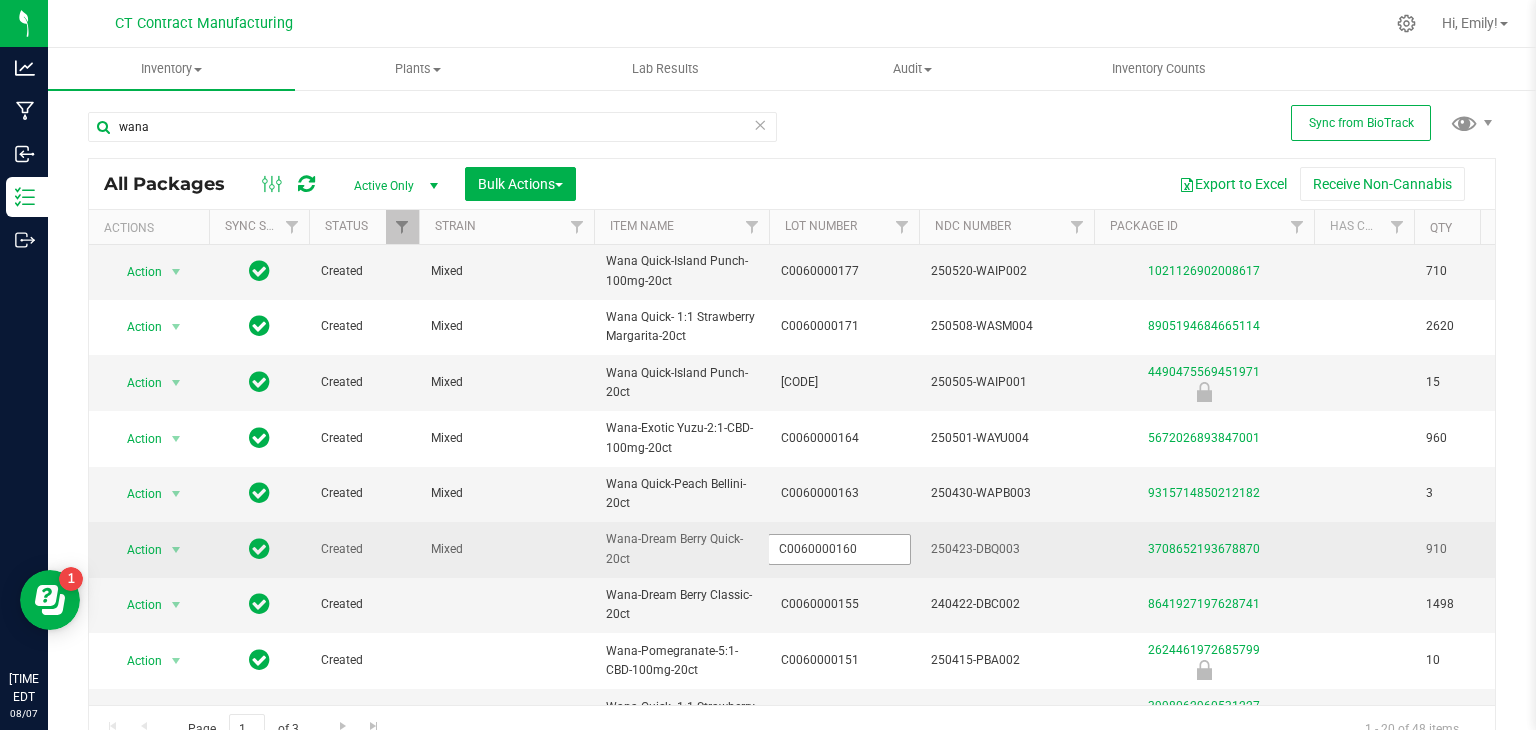 click on "C0060000160" at bounding box center (839, 549) 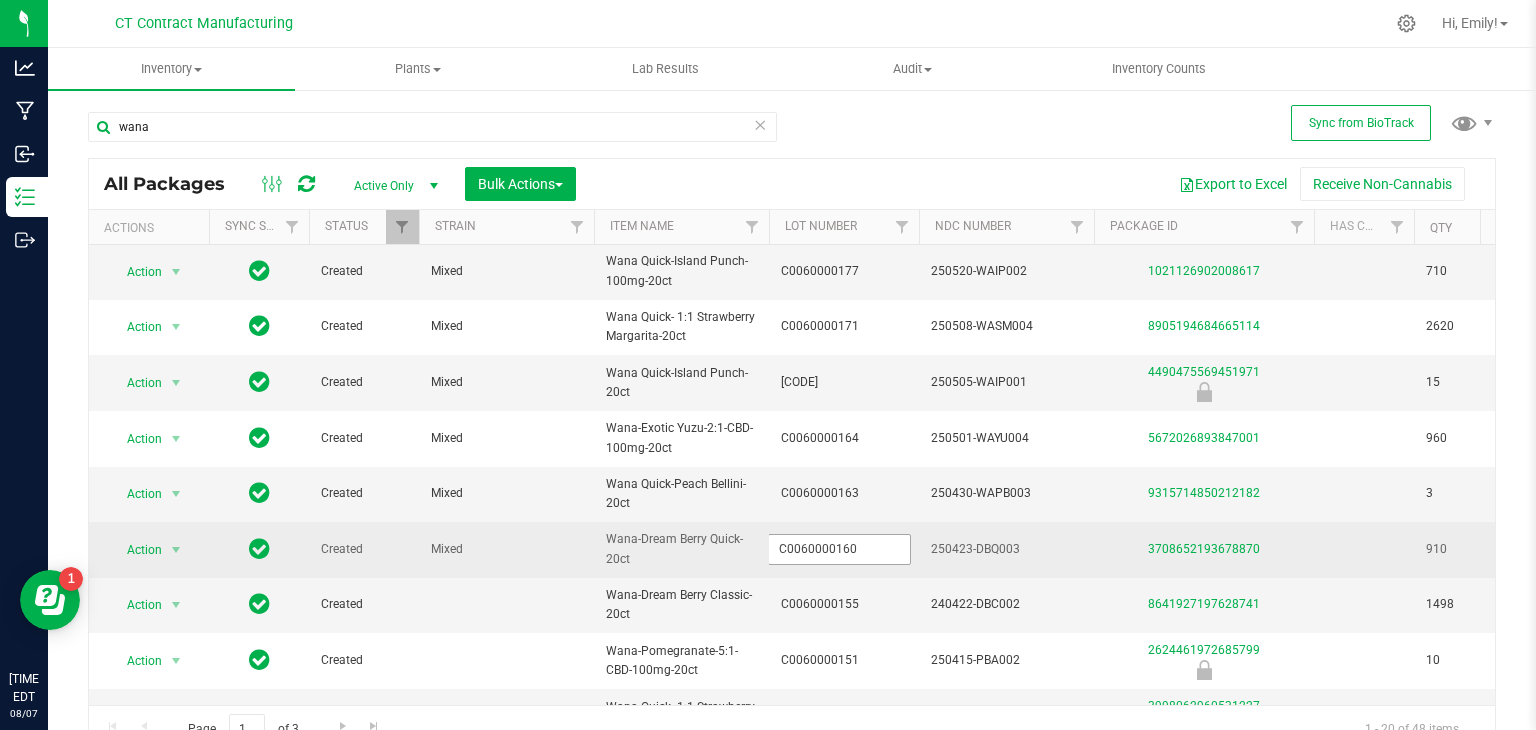 click on "C0060000160" at bounding box center (839, 549) 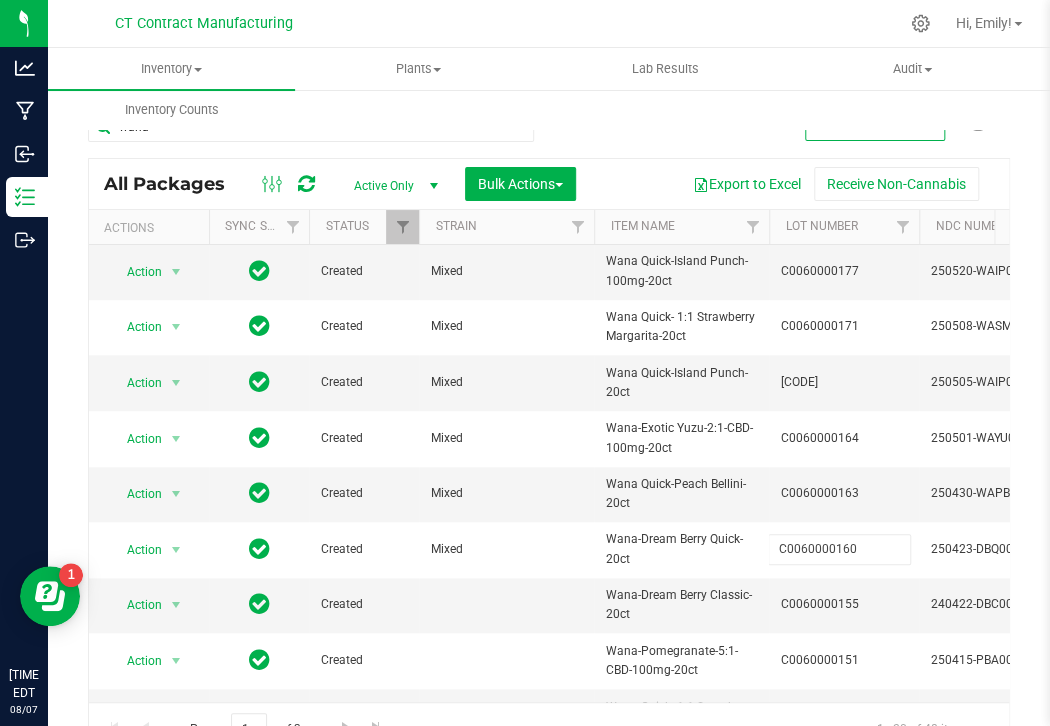 click on "wana
All Packages
Active Only Active Only Lab Samples Locked All External Internal
Bulk Actions
Add to manufacturing run
Add to outbound order" at bounding box center [549, 424] 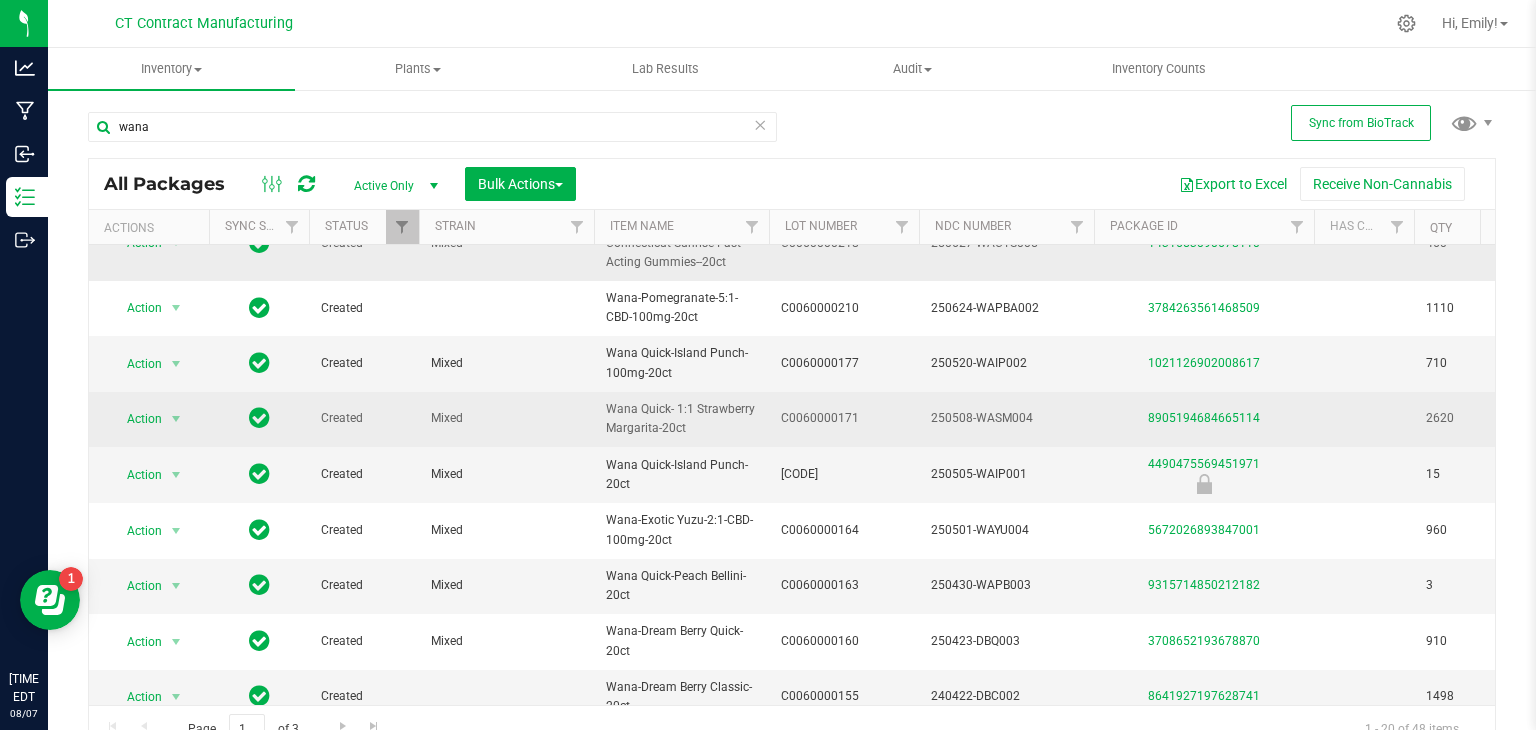 scroll, scrollTop: 444, scrollLeft: 0, axis: vertical 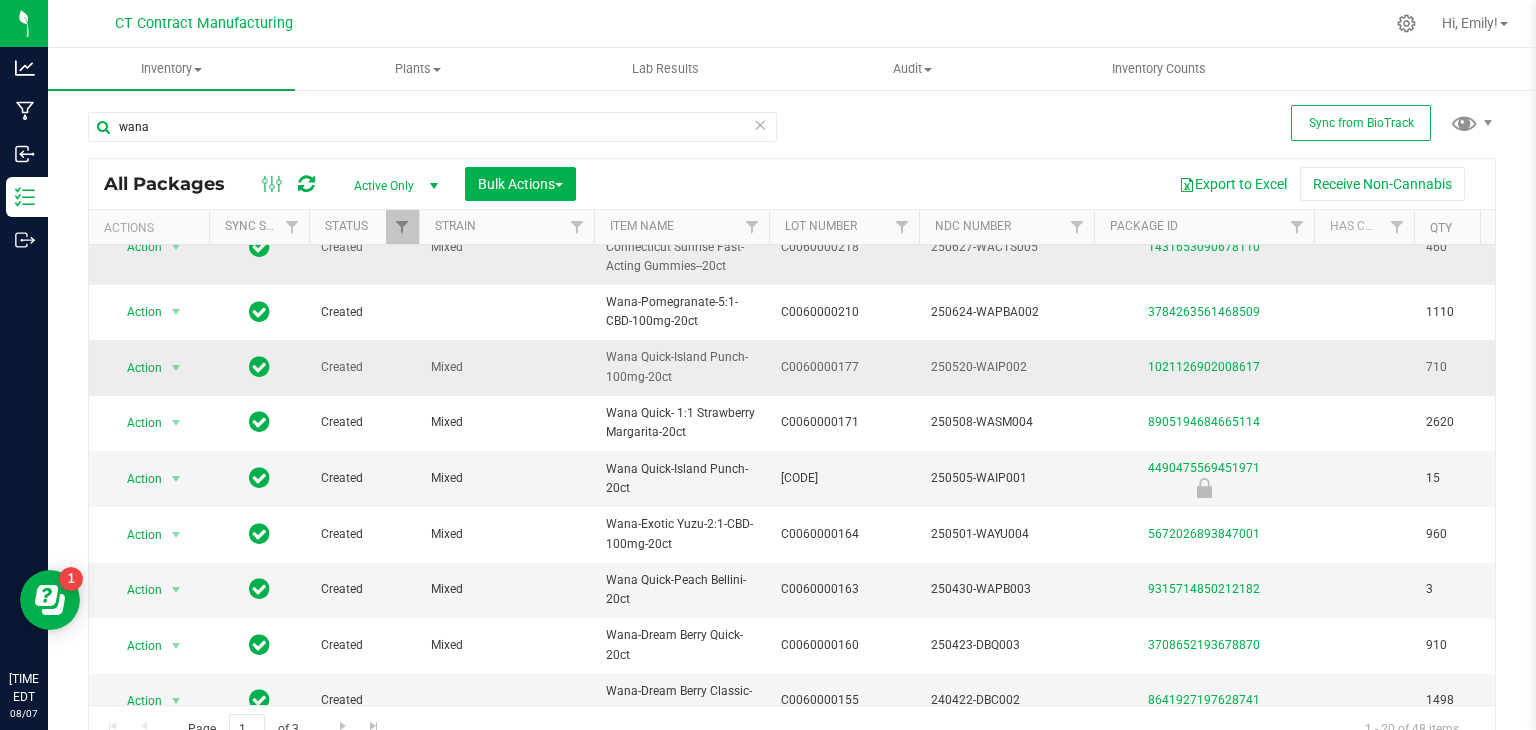 click on "C0060000177" at bounding box center [844, 367] 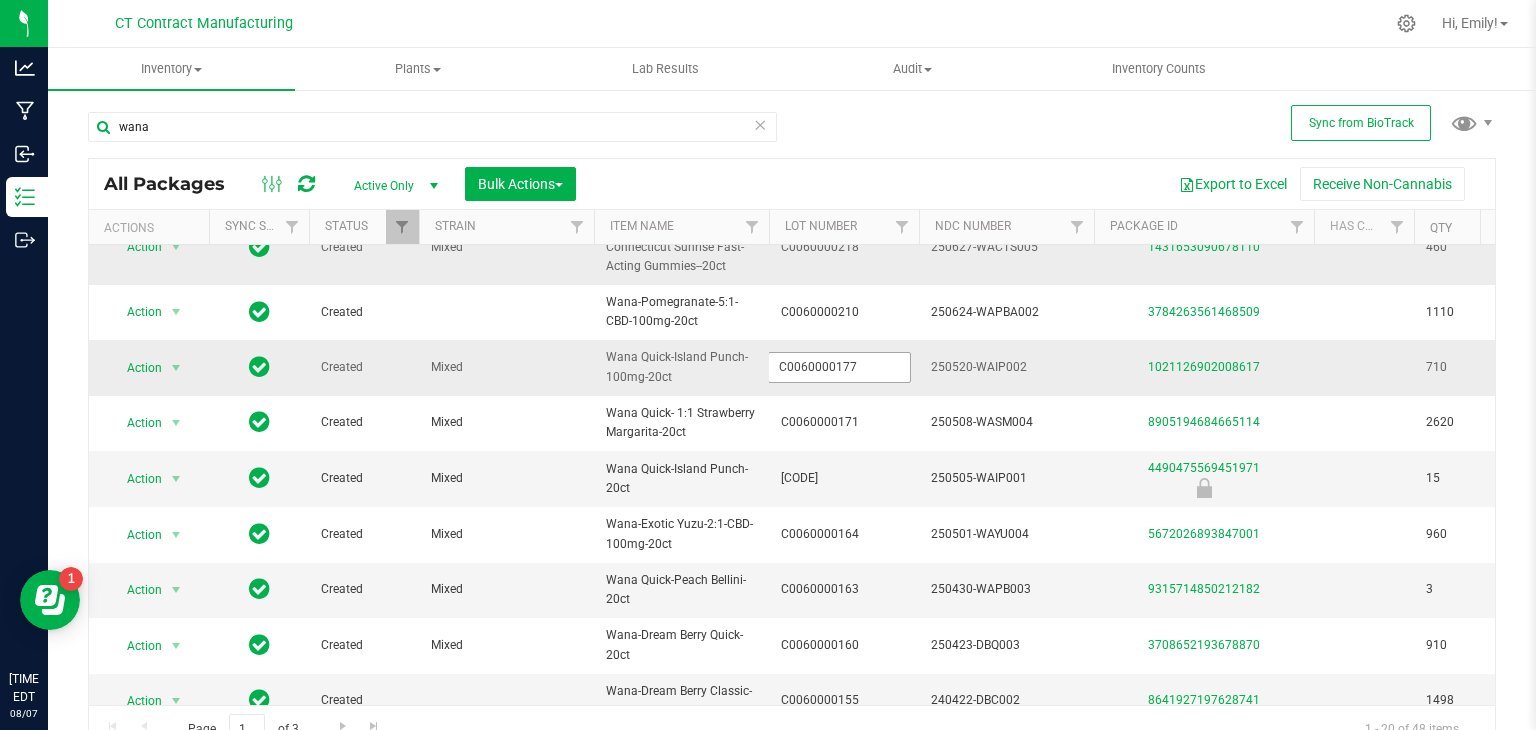 click on "C0060000177" at bounding box center [839, 367] 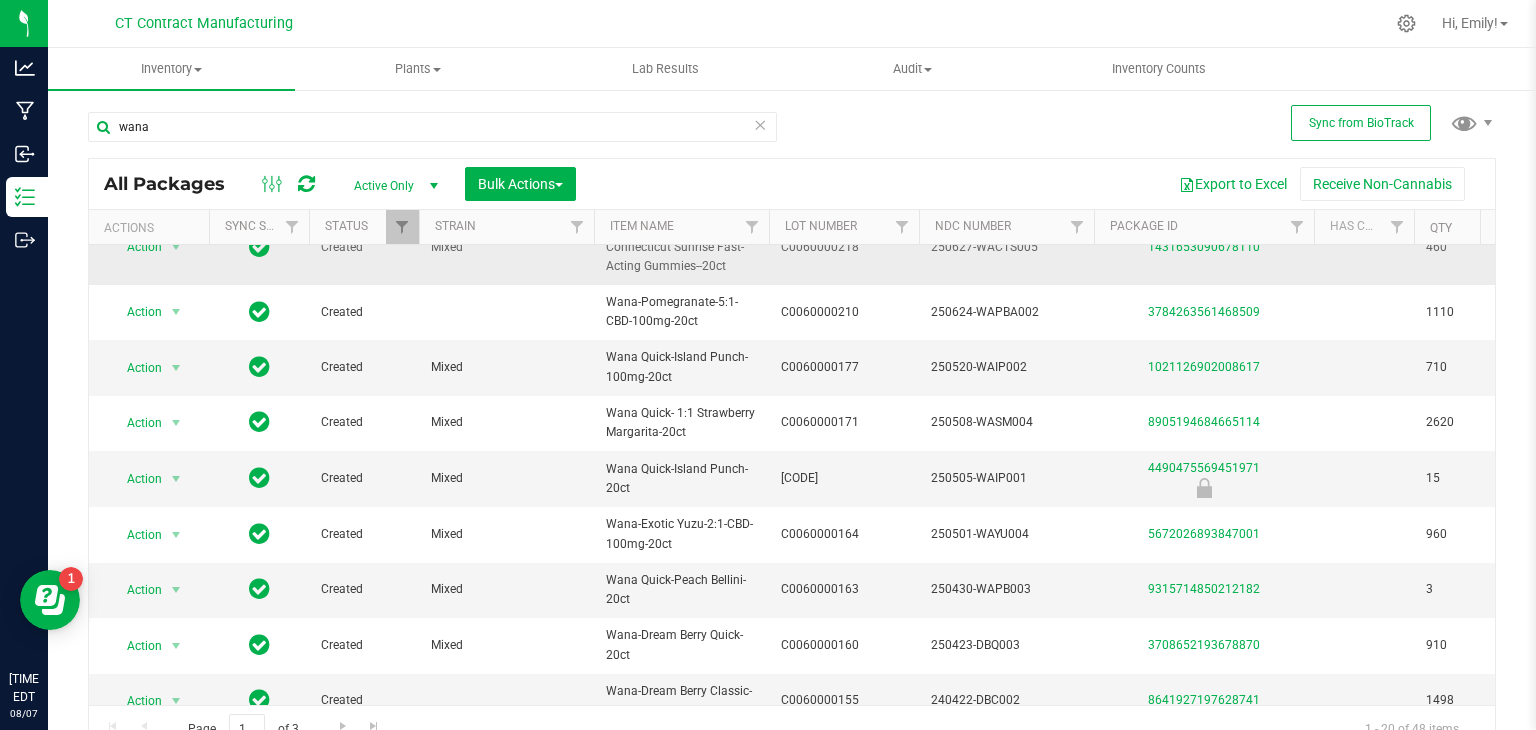 click on "wana
All Packages
Active Only Active Only Lab Samples Locked All External Internal
Bulk Actions
Add to manufacturing run
Add to outbound order" at bounding box center (792, 423) 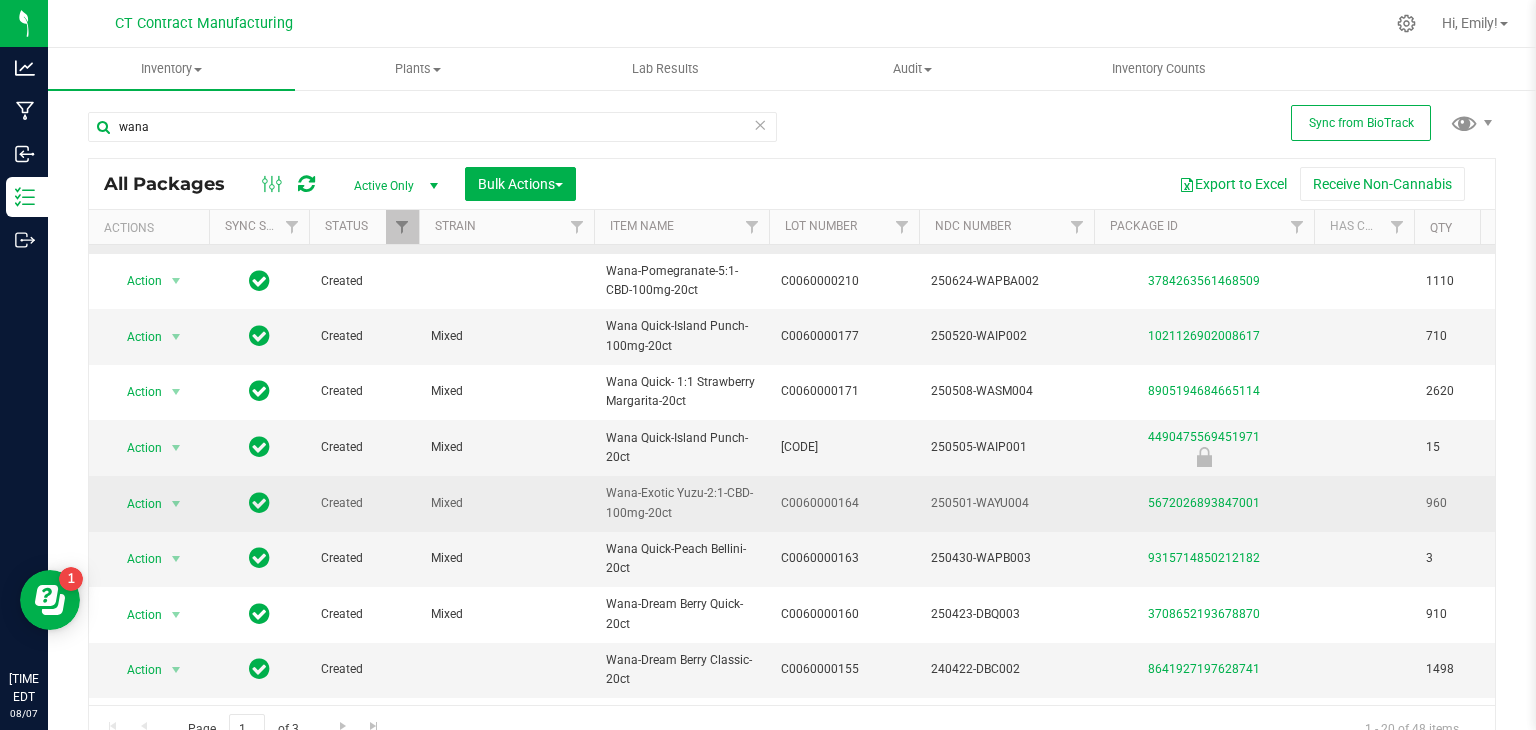scroll, scrollTop: 474, scrollLeft: 0, axis: vertical 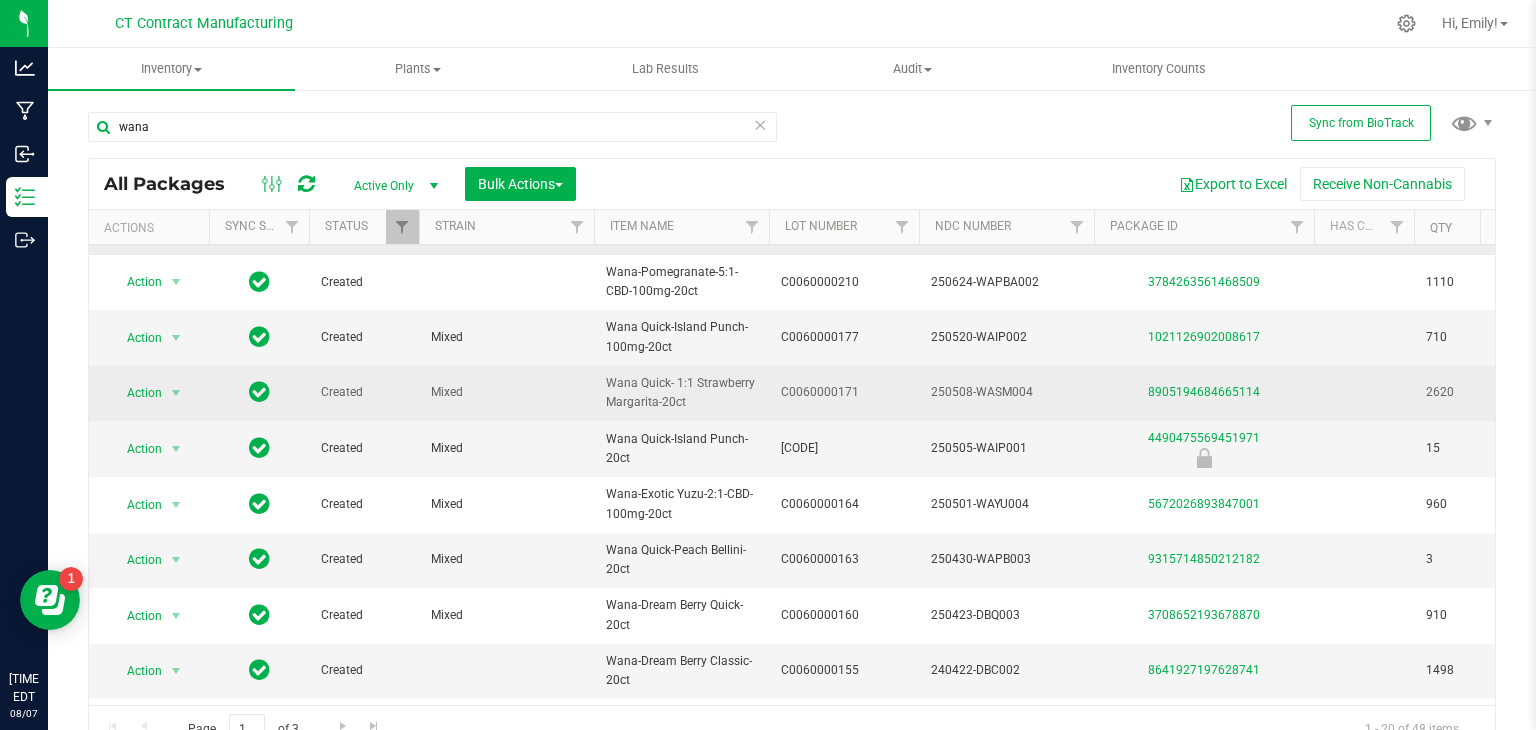 click on "C0060000171" at bounding box center (844, 392) 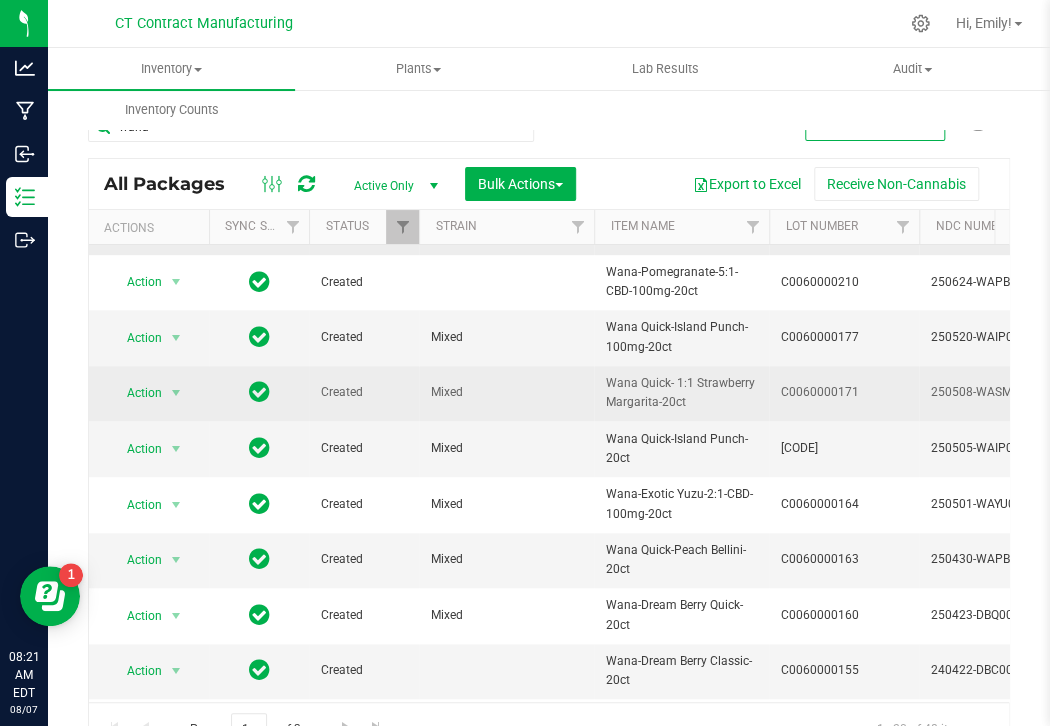 click on "Inventory
All packages
All inventory
Waste log
Create inventory
Plants
All plants
Waste log" at bounding box center (573, 89) 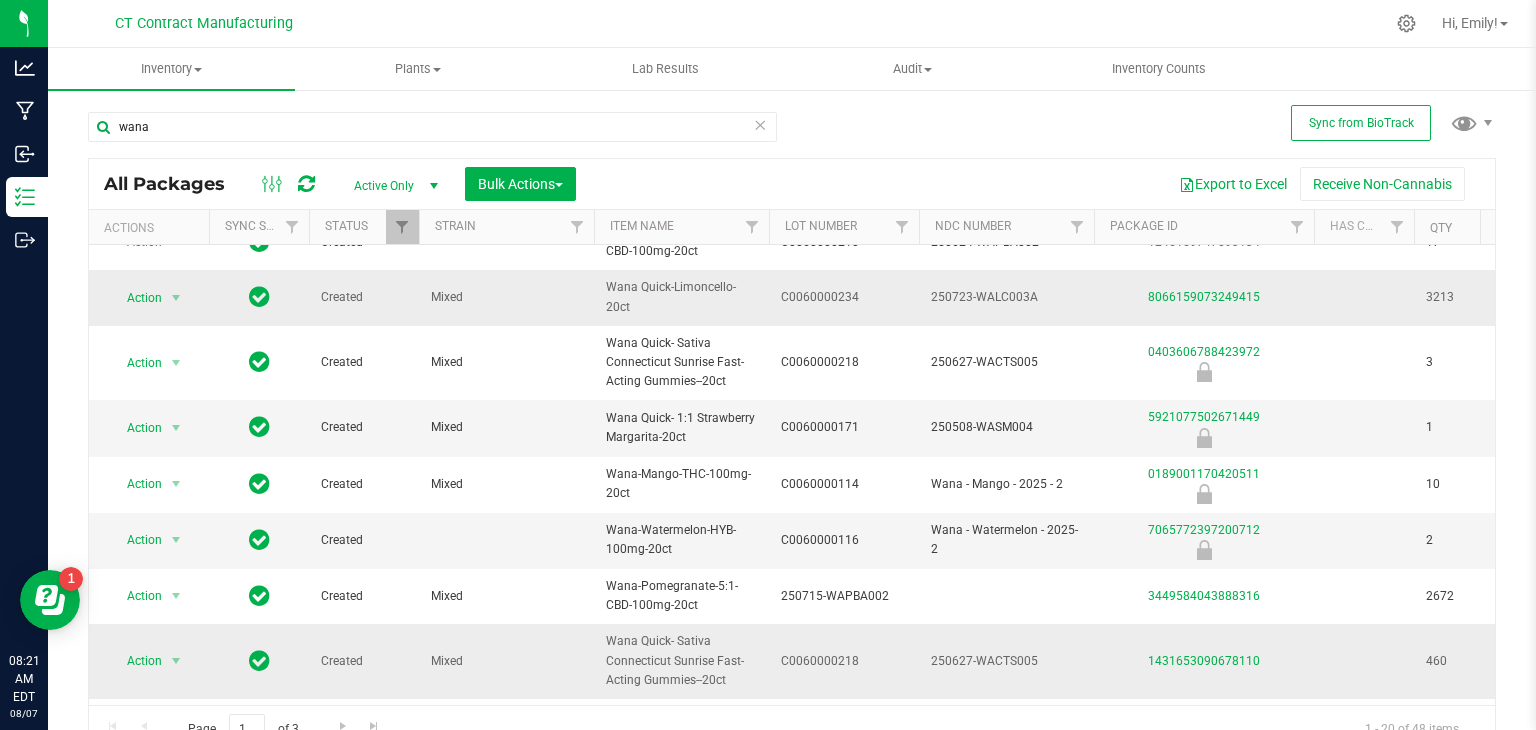 scroll, scrollTop: 0, scrollLeft: 0, axis: both 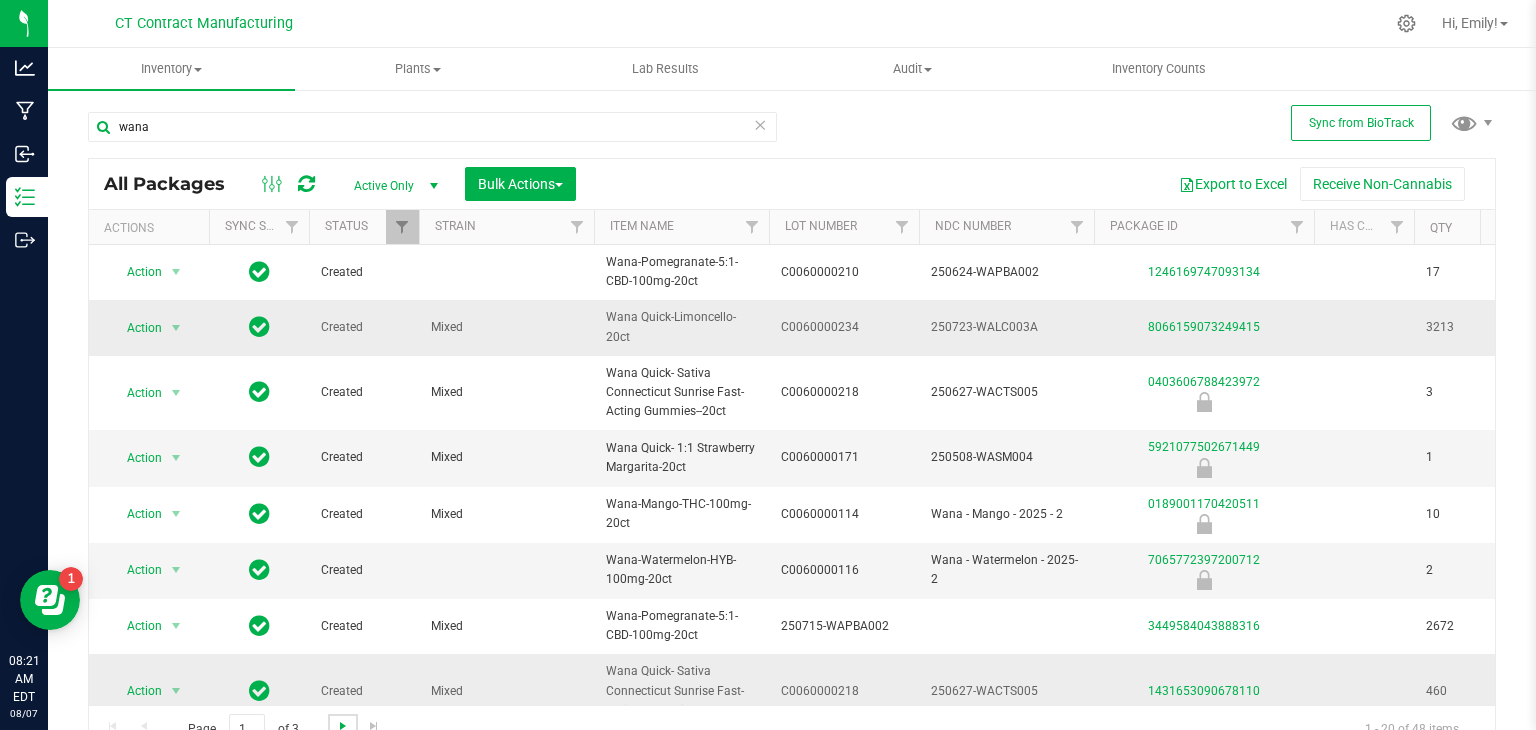 click at bounding box center (343, 726) 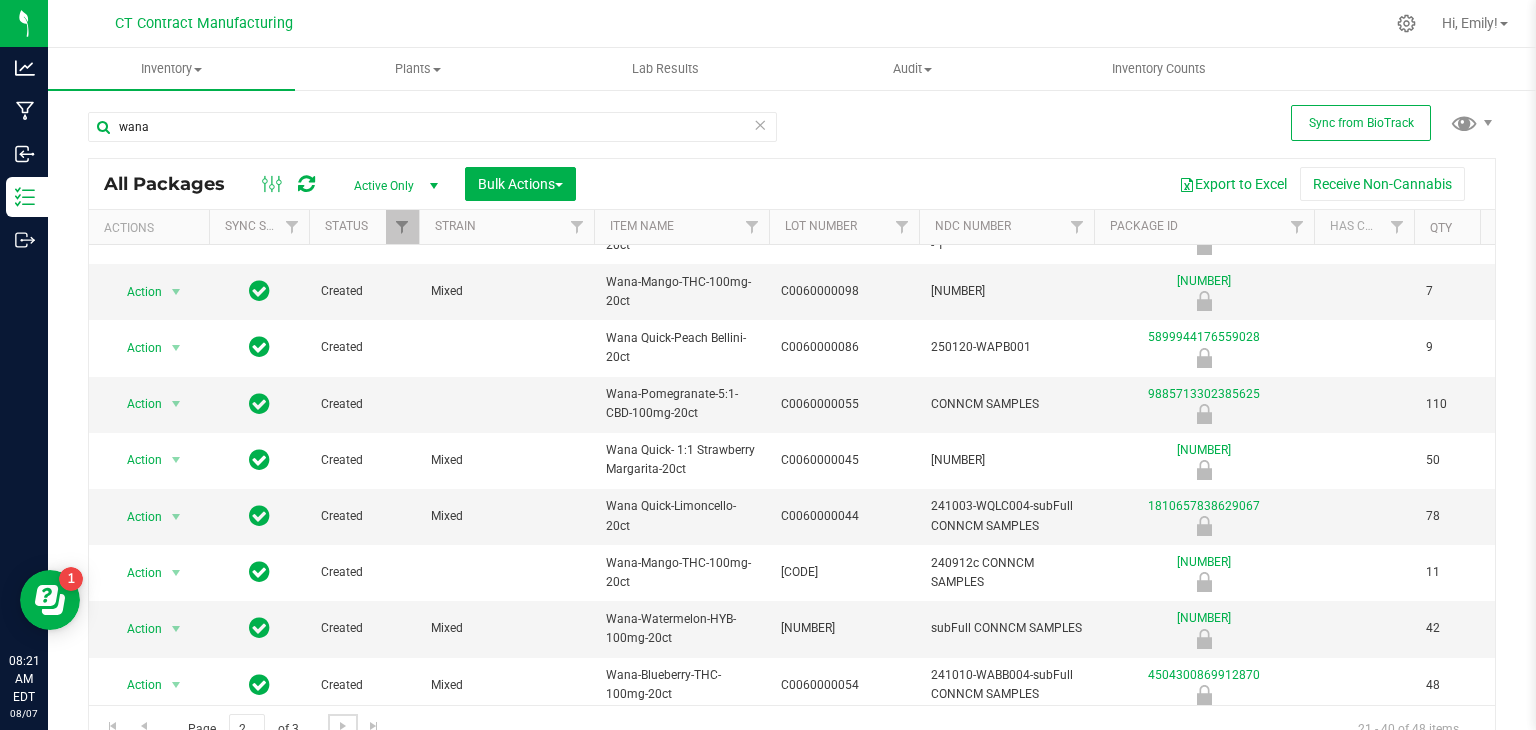 scroll, scrollTop: 672, scrollLeft: 0, axis: vertical 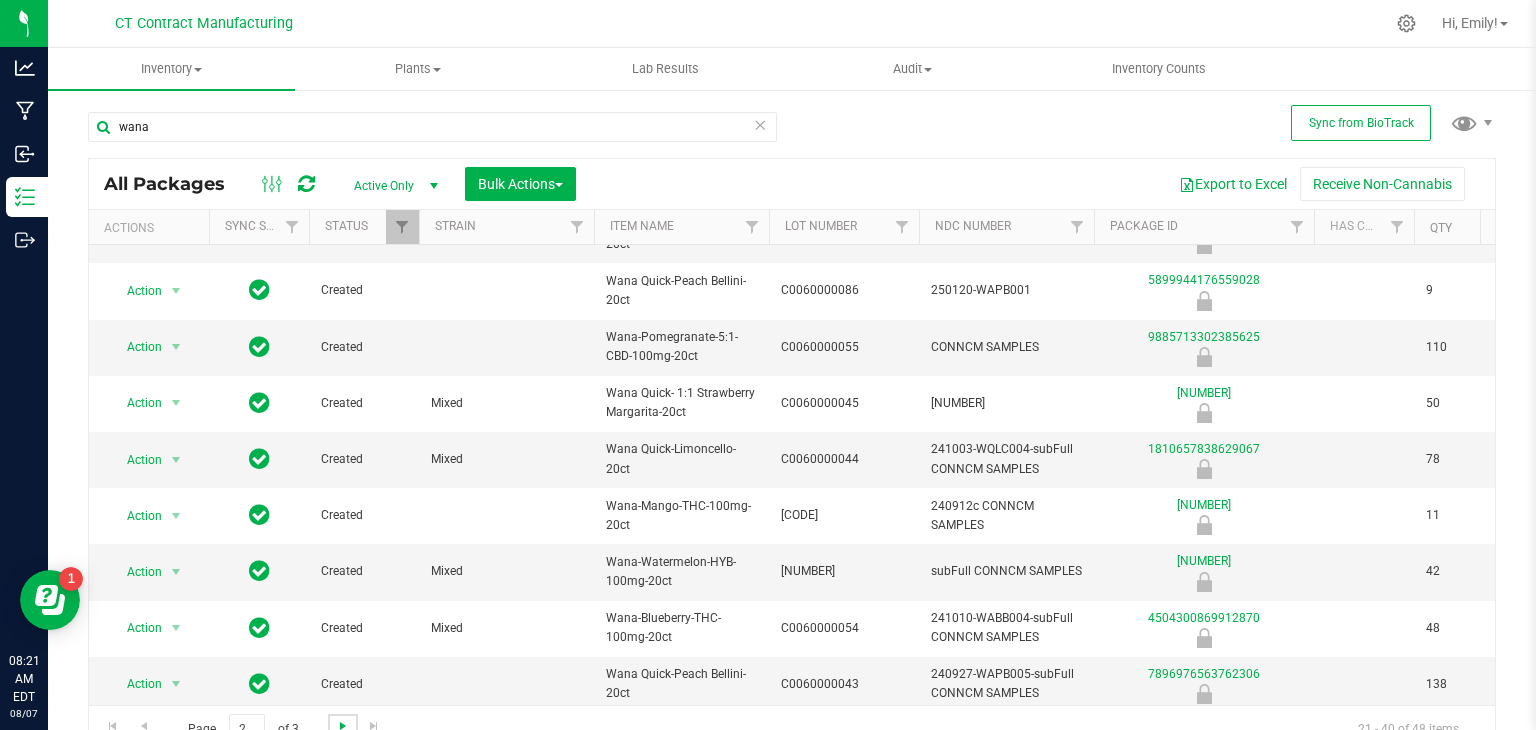 click at bounding box center (343, 726) 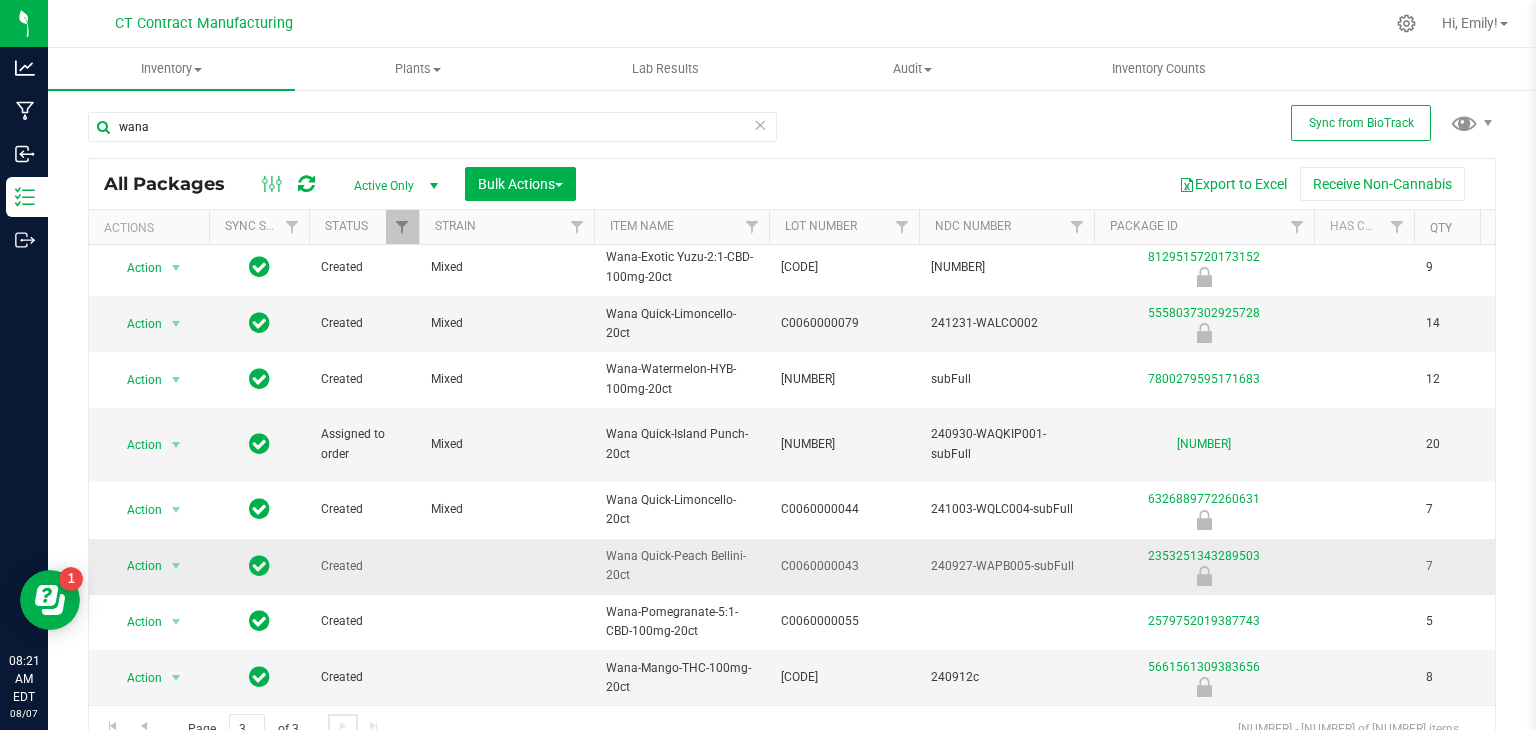 scroll, scrollTop: 0, scrollLeft: 0, axis: both 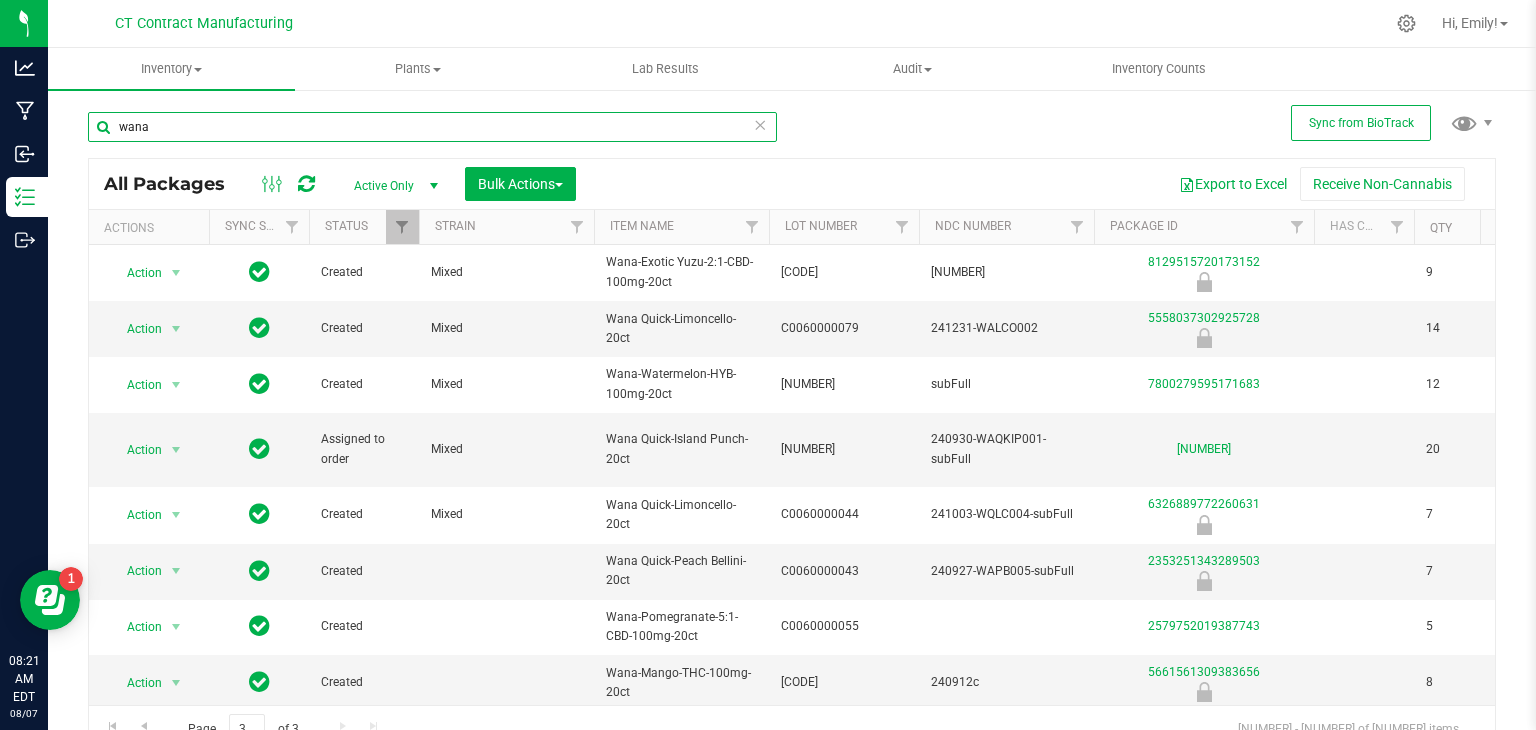 click on "wana" at bounding box center [432, 127] 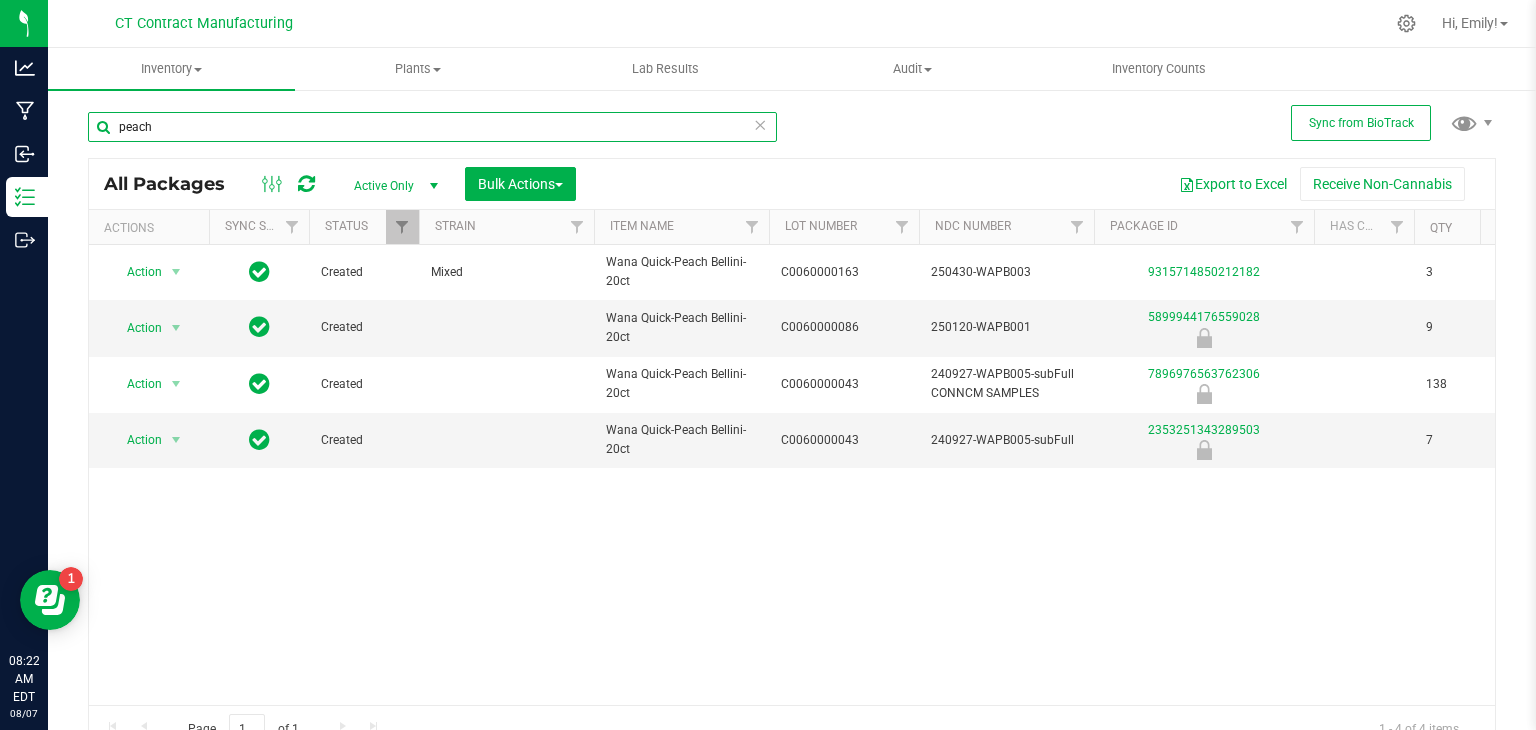 click on "peach" at bounding box center [432, 127] 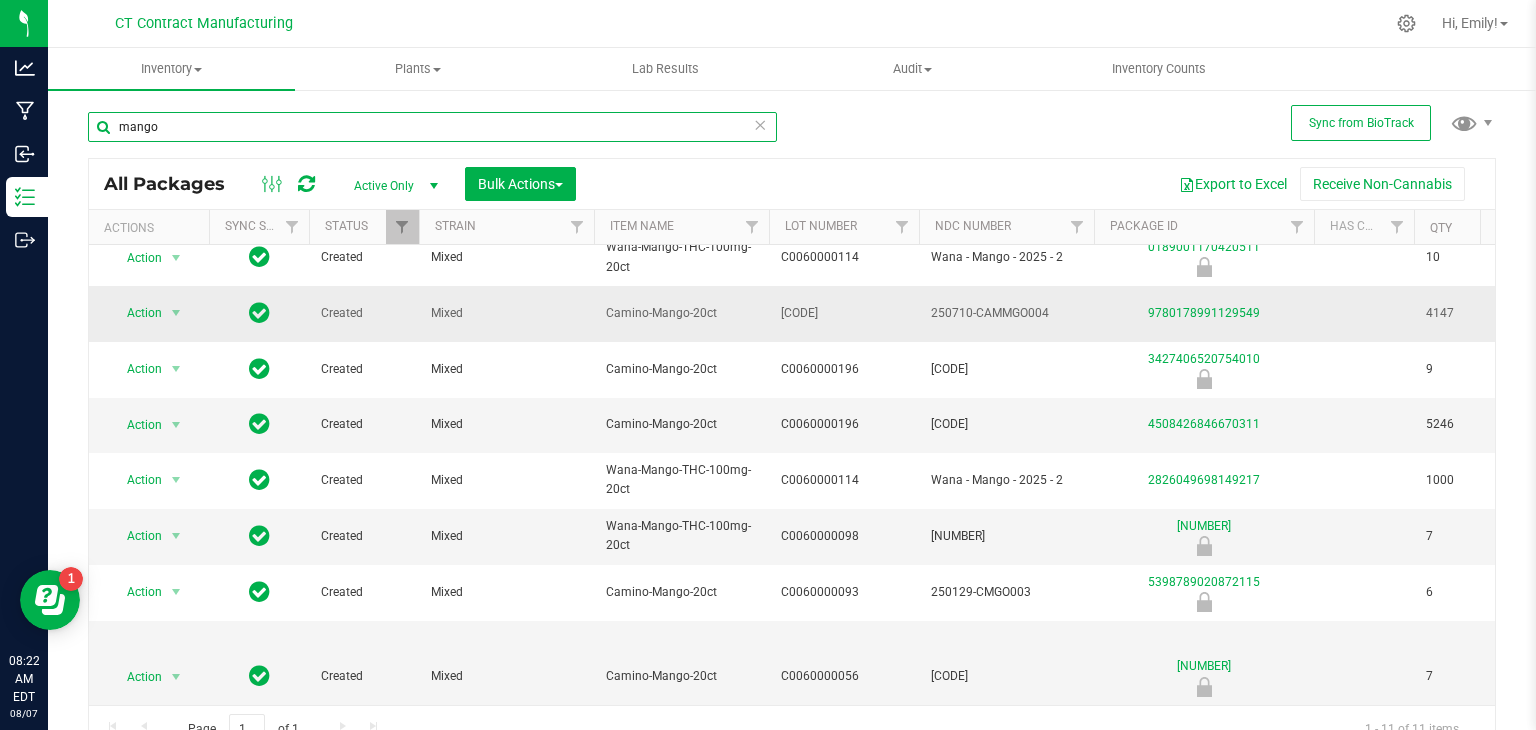scroll, scrollTop: 11, scrollLeft: 0, axis: vertical 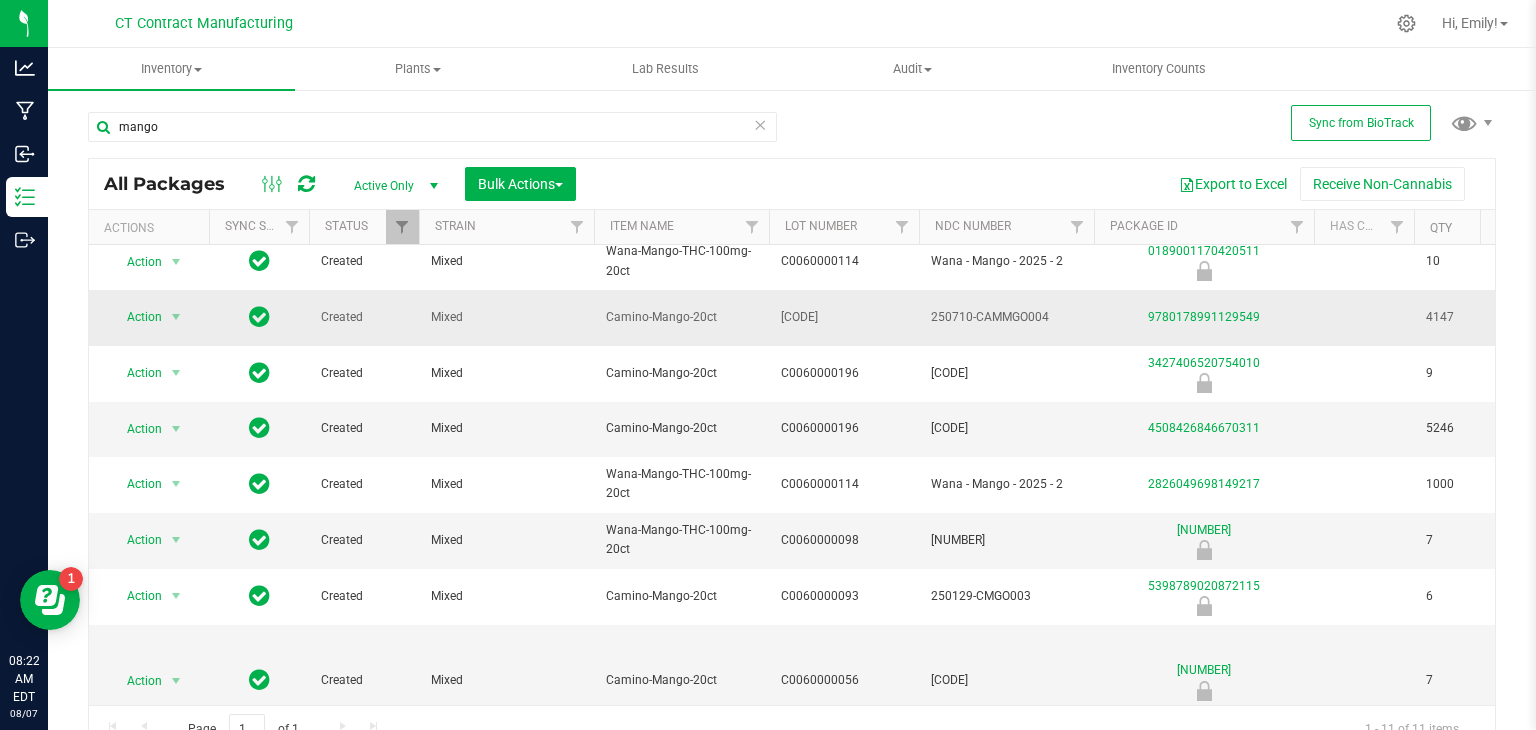 click on "C0060000227" at bounding box center [844, 317] 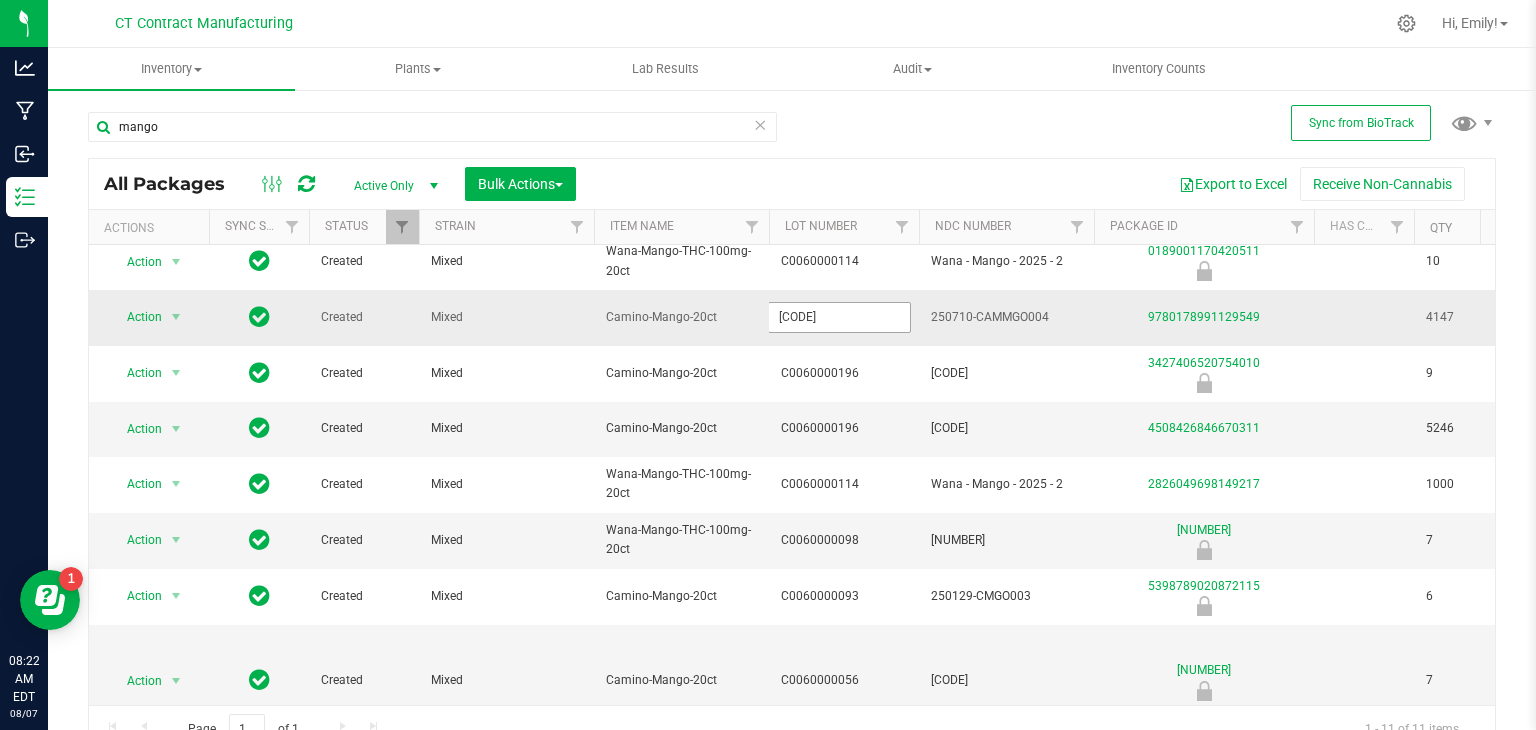 click on "C0060000227" at bounding box center (839, 317) 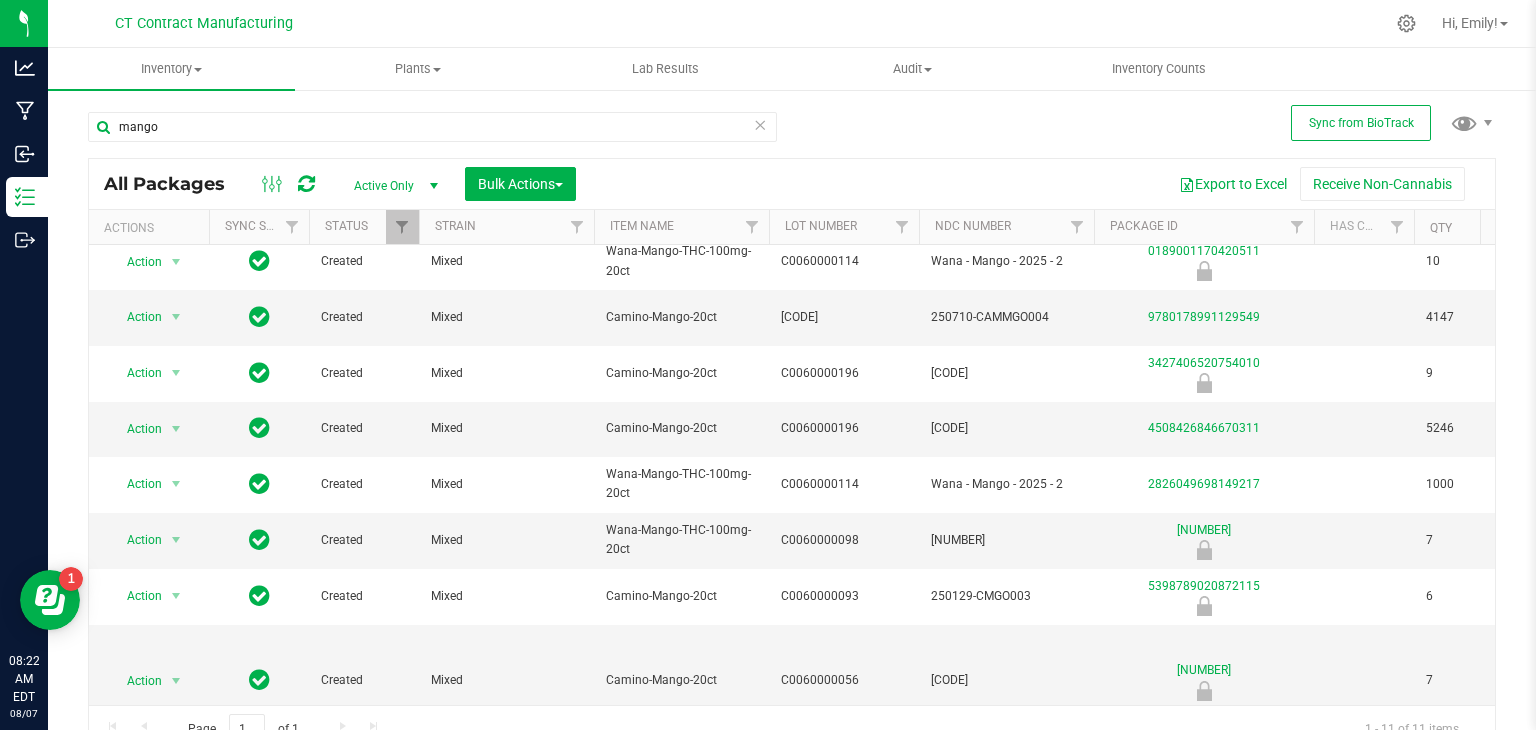 click on "Export to Excel
Receive Non-Cannabis" at bounding box center (1035, 184) 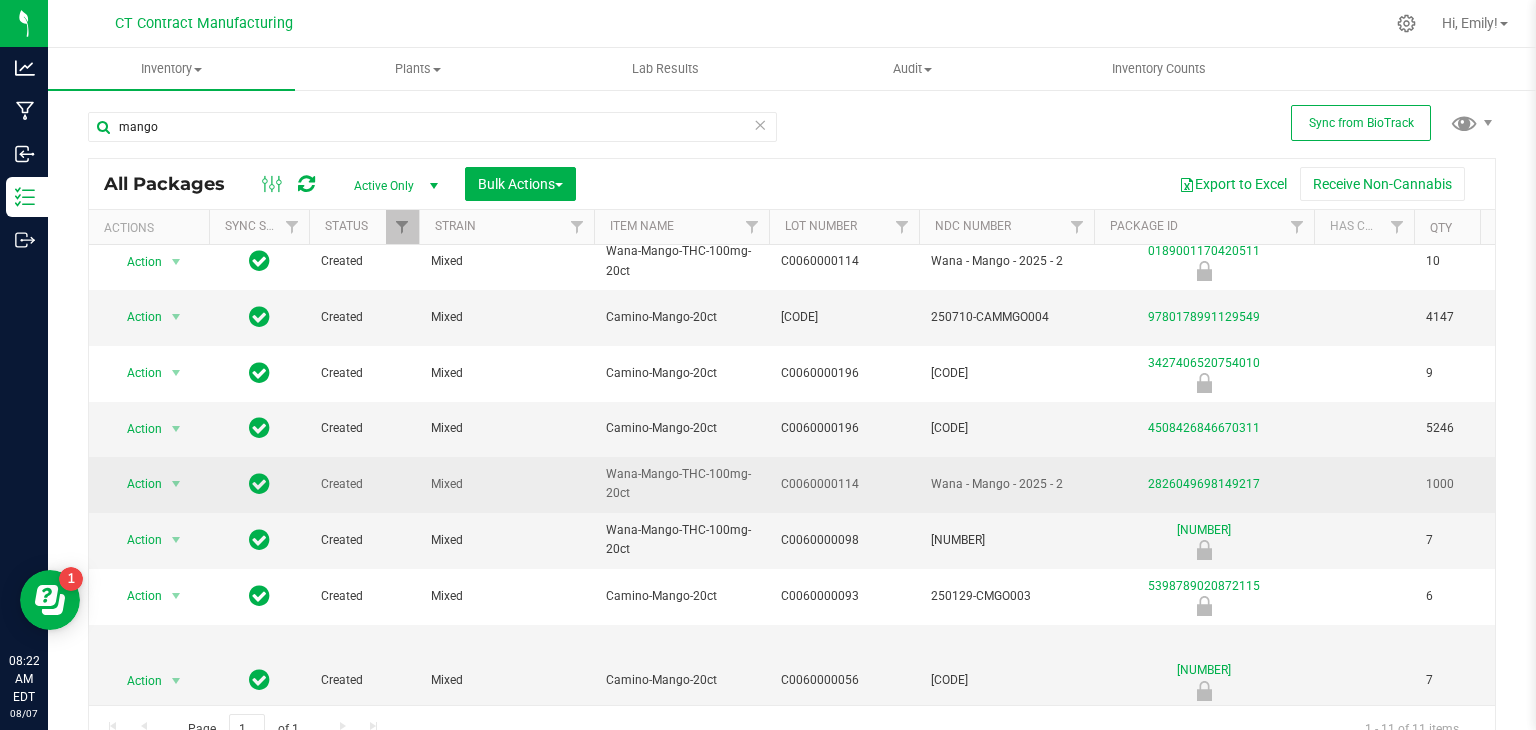click on "C0060000114" at bounding box center [844, 484] 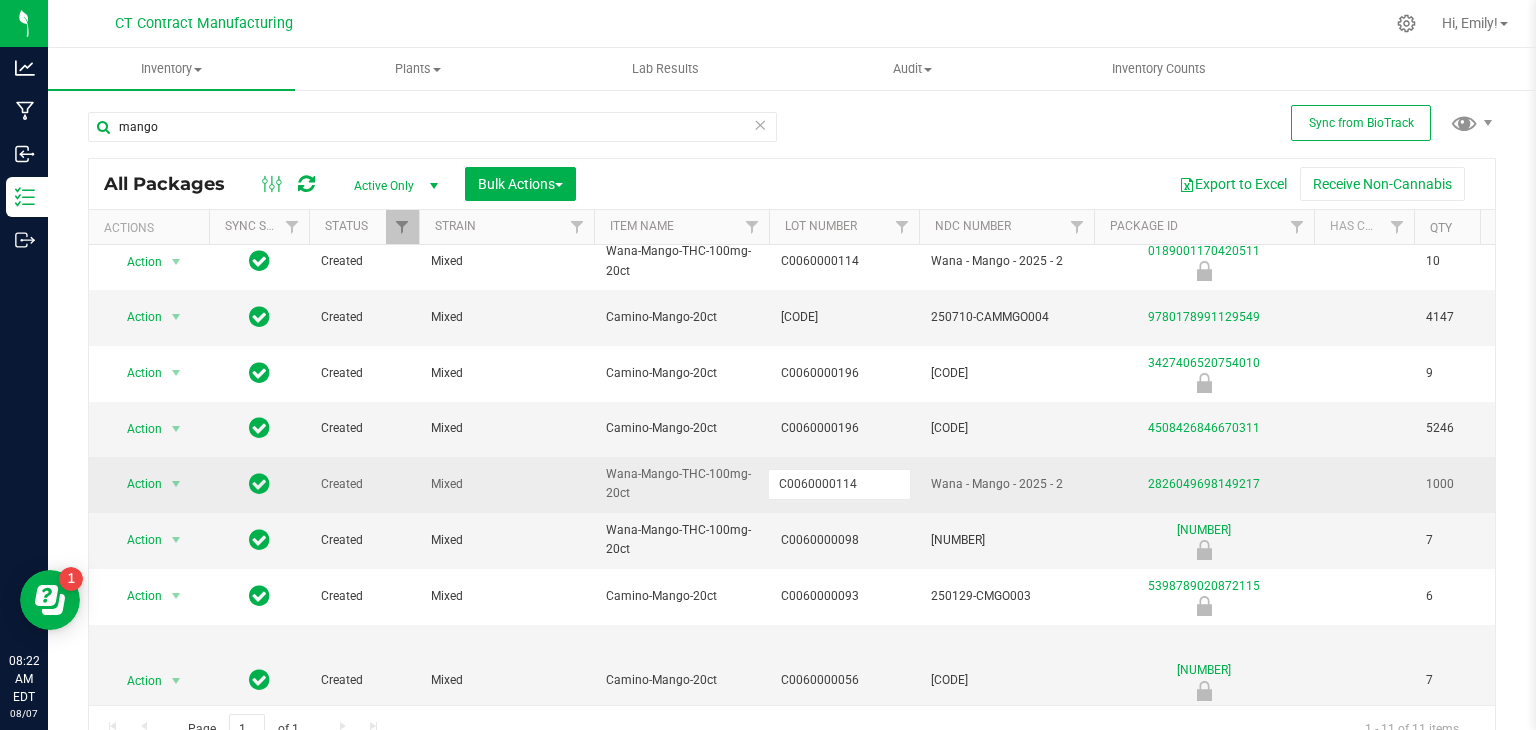 click on "C0060000114" at bounding box center [839, 484] 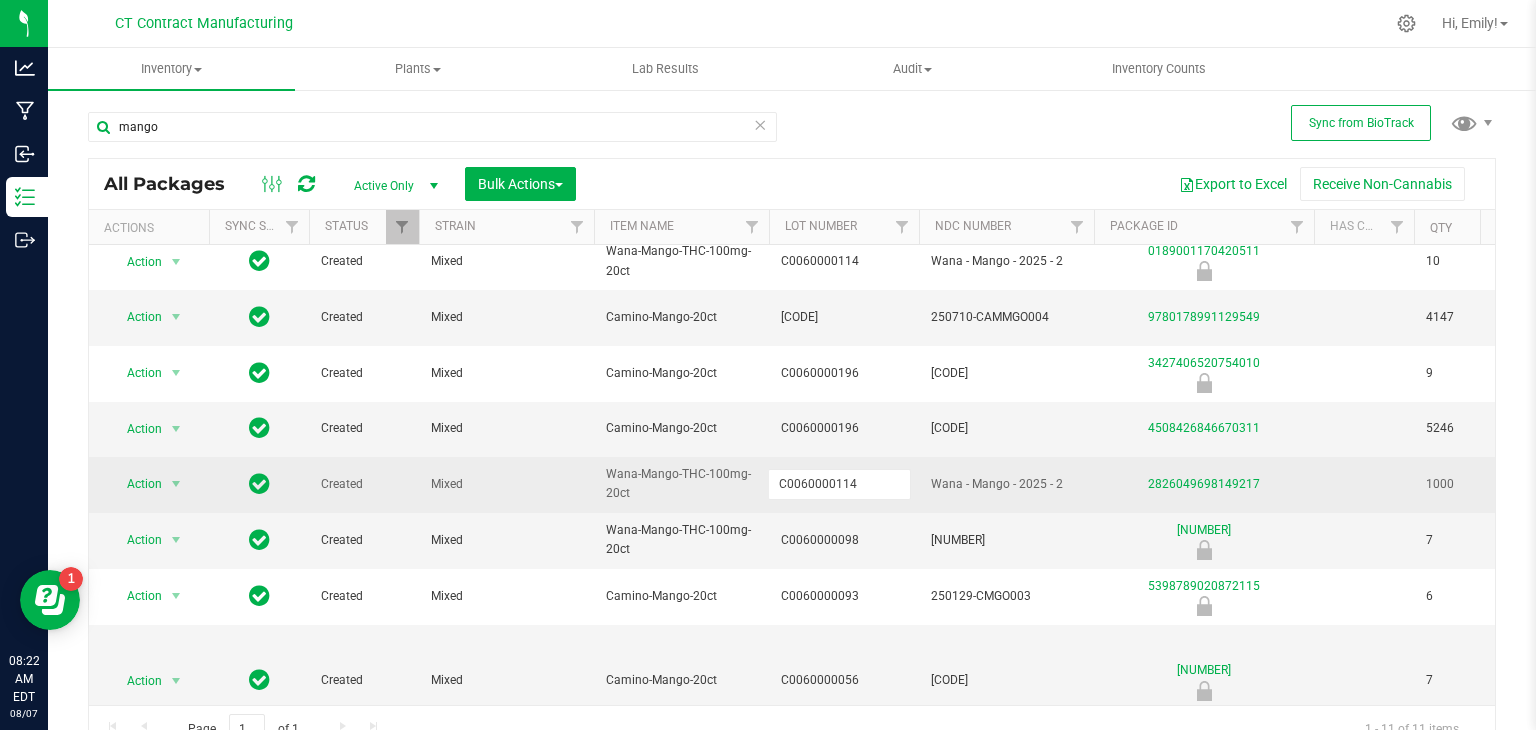 click on "Export to Excel
Receive Non-Cannabis" at bounding box center (1035, 184) 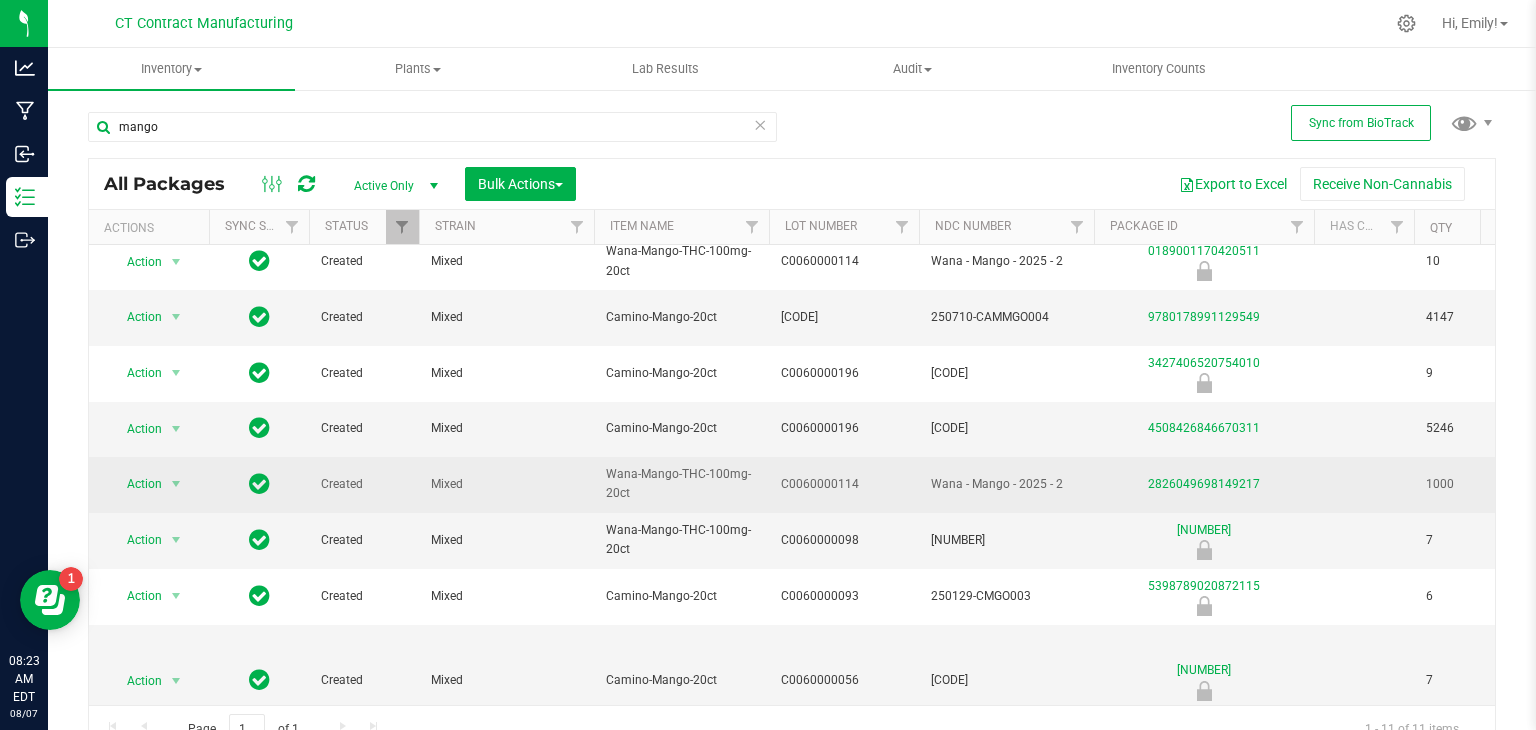 scroll, scrollTop: 11, scrollLeft: 152, axis: both 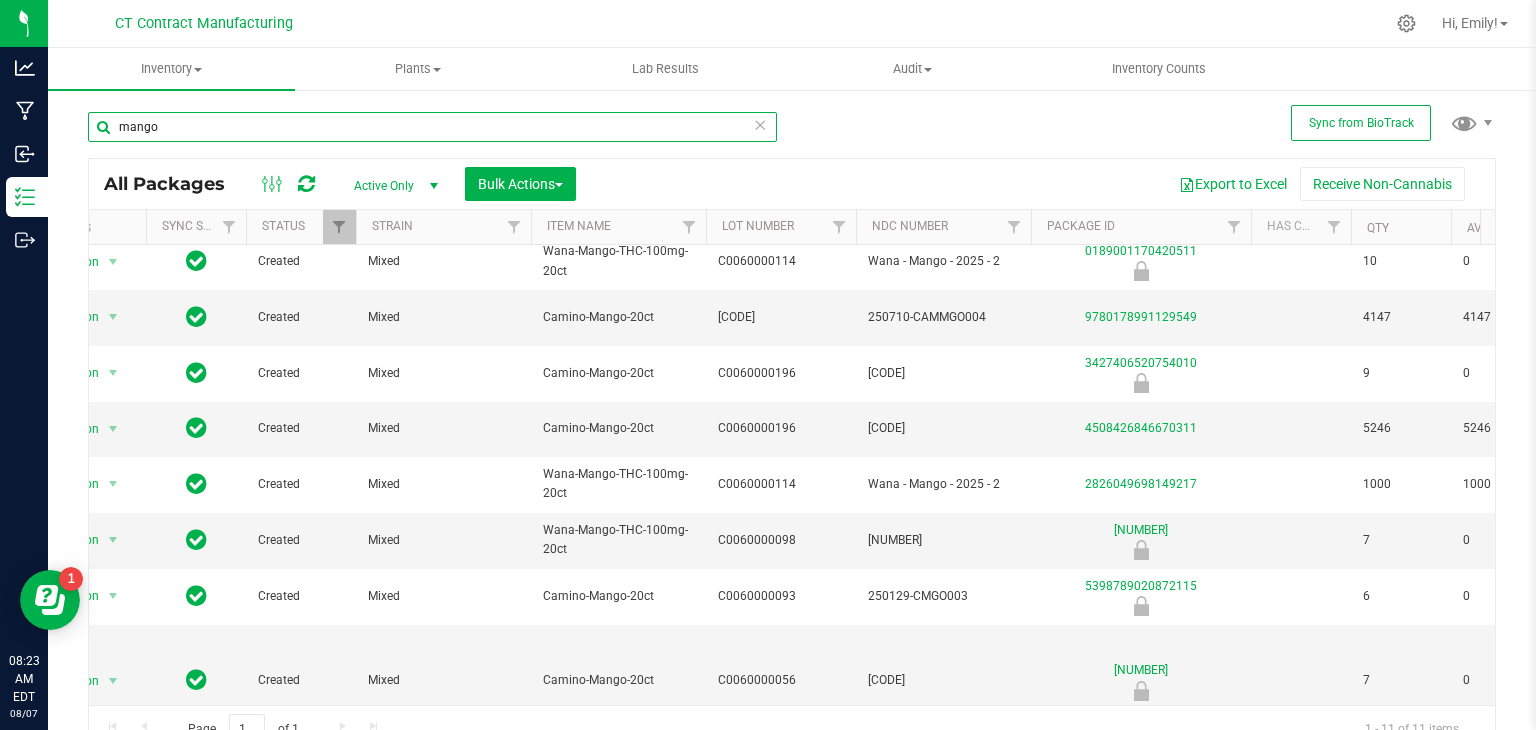 click on "mango" at bounding box center (432, 127) 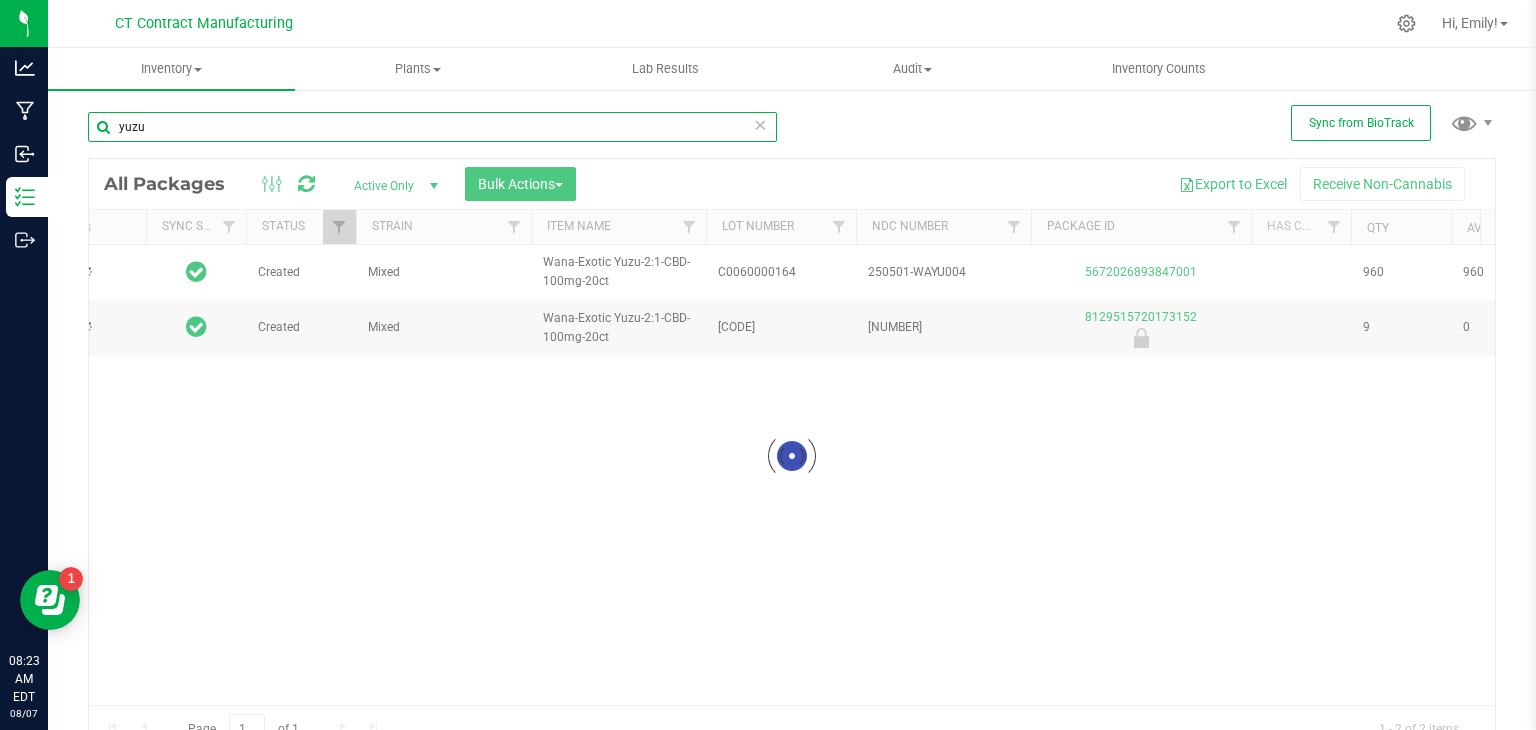 scroll, scrollTop: 0, scrollLeft: 63, axis: horizontal 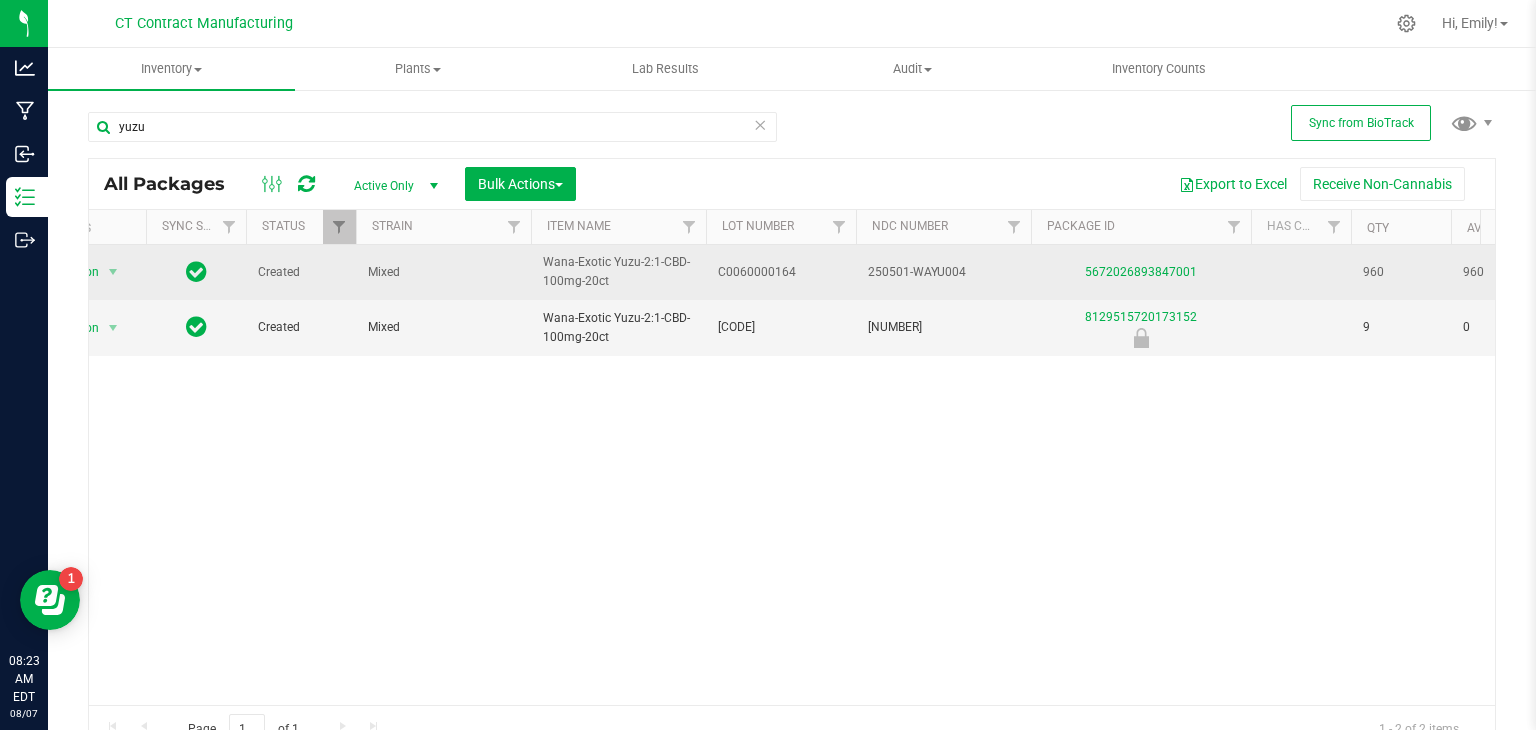 click on "C0060000164" at bounding box center [781, 272] 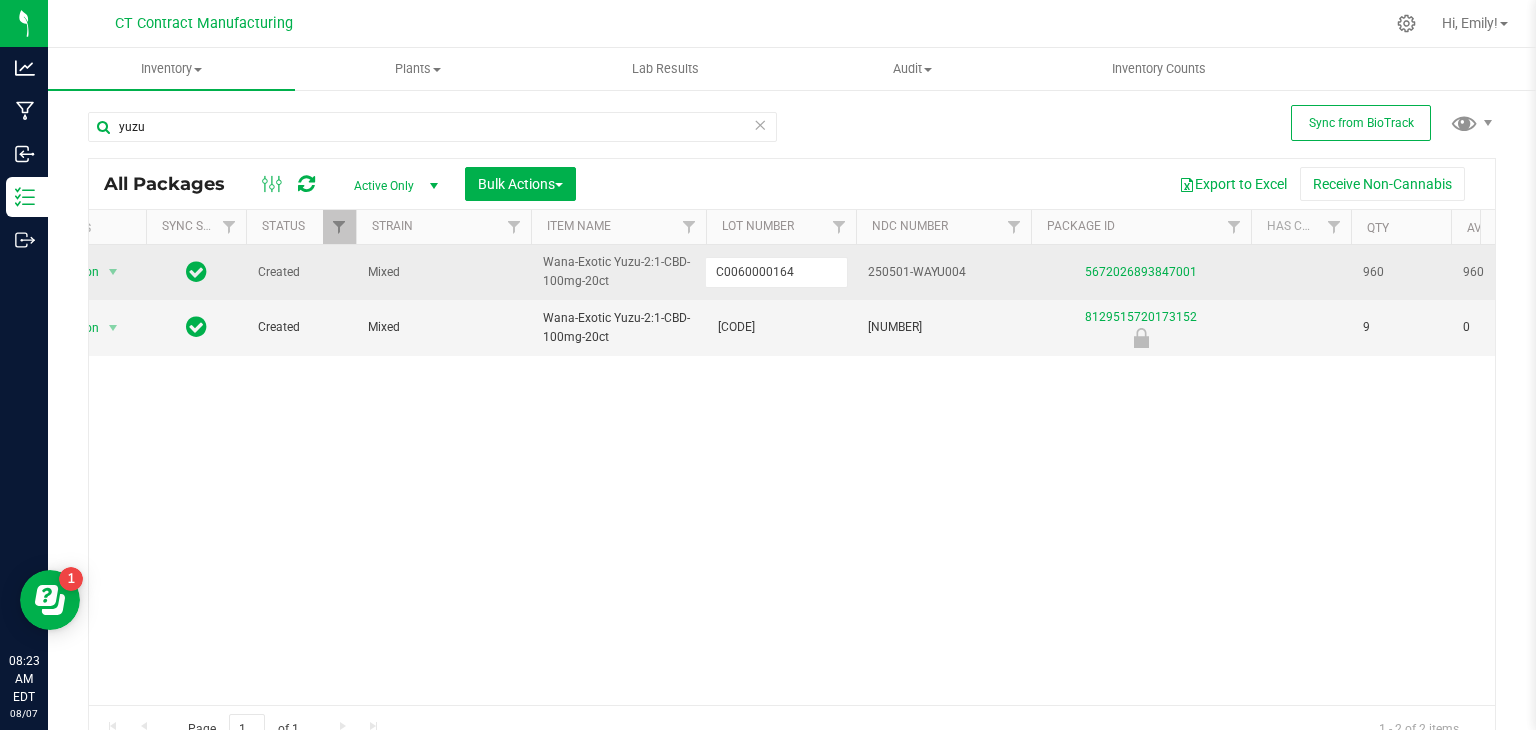 click on "C0060000164" at bounding box center (776, 272) 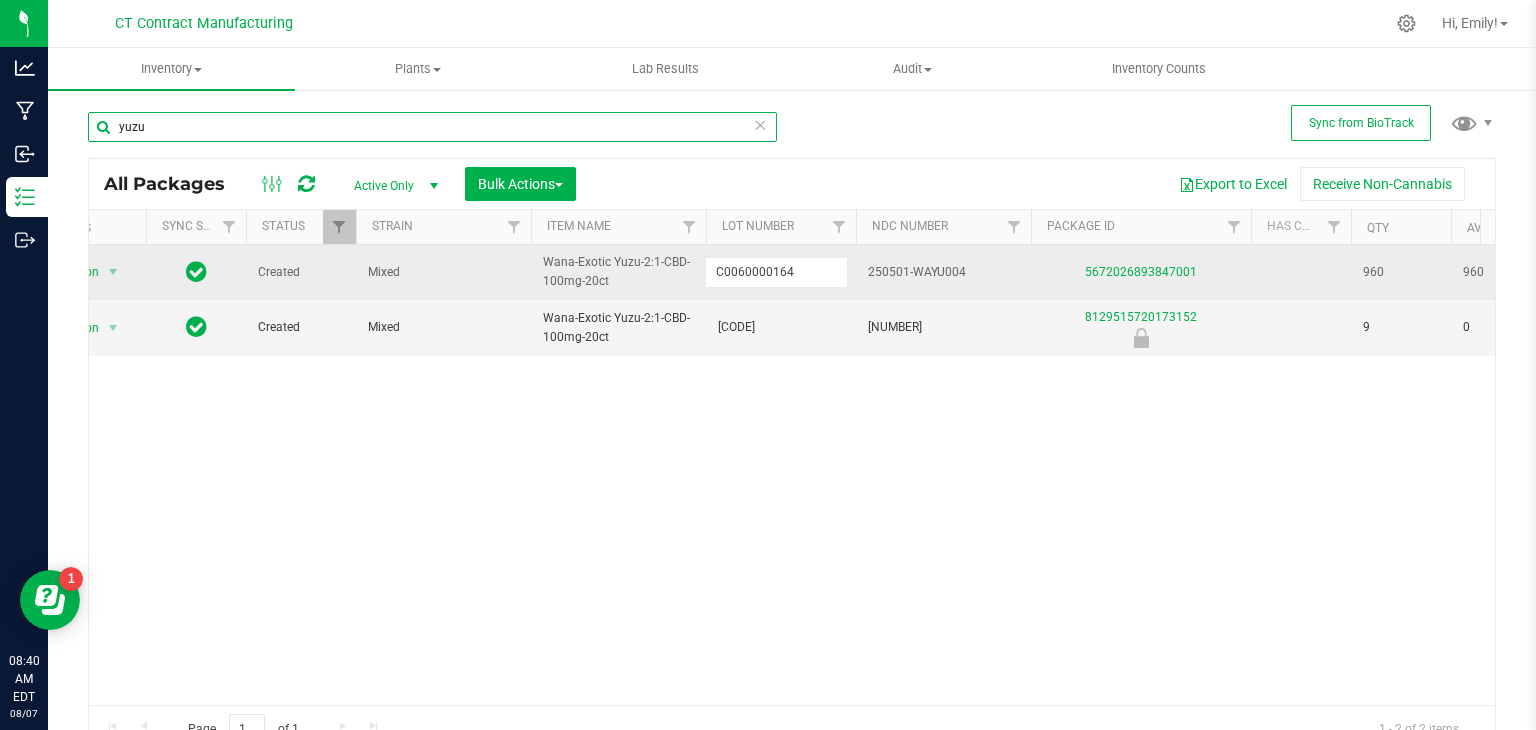click on "yuzu" at bounding box center (432, 127) 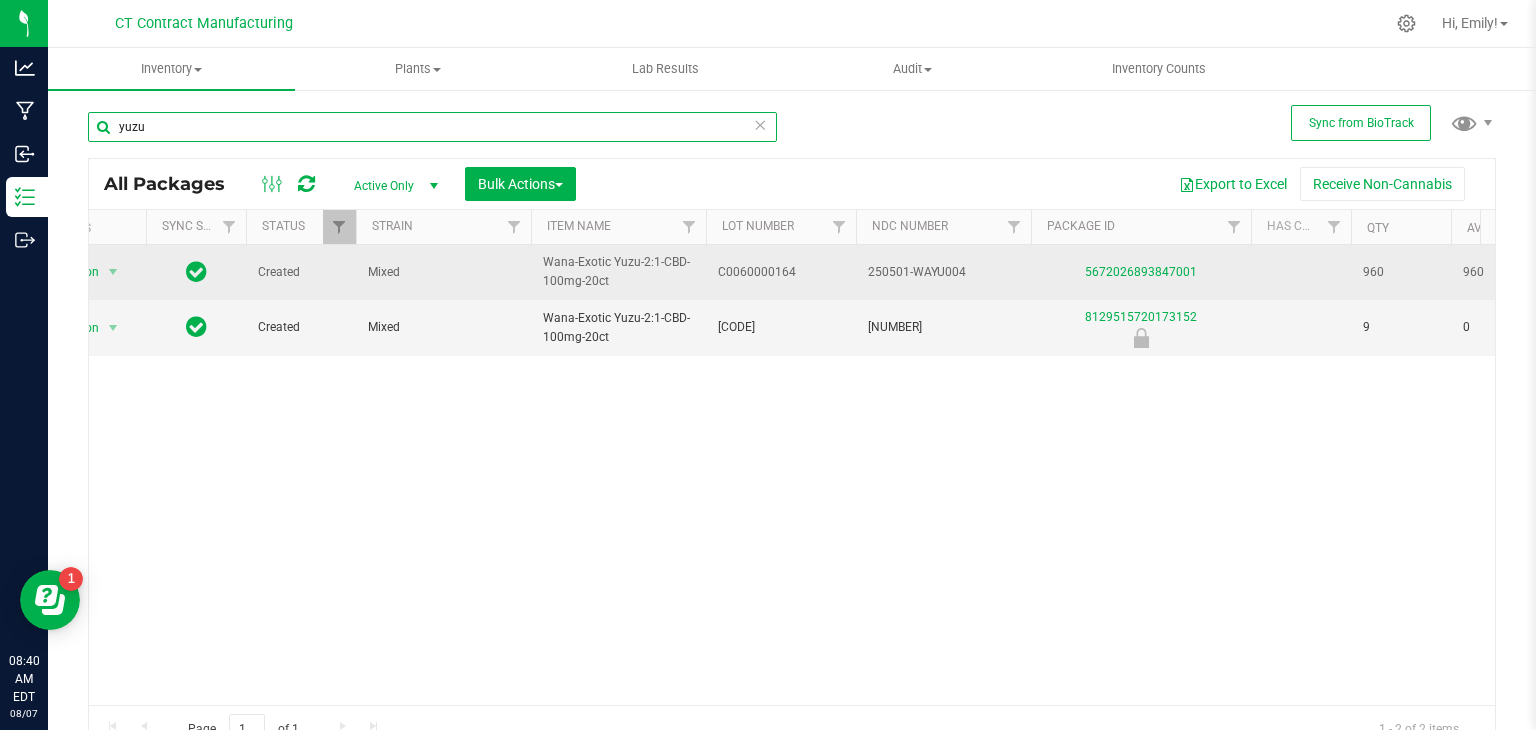 click on "yuzu" at bounding box center [432, 127] 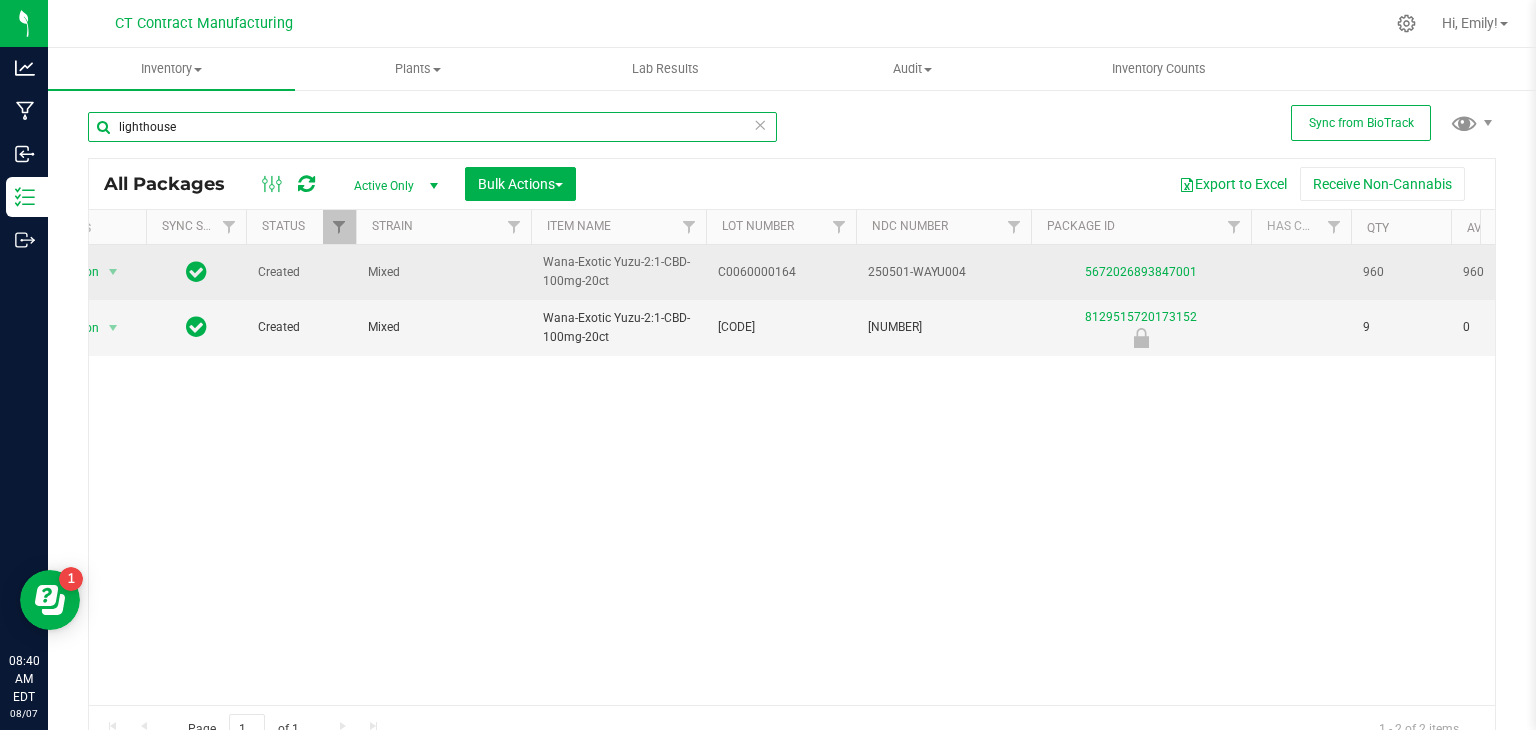 type on "lighthouse" 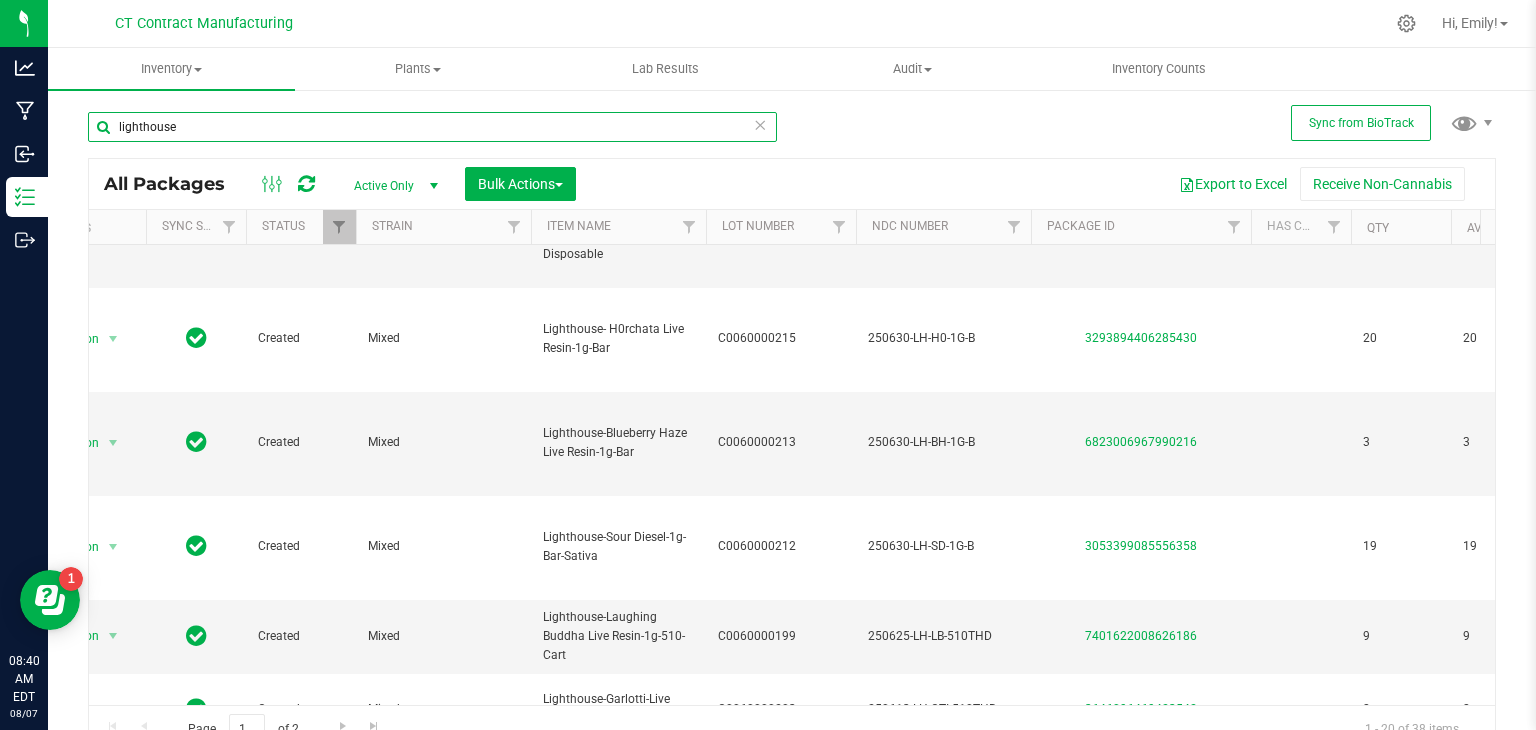scroll, scrollTop: 1023, scrollLeft: 63, axis: both 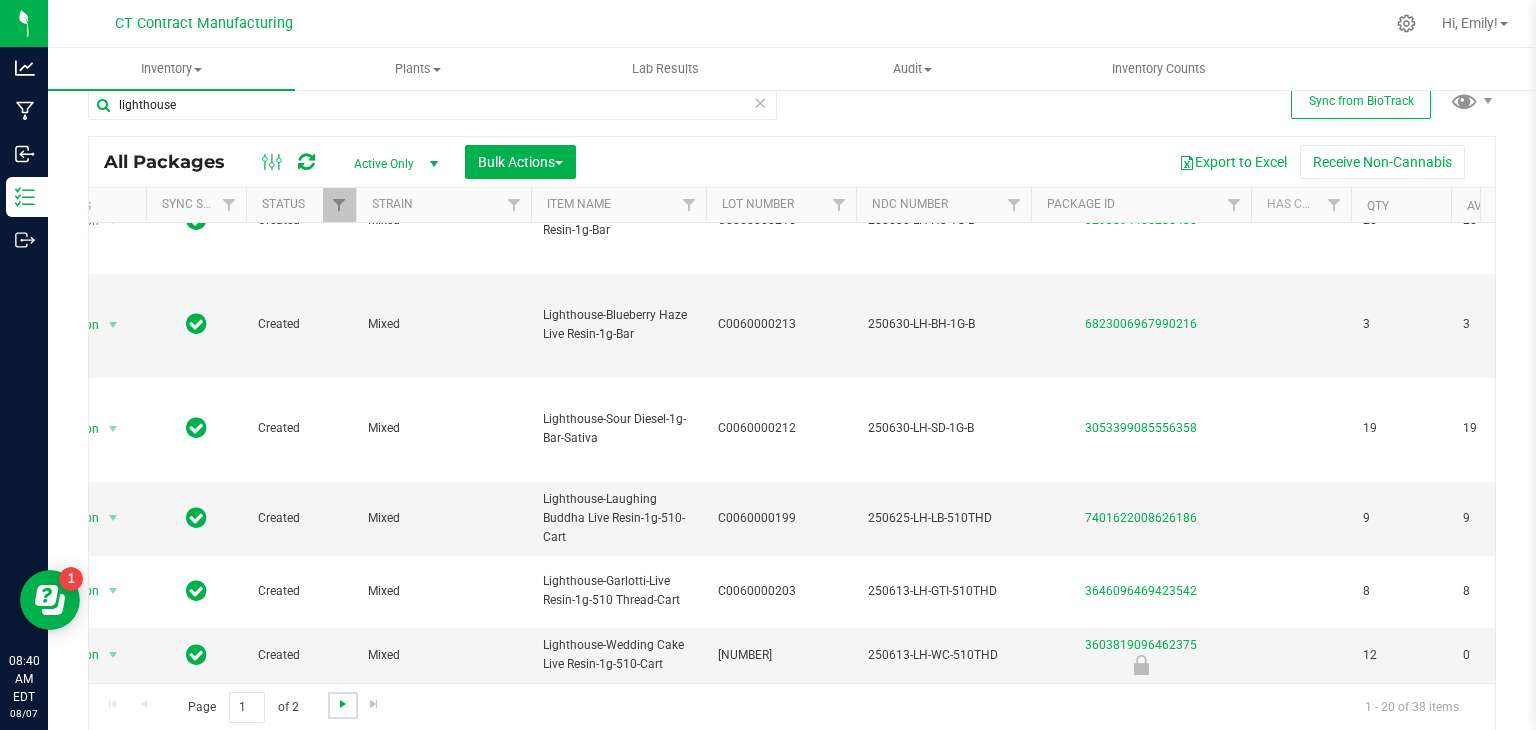 click at bounding box center [343, 704] 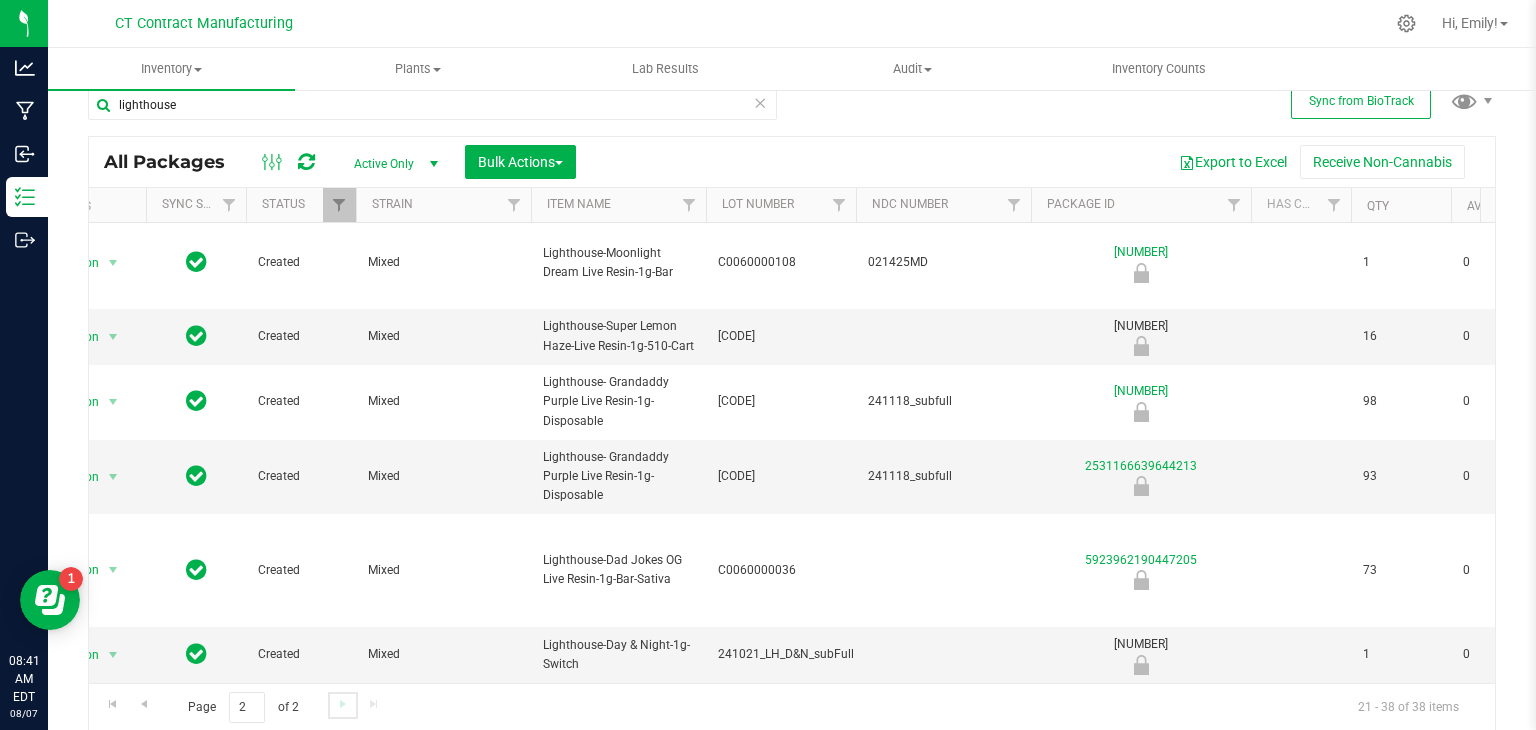 scroll, scrollTop: 0, scrollLeft: 0, axis: both 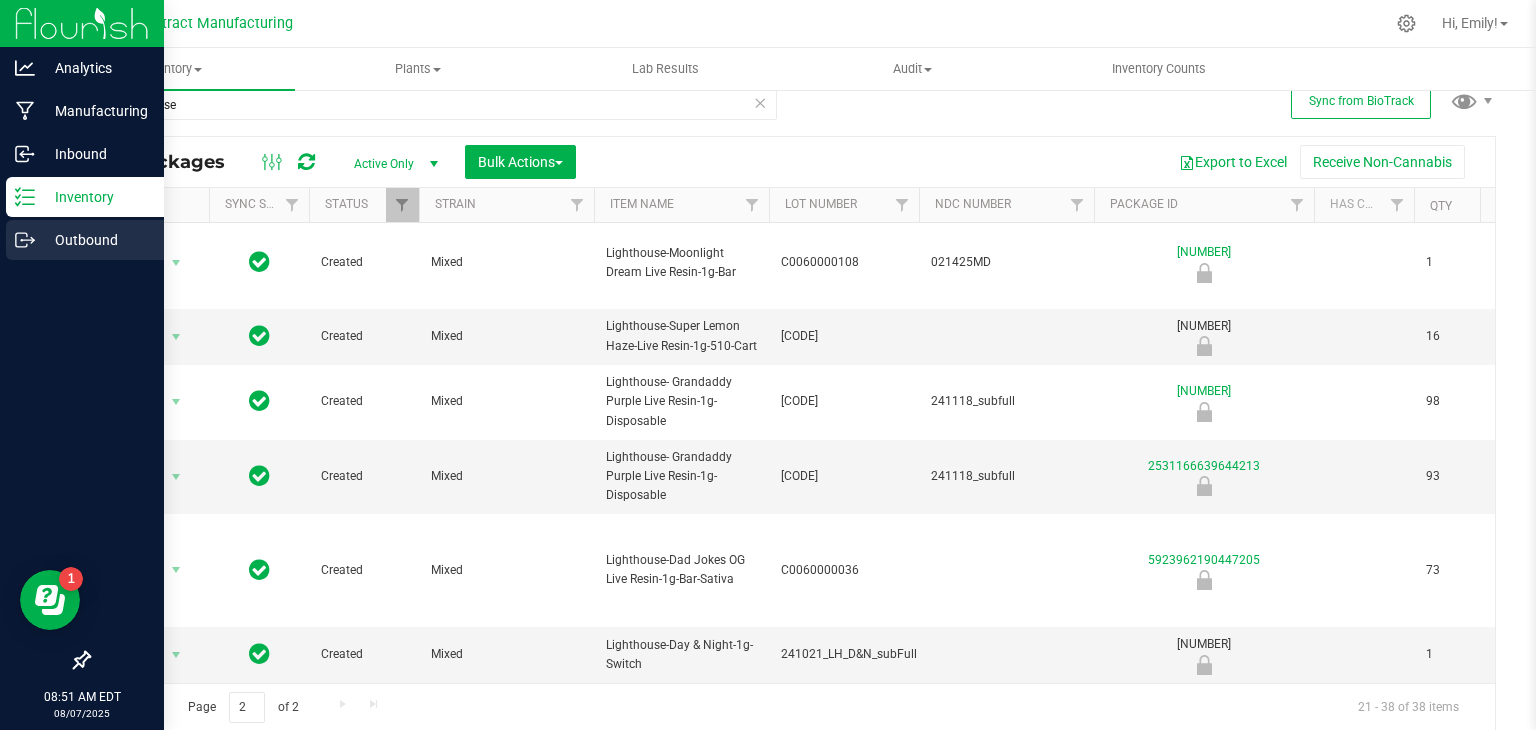 click on "Outbound" at bounding box center [95, 240] 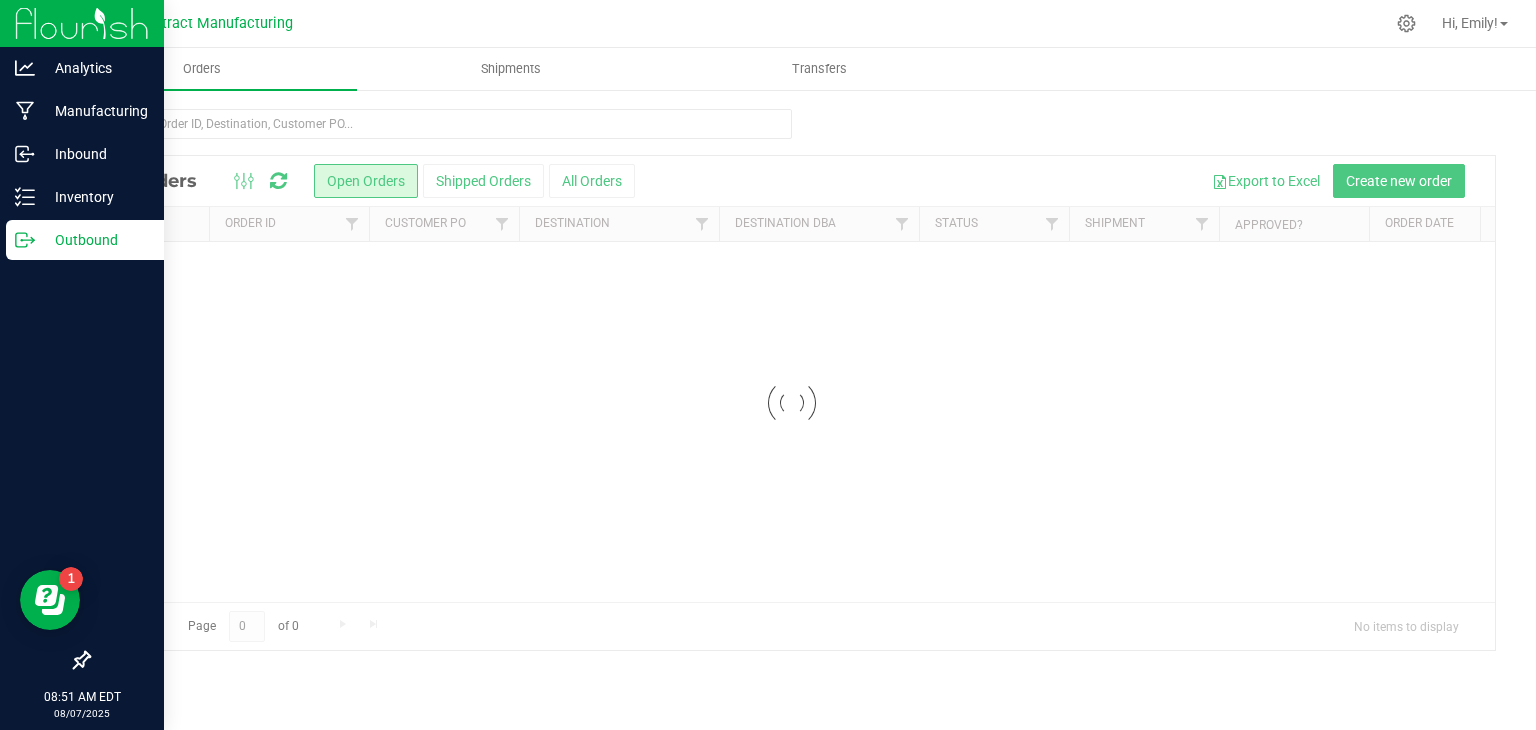 scroll, scrollTop: 0, scrollLeft: 0, axis: both 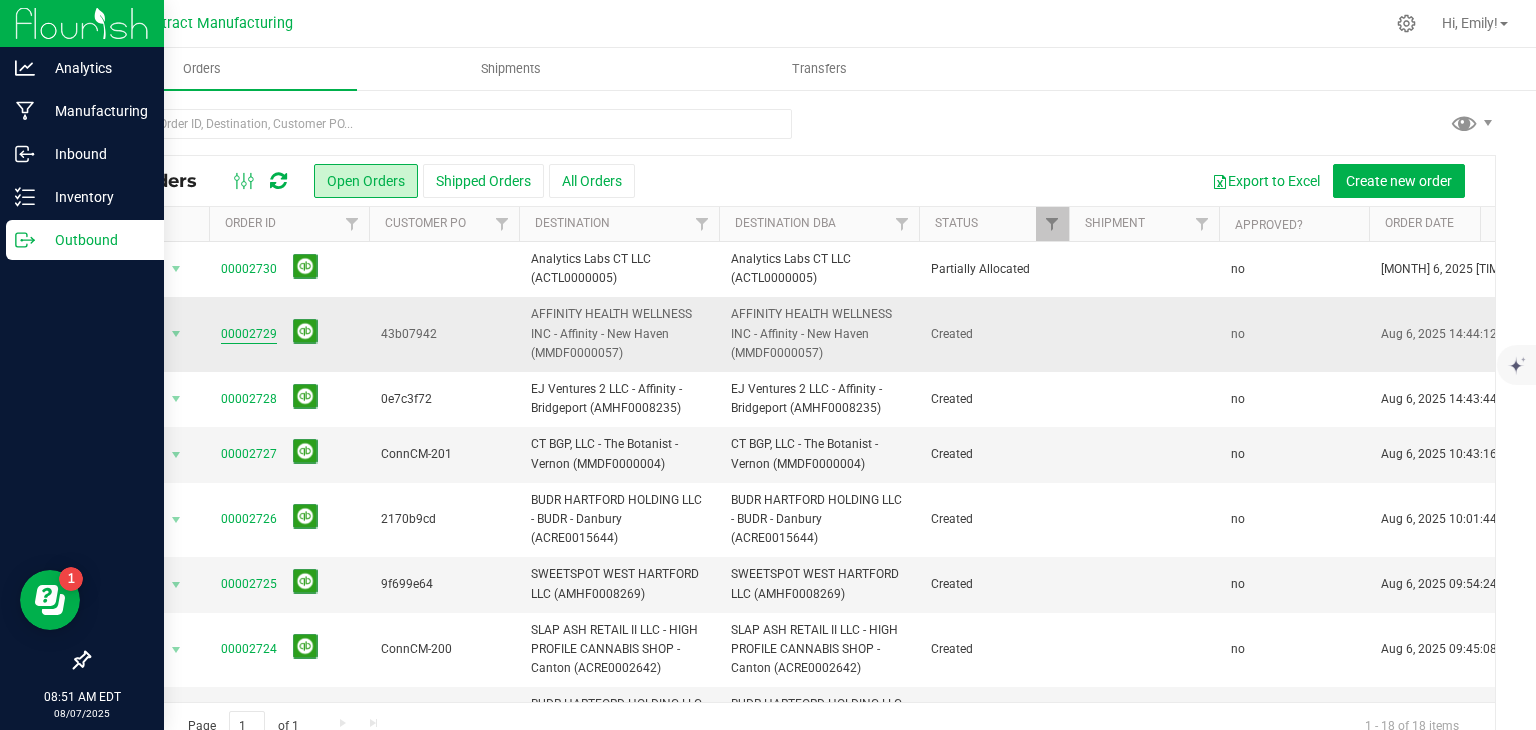 click on "00002729" at bounding box center [249, 334] 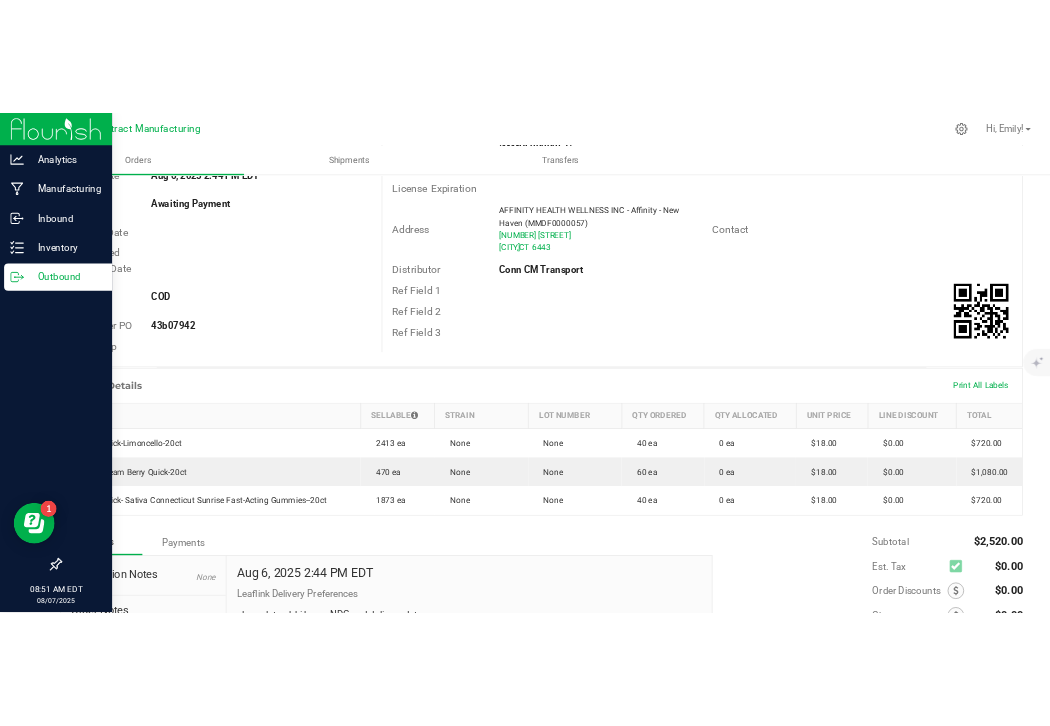 scroll, scrollTop: 0, scrollLeft: 0, axis: both 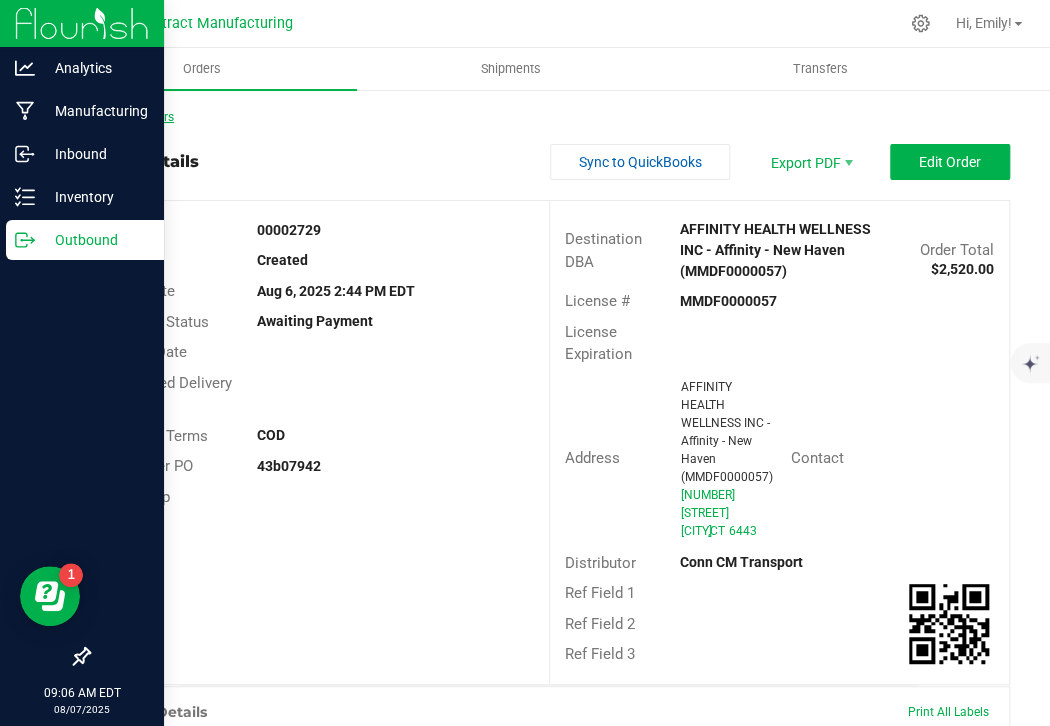click on "Back to Orders" at bounding box center (131, 117) 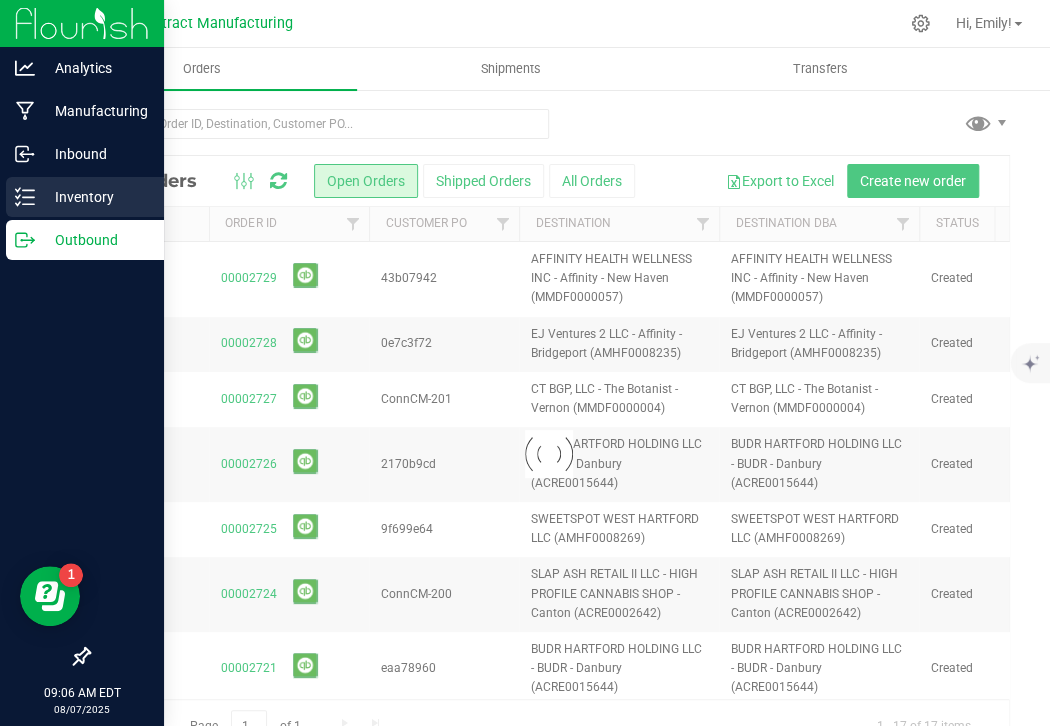 click on "Inventory" at bounding box center [95, 197] 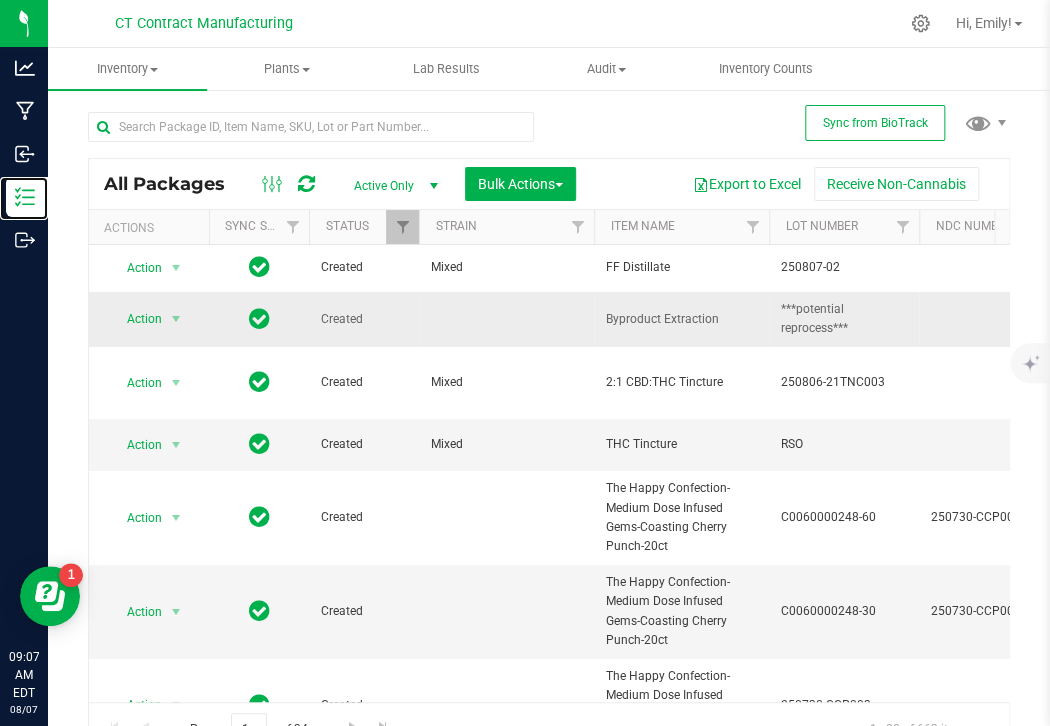 scroll, scrollTop: 0, scrollLeft: 140, axis: horizontal 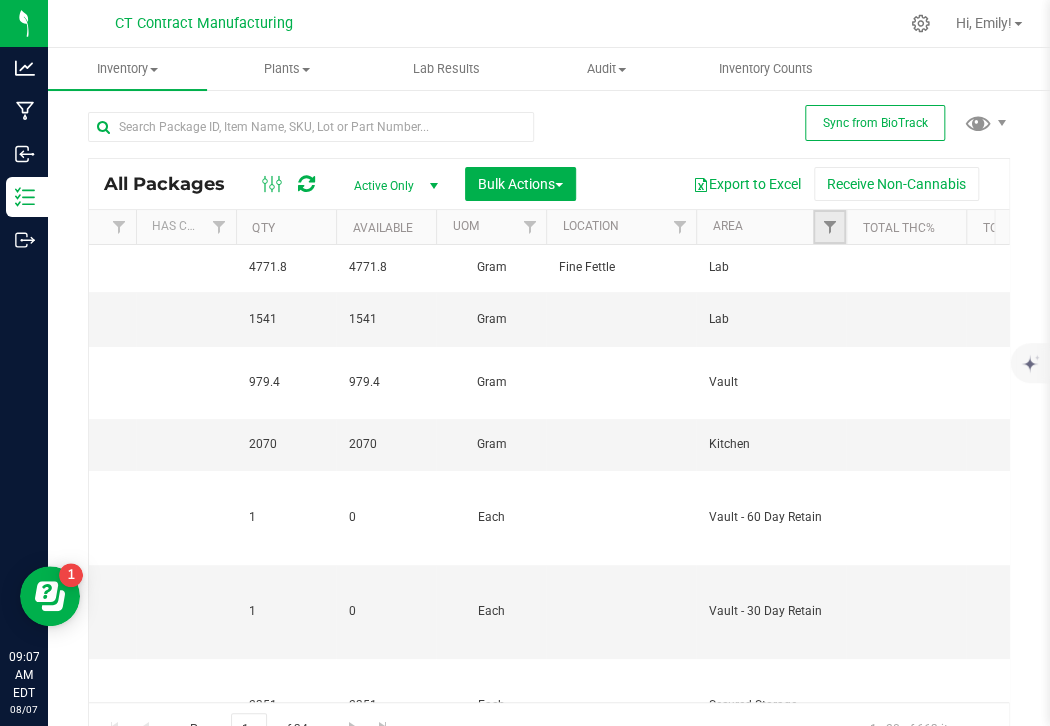 click at bounding box center [829, 227] 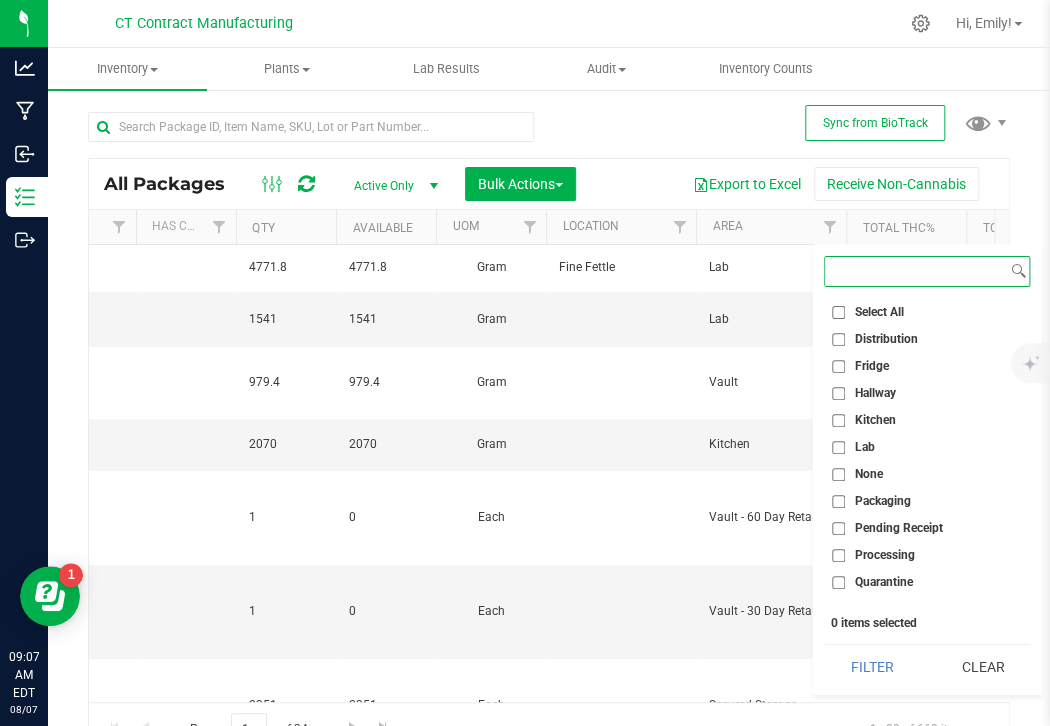 scroll, scrollTop: 100, scrollLeft: 0, axis: vertical 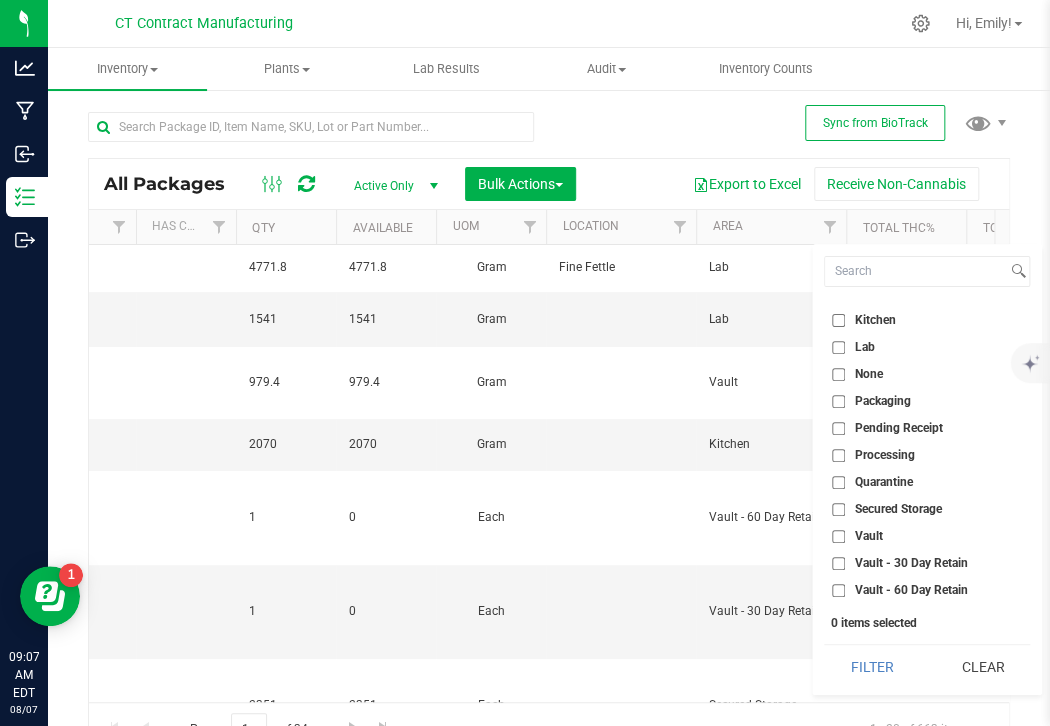 click on "Vault" at bounding box center (838, 536) 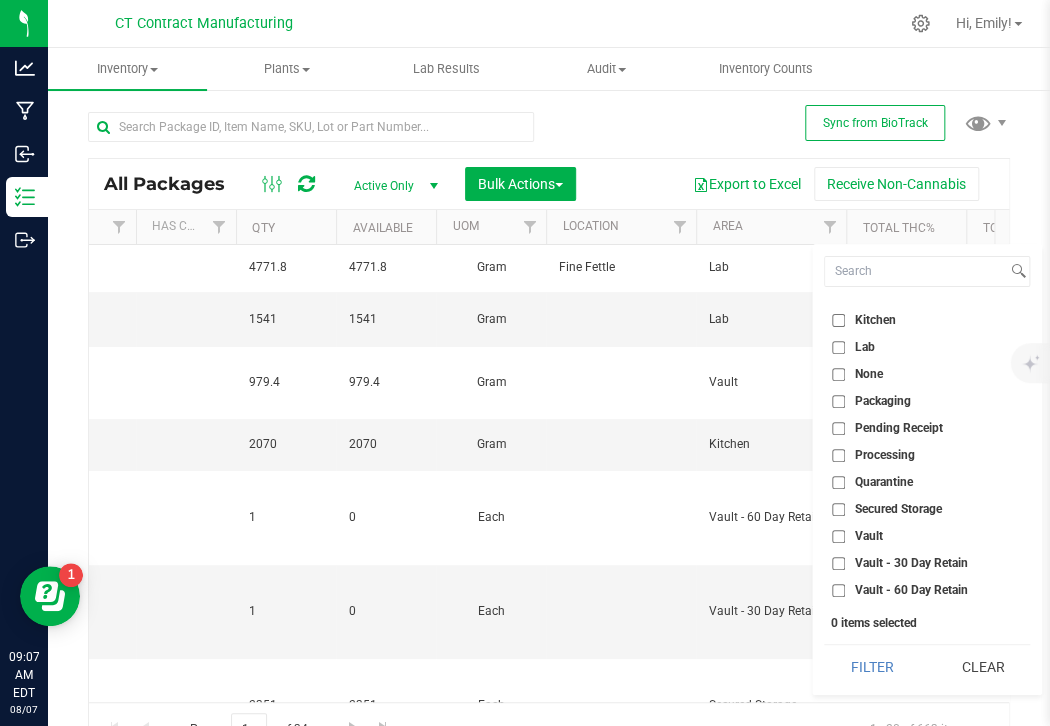 checkbox on "true" 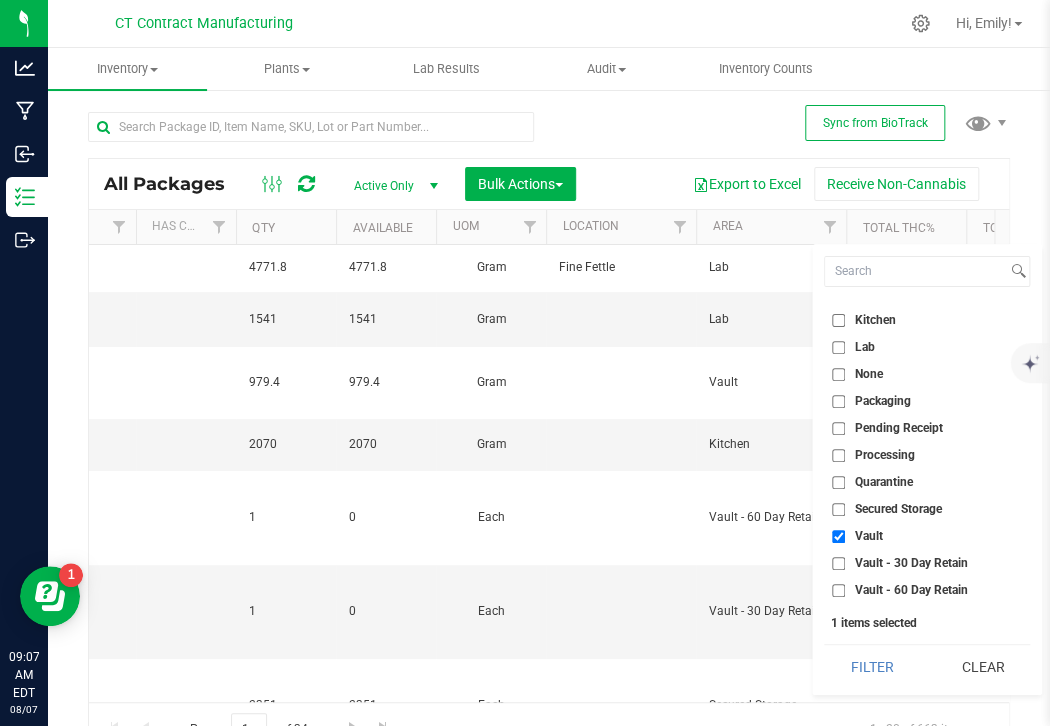 scroll, scrollTop: 152, scrollLeft: 0, axis: vertical 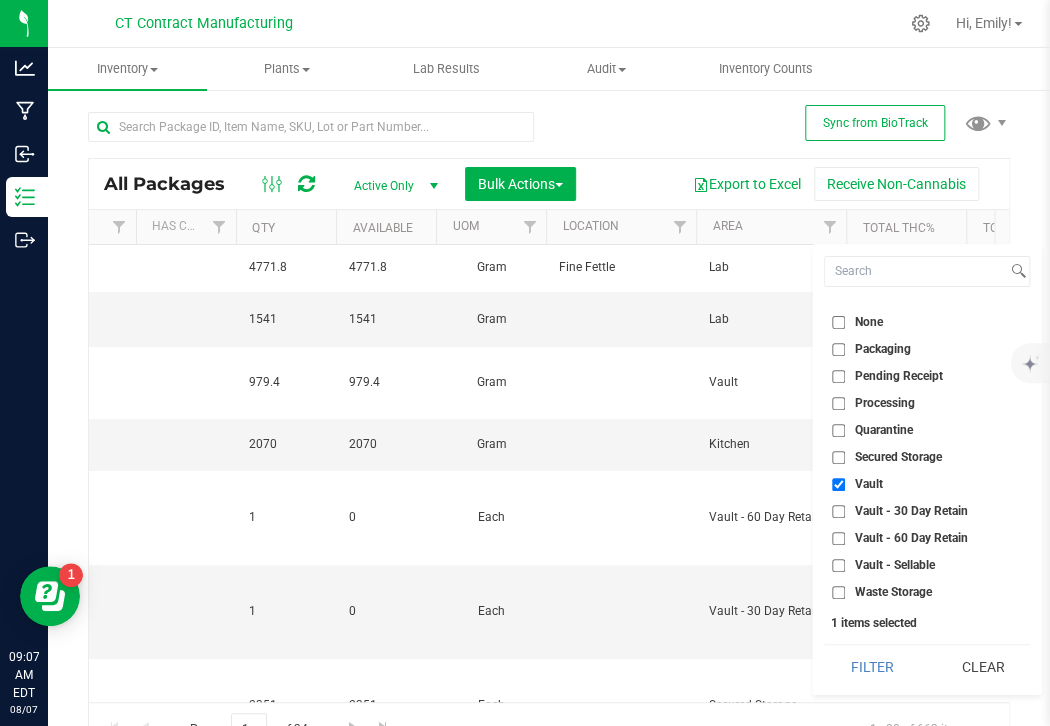 click on "Vault - Sellable" at bounding box center (838, 565) 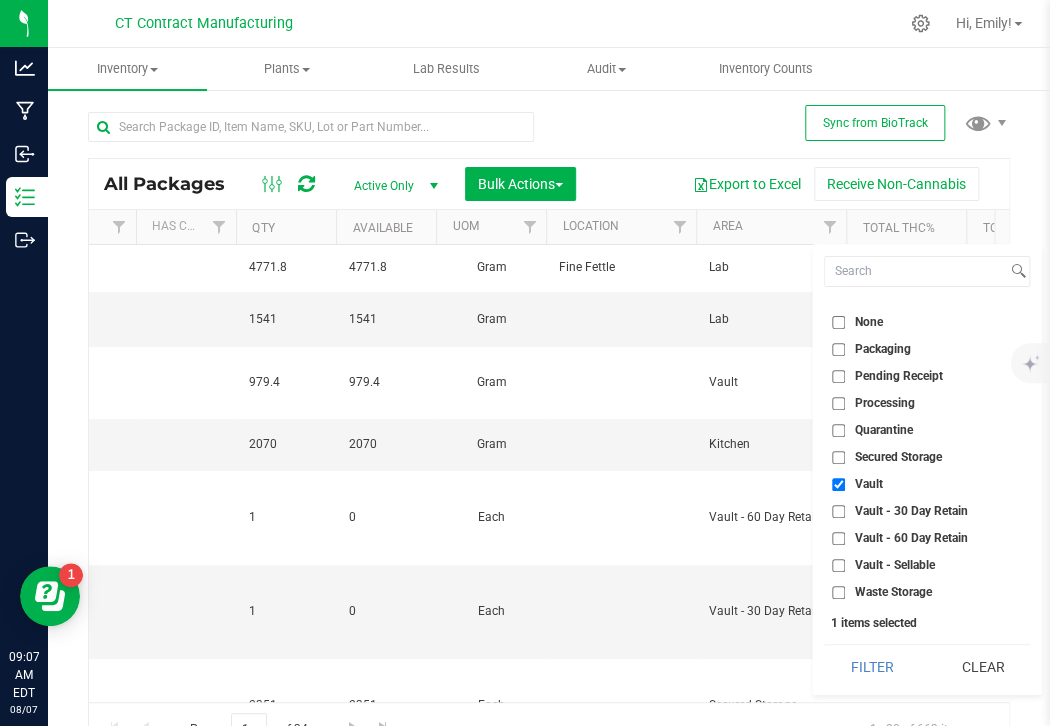 checkbox on "true" 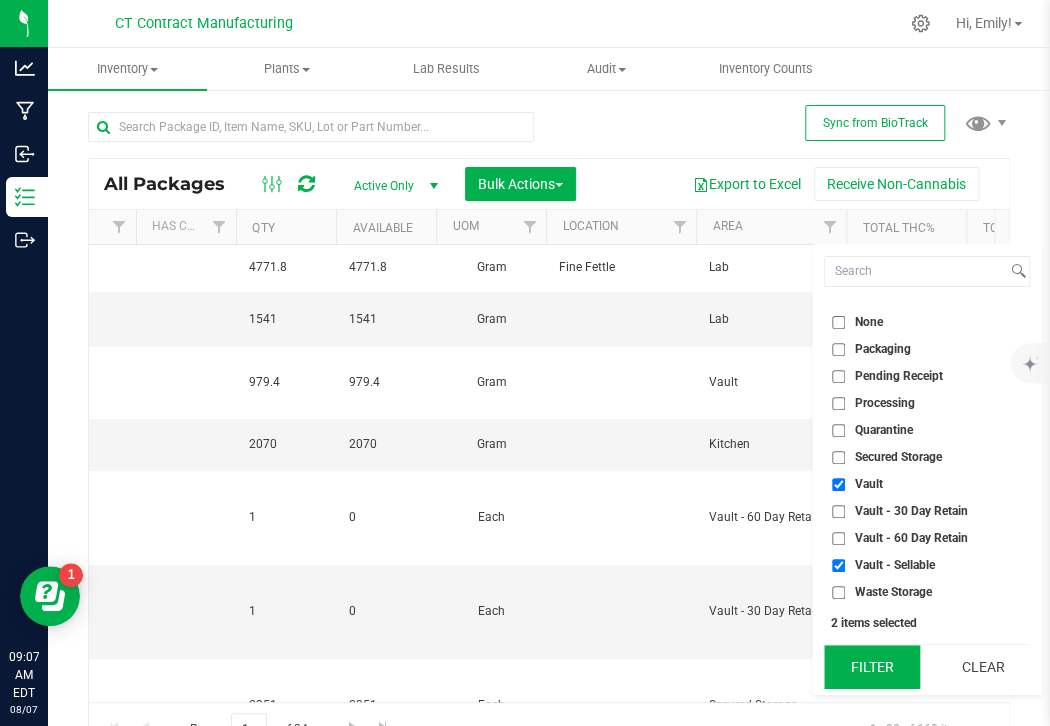 click on "Filter" at bounding box center (872, 667) 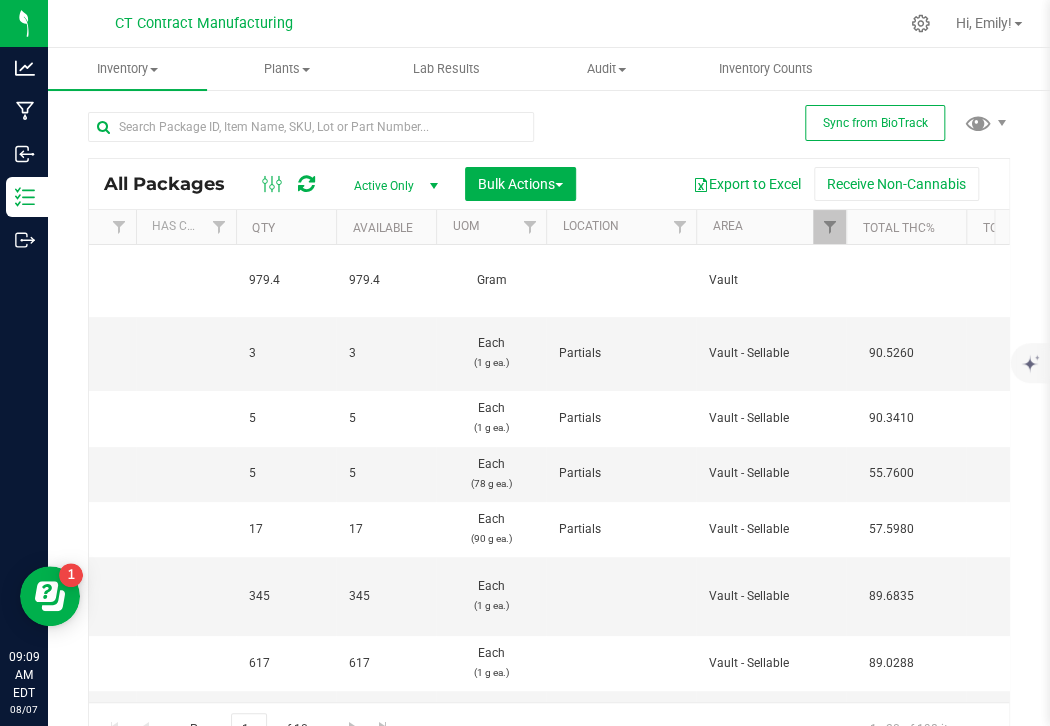 scroll, scrollTop: 0, scrollLeft: 312, axis: horizontal 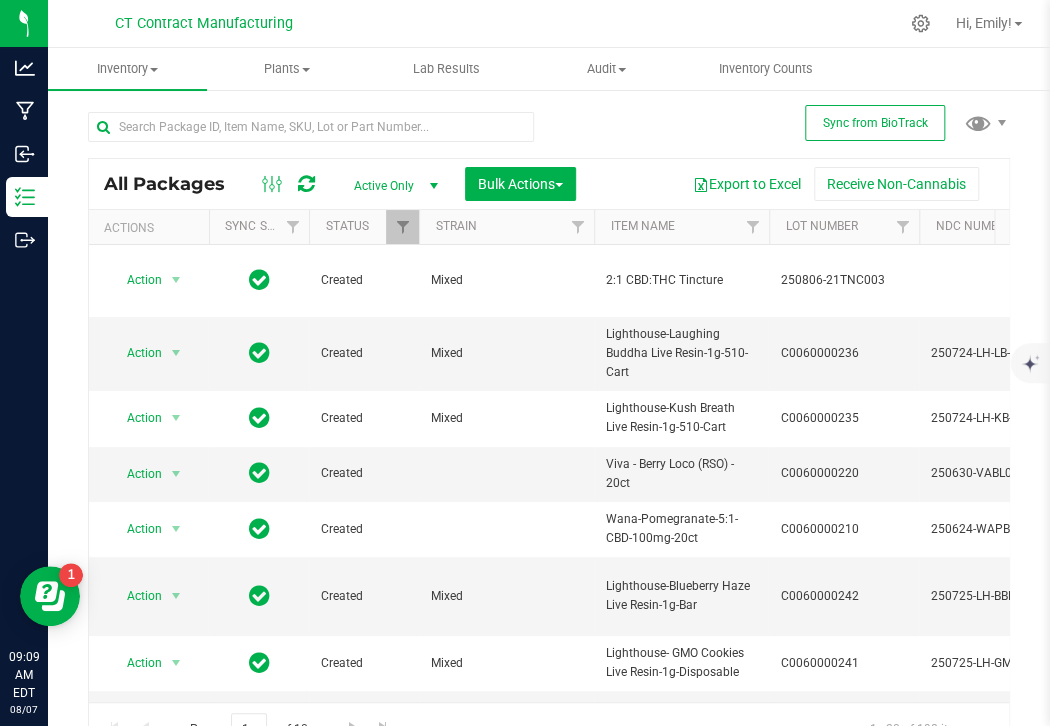 click at bounding box center (311, 135) 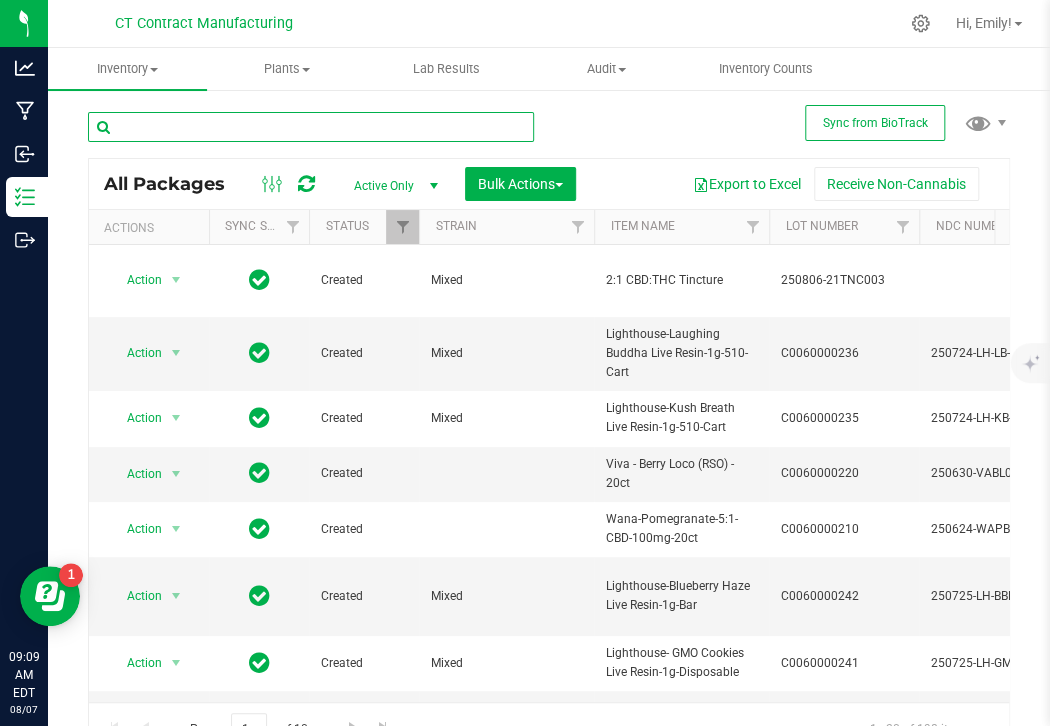 click at bounding box center (311, 127) 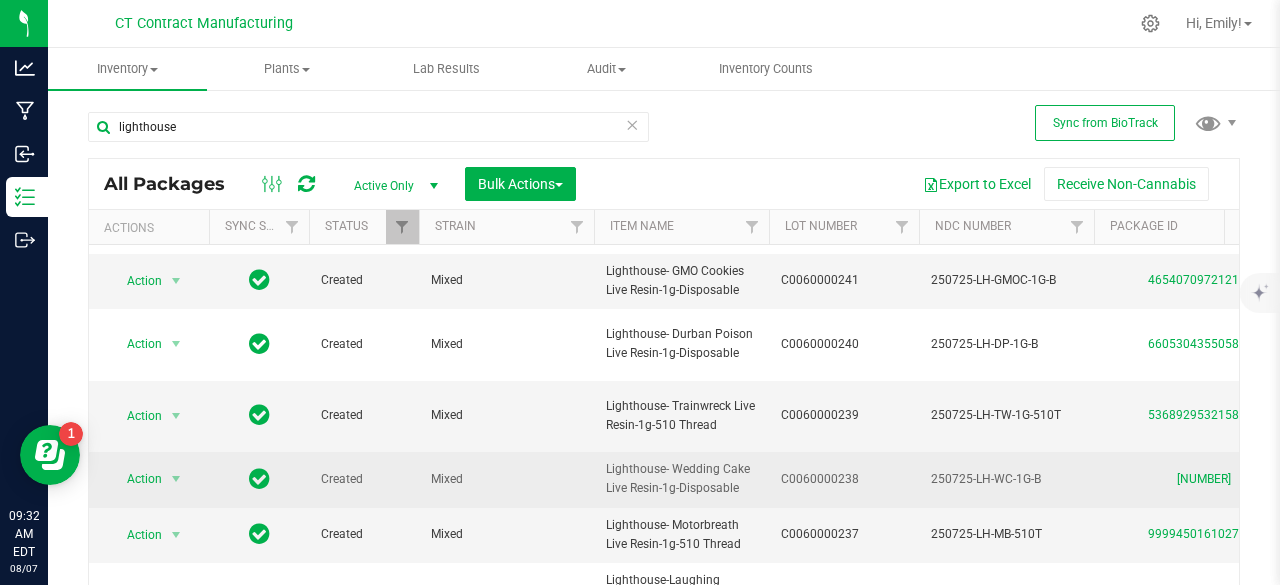 scroll, scrollTop: 200, scrollLeft: 49, axis: both 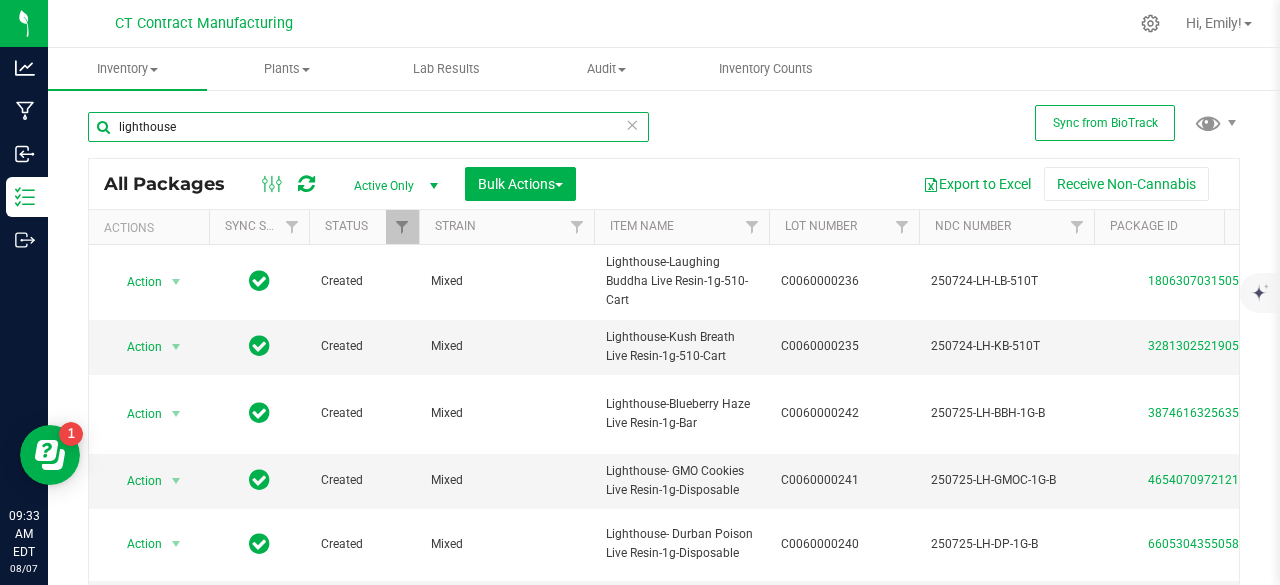 click on "lighthouse" at bounding box center [368, 127] 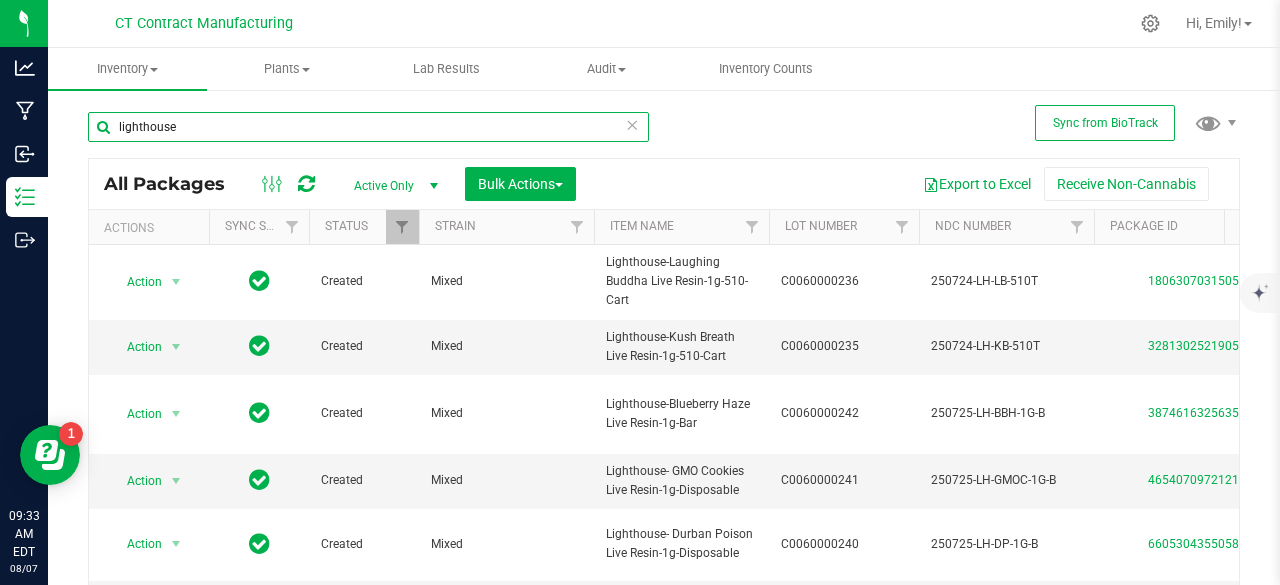 click on "lighthouse" at bounding box center (368, 127) 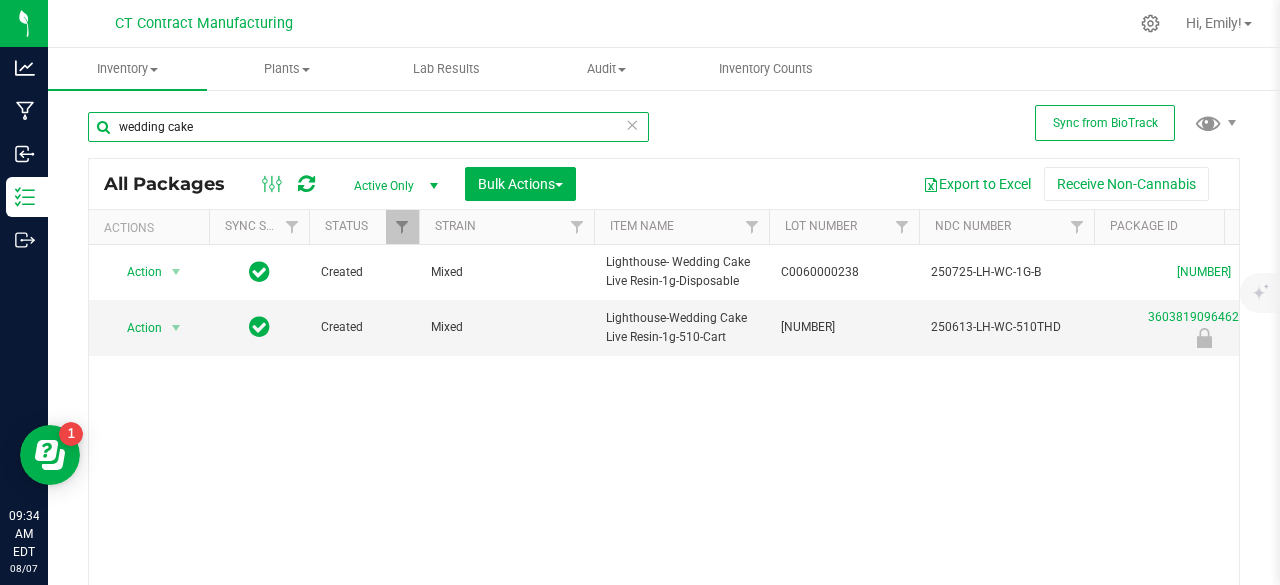 click on "wedding cake" at bounding box center [368, 127] 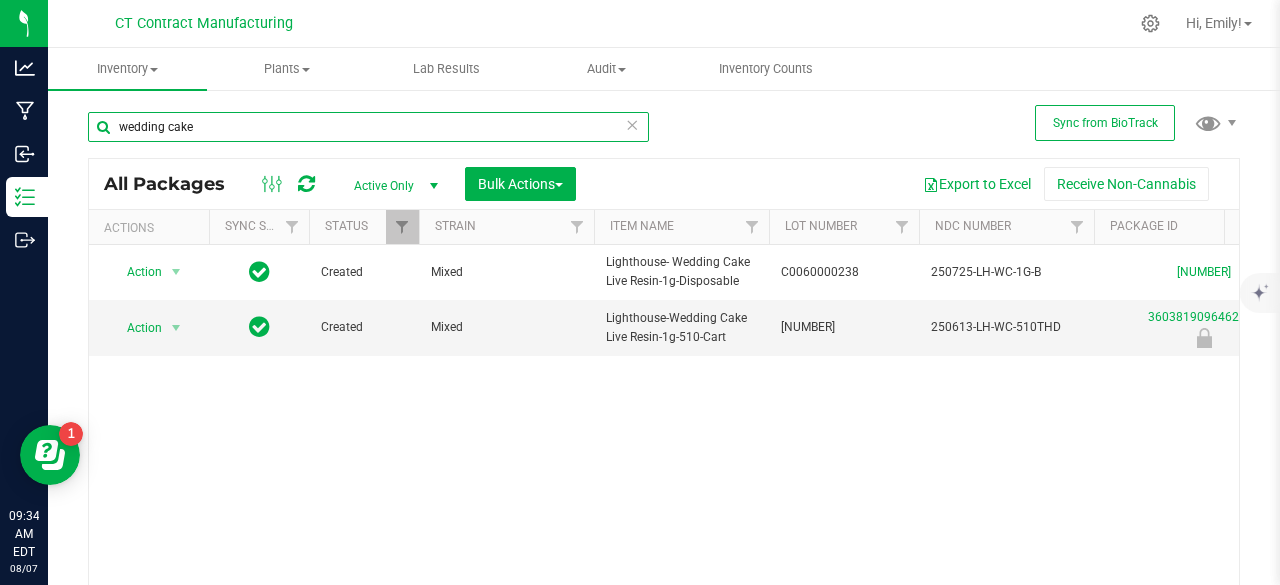click on "wedding cake" at bounding box center (368, 127) 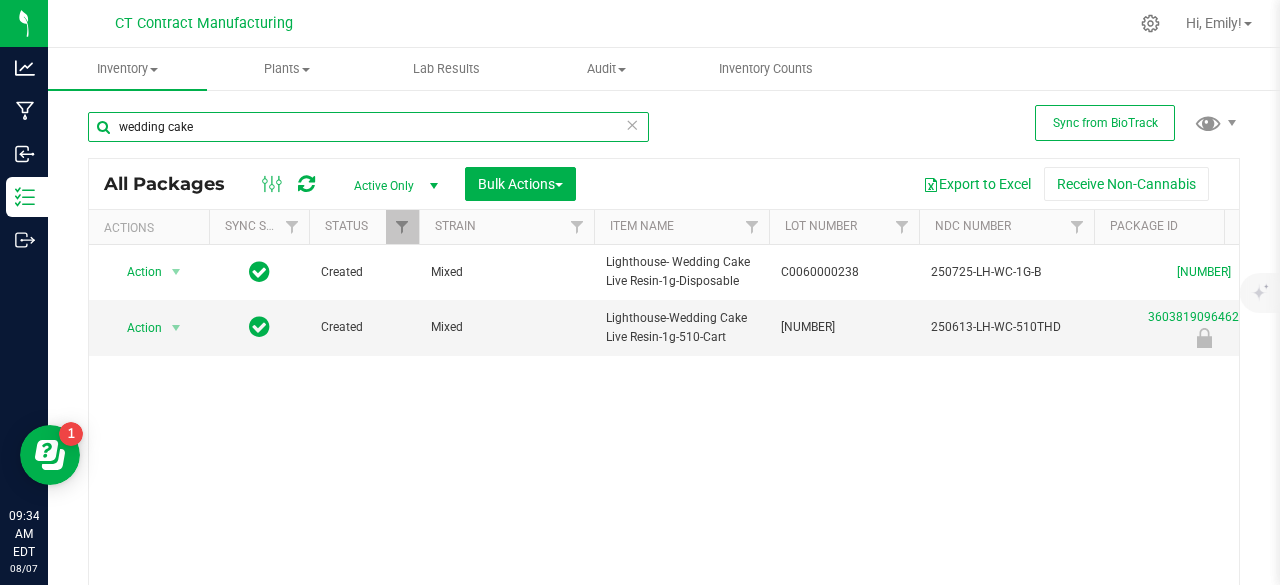 click on "wedding cake" at bounding box center [368, 127] 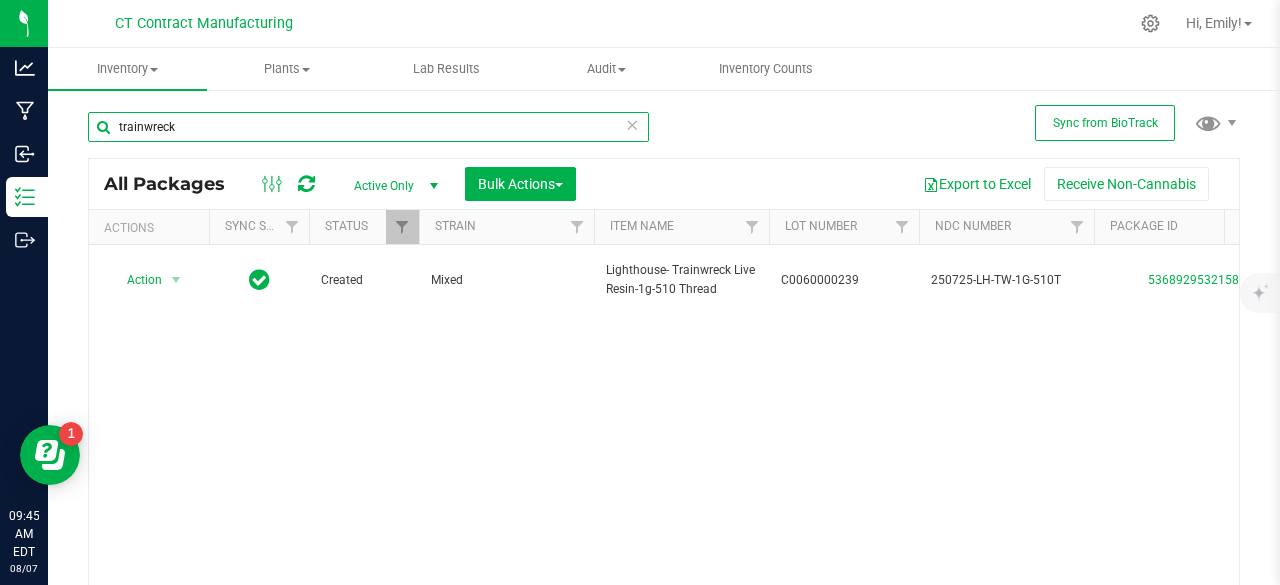 click on "trainwreck" at bounding box center (368, 127) 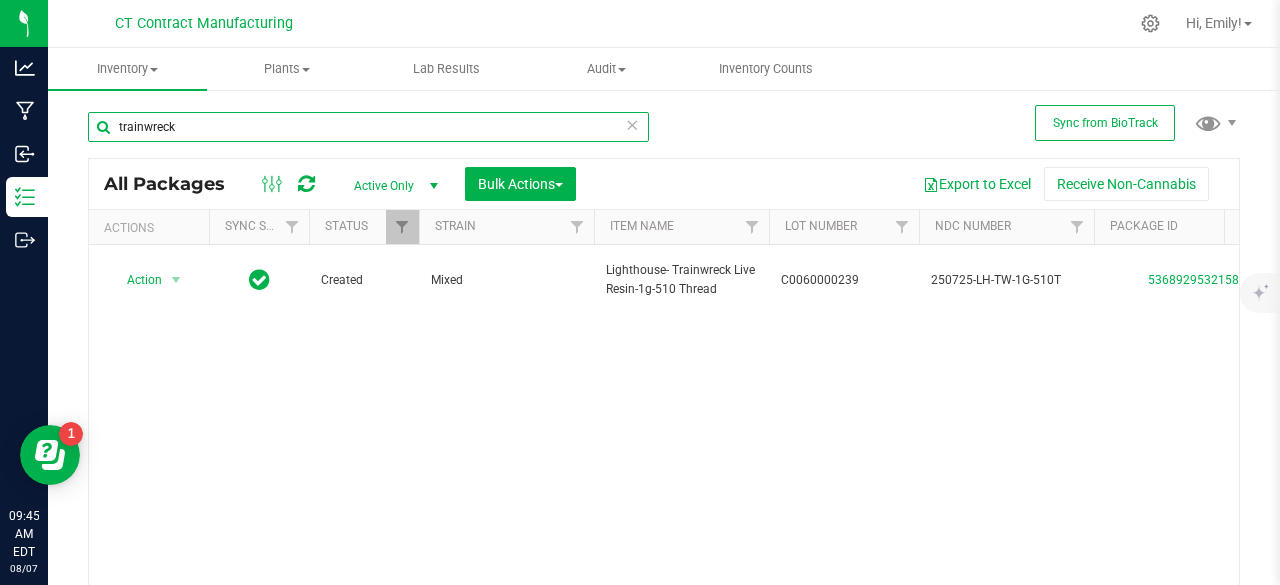 click on "trainwreck" at bounding box center [368, 127] 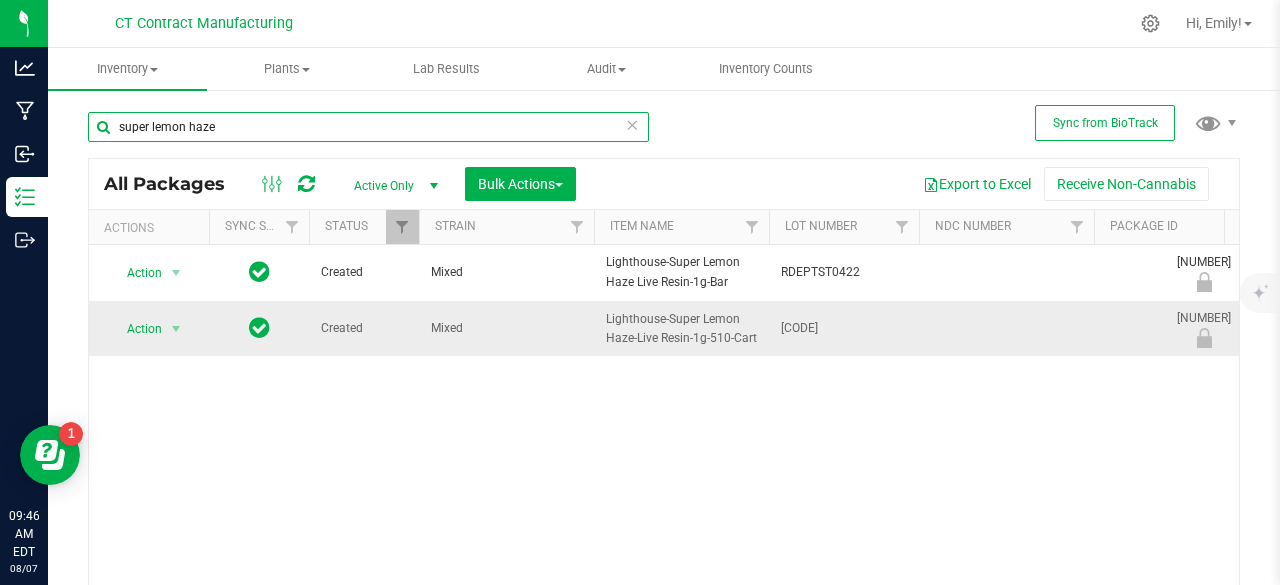 scroll, scrollTop: 0, scrollLeft: 121, axis: horizontal 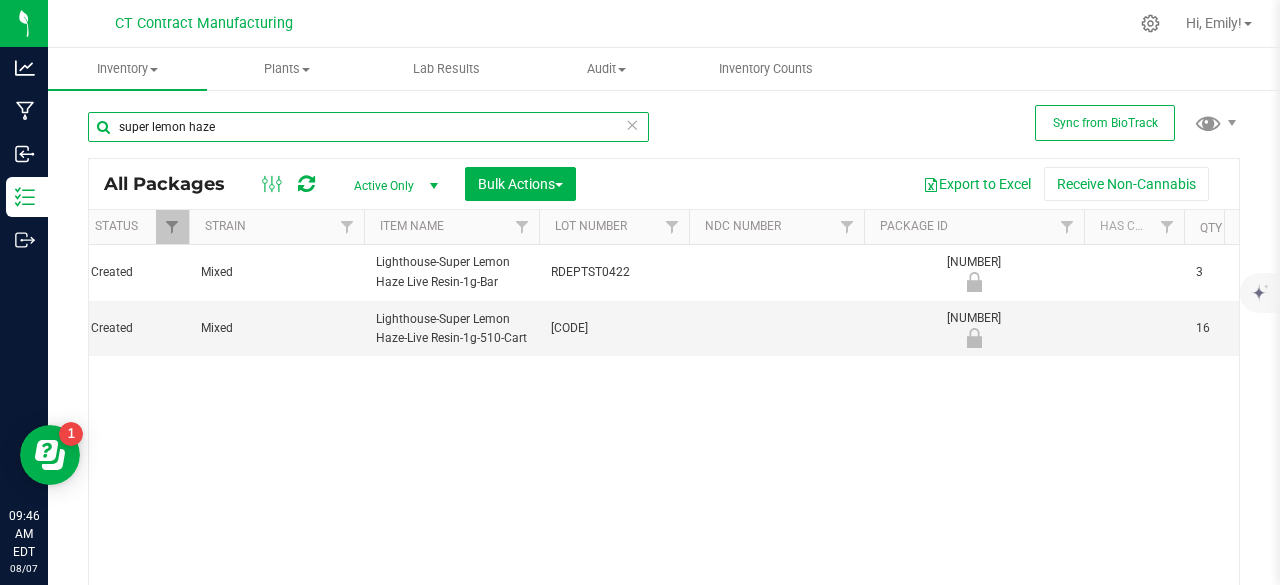 click on "super lemon haze" at bounding box center (368, 127) 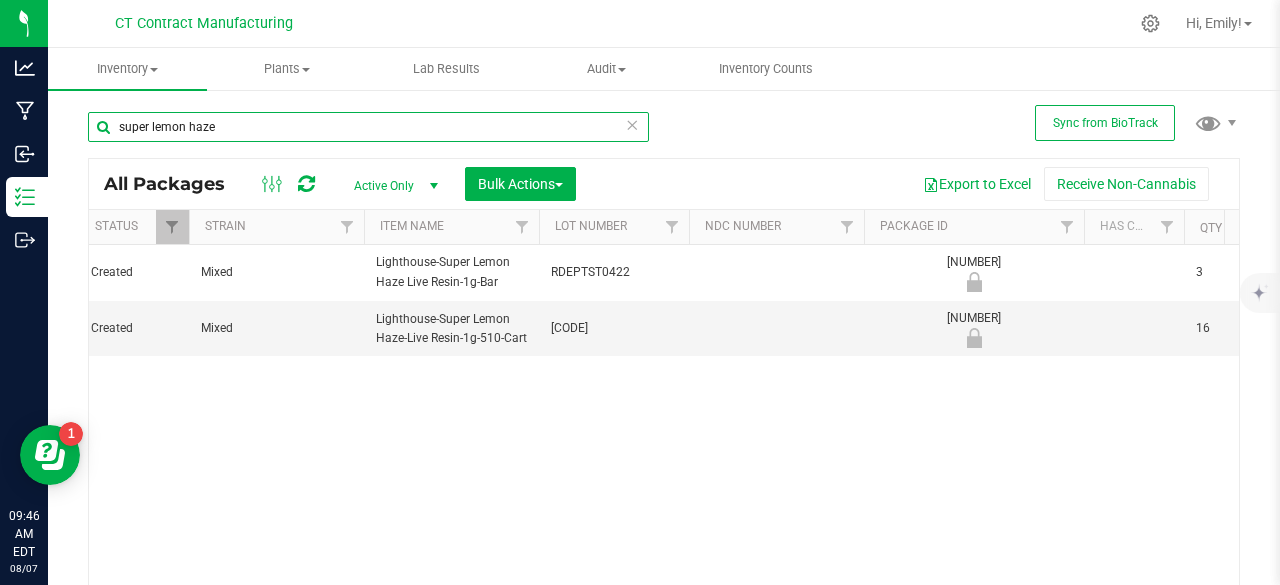 click on "super lemon haze" at bounding box center [368, 127] 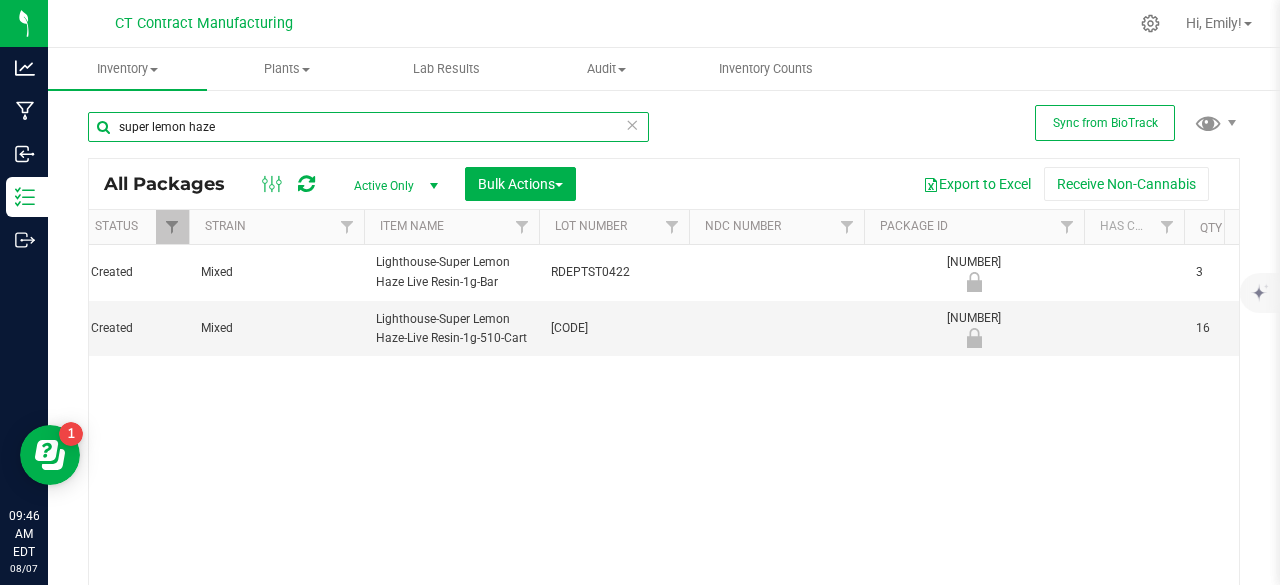 click on "super lemon haze" at bounding box center [368, 127] 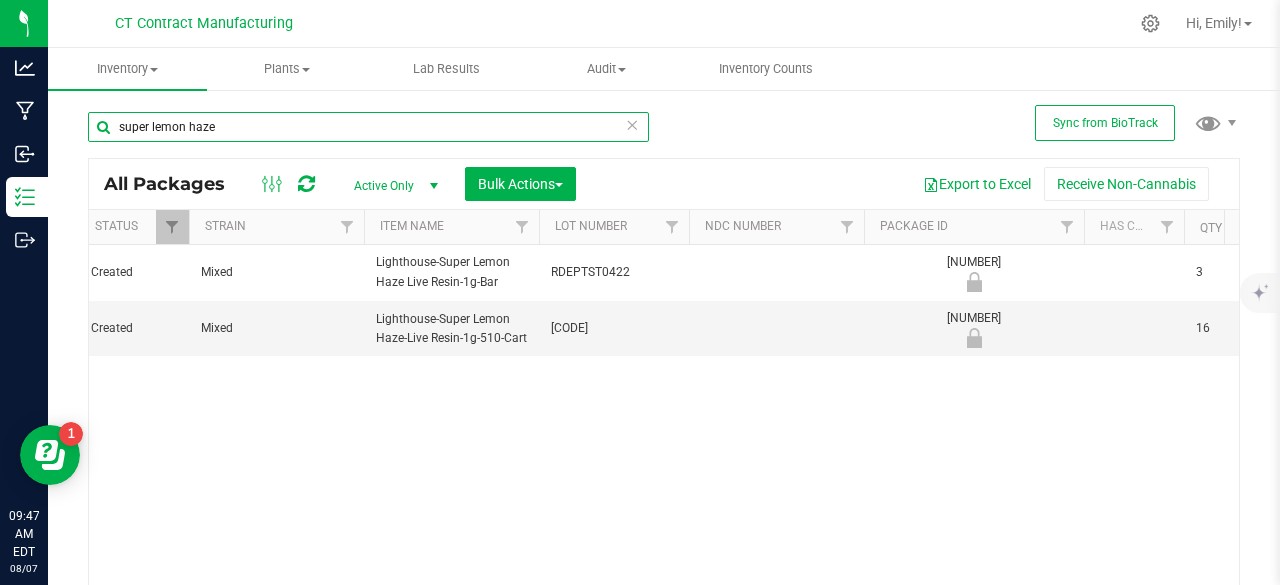 click on "super lemon haze" at bounding box center [368, 127] 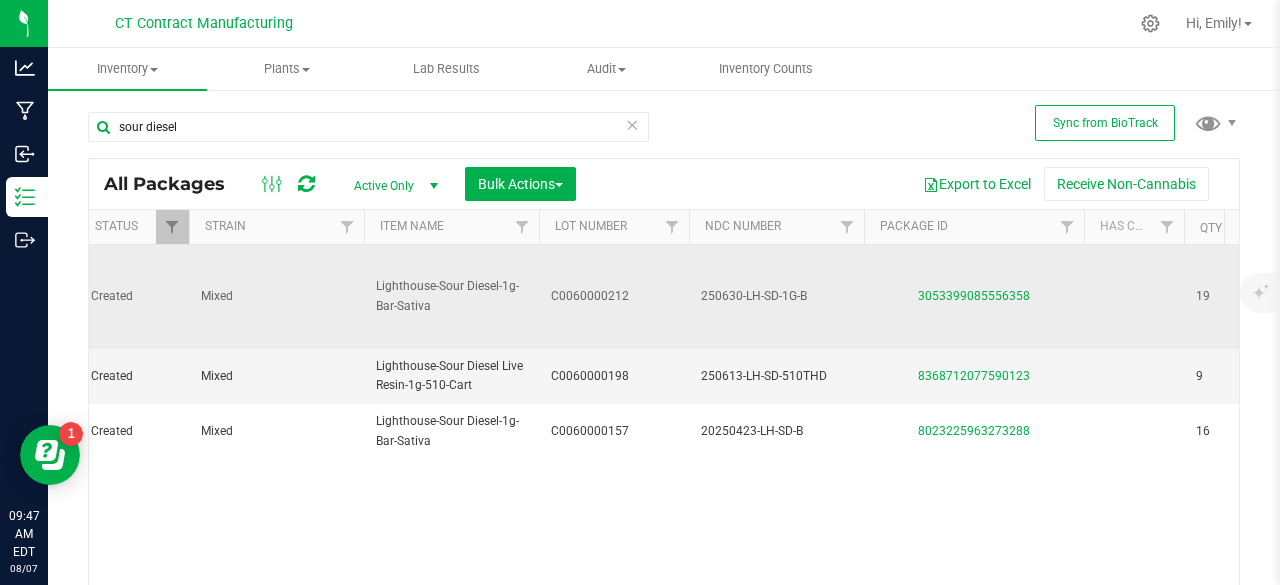 scroll, scrollTop: 0, scrollLeft: 408, axis: horizontal 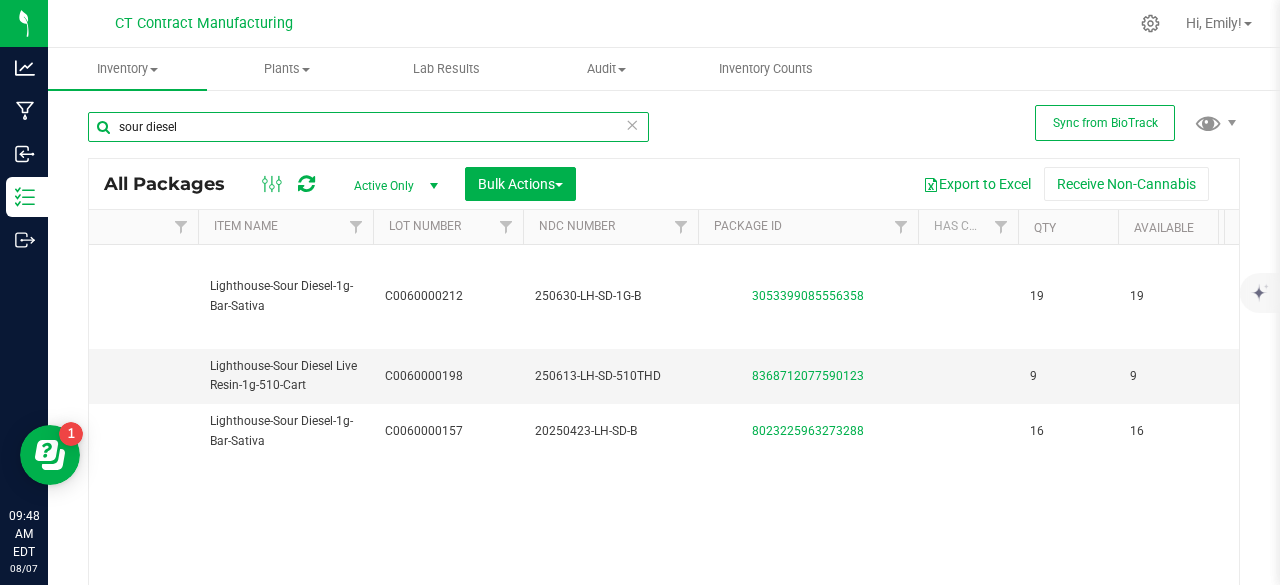 click on "sour diesel" at bounding box center (368, 127) 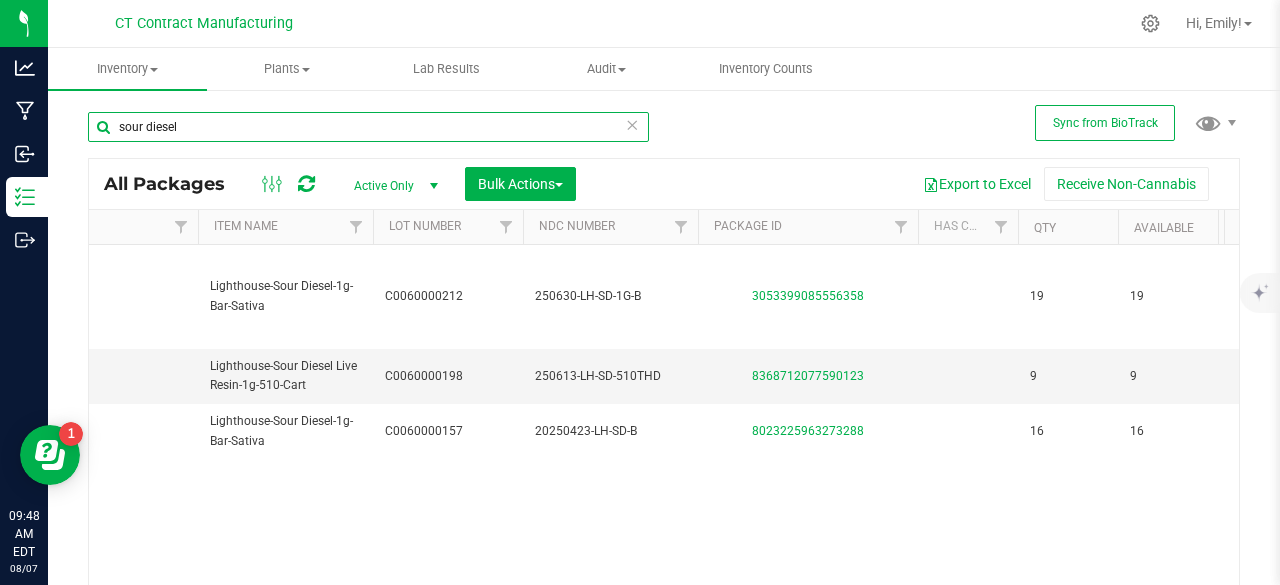 click on "sour diesel" at bounding box center (368, 127) 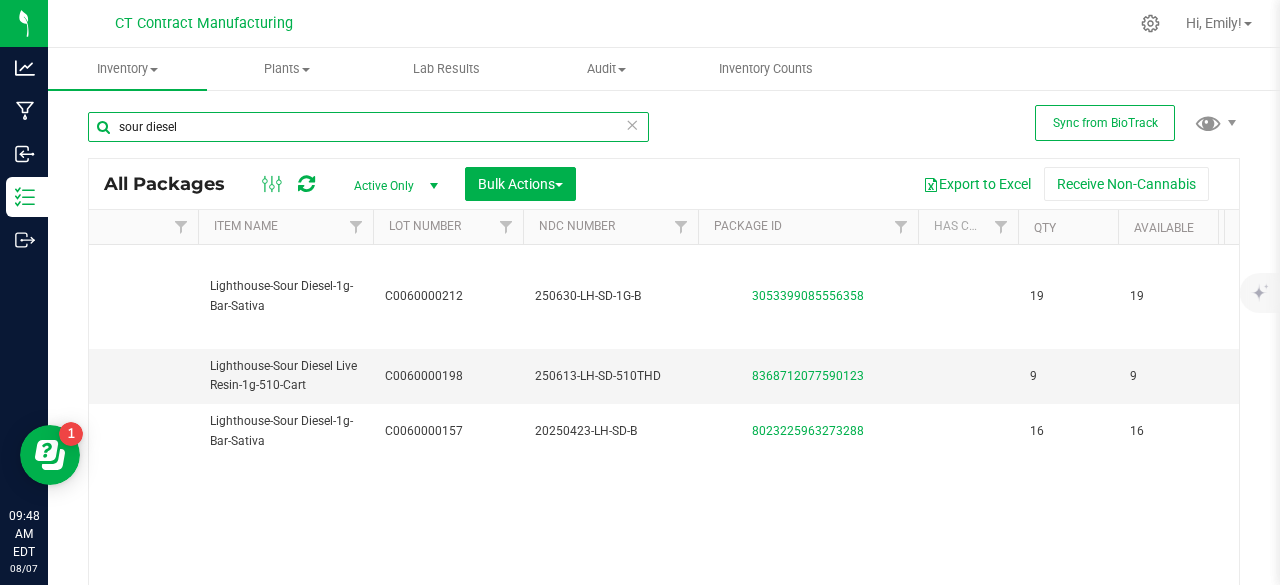 click on "sour diesel" at bounding box center (368, 127) 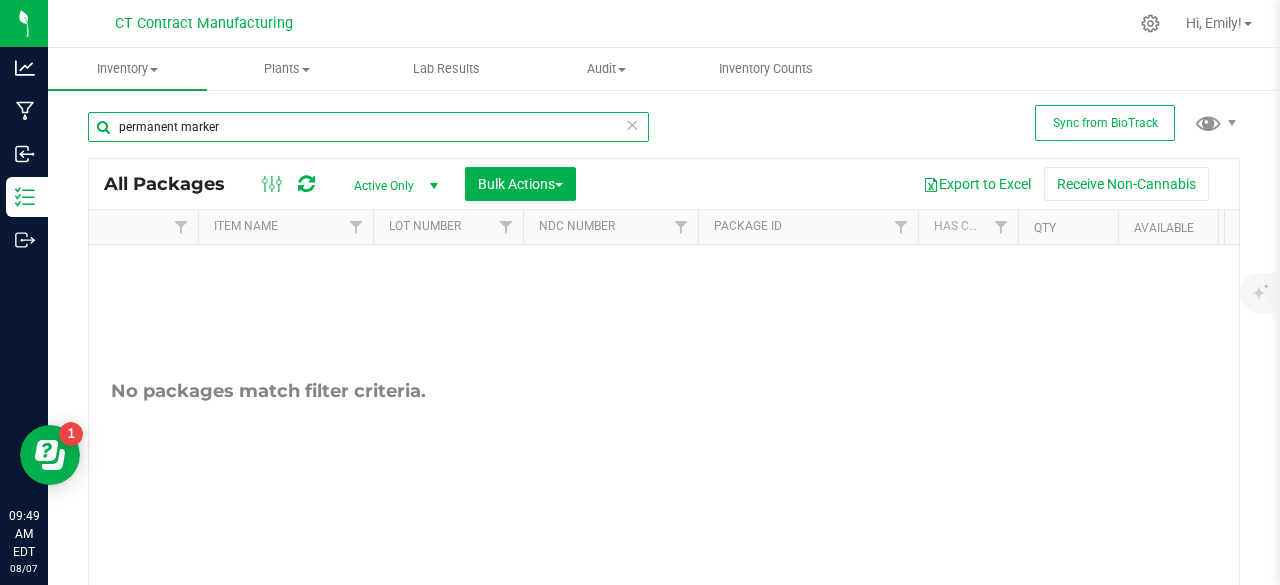 click on "permanent marker" at bounding box center [368, 127] 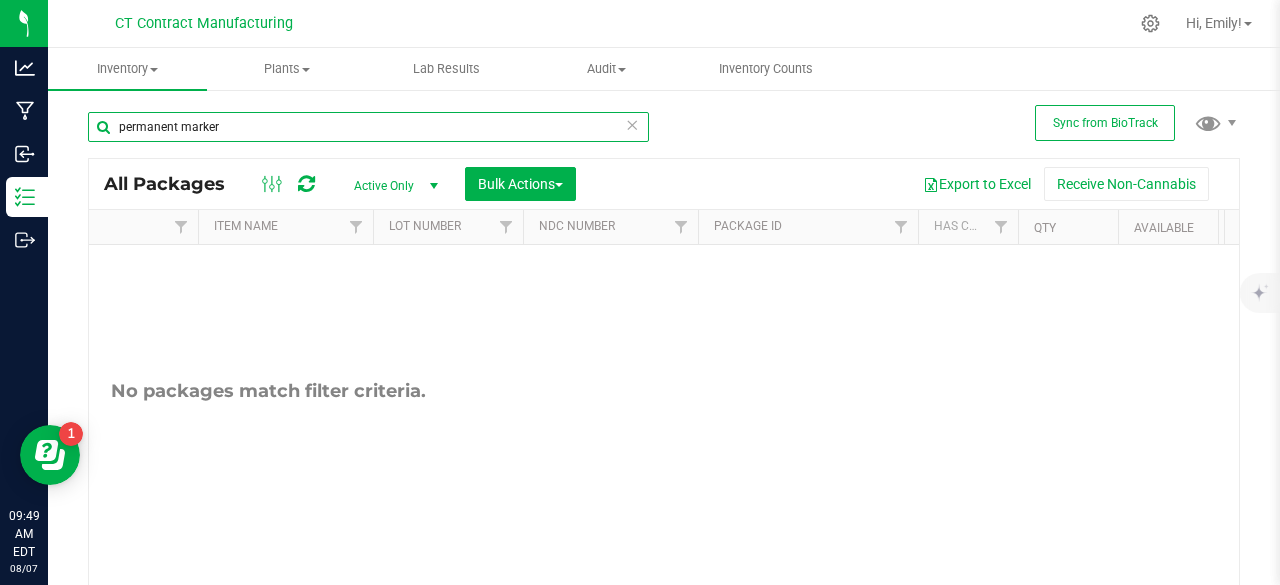 click on "permanent marker" at bounding box center (368, 127) 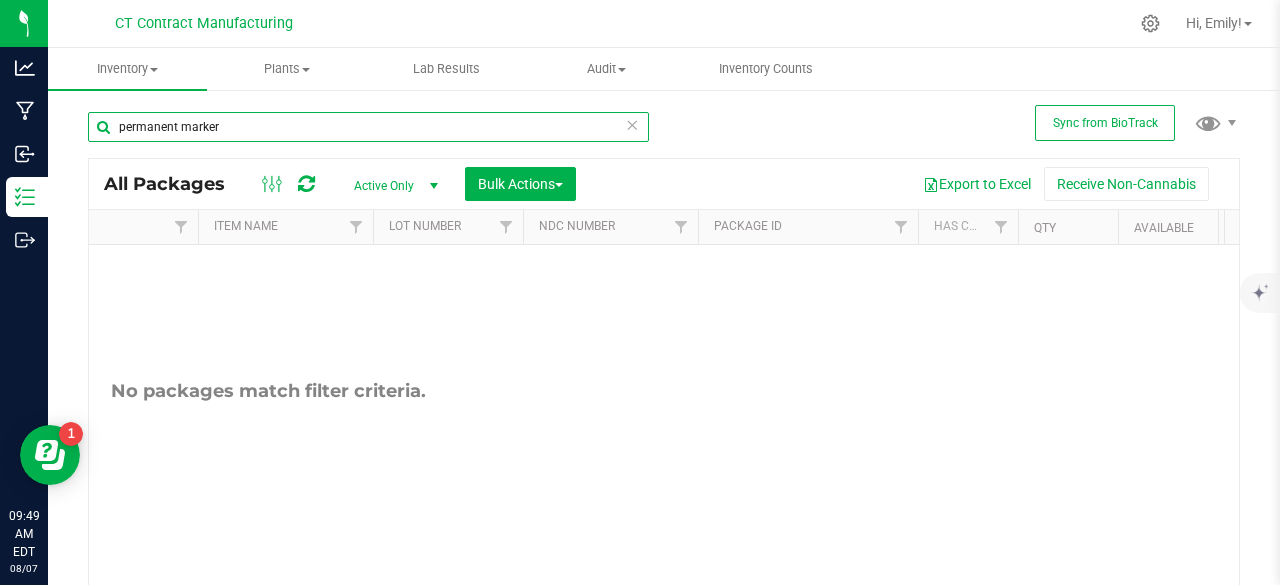 click on "permanent marker" at bounding box center (368, 127) 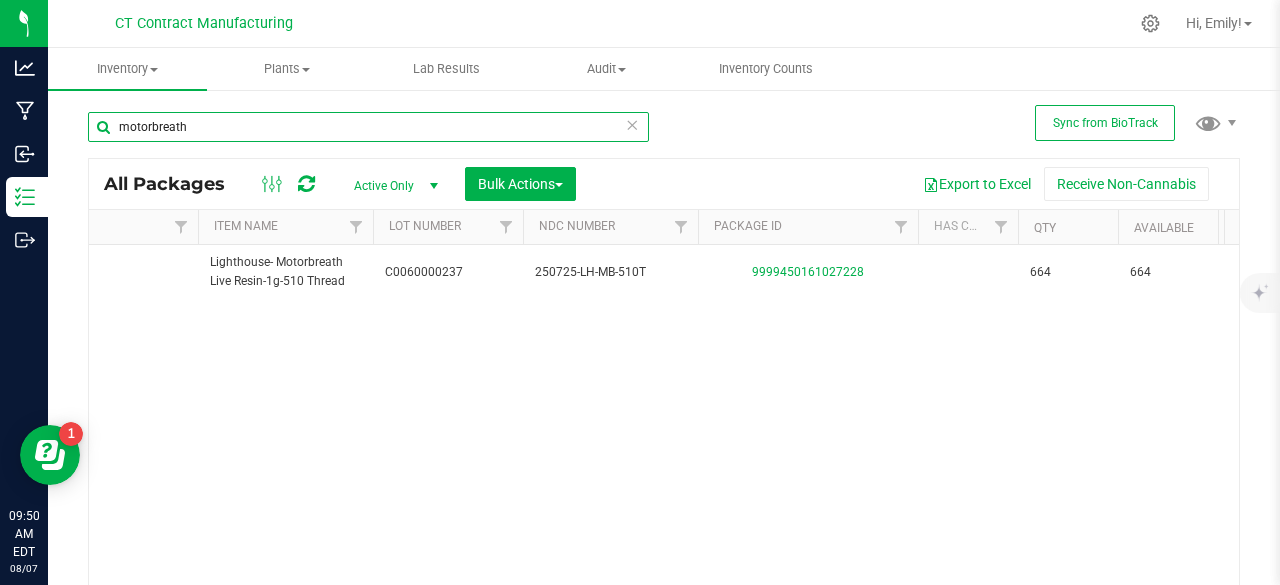 click on "motorbreath" at bounding box center [368, 127] 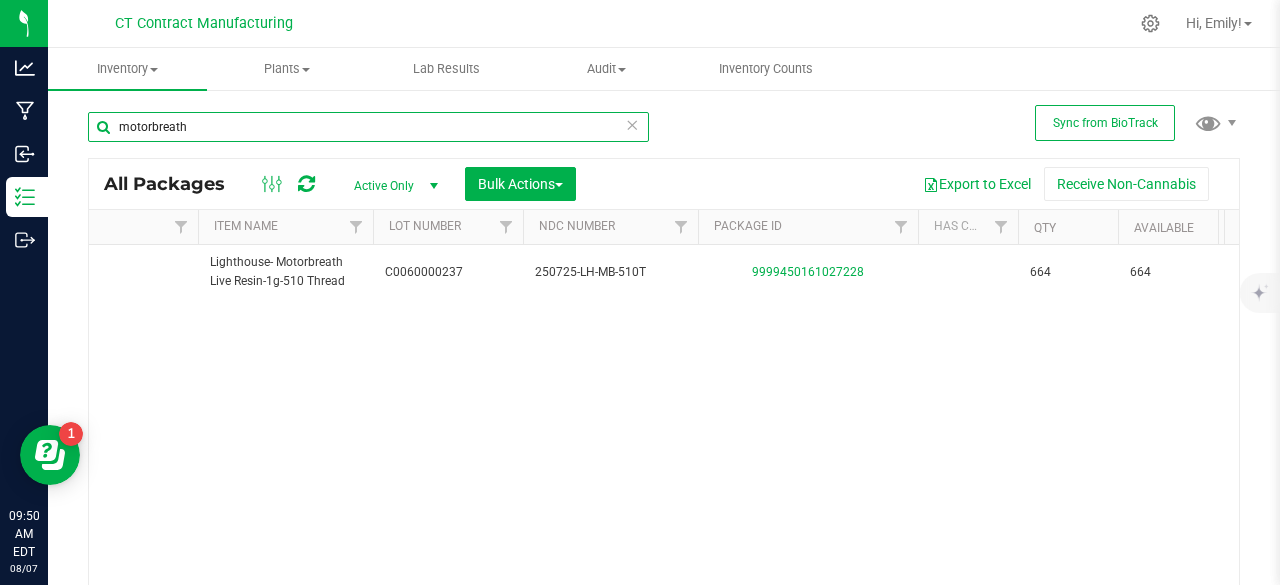 click on "motorbreath" at bounding box center [368, 127] 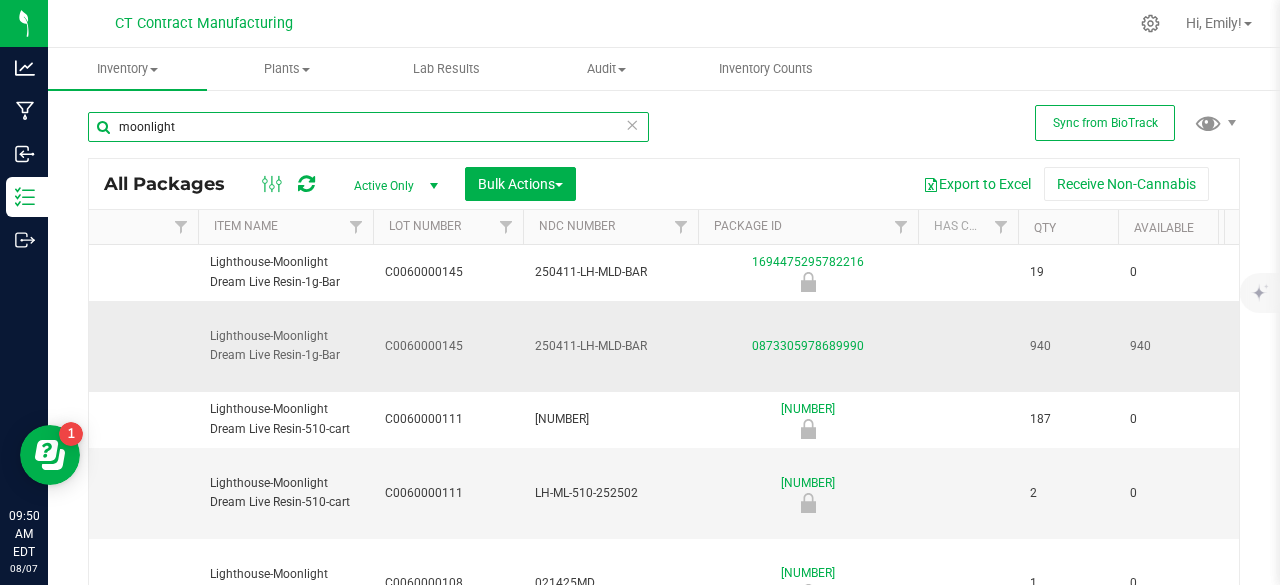 scroll, scrollTop: 0, scrollLeft: 448, axis: horizontal 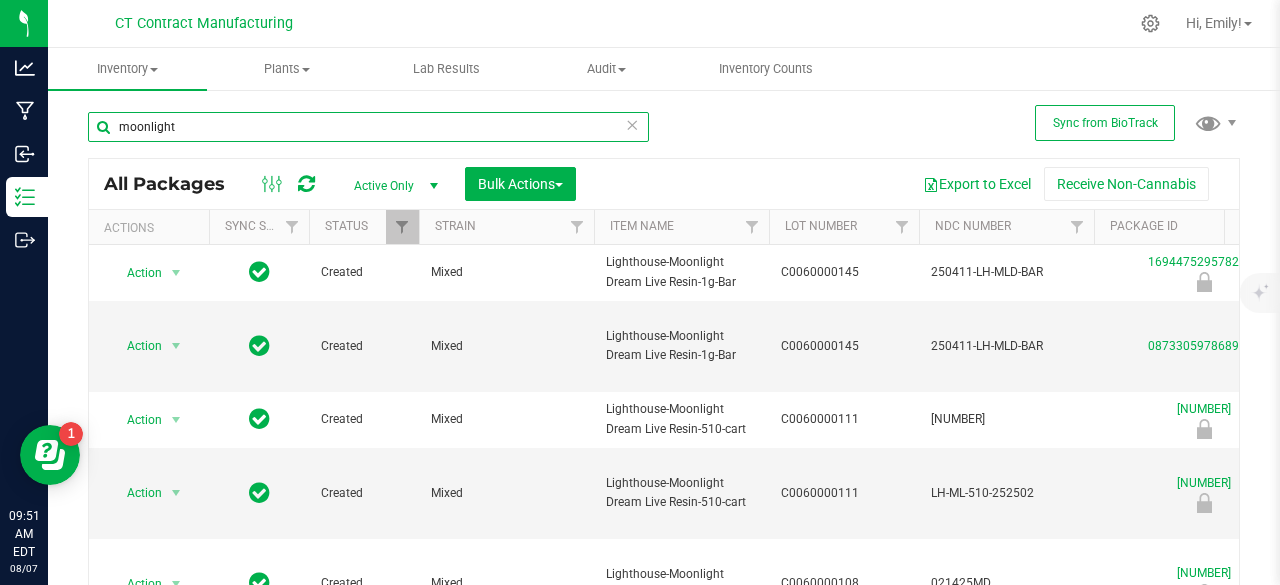 click on "moonlight" at bounding box center [368, 127] 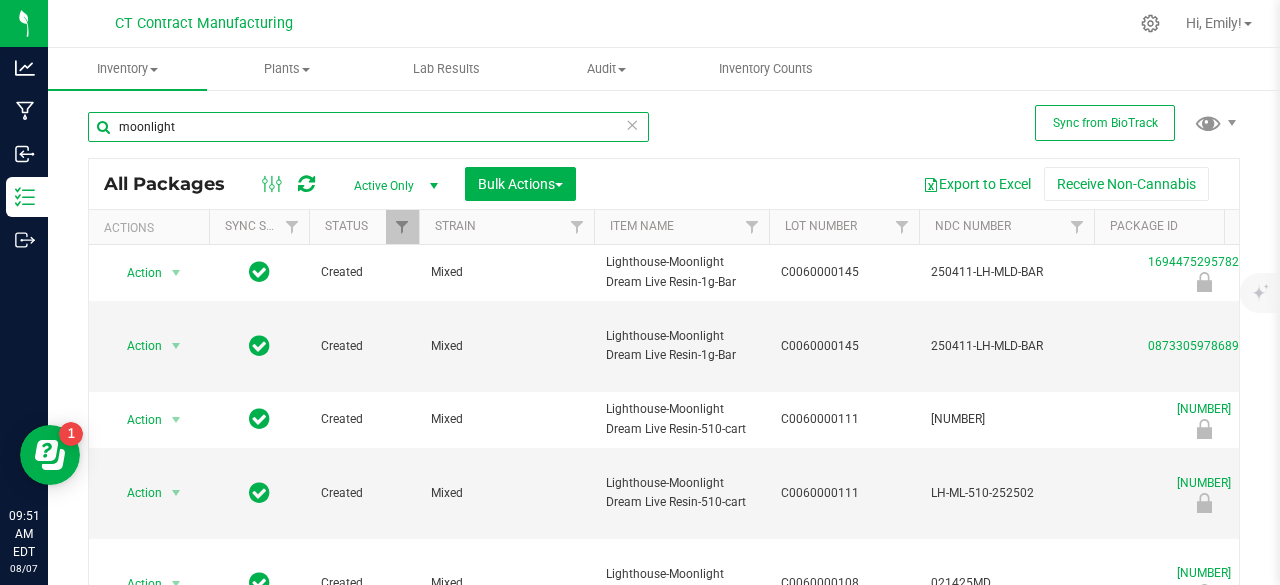 click on "moonlight" at bounding box center [368, 127] 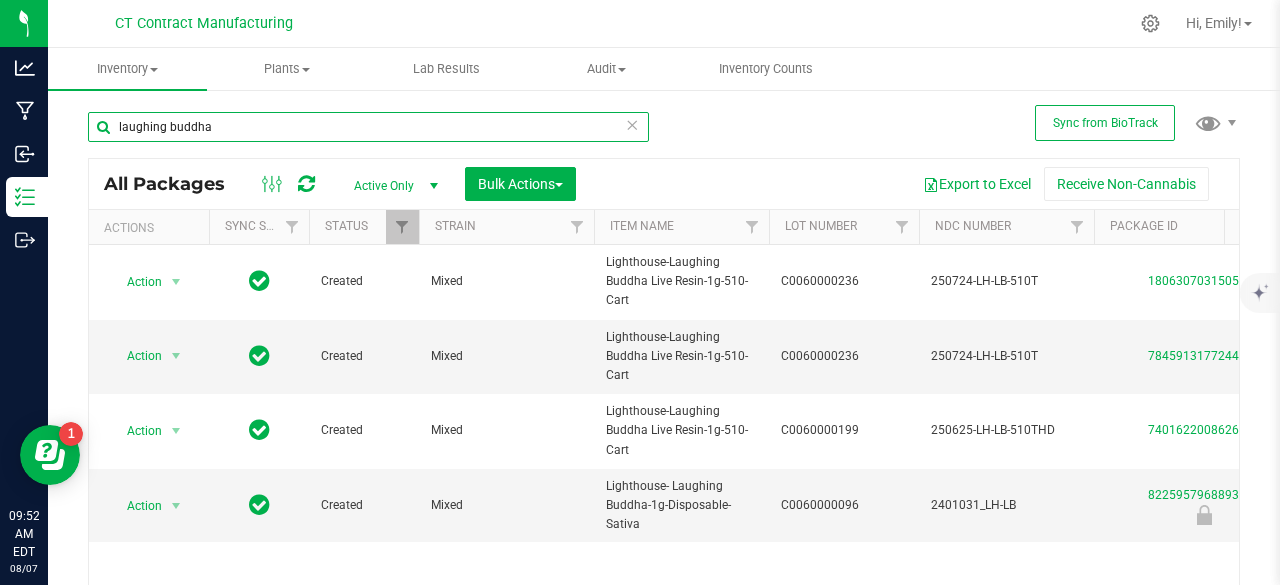 click on "laughing buddha" at bounding box center (368, 127) 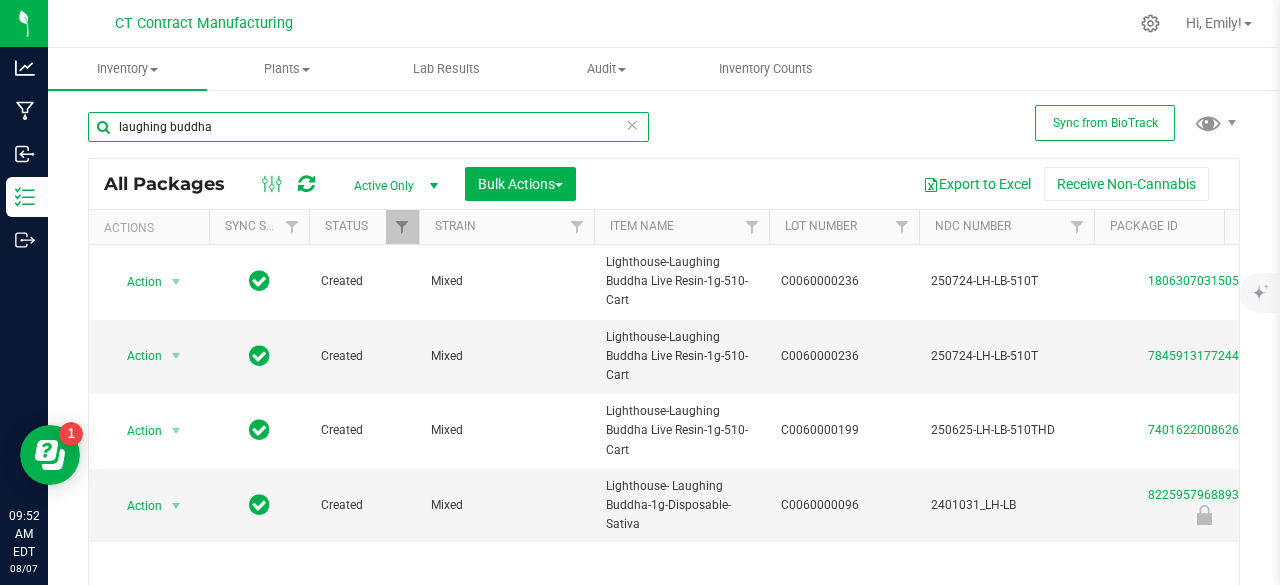 click on "laughing buddha" at bounding box center (368, 127) 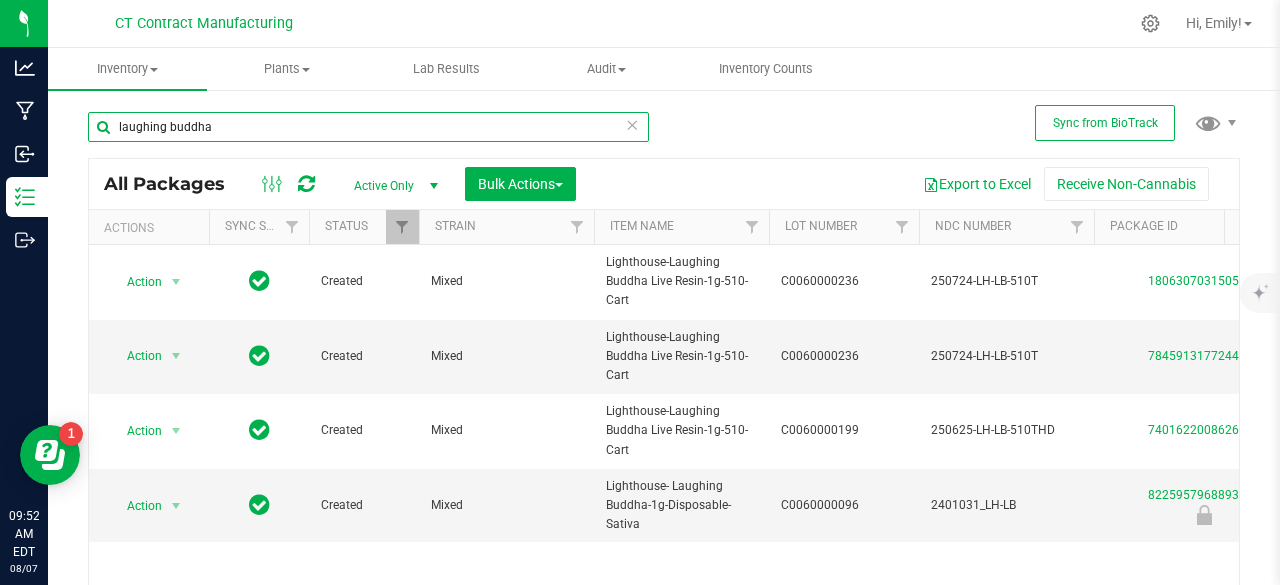 click on "laughing buddha" at bounding box center (368, 127) 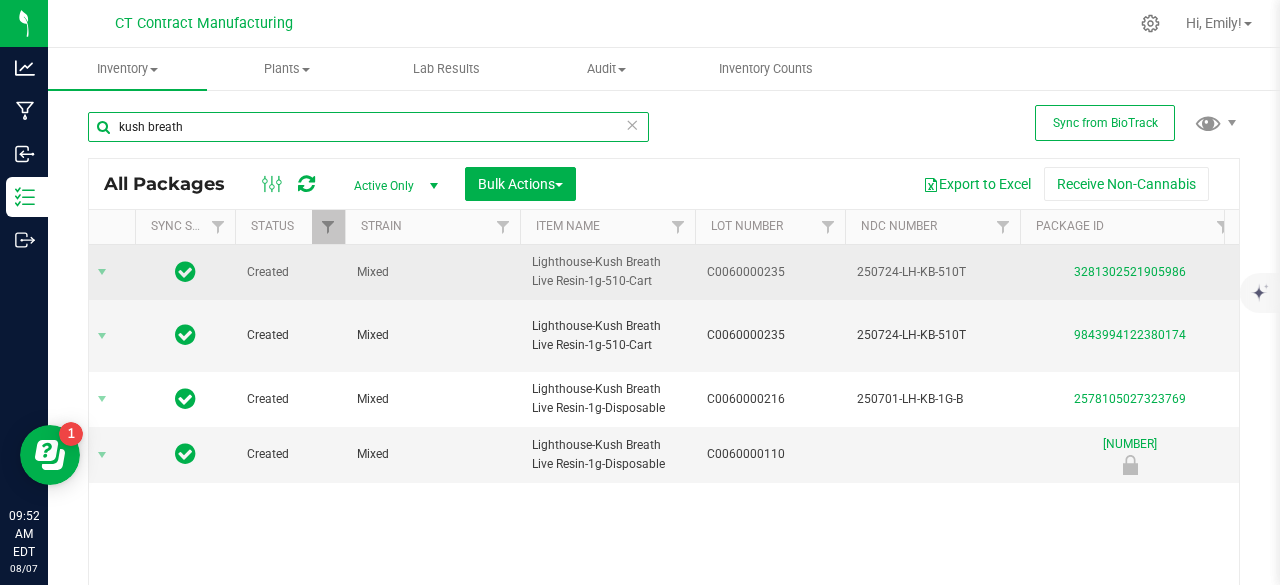 scroll, scrollTop: 0, scrollLeft: 127, axis: horizontal 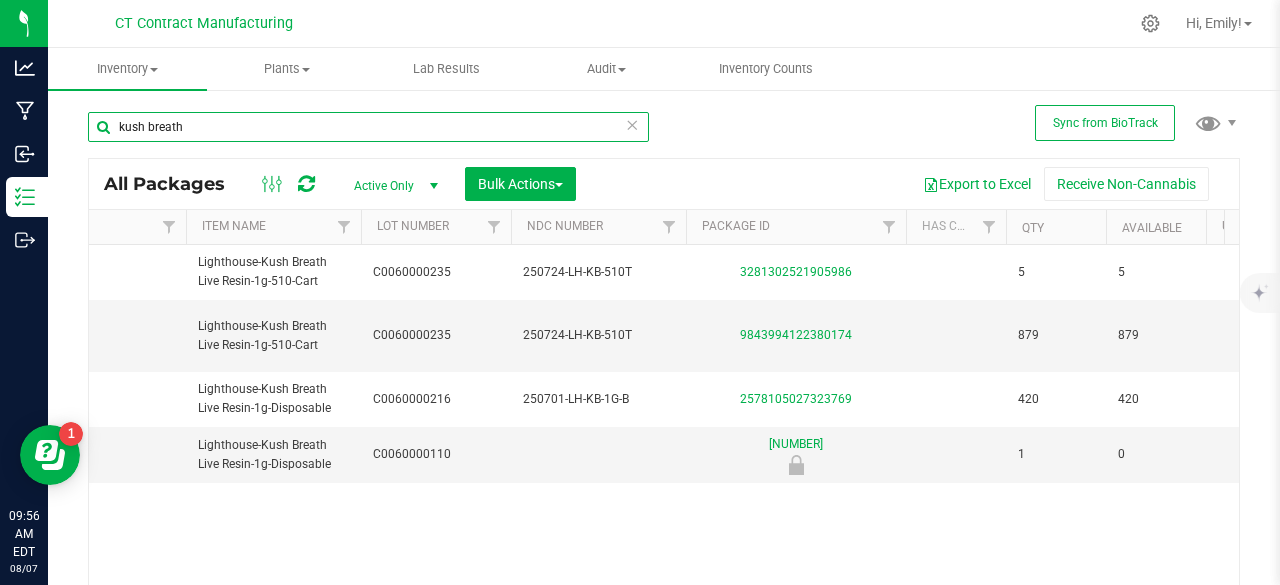 click on "kush breath" at bounding box center (368, 127) 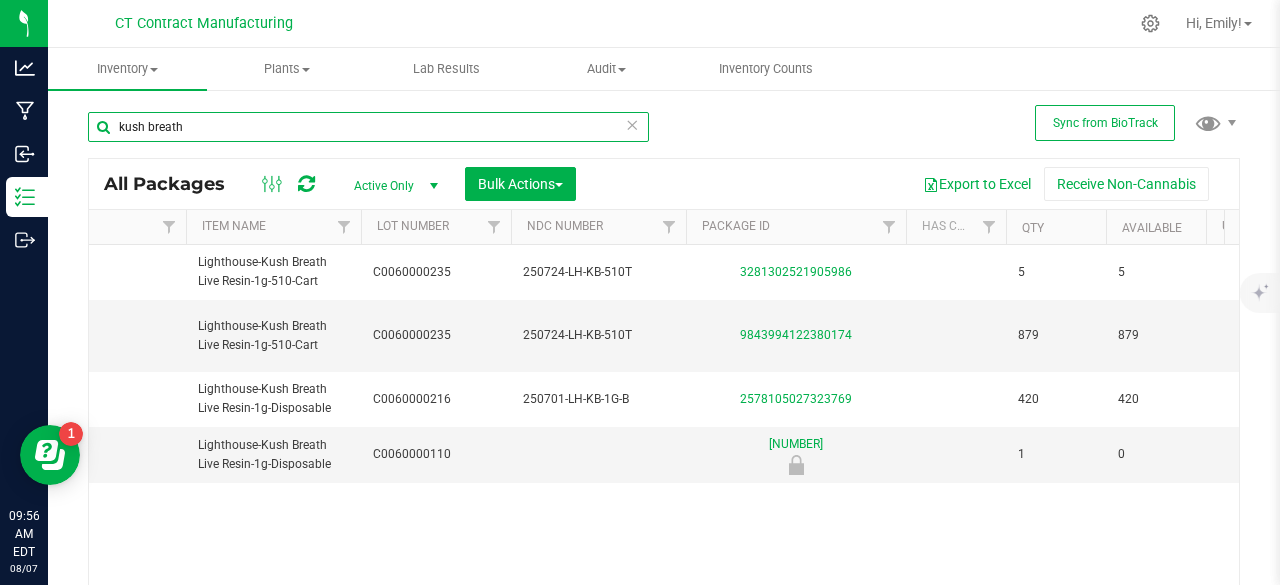 click on "kush breath" at bounding box center [368, 127] 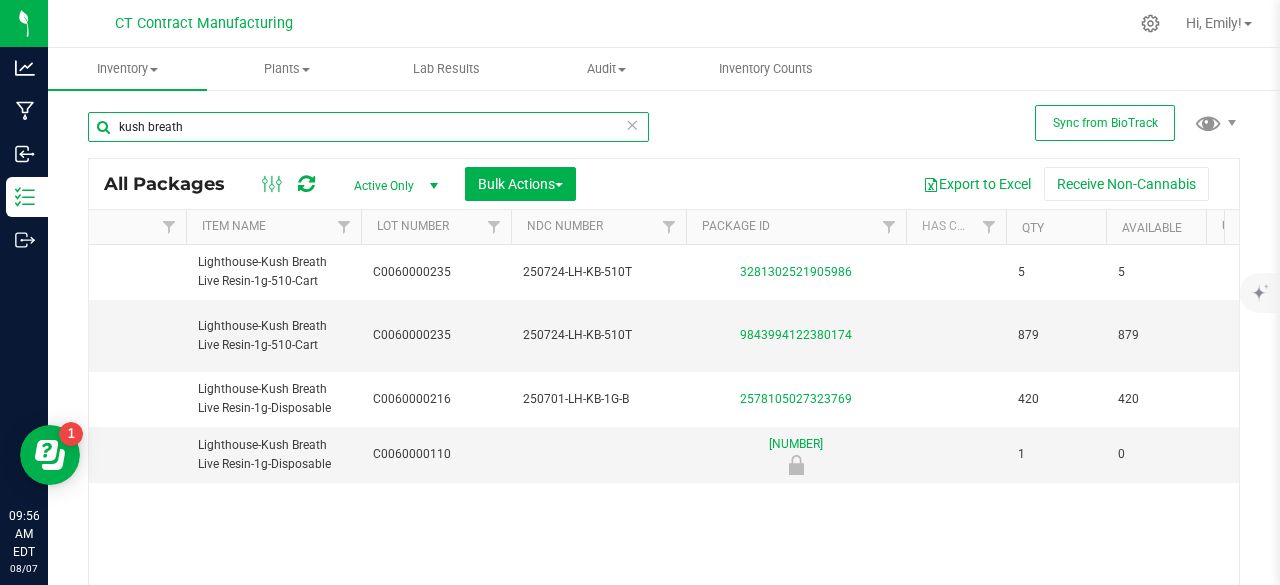 click on "kush breath" at bounding box center (368, 127) 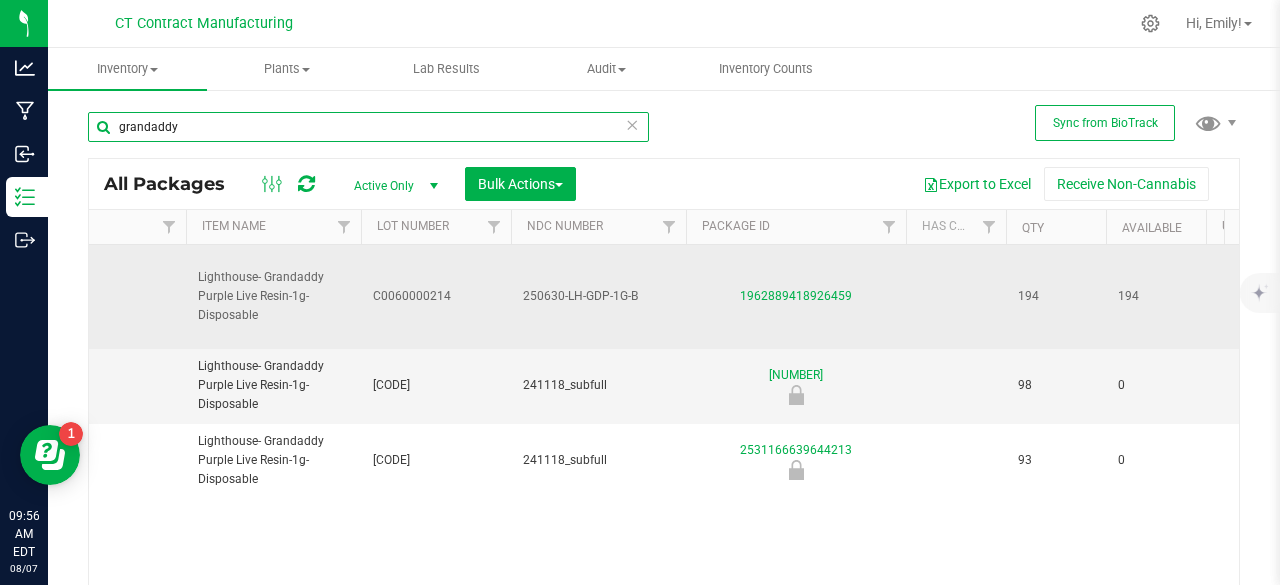 scroll, scrollTop: 0, scrollLeft: 506, axis: horizontal 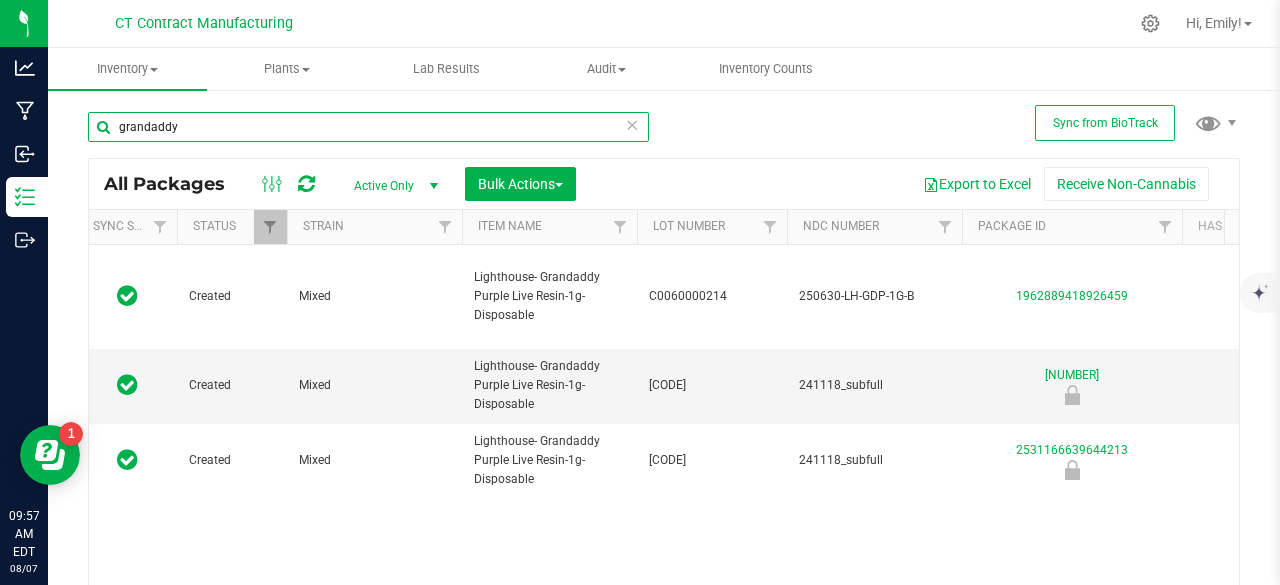 click on "grandaddy" at bounding box center [368, 127] 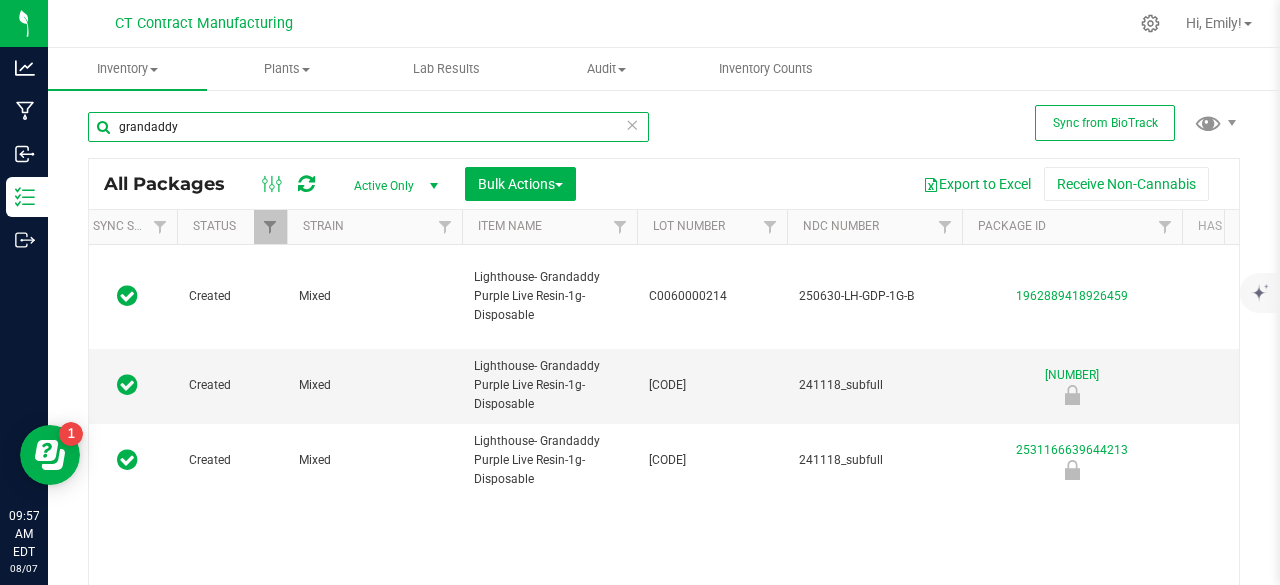 click on "grandaddy" at bounding box center (368, 127) 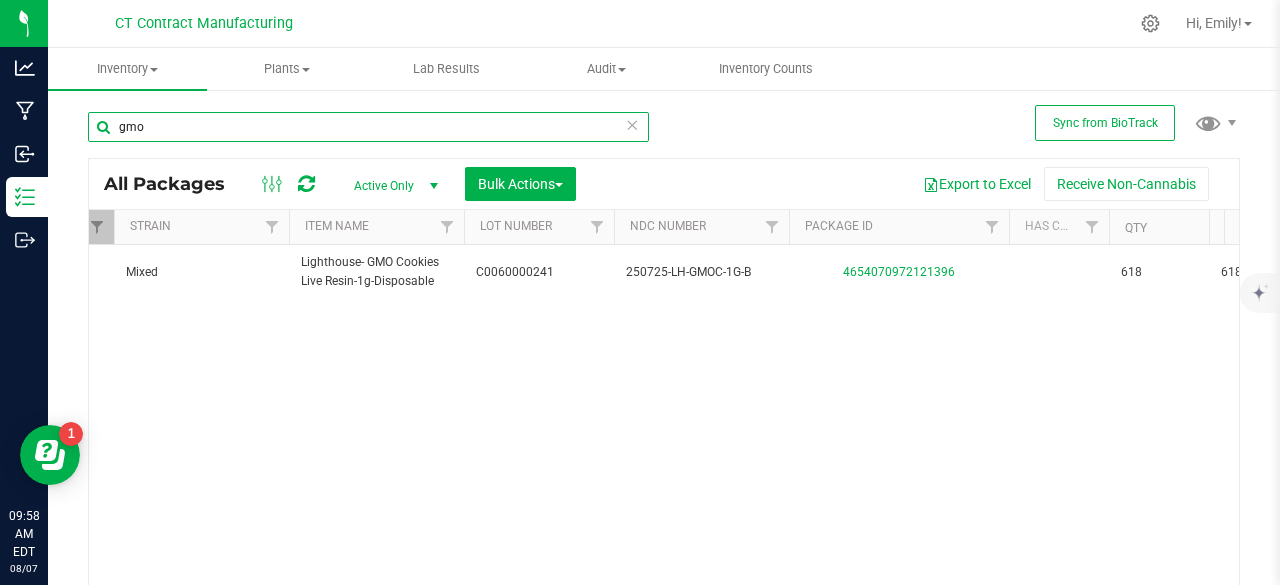 click on "gmo" at bounding box center (368, 127) 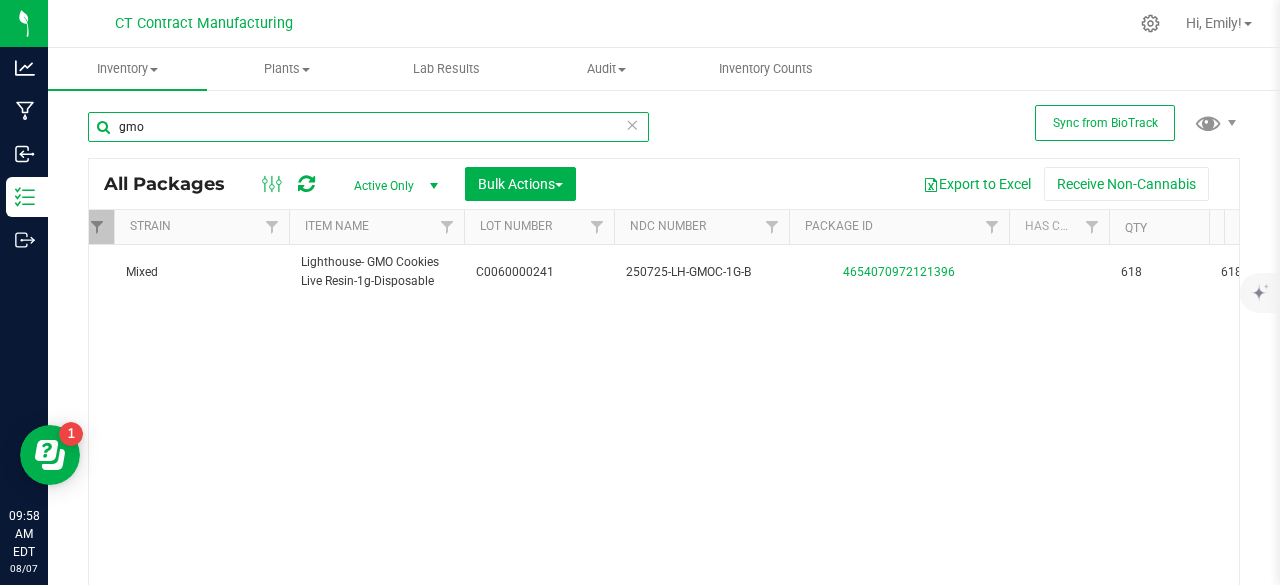 click on "gmo" at bounding box center (368, 127) 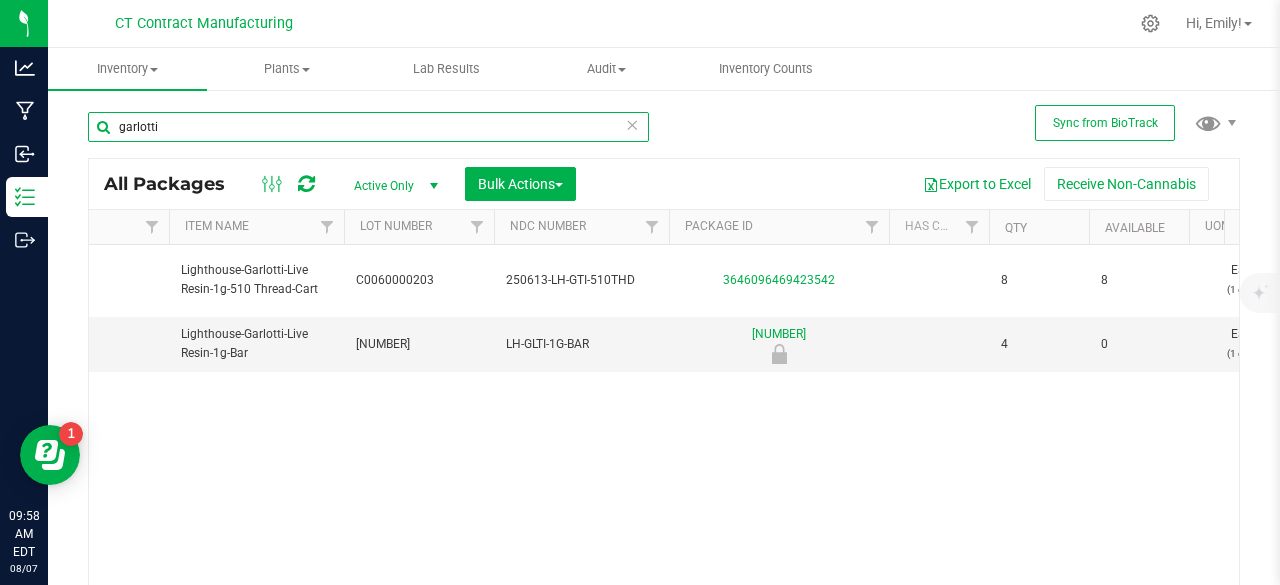 click on "garlotti" at bounding box center (368, 127) 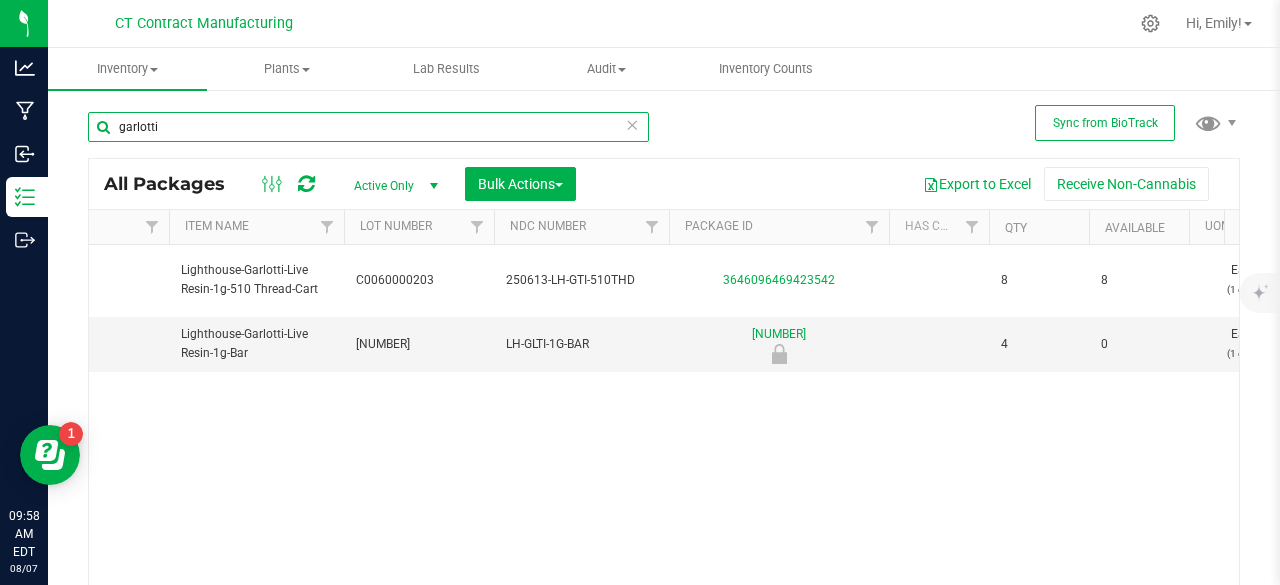 click on "garlotti" at bounding box center (368, 127) 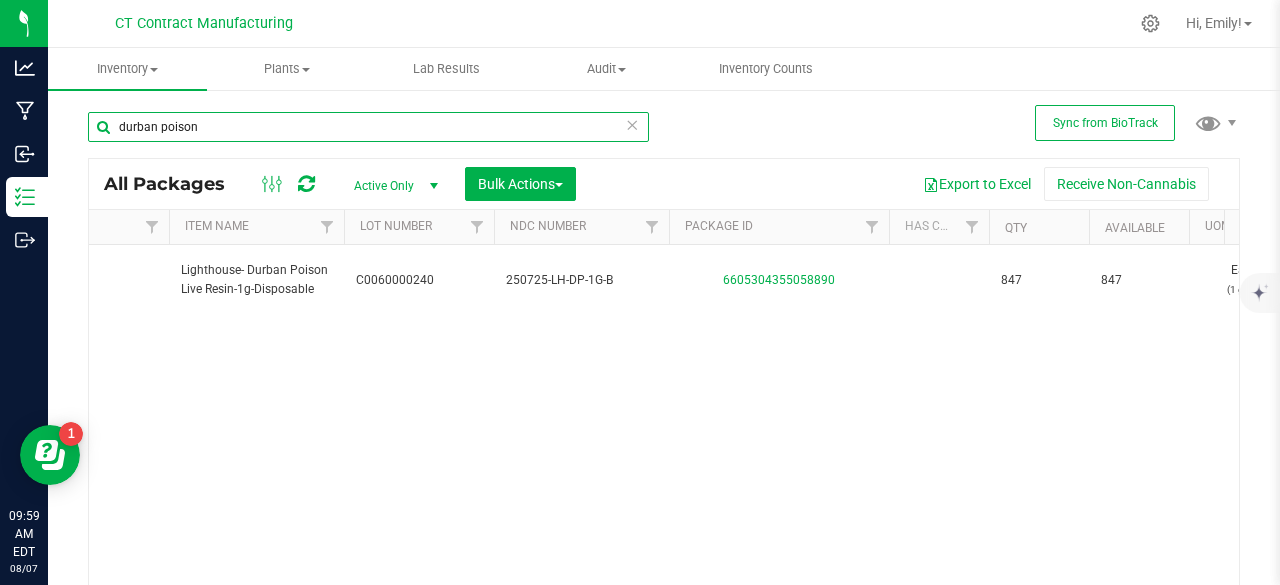 click on "durban poison" at bounding box center [368, 127] 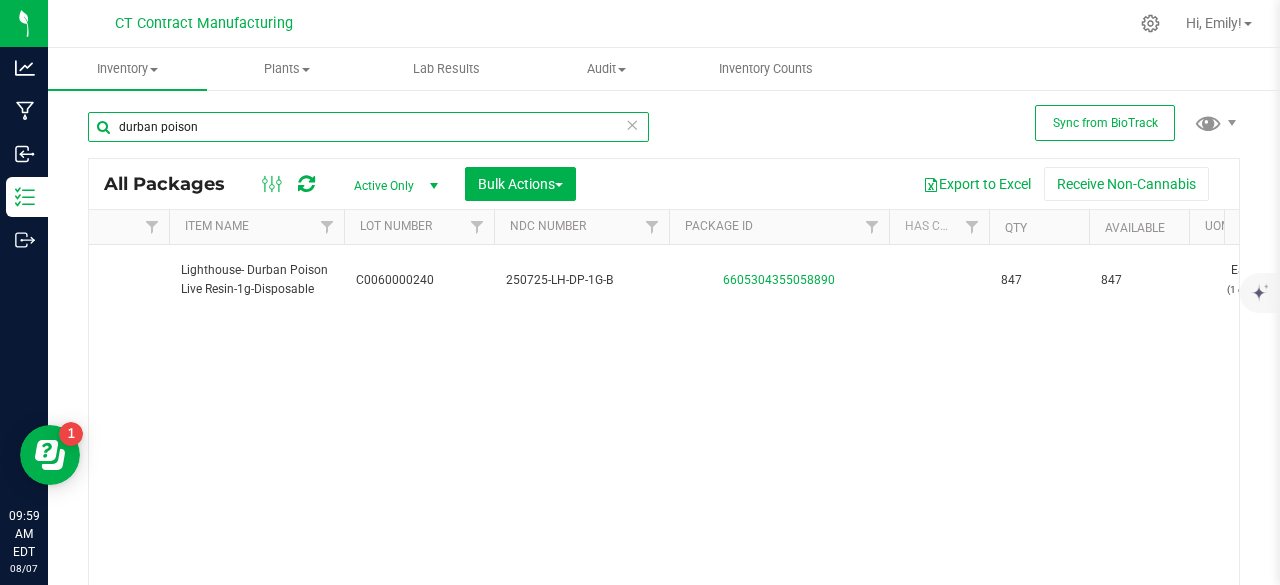 click on "durban poison" at bounding box center (368, 127) 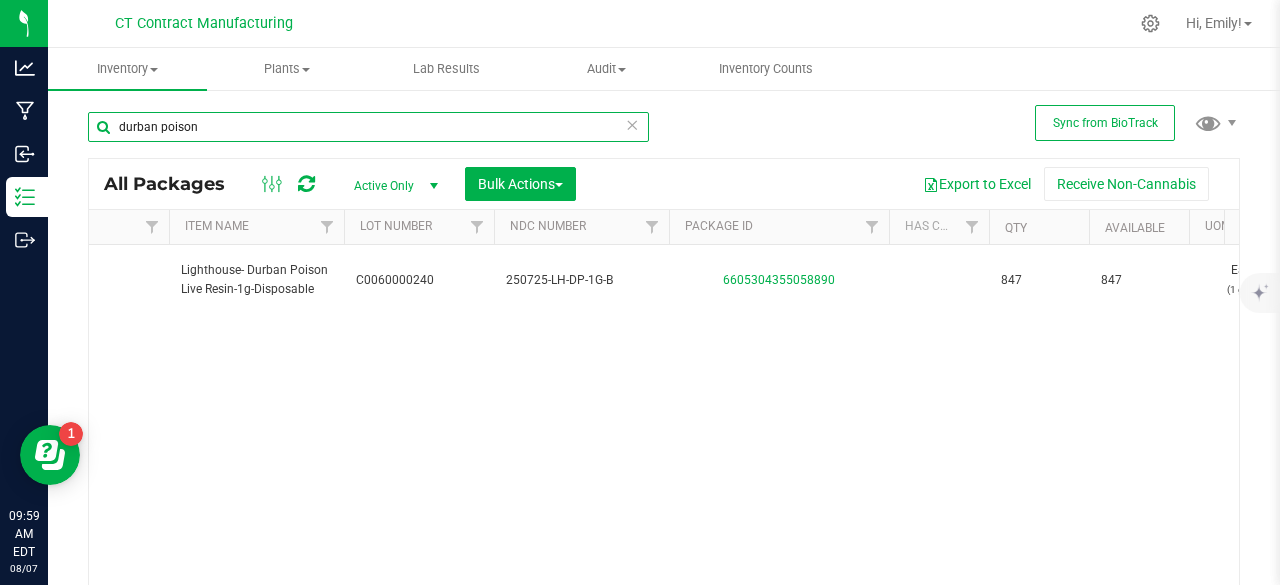 click on "durban poison" at bounding box center [368, 127] 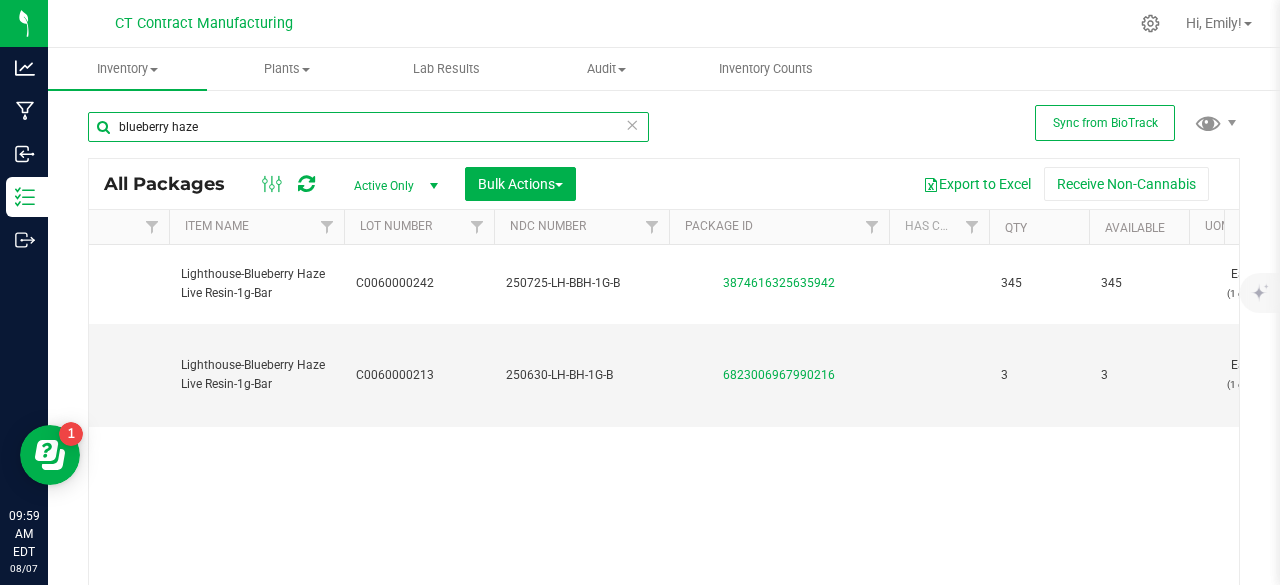 click on "blueberry haze" at bounding box center (368, 127) 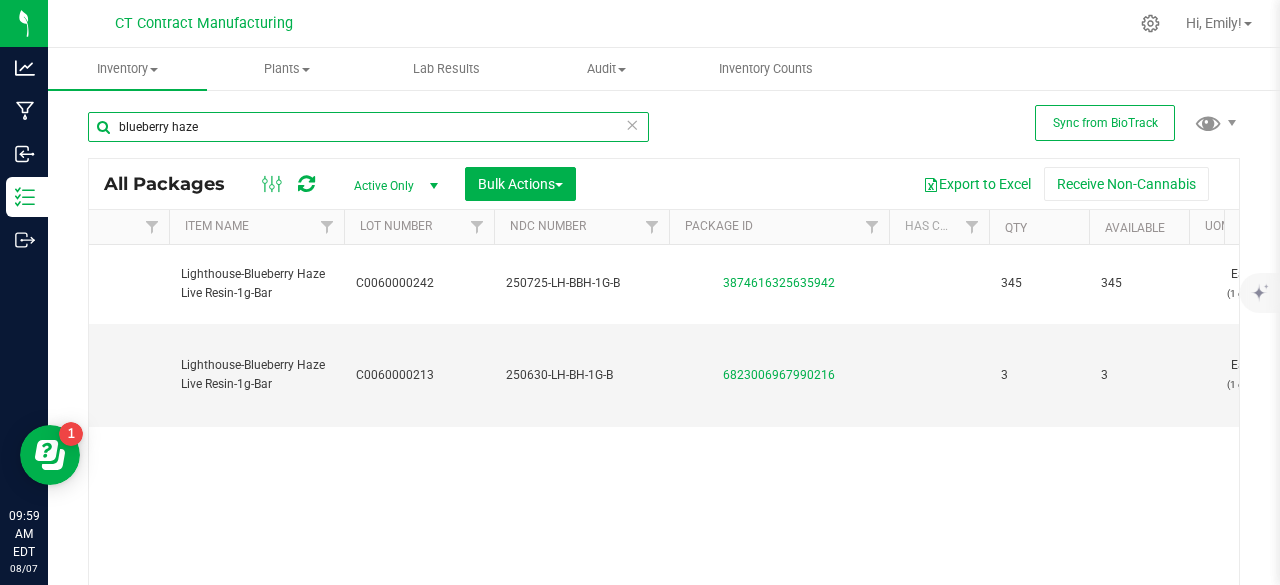 click on "blueberry haze" at bounding box center (368, 127) 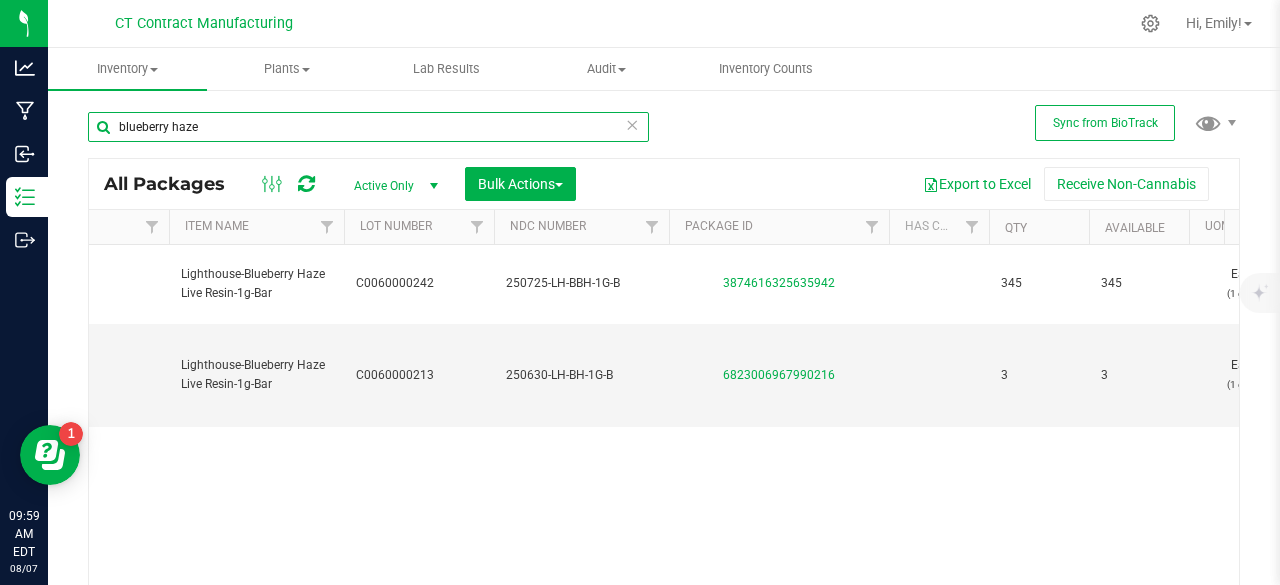 click on "blueberry haze" at bounding box center [368, 127] 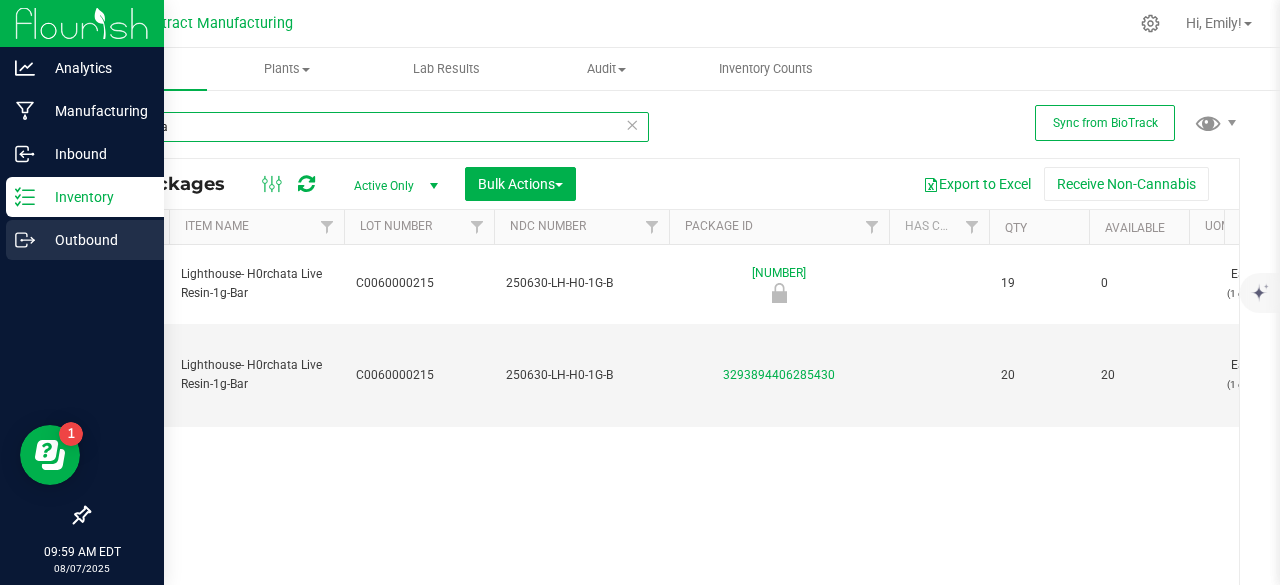 type on "h0rchata" 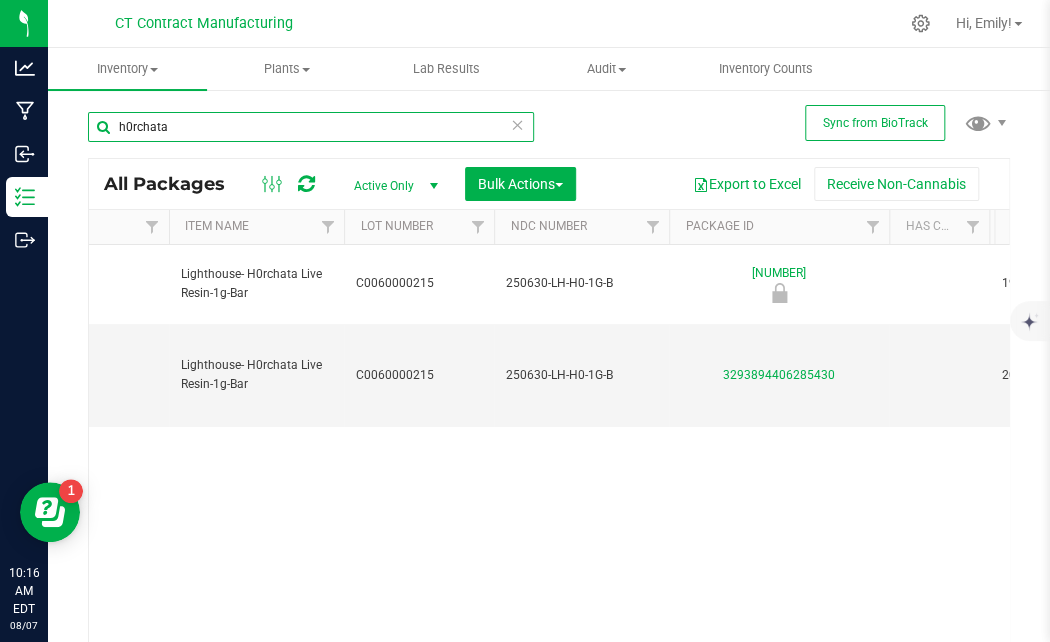 scroll, scrollTop: 0, scrollLeft: 425, axis: horizontal 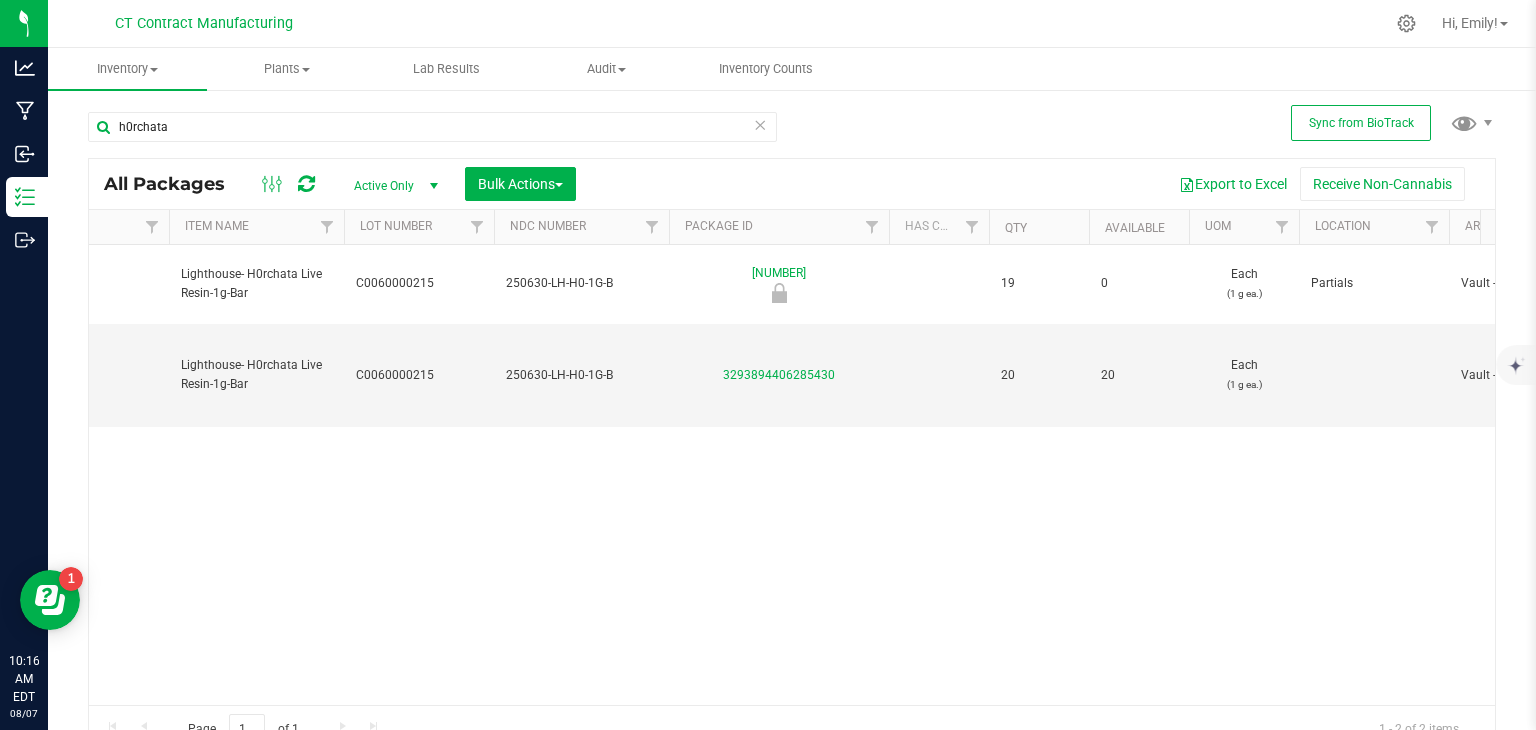 click at bounding box center [760, 124] 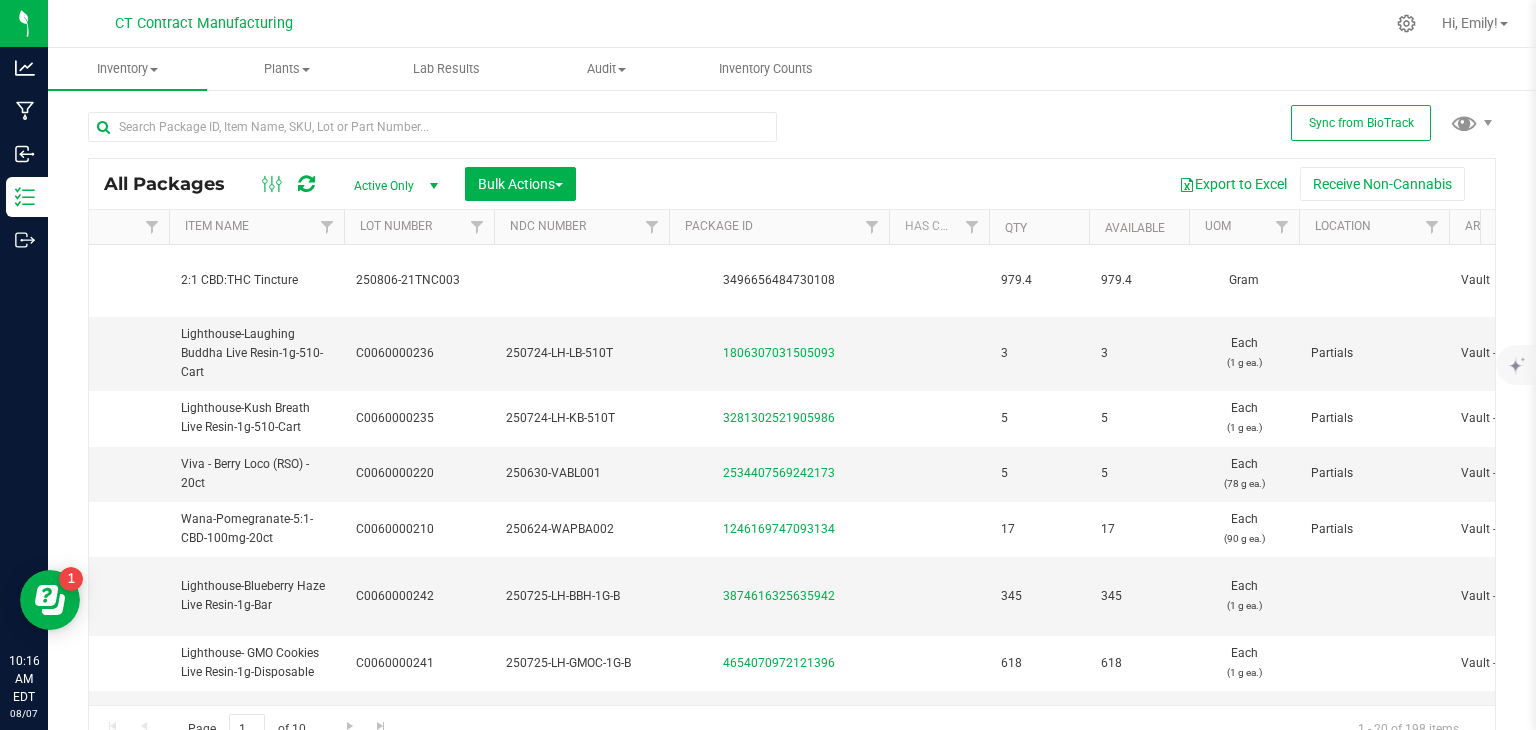 scroll, scrollTop: 0, scrollLeft: 0, axis: both 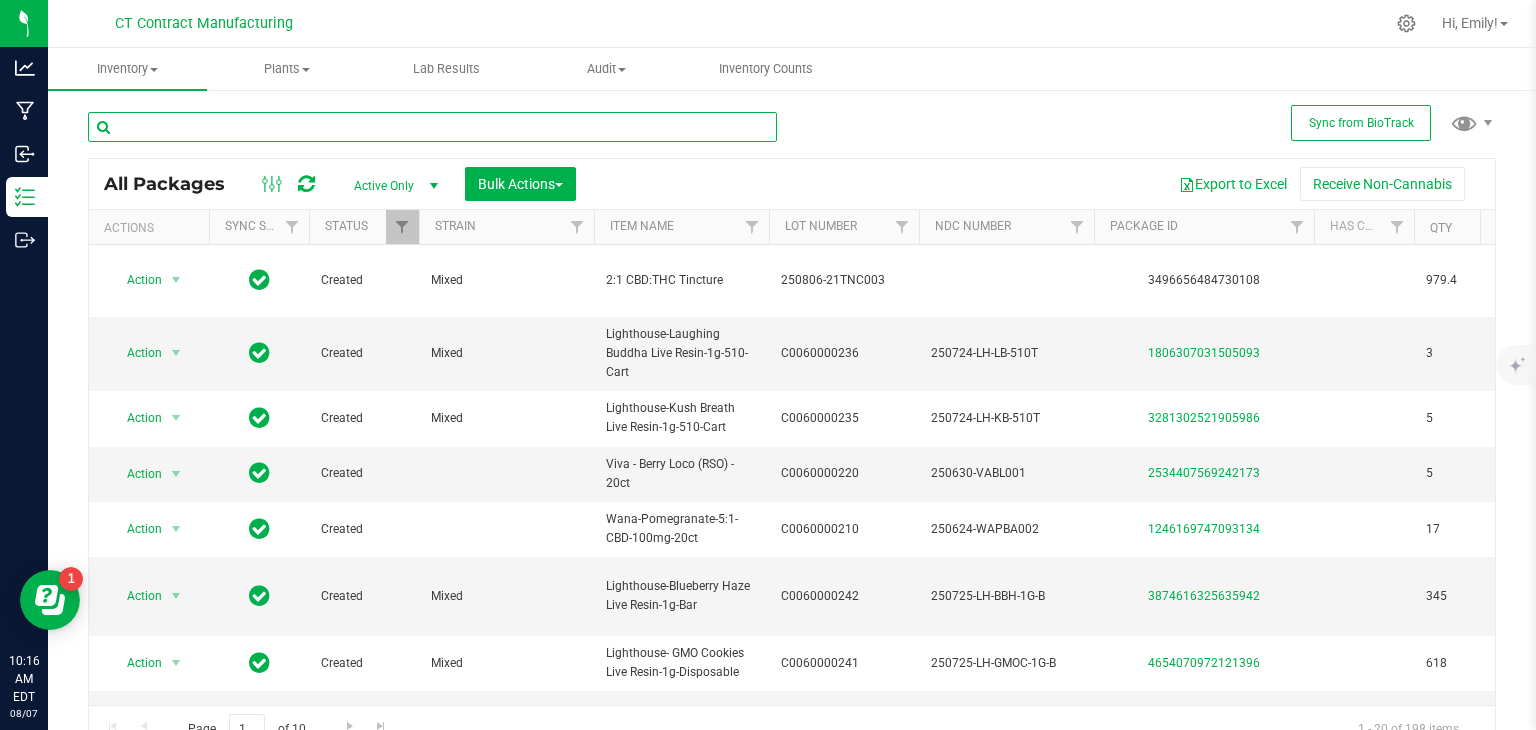 click at bounding box center [432, 127] 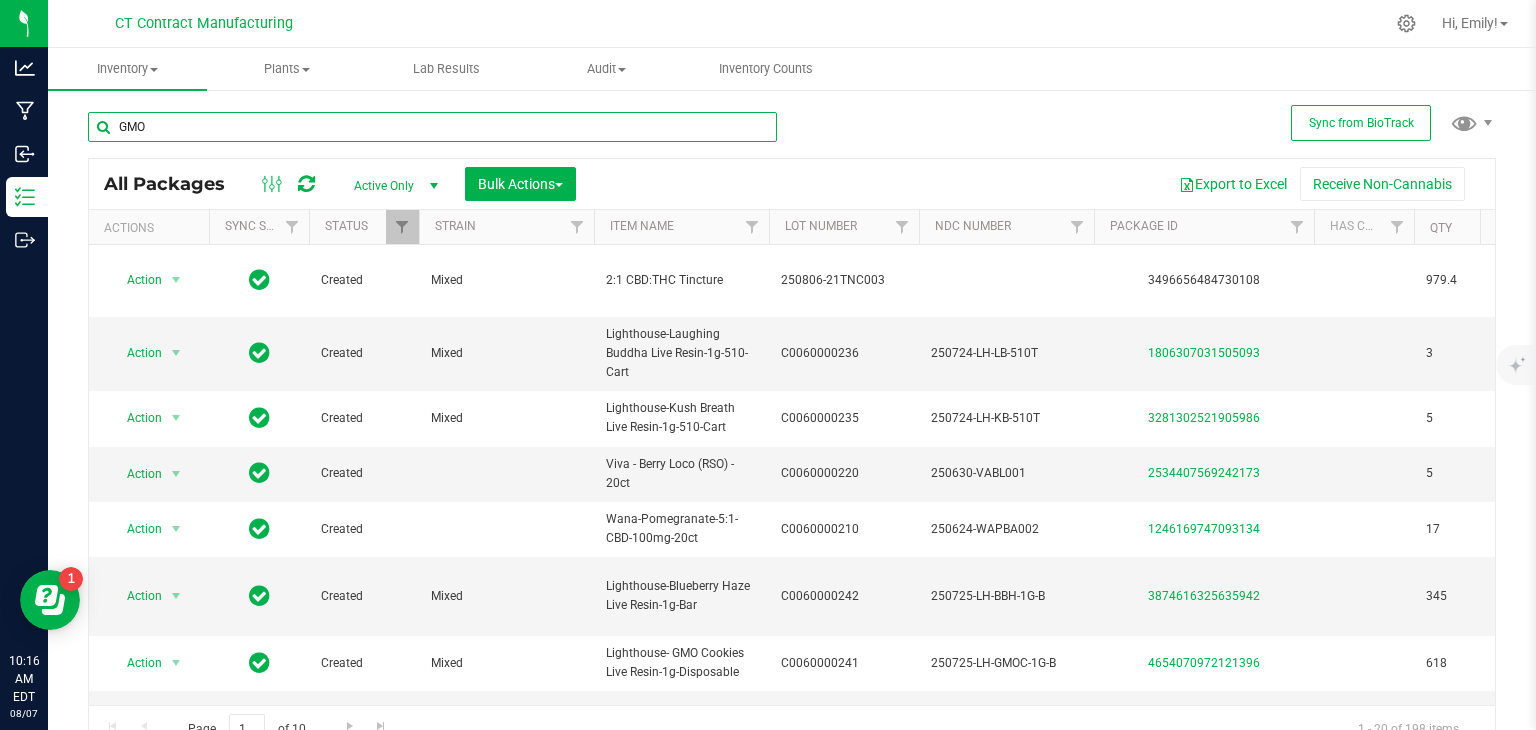 type on "GMO" 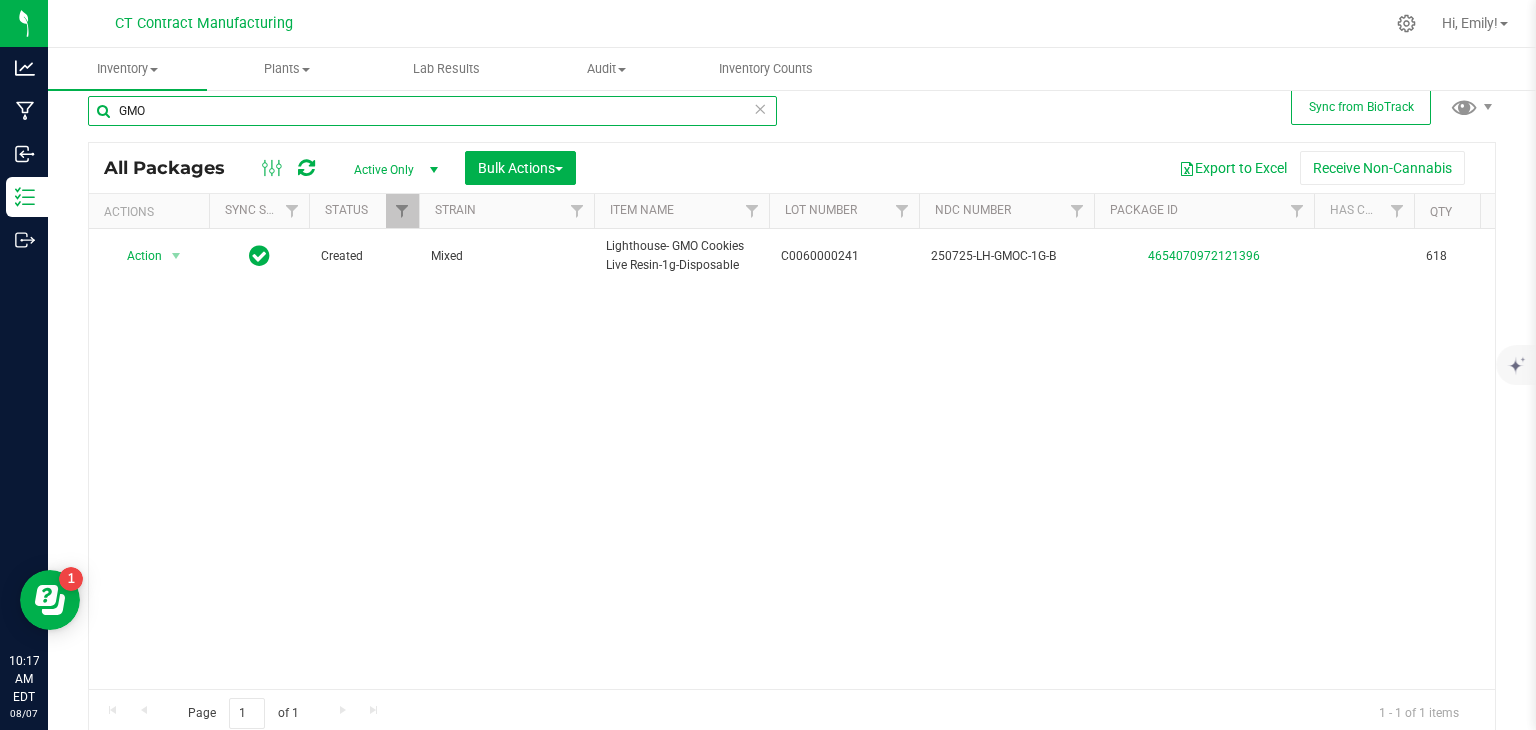 scroll, scrollTop: 16, scrollLeft: 0, axis: vertical 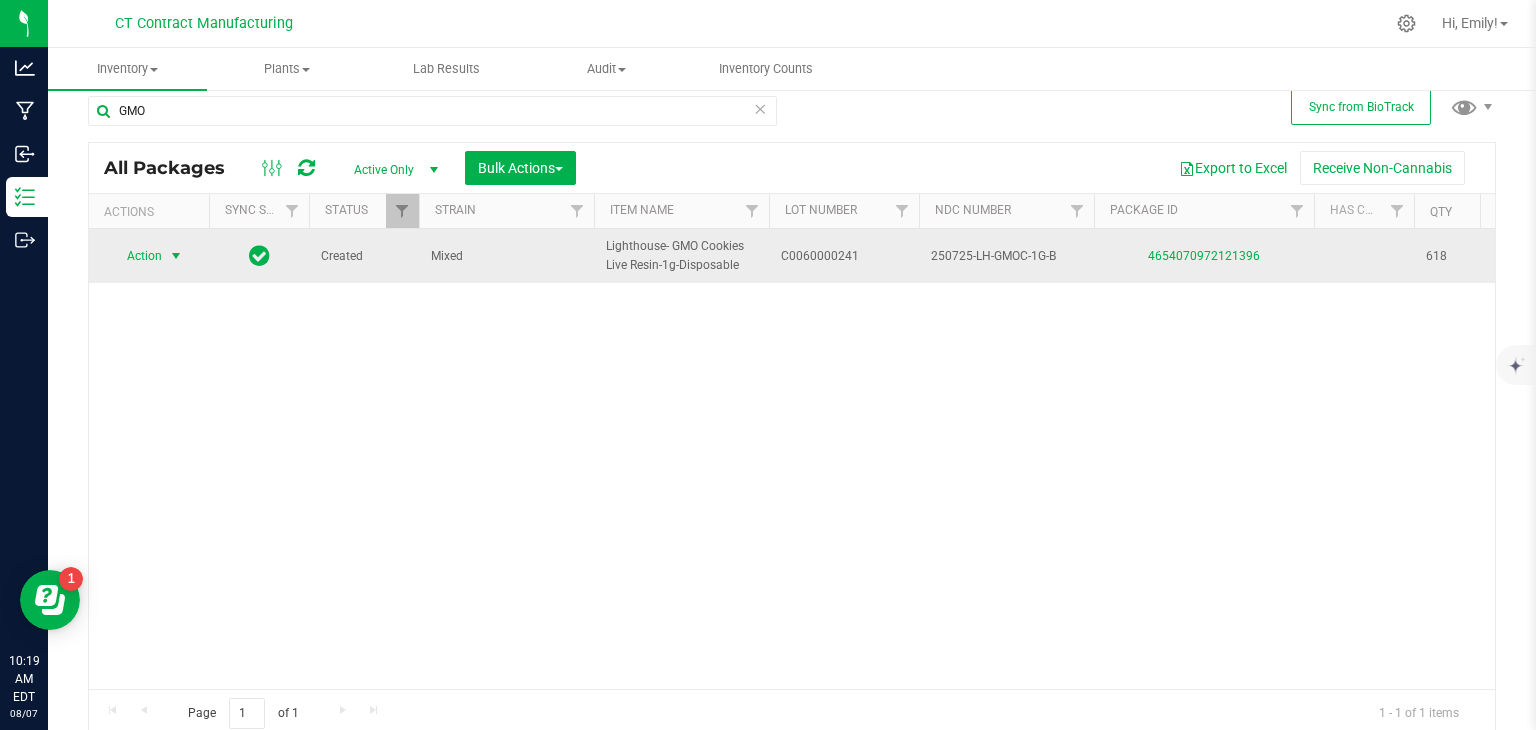 click at bounding box center [176, 256] 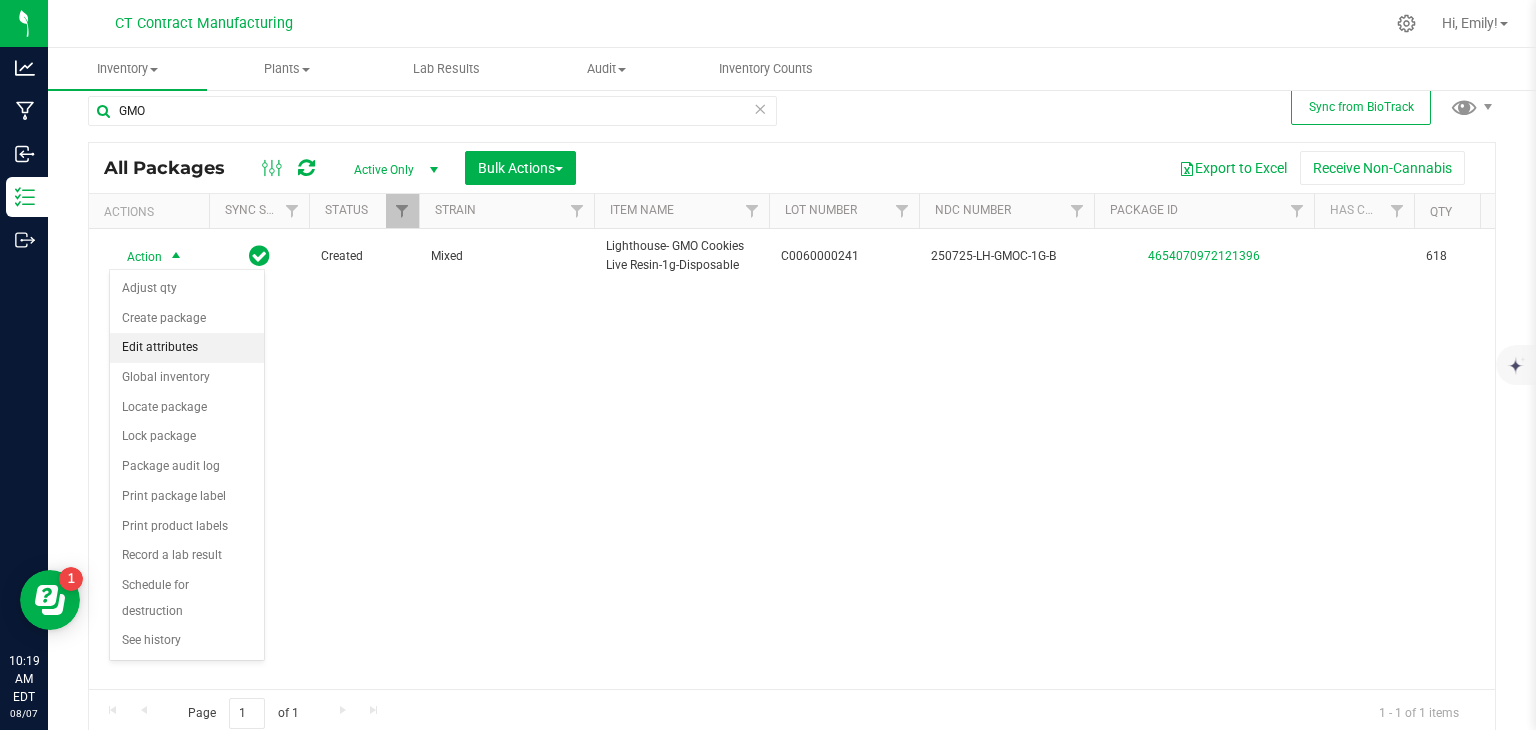 click on "Edit attributes" at bounding box center (187, 348) 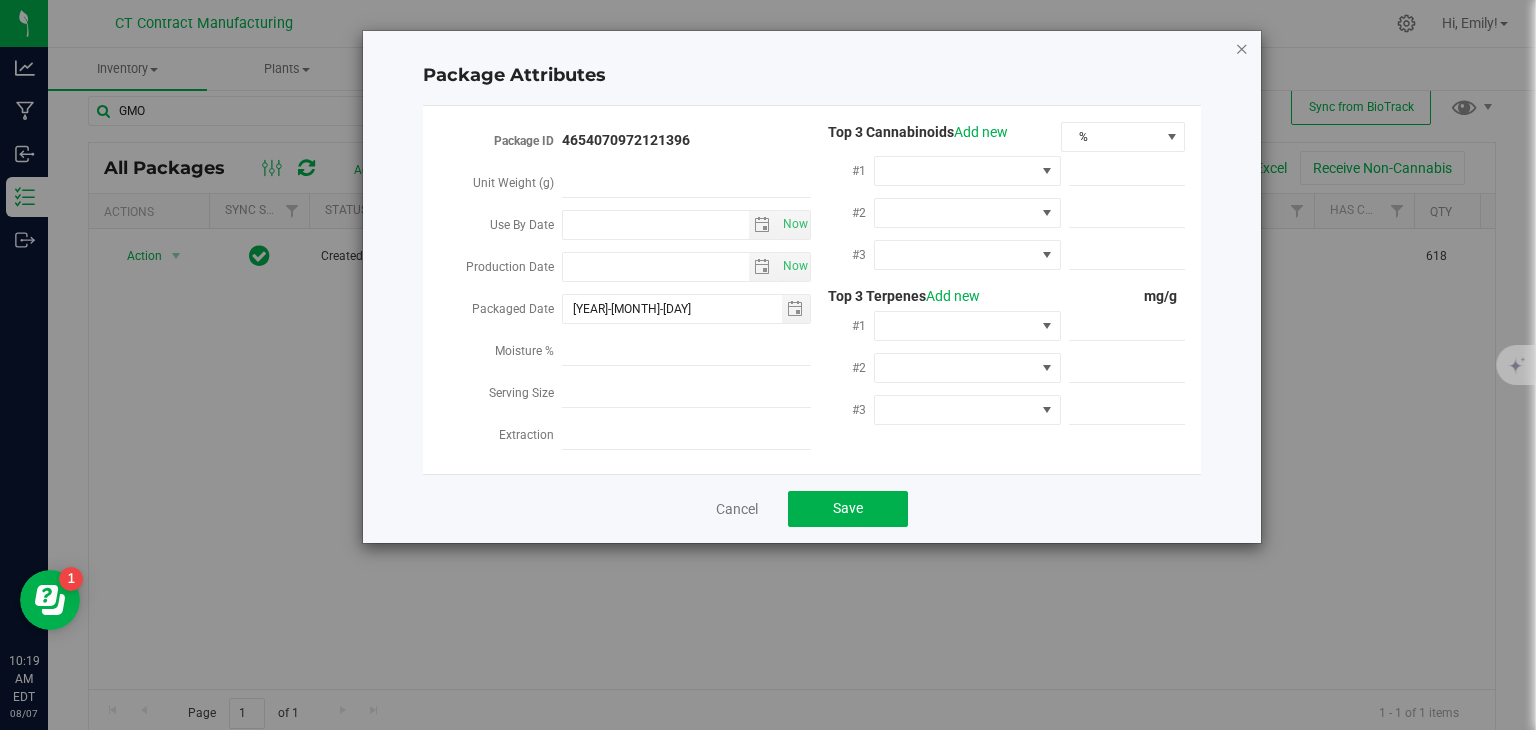 click at bounding box center [1242, 48] 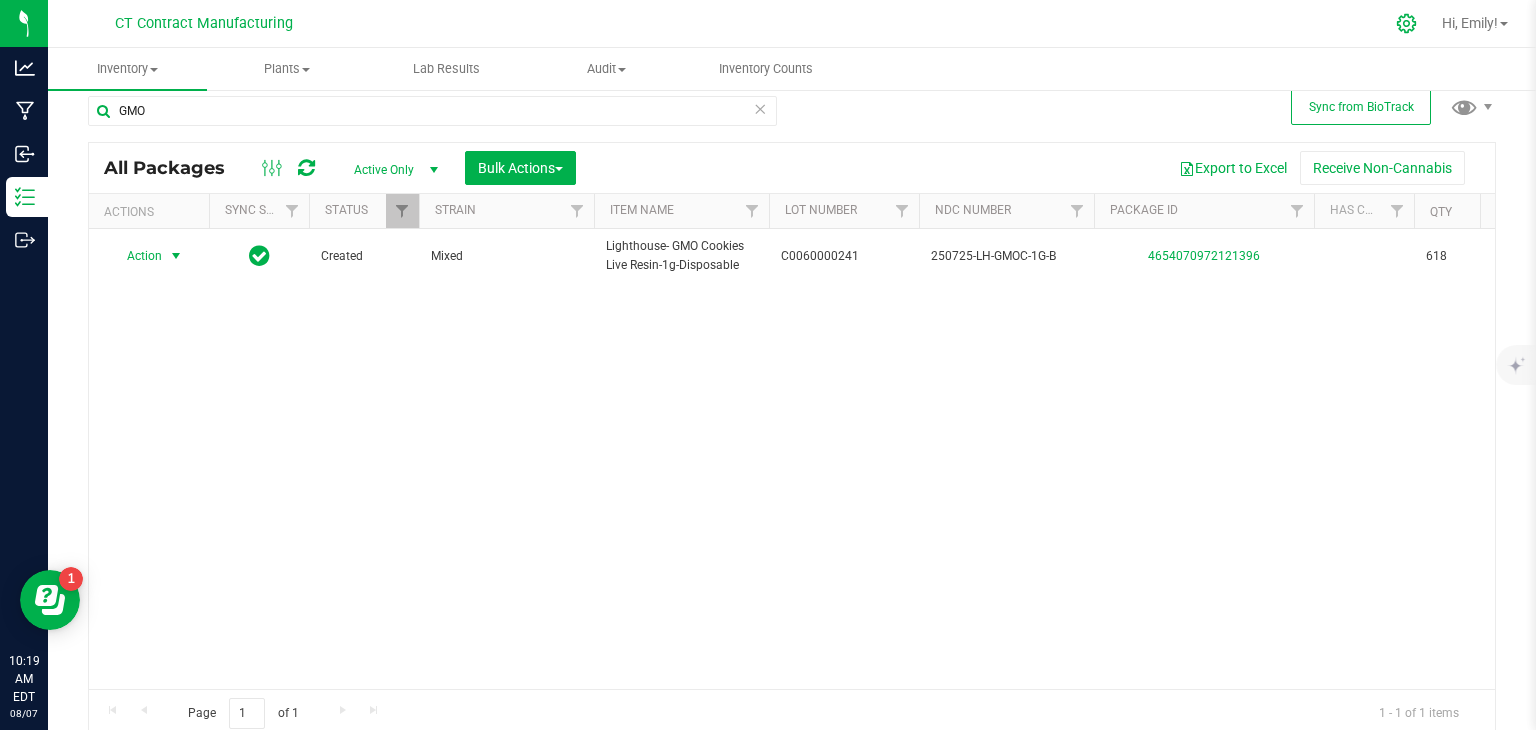 click 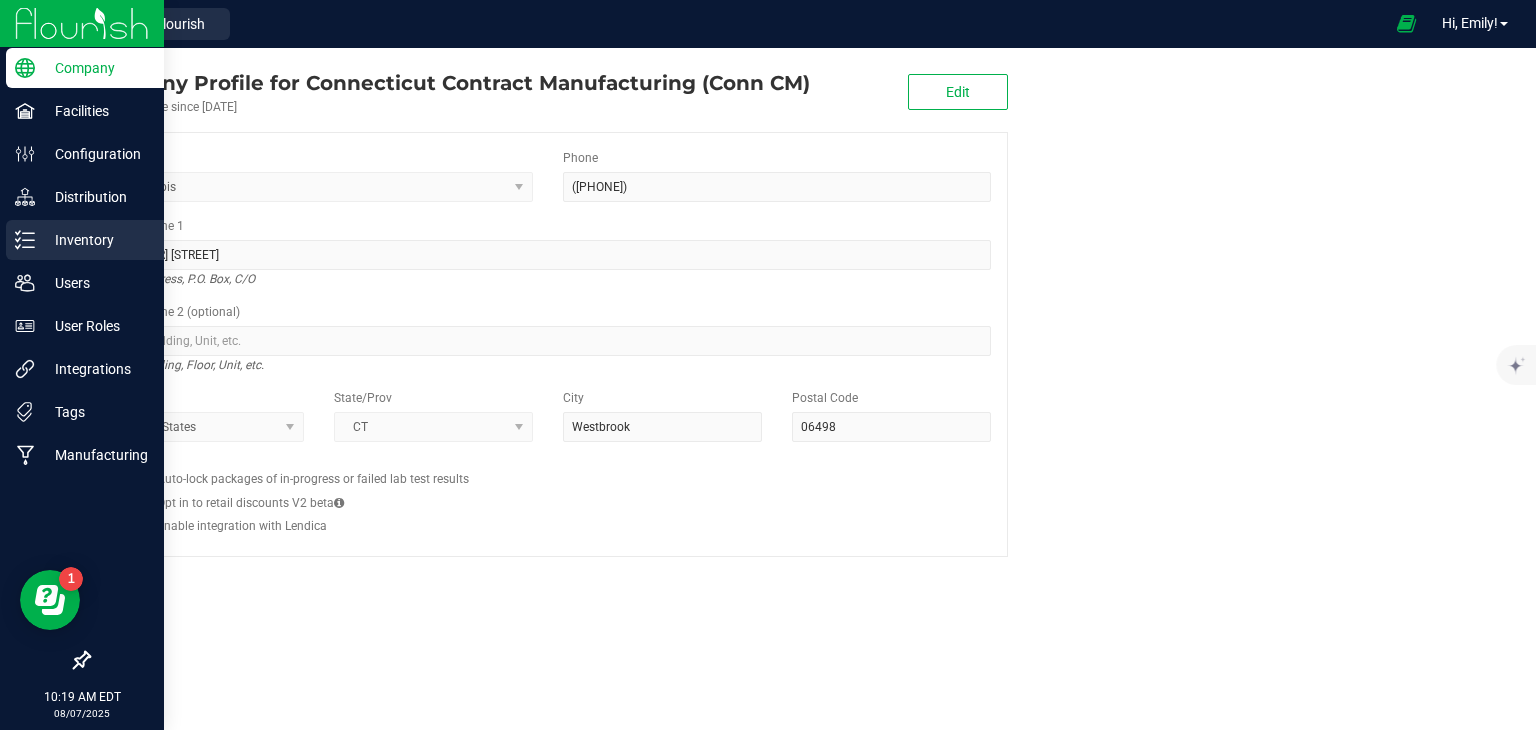 click on "Inventory" at bounding box center (95, 240) 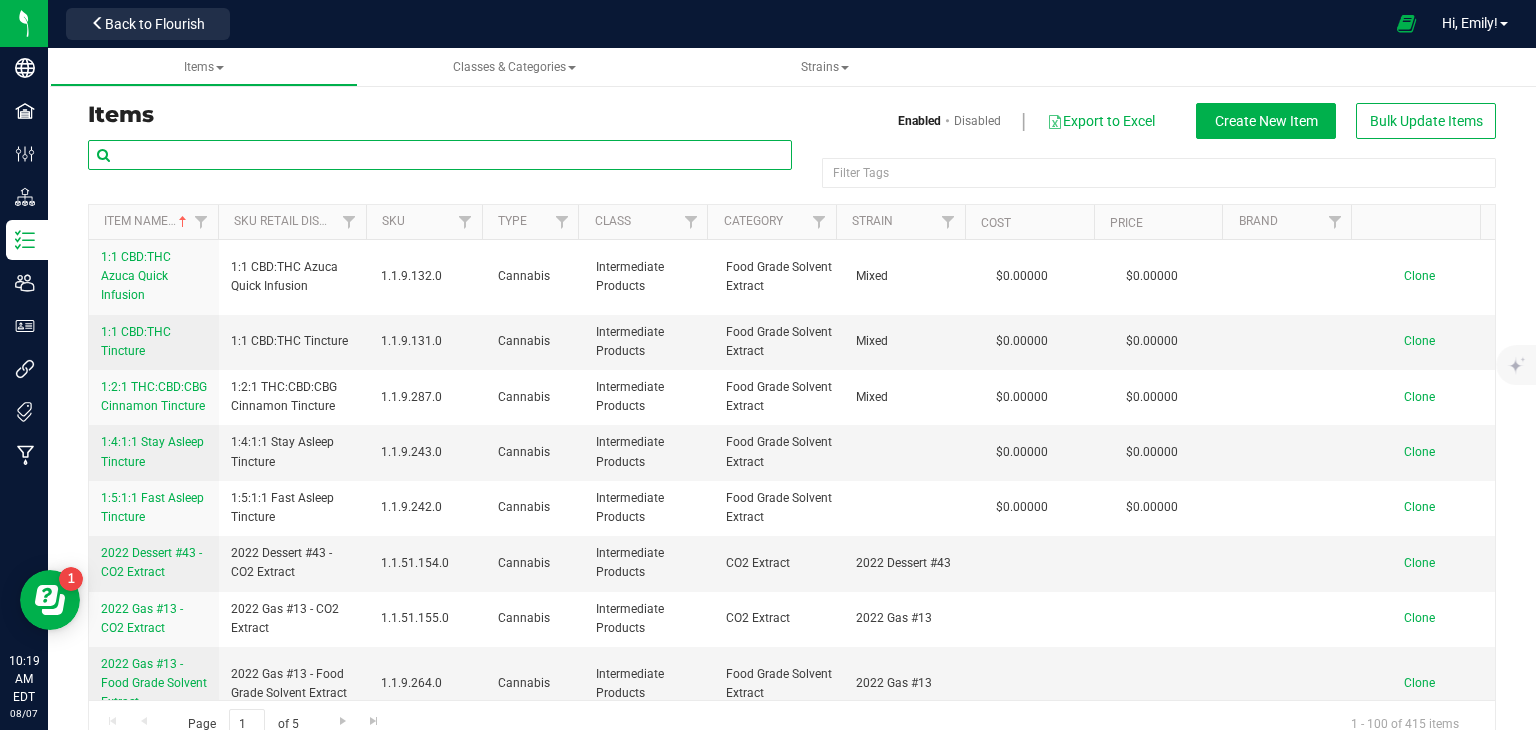 click at bounding box center (440, 155) 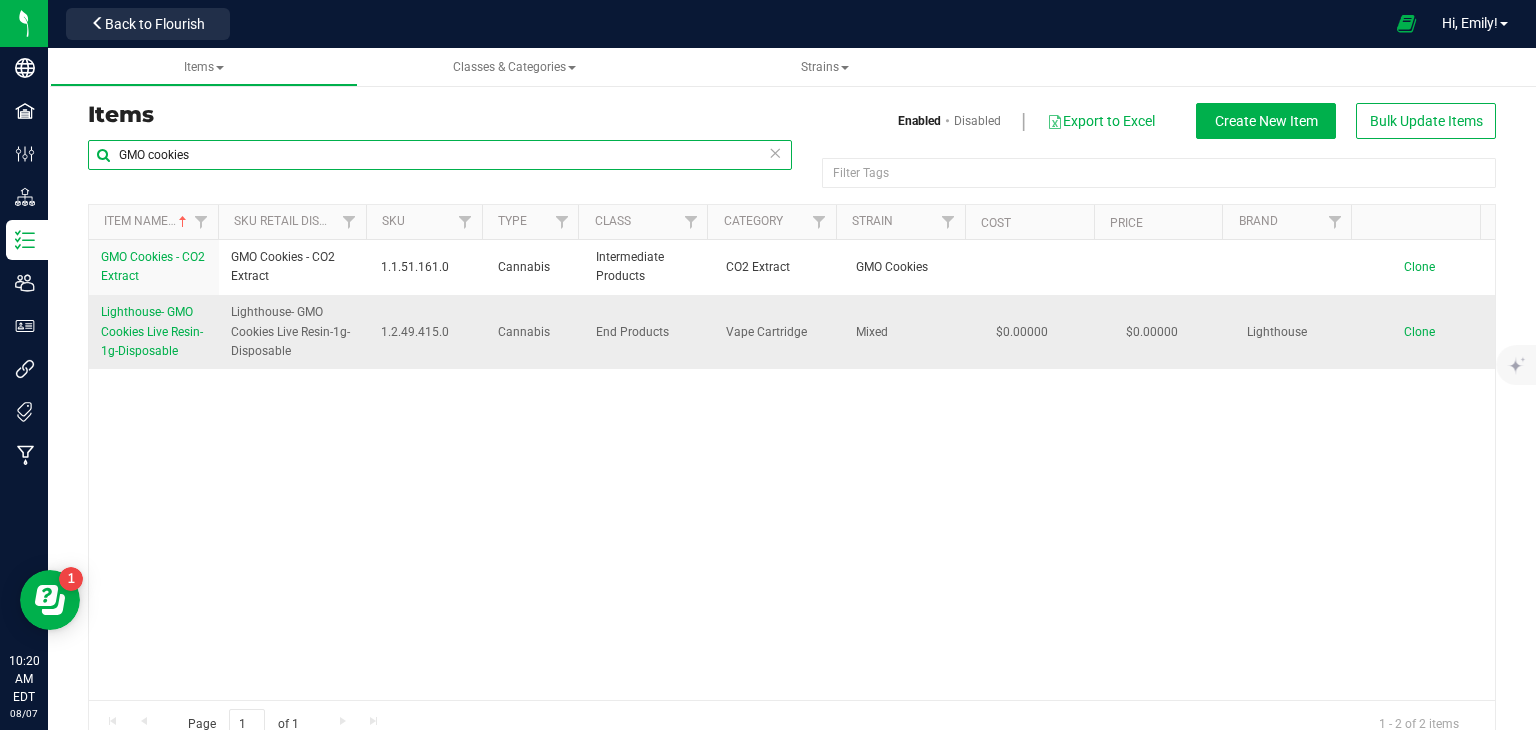 type on "GMO cookies" 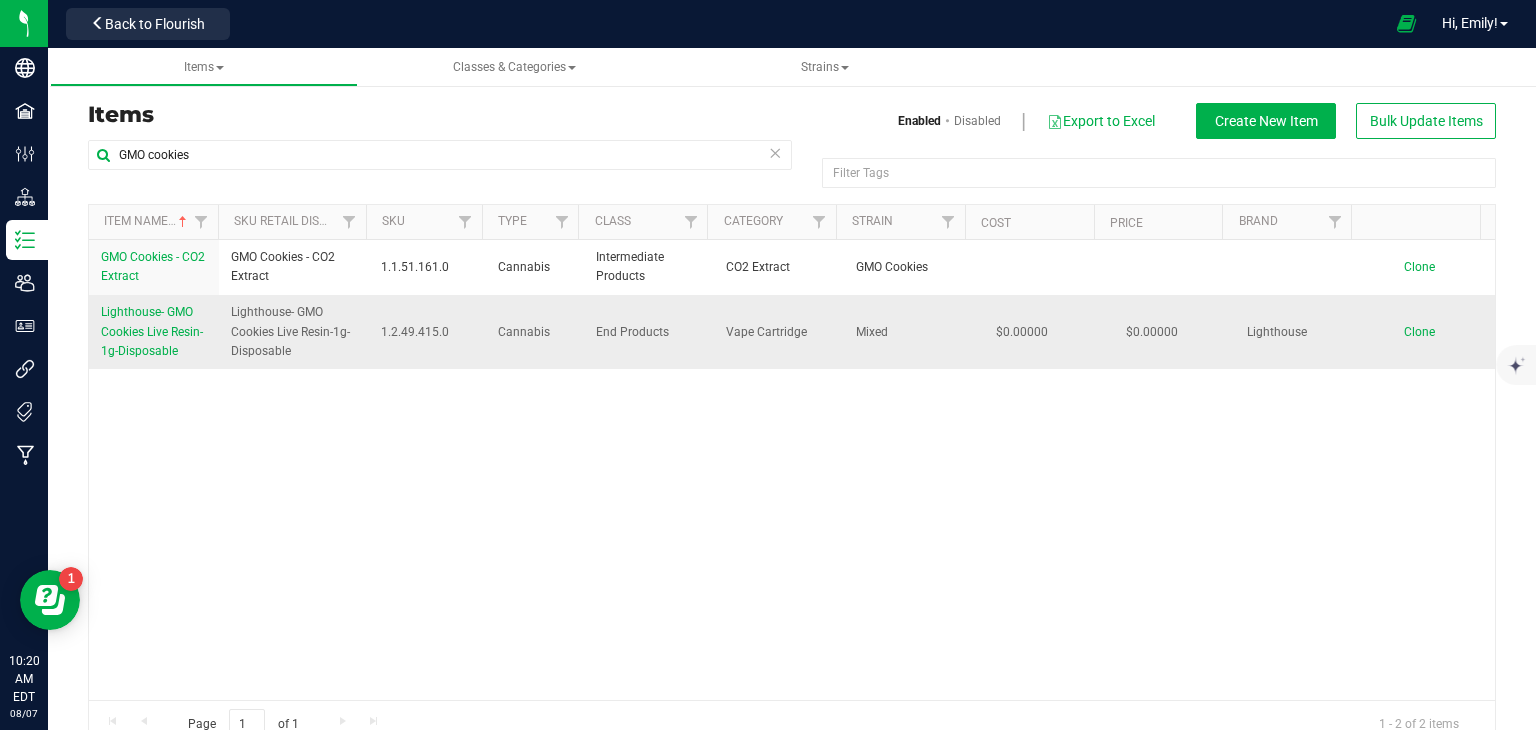 click on "Clone" at bounding box center [1419, 332] 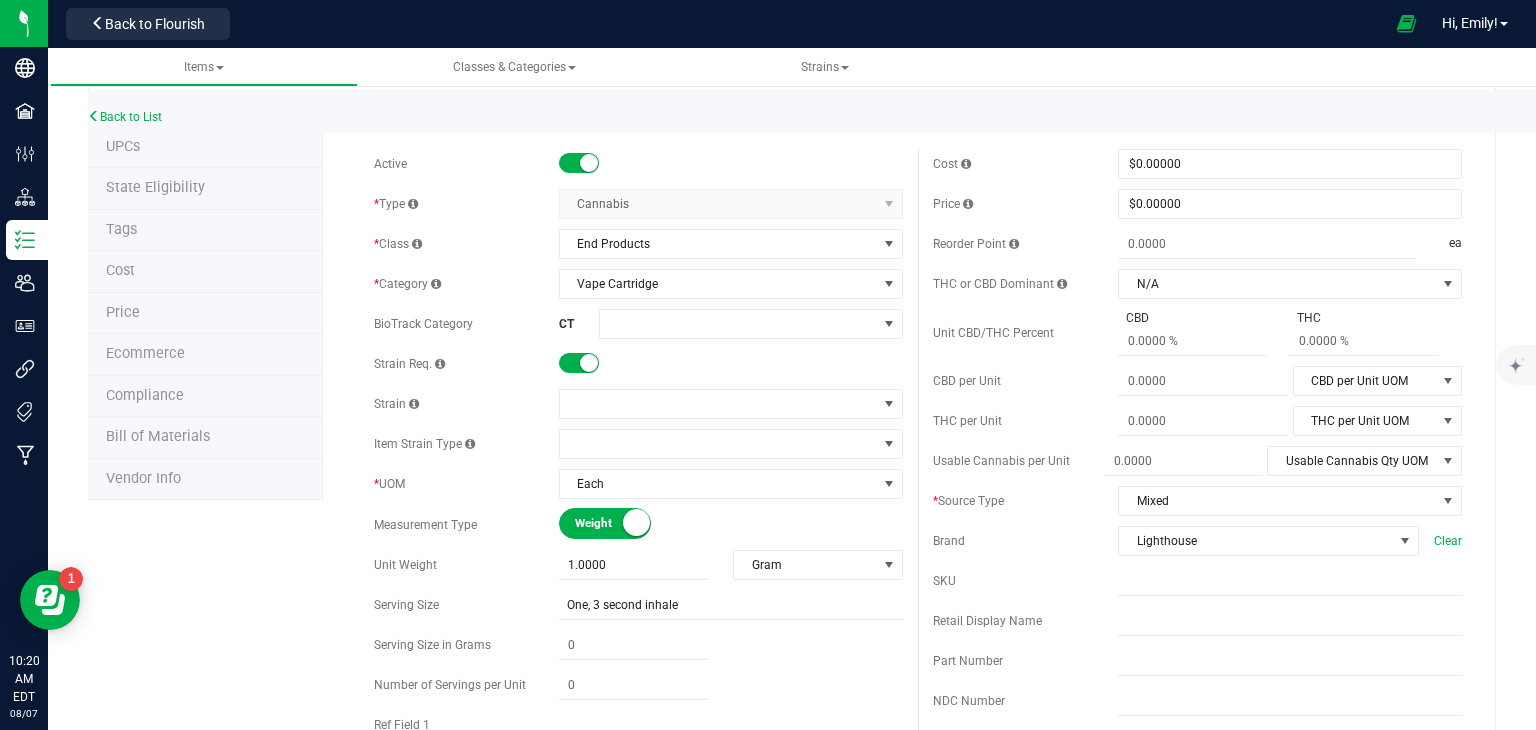 scroll, scrollTop: 0, scrollLeft: 0, axis: both 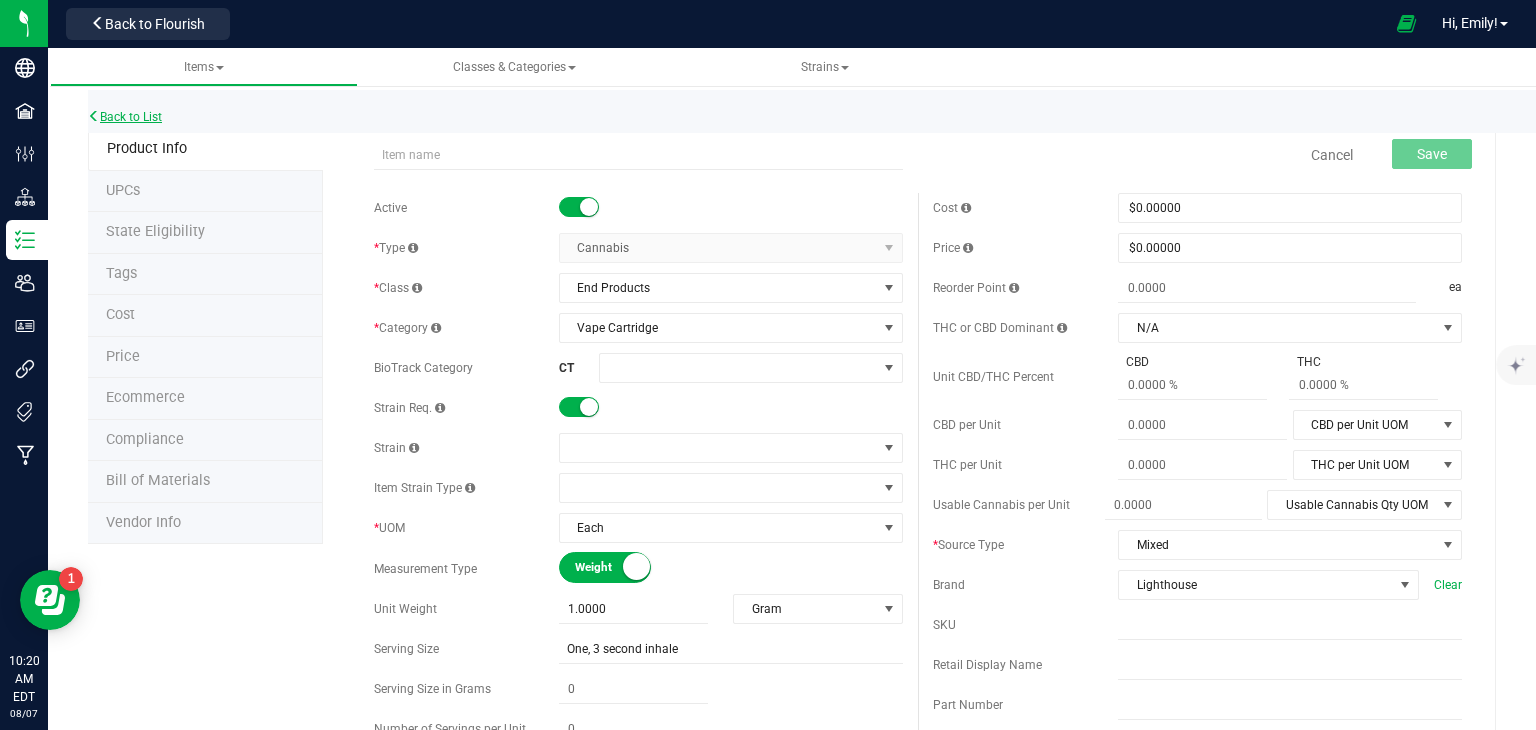 click on "Back to List" at bounding box center (125, 117) 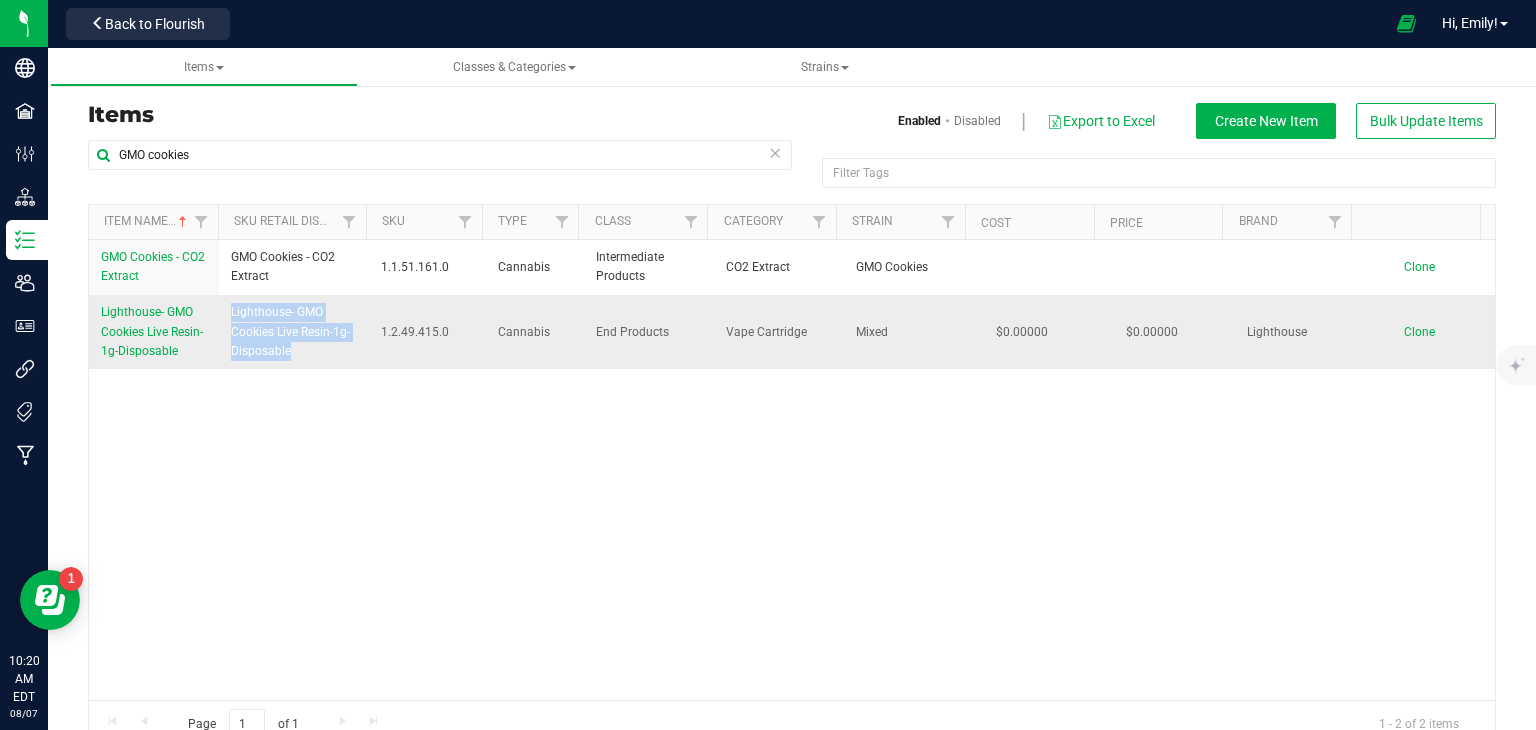 drag, startPoint x: 300, startPoint y: 353, endPoint x: 230, endPoint y: 311, distance: 81.63332 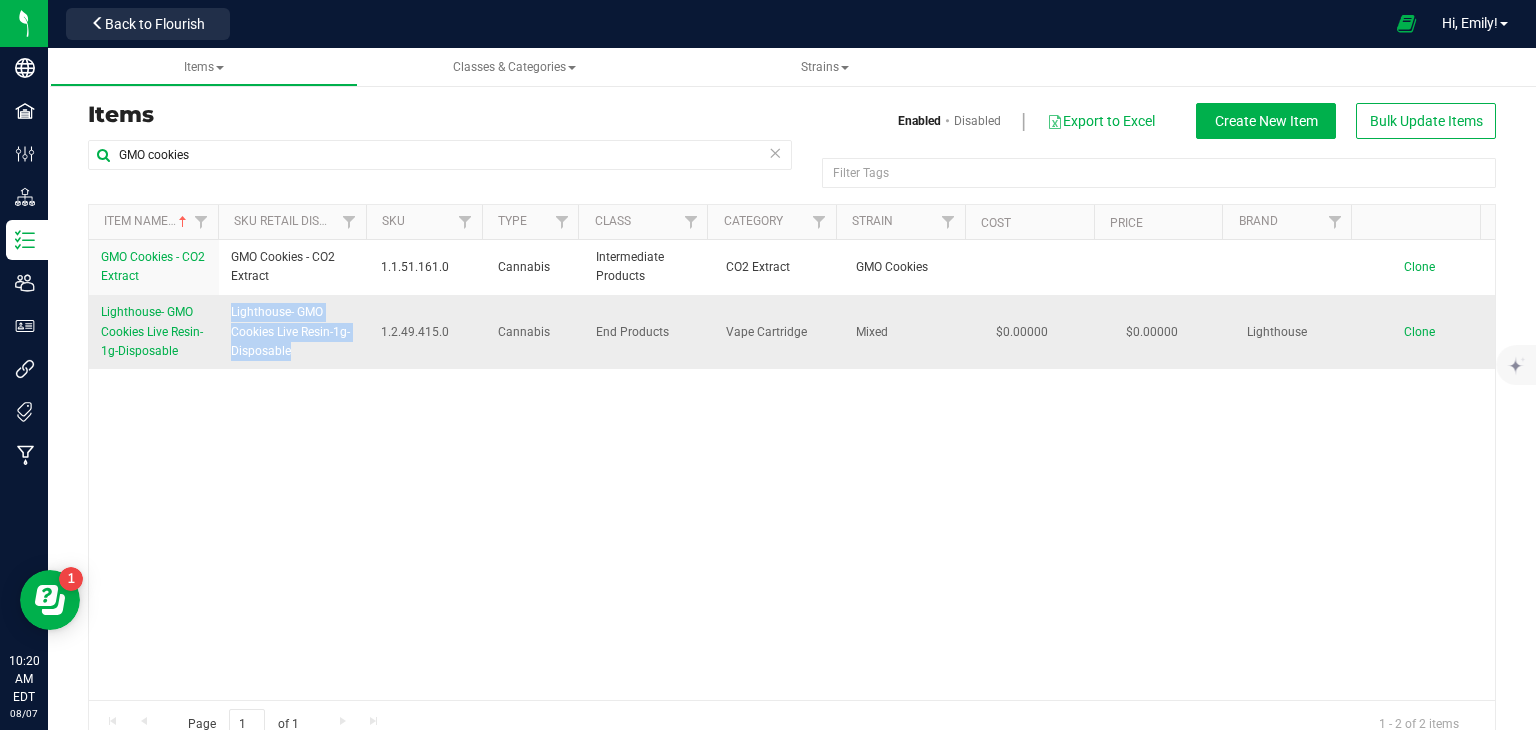 click on "Lighthouse- GMO Cookies Live Resin-1g-Disposable" at bounding box center [294, 332] 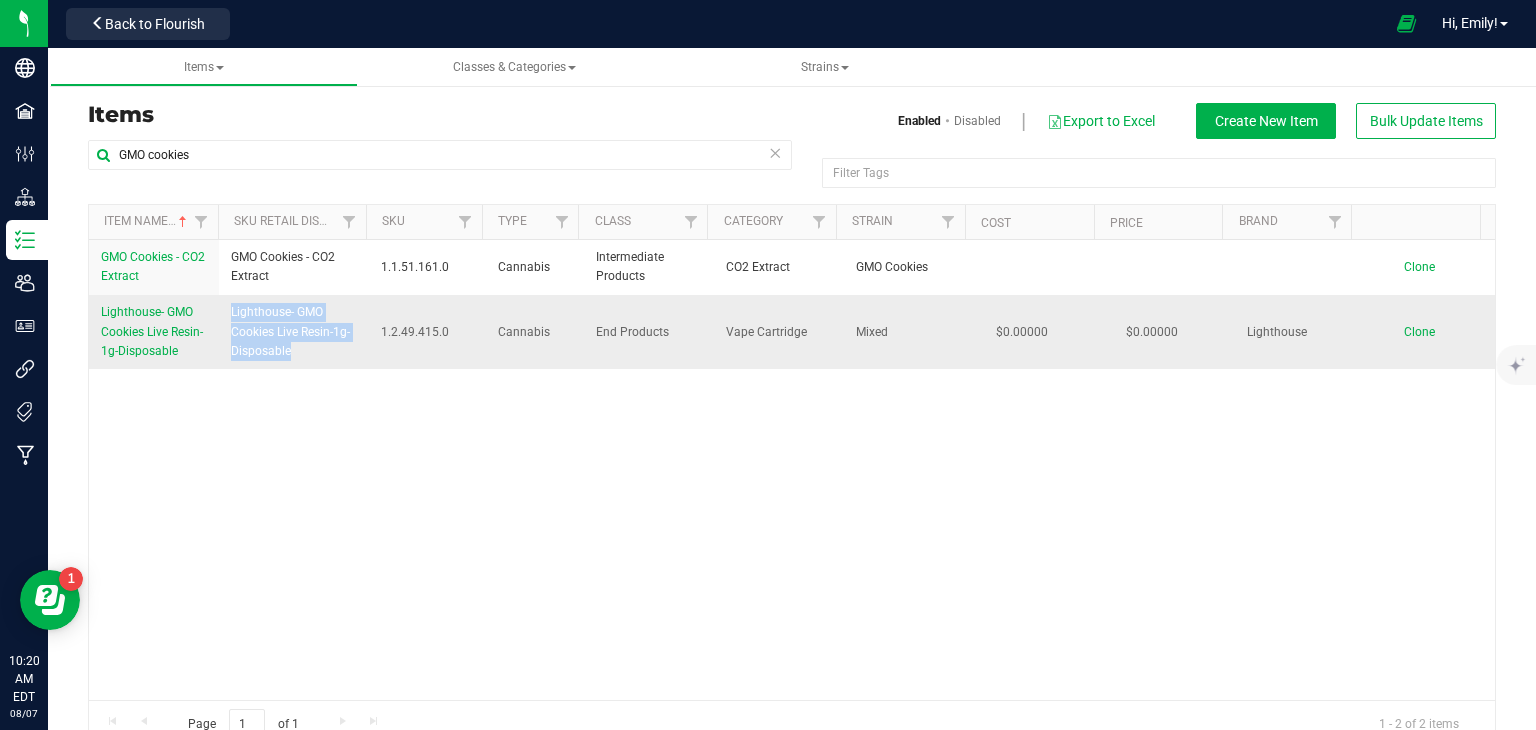 copy on "Lighthouse- GMO Cookies Live Resin-1g-Disposable" 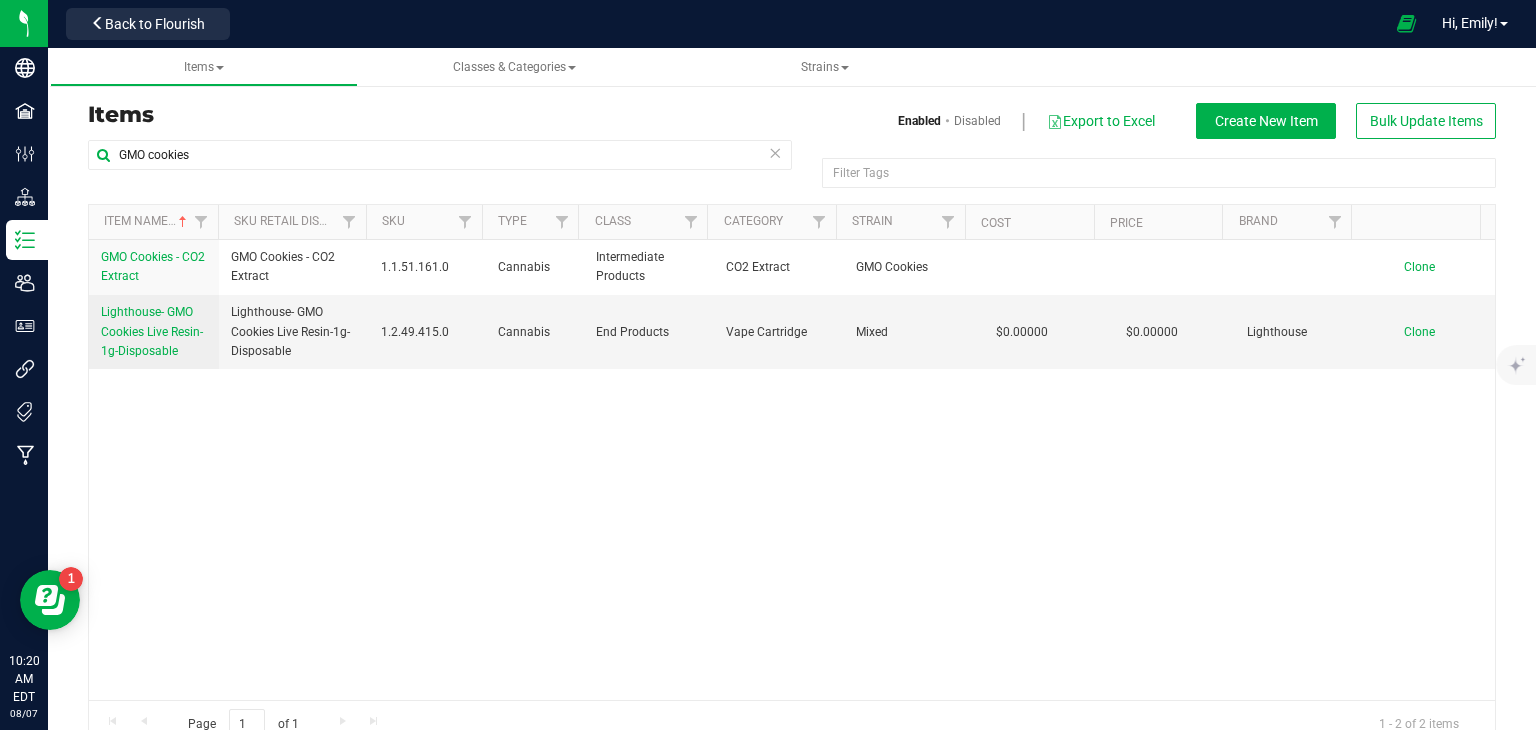 click on "GMO Cookies - CO2 Extract
GMO Cookies - CO2 Extract
1.1.51.161.0
Cannabis
Intermediate Products
CO2 Extract
GMO Cookies
161 Gram Imported from BioTrack 0 flourish-biotrack [v0.1.0] 2024-10-04T04:01:10Z emily@conncm.com 2025-07-11T14:24:33Z Clone
Lighthouse- GMO Cookies Live Resin-1g-Disposable
Lighthouse- GMO Cookies Live Resin-1g-Disposable
1.2.49.415.0
Cannabis
End Products
Vape Cartridge
Mixed
$0.00000 $0.00000
Lighthouse
415 Each Mixed 1 steven@conncm.com 2025-07-25T22:30:31Z steven@conncm.com 2025-07-25T22:30:31Z Clone" at bounding box center (792, 470) 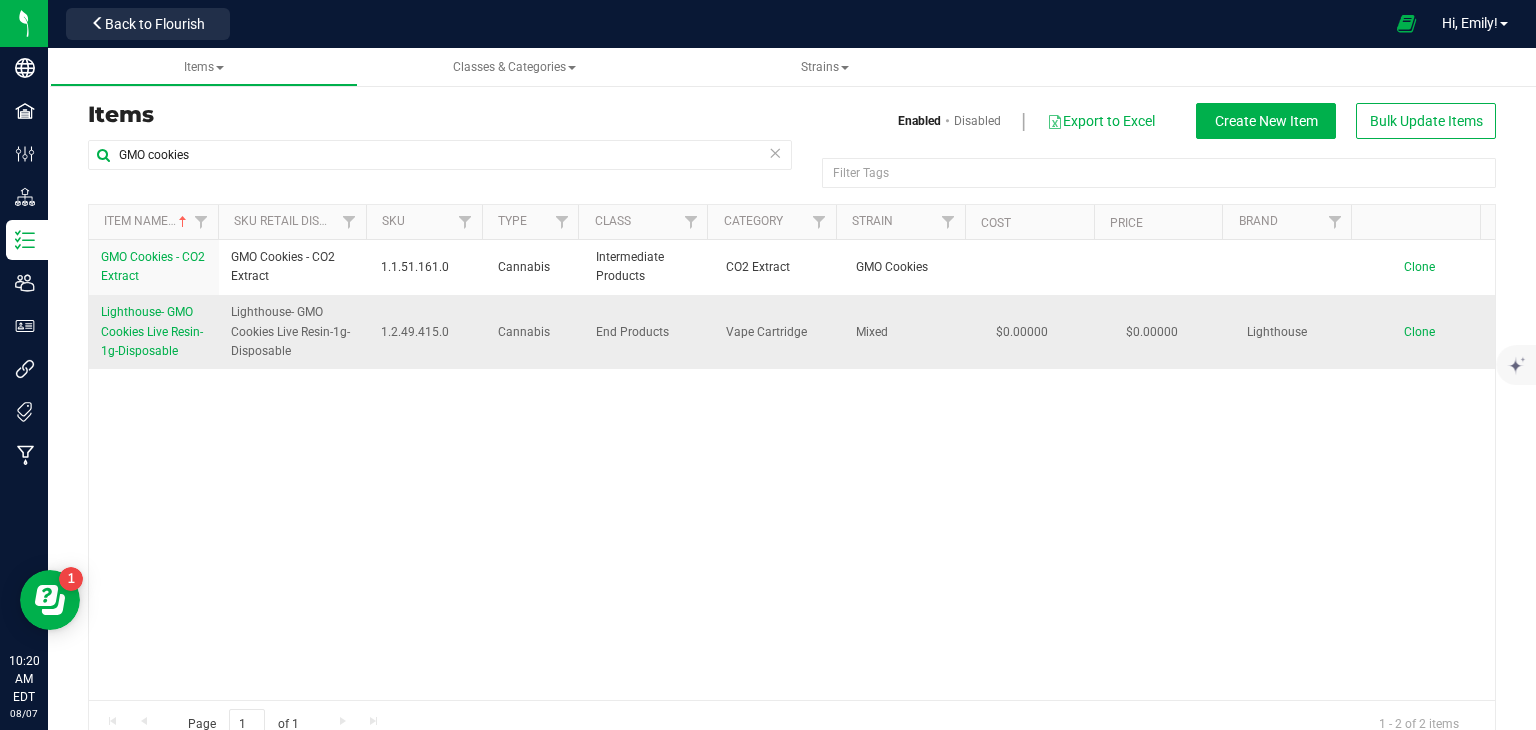 click on "Clone" at bounding box center (1419, 332) 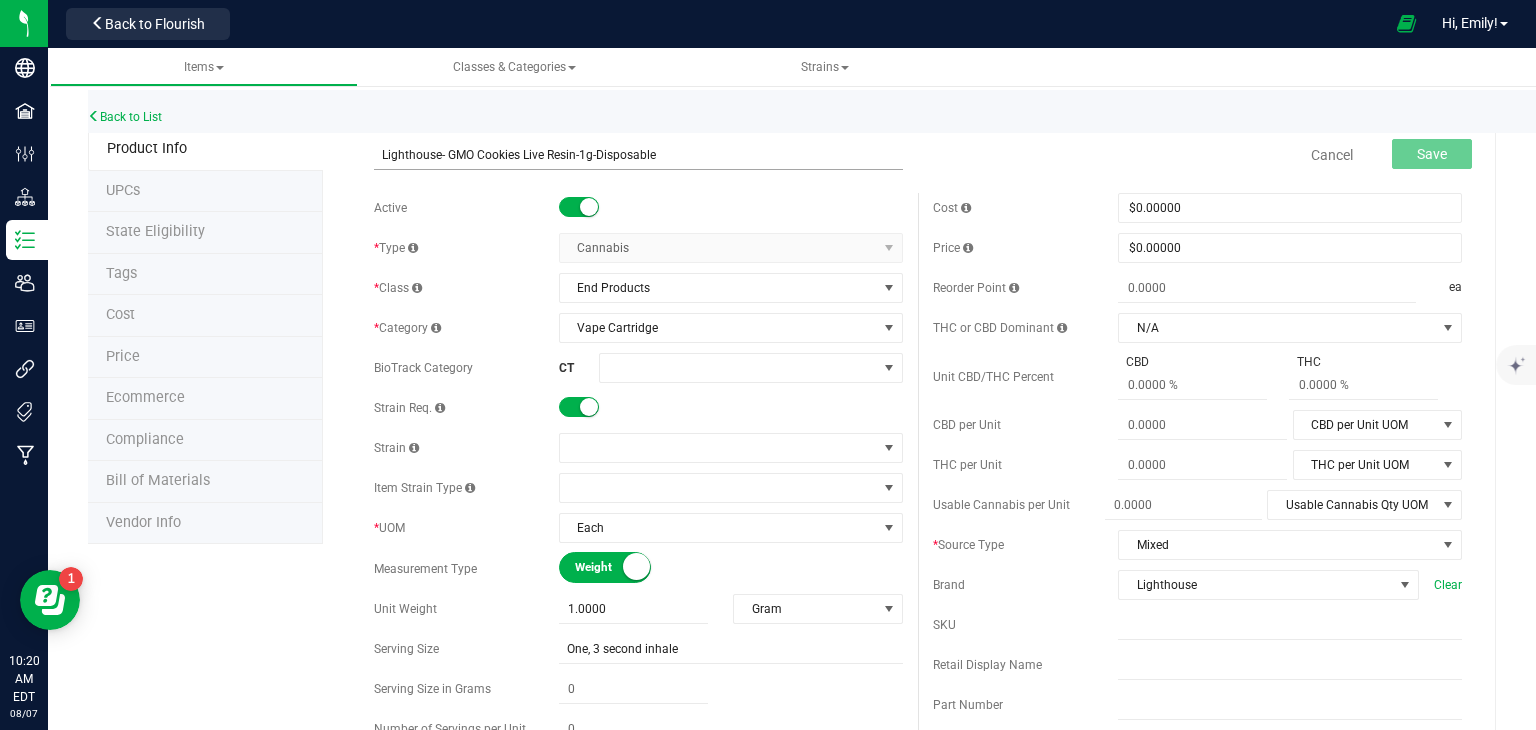 click on "Lighthouse- GMO Cookies Live Resin-1g-Disposable" at bounding box center (638, 155) 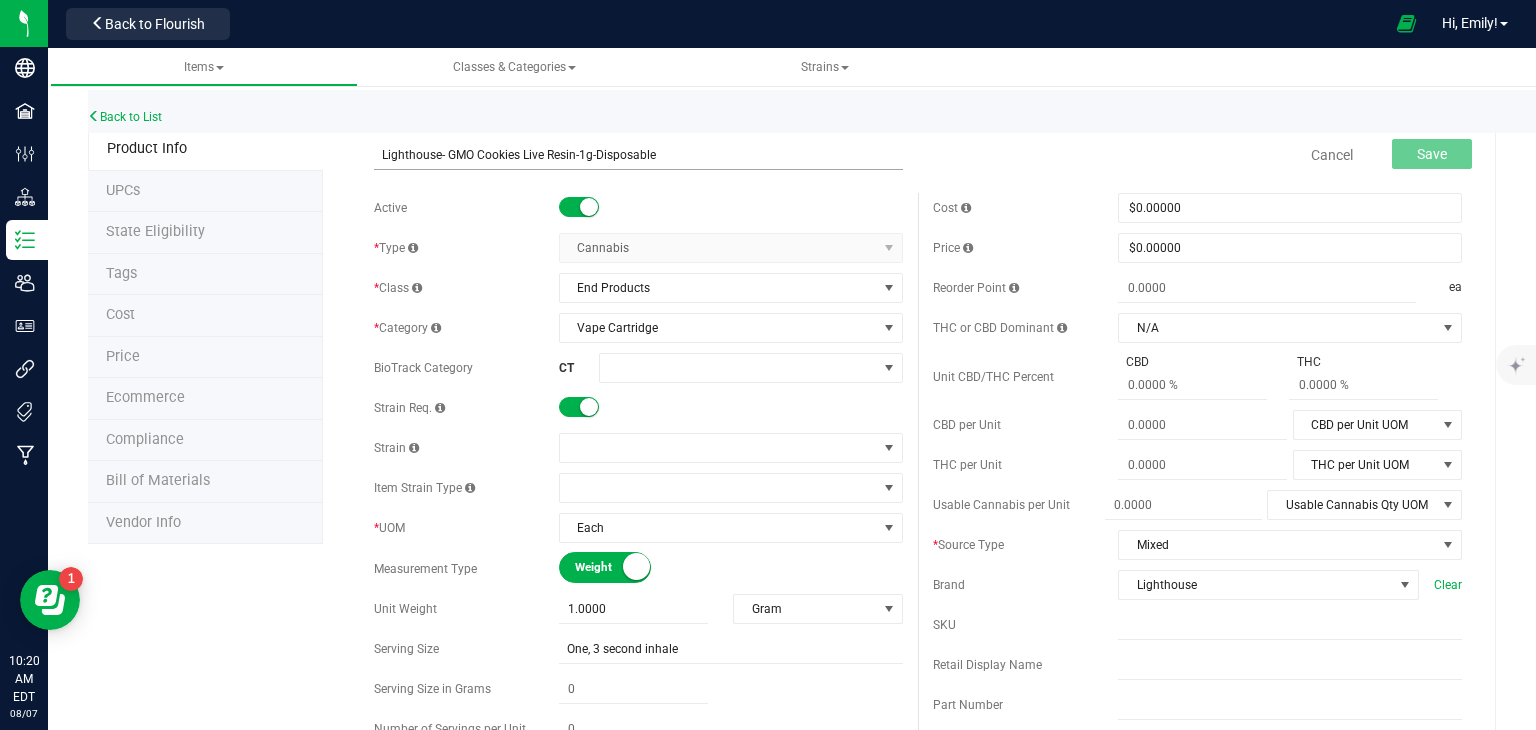 click on "Lighthouse- GMO Cookies Live Resin-1g-Disposable" at bounding box center [638, 155] 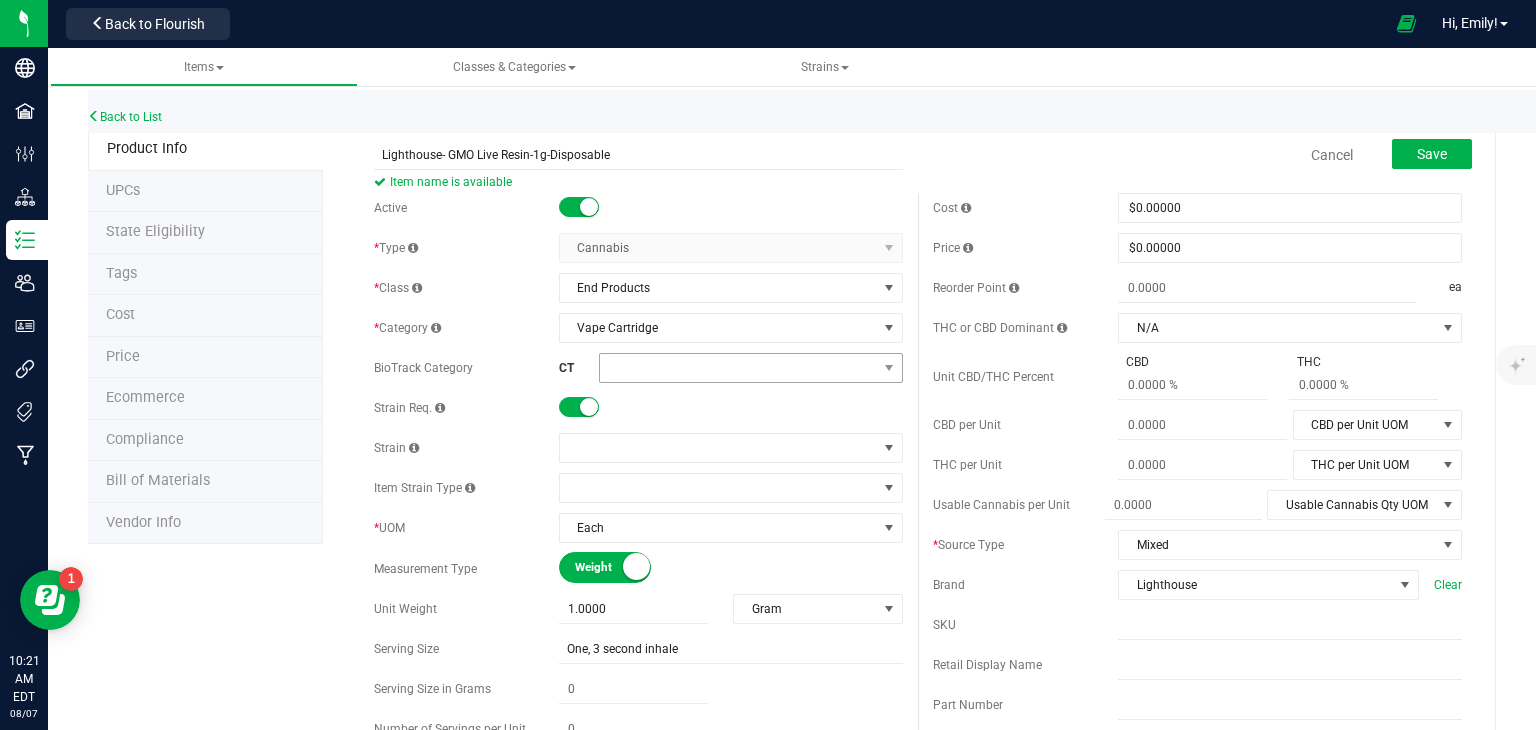 type on "Lighthouse- GMO Live Resin-1g-Disposable" 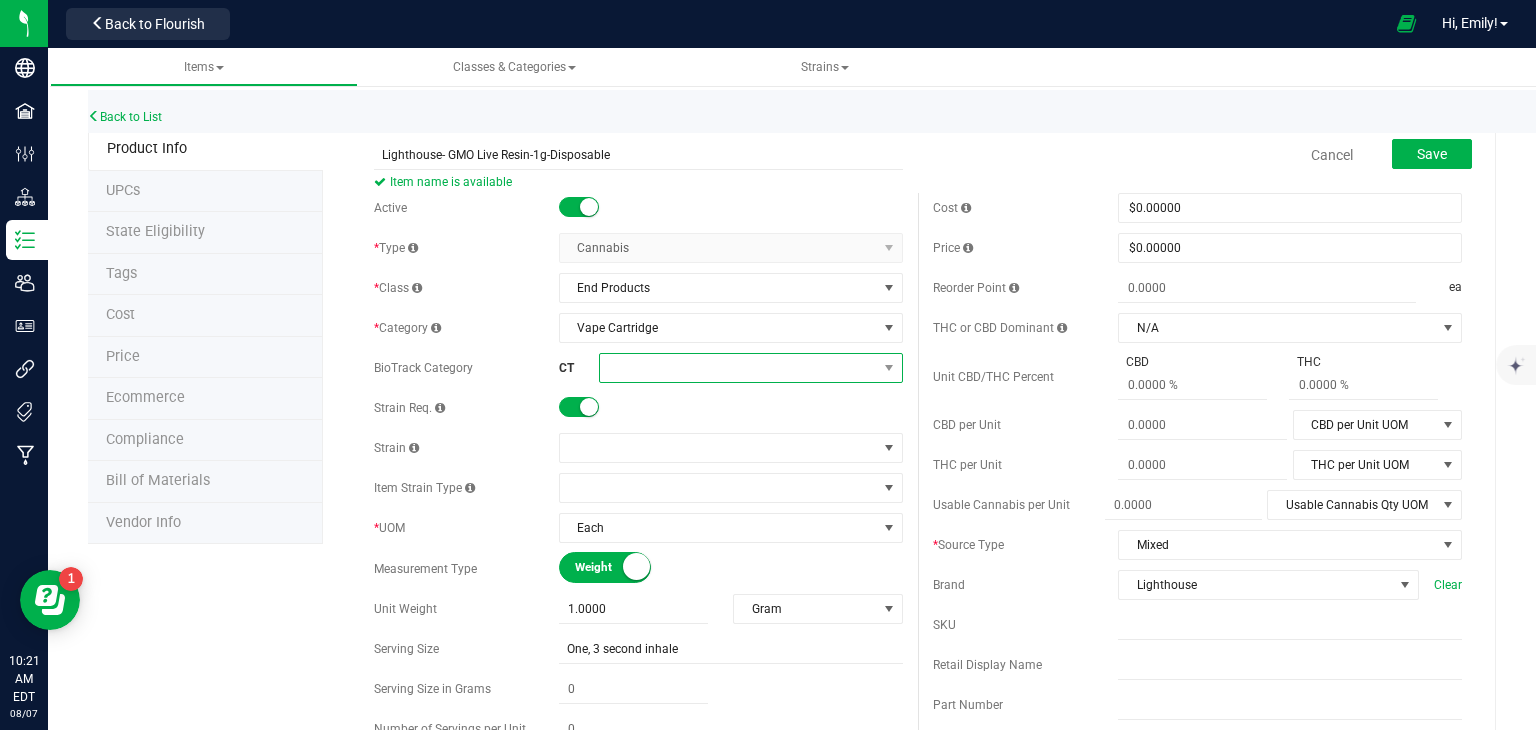 click at bounding box center [738, 368] 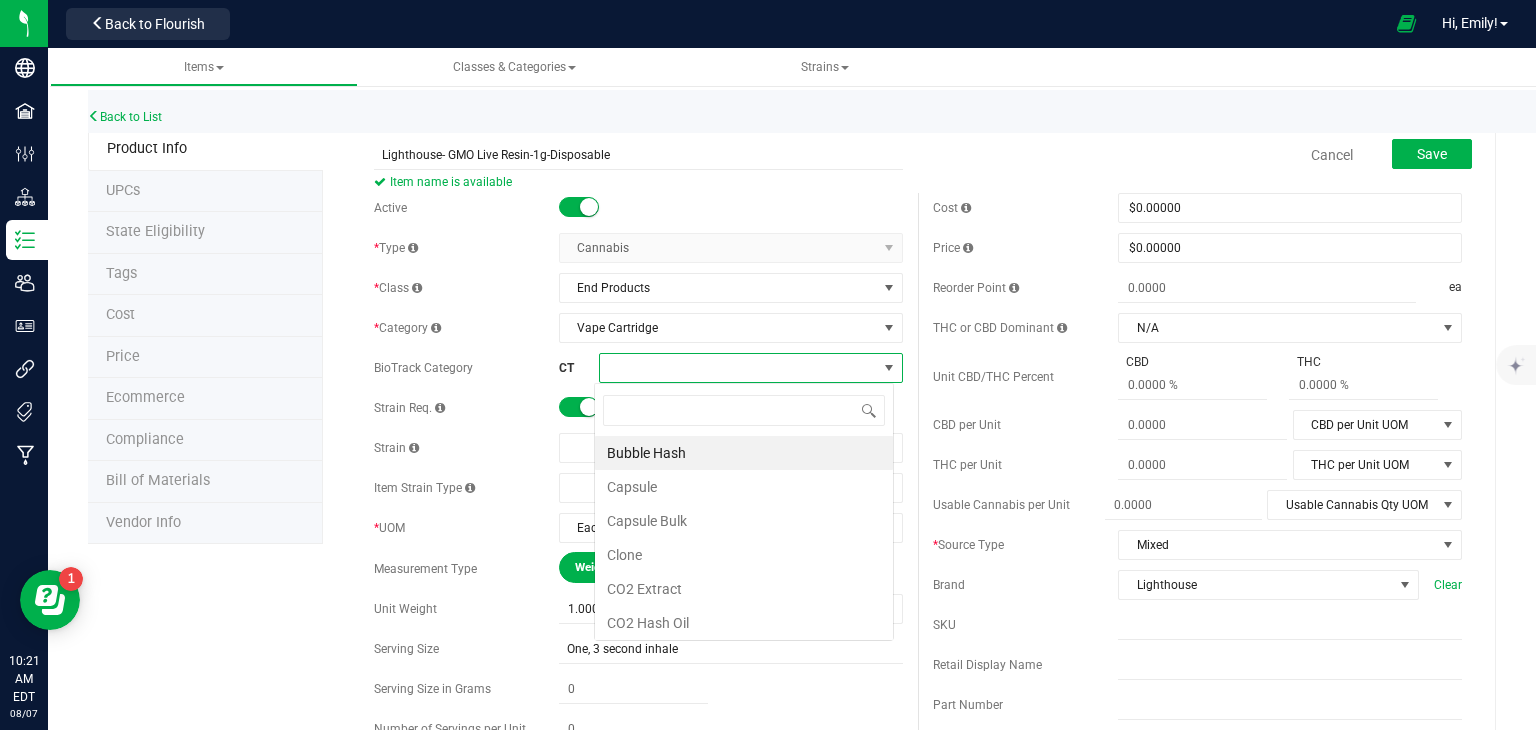 scroll, scrollTop: 99970, scrollLeft: 99700, axis: both 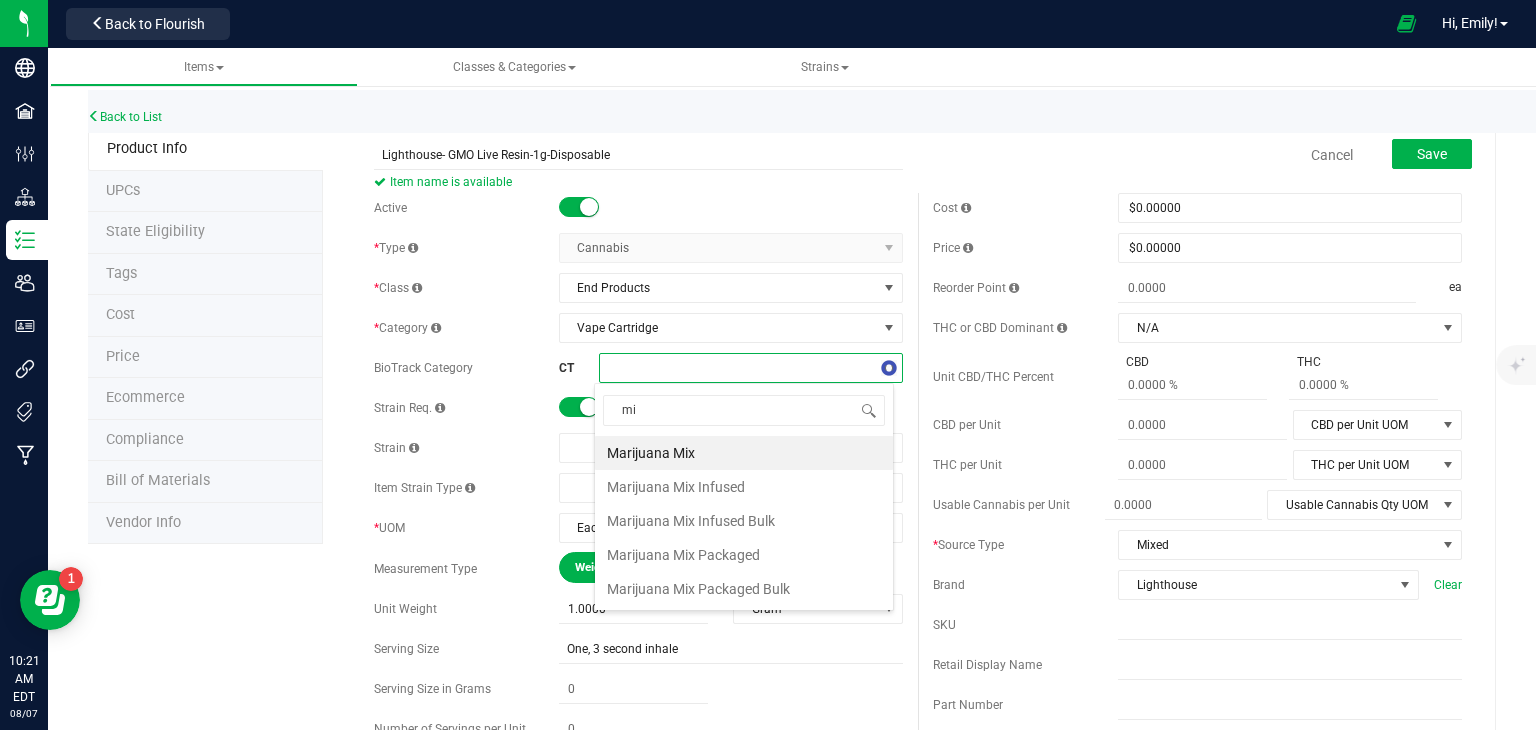 type on "m" 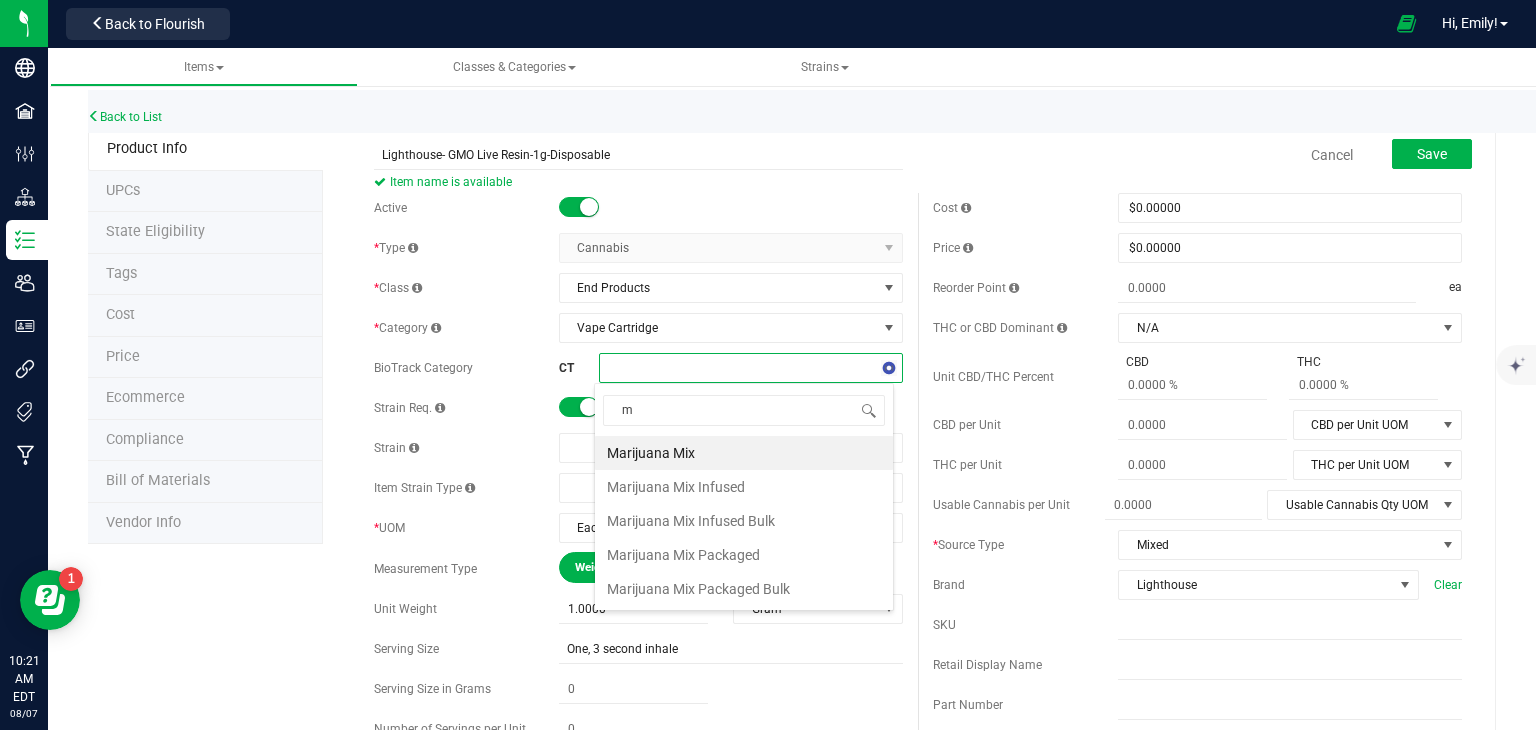 type 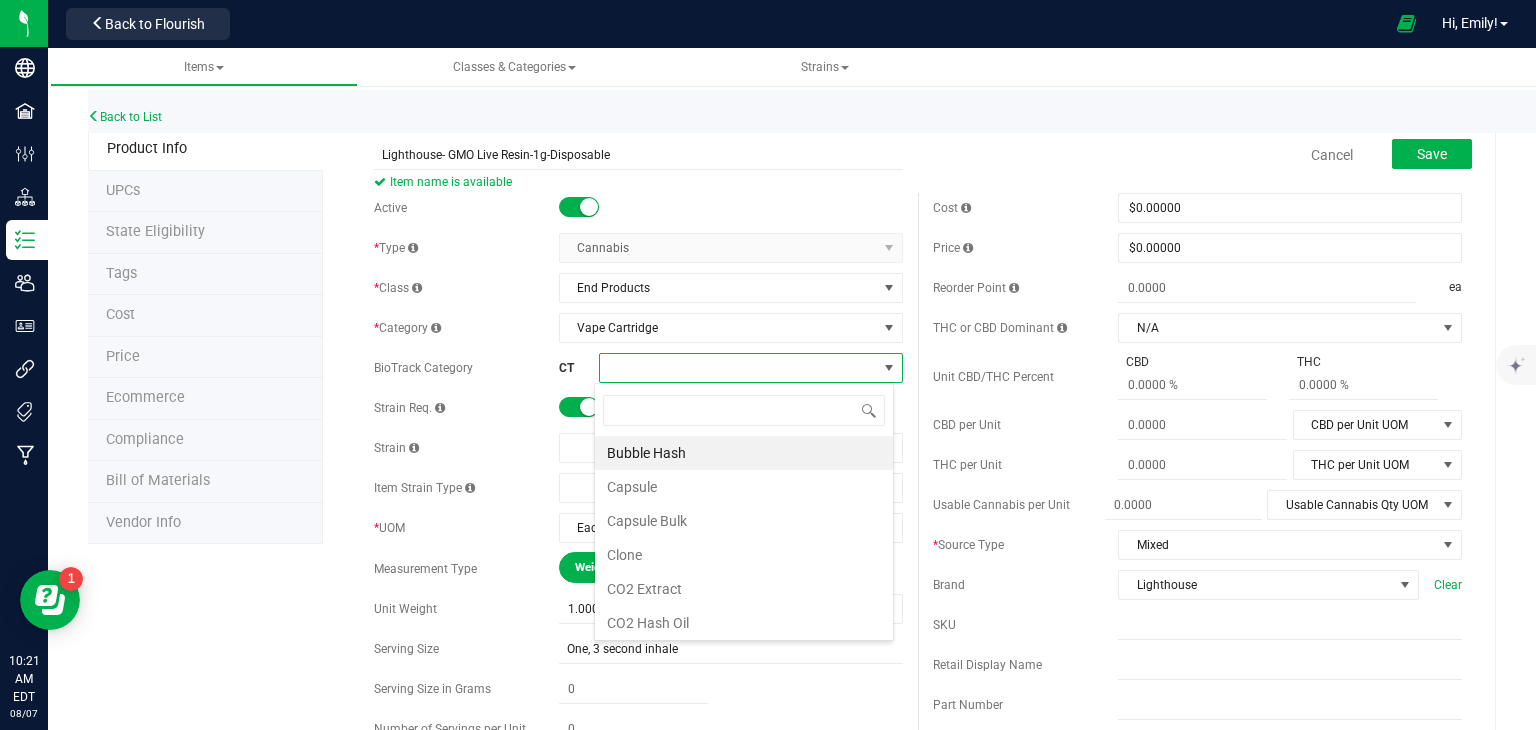 click on "Strain Req." at bounding box center (638, 408) 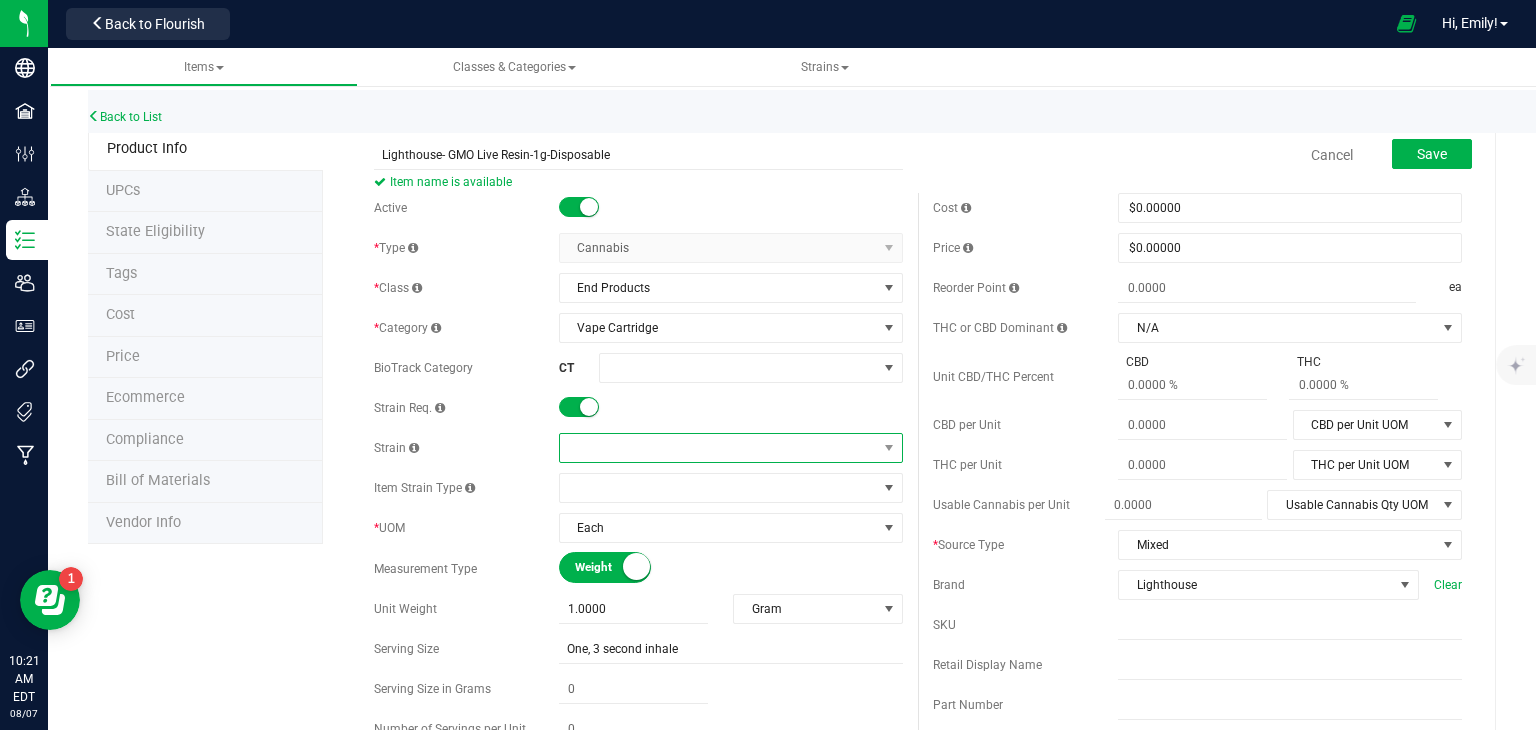 click at bounding box center [718, 448] 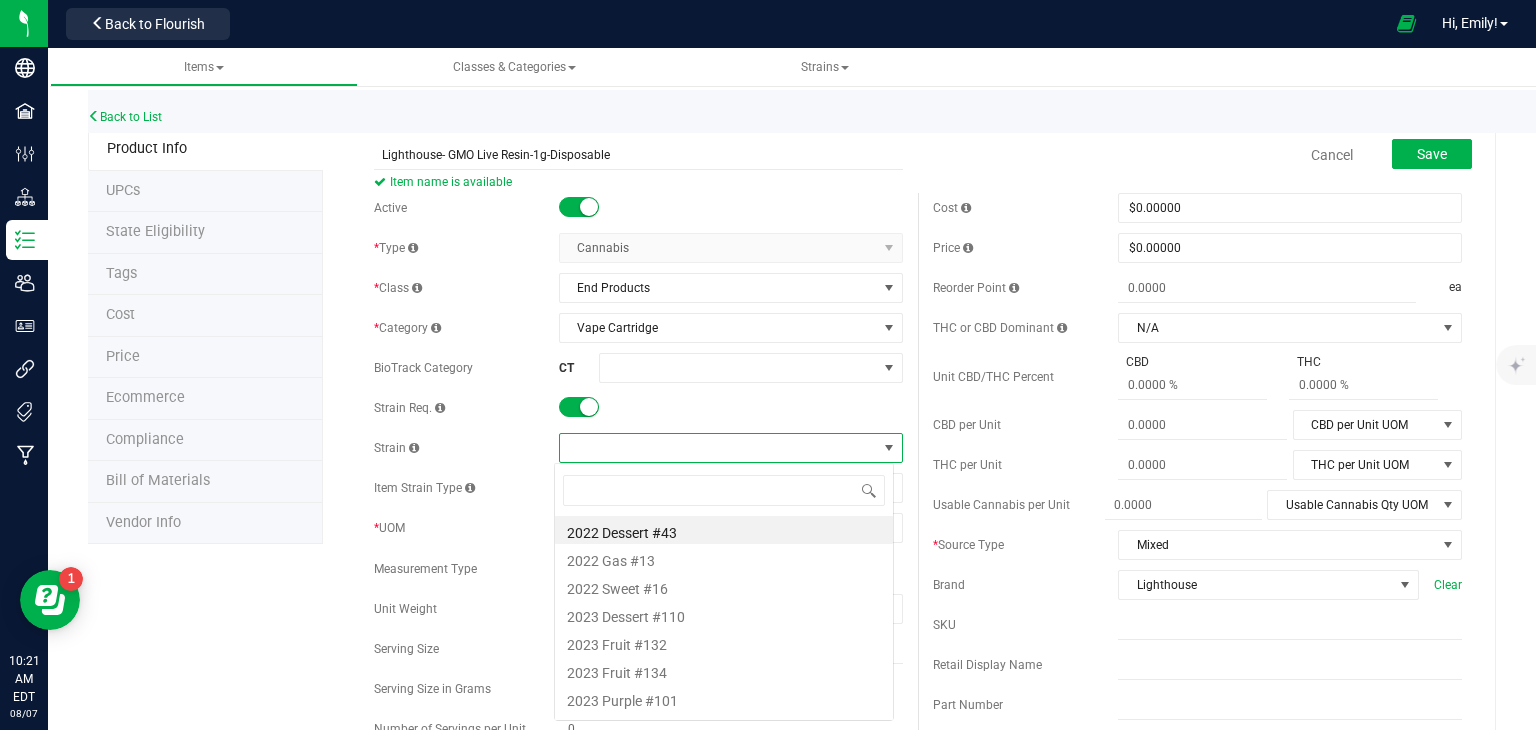 scroll, scrollTop: 99970, scrollLeft: 99660, axis: both 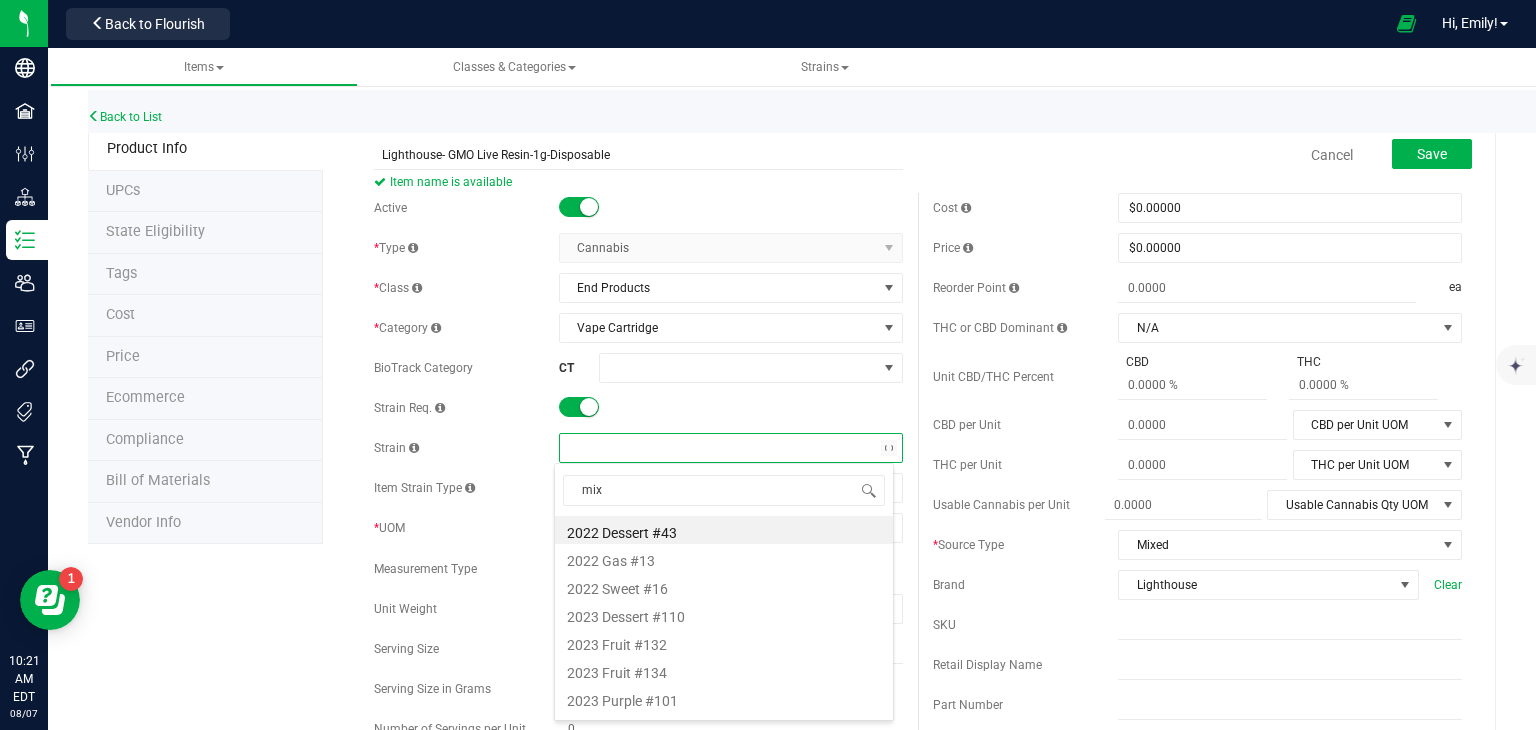 type on "mixe" 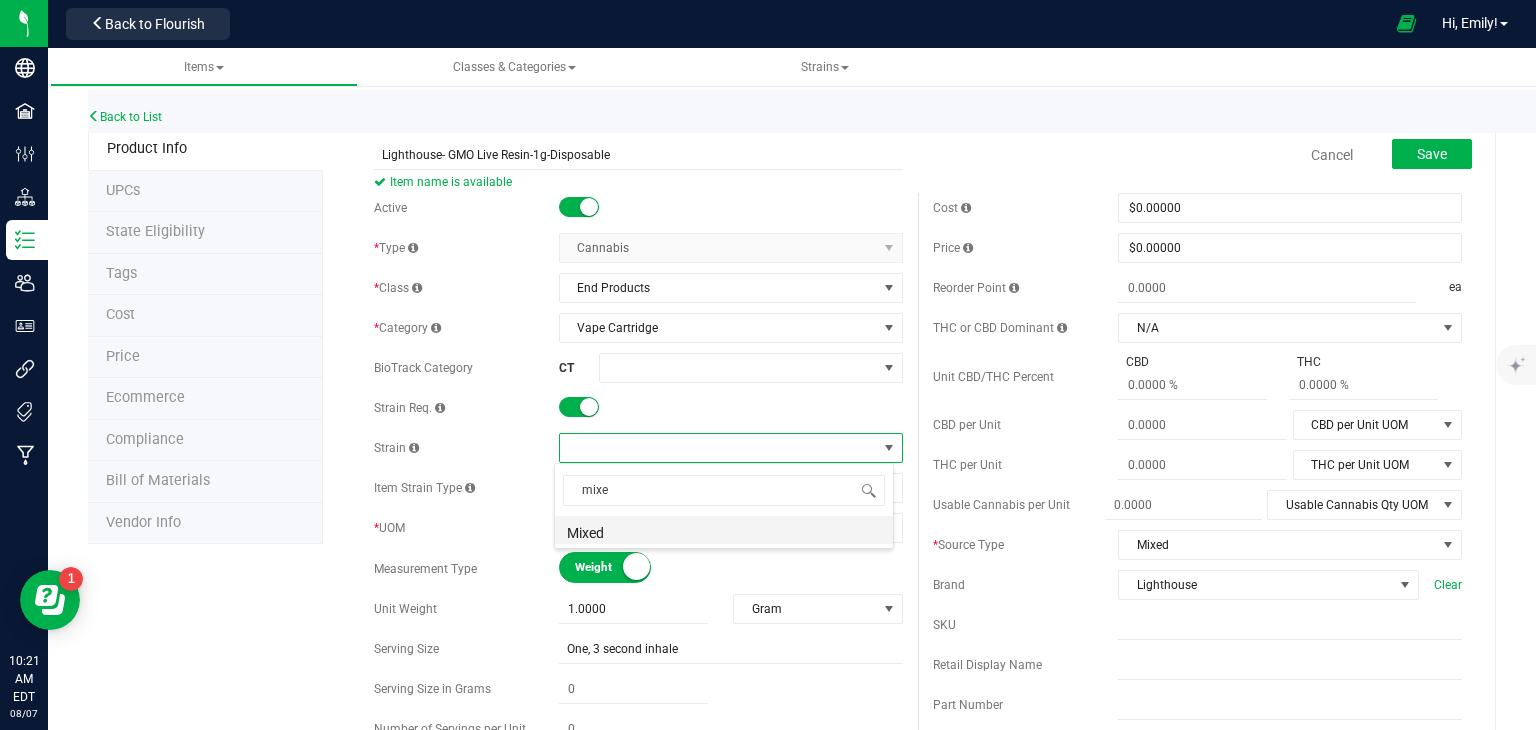 click on "Mixed" at bounding box center (724, 530) 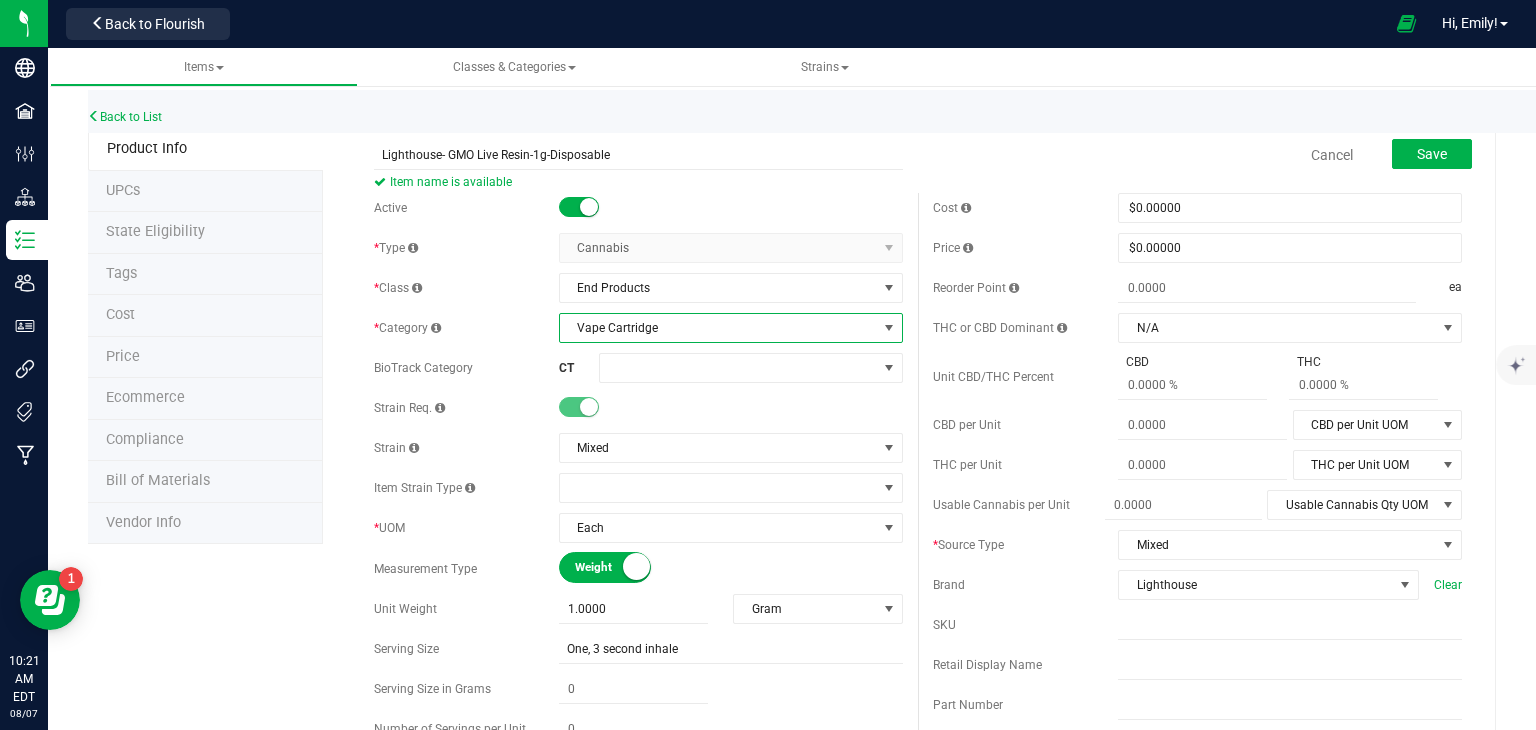 click on "Vape Cartridge" at bounding box center (718, 328) 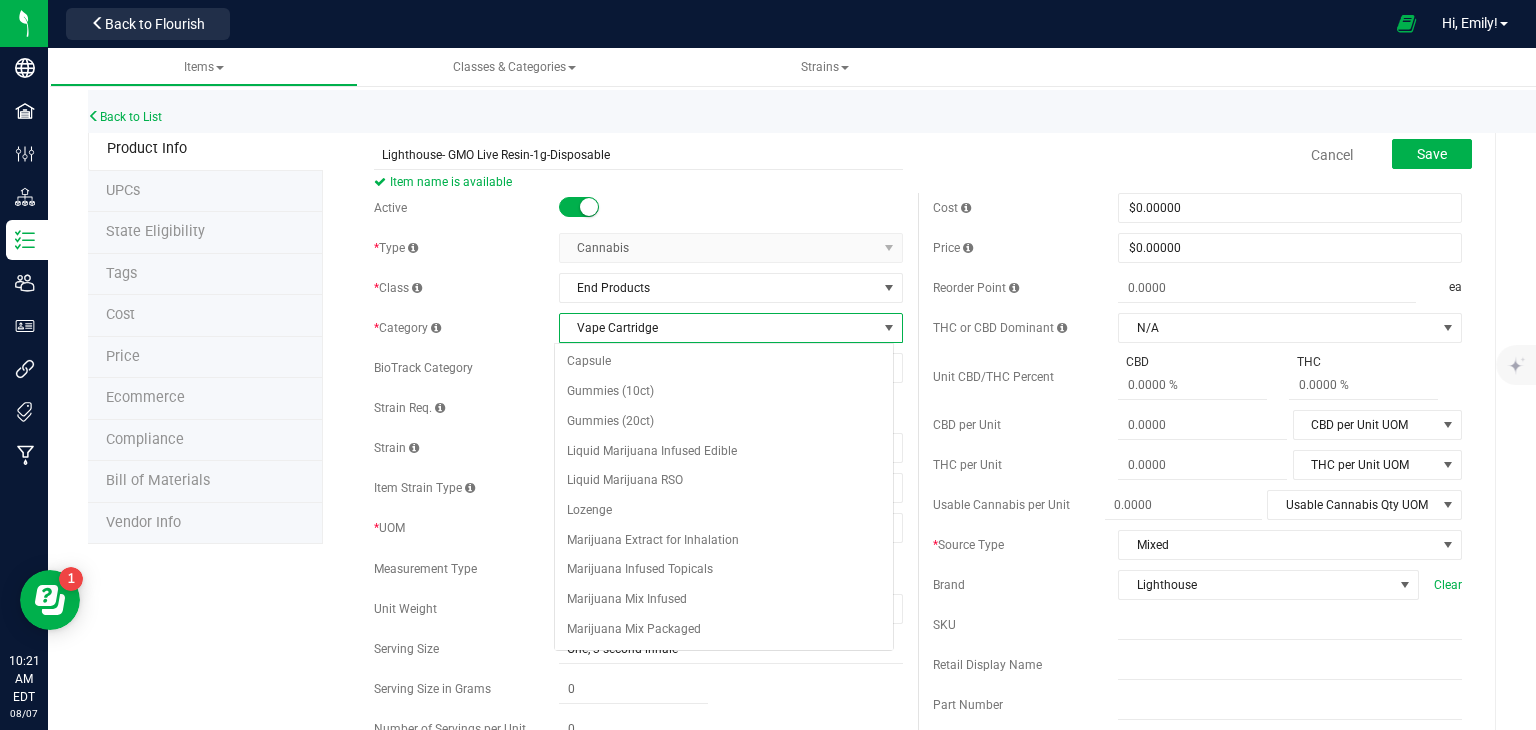 scroll, scrollTop: 227, scrollLeft: 0, axis: vertical 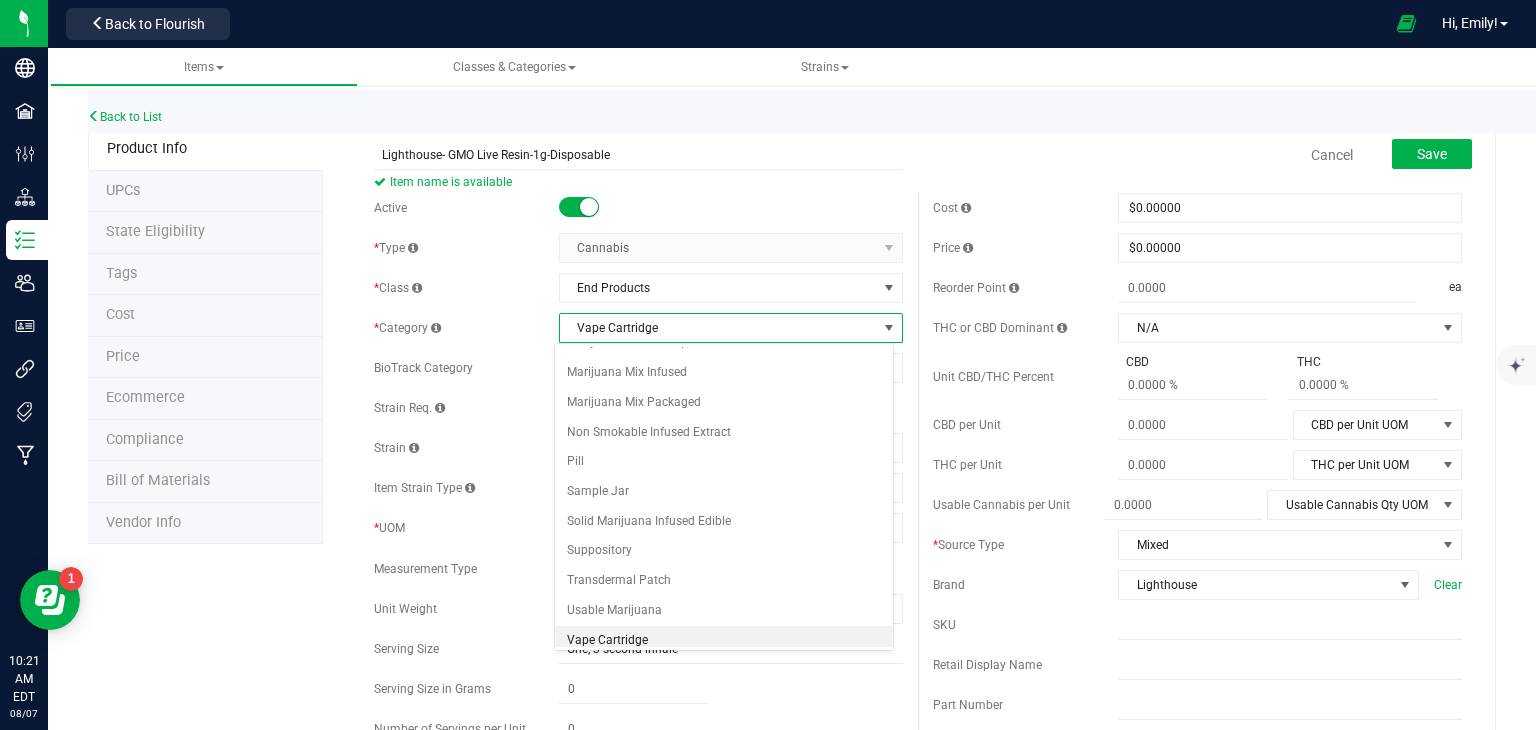 click on "Vape Cartridge" at bounding box center [718, 328] 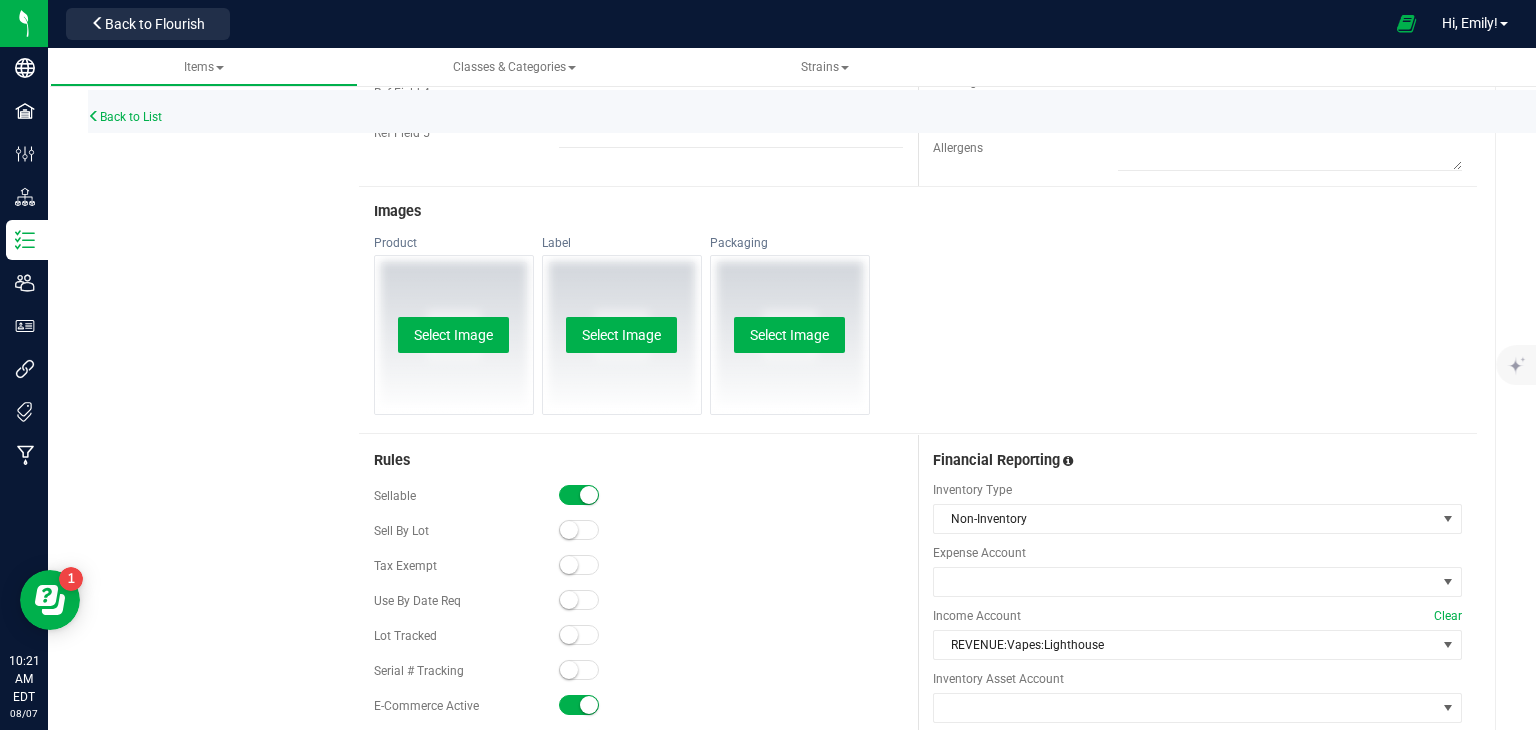 scroll, scrollTop: 800, scrollLeft: 0, axis: vertical 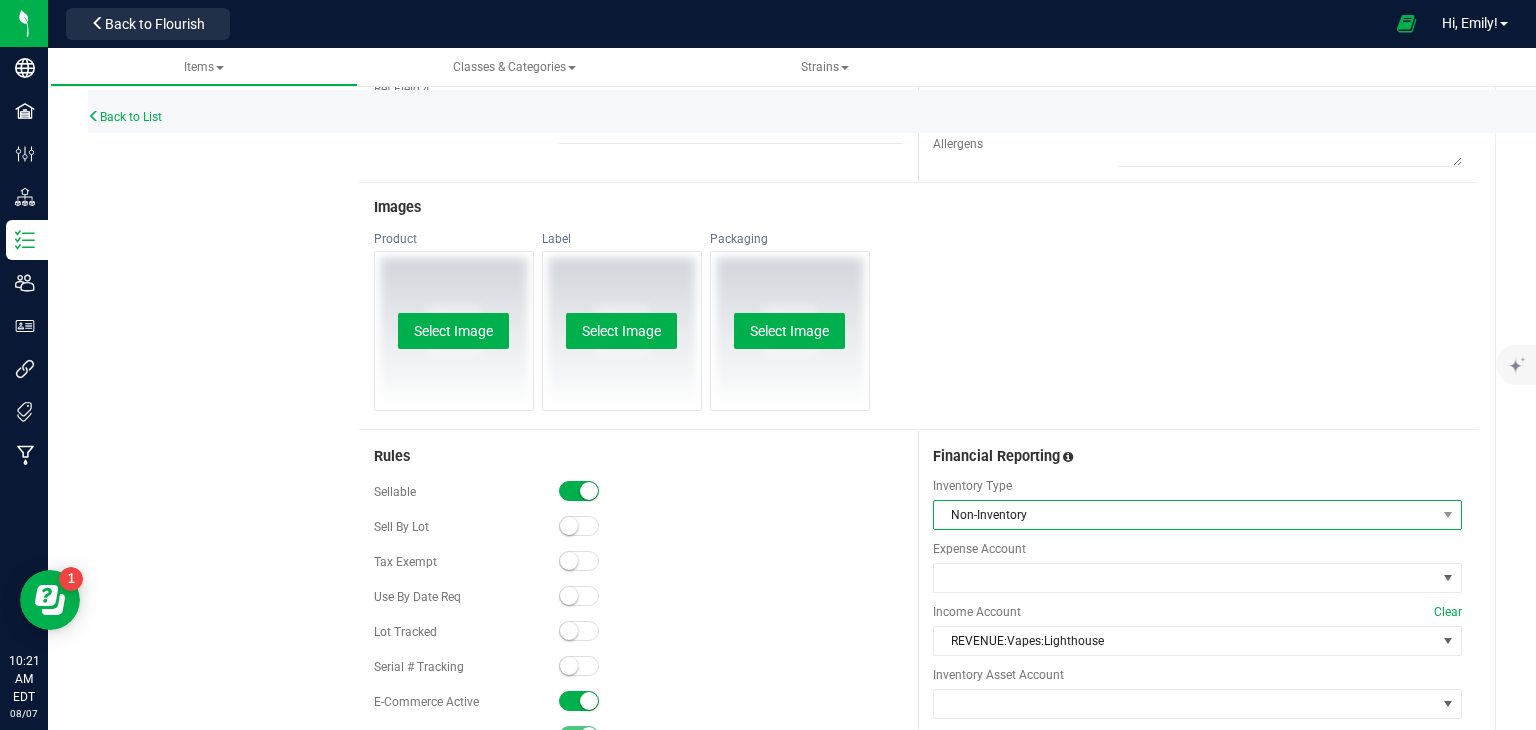 click on "Non-Inventory" at bounding box center [1185, 515] 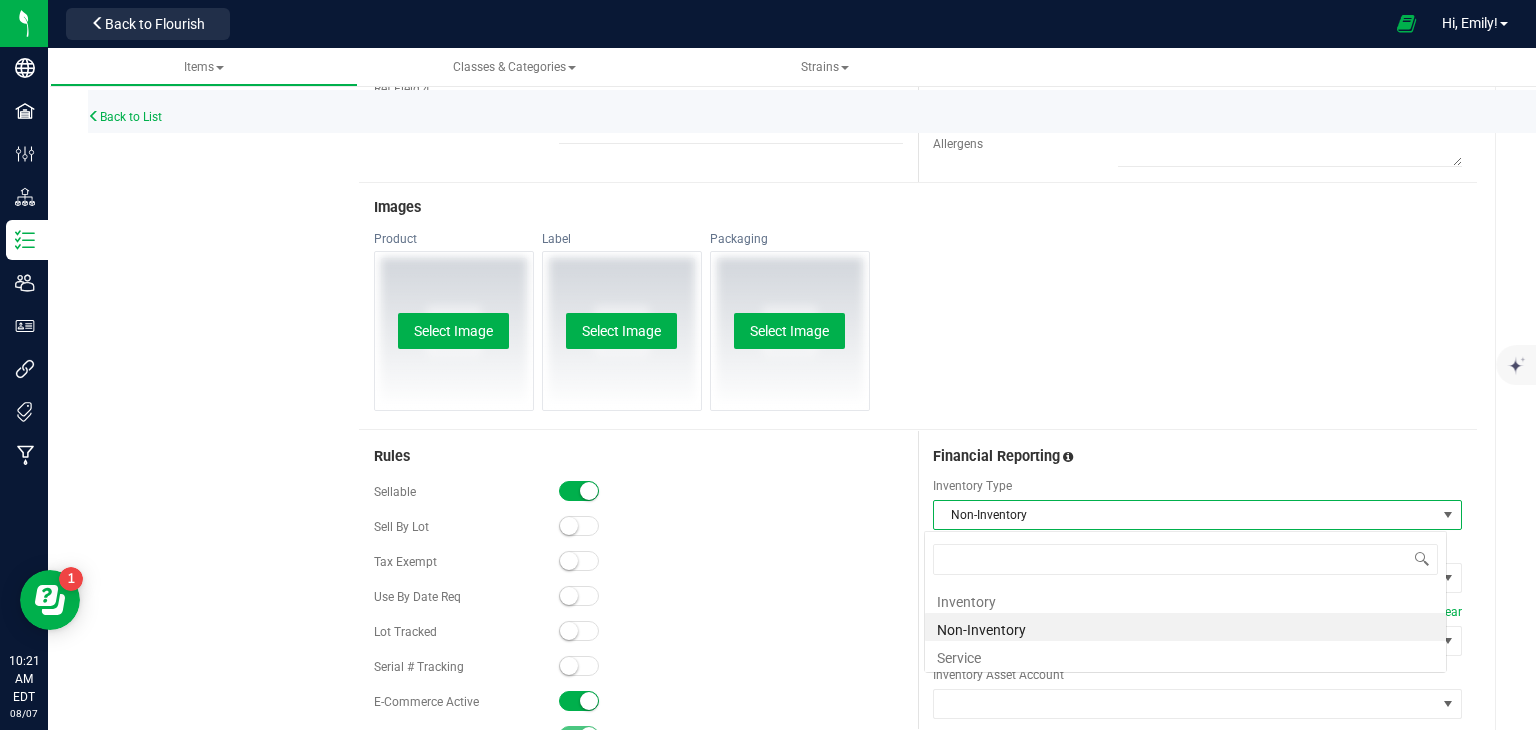 scroll, scrollTop: 99970, scrollLeft: 99476, axis: both 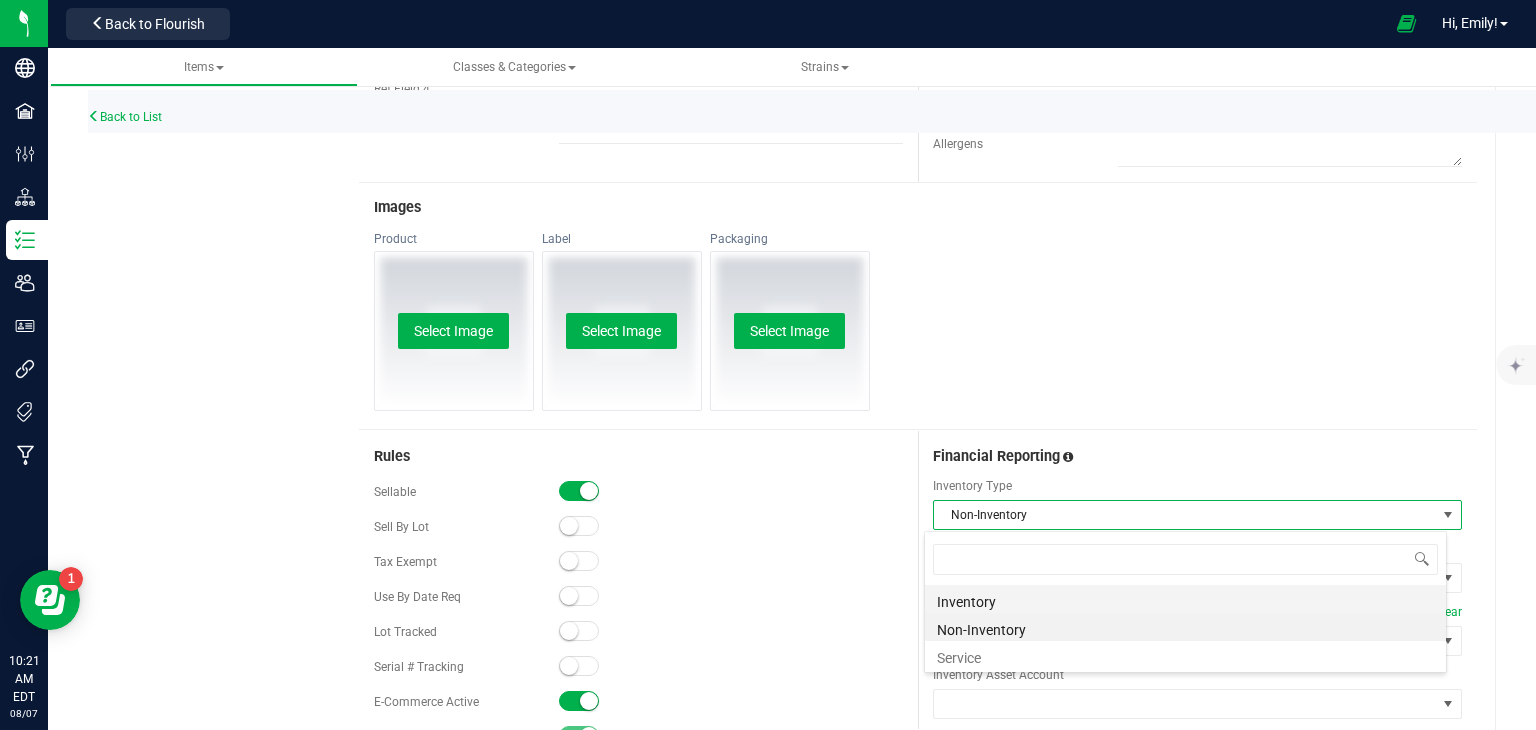 click on "Inventory" at bounding box center (1185, 599) 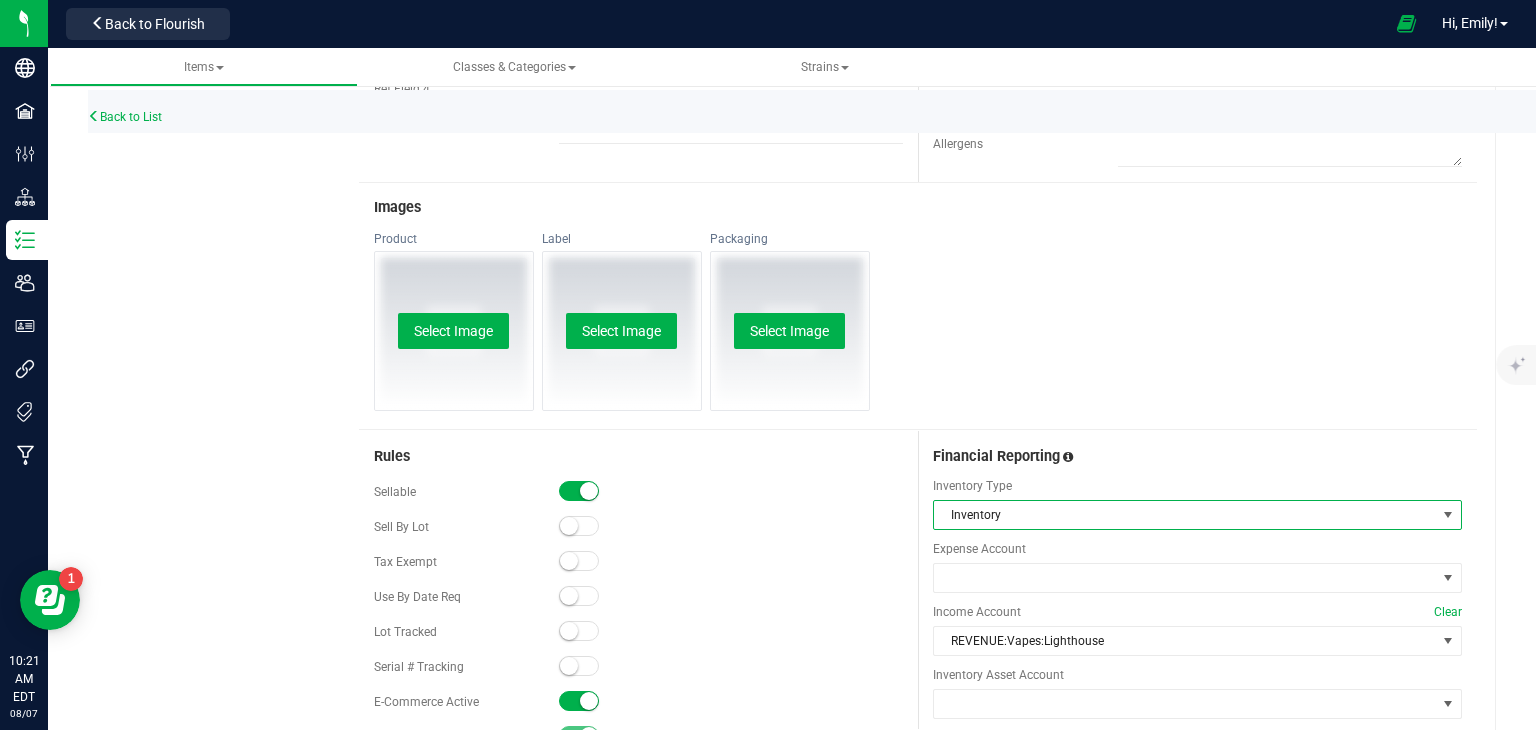 scroll, scrollTop: 900, scrollLeft: 0, axis: vertical 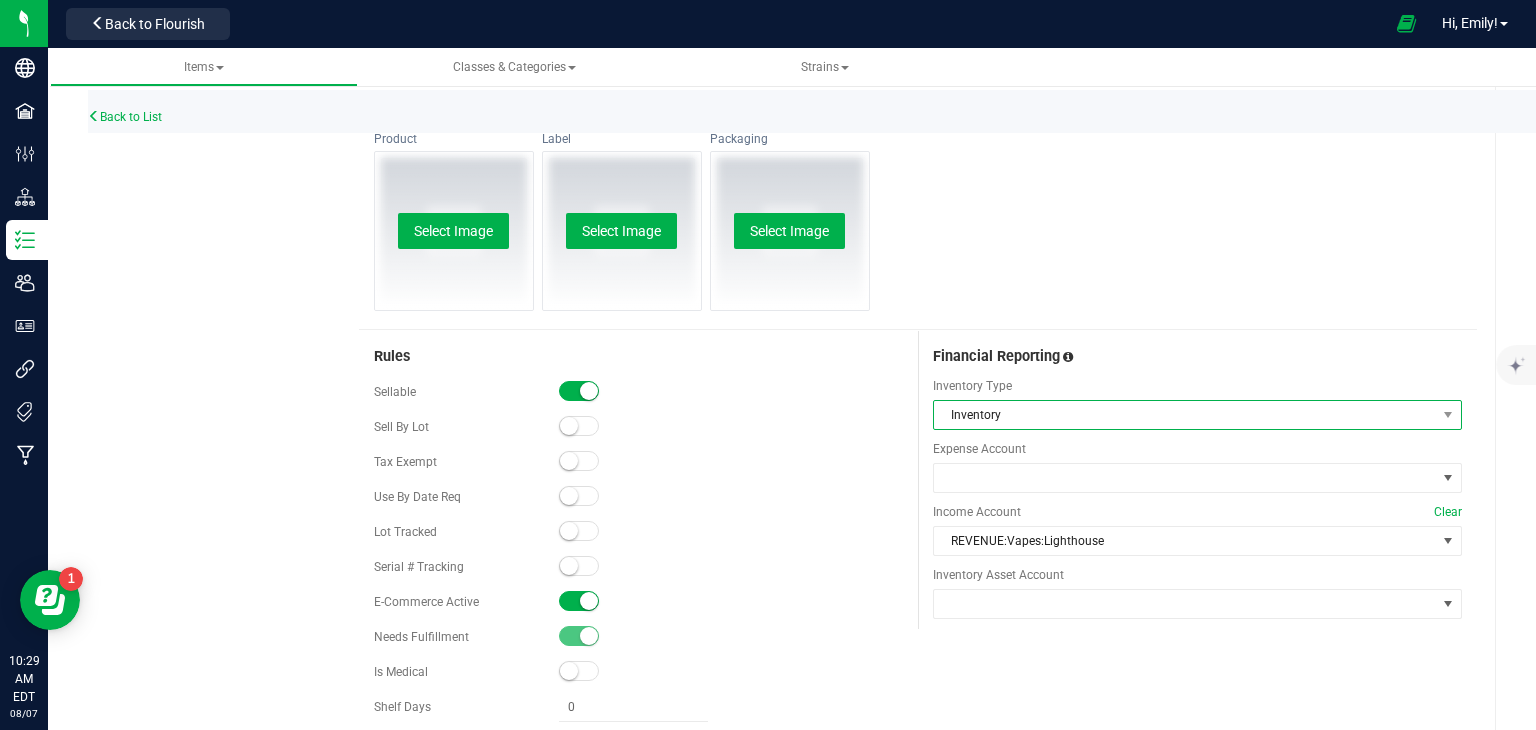 click on "Inventory" at bounding box center (1185, 415) 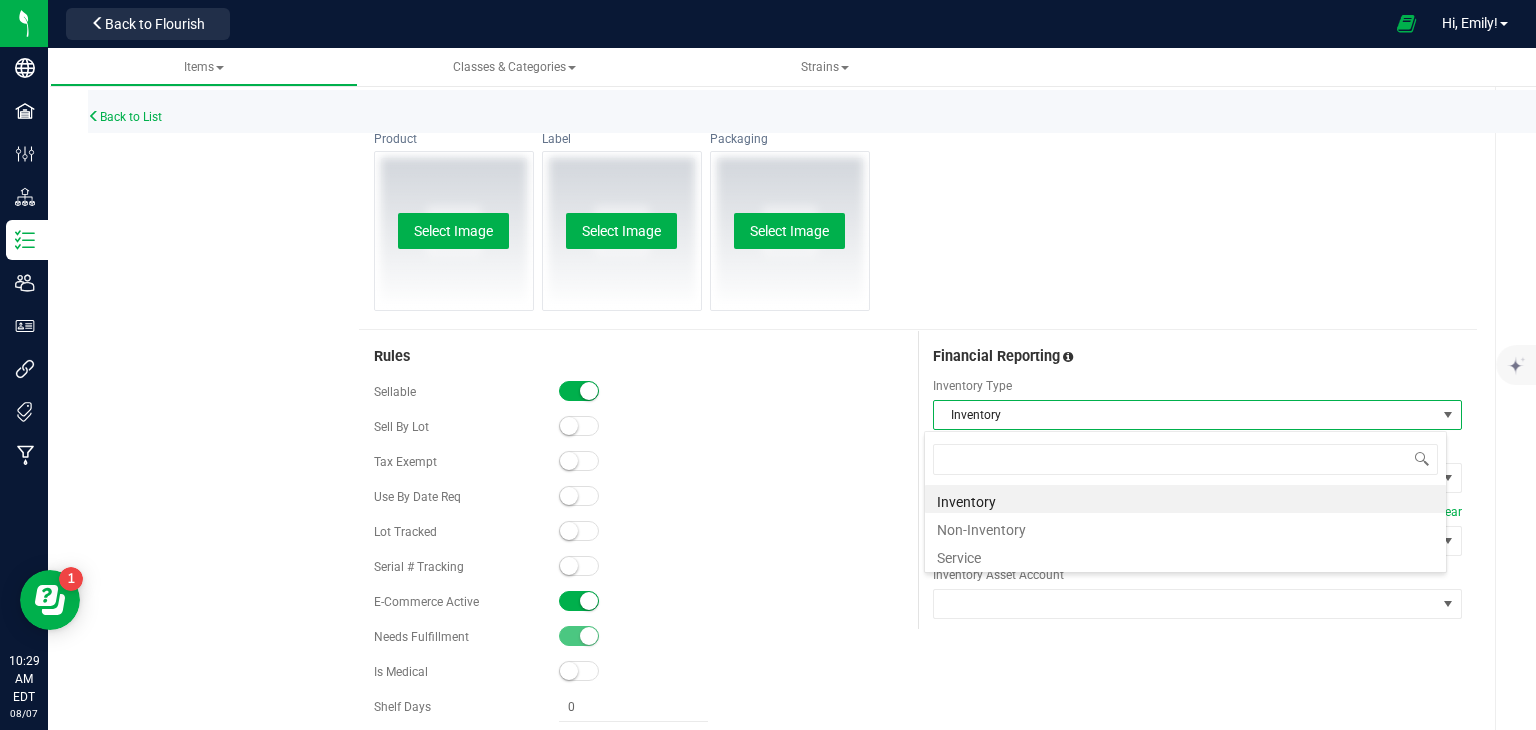 scroll, scrollTop: 99970, scrollLeft: 99476, axis: both 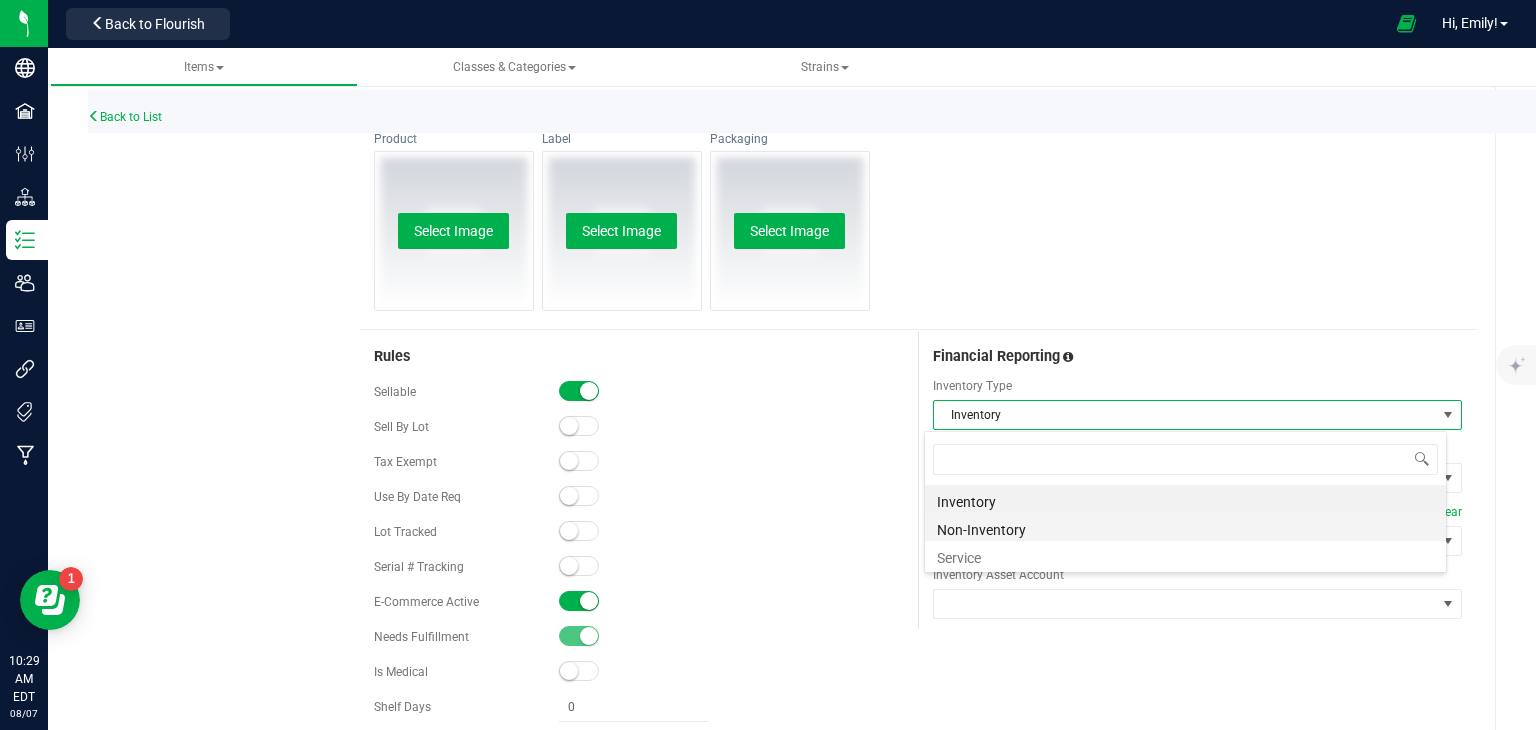 click on "Non-Inventory" at bounding box center (1185, 527) 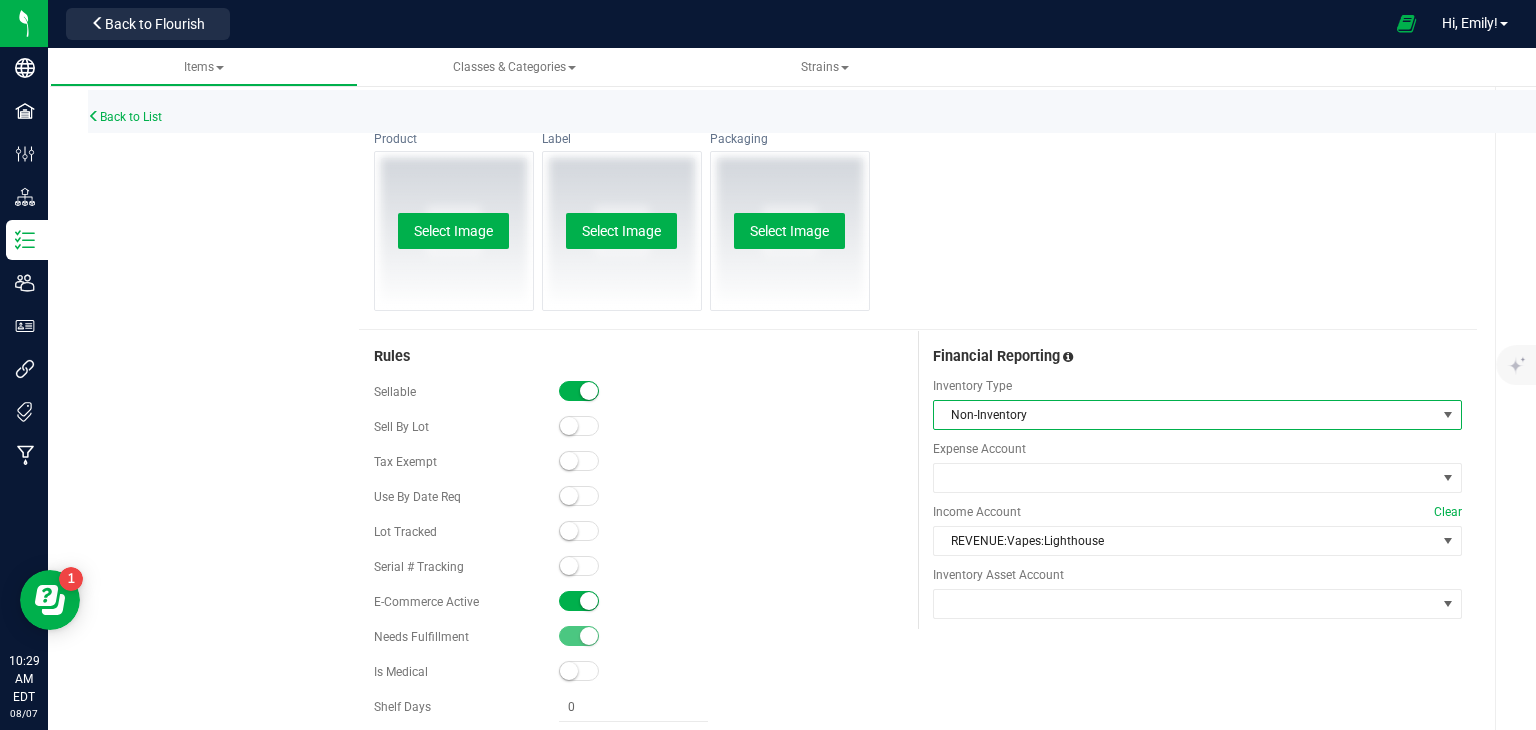click on "Product   Select Image   Label   Select Image   Packaging   Select Image" at bounding box center [918, 230] 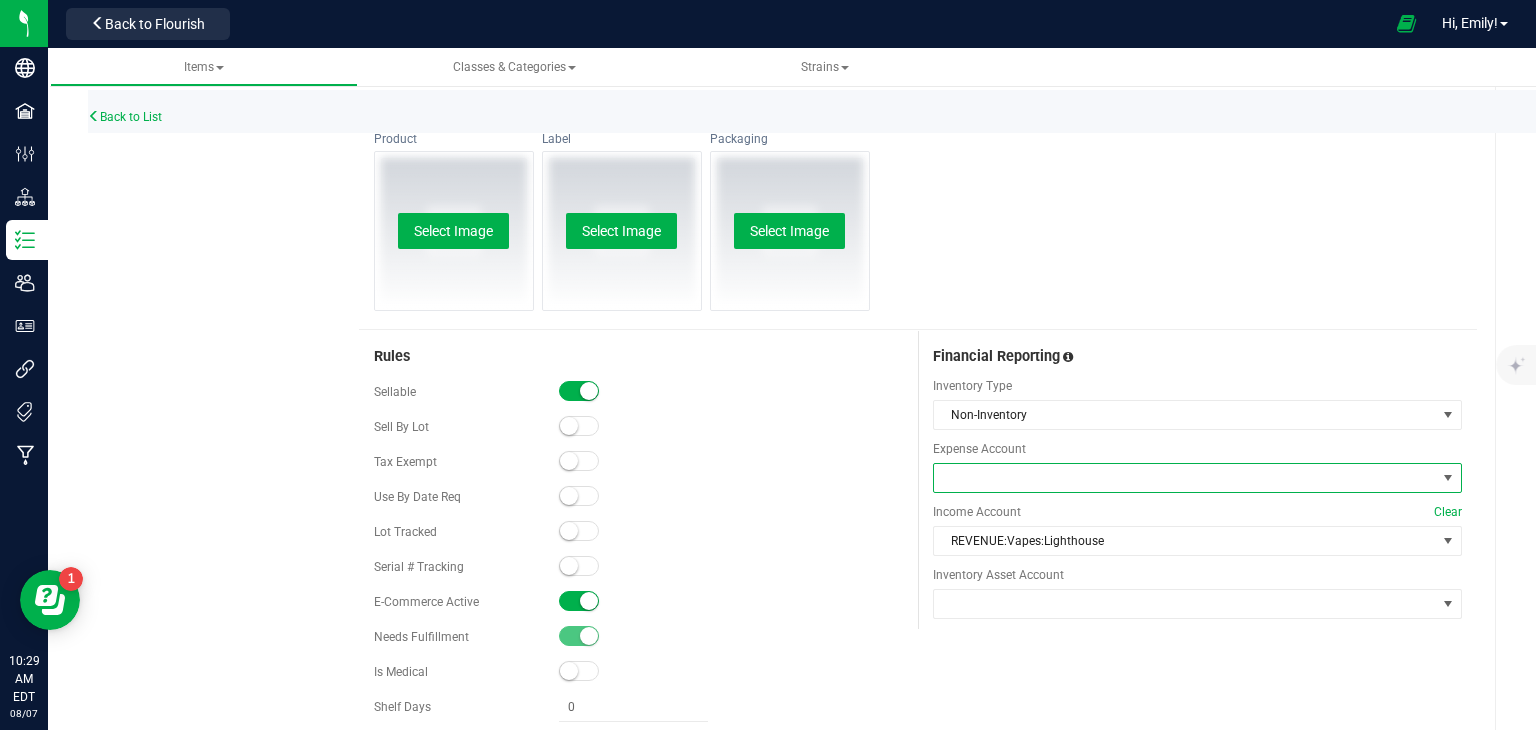 click at bounding box center [1185, 478] 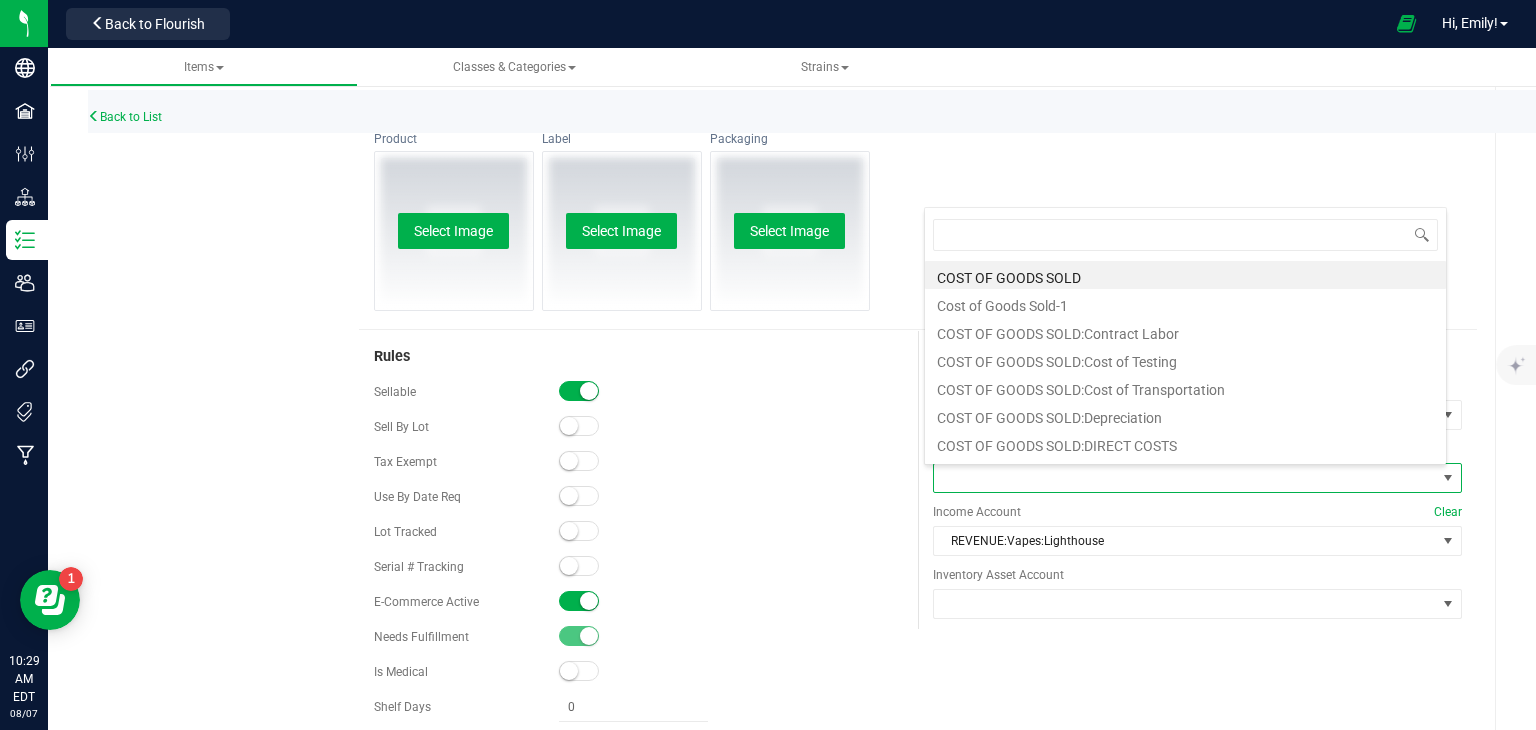 scroll, scrollTop: 99970, scrollLeft: 99476, axis: both 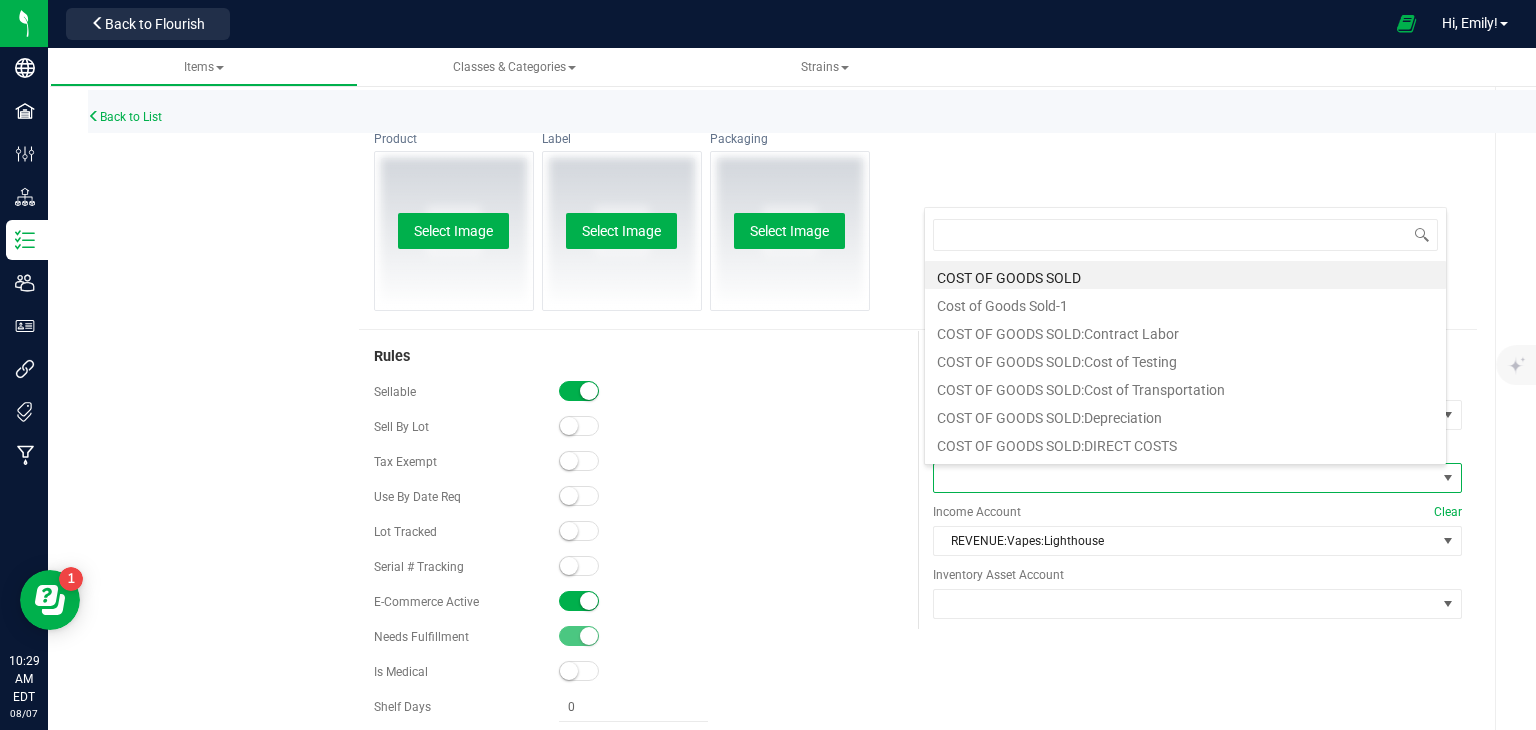 click at bounding box center [1185, 478] 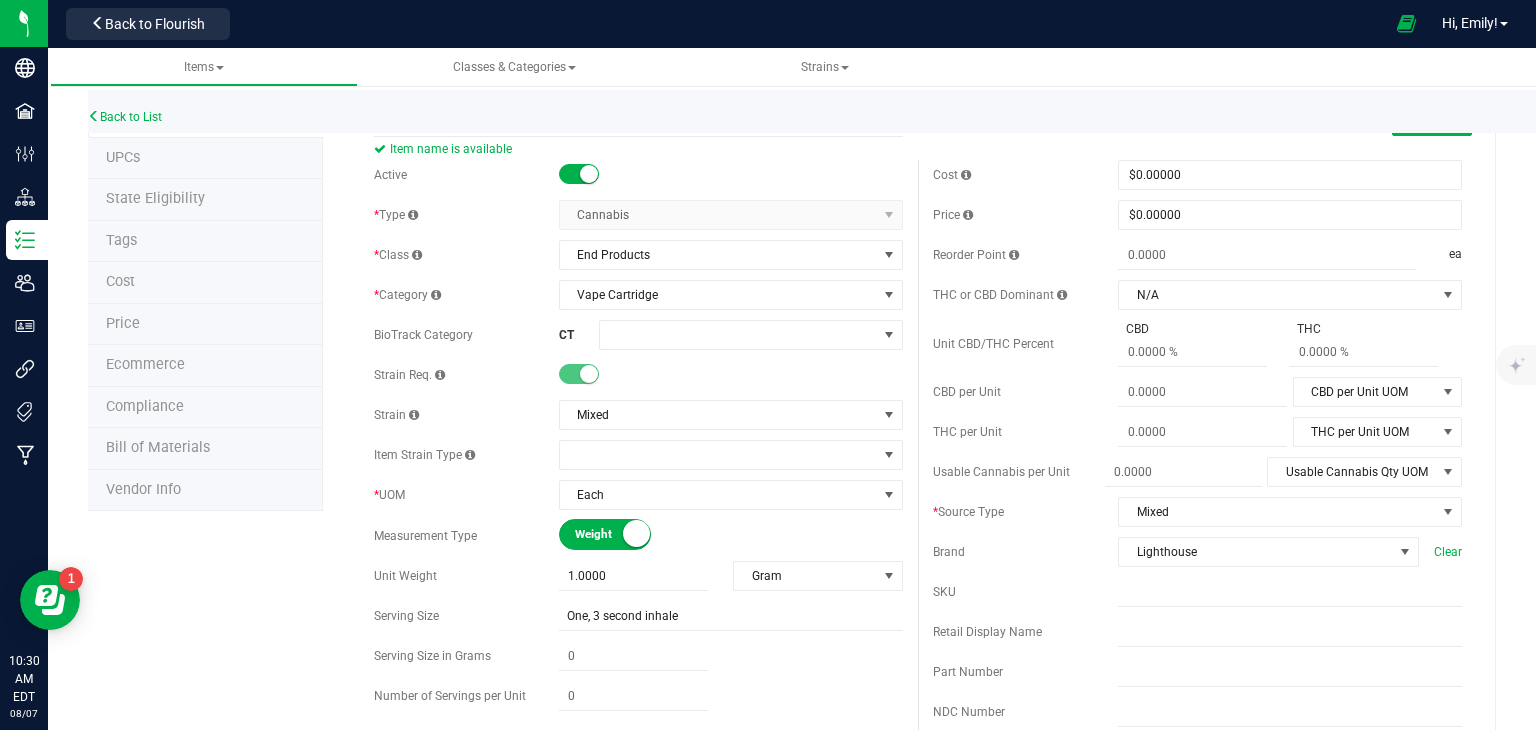 scroll, scrollTop: 0, scrollLeft: 0, axis: both 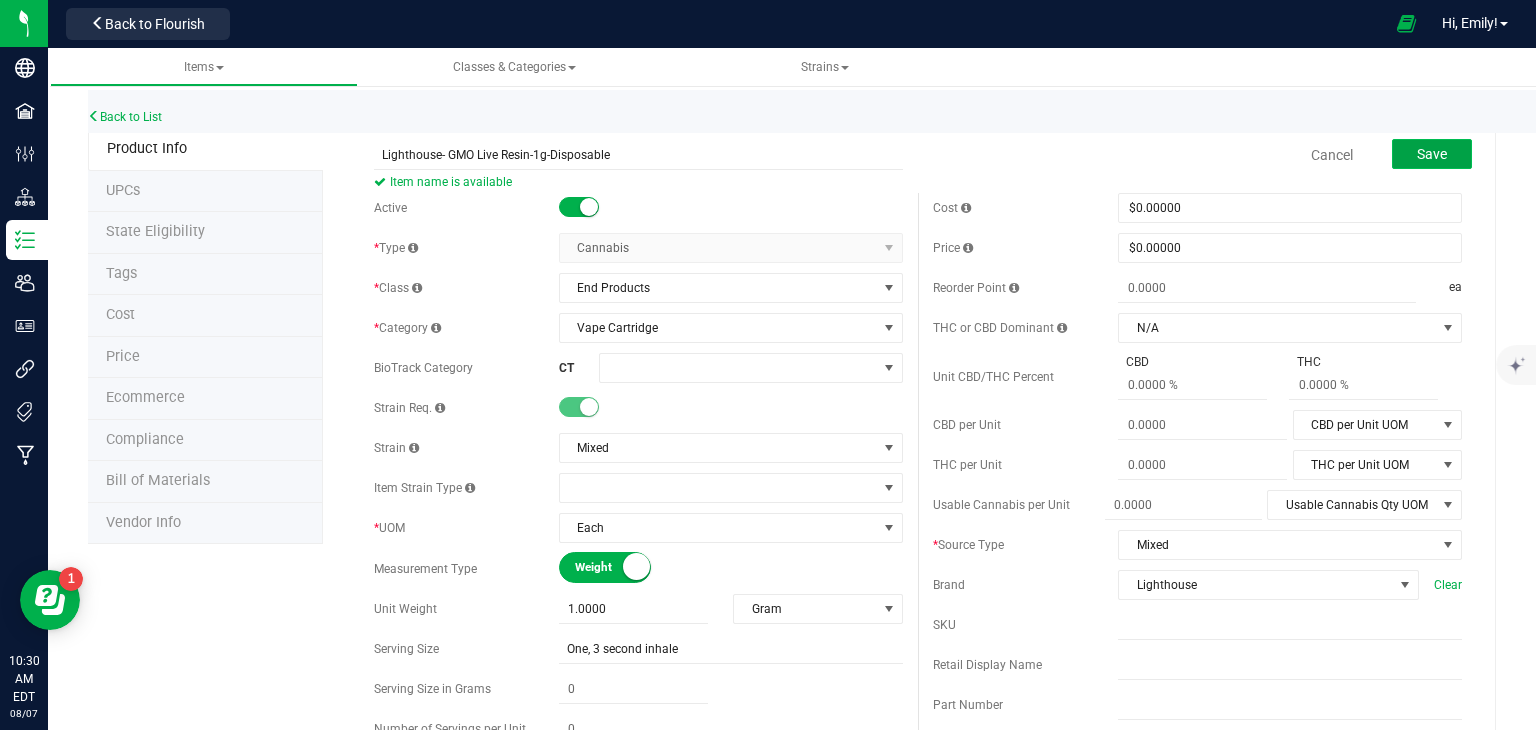 click on "Save" at bounding box center (1432, 154) 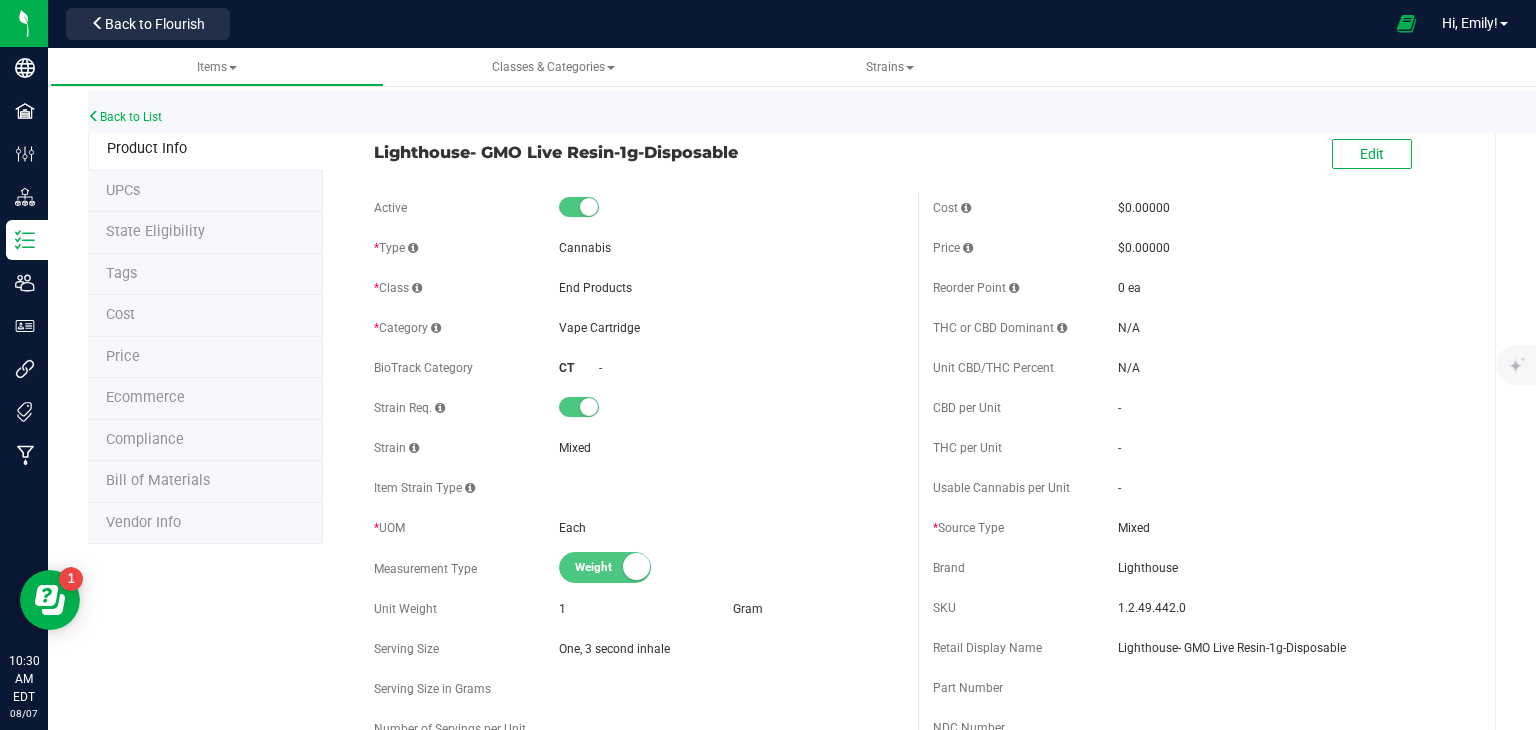 click on "1.2.49.442.0" at bounding box center [1290, 608] 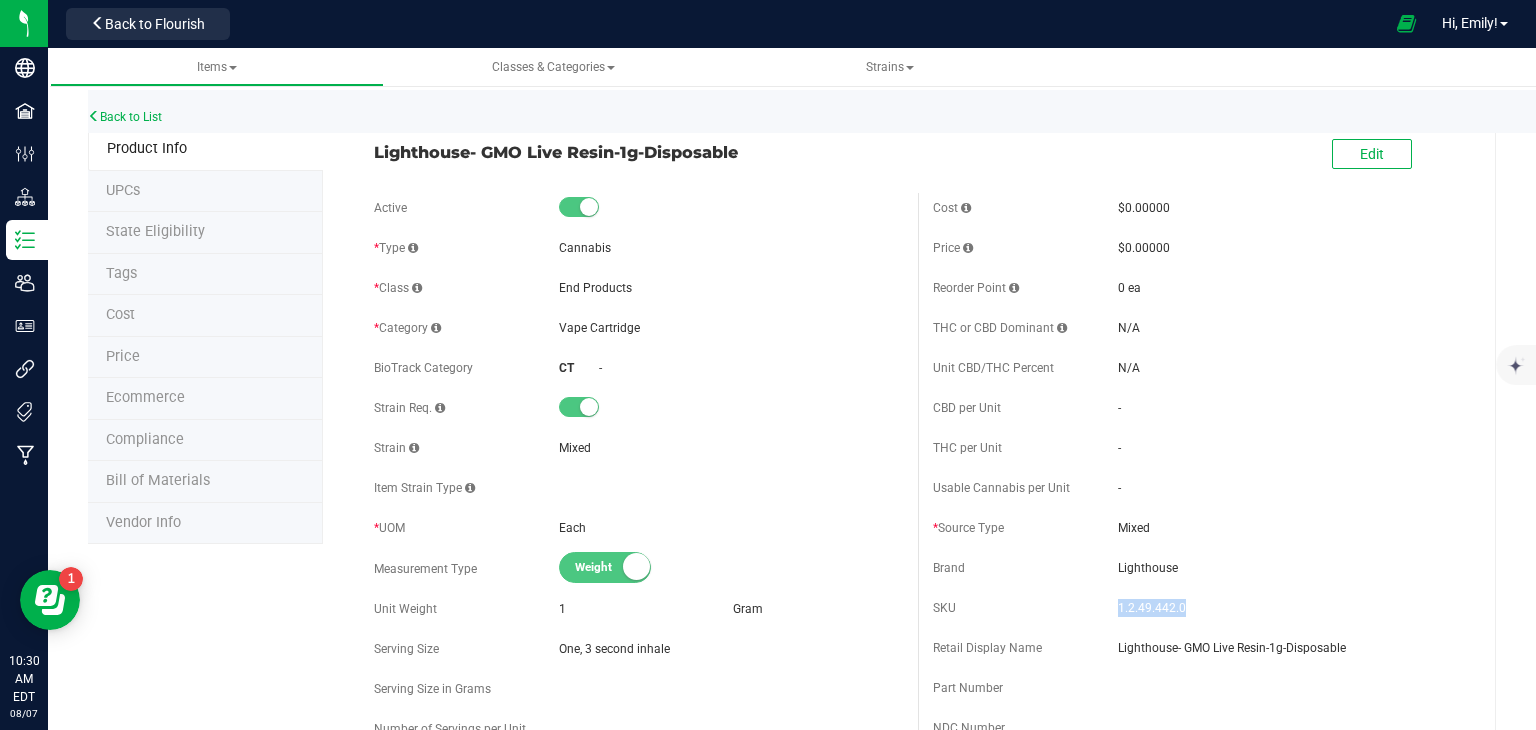 click on "1.2.49.442.0" at bounding box center (1290, 608) 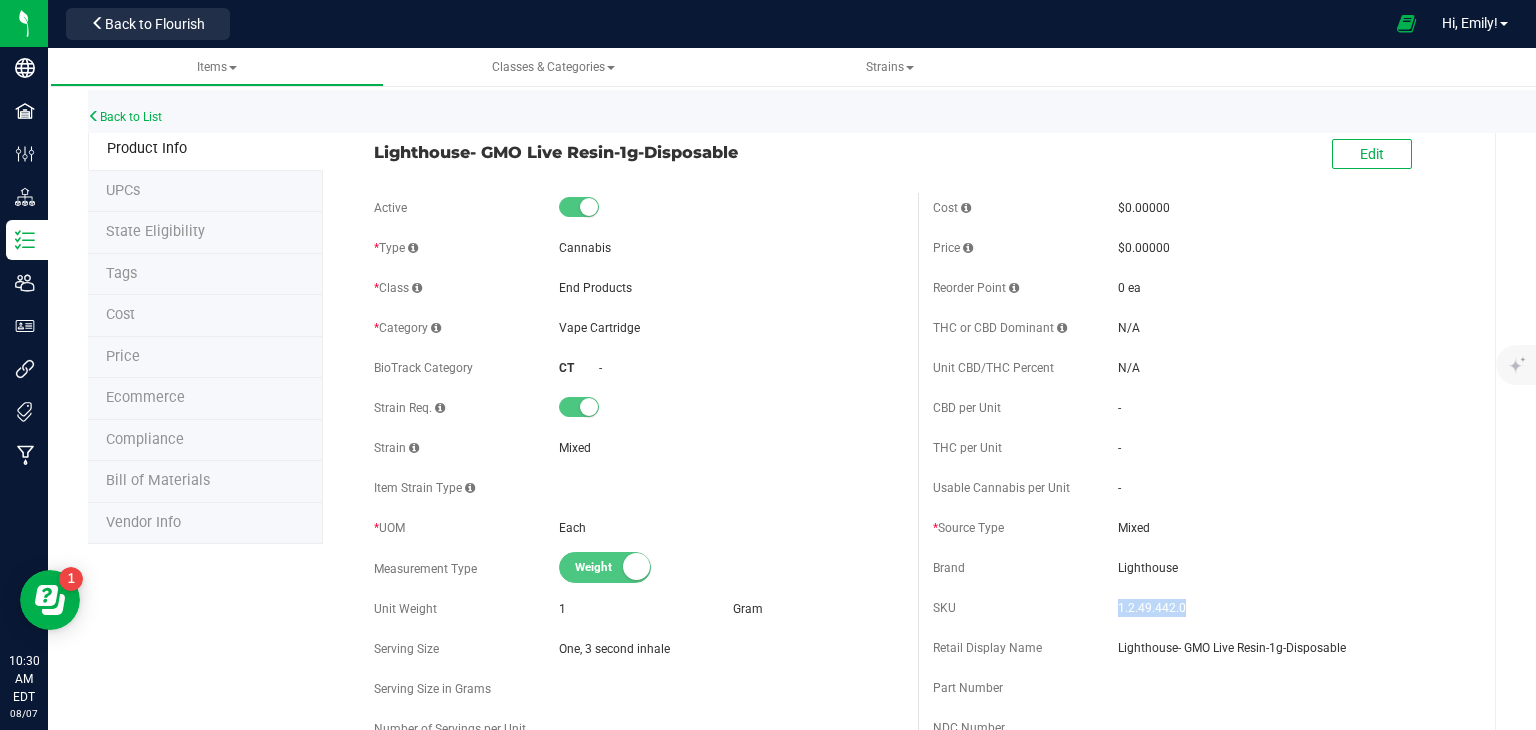 copy on "1.2.49.442.0" 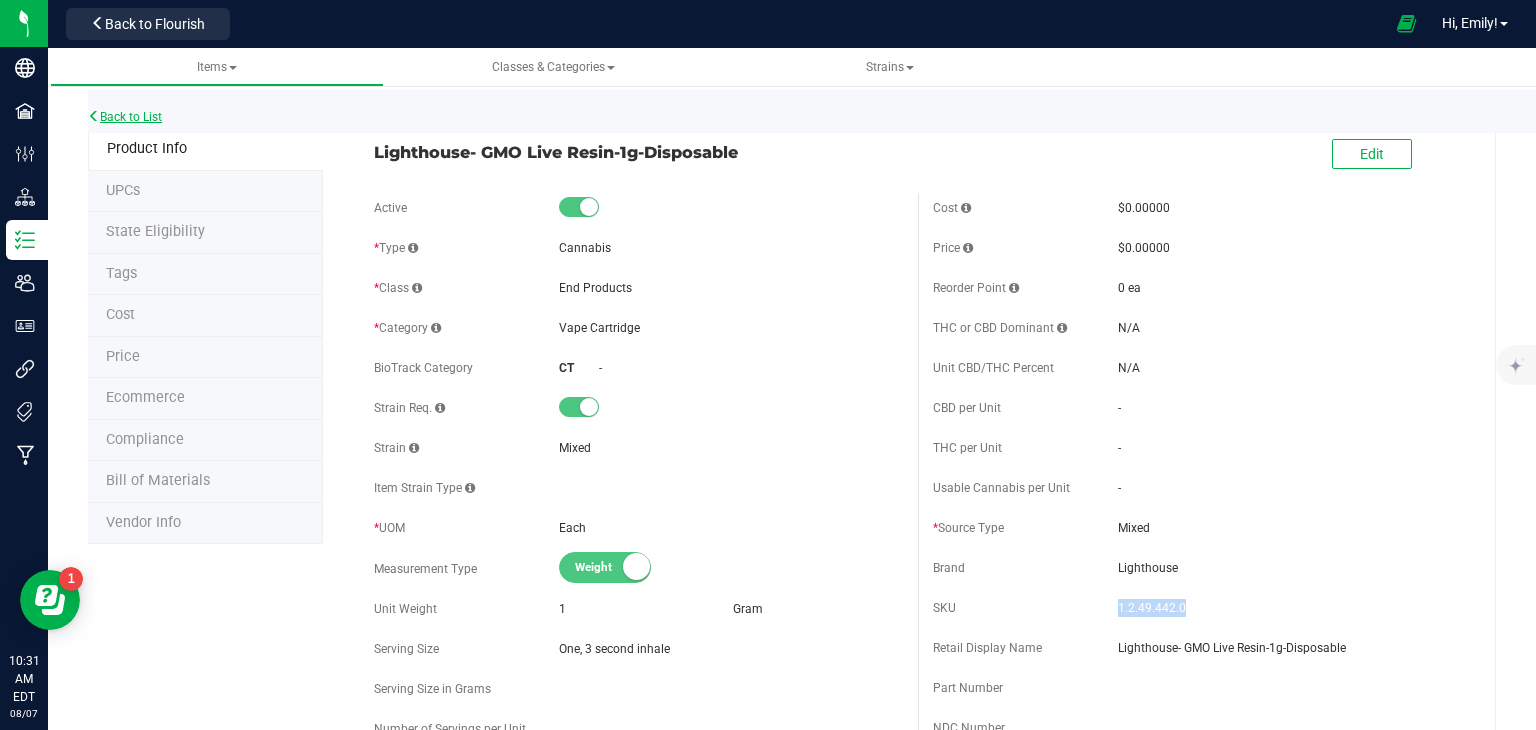 click on "Back to List" at bounding box center (125, 117) 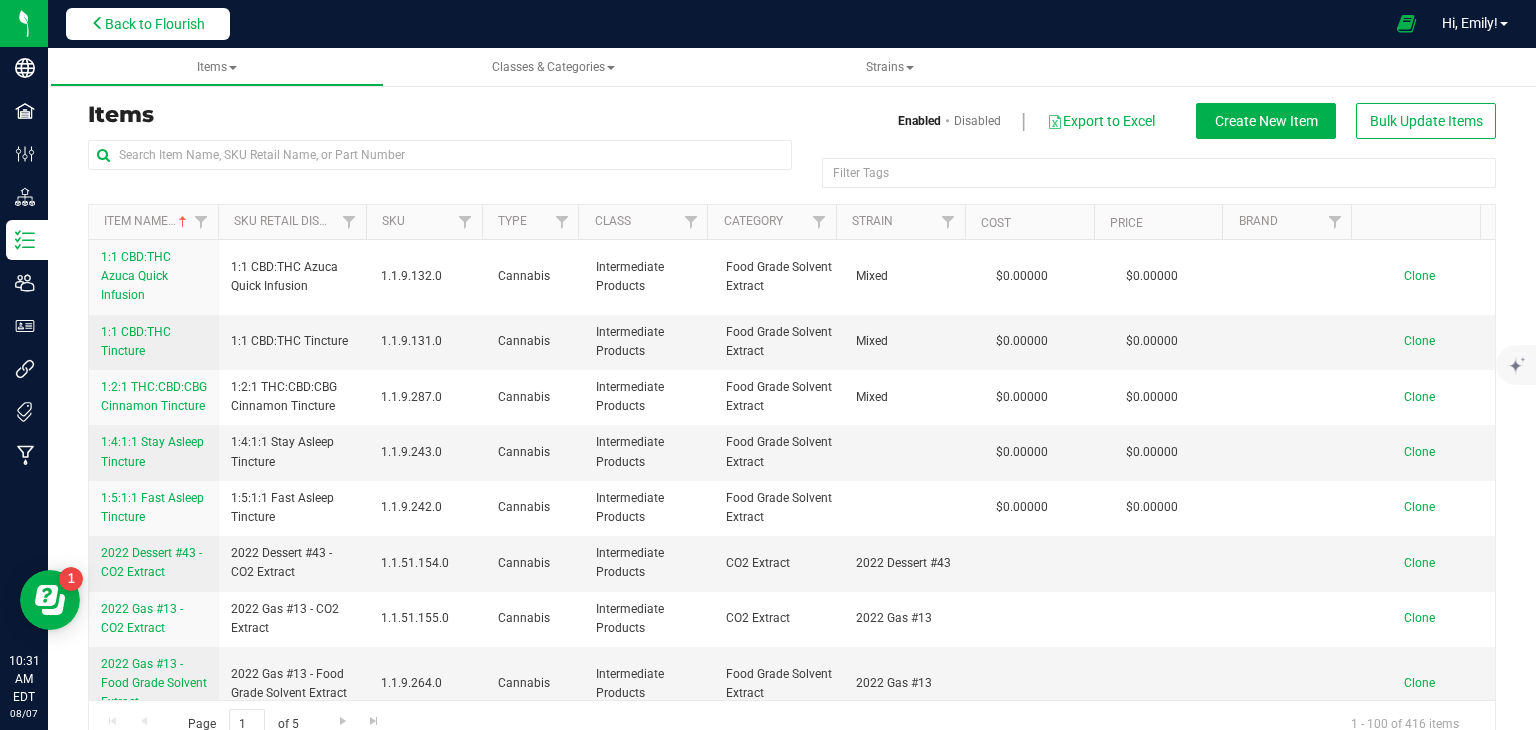 click on "Back to Flourish" at bounding box center [155, 24] 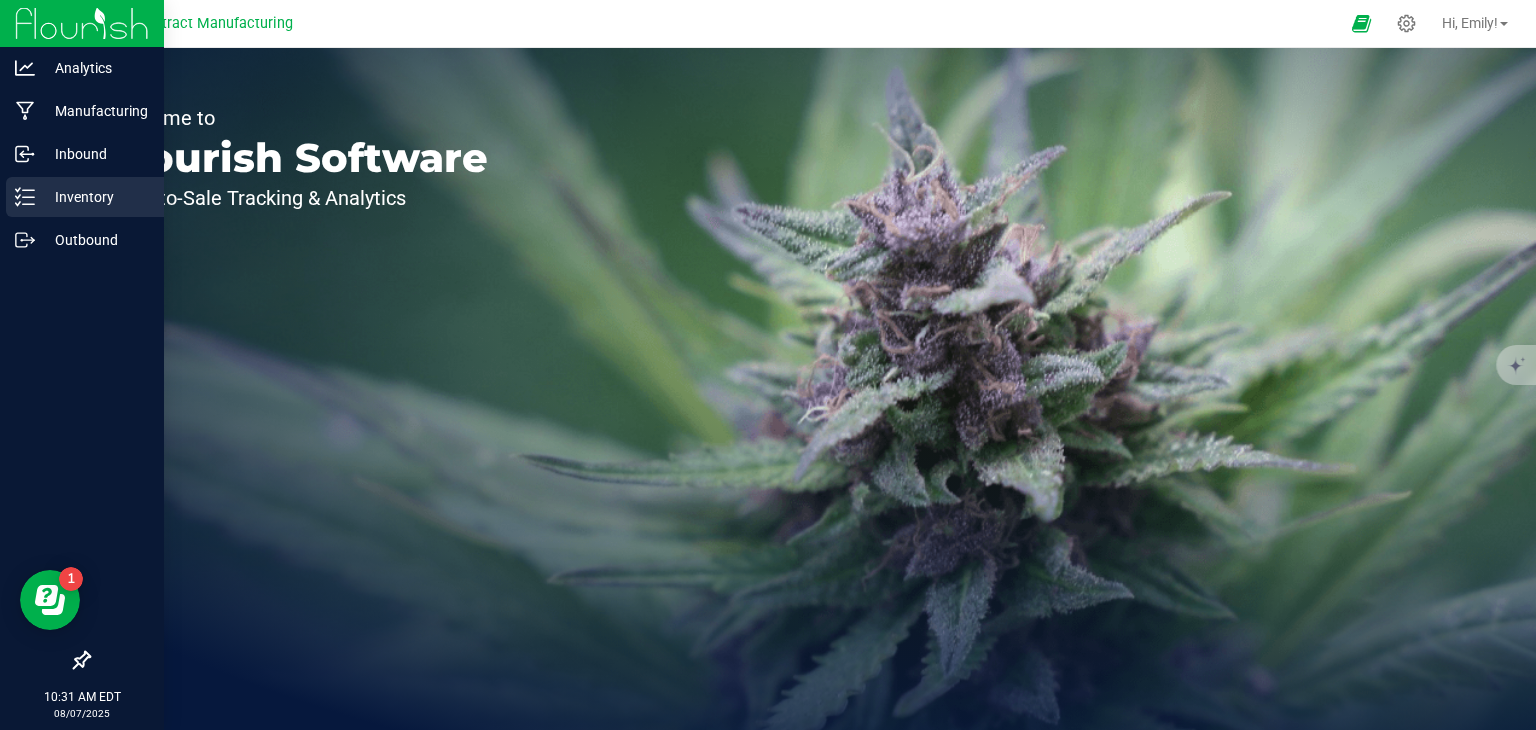 click on "Inventory" at bounding box center (95, 197) 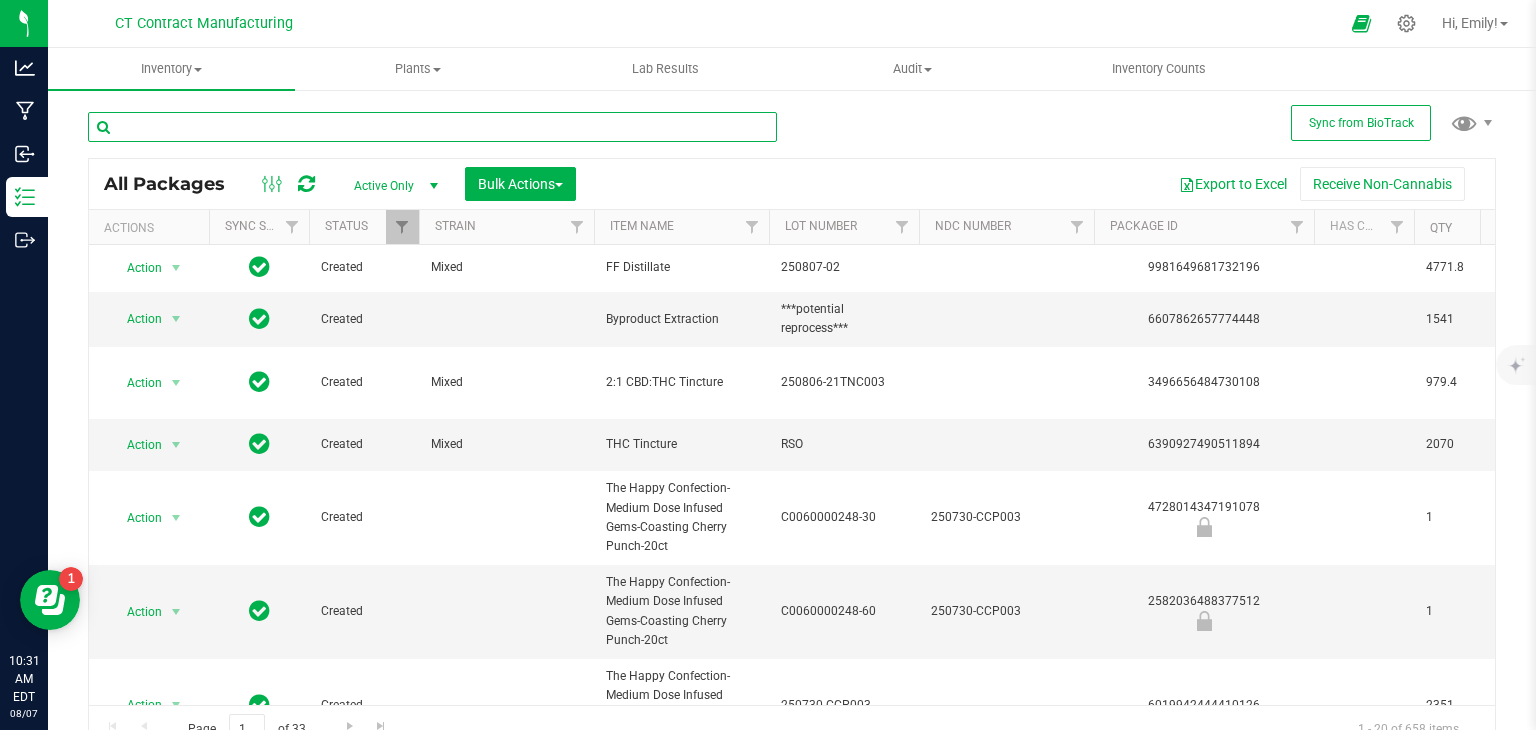 click at bounding box center (432, 127) 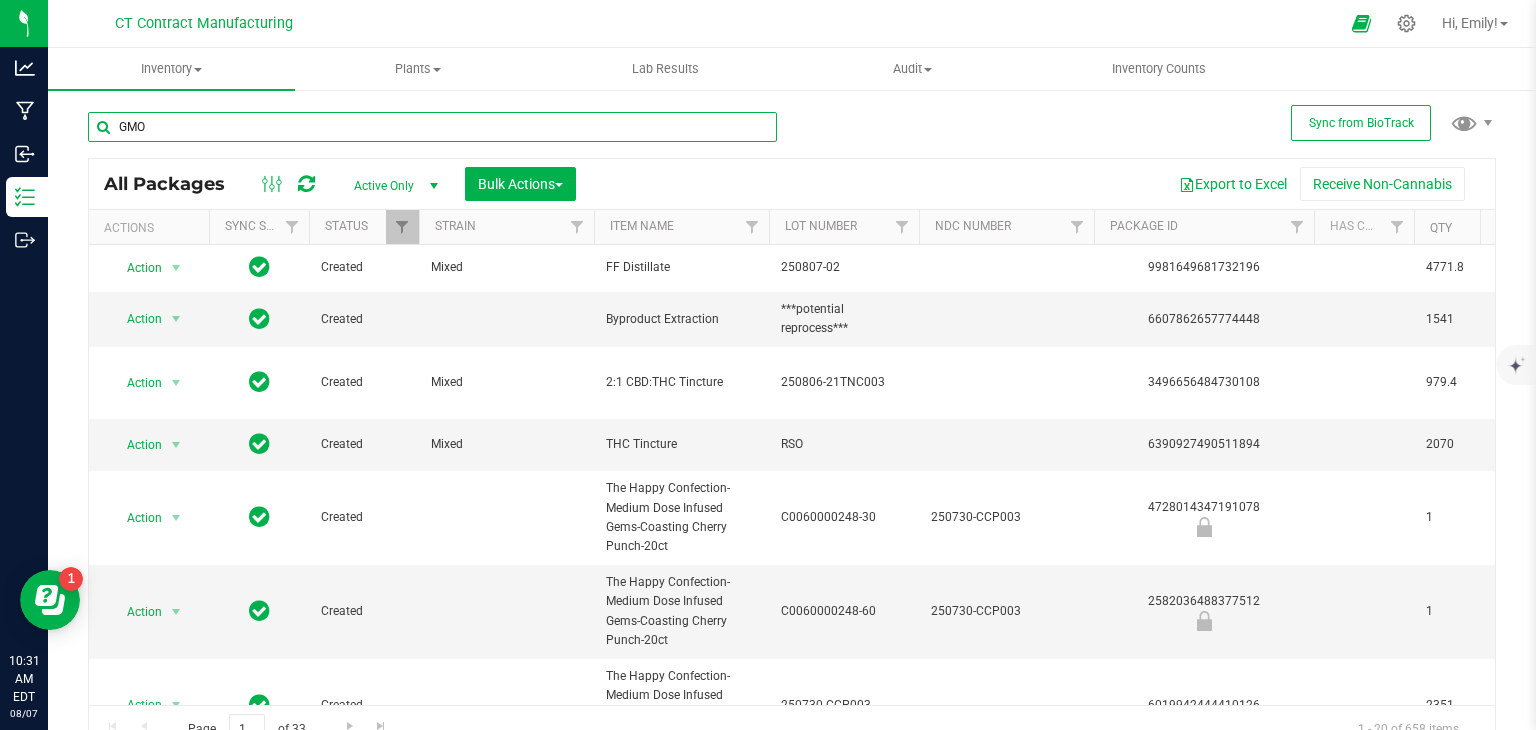 type on "GMO" 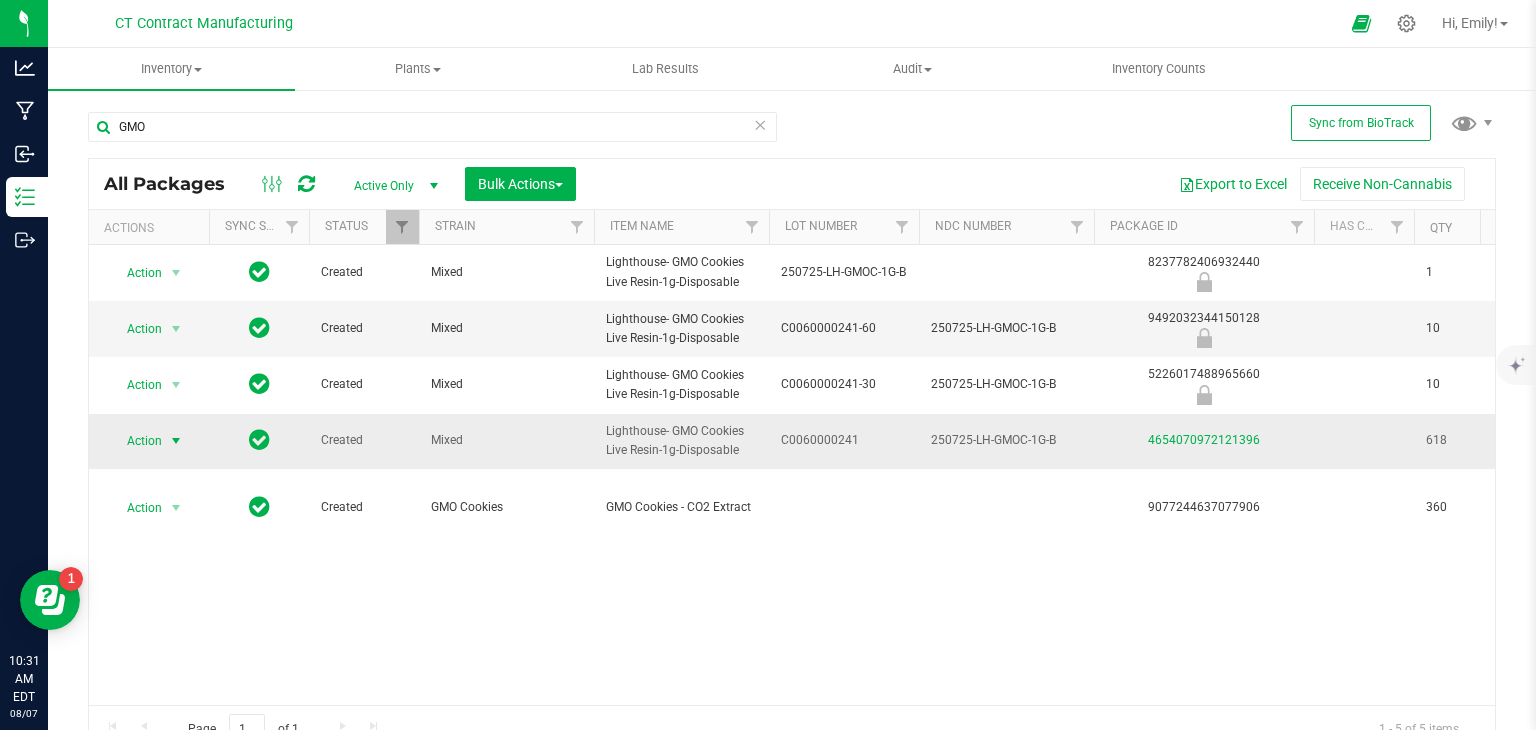 click at bounding box center (176, 441) 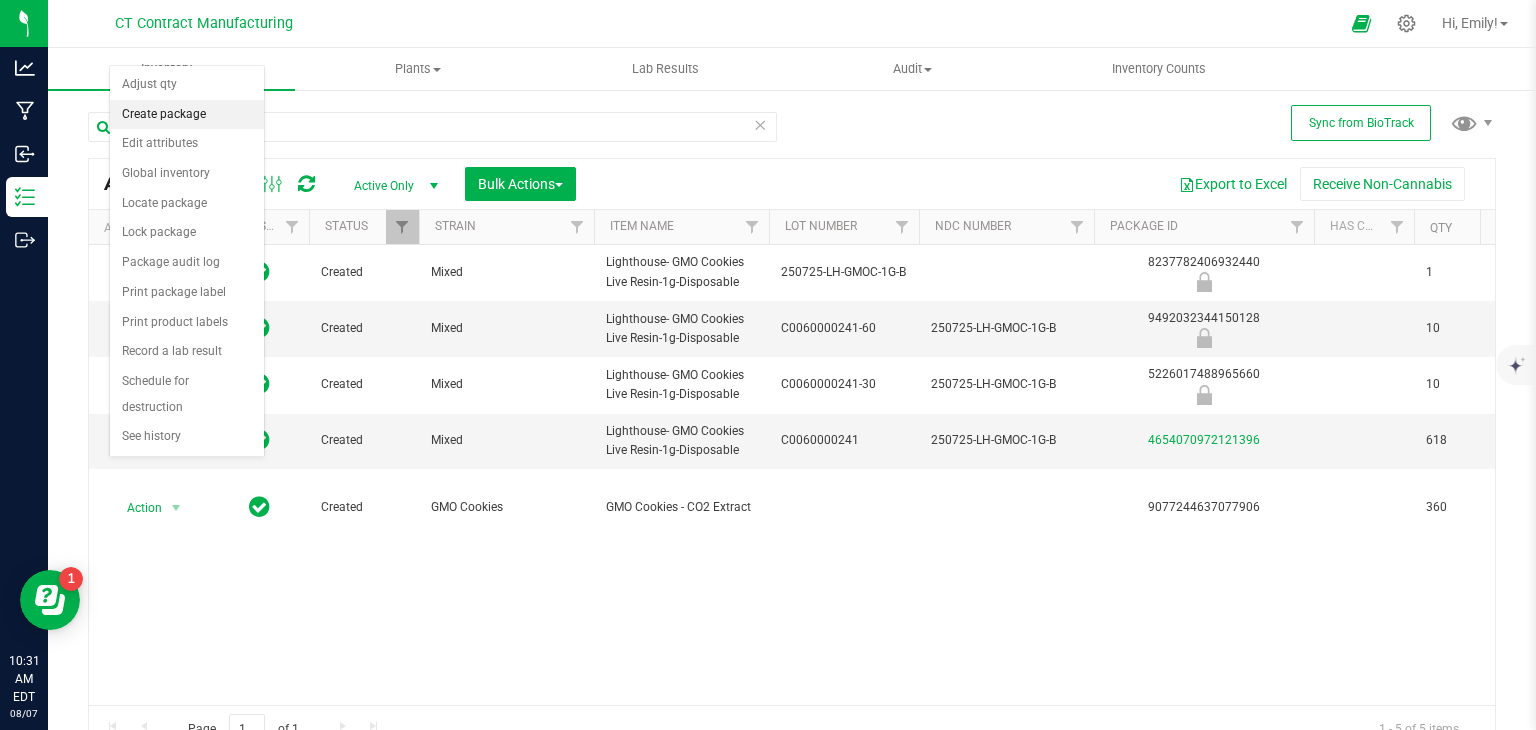 click on "Create package" at bounding box center [187, 115] 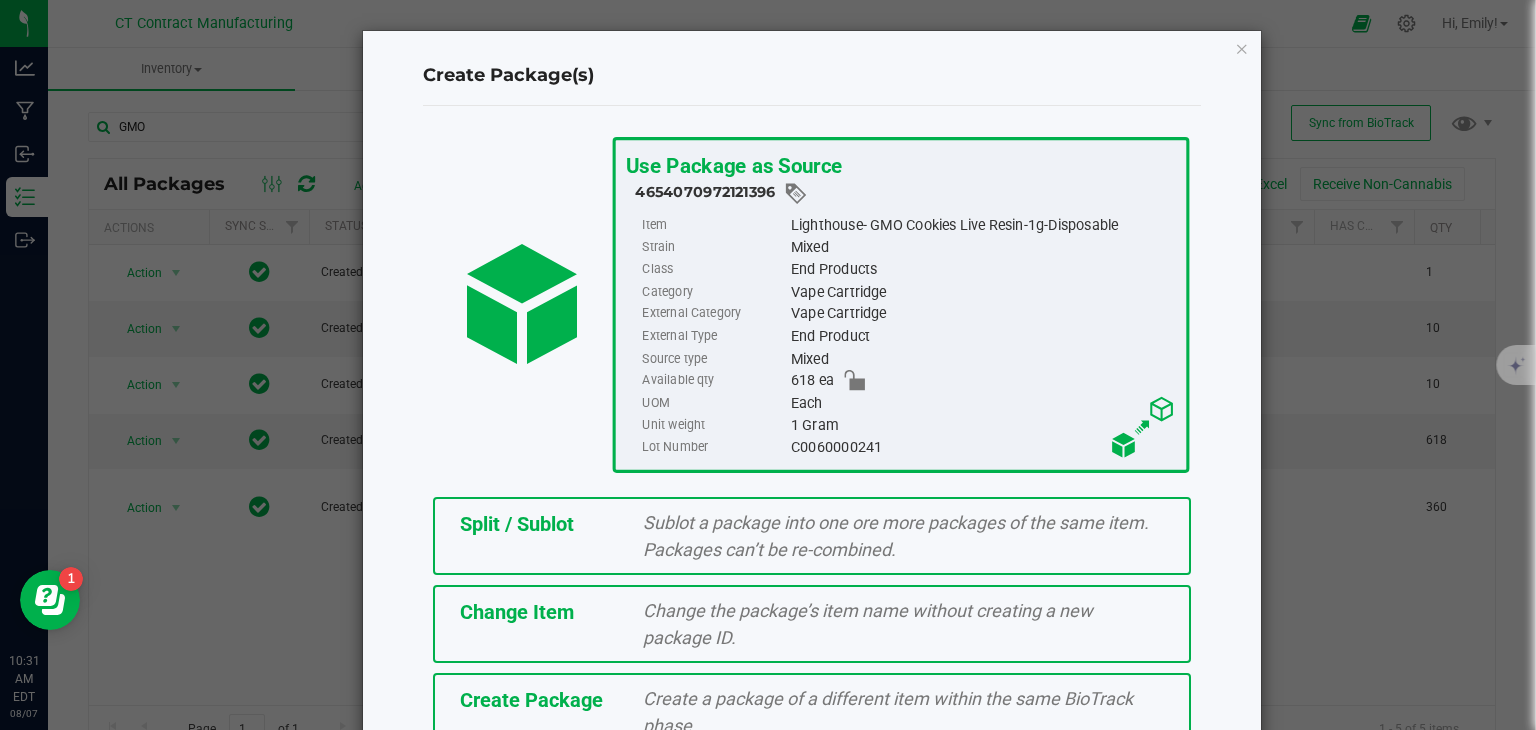 click on "Change the package’s item name without creating a new package ID." 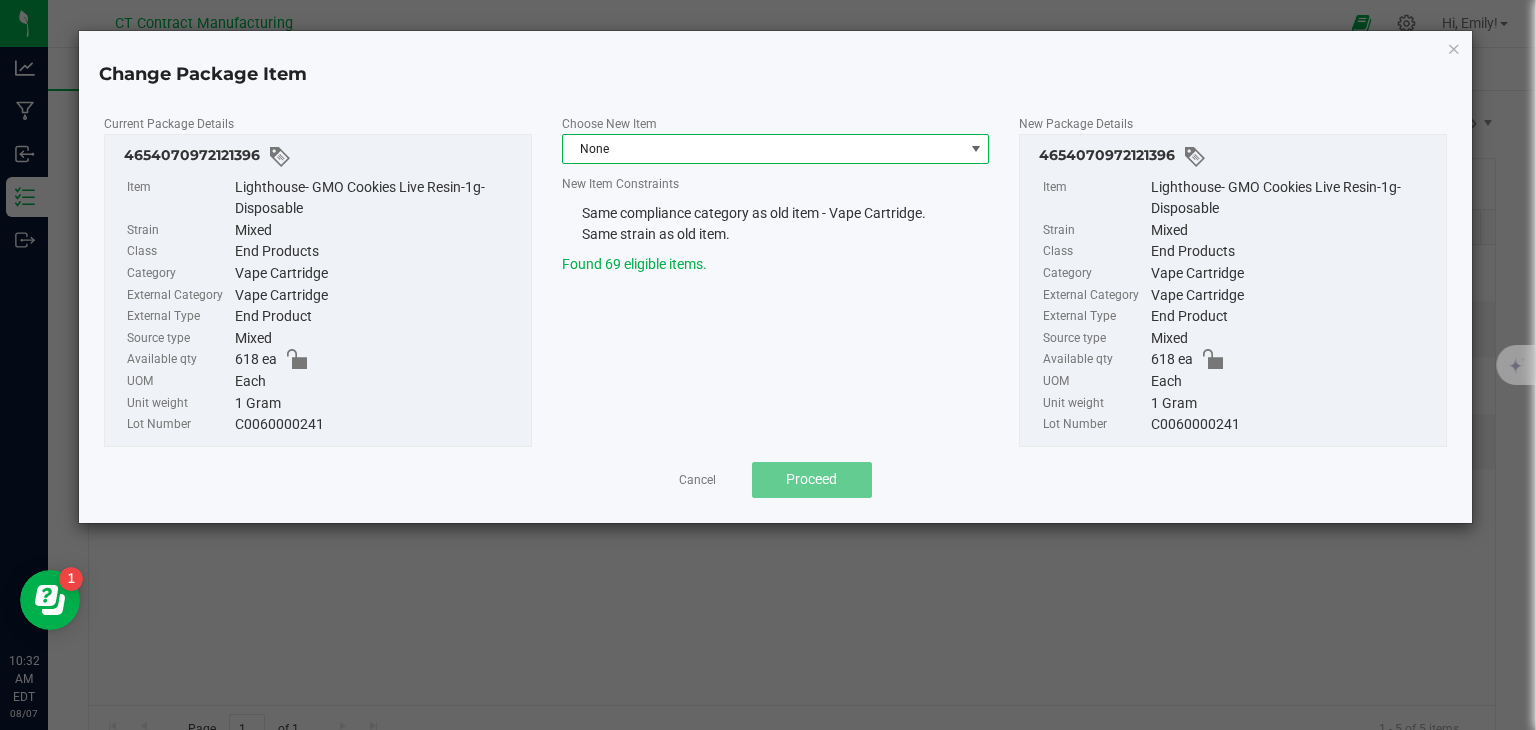 click on "None" at bounding box center [763, 149] 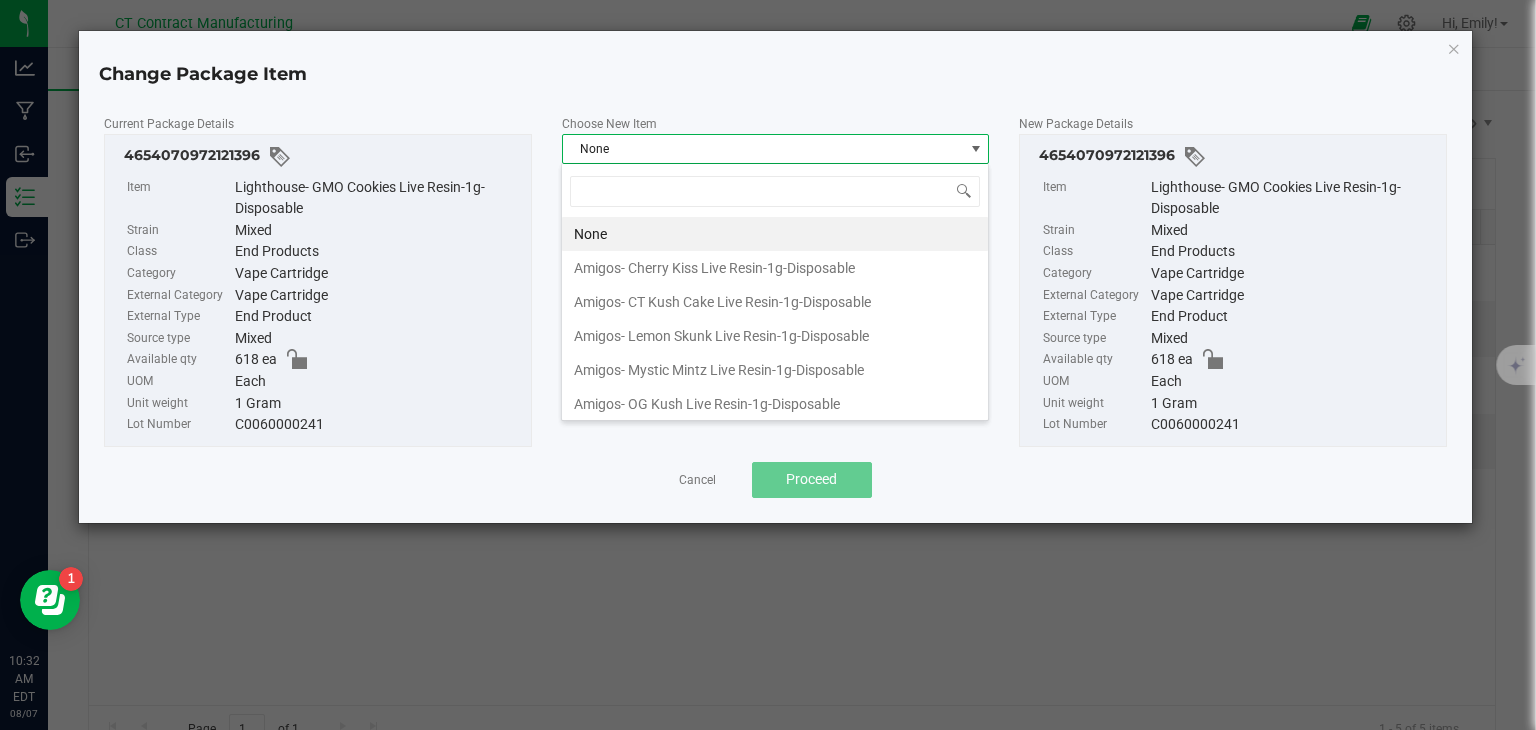 scroll, scrollTop: 99970, scrollLeft: 99572, axis: both 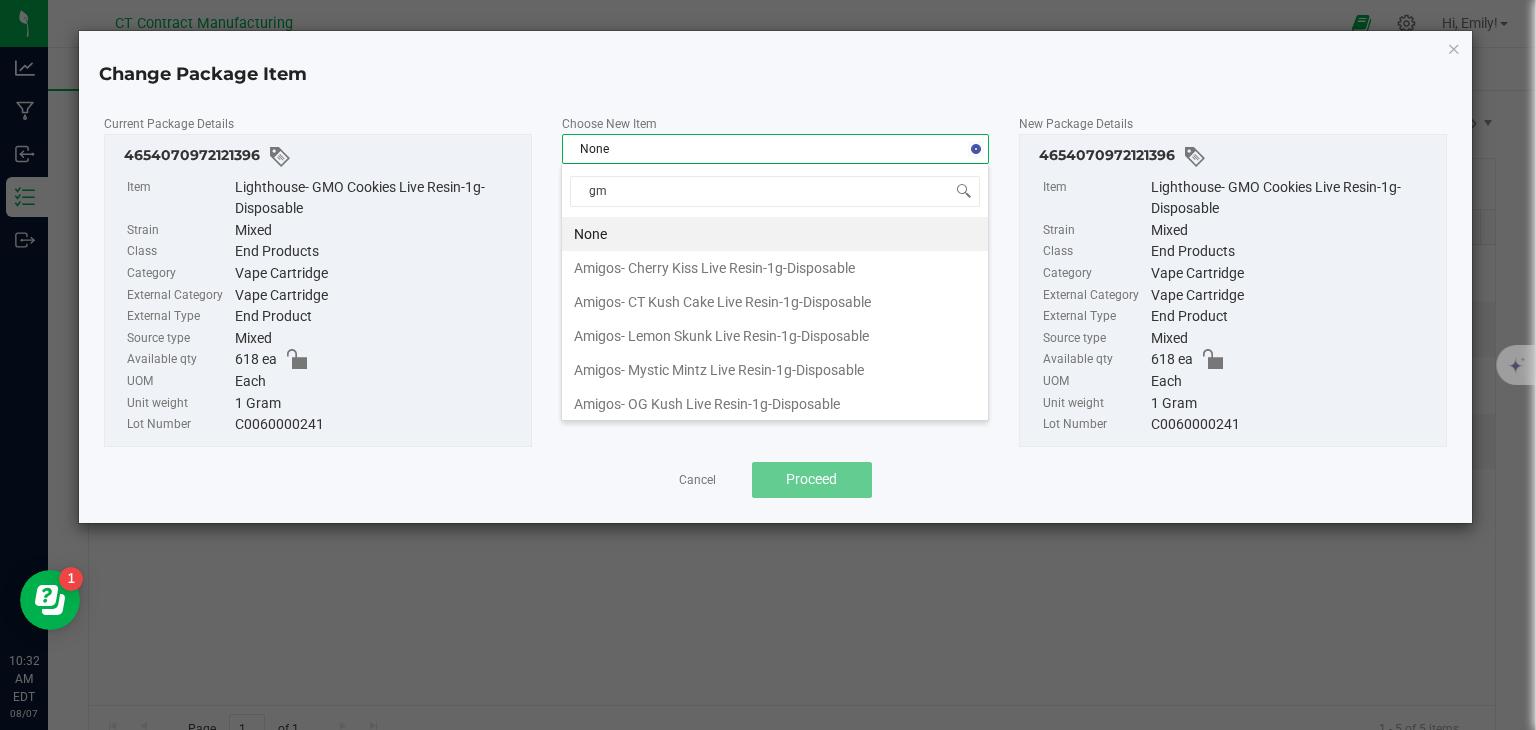 type on "gmo" 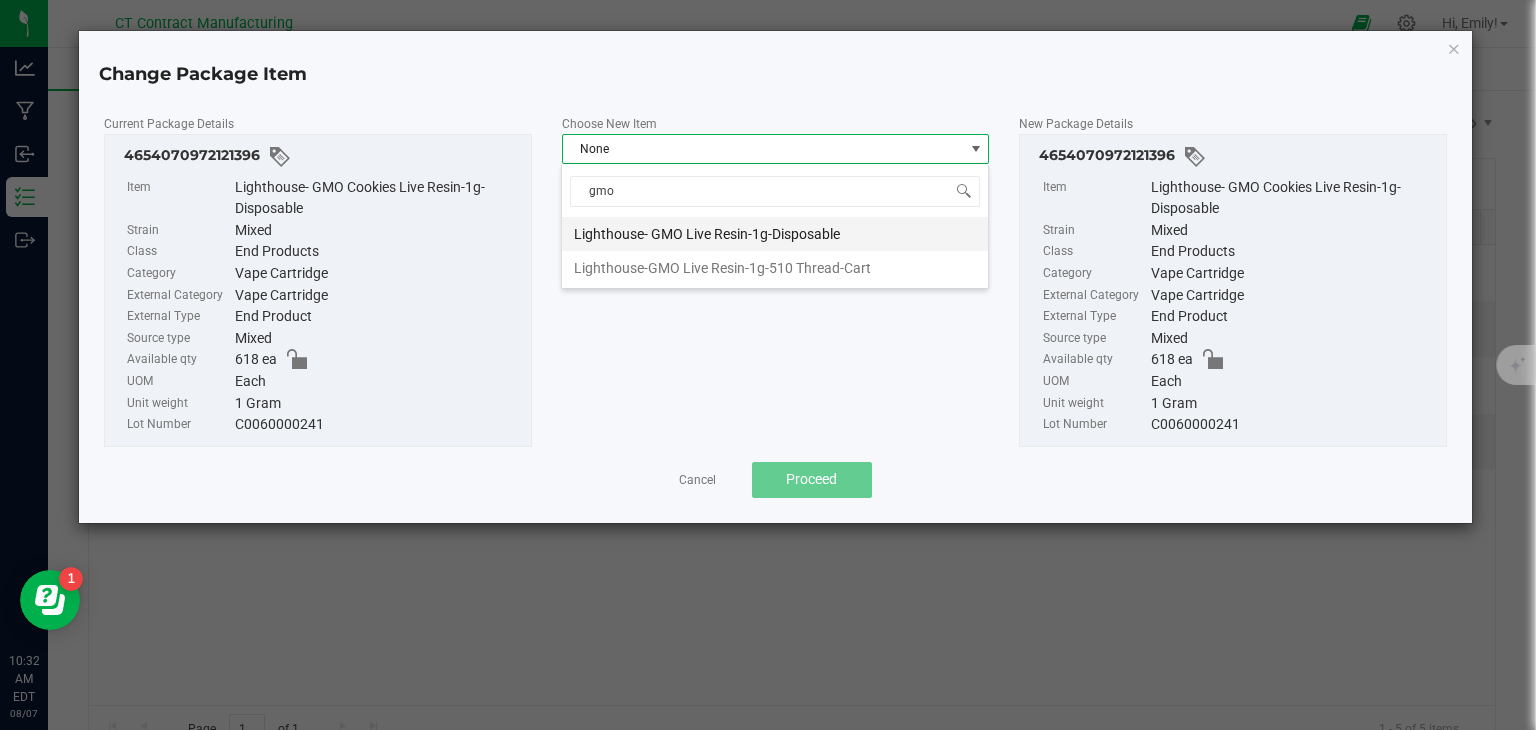 click on "Lighthouse- GMO Live Resin-1g-Disposable" at bounding box center [775, 234] 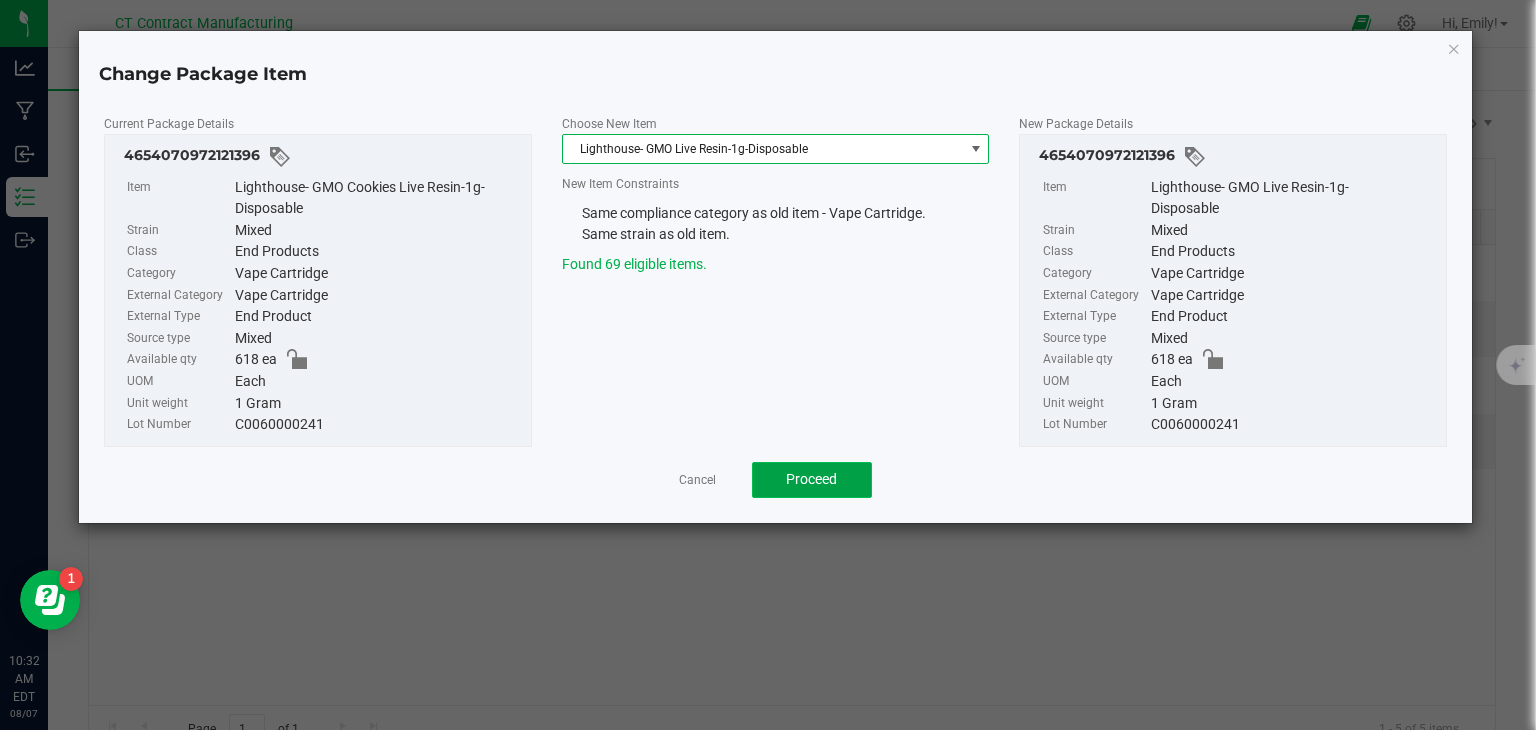 click on "Proceed" 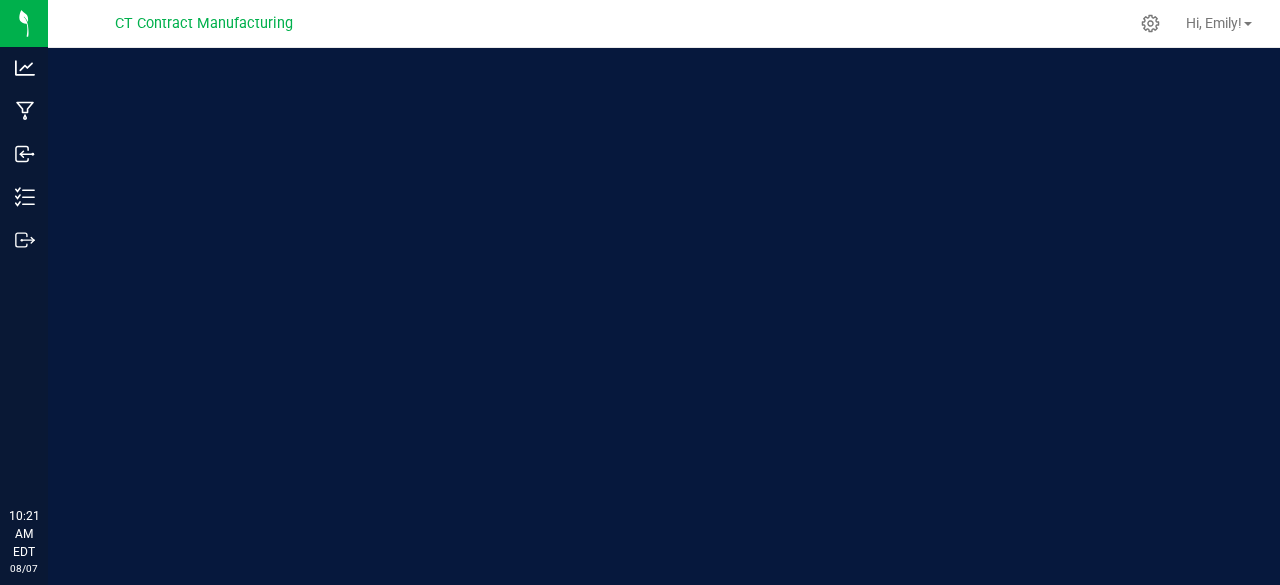 scroll, scrollTop: 0, scrollLeft: 0, axis: both 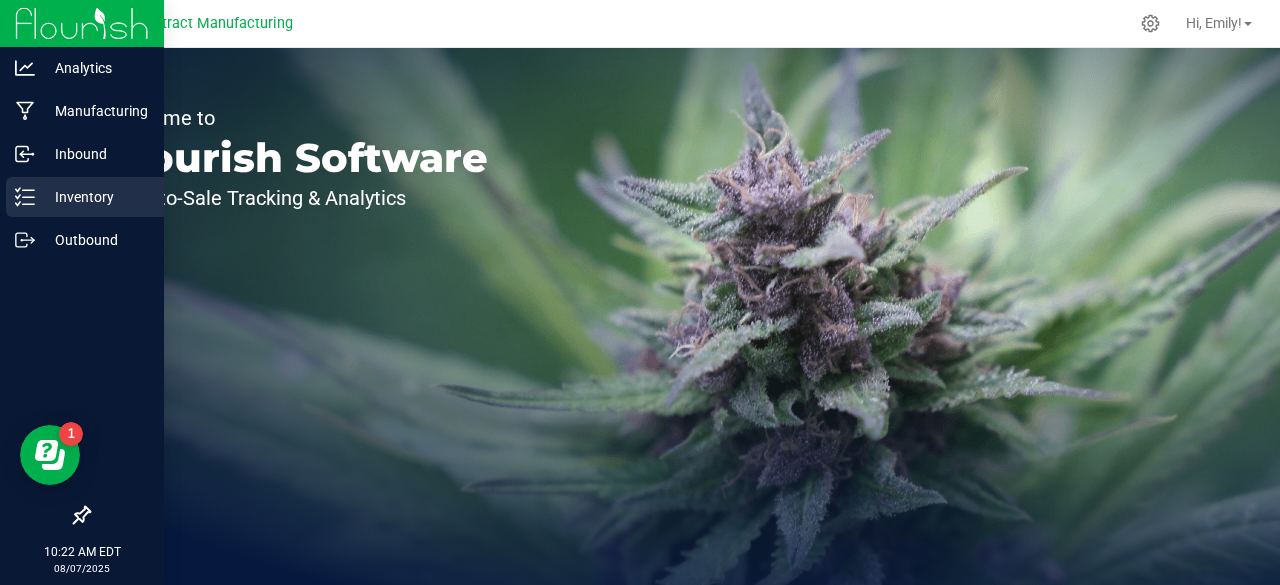 click on "Inventory" at bounding box center (95, 197) 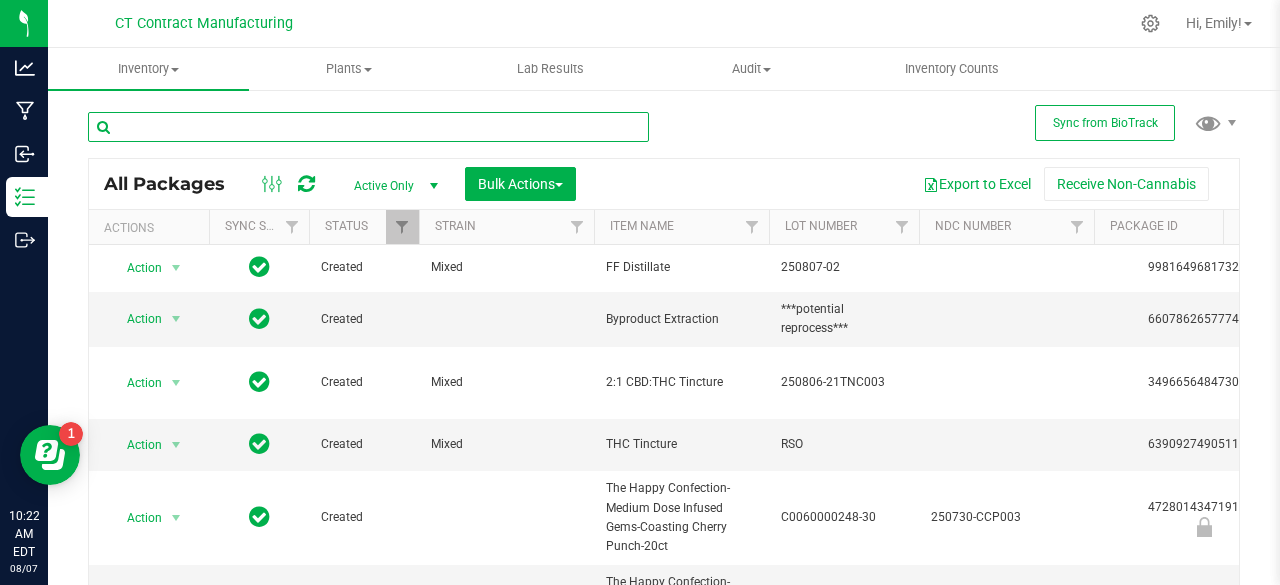 click at bounding box center [368, 127] 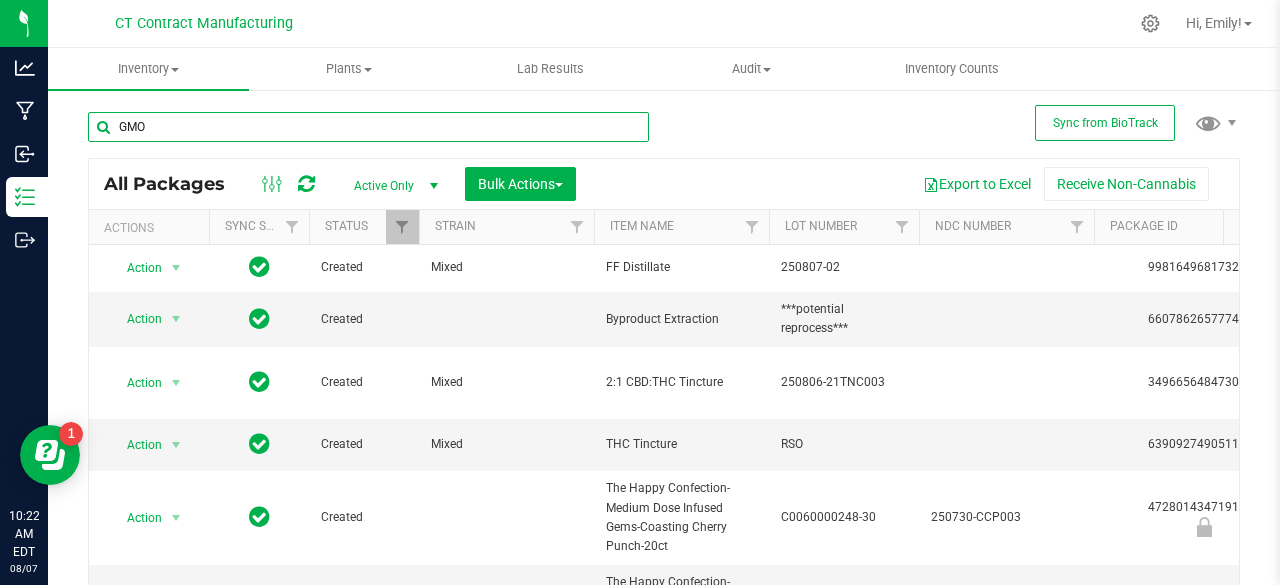 type on "GMO" 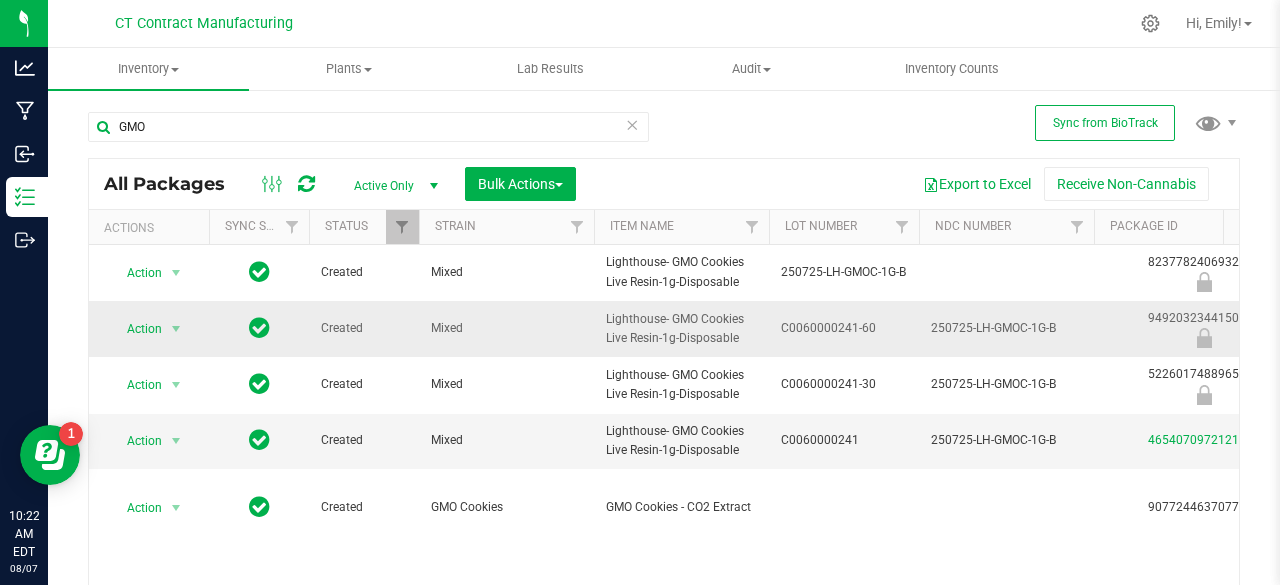 click on "Lighthouse- GMO Cookies Live Resin-1g-Disposable" at bounding box center (681, 329) 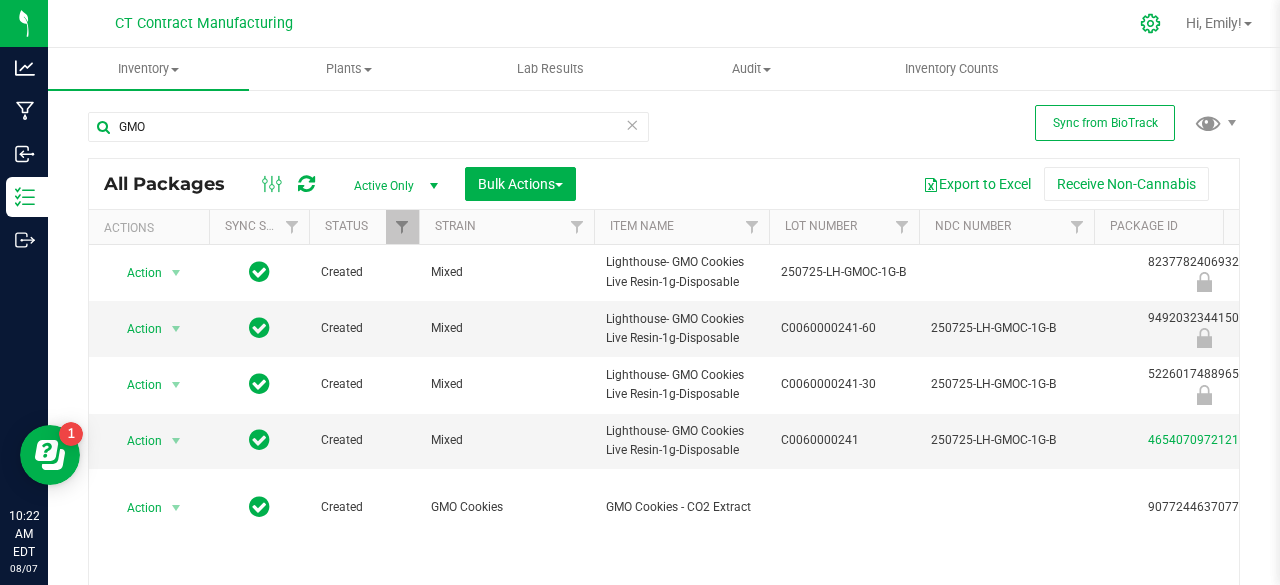 click 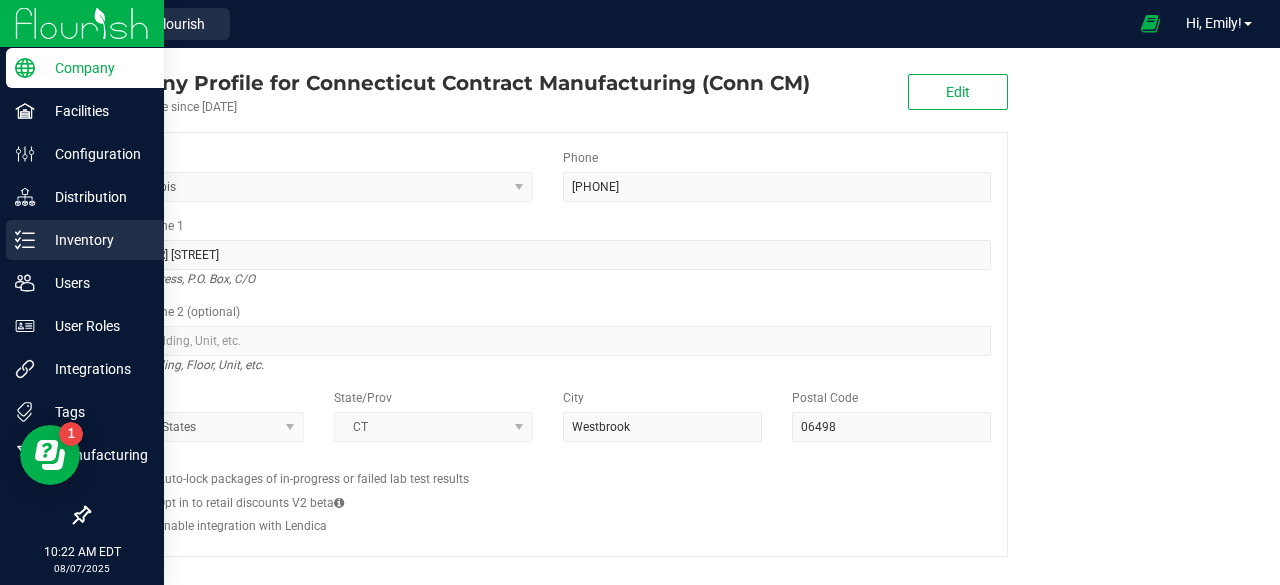 click on "Inventory" at bounding box center (85, 240) 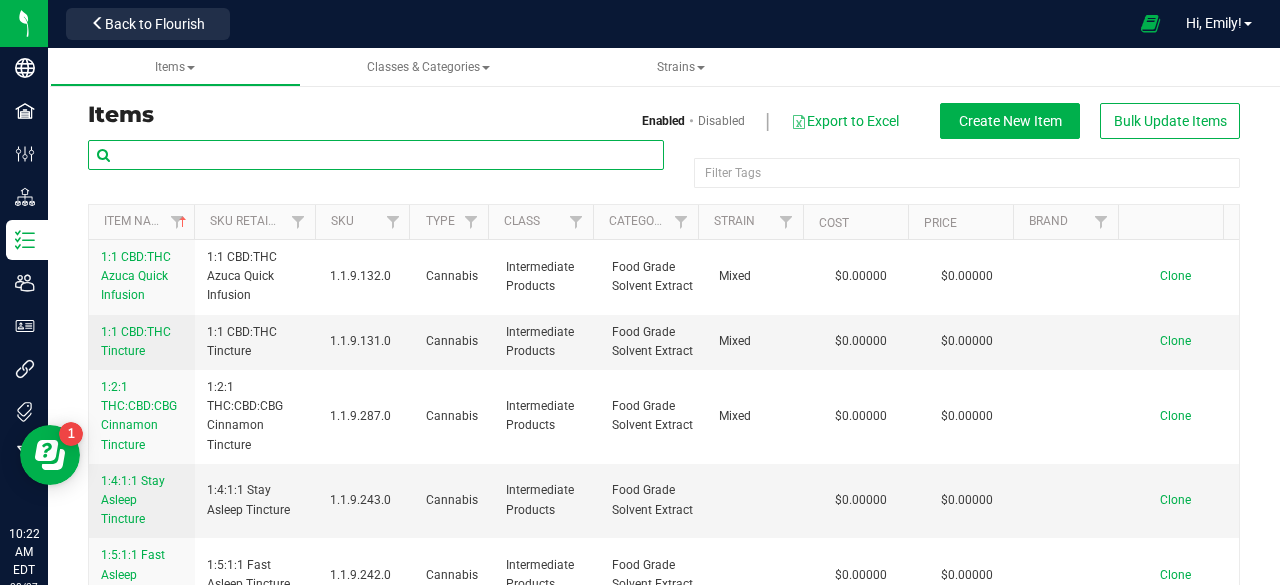 click at bounding box center [376, 155] 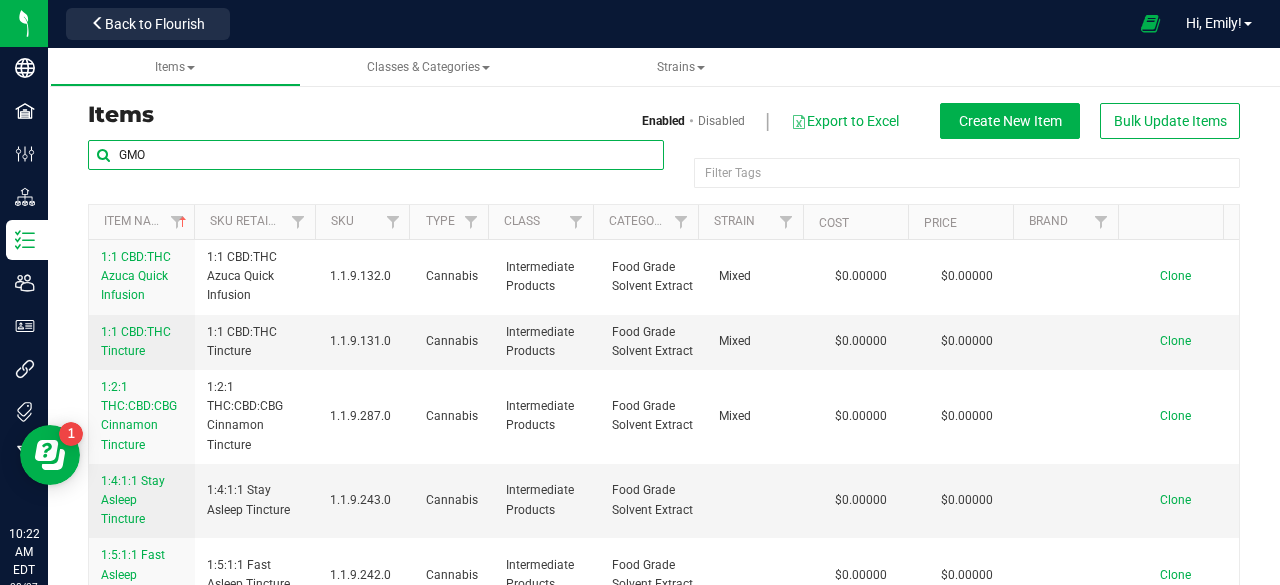 type on "GMO" 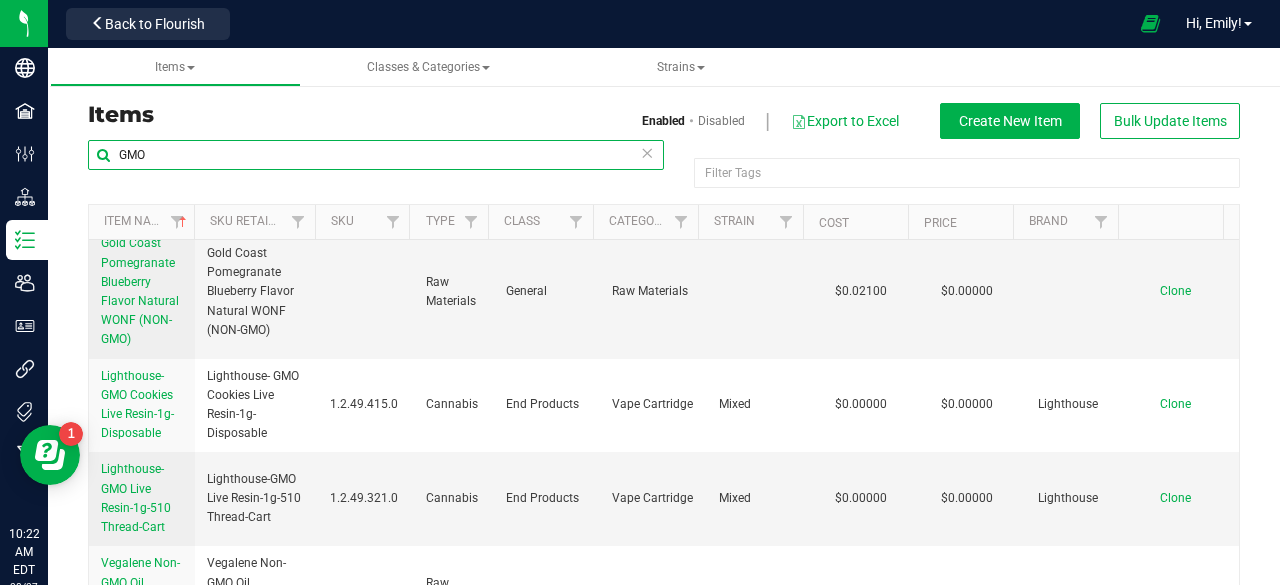 scroll, scrollTop: 300, scrollLeft: 0, axis: vertical 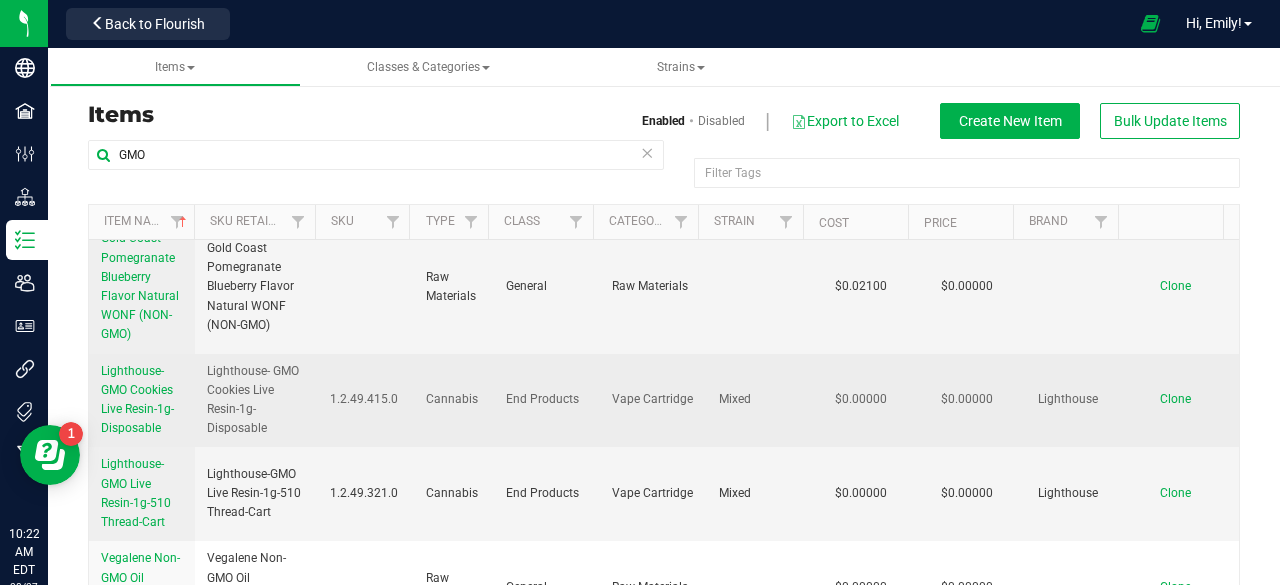 click on "Lighthouse- GMO Cookies Live Resin-1g-Disposable" at bounding box center (137, 400) 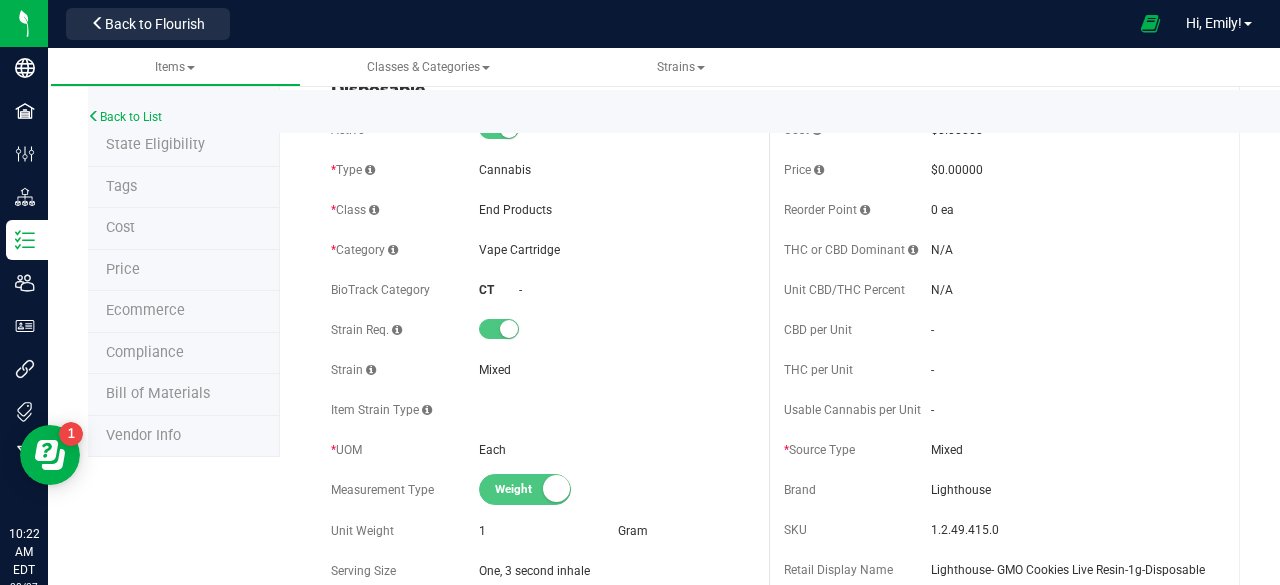 scroll, scrollTop: 0, scrollLeft: 0, axis: both 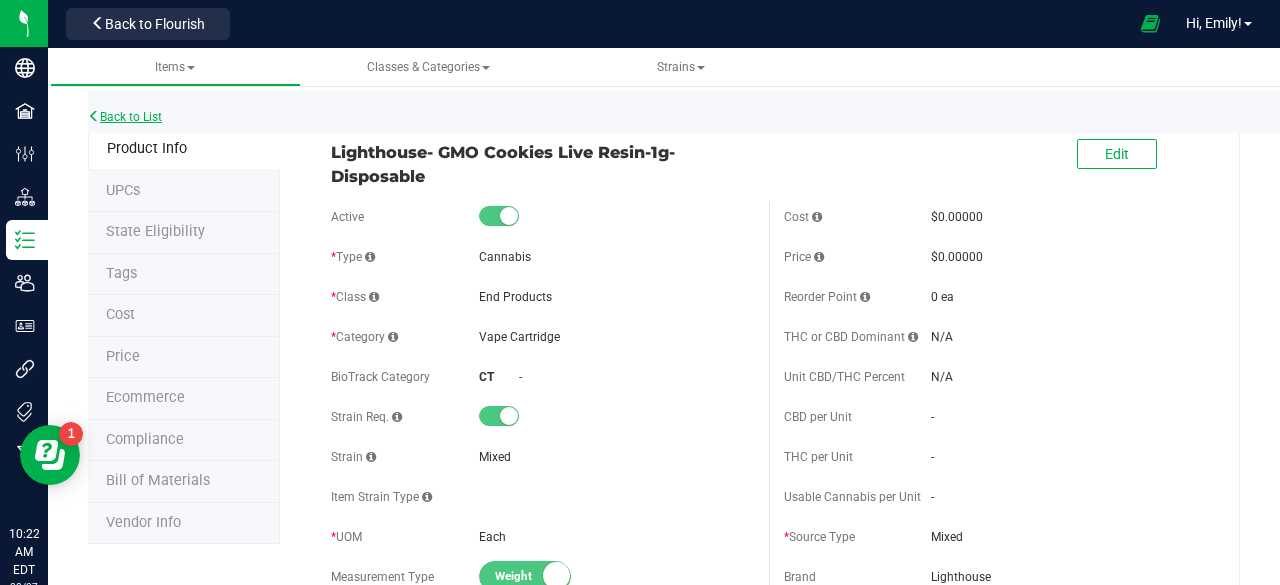 click on "Back to List" at bounding box center [125, 117] 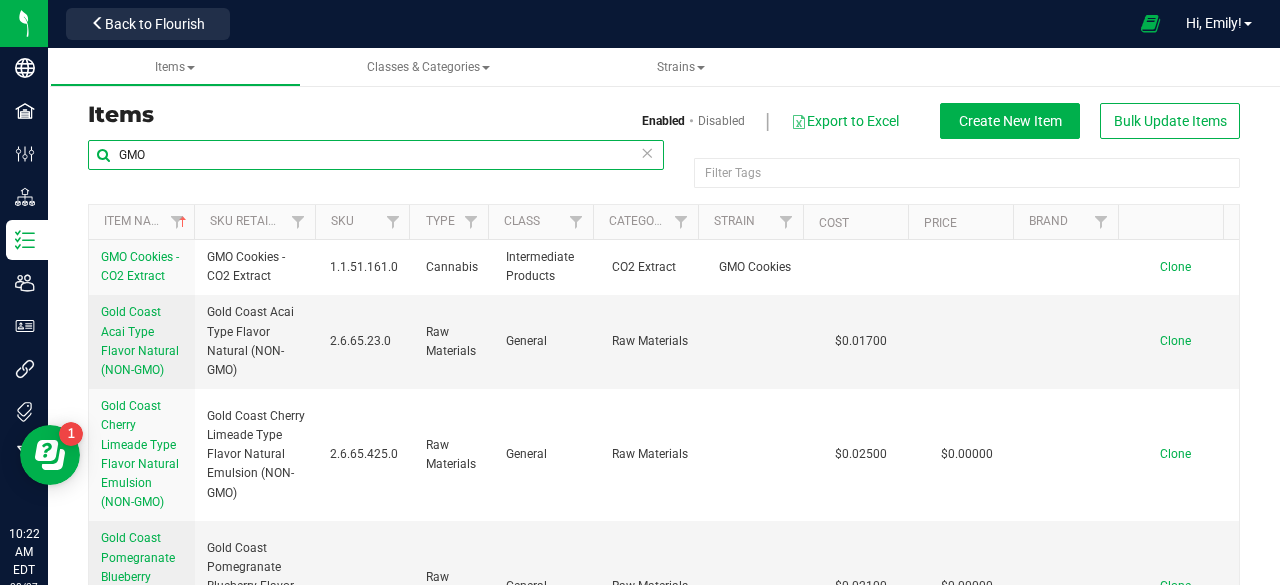 click on "GMO" at bounding box center [376, 155] 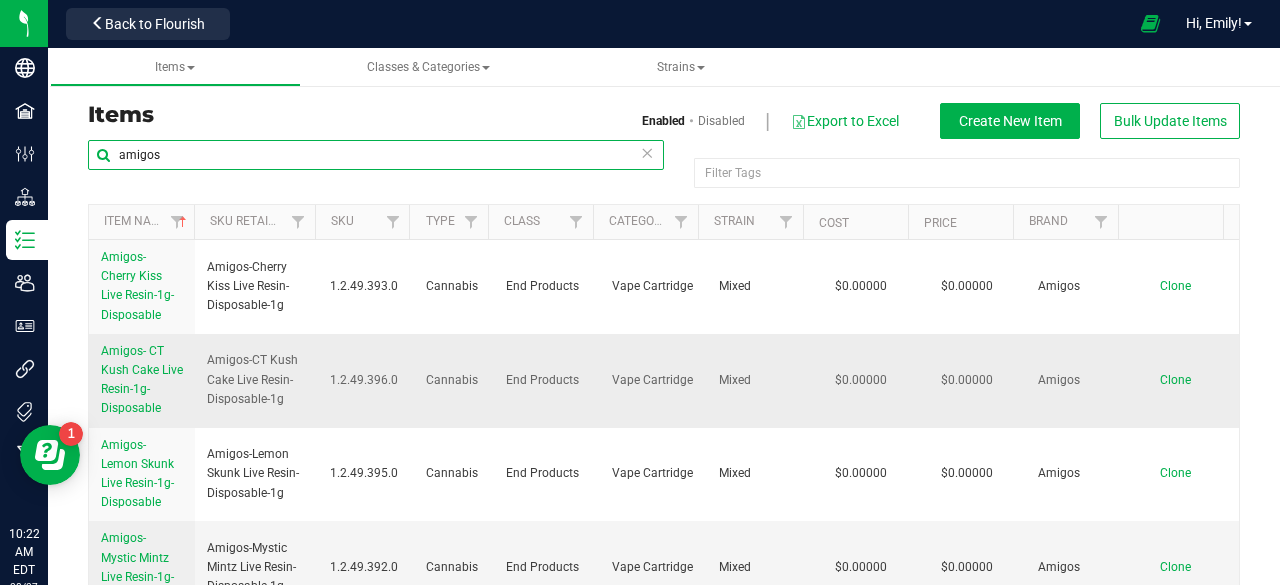 type on "amigos" 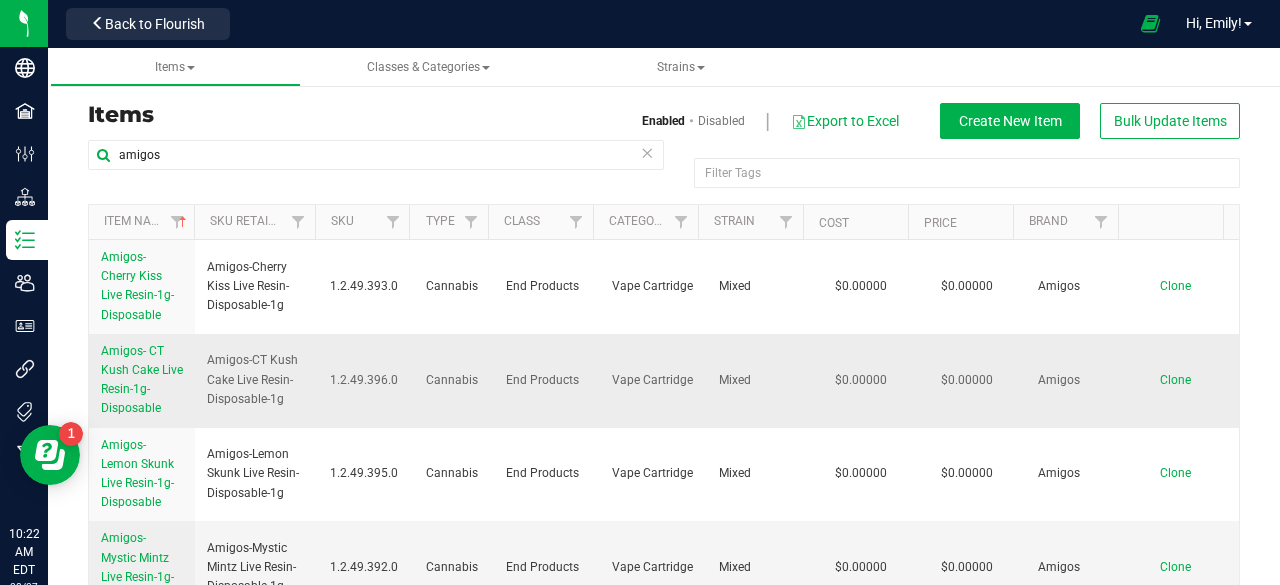 click on "Amigos- CT Kush Cake Live Resin-1g-Disposable" at bounding box center (142, 380) 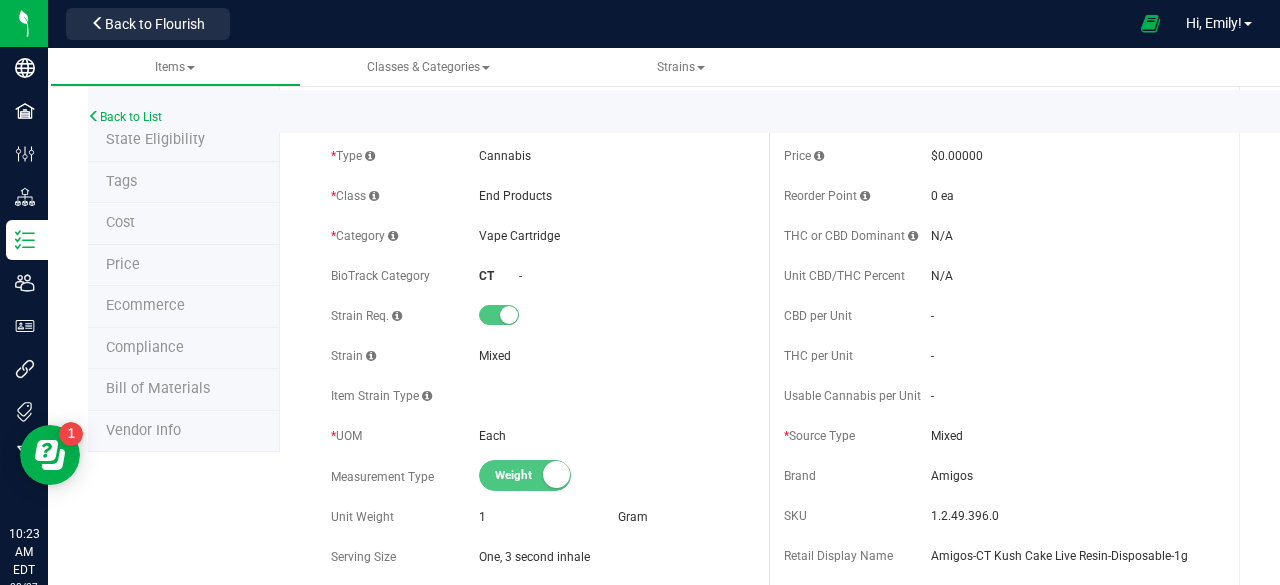 scroll, scrollTop: 0, scrollLeft: 0, axis: both 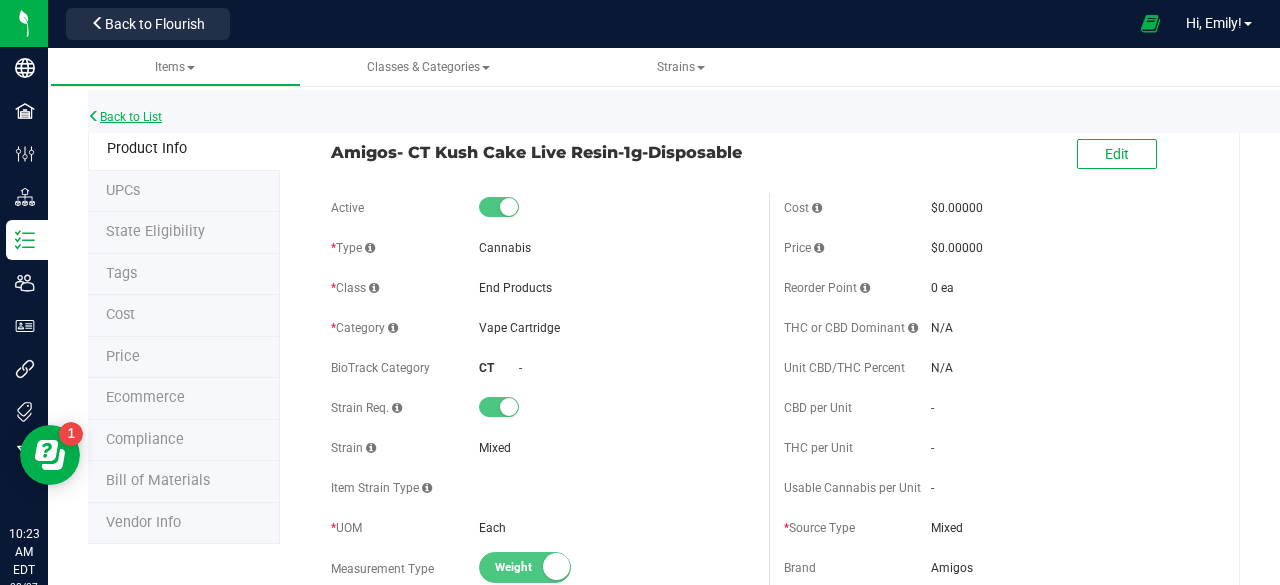 click on "Back to List" at bounding box center (125, 117) 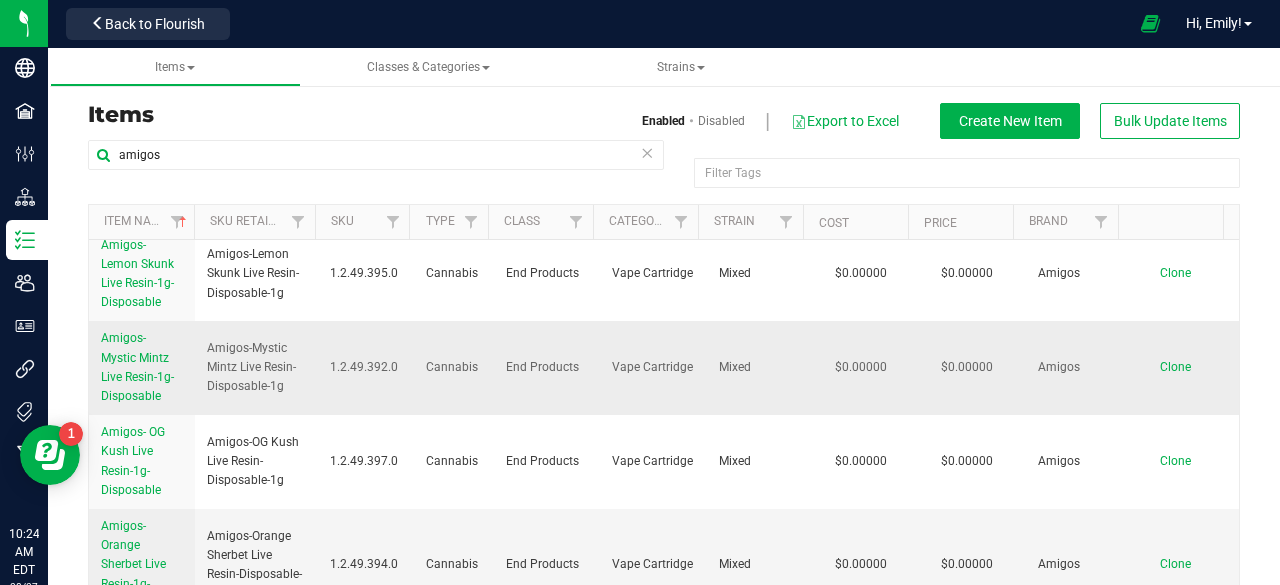 scroll, scrollTop: 300, scrollLeft: 0, axis: vertical 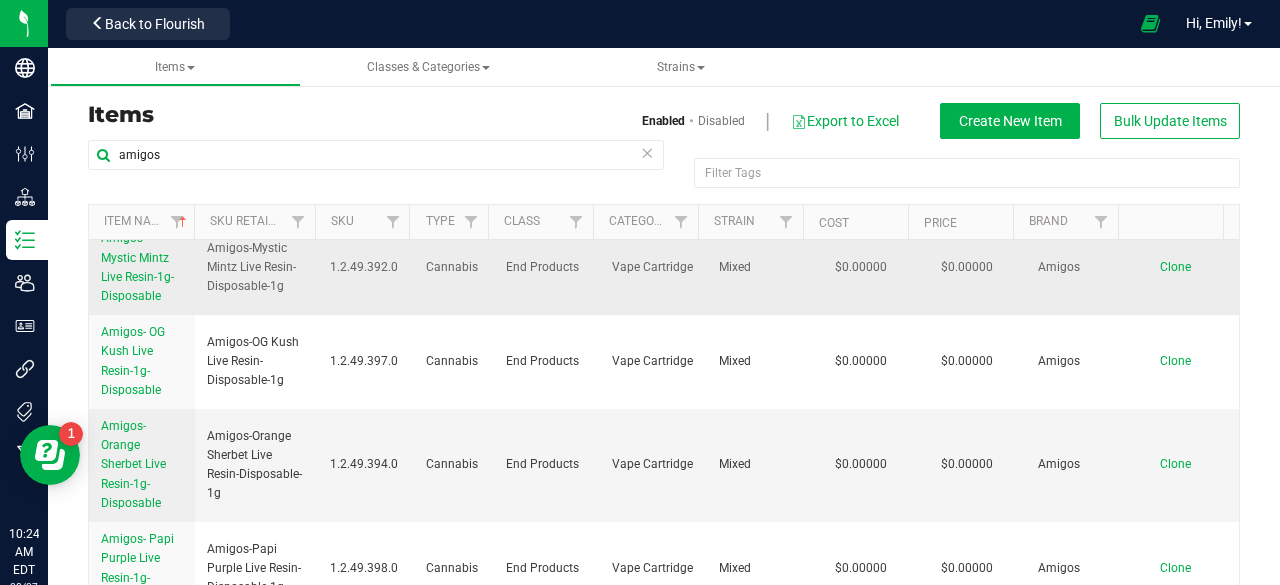 click on "Amigos- Mystic Mintz Live Resin-1g-Disposable" at bounding box center (137, 267) 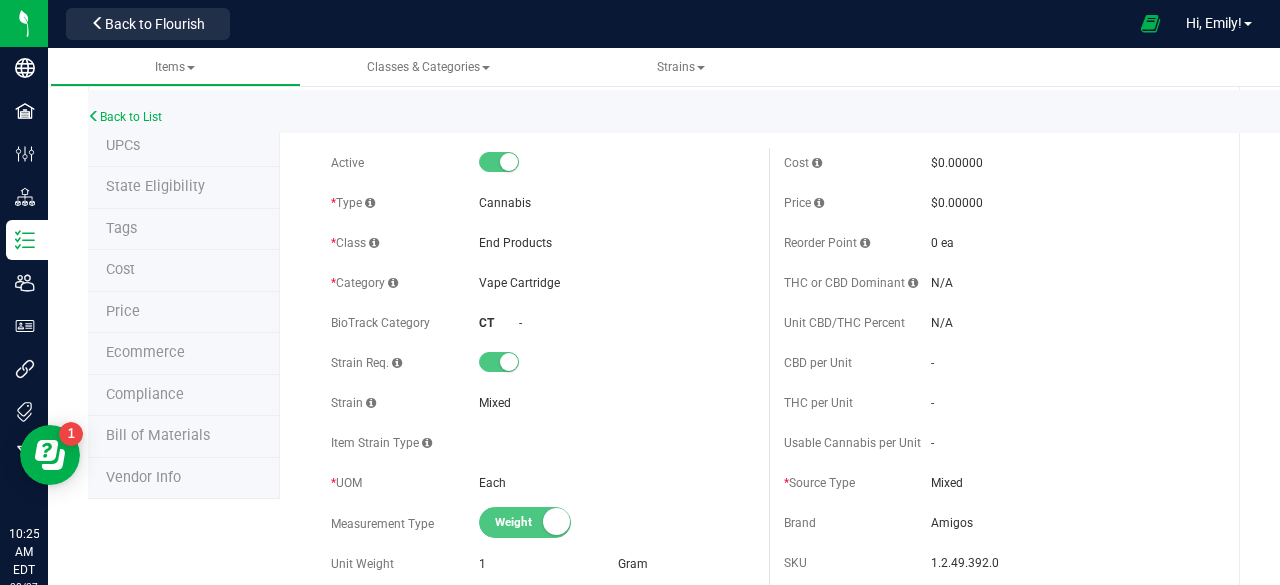 scroll, scrollTop: 0, scrollLeft: 0, axis: both 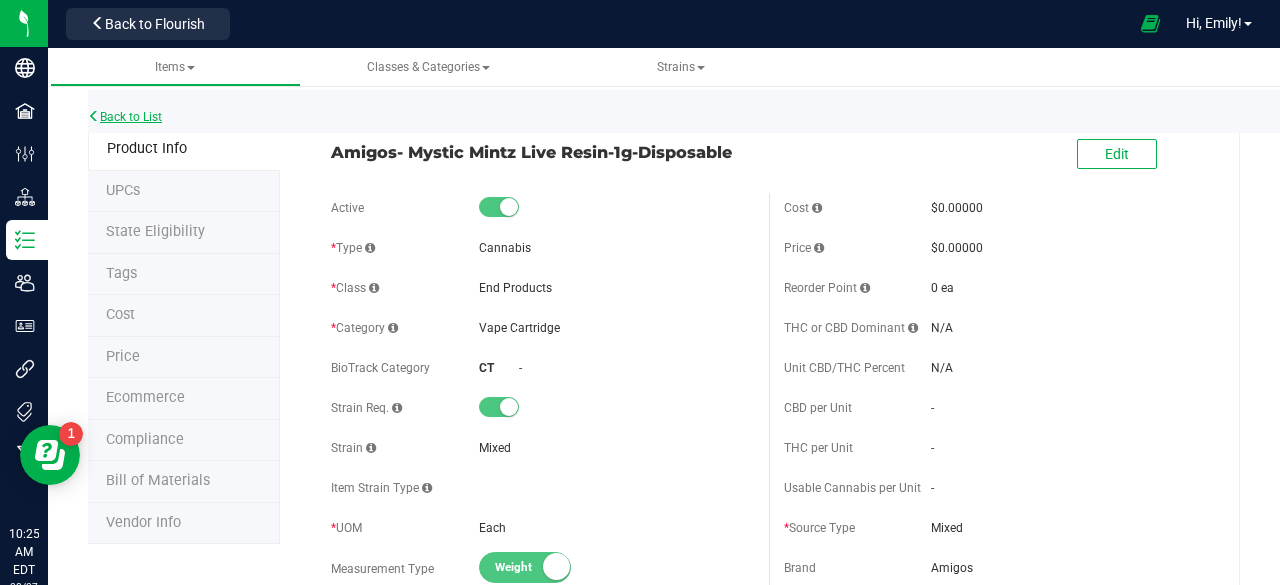 click on "Back to List" at bounding box center [125, 117] 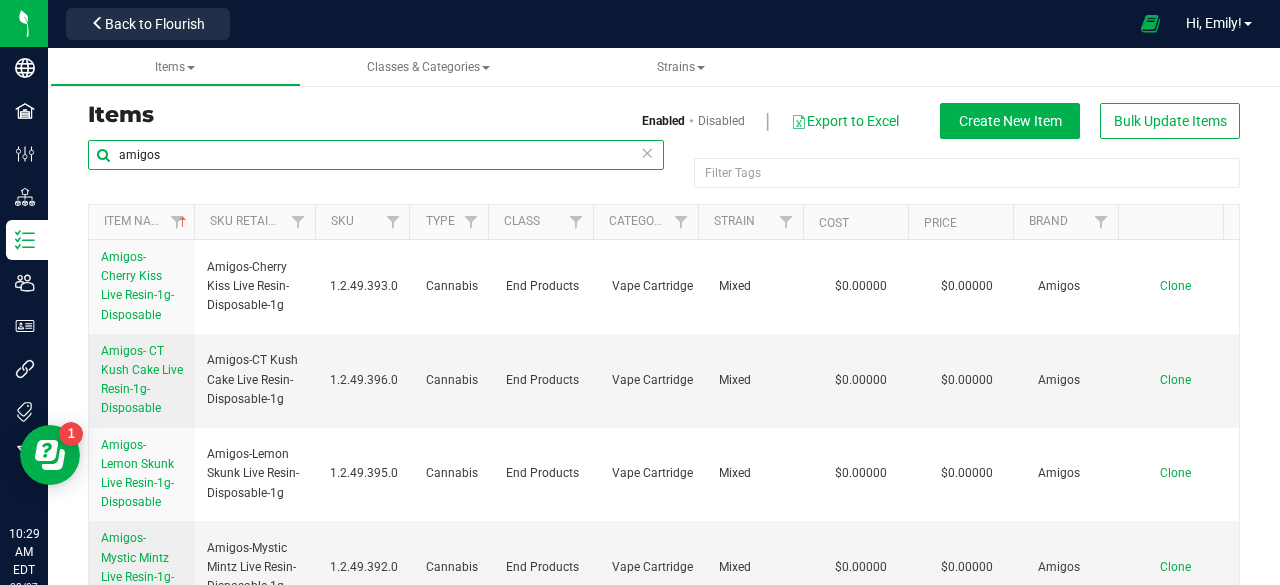 click on "amigos" at bounding box center [376, 155] 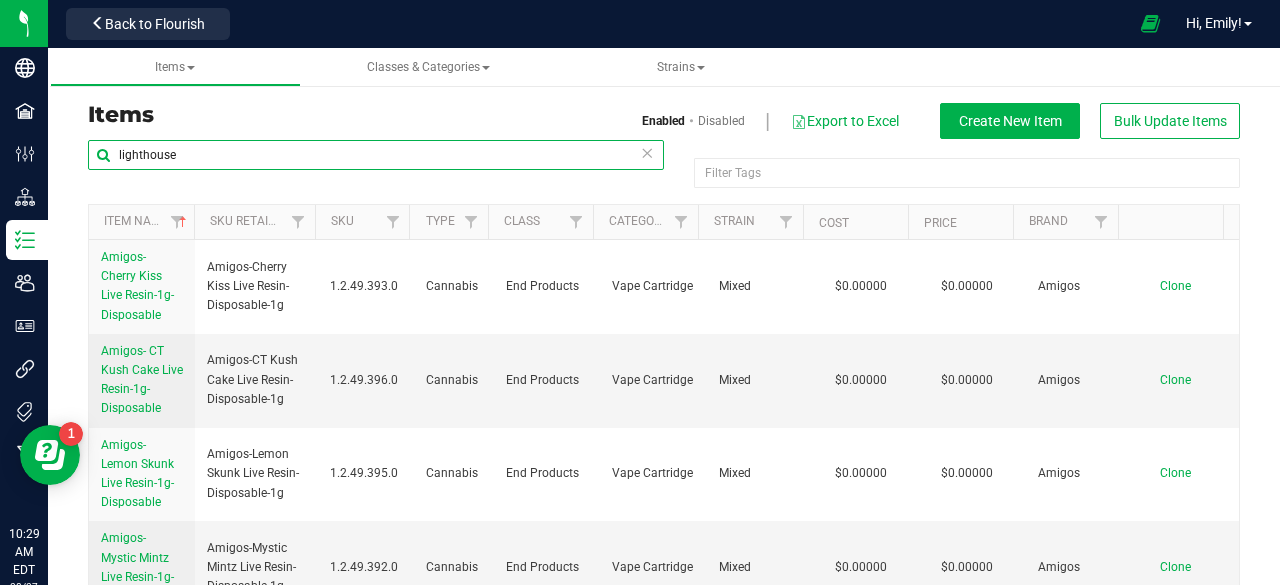 type on "lighthouse" 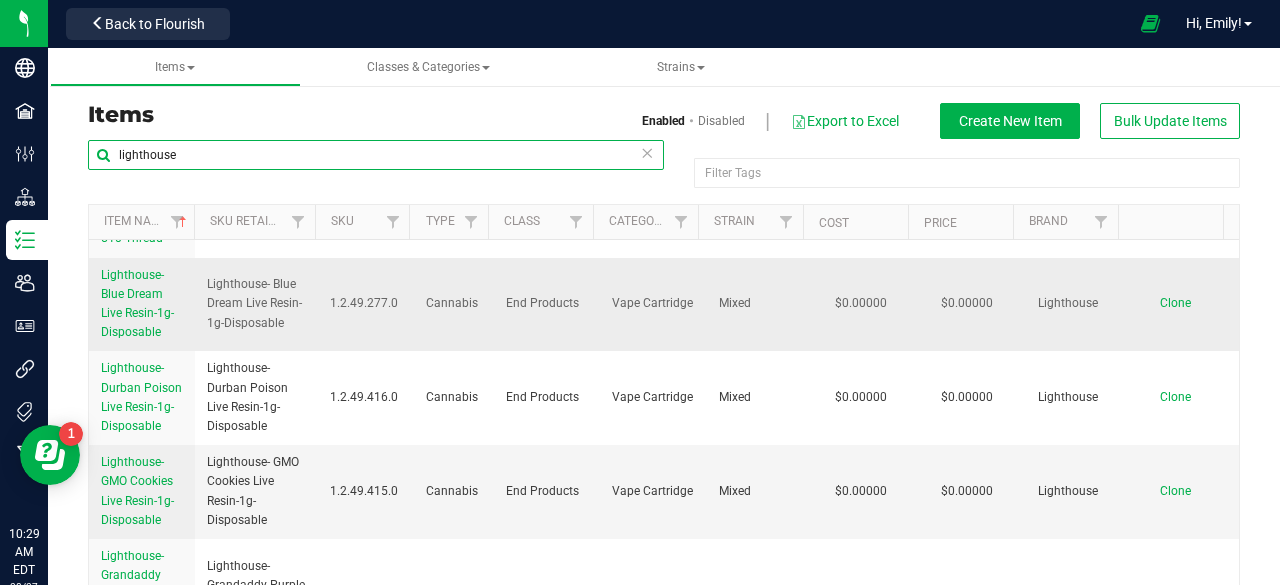 scroll, scrollTop: 300, scrollLeft: 0, axis: vertical 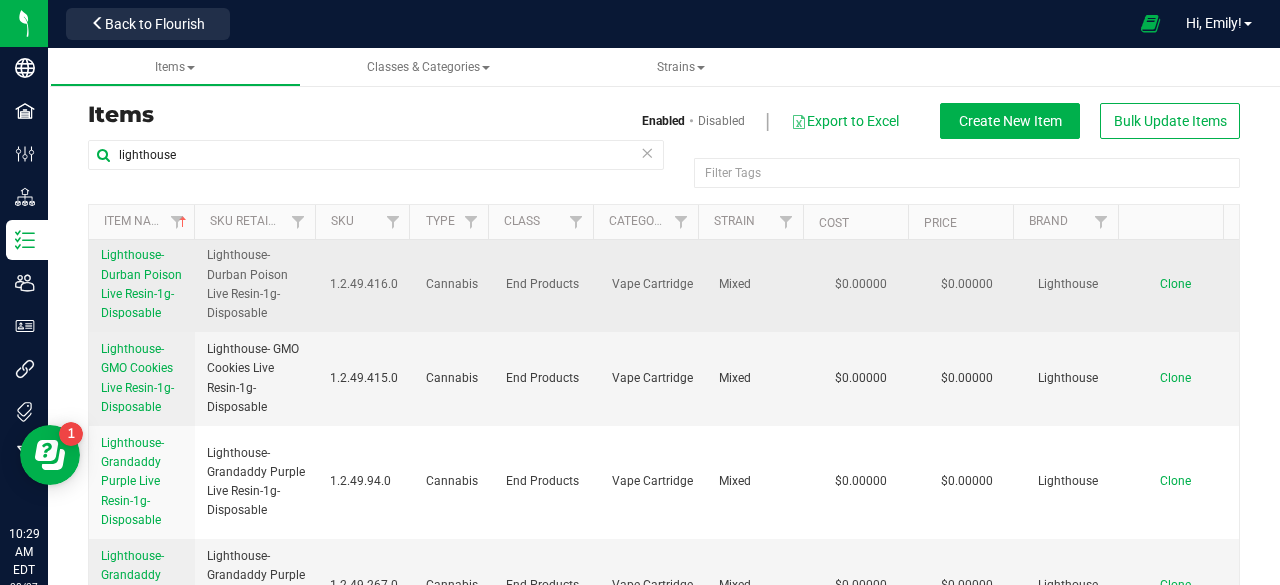 click on "Lighthouse- Durban Poison Live Resin-1g-Disposable" at bounding box center (142, 284) 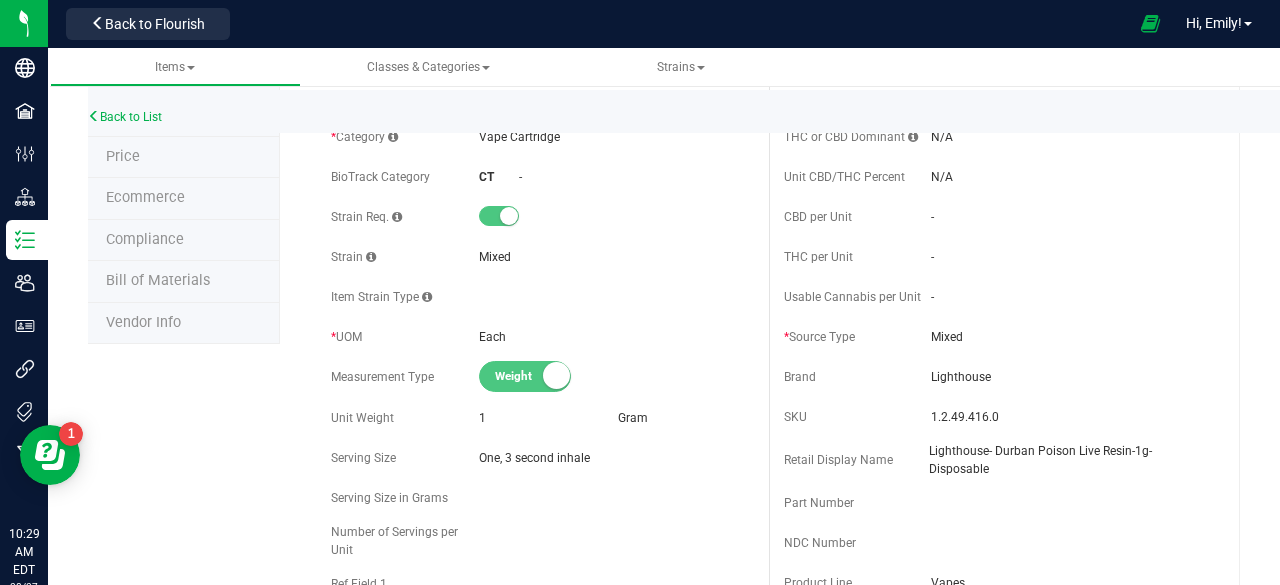 scroll, scrollTop: 0, scrollLeft: 0, axis: both 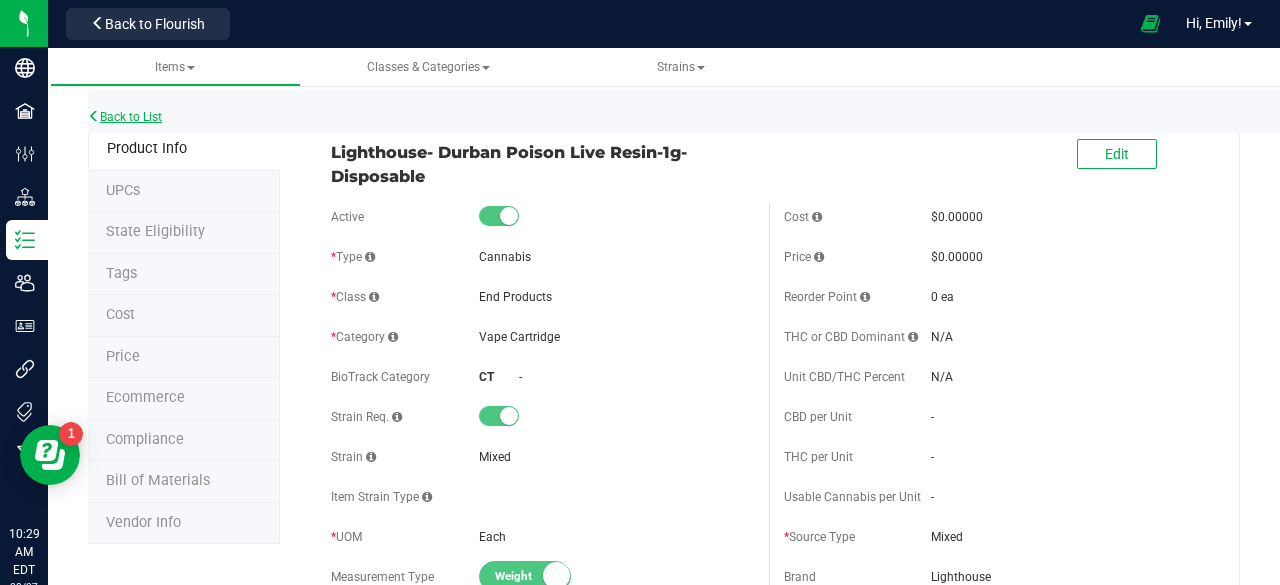 click on "Back to List" at bounding box center (125, 117) 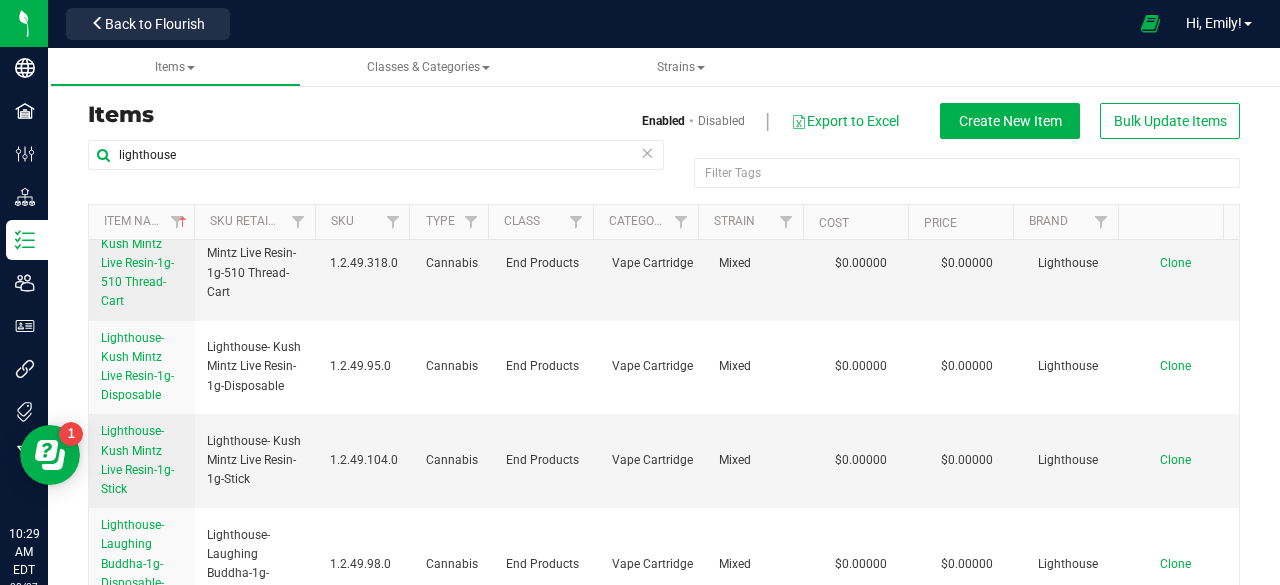 scroll, scrollTop: 1000, scrollLeft: 0, axis: vertical 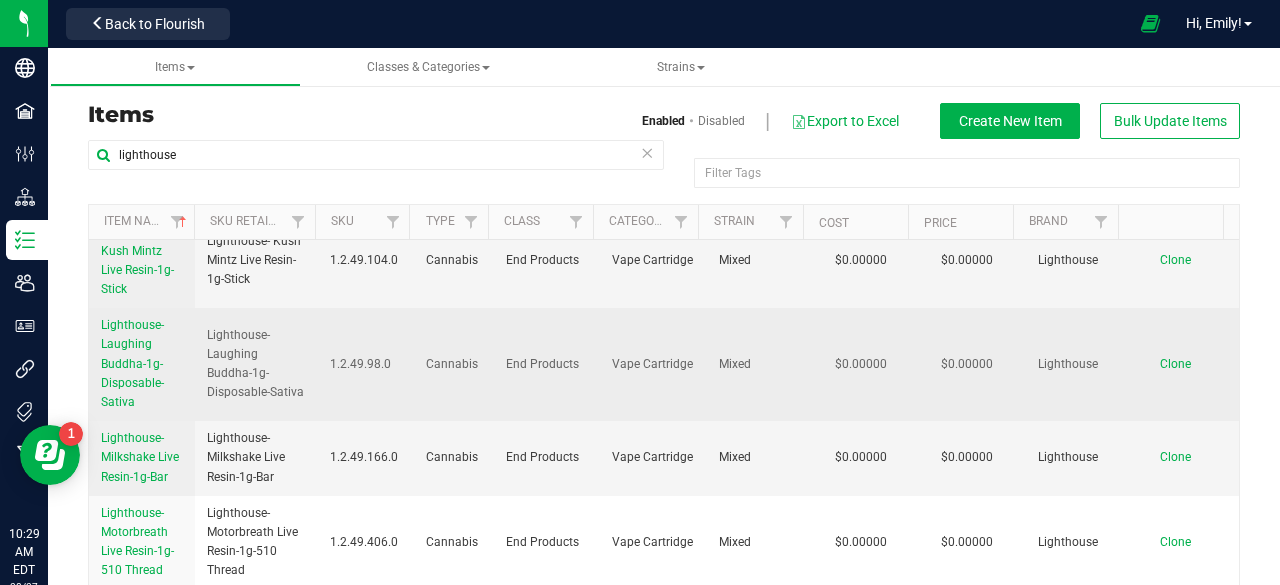 click on "Lighthouse- Laughing Buddha-1g-Disposable-Sativa" at bounding box center [132, 363] 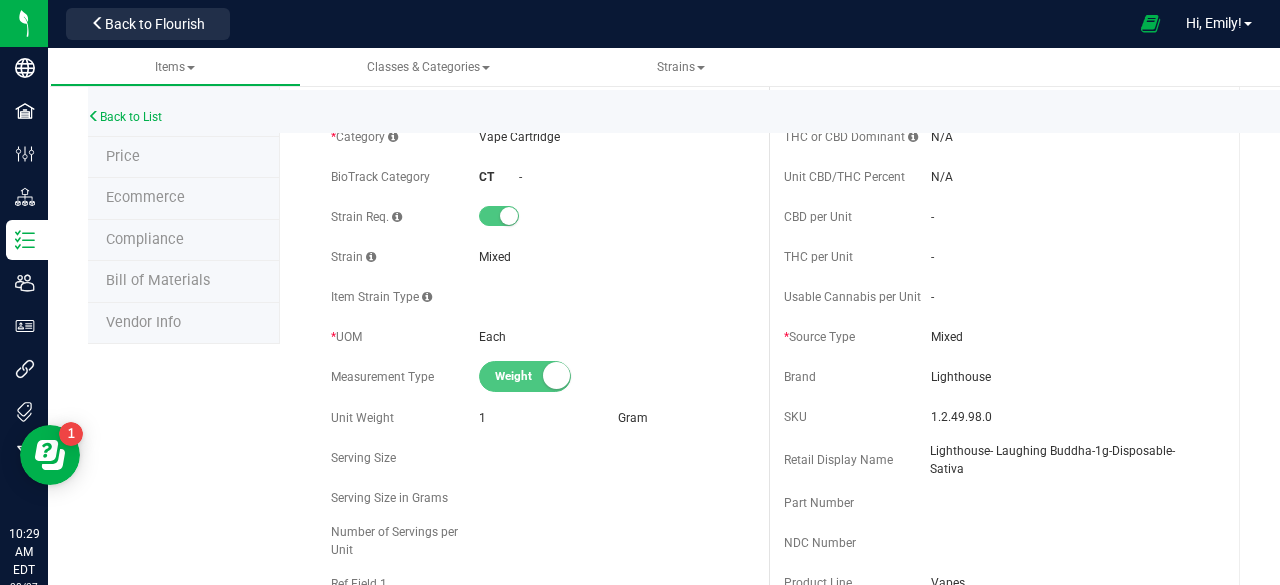 scroll, scrollTop: 0, scrollLeft: 0, axis: both 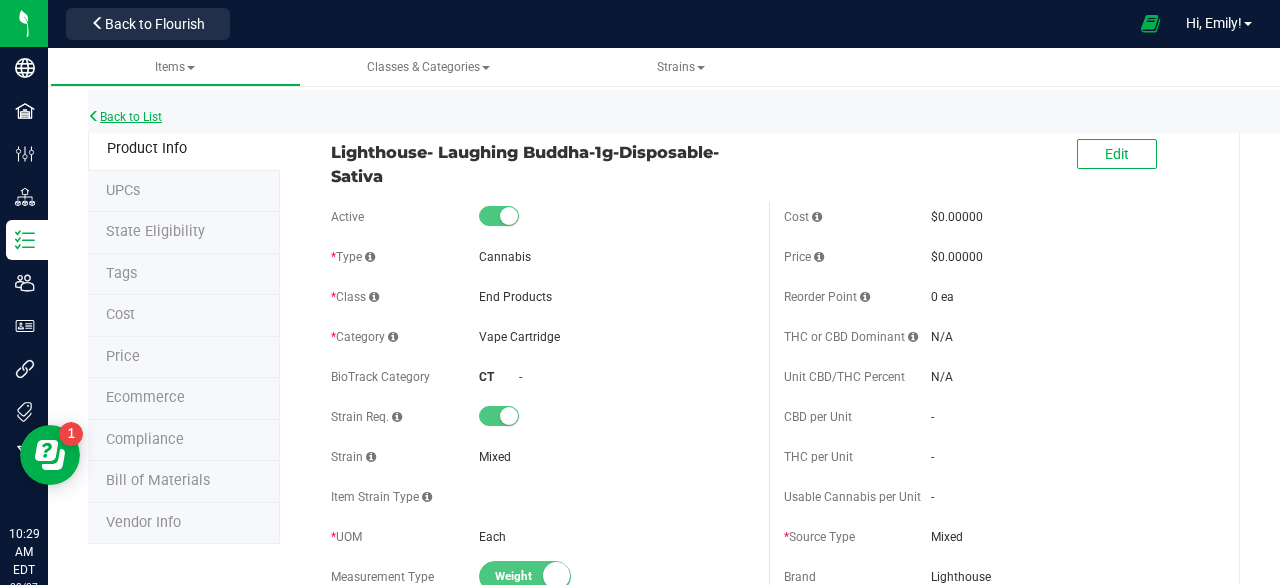 click on "Back to List" at bounding box center (125, 117) 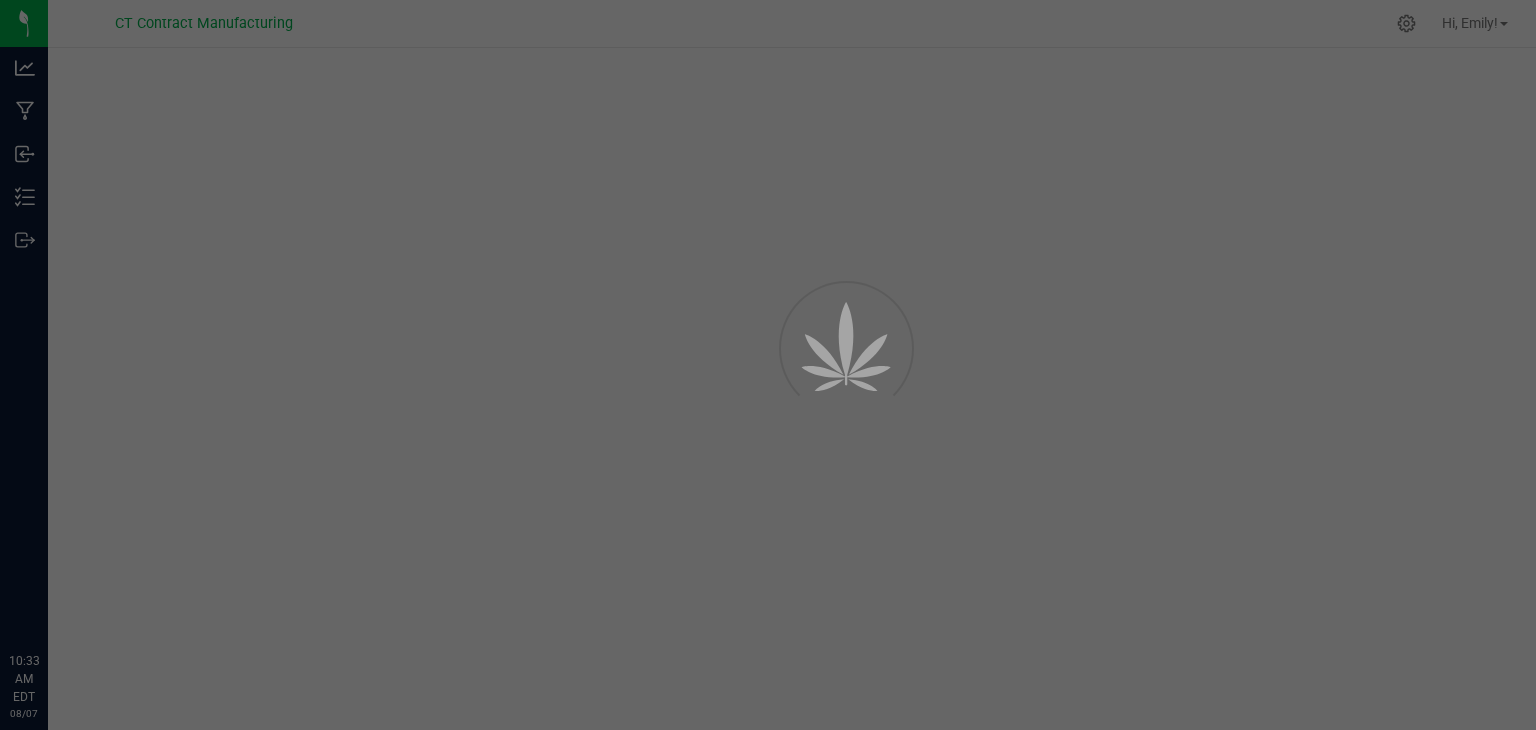 scroll, scrollTop: 0, scrollLeft: 0, axis: both 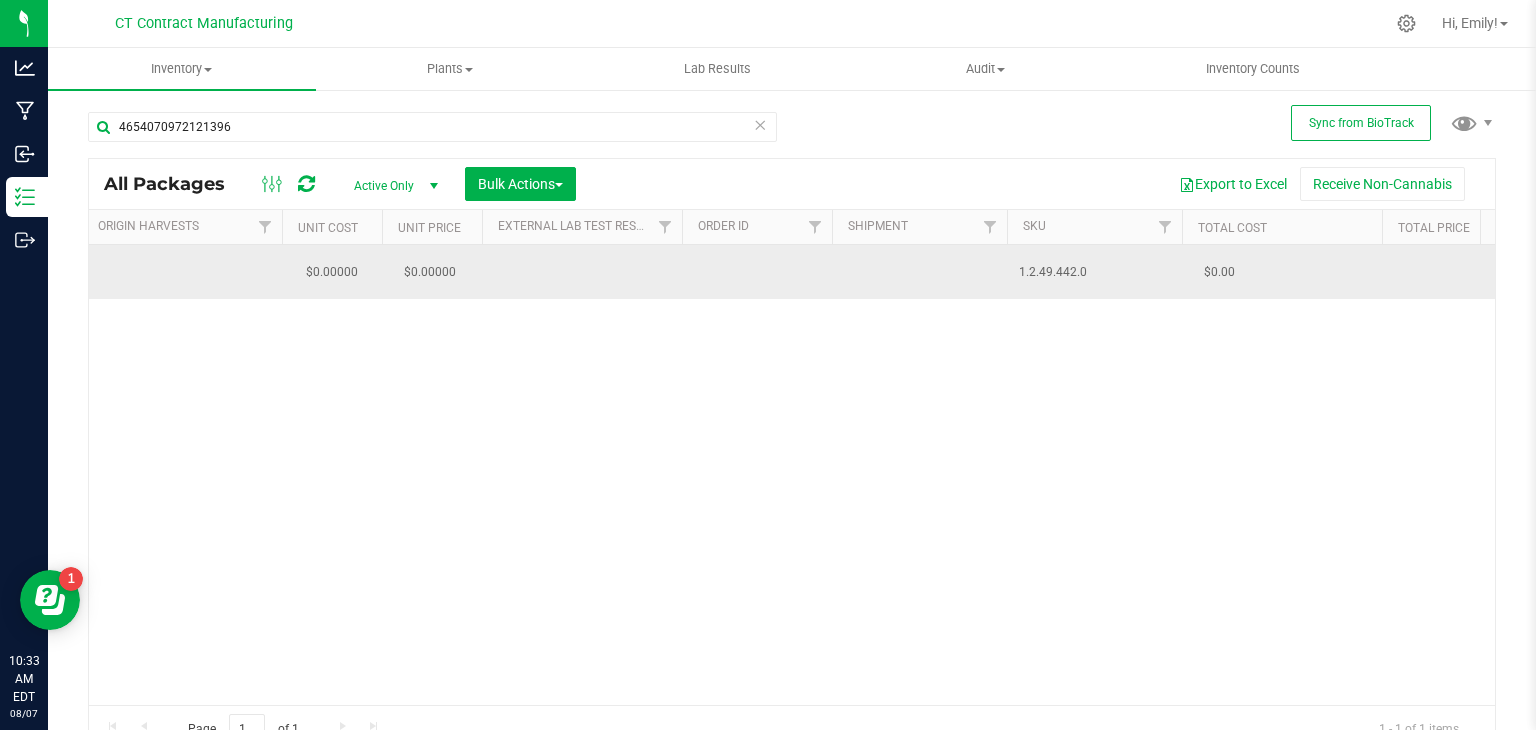 click on "1.2.49.442.0" at bounding box center [1094, 272] 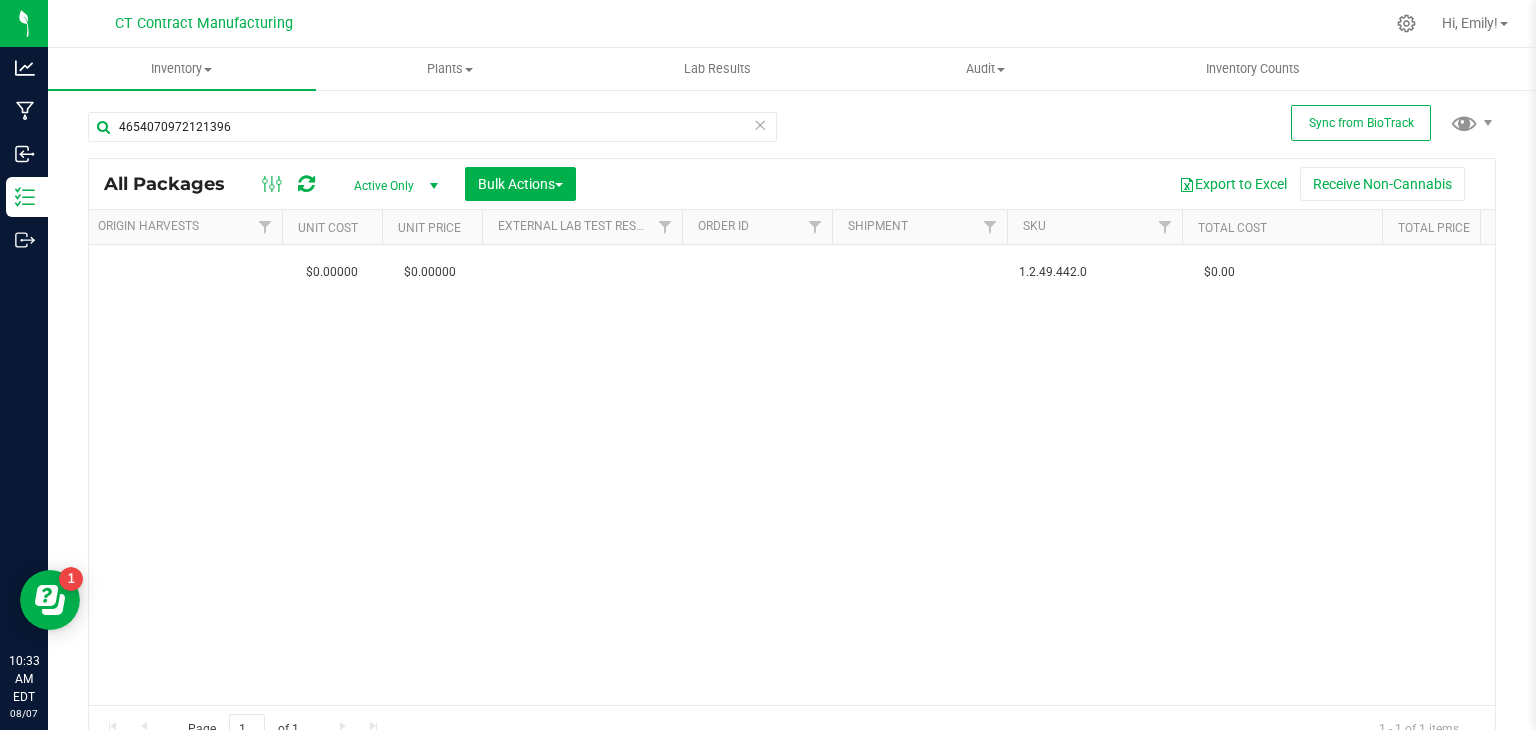 click on "Action Action Adjust qty Create package Edit attributes Global inventory Locate package Lock package Package audit log Print package label Print product labels Record a lab result Schedule for destruction See history
Created
Mixed
Lighthouse- GMO Live Resin-1g-Disposable
C0060000241
250725-LH-GMOC-1G-B
4654070972121396
618
618
Each
(1 g ea.)
Vault - Sellable
89.0288
Now
$0.00000" at bounding box center (792, 475) 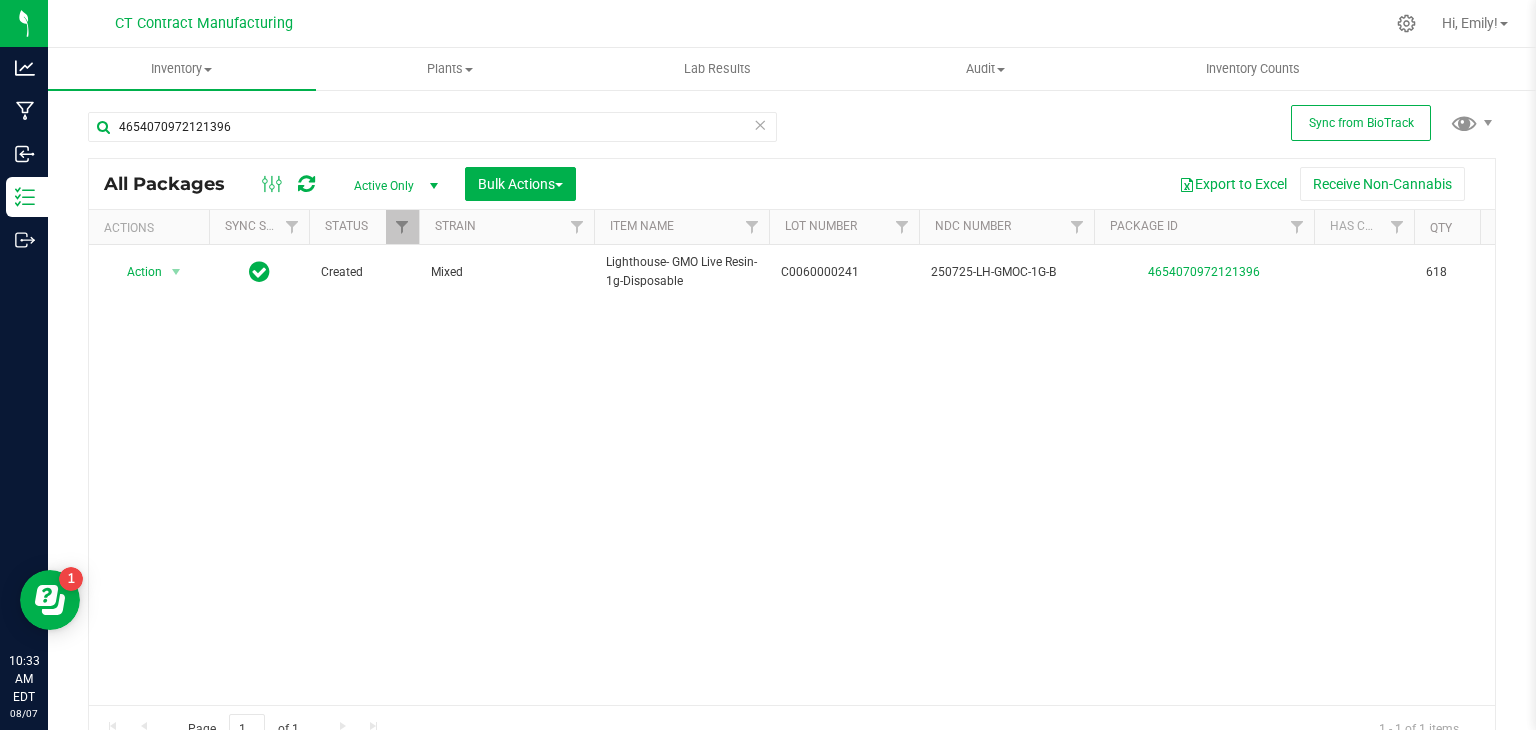 click on "Action Action Adjust qty Create package Edit attributes Global inventory Locate package Lock package Package audit log Print package label Print product labels Record a lab result Schedule for destruction See history
Created
Mixed
Lighthouse- GMO Live Resin-1g-Disposable
C0060000241
250725-LH-GMOC-1G-B
4654070972121396
618
618
Each
(1 g ea.)
Vault - Sellable
89.0288
Now
$0.00000" at bounding box center [792, 475] 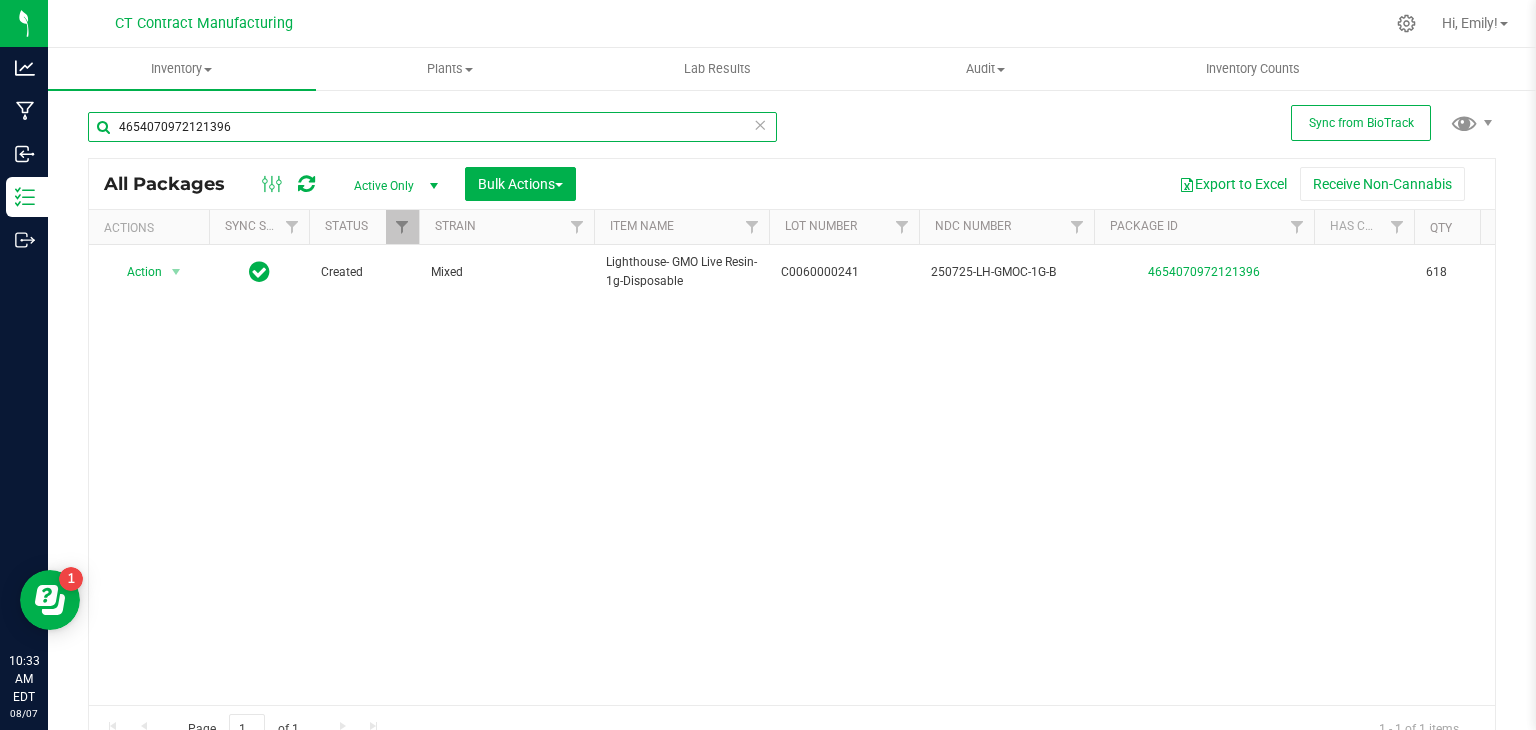 click on "4654070972121396" at bounding box center (432, 127) 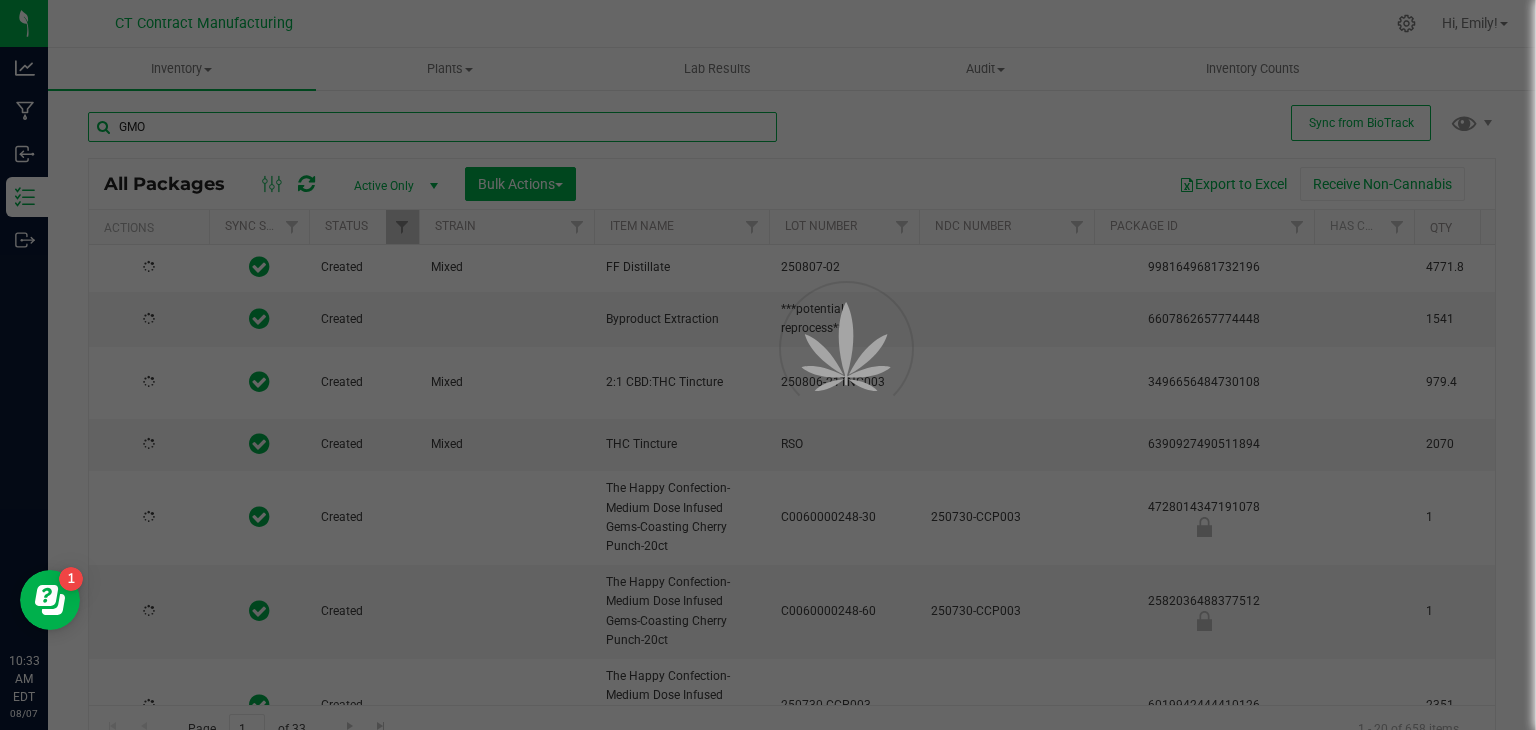 type on "GMO" 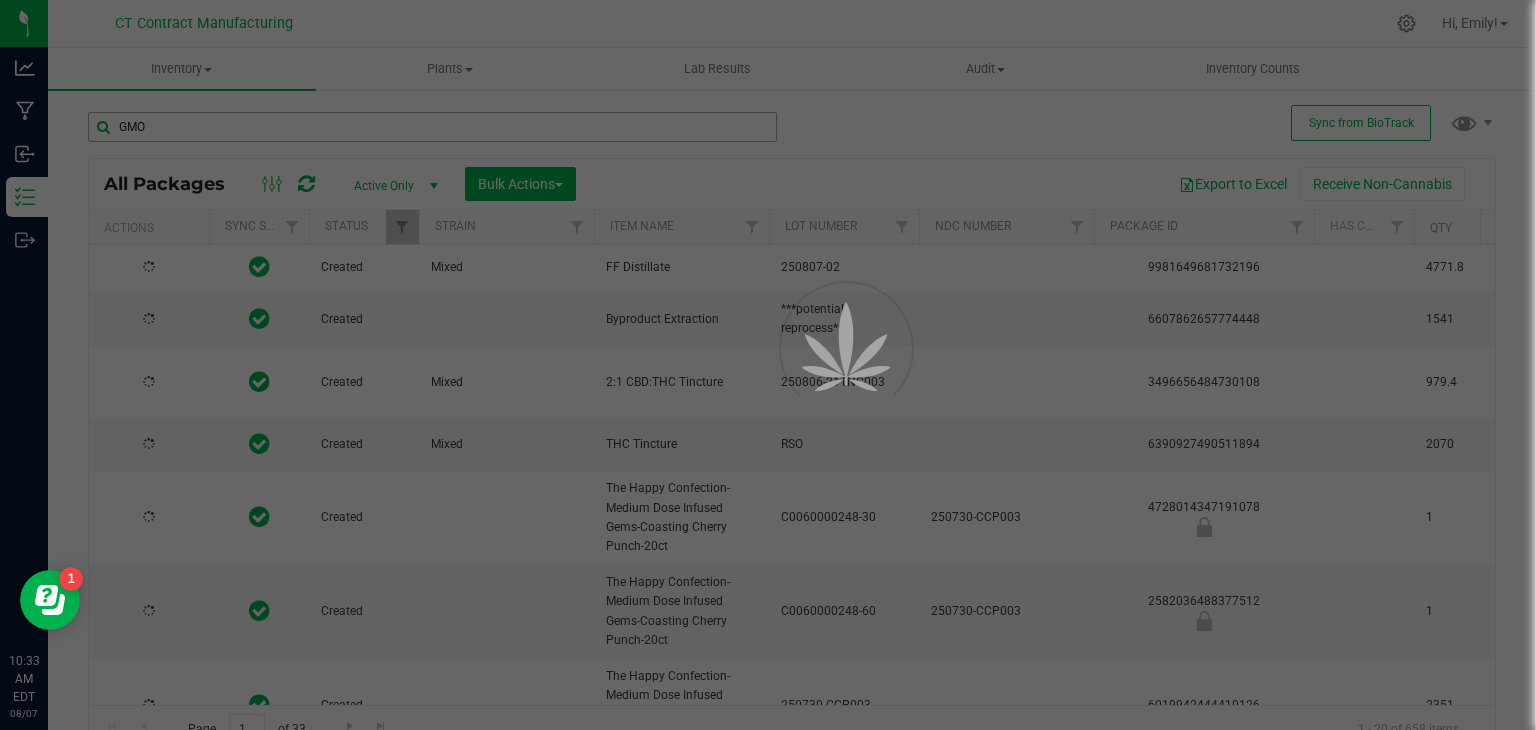 click at bounding box center (768, 365) 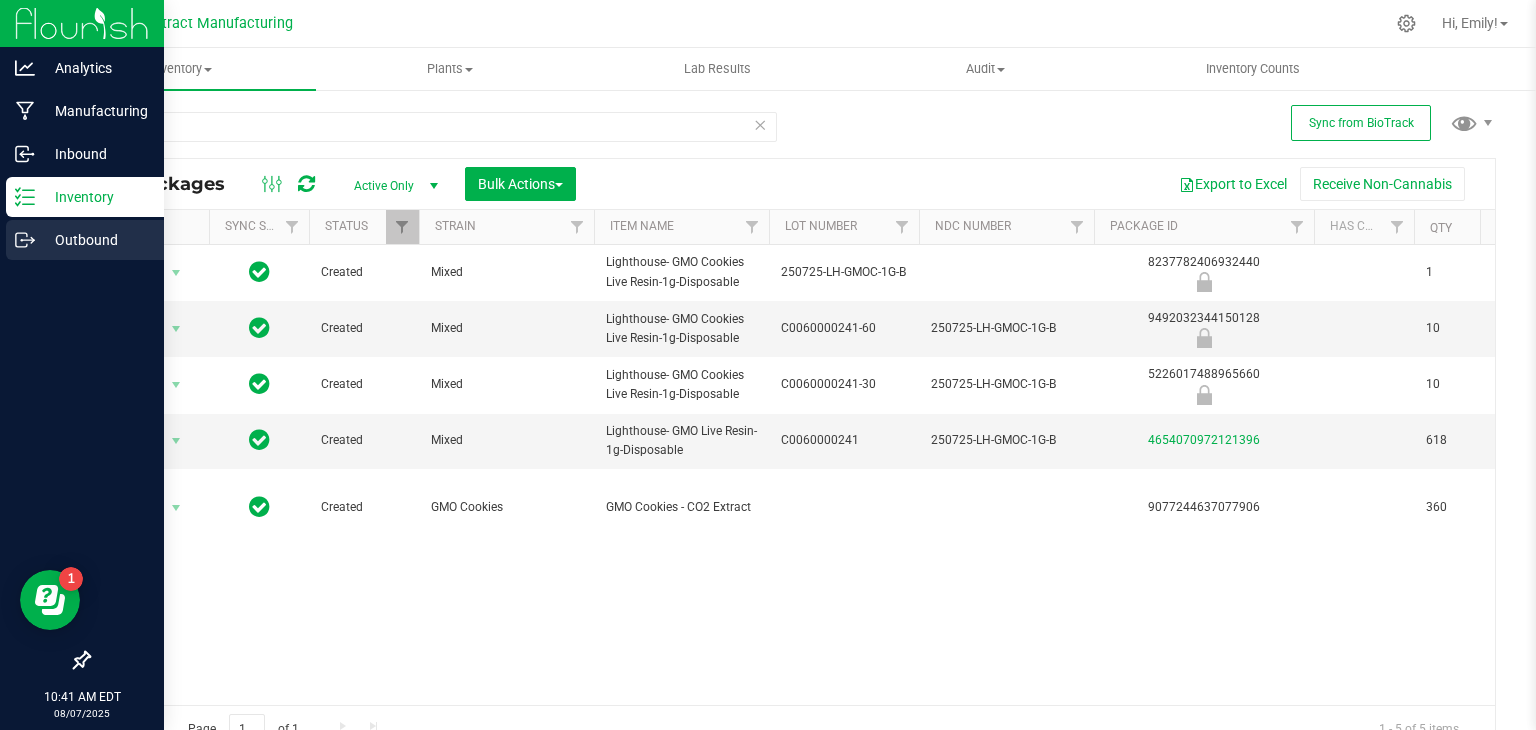 click on "Outbound" at bounding box center (95, 240) 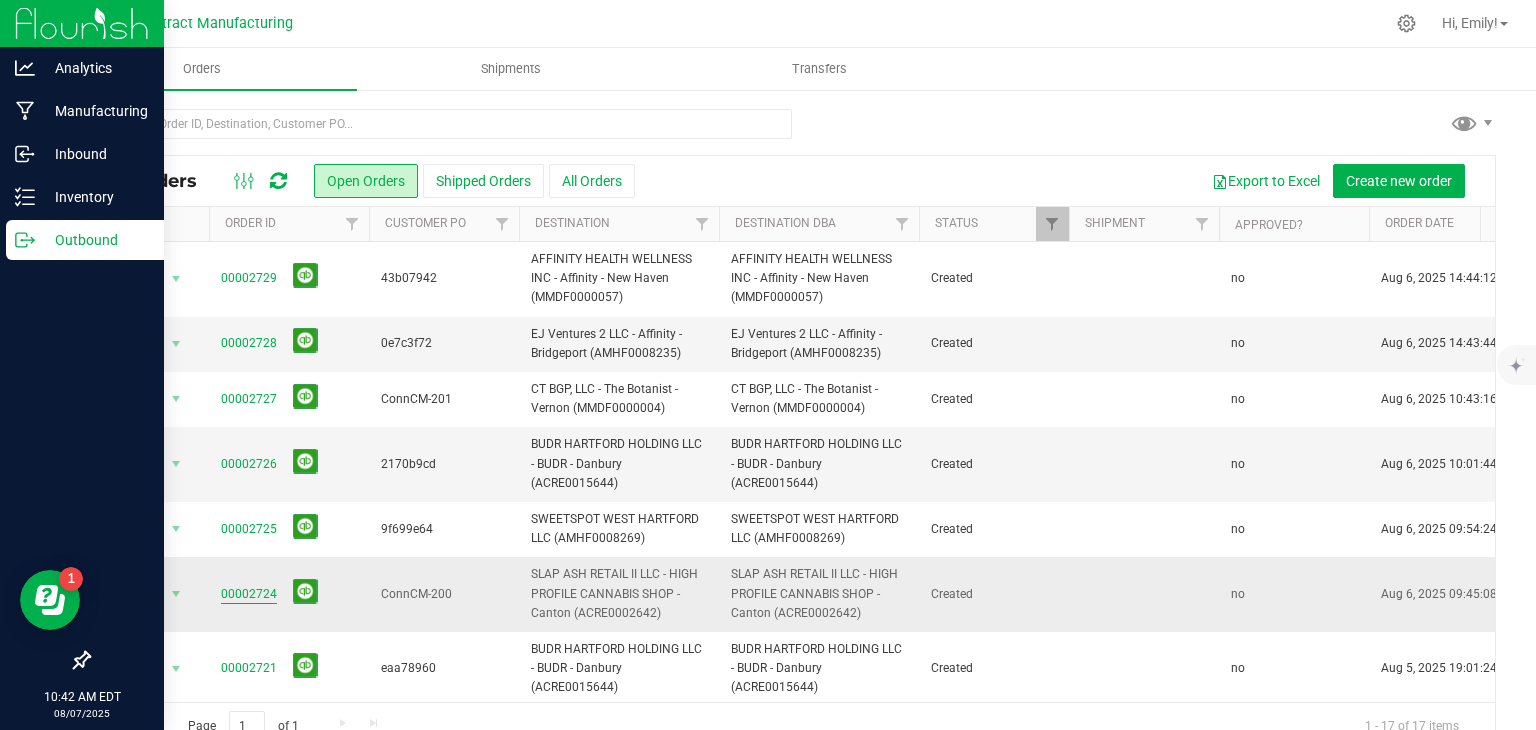 click on "00002724" at bounding box center (249, 594) 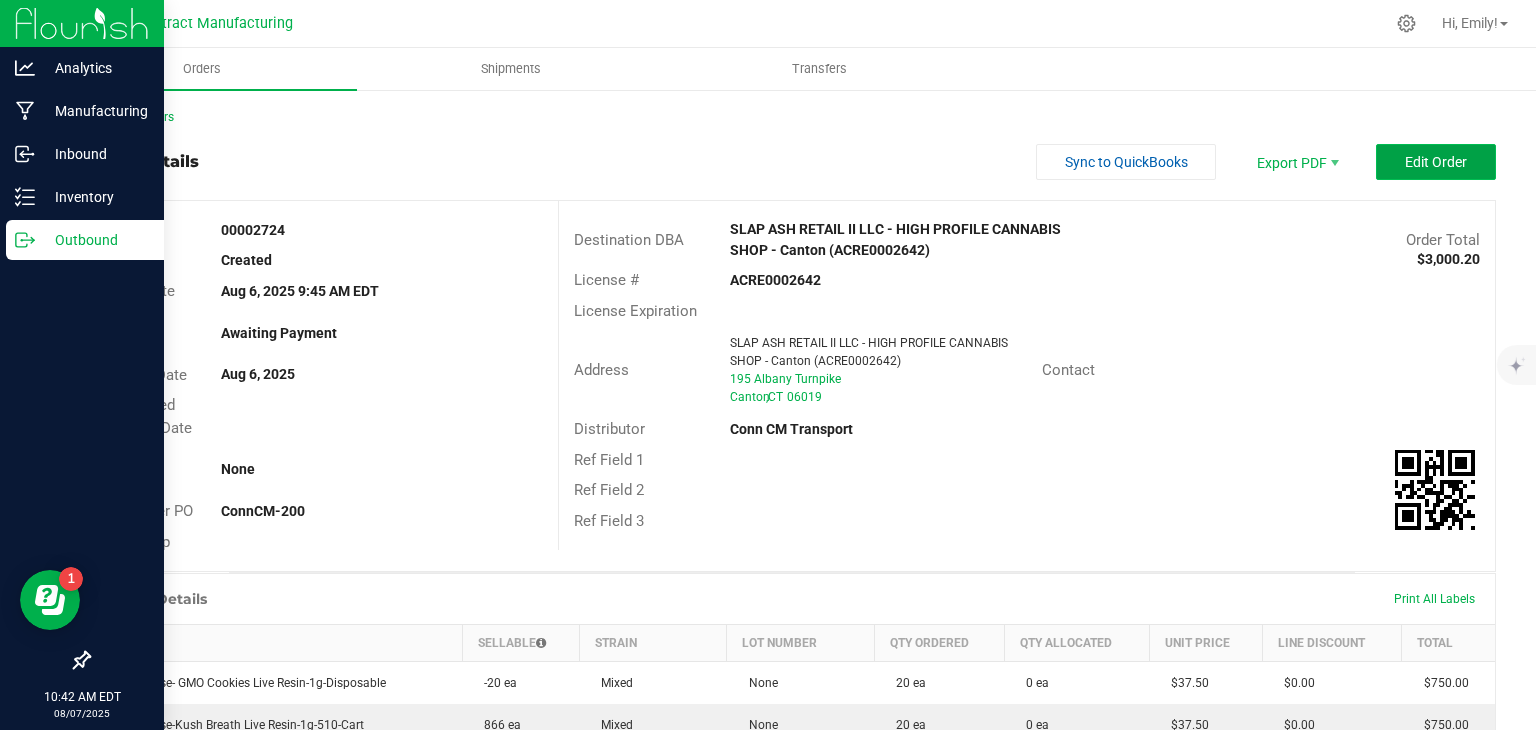 click on "Edit Order" at bounding box center [1436, 162] 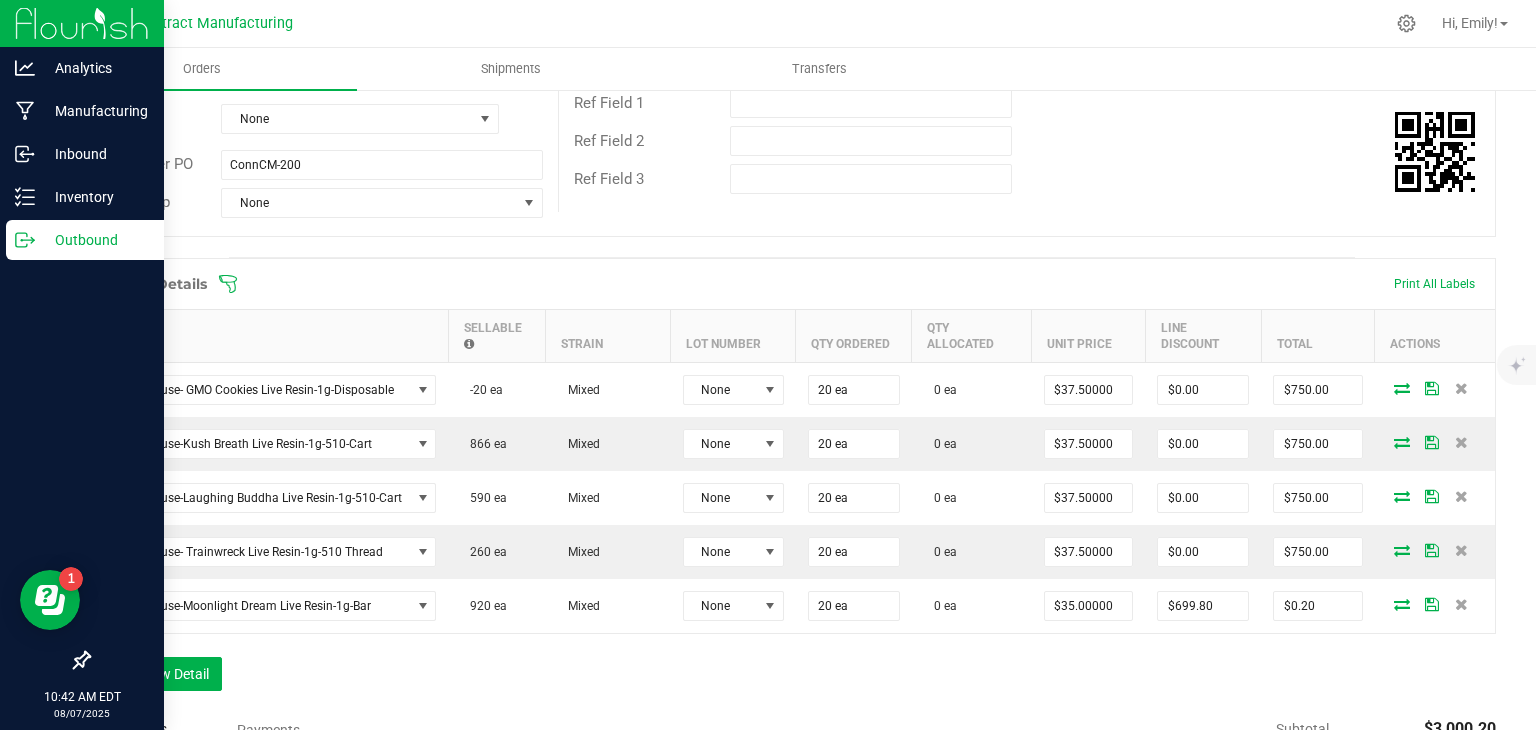 scroll, scrollTop: 400, scrollLeft: 0, axis: vertical 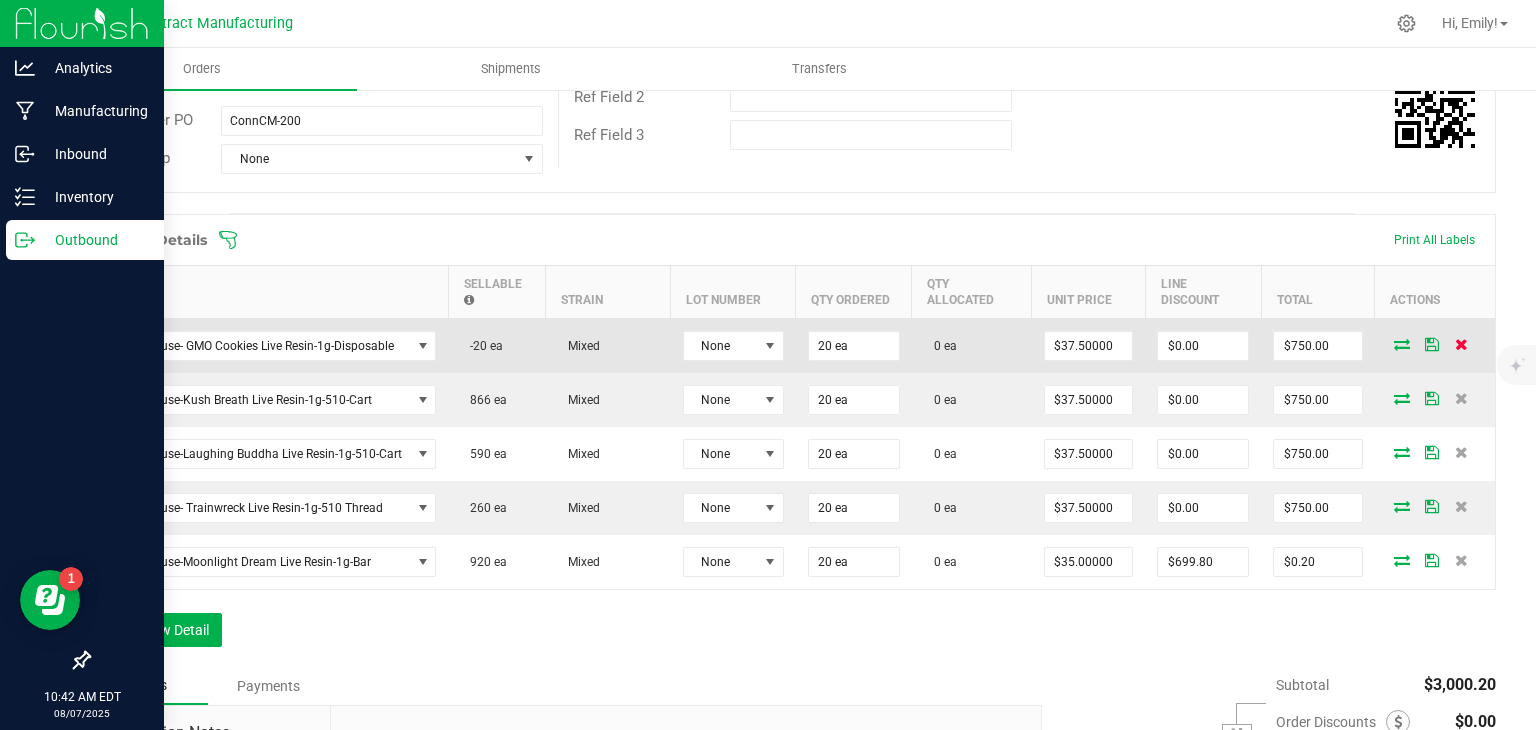 click at bounding box center (1461, 344) 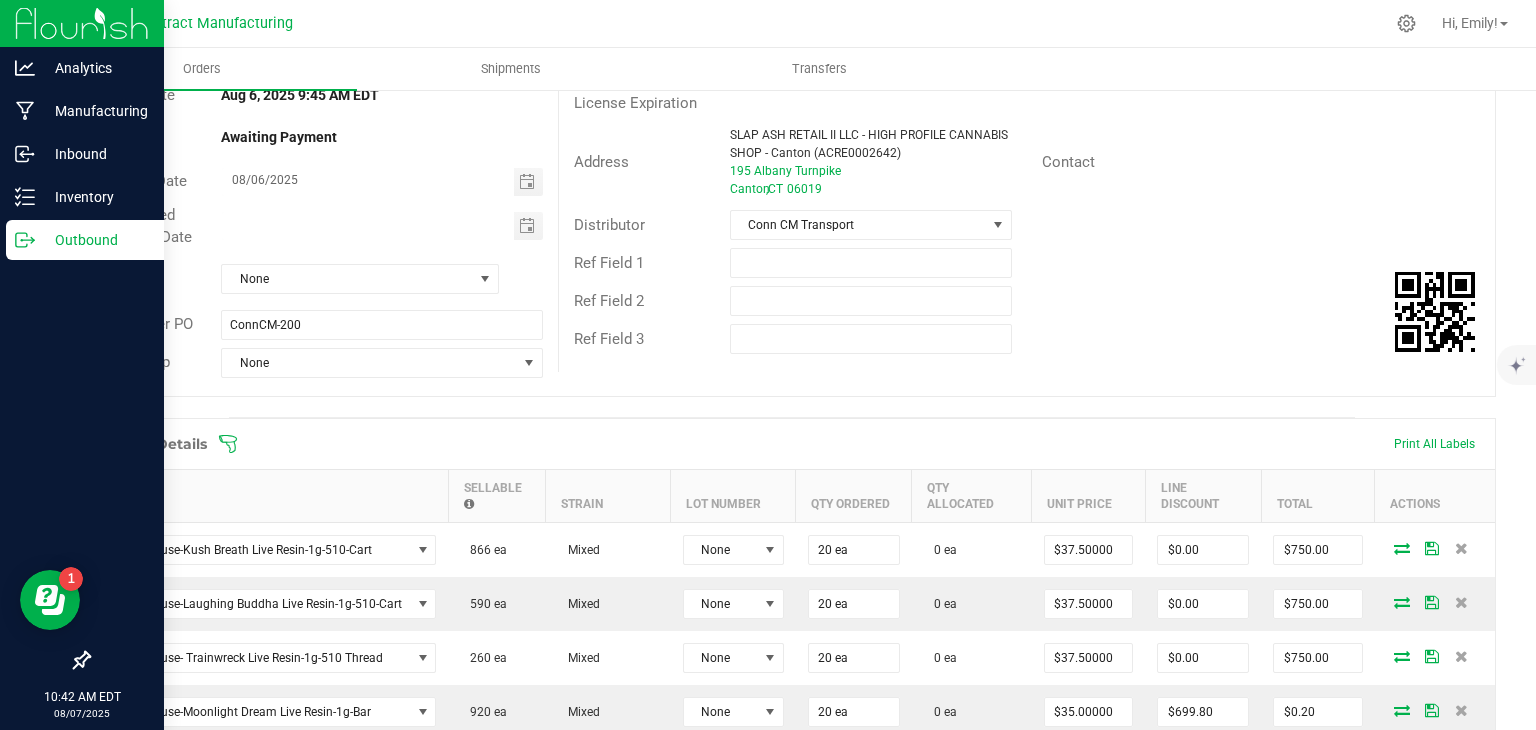 scroll, scrollTop: 0, scrollLeft: 0, axis: both 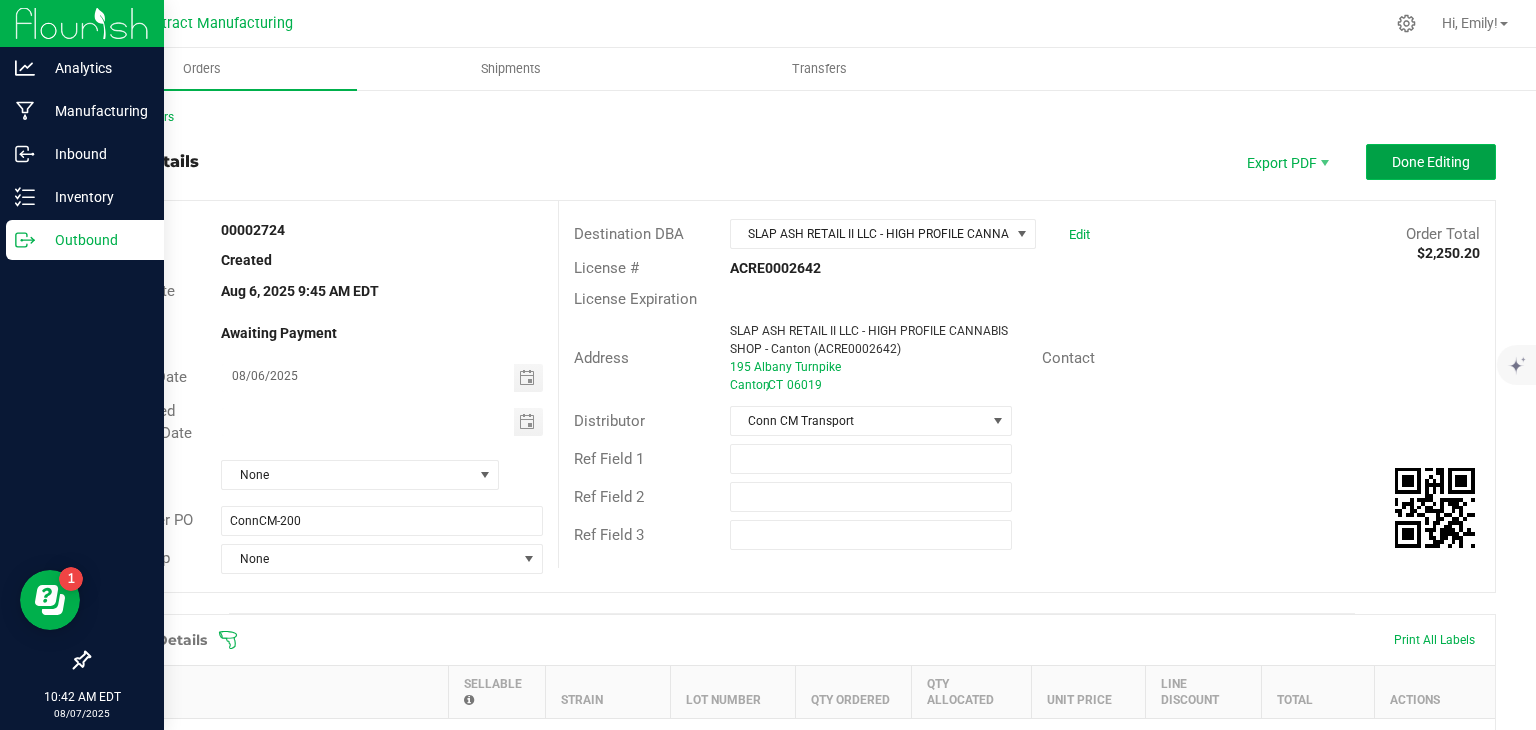 click on "Done Editing" at bounding box center [1431, 162] 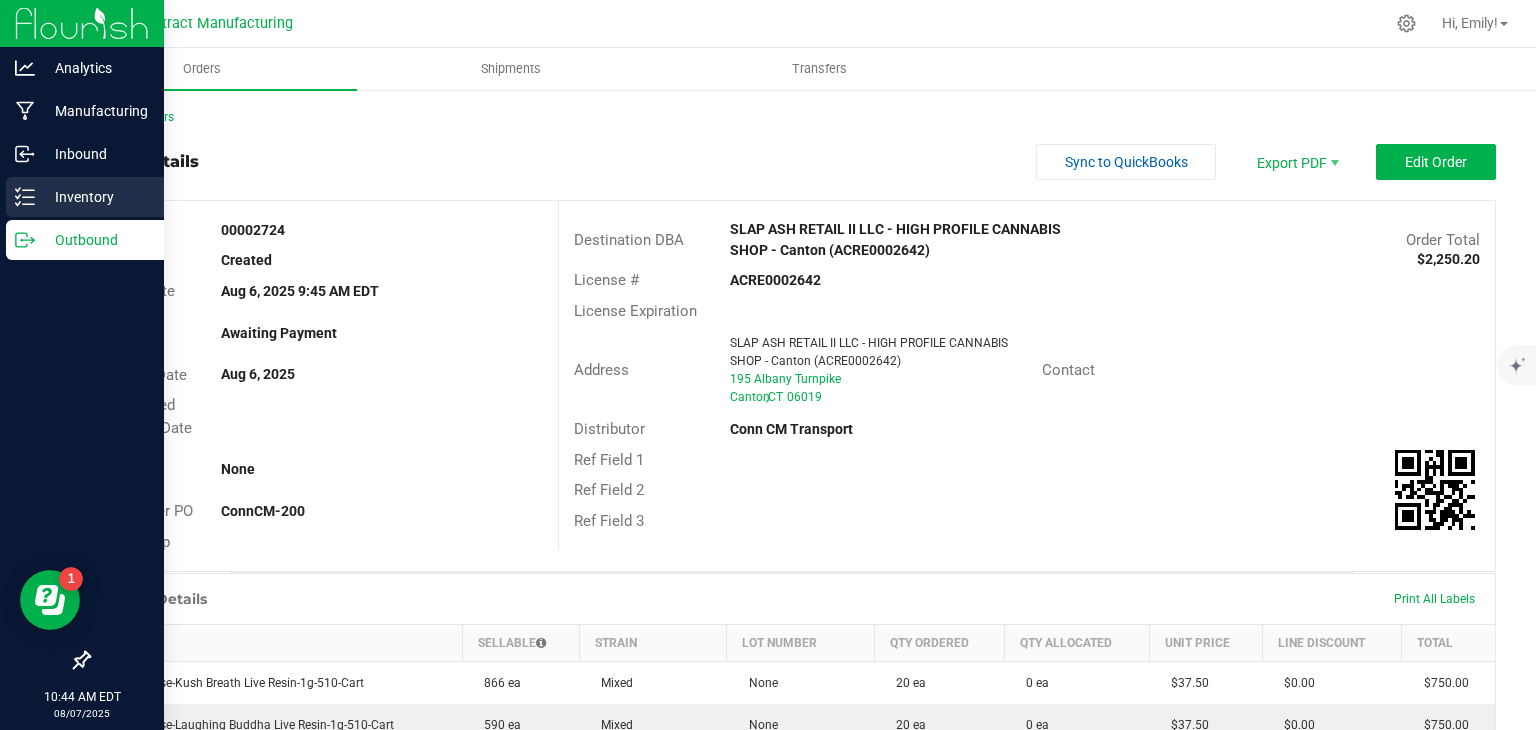 click on "Inventory" at bounding box center (95, 197) 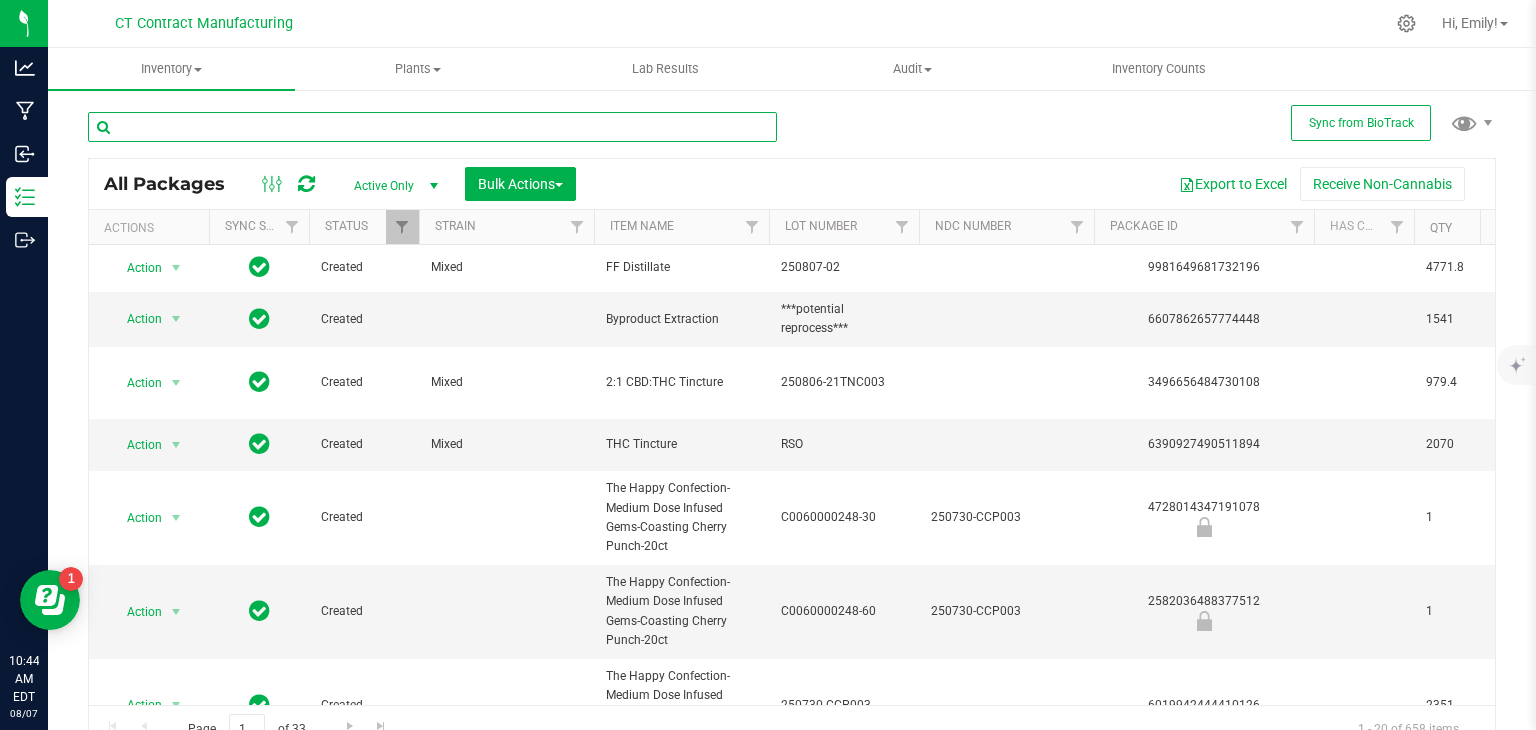 click at bounding box center [432, 127] 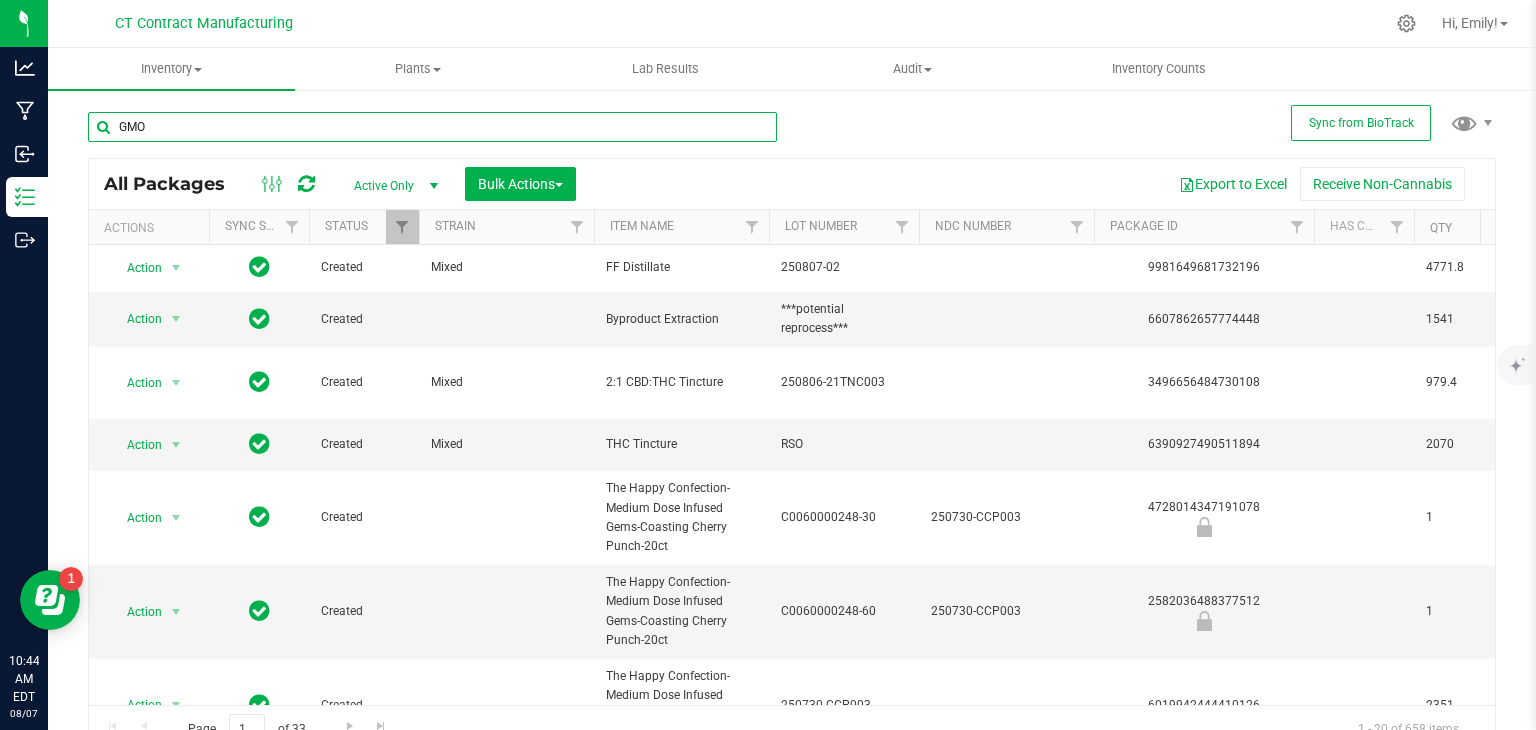 type on "GMO" 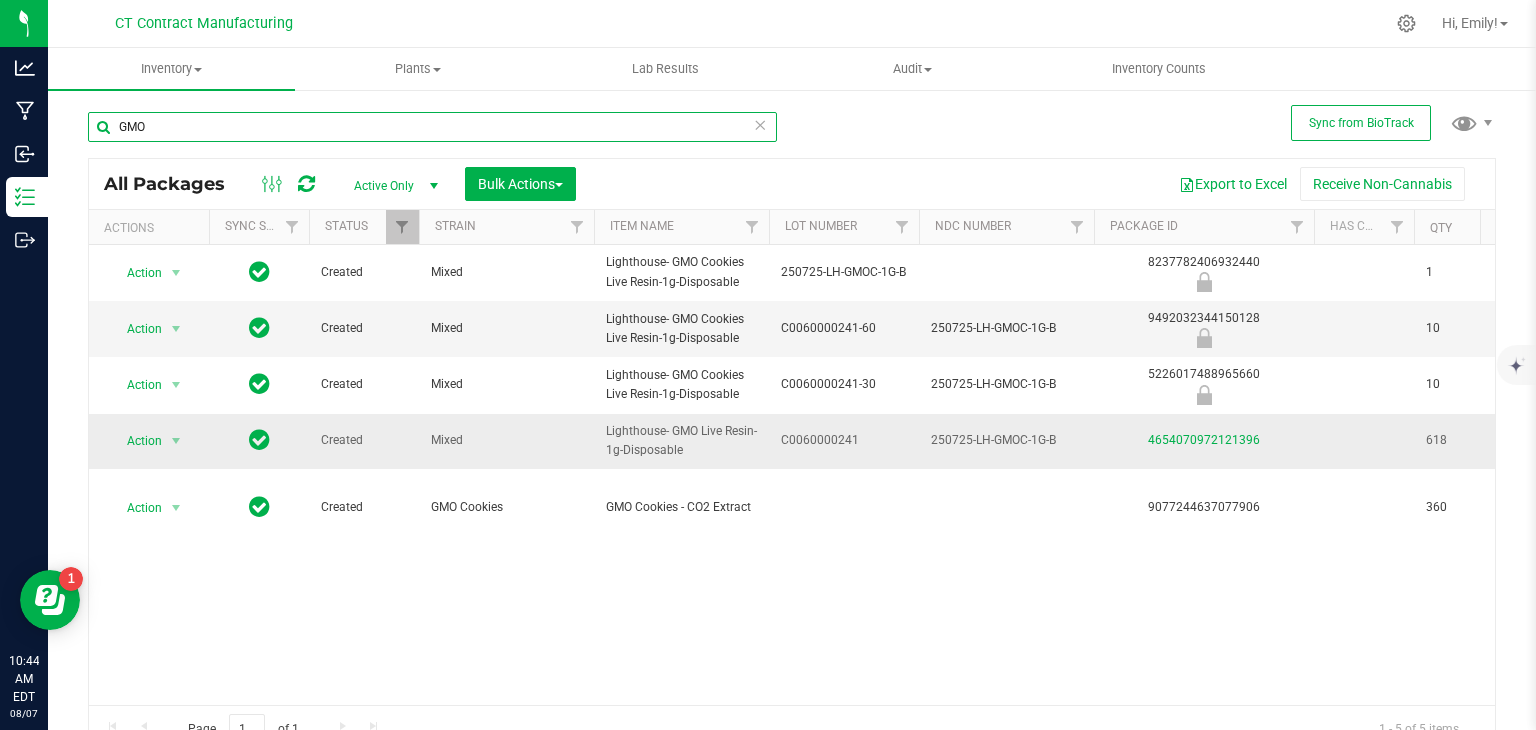 scroll, scrollTop: 0, scrollLeft: 108, axis: horizontal 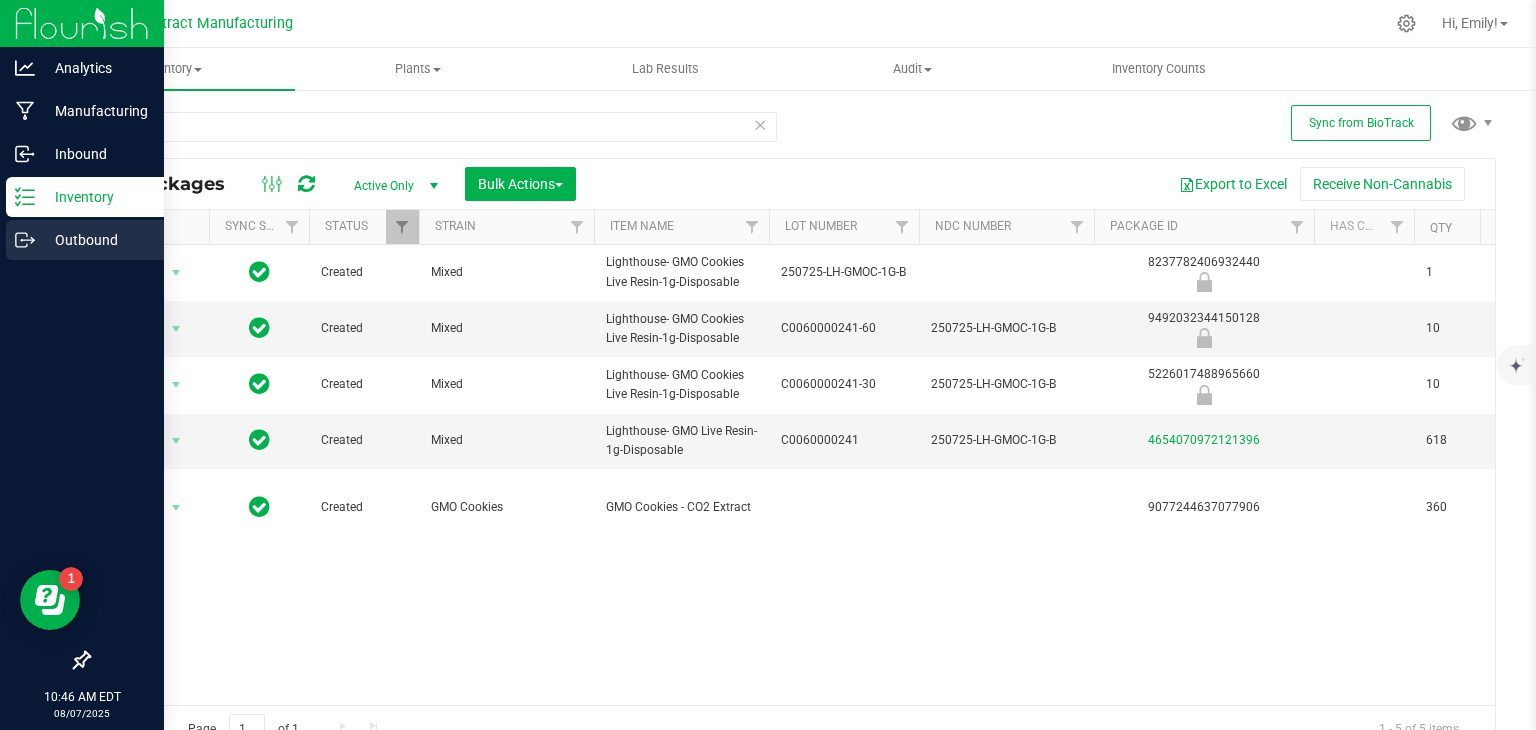 click 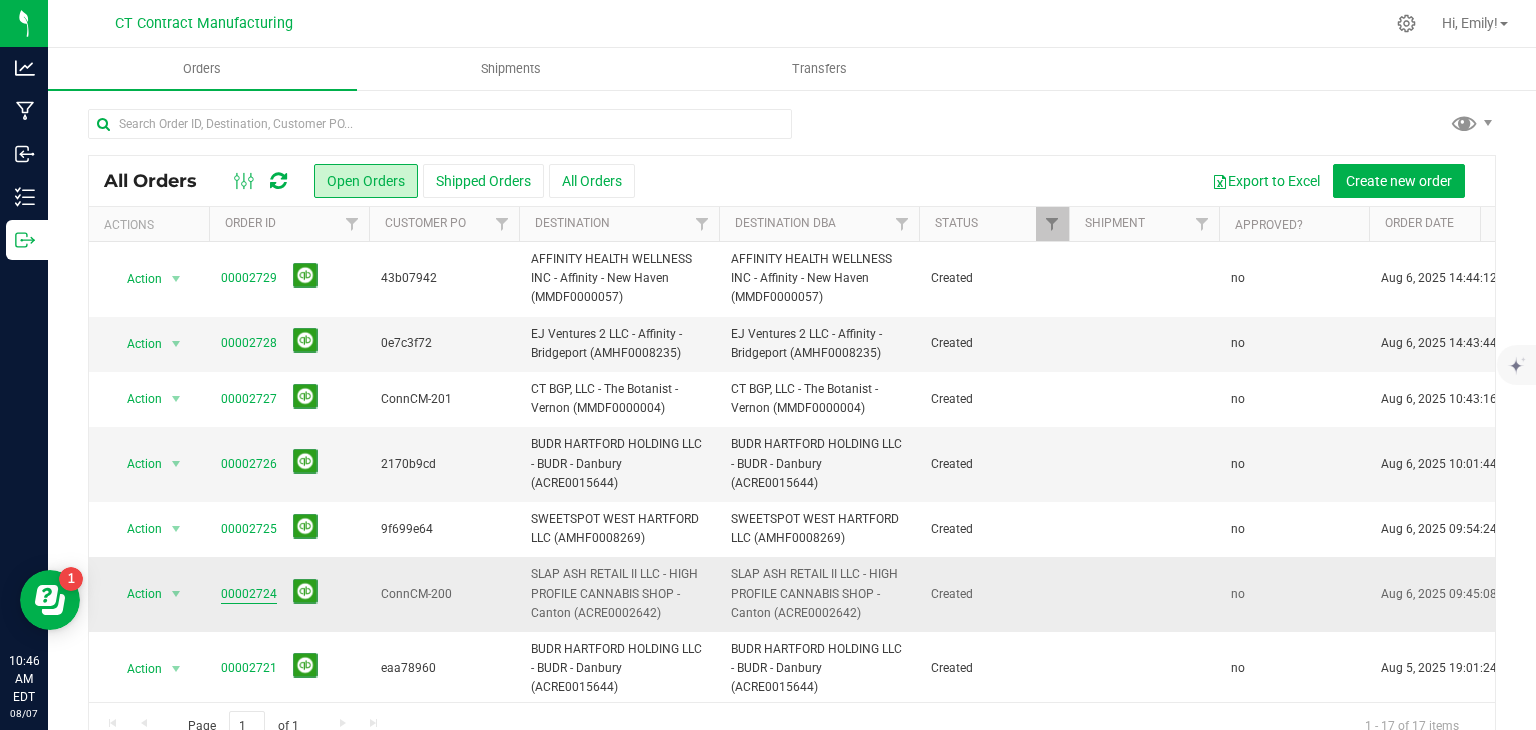 click on "00002724" at bounding box center (249, 594) 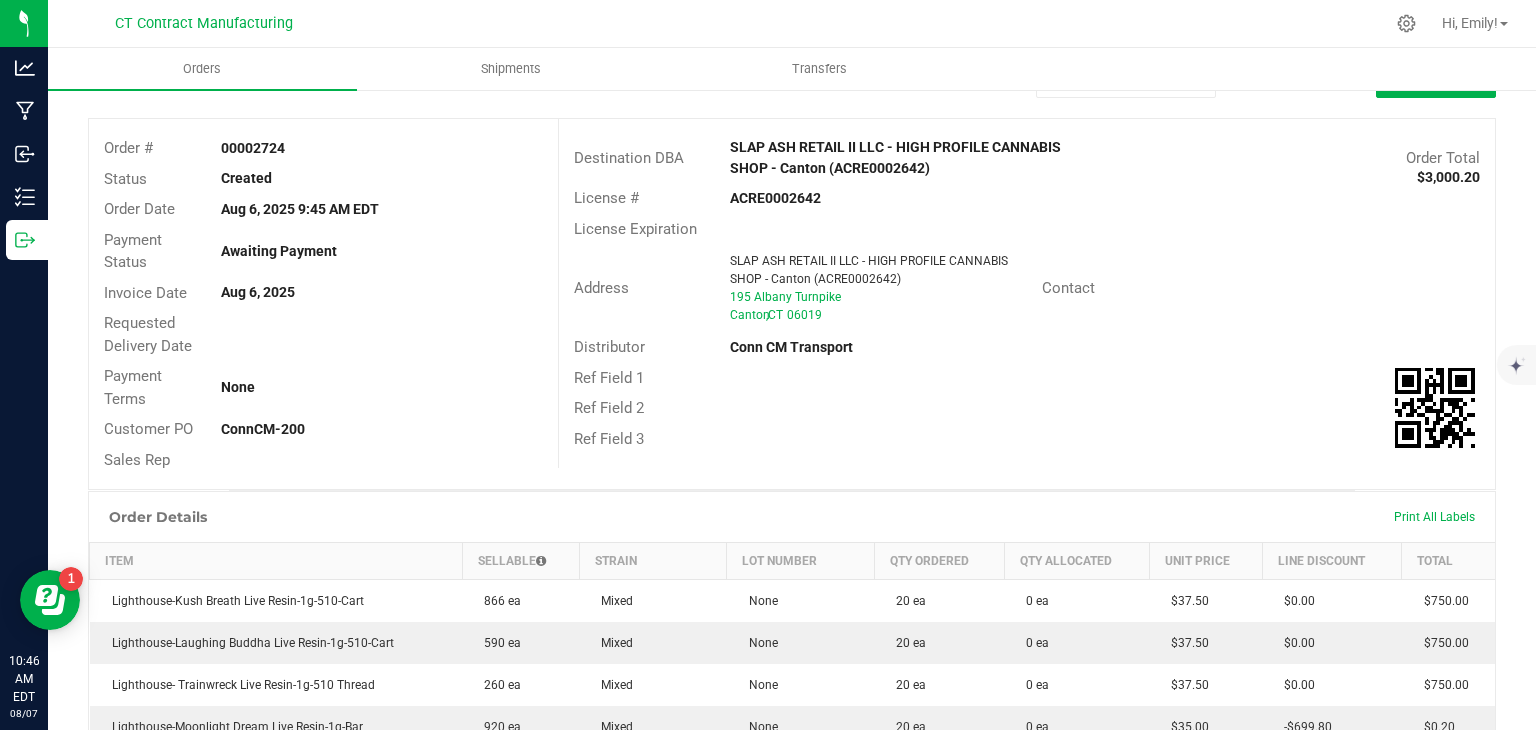 scroll, scrollTop: 0, scrollLeft: 0, axis: both 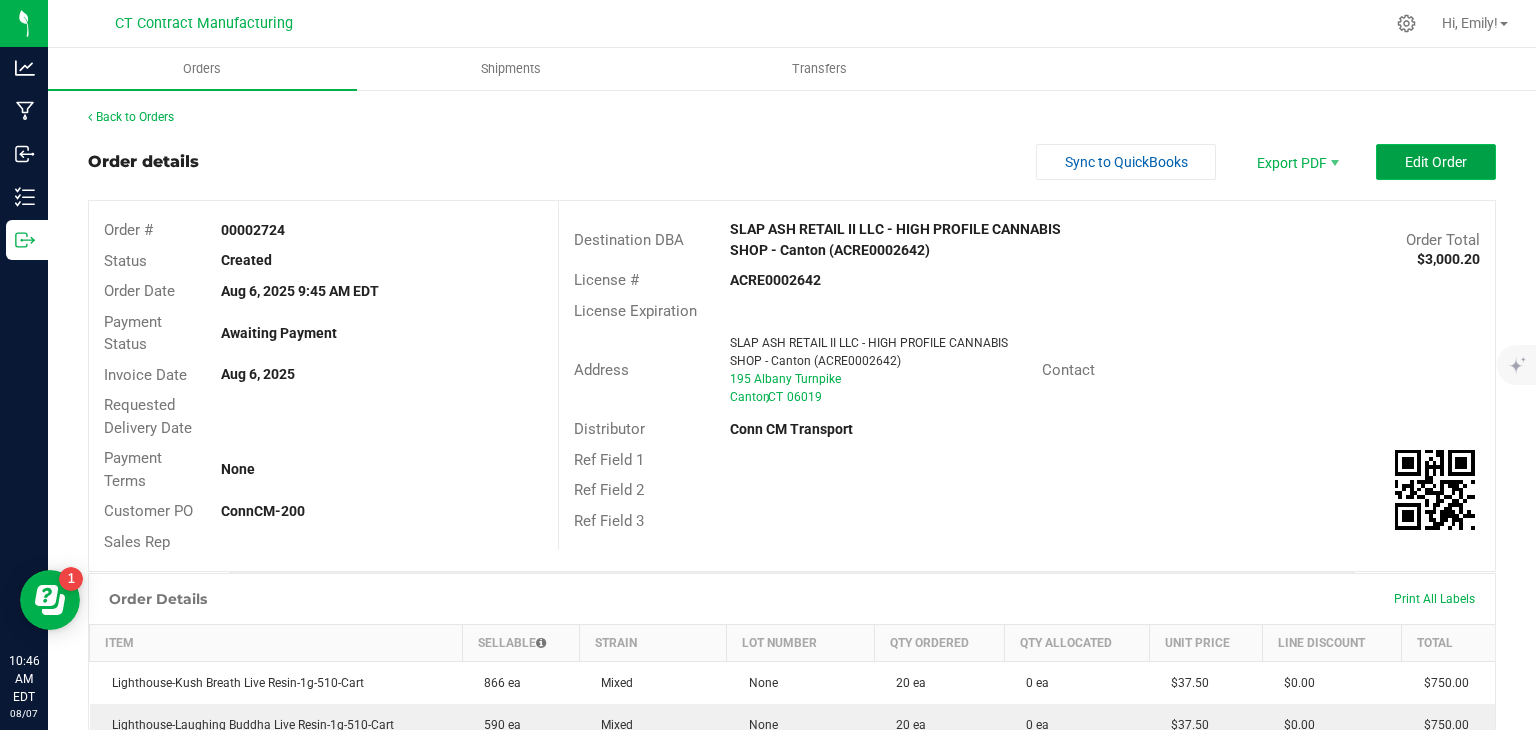 click on "Edit Order" at bounding box center (1436, 162) 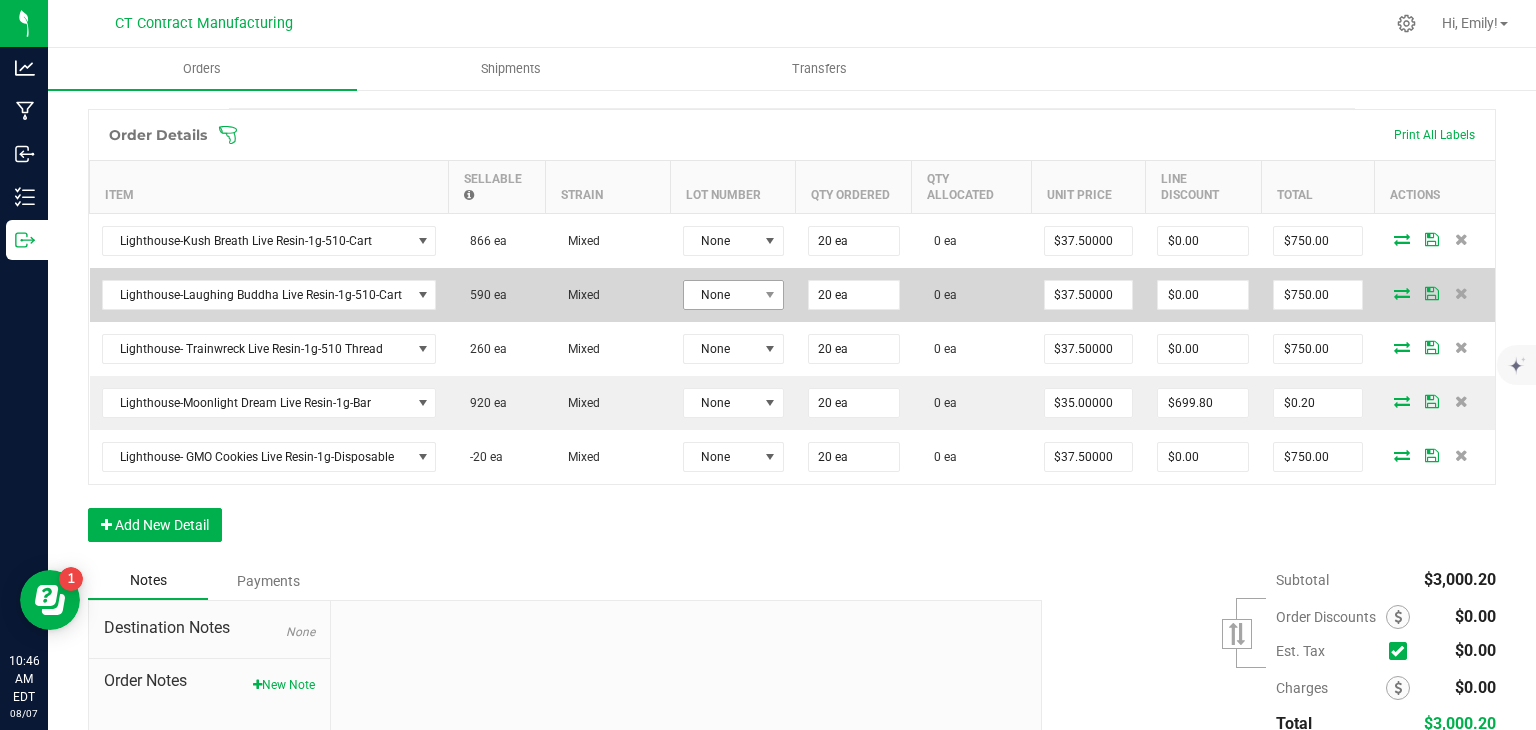 scroll, scrollTop: 600, scrollLeft: 0, axis: vertical 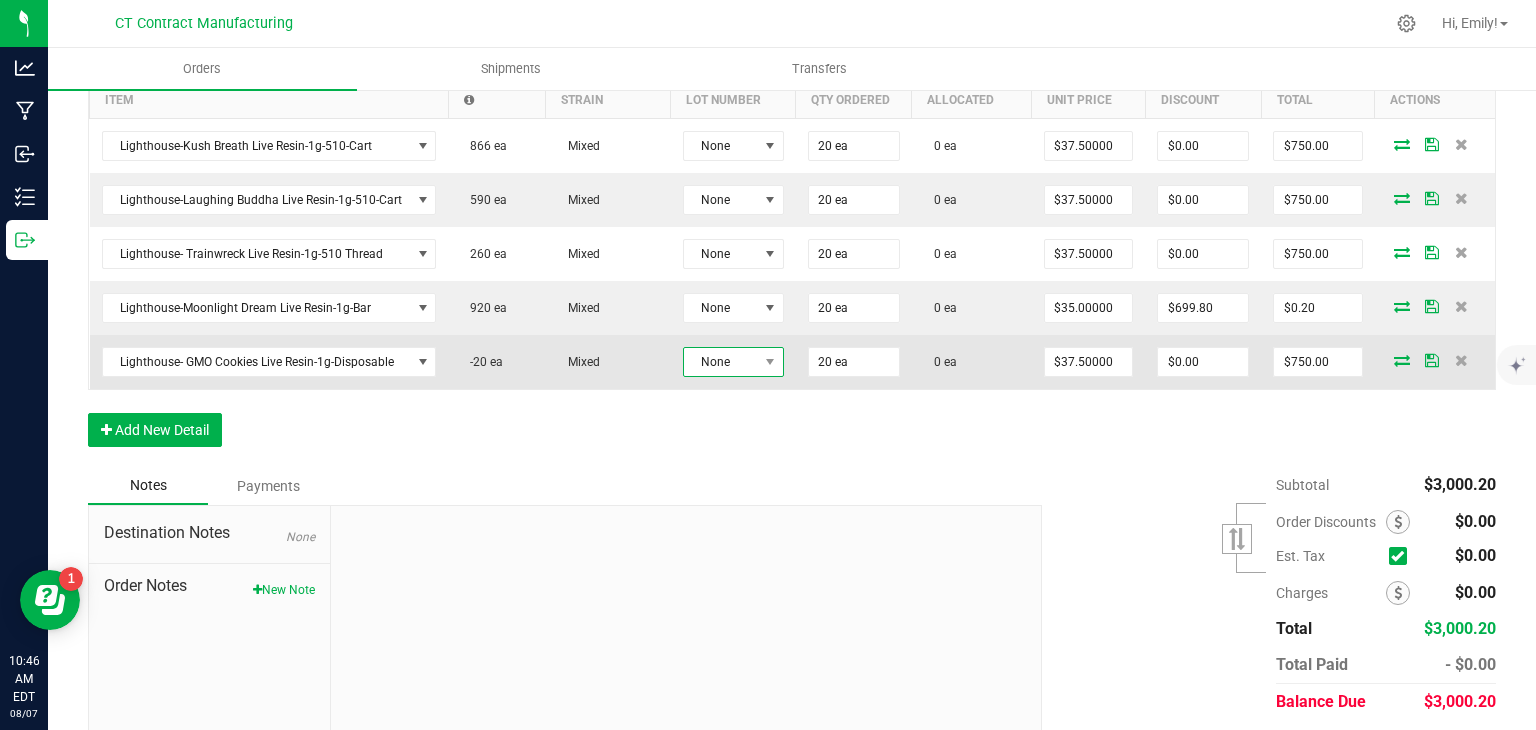 click at bounding box center (770, 362) 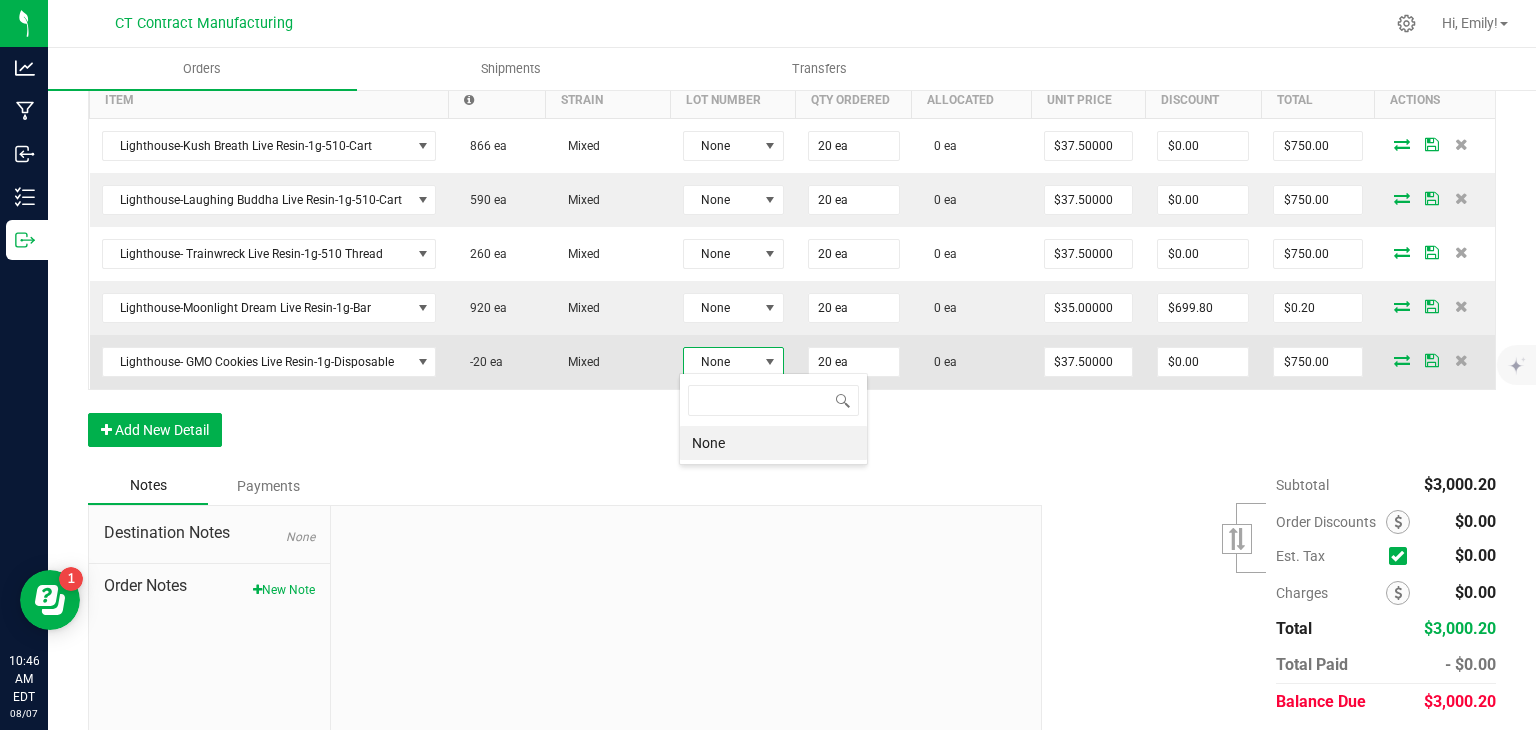 scroll, scrollTop: 99970, scrollLeft: 99899, axis: both 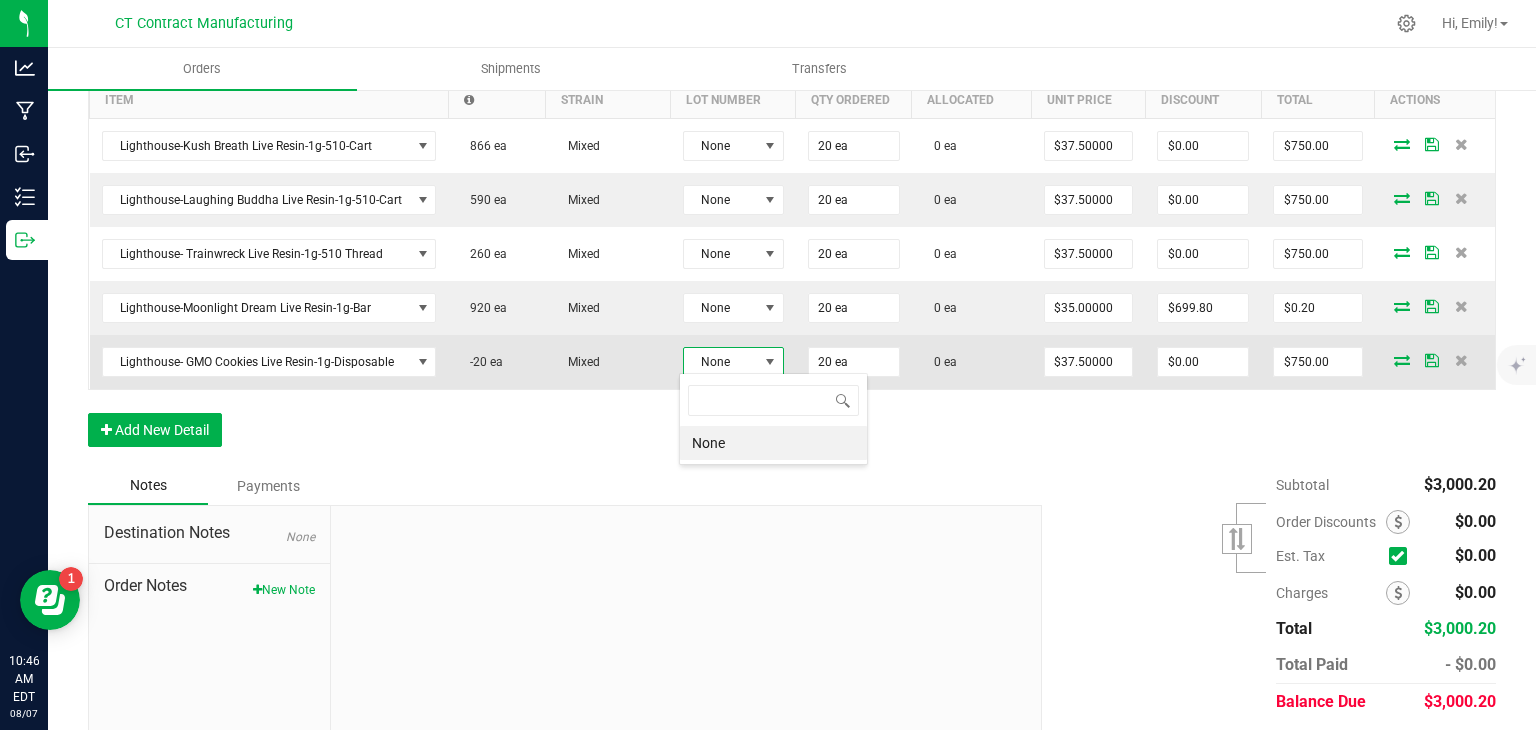 click at bounding box center (770, 362) 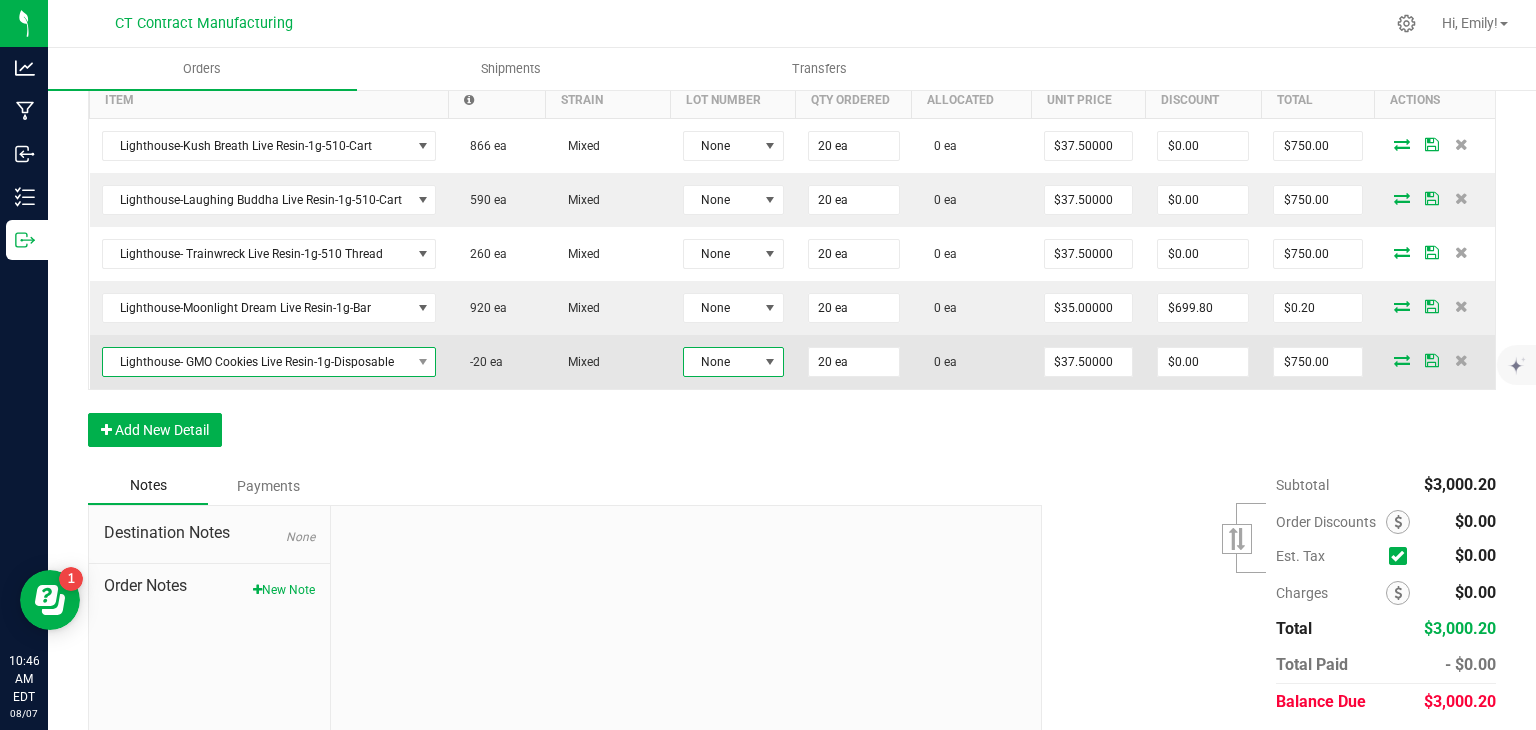click on "Lighthouse- GMO Cookies Live Resin-1g-Disposable" at bounding box center [257, 362] 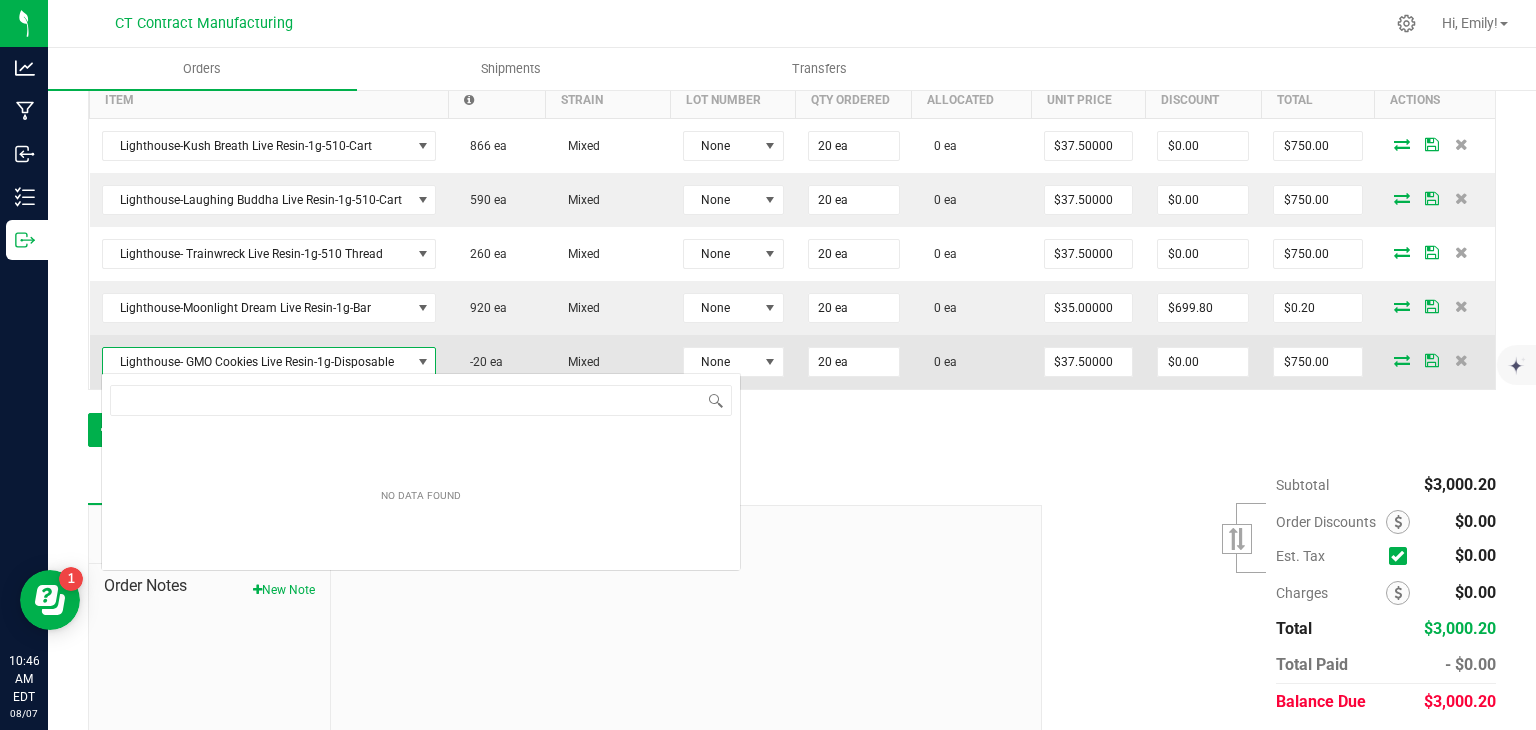 scroll, scrollTop: 99970, scrollLeft: 99668, axis: both 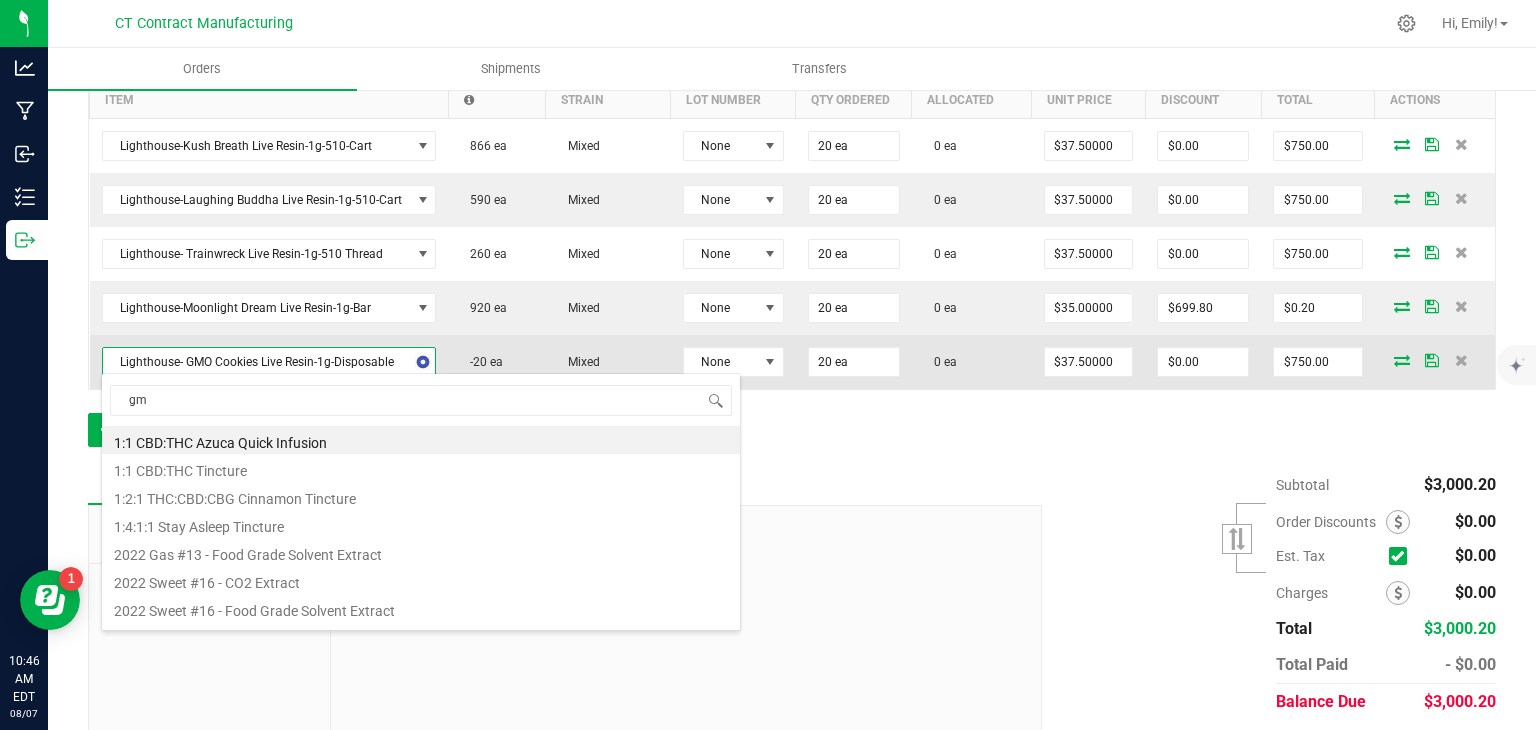 type on "gmo" 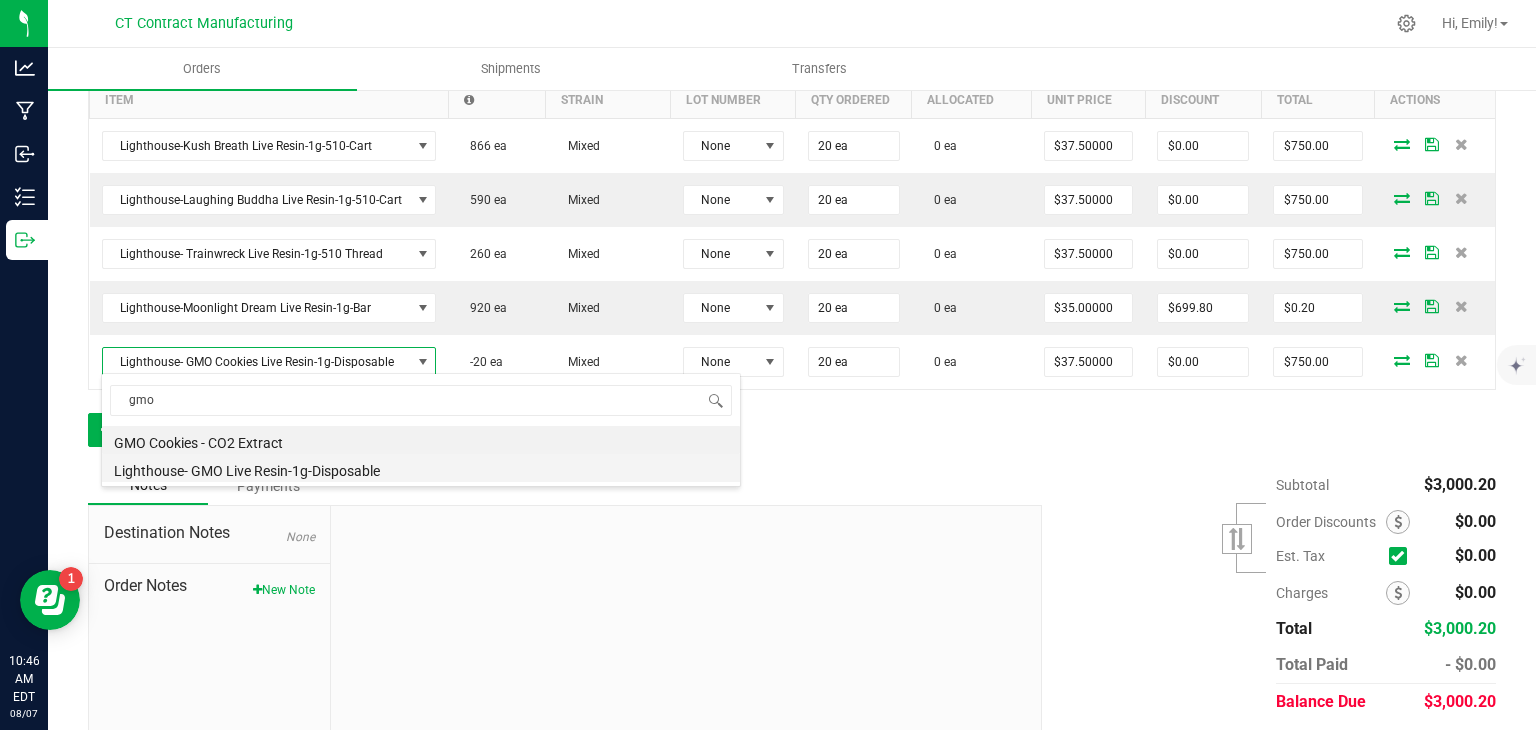 click on "Lighthouse- GMO Live Resin-1g-Disposable" at bounding box center (421, 468) 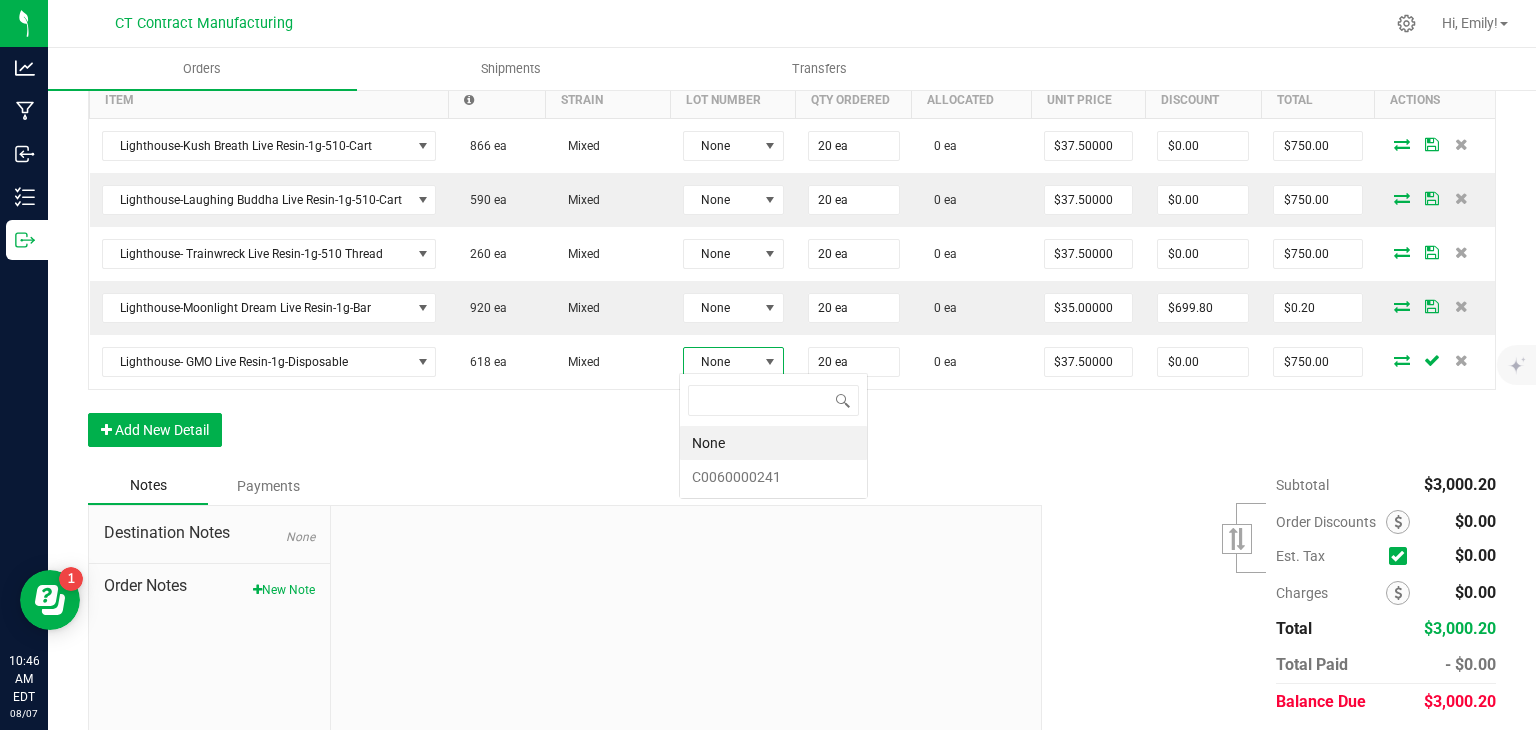 scroll, scrollTop: 99970, scrollLeft: 99899, axis: both 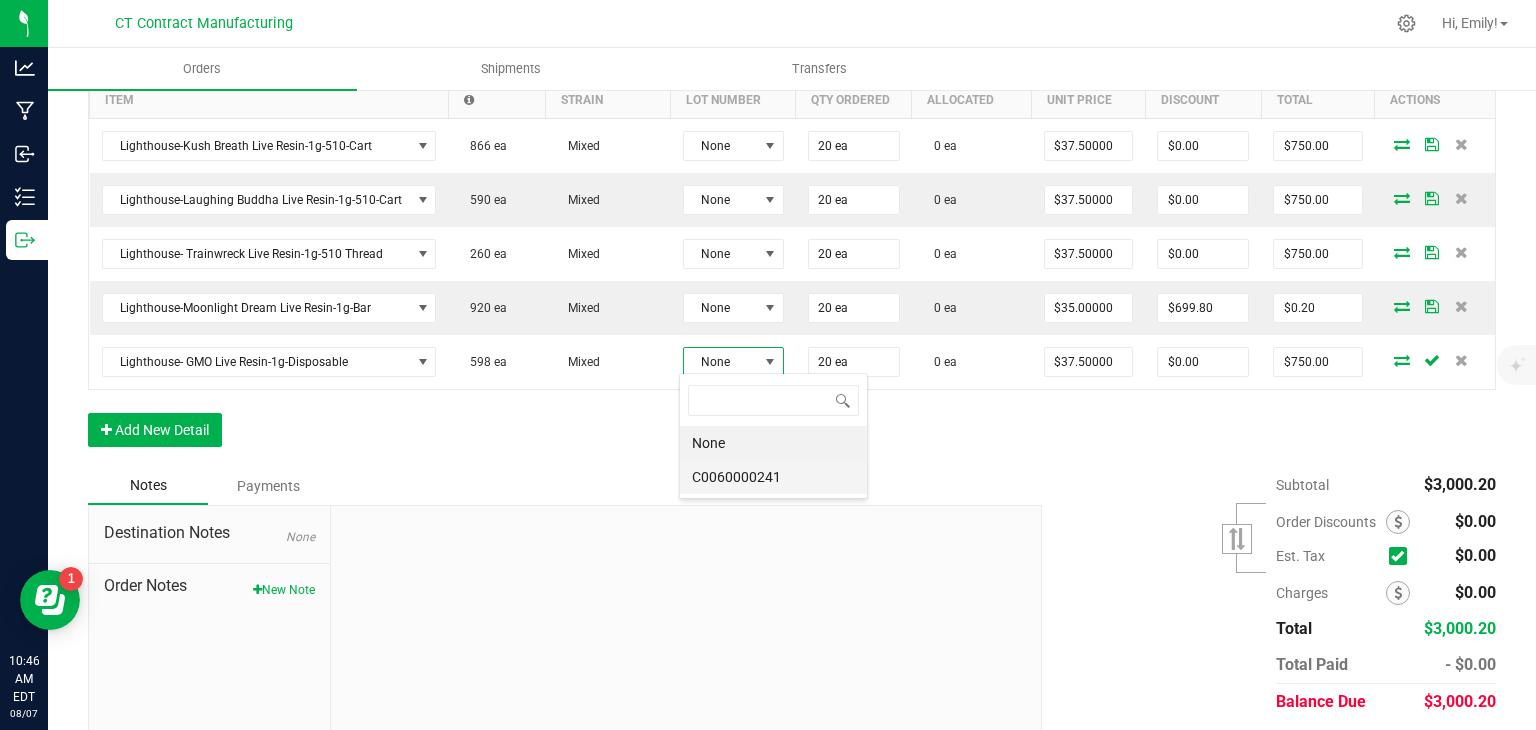 click on "C0060000241" at bounding box center (773, 477) 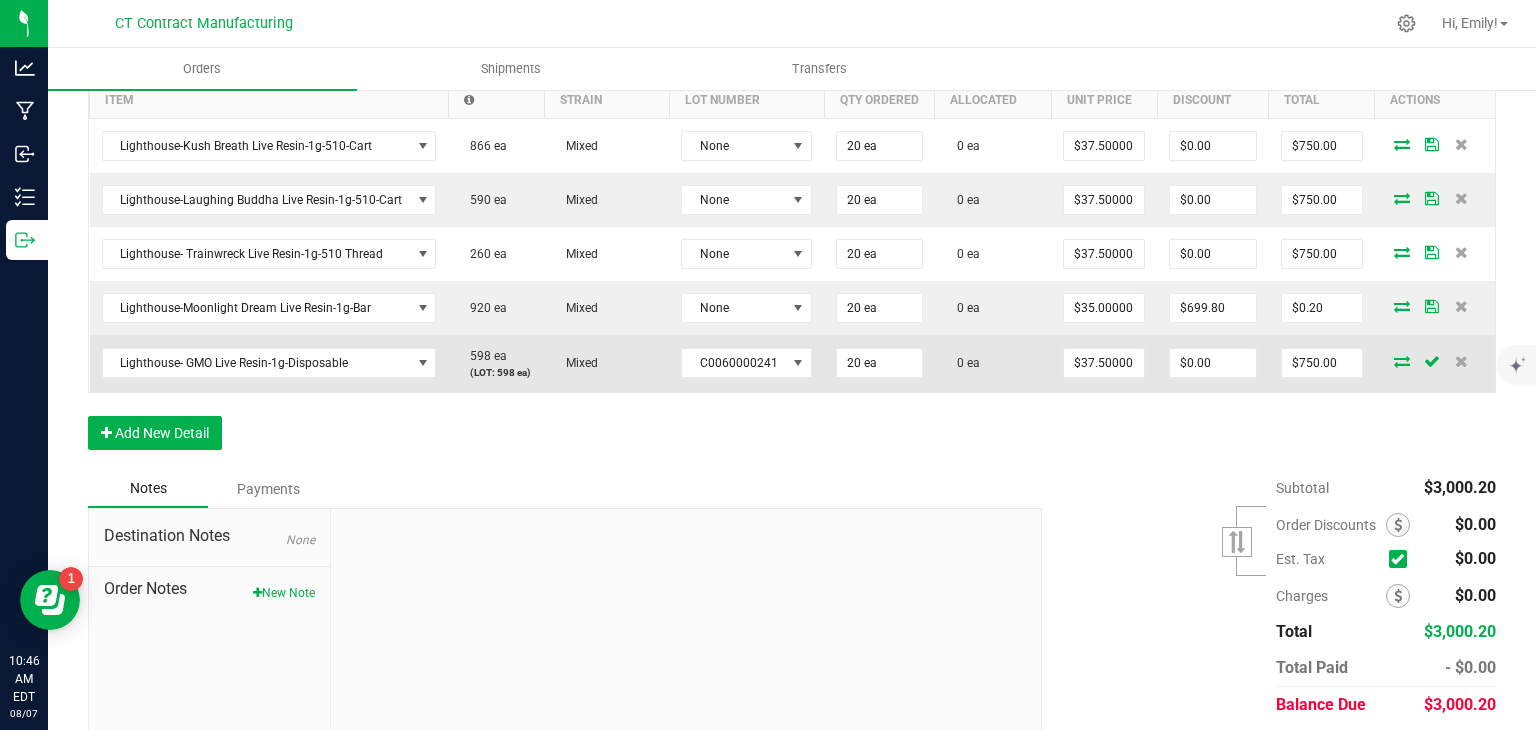 click at bounding box center [1402, 361] 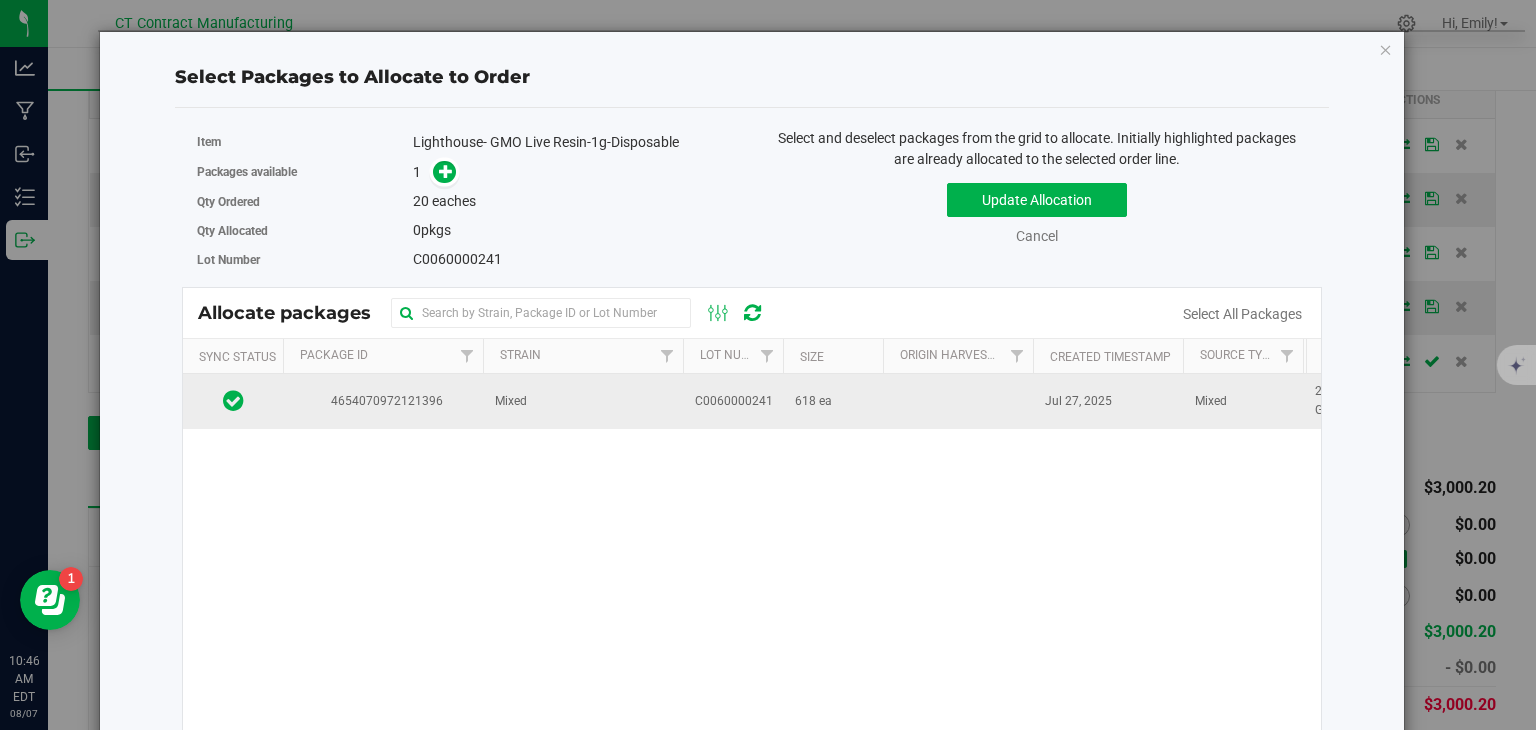 click on "C0060000241" at bounding box center [734, 401] 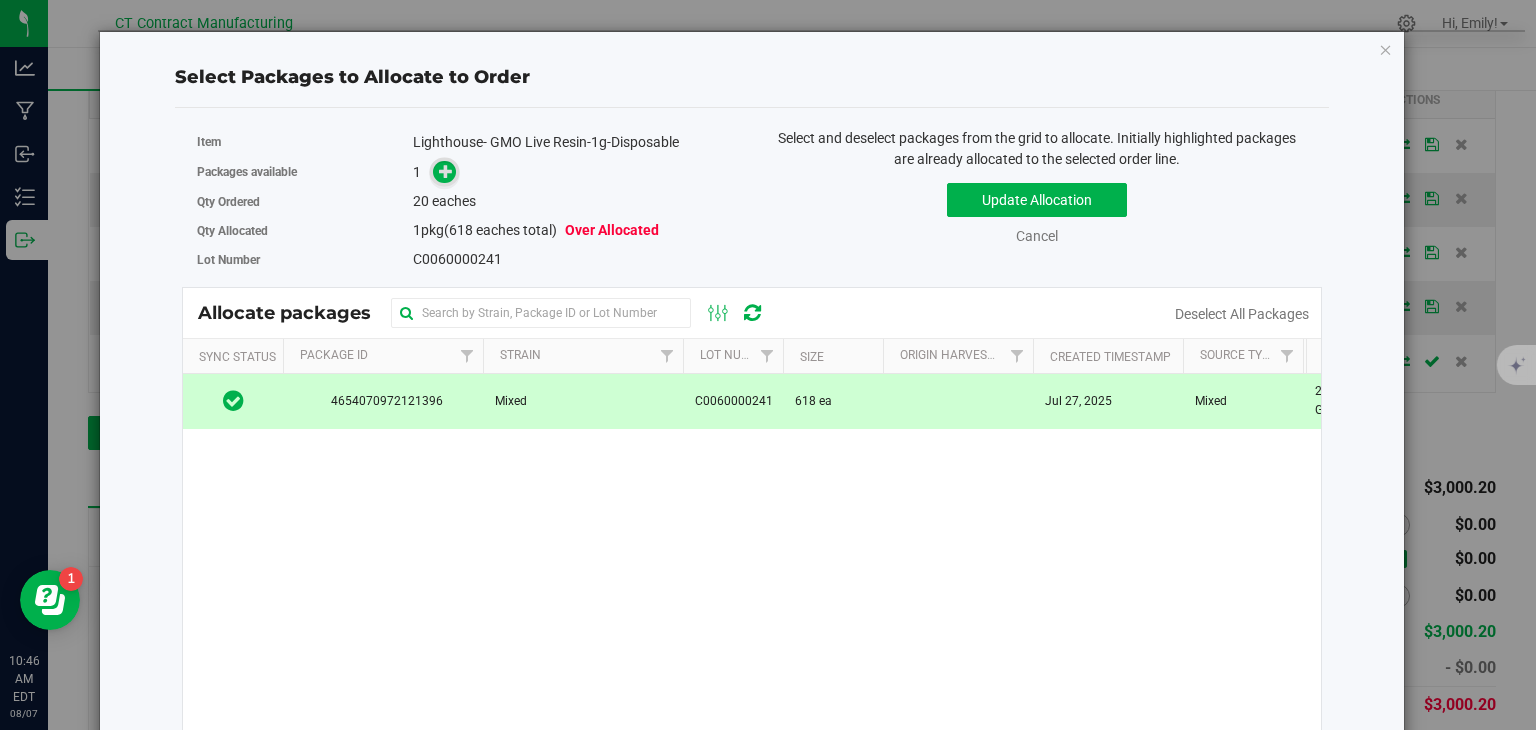 click at bounding box center [446, 171] 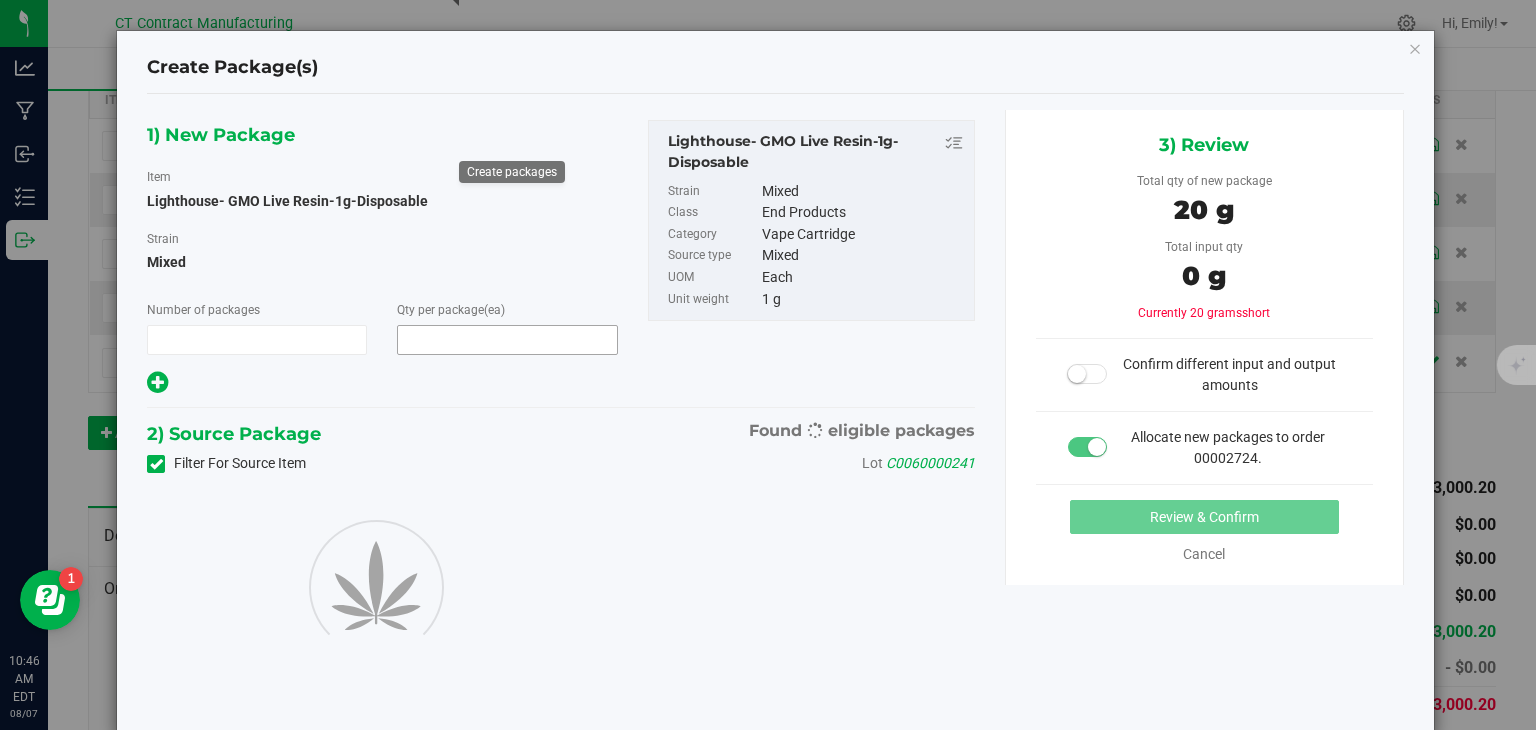 type on "1" 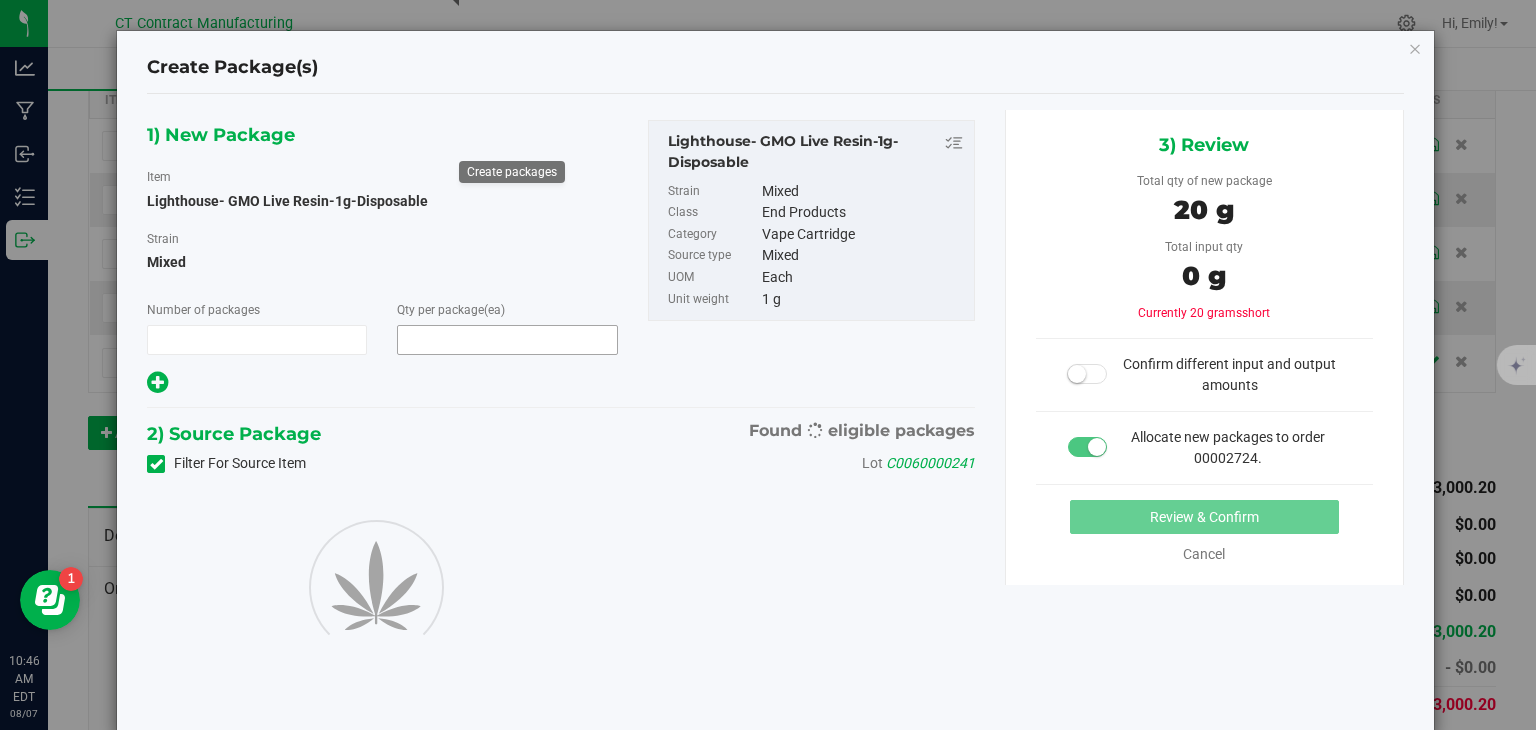type on "20" 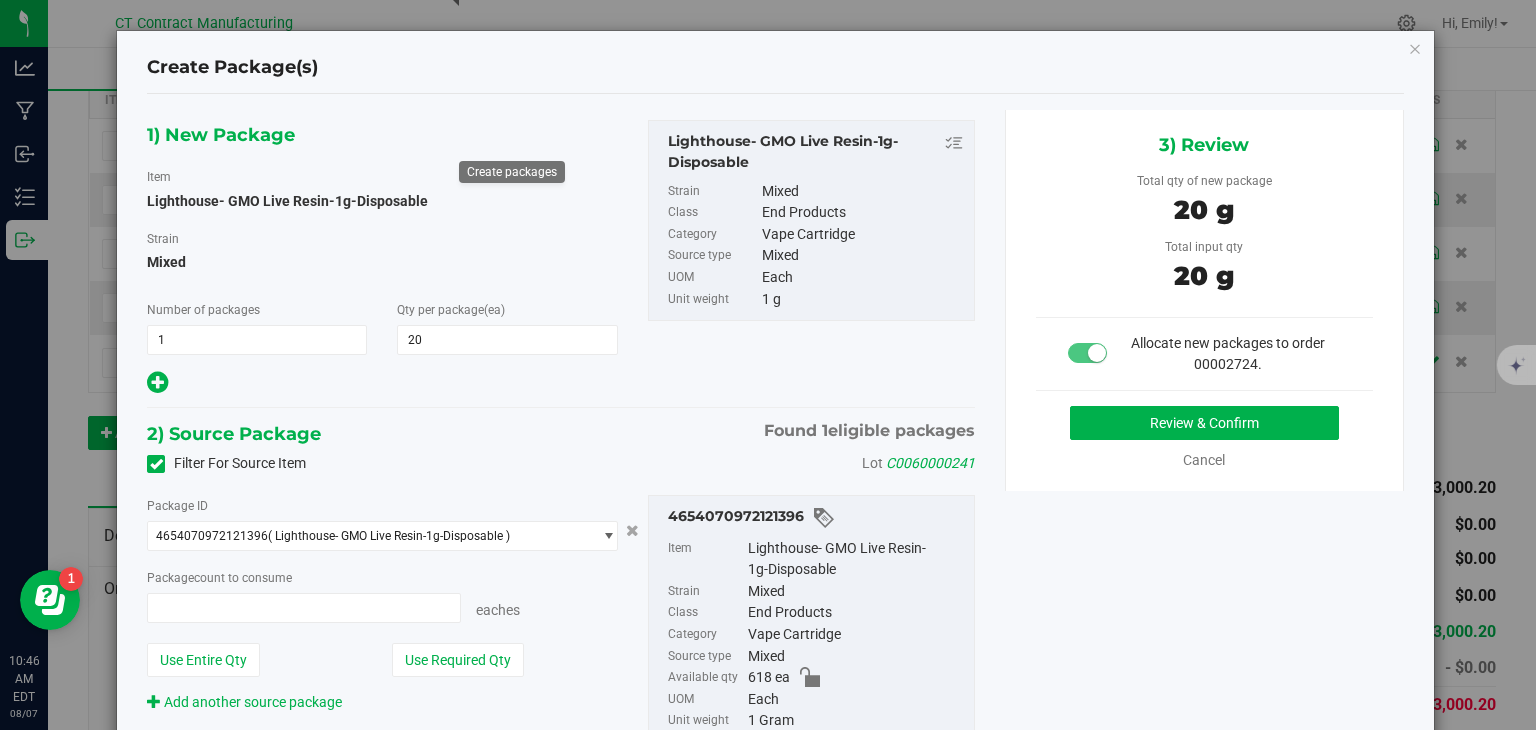 type on "20 ea" 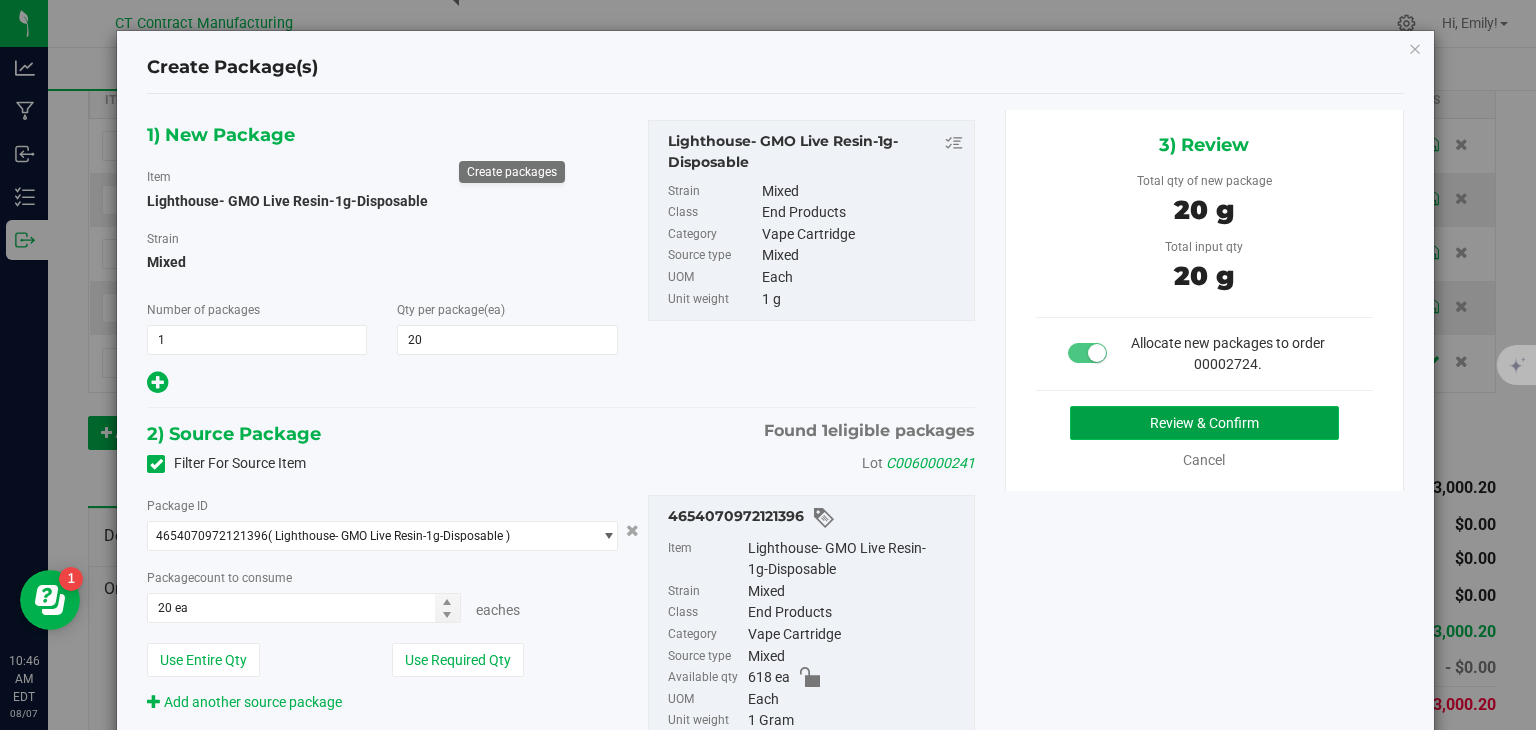 click on "Review & Confirm" at bounding box center [1204, 423] 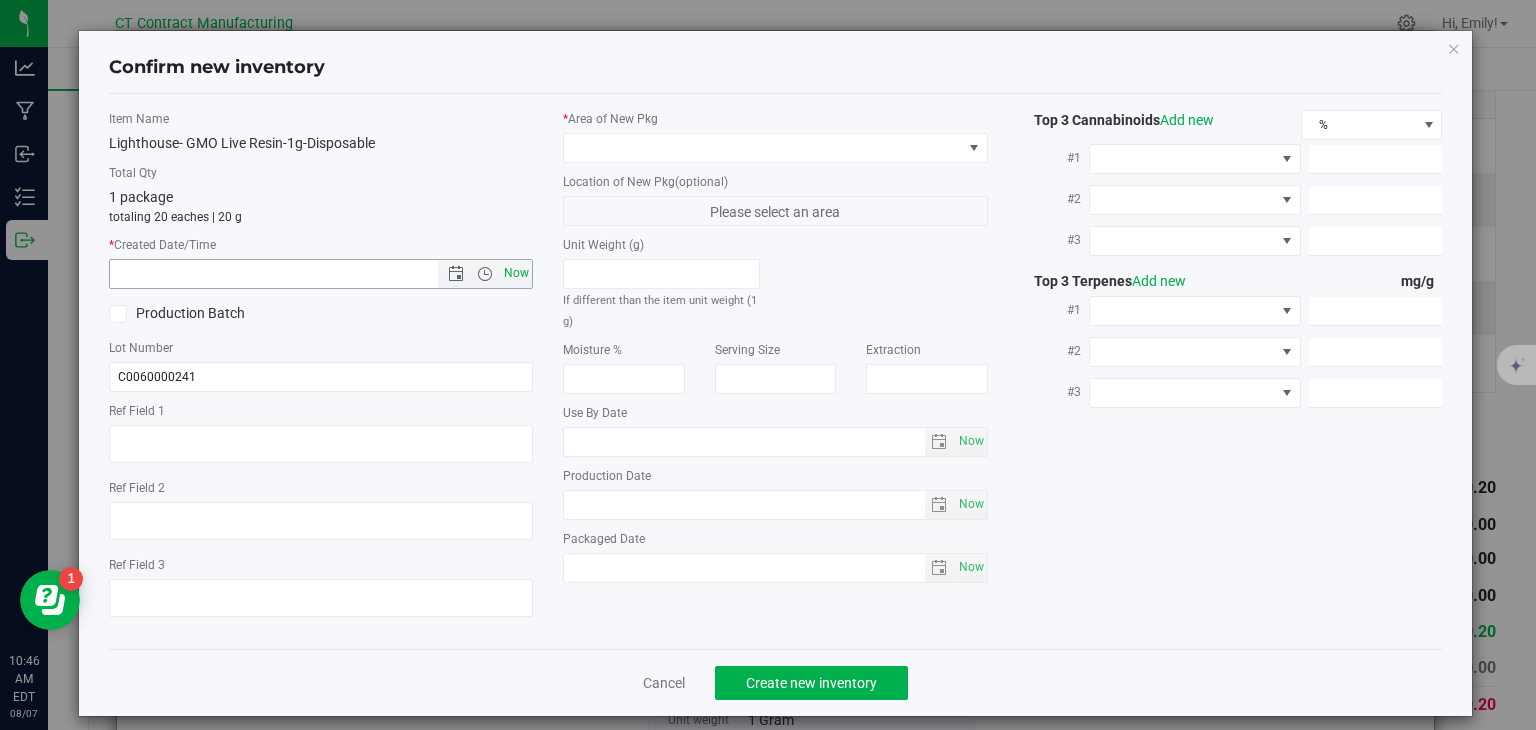 click on "Now" at bounding box center [517, 273] 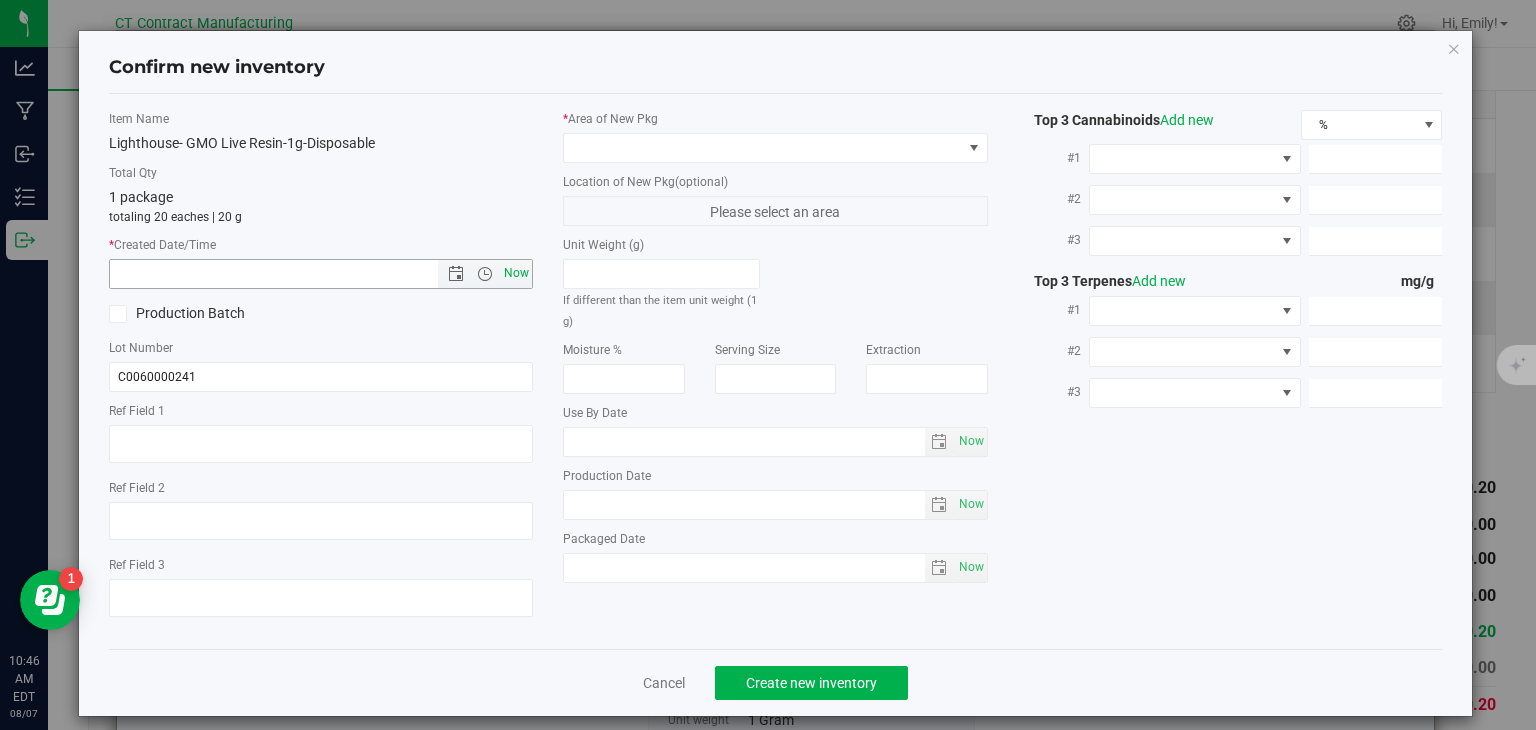 type on "8/7/2025 10:47 AM" 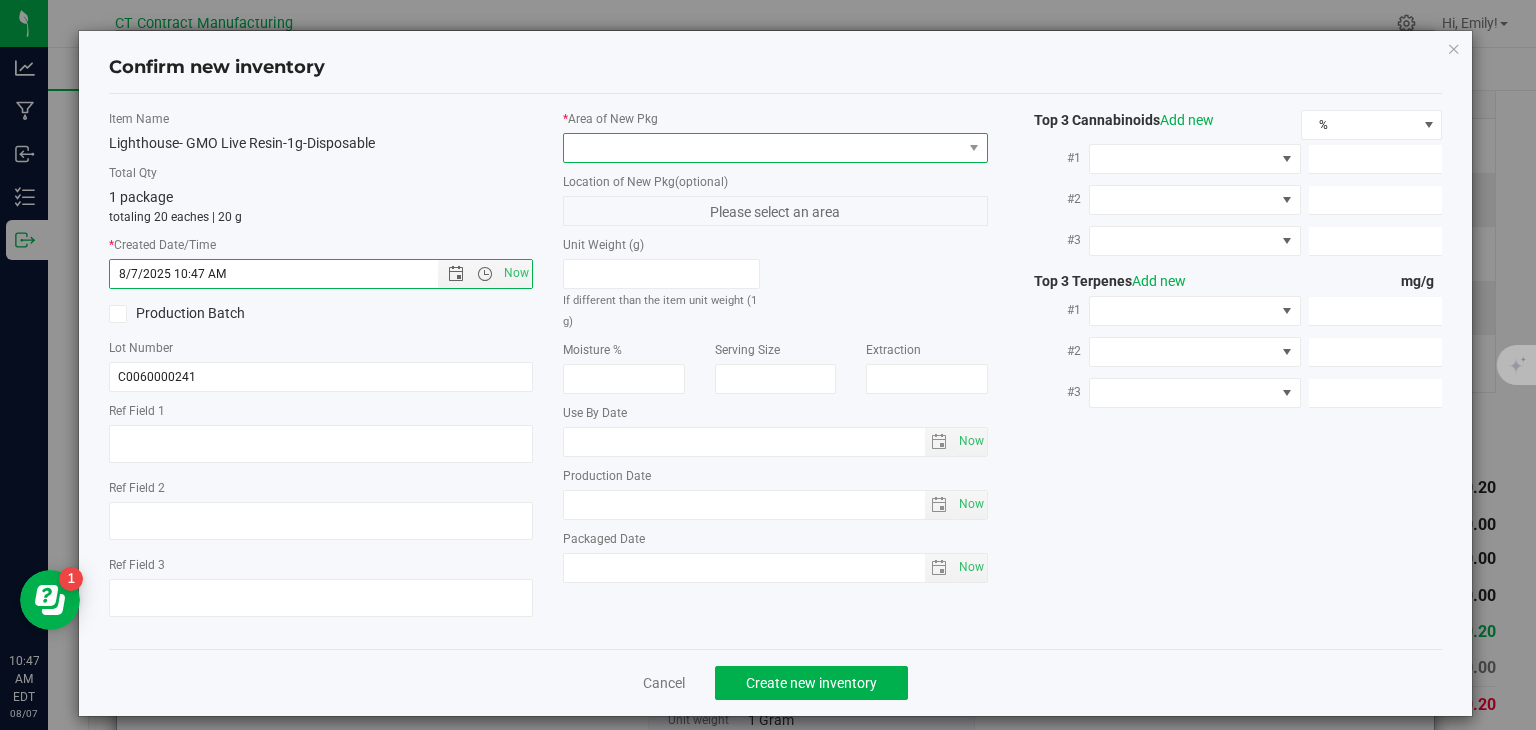 click at bounding box center (763, 148) 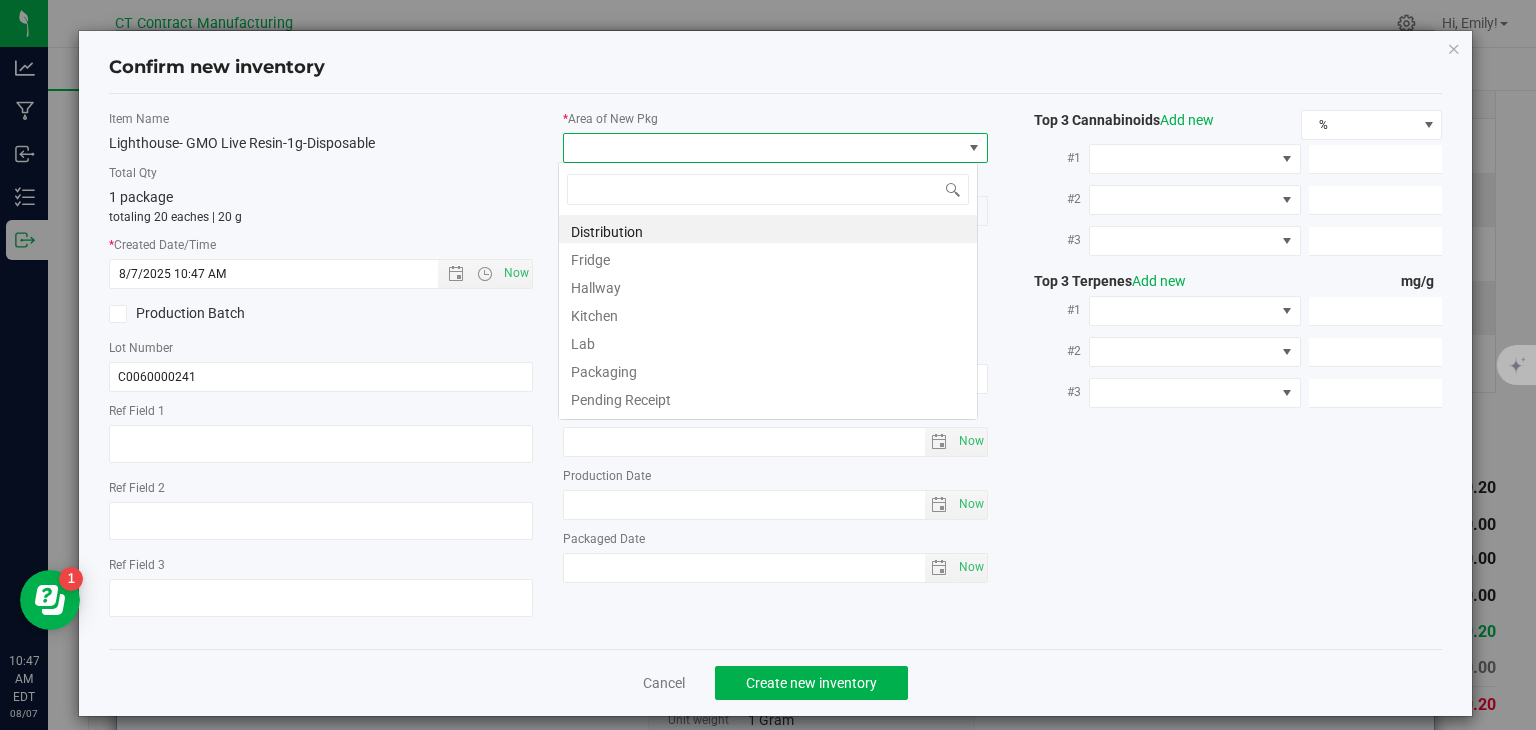 scroll, scrollTop: 99970, scrollLeft: 99580, axis: both 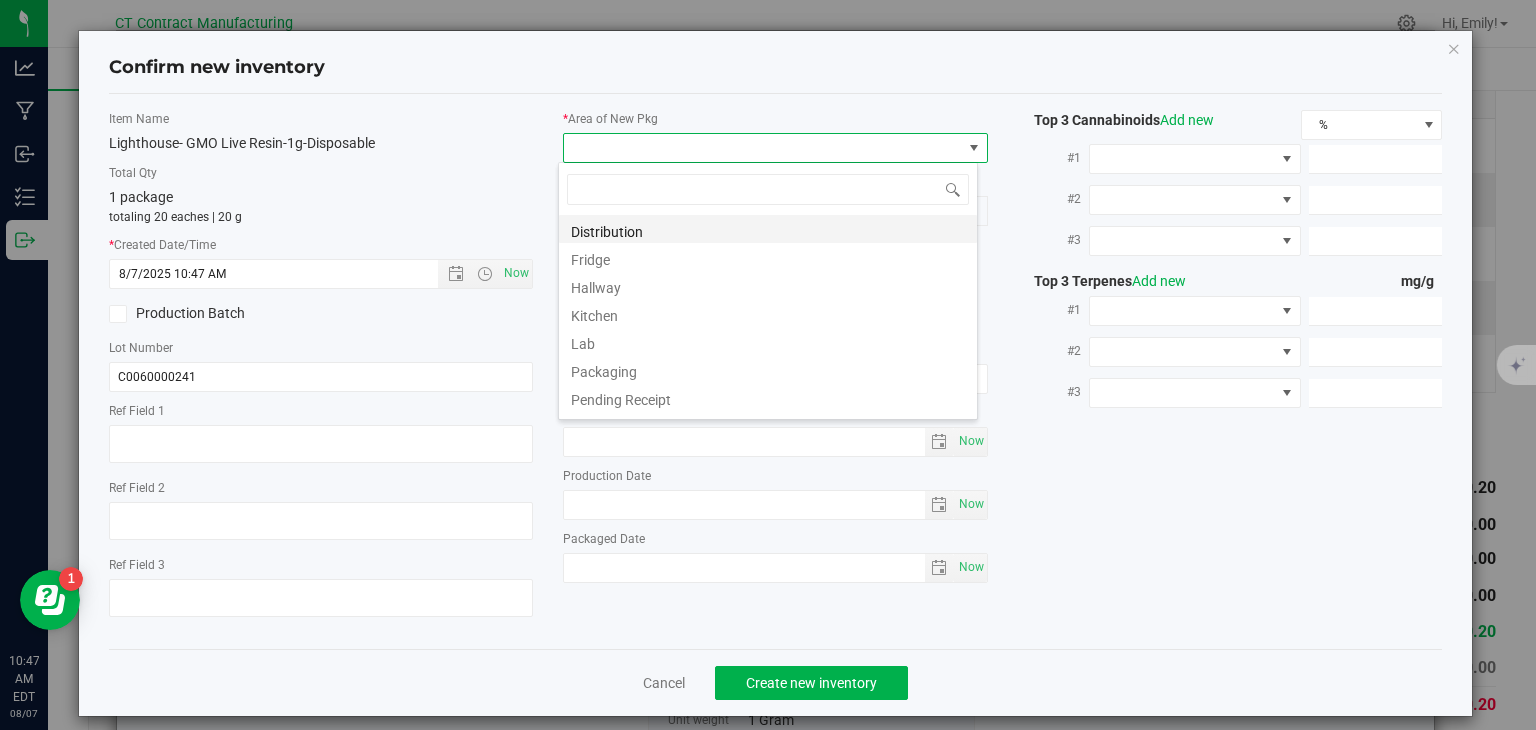 click on "Distribution" at bounding box center (768, 229) 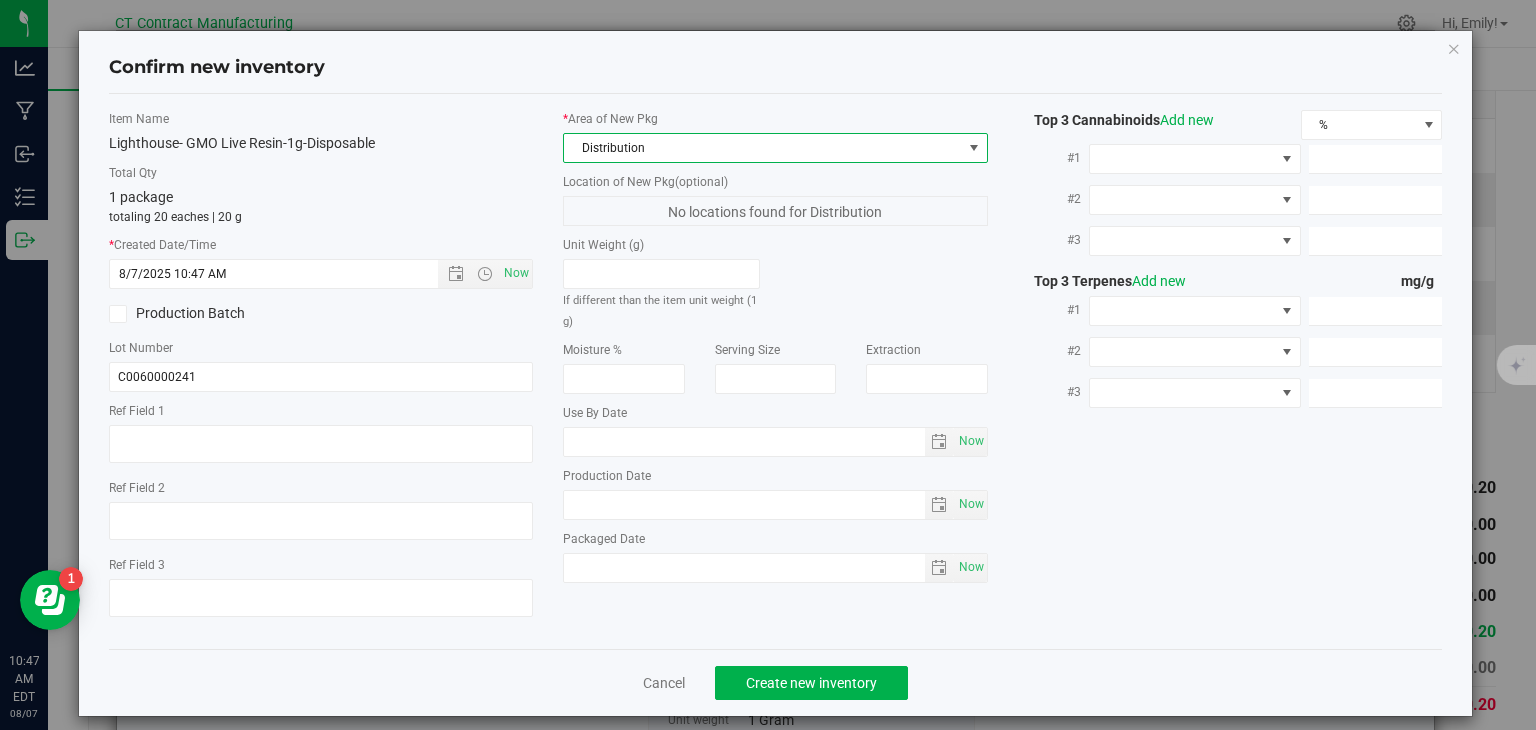 click on "Cancel
Create new inventory" at bounding box center [776, 682] 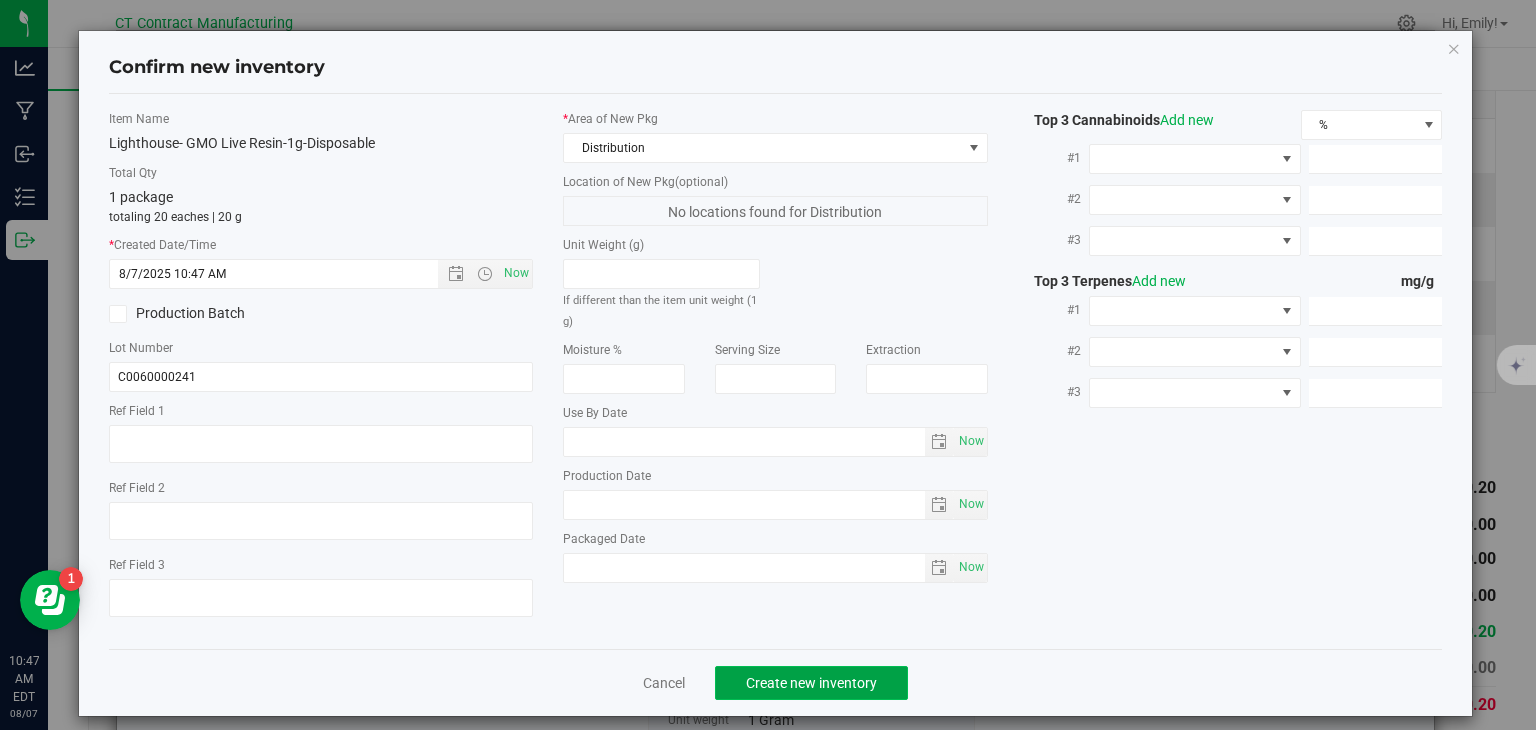 click on "Create new inventory" 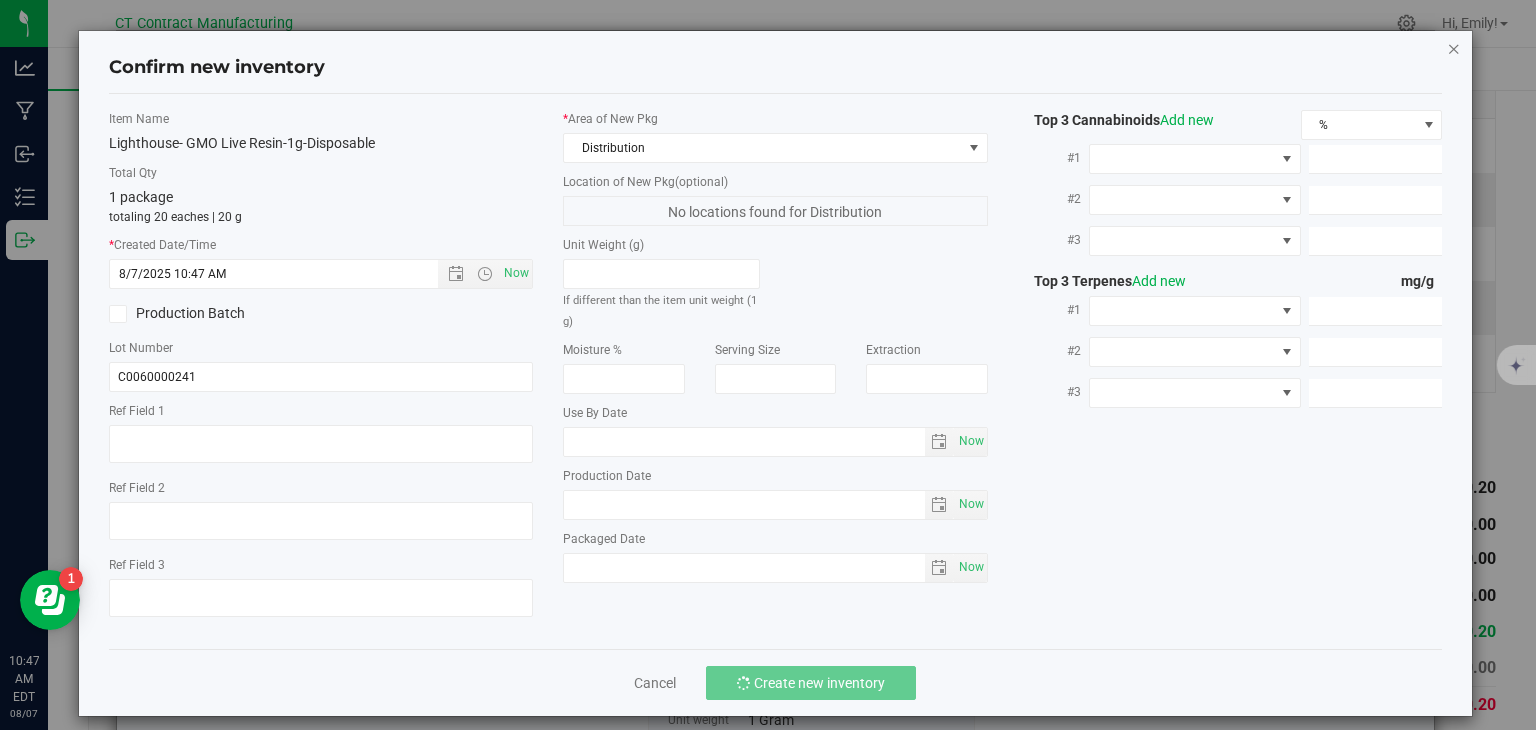 click at bounding box center (1454, 48) 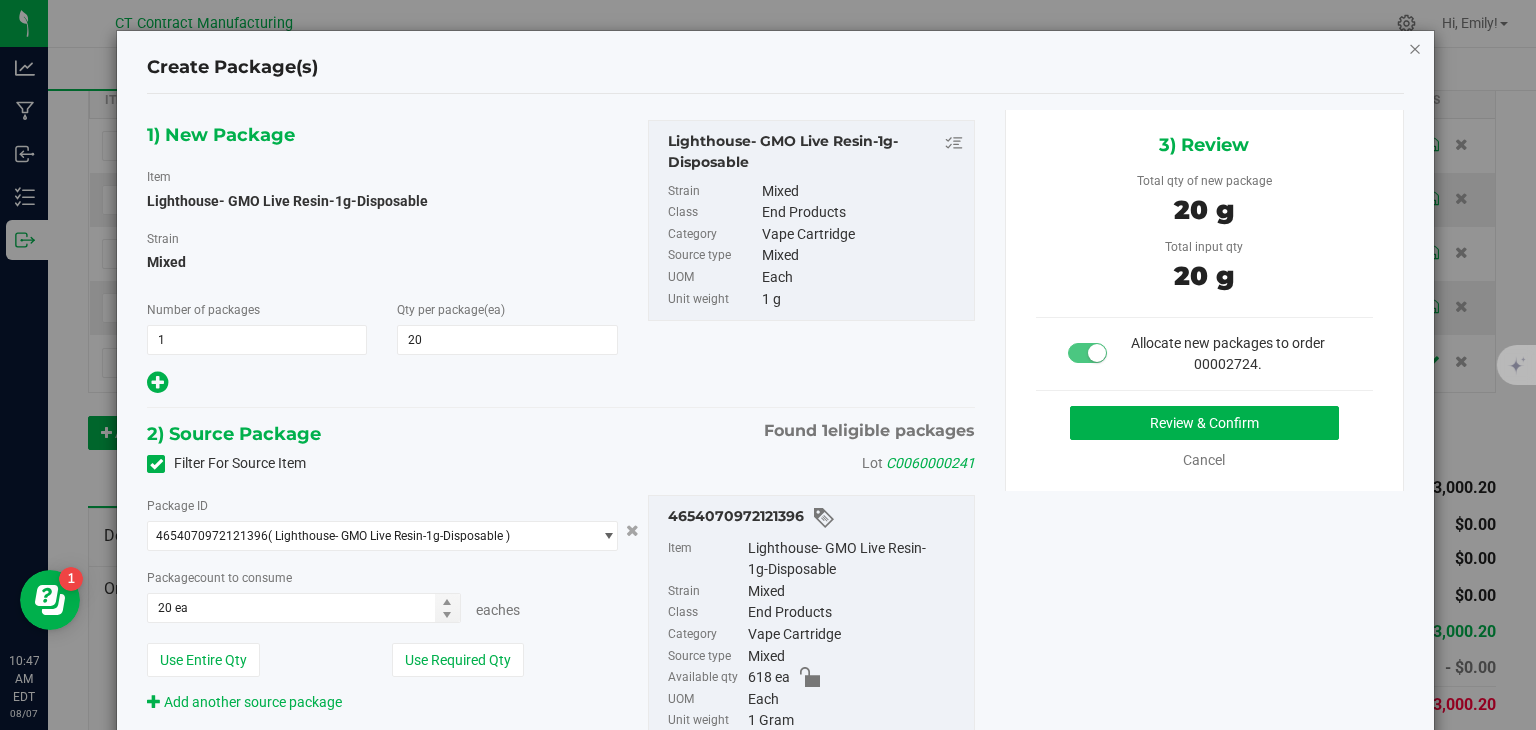click at bounding box center [1415, 48] 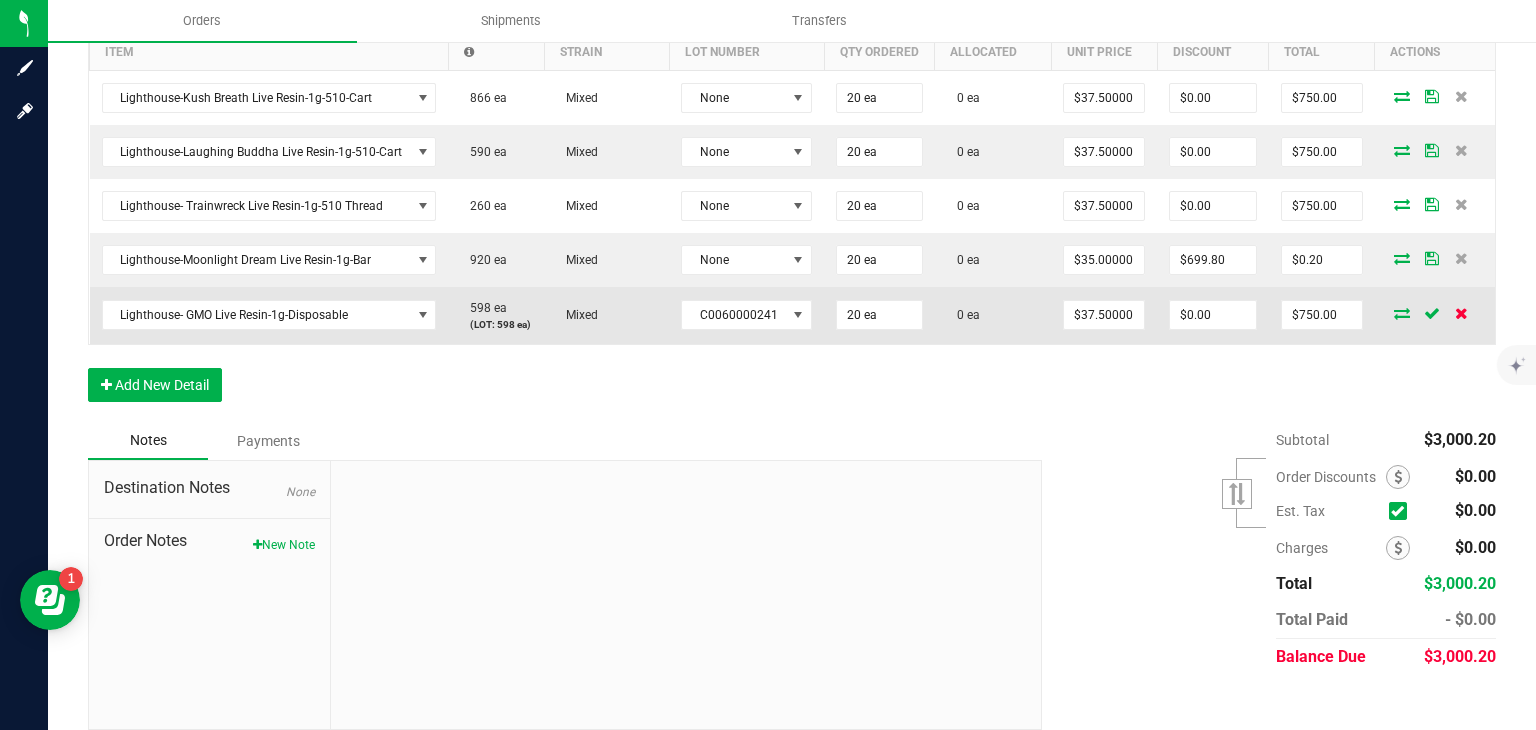 click at bounding box center (1461, 313) 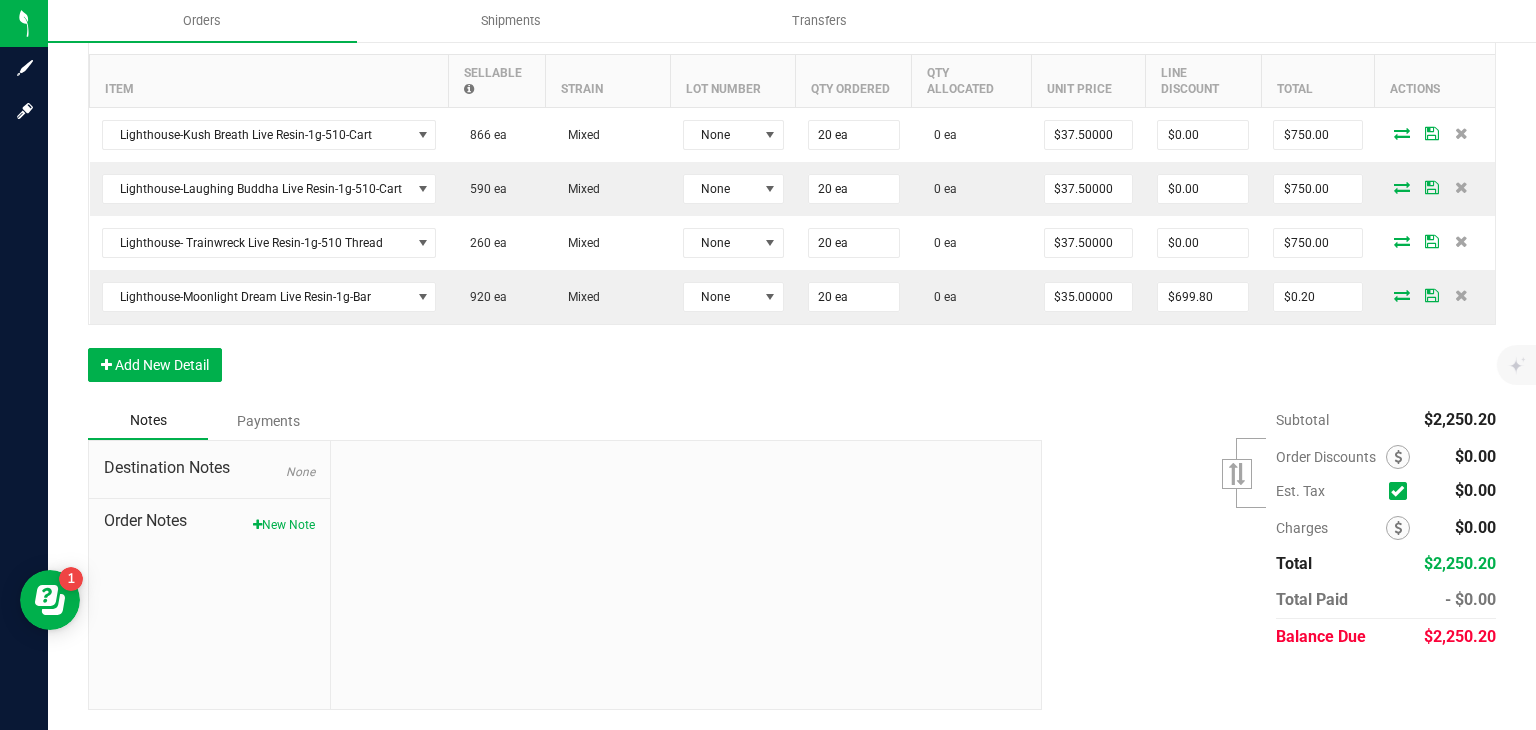 scroll, scrollTop: 558, scrollLeft: 0, axis: vertical 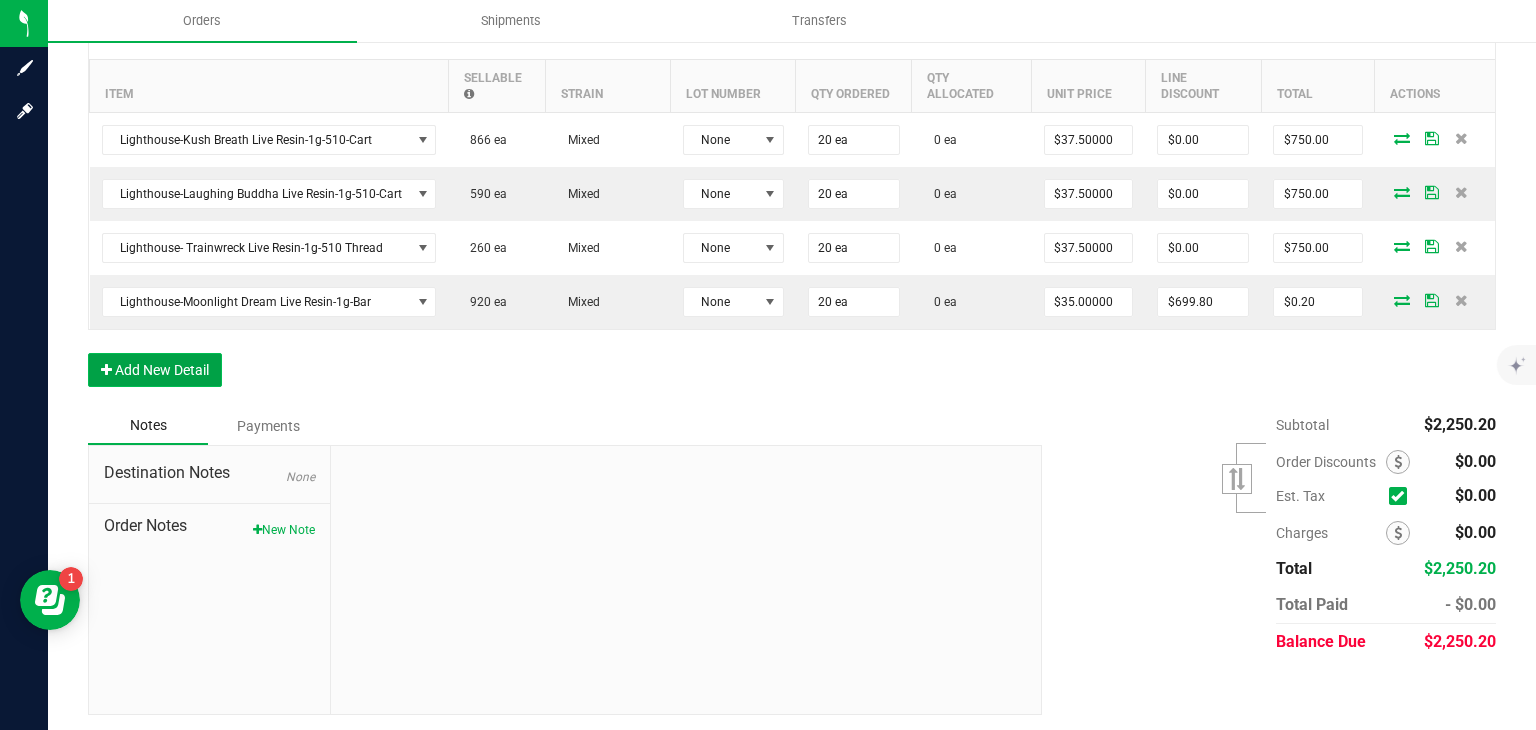 click on "Add New Detail" at bounding box center [155, 370] 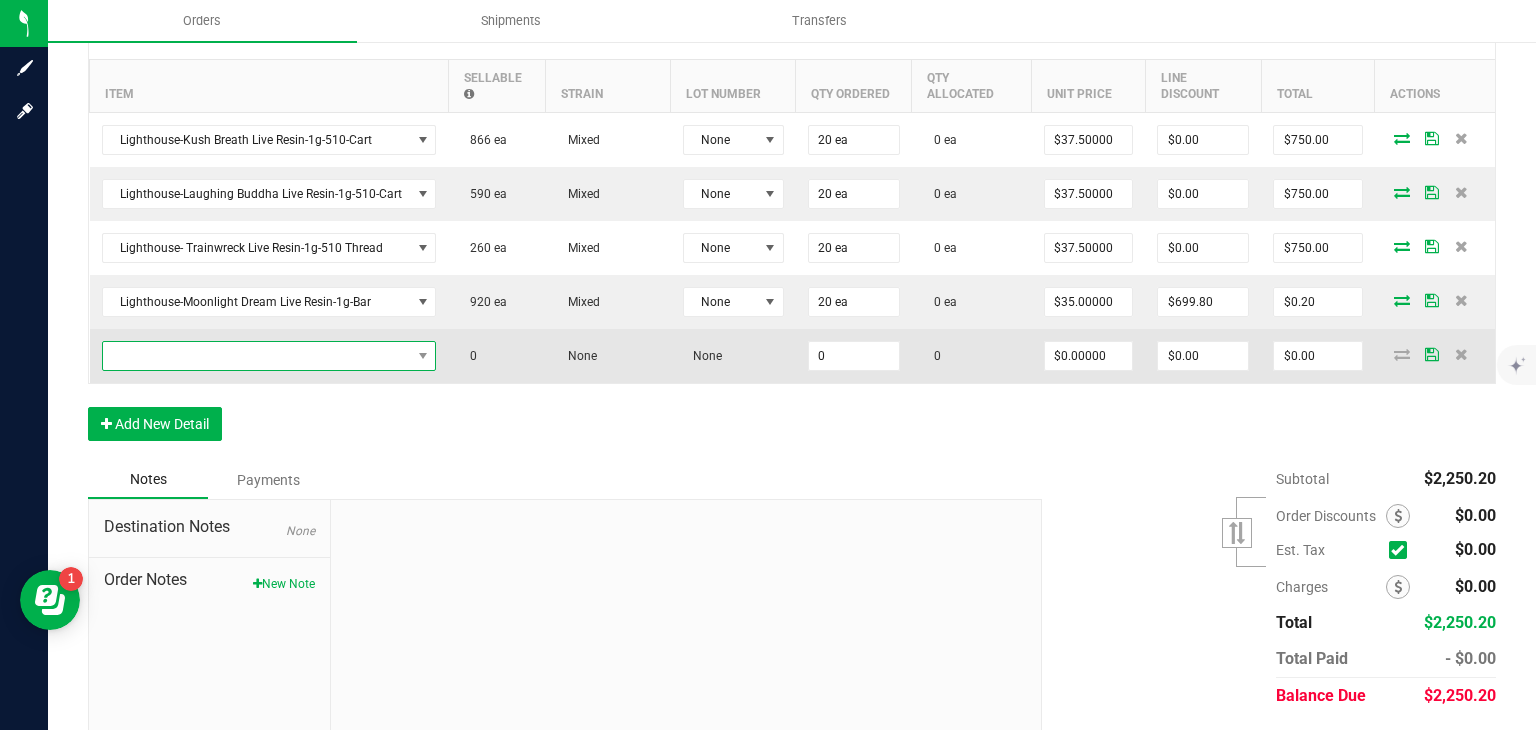 click at bounding box center [257, 356] 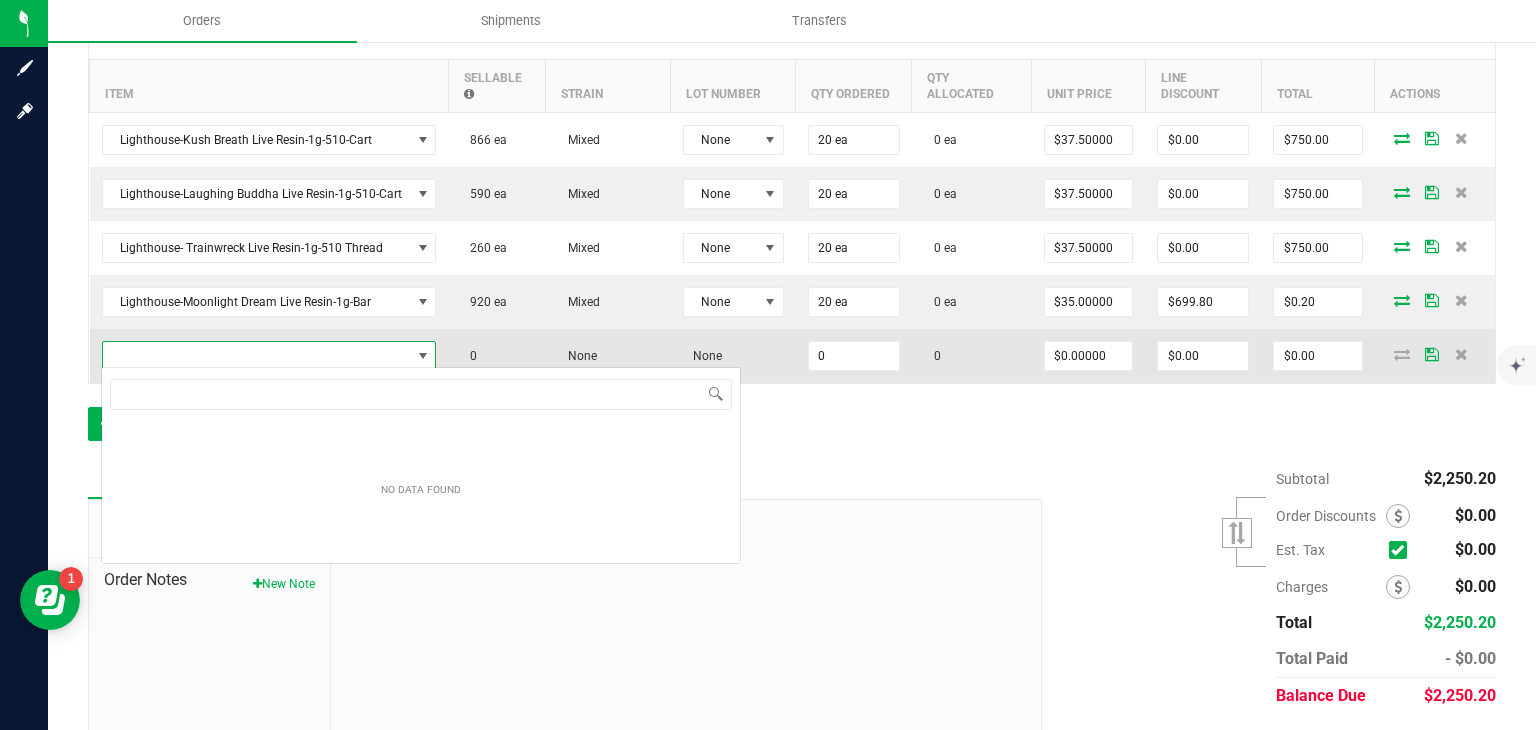 scroll, scrollTop: 99970, scrollLeft: 99668, axis: both 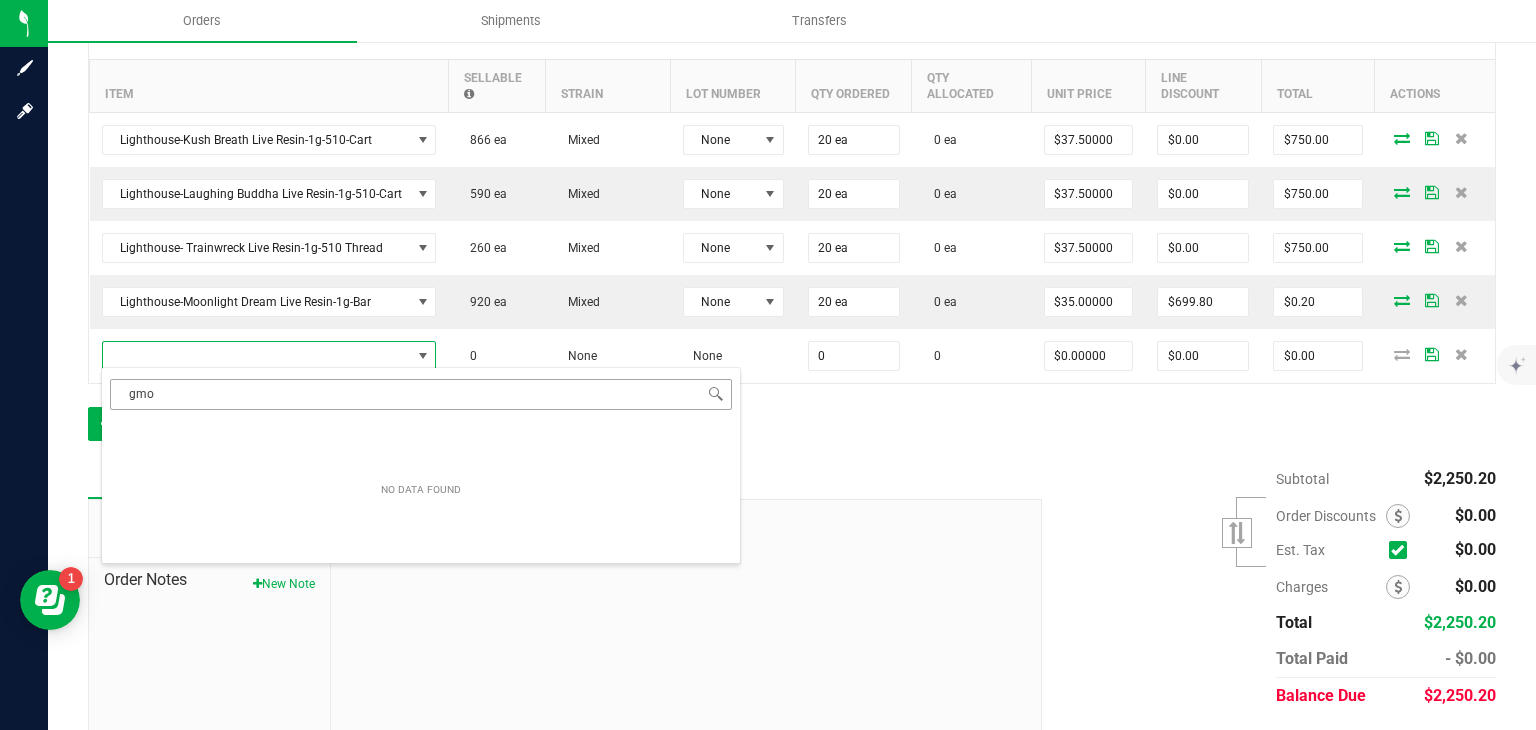 click on "gmo" at bounding box center (421, 394) 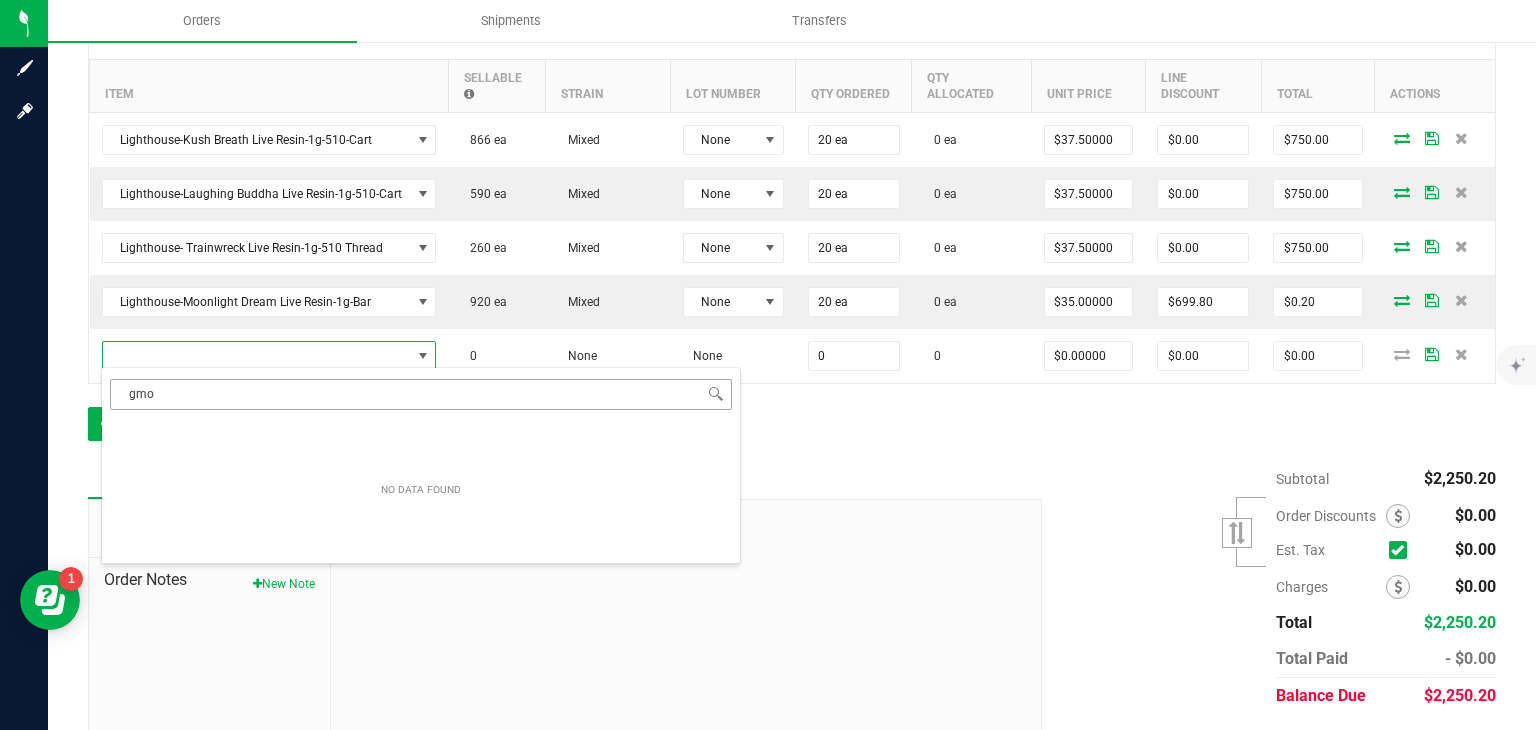 click on "gmo" at bounding box center [421, 394] 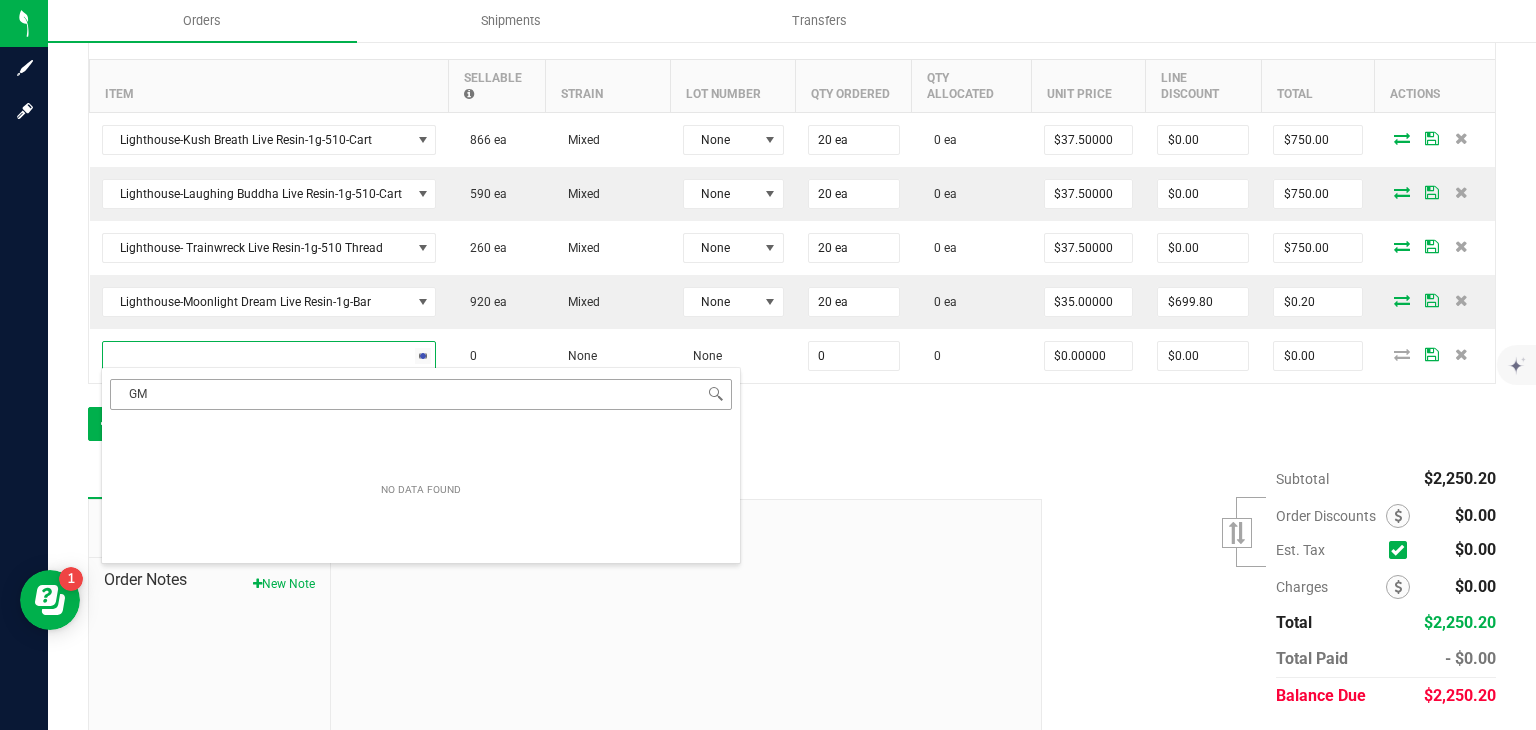 type on "GMO" 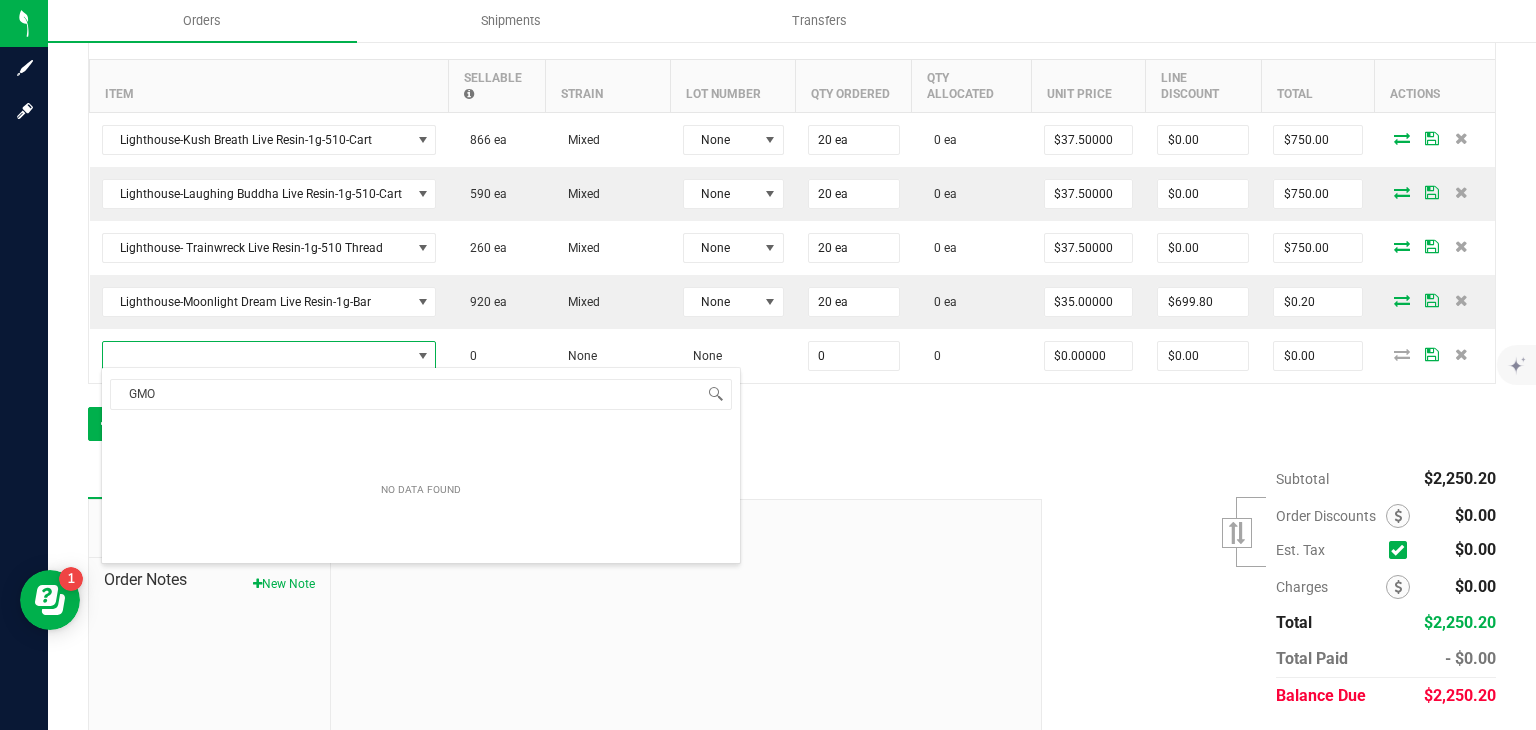 click on "Subtotal
$2,250.20
Est.  Tax" at bounding box center [1261, 587] 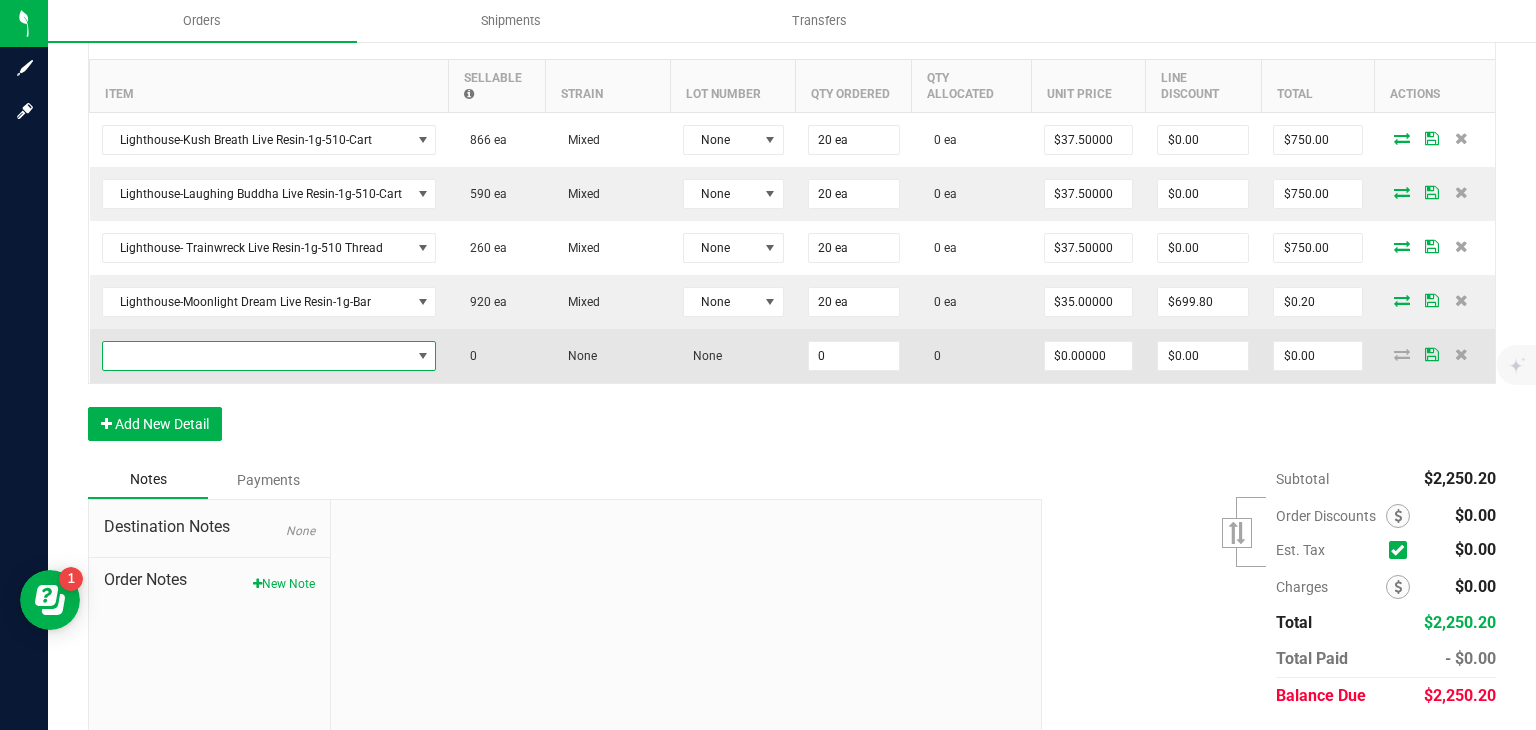 click at bounding box center [423, 356] 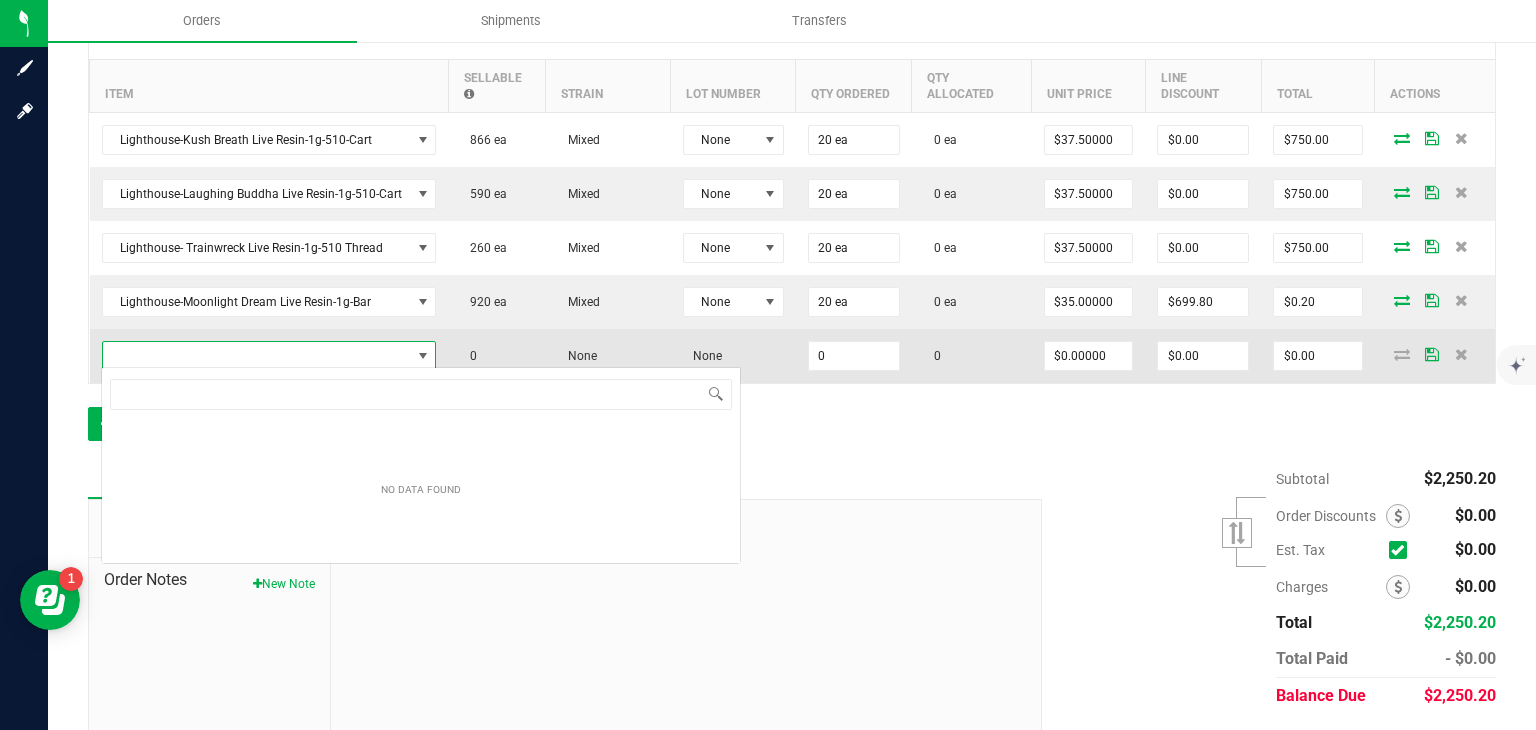 scroll, scrollTop: 99970, scrollLeft: 99668, axis: both 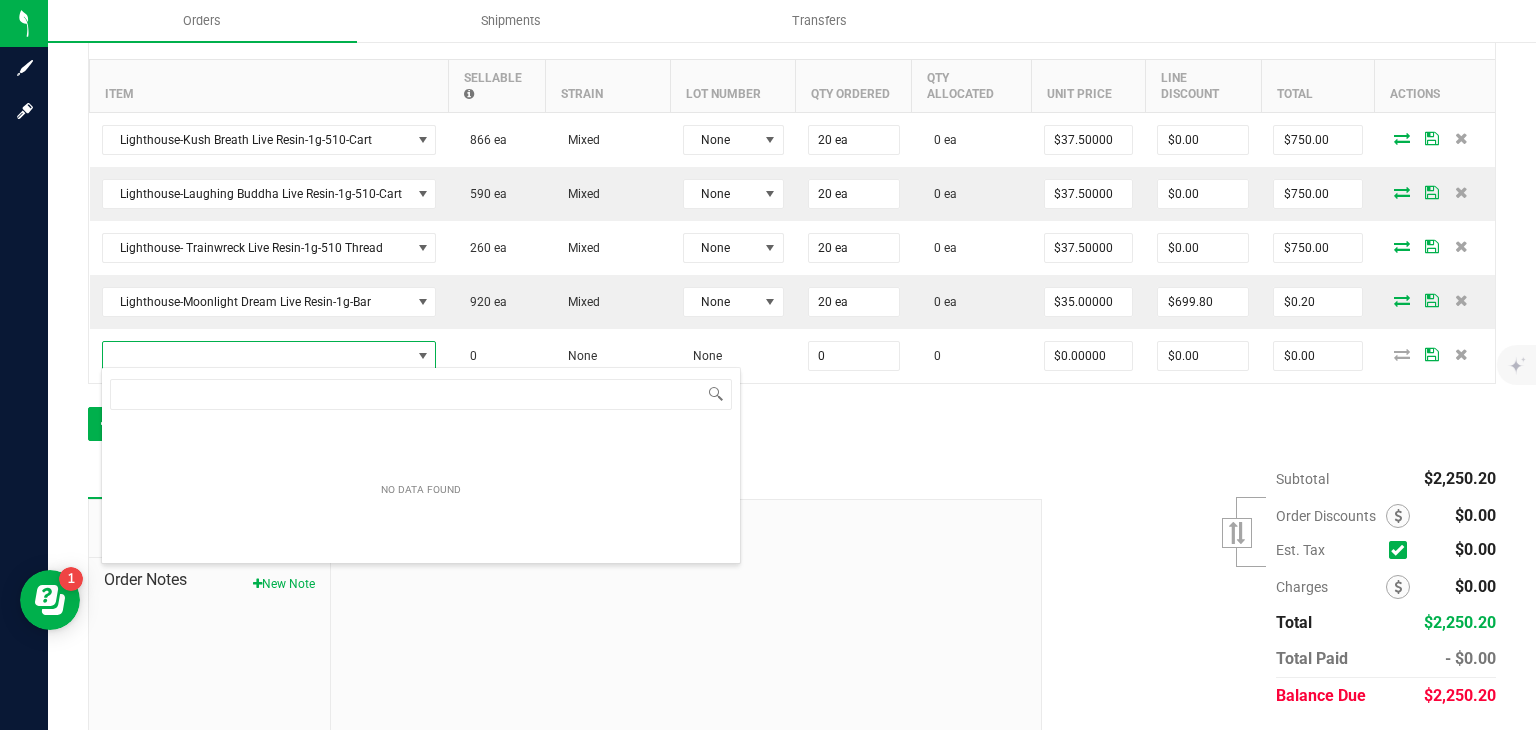 click on "Order Details Print All Labels Item  Sellable  Strain  Lot Number  Qty Ordered Qty Allocated Unit Price Line Discount Total Actions Lighthouse-Kush Breath Live Resin-1g-510-Cart  866 ea   Mixed  None 20 ea  0 ea  $37.50000 $0.00 $750.00 Lighthouse-Laughing Buddha Live Resin-1g-510-Cart  590 ea   Mixed  None 20 ea  0 ea  $37.50000 $0.00 $750.00 Lighthouse- Trainwreck Live Resin-1g-510 Thread  260 ea   Mixed  None 20 ea  0 ea  $37.50000 $0.00 $750.00 Lighthouse-Moonlight Dream Live Resin-1g-Bar  920 ea   Mixed  None 20 ea  0 ea  $35.00000 $699.80 $0.20  0    None   None  0  0   $0.00000 $0.00 $0.00
Add New Detail" at bounding box center [792, 234] 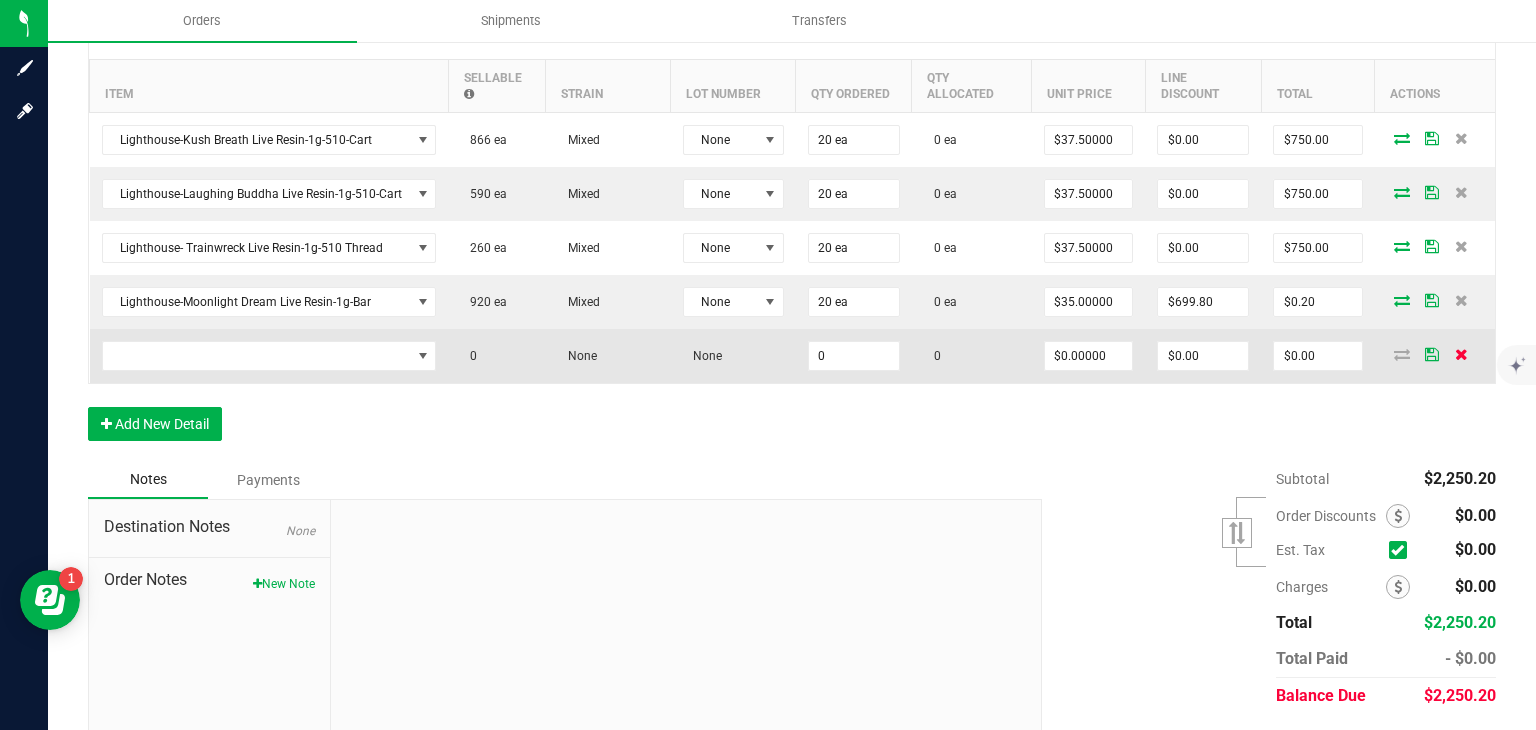 click at bounding box center [1461, 354] 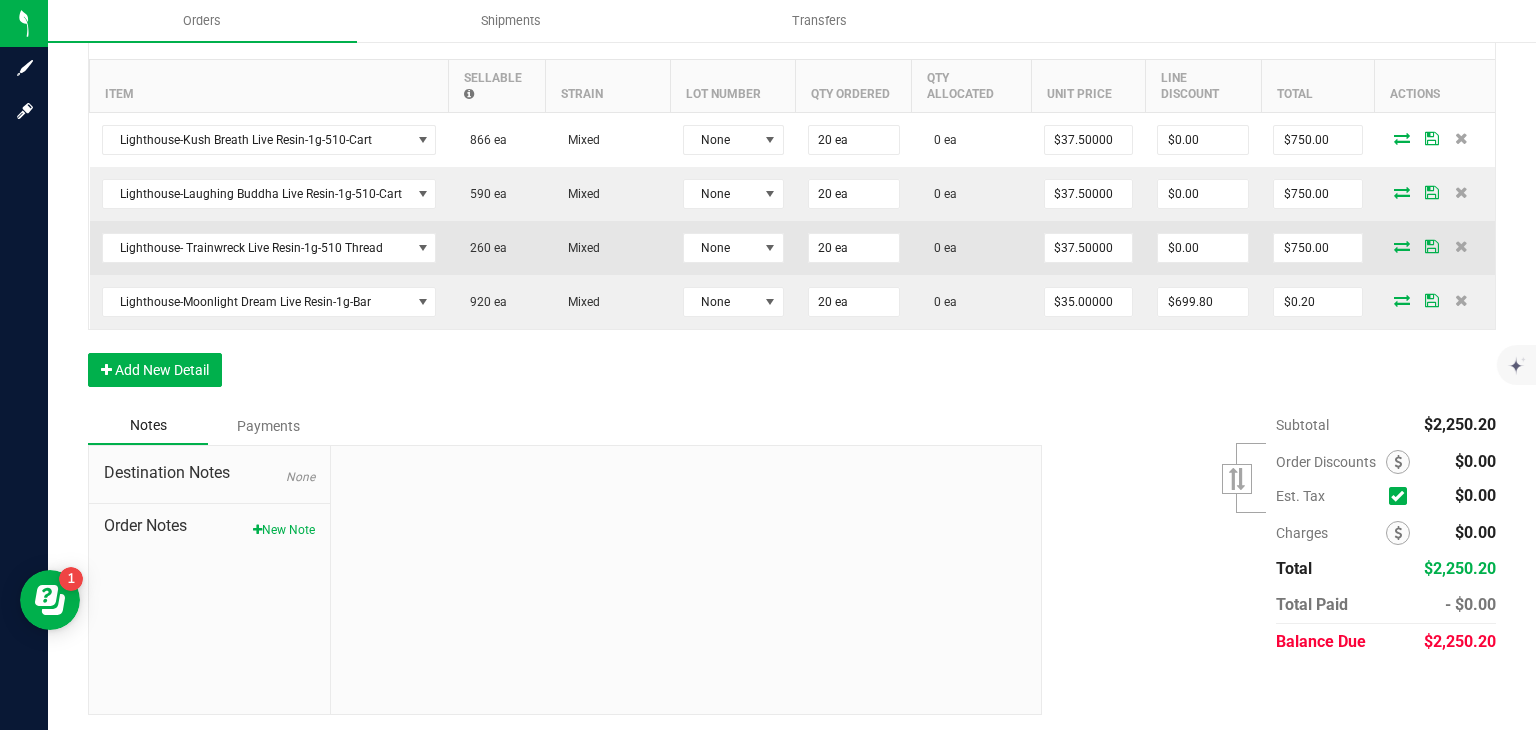 scroll, scrollTop: 0, scrollLeft: 0, axis: both 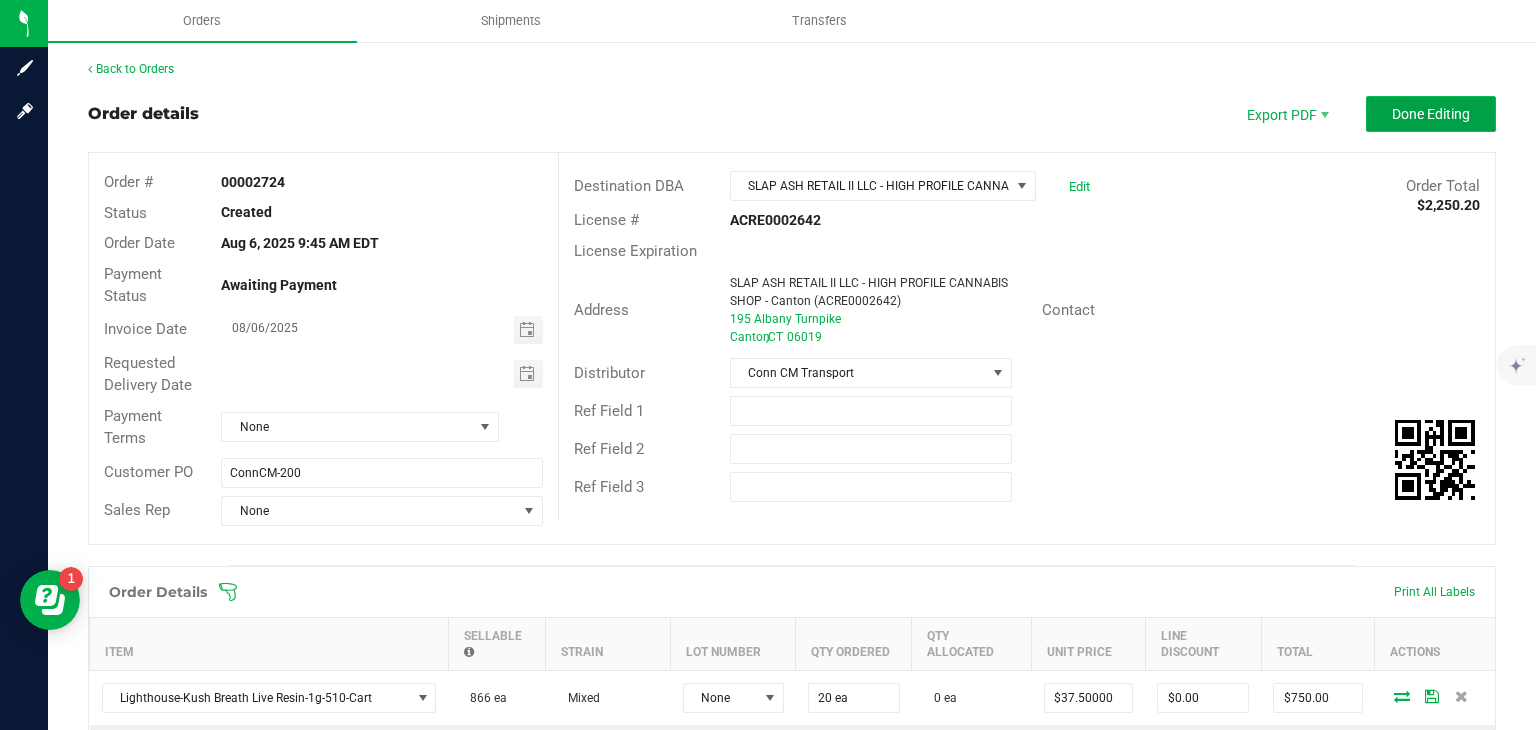 click on "Done Editing" at bounding box center [1431, 114] 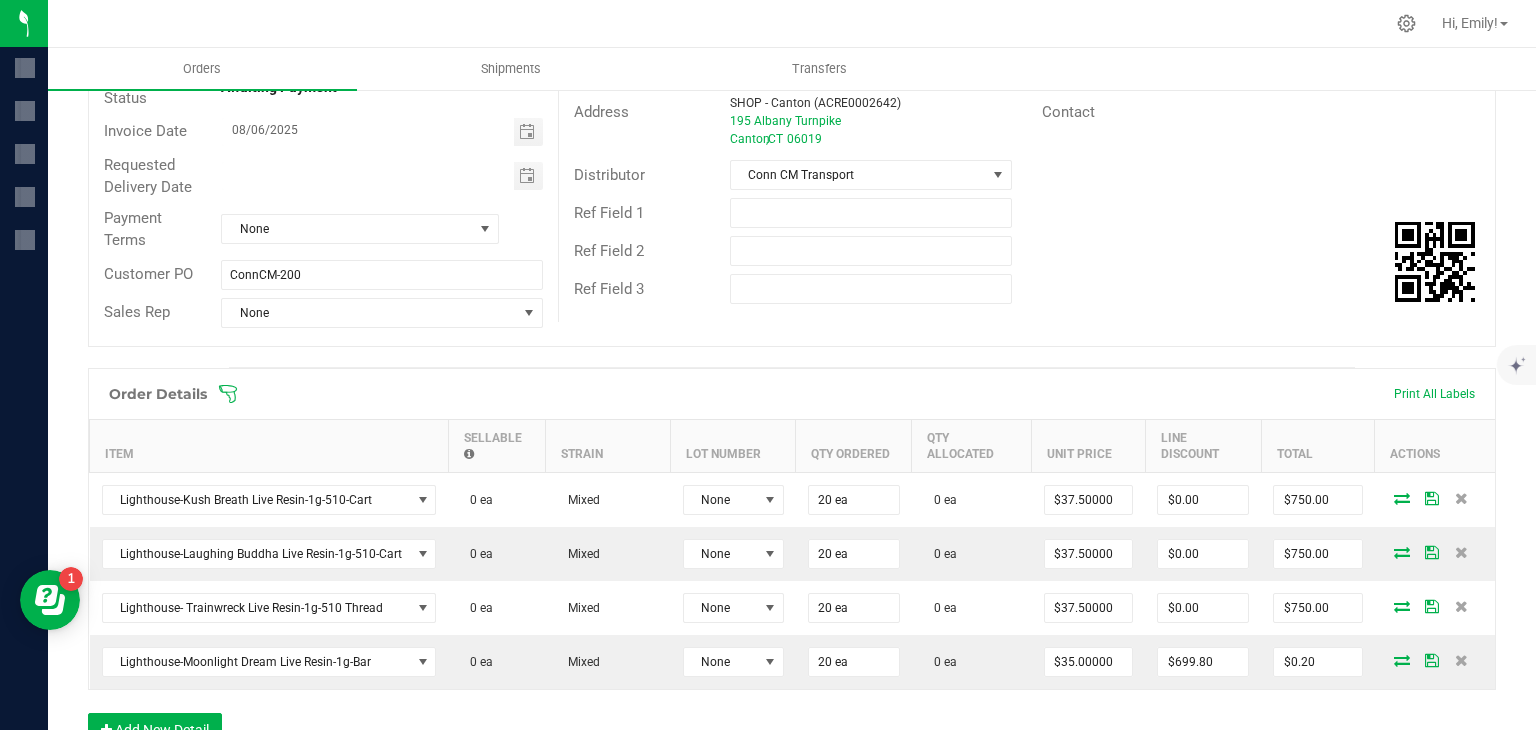 scroll, scrollTop: 0, scrollLeft: 0, axis: both 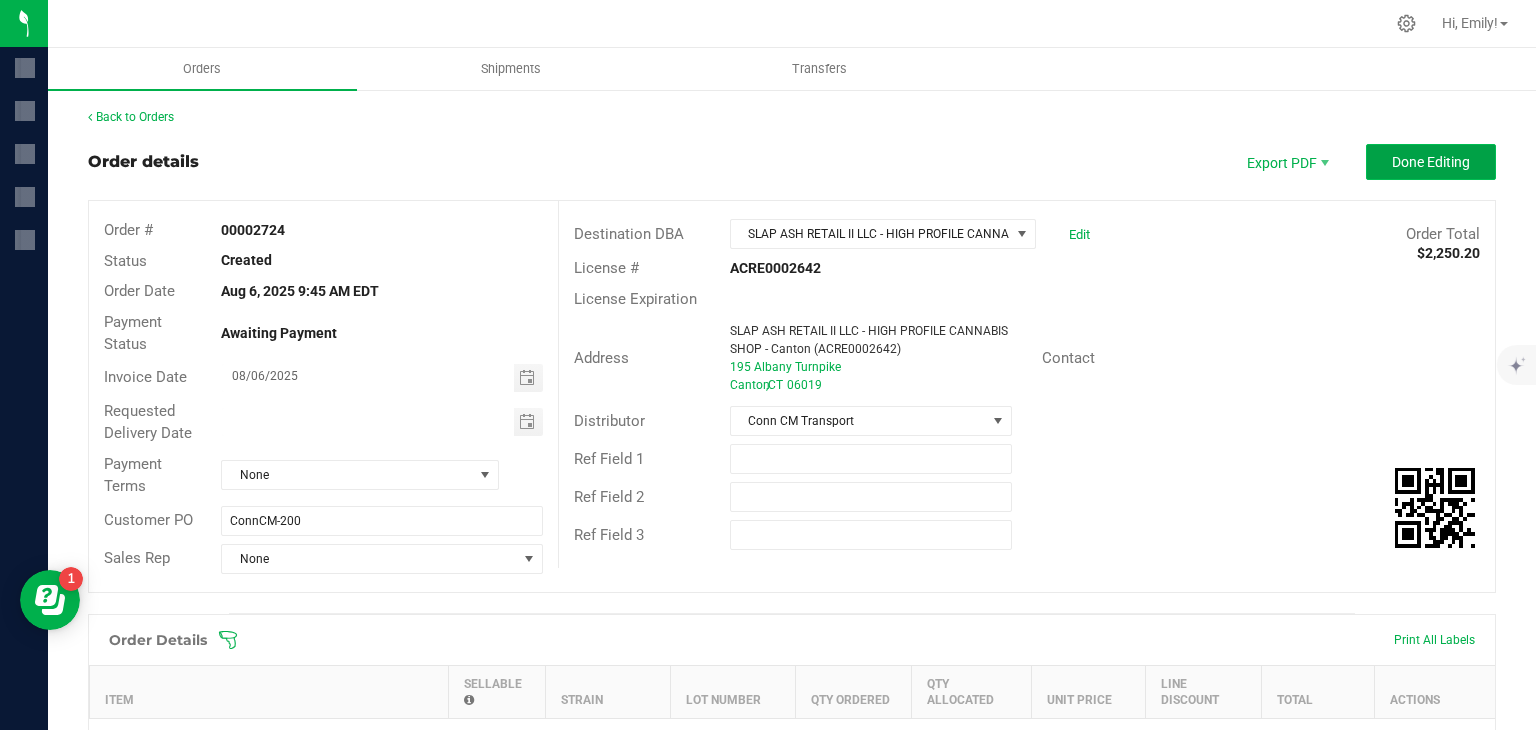 click on "Done Editing" at bounding box center [1431, 162] 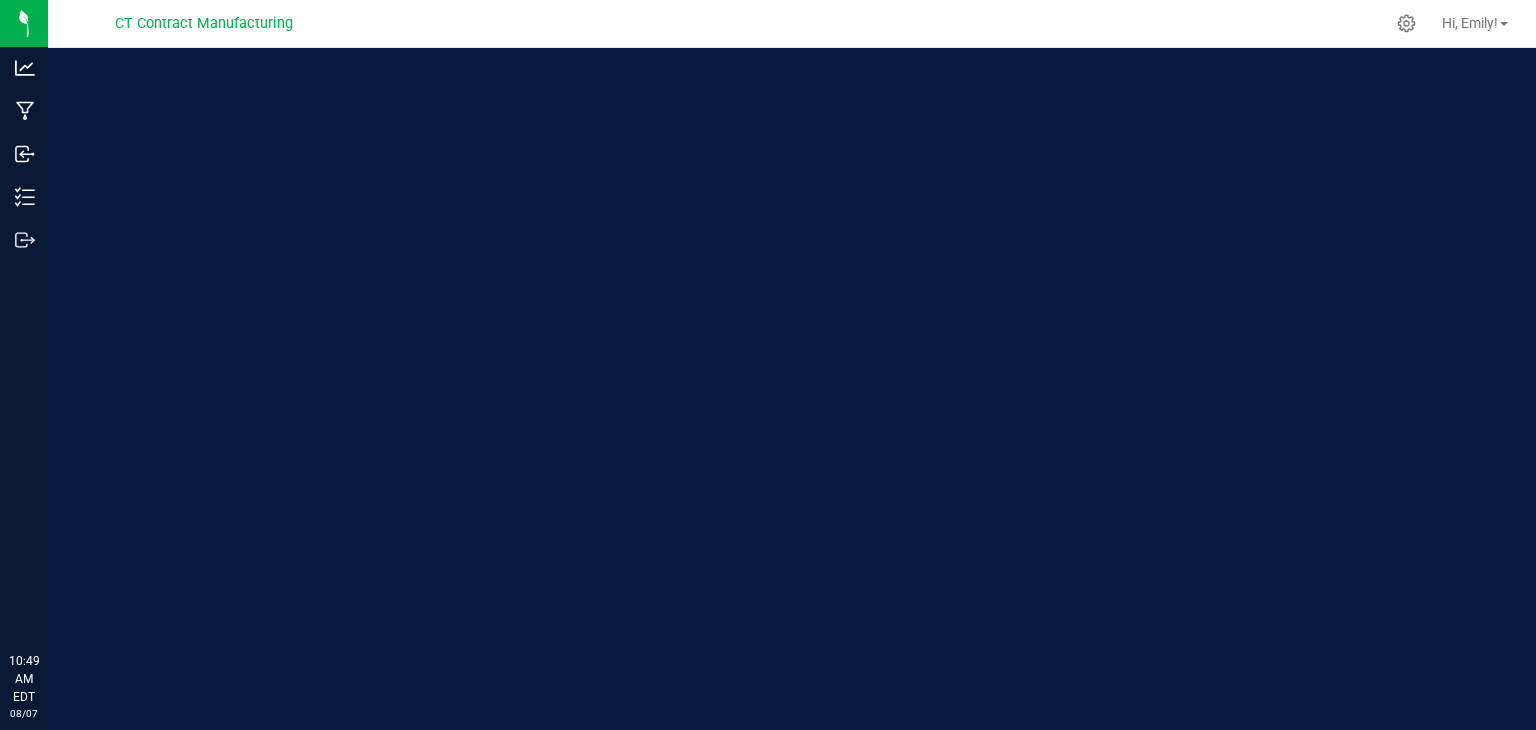 scroll, scrollTop: 0, scrollLeft: 0, axis: both 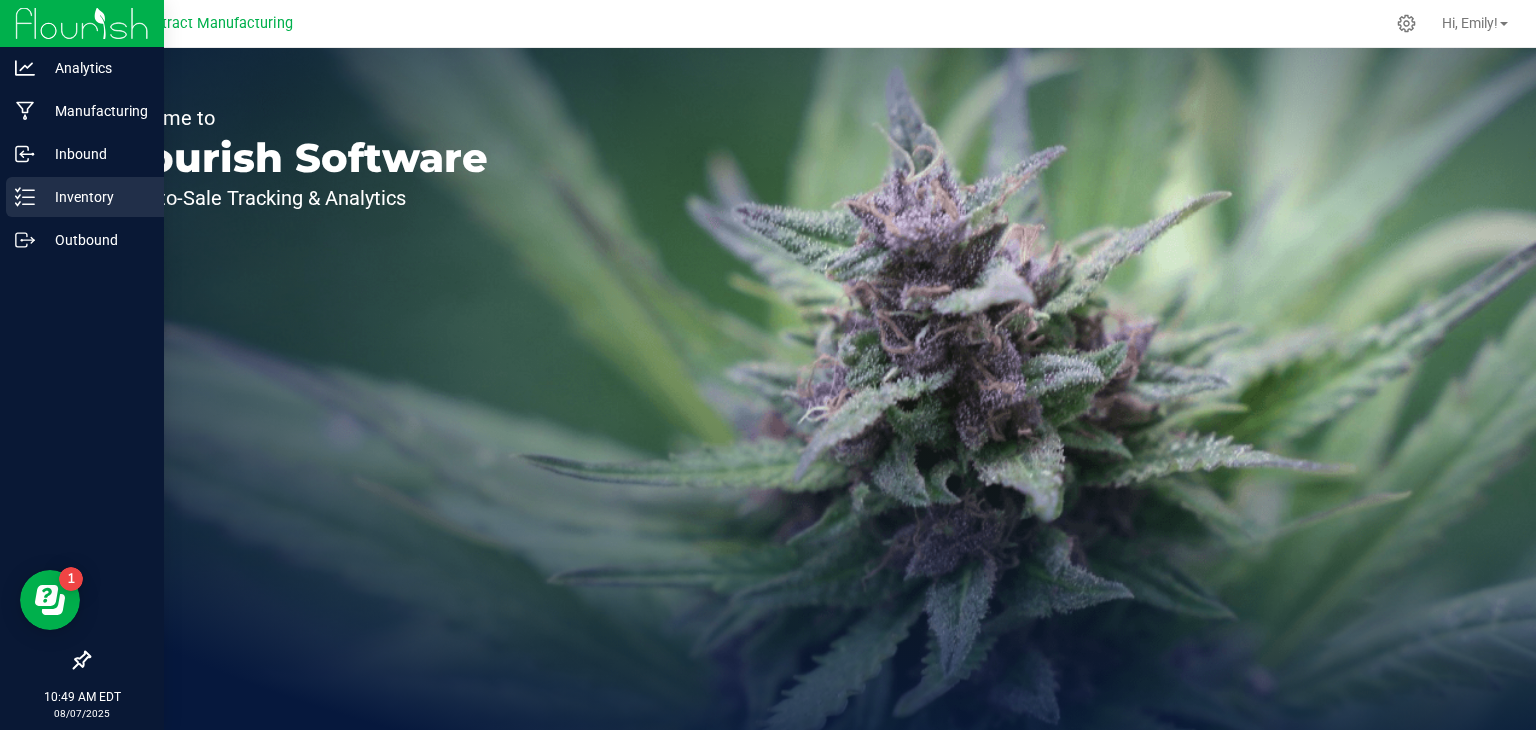 click on "Inventory" at bounding box center (95, 197) 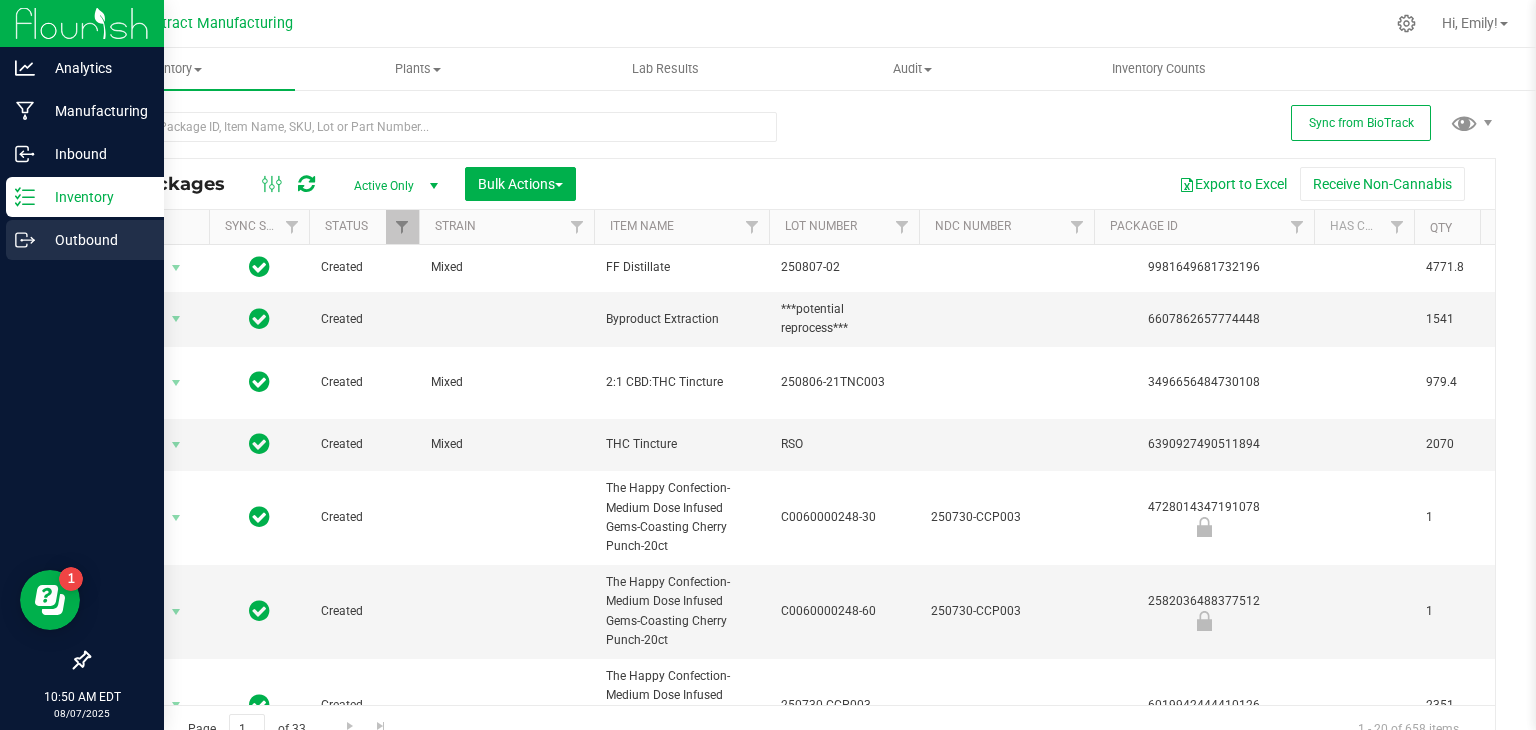 click on "Outbound" at bounding box center (95, 240) 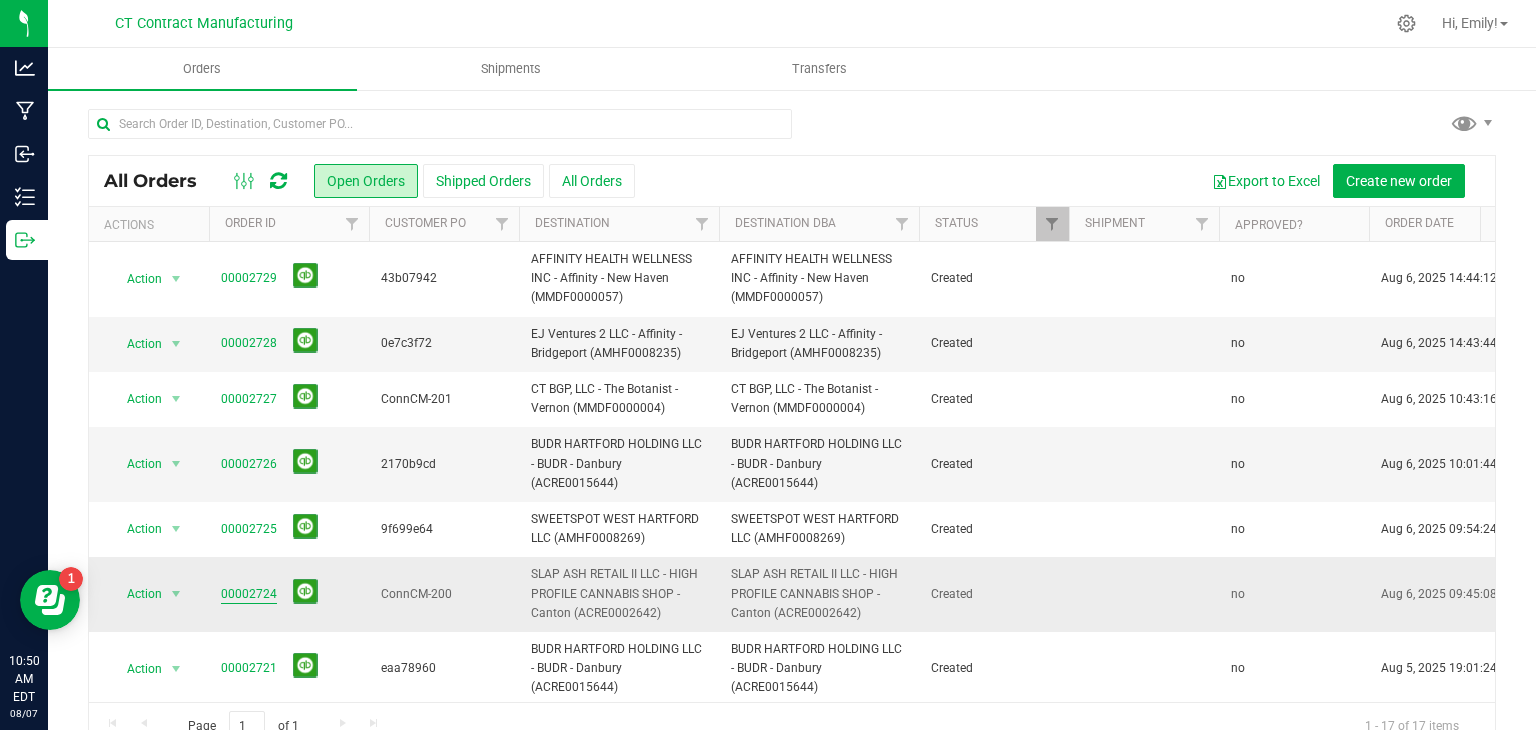 click on "00002724" at bounding box center (249, 594) 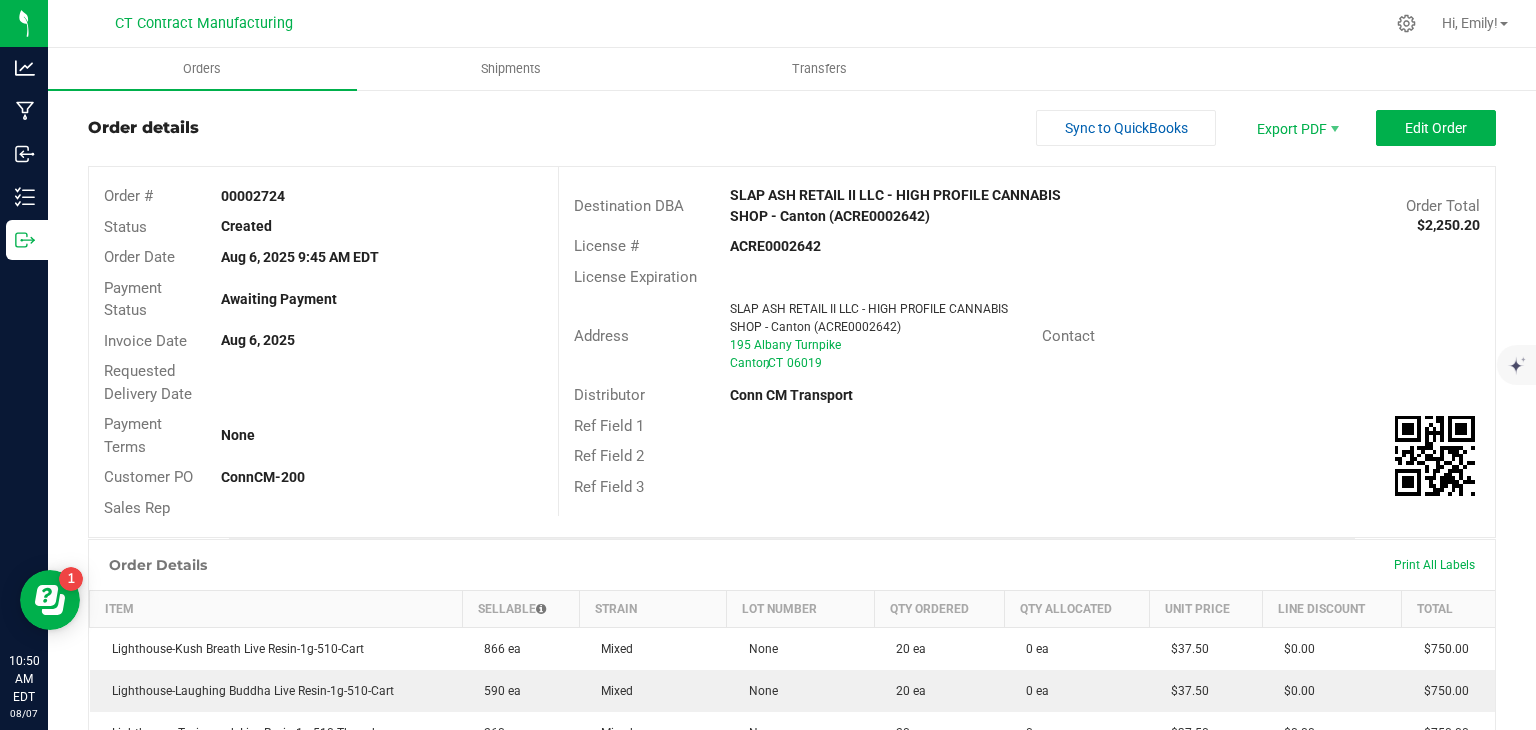 scroll, scrollTop: 0, scrollLeft: 0, axis: both 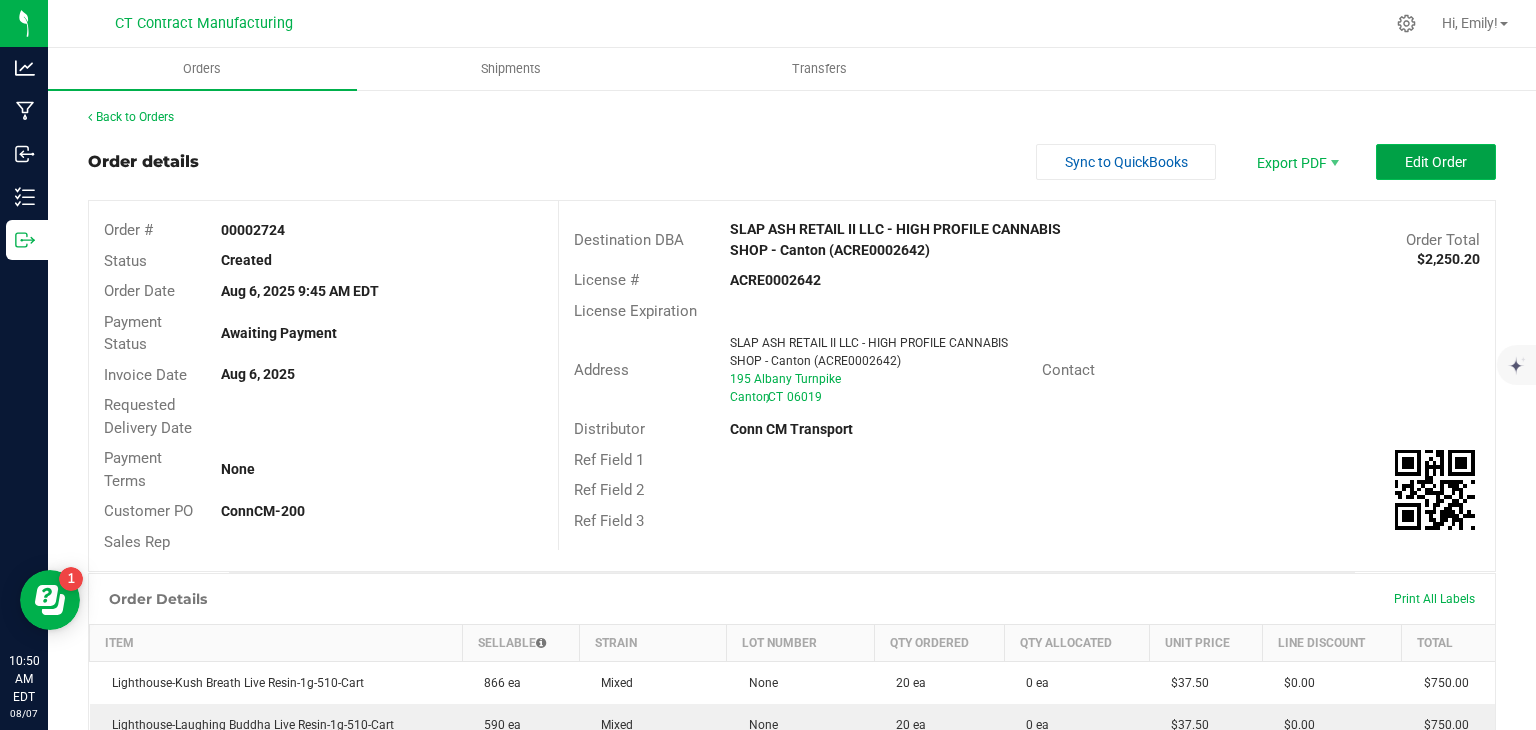click on "Edit Order" at bounding box center [1436, 162] 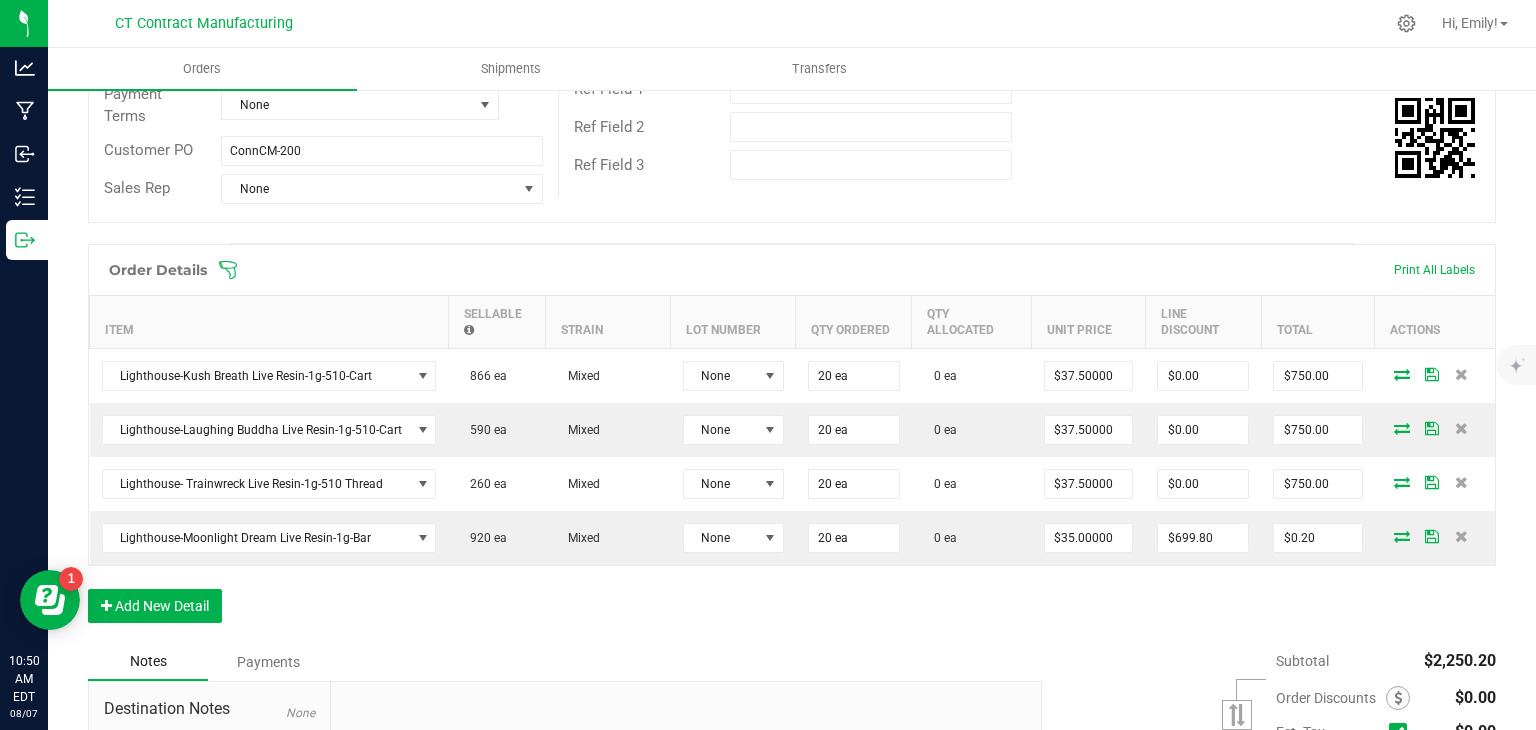 scroll, scrollTop: 400, scrollLeft: 0, axis: vertical 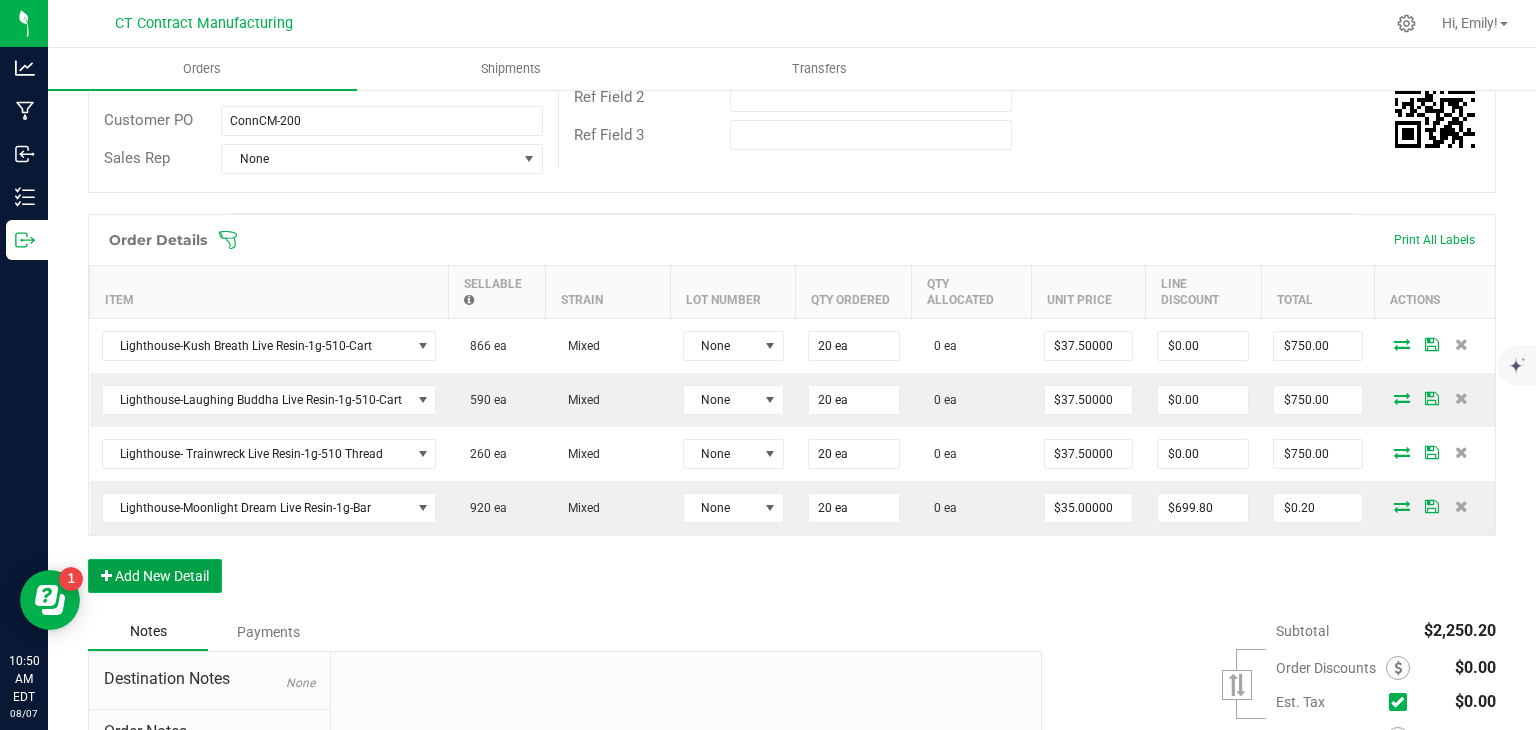 click on "Add New Detail" at bounding box center (155, 576) 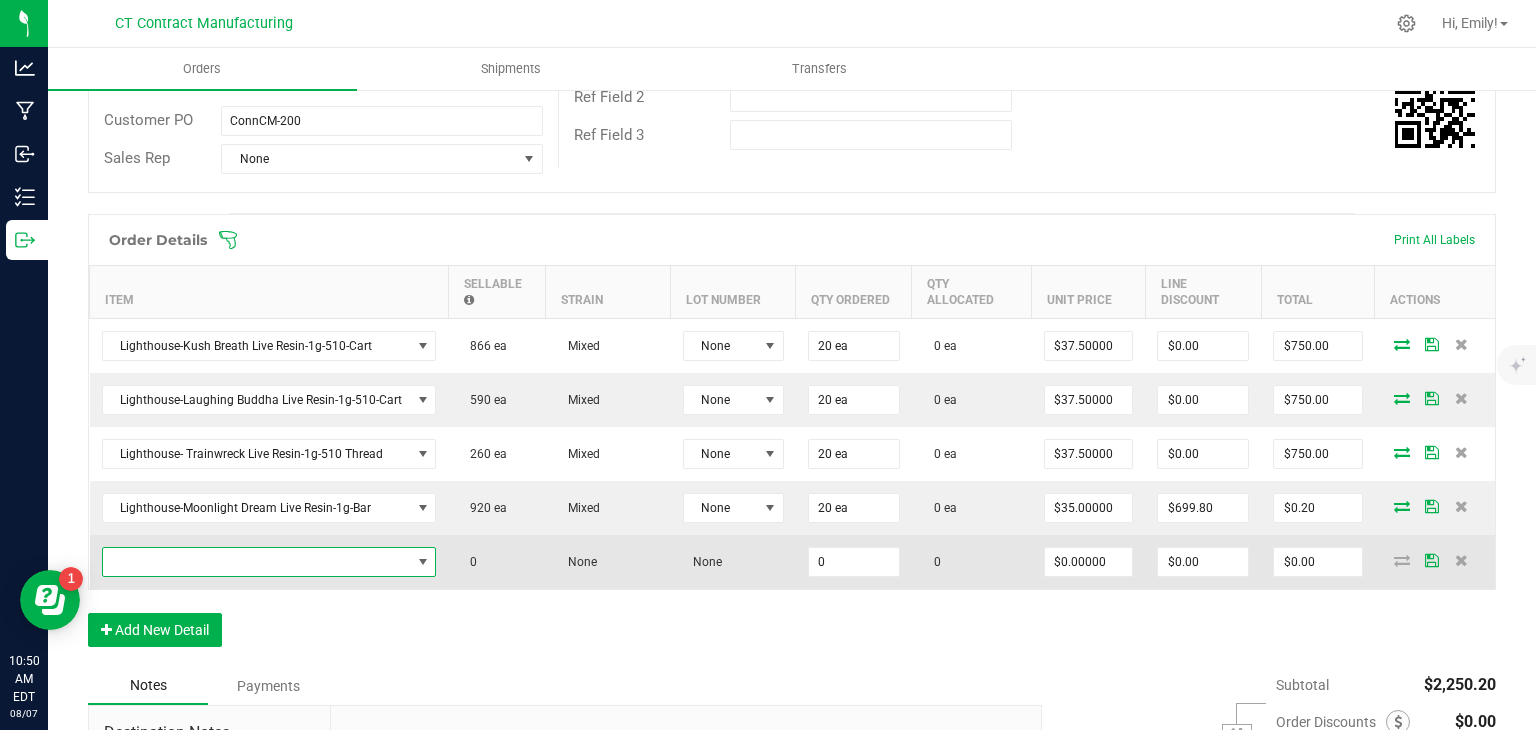 click at bounding box center (257, 562) 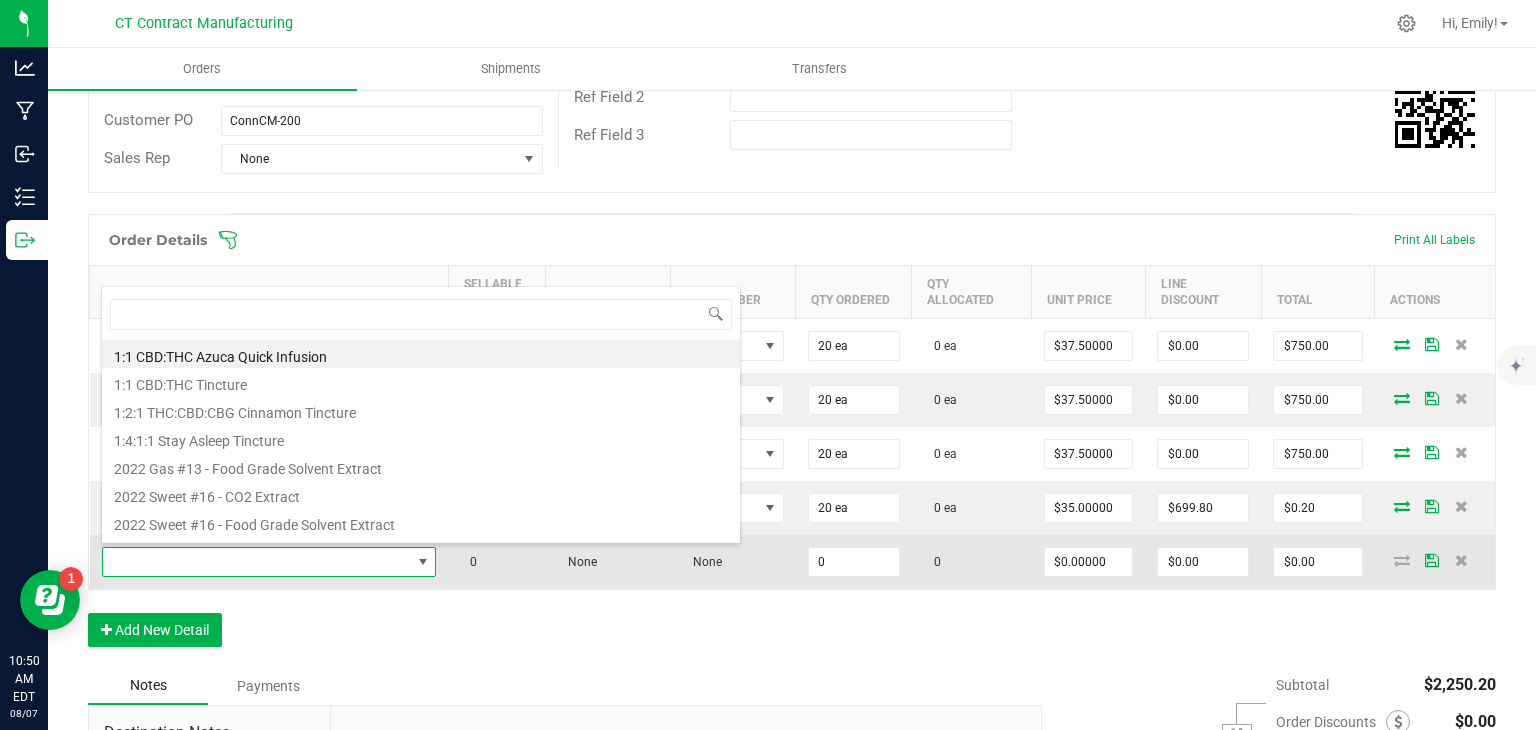 scroll, scrollTop: 99970, scrollLeft: 99668, axis: both 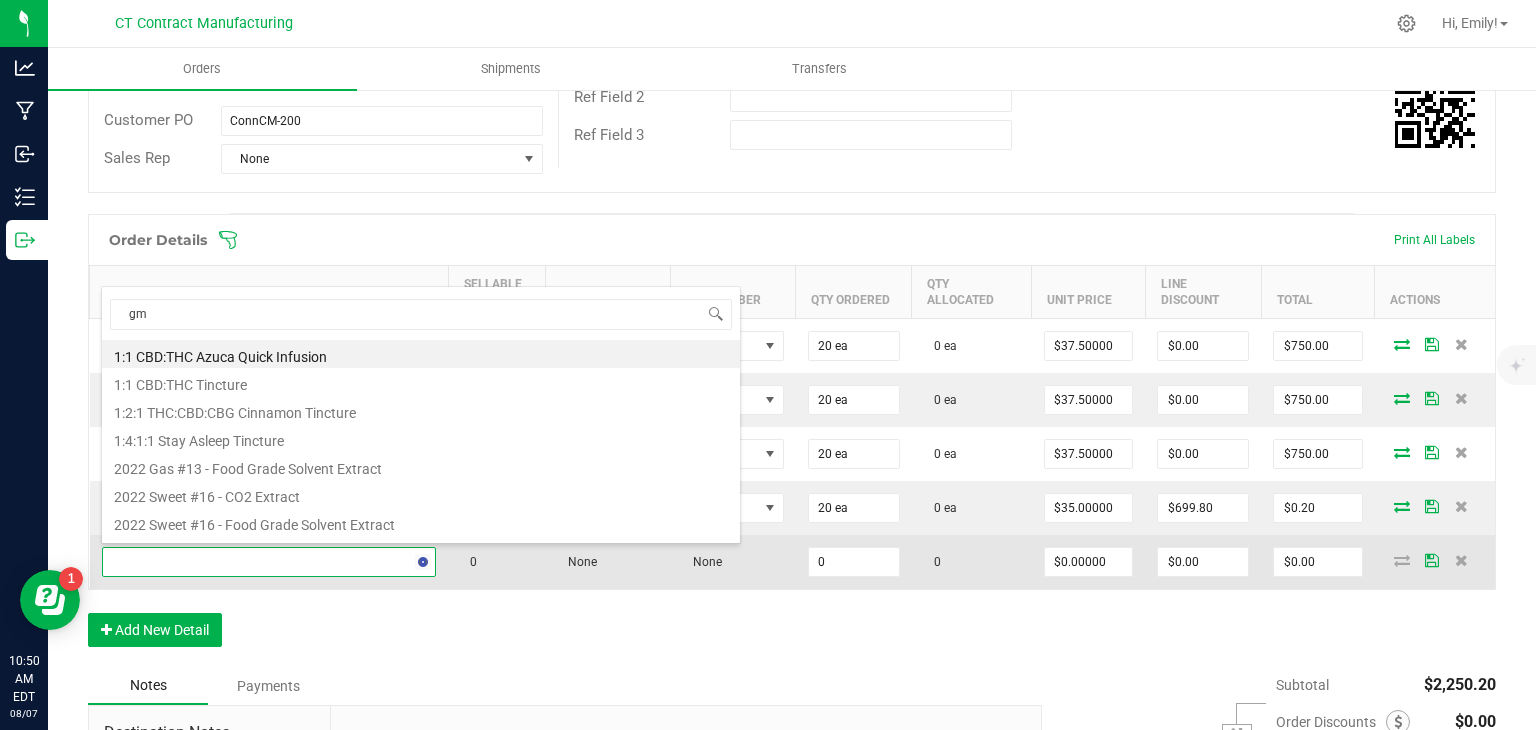 type on "gmo" 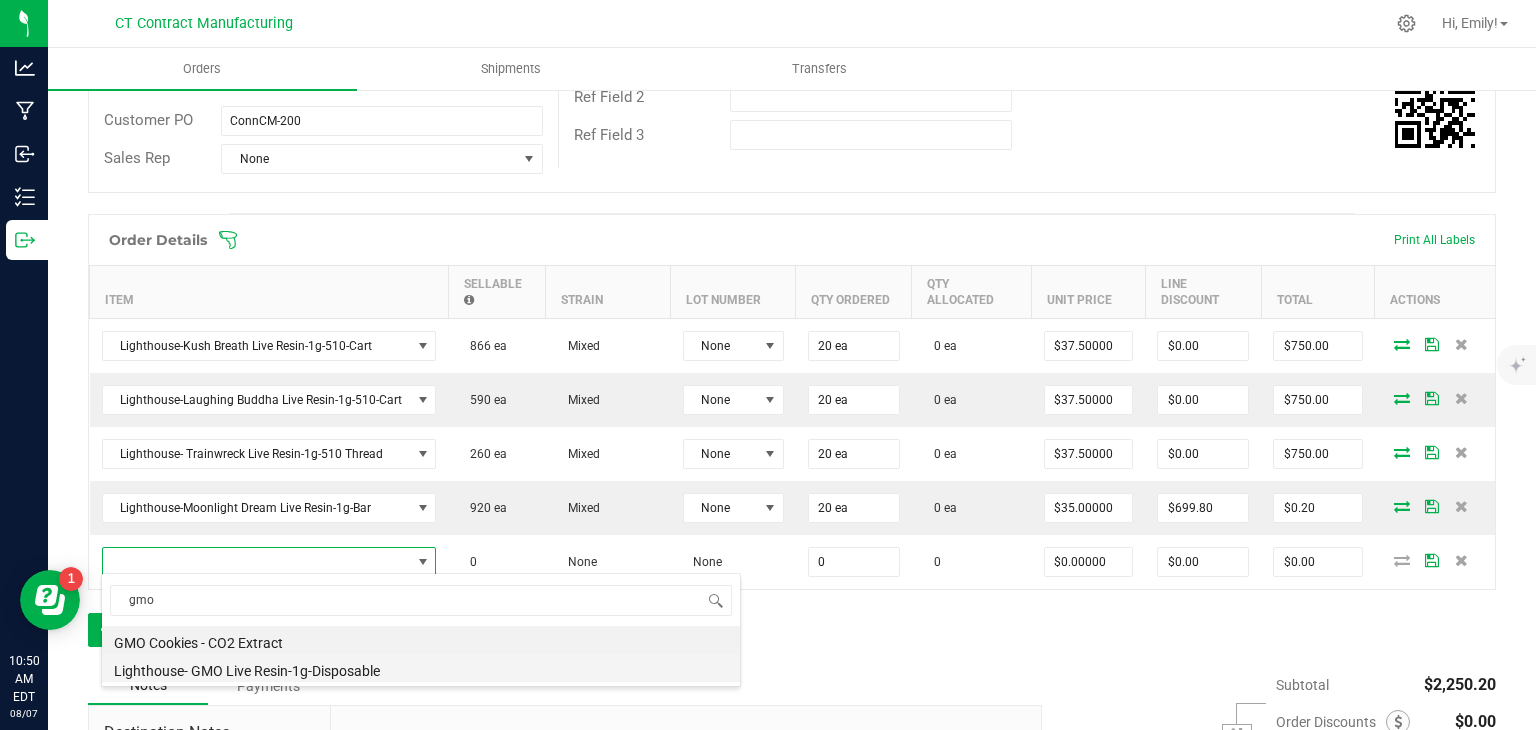 click on "Lighthouse- GMO Live Resin-1g-Disposable" at bounding box center (421, 668) 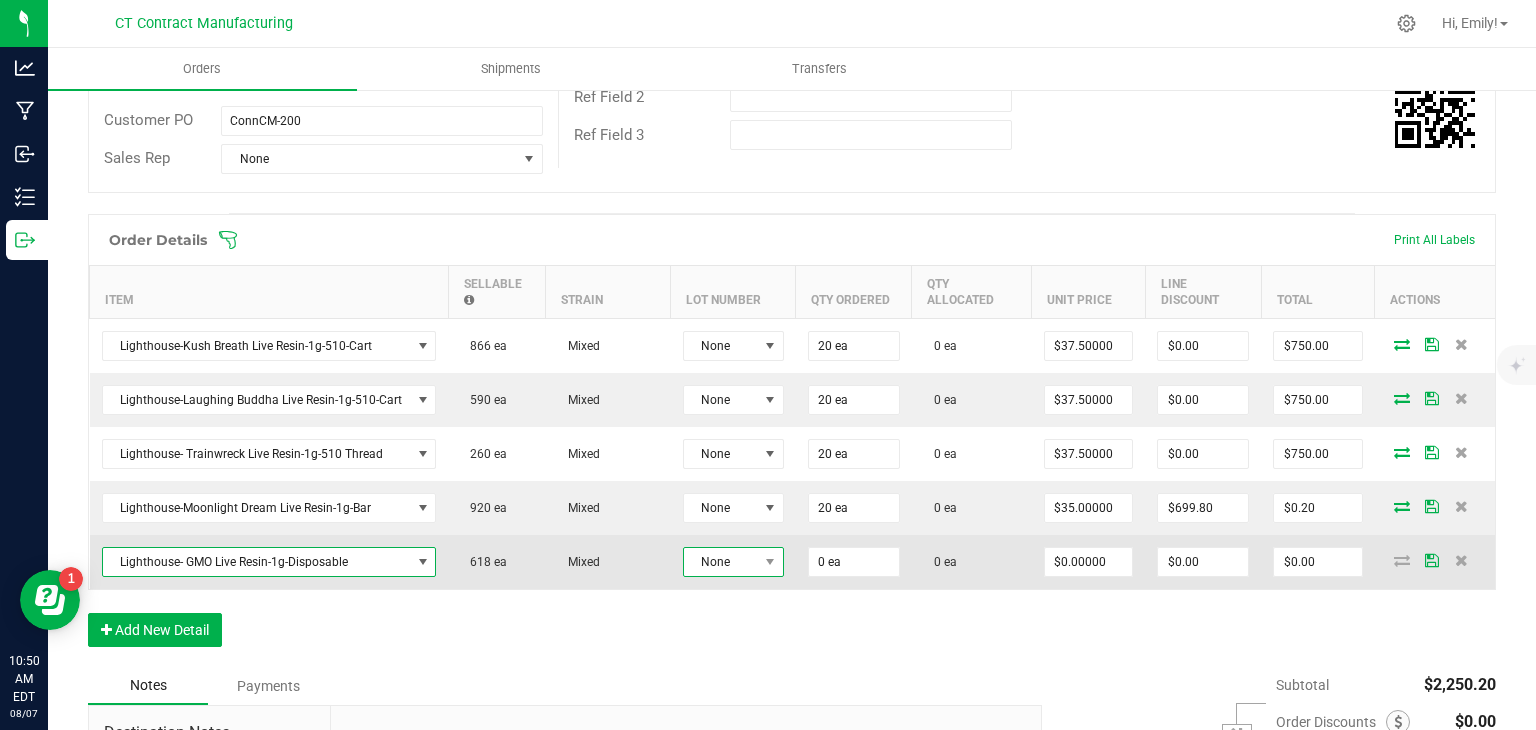 click at bounding box center (770, 562) 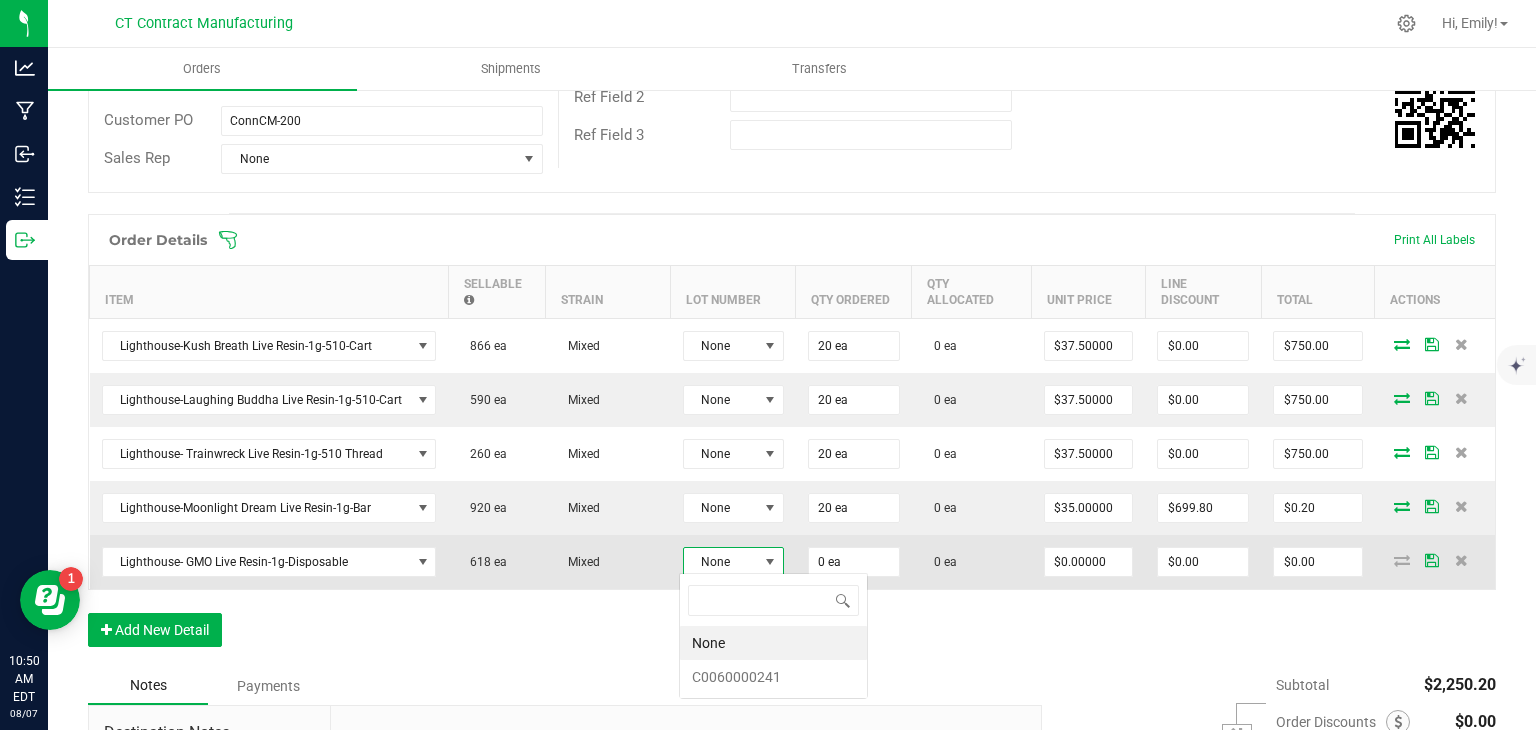 scroll, scrollTop: 99970, scrollLeft: 99899, axis: both 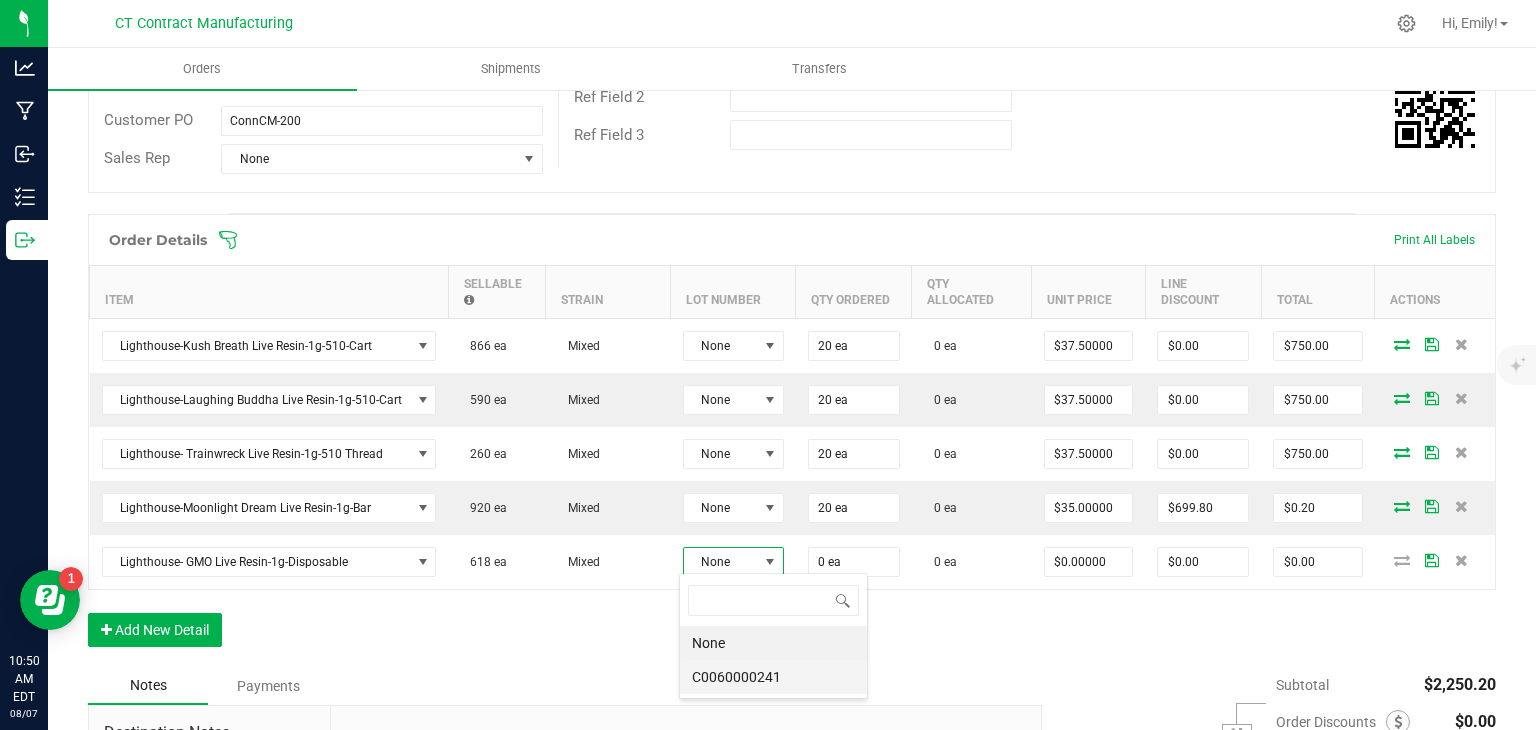 click on "C0060000241" at bounding box center (773, 677) 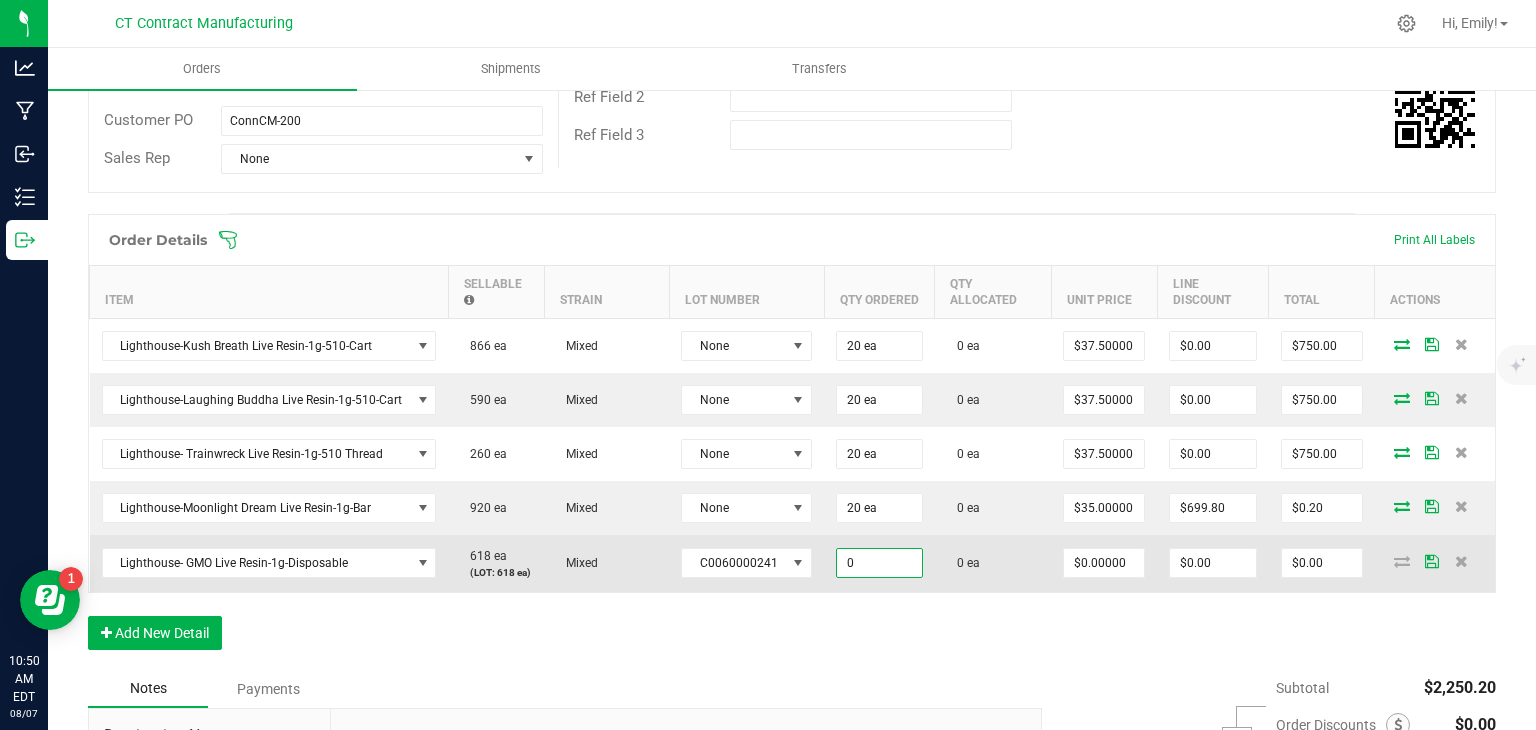 click on "0" at bounding box center [879, 563] 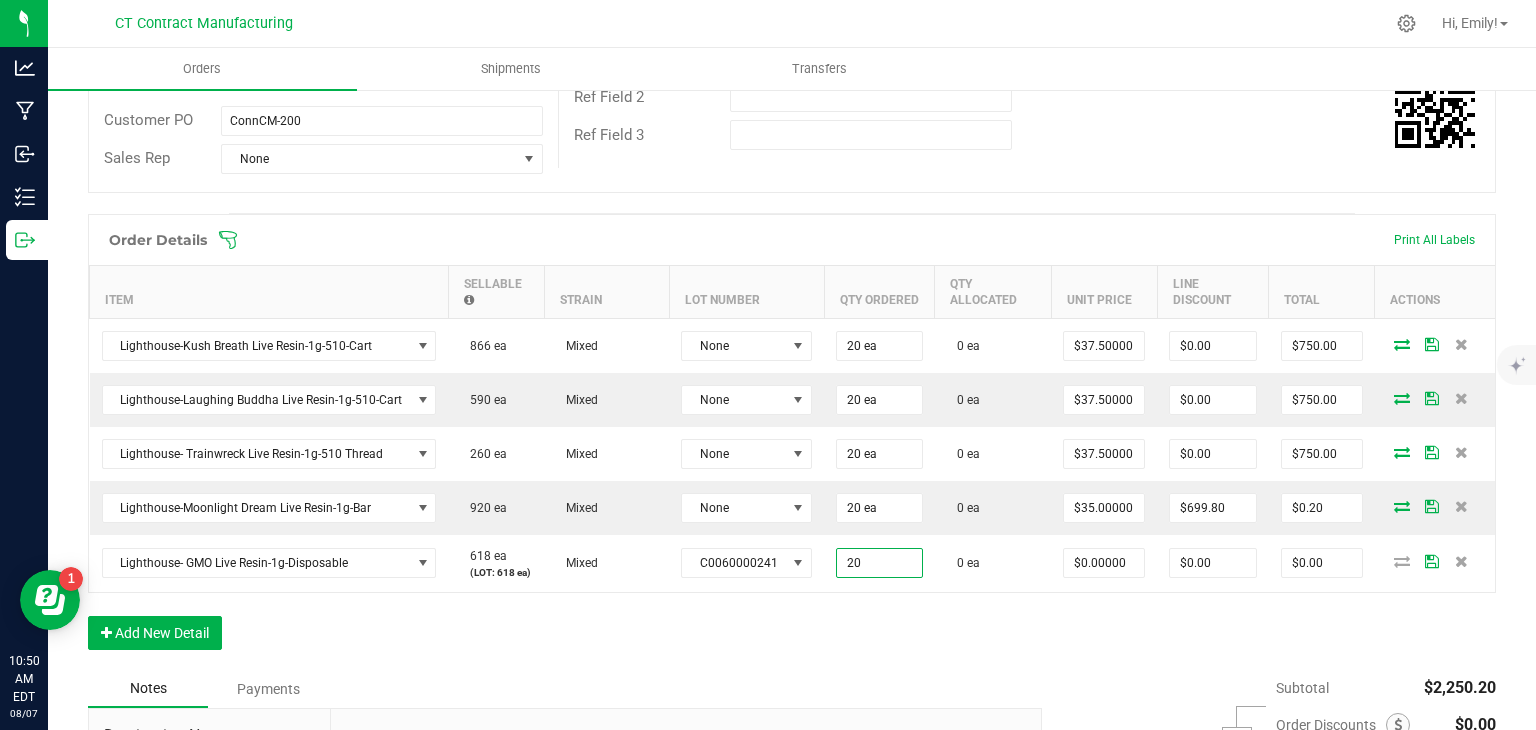 type on "20 ea" 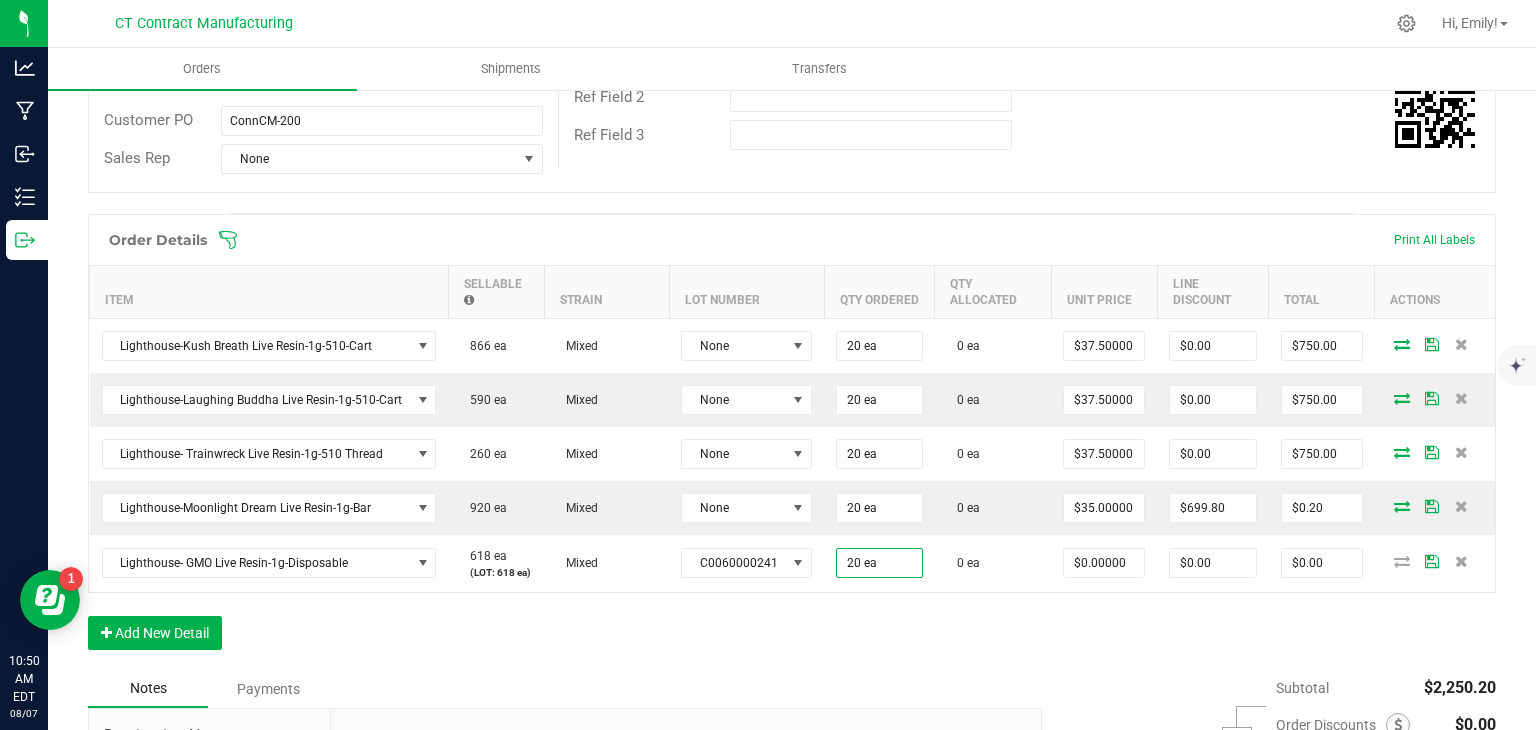 click on "Order Details Print All Labels Item  Sellable  Strain  Lot Number  Qty Ordered Qty Allocated Unit Price Line Discount Total Actions Lighthouse-Kush Breath Live Resin-1g-510-Cart  866 ea   Mixed  None 20 ea  0 ea  $37.50000 $0.00 $750.00 Lighthouse-Laughing Buddha Live Resin-1g-510-Cart  590 ea   Mixed  None 20 ea  0 ea  $37.50000 $0.00 $750.00 Lighthouse- Trainwreck Live Resin-1g-510 Thread  260 ea   Mixed  None 20 ea  0 ea  $37.50000 $0.00 $750.00 Lighthouse-Moonlight Dream Live Resin-1g-Bar  920 ea   Mixed  None 20 ea  0 ea  $35.00000 $699.80 $0.20 Lighthouse- GMO Live Resin-1g-Disposable  618 ea   (LOT: 618 ea)   Mixed  C0060000241 20 ea  0 ea  $0.00000 $0.00 $0.00
Add New Detail" at bounding box center [792, 442] 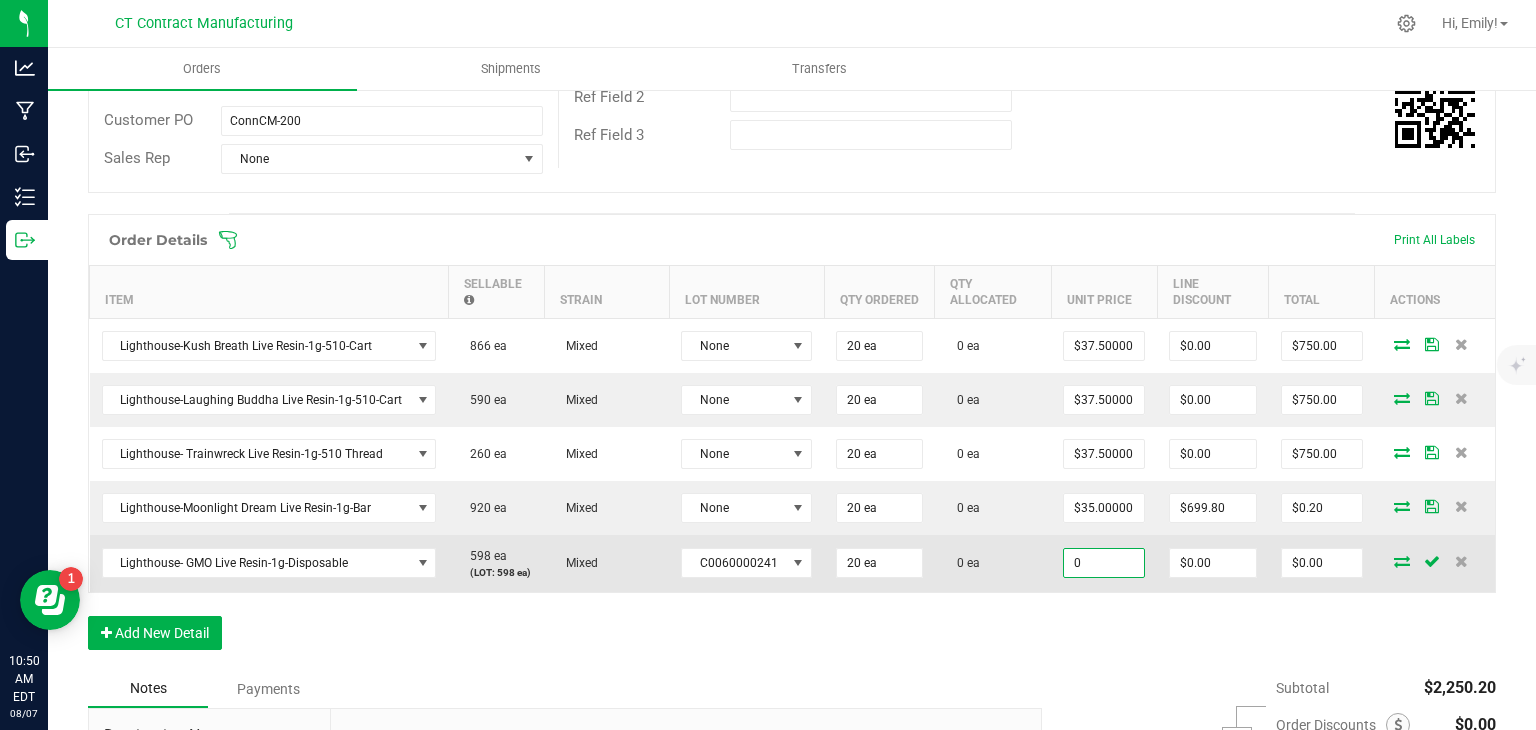 click on "0" at bounding box center [1104, 563] 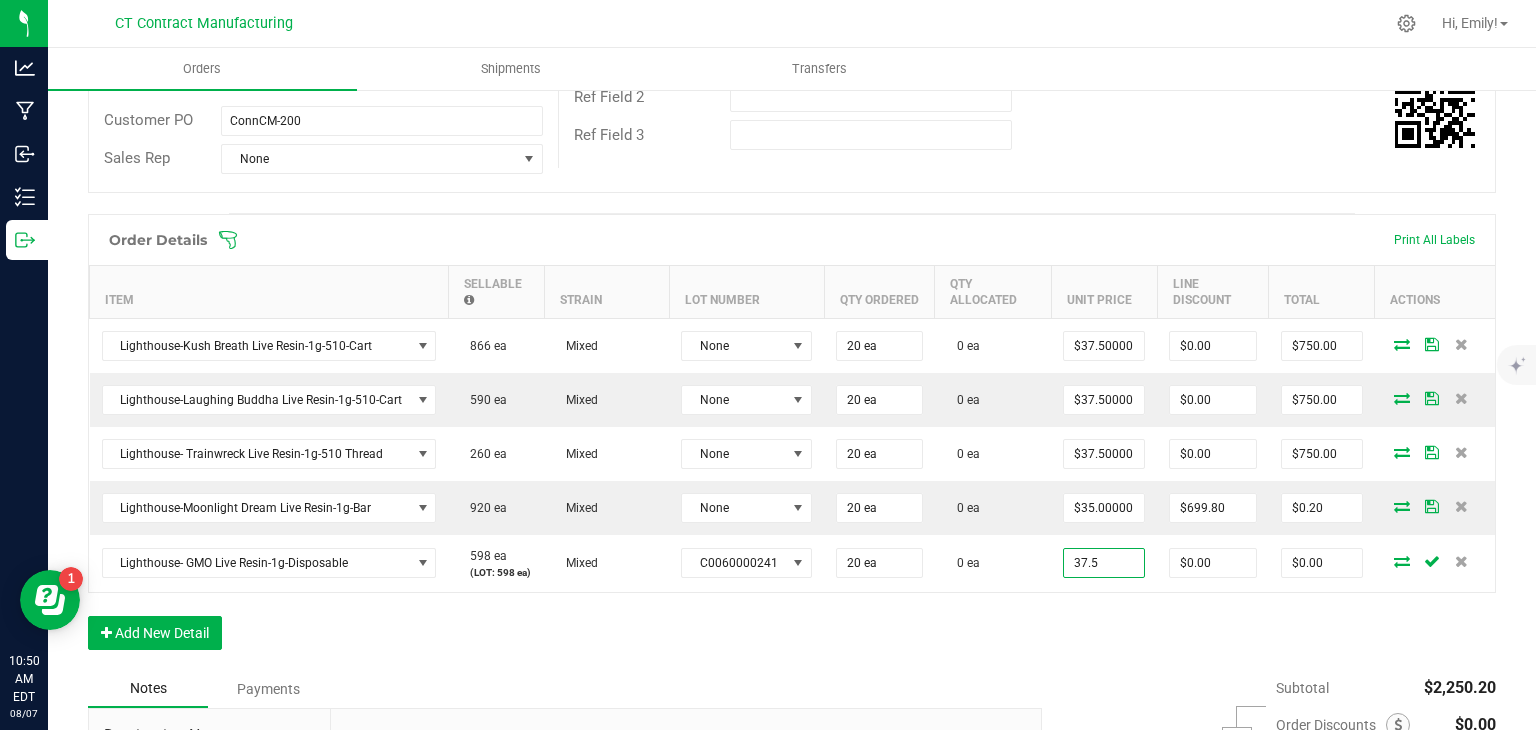 type on "$37.50000" 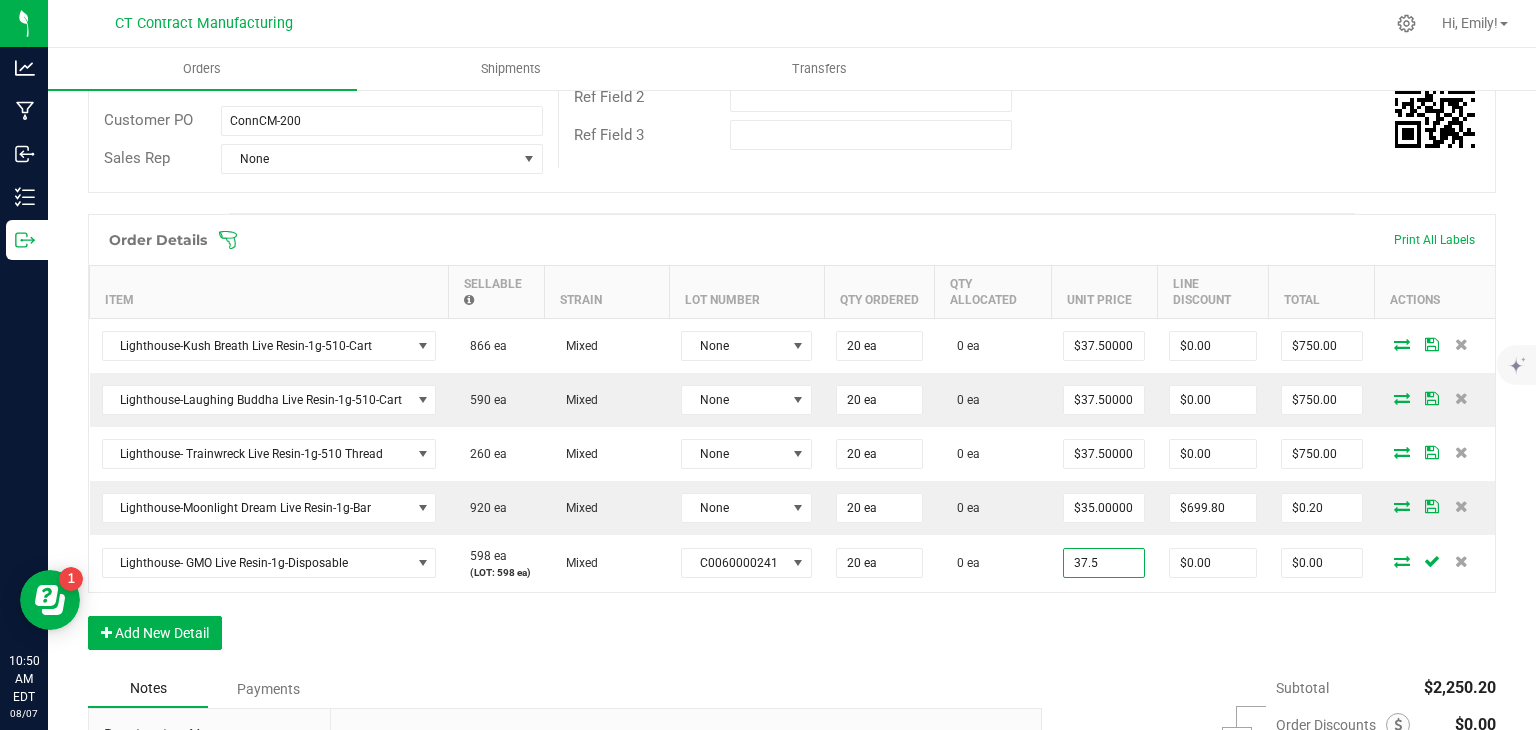 type on "$750.00" 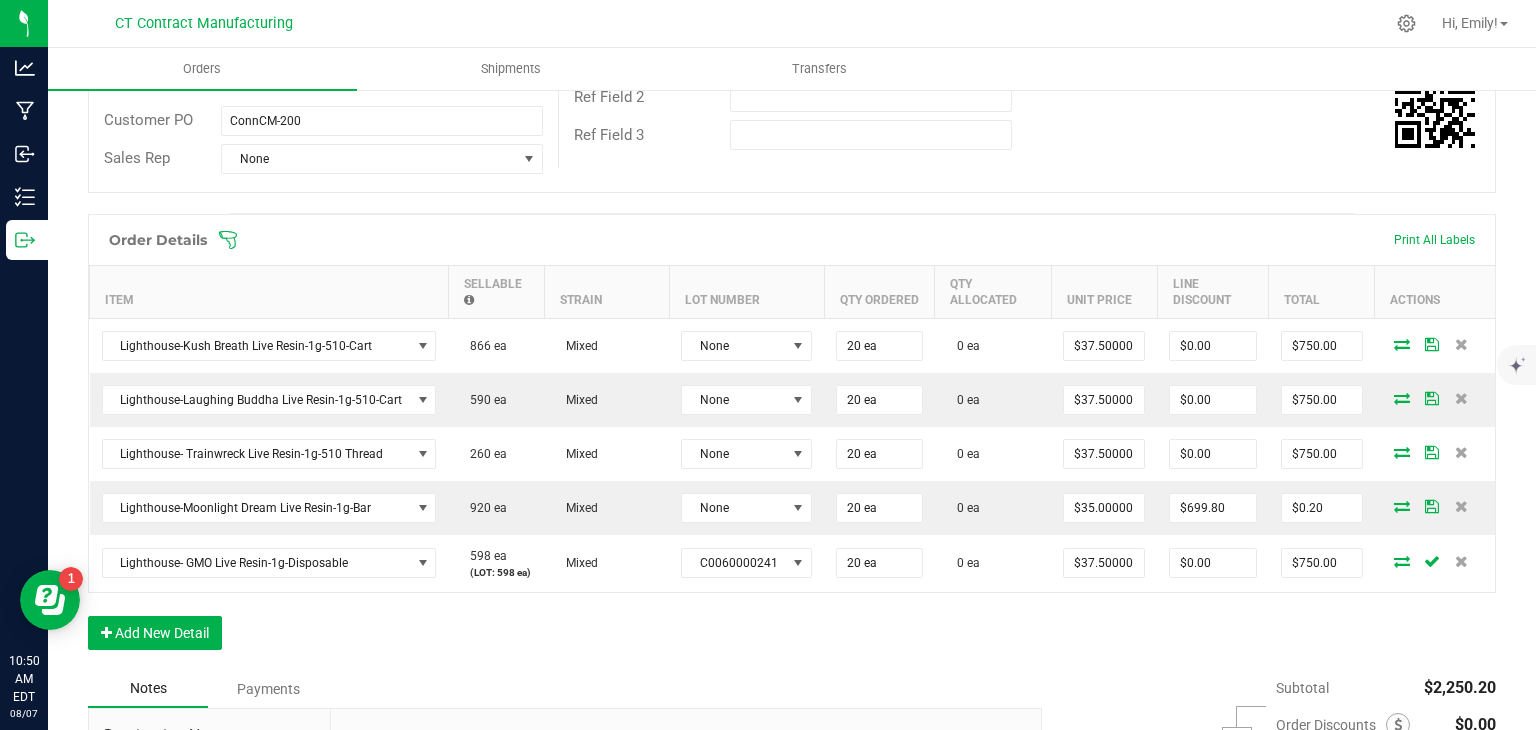 click on "Order Details Print All Labels Item  Sellable  Strain  Lot Number  Qty Ordered Qty Allocated Unit Price Line Discount Total Actions Lighthouse-Kush Breath Live Resin-1g-510-Cart  866 ea   Mixed  None 20 ea  0 ea  $37.50000 $0.00 $750.00 Lighthouse-Laughing Buddha Live Resin-1g-510-Cart  590 ea   Mixed  None 20 ea  0 ea  $37.50000 $0.00 $750.00 Lighthouse- Trainwreck Live Resin-1g-510 Thread  260 ea   Mixed  None 20 ea  0 ea  $37.50000 $0.00 $750.00 Lighthouse-Moonlight Dream Live Resin-1g-Bar  920 ea   Mixed  None 20 ea  0 ea  $35.00000 $699.80 $0.20 Lighthouse- GMO Live Resin-1g-Disposable  598 ea   (LOT: 598 ea)   Mixed  C0060000241 20 ea  0 ea  $37.50000 $0.00 $750.00
Add New Detail" at bounding box center (792, 442) 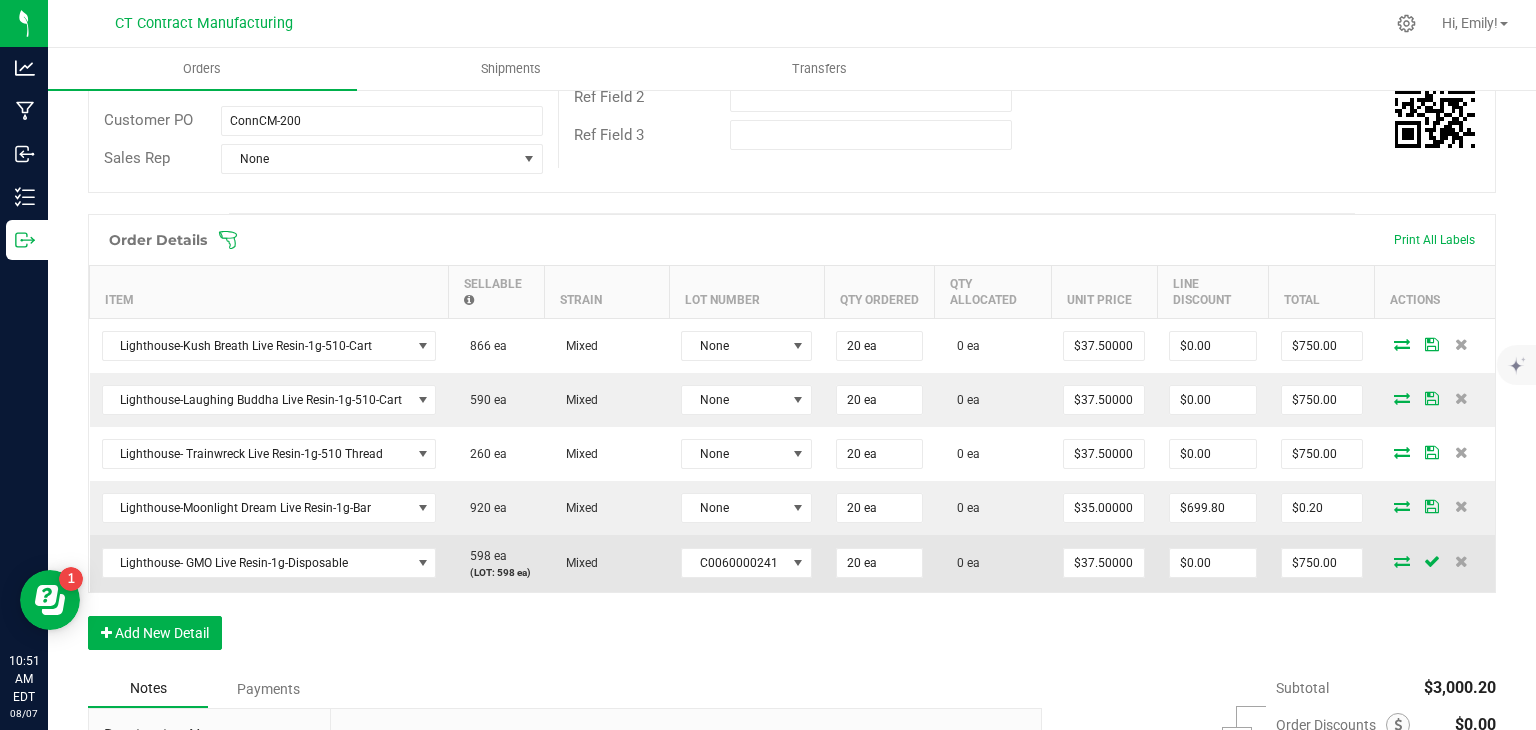 click at bounding box center (1402, 561) 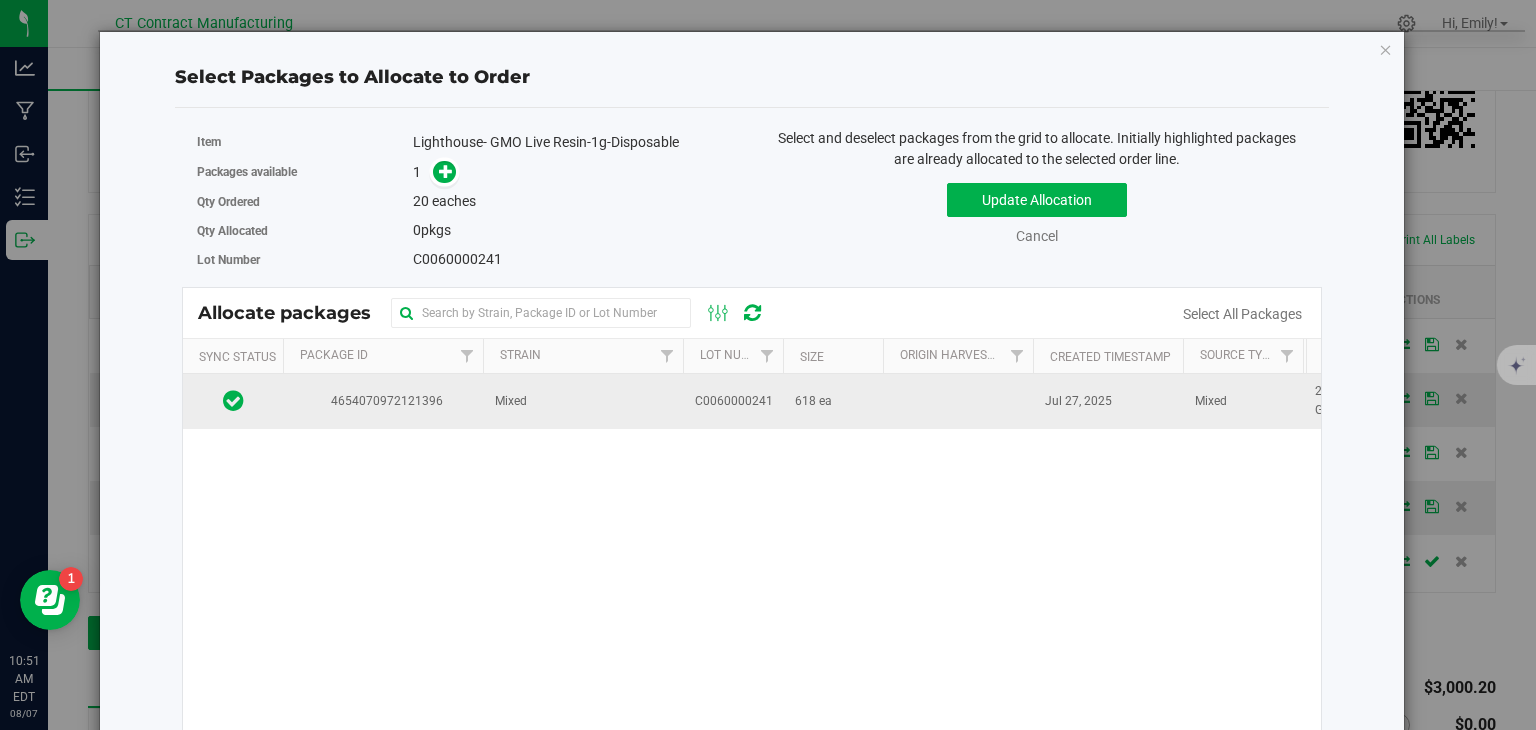 click on "Mixed" at bounding box center (583, 401) 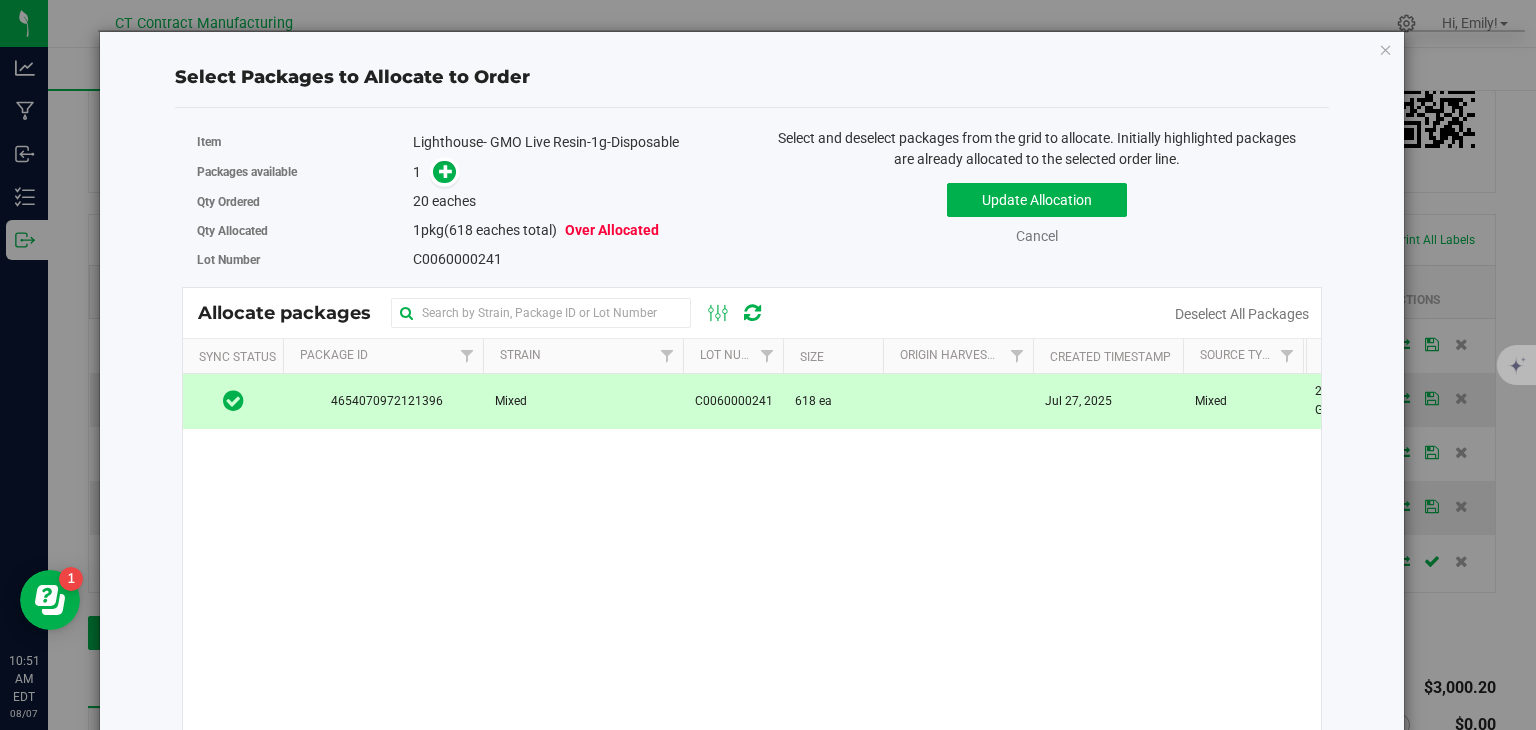 click on "1" at bounding box center (575, 172) 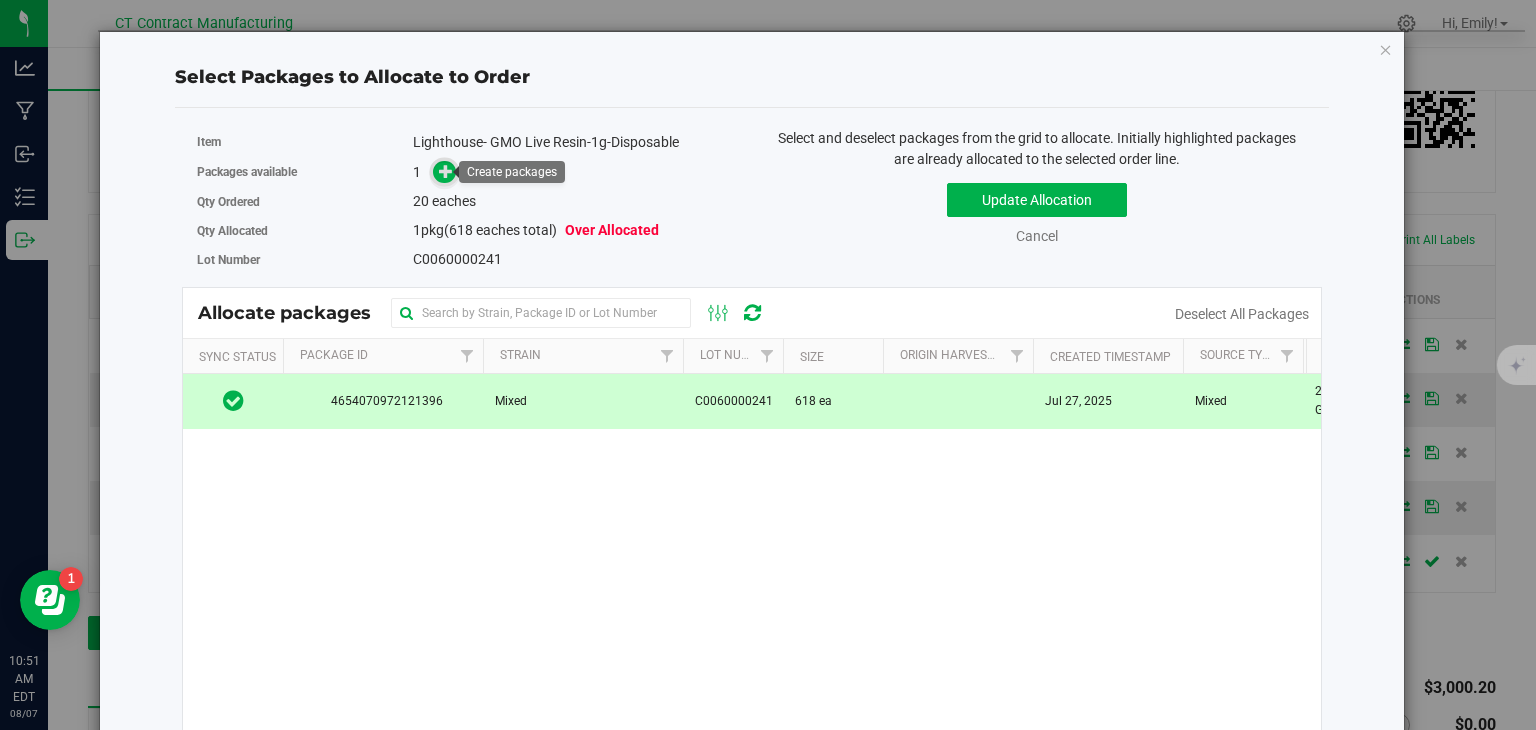 click at bounding box center (446, 171) 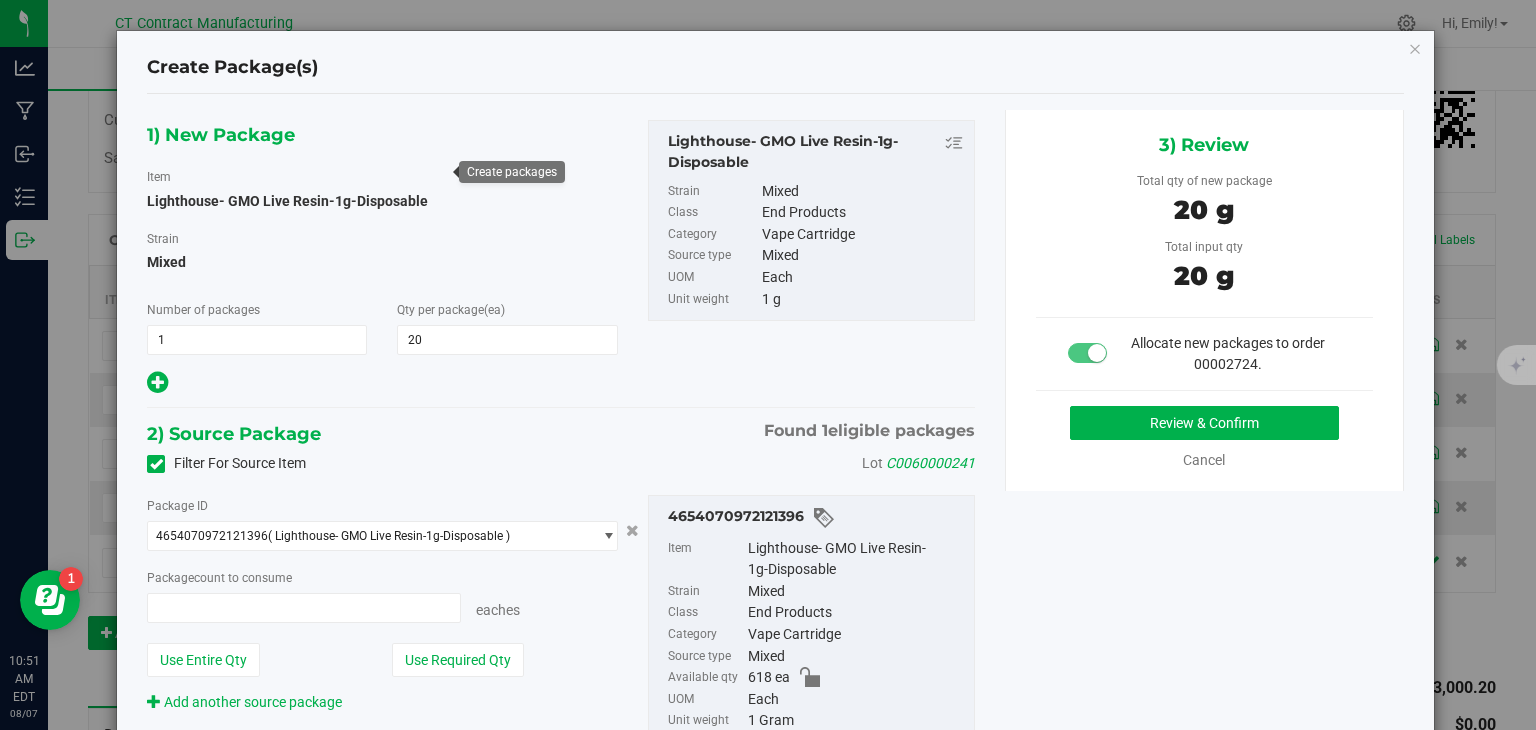 type on "20" 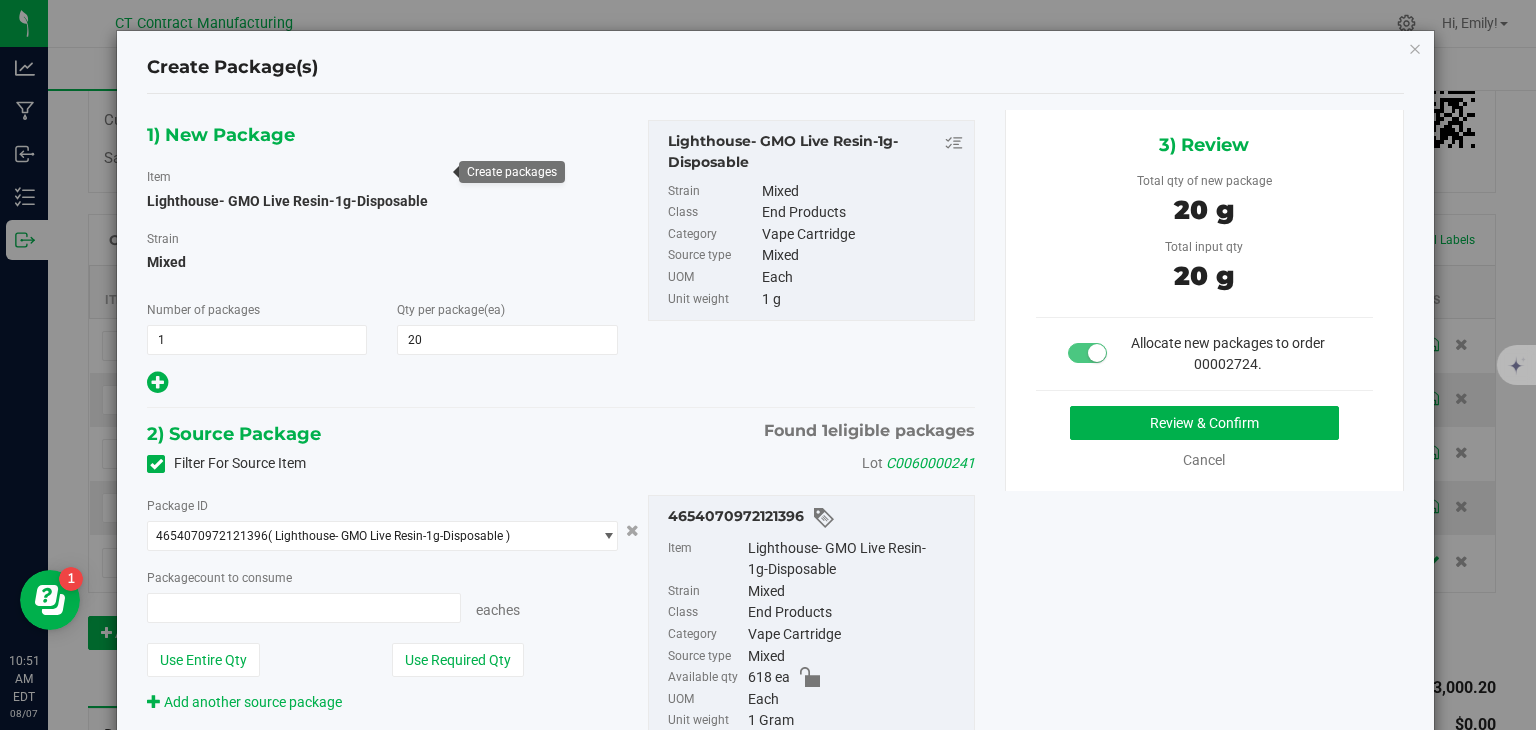 type on "20 ea" 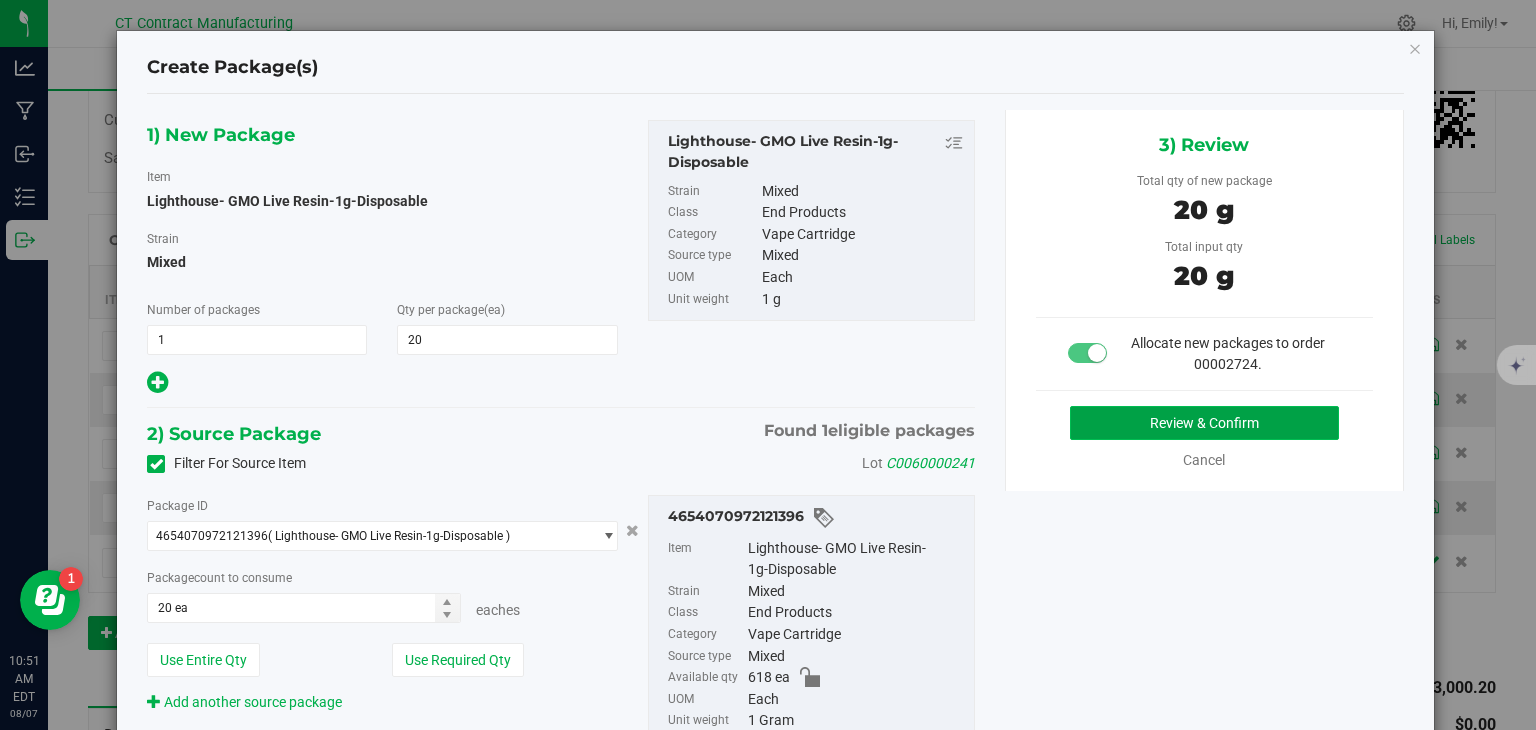 click on "Review & Confirm" at bounding box center [1204, 423] 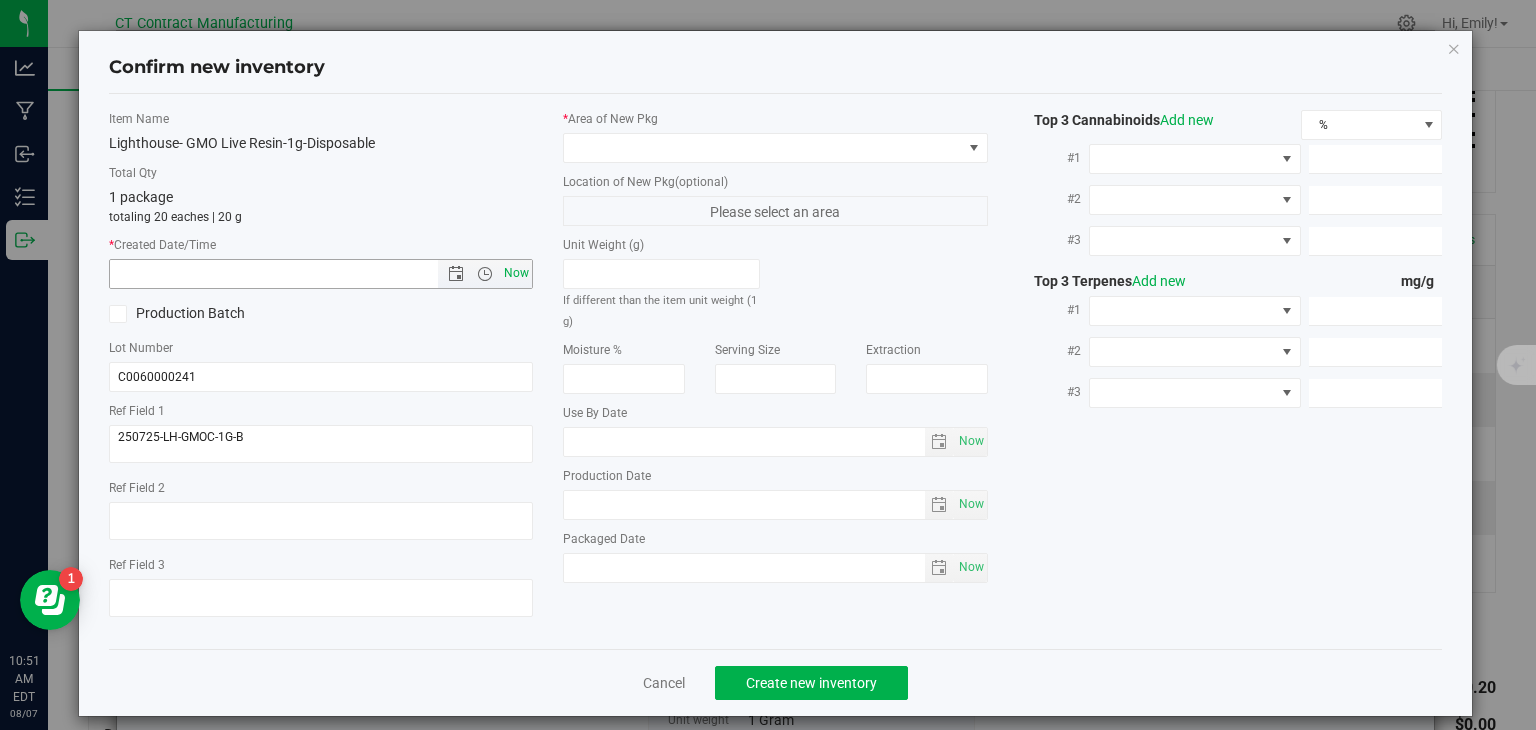 click on "Now" at bounding box center [517, 273] 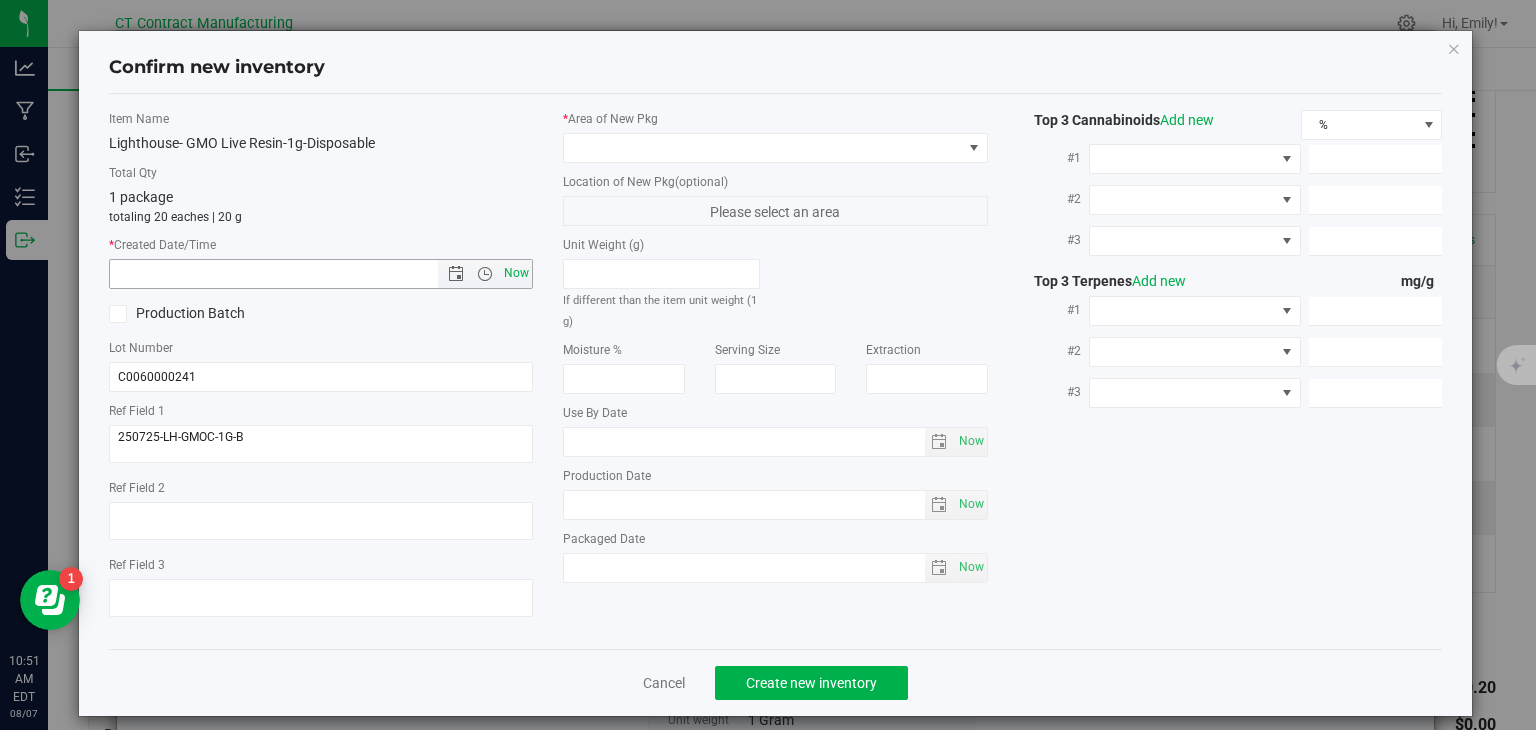 type on "8/7/2025 10:51 AM" 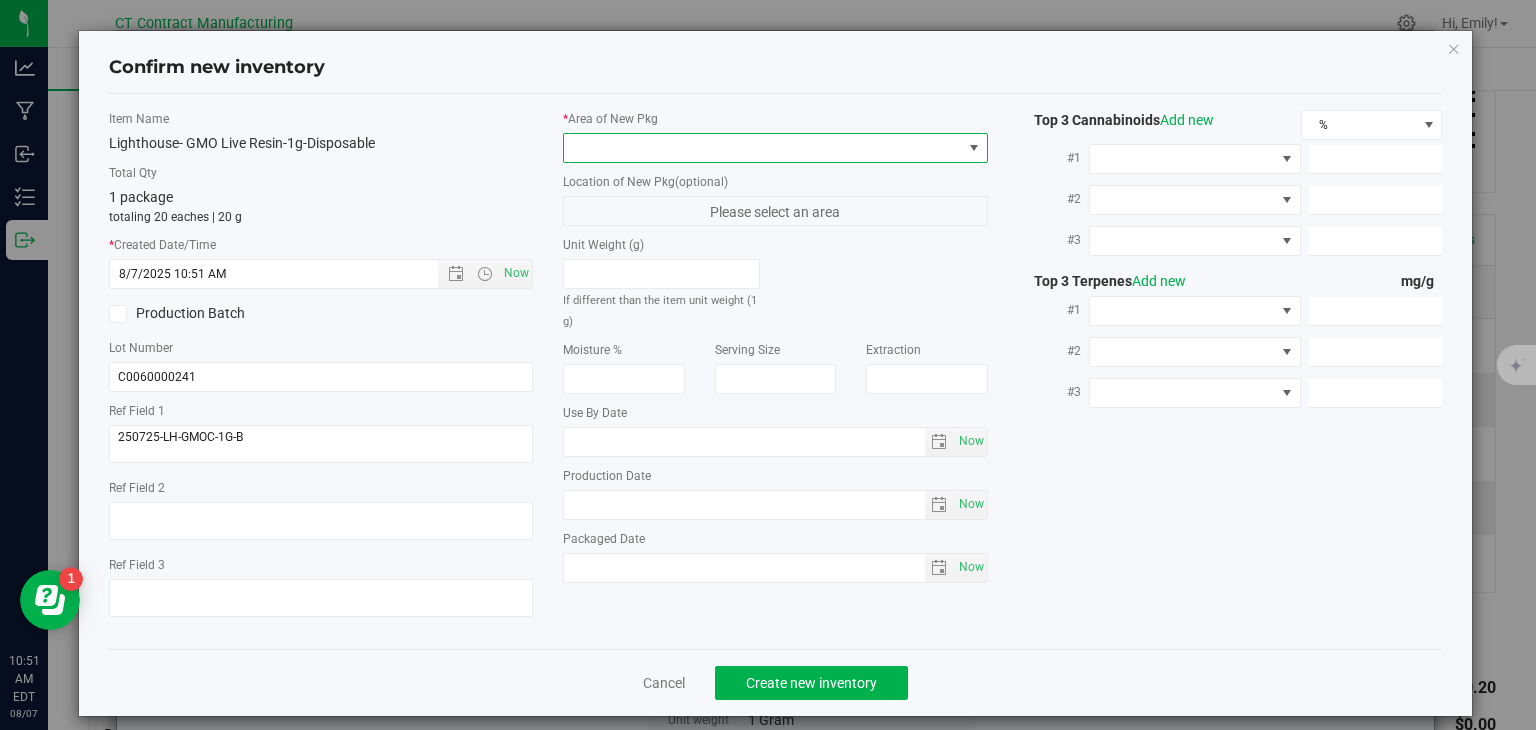 click at bounding box center [763, 148] 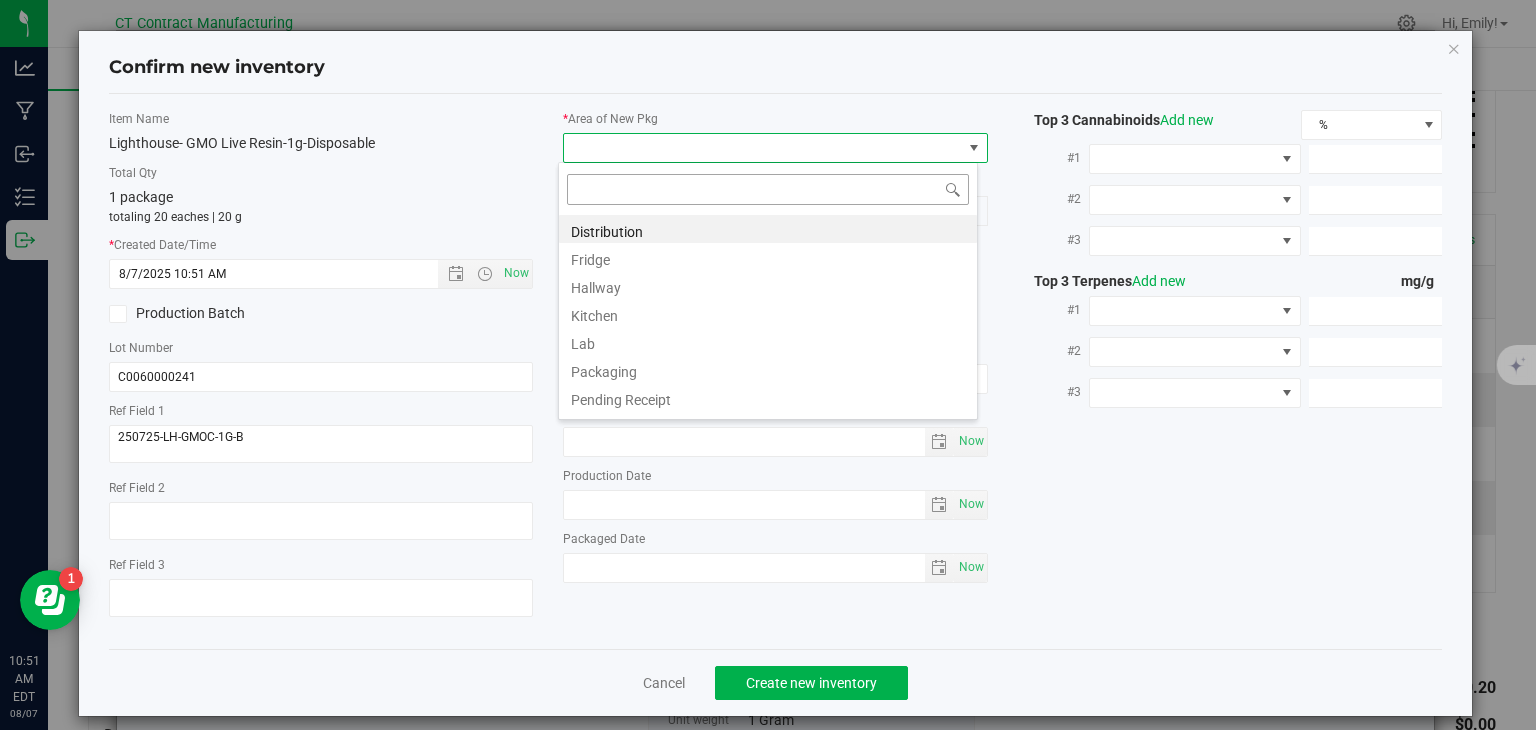 scroll, scrollTop: 99970, scrollLeft: 99580, axis: both 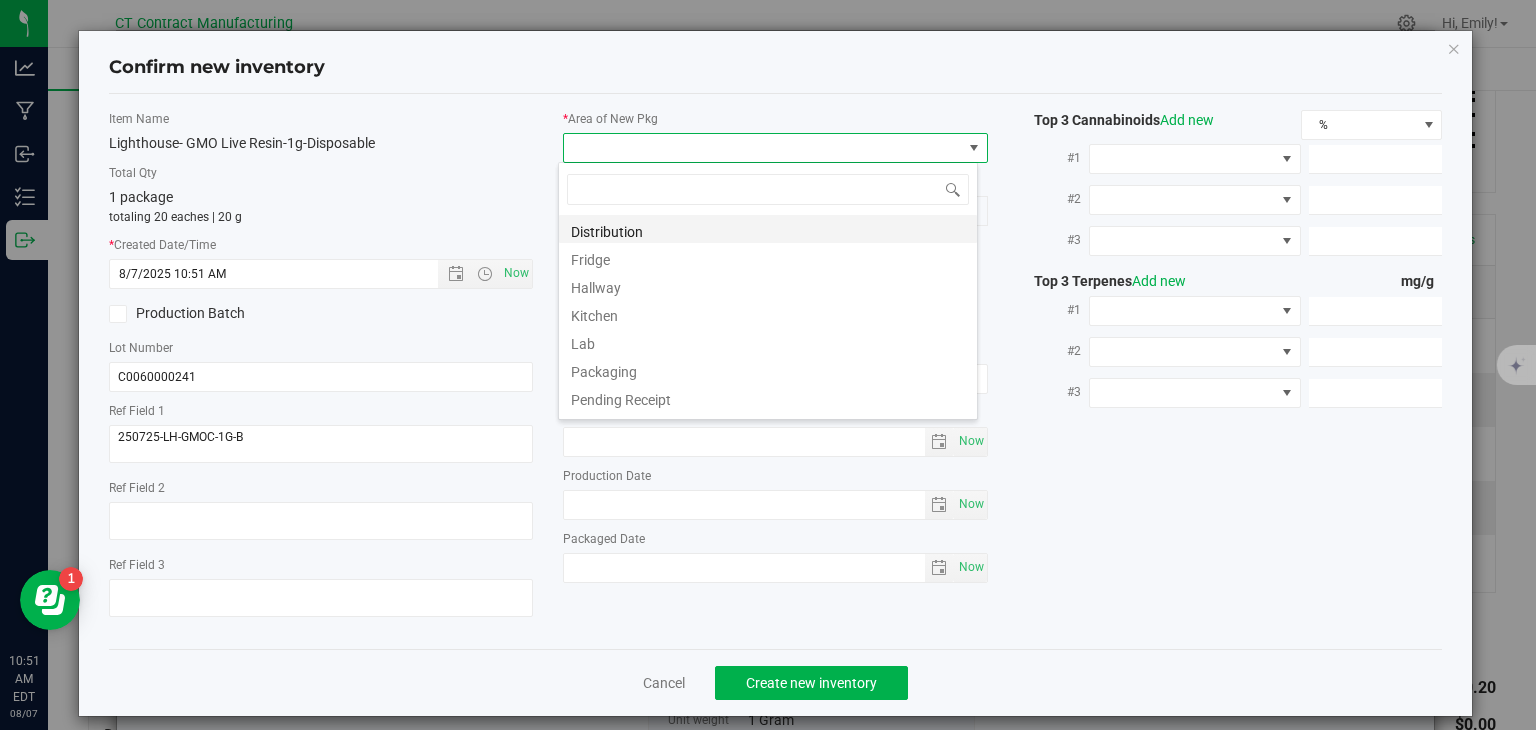 click on "Distribution" at bounding box center [768, 229] 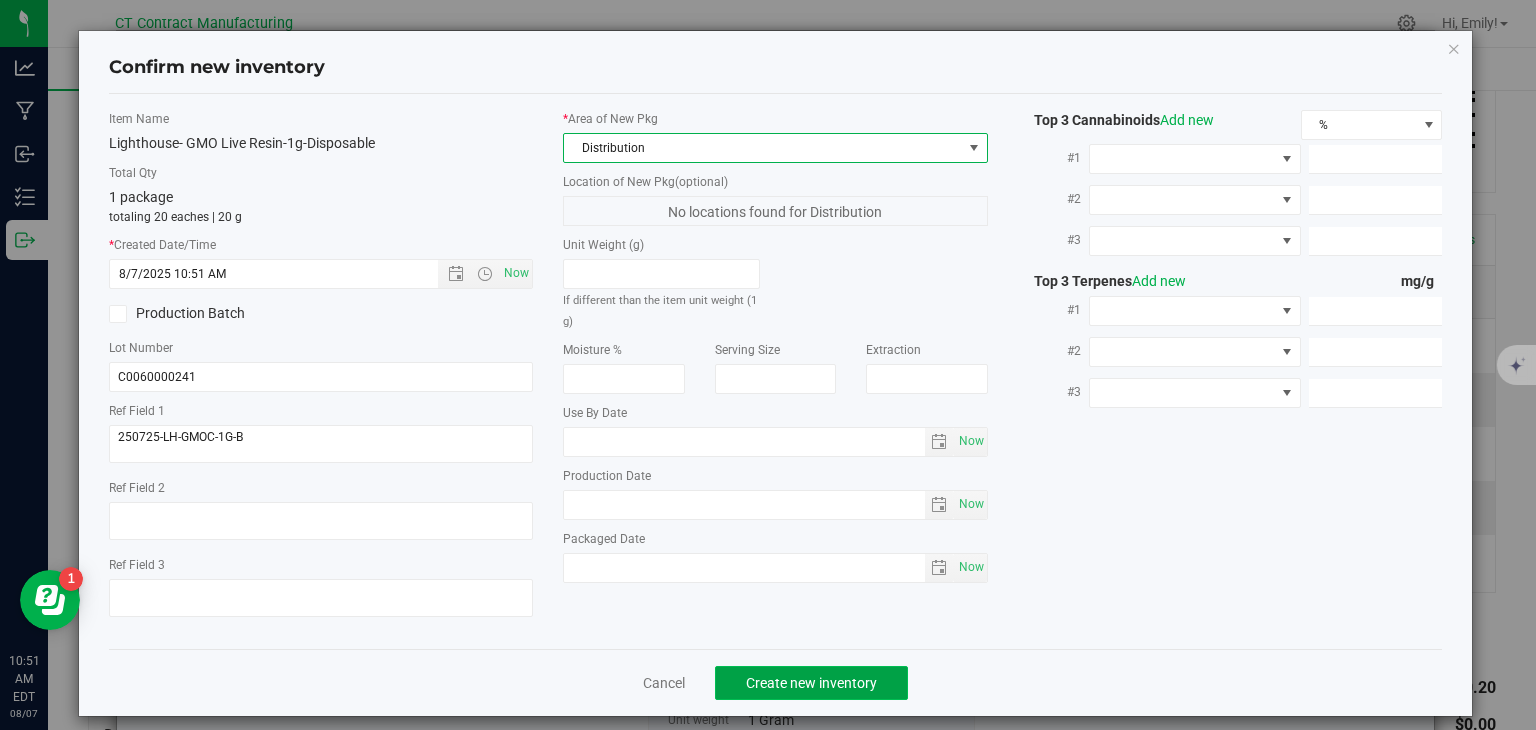 click on "Create new inventory" 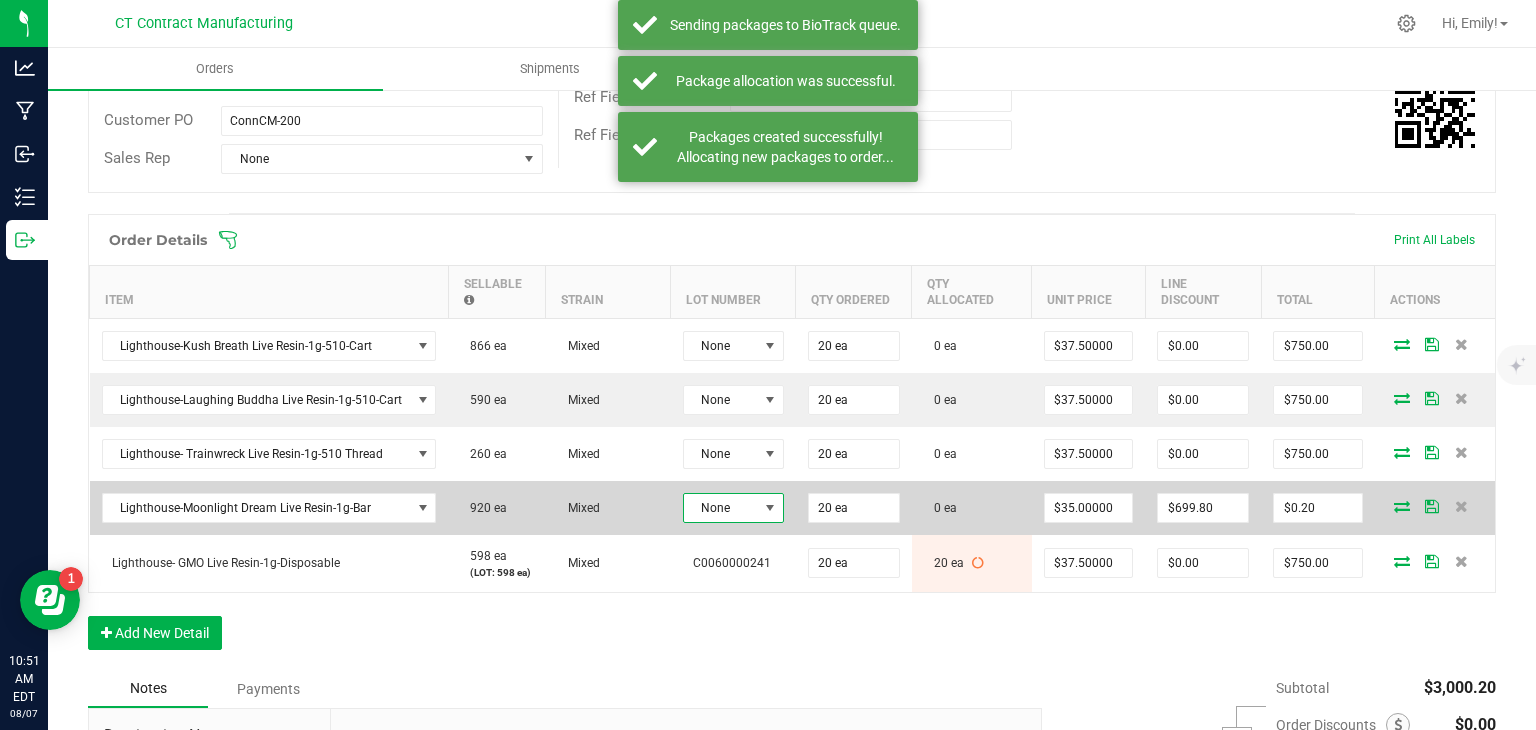 click on "None" at bounding box center [721, 508] 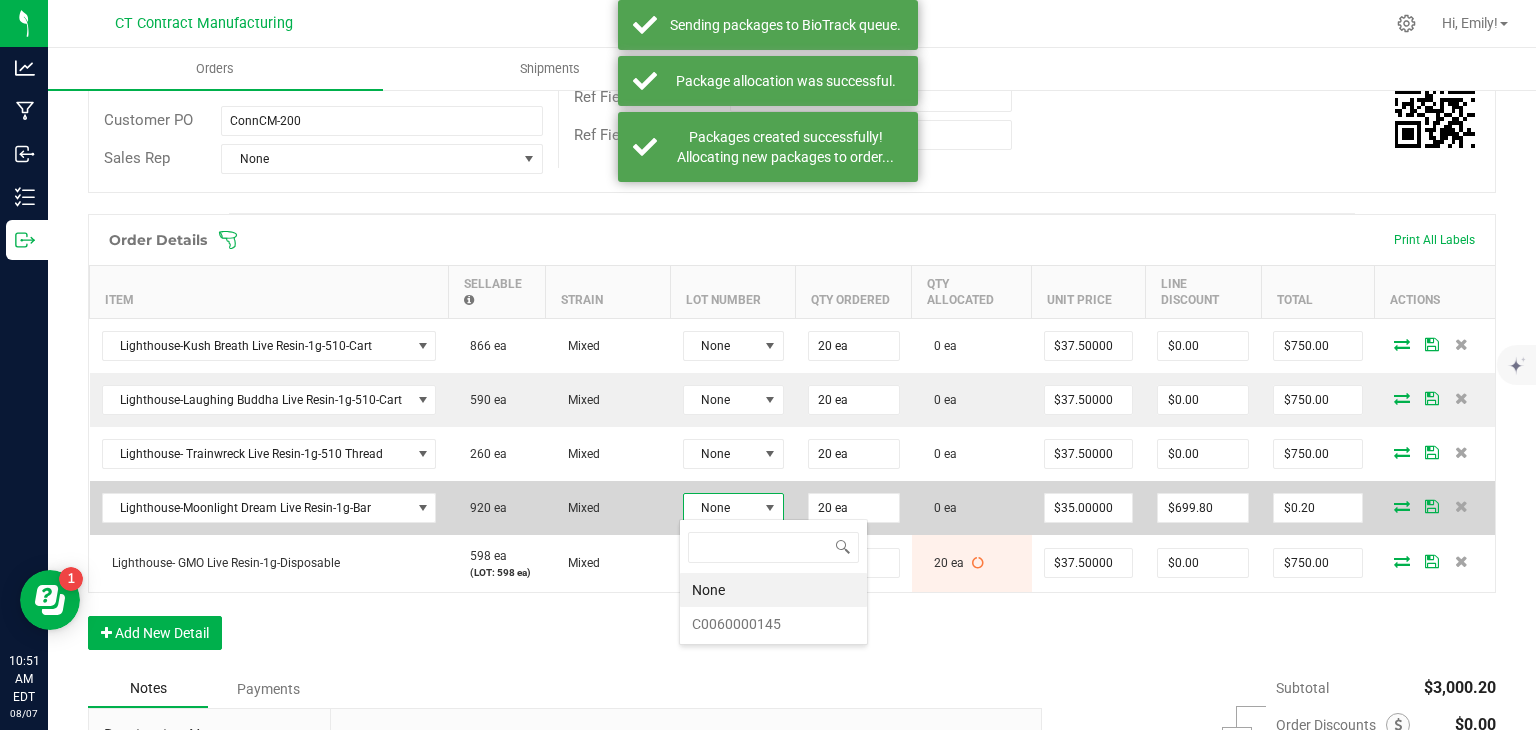 scroll, scrollTop: 99970, scrollLeft: 99899, axis: both 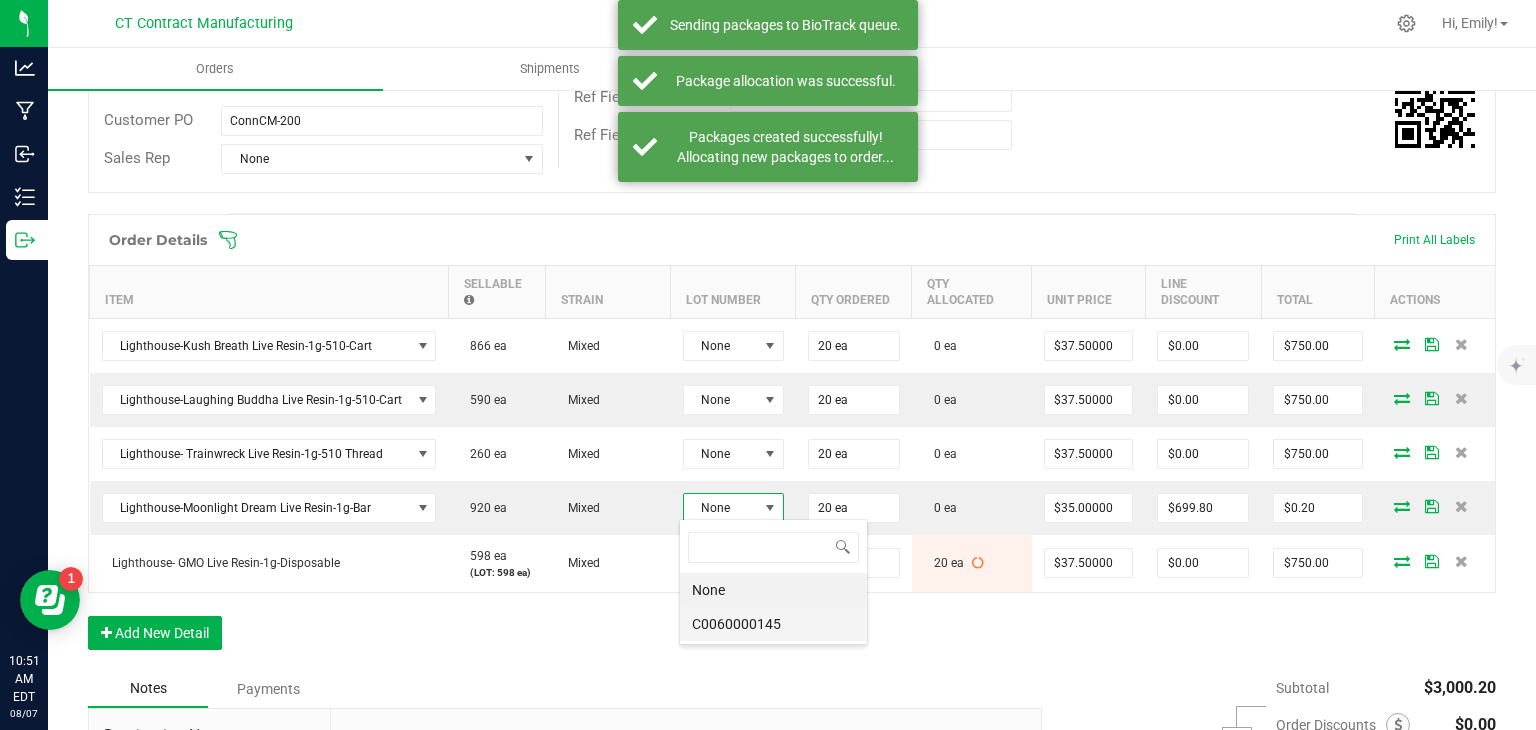 click on "C0060000145" at bounding box center [773, 624] 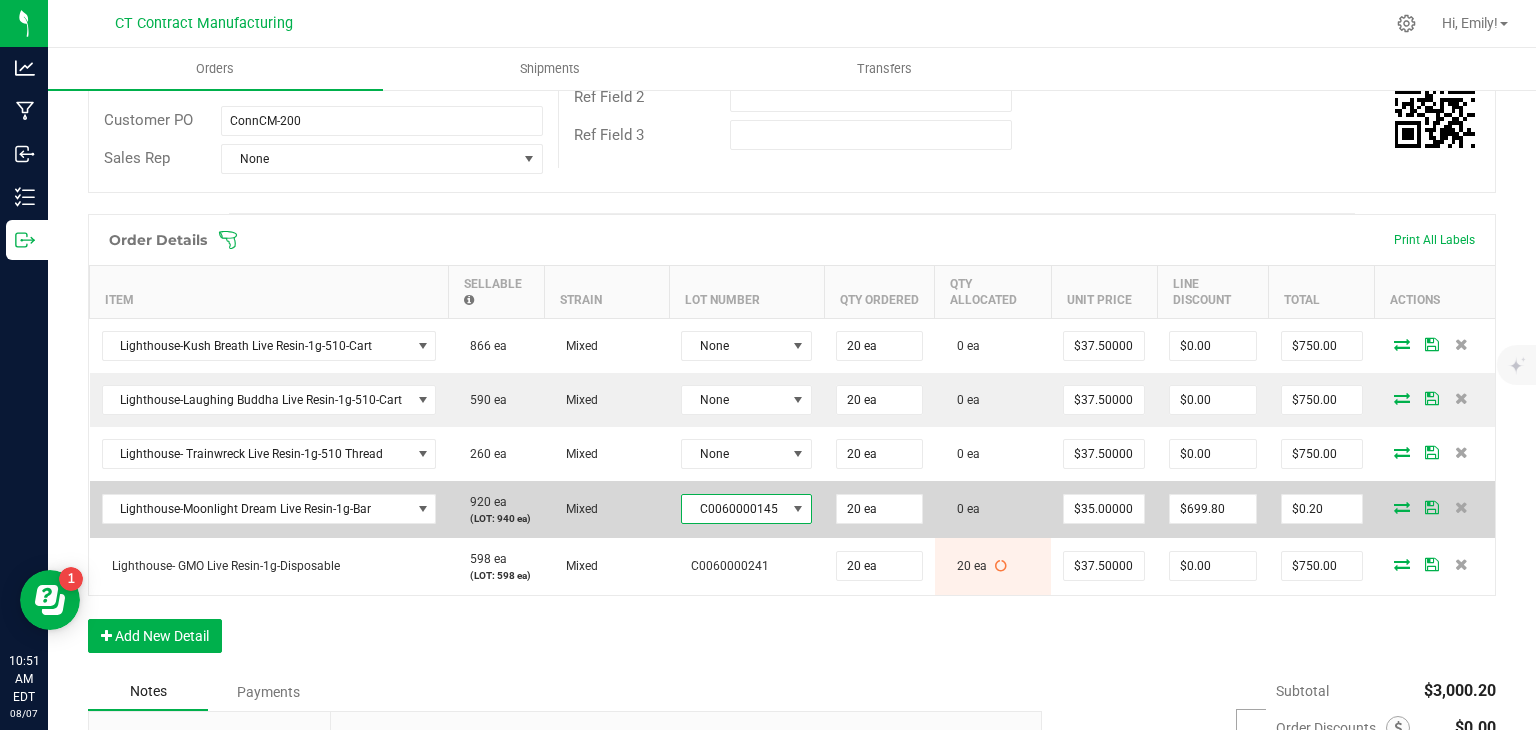 click at bounding box center (1402, 507) 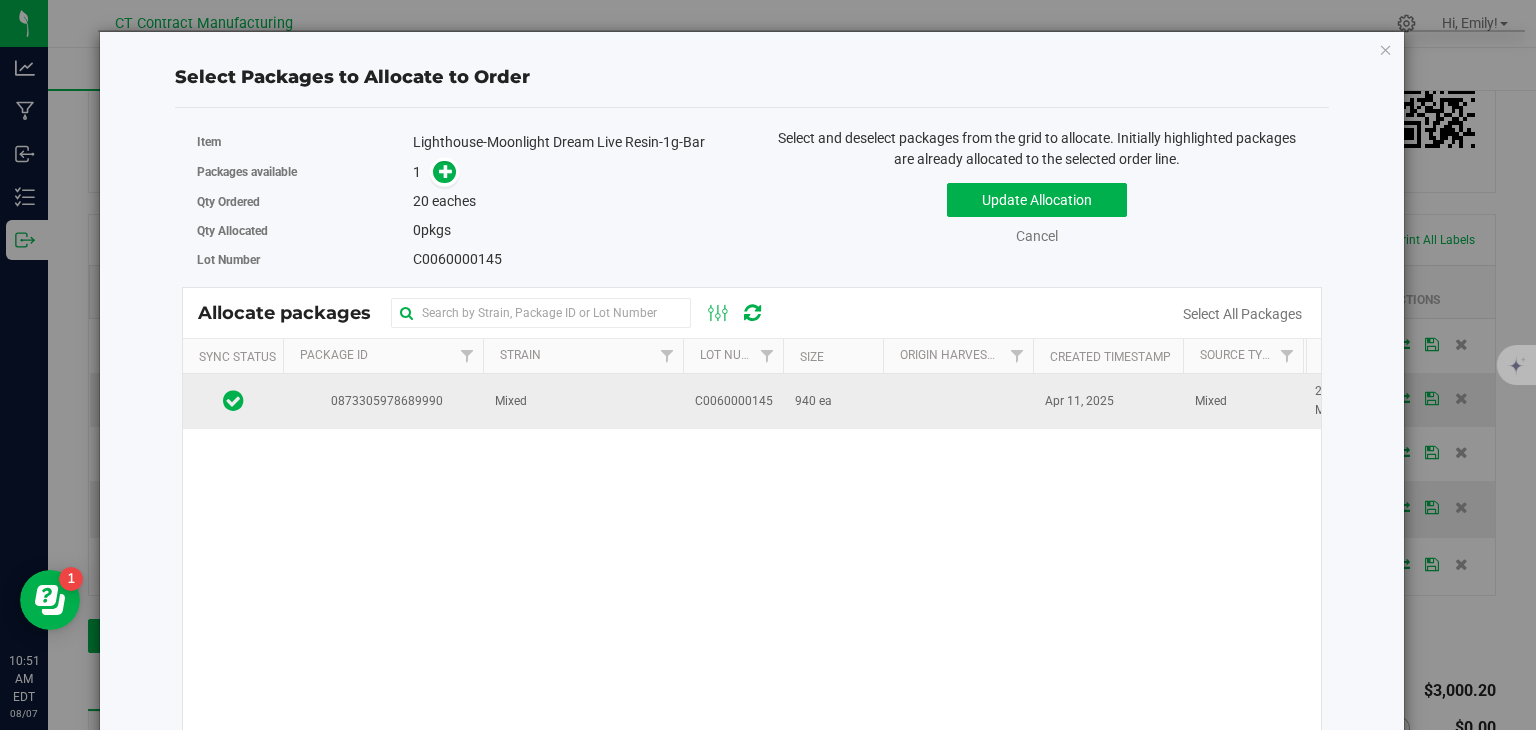 click on "C0060000145" at bounding box center [733, 401] 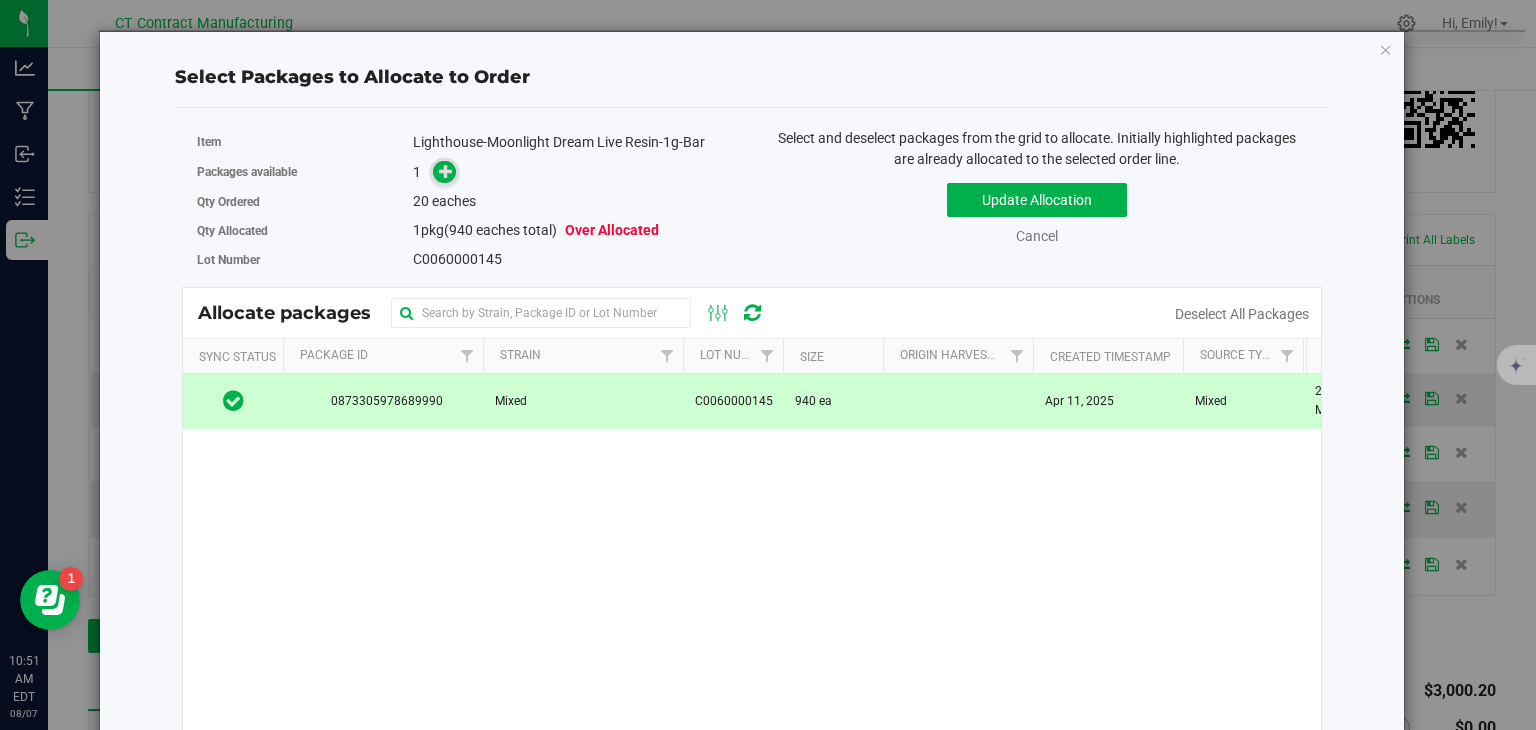 click at bounding box center [446, 171] 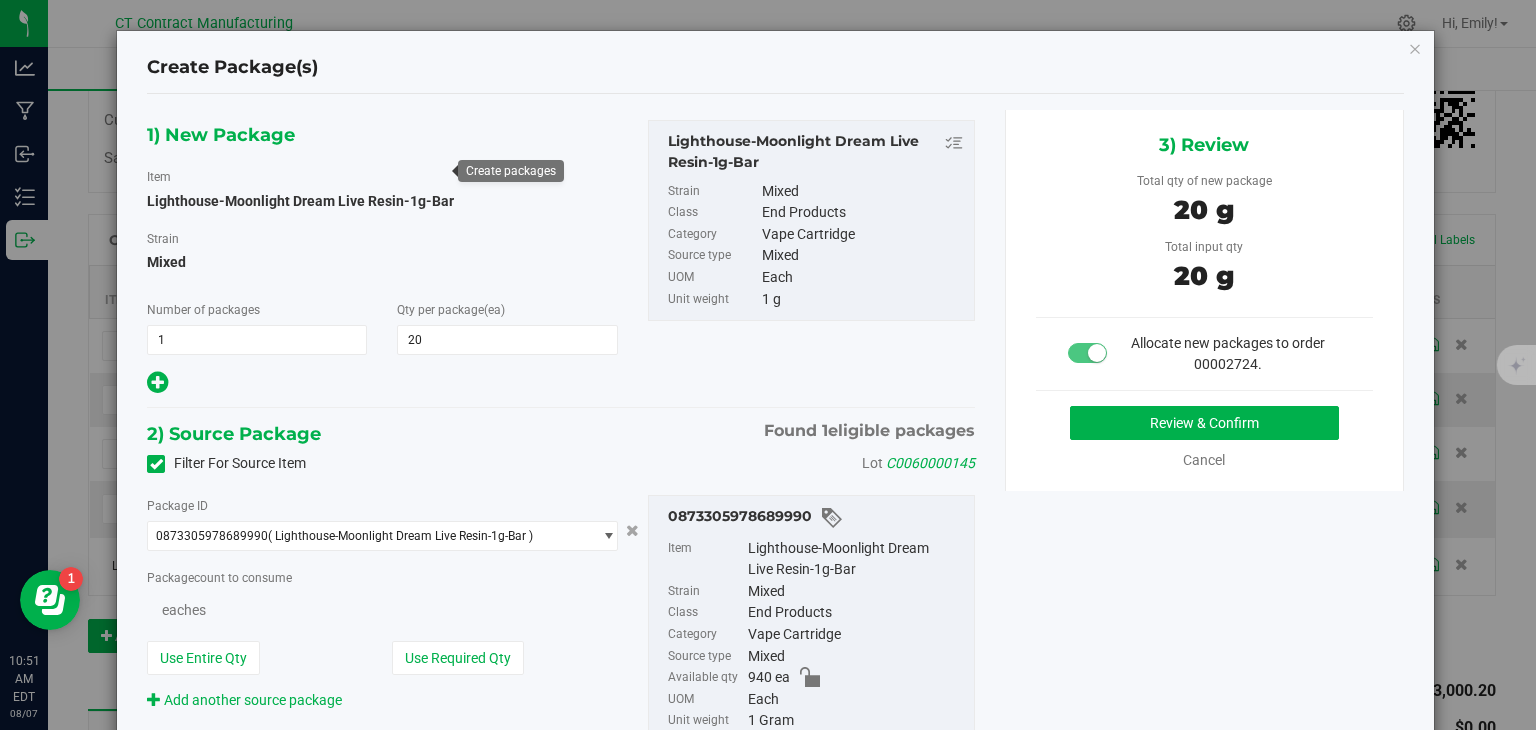 type on "20" 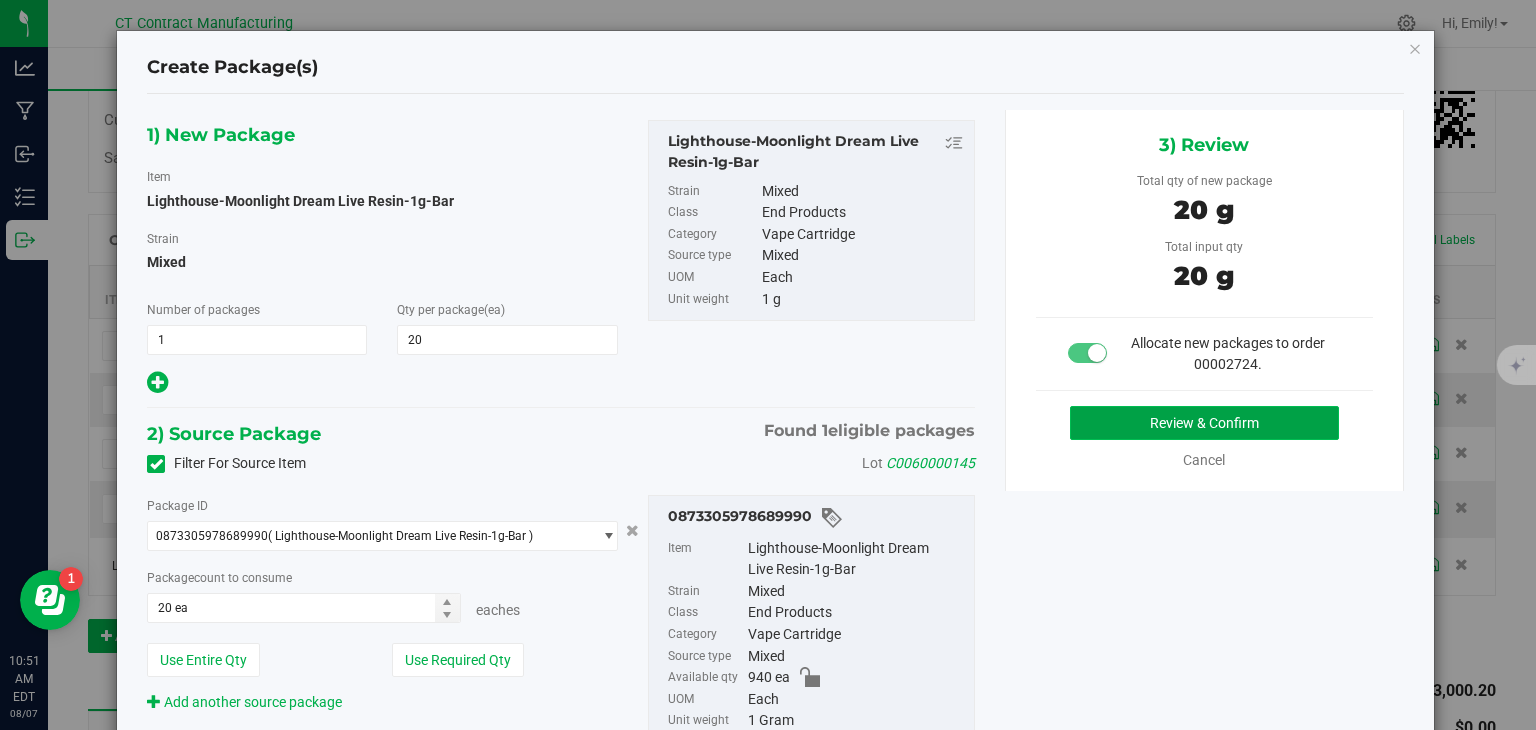 click on "Review & Confirm" at bounding box center (1204, 423) 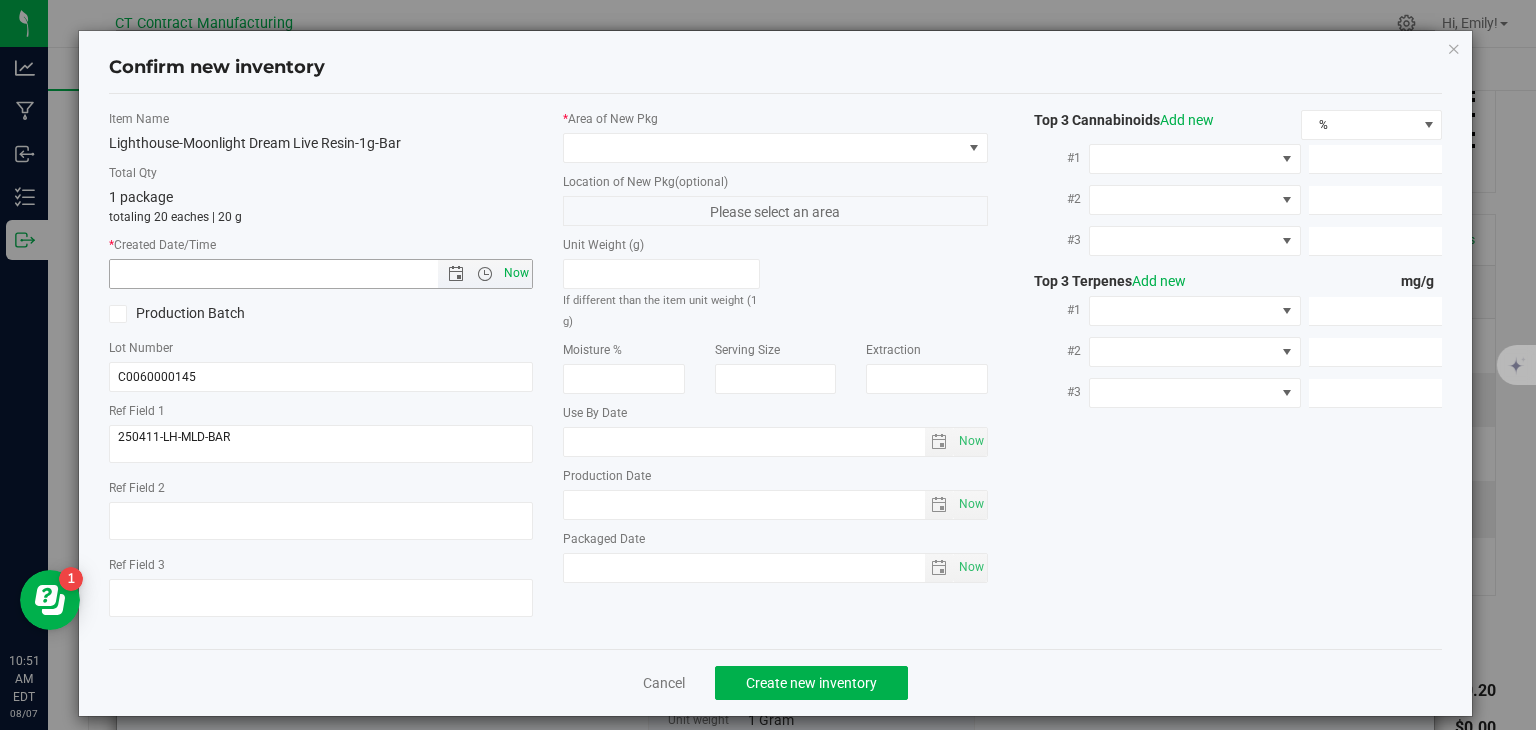 click on "Now" at bounding box center (517, 273) 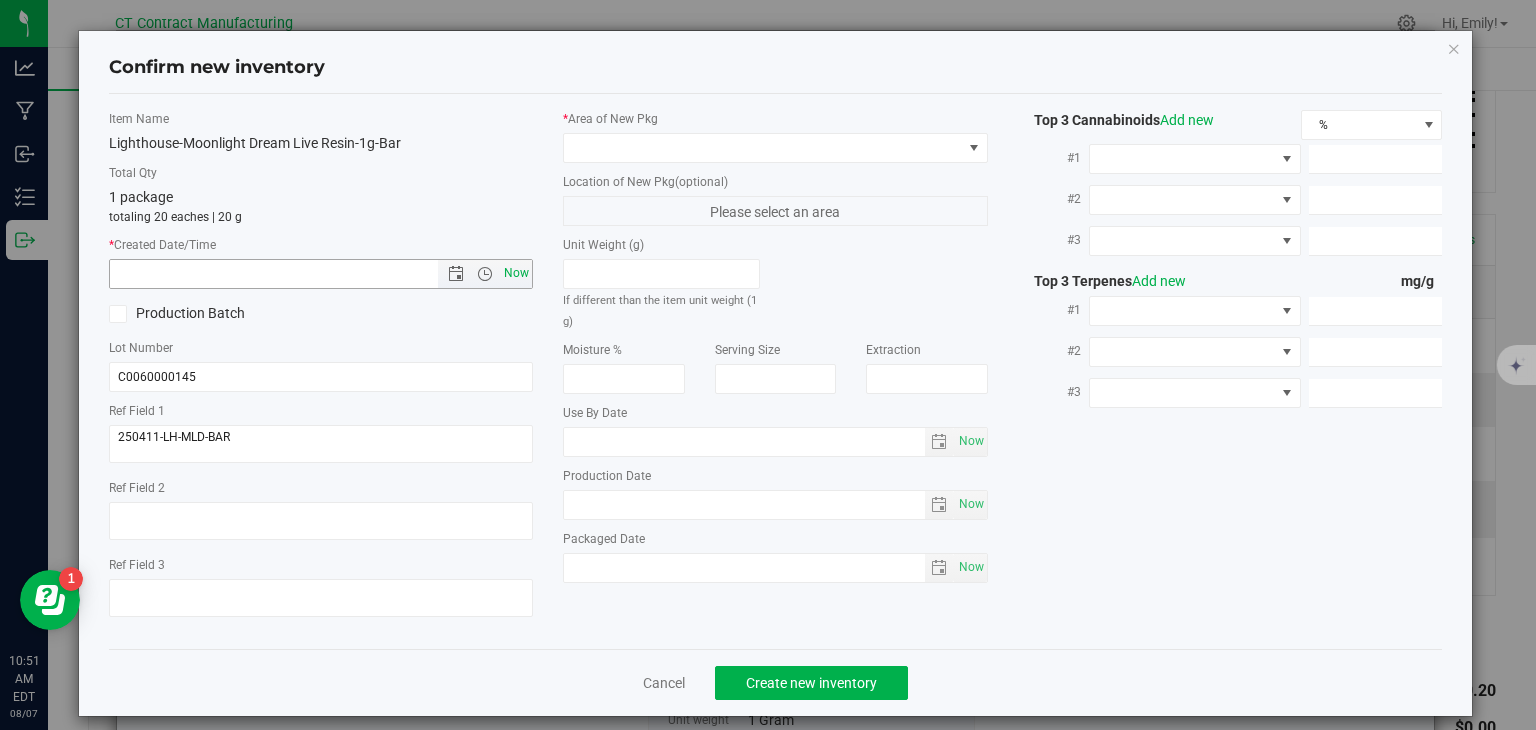 type on "8/7/2025 10:51 AM" 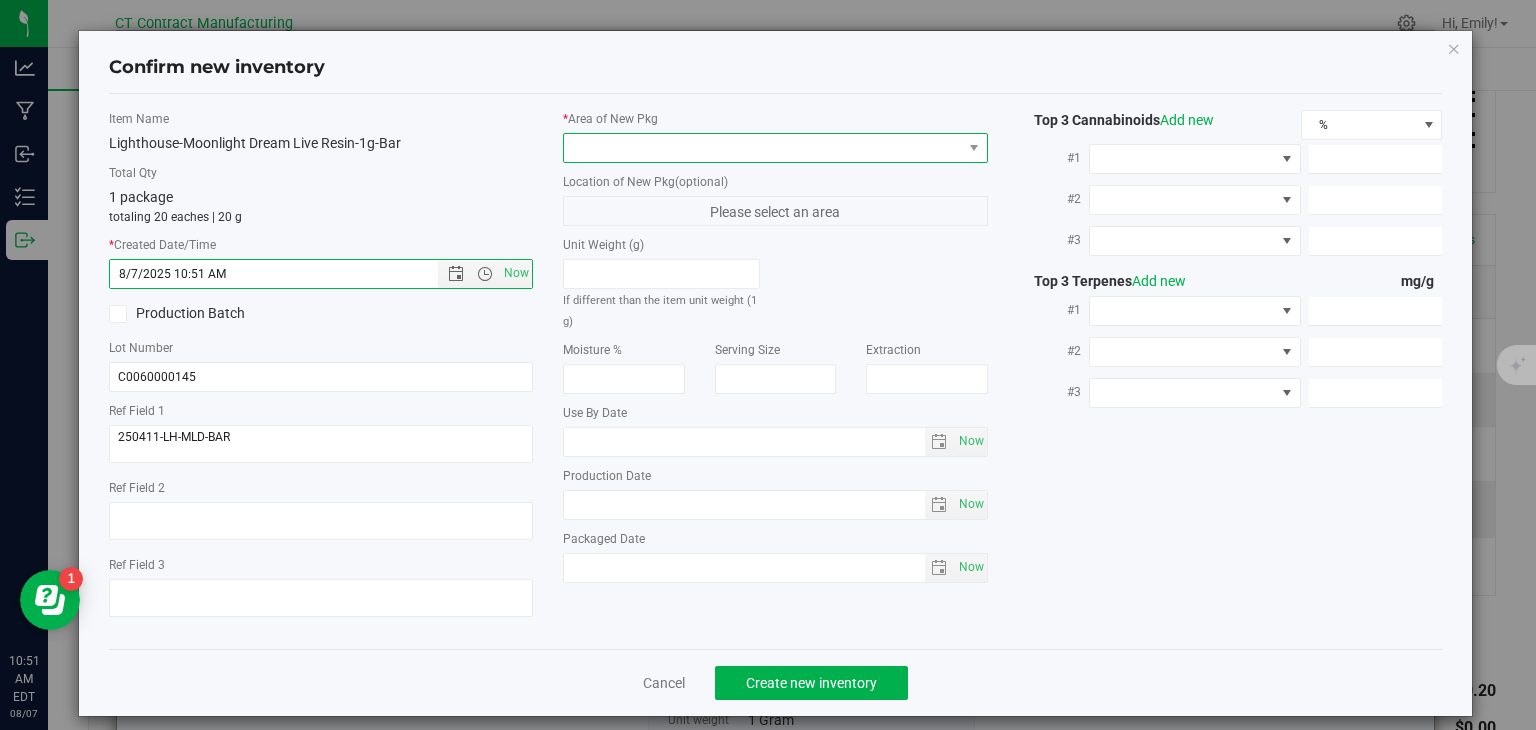 click at bounding box center [763, 148] 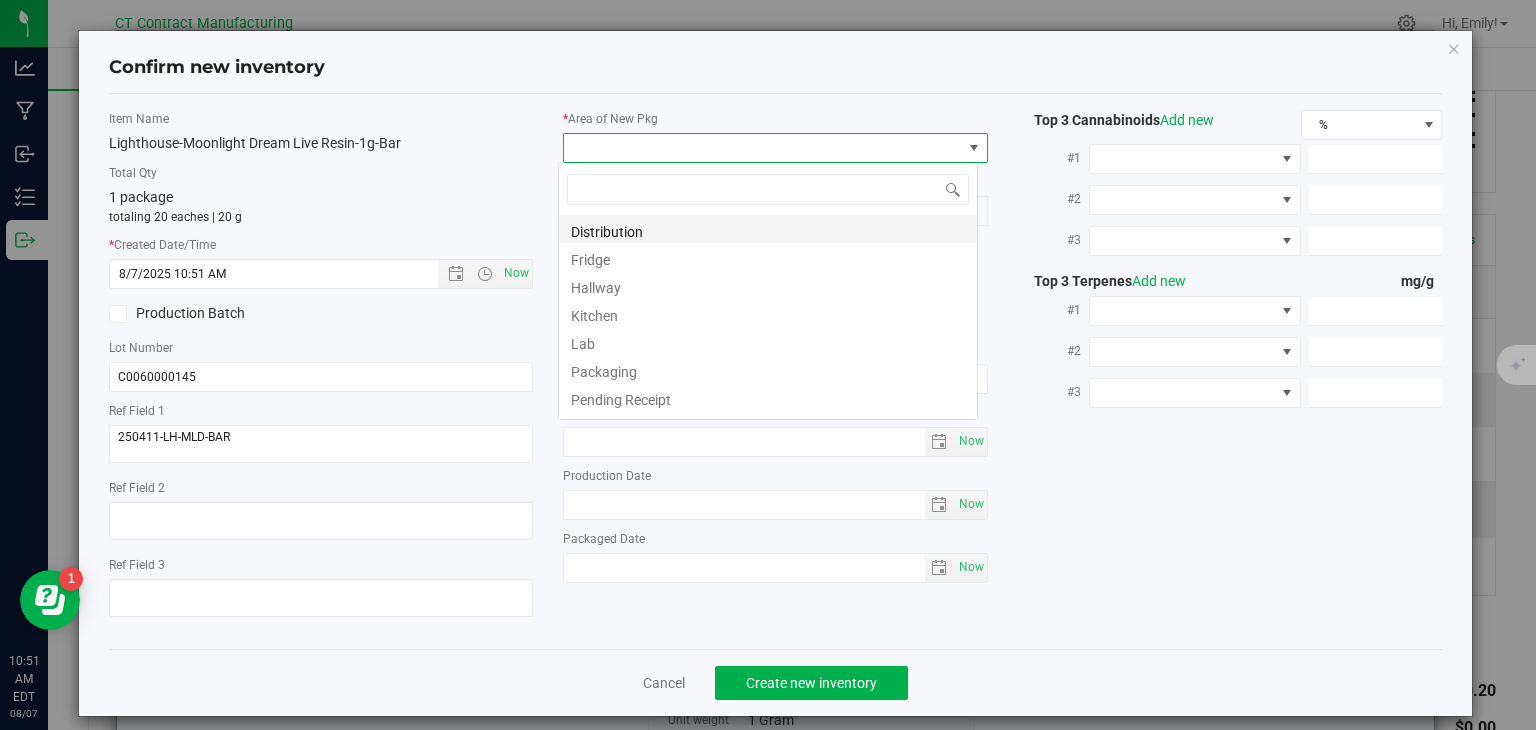 scroll, scrollTop: 99970, scrollLeft: 99580, axis: both 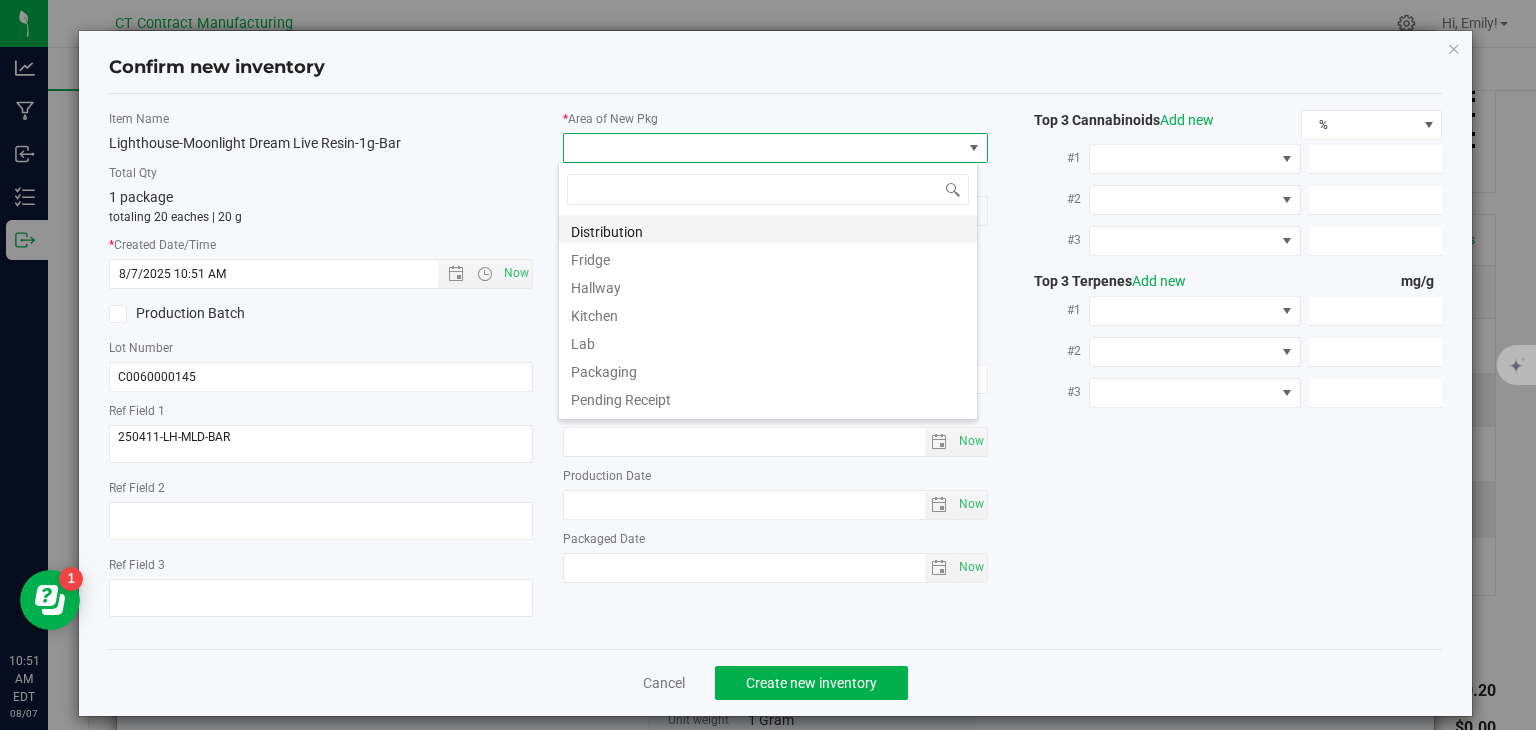 click on "Distribution" at bounding box center (768, 229) 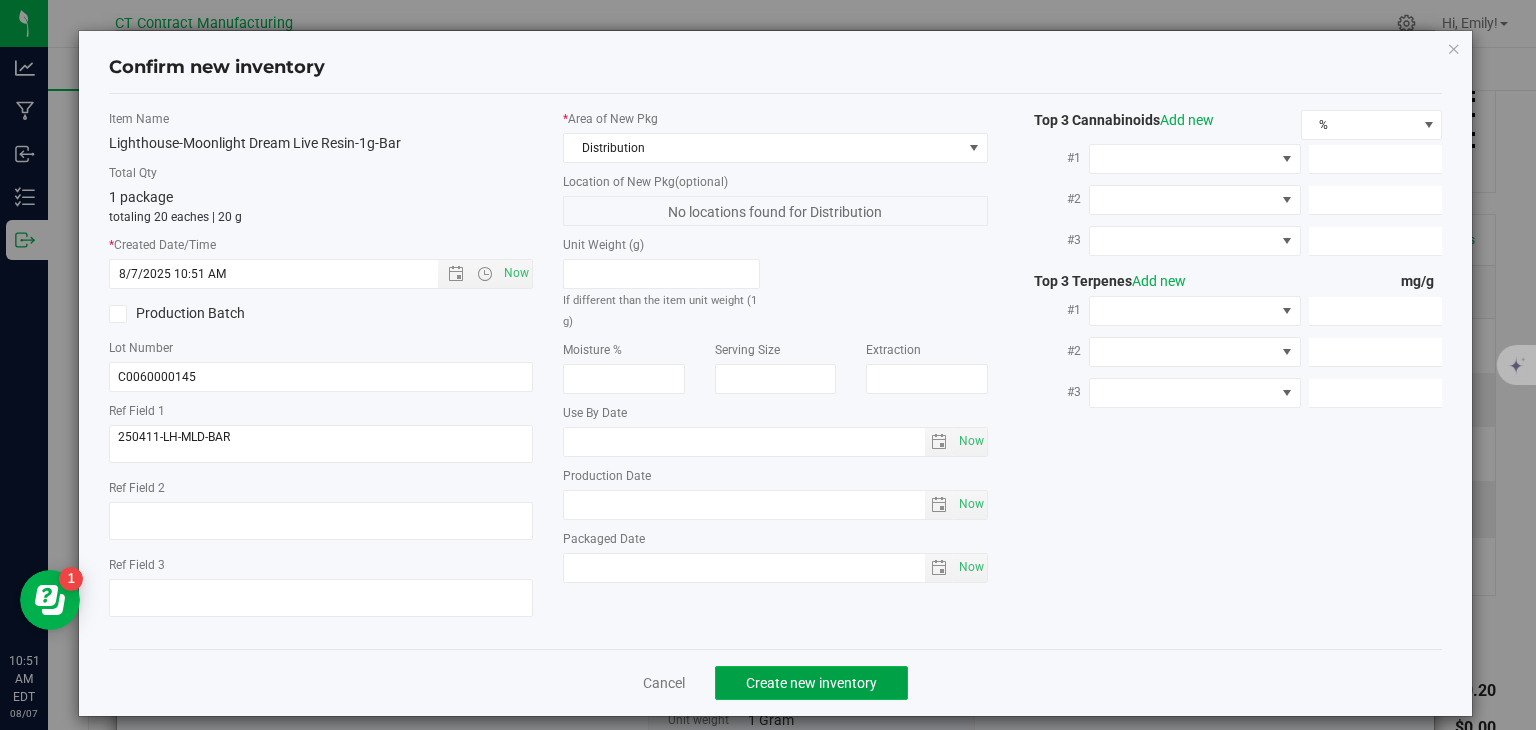 click on "Create new inventory" 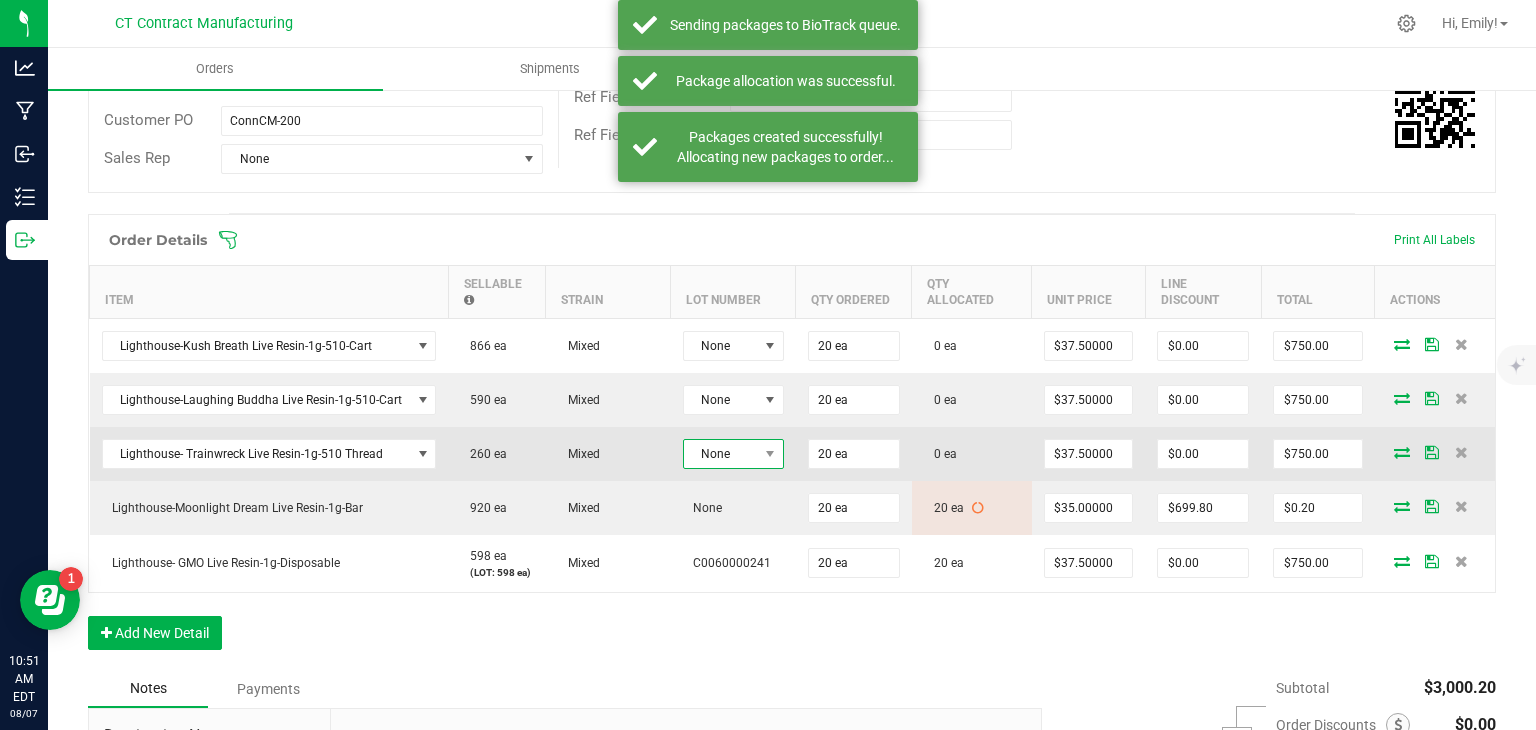 click on "None" at bounding box center (721, 454) 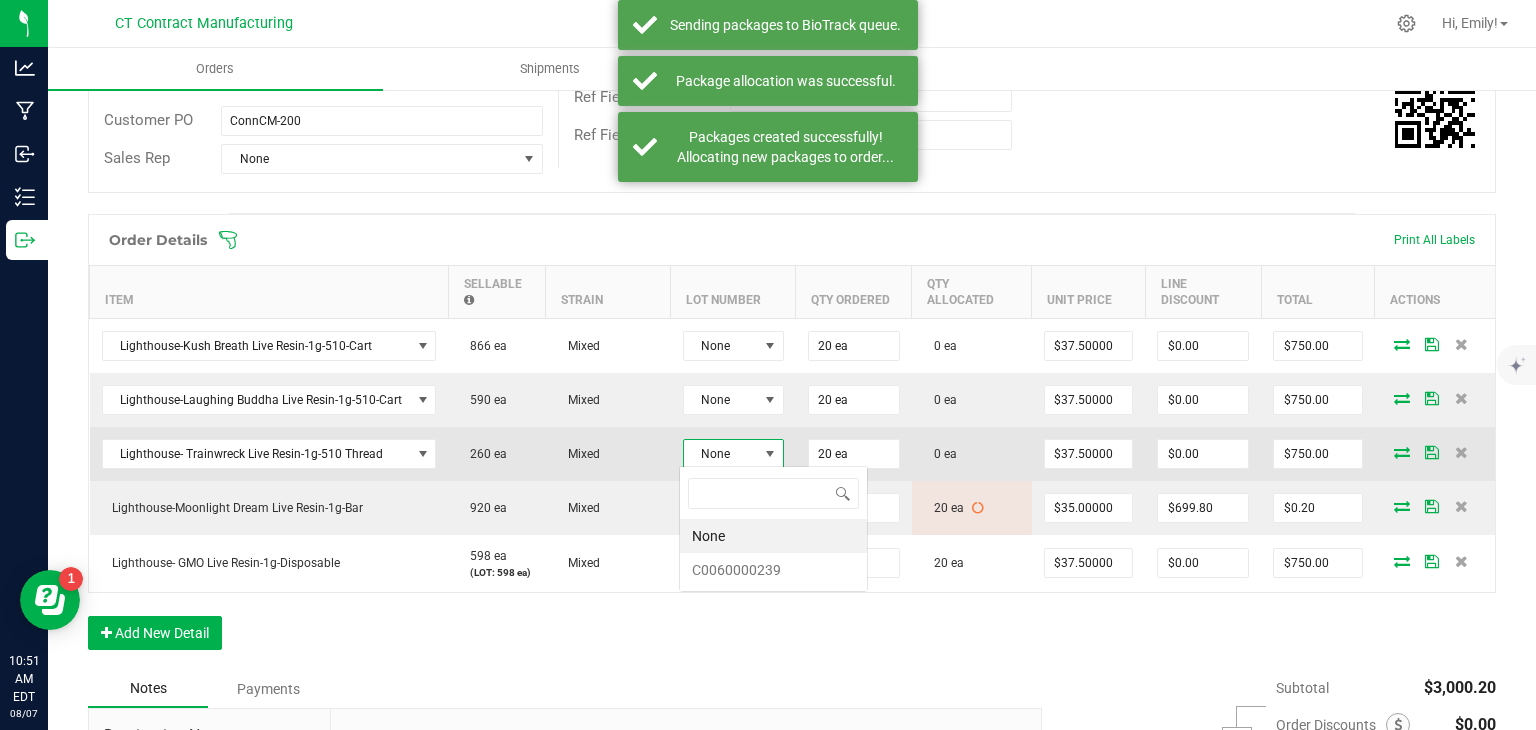 scroll, scrollTop: 99970, scrollLeft: 99899, axis: both 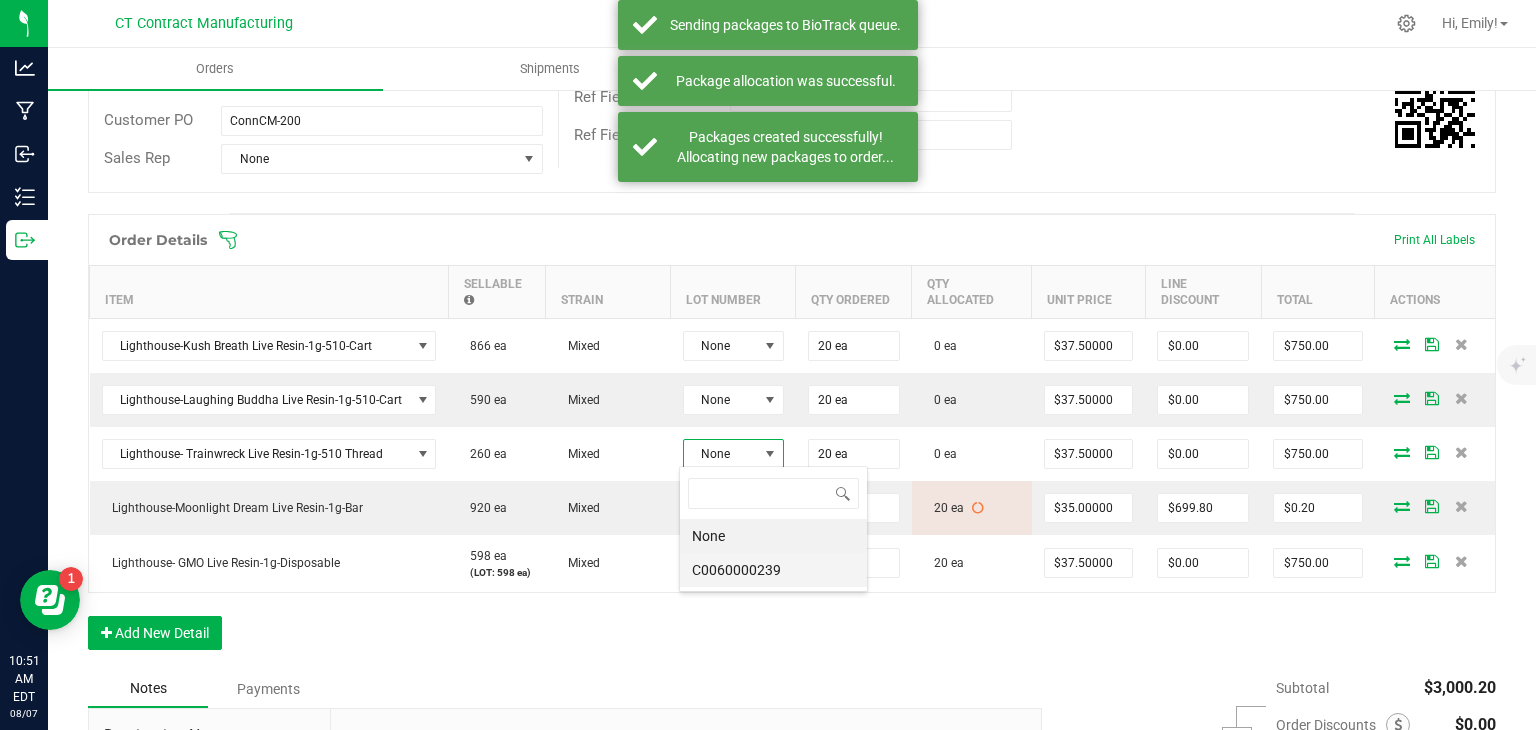 click on "C0060000239" at bounding box center [773, 570] 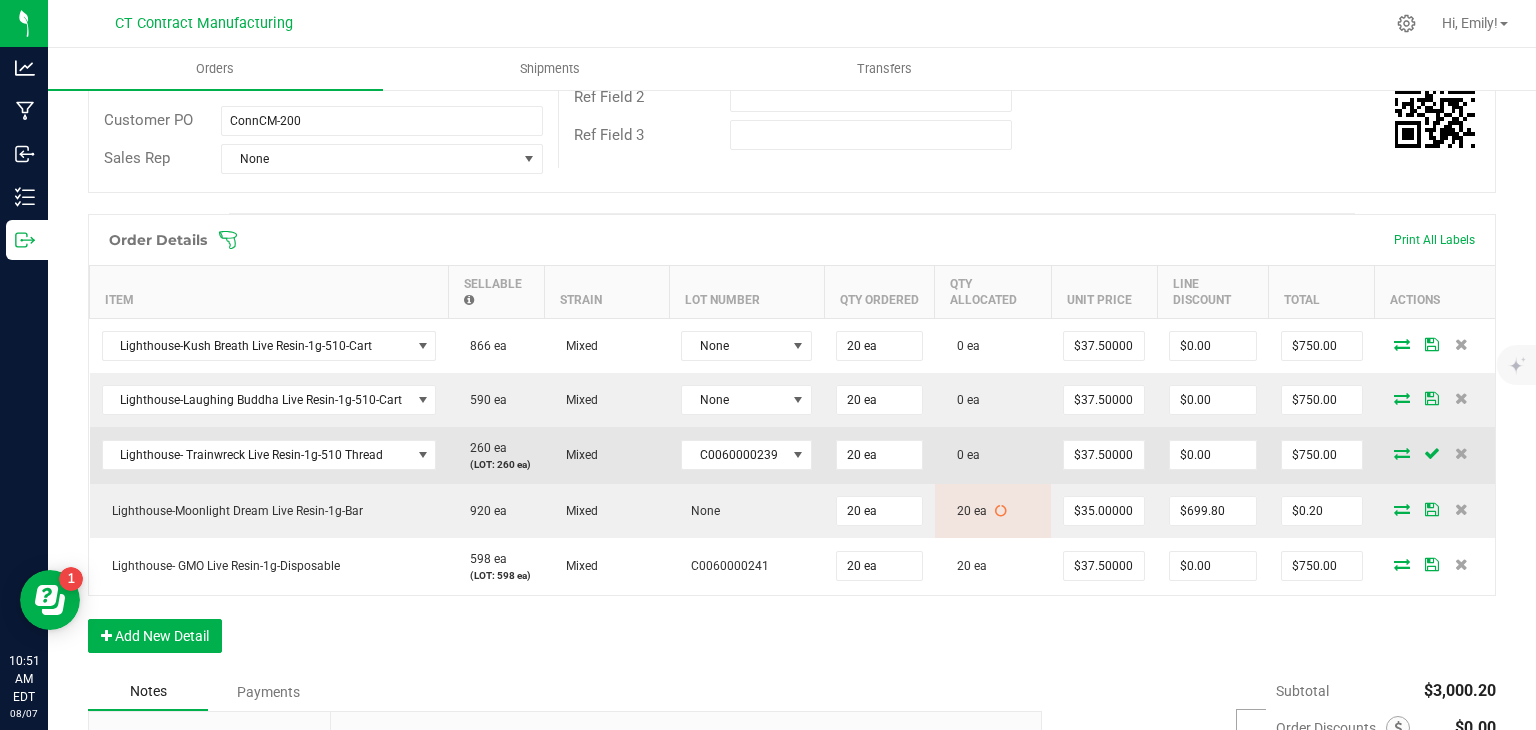 click at bounding box center (1402, 453) 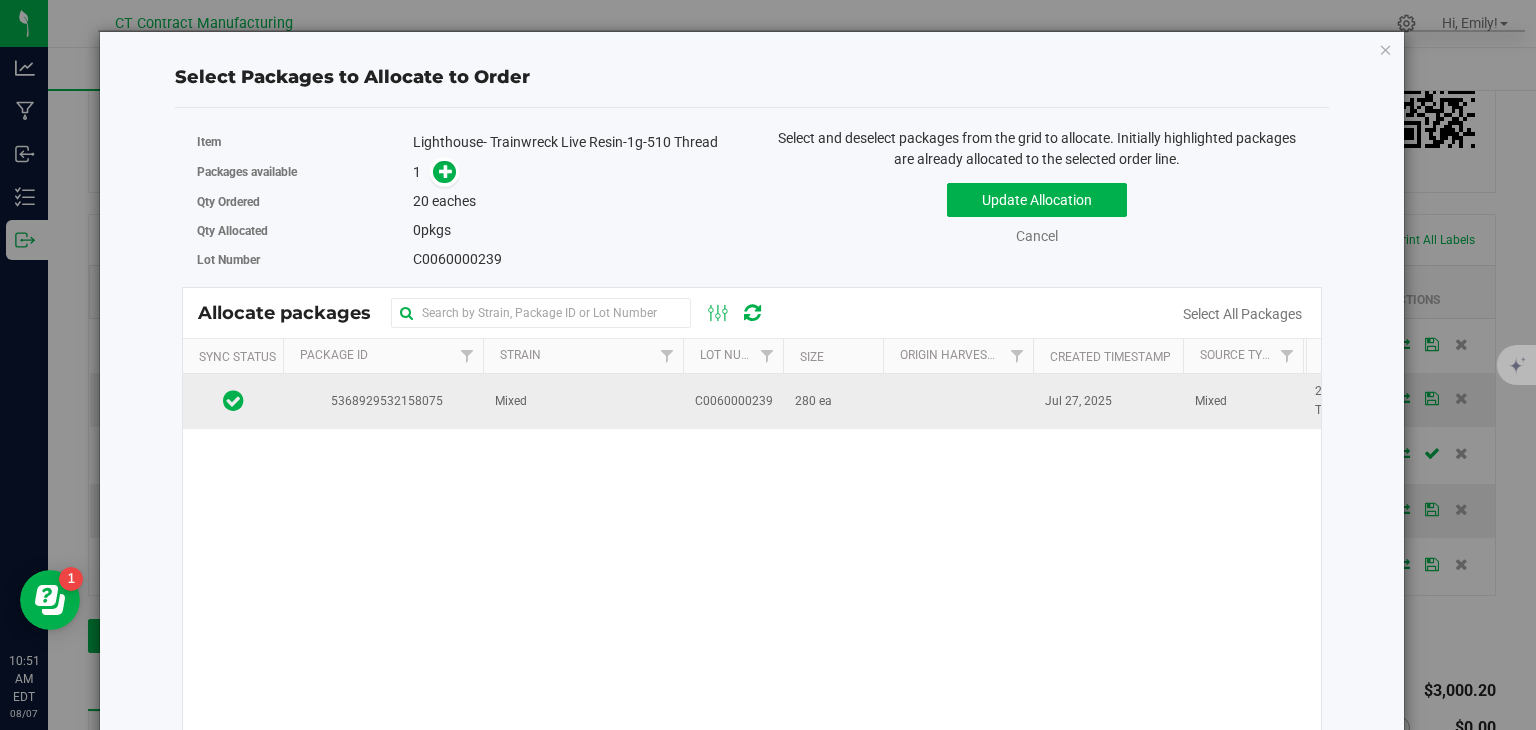 click on "Mixed" at bounding box center (583, 401) 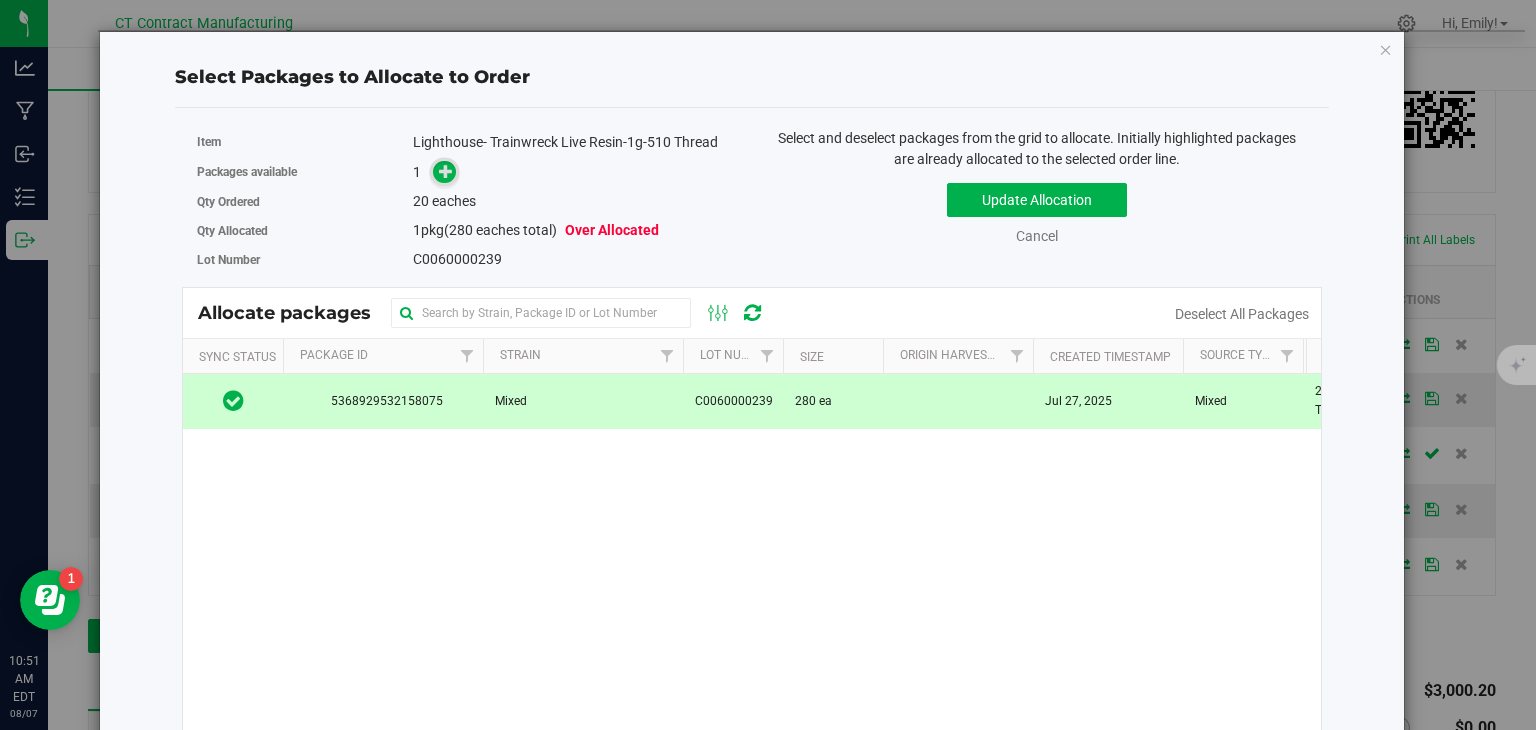 click at bounding box center [444, 172] 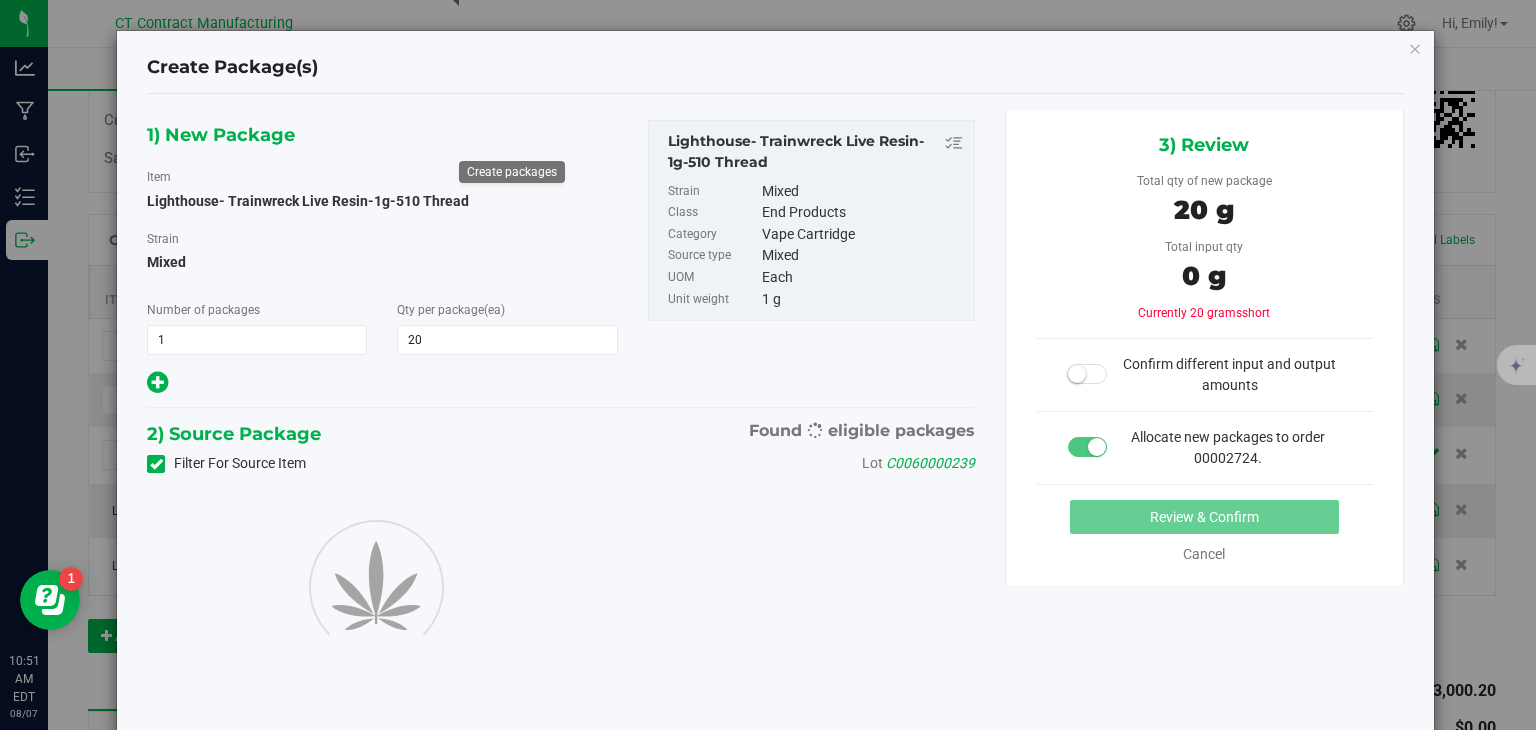 type on "20" 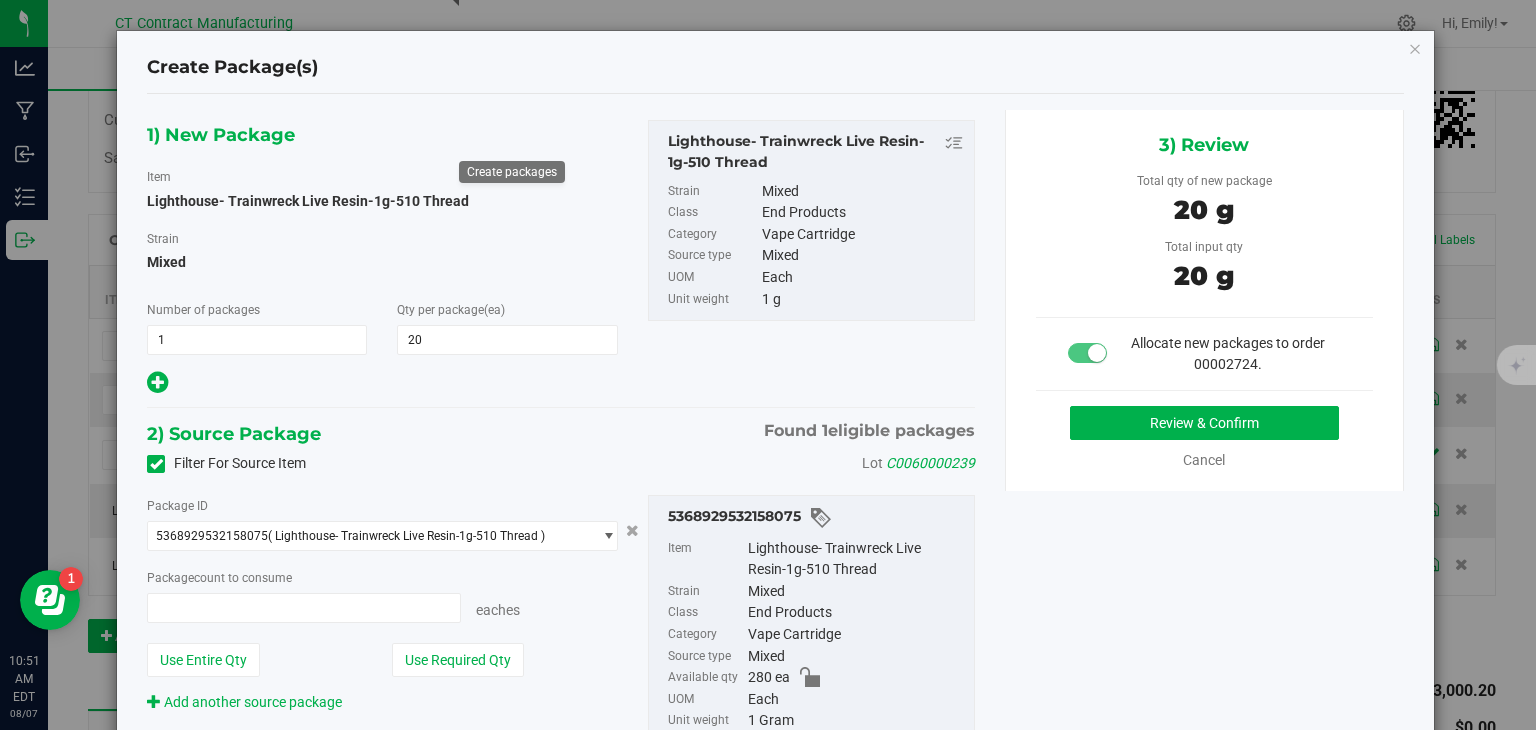 type on "20 ea" 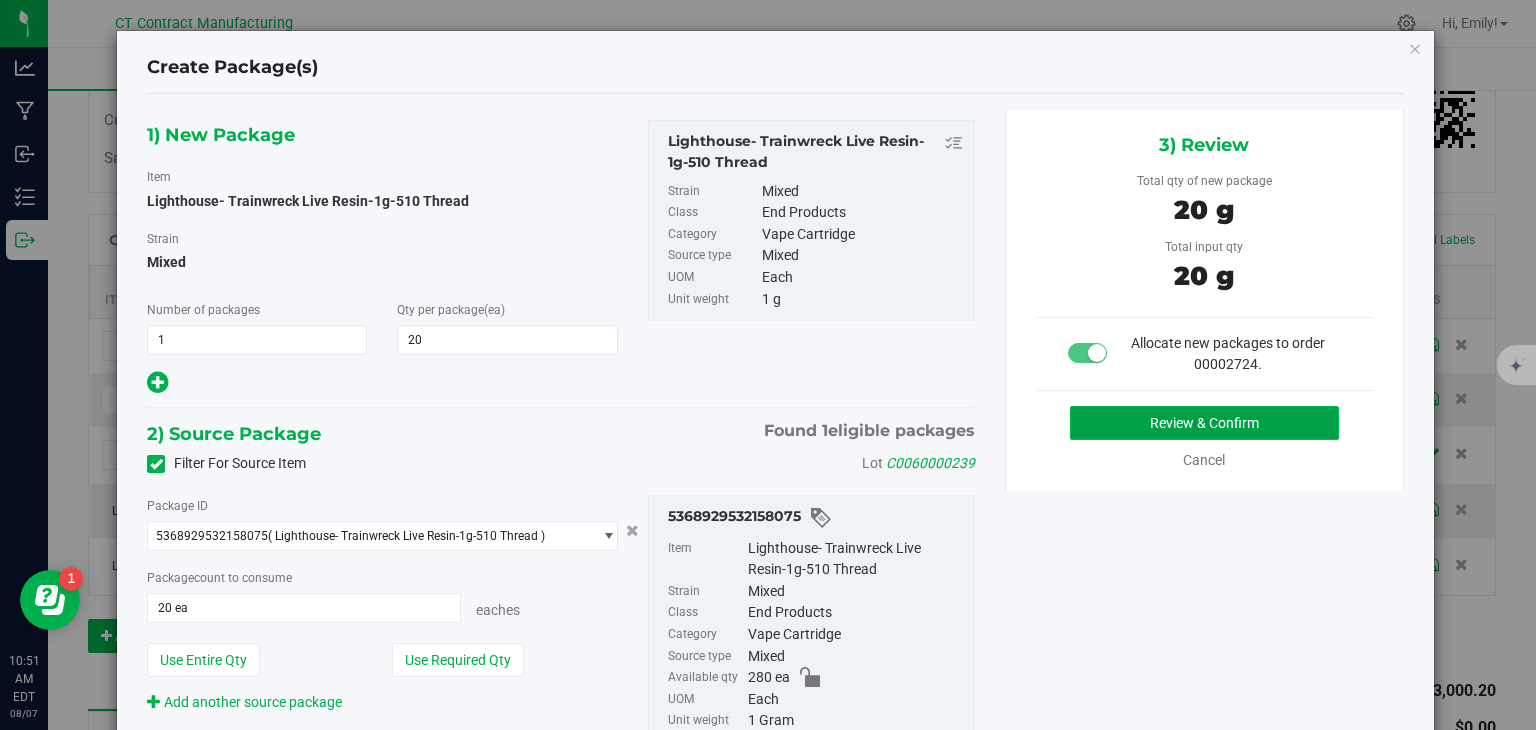click on "Review & Confirm" at bounding box center [1204, 423] 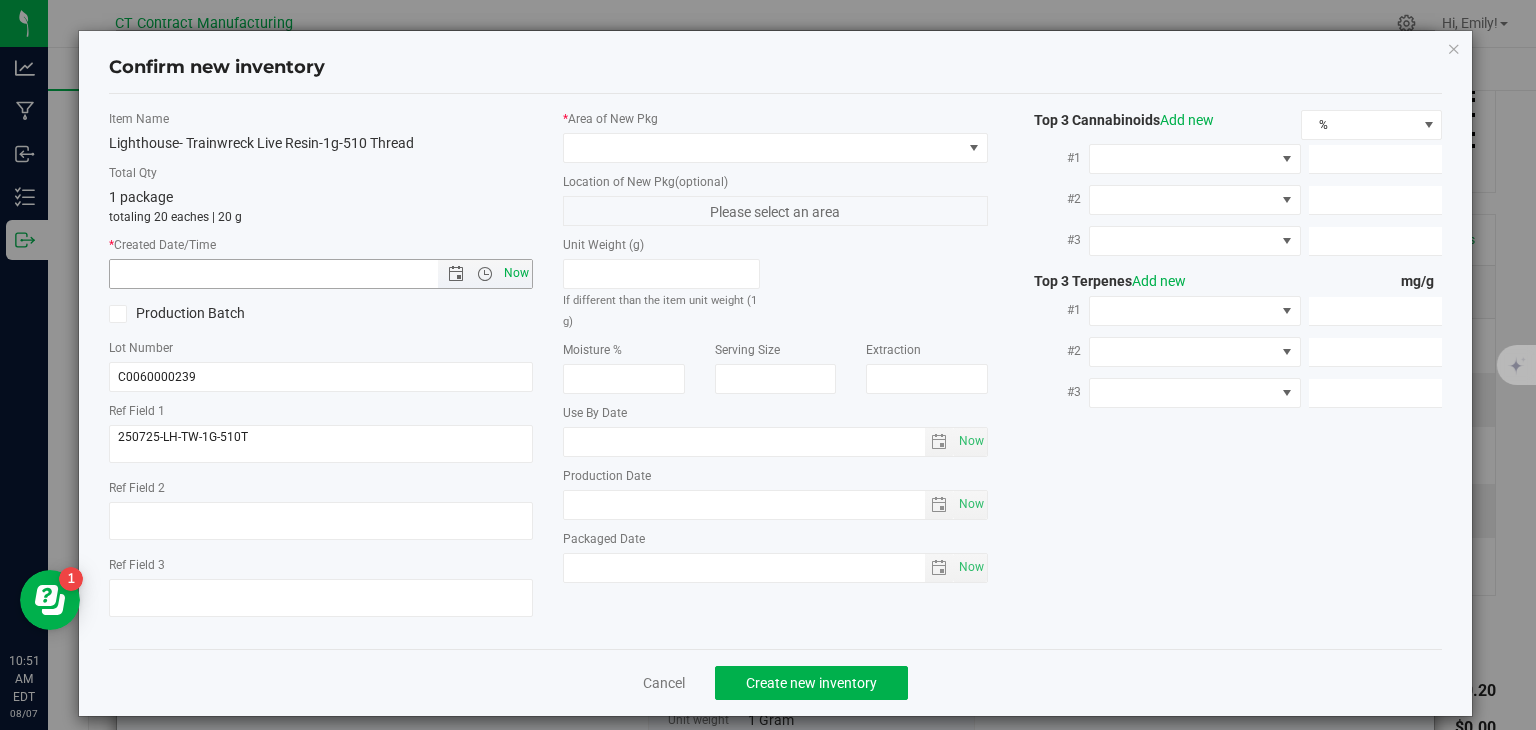 click on "Now" at bounding box center [517, 273] 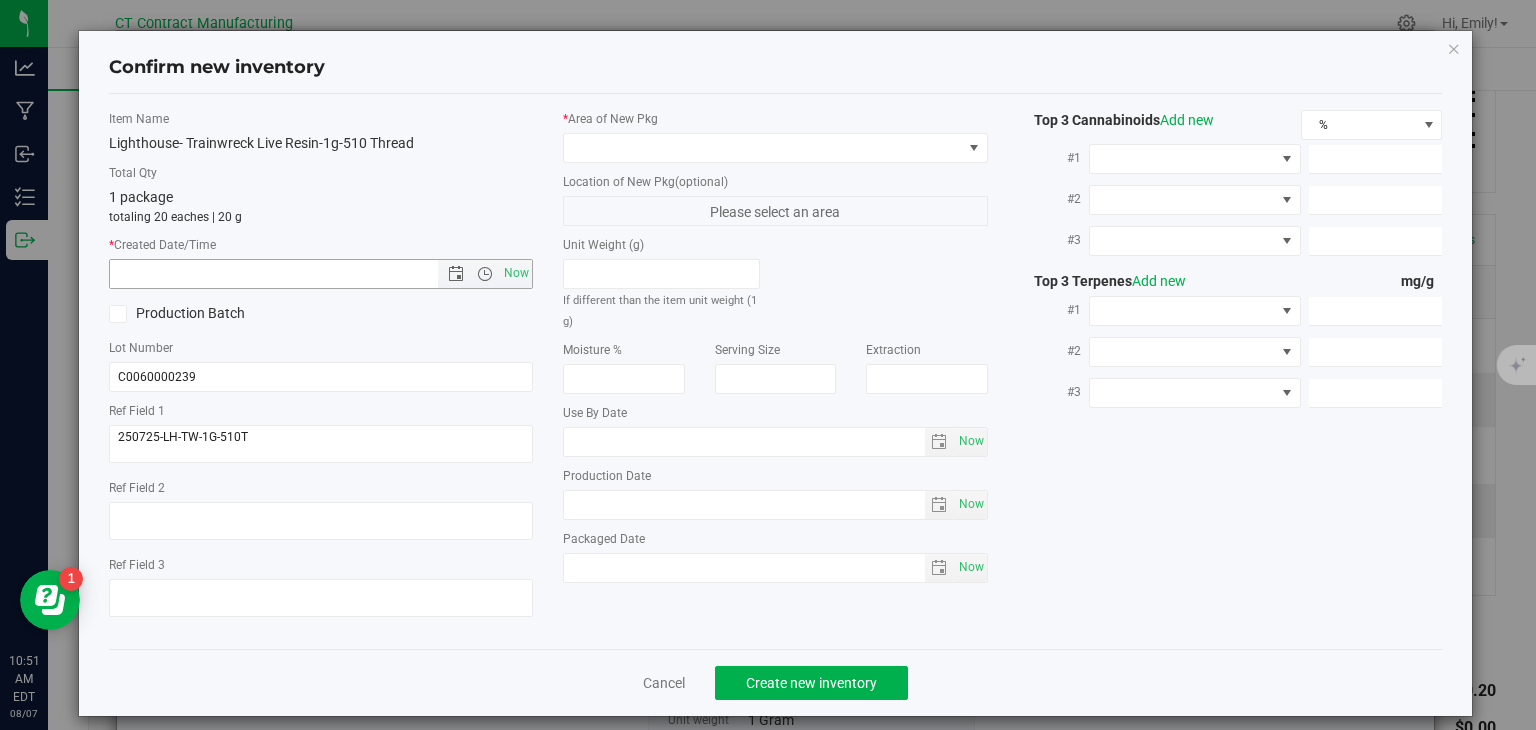 type on "8/7/2025 10:51 AM" 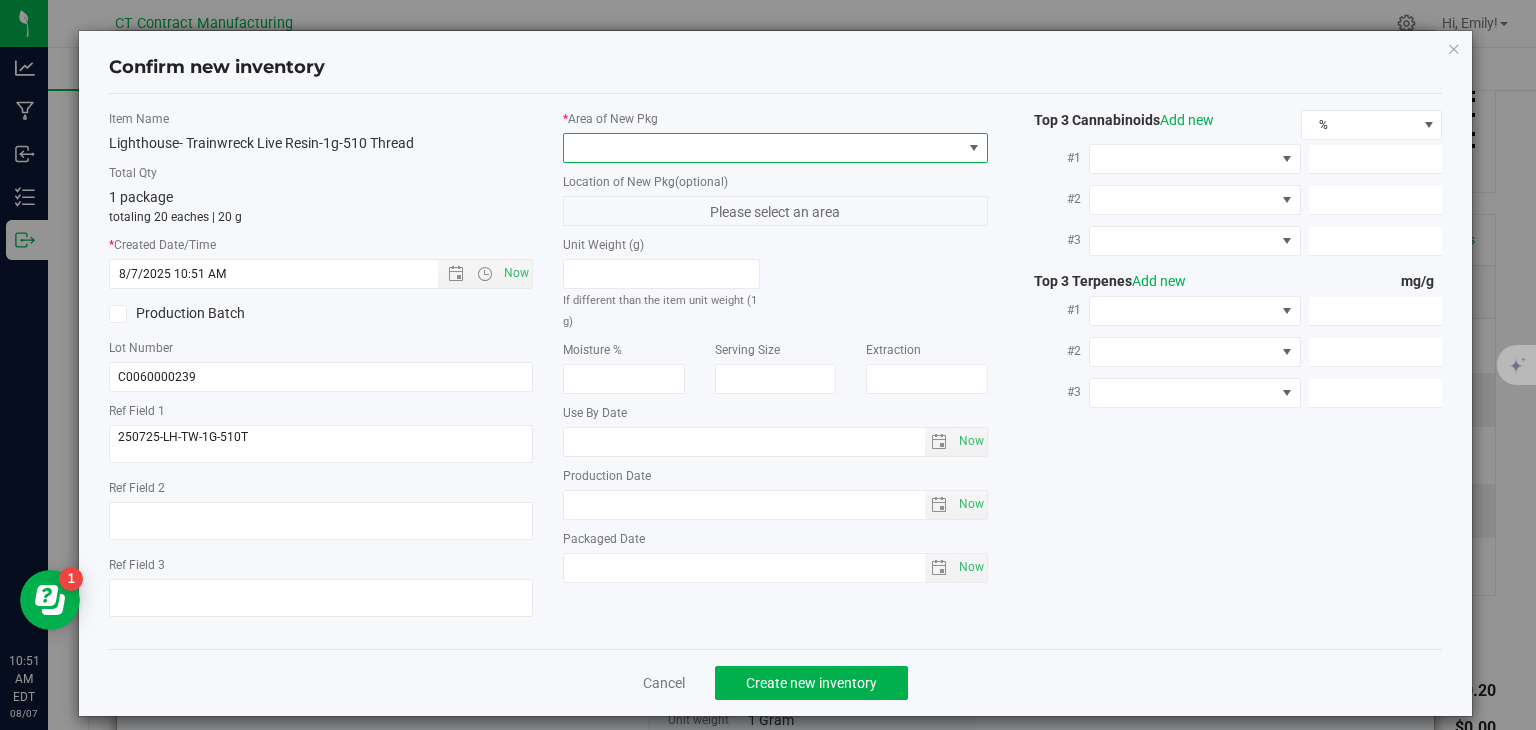 click at bounding box center [763, 148] 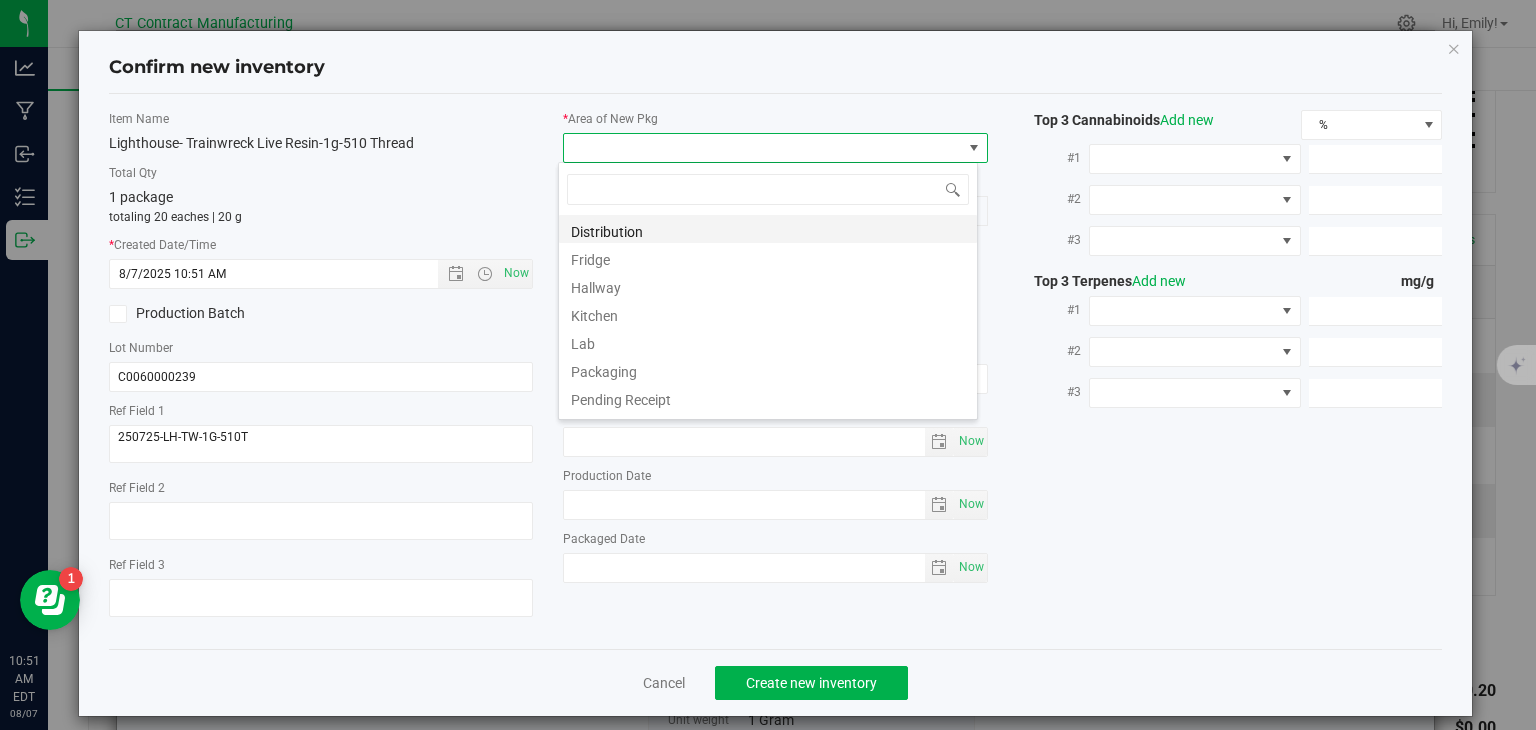 scroll, scrollTop: 99970, scrollLeft: 99580, axis: both 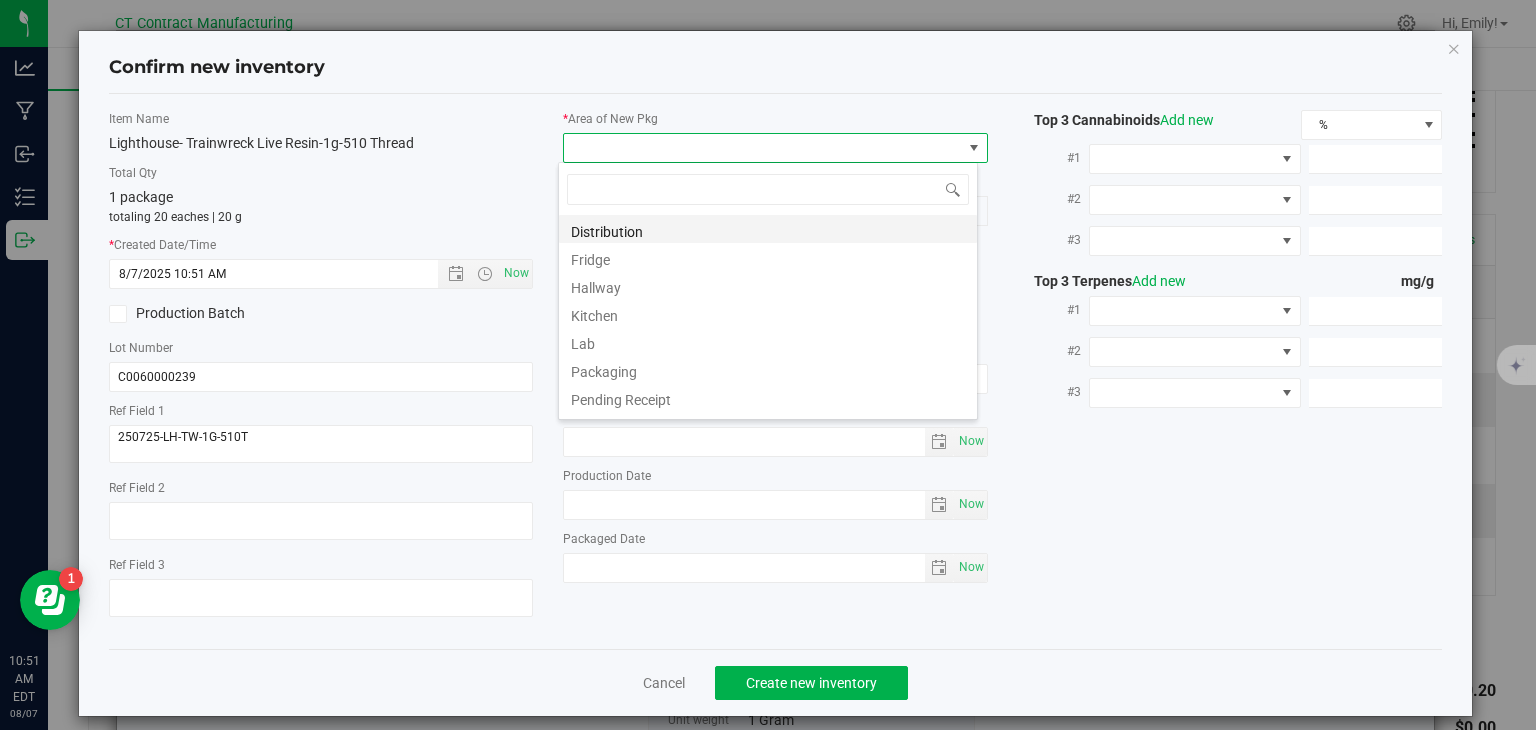click on "Distribution" at bounding box center [768, 229] 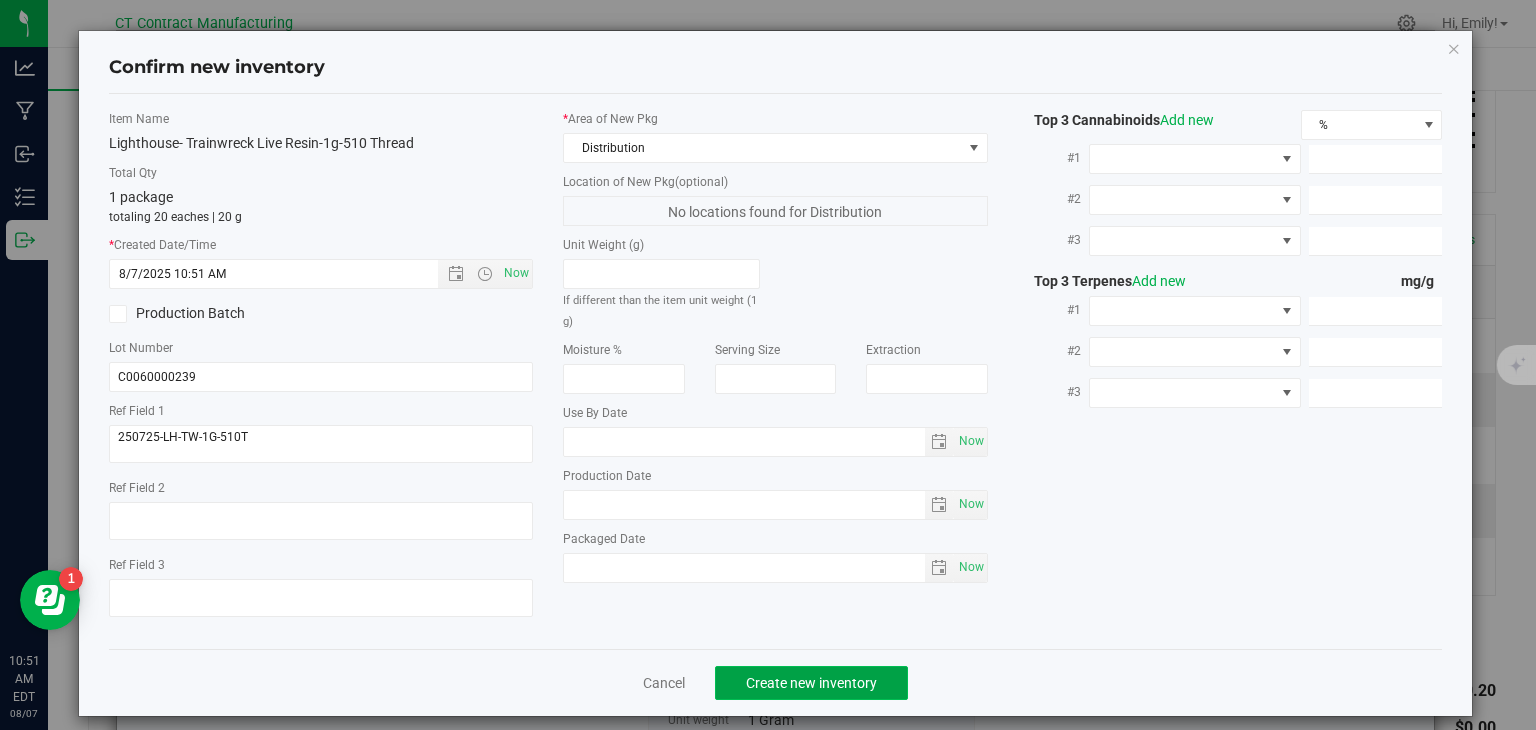 click on "Create new inventory" 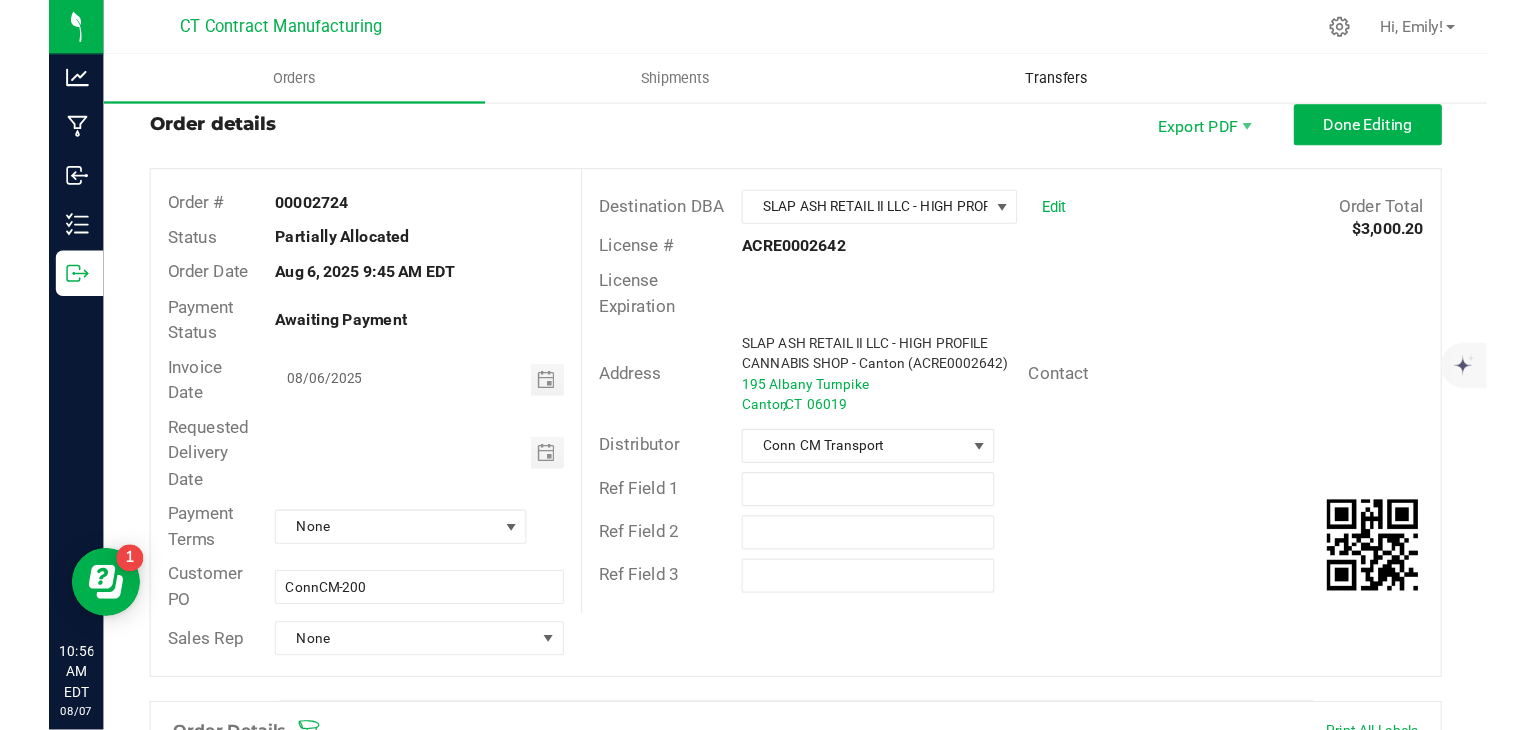 scroll, scrollTop: 0, scrollLeft: 0, axis: both 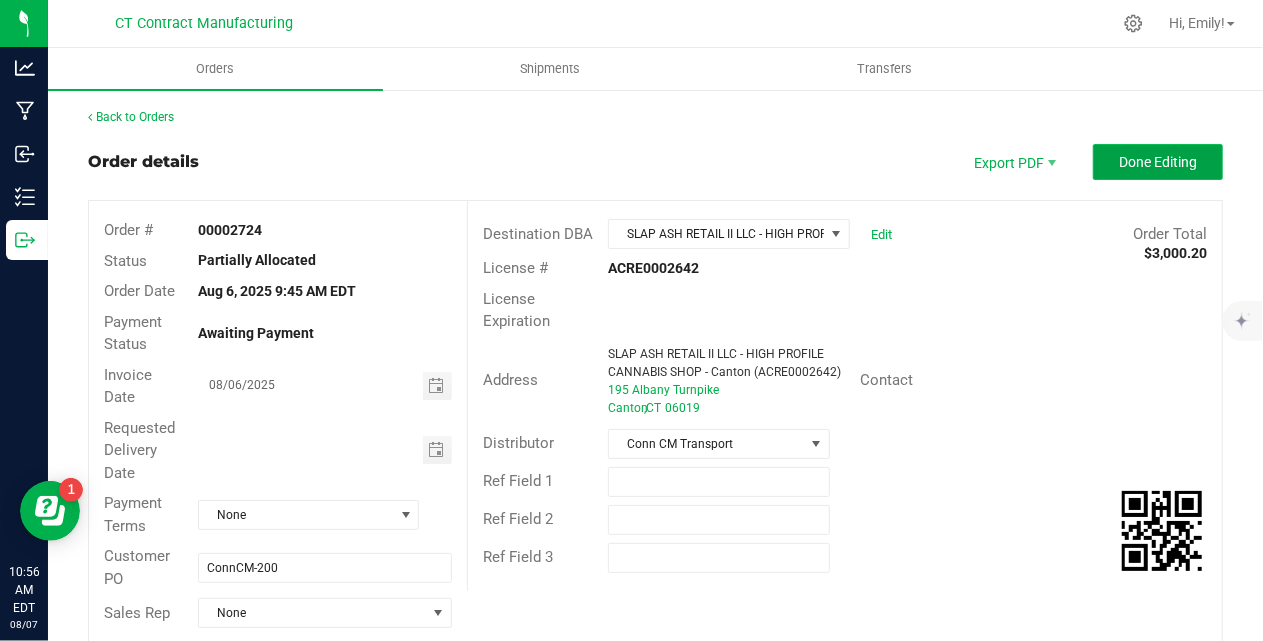 click on "Done Editing" at bounding box center [1158, 162] 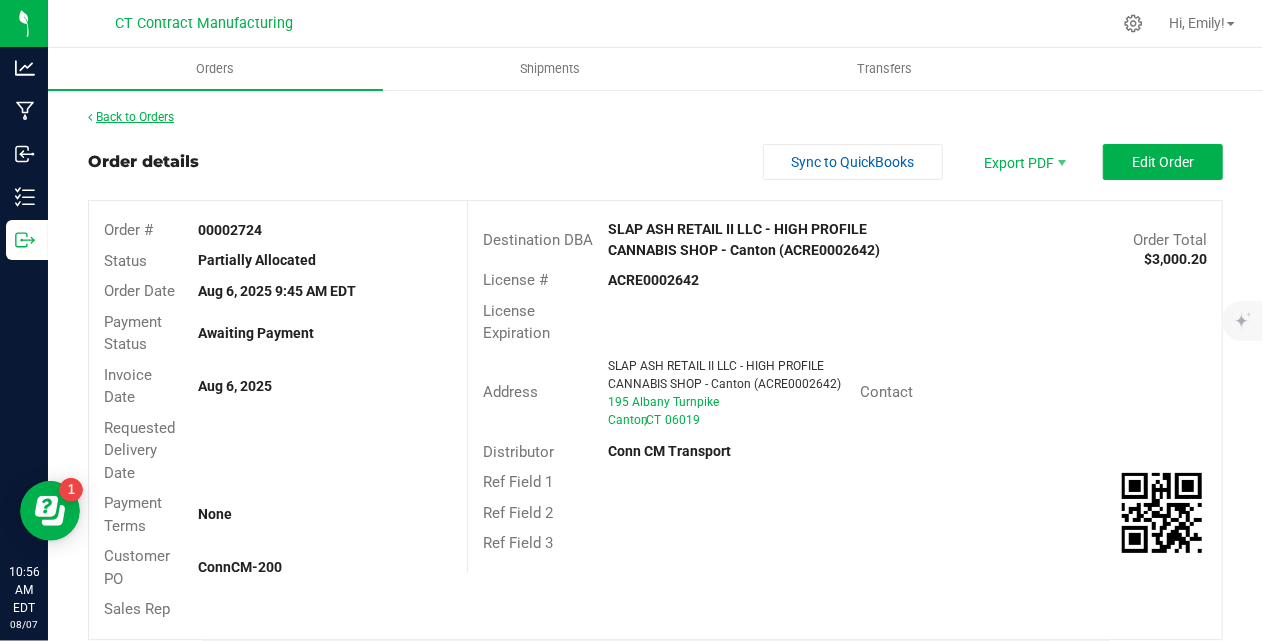 click on "Back to Orders" at bounding box center (131, 117) 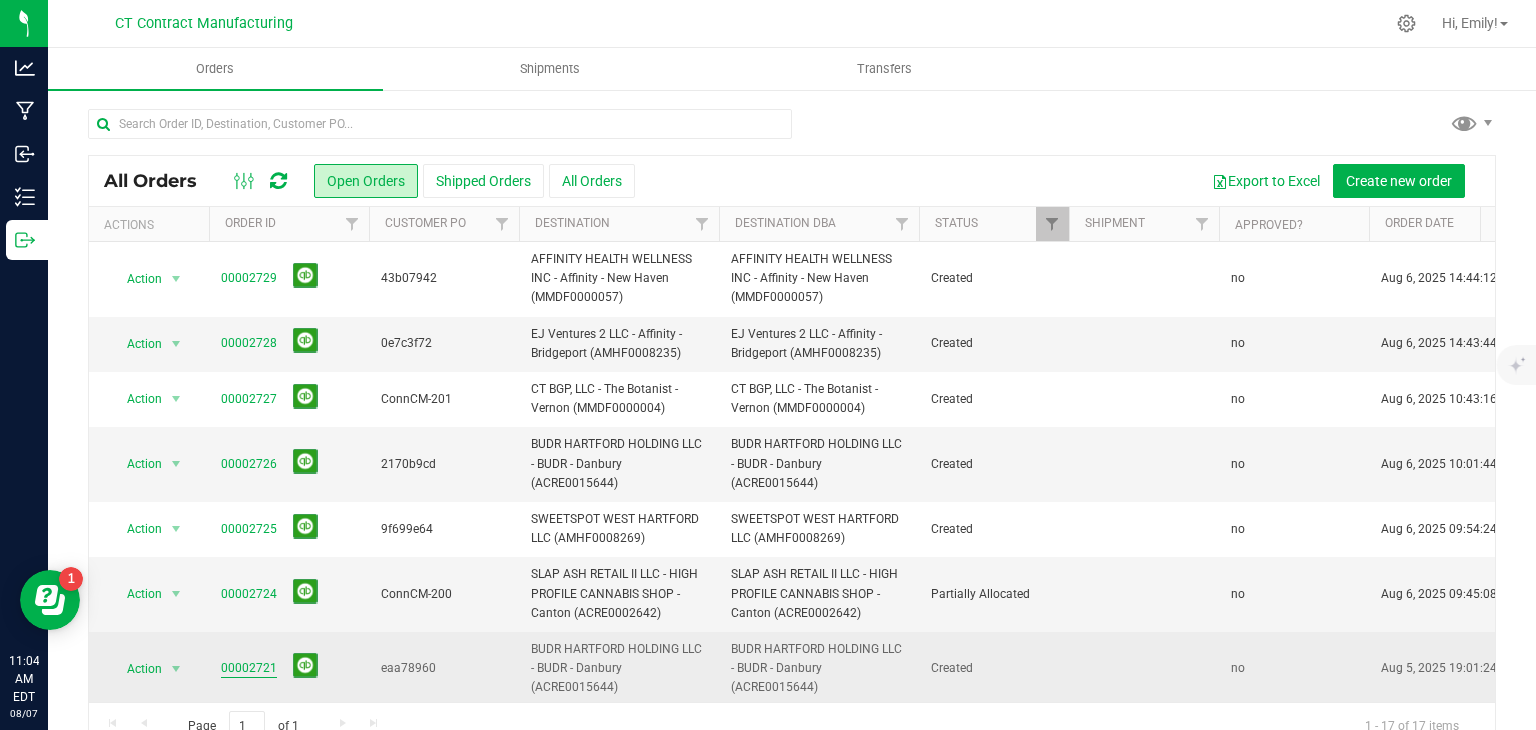click on "00002721" at bounding box center [249, 668] 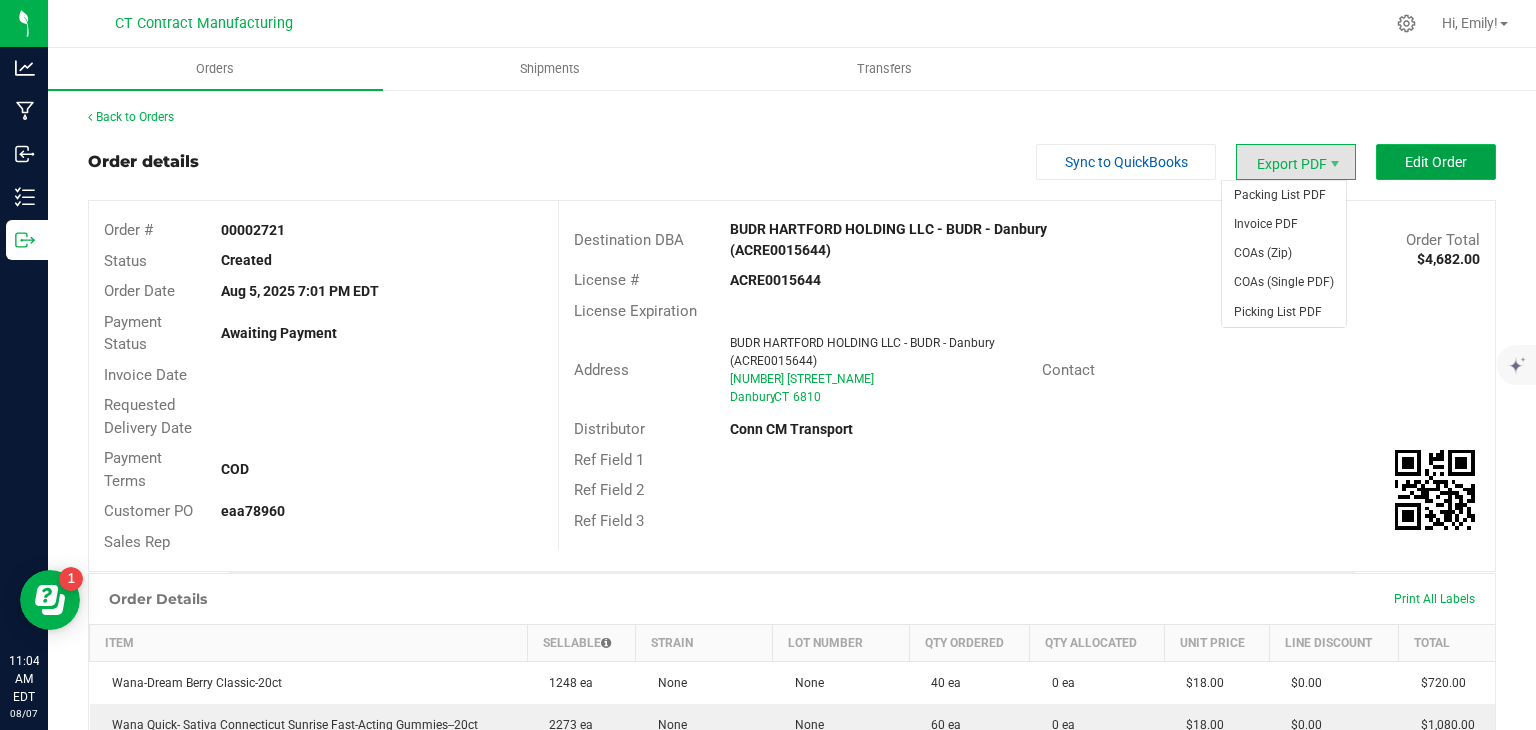 click on "Edit Order" at bounding box center (1436, 162) 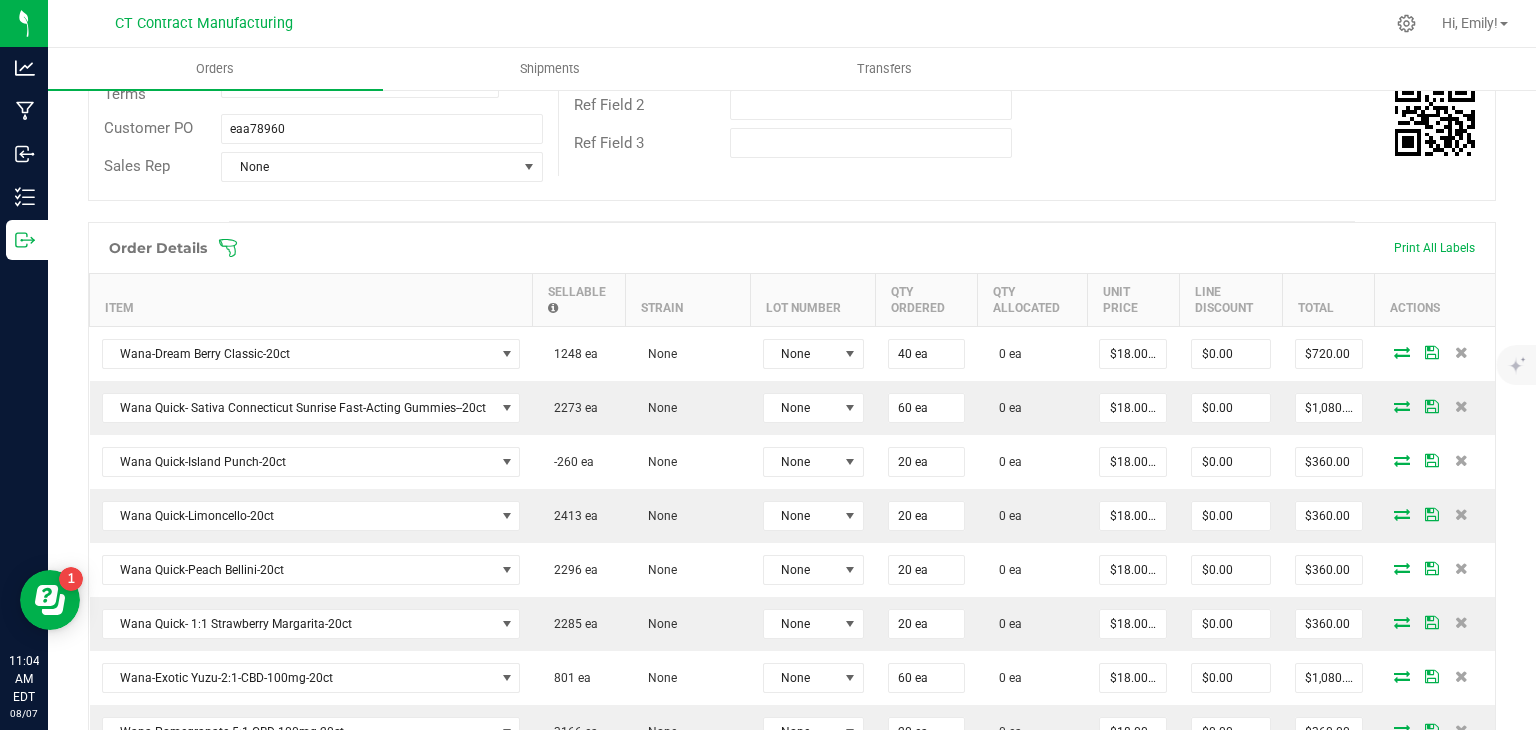 scroll, scrollTop: 400, scrollLeft: 0, axis: vertical 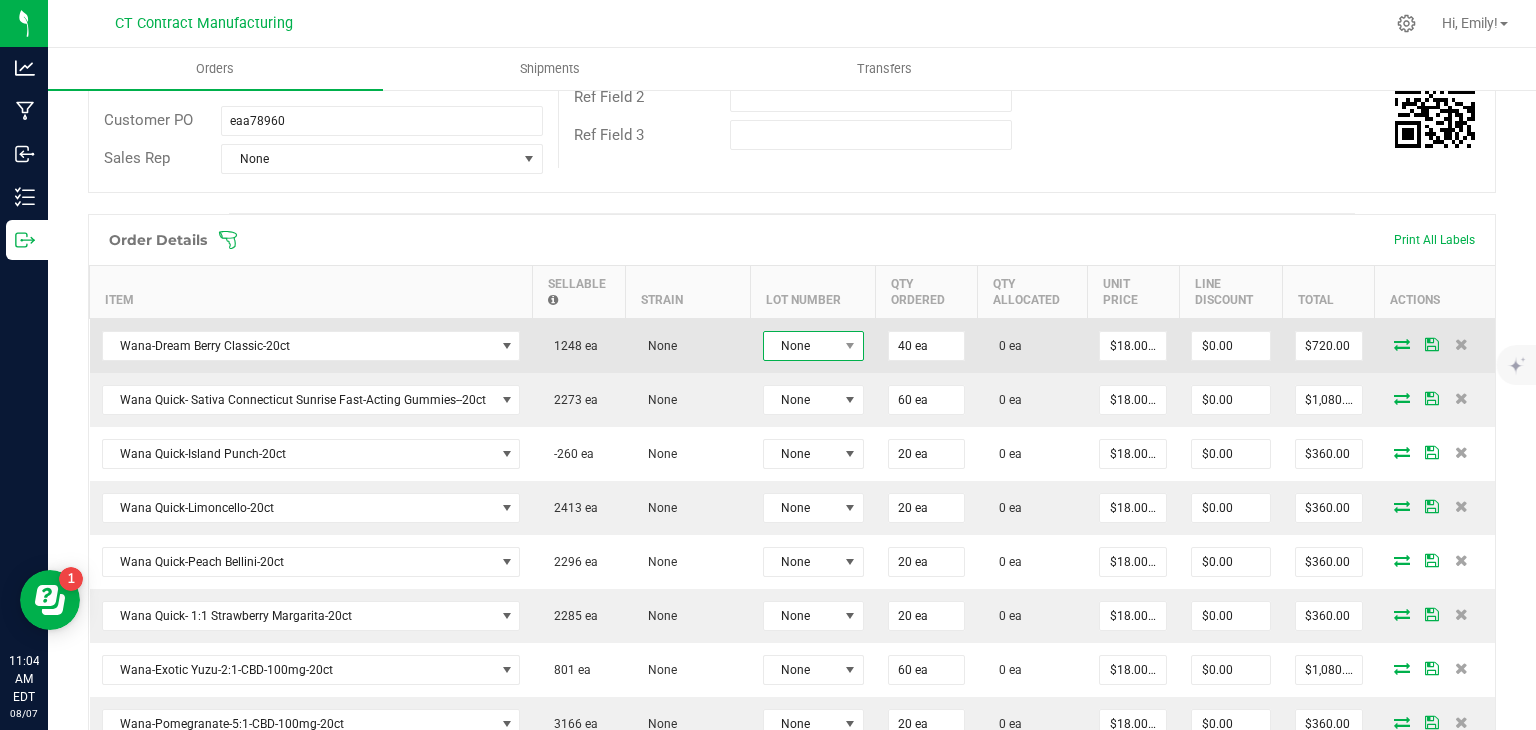 click on "None" at bounding box center [801, 346] 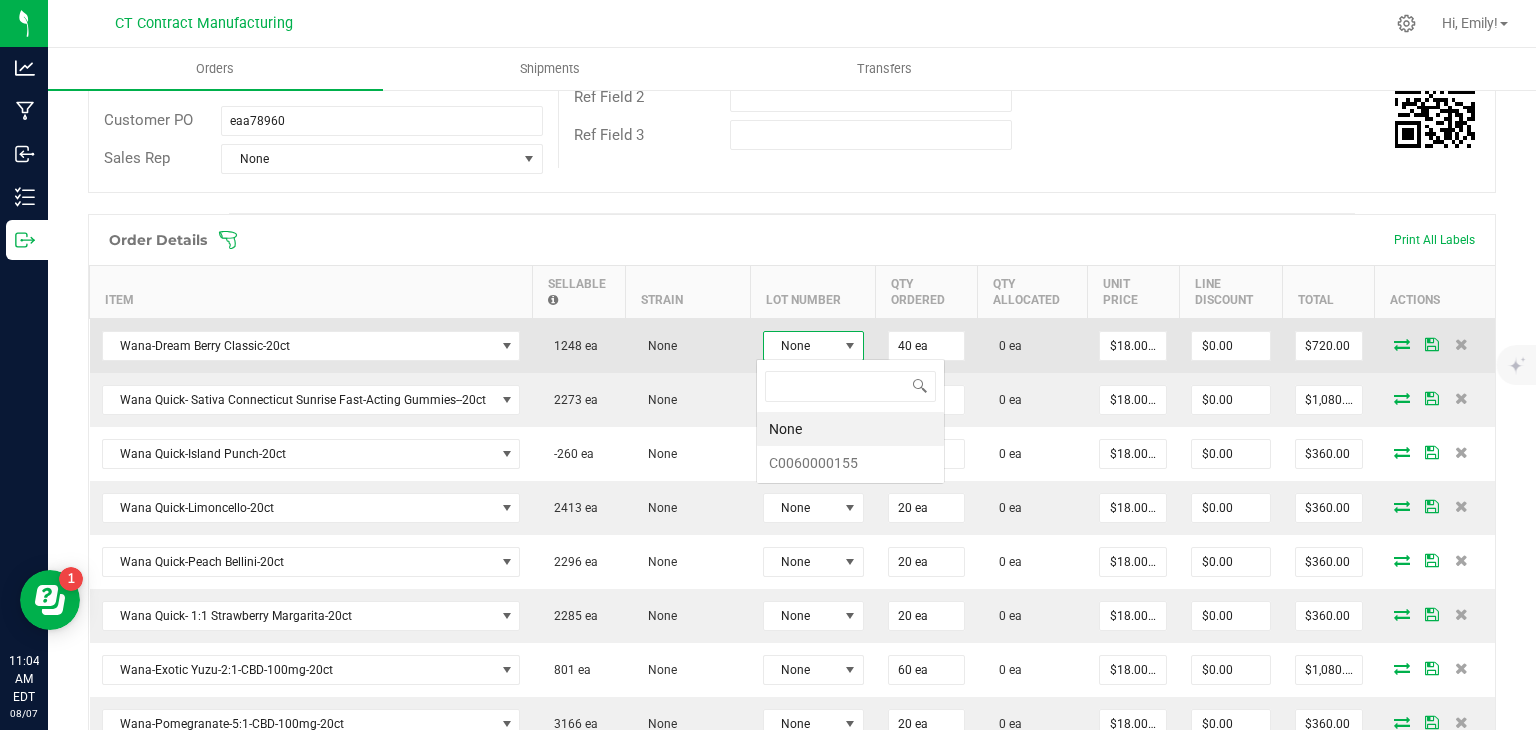 scroll, scrollTop: 99970, scrollLeft: 99899, axis: both 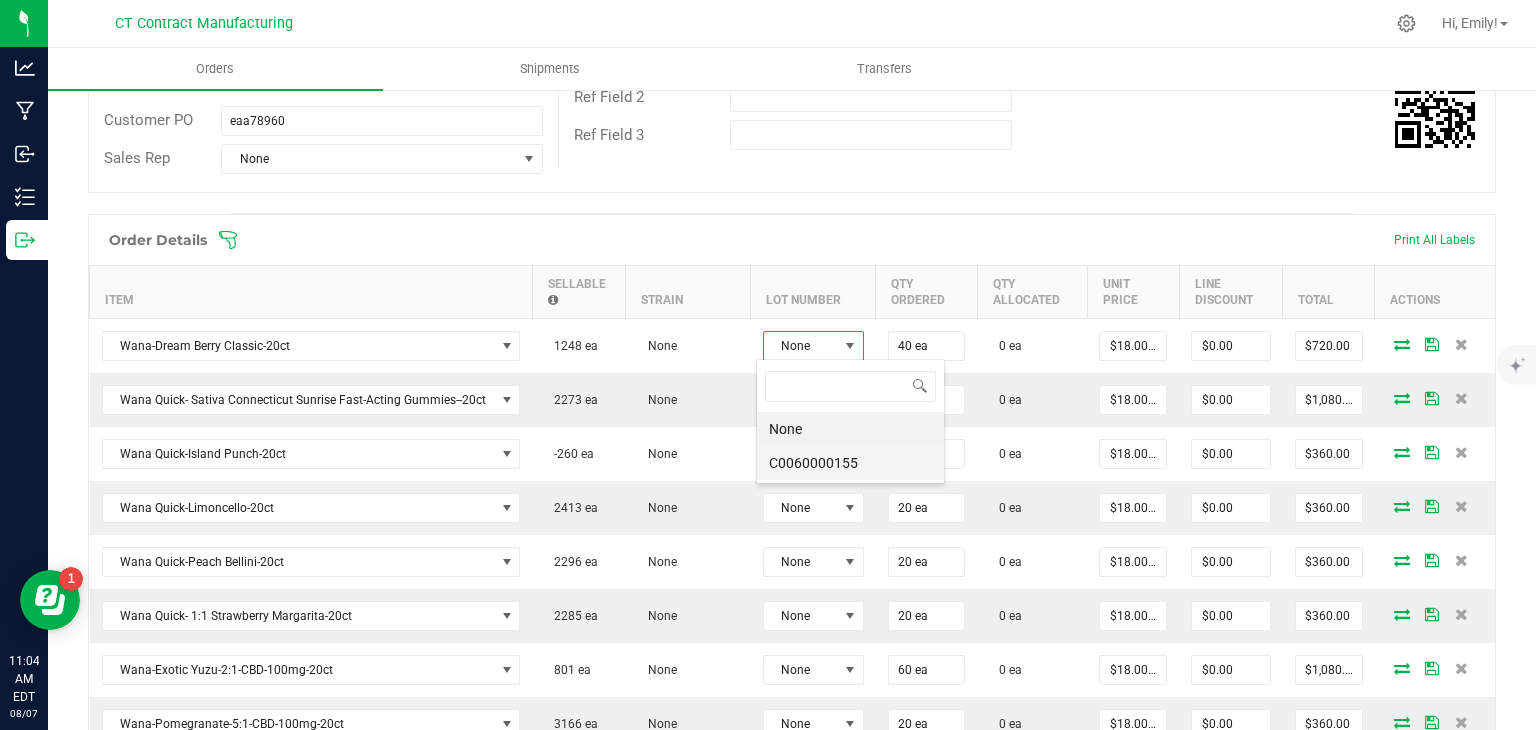 click on "C0060000155" at bounding box center (850, 463) 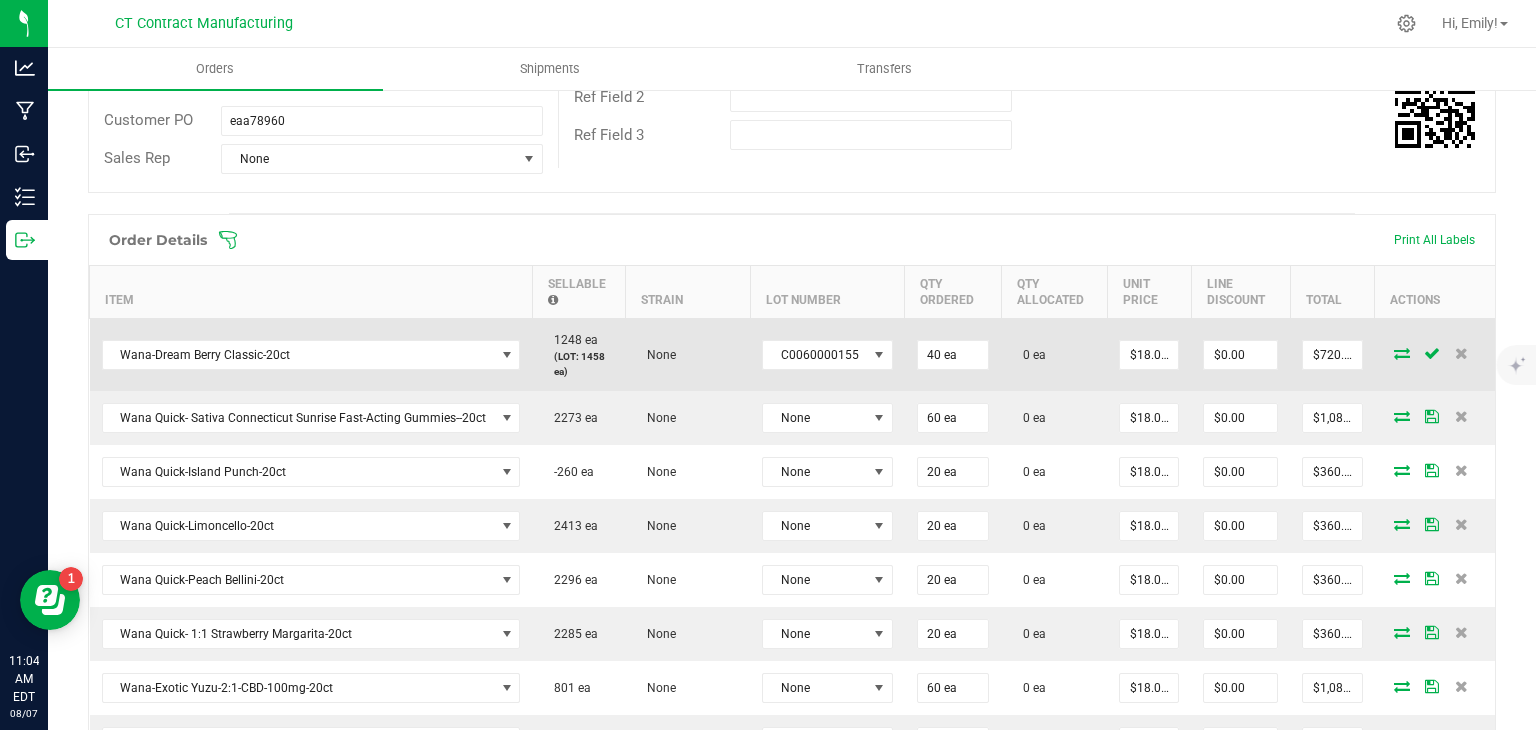 click at bounding box center (1402, 353) 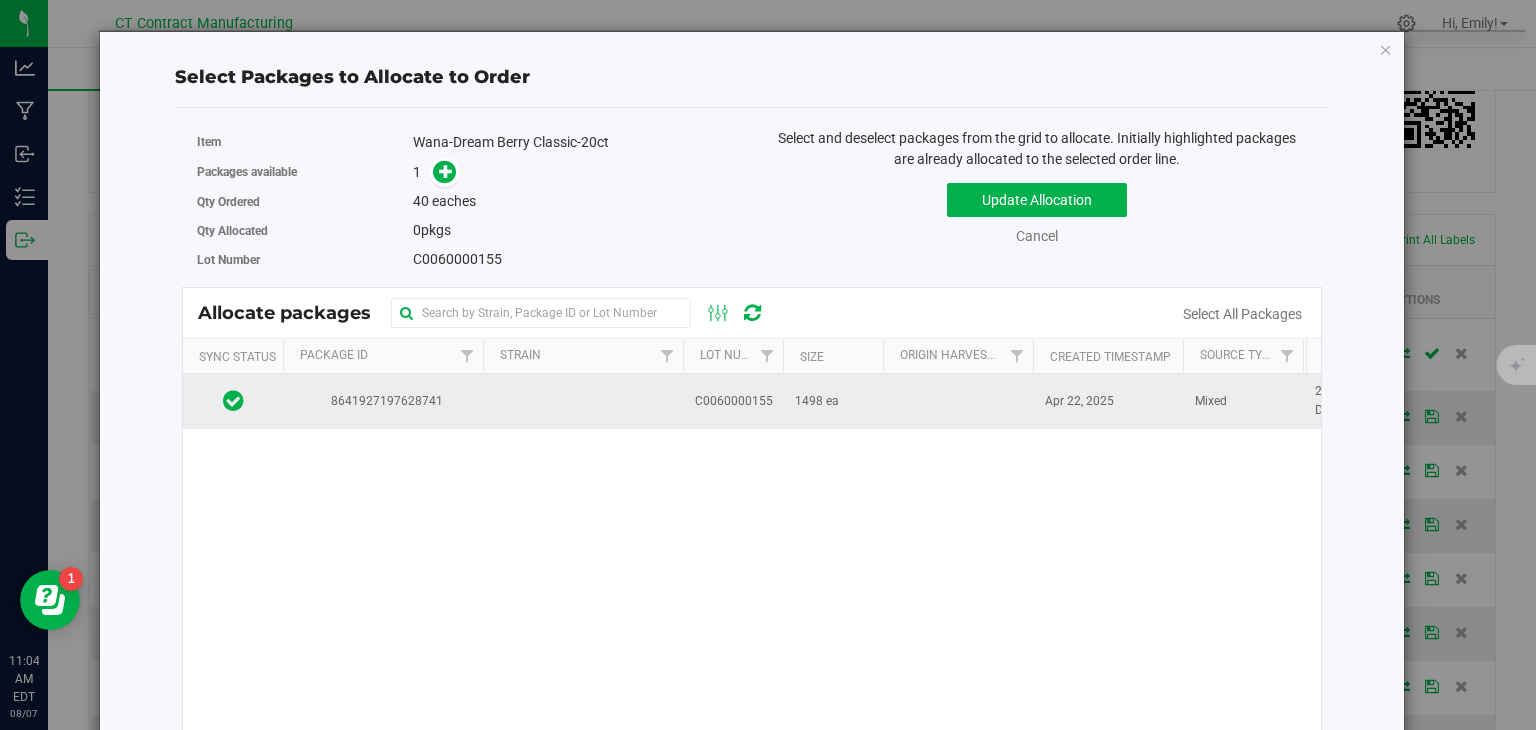 click at bounding box center [583, 401] 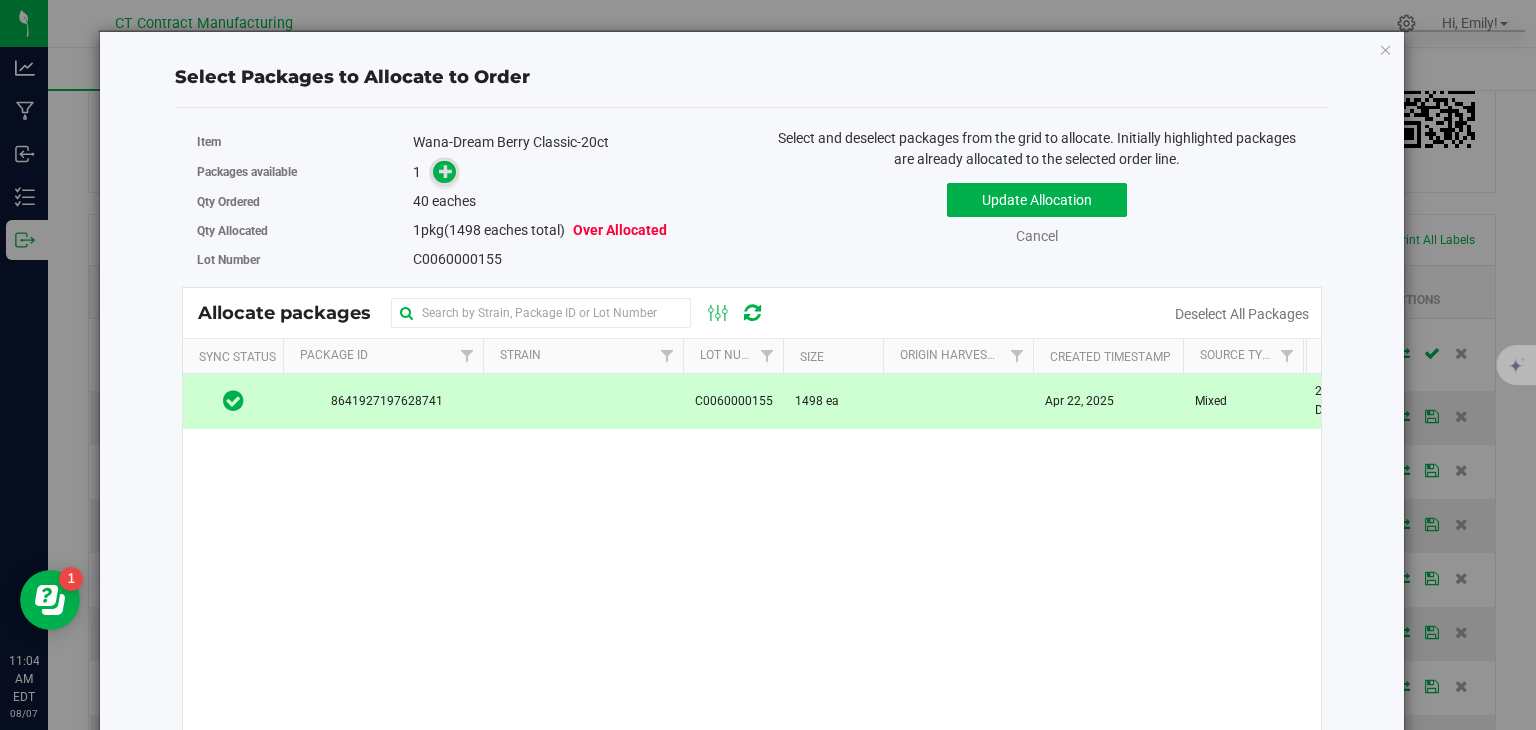 click at bounding box center (446, 171) 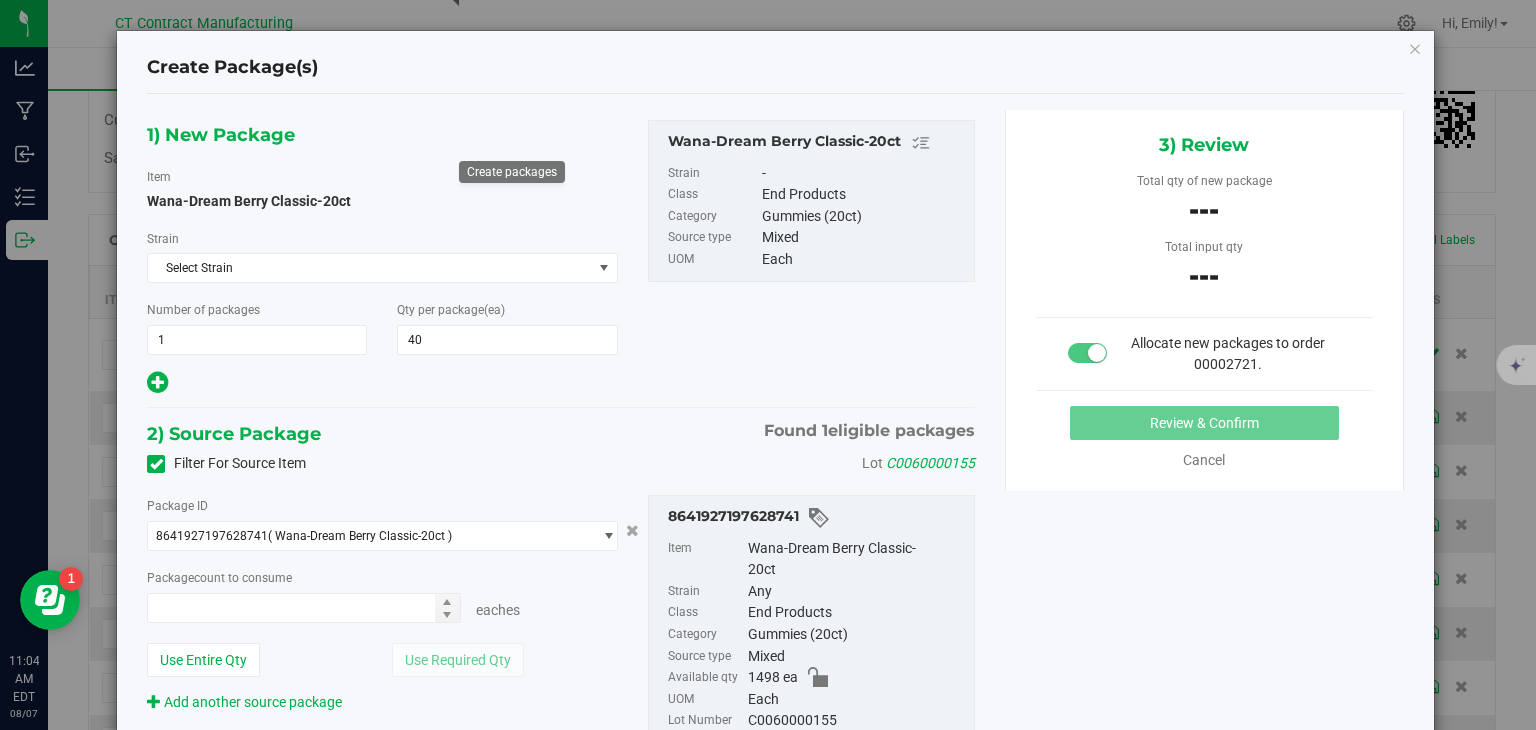 type on "0 ea" 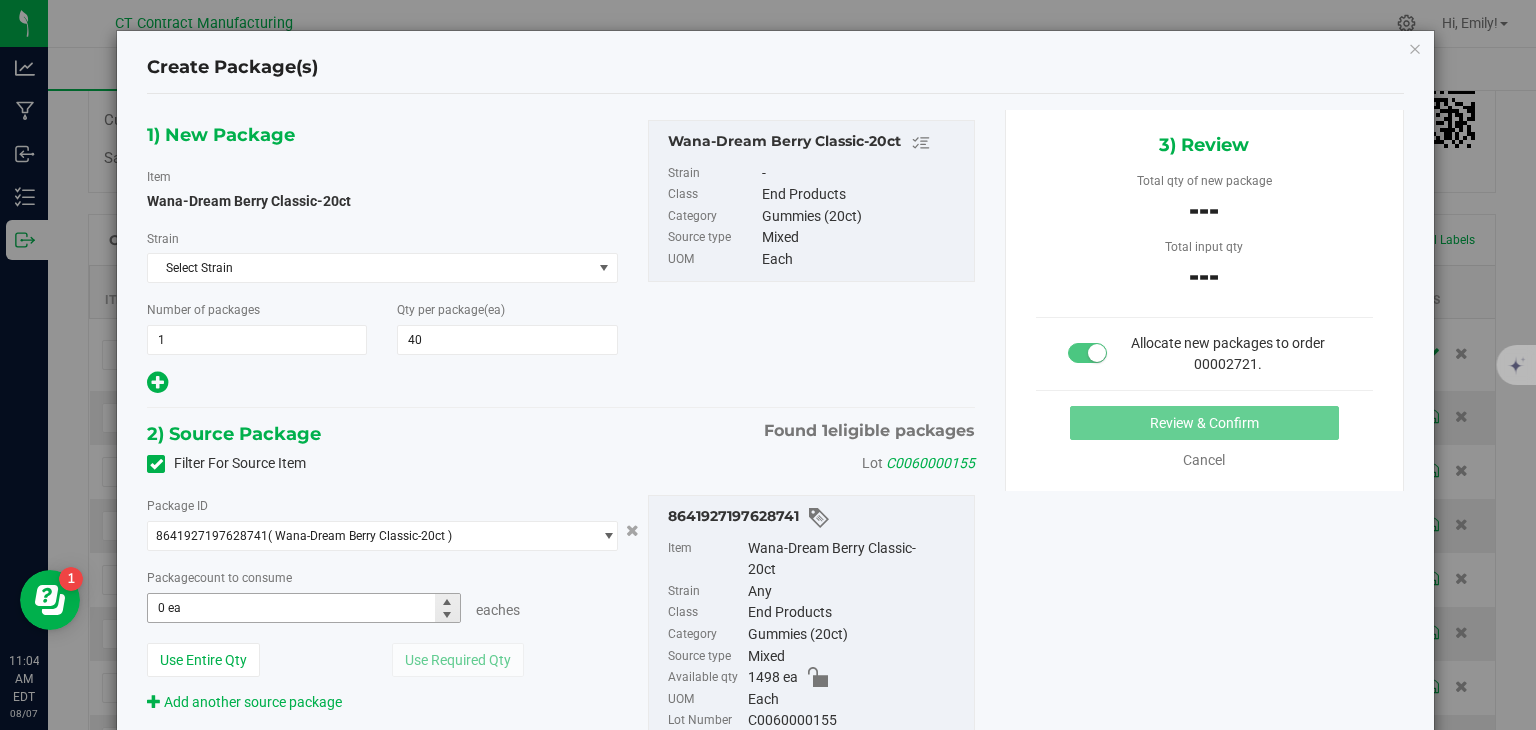 click on "0 ea 0" at bounding box center (303, 608) 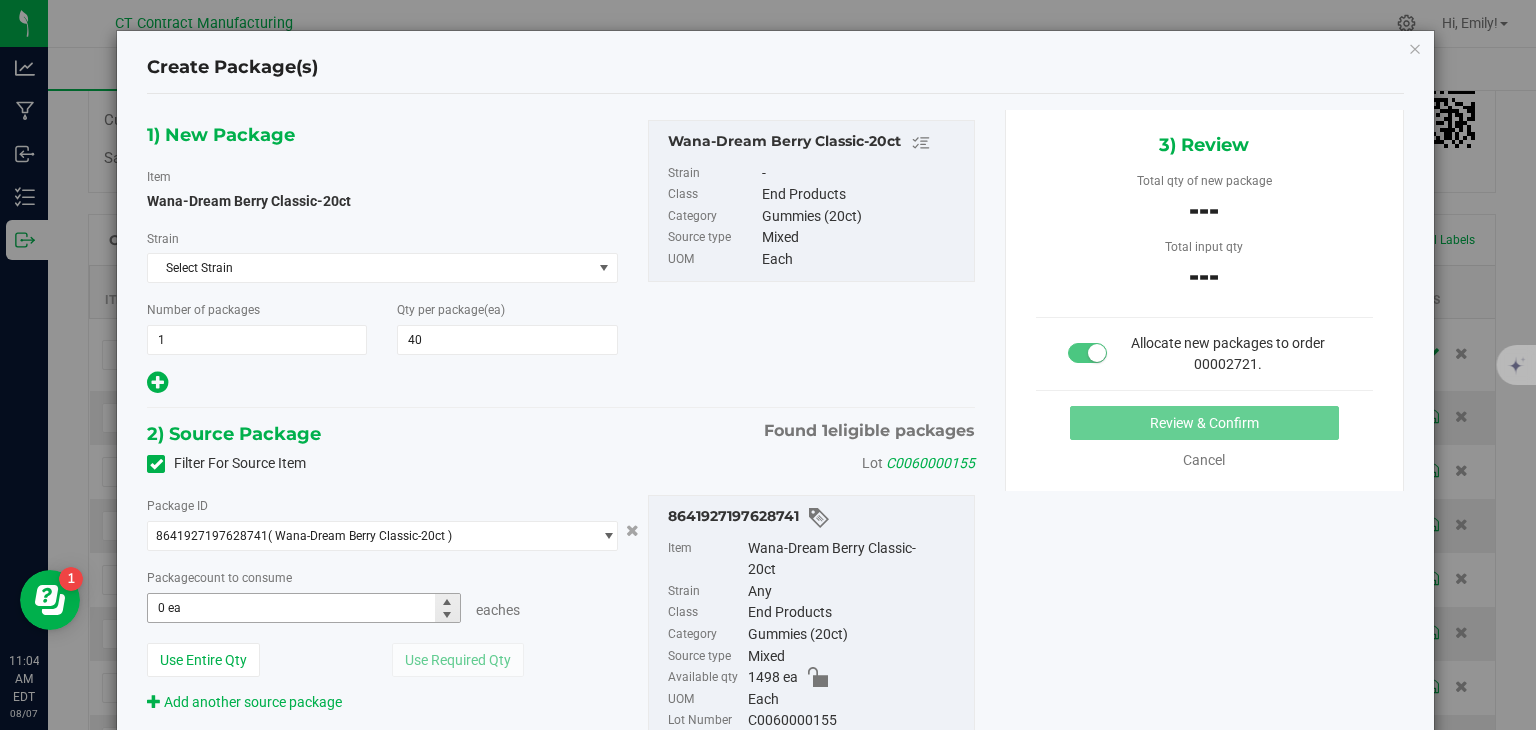 type 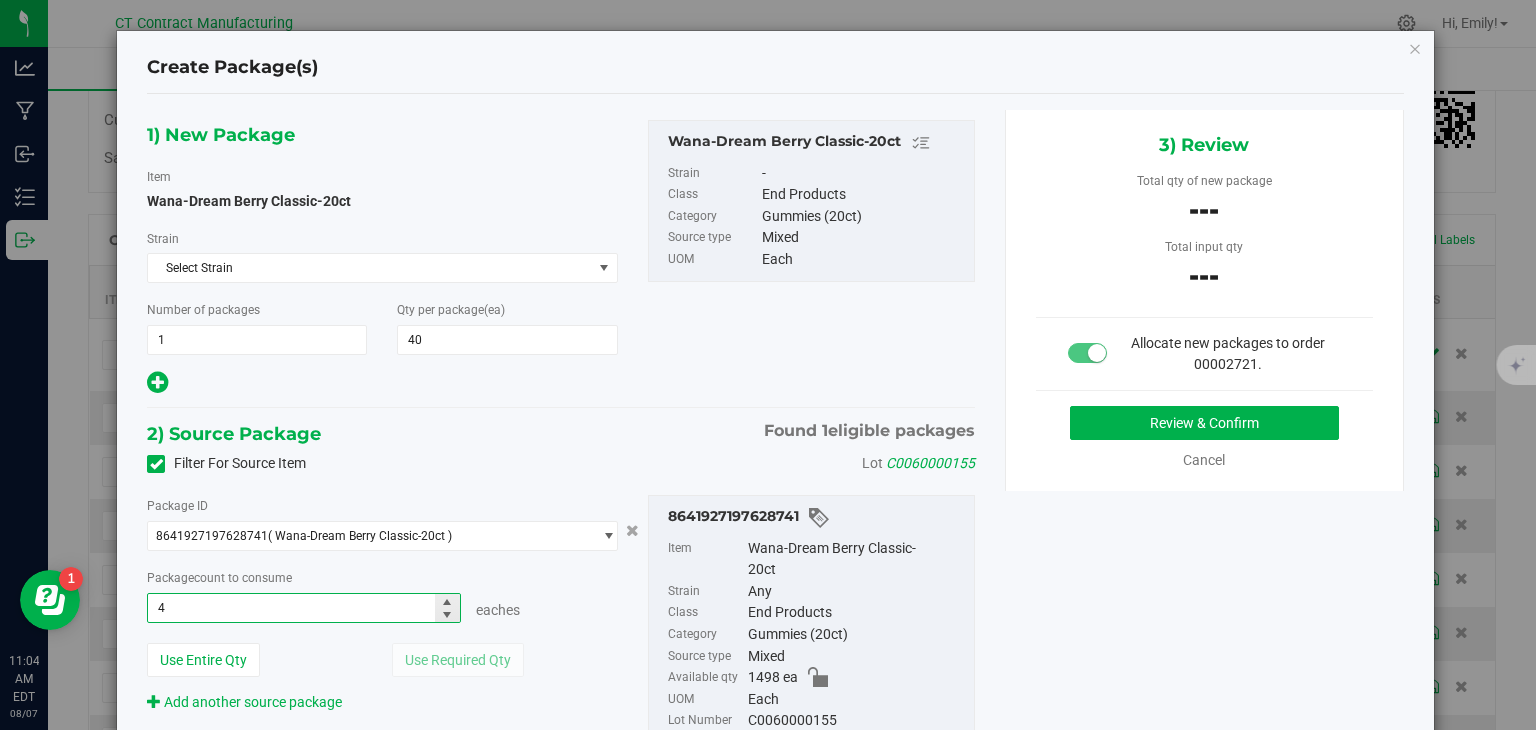type on "40" 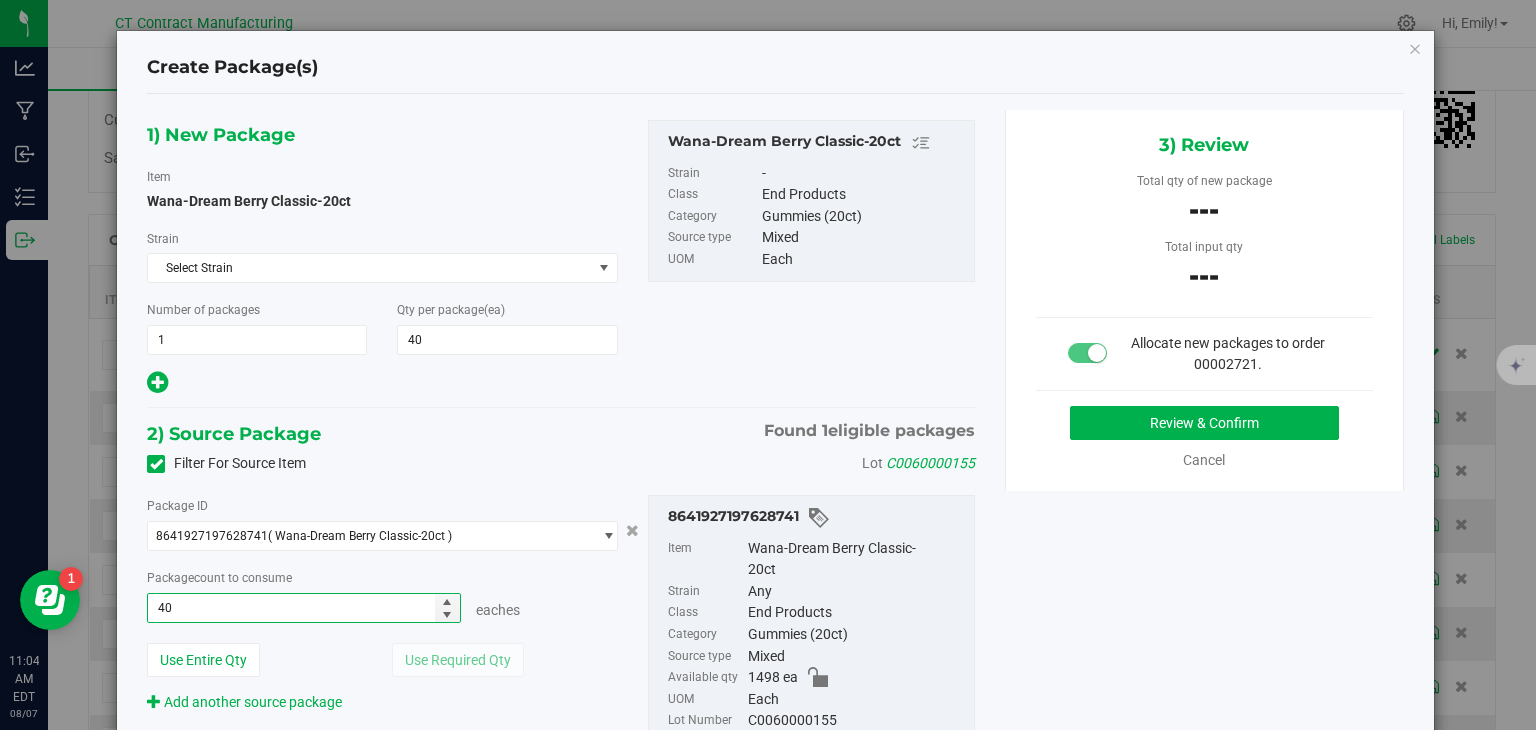 click on "1) New Package
Item
Wana-Dream Berry Classic-20ct
Strain
Select Strain Select Strain None 2022 Dessert #43 2022 Gas #13 2022 Sweet #16 2023 Dessert #110 2023 Fruit #132 2023 Fruit #134 2023 Purple #101 2023 Savory #84 2023 Sour #92 Atomic Tangerine Boomer OG Brass Bonanza CBD Broad Spectrum CBD Isolate CBG Flower CBG Isolate CBN Isolate CBT Isolate Cloud 9 Couch Surfer Ewok GMO Cookies Georgia Pie Golden Hour Grandaddy Purple Hemp Crude Horchata Hybrid Blend Indica Blend Jai Alai Kush Mintz Laughing Buddha Limewire Mixed OG Kush Pluto" at bounding box center [561, 447] 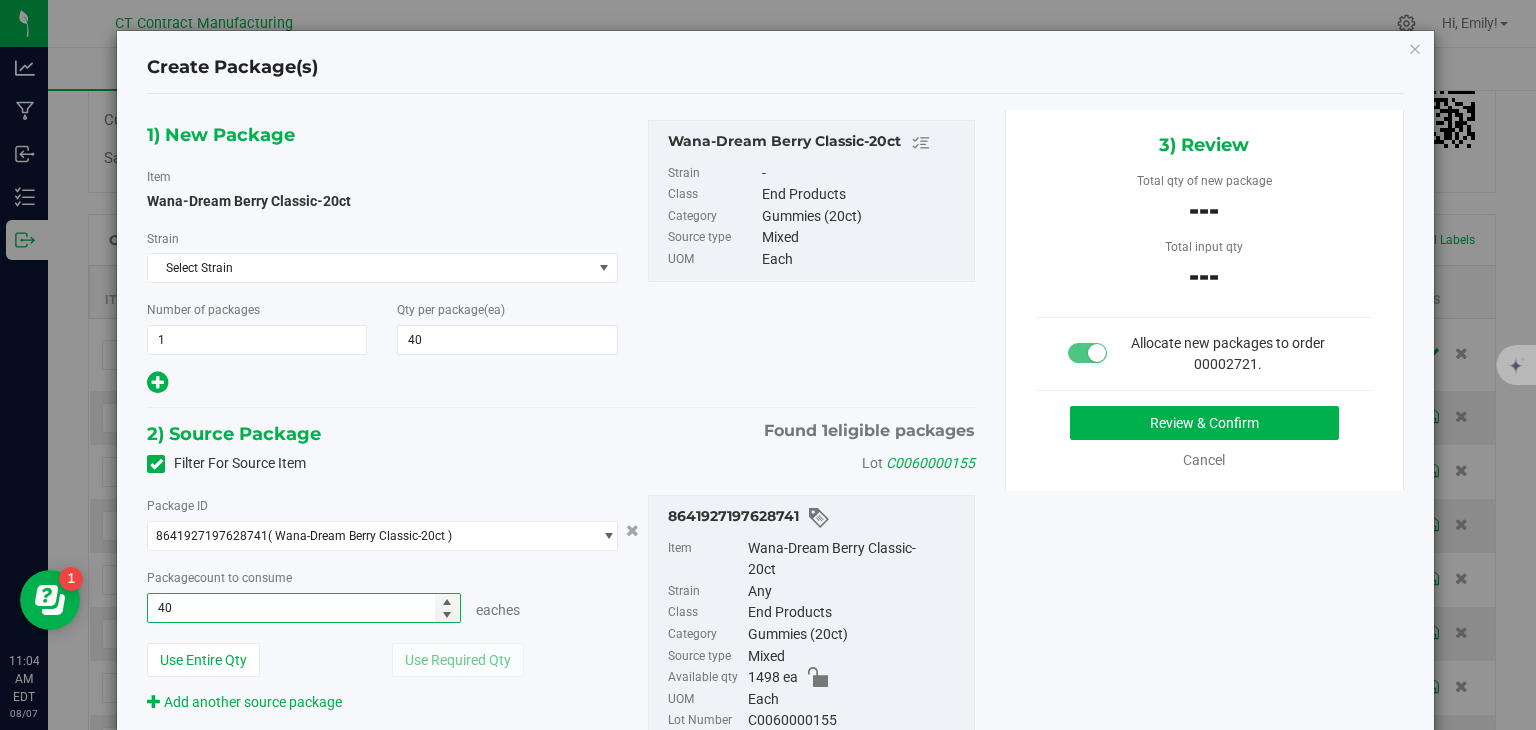 type on "40 ea" 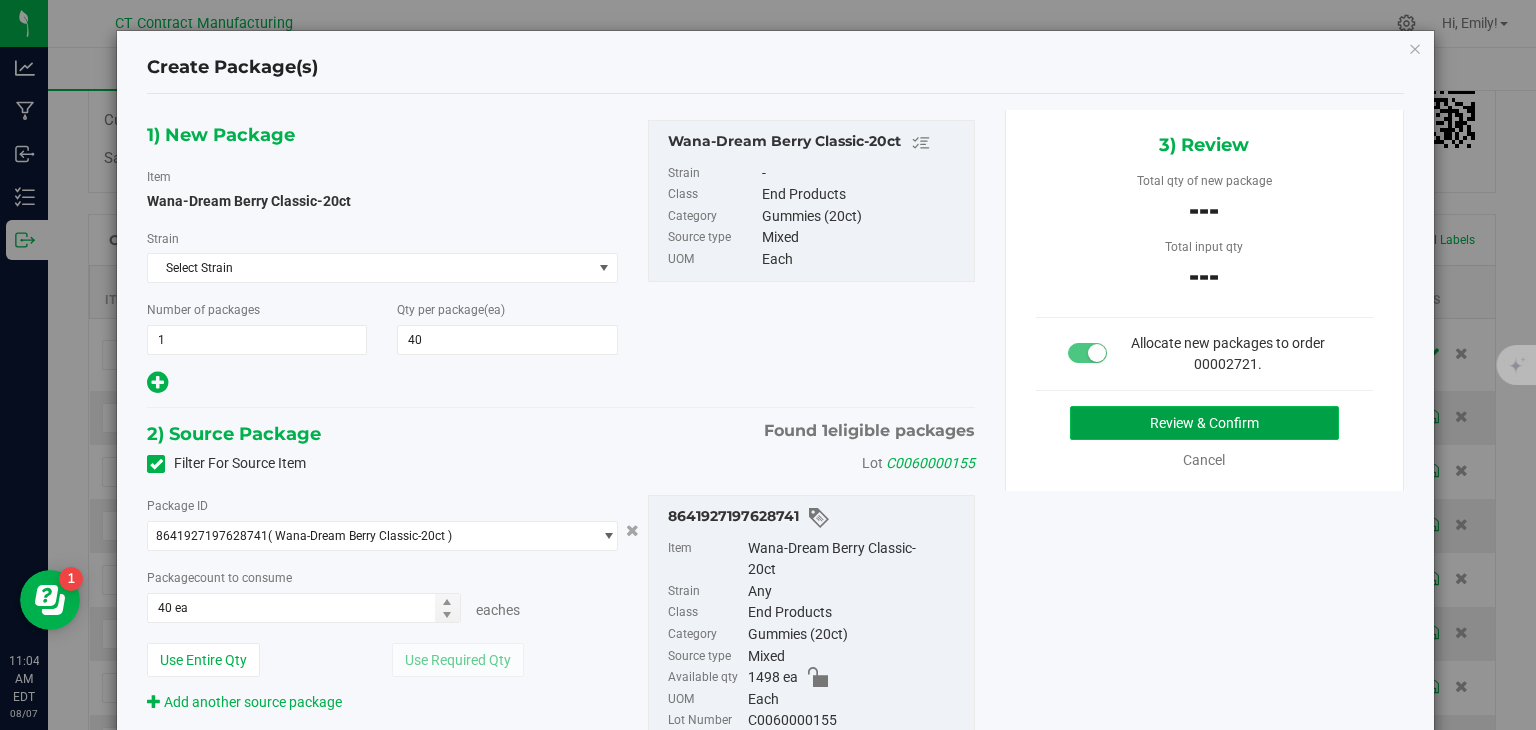 click on "Review & Confirm" at bounding box center (1204, 423) 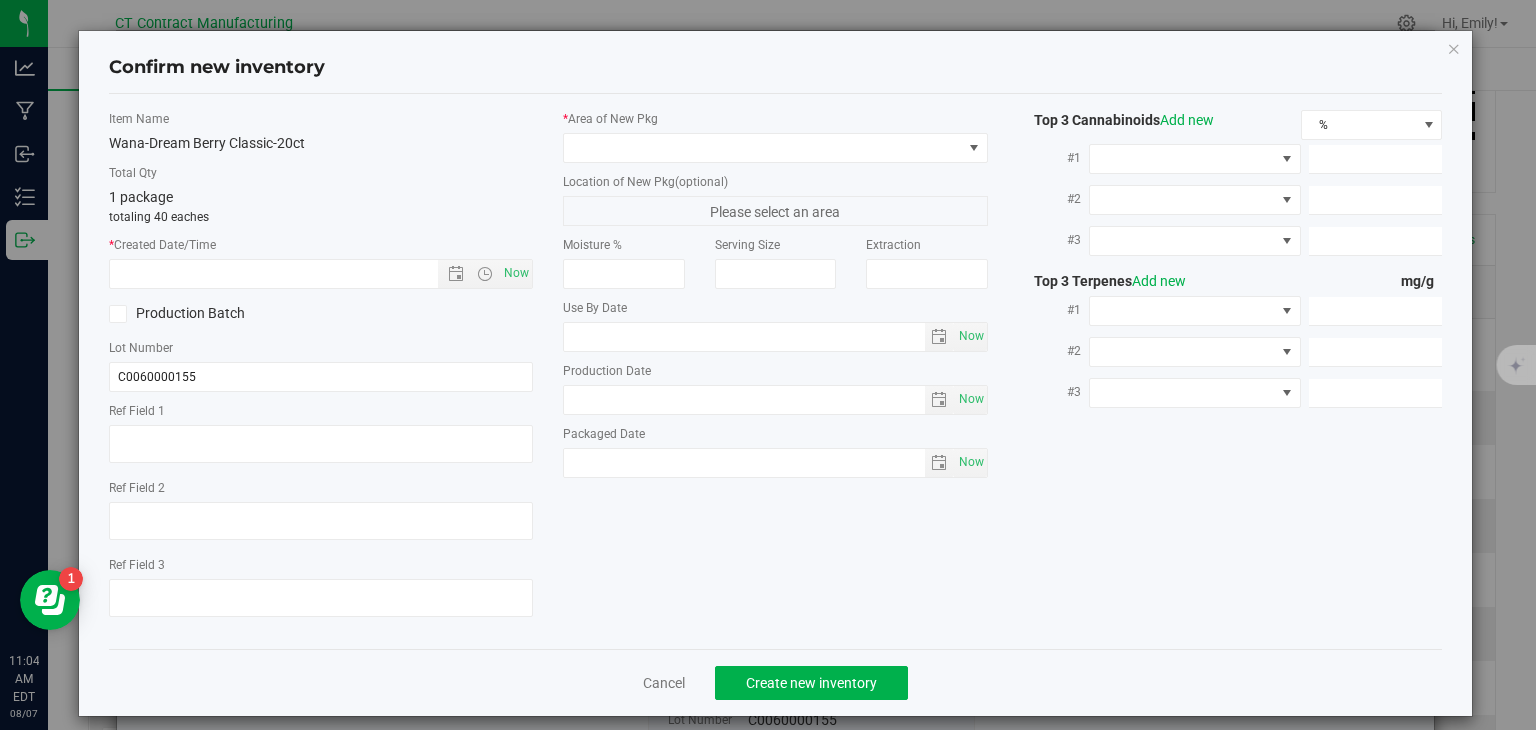 type on "240422-DBC002" 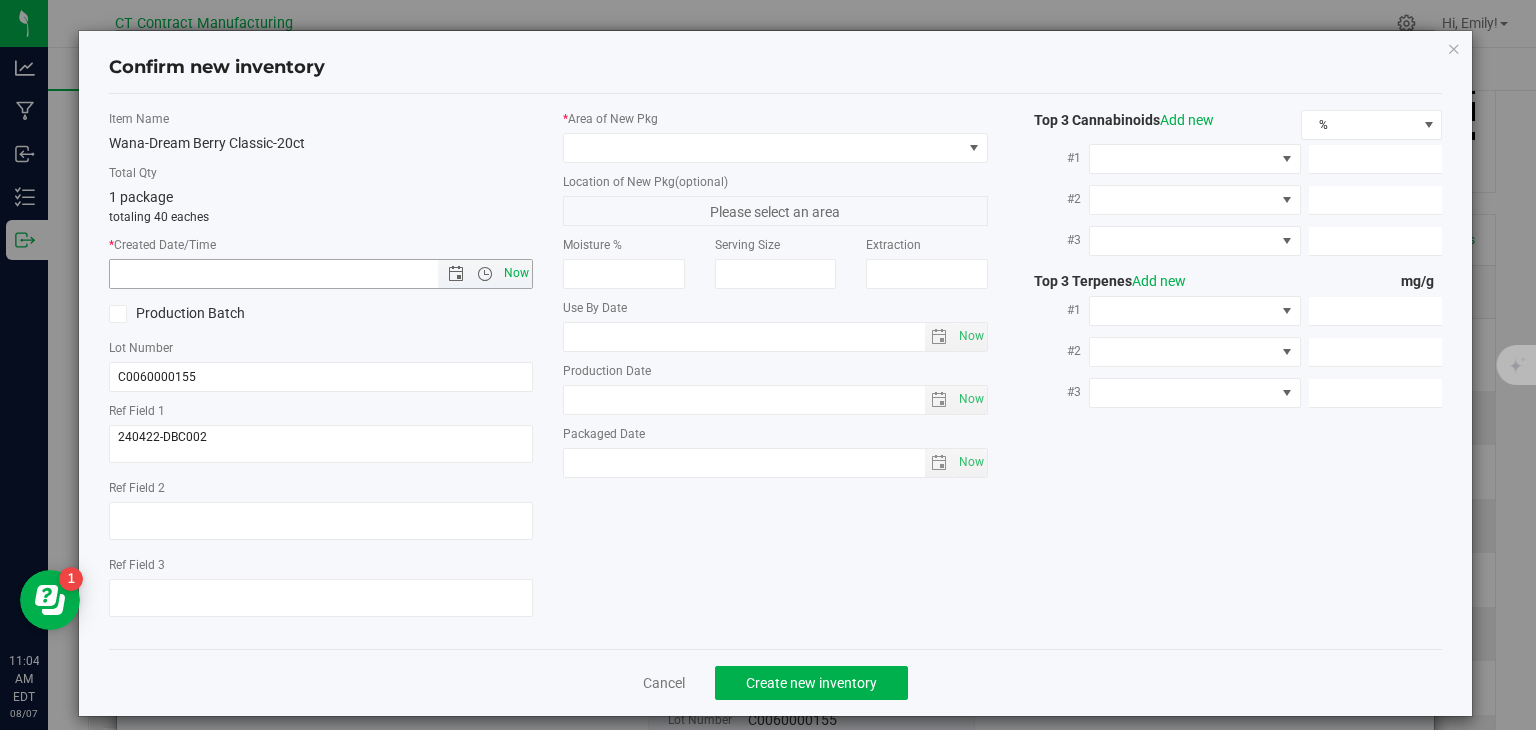 click on "Now" at bounding box center (517, 273) 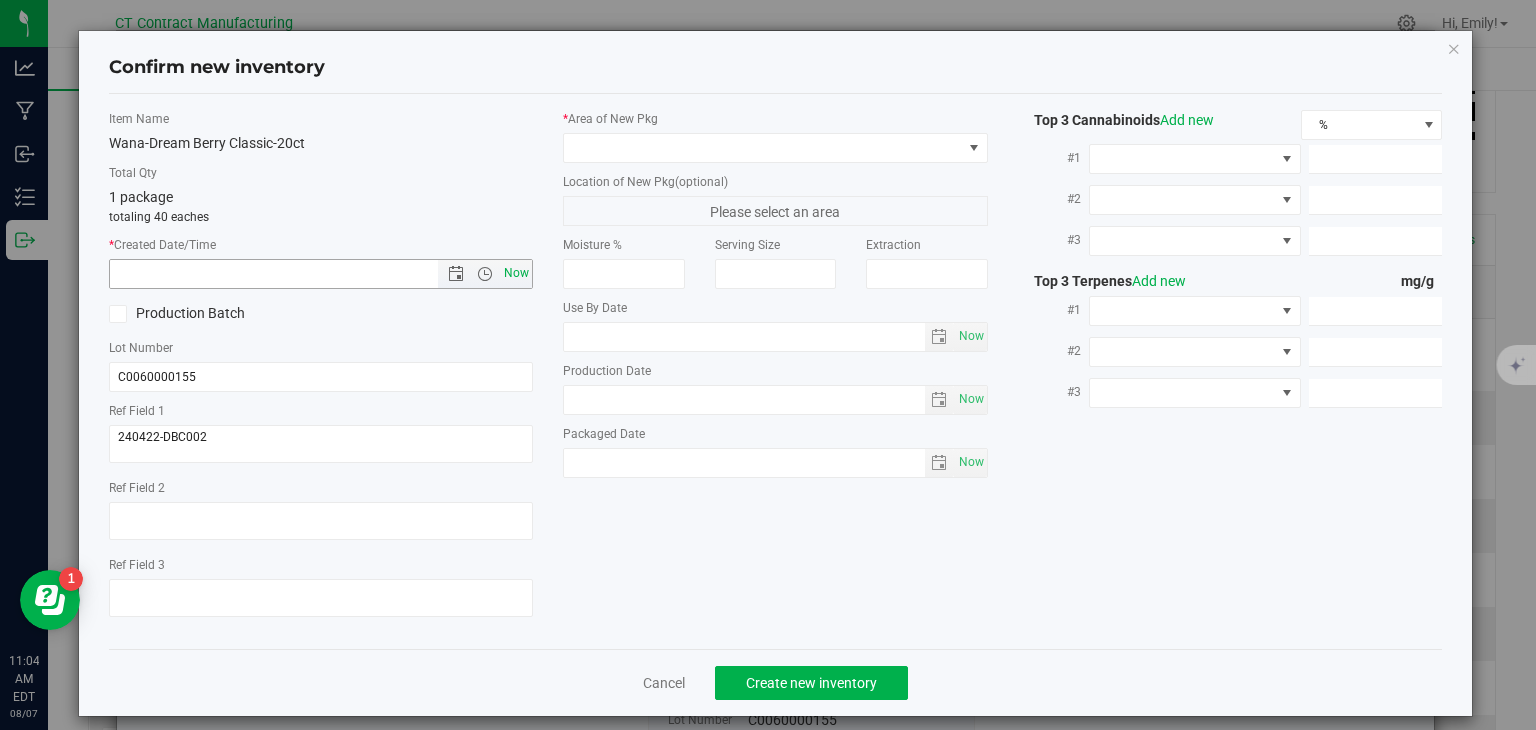 type on "8/7/2025 11:04 AM" 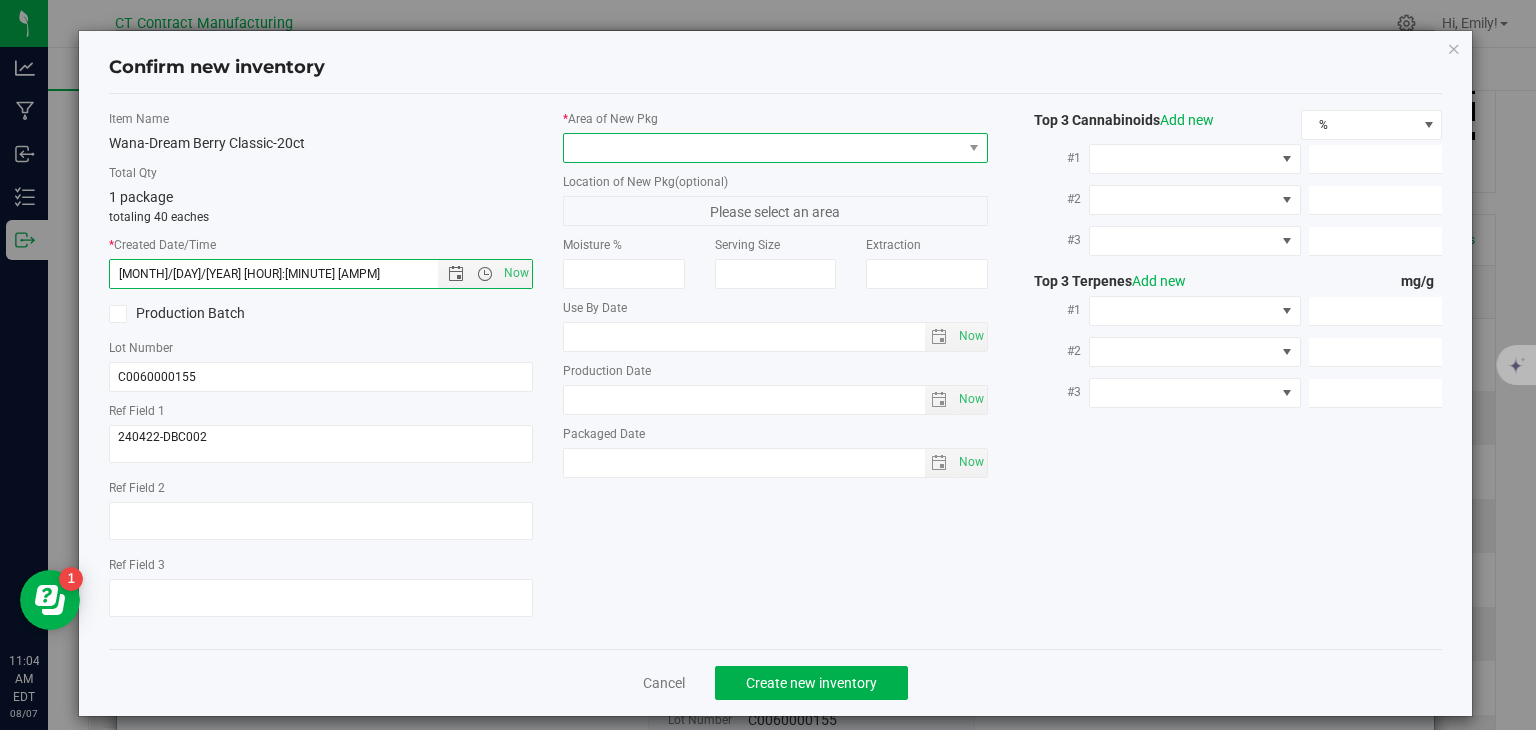 click at bounding box center [763, 148] 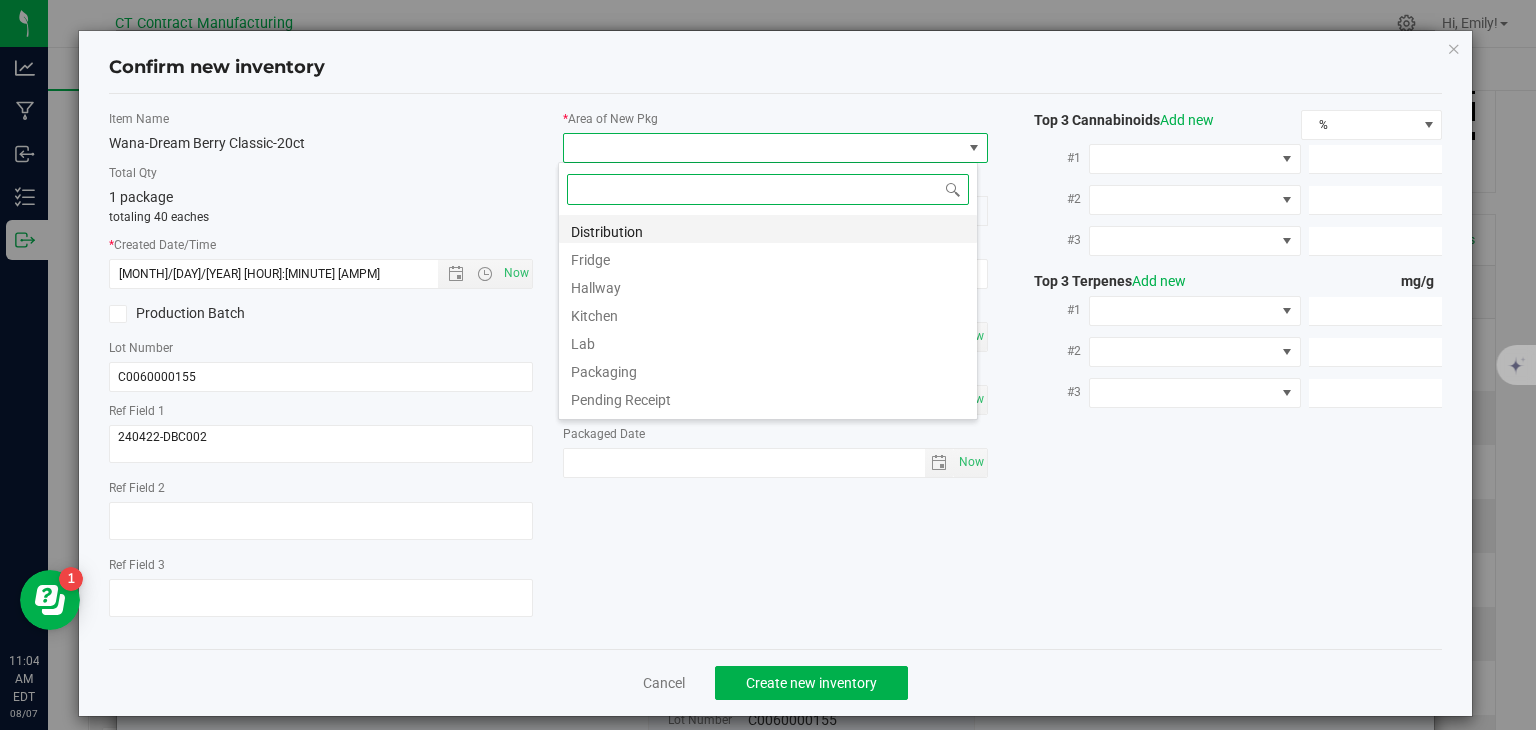 scroll, scrollTop: 99970, scrollLeft: 99580, axis: both 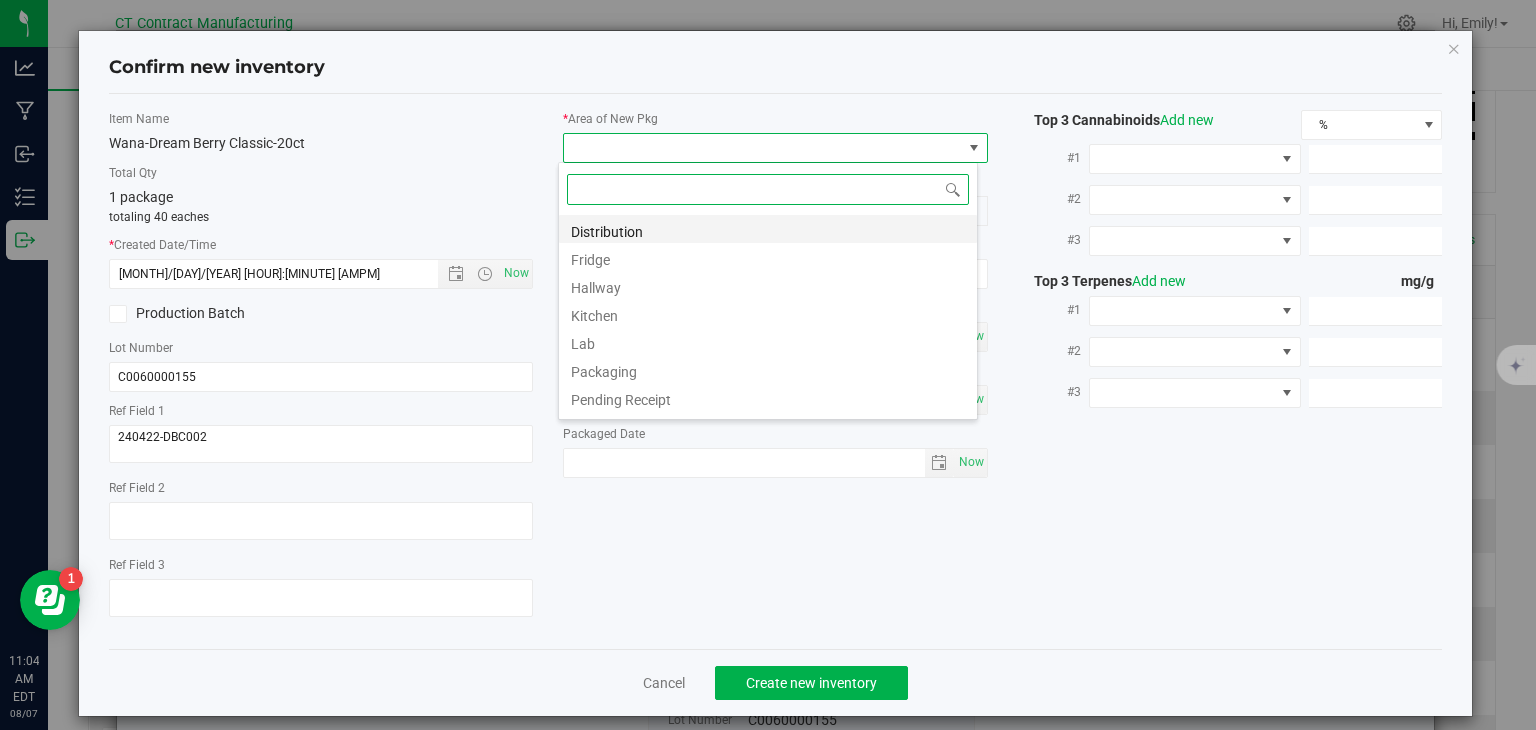 click on "Distribution" at bounding box center [768, 229] 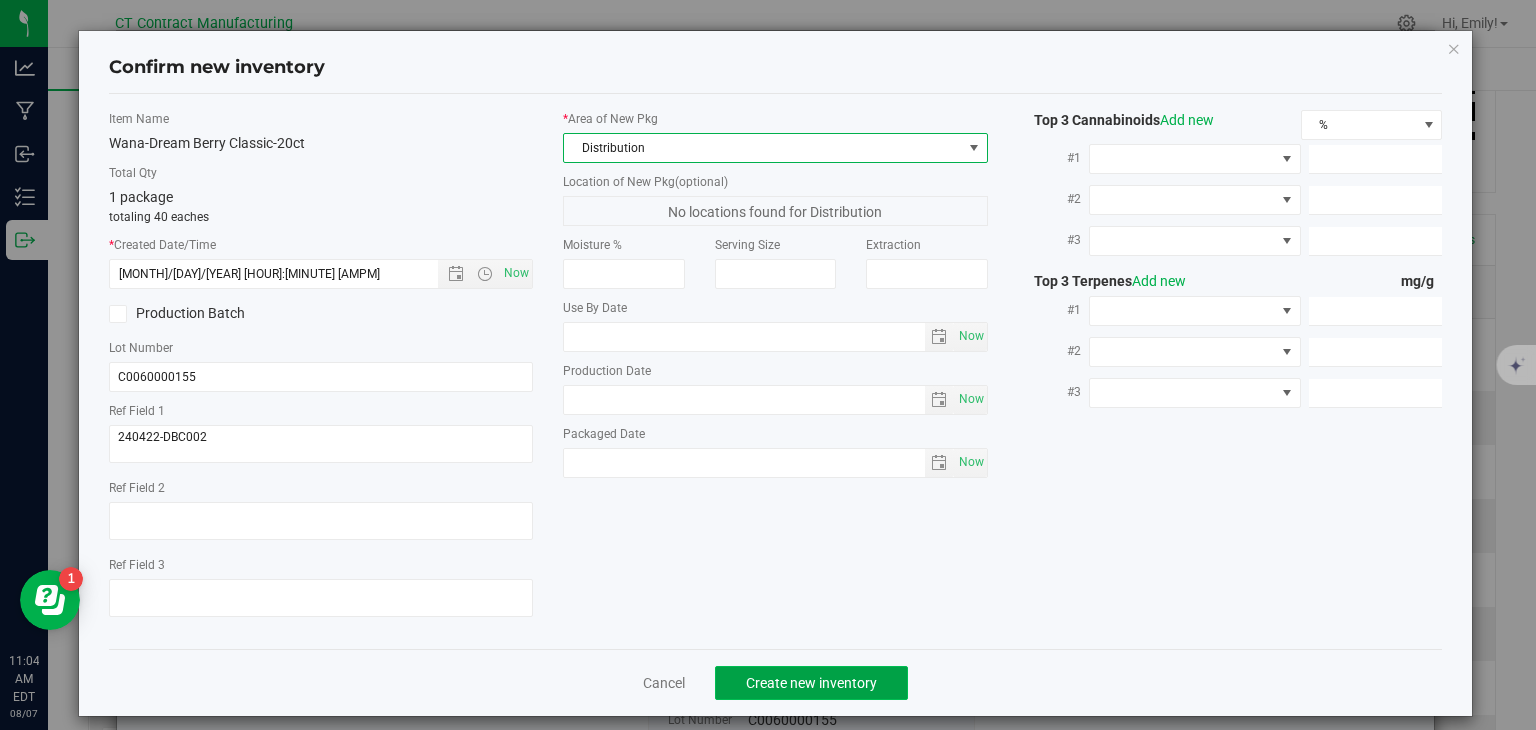 click on "Create new inventory" 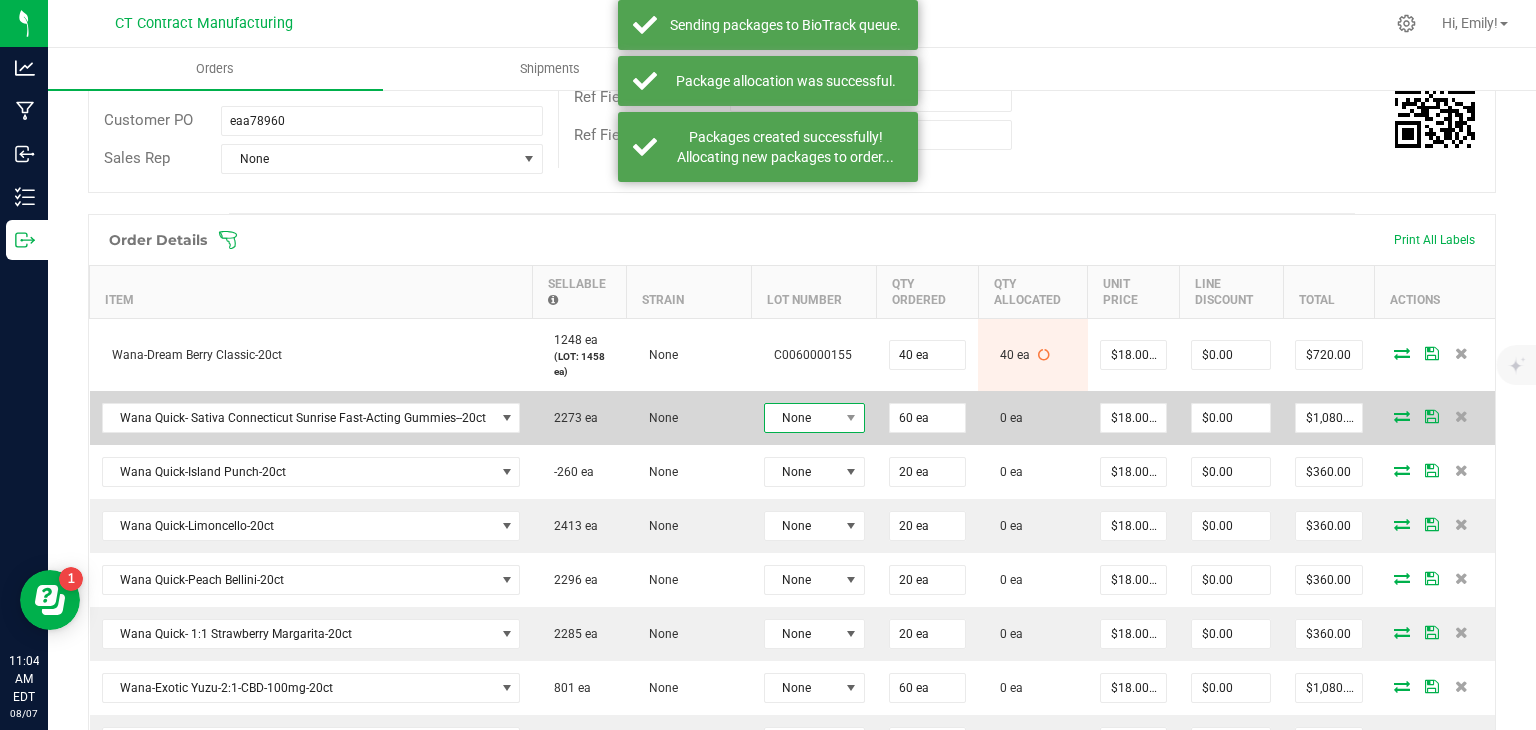 click on "None" at bounding box center (802, 418) 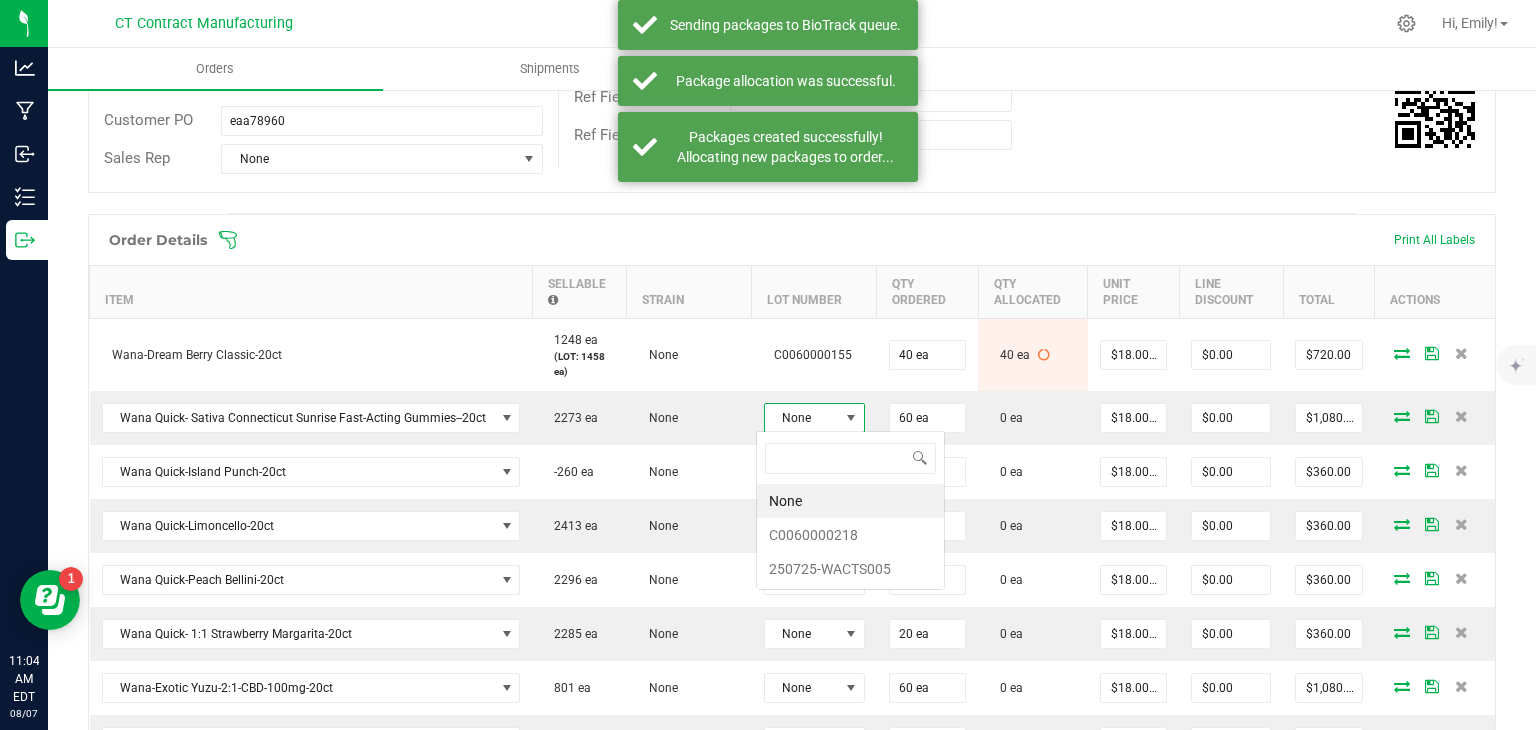 scroll, scrollTop: 99970, scrollLeft: 99899, axis: both 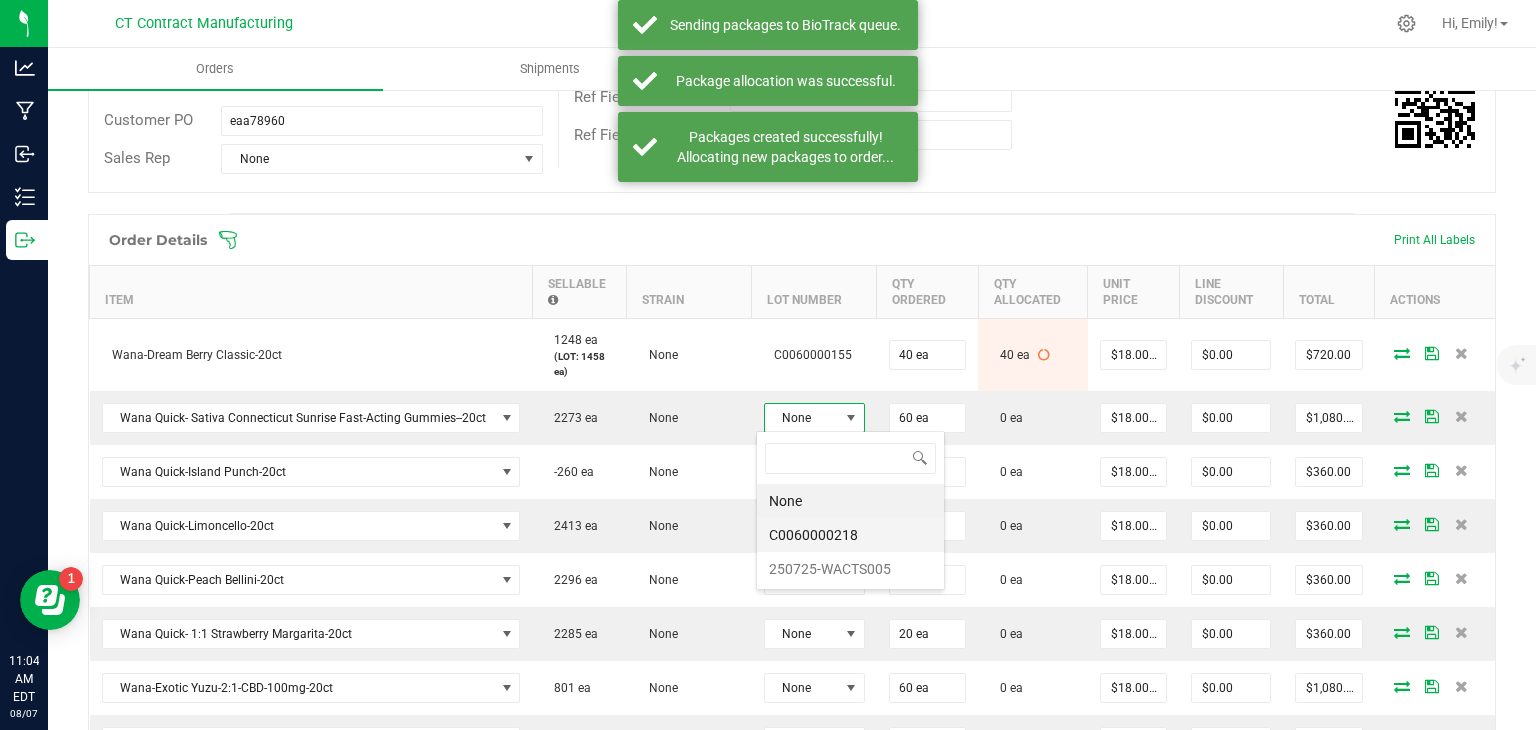 click on "C0060000218" at bounding box center [850, 535] 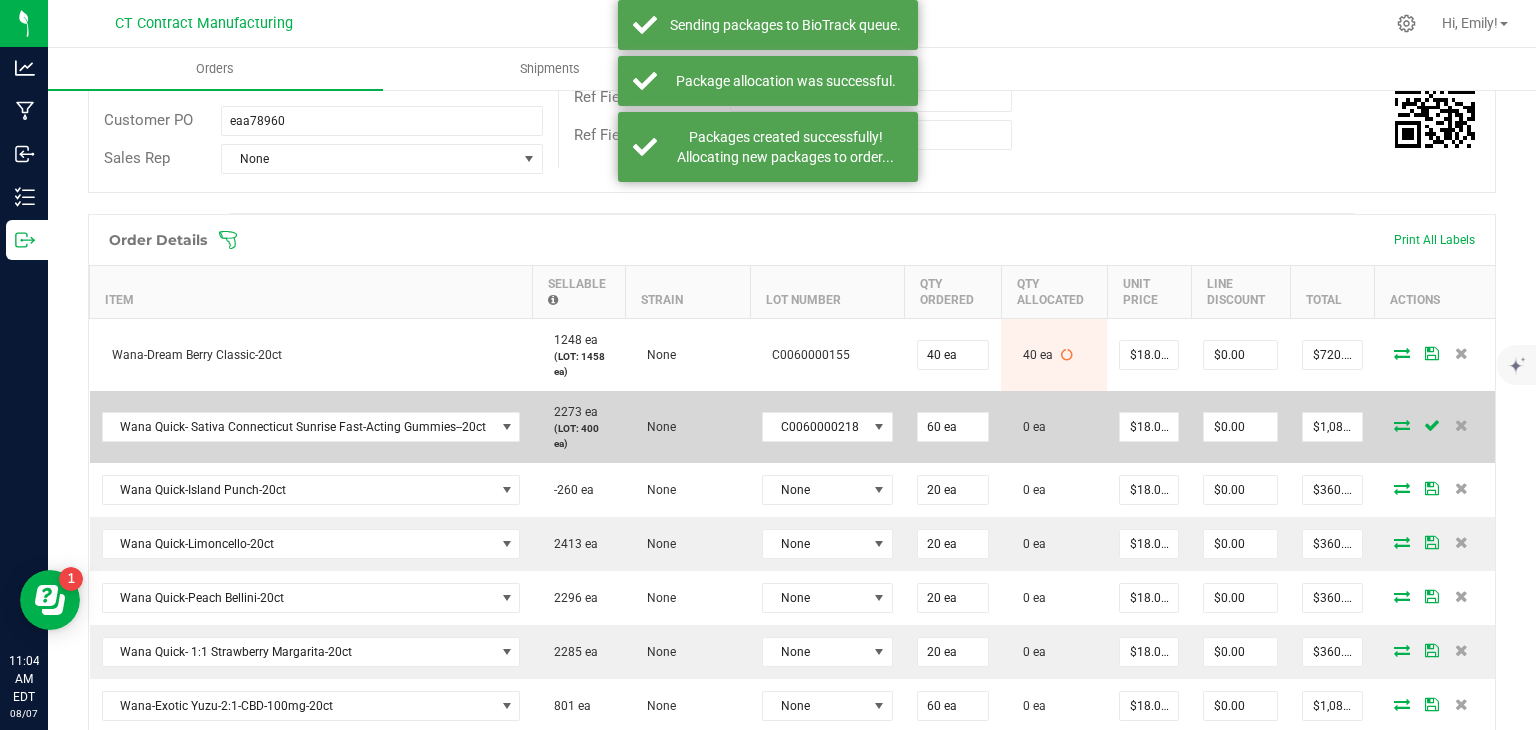 click at bounding box center [1402, 425] 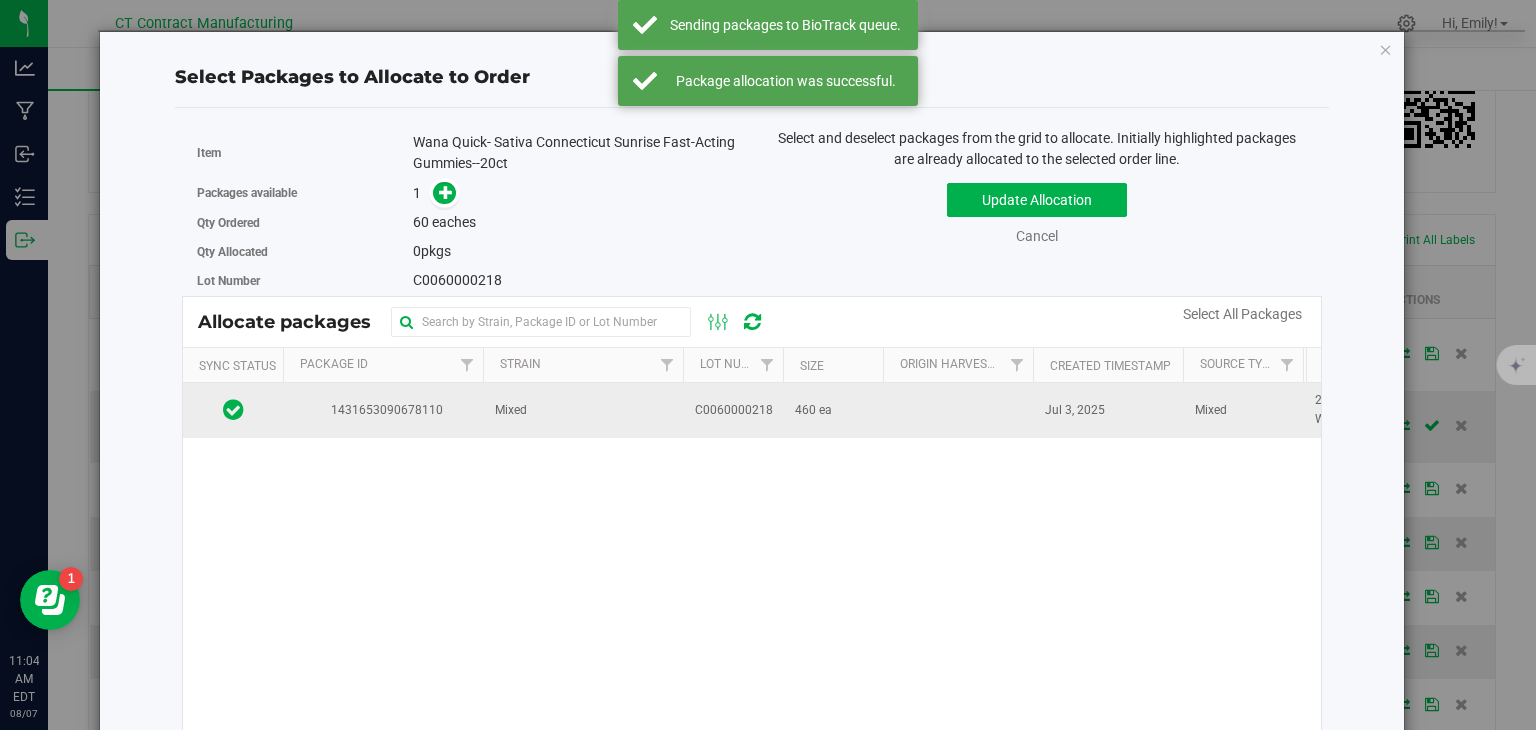 click on "Mixed" at bounding box center (583, 410) 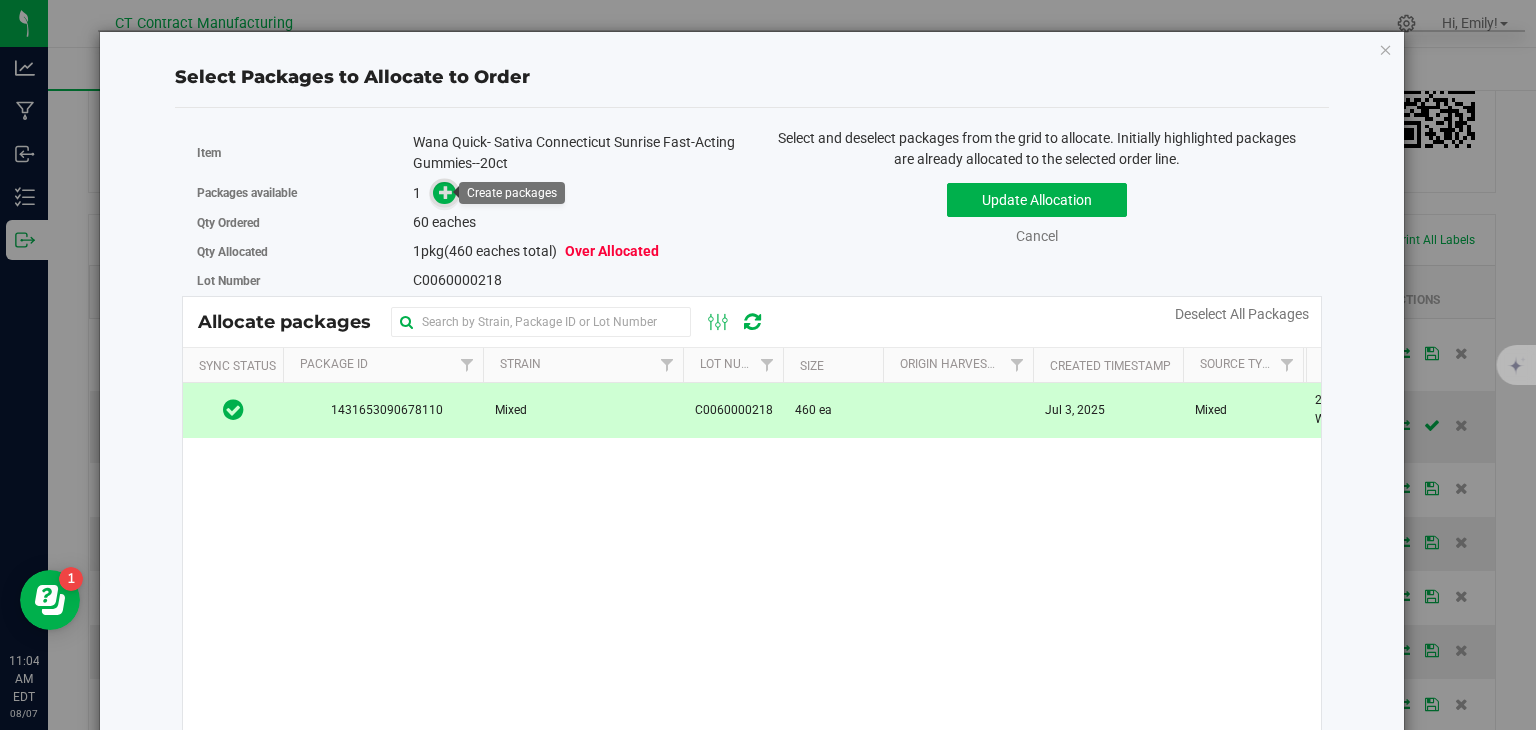 click at bounding box center (446, 192) 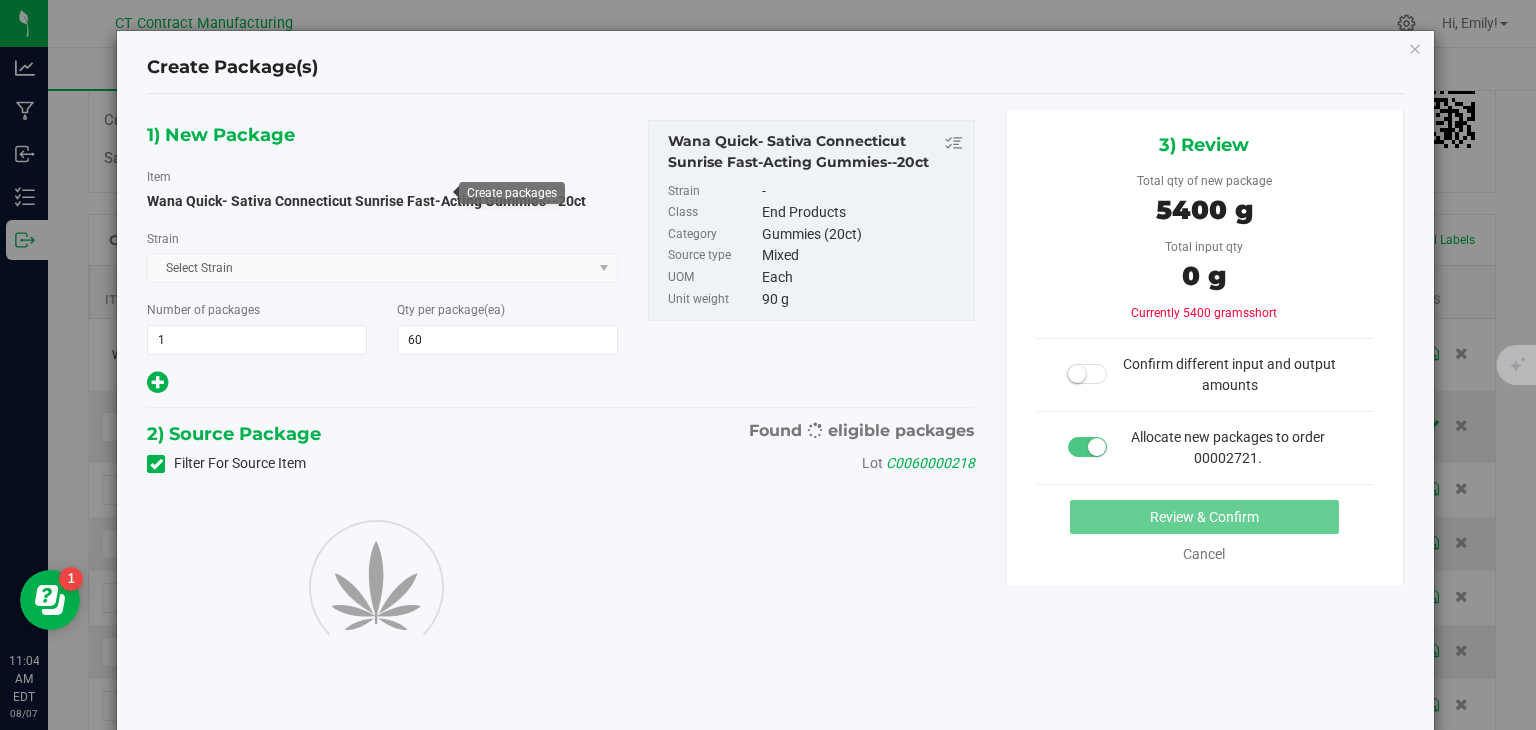 type on "60" 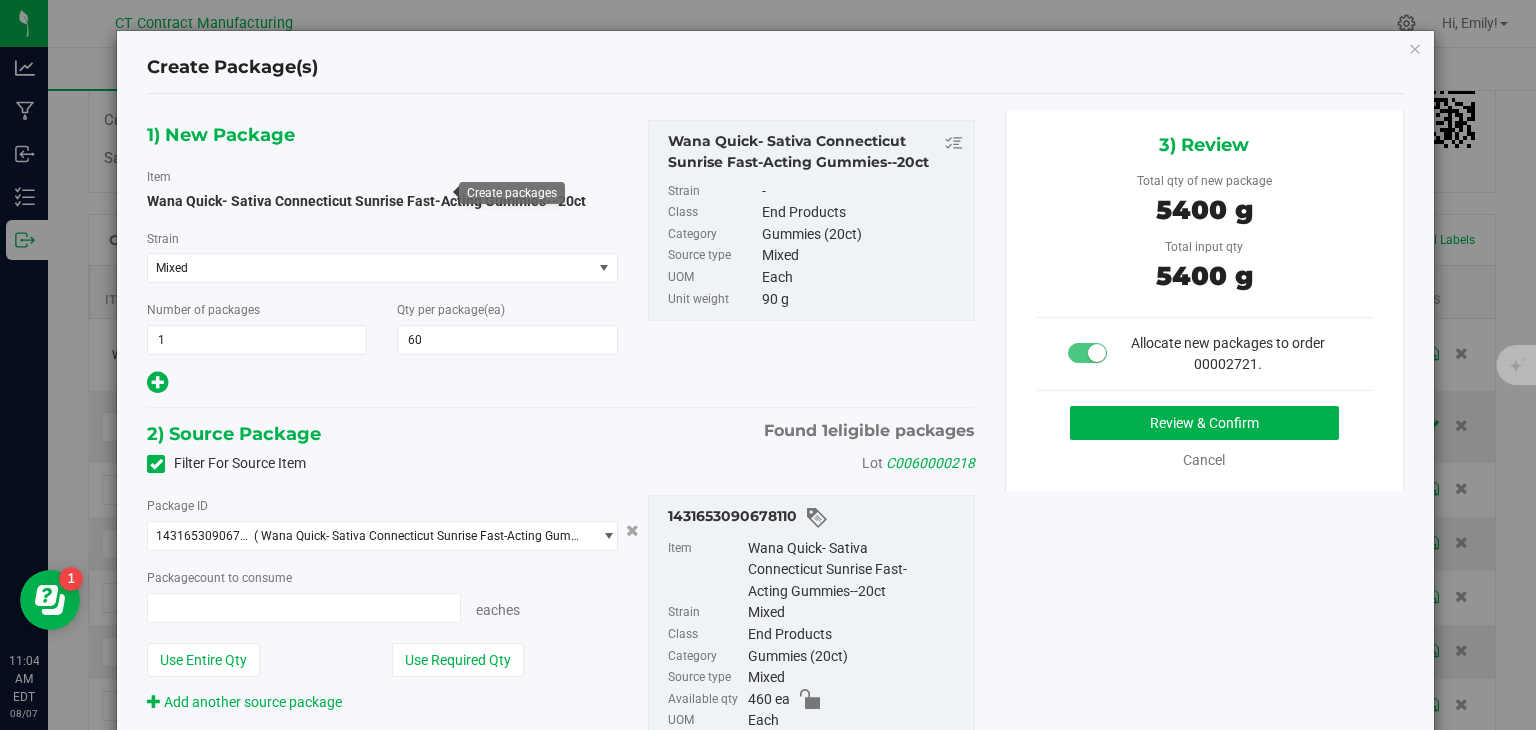 type on "60 ea" 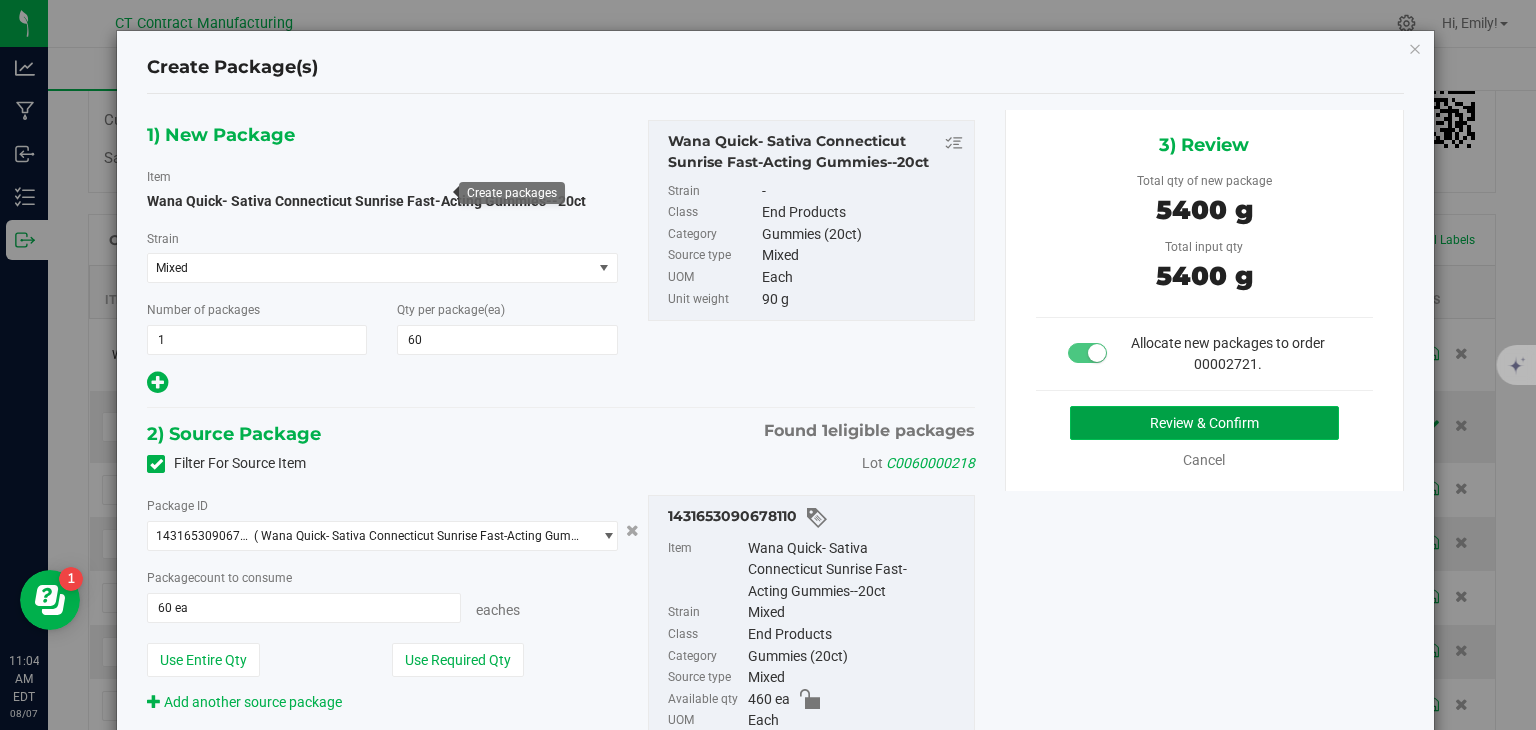 click on "Review & Confirm" at bounding box center [1204, 423] 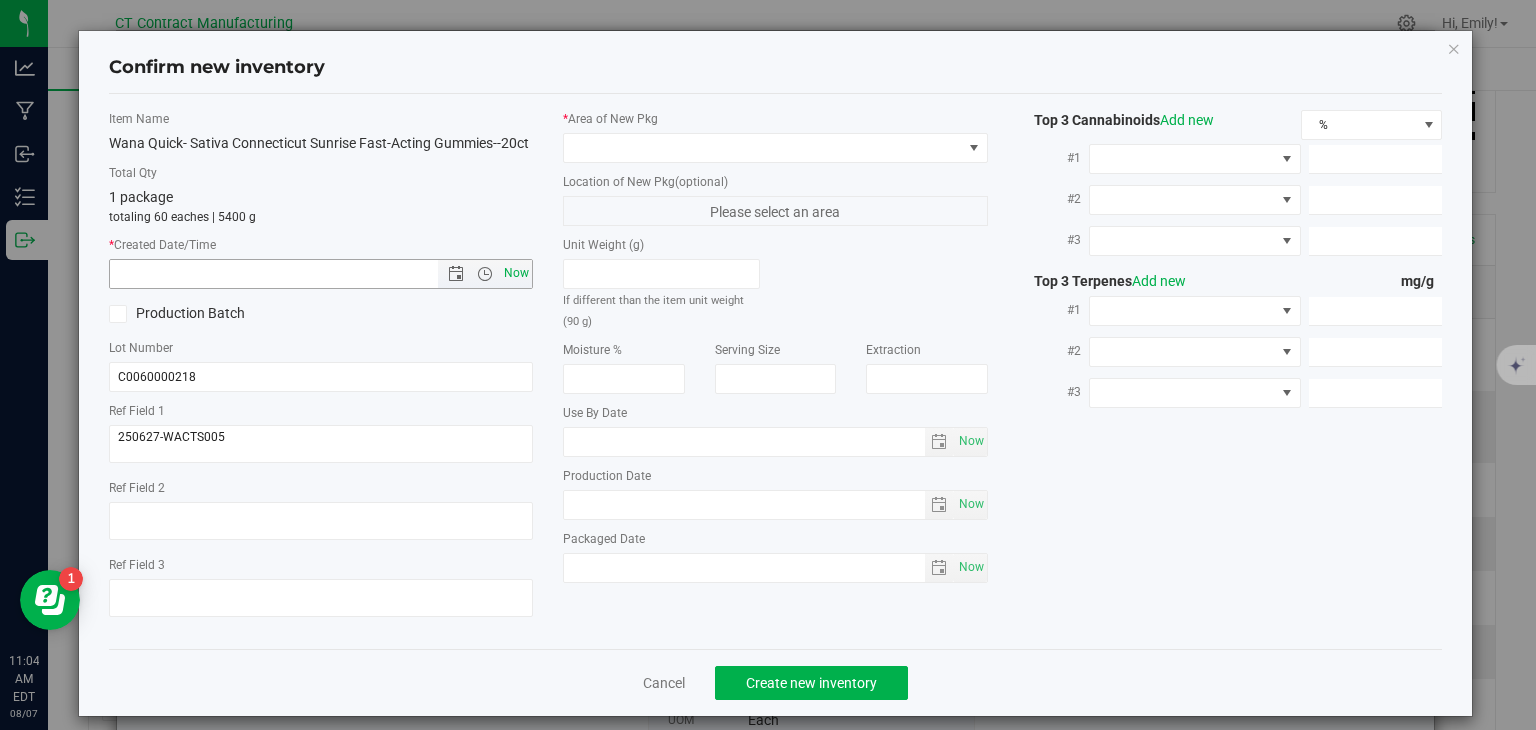 click on "Now" at bounding box center [517, 273] 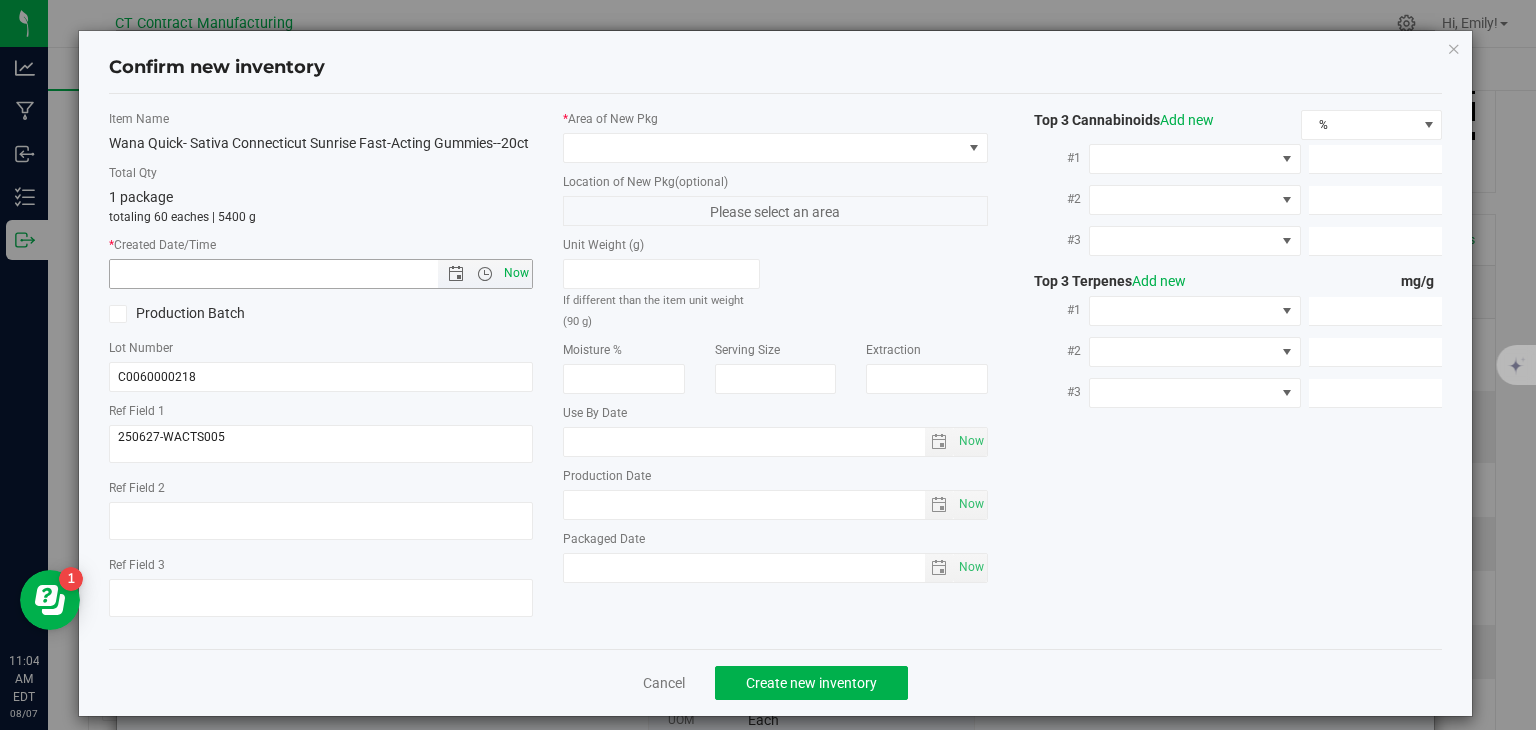 type on "8/7/2025 11:04 AM" 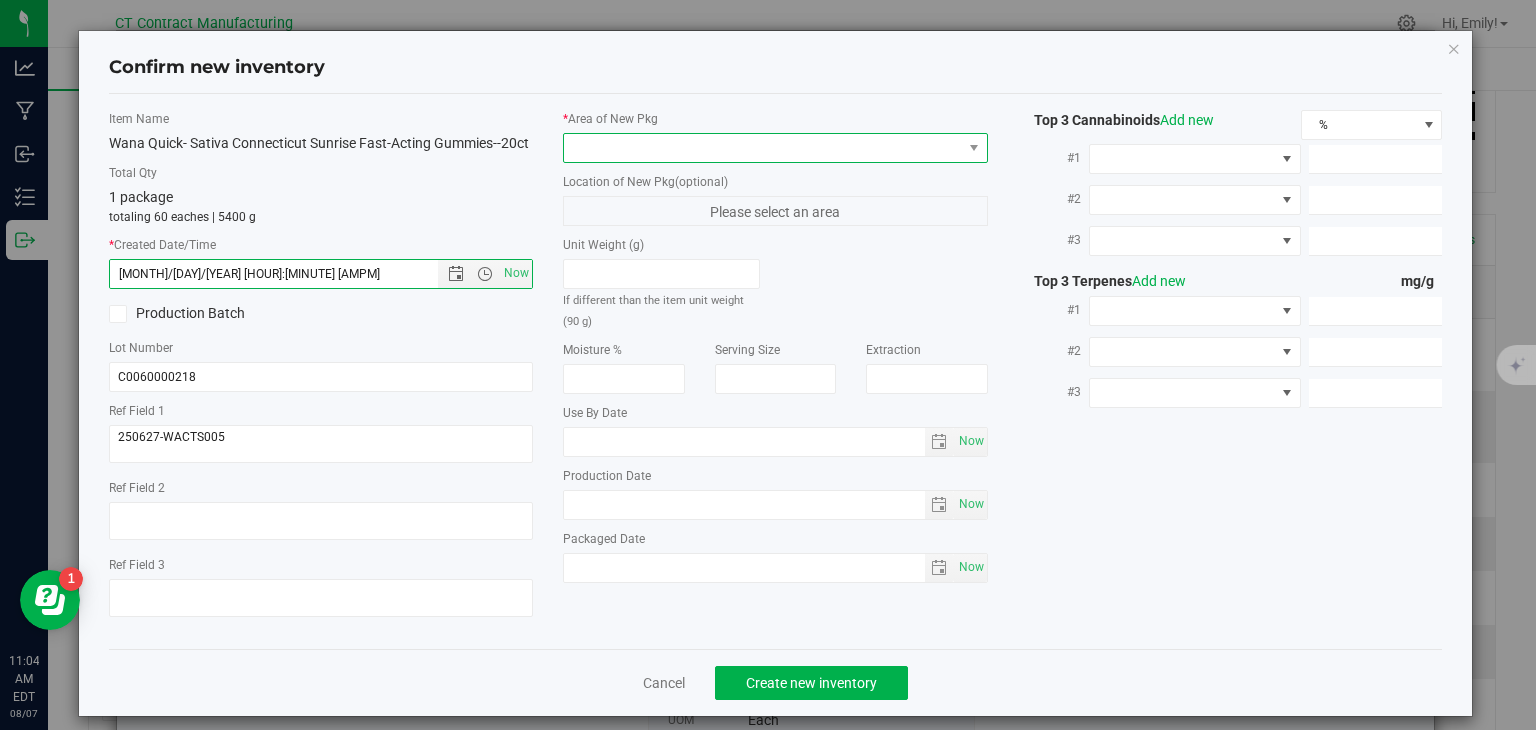 click at bounding box center (763, 148) 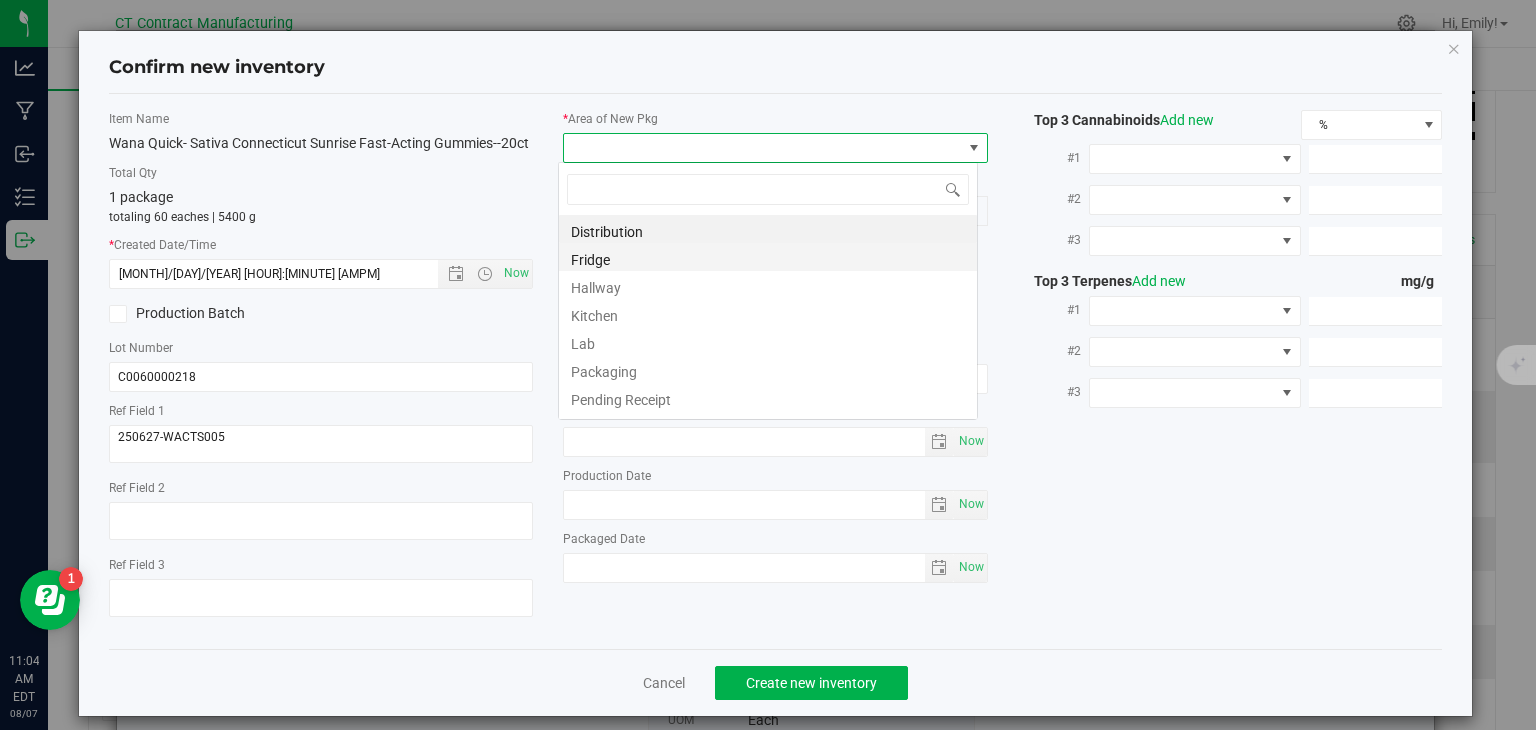 scroll, scrollTop: 99970, scrollLeft: 99580, axis: both 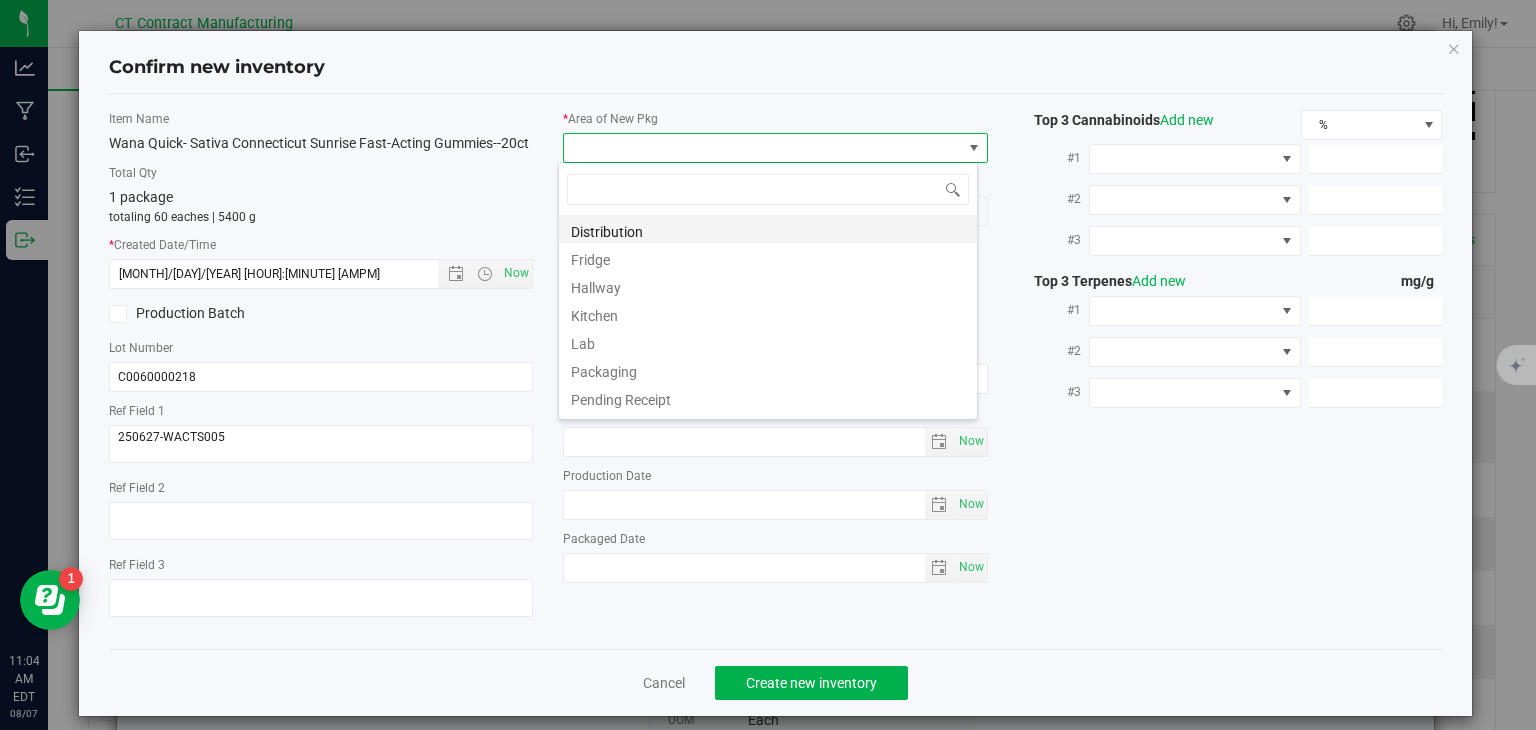 click on "Distribution" at bounding box center (768, 229) 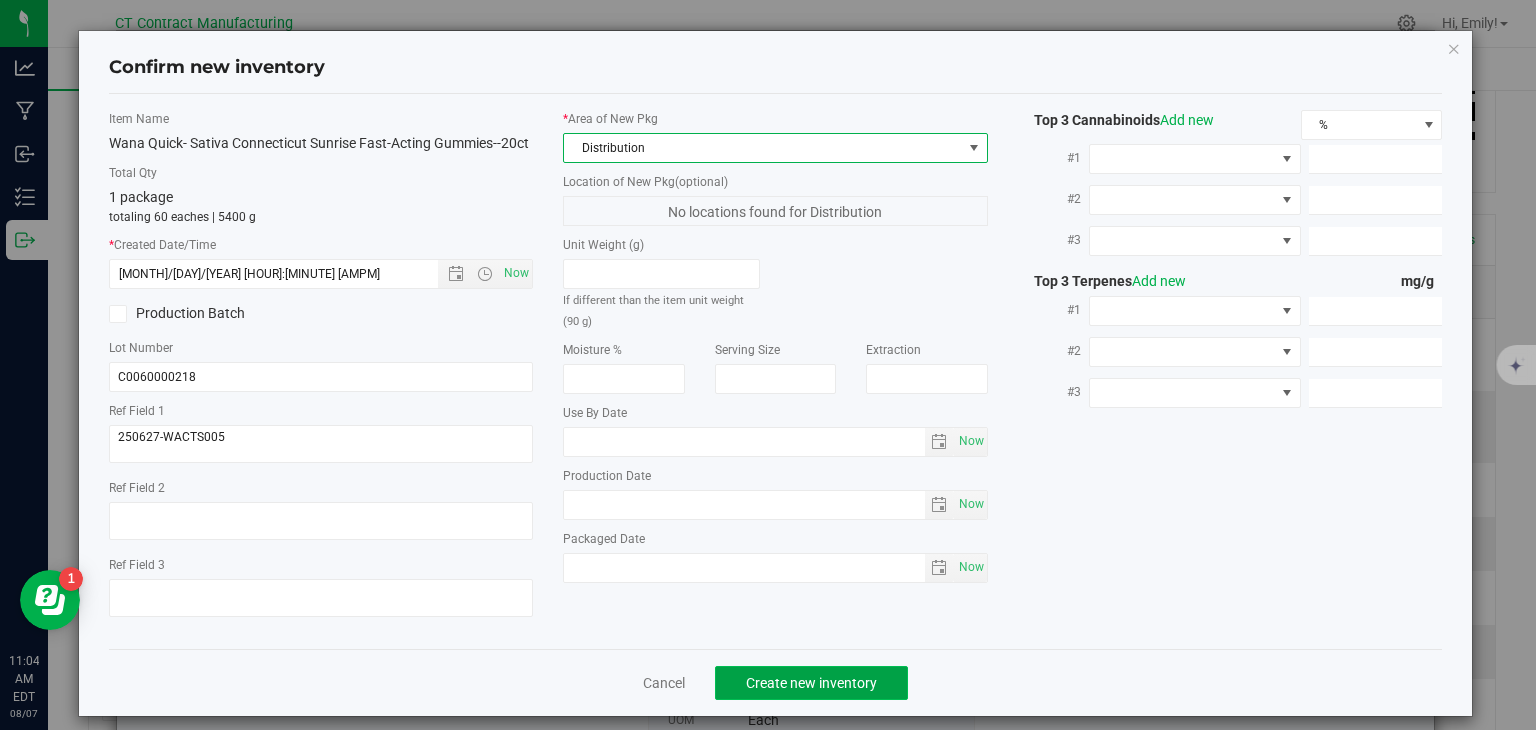 click on "Create new inventory" 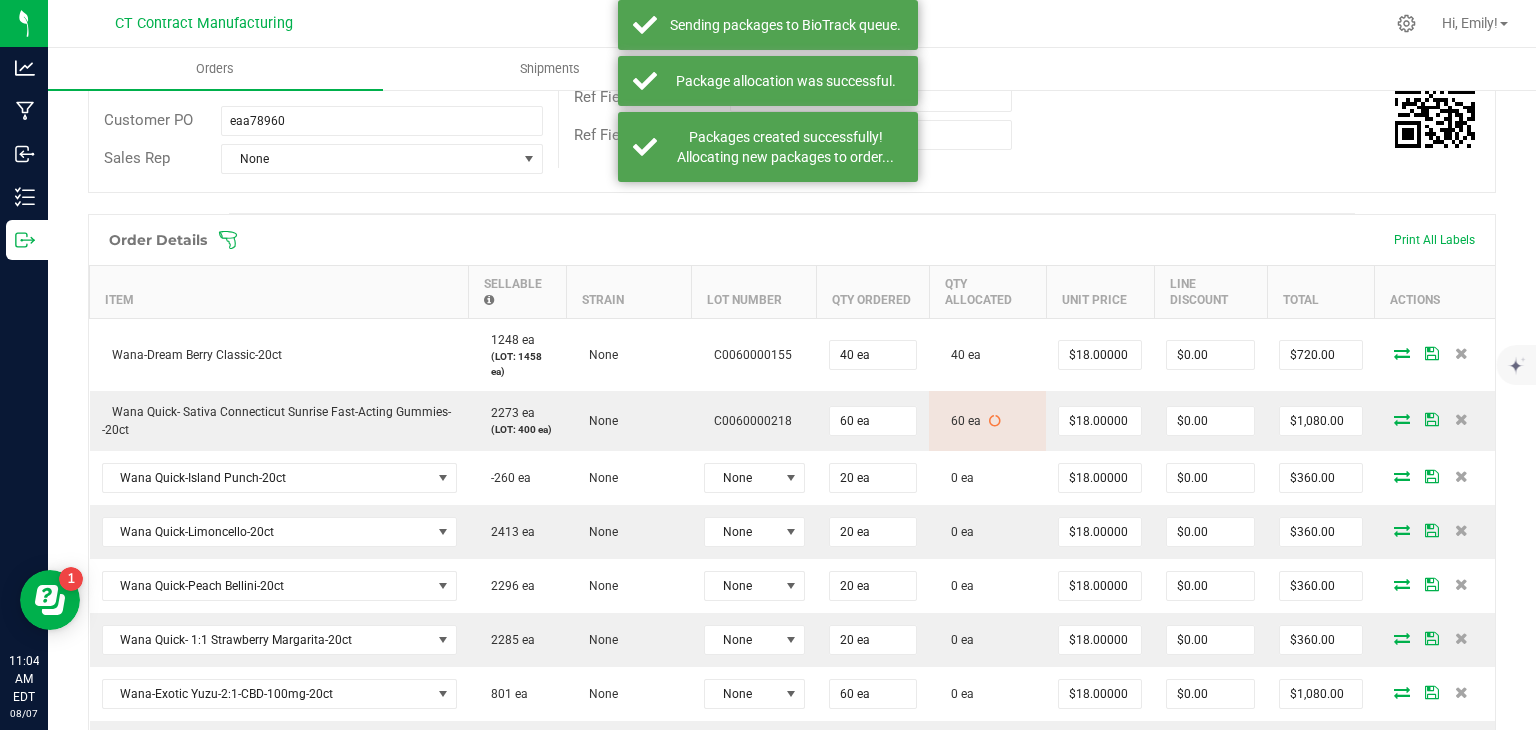 scroll, scrollTop: 500, scrollLeft: 0, axis: vertical 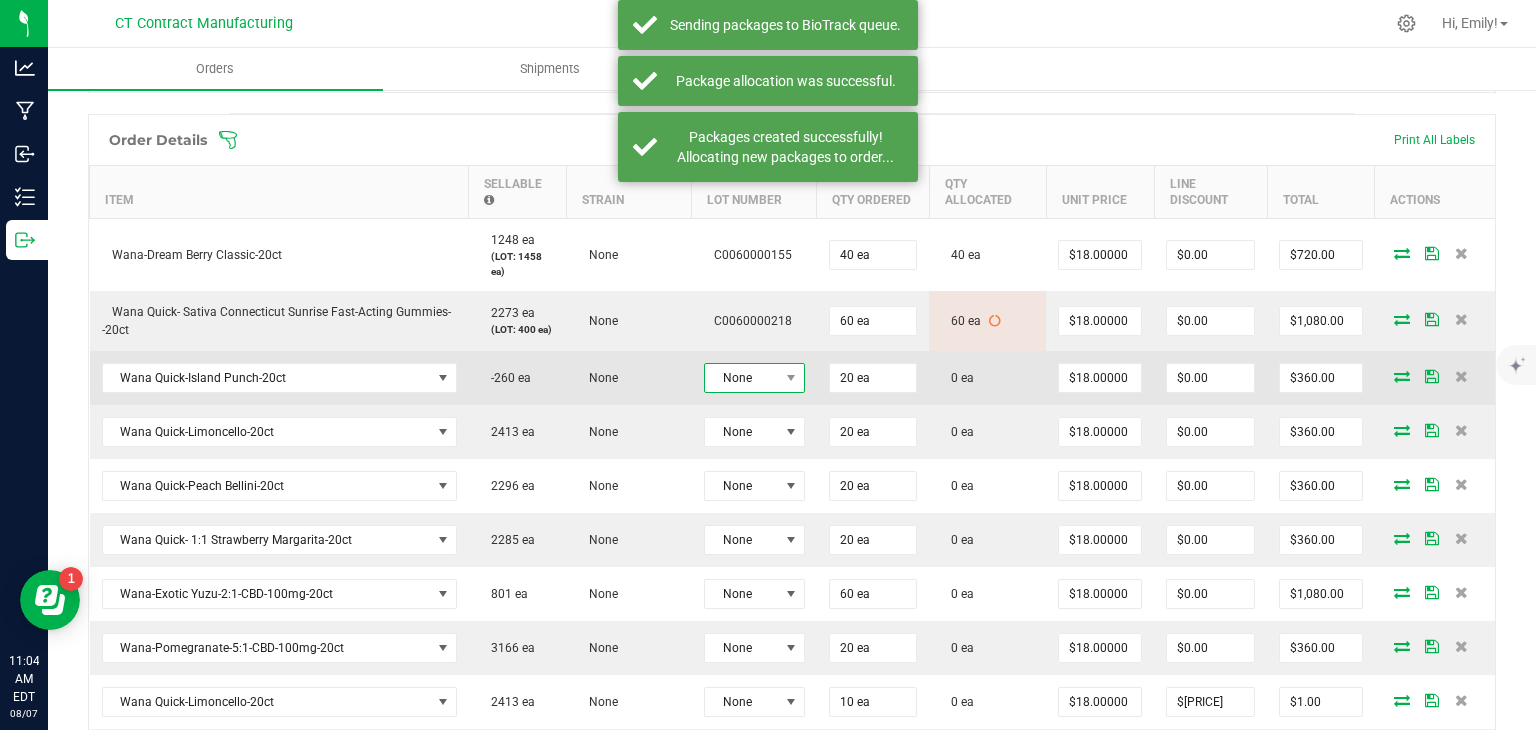 click on "None" at bounding box center (742, 378) 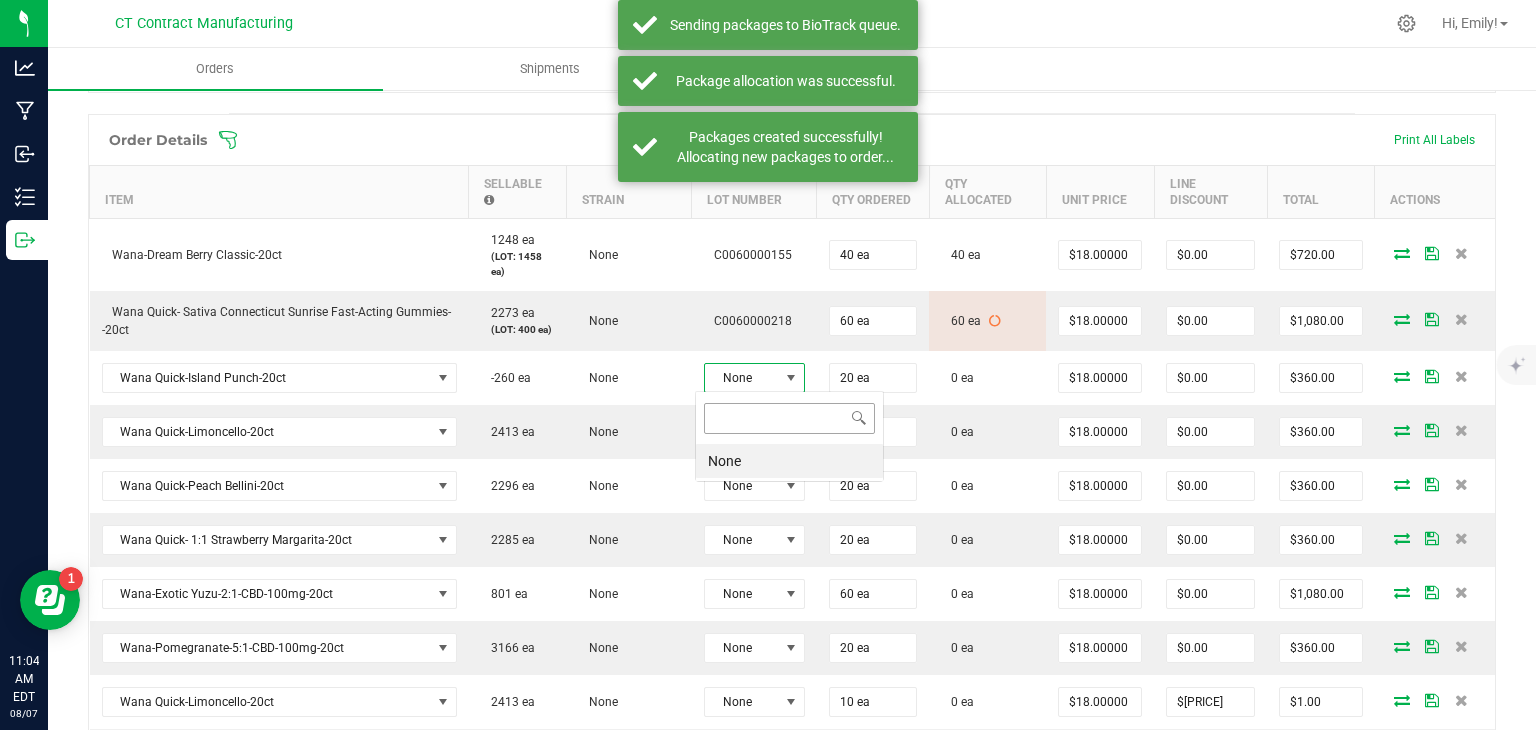 scroll, scrollTop: 99970, scrollLeft: 99899, axis: both 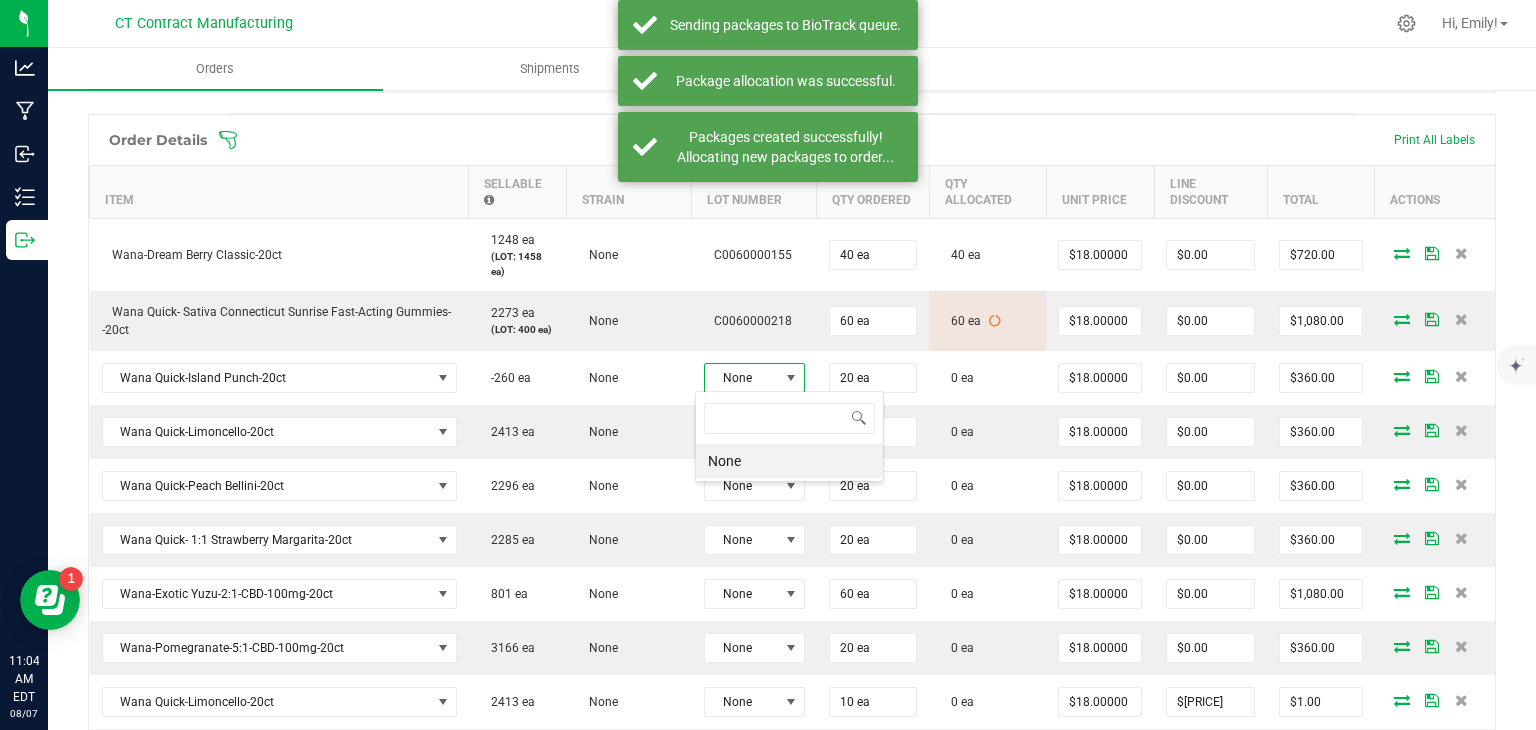 click on "None" at bounding box center (789, 461) 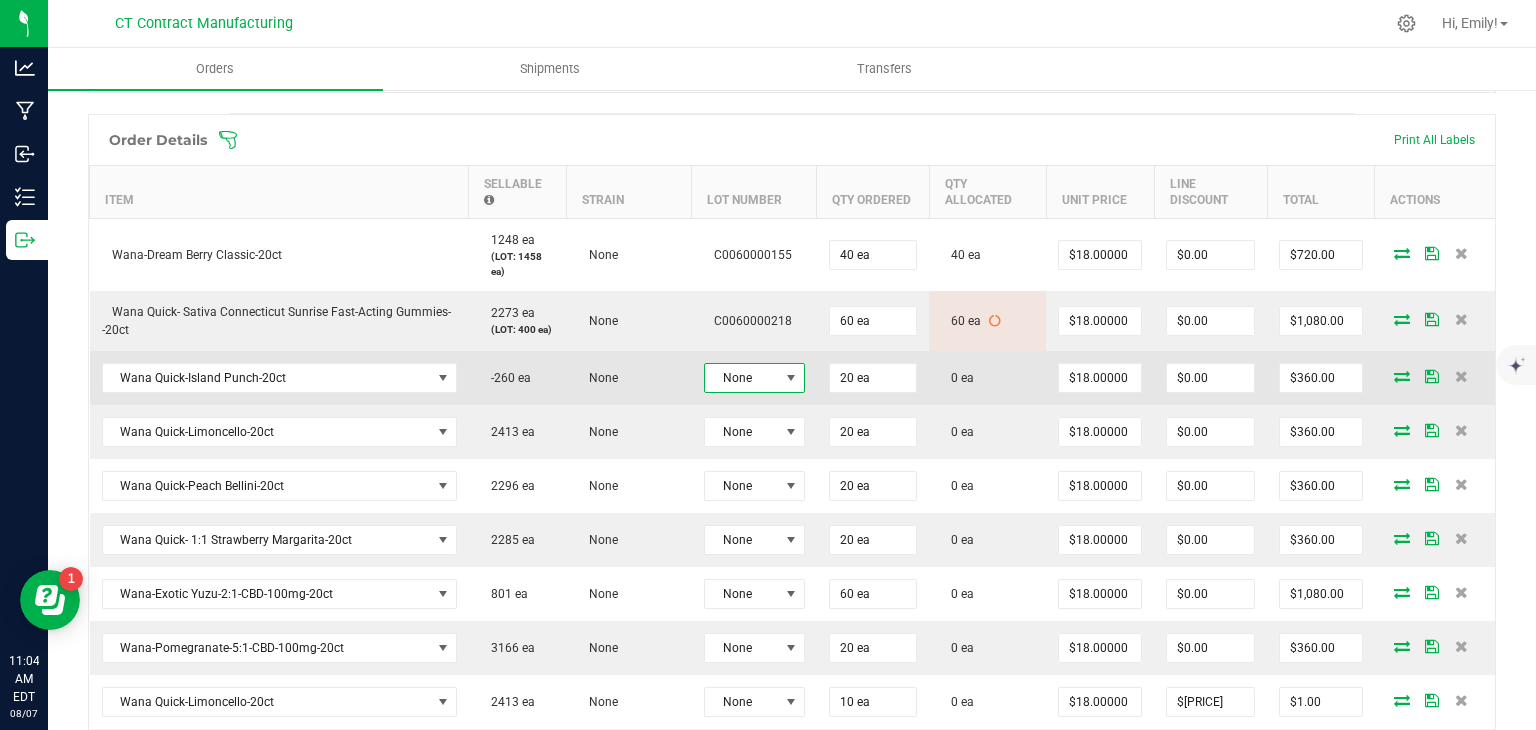 click on "None" at bounding box center [742, 378] 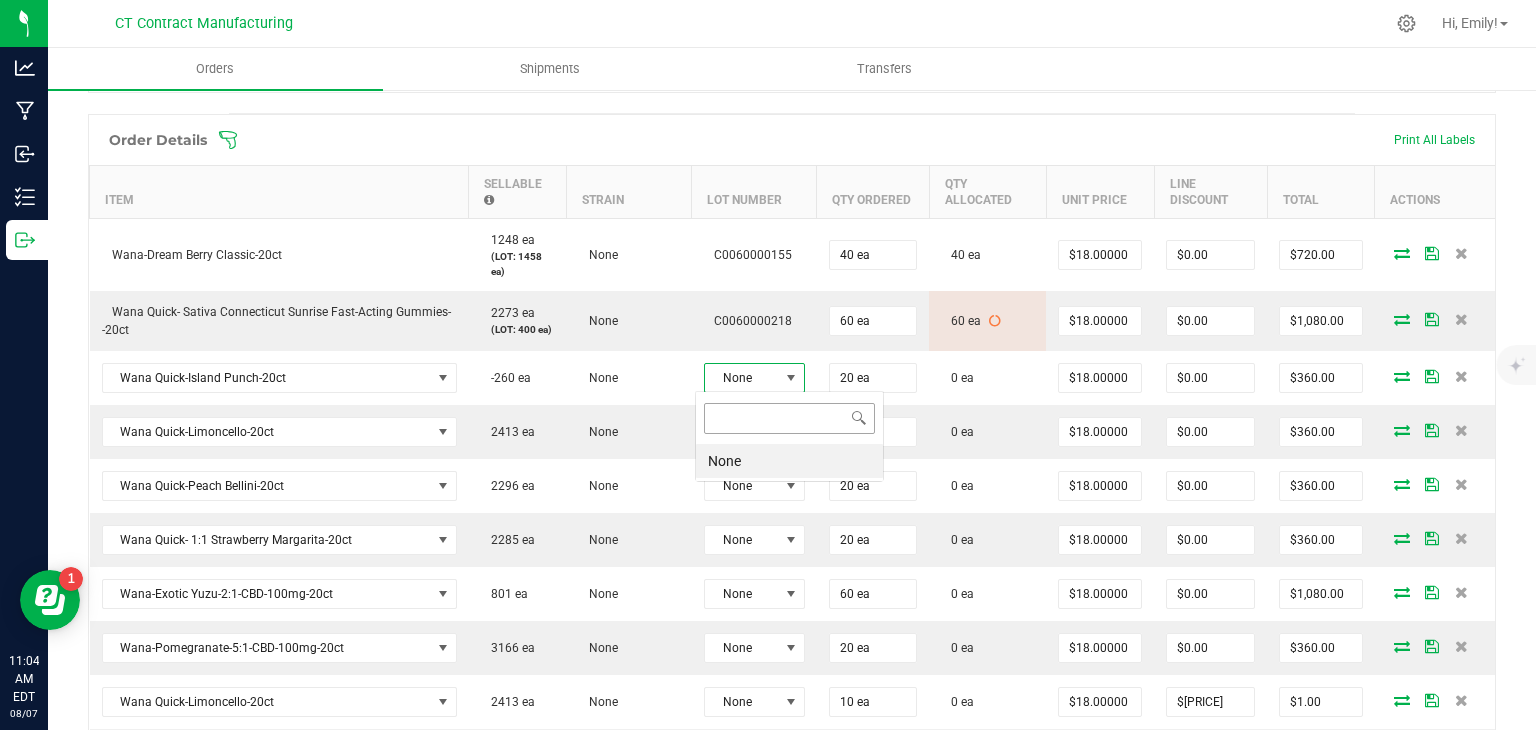 scroll, scrollTop: 99970, scrollLeft: 99899, axis: both 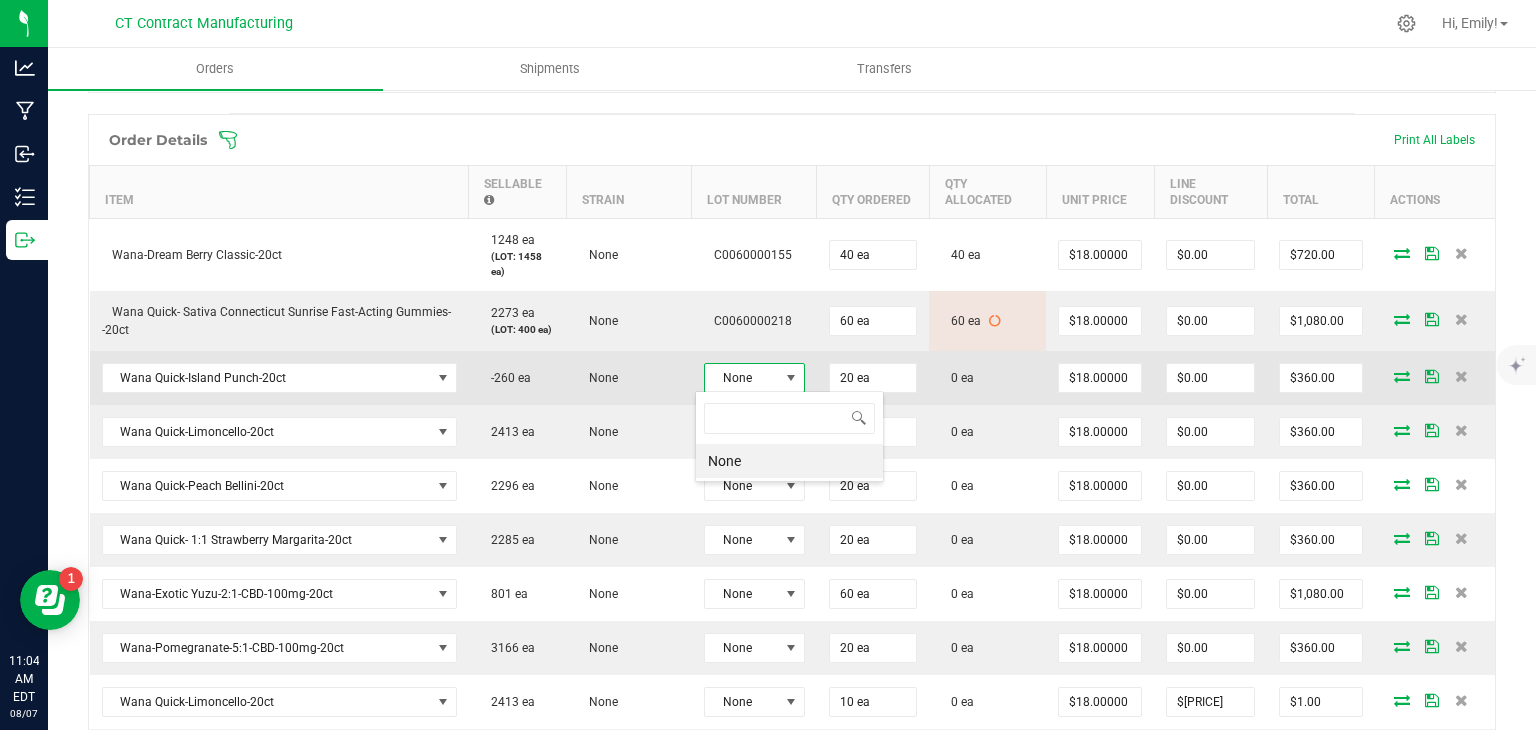 click on "None" at bounding box center (742, 378) 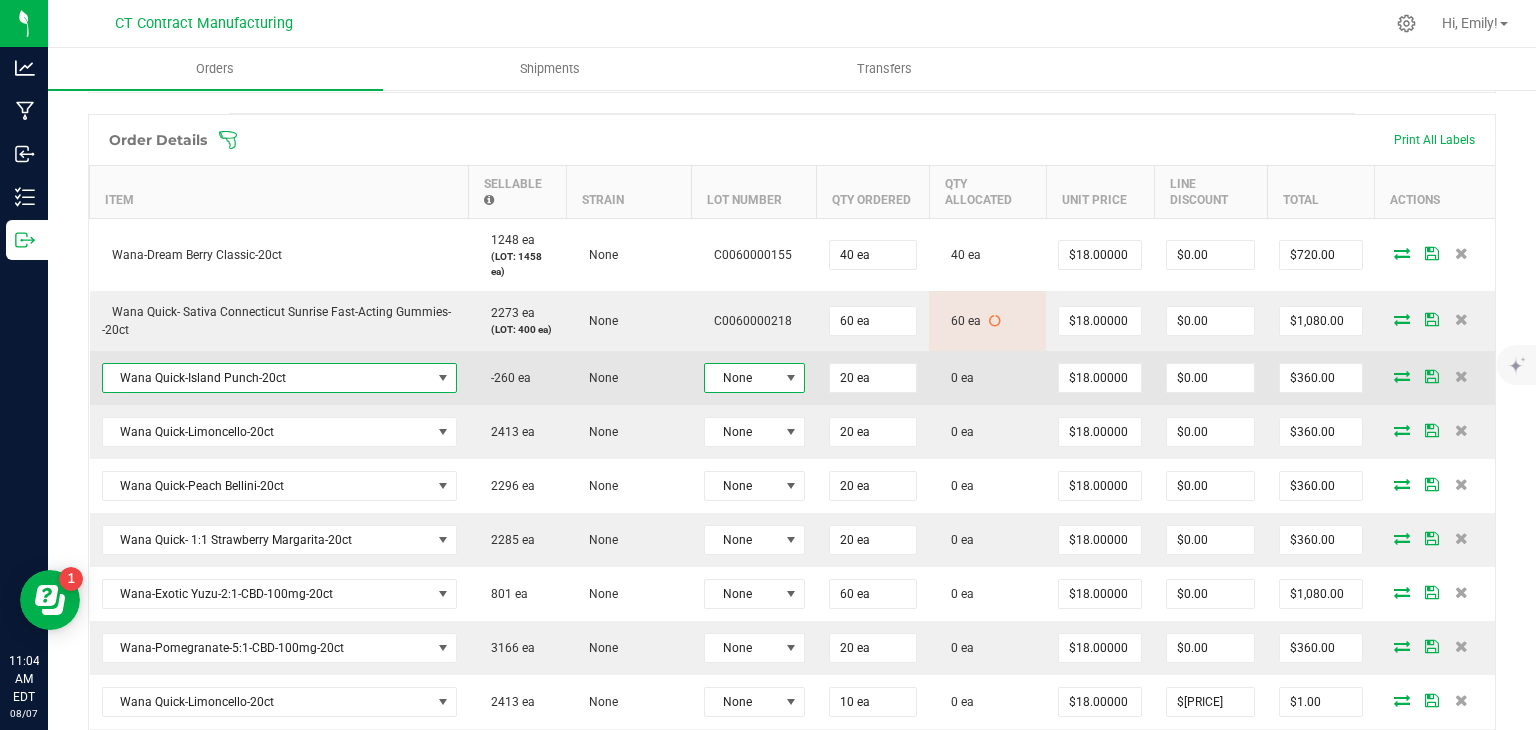 click on "Wana Quick-Island Punch-20ct" at bounding box center [267, 378] 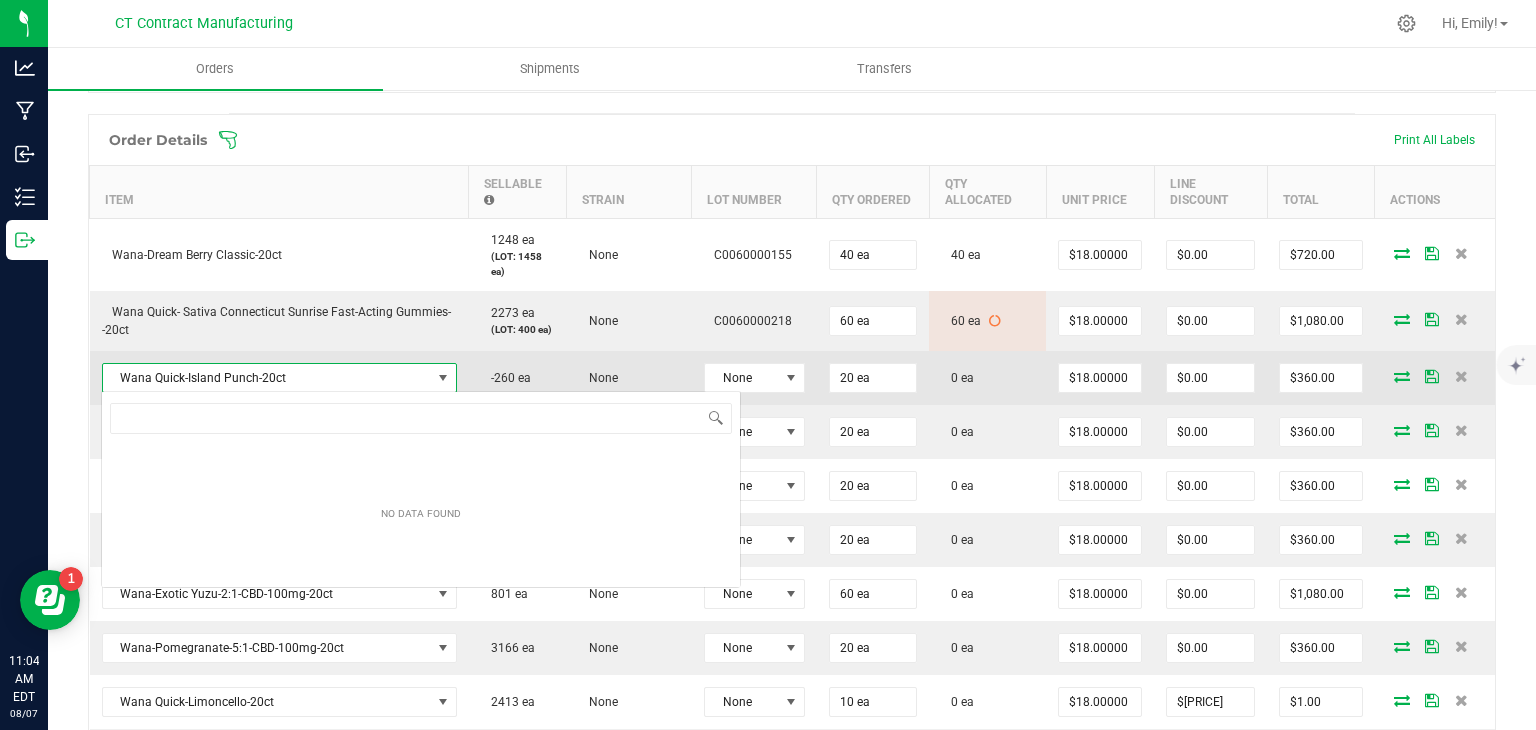 scroll, scrollTop: 99970, scrollLeft: 99652, axis: both 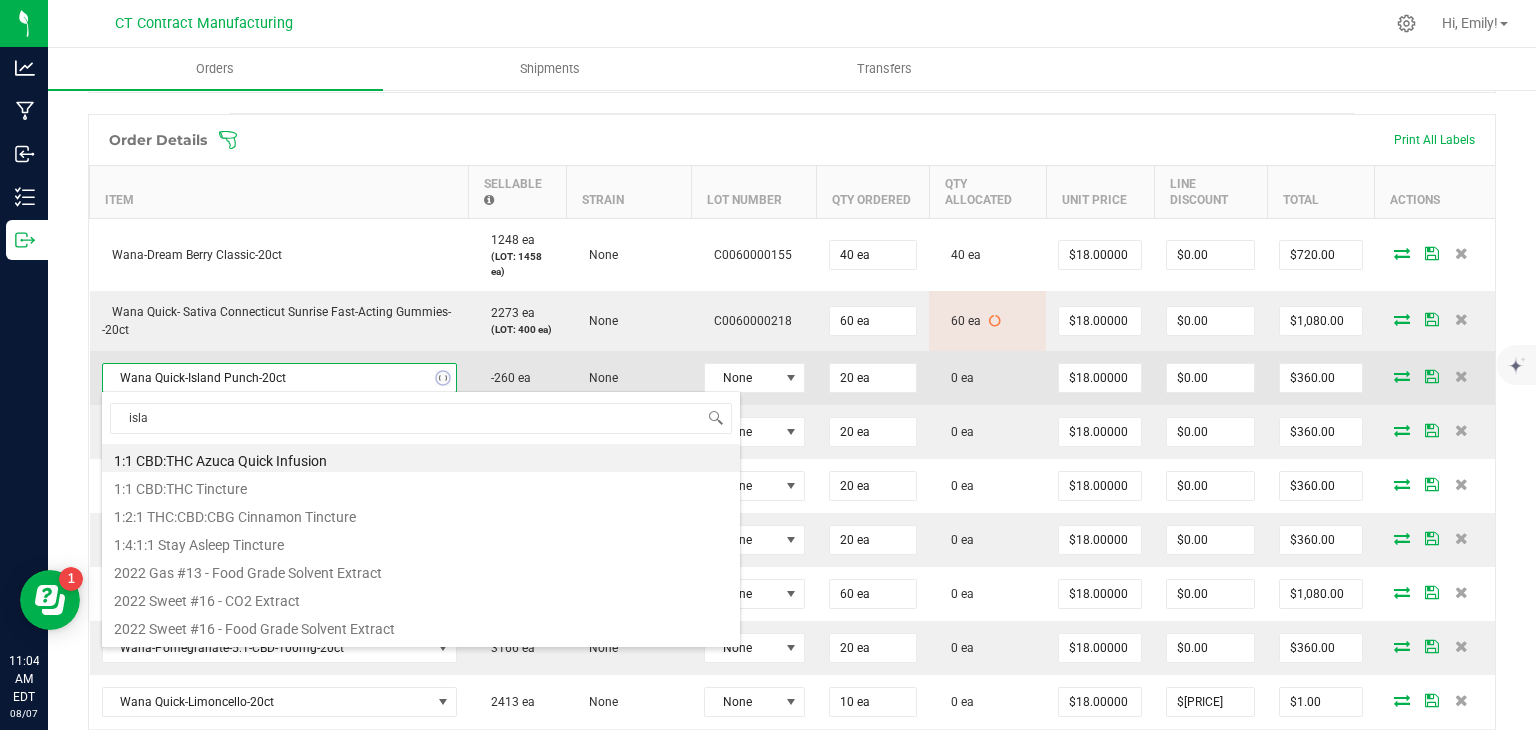 type on "islan" 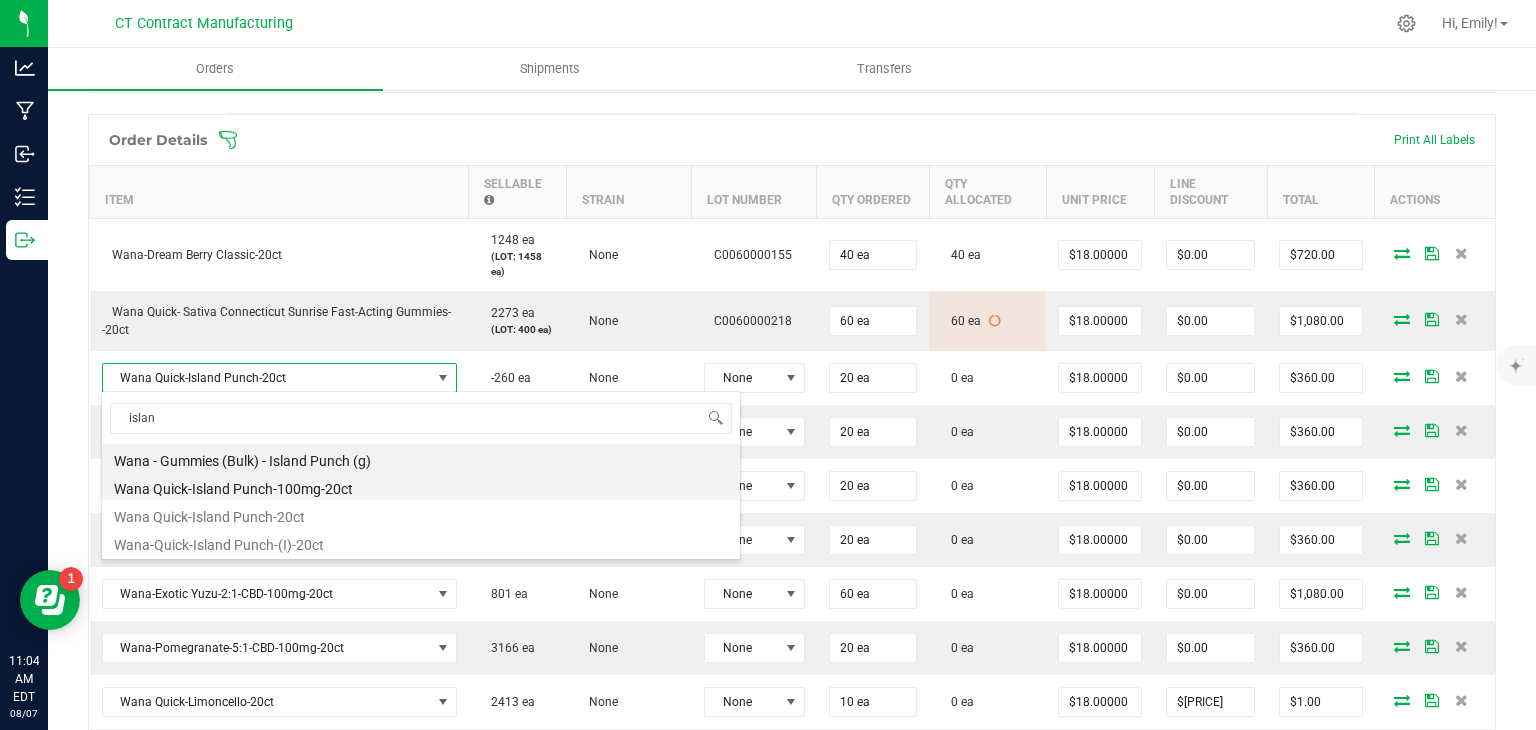 click on "Wana Quick-Island Punch-100mg-20ct" at bounding box center [421, 486] 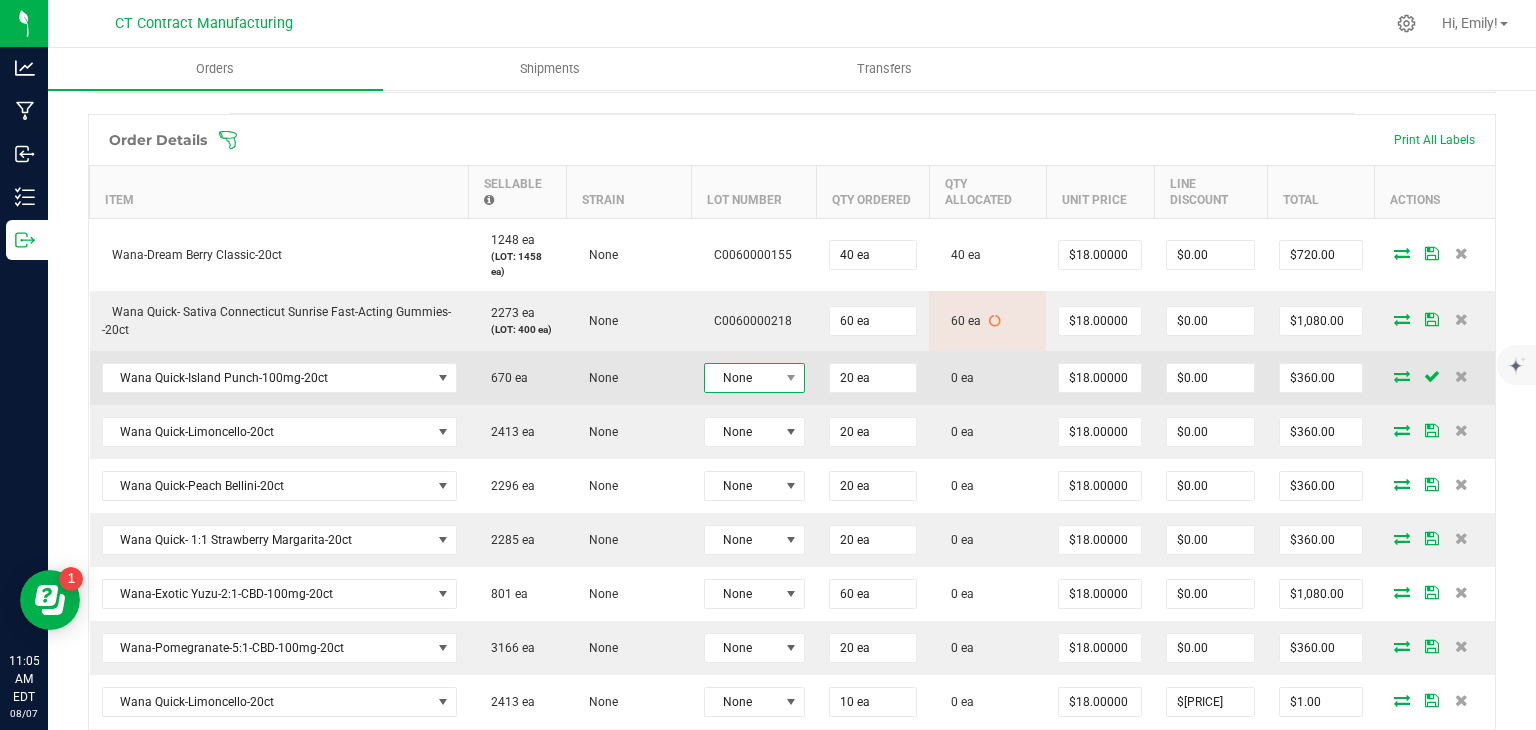 click on "None" at bounding box center (742, 378) 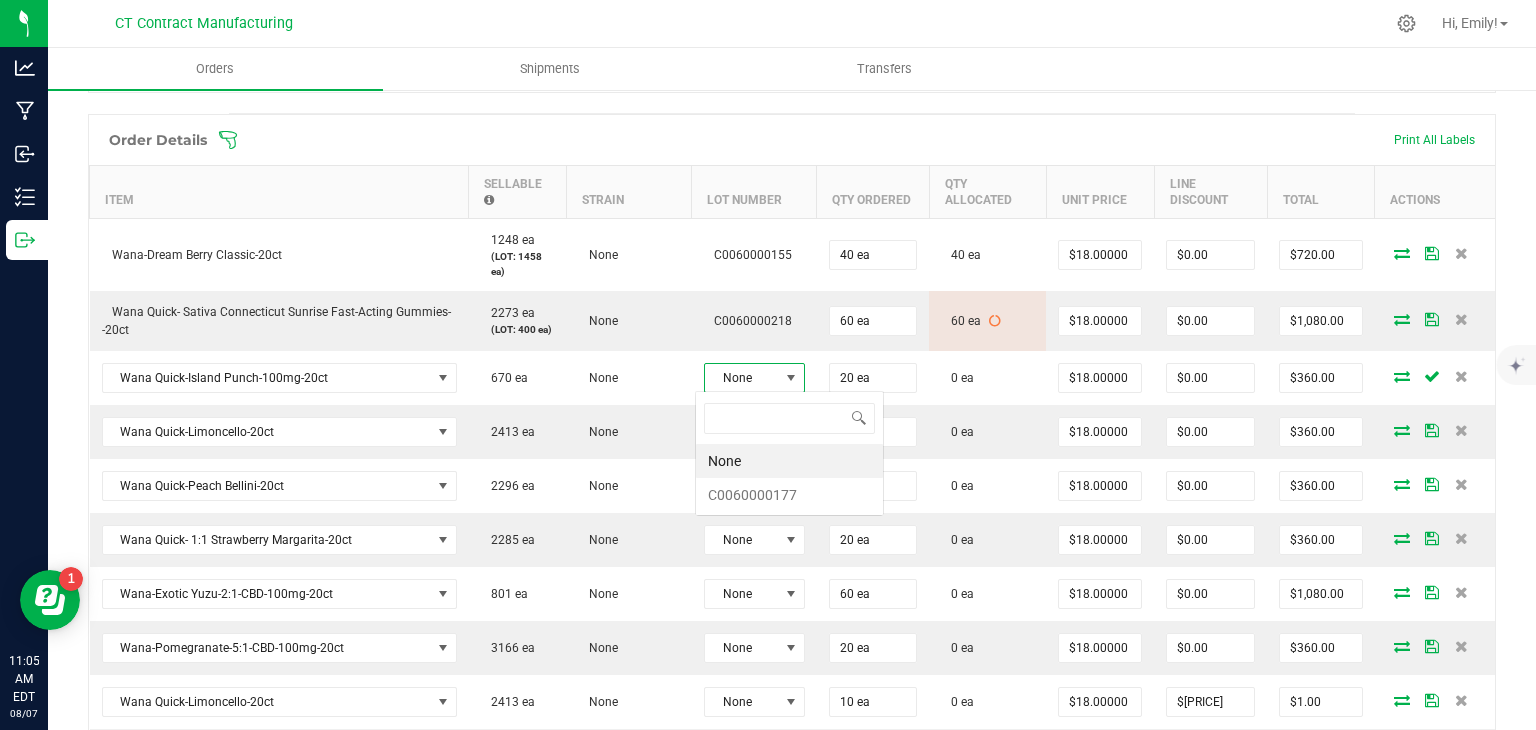 scroll, scrollTop: 99970, scrollLeft: 99899, axis: both 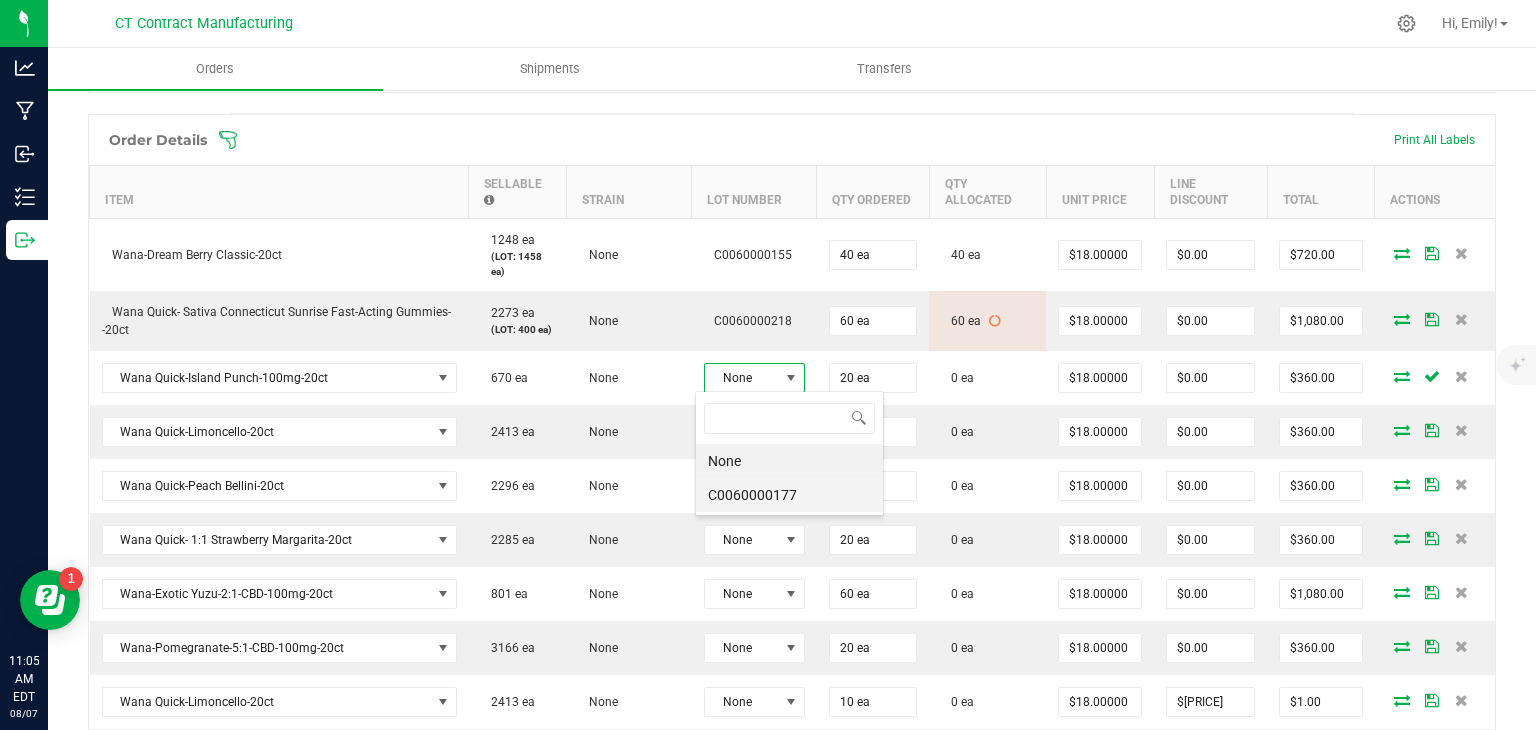 click on "C0060000177" at bounding box center (789, 495) 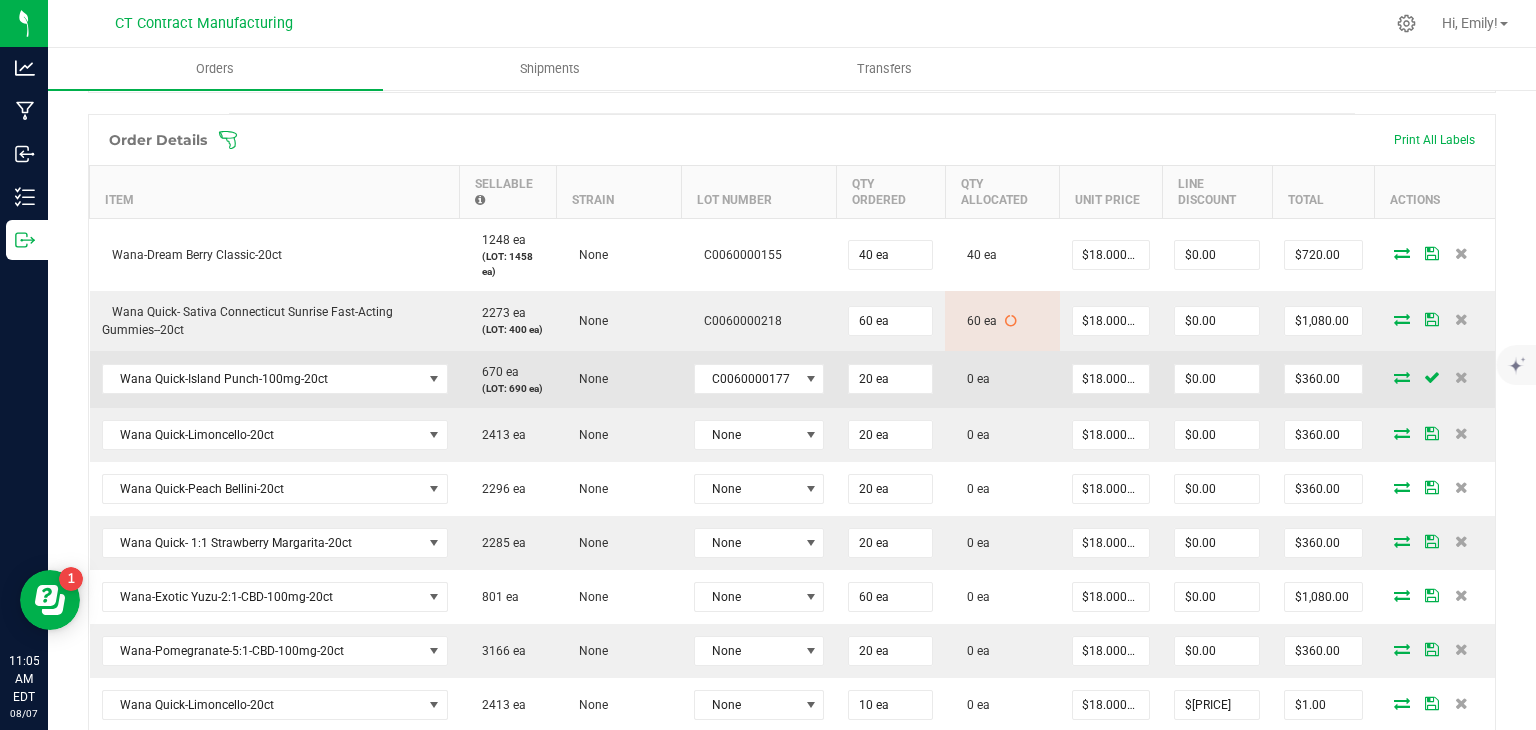 click at bounding box center (1402, 377) 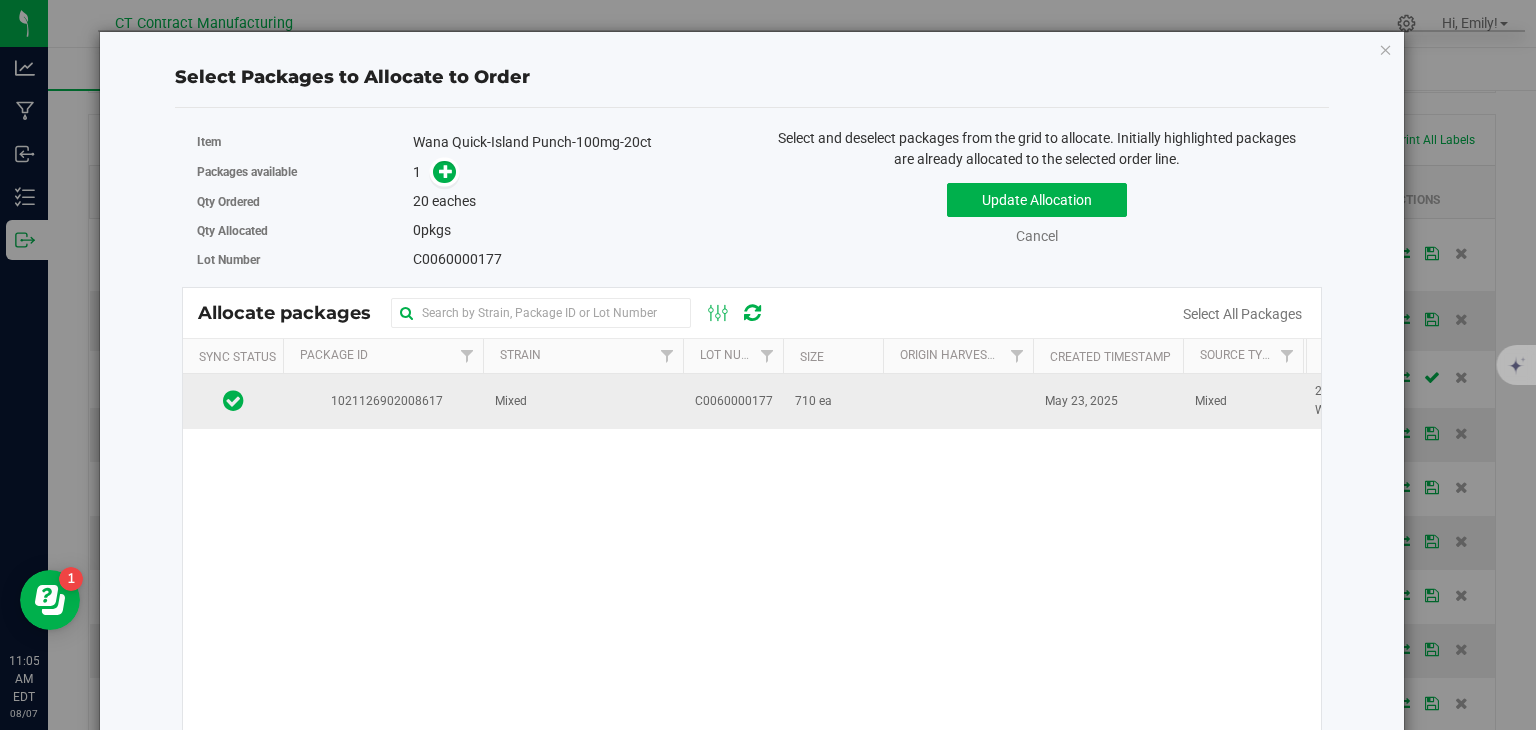 click on "710 ea" at bounding box center (833, 401) 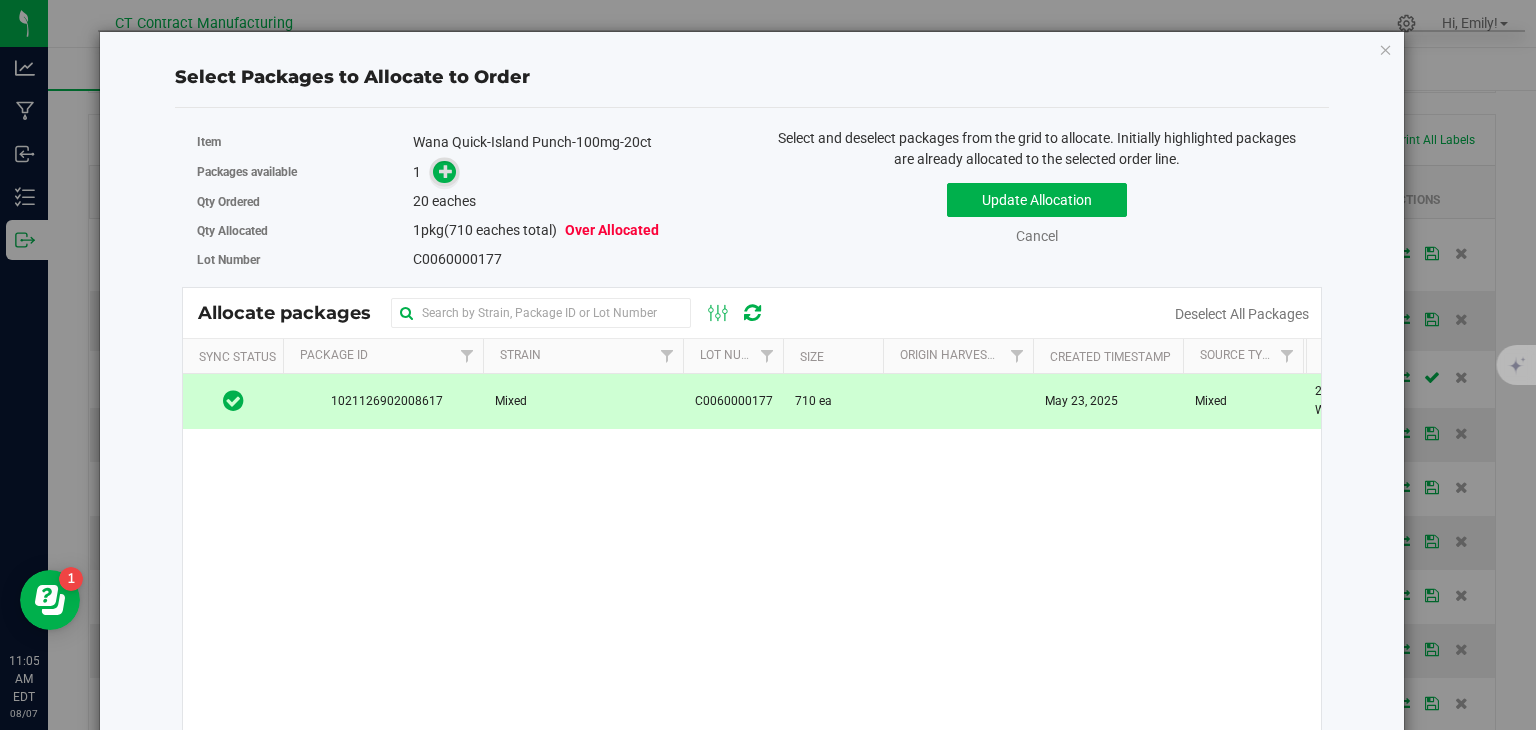 click at bounding box center (446, 171) 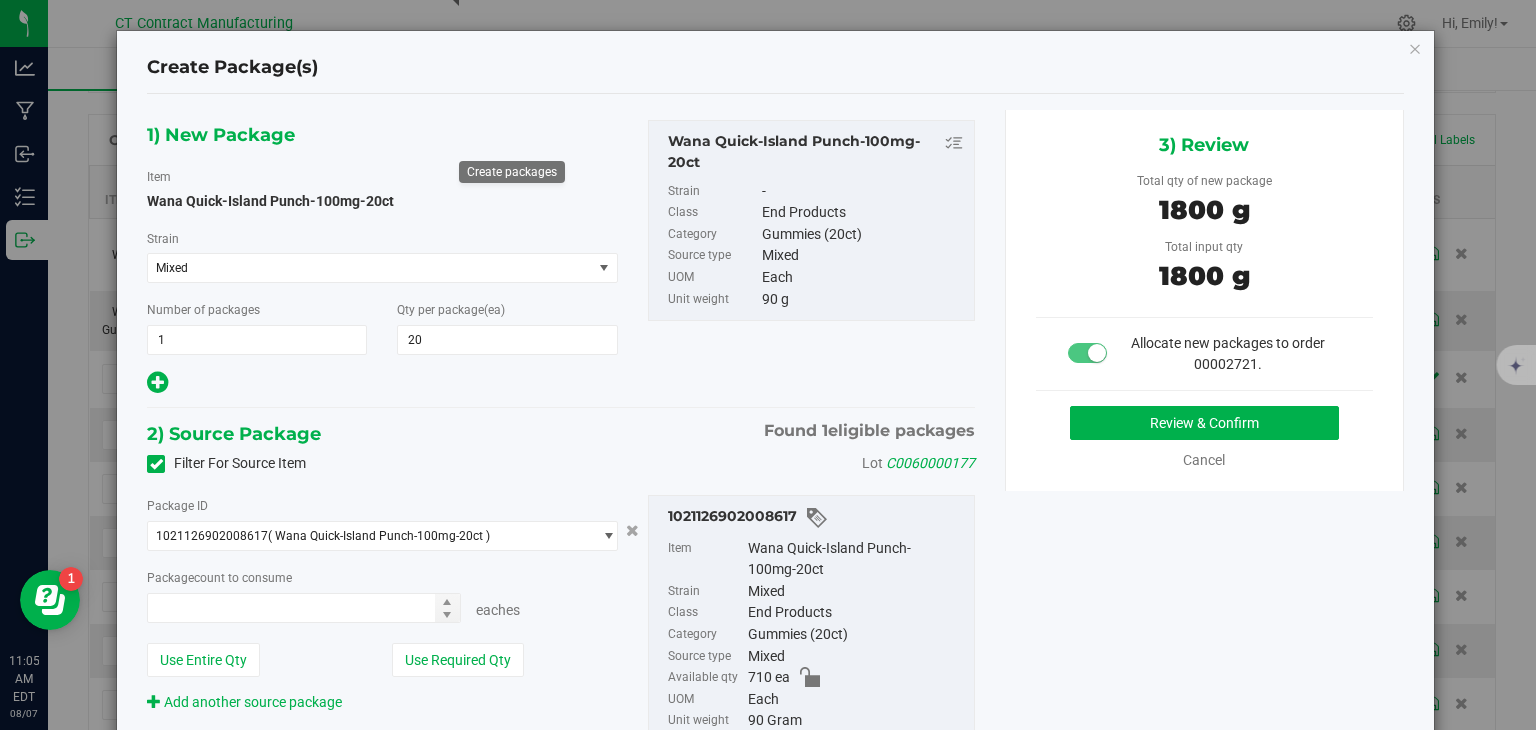 type on "20 ea" 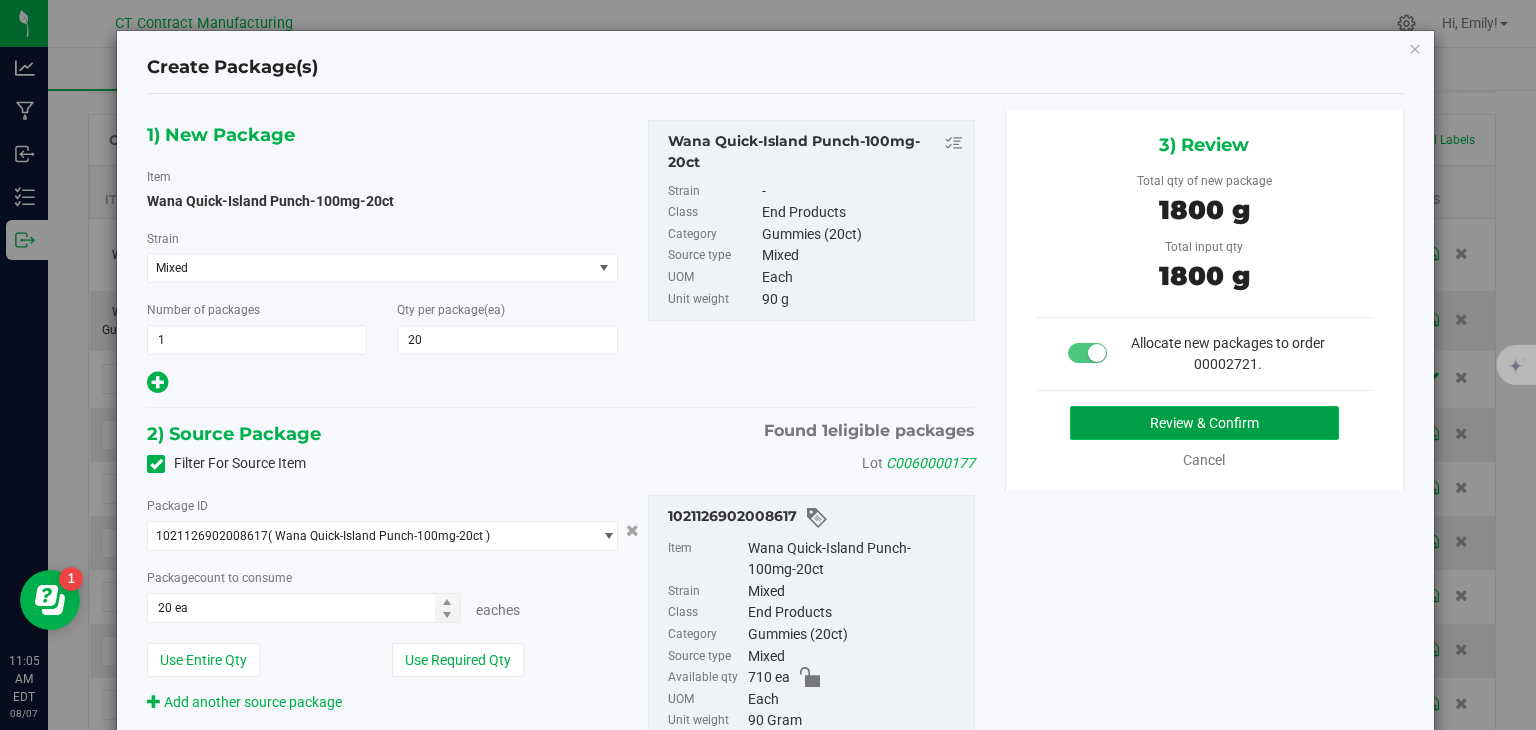 click on "Review & Confirm" at bounding box center [1204, 423] 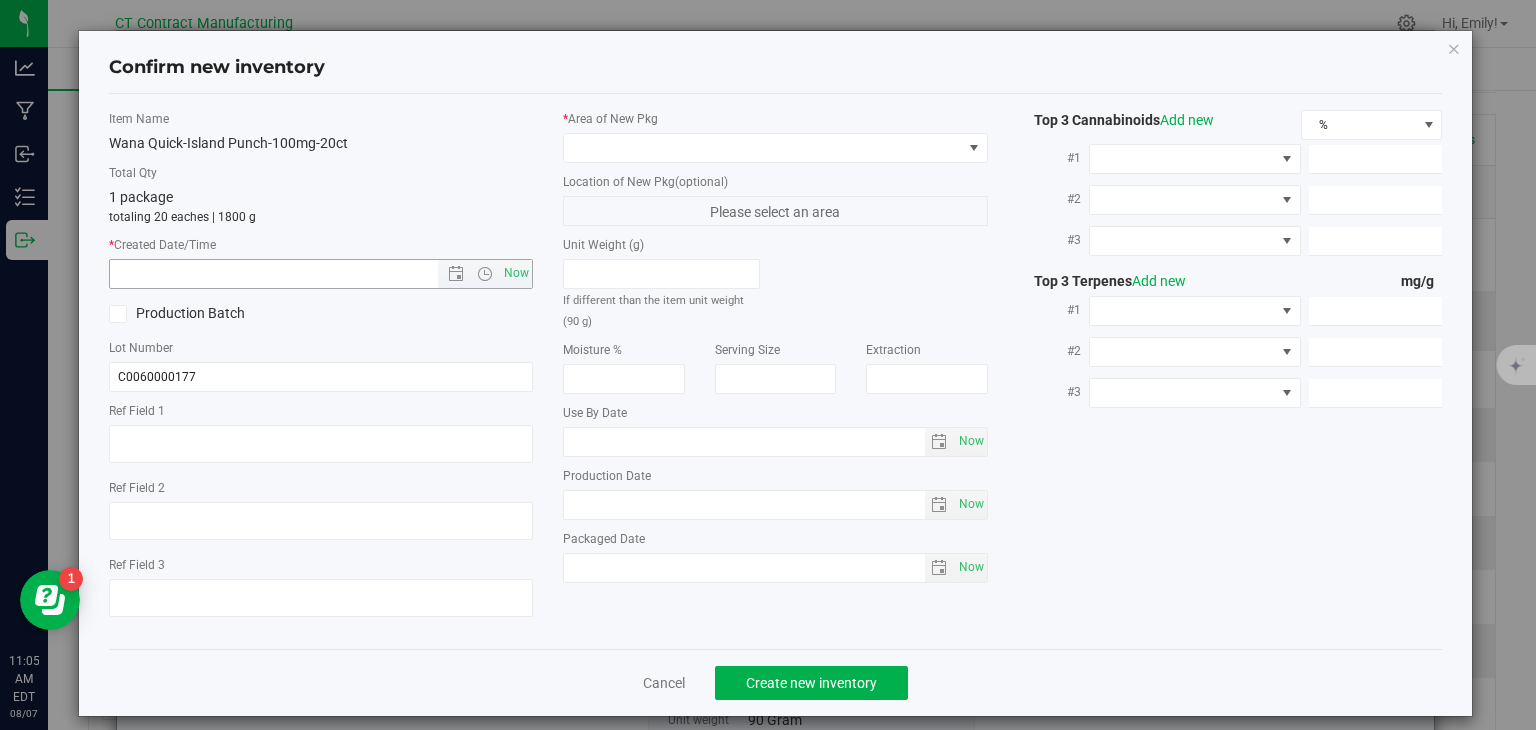 type on "250520-WAIP002" 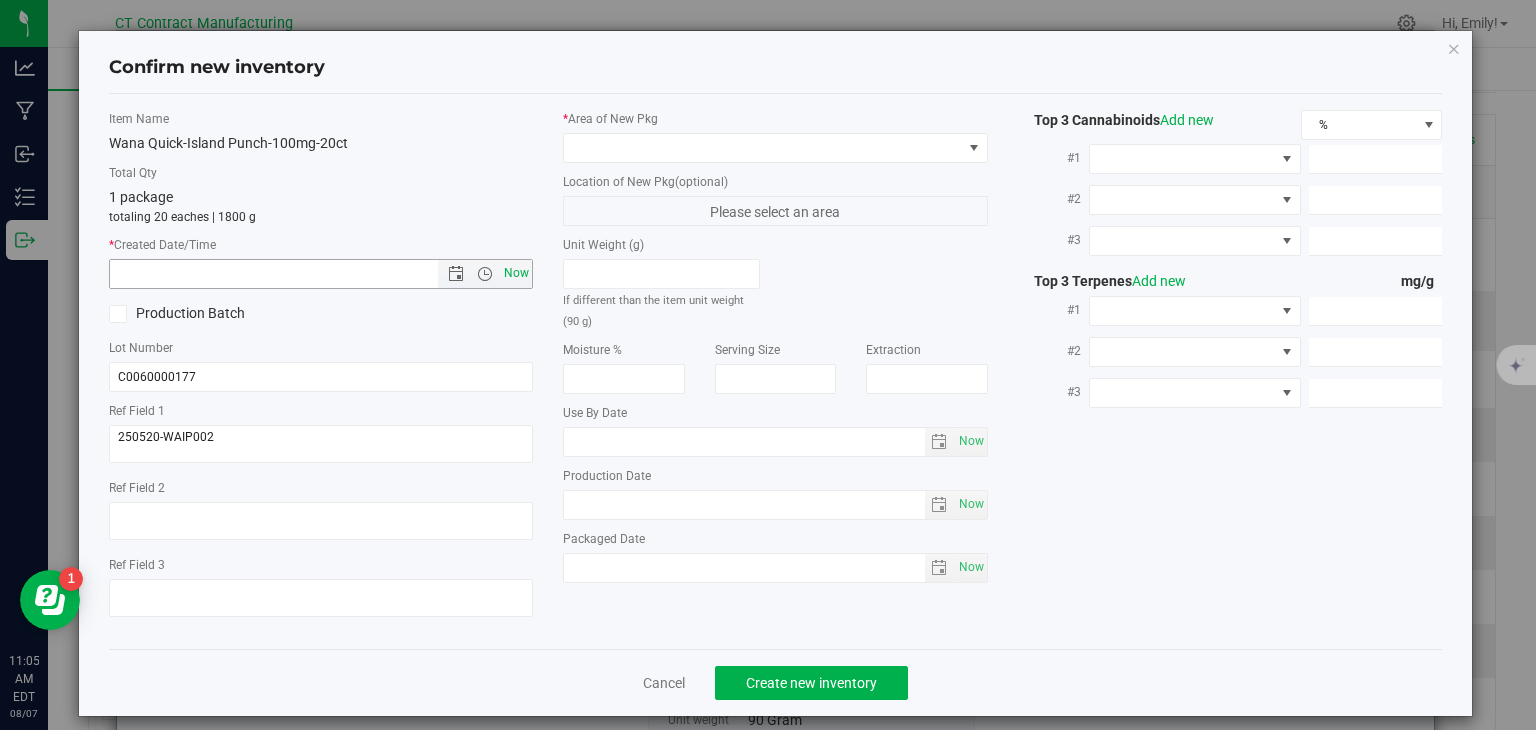 click on "Now" at bounding box center (517, 273) 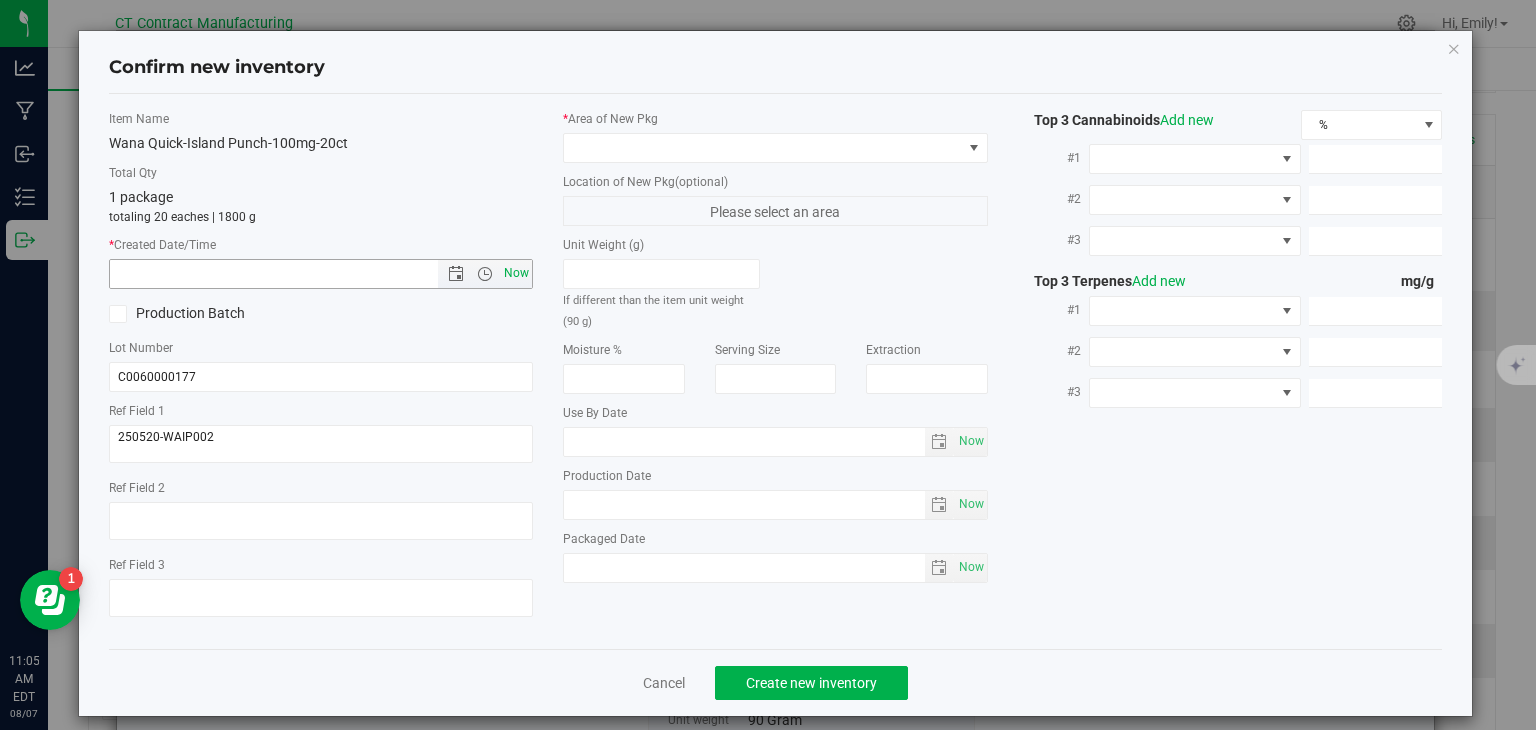type on "8/7/2025 11:05 AM" 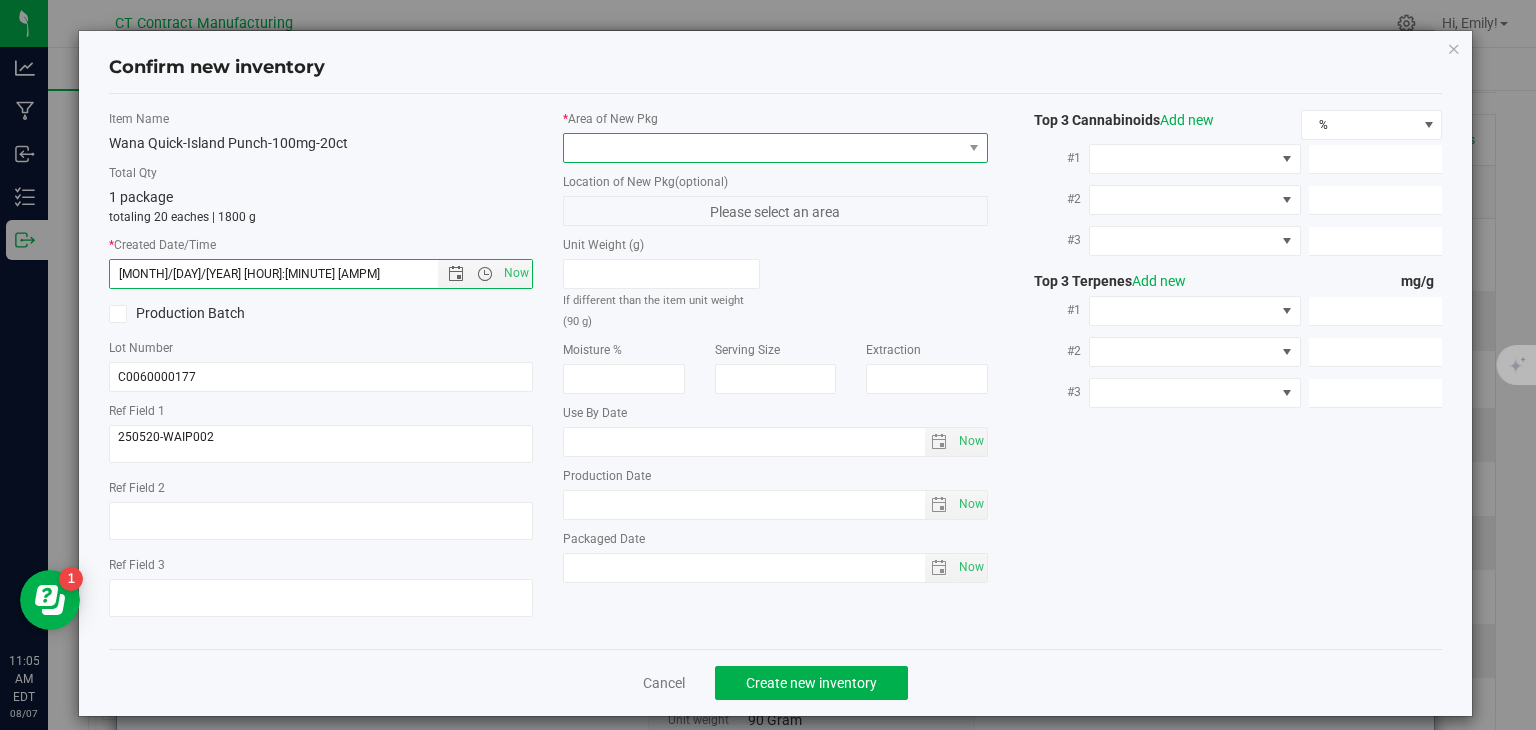 click at bounding box center [763, 148] 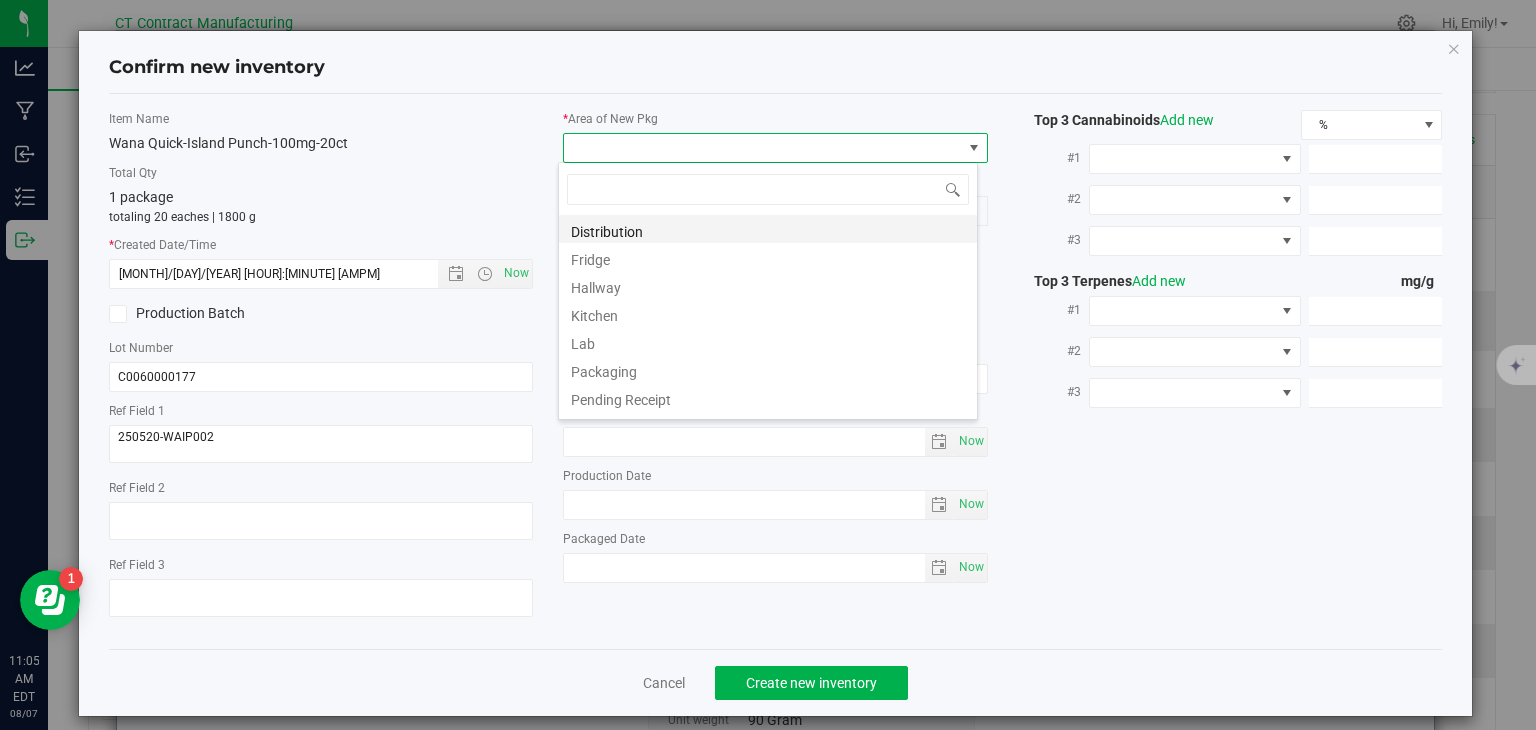 scroll, scrollTop: 99970, scrollLeft: 99580, axis: both 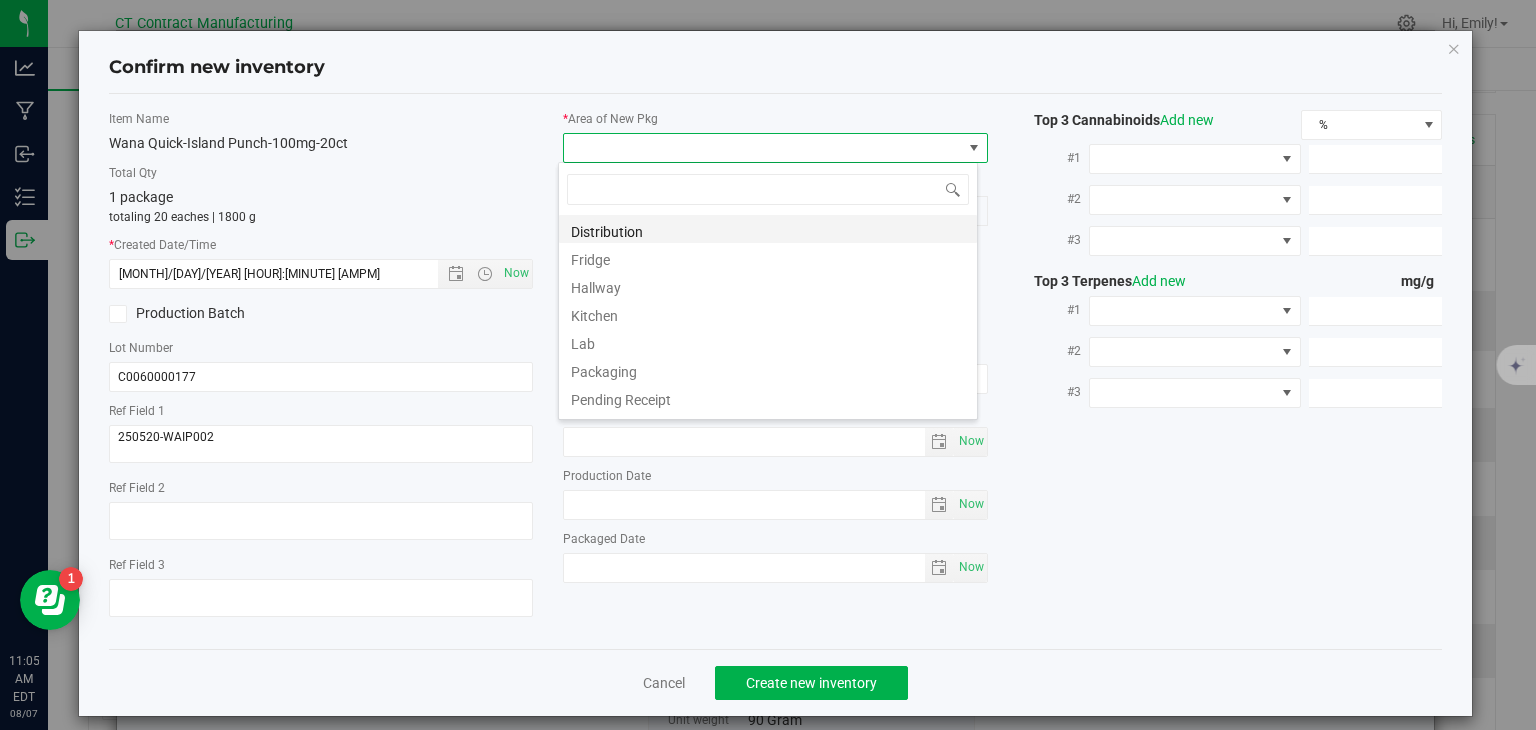 click on "Distribution" at bounding box center (768, 229) 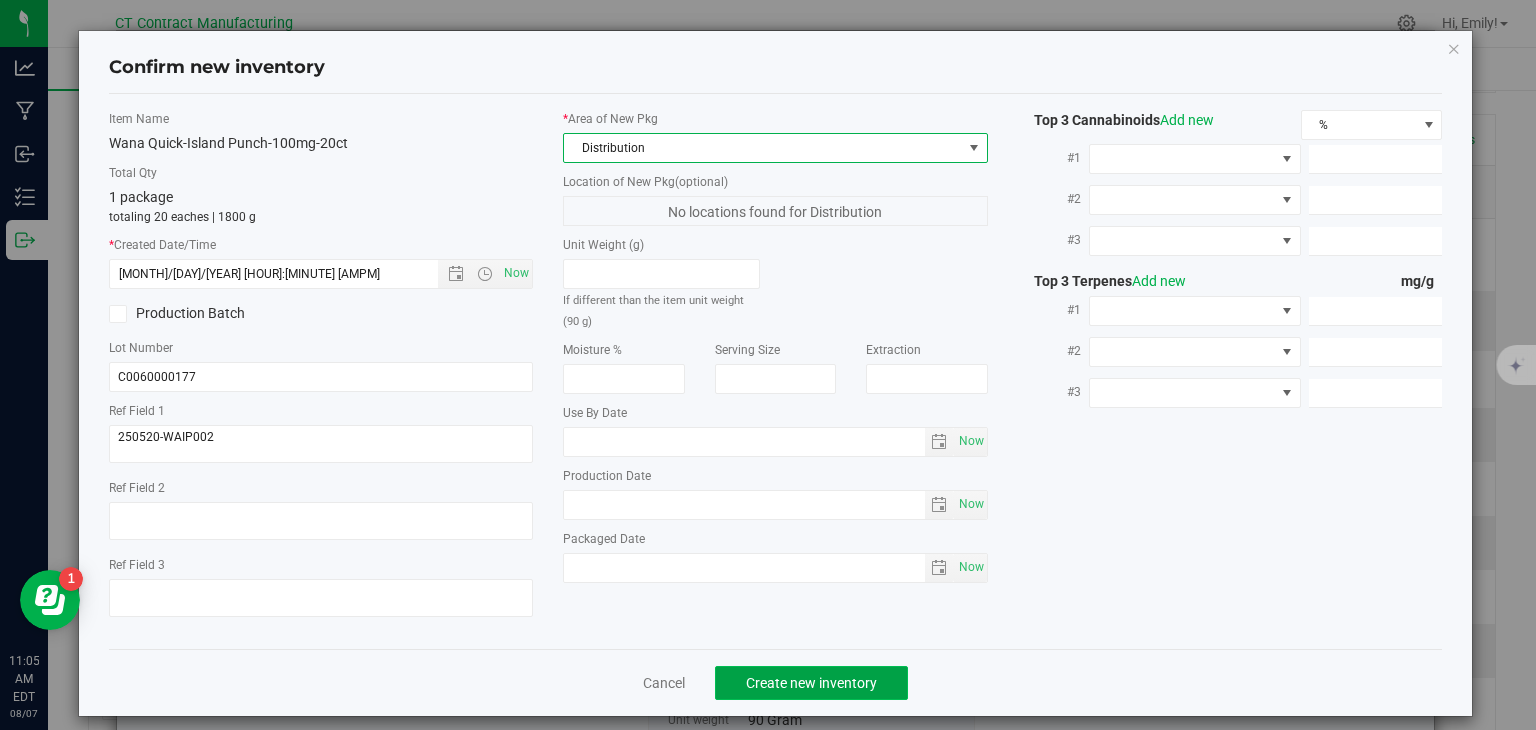 click on "Create new inventory" 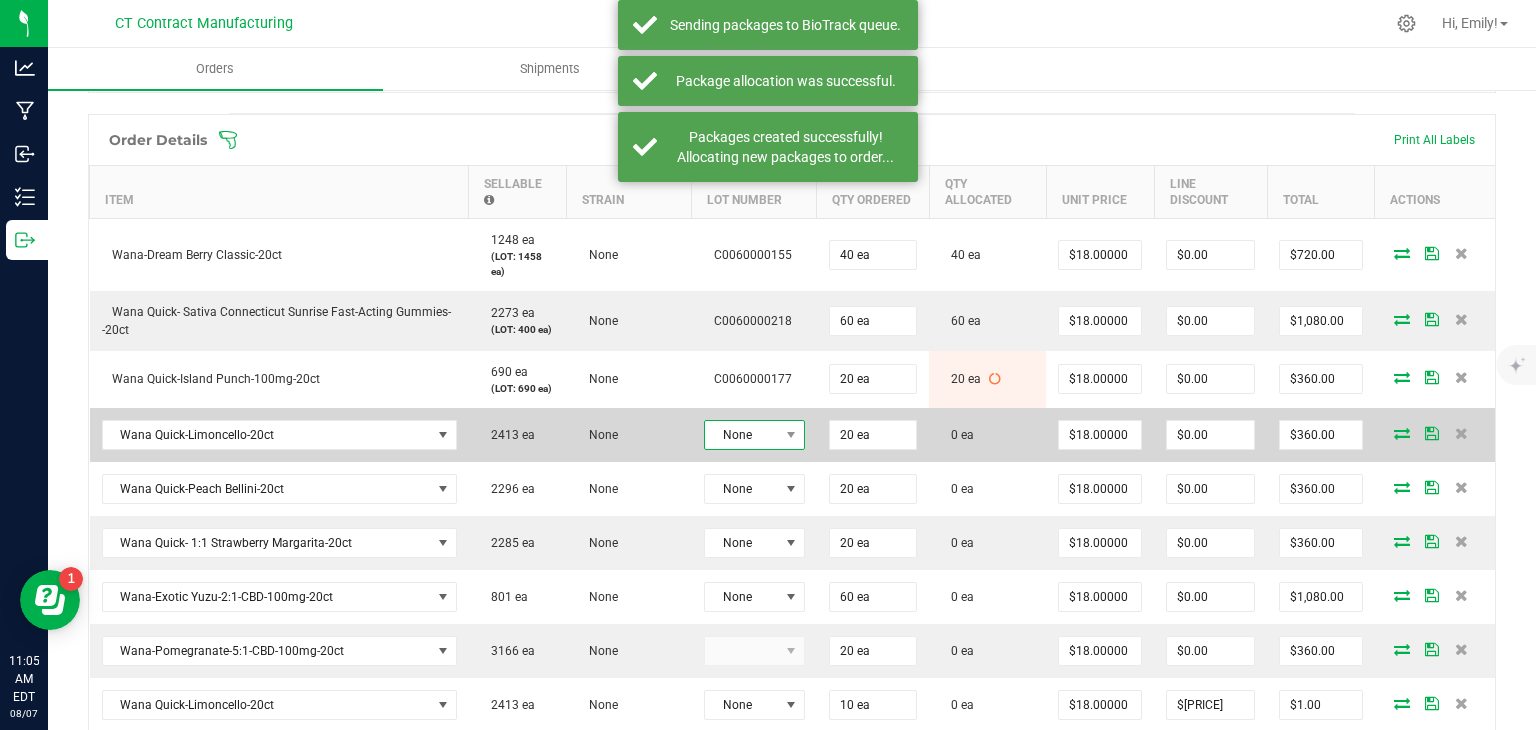 click on "None" at bounding box center [742, 435] 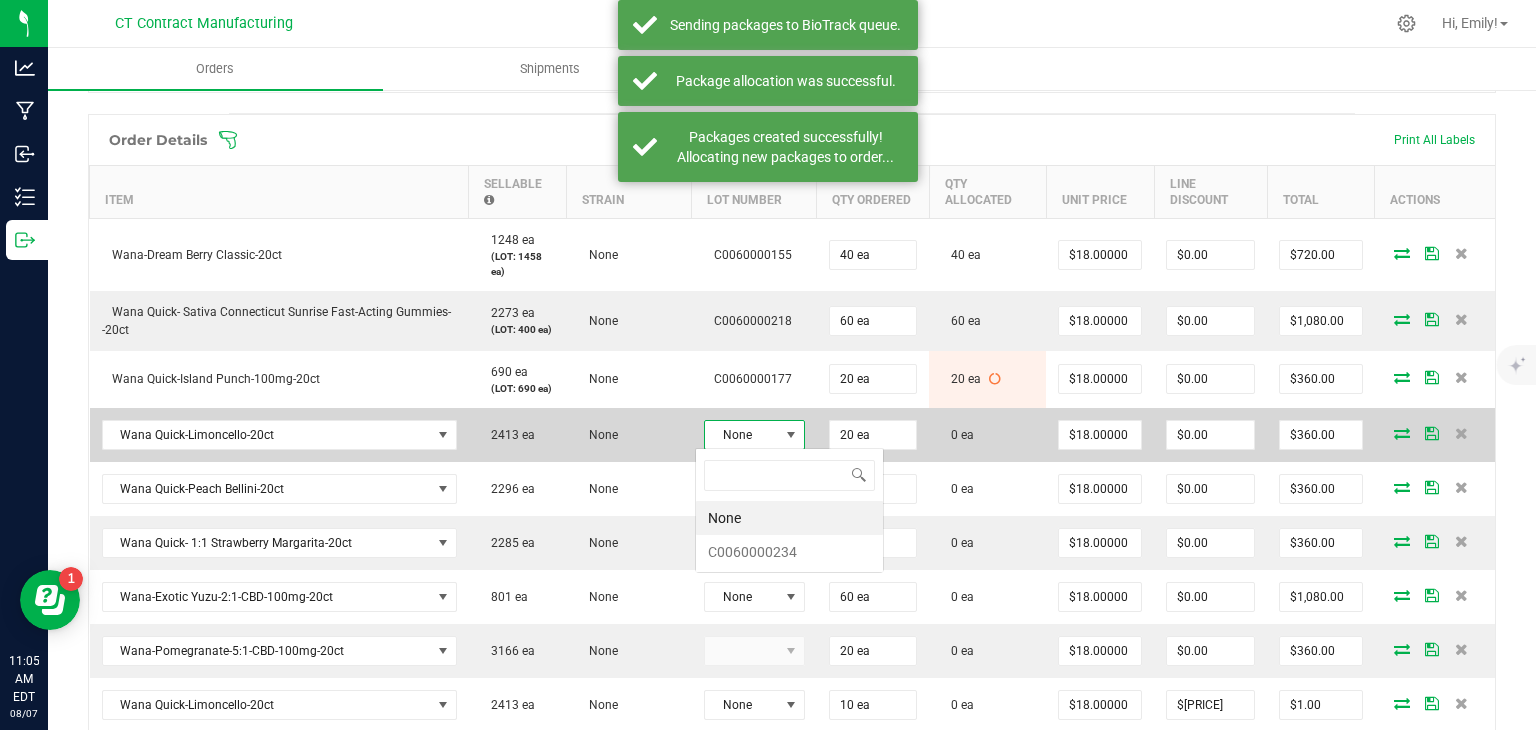 scroll, scrollTop: 99970, scrollLeft: 99899, axis: both 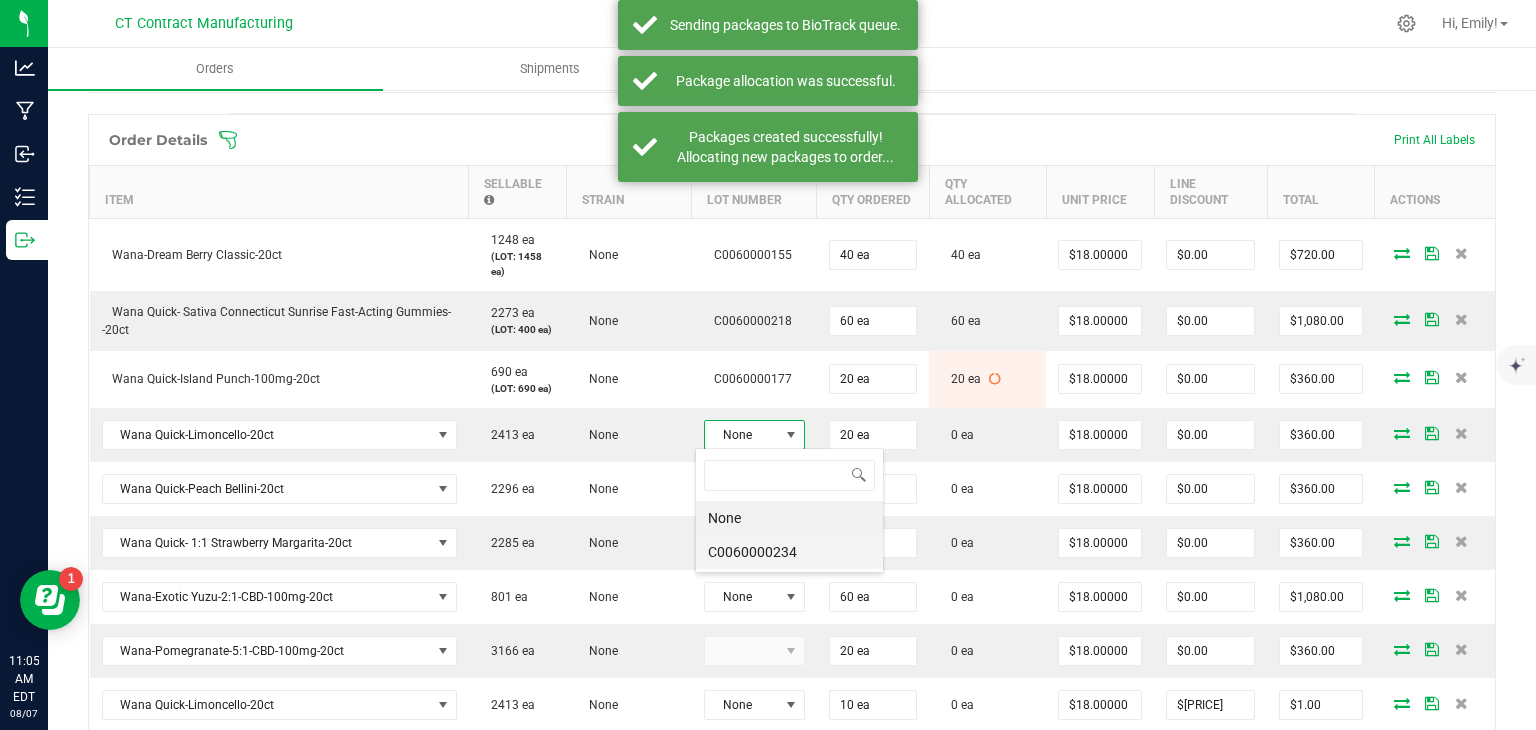 click on "C0060000234" at bounding box center (789, 552) 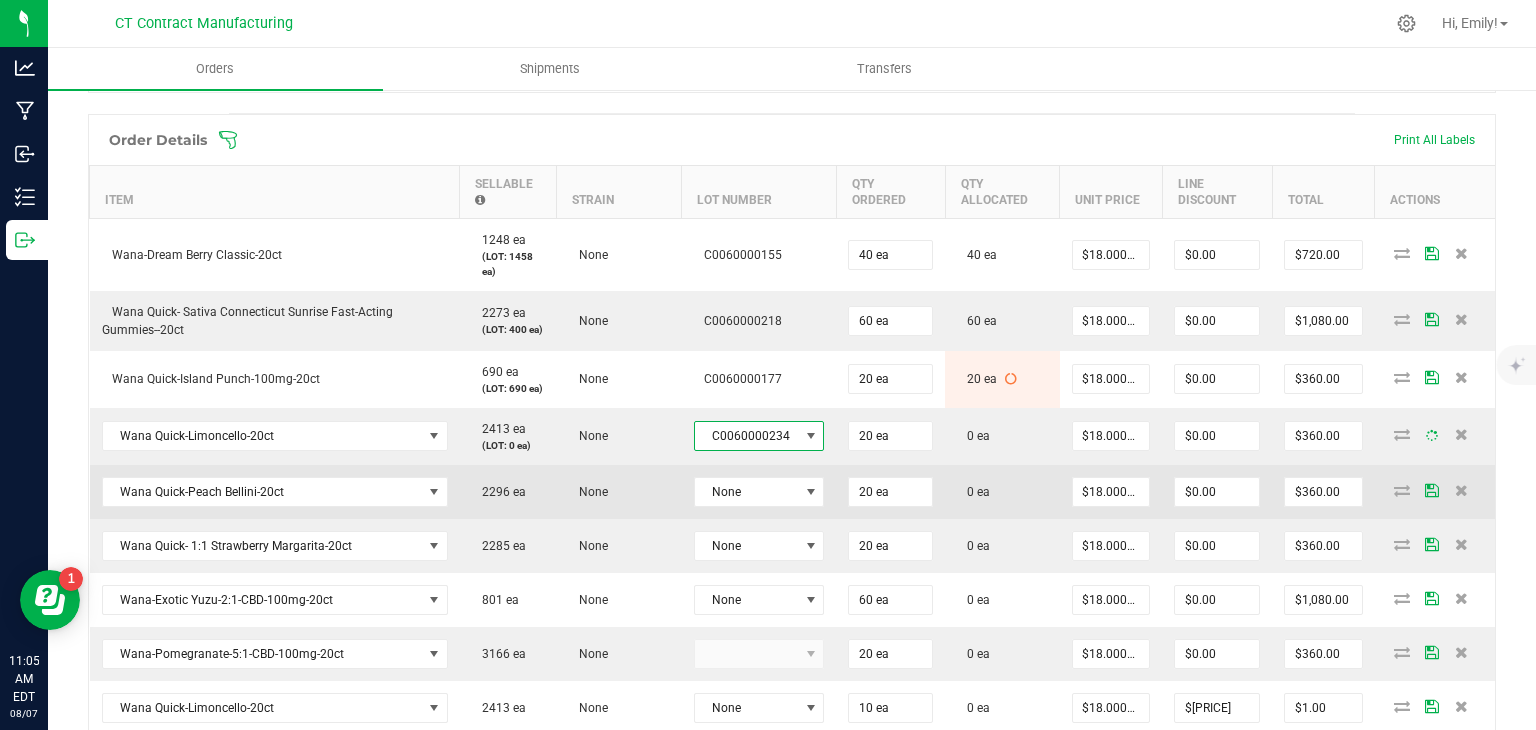click on "None" at bounding box center (759, 492) 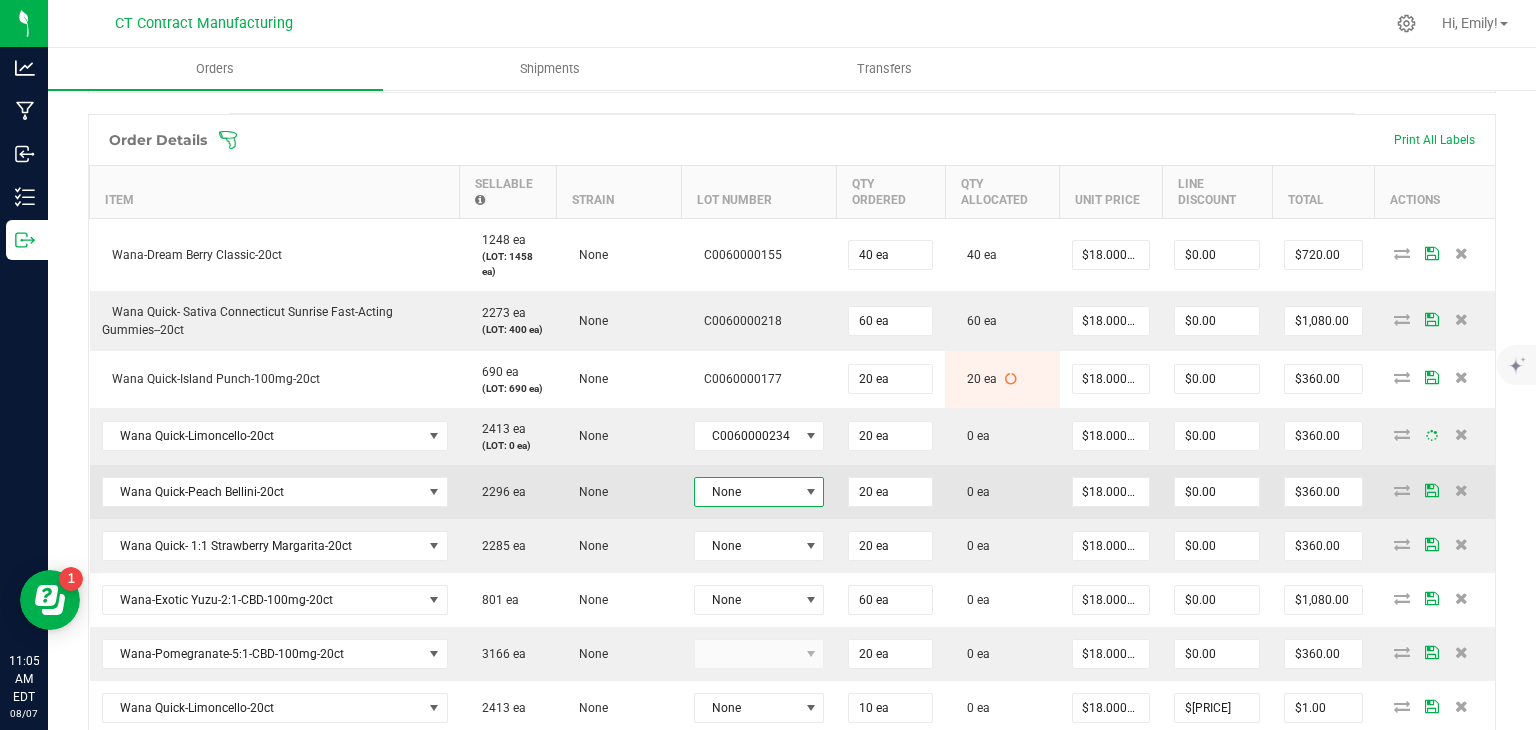 click on "None" at bounding box center [747, 492] 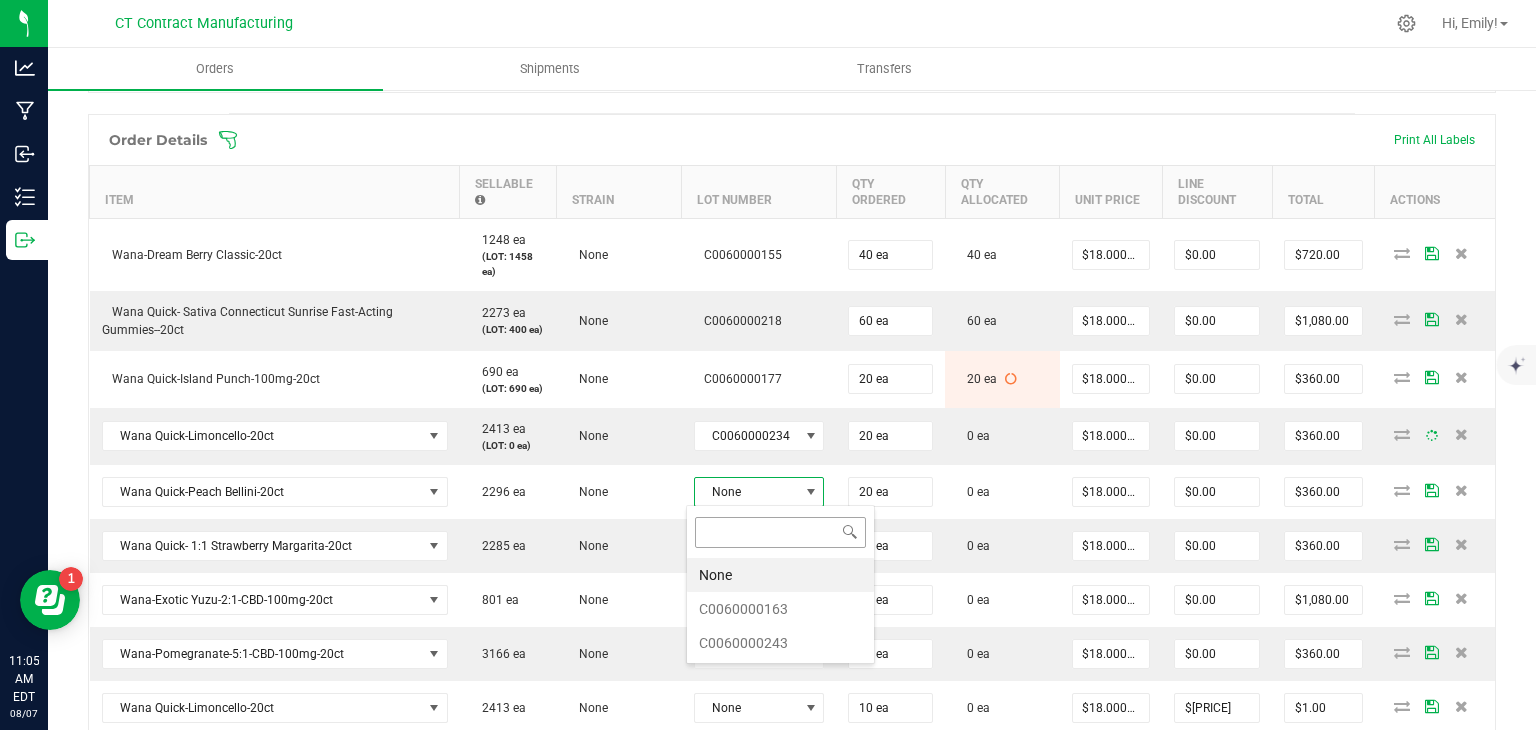 scroll, scrollTop: 99970, scrollLeft: 99872, axis: both 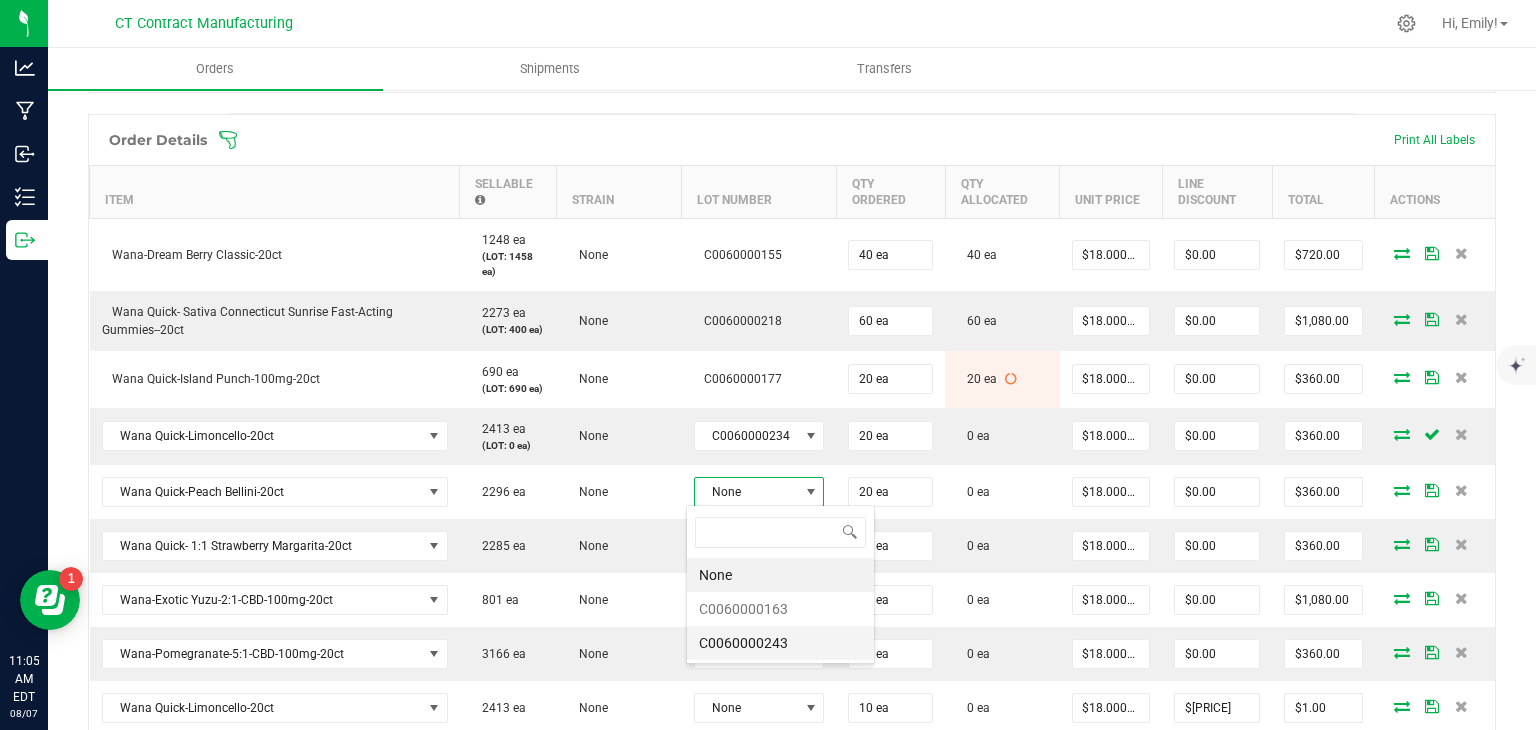 click on "C0060000243" at bounding box center (780, 643) 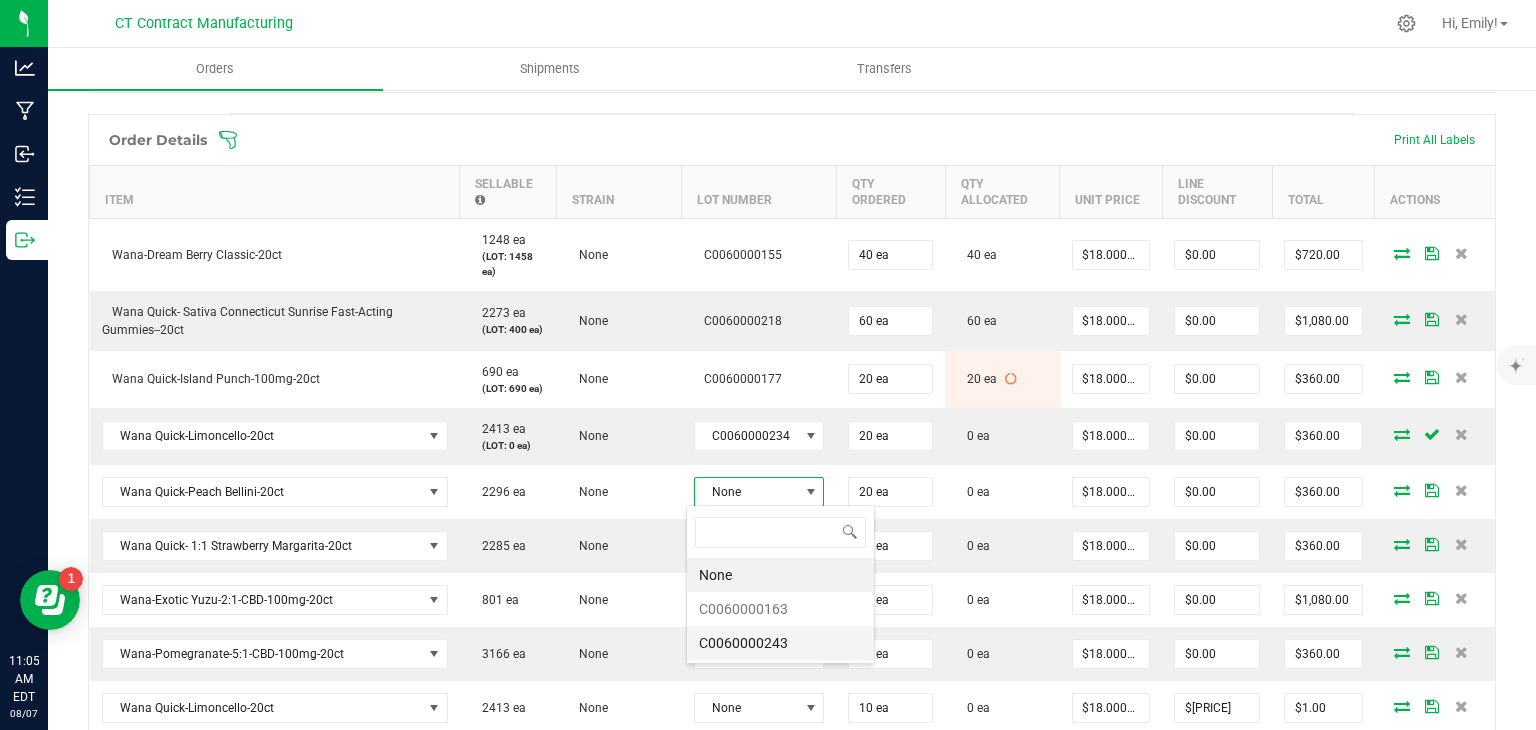 scroll, scrollTop: 0, scrollLeft: 0, axis: both 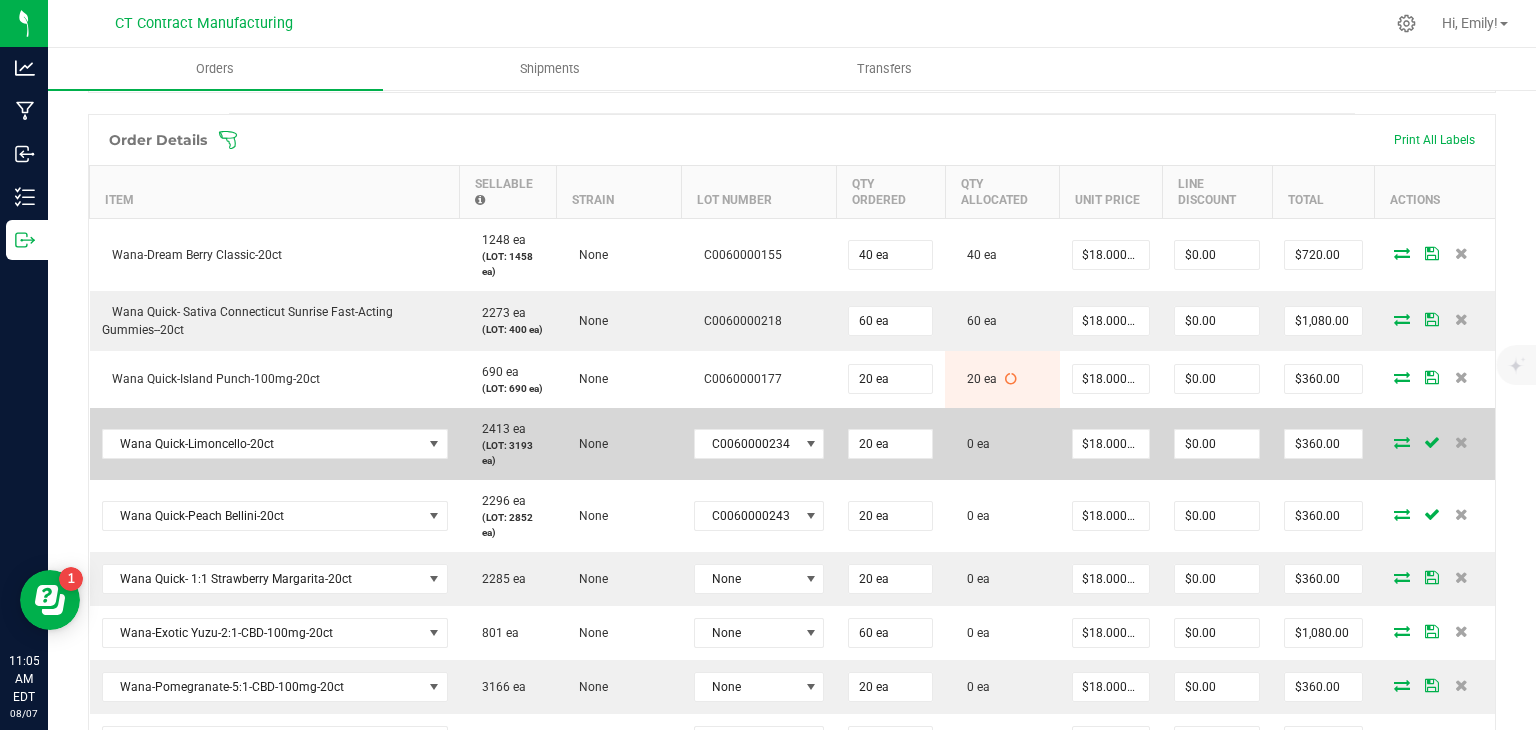 click at bounding box center (1402, 442) 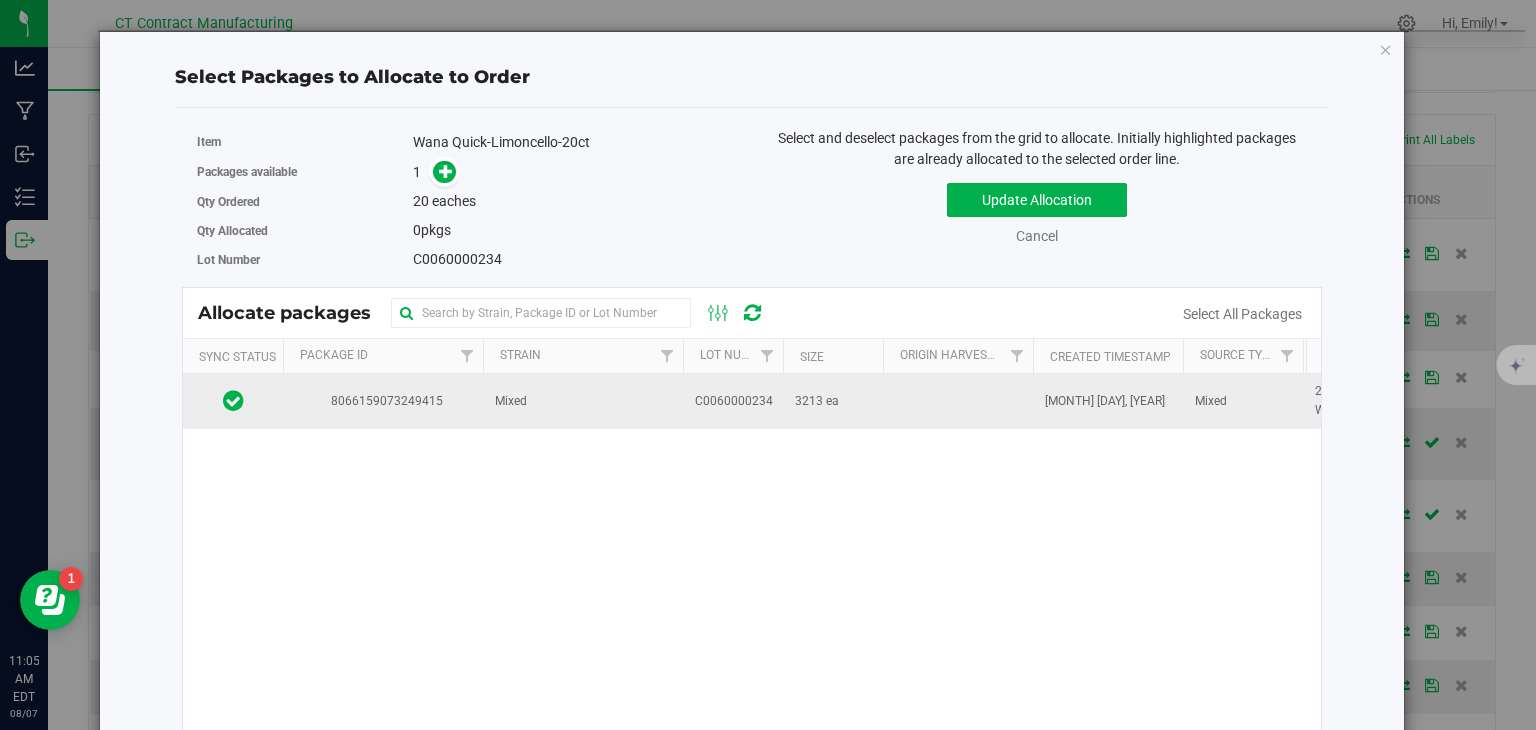 click on "3213 ea" at bounding box center (833, 401) 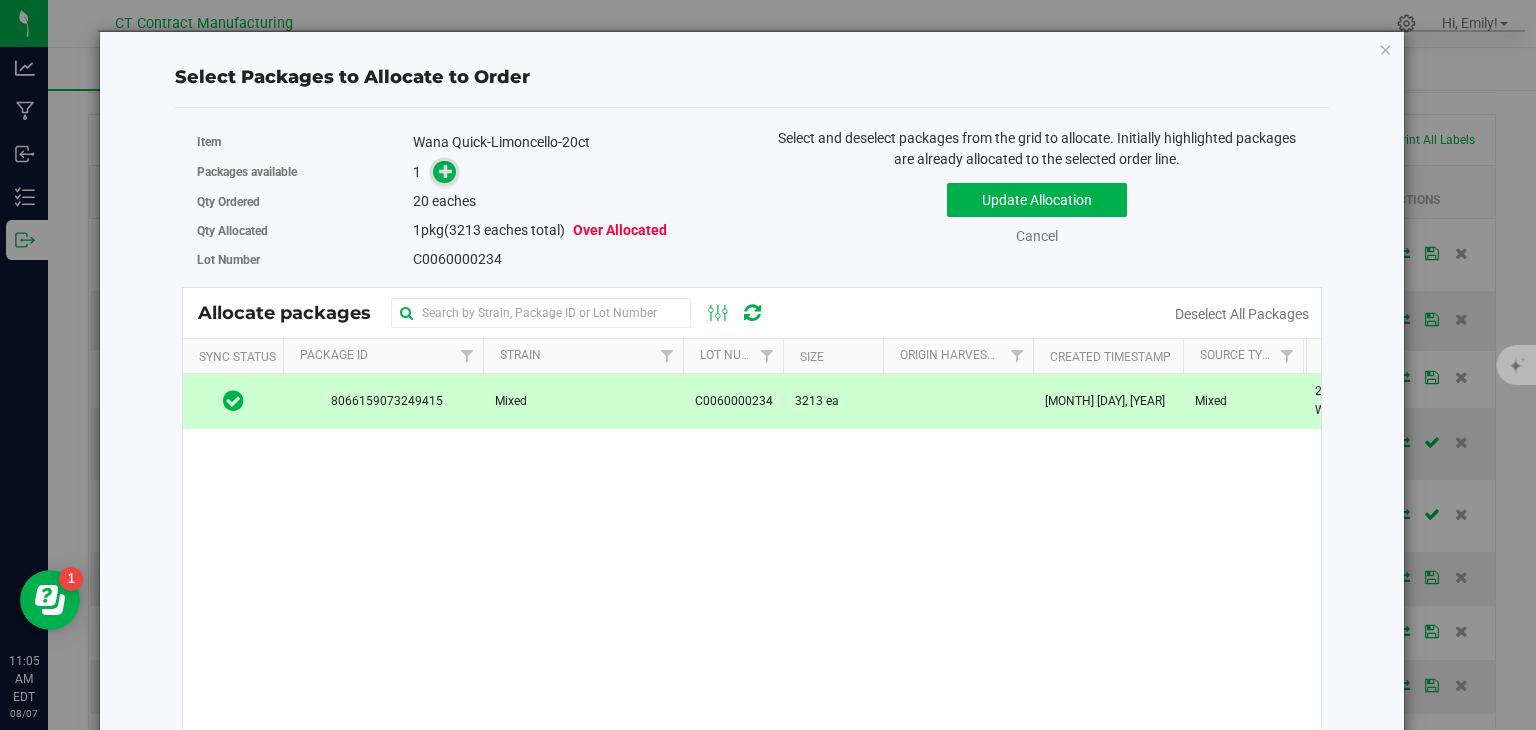 click at bounding box center [446, 171] 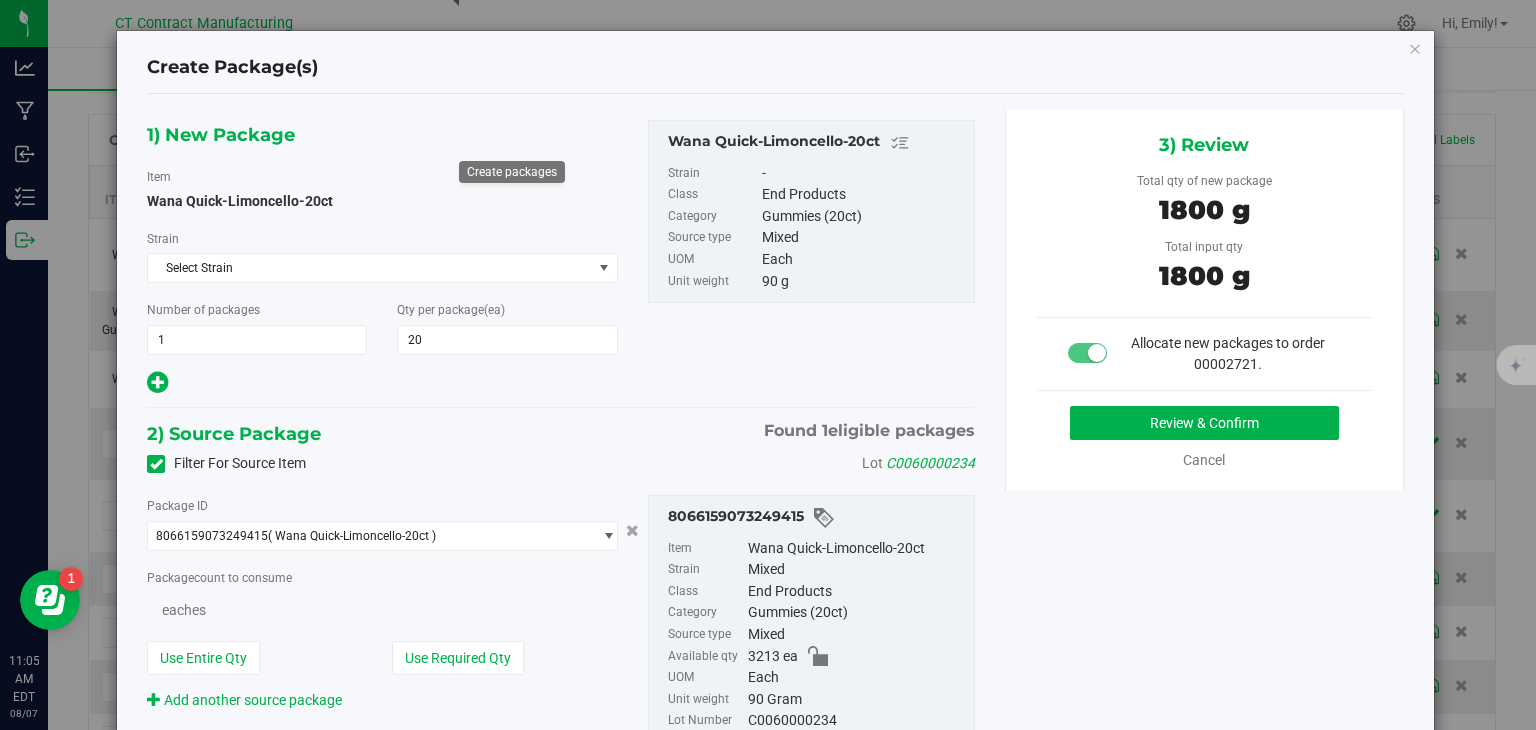 type on "20" 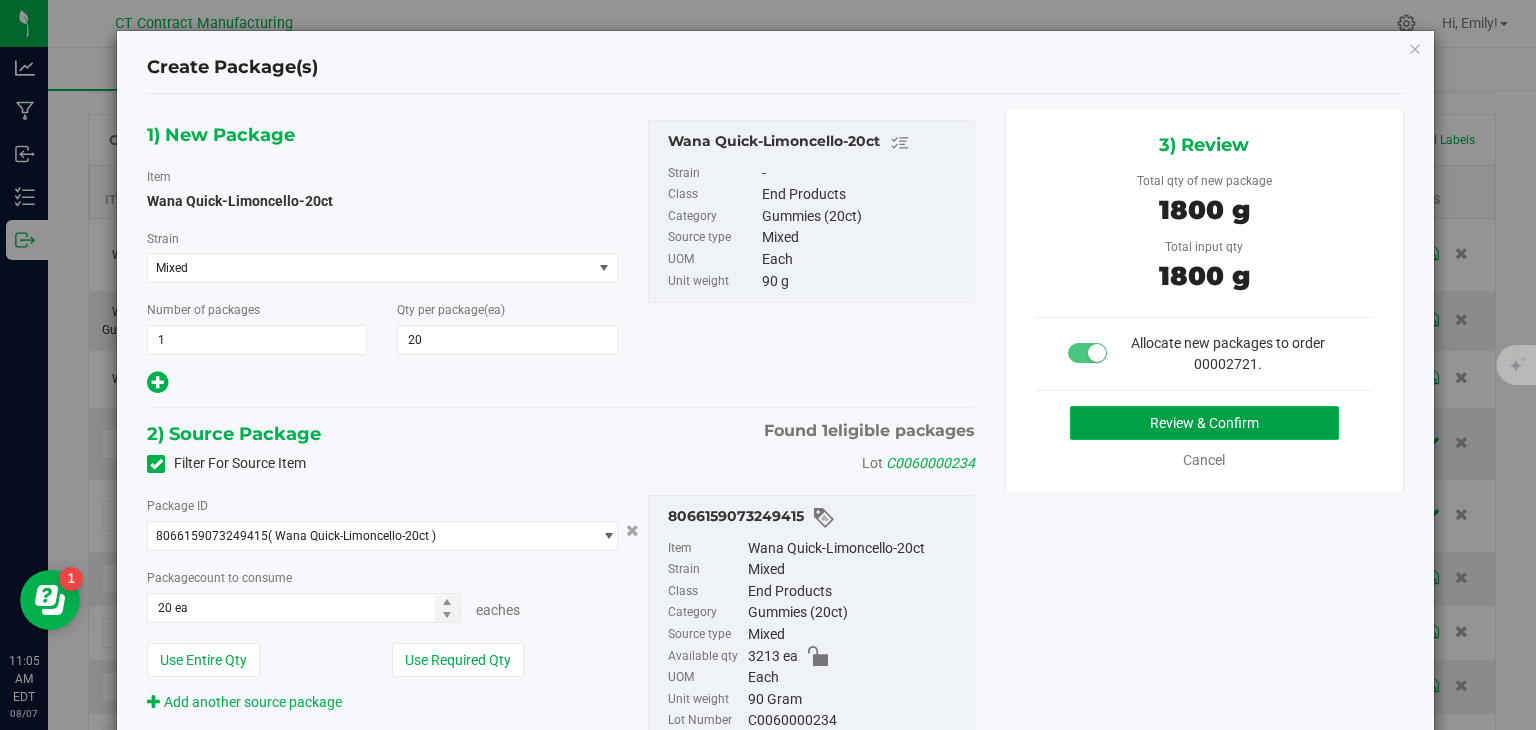 click on "Review & Confirm" at bounding box center [1204, 423] 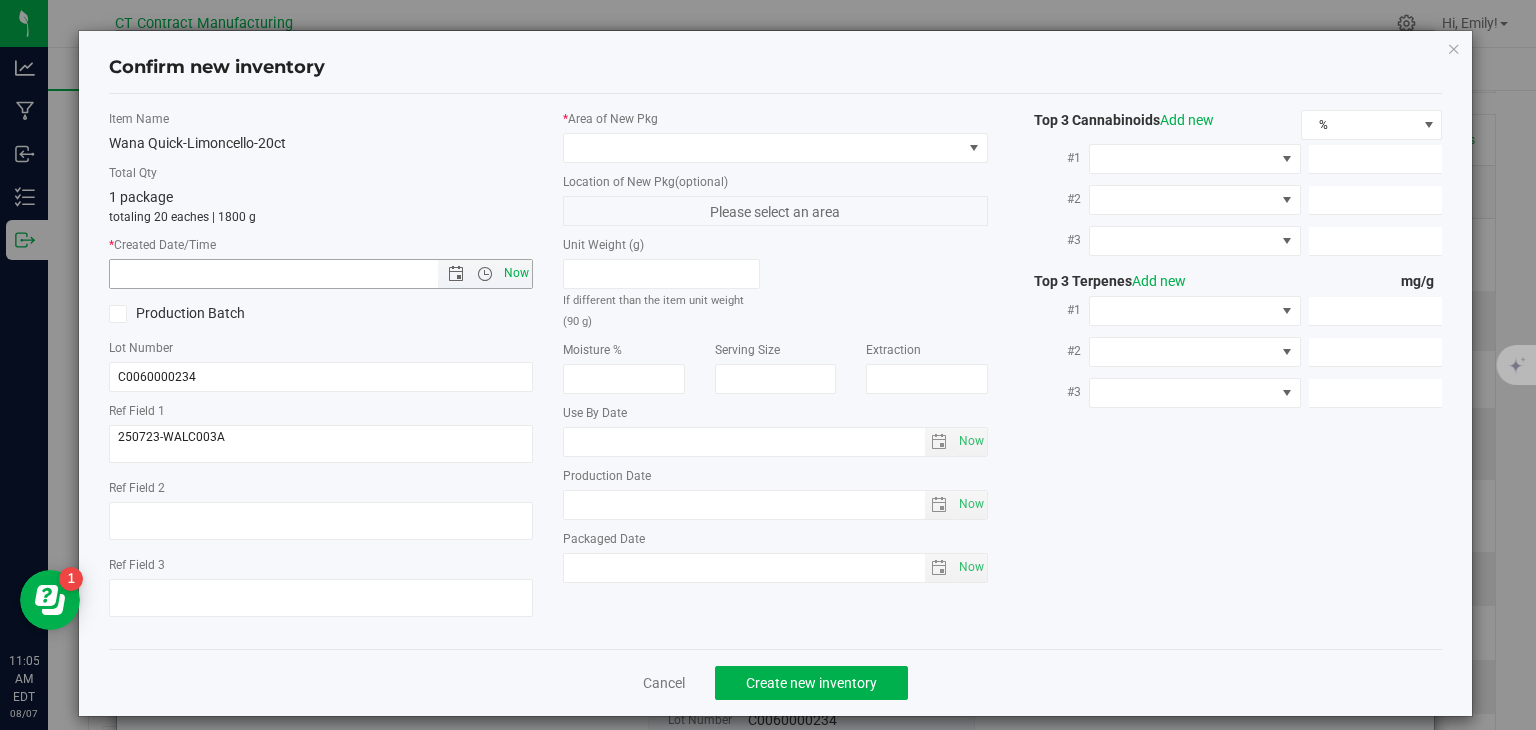 click on "Now" at bounding box center [517, 273] 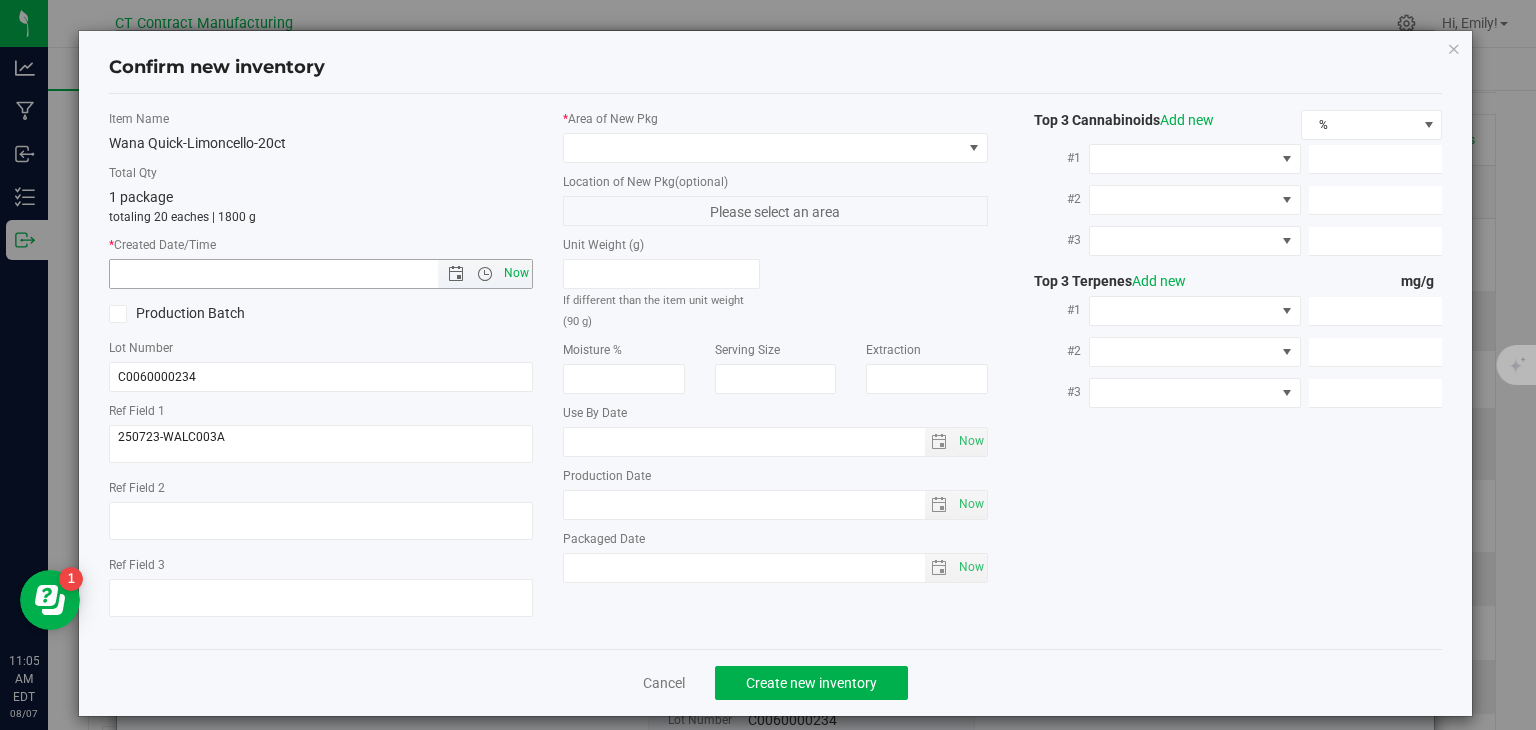 type on "8/7/2025 11:05 AM" 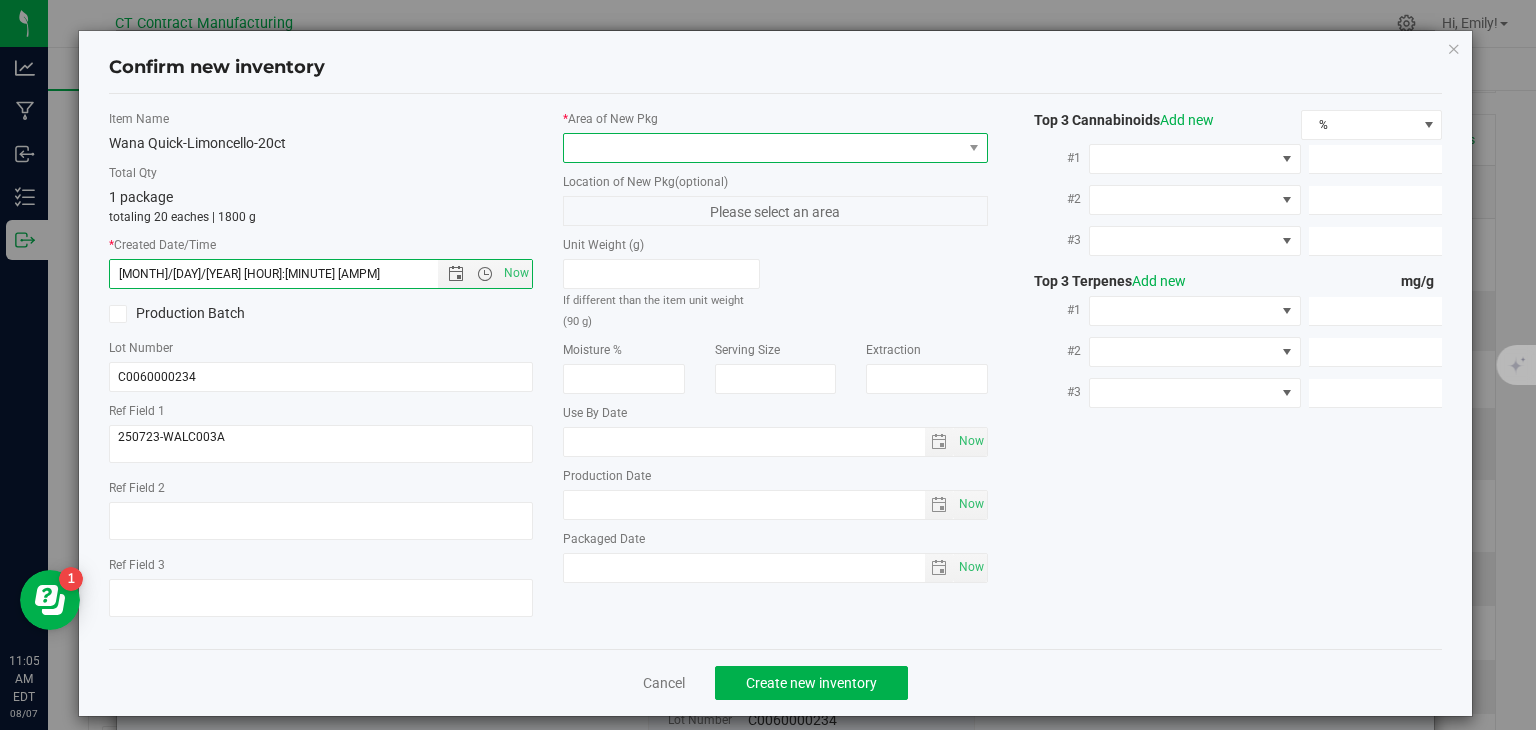 click at bounding box center (763, 148) 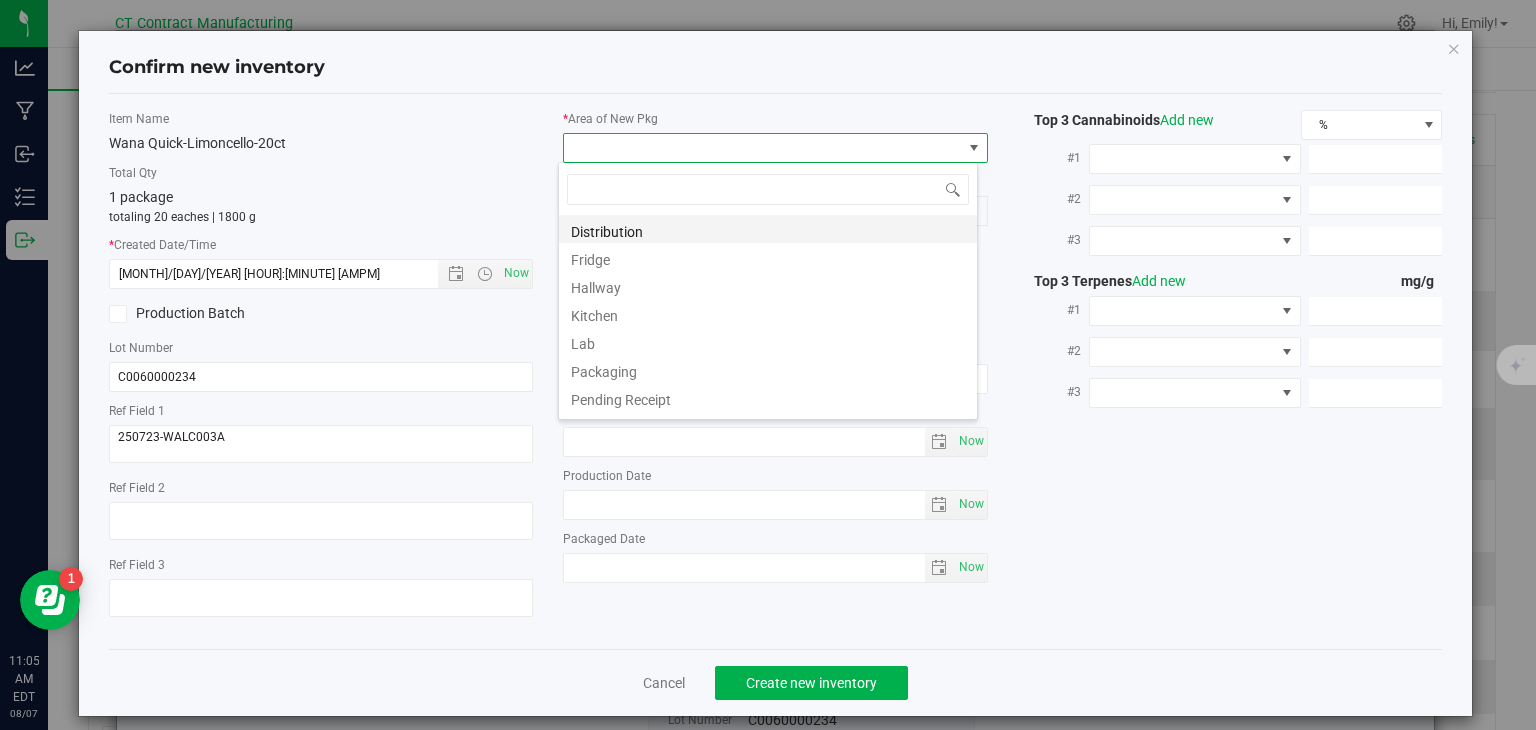 scroll, scrollTop: 99970, scrollLeft: 99580, axis: both 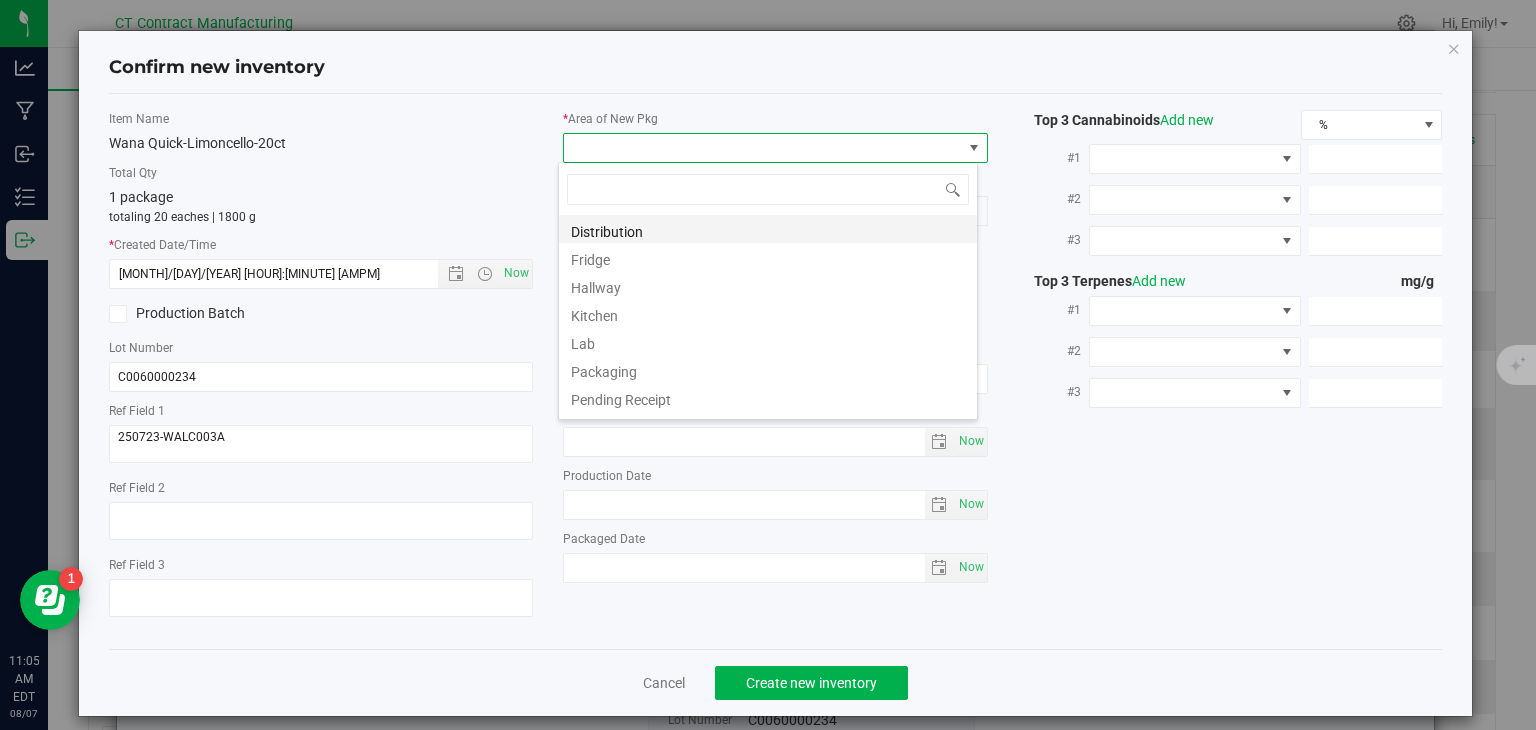 click on "Distribution" at bounding box center [768, 229] 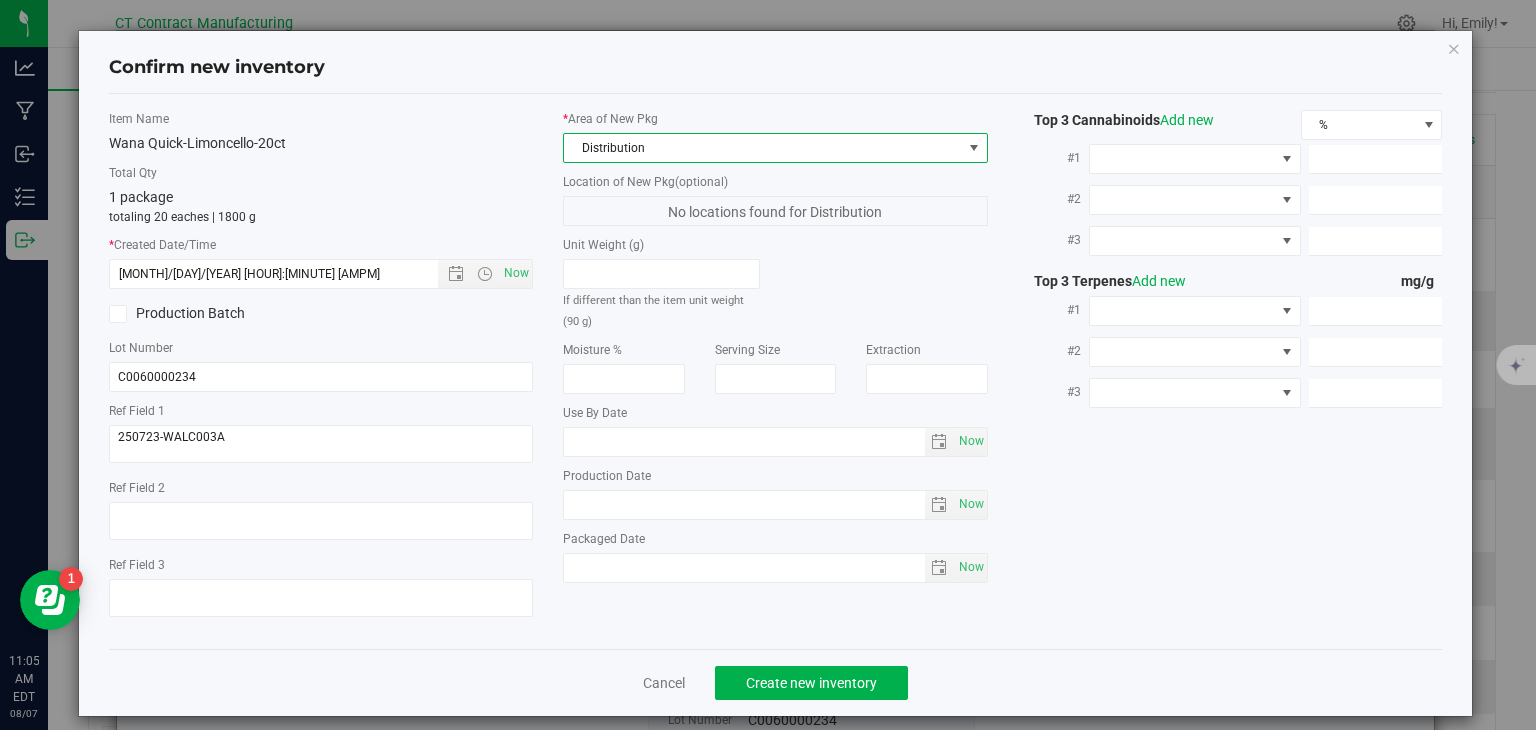 click on "Cancel
Create new inventory" at bounding box center (776, 682) 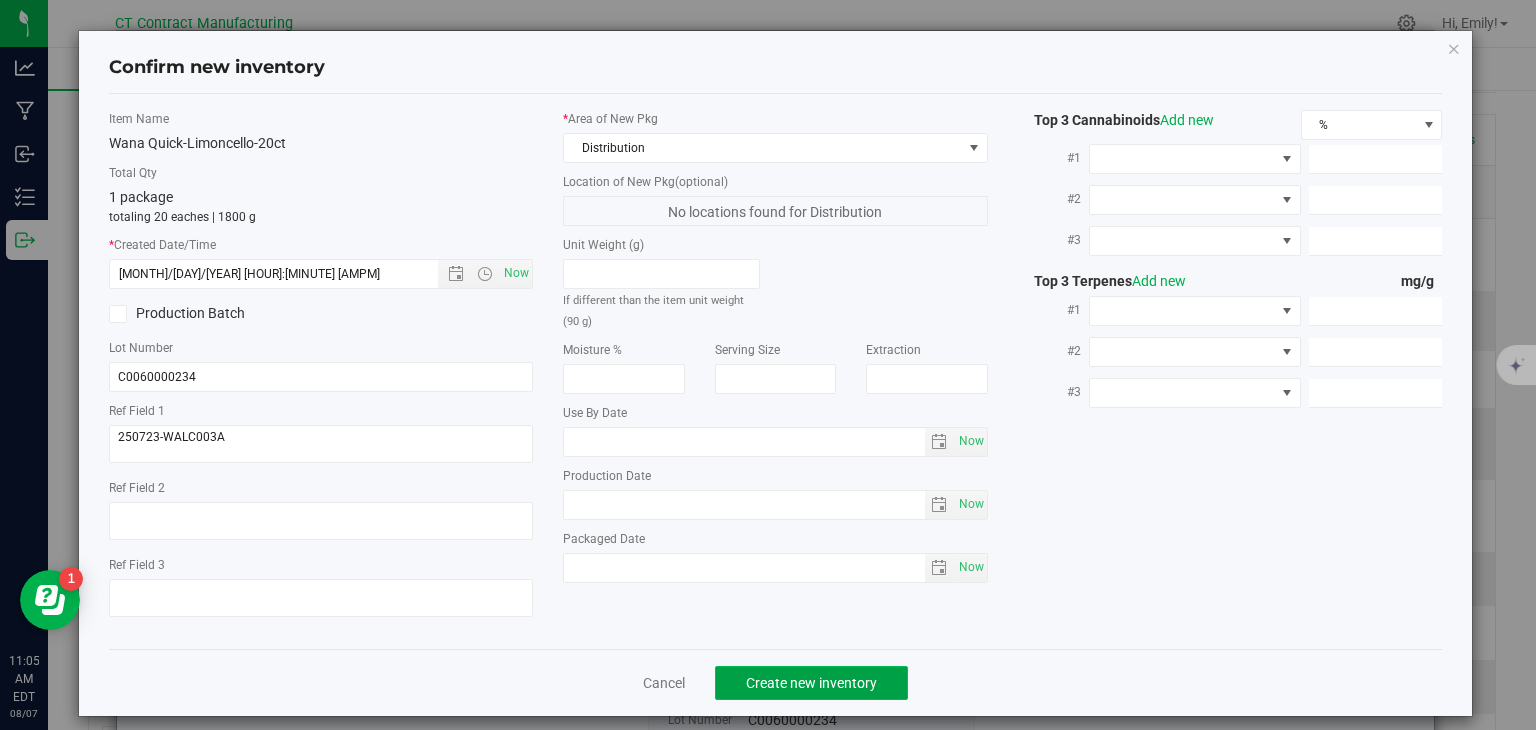 click on "Create new inventory" 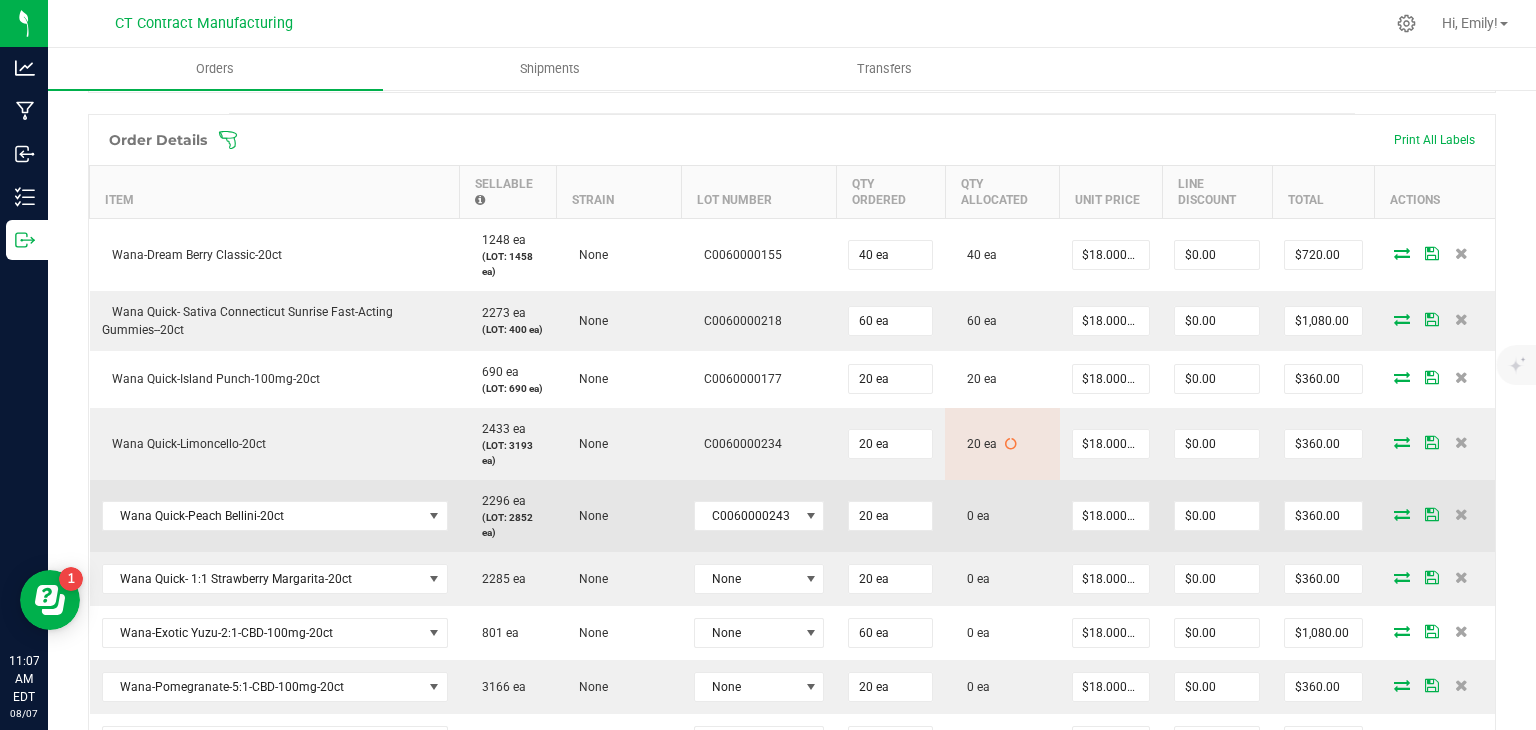 click at bounding box center [1402, 514] 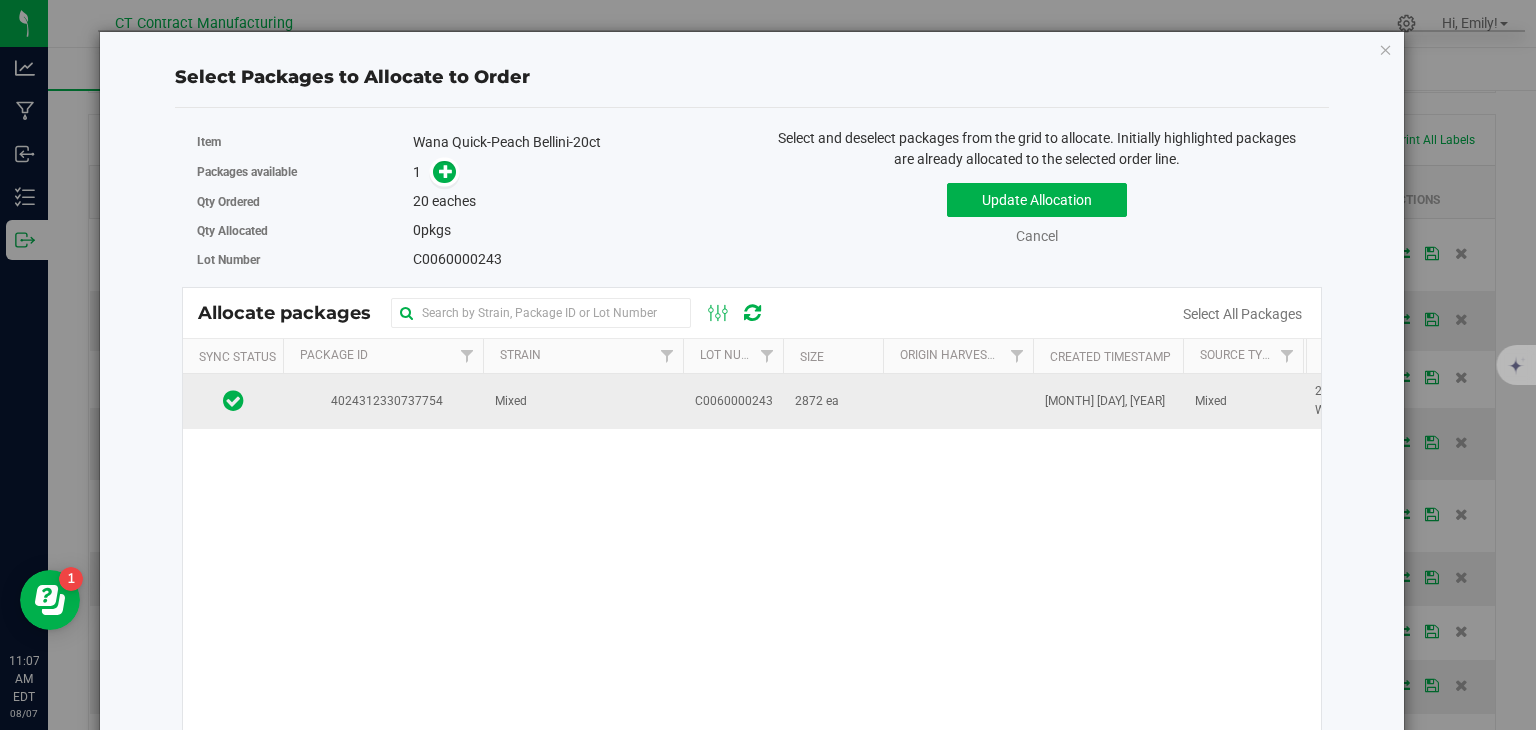 click on "2872 ea" at bounding box center (833, 401) 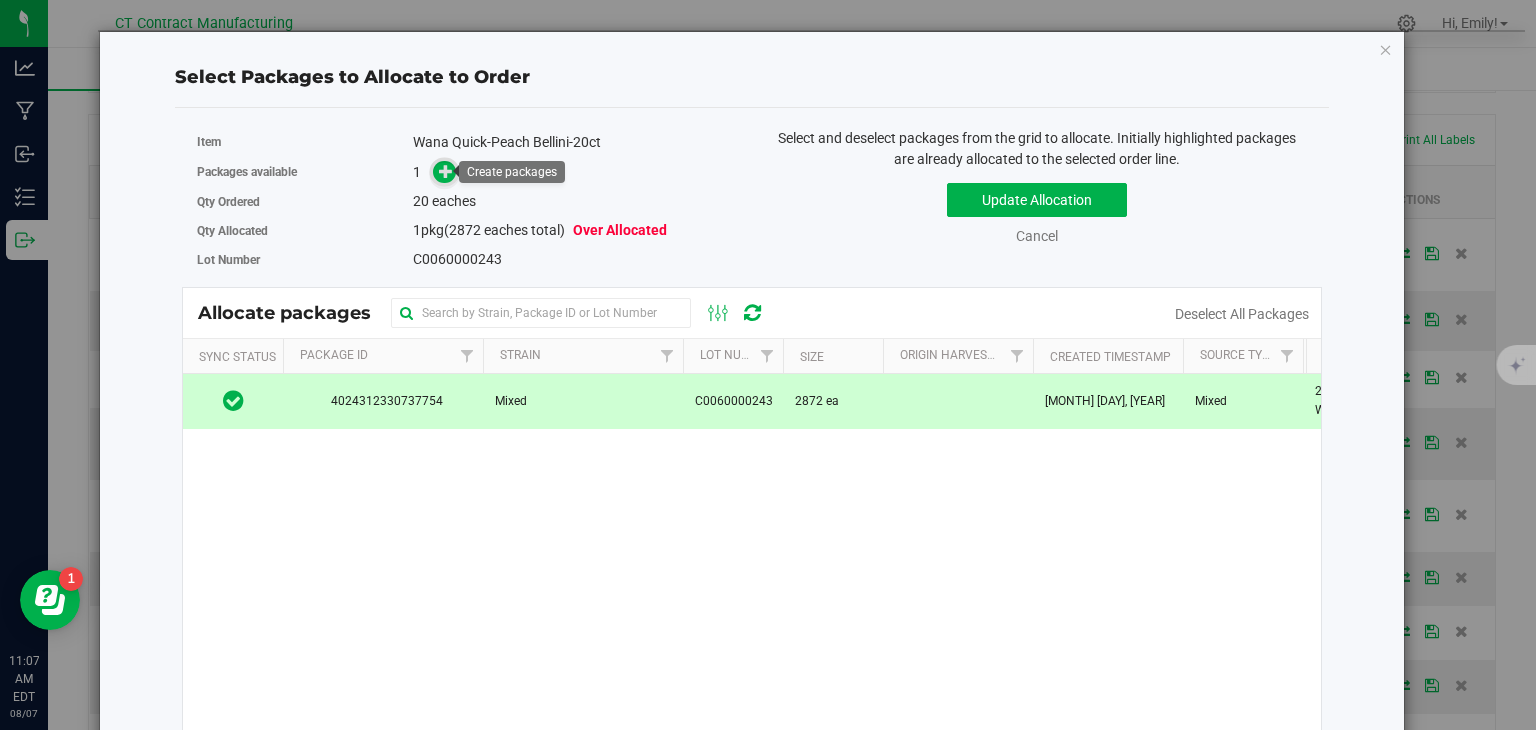 click at bounding box center (446, 170) 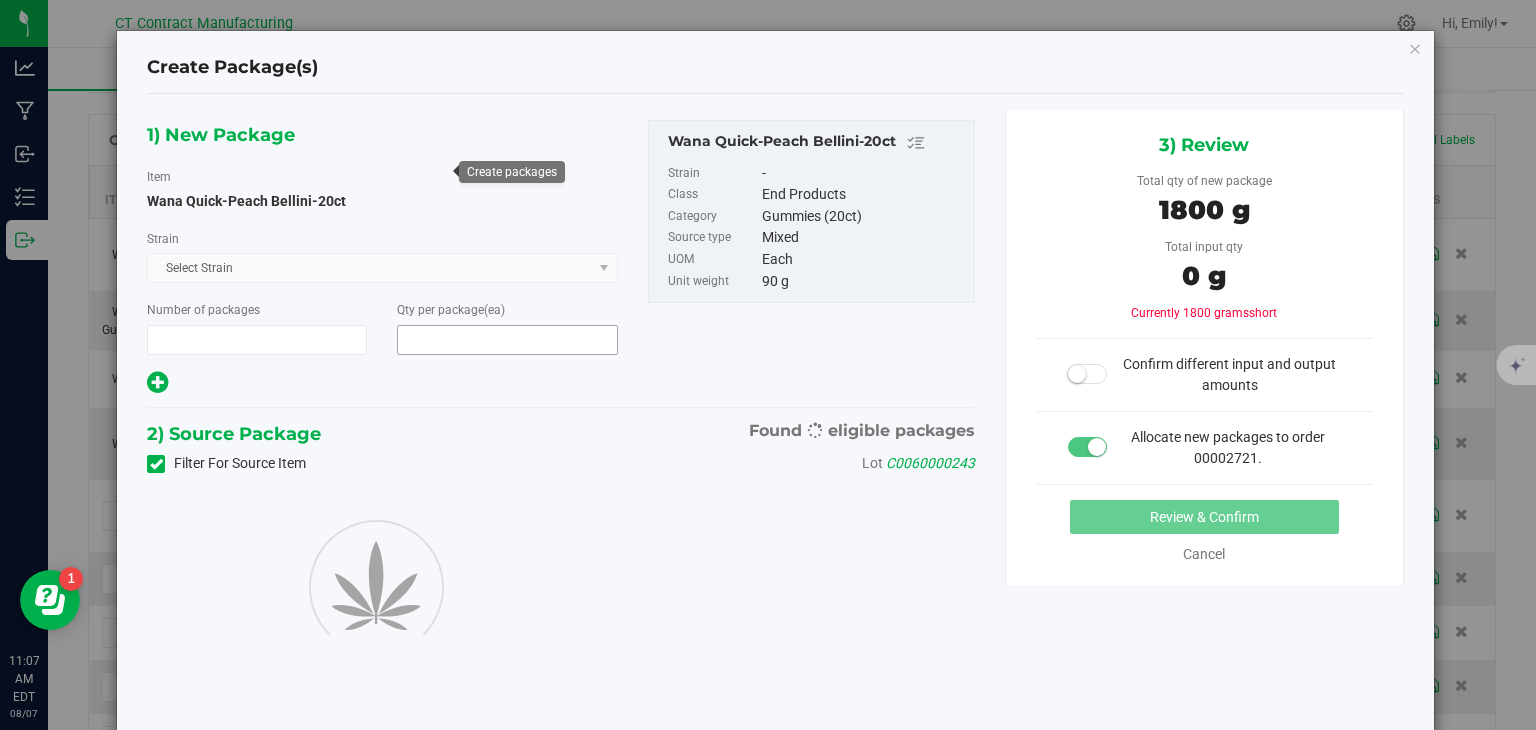 type on "1" 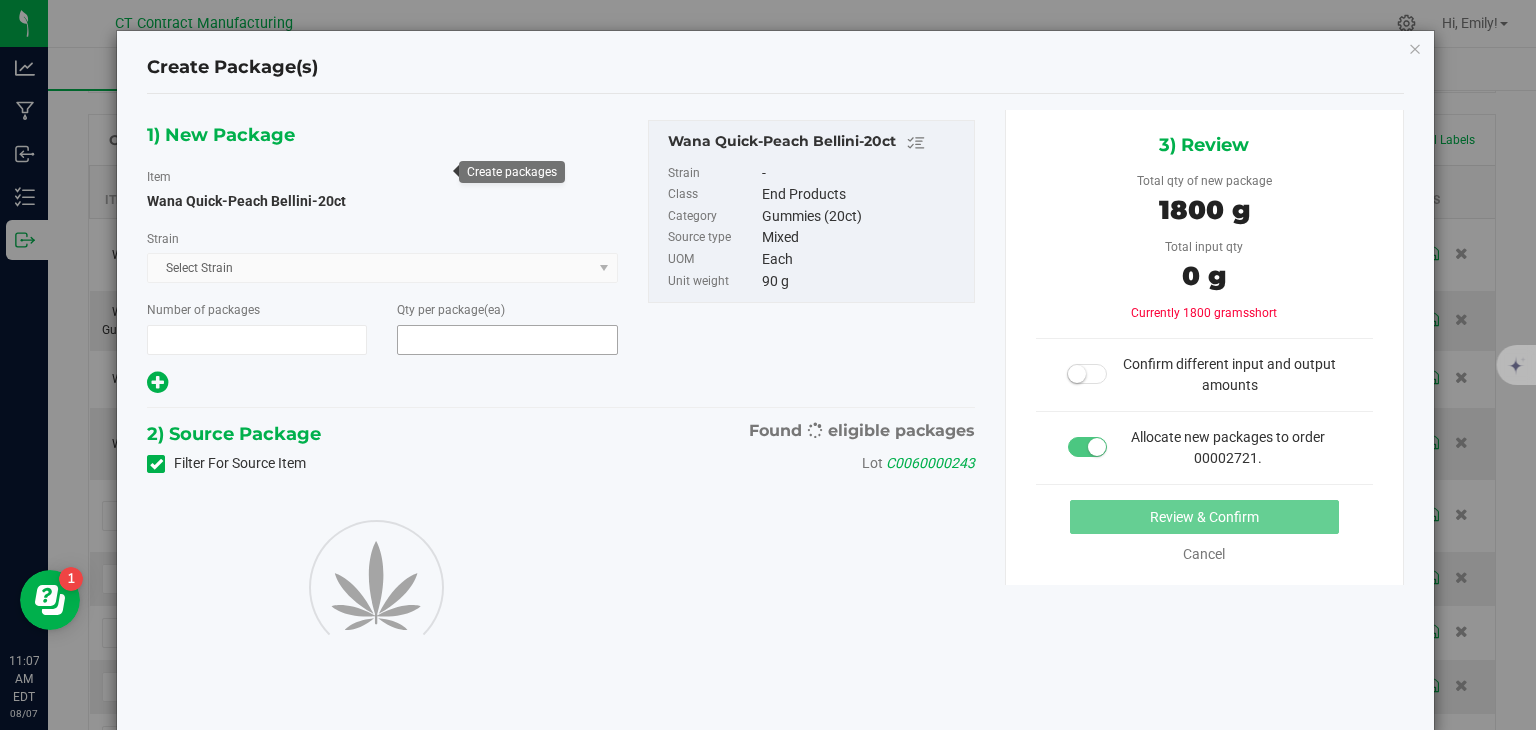 type on "20" 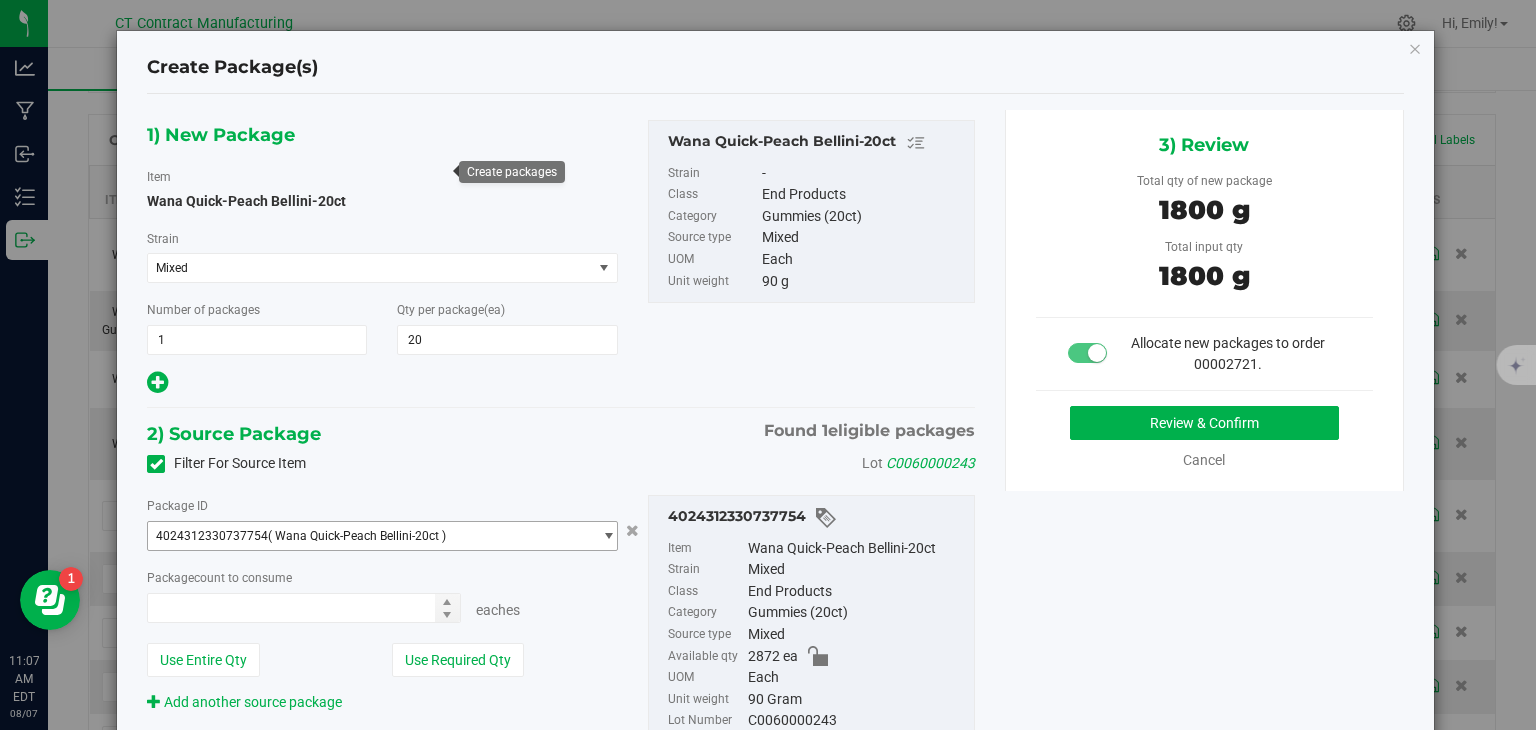 type on "20 ea" 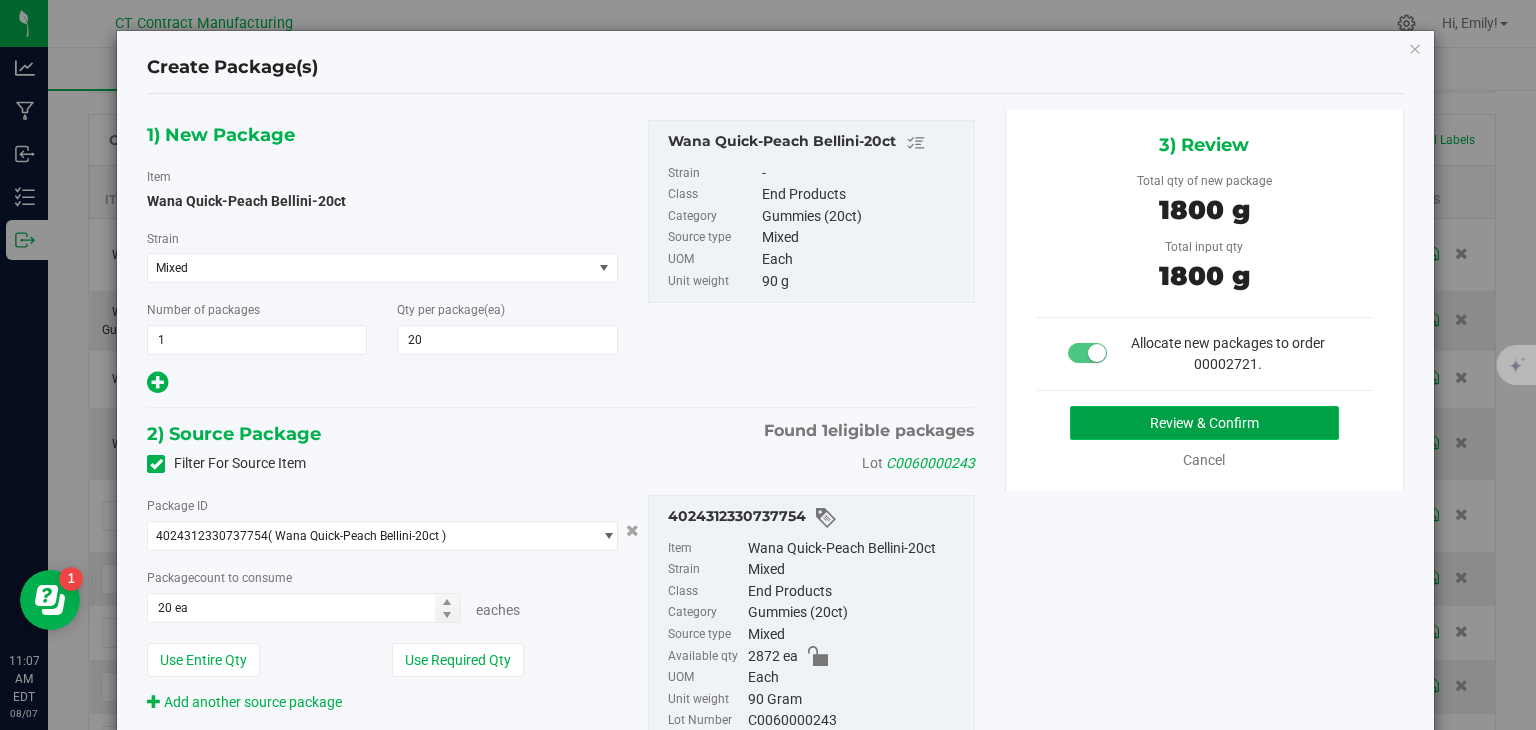 click on "Review & Confirm" at bounding box center (1204, 423) 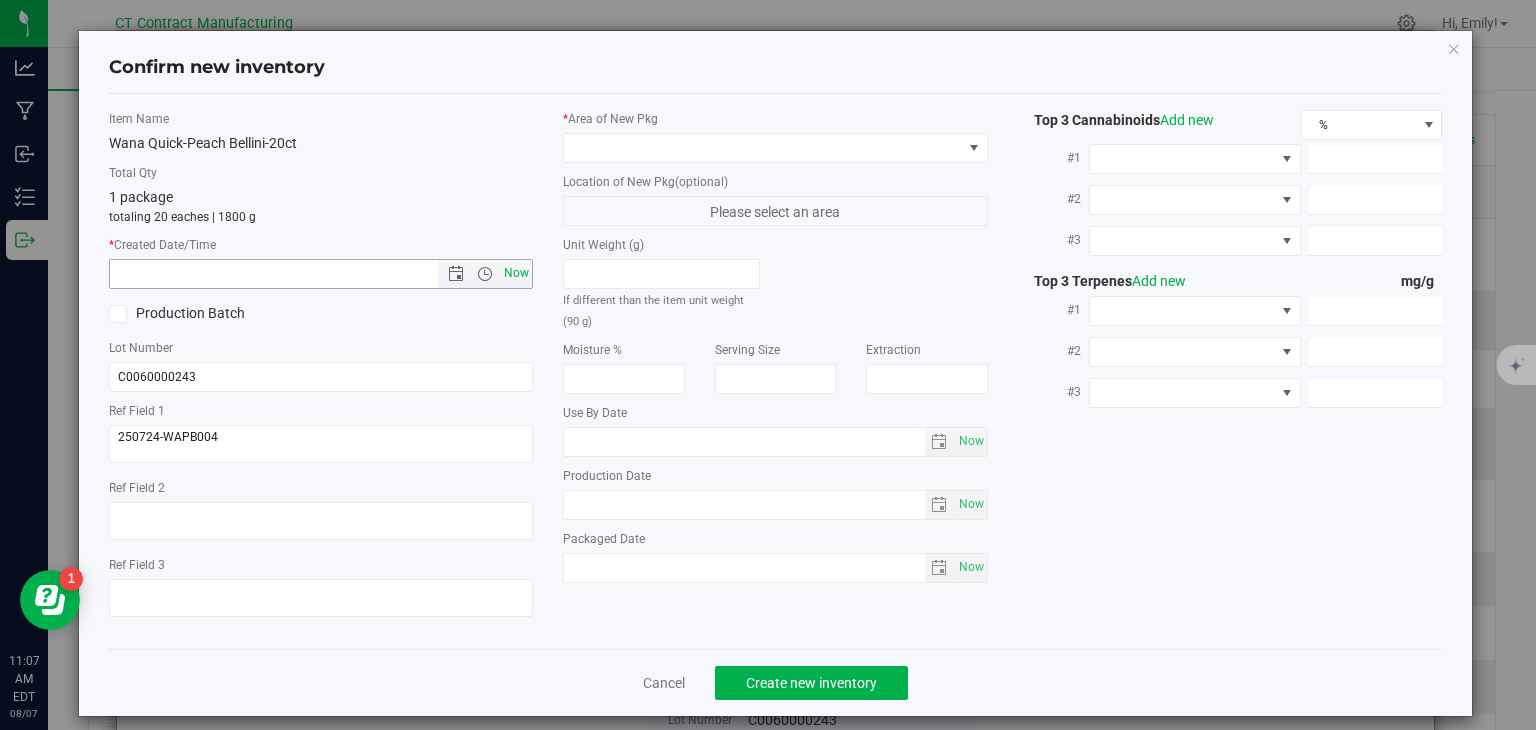 click on "Now" at bounding box center (517, 273) 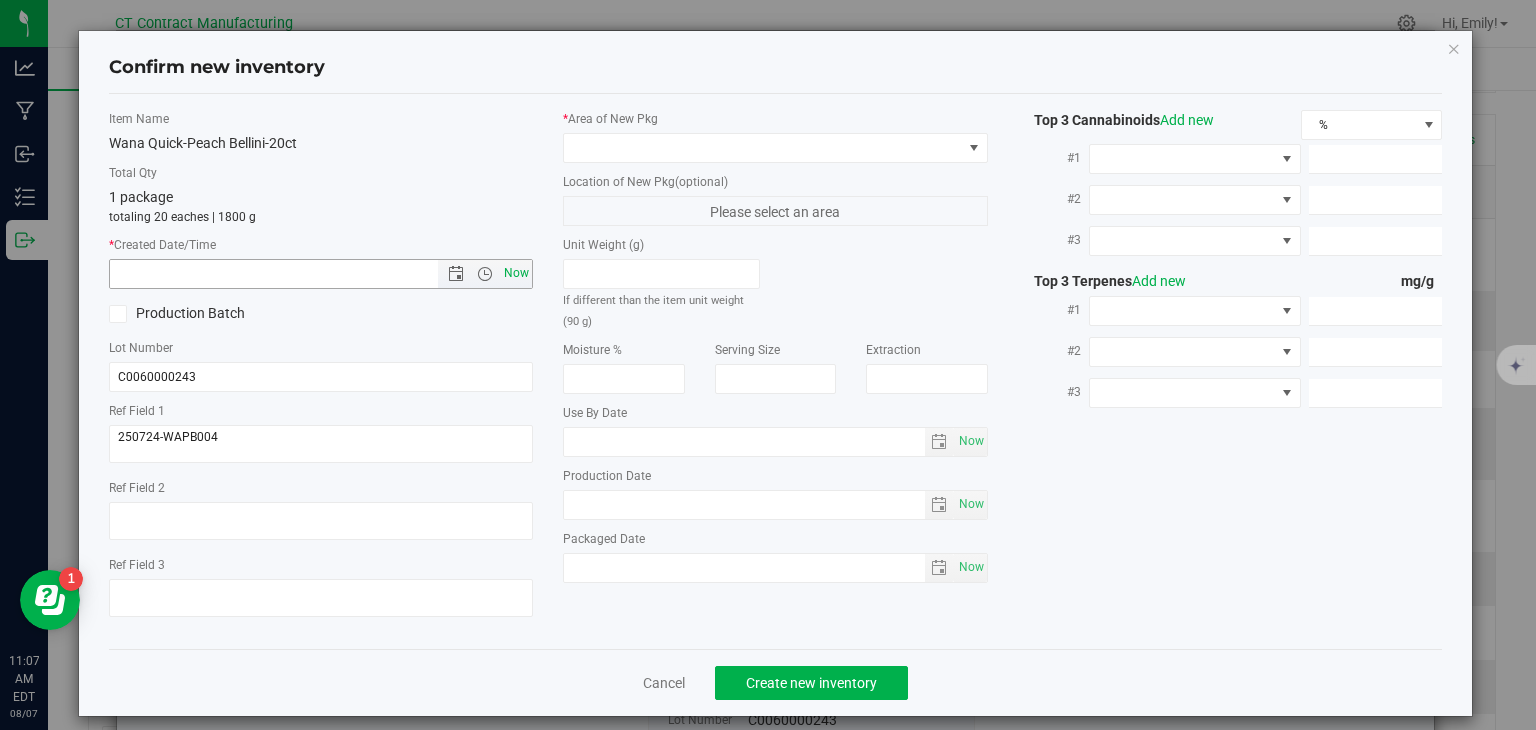 type on "8/7/2025 11:07 AM" 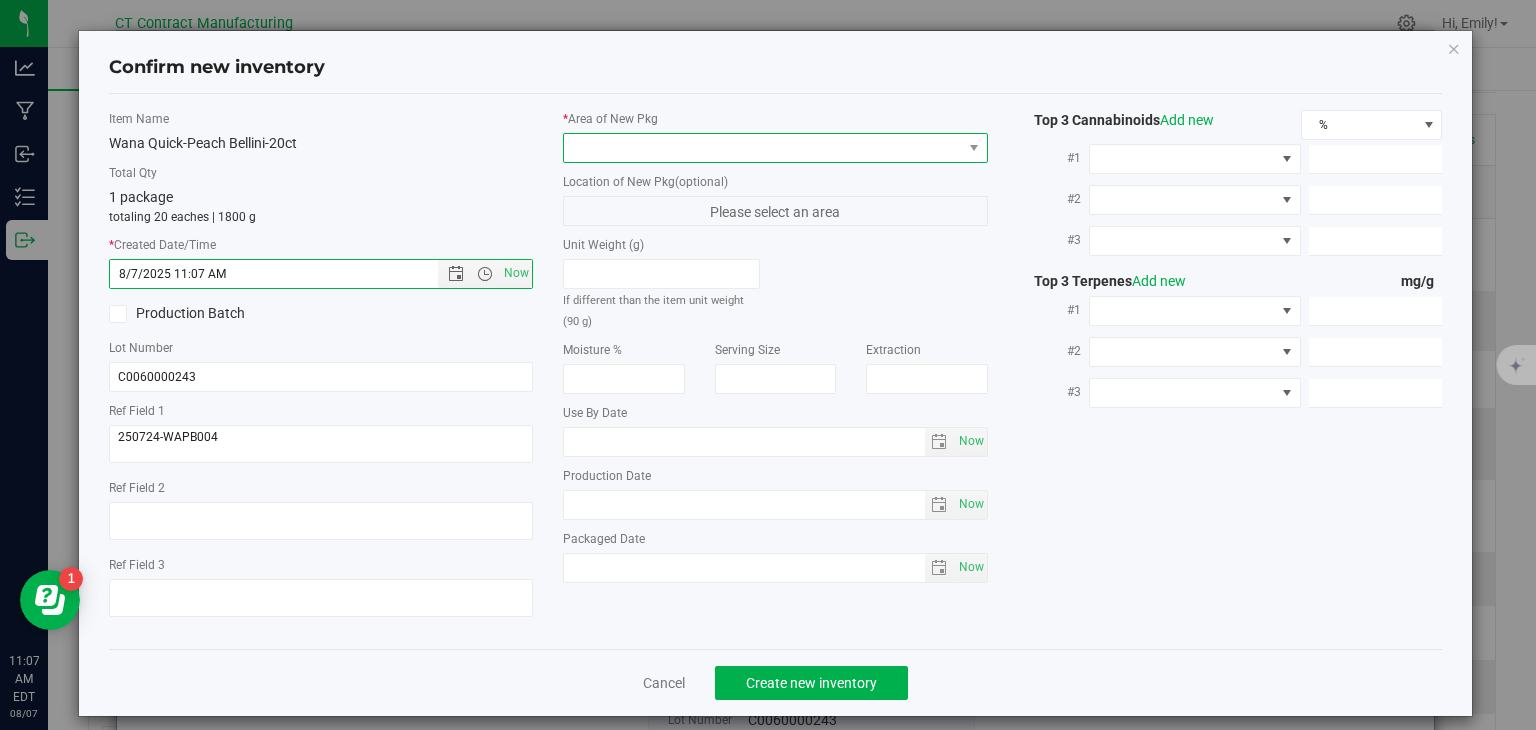 click at bounding box center [763, 148] 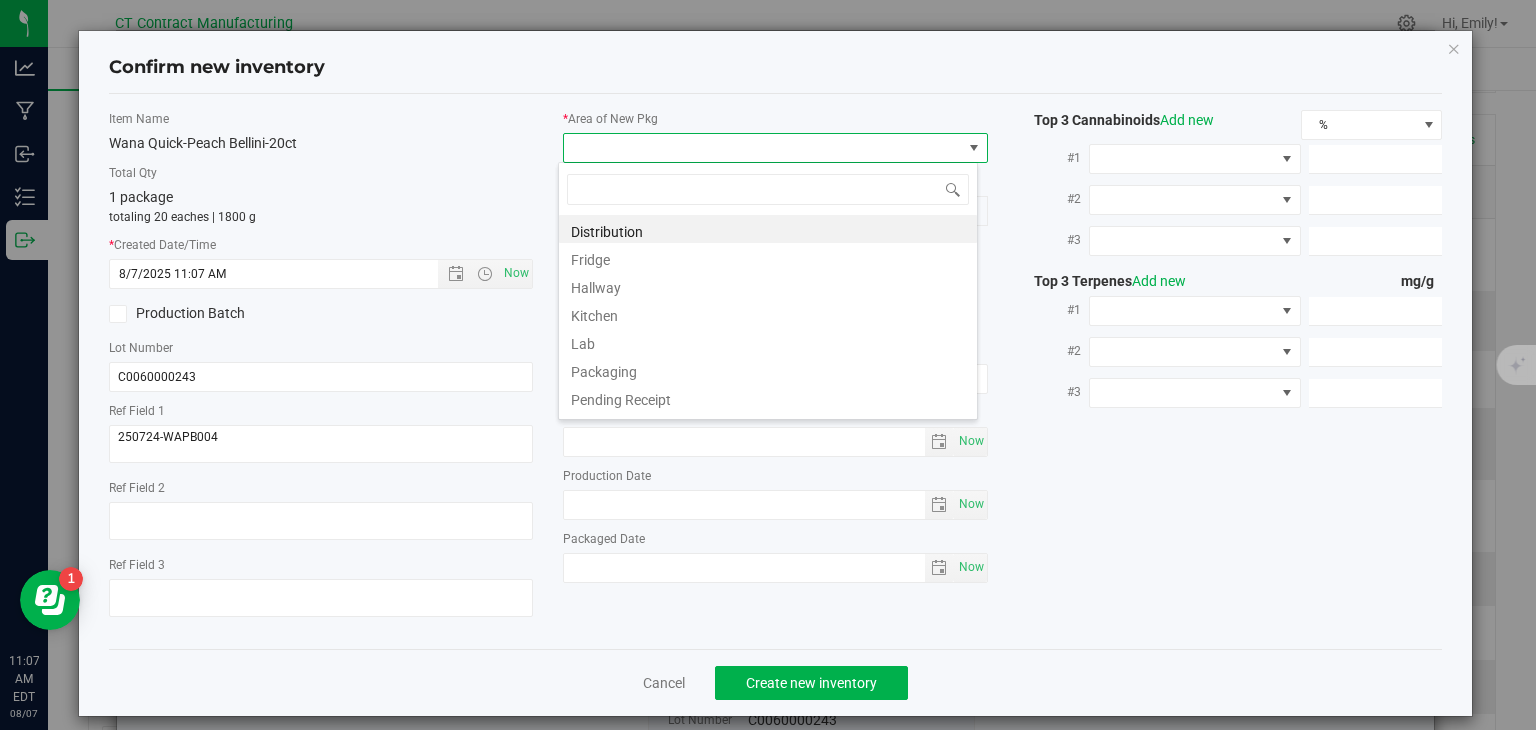 scroll, scrollTop: 99970, scrollLeft: 99580, axis: both 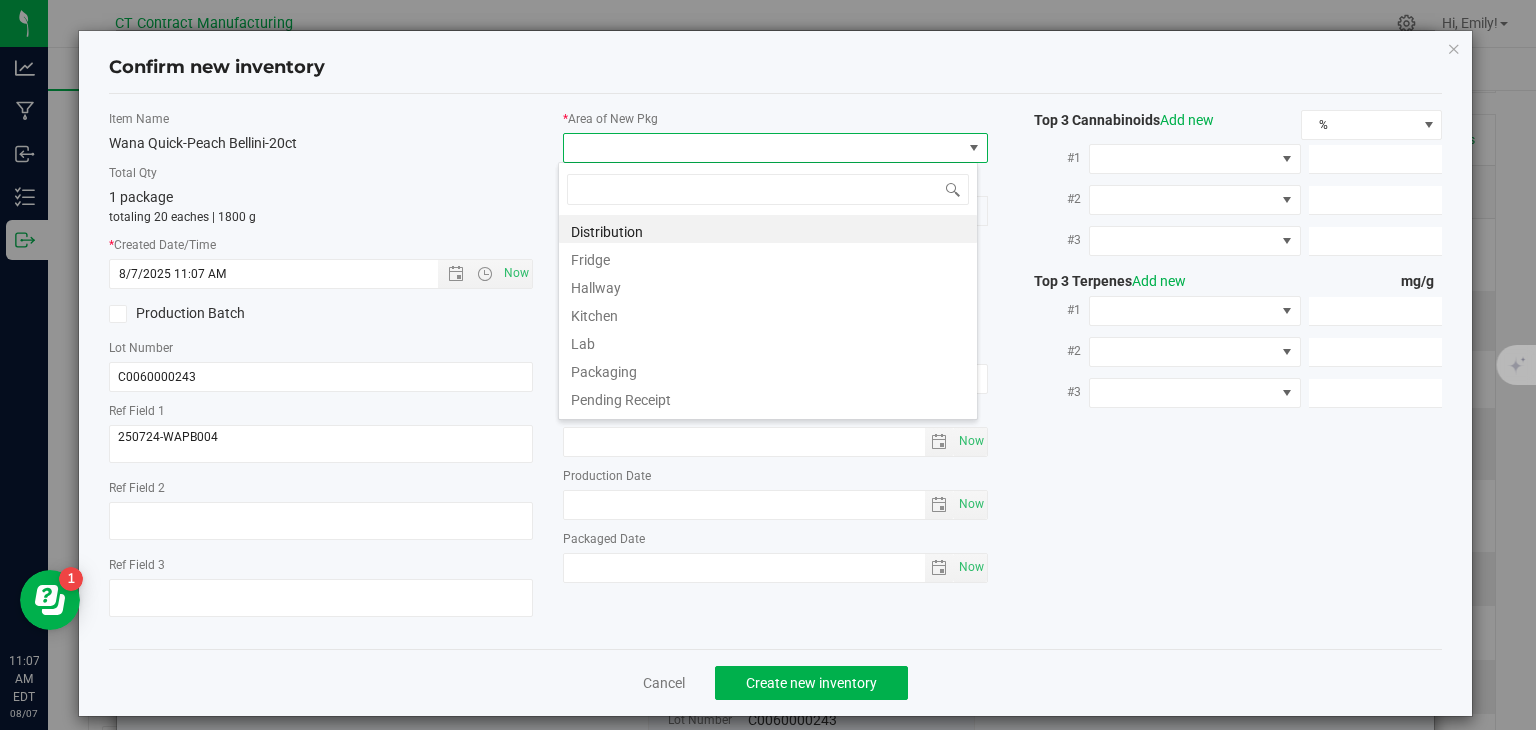 click on "Distribution Fridge Hallway Kitchen Lab Packaging Pending Receipt Processing Quarantine Secured Storage Vault Vault - 30 Day Retain Vault - 60 Day Retain Vault - Sellable Waste Storage" at bounding box center (768, 291) 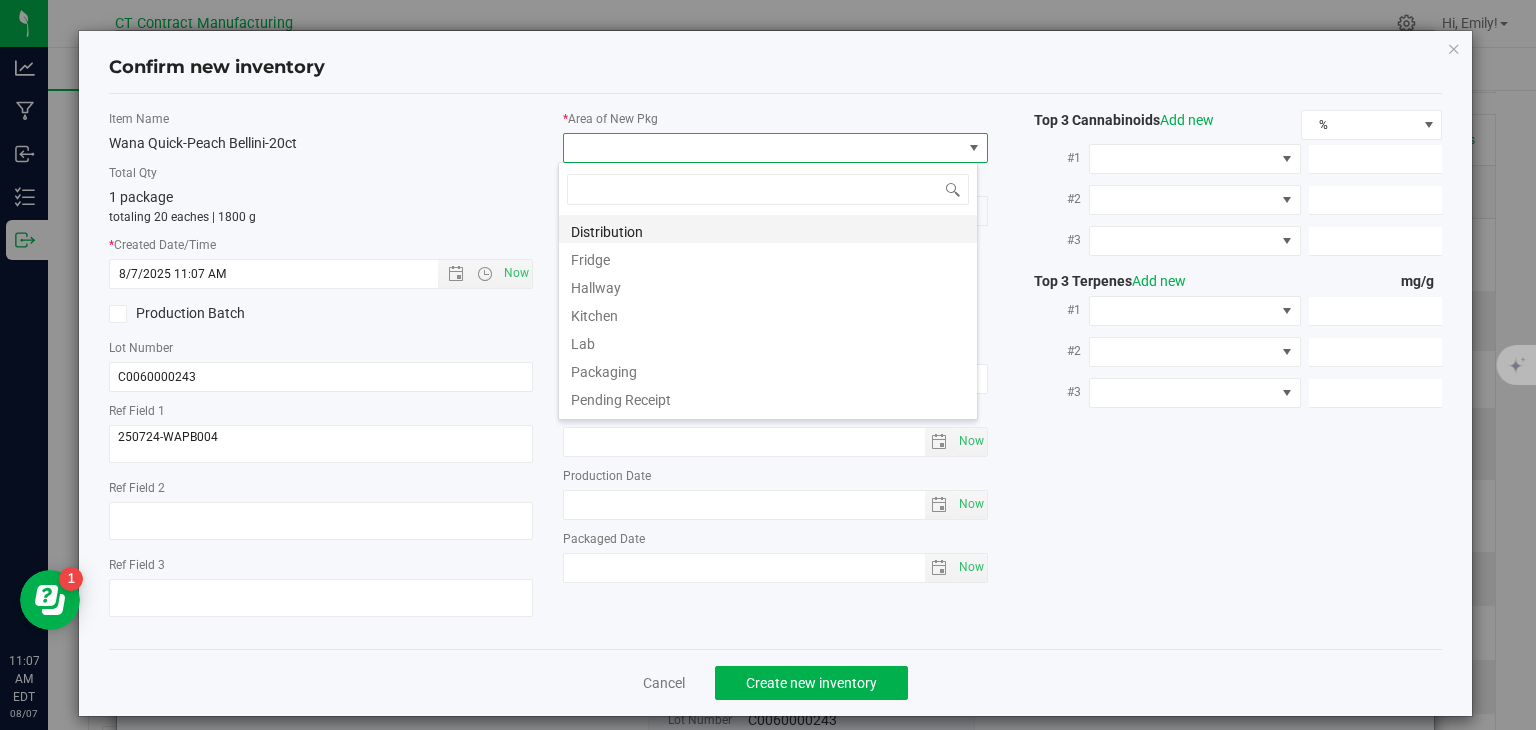 click on "Distribution" at bounding box center [768, 229] 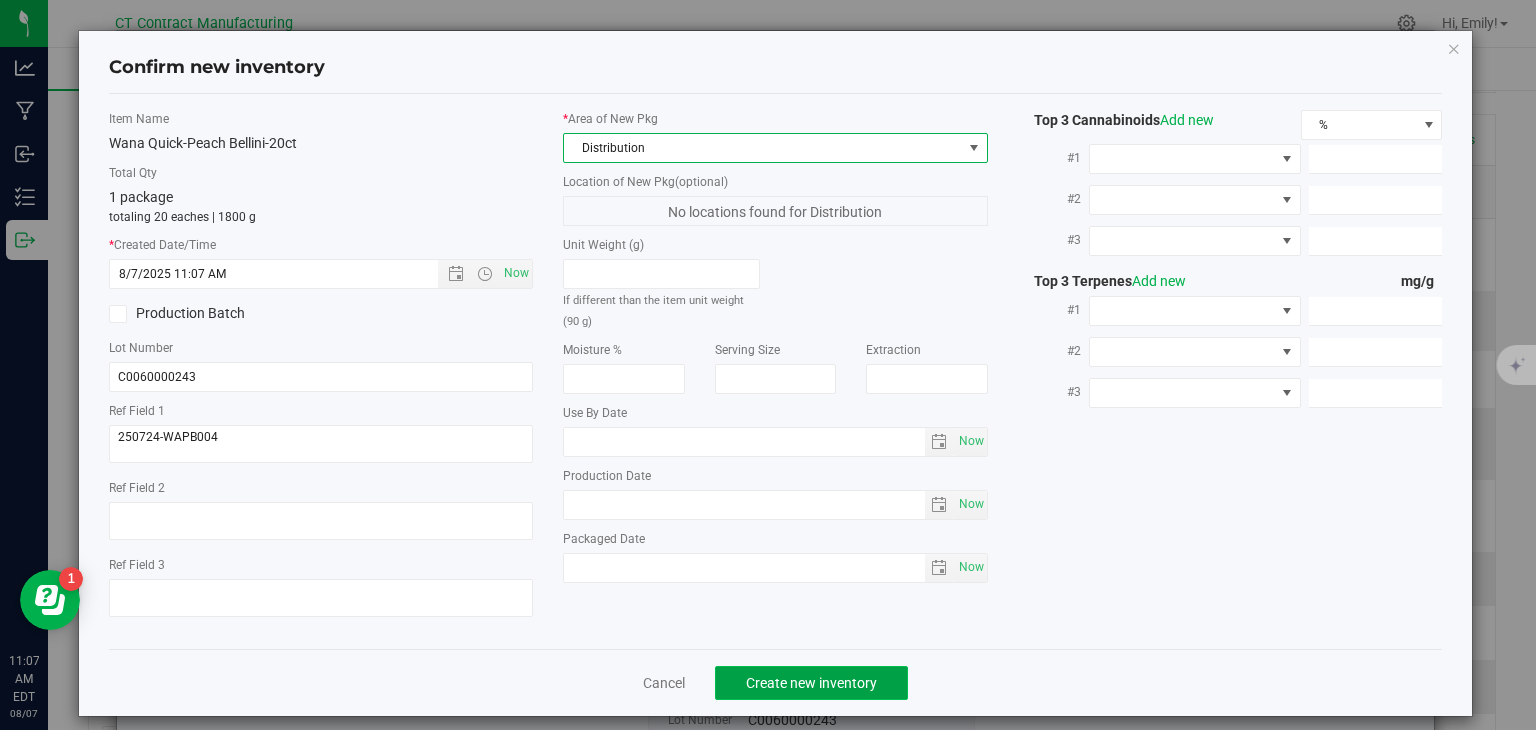 click on "Create new inventory" 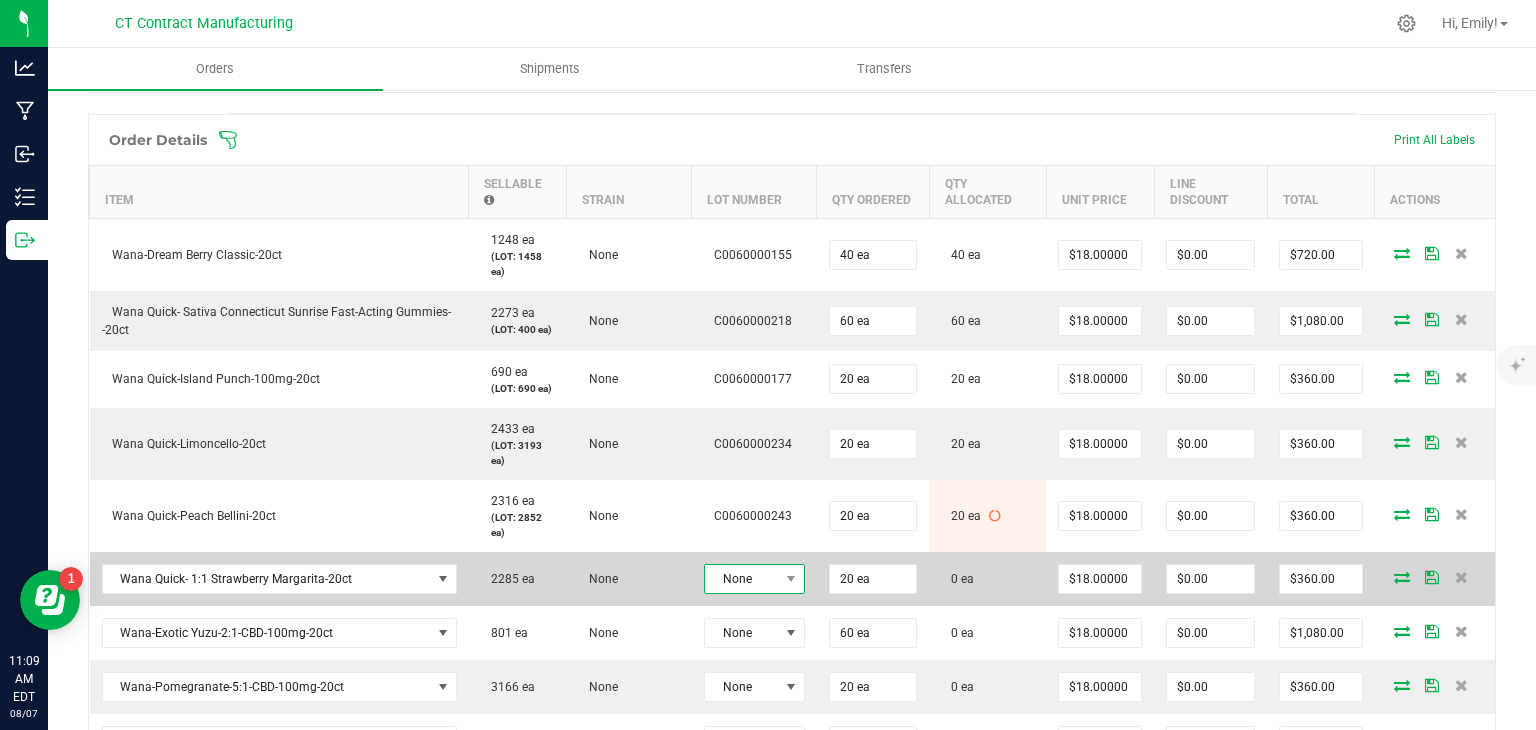click at bounding box center [791, 579] 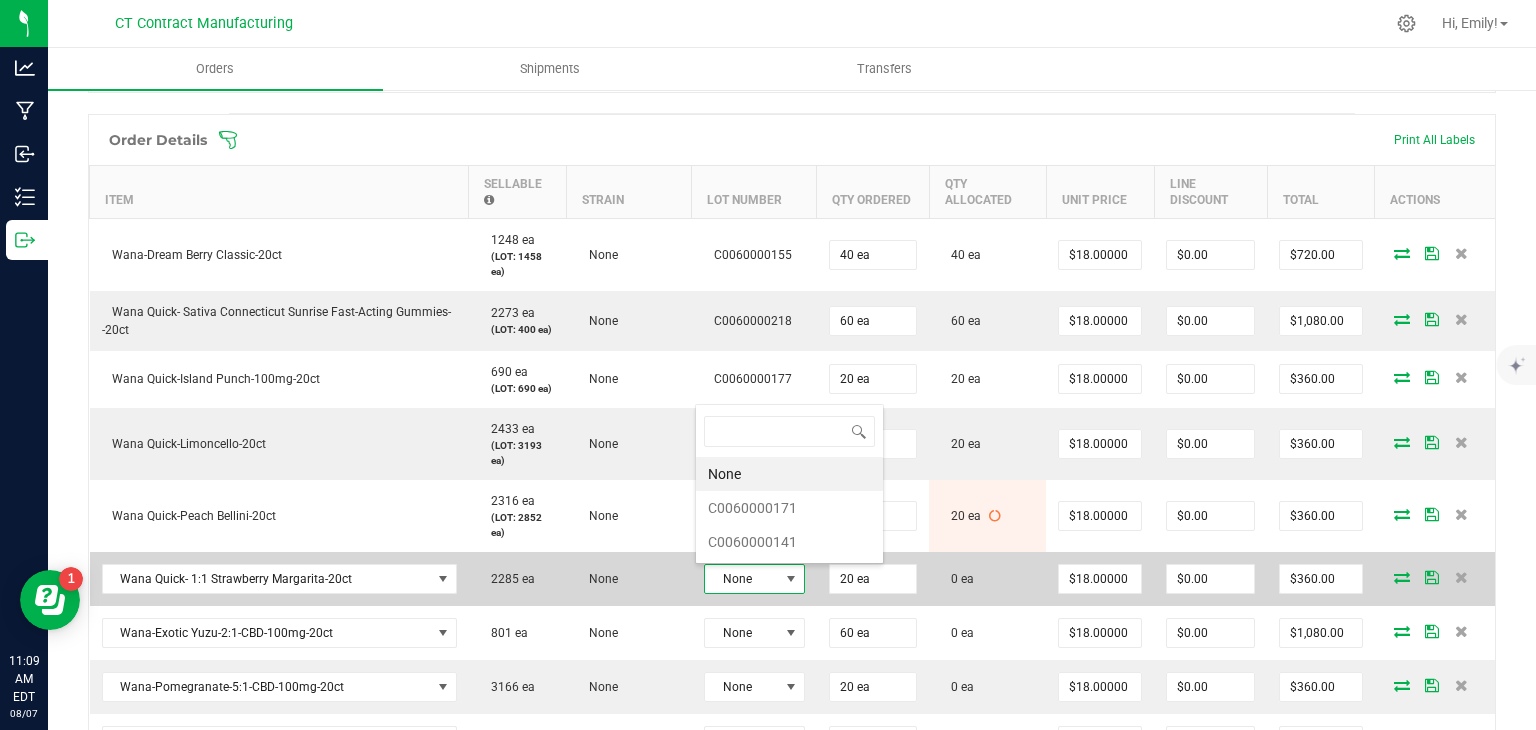 scroll, scrollTop: 99970, scrollLeft: 99899, axis: both 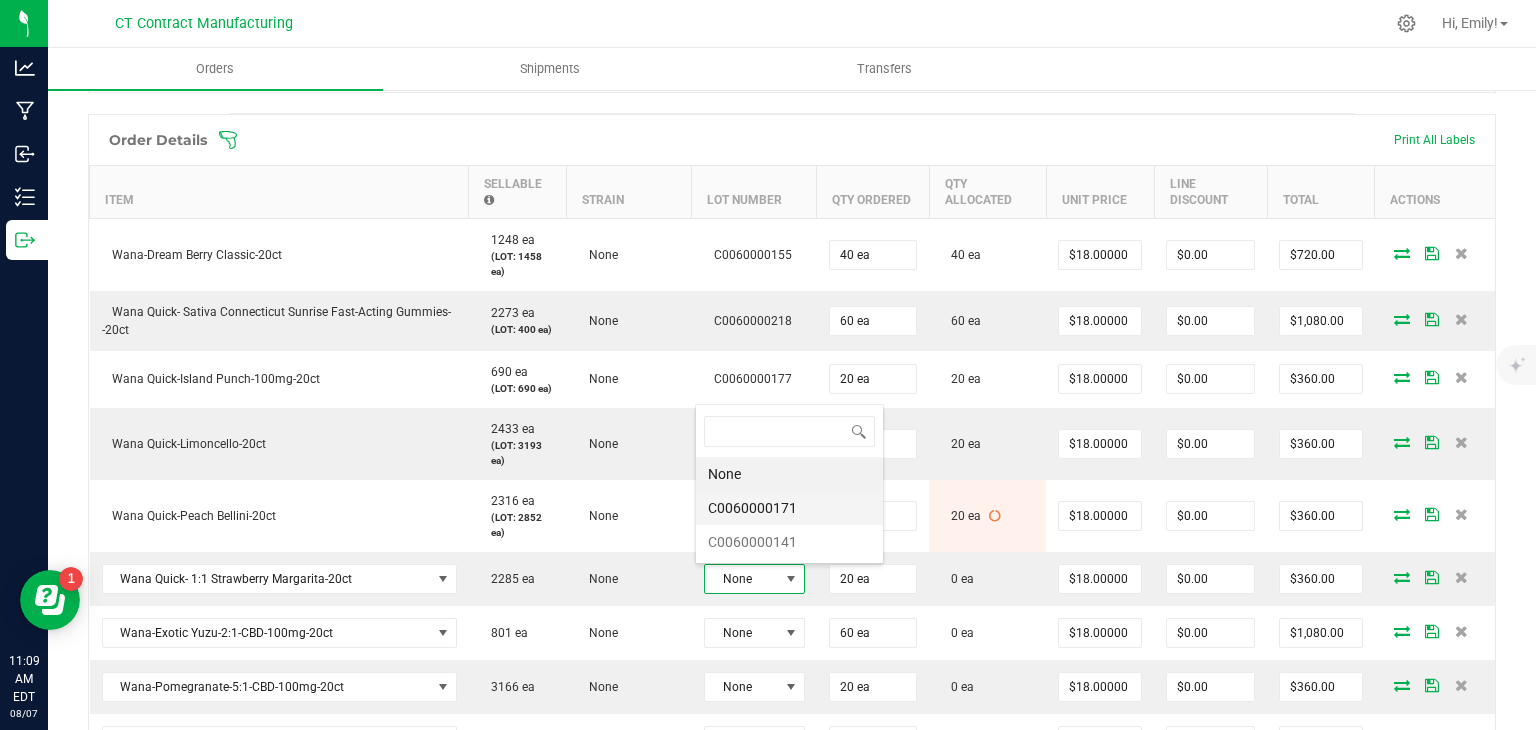 click on "C0060000171" at bounding box center (789, 508) 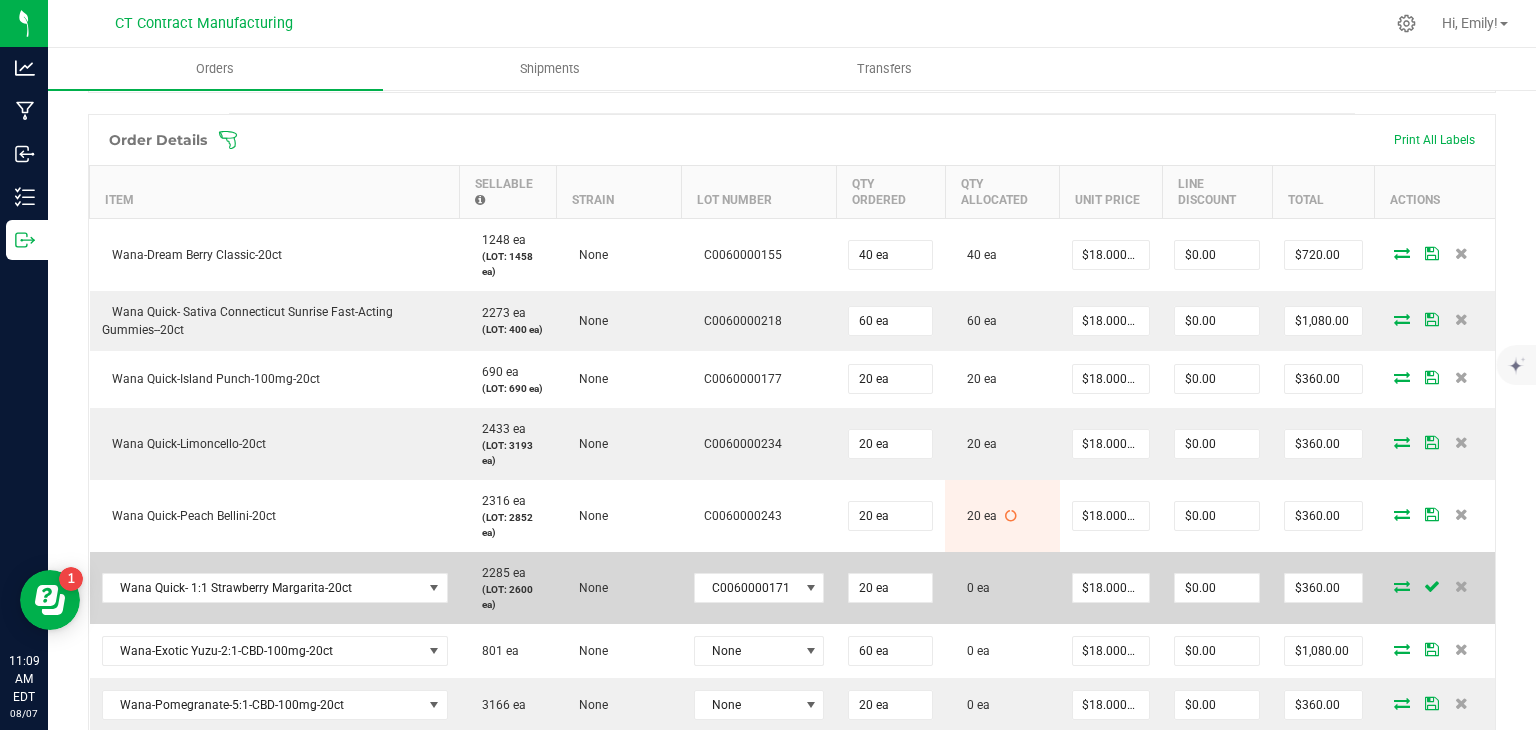 click at bounding box center [1402, 586] 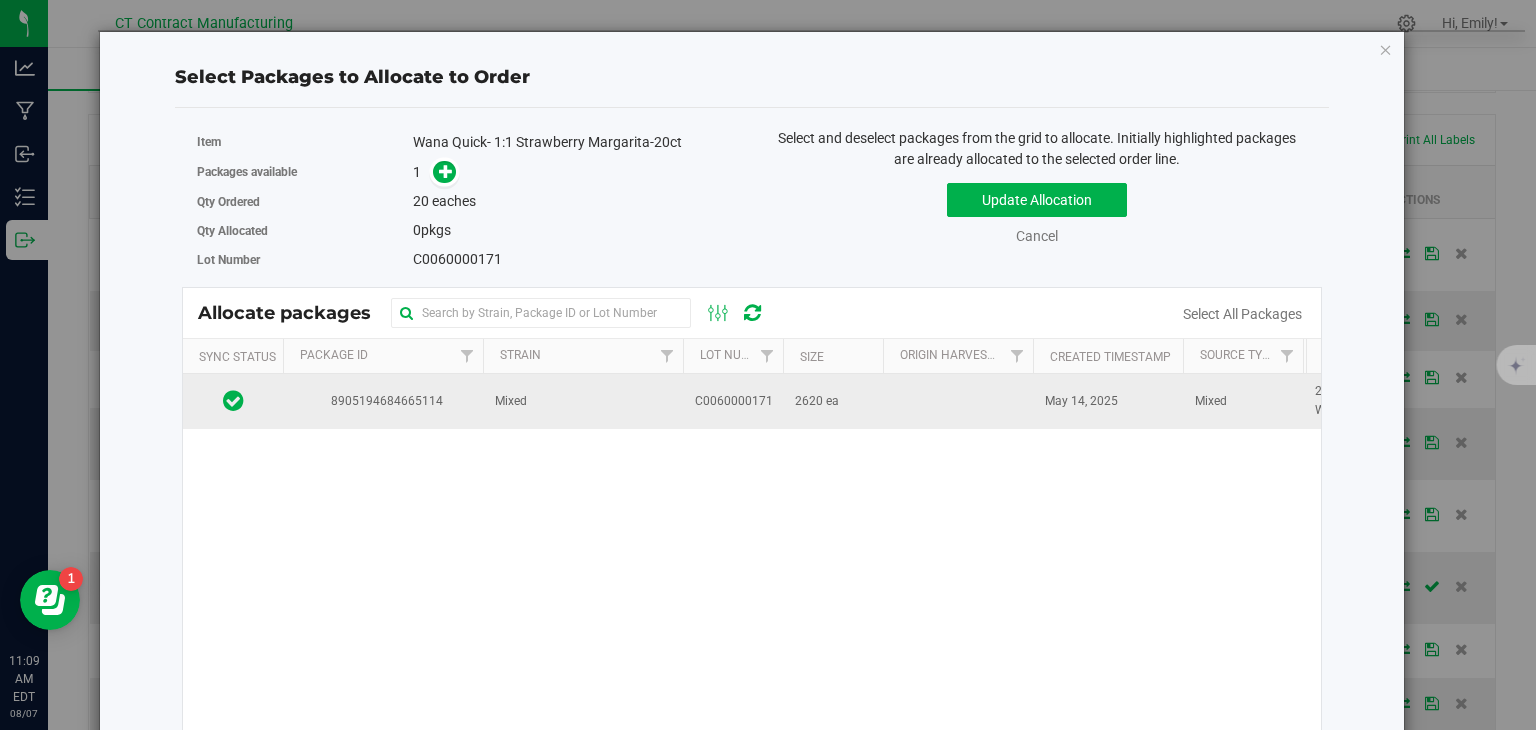 click on "2620 ea" at bounding box center [833, 401] 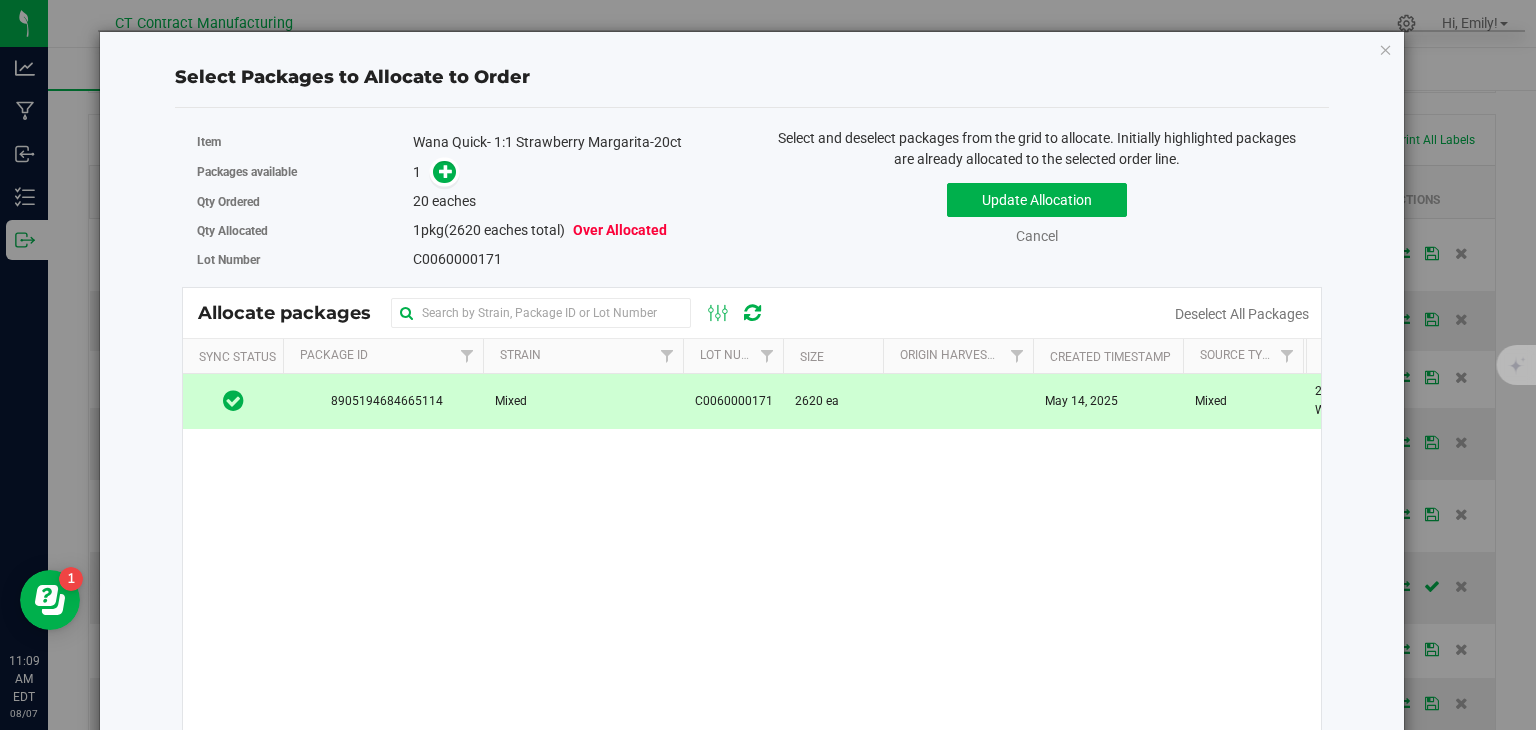 click at bounding box center [440, 172] 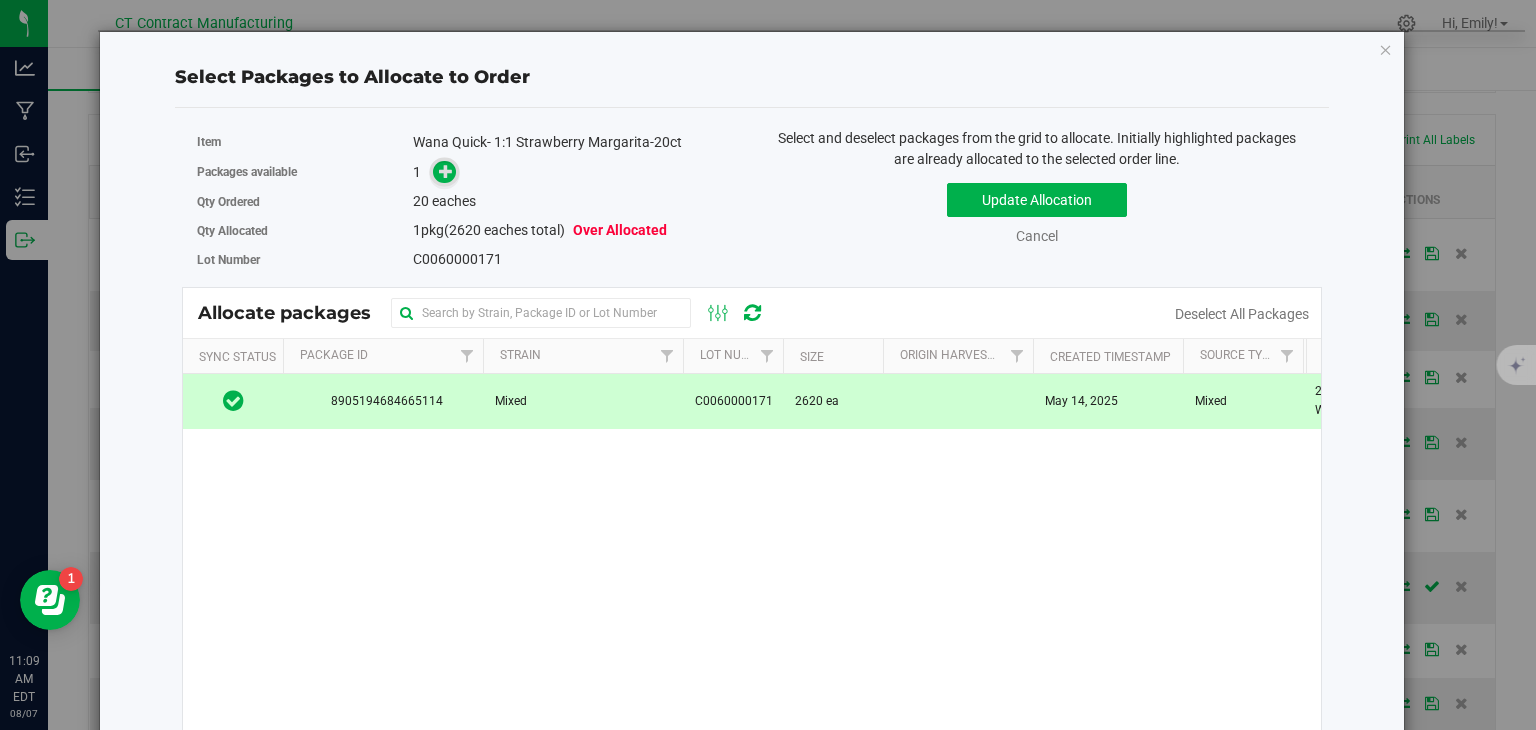 click at bounding box center [444, 172] 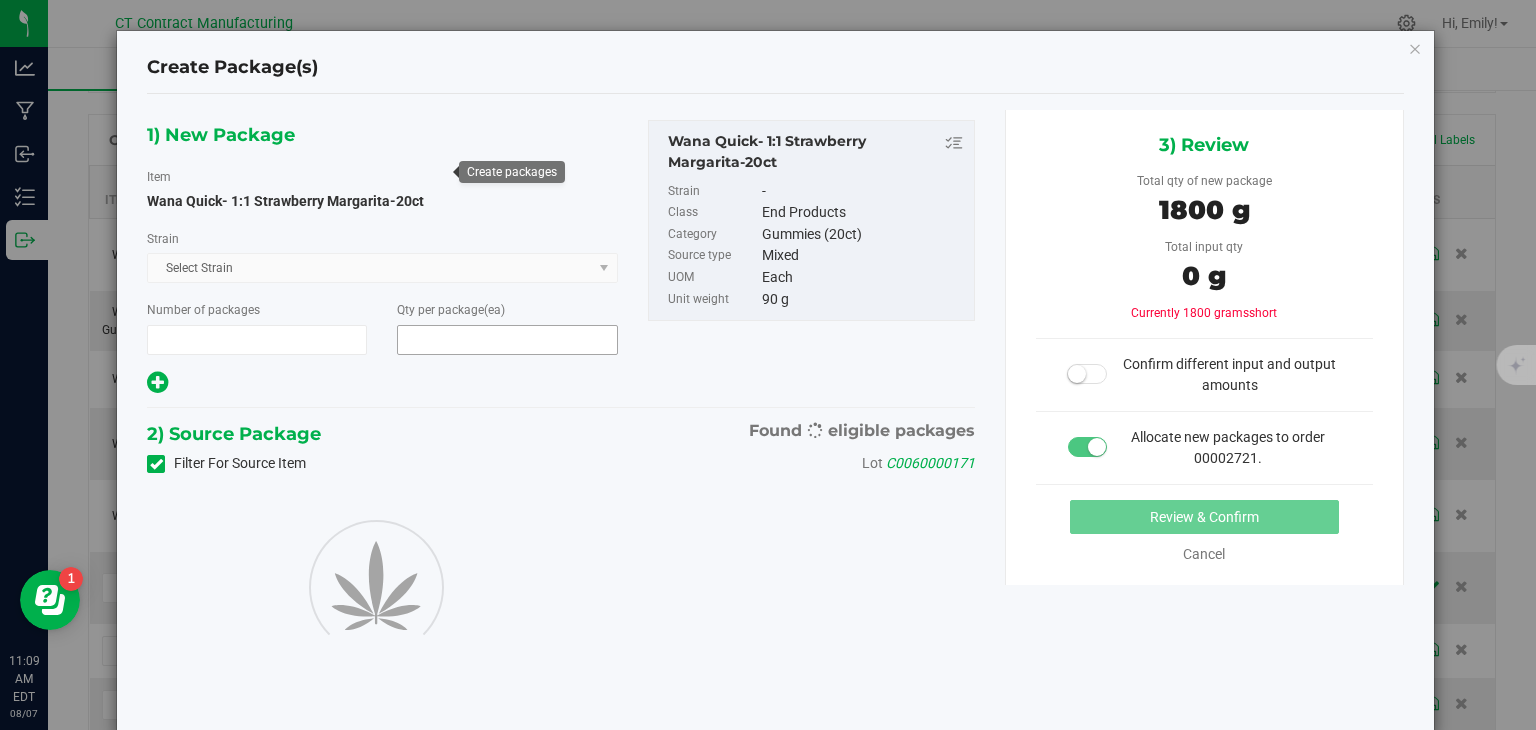 type on "1" 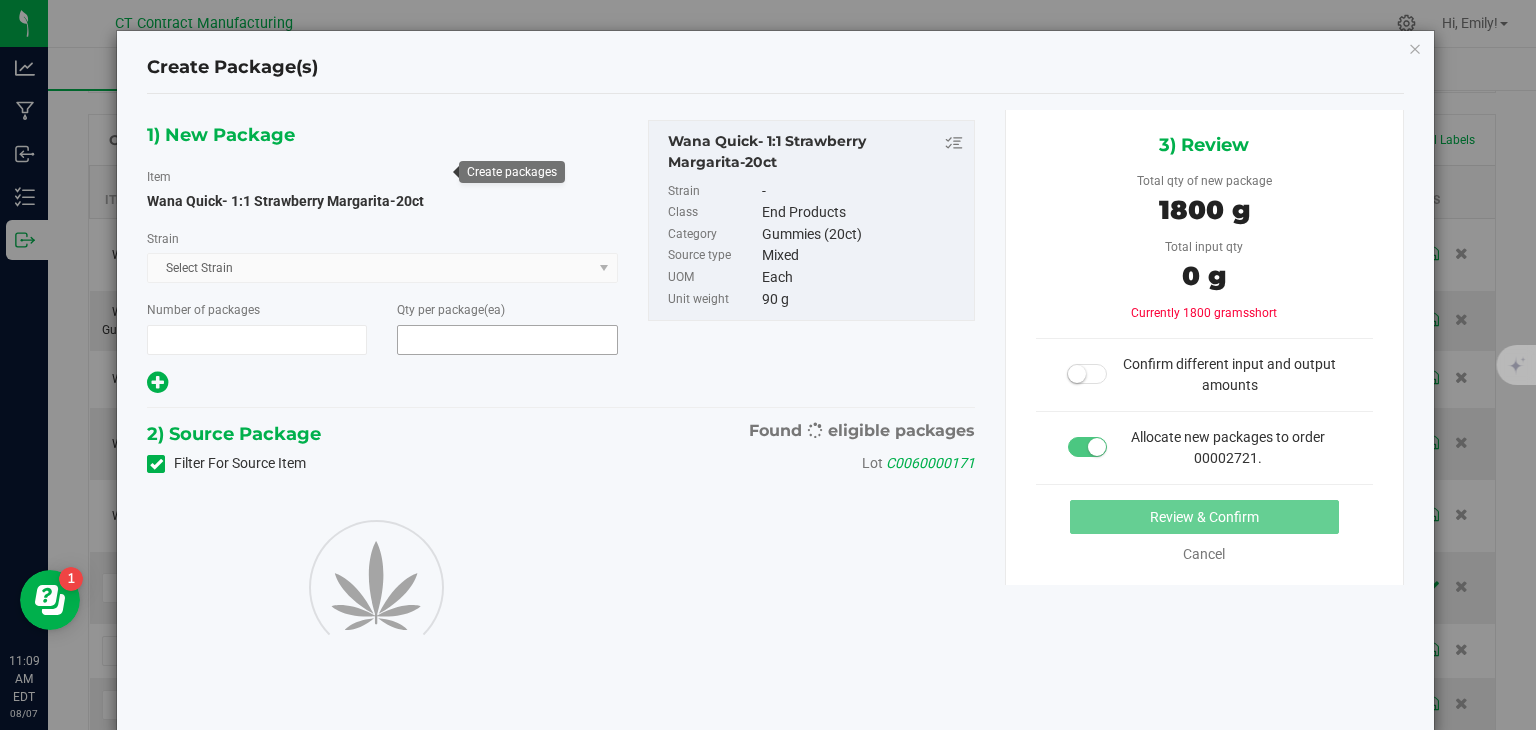 type on "20" 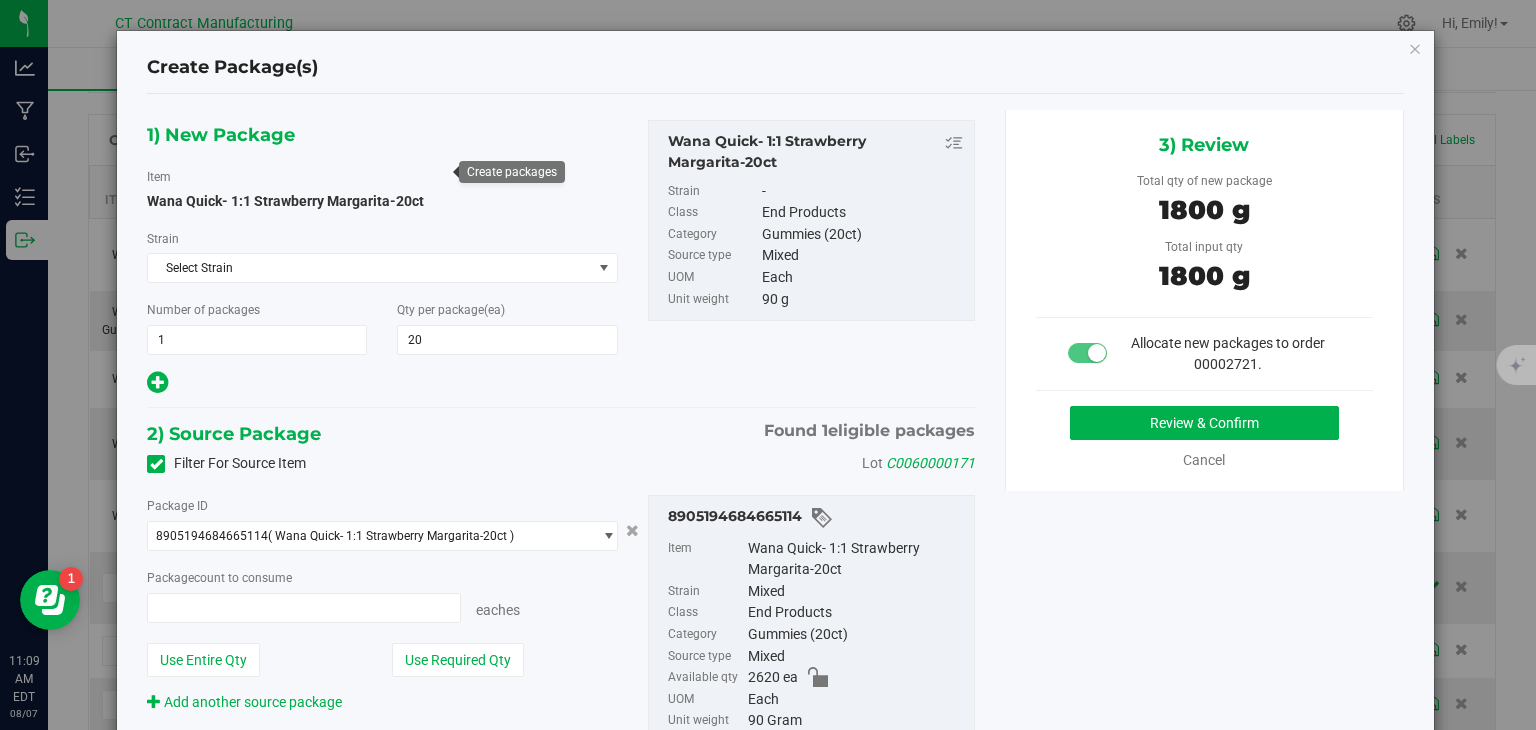 type on "20 ea" 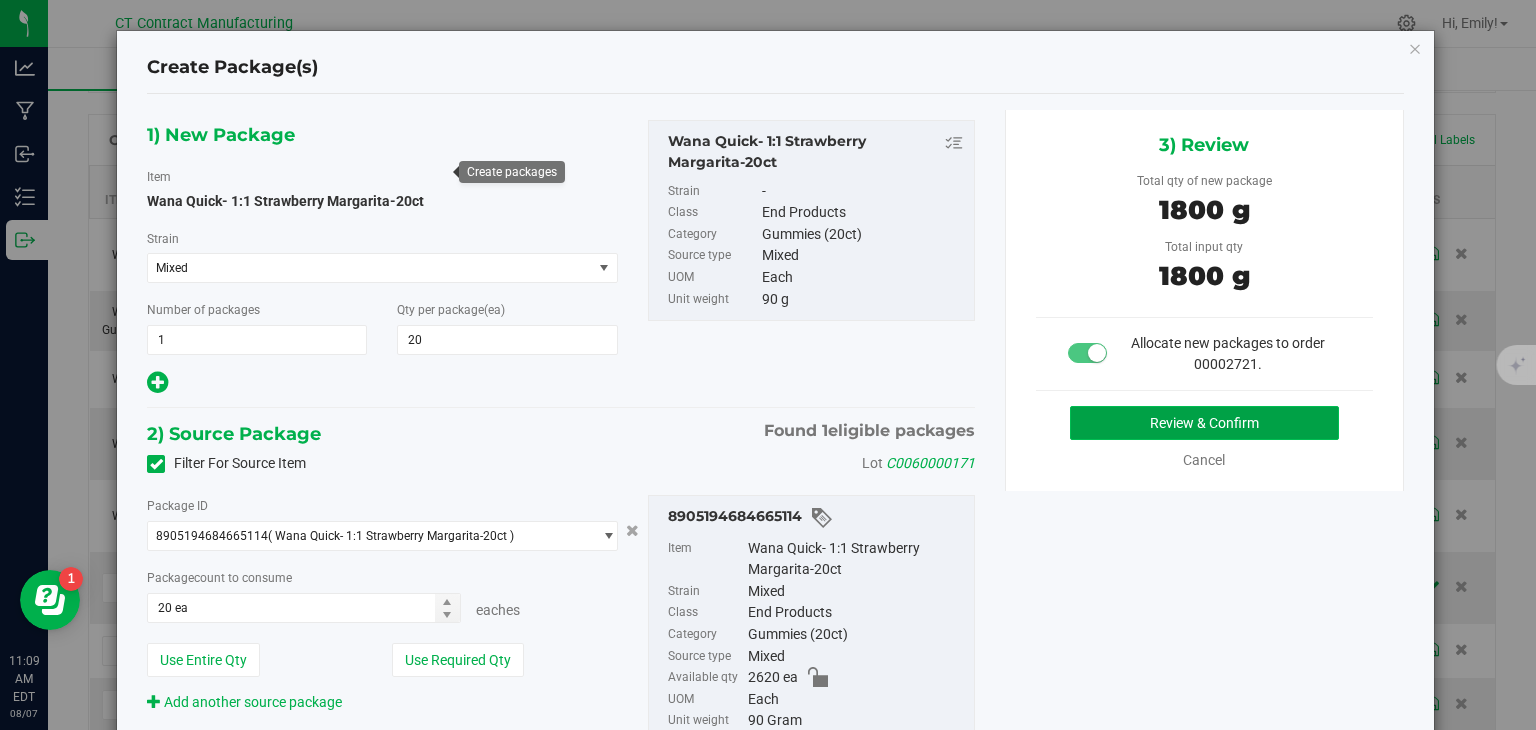 click on "Review & Confirm" at bounding box center (1204, 423) 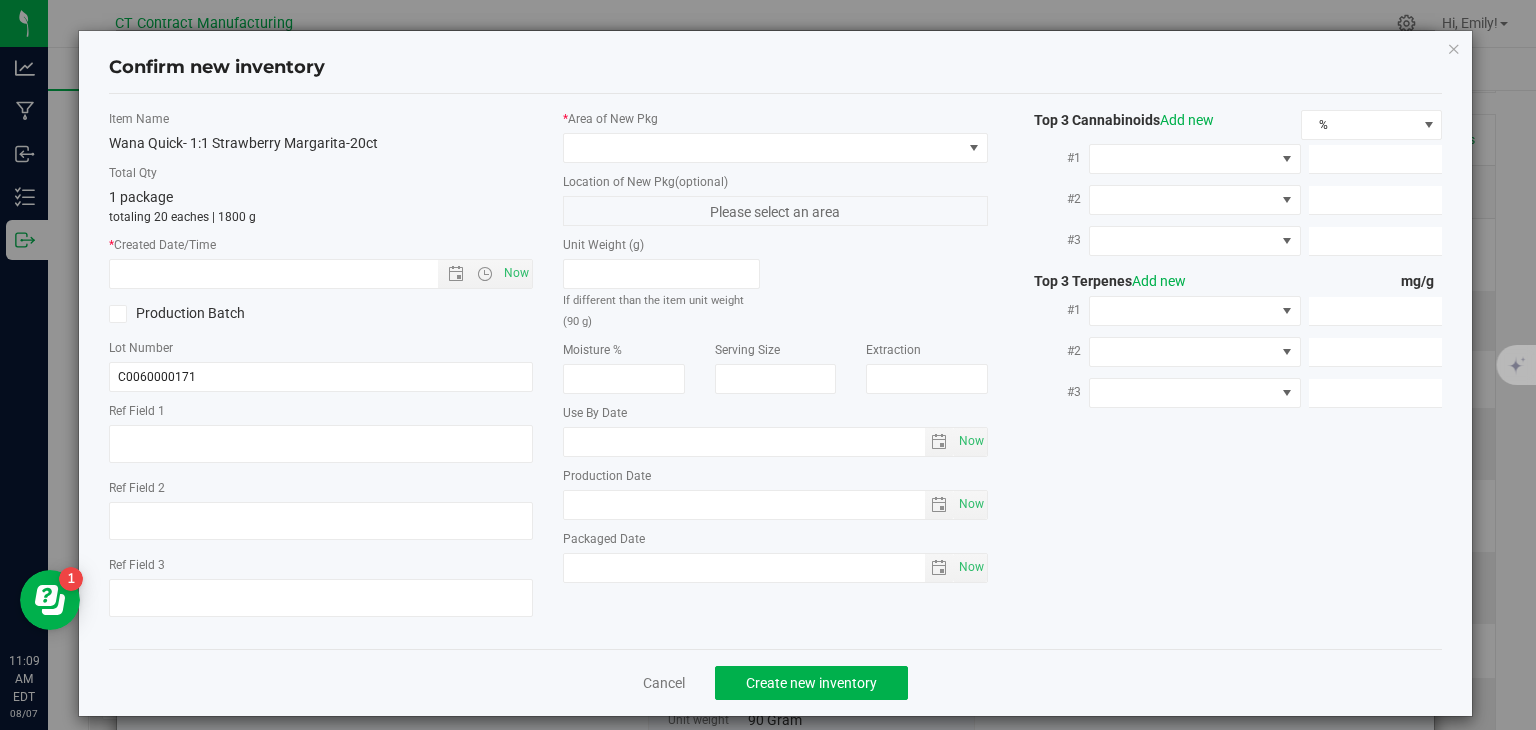 type on "250508-WASM004" 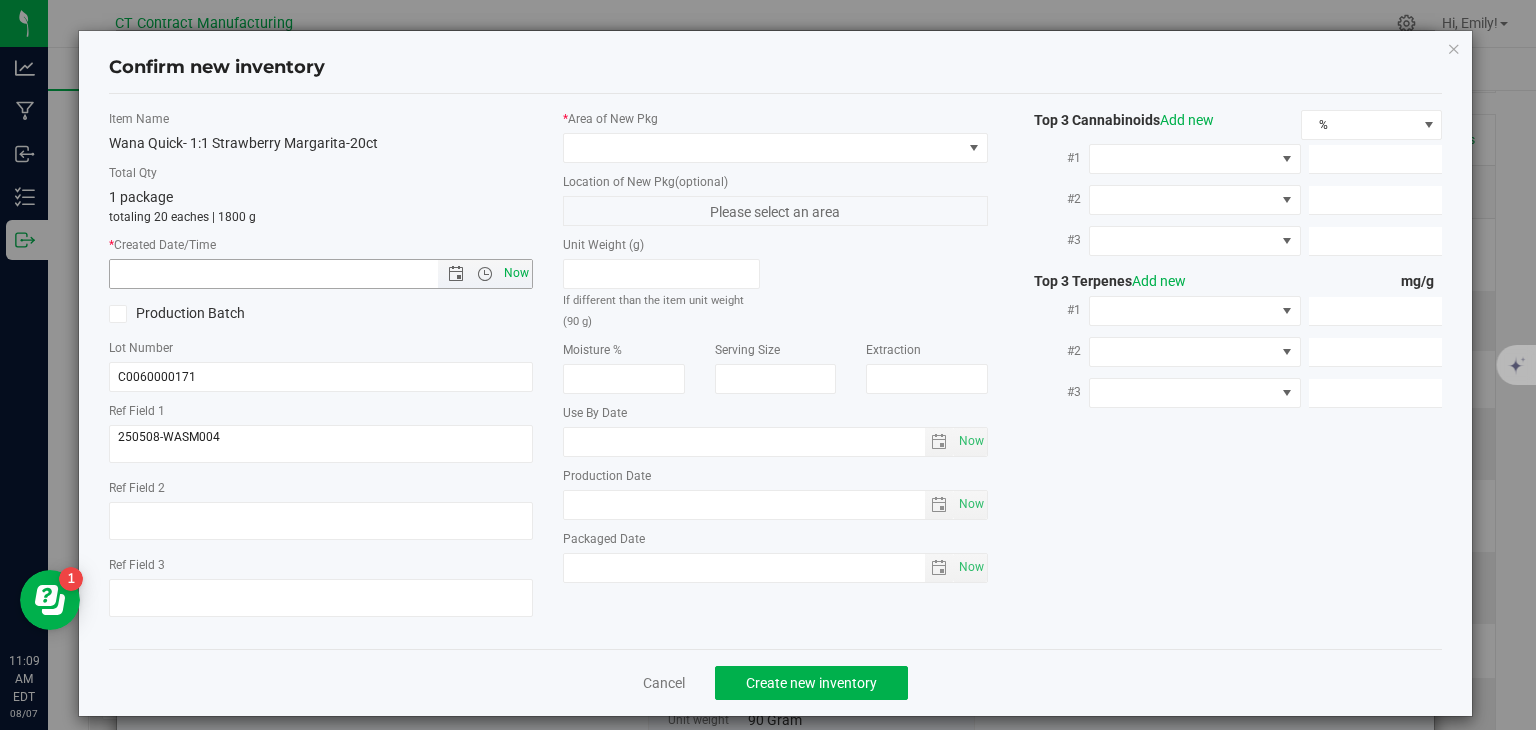 click on "Now" at bounding box center (517, 273) 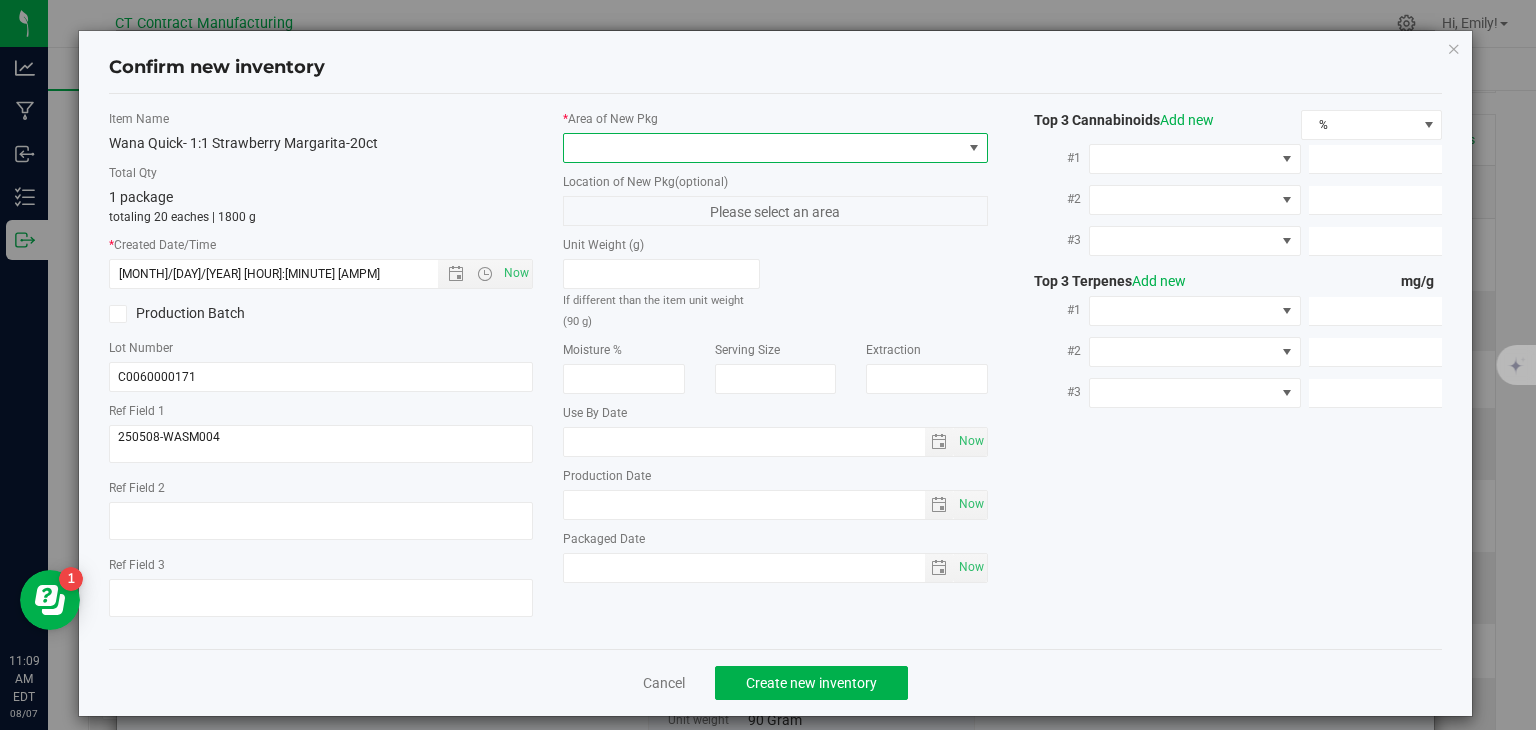 click at bounding box center [763, 148] 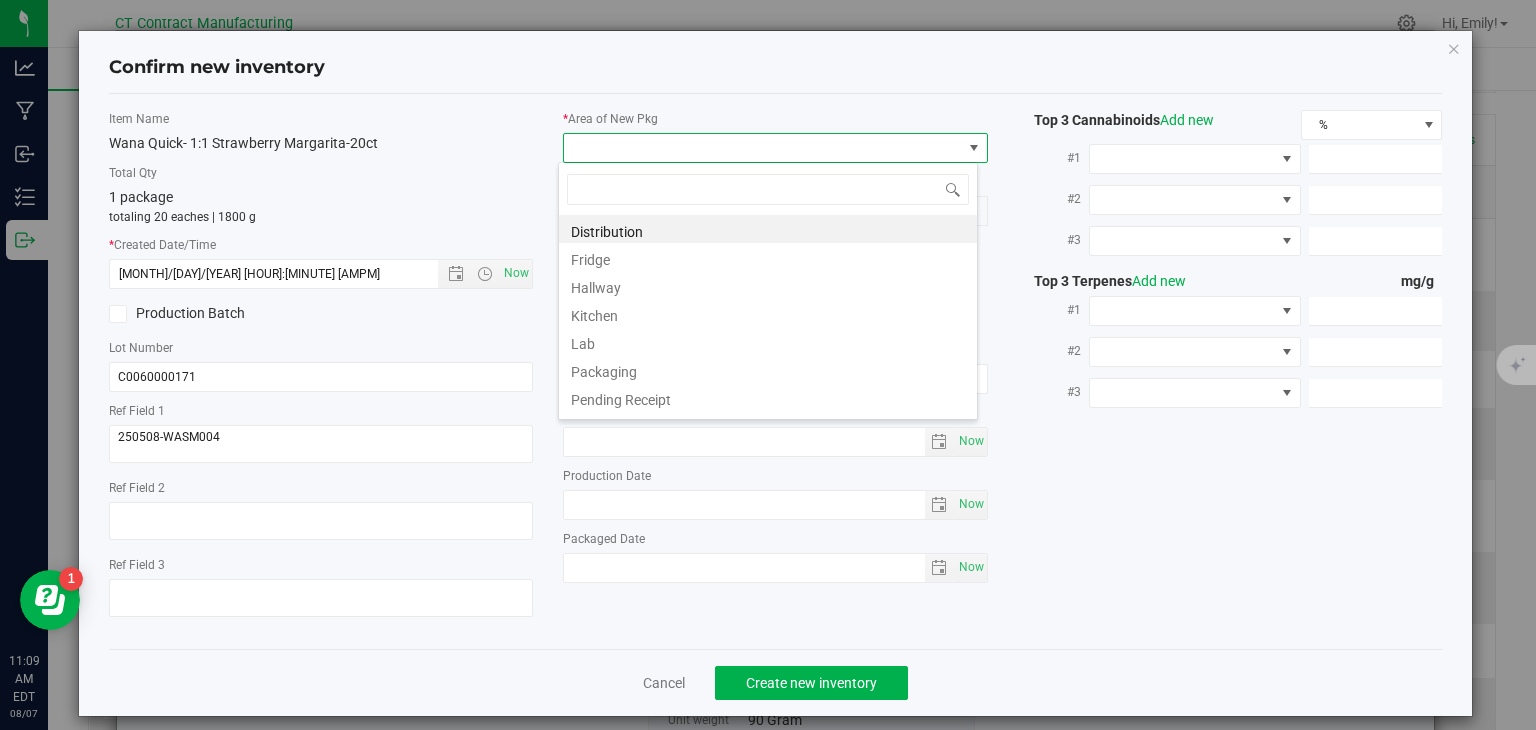 scroll, scrollTop: 99970, scrollLeft: 99580, axis: both 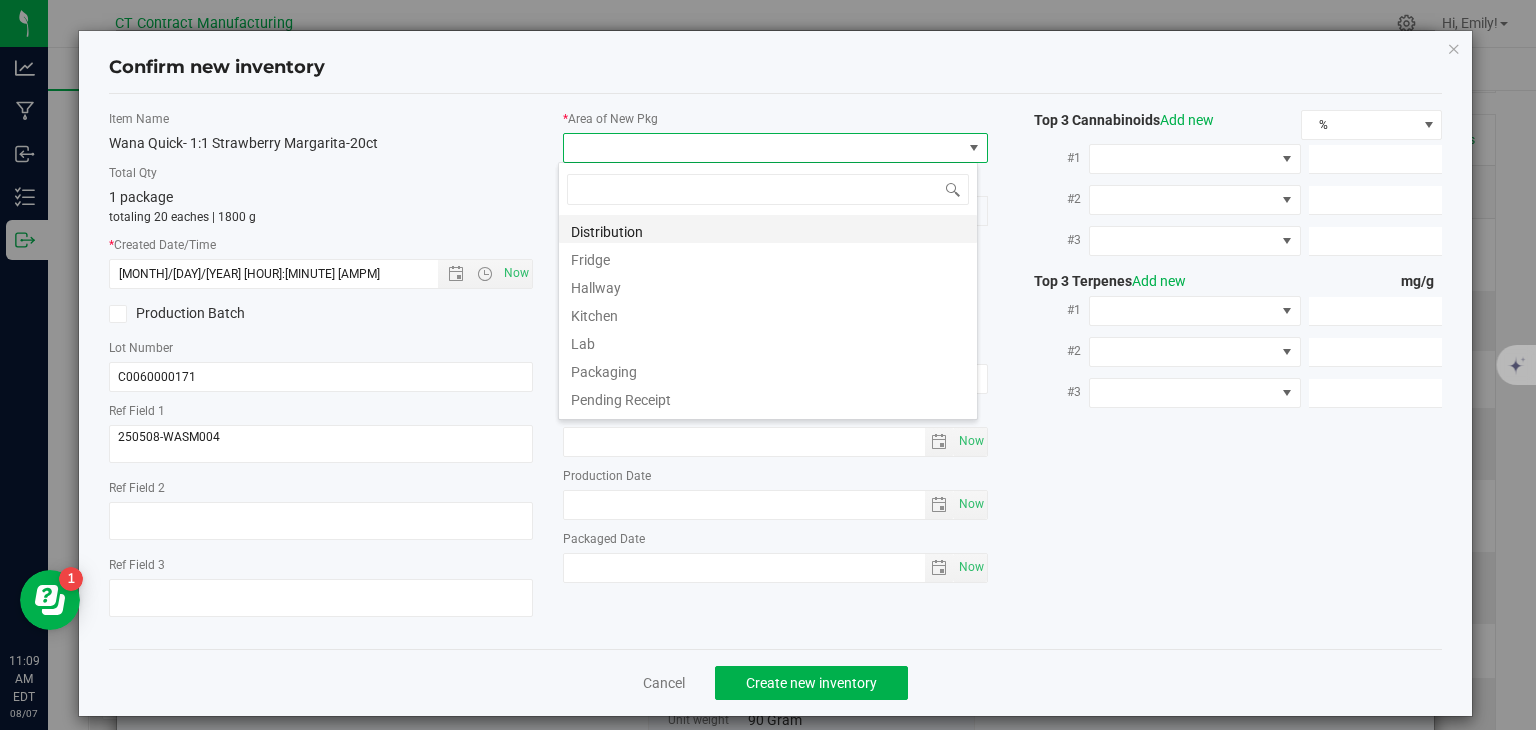 click on "Distribution" at bounding box center (768, 229) 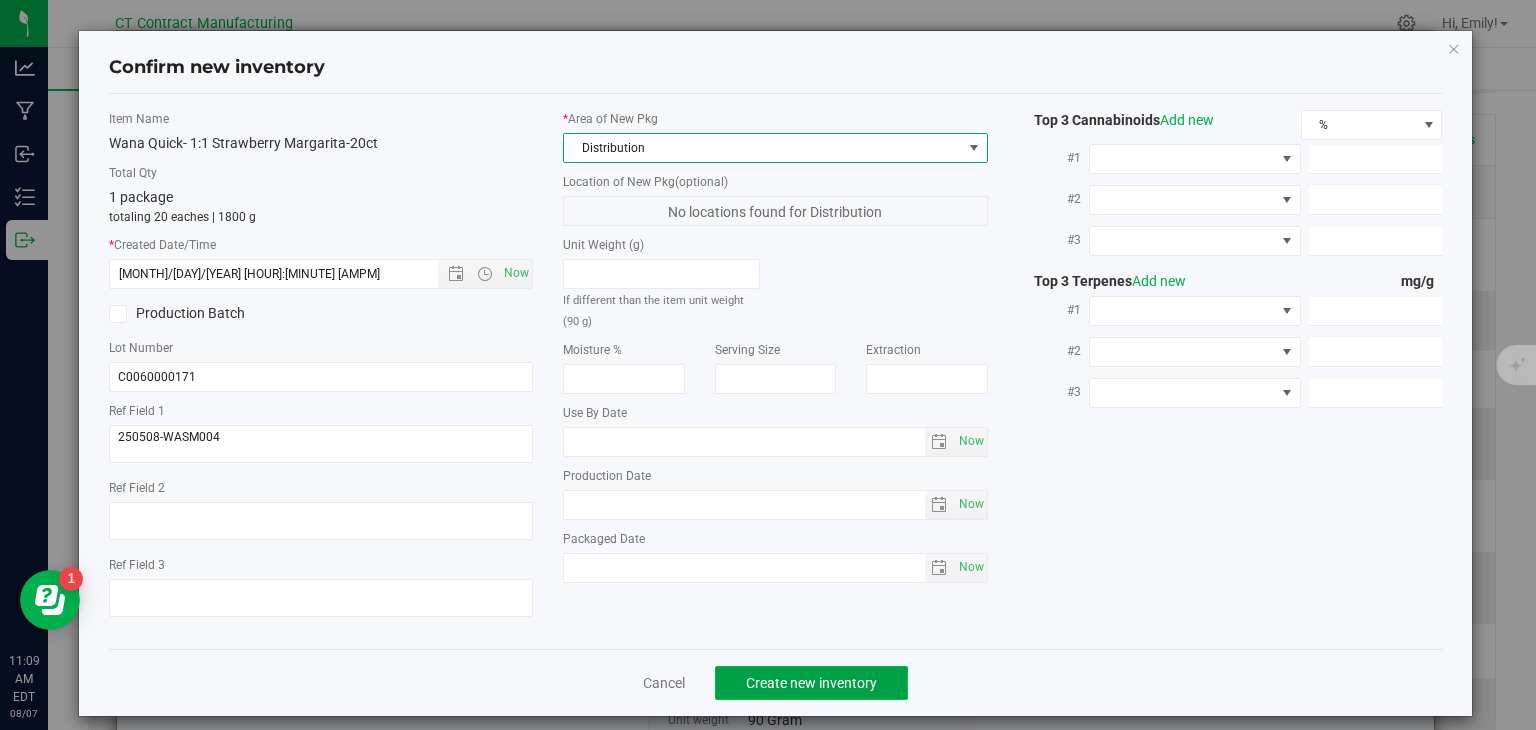 click on "Create new inventory" 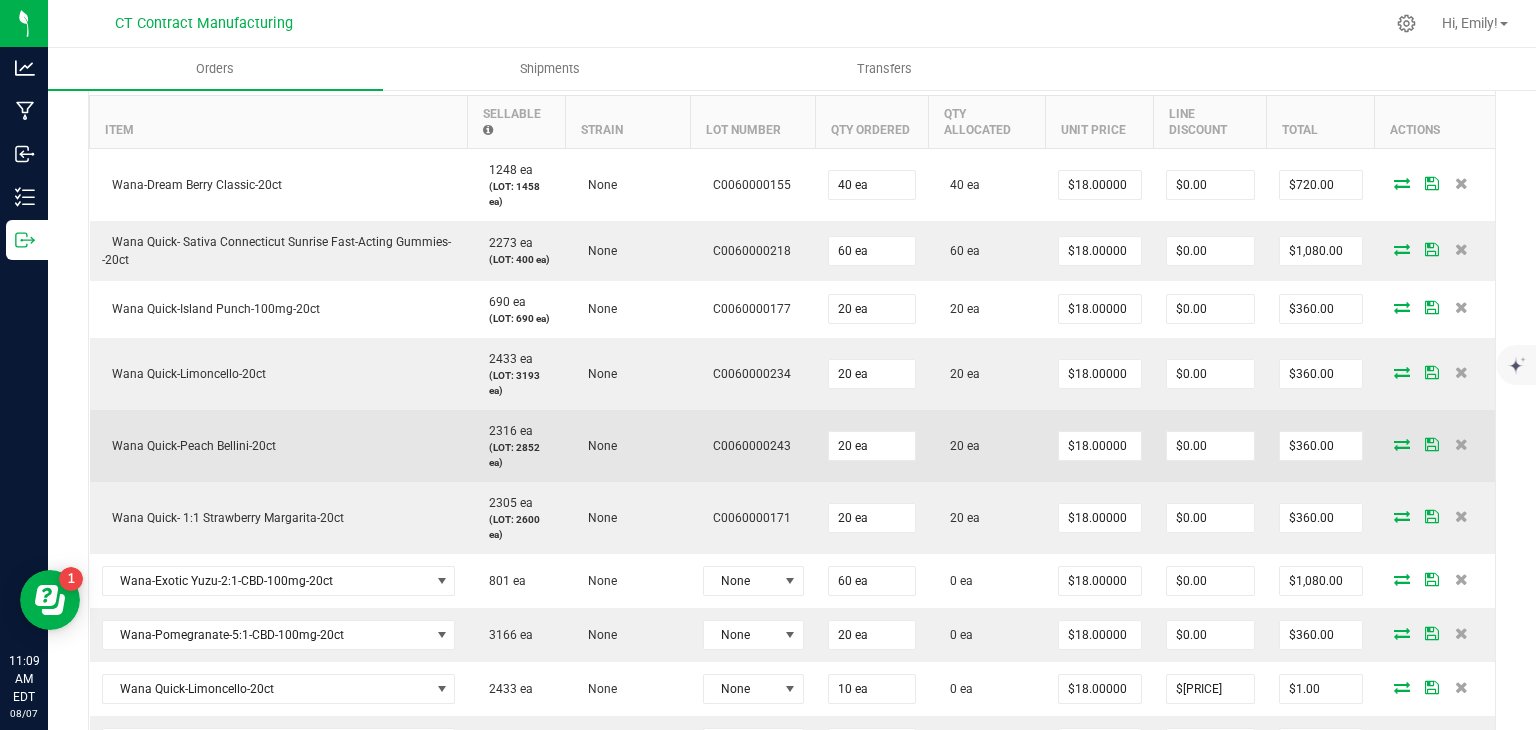 scroll, scrollTop: 600, scrollLeft: 0, axis: vertical 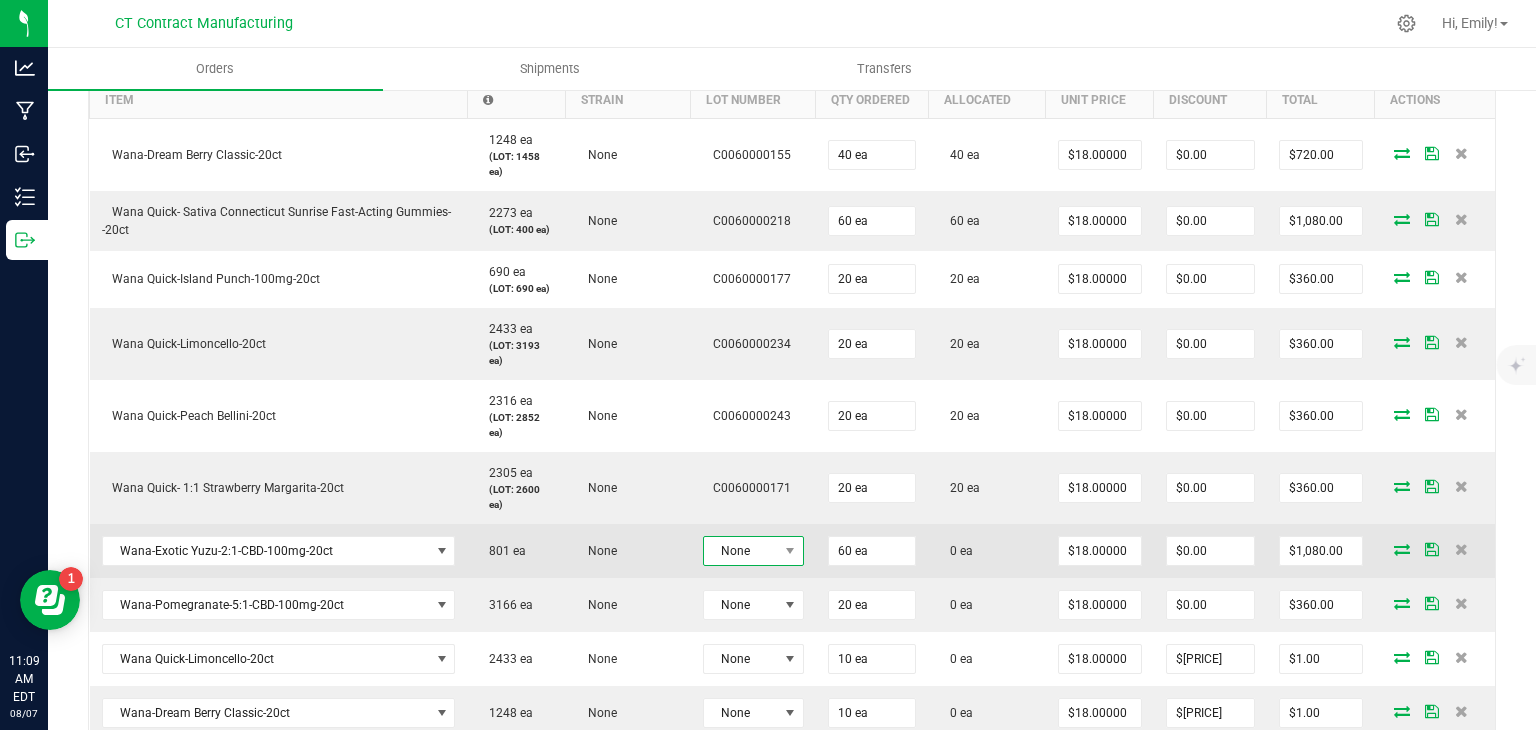 click at bounding box center [790, 551] 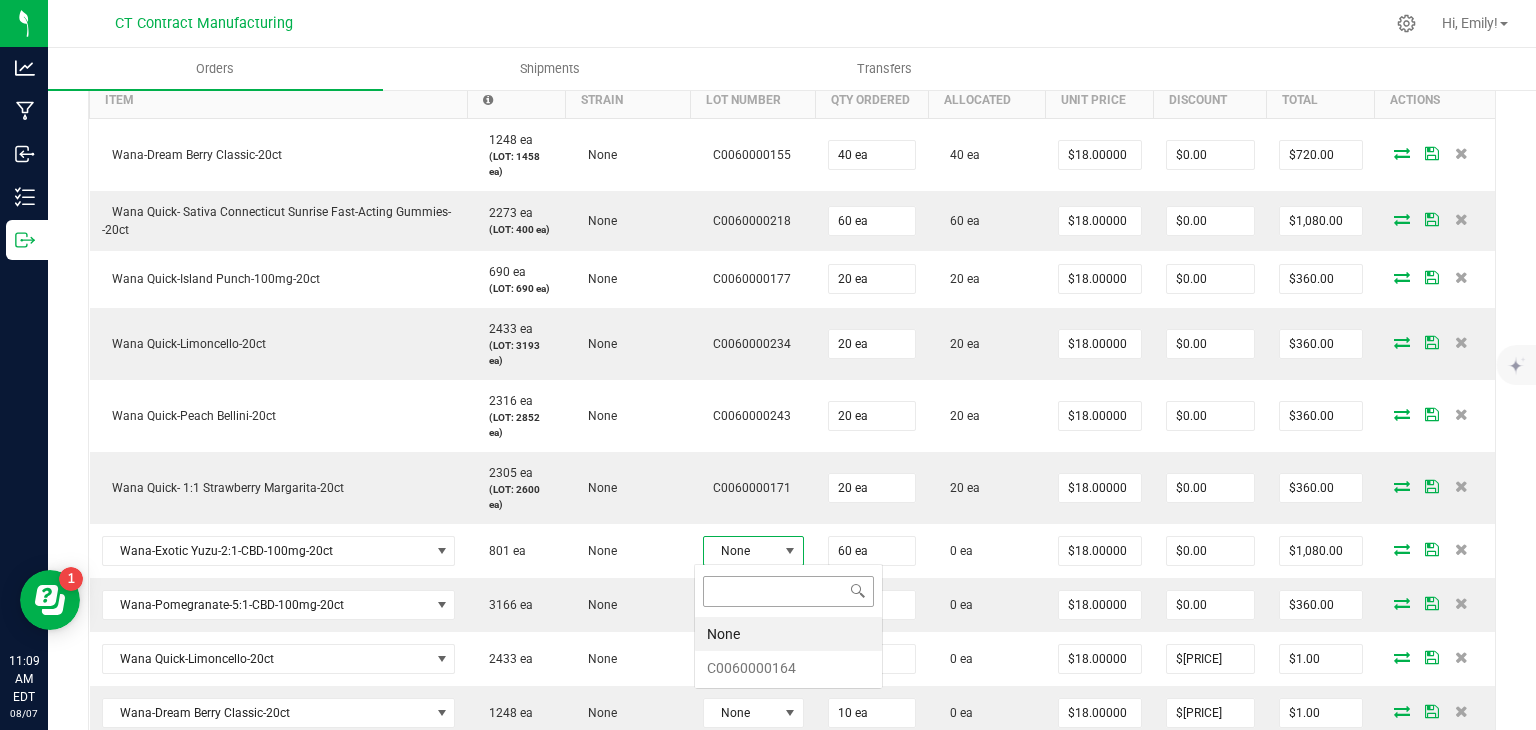 scroll, scrollTop: 99970, scrollLeft: 99899, axis: both 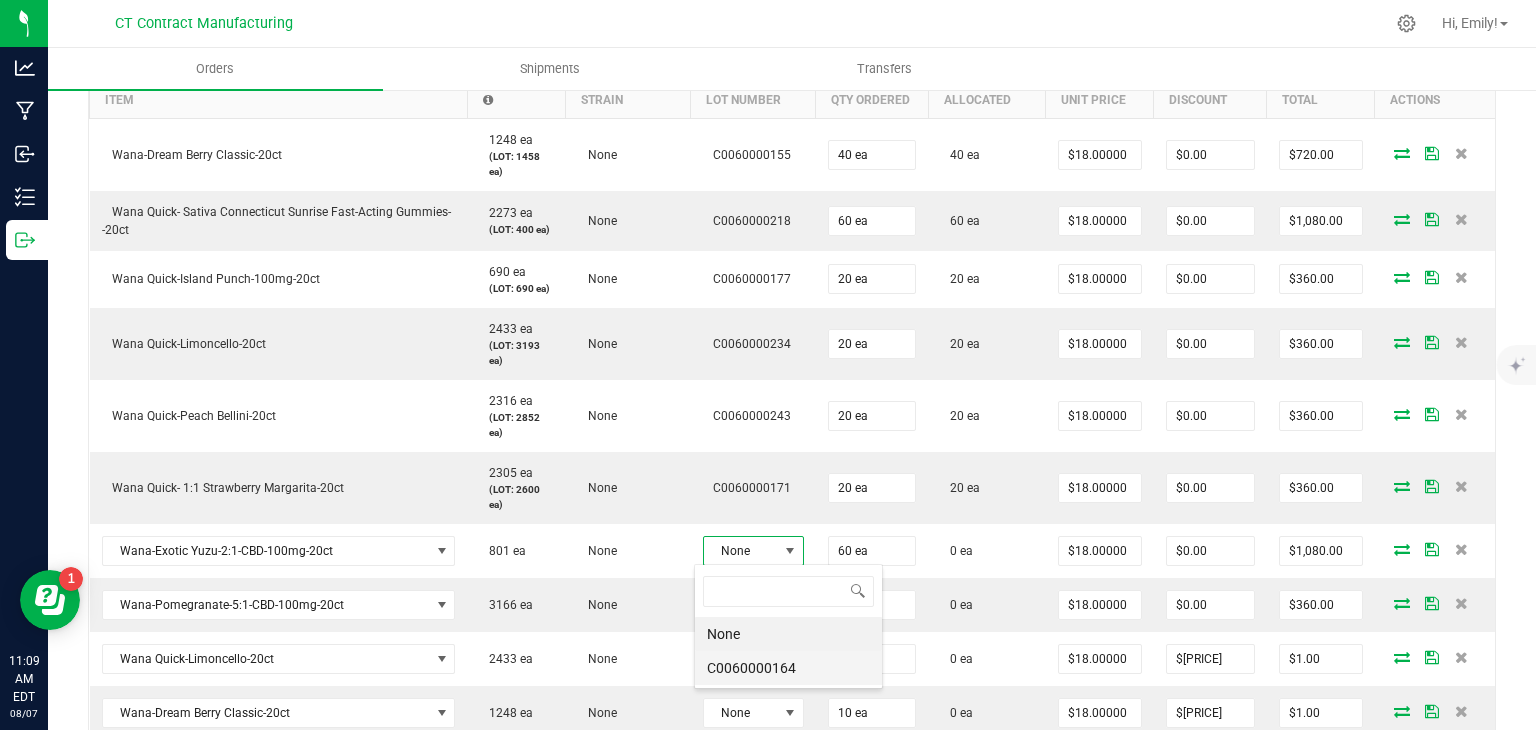 click on "C0060000164" at bounding box center (788, 668) 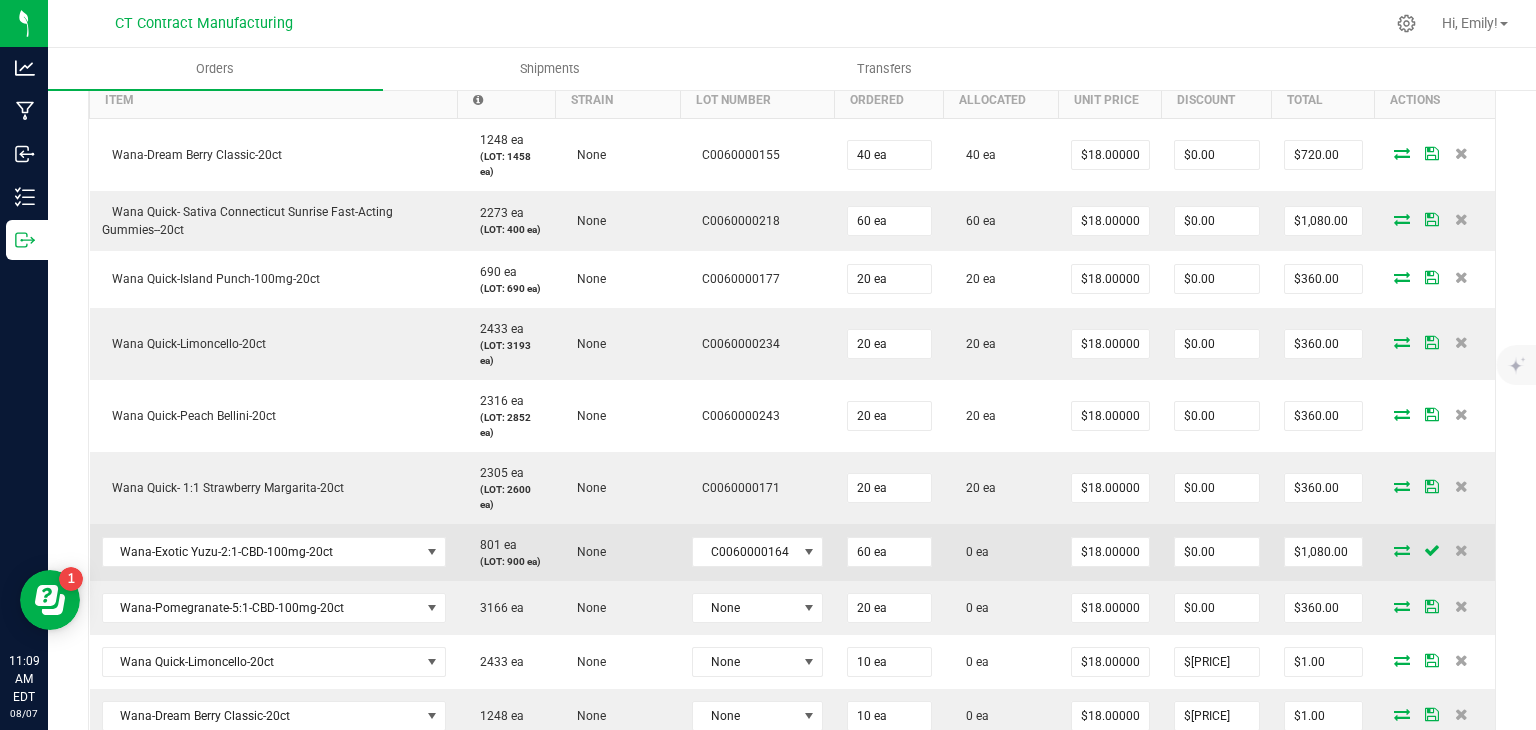 click at bounding box center [1402, 550] 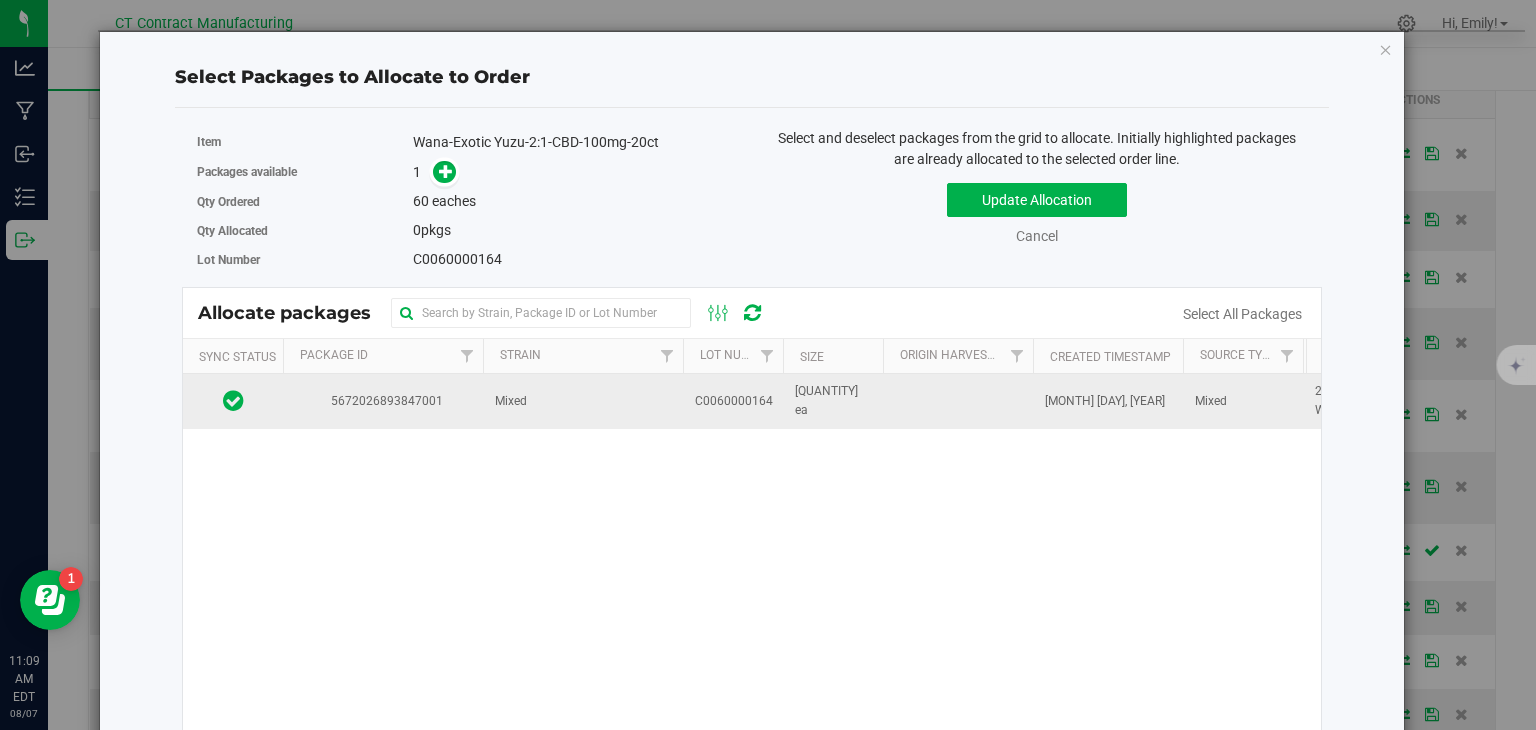 click on "C0060000164" at bounding box center (734, 401) 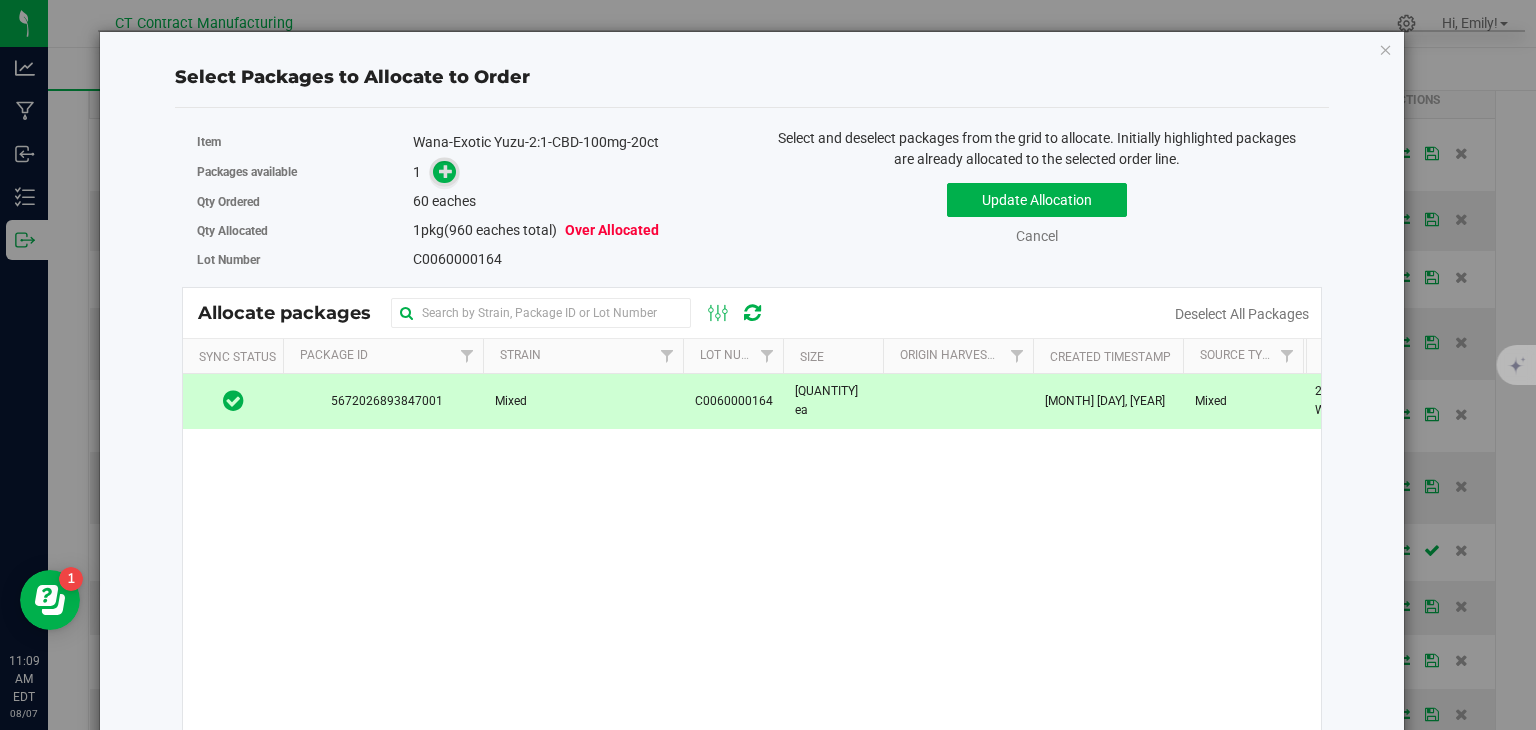 click at bounding box center [446, 171] 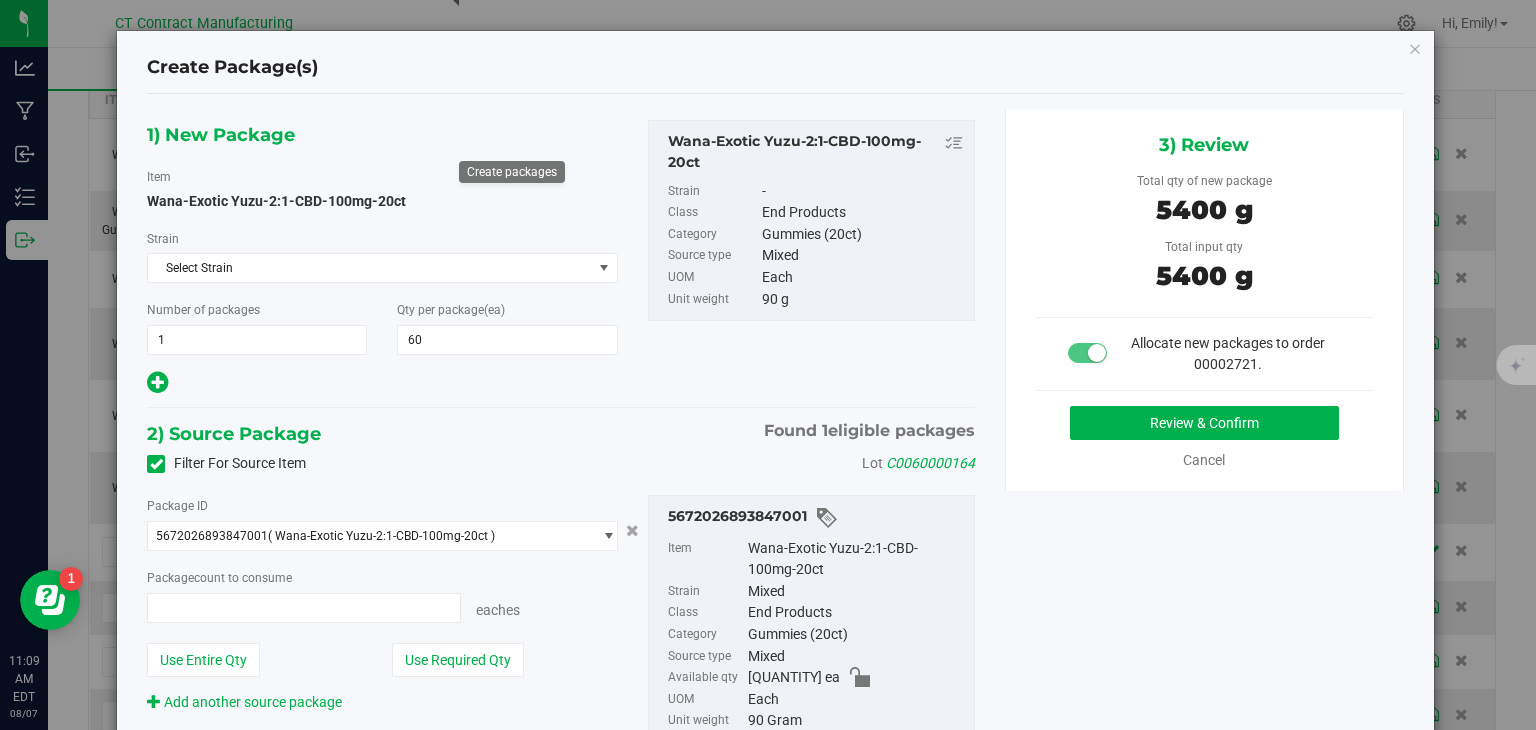 type on "60 ea" 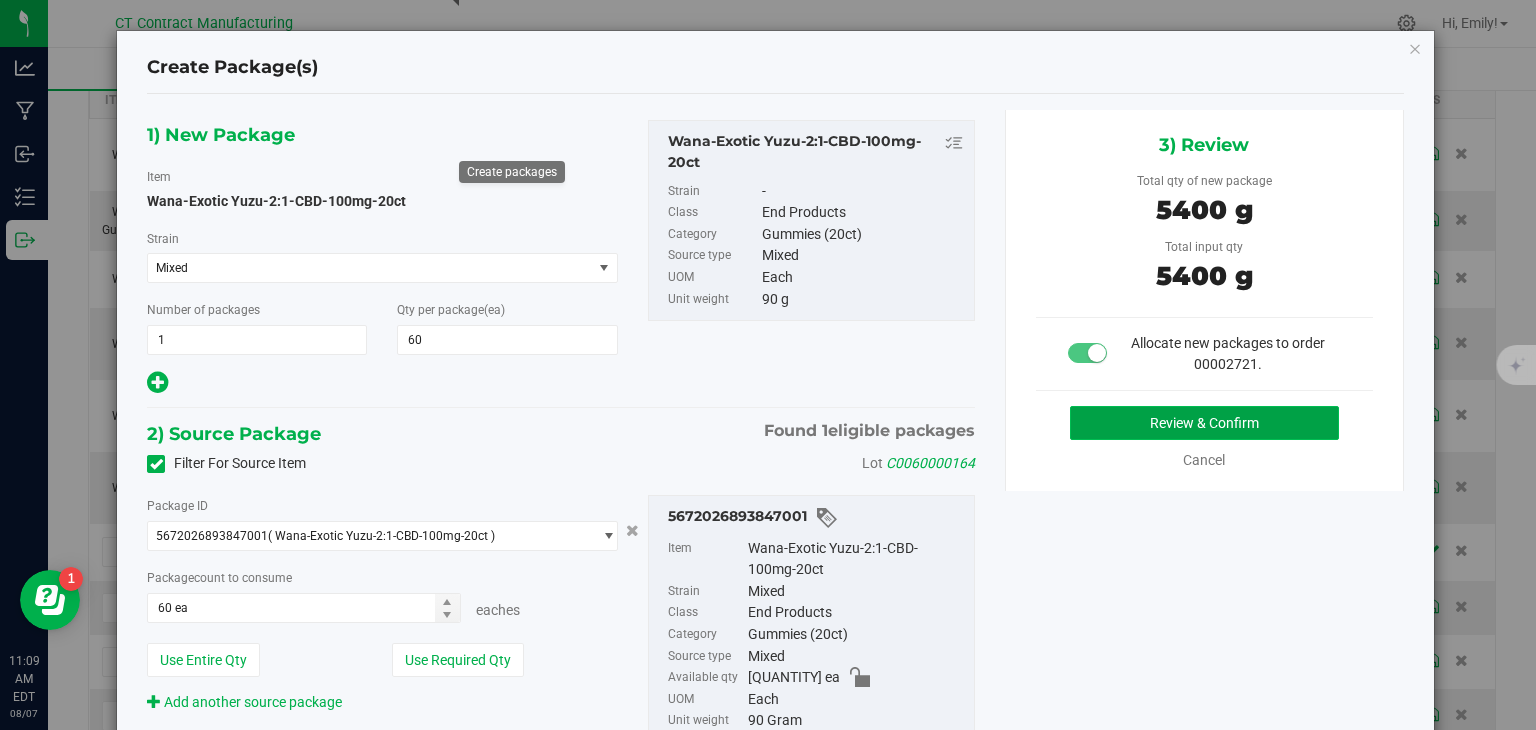 click on "Review & Confirm" at bounding box center (1204, 423) 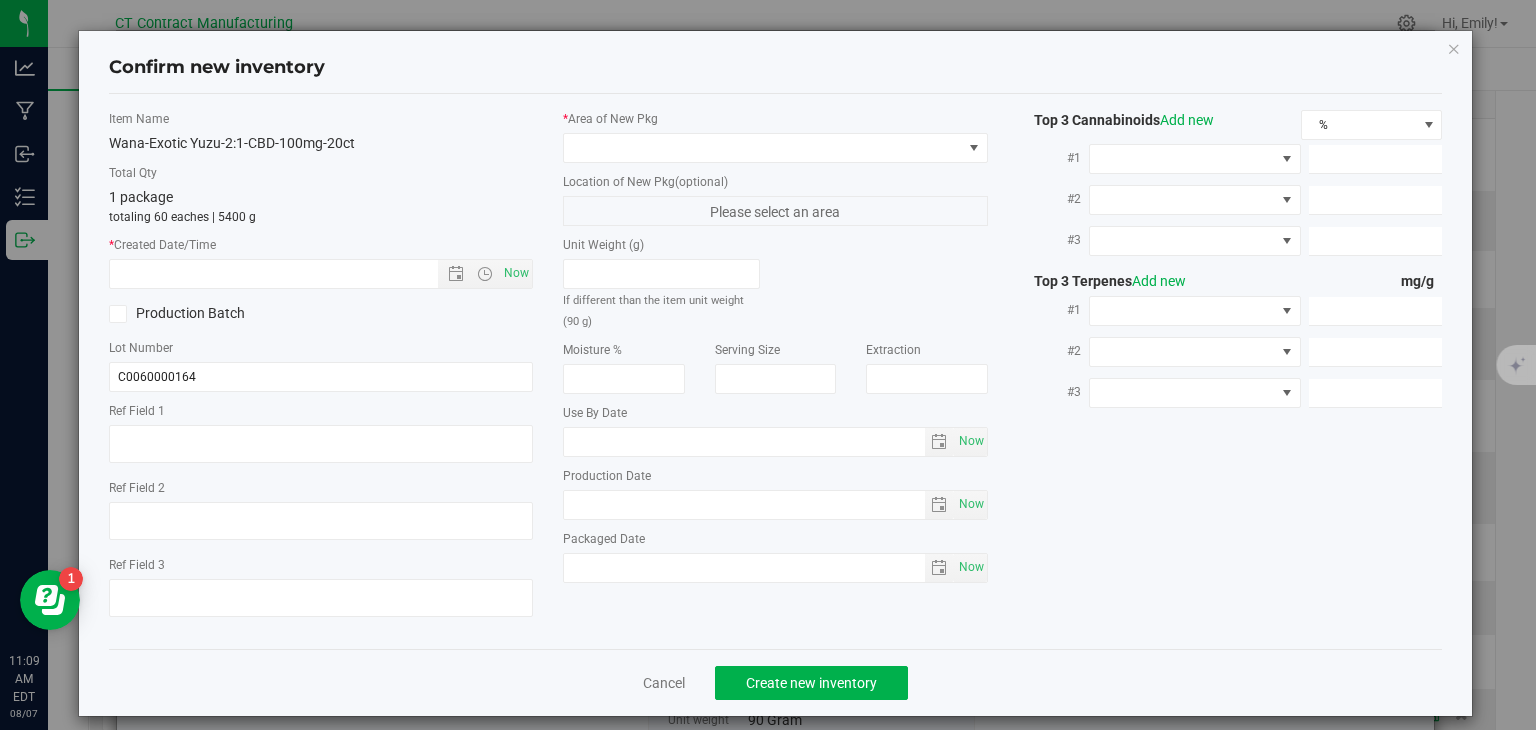type on "250501-WAYU004" 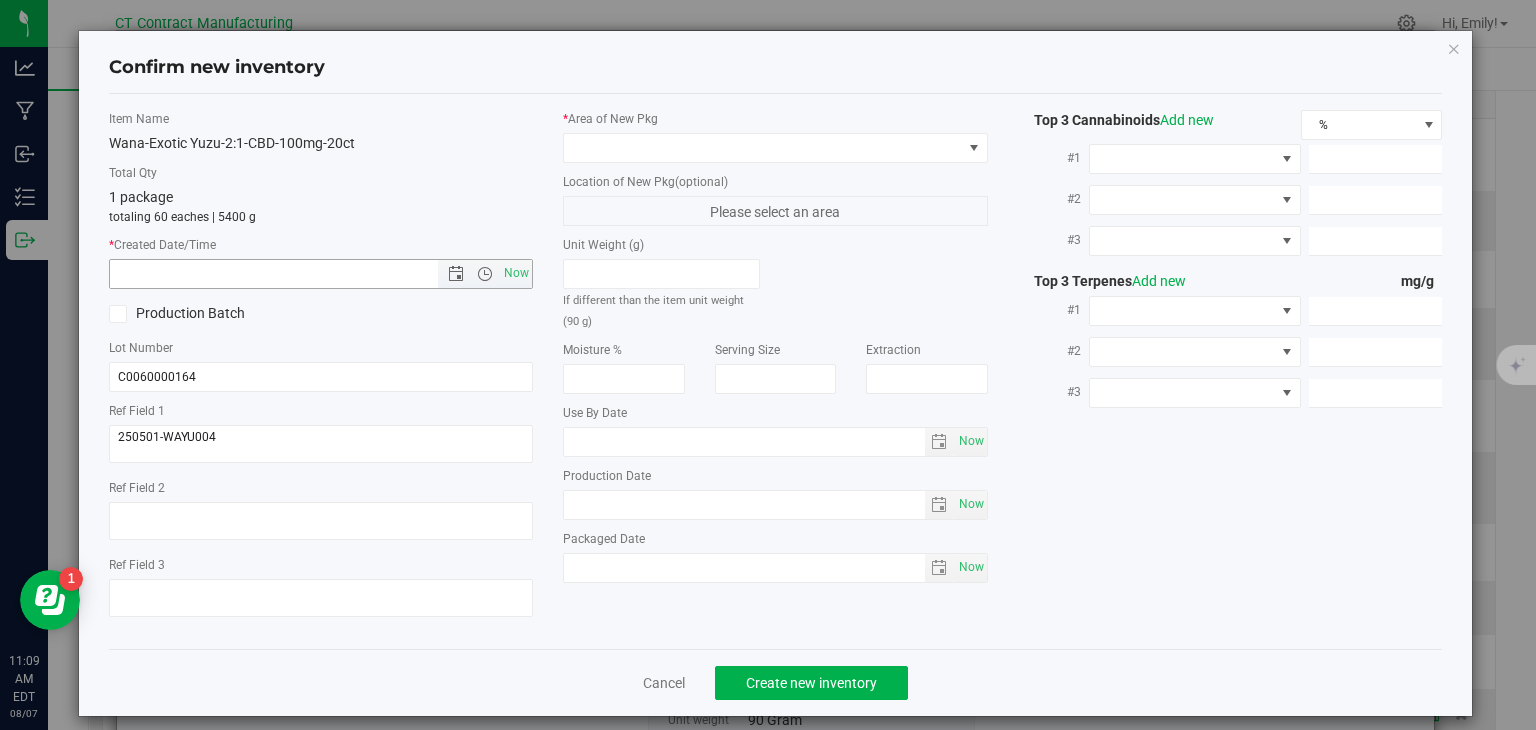 click on "Now" at bounding box center (517, 273) 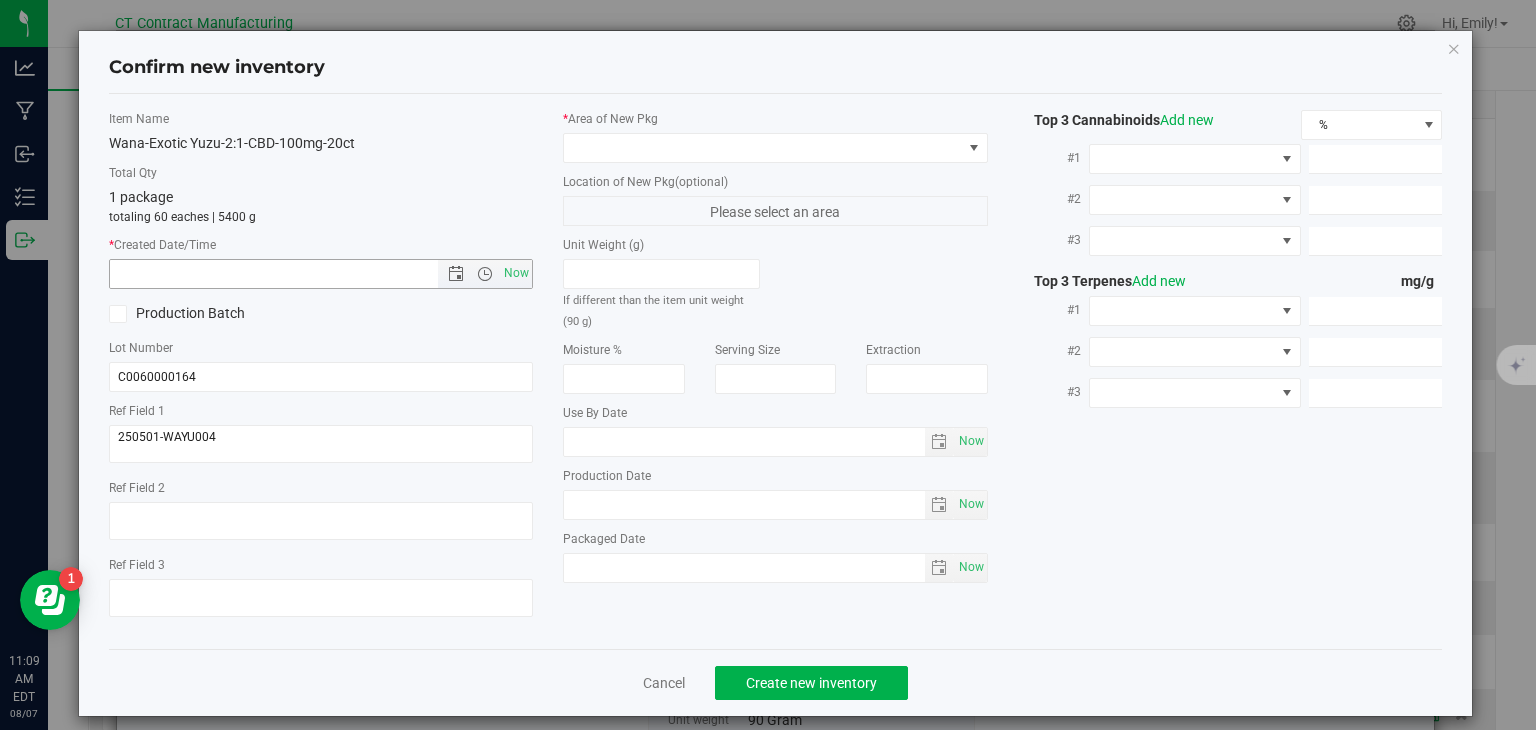 type on "8/7/2025 11:09 AM" 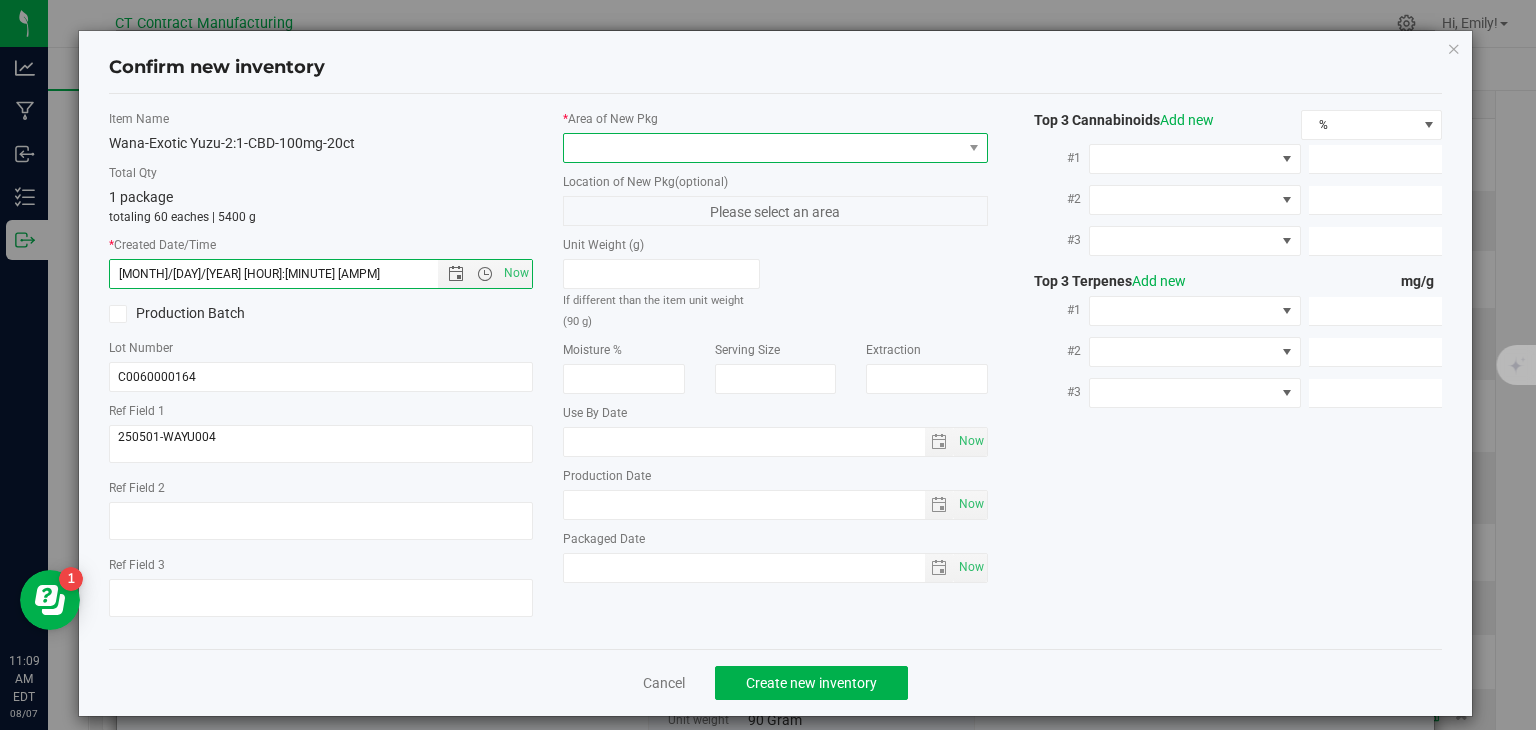 click at bounding box center (763, 148) 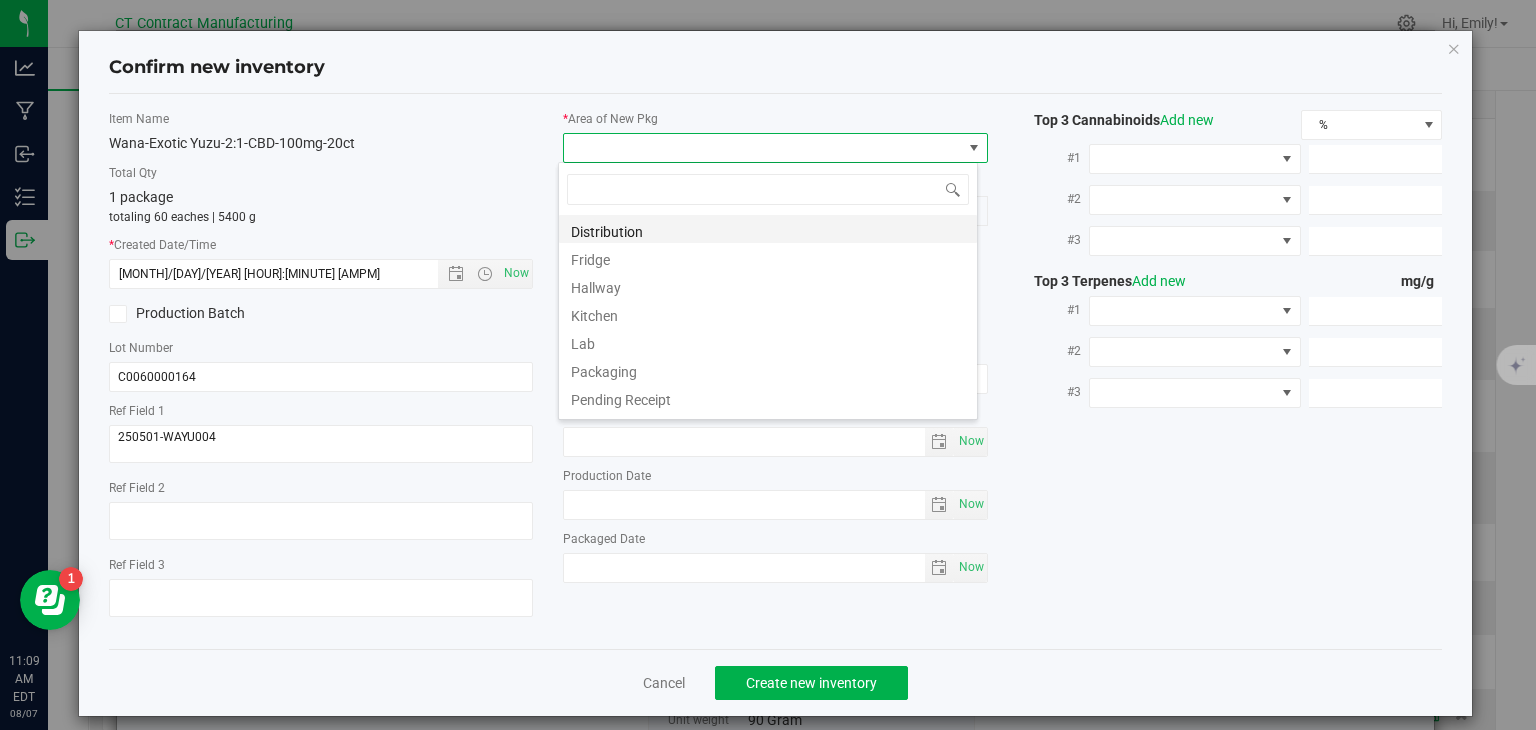 scroll, scrollTop: 99970, scrollLeft: 99580, axis: both 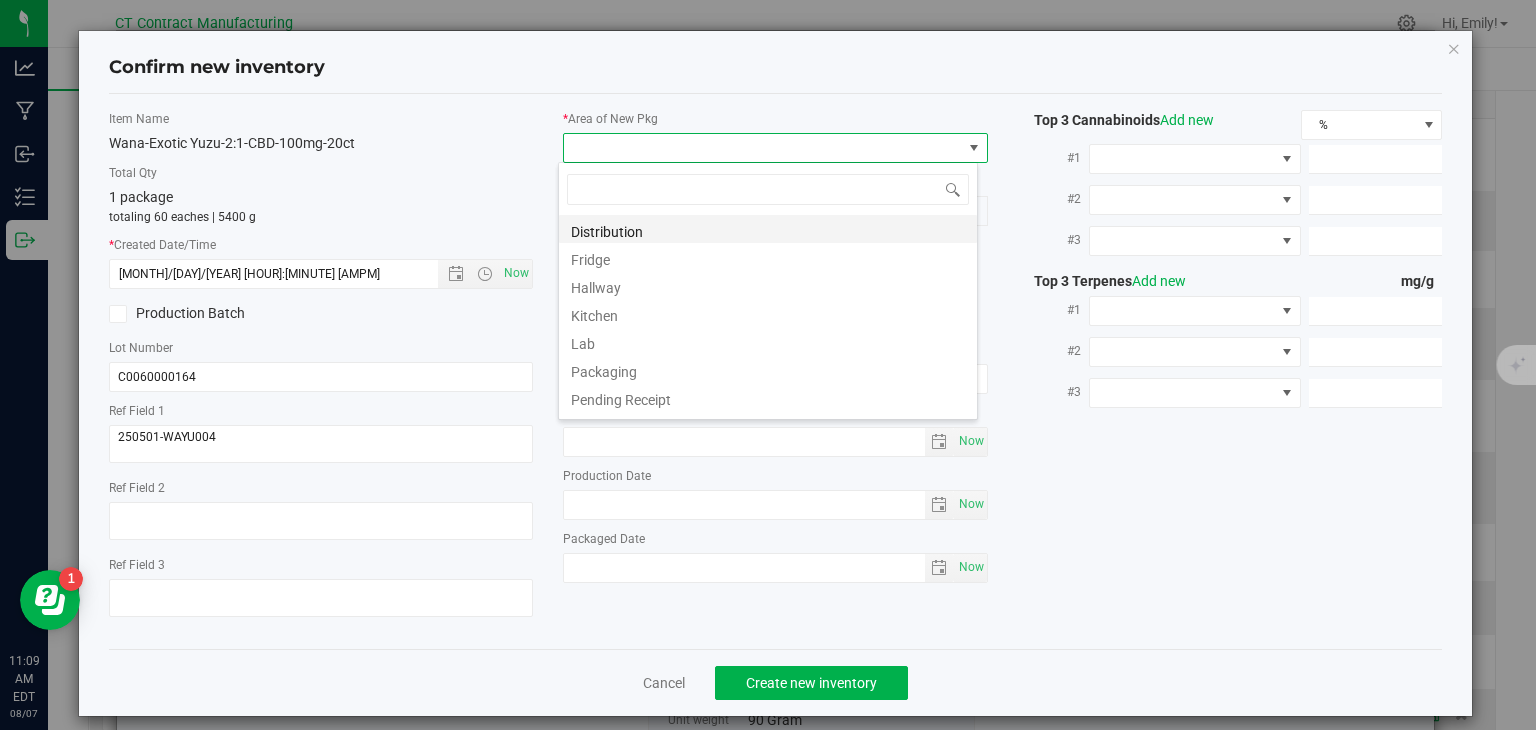 click on "Distribution" at bounding box center (768, 229) 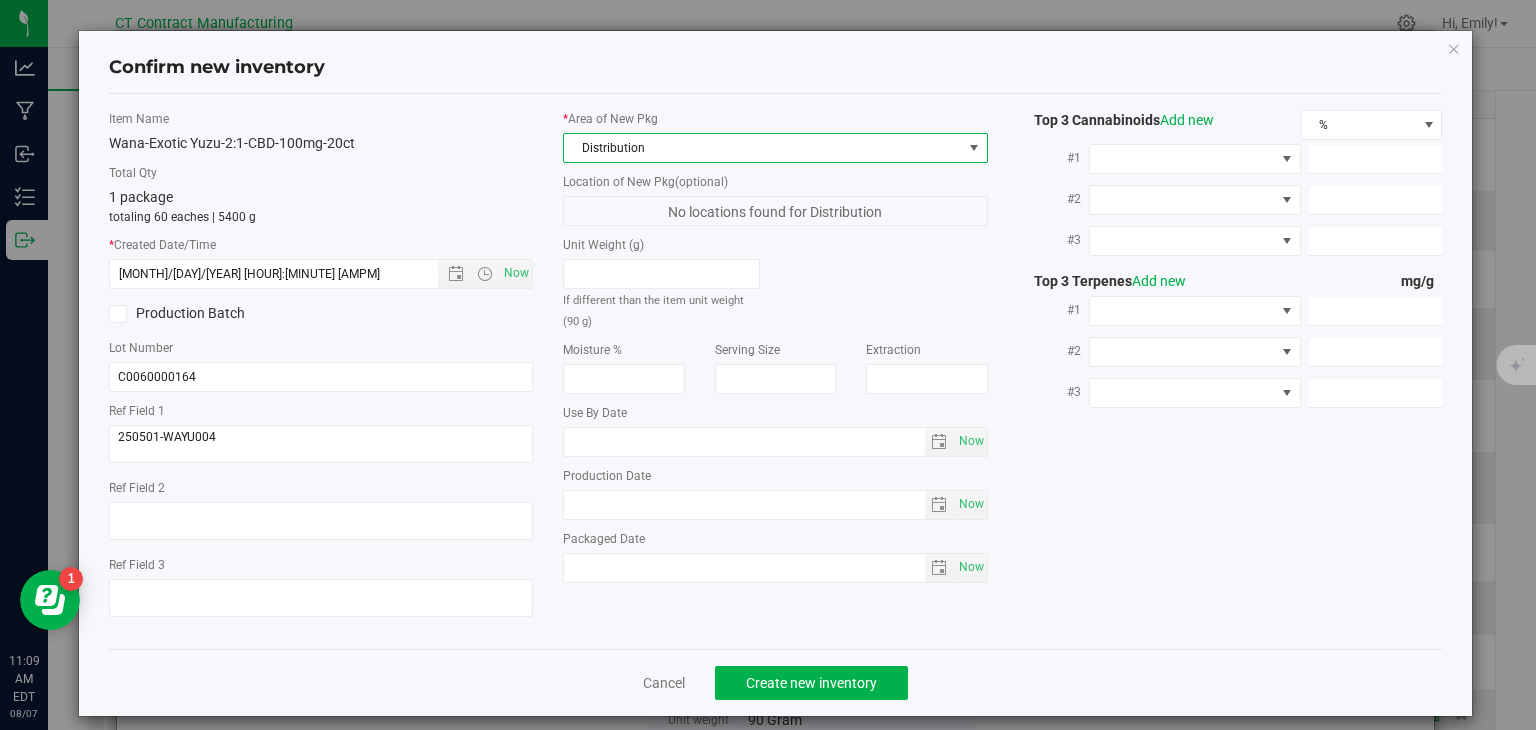 click on "Cancel
Create new inventory" at bounding box center [776, 682] 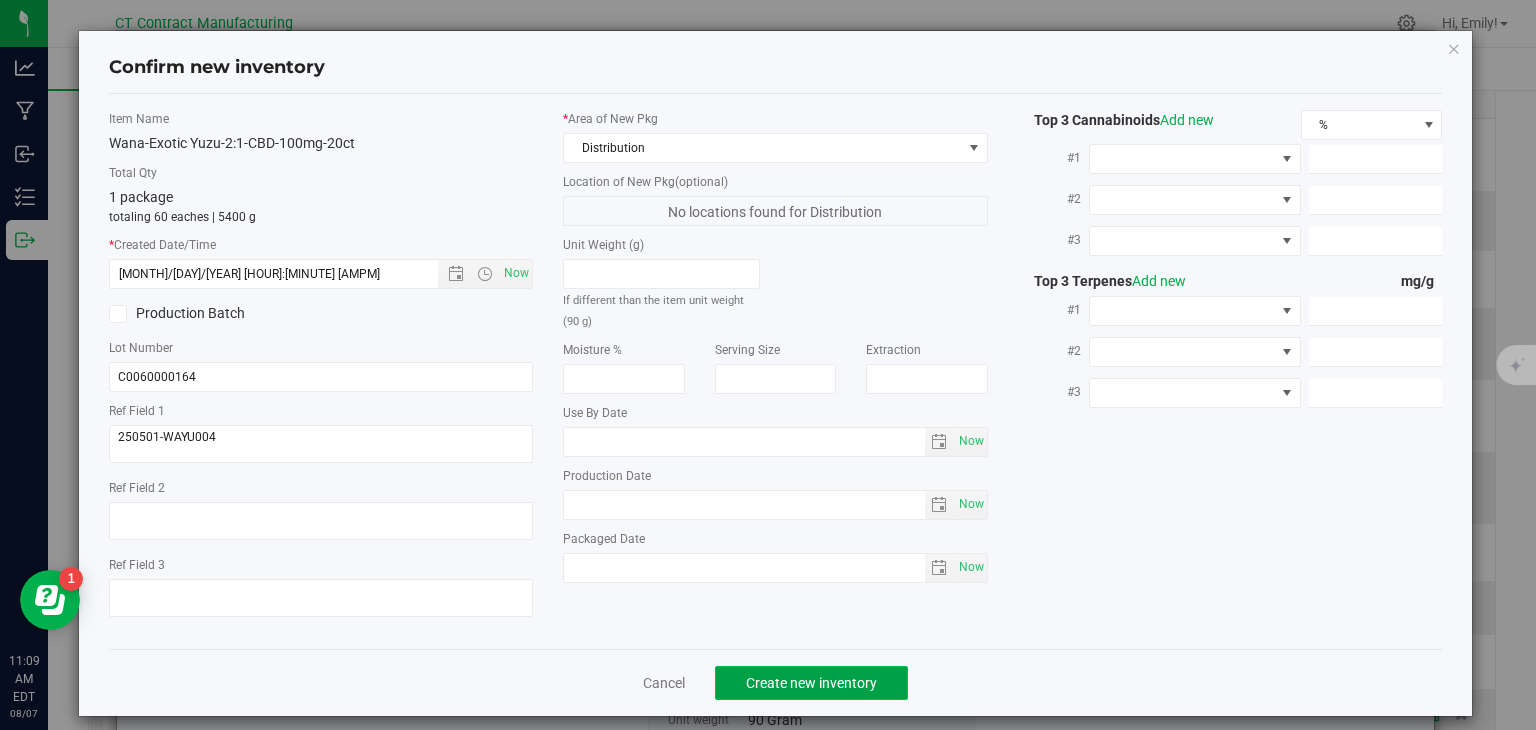 click on "Create new inventory" 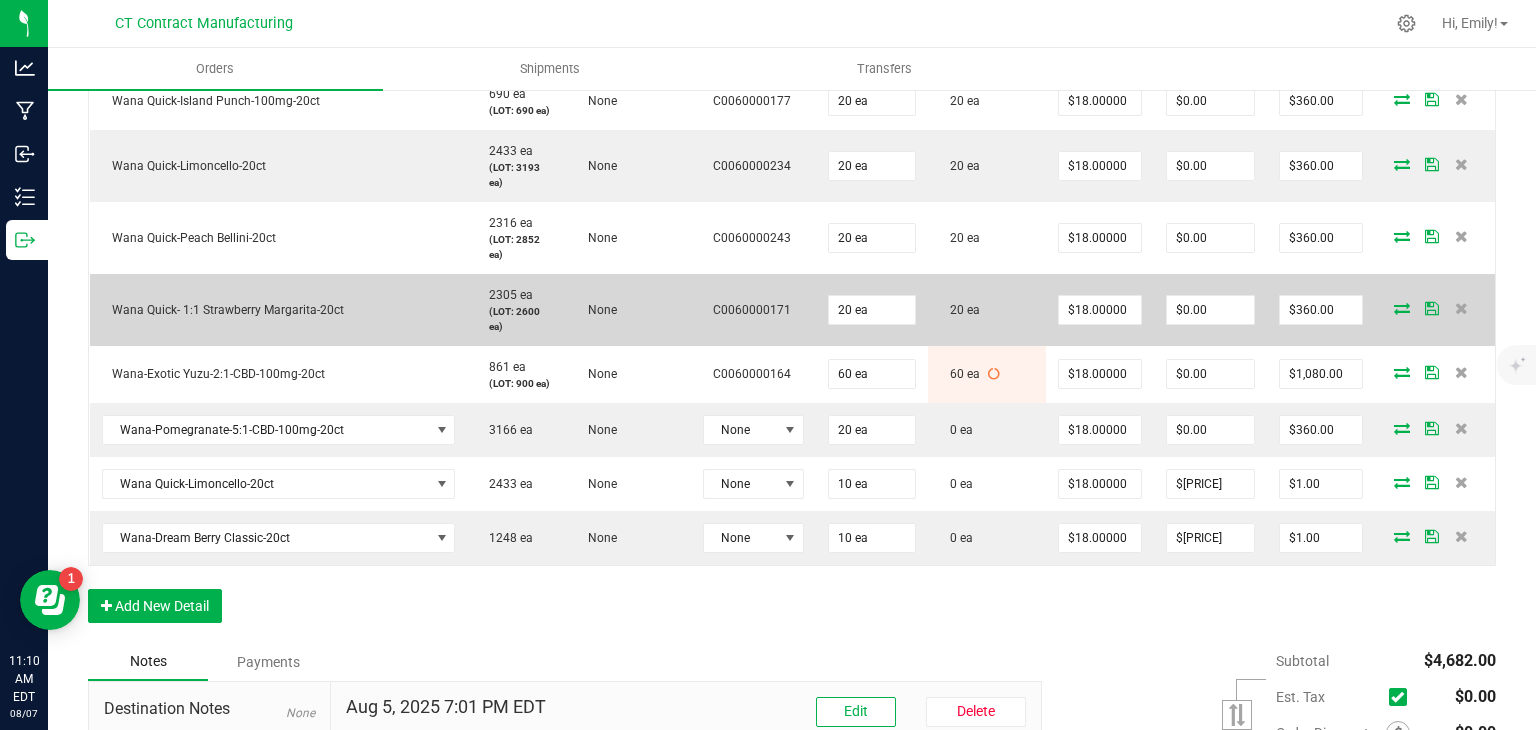 scroll, scrollTop: 800, scrollLeft: 0, axis: vertical 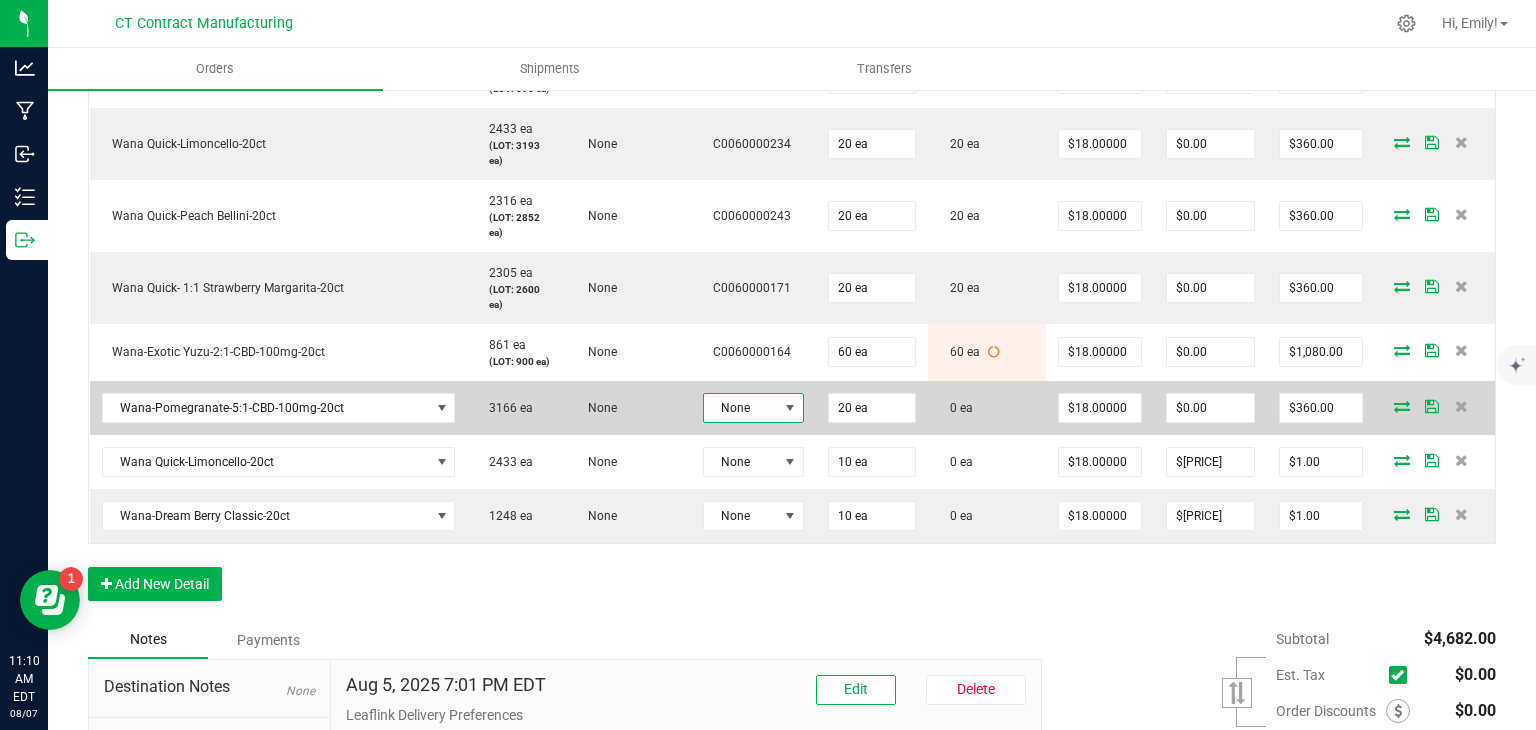 click on "None" at bounding box center [741, 408] 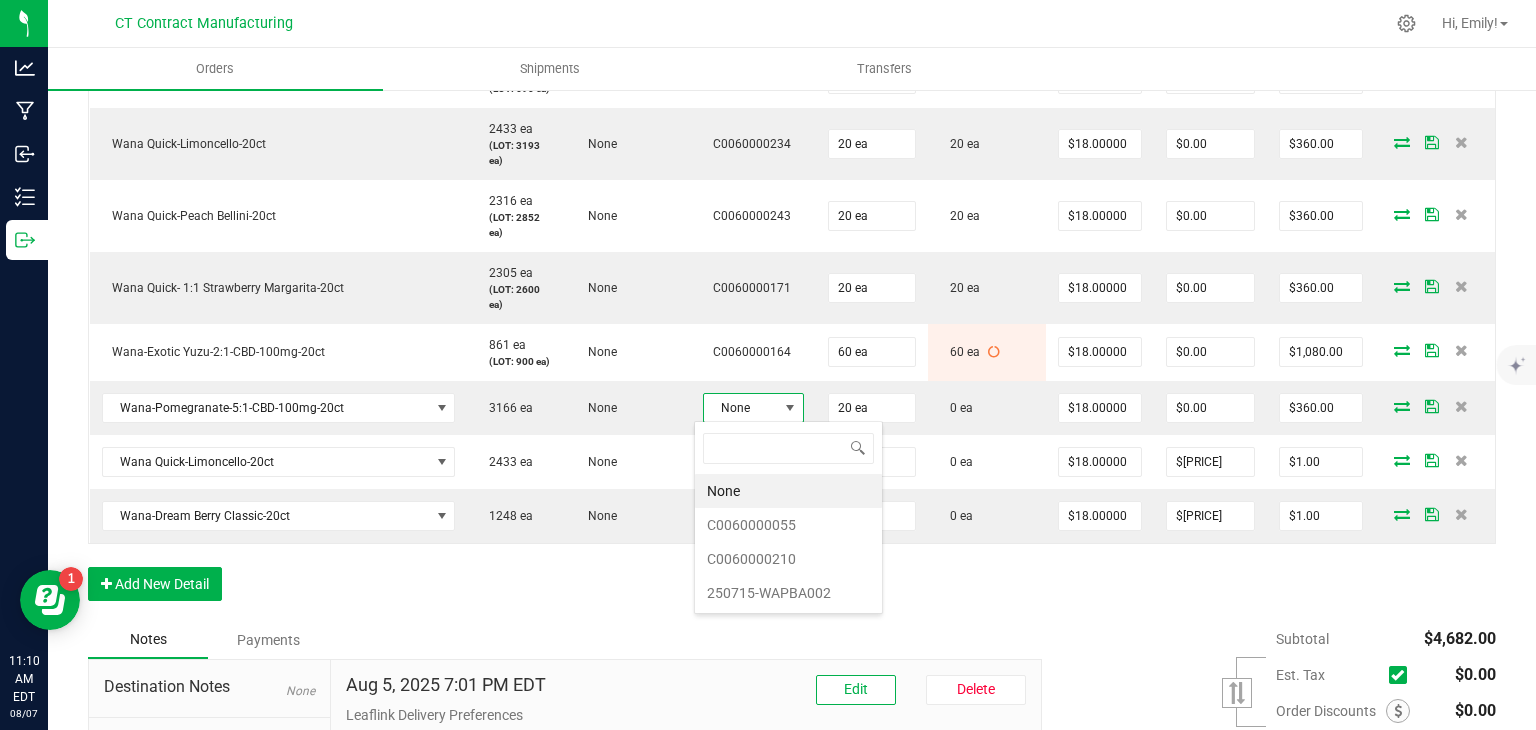 scroll, scrollTop: 99970, scrollLeft: 99899, axis: both 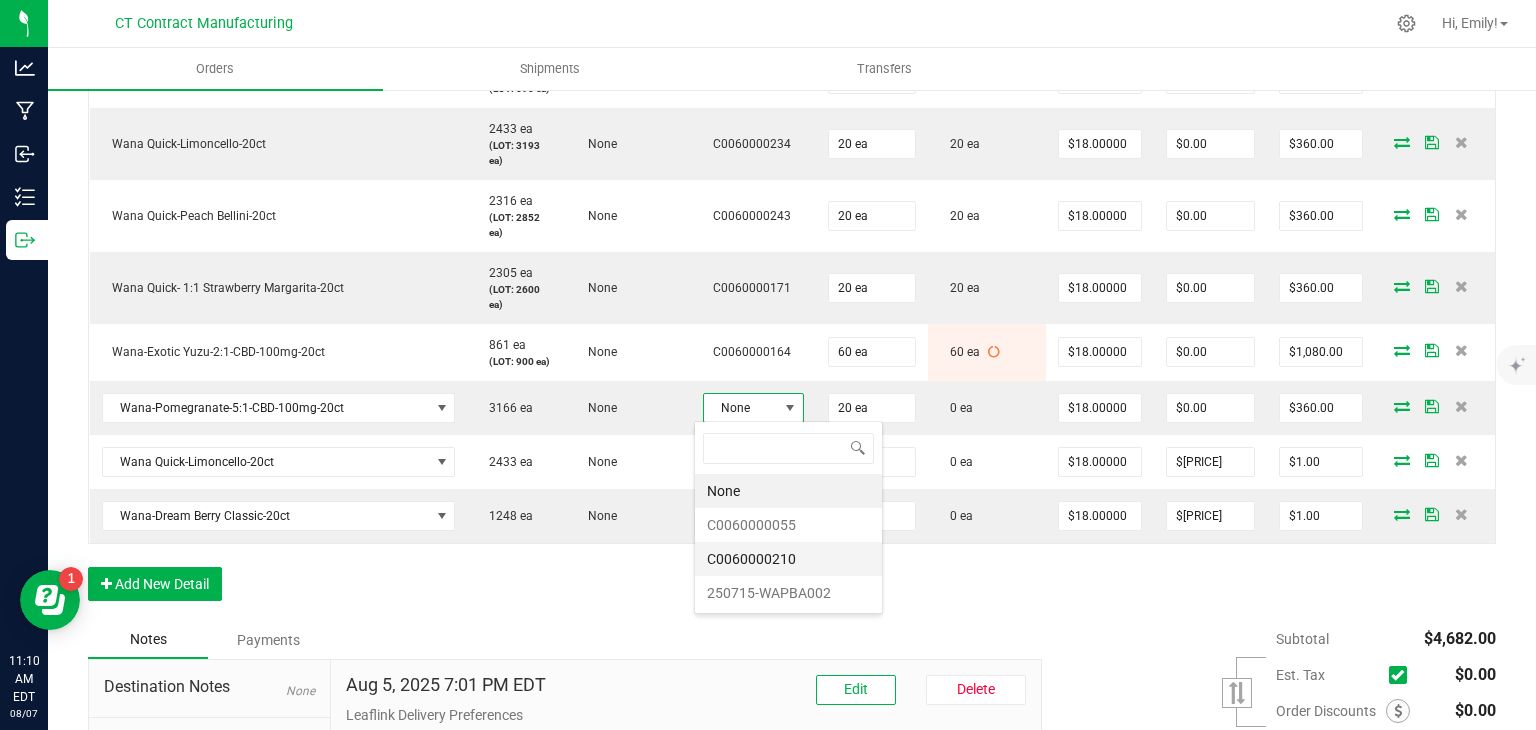 click on "C0060000210" at bounding box center (788, 559) 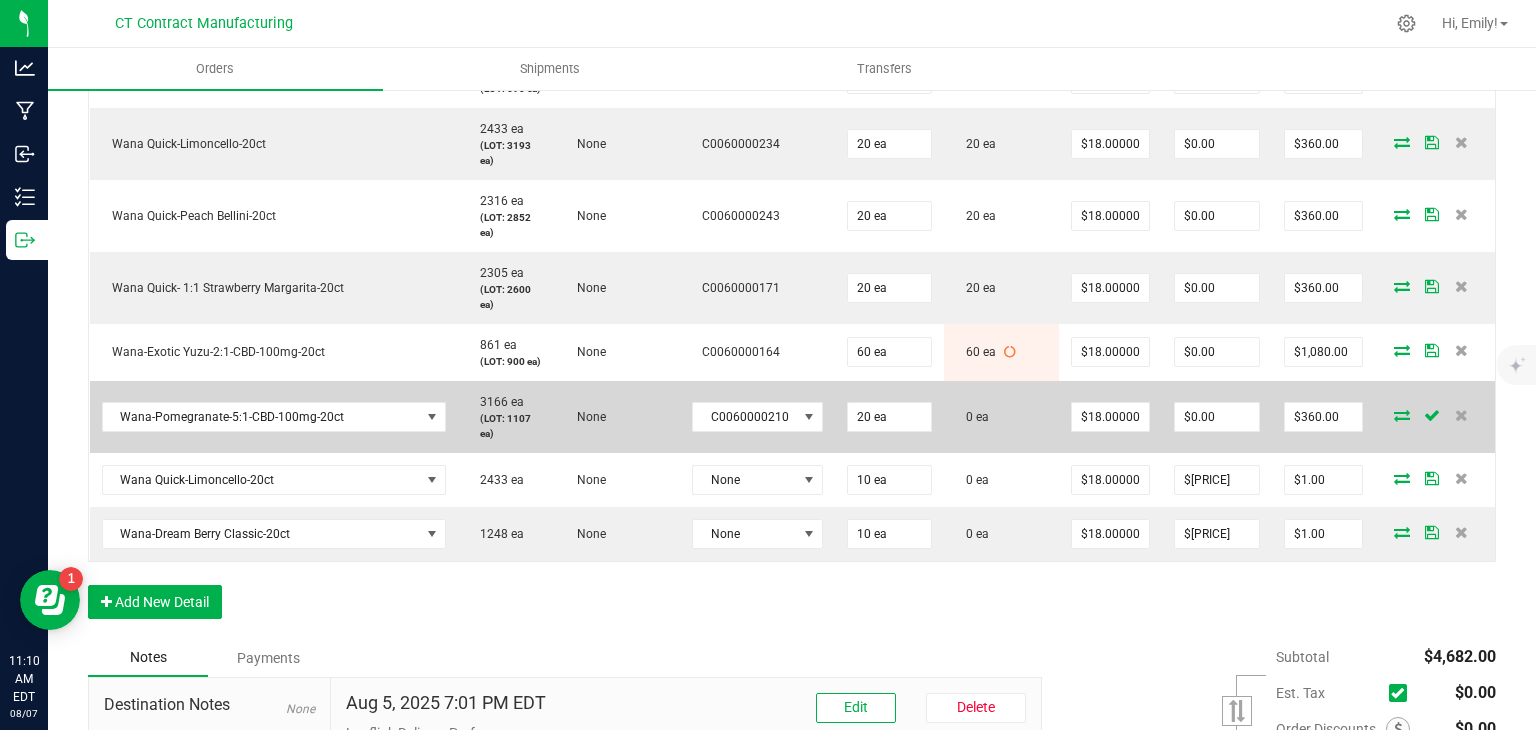 click at bounding box center (1402, 415) 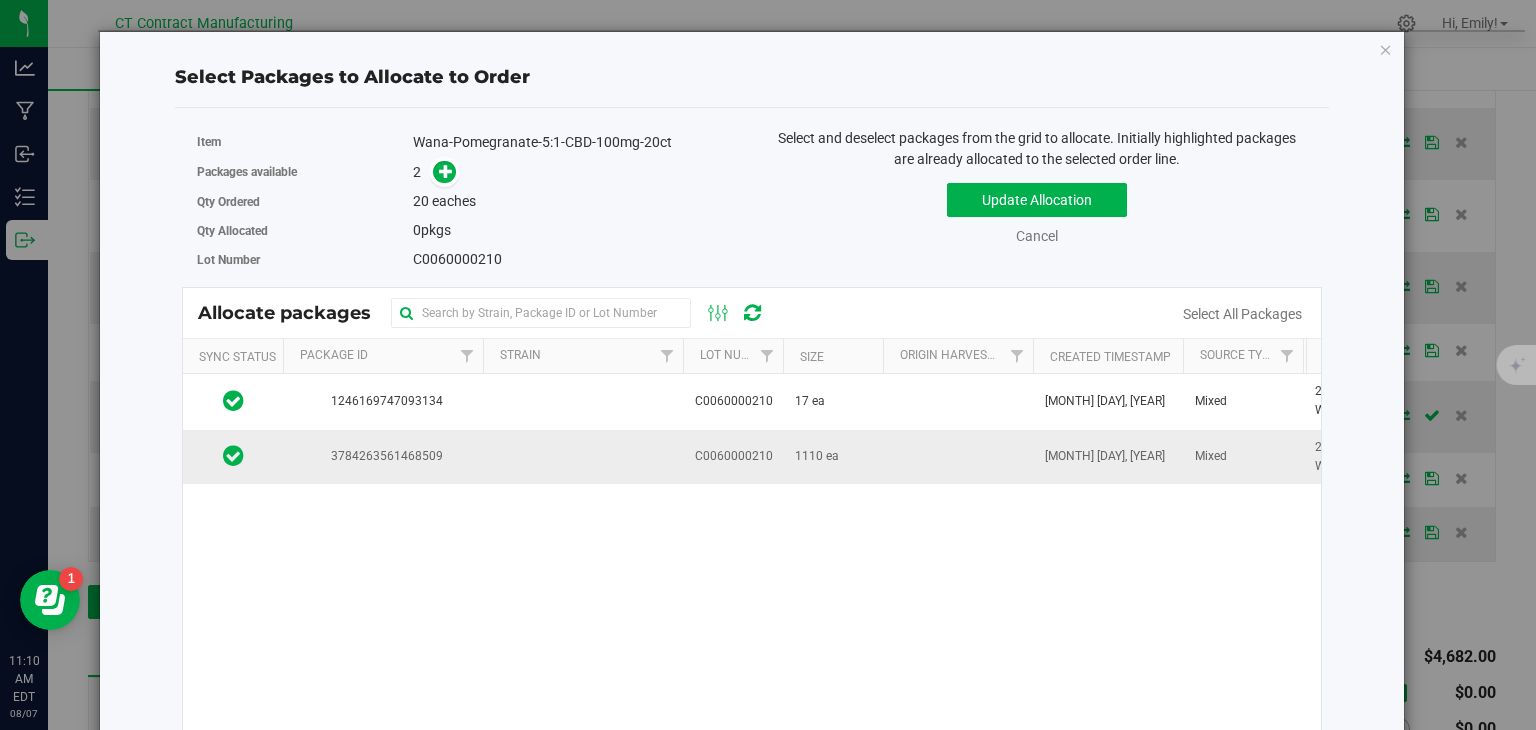 click on "1110 ea" at bounding box center (817, 456) 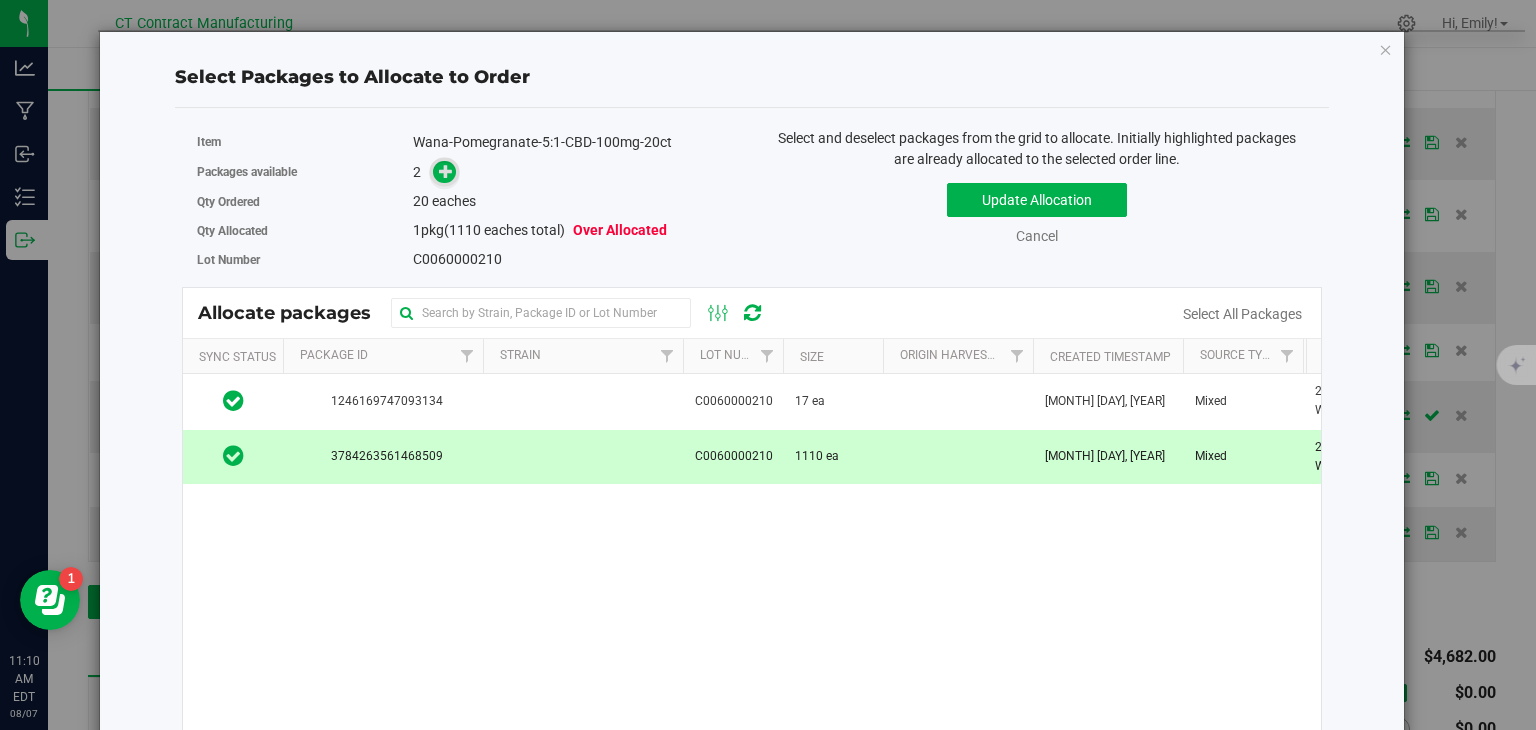 click at bounding box center (446, 171) 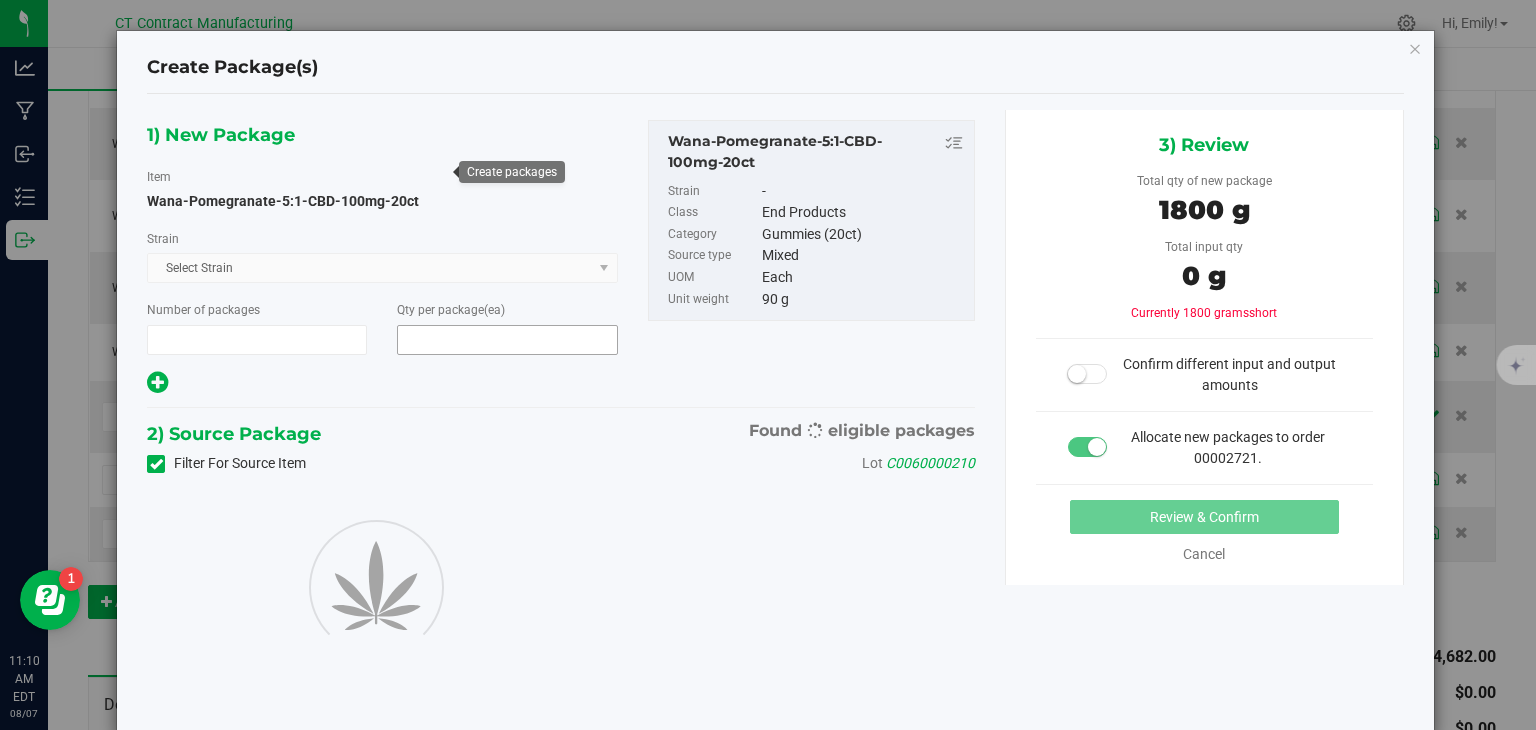type on "1" 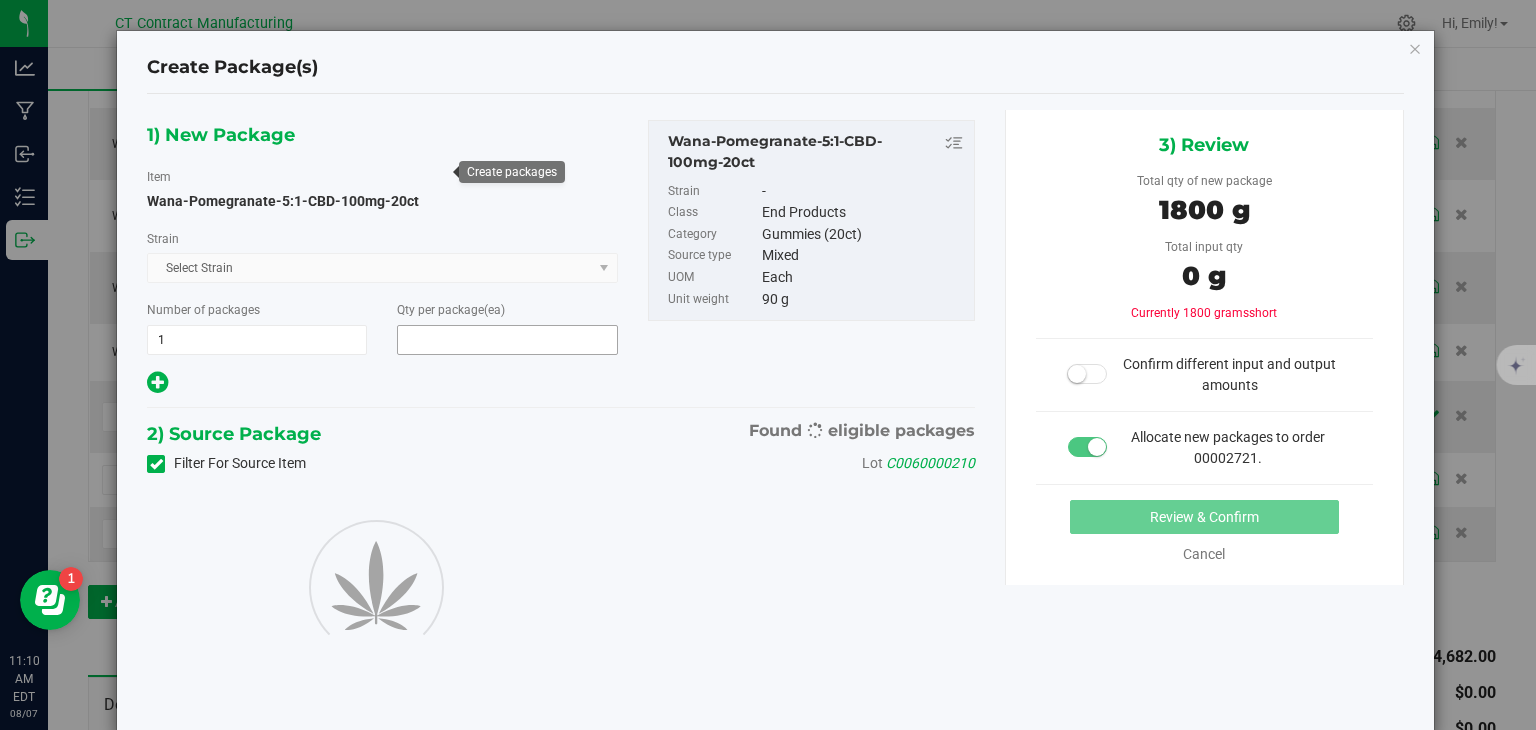 type on "20" 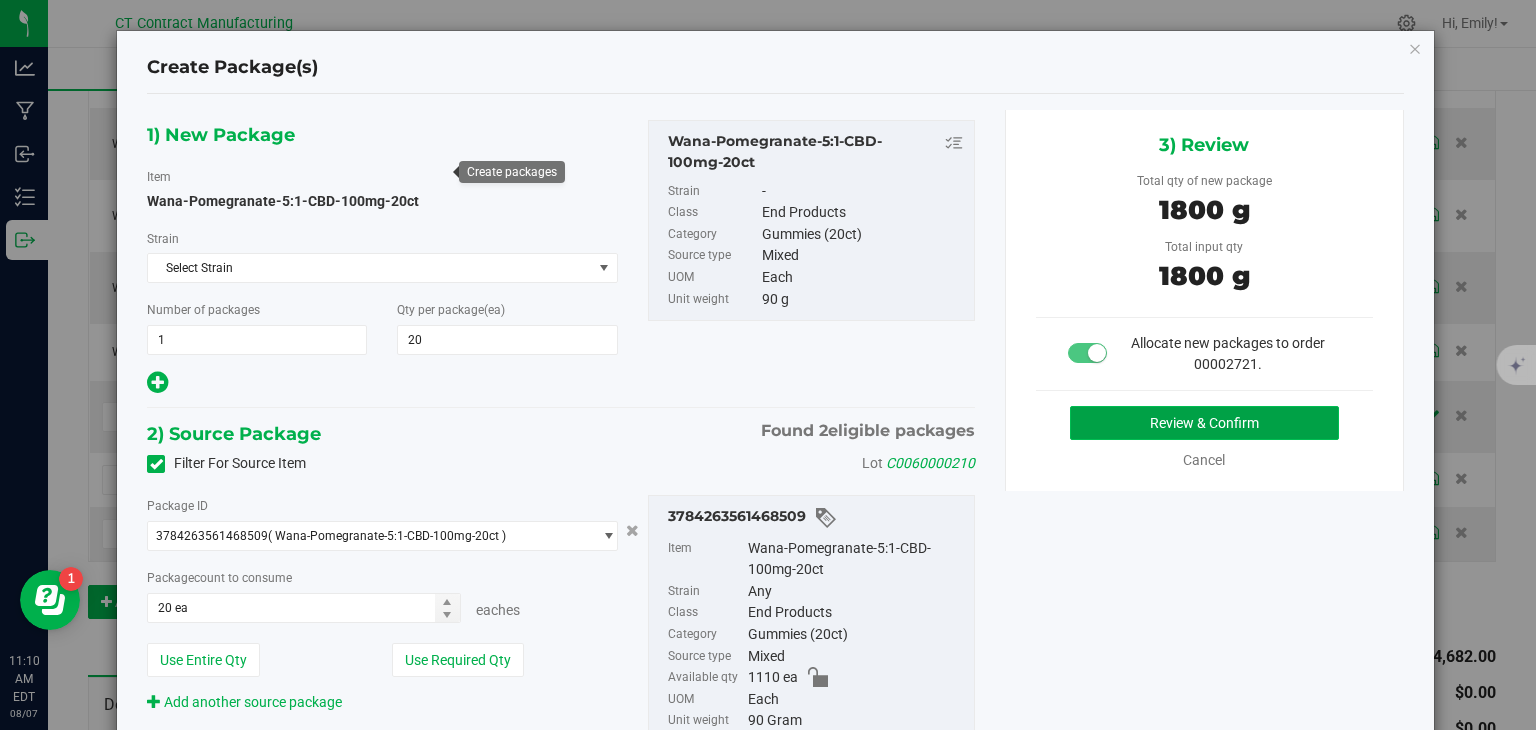 click on "Review & Confirm" at bounding box center [1204, 423] 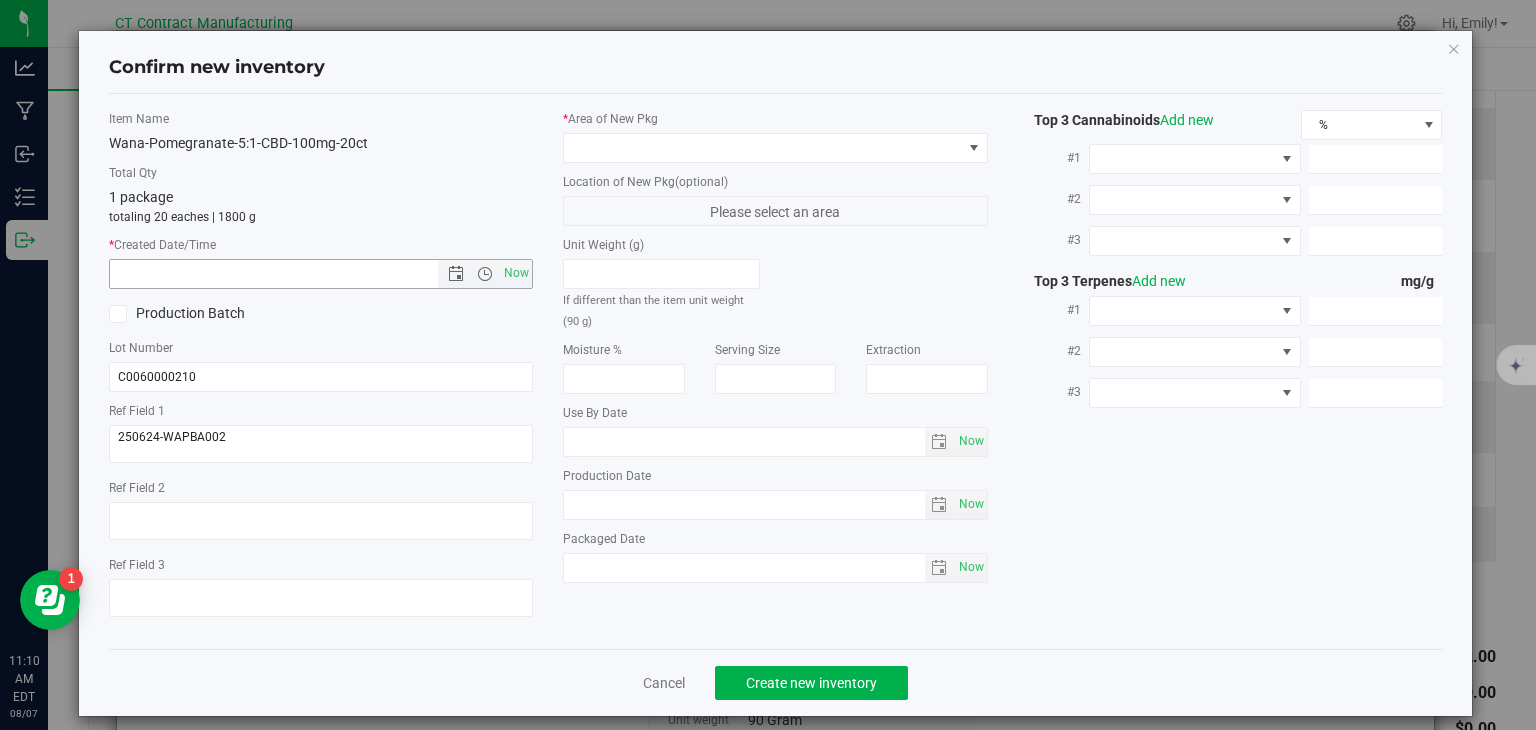 drag, startPoint x: 516, startPoint y: 277, endPoint x: 551, endPoint y: 218, distance: 68.60029 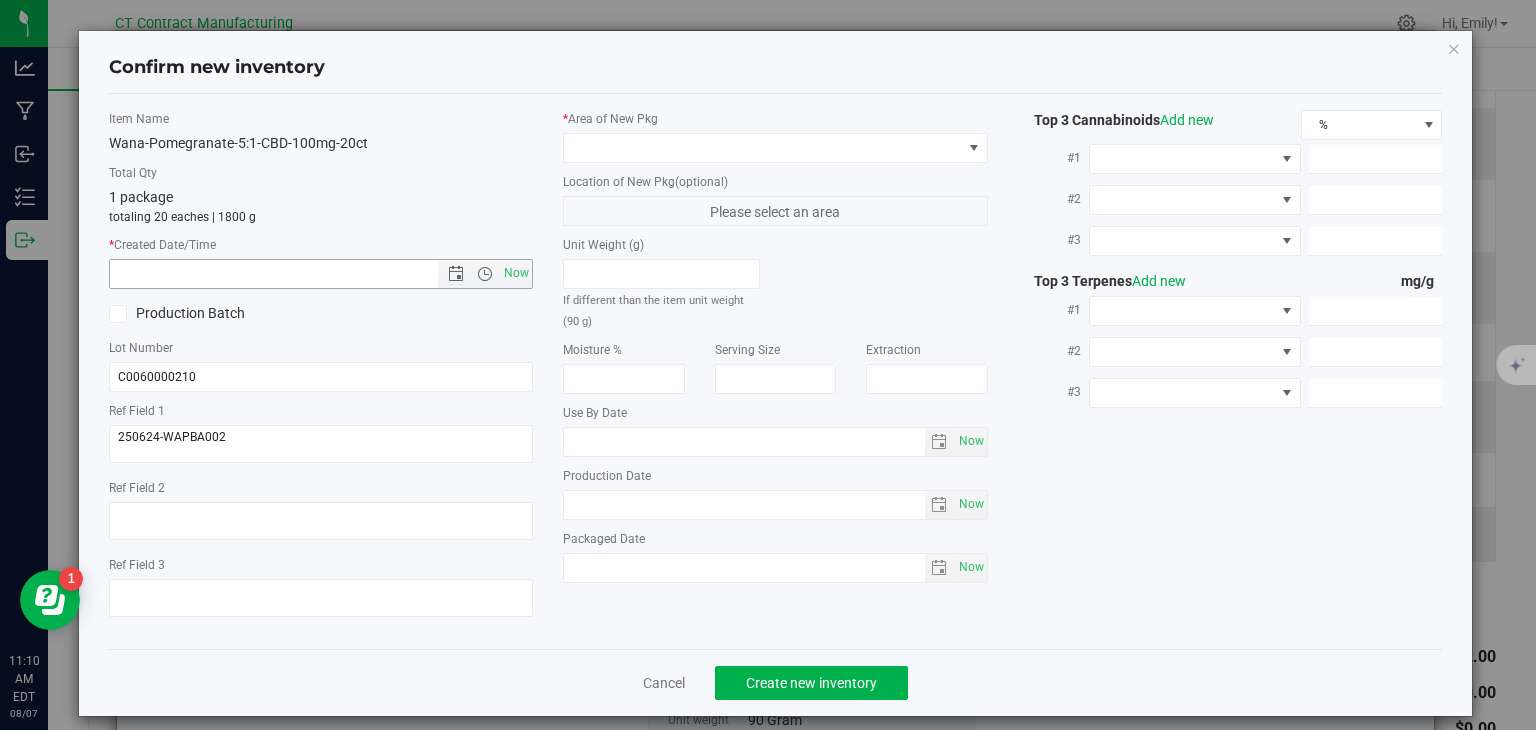 click on "Now" at bounding box center (517, 273) 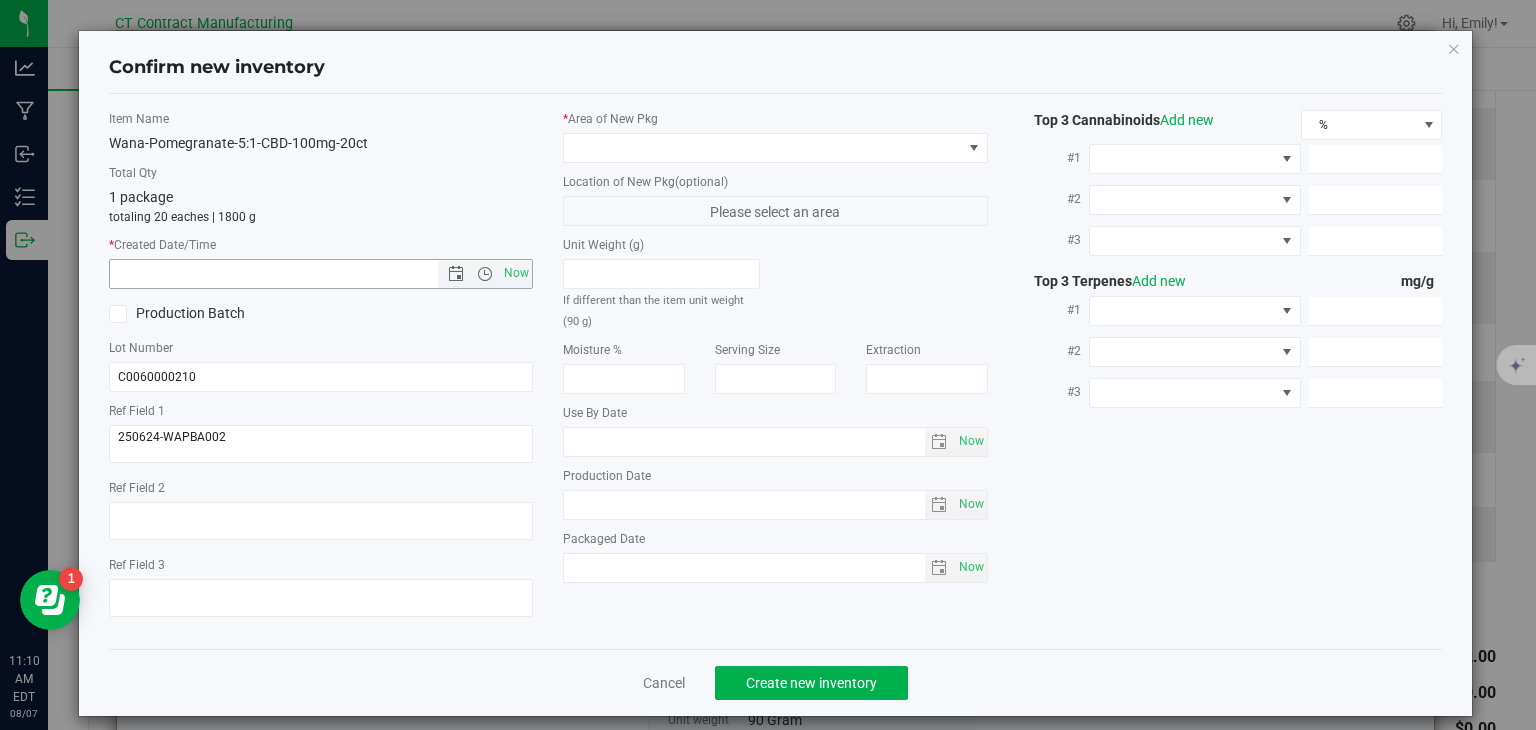 type on "8/7/2025 11:10 AM" 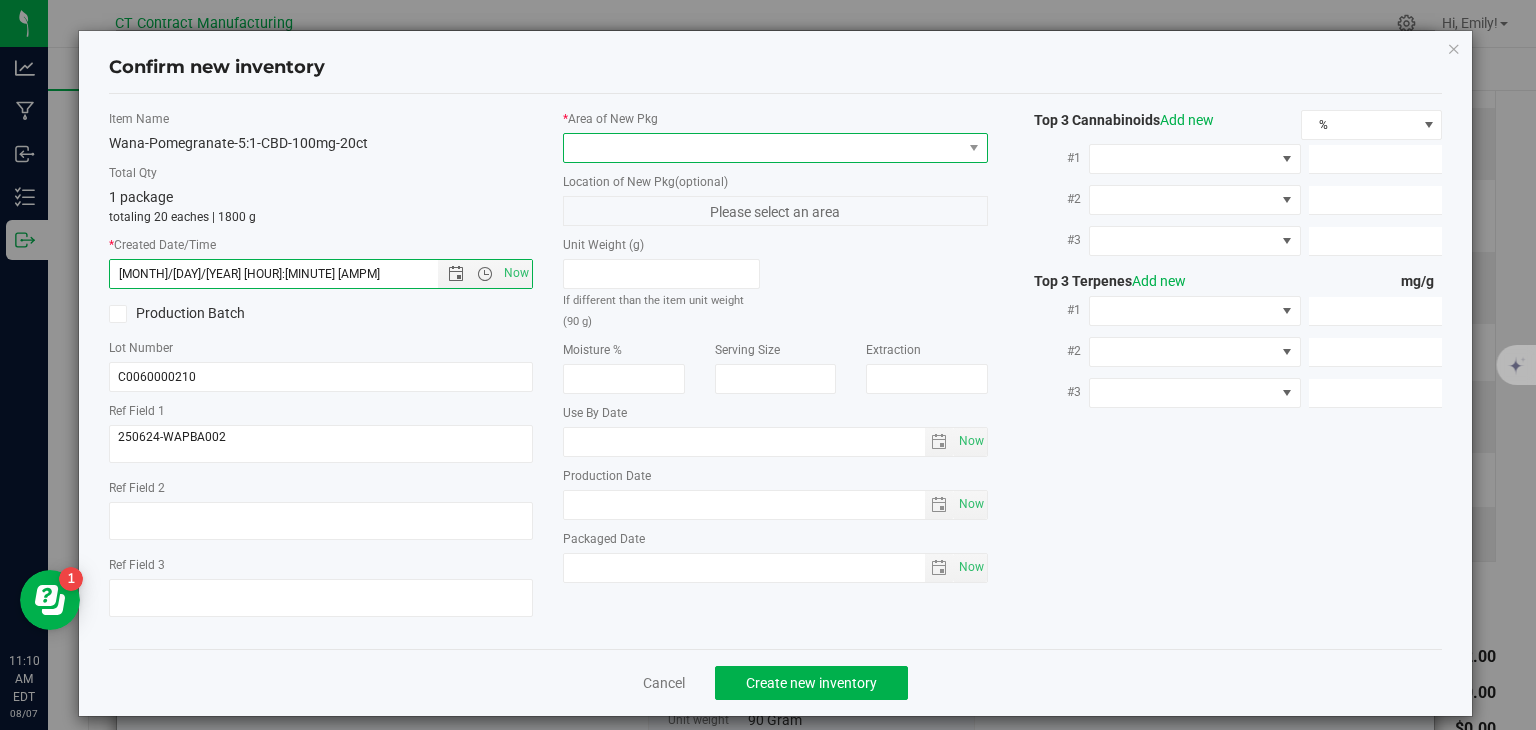 click at bounding box center [763, 148] 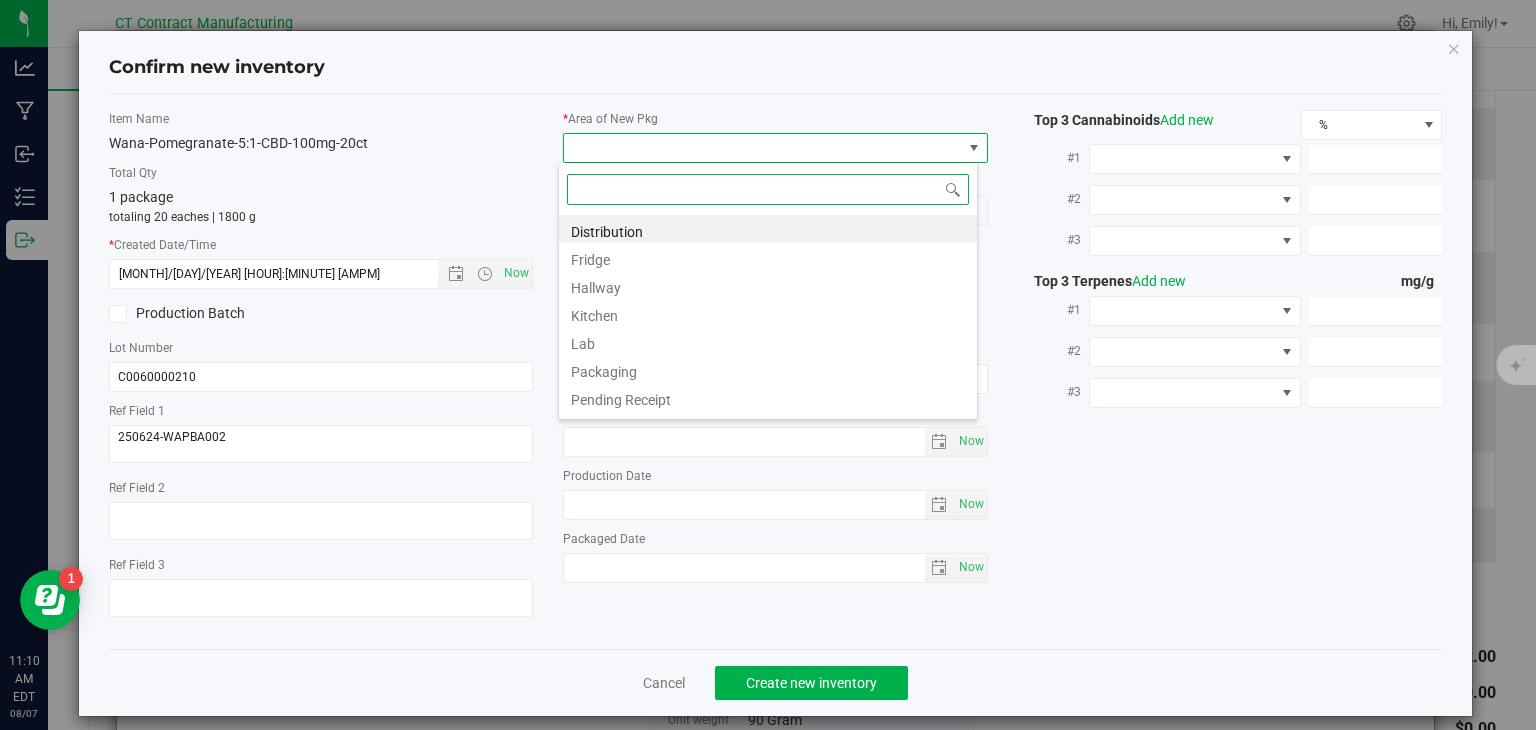scroll, scrollTop: 99970, scrollLeft: 99580, axis: both 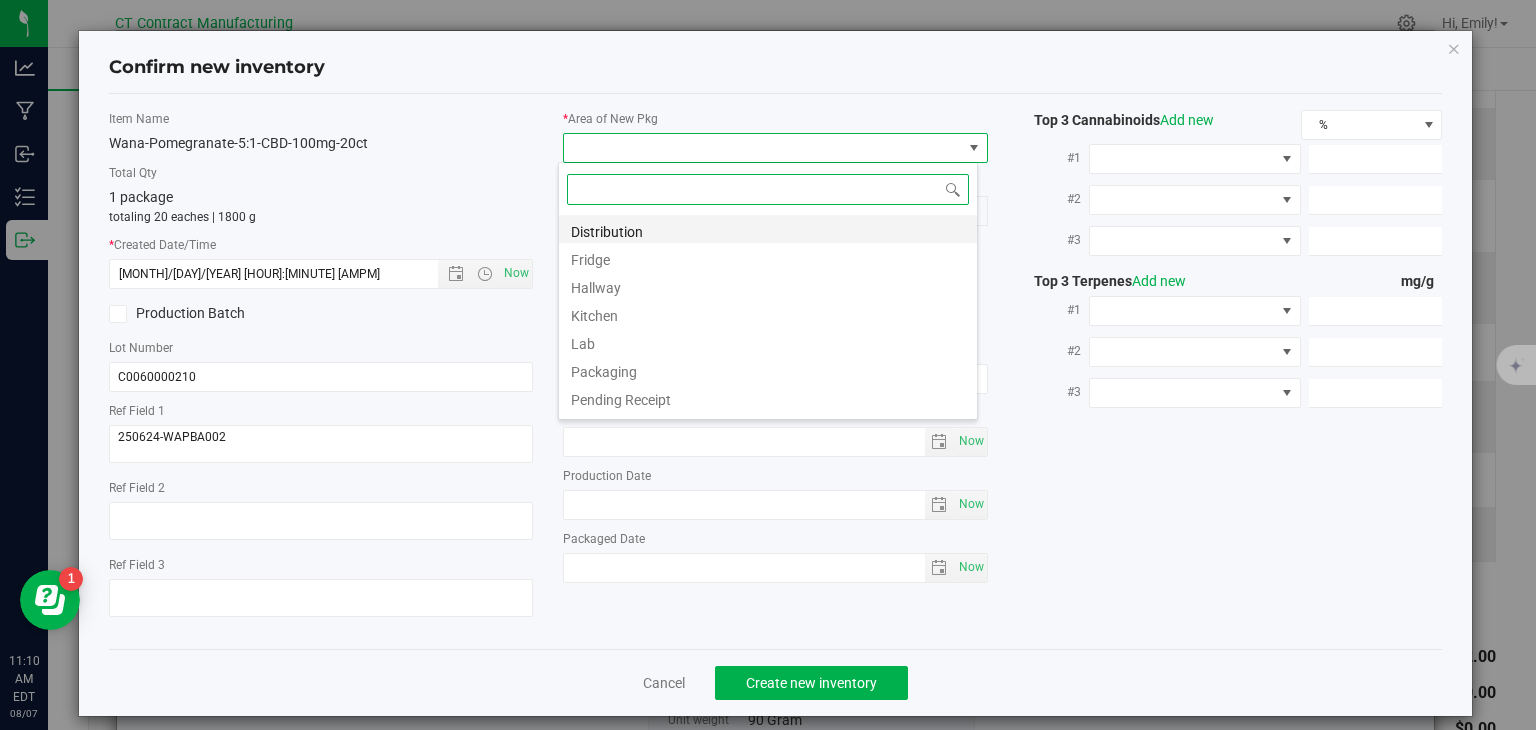 click on "Distribution" at bounding box center [768, 229] 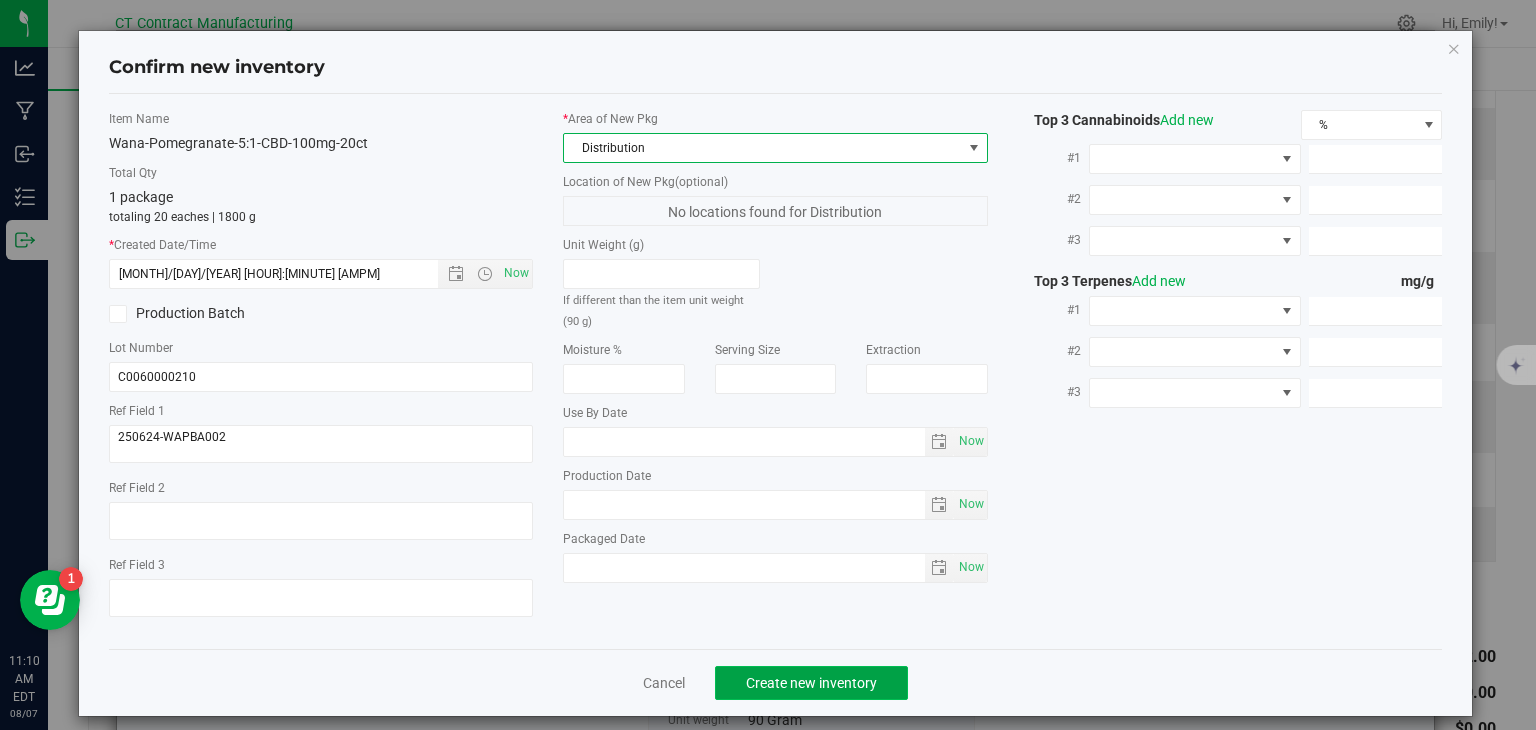 click on "Create new inventory" 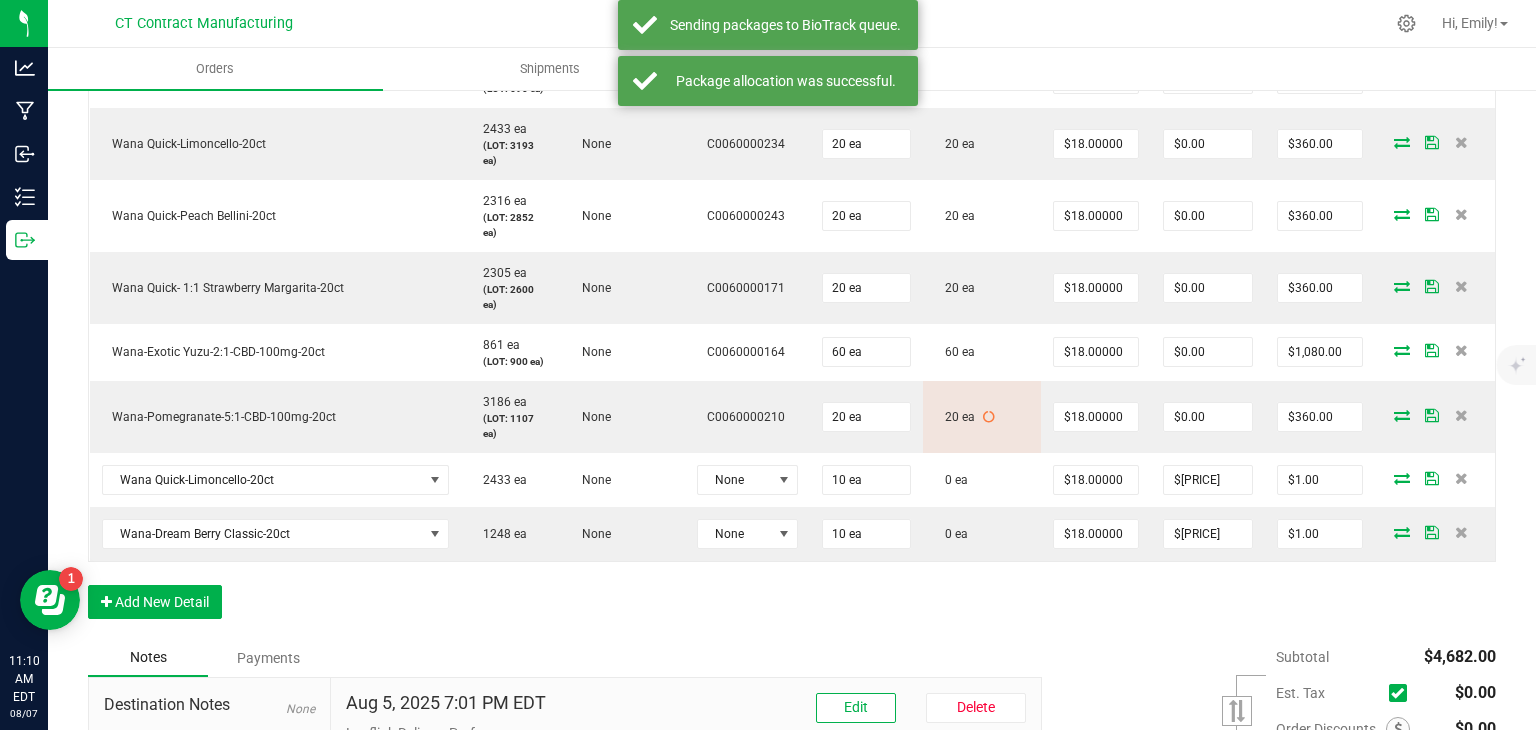 click on "Order Details Print All Labels Item  Sellable  Strain  Lot Number  Qty Ordered Qty Allocated Unit Price Line Discount Total Actions  Wana-Dream Berry Classic-20ct   1248 ea   (LOT: 1458 ea)   None   C0060000155  40 ea  40 ea  $18.00000 $0.00 $720.00  Wana Quick- Sativa Connecticut Sunrise Fast-Acting Gummies--20ct   2273 ea   (LOT: 400 ea)   None   C0060000218  60 ea  60 ea  $18.00000 $0.00 $1,080.00  Wana Quick-Island Punch-100mg-20ct   690 ea   (LOT: 690 ea)   None   C0060000177  20 ea  20 ea  $18.00000 $0.00 $360.00  Wana Quick-Limoncello-20ct   2433 ea   (LOT: 3193 ea)   None   C0060000234  20 ea  20 ea  $18.00000 $0.00 $360.00  Wana Quick-Peach Bellini-20ct   2316 ea   (LOT: 2852 ea)   None   C0060000243  20 ea  20 ea  $18.00000 $0.00 $360.00  Wana Quick- 1:1 Strawberry Margarita-20ct   2305 ea   (LOT: 2600 ea)   None   C0060000171  20 ea  20 ea  $18.00000 $0.00 $360.00  Wana-Exotic Yuzu-2:1-CBD-100mg-20ct   861 ea   (LOT: 900 ea)   None   C0060000164  60 ea  60 ea  None" at bounding box center (792, 226) 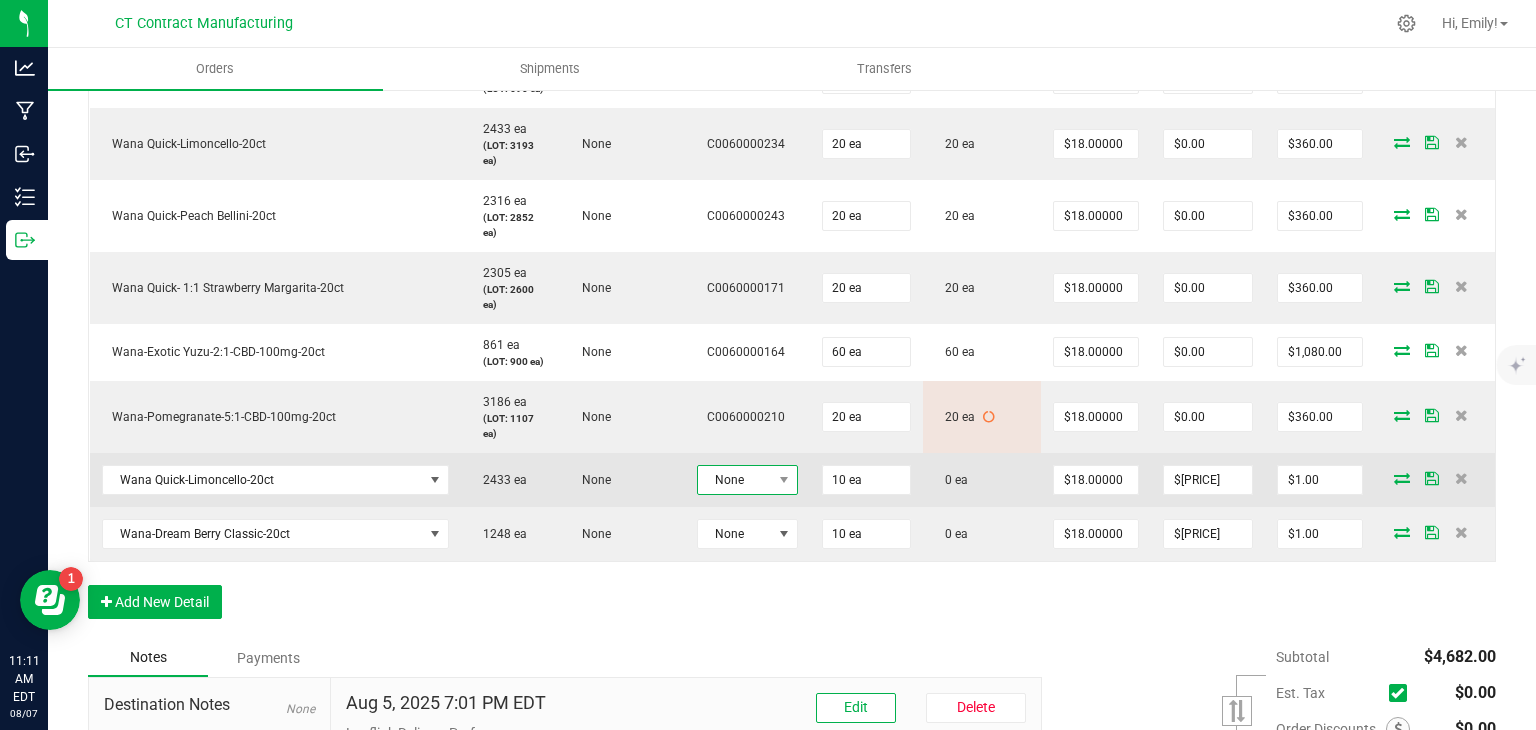 click on "None" at bounding box center [735, 480] 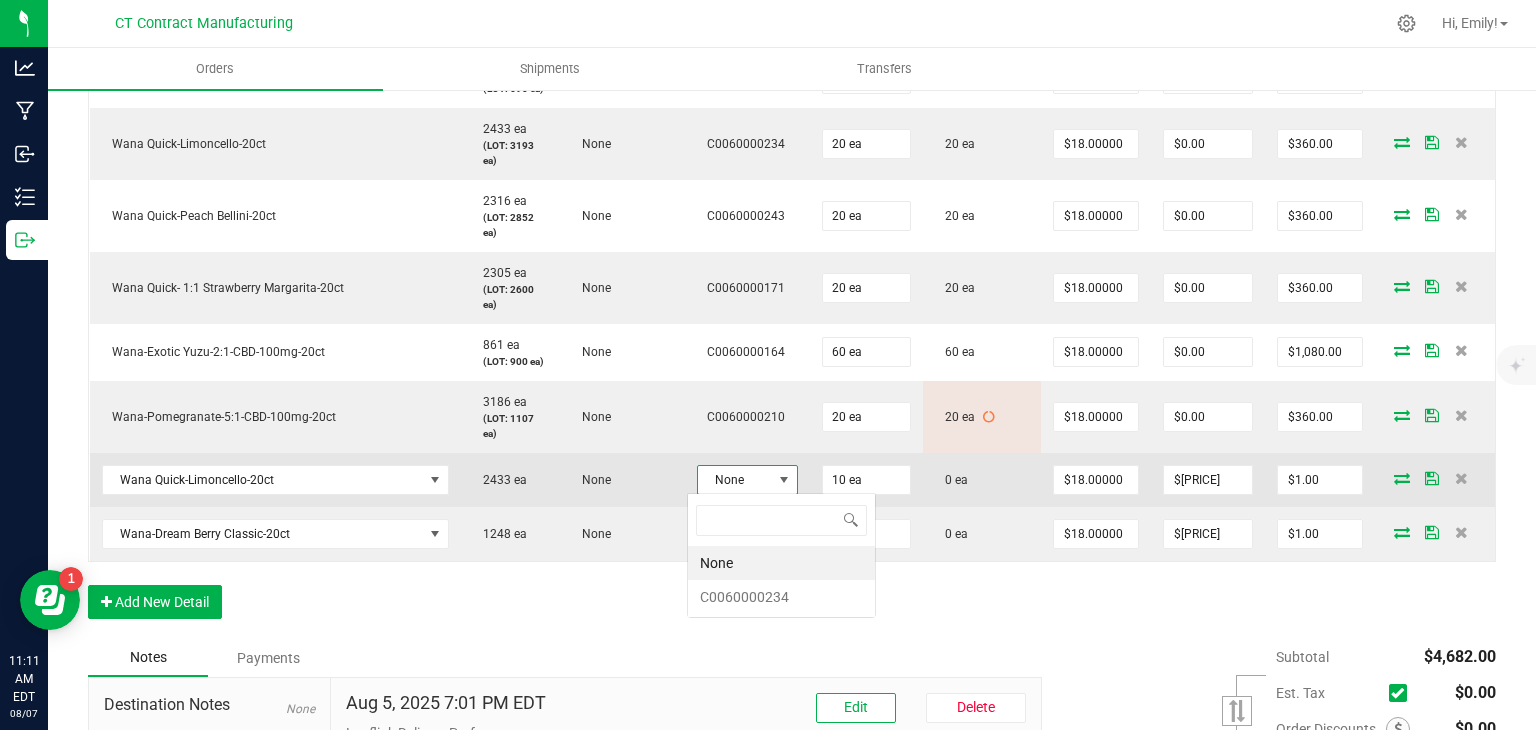 scroll, scrollTop: 99970, scrollLeft: 99899, axis: both 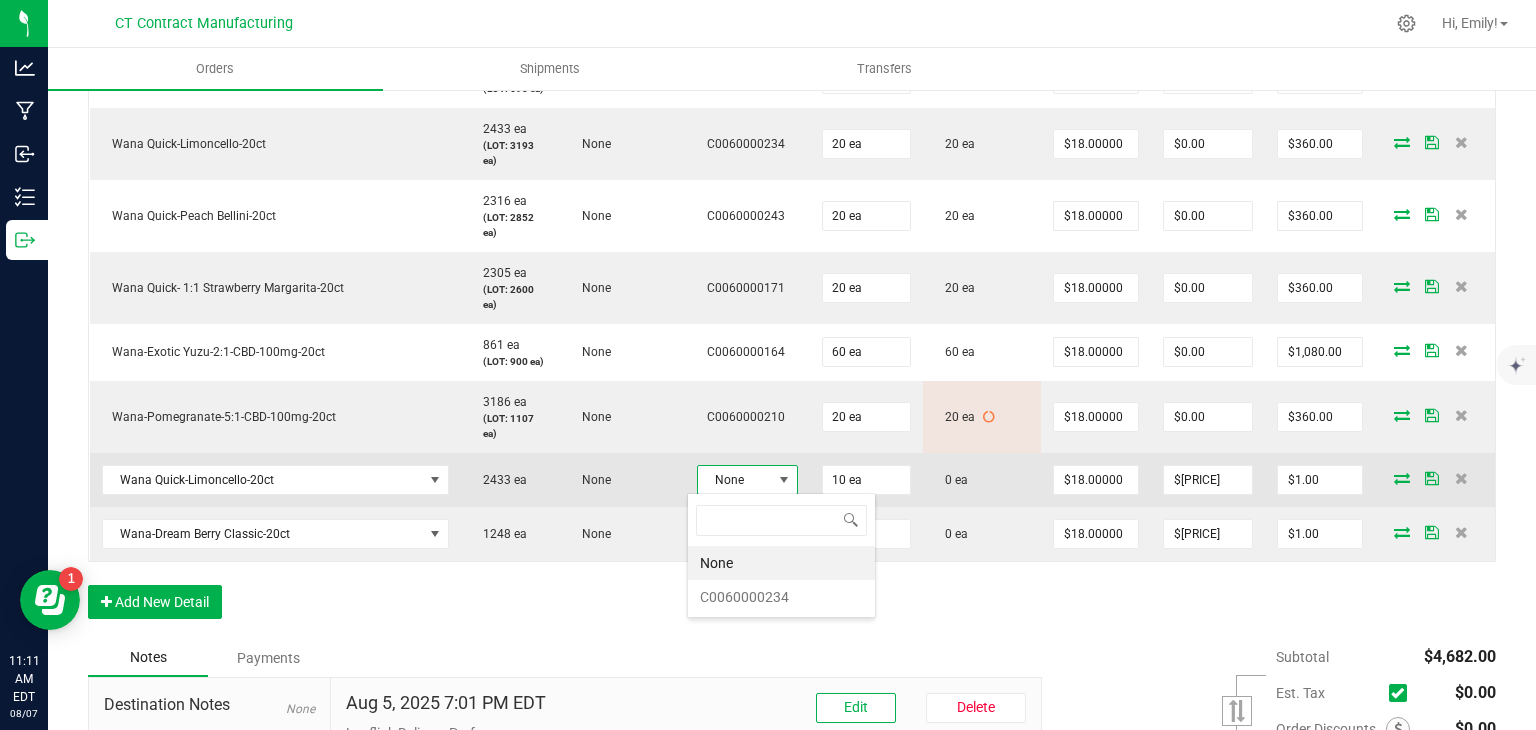 click on "None" at bounding box center (735, 480) 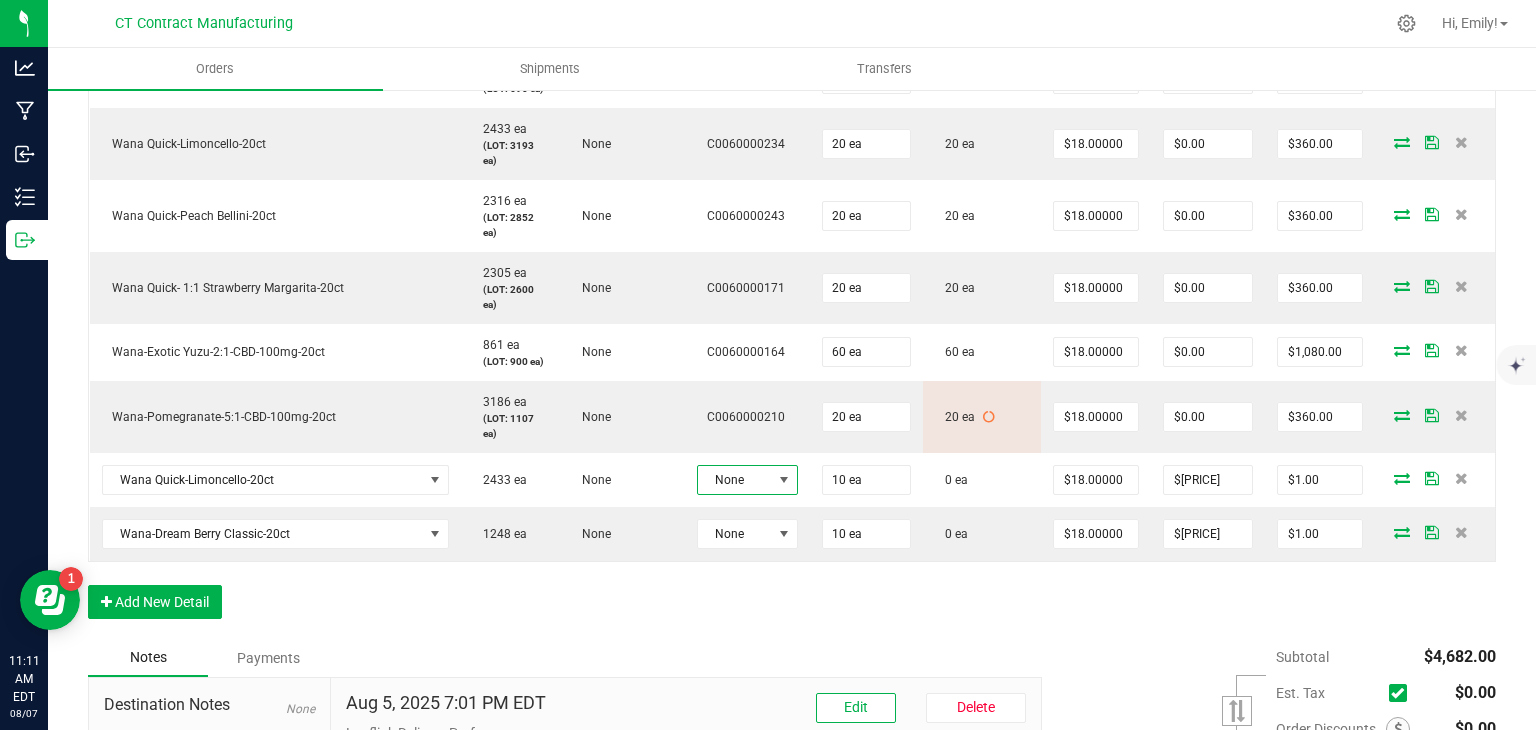 click on "Order Details Print All Labels Item  Sellable  Strain  Lot Number  Qty Ordered Qty Allocated Unit Price Line Discount Total Actions  Wana-Dream Berry Classic-20ct   1248 ea   (LOT: 1458 ea)   None   C0060000155  40 ea  40 ea  $18.00000 $0.00 $720.00  Wana Quick- Sativa Connecticut Sunrise Fast-Acting Gummies--20ct   2273 ea   (LOT: 400 ea)   None   C0060000218  60 ea  60 ea  $18.00000 $0.00 $1,080.00  Wana Quick-Island Punch-100mg-20ct   690 ea   (LOT: 690 ea)   None   C0060000177  20 ea  20 ea  $18.00000 $0.00 $360.00  Wana Quick-Limoncello-20ct   2433 ea   (LOT: 3193 ea)   None   C0060000234  20 ea  20 ea  $18.00000 $0.00 $360.00  Wana Quick-Peach Bellini-20ct   2316 ea   (LOT: 2852 ea)   None   C0060000243  20 ea  20 ea  $18.00000 $0.00 $360.00  Wana Quick- 1:1 Strawberry Margarita-20ct   2305 ea   (LOT: 2600 ea)   None   C0060000171  20 ea  20 ea  $18.00000 $0.00 $360.00  Wana-Exotic Yuzu-2:1-CBD-100mg-20ct   861 ea   (LOT: 900 ea)   None   C0060000164  60 ea  60 ea  None" at bounding box center [792, 226] 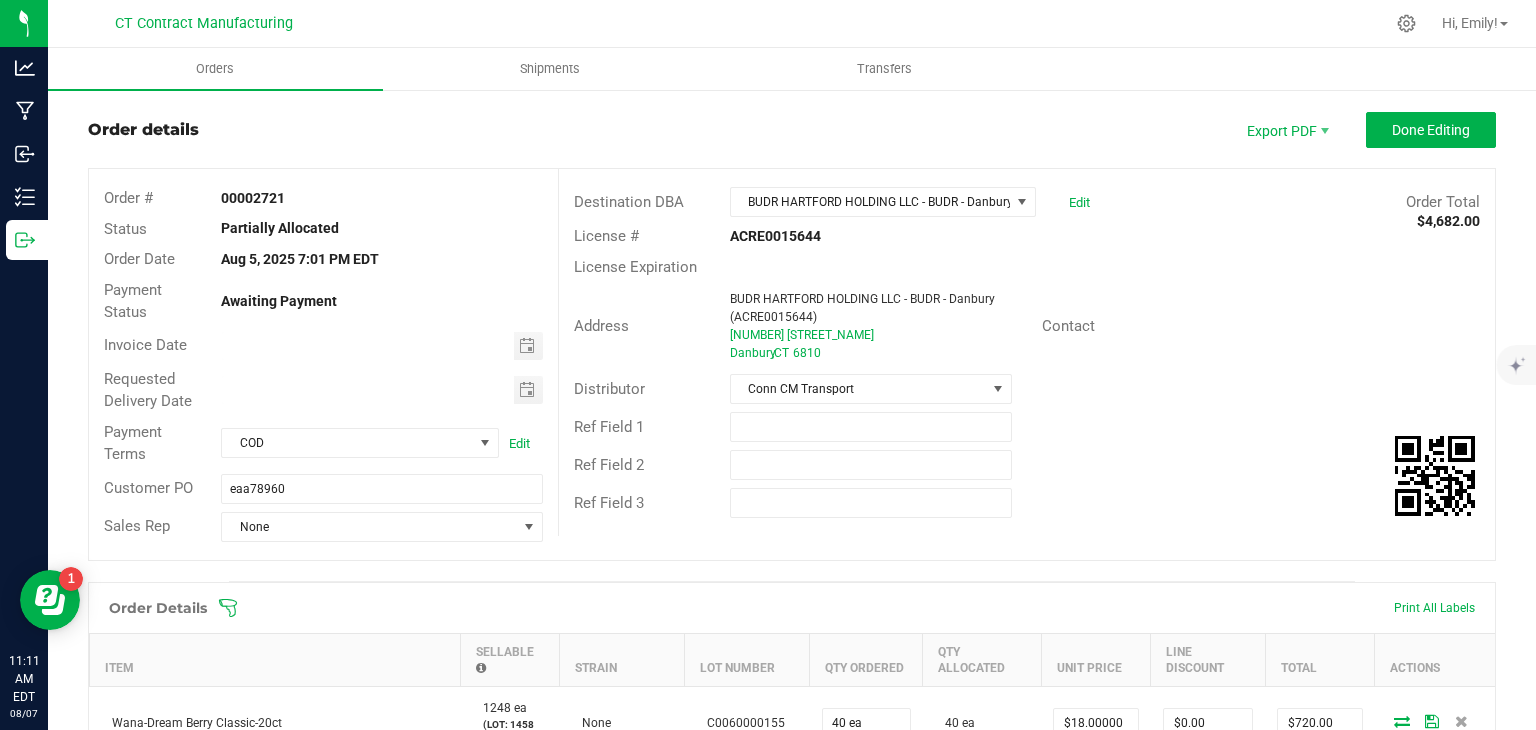 scroll, scrollTop: 0, scrollLeft: 0, axis: both 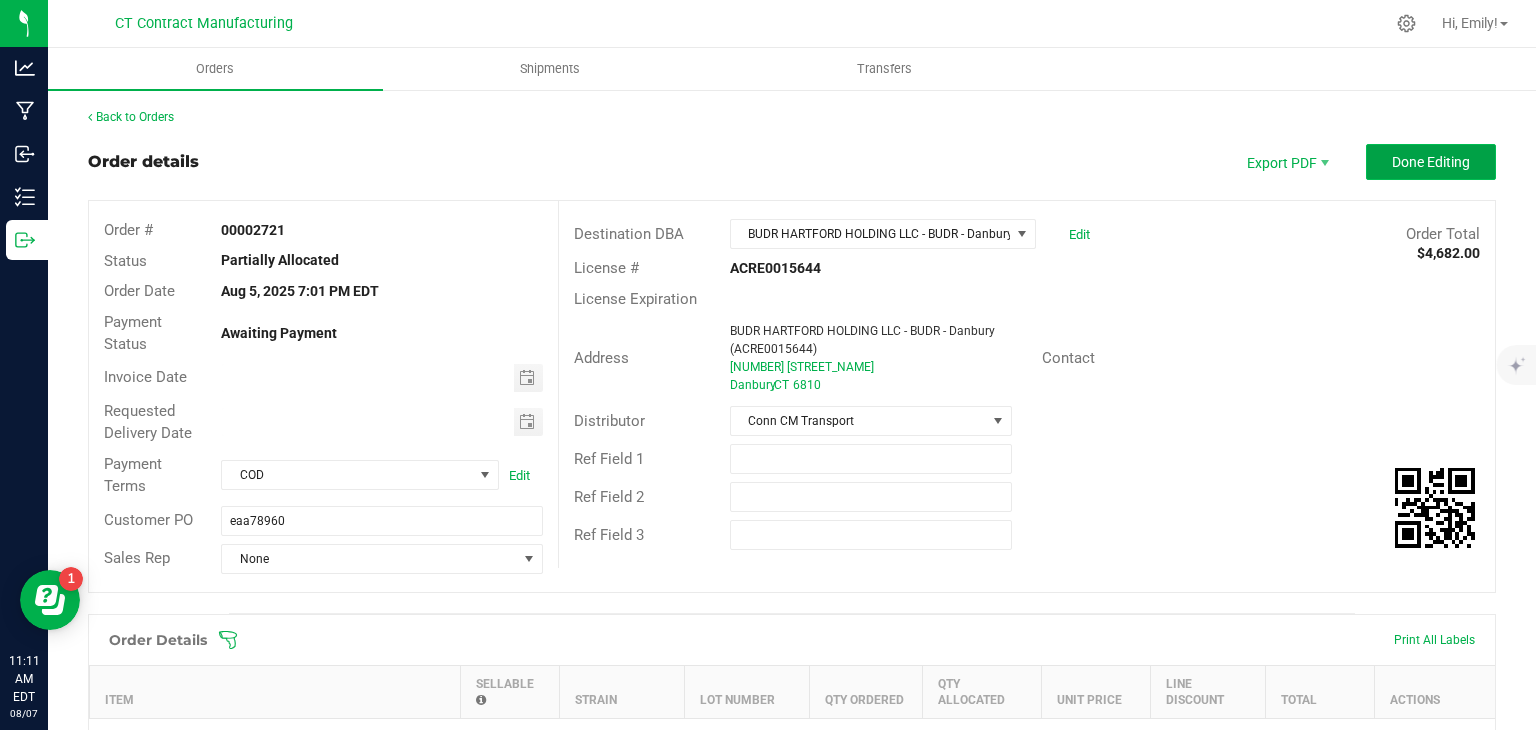 click on "Done Editing" at bounding box center (1431, 162) 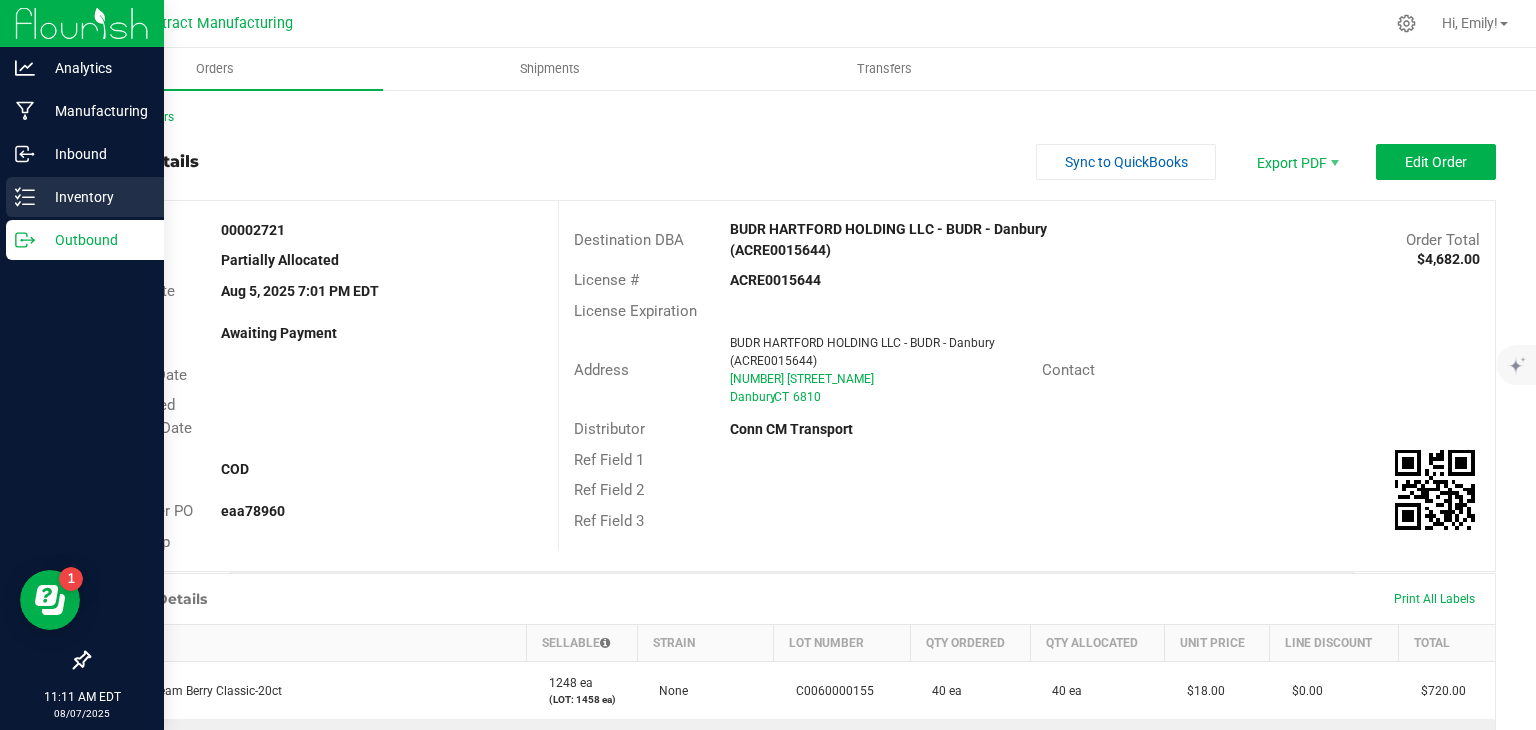 click on "Inventory" at bounding box center [95, 197] 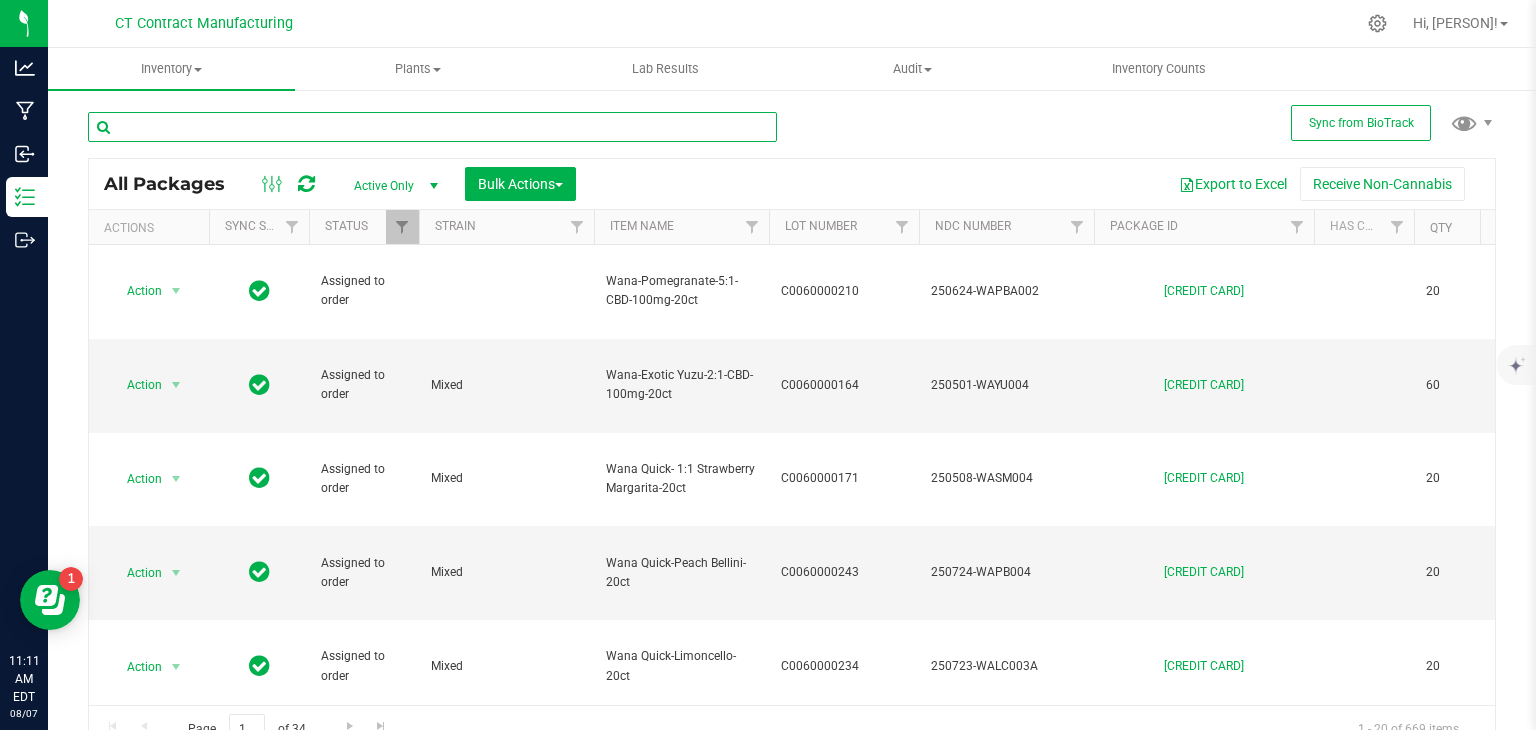 click at bounding box center (432, 127) 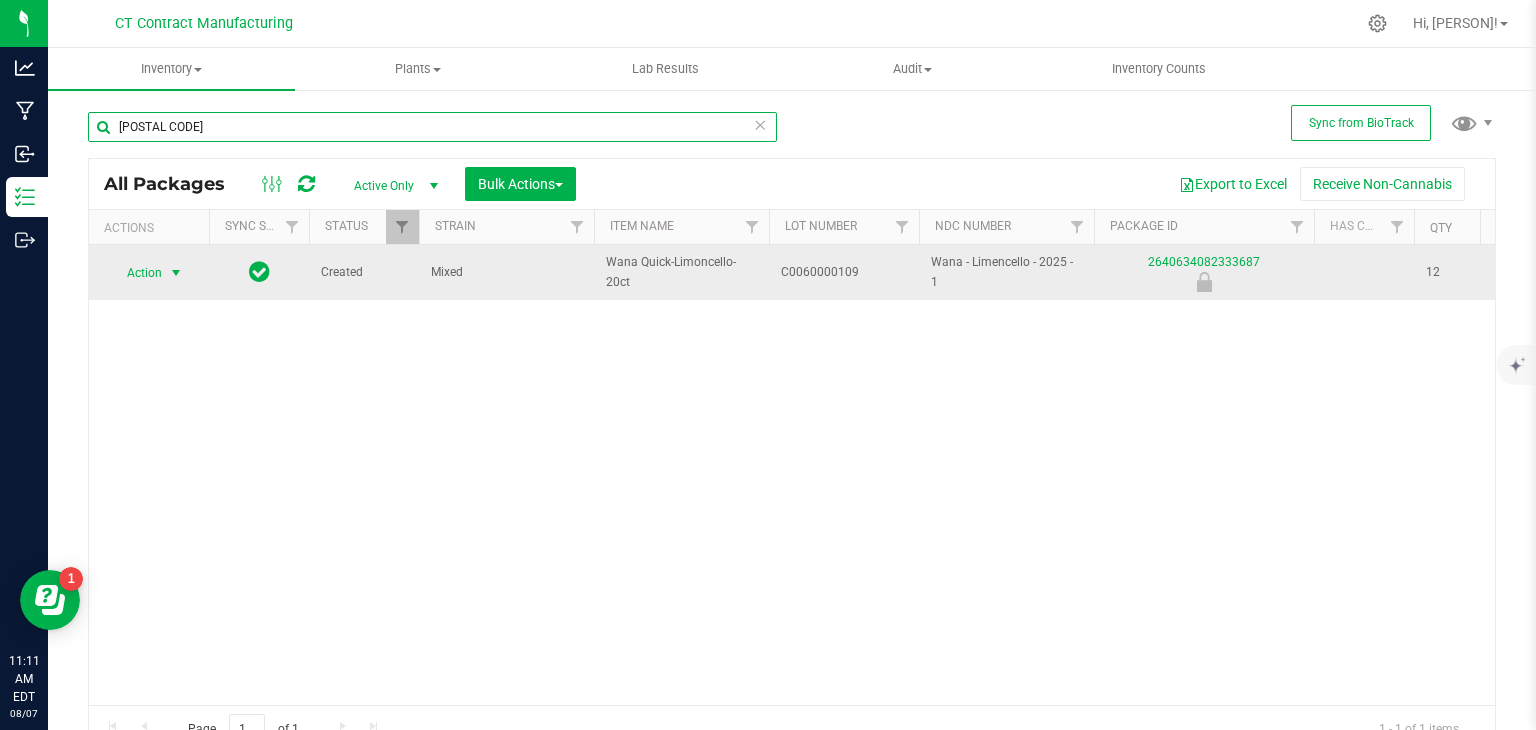 type on "00109" 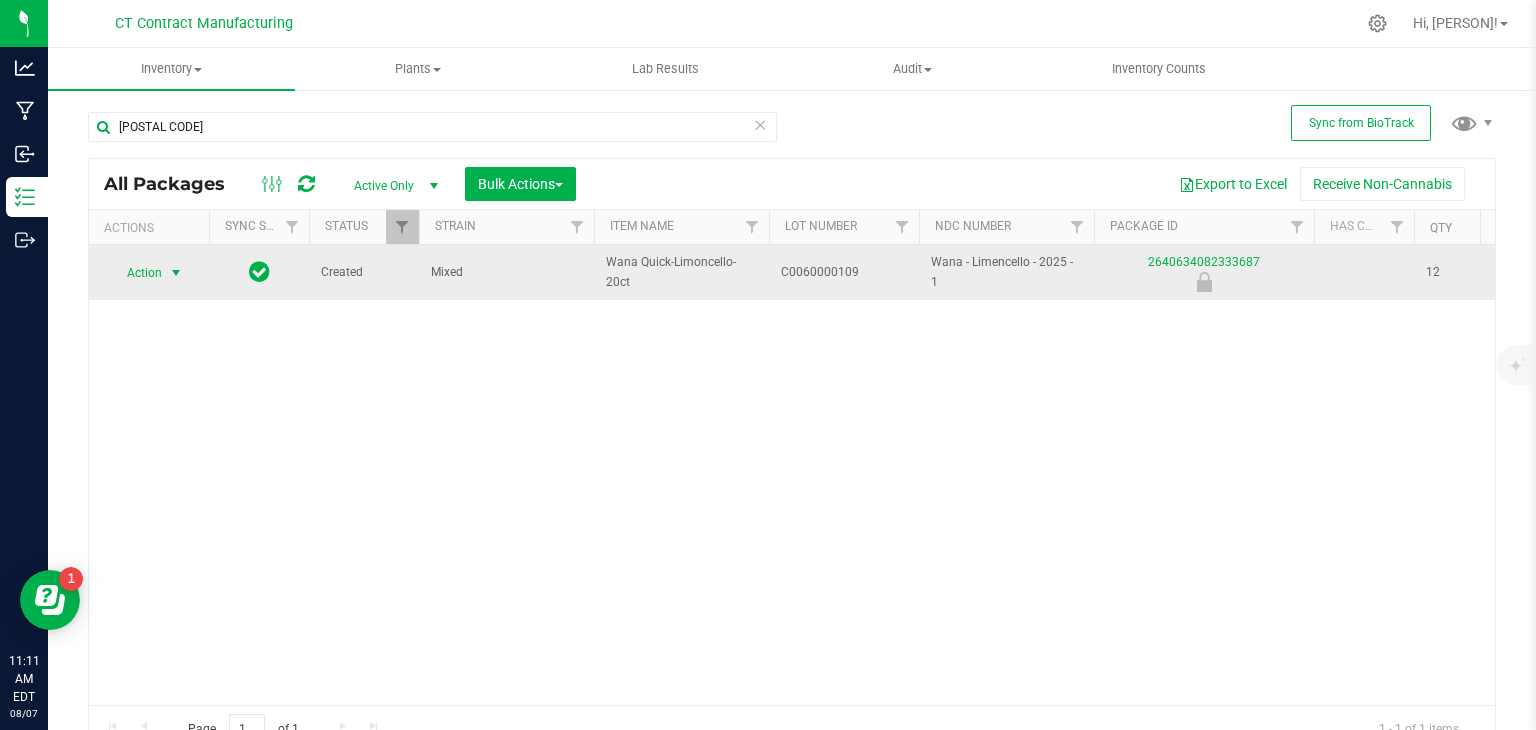 click at bounding box center (176, 273) 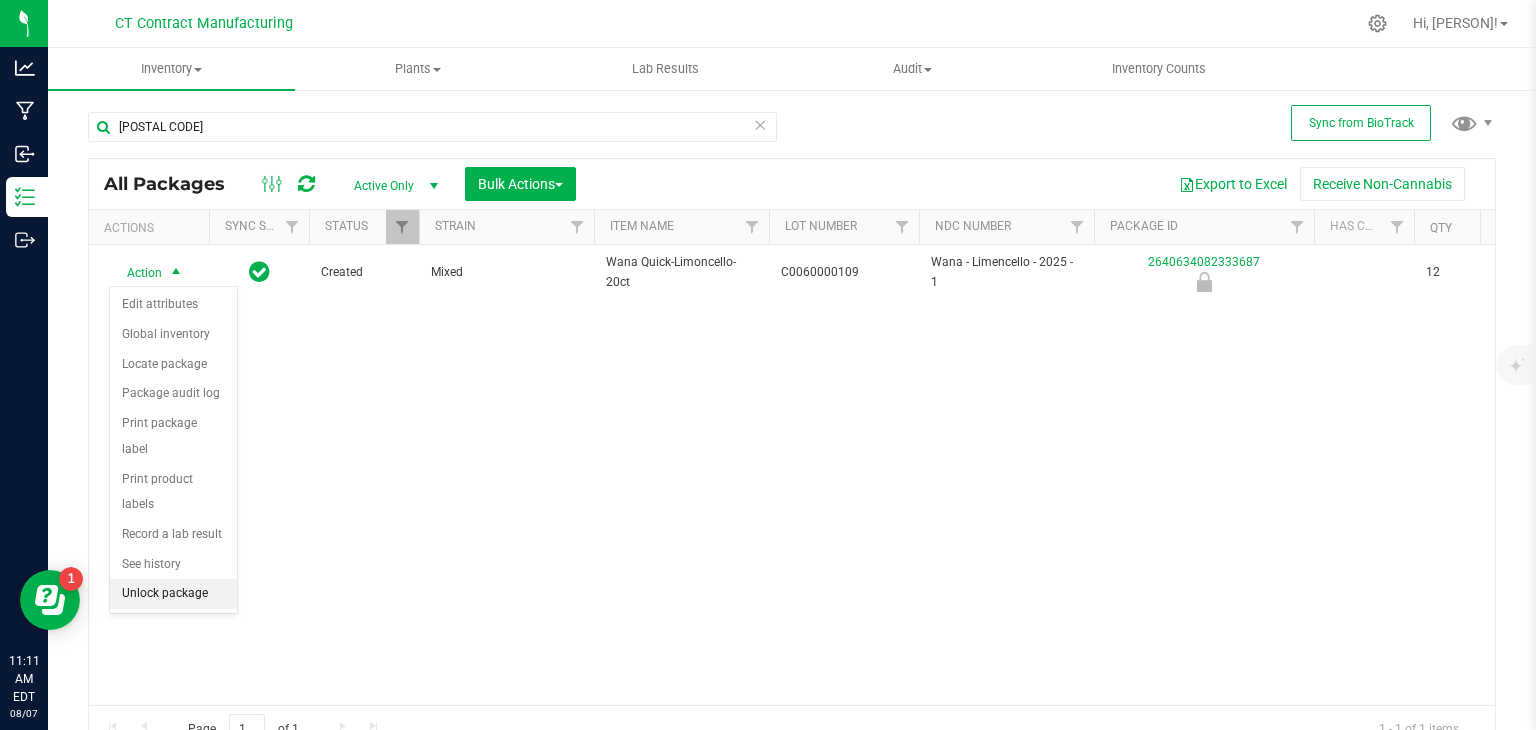 click on "Unlock package" at bounding box center [173, 594] 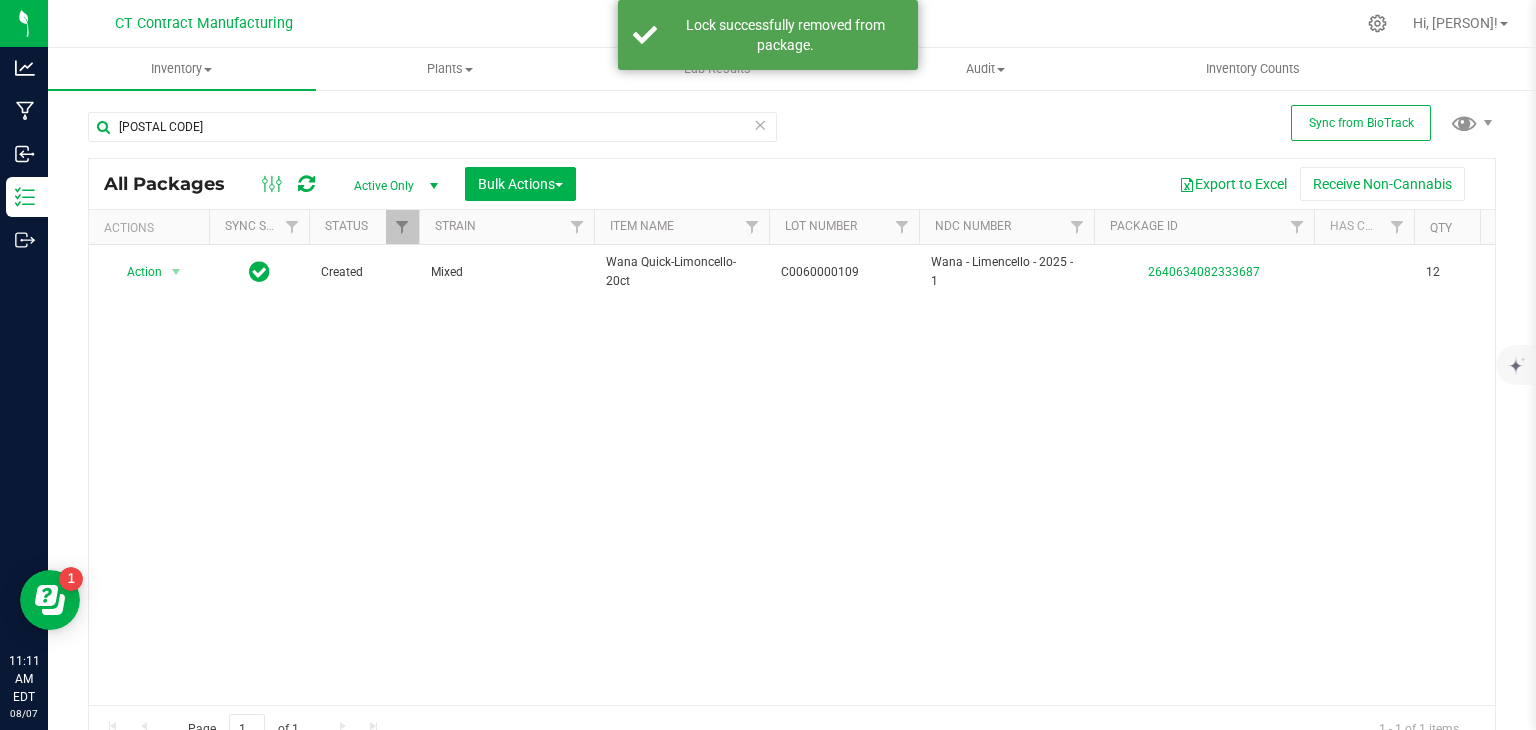click on "00109" at bounding box center [432, 127] 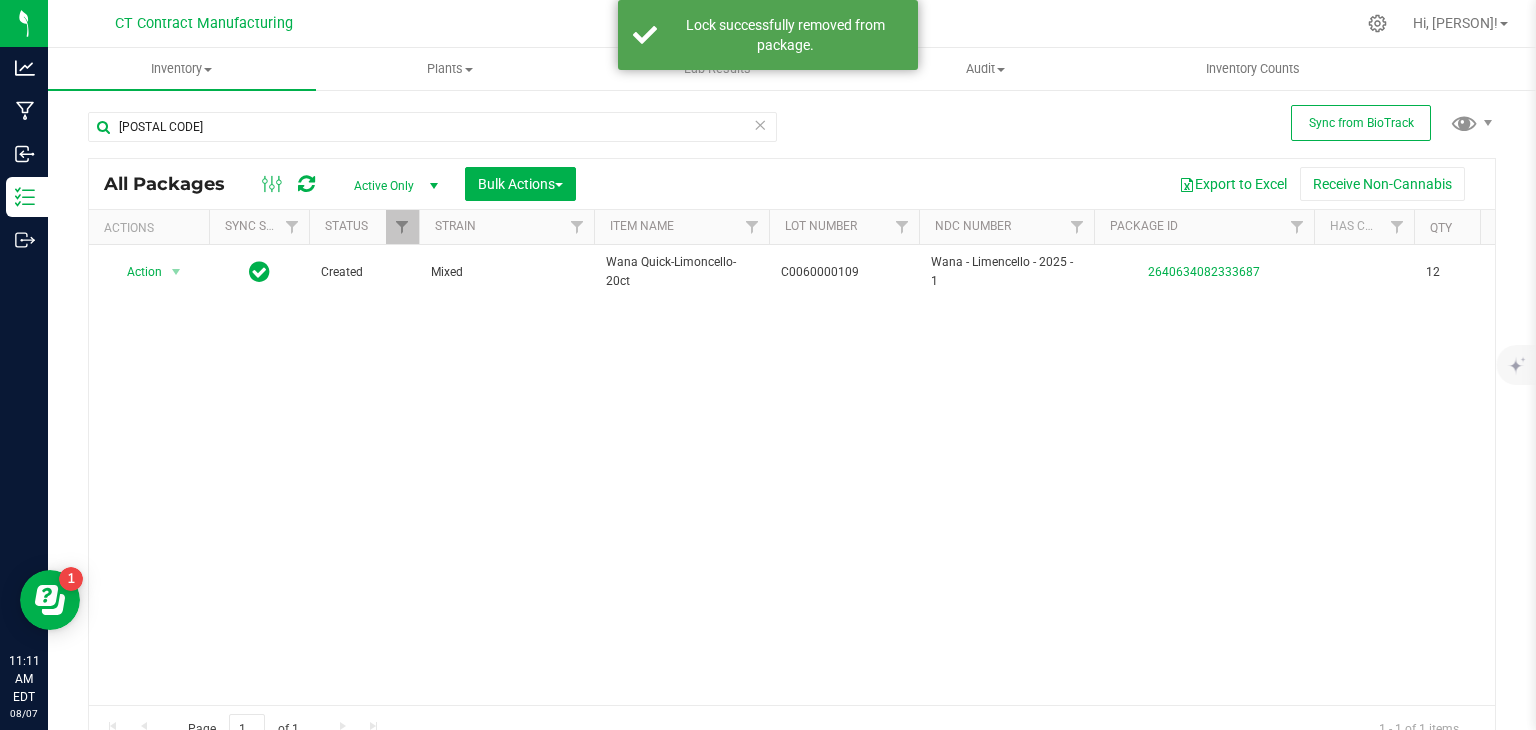 click on "00109" at bounding box center [432, 127] 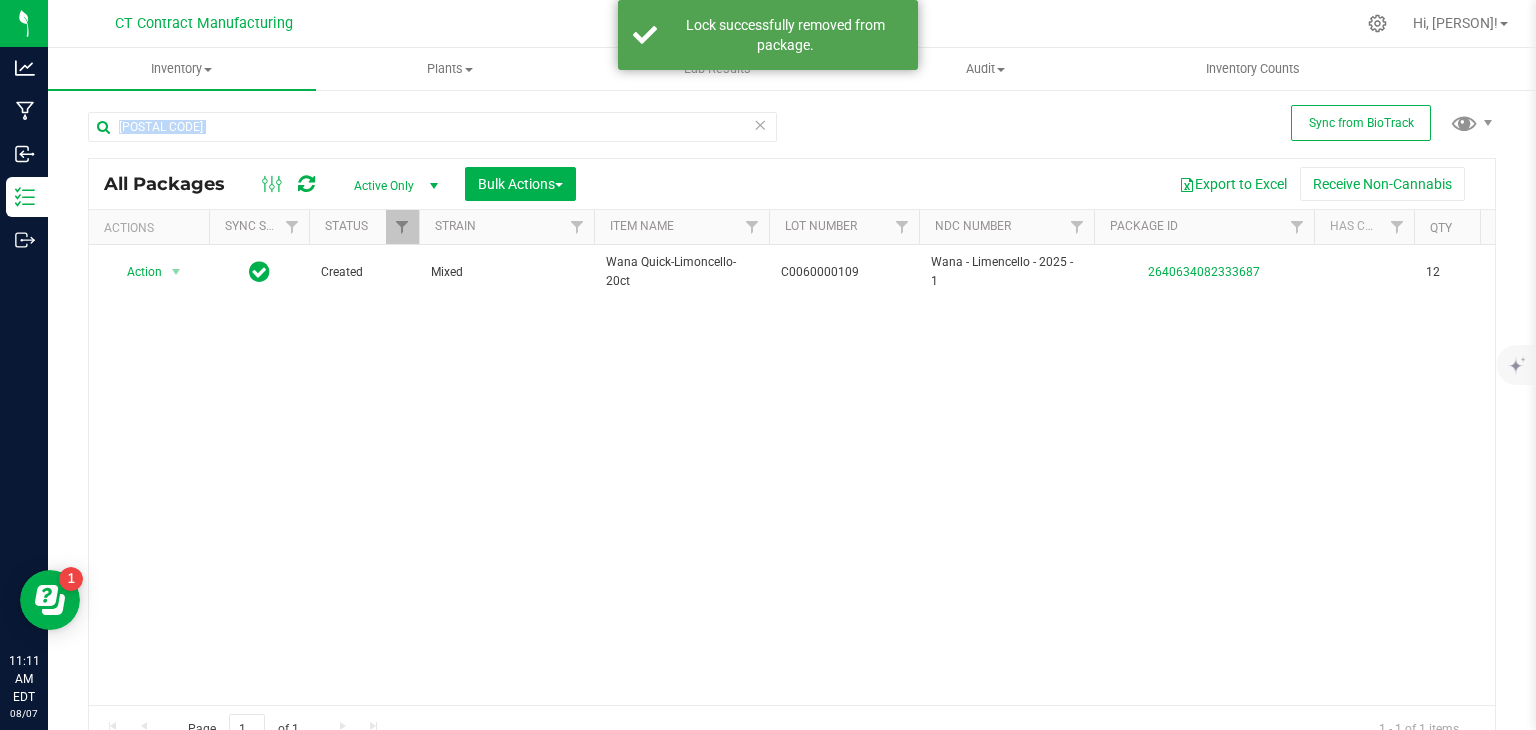 click on "00109" at bounding box center [432, 127] 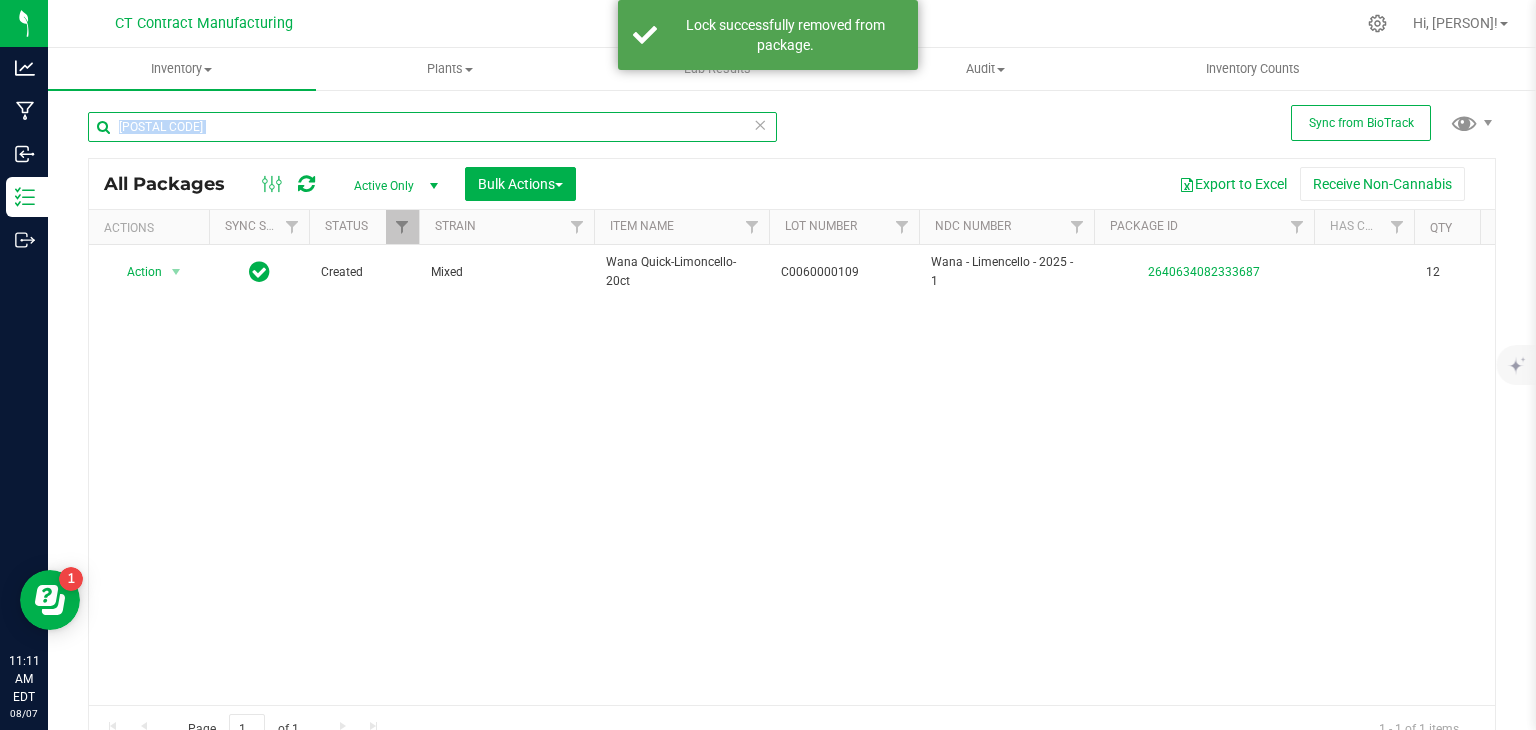 click on "00109" at bounding box center [432, 127] 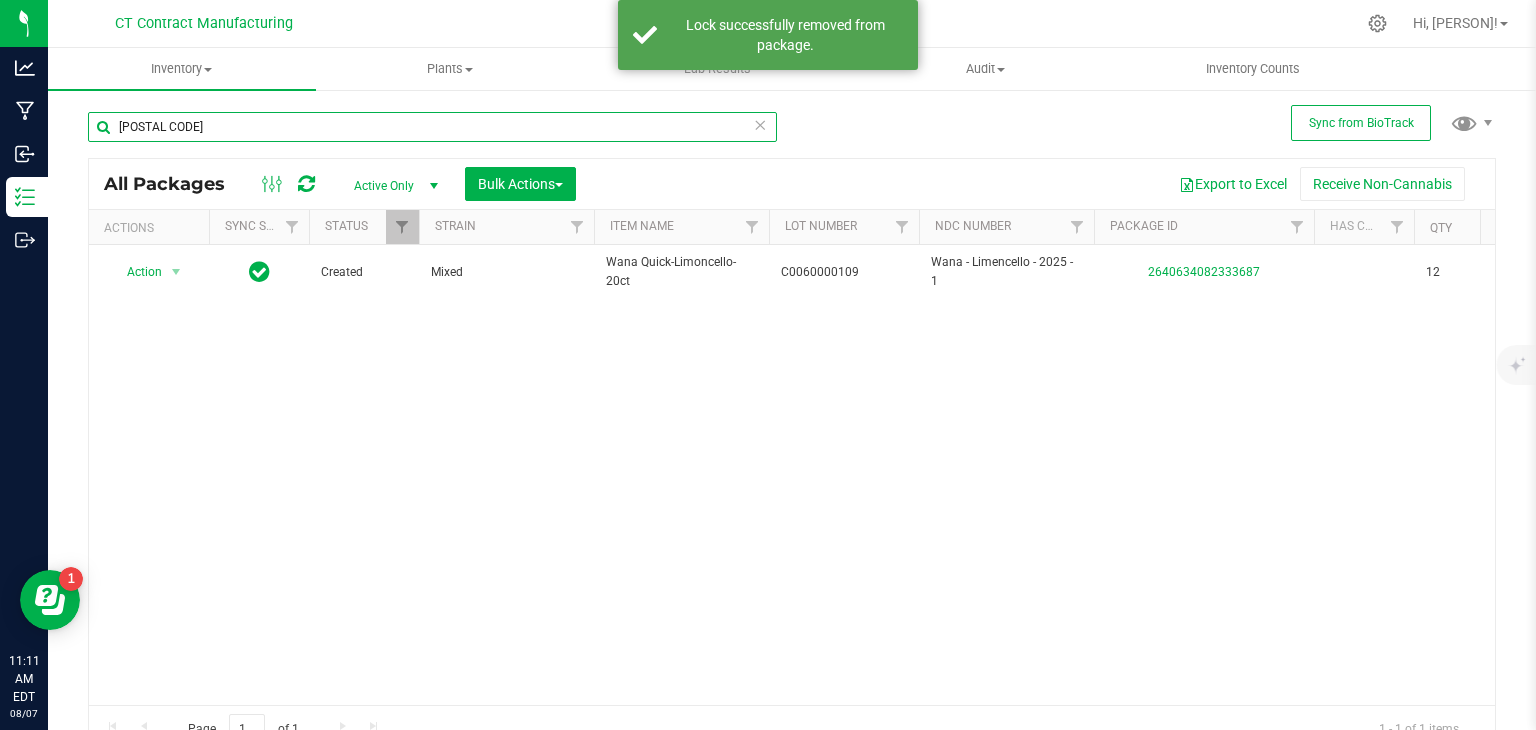 click on "00109" at bounding box center [432, 127] 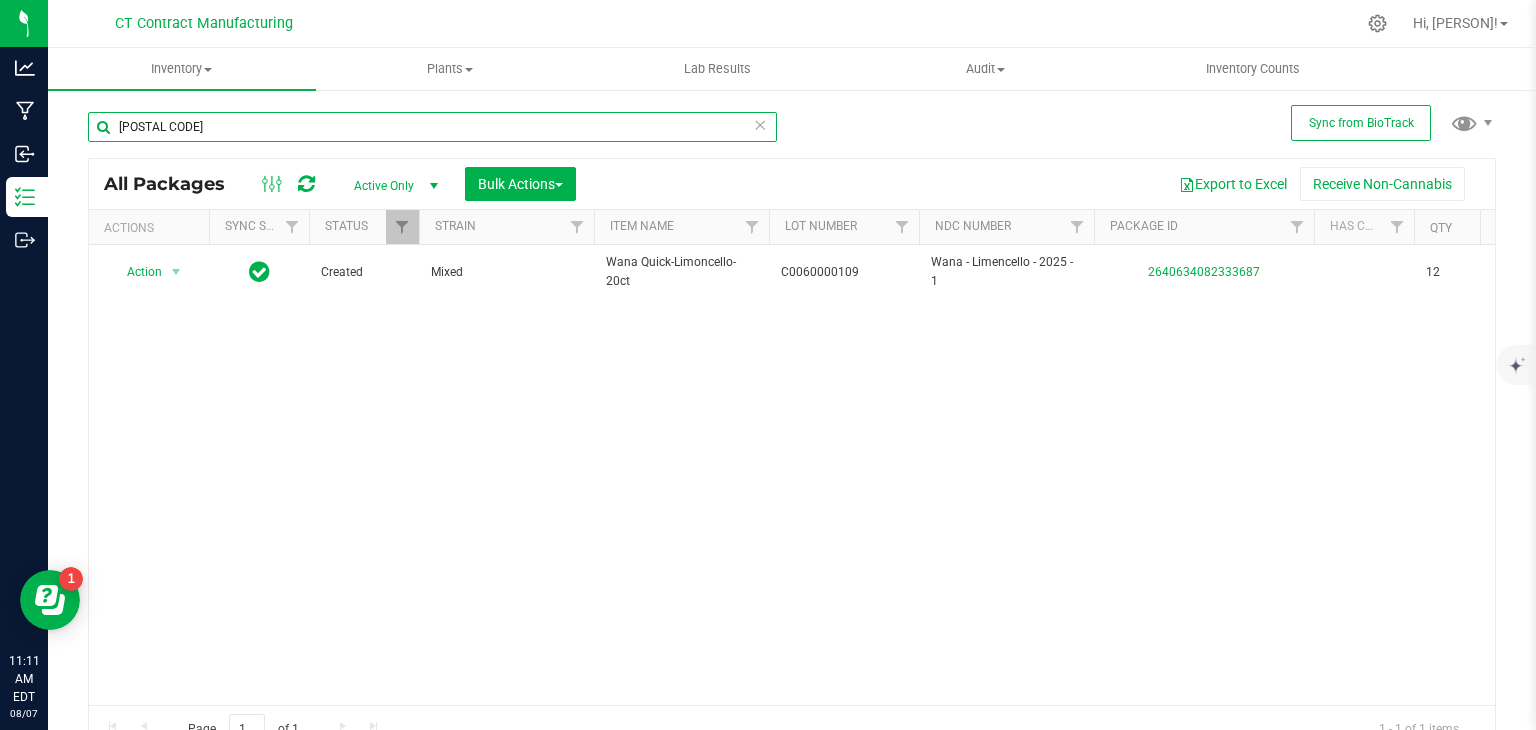 click on "00109" at bounding box center [432, 127] 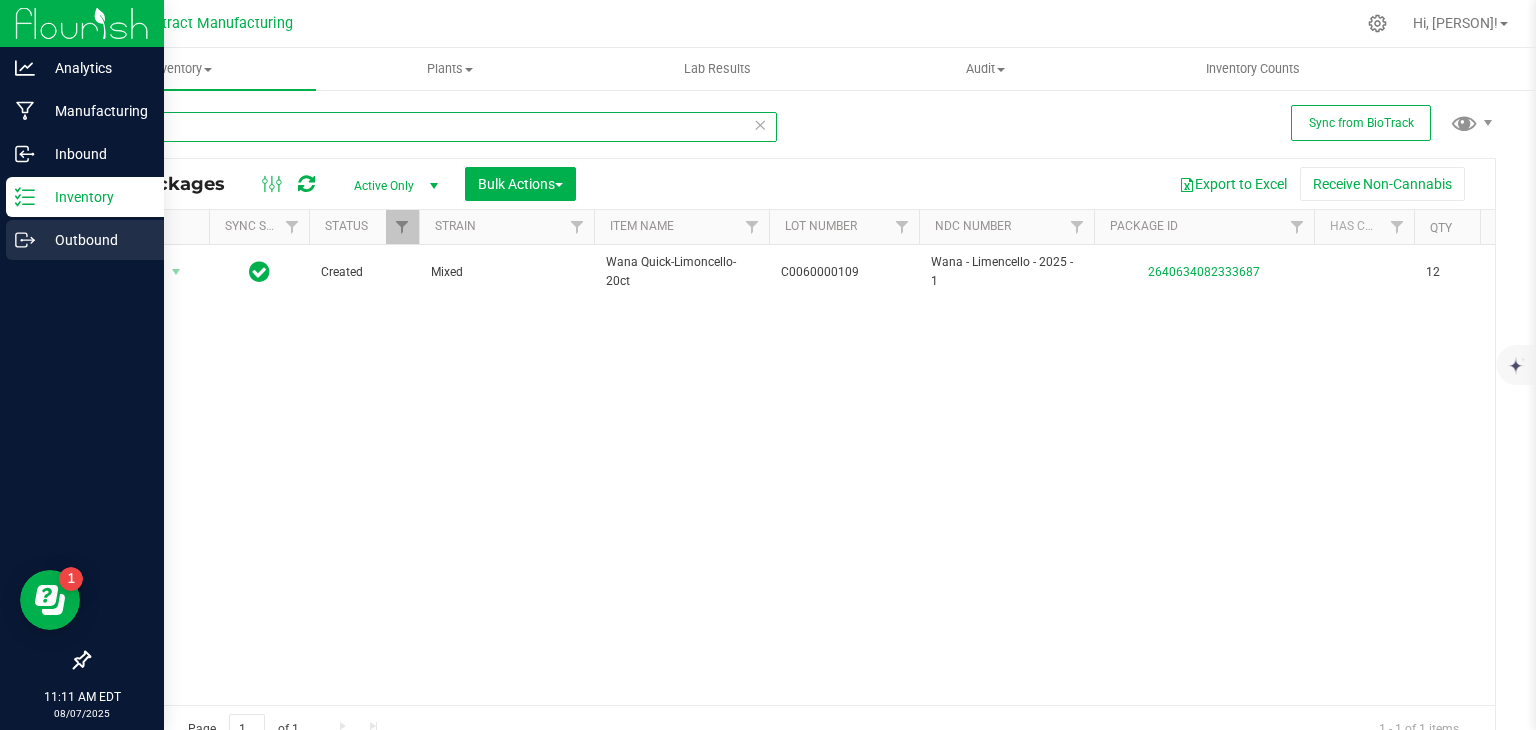 type 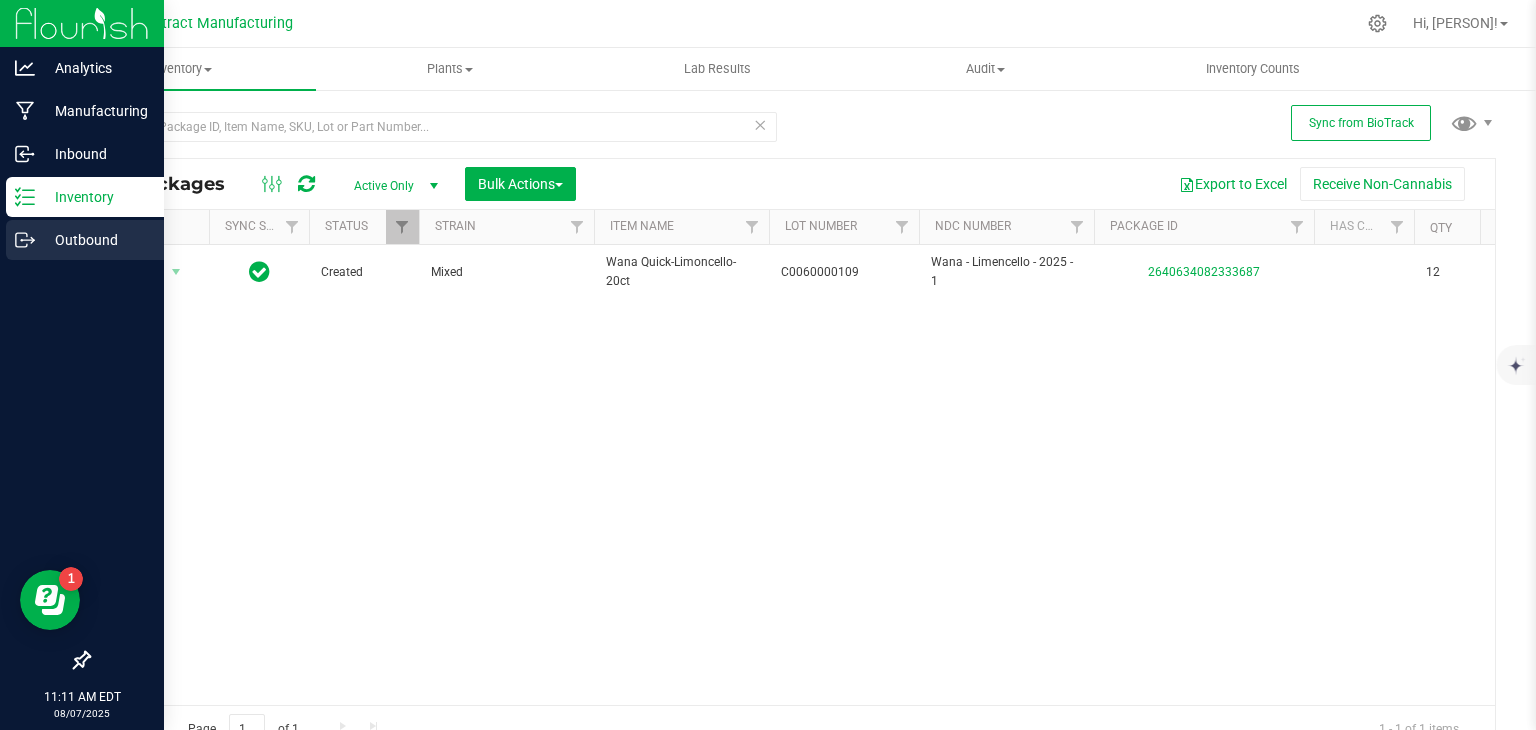 click 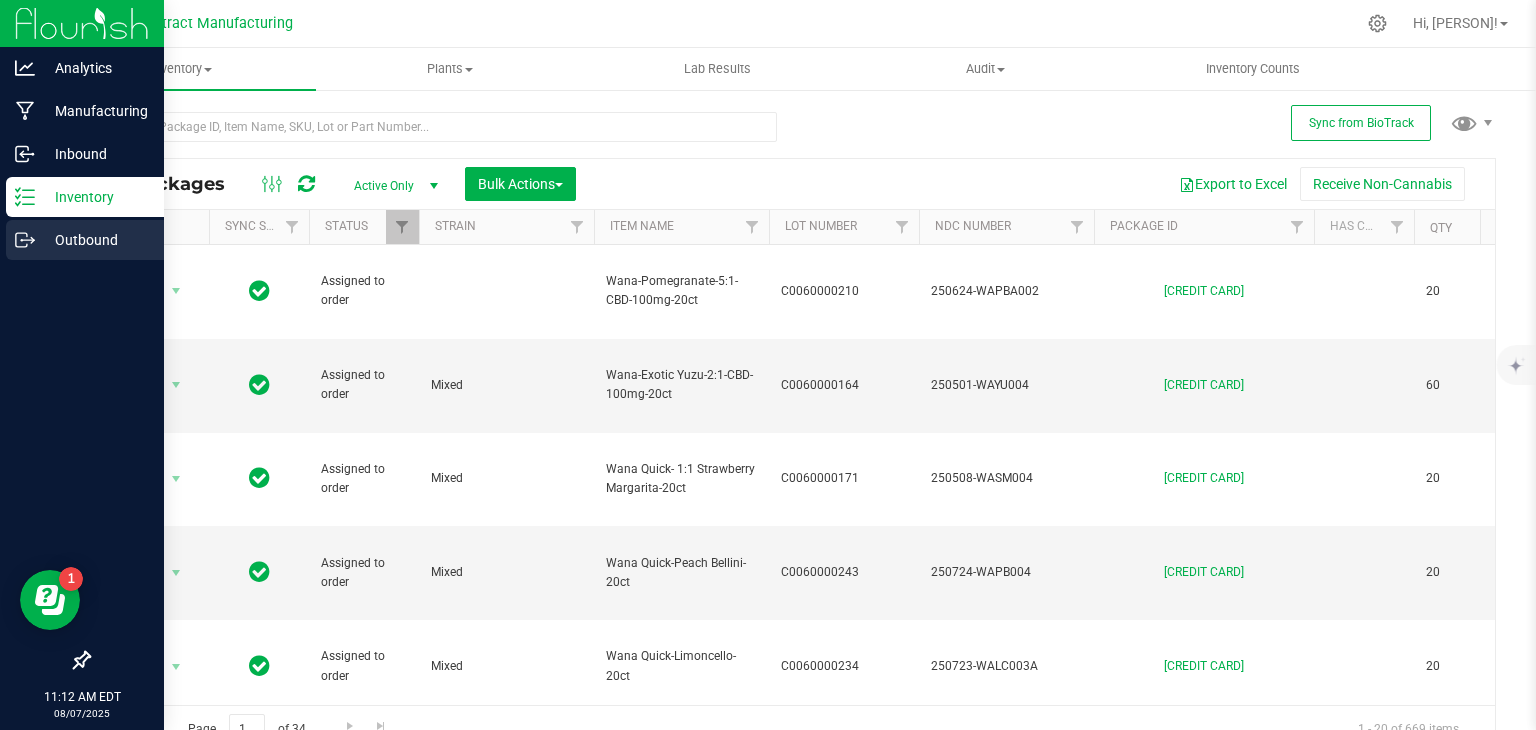 click on "Outbound" at bounding box center (95, 240) 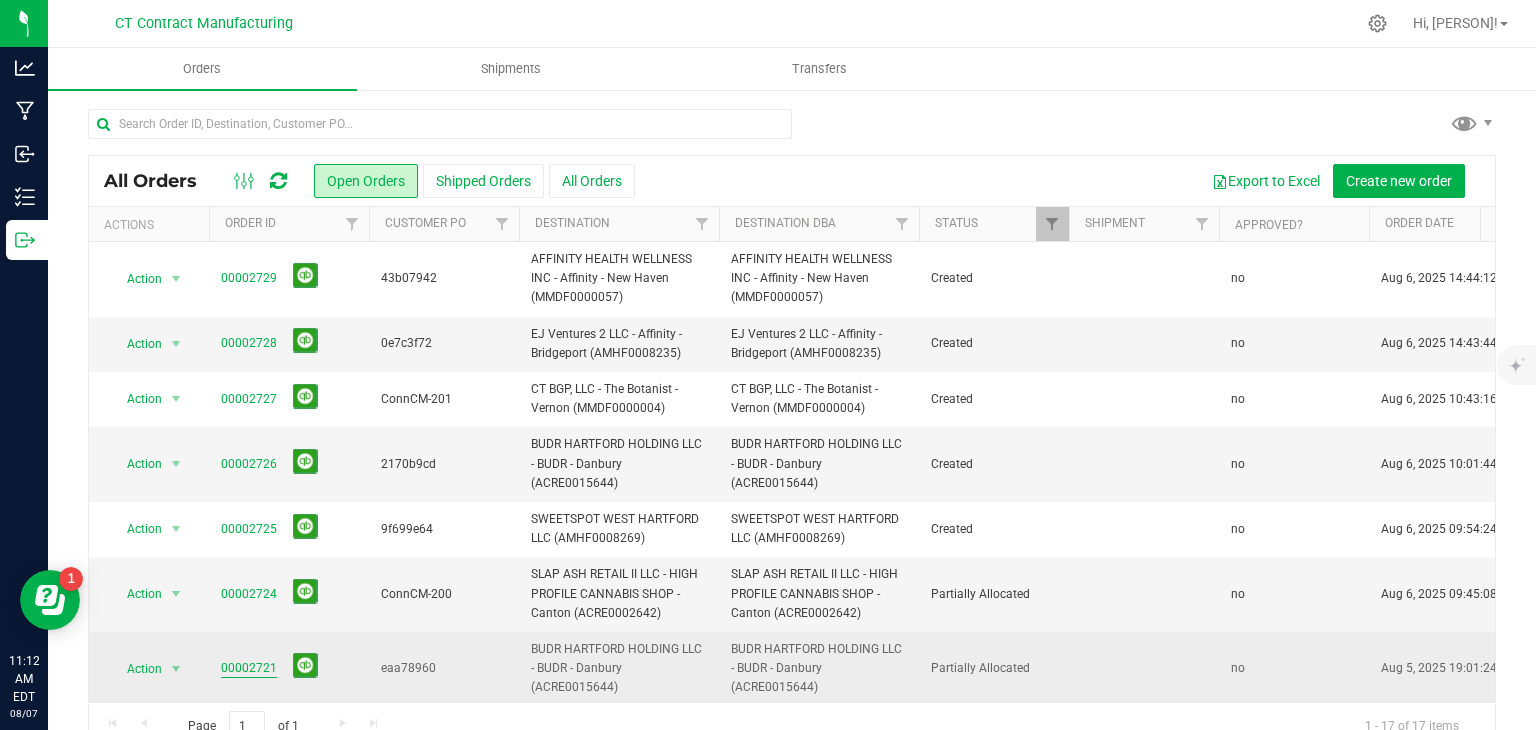 click on "00002721" at bounding box center (249, 668) 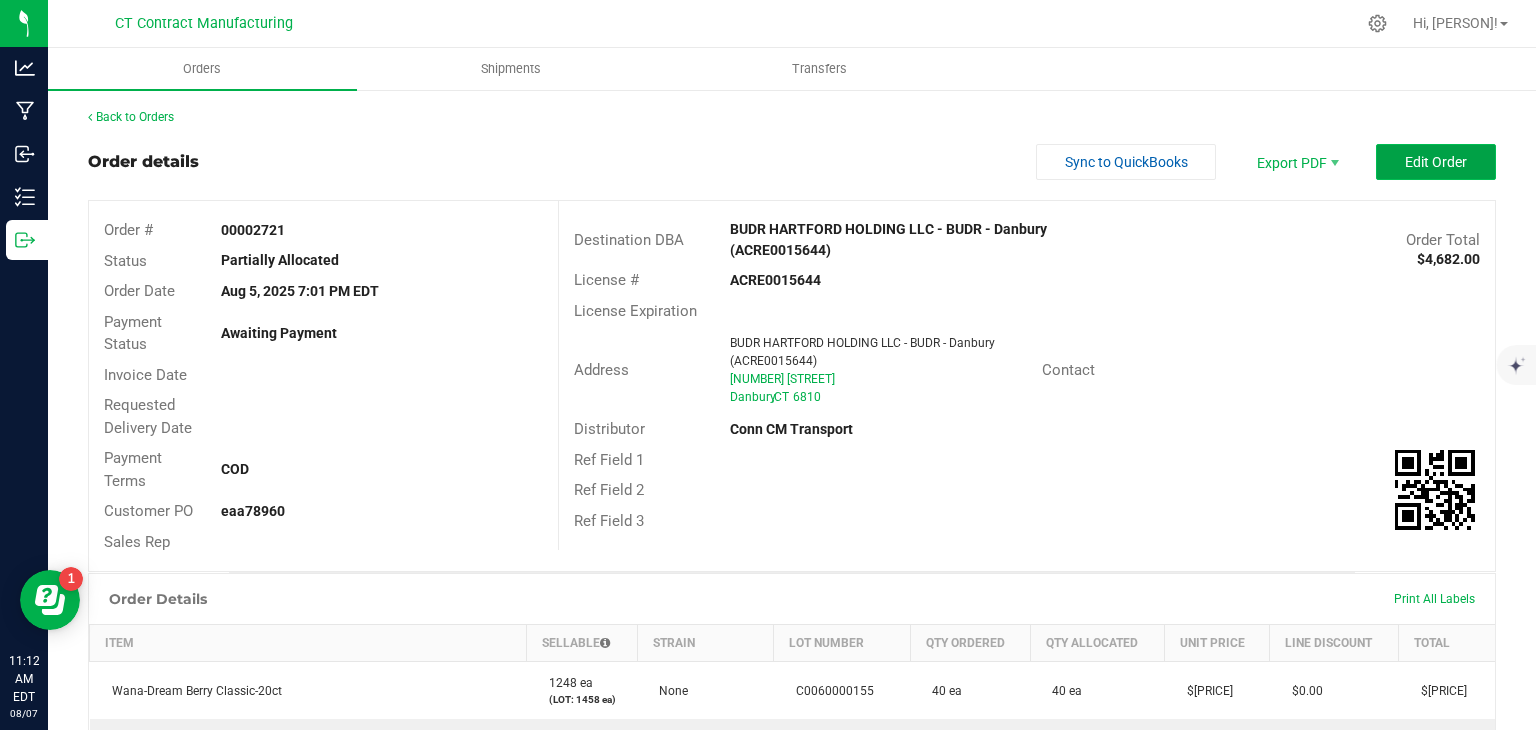 click on "Edit Order" at bounding box center [1436, 162] 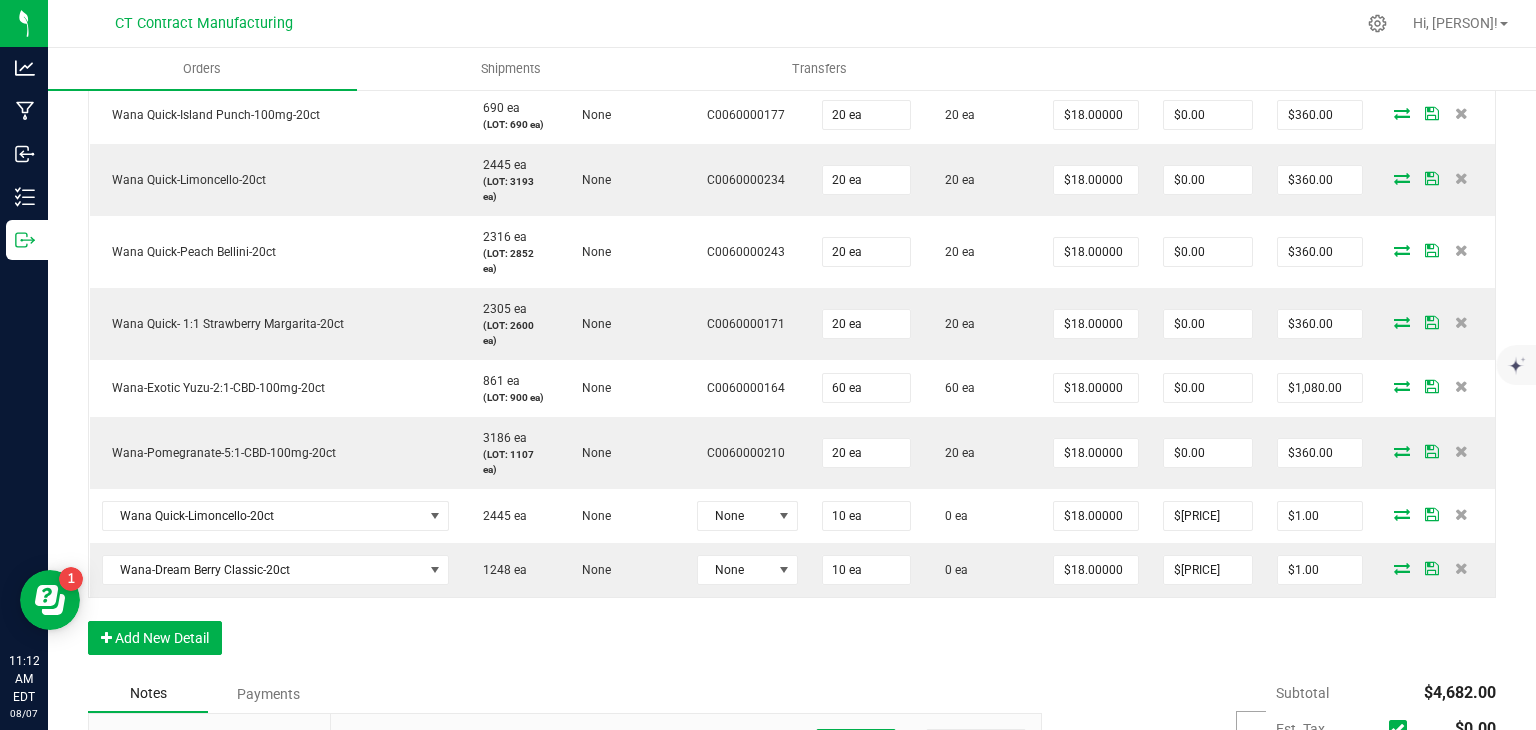 scroll, scrollTop: 800, scrollLeft: 0, axis: vertical 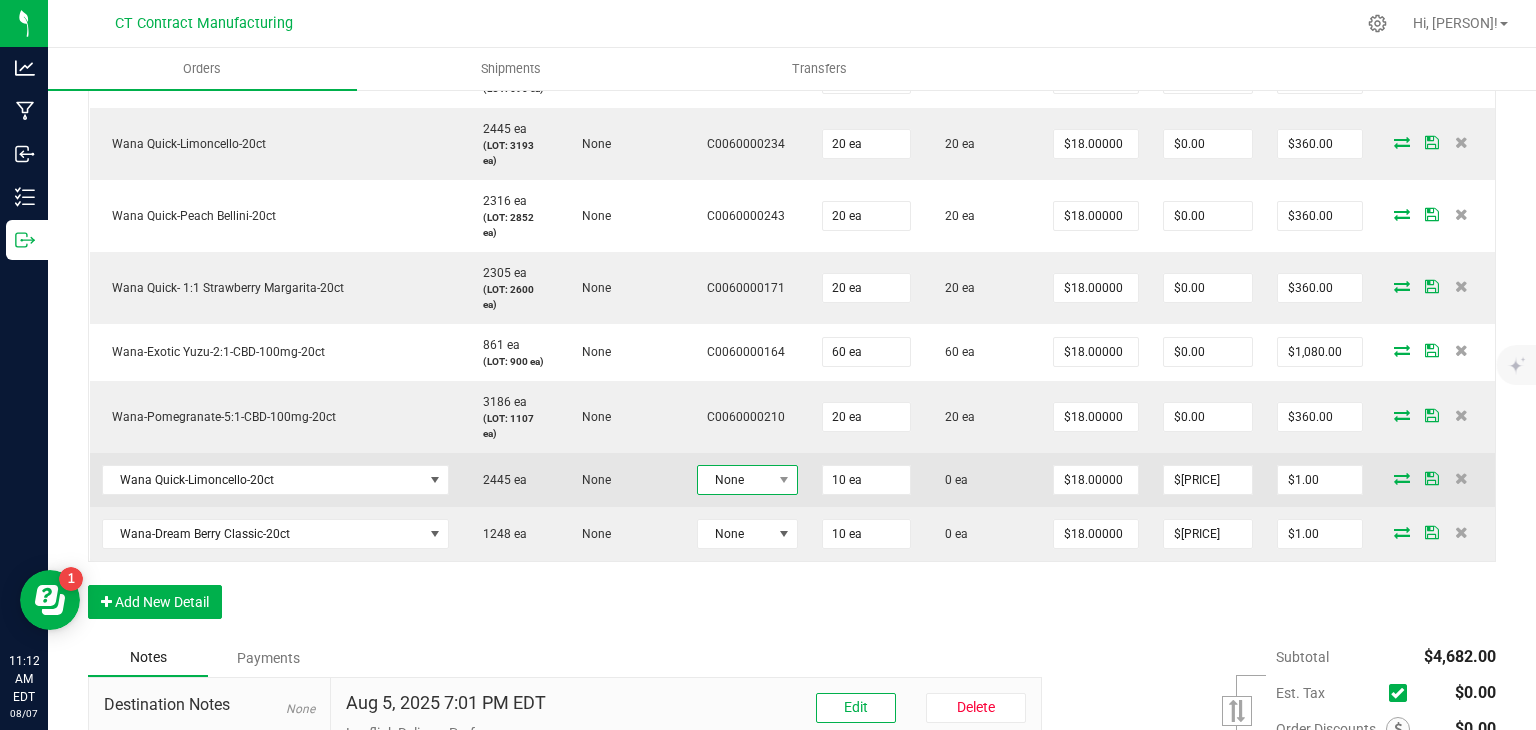 click on "None" at bounding box center [735, 480] 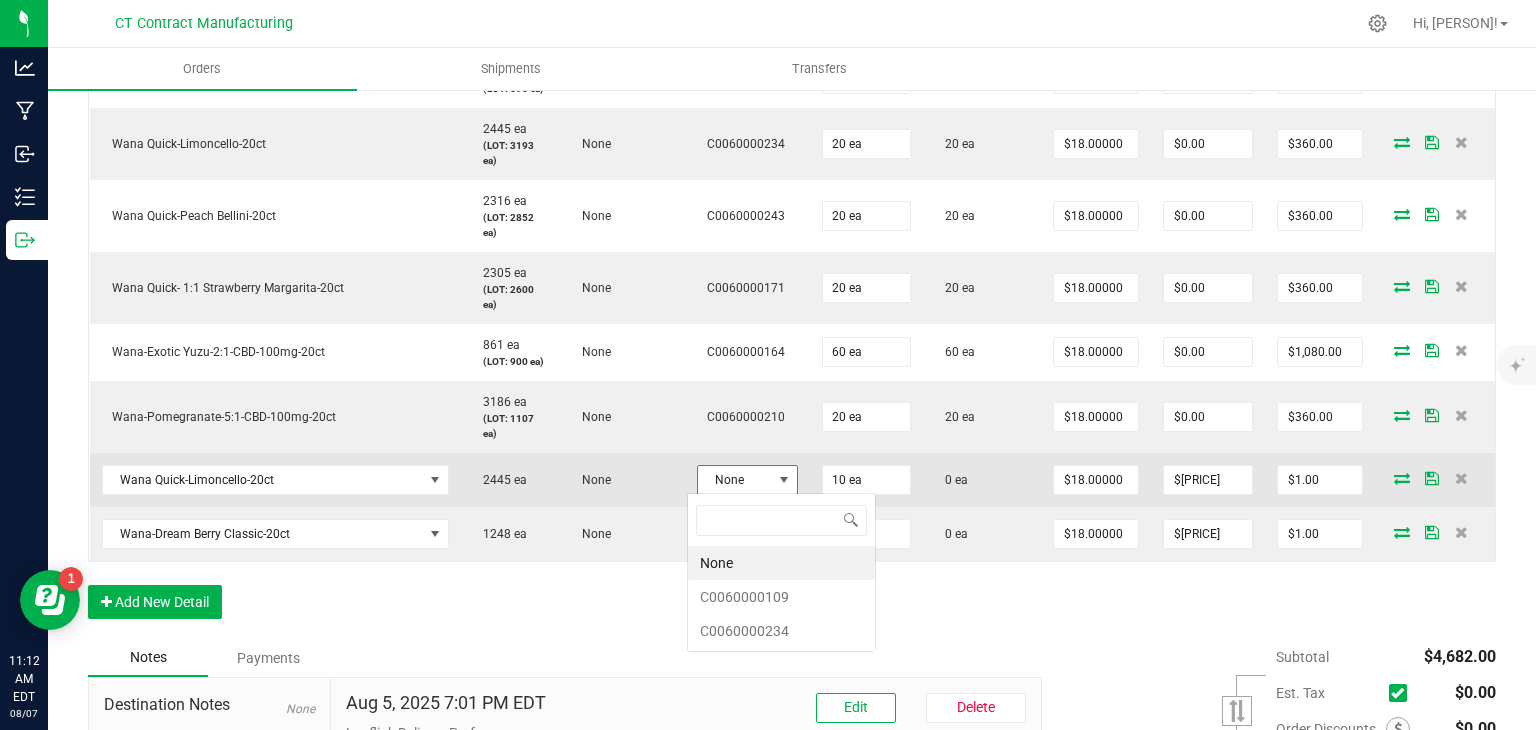 scroll, scrollTop: 99970, scrollLeft: 99899, axis: both 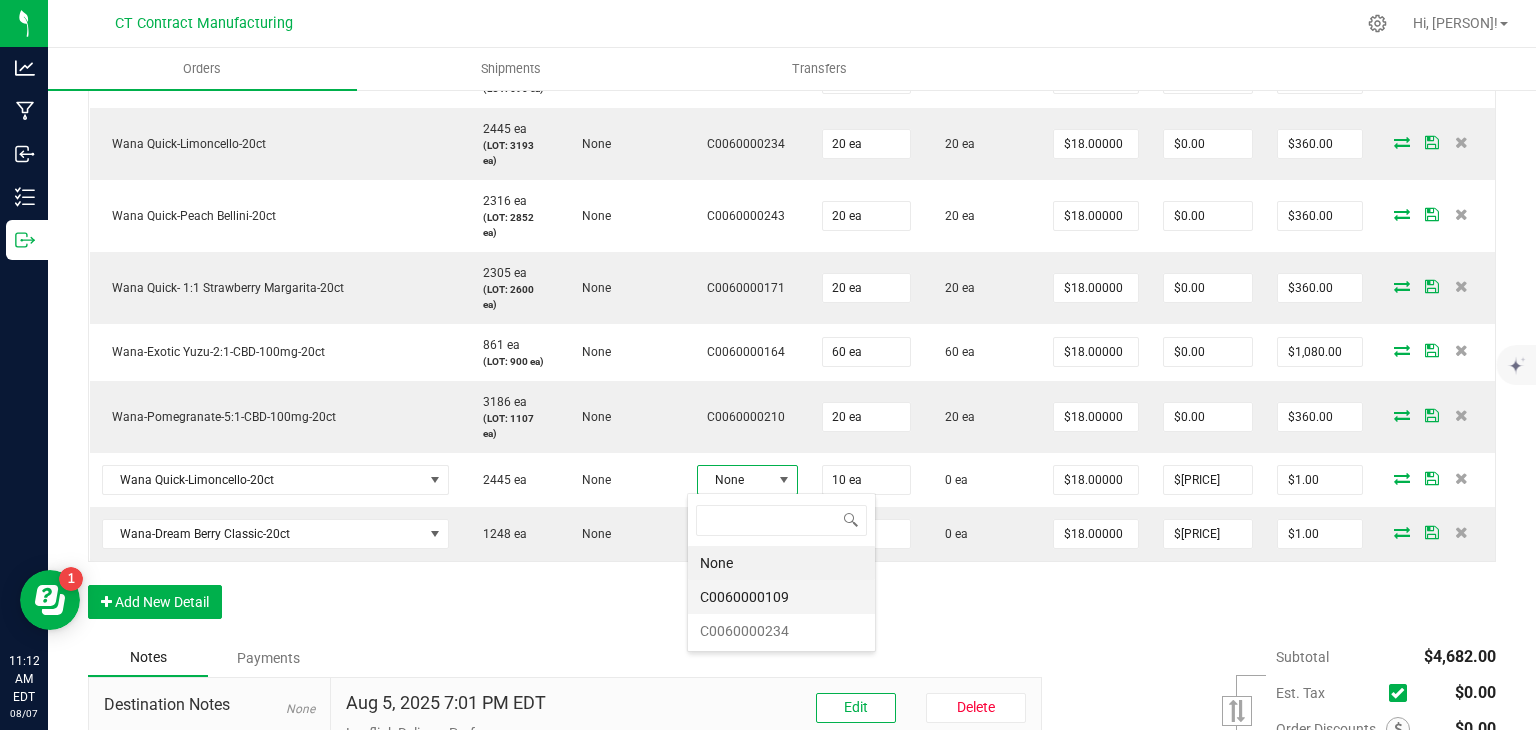 click on "C0060000109" at bounding box center (781, 597) 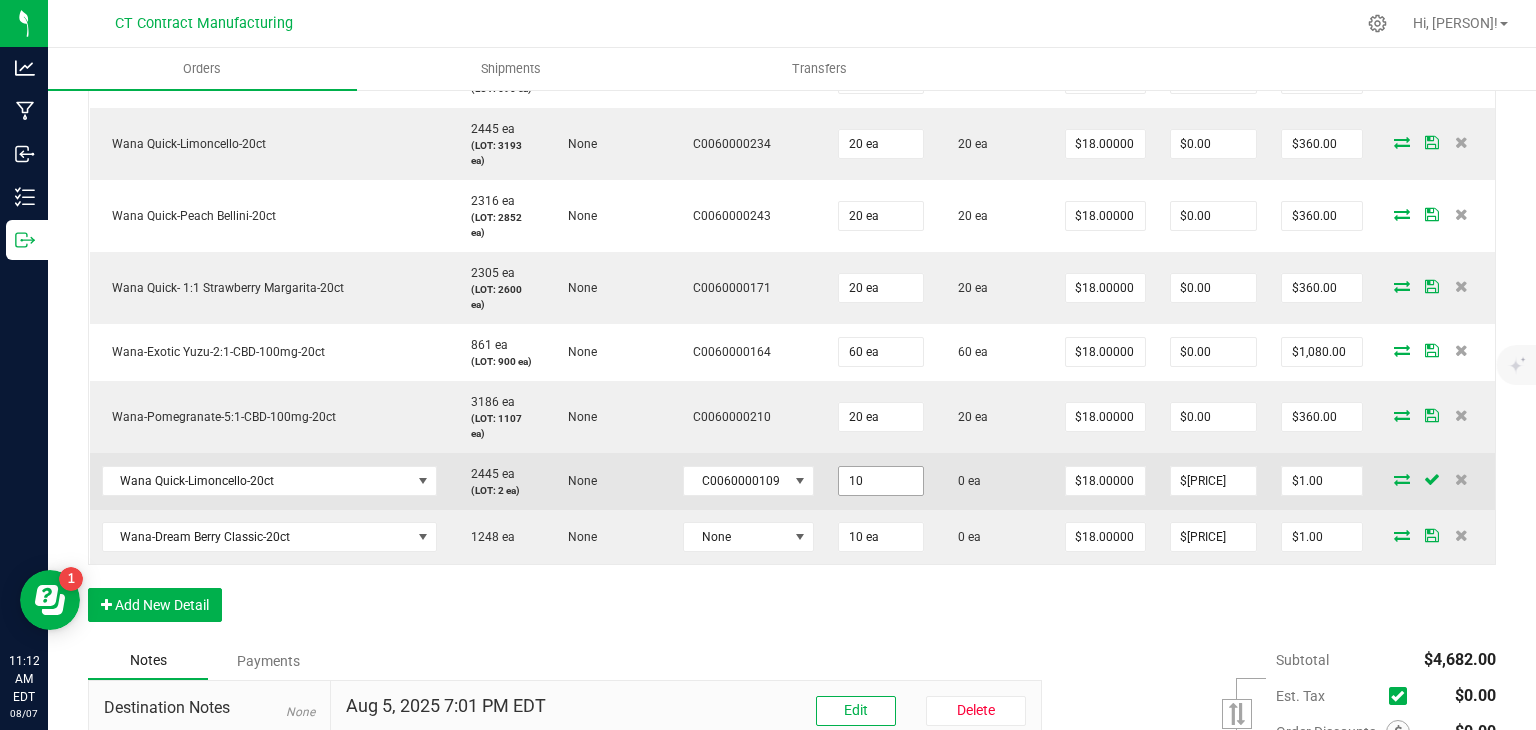 click on "10" at bounding box center [881, 481] 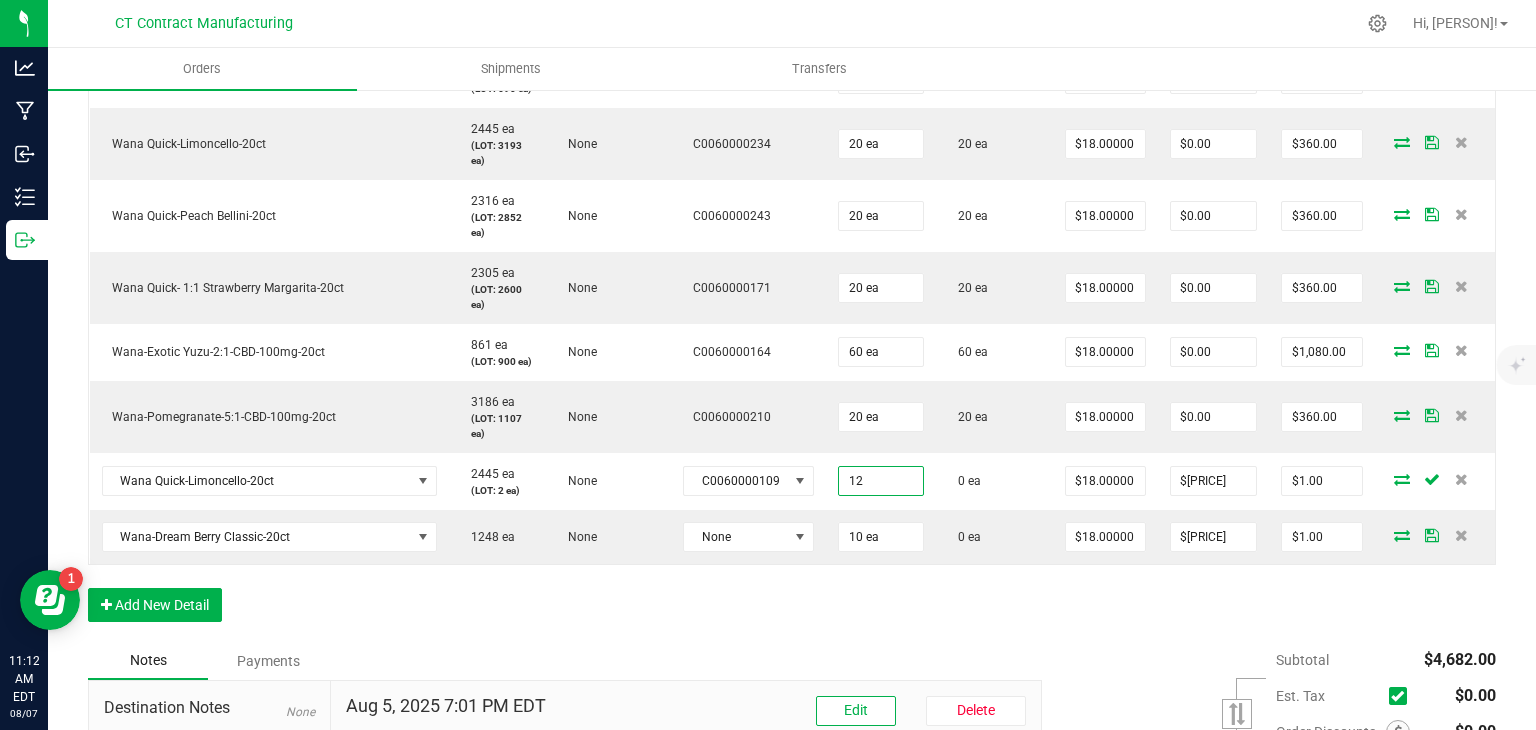 type on "12 ea" 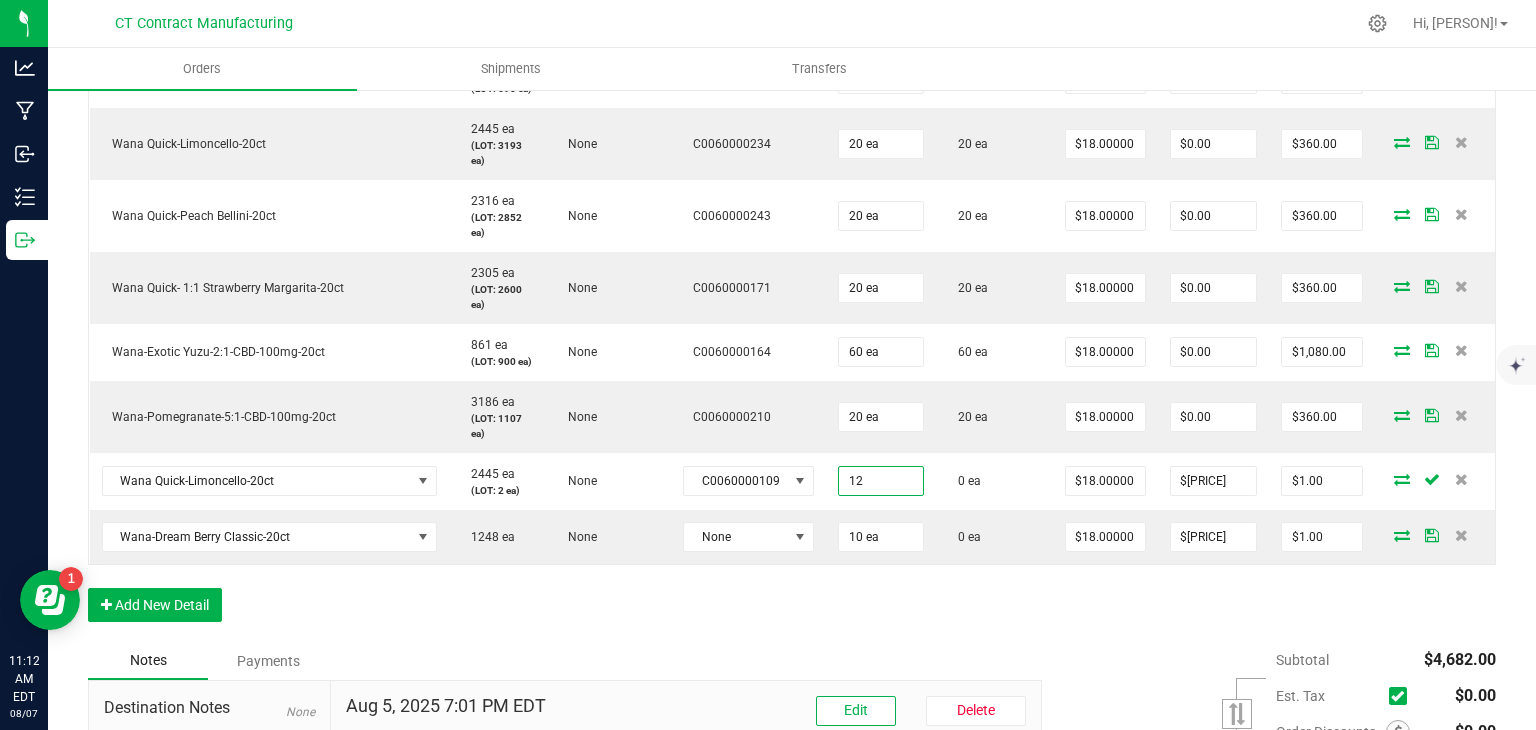 type on "$37.00" 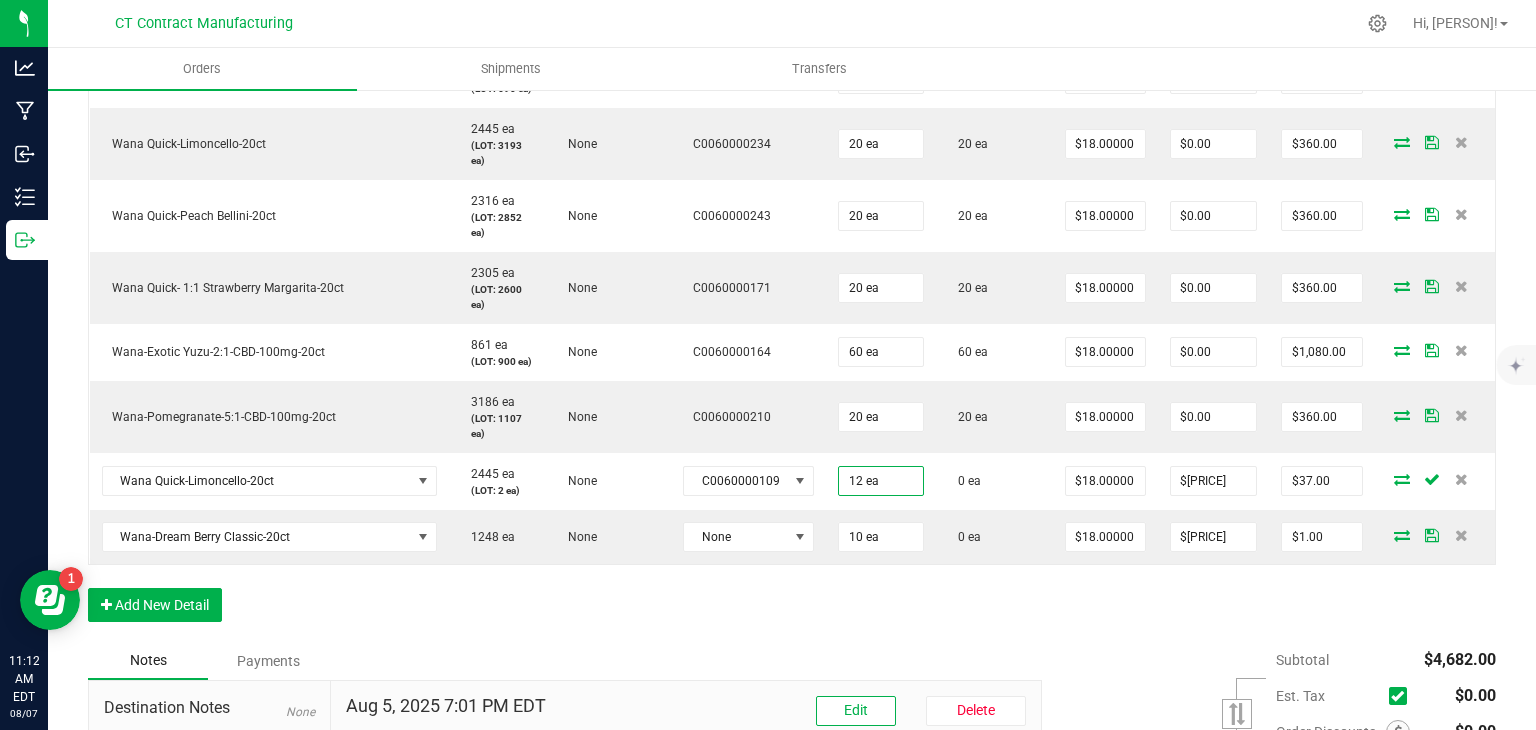 click on "Order Details Print All Labels Item  Sellable  Strain  Lot Number  Qty Ordered Qty Allocated Unit Price Line Discount Total Actions  Wana-Dream Berry Classic-20ct   1248 ea   (LOT: 1458 ea)   None   C0060000155  40 ea  40 ea  $18.00000 $0.00 $720.00  Wana Quick- Sativa Connecticut Sunrise Fast-Acting Gummies--20ct   2273 ea   (LOT: 400 ea)   None   C0060000218  60 ea  60 ea  $18.00000 $0.00 $1,080.00  Wana Quick-Island Punch-100mg-20ct   690 ea   (LOT: 690 ea)   None   C0060000177  20 ea  20 ea  $18.00000 $0.00 $360.00  Wana Quick-Limoncello-20ct   2445 ea   (LOT: 3193 ea)   None   C0060000234  20 ea  20 ea  $18.00000 $0.00 $360.00  Wana Quick-Peach Bellini-20ct   2316 ea   (LOT: 2852 ea)   None   C0060000243  20 ea  20 ea  $18.00000 $0.00 $360.00  Wana Quick- 1:1 Strawberry Margarita-20ct   2305 ea   (LOT: 2600 ea)   None   C0060000171  20 ea  20 ea  $18.00000 $0.00 $360.00  Wana-Exotic Yuzu-2:1-CBD-100mg-20ct   861 ea   (LOT: 900 ea)   None   C0060000164  60 ea  60 ea  None" at bounding box center (792, 228) 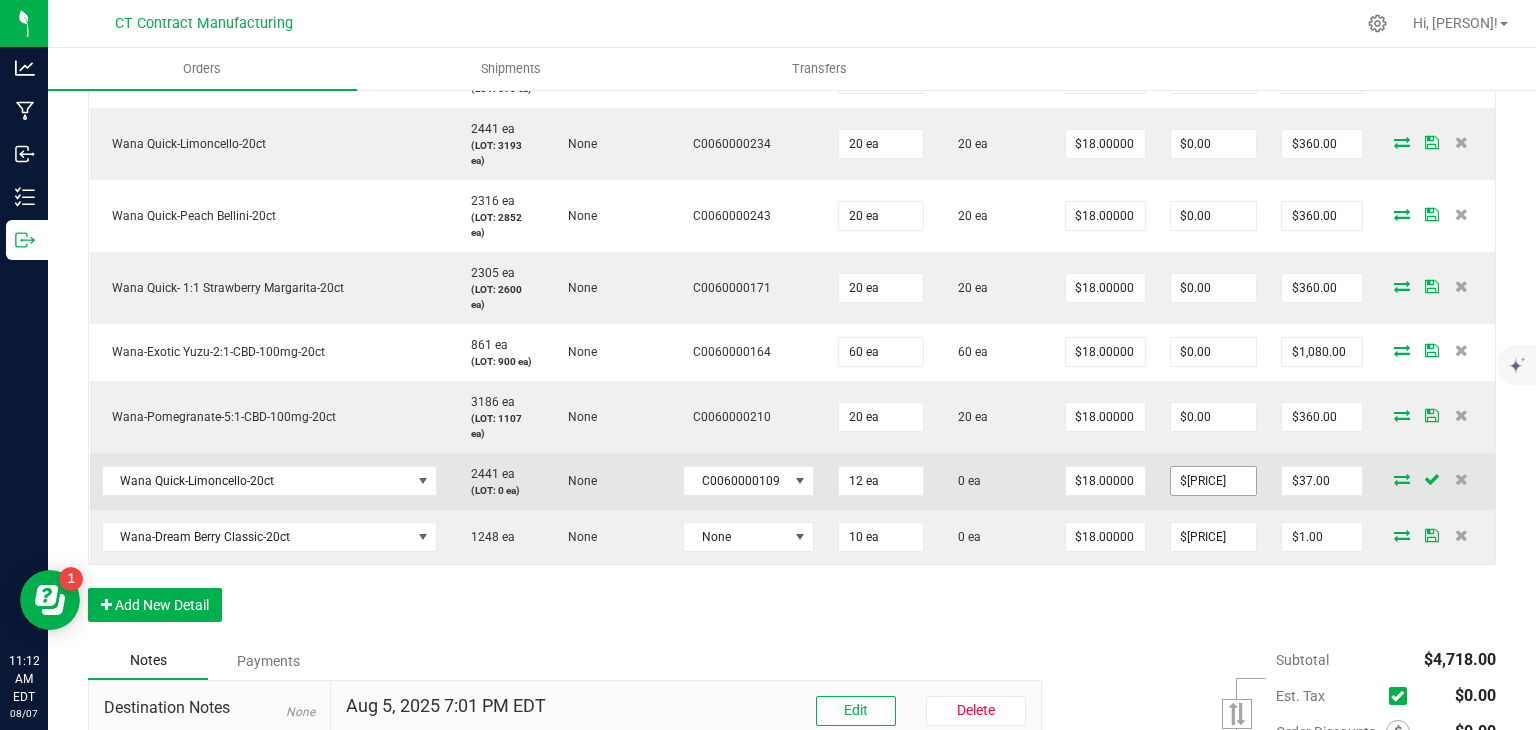 type on "179" 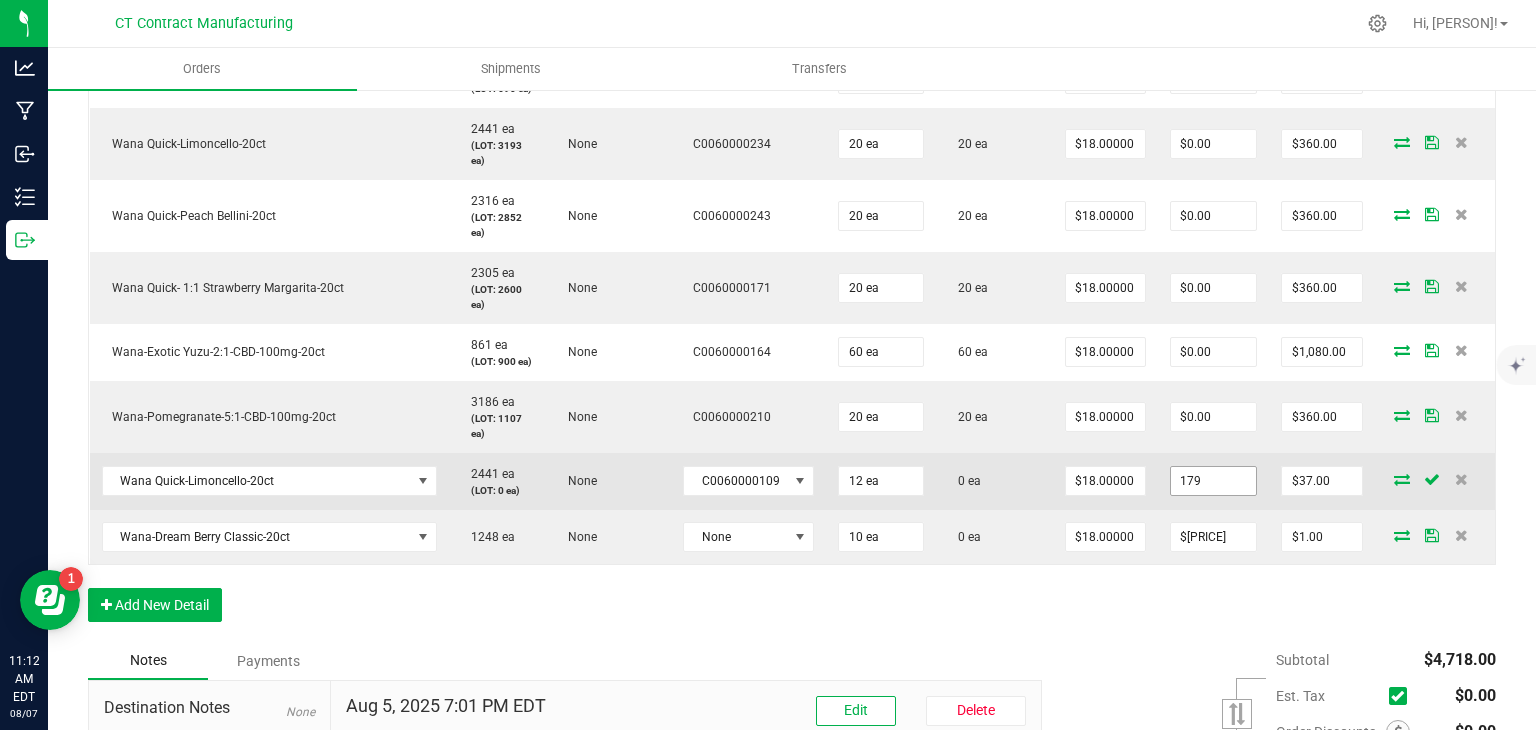 click on "179" at bounding box center (1214, 481) 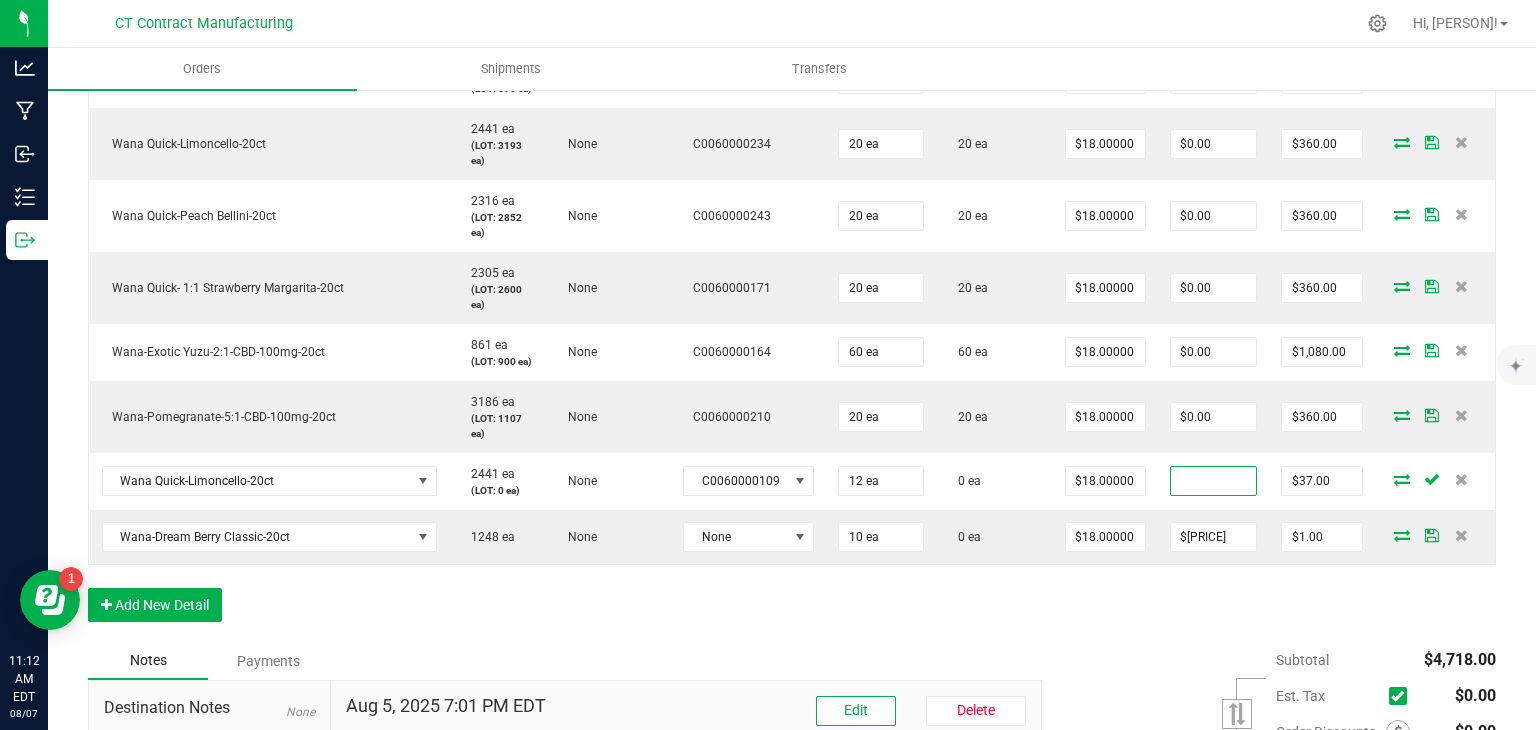 type 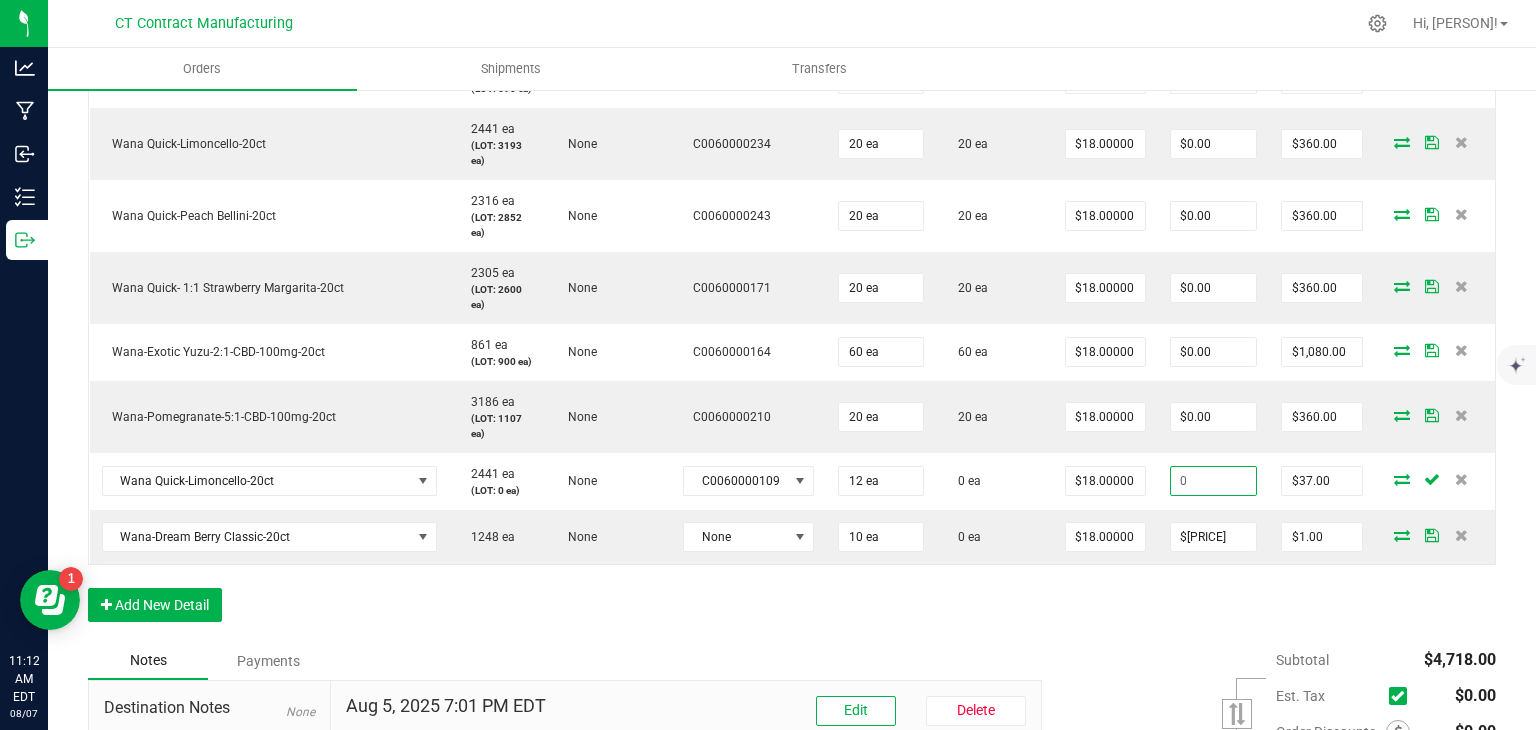type on "$216.00" 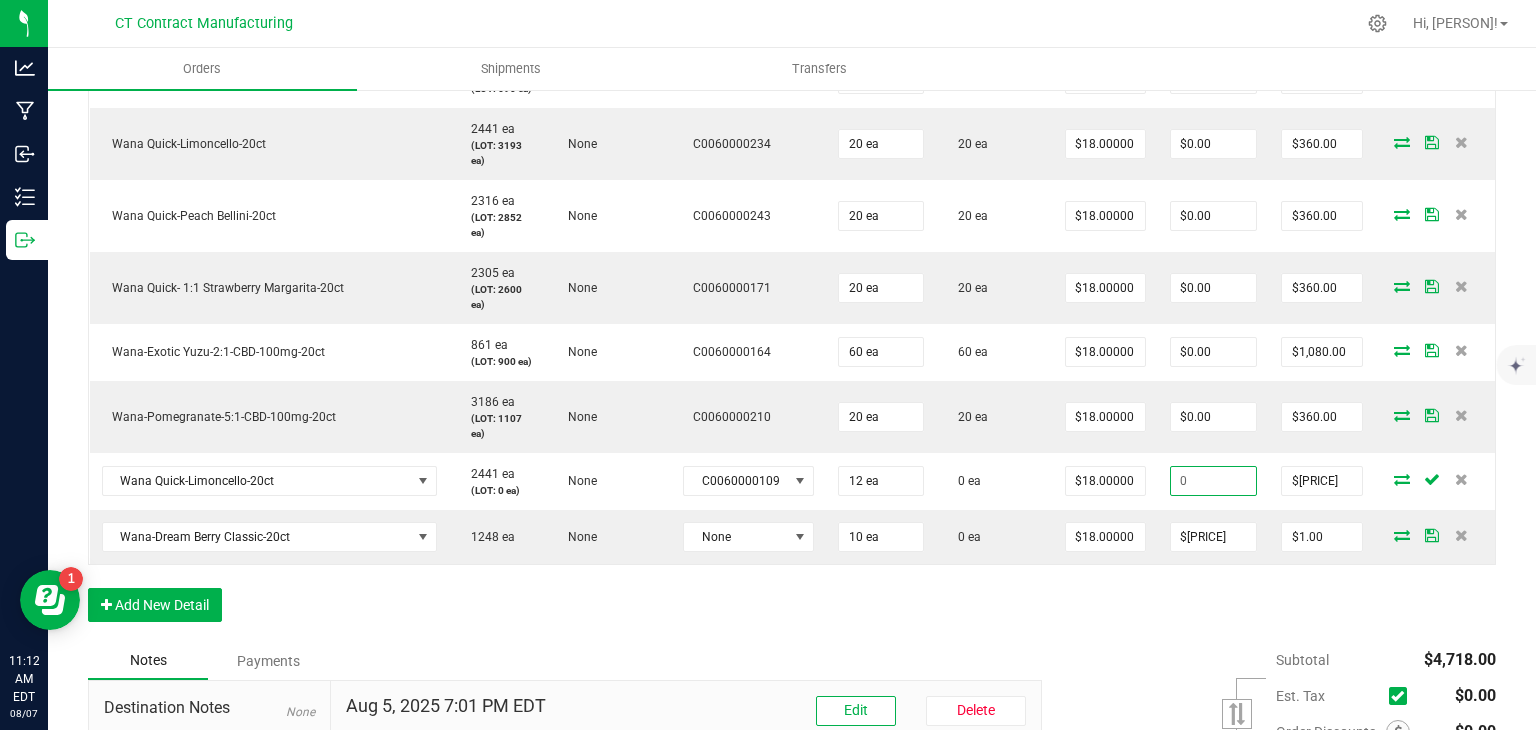 click on "Order Details Print All Labels Item  Sellable  Strain  Lot Number  Qty Ordered Qty Allocated Unit Price Line Discount Total Actions  Wana-Dream Berry Classic-20ct   1248 ea   (LOT: 1458 ea)   None   C0060000155  40 ea  40 ea  $18.00000 $0.00 $720.00  Wana Quick- Sativa Connecticut Sunrise Fast-Acting Gummies--20ct   2273 ea   (LOT: 400 ea)   None   C0060000218  60 ea  60 ea  $18.00000 $0.00 $1,080.00  Wana Quick-Island Punch-100mg-20ct   690 ea   (LOT: 690 ea)   None   C0060000177  20 ea  20 ea  $18.00000 $0.00 $360.00  Wana Quick-Limoncello-20ct   2441 ea   (LOT: 3193 ea)   None   C0060000234  20 ea  20 ea  $18.00000 $0.00 $360.00  Wana Quick-Peach Bellini-20ct   2316 ea   (LOT: 2852 ea)   None   C0060000243  20 ea  20 ea  $18.00000 $0.00 $360.00  Wana Quick- 1:1 Strawberry Margarita-20ct   2305 ea   (LOT: 2600 ea)   None   C0060000171  20 ea  20 ea  $18.00000 $0.00 $360.00  Wana-Exotic Yuzu-2:1-CBD-100mg-20ct   861 ea   (LOT: 900 ea)   None   C0060000164  60 ea  60 ea  None" at bounding box center [792, 228] 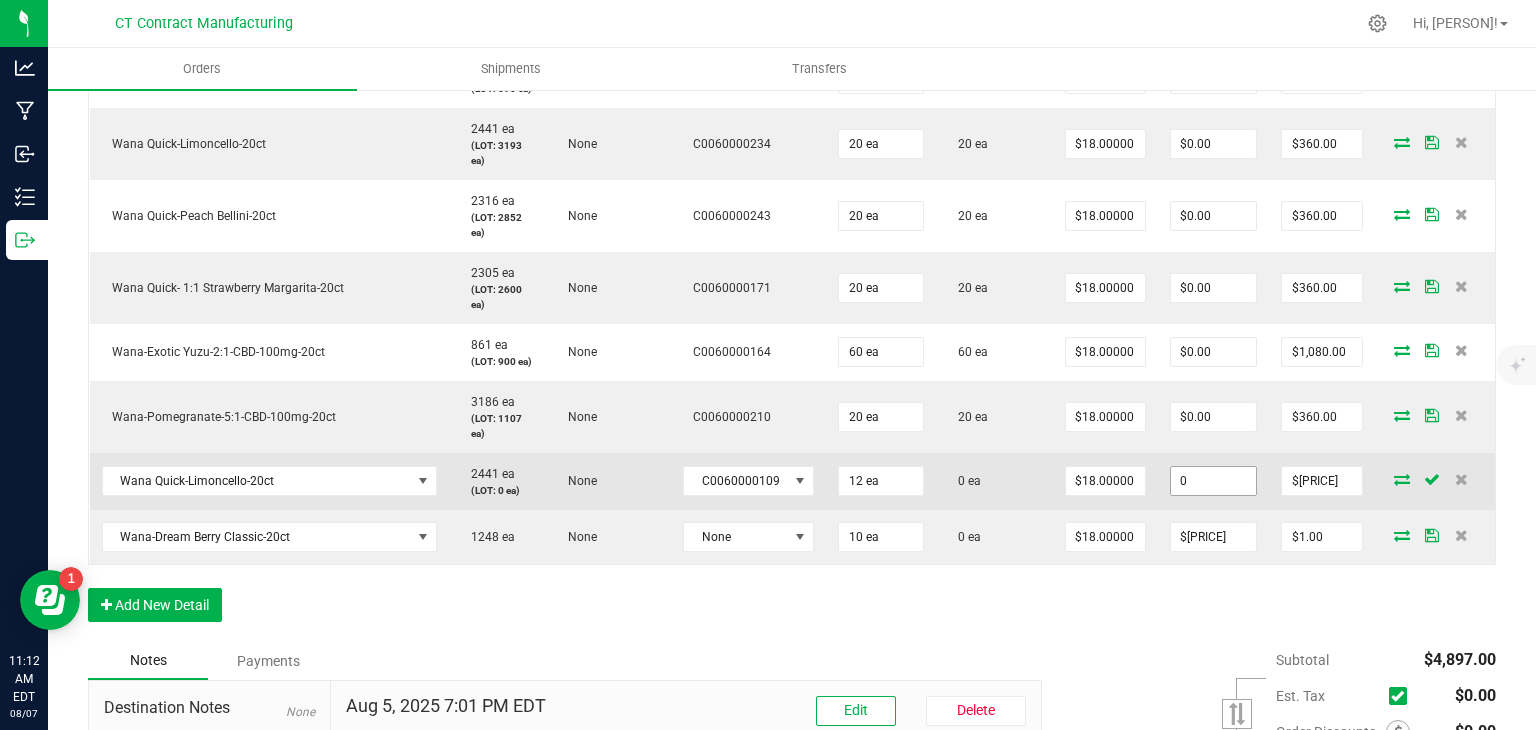 click on "0" at bounding box center (1214, 481) 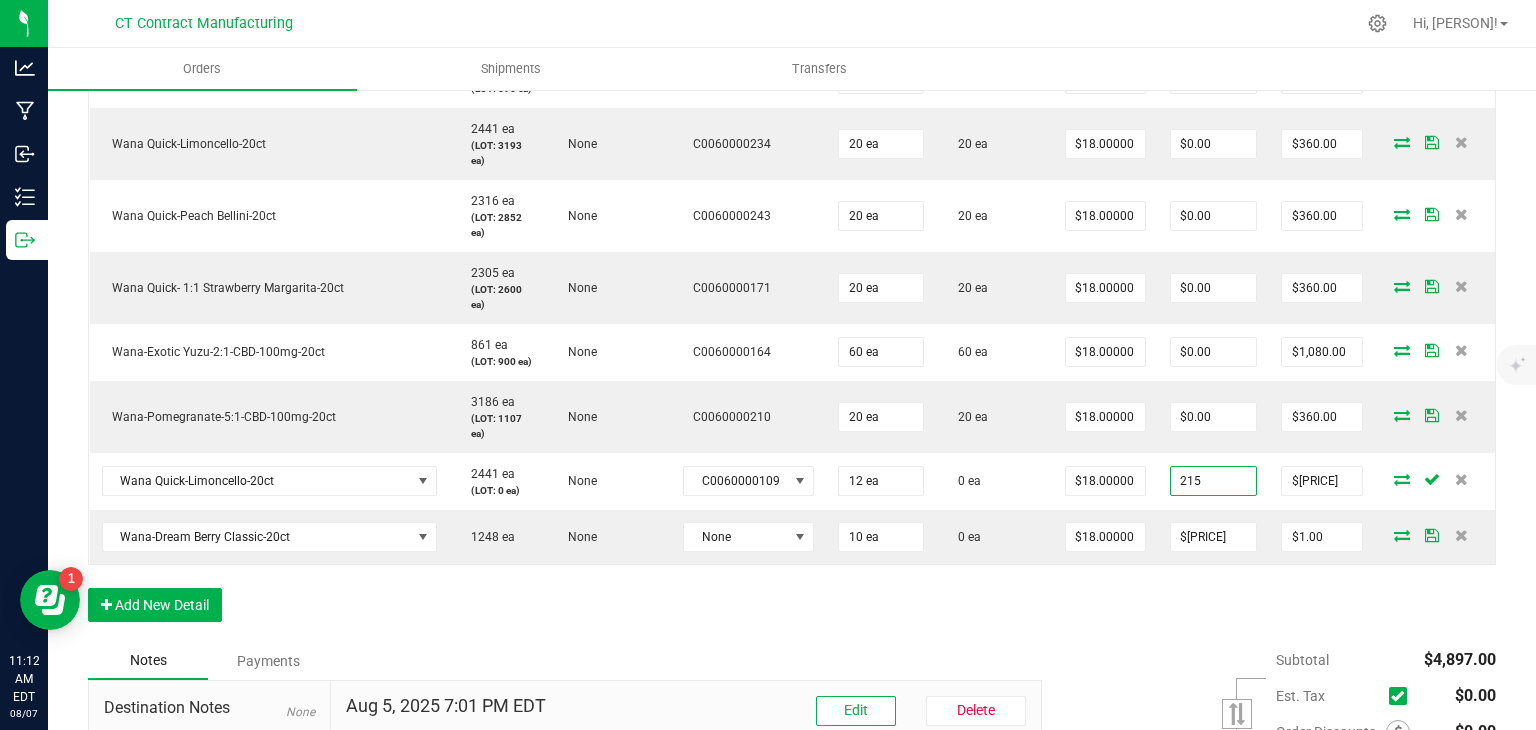 type on "$215.00" 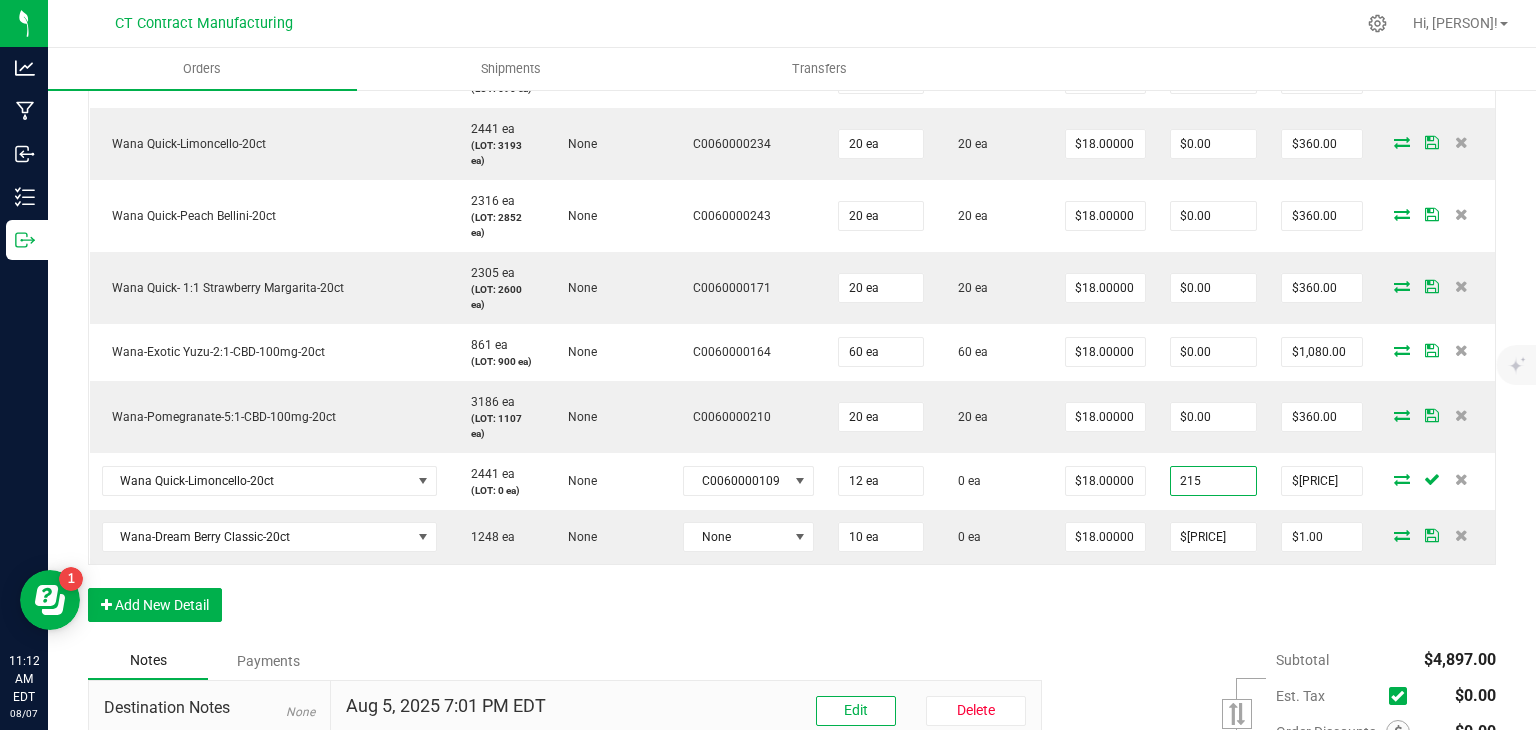 type on "$1.00" 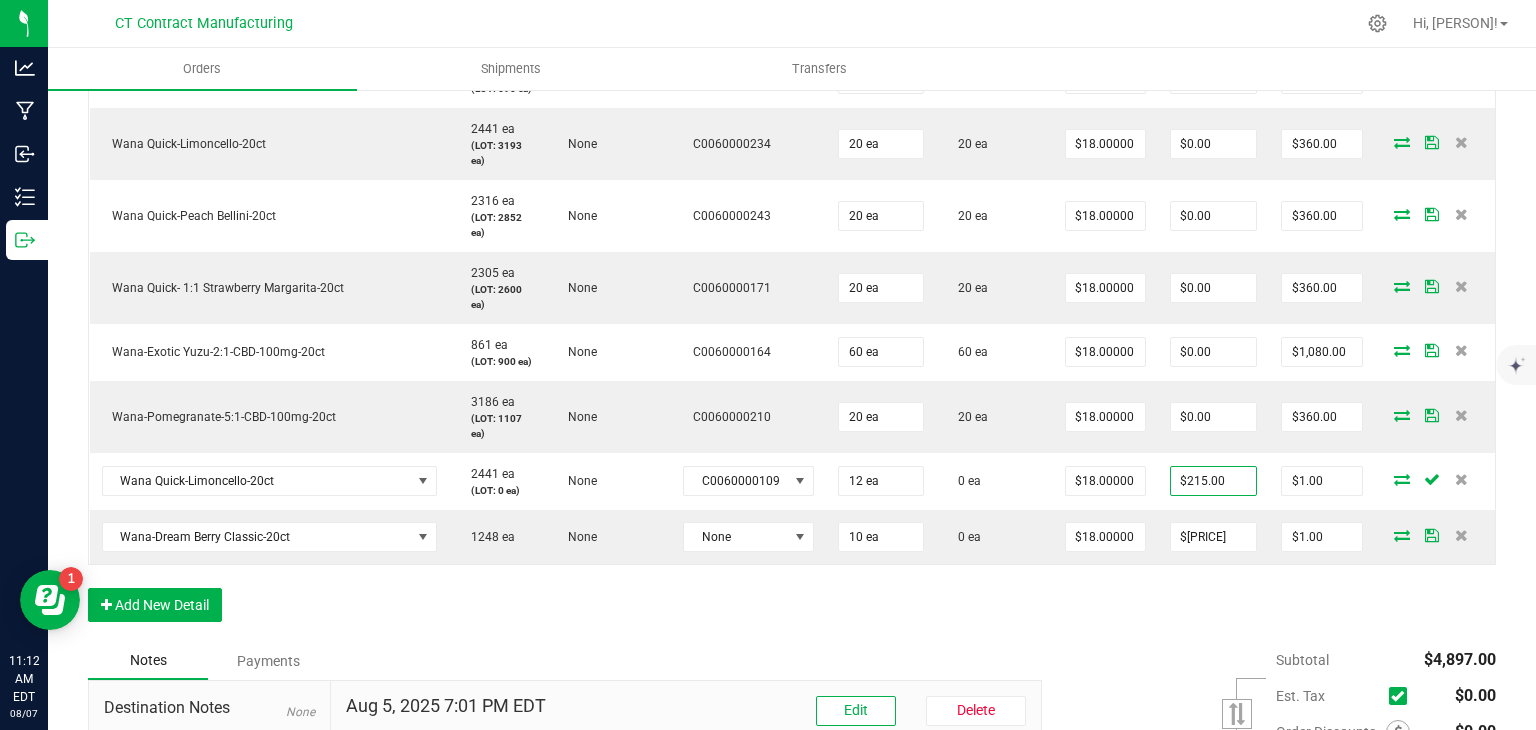 click on "Order Details Print All Labels Item  Sellable  Strain  Lot Number  Qty Ordered Qty Allocated Unit Price Line Discount Total Actions  Wana-Dream Berry Classic-20ct   1248 ea   (LOT: 1458 ea)   None   C0060000155  40 ea  40 ea  $18.00000 $0.00 $720.00  Wana Quick- Sativa Connecticut Sunrise Fast-Acting Gummies--20ct   2273 ea   (LOT: 400 ea)   None   C0060000218  60 ea  60 ea  $18.00000 $0.00 $1,080.00  Wana Quick-Island Punch-100mg-20ct   690 ea   (LOT: 690 ea)   None   C0060000177  20 ea  20 ea  $18.00000 $0.00 $360.00  Wana Quick-Limoncello-20ct   2441 ea   (LOT: 3193 ea)   None   C0060000234  20 ea  20 ea  $18.00000 $0.00 $360.00  Wana Quick-Peach Bellini-20ct   2316 ea   (LOT: 2852 ea)   None   C0060000243  20 ea  20 ea  $18.00000 $0.00 $360.00  Wana Quick- 1:1 Strawberry Margarita-20ct   2305 ea   (LOT: 2600 ea)   None   C0060000171  20 ea  20 ea  $18.00000 $0.00 $360.00  Wana-Exotic Yuzu-2:1-CBD-100mg-20ct   861 ea   (LOT: 900 ea)   None   C0060000164  60 ea  60 ea  None" at bounding box center (792, 228) 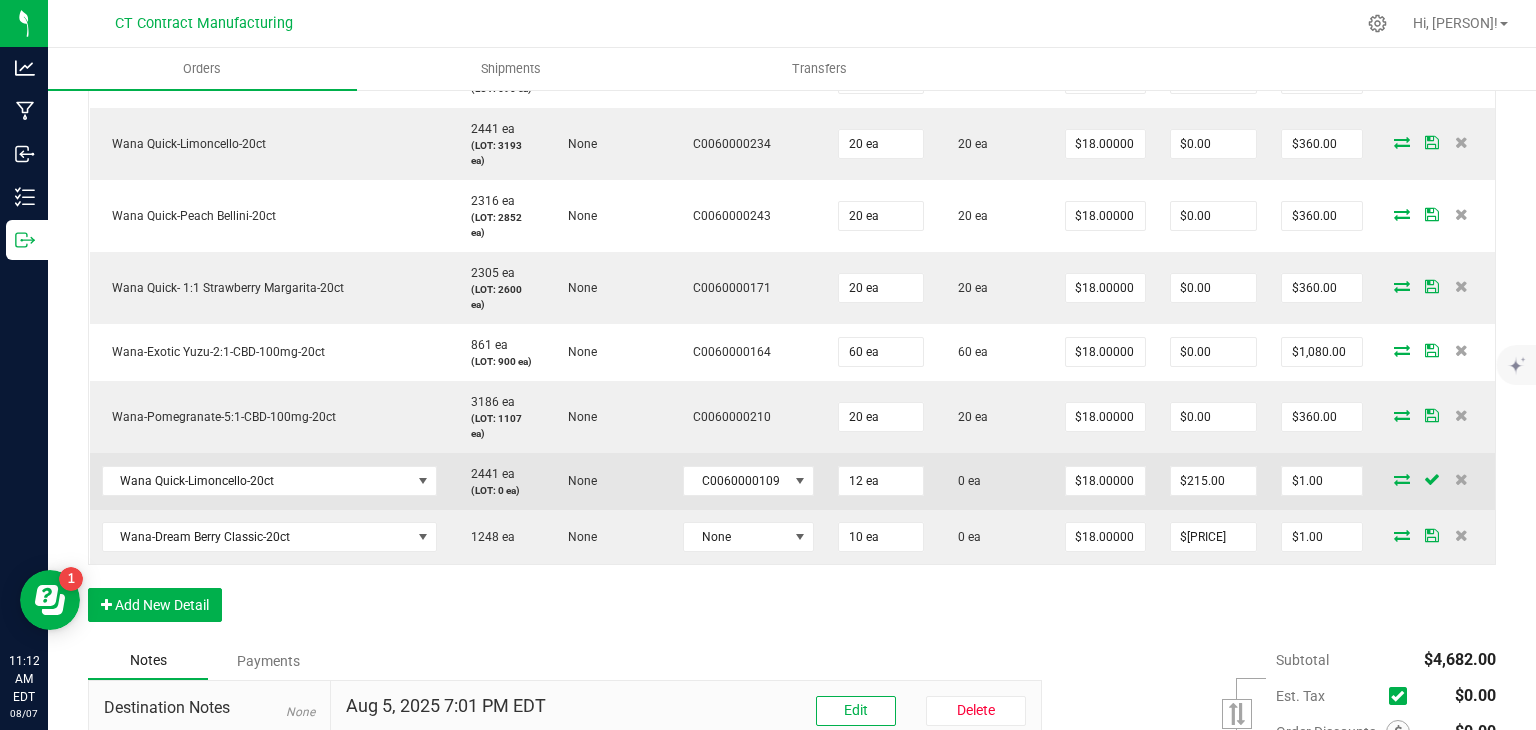 click at bounding box center (1402, 479) 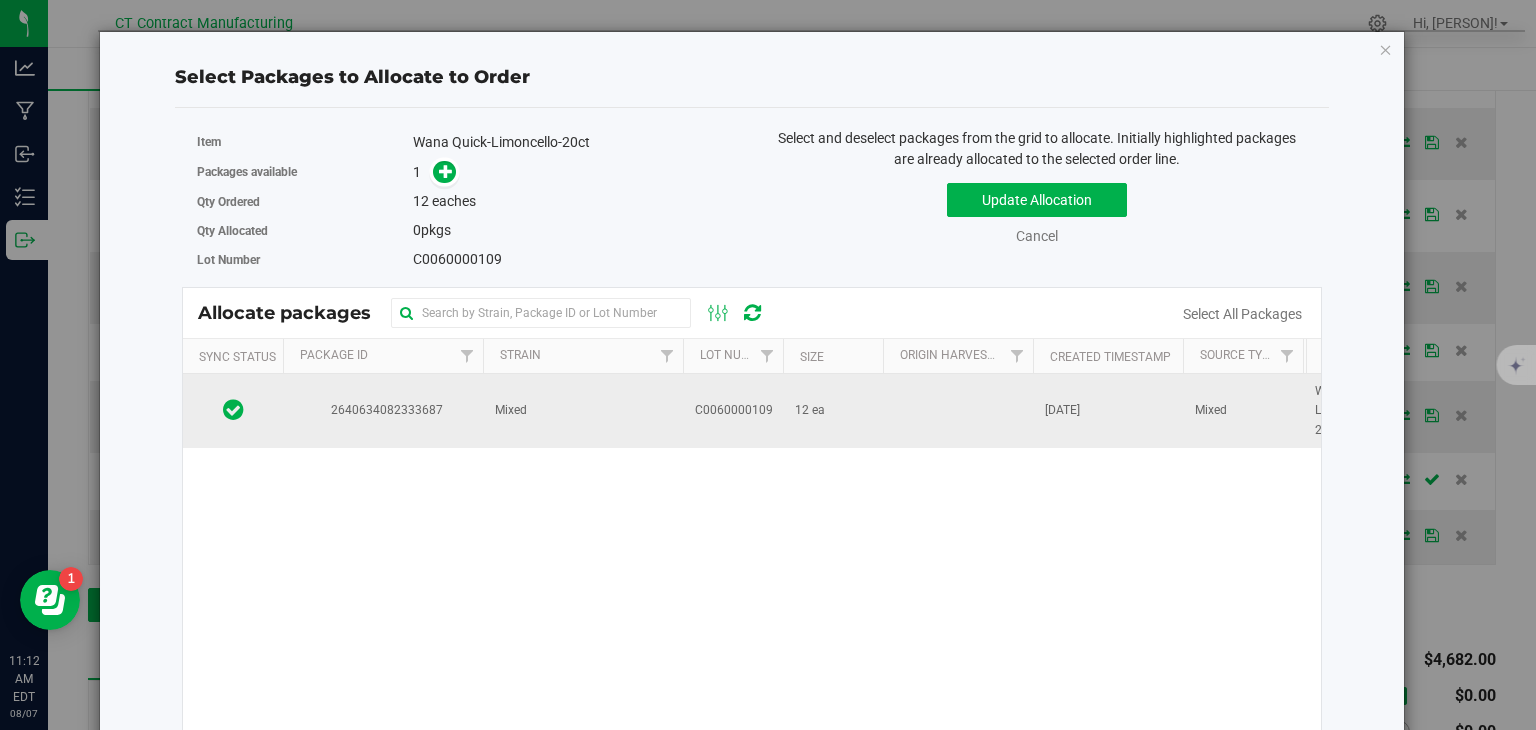 click on "12 ea" at bounding box center (833, 411) 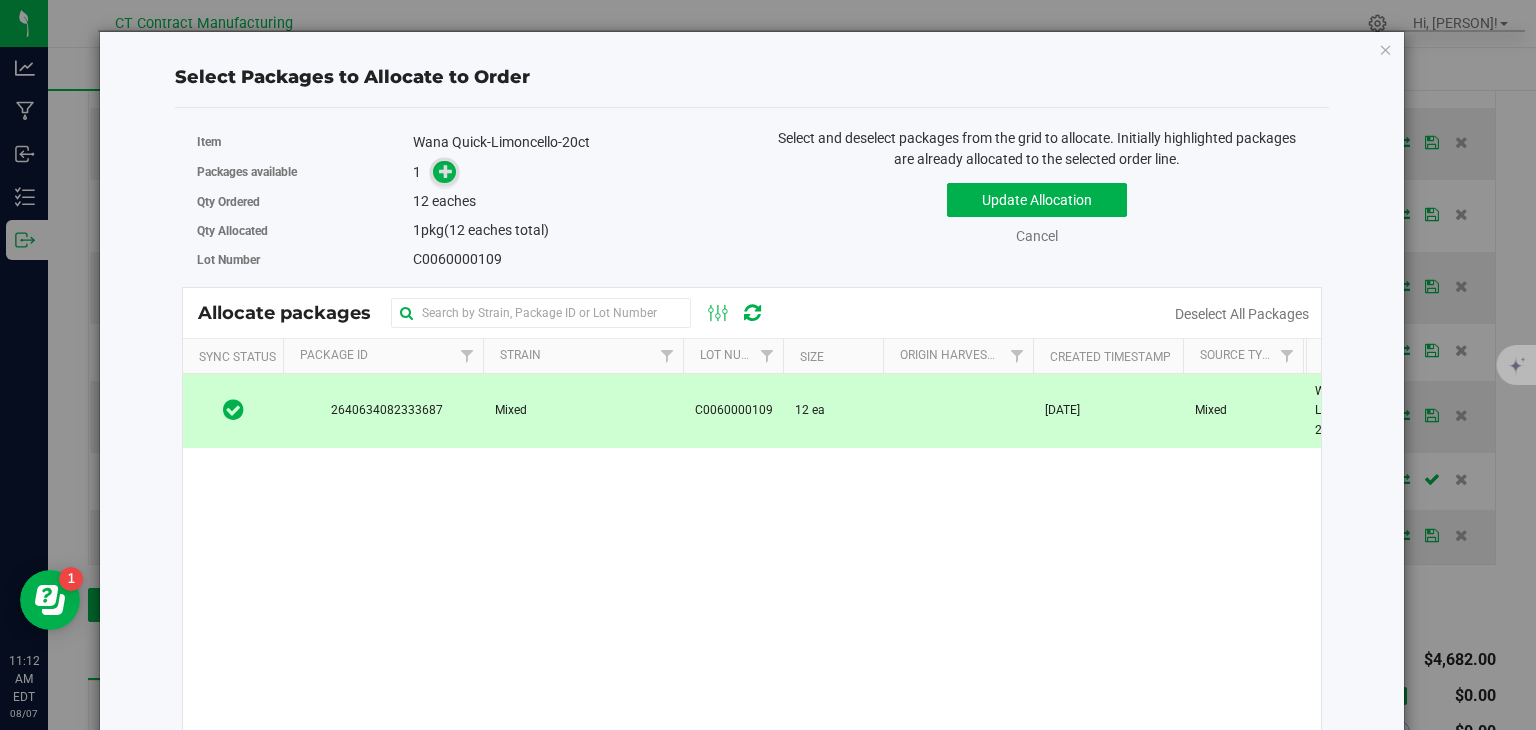 click at bounding box center [446, 171] 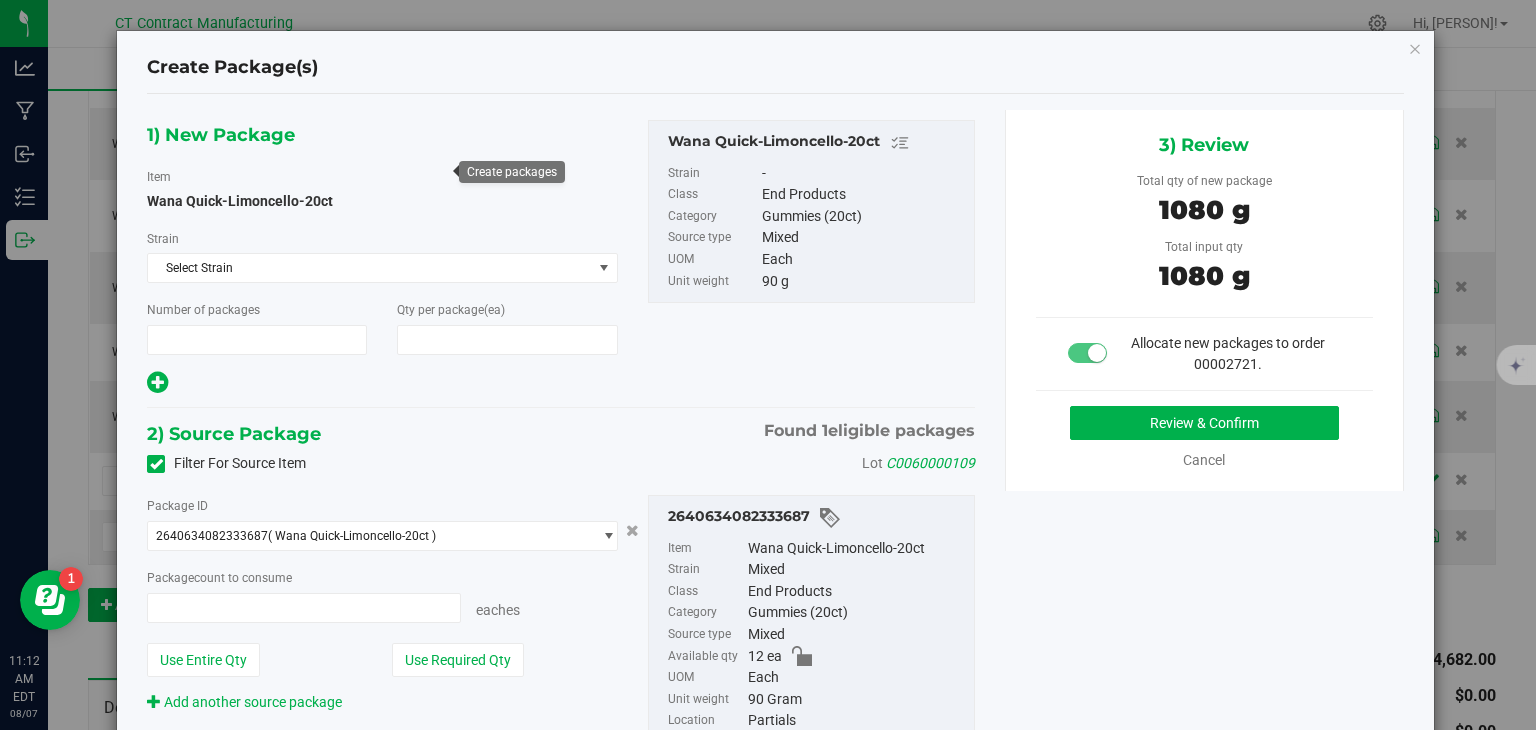 type on "1" 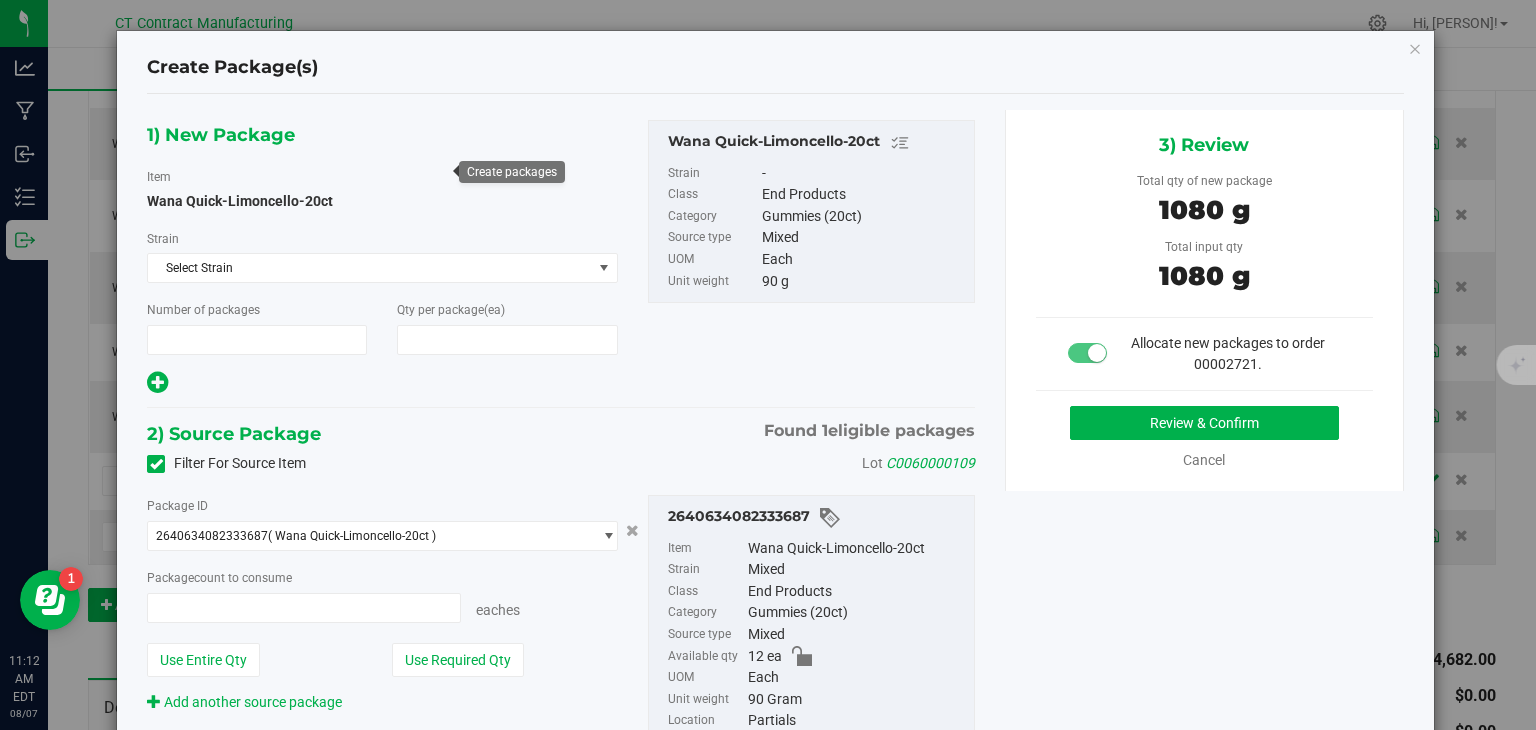 type on "12" 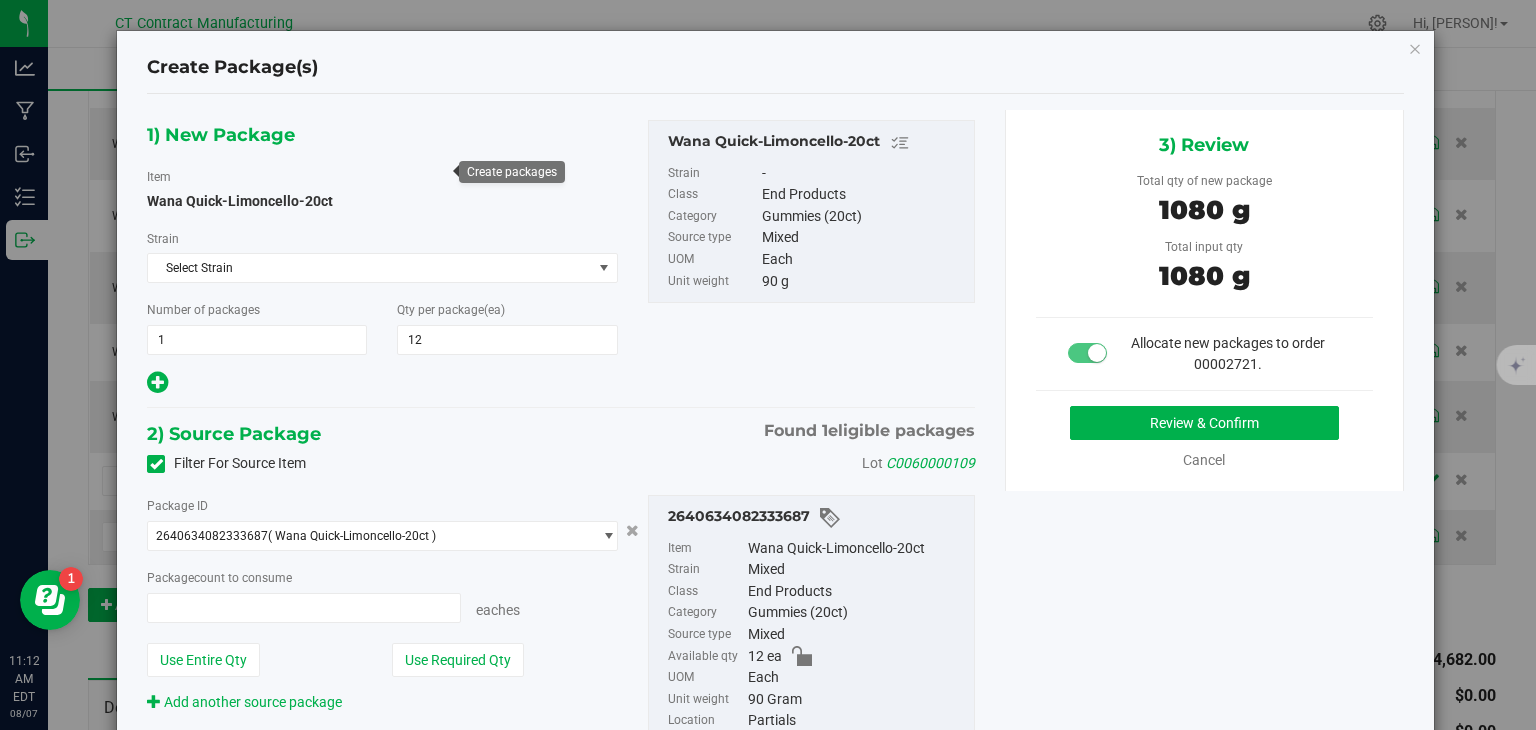 type on "12 ea" 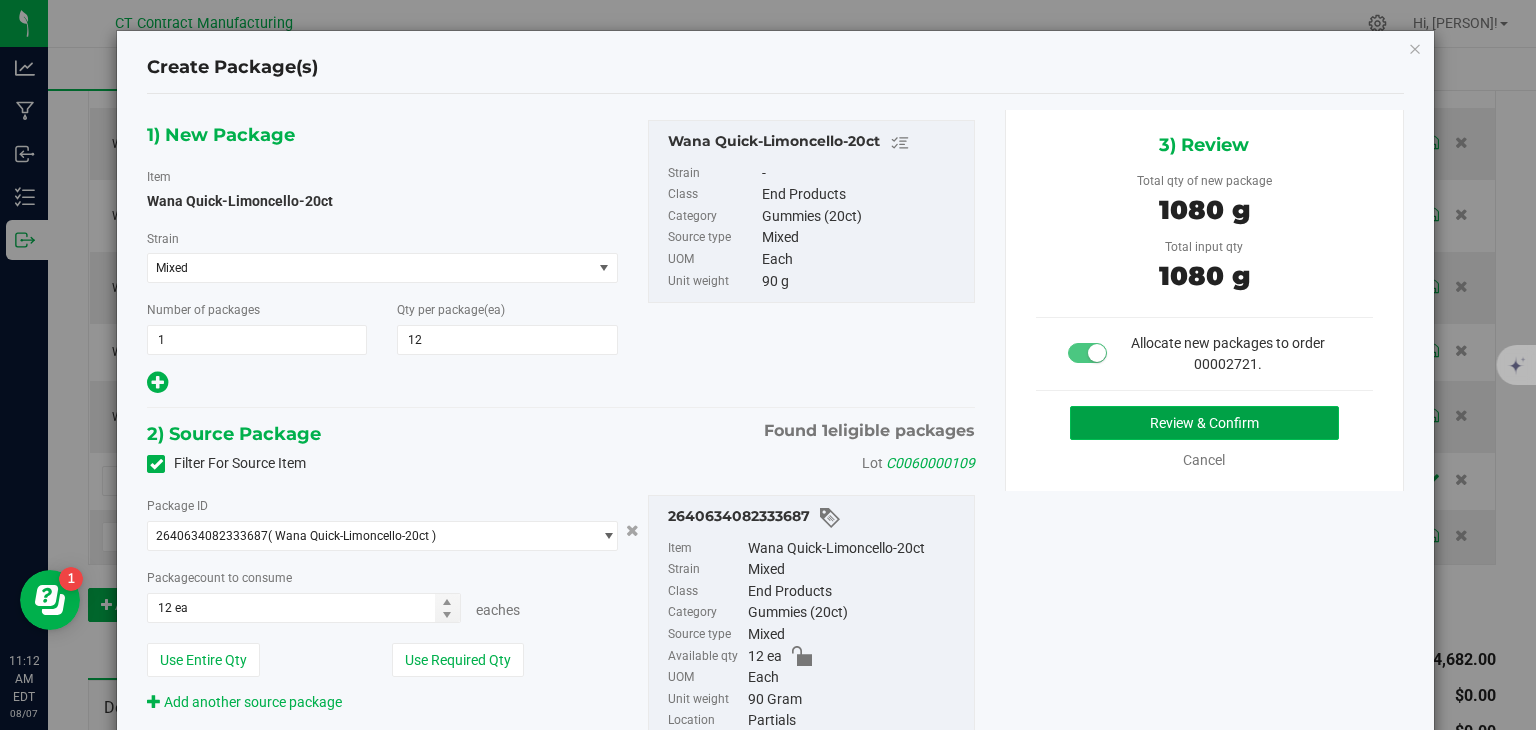 click on "Review & Confirm" at bounding box center (1204, 423) 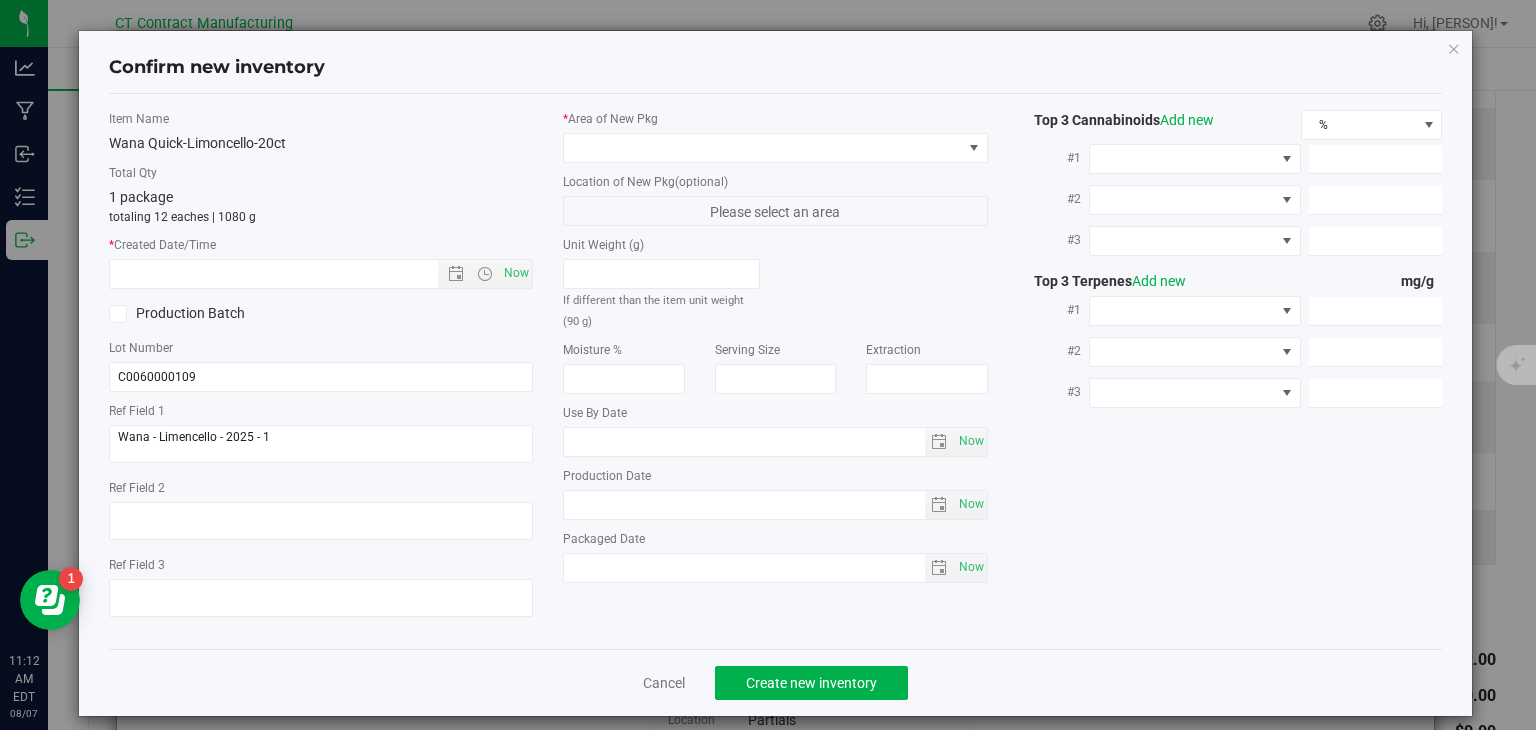 click on "*
Created Date/Time
Now" at bounding box center [321, 262] 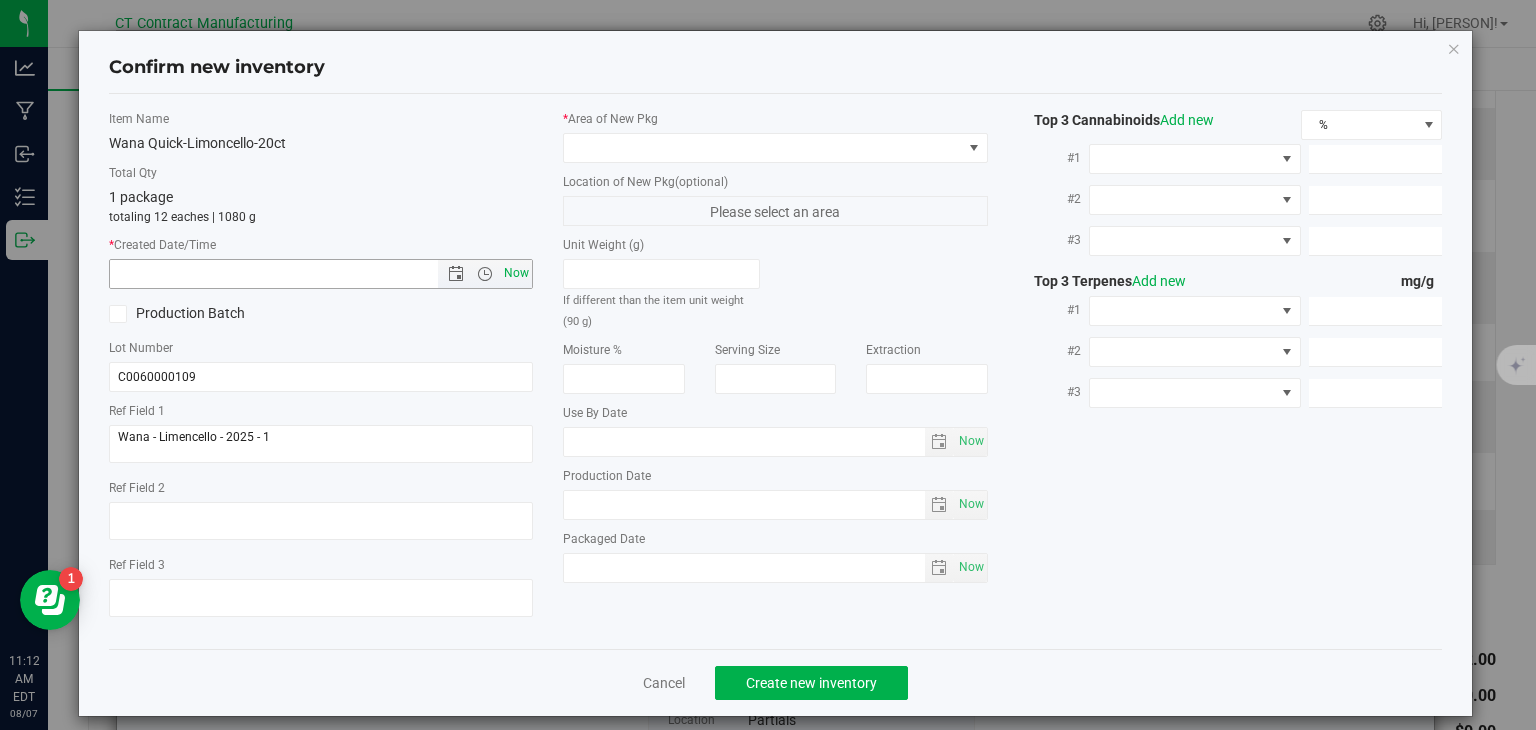 click on "Now" at bounding box center [517, 273] 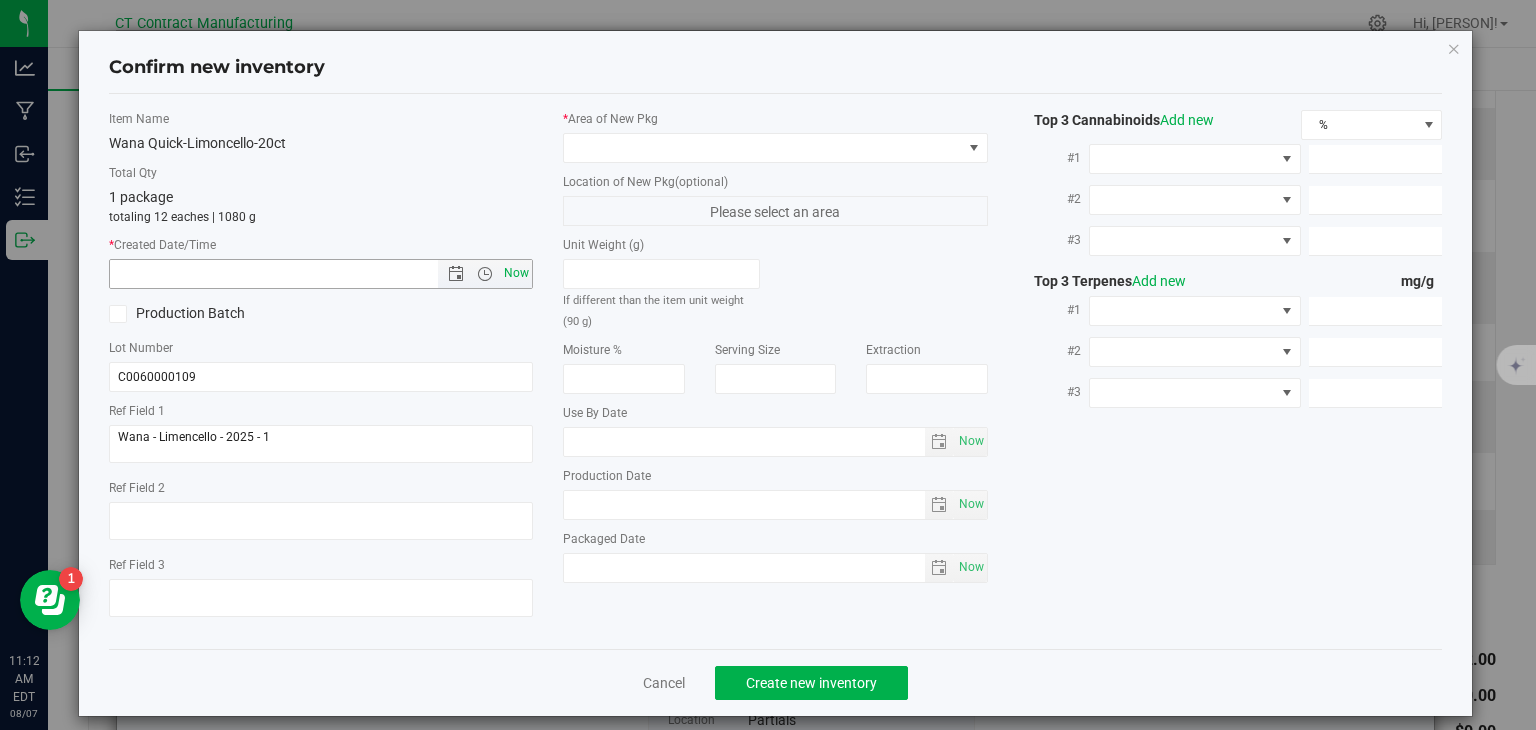 type on "8/7/2025 11:12 AM" 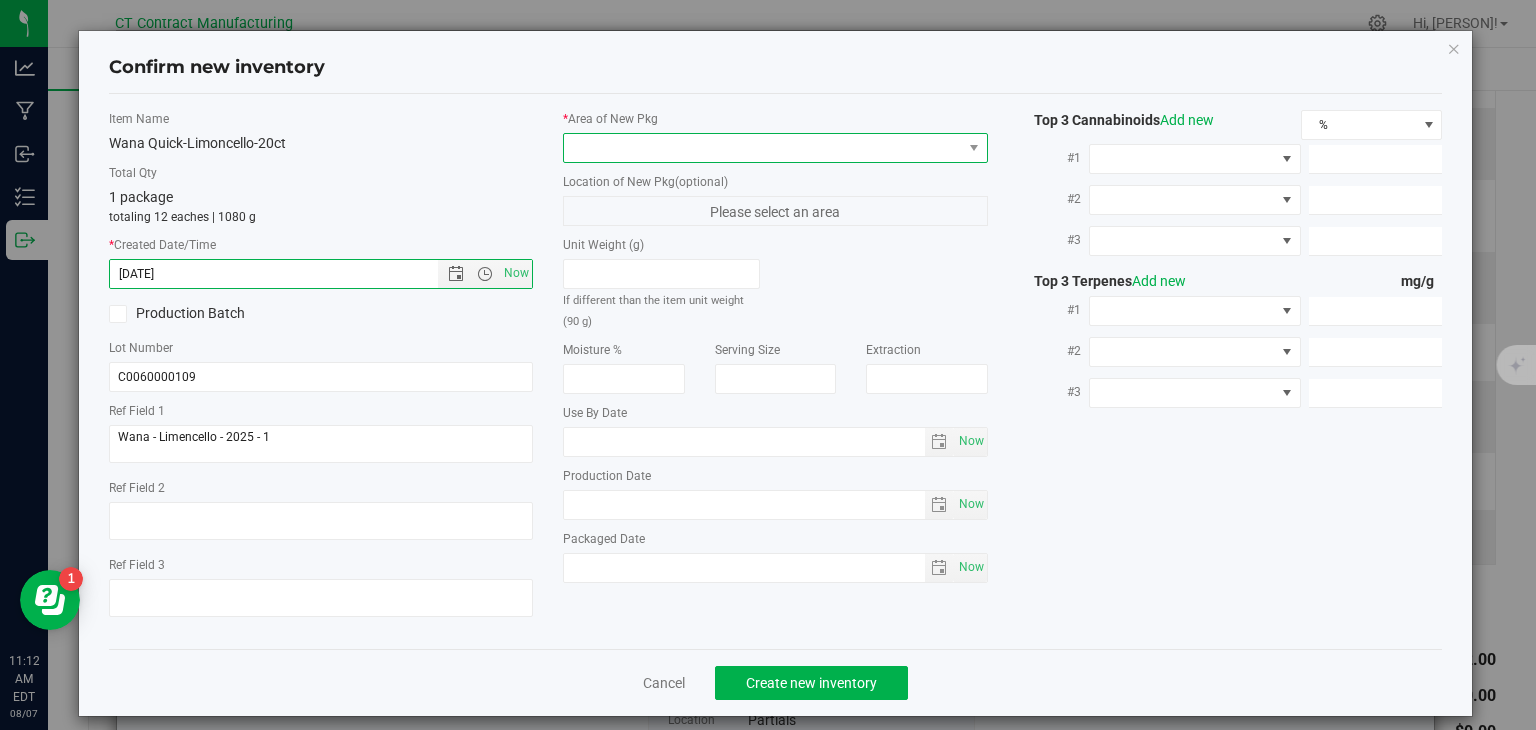 click at bounding box center [763, 148] 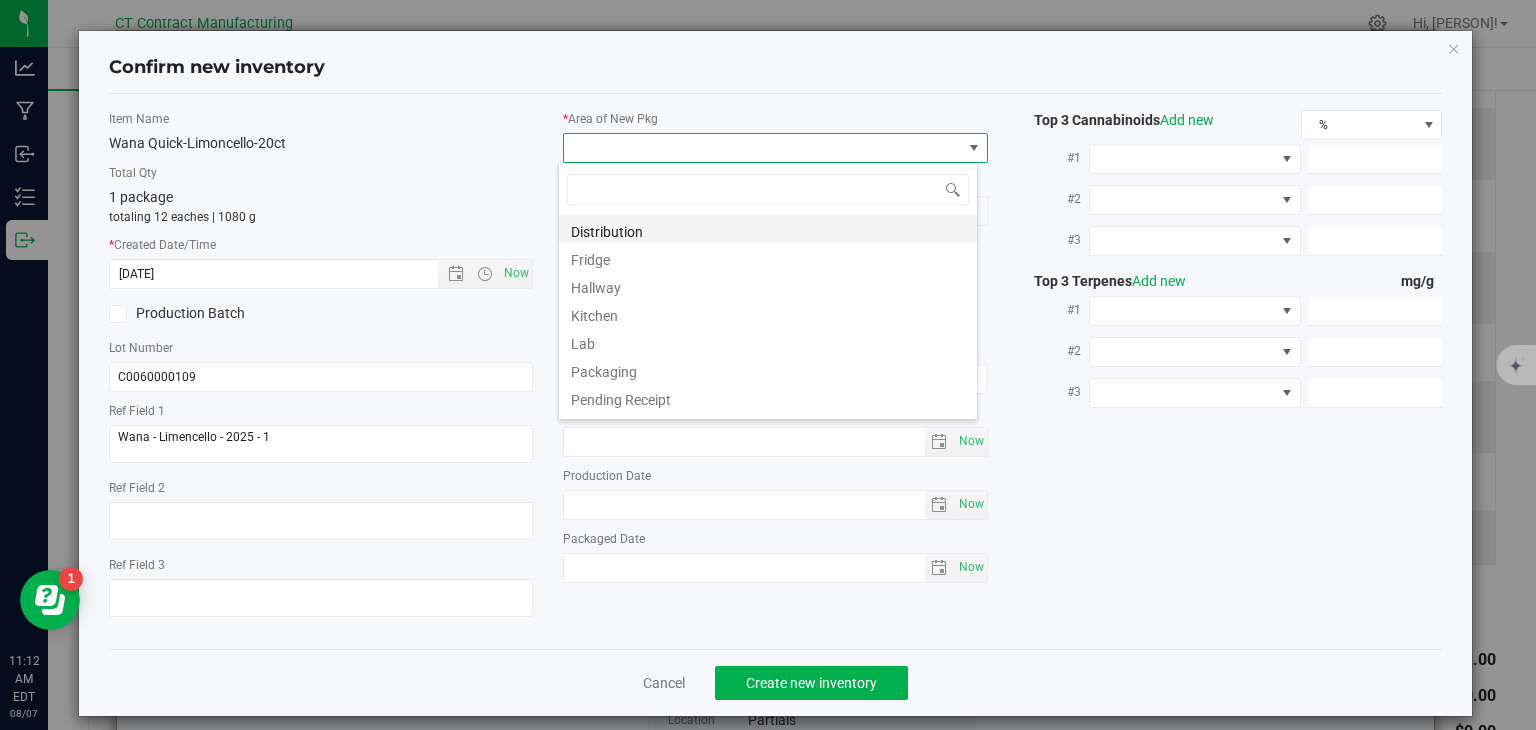 scroll, scrollTop: 99970, scrollLeft: 99580, axis: both 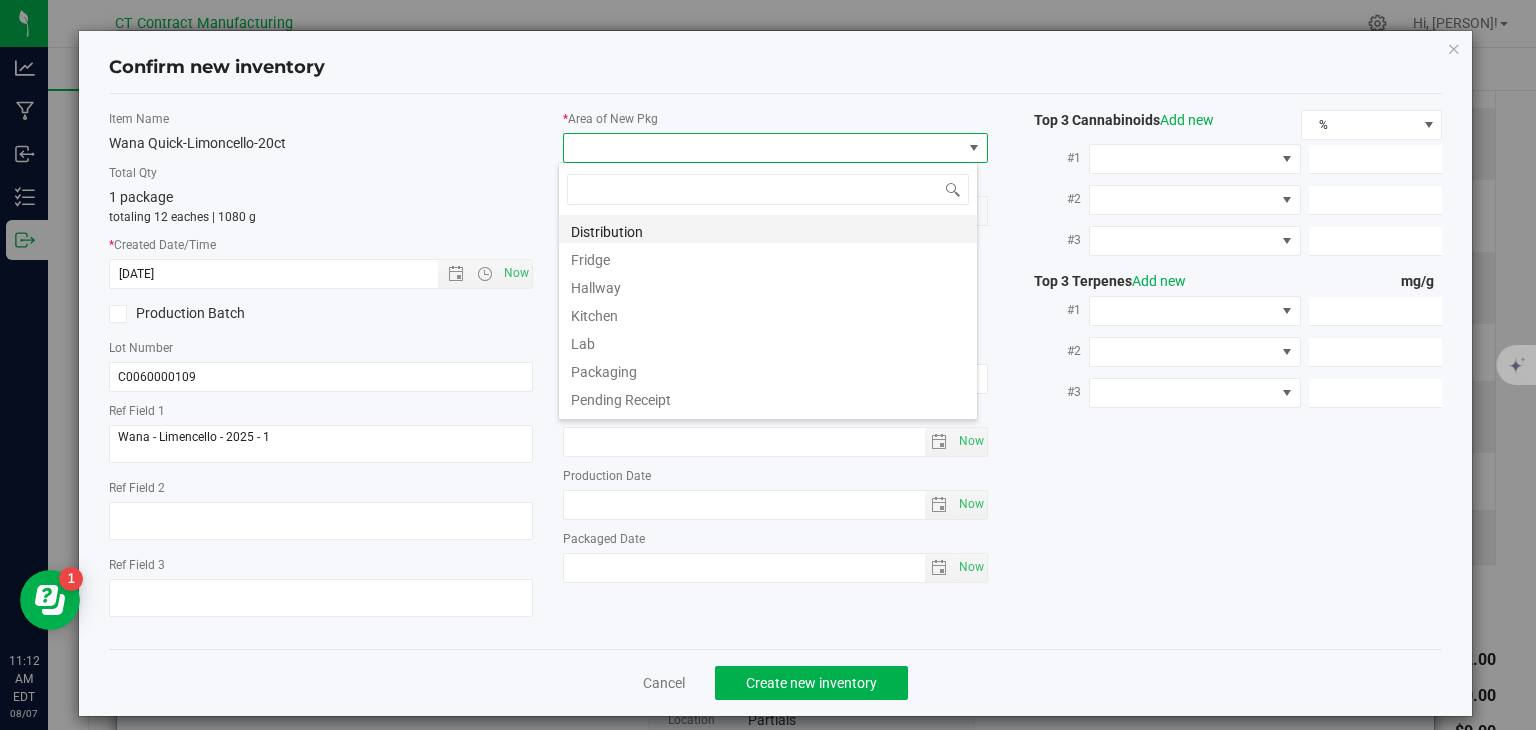 click on "Distribution" at bounding box center [768, 229] 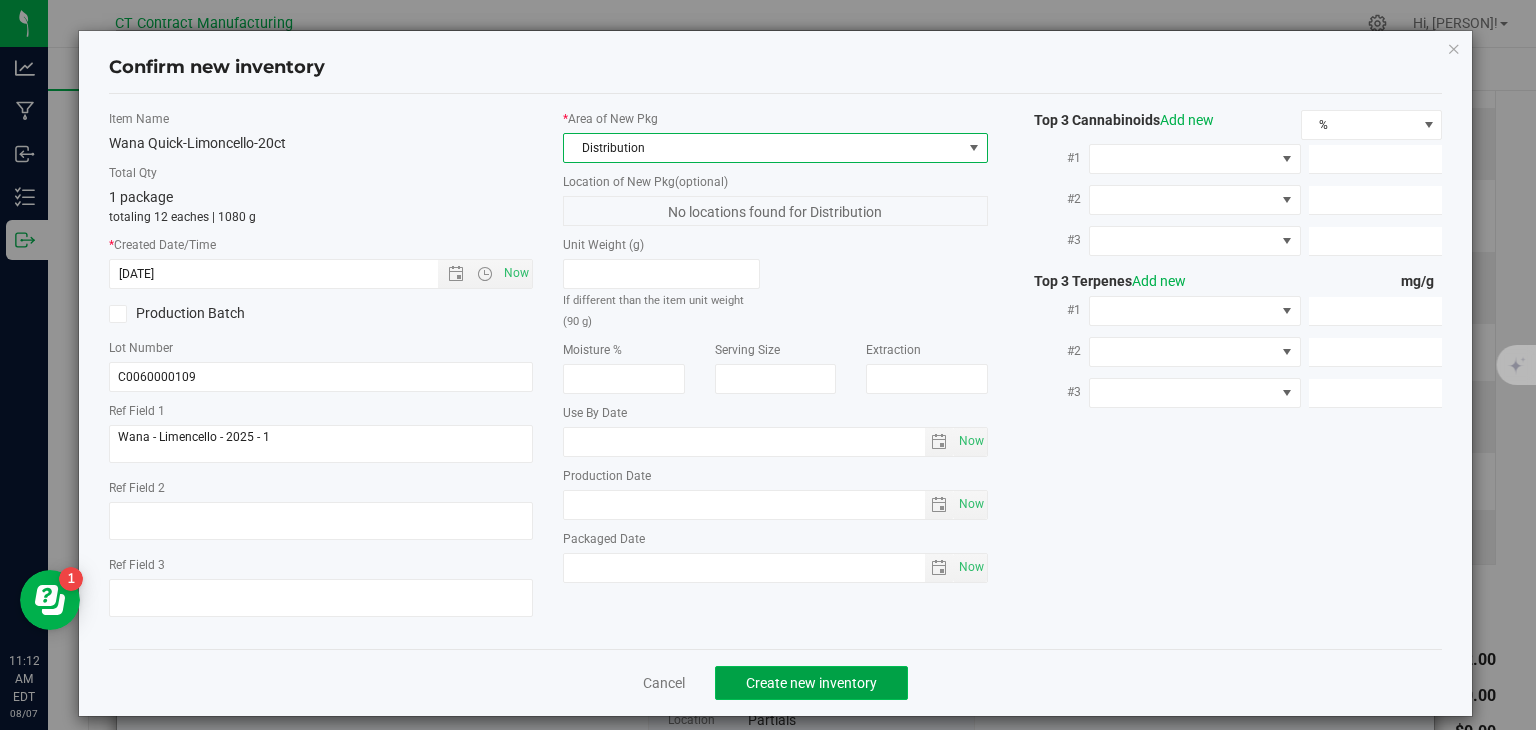 click on "Create new inventory" 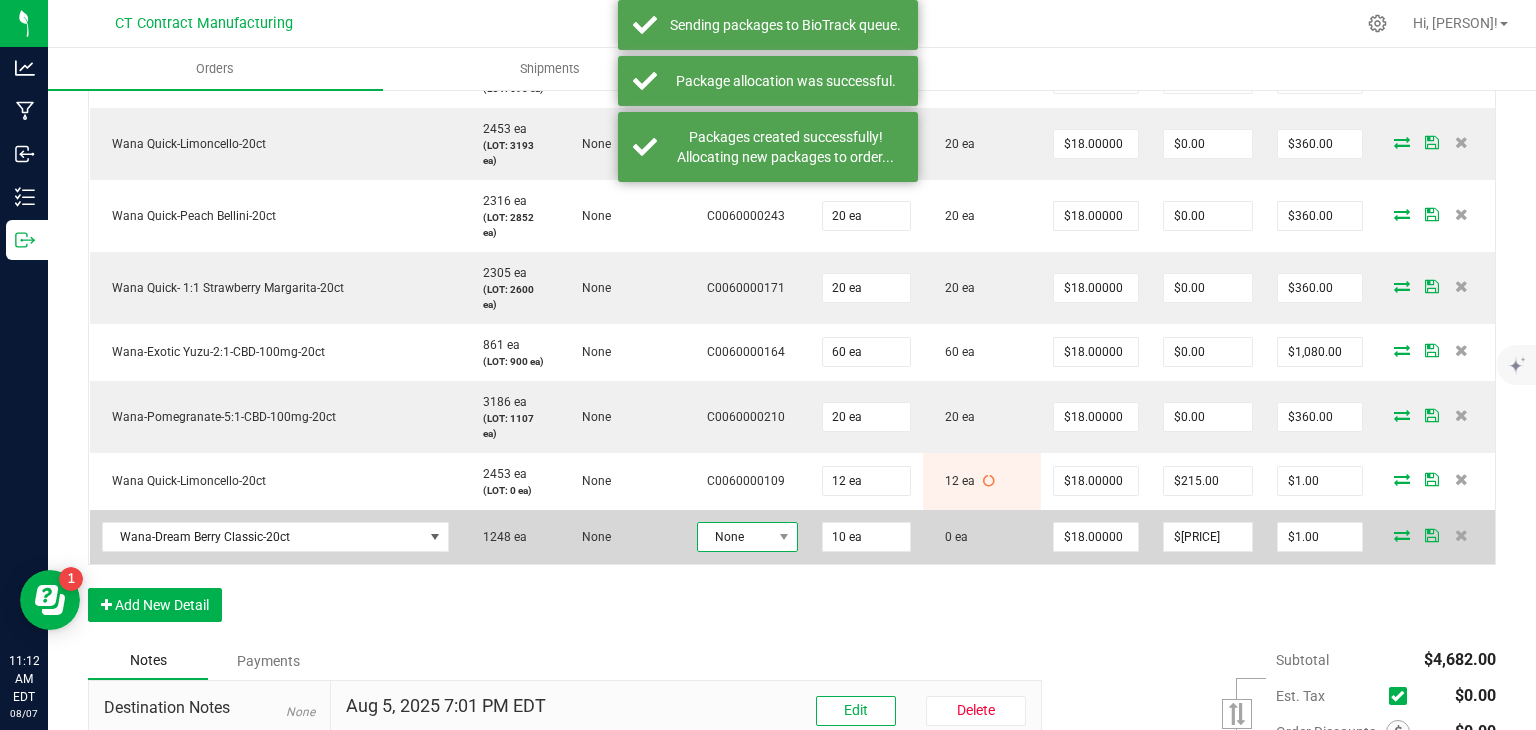 click on "None" at bounding box center [735, 537] 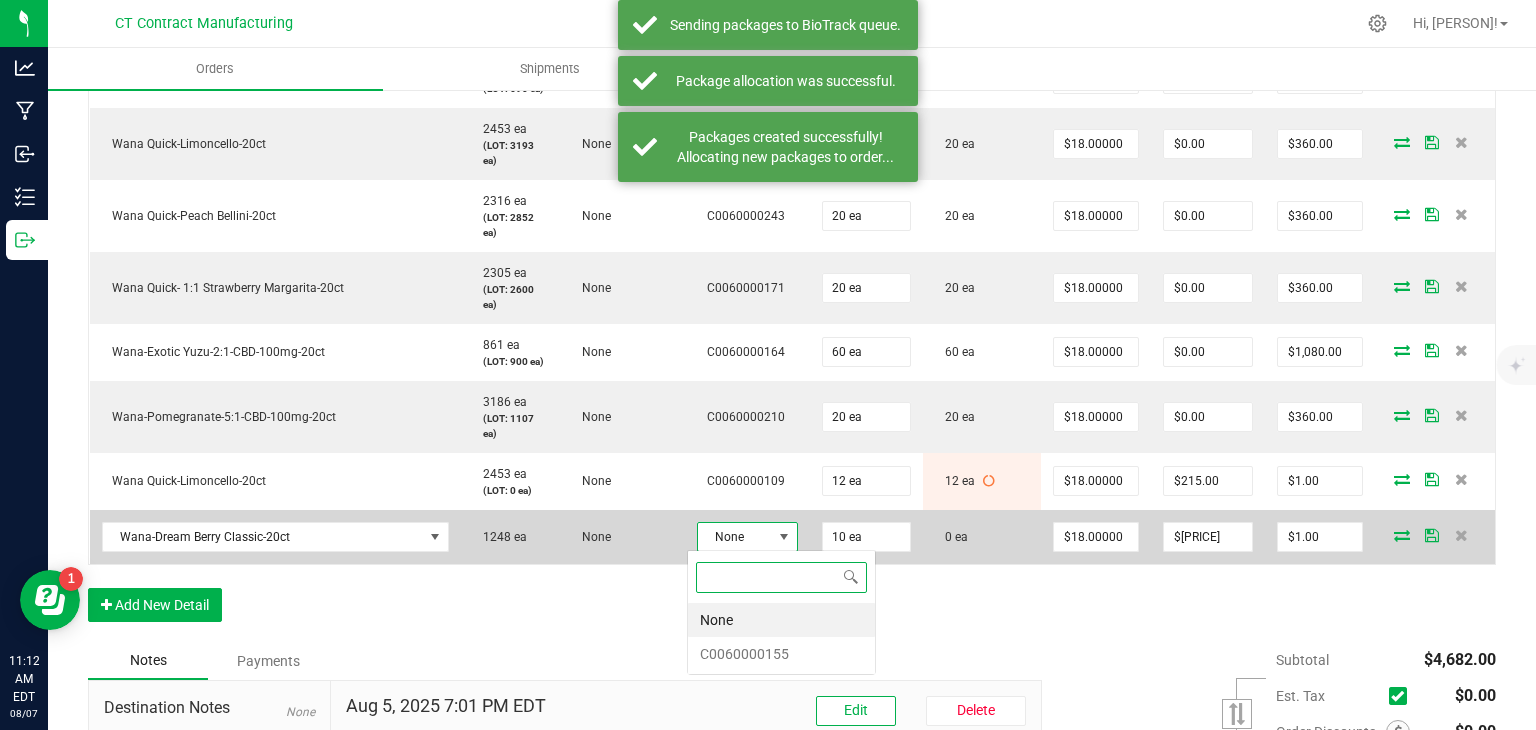 scroll, scrollTop: 99970, scrollLeft: 99899, axis: both 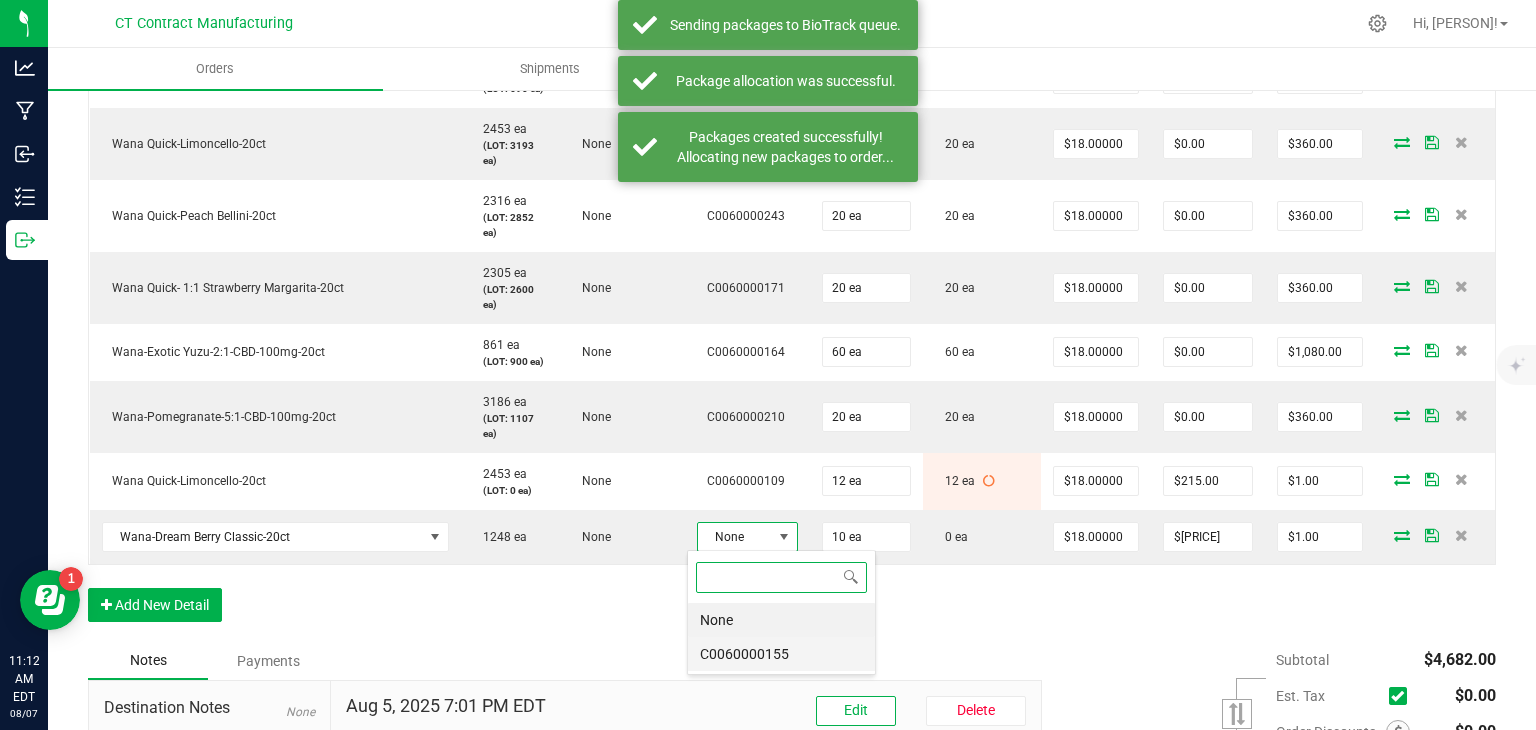 click on "C0060000155" at bounding box center (781, 654) 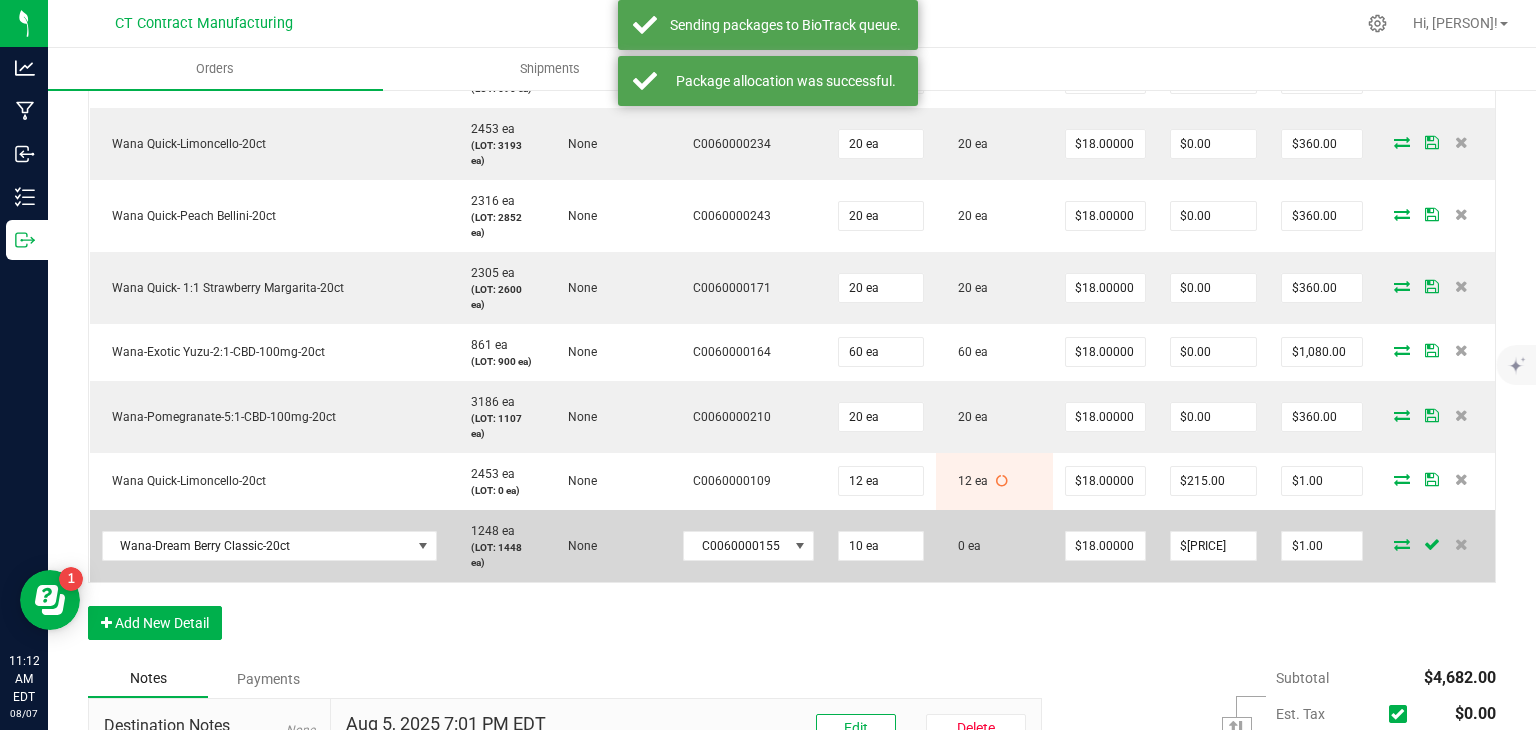click at bounding box center (1402, 544) 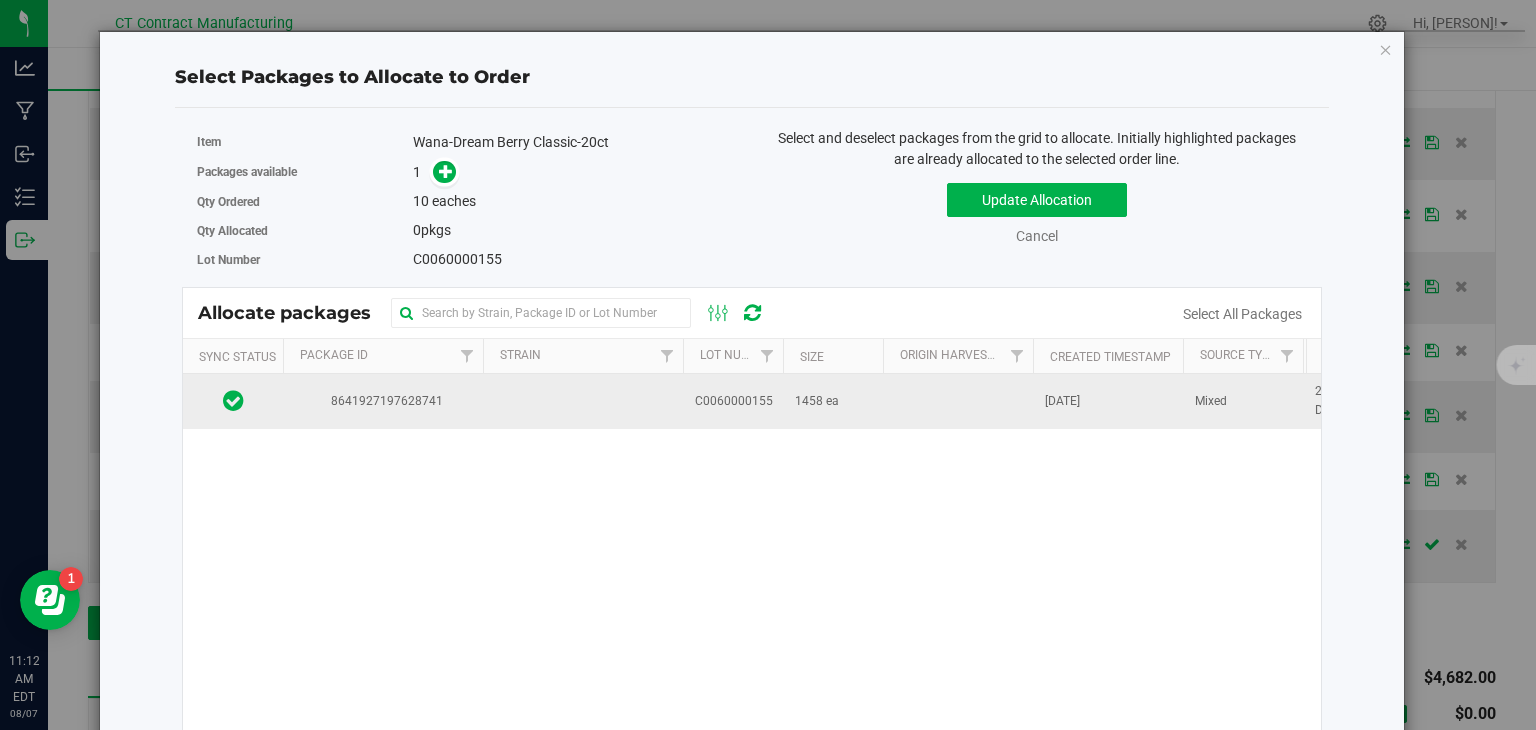 click at bounding box center (583, 401) 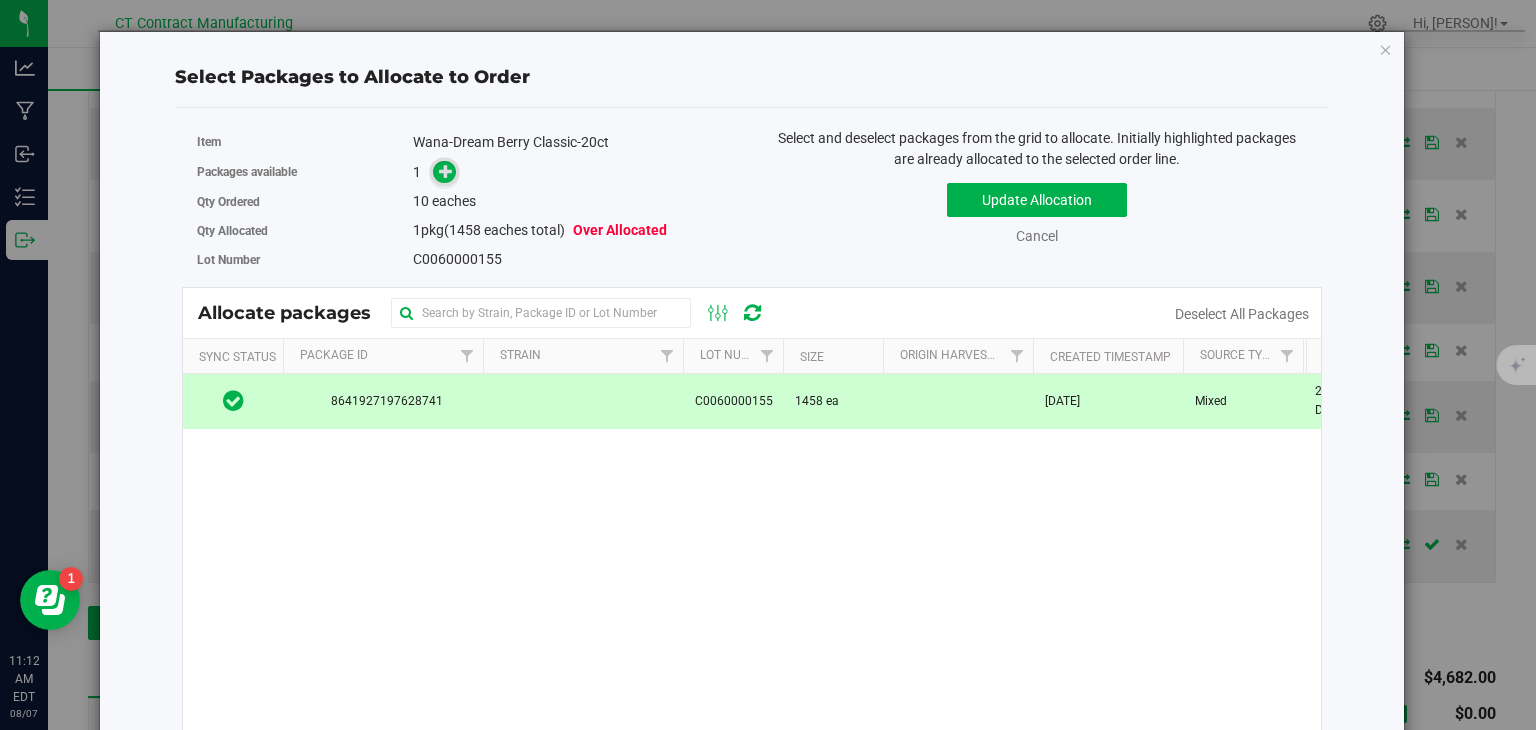 click at bounding box center (446, 171) 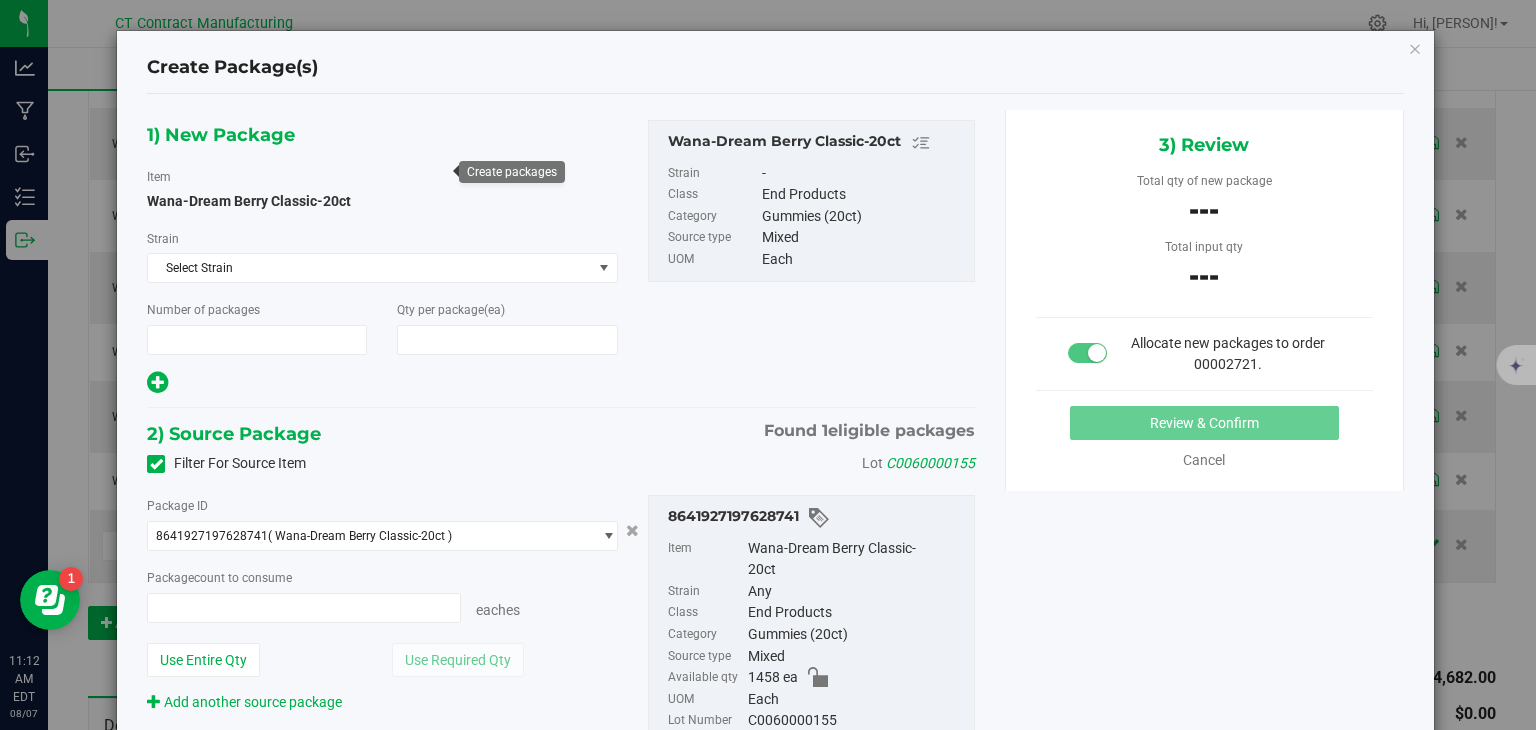 type on "1" 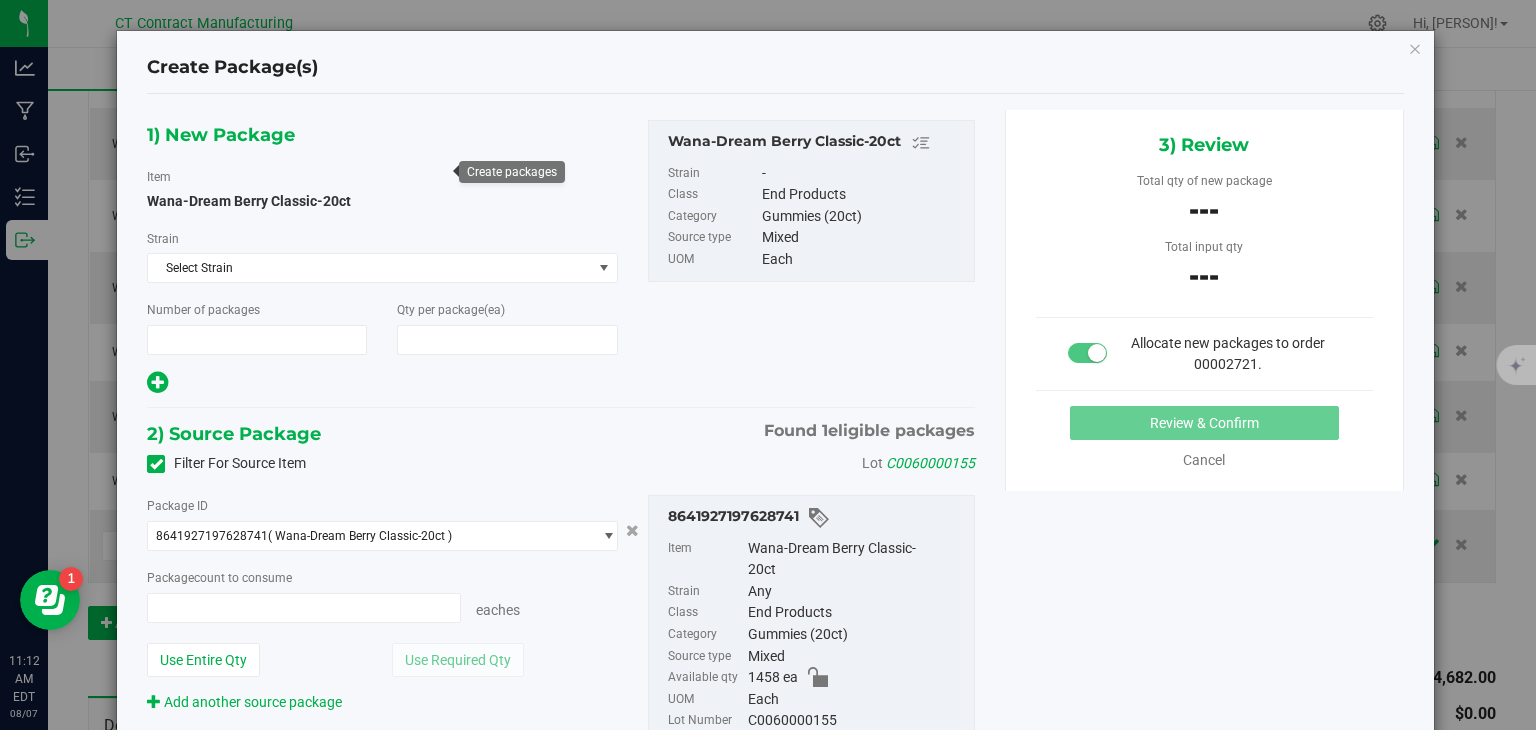 type on "10" 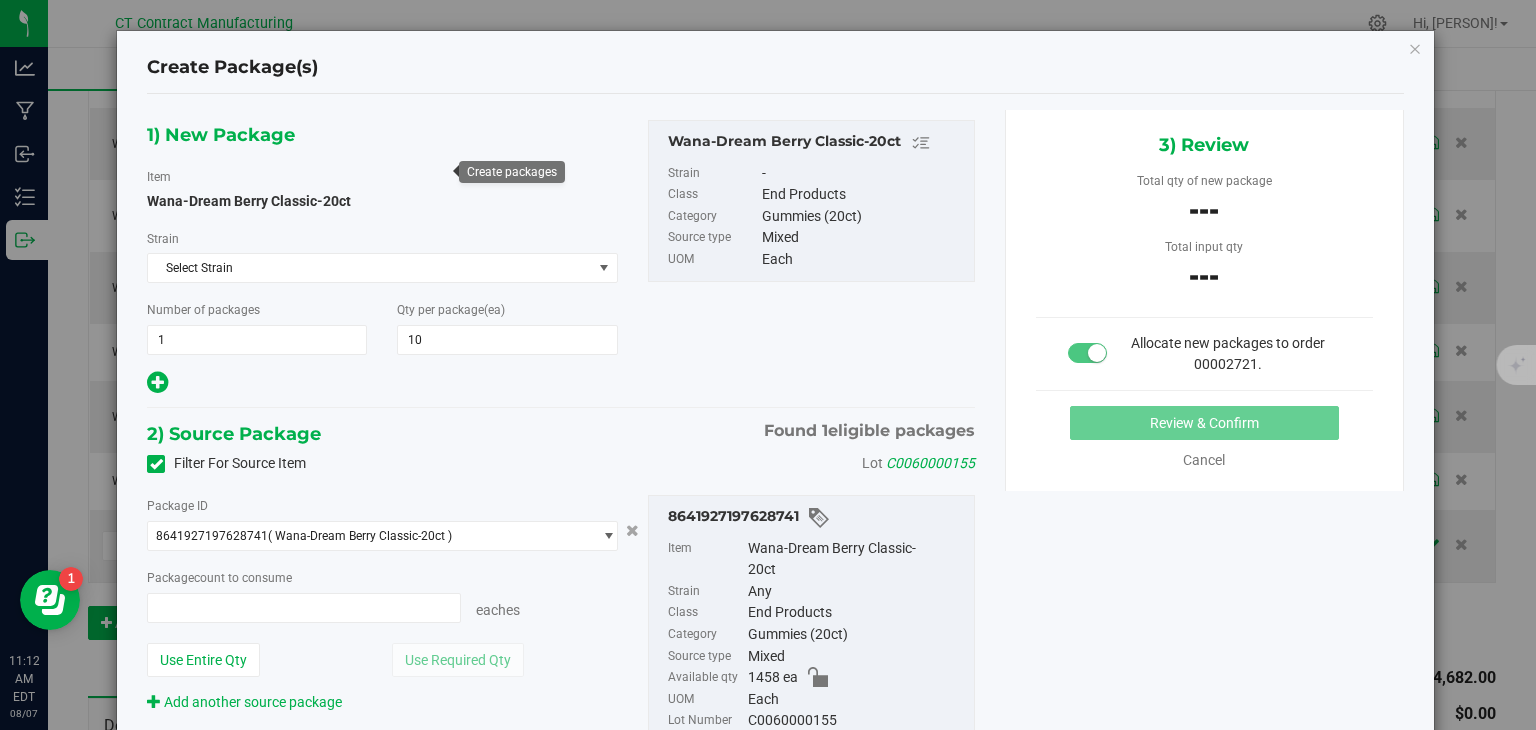 type on "0 ea" 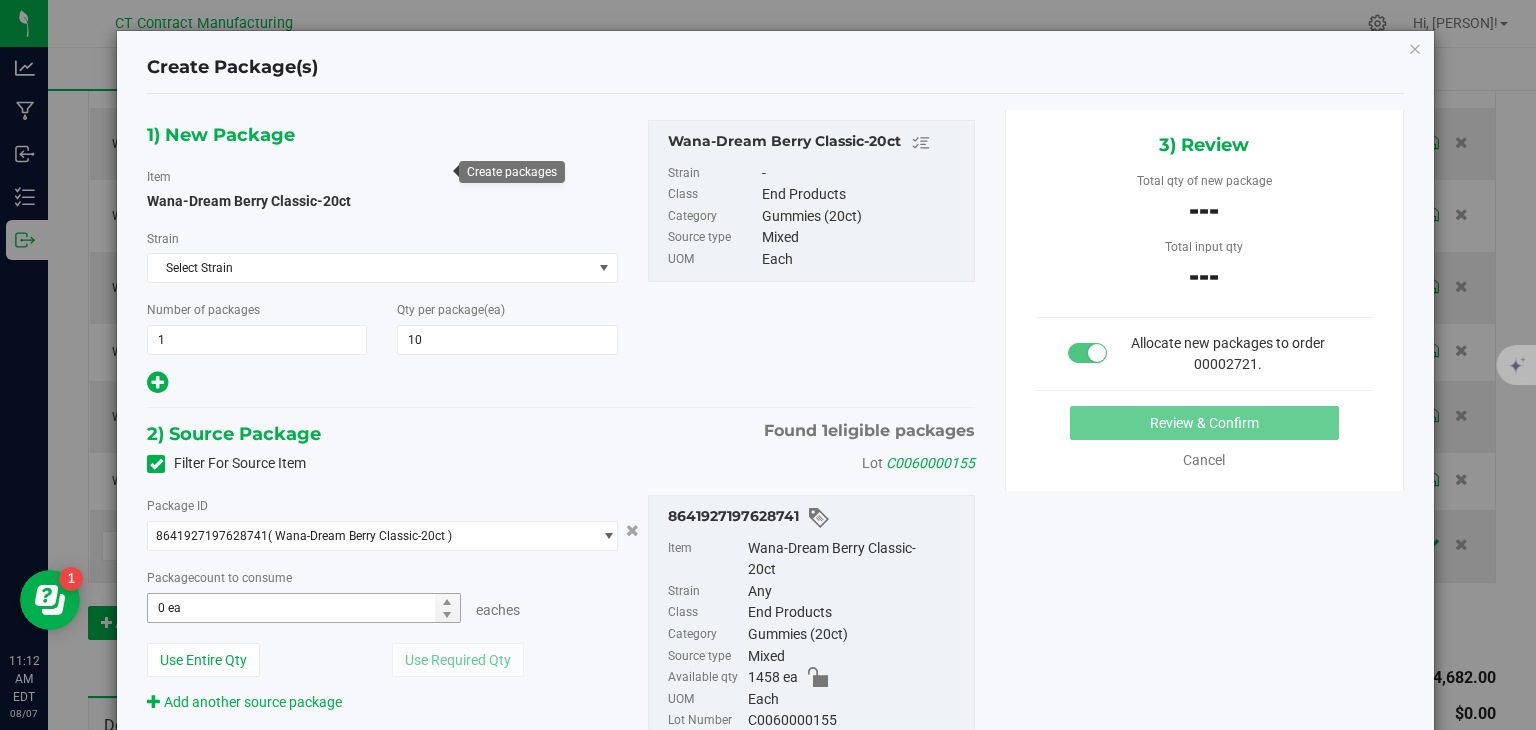 click on "0 ea 0" at bounding box center (303, 608) 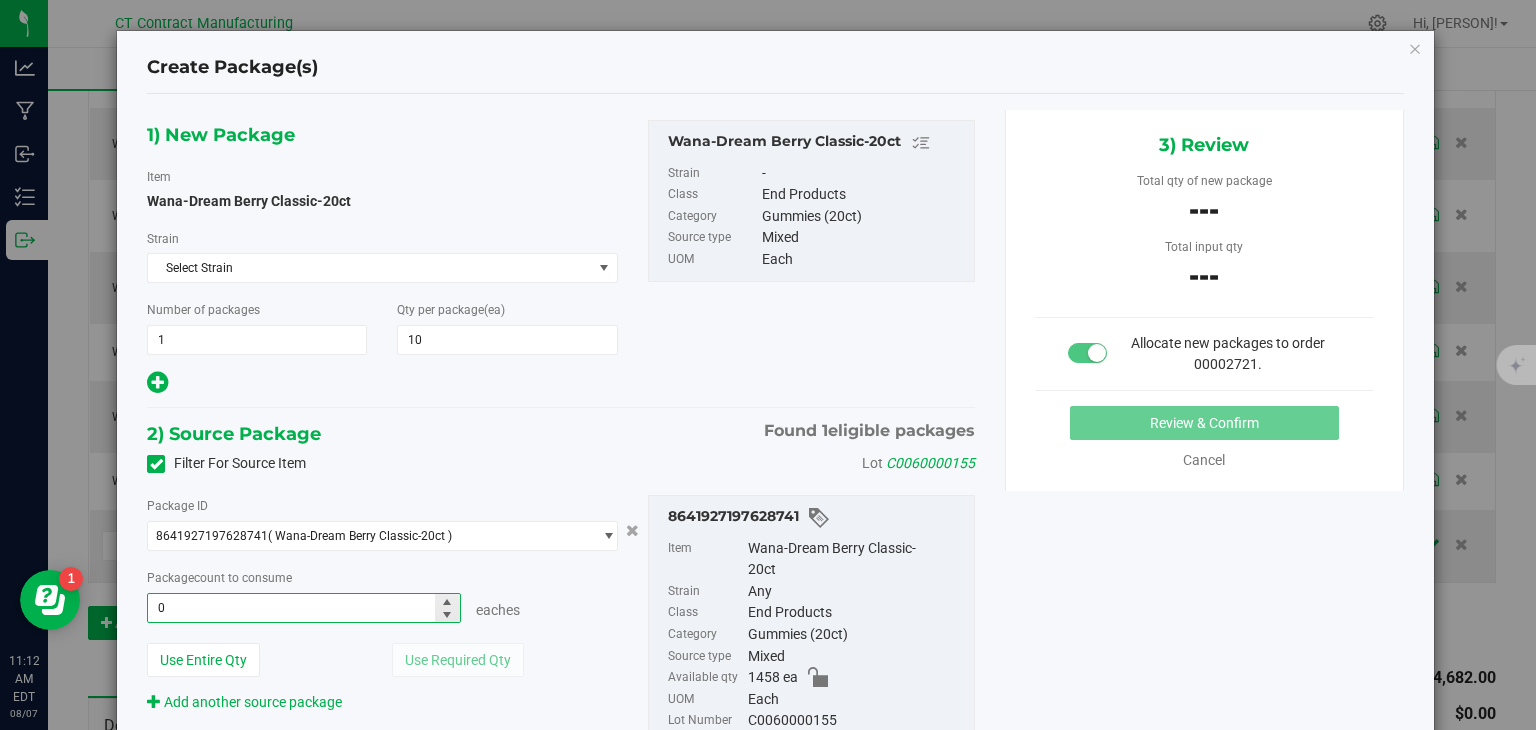 type 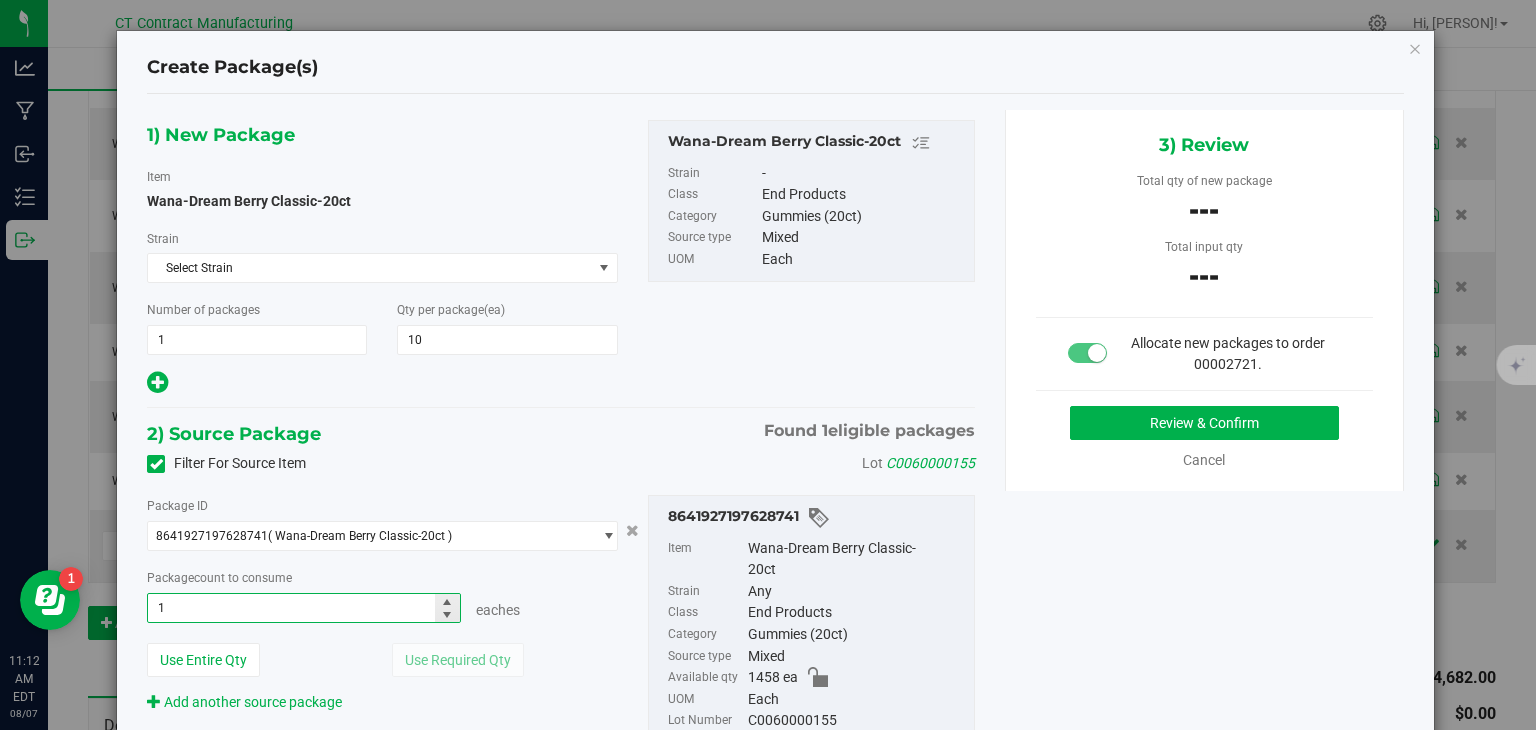 type on "10" 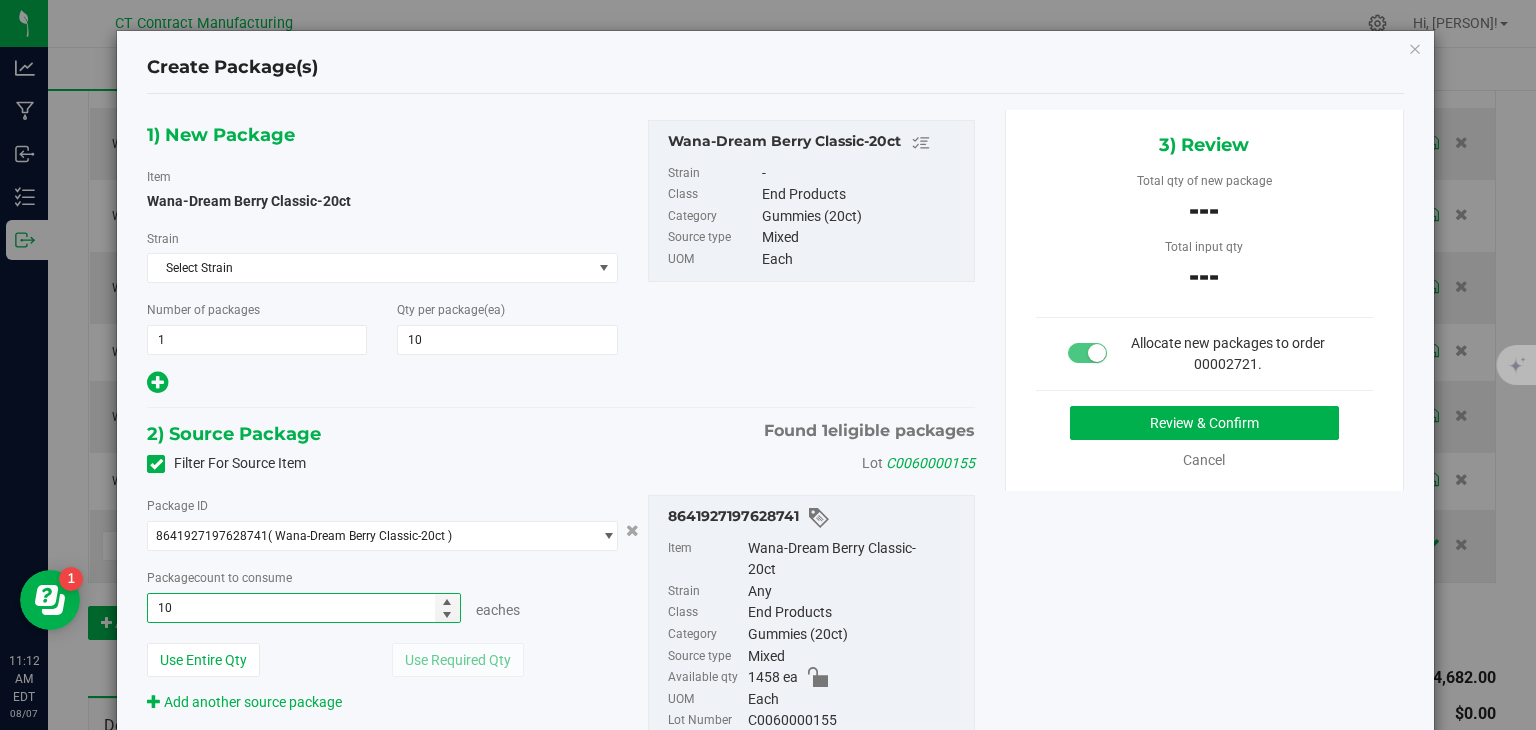 type on "10 ea" 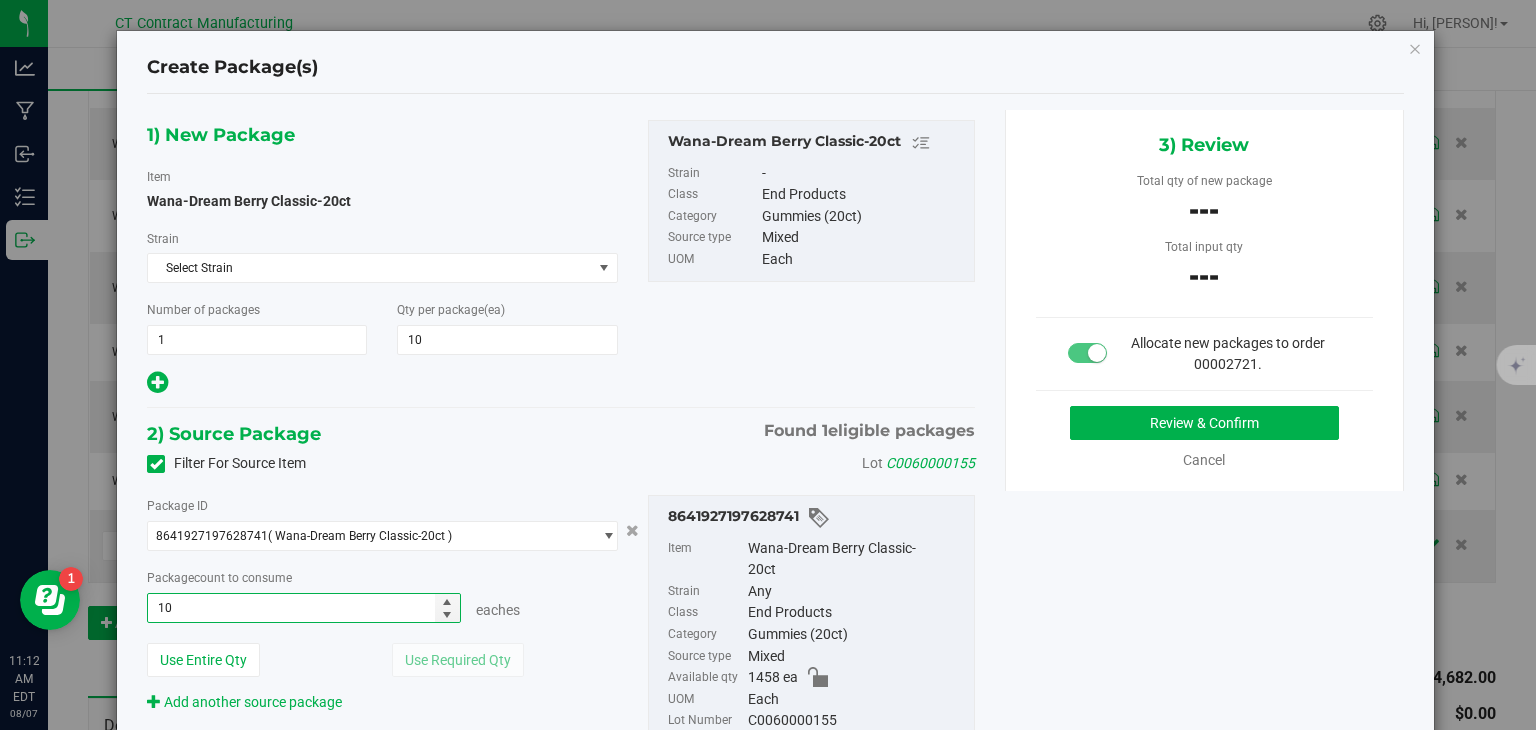 click on "2) Source Package
Found
1
eligible packages" at bounding box center [561, 434] 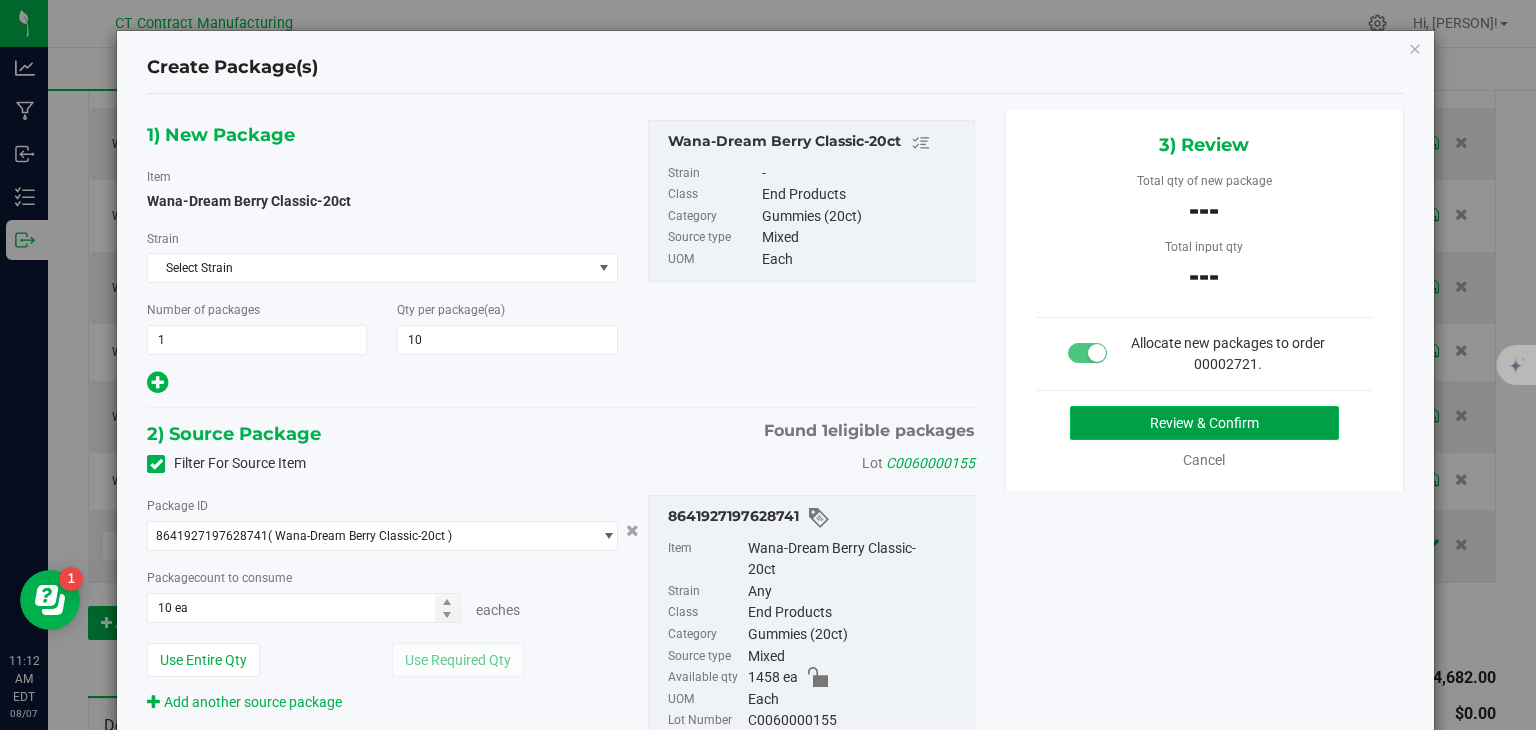 click on "Review & Confirm" at bounding box center [1204, 423] 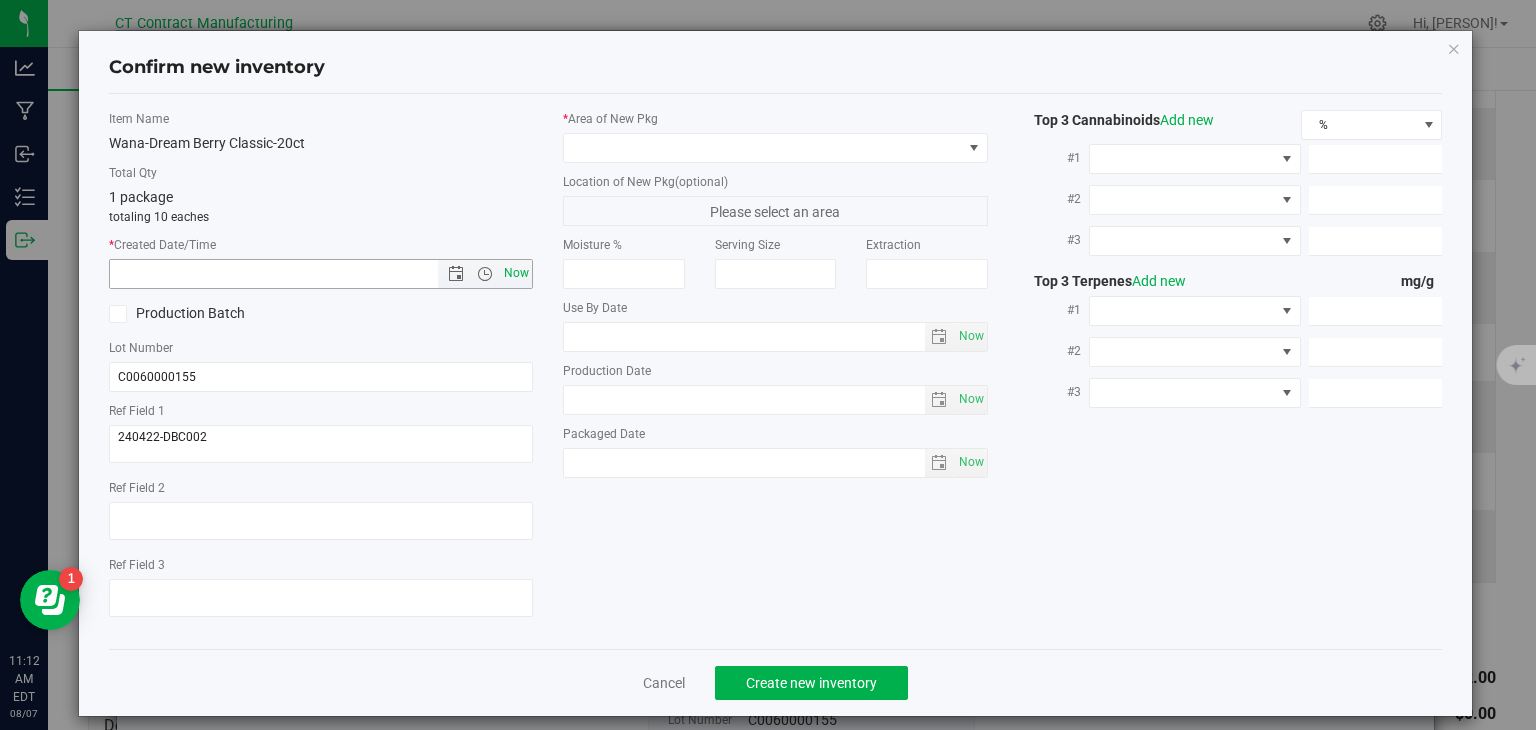 click on "Now" at bounding box center (517, 273) 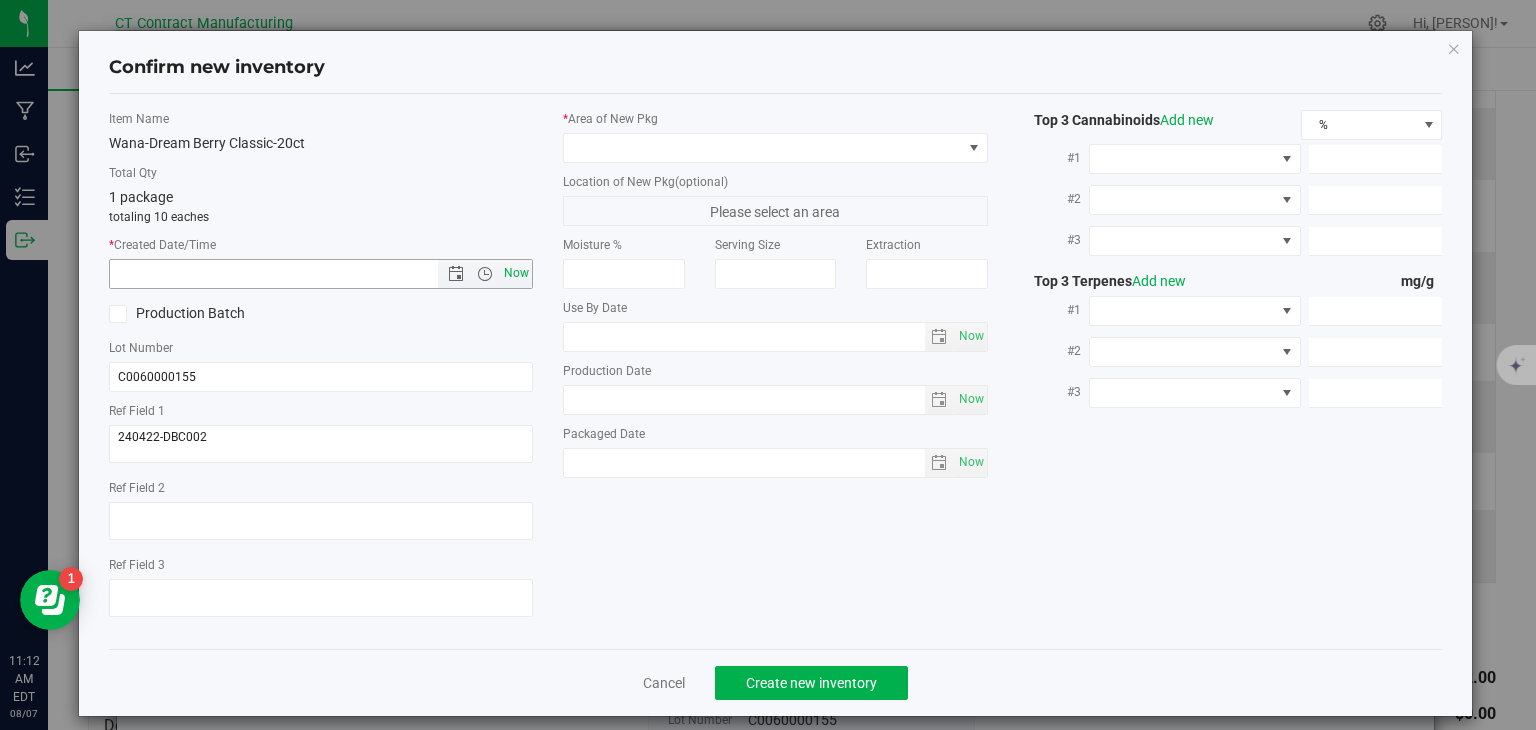 type on "8/7/2025 11:12 AM" 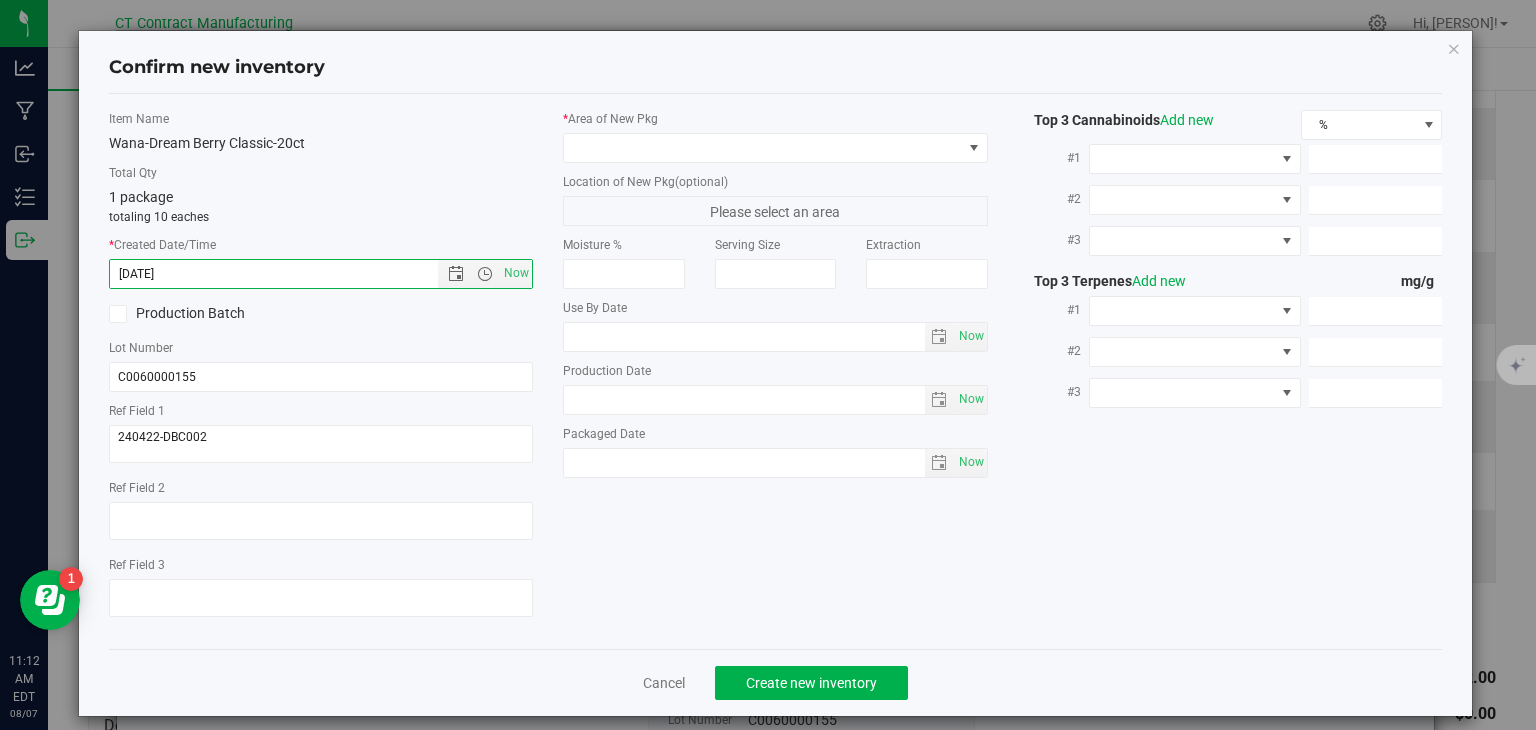click on "*
Area of New Pkg" at bounding box center [775, 136] 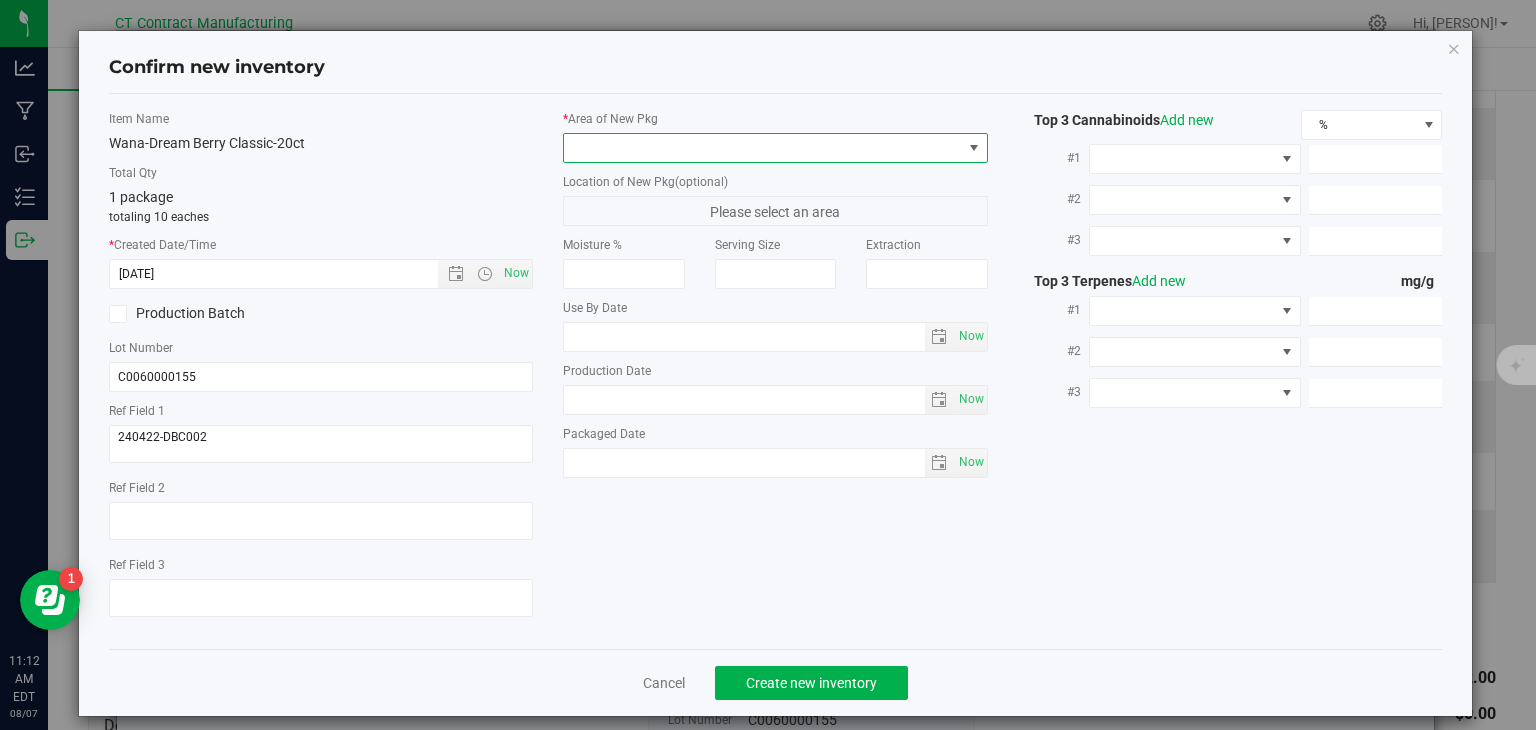 click at bounding box center [763, 148] 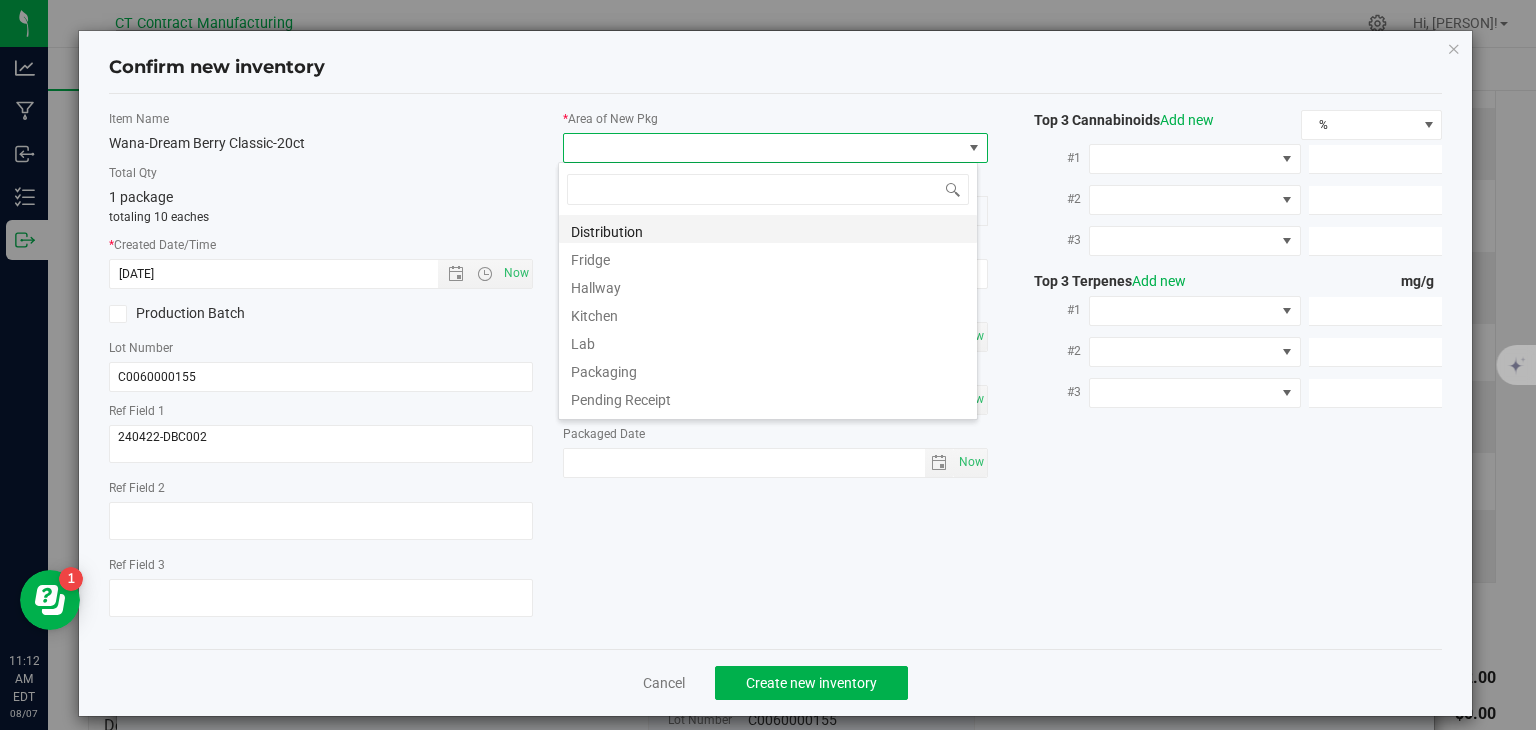 scroll, scrollTop: 99970, scrollLeft: 99580, axis: both 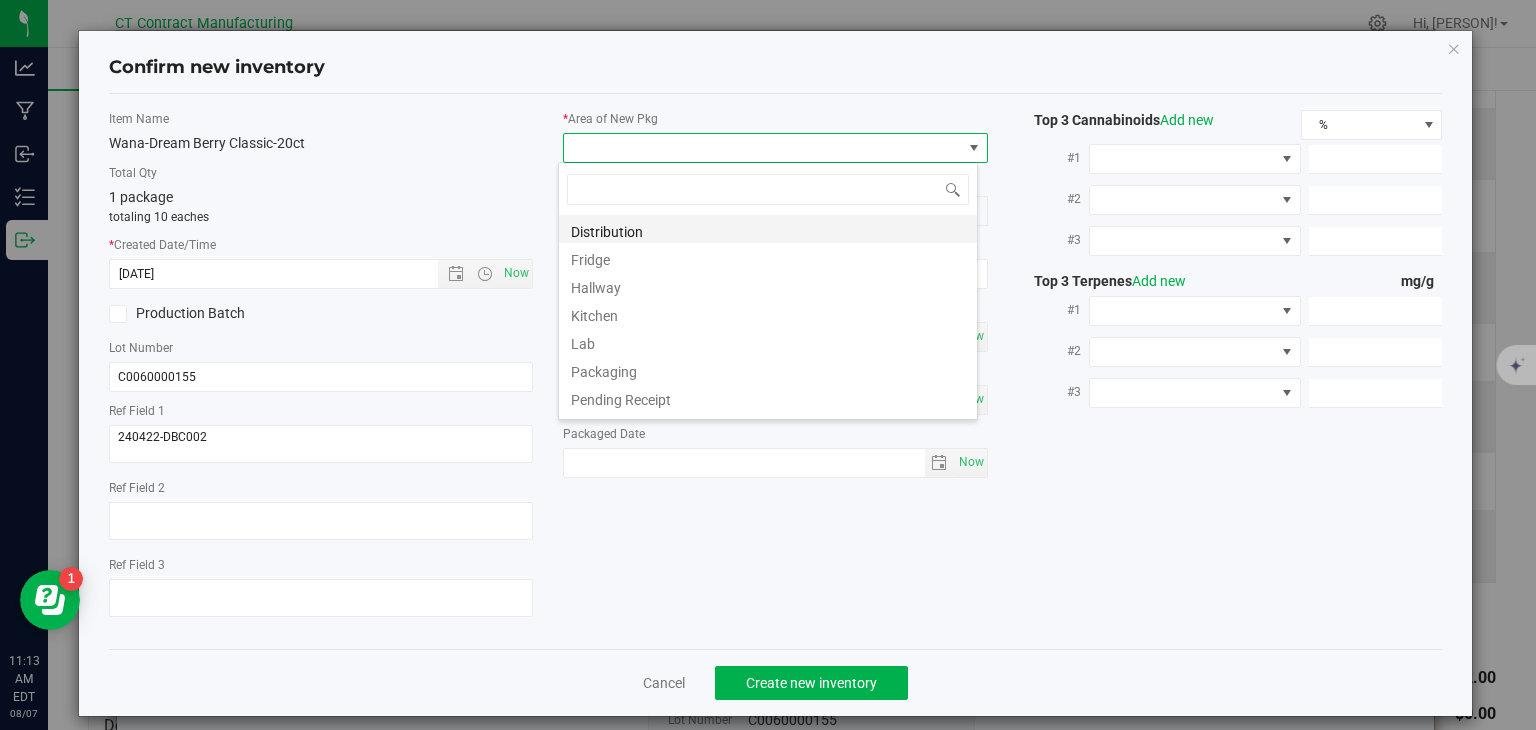 click on "Distribution" at bounding box center (768, 229) 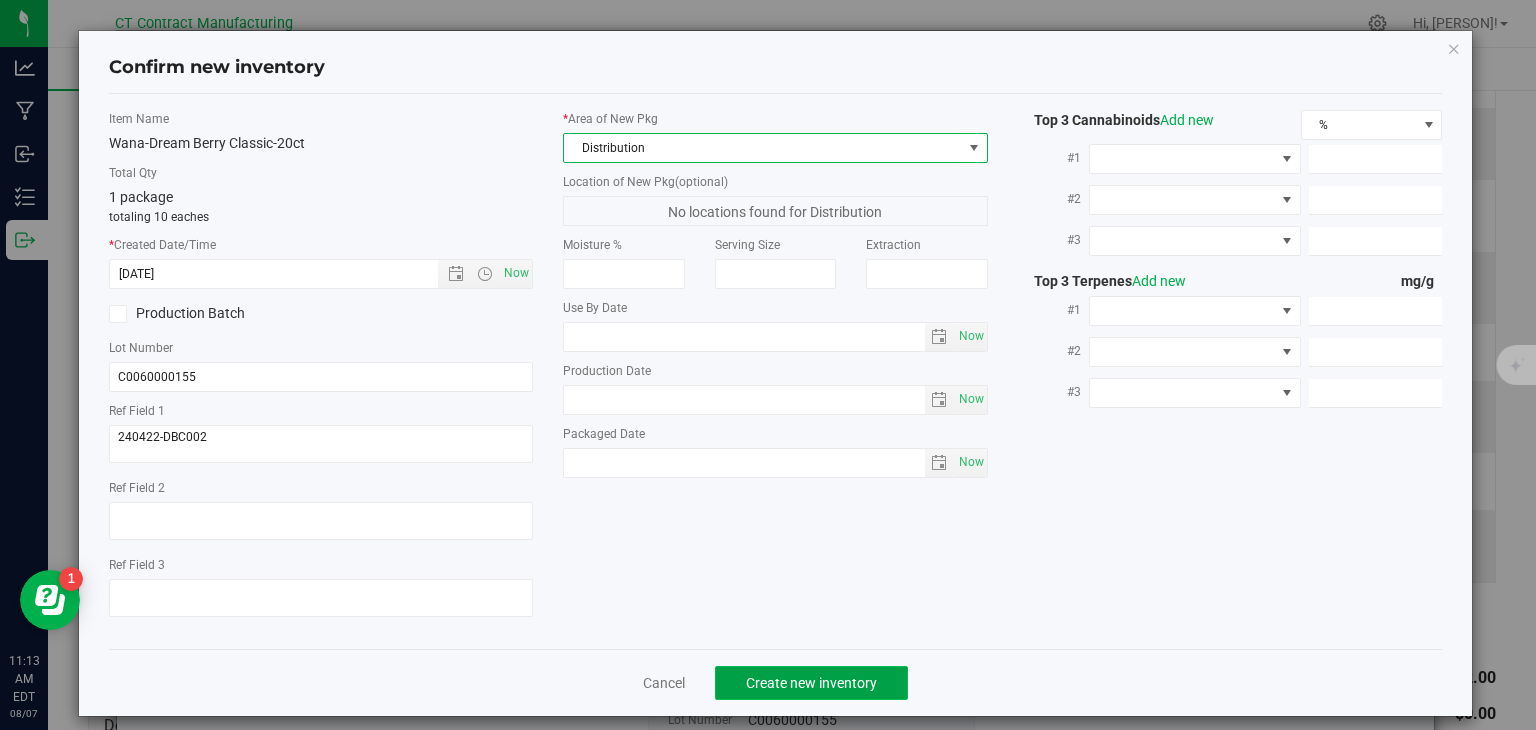 click on "Create new inventory" 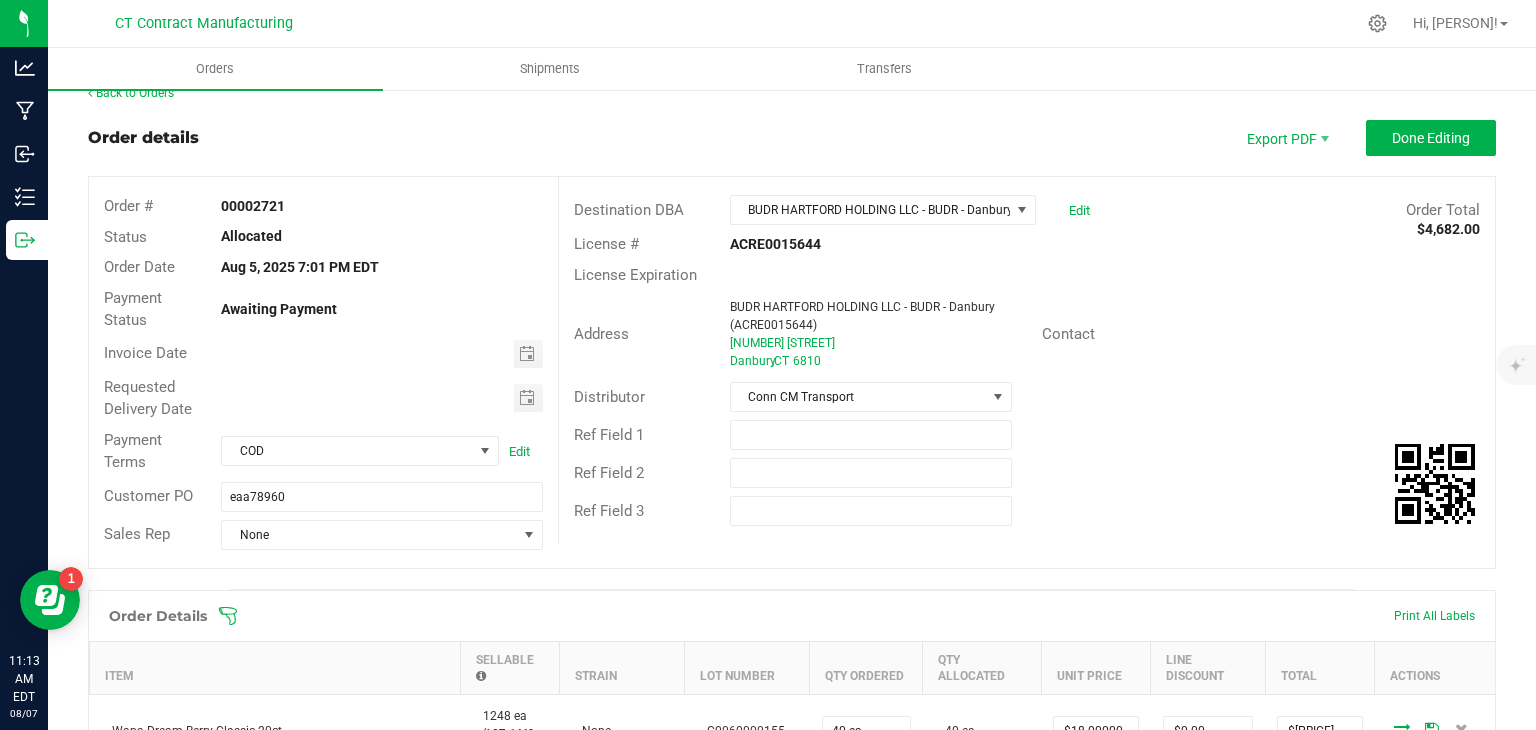 scroll, scrollTop: 0, scrollLeft: 0, axis: both 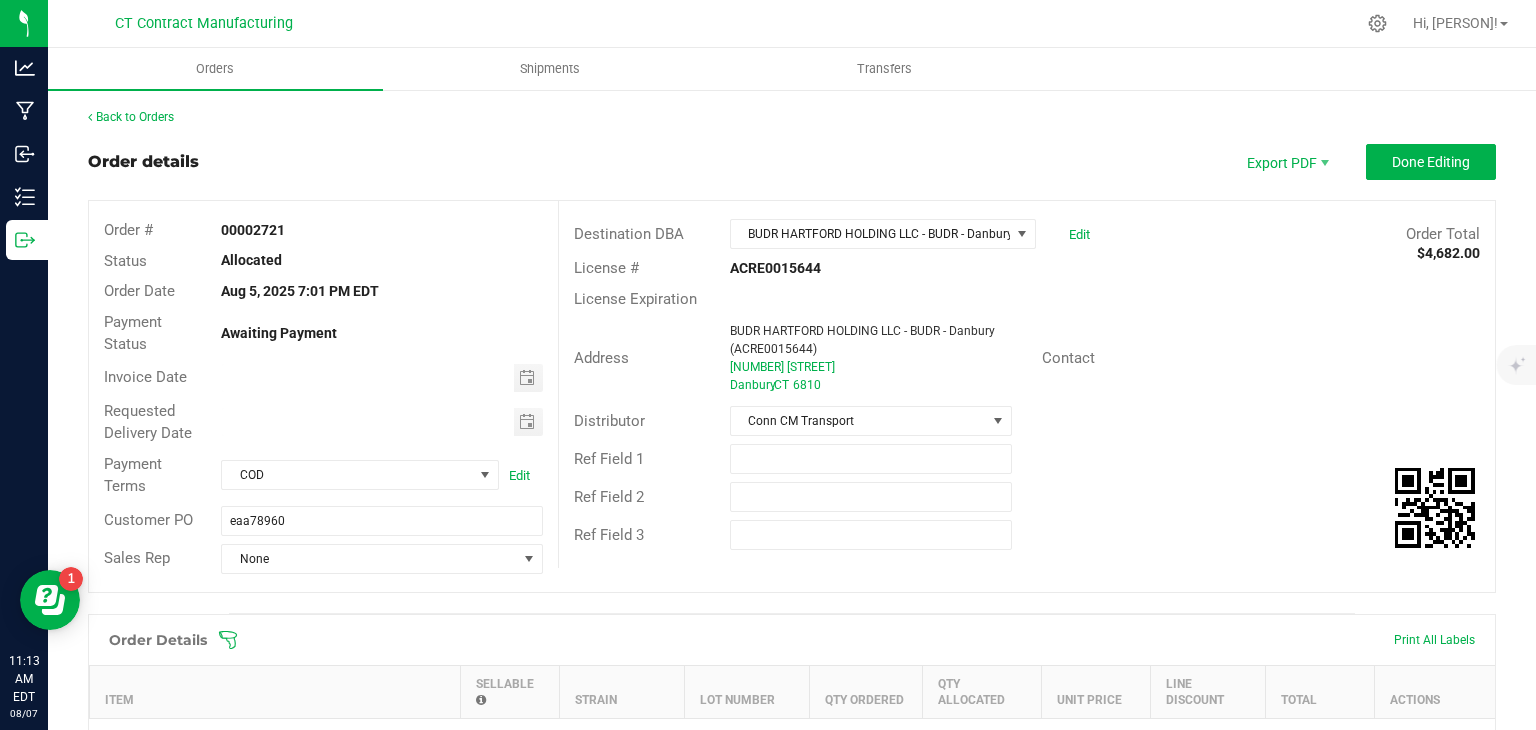 click at bounding box center [381, 378] 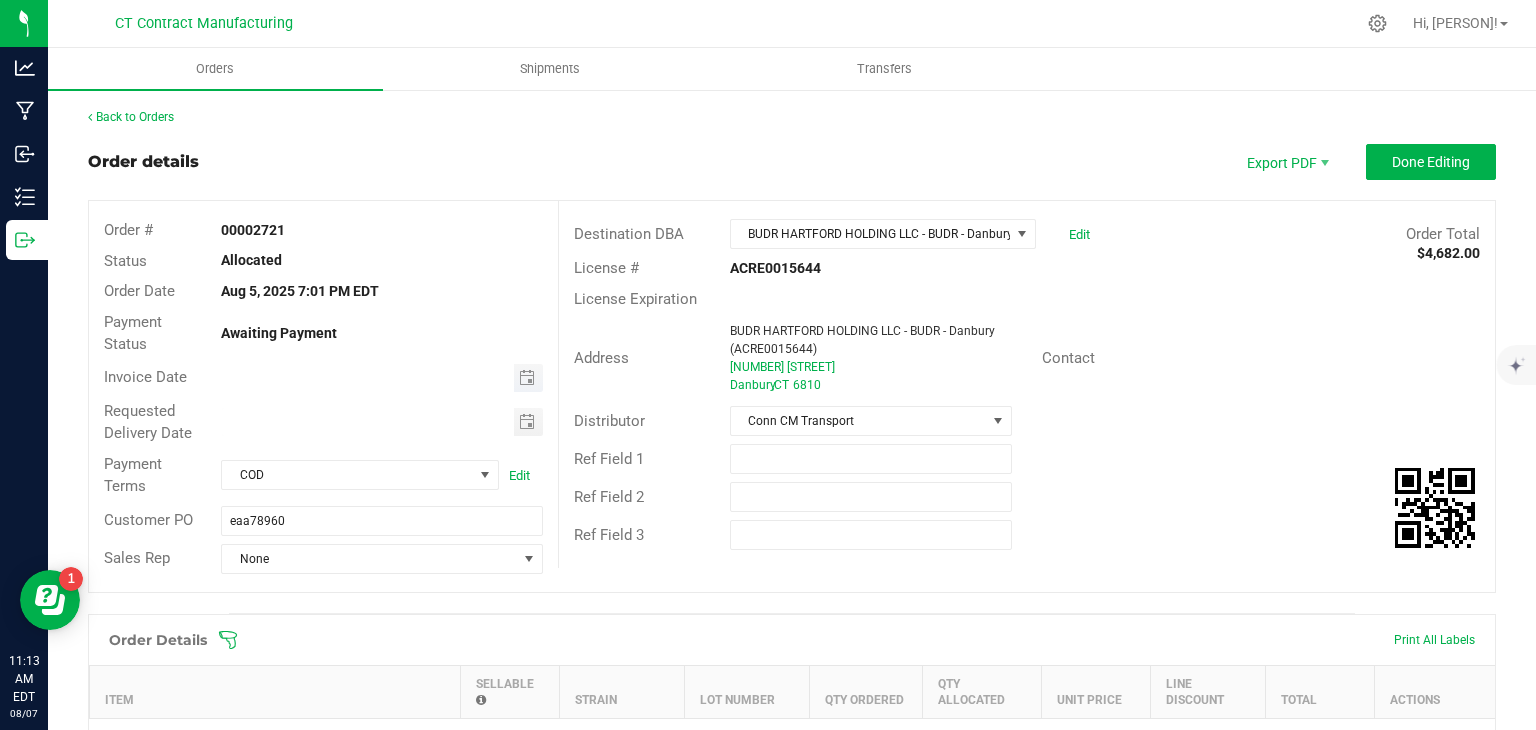 click at bounding box center (528, 378) 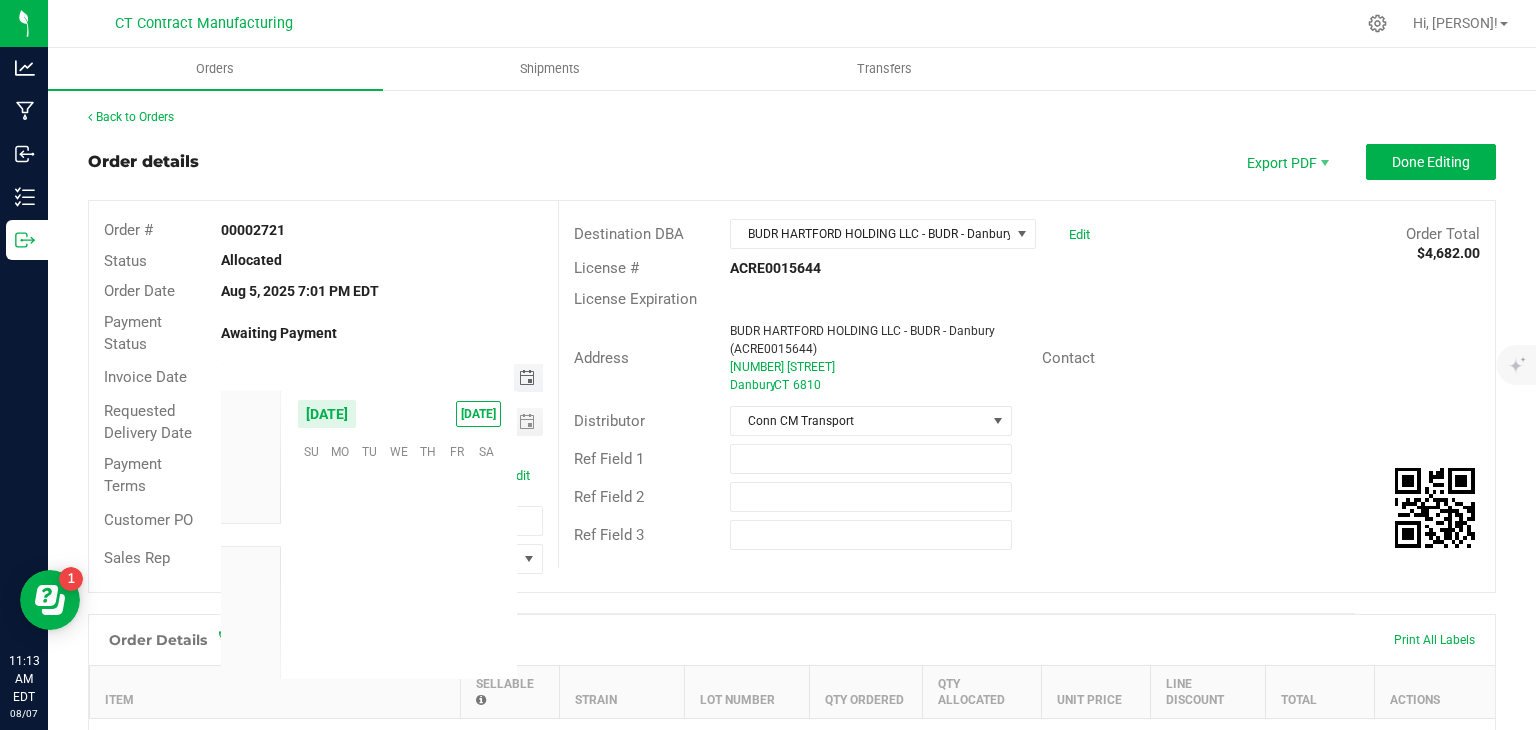 scroll, scrollTop: 36168, scrollLeft: 0, axis: vertical 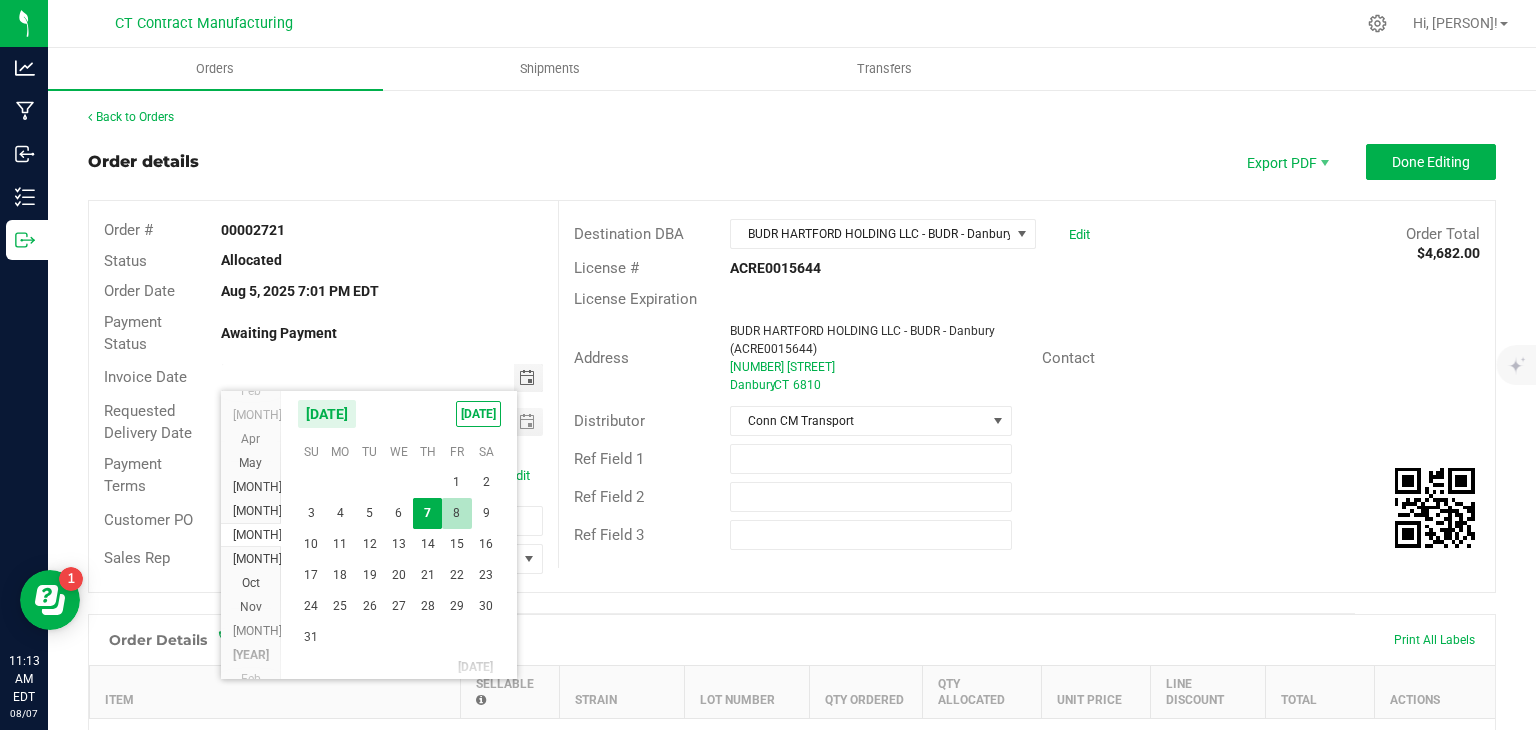 click on "8" at bounding box center (456, 513) 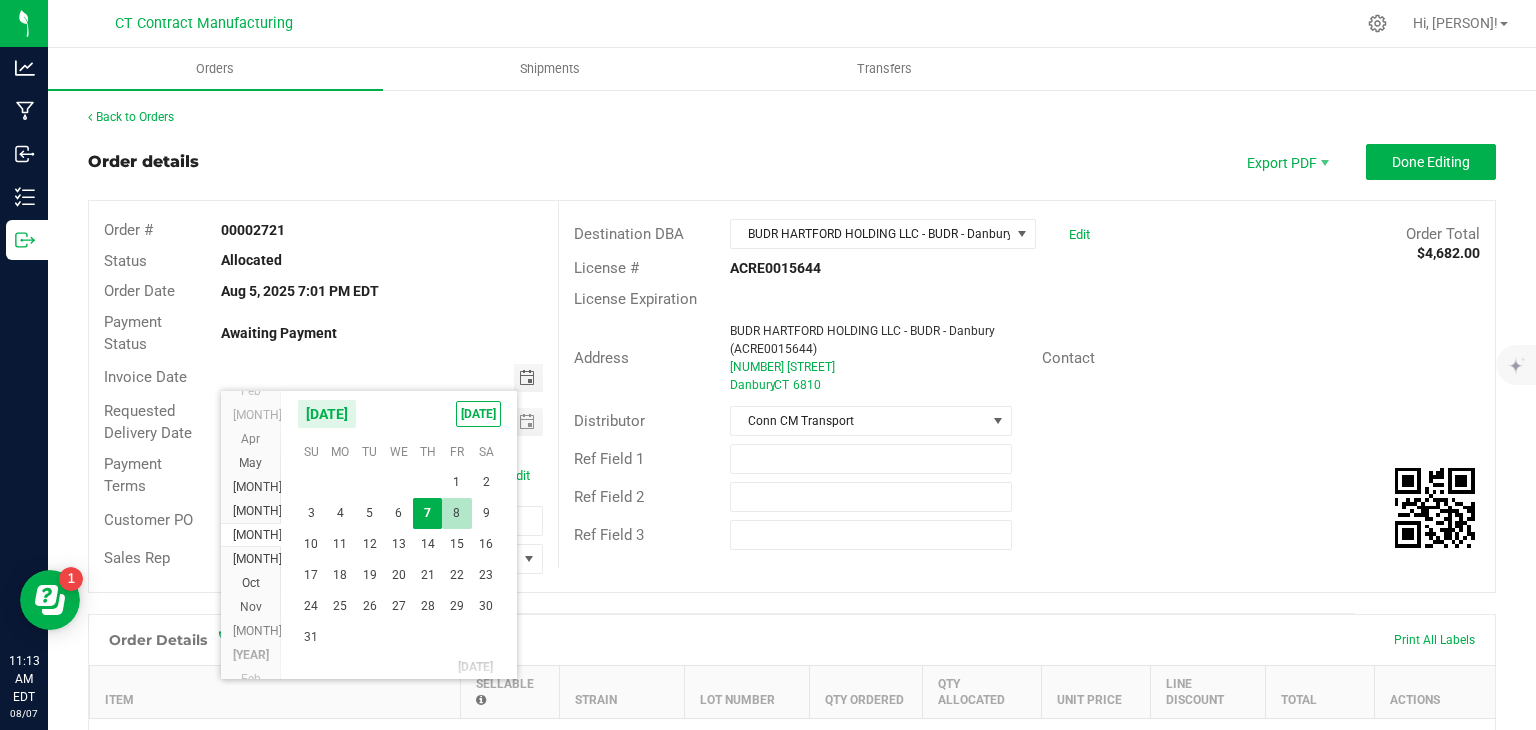 type on "08/08/2025" 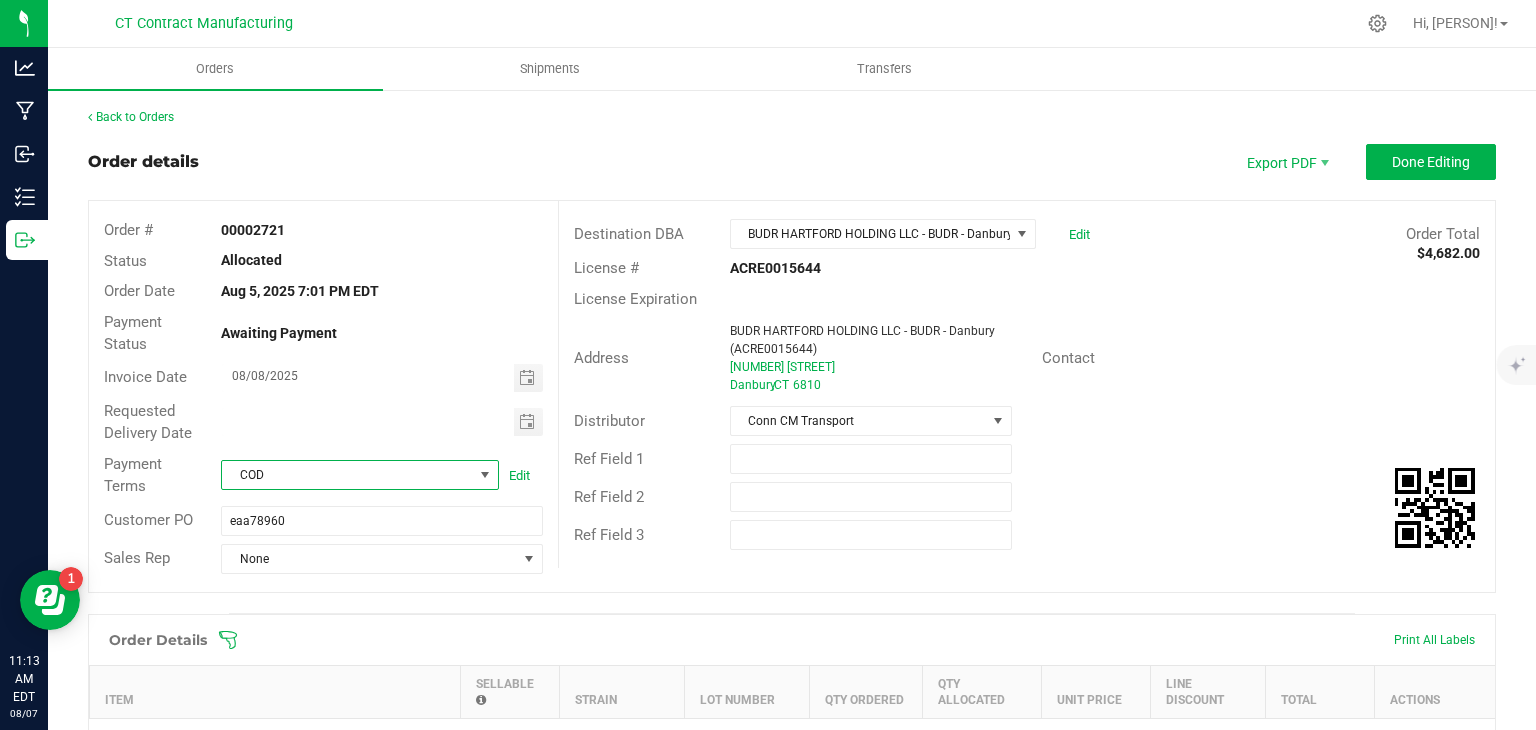 click on "COD" at bounding box center [347, 475] 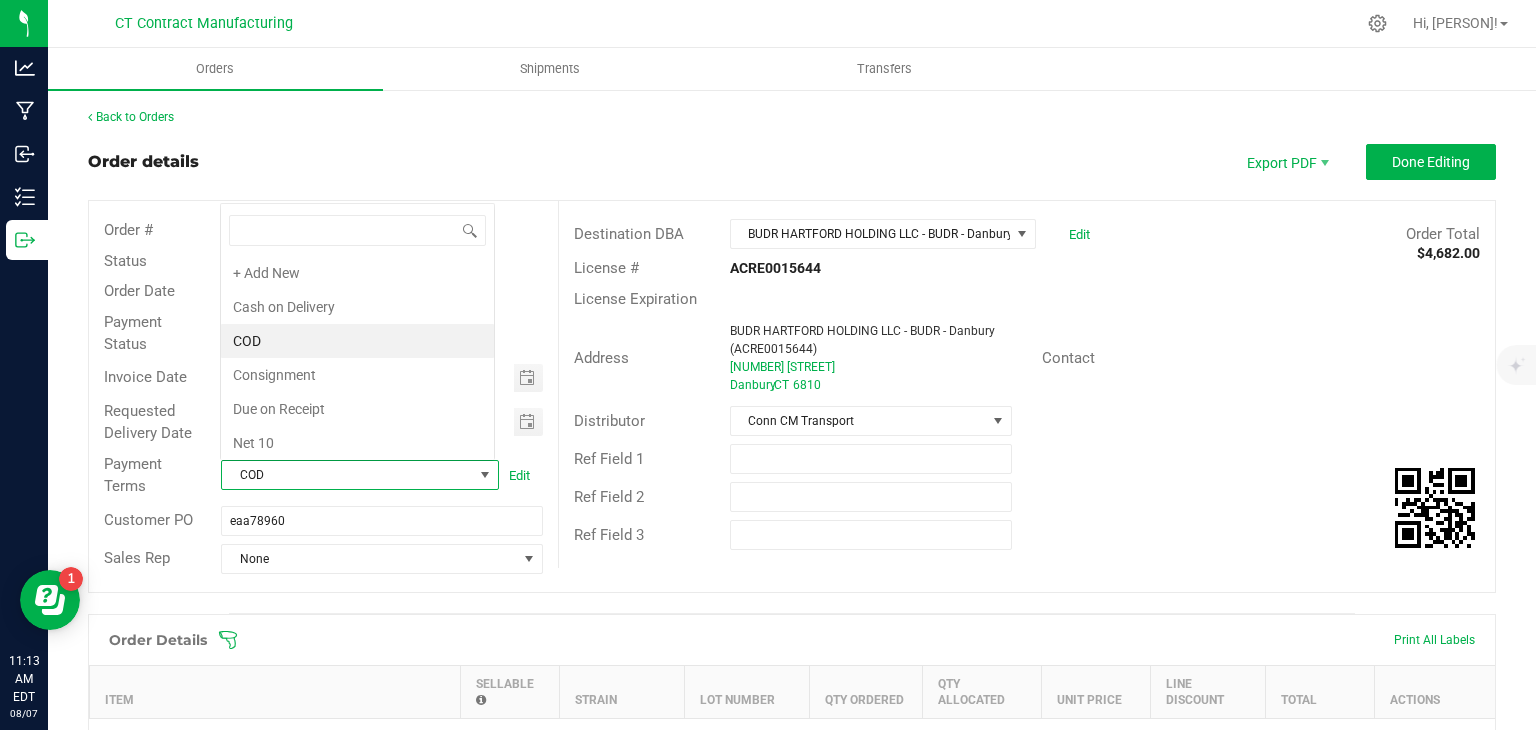 scroll, scrollTop: 99970, scrollLeft: 99724, axis: both 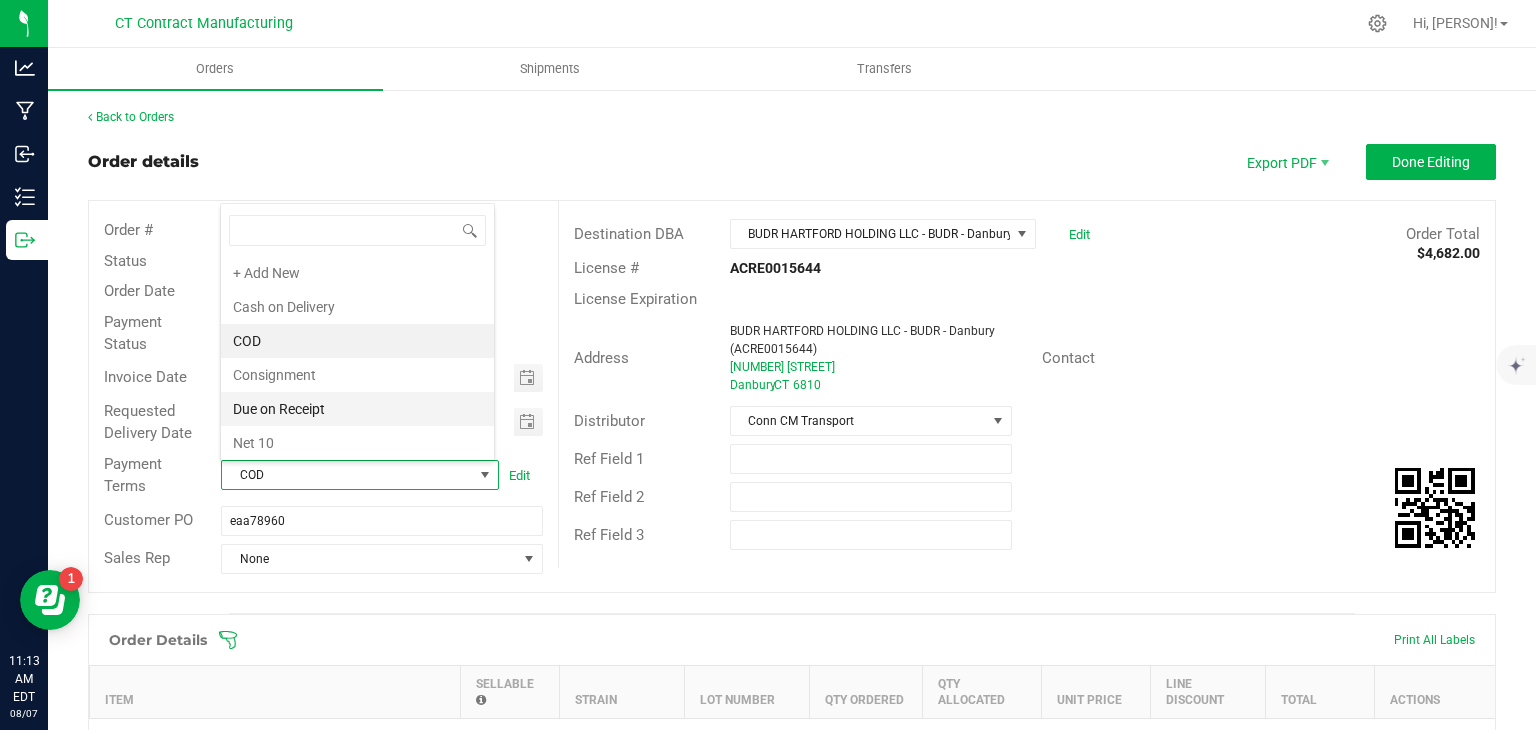 click on "Due on Receipt" at bounding box center (357, 409) 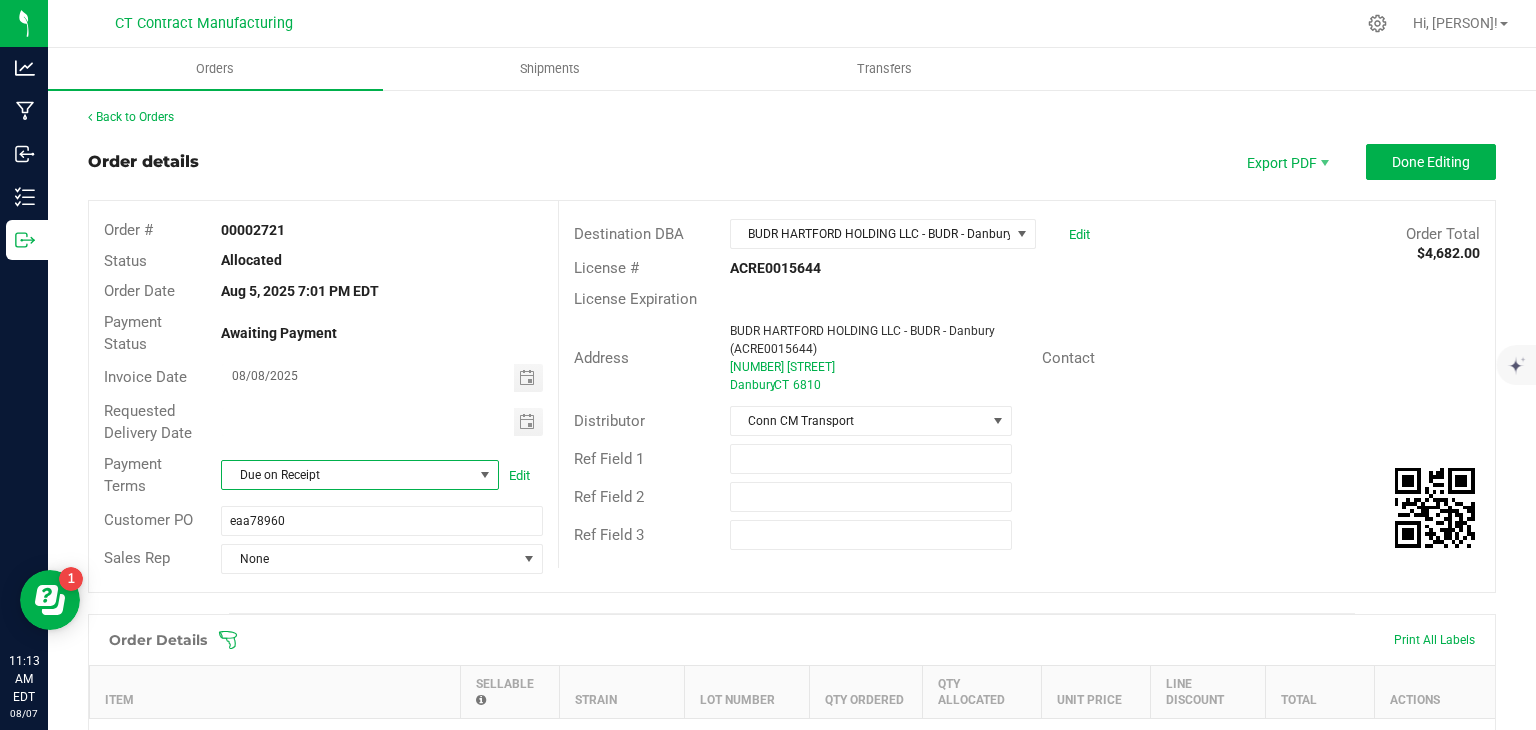 click on "Order #   00002721   Status   Allocated   Order Date   Aug 5, 2025 7:01 PM EDT   Payment Status   Awaiting Payment   Invoice Date  08/08/2025  Requested Delivery Date   Payment Terms  Due on Receipt  Edit   Customer PO  eaa78960  Sales Rep  None" at bounding box center [323, 396] 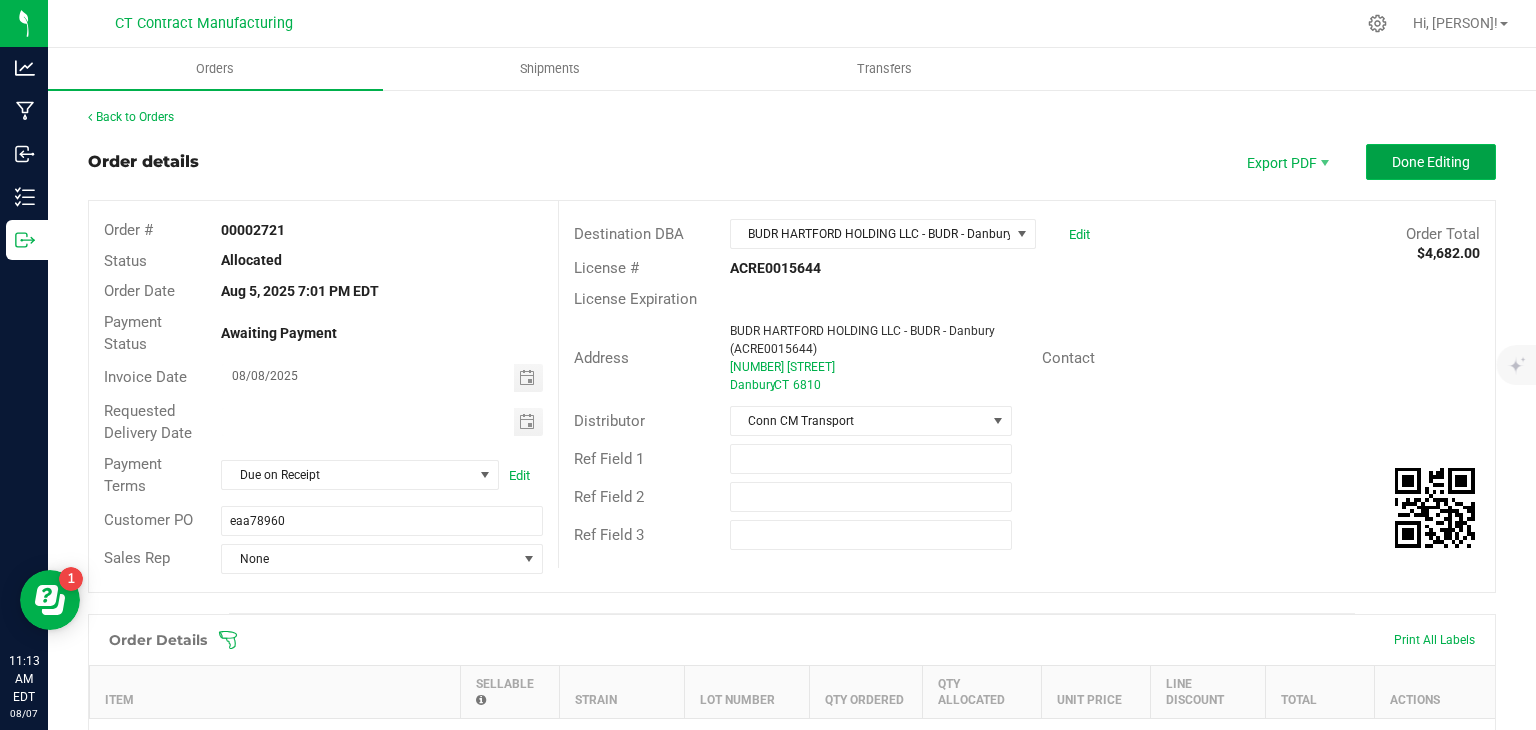 click on "Done Editing" at bounding box center (1431, 162) 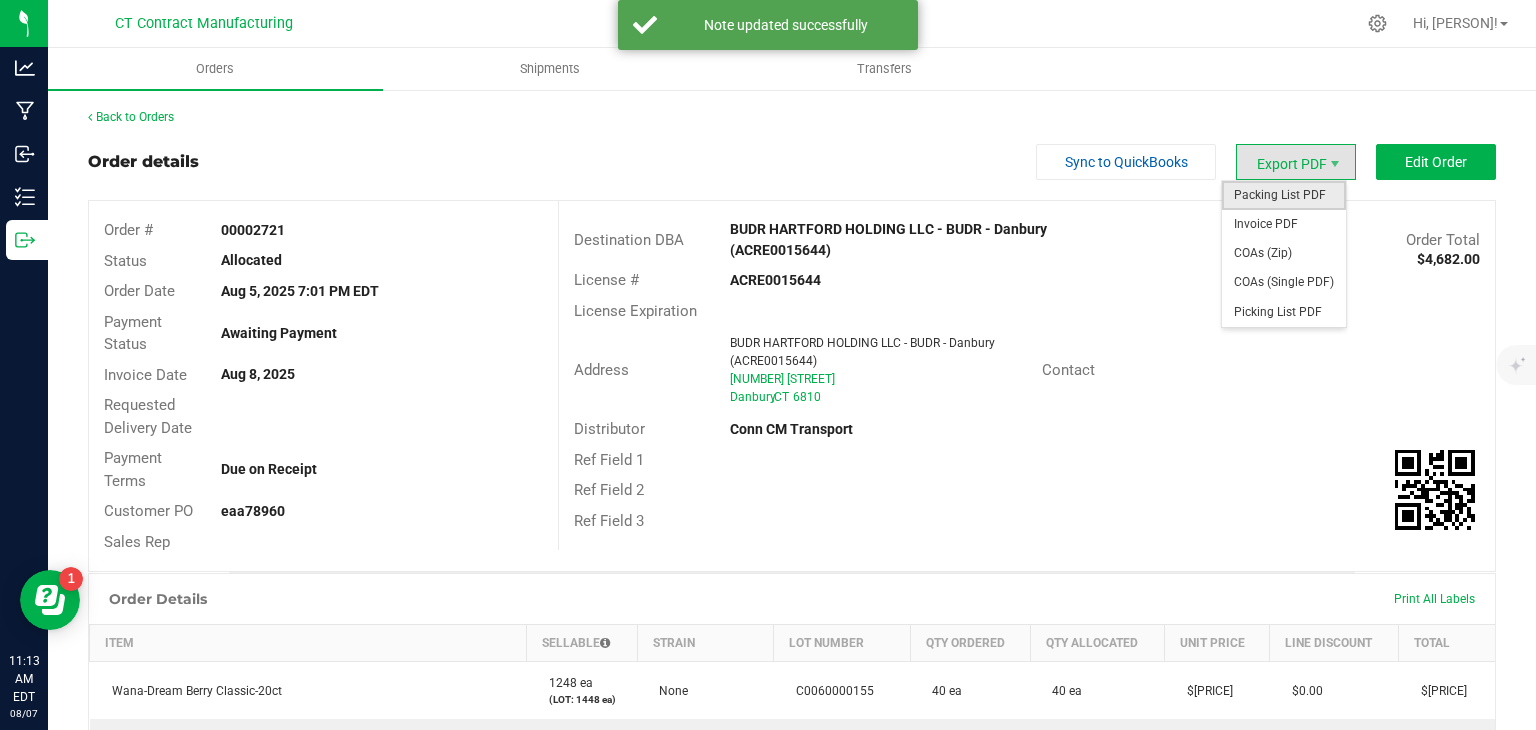 click on "Packing List PDF" at bounding box center [1284, 195] 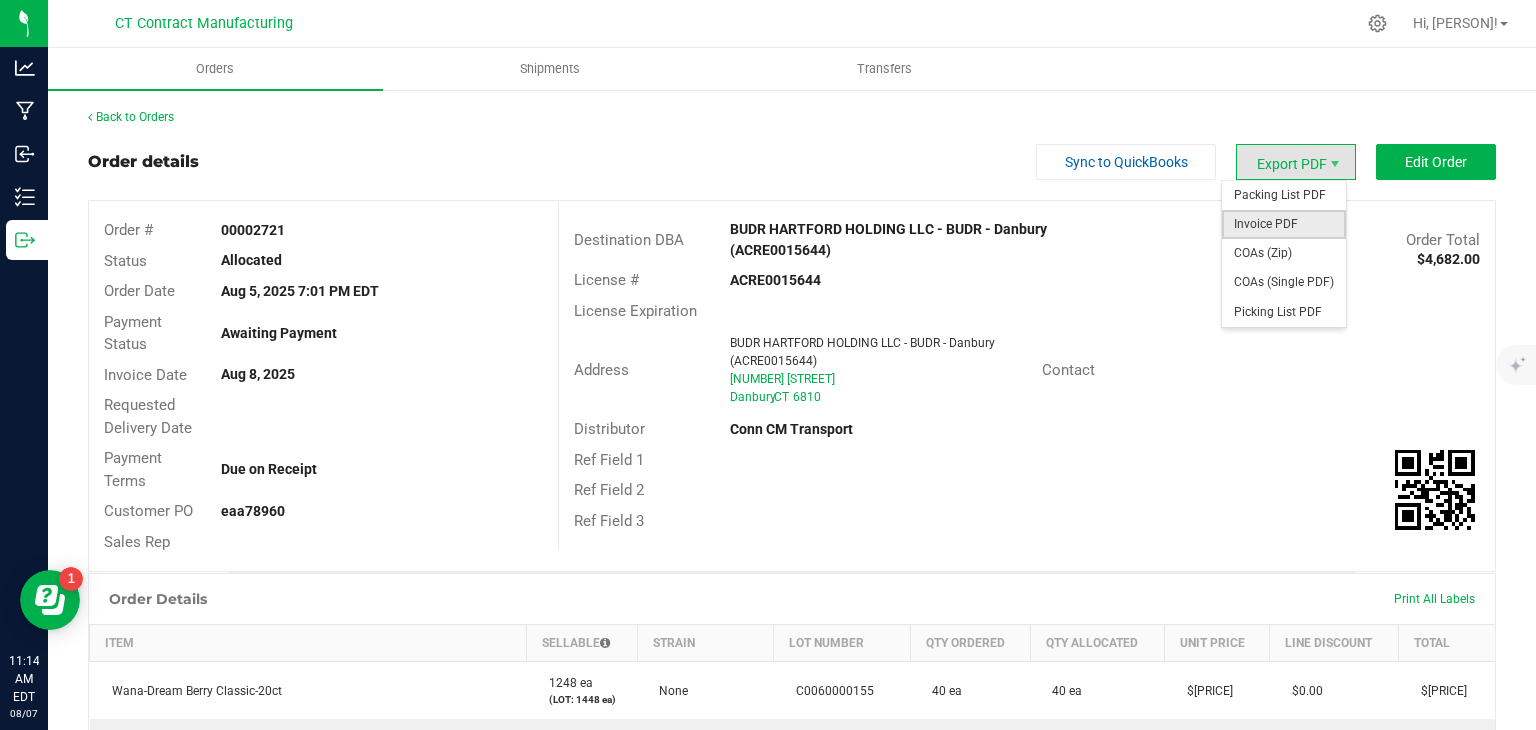 click on "Invoice PDF" at bounding box center (1284, 224) 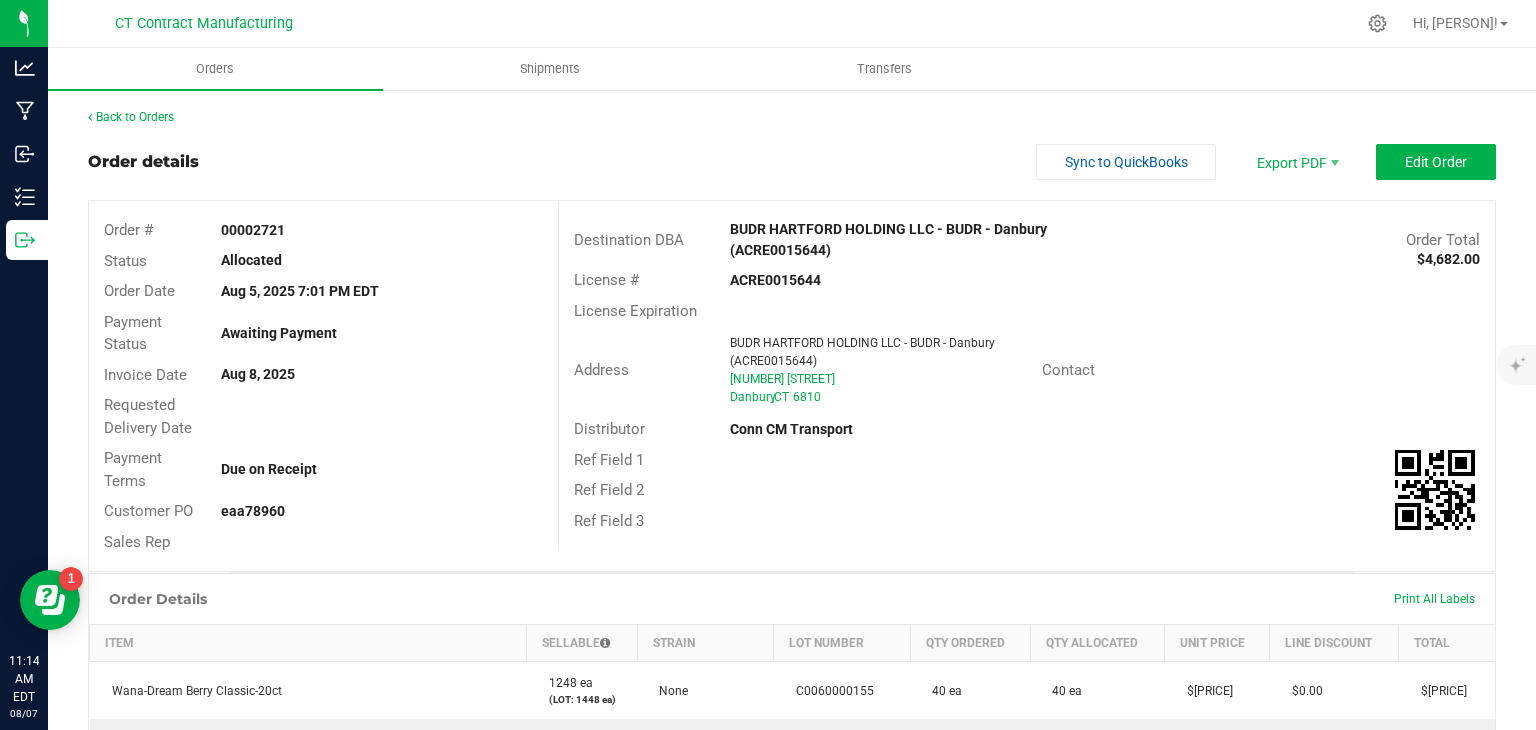 click on "Back to Orders" at bounding box center [792, 117] 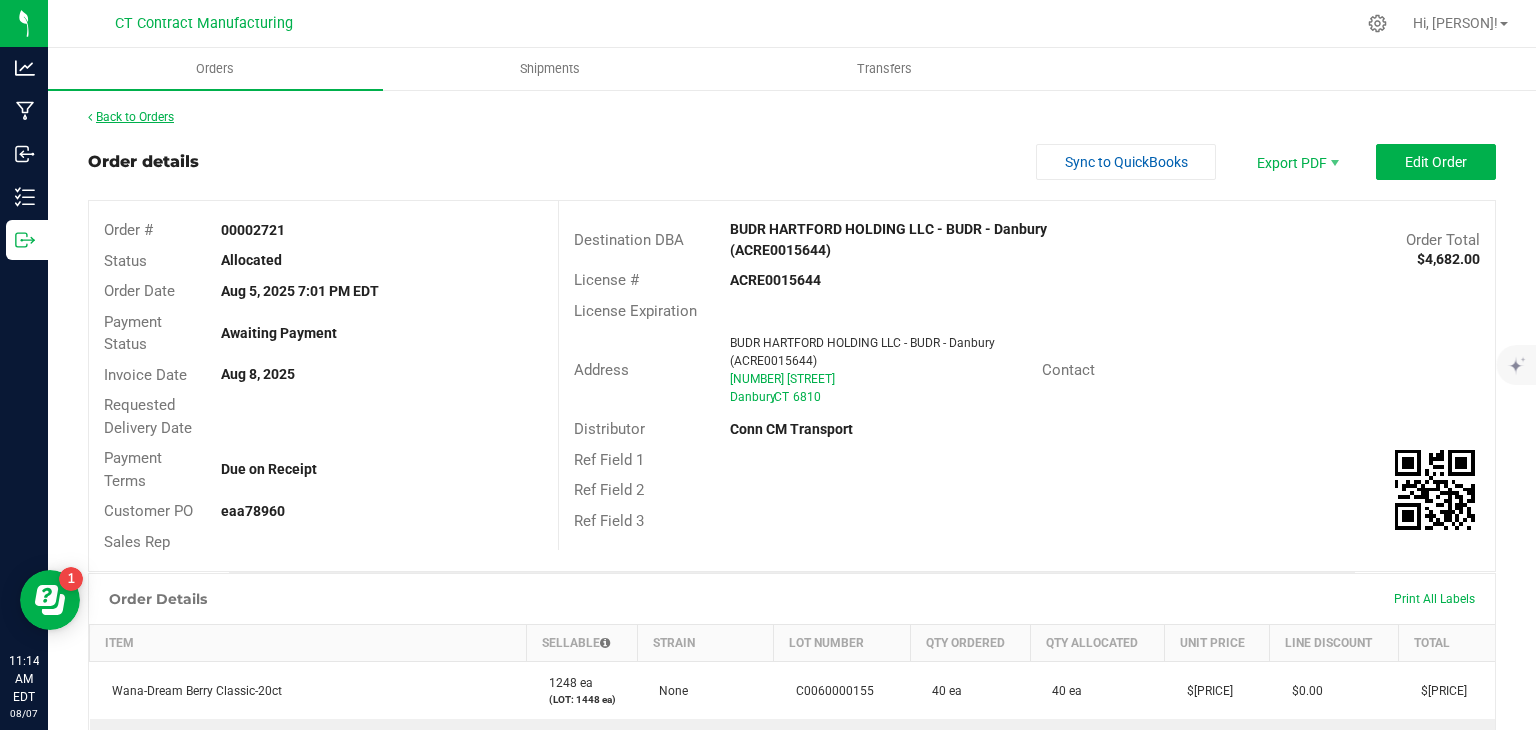 click on "Back to Orders" at bounding box center [131, 117] 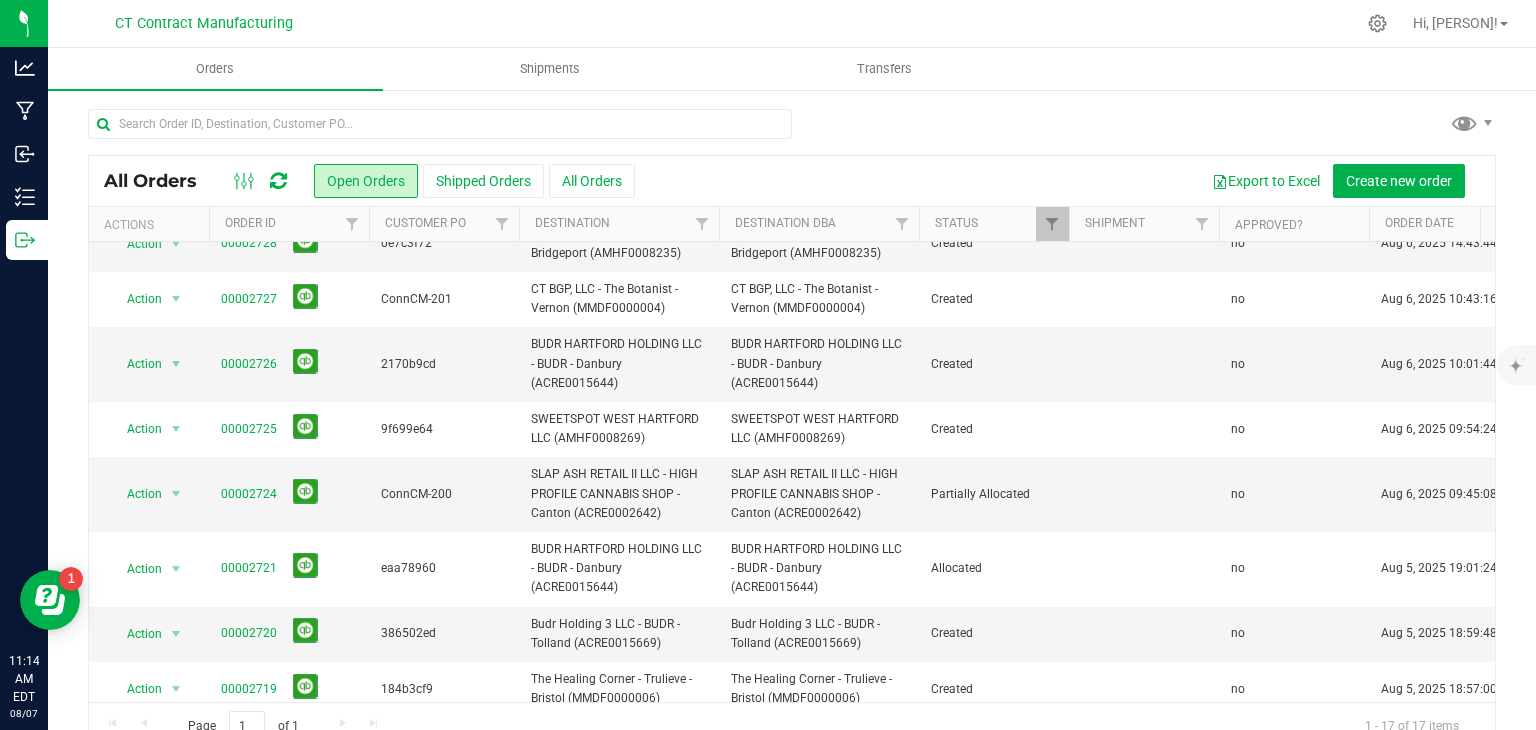 scroll, scrollTop: 300, scrollLeft: 0, axis: vertical 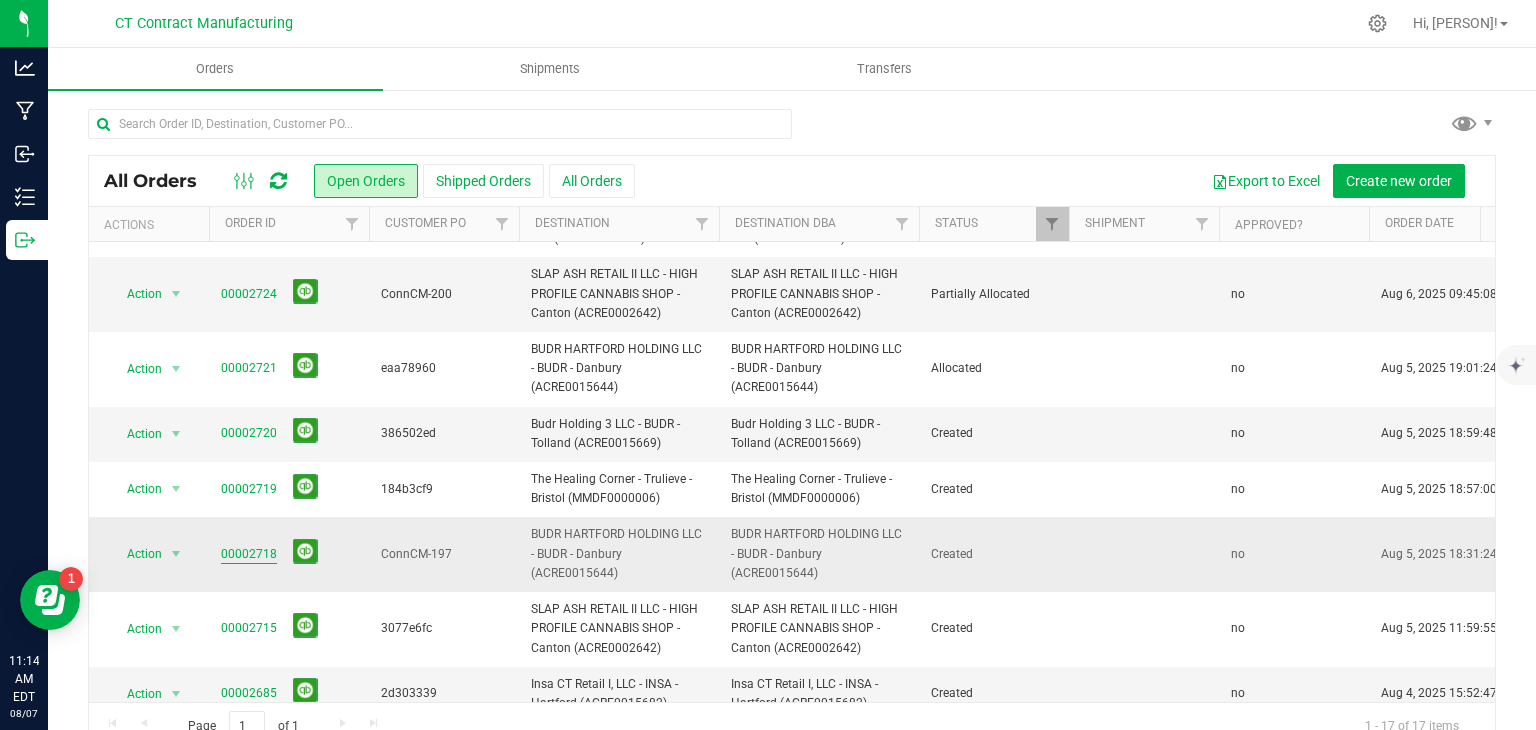click on "00002718" at bounding box center [249, 554] 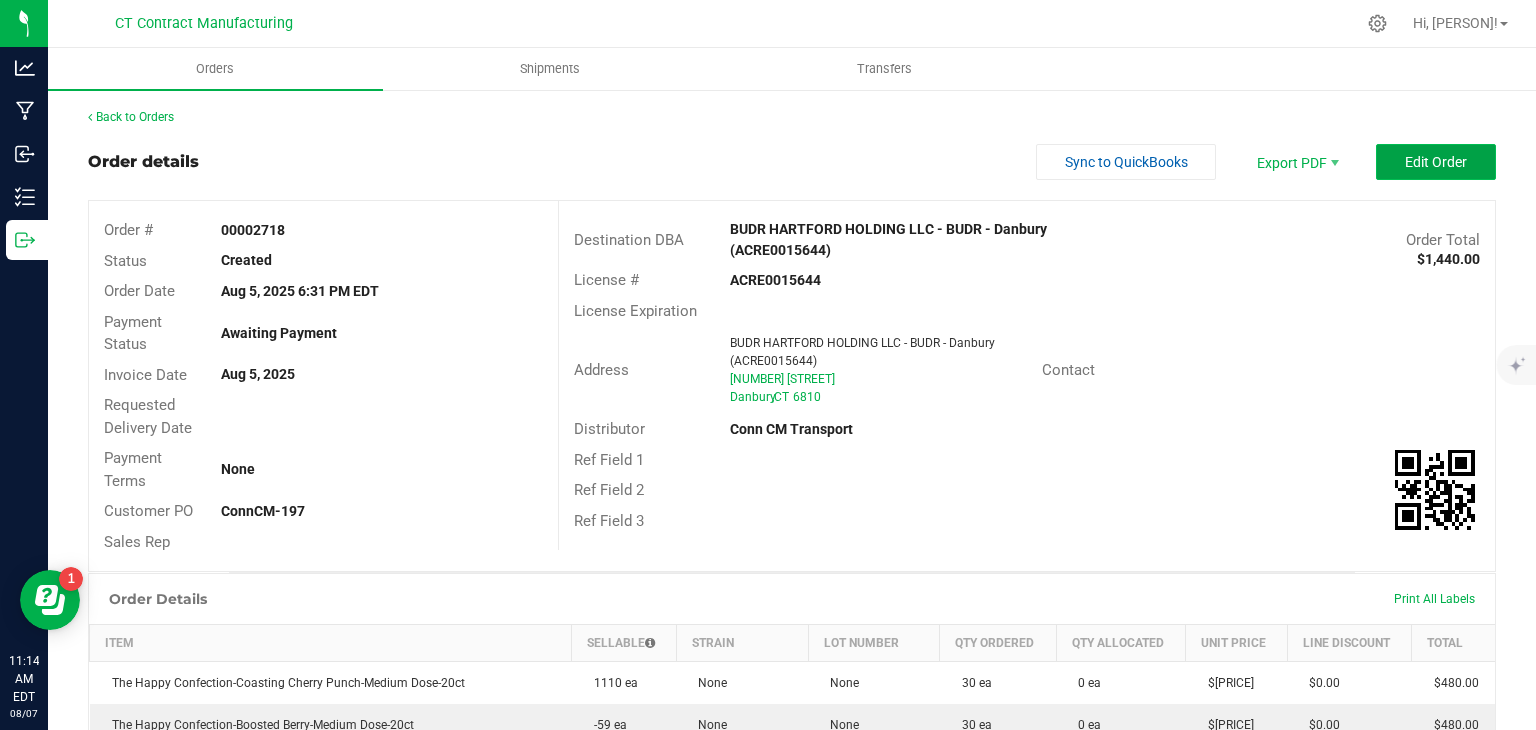 click on "Edit Order" at bounding box center [1436, 162] 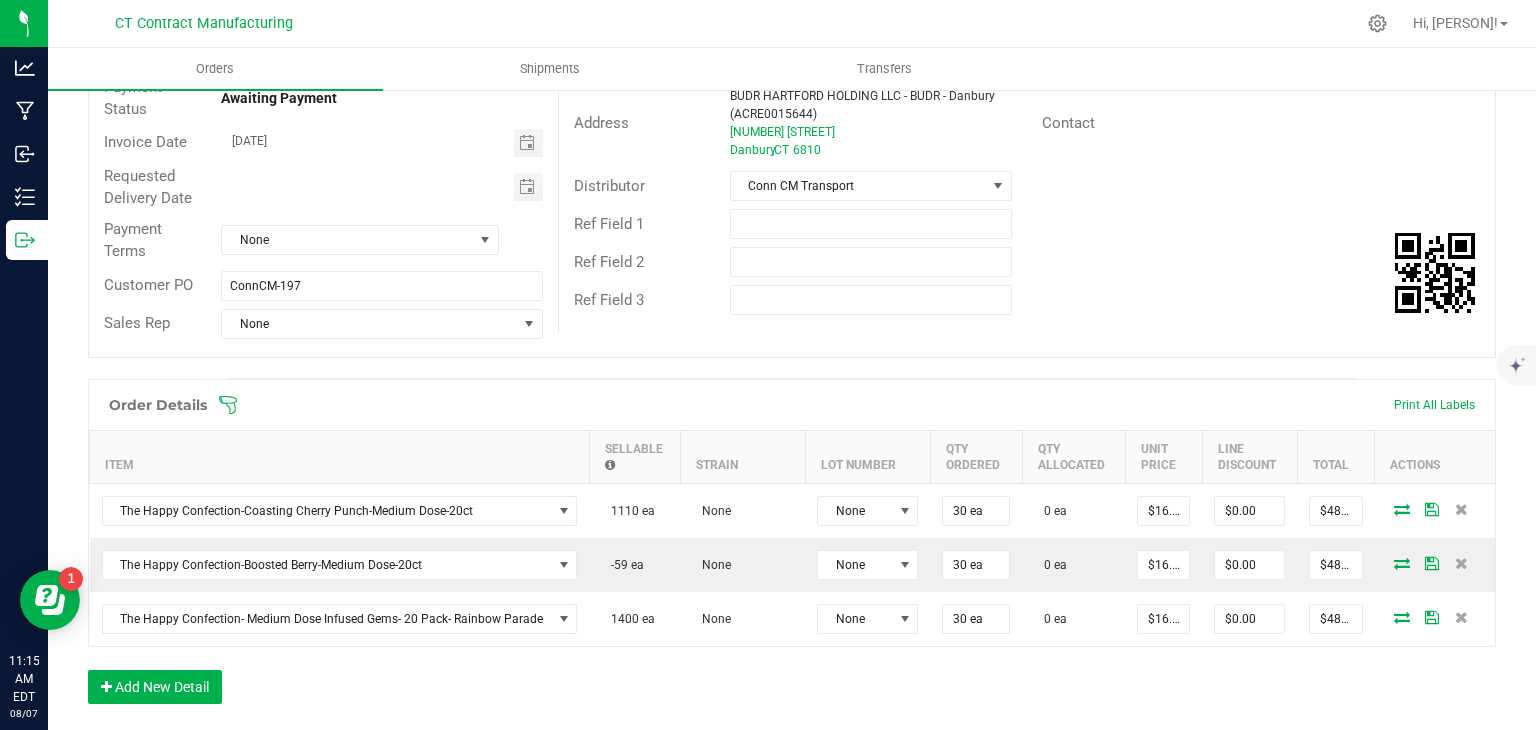 scroll, scrollTop: 300, scrollLeft: 0, axis: vertical 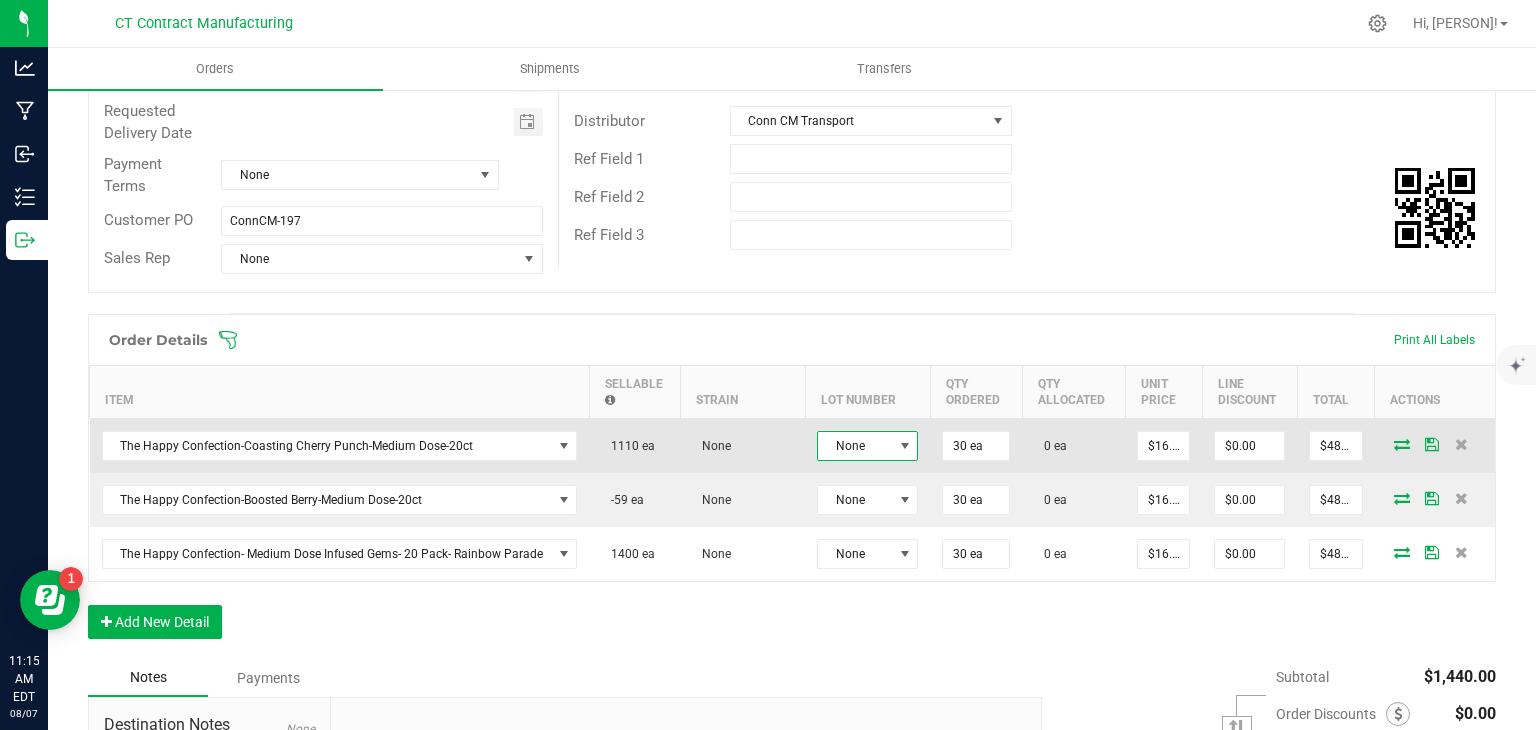 click on "None" at bounding box center (855, 446) 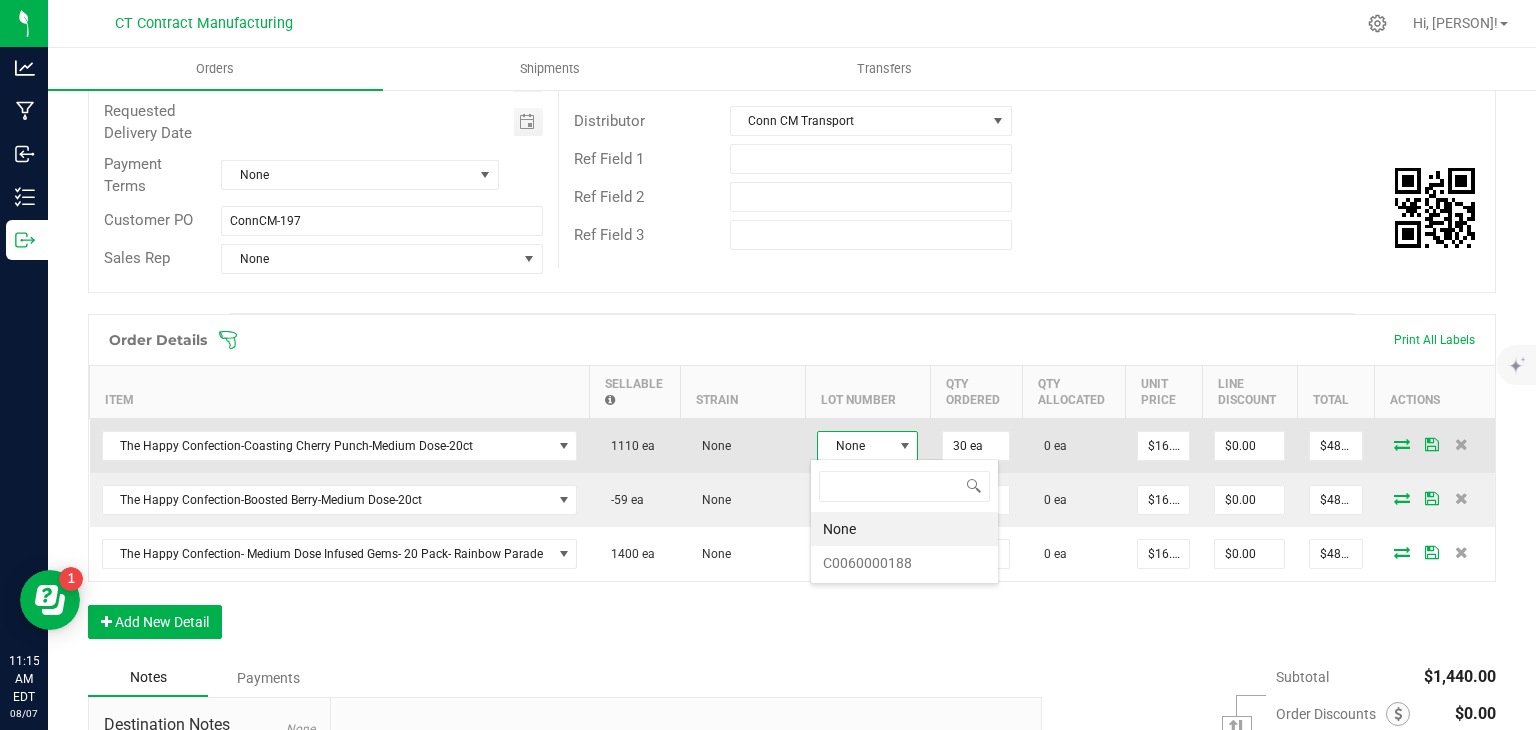 scroll, scrollTop: 99970, scrollLeft: 99899, axis: both 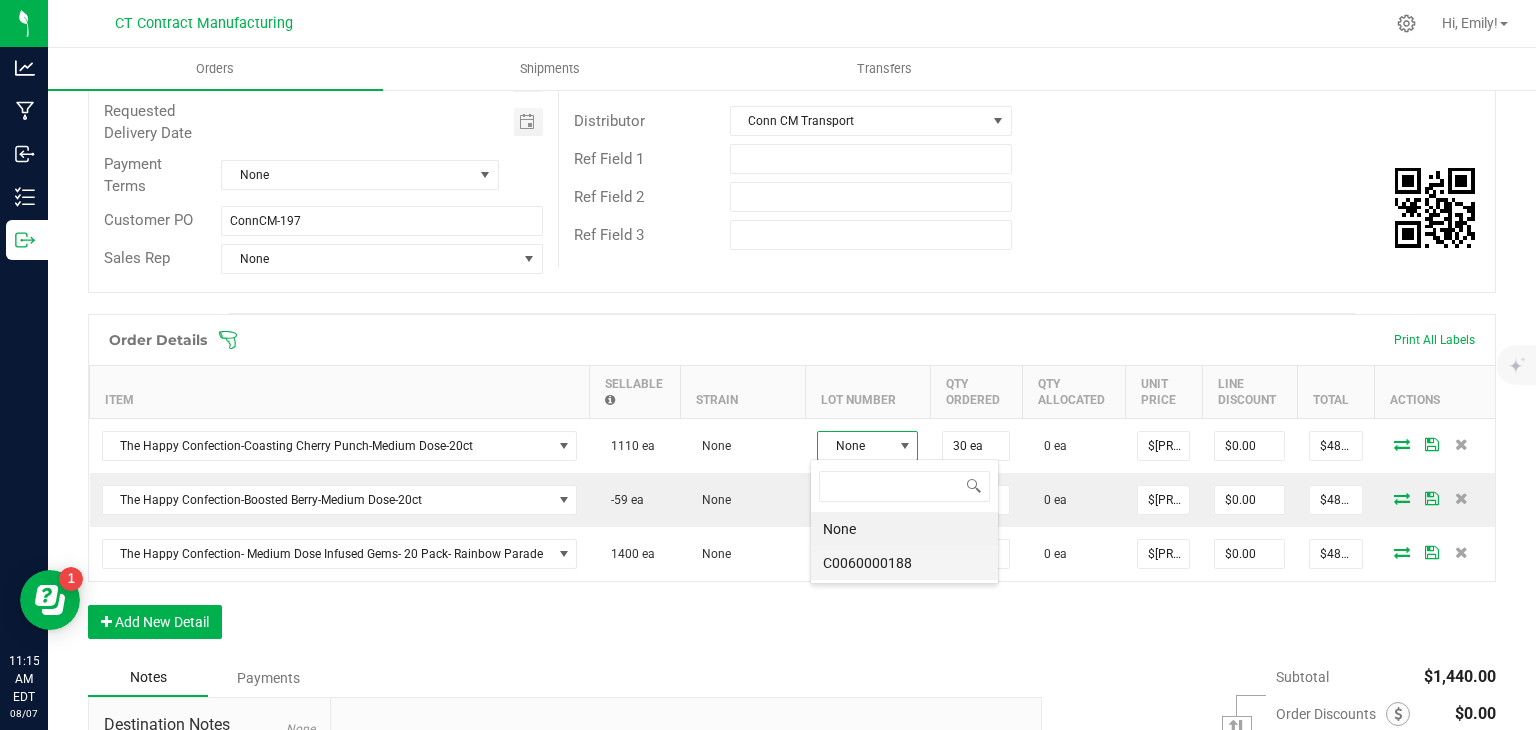 click on "C0060000188" at bounding box center (904, 563) 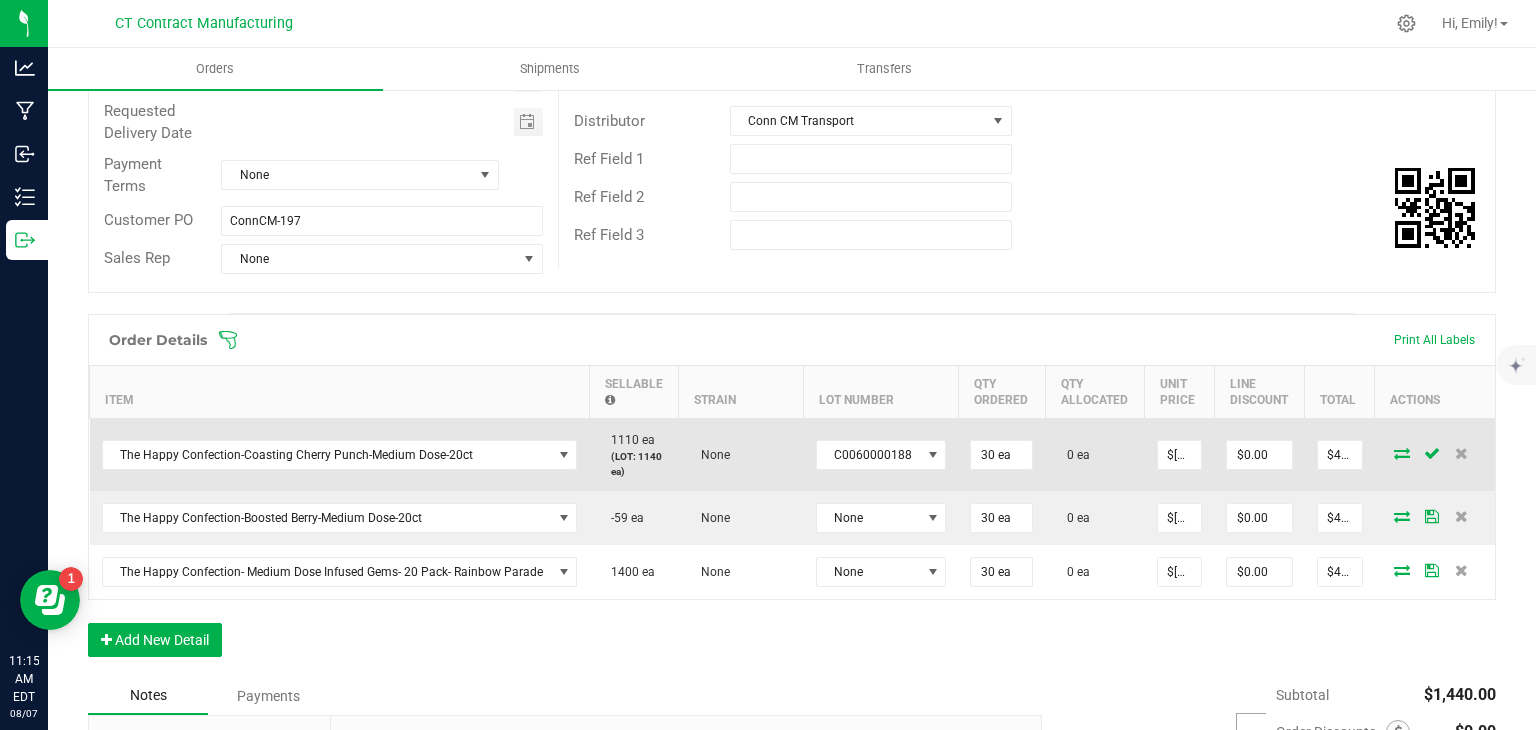 click at bounding box center [1402, 453] 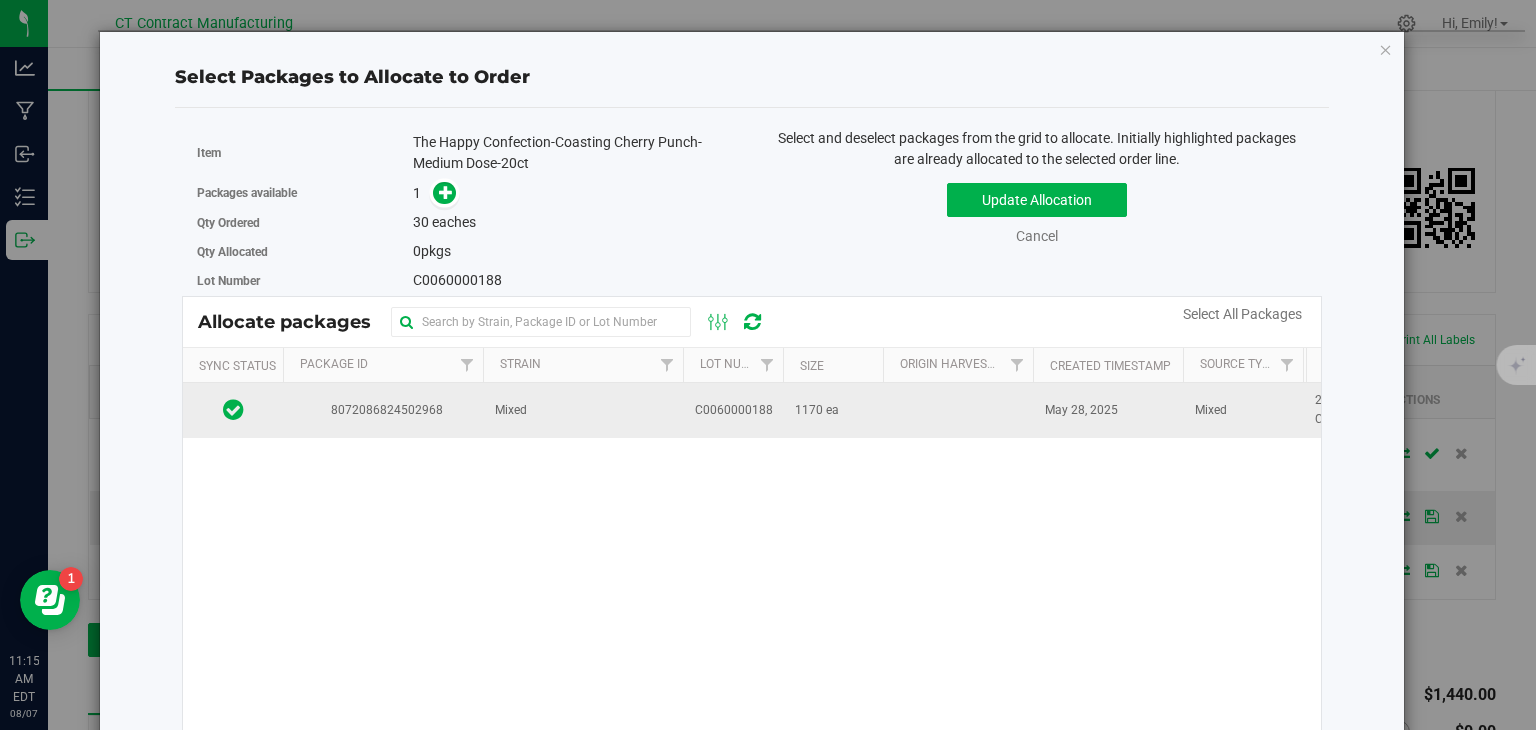 click on "C0060000188" at bounding box center (734, 410) 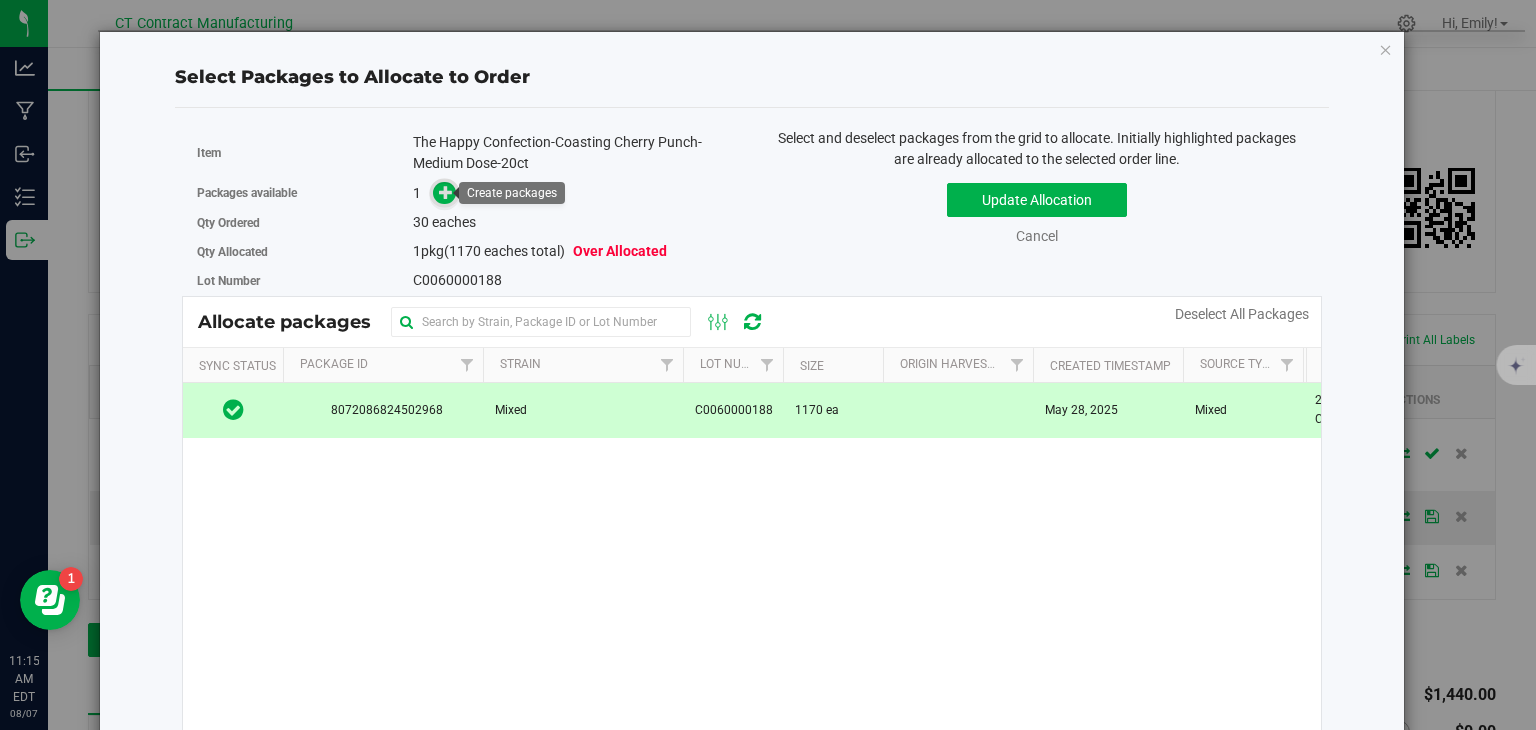 click at bounding box center (444, 193) 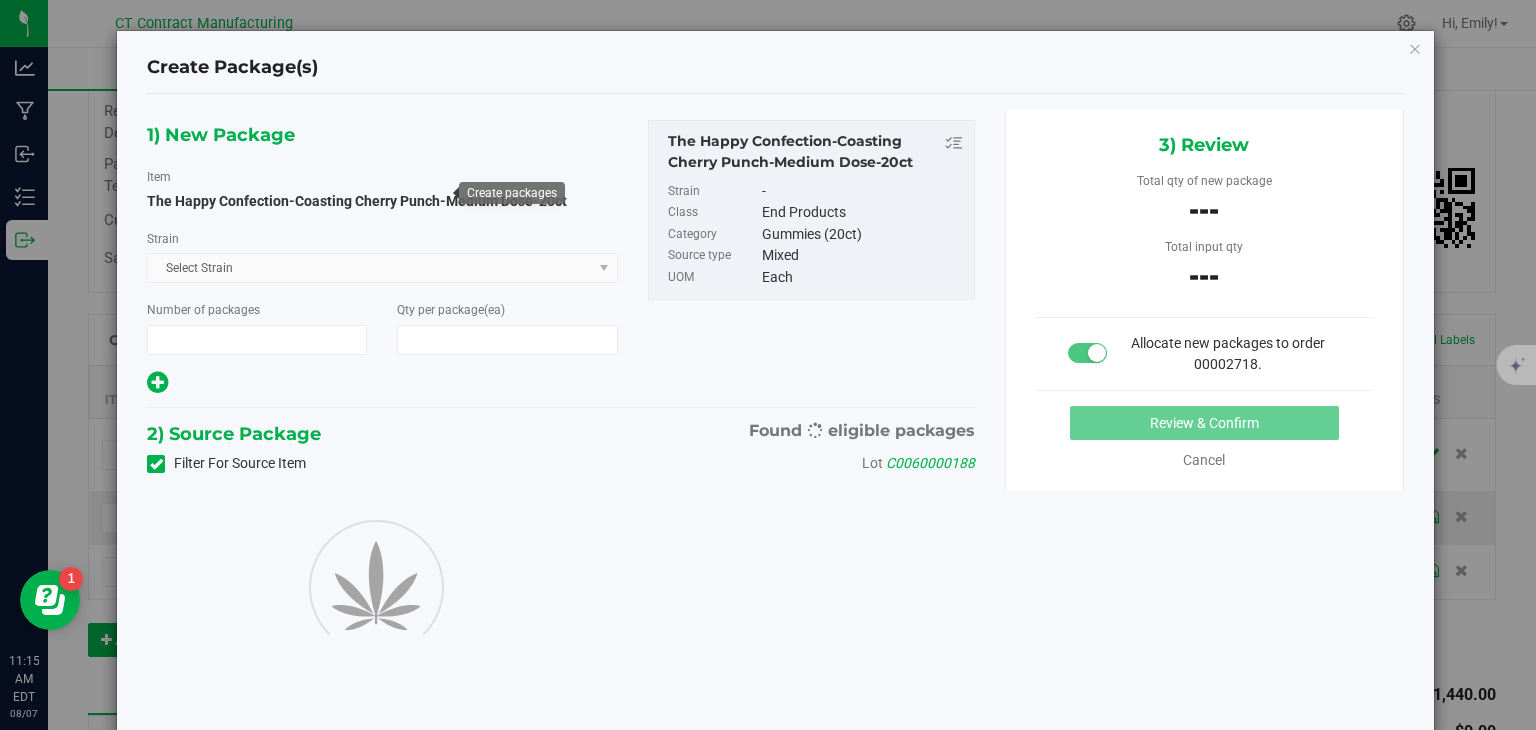 type on "1" 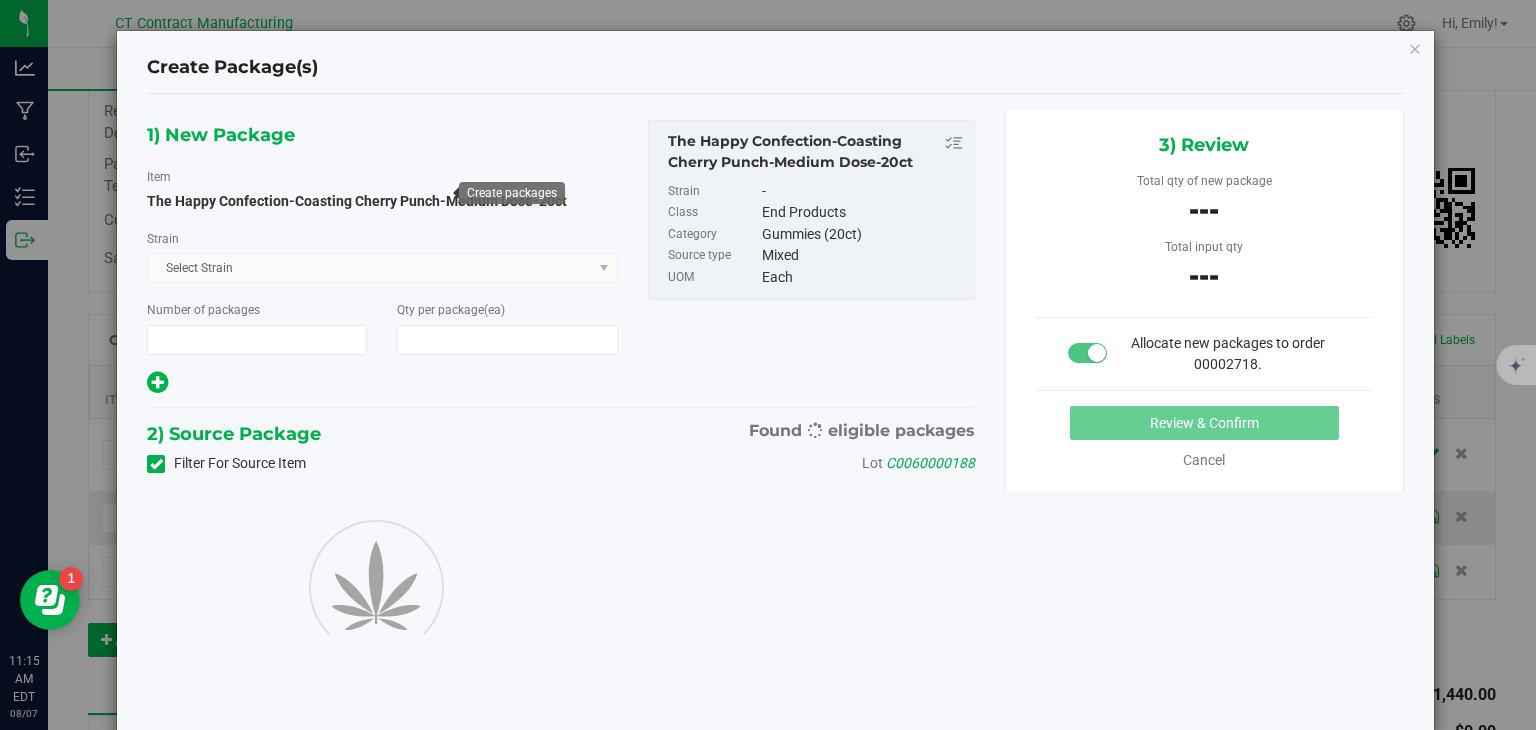 type on "30" 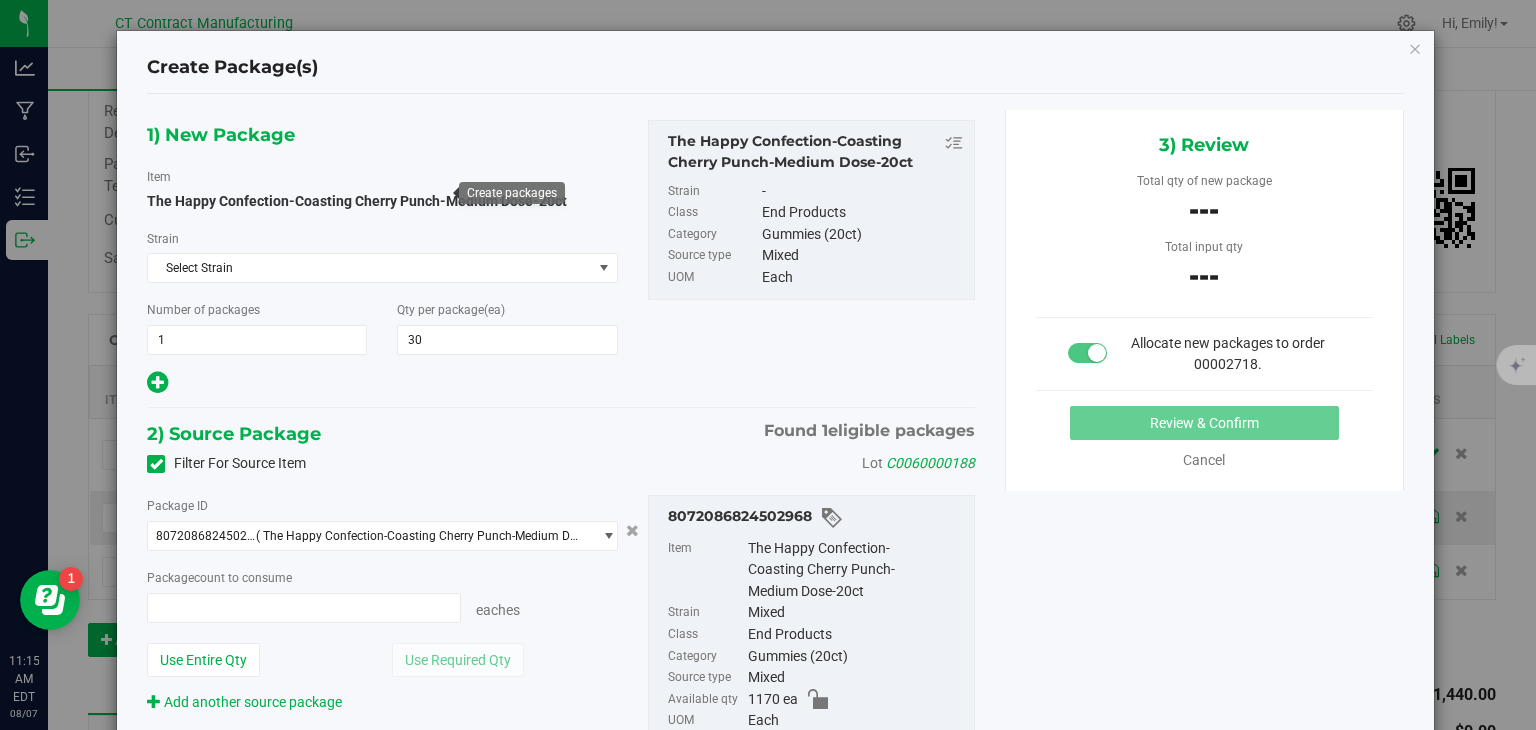 type on "0 ea" 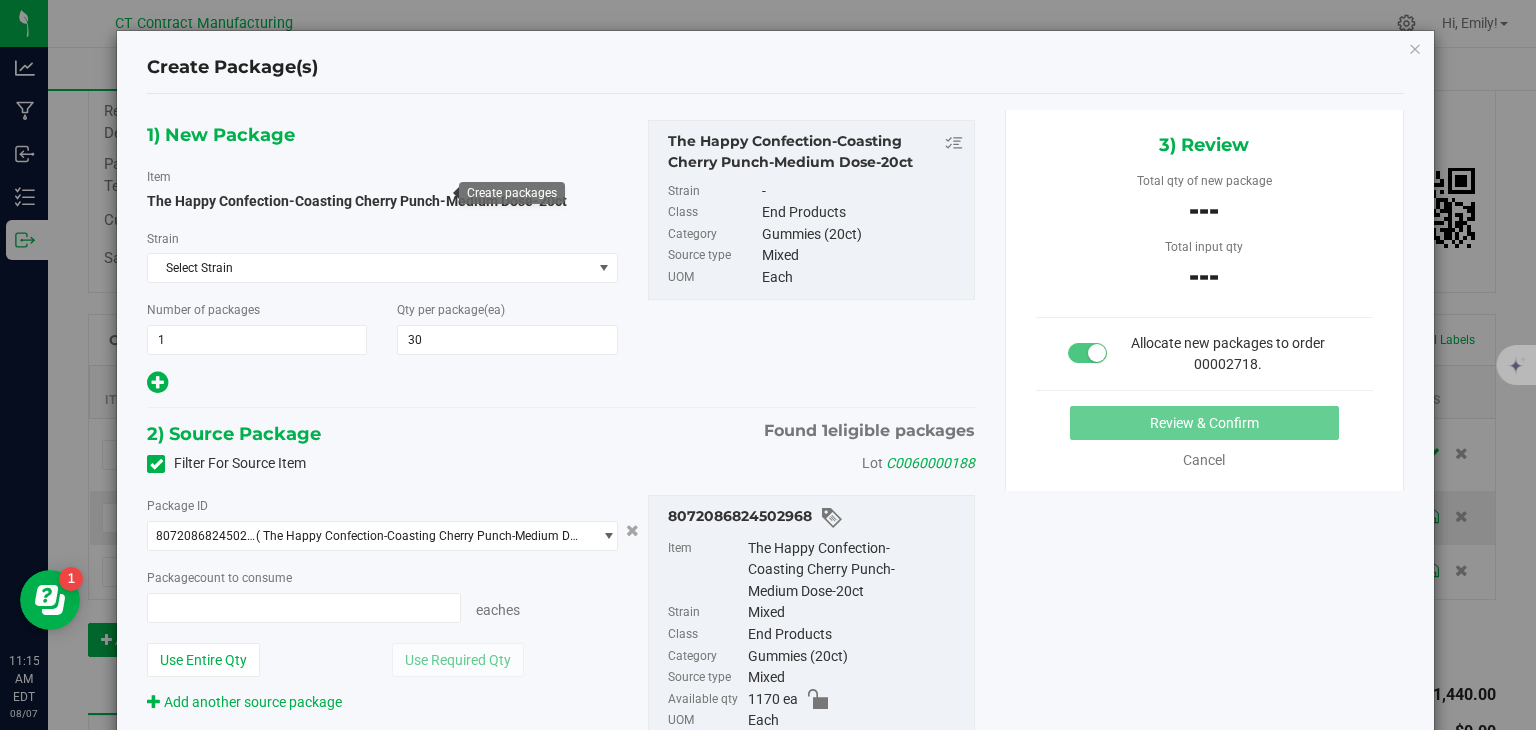 type on "0" 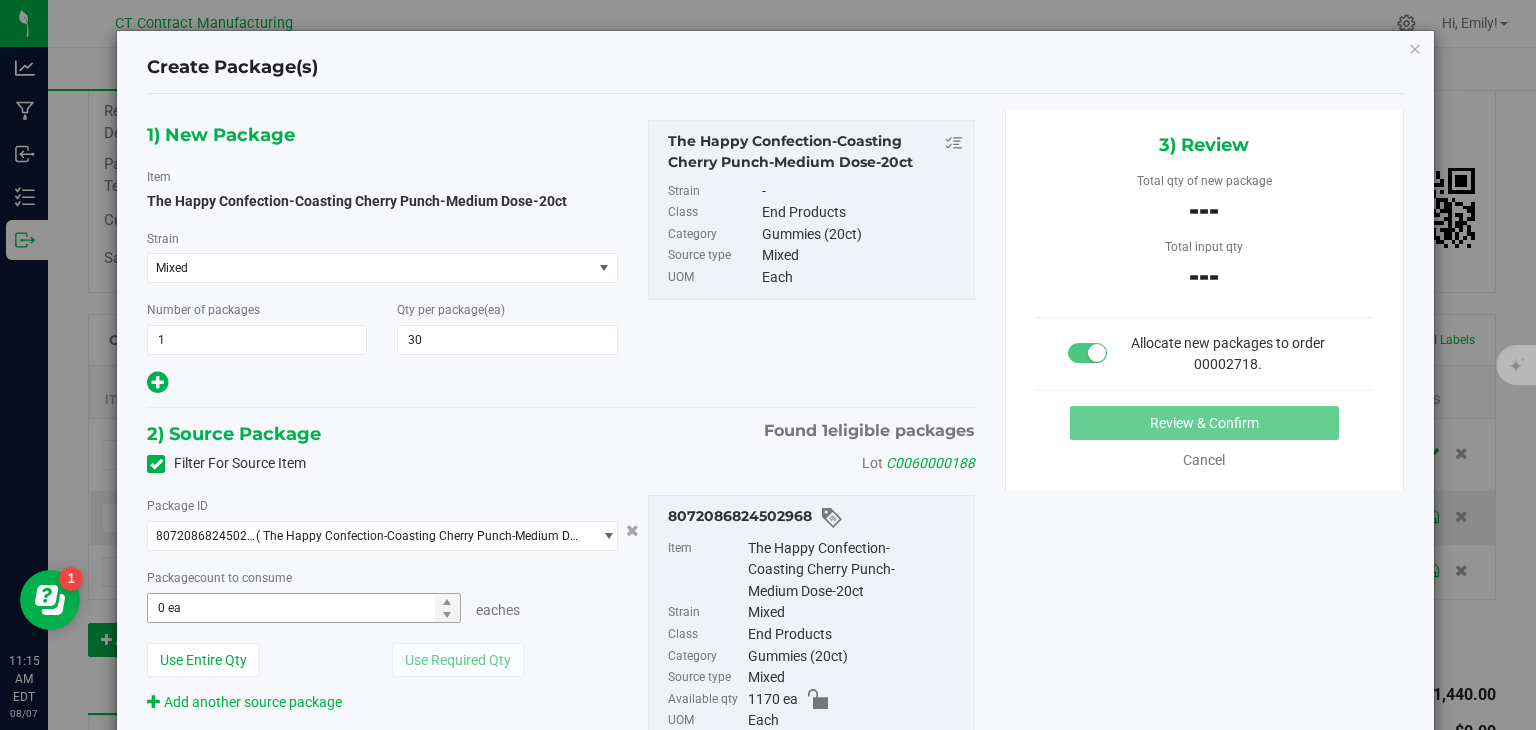 click on "0 ea 0" at bounding box center [303, 608] 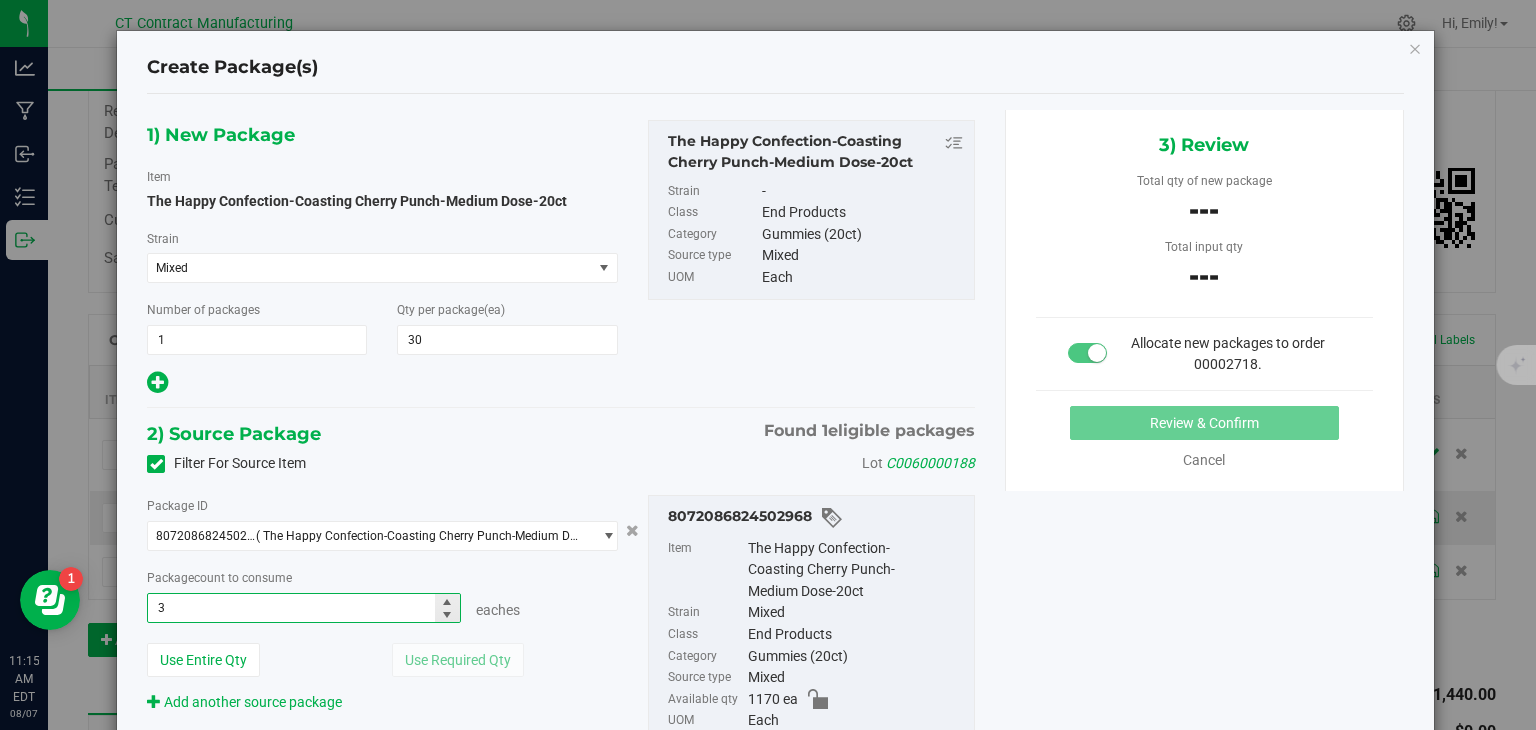 type on "30" 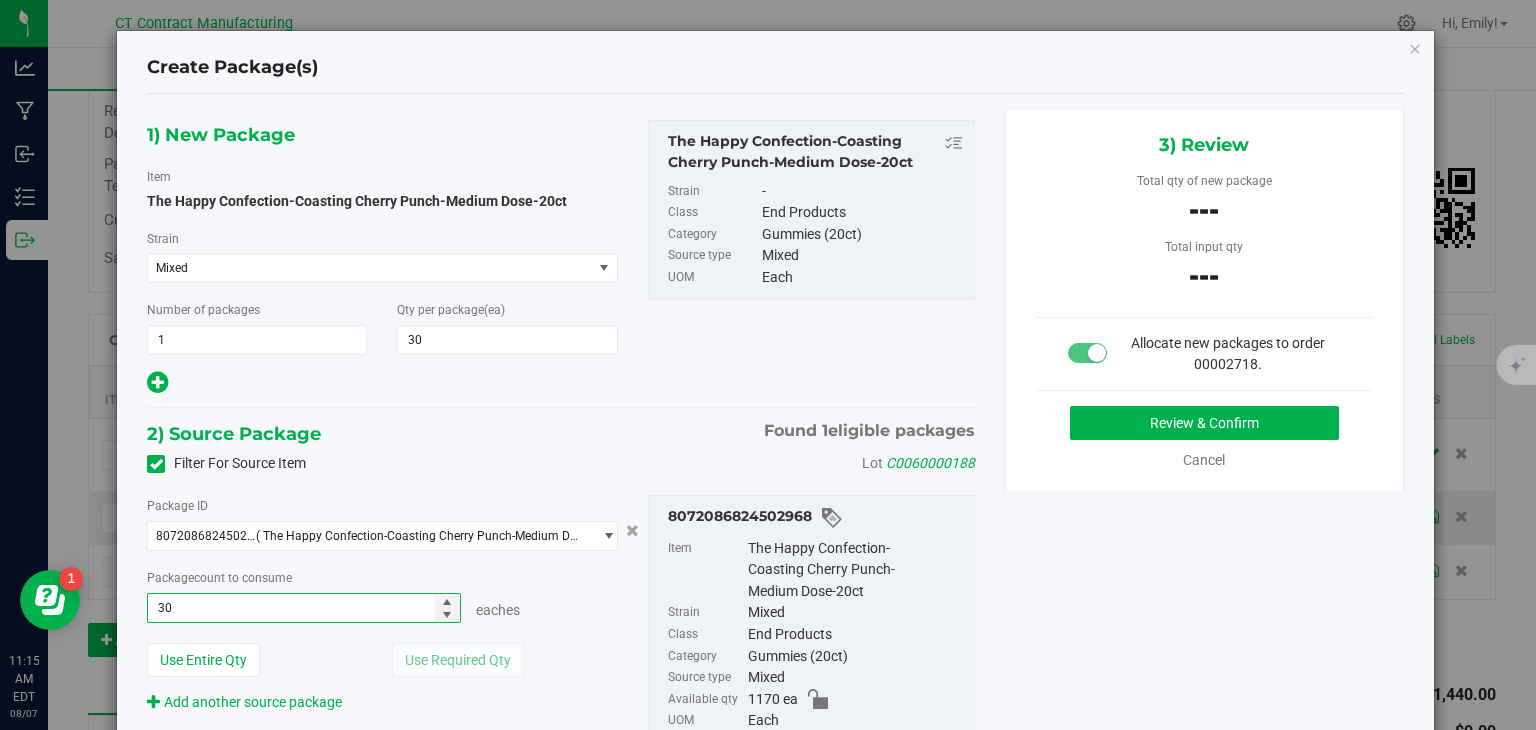 type on "30 ea" 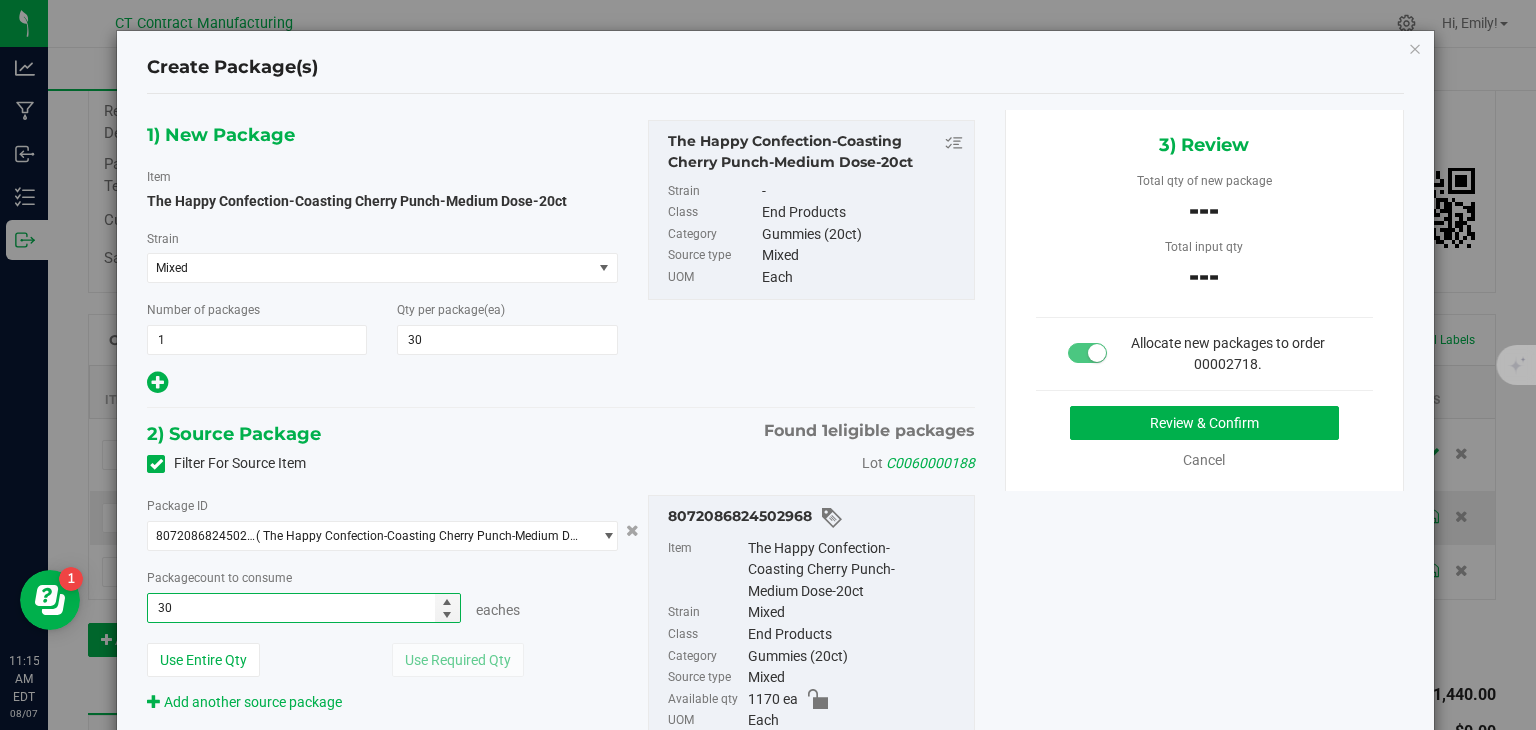 click at bounding box center [382, 383] 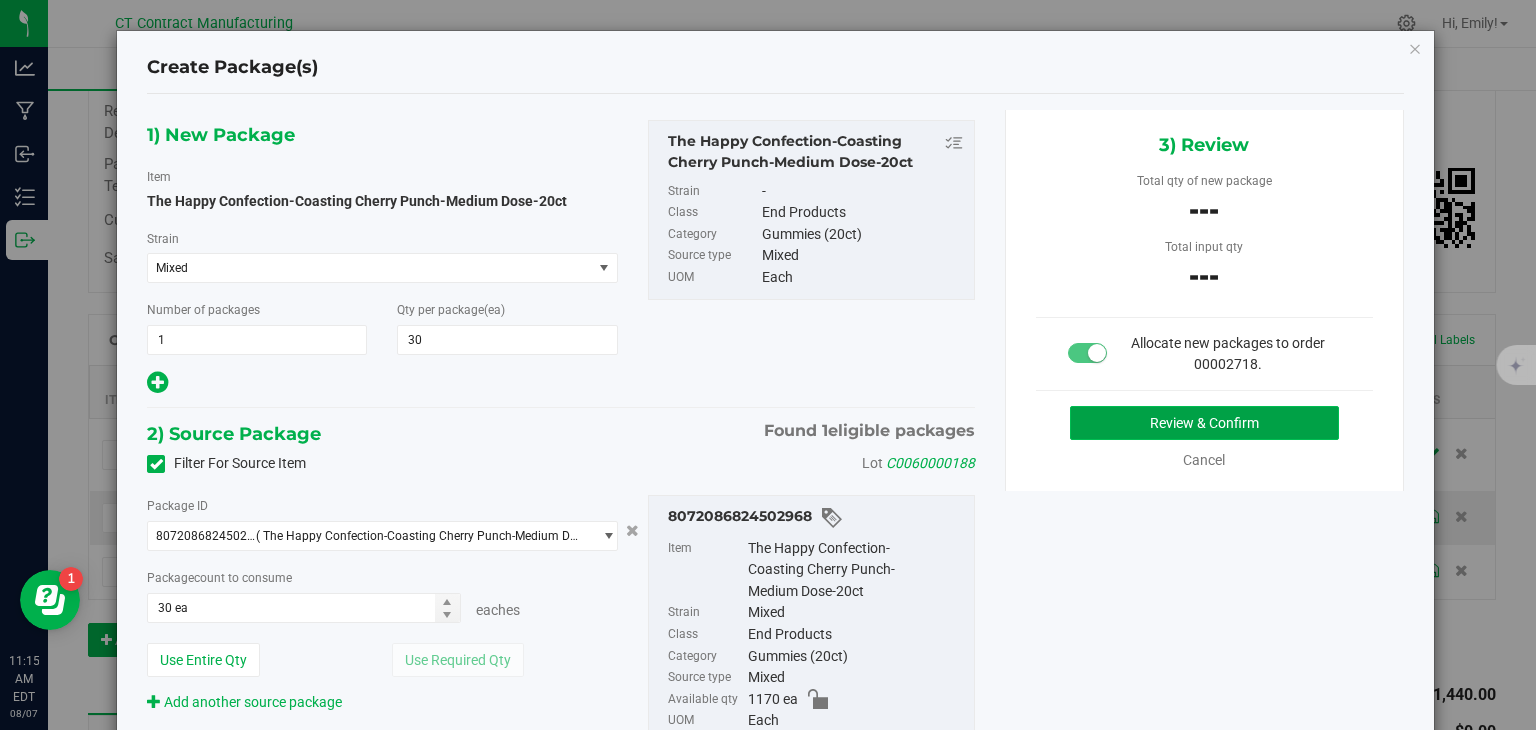 click on "Review & Confirm" at bounding box center (1204, 423) 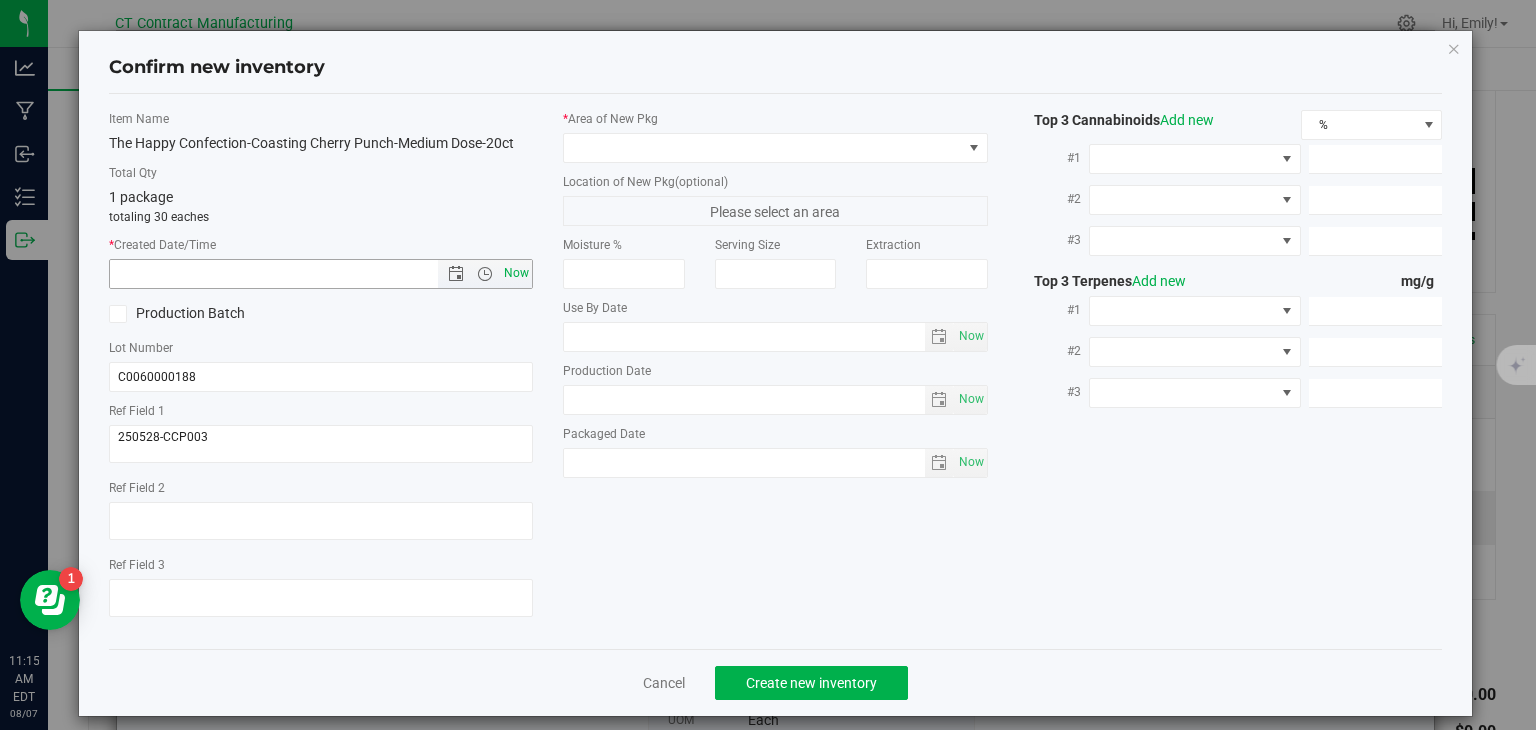 click on "Now" at bounding box center (517, 273) 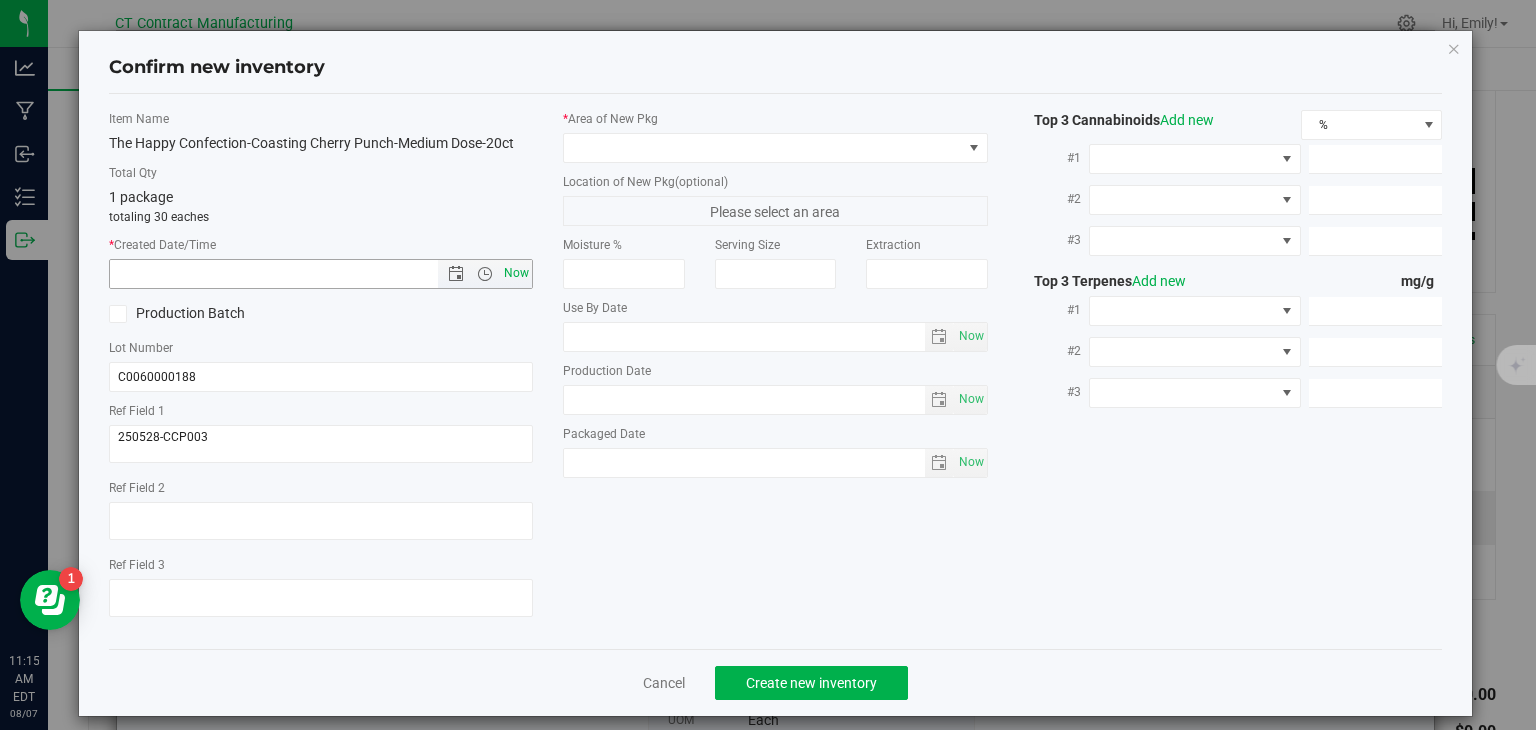 type on "8/7/2025 11:15 AM" 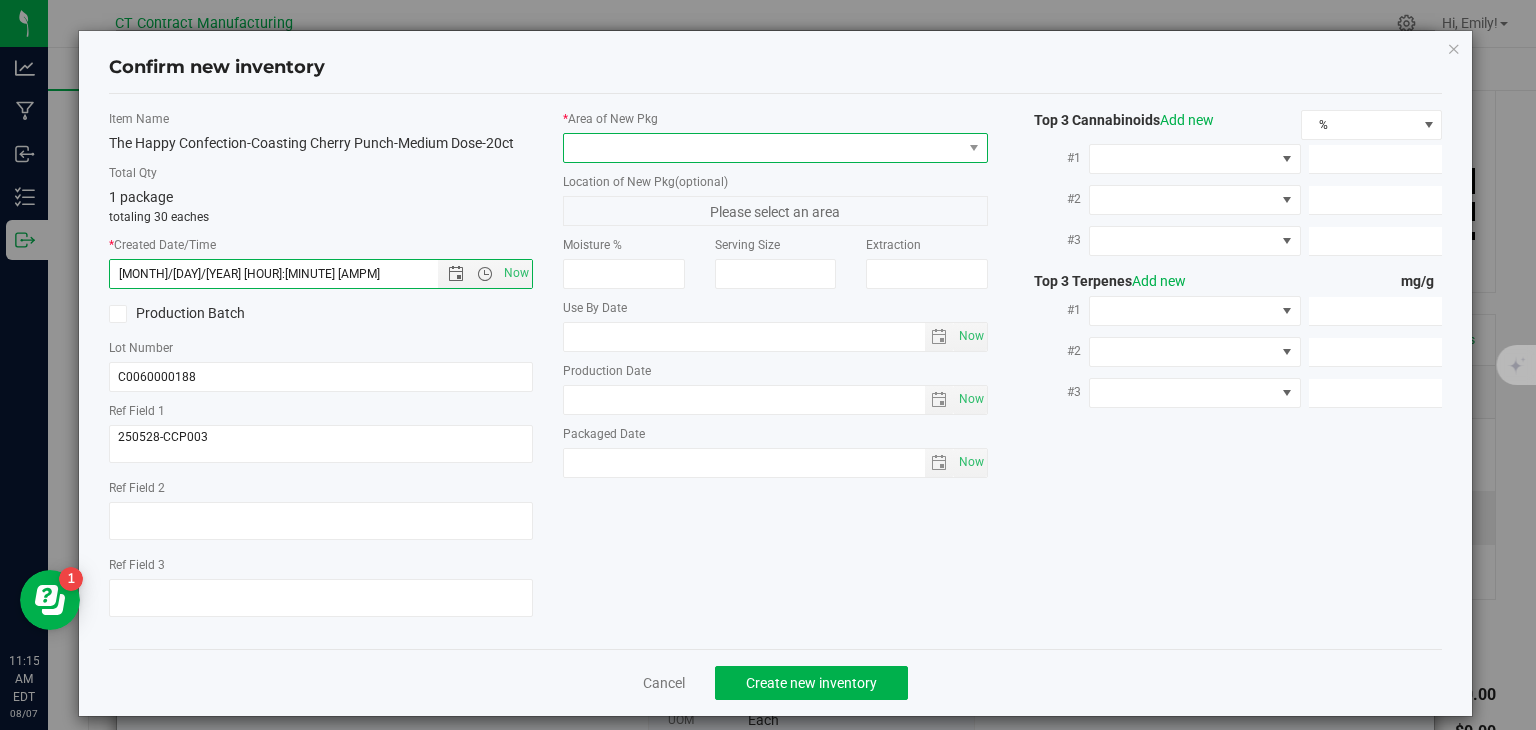 click at bounding box center [763, 148] 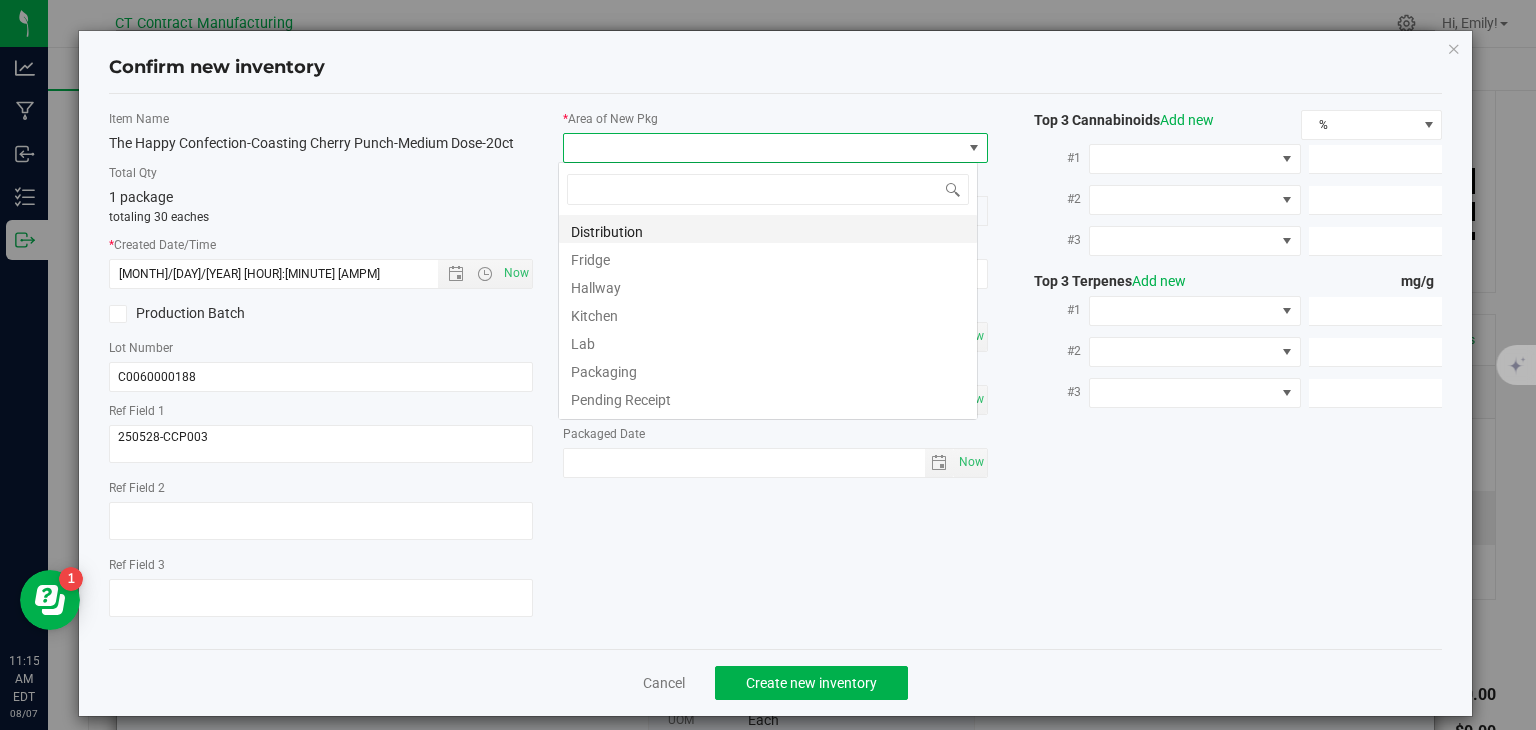 scroll, scrollTop: 99970, scrollLeft: 99580, axis: both 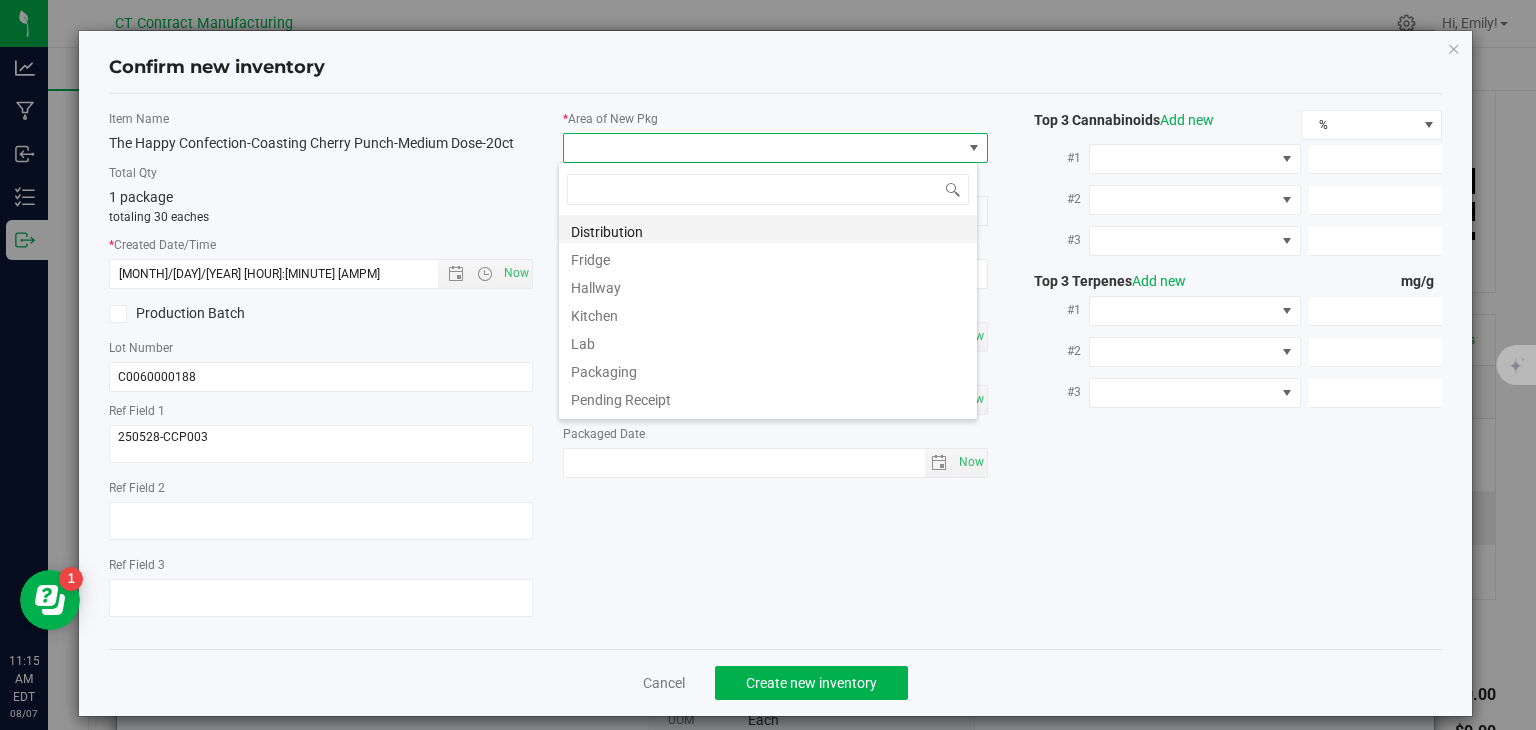 click on "Distribution" at bounding box center [768, 229] 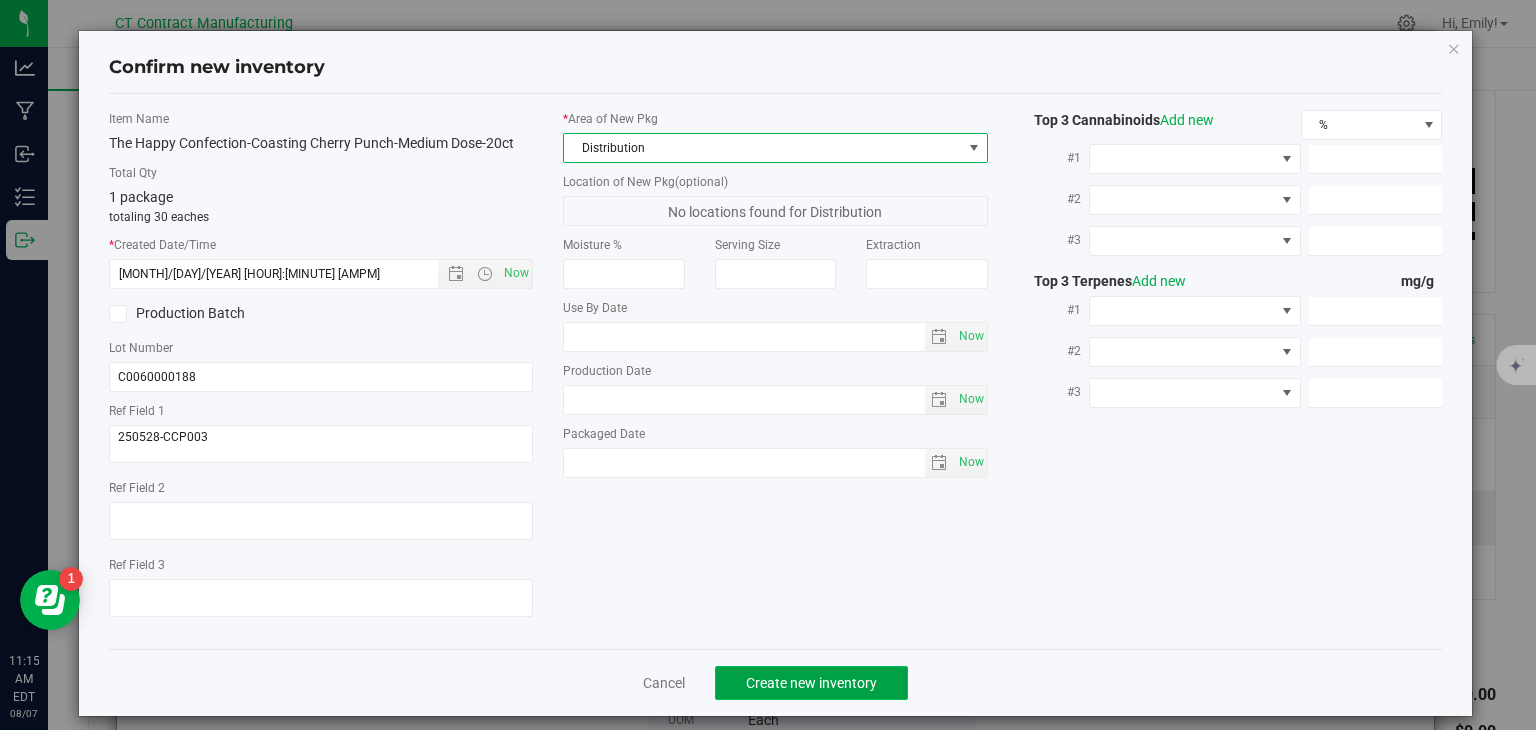 click on "Create new inventory" 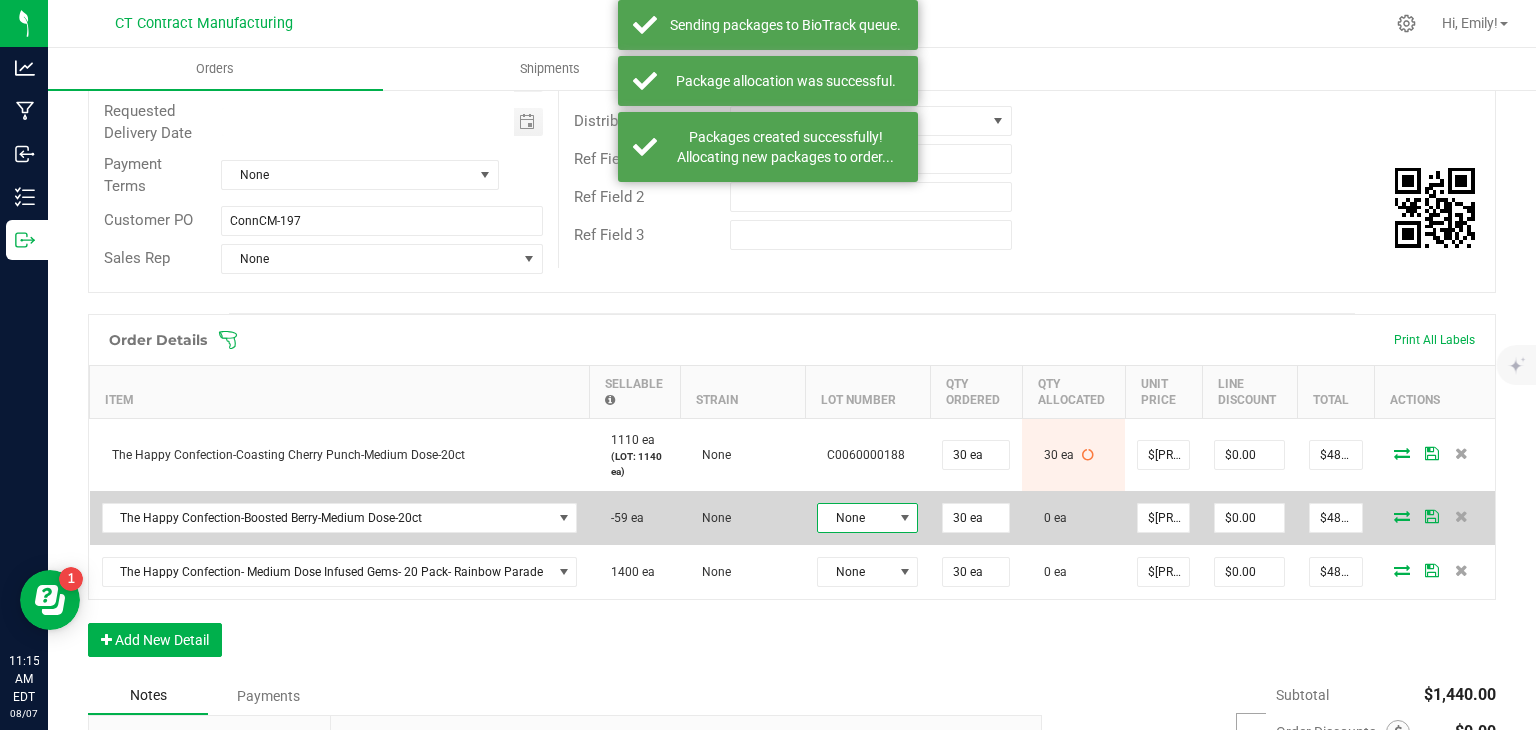 click on "None" at bounding box center (855, 518) 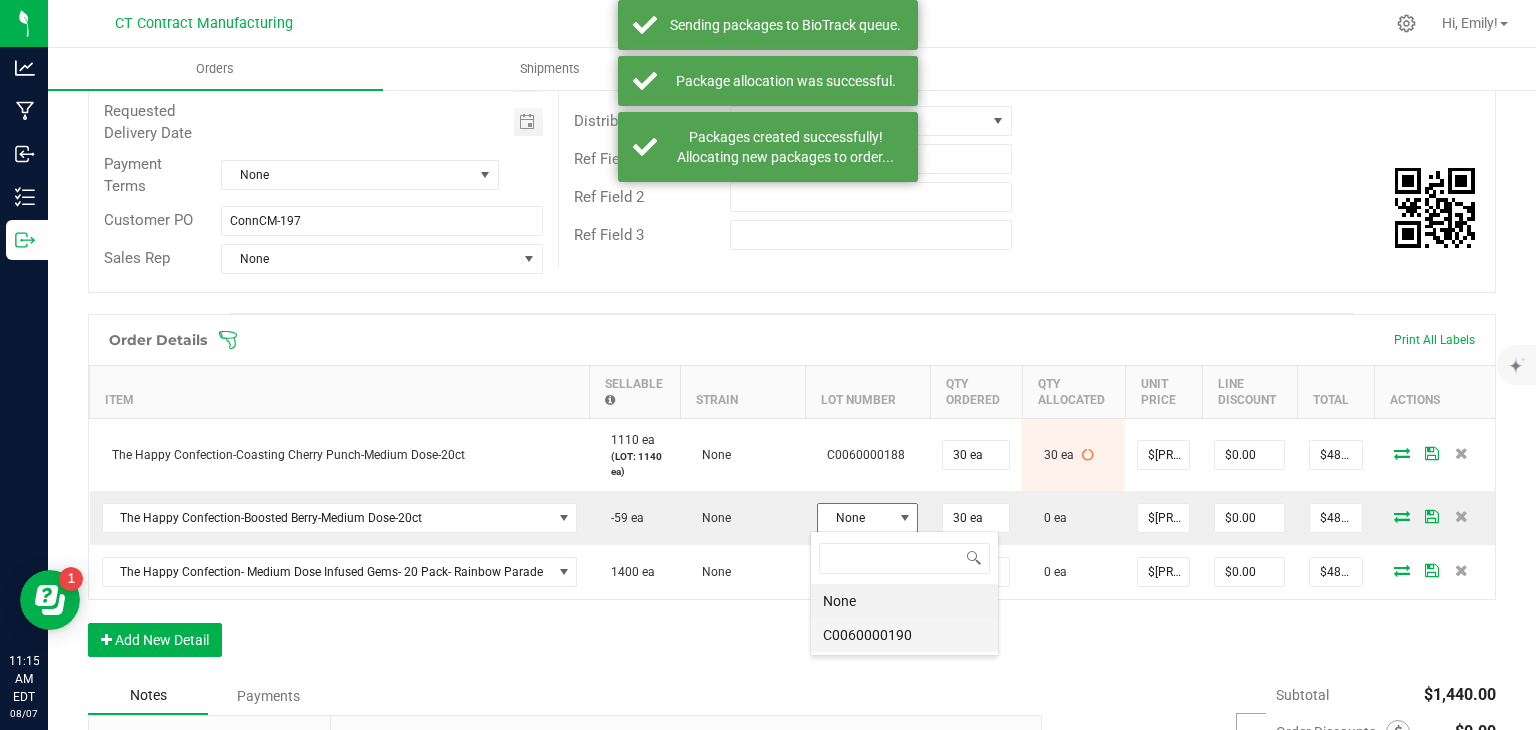 scroll, scrollTop: 99970, scrollLeft: 99899, axis: both 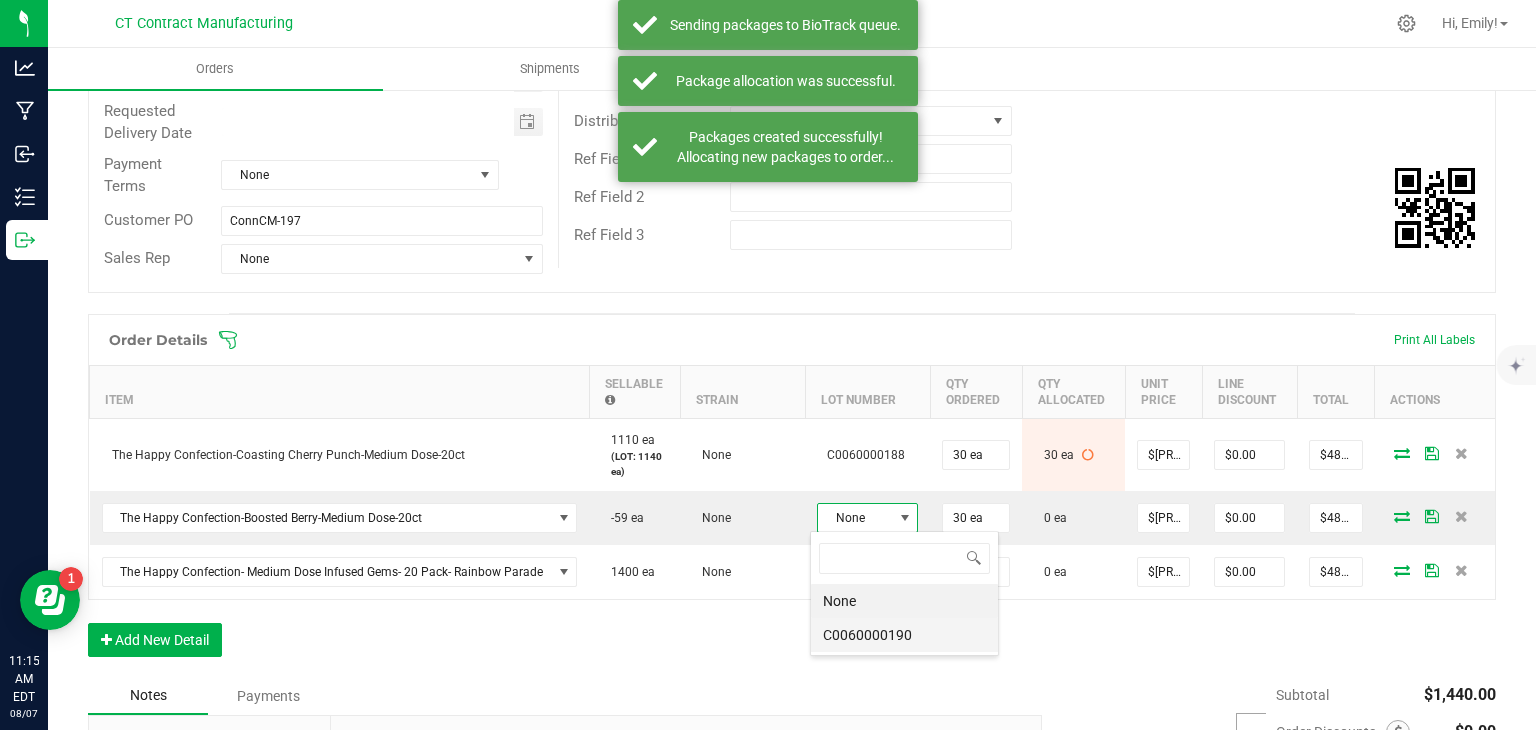 click on "C0060000190" at bounding box center [904, 635] 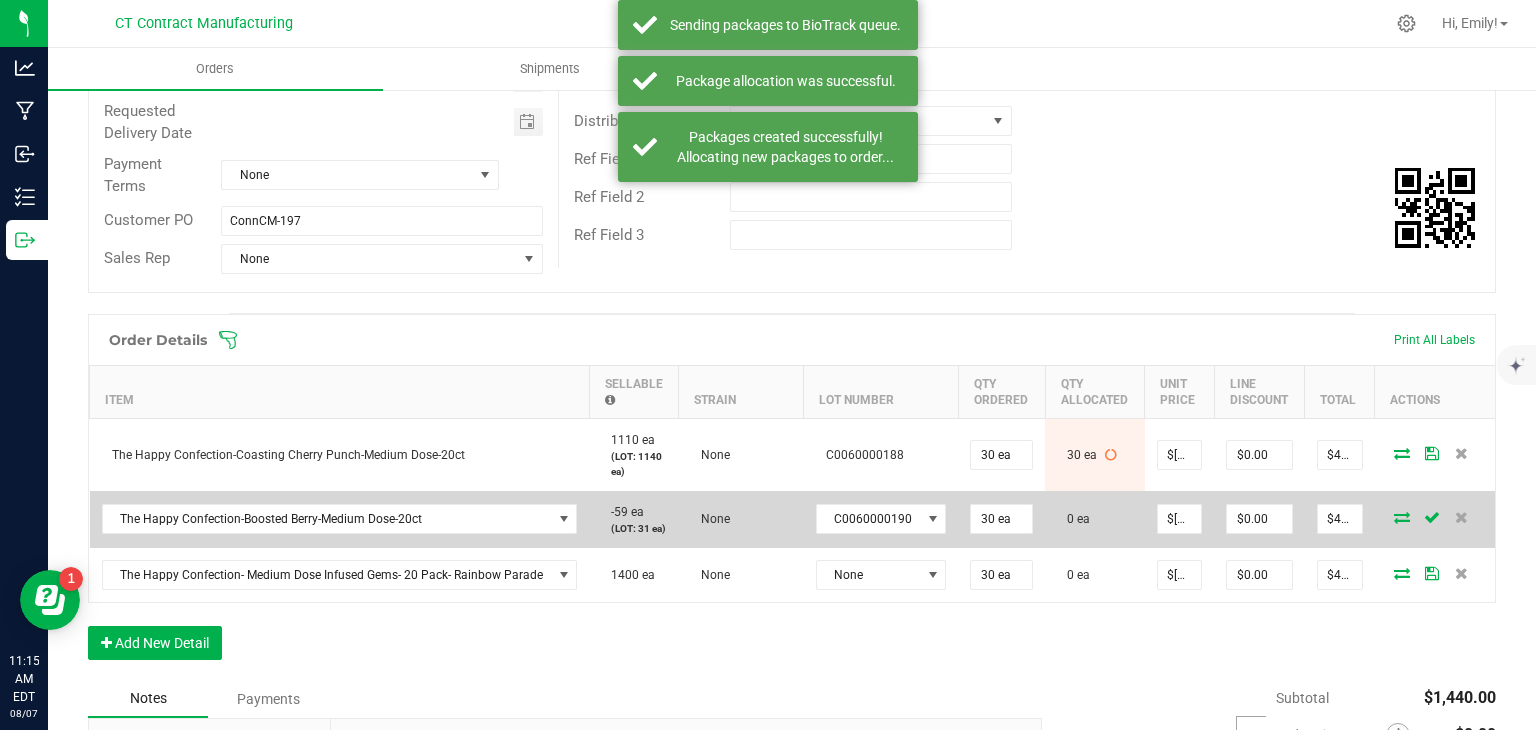 click at bounding box center (1402, 517) 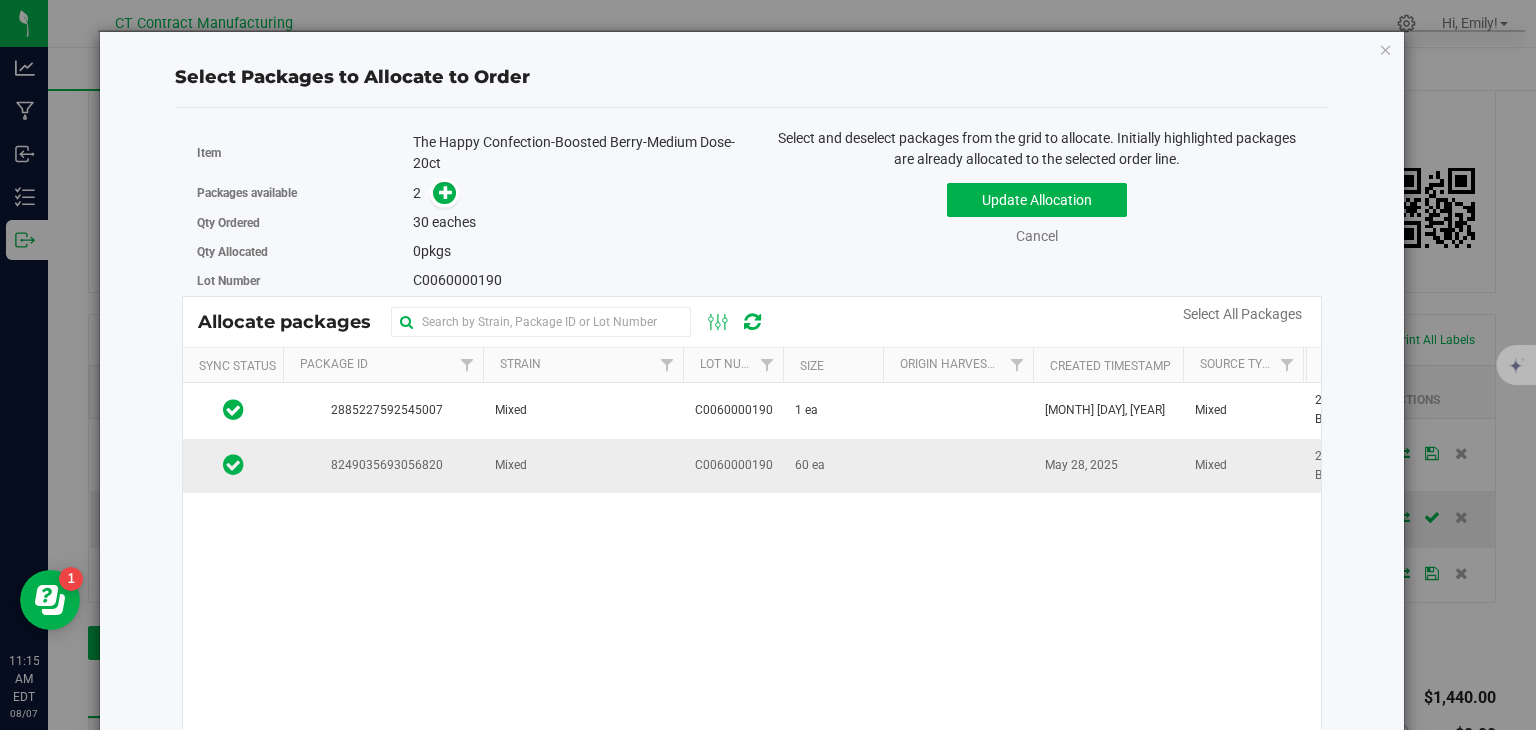 click on "Mixed" at bounding box center (583, 466) 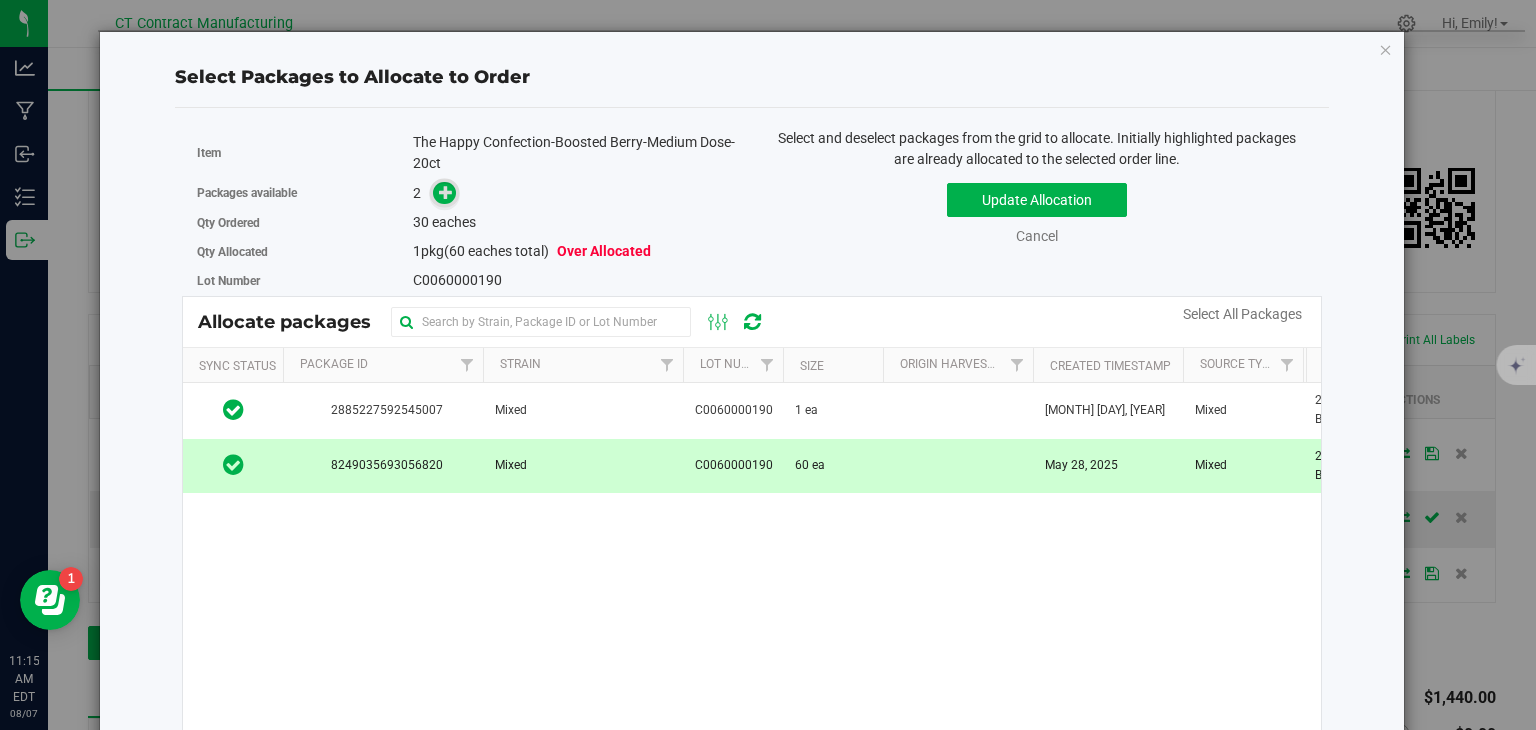 click at bounding box center [446, 192] 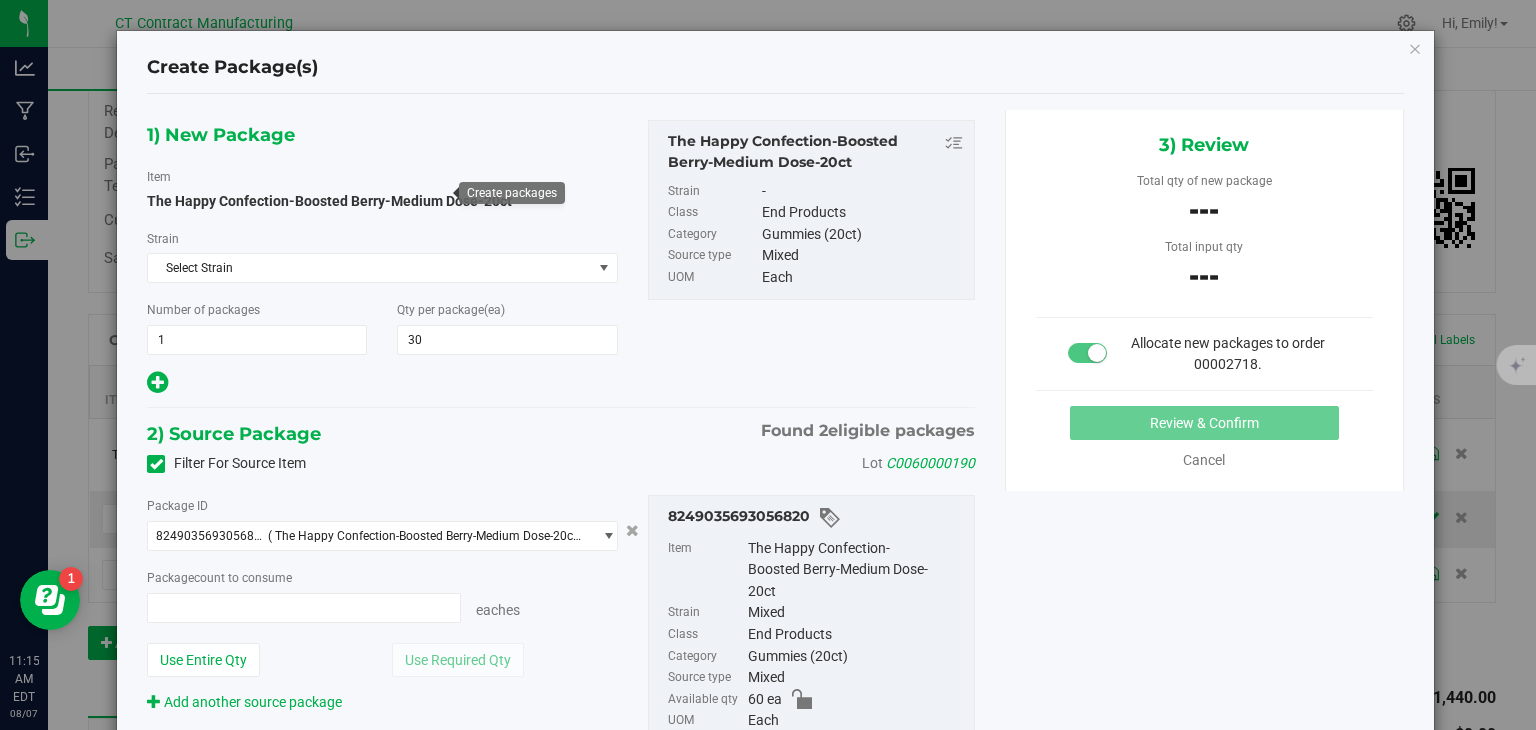 type on "0 ea" 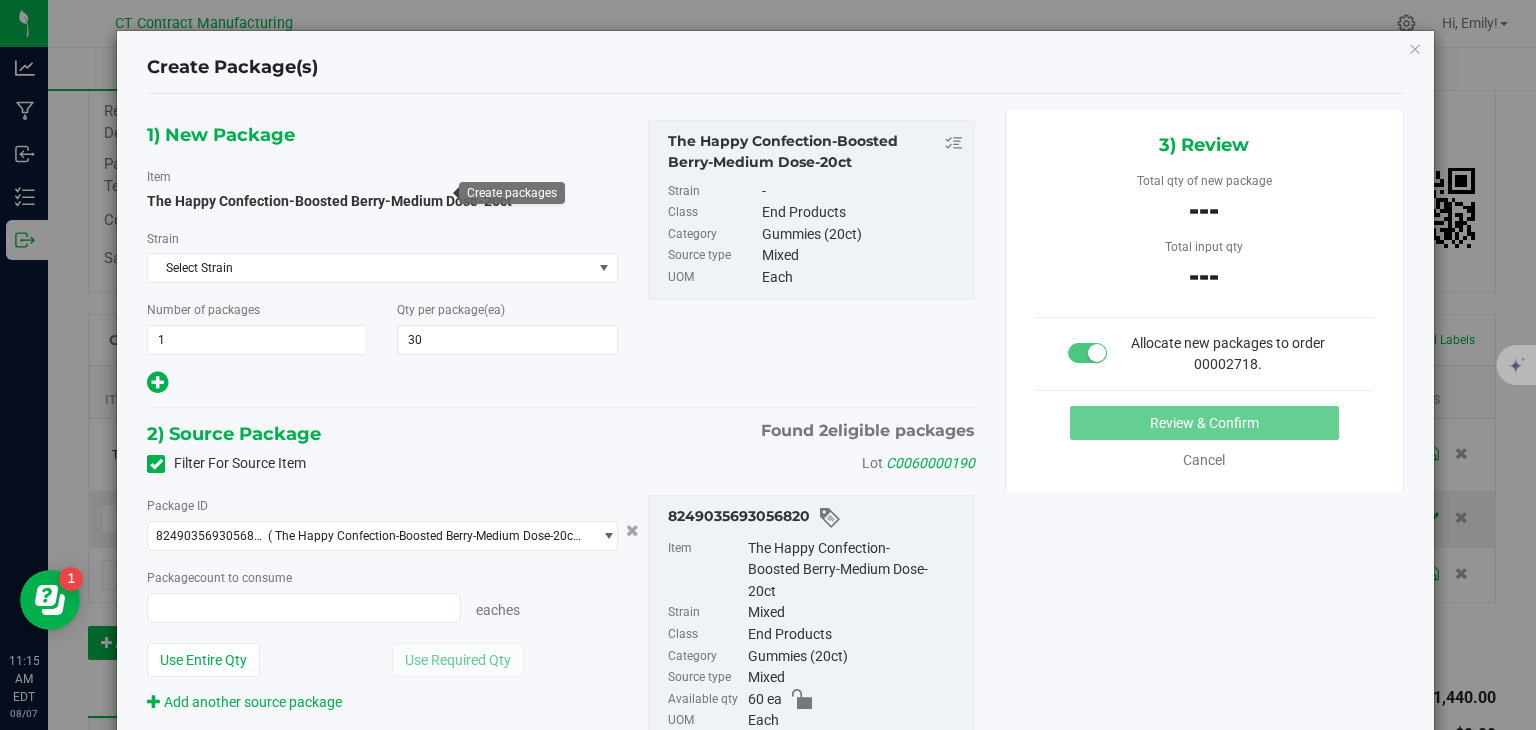 type on "0" 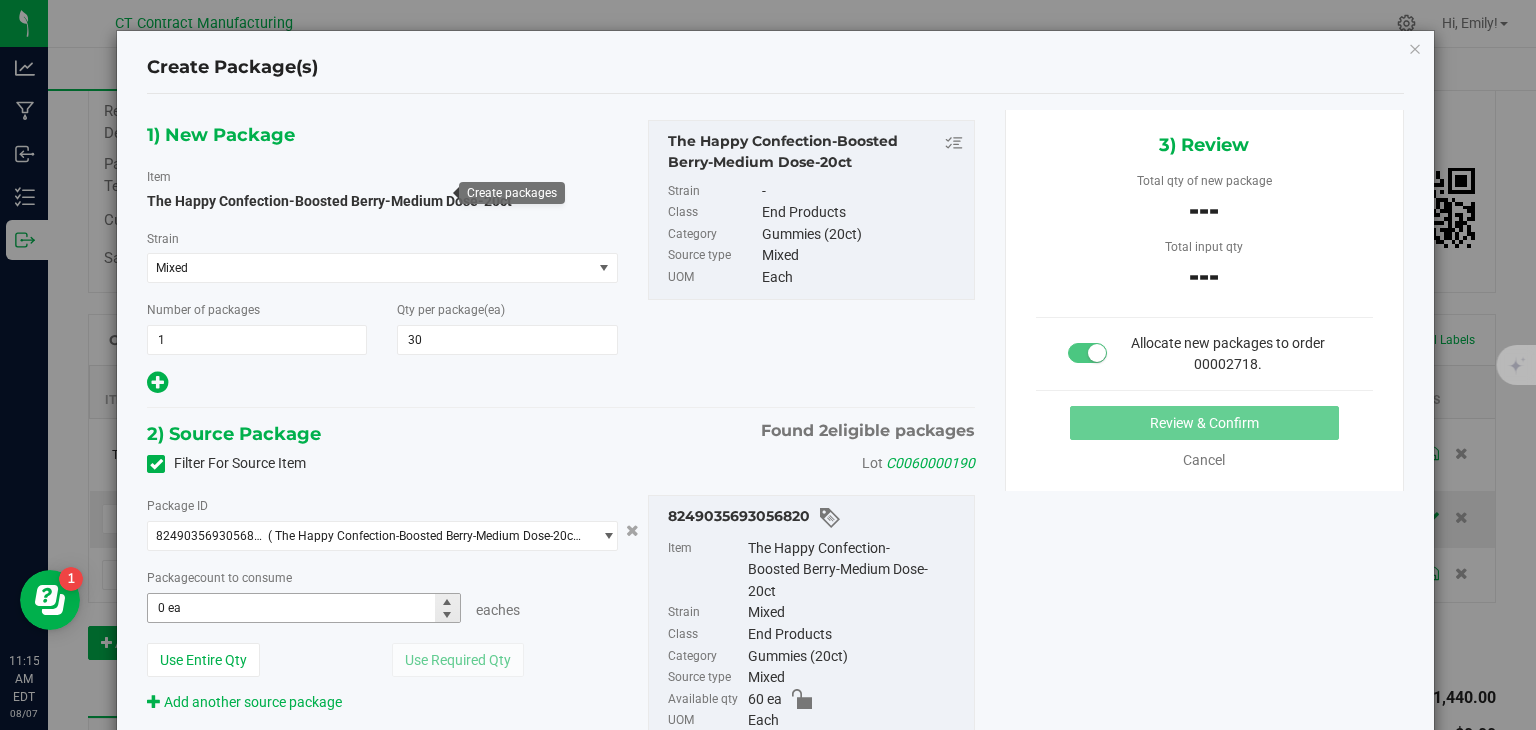 click on "0 ea 0" at bounding box center [303, 608] 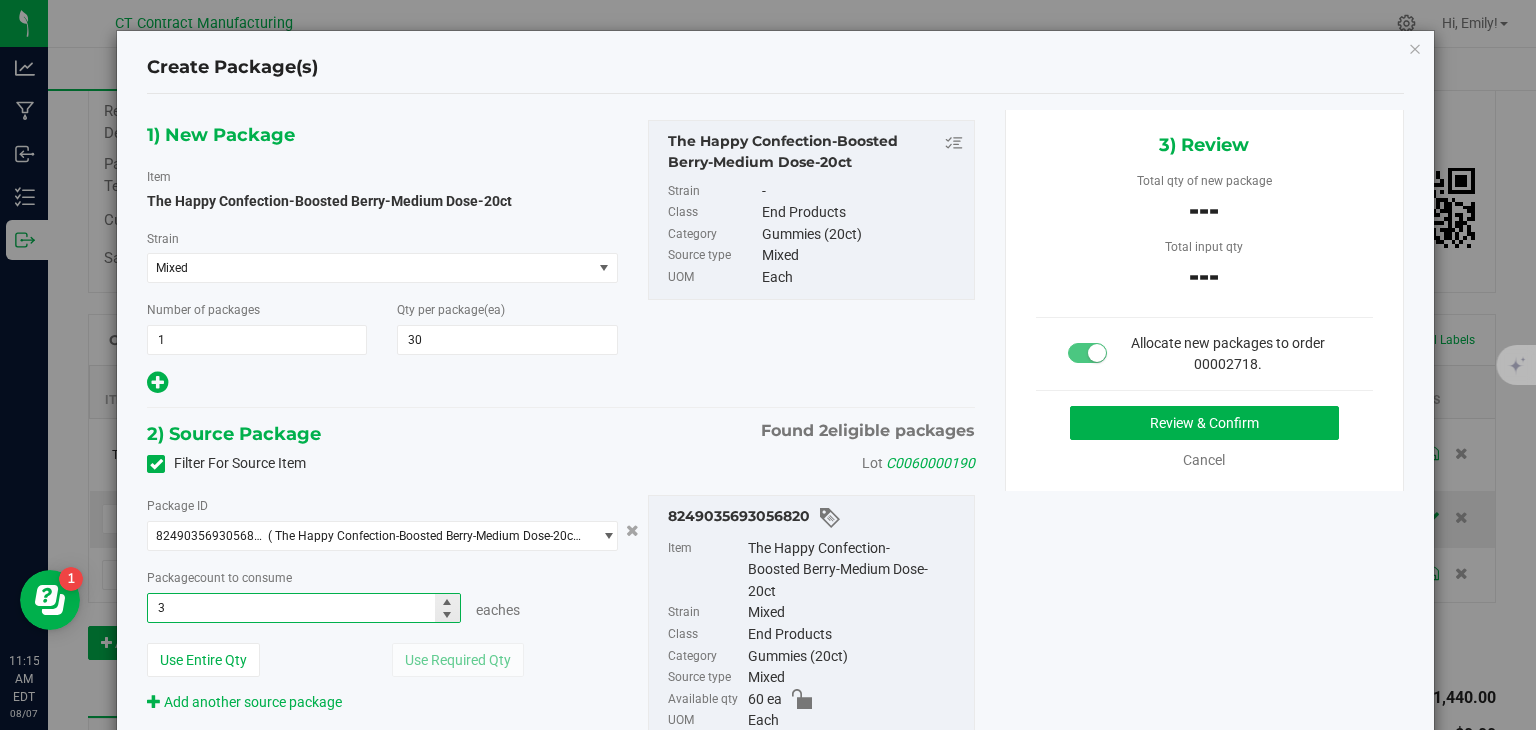 type on "30" 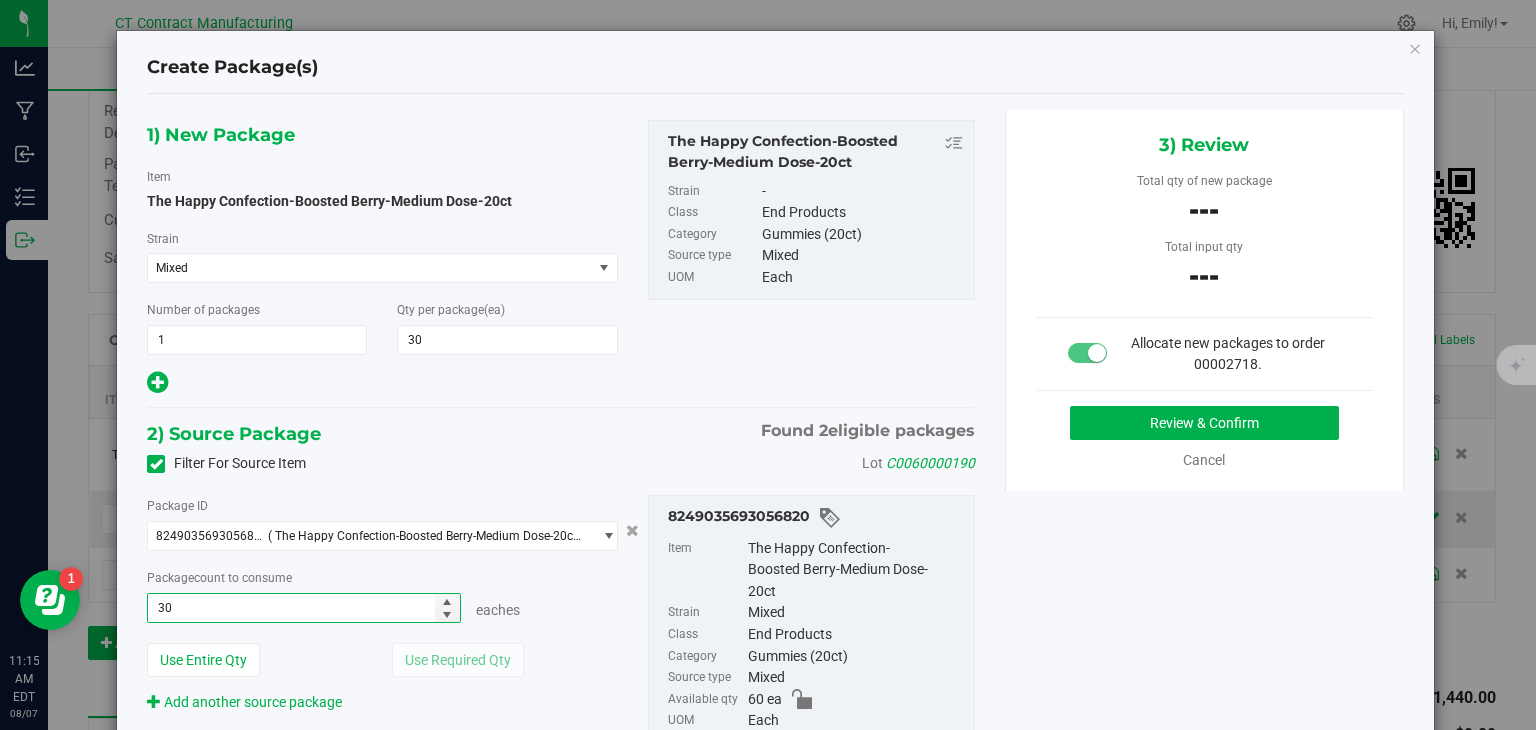 click on "1) New Package
Item
The Happy Confection-Boosted Berry-Medium Dose-20ct
Strain
Mixed Select Strain None 2022 Dessert #43 2022 Gas #13 2022 Sweet #16 2023 Dessert #110 2023 Fruit #132 2023 Fruit #134 2023 Purple #101 2023 Savory #84 2023 Sour #92 Atomic Tangerine Boomer OG Brass Bonanza CBD Broad Spectrum CBD Isolate CBG Flower CBG Isolate CBN Isolate CBT Isolate Cloud 9 Couch Surfer Ewok GMO Cookies Georgia Pie Golden Hour Grandaddy Purple Hemp Crude Horchata Hybrid Blend Indica Blend Jai Alai Kush Mintz Laughing Buddha Limewire Mixed" at bounding box center (561, 458) 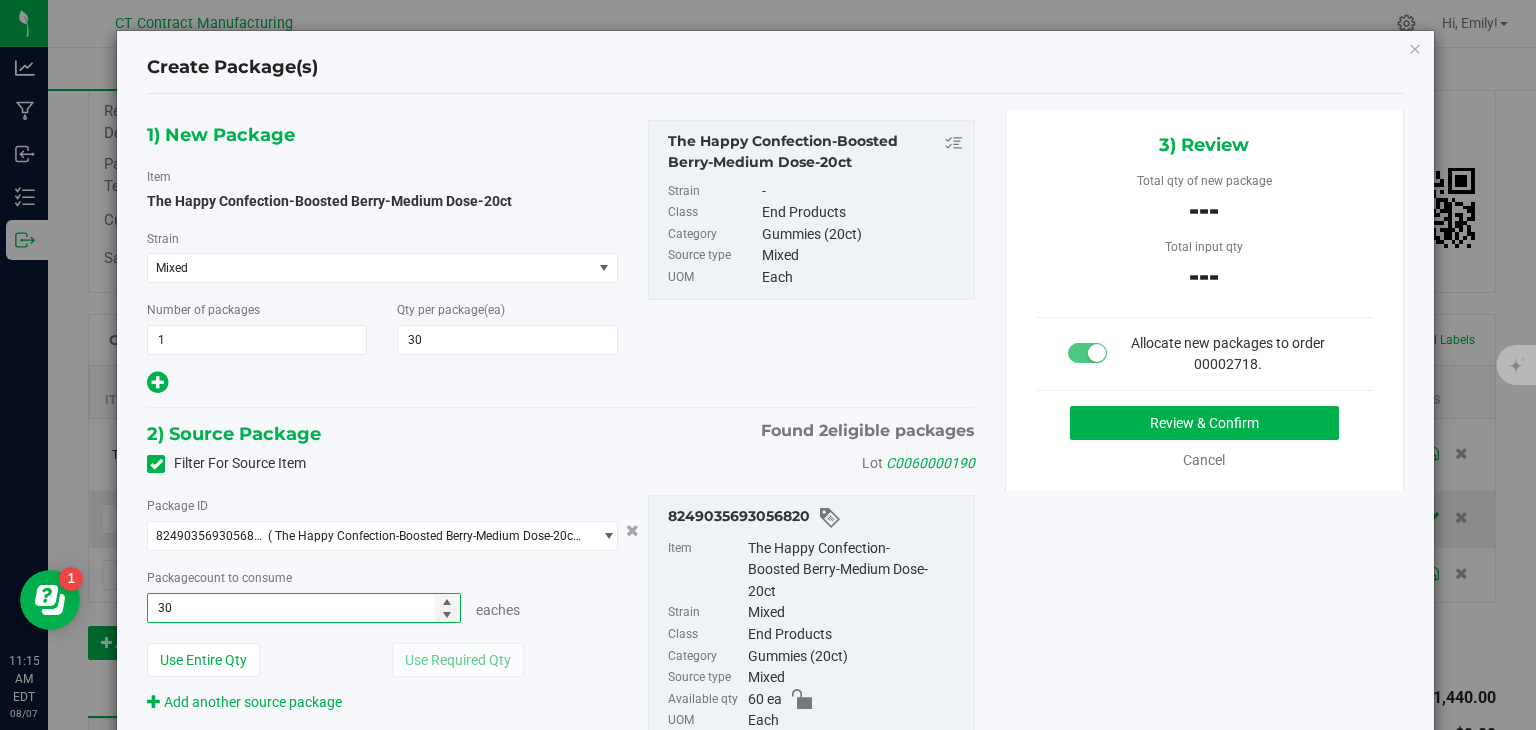 type on "30 ea" 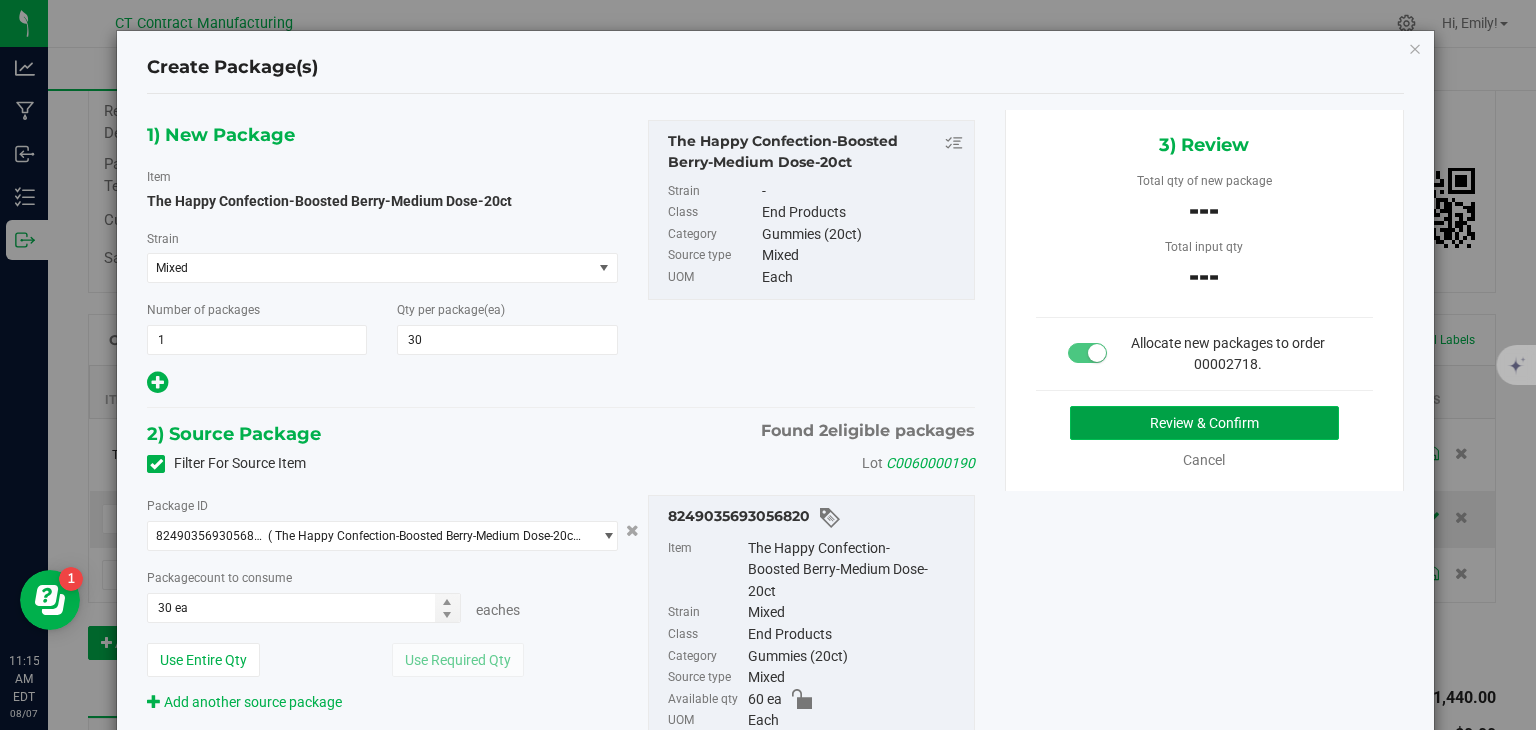 click on "Review & Confirm" at bounding box center (1204, 423) 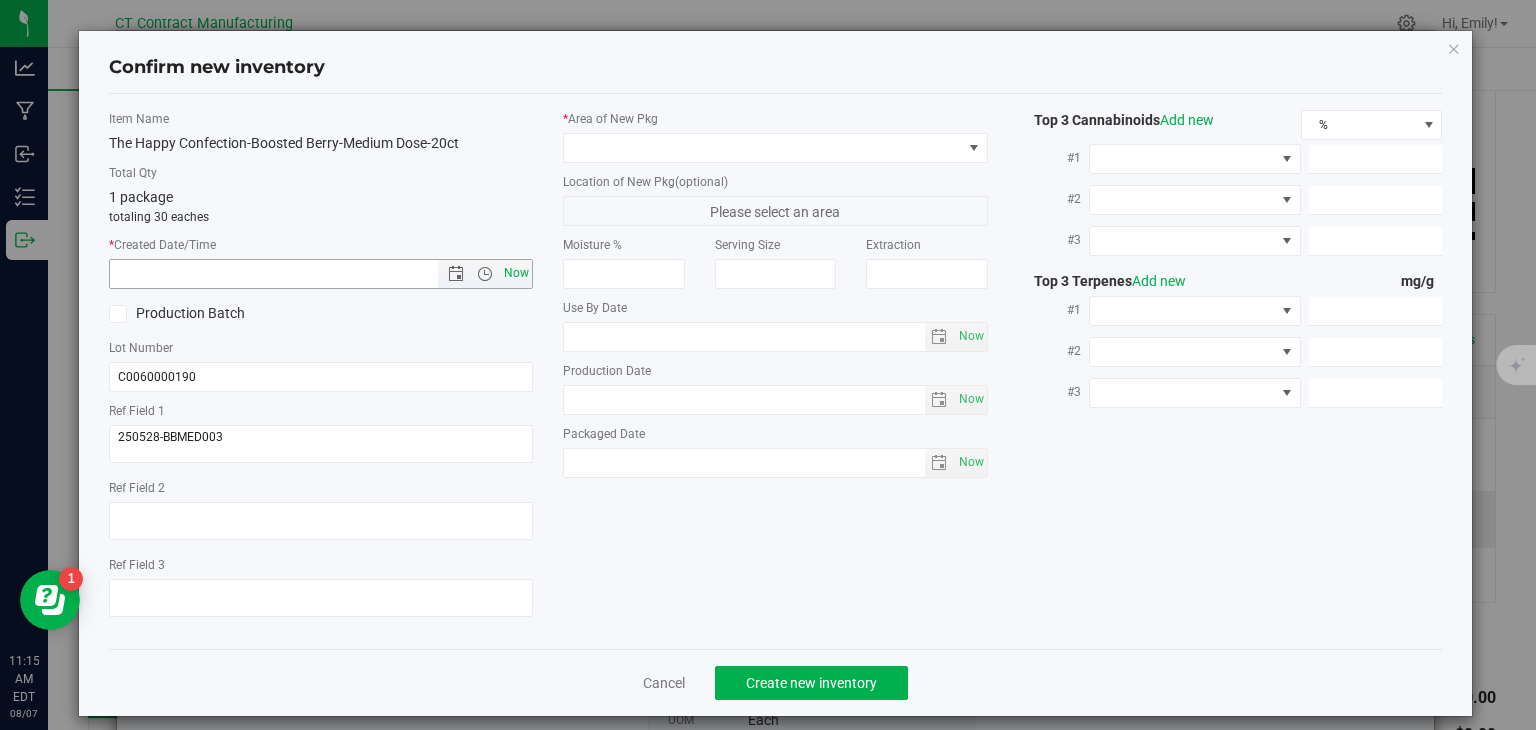 click on "Now" at bounding box center (517, 273) 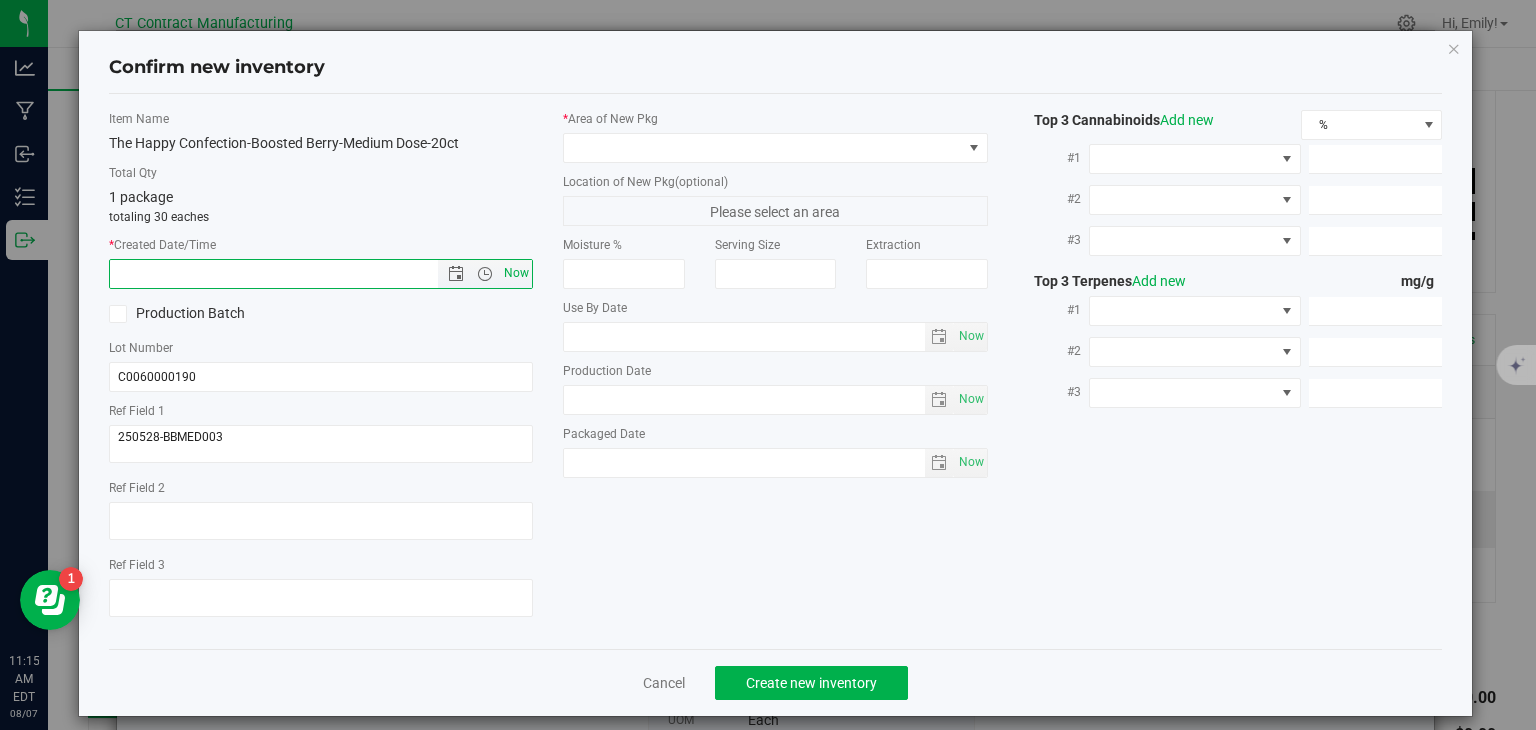 type on "8/7/2025 11:15 AM" 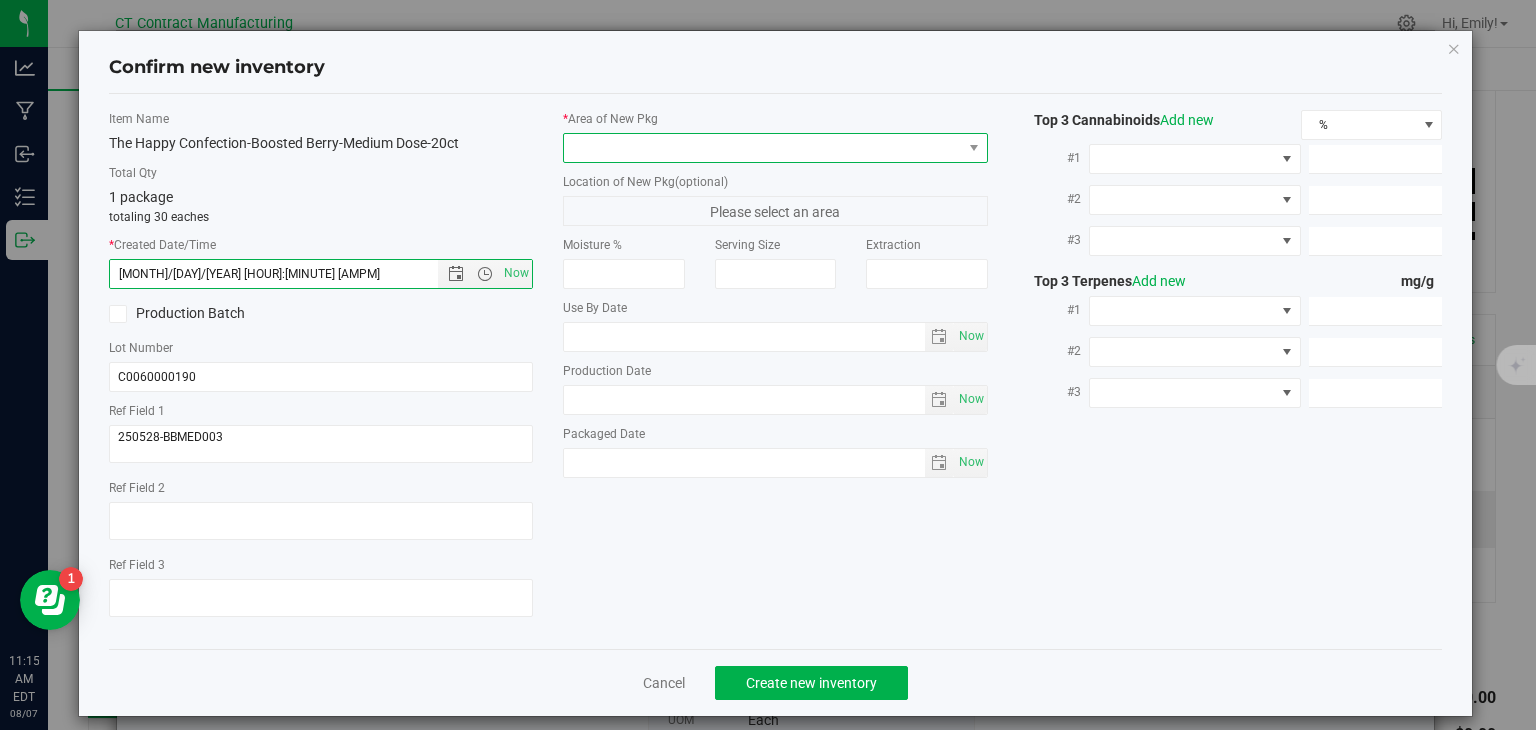 click at bounding box center (763, 148) 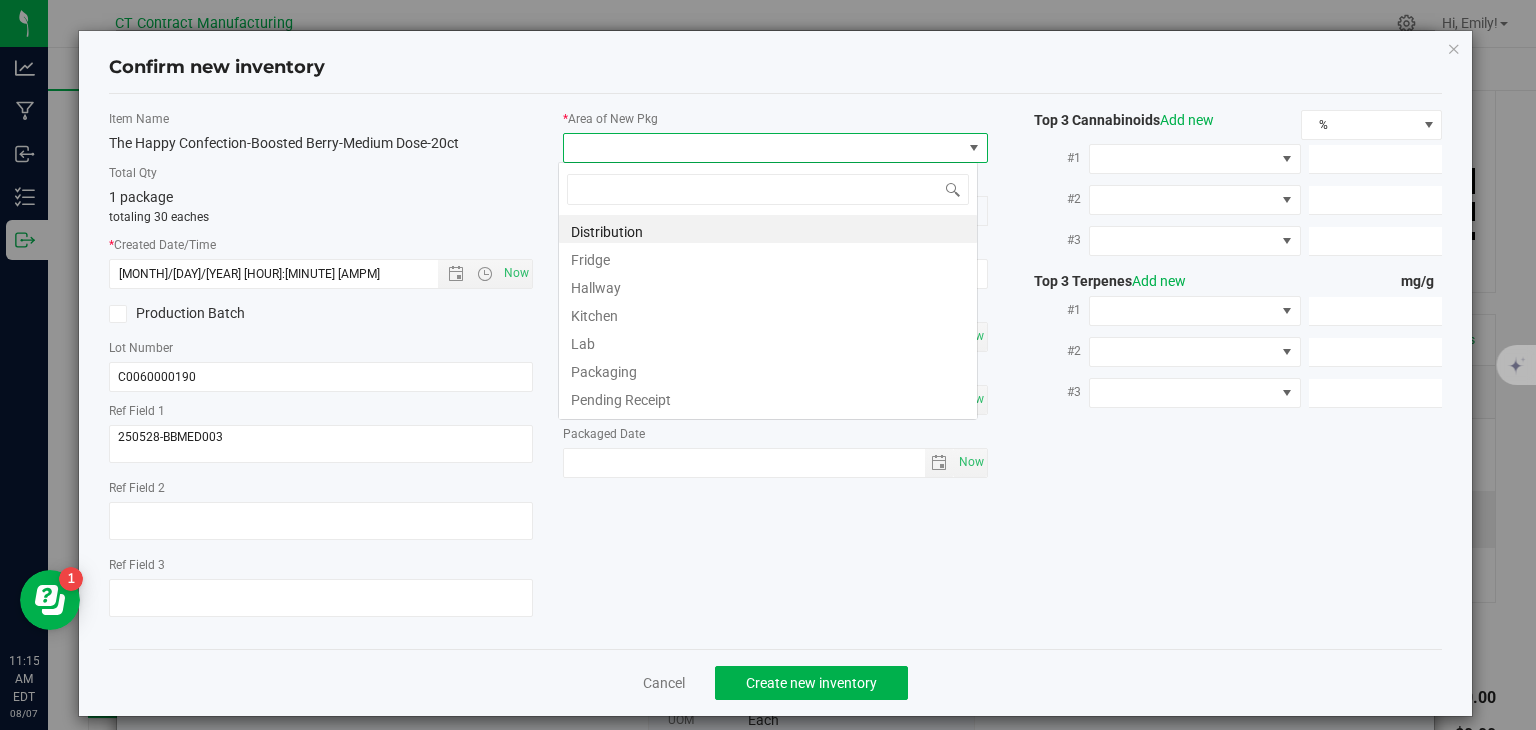 scroll, scrollTop: 99970, scrollLeft: 99580, axis: both 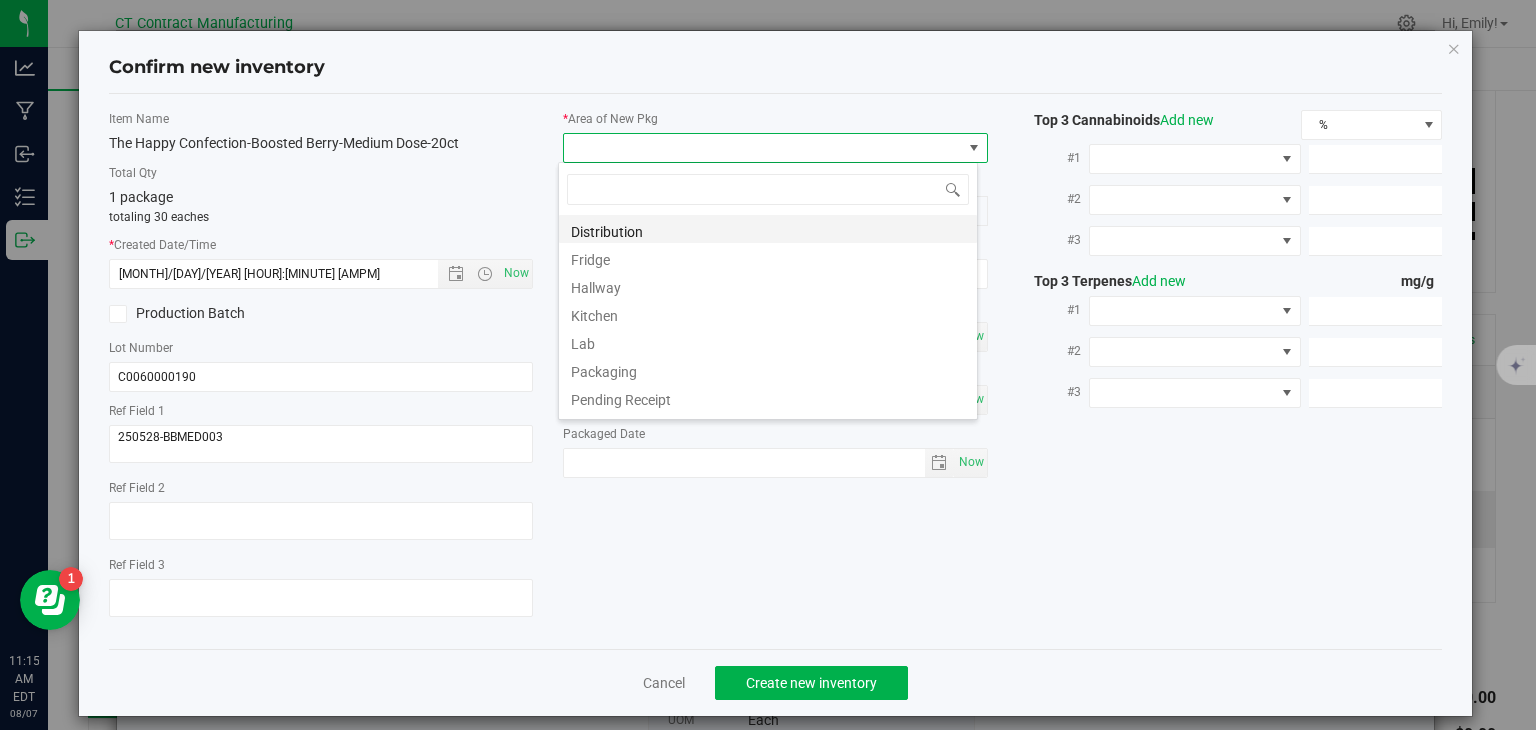click on "Distribution" at bounding box center (768, 229) 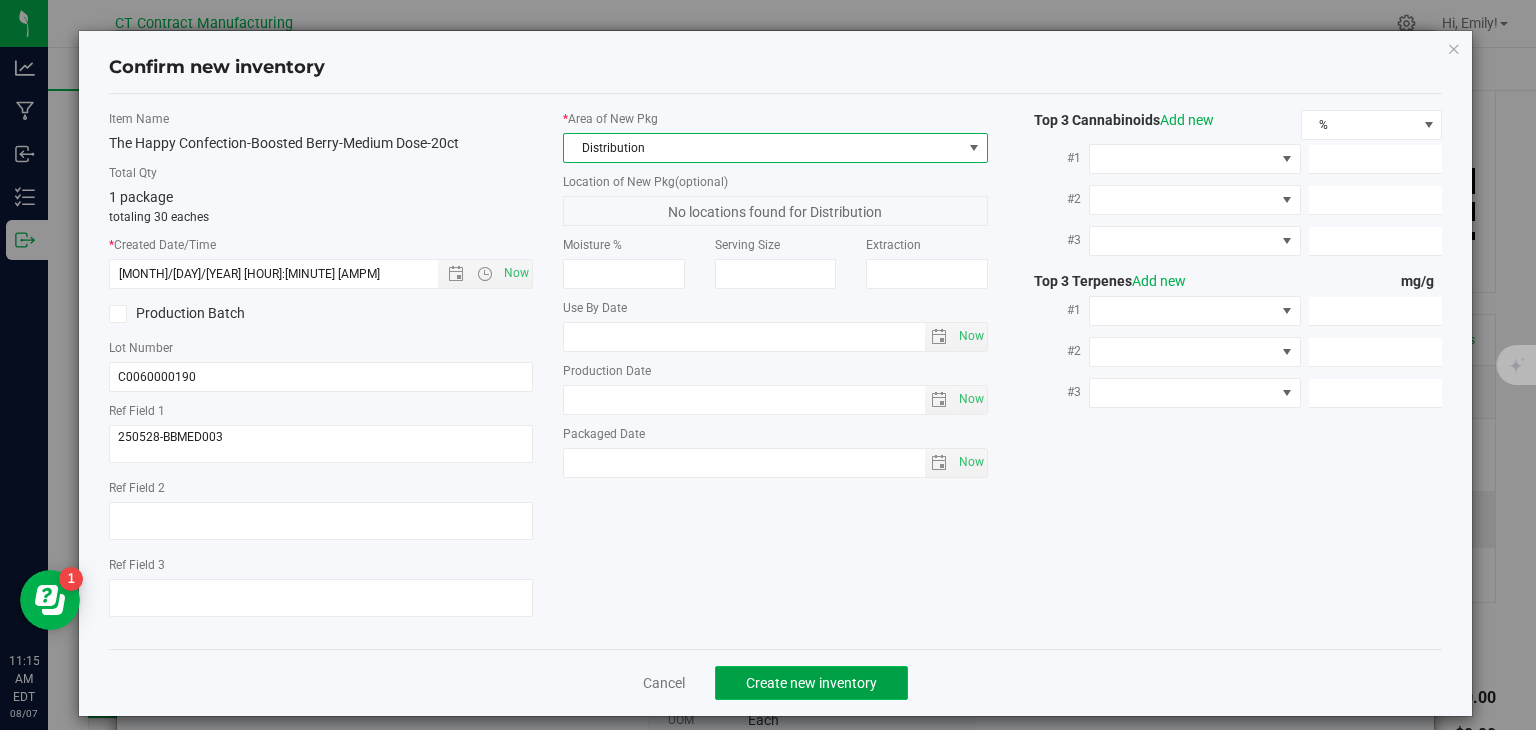 click on "Create new inventory" 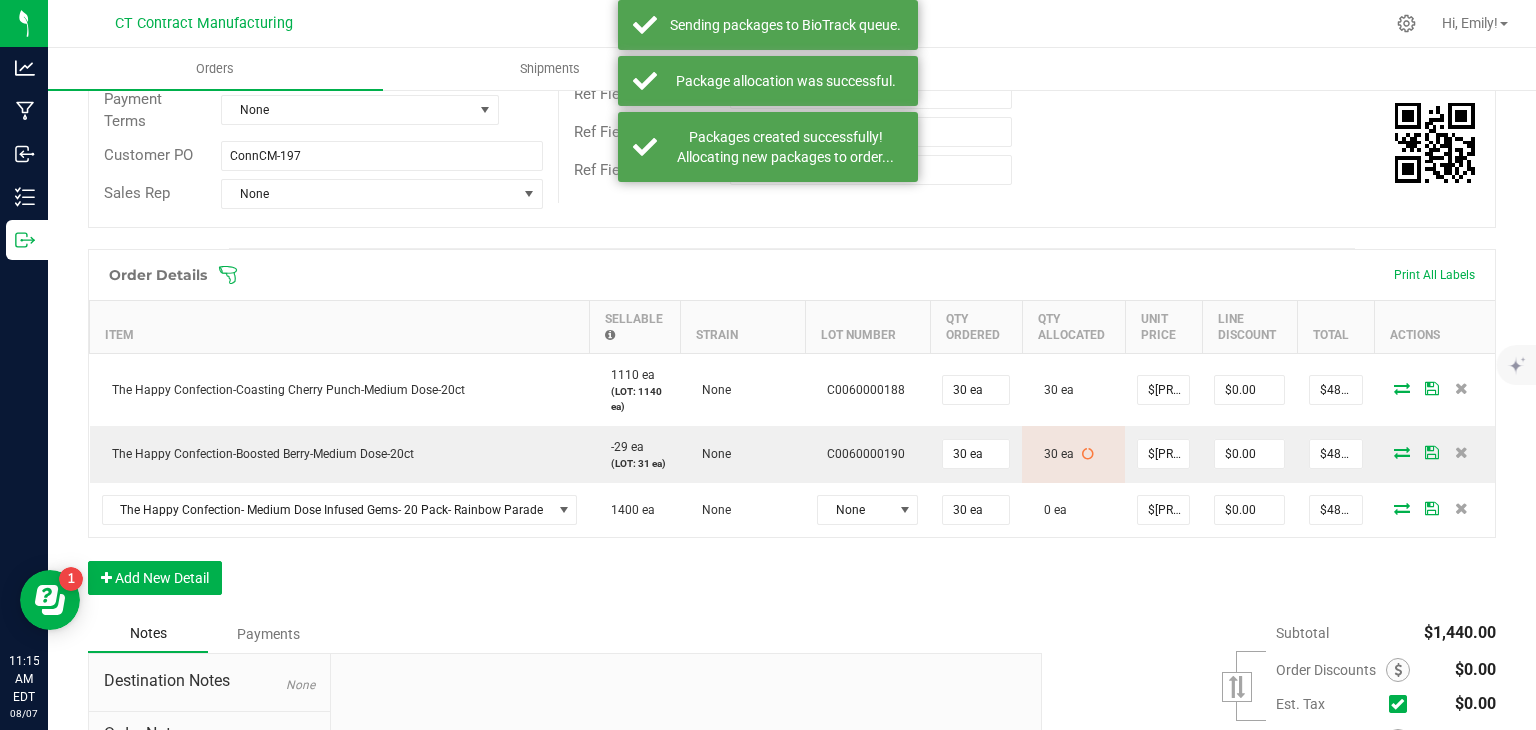 scroll, scrollTop: 400, scrollLeft: 0, axis: vertical 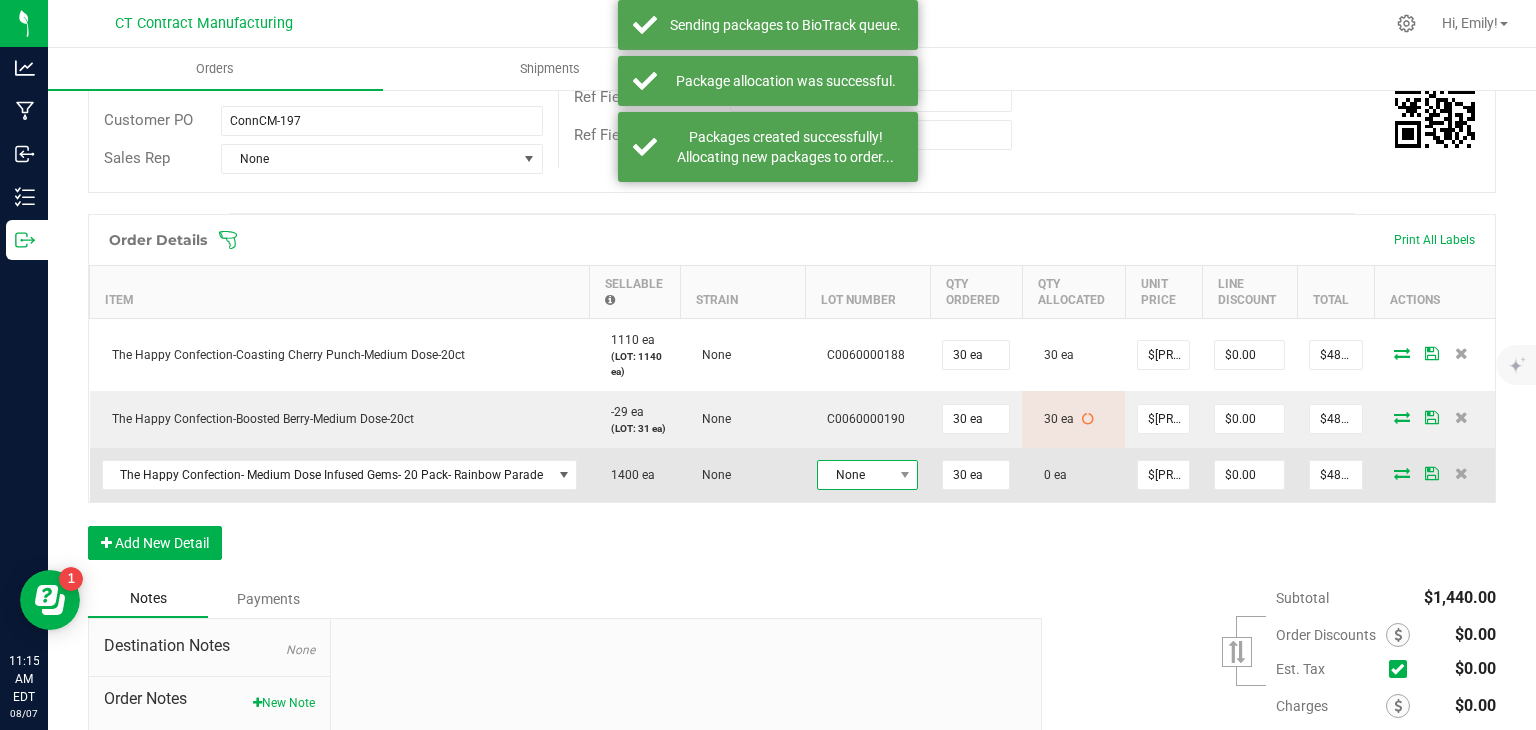 click on "None" at bounding box center (855, 475) 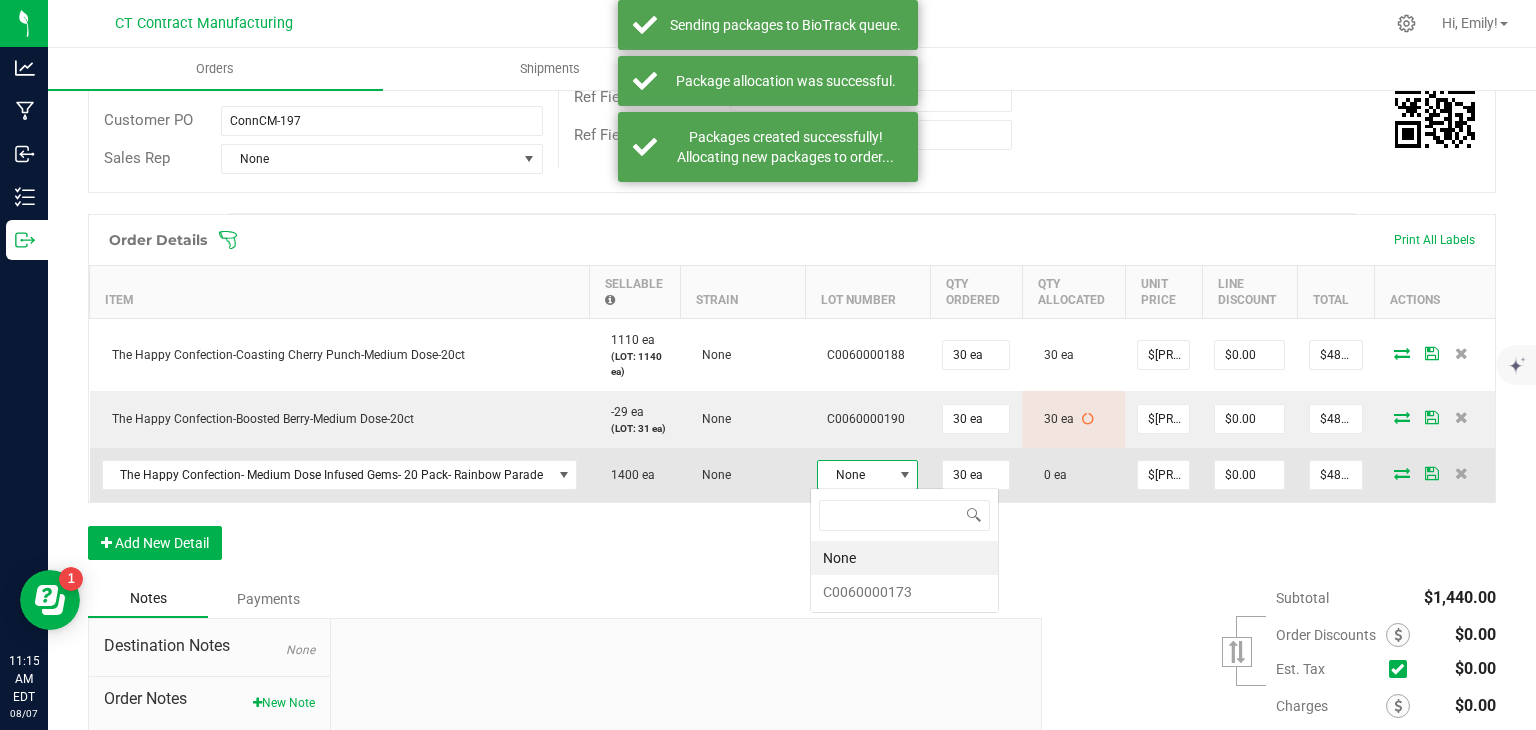 scroll, scrollTop: 99970, scrollLeft: 99899, axis: both 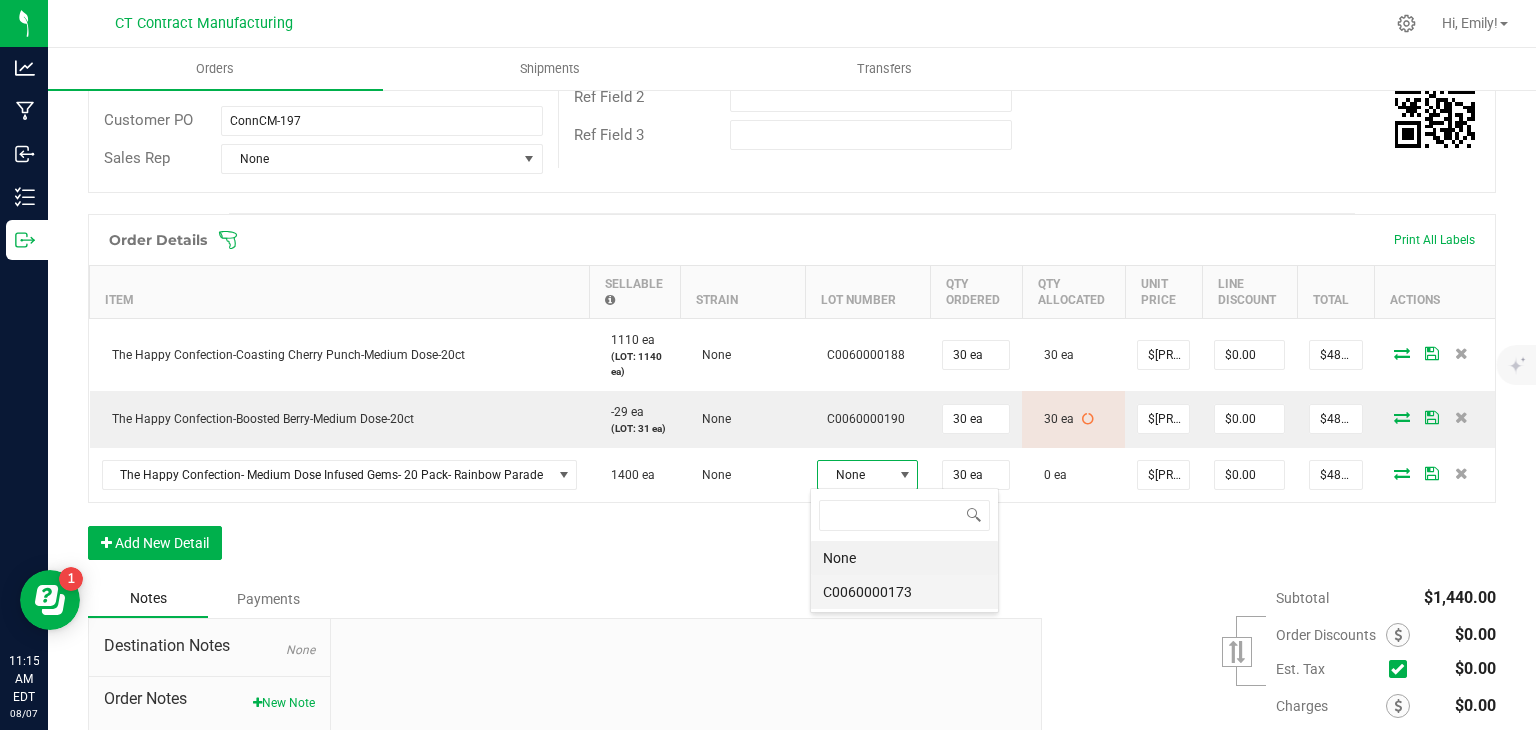 click on "C0060000173" at bounding box center (904, 592) 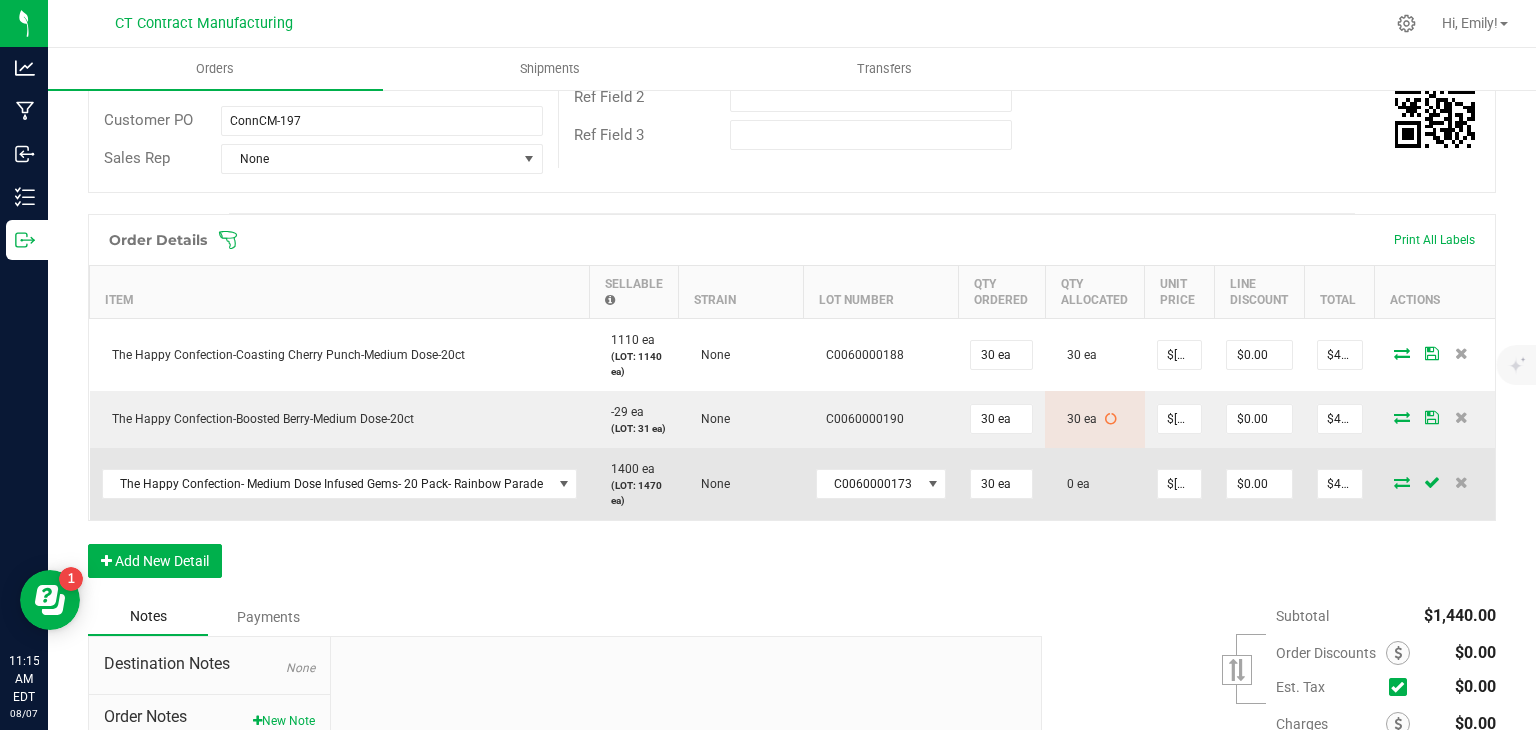 click at bounding box center (1402, 482) 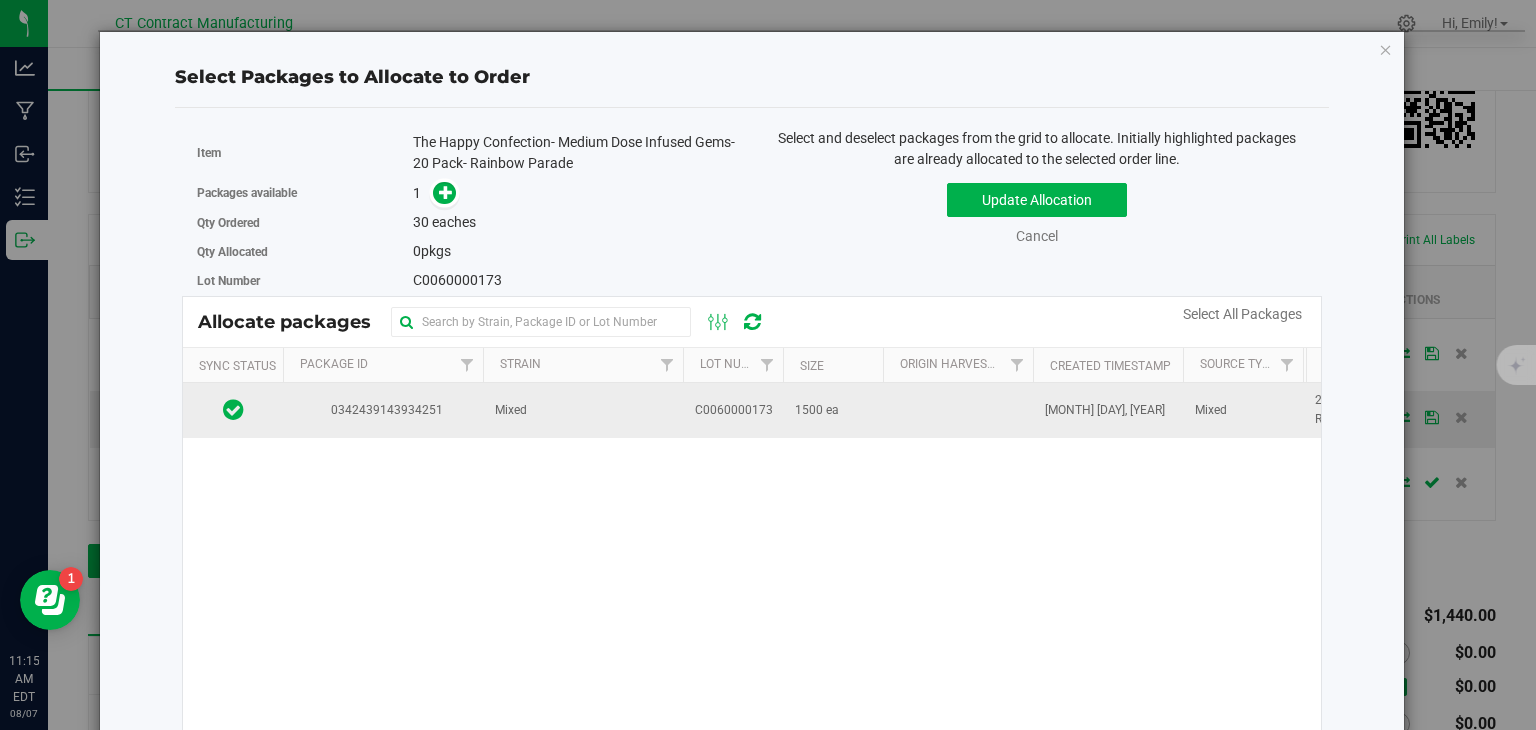 click on "Mixed" at bounding box center [583, 410] 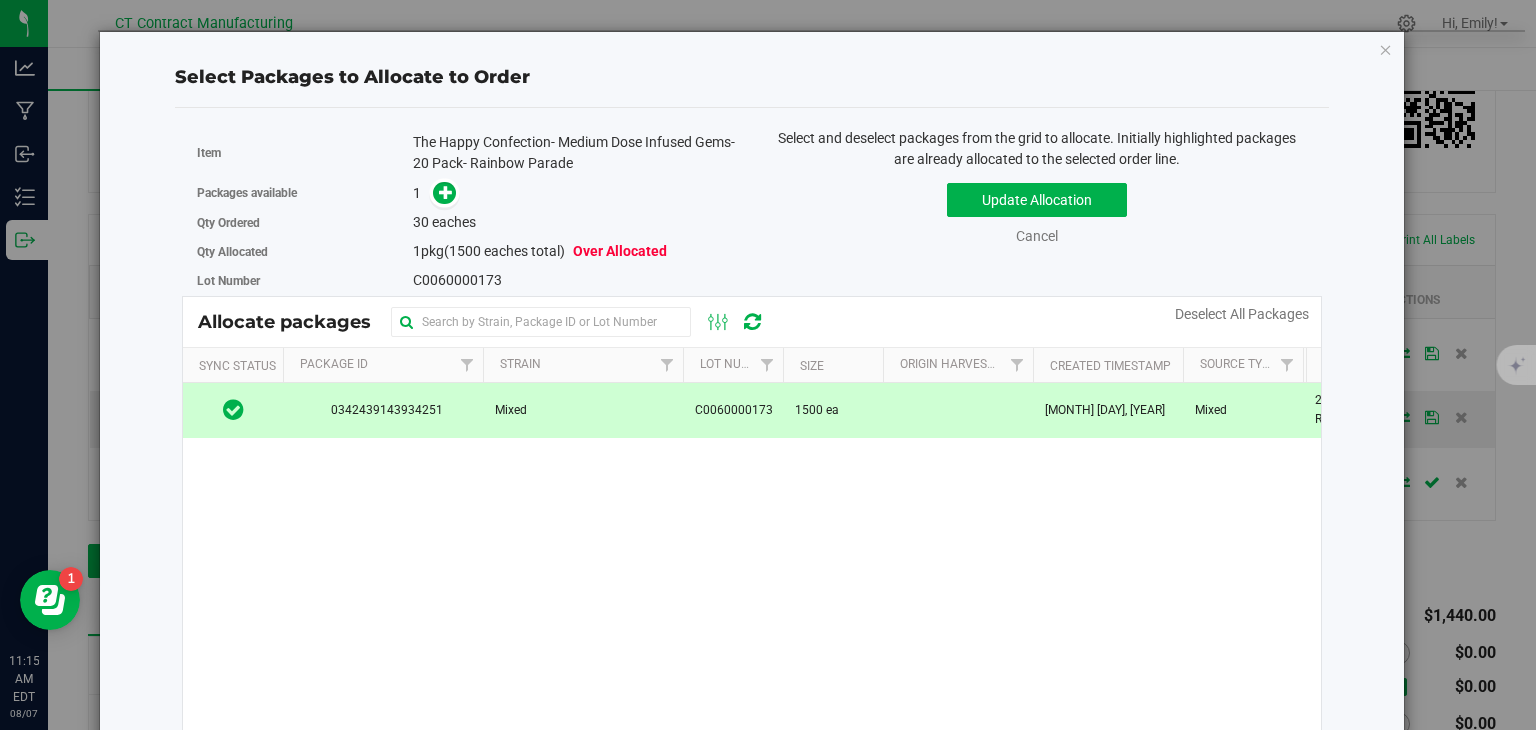 click at bounding box center [440, 193] 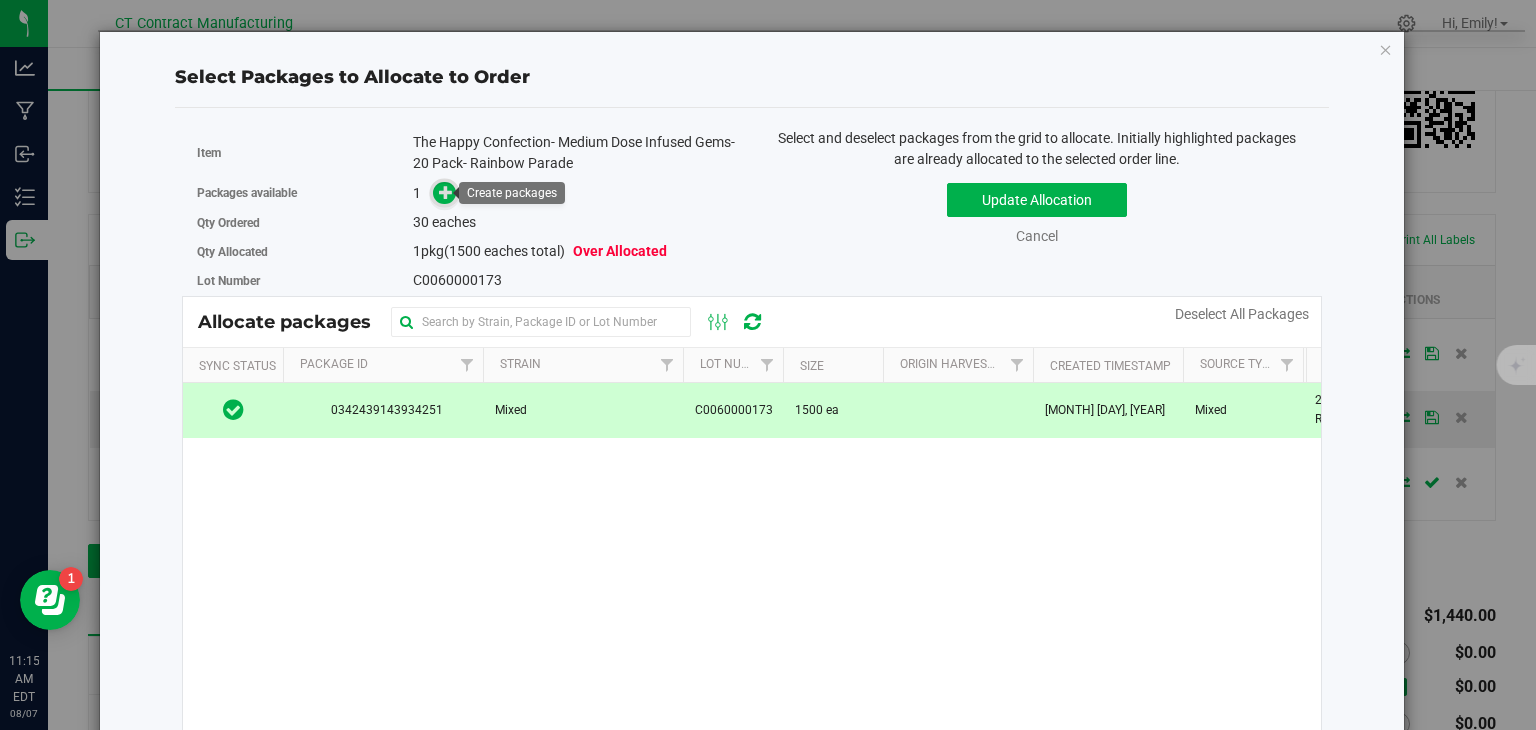 click at bounding box center (446, 192) 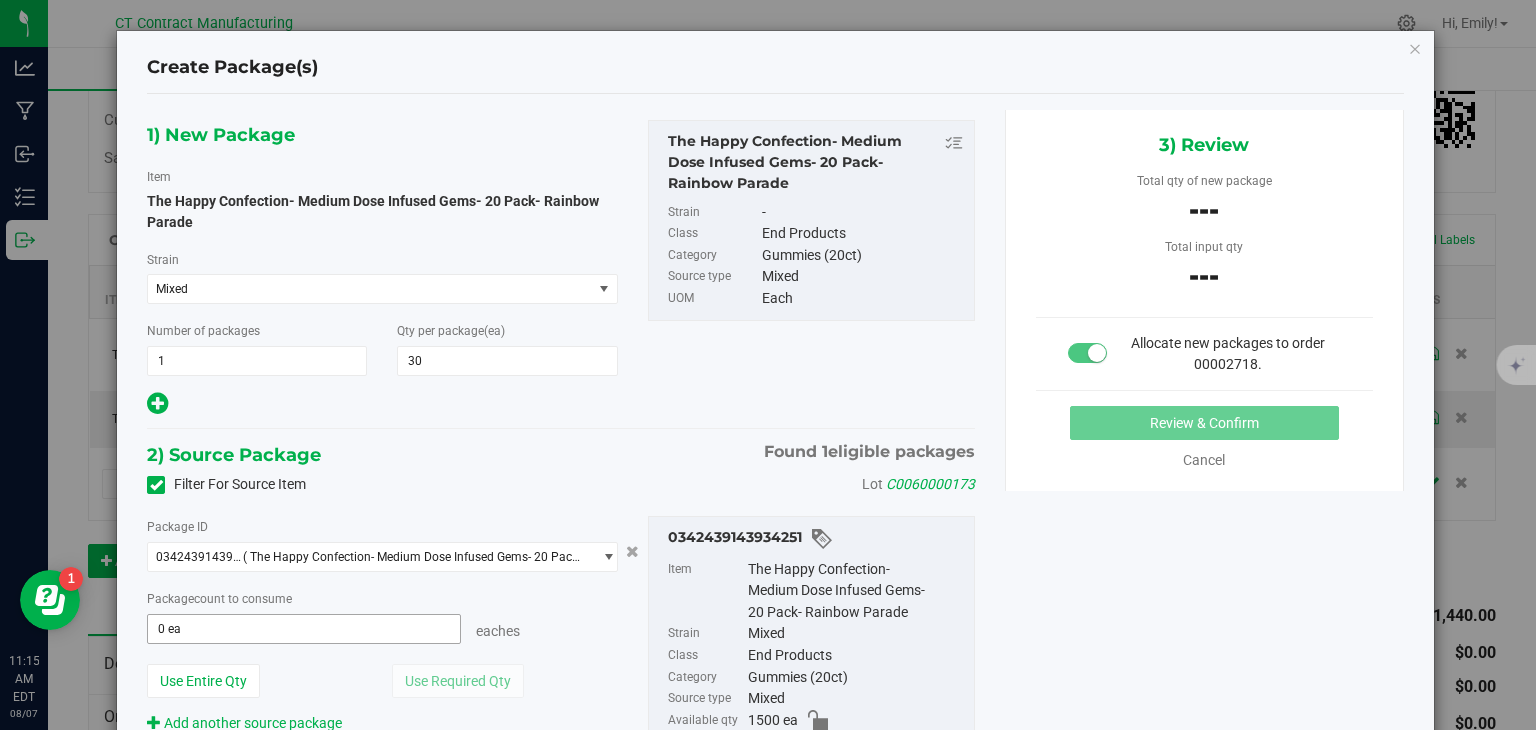click on "0 ea 0" at bounding box center [303, 629] 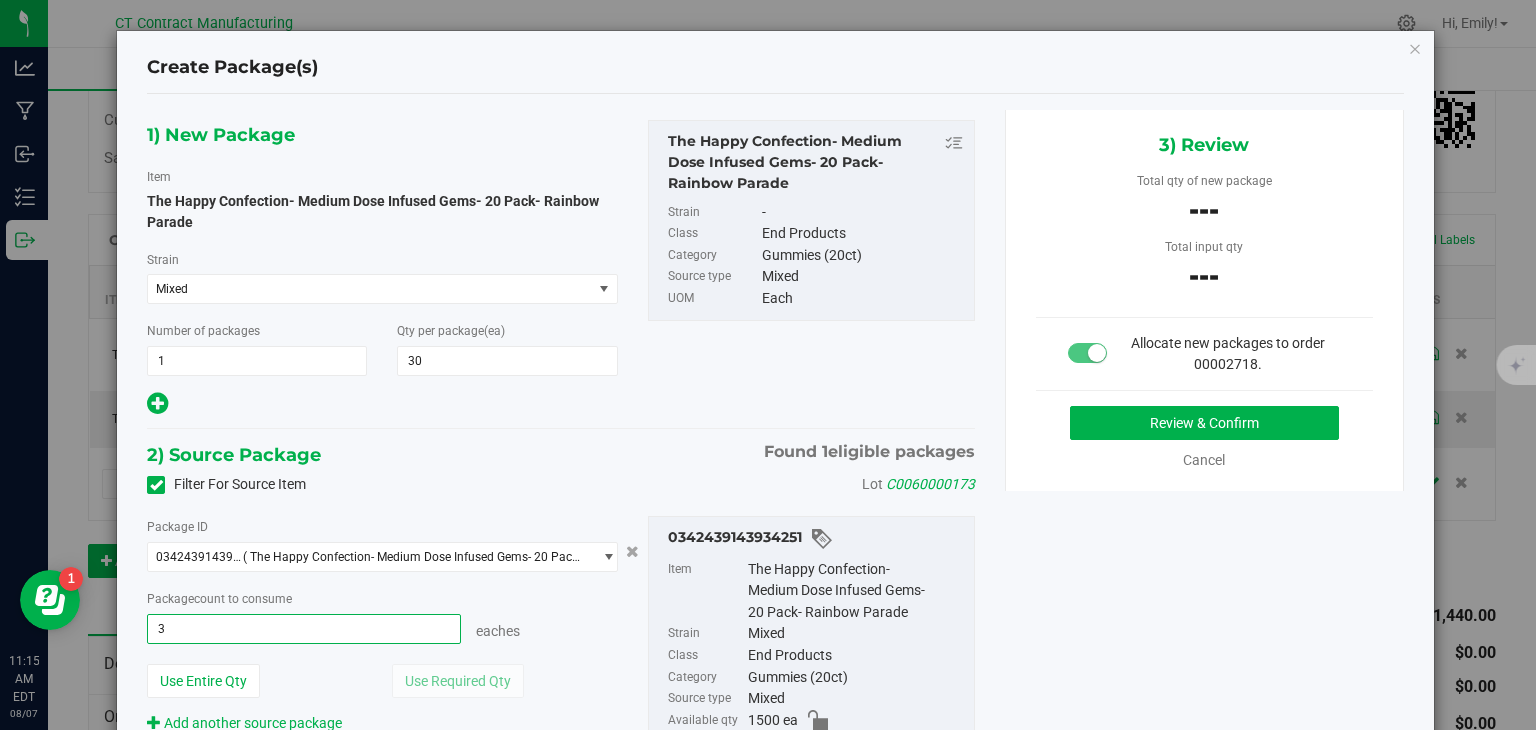 type on "30" 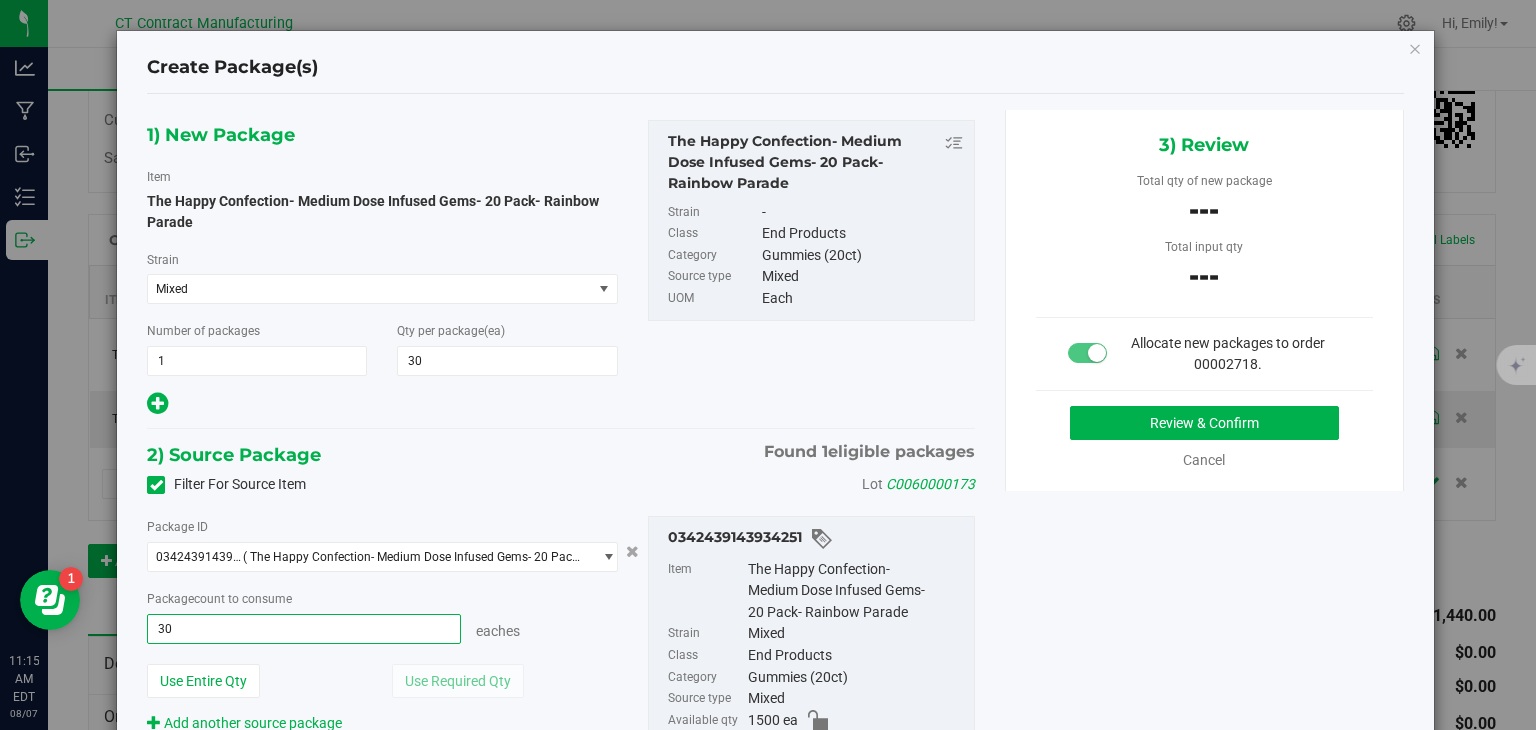 click on "1) New Package
Item
The Happy Confection- Medium Dose Infused Gems- 20 Pack- Rainbow Parade
Strain
Mixed Select Strain None 2022 Dessert #43 2022 Gas #13 2022 Sweet #16 2023 Dessert #110 2023 Fruit #132 2023 Fruit #134 2023 Purple #101 2023 Savory #84 2023 Sour #92 Atomic Tangerine Boomer OG Brass Bonanza CBD Broad Spectrum CBD Isolate CBG Flower CBG Isolate CBN Isolate CBT Isolate Cloud 9 Couch Surfer Ewok GMO Cookies Georgia Pie Golden Hour Grandaddy Purple Hemp Crude Horchata Hybrid Blend Indica Blend Jai Alai Kush Mintz Laughing Buddha Limewire Mixed Pluto" at bounding box center [382, 269] 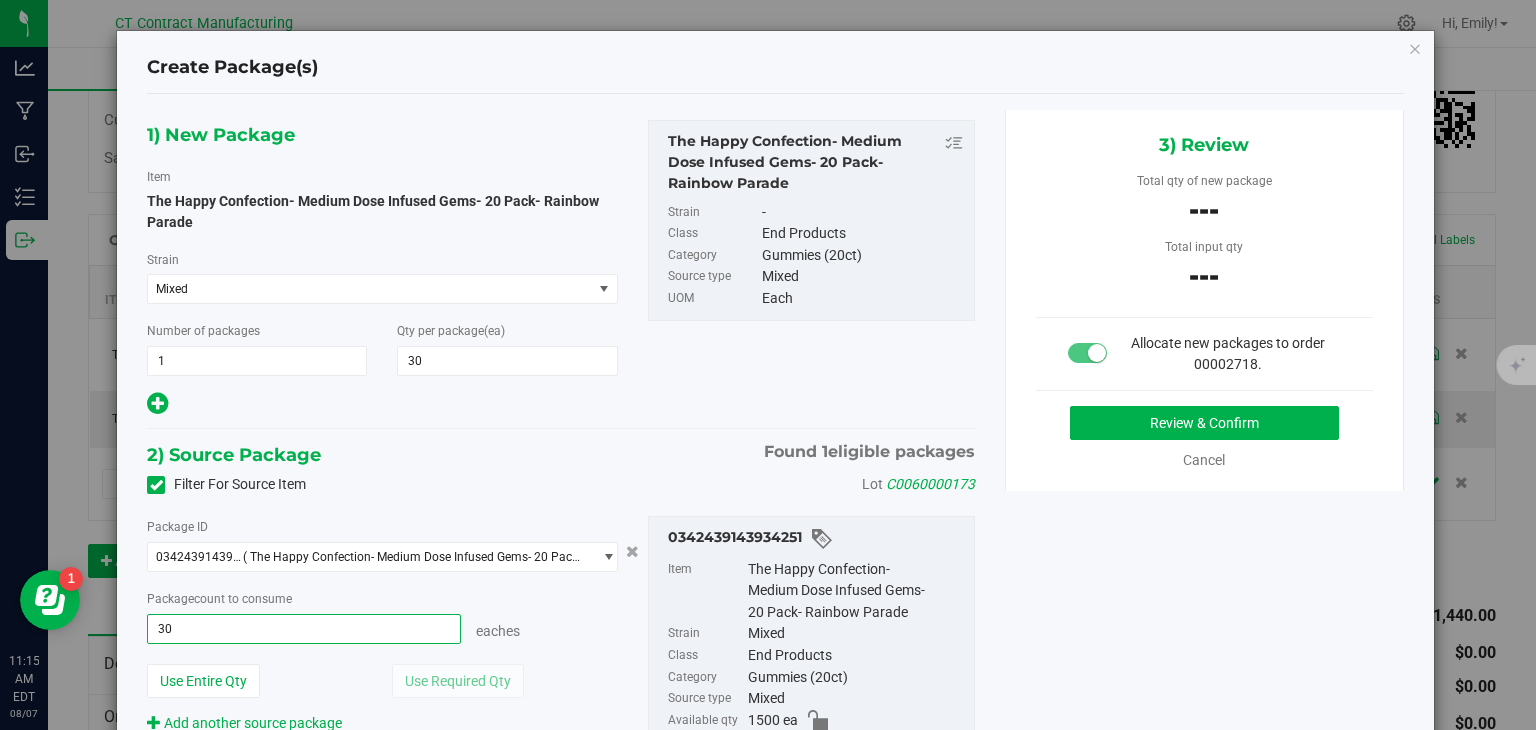 type on "30 ea" 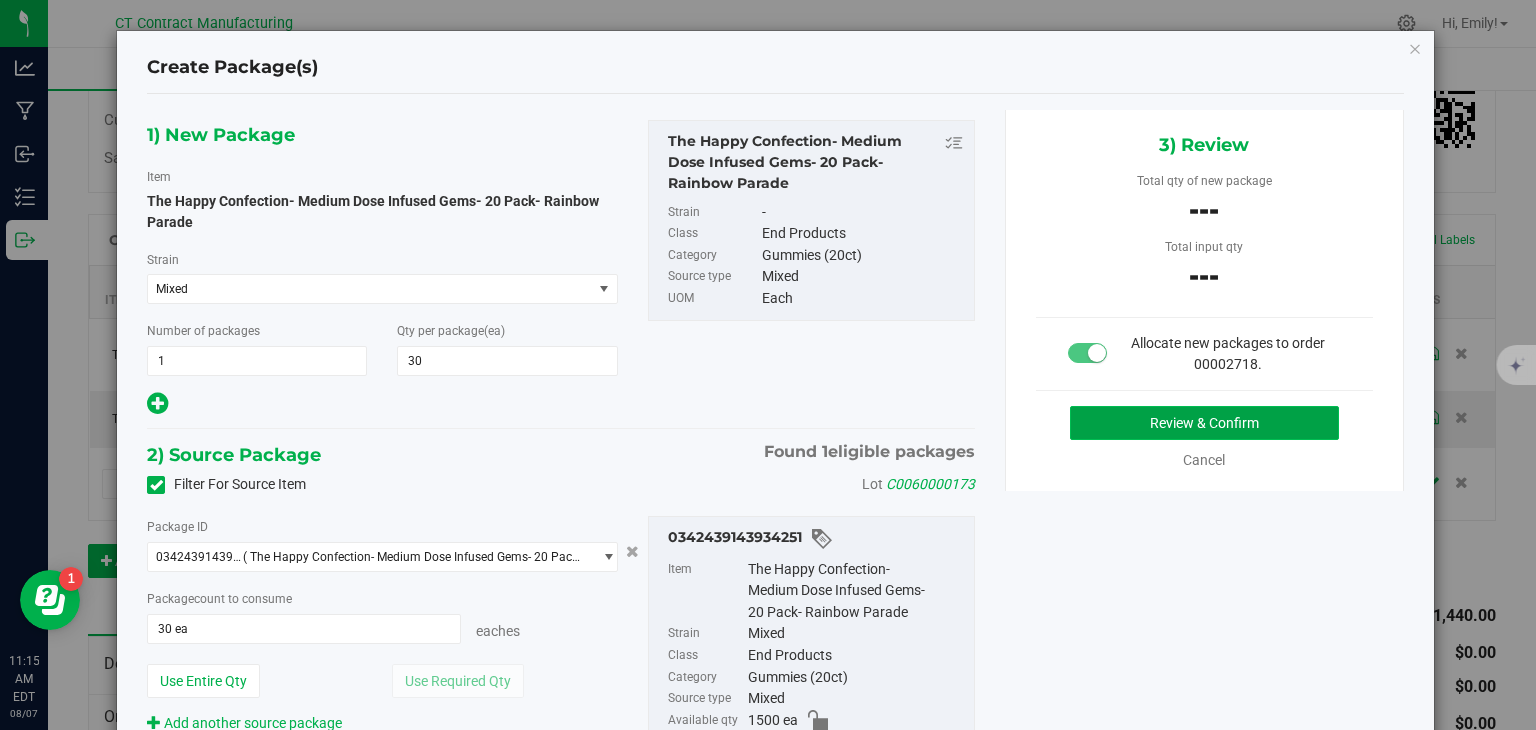 click on "Review & Confirm" at bounding box center (1204, 423) 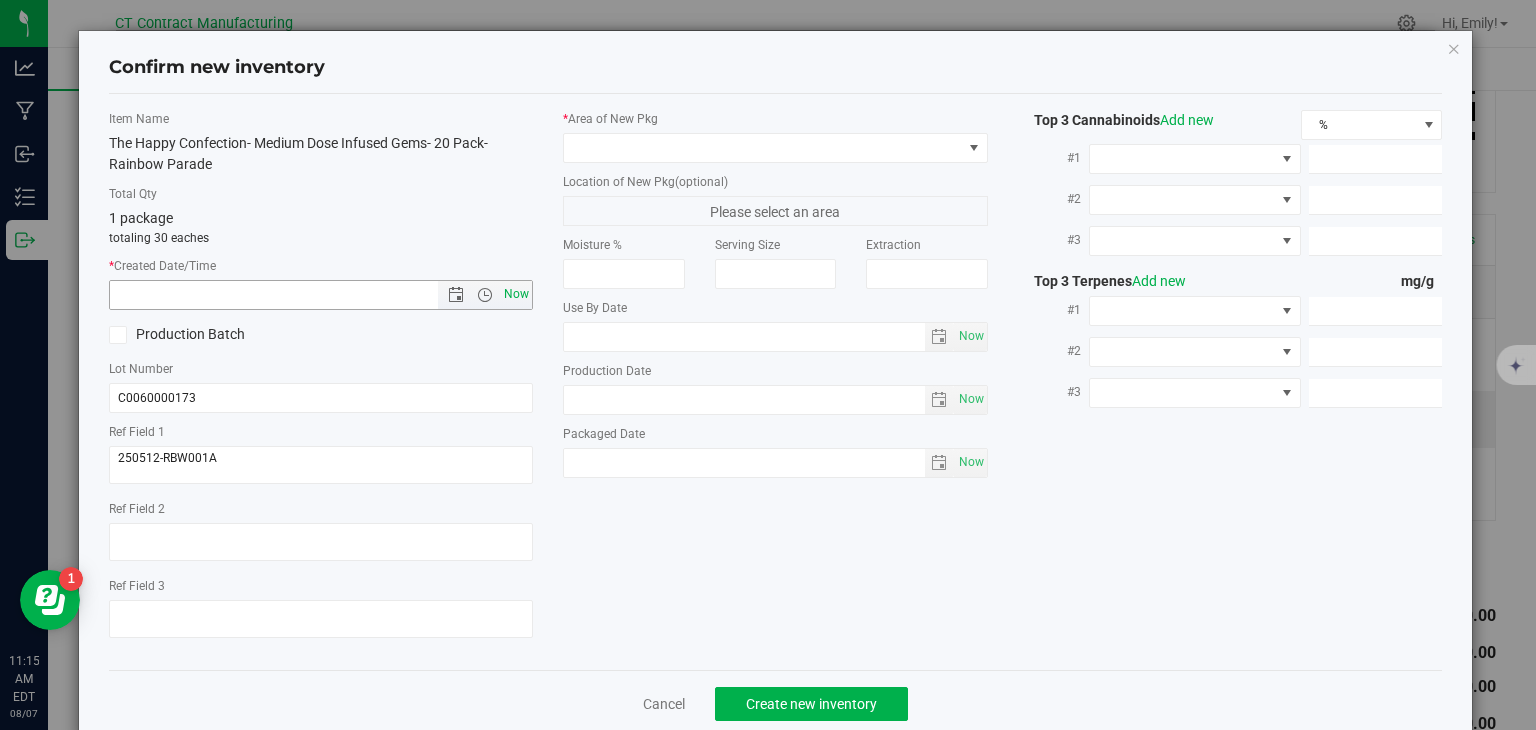 click on "Now" at bounding box center (517, 294) 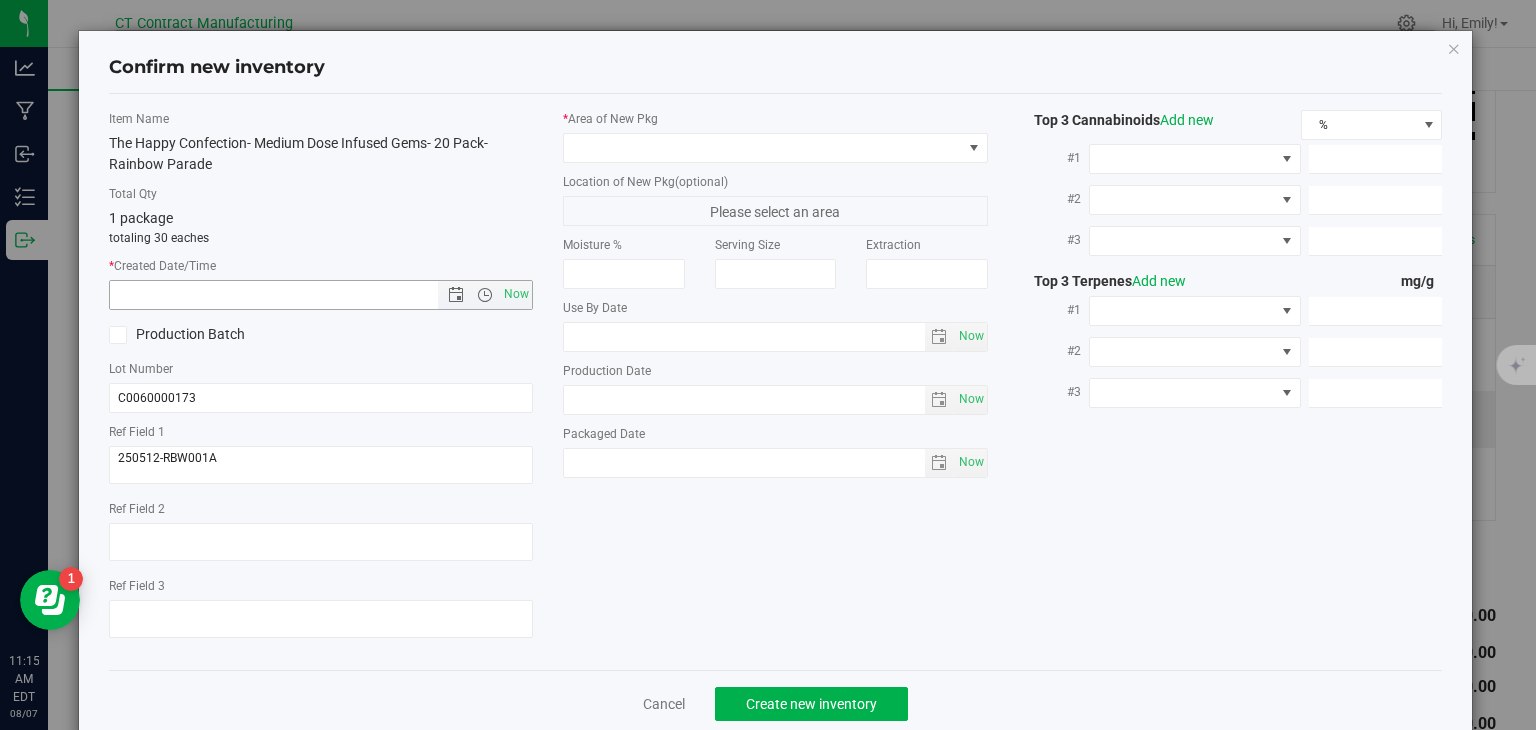 type on "8/7/2025 11:15 AM" 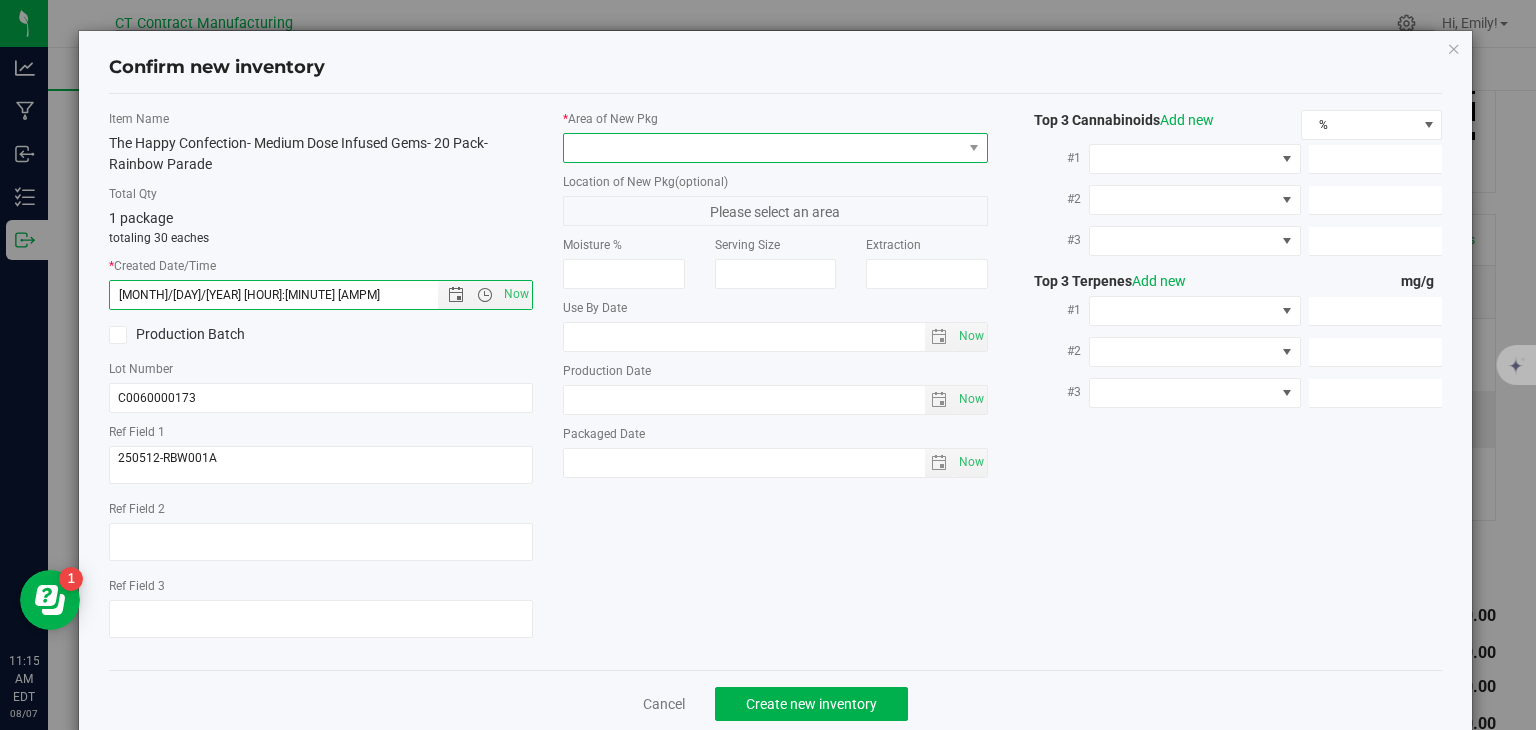 click at bounding box center [763, 148] 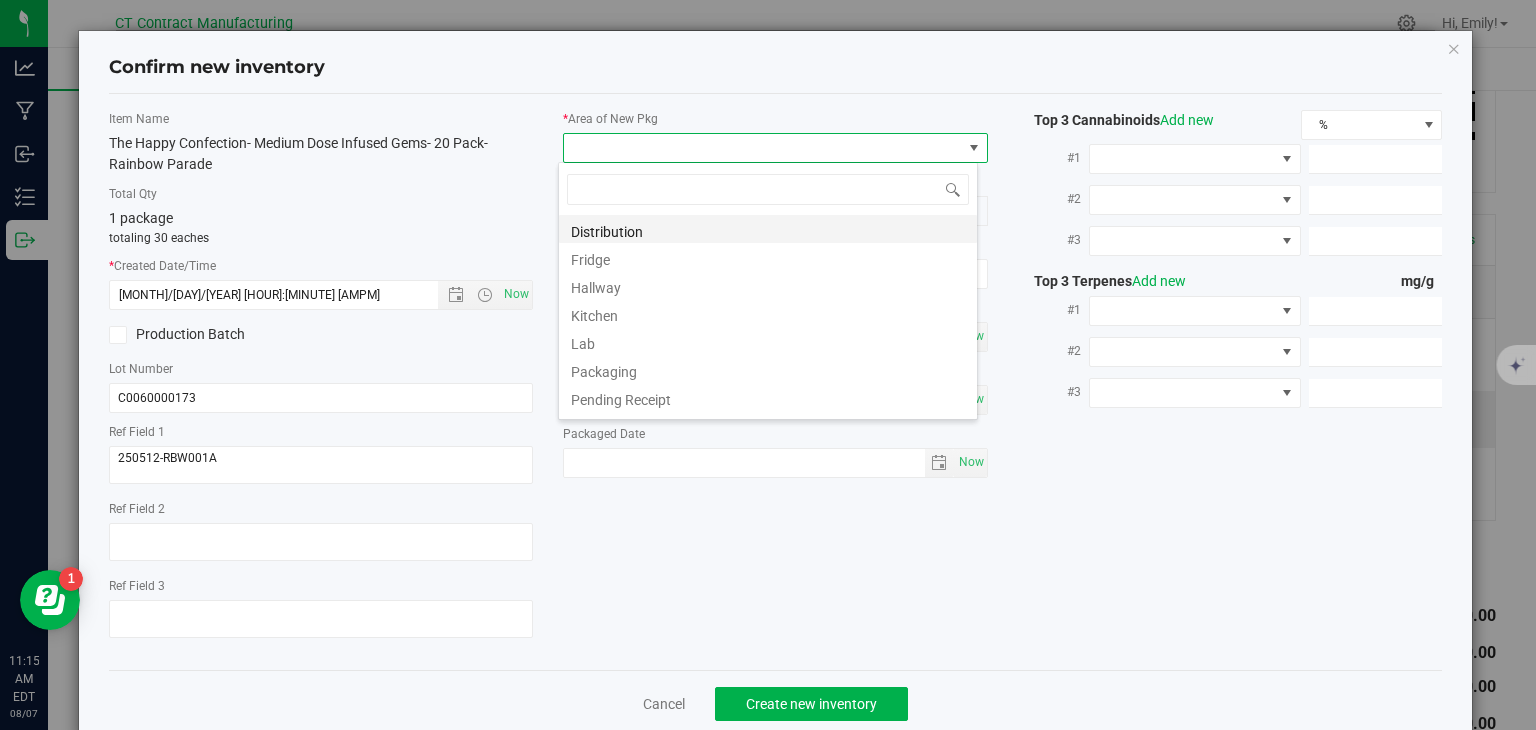 scroll, scrollTop: 99970, scrollLeft: 99580, axis: both 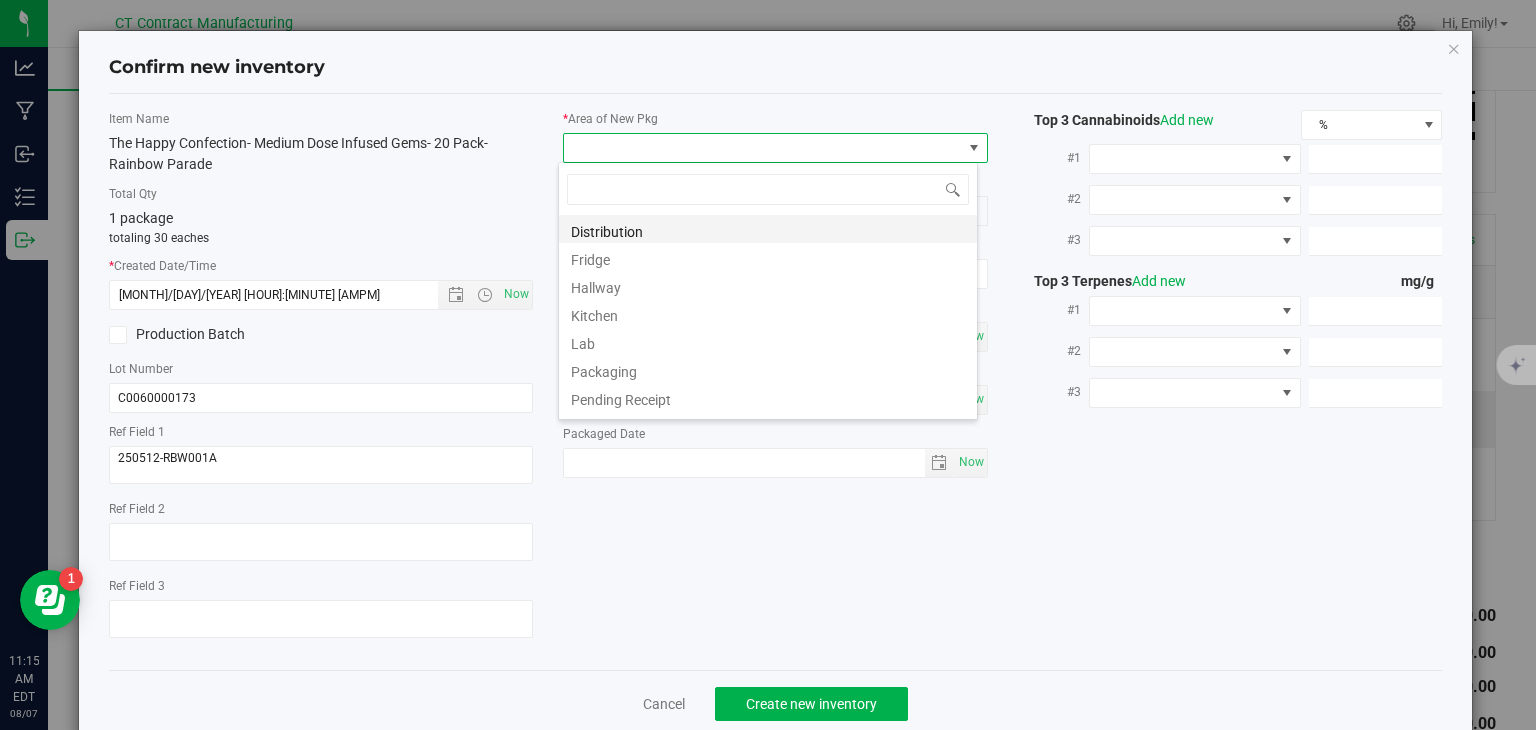 click on "Distribution" at bounding box center (768, 229) 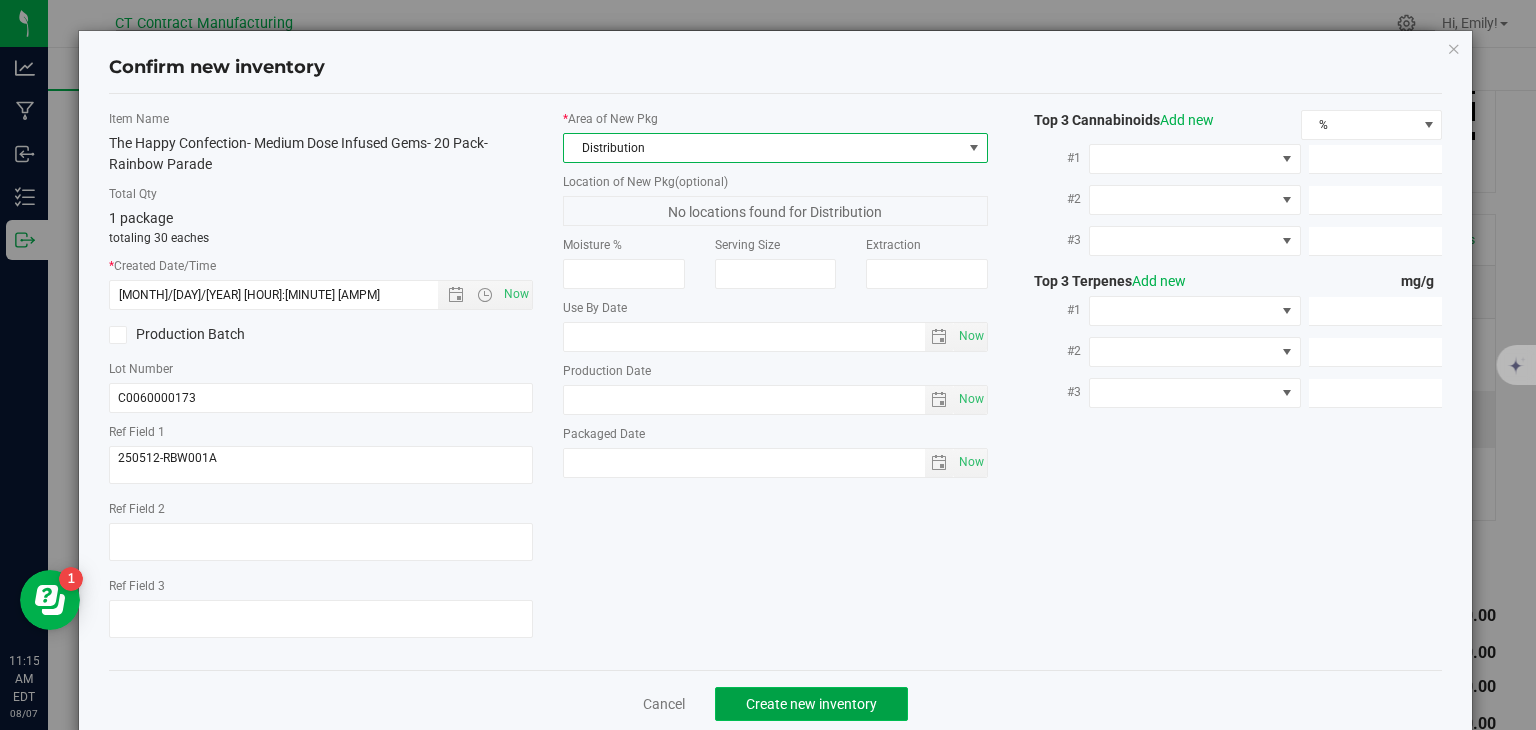 click on "Create new inventory" 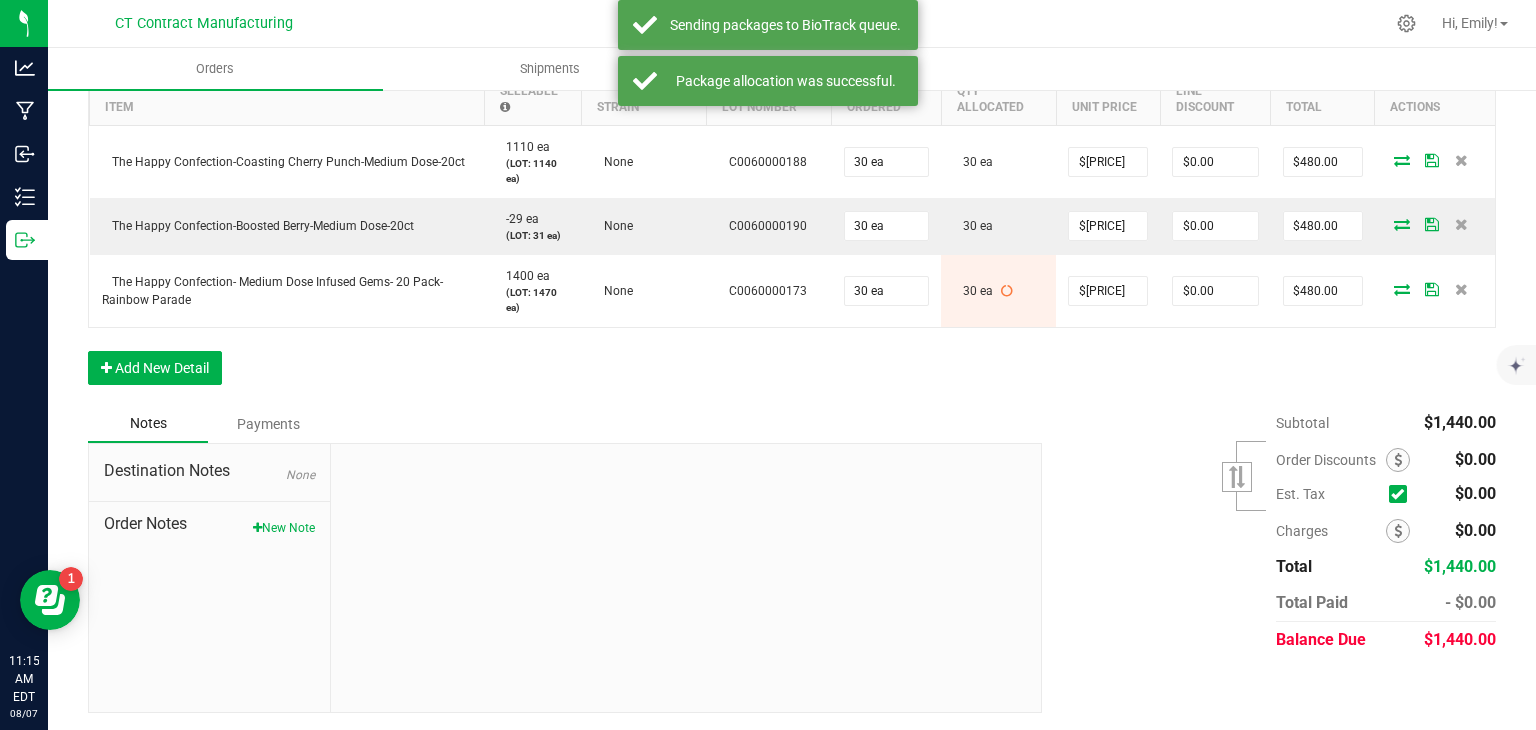 scroll, scrollTop: 0, scrollLeft: 0, axis: both 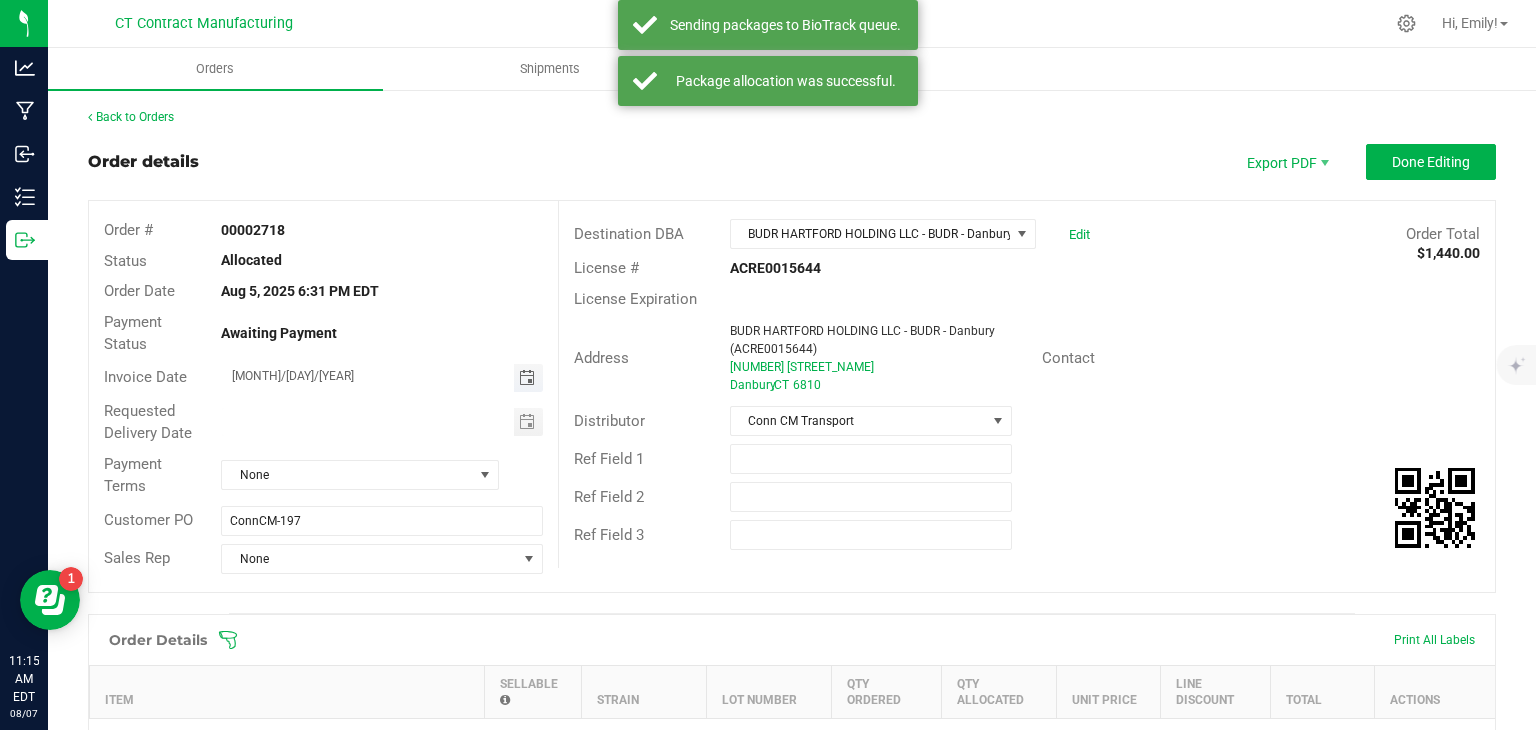 click at bounding box center (527, 378) 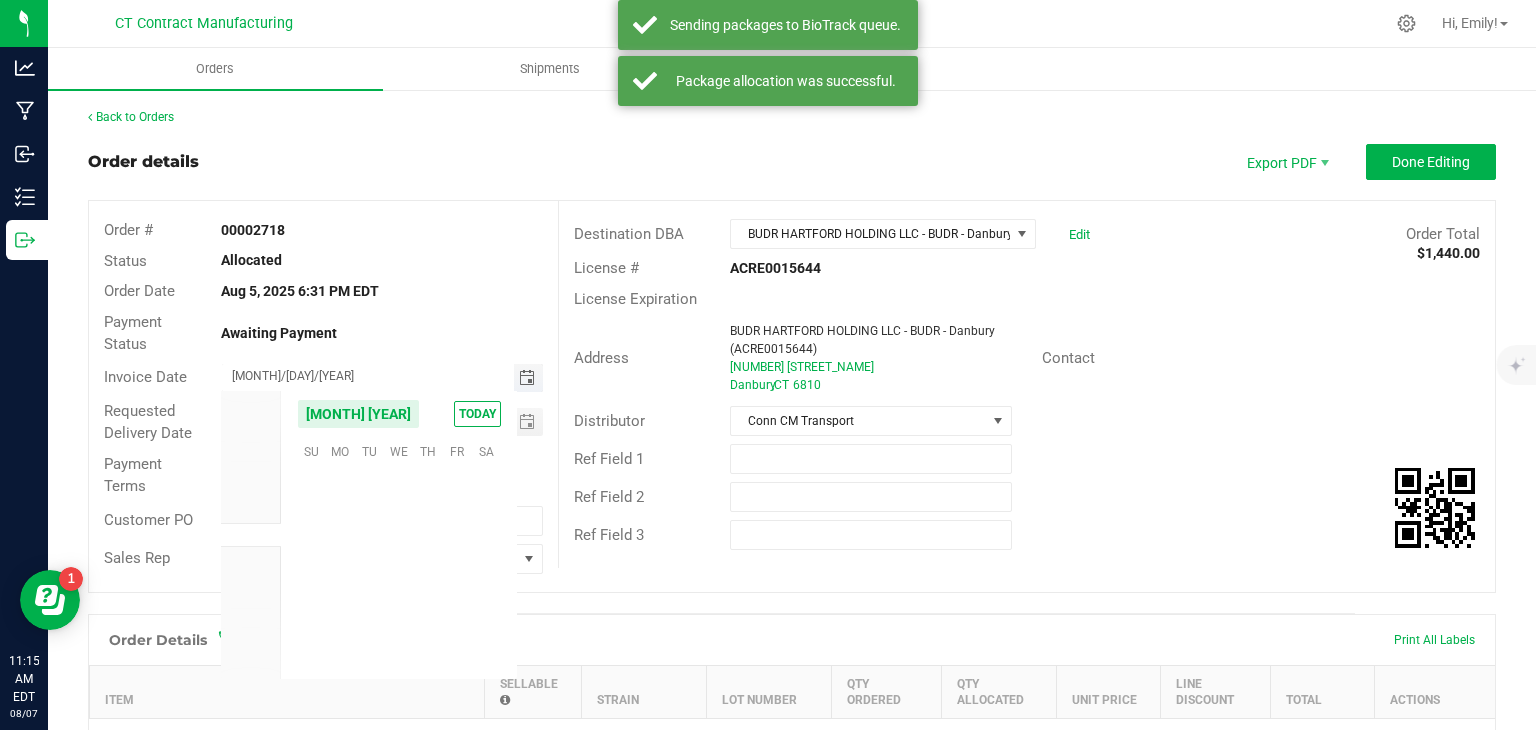 scroll, scrollTop: 36168, scrollLeft: 0, axis: vertical 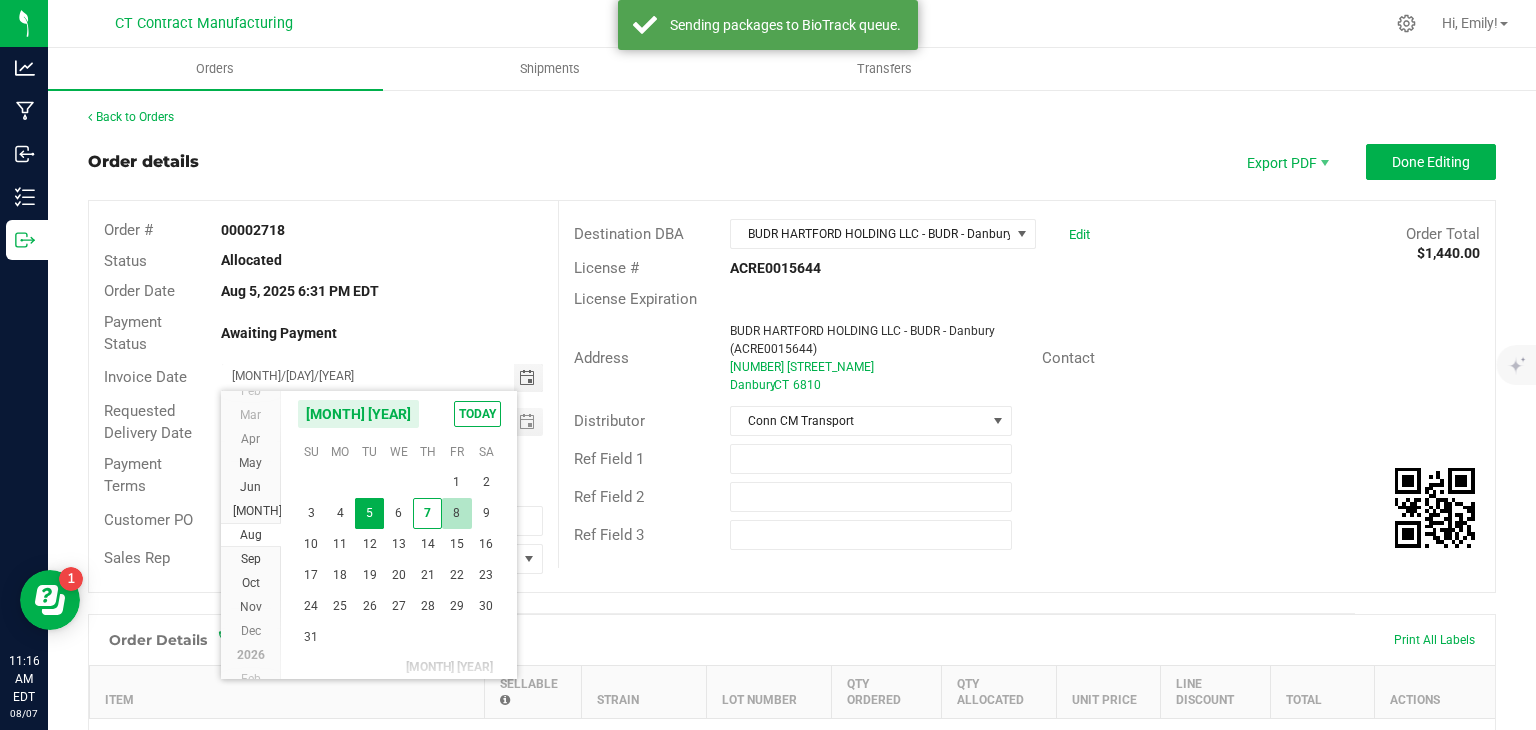 click on "8" at bounding box center [456, 513] 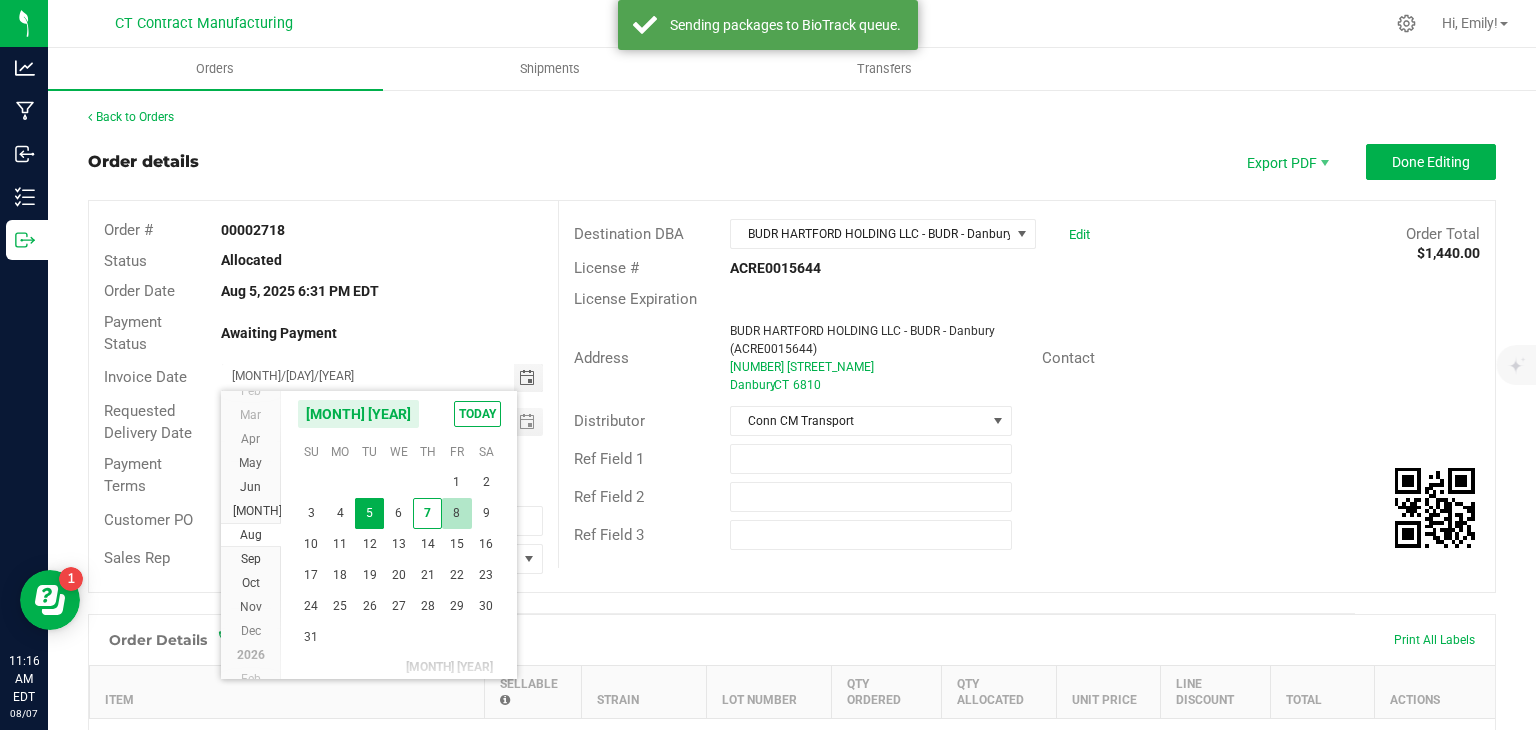 type on "08/08/2025" 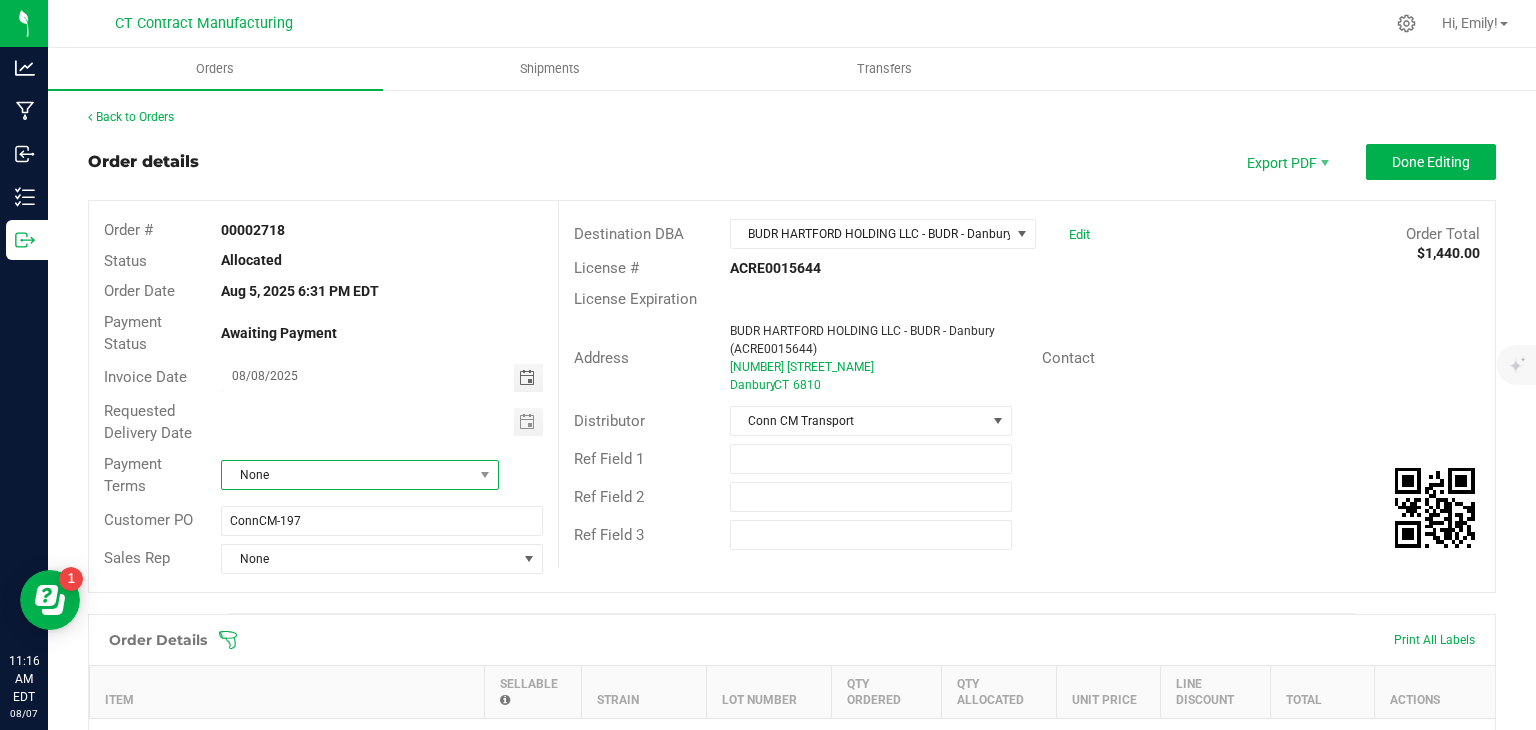 click on "None" at bounding box center [347, 475] 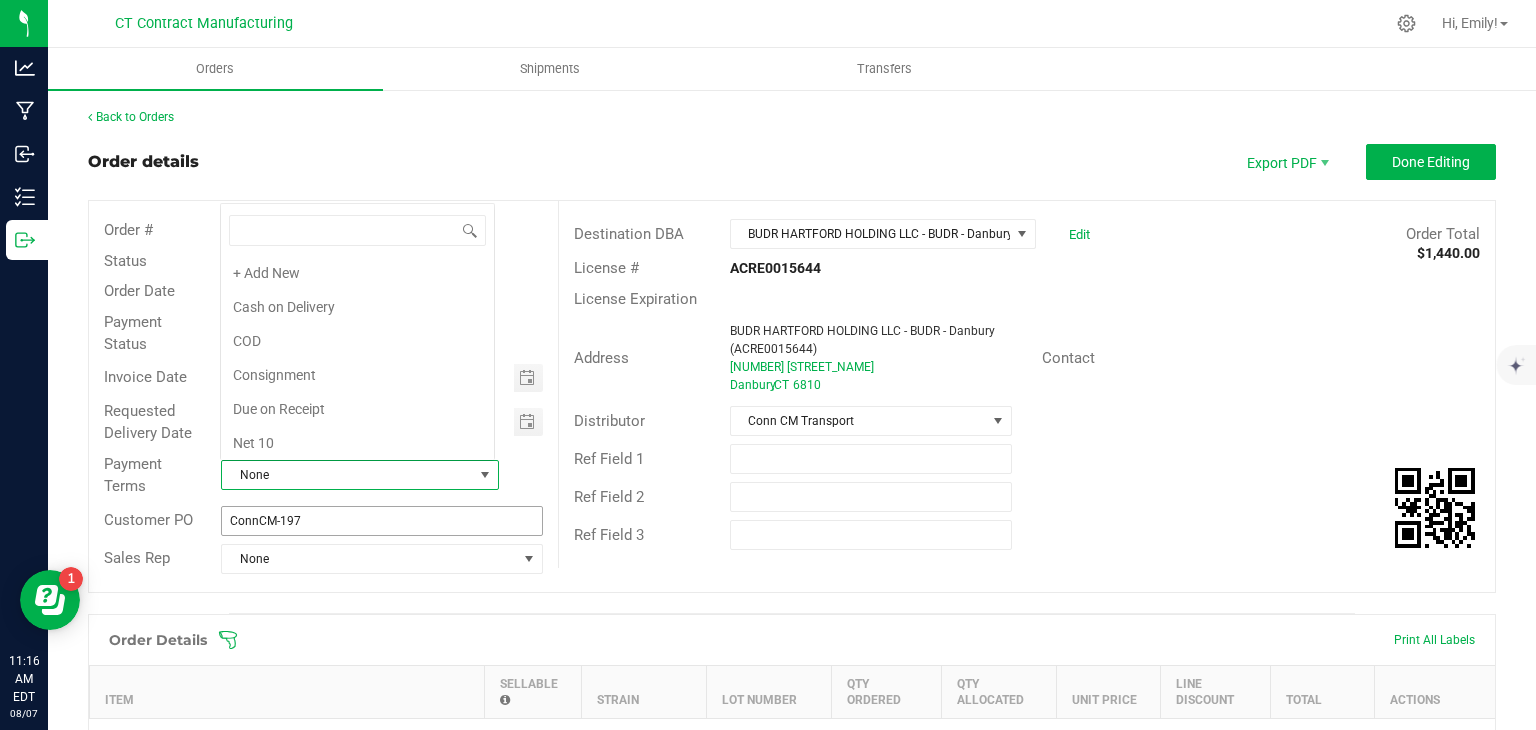 scroll, scrollTop: 0, scrollLeft: 0, axis: both 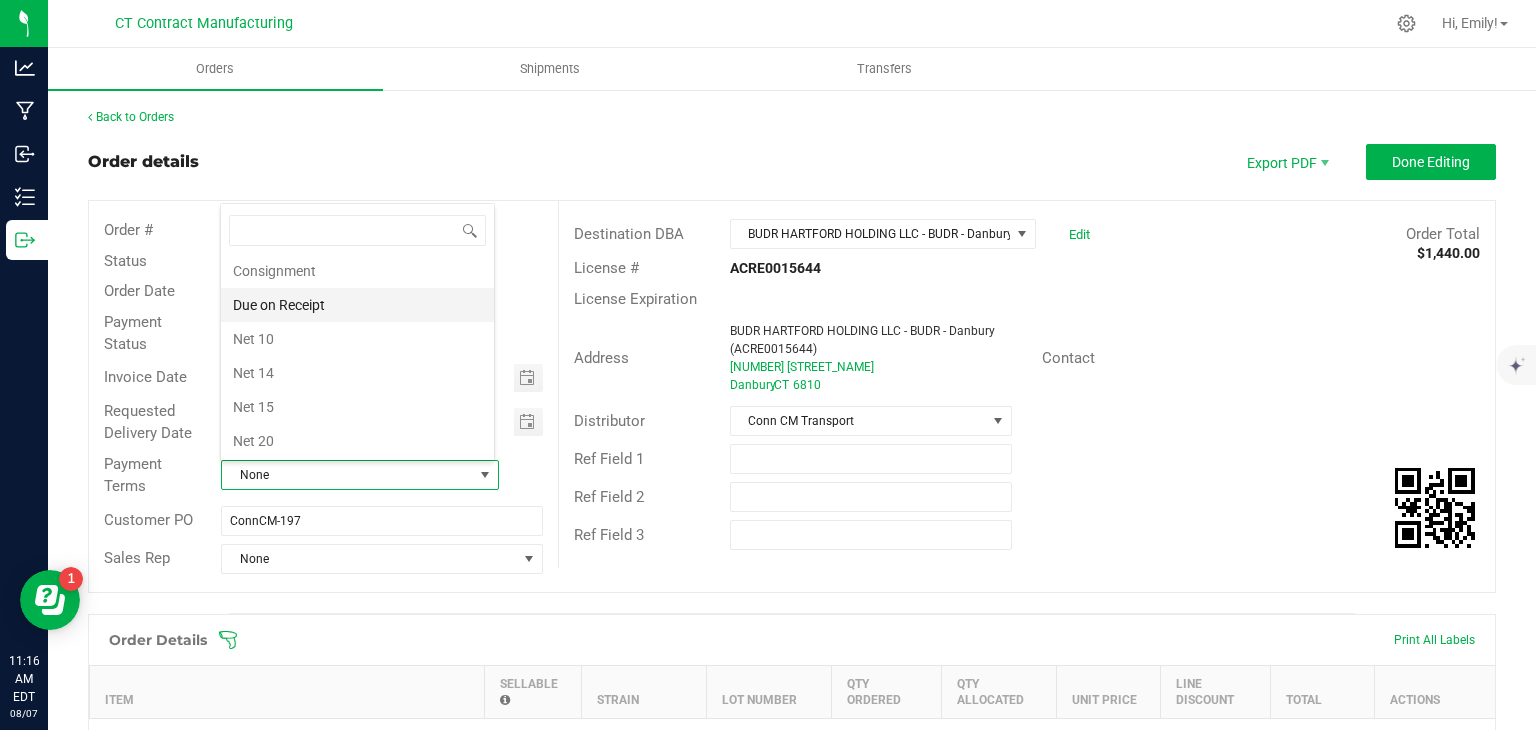click on "Due on Receipt" at bounding box center [357, 305] 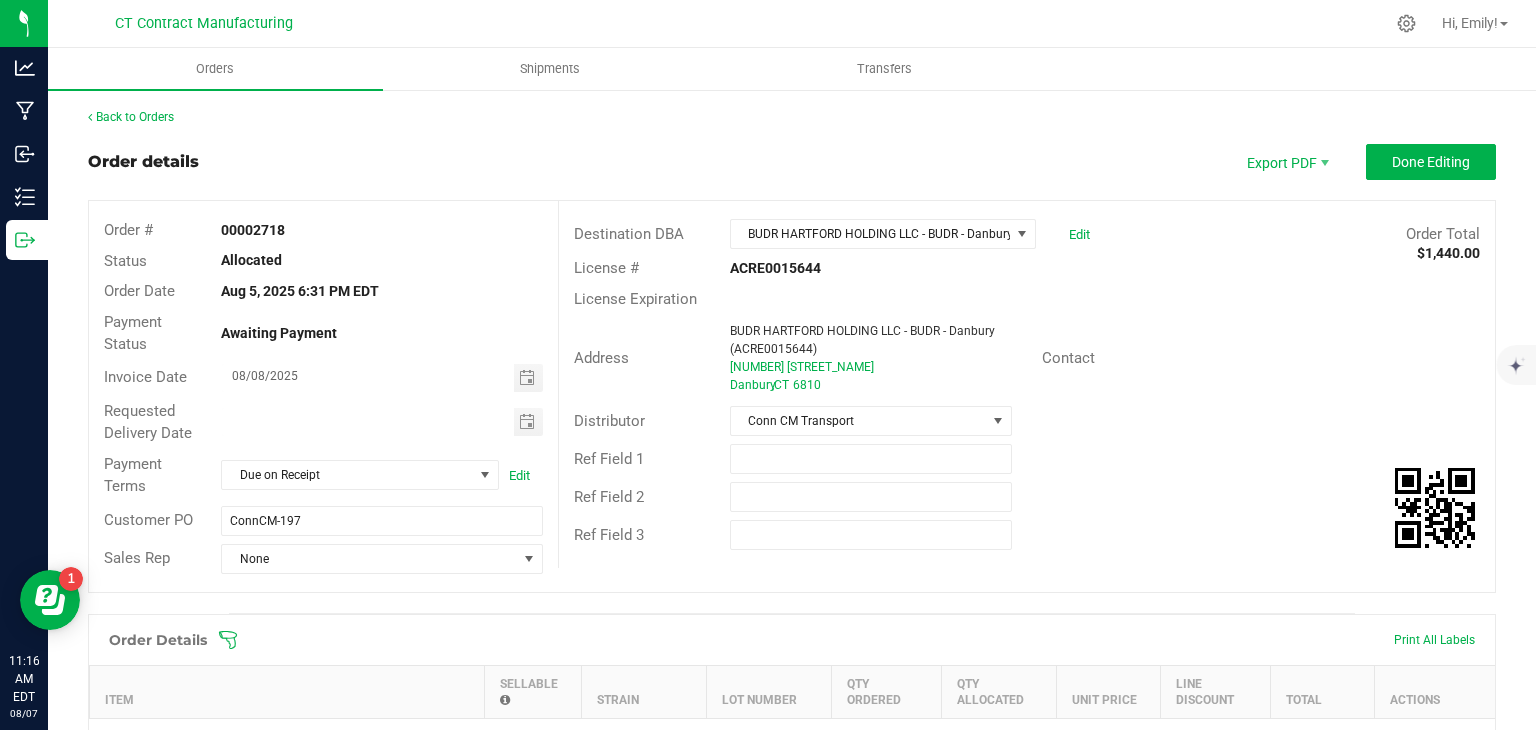 click on "Order details   Export PDF   Done Editing" at bounding box center [792, 162] 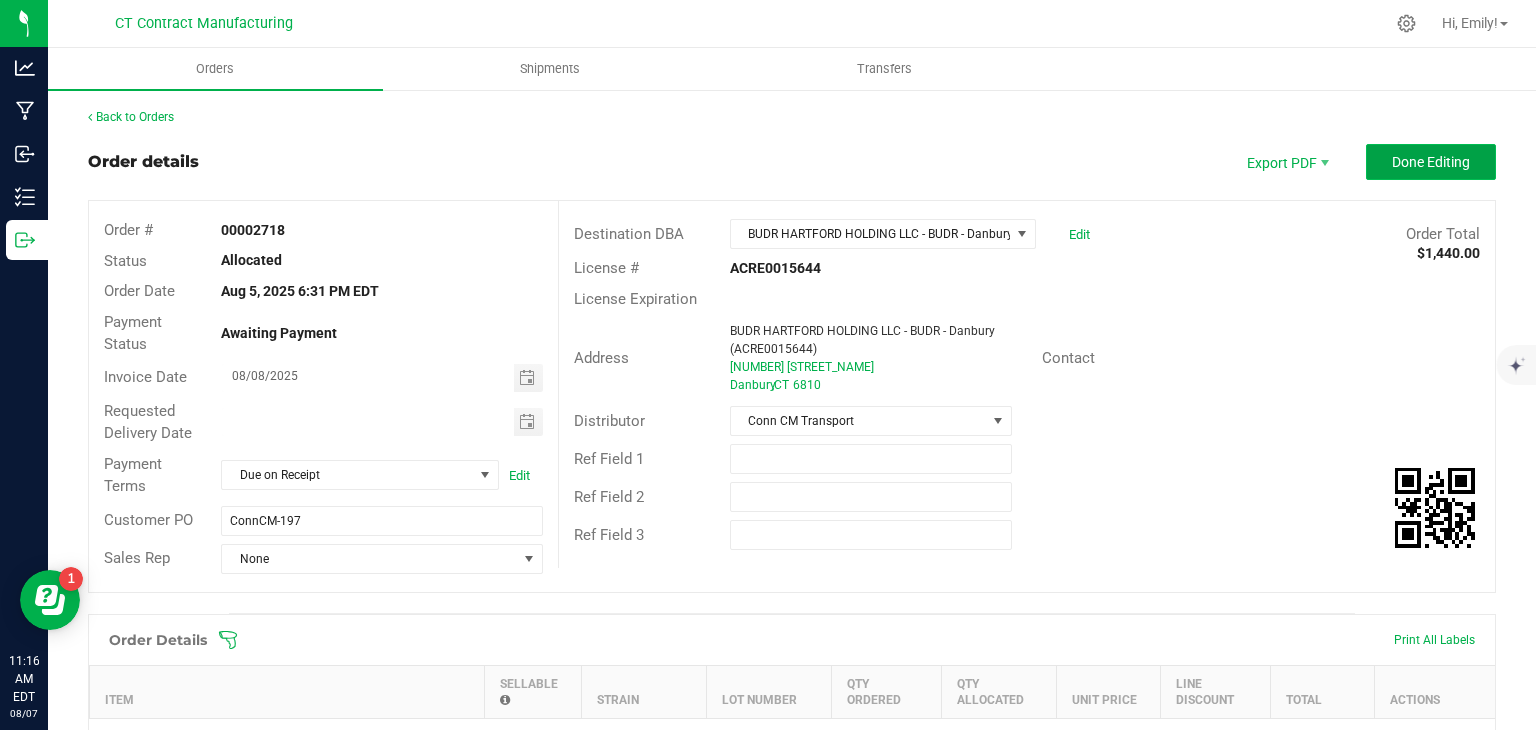 click on "Done Editing" at bounding box center (1431, 162) 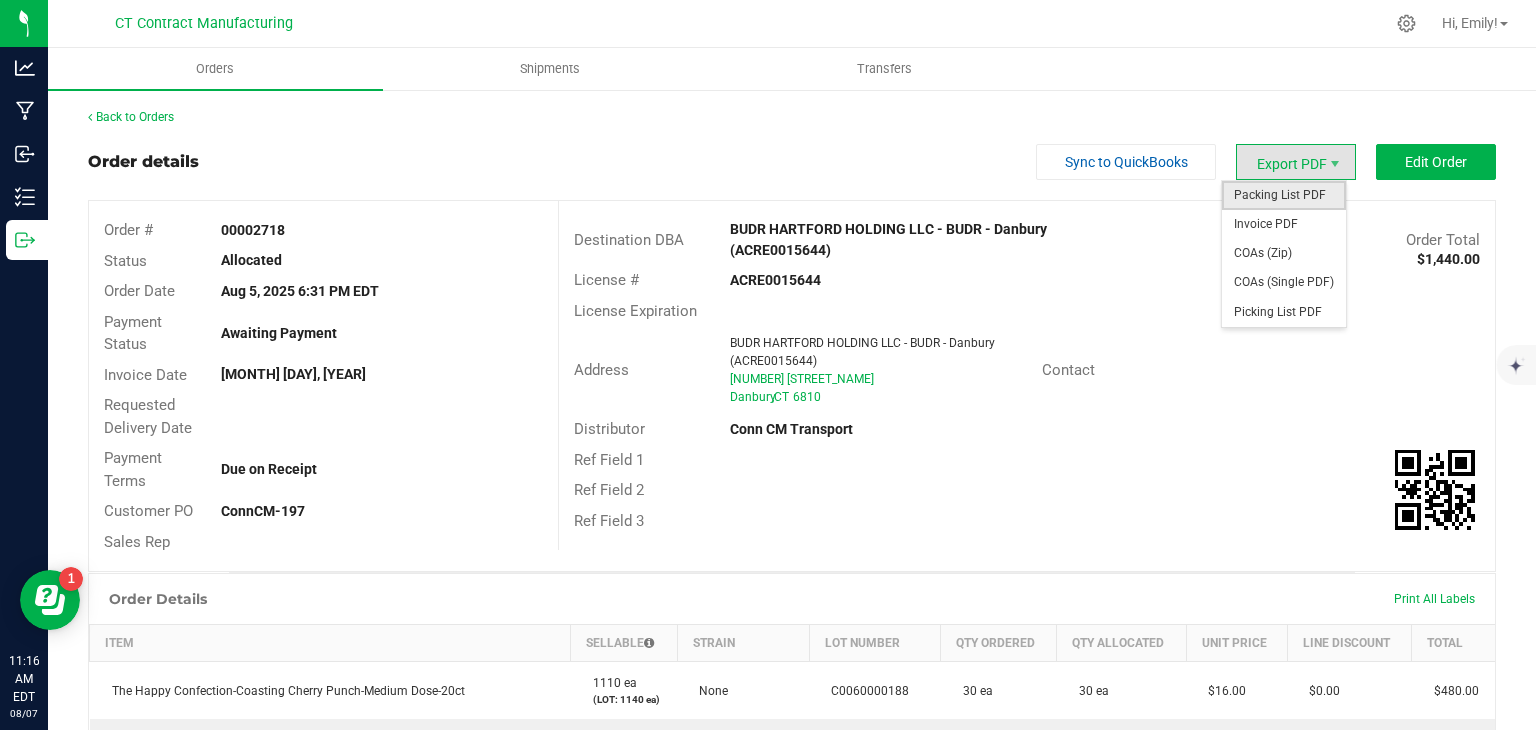 click on "Packing List PDF" at bounding box center (1284, 195) 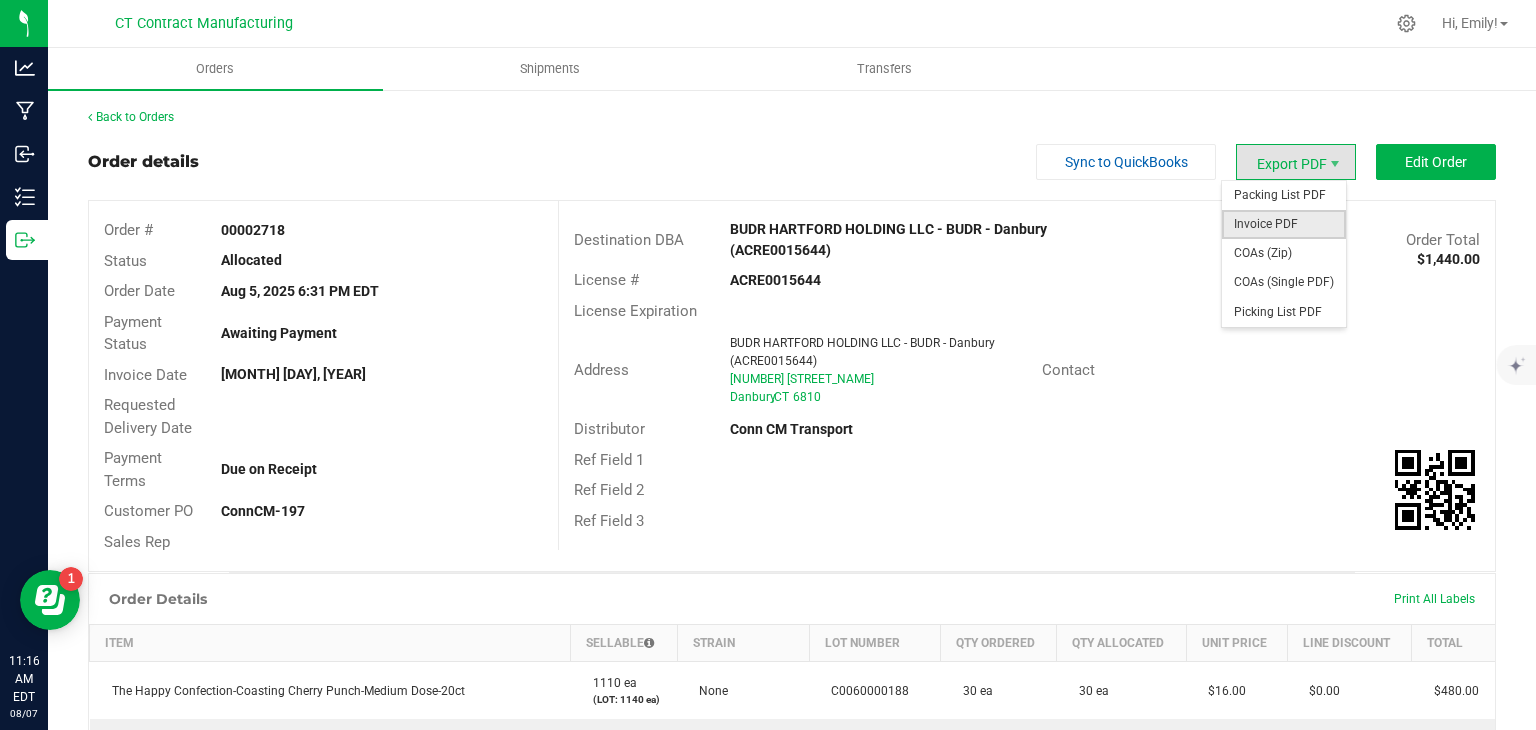 click on "Invoice PDF" at bounding box center (1284, 224) 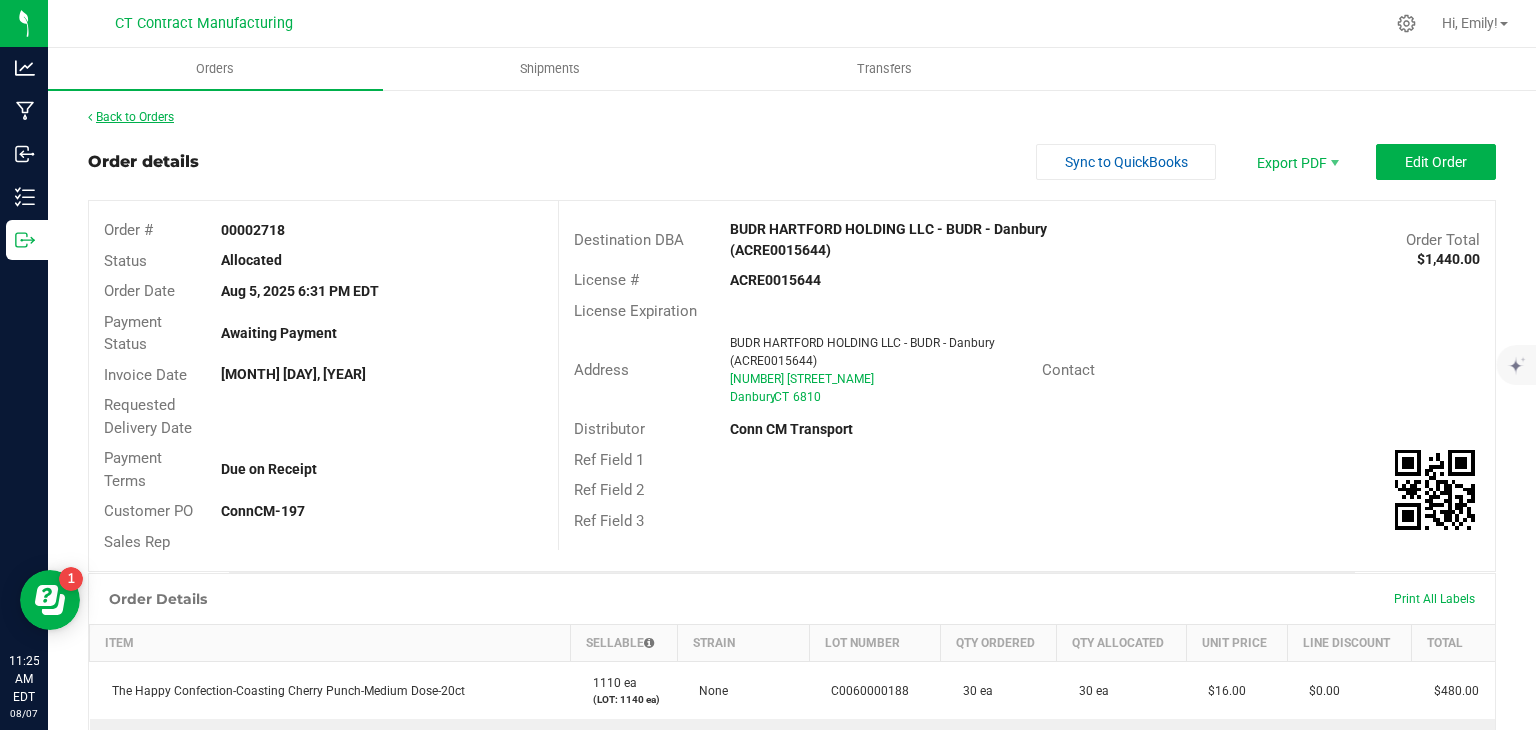 click on "Back to Orders" at bounding box center [131, 117] 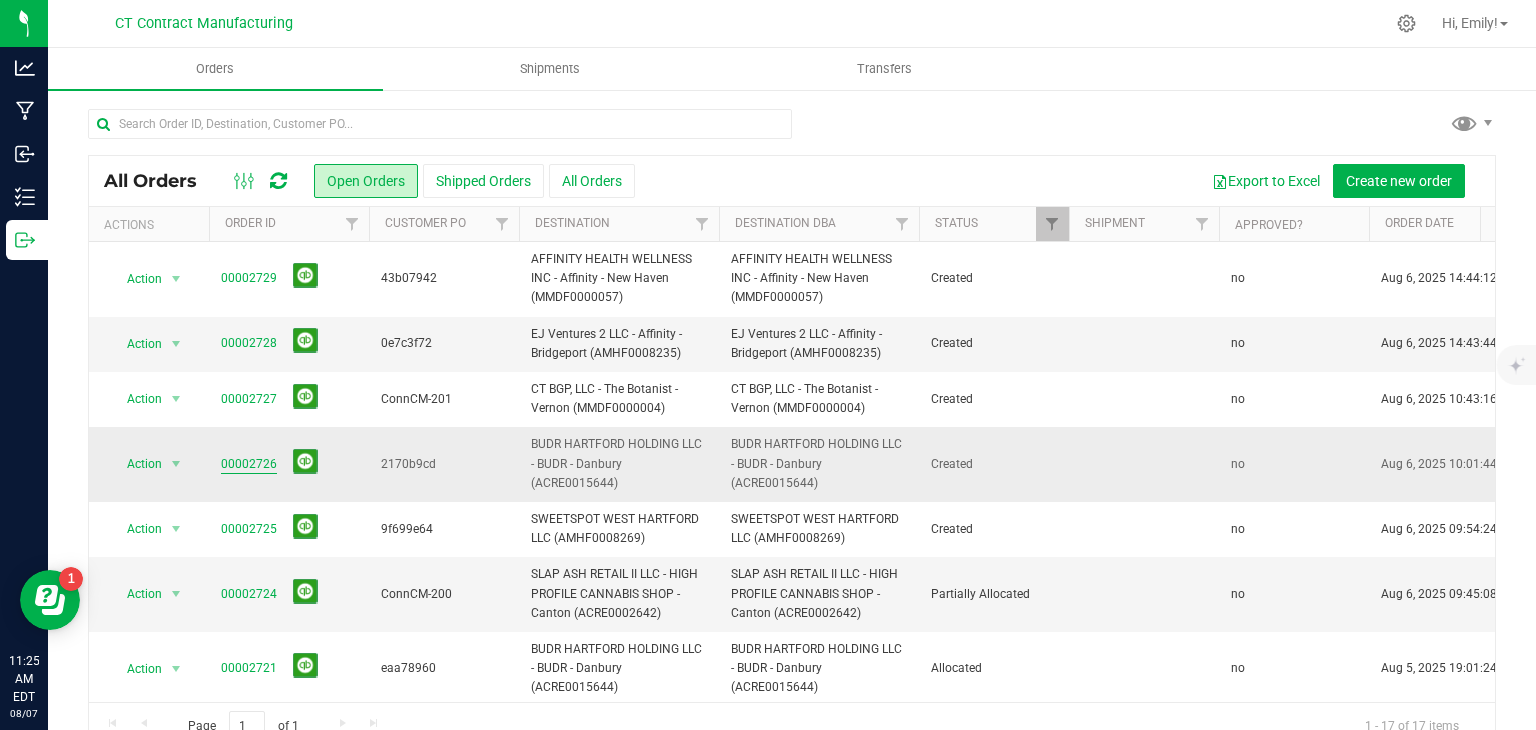 click on "00002726" at bounding box center (249, 464) 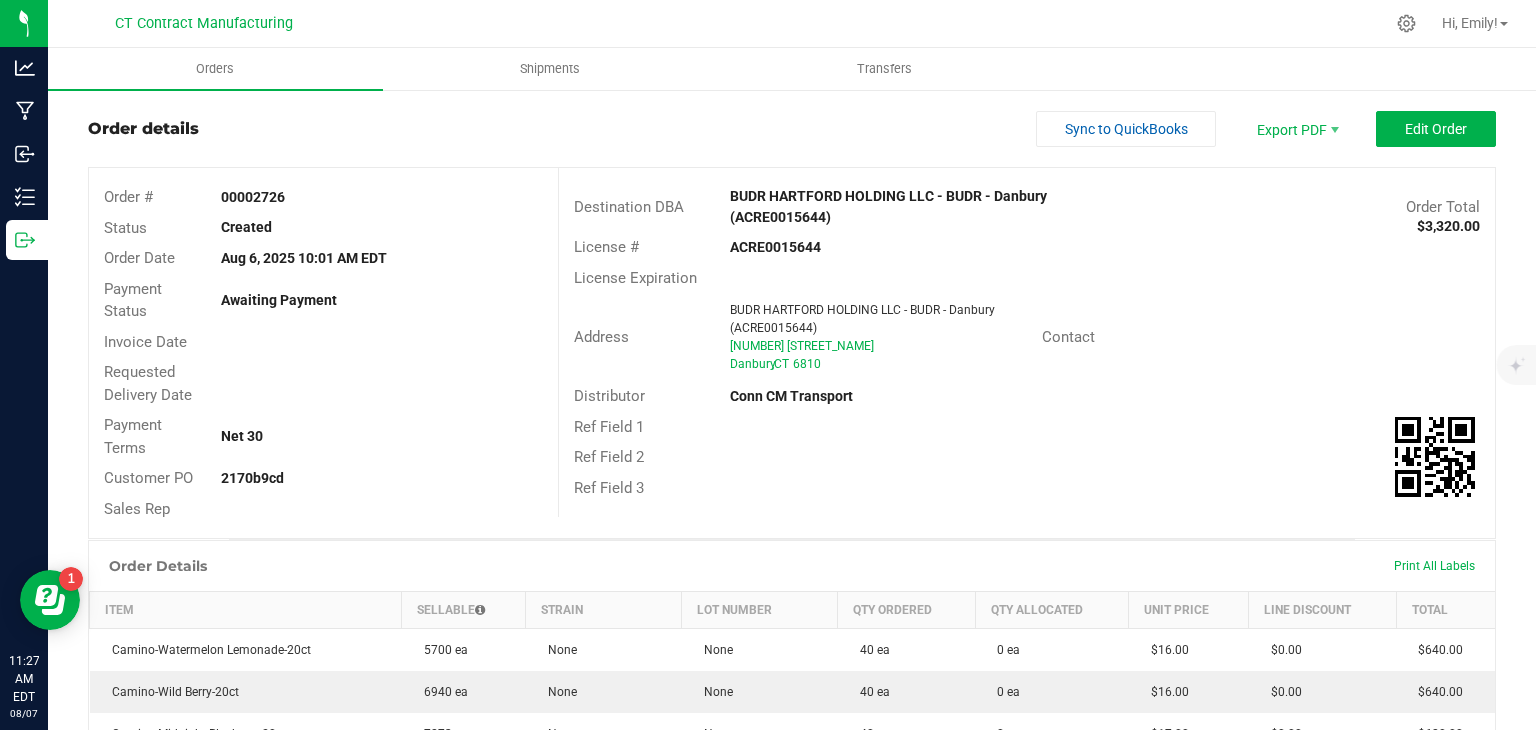 scroll, scrollTop: 0, scrollLeft: 0, axis: both 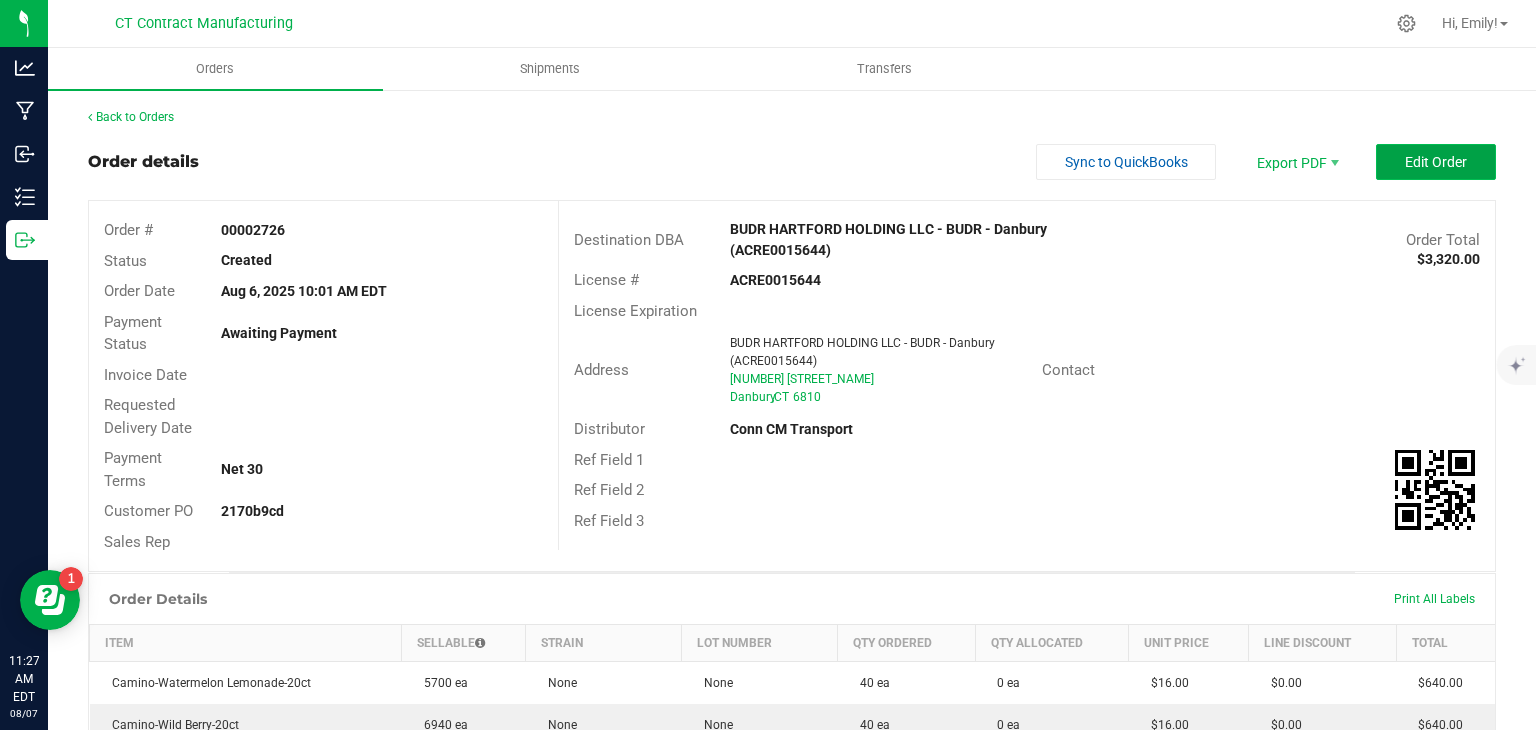 click on "Edit Order" at bounding box center [1436, 162] 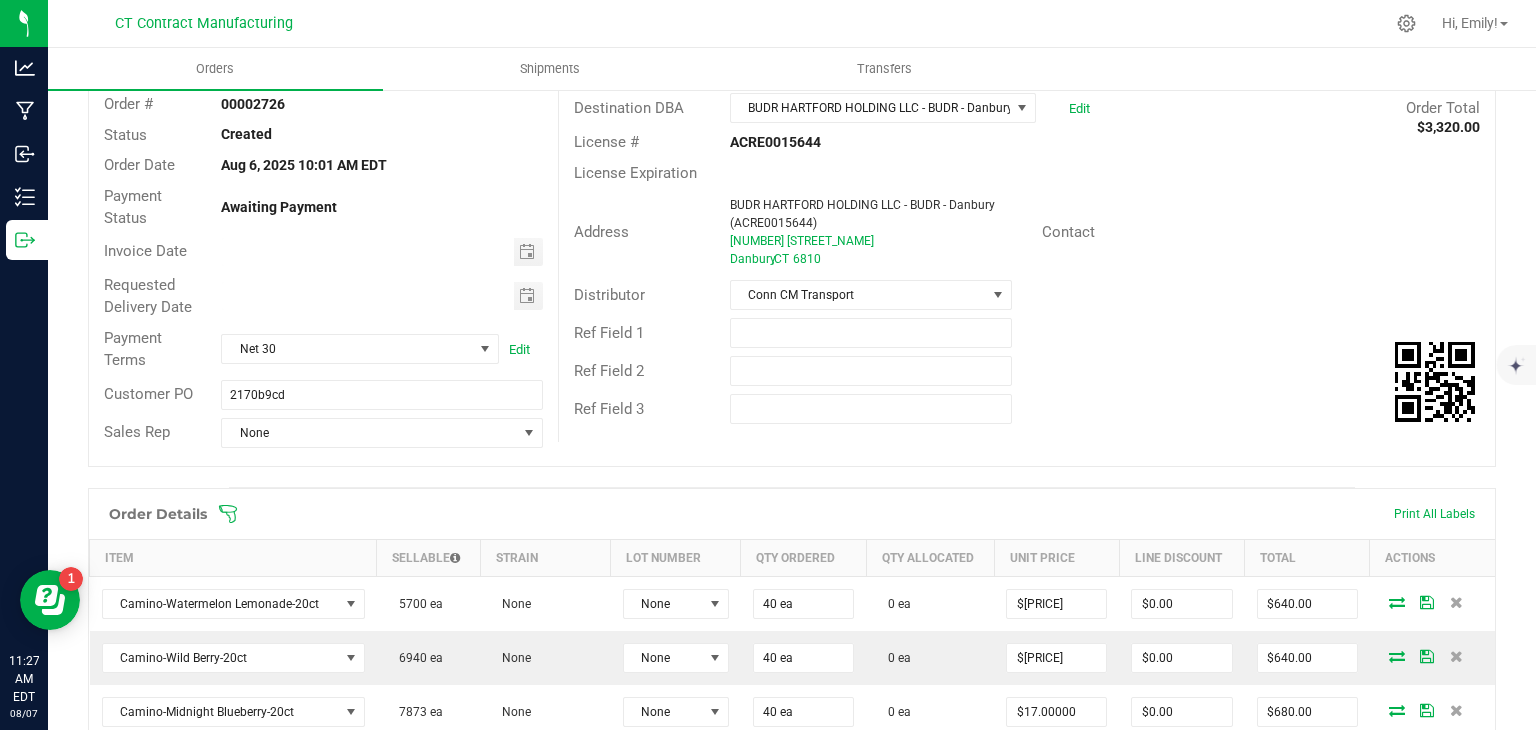 scroll, scrollTop: 300, scrollLeft: 0, axis: vertical 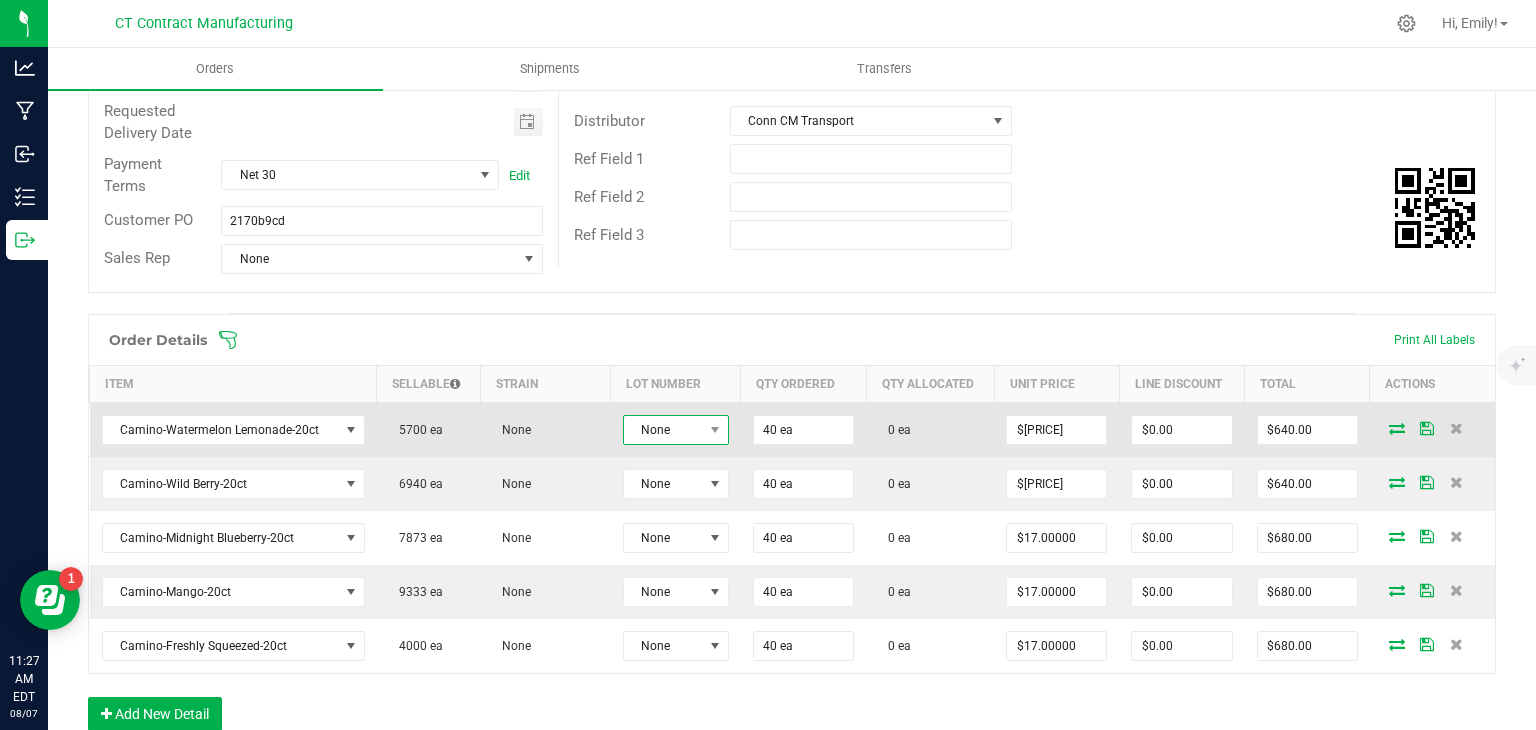 click on "None" at bounding box center (663, 430) 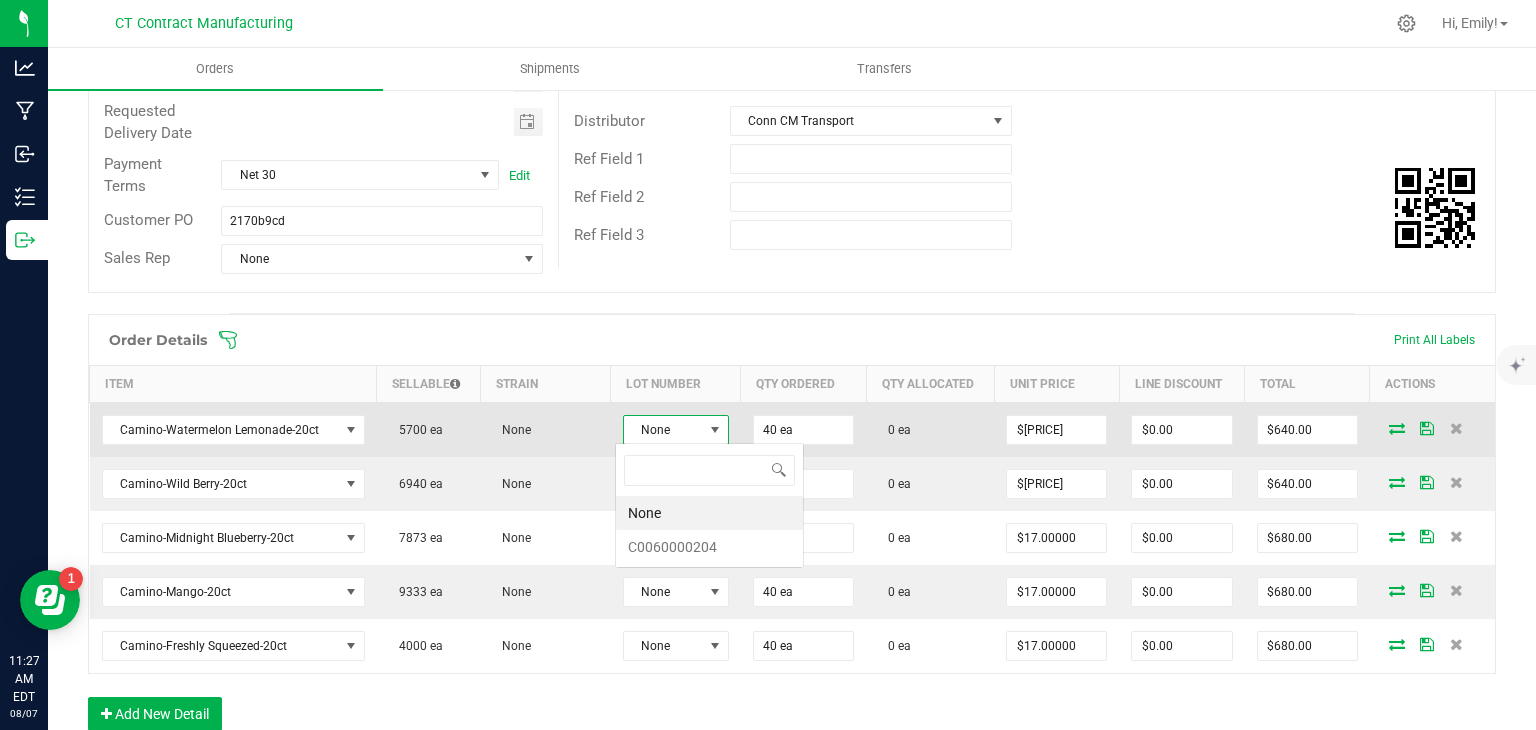 scroll, scrollTop: 99970, scrollLeft: 99894, axis: both 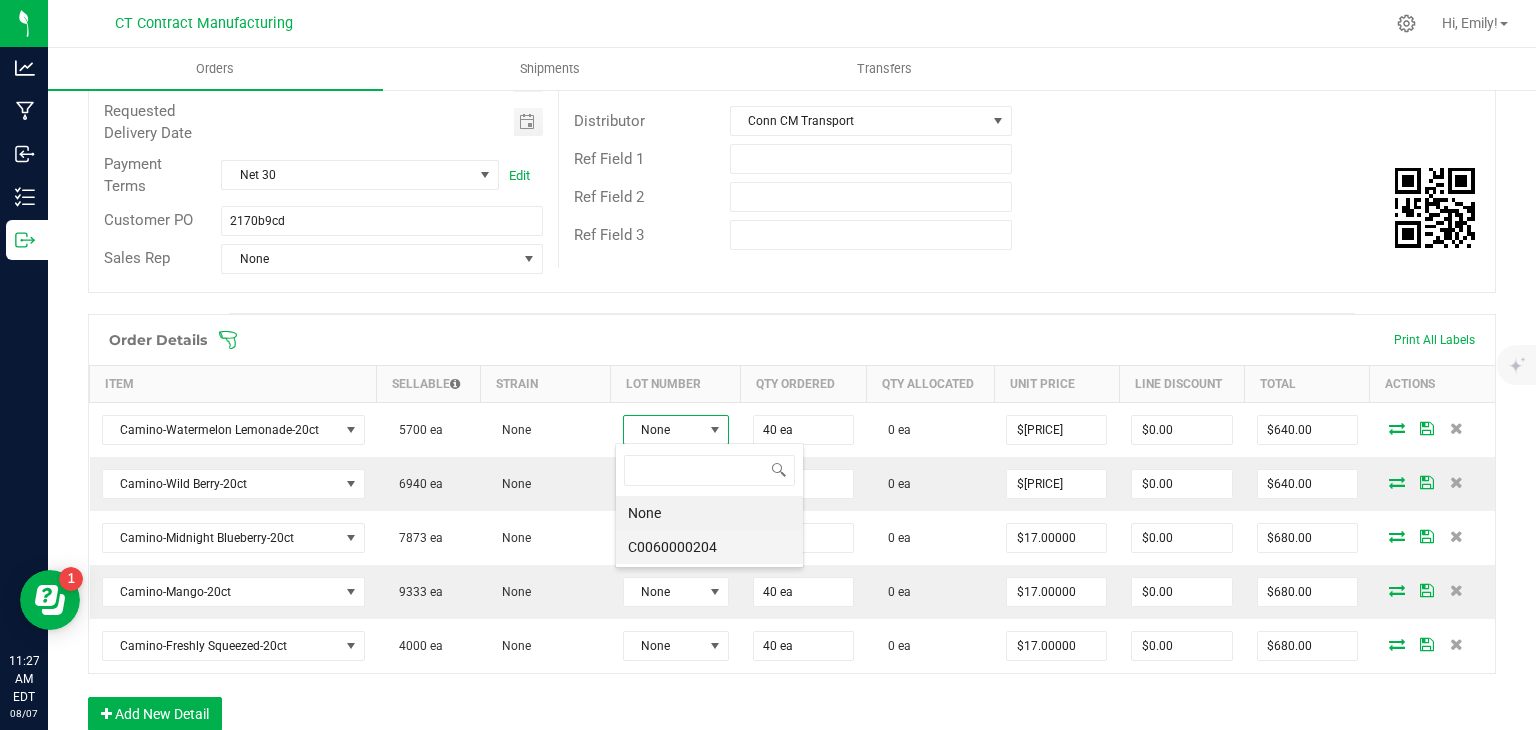 click on "C0060000204" at bounding box center [709, 547] 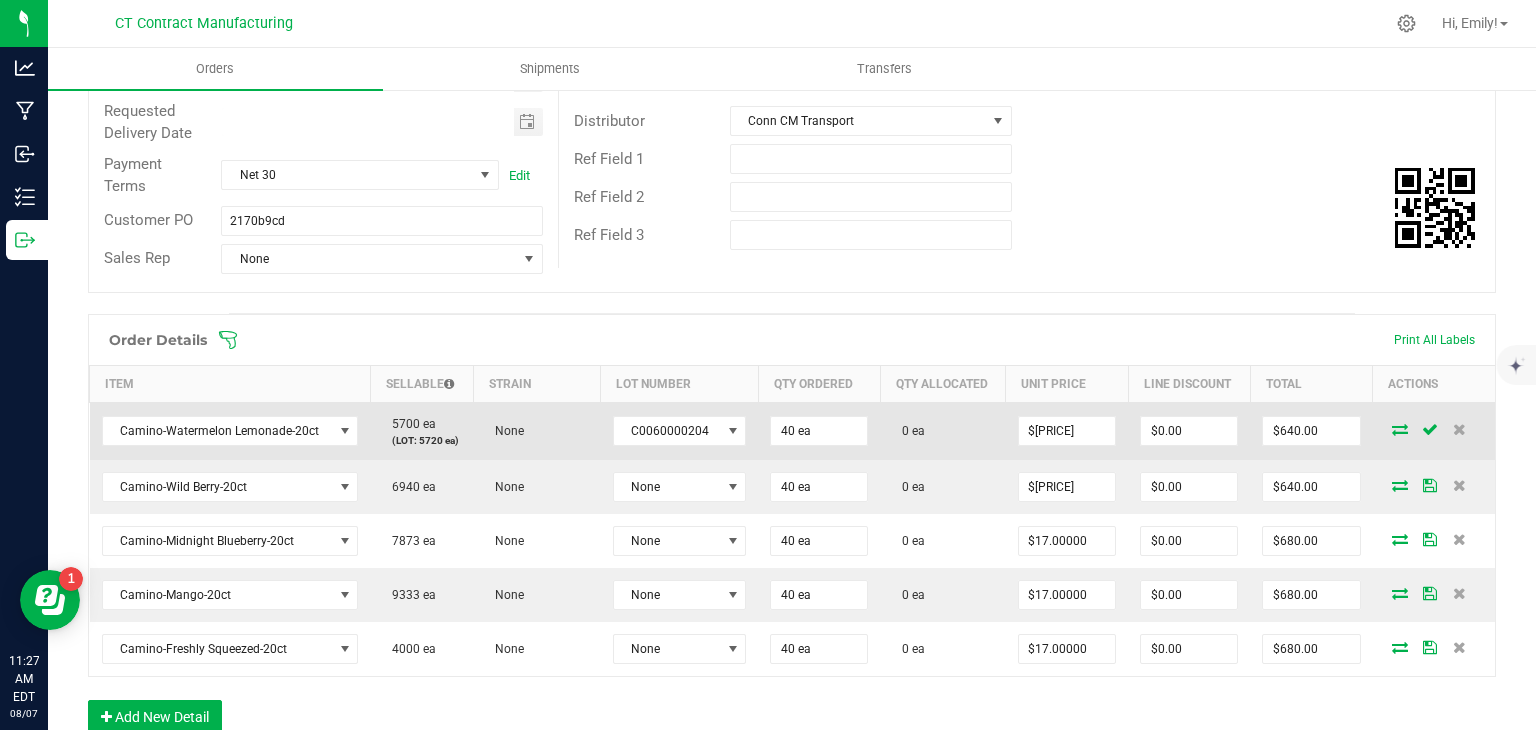 click at bounding box center [1400, 429] 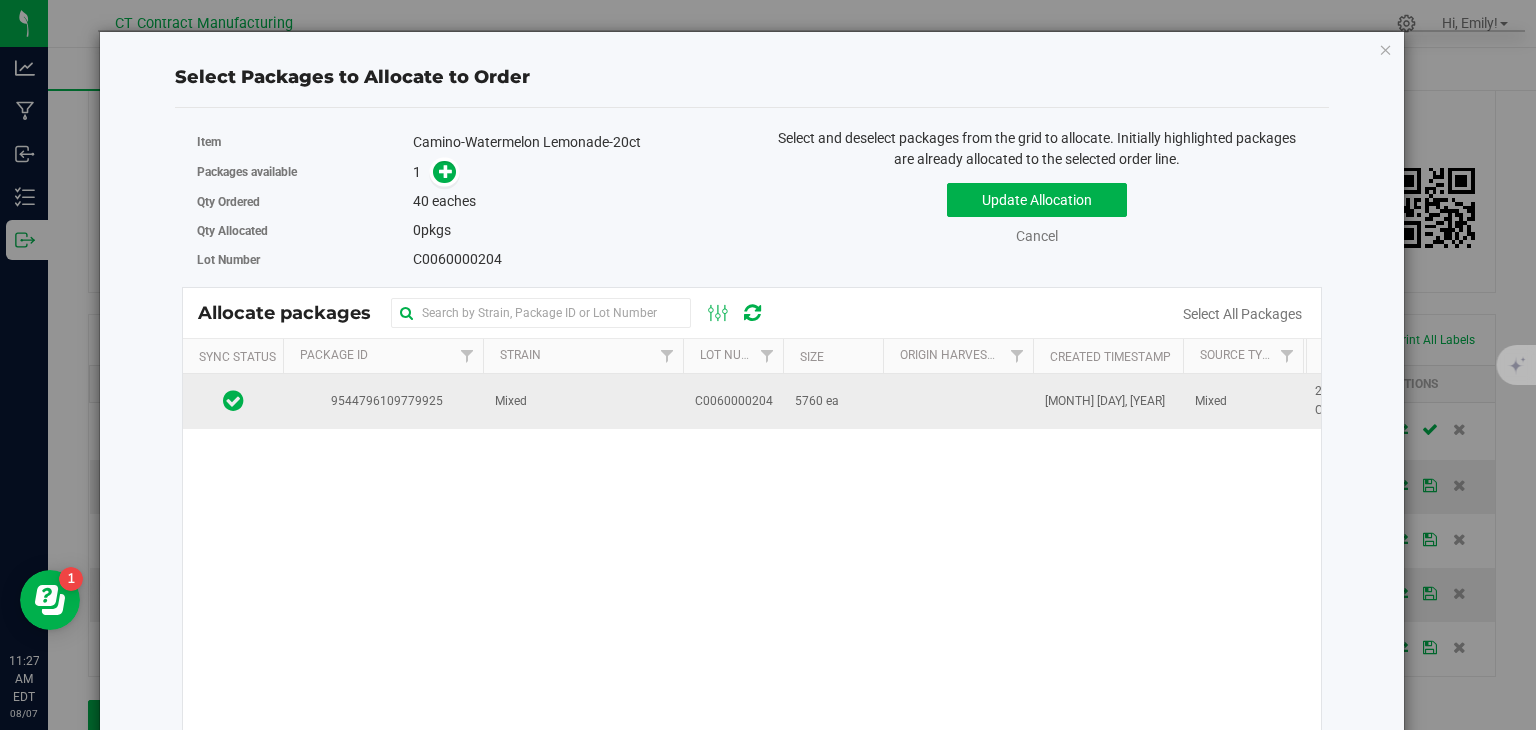 click on "9544796109779925" at bounding box center [383, 401] 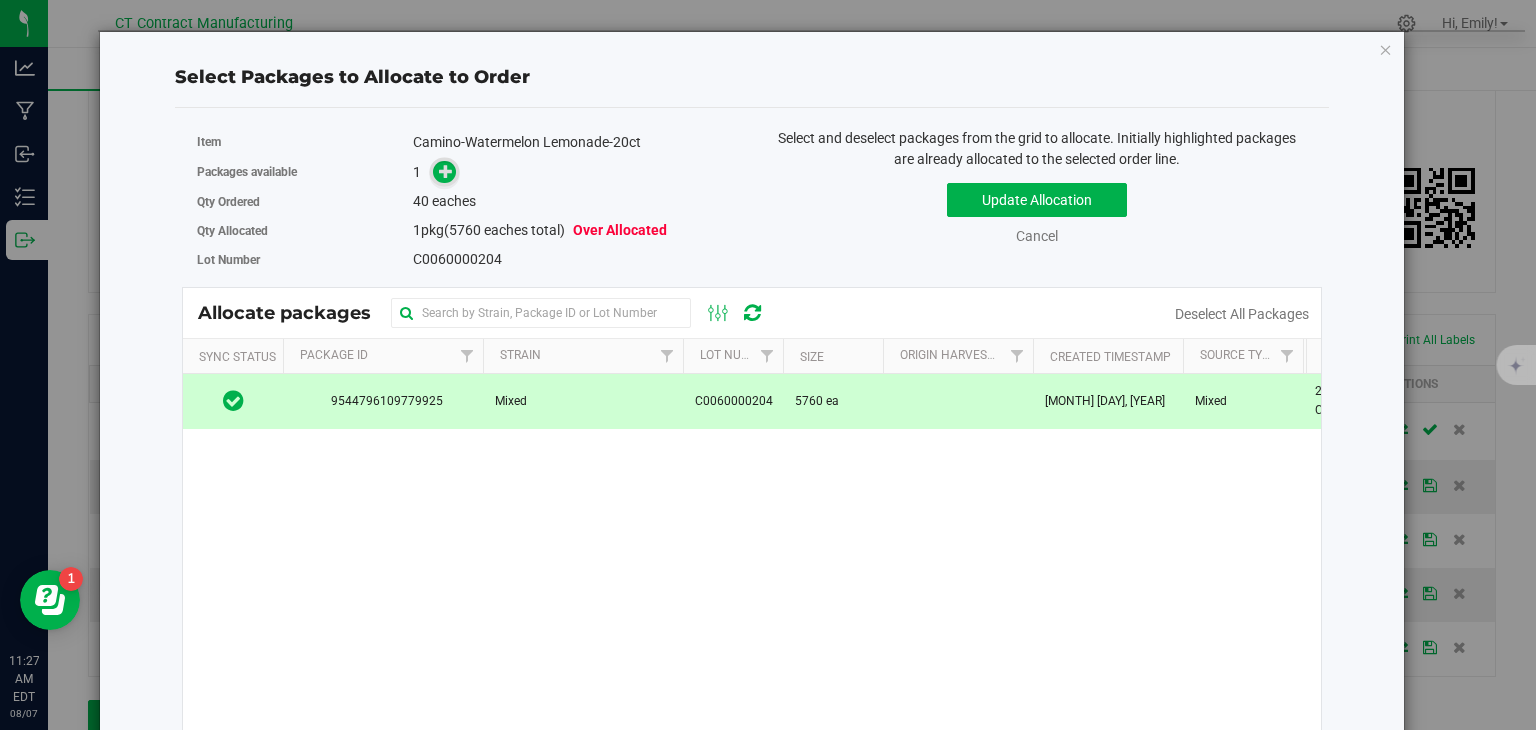 click at bounding box center [446, 171] 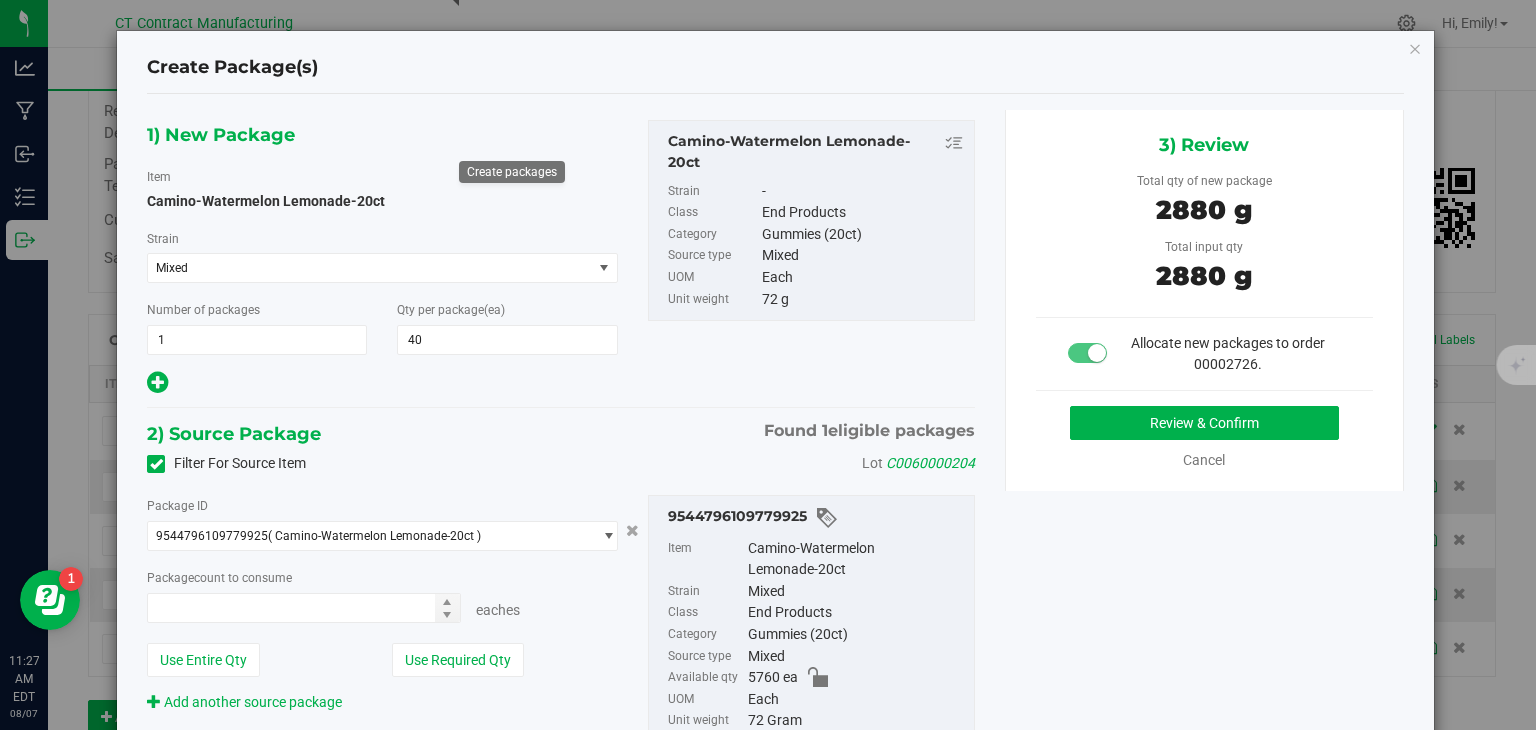 type on "40 ea" 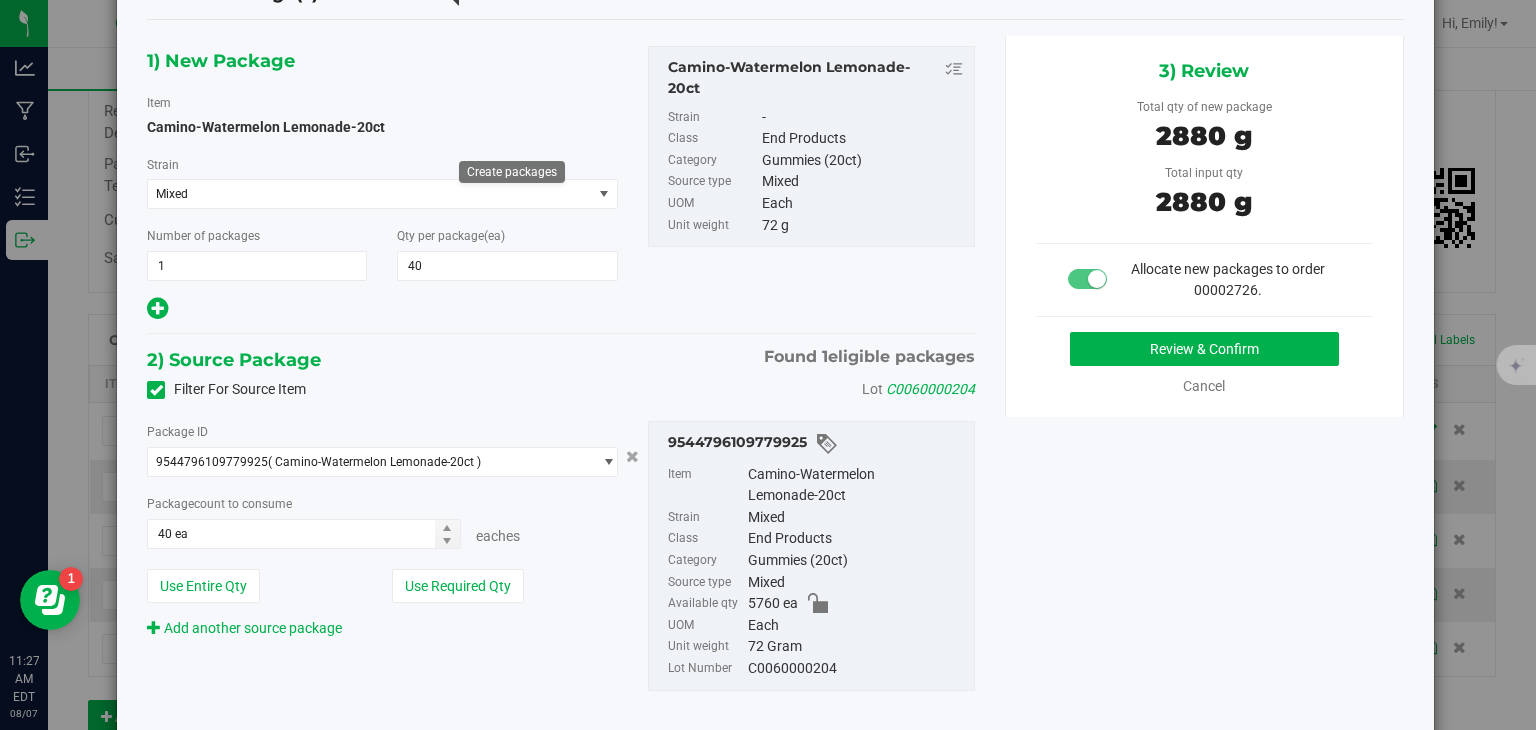 scroll, scrollTop: 123, scrollLeft: 0, axis: vertical 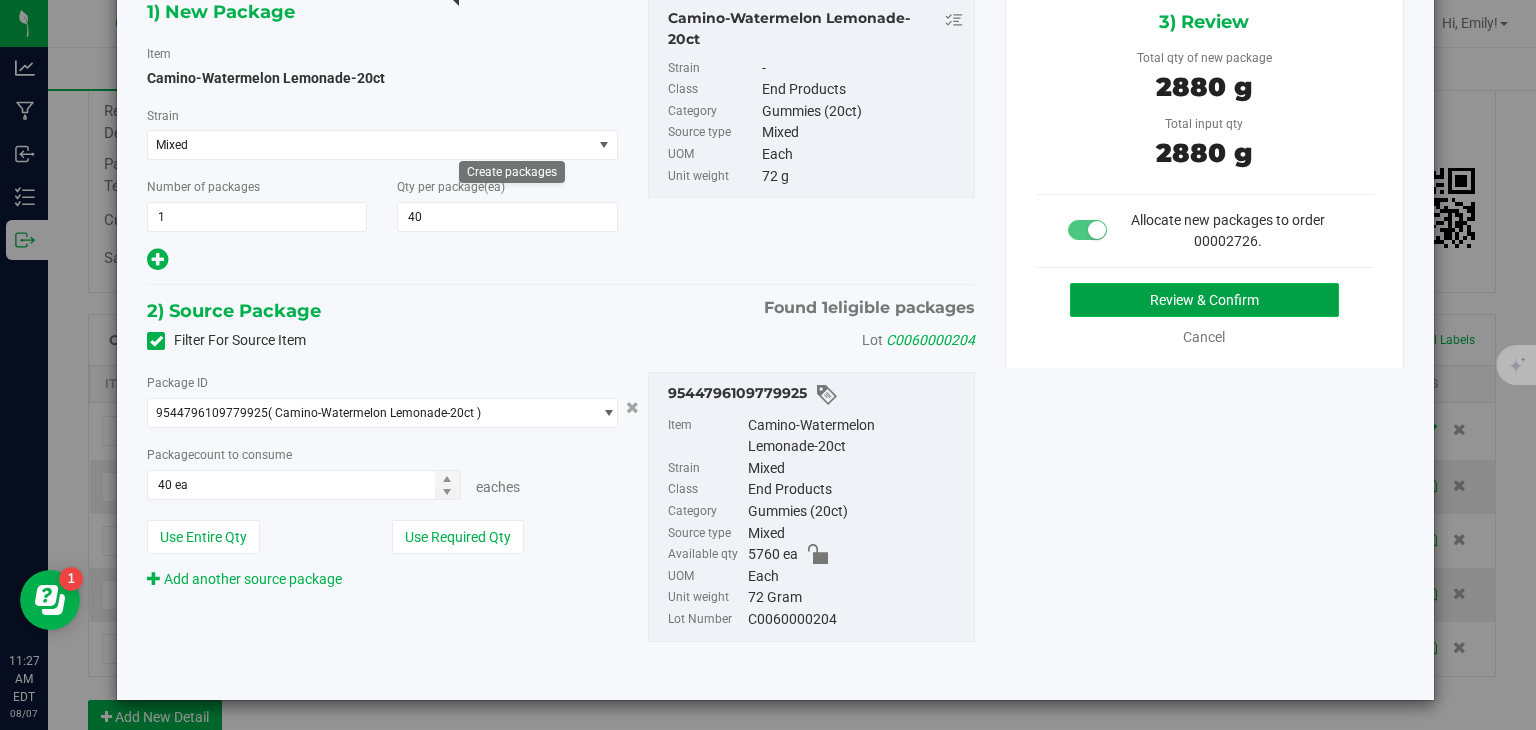 click on "Review & Confirm" at bounding box center [1204, 300] 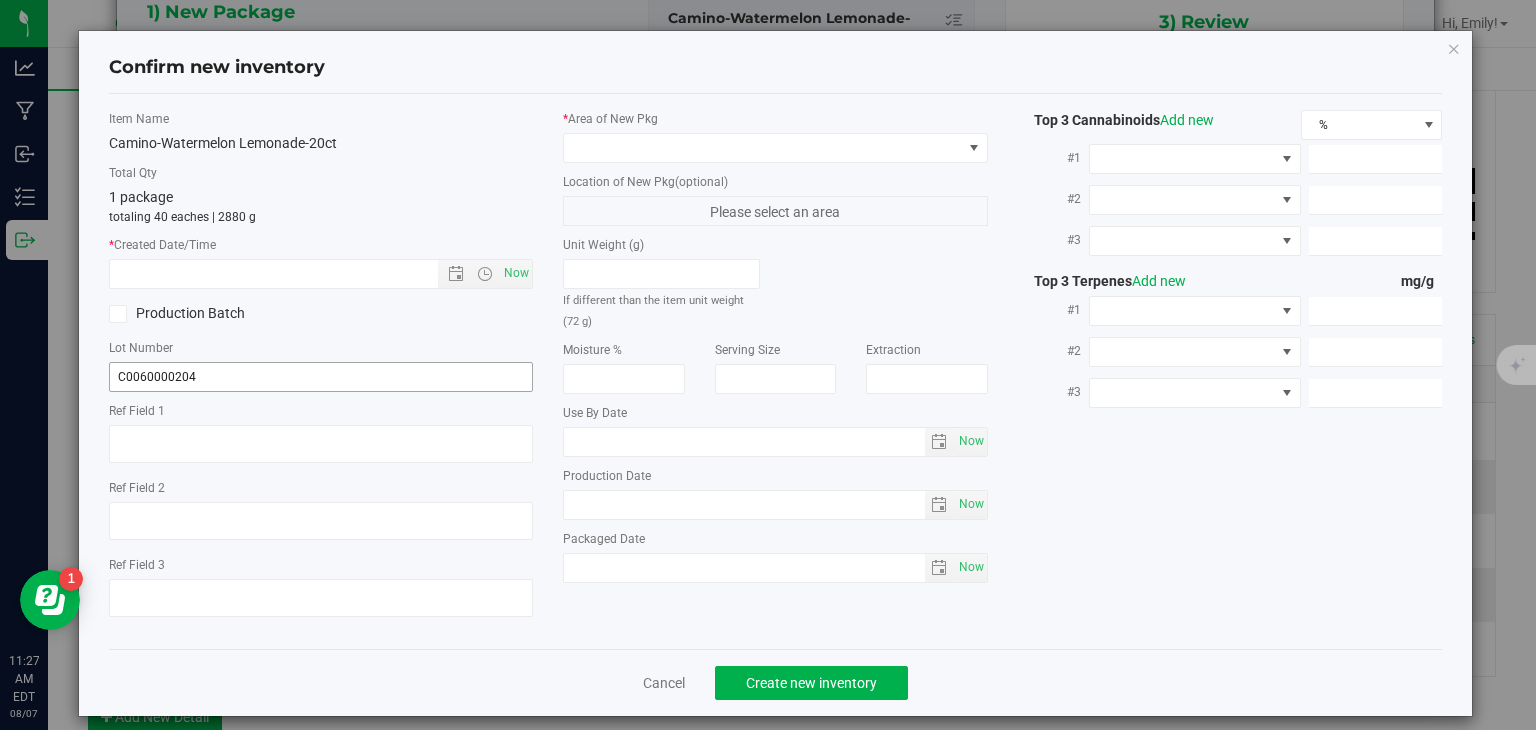type on "250611-CMOWL003A" 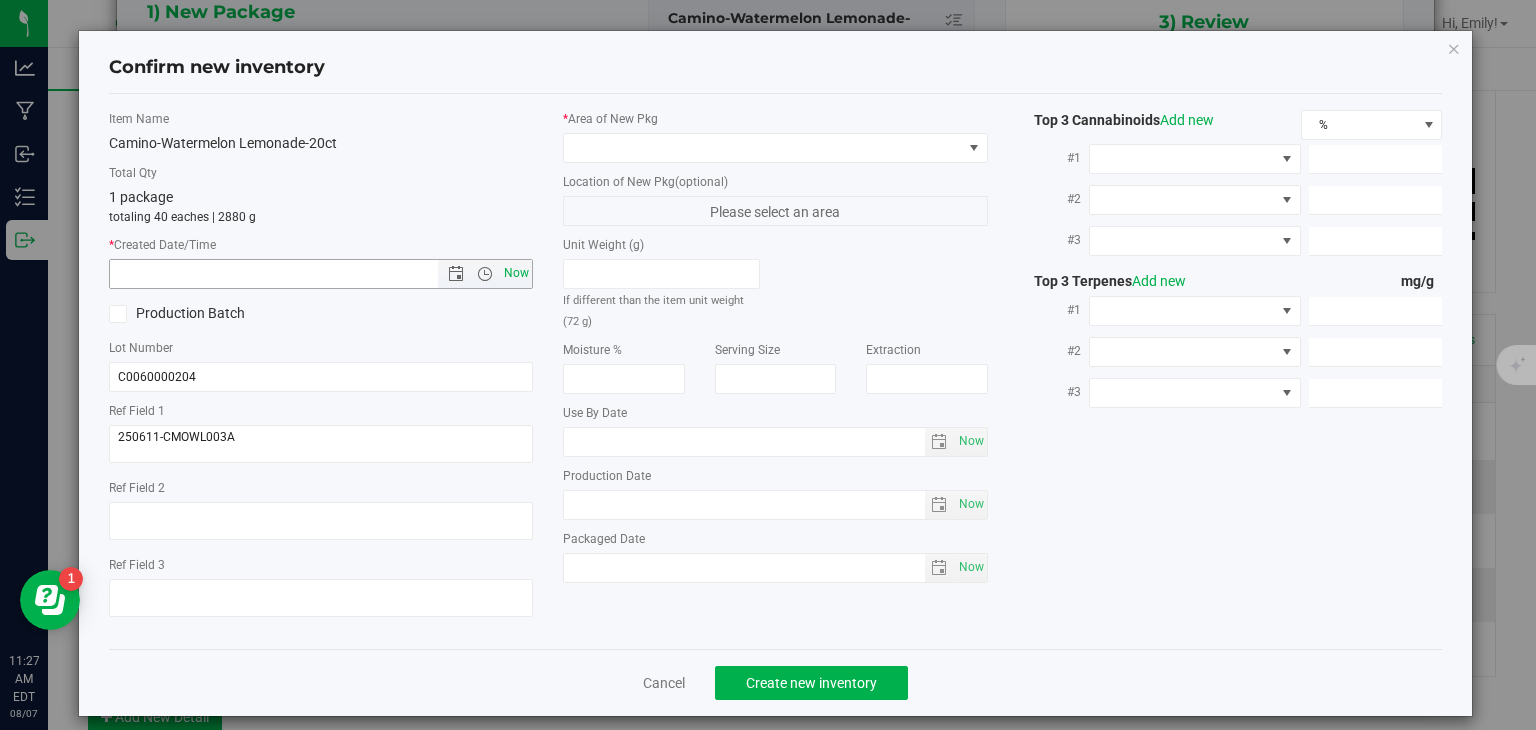 click on "Now" at bounding box center [517, 273] 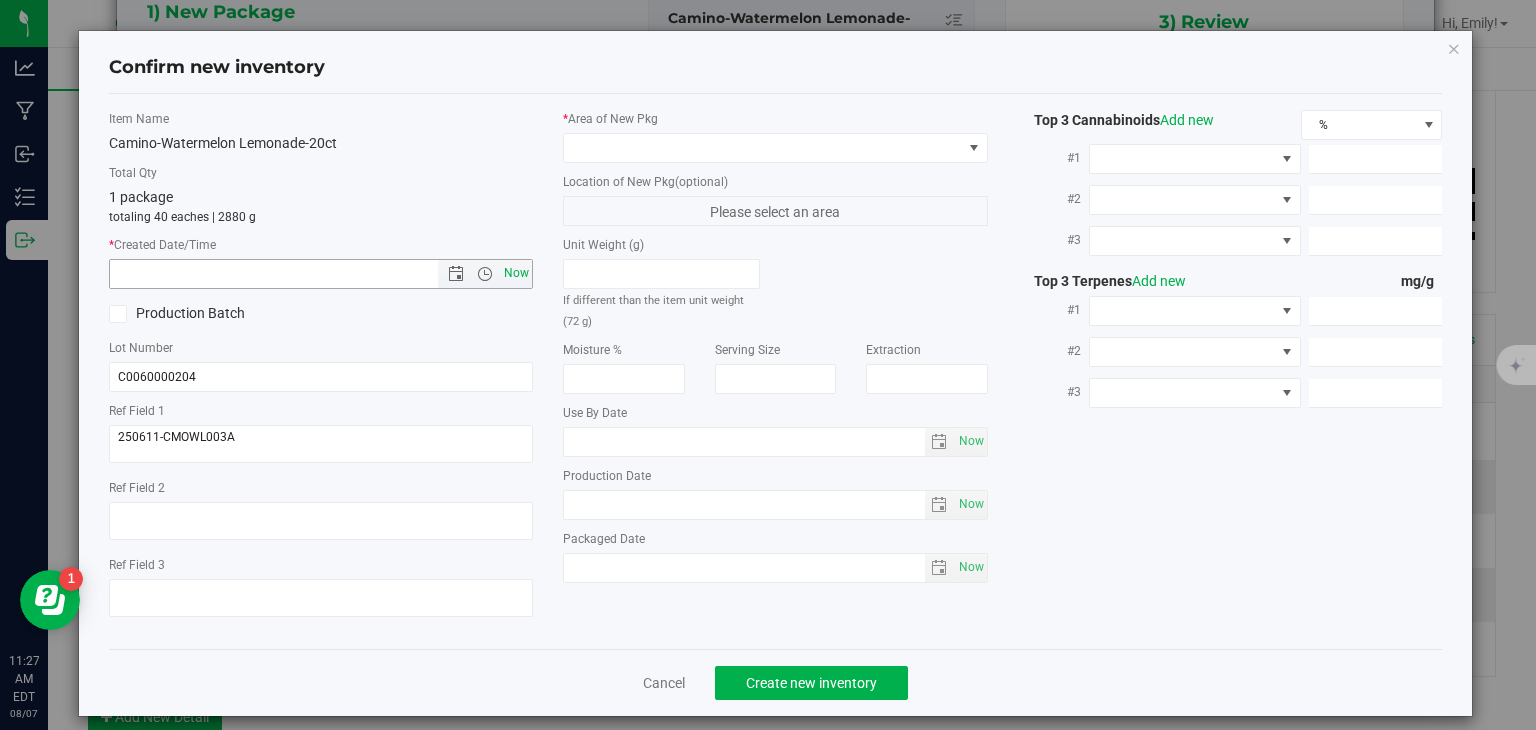 type on "8/7/2025 11:27 AM" 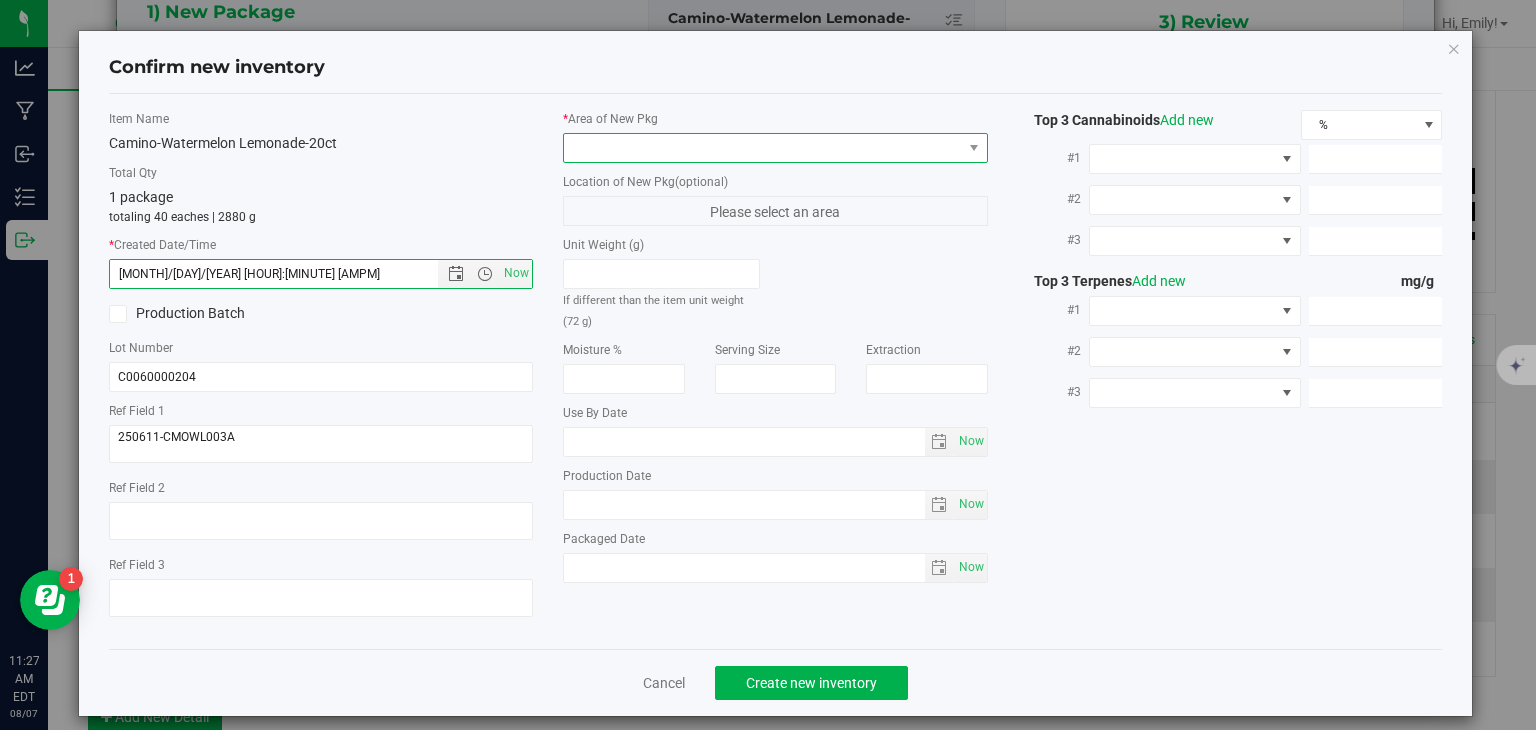 click at bounding box center [763, 148] 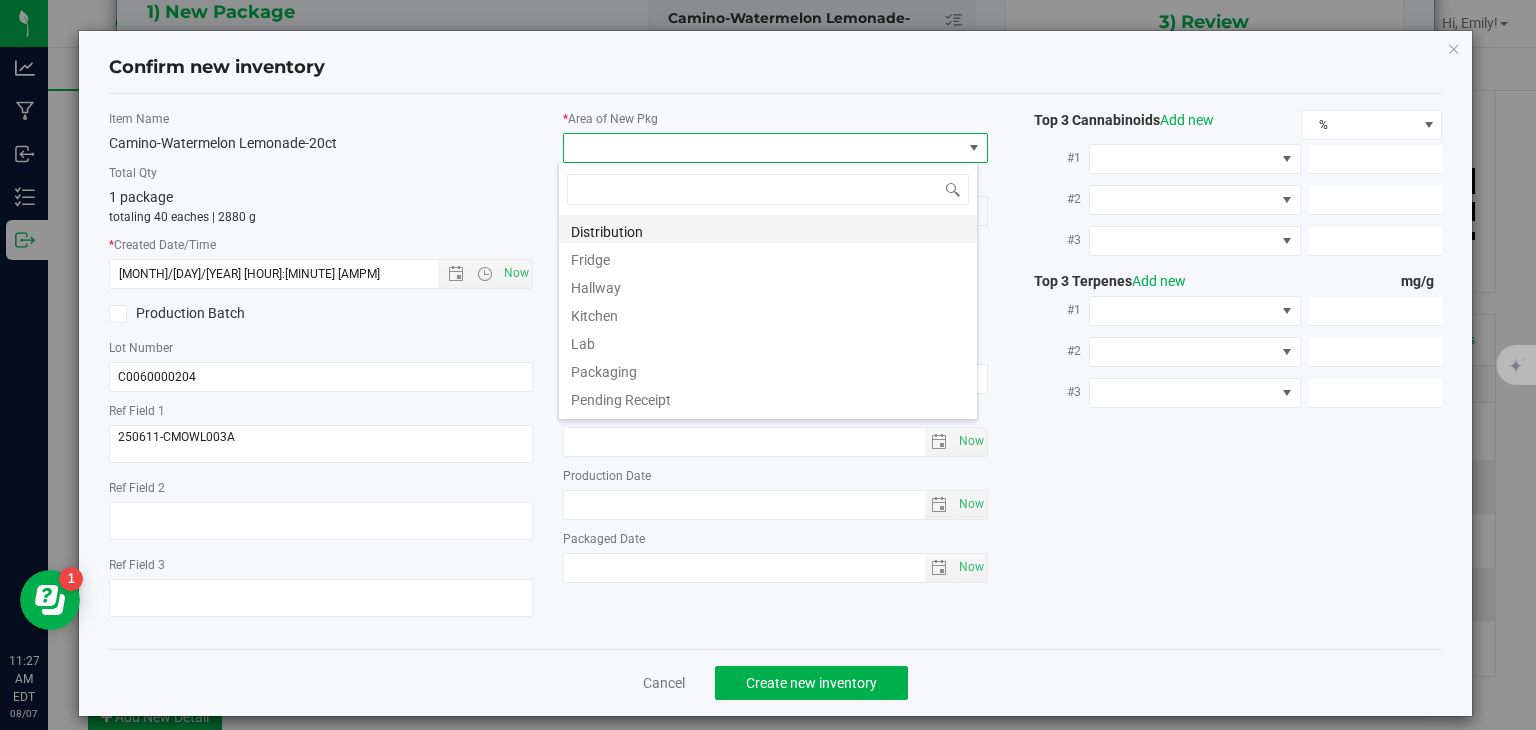 scroll, scrollTop: 99970, scrollLeft: 99580, axis: both 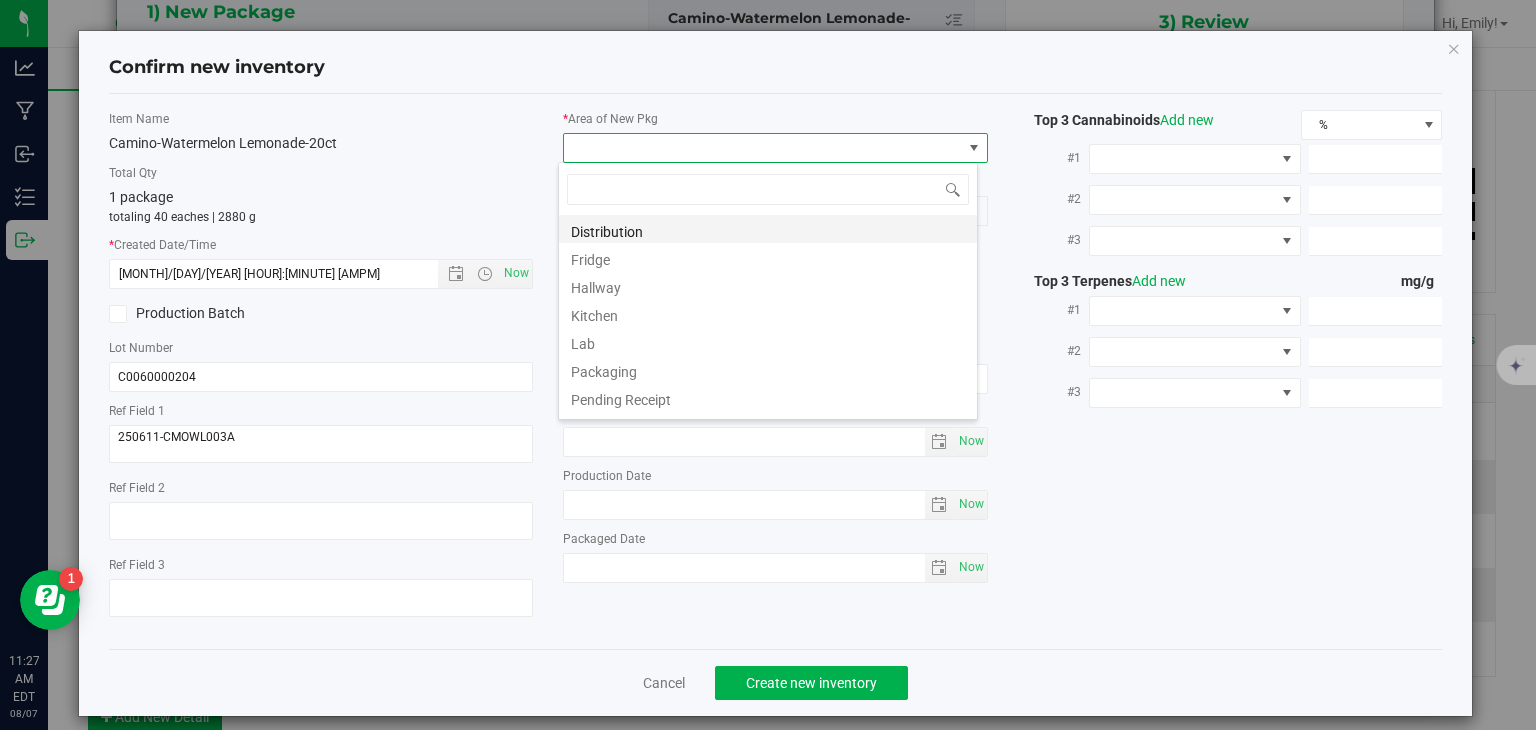 click on "Distribution" at bounding box center (768, 229) 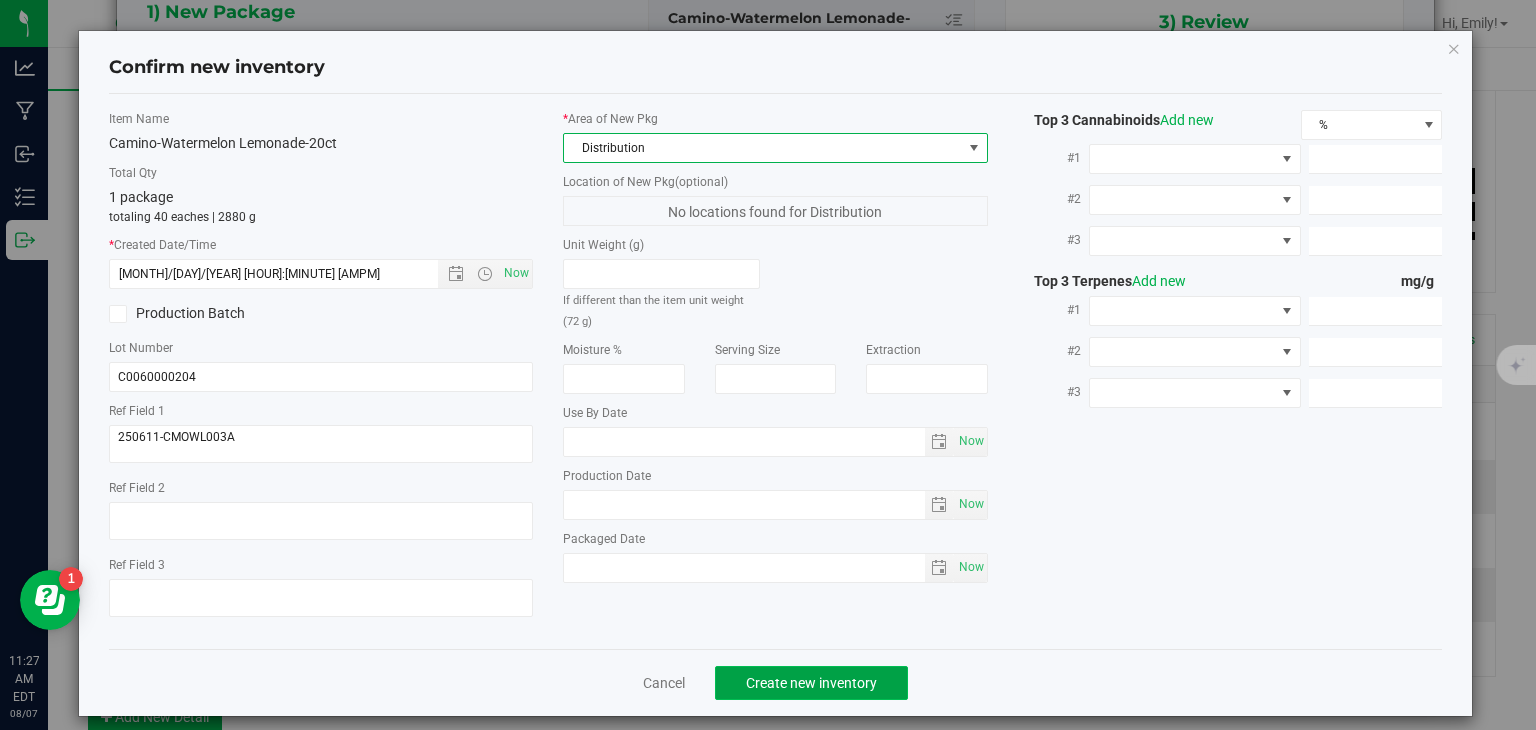 click on "Create new inventory" 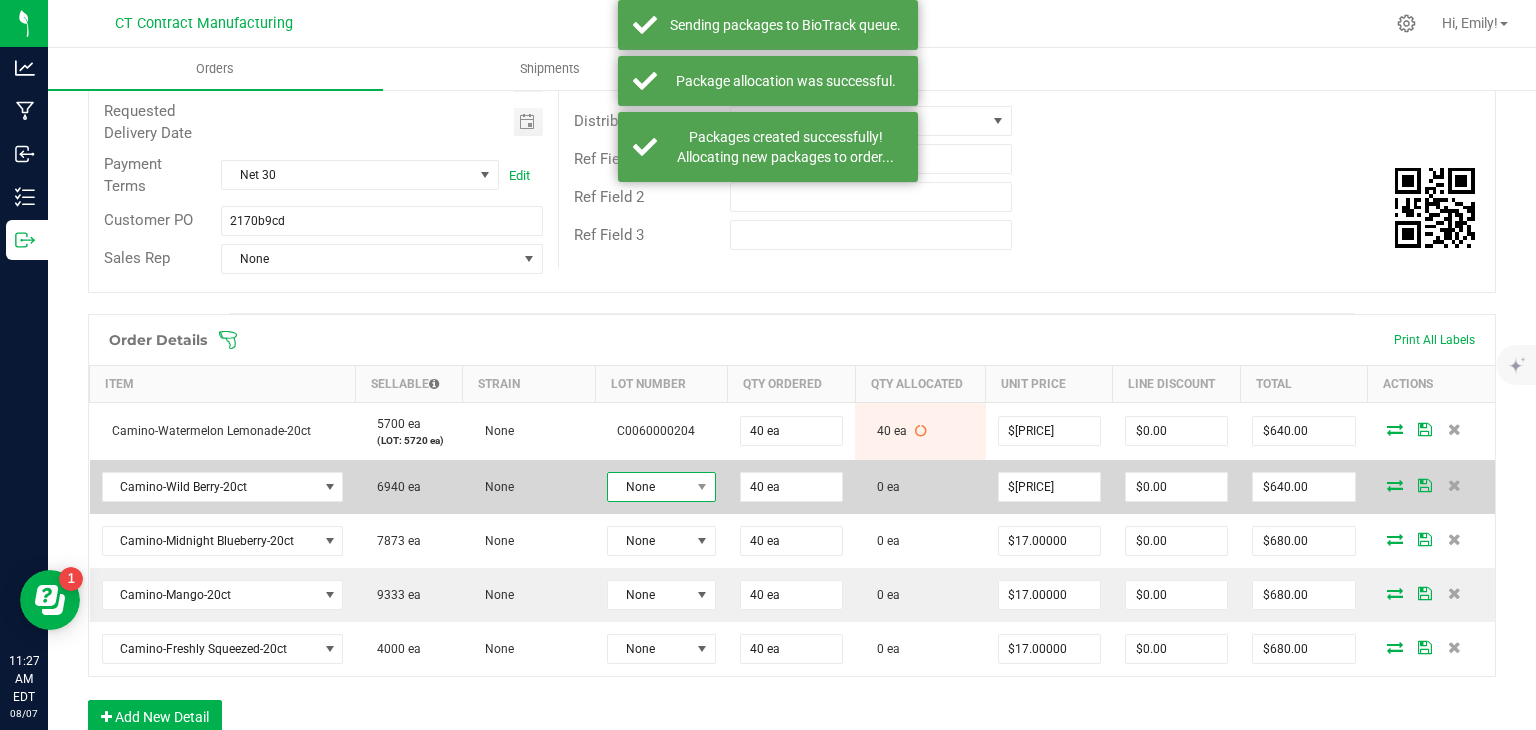 click on "None" at bounding box center (649, 487) 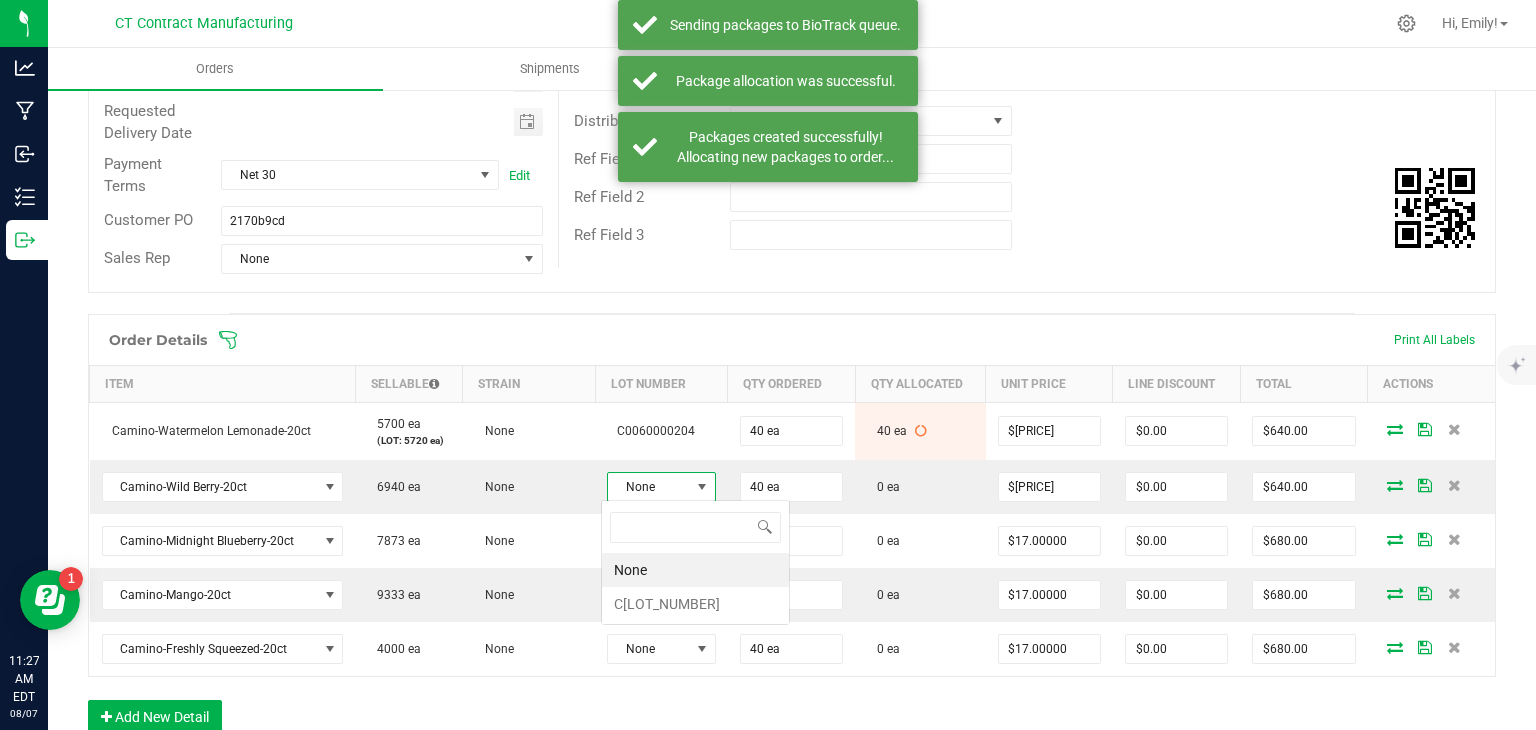 scroll, scrollTop: 99970, scrollLeft: 99892, axis: both 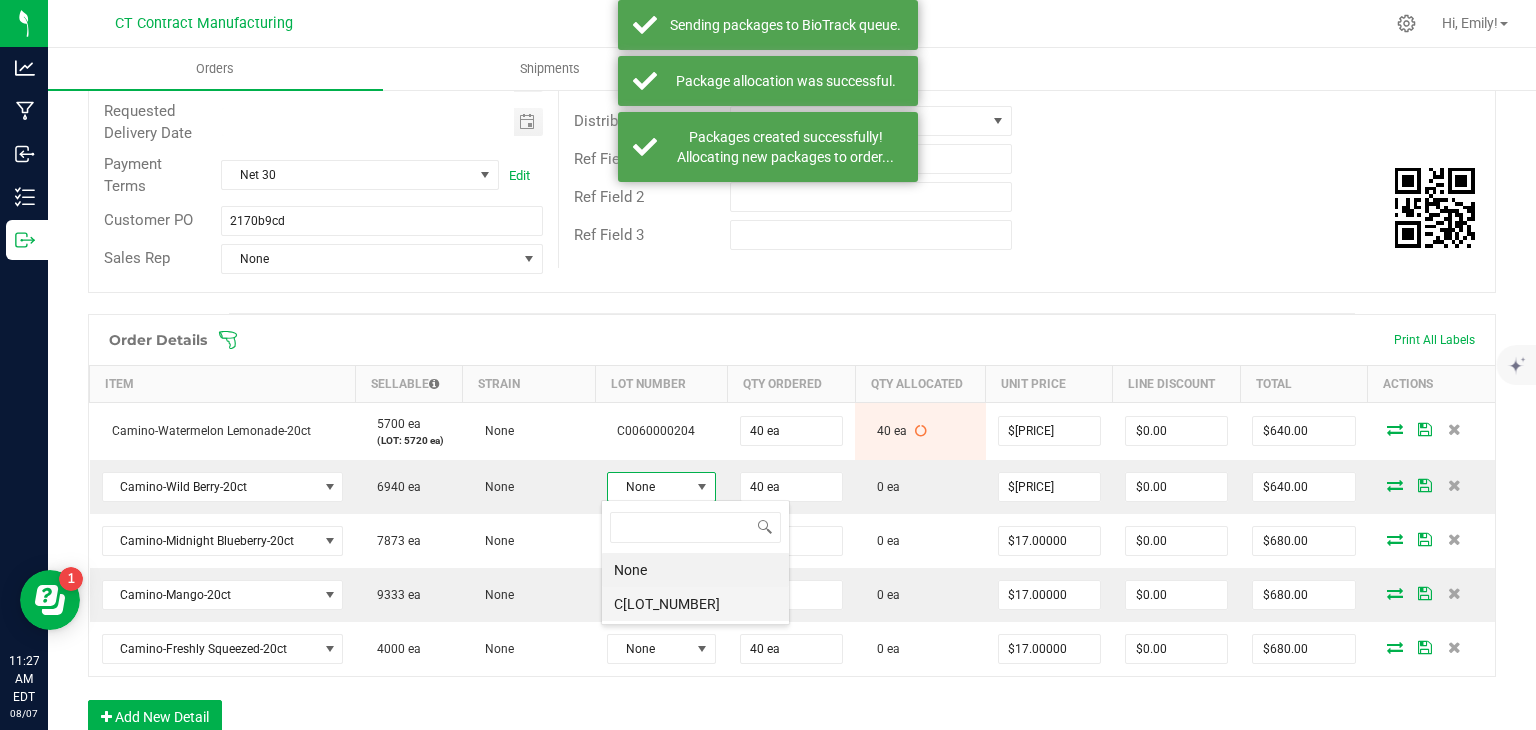 click on "C0060000205" at bounding box center [695, 604] 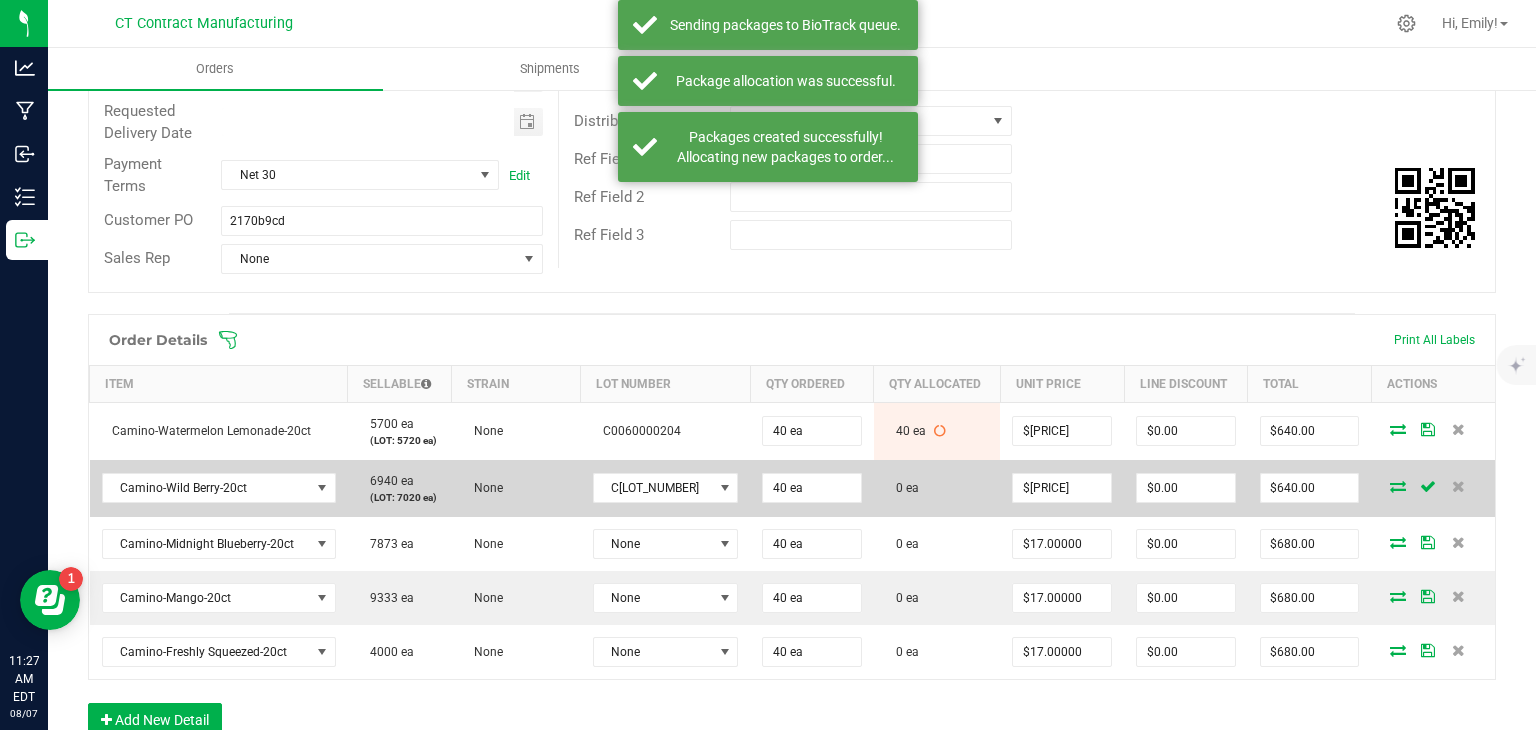 click at bounding box center [1398, 486] 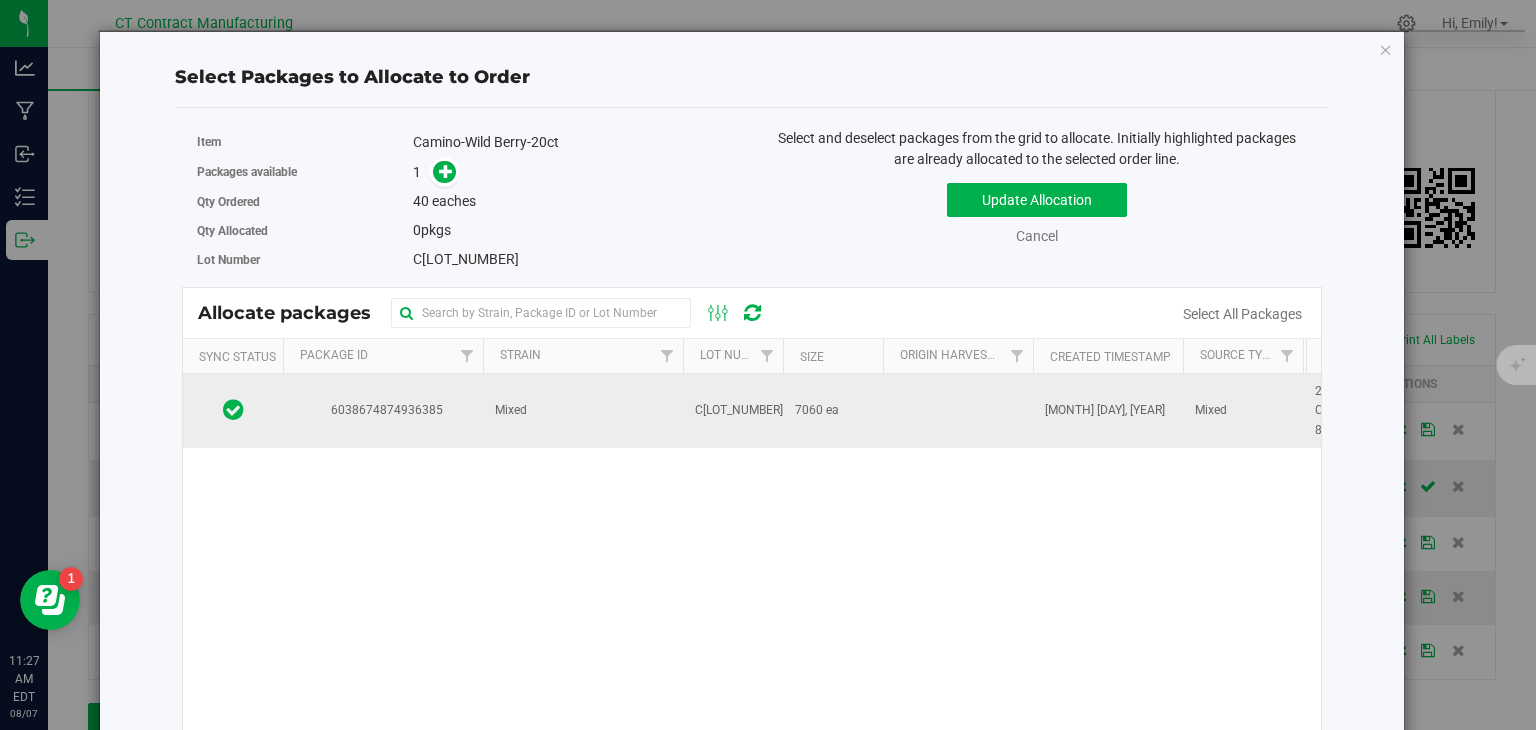 click on "Mixed" at bounding box center [511, 410] 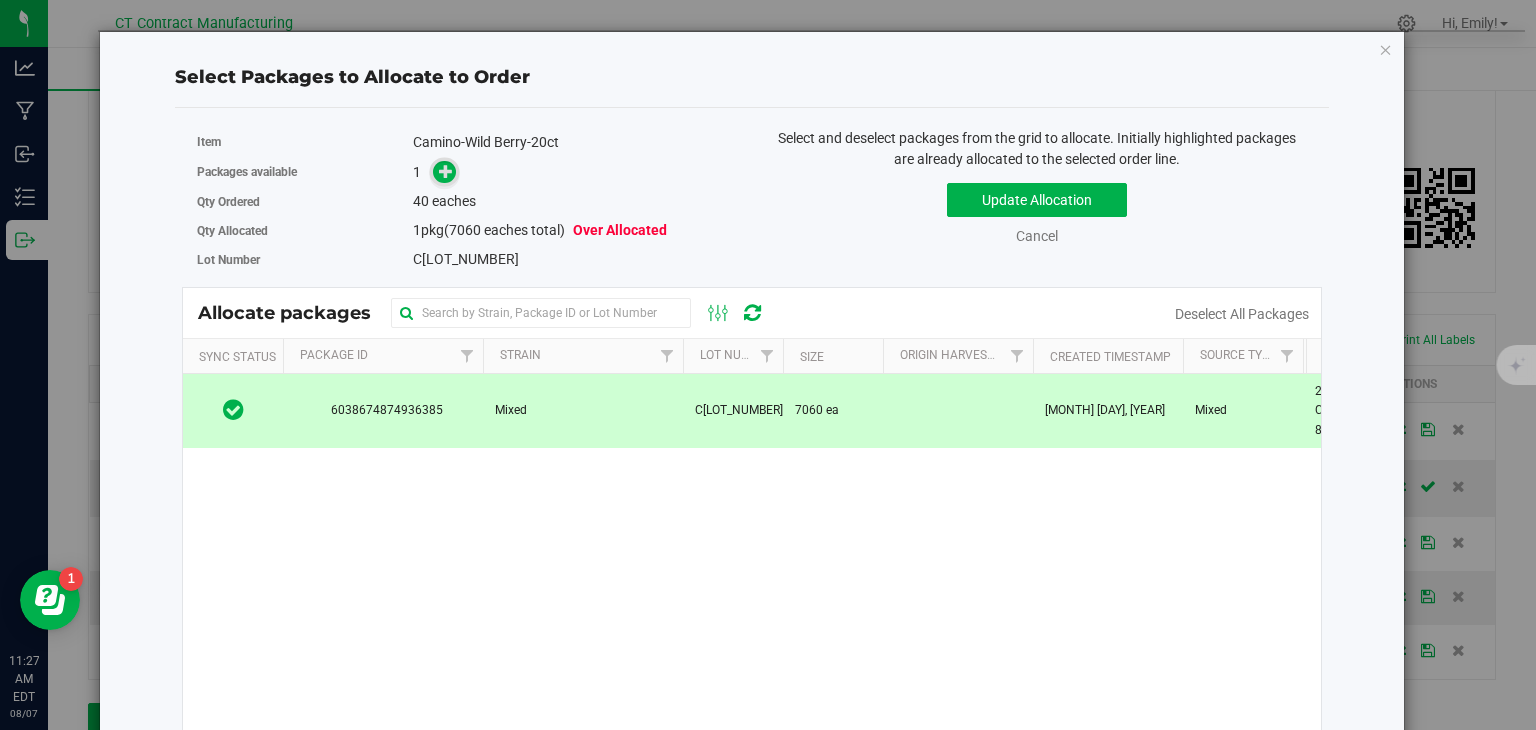click at bounding box center [446, 171] 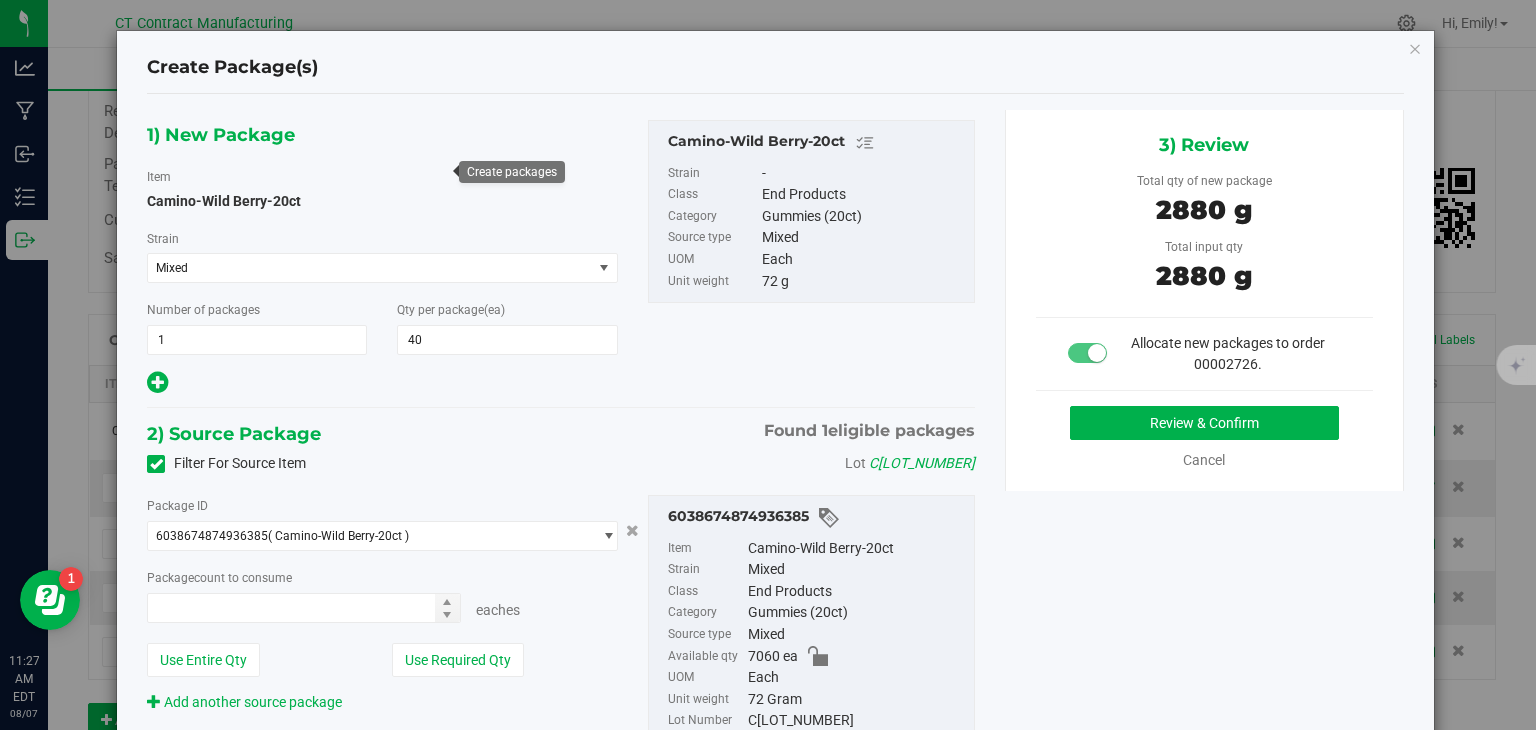 type on "40 ea" 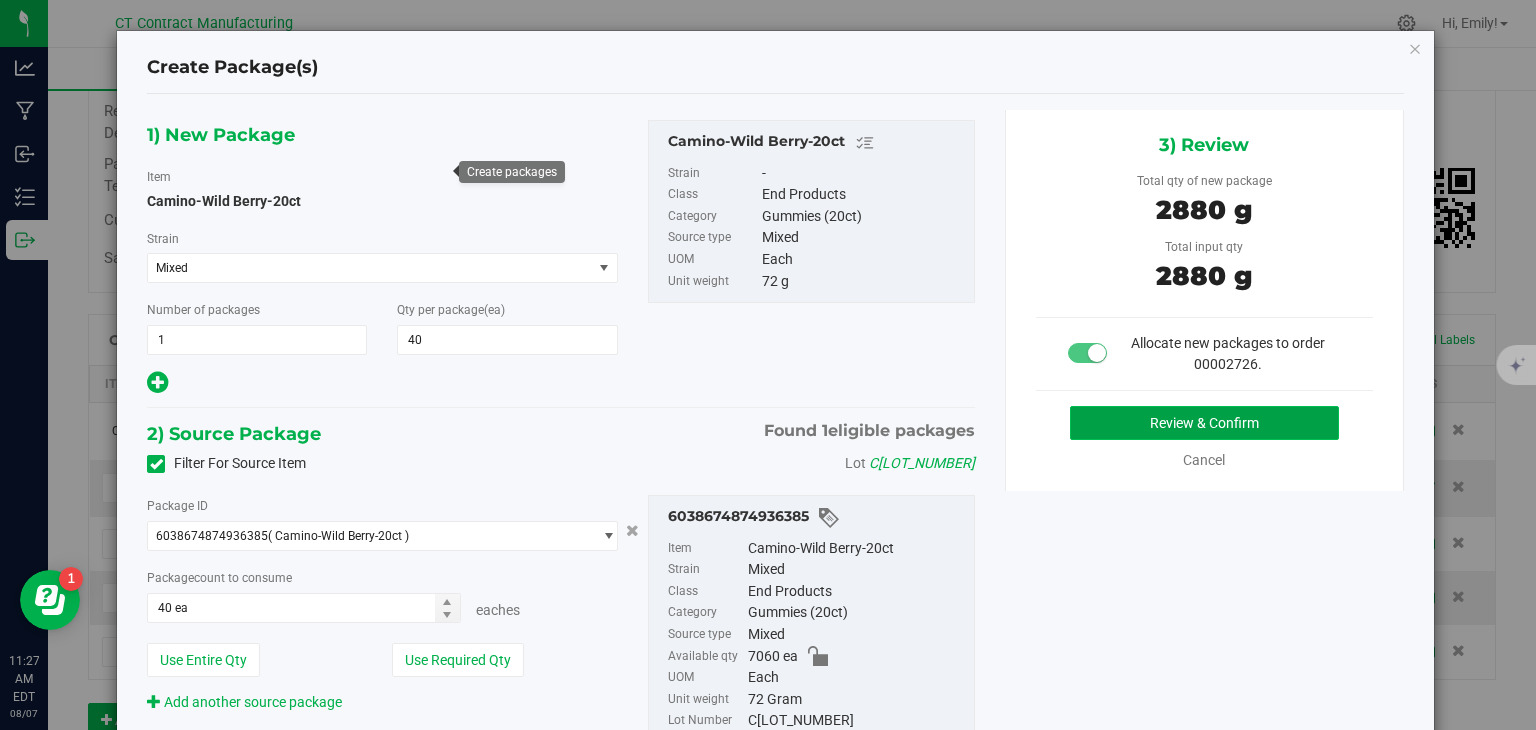 click on "Review & Confirm" at bounding box center [1204, 423] 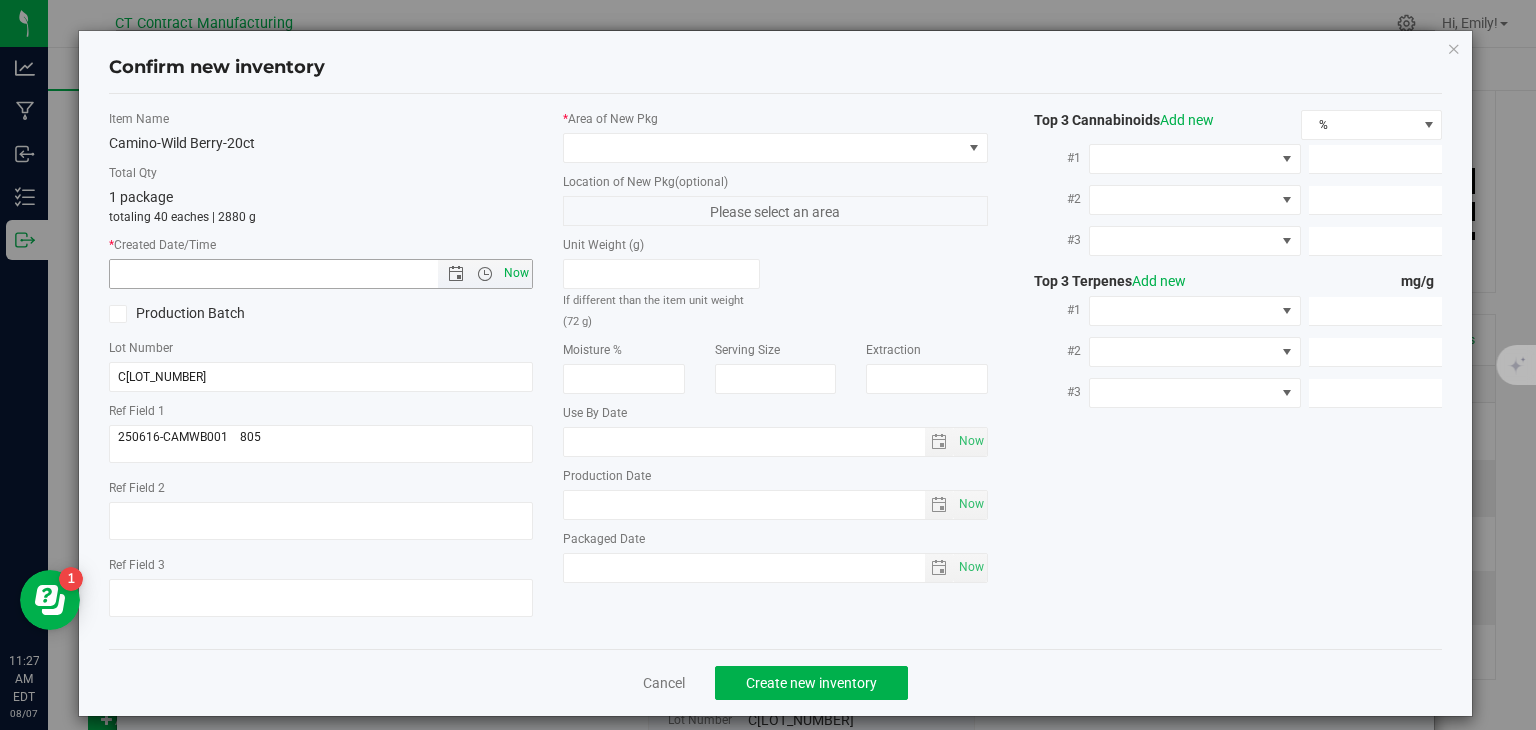 click on "Now" at bounding box center (517, 273) 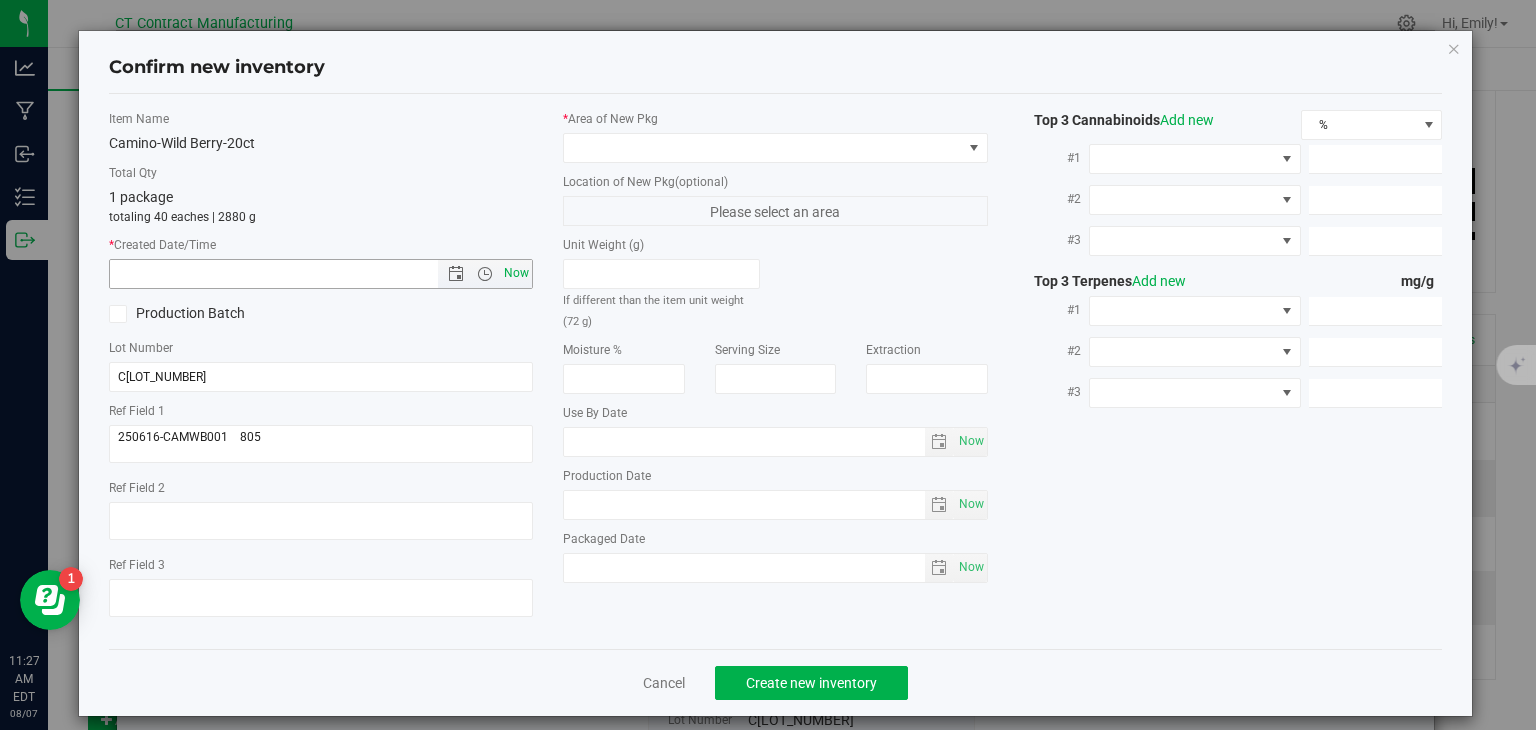 type on "8/7/2025 11:27 AM" 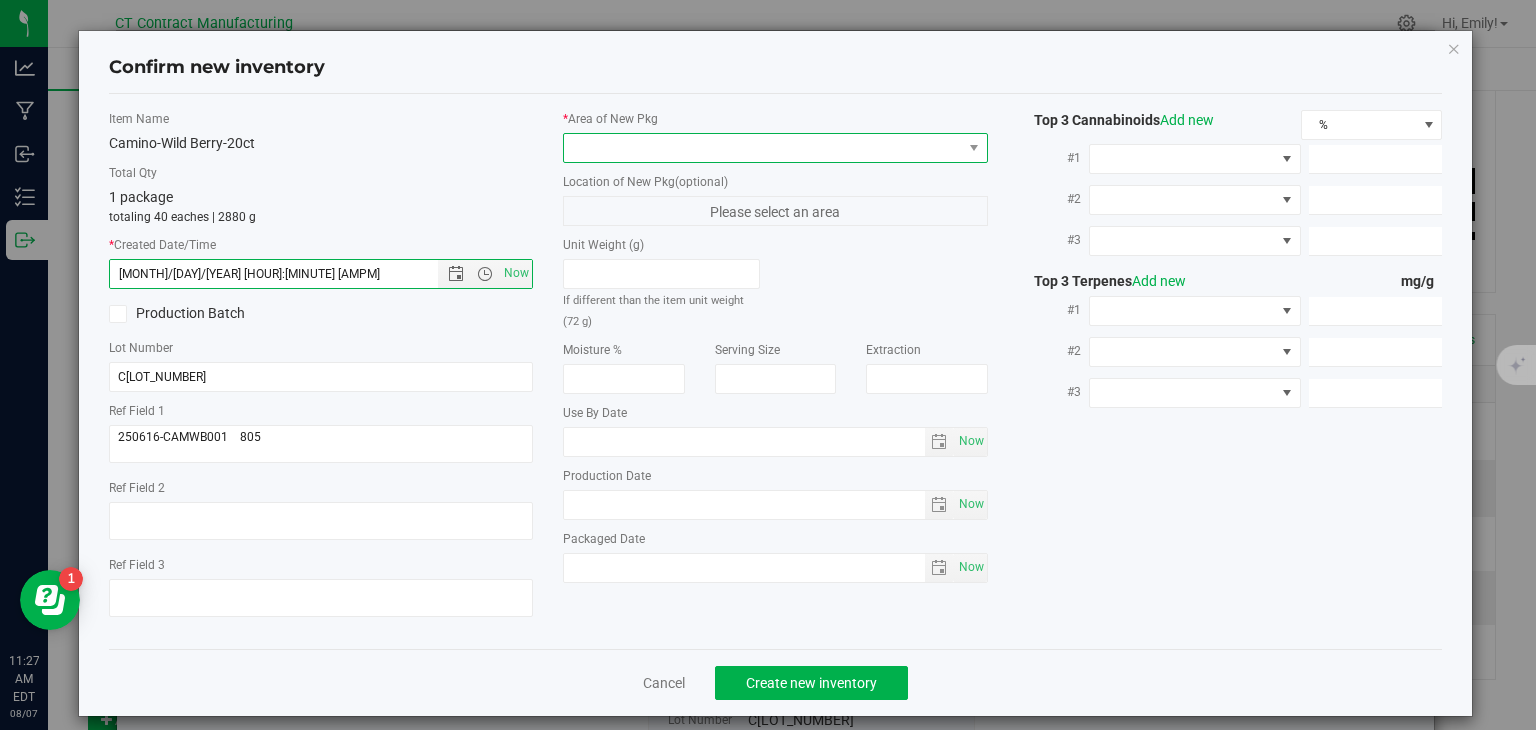 click at bounding box center (763, 148) 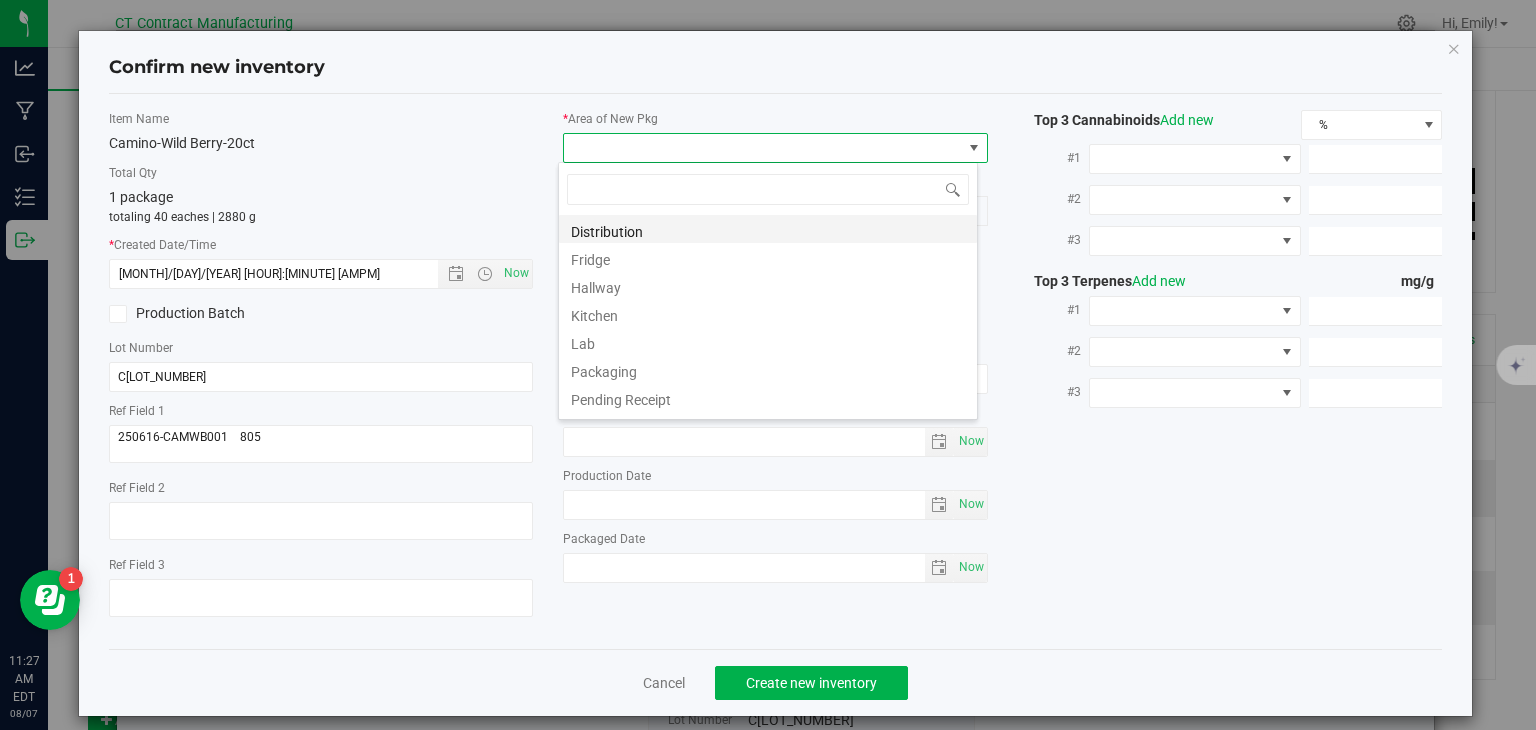 scroll, scrollTop: 99970, scrollLeft: 99580, axis: both 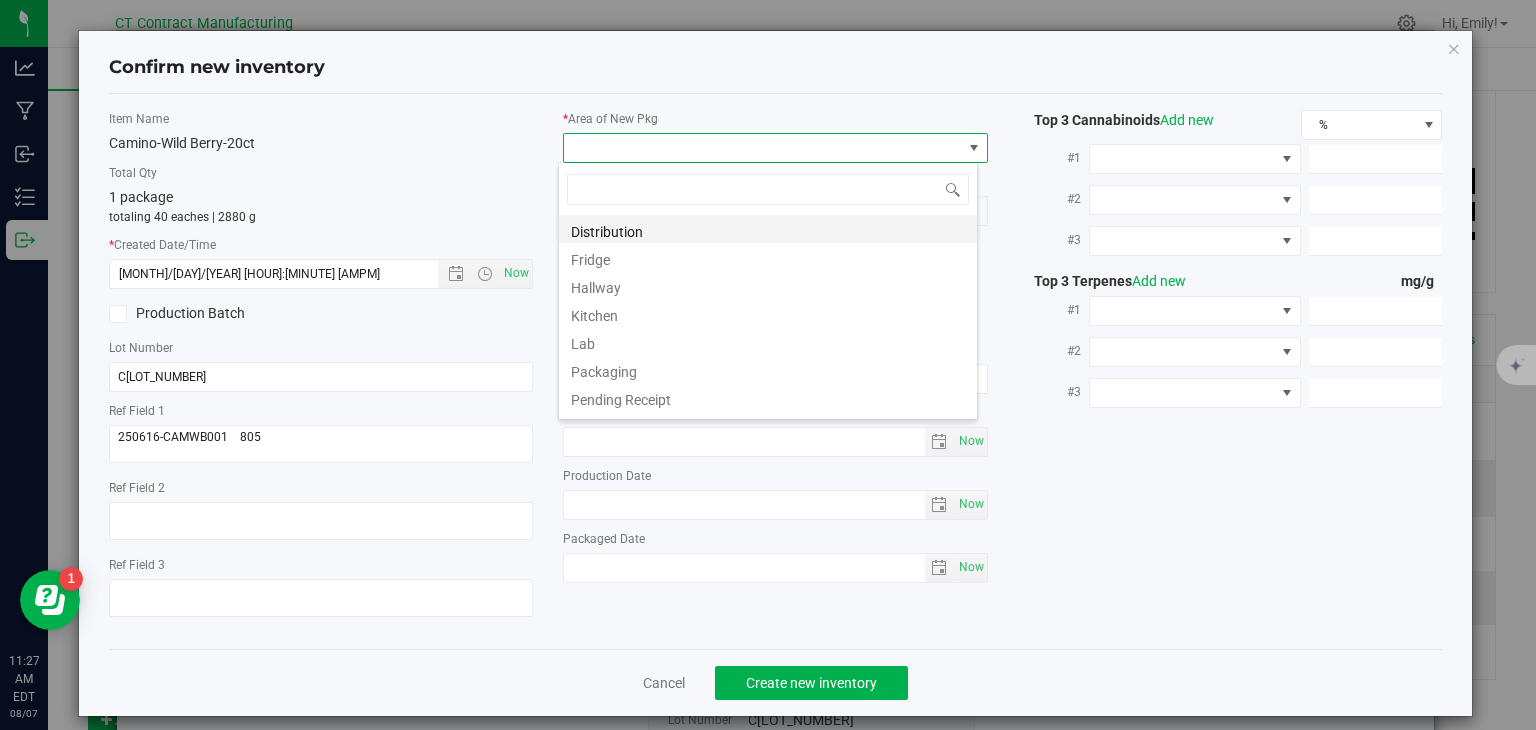 click on "Distribution" at bounding box center (768, 229) 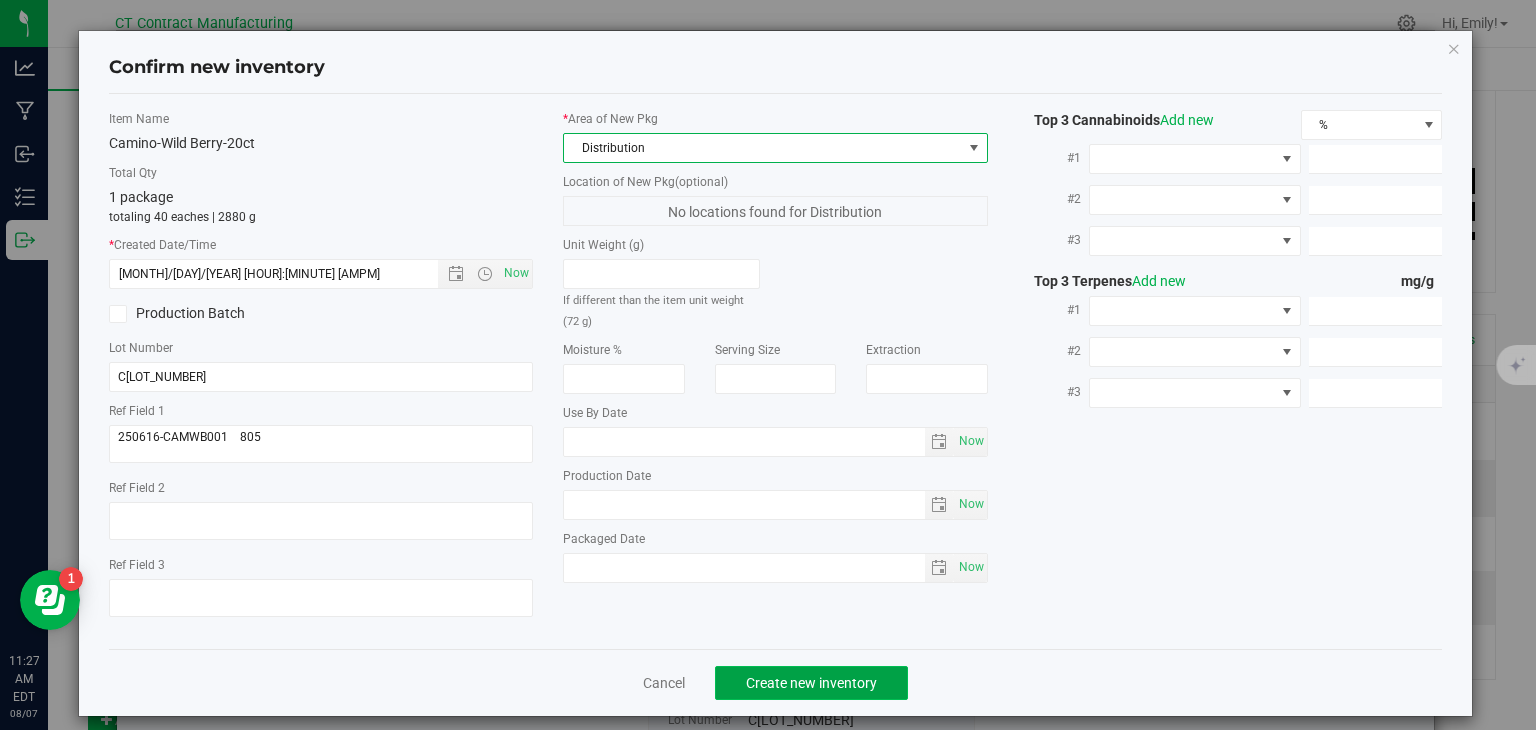 click on "Create new inventory" 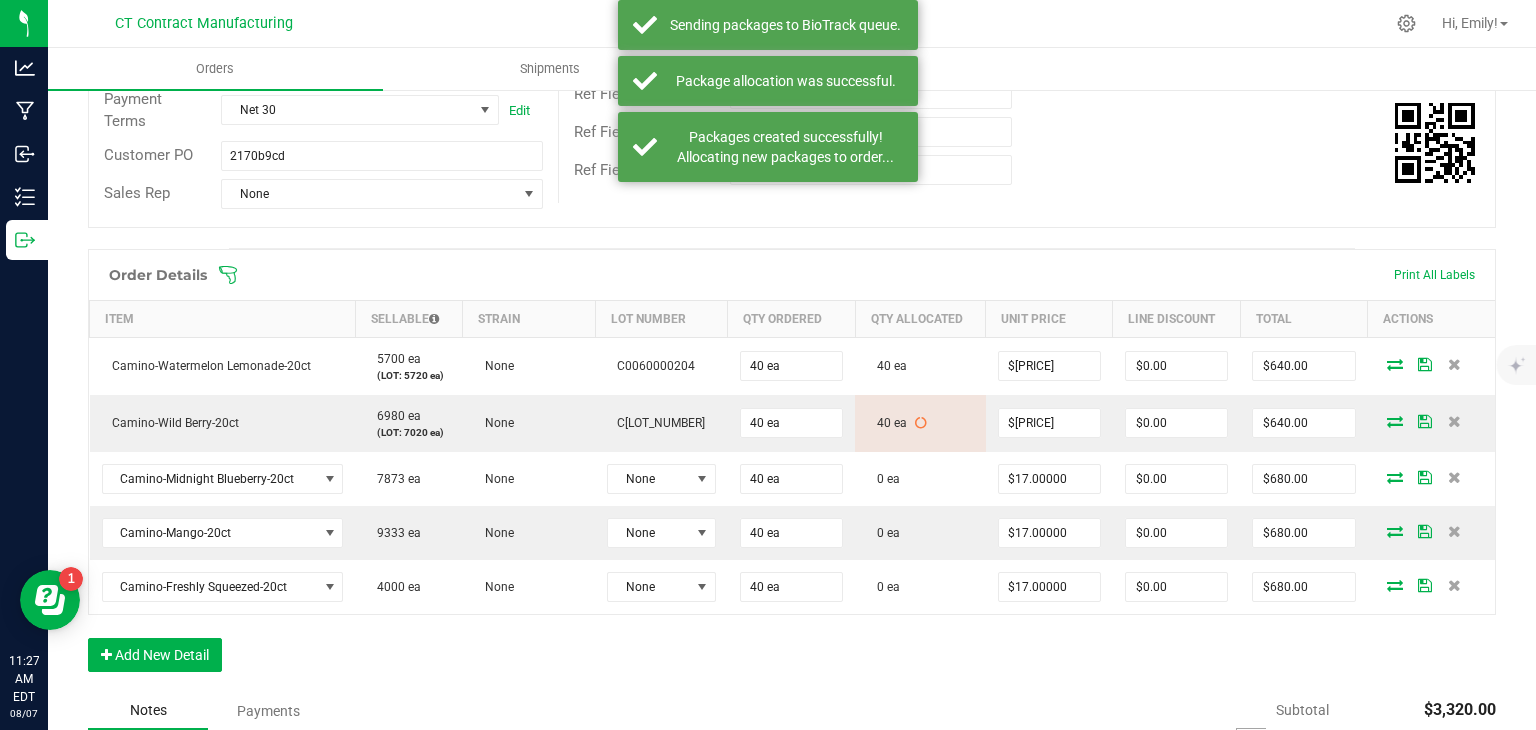 scroll, scrollTop: 400, scrollLeft: 0, axis: vertical 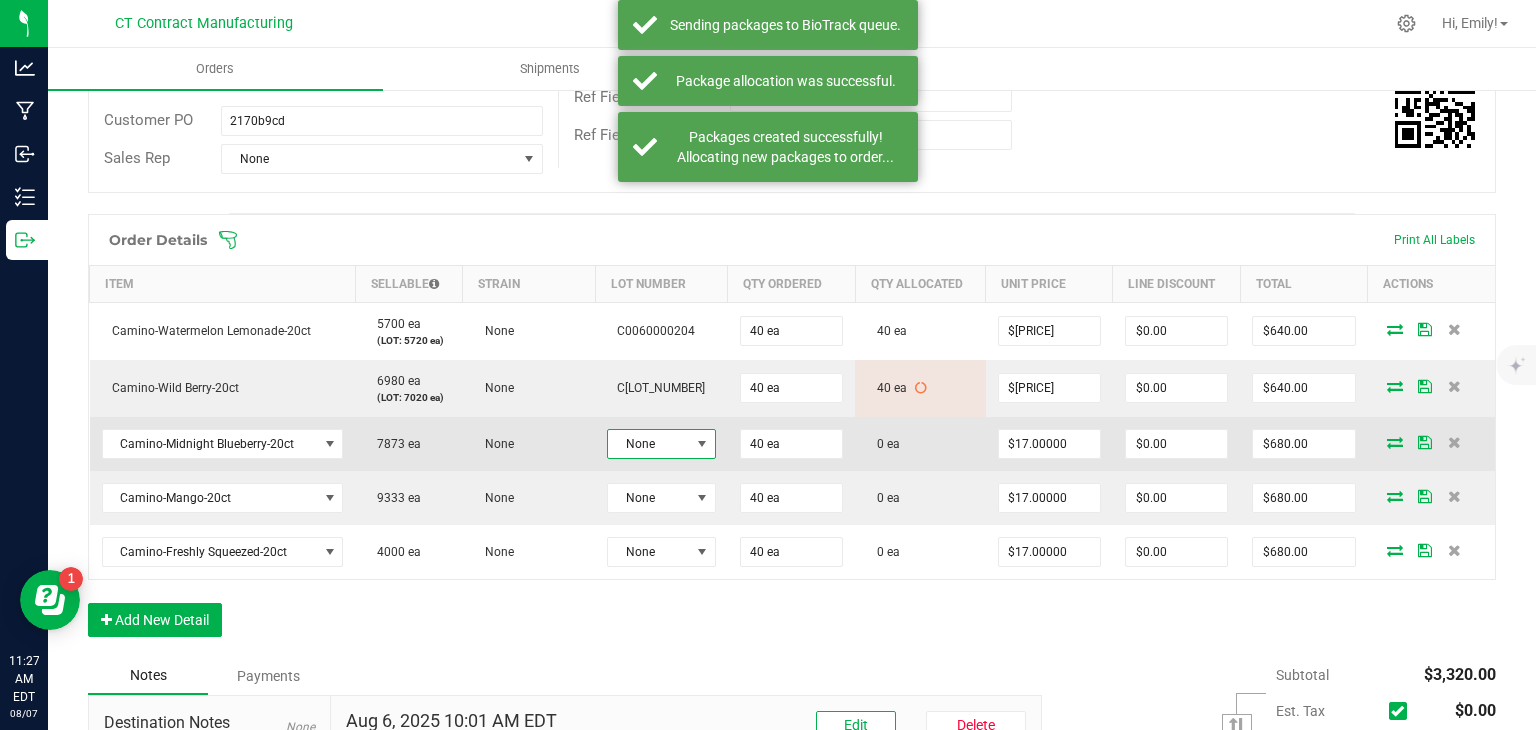 click at bounding box center (702, 444) 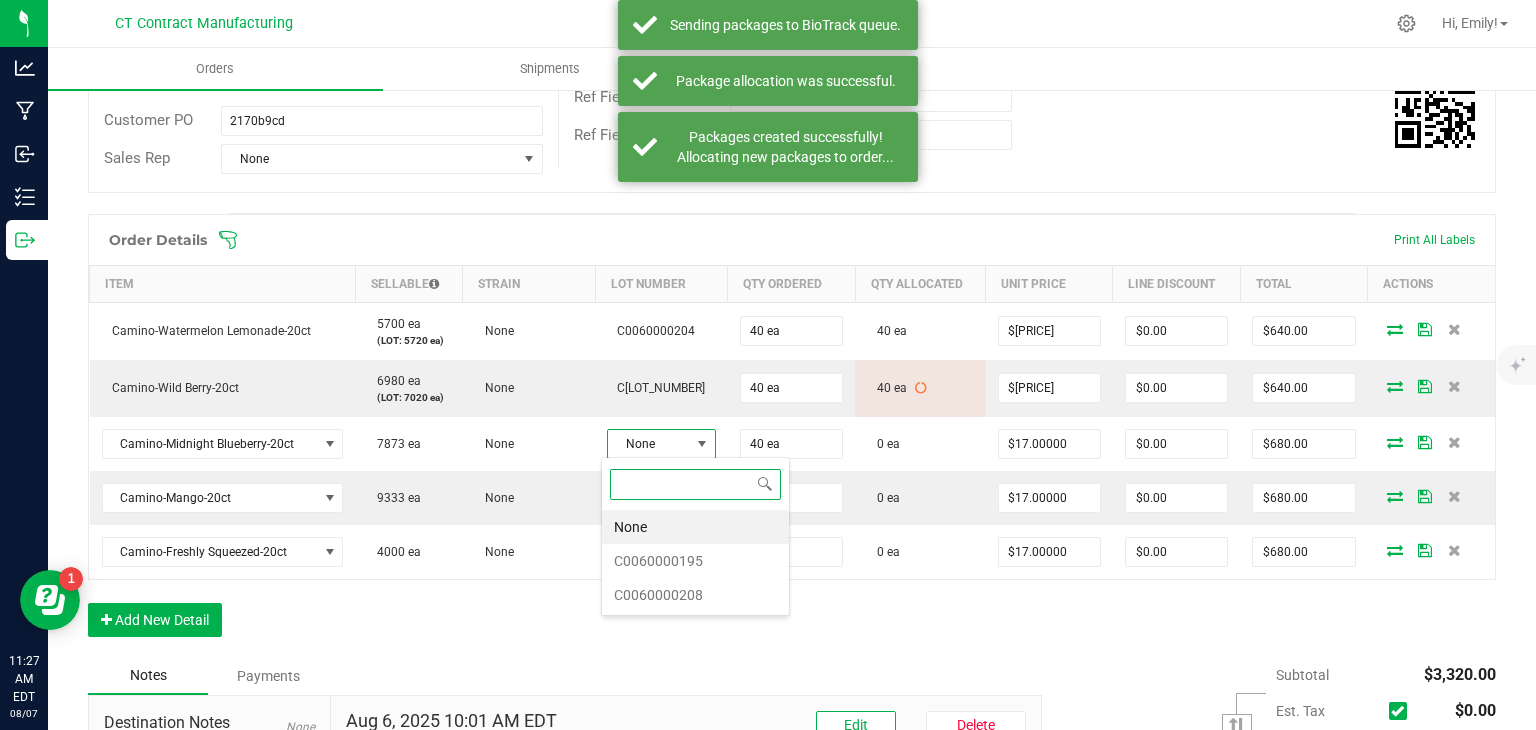 scroll, scrollTop: 99970, scrollLeft: 99892, axis: both 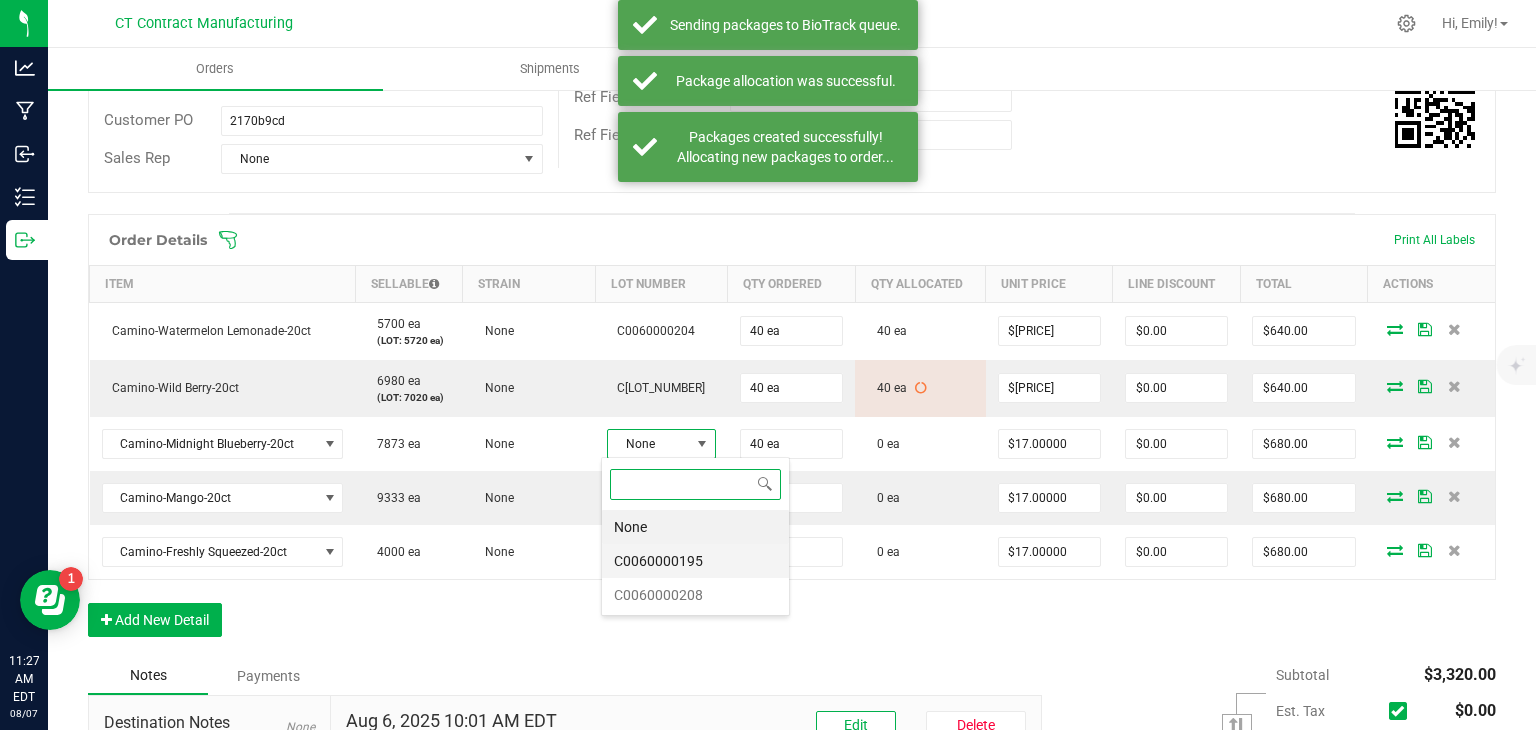 click on "C0060000195" at bounding box center (695, 561) 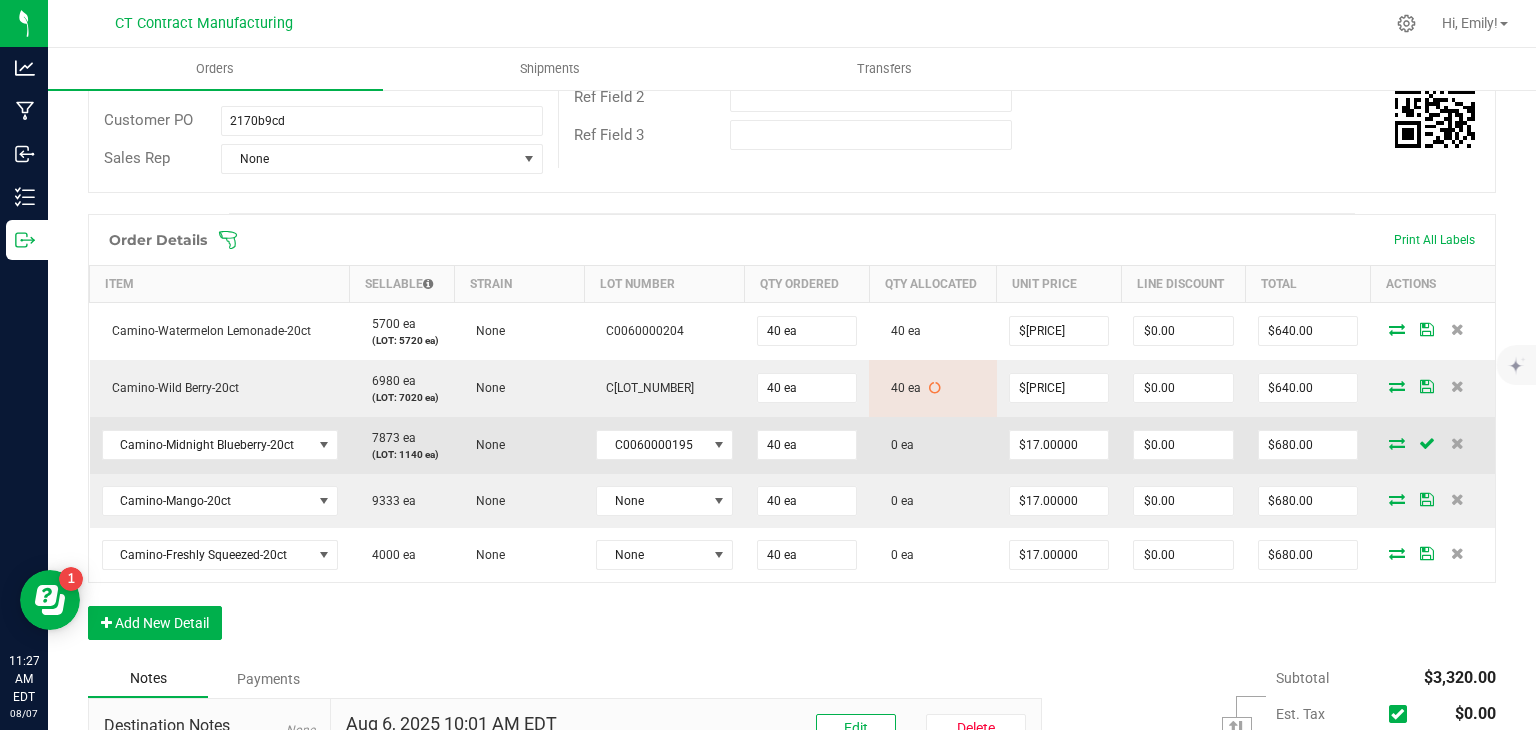 click at bounding box center [1397, 443] 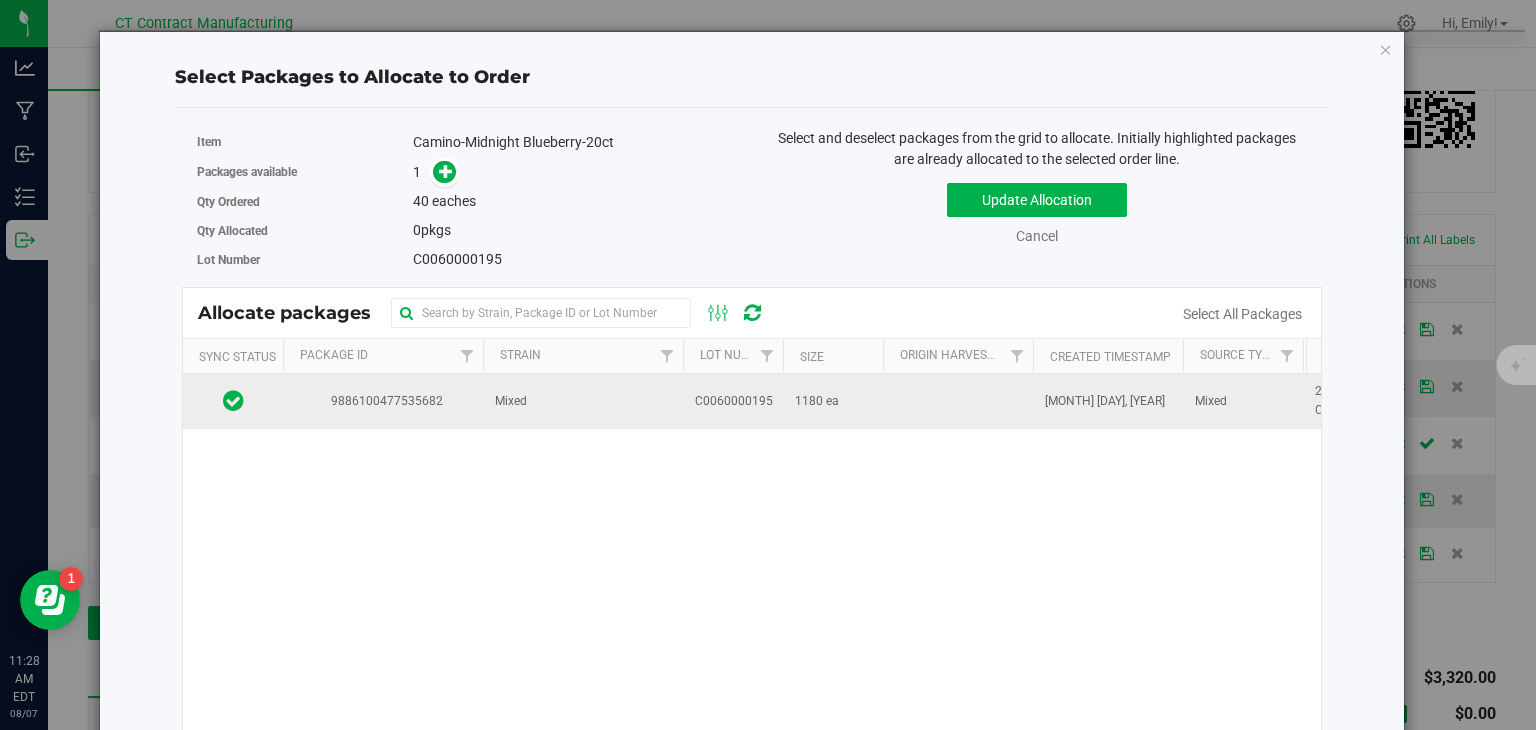 click on "C0060000195" at bounding box center (733, 401) 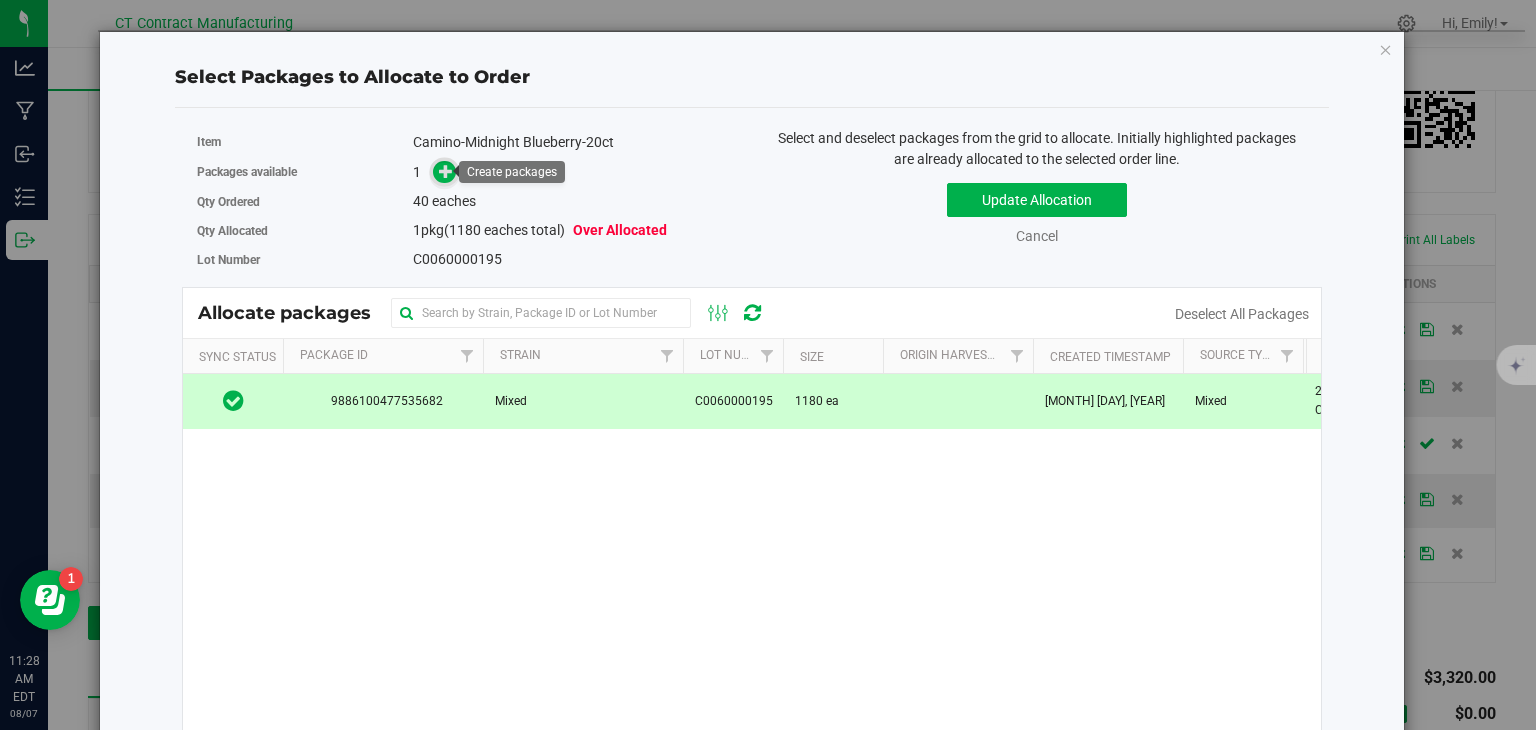 click at bounding box center (444, 172) 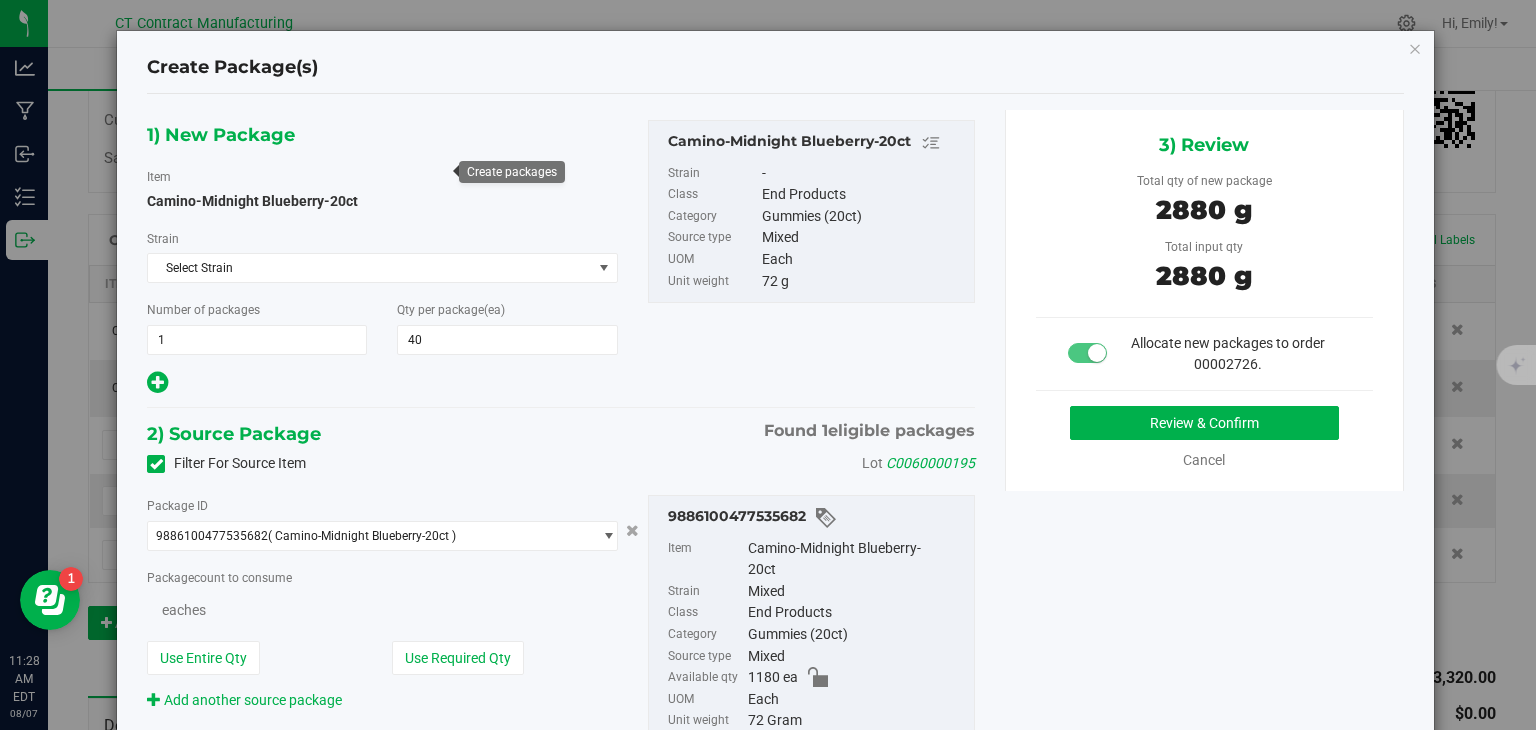 type on "40" 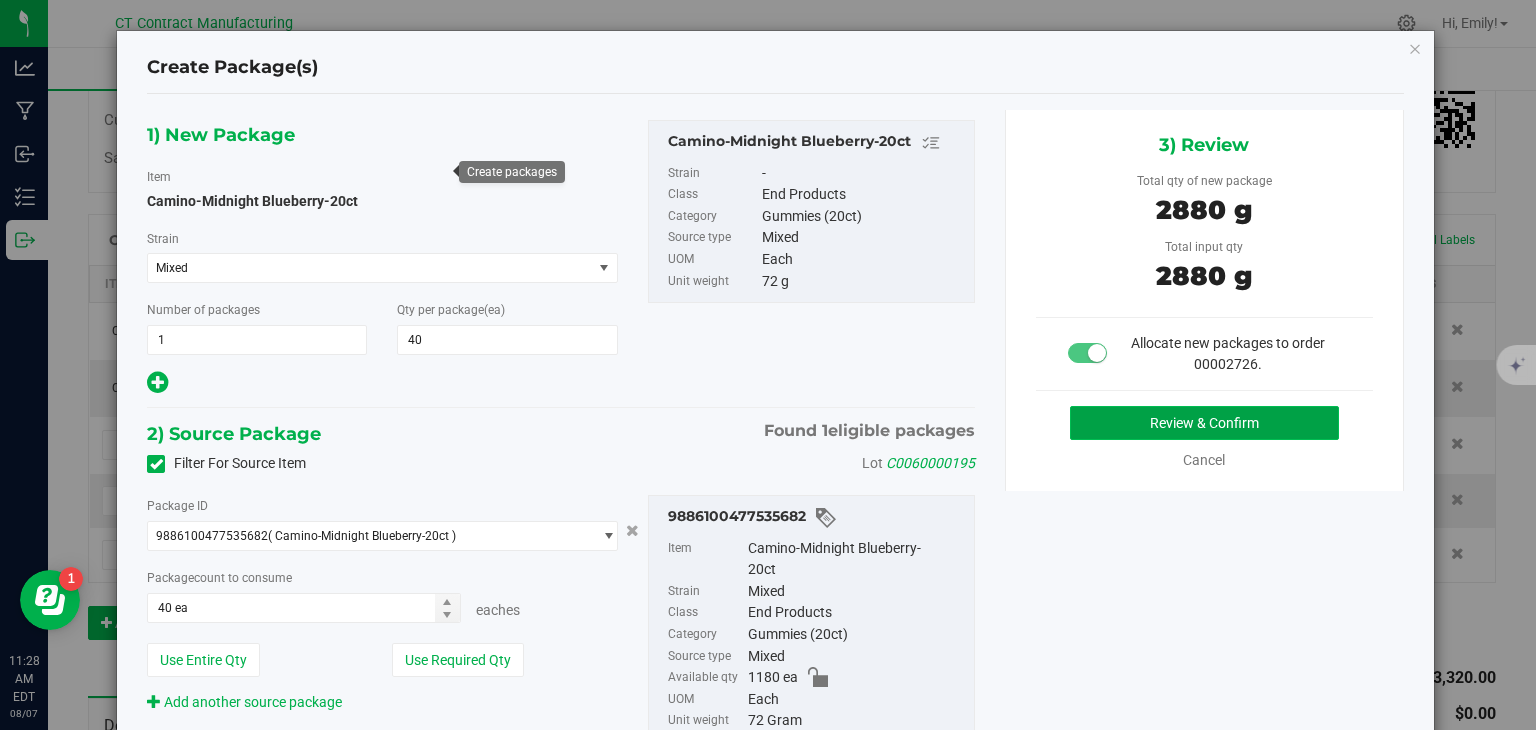click on "Review & Confirm" at bounding box center (1204, 423) 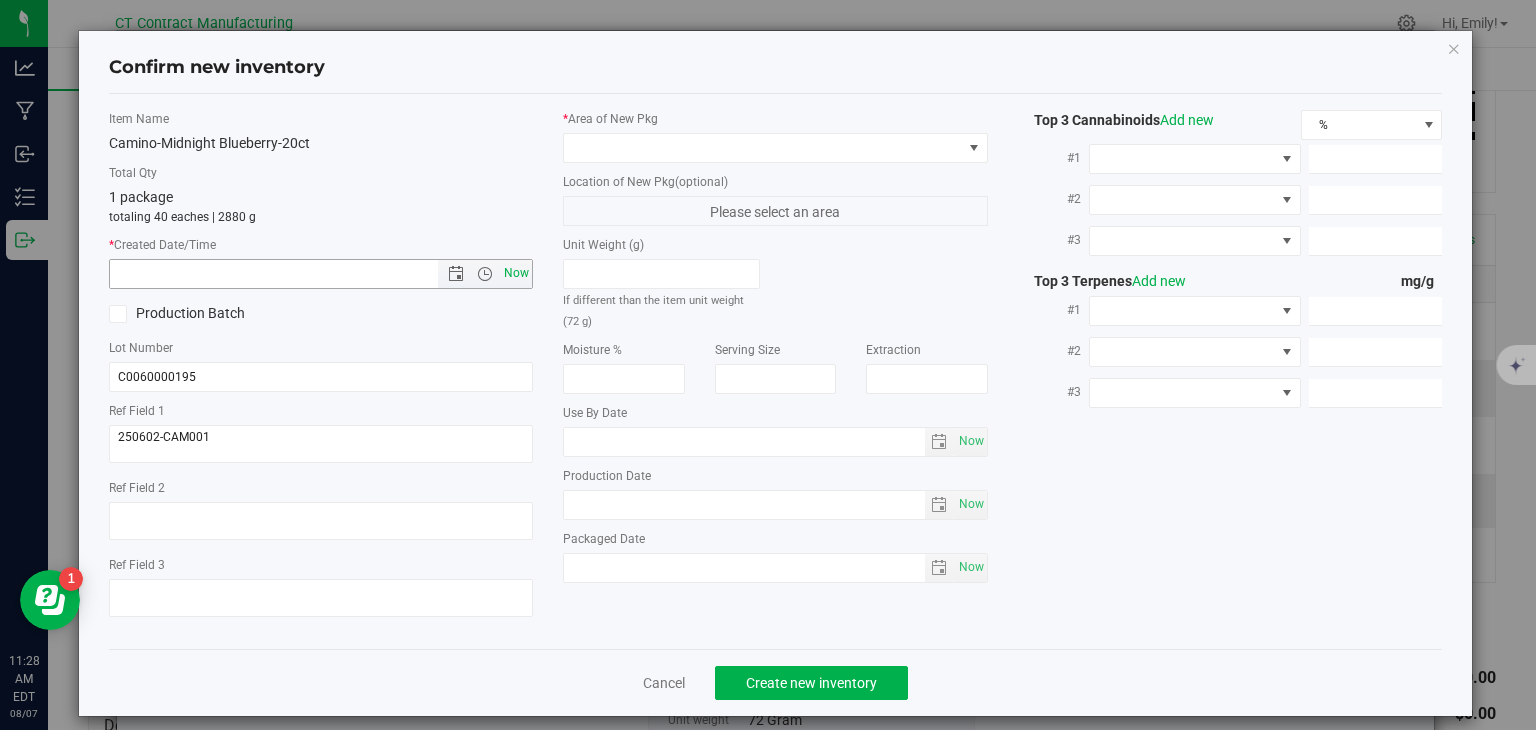click on "Now" at bounding box center (517, 273) 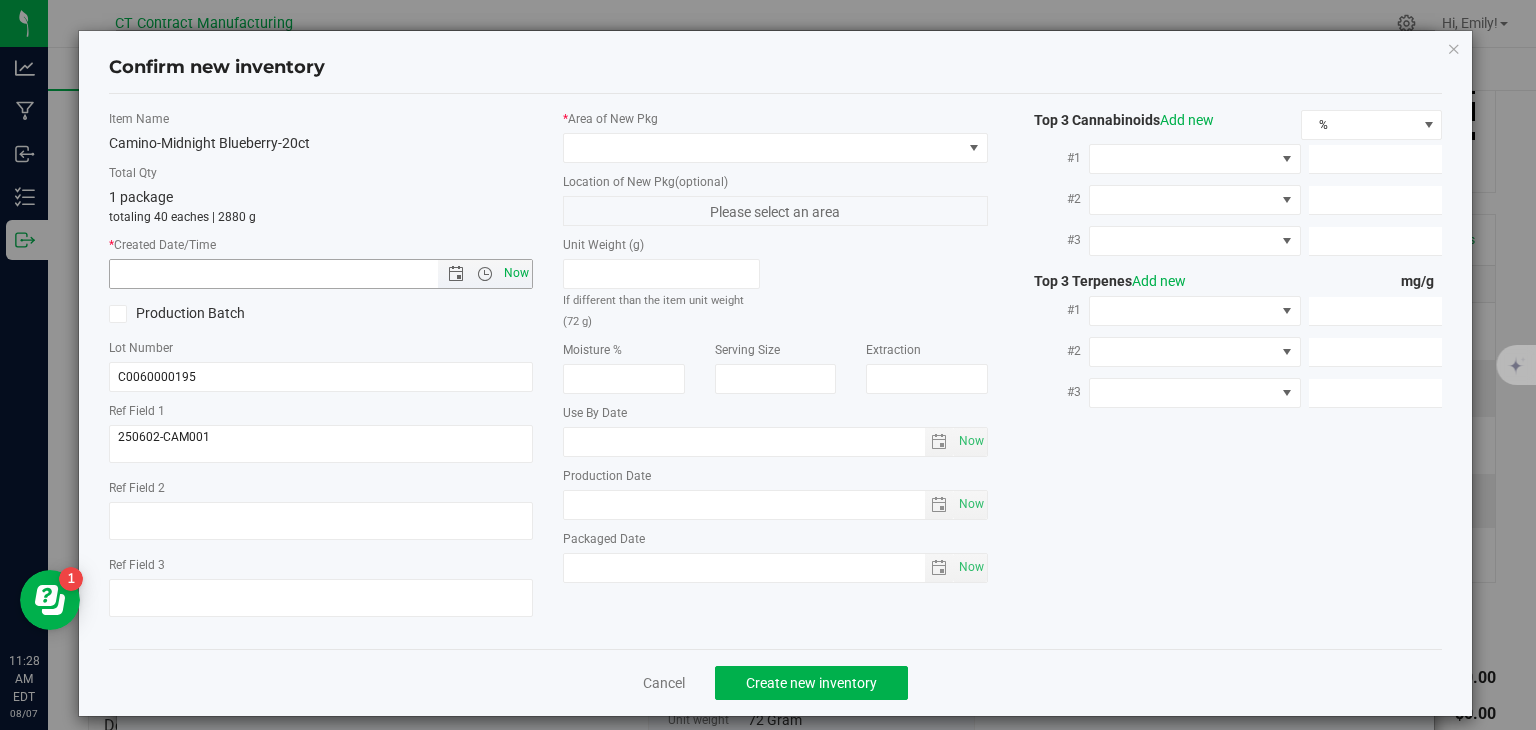 type on "8/7/2025 11:28 AM" 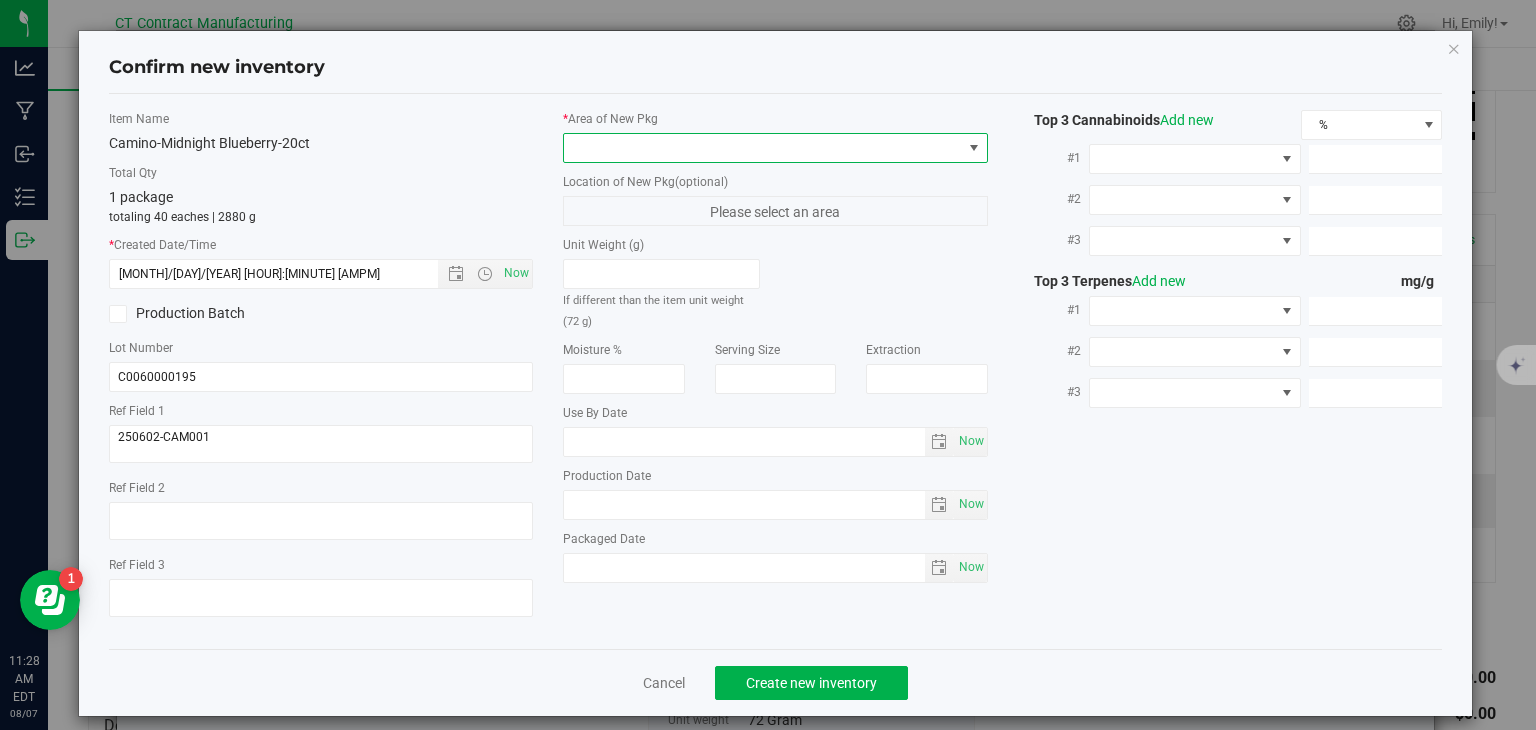 click at bounding box center (763, 148) 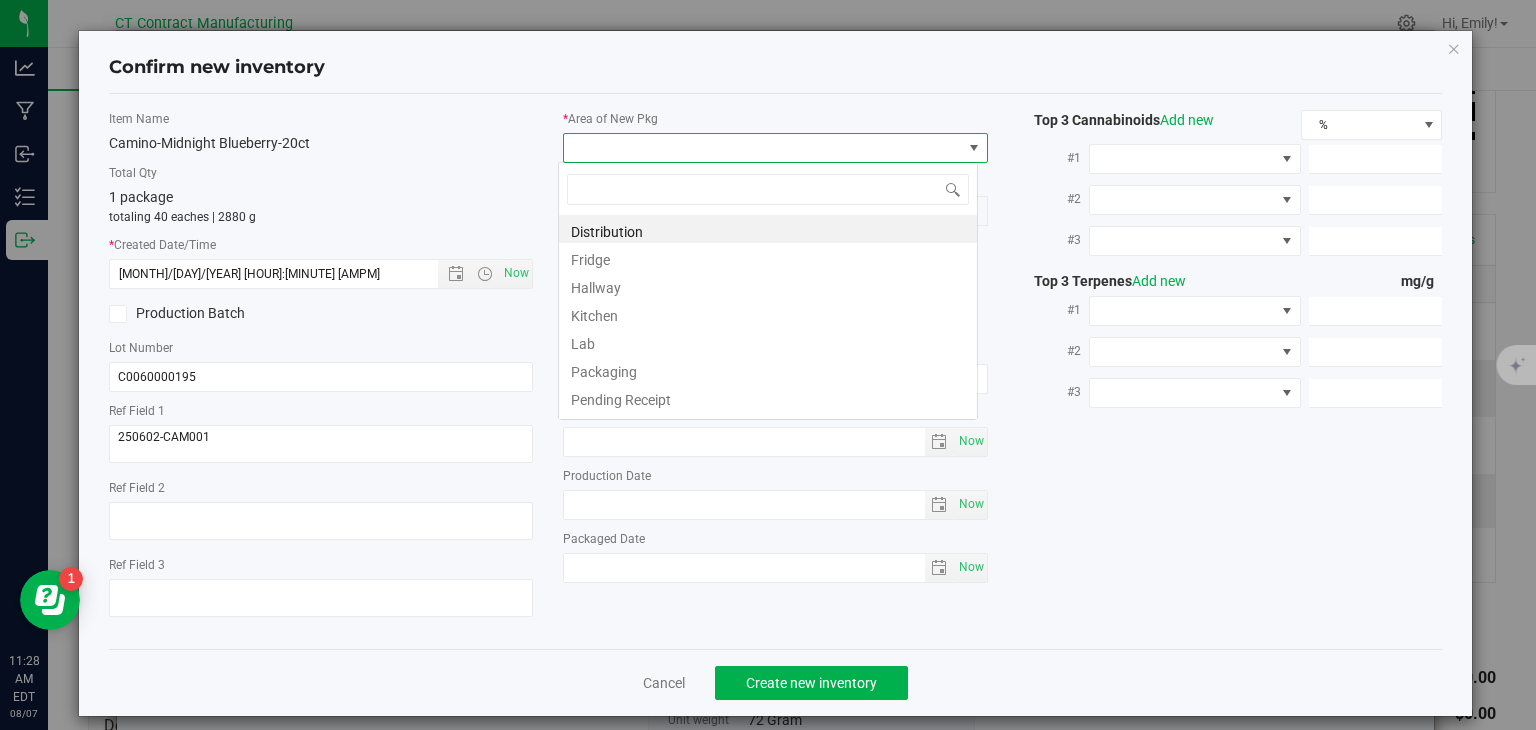 scroll, scrollTop: 99970, scrollLeft: 99580, axis: both 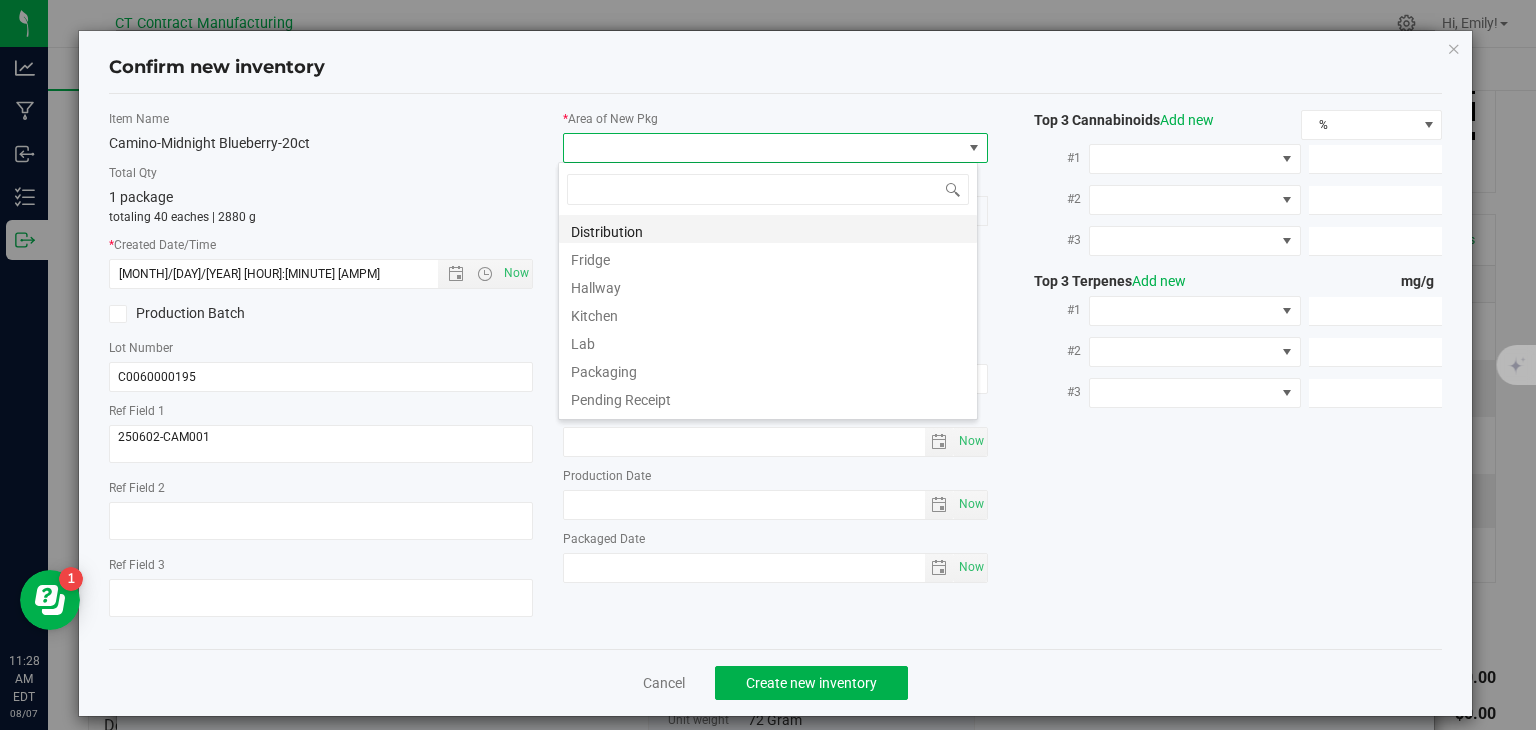 click on "Distribution" at bounding box center (768, 229) 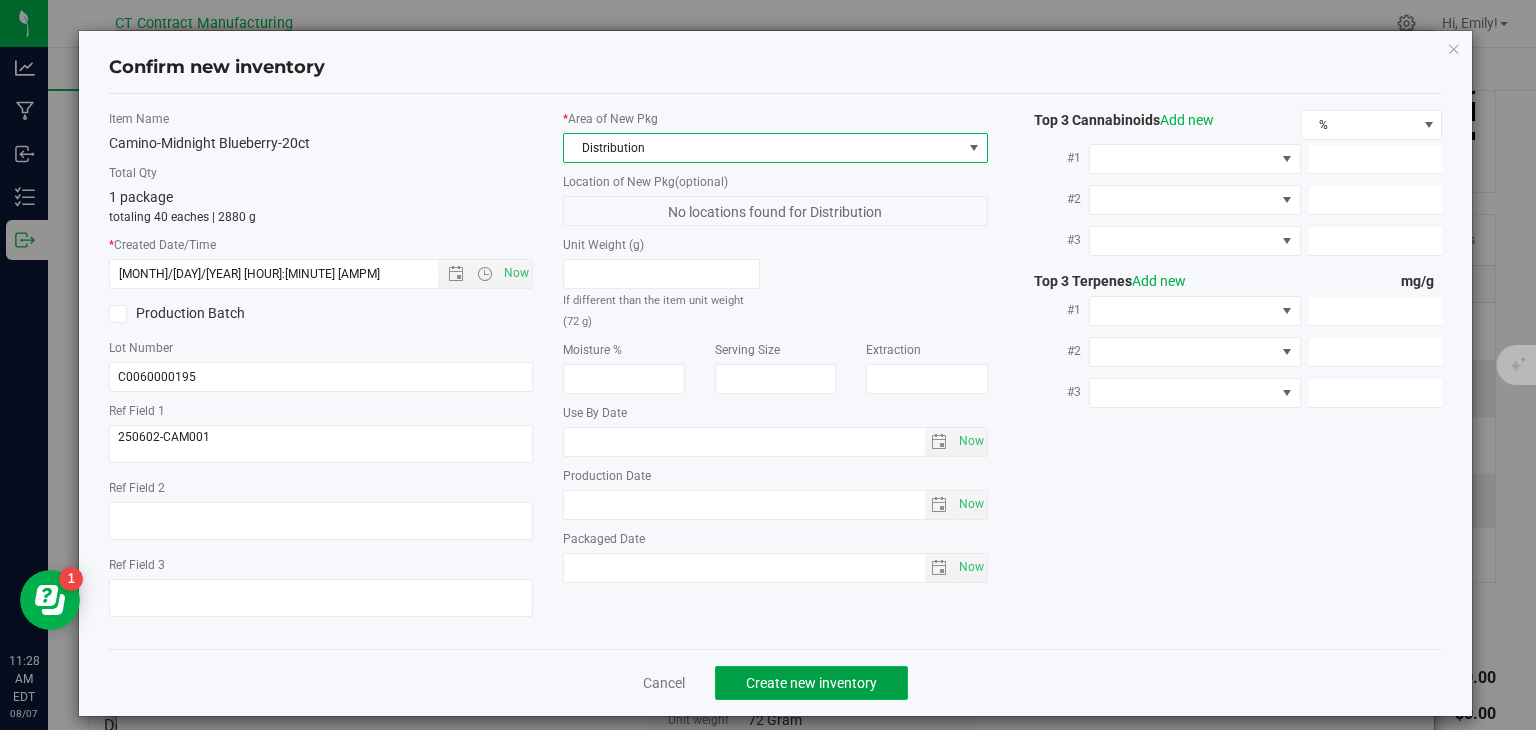 click on "Create new inventory" 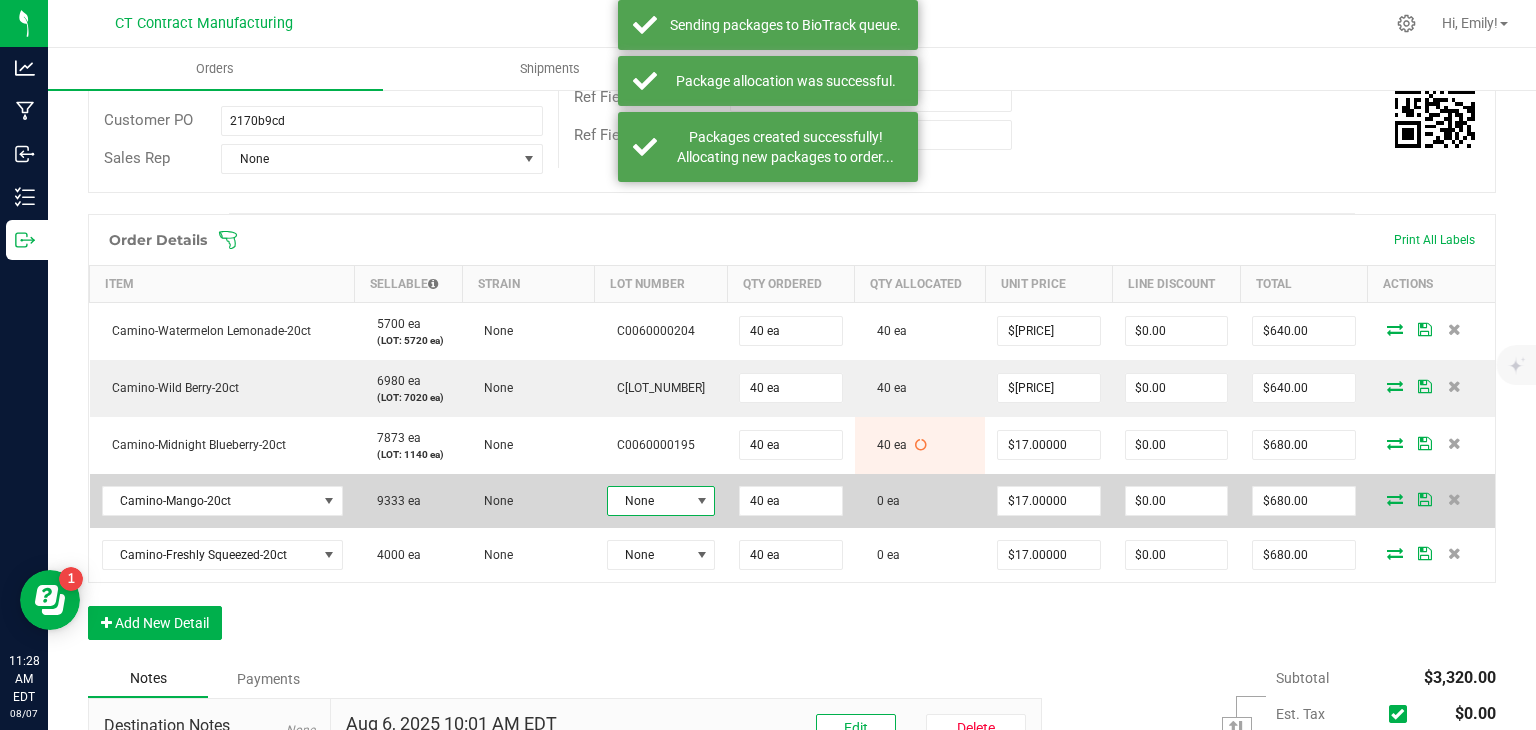 click on "None" at bounding box center (649, 501) 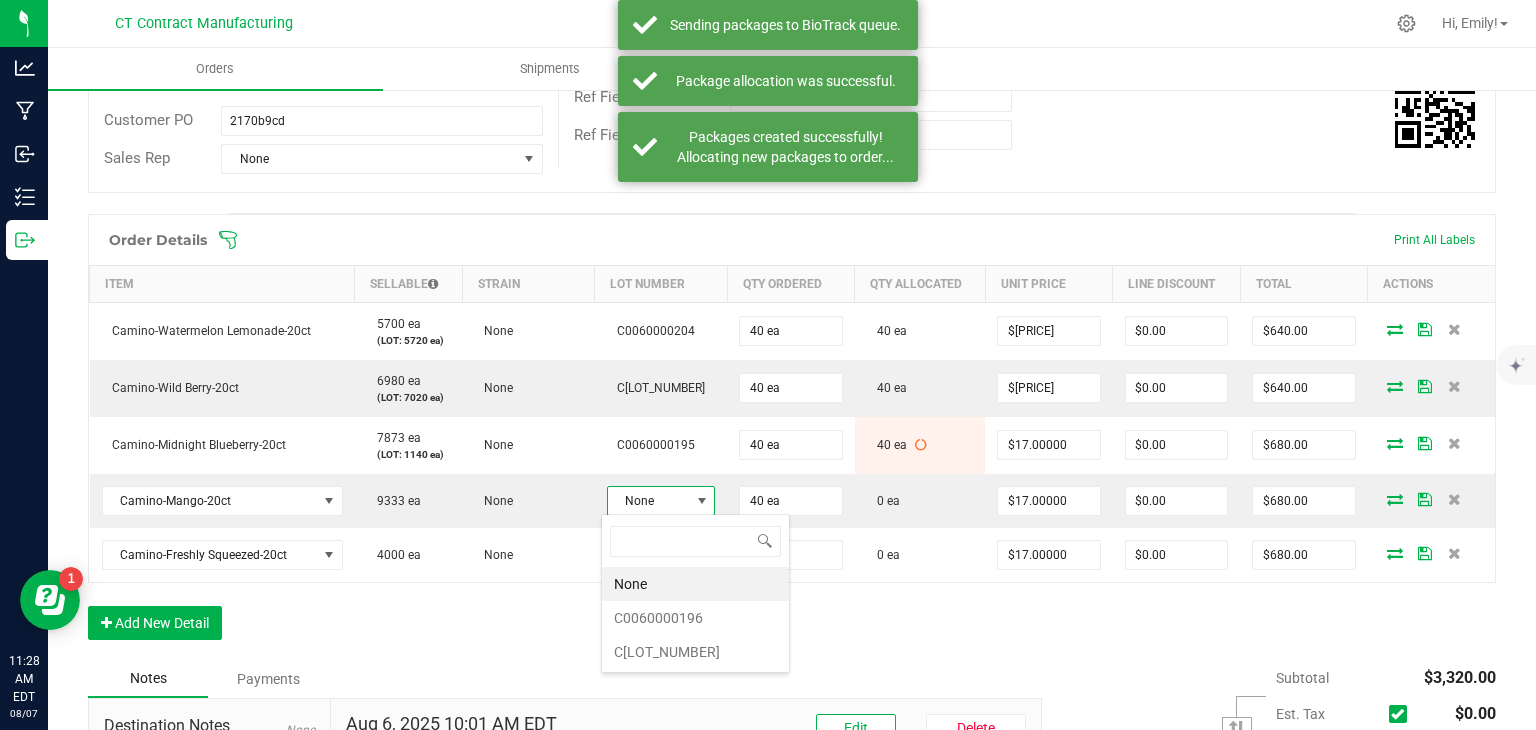 scroll, scrollTop: 99970, scrollLeft: 99892, axis: both 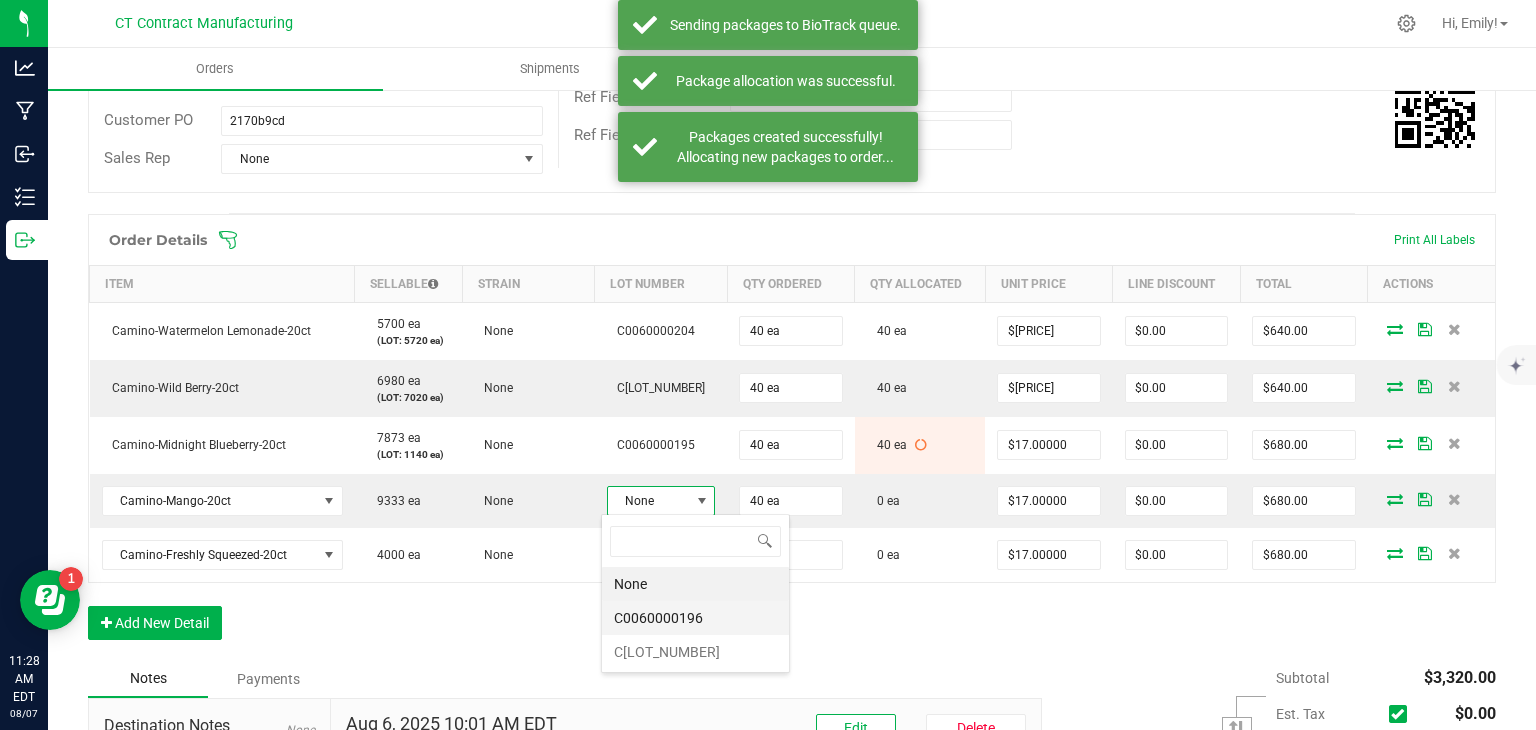 click on "C0060000196" at bounding box center [695, 618] 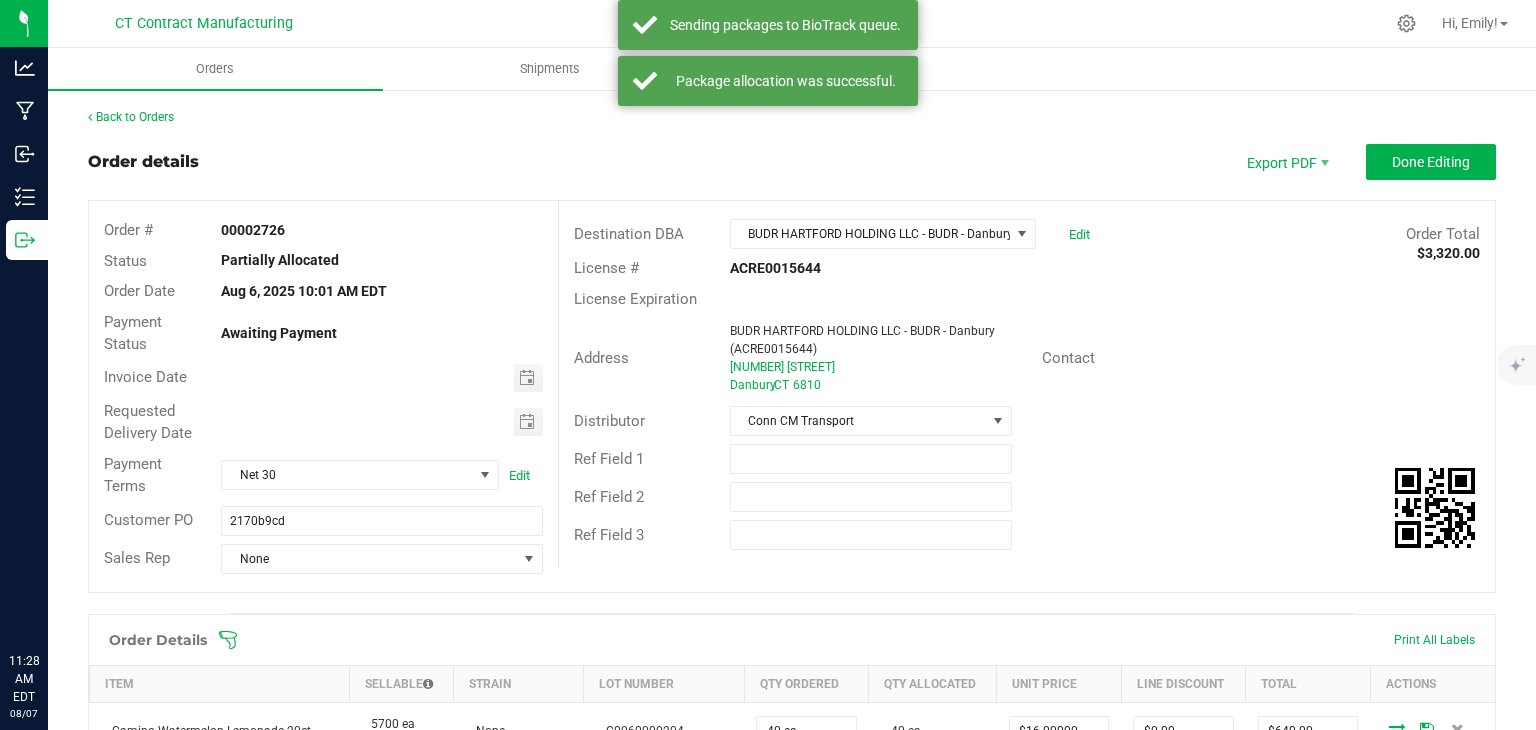 scroll, scrollTop: 0, scrollLeft: 0, axis: both 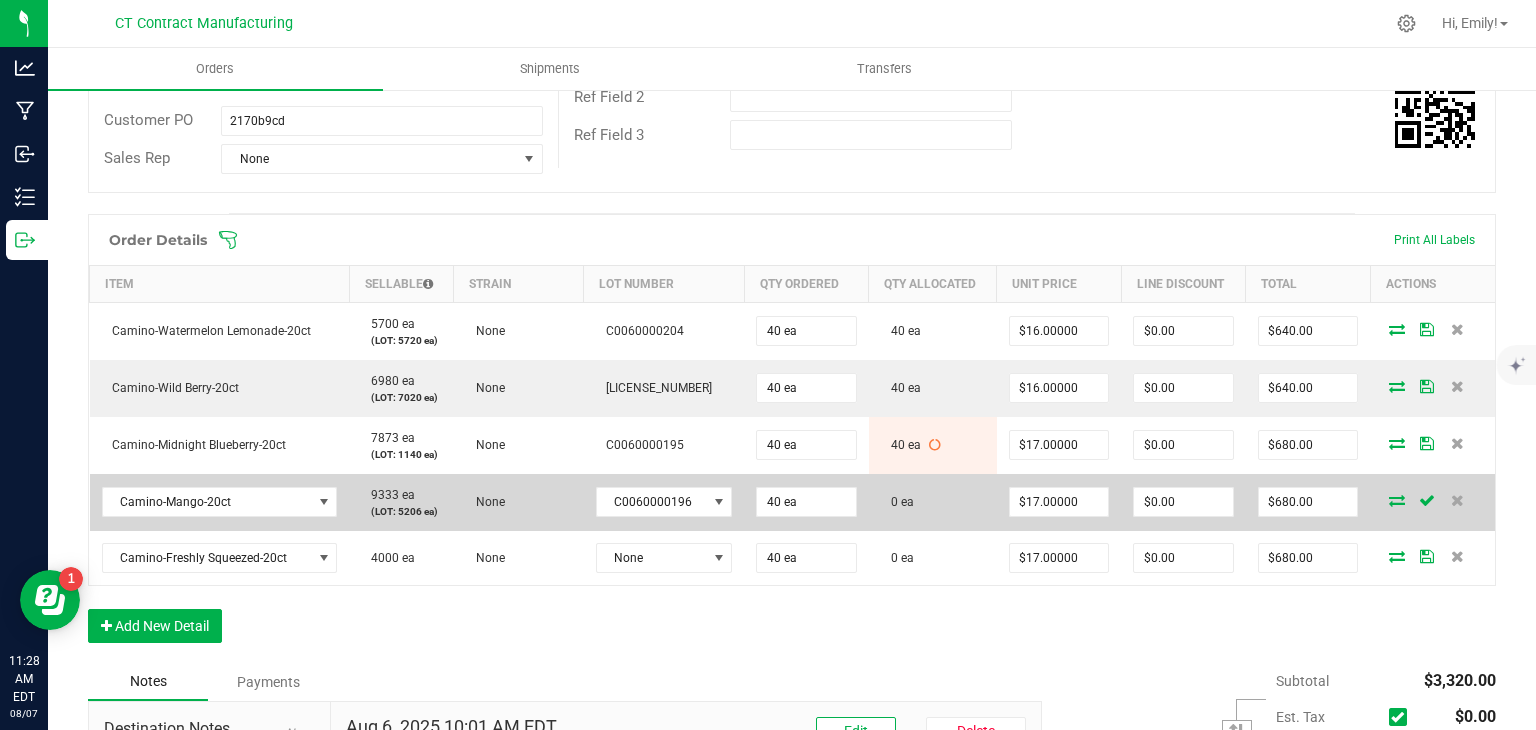 click at bounding box center [1397, 500] 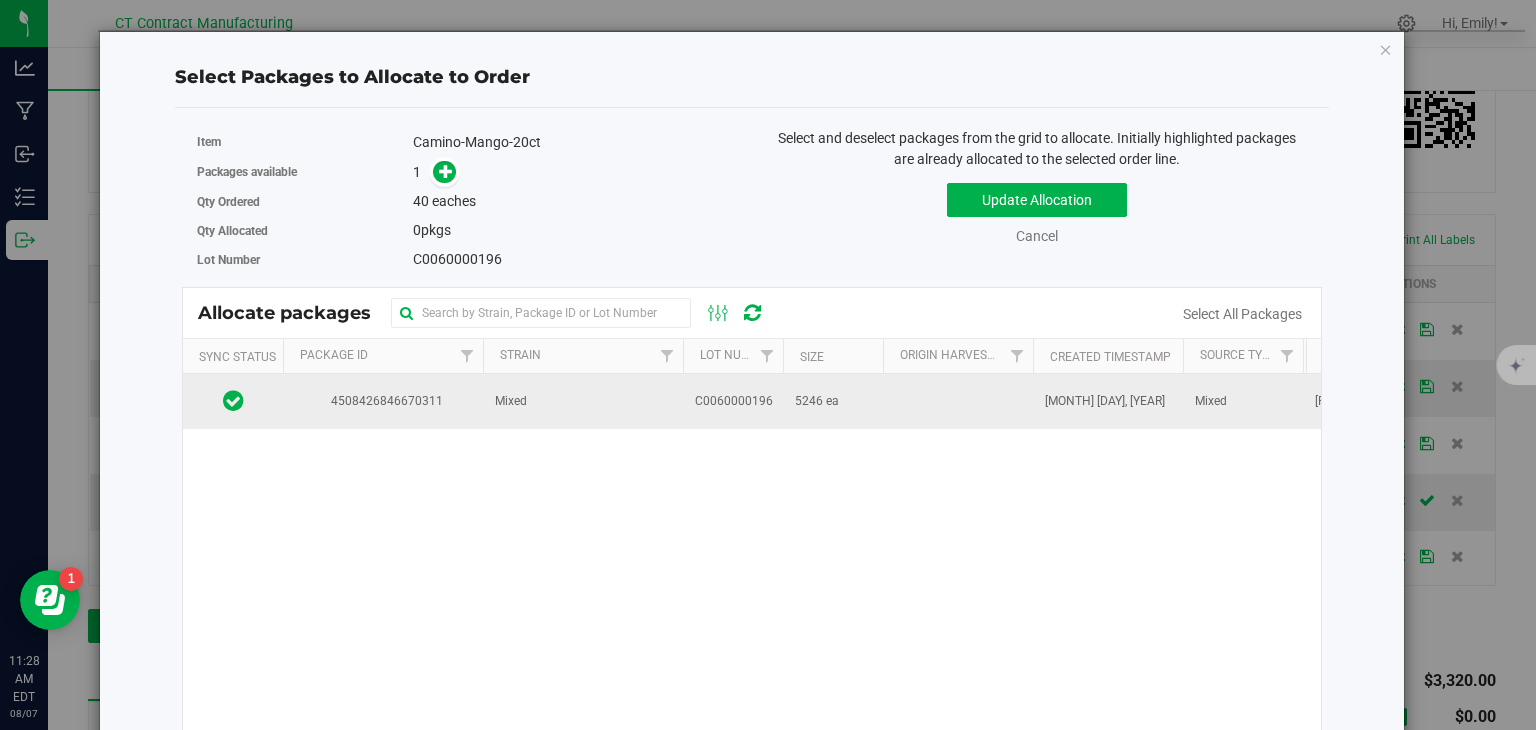 click on "Mixed" at bounding box center [583, 401] 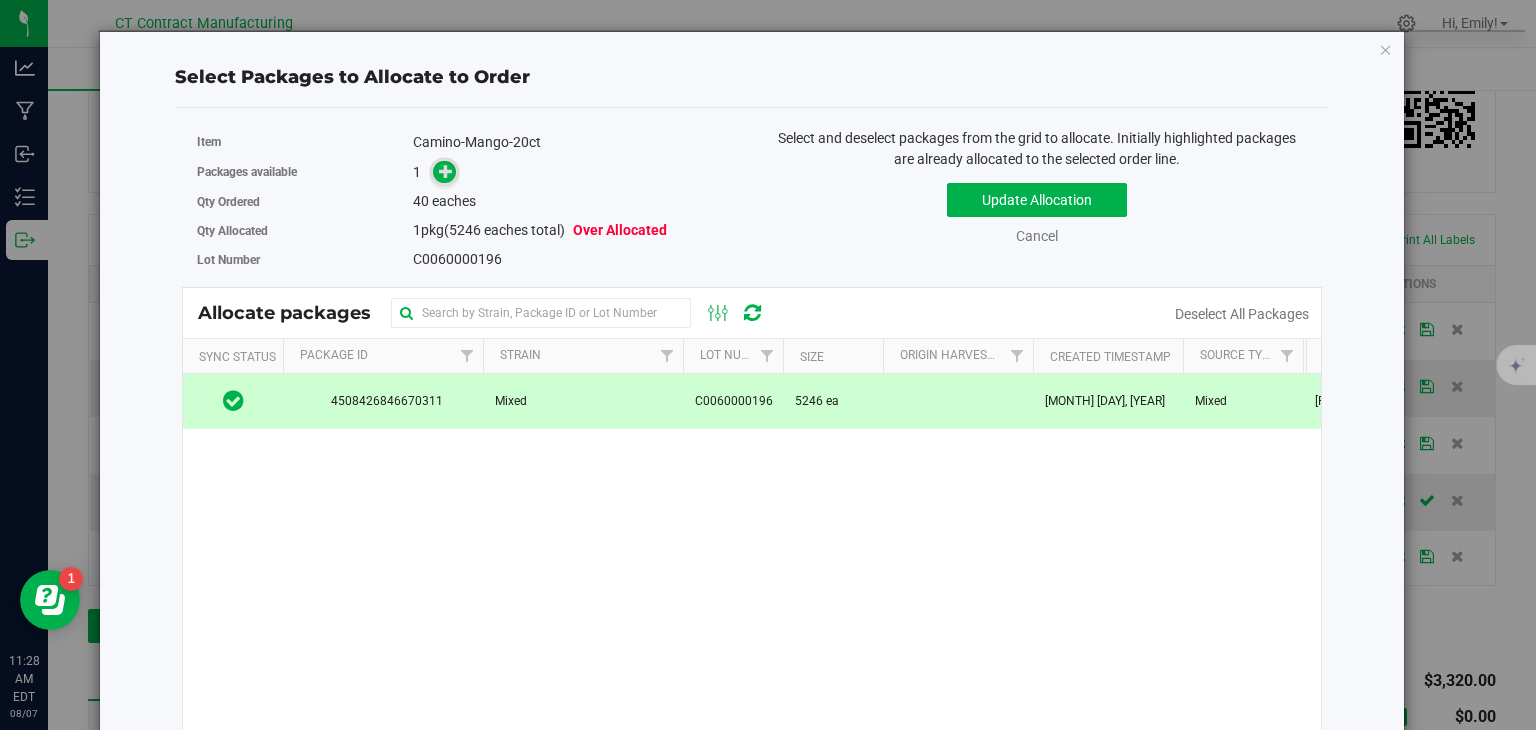 click at bounding box center (446, 171) 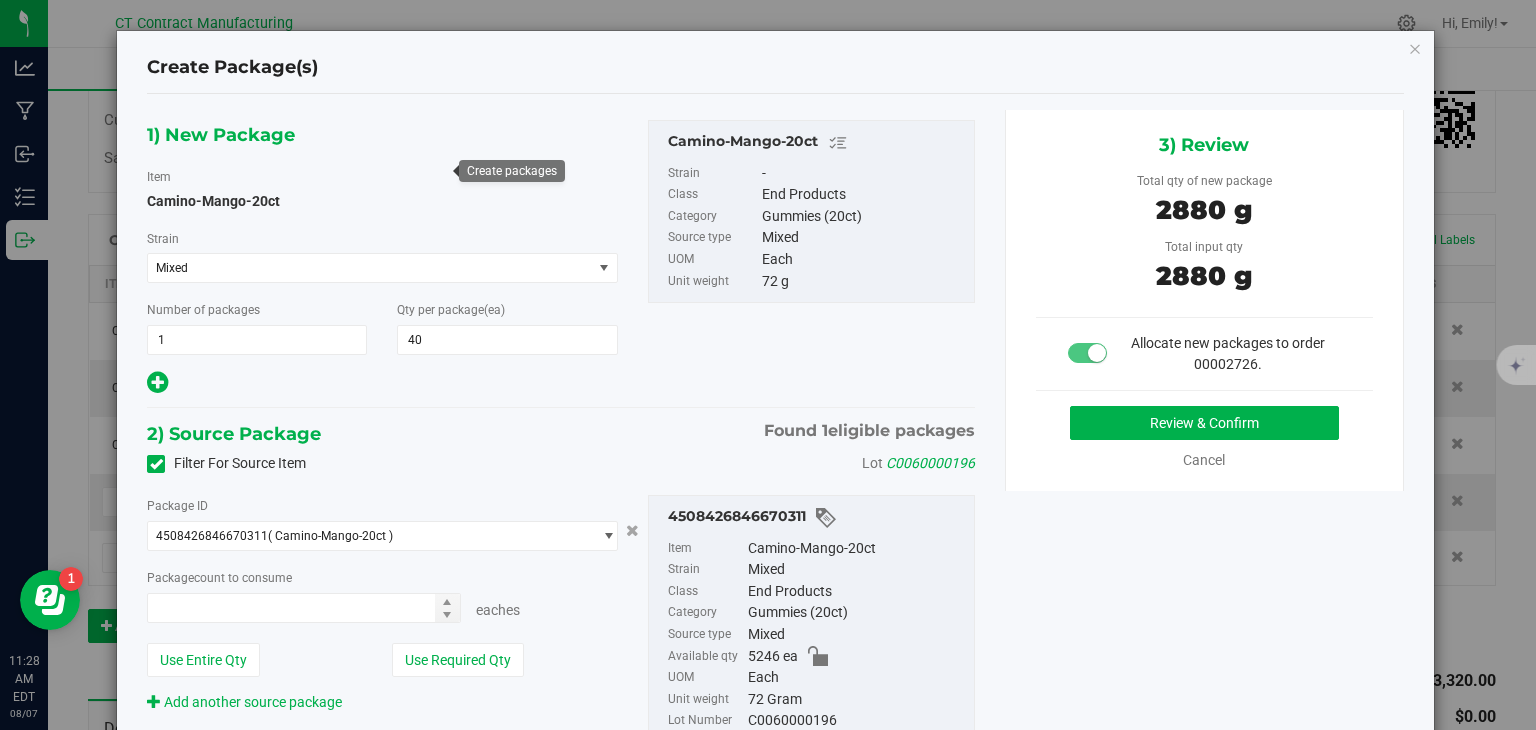 type on "40 ea" 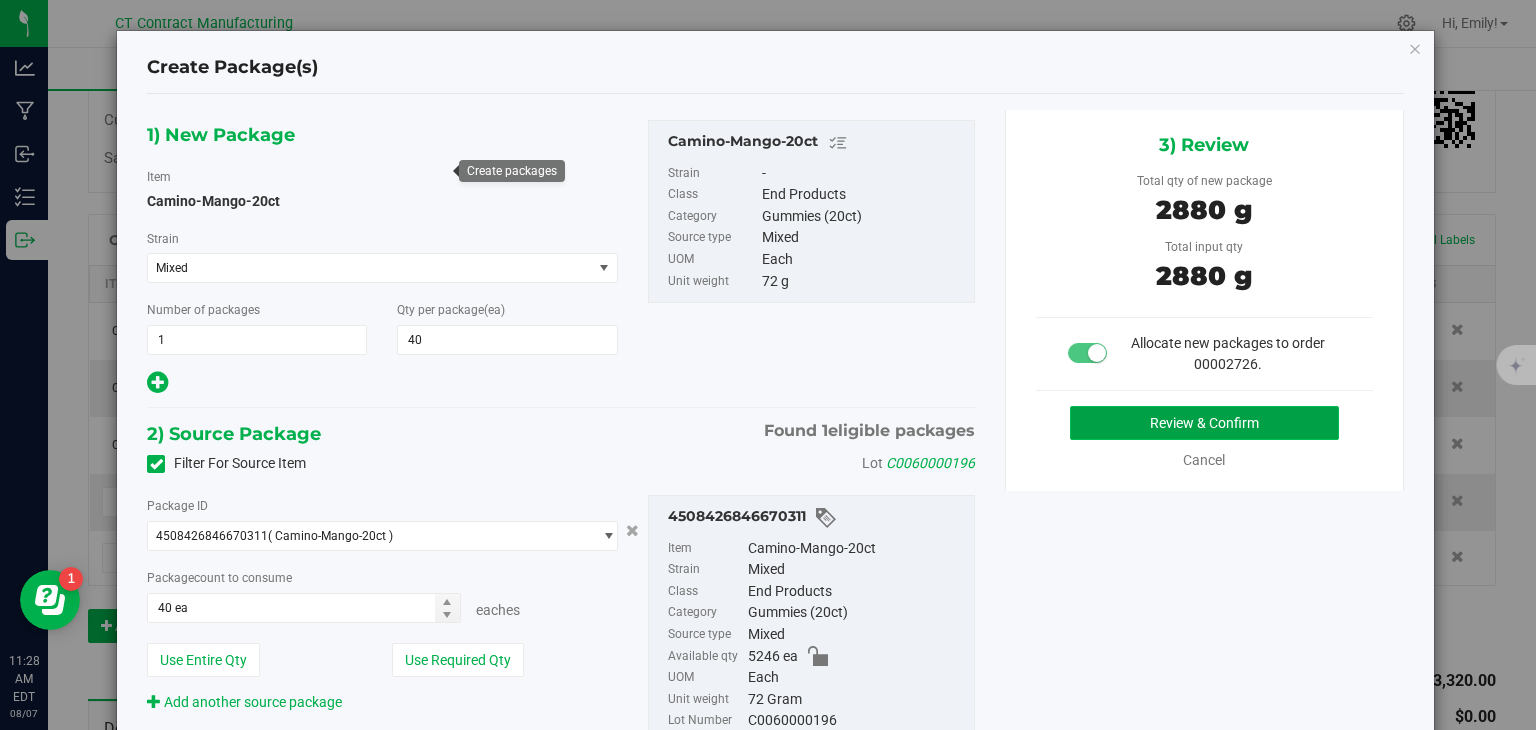 click on "Review & Confirm" at bounding box center (1204, 423) 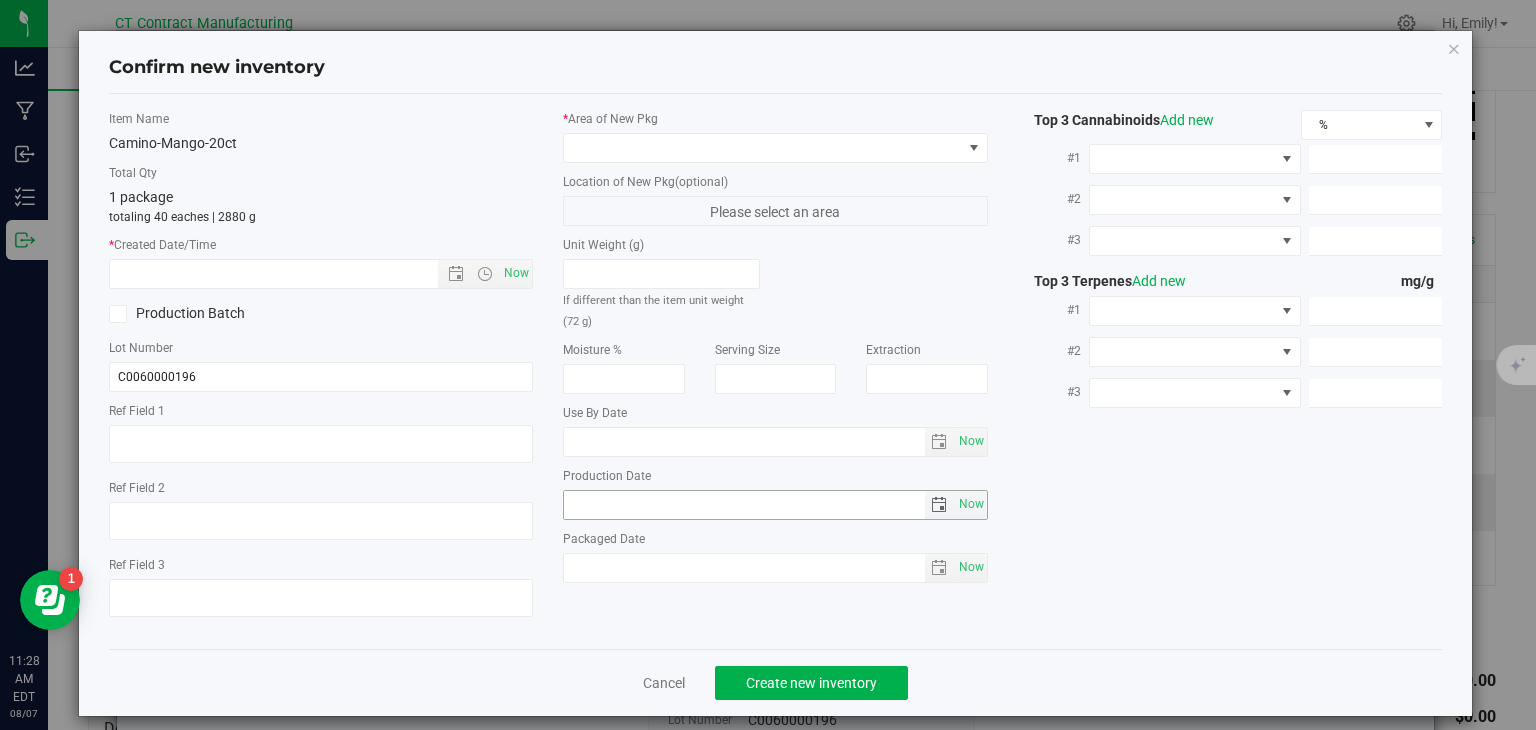 type on "[PRODUCT_CODE]" 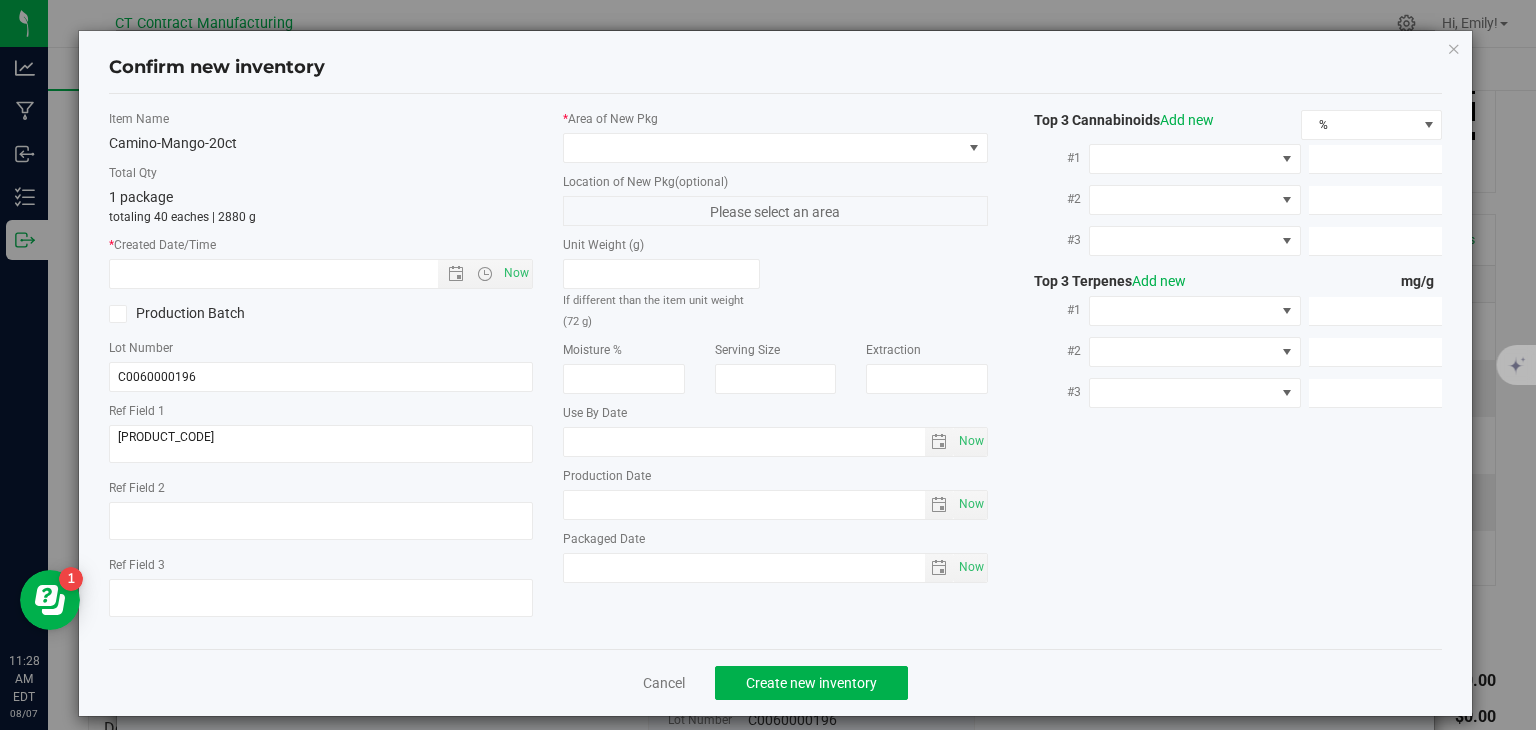 click on "Item Name
Camino-Mango-20ct
Total Qty
1 package  totaling 40 eaches | 2880 g
*
Created Date/Time
Now
Production Batch
Lot Number
C0060000196
Ref Field 1" at bounding box center (321, 371) 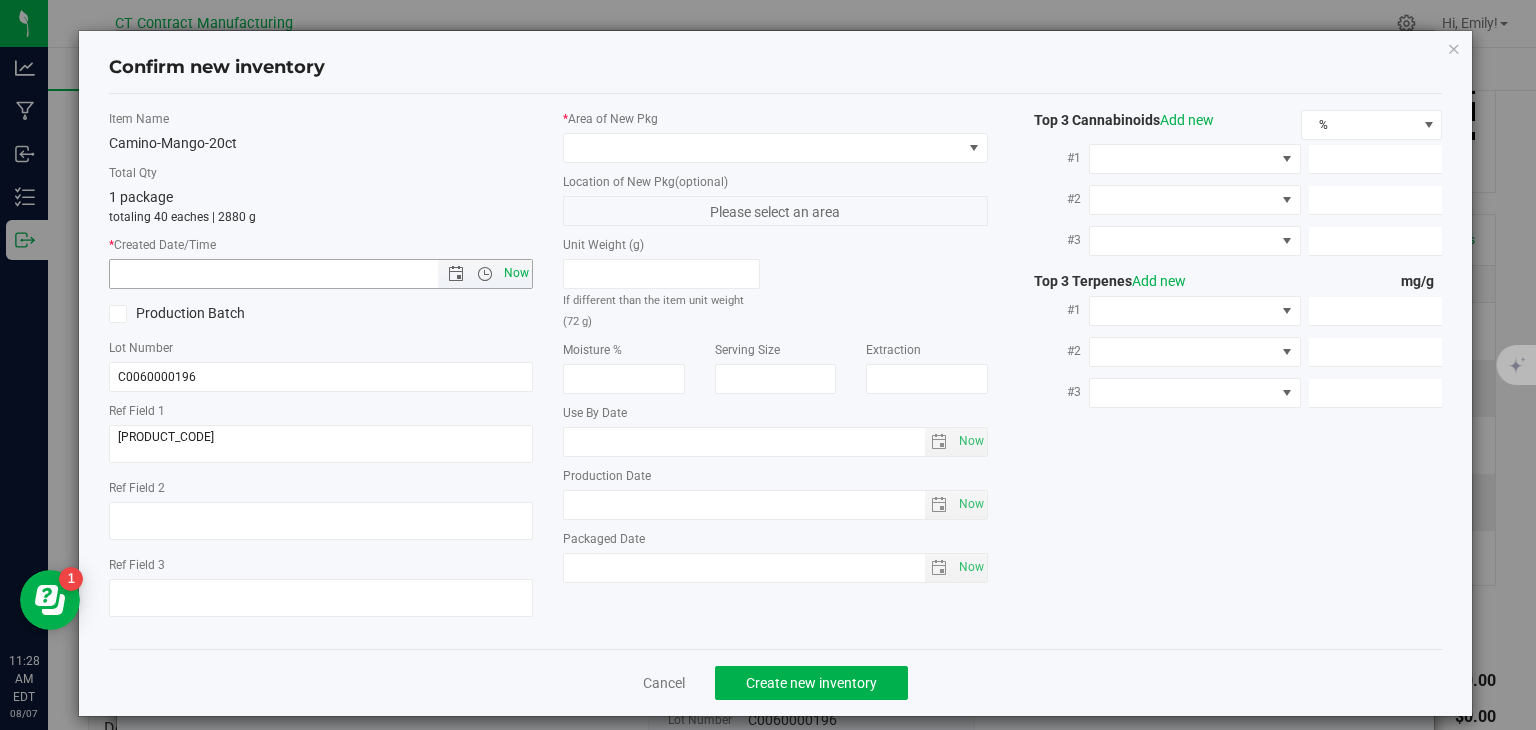 click on "Now" at bounding box center [517, 273] 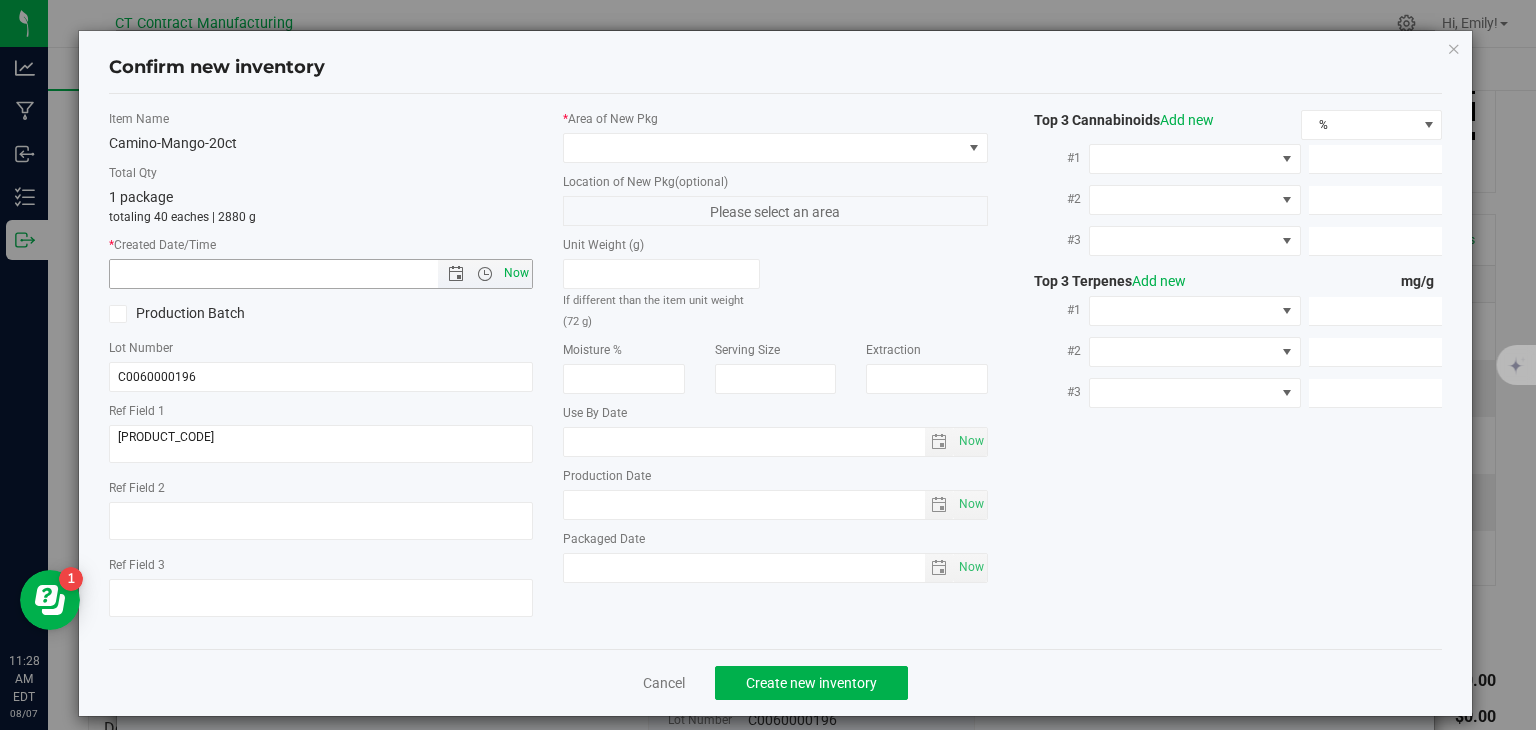 type on "[DATE] [TIME]" 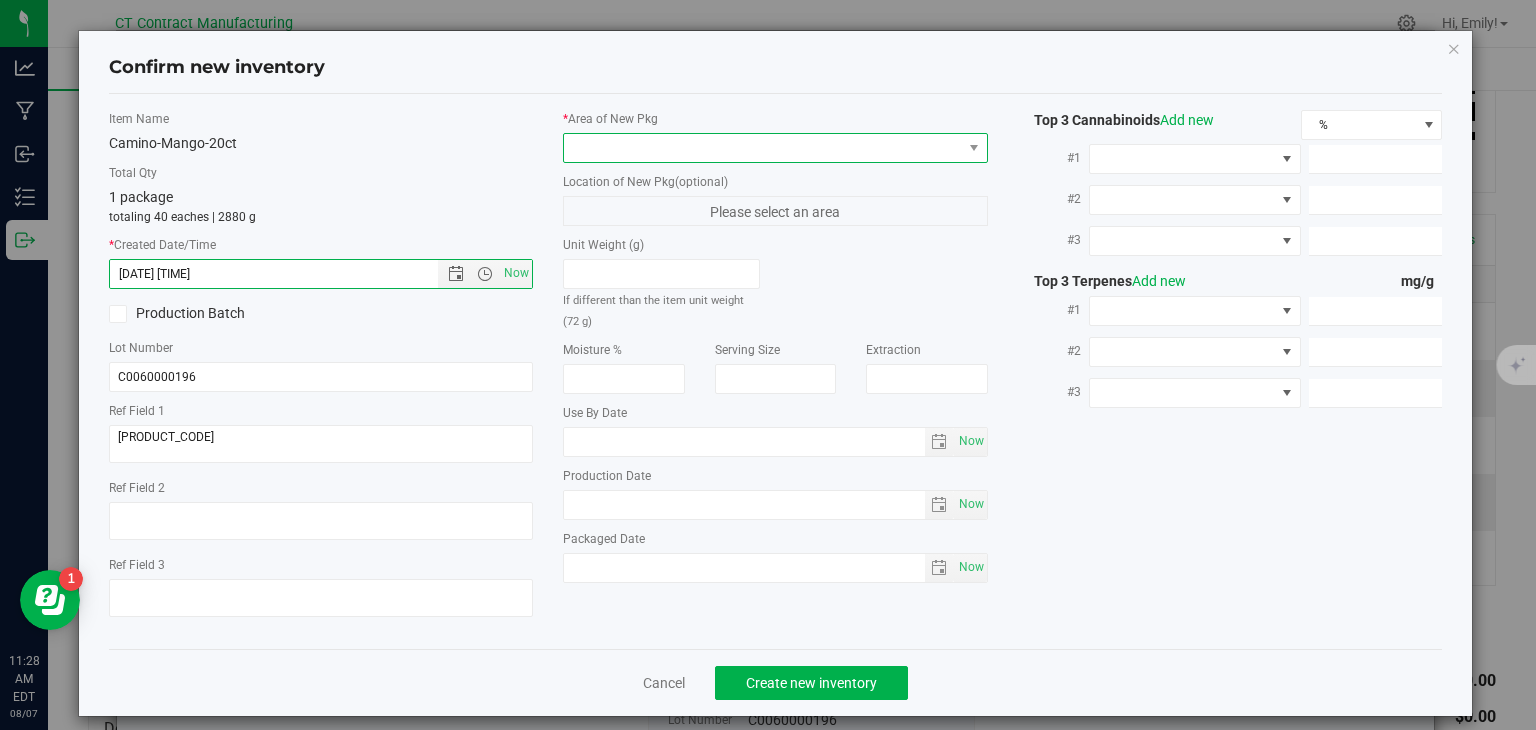 click at bounding box center (763, 148) 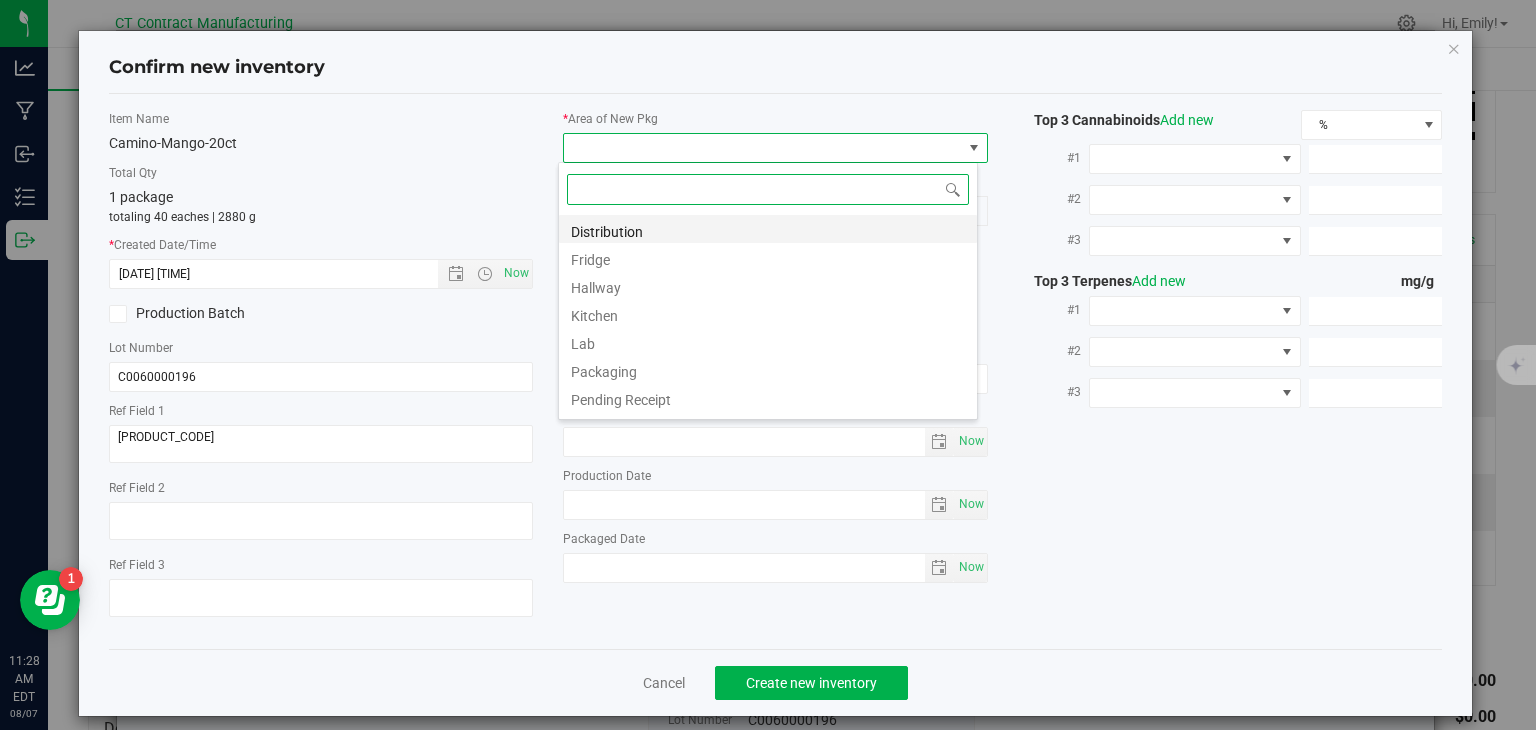 scroll, scrollTop: 99970, scrollLeft: 99580, axis: both 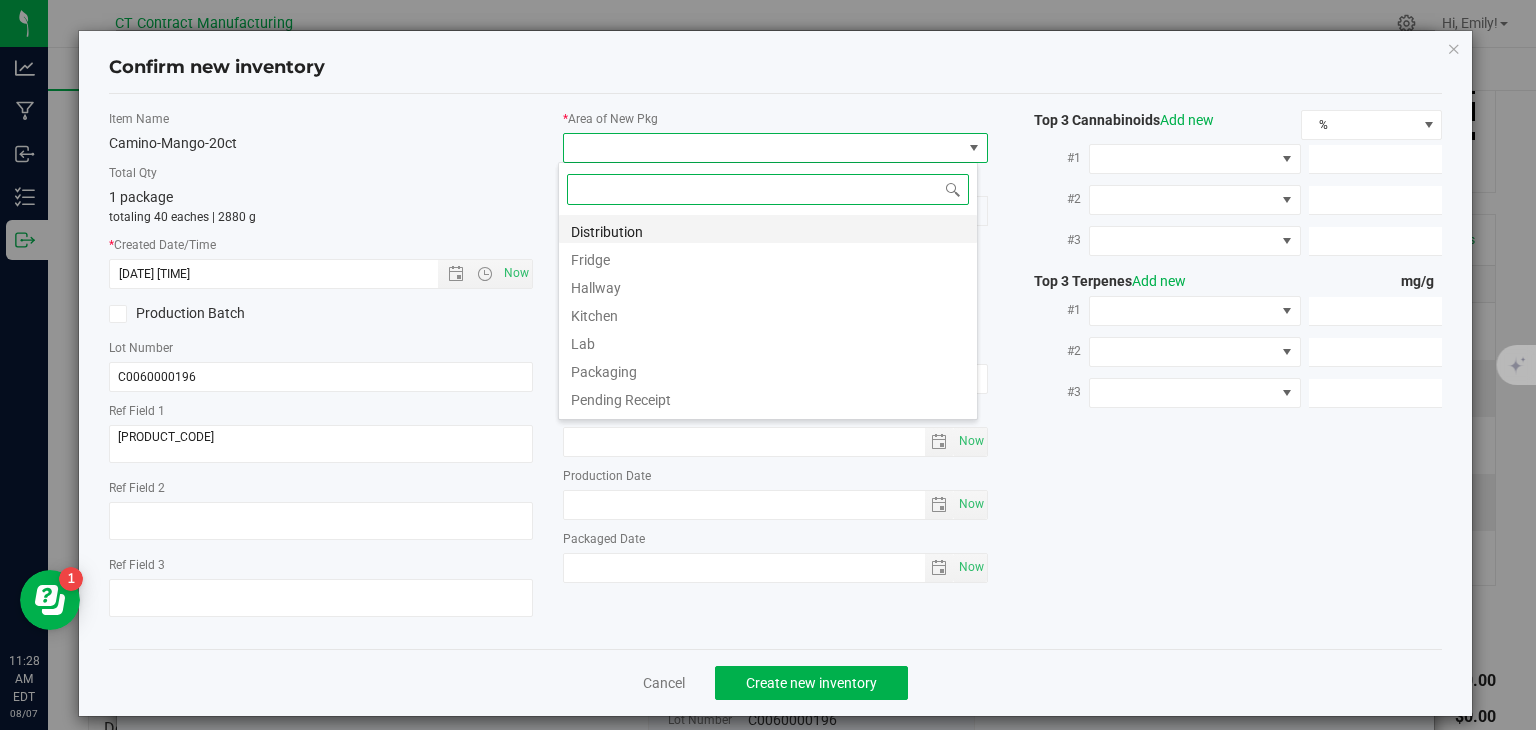 click on "Distribution" at bounding box center (768, 229) 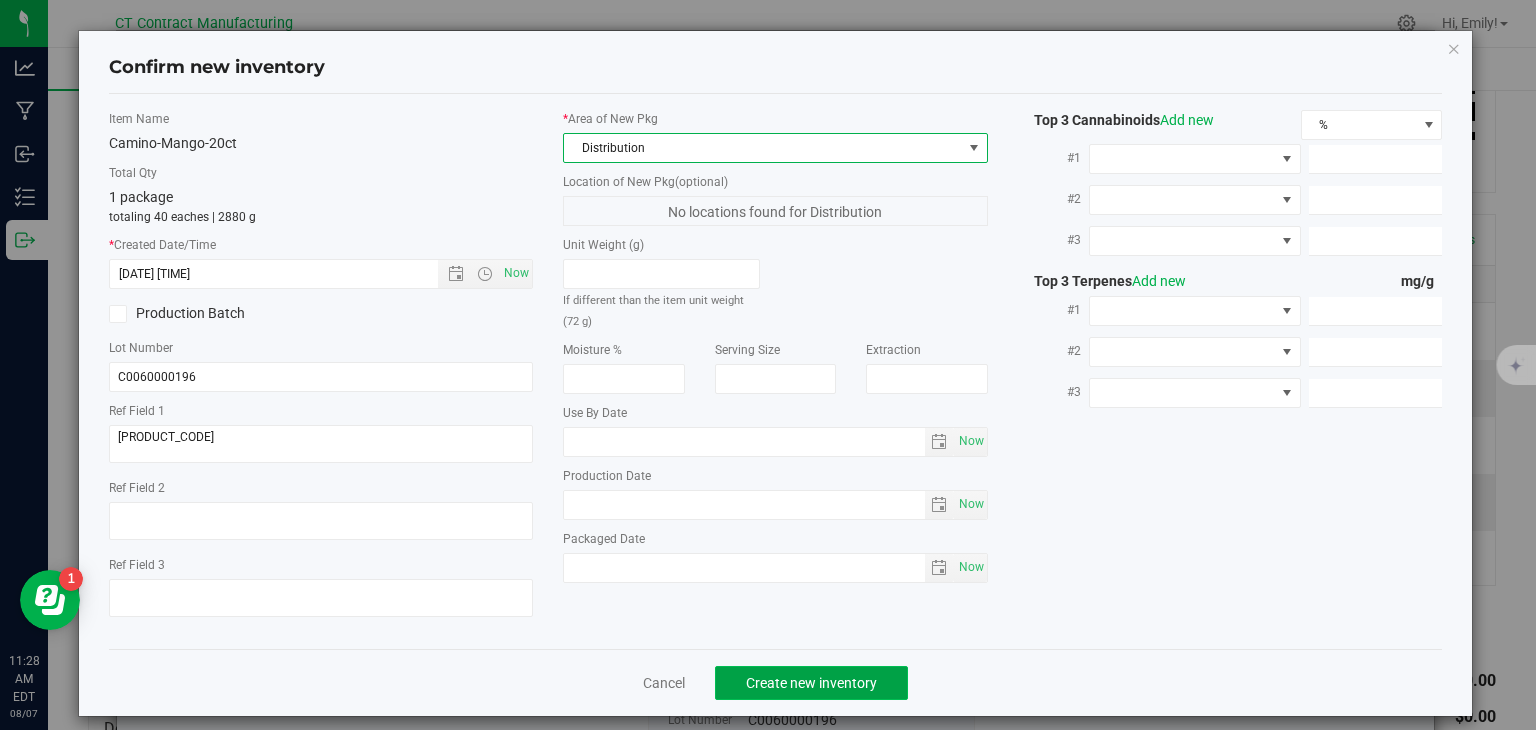 click on "Create new inventory" 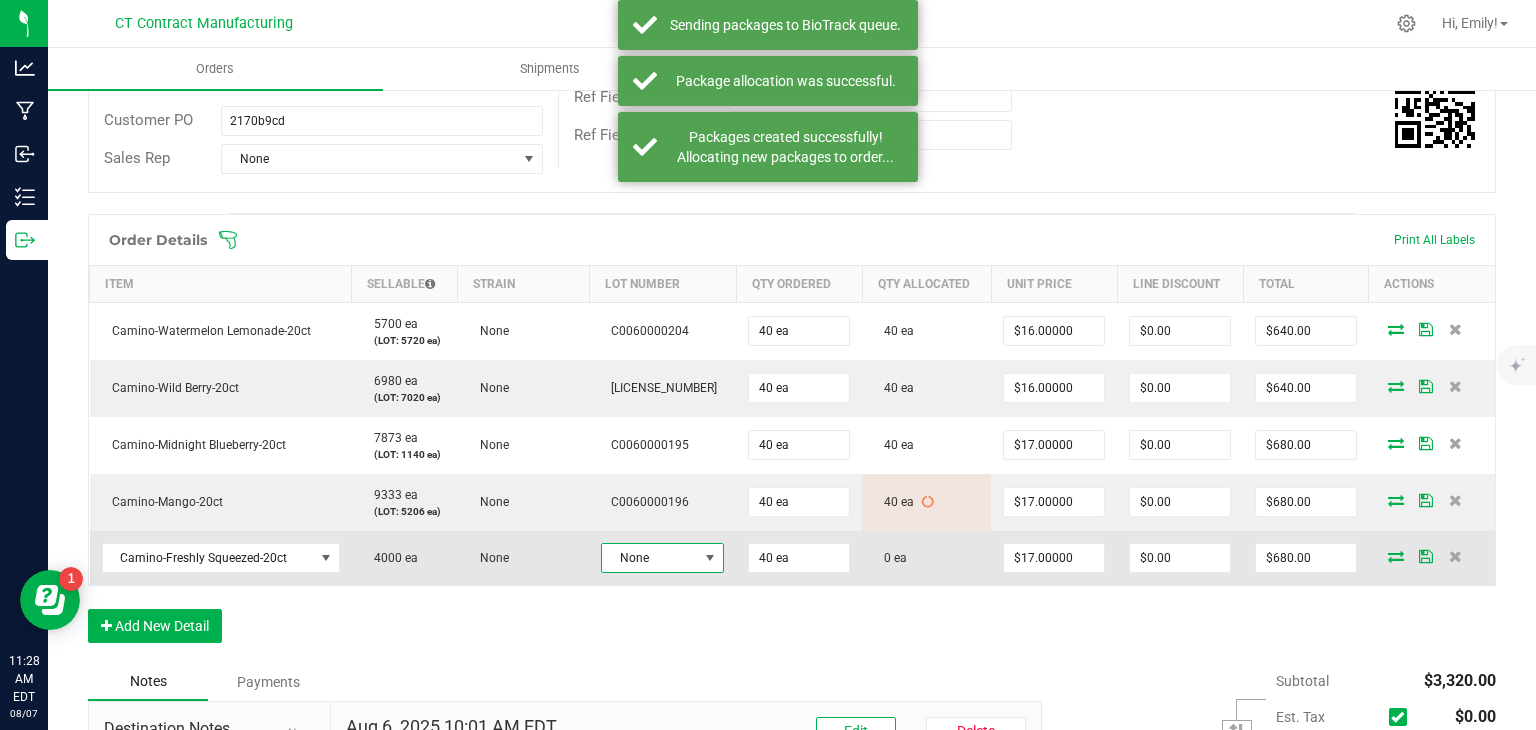 click on "None" at bounding box center [650, 558] 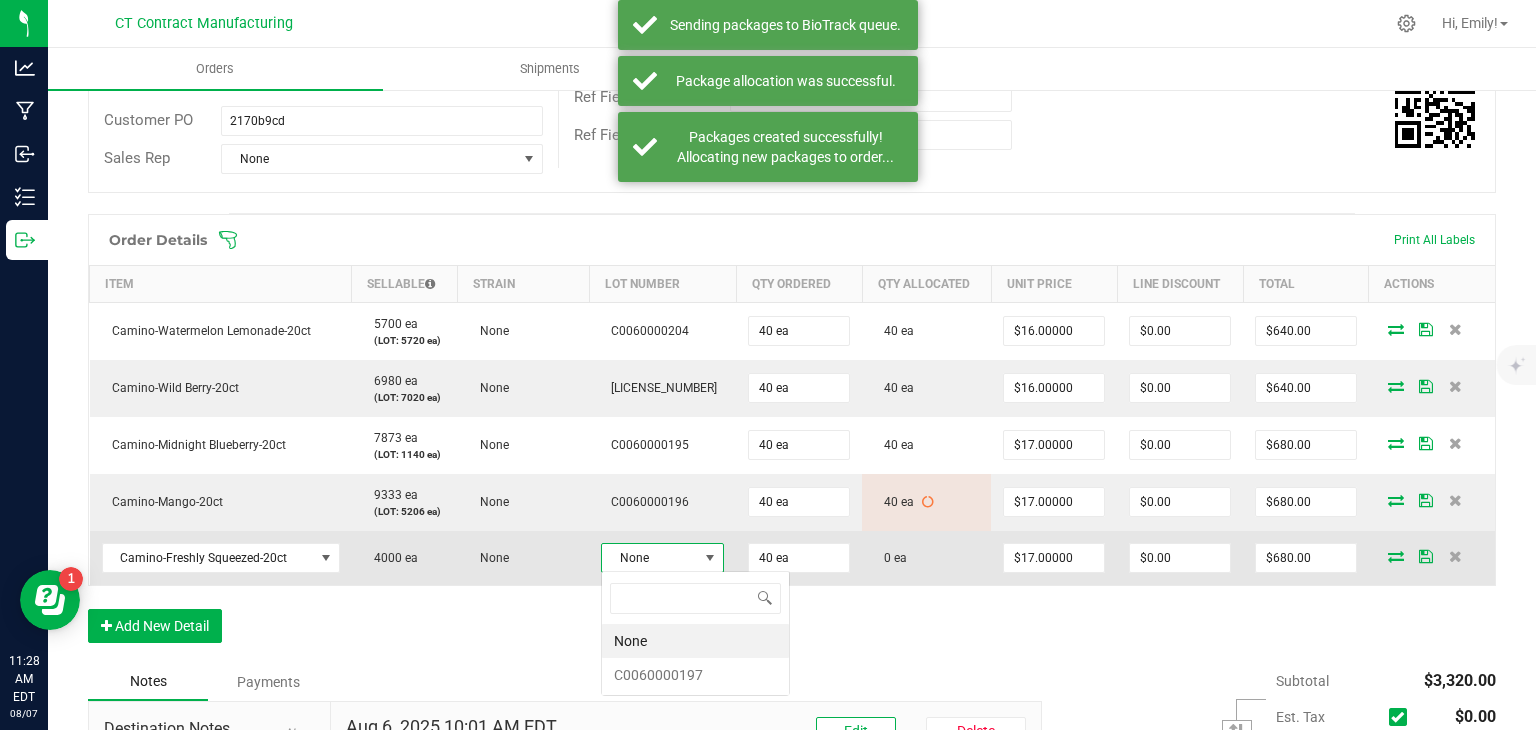 scroll, scrollTop: 99970, scrollLeft: 99892, axis: both 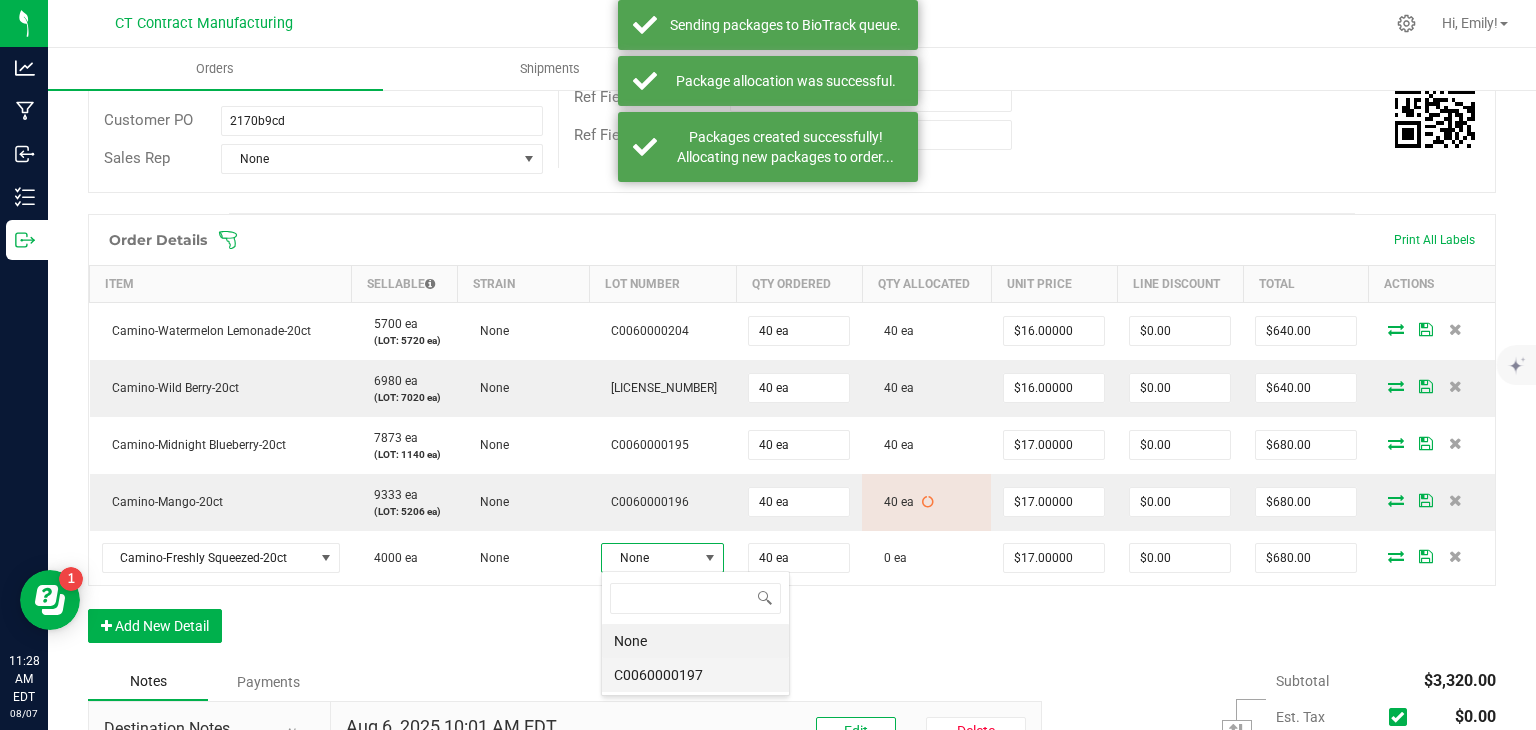 click on "C0060000197" at bounding box center [695, 675] 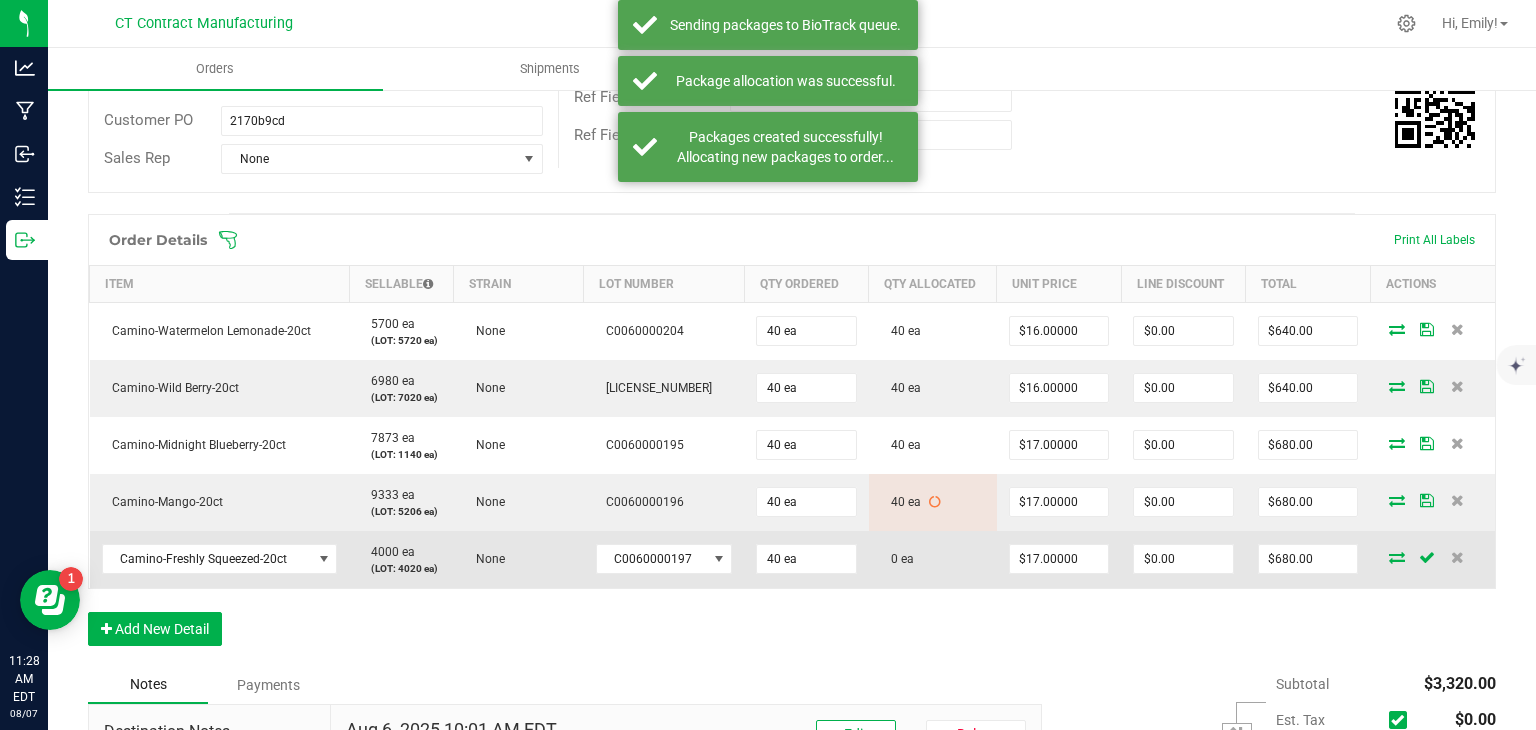 click at bounding box center (1397, 557) 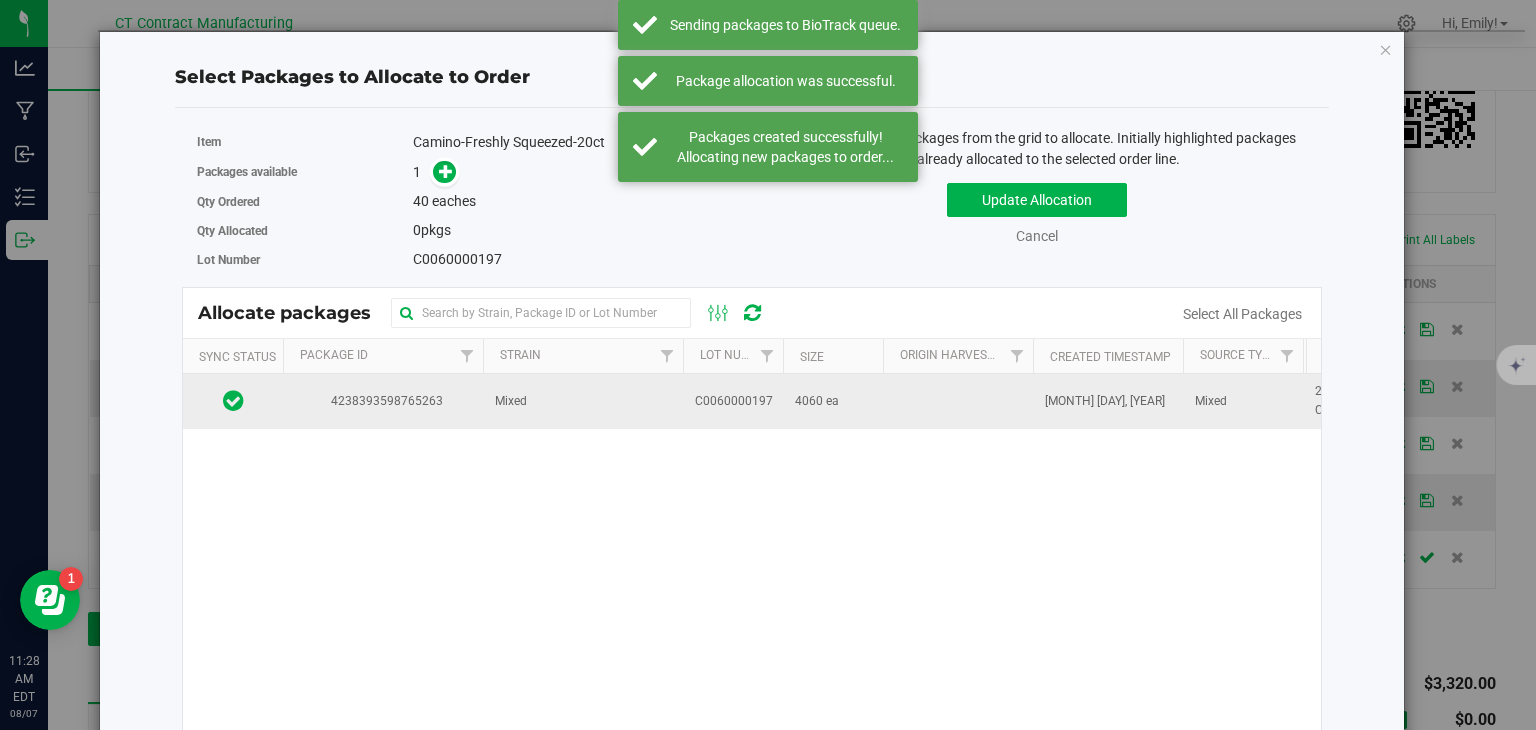 click on "C0060000197" at bounding box center (734, 401) 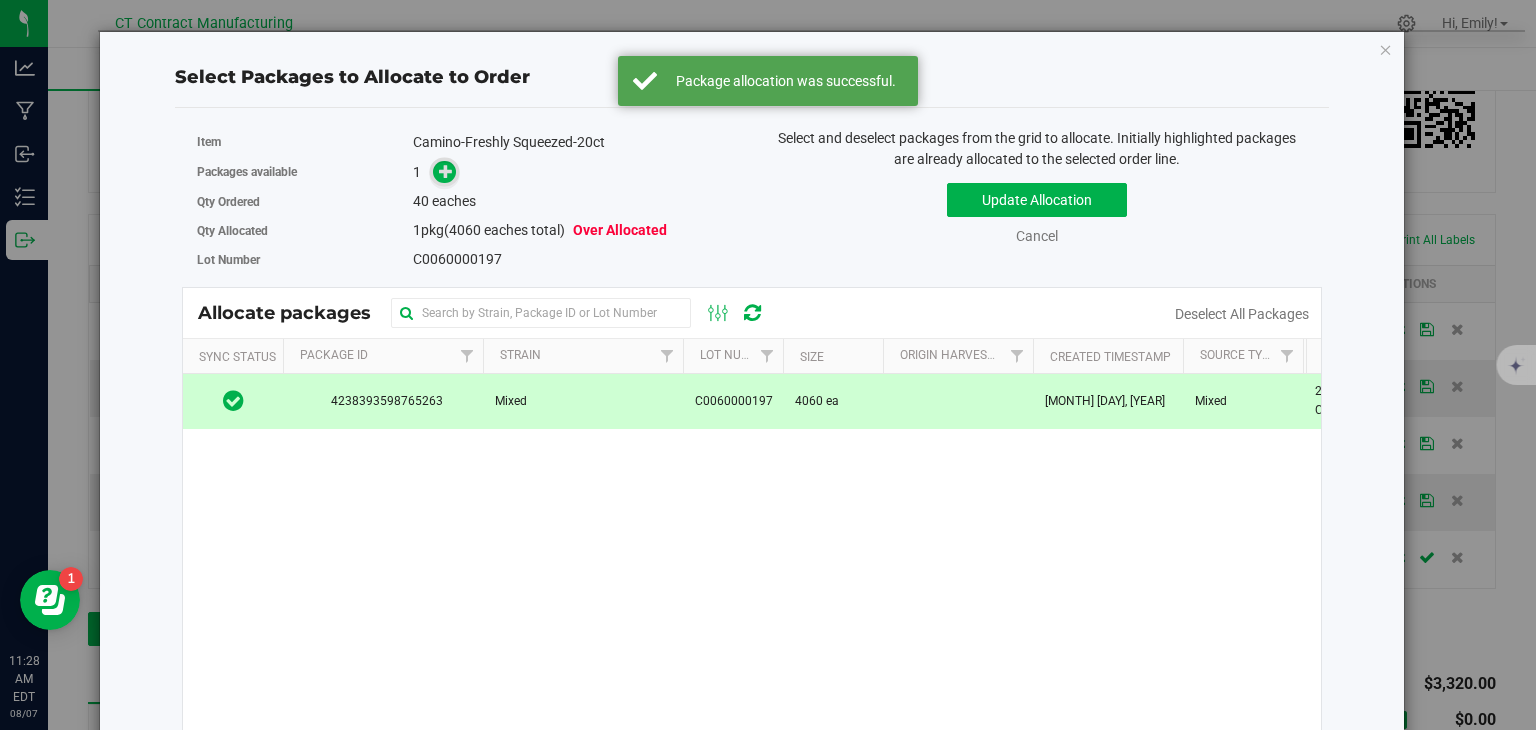 click at bounding box center (446, 171) 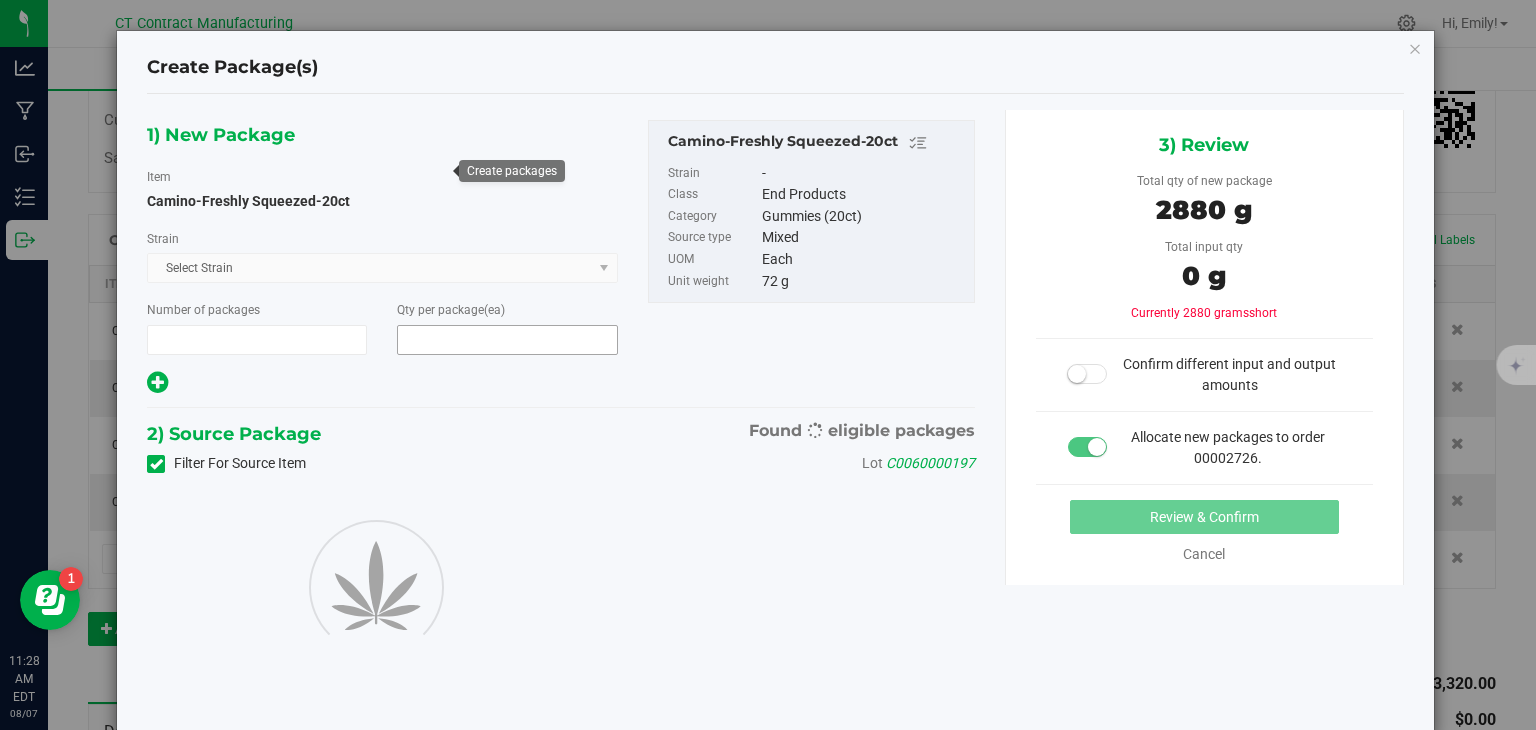 type on "1" 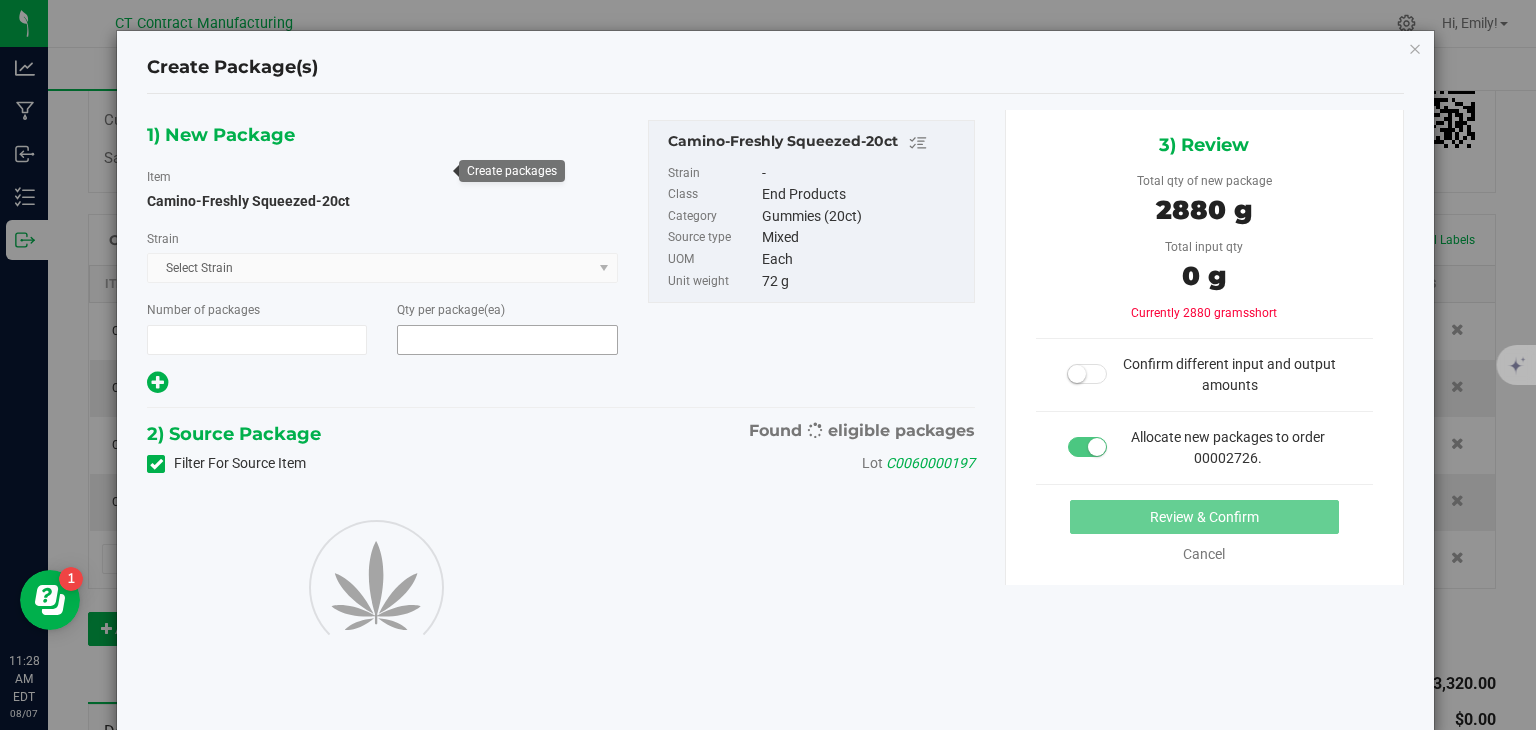 type on "40" 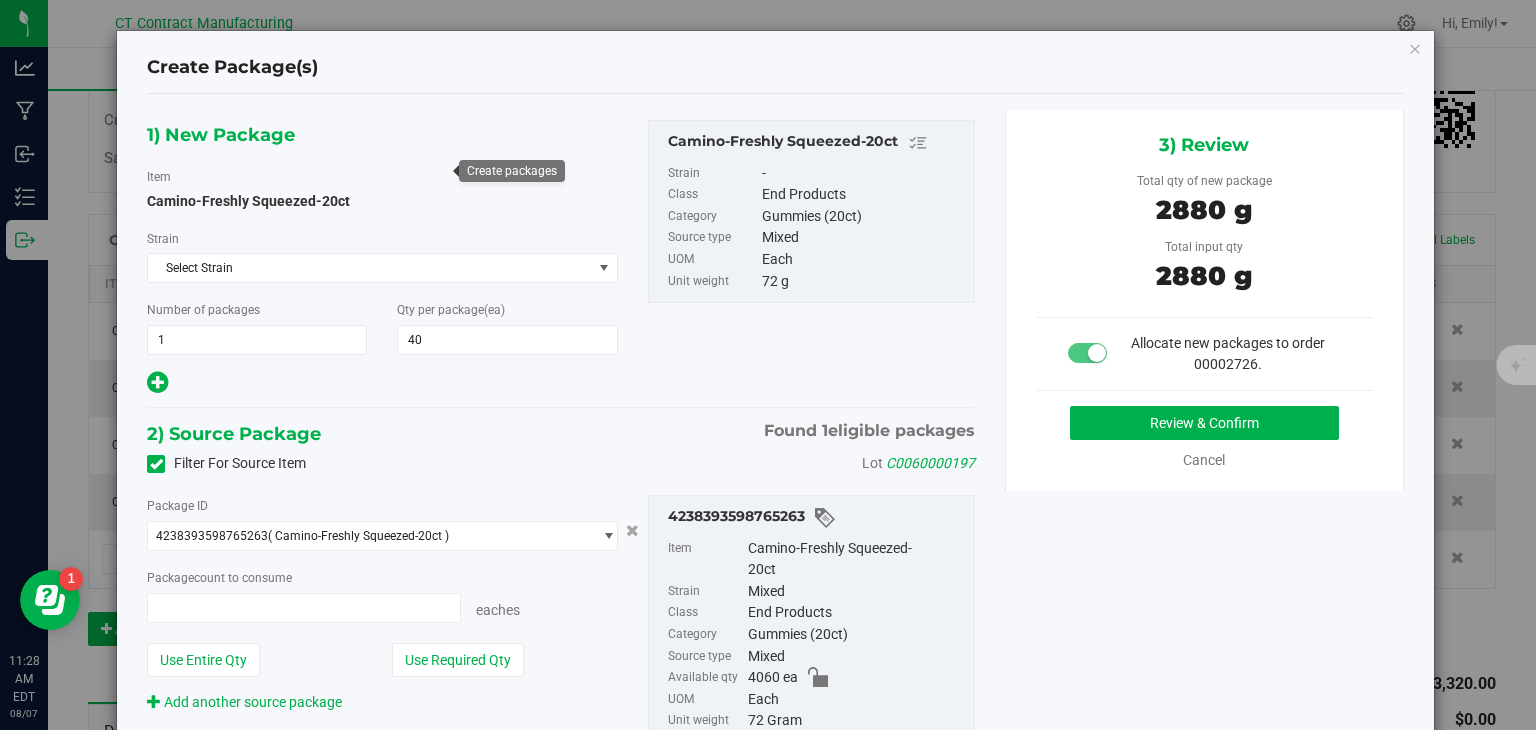type on "40 ea" 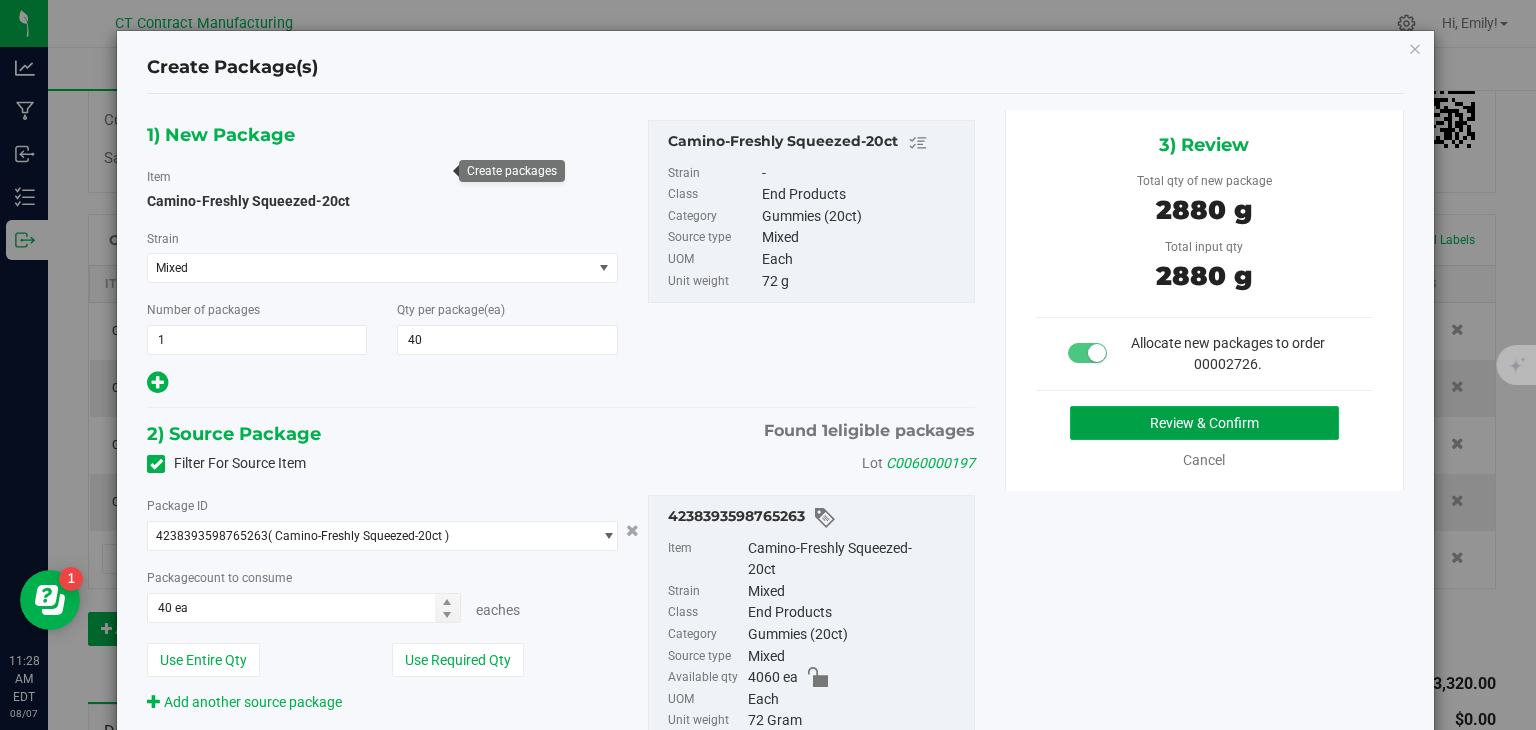 click on "Review & Confirm" at bounding box center [1204, 423] 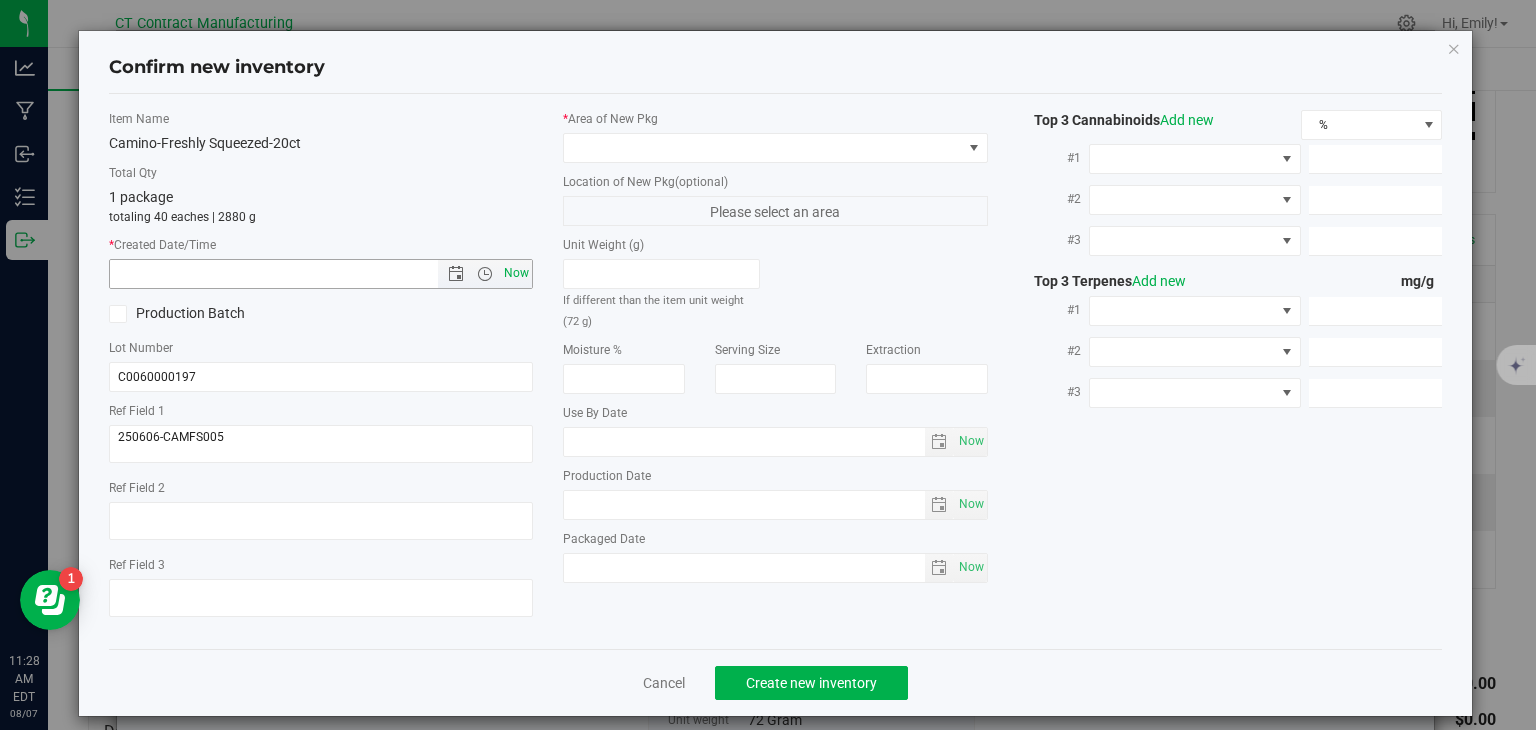 click on "Now" at bounding box center [517, 273] 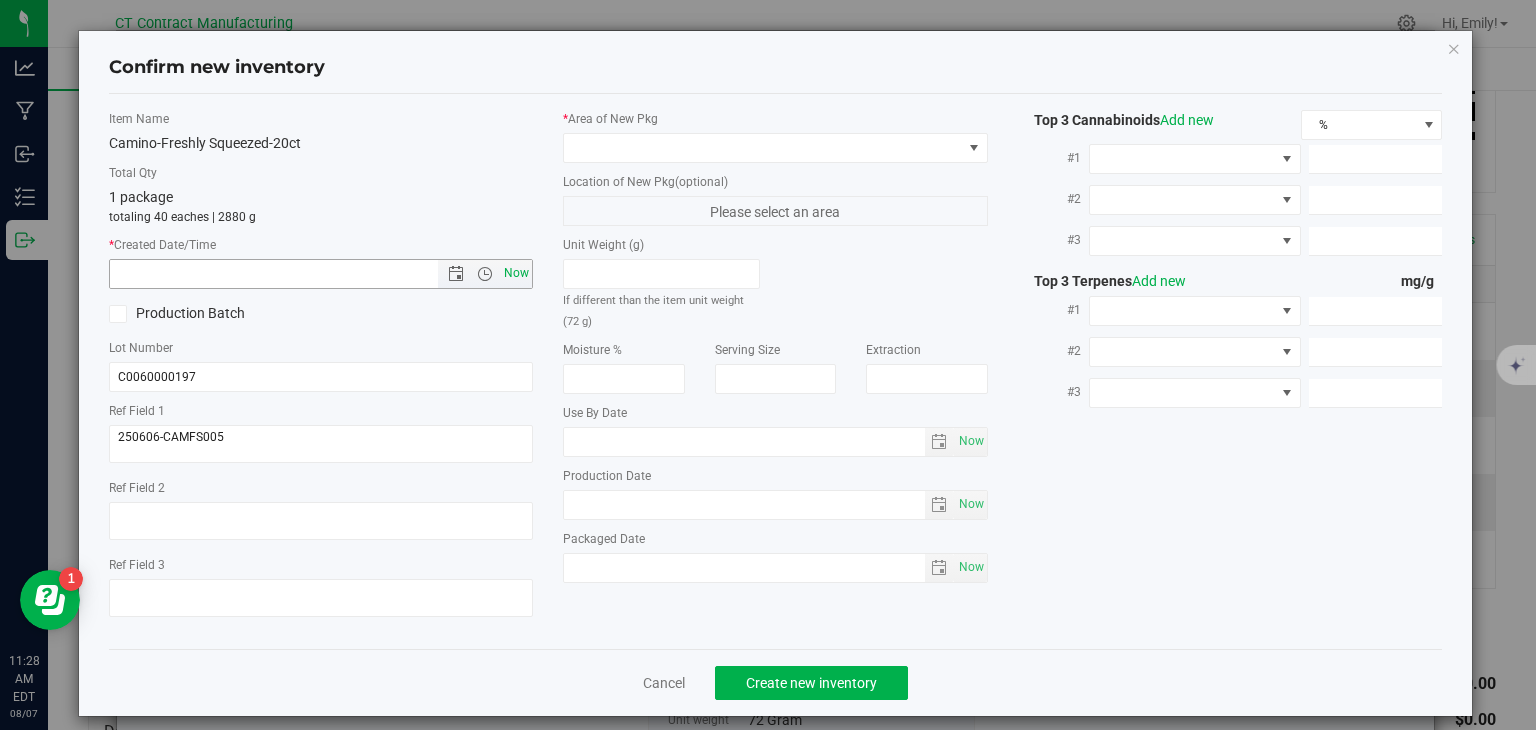 type on "[DATE] [TIME]" 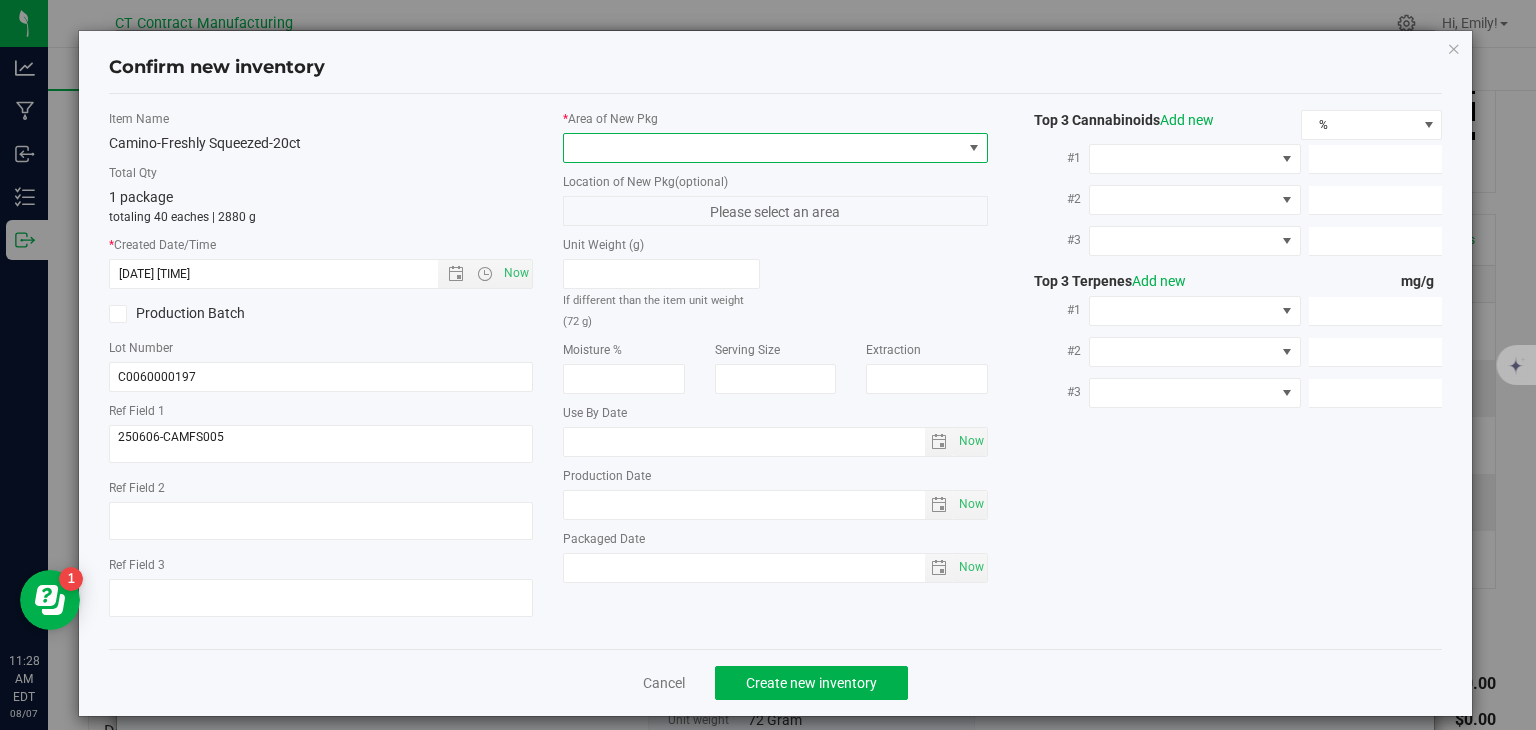 click at bounding box center (763, 148) 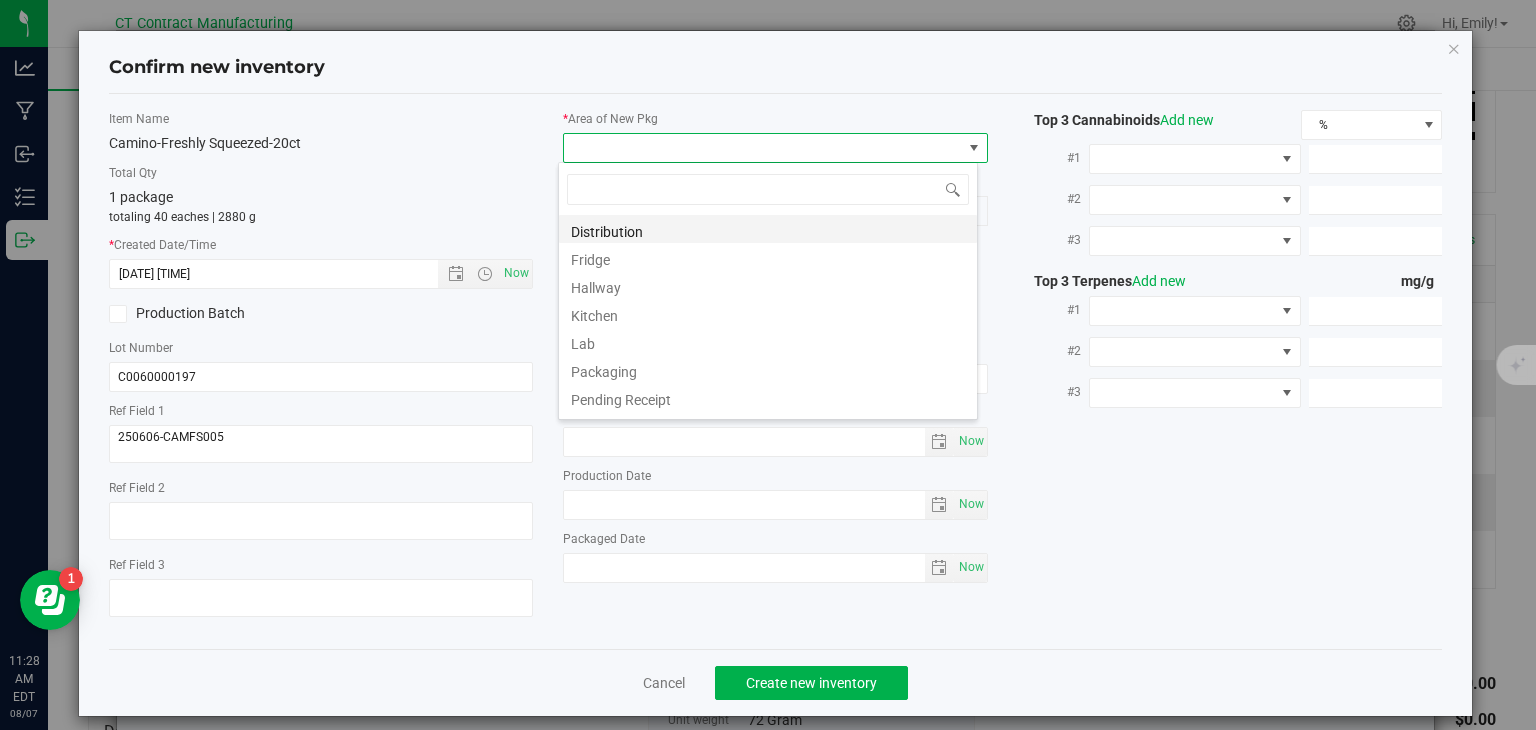 scroll, scrollTop: 99970, scrollLeft: 99580, axis: both 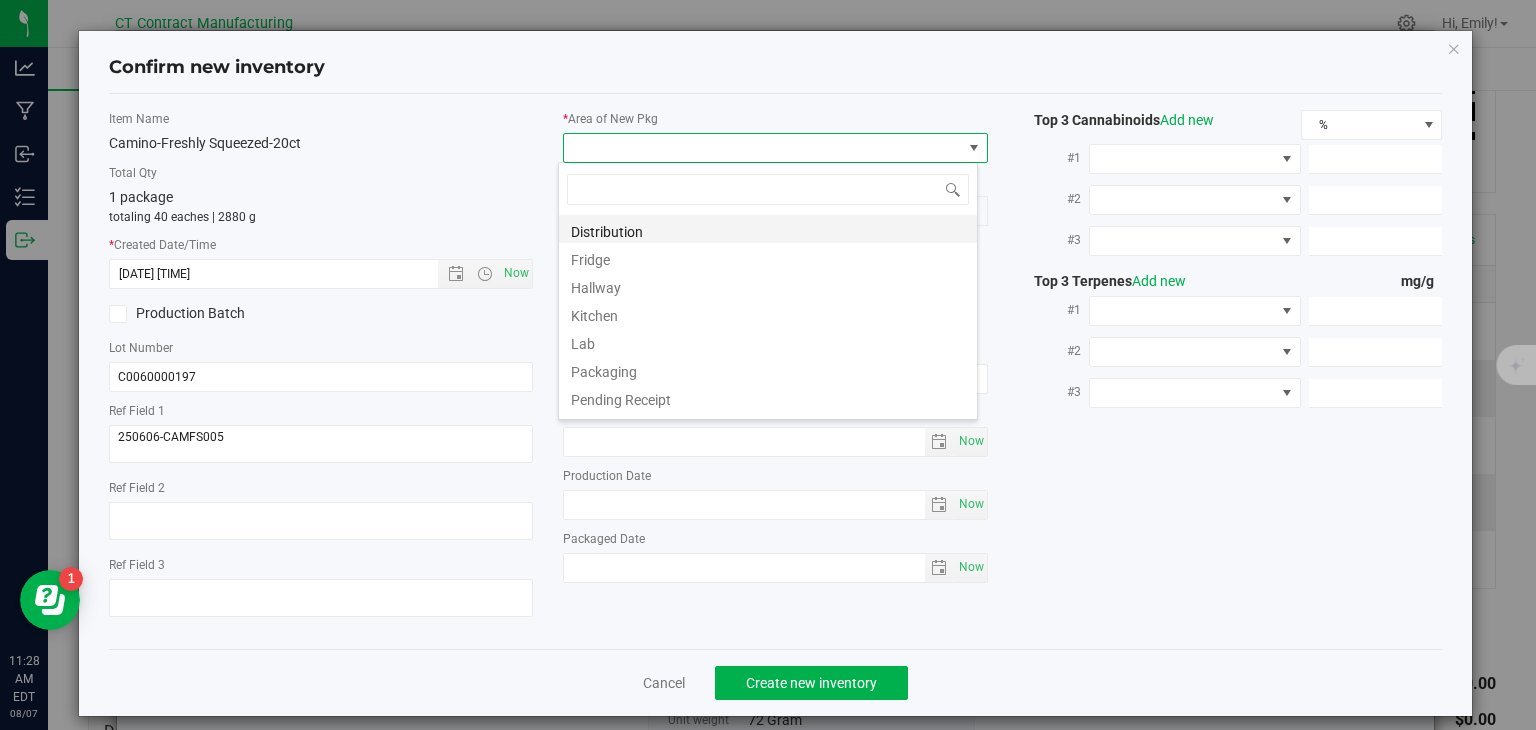 click on "Distribution" at bounding box center (768, 229) 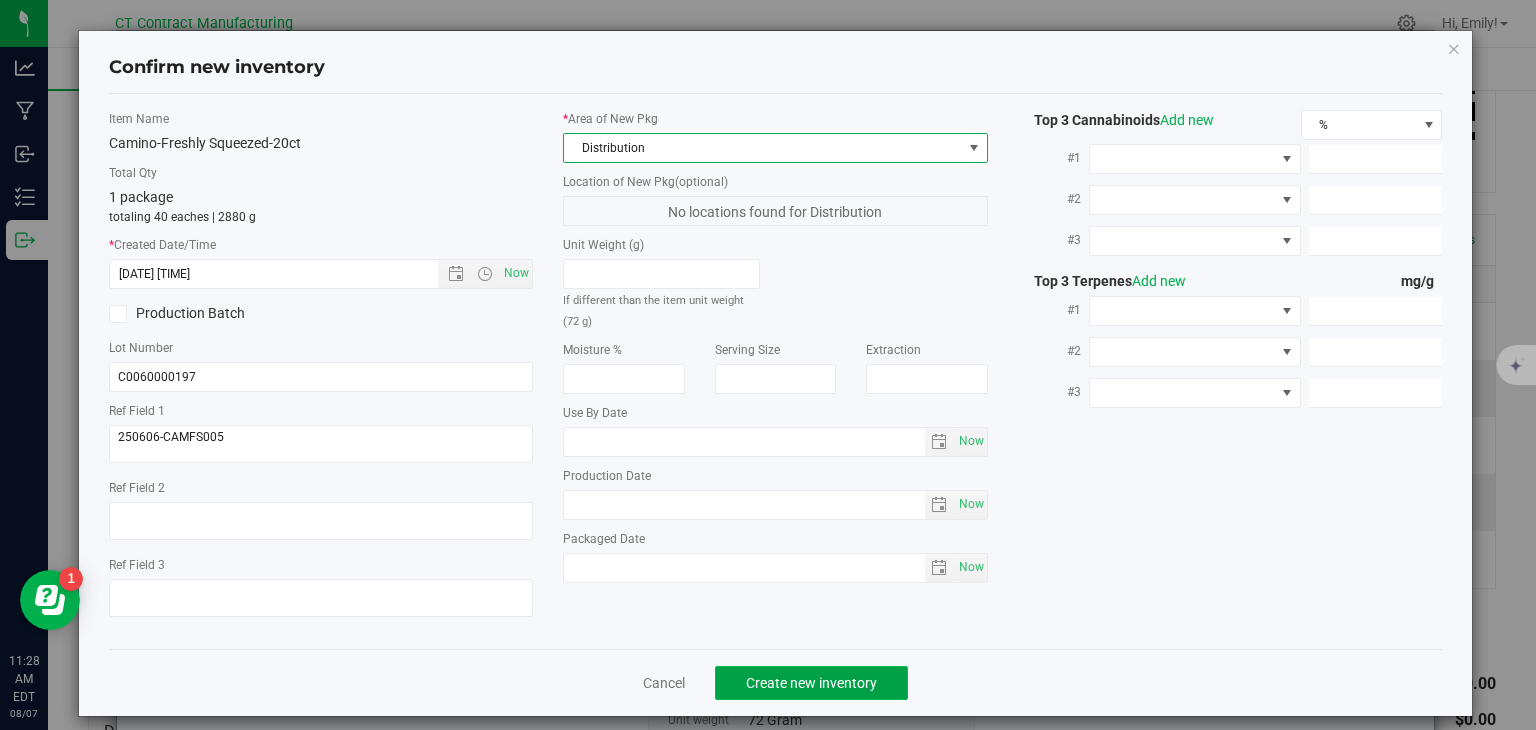 click on "Create new inventory" 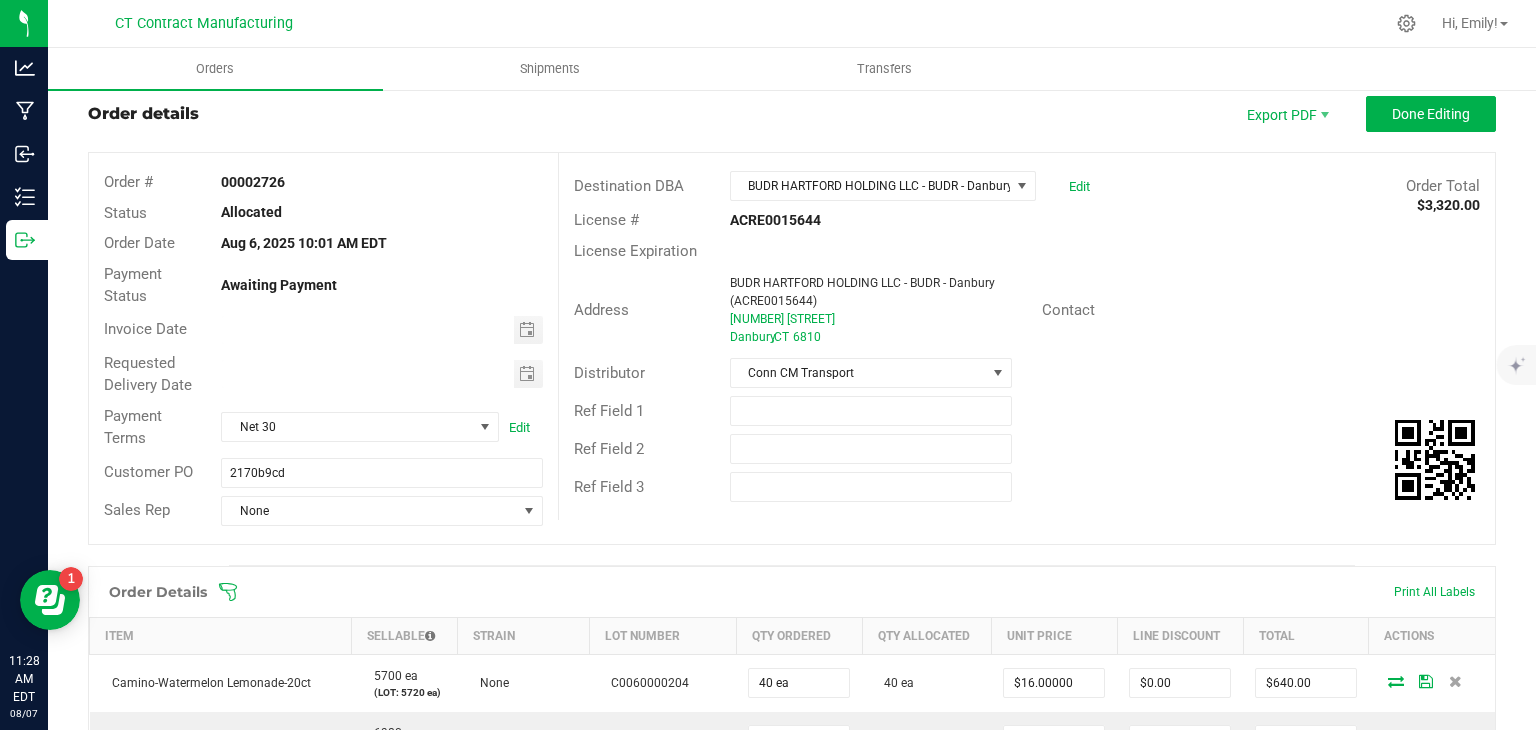 scroll, scrollTop: 0, scrollLeft: 0, axis: both 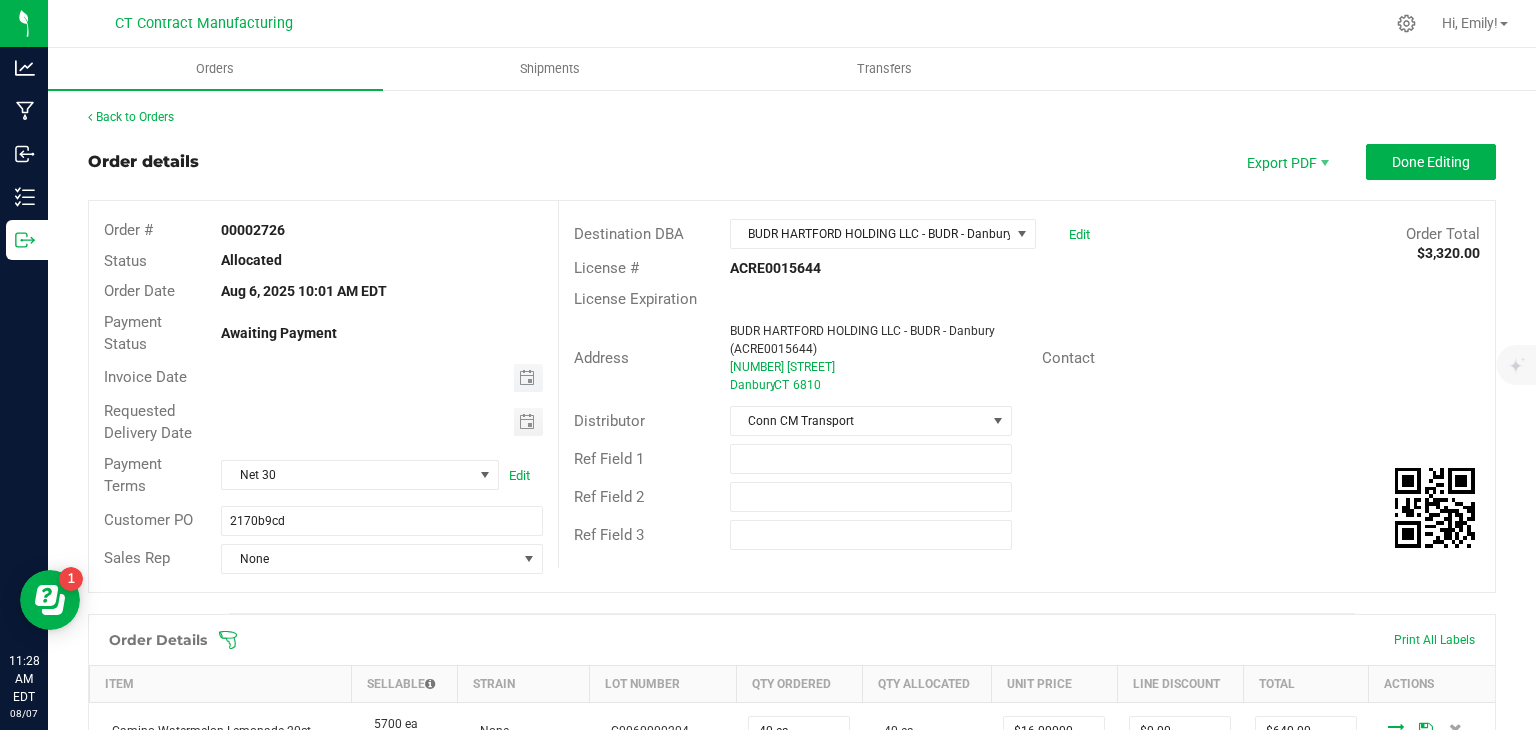 click at bounding box center (528, 378) 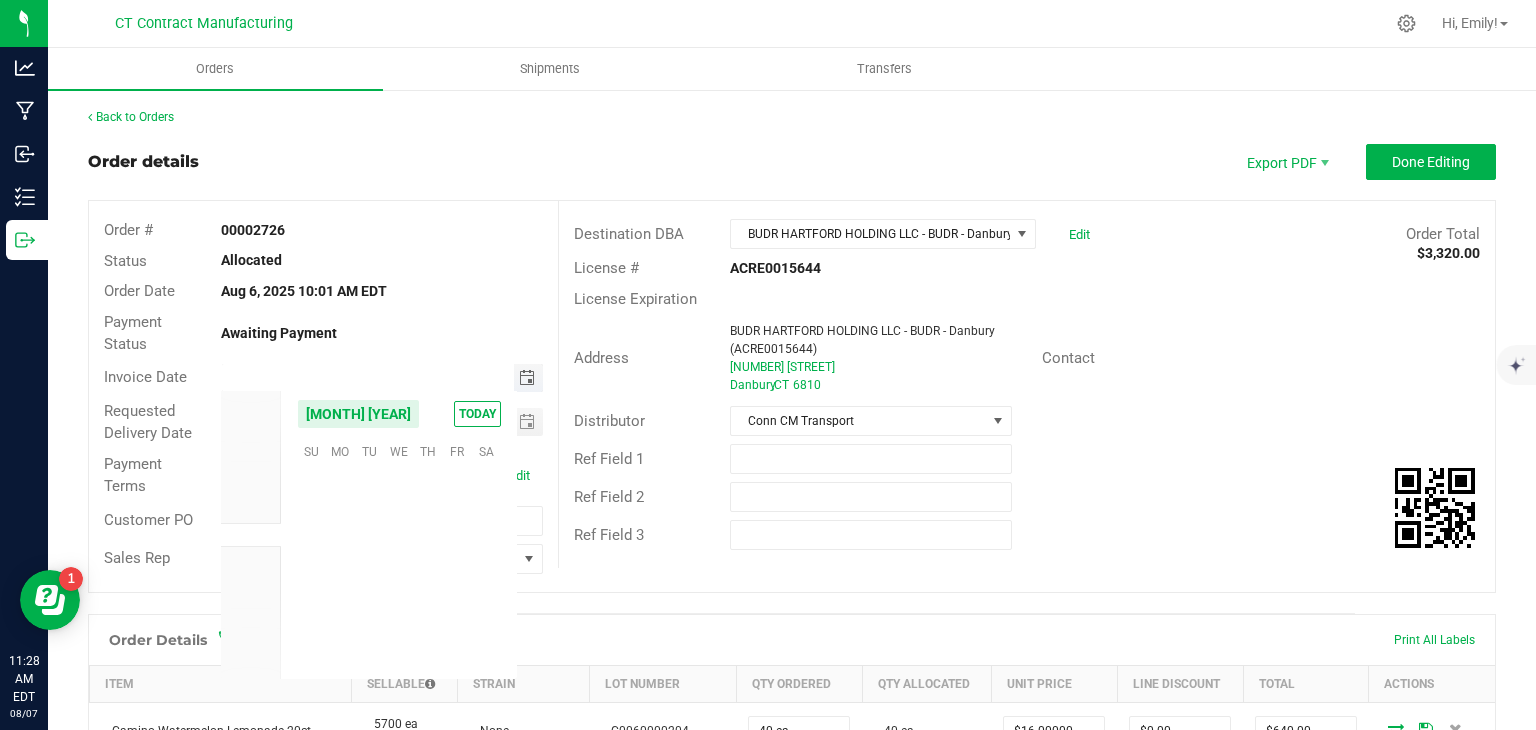 scroll, scrollTop: 36168, scrollLeft: 0, axis: vertical 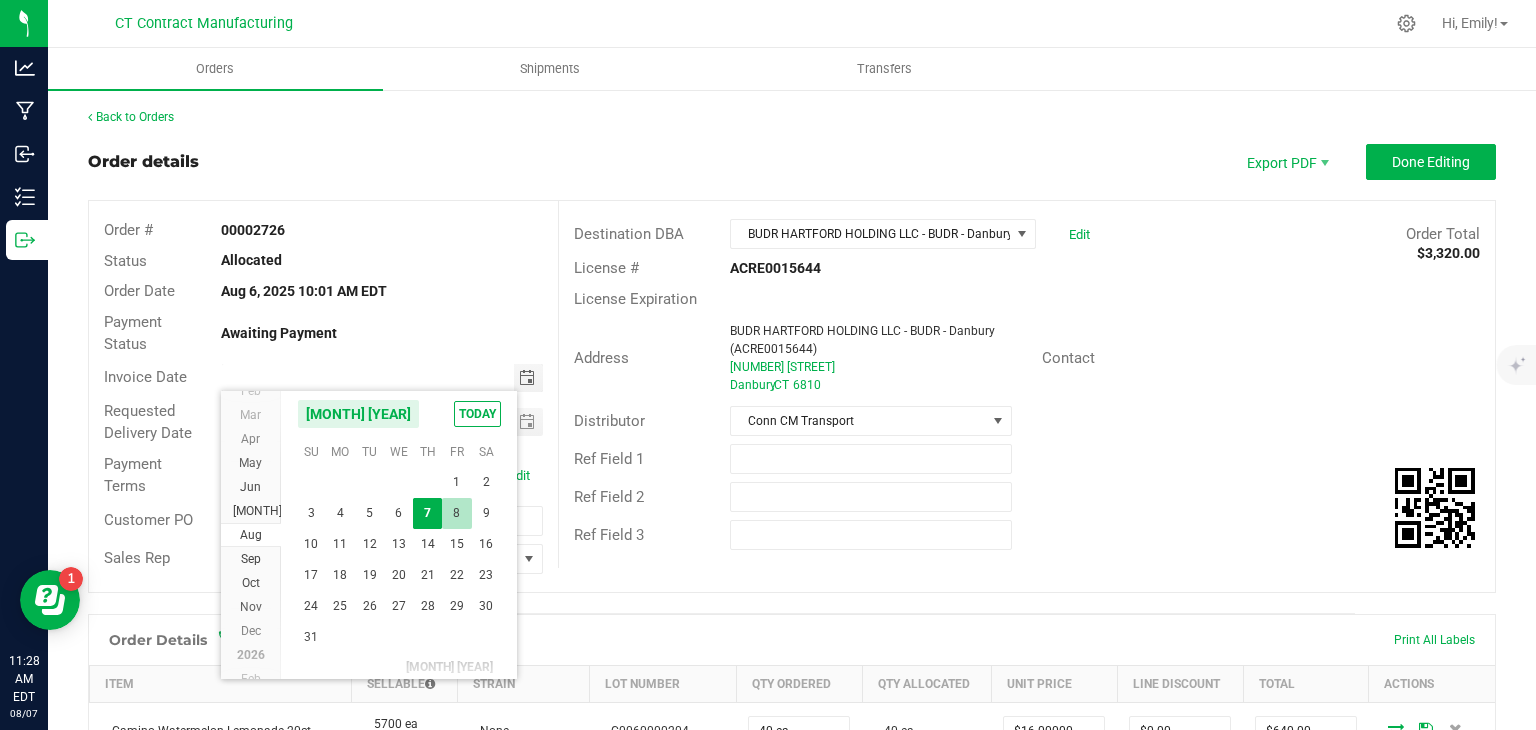 click on "8" at bounding box center [456, 513] 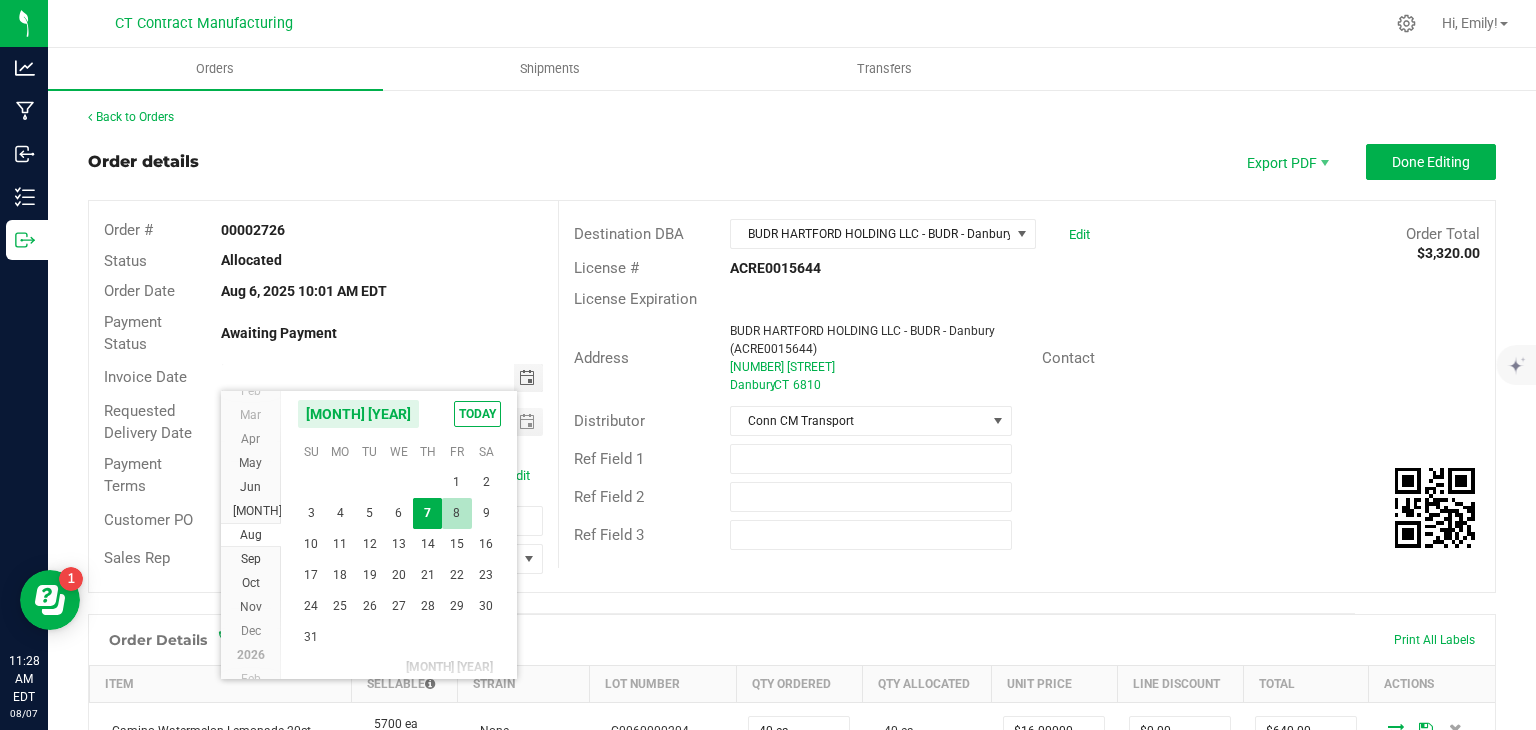 type on "08/08/2025" 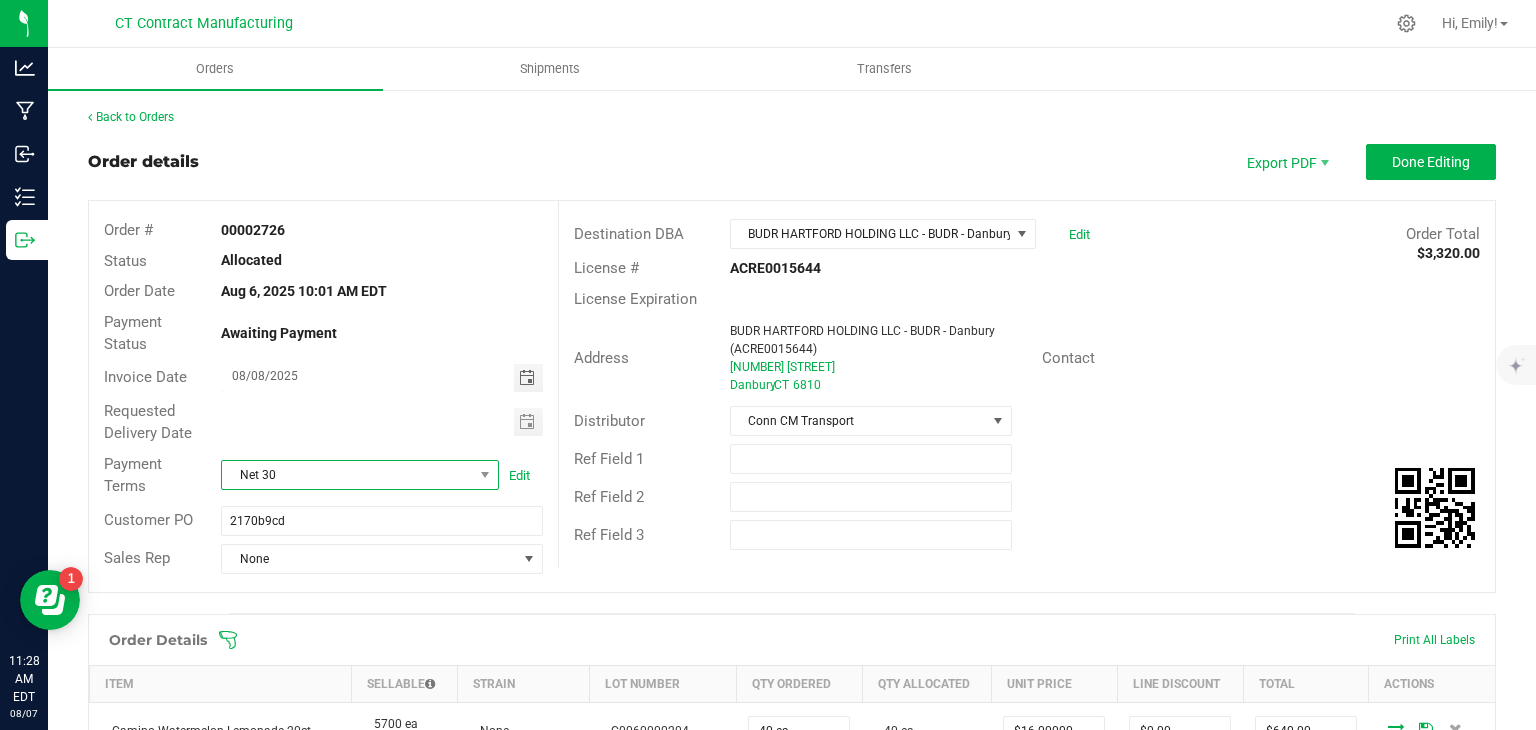 click on "Net 30" at bounding box center (347, 475) 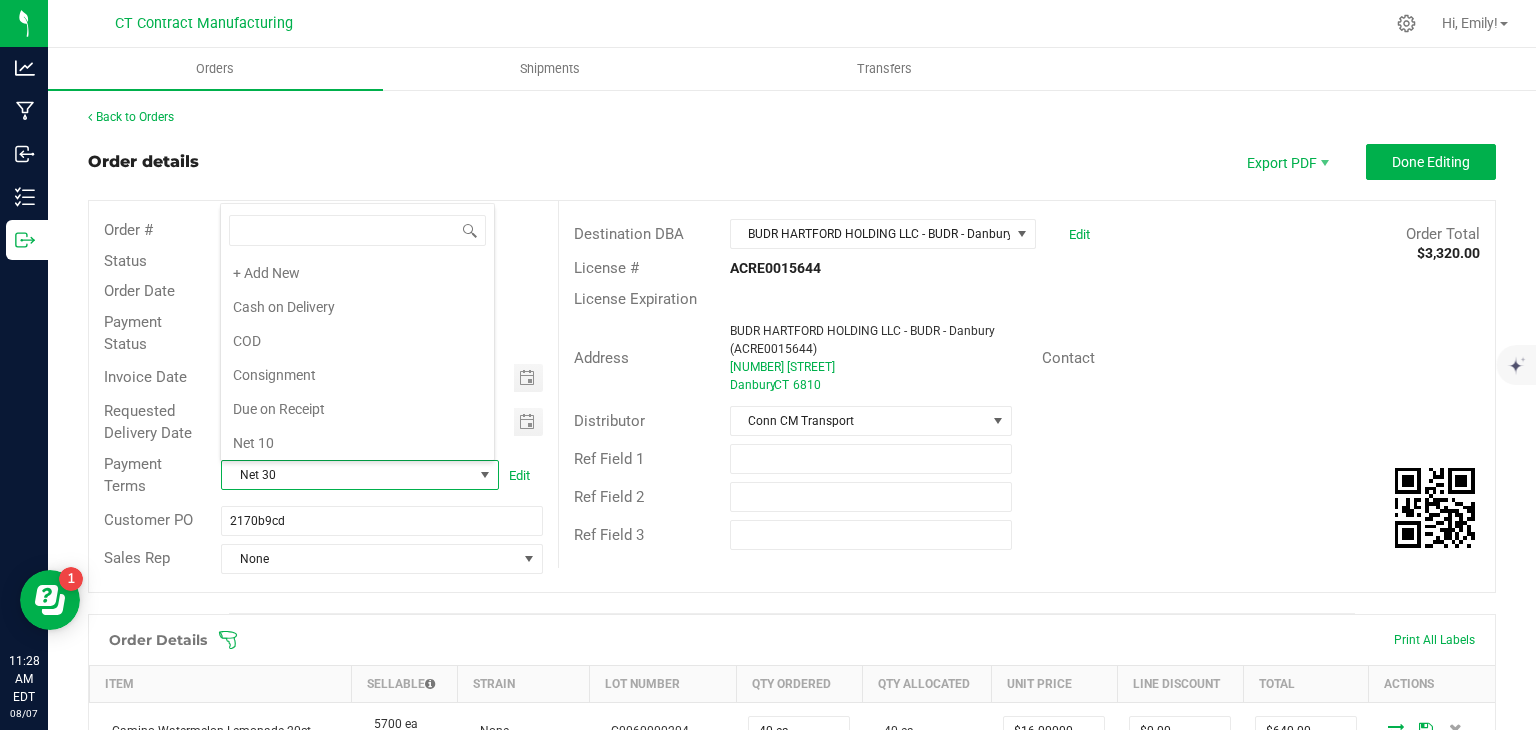 scroll, scrollTop: 0, scrollLeft: 0, axis: both 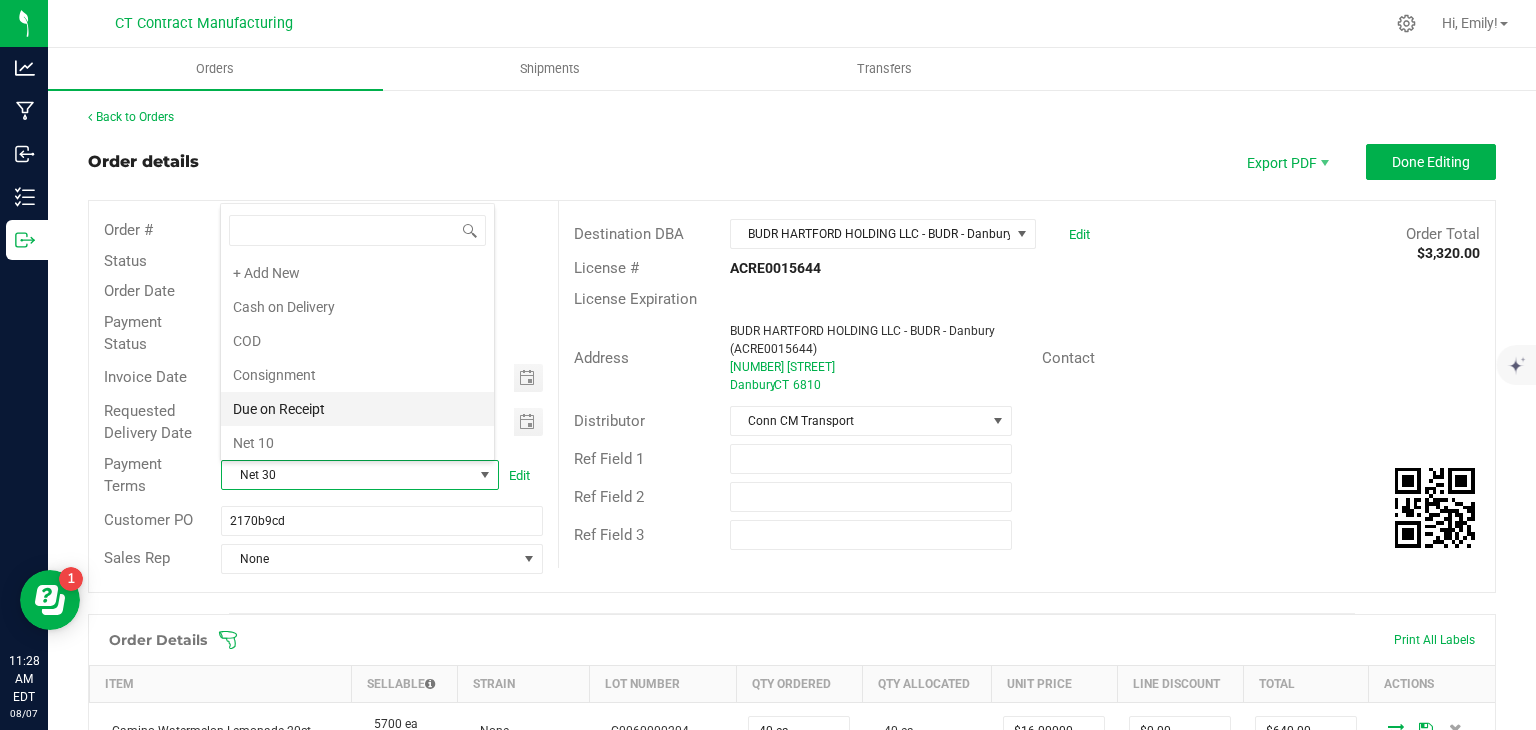 click on "Due on Receipt" at bounding box center [357, 409] 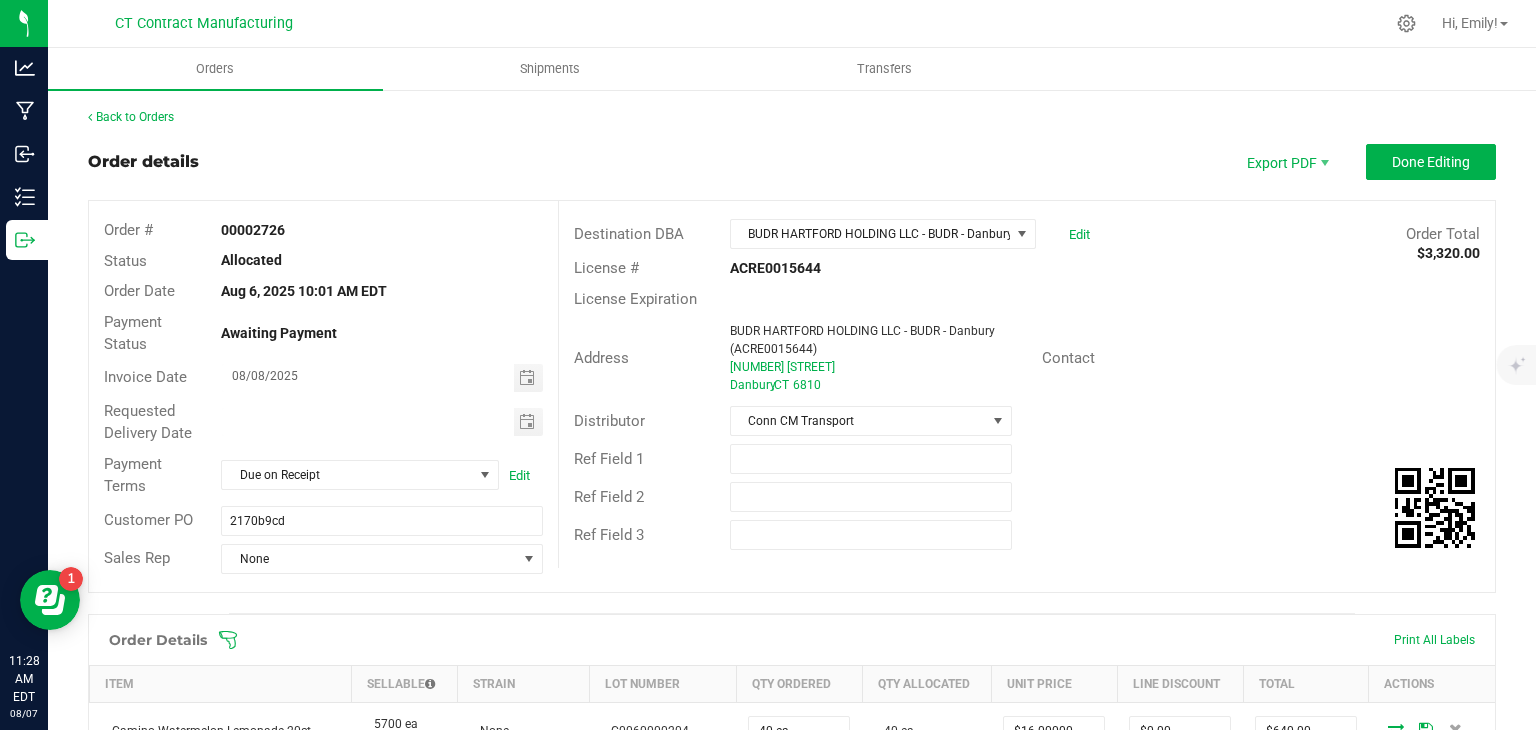 click on "Destination DBA  BUDR HARTFORD HOLDING LLC - BUDR - Danbury (ACRE0015644)  Edit   Order Total   $3,320.00   License #   ACRE0015644   License Expiration   Address  BUDR HARTFORD HOLDING LLC - BUDR - Danbury (ACRE0015644) [NUMBER] [STREET] [CITY]  ,  [STATE] [POSTAL_CODE]  Contact   Distributor  Conn CM Transport  Ref Field 1   Ref Field 2   Ref Field 3" at bounding box center [1026, 384] 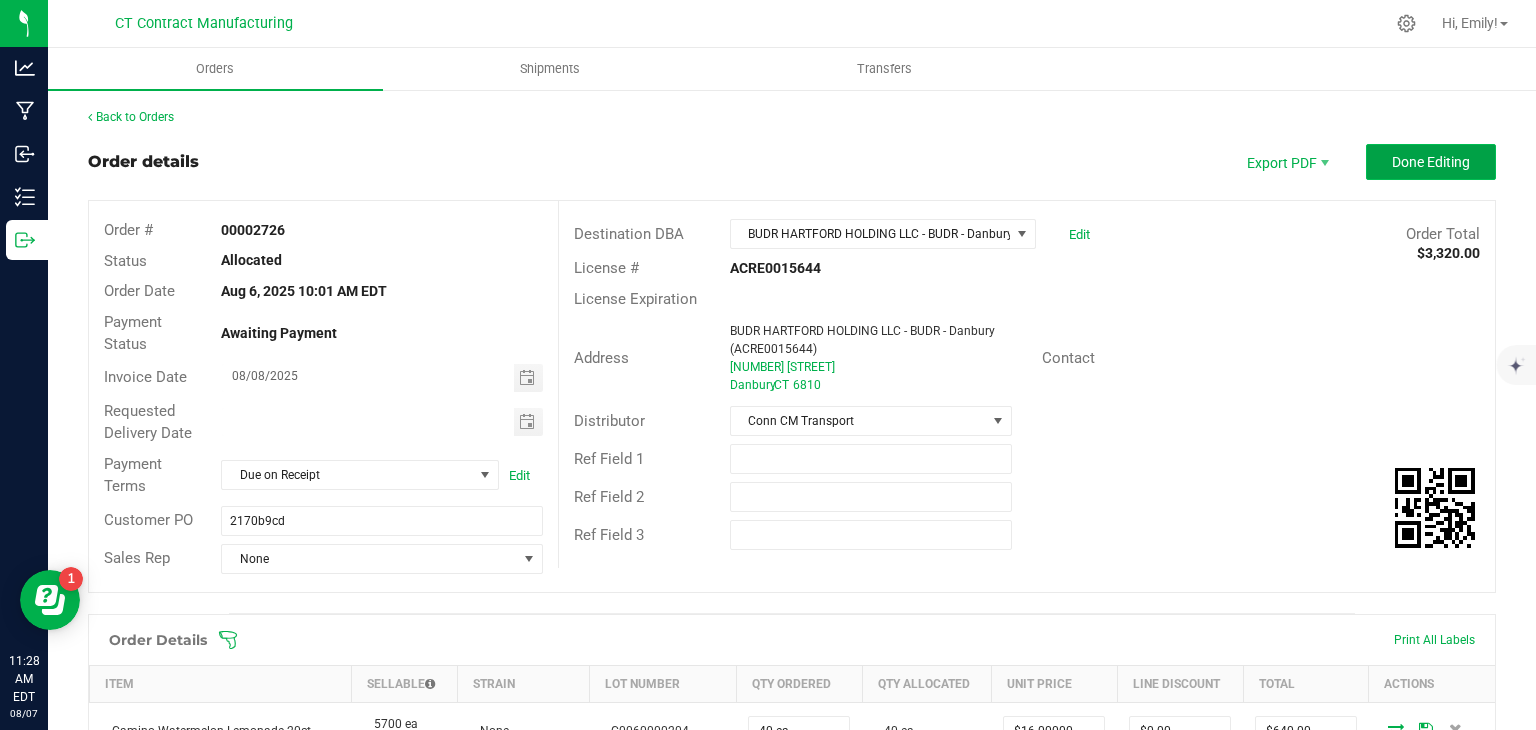 click on "Done Editing" at bounding box center (1431, 162) 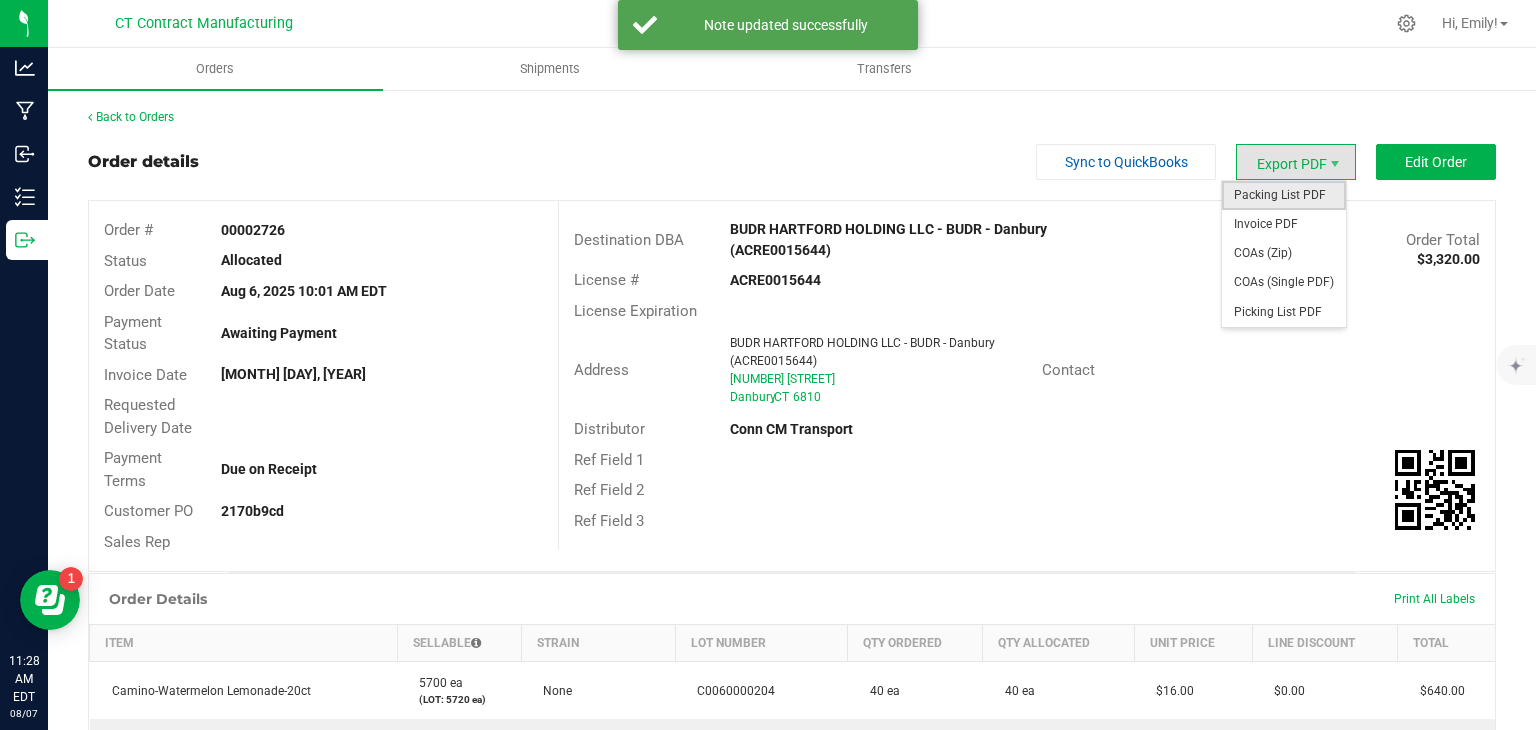 click on "Packing List PDF" at bounding box center [1284, 195] 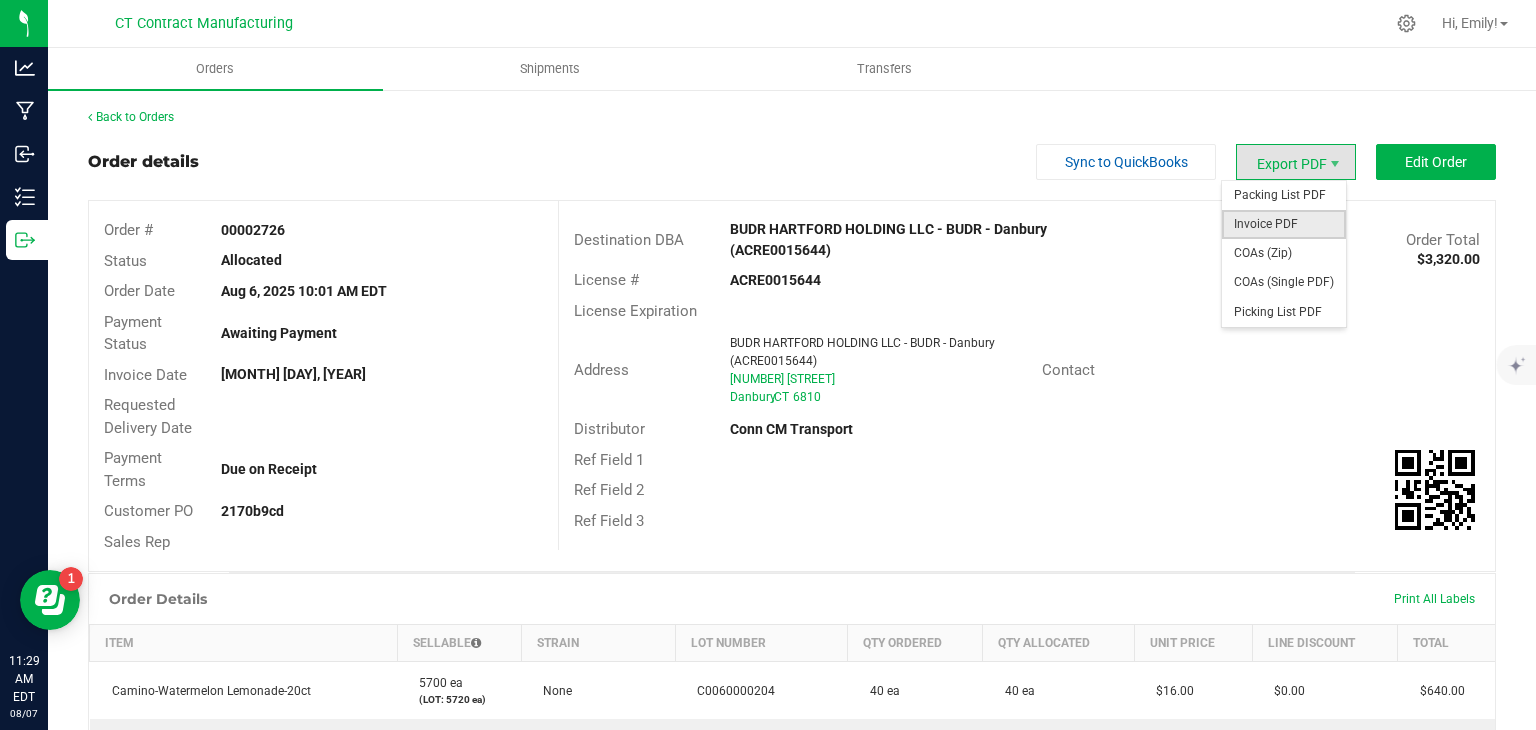 click on "Invoice PDF" at bounding box center (1284, 224) 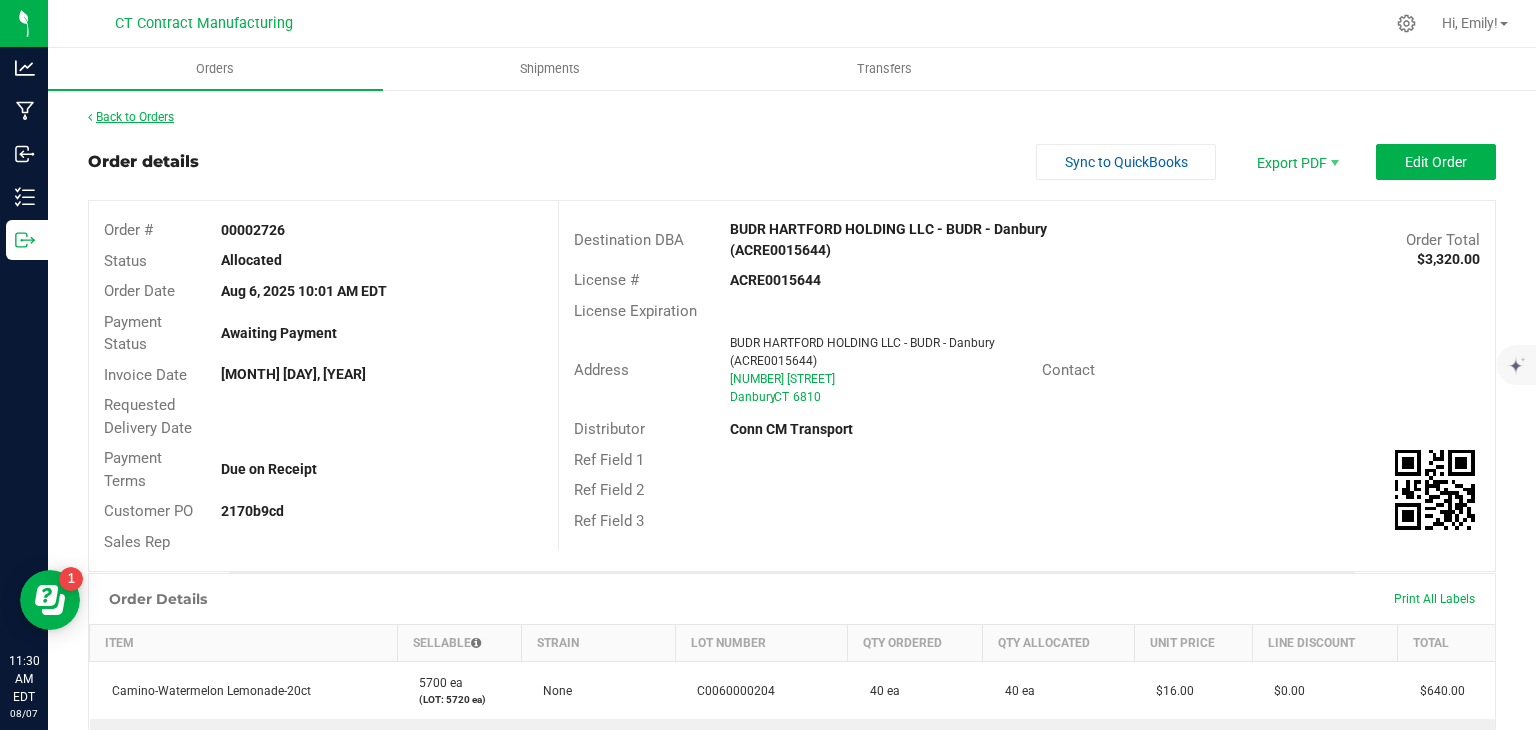 click on "Back to Orders" at bounding box center (131, 117) 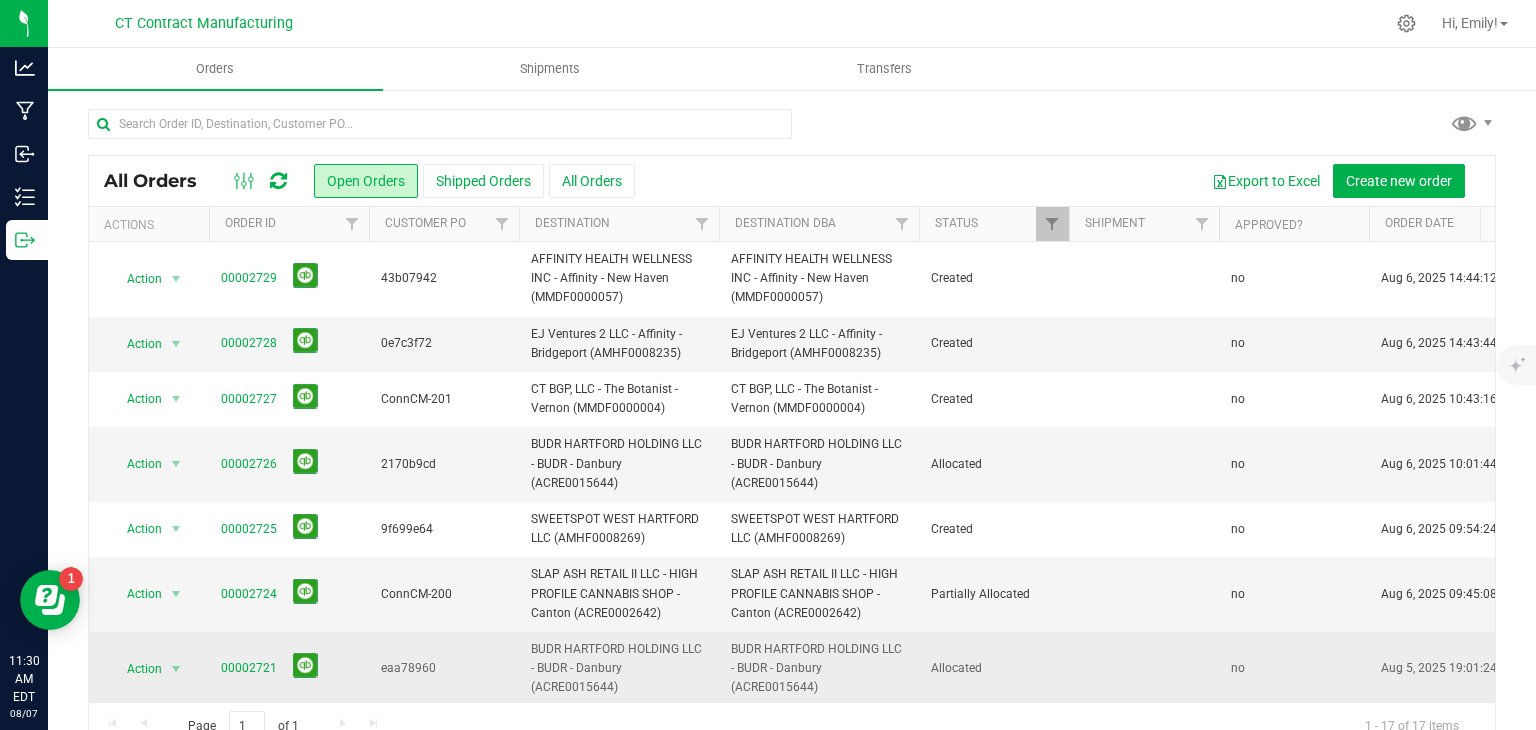 scroll, scrollTop: 300, scrollLeft: 0, axis: vertical 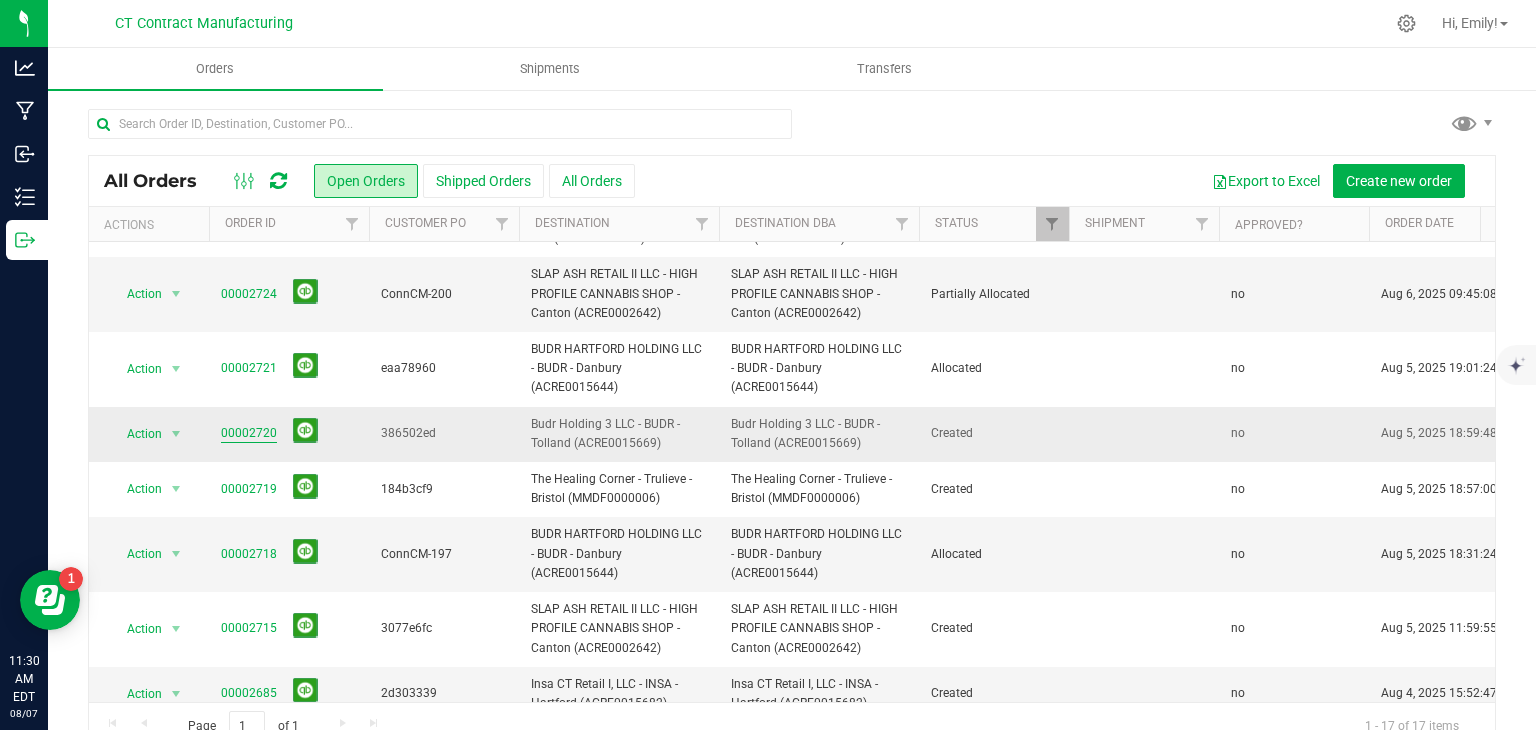 click on "00002720" at bounding box center [249, 433] 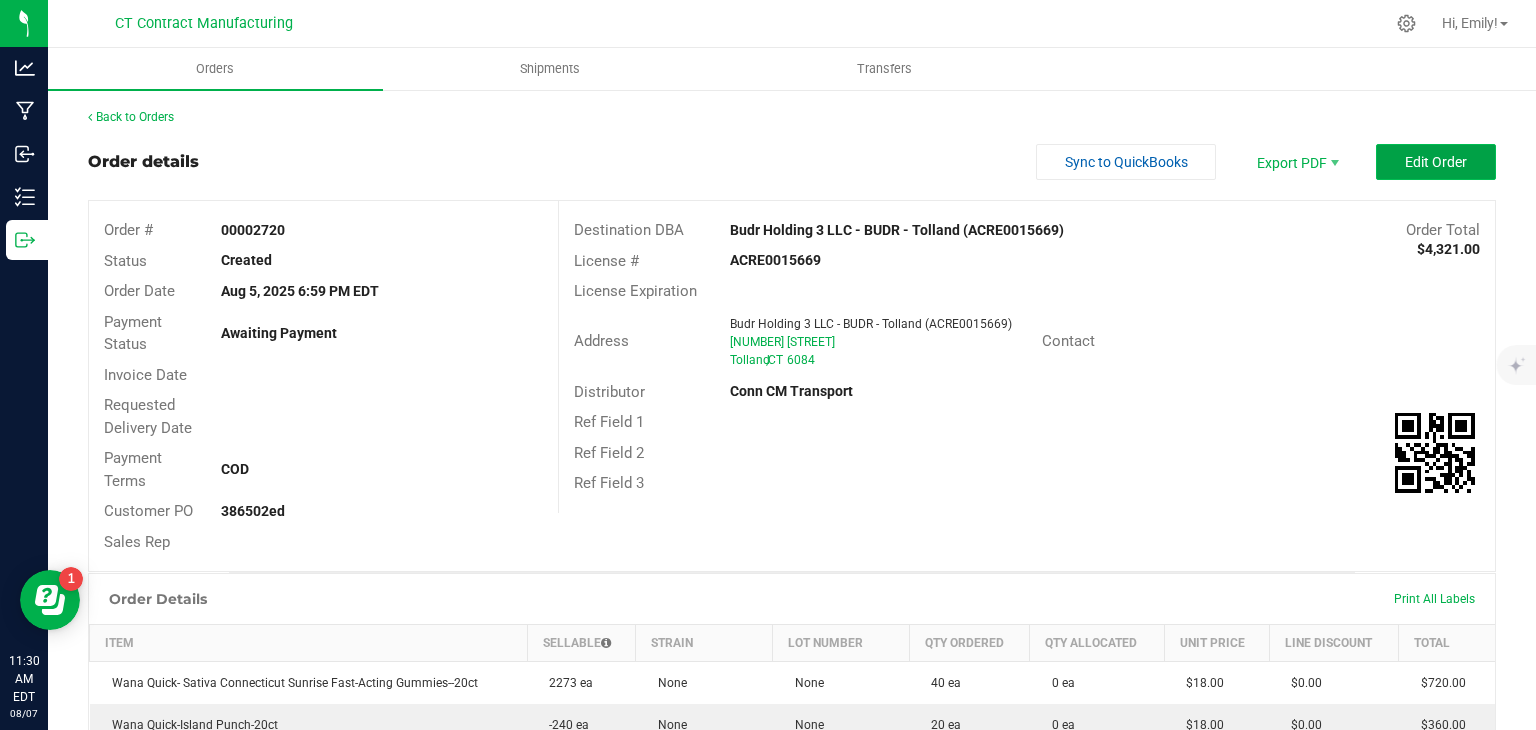click on "Edit Order" at bounding box center [1436, 162] 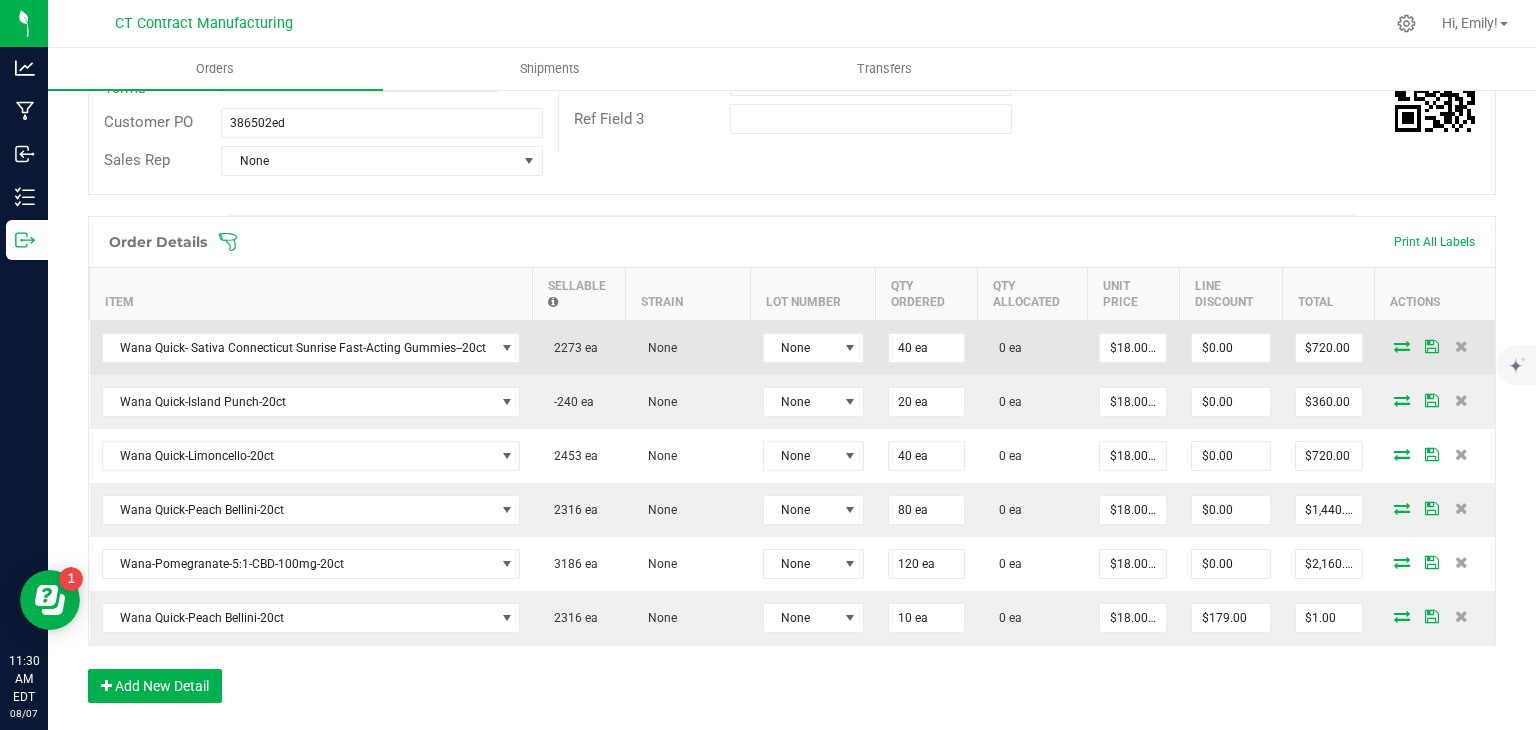scroll, scrollTop: 400, scrollLeft: 0, axis: vertical 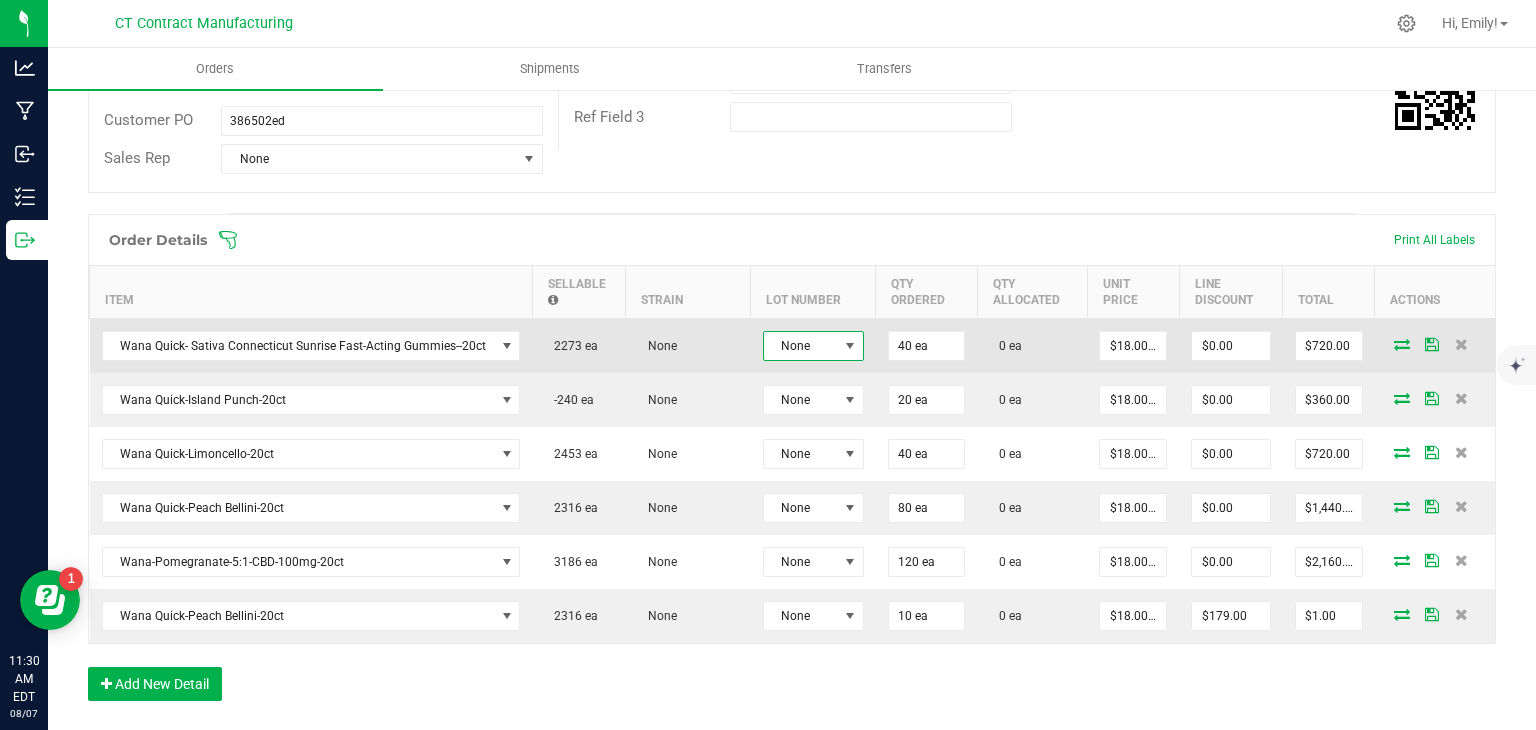 click at bounding box center (850, 346) 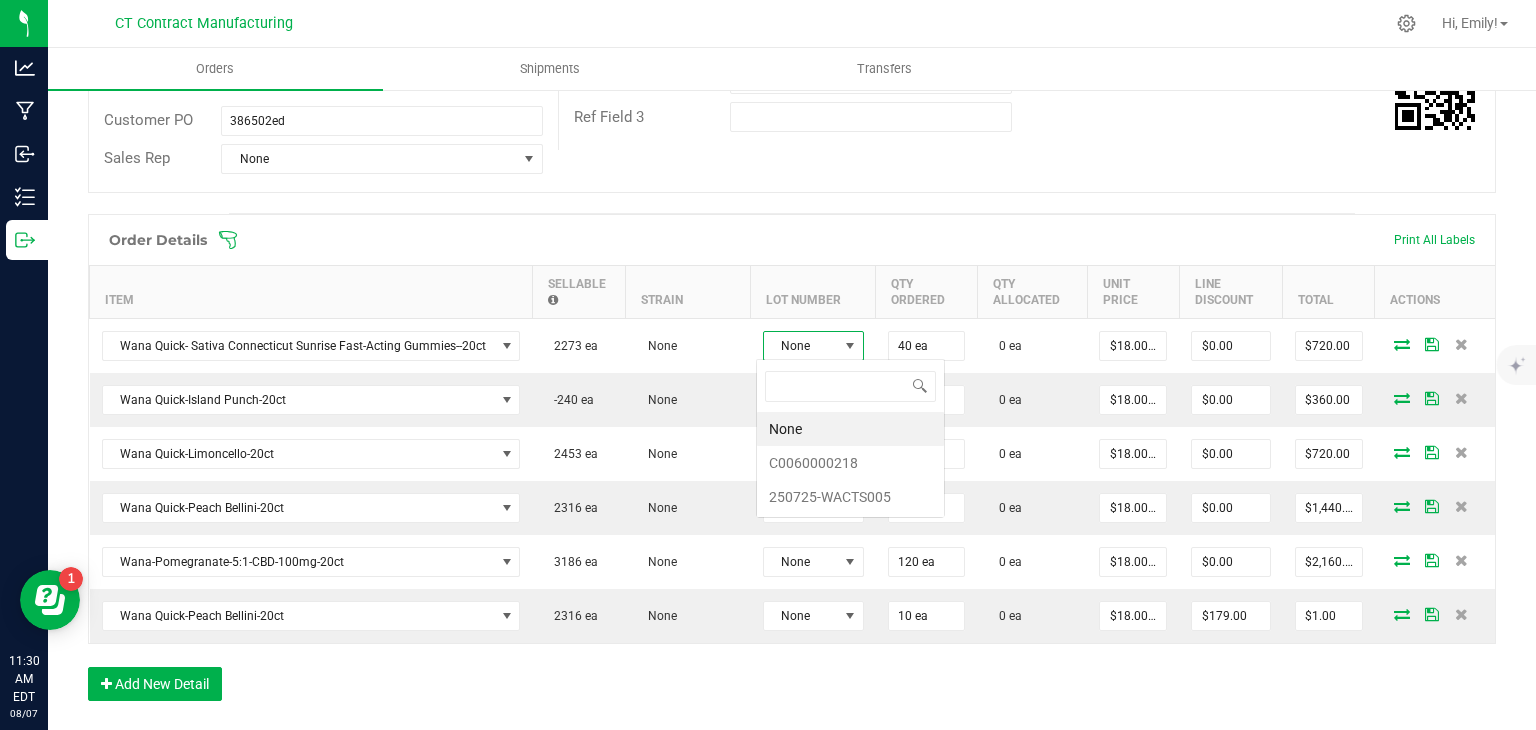 scroll, scrollTop: 99970, scrollLeft: 99899, axis: both 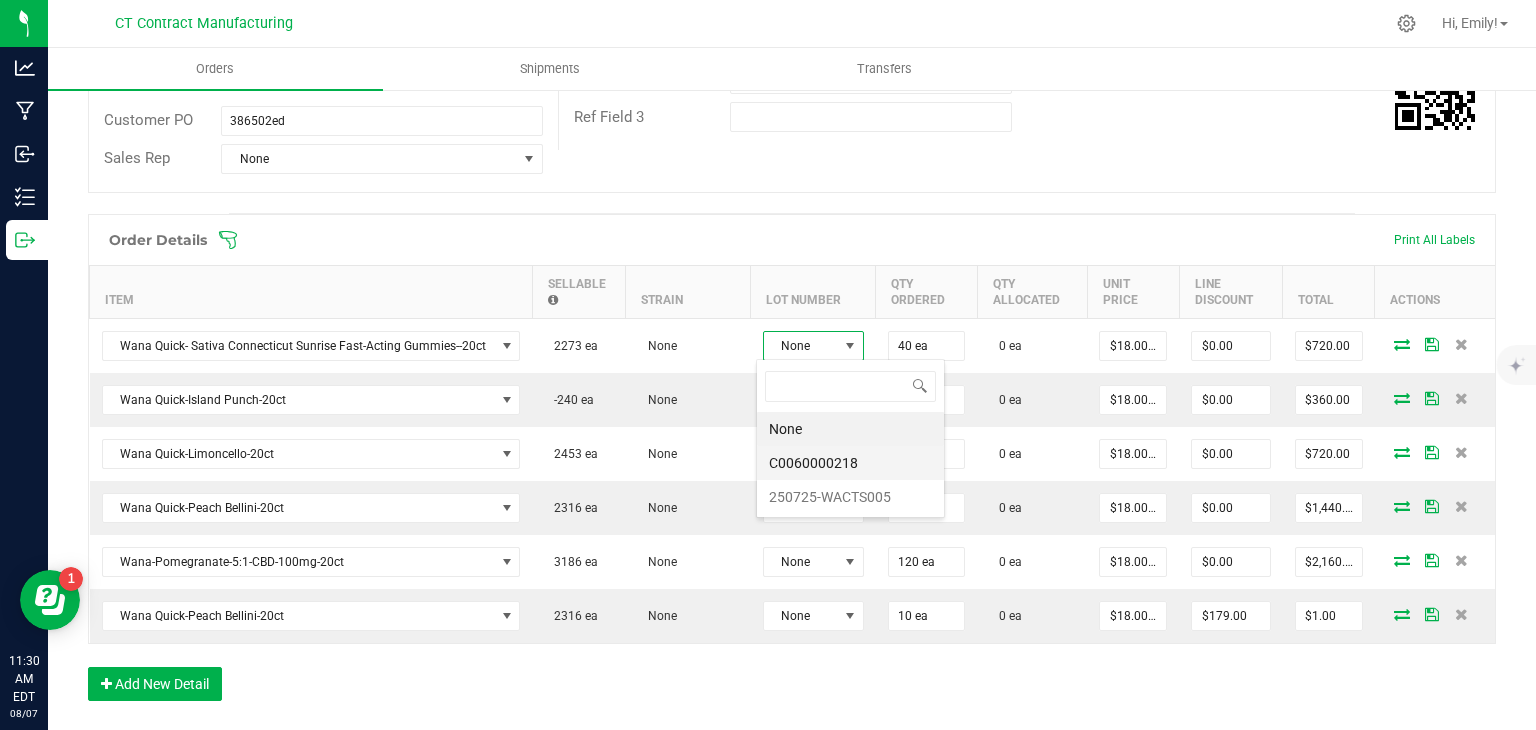 click on "C0060000218" at bounding box center (850, 463) 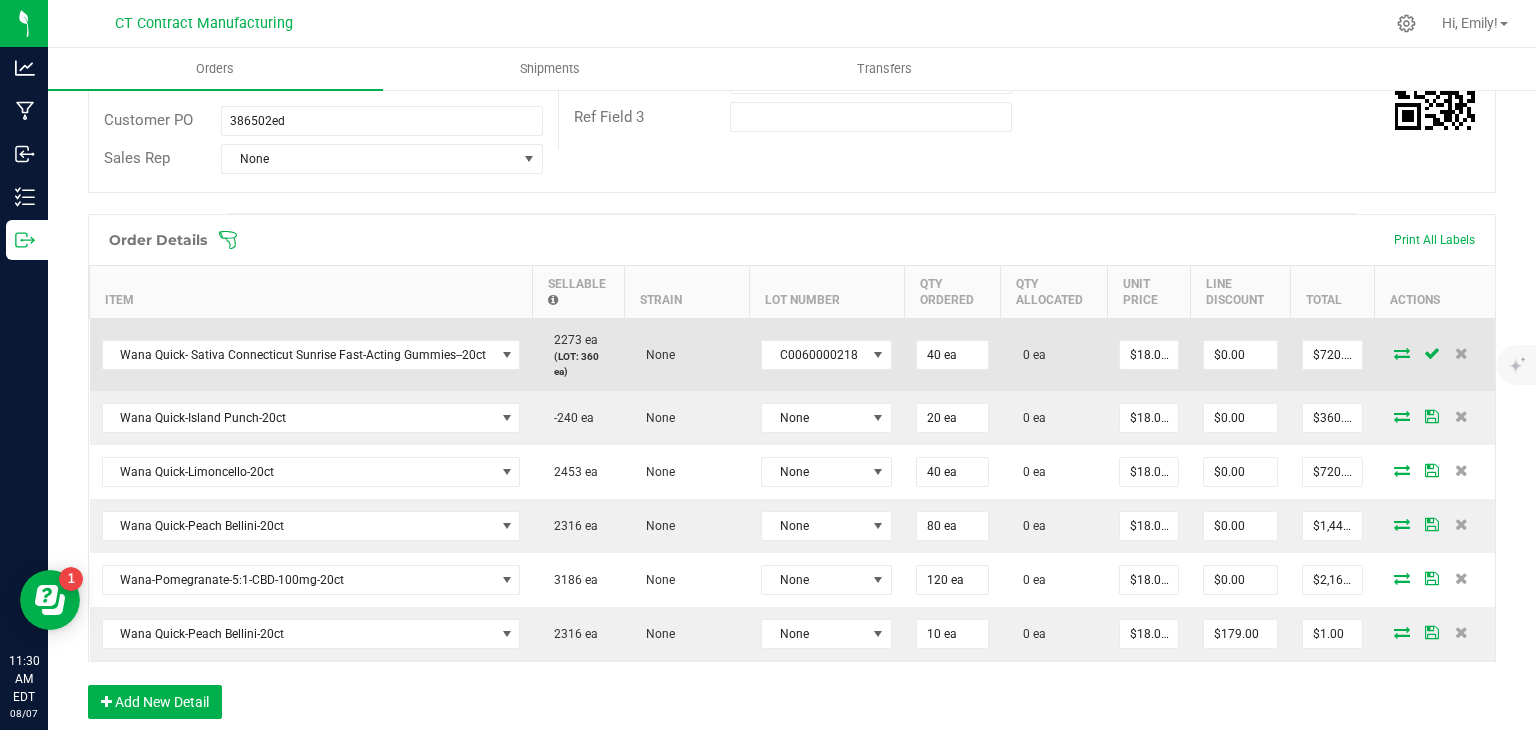 click at bounding box center (1402, 353) 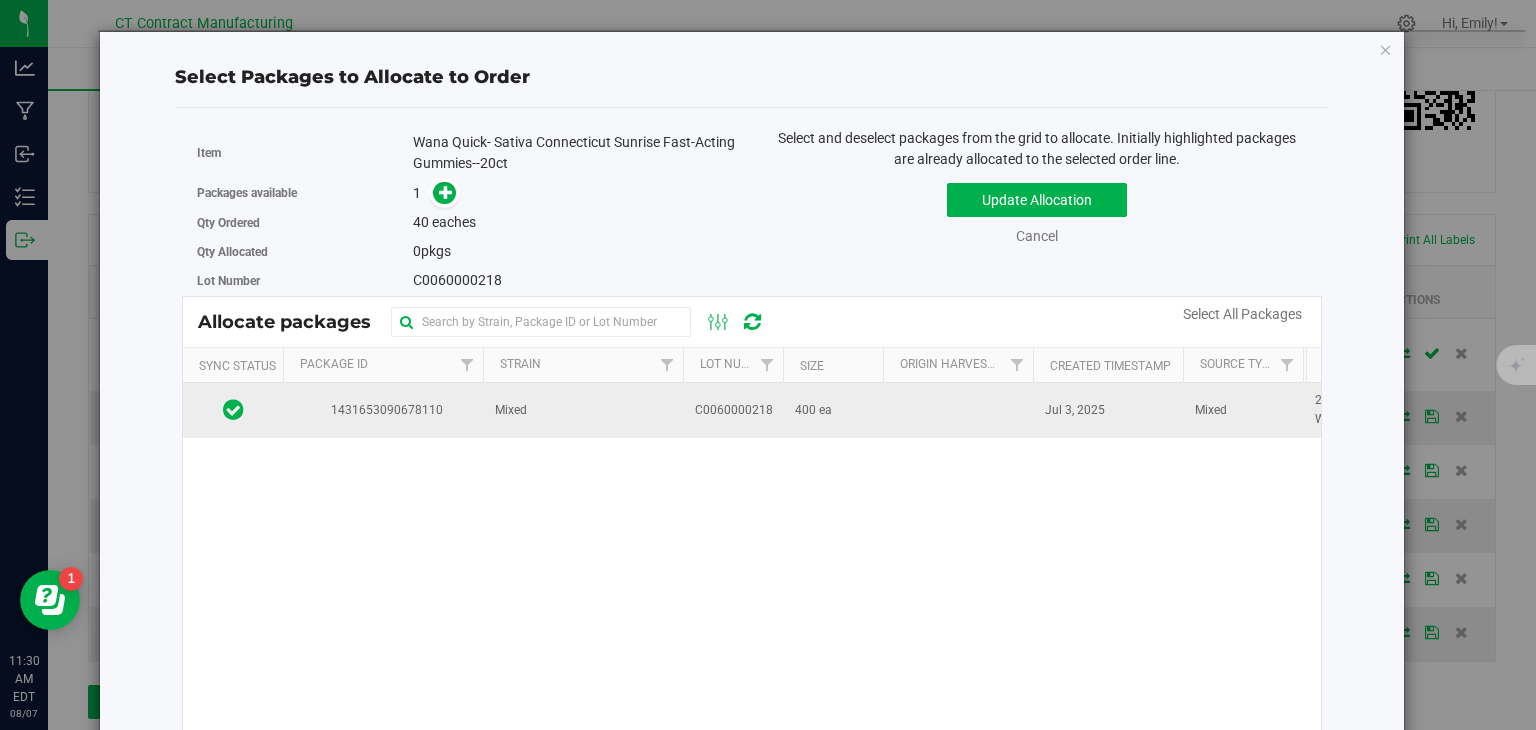 click on "Mixed" at bounding box center [583, 410] 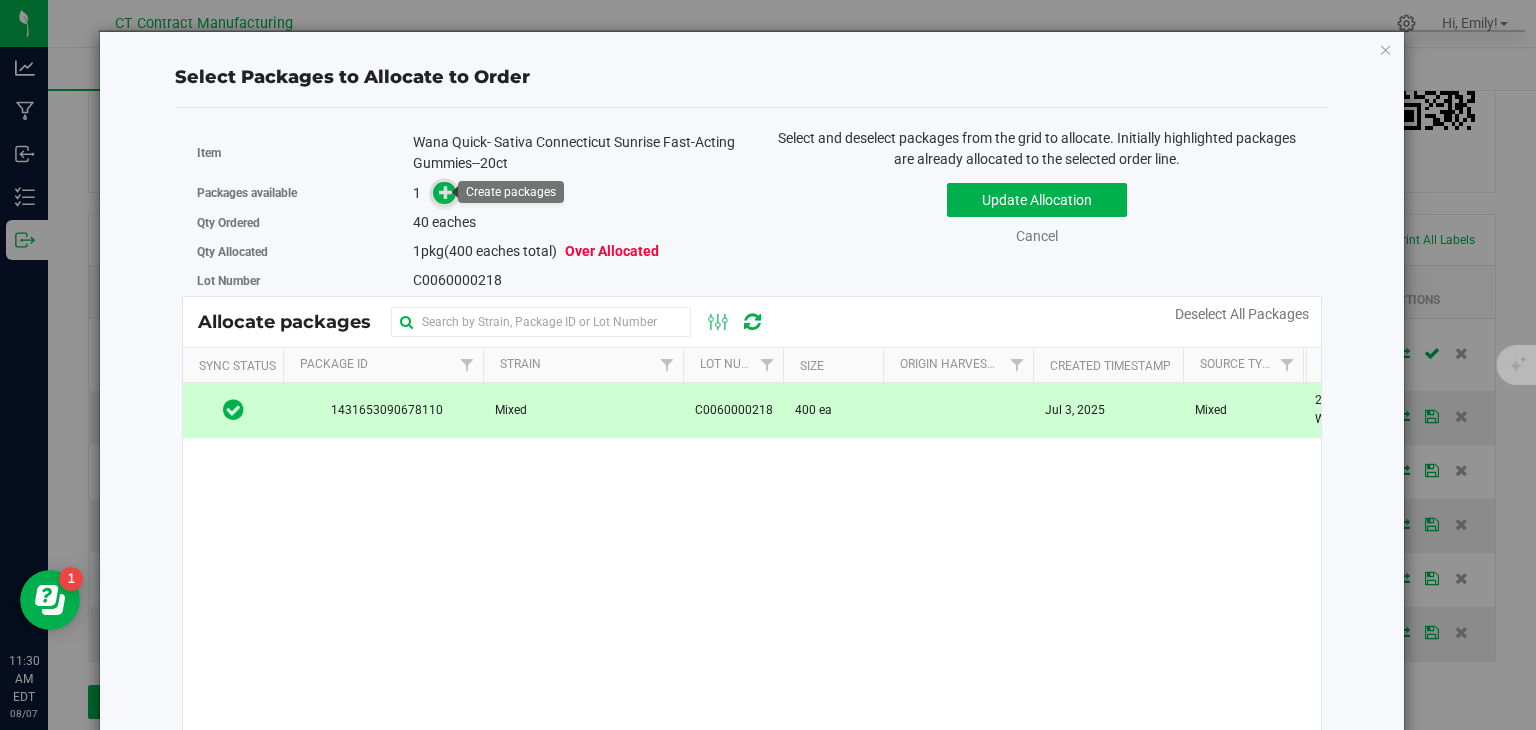 click at bounding box center [446, 192] 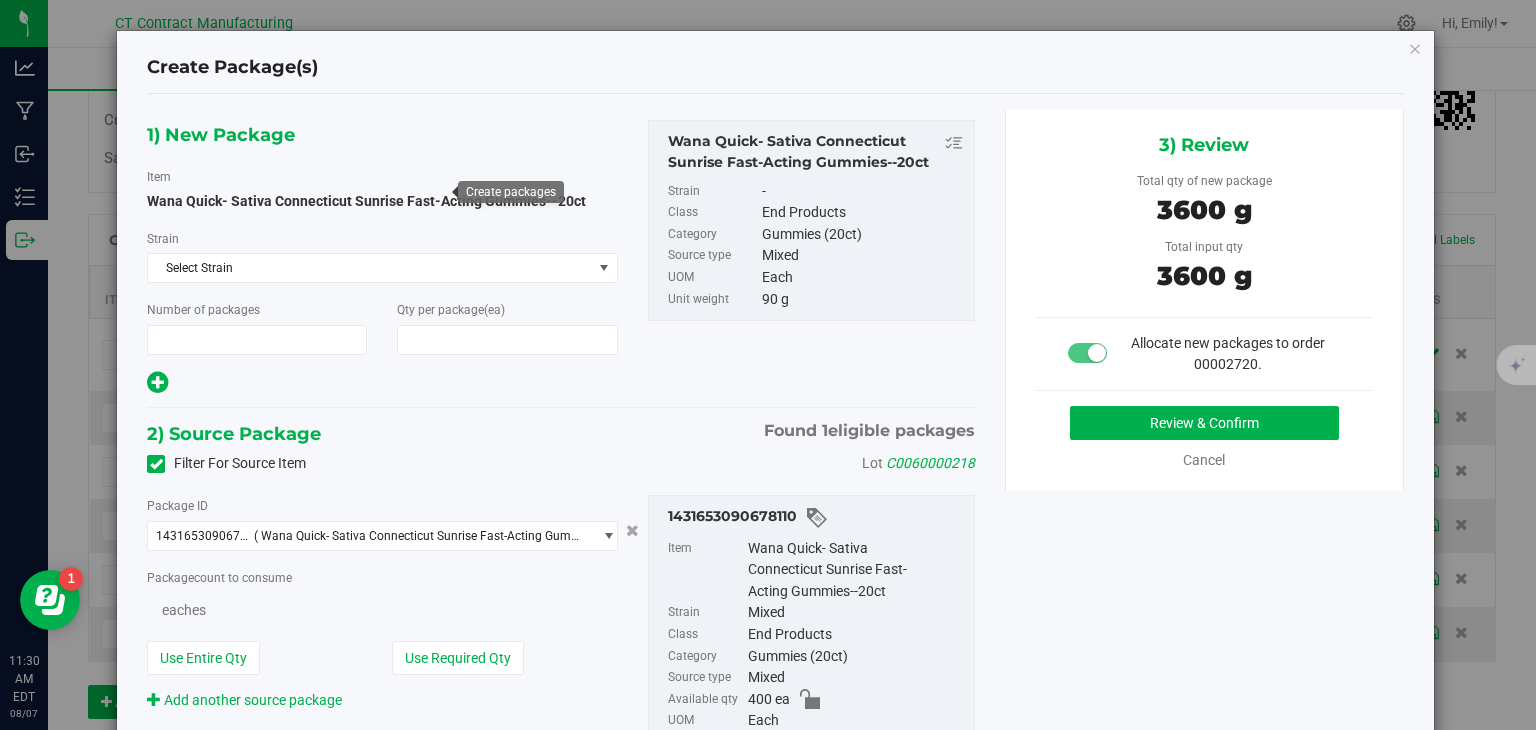 type on "1" 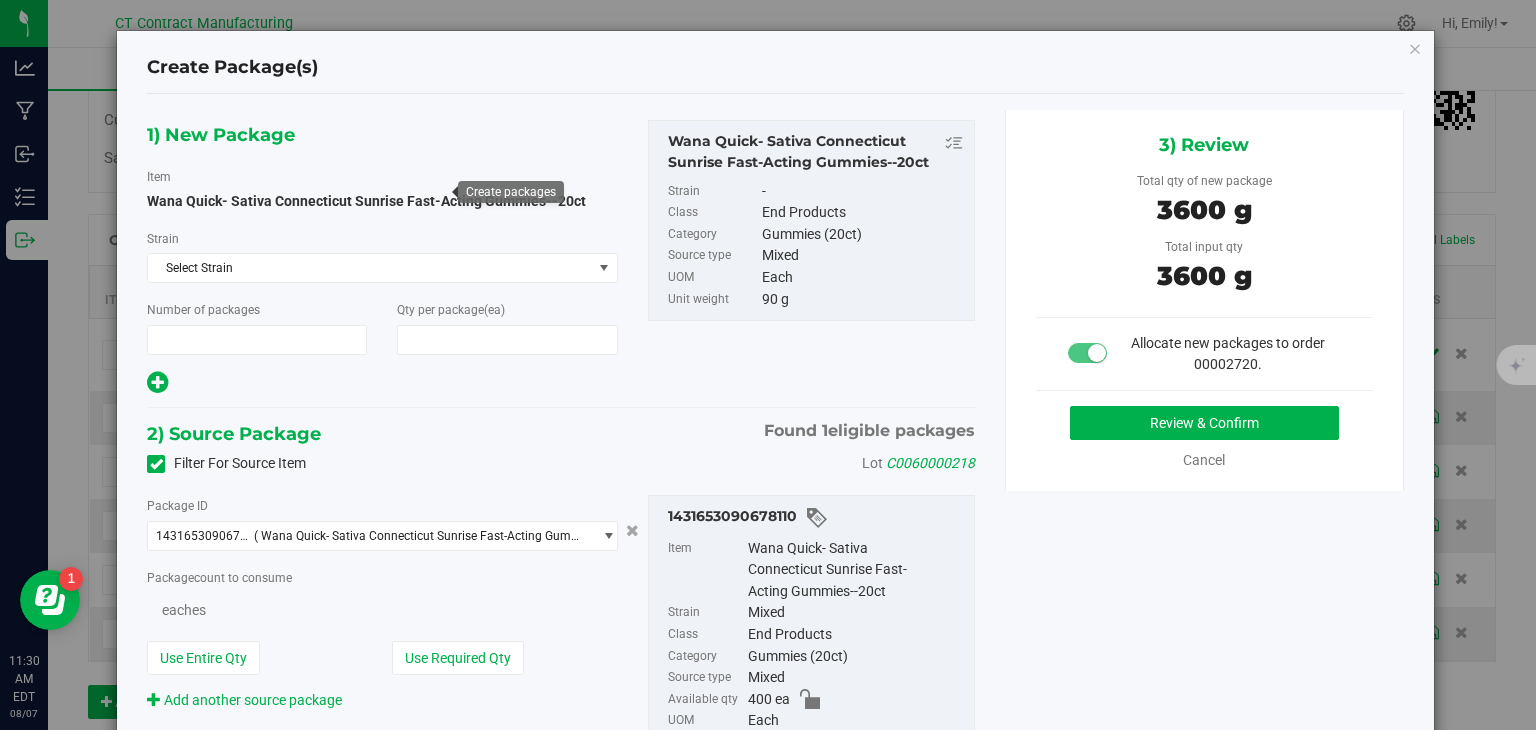 type on "40" 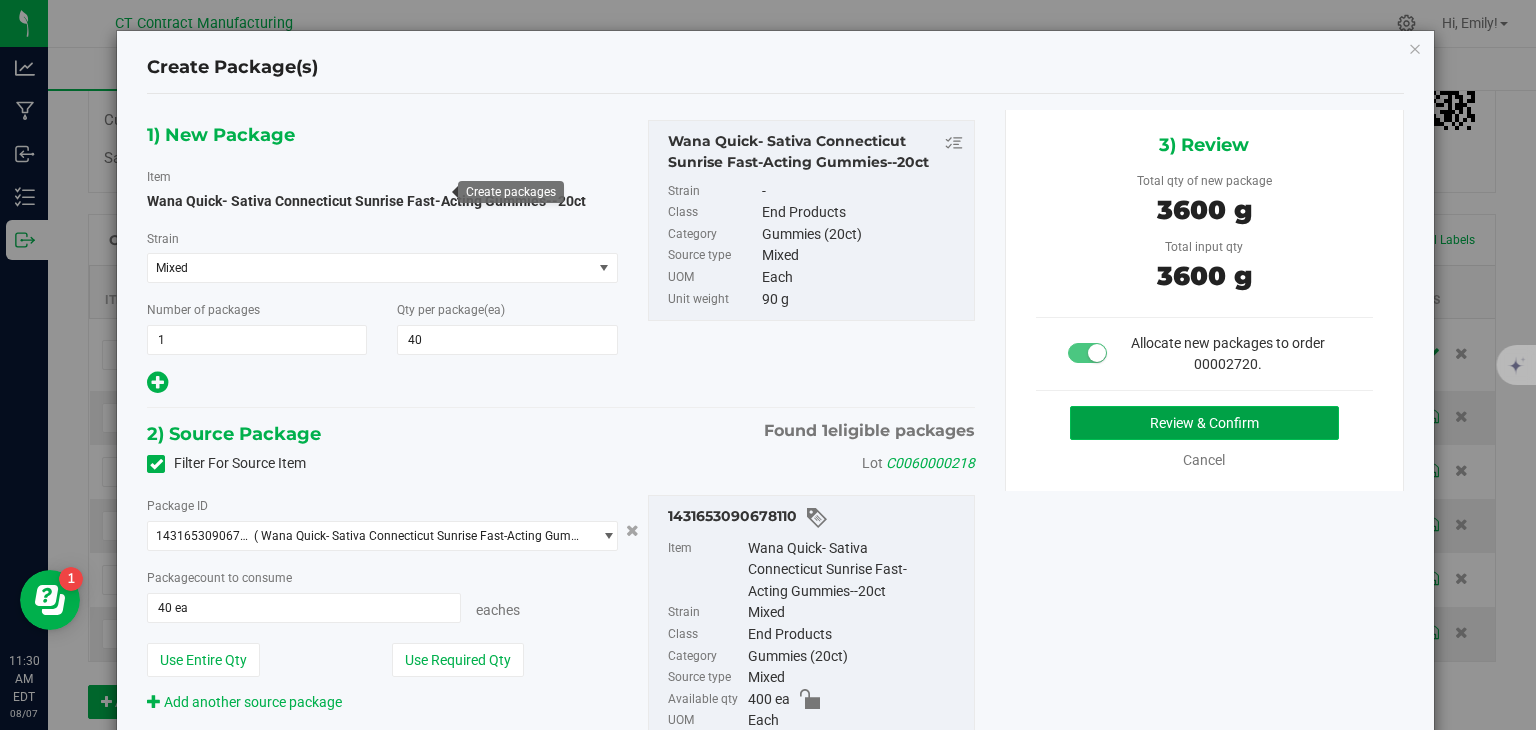 click on "Review & Confirm" at bounding box center [1204, 423] 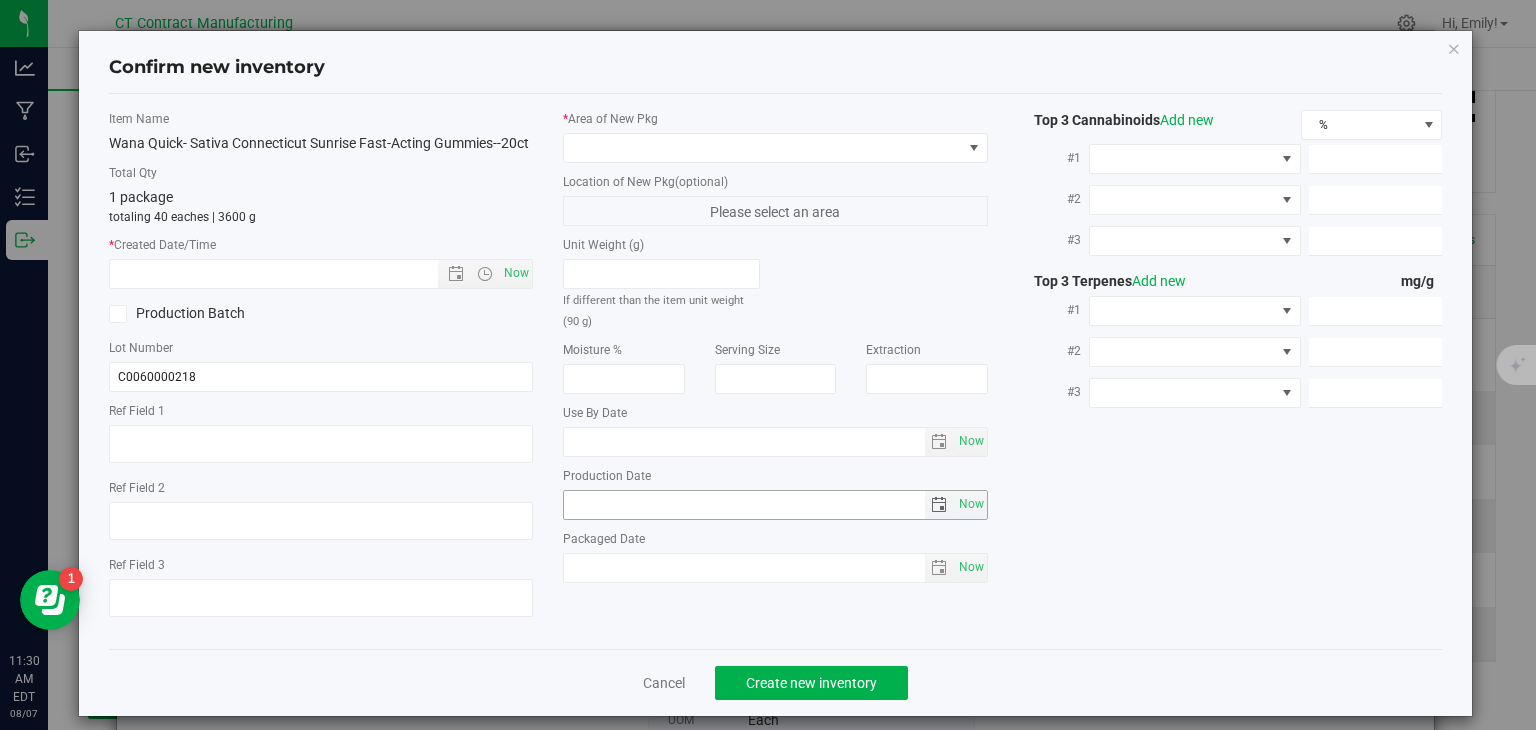 type on "250627-WACTS005" 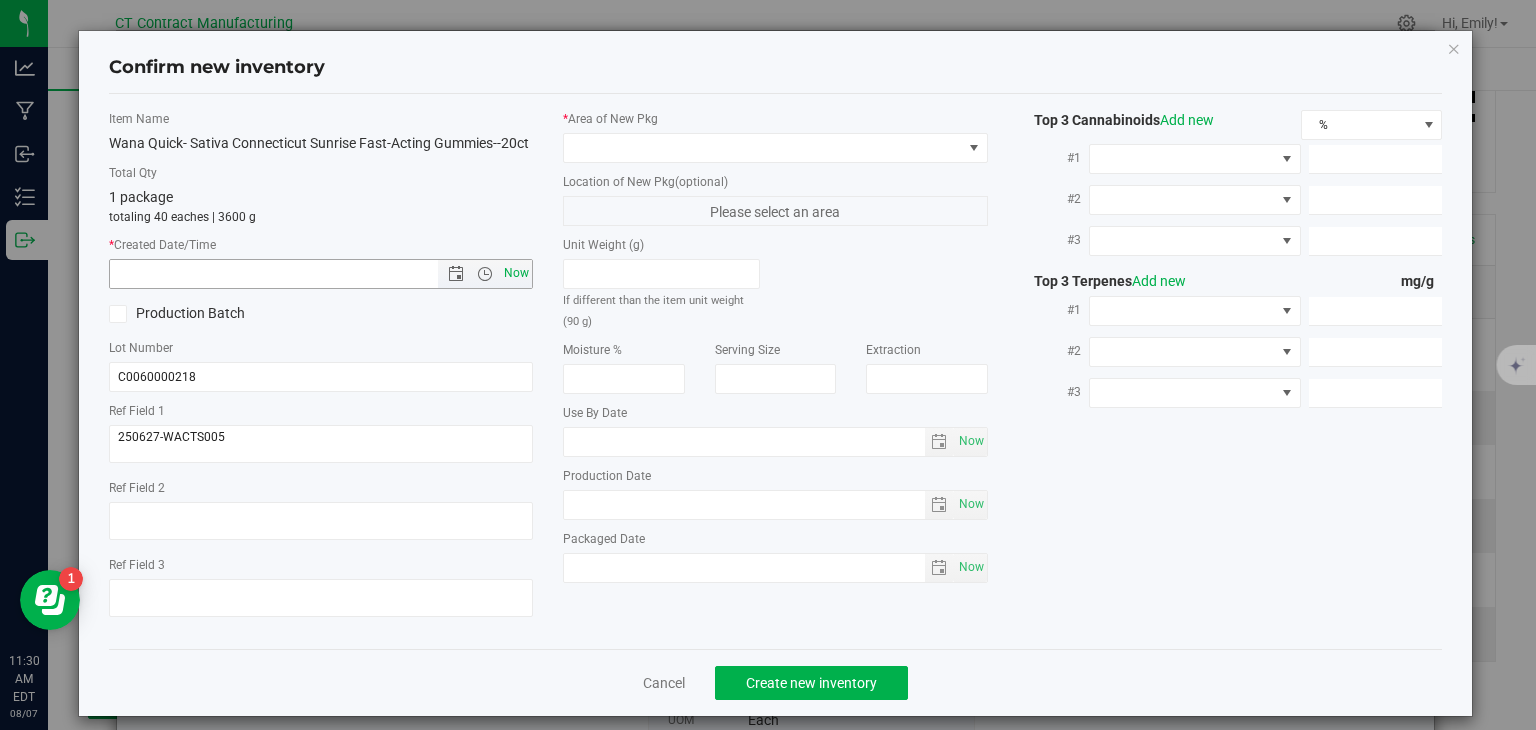 click on "Now" at bounding box center (517, 273) 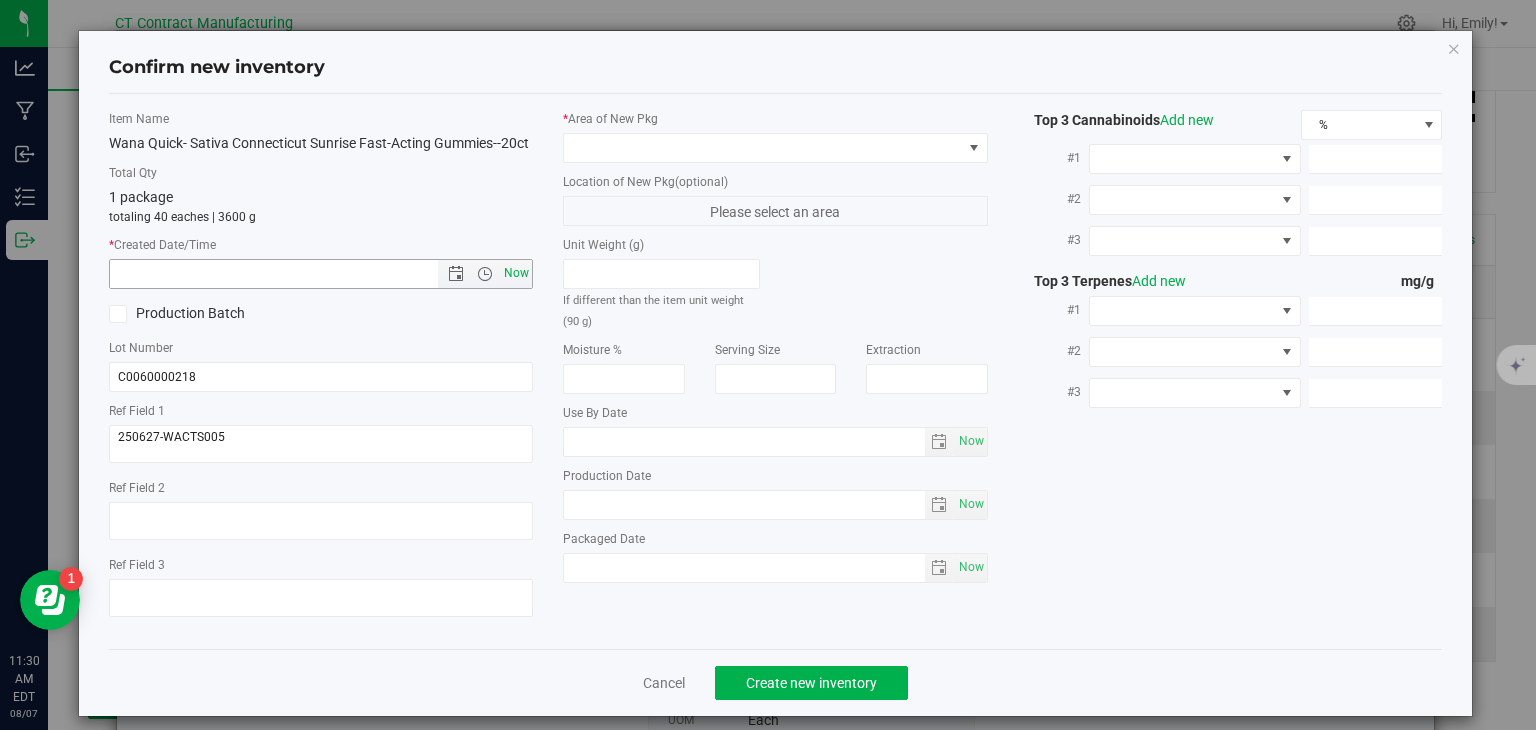 type on "[DATE] [TIME]" 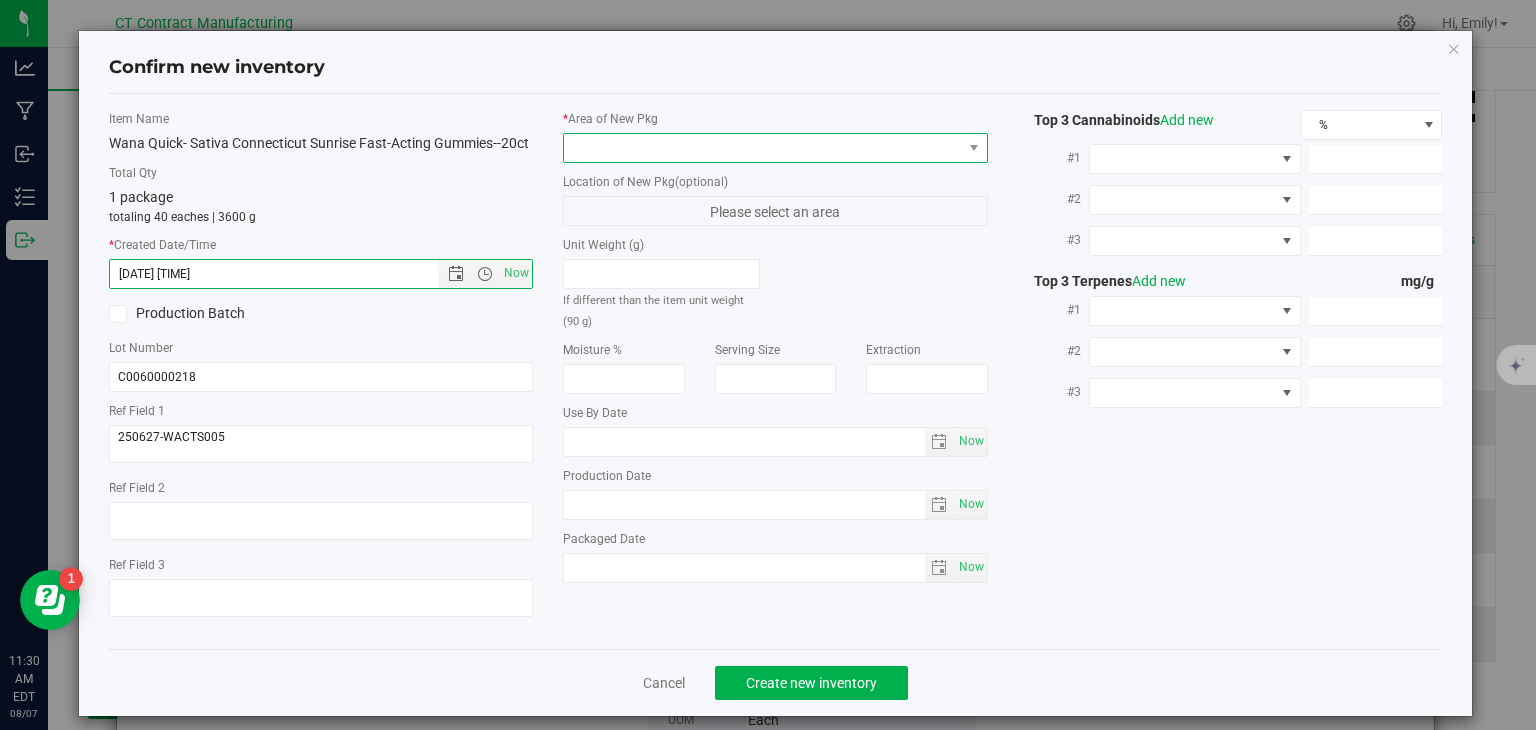 click at bounding box center [763, 148] 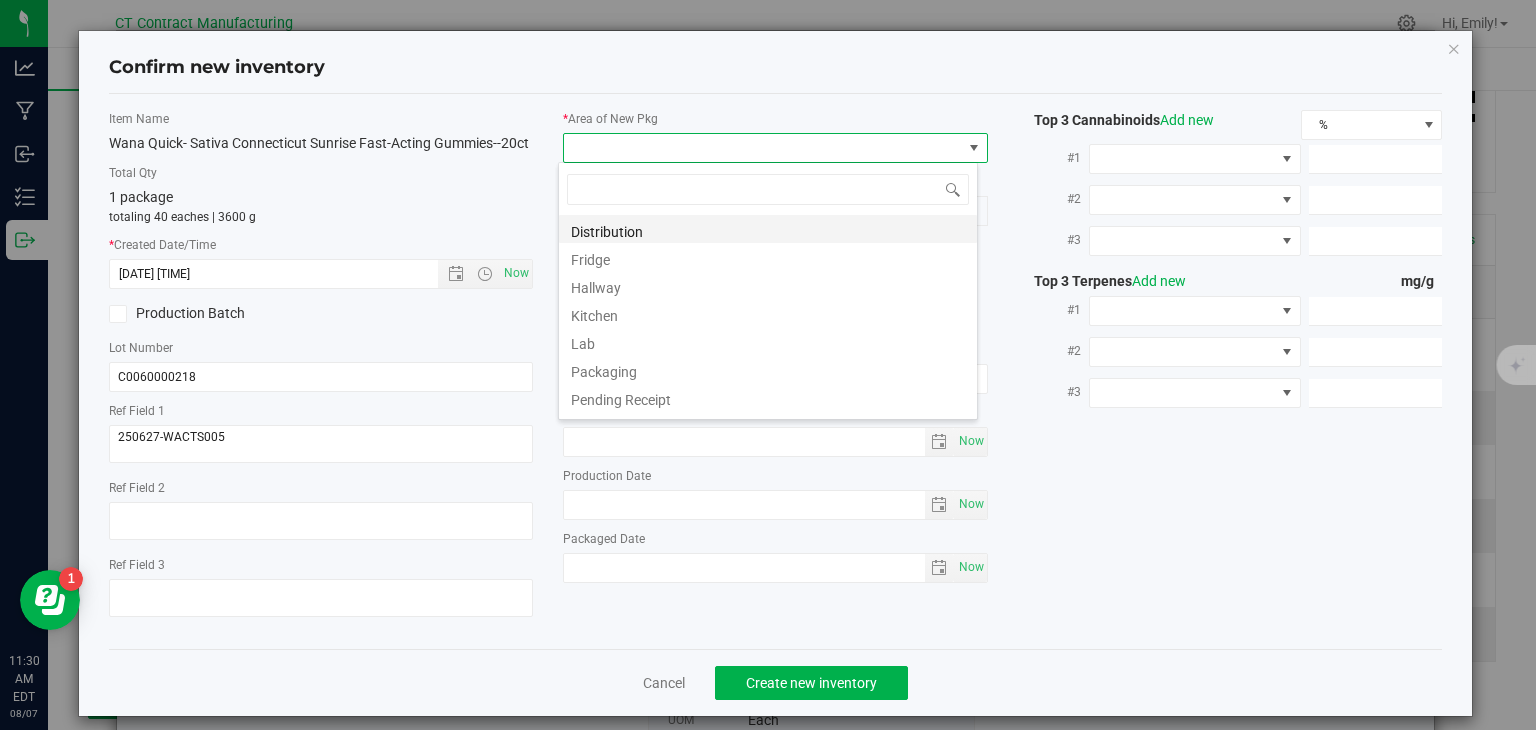 scroll, scrollTop: 99970, scrollLeft: 99580, axis: both 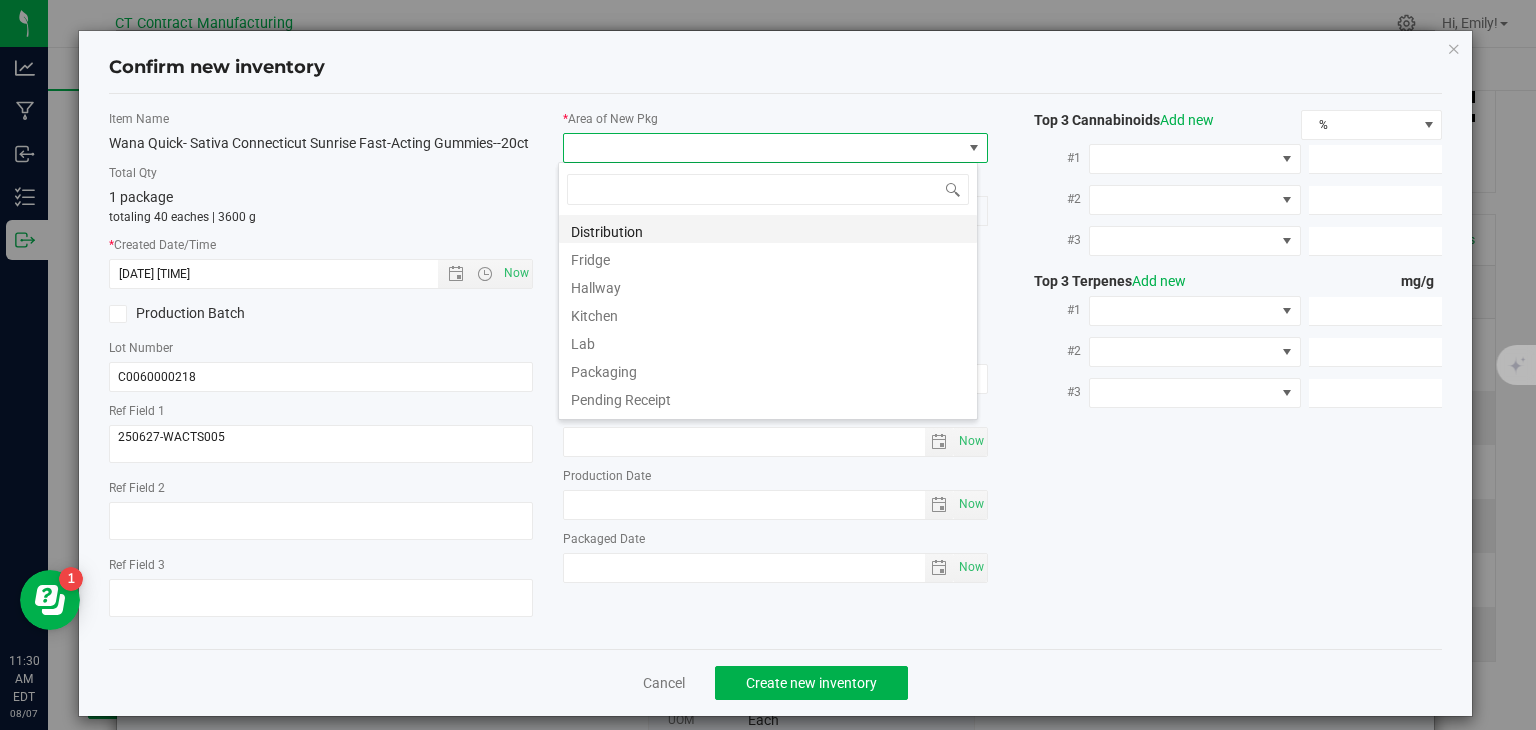 click on "Distribution" at bounding box center [768, 229] 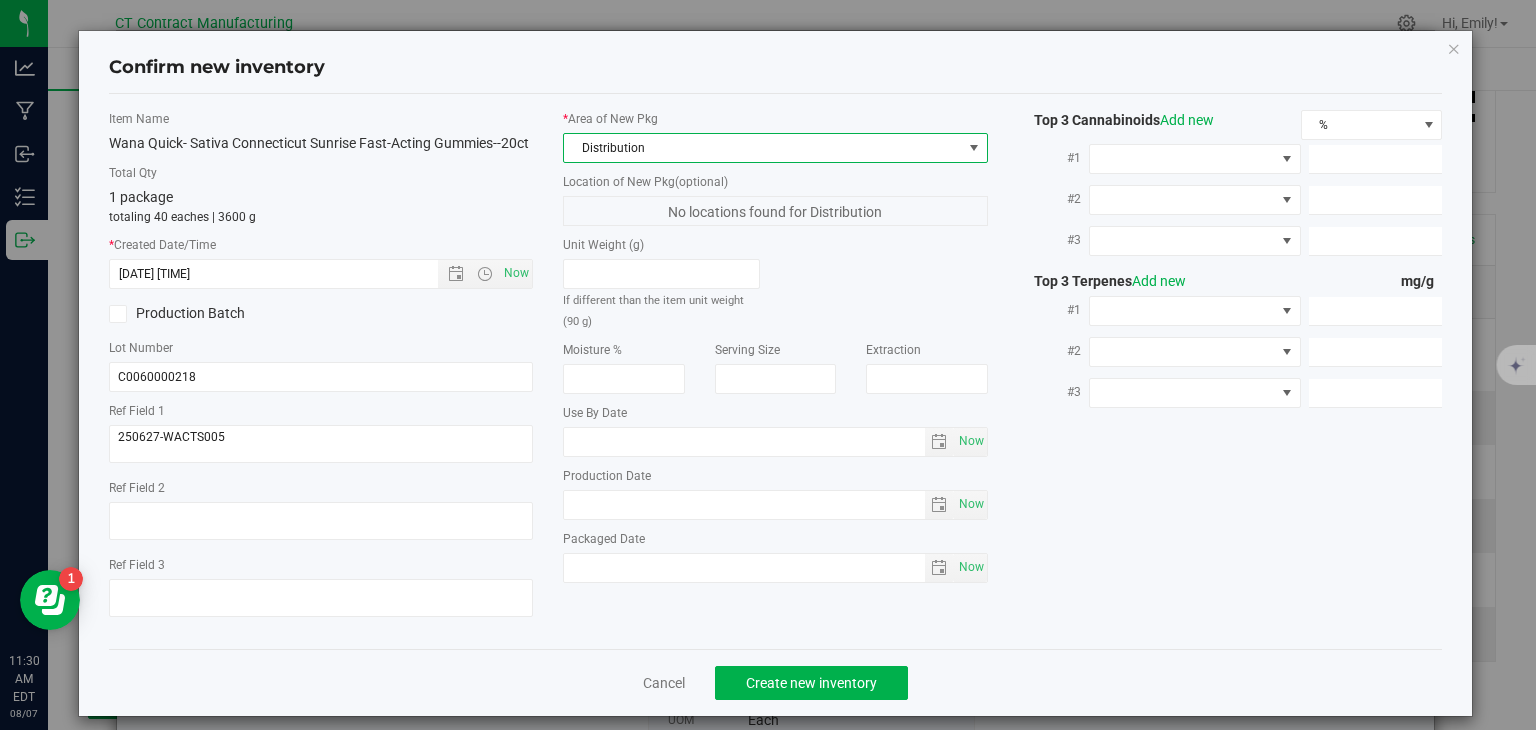 click on "Cancel
Create new inventory" at bounding box center [776, 682] 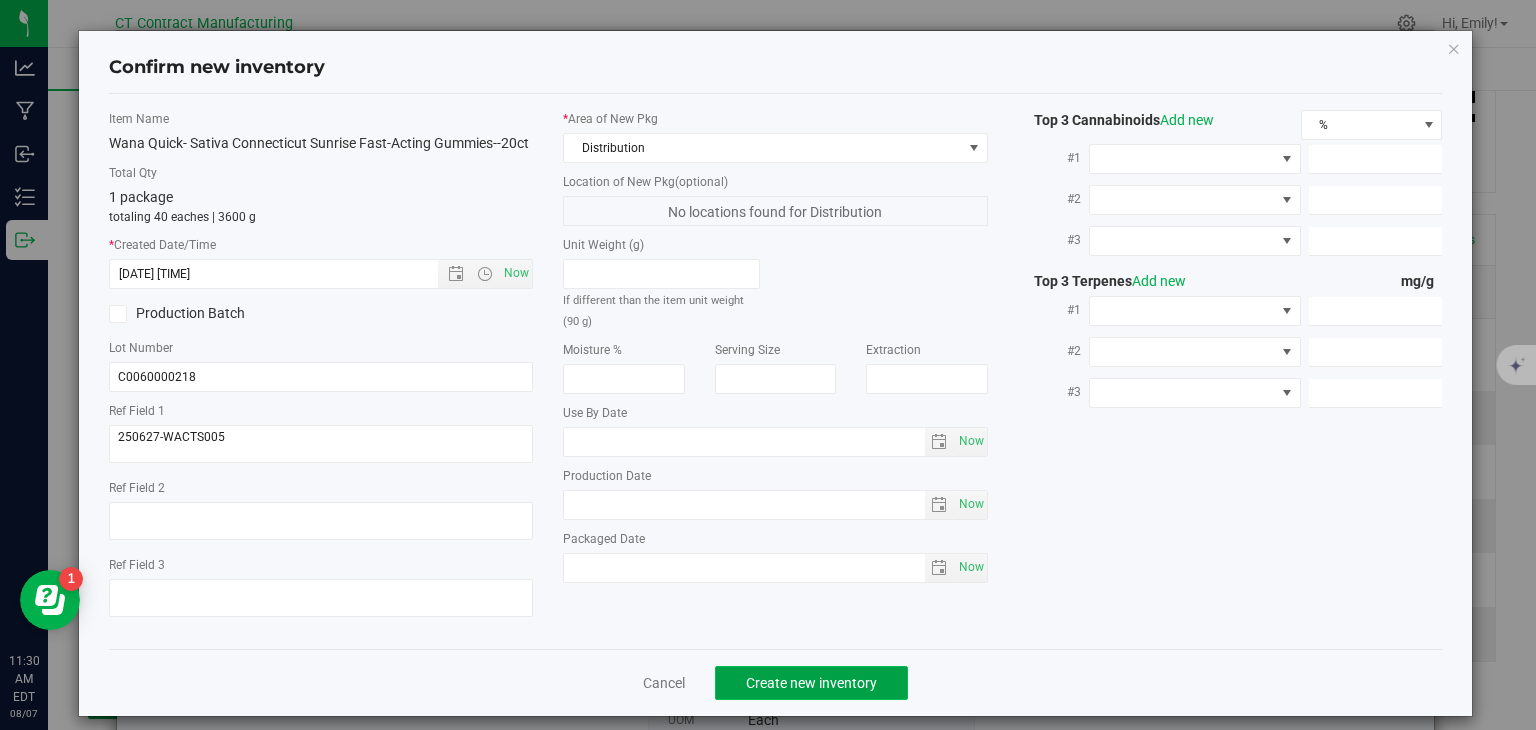 click on "Create new inventory" 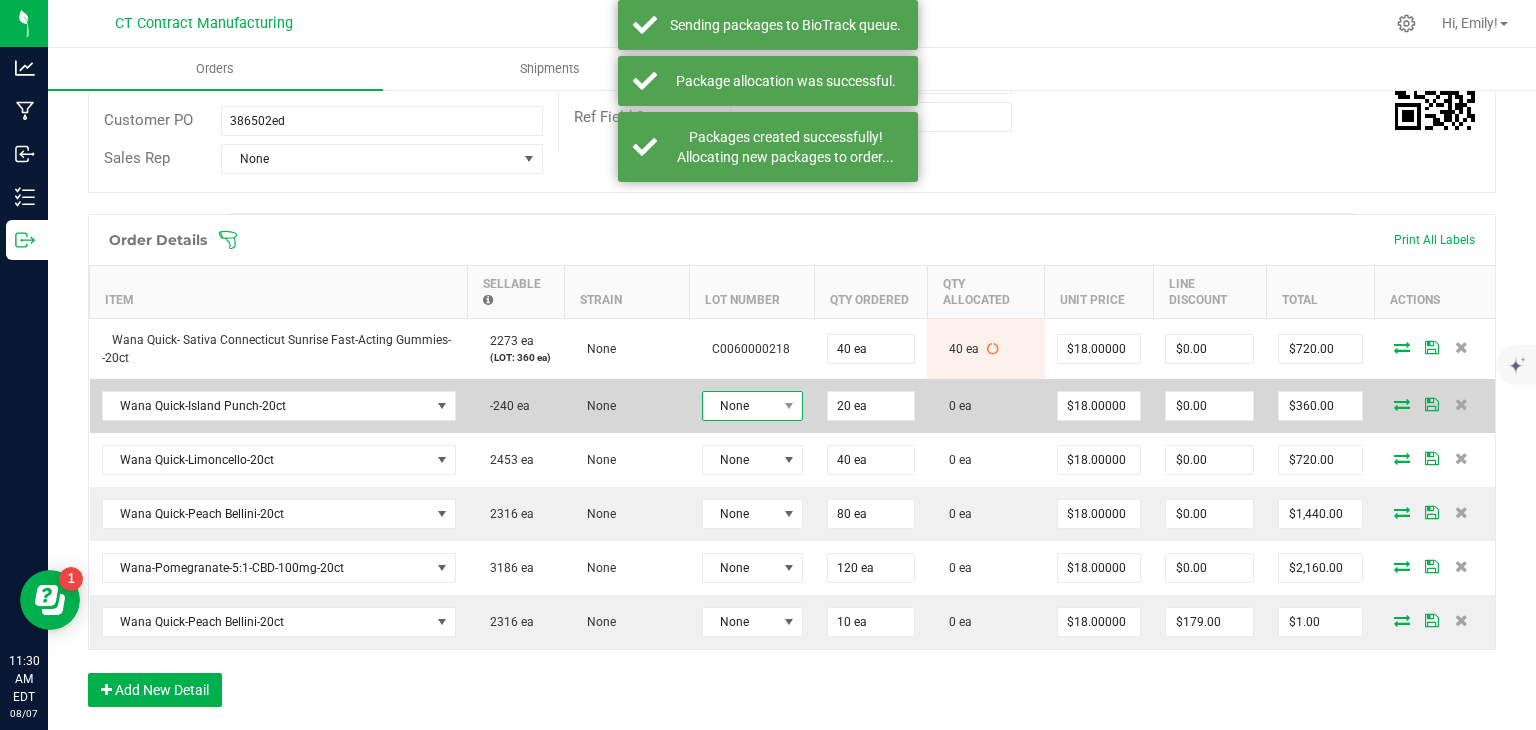 click on "None" at bounding box center (740, 406) 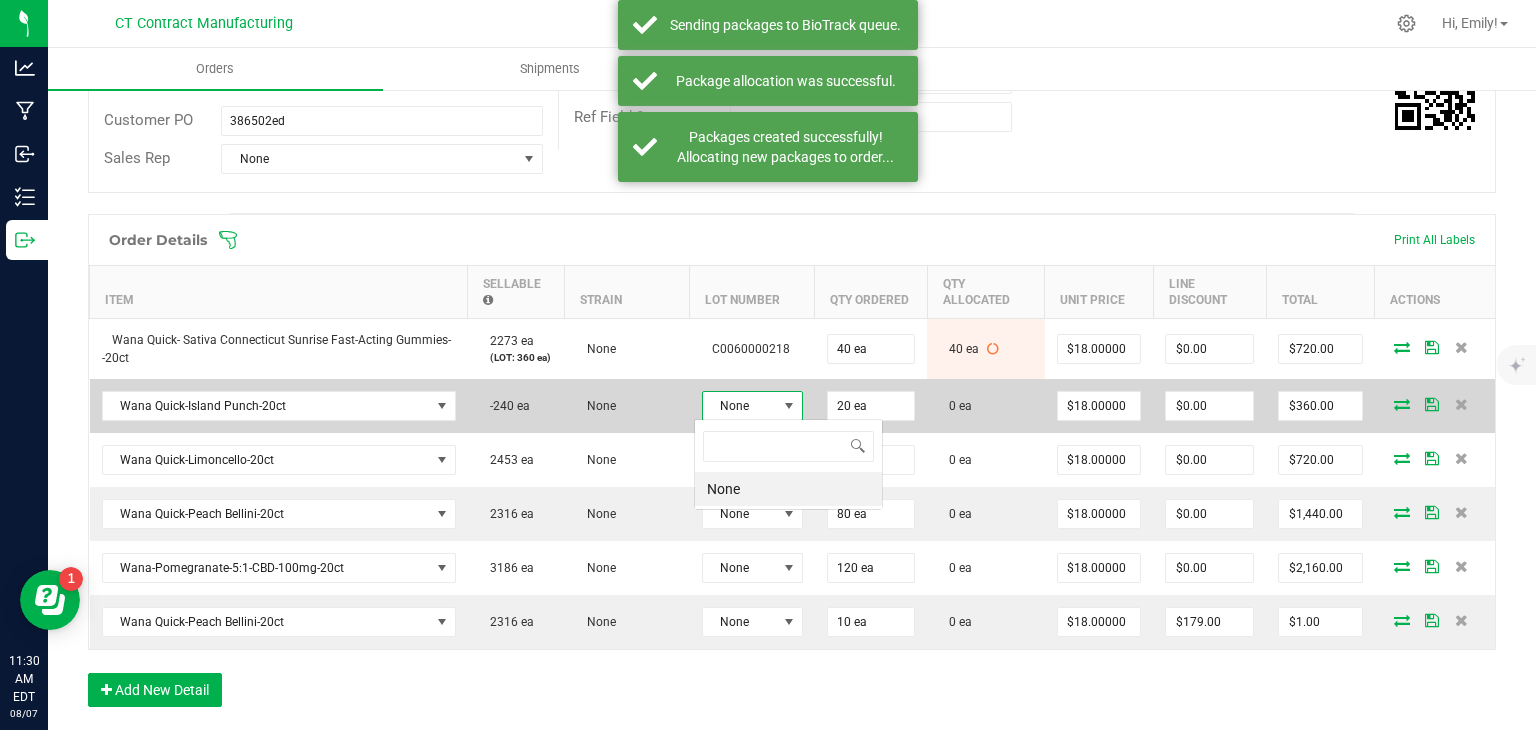 scroll, scrollTop: 99970, scrollLeft: 99899, axis: both 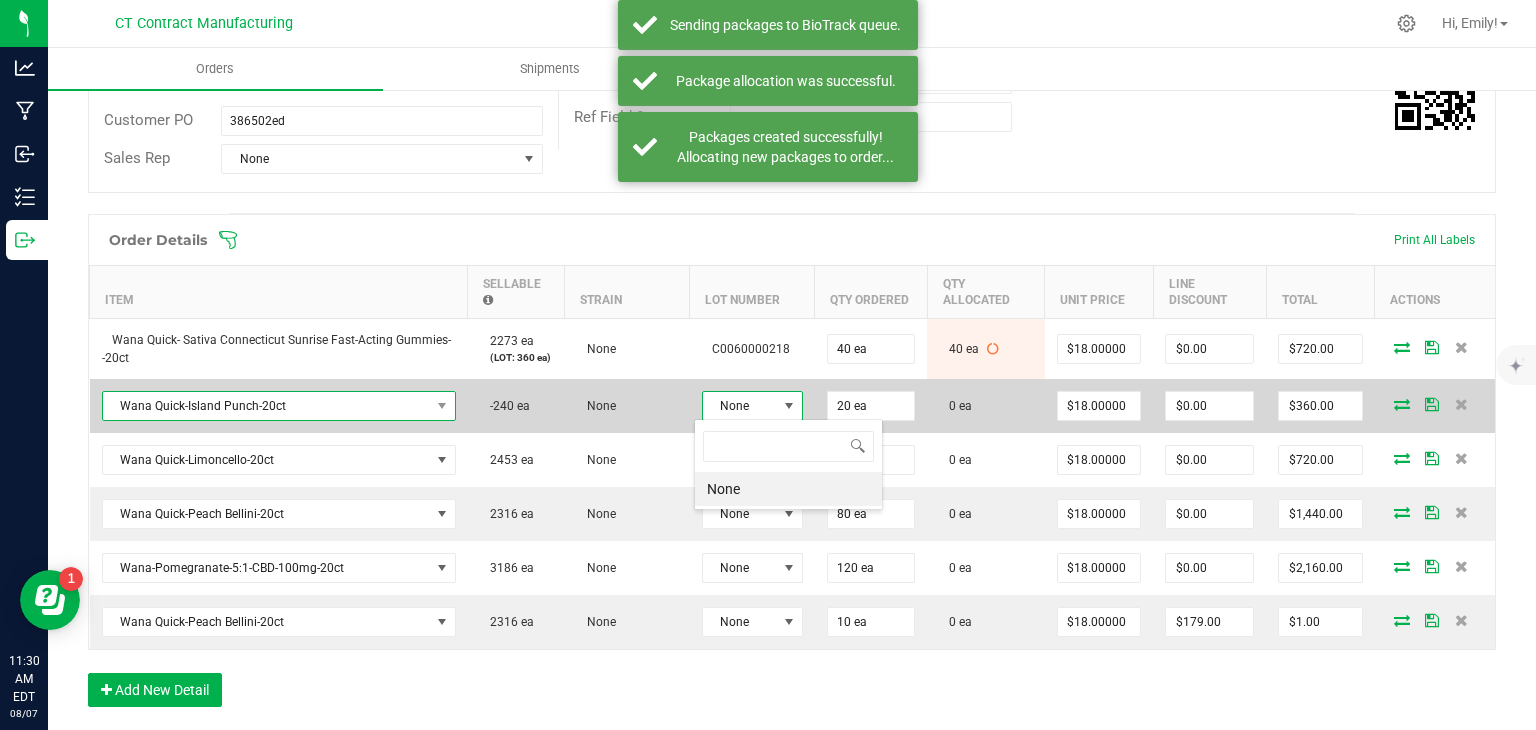 click on "Wana Quick-Island Punch-20ct" at bounding box center [266, 406] 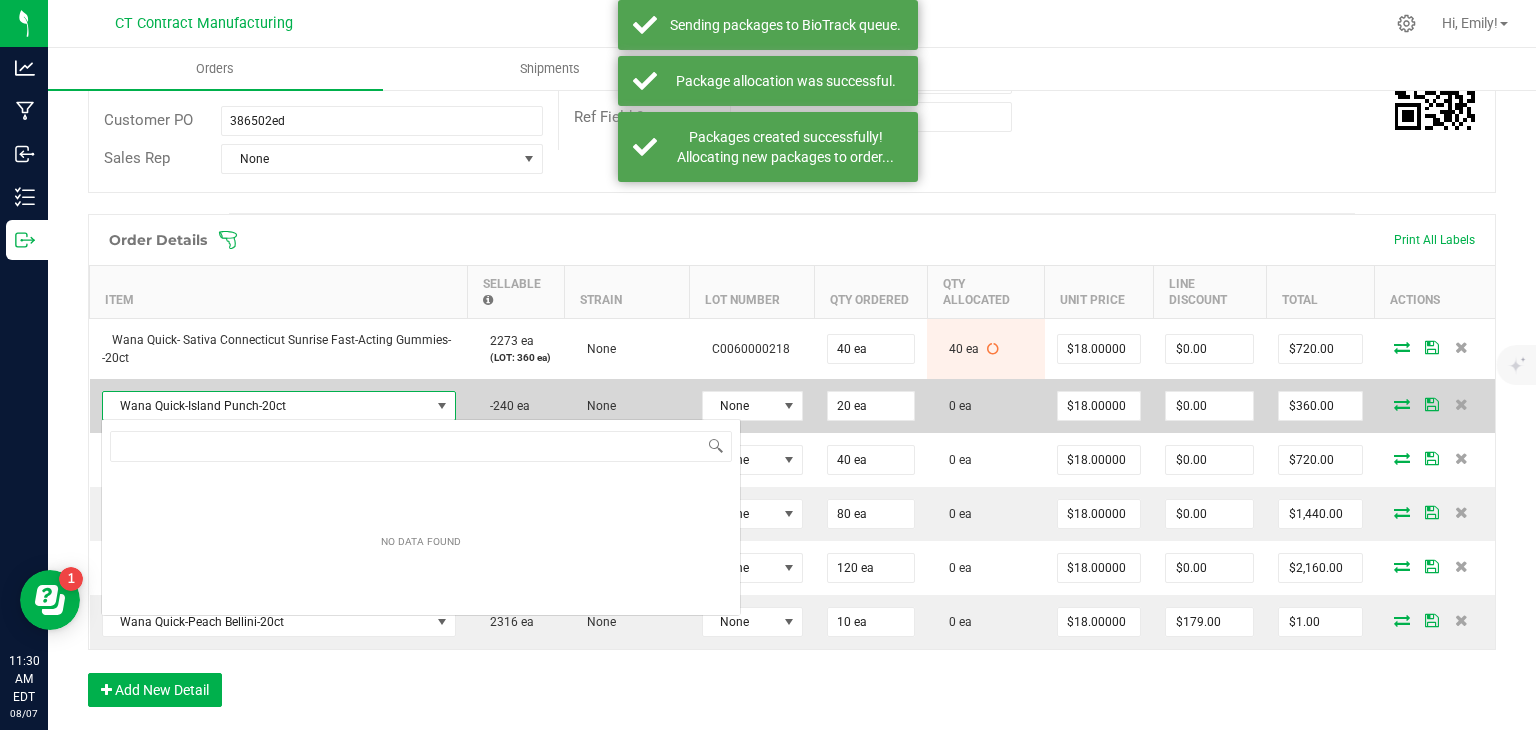 scroll, scrollTop: 99970, scrollLeft: 99653, axis: both 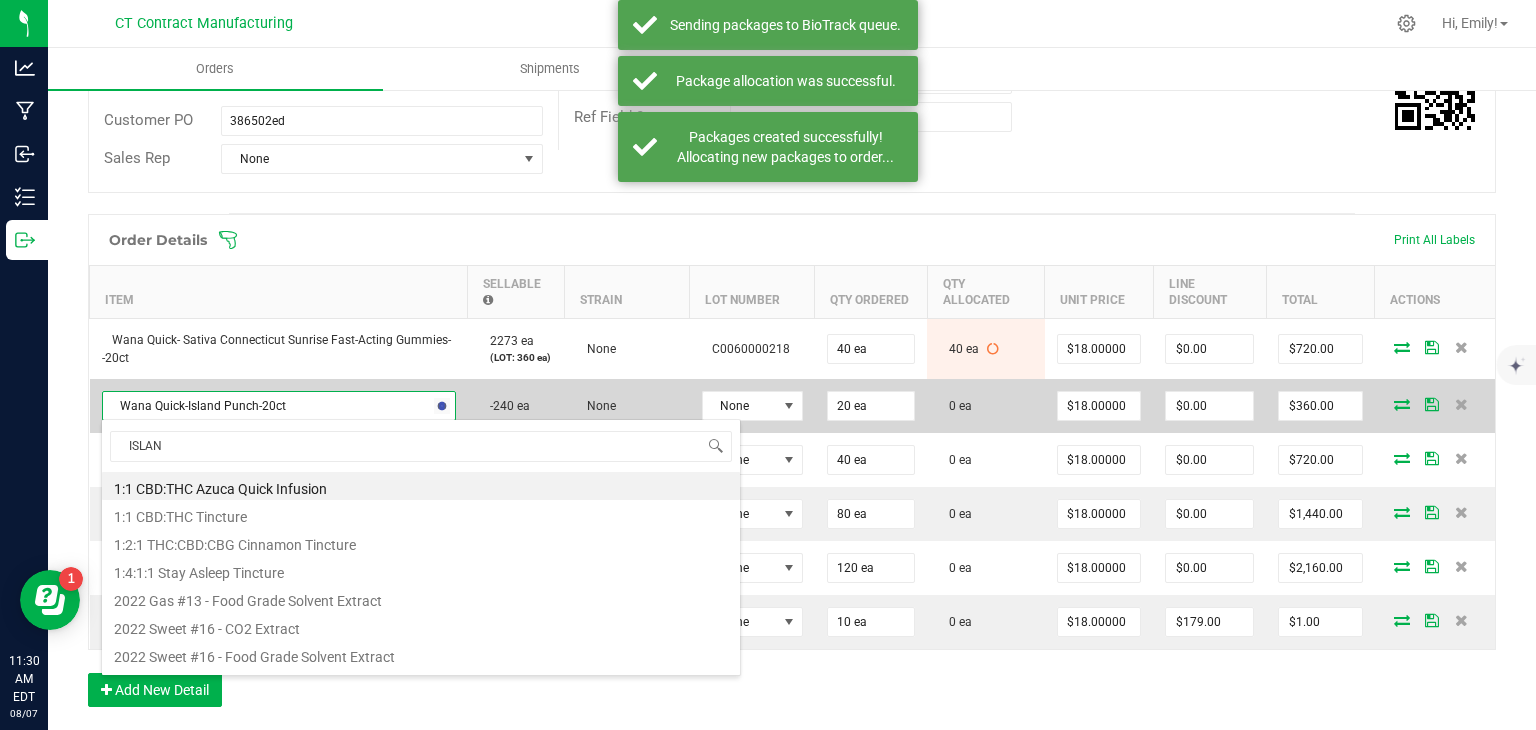 type on "ISLAND" 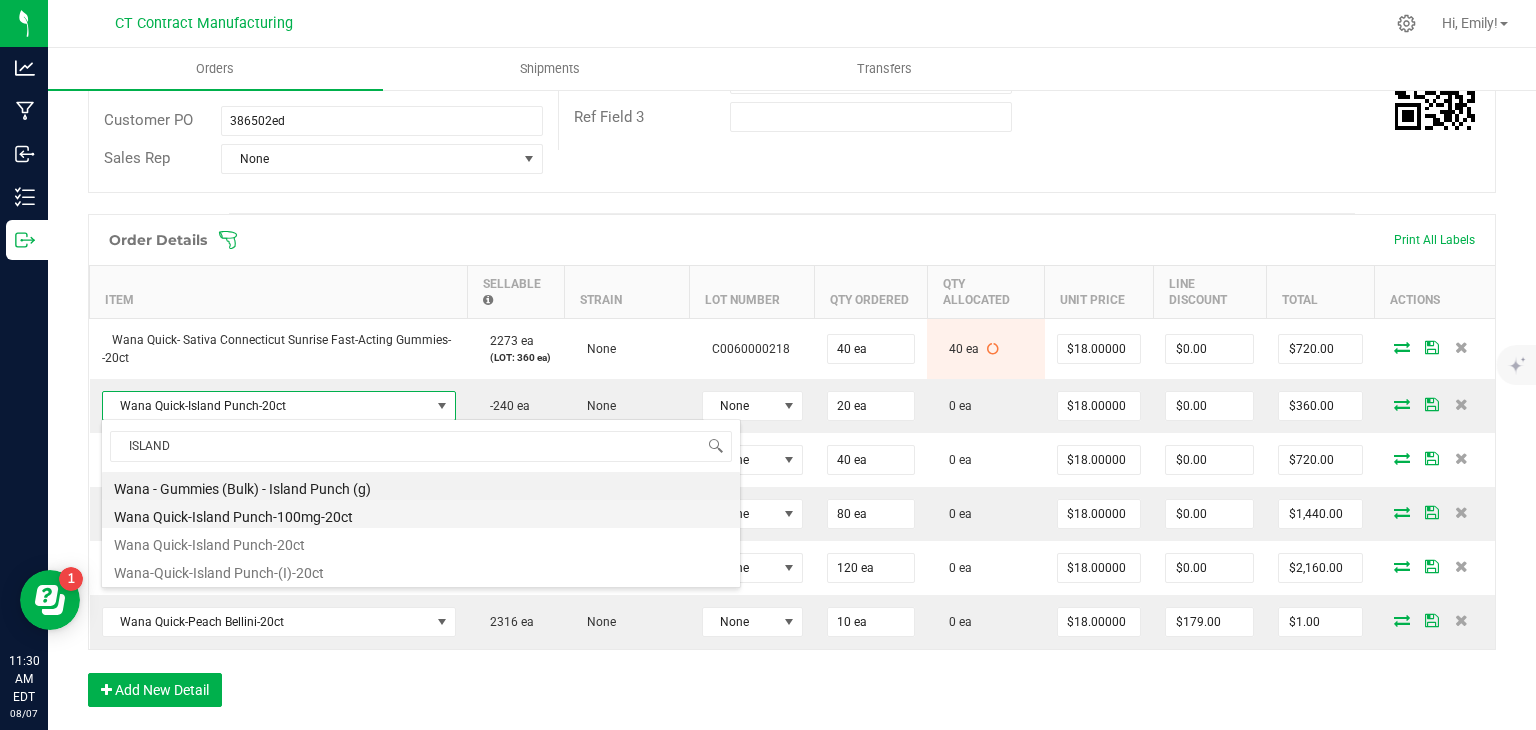 click on "Wana Quick-Island Punch-100mg-20ct" at bounding box center (421, 514) 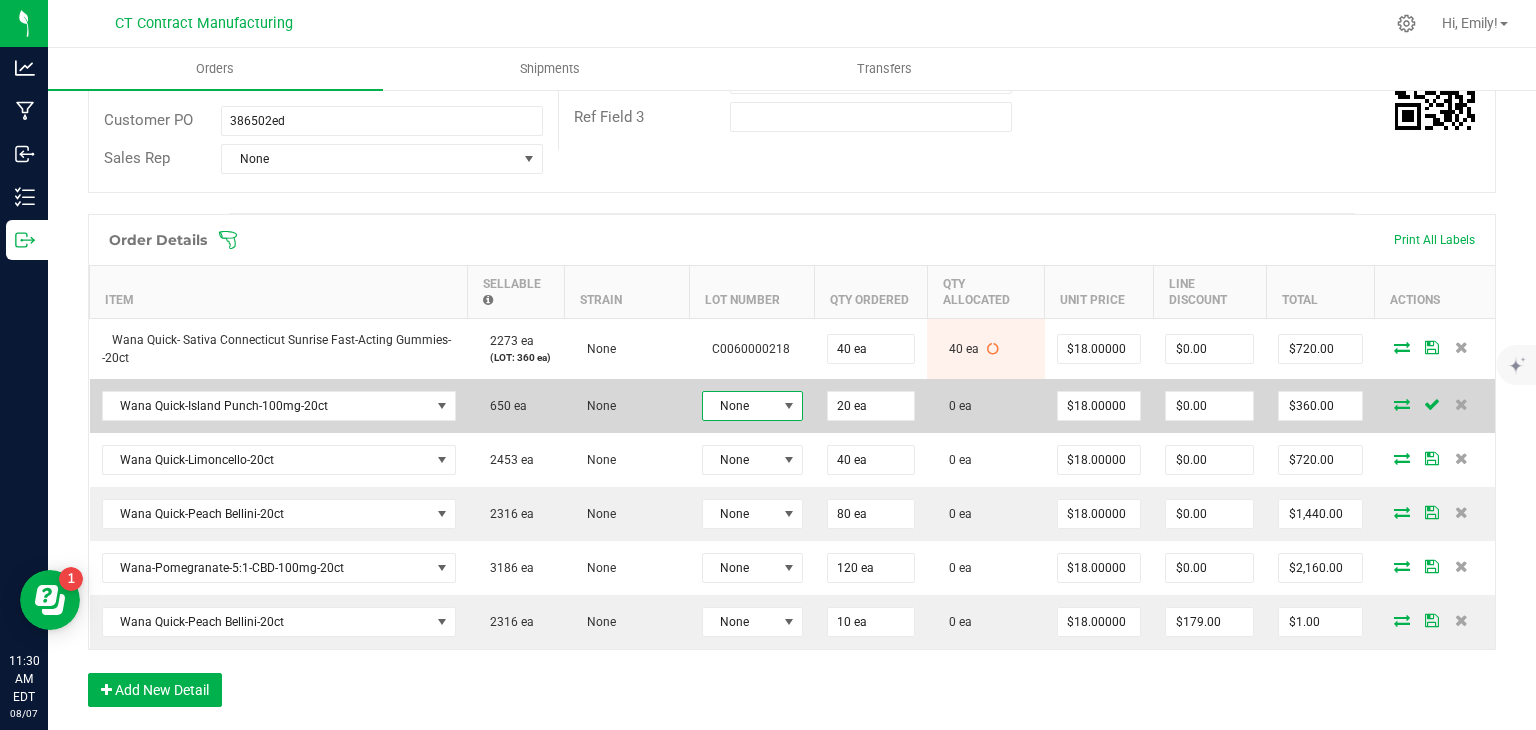 click at bounding box center (789, 406) 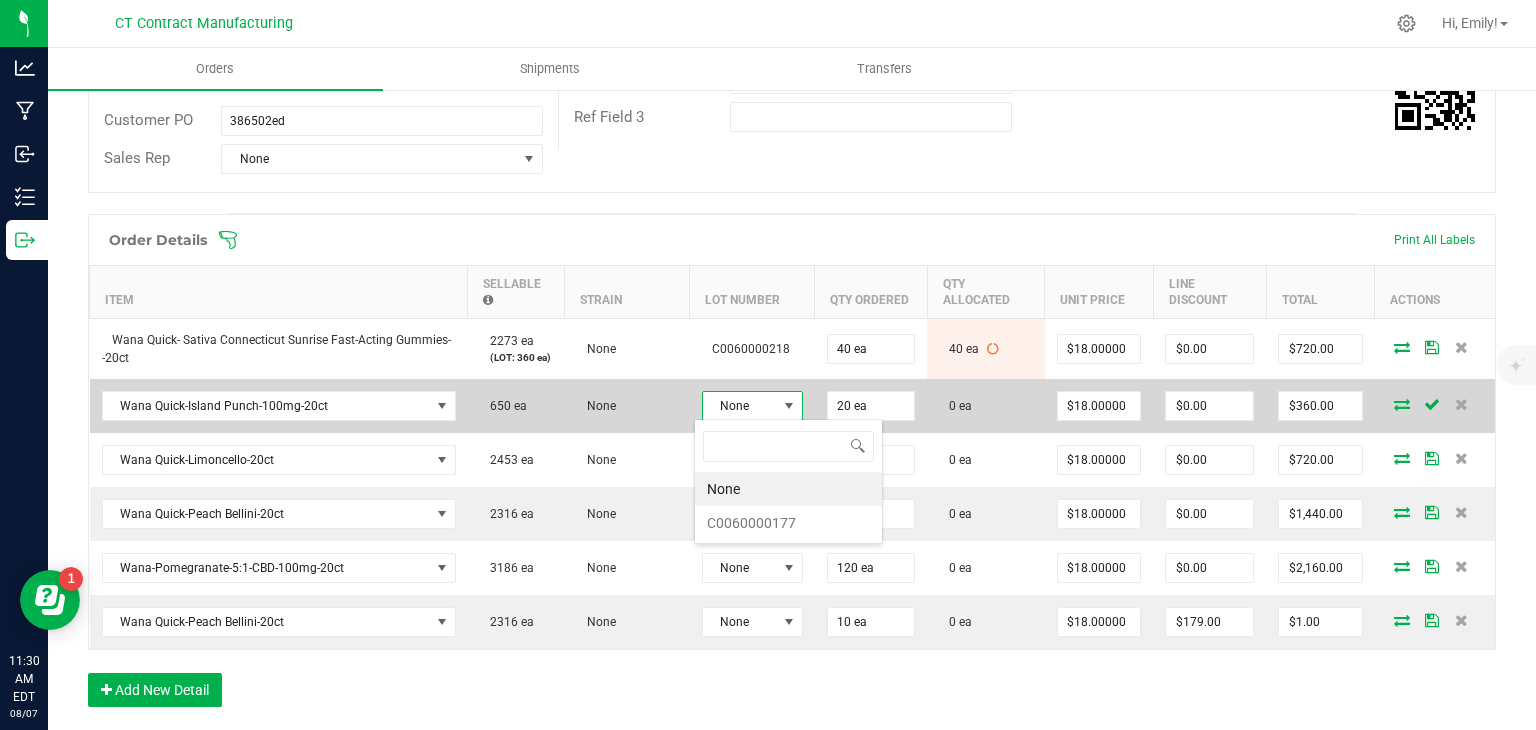 scroll, scrollTop: 99970, scrollLeft: 99899, axis: both 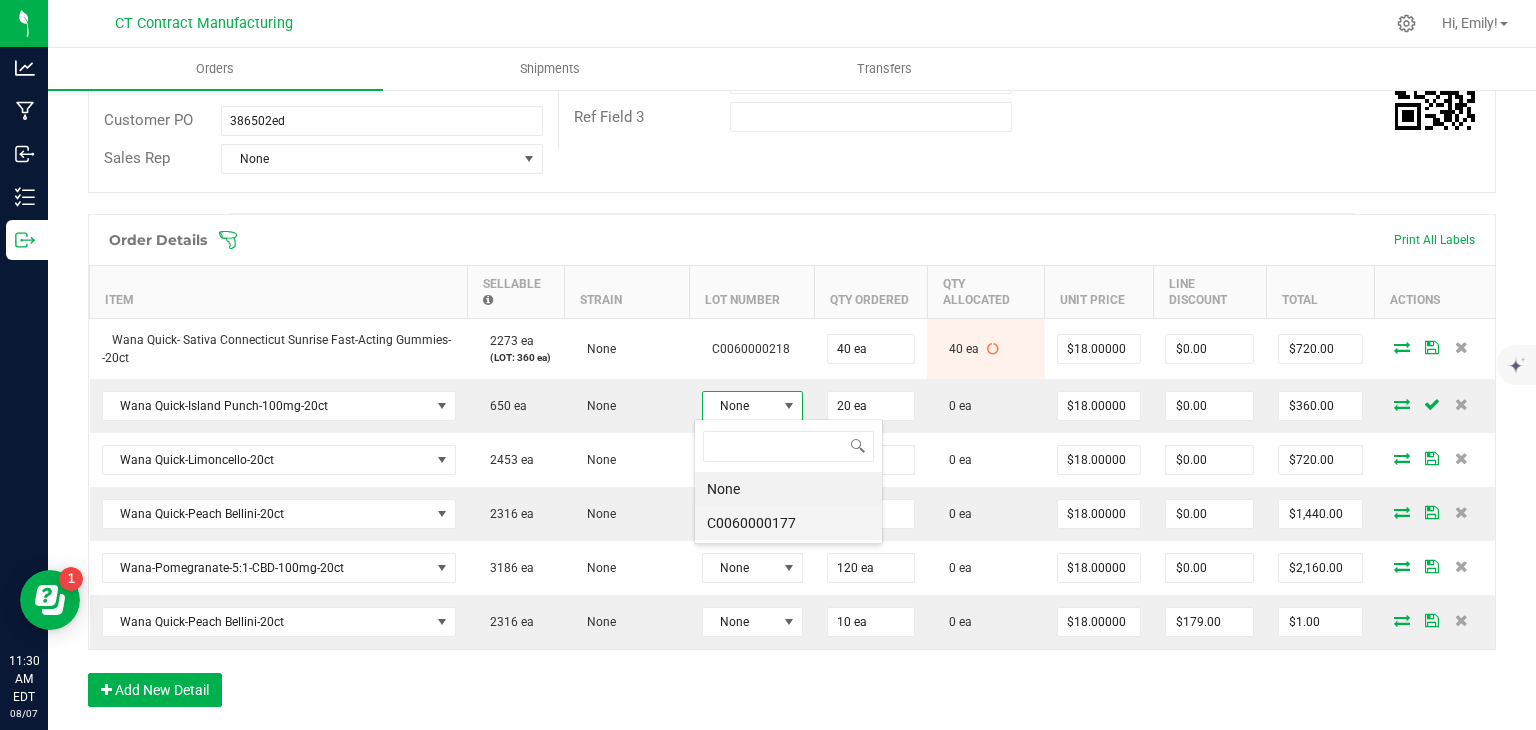 click on "C0060000177" at bounding box center (788, 523) 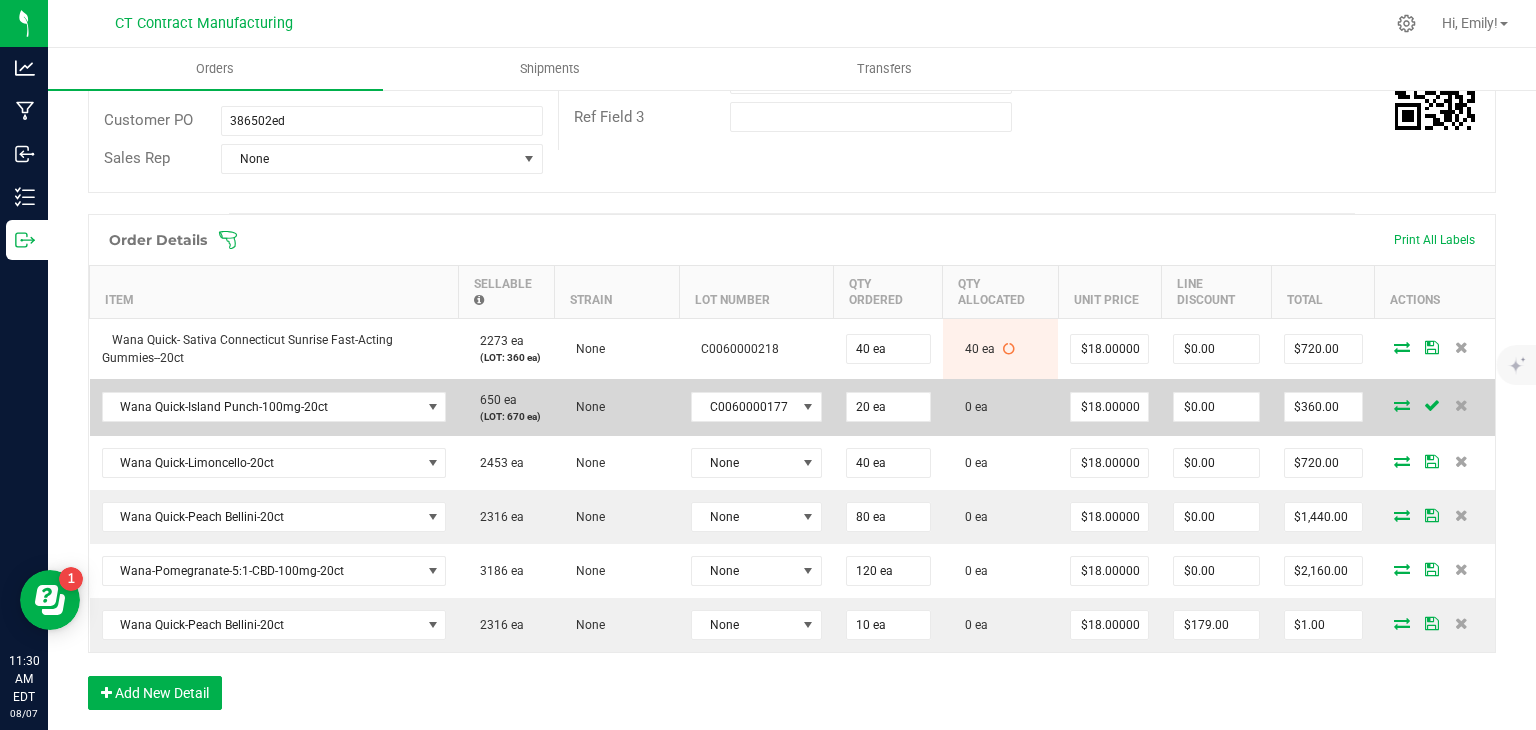 click at bounding box center [1402, 405] 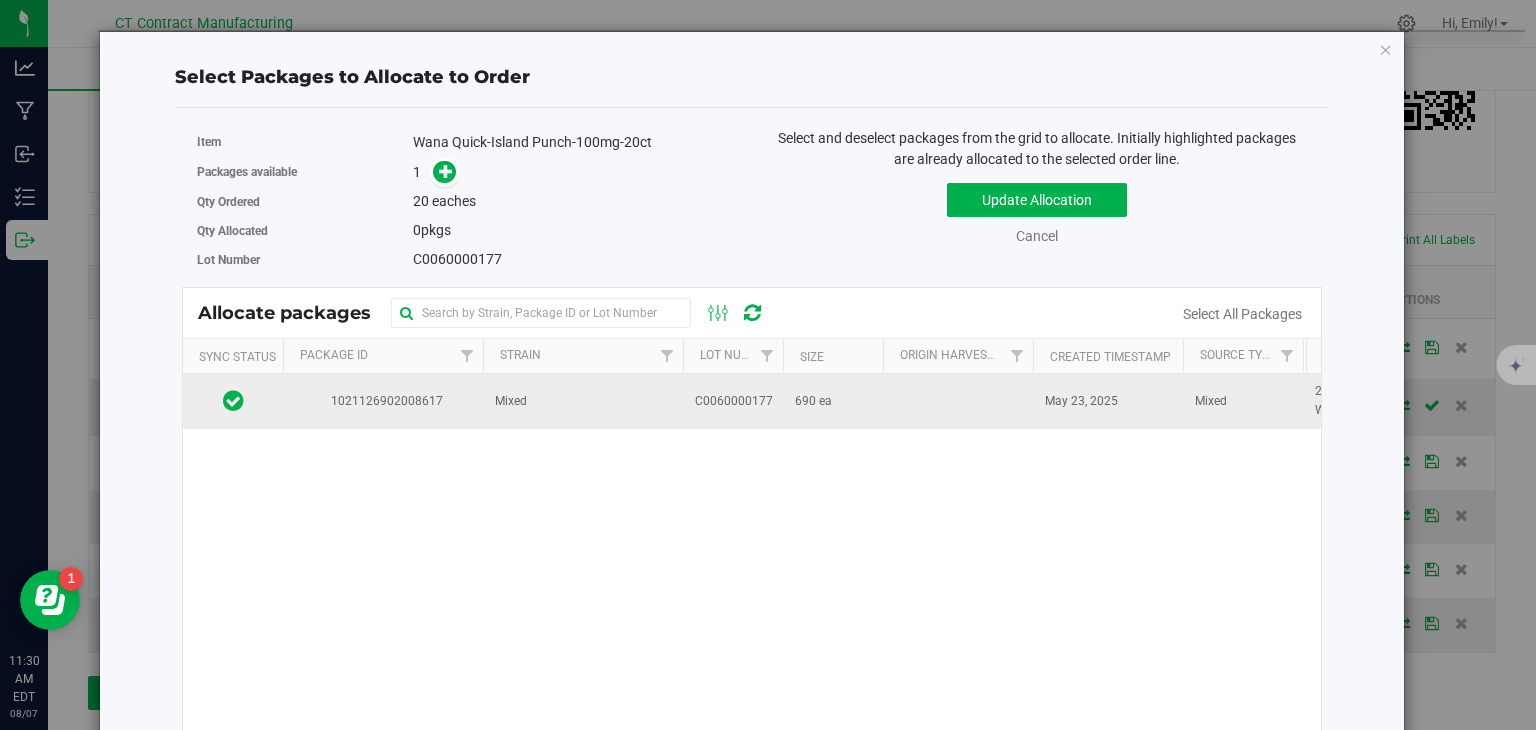 click on "Mixed" at bounding box center [583, 401] 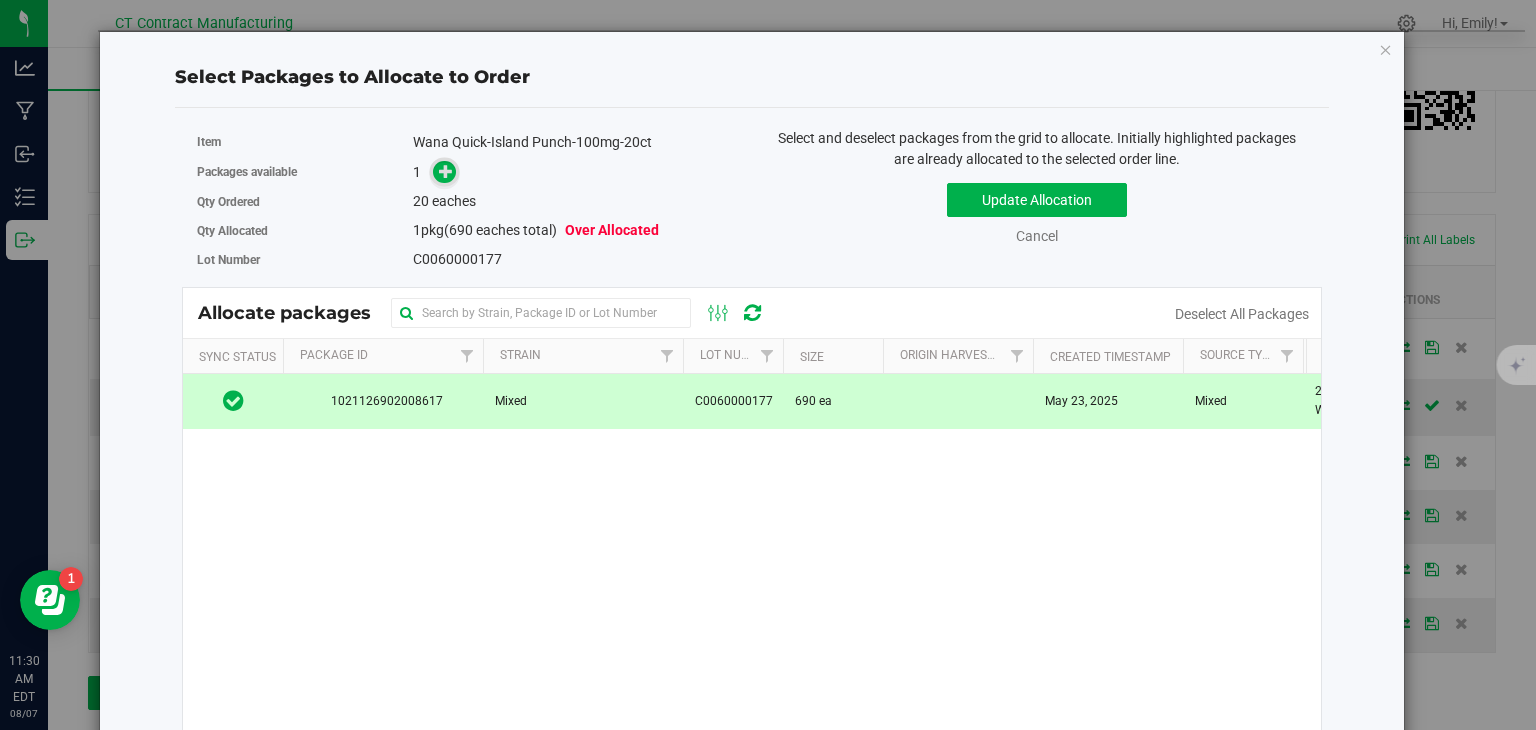 click at bounding box center [446, 171] 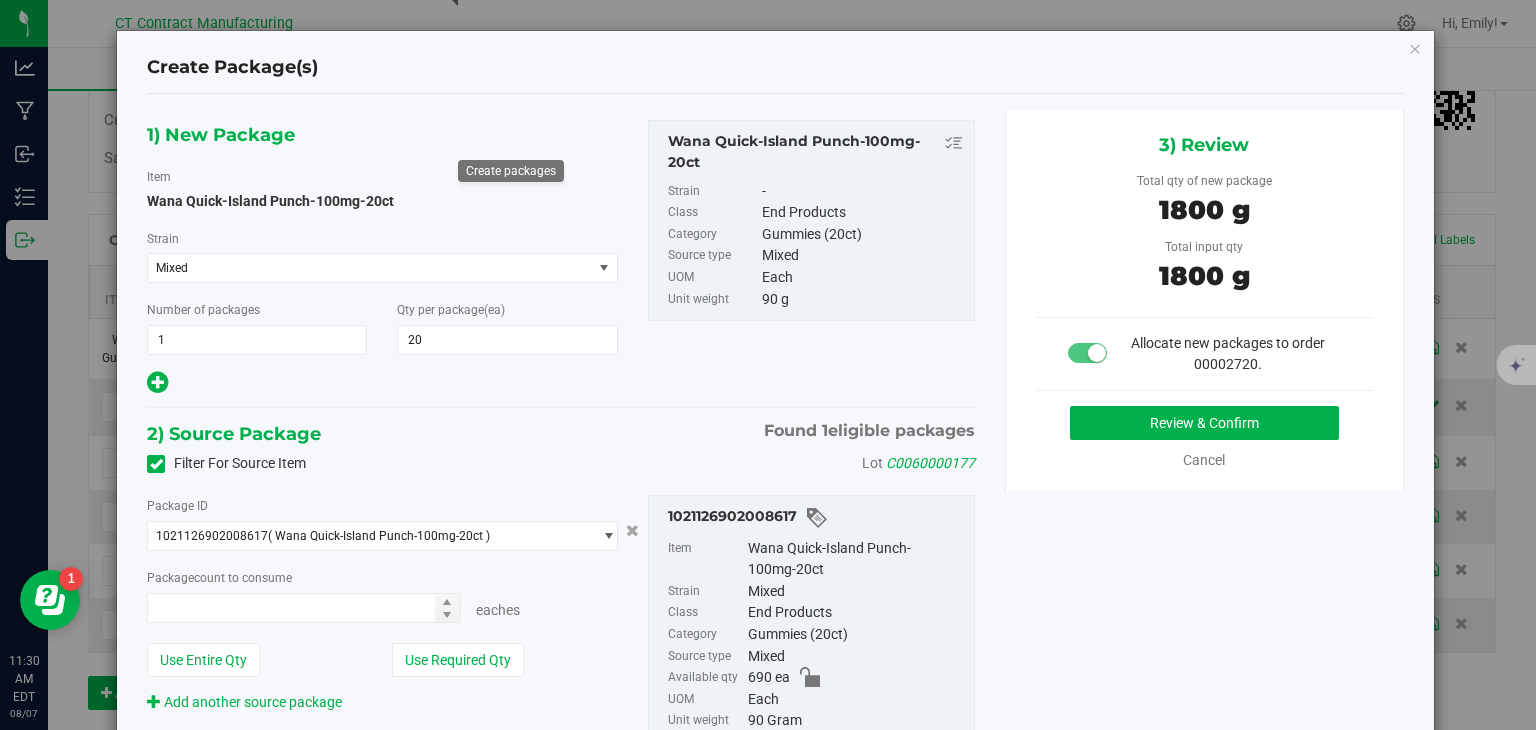 type on "20 ea" 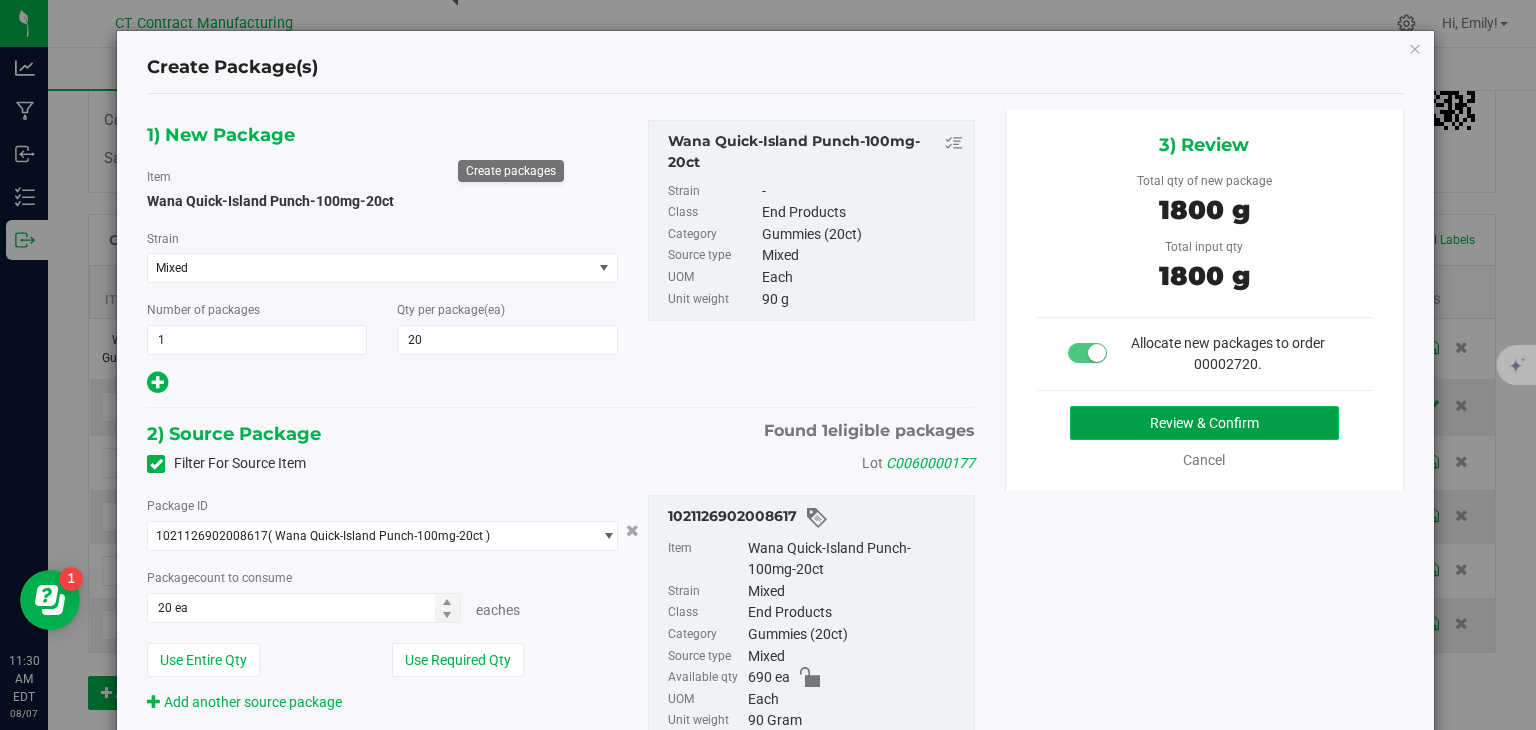 click on "Review & Confirm" at bounding box center [1204, 423] 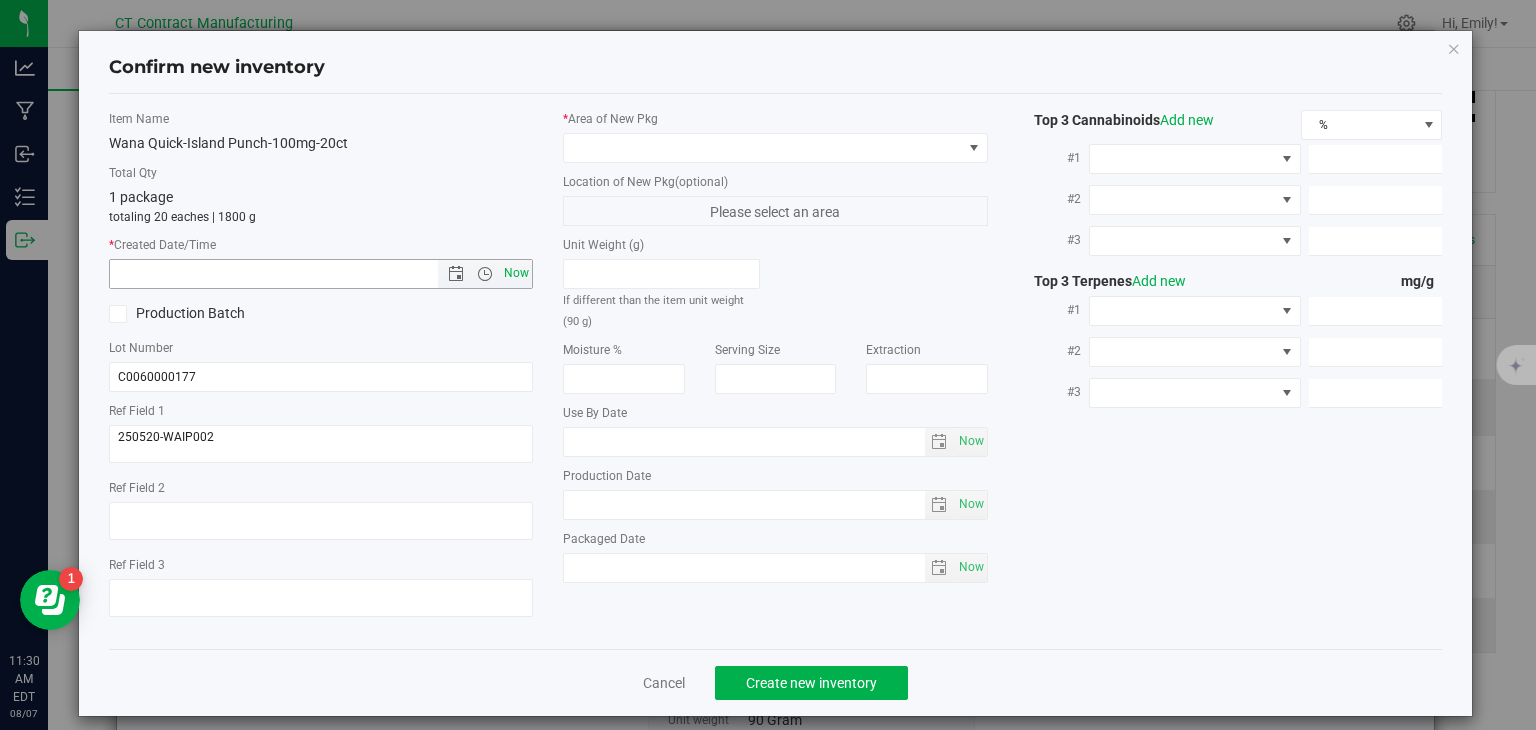 click on "Now" at bounding box center (517, 273) 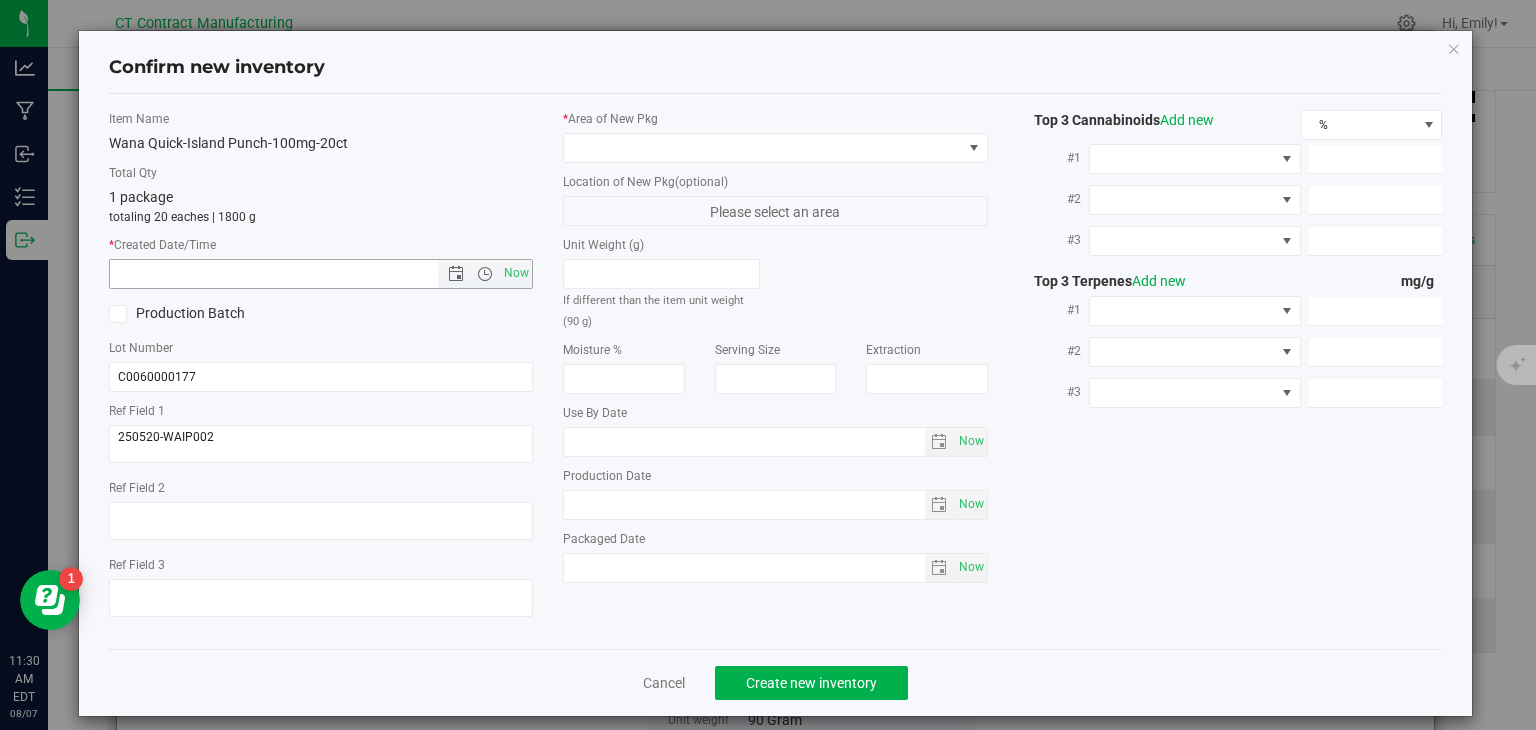 type on "[DATE] [TIME]" 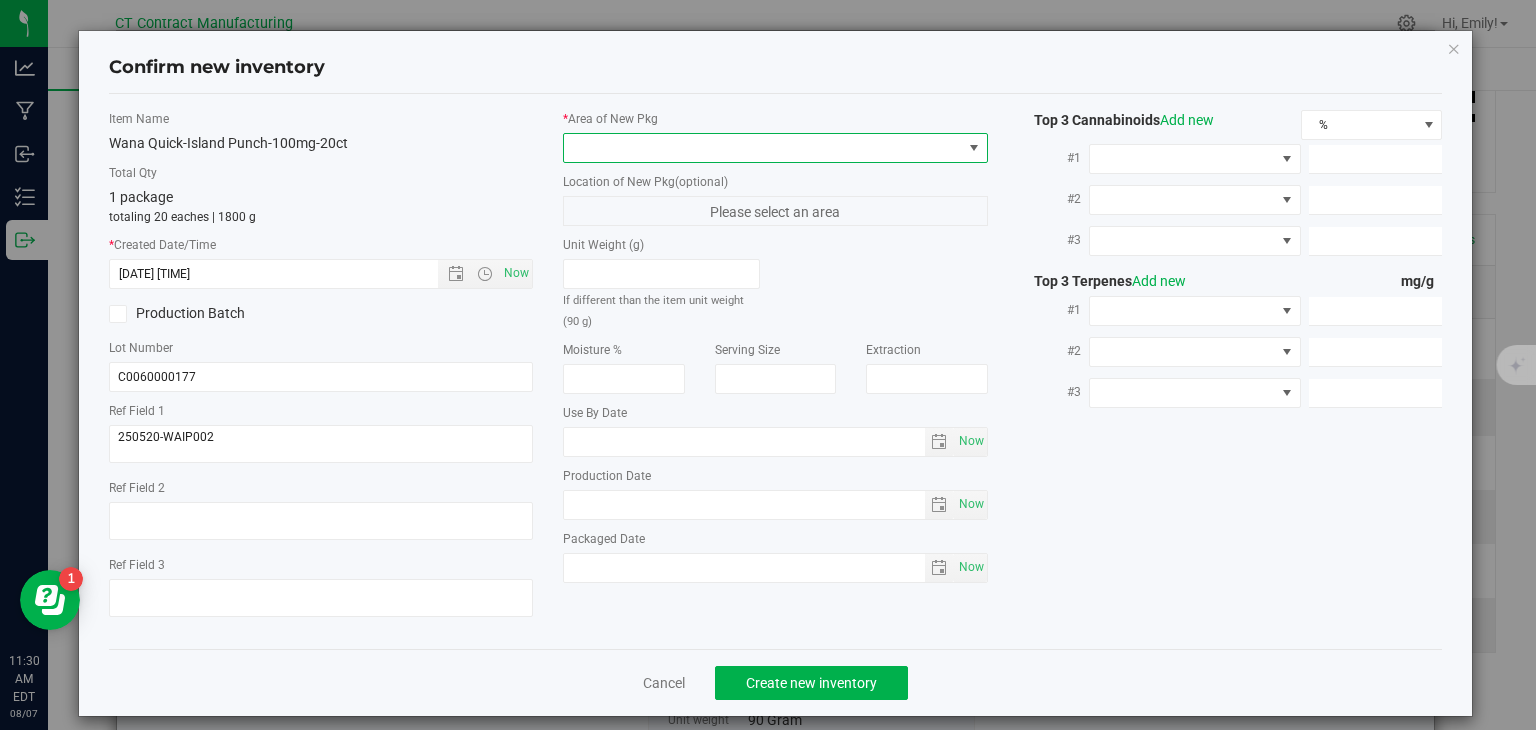 click at bounding box center [763, 148] 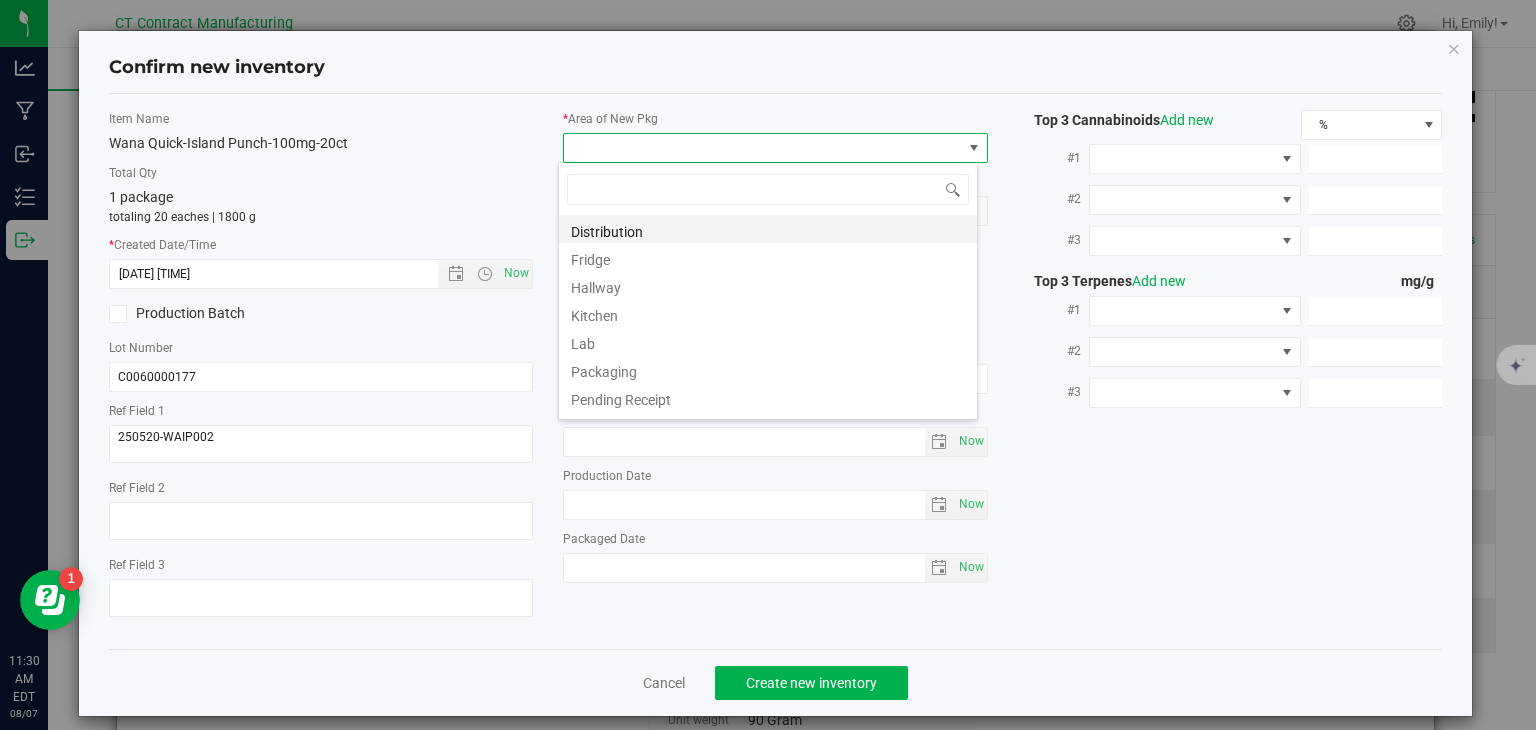 scroll, scrollTop: 99970, scrollLeft: 99580, axis: both 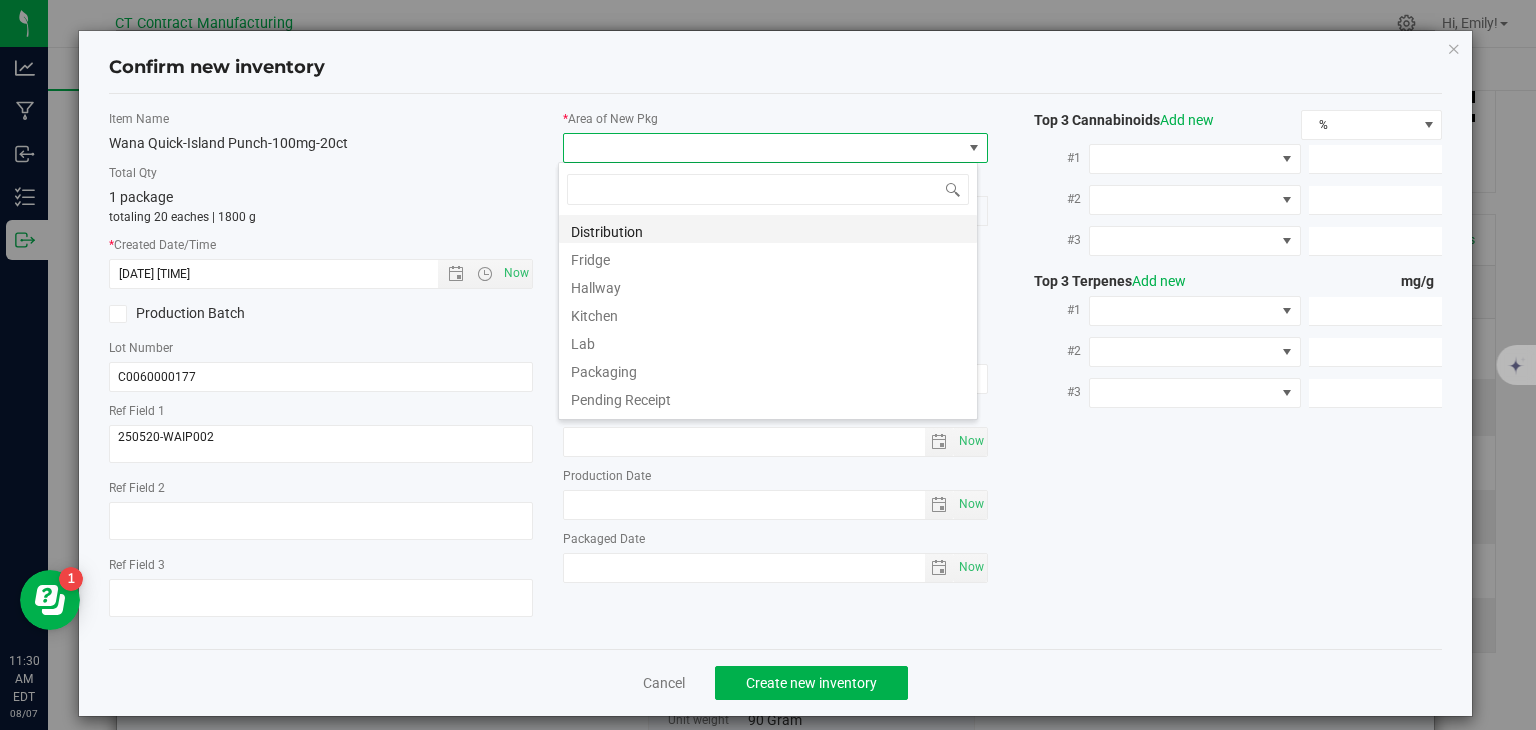 click on "Distribution" at bounding box center [768, 229] 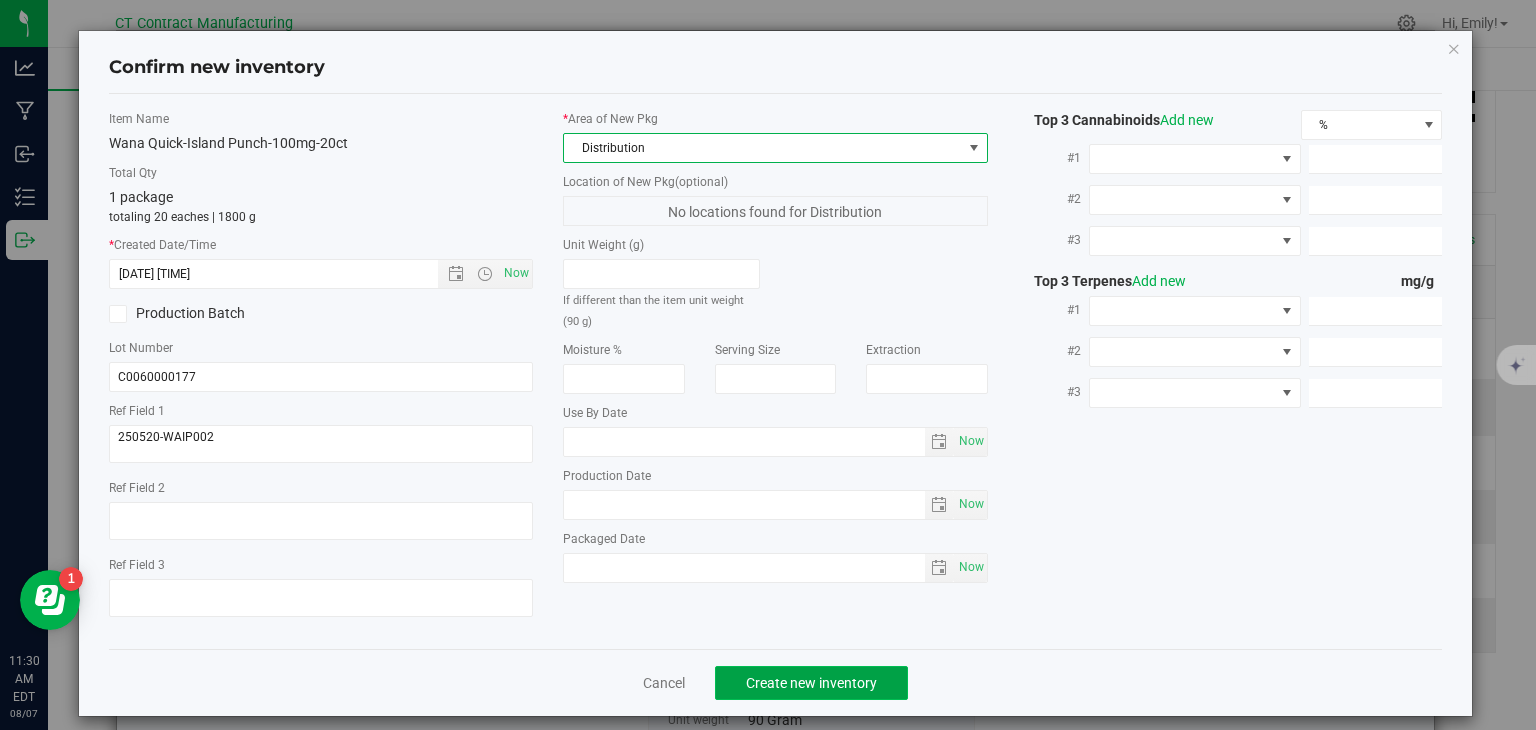 click on "Create new inventory" 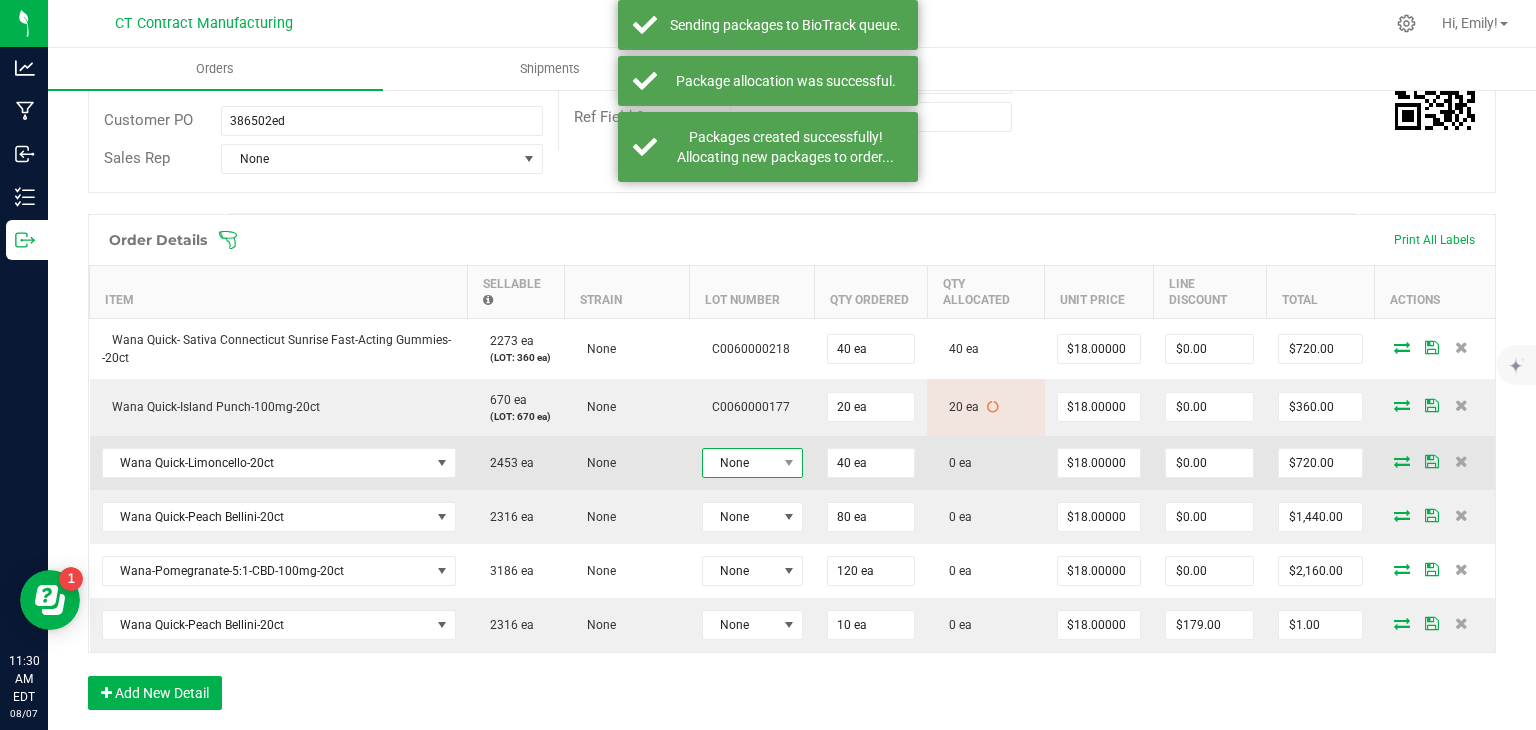 click on "None" at bounding box center [740, 463] 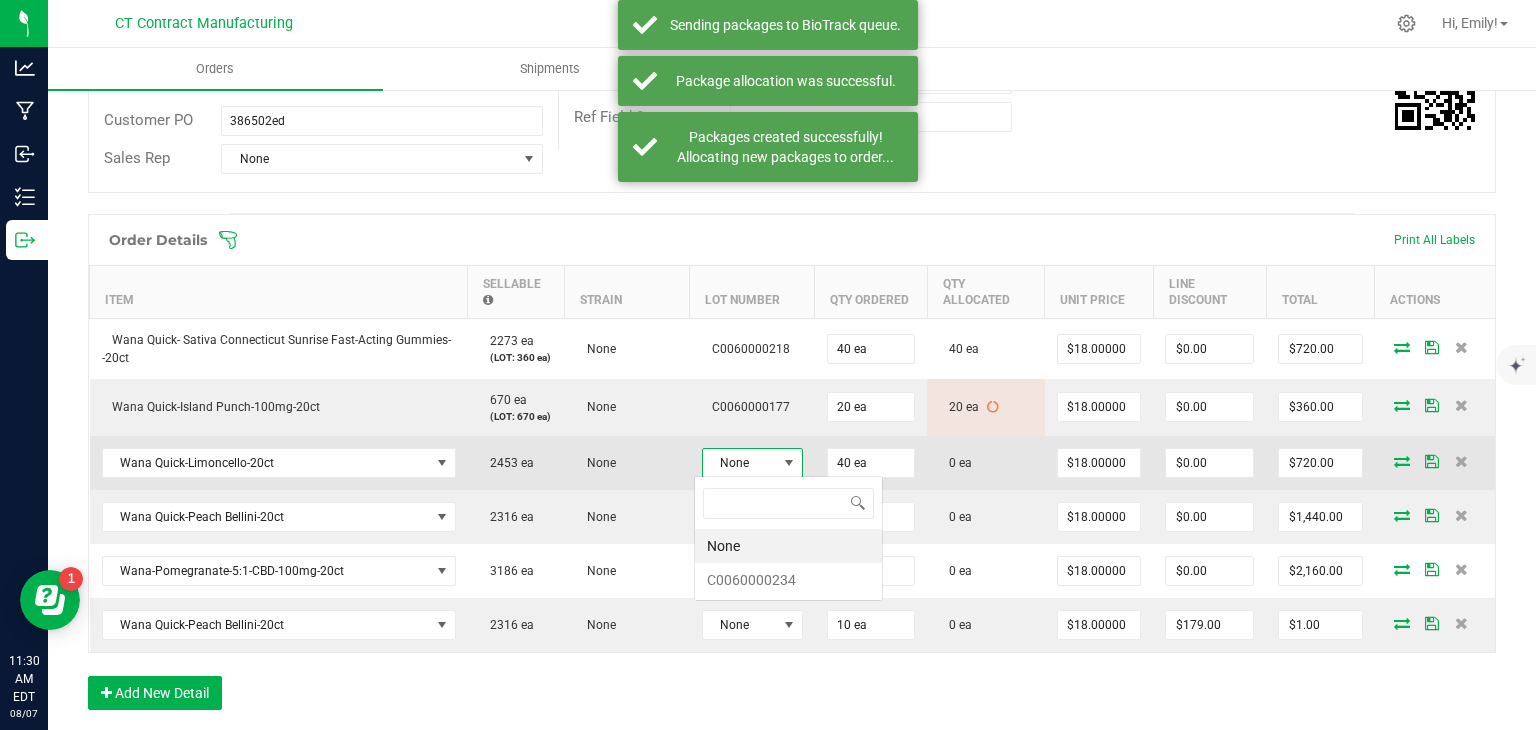 scroll, scrollTop: 99970, scrollLeft: 99899, axis: both 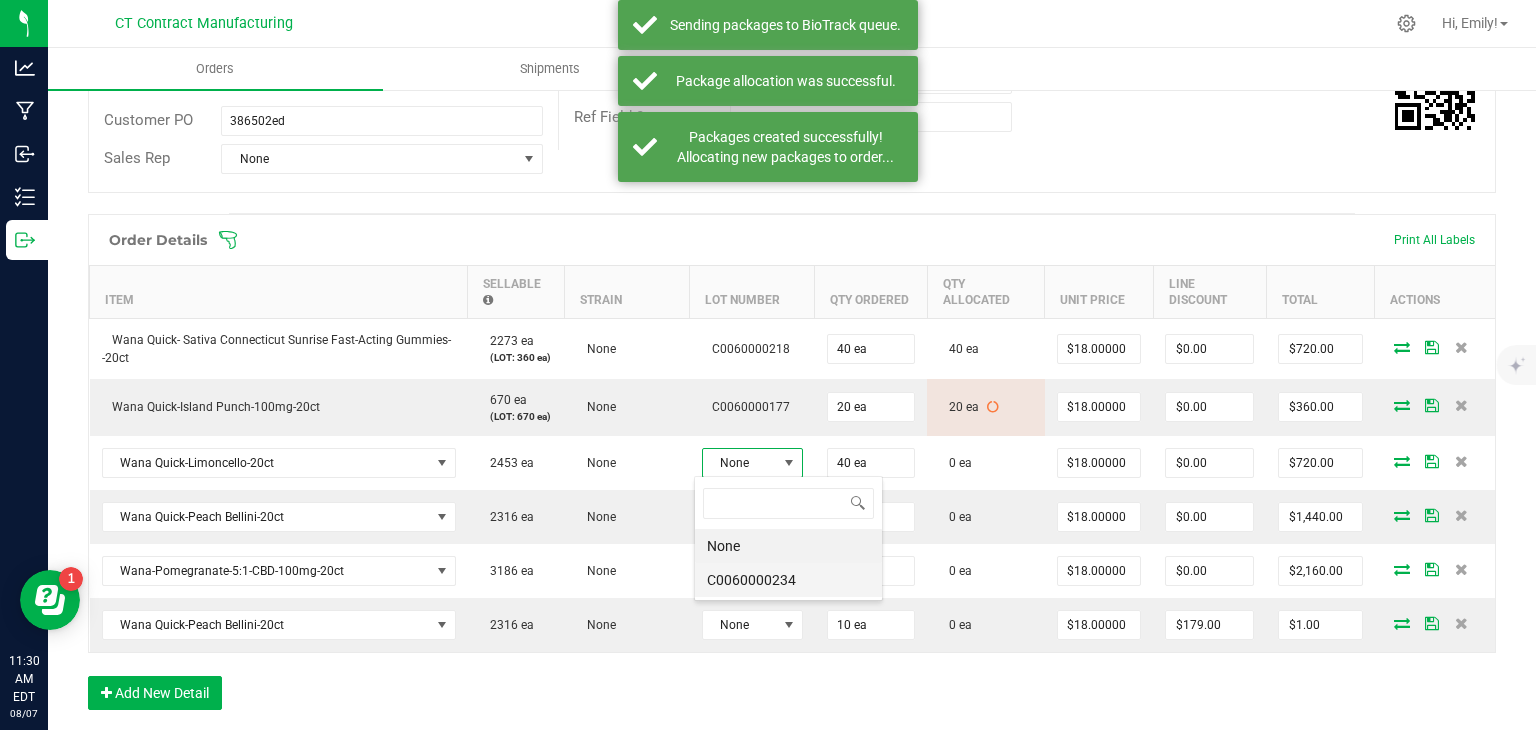 click on "C0060000234" at bounding box center (788, 580) 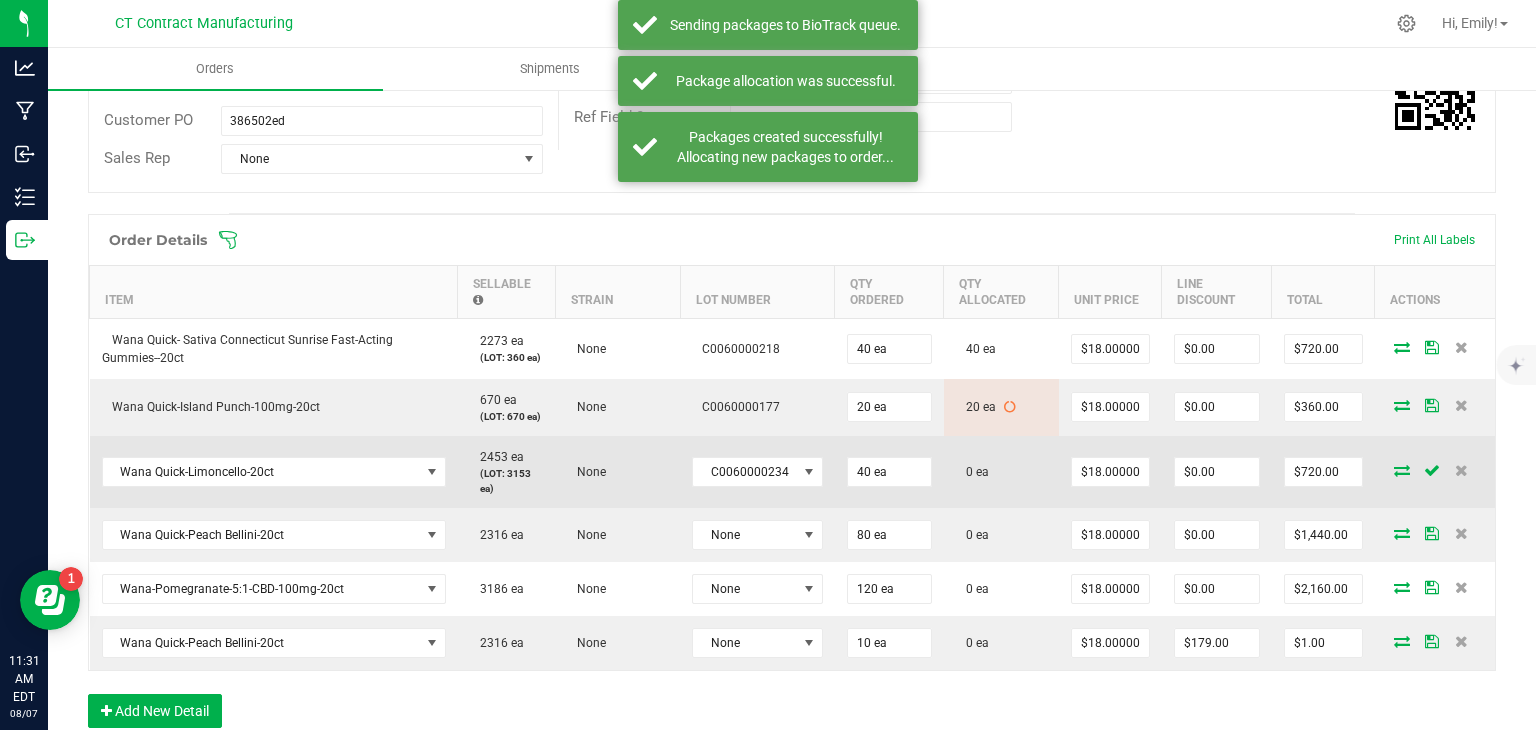 click at bounding box center [1402, 470] 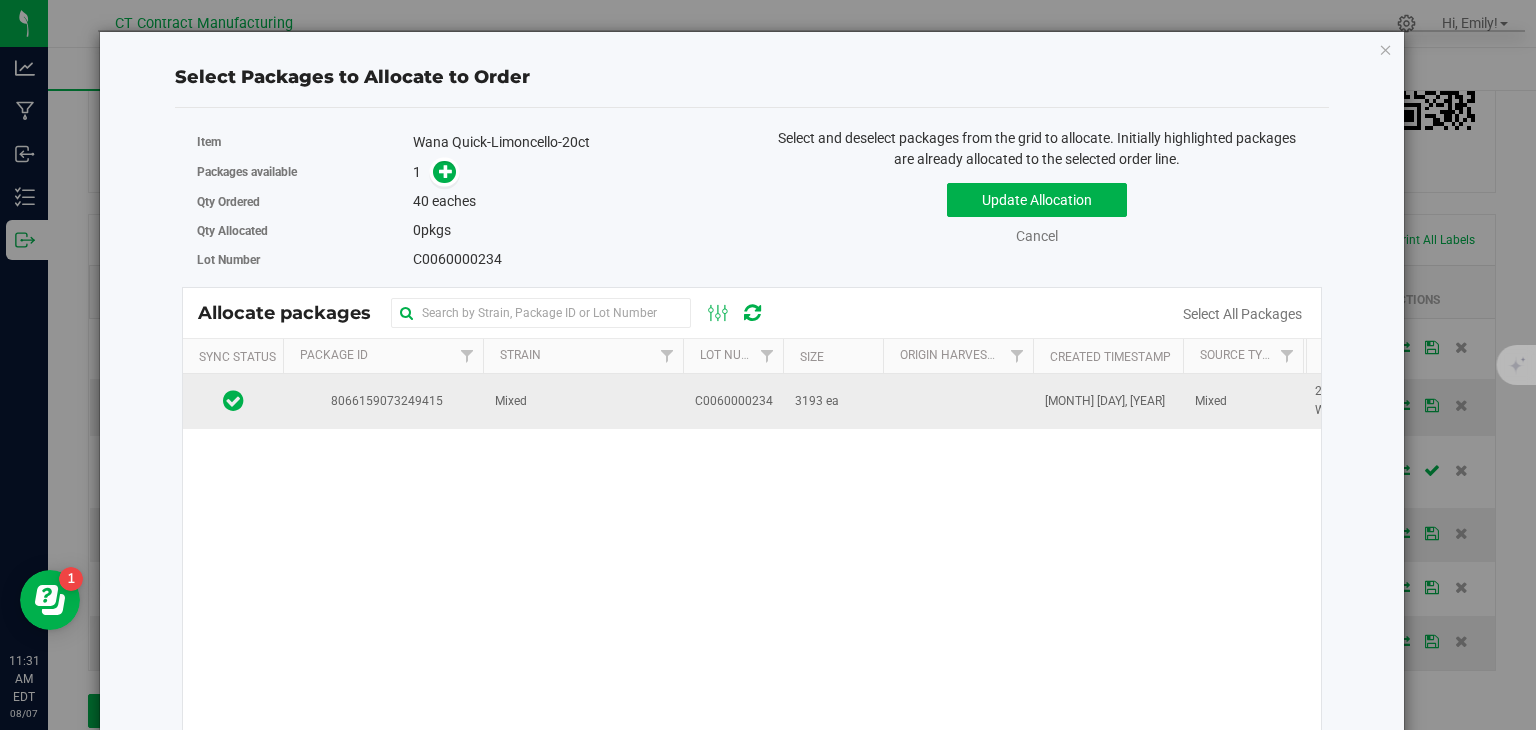 click on "Mixed" at bounding box center [583, 401] 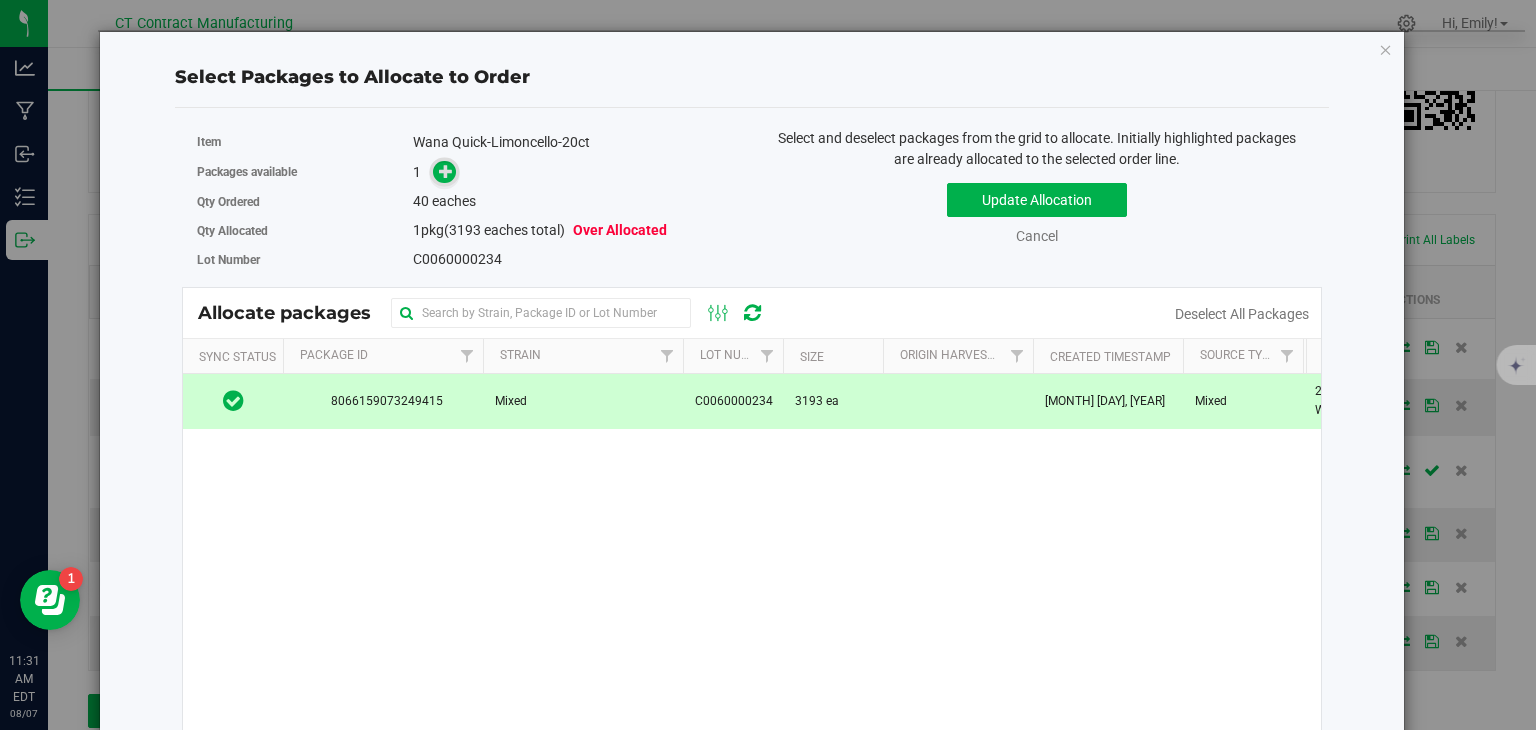 click at bounding box center (446, 171) 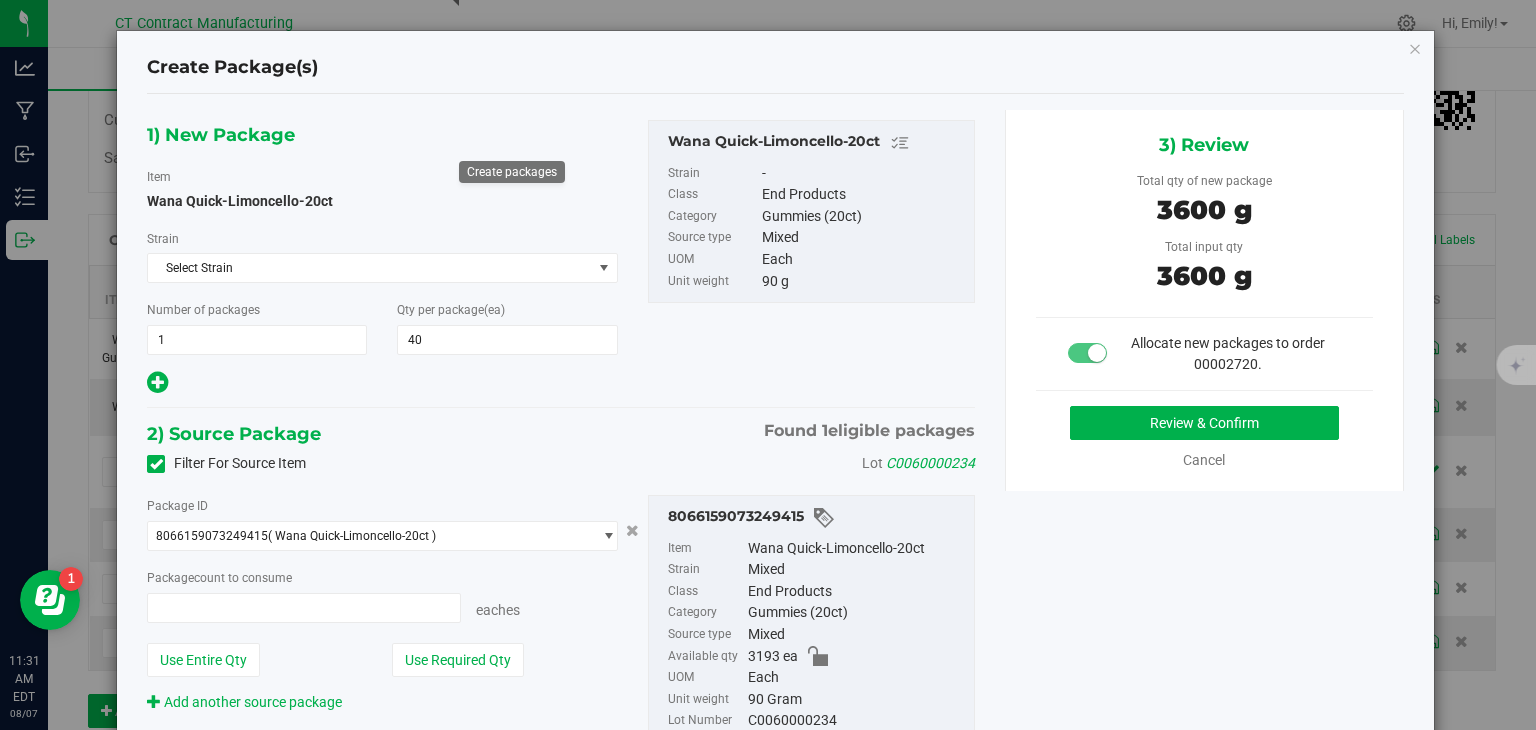type on "40 ea" 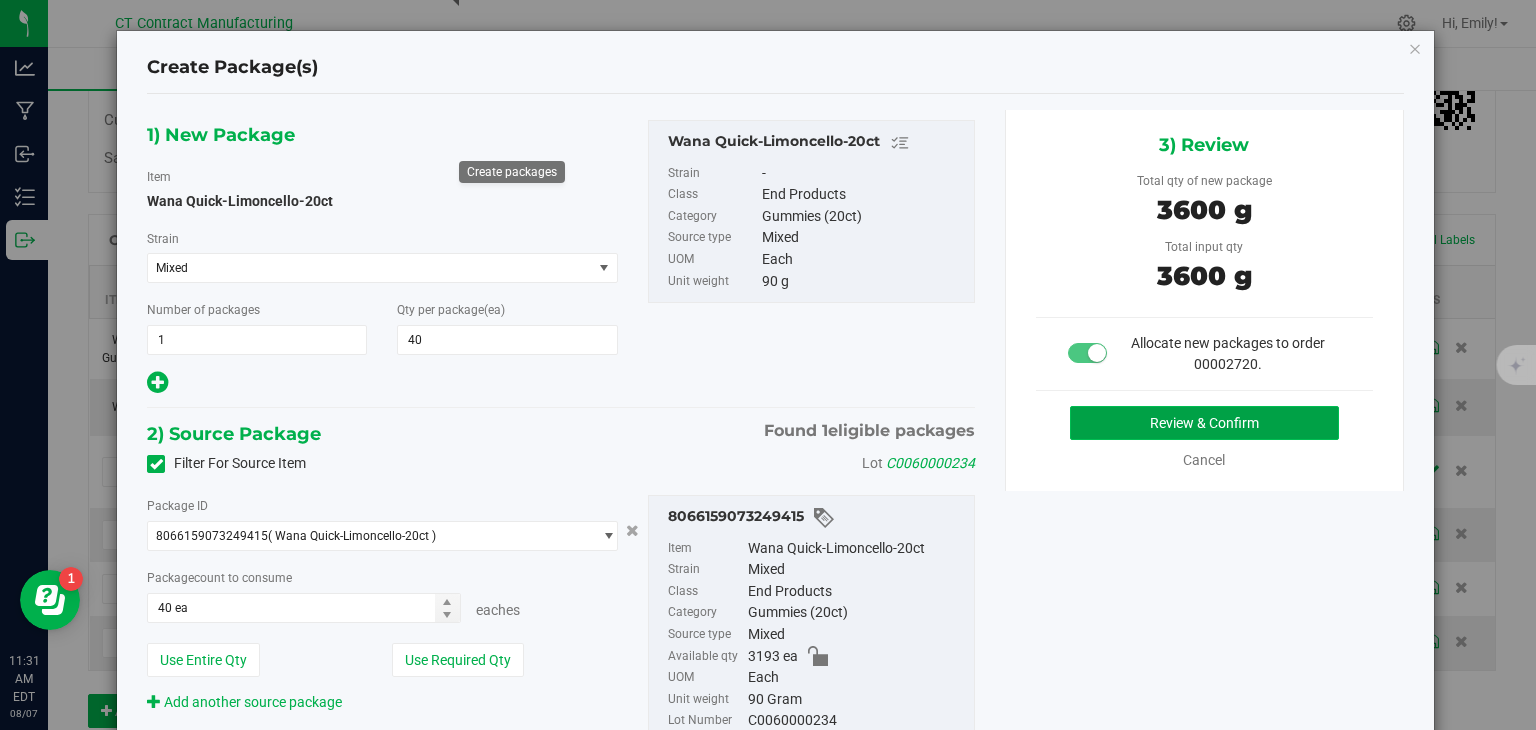 click on "Review & Confirm" at bounding box center [1204, 423] 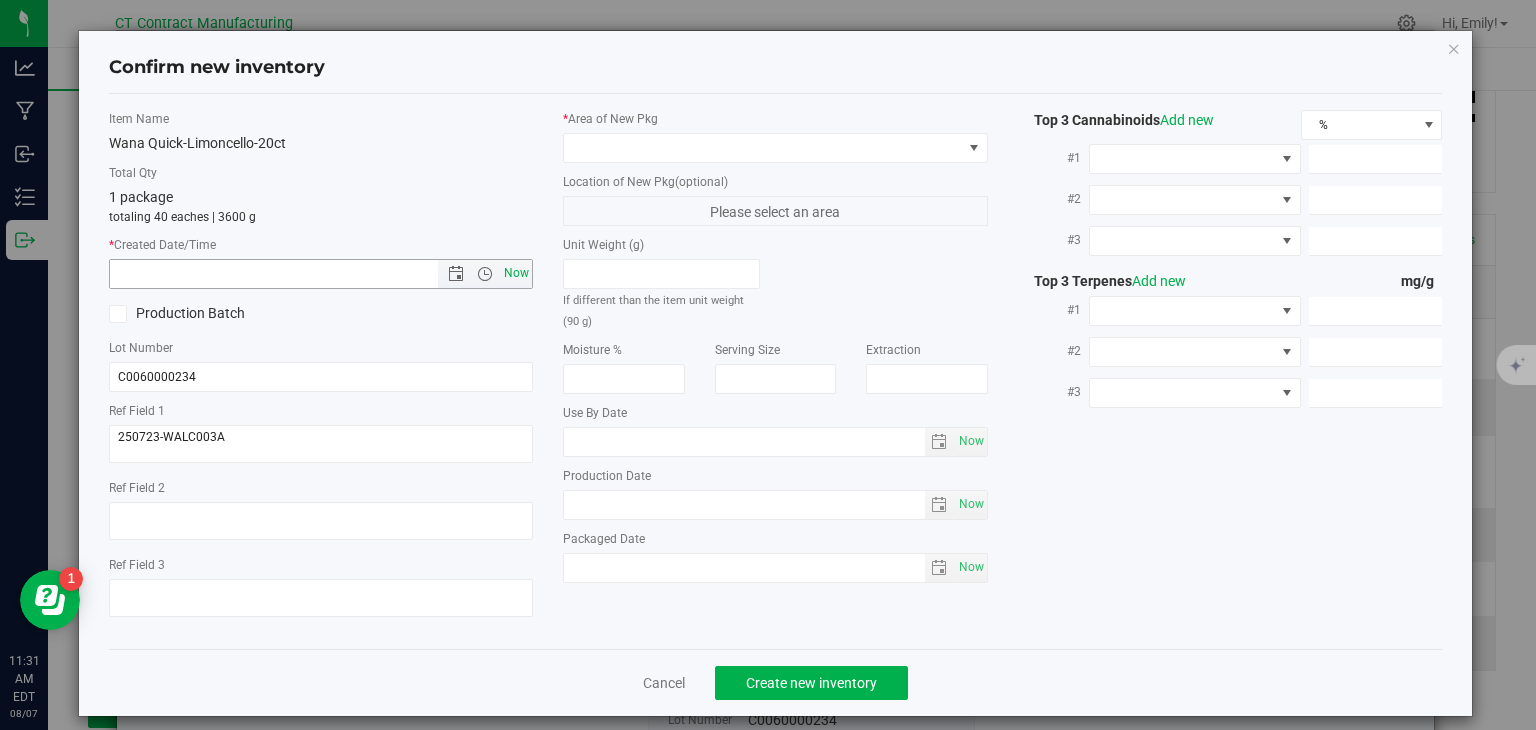 click on "Now" at bounding box center (517, 273) 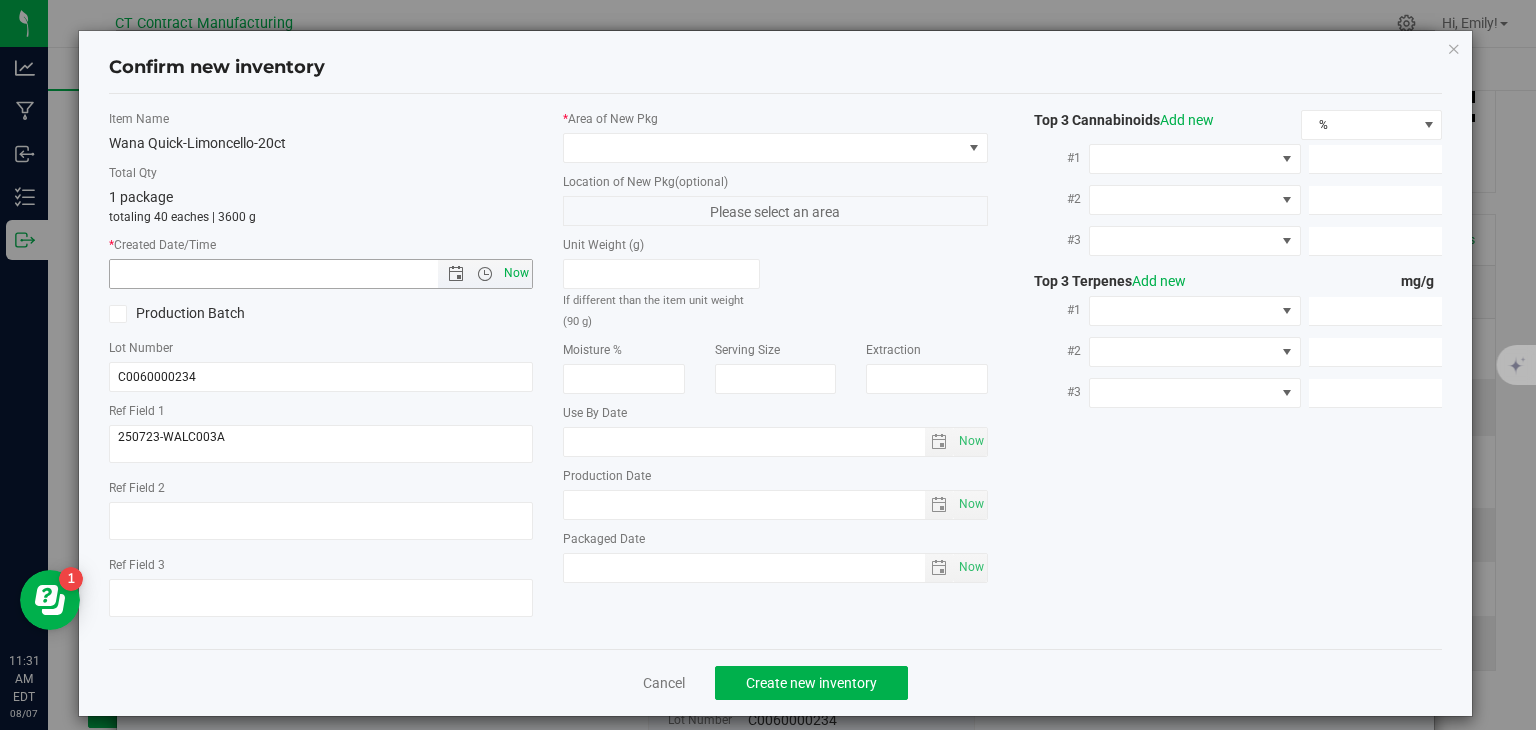 type on "[DATE] [TIME]" 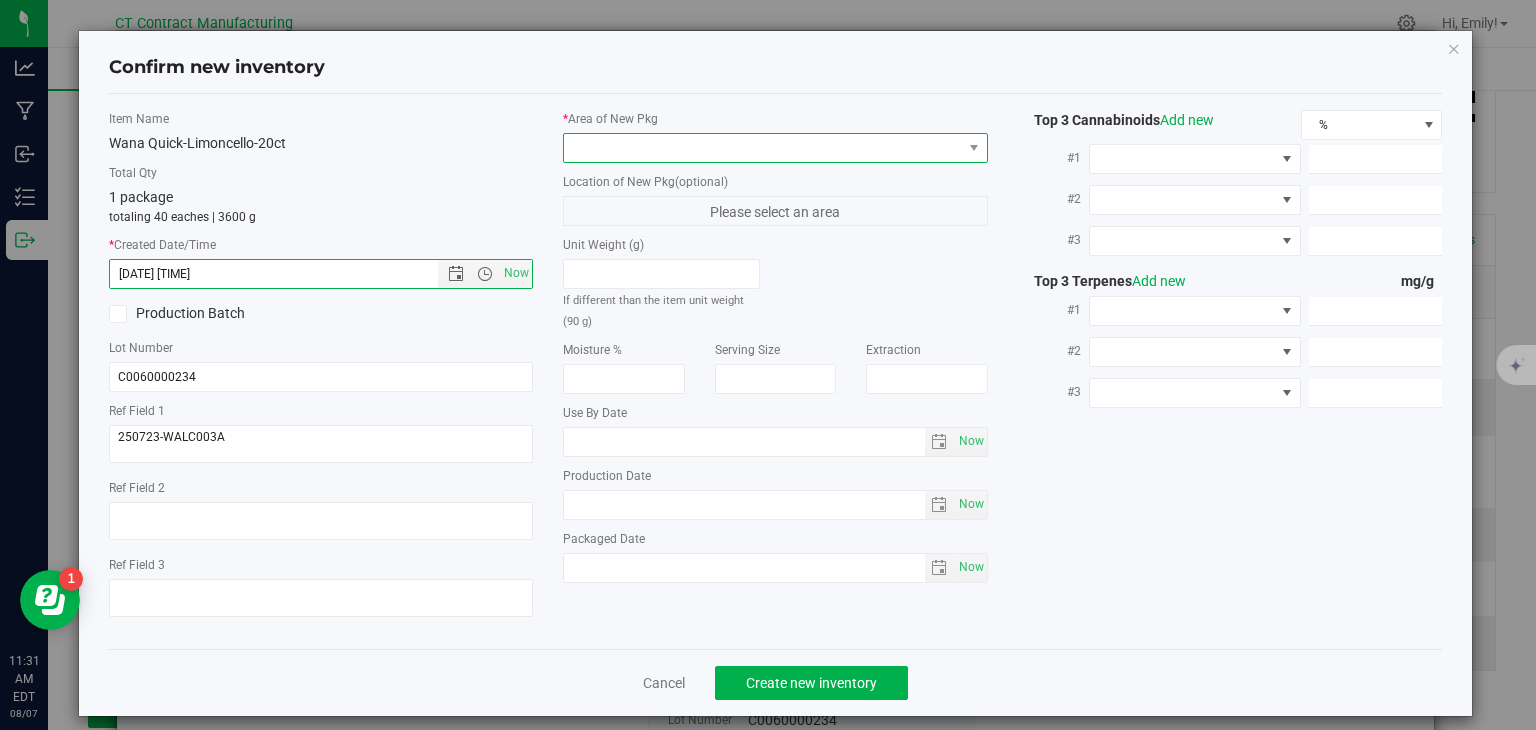click at bounding box center [763, 148] 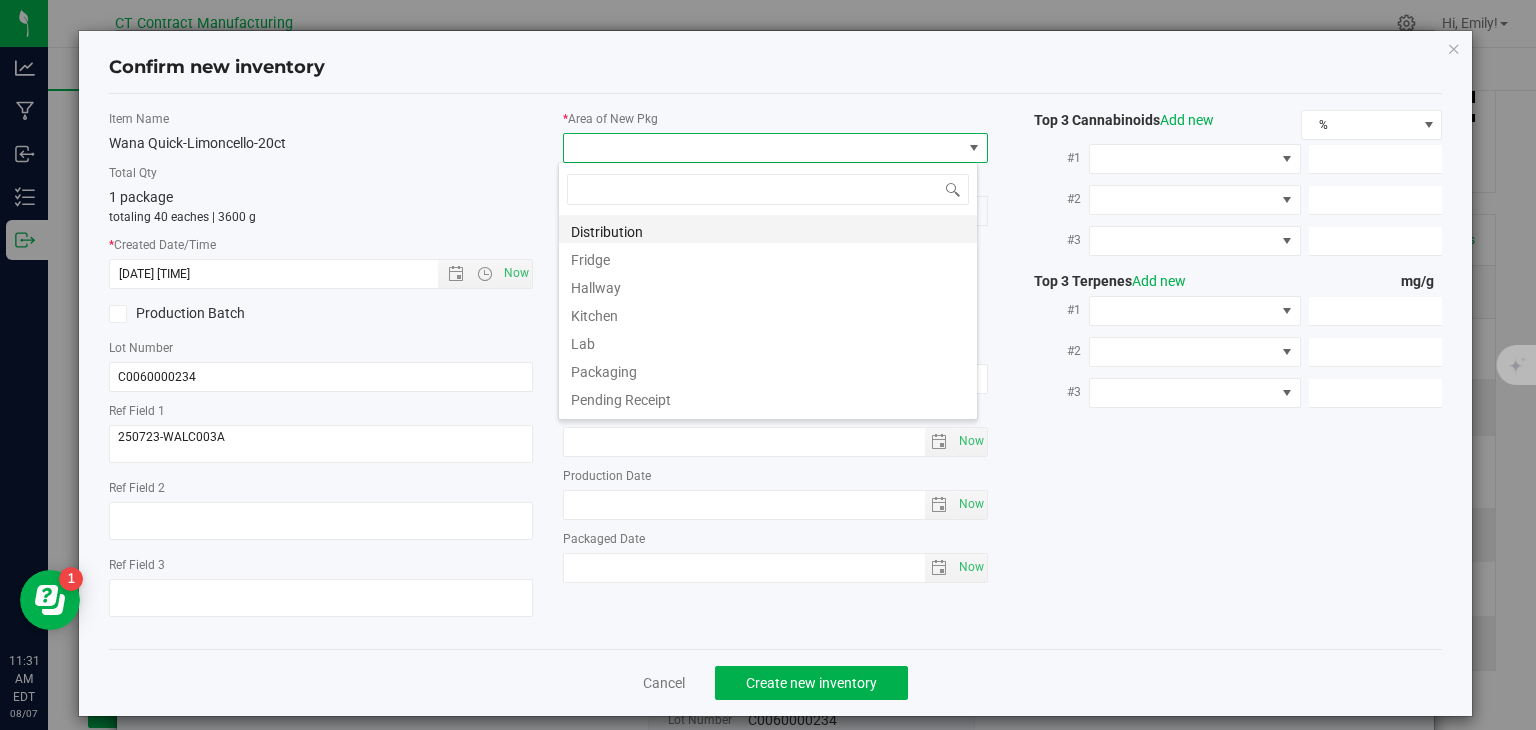 scroll, scrollTop: 99970, scrollLeft: 99580, axis: both 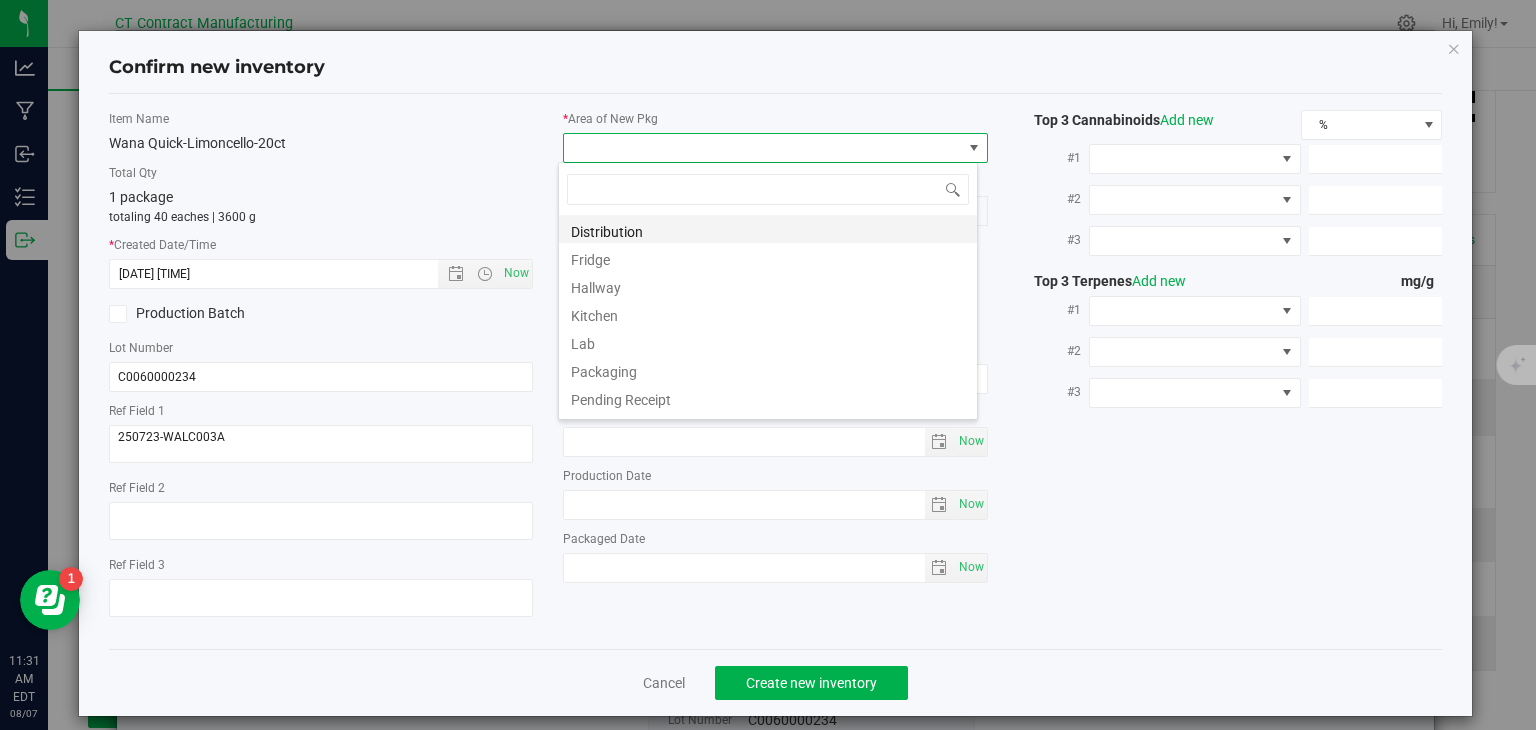 click on "Distribution" at bounding box center [768, 229] 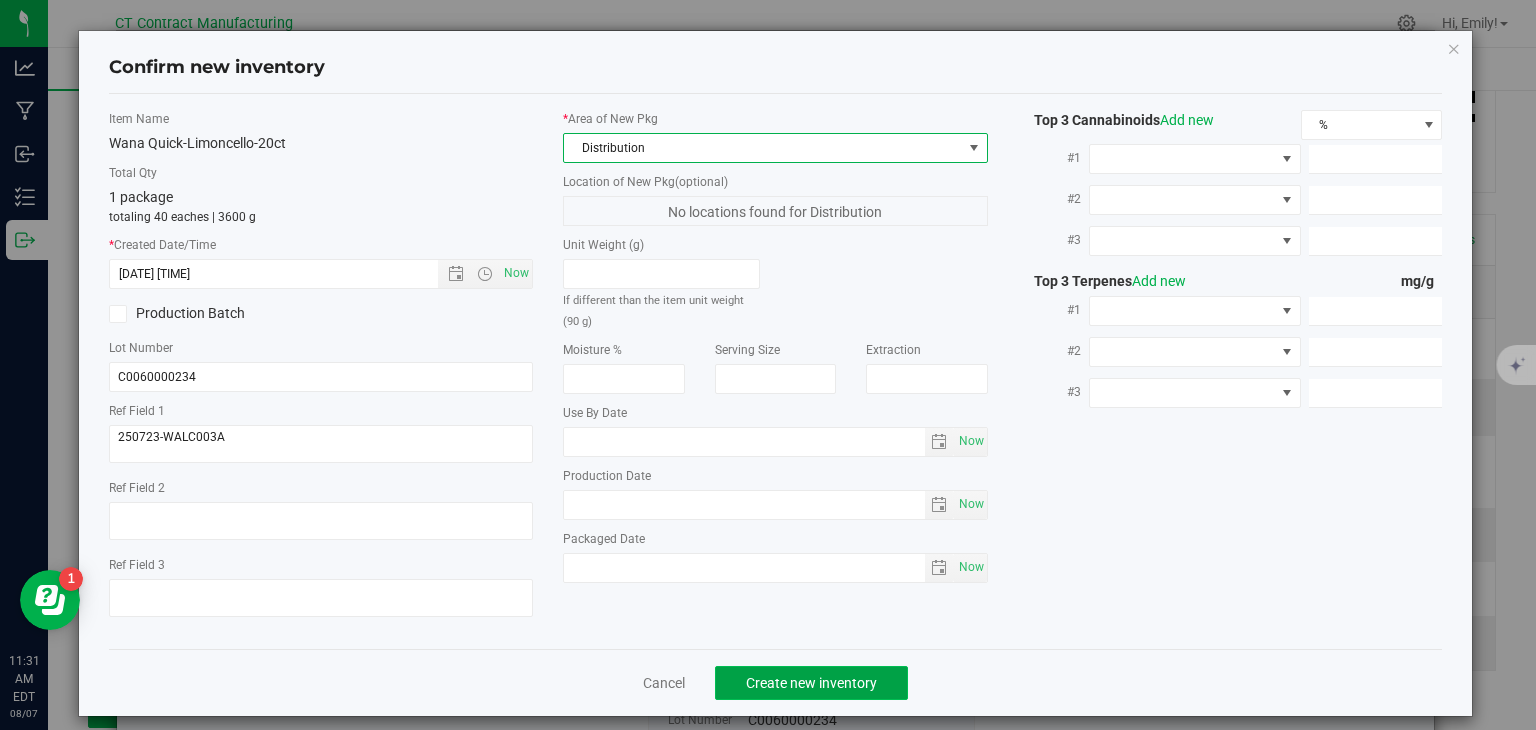 click on "Create new inventory" 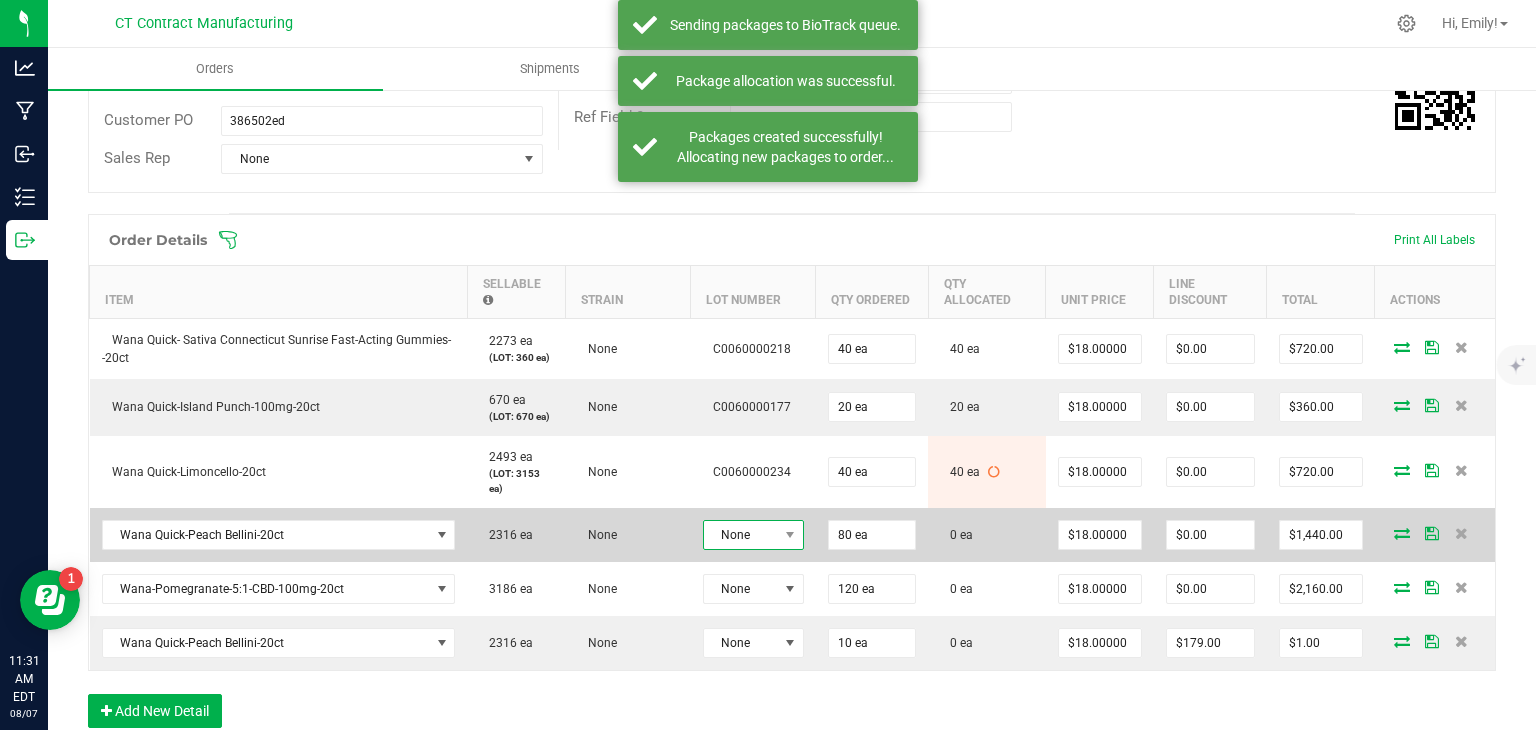 click on "None" at bounding box center [741, 535] 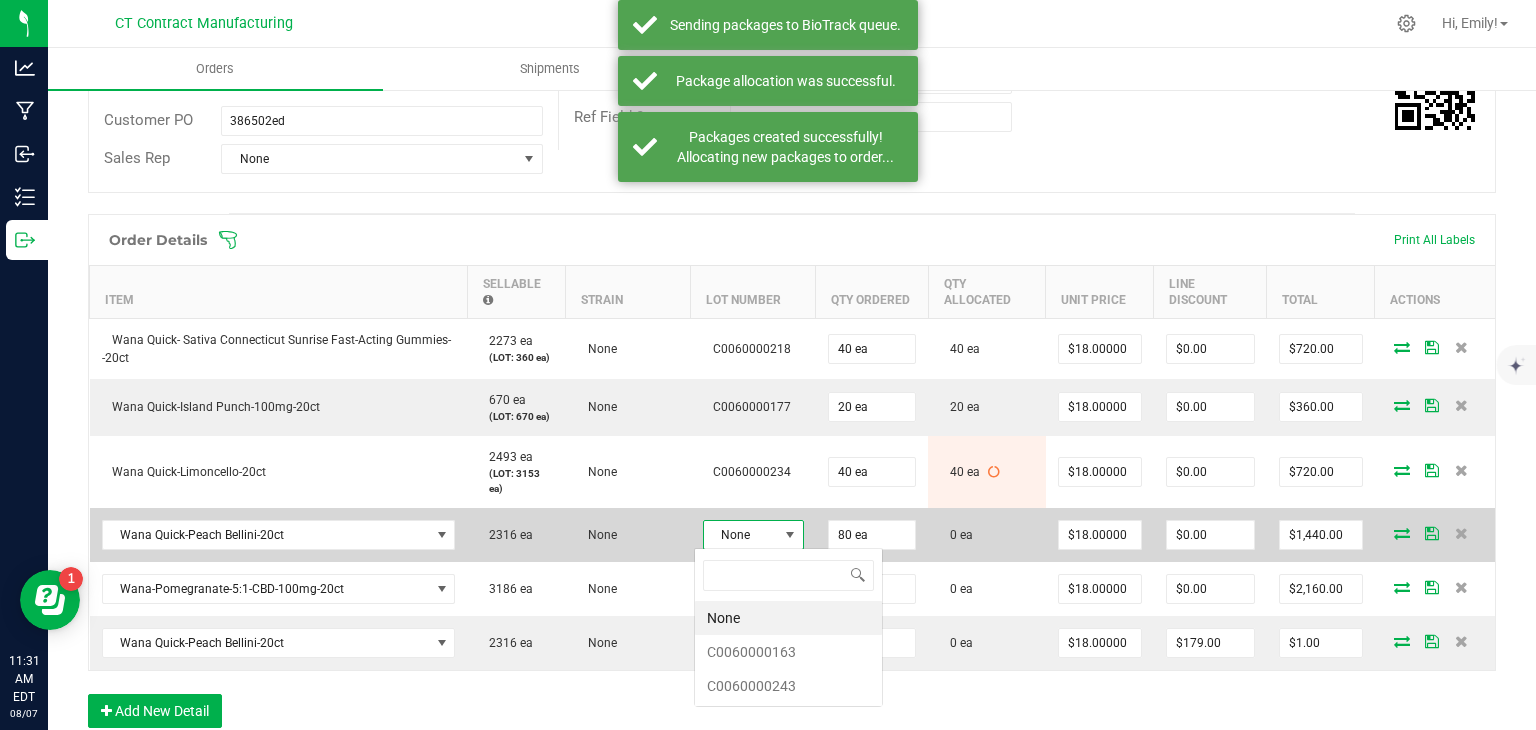 scroll, scrollTop: 99970, scrollLeft: 99899, axis: both 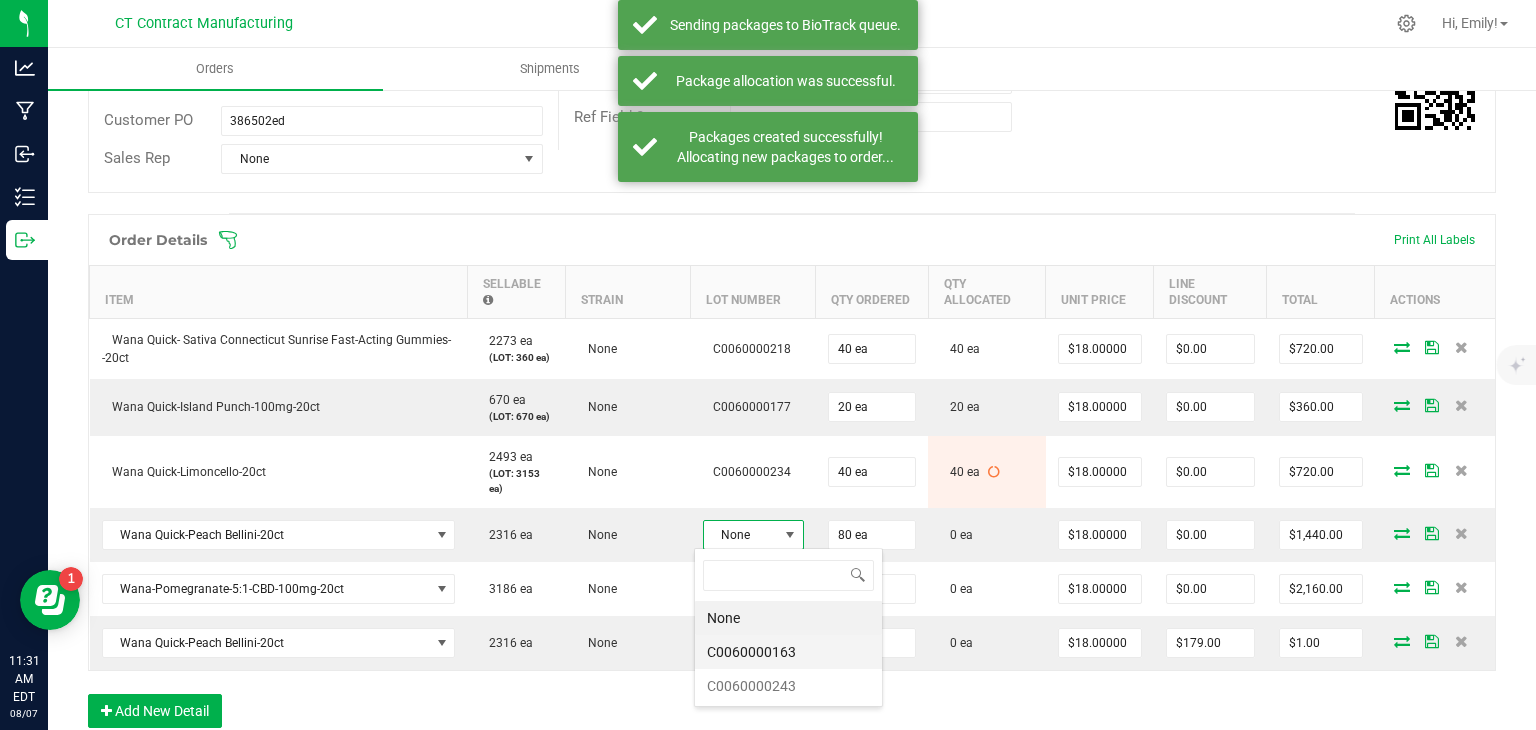click on "C0060000163" at bounding box center (788, 652) 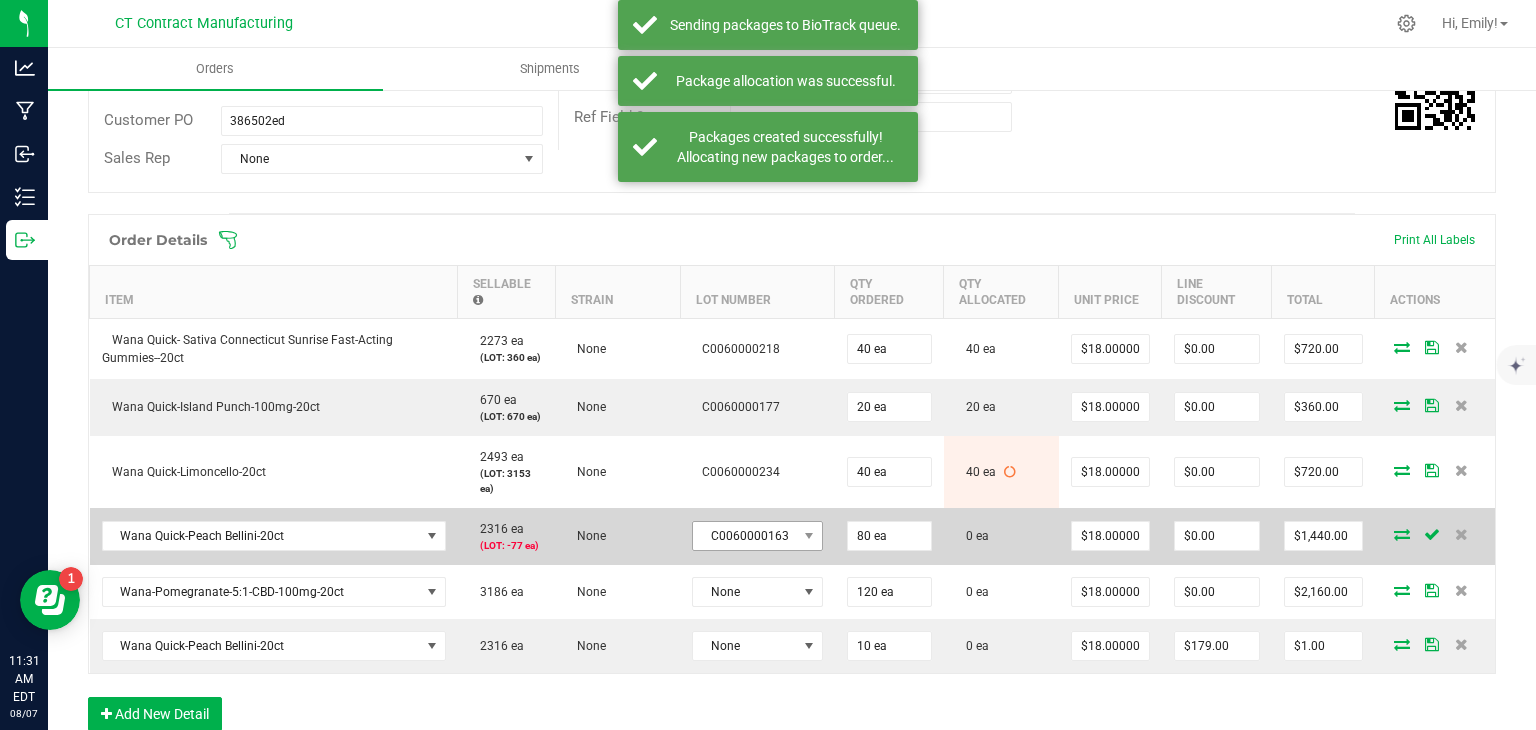 drag, startPoint x: 772, startPoint y: 551, endPoint x: 776, endPoint y: 541, distance: 10.770329 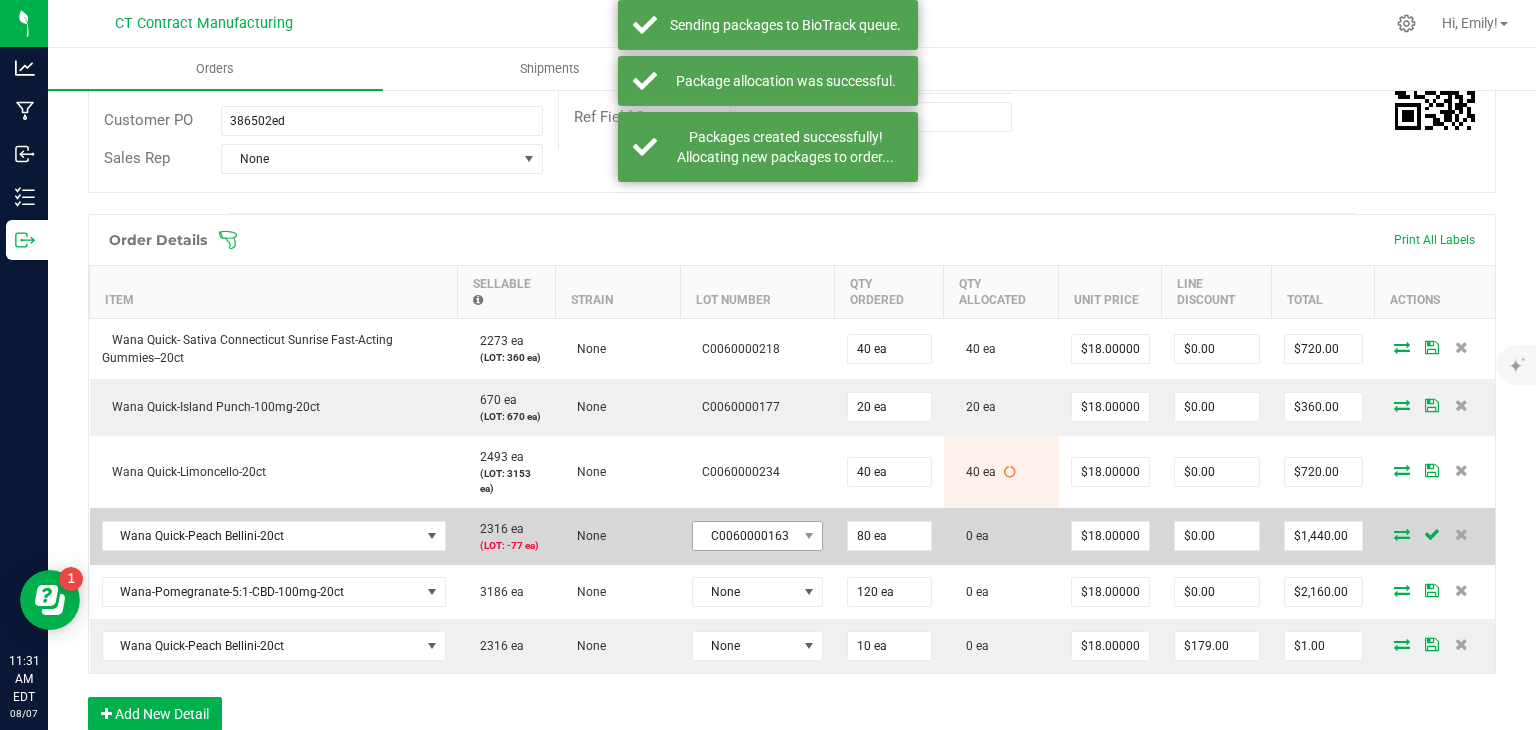 click on "C0060000163" at bounding box center (757, 536) 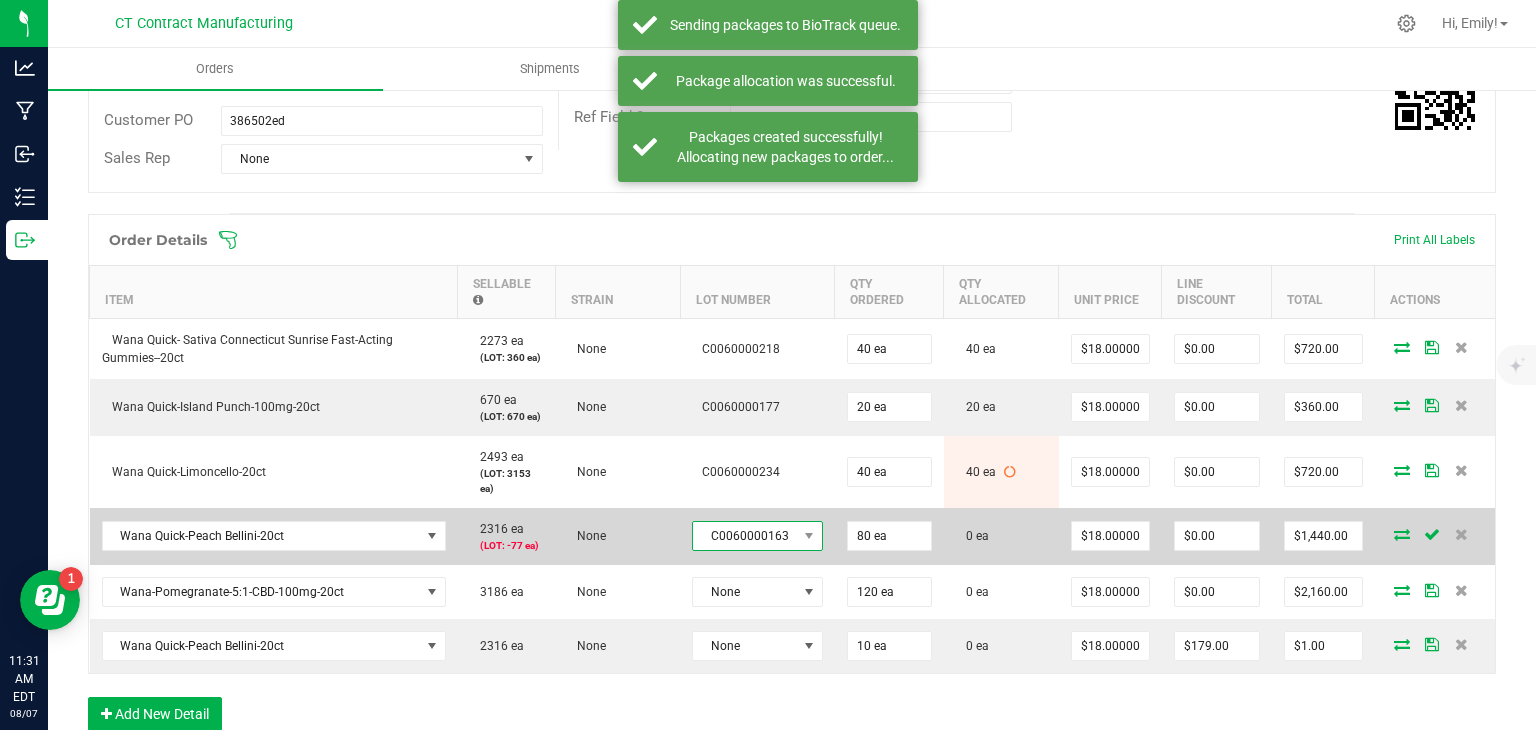 click on "C0060000163" at bounding box center (745, 536) 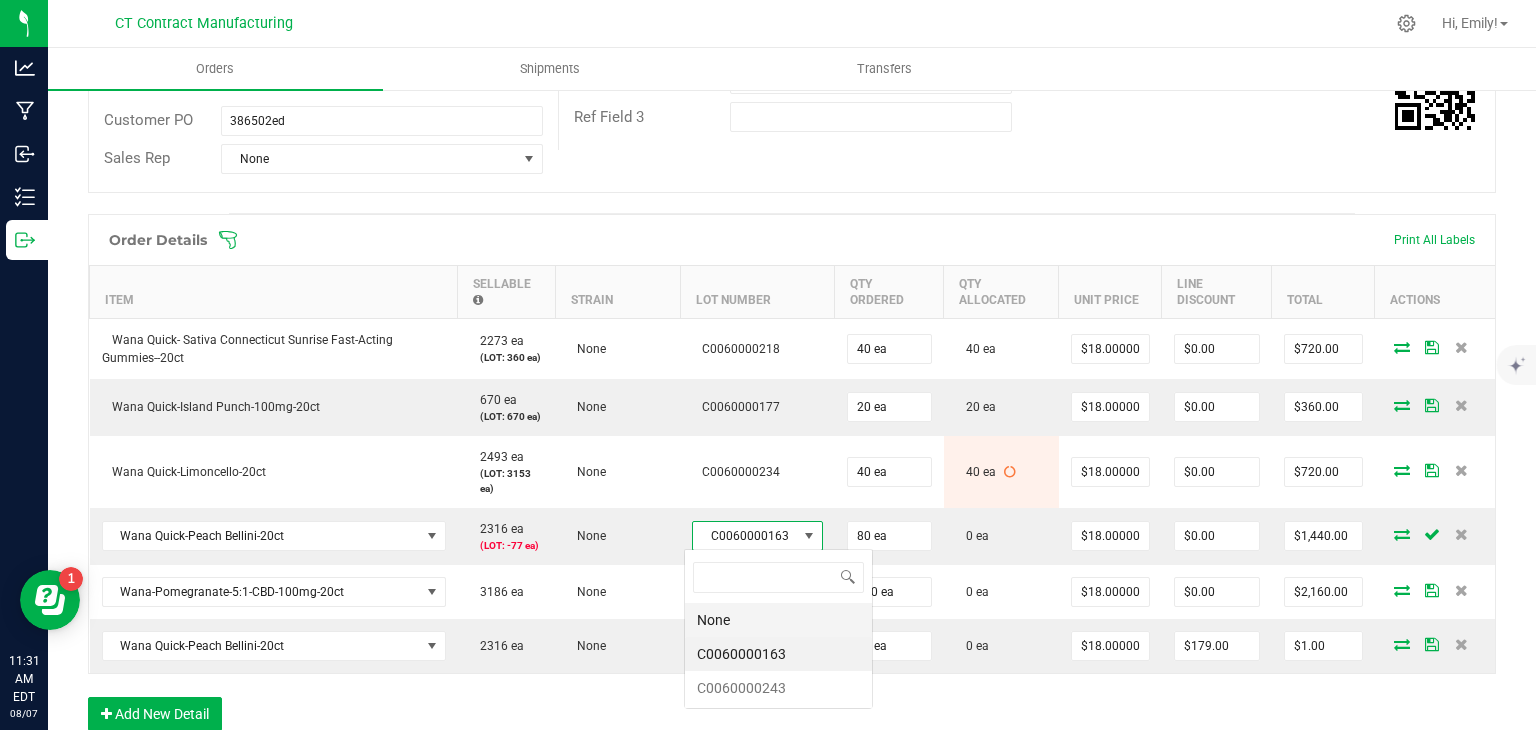 scroll, scrollTop: 99970, scrollLeft: 99872, axis: both 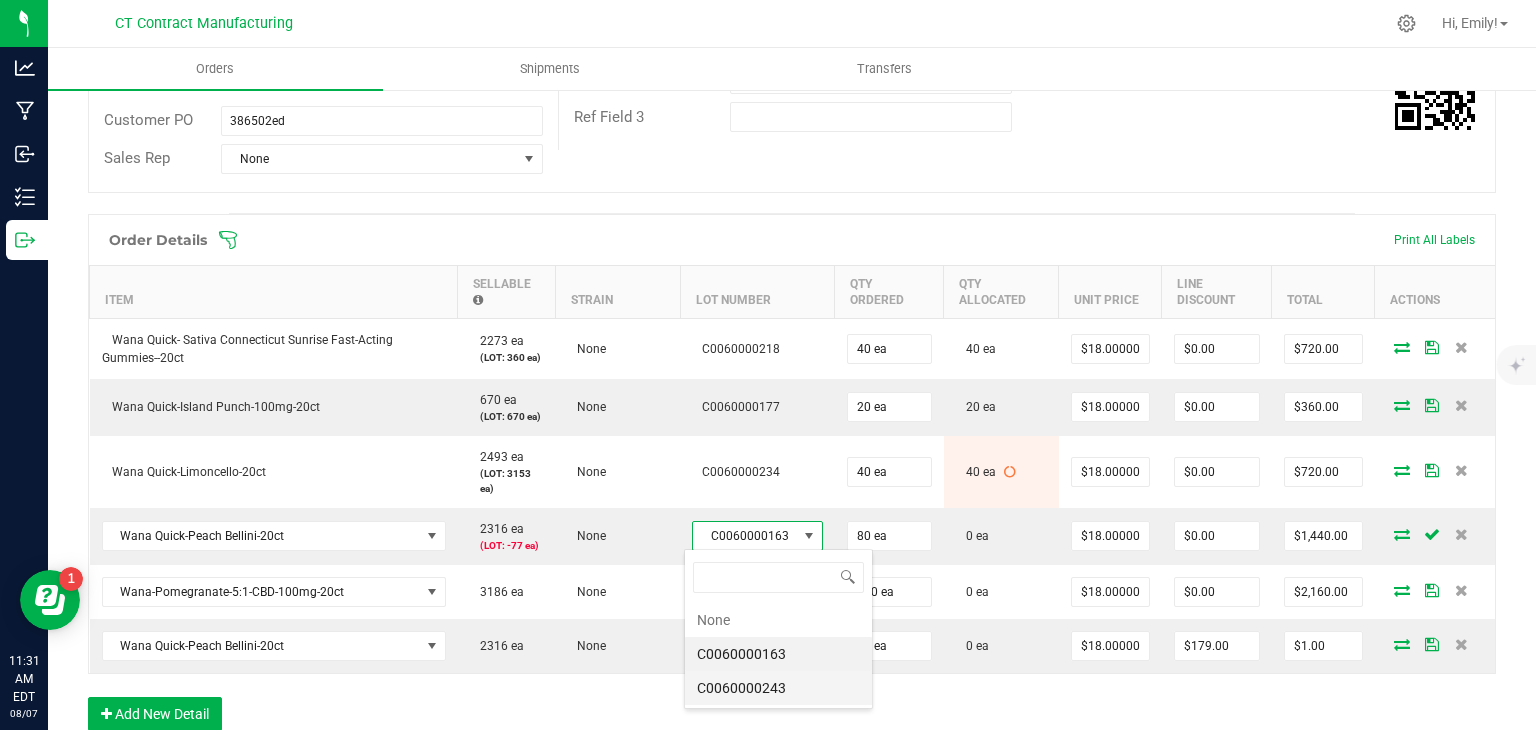 click on "C0060000243" at bounding box center [778, 688] 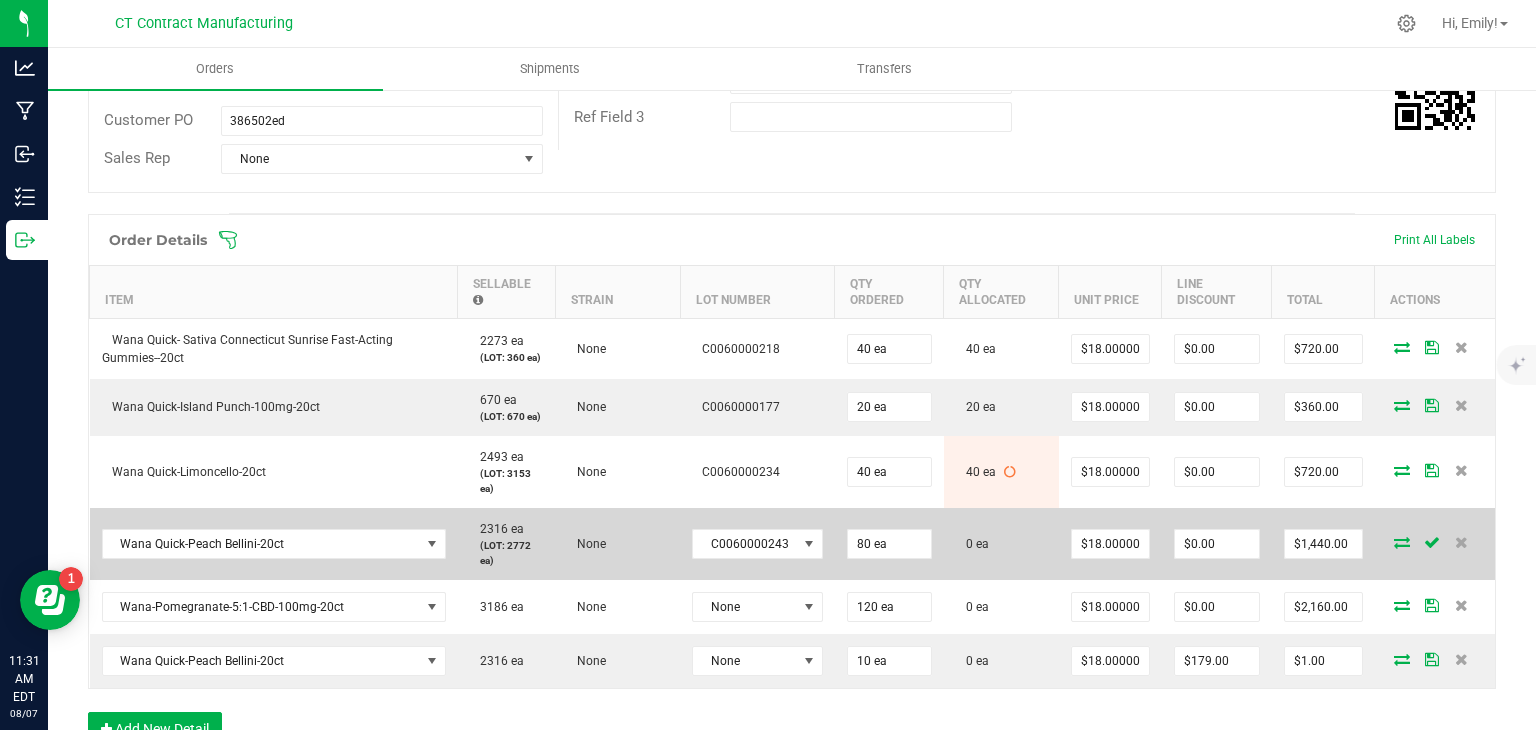 click at bounding box center [1402, 542] 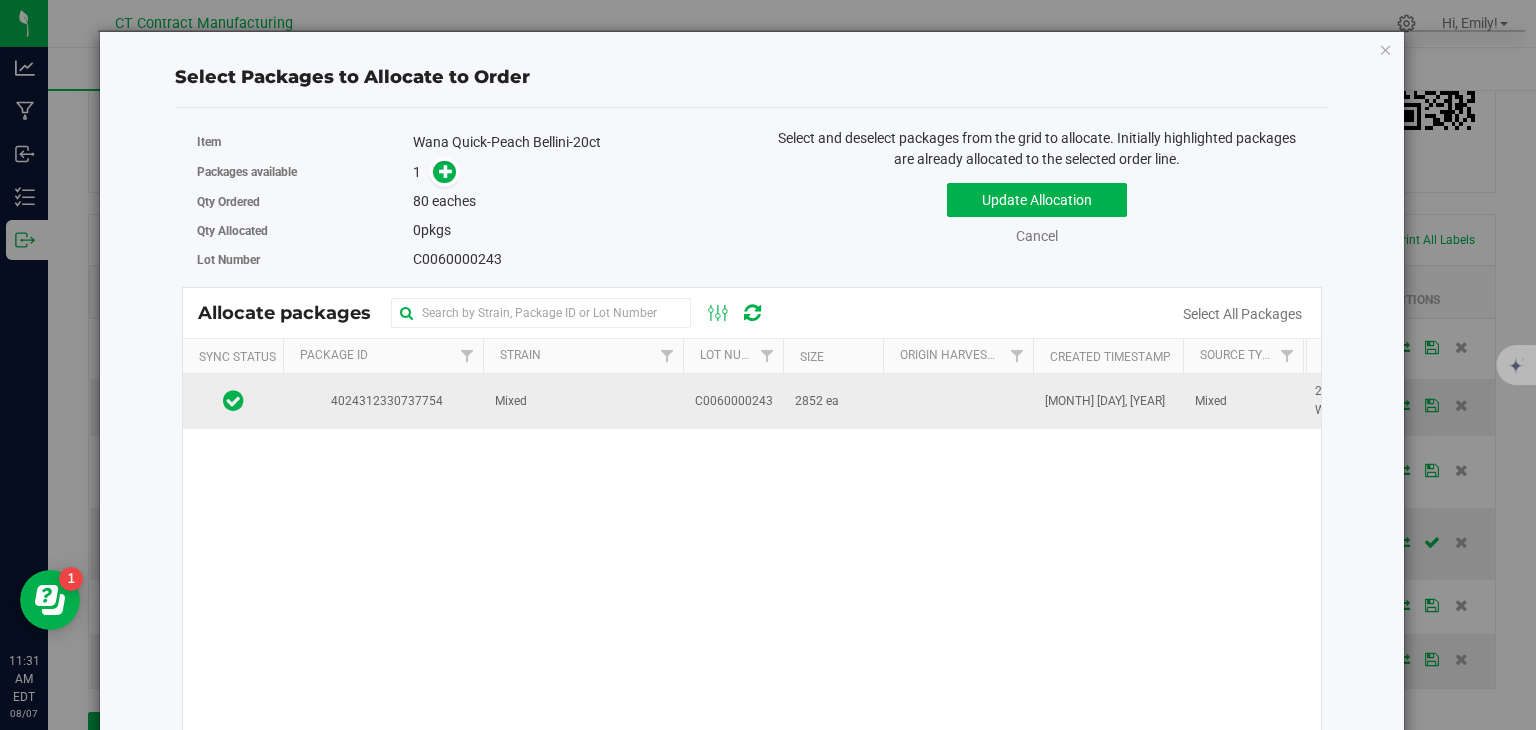 click on "Mixed" at bounding box center [583, 401] 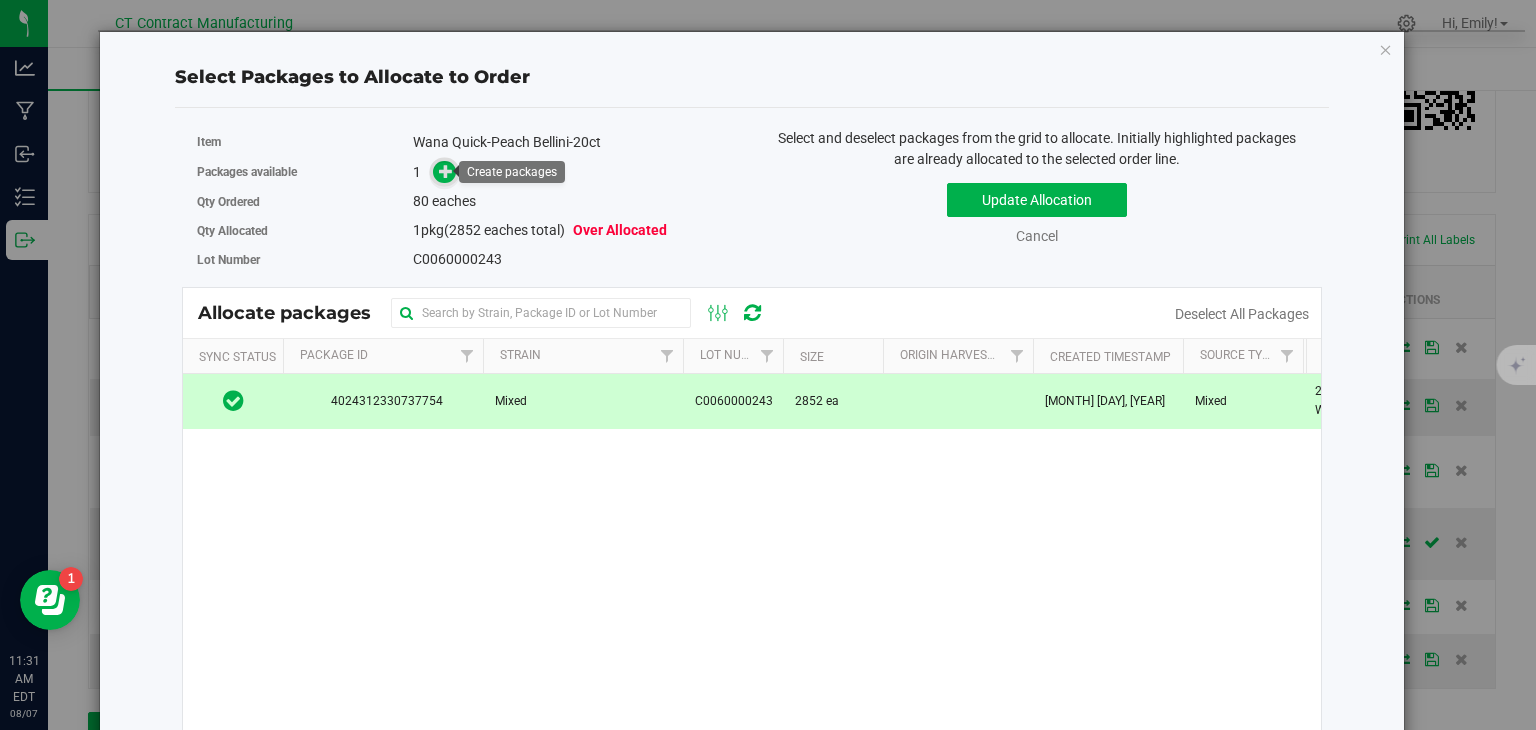 click at bounding box center (446, 171) 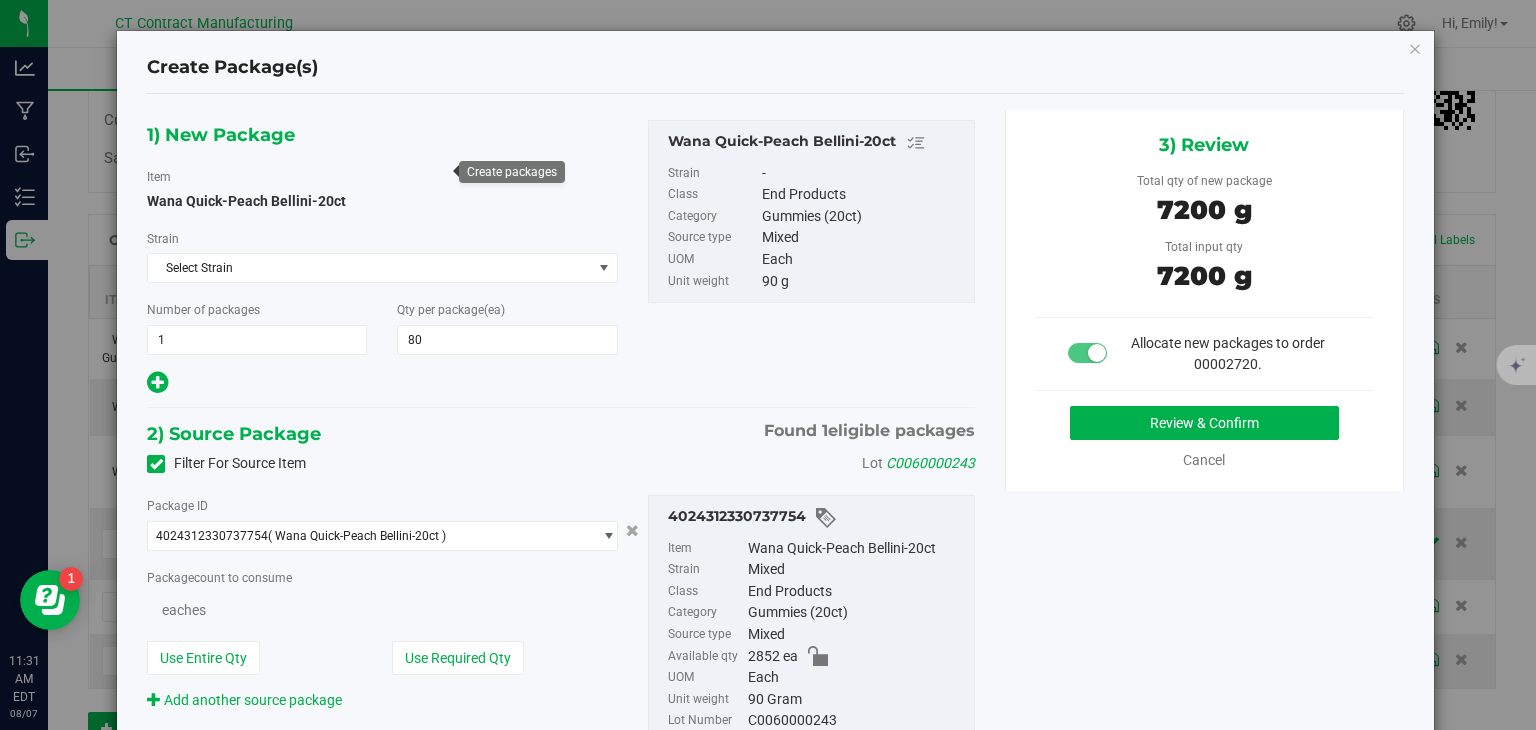 type on "80" 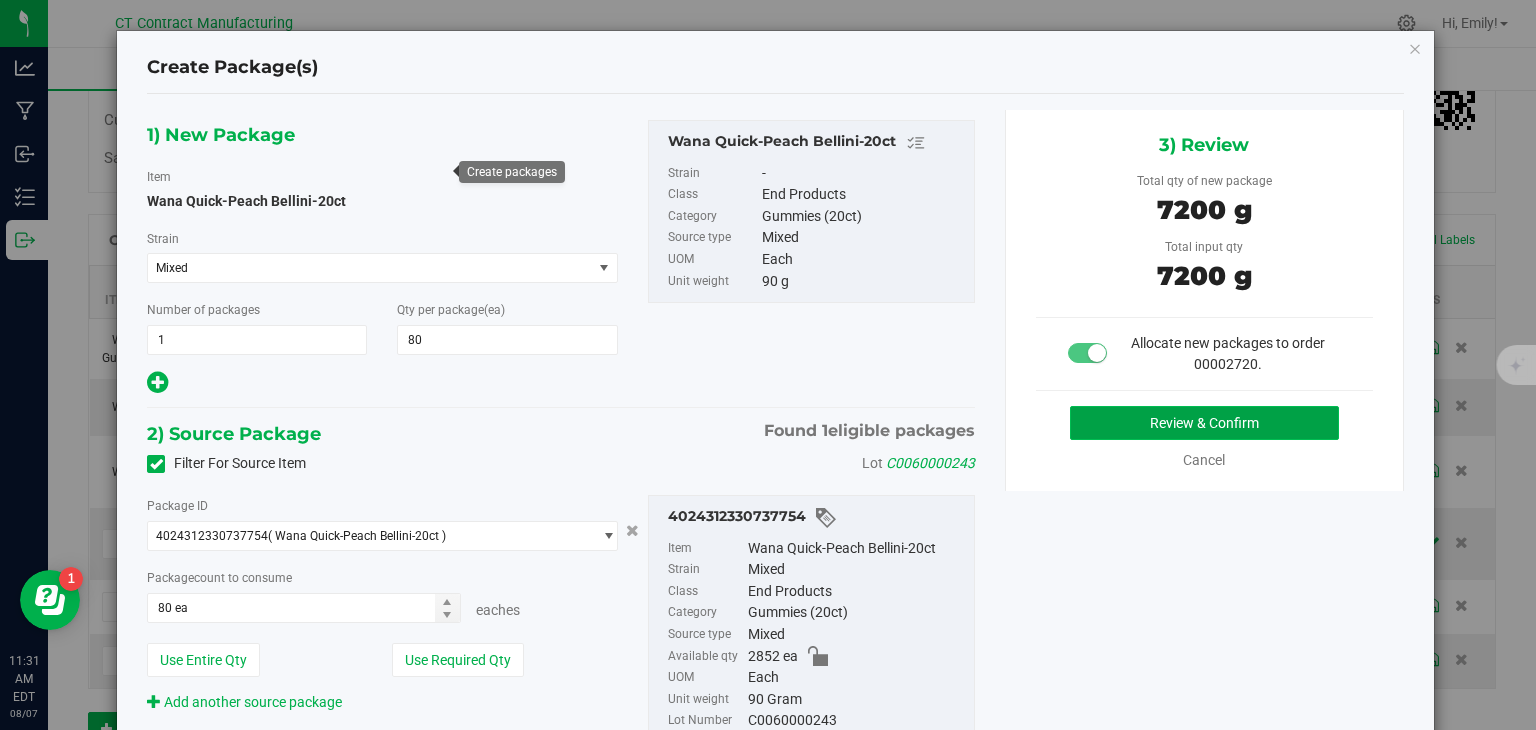 click on "Review & Confirm" at bounding box center [1204, 423] 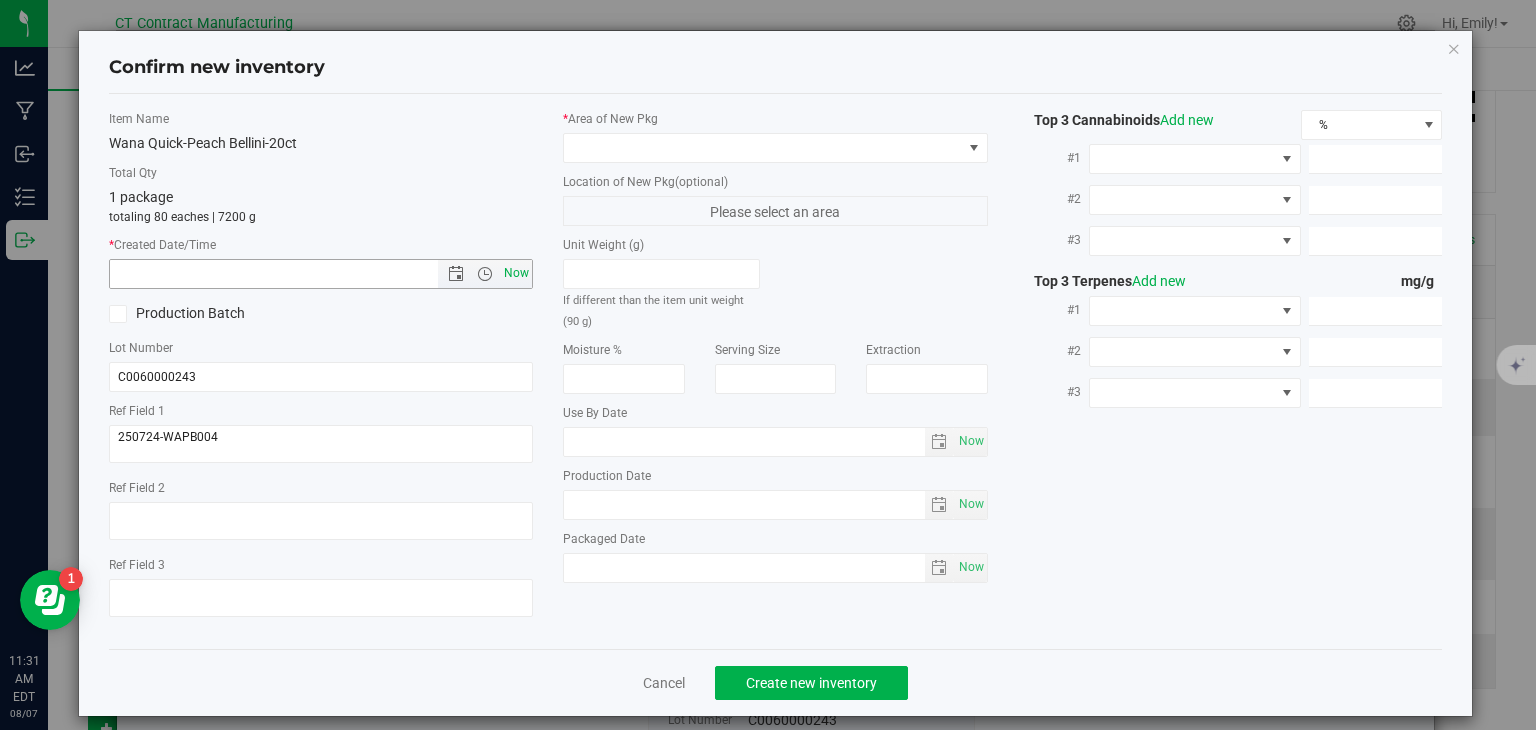 click on "Now" at bounding box center (517, 273) 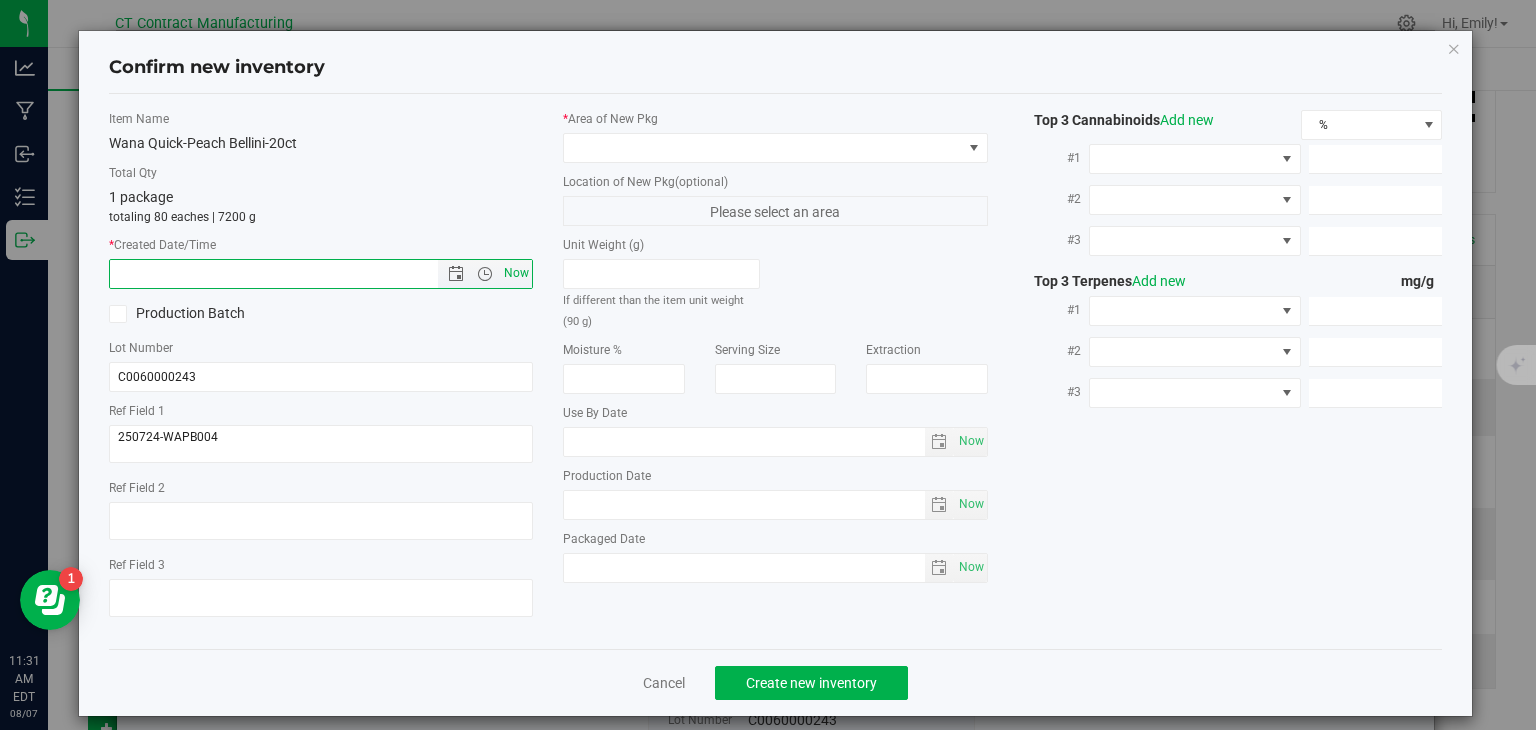 type on "[DATE] [TIME]" 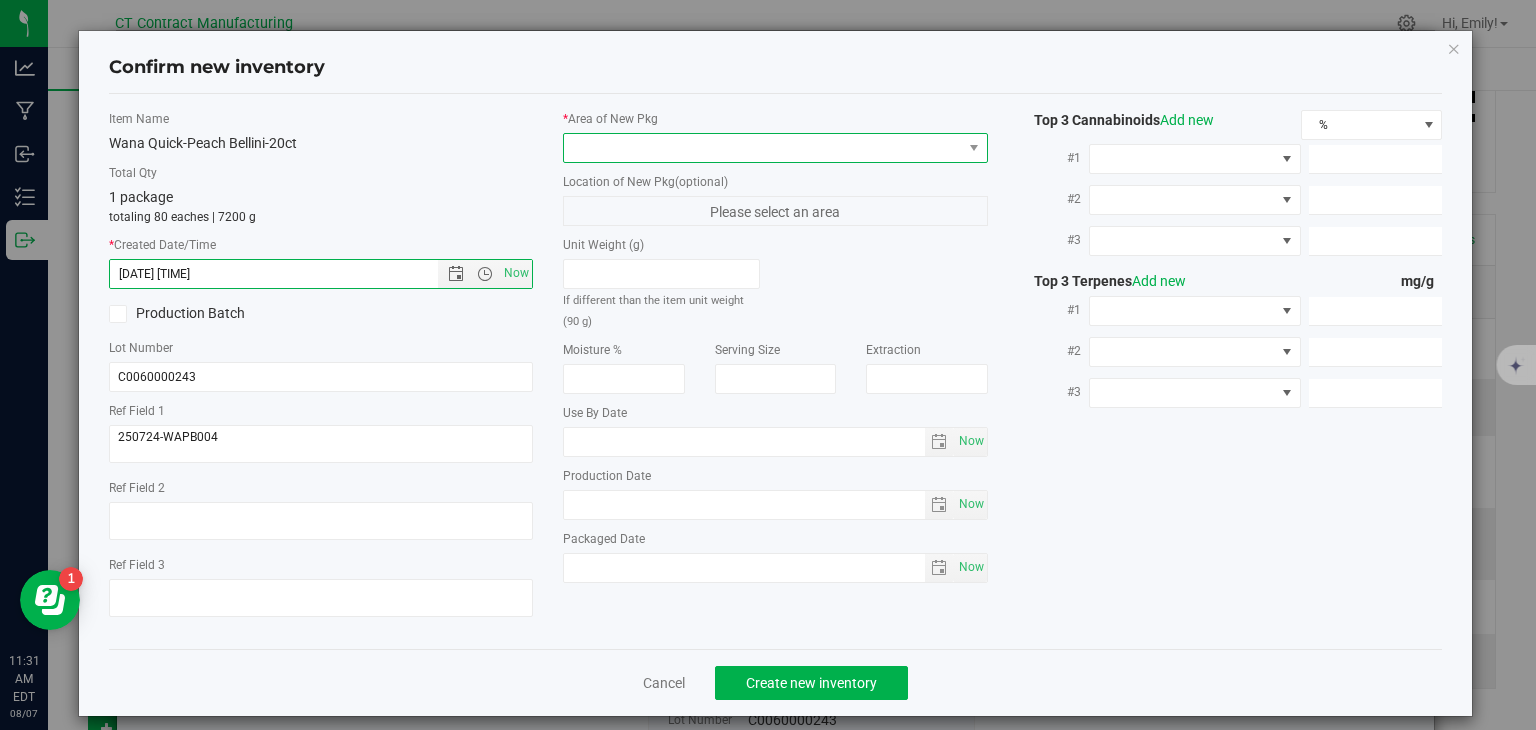 click at bounding box center (775, 148) 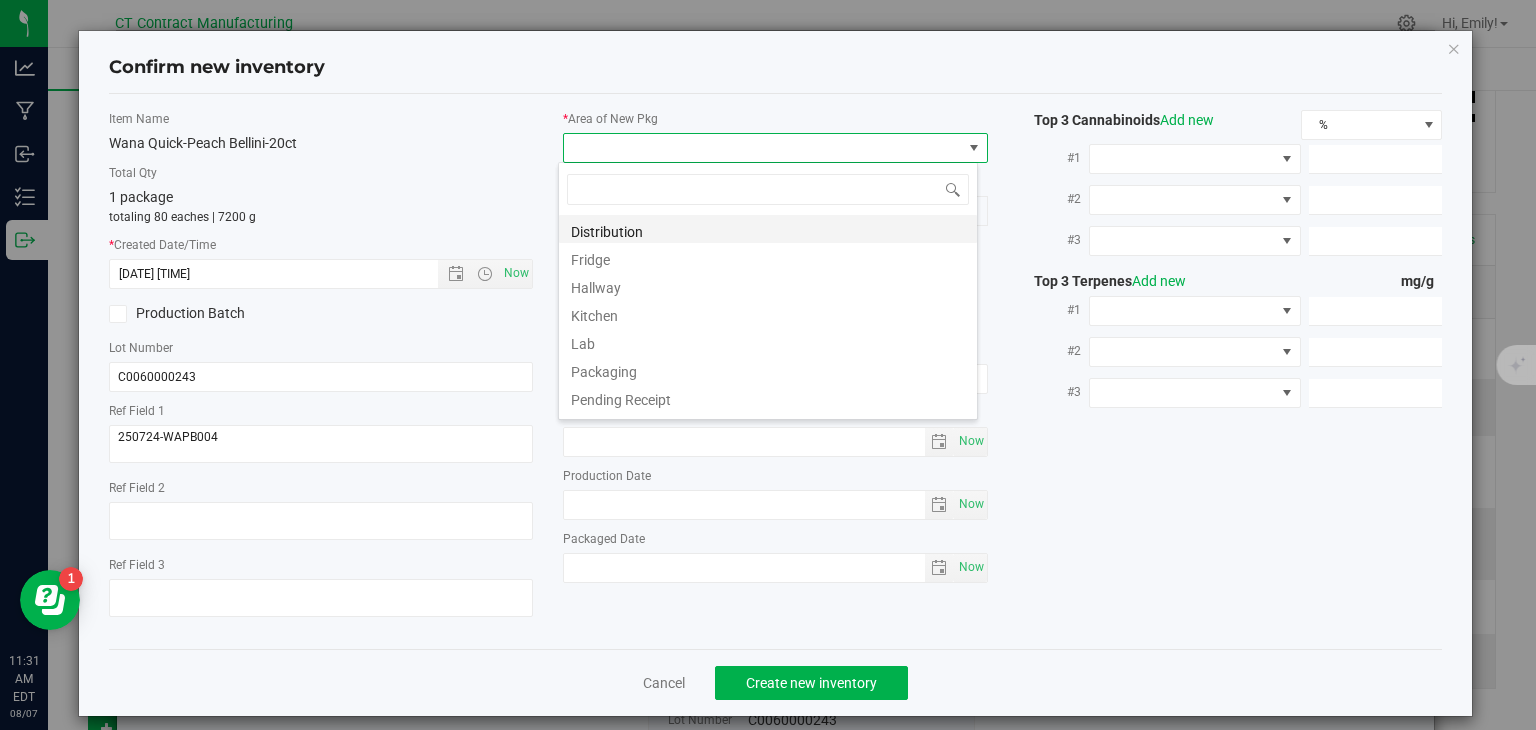 scroll, scrollTop: 99970, scrollLeft: 99580, axis: both 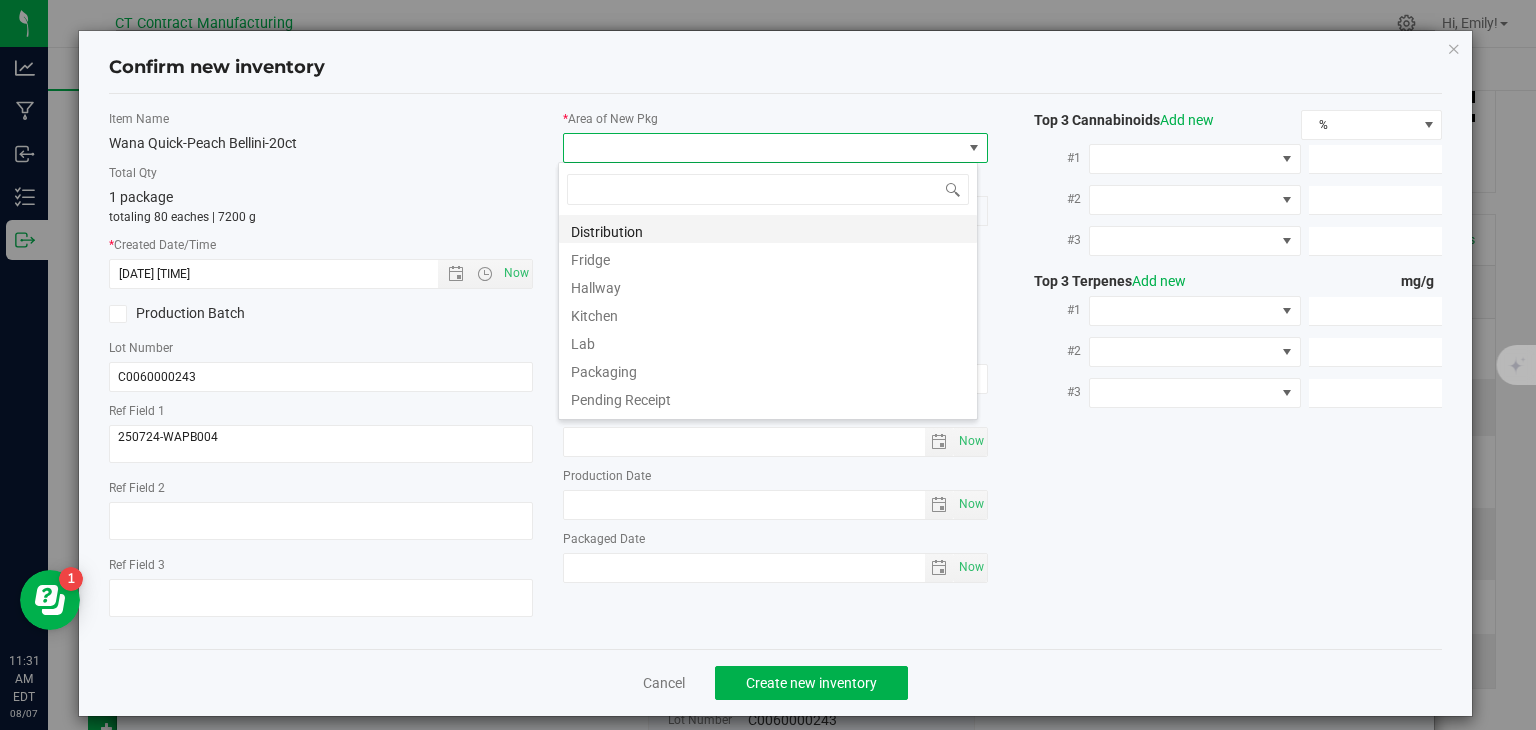 click on "Distribution" at bounding box center (768, 229) 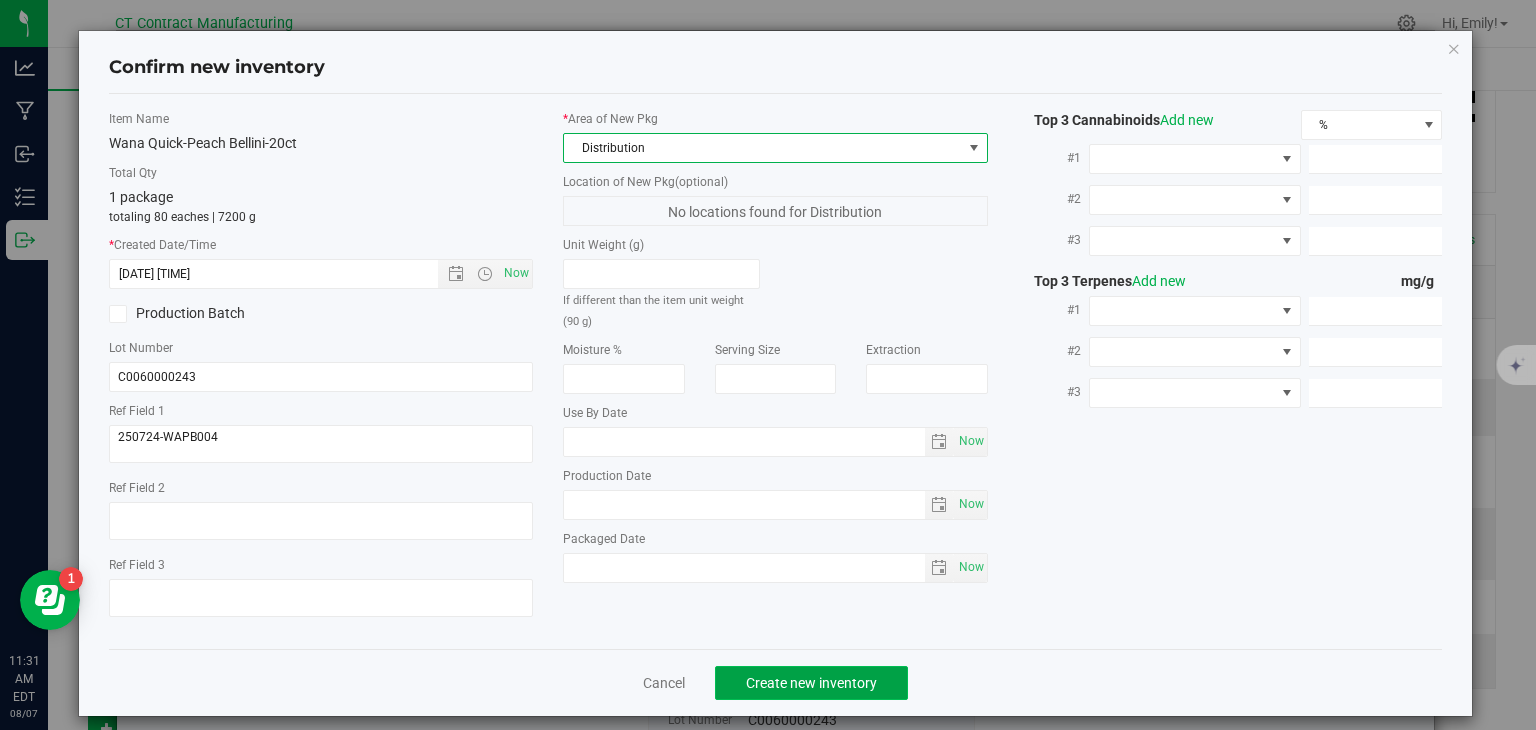 click on "Create new inventory" 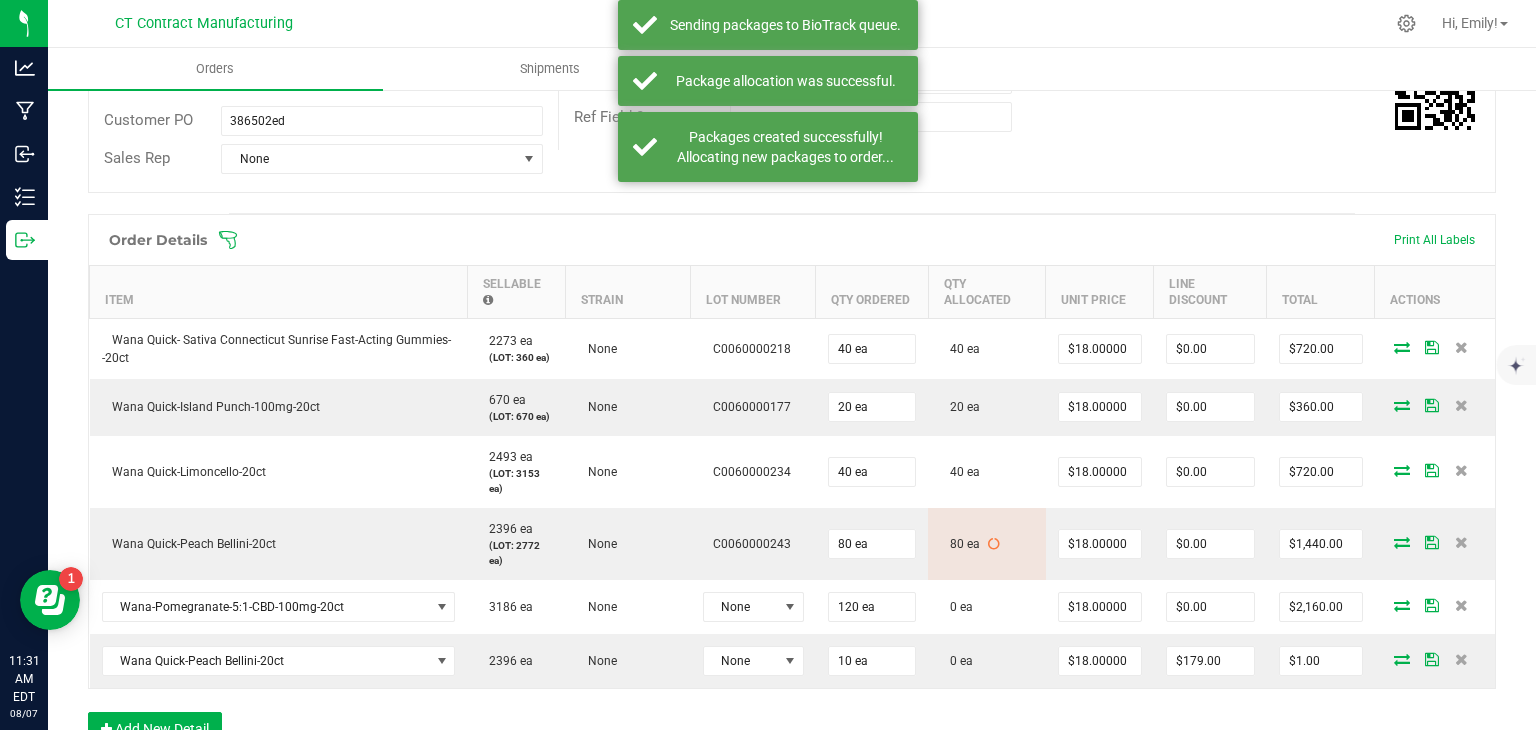 scroll, scrollTop: 500, scrollLeft: 0, axis: vertical 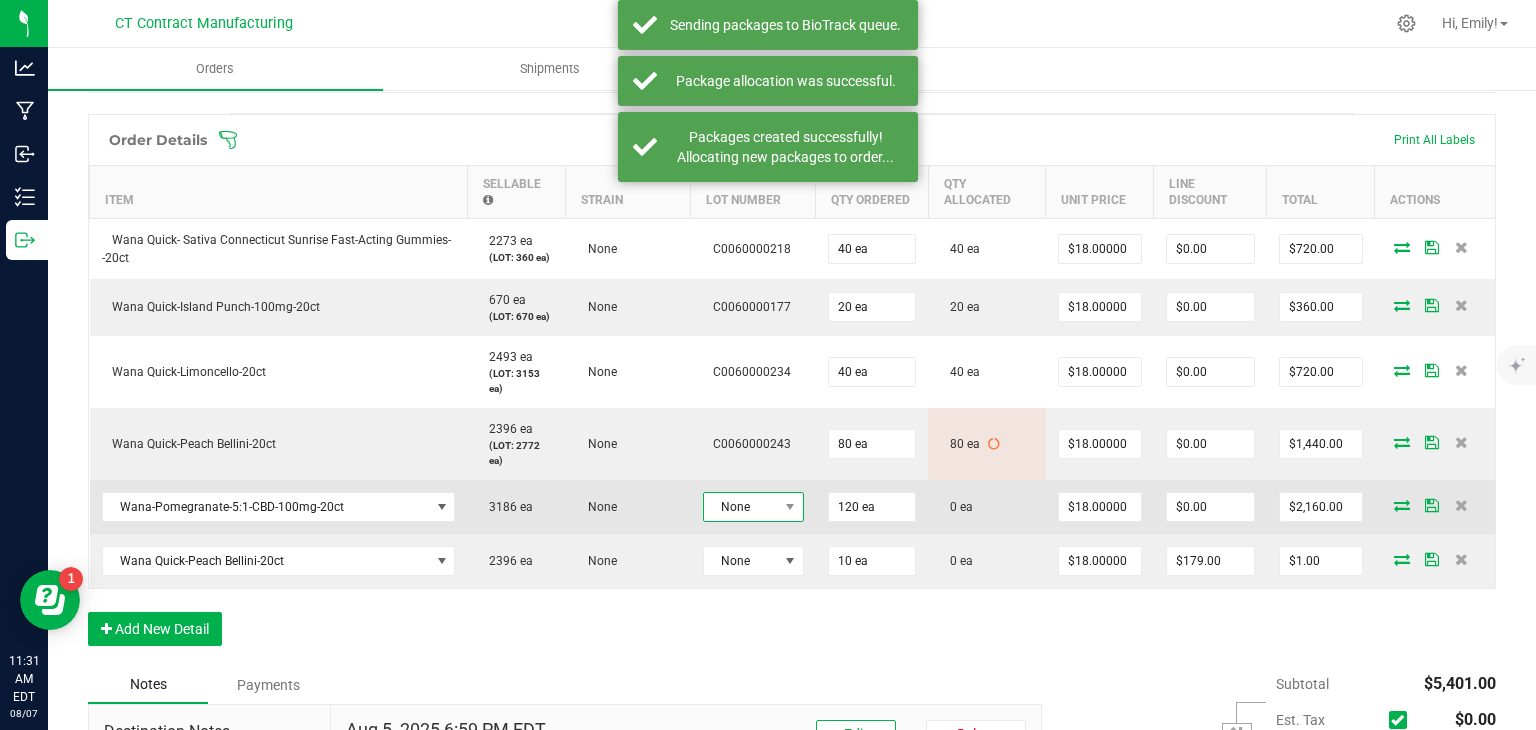 click on "None" at bounding box center (741, 507) 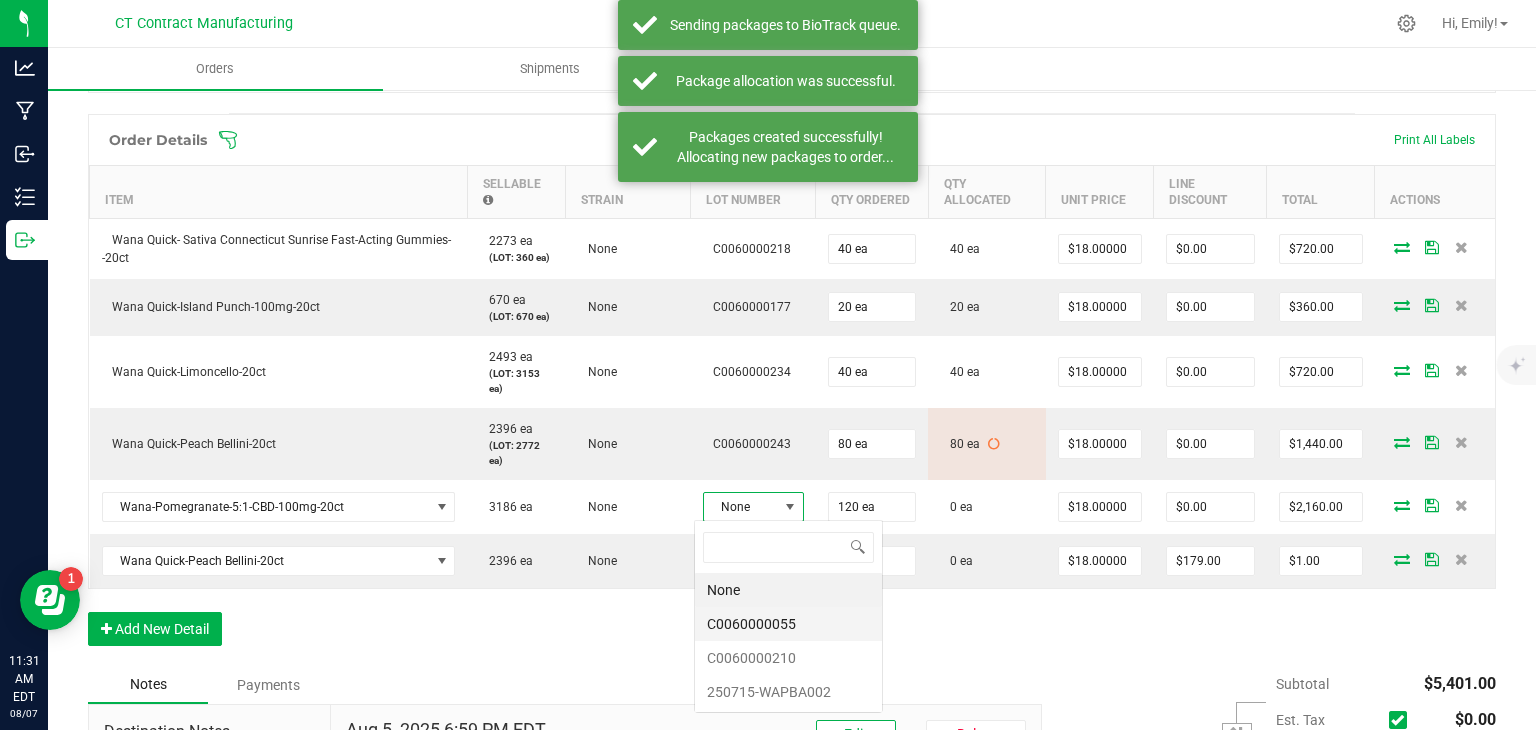 scroll, scrollTop: 99970, scrollLeft: 99899, axis: both 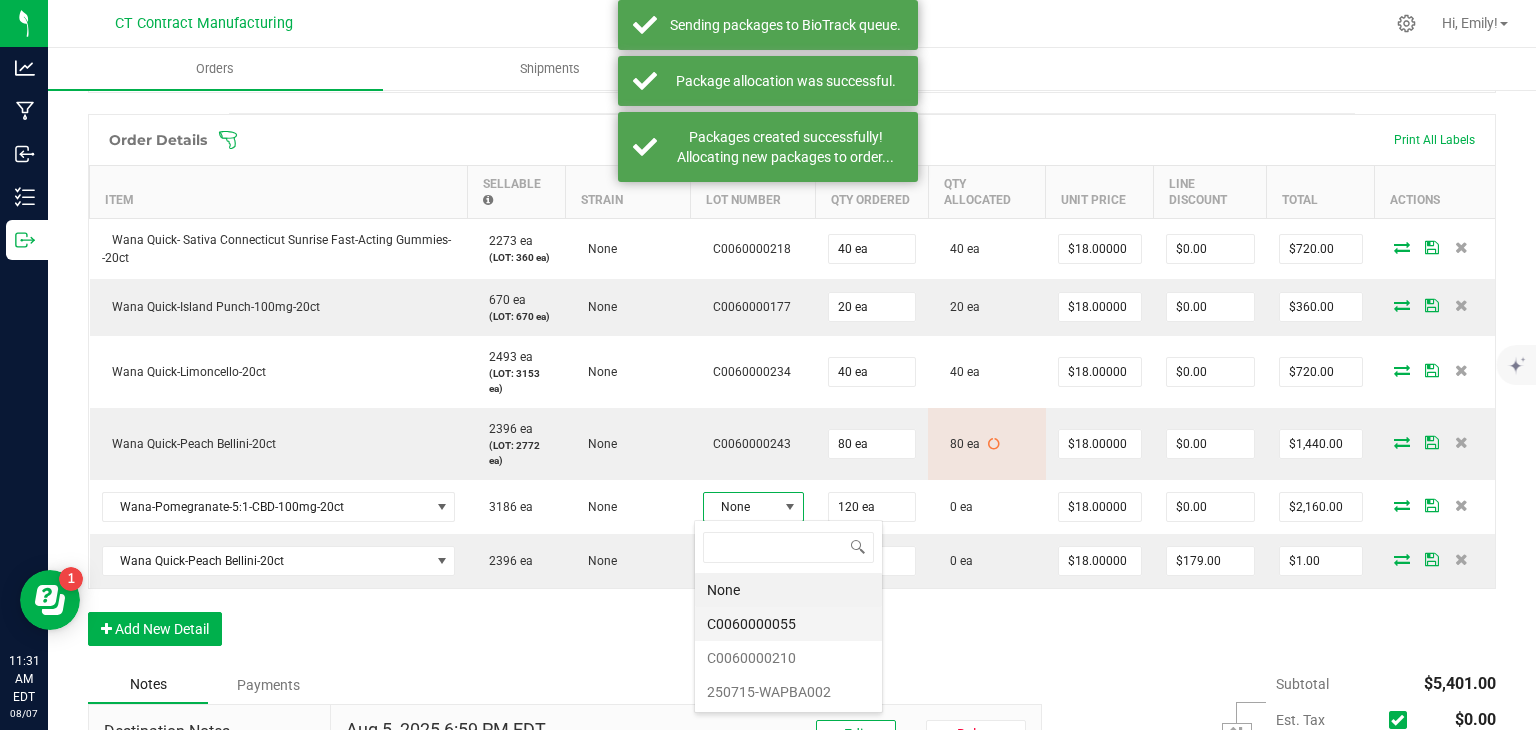 click on "C0060000055" at bounding box center [788, 624] 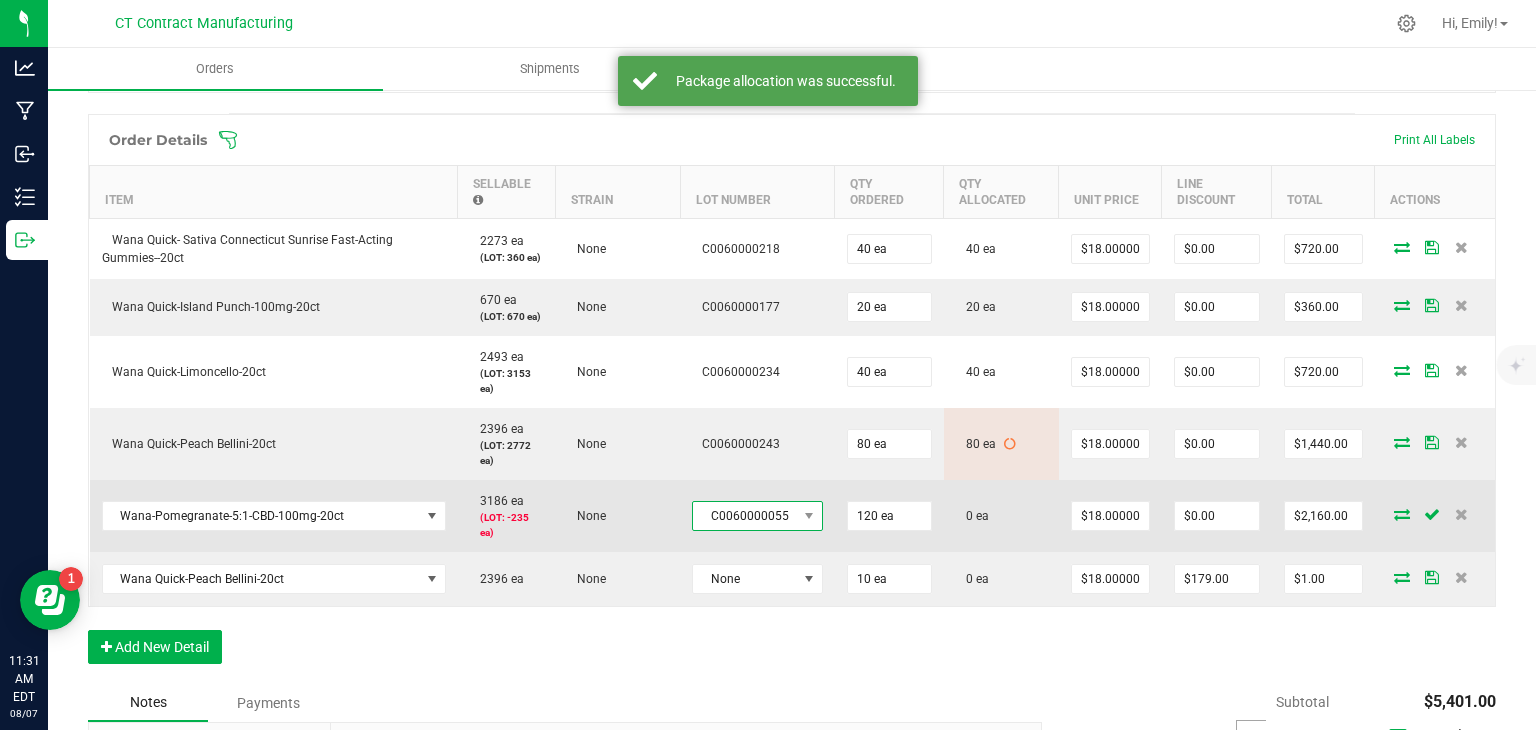 click on "C0060000055" at bounding box center [745, 516] 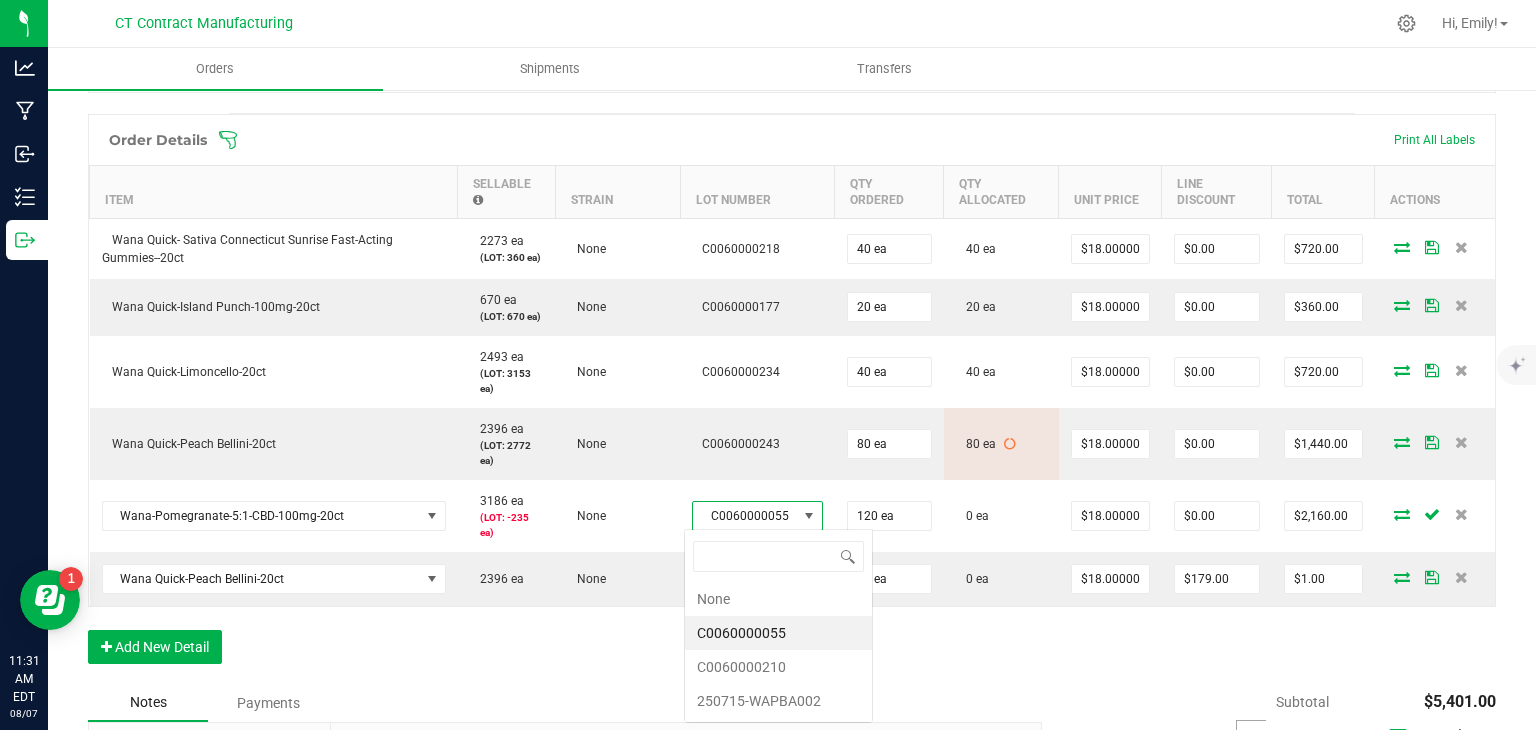 scroll, scrollTop: 99970, scrollLeft: 99872, axis: both 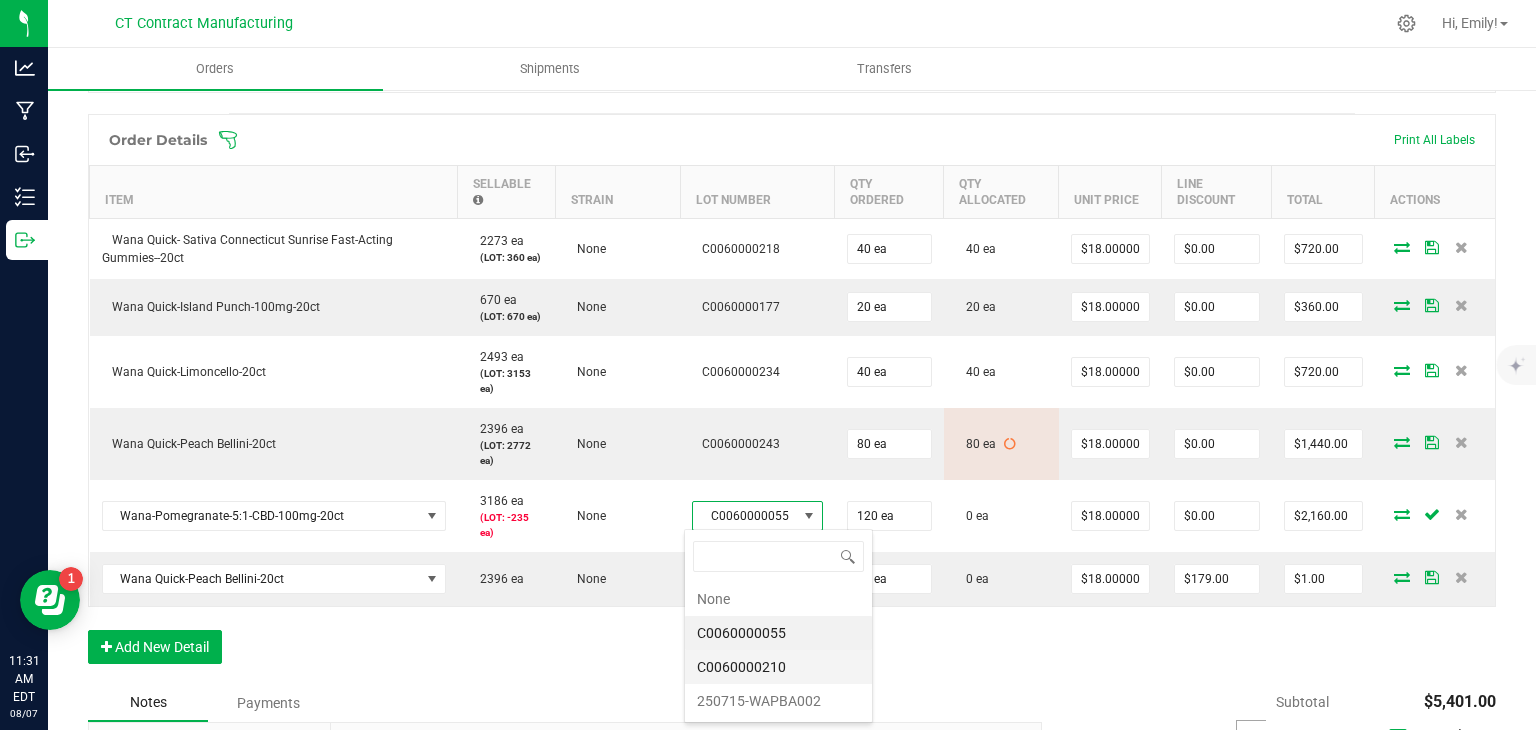 click on "C0060000210" at bounding box center (778, 667) 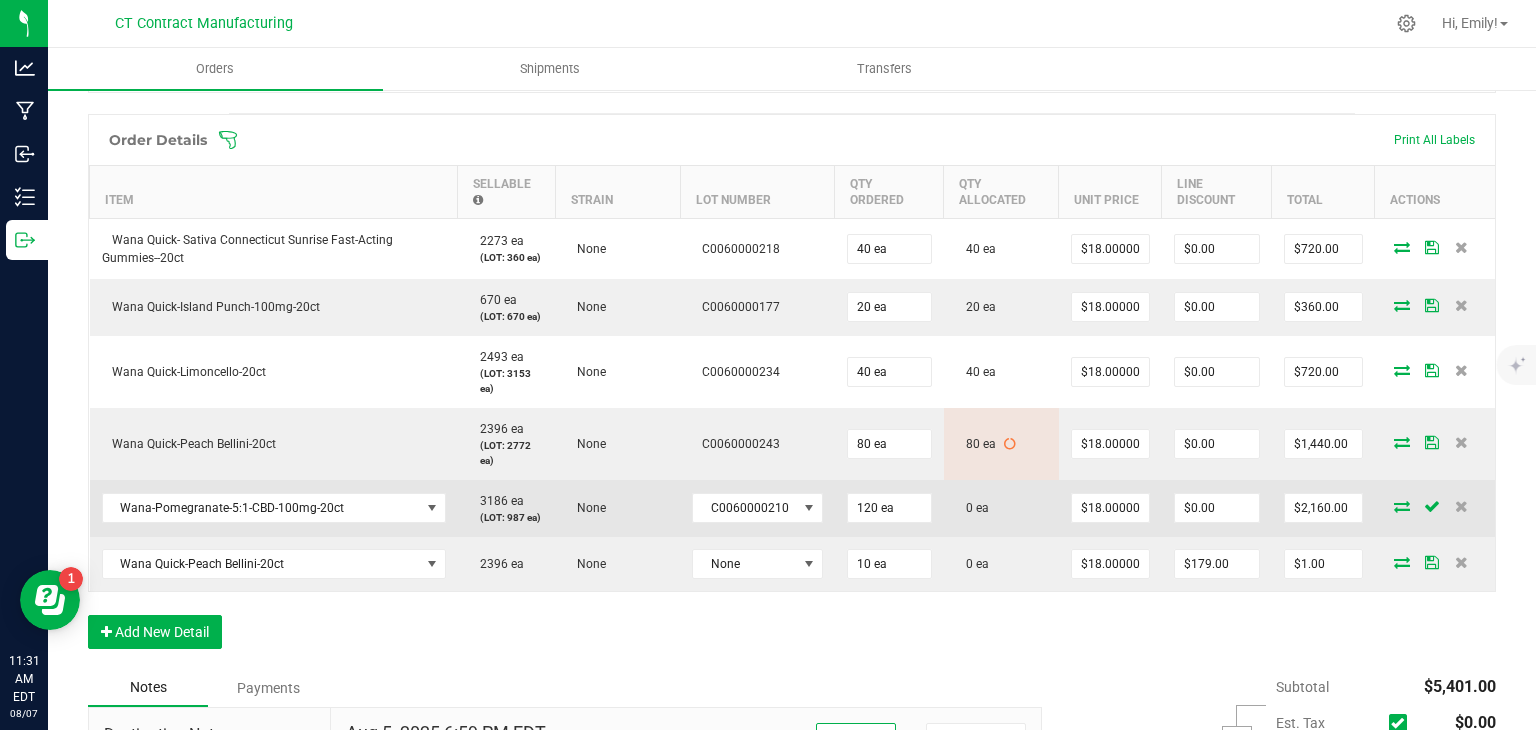 click at bounding box center (1402, 506) 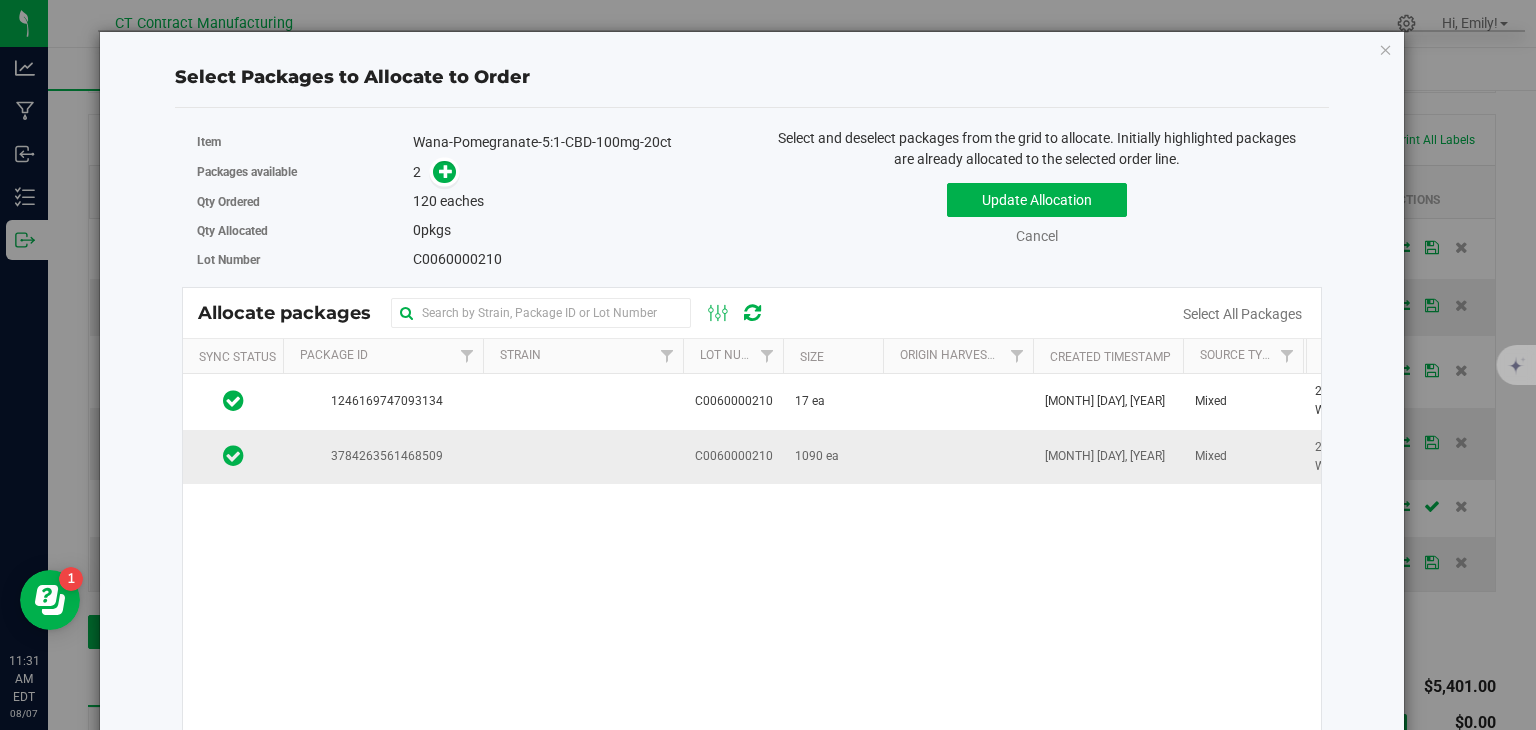 click at bounding box center [583, 457] 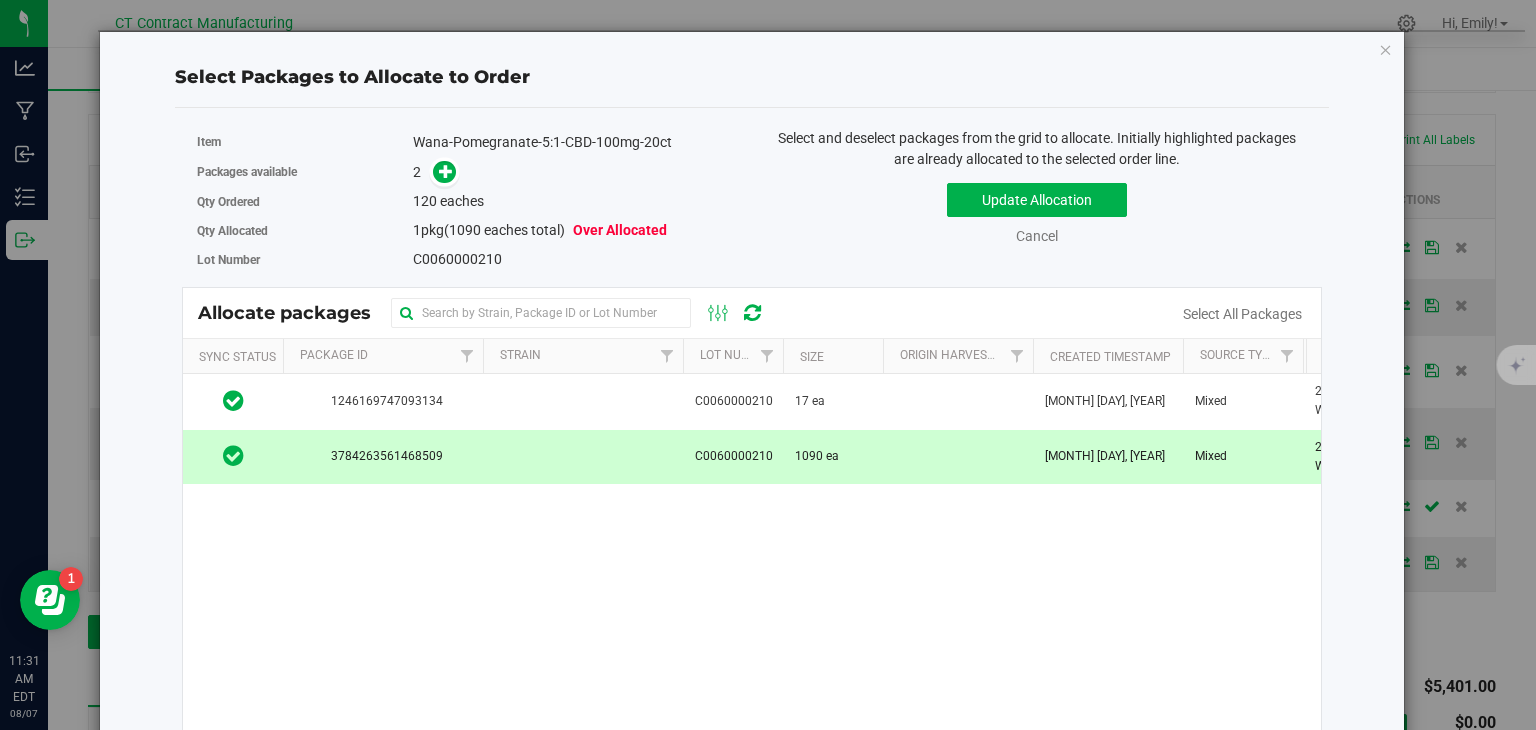 click at bounding box center [440, 172] 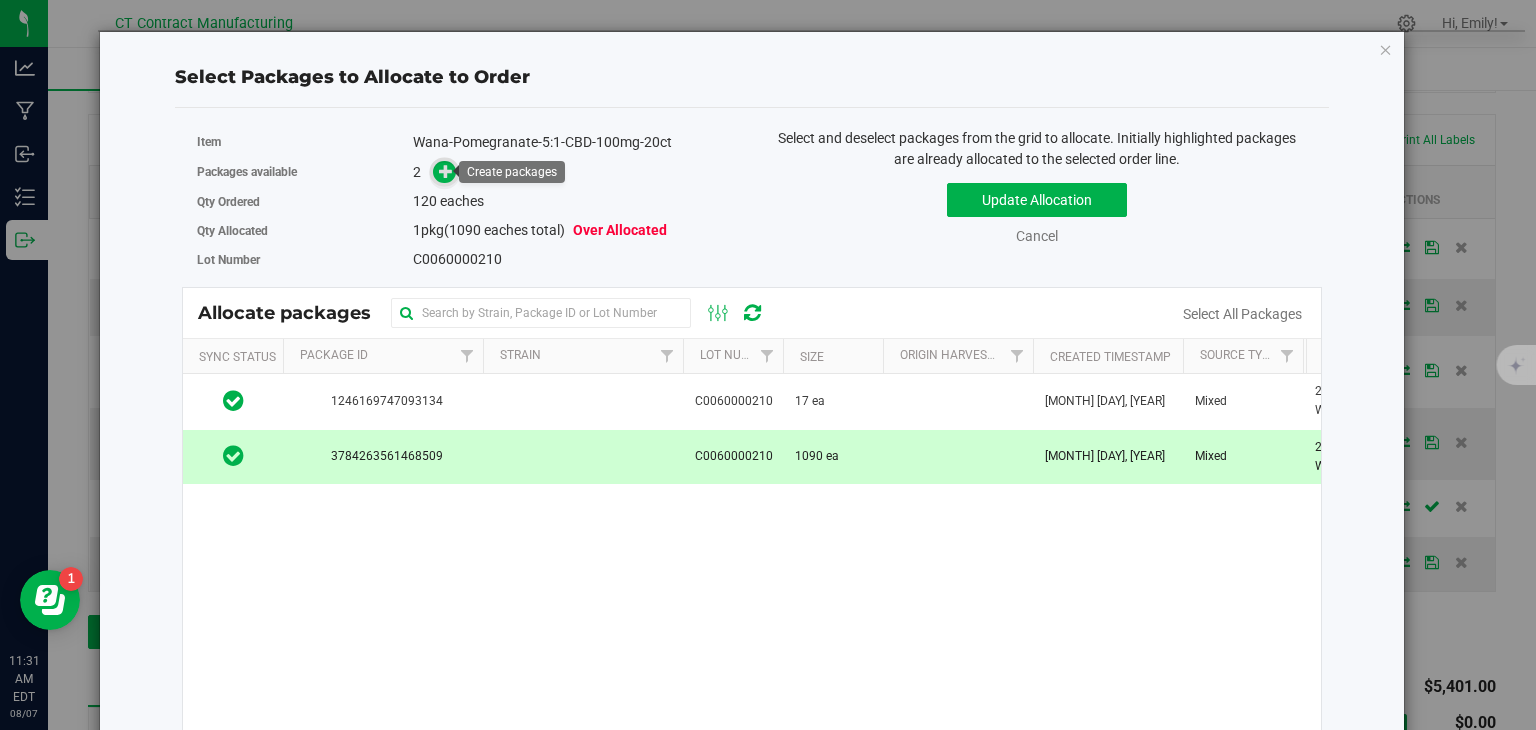 click at bounding box center (446, 171) 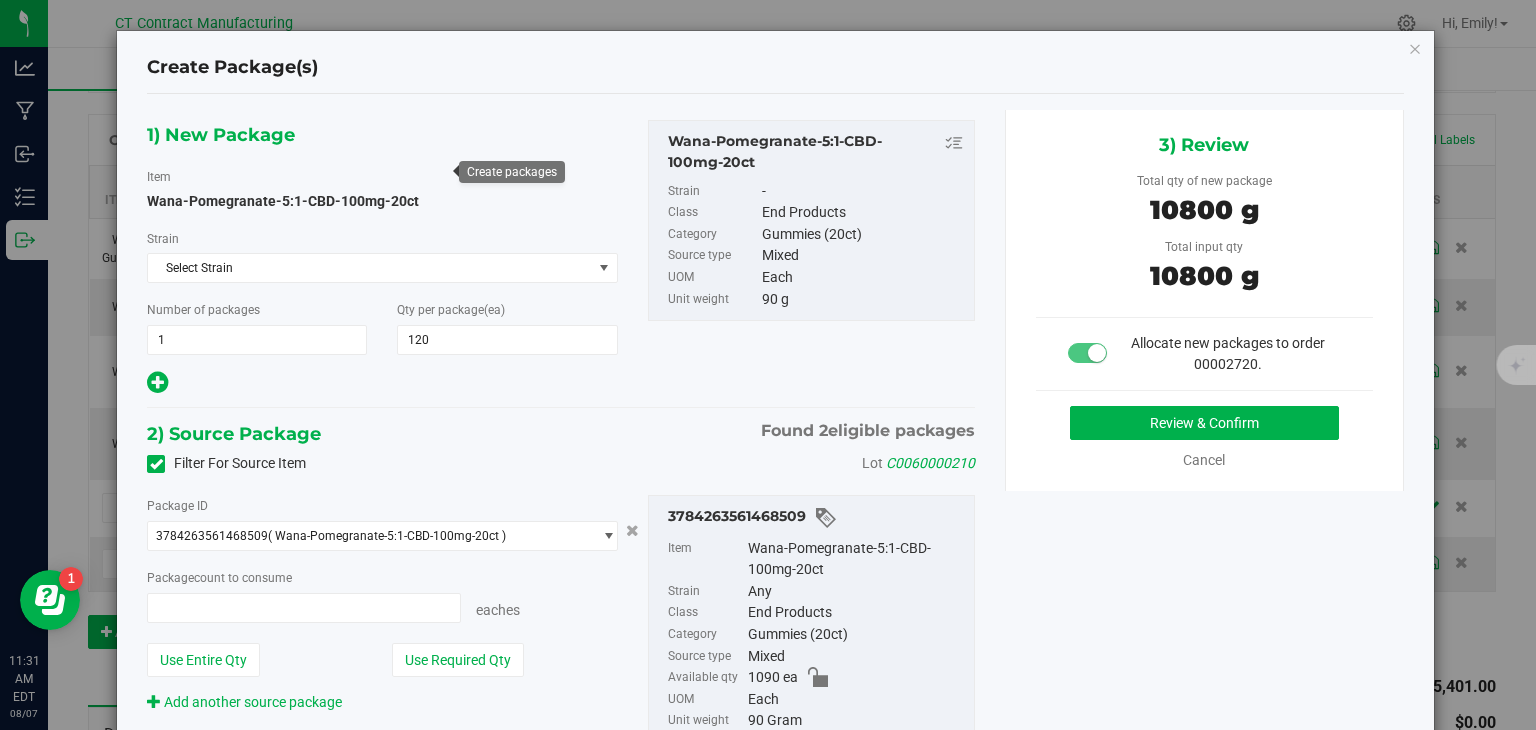 type on "120 ea" 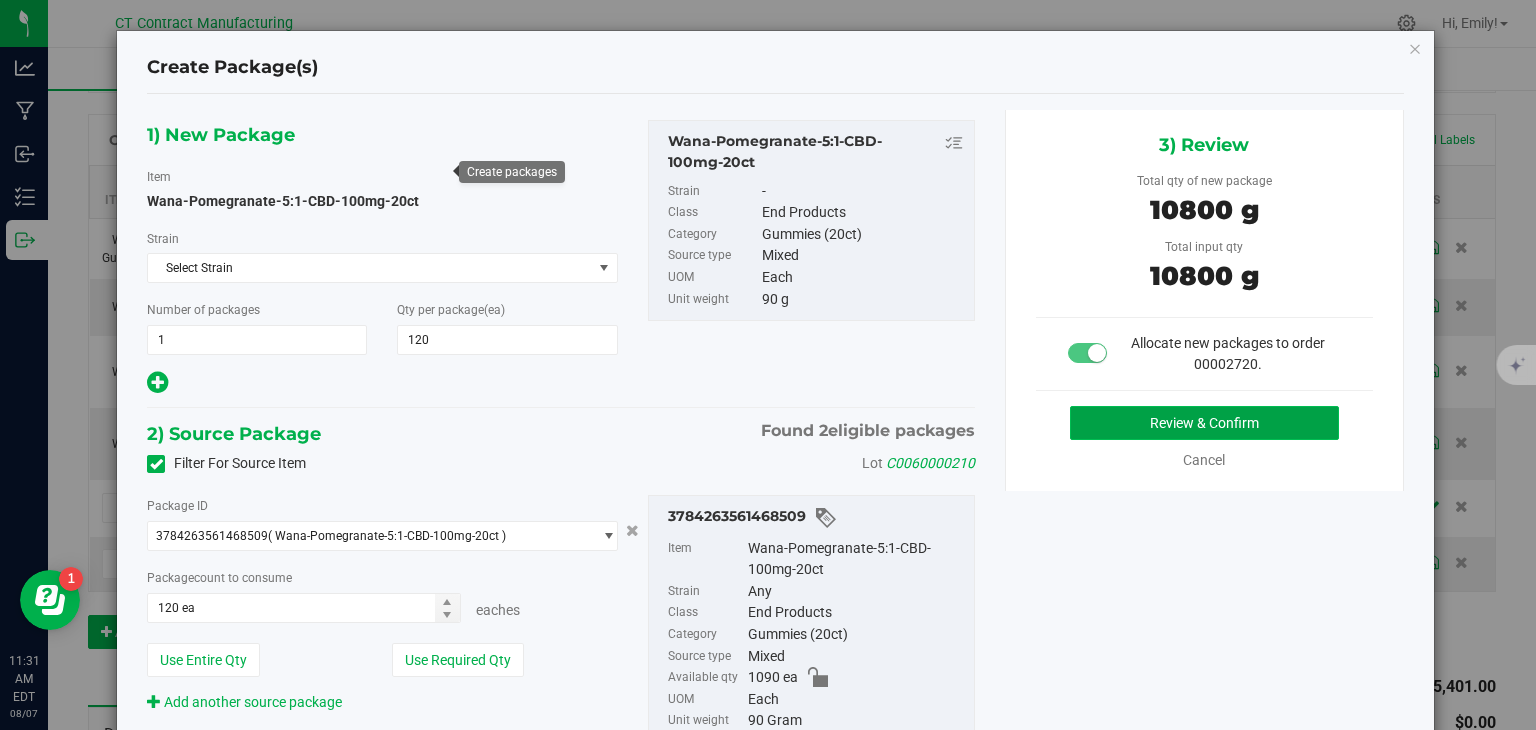 click on "Review & Confirm" at bounding box center (1204, 423) 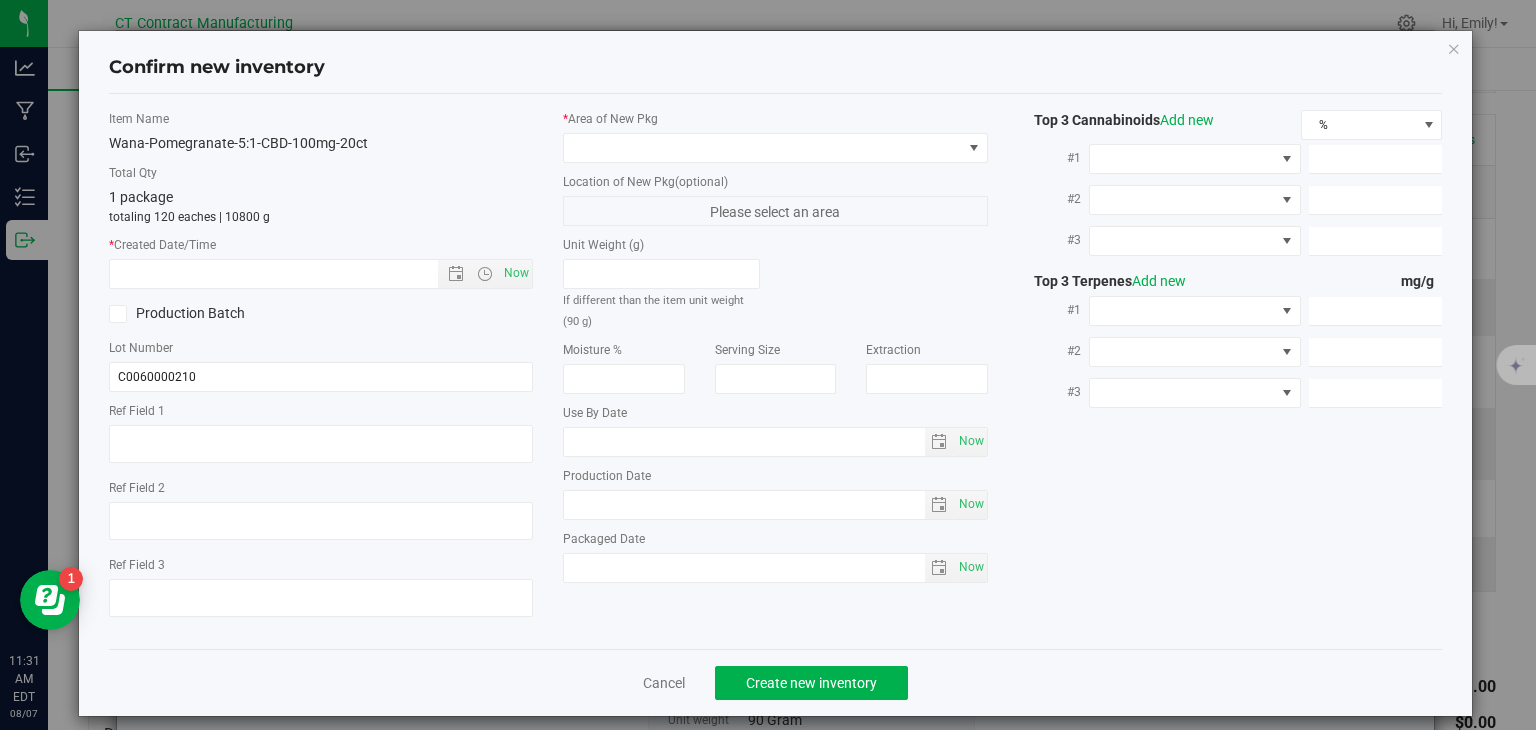 type on "250624-WAPBA002" 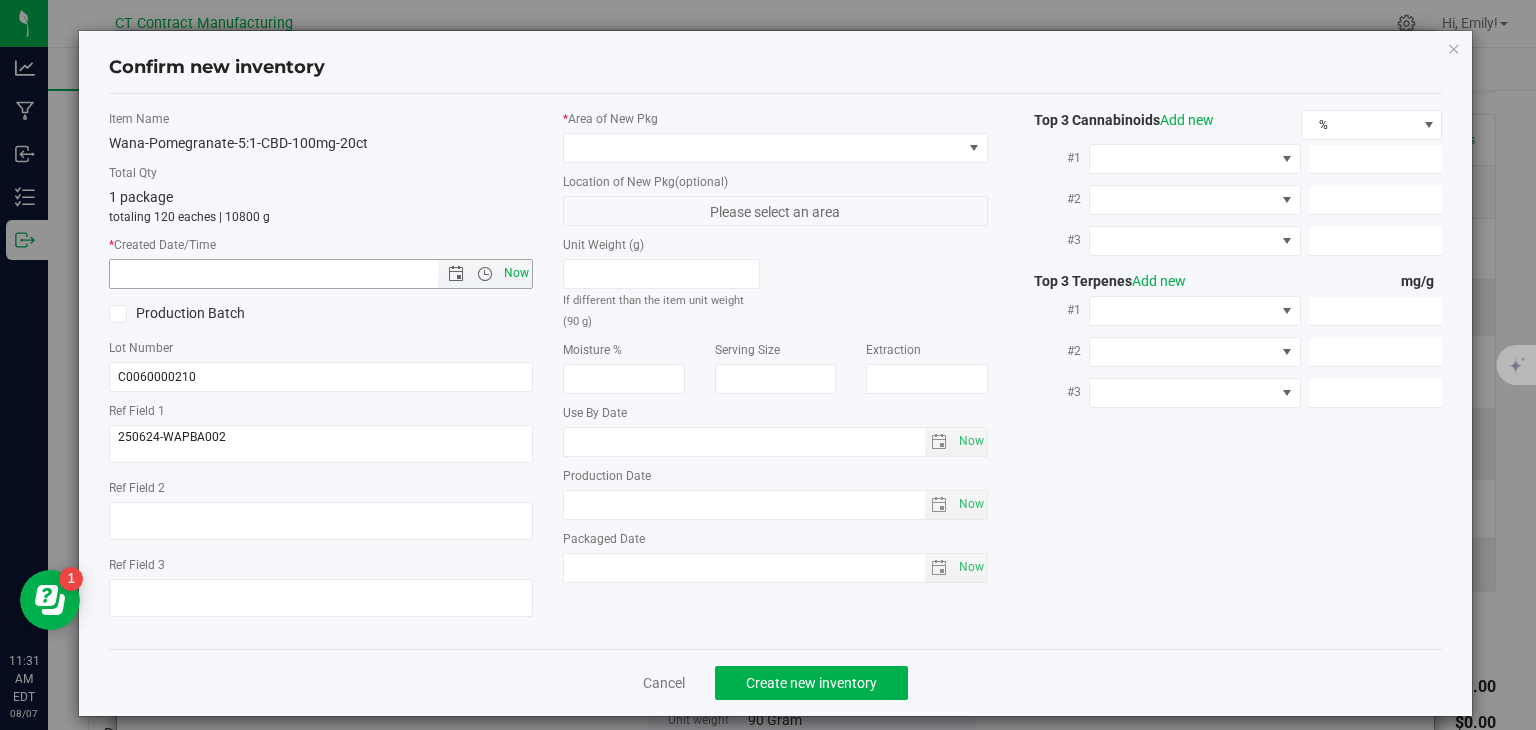 click on "Now" at bounding box center (517, 273) 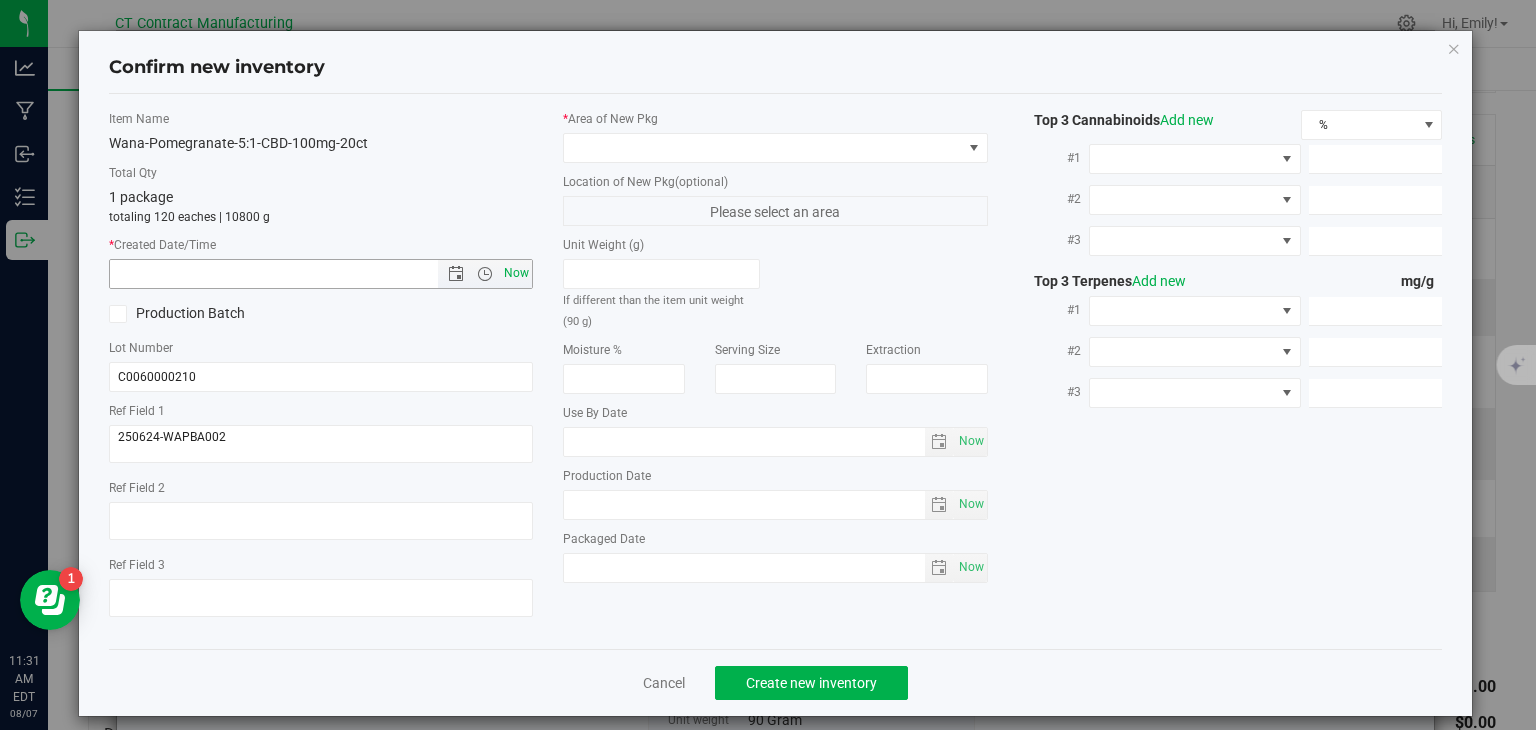 type on "[DATE] [TIME]" 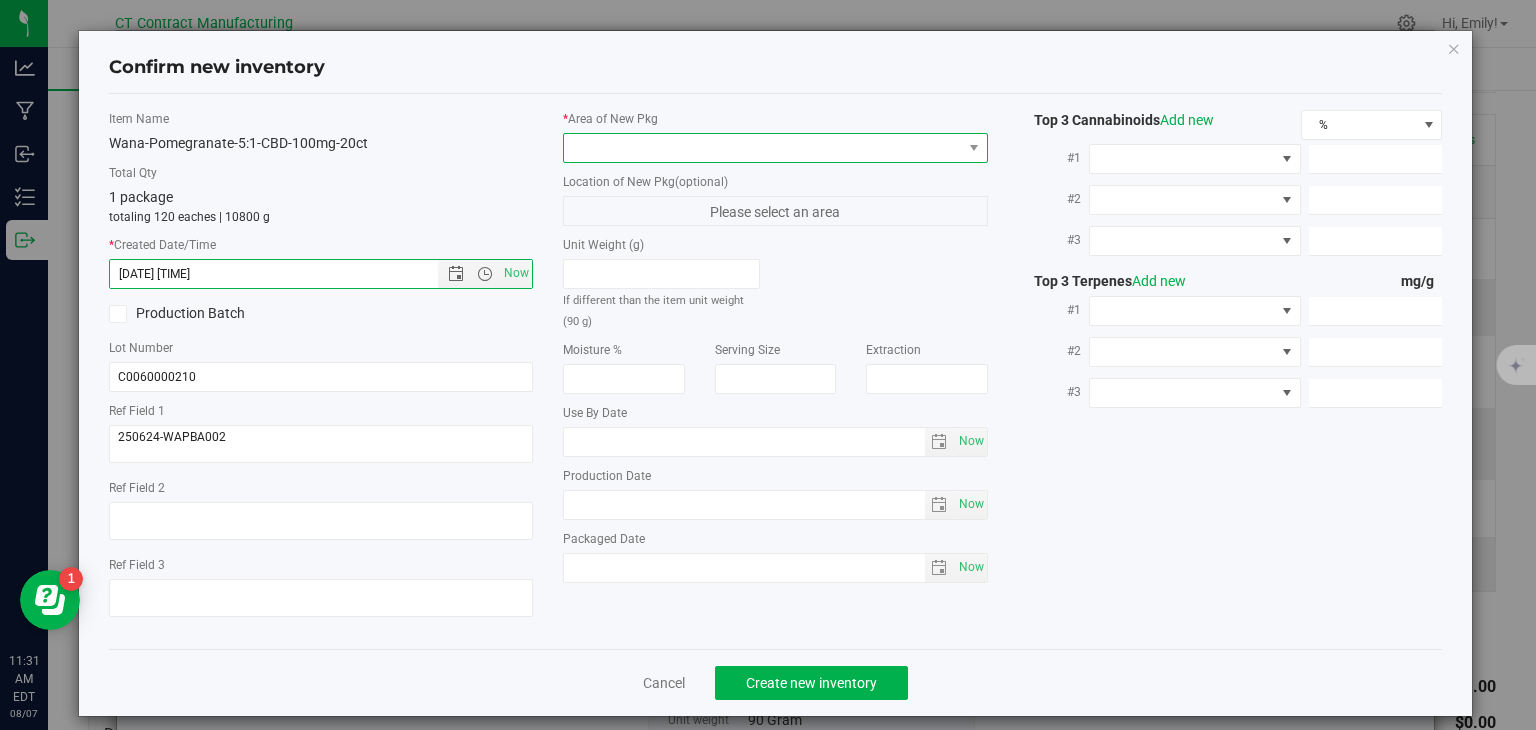 click at bounding box center [763, 148] 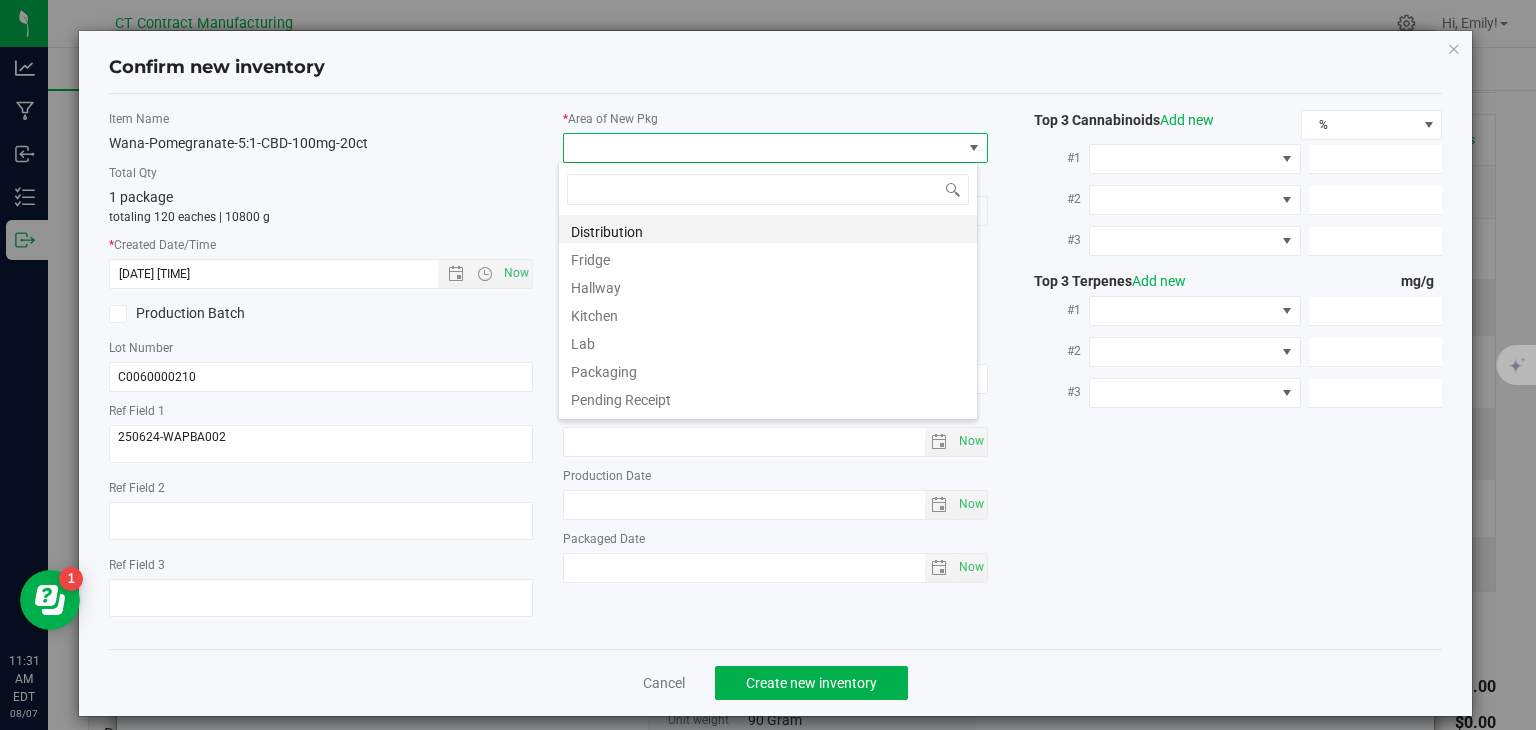 scroll, scrollTop: 99970, scrollLeft: 99580, axis: both 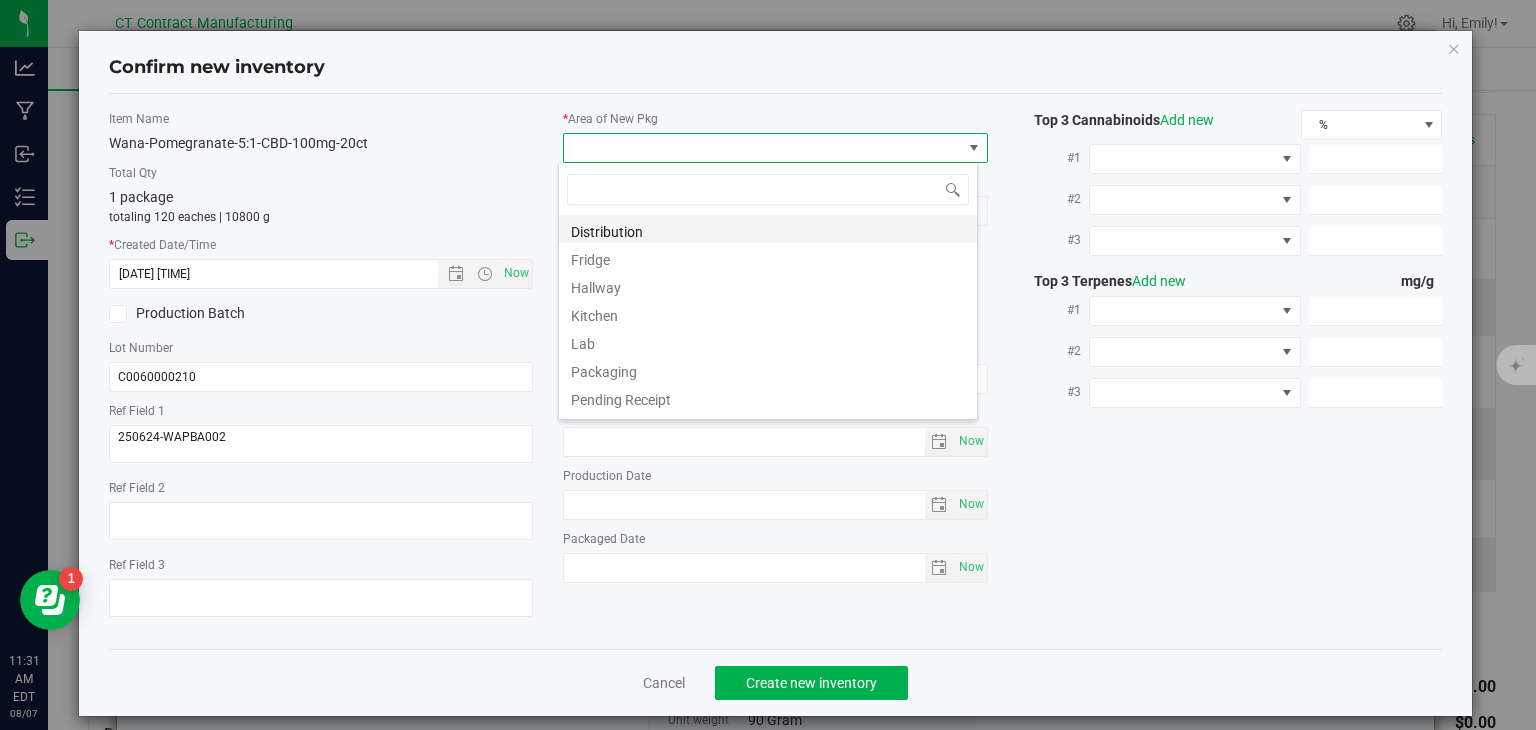 click on "Distribution" at bounding box center [768, 229] 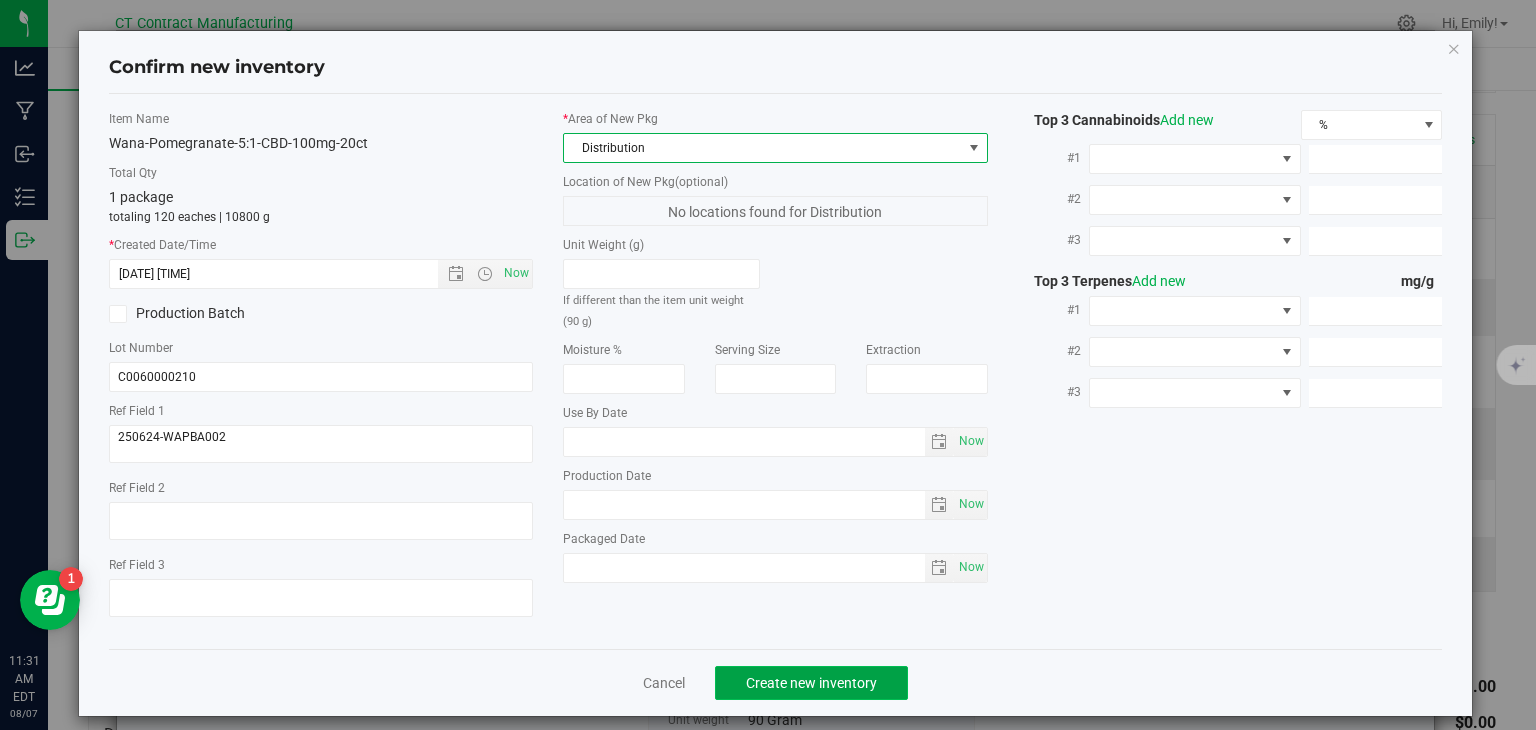click on "Create new inventory" 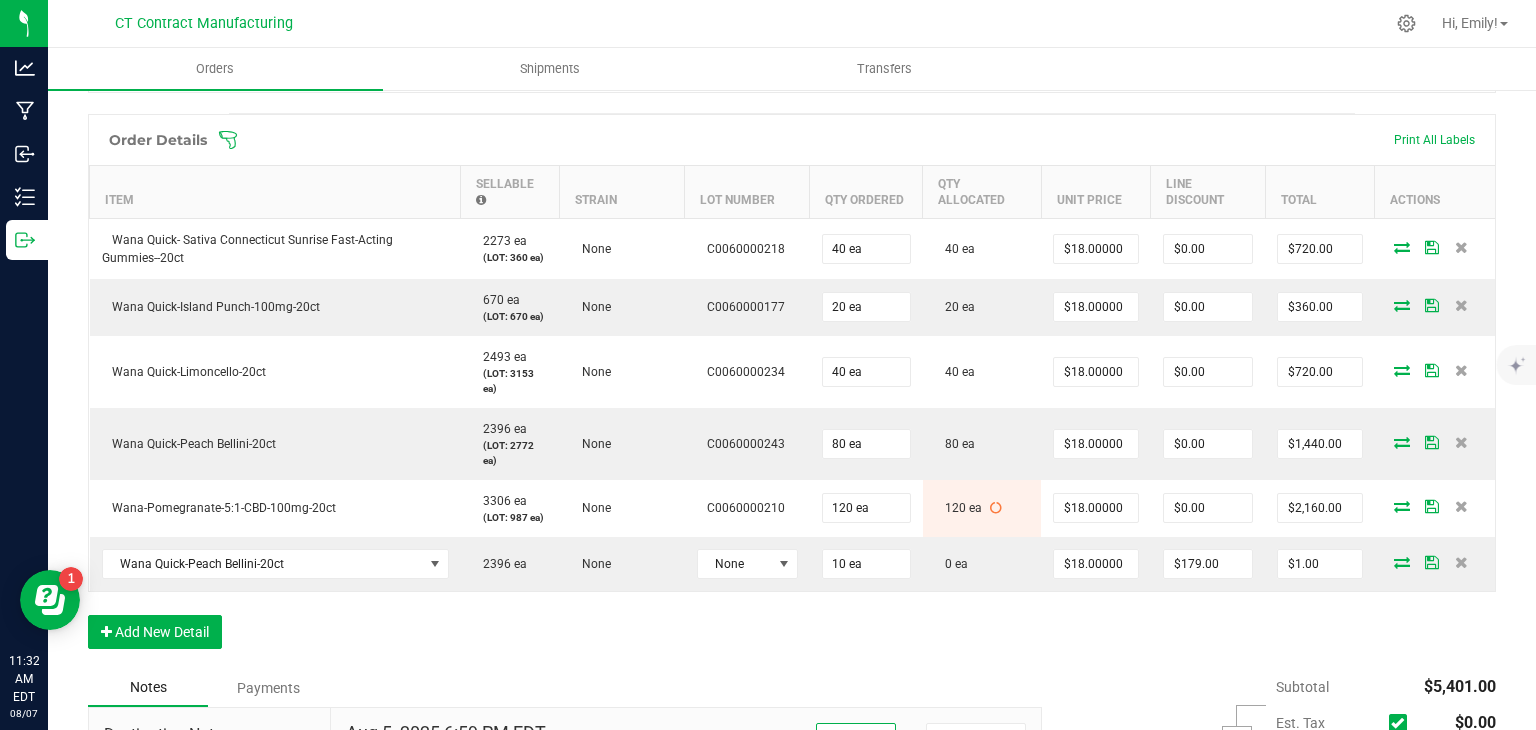 click on "Order Details Print All Labels Item  Sellable  Strain  Lot Number  Qty Ordered Qty Allocated Unit Price Line Discount Total Actions  Wana Quick- Sativa Connecticut Sunrise Fast-Acting Gummies--20ct   2273 ea   (LOT: 360 ea)   None   C0060000218  40 ea  40 ea  $18.00000 $0.00 $720.00  Wana Quick-Island Punch-100mg-20ct   670 ea   (LOT: 670 ea)   None   C0060000177  20 ea  20 ea  $18.00000 $0.00 $360.00  Wana Quick-Limoncello-20ct   2493 ea   (LOT: 3153 ea)   None   C0060000234  40 ea  40 ea  $18.00000 $0.00 $720.00  Wana Quick-Peach Bellini-20ct   2396 ea   (LOT: 2772 ea)   None   C0060000243  80 ea  80 ea  $18.00000 $0.00 $1,440.00  Wana-Pomegranate-5:1-CBD-100mg-20ct   3306 ea   (LOT: 987 ea)   None   C0060000210  120 ea  120 ea
$18.00000 $0.00 $2,160.00 Wana Quick-Peach Bellini-20ct  2396 ea   None  None 10 ea  0 ea  $18.00000 $179.00 $1.00" at bounding box center [792, 391] 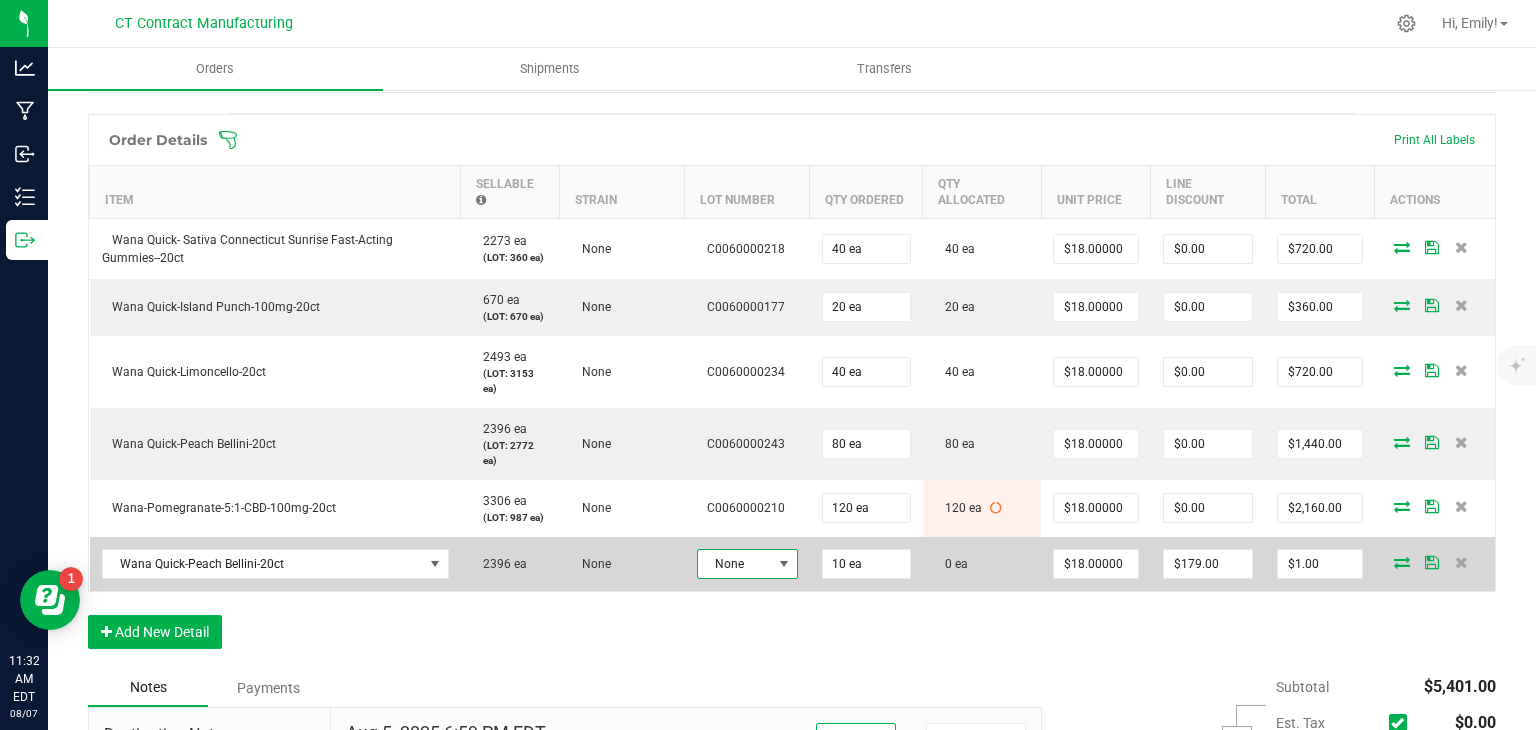 click on "None" at bounding box center [735, 564] 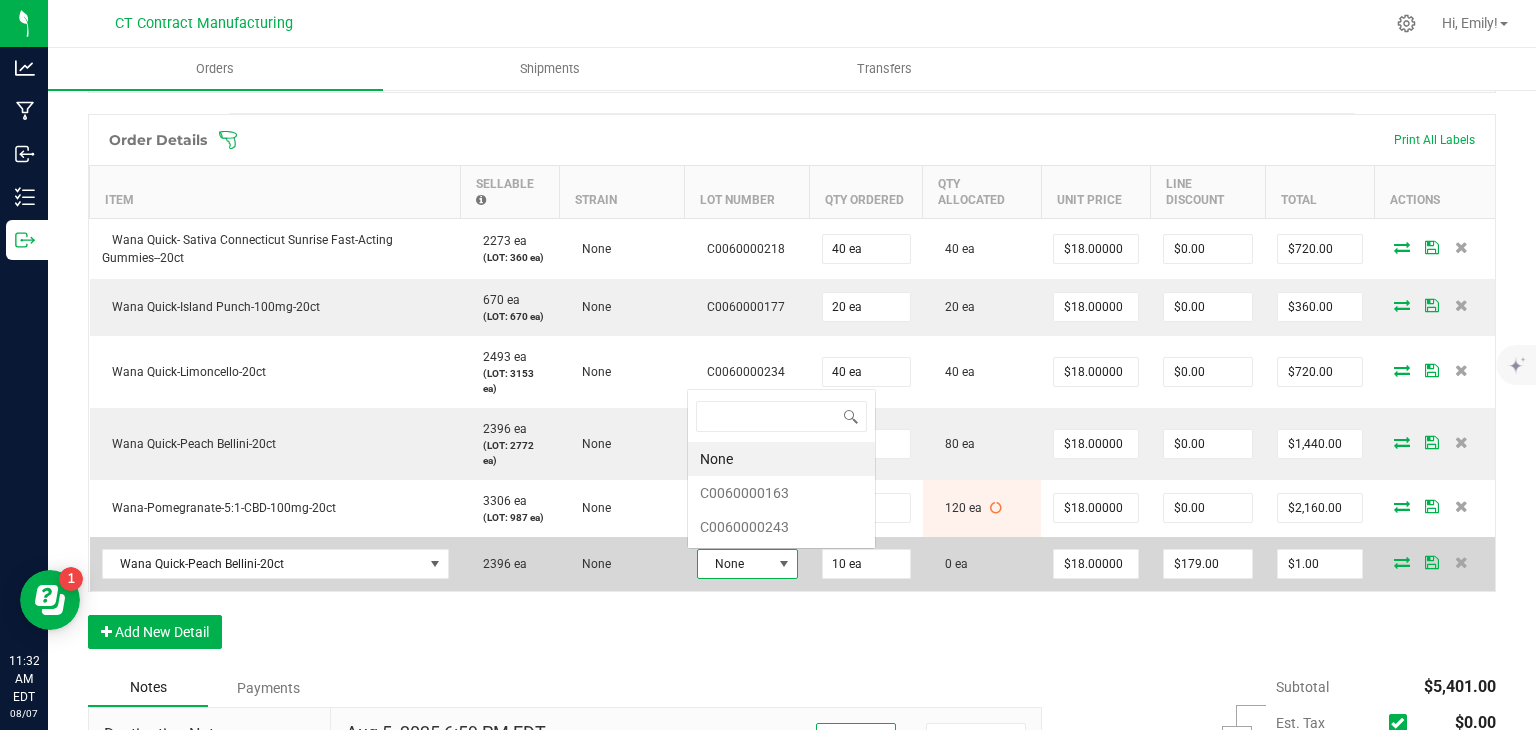 scroll, scrollTop: 0, scrollLeft: 0, axis: both 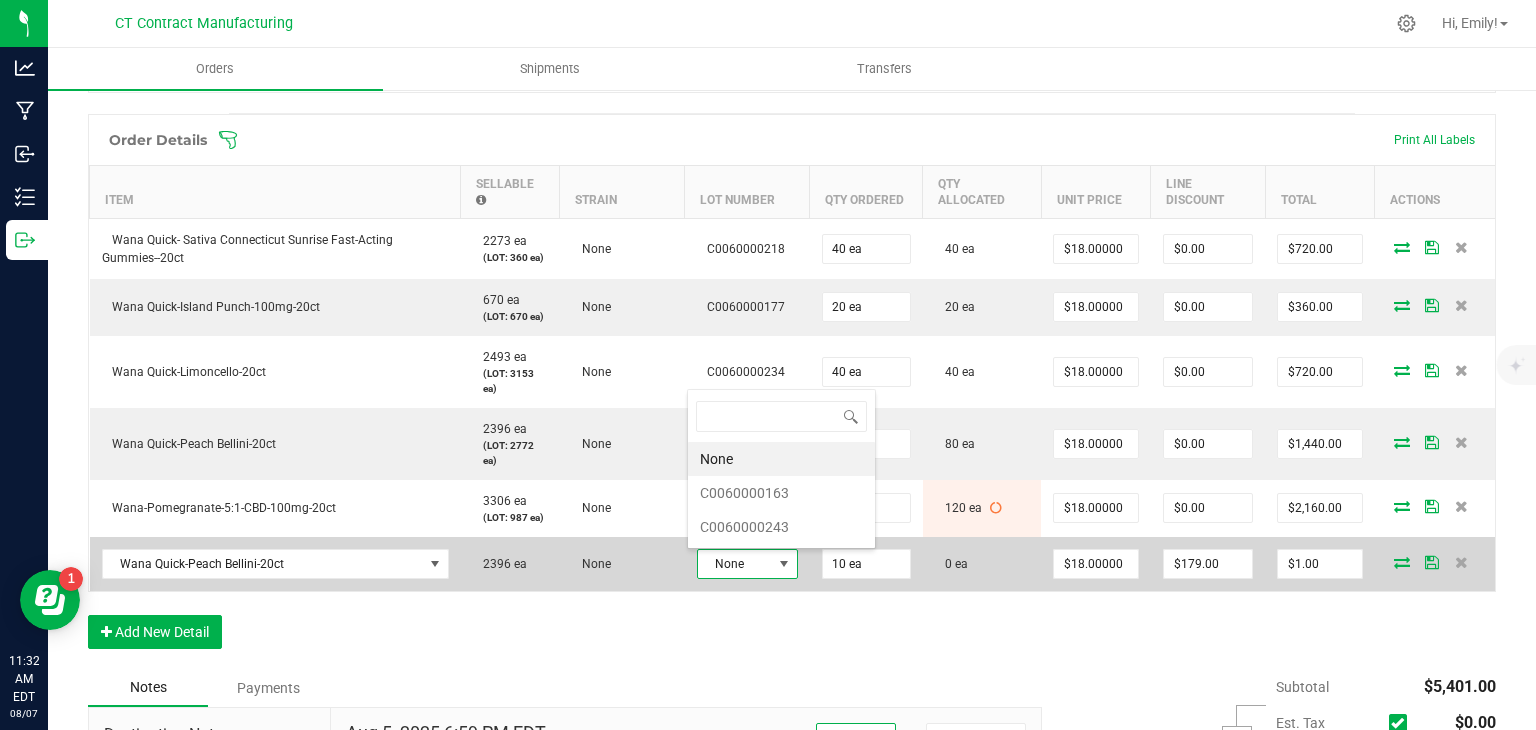 click on "None" at bounding box center (735, 564) 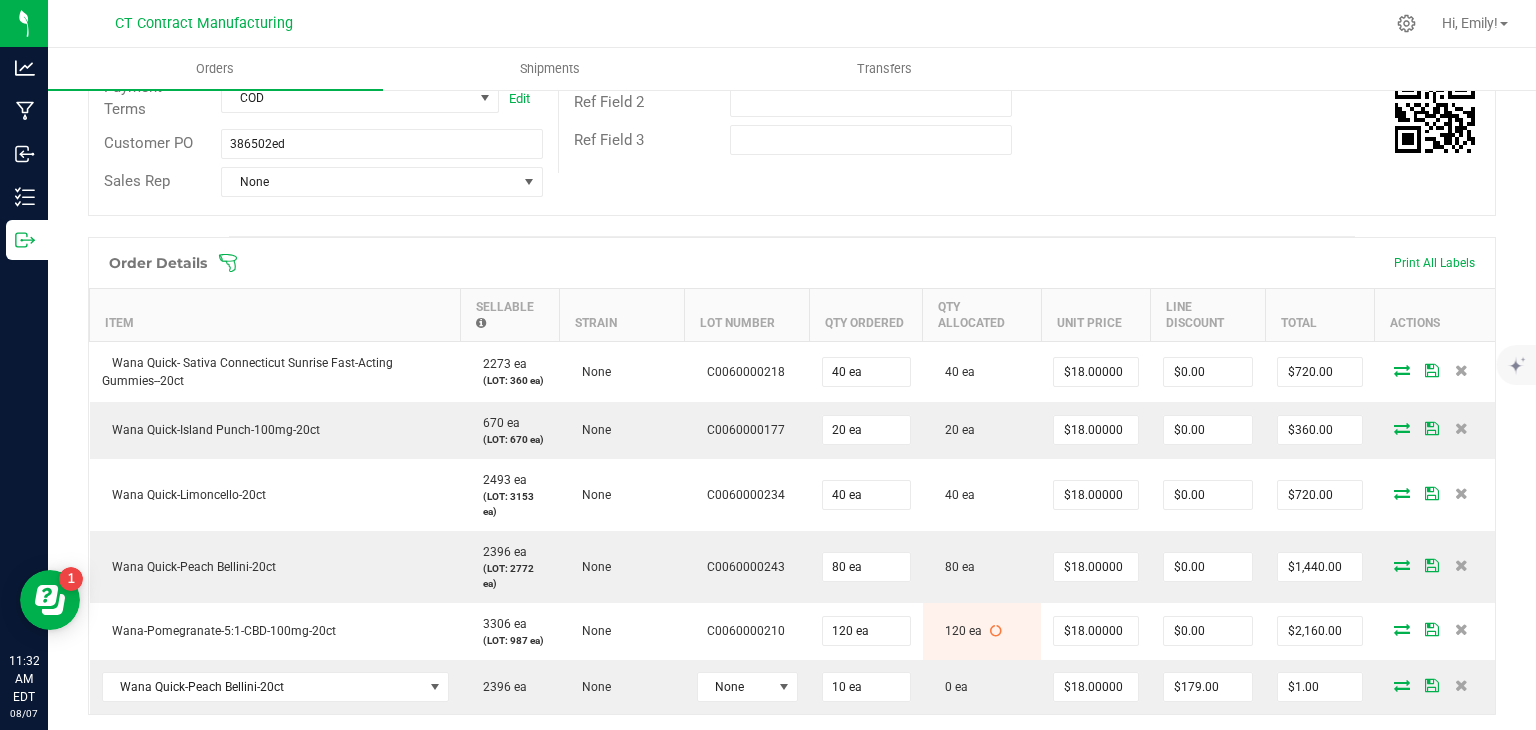 scroll, scrollTop: 400, scrollLeft: 0, axis: vertical 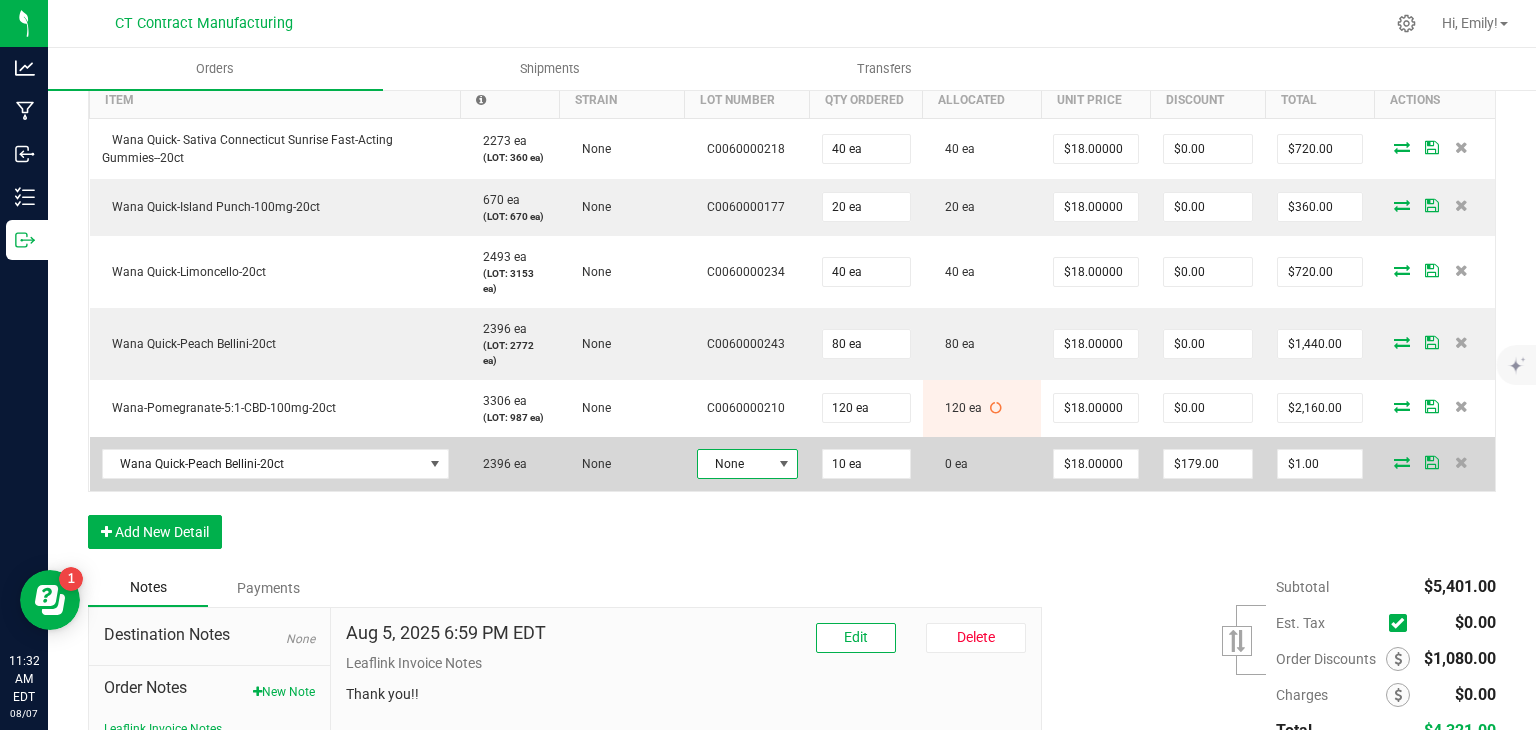 click at bounding box center [784, 464] 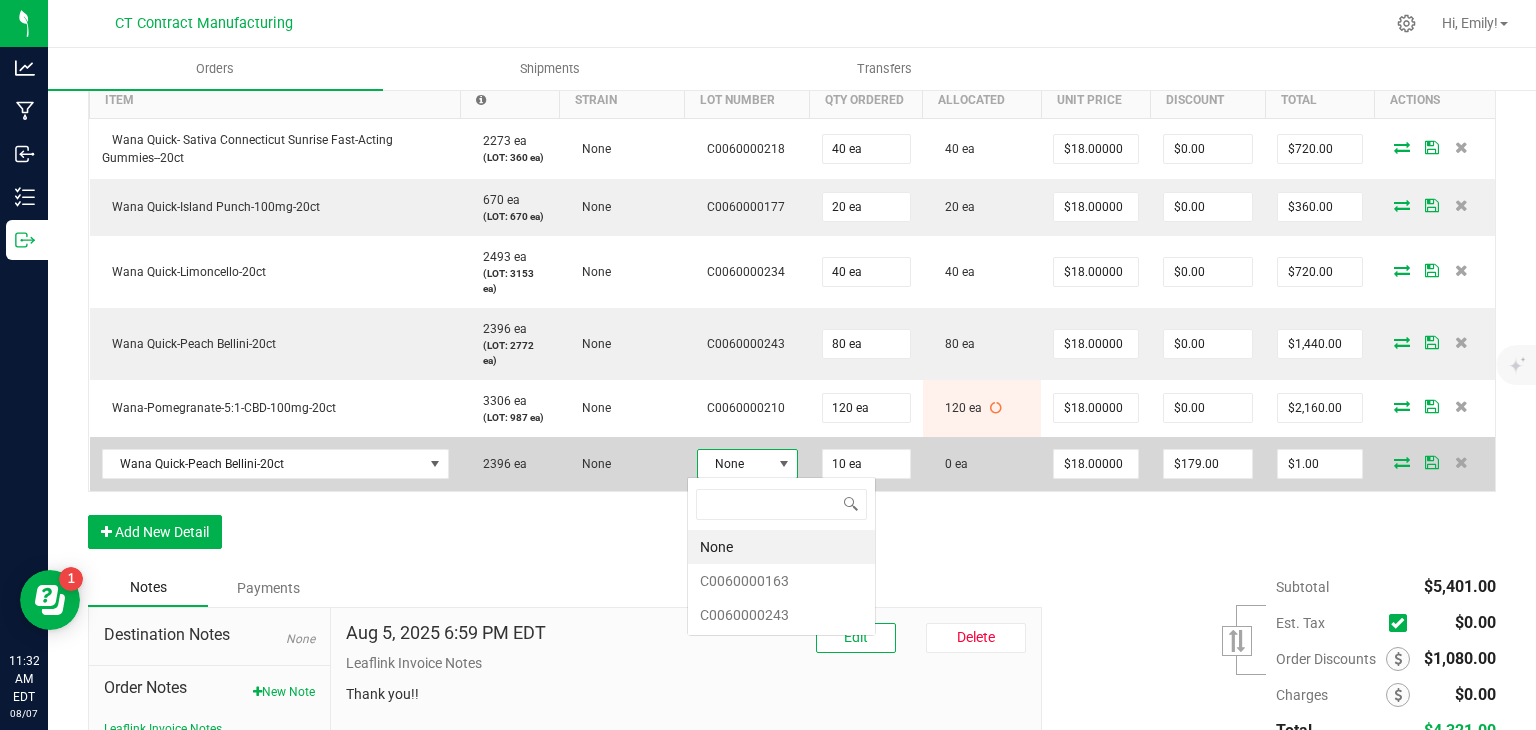 scroll, scrollTop: 99970, scrollLeft: 99899, axis: both 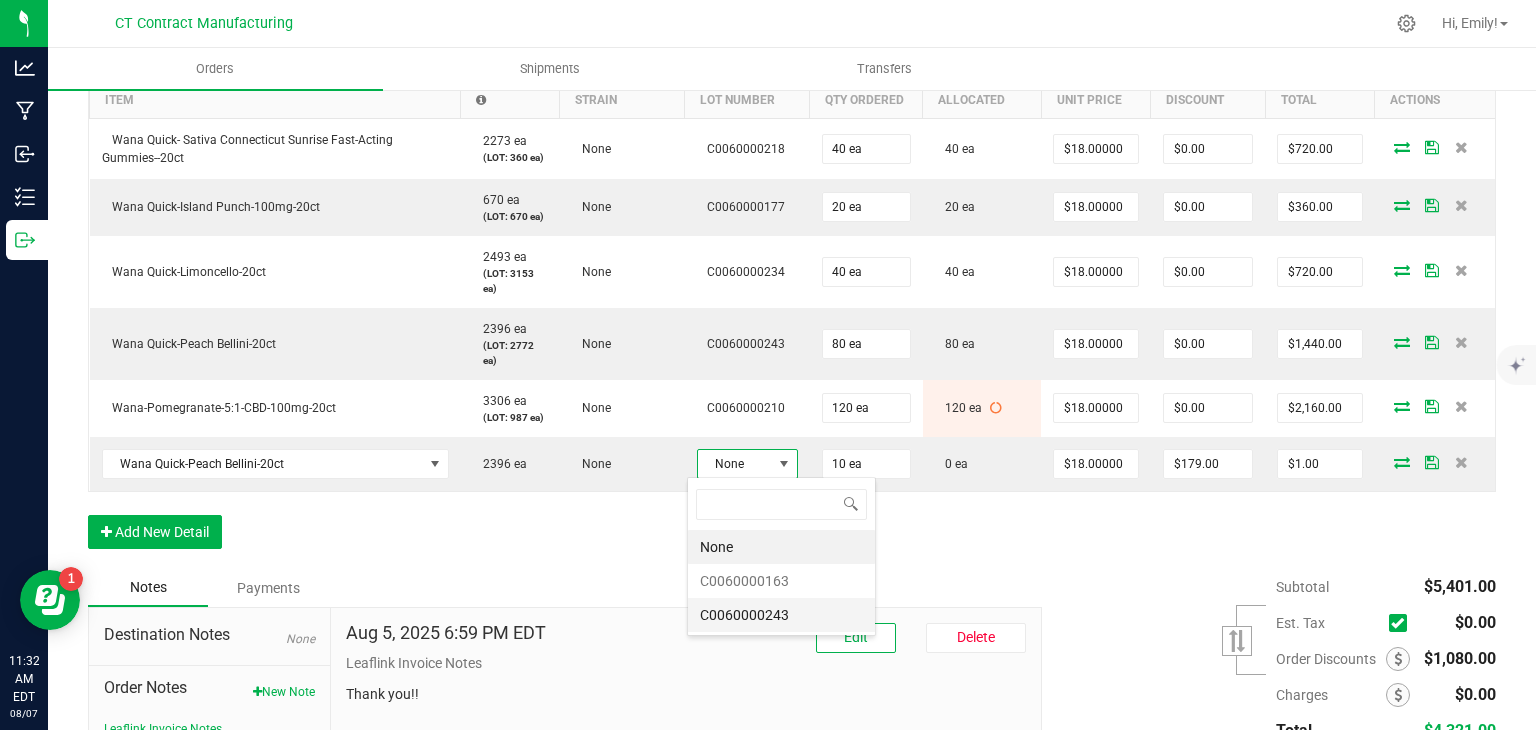 click on "C0060000243" at bounding box center [781, 615] 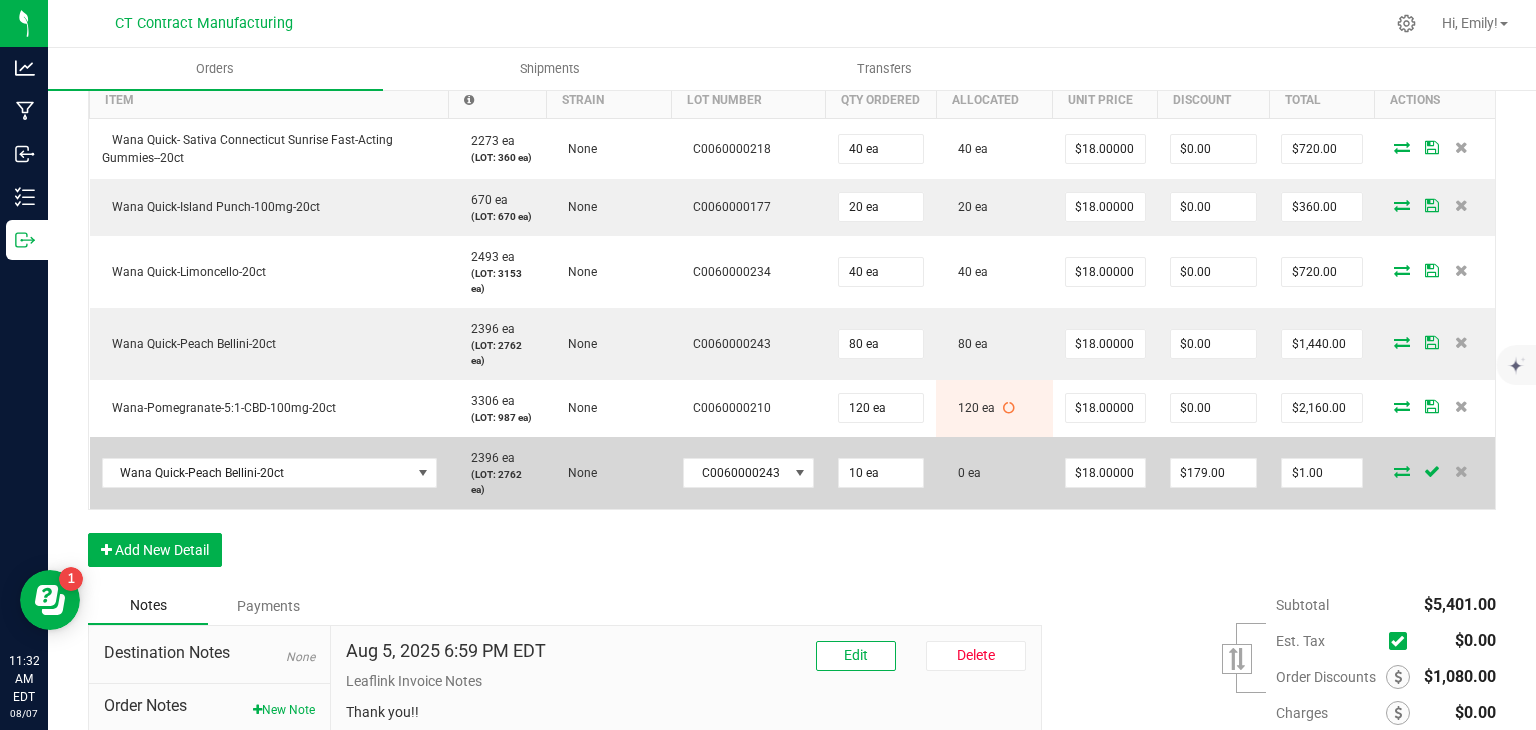 click at bounding box center (1402, 471) 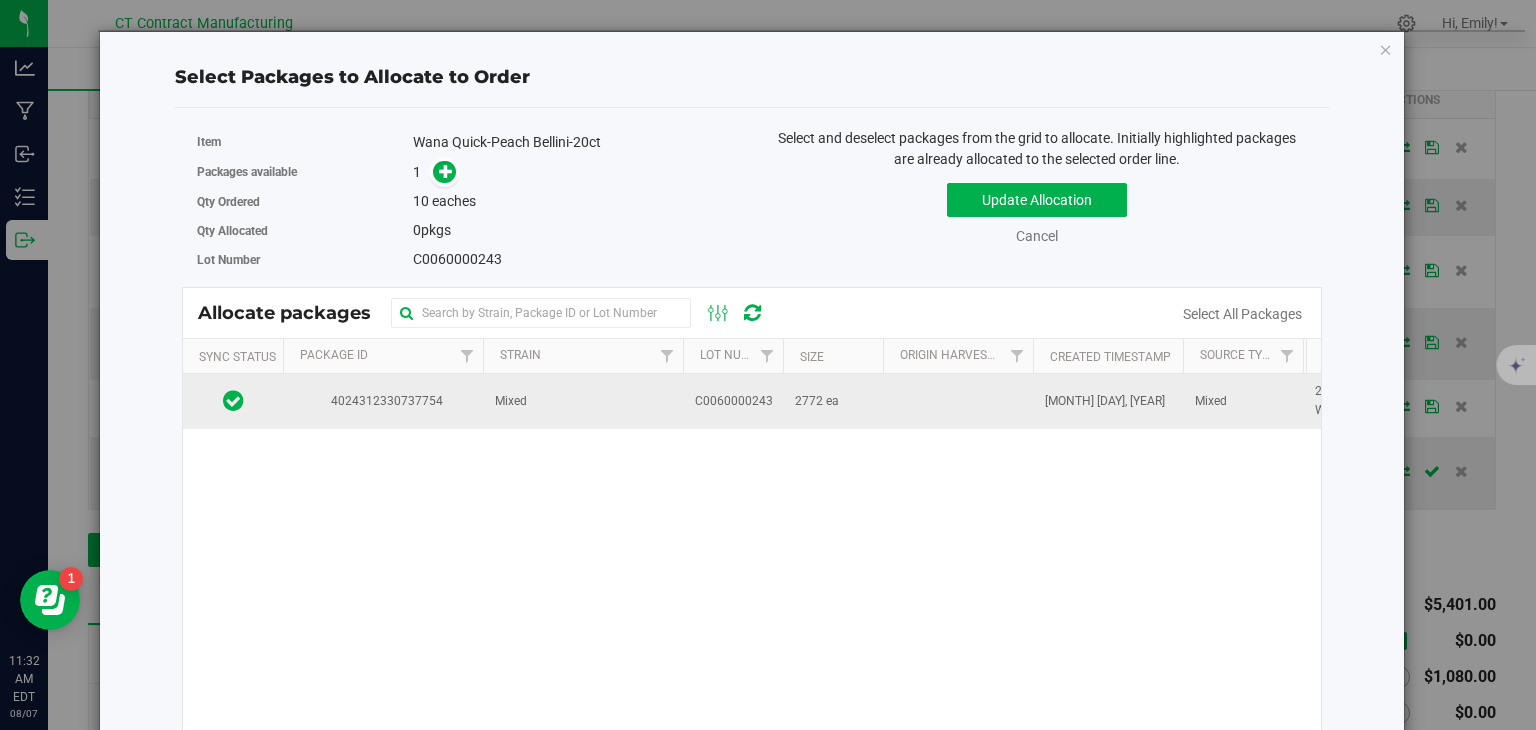 click on "C0060000243" at bounding box center [733, 401] 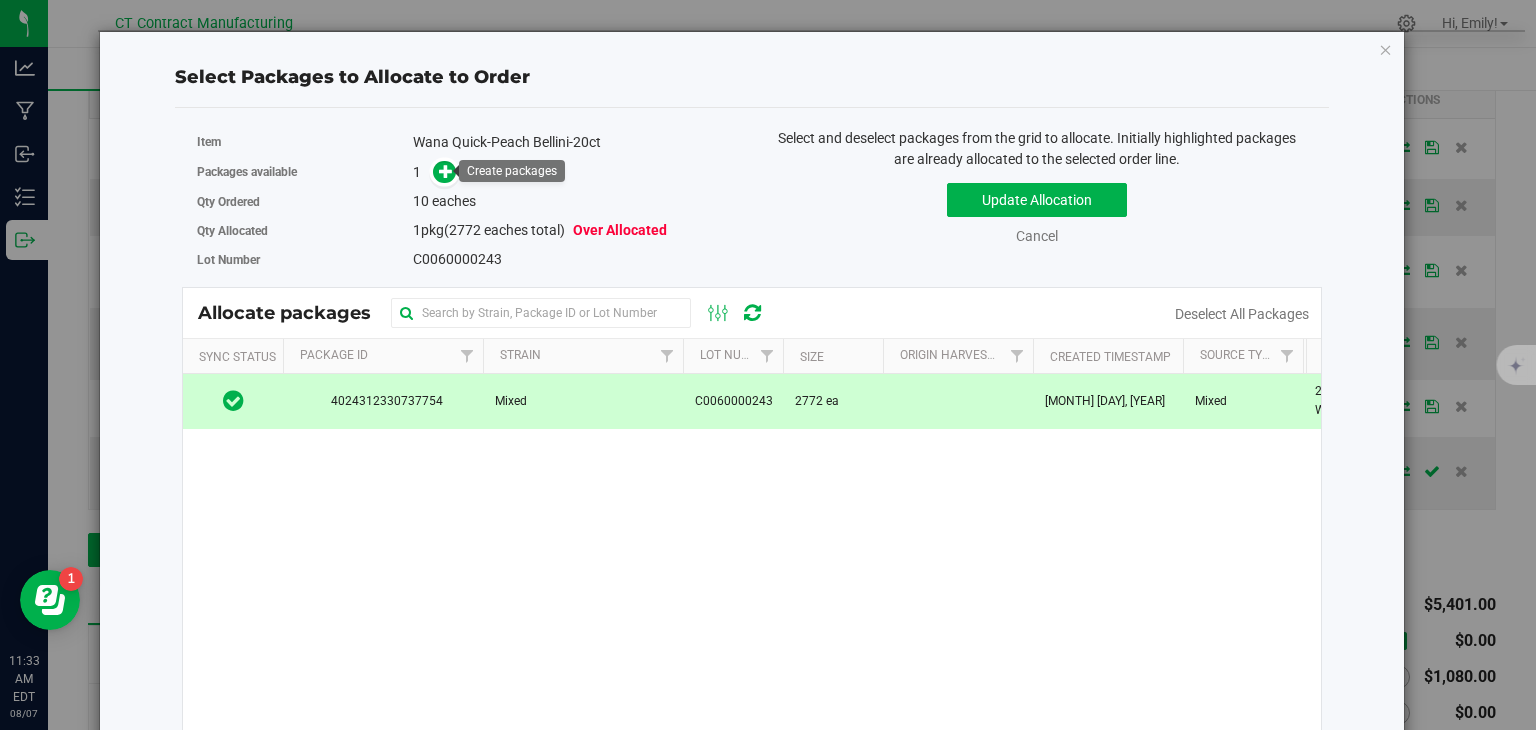 click on "Packages available
1" at bounding box center (467, 172) 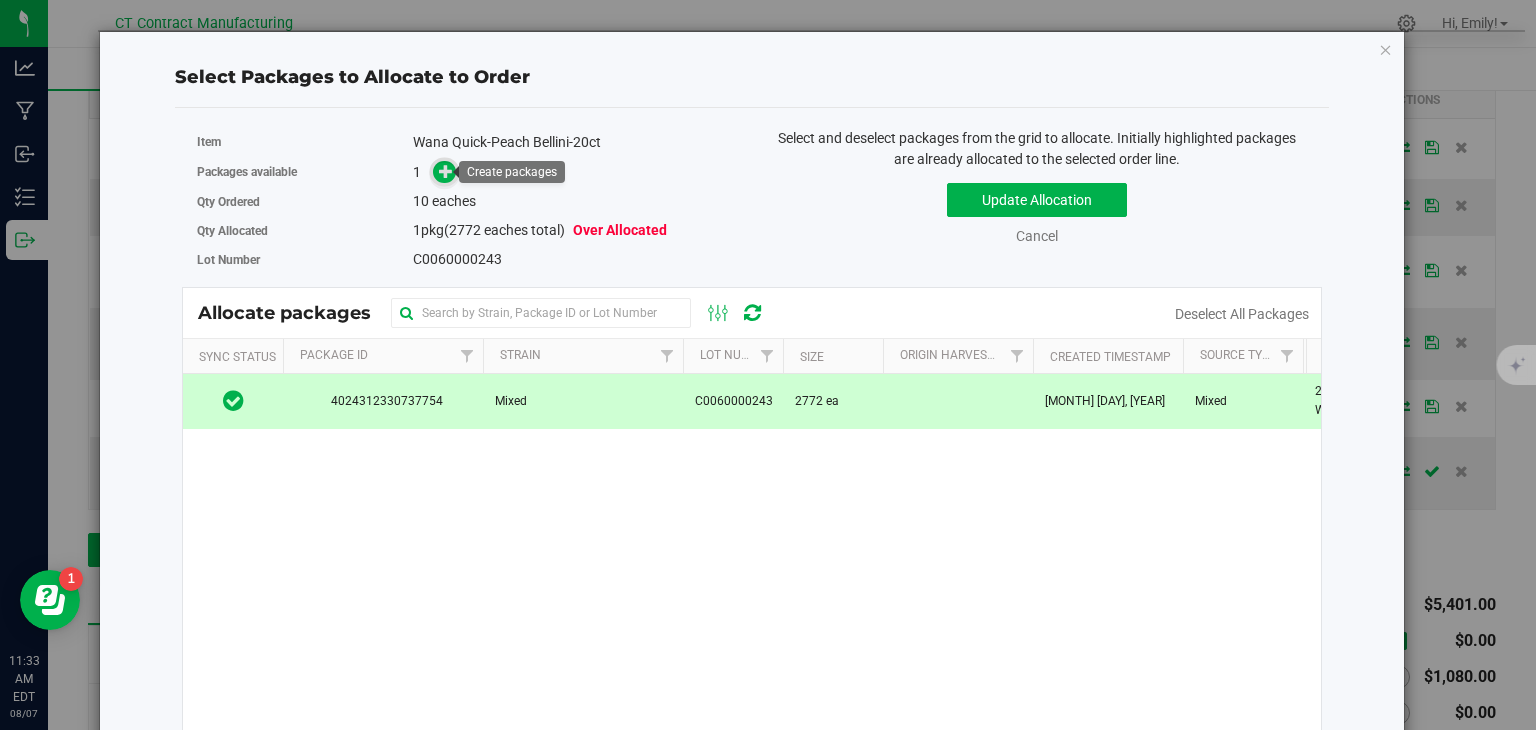 click at bounding box center (446, 171) 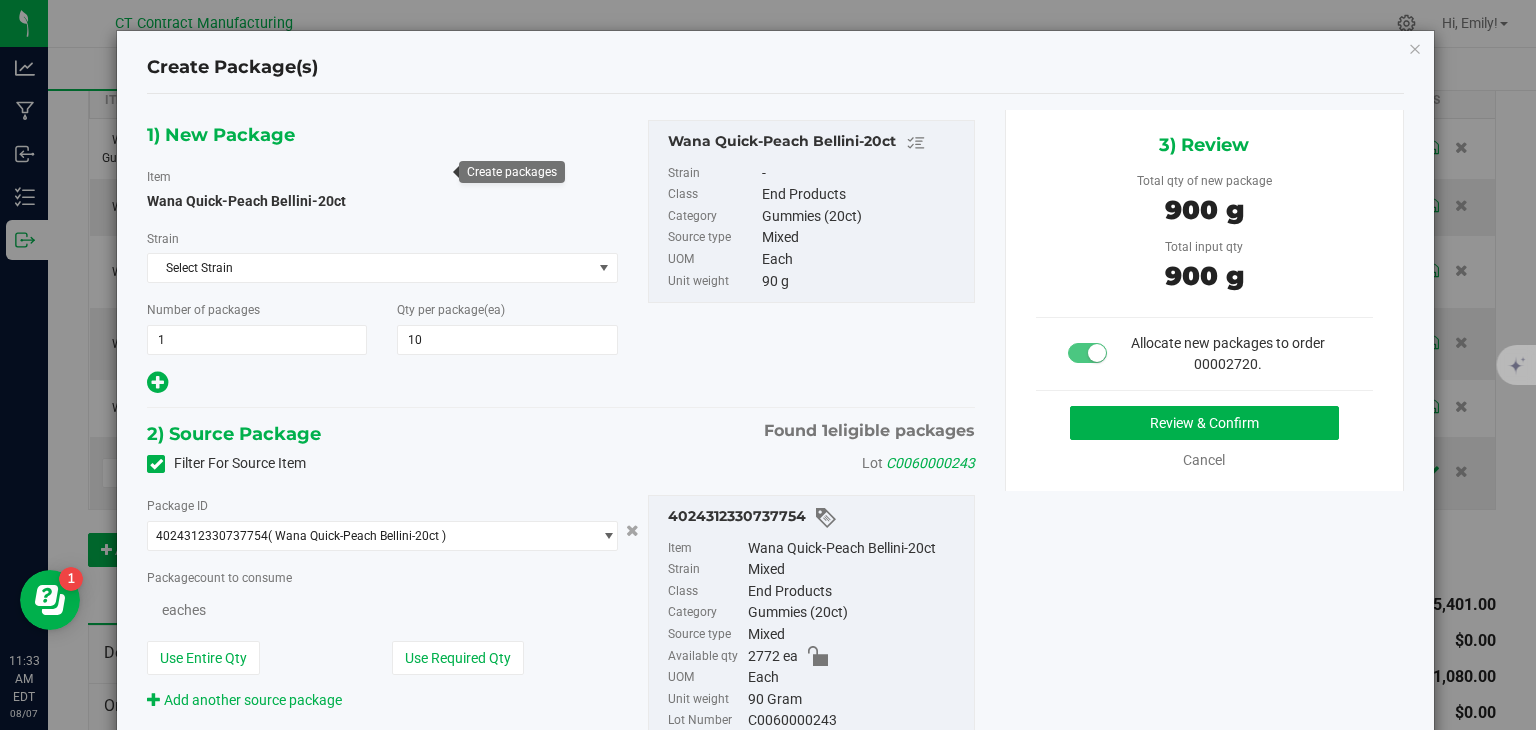 type on "10" 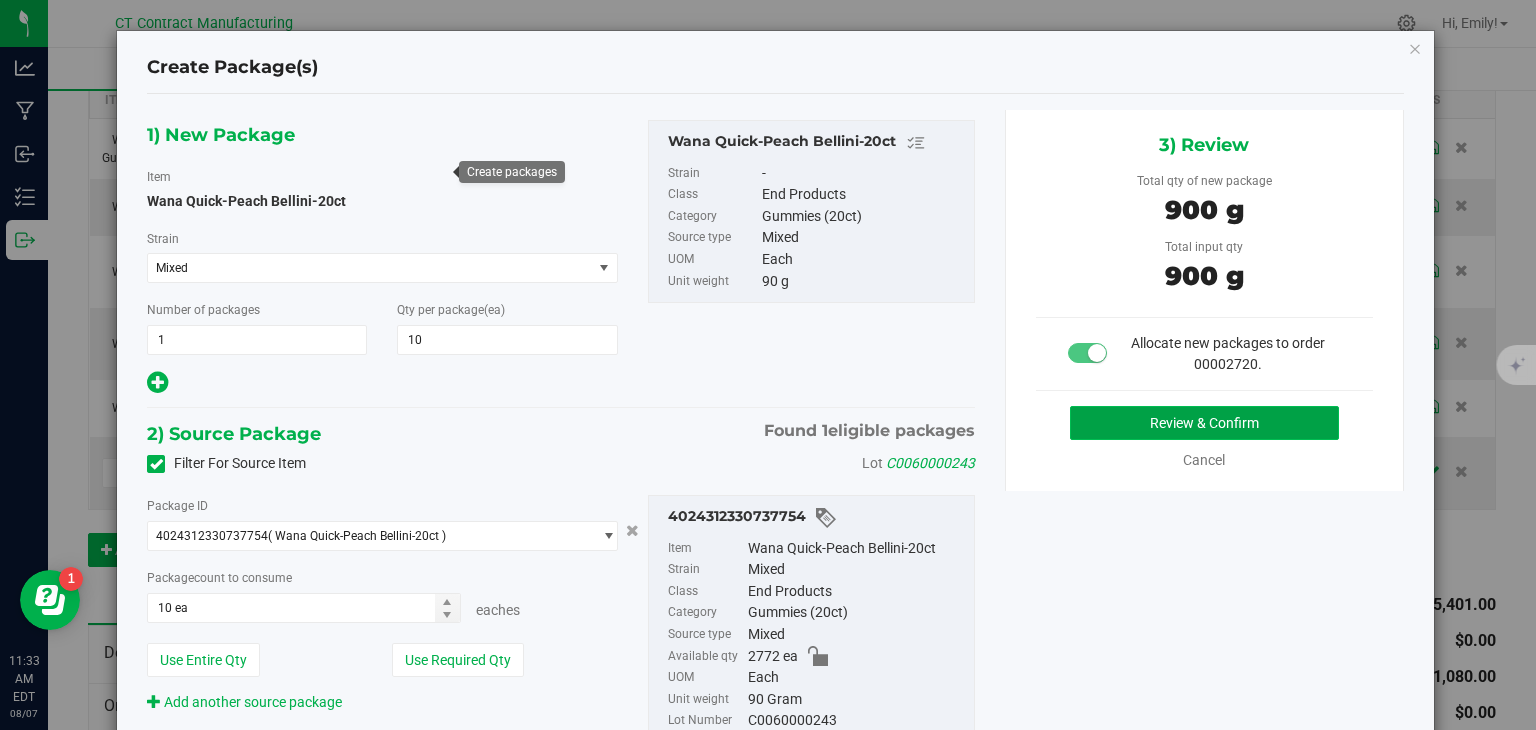 click on "Review & Confirm" at bounding box center (1204, 423) 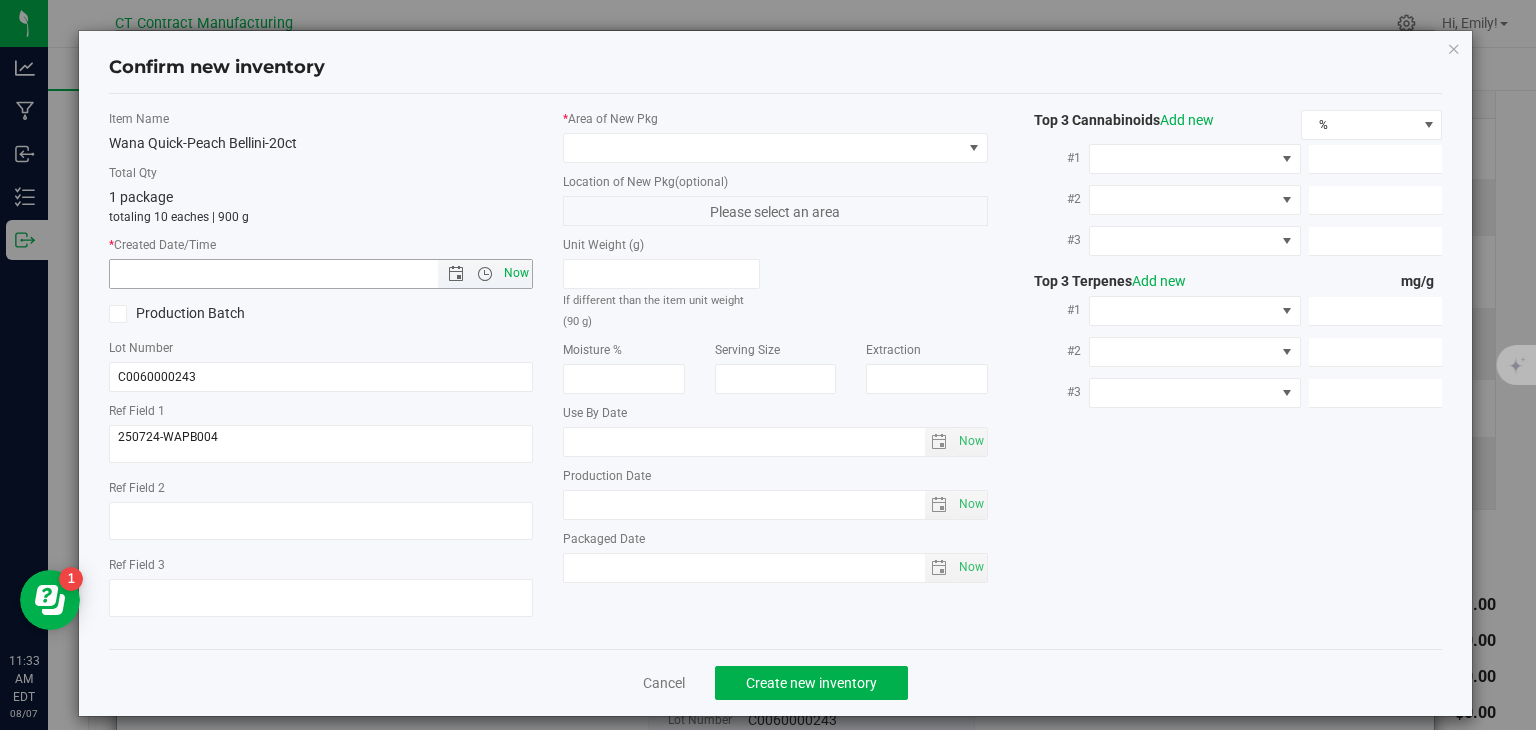 click on "Now" at bounding box center (517, 273) 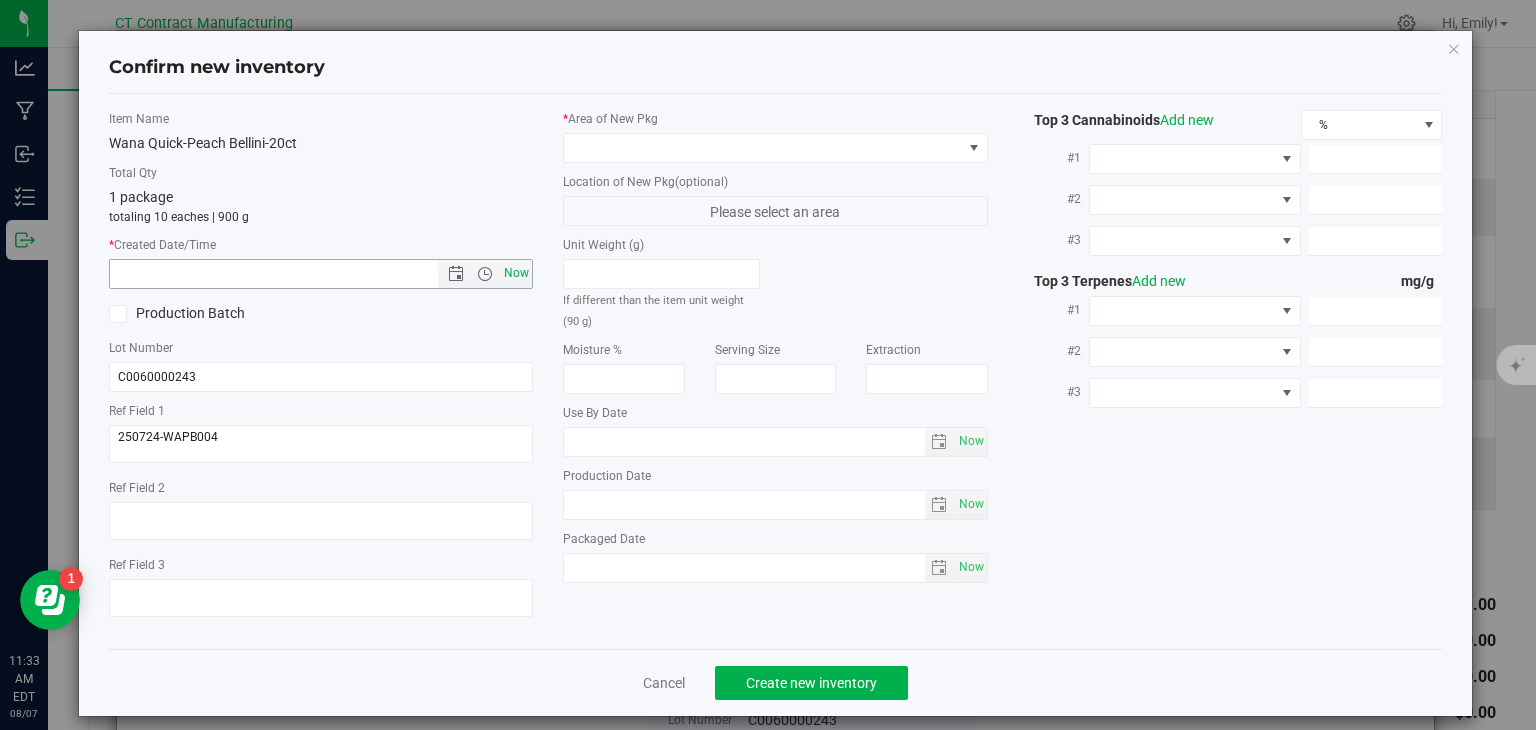 type on "8/7/2025 11:33 AM" 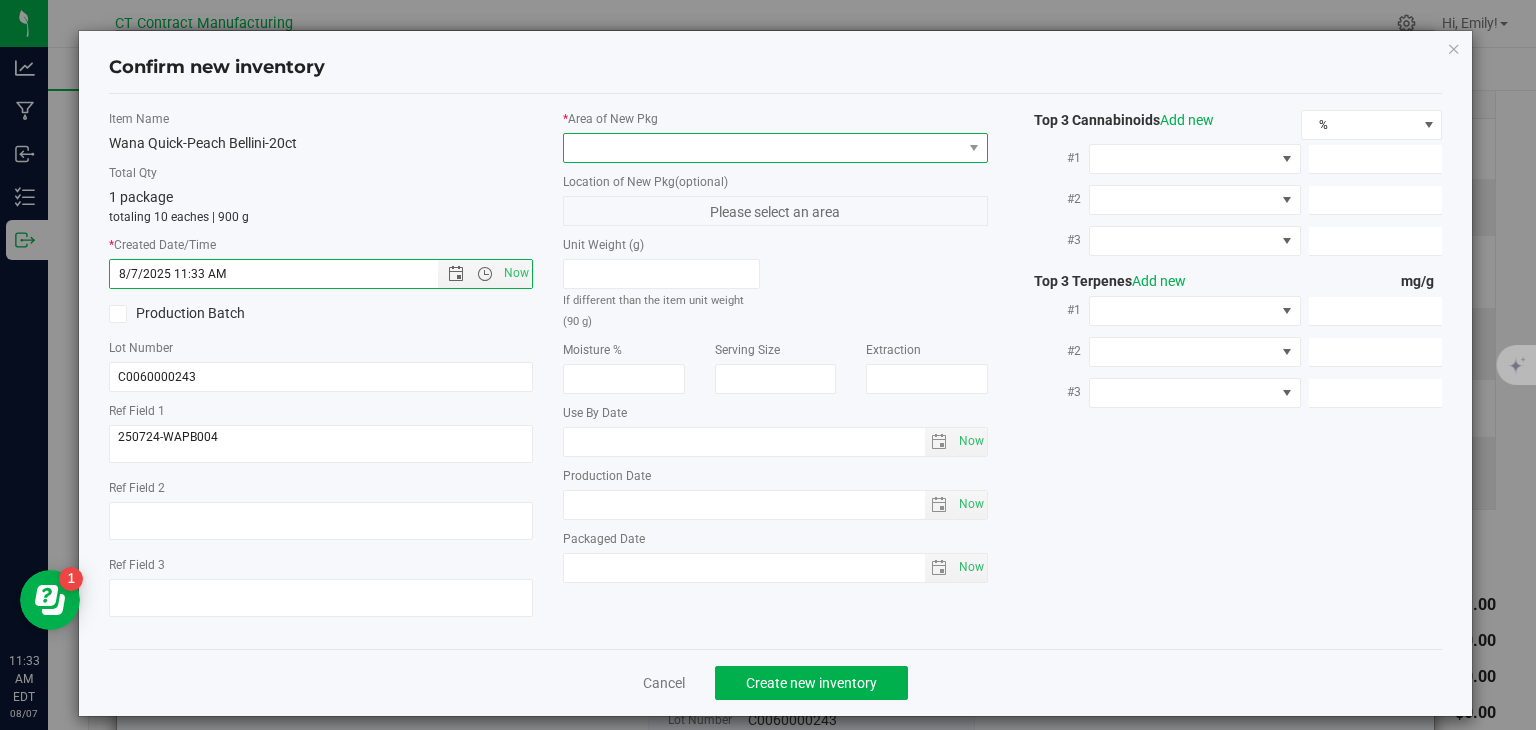 click at bounding box center [763, 148] 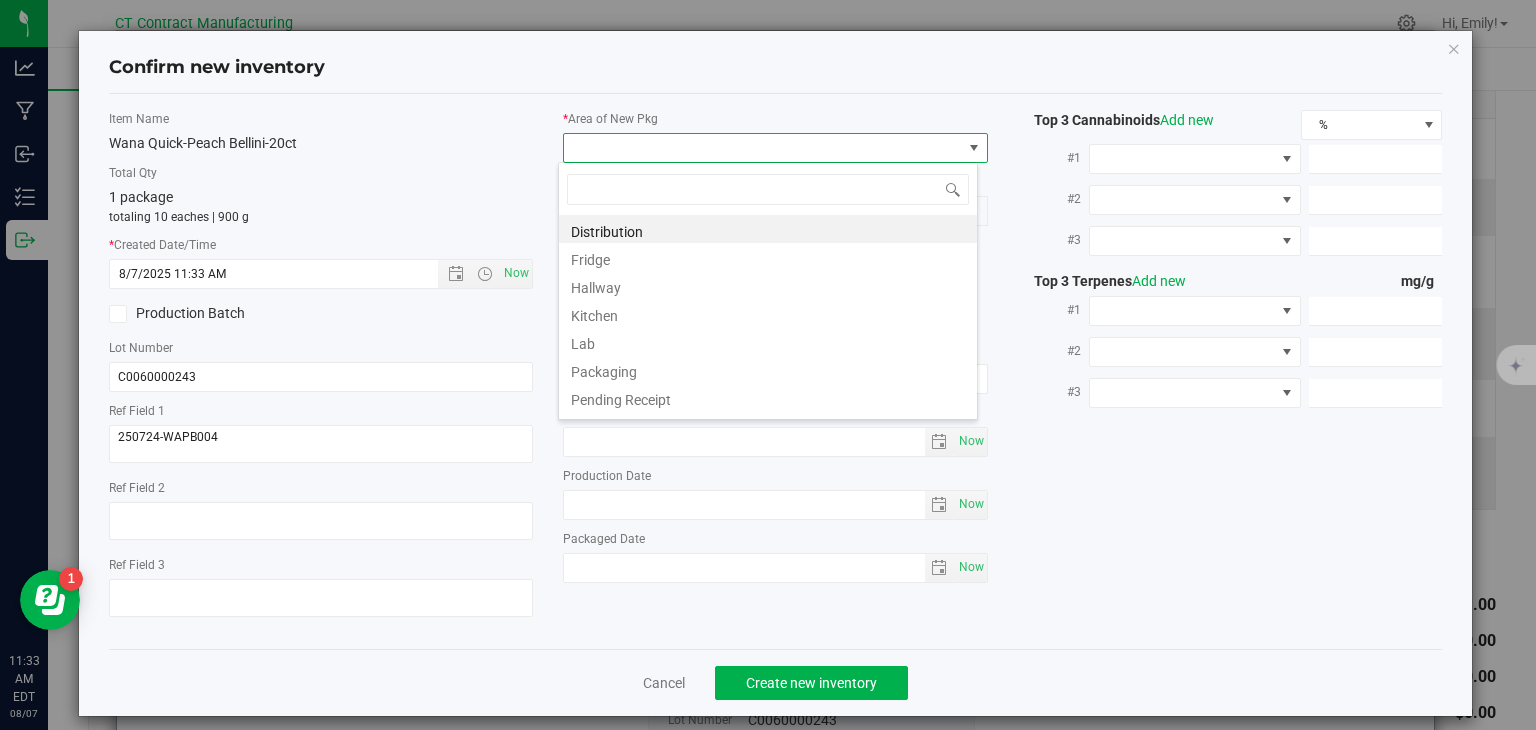 scroll, scrollTop: 99970, scrollLeft: 99580, axis: both 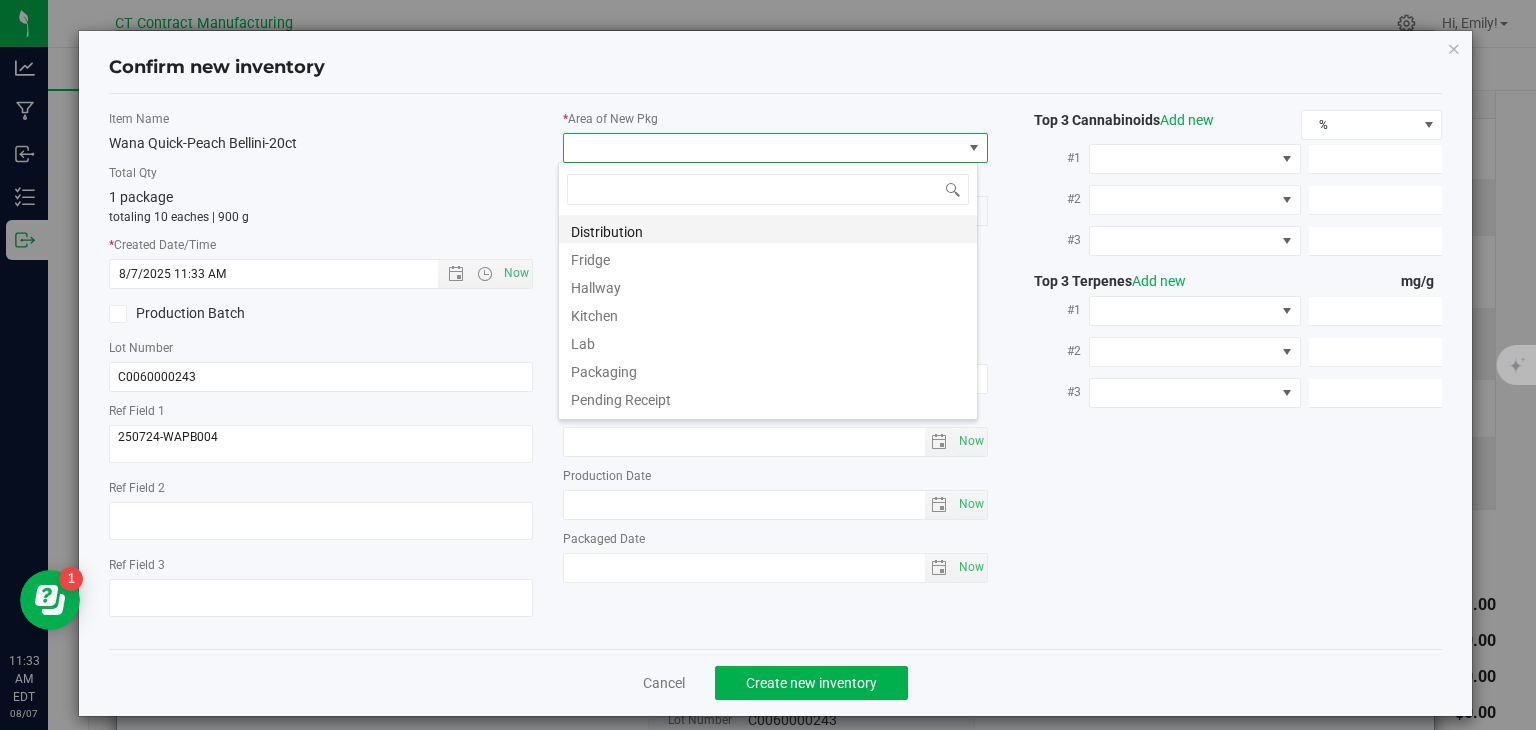 click on "Distribution" at bounding box center [768, 229] 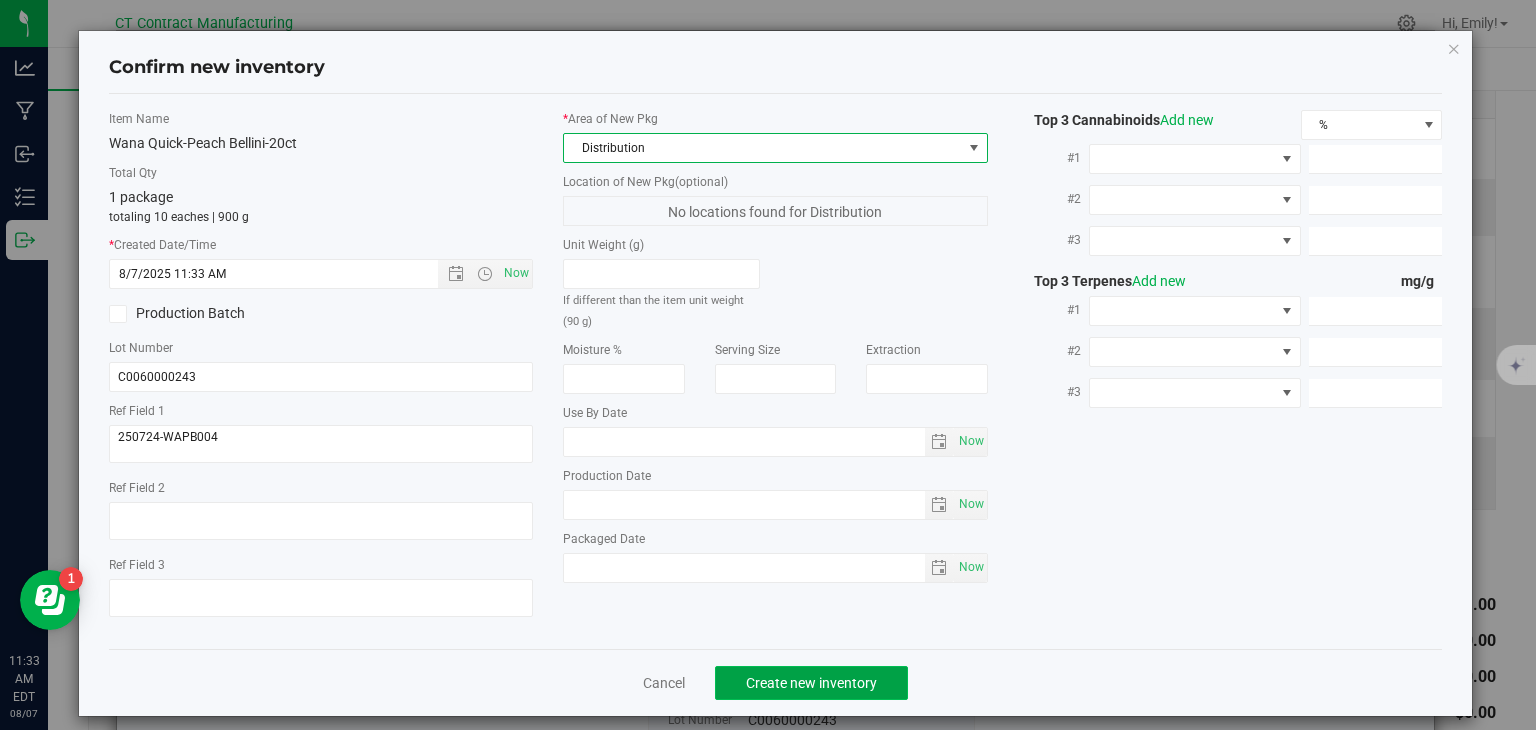 click on "Create new inventory" 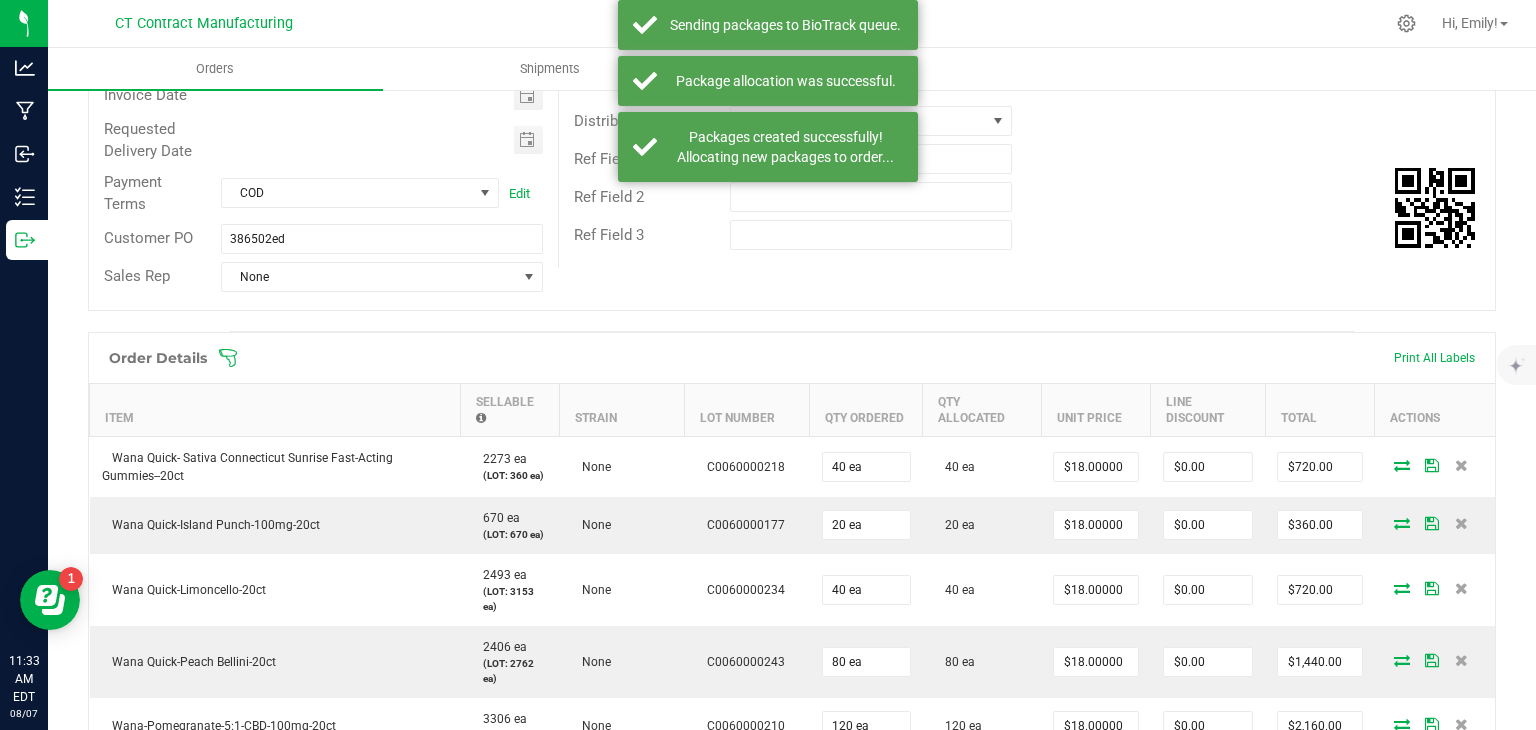 scroll, scrollTop: 0, scrollLeft: 0, axis: both 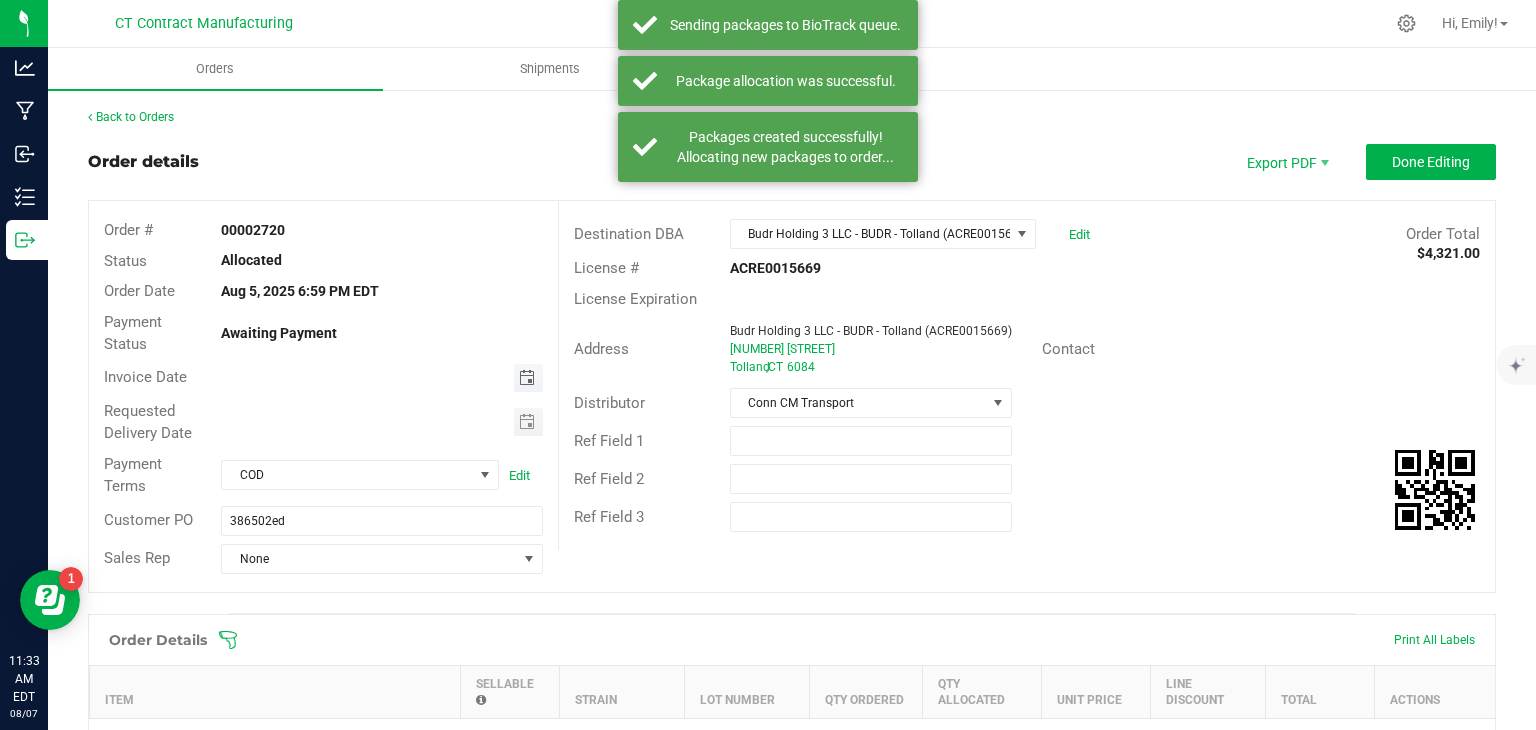 click at bounding box center [527, 378] 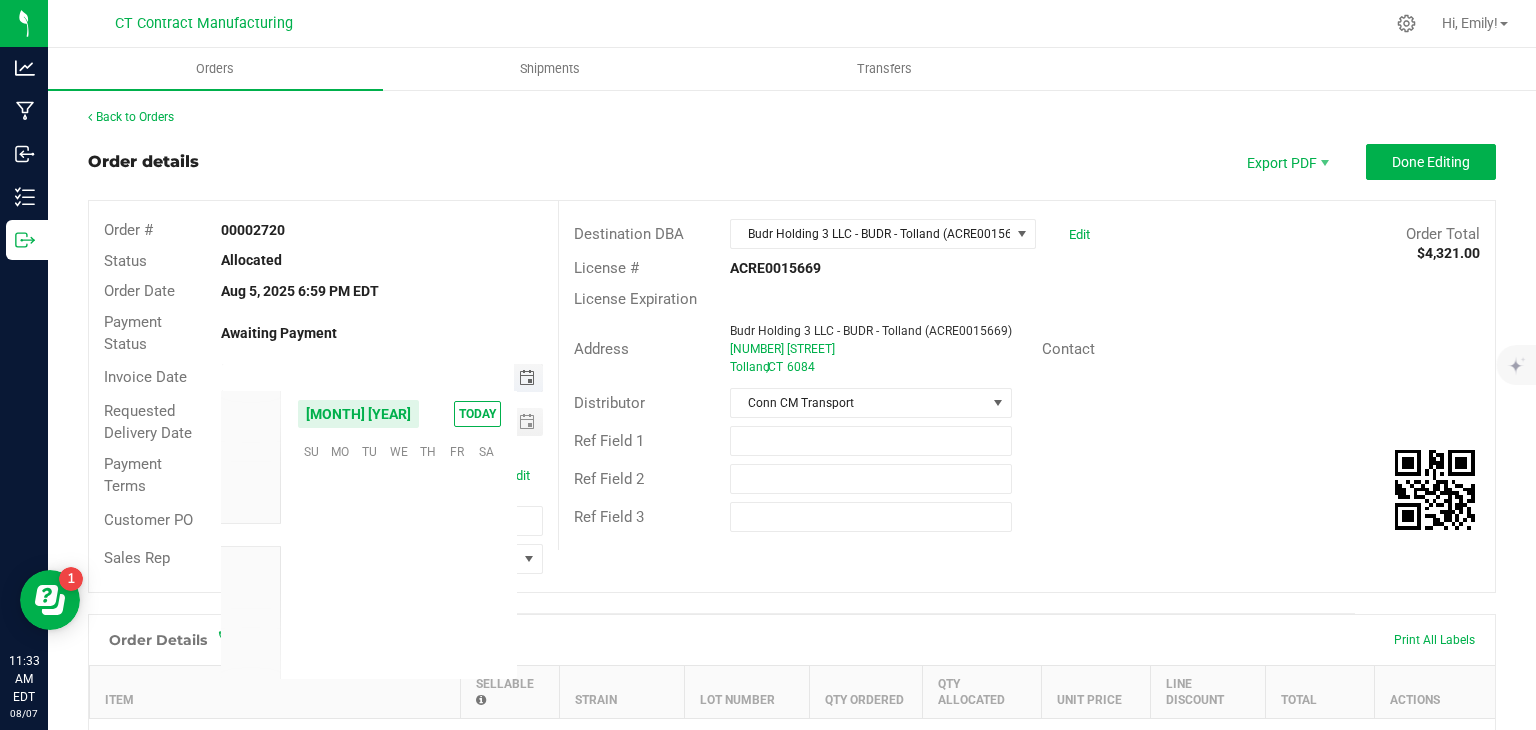 scroll, scrollTop: 36168, scrollLeft: 0, axis: vertical 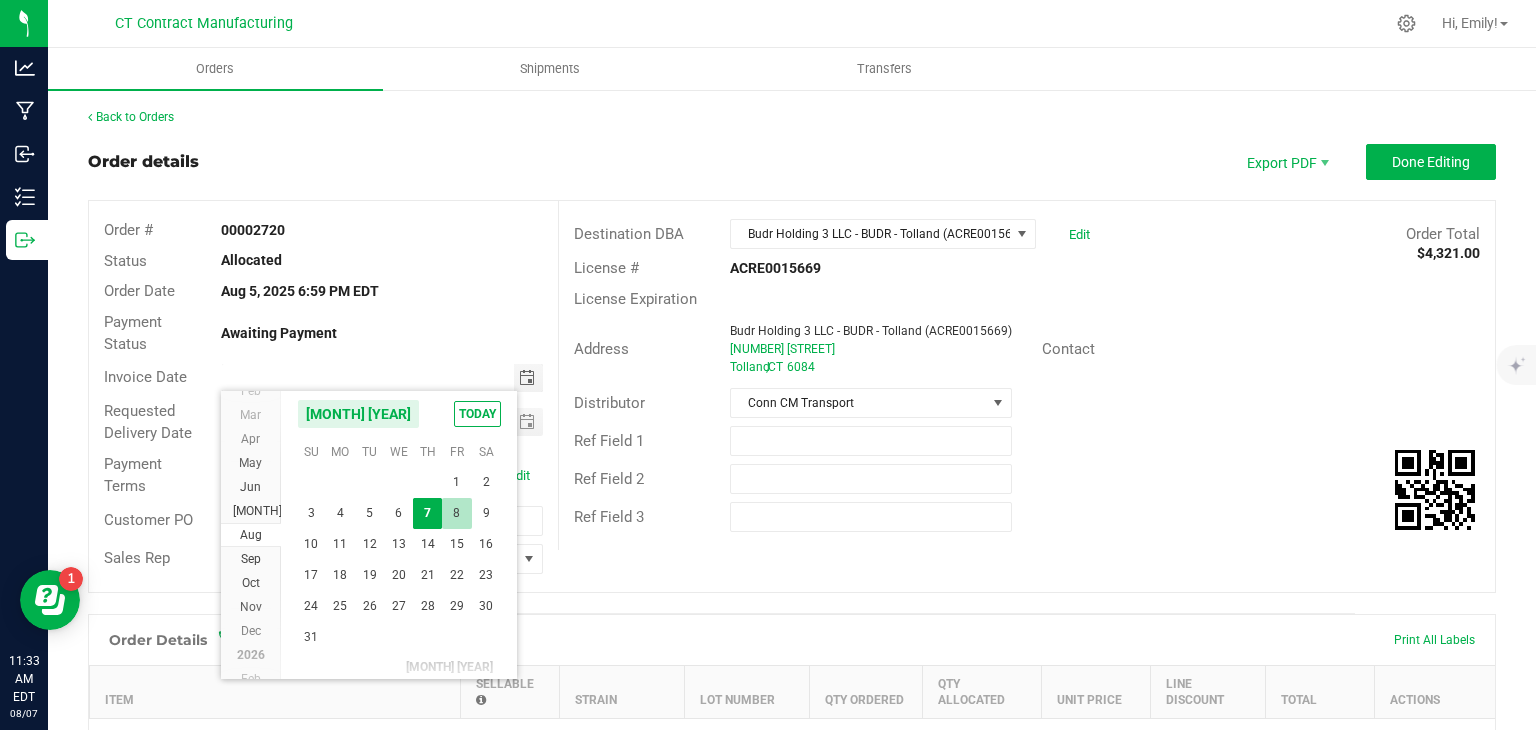 click on "8" at bounding box center (456, 513) 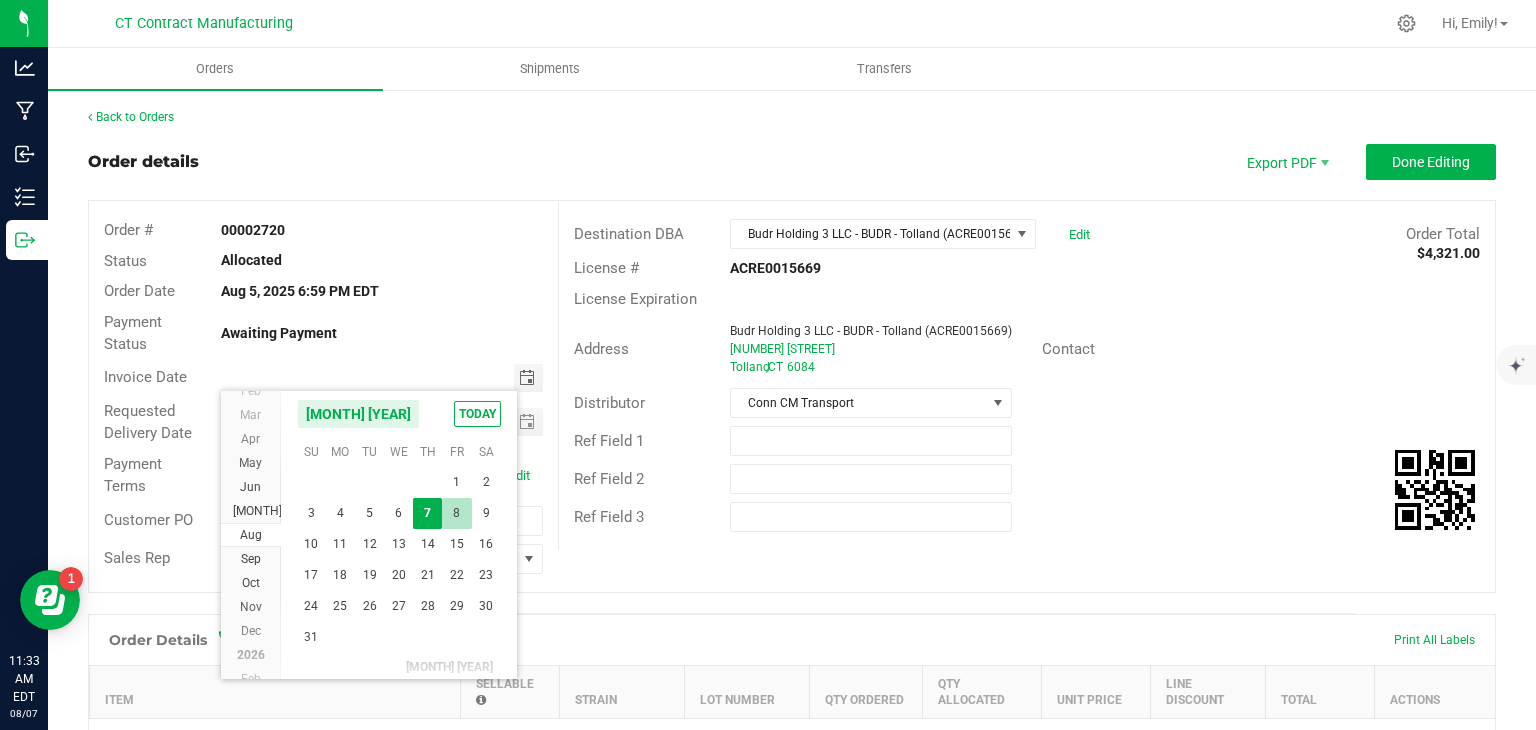type on "08/08/2025" 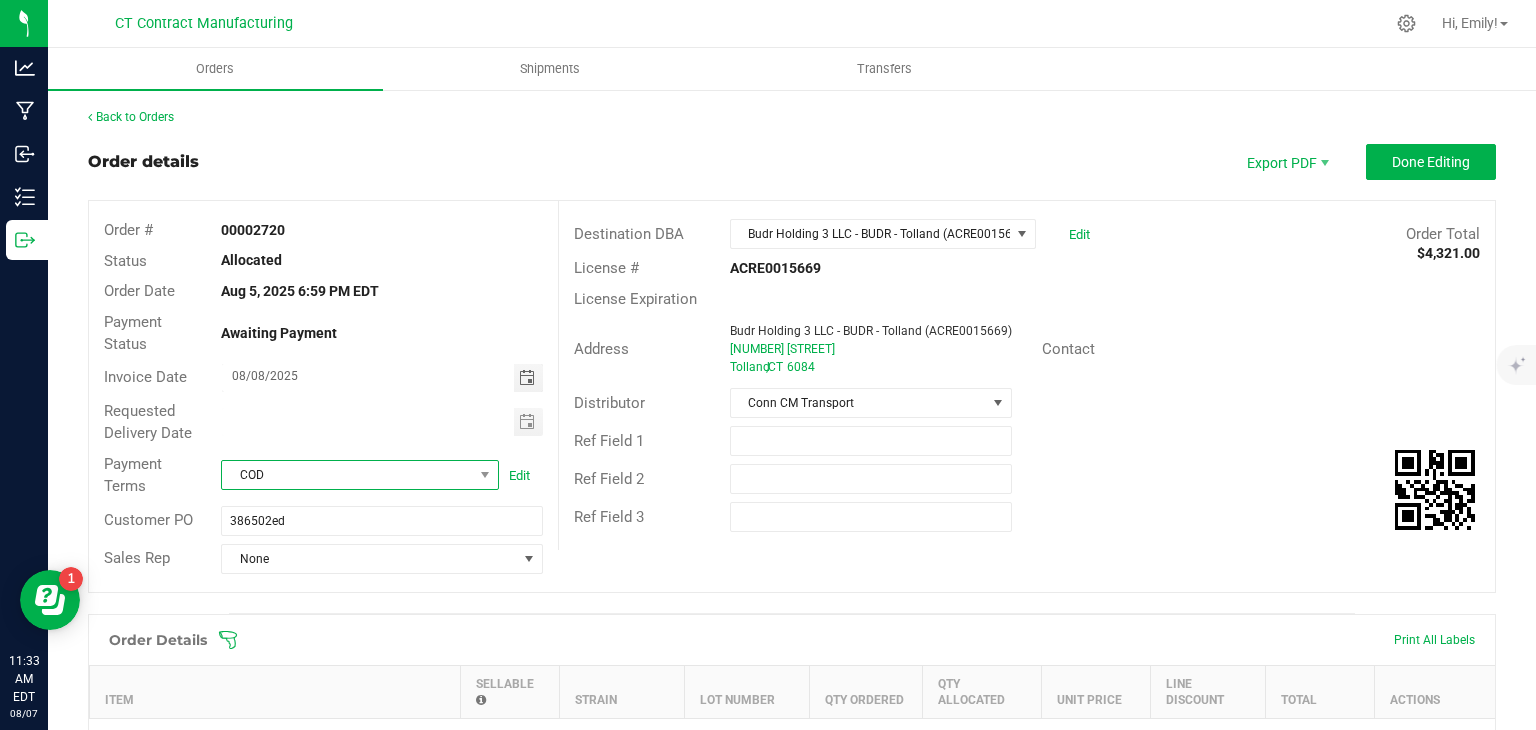 click on "COD" at bounding box center [347, 475] 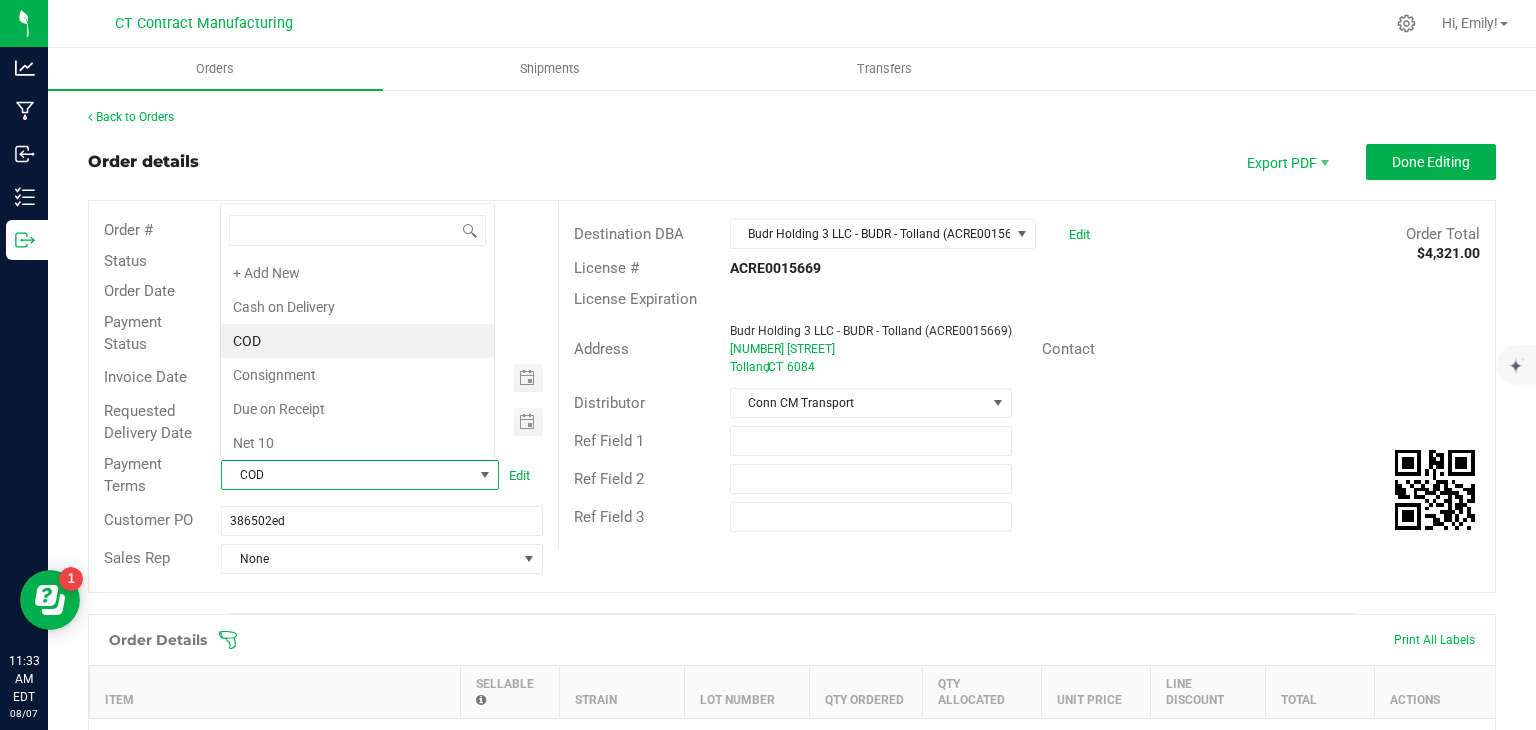scroll, scrollTop: 0, scrollLeft: 0, axis: both 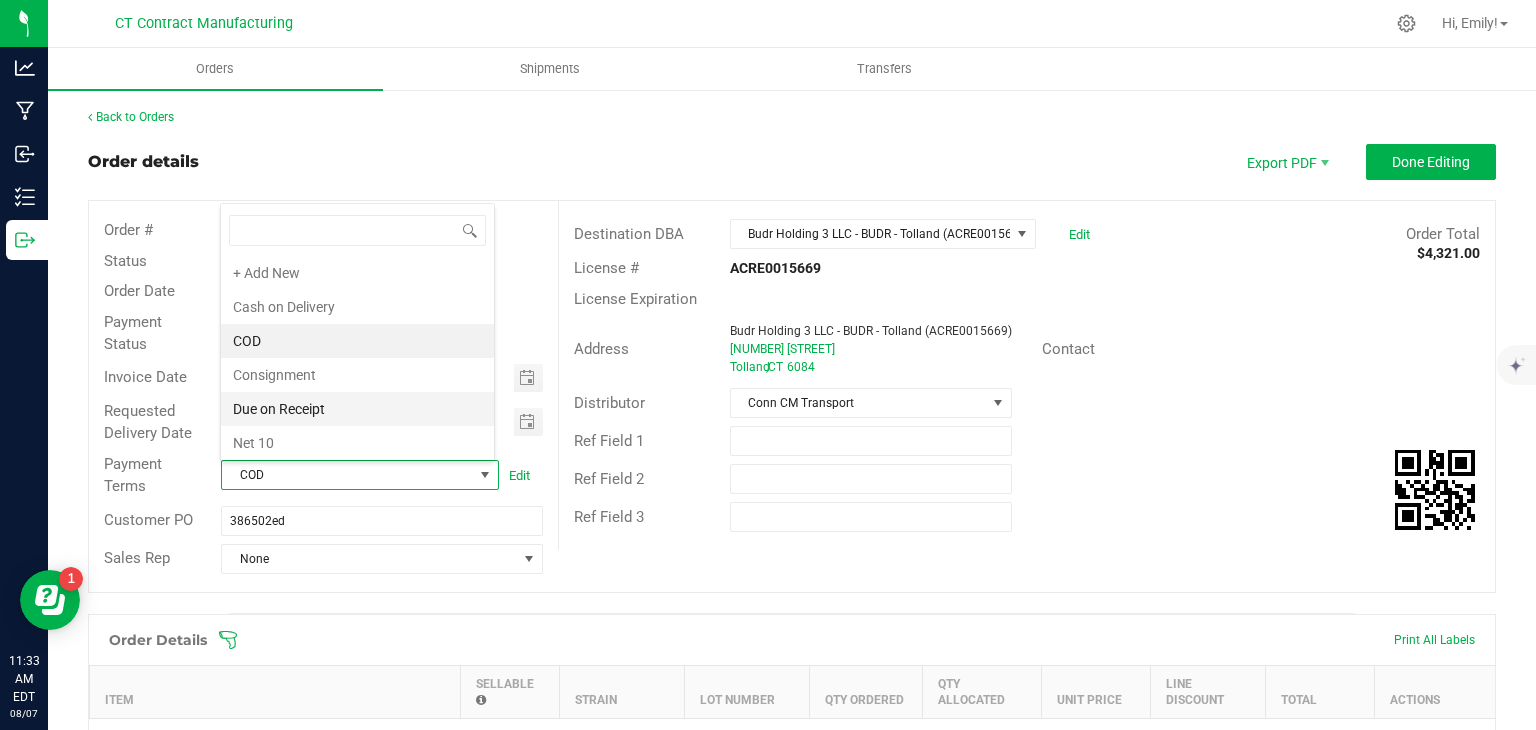 click on "Due on Receipt" at bounding box center (357, 409) 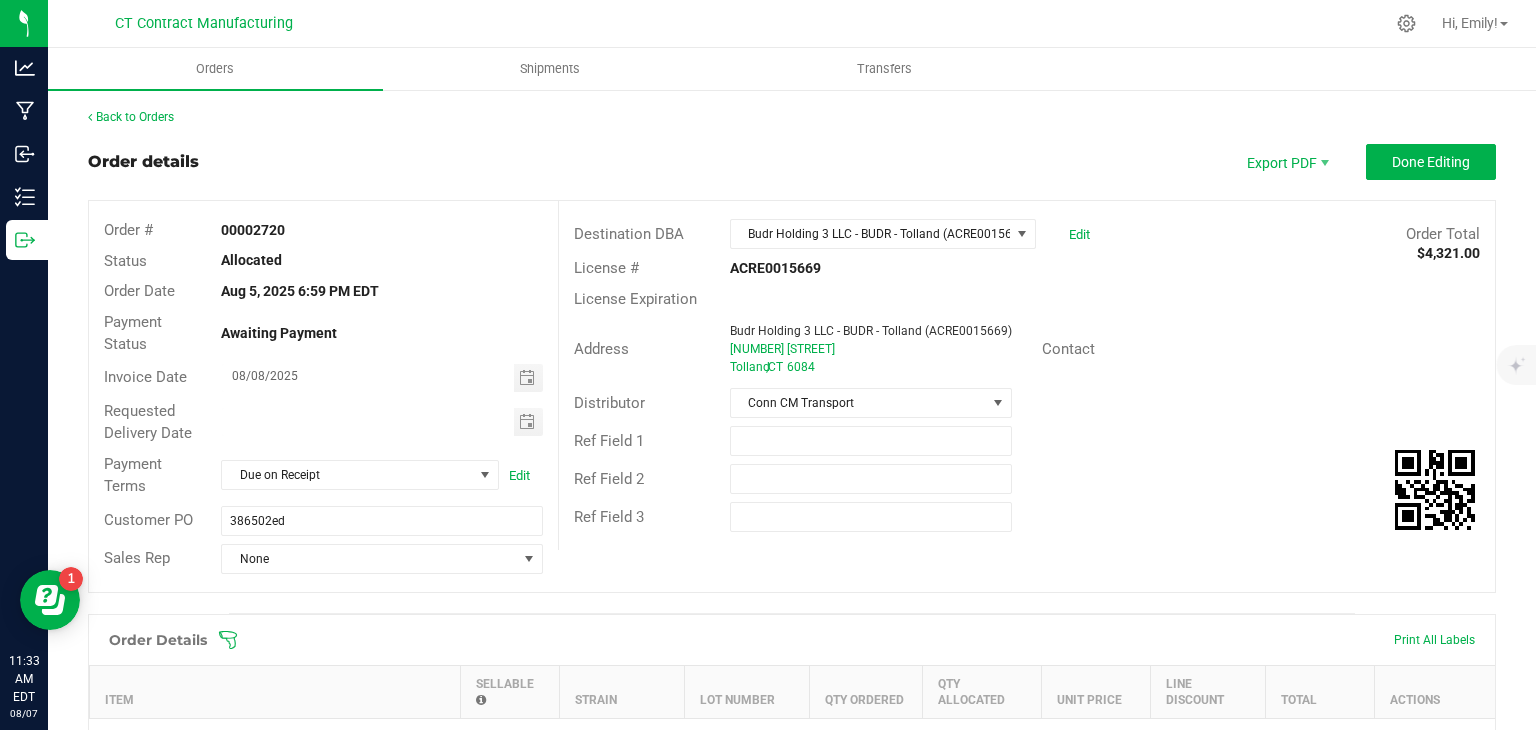 click on "Order details   Export PDF   Done Editing   Order #   00002720   Status   Allocated   Order Date   [MONTH] [DAY], [YEAR] [TIME] [TIMEZONE]   Payment Status   Awaiting Payment   Invoice Date  [DATE]  Requested Delivery Date   Payment Terms  Due on Receipt  Edit   Customer PO  386502ed  Sales Rep  None  Destination DBA  Budr Holding 3 LLC - BUDR - Tolland (ACRE0015669)  Edit   Order Total   $4,321.00   License #   ACRE0015669   License Expiration   Address  Budr Holding 3 LLC - BUDR - Tolland (ACRE0015669) [NUMBER] [STREET] [CITY]  ,  [STATE] [POSTAL_CODE]  Contact   Distributor  Conn CM Transport  Ref Field 1   Ref Field 2   Ref Field 3" at bounding box center [792, 378] 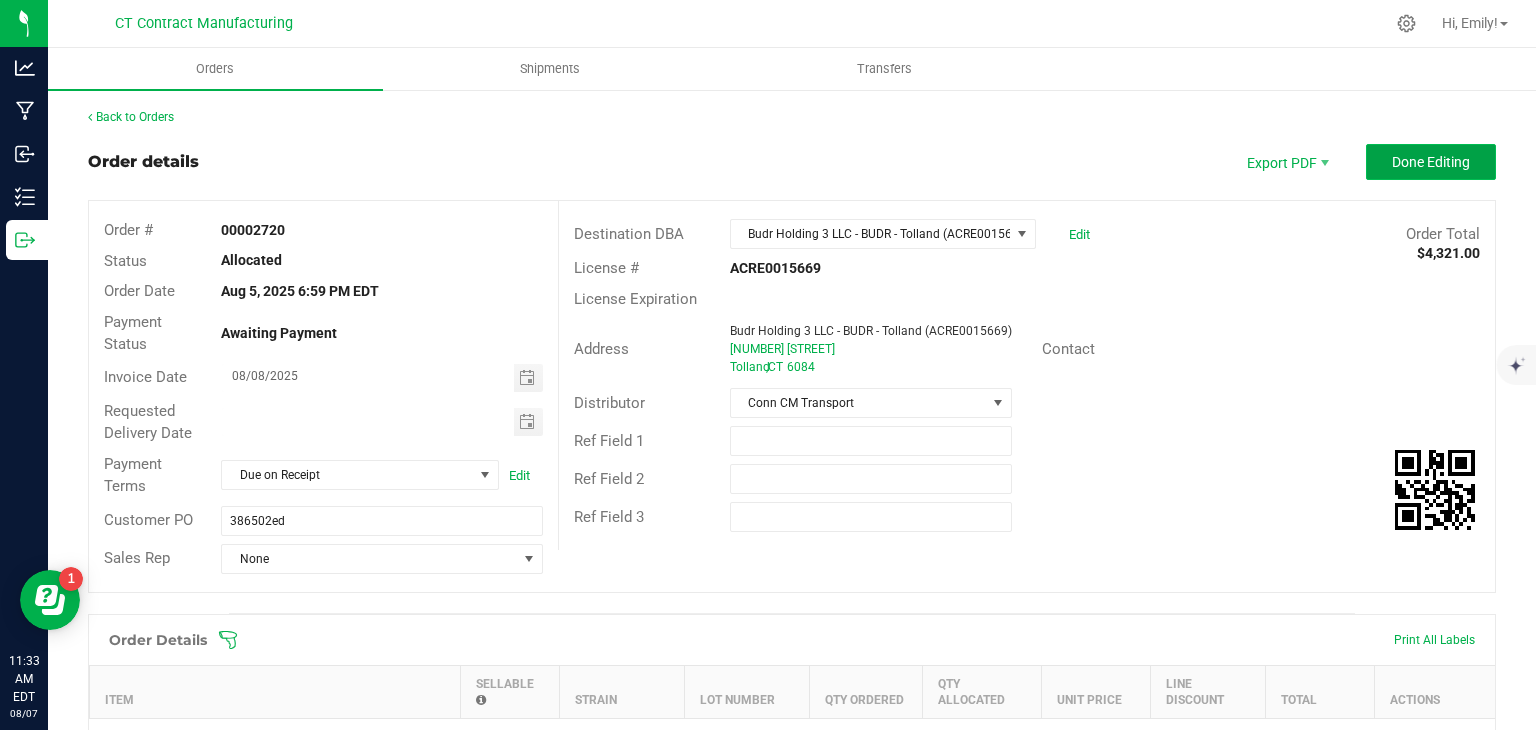 click on "Done Editing" at bounding box center [1431, 162] 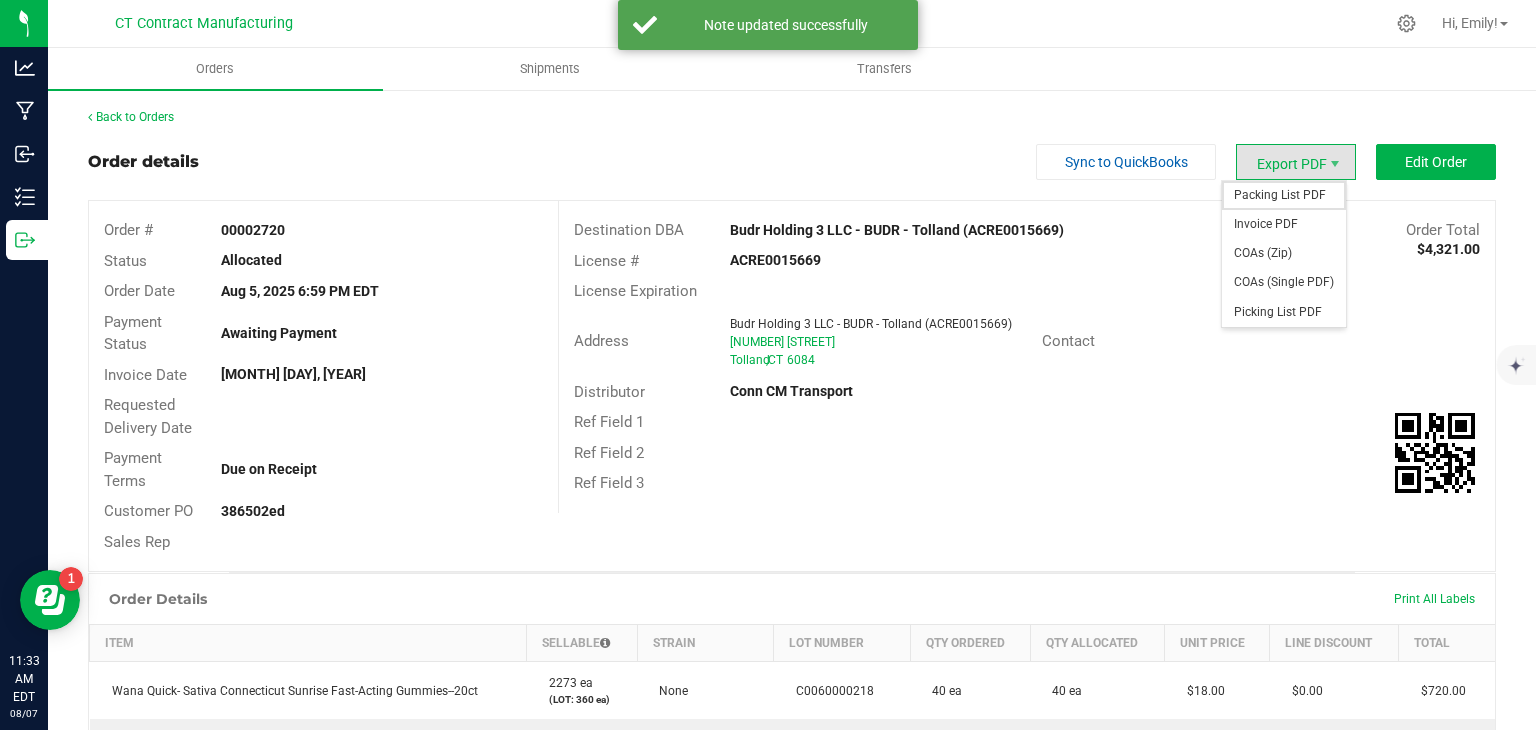 click on "Packing List PDF" at bounding box center (1284, 195) 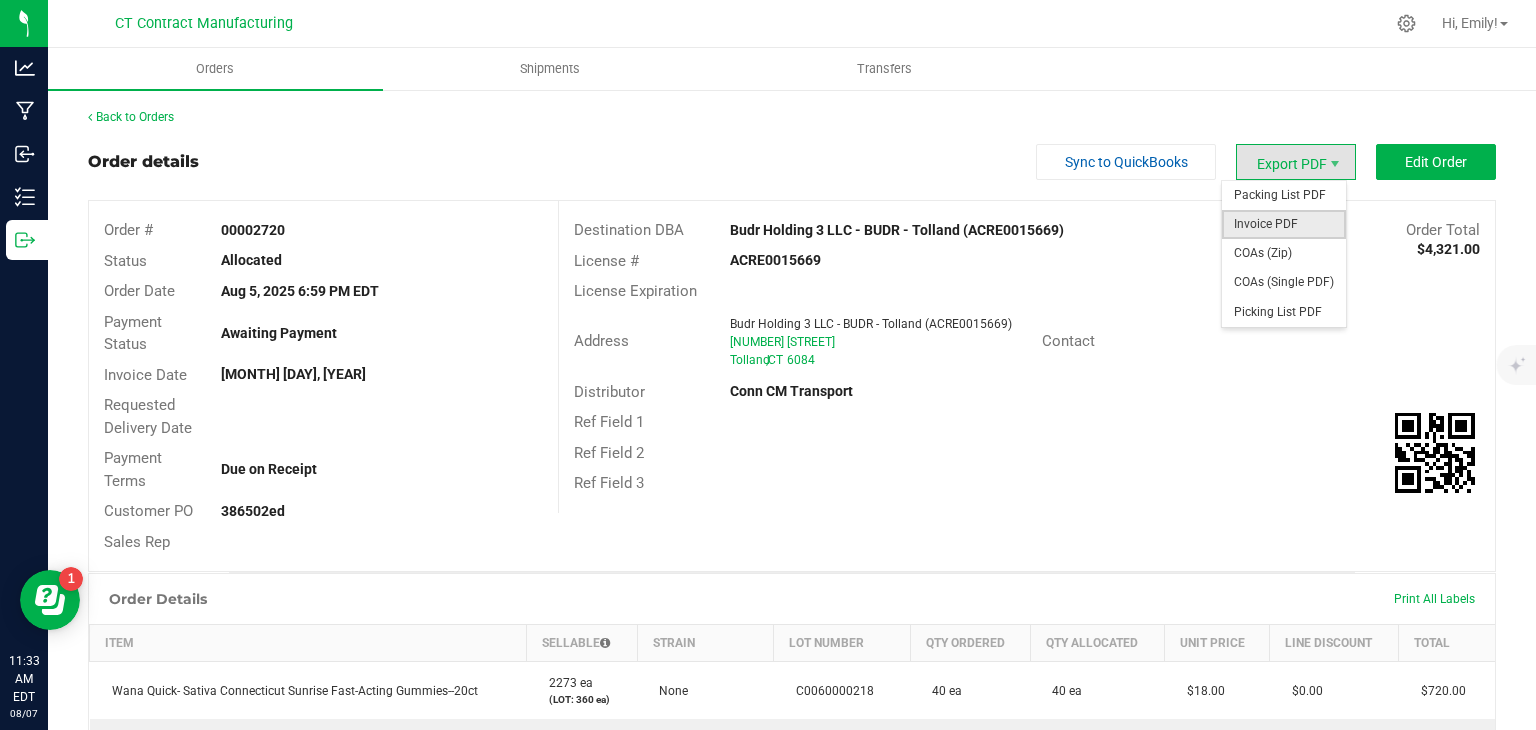 click on "Invoice PDF" at bounding box center [1284, 224] 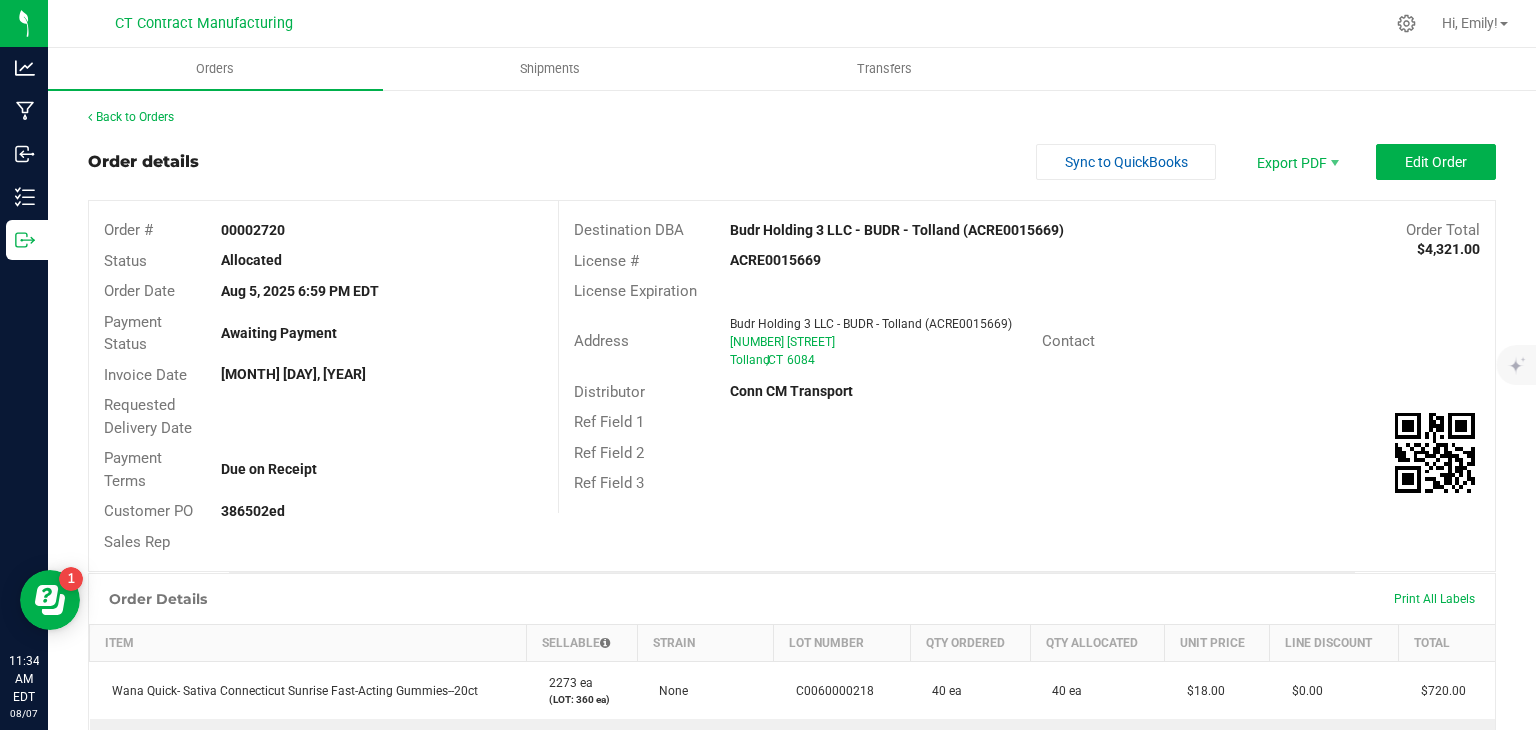 click on "Back to Orders" at bounding box center [792, 117] 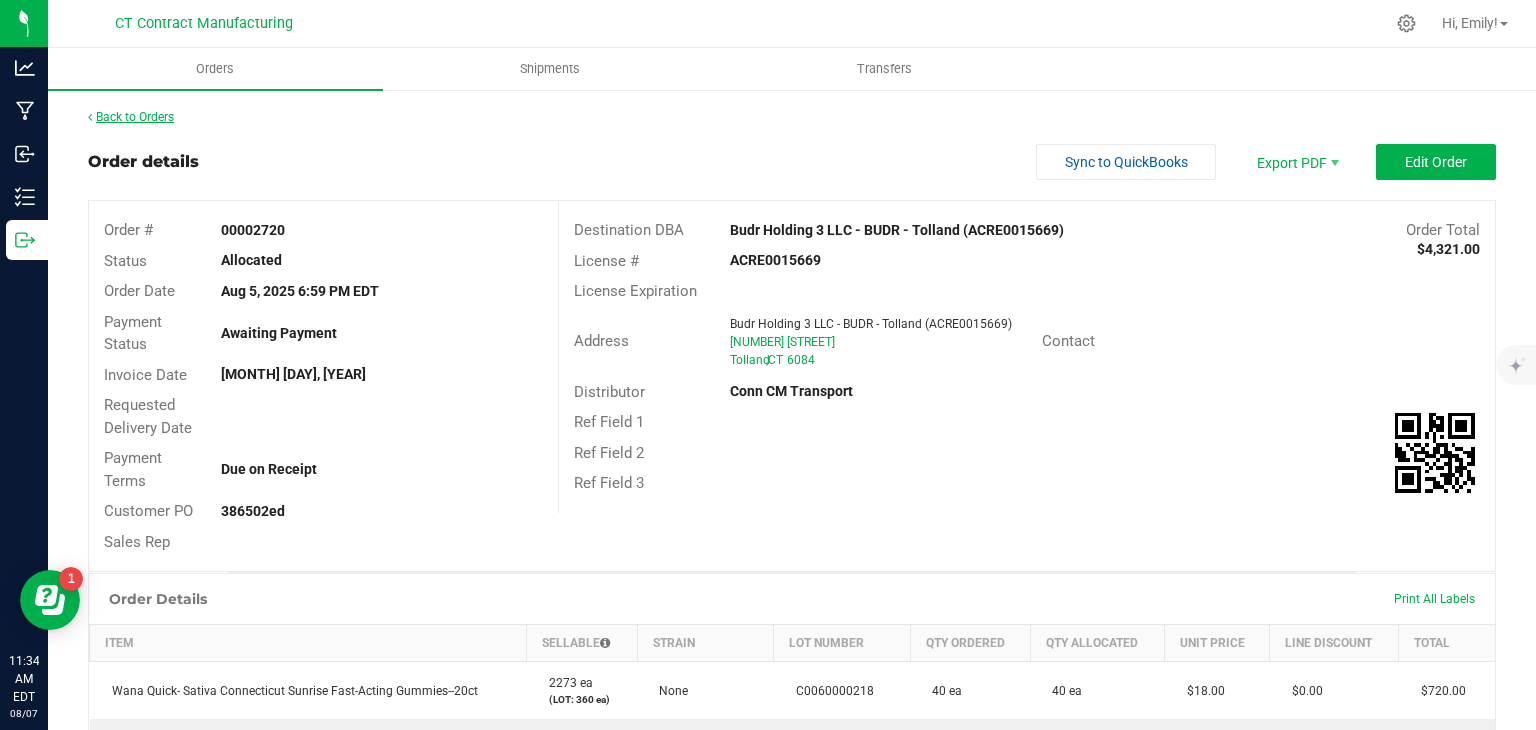 click on "Back to Orders" at bounding box center (131, 117) 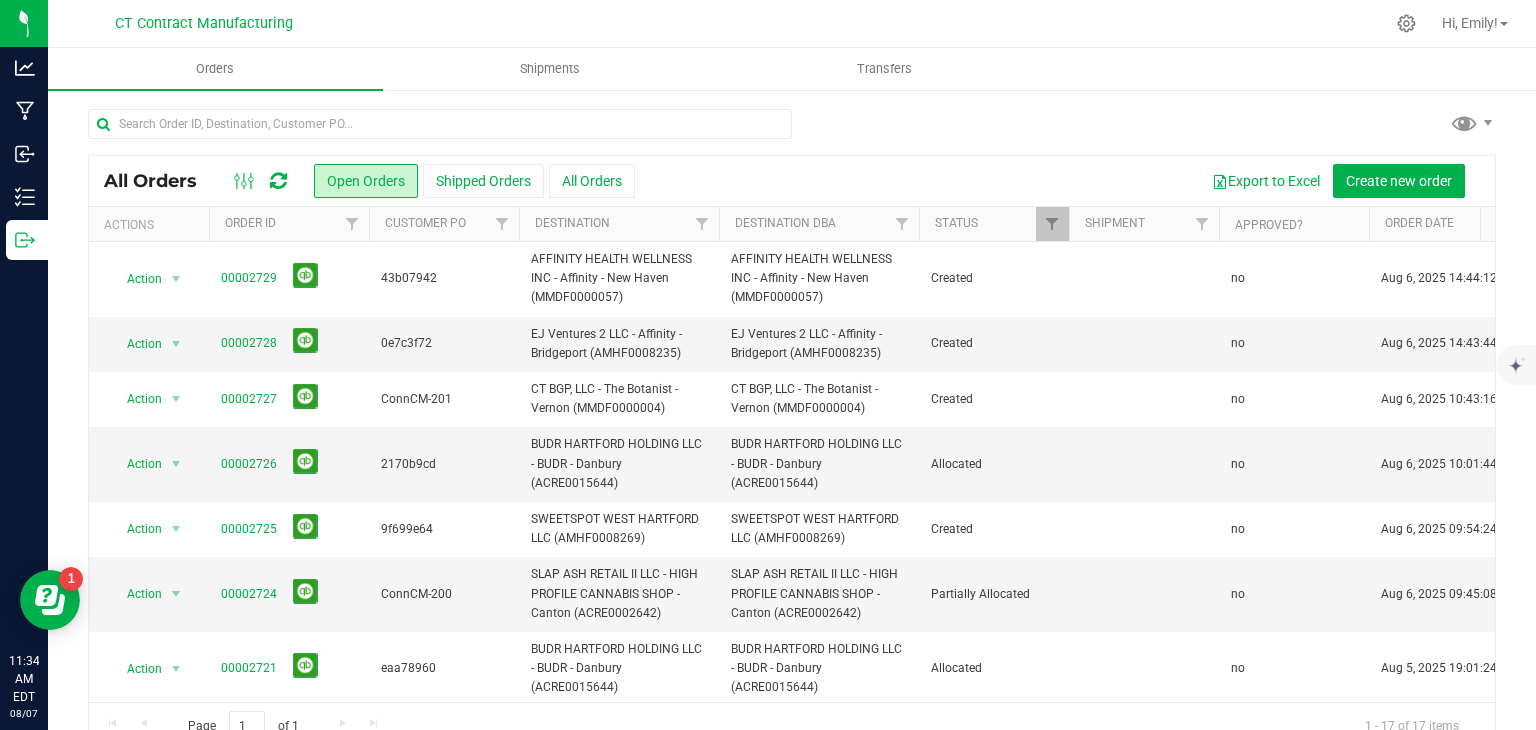 scroll, scrollTop: 300, scrollLeft: 0, axis: vertical 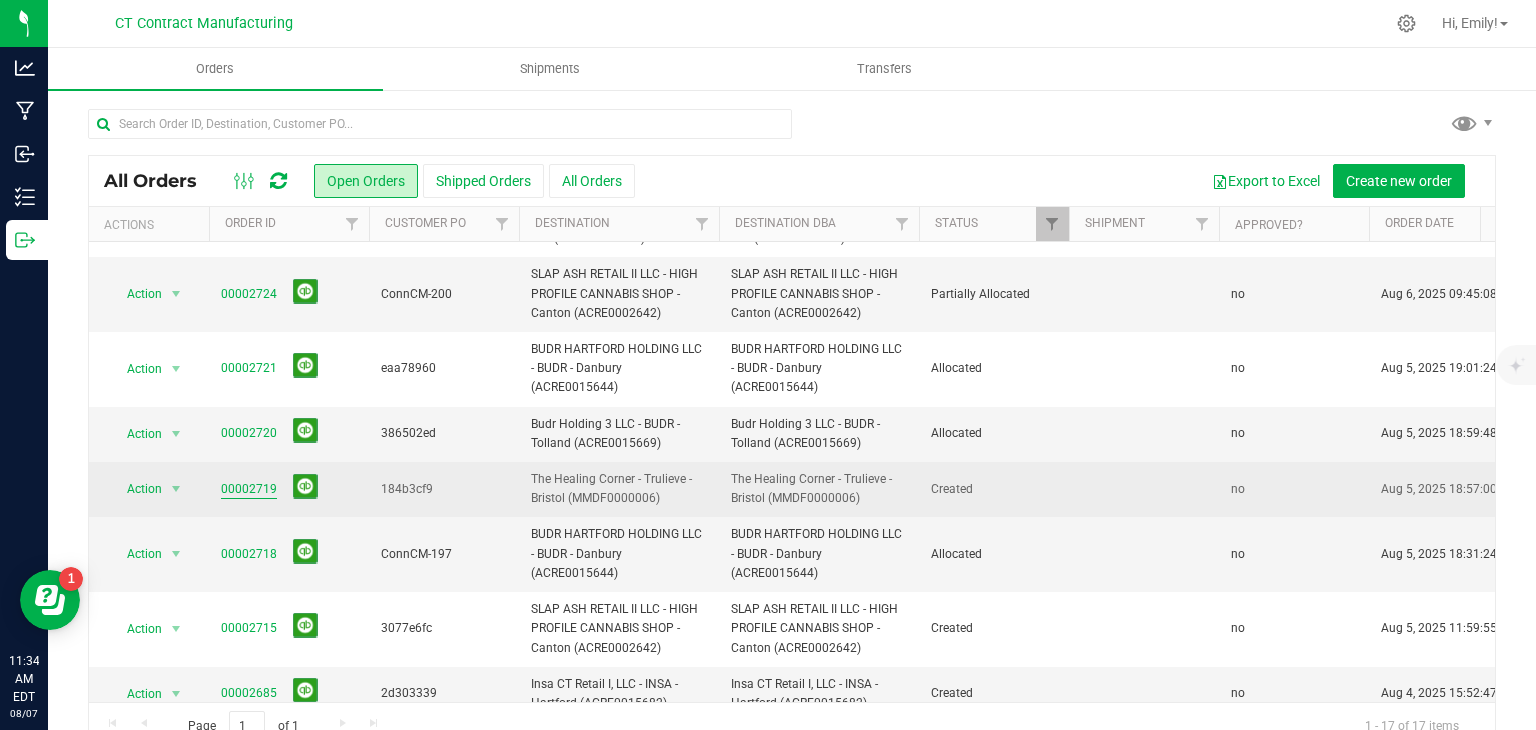 click on "00002719" at bounding box center (249, 489) 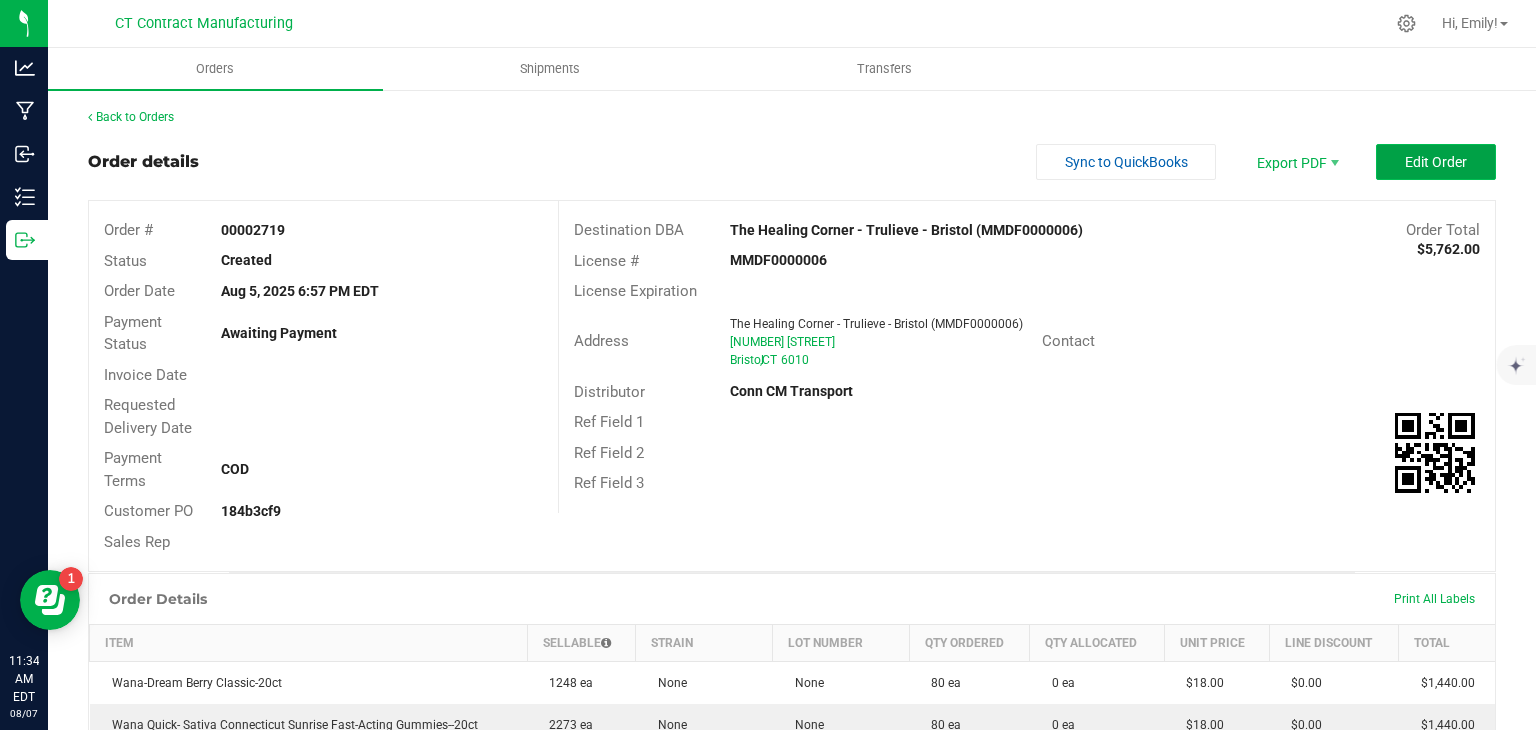 click on "Edit Order" at bounding box center (1436, 162) 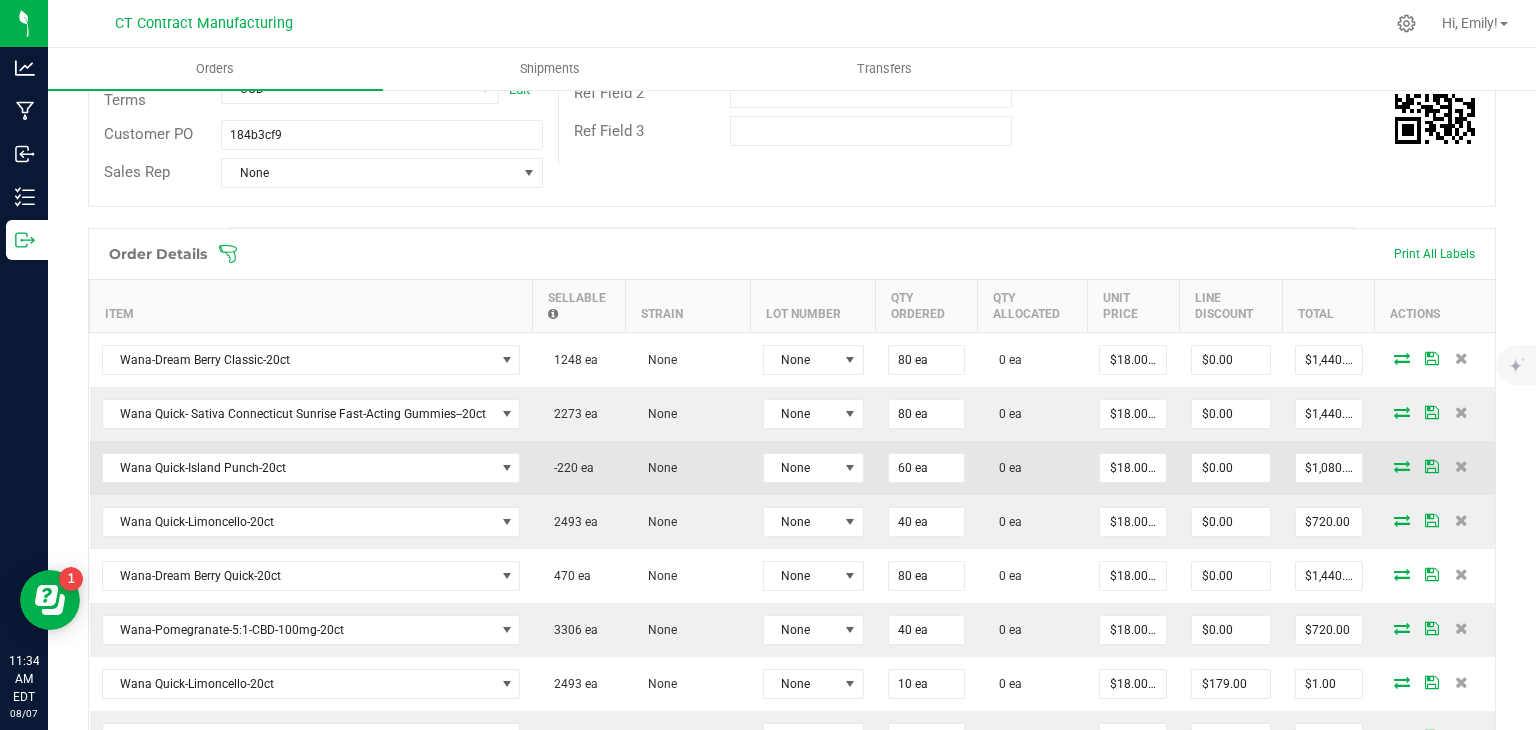 scroll, scrollTop: 500, scrollLeft: 0, axis: vertical 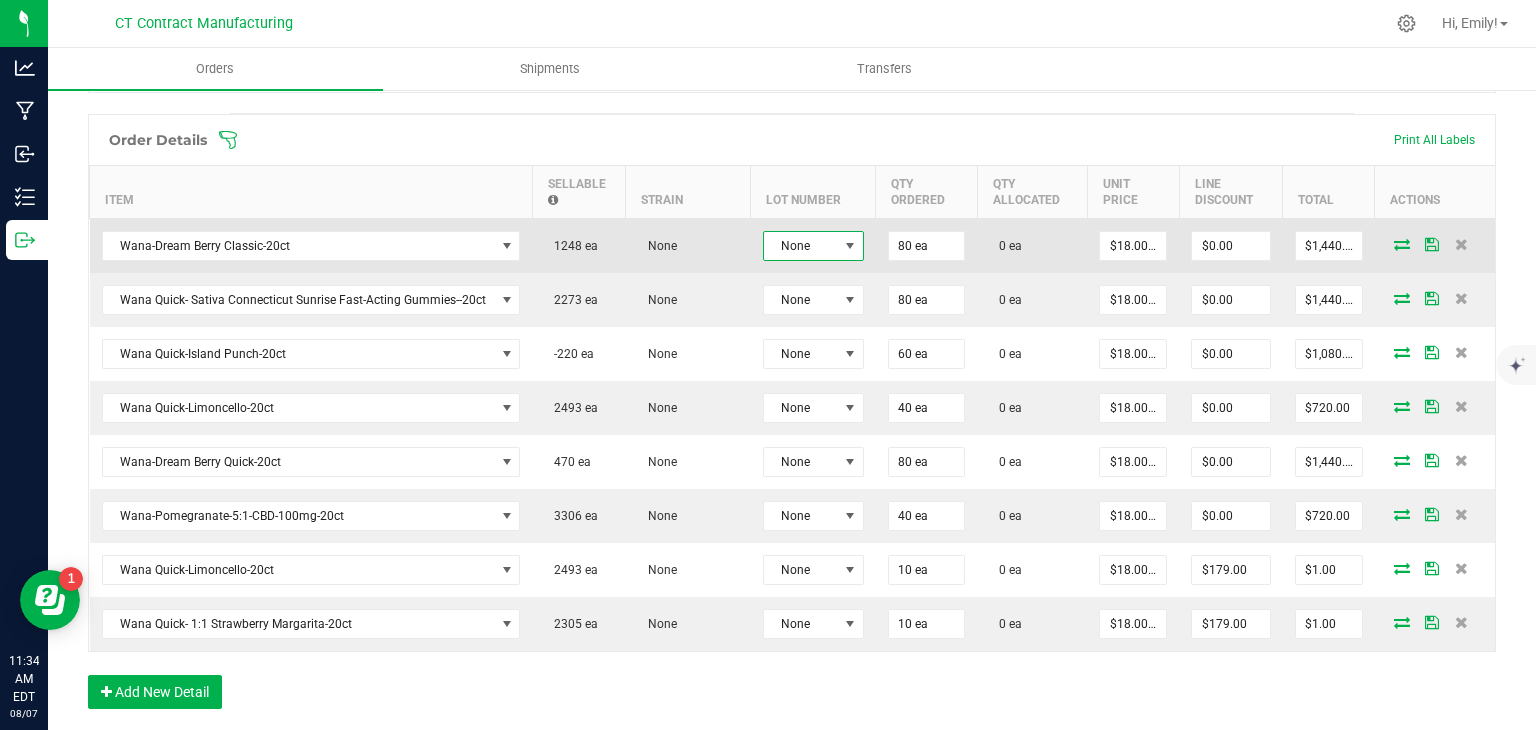 click on "None" at bounding box center (801, 246) 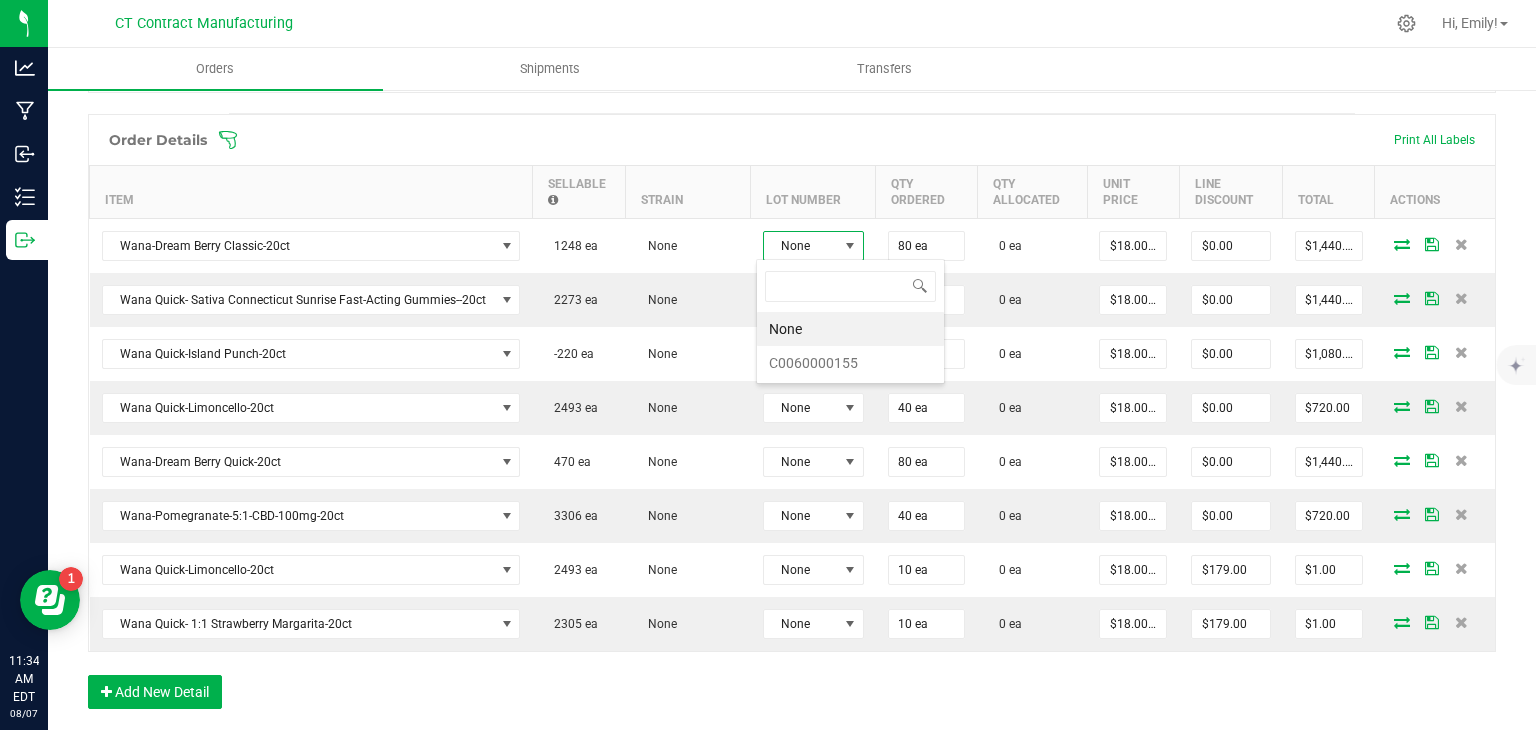 scroll, scrollTop: 99970, scrollLeft: 99899, axis: both 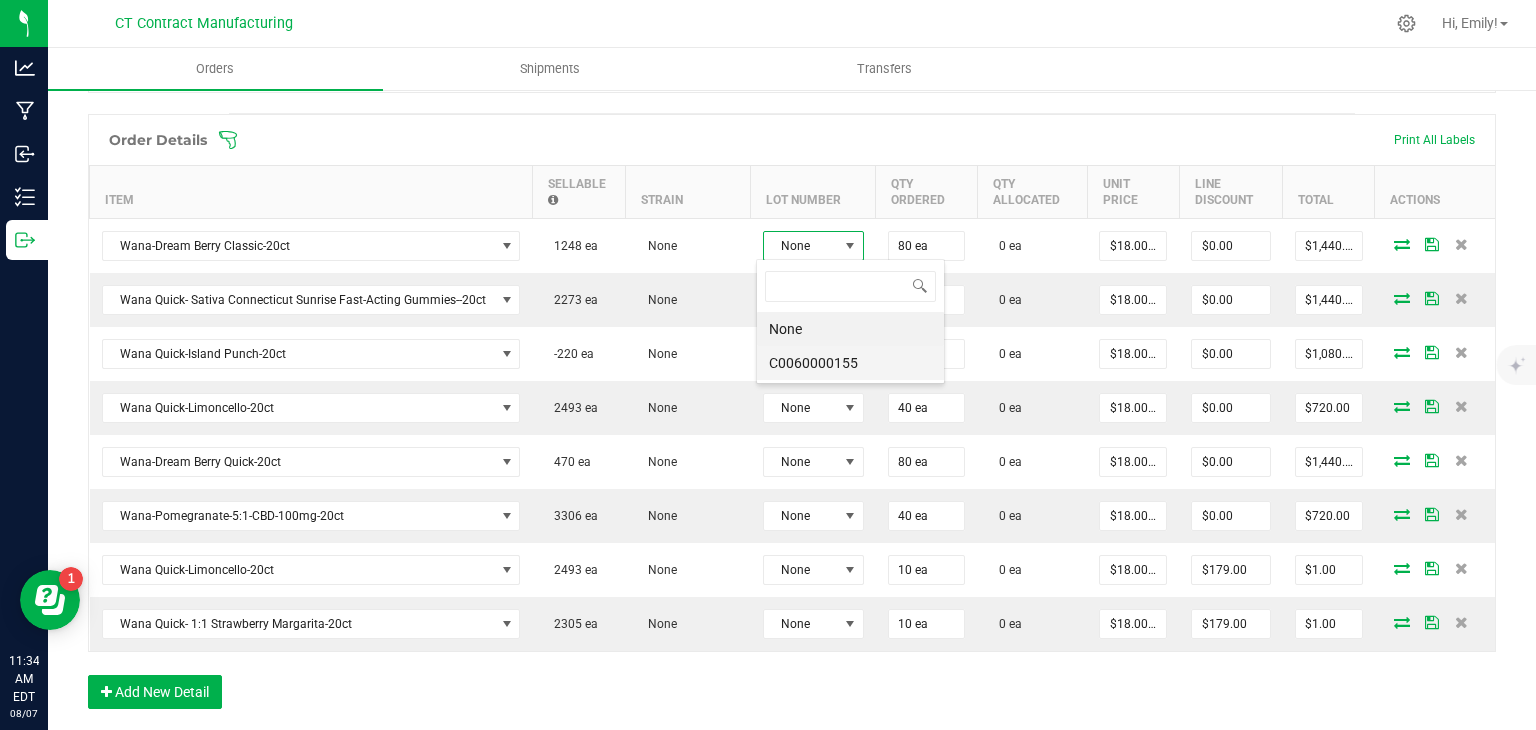 click on "C0060000155" at bounding box center [850, 363] 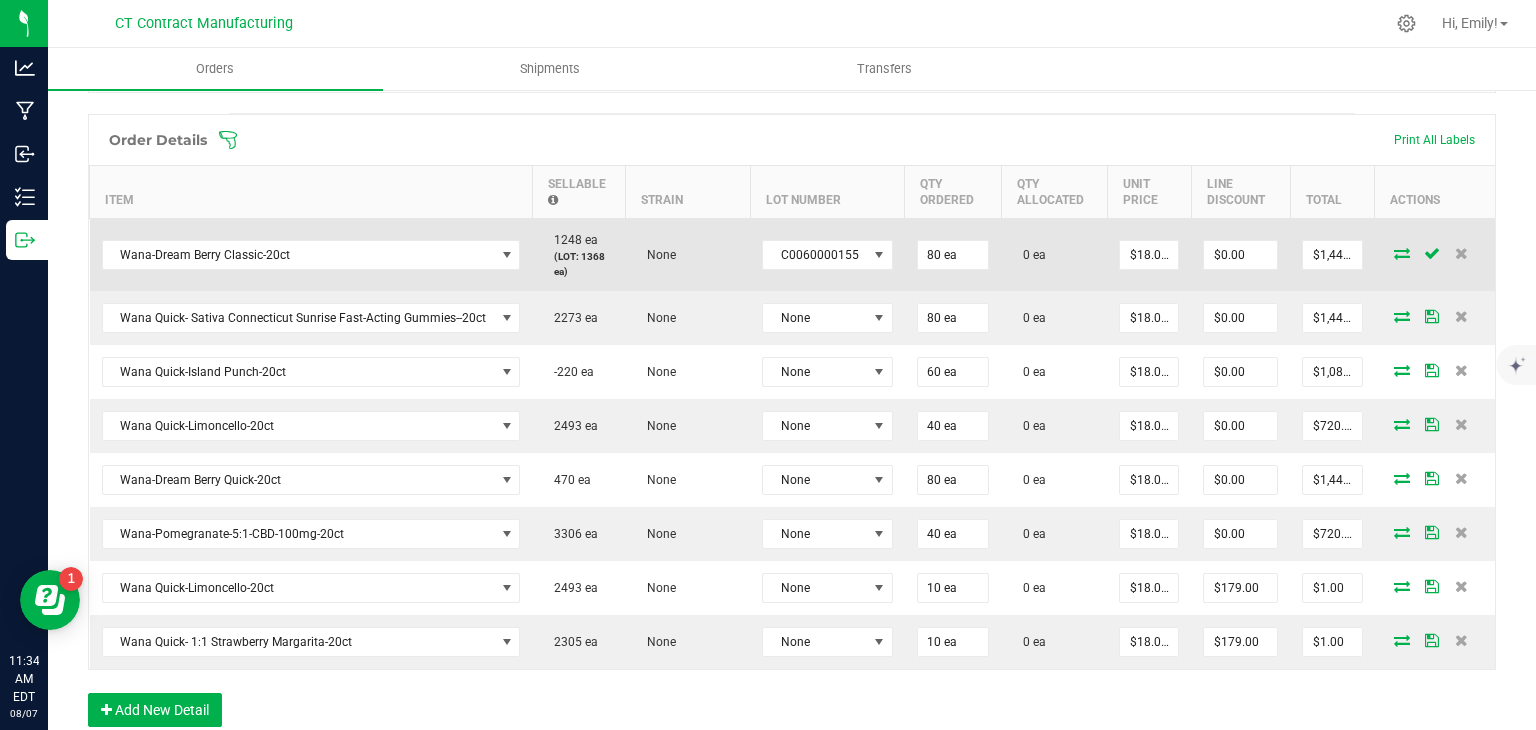 click at bounding box center (1402, 253) 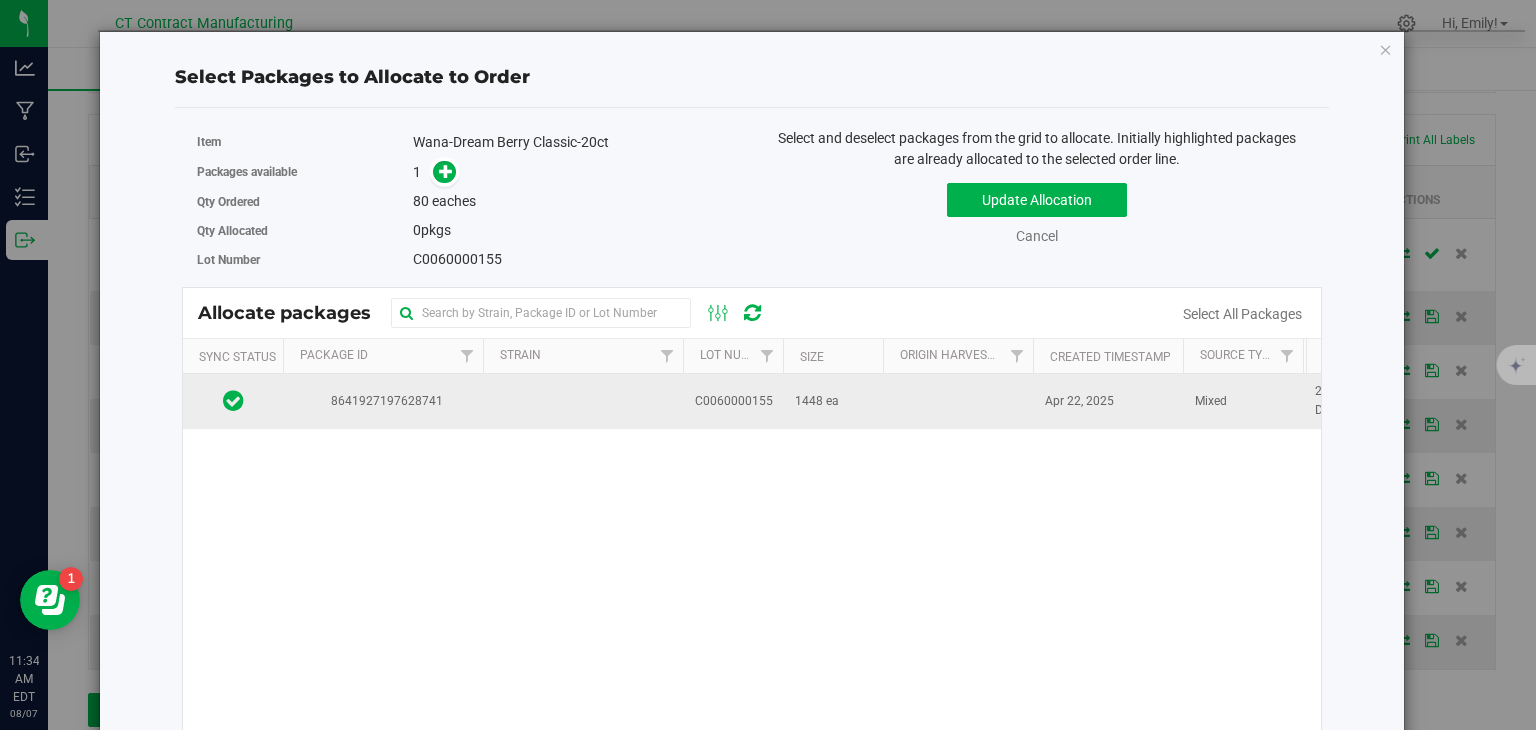 click at bounding box center [958, 401] 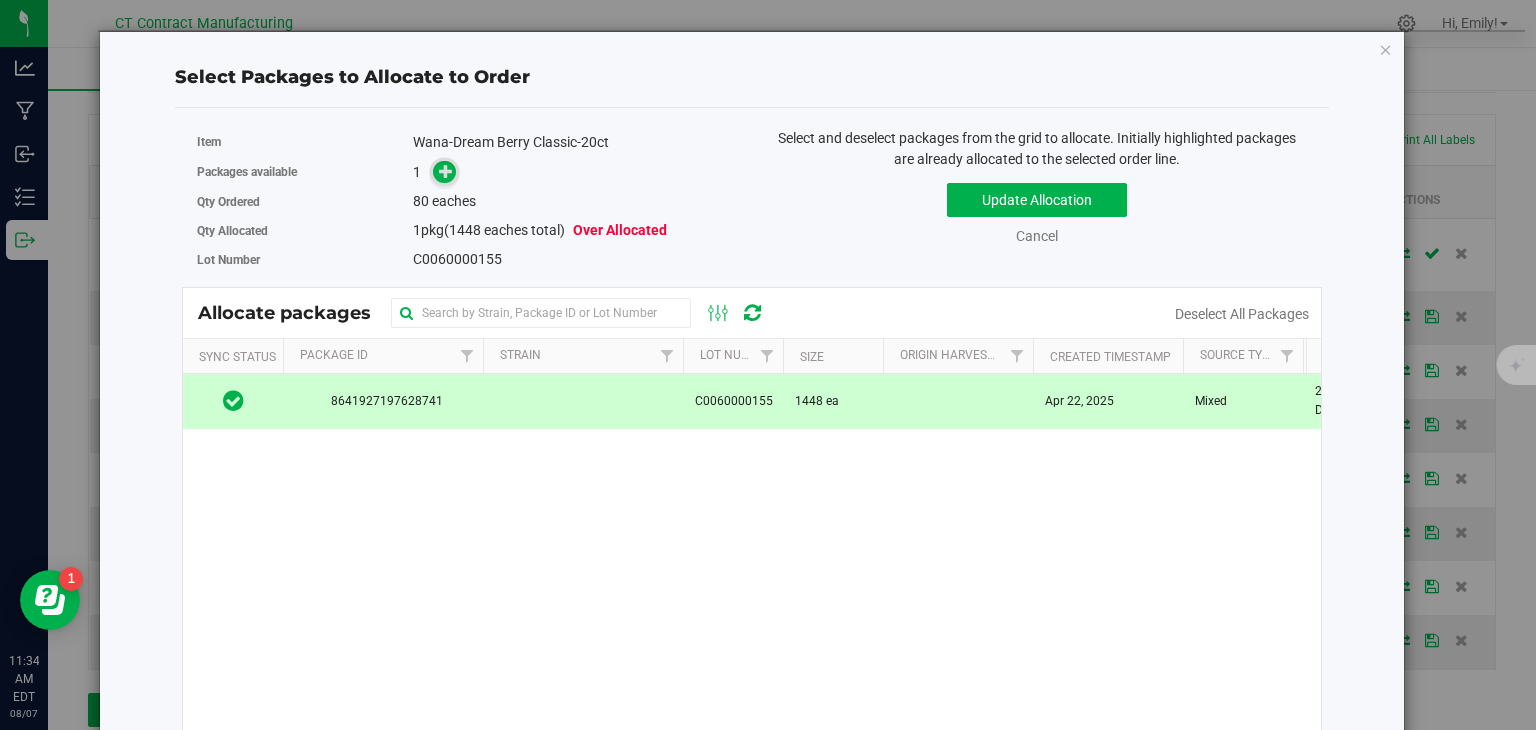 click at bounding box center (446, 171) 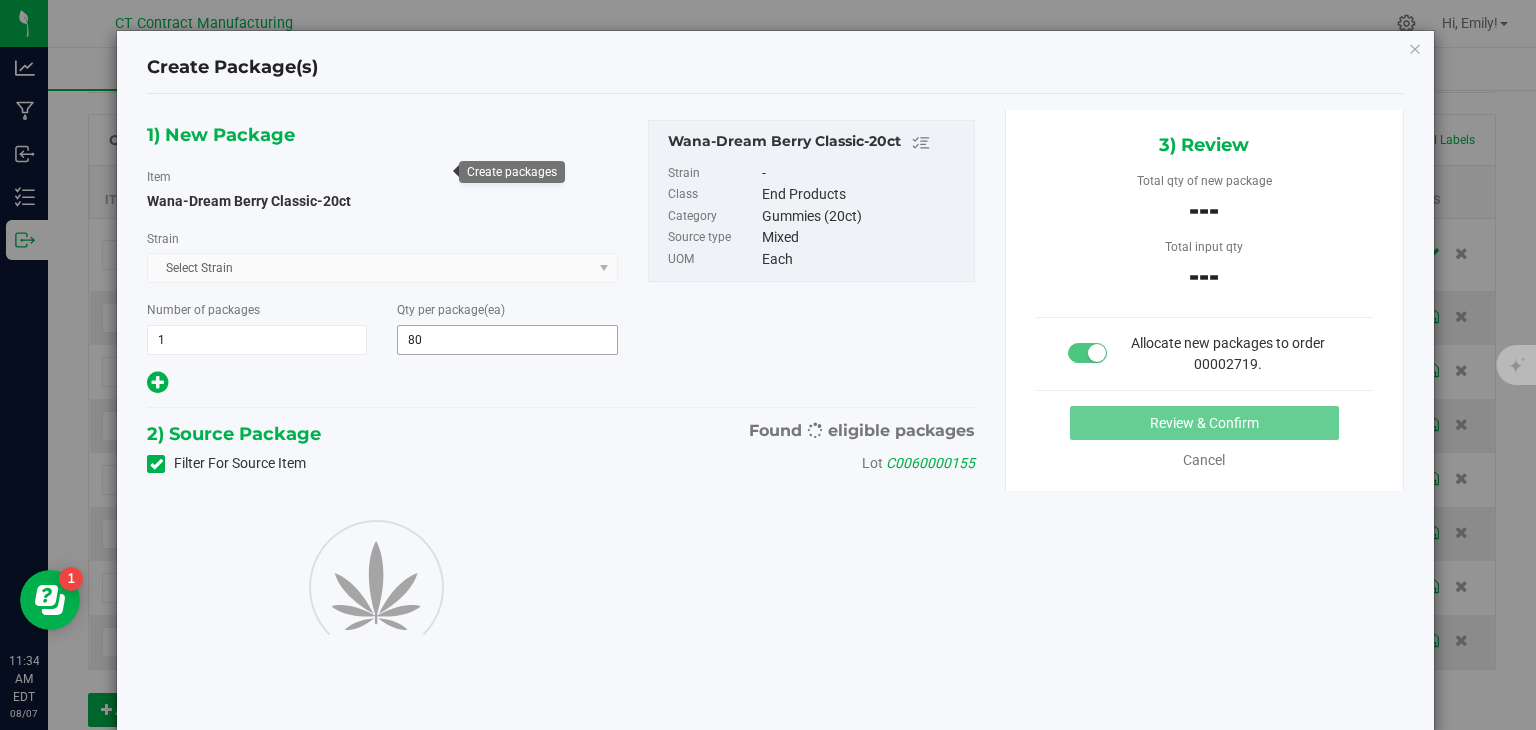 type on "80" 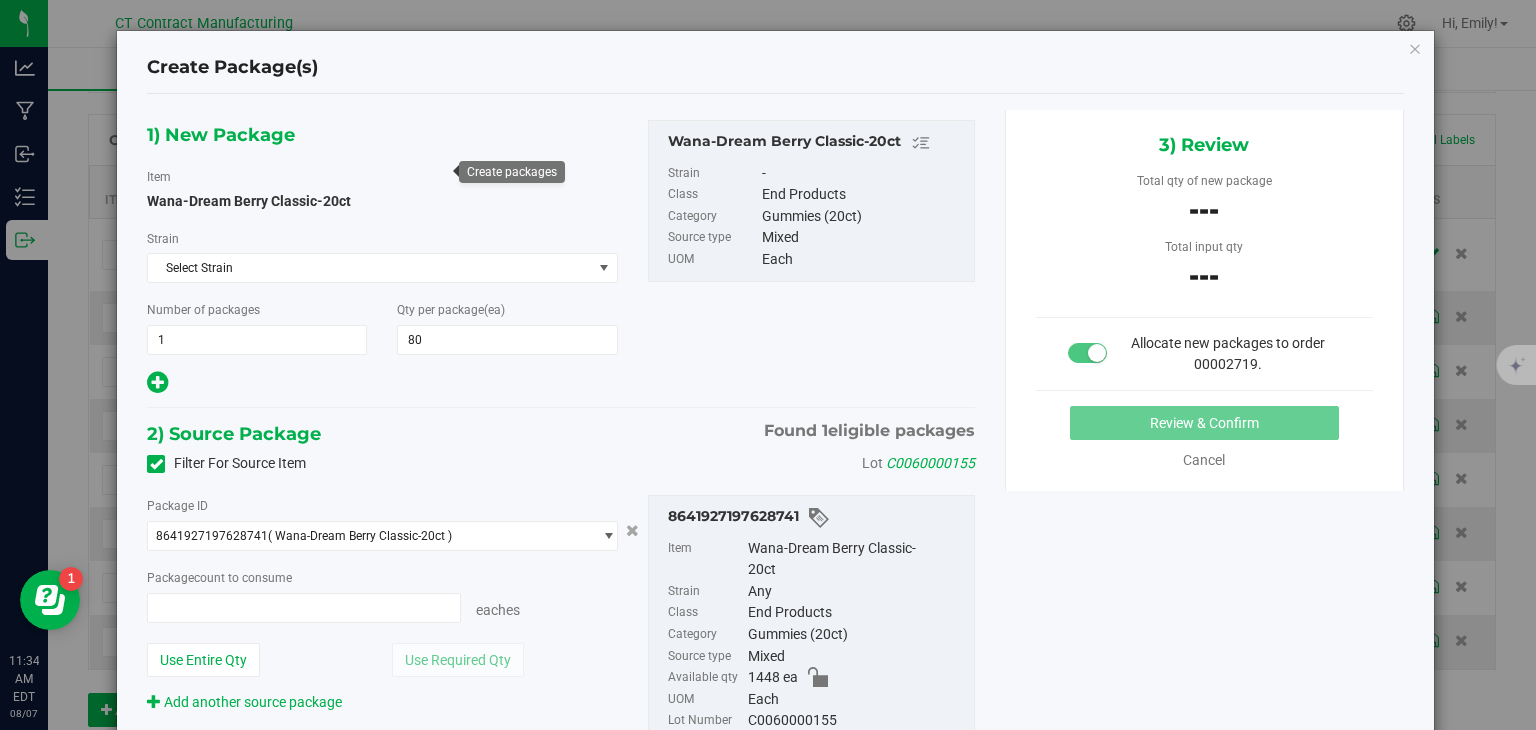 type on "0 ea" 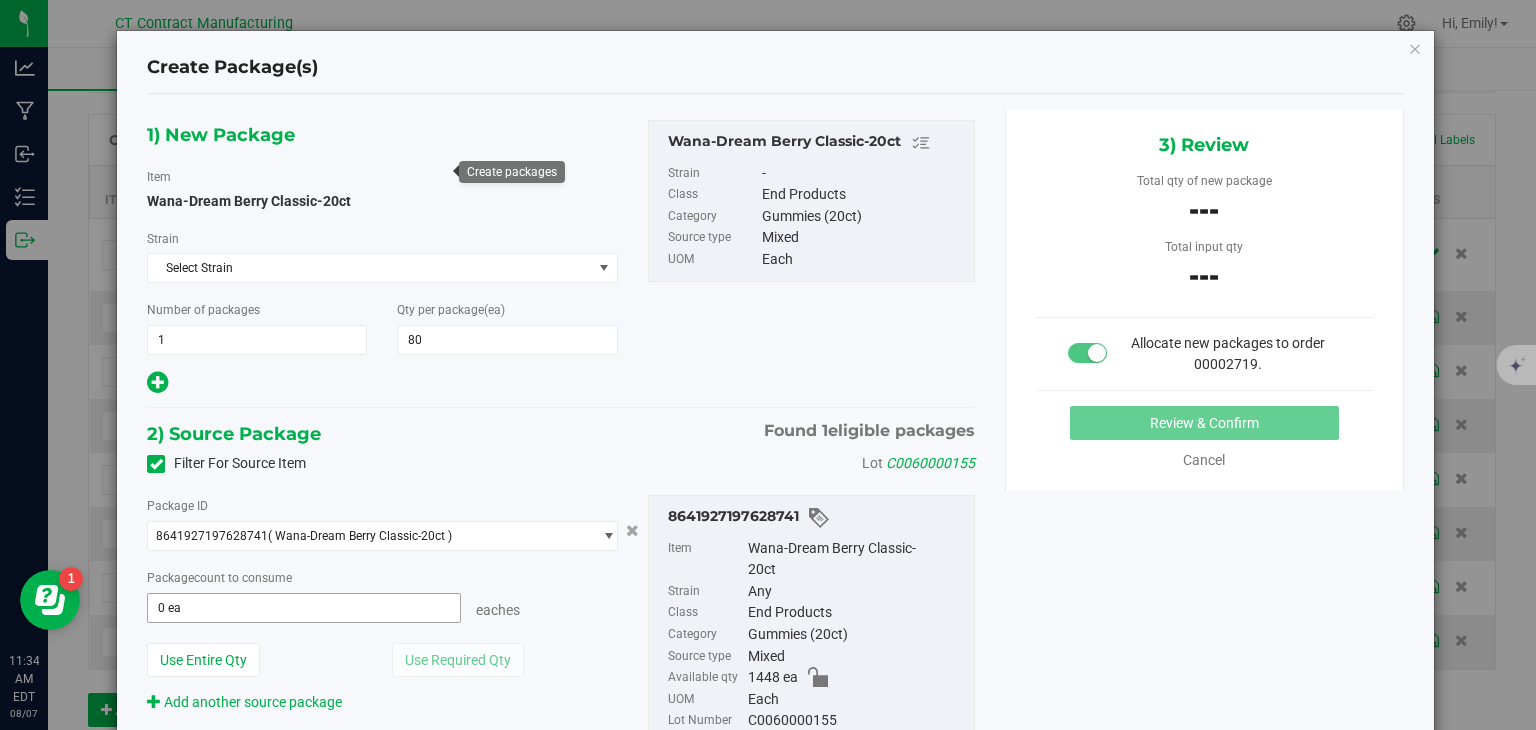 click on "0 ea 0" at bounding box center [303, 608] 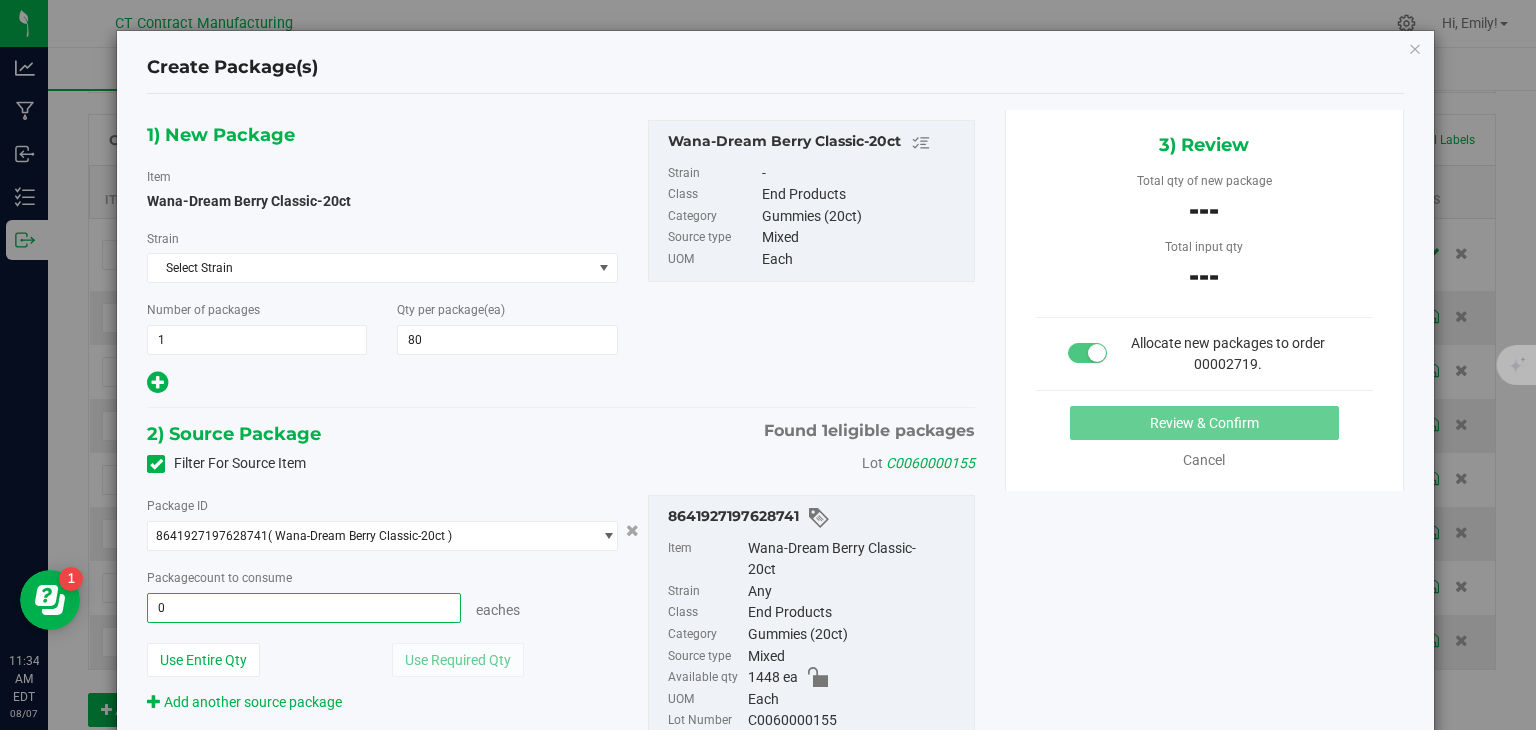 type 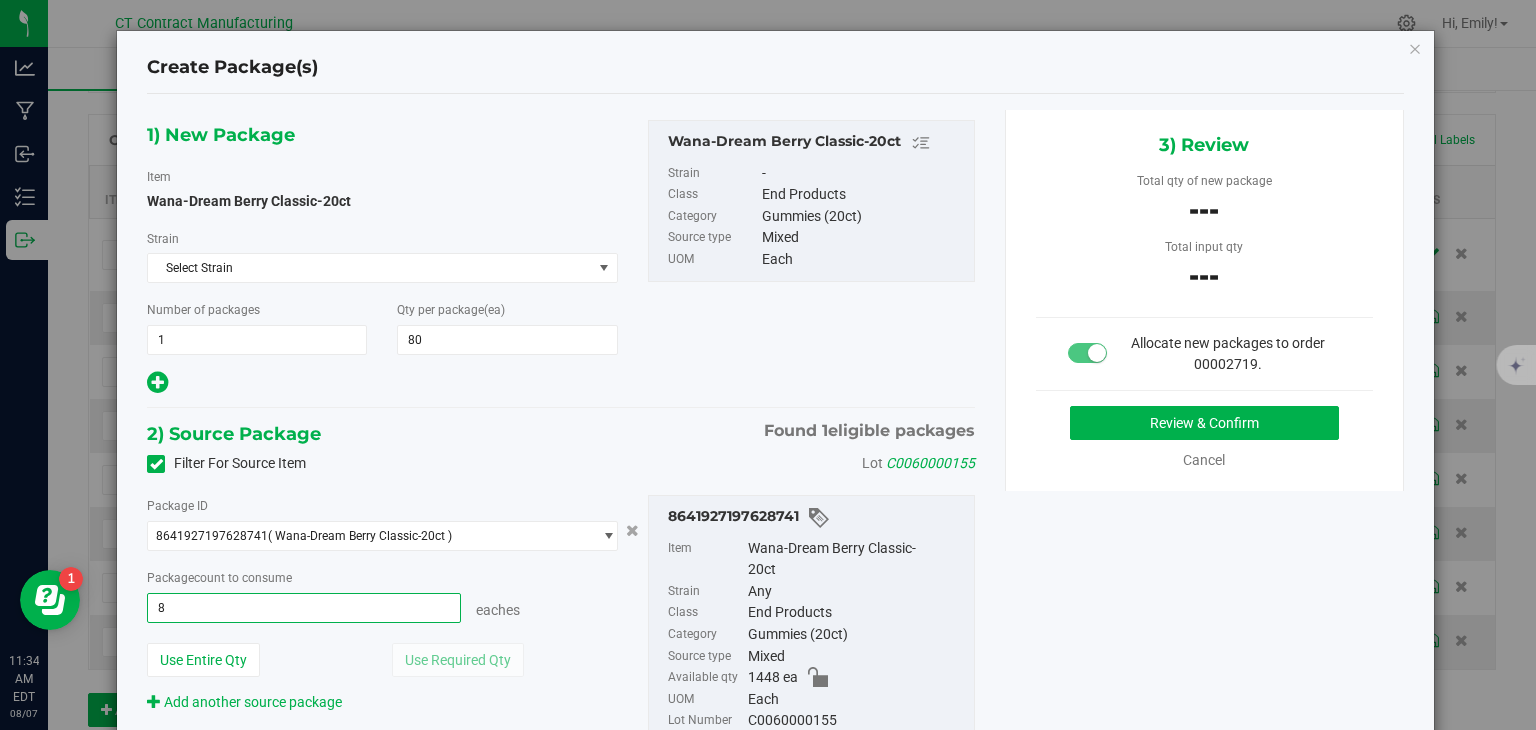 type on "80" 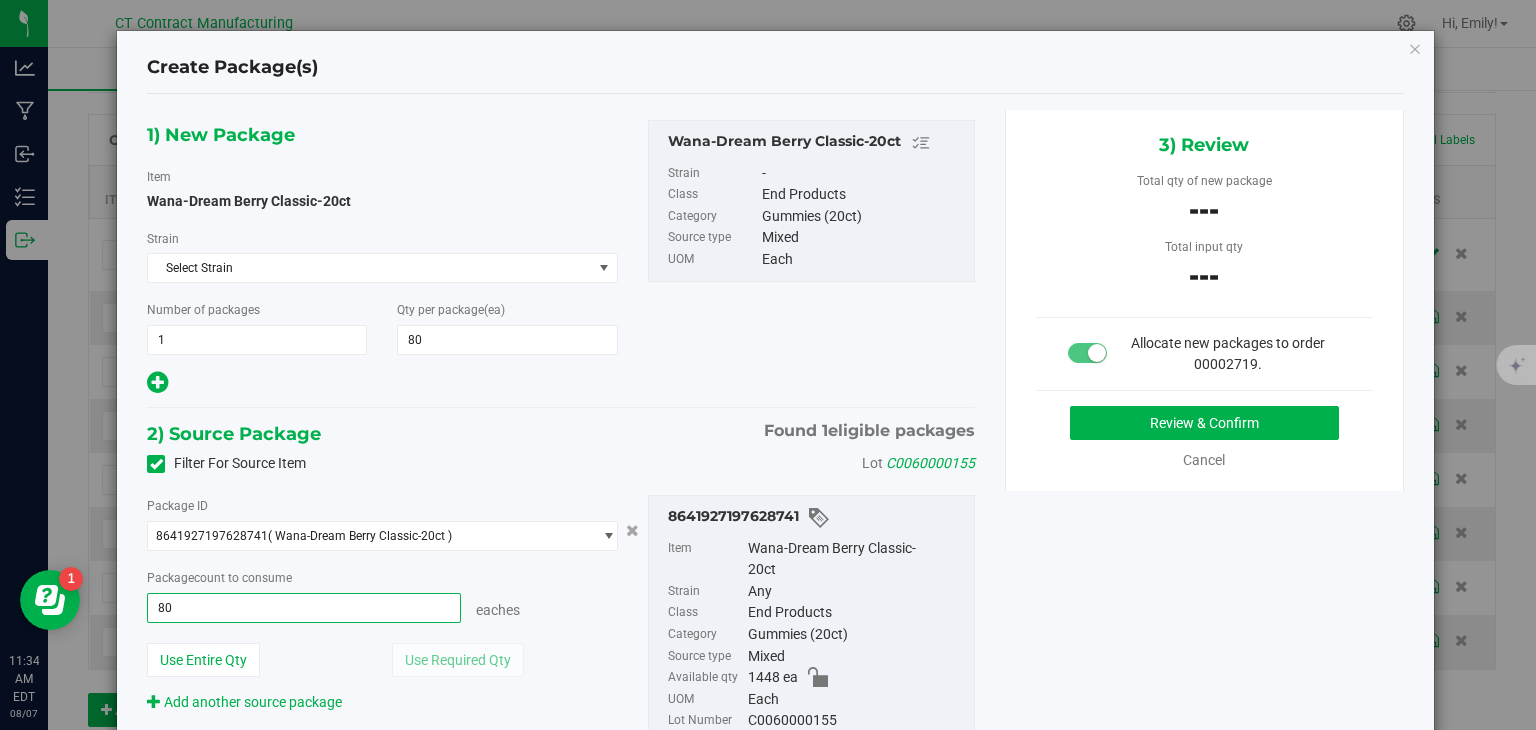 type on "80 ea" 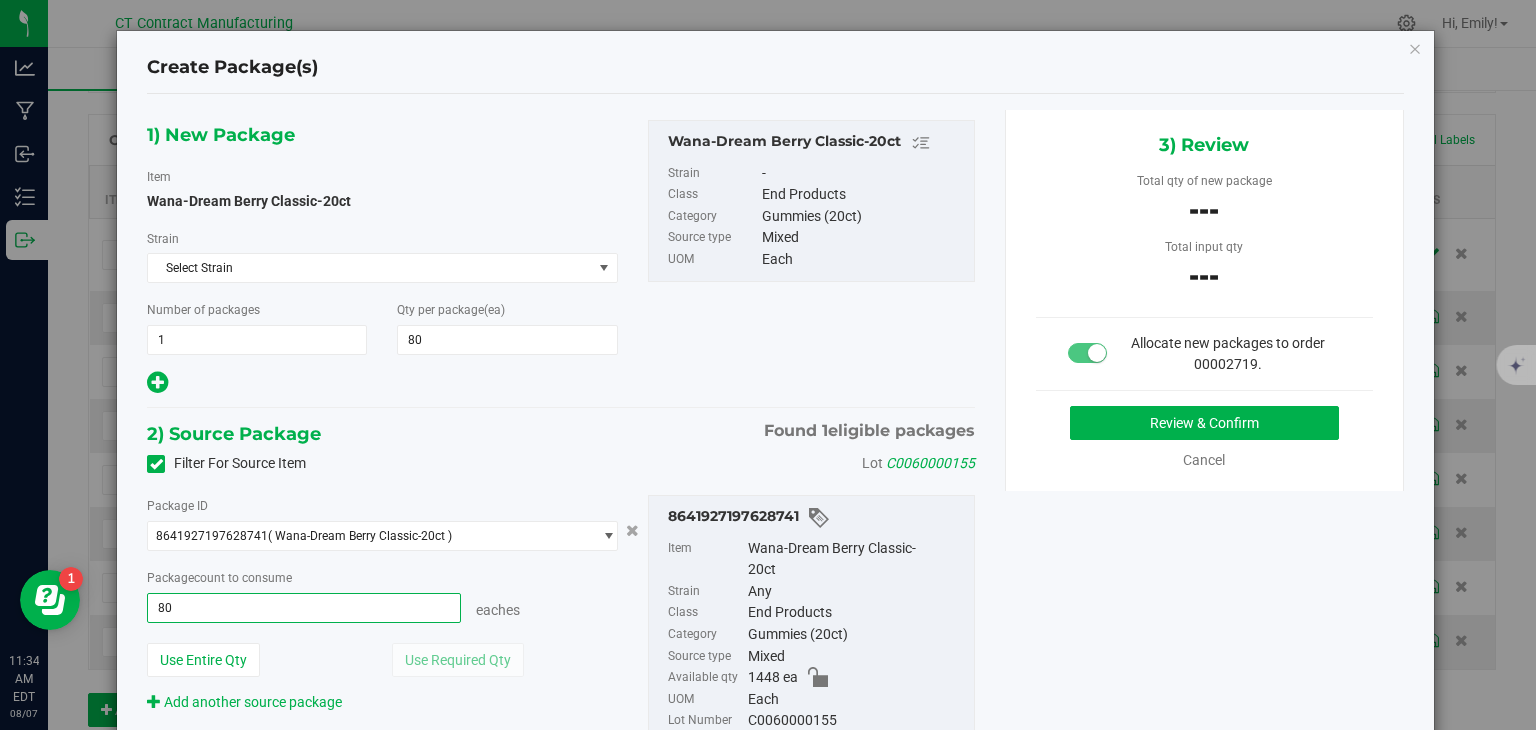 click on "1) New Package
Item
Wana-Dream Berry Classic-20ct
Strain
Select Strain Select Strain None 2022 Dessert #43 2022 Gas #13 2022 Sweet #16 2023 Dessert #110 2023 Fruit #132 2023 Fruit #134 2023 Purple #101 2023 Savory #84 2023 Sour #92 Atomic Tangerine Boomer OG Brass Bonanza CBD Broad Spectrum CBD Isolate CBG Flower CBG Isolate CBN Isolate CBT Isolate Cloud 9 Couch Surfer Ewok GMO Cookies Georgia Pie Golden Hour Grandaddy Purple Hemp Crude Horchata Hybrid Blend Indica Blend Jai Alai Kush Mintz Laughing Buddha Limewire Mixed OG Kush Pluto" at bounding box center (561, 447) 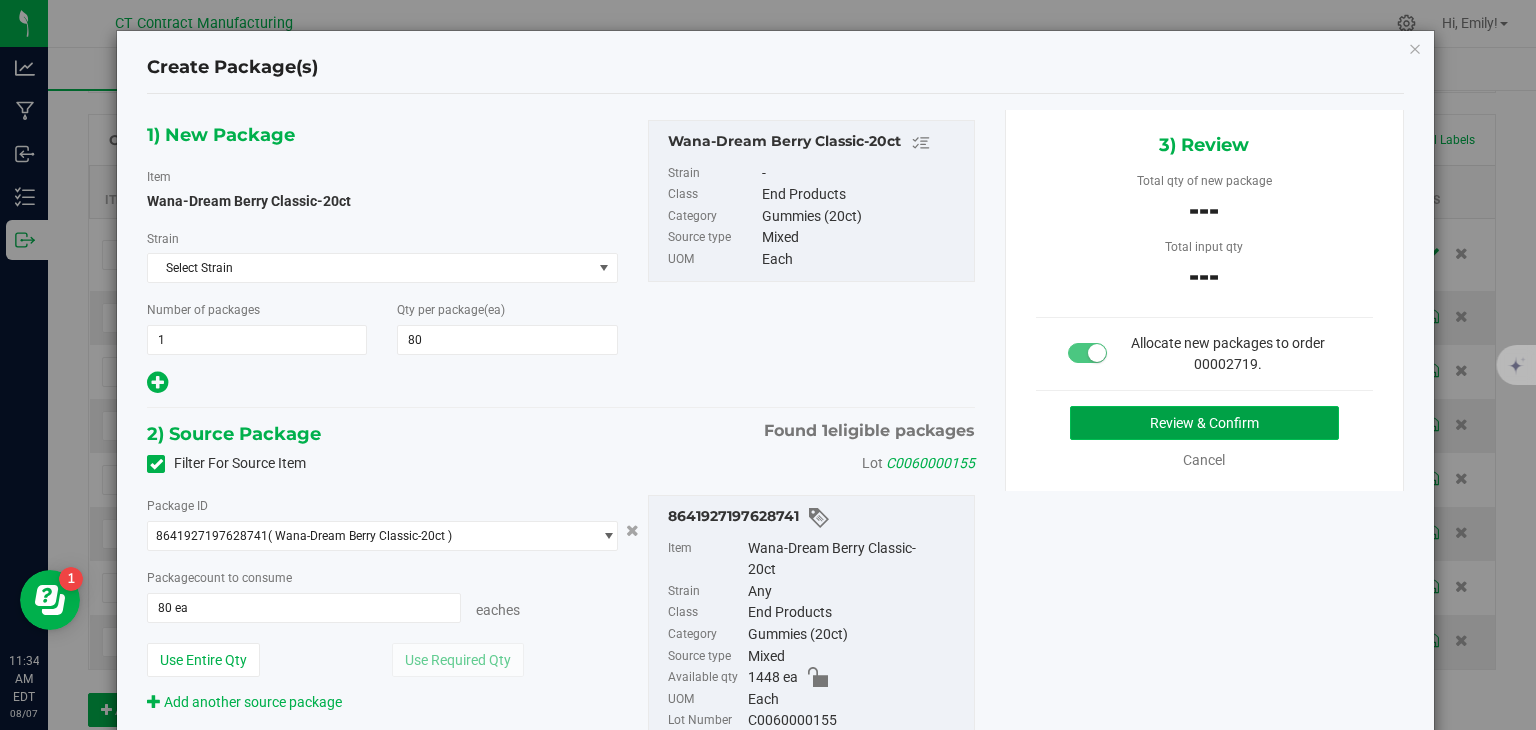 click on "Review & Confirm" at bounding box center (1204, 423) 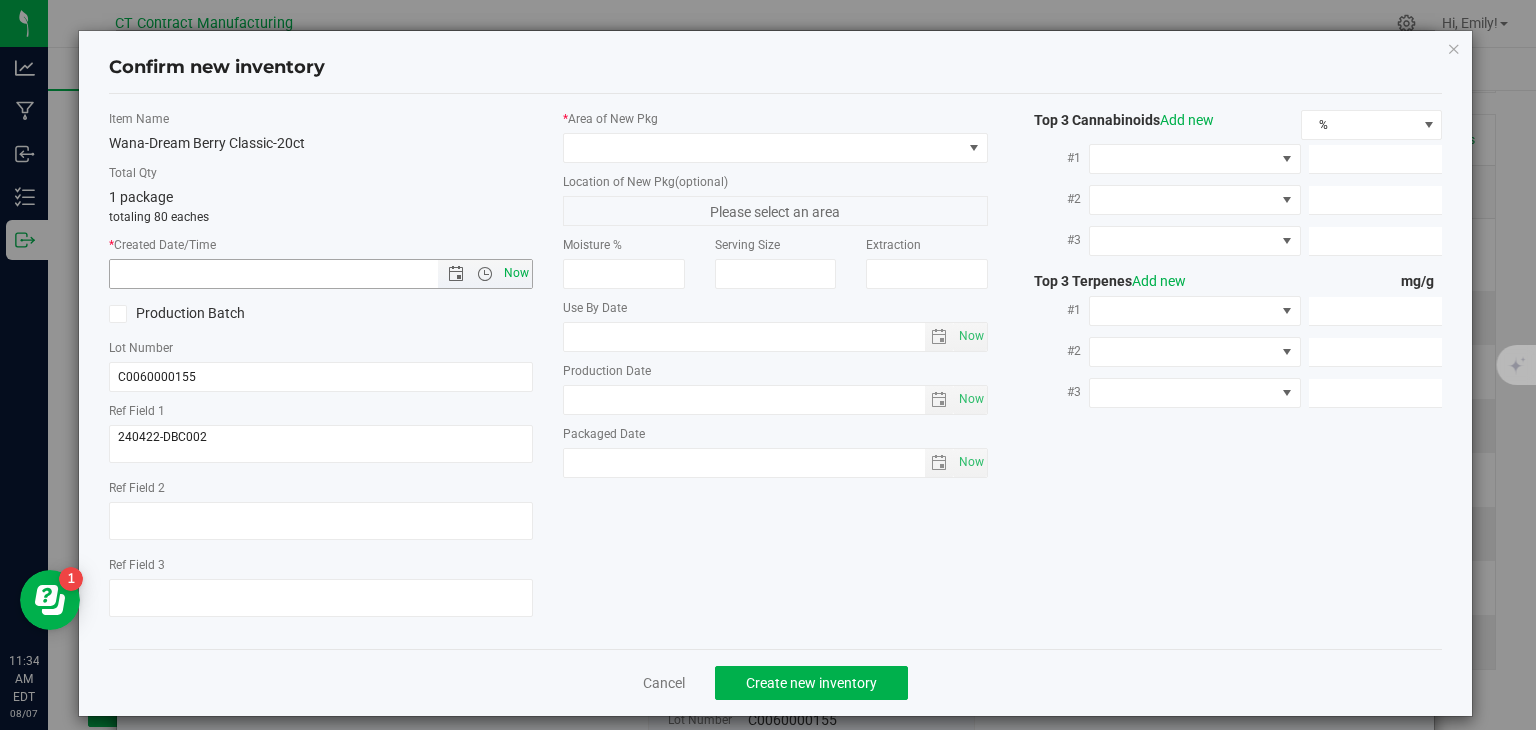 click on "Now" at bounding box center (517, 273) 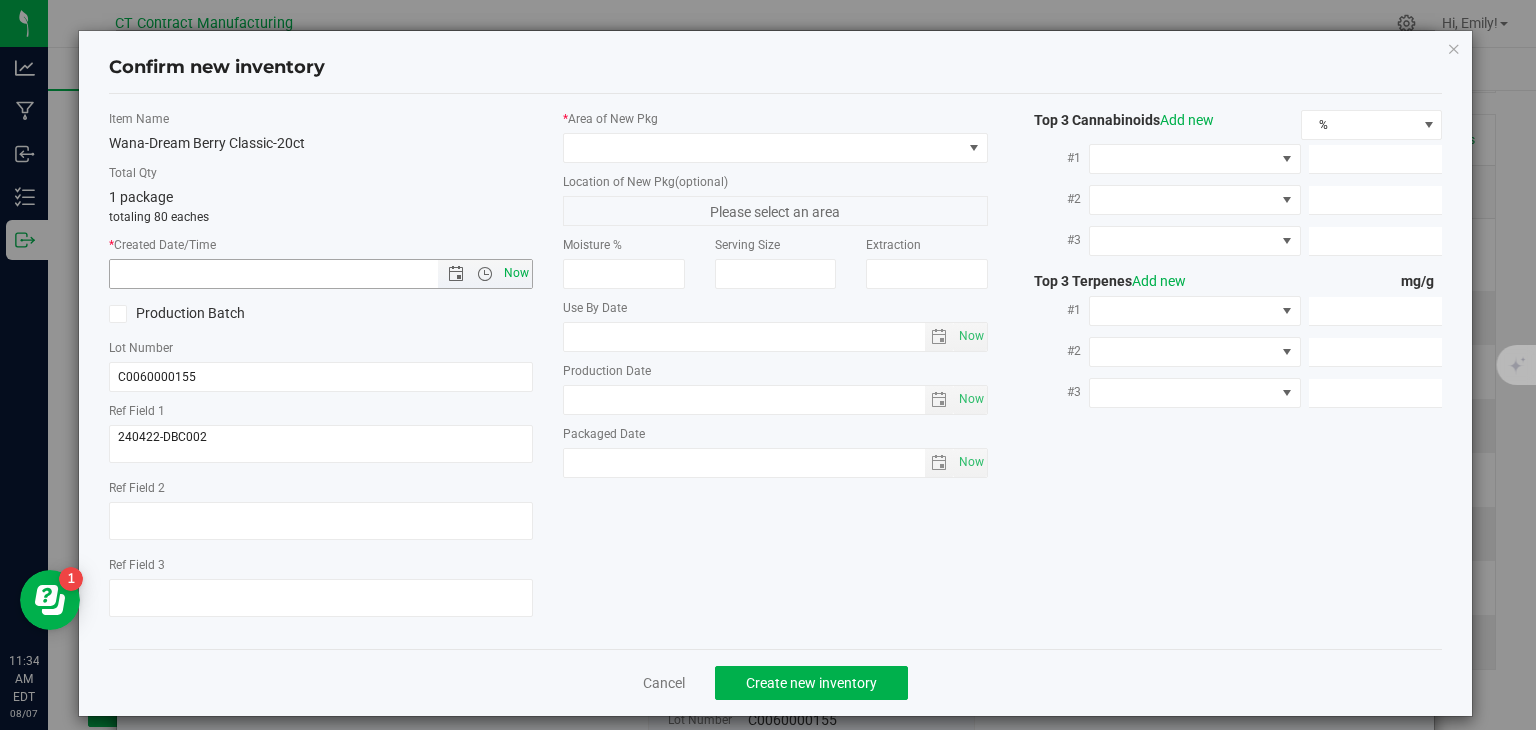 type on "[DATE] [TIME]" 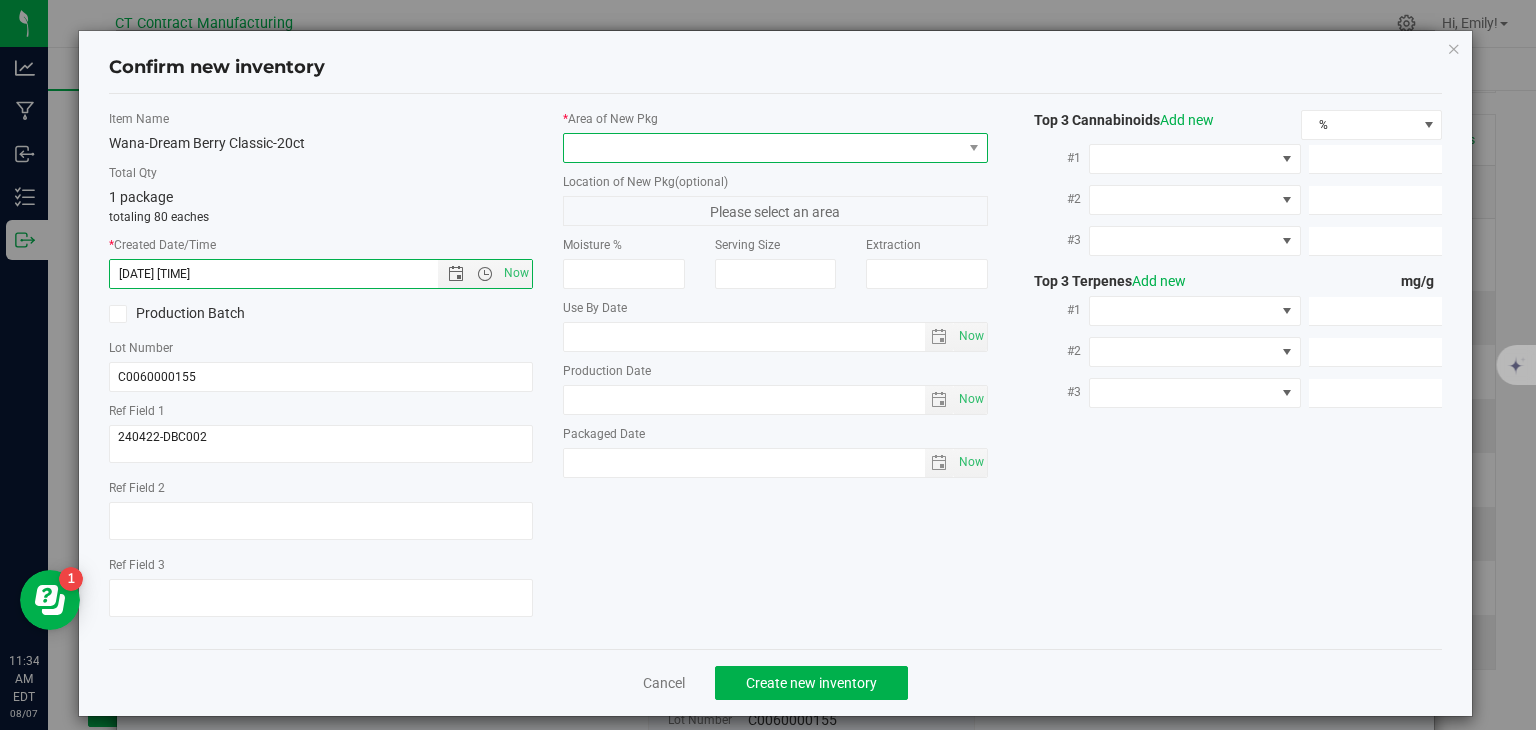 click at bounding box center [763, 148] 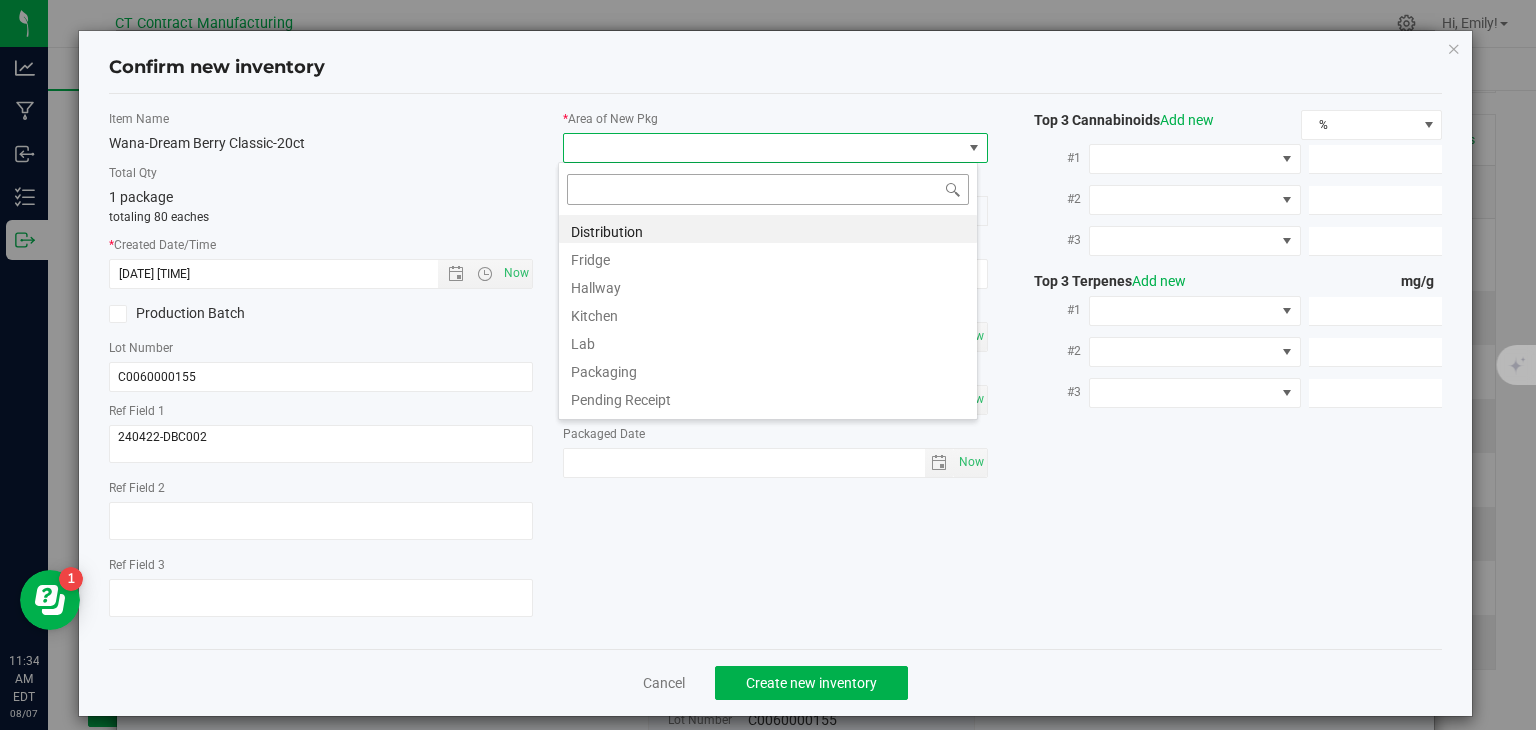 scroll, scrollTop: 99970, scrollLeft: 99580, axis: both 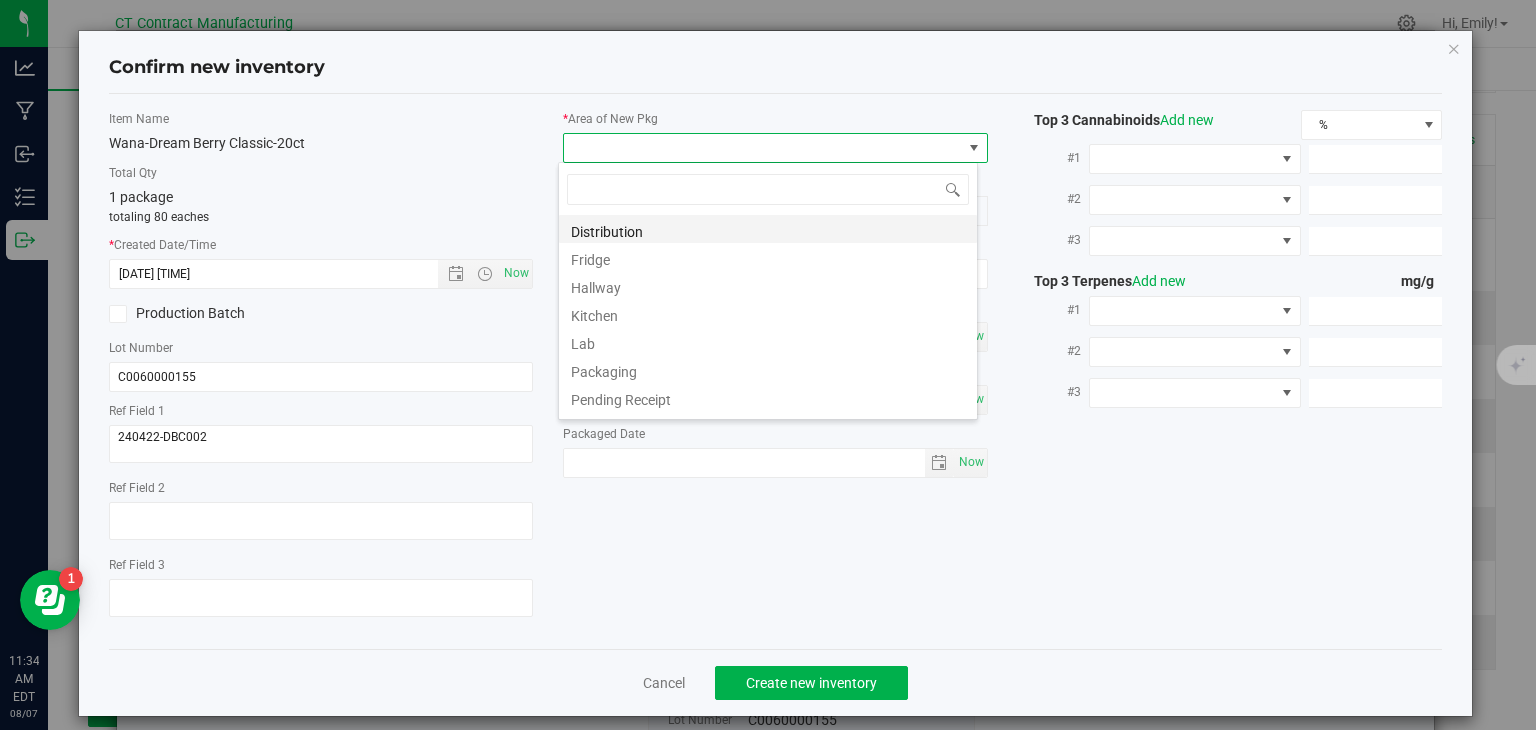 click on "Distribution" at bounding box center (768, 229) 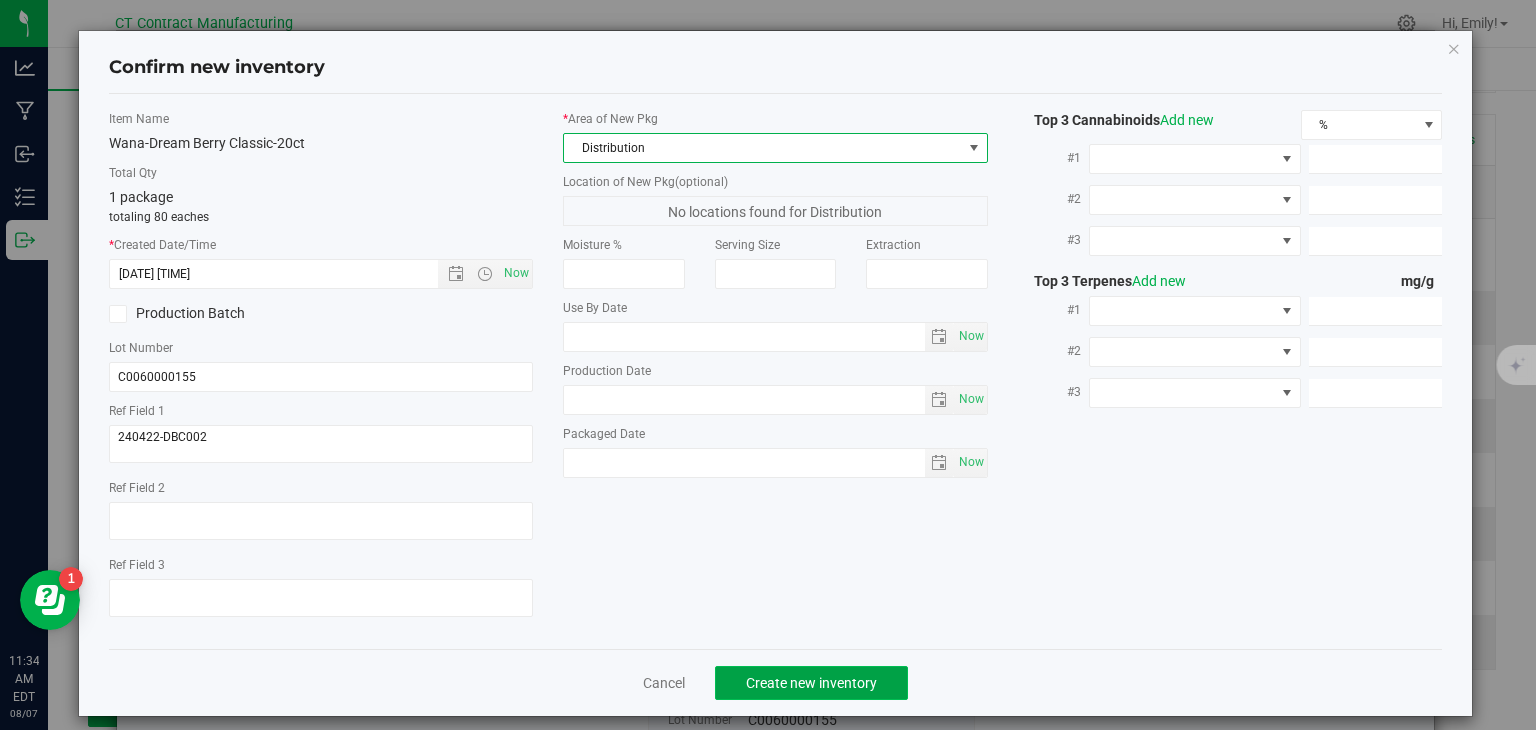 click on "Create new inventory" 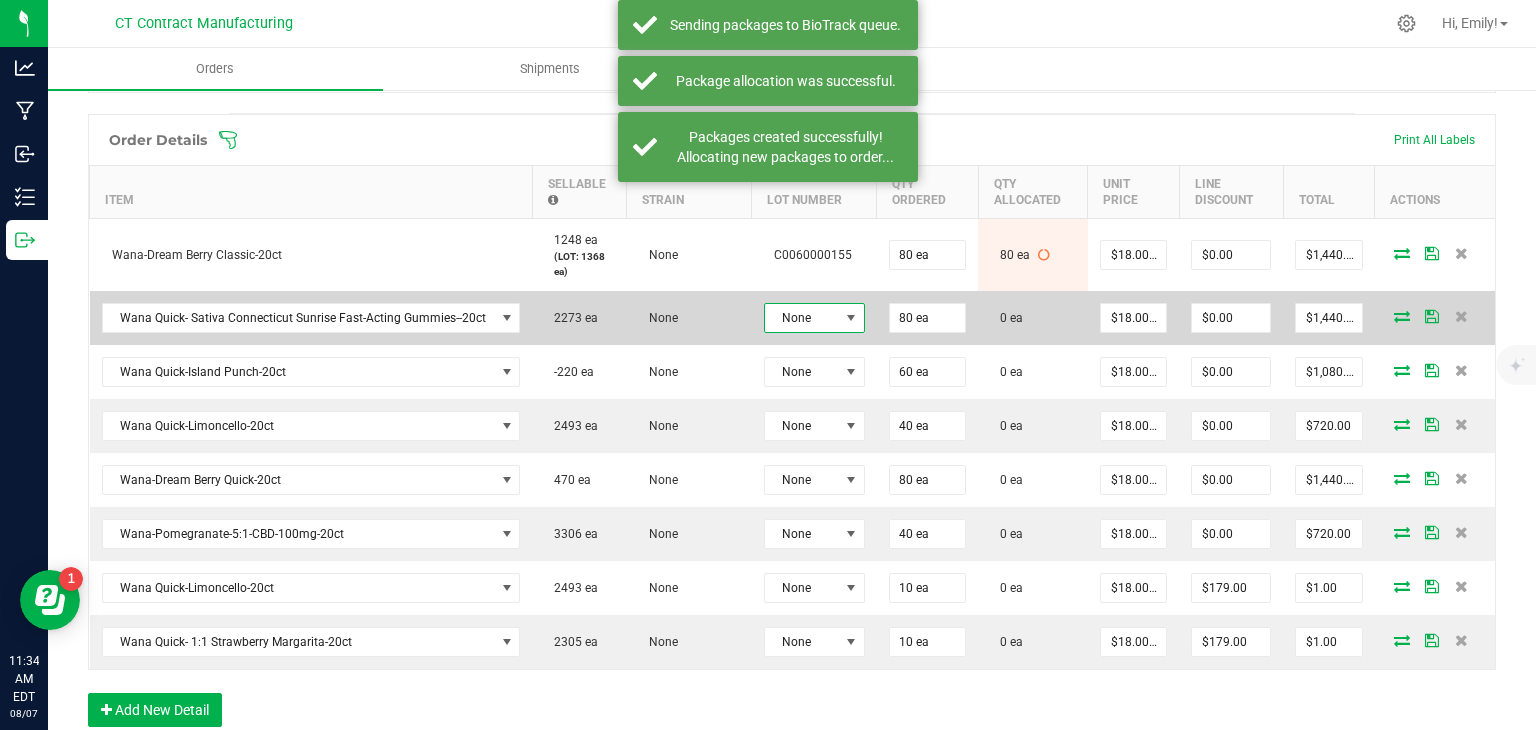 click on "None" at bounding box center [802, 318] 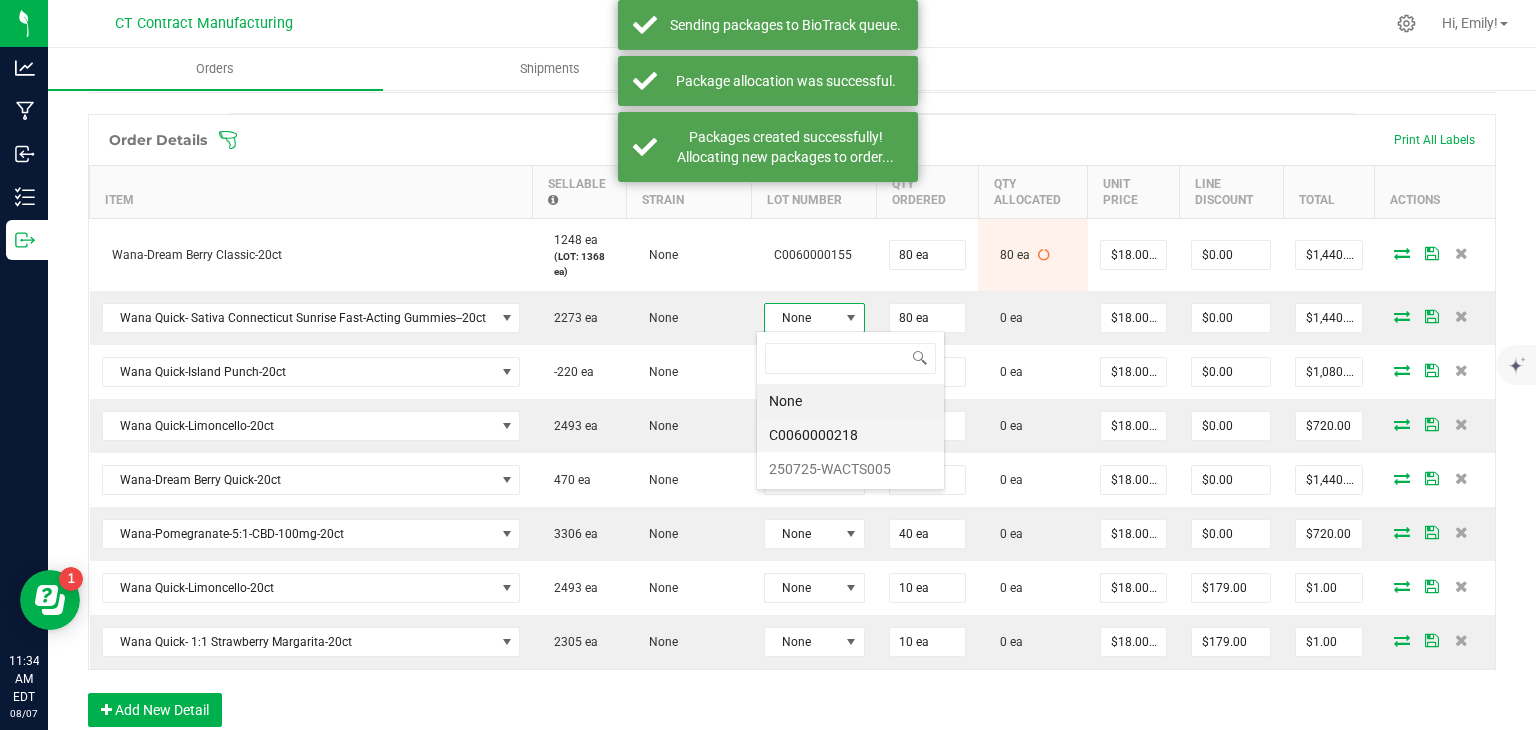 scroll, scrollTop: 99970, scrollLeft: 99899, axis: both 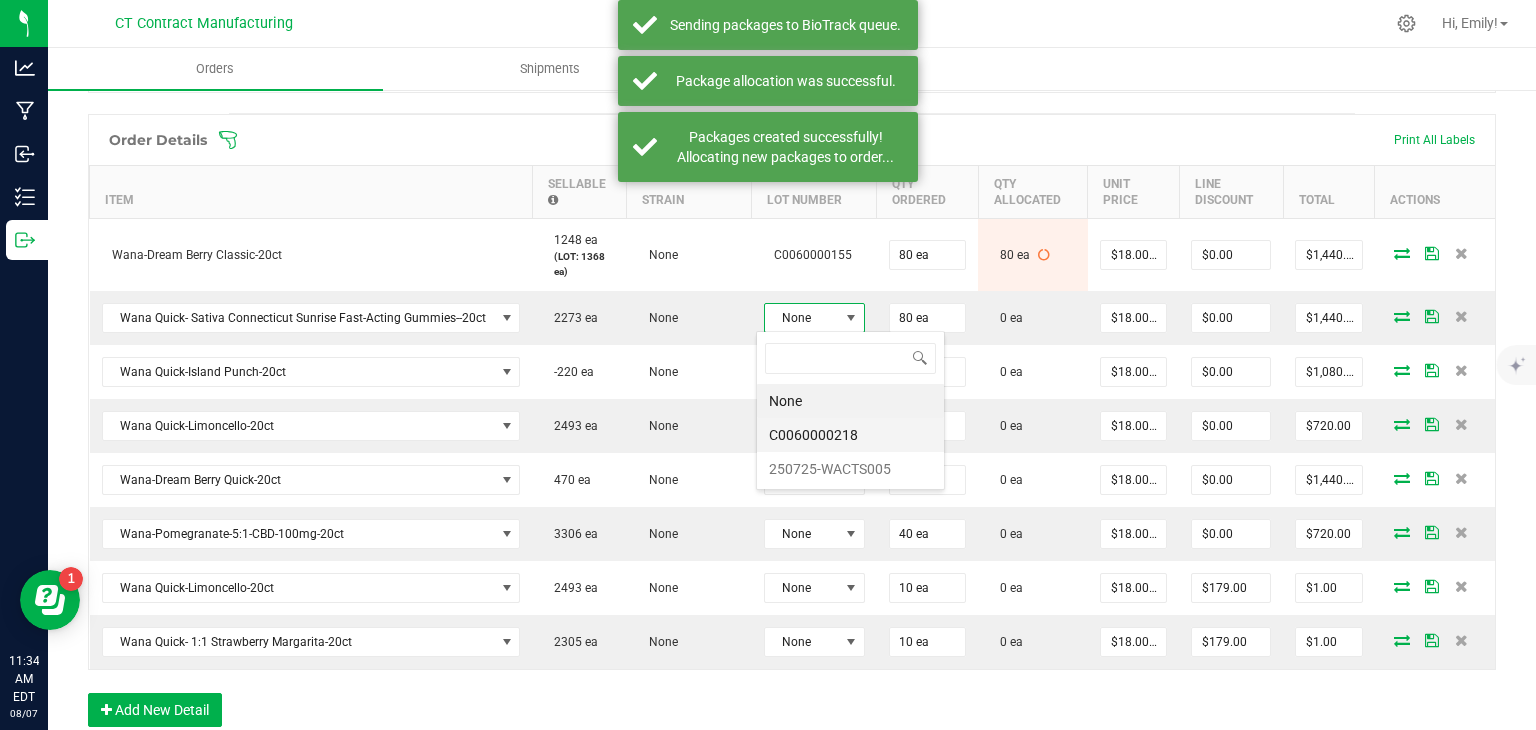 click on "C0060000218" at bounding box center [850, 435] 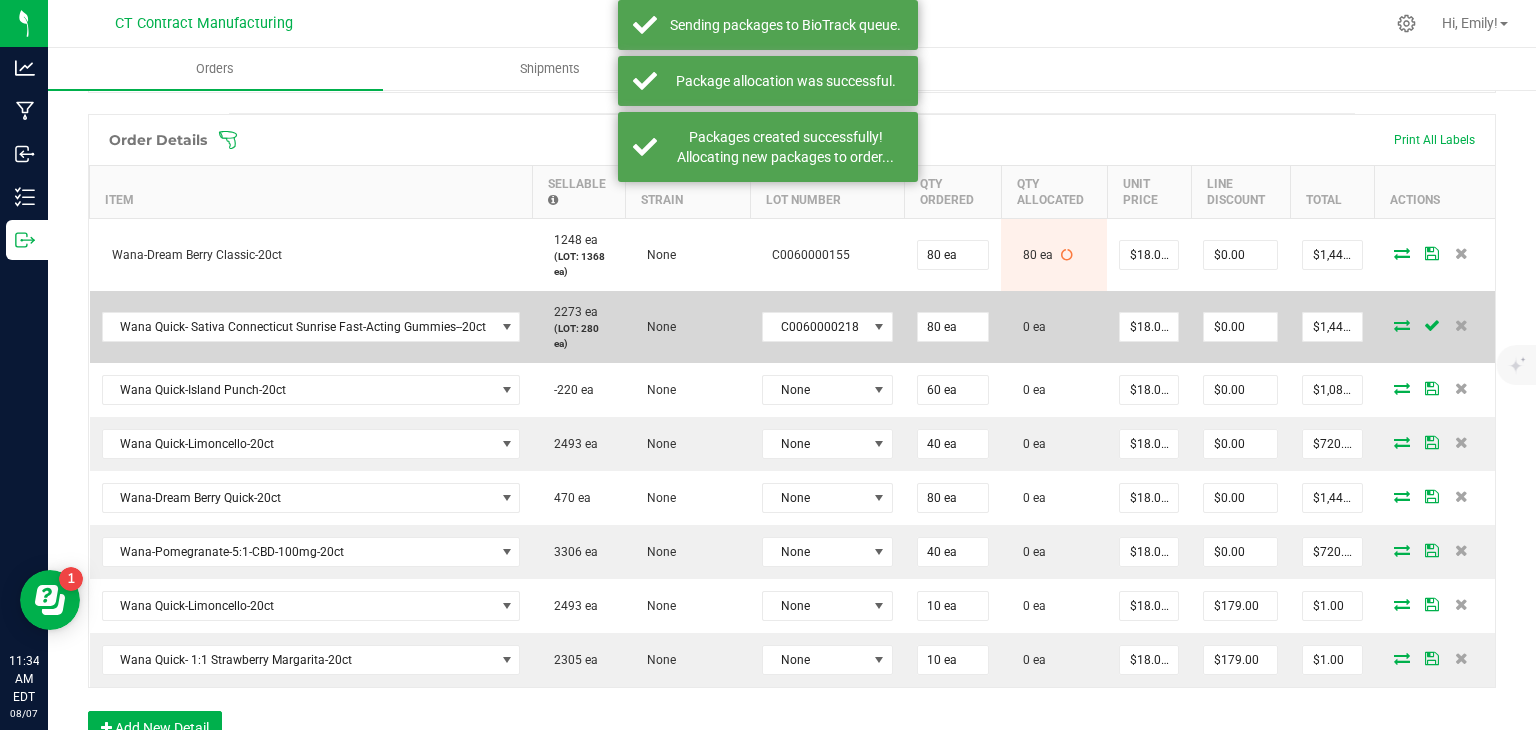 click at bounding box center (1402, 325) 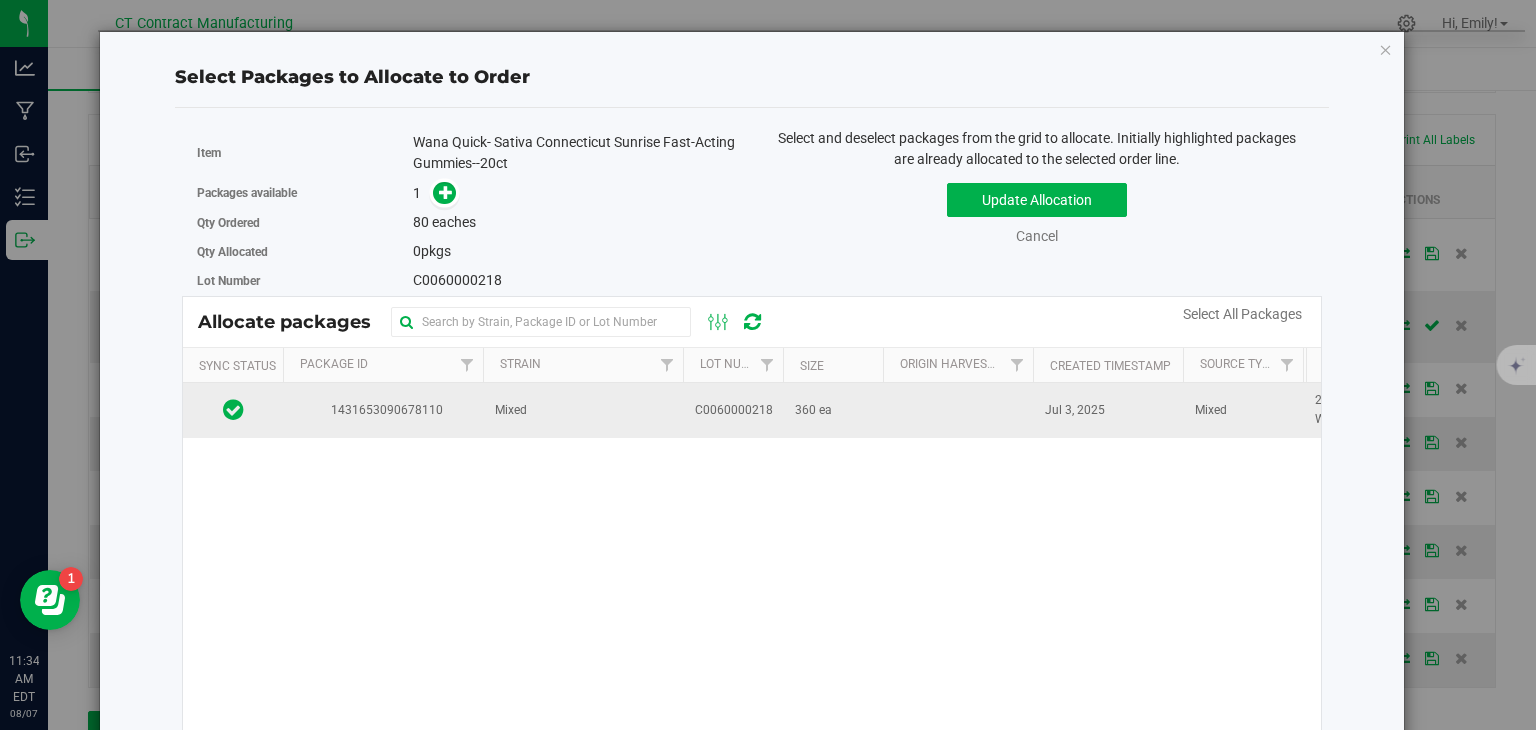 click on "Mixed" at bounding box center [583, 410] 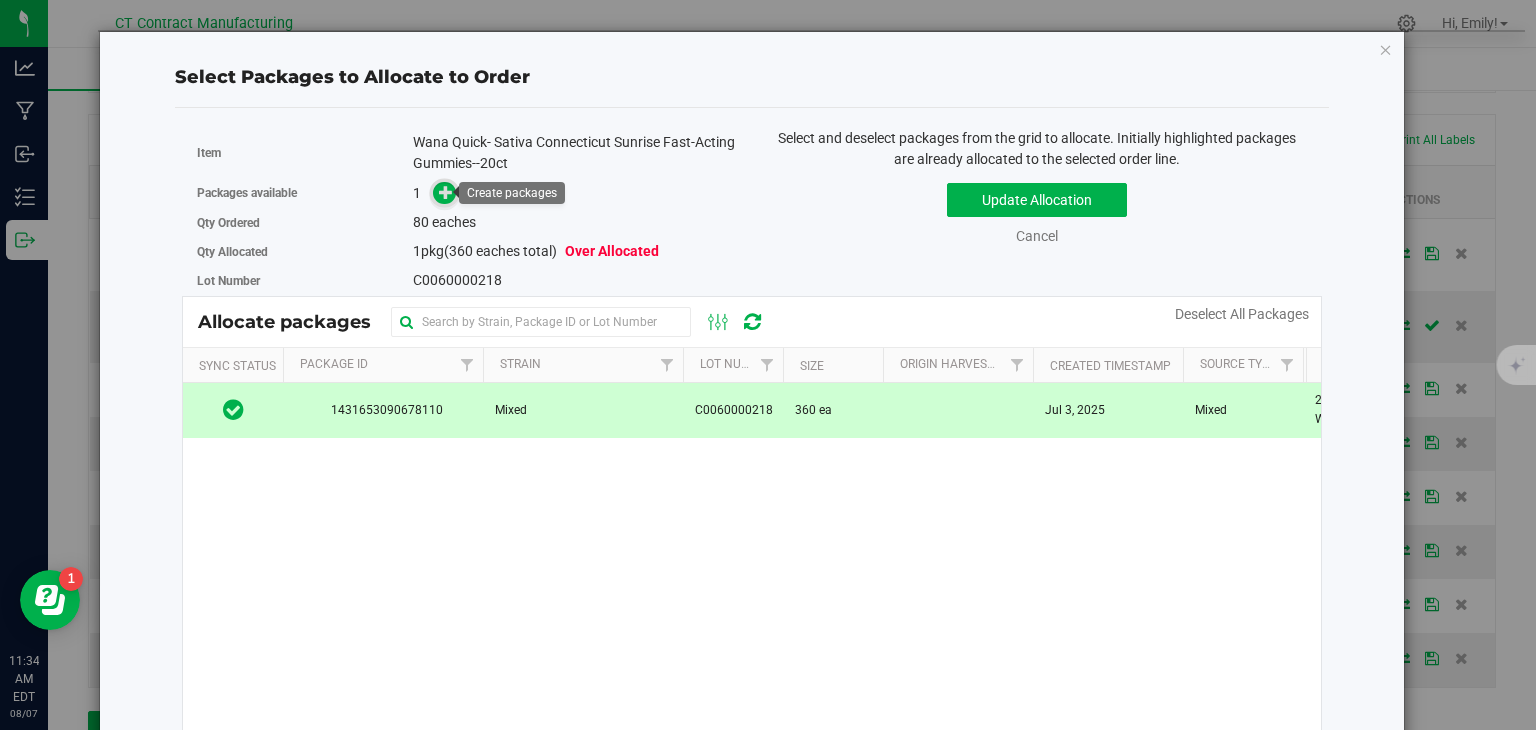 click at bounding box center (444, 193) 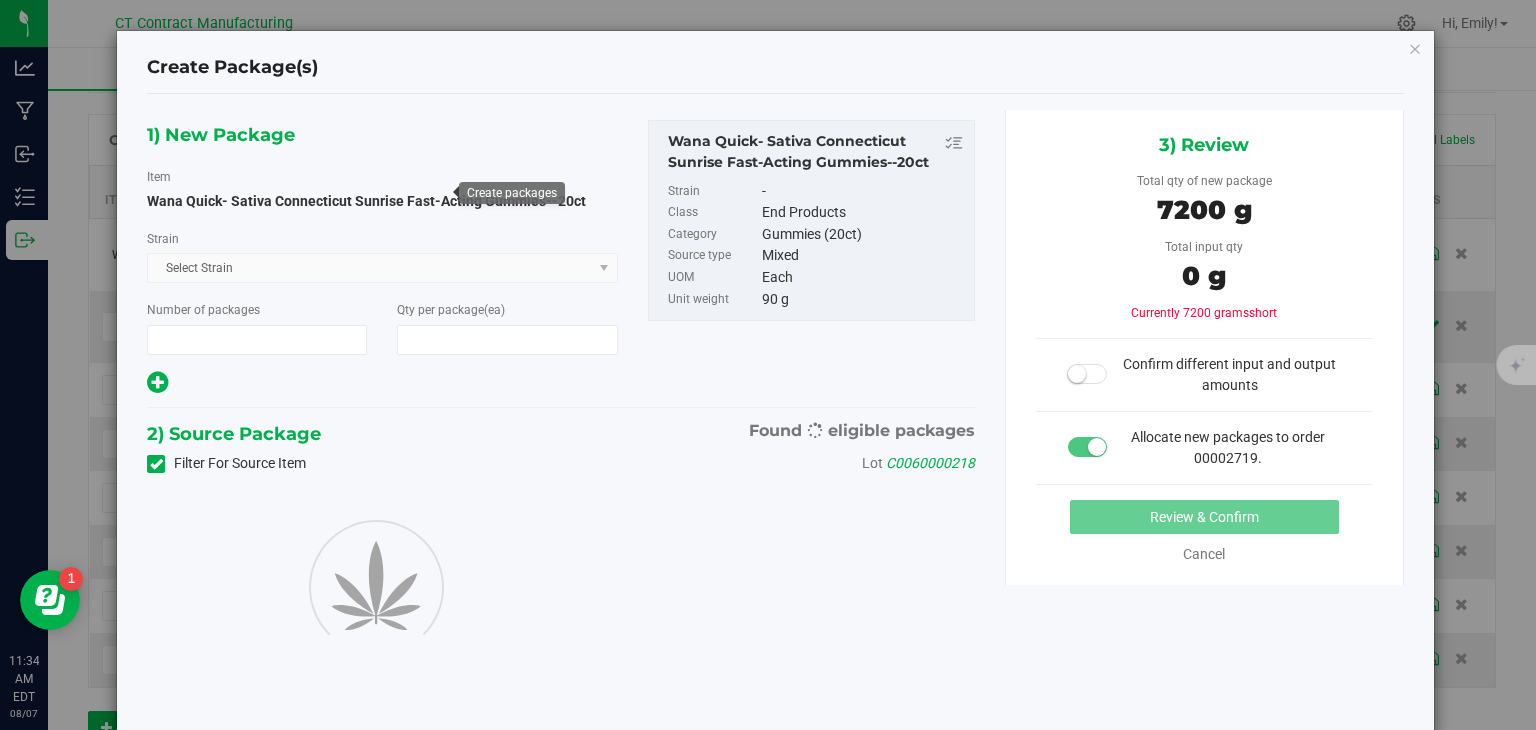 type on "1" 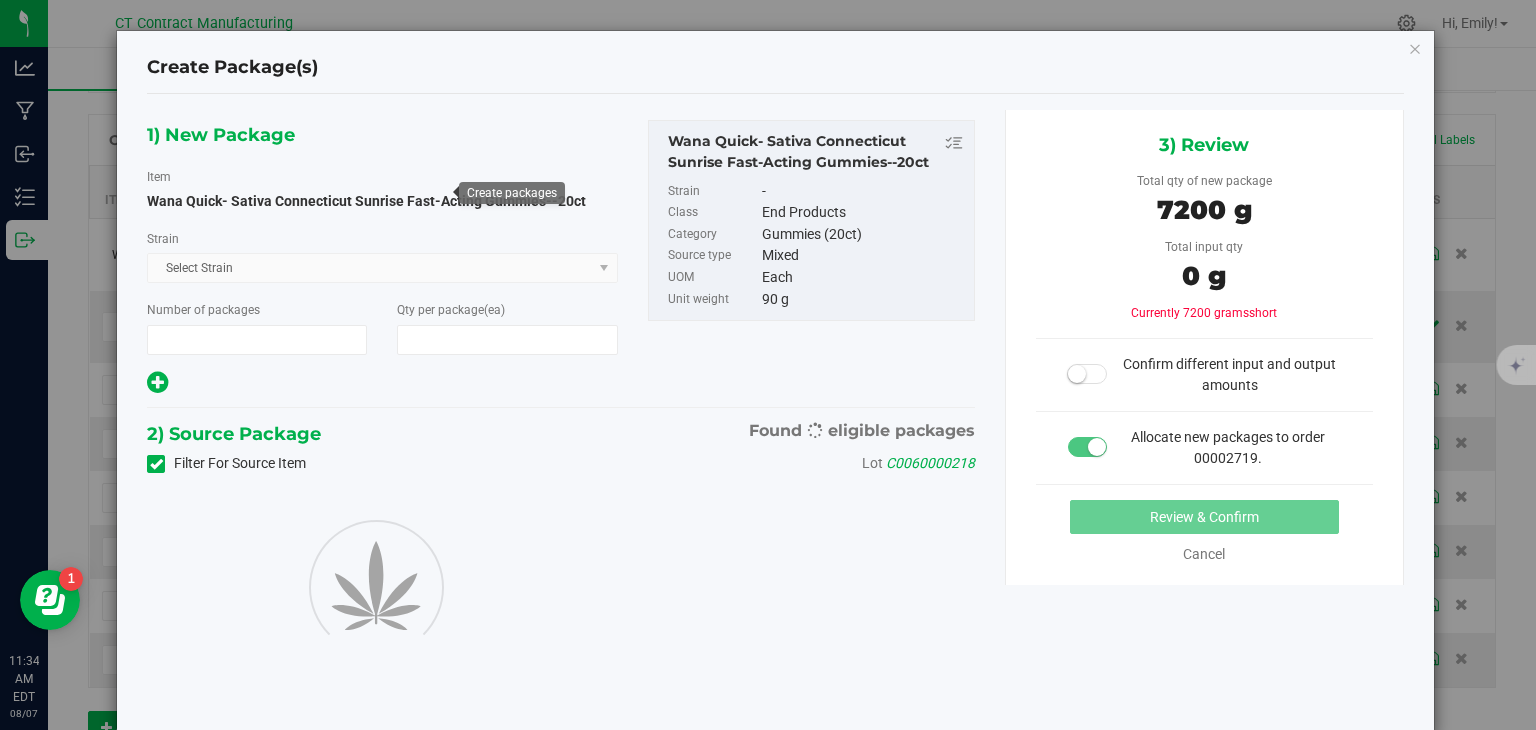 type on "80" 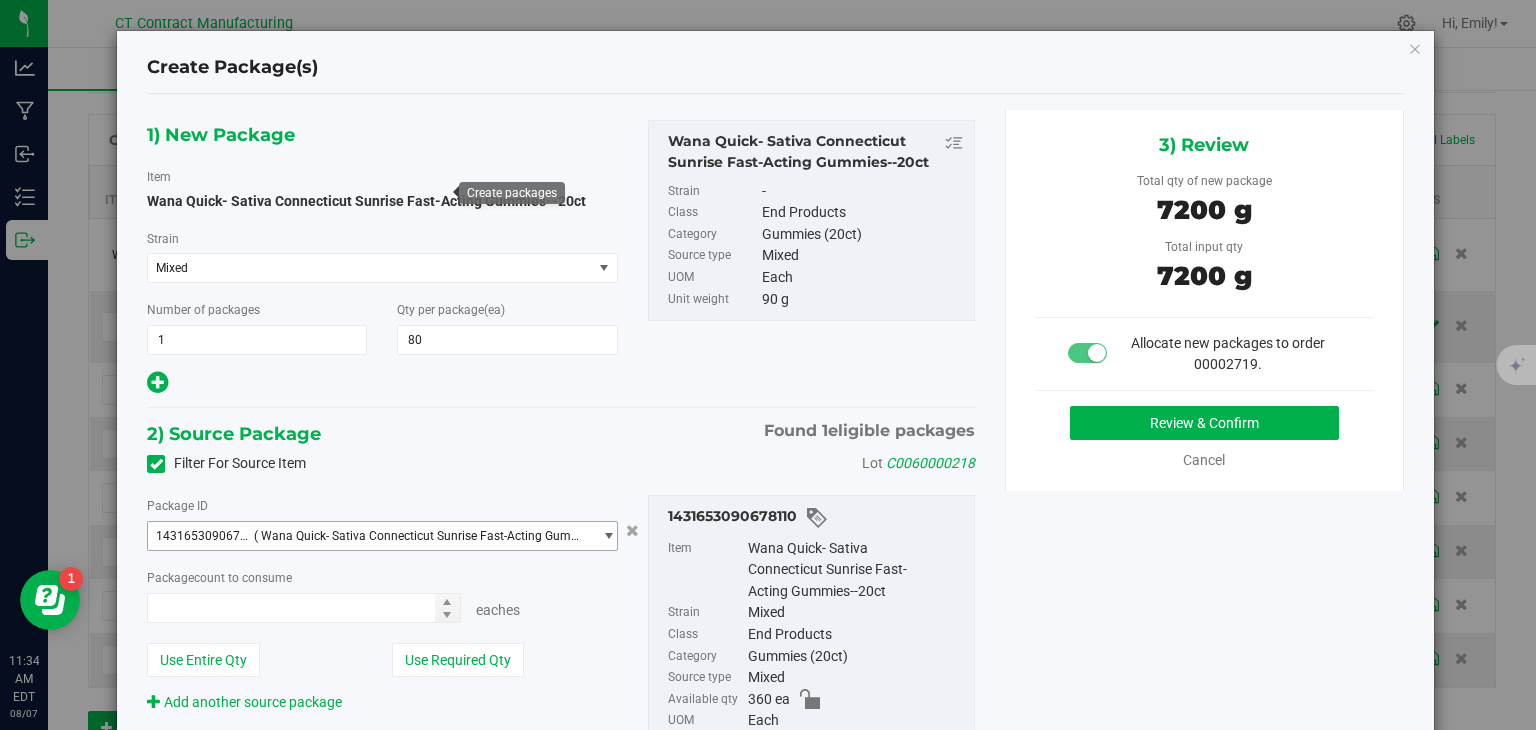 type on "80 ea" 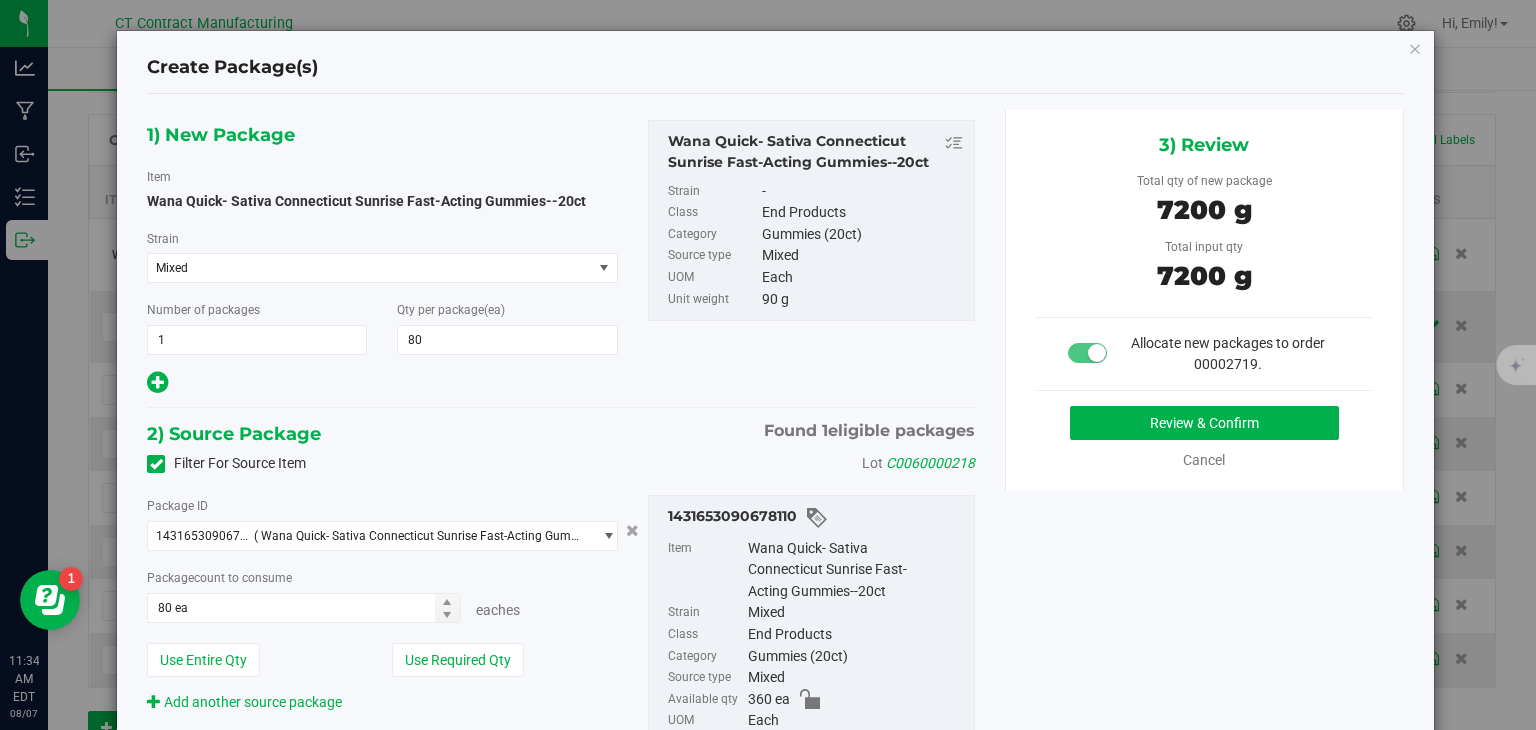 click on "3) Review
Total qty of new package
7200 g
Total input qty
7200 g
Allocate new packages to order 00002719." at bounding box center (1204, 300) 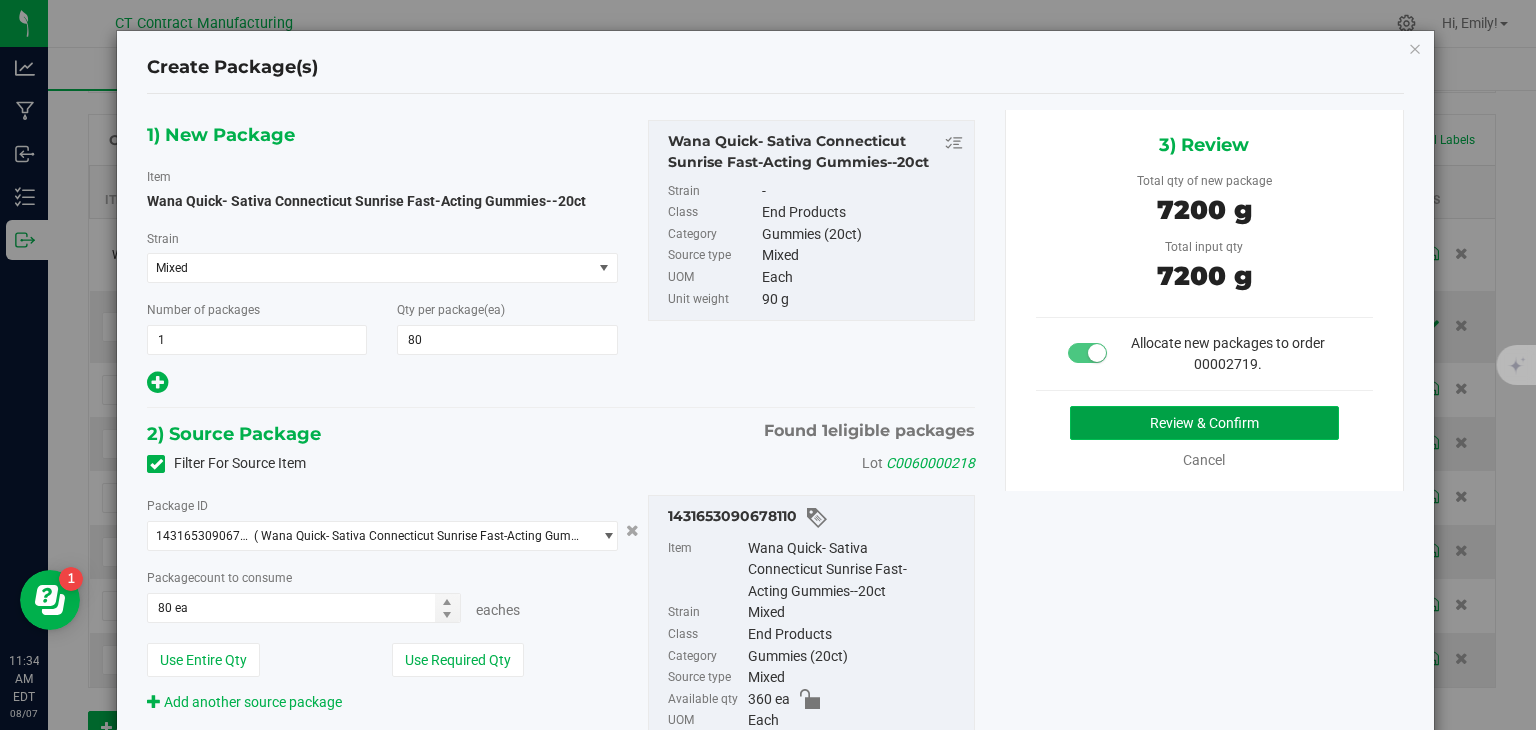 click on "Review & Confirm" at bounding box center [1204, 423] 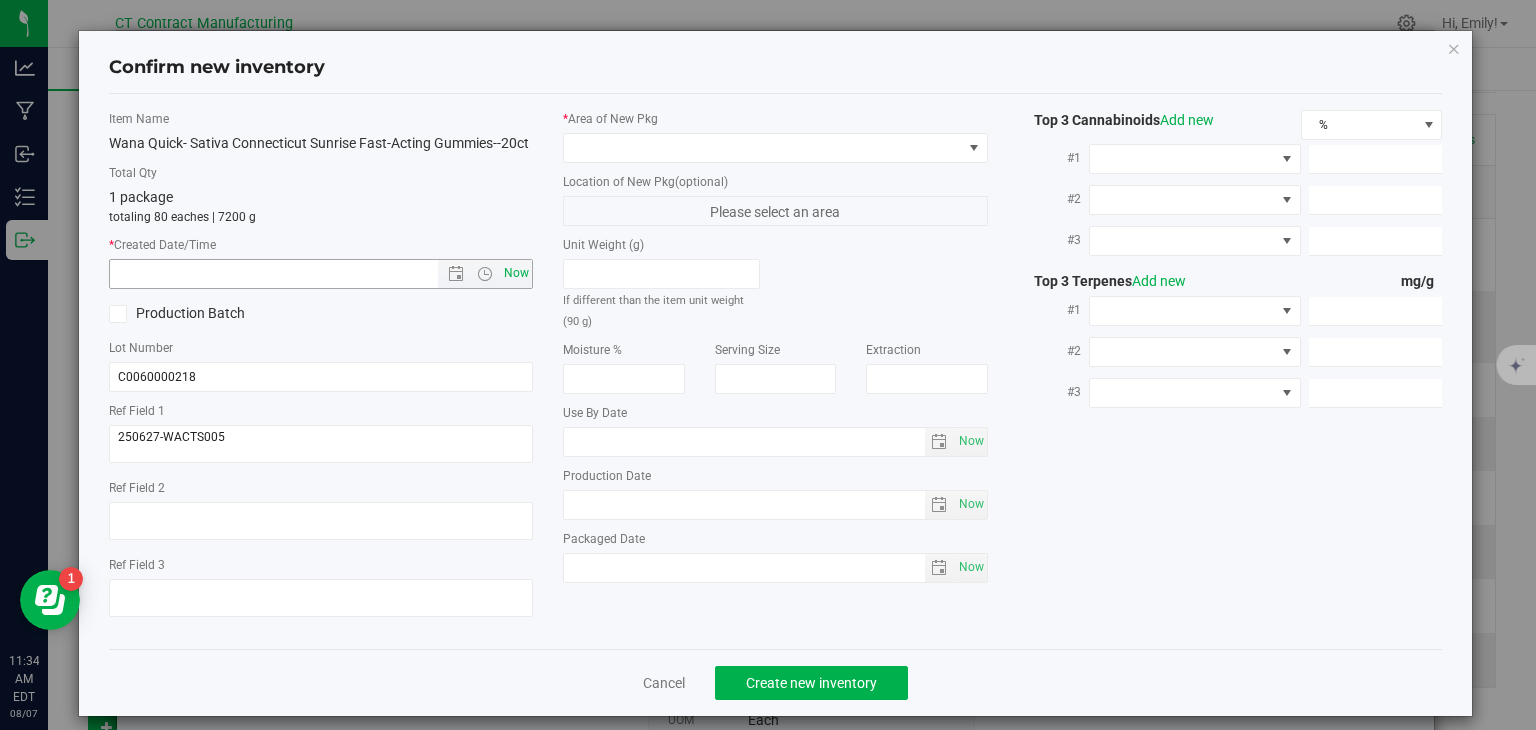 click on "Now" at bounding box center (517, 273) 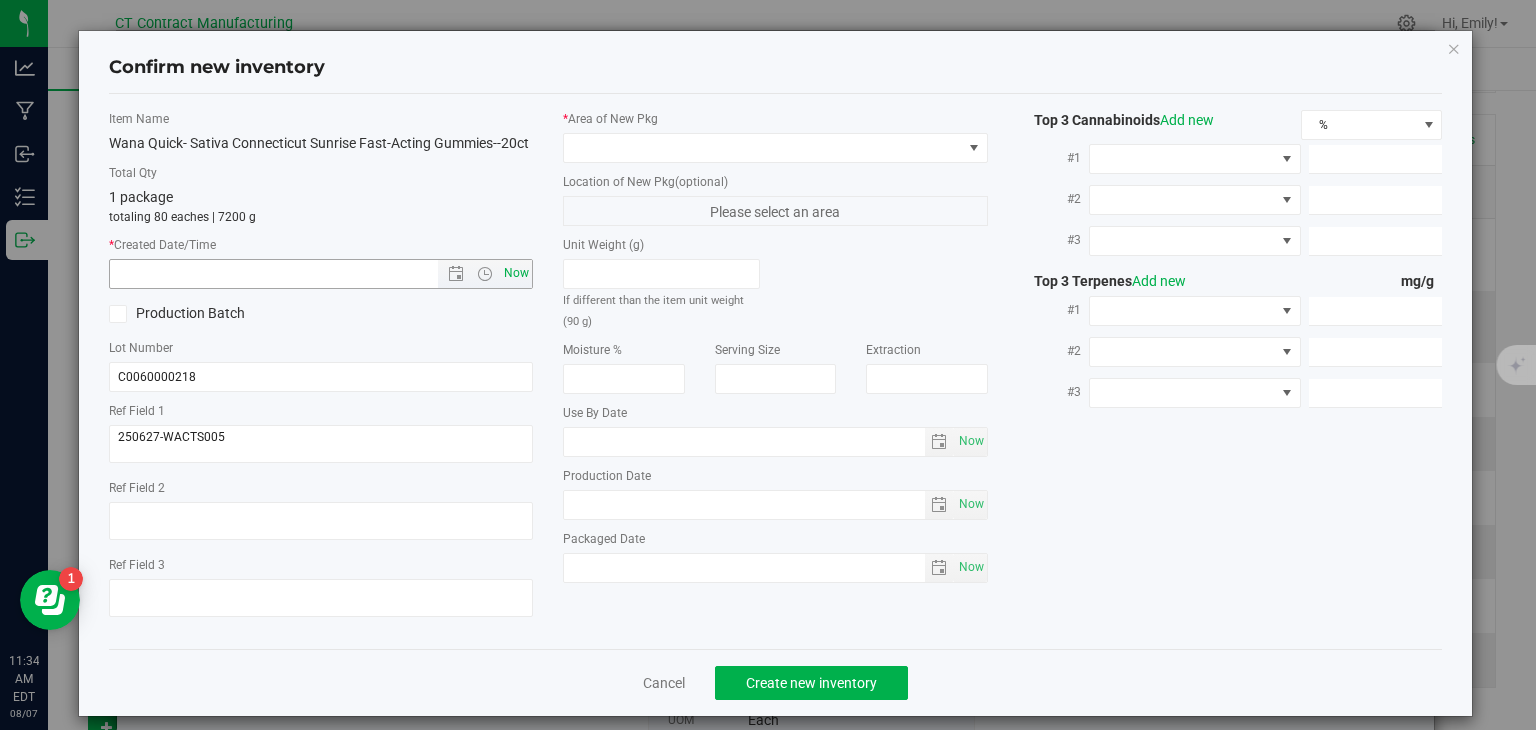 type on "[DATE] [TIME]" 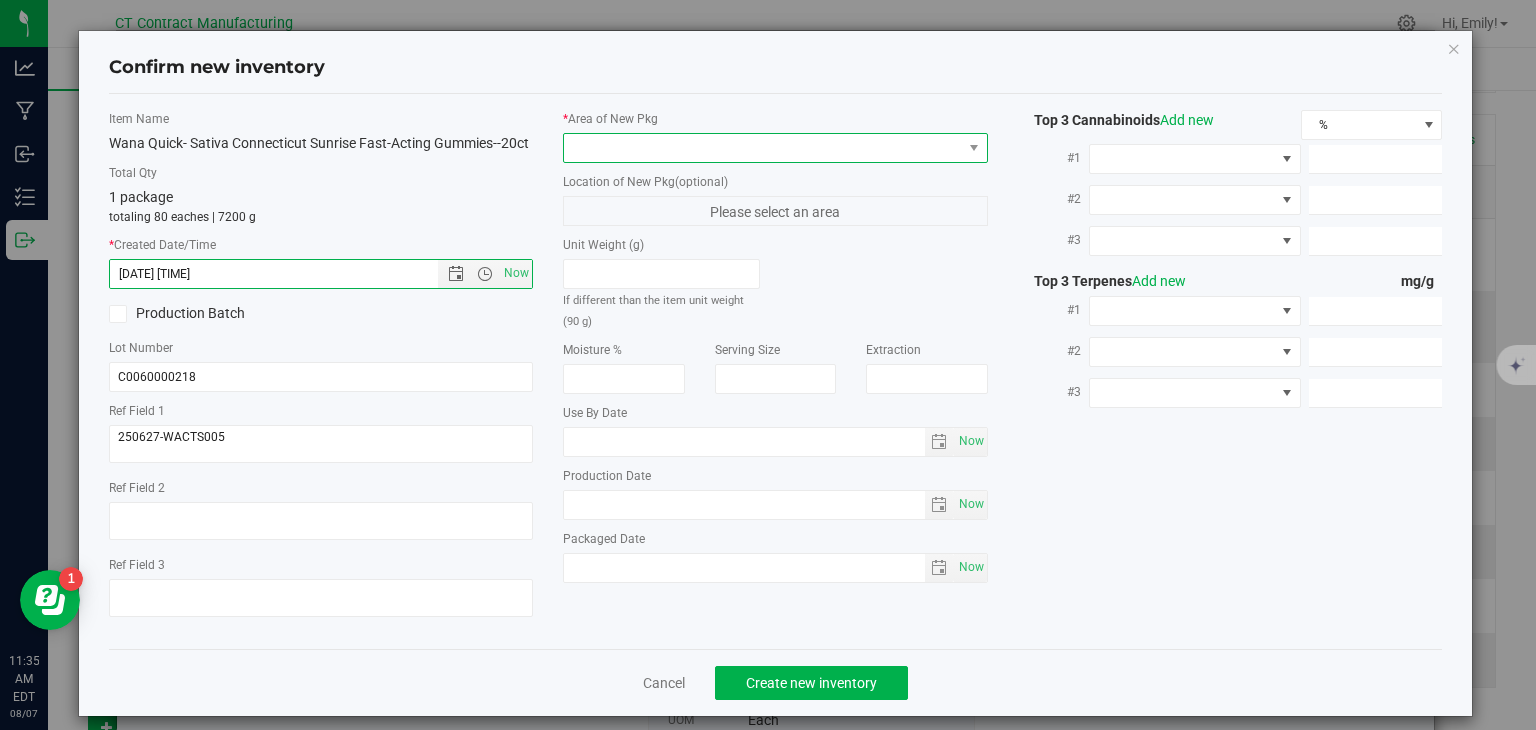 click at bounding box center [763, 148] 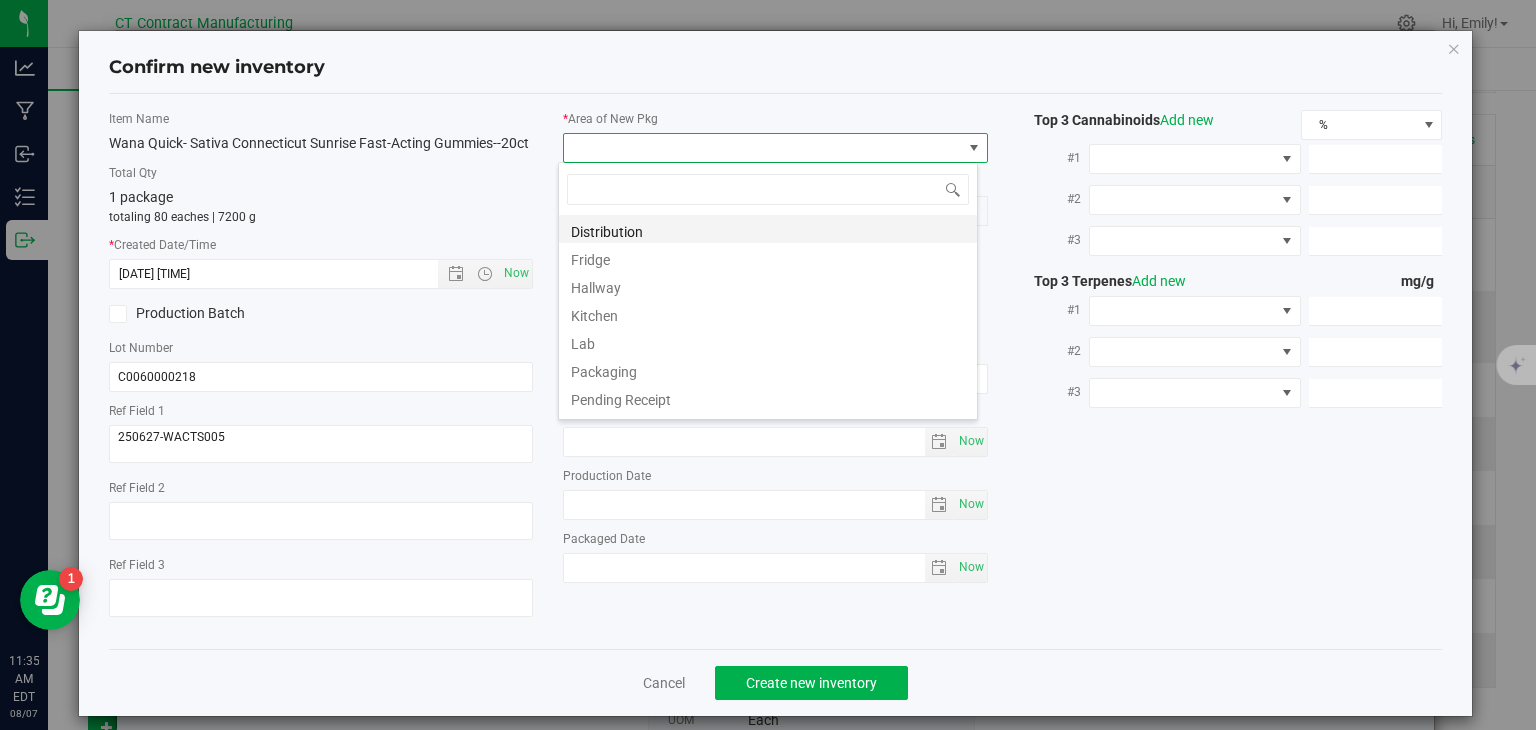scroll, scrollTop: 99970, scrollLeft: 99580, axis: both 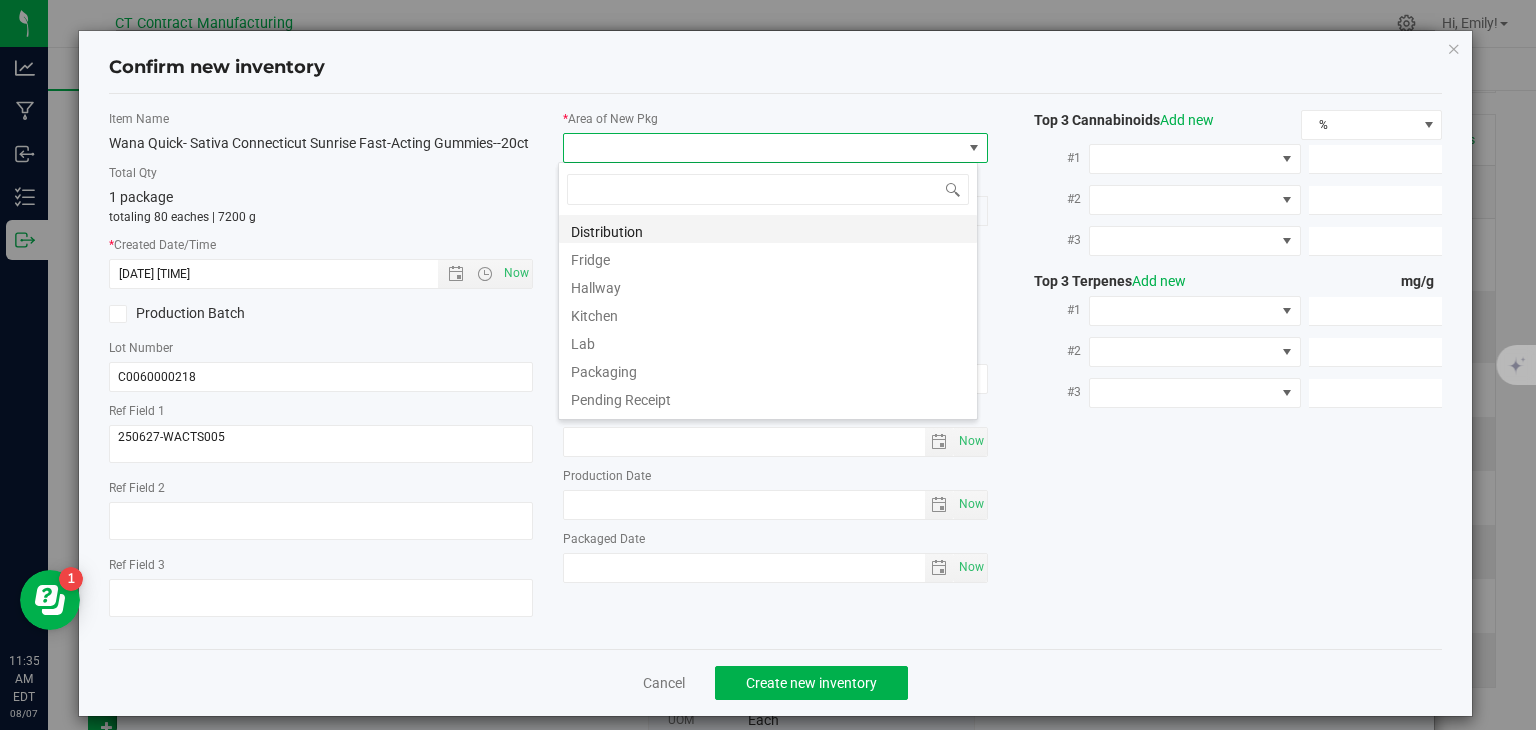 click on "Distribution" at bounding box center (768, 229) 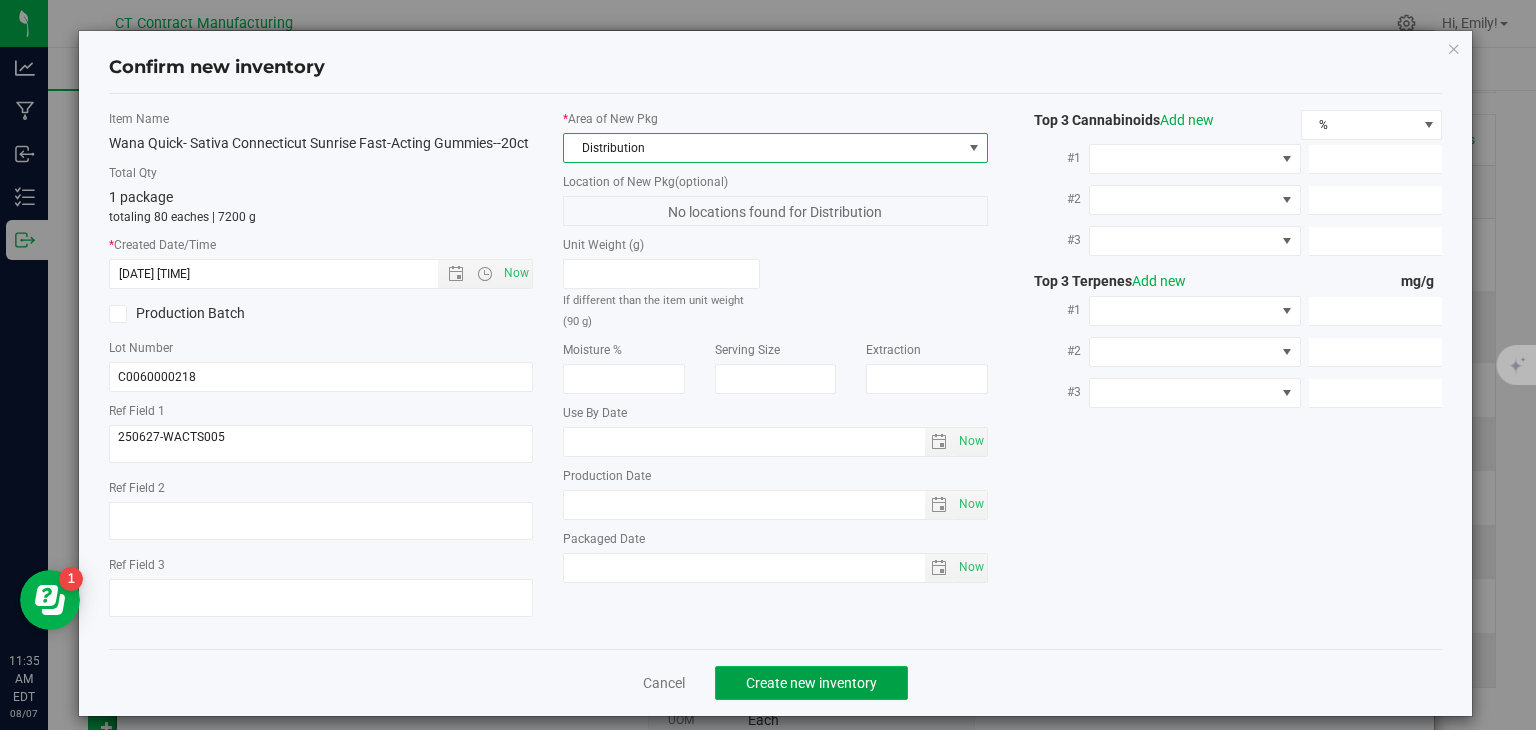 click on "Create new inventory" 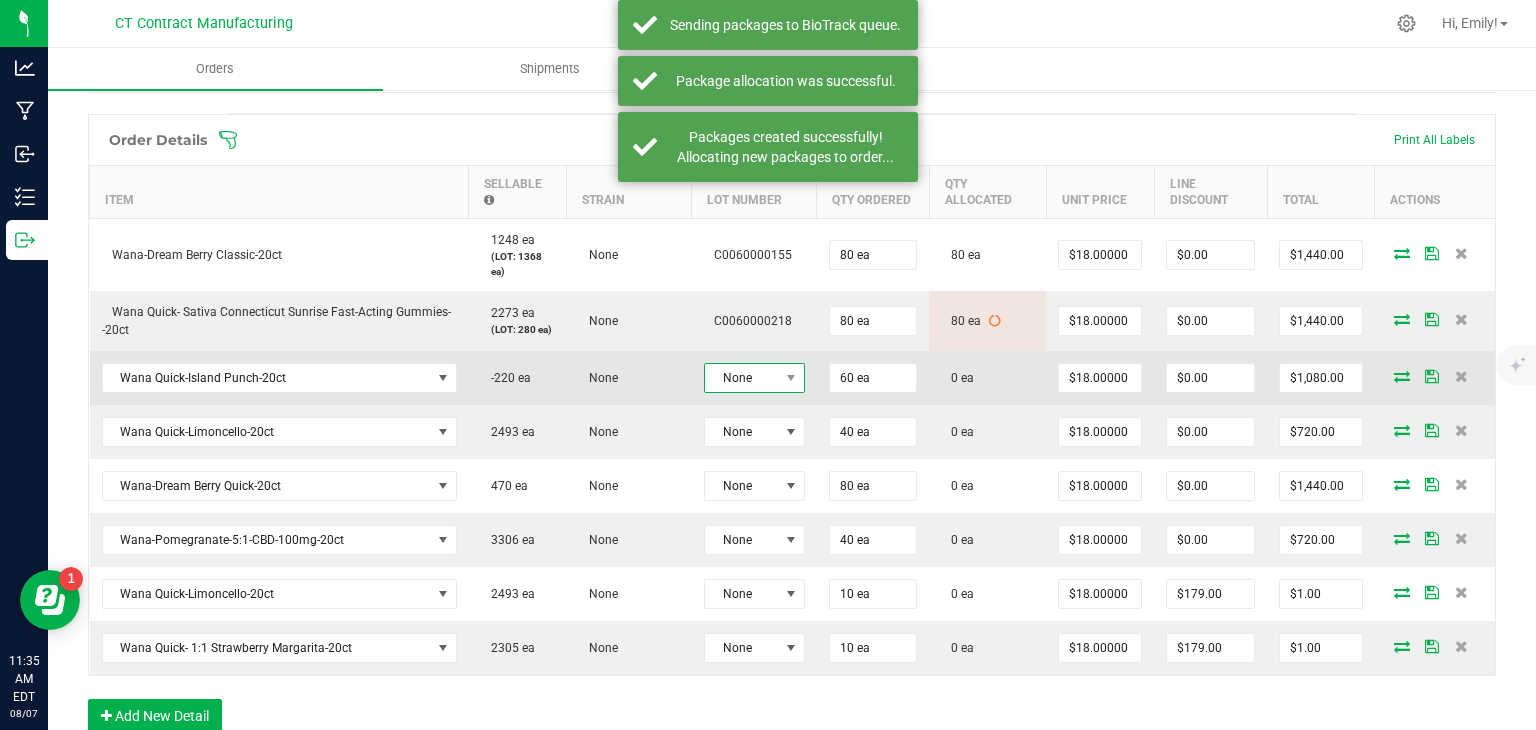 click on "None" at bounding box center [742, 378] 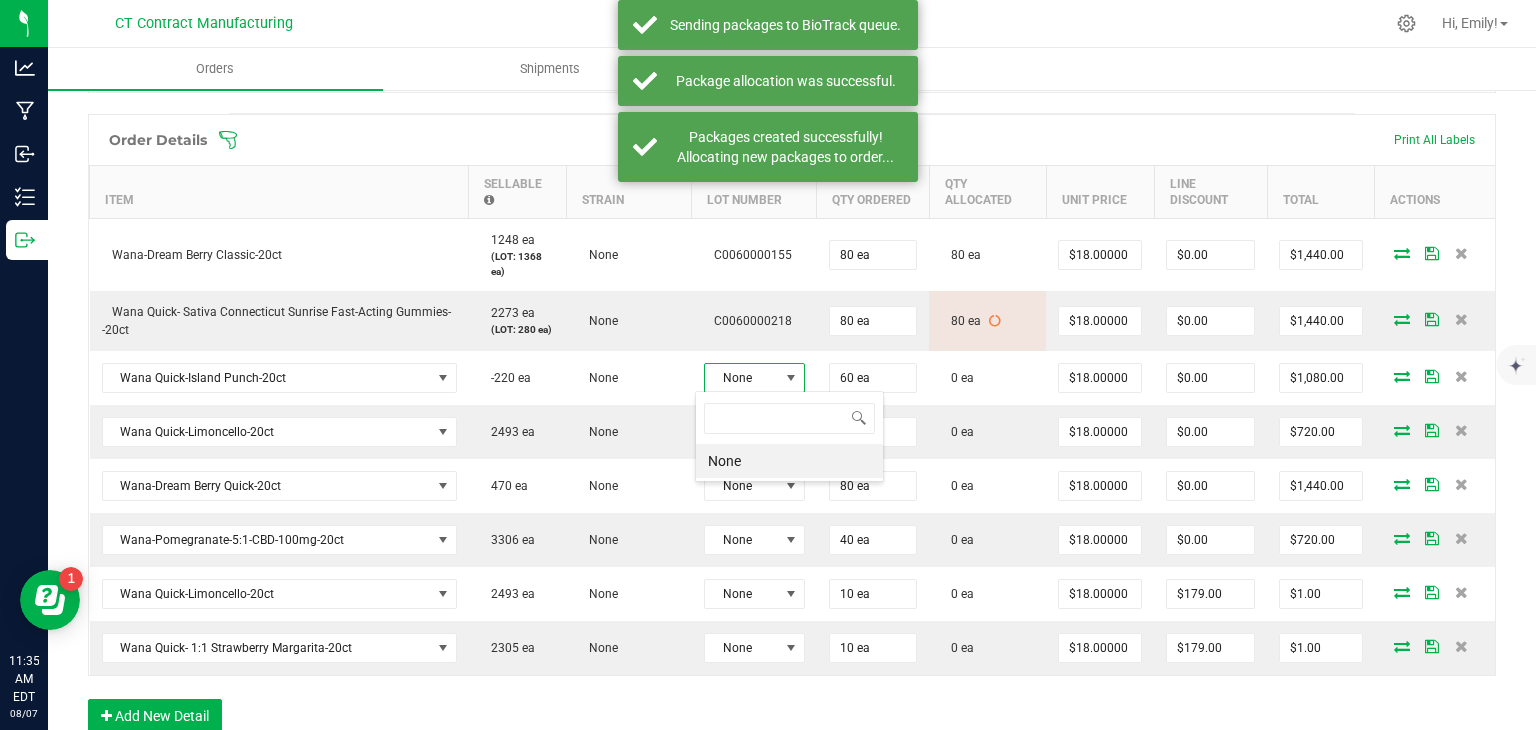scroll, scrollTop: 99970, scrollLeft: 99899, axis: both 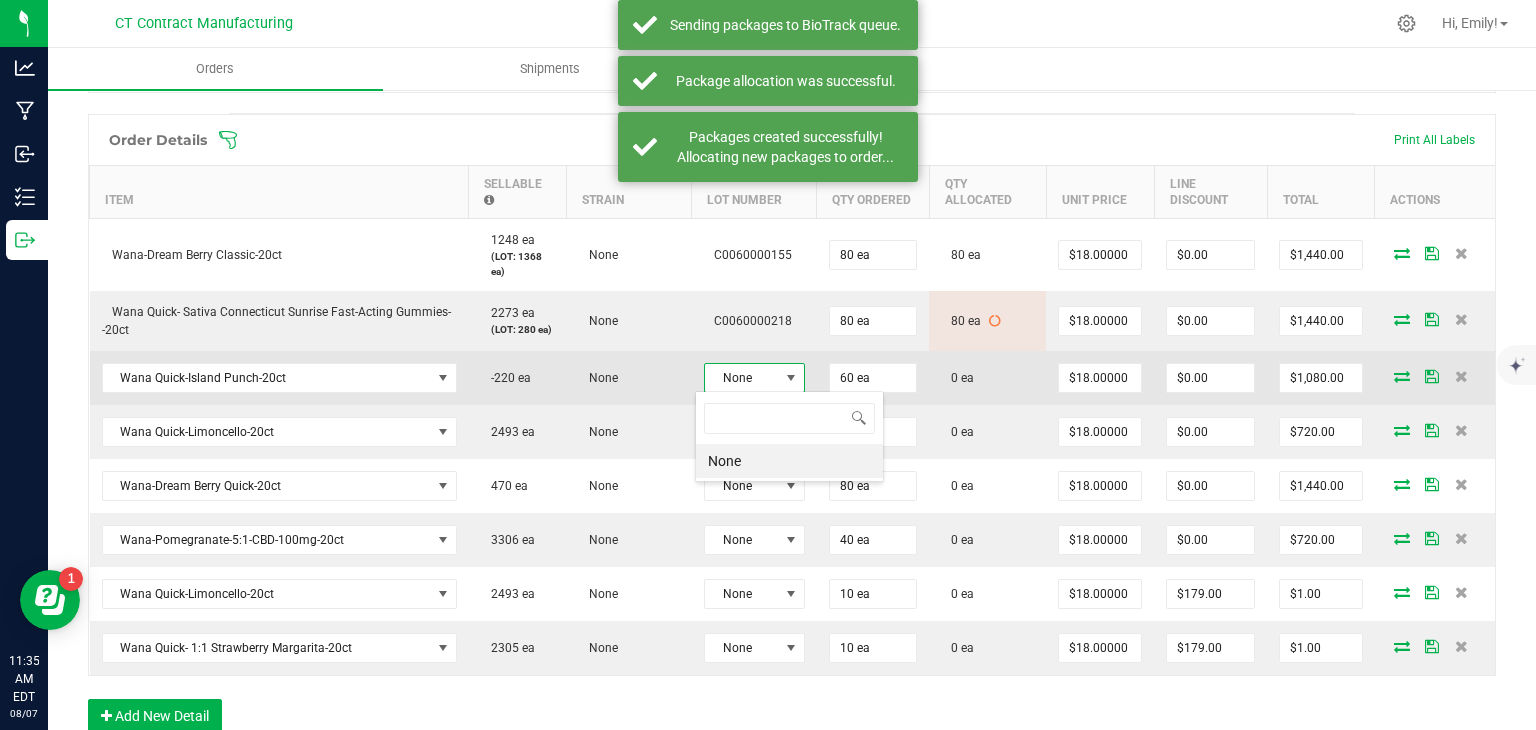 click on "None" at bounding box center (742, 378) 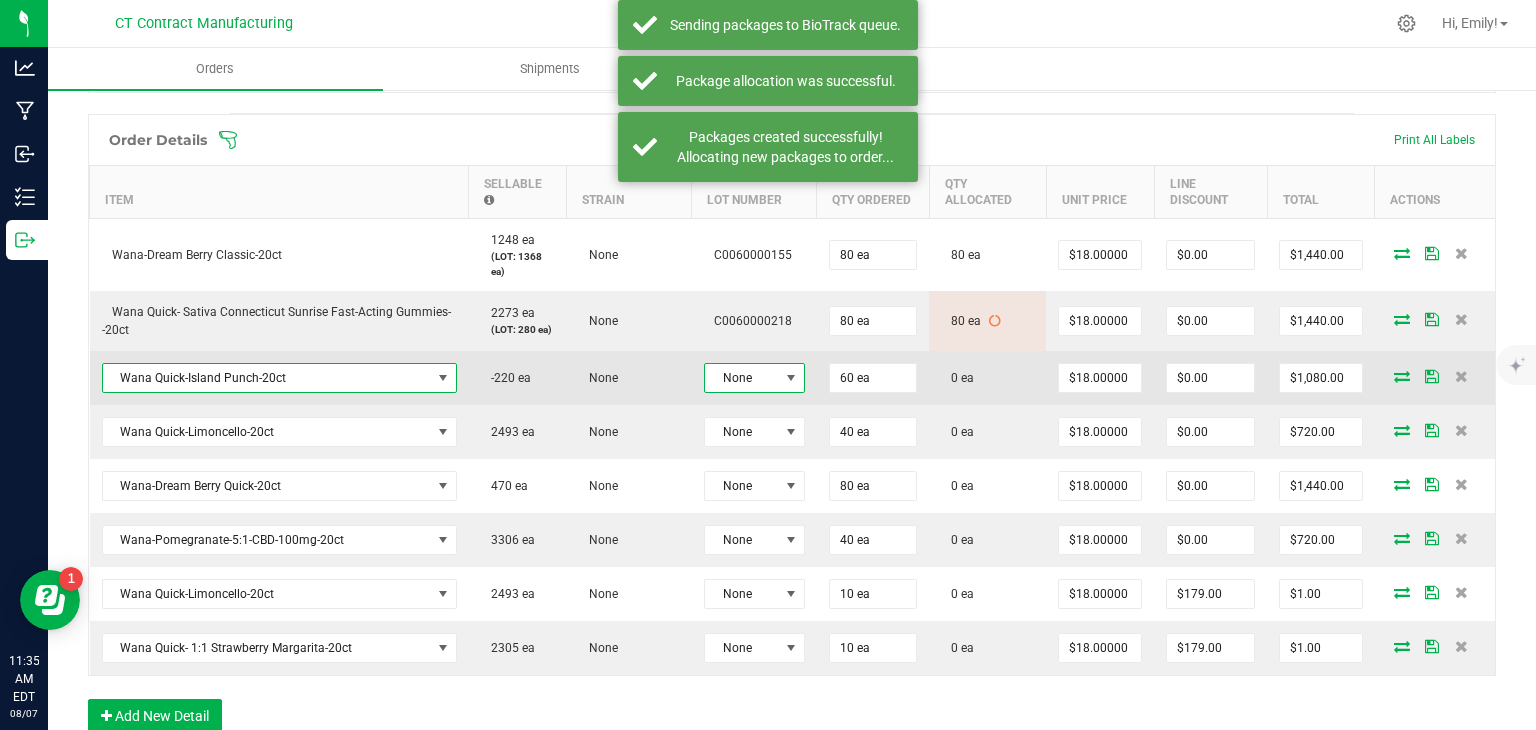click on "Wana Quick-Island Punch-20ct" at bounding box center (267, 378) 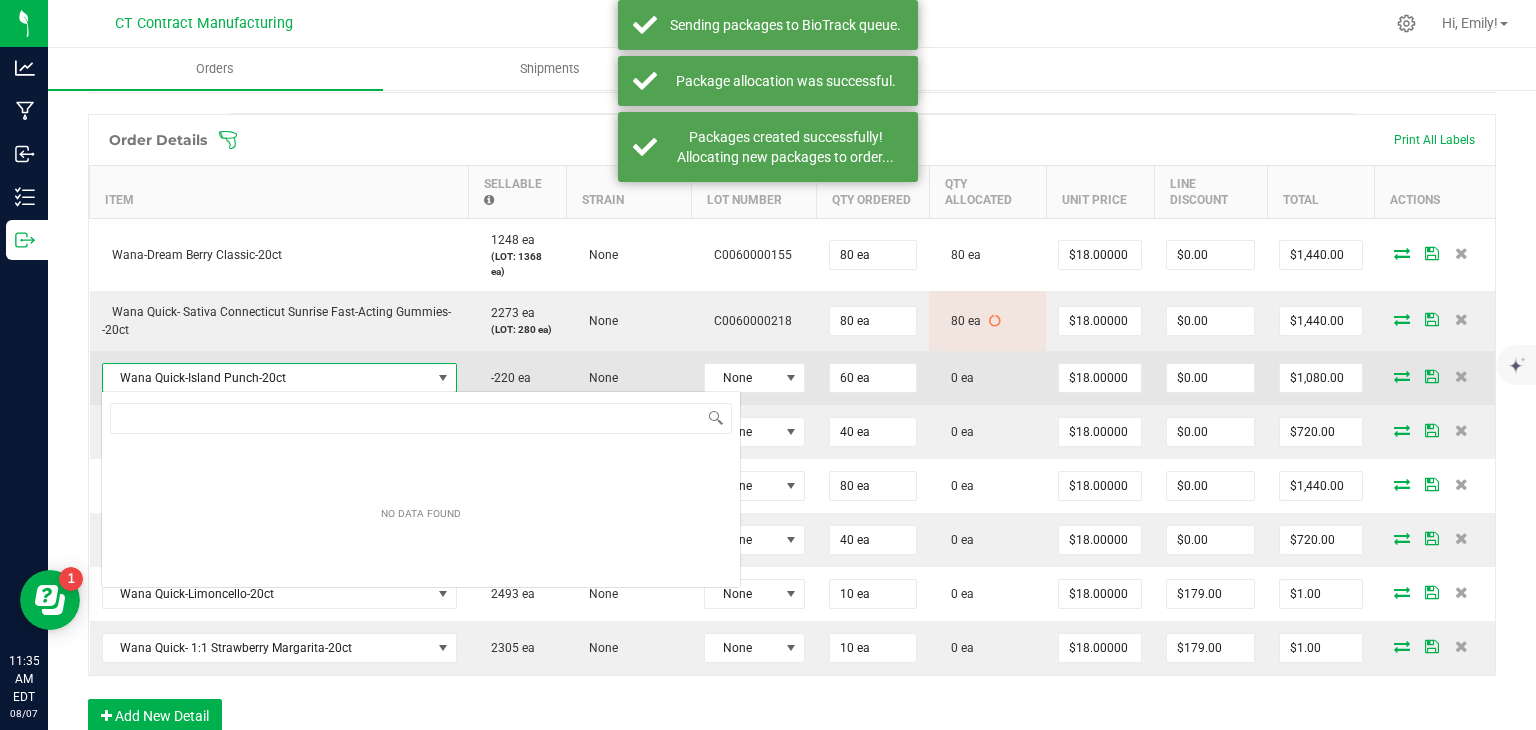 scroll, scrollTop: 99970, scrollLeft: 99652, axis: both 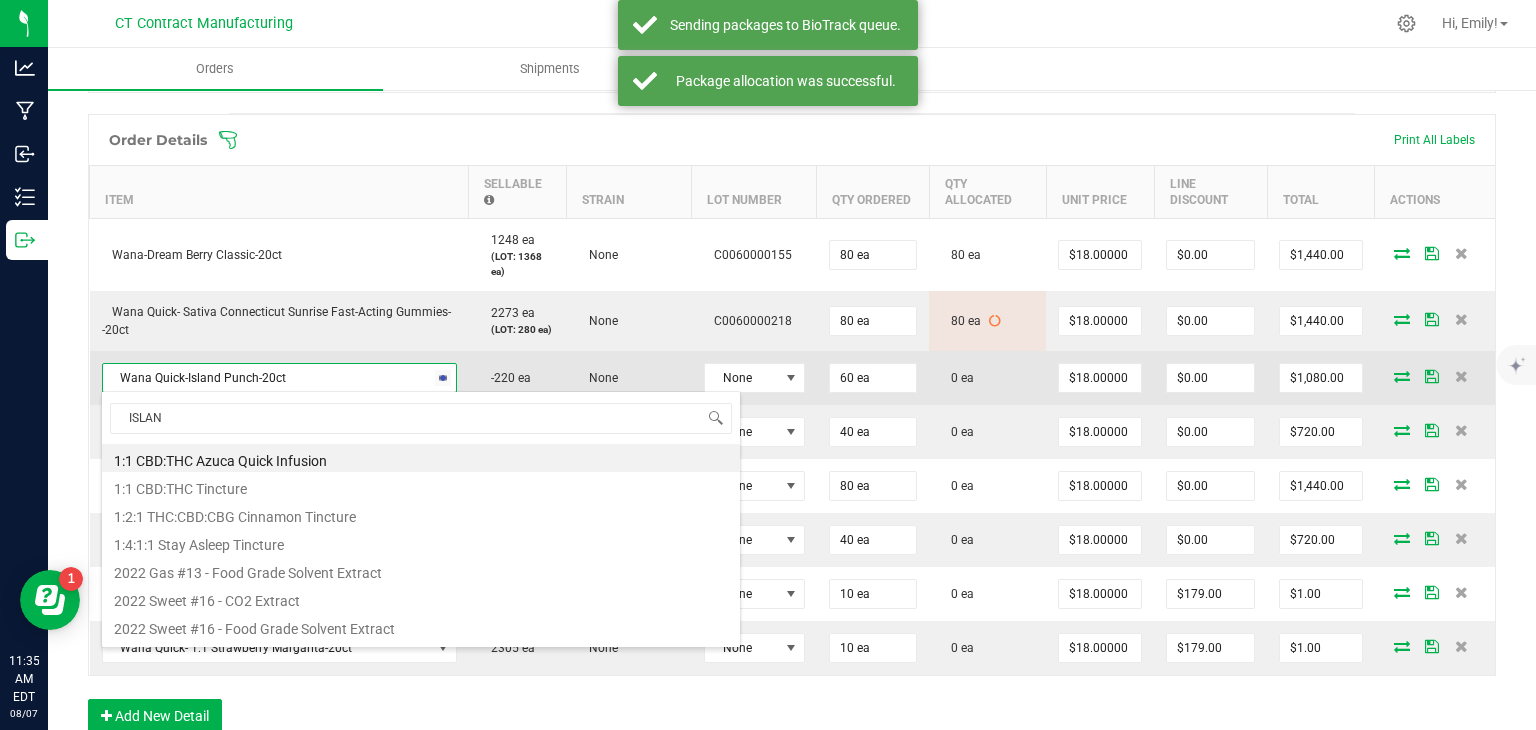 type on "ISLAND" 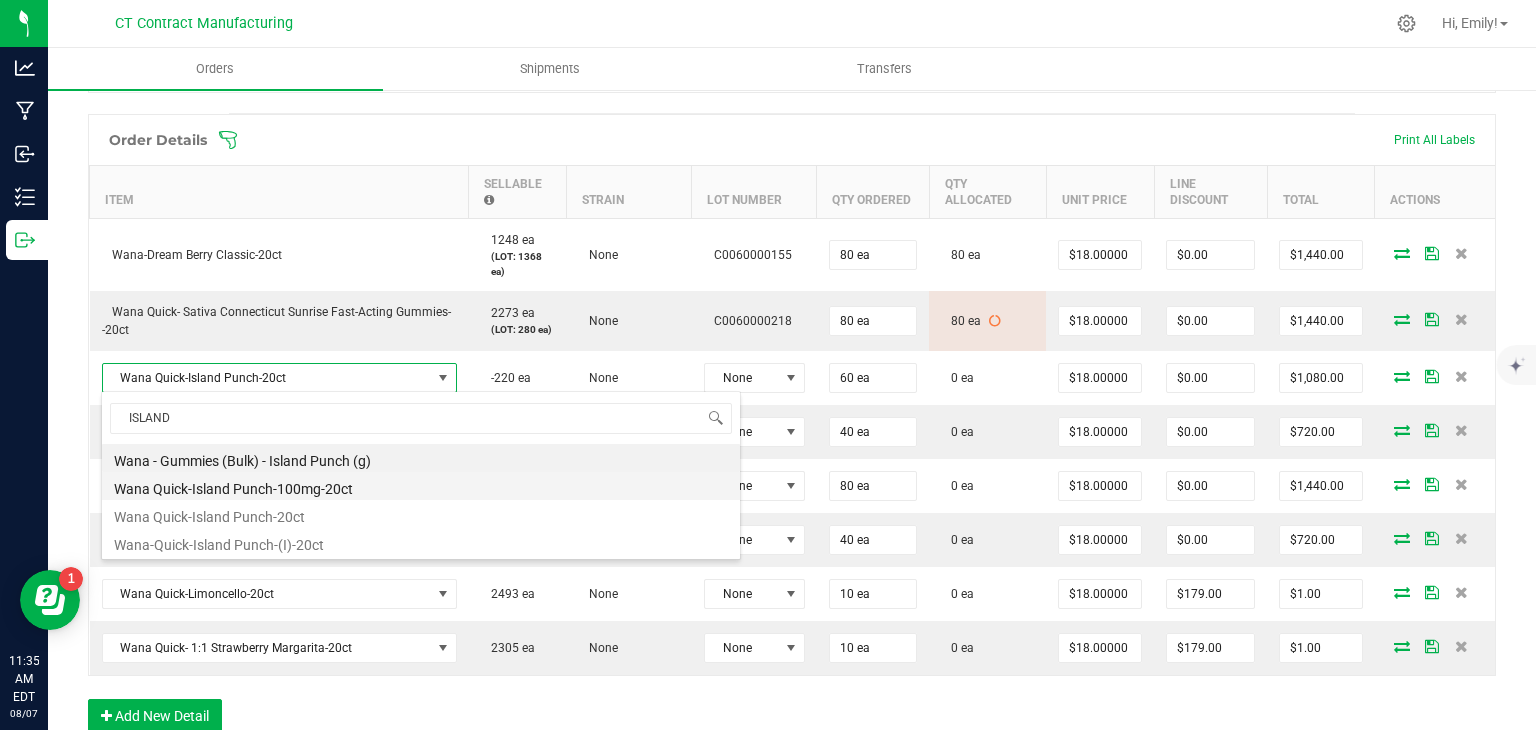 click on "Wana Quick-Island Punch-100mg-20ct" at bounding box center (421, 486) 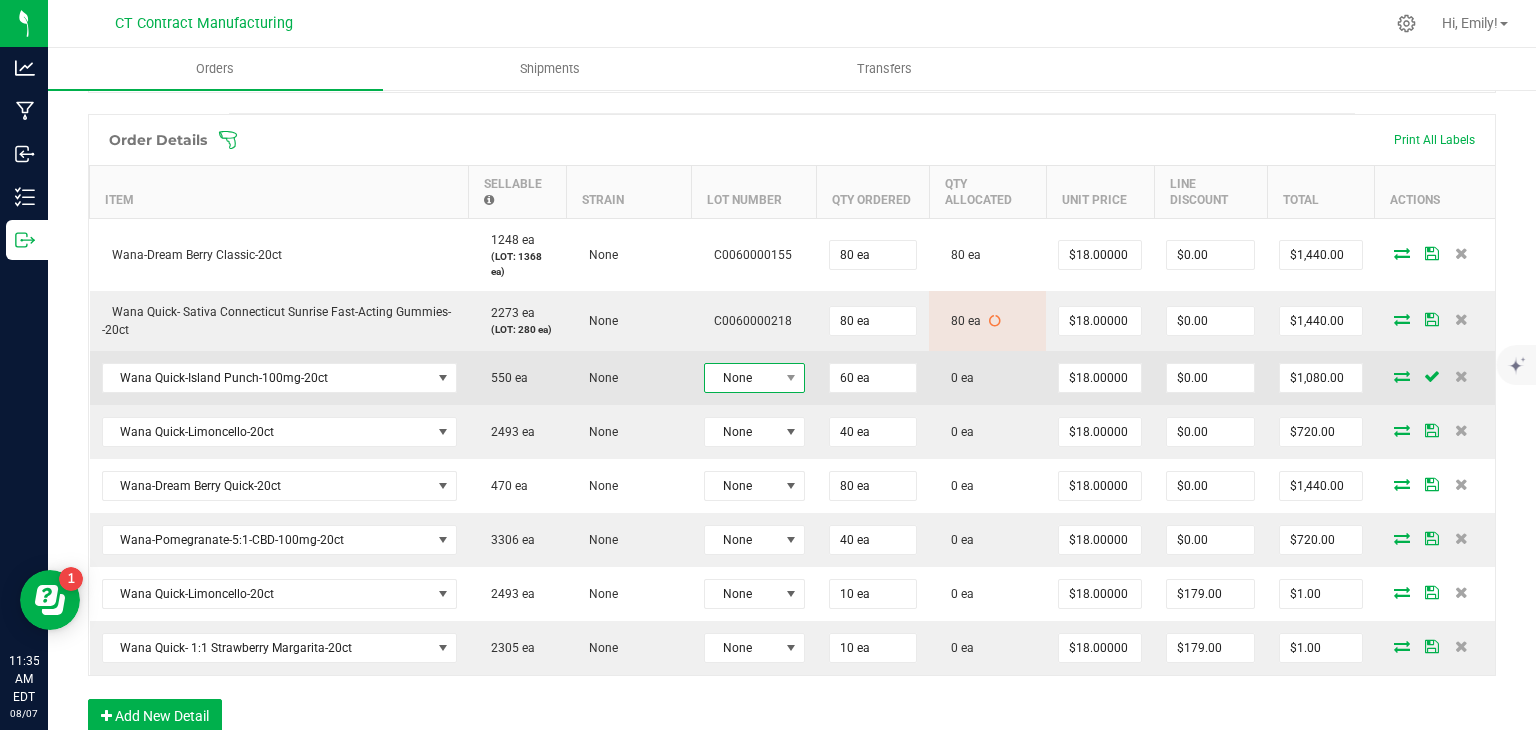 click on "None" at bounding box center [742, 378] 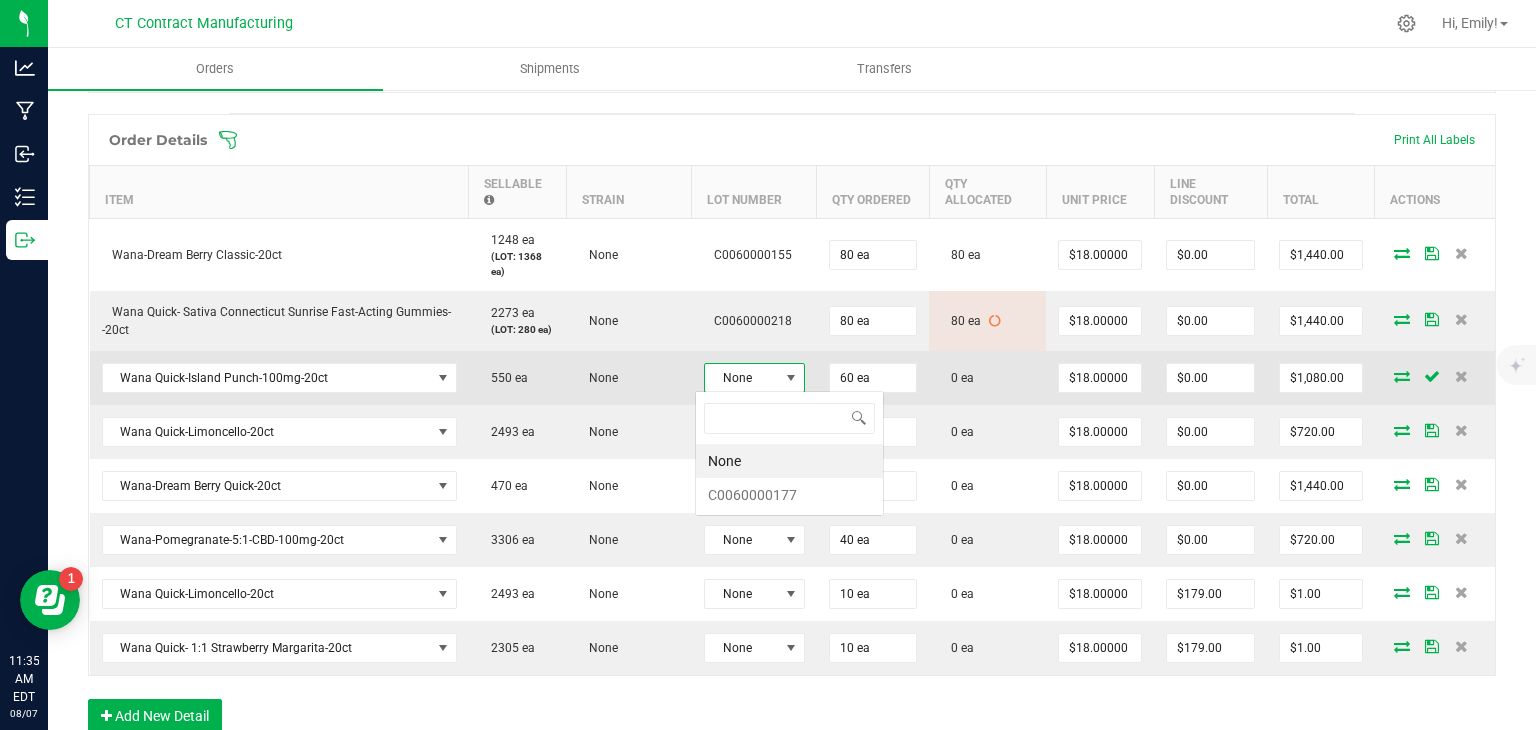 scroll, scrollTop: 99970, scrollLeft: 99899, axis: both 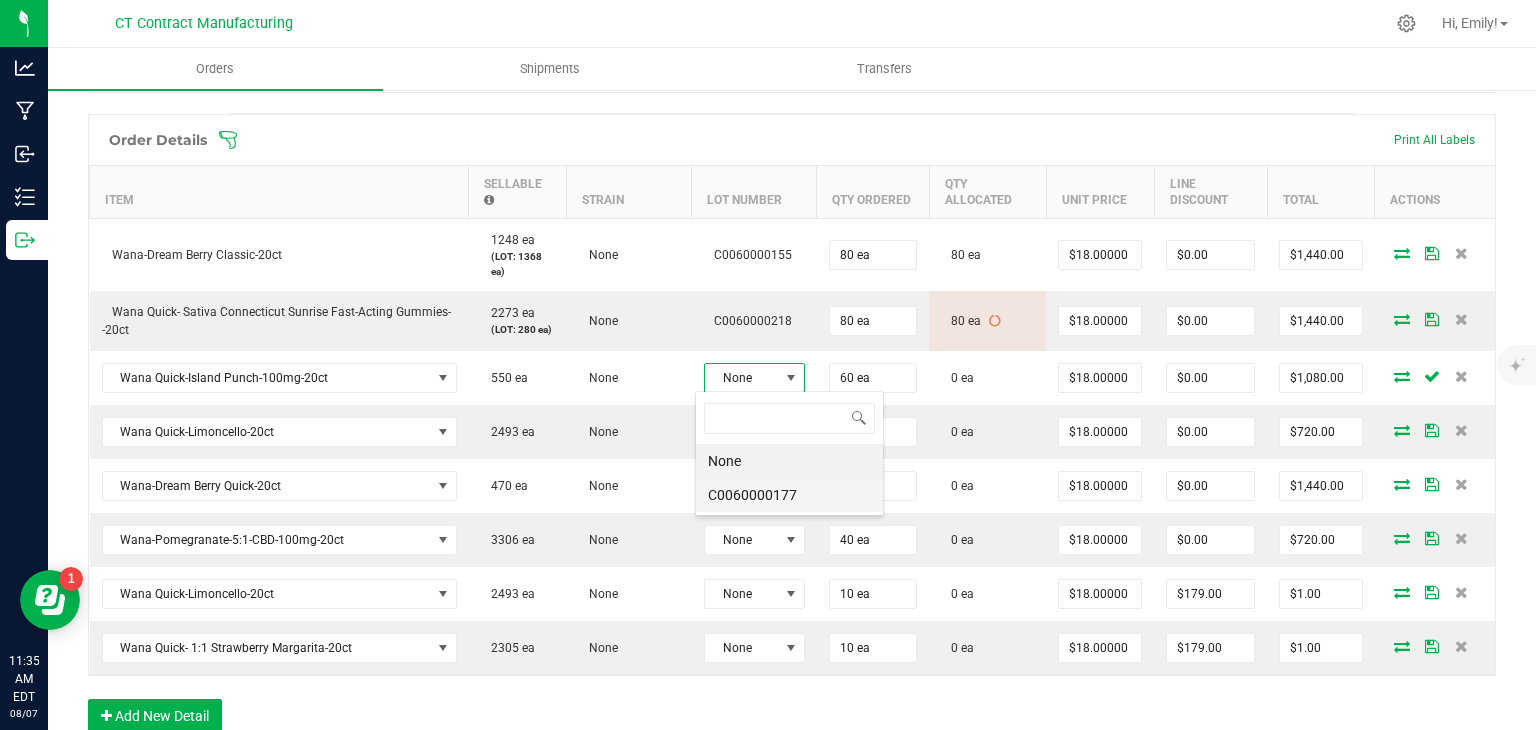click on "C0060000177" at bounding box center (789, 495) 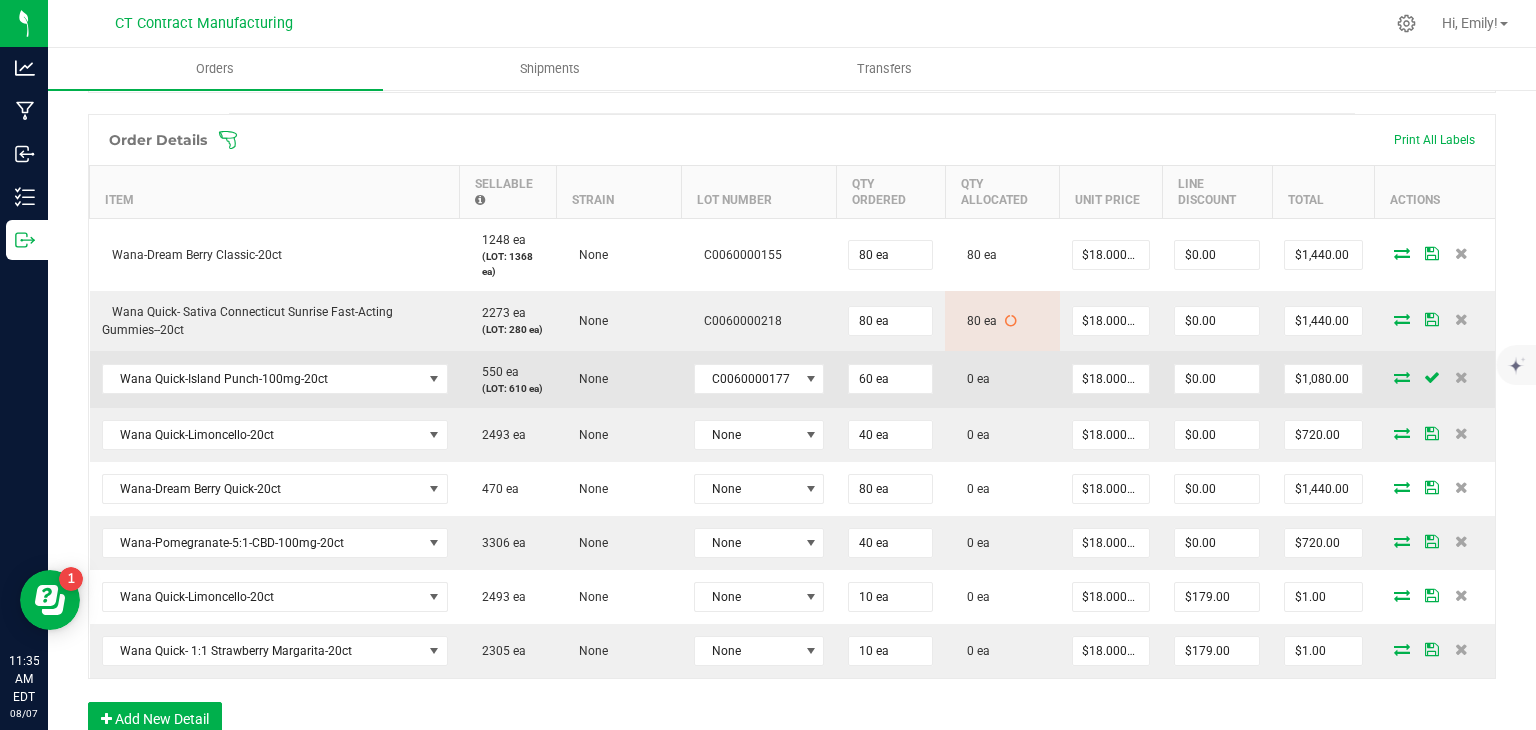 click at bounding box center (1402, 377) 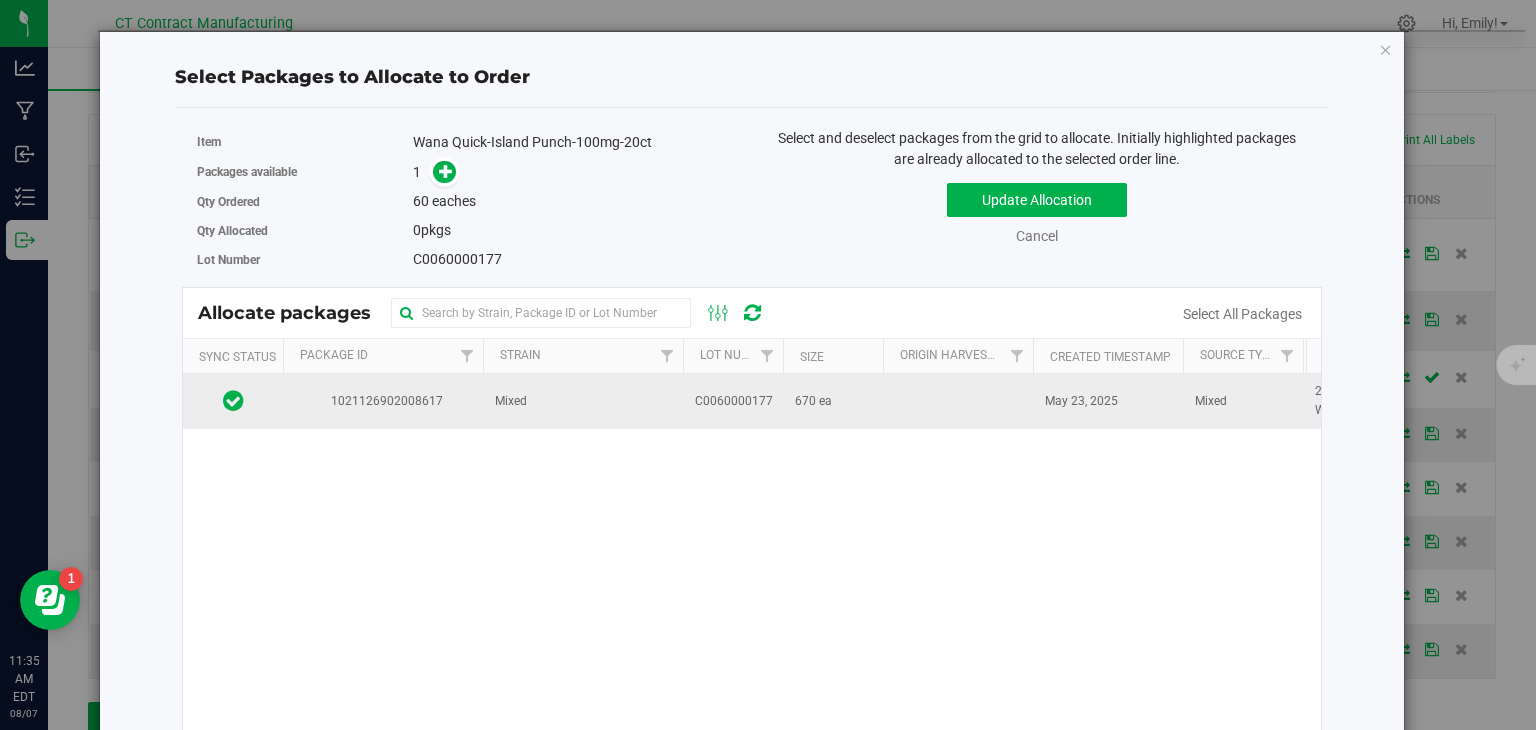 click on "Mixed" at bounding box center (583, 401) 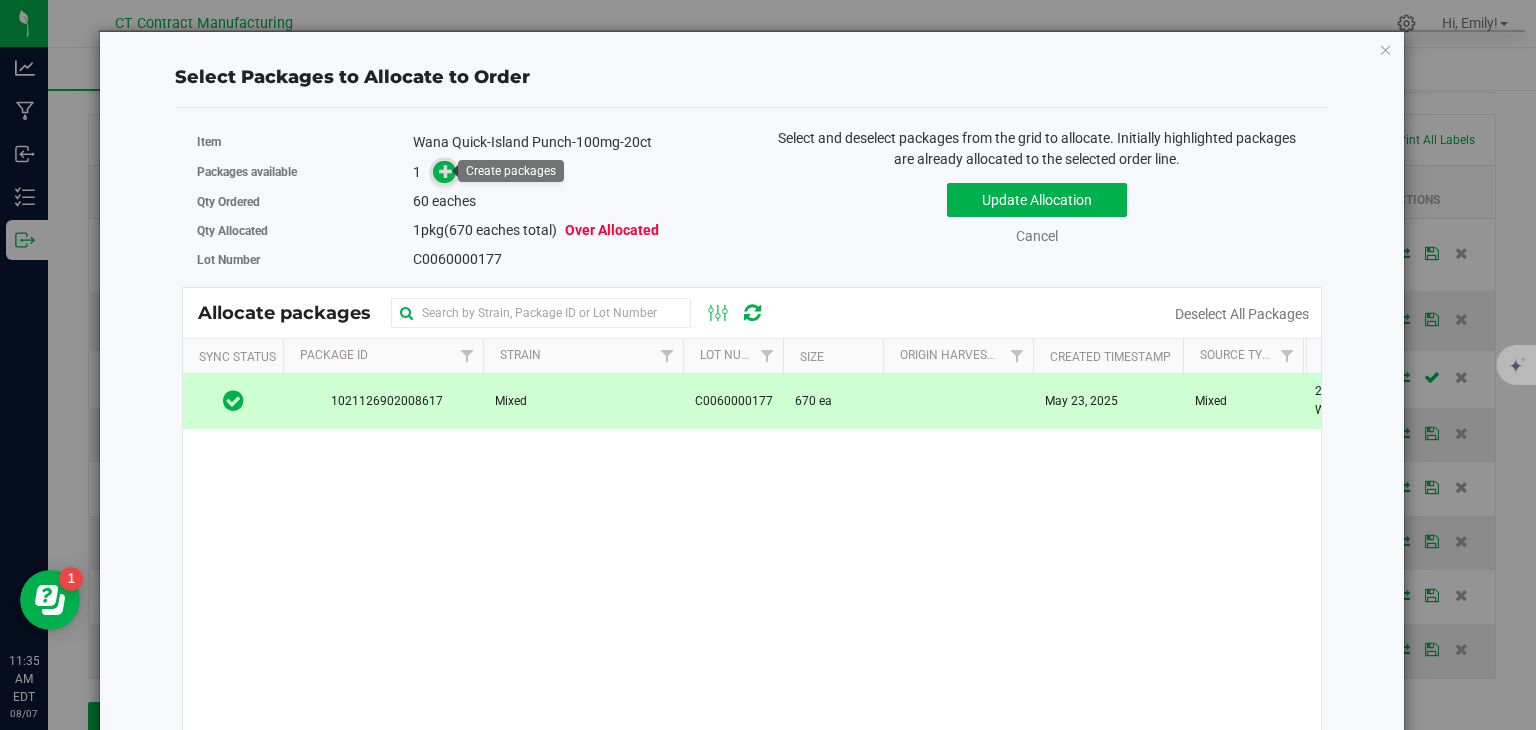 click at bounding box center (444, 172) 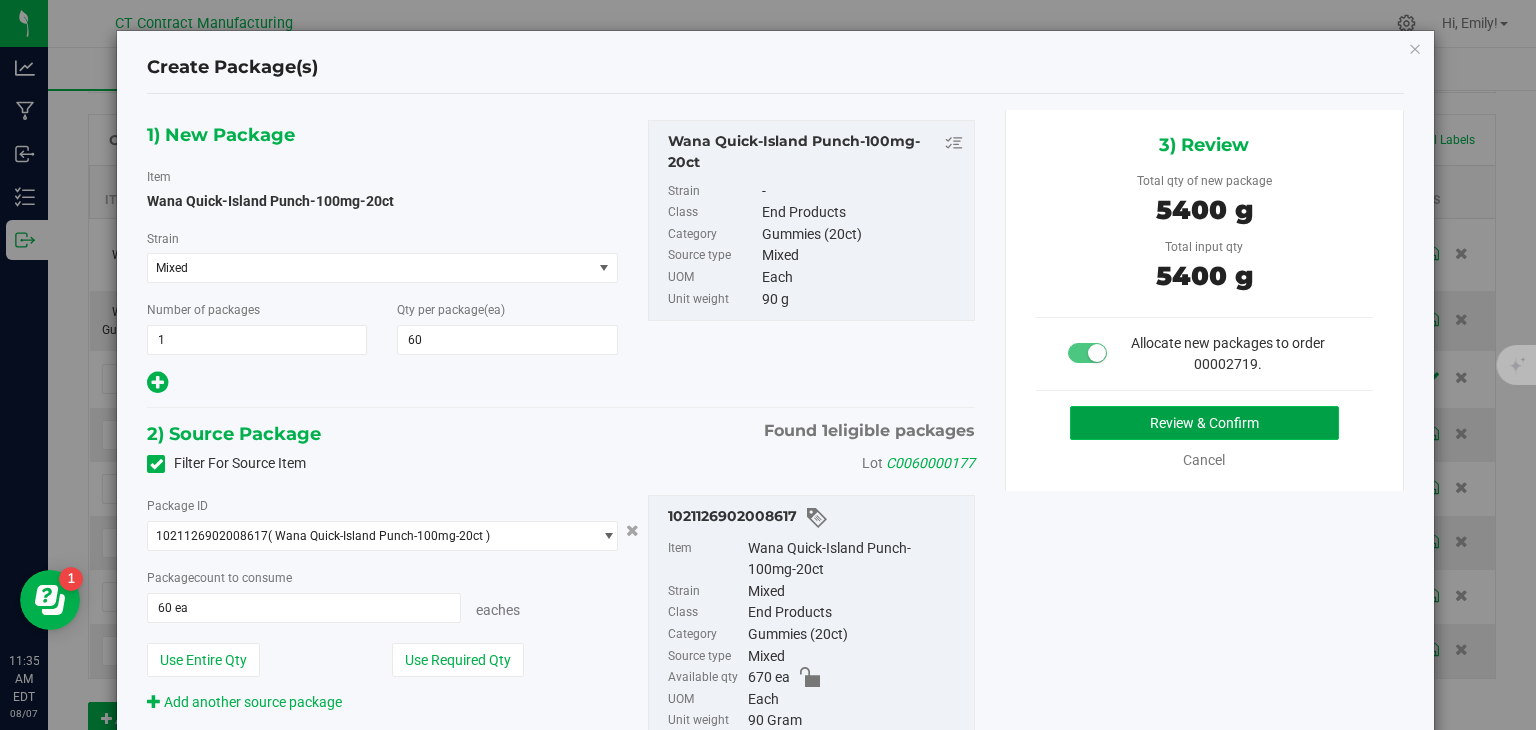 click on "Review & Confirm" at bounding box center (1204, 423) 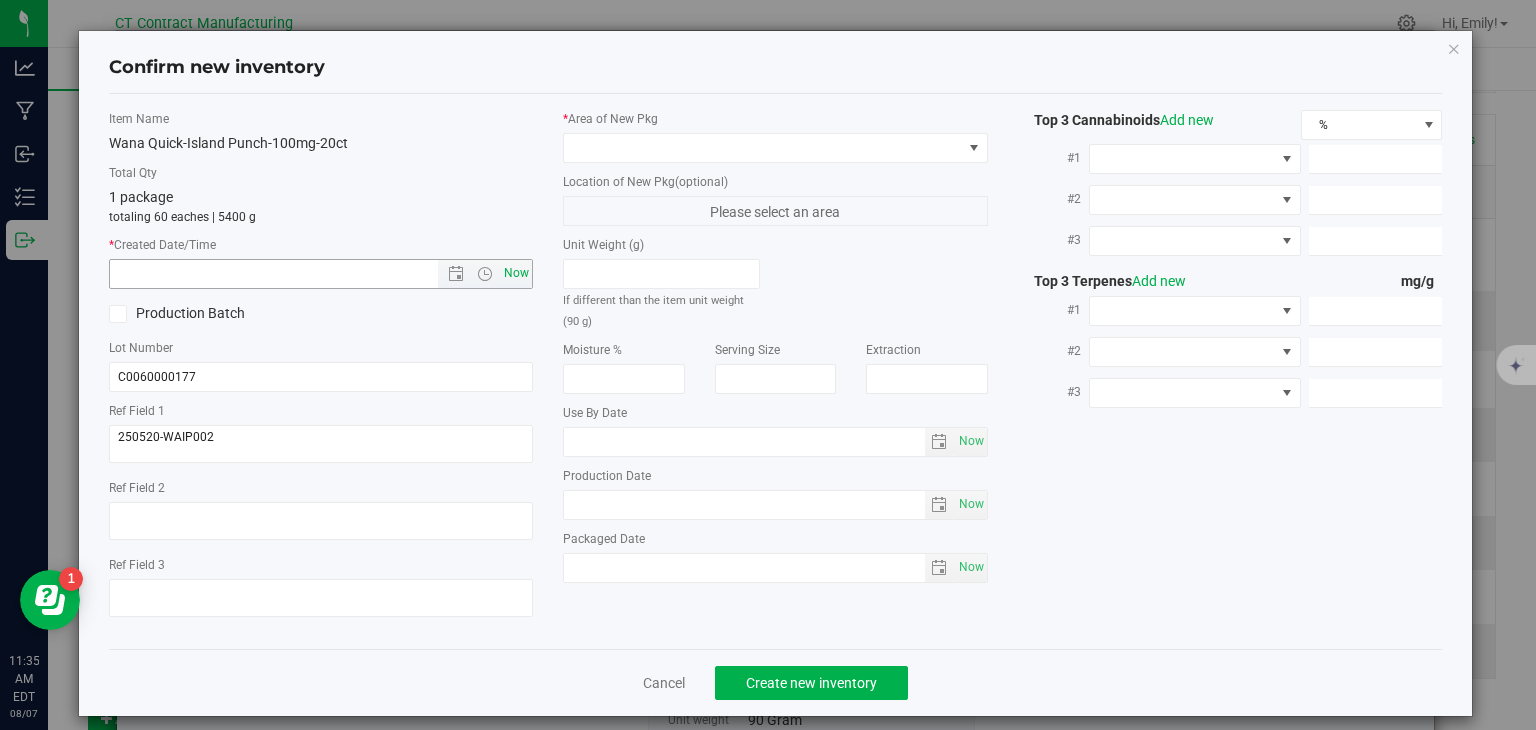 click on "Now" at bounding box center (517, 273) 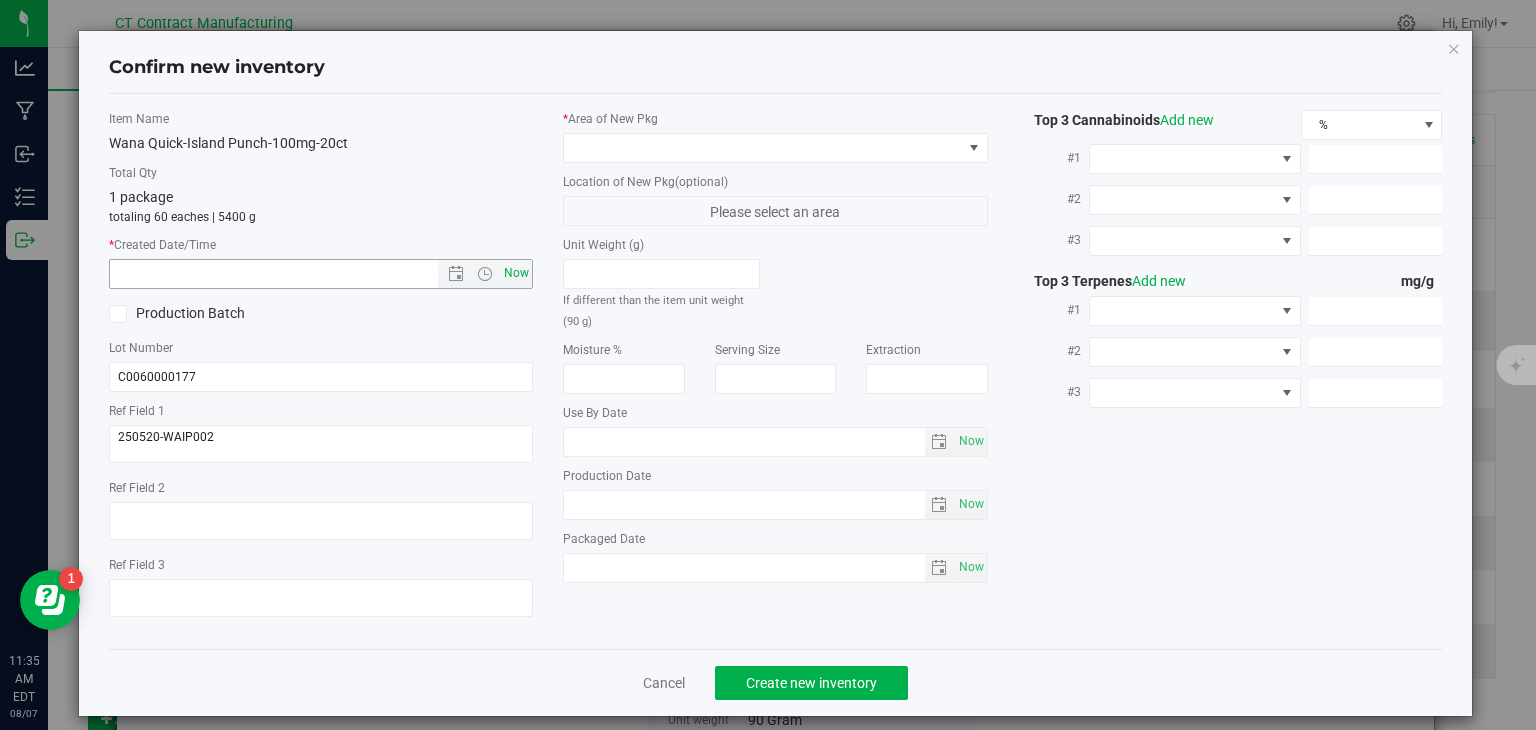 type on "[DATE] [TIME]" 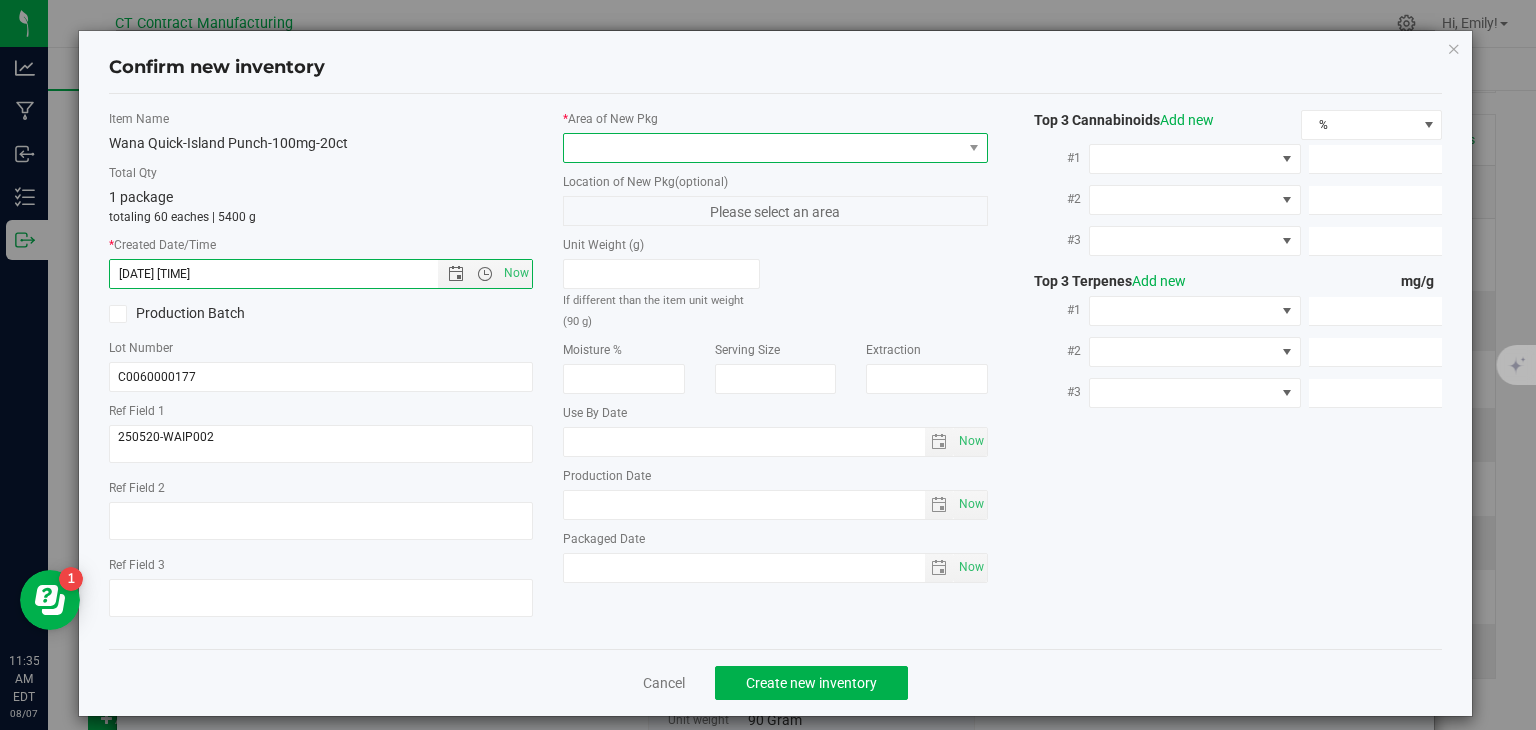 click at bounding box center [763, 148] 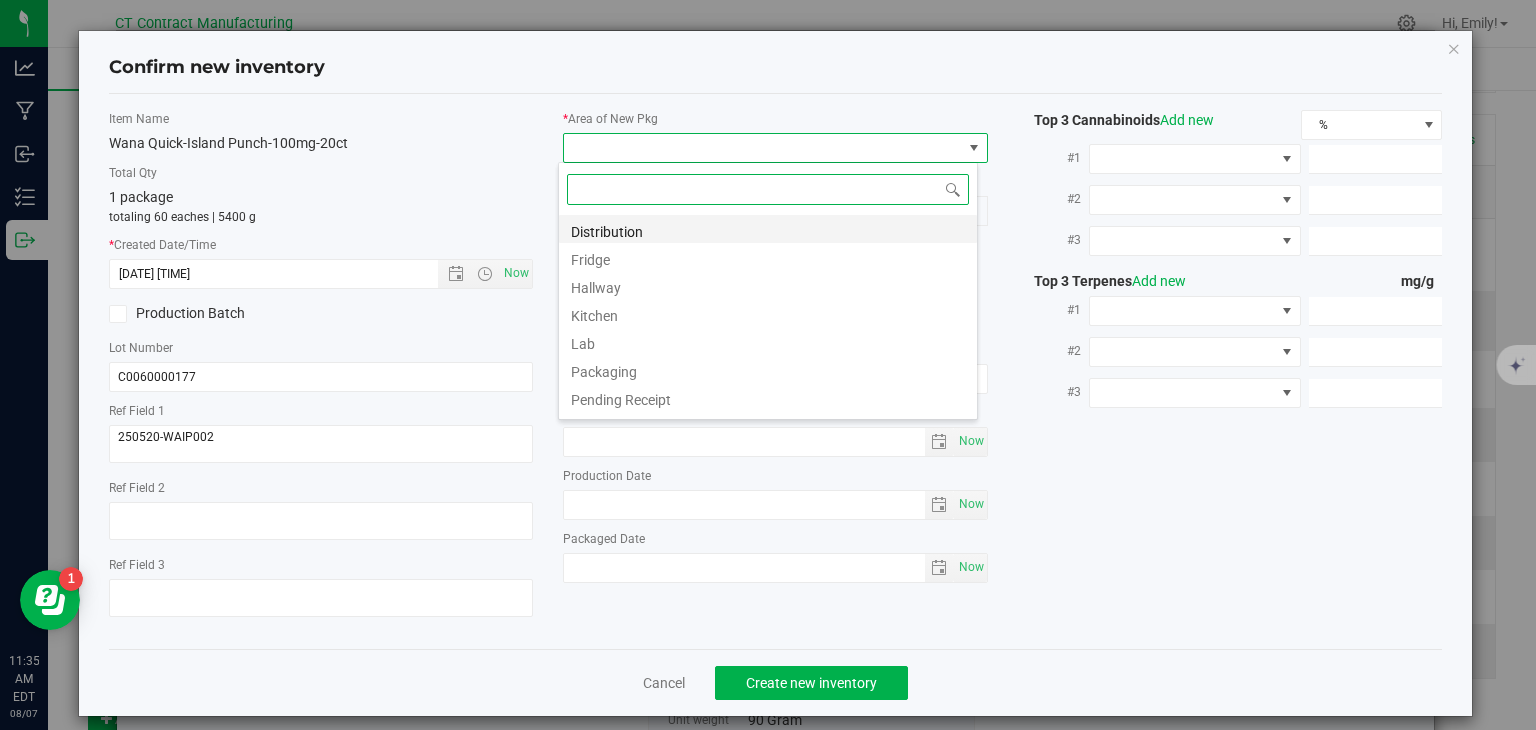scroll, scrollTop: 99970, scrollLeft: 99580, axis: both 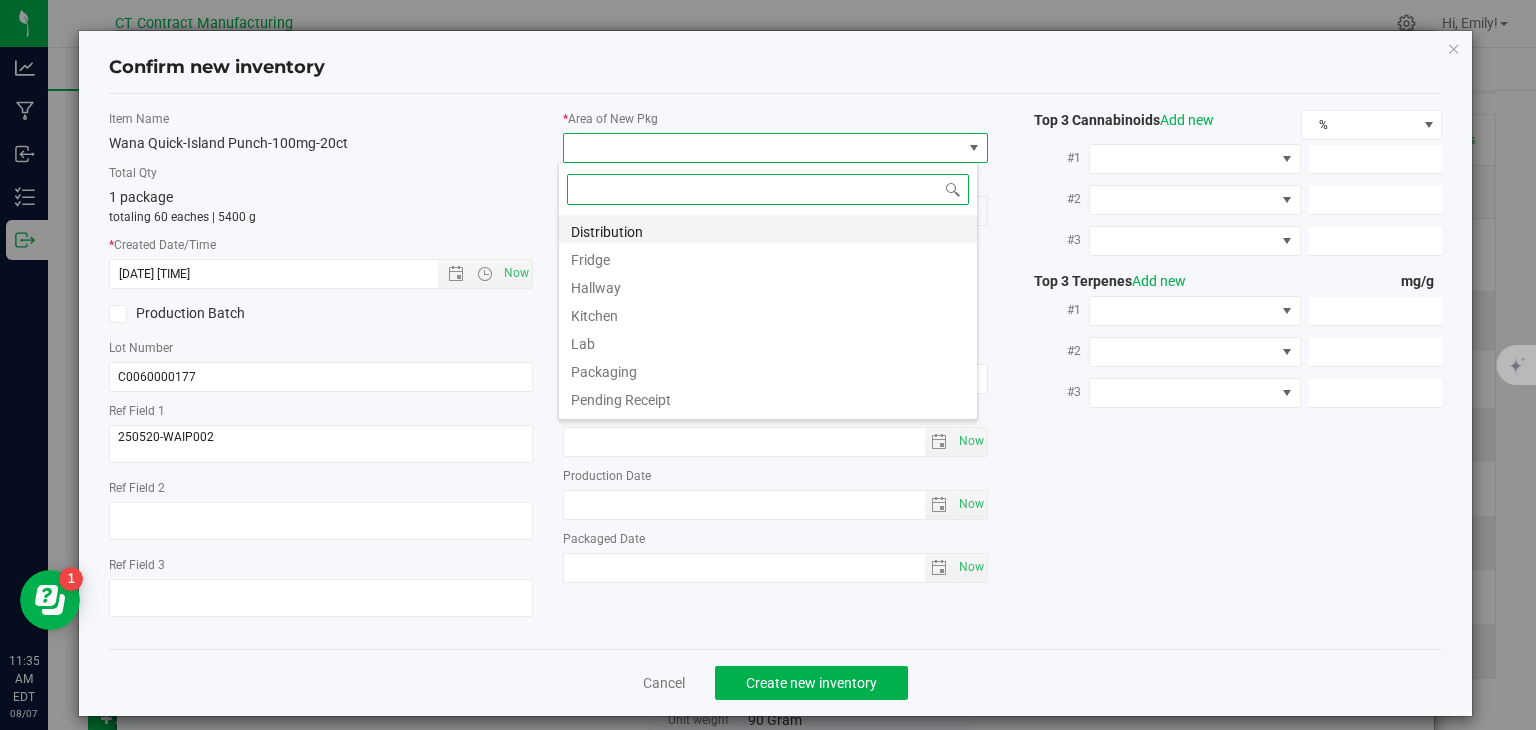 click on "Distribution" at bounding box center (768, 229) 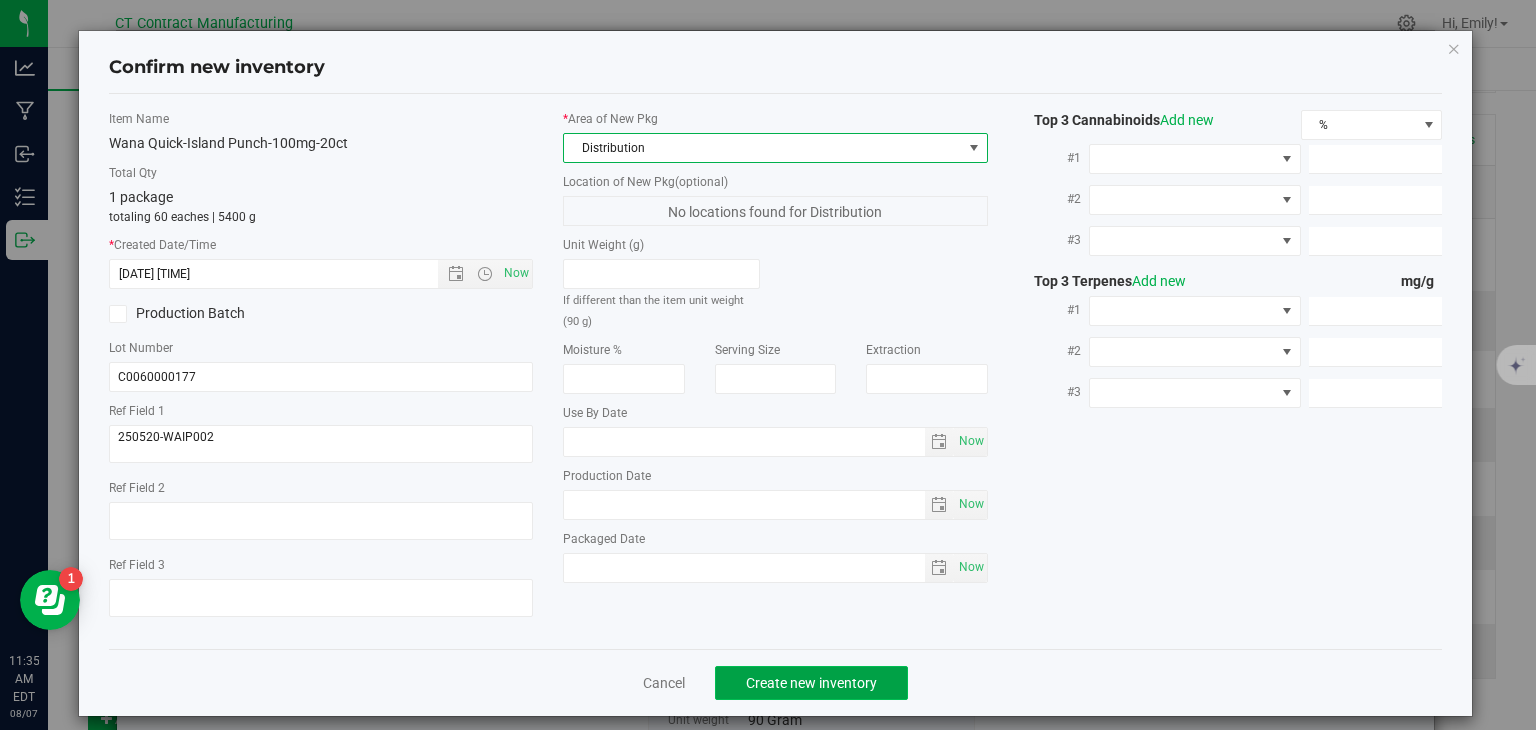 click on "Create new inventory" 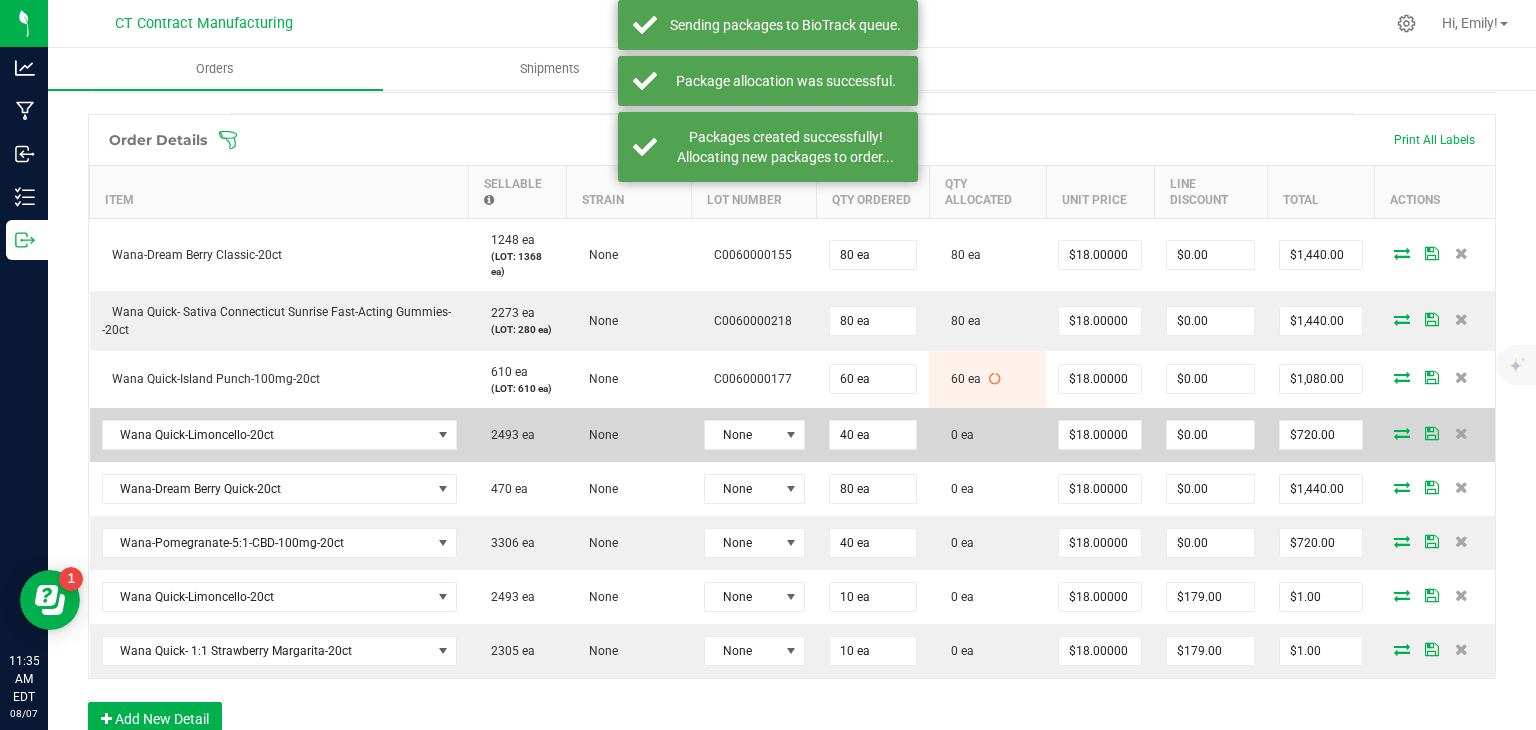 click on "None" at bounding box center (754, 435) 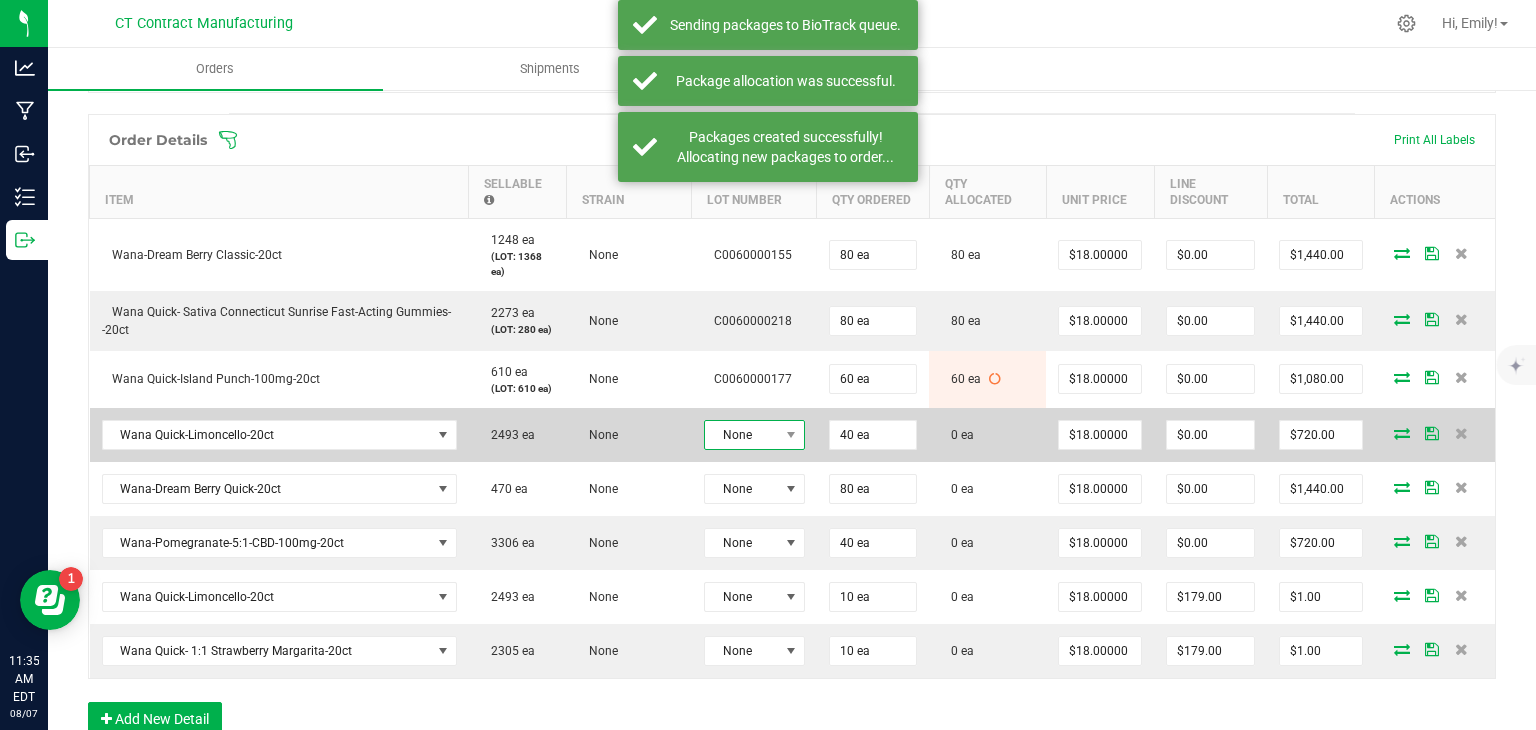 click on "None" at bounding box center [742, 435] 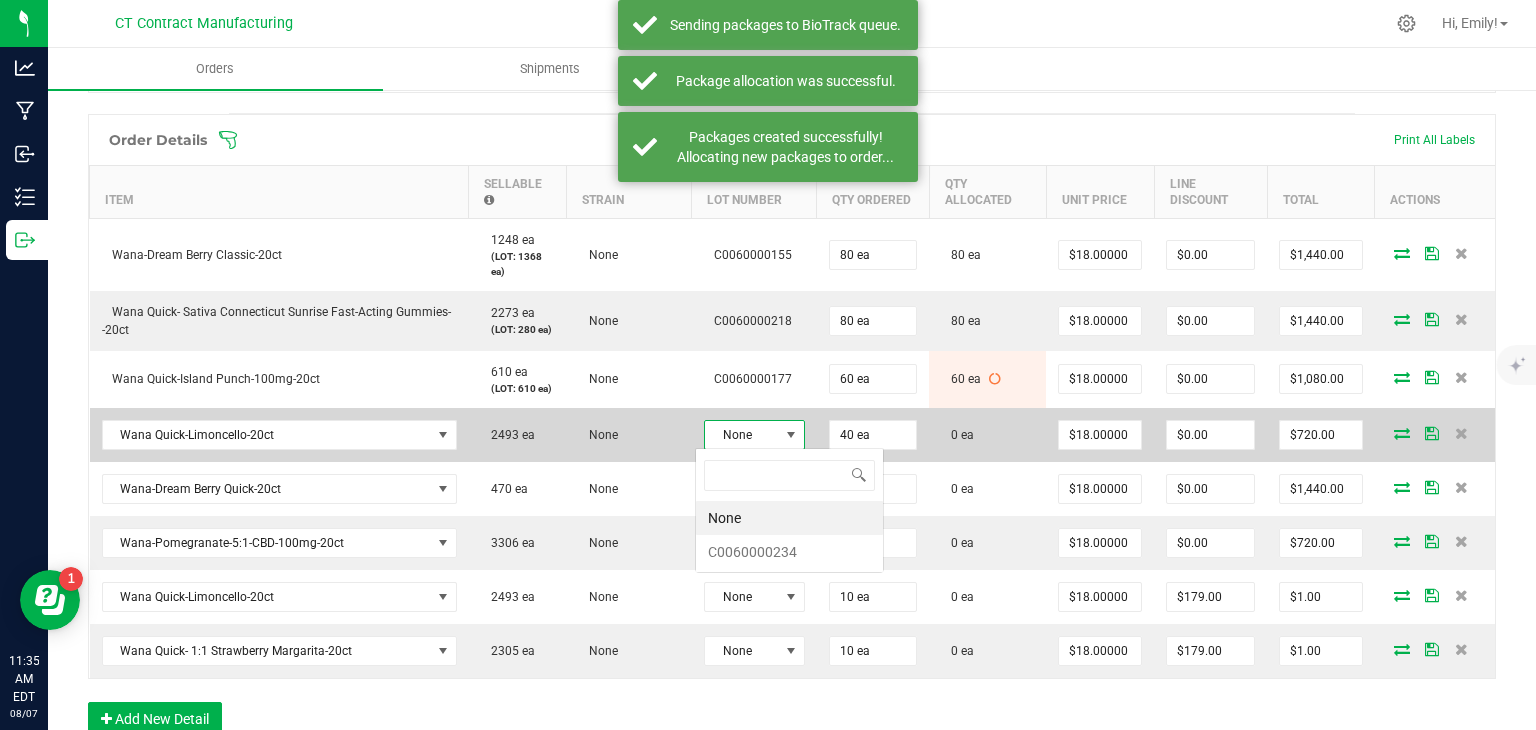 scroll, scrollTop: 99970, scrollLeft: 99899, axis: both 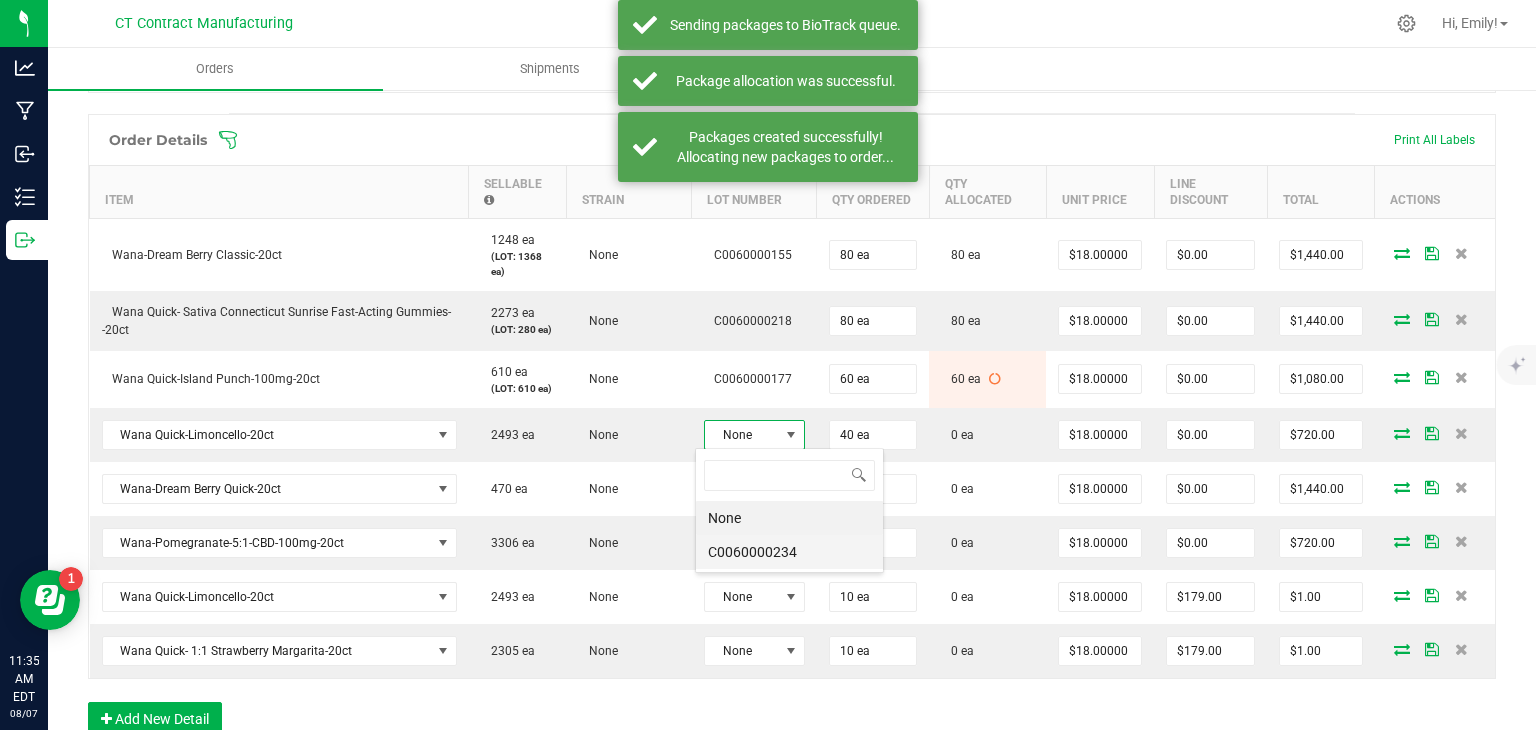 click on "C0060000234" at bounding box center (789, 552) 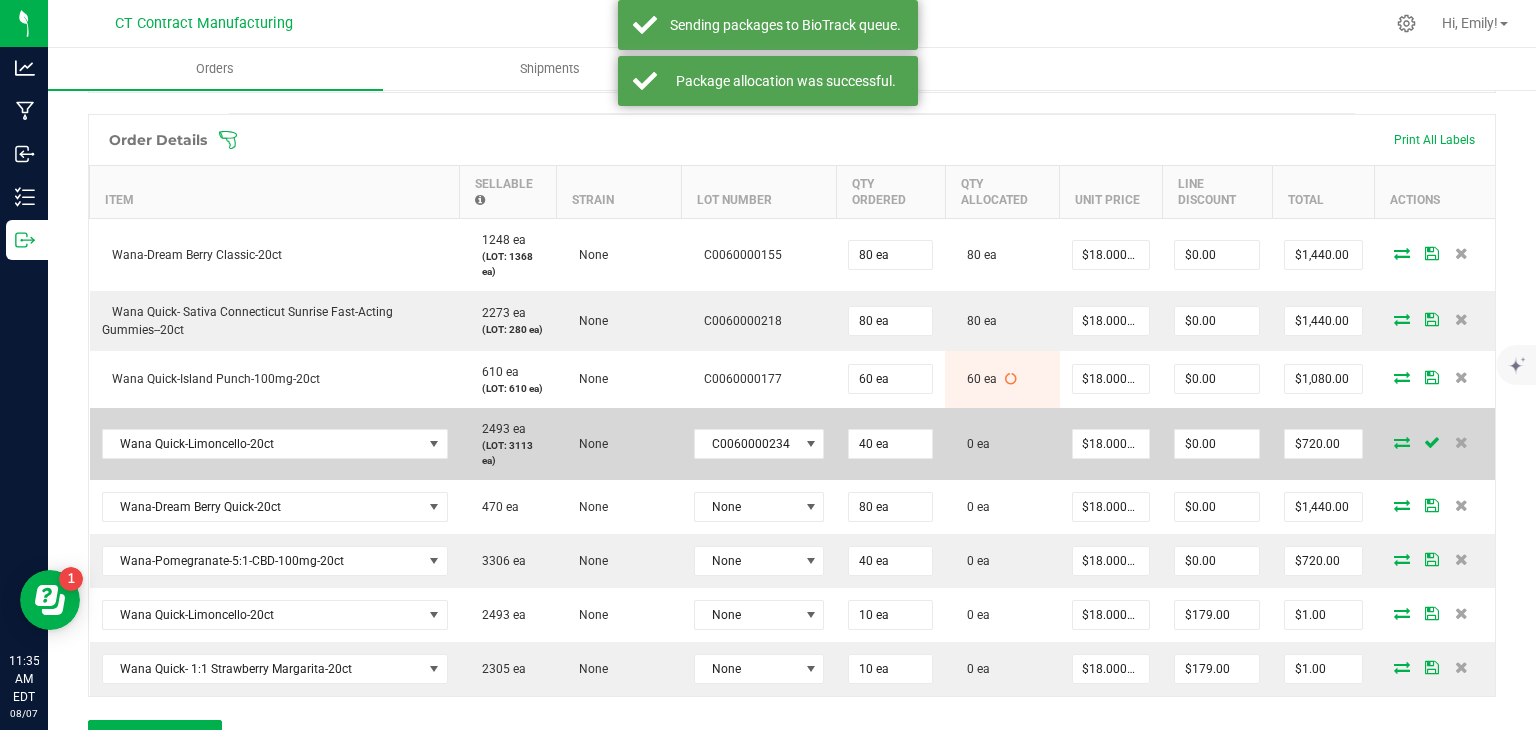 click at bounding box center (1402, 442) 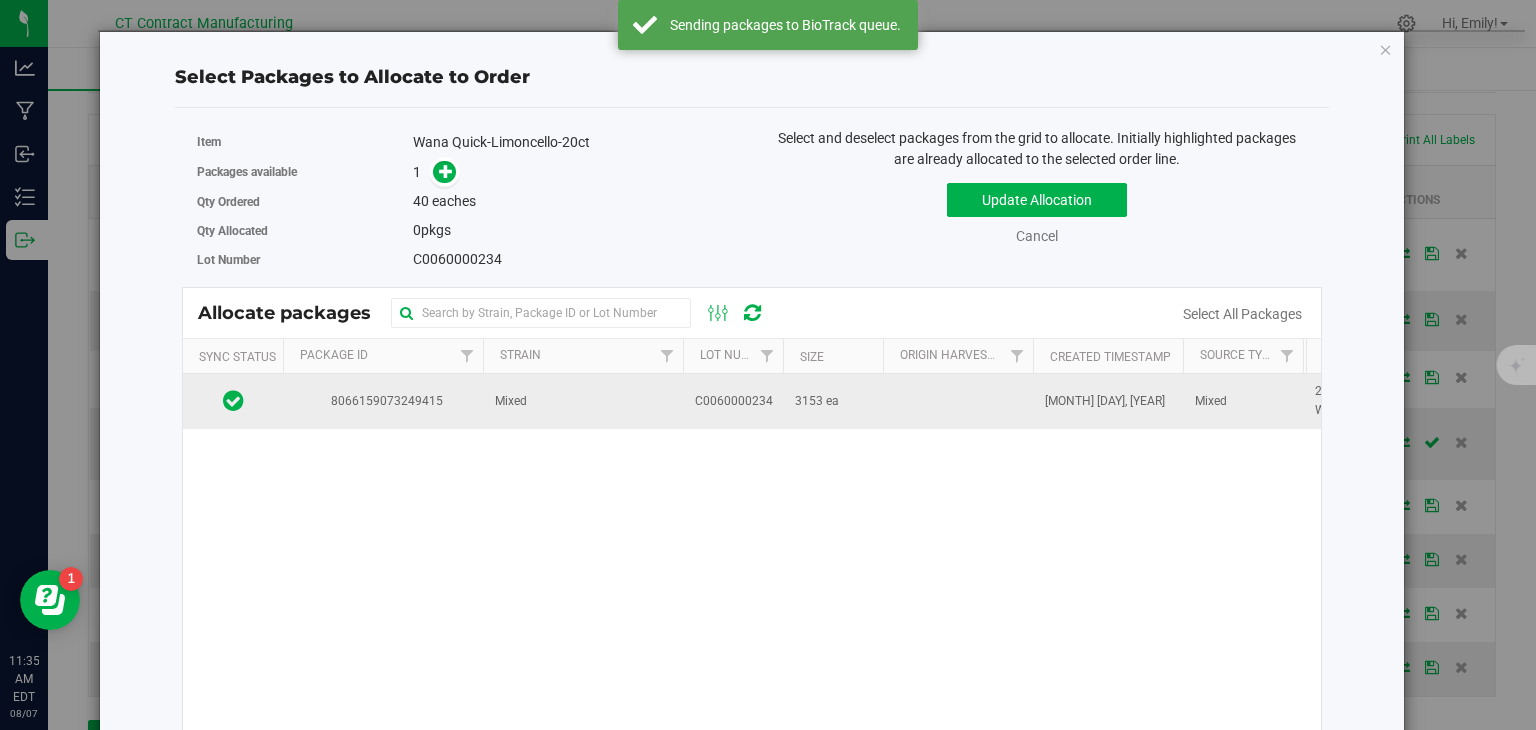 click on "Mixed" at bounding box center (583, 401) 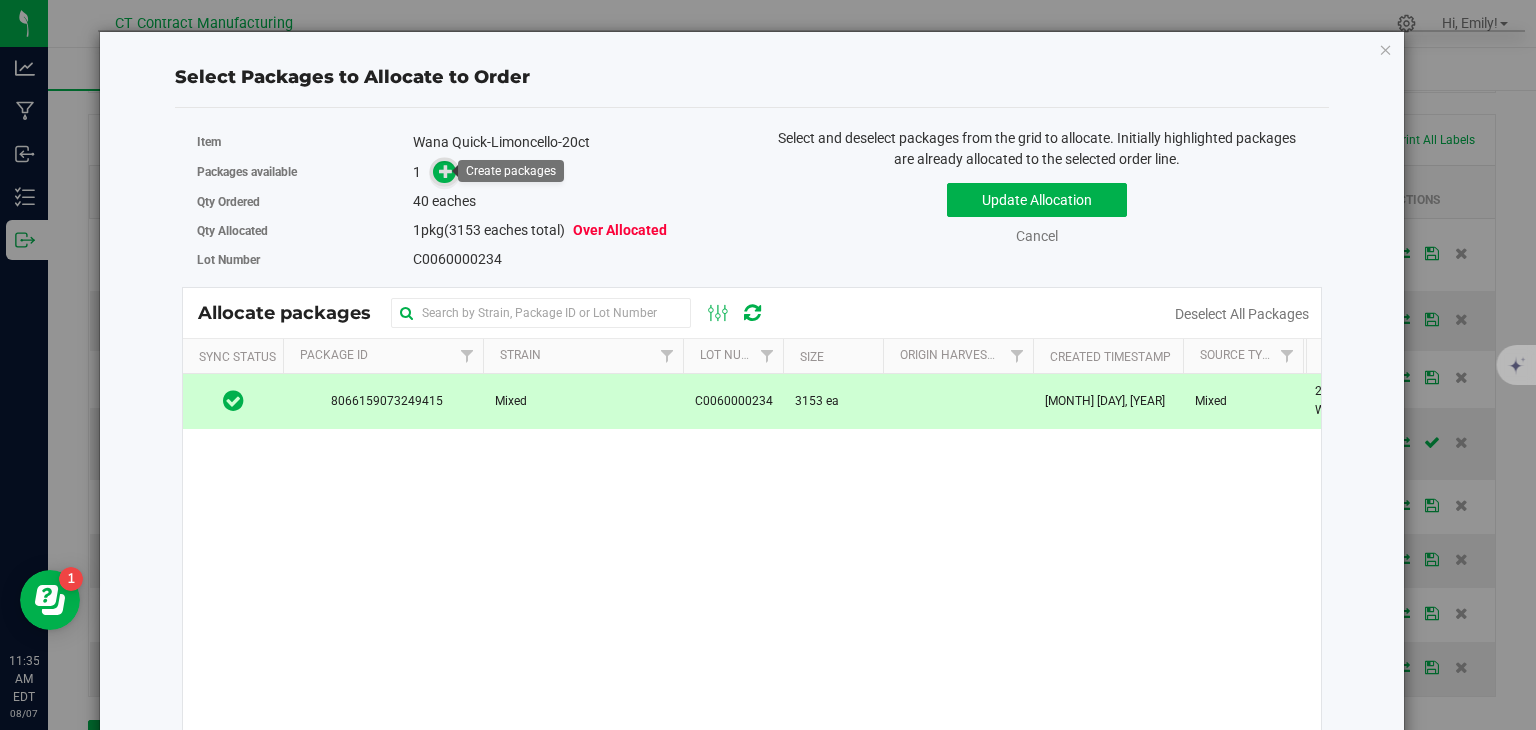 click at bounding box center (446, 171) 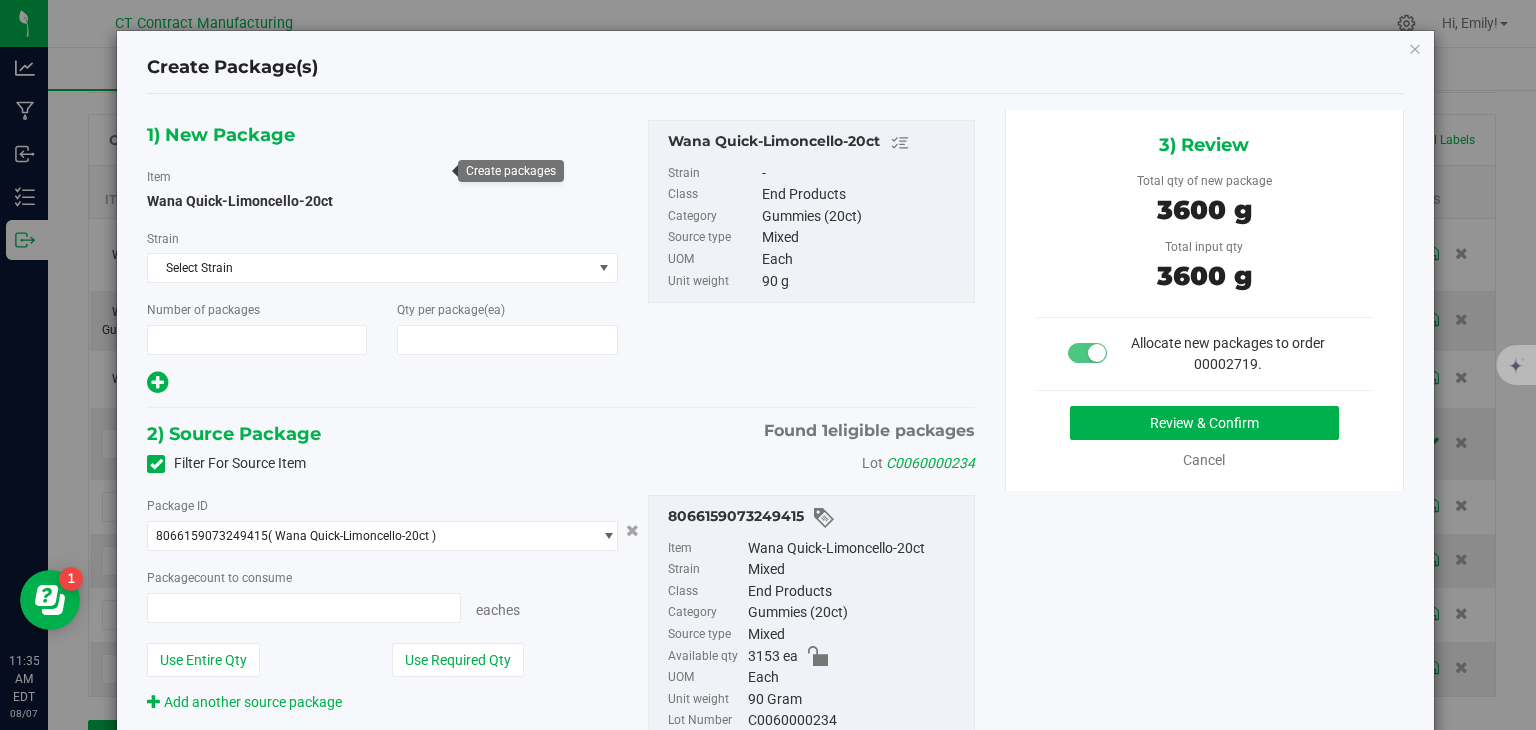 type on "1" 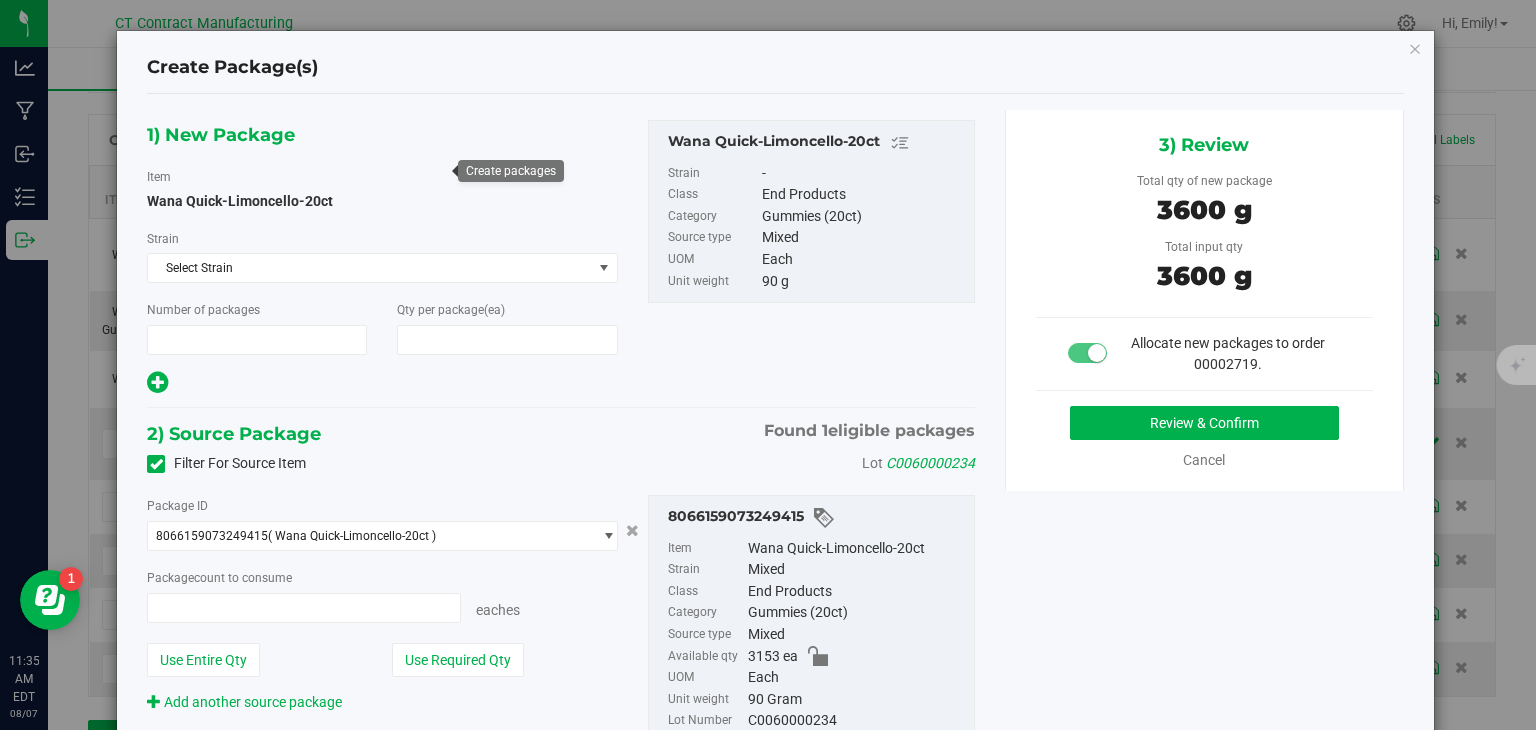 type on "40" 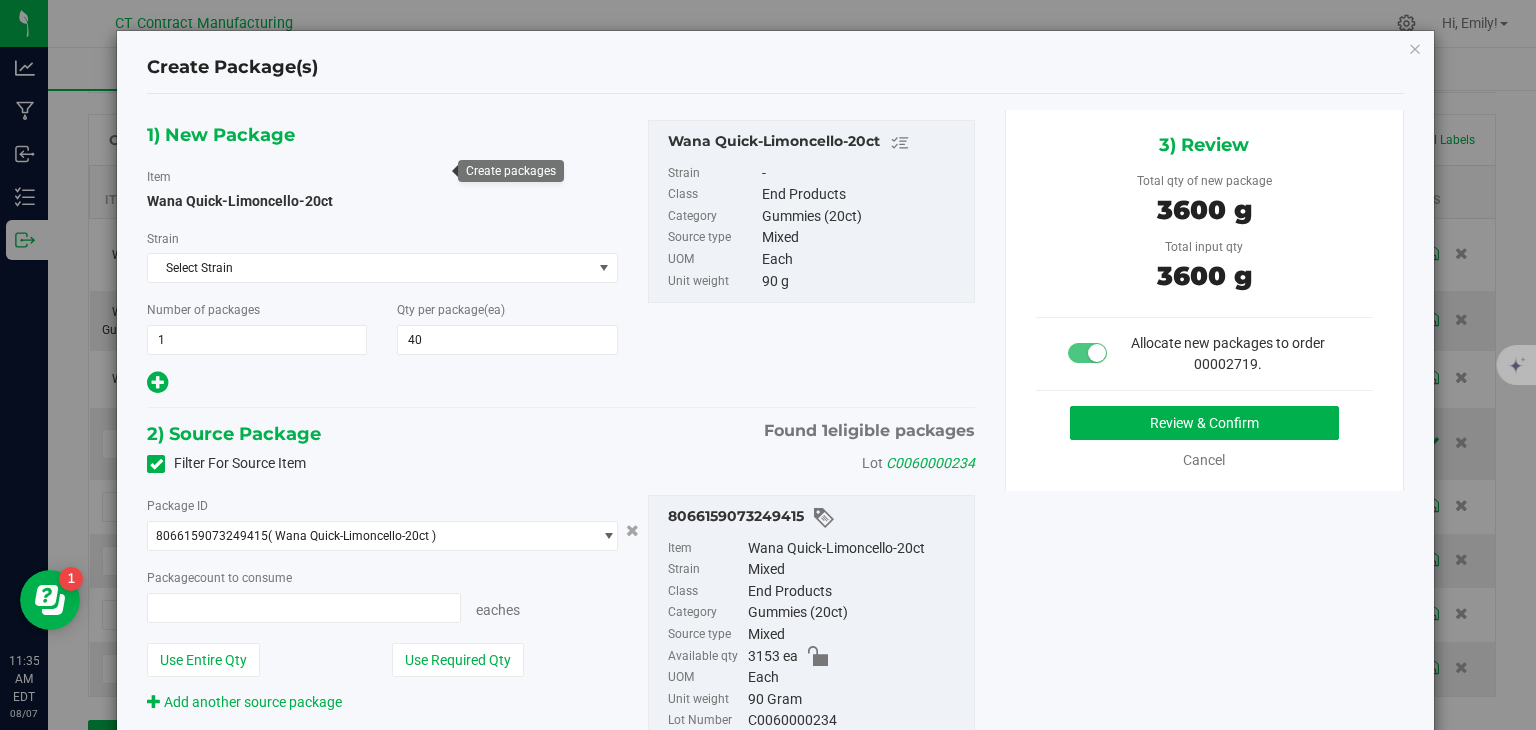 type on "40 ea" 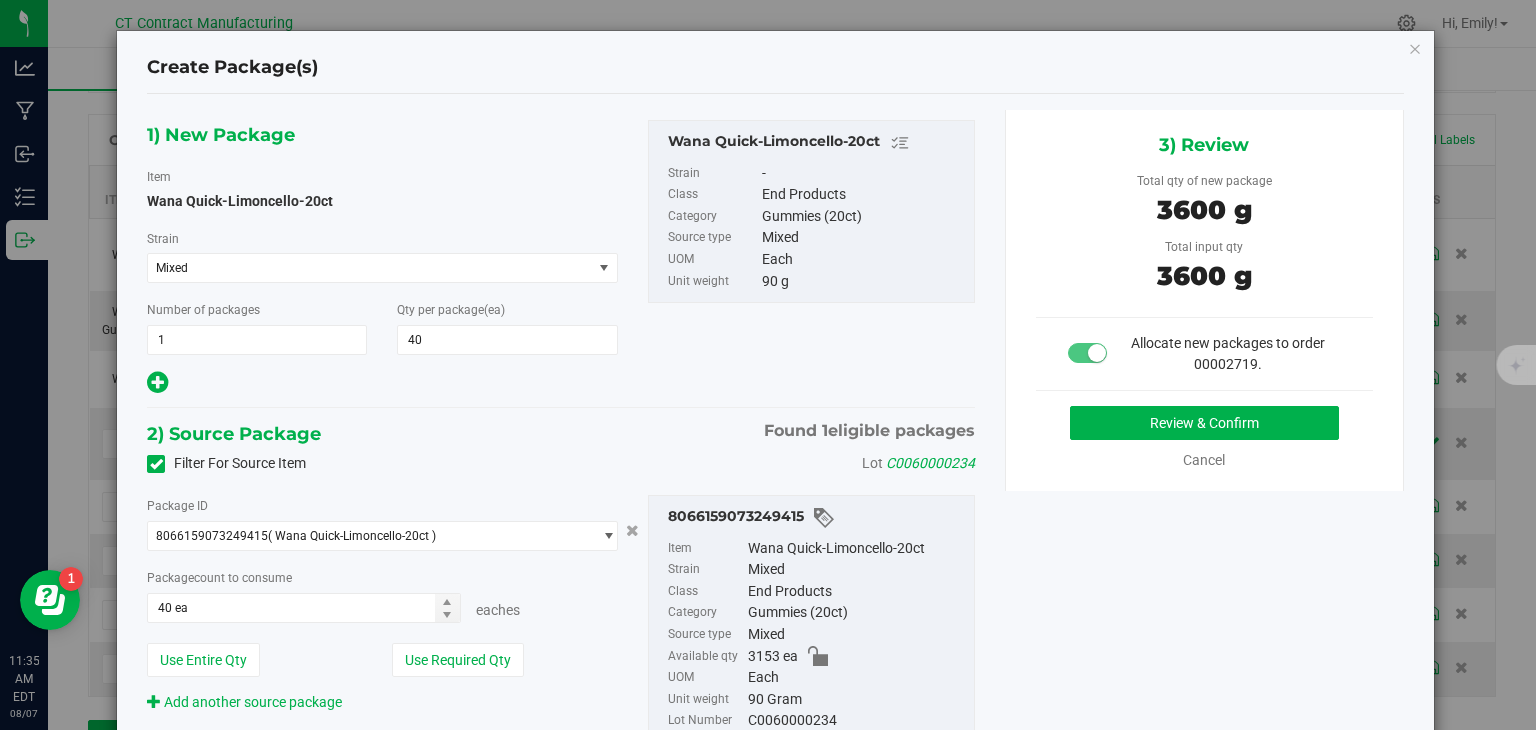 click on "Review & Confirm" at bounding box center (1204, 423) 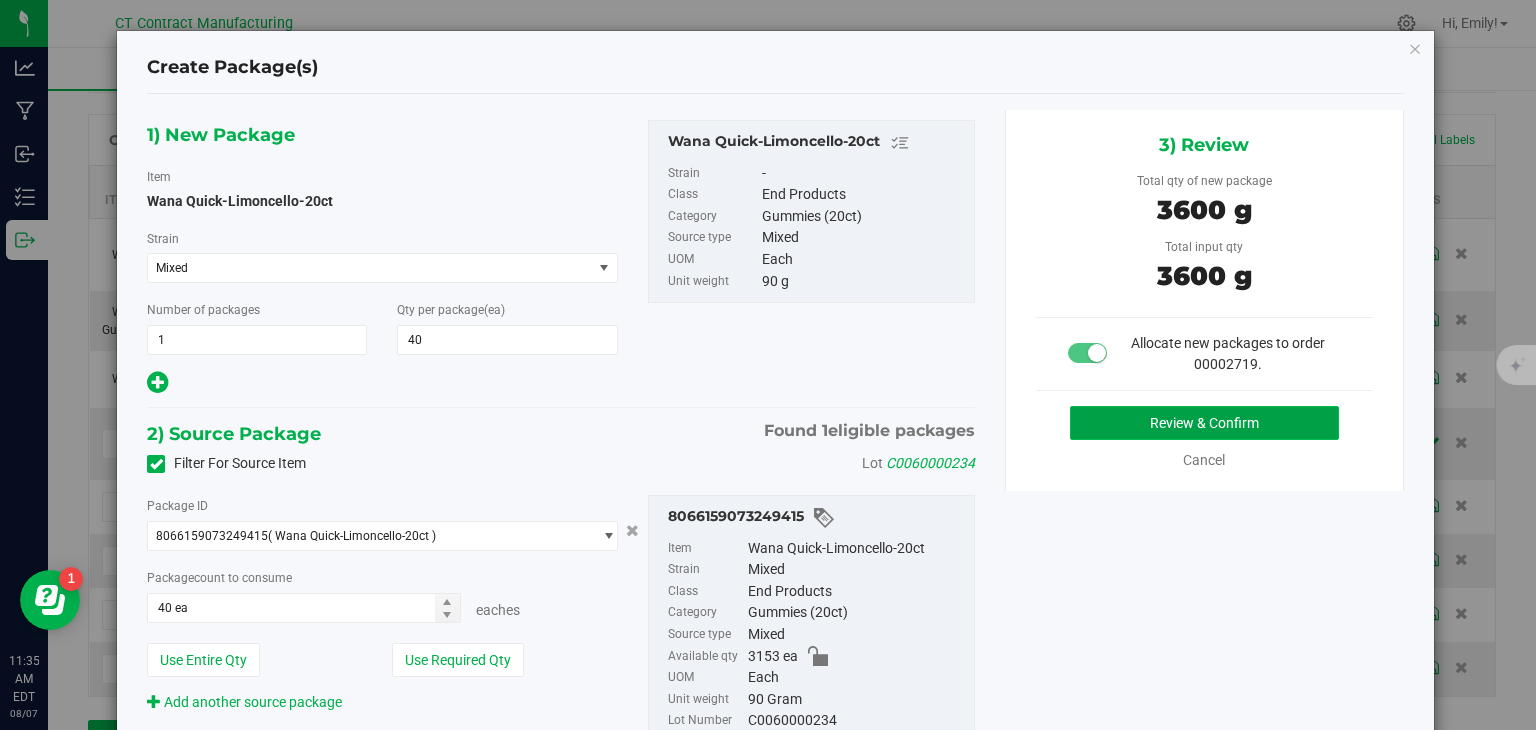 click on "Review & Confirm" at bounding box center [1204, 423] 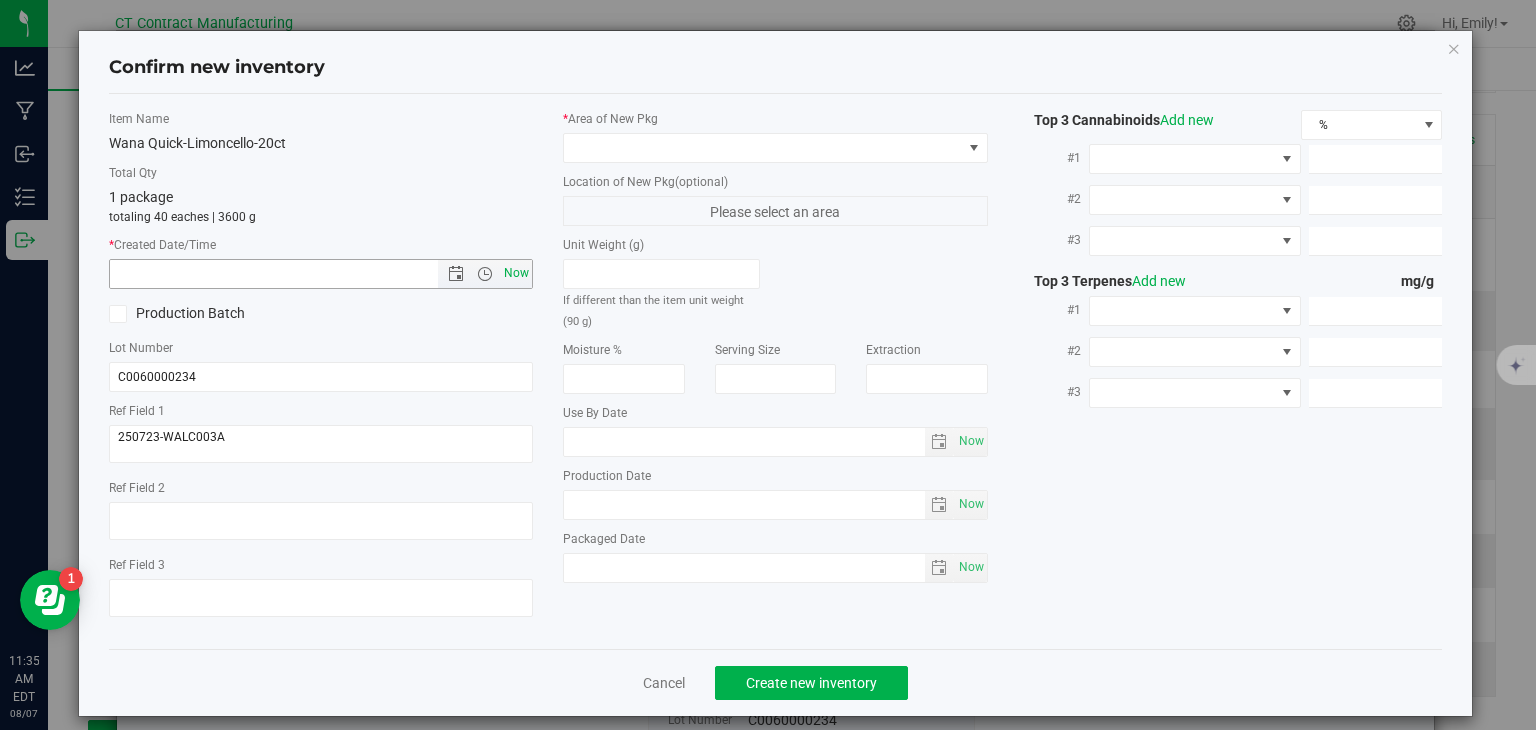 click on "Now" at bounding box center (517, 273) 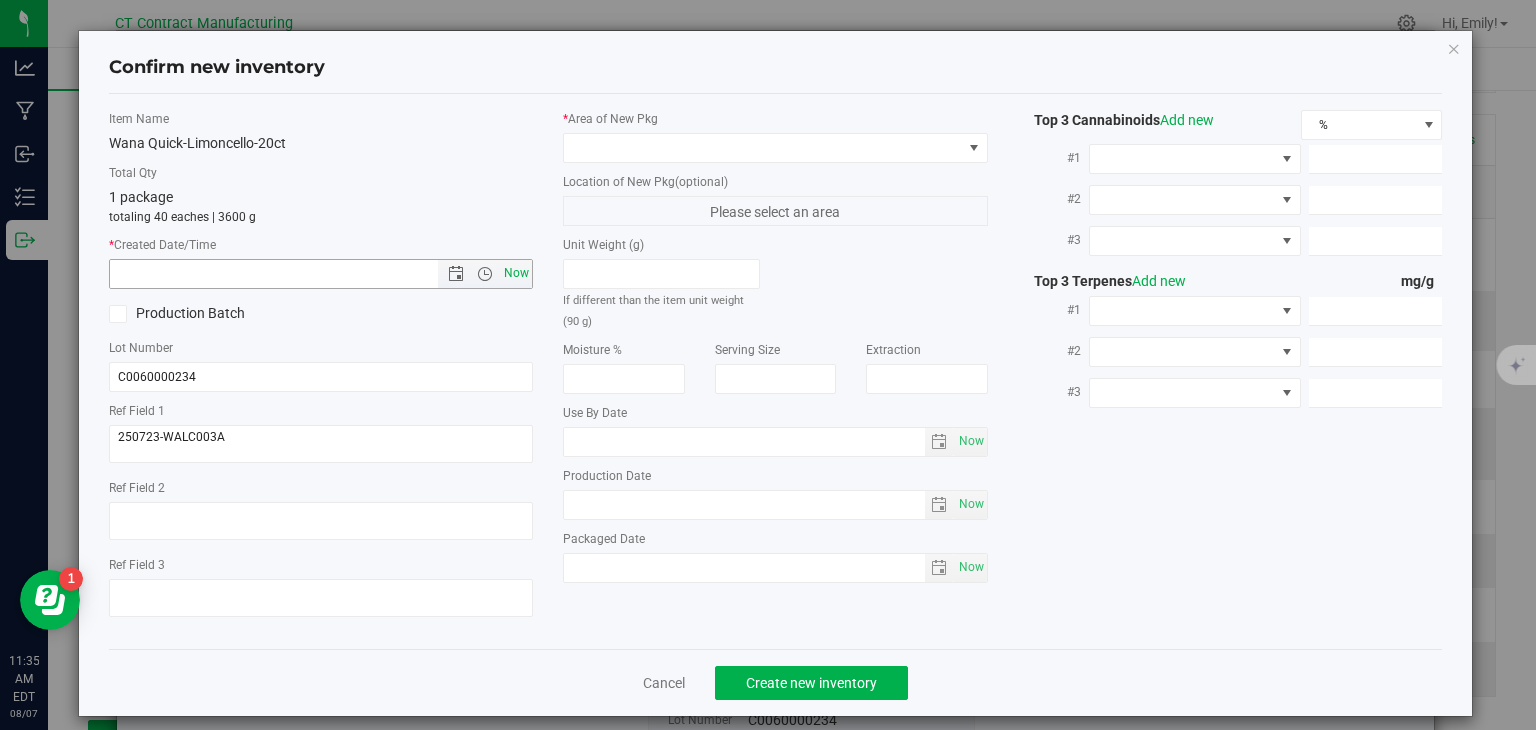 type on "[DATE] [TIME]" 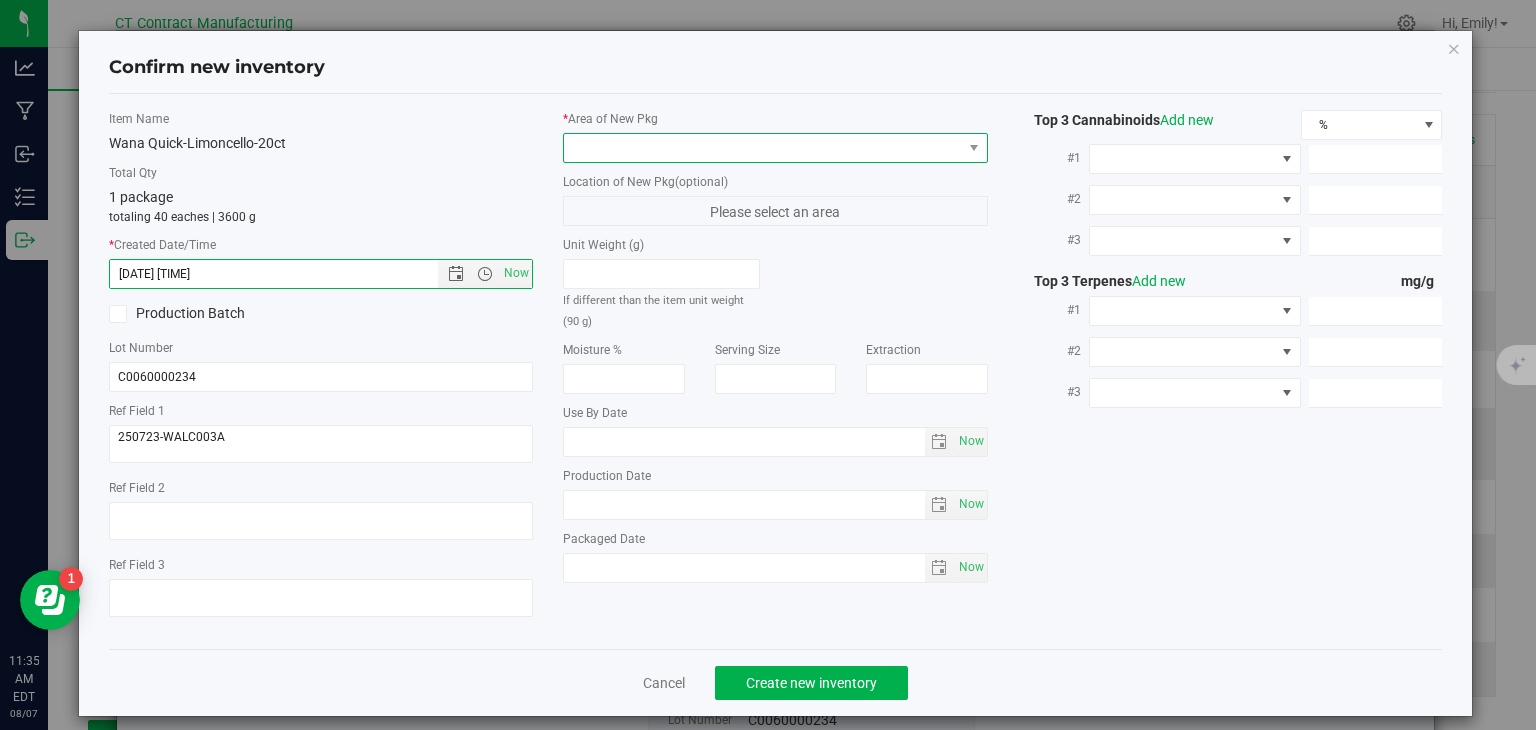 click at bounding box center (763, 148) 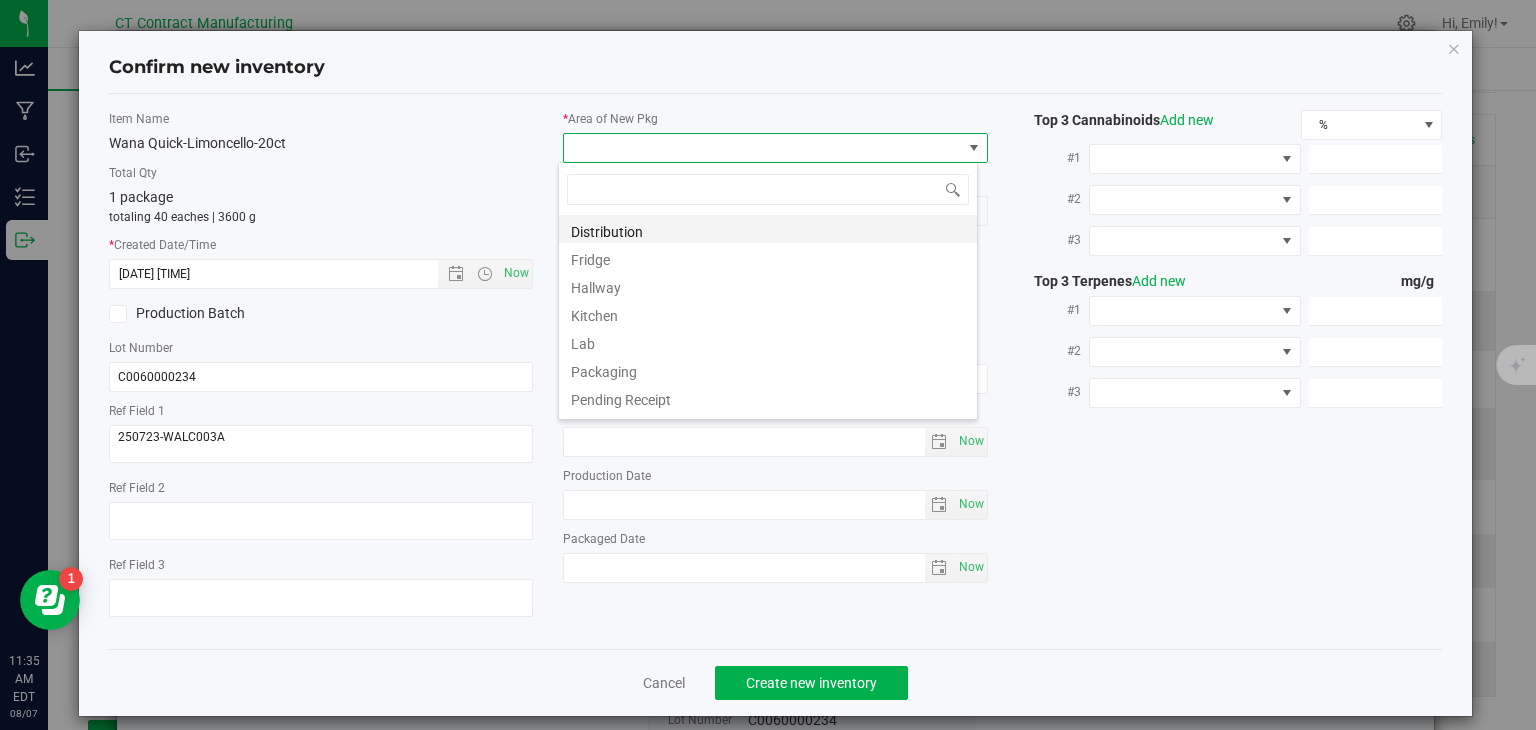 scroll, scrollTop: 99970, scrollLeft: 99580, axis: both 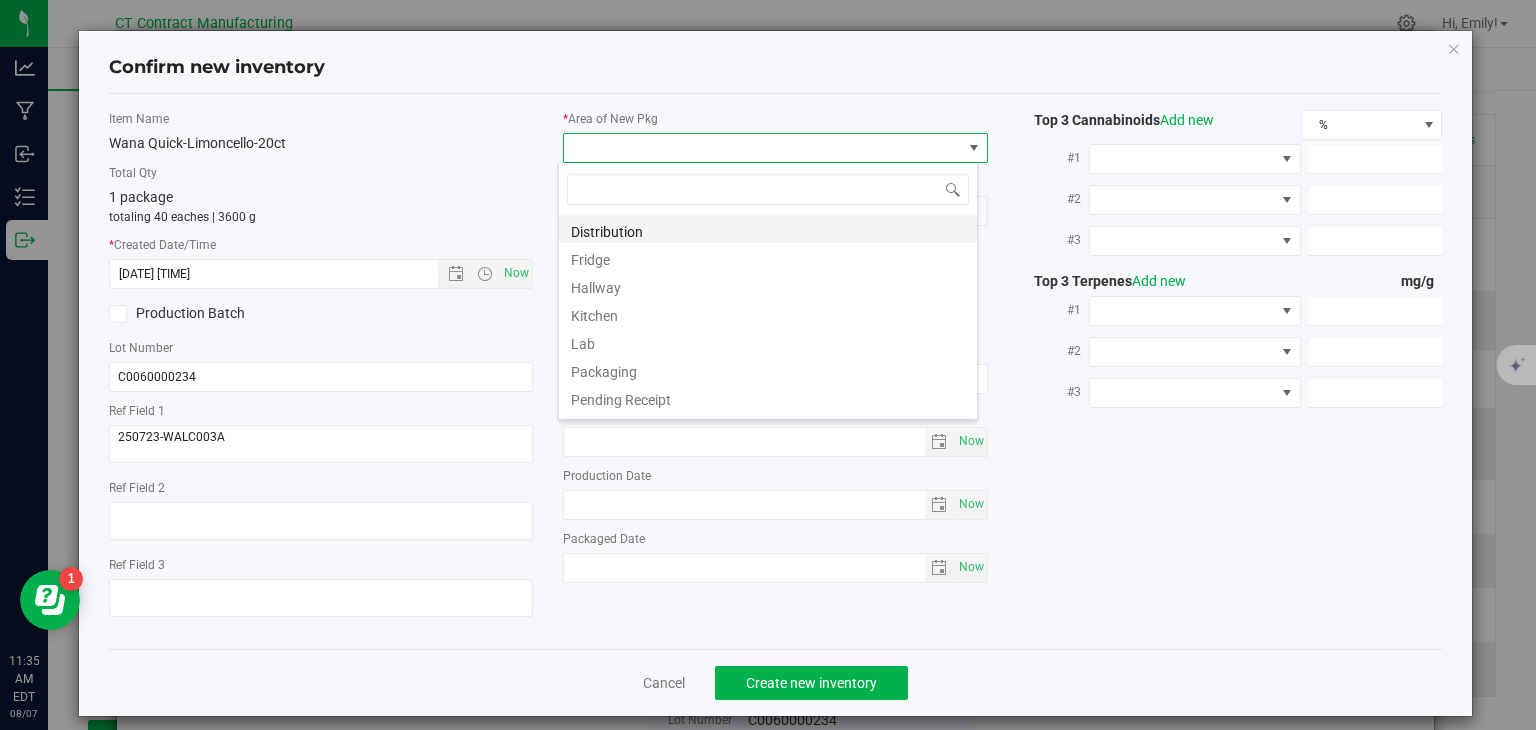 click on "Distribution" at bounding box center [768, 229] 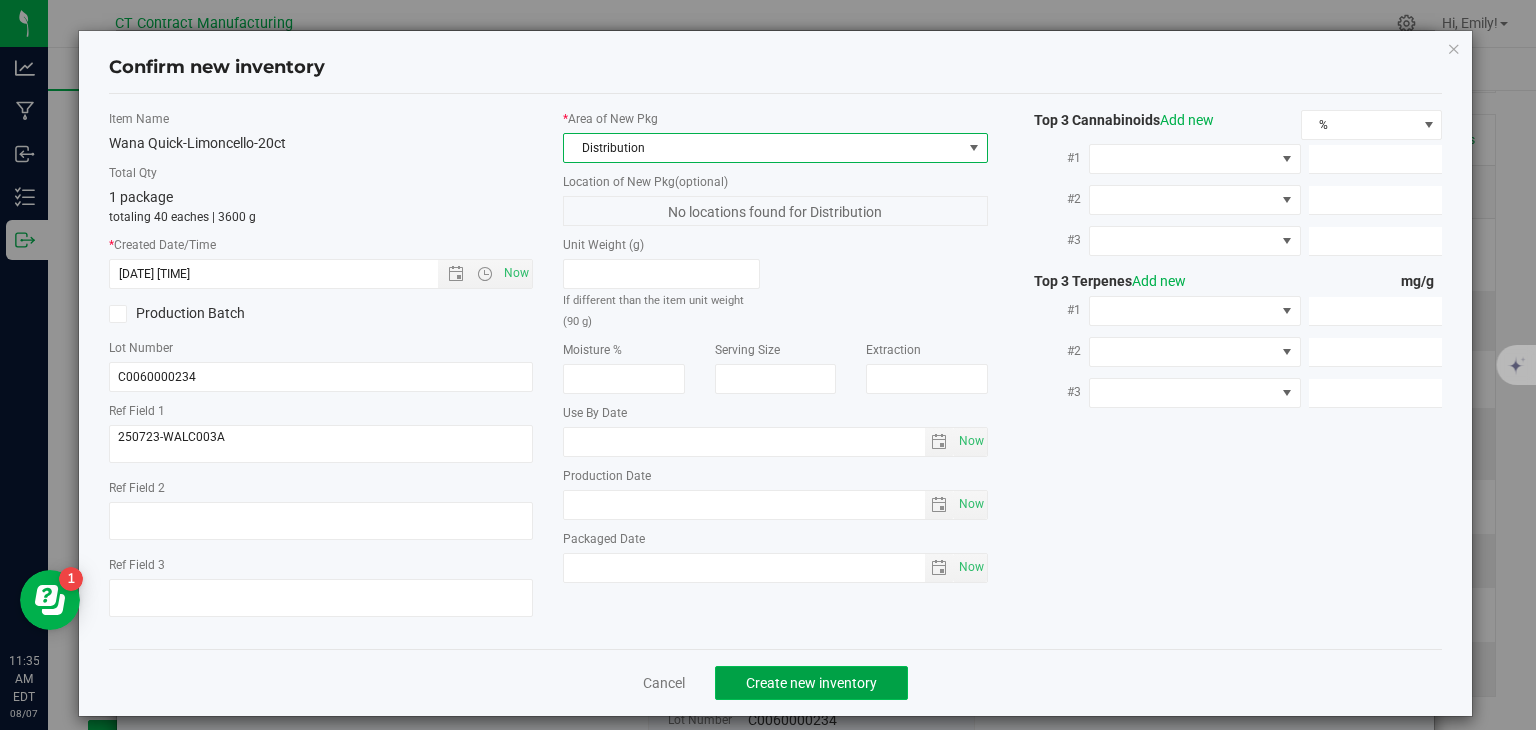 click on "Create new inventory" 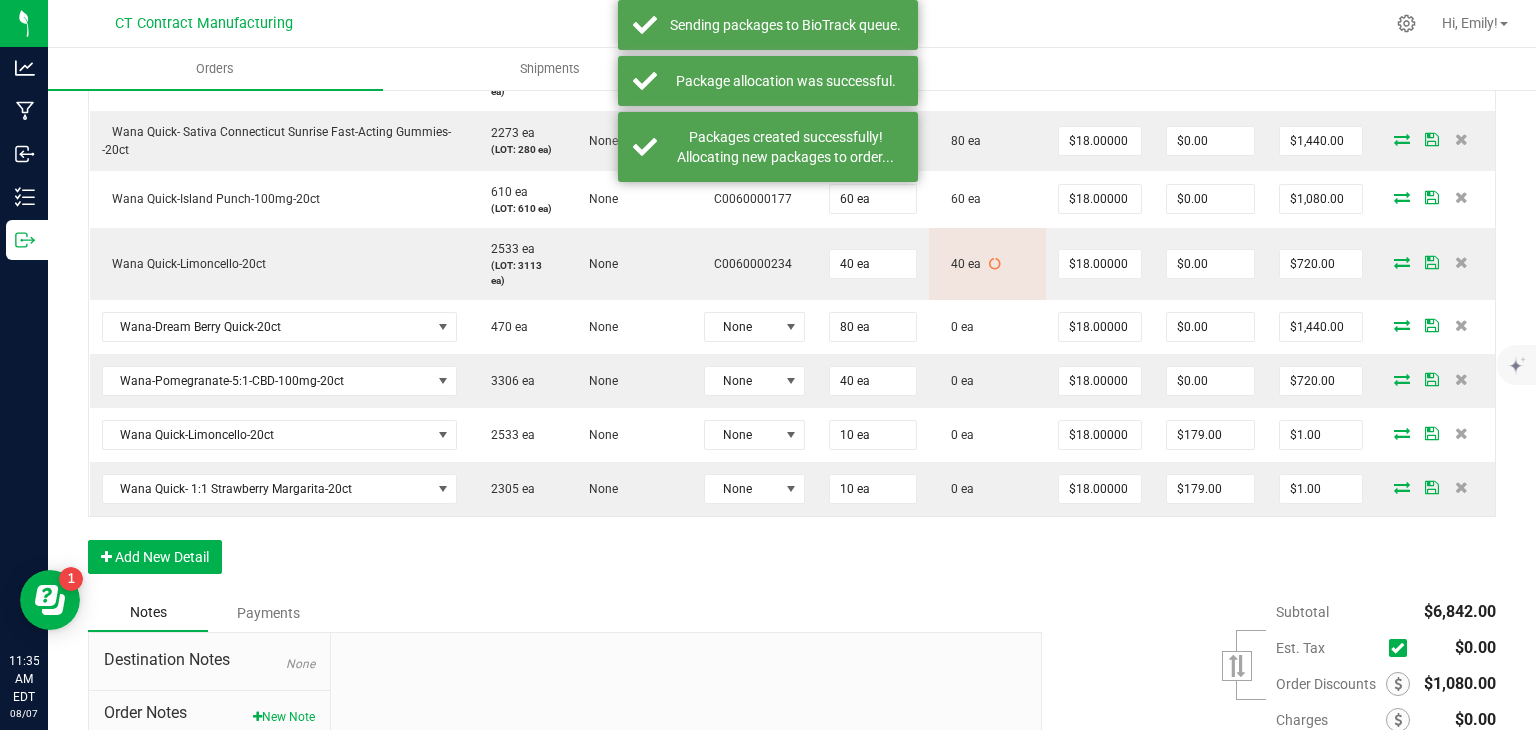 scroll, scrollTop: 700, scrollLeft: 0, axis: vertical 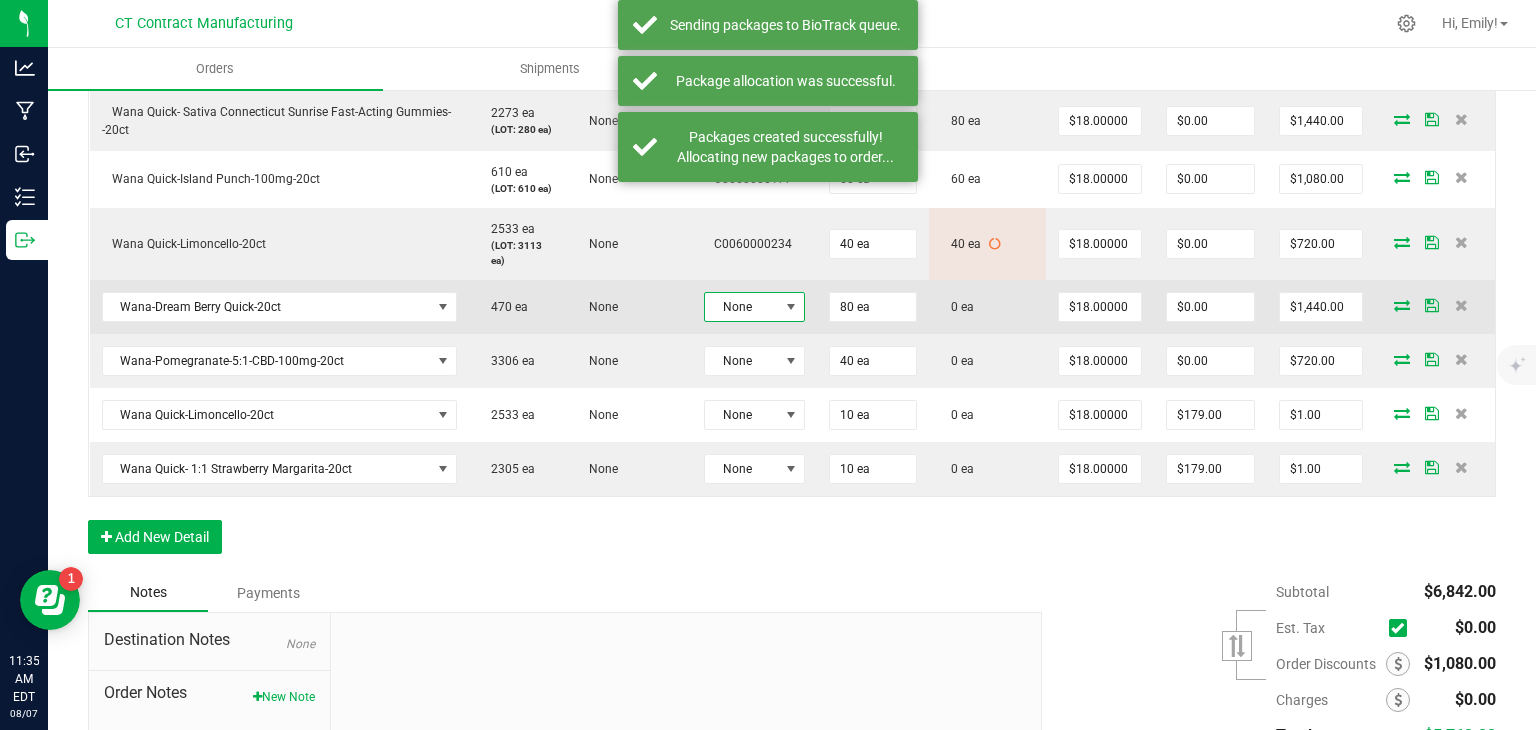click on "None" at bounding box center (742, 307) 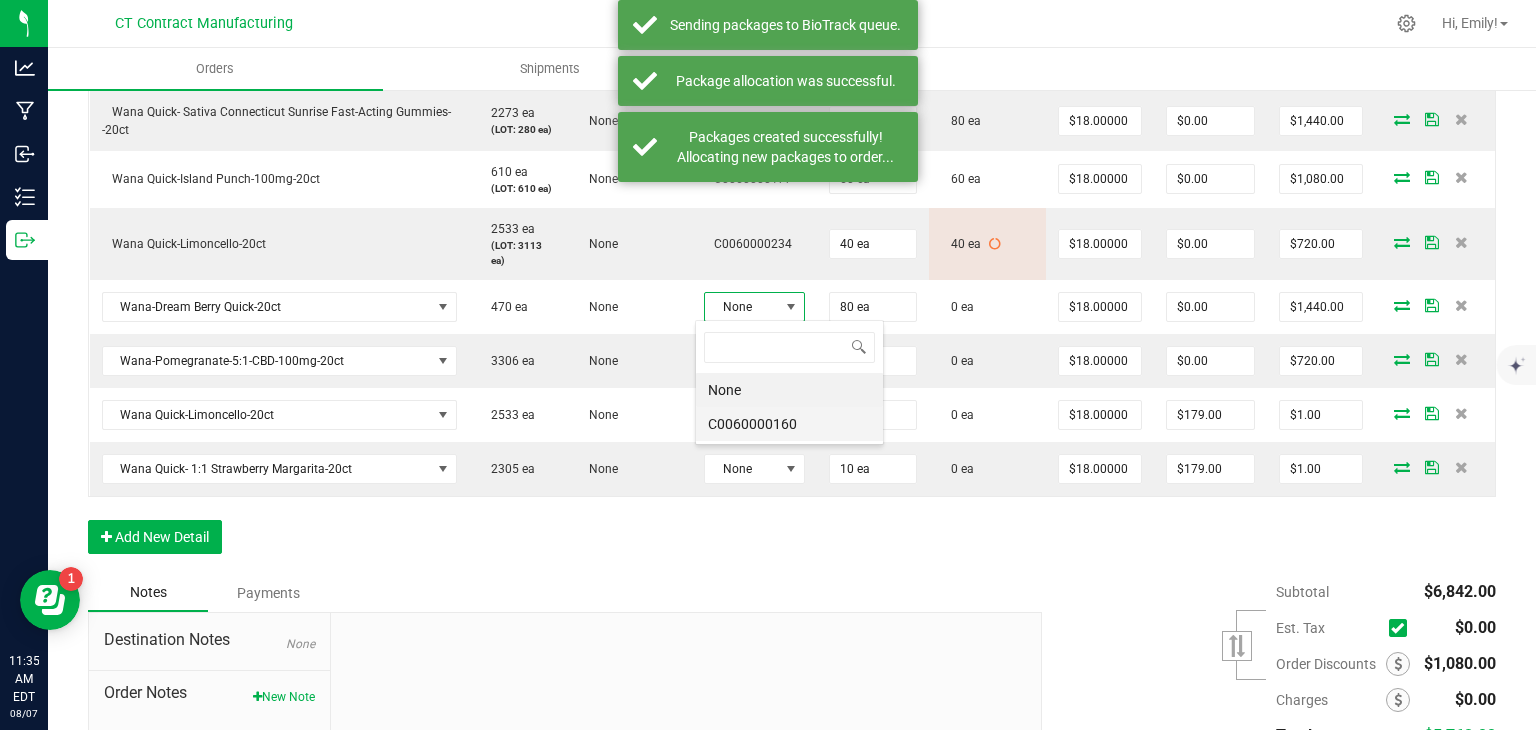 scroll, scrollTop: 99970, scrollLeft: 99899, axis: both 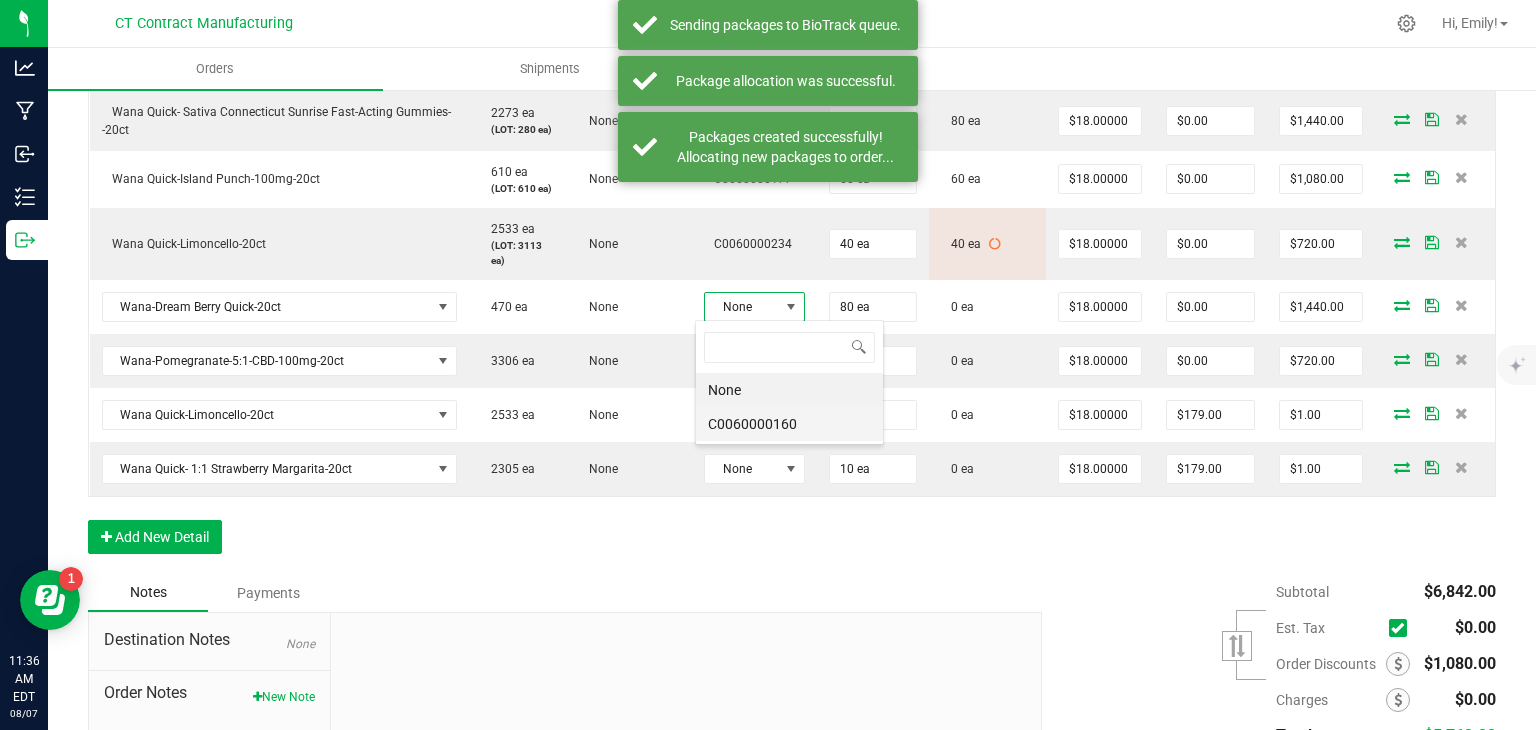 click on "C0060000160" at bounding box center (789, 424) 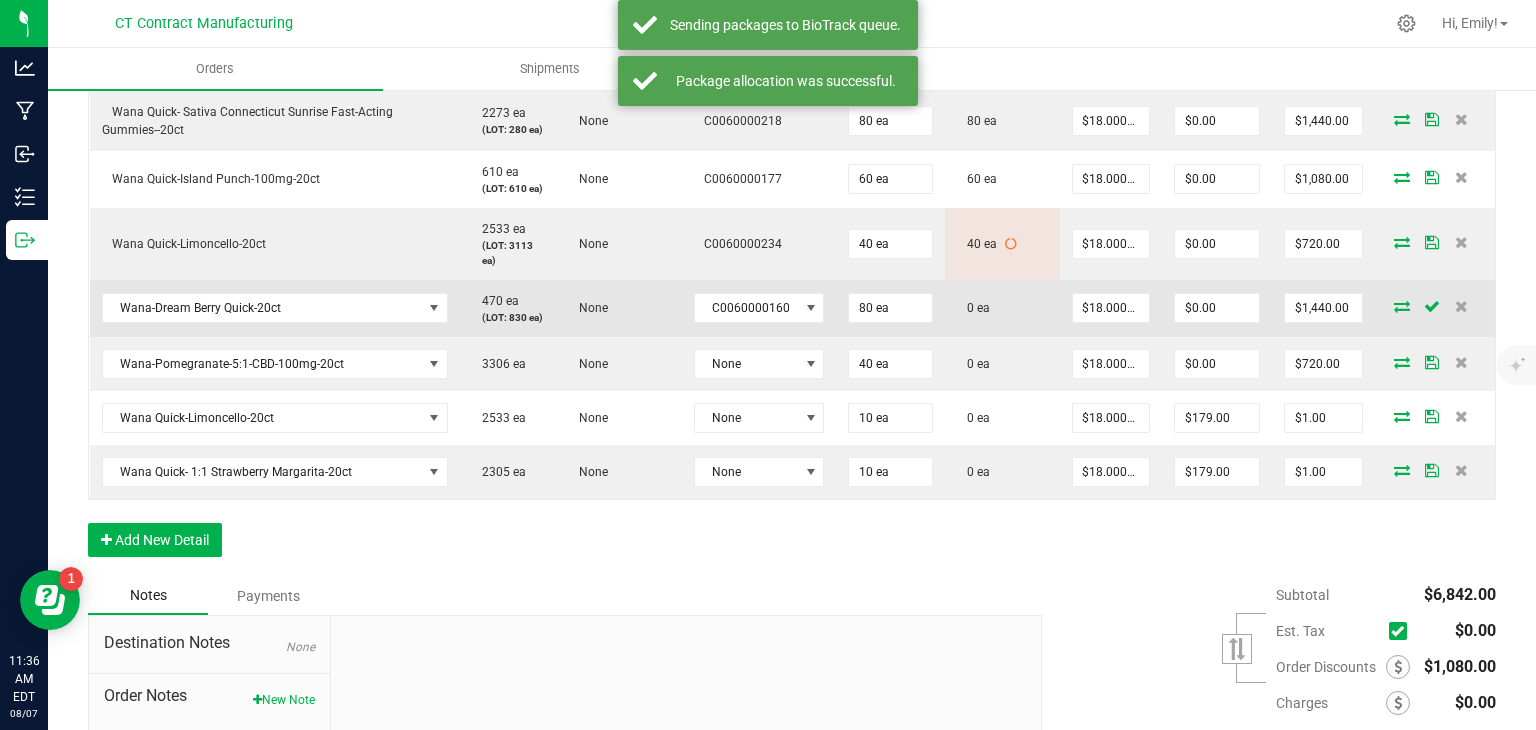 click at bounding box center [1402, 306] 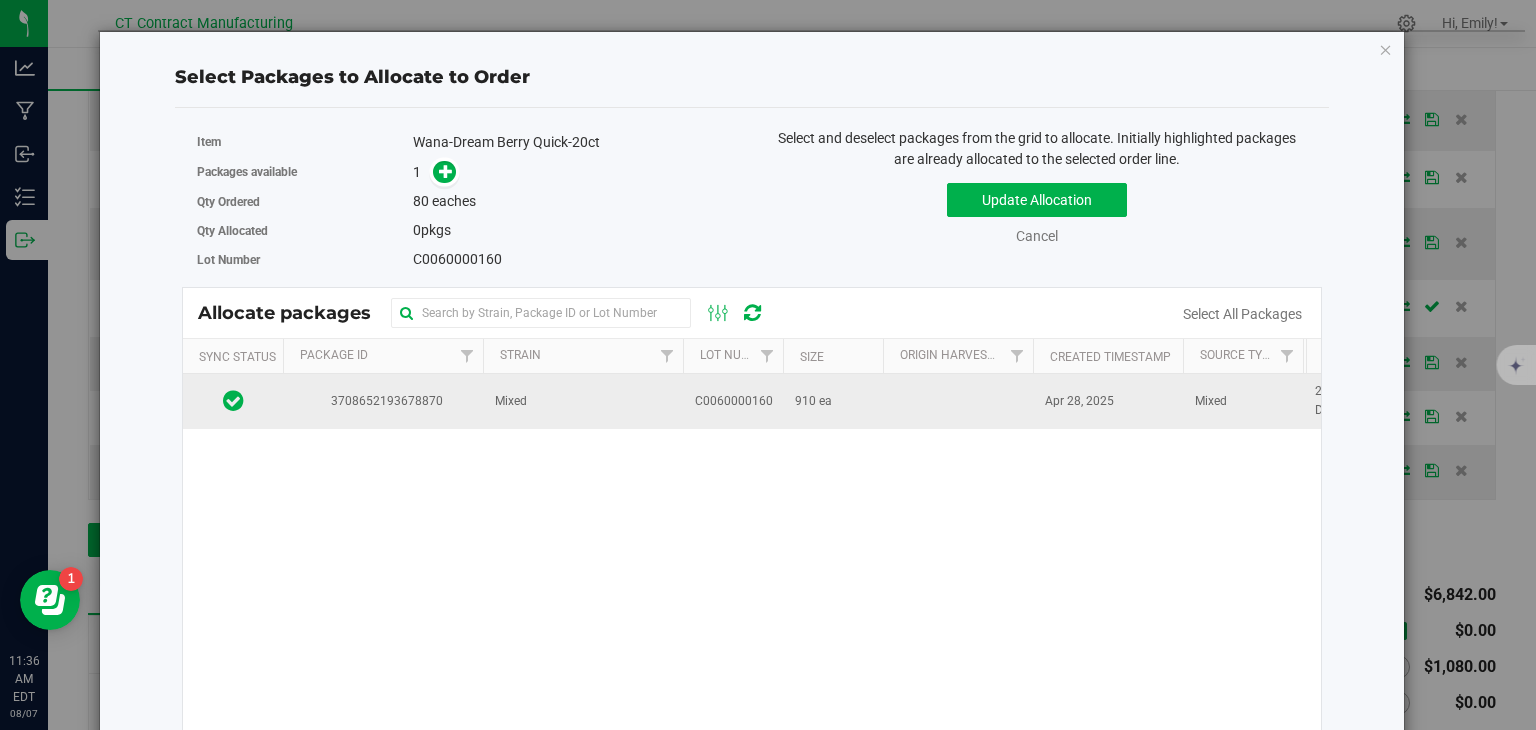 click on "Mixed" at bounding box center [583, 401] 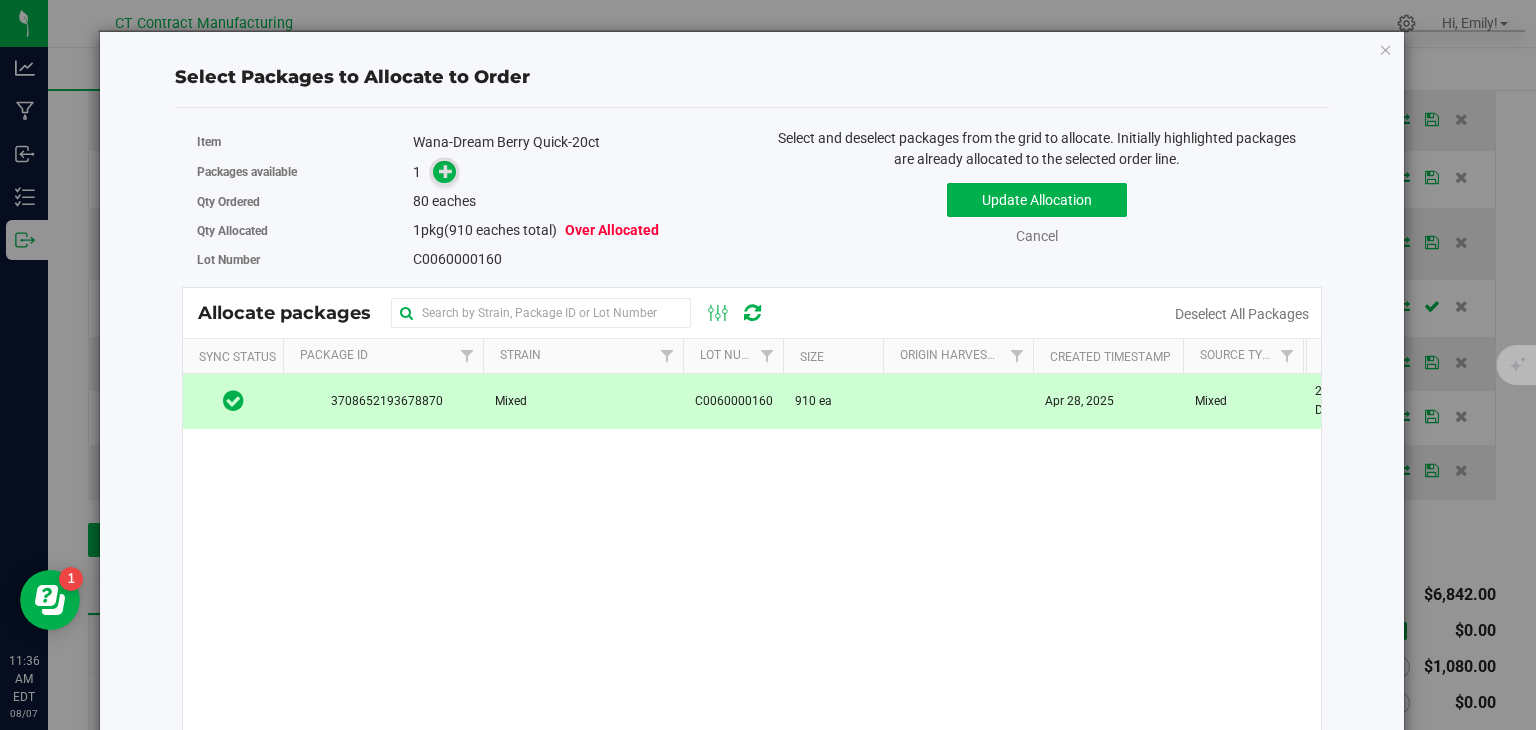 click at bounding box center (446, 171) 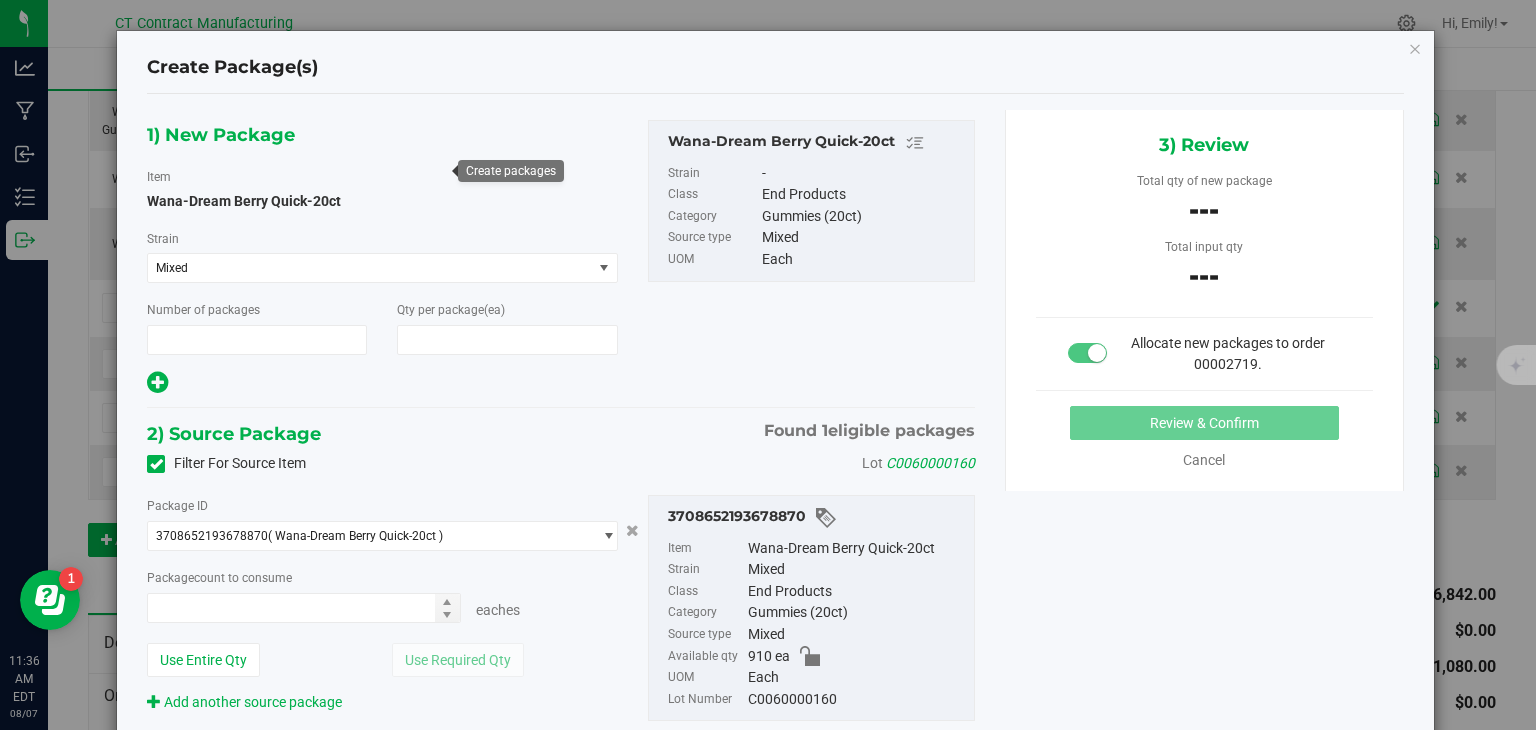 type on "1" 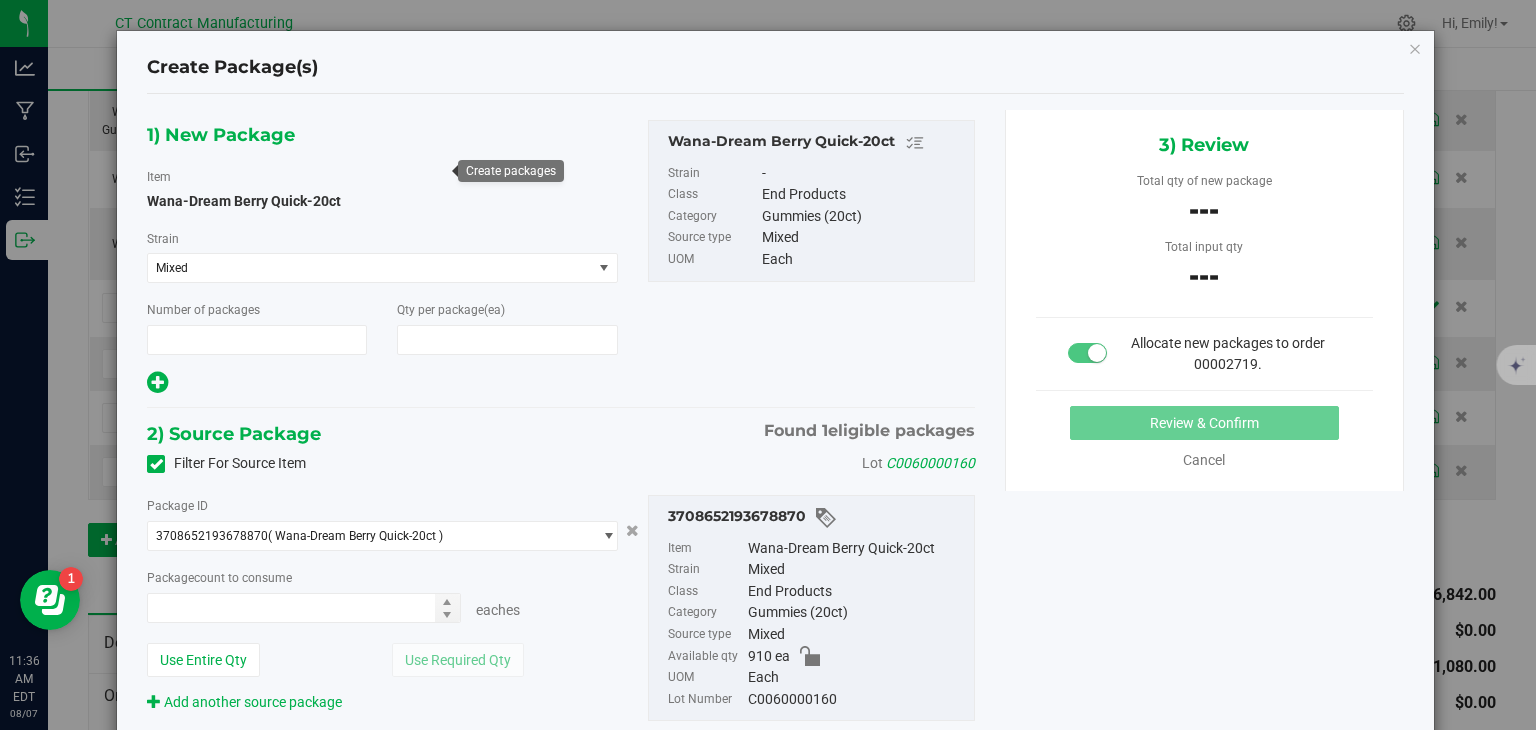 type on "80" 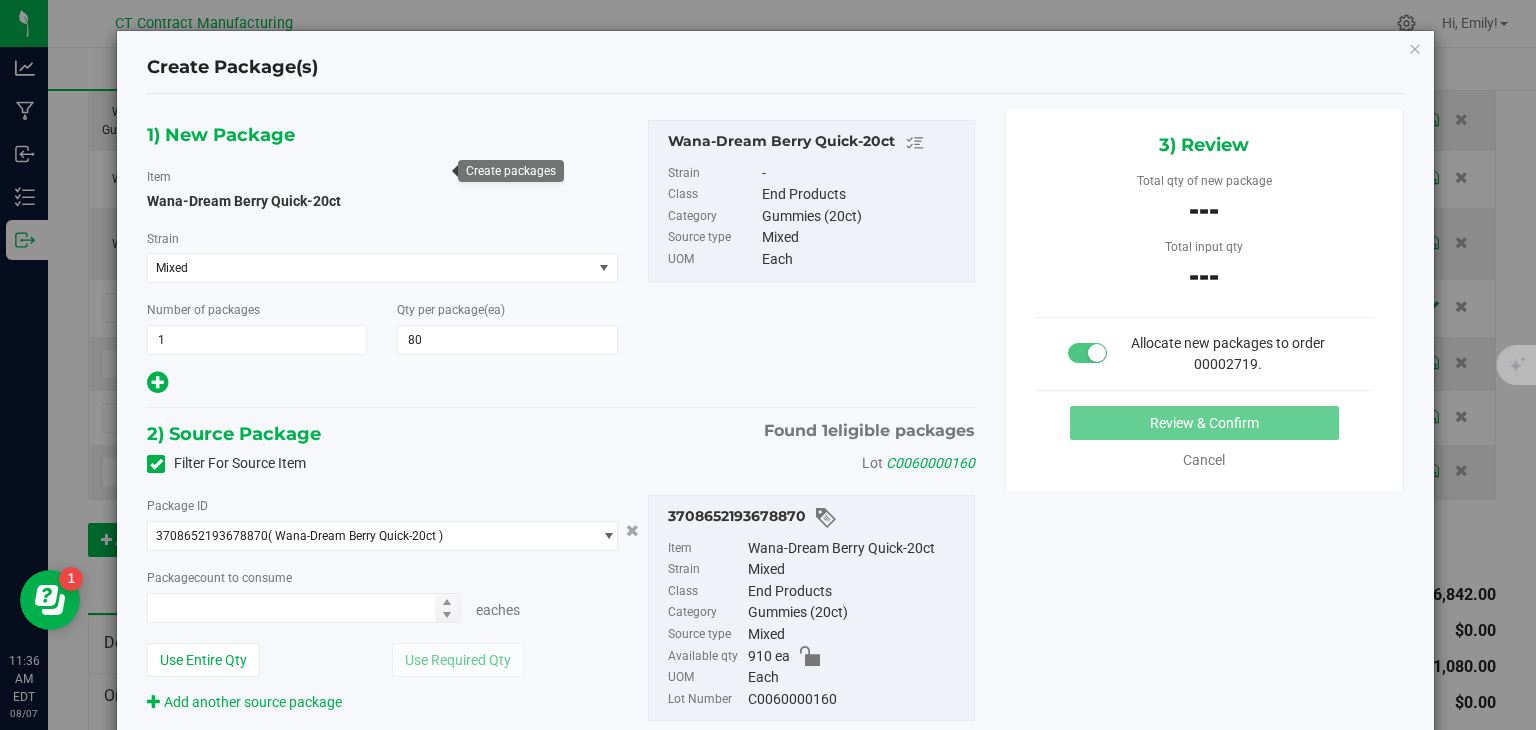 type on "0 ea" 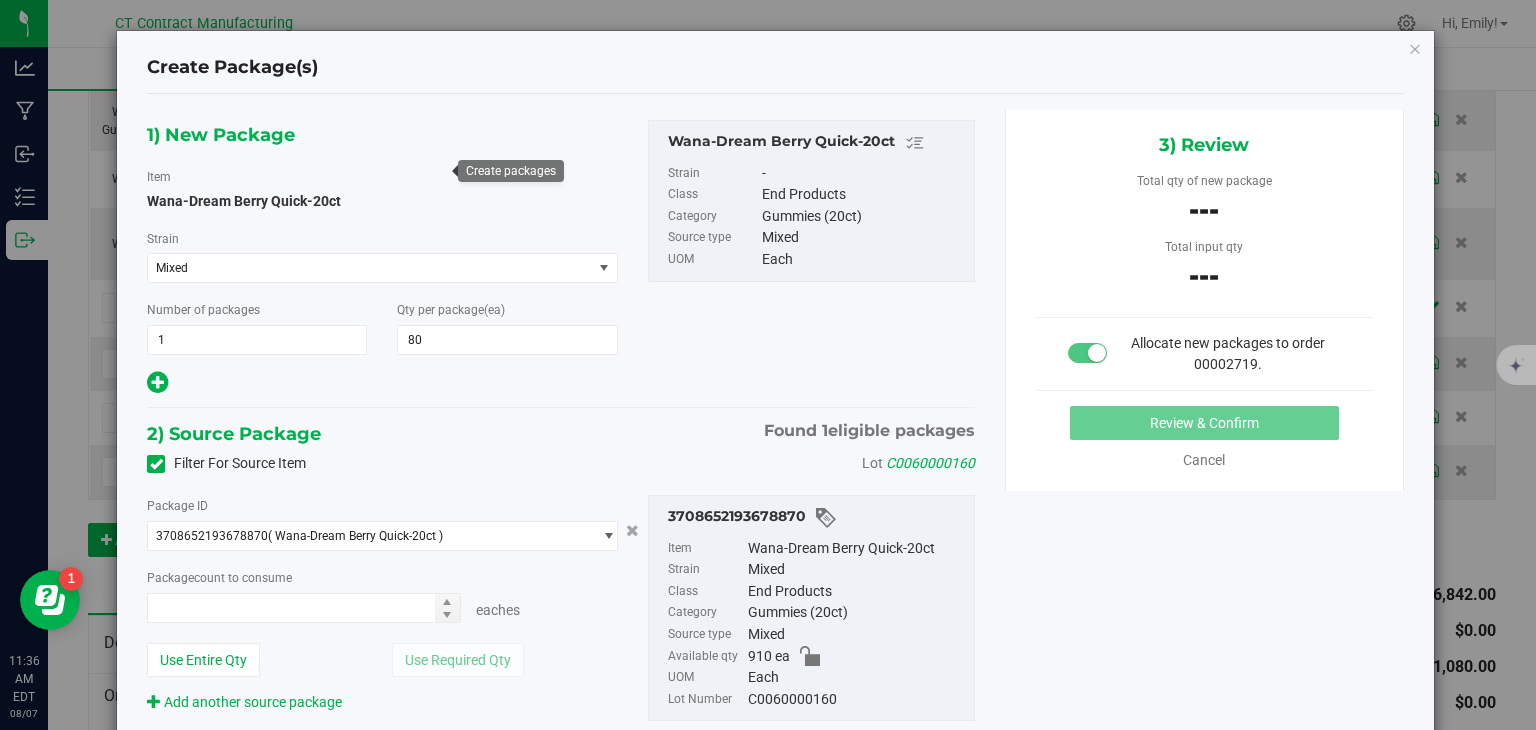 type on "0" 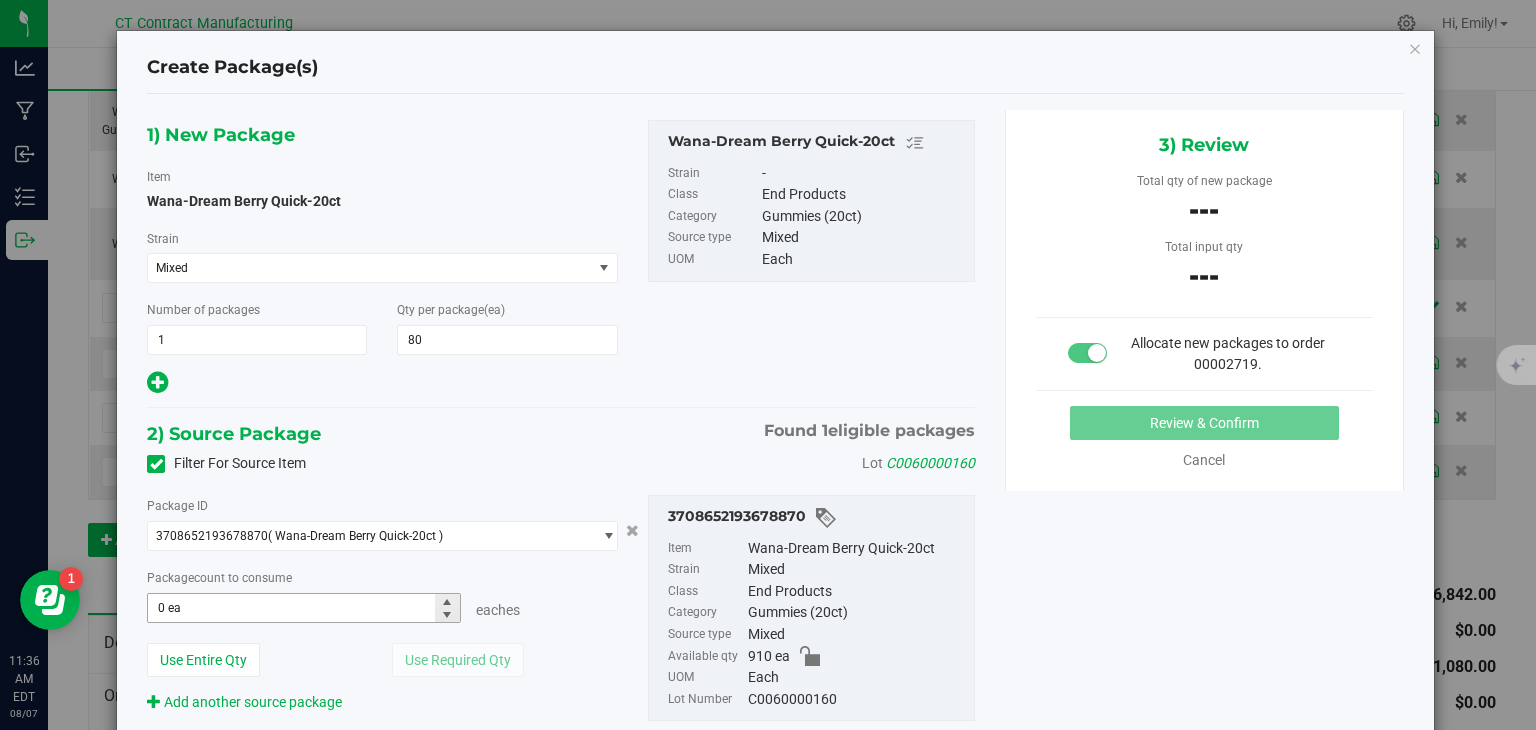 click on "0 ea 0" at bounding box center (303, 608) 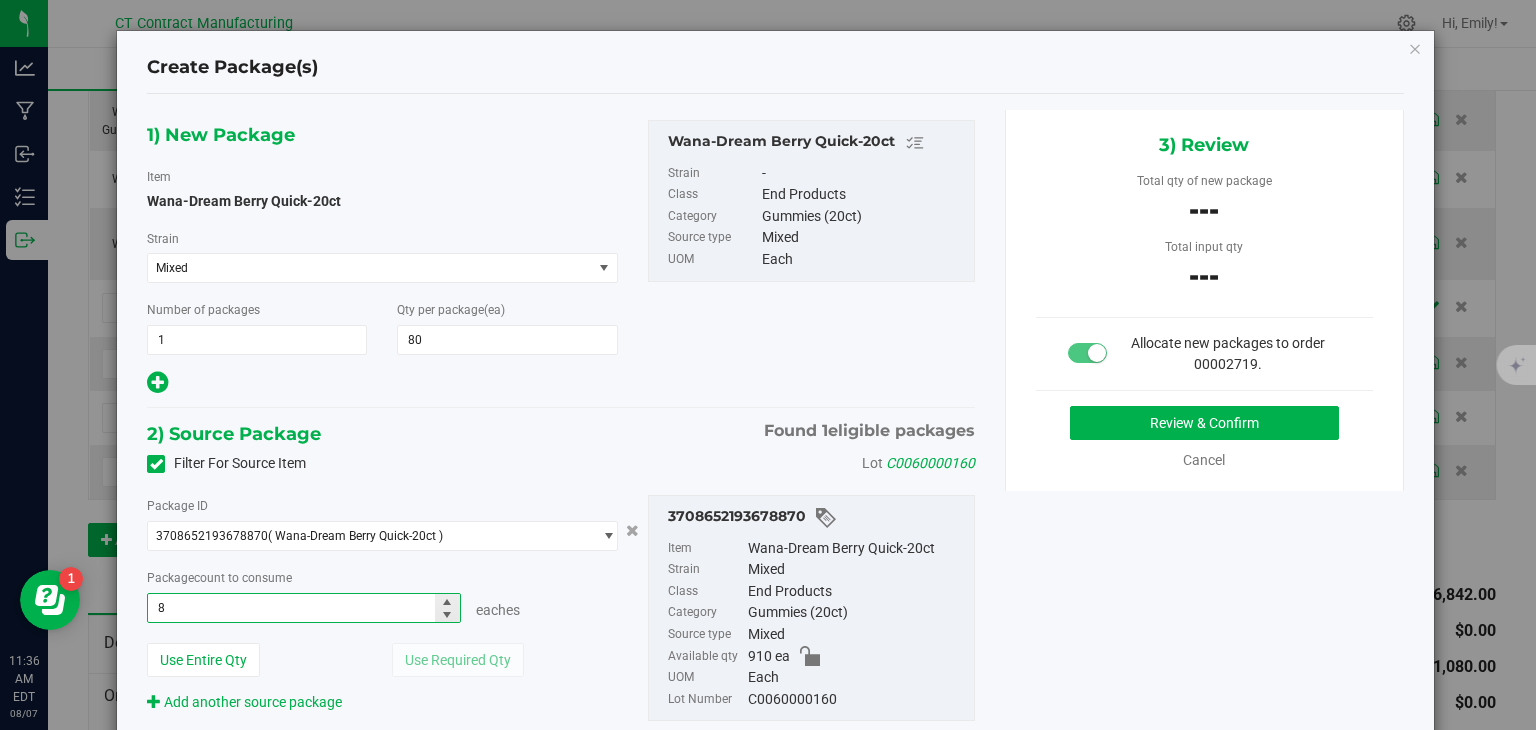 type on "80" 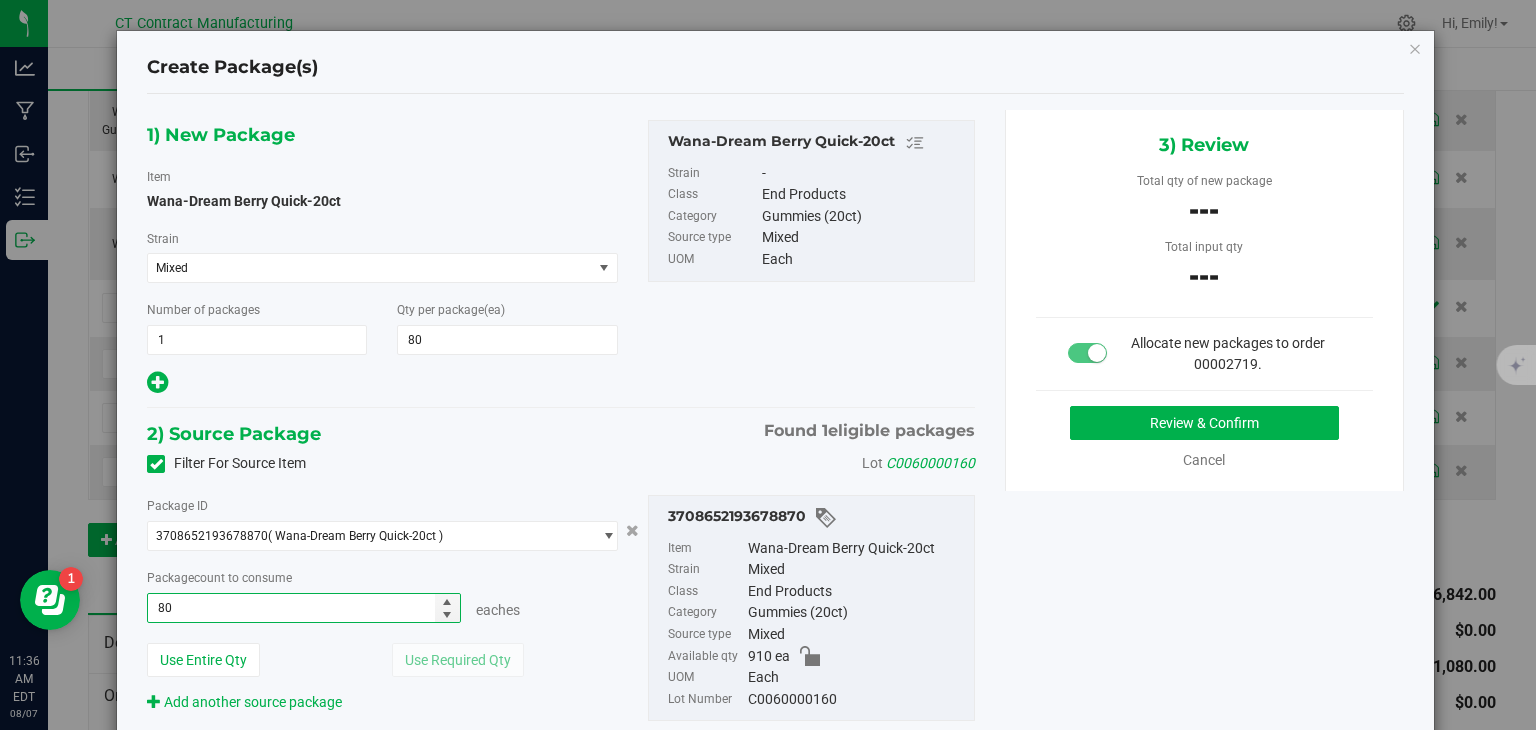 click at bounding box center [382, 383] 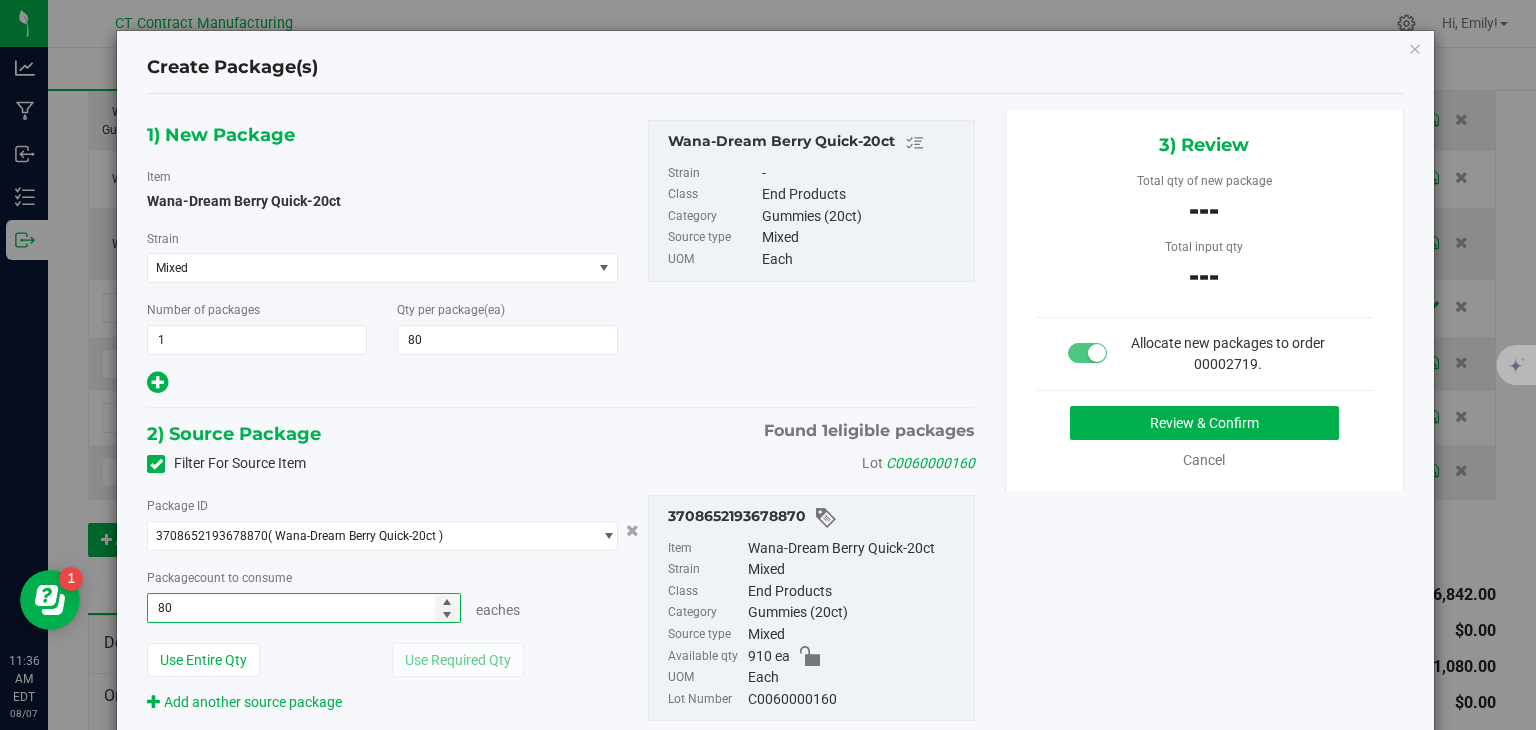 type on "80 ea" 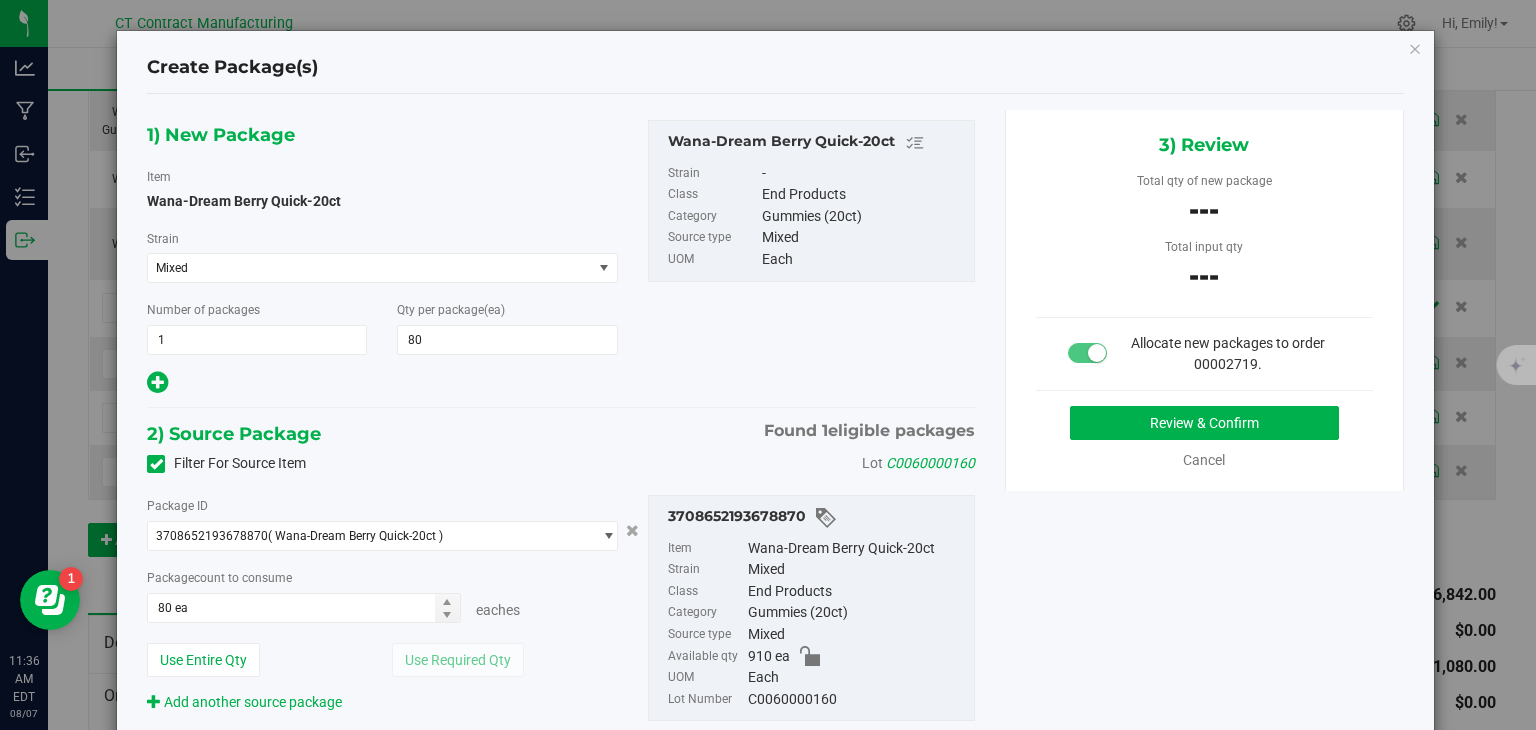 click on "3) Review
Total qty of new package
---
Total input qty
---
Allocate new packages to order 00002719." at bounding box center [1204, 300] 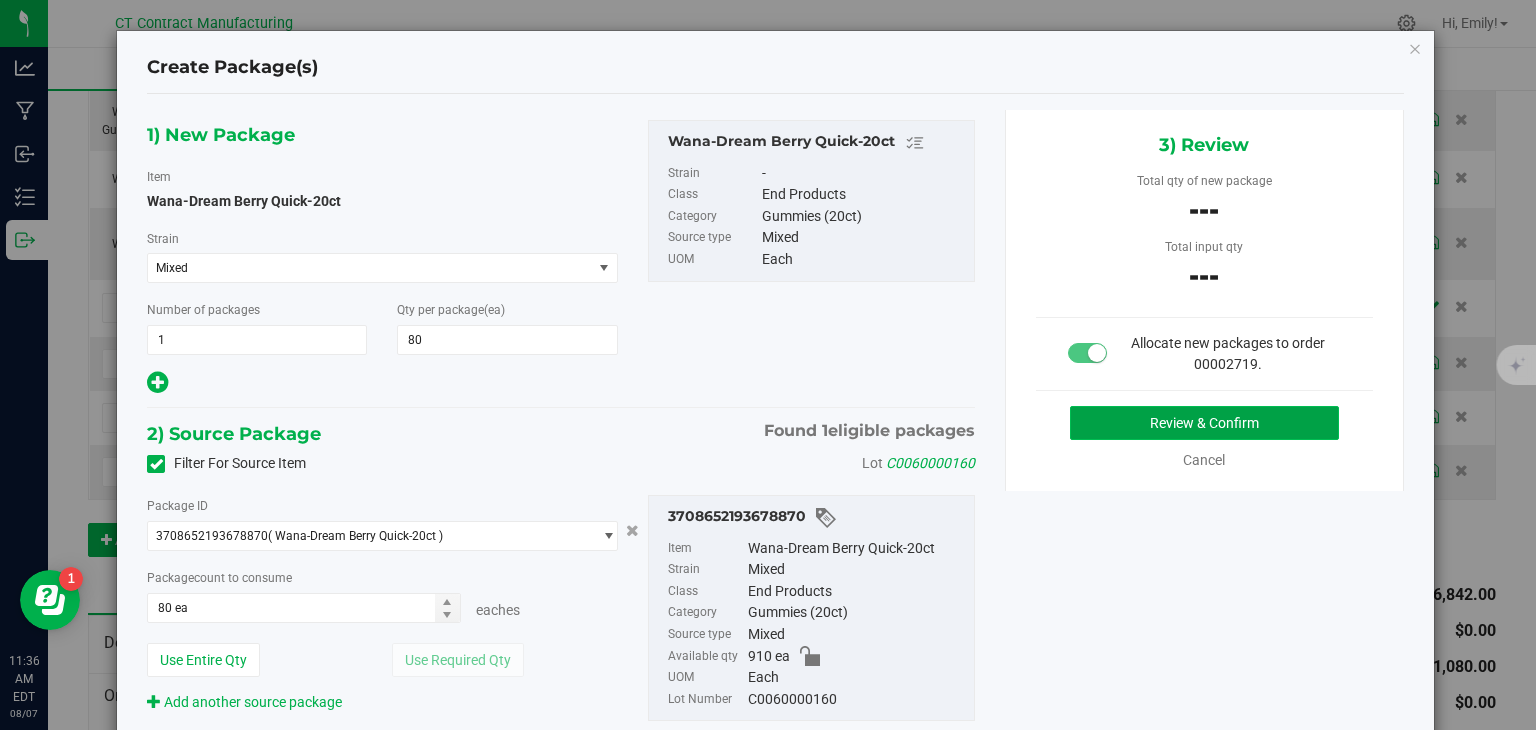 click on "Review & Confirm" at bounding box center (1204, 423) 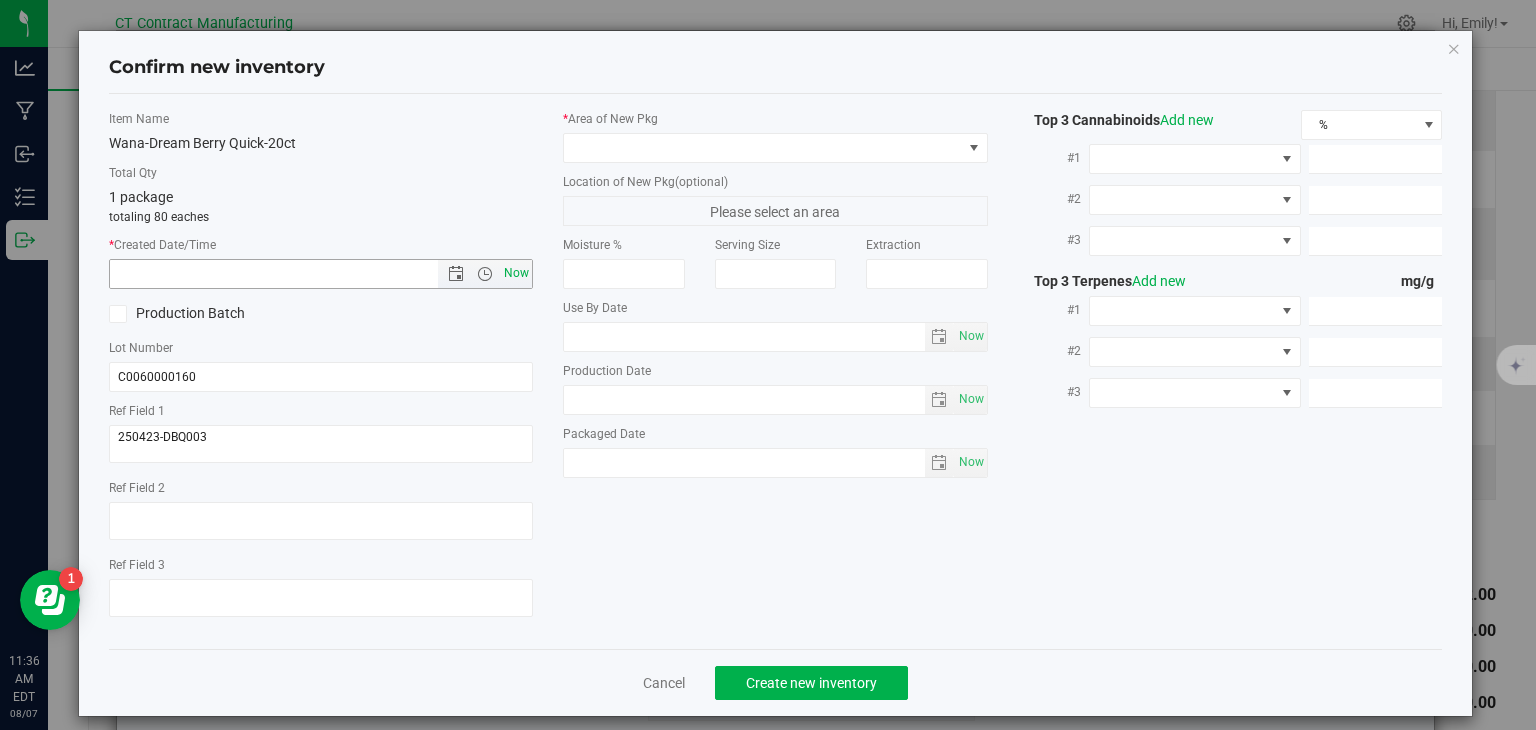 click on "Now" at bounding box center [517, 273] 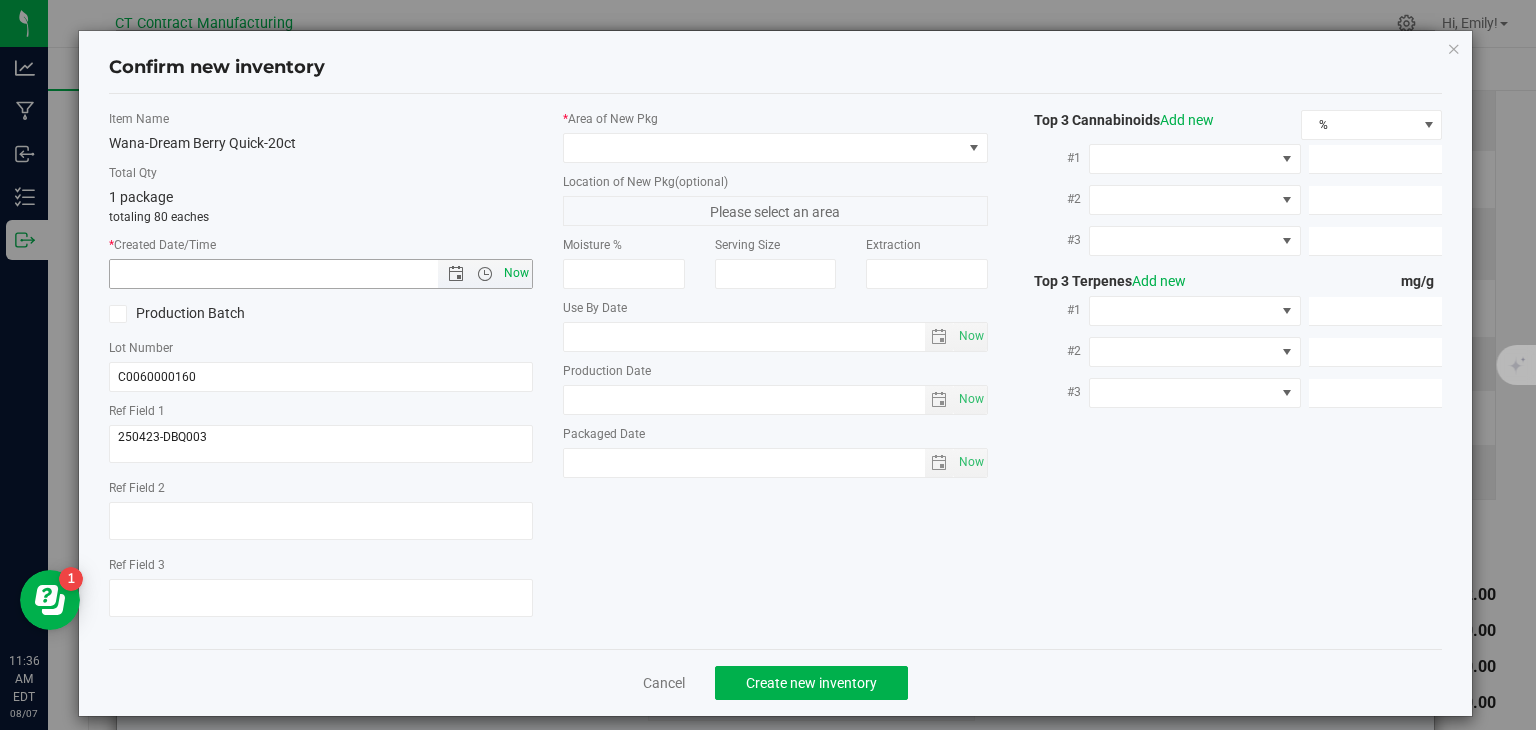 type on "[DATE] [TIME]" 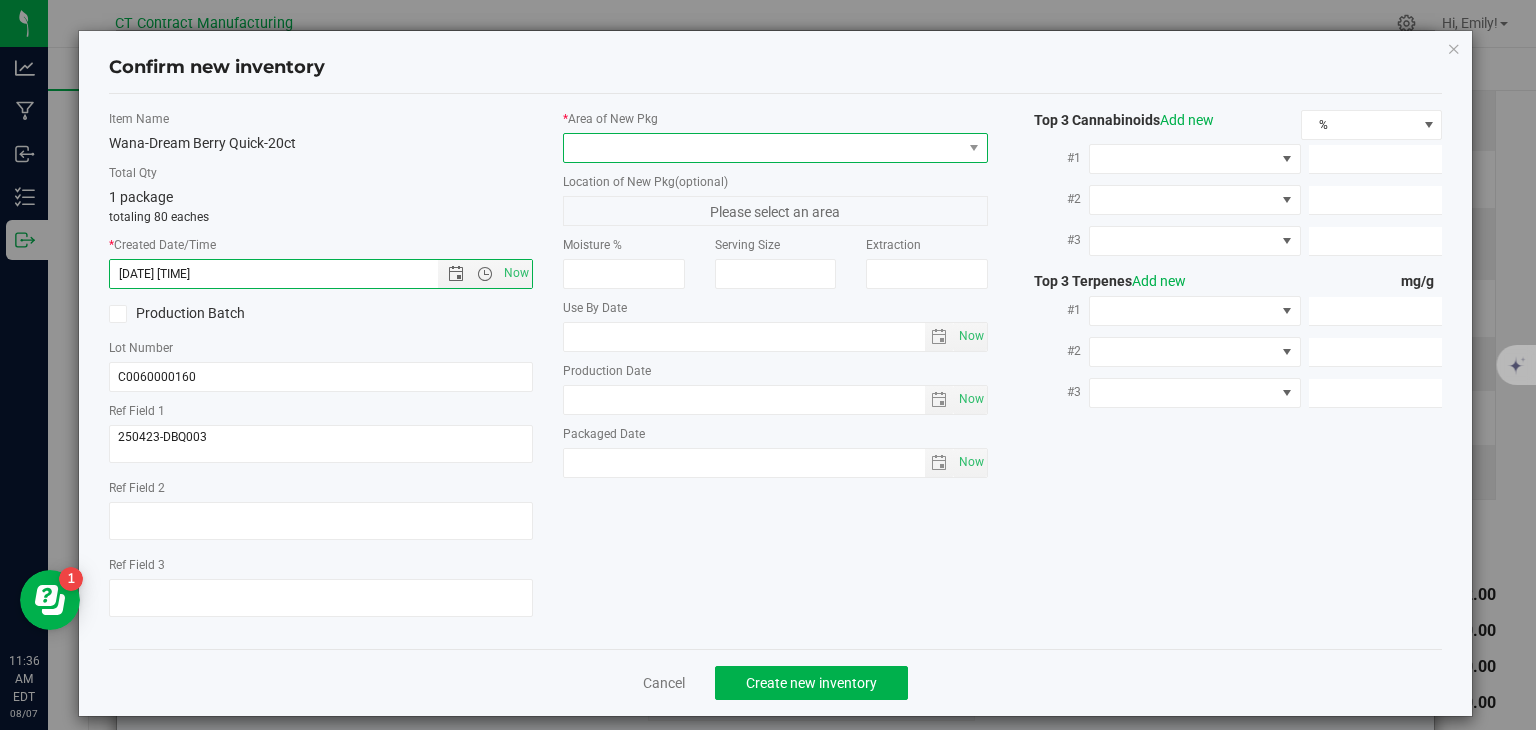 click at bounding box center [763, 148] 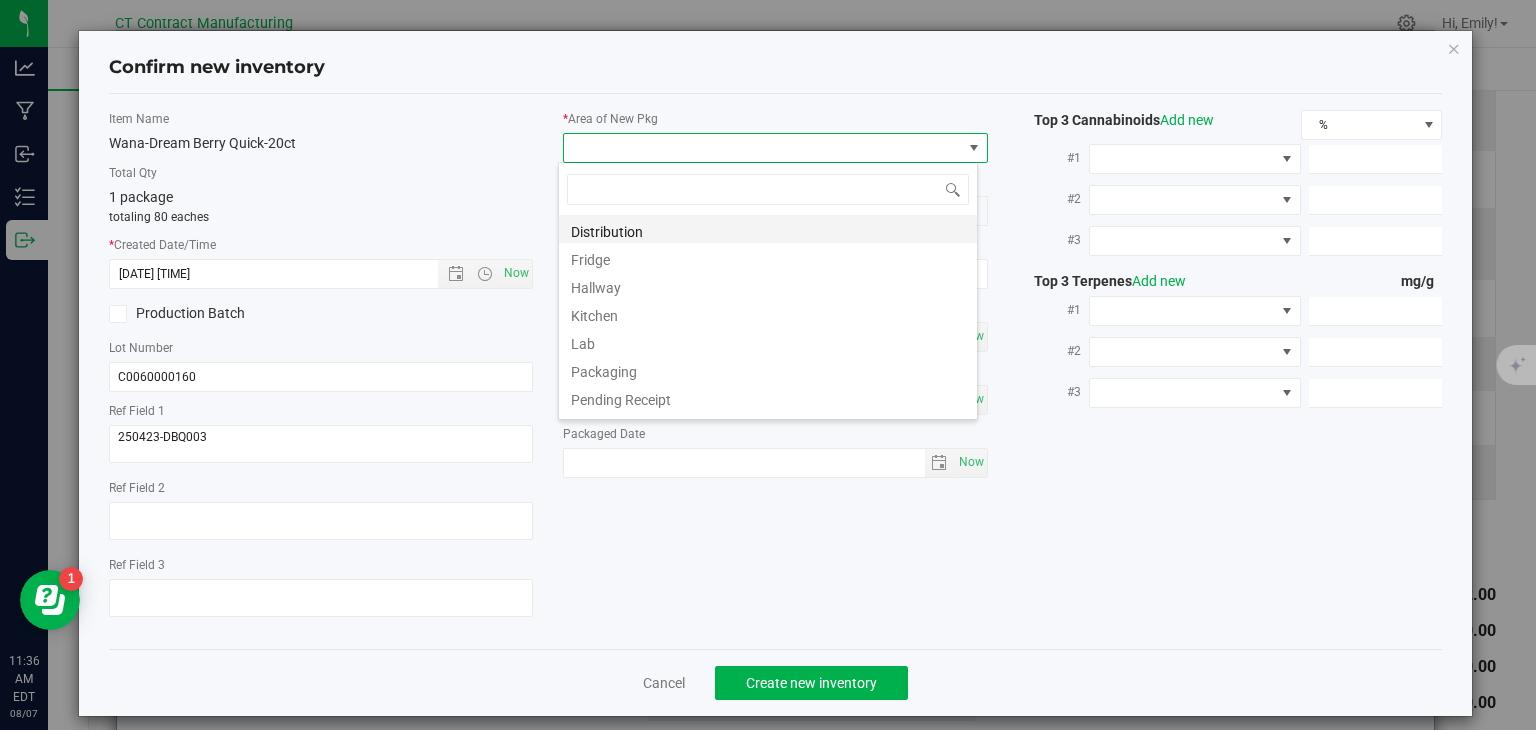 scroll, scrollTop: 99970, scrollLeft: 99580, axis: both 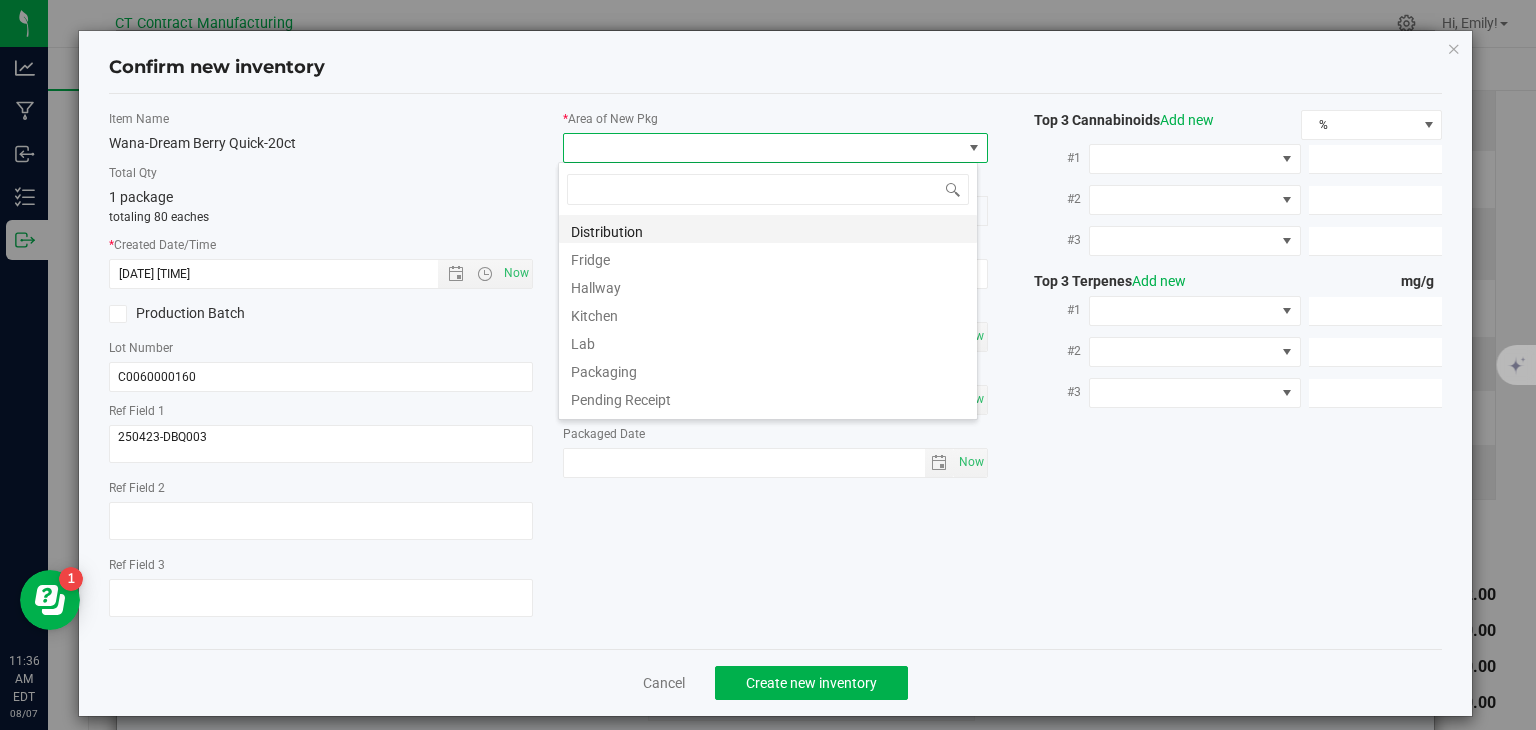 click on "Distribution" at bounding box center [768, 229] 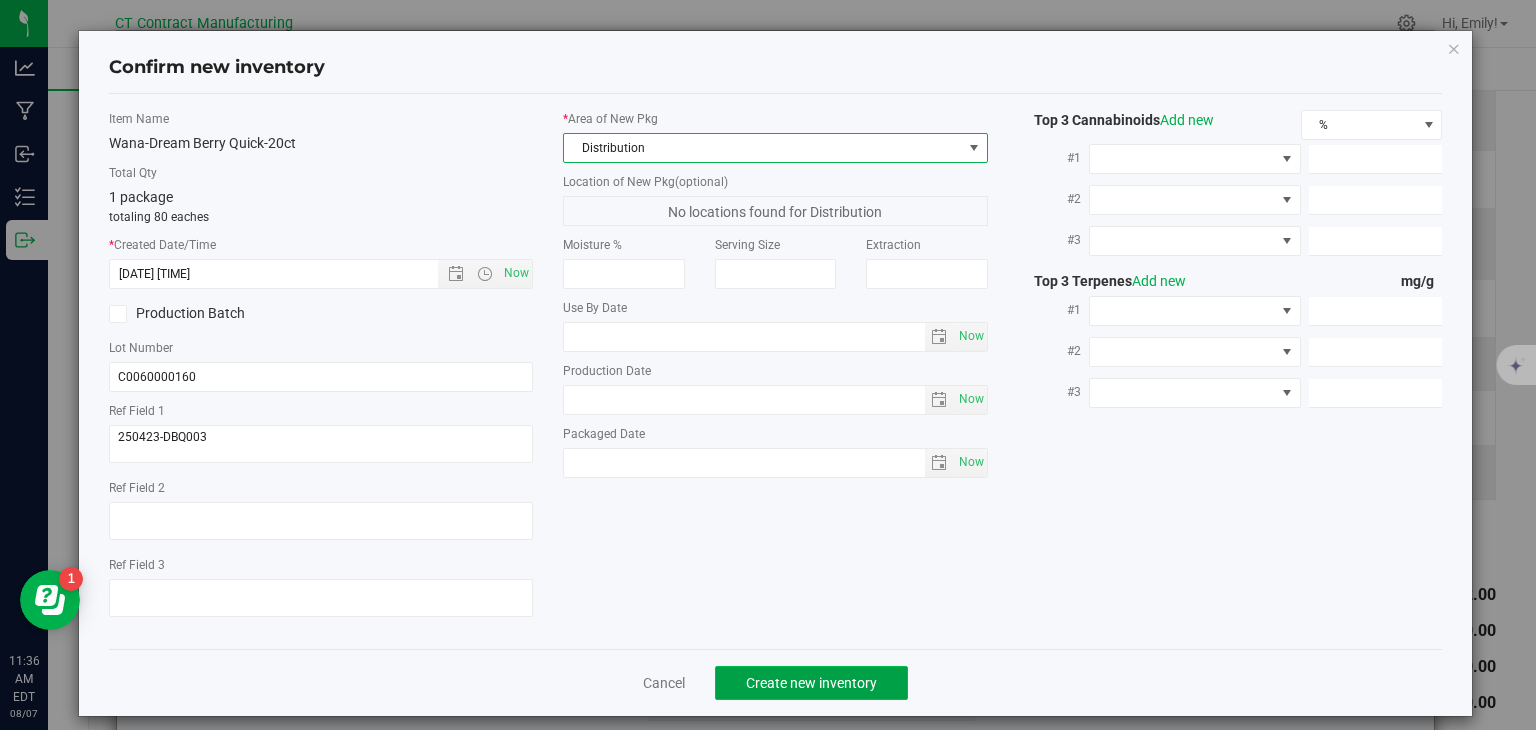 click on "Create new inventory" 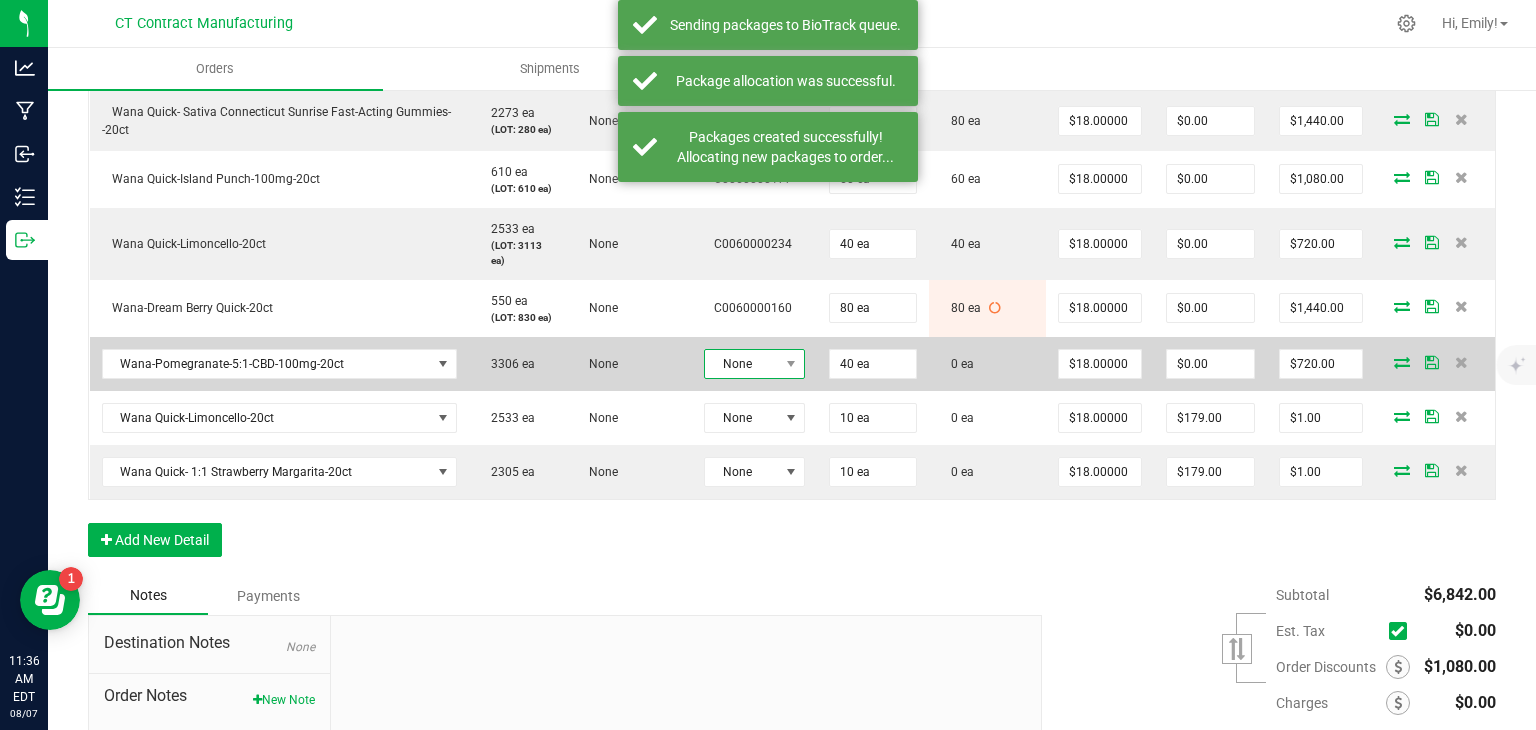 click on "None" at bounding box center (742, 364) 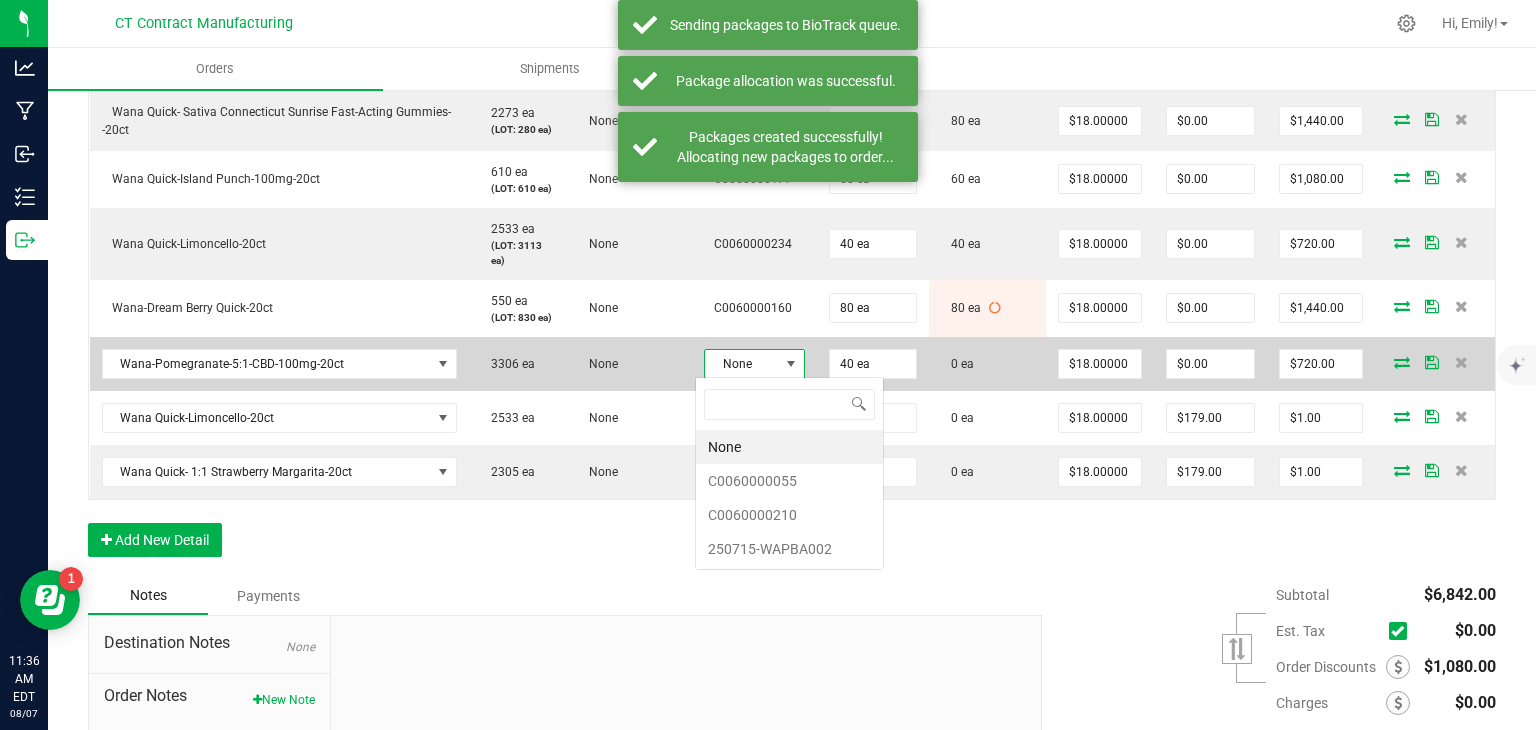 scroll, scrollTop: 99970, scrollLeft: 99899, axis: both 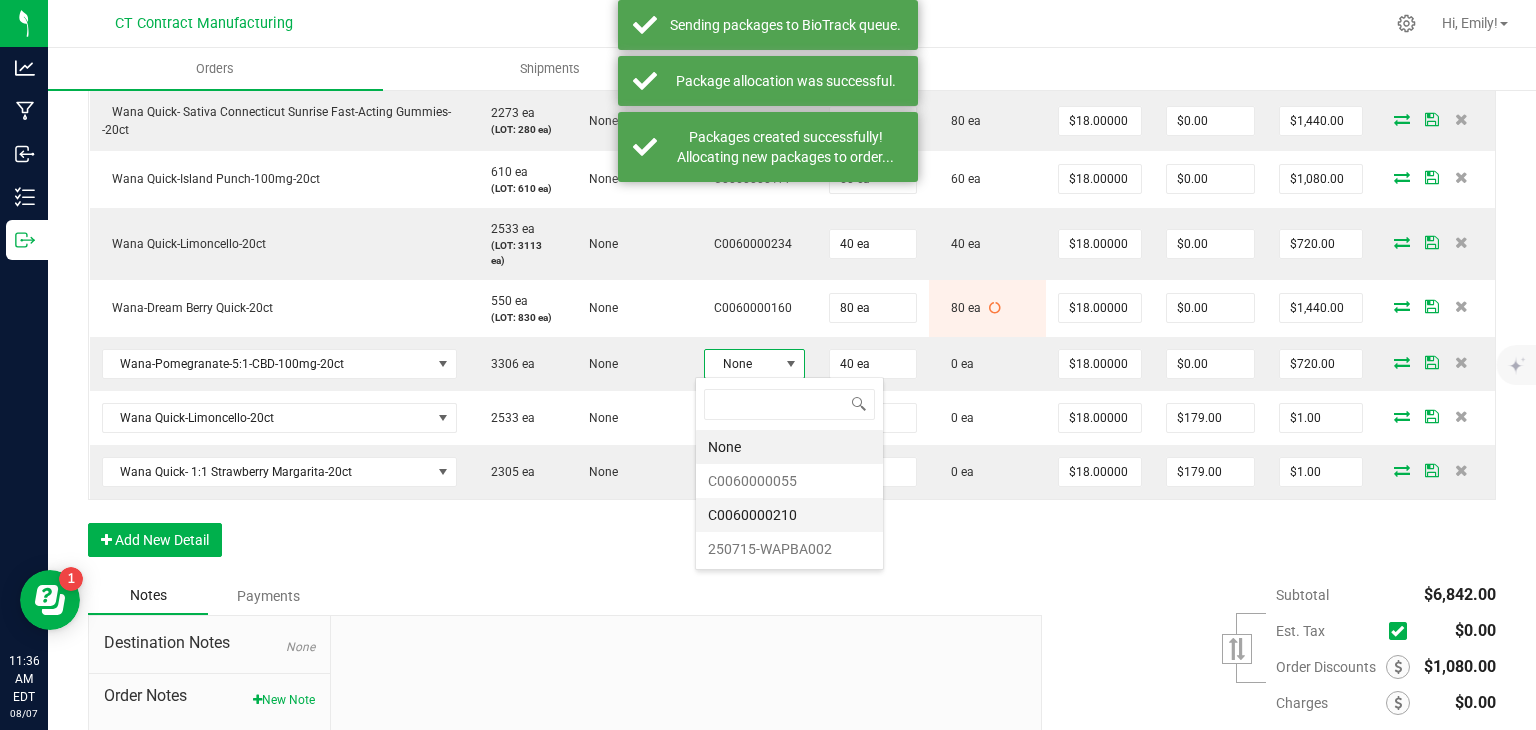 click on "C0060000210" at bounding box center [789, 515] 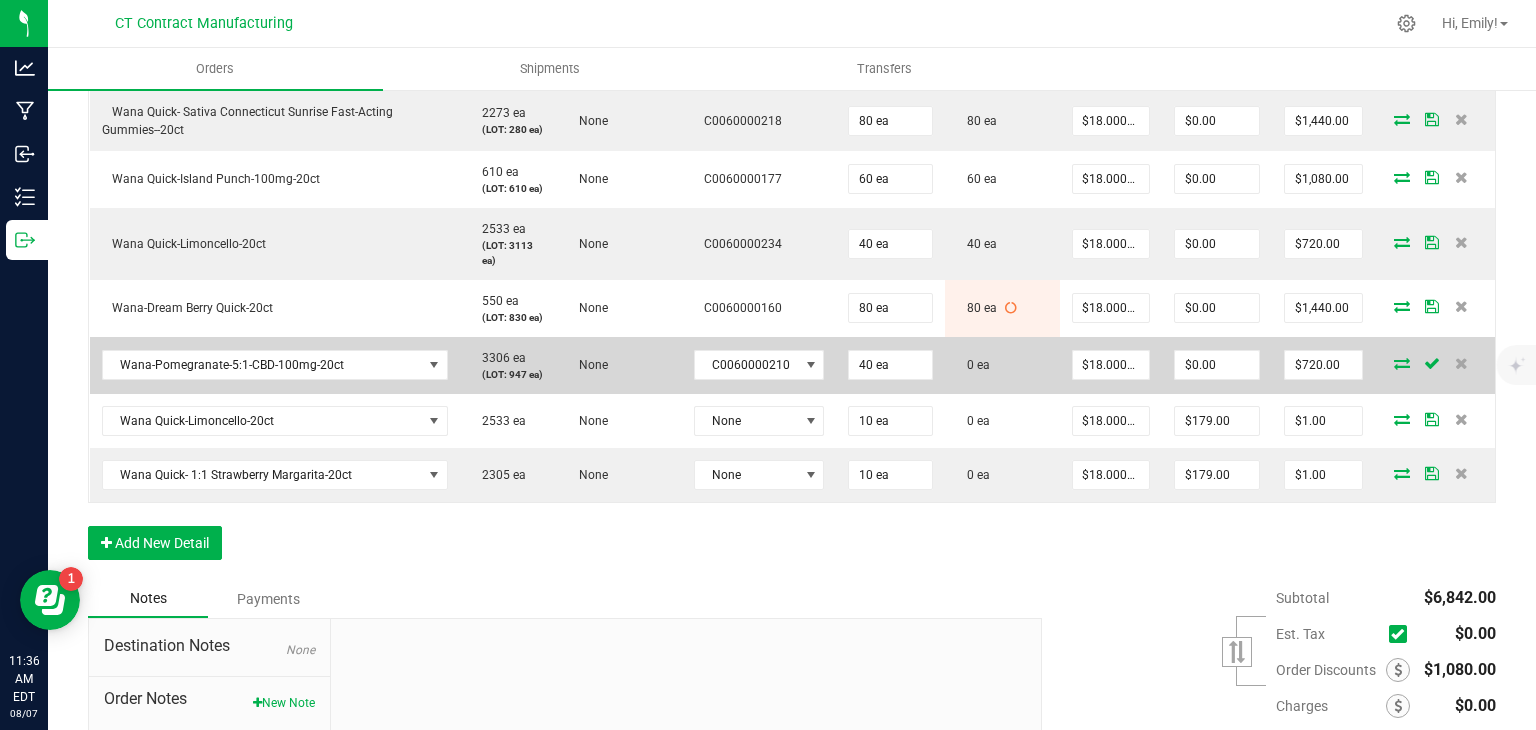 click at bounding box center [1402, 363] 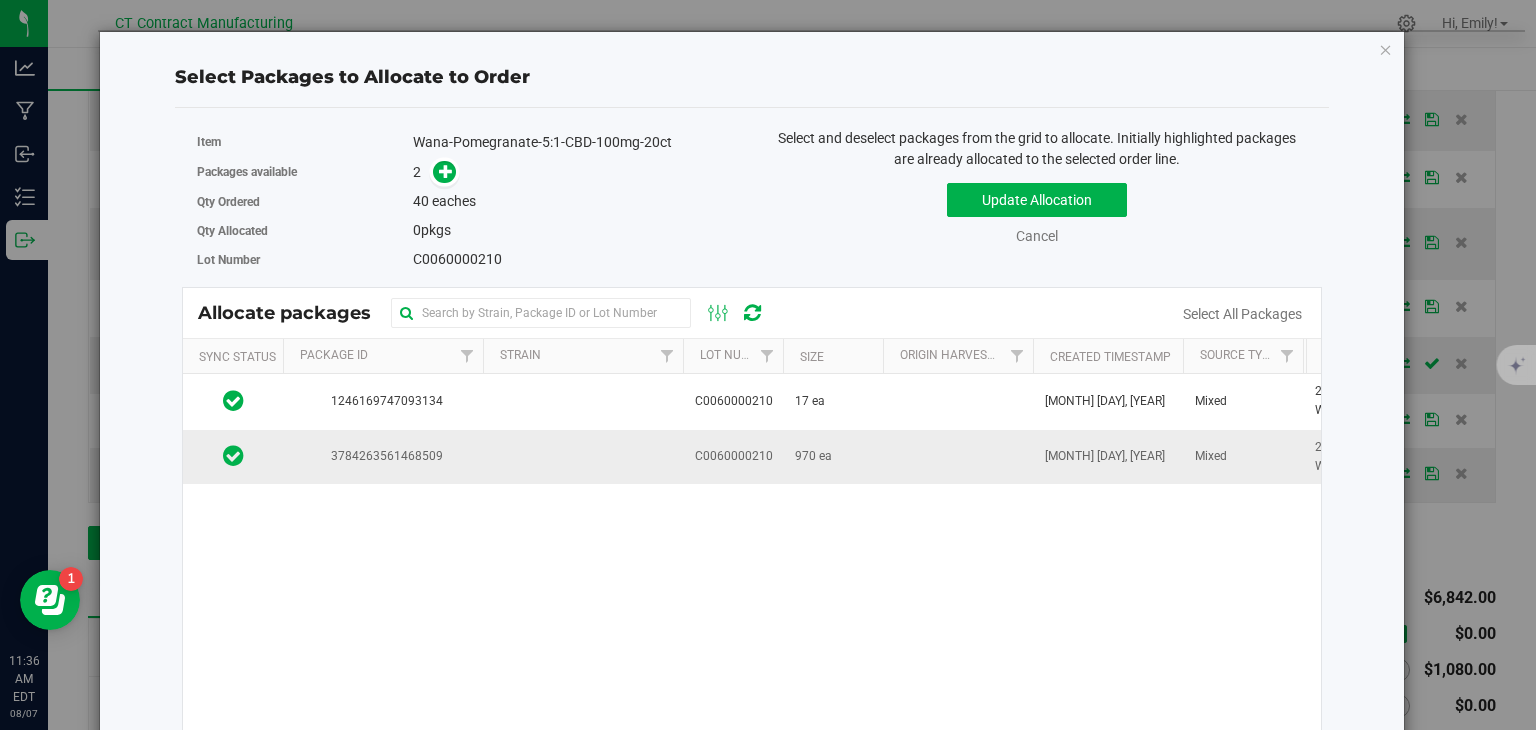 click at bounding box center [583, 457] 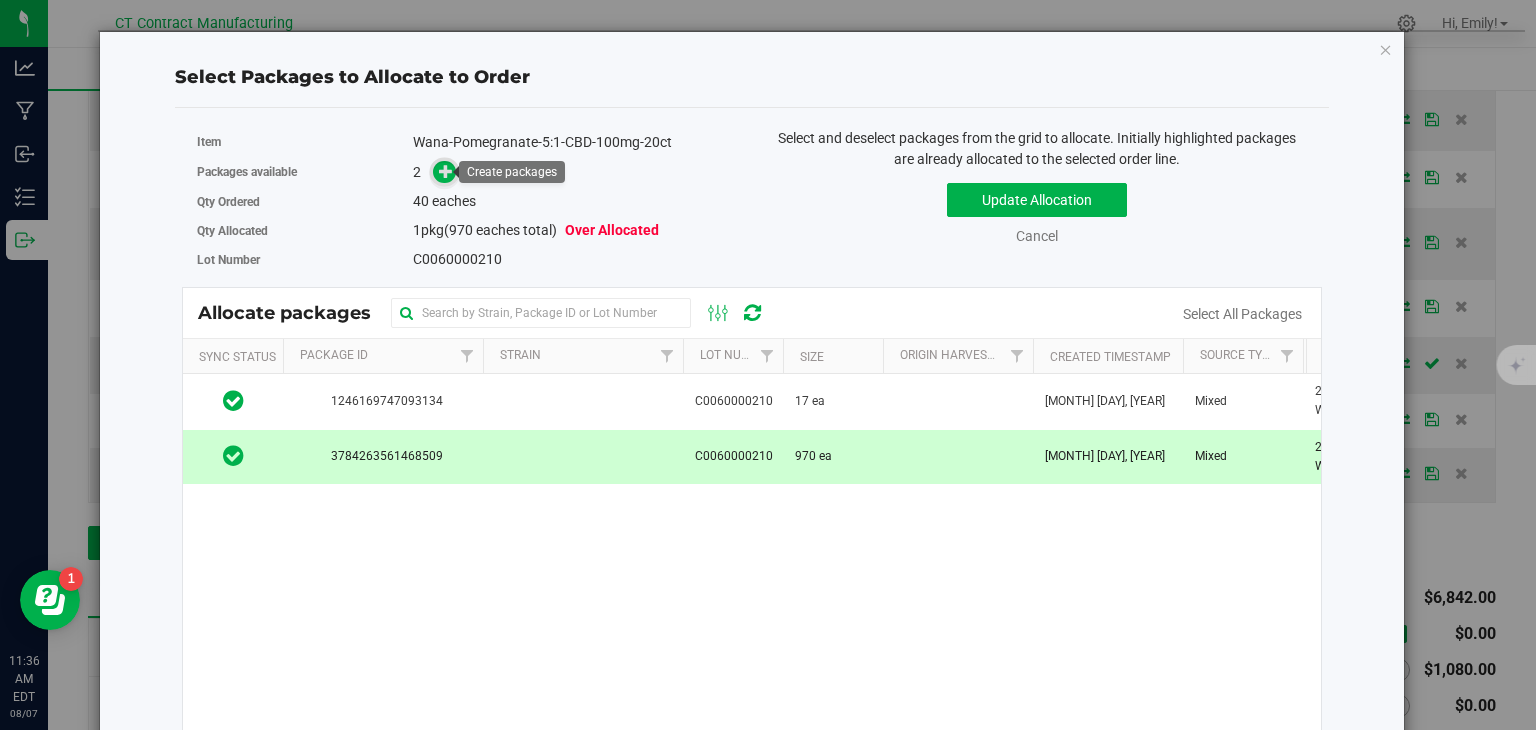 click at bounding box center (446, 171) 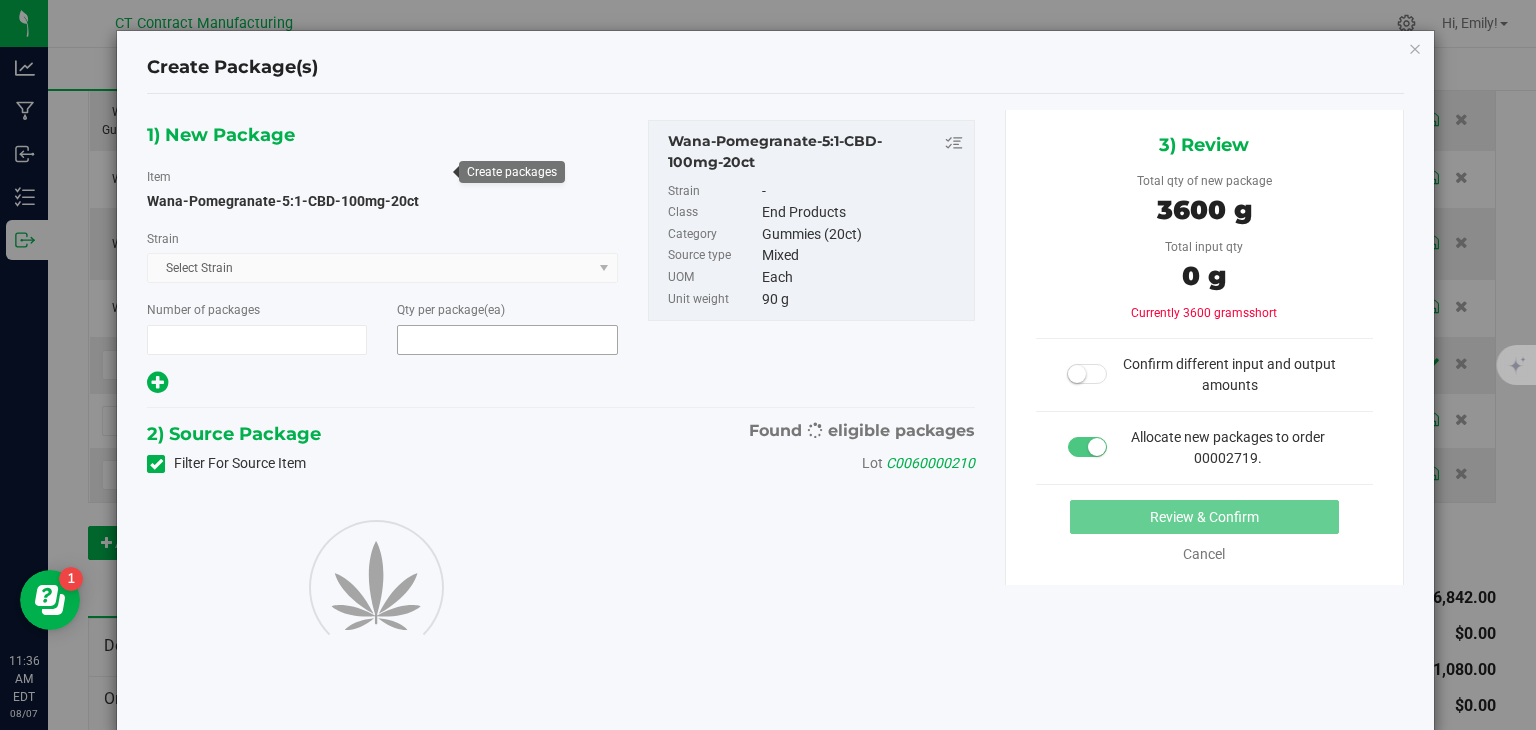 type on "1" 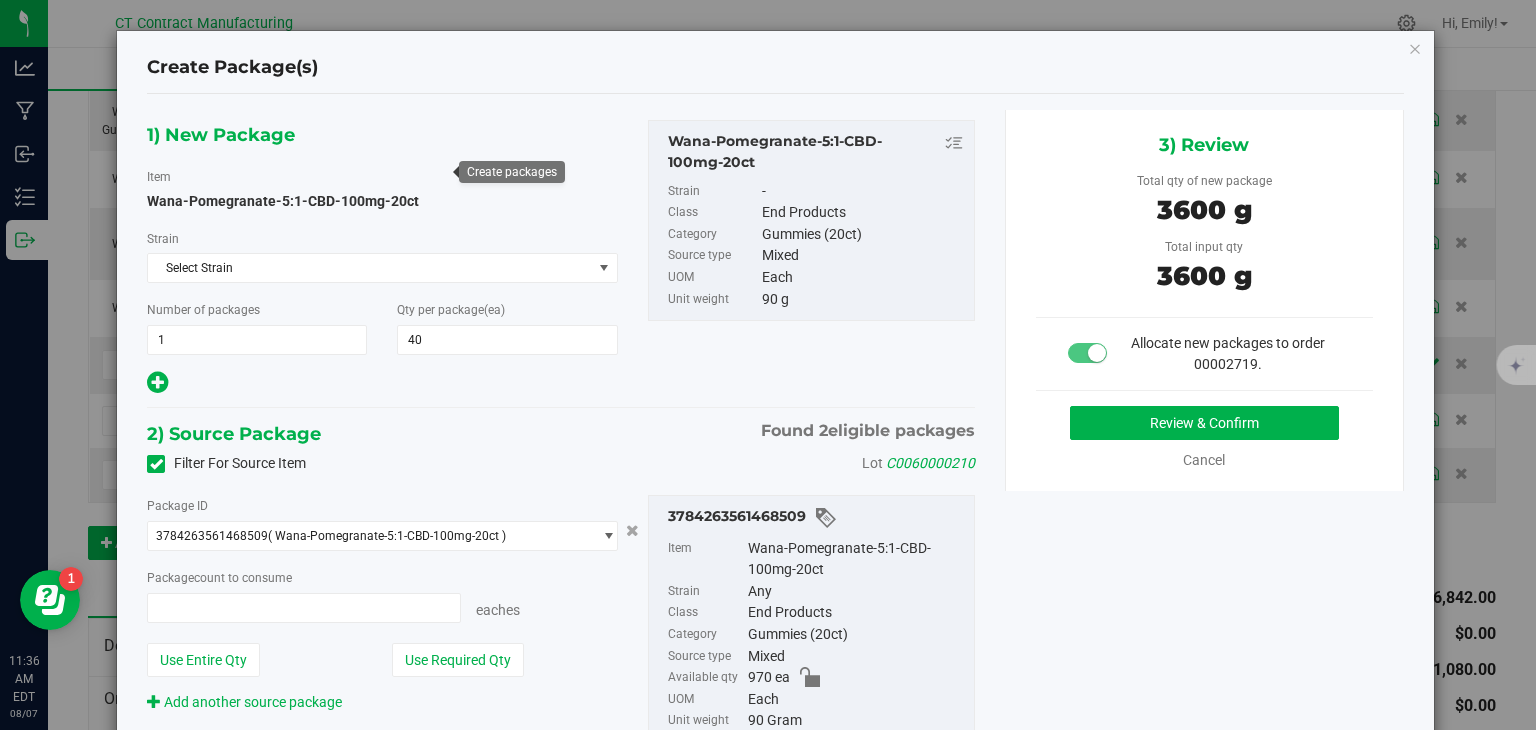 type on "40" 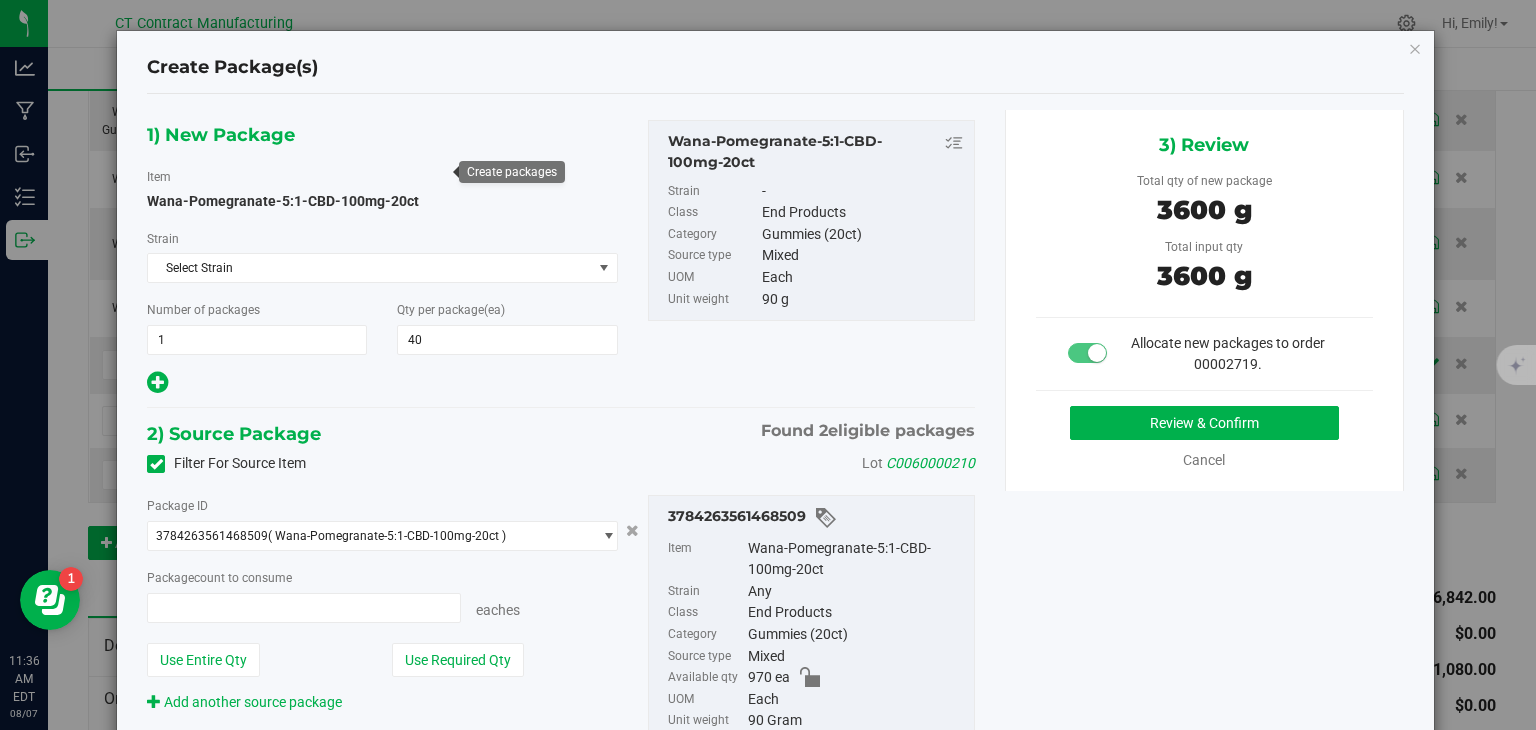 type on "40 ea" 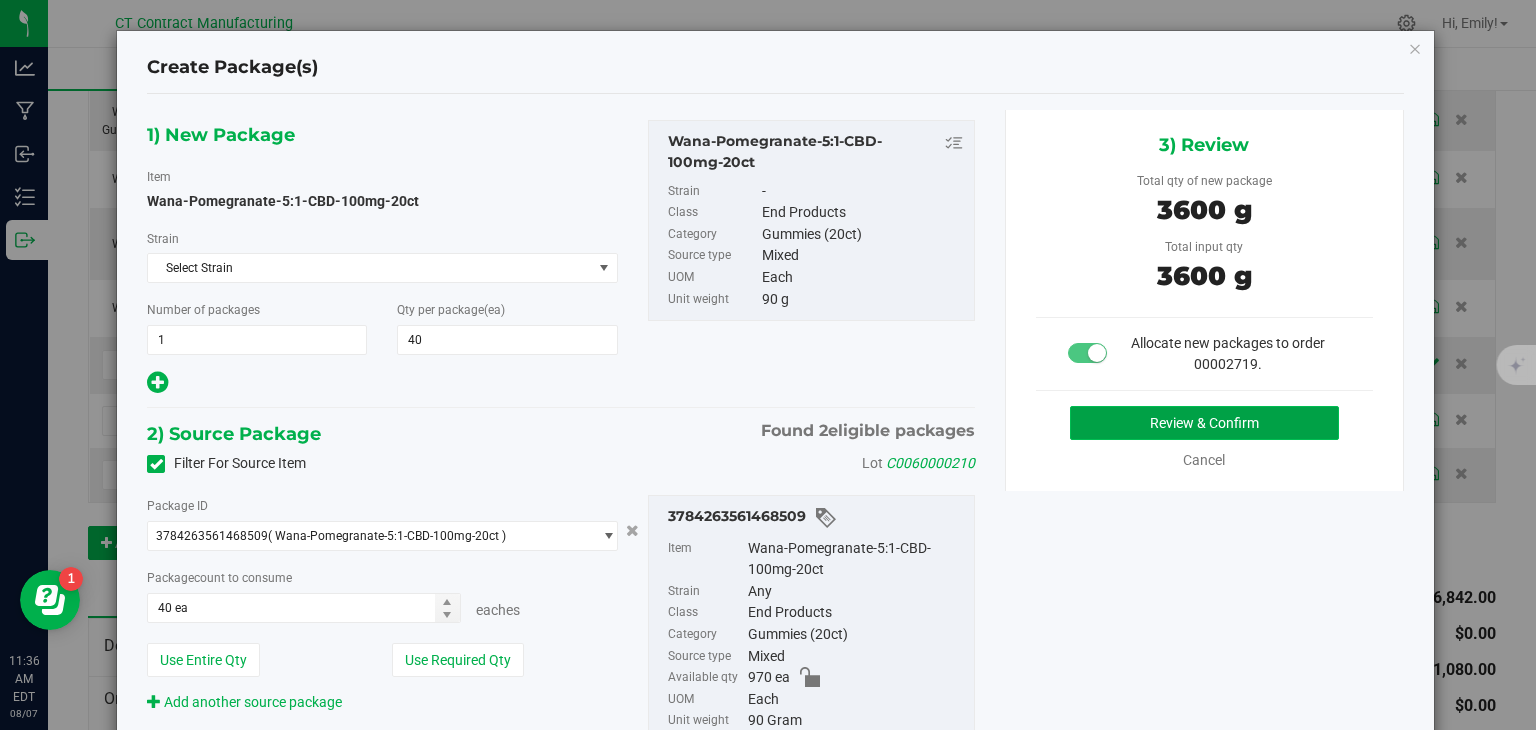 click on "Review & Confirm" at bounding box center (1204, 423) 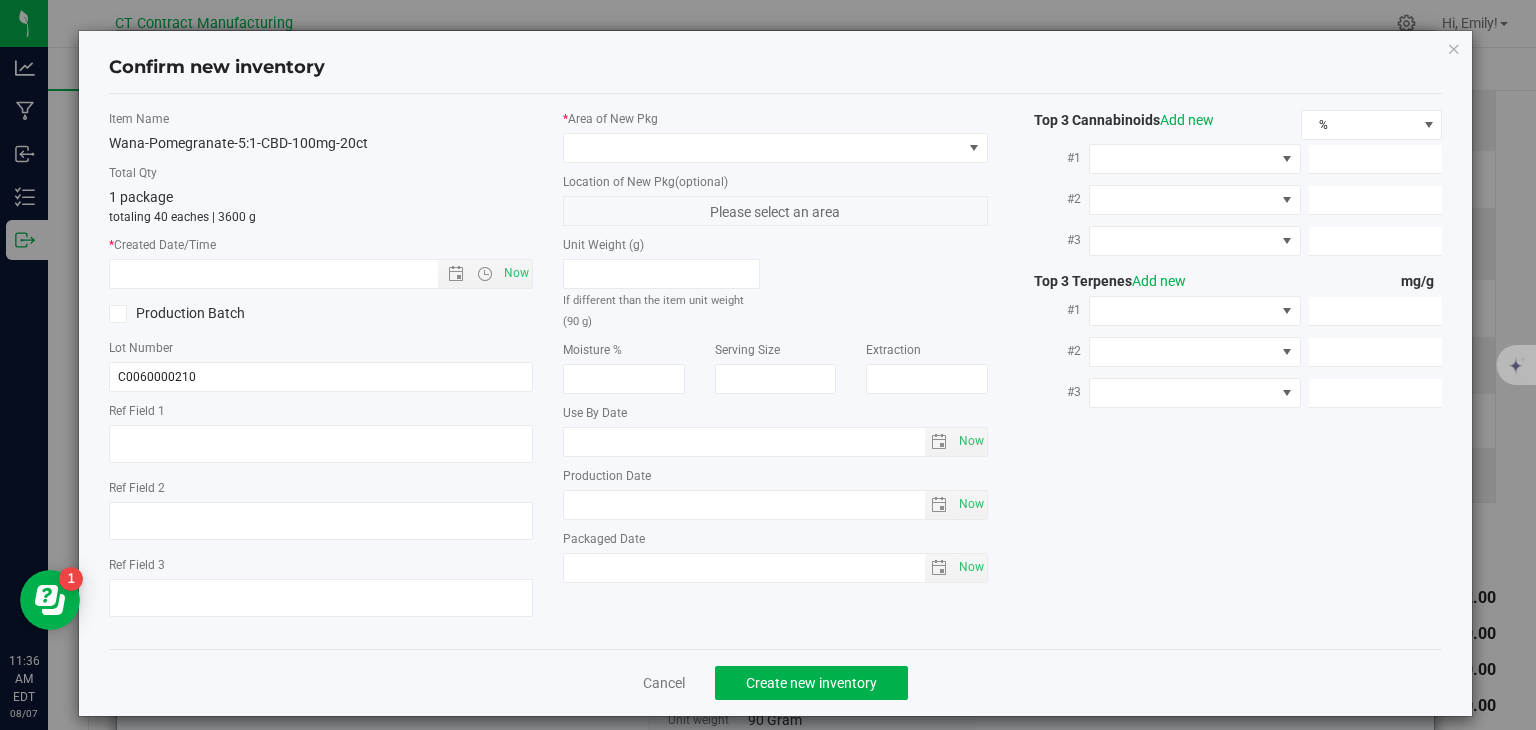 type on "250624-WAPBA002" 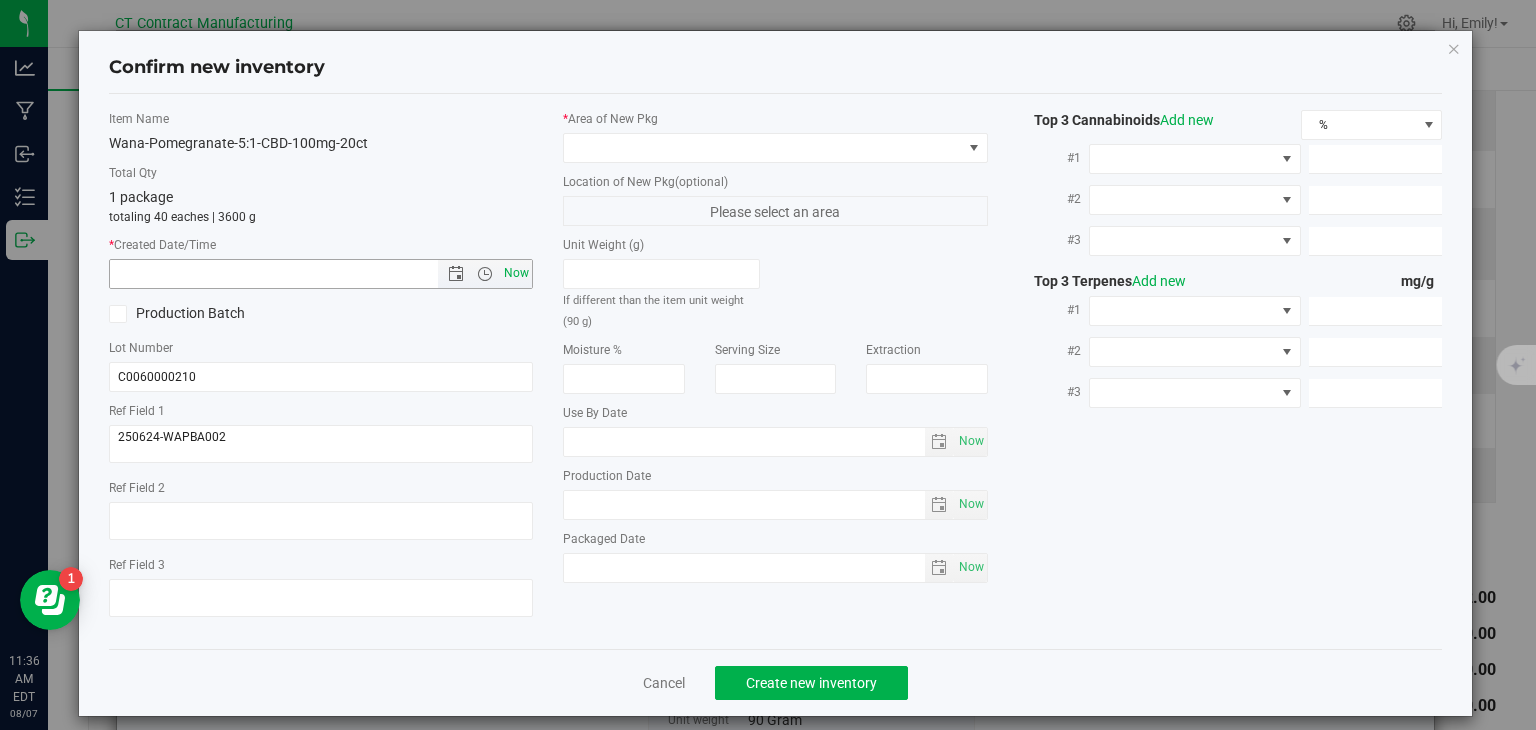 click on "Now" at bounding box center (517, 273) 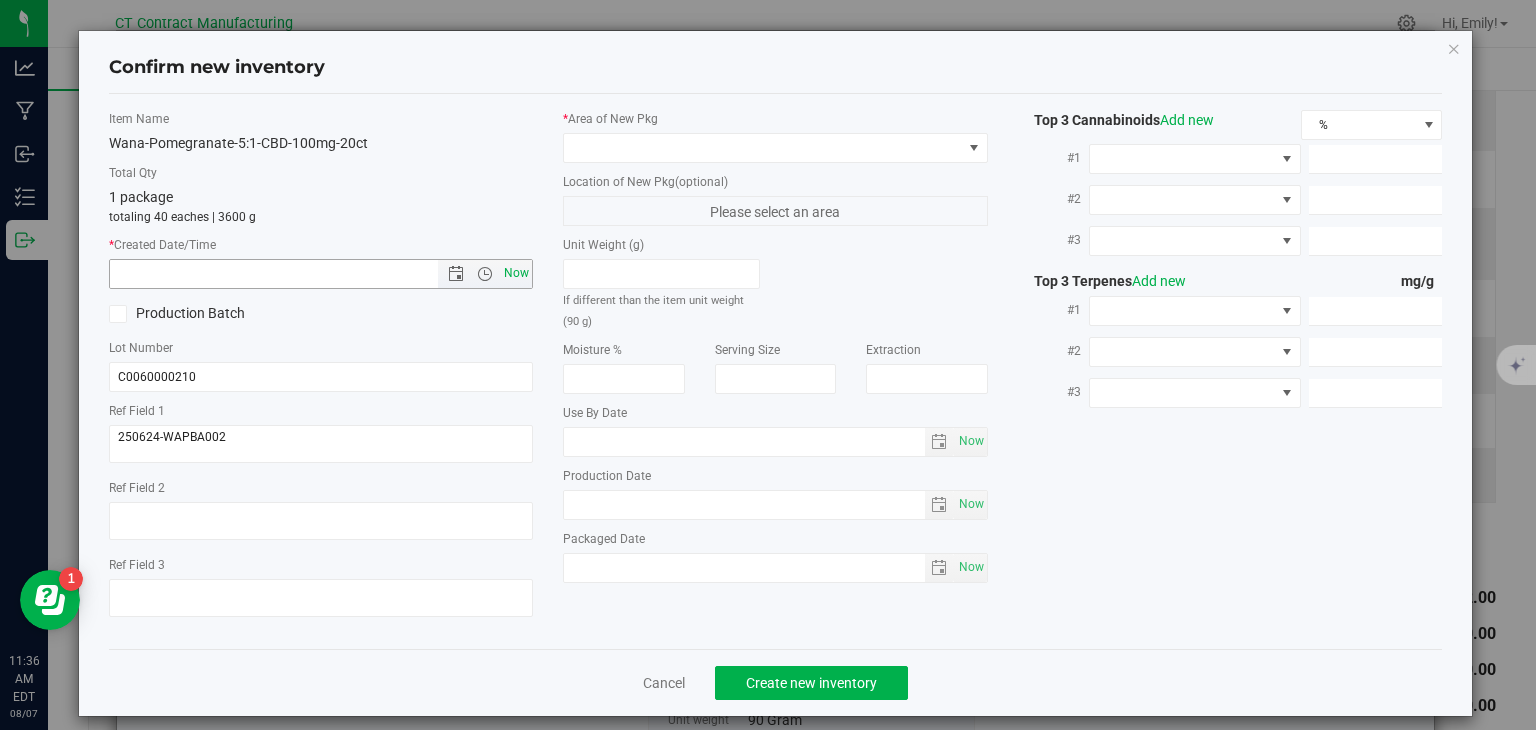 type on "[DATE] [TIME]" 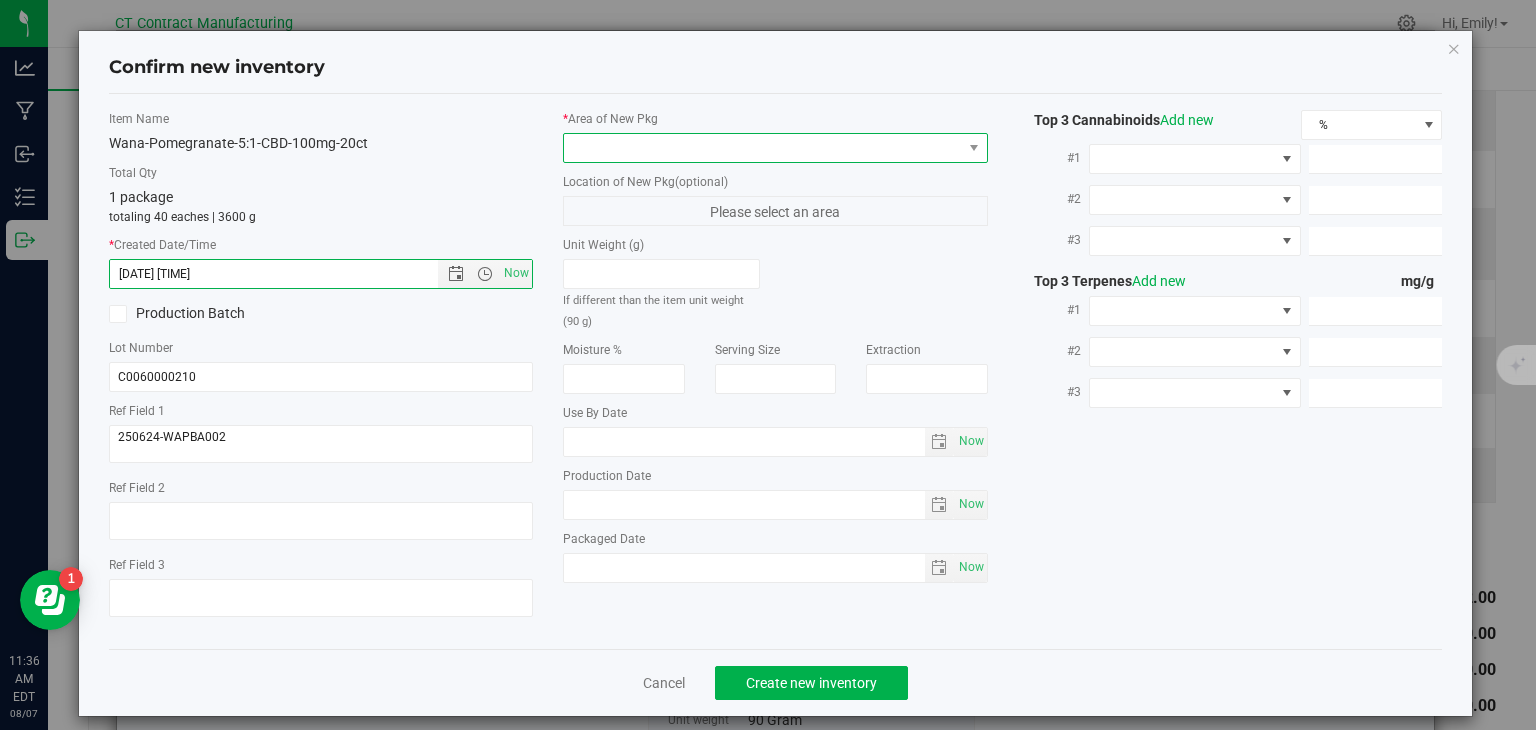 click at bounding box center [763, 148] 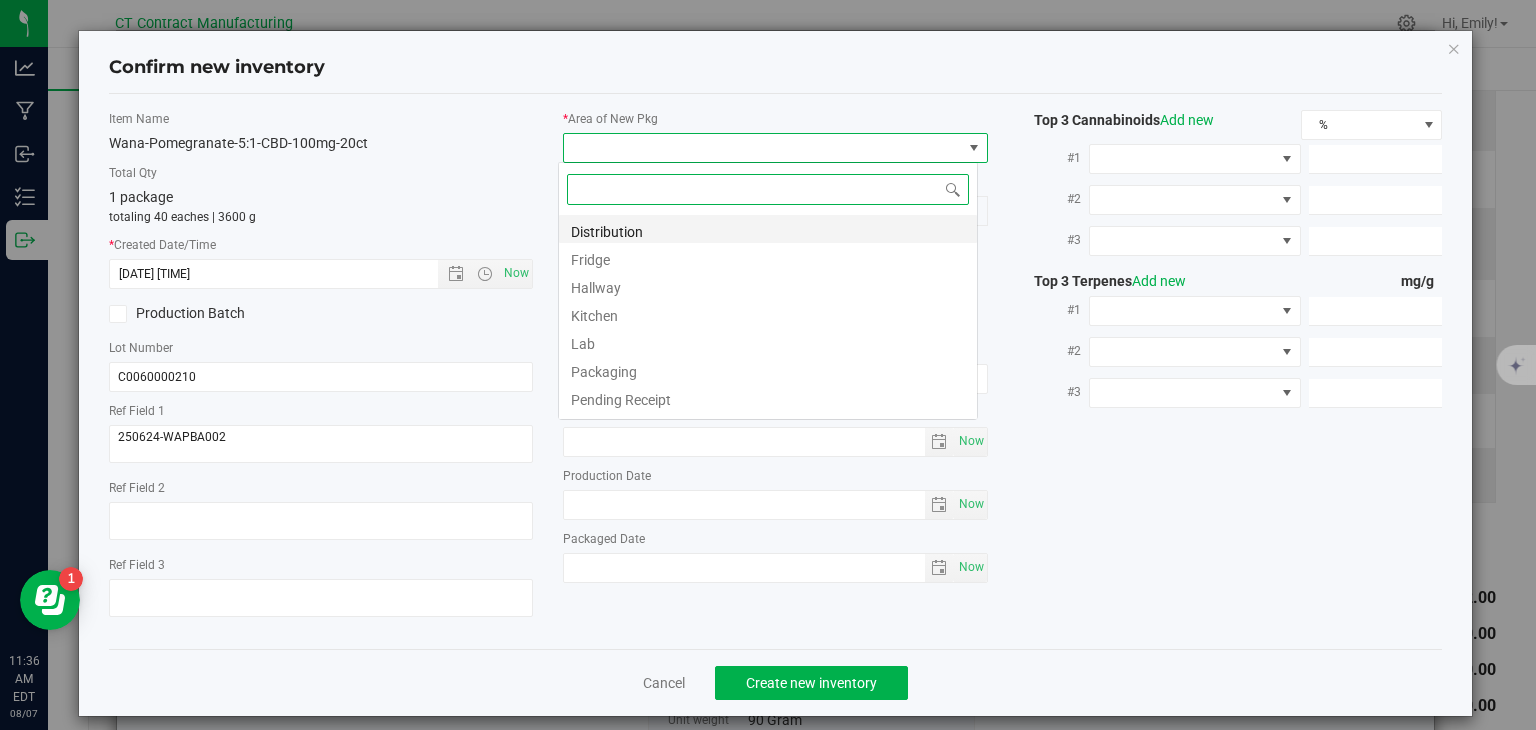 scroll, scrollTop: 99970, scrollLeft: 99580, axis: both 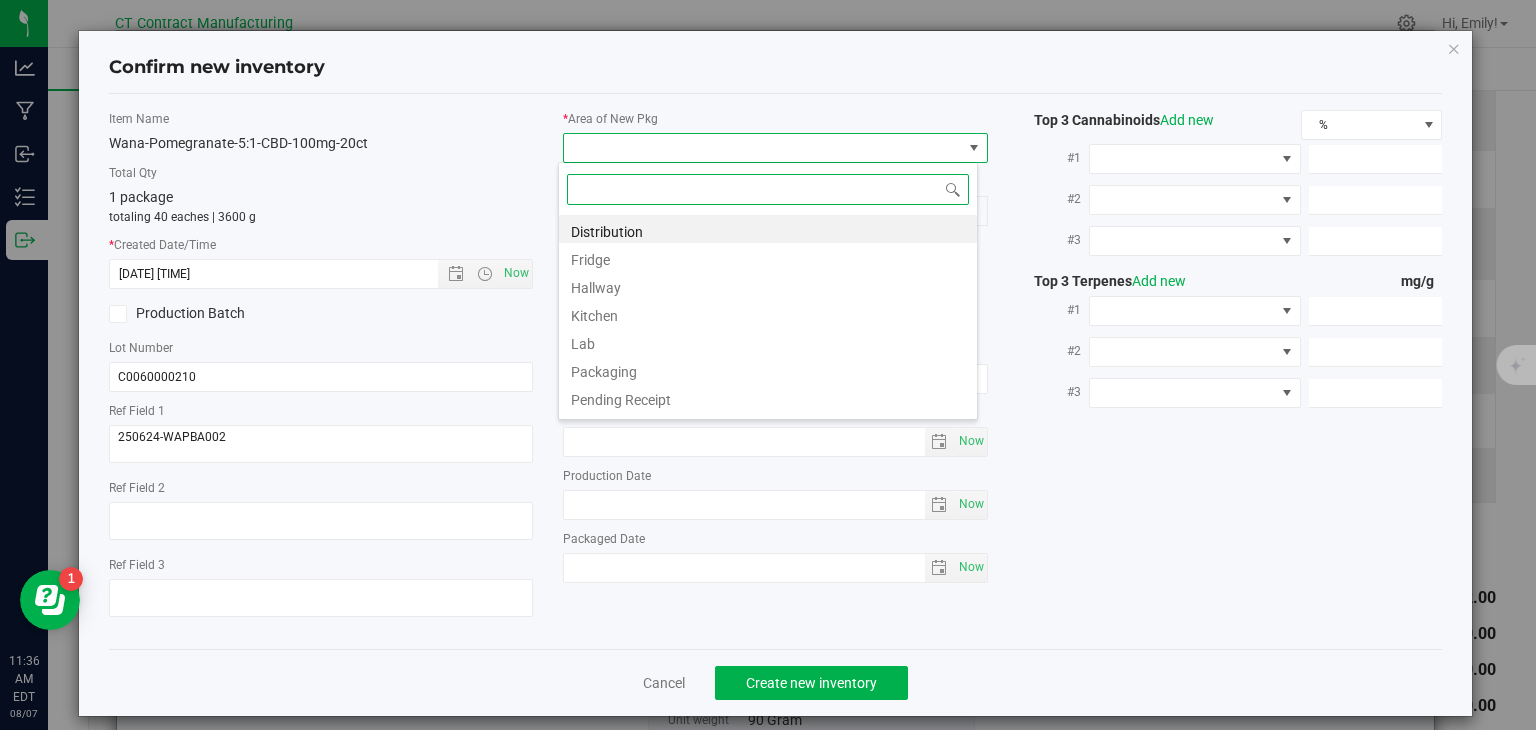 click on "Distribution" at bounding box center [768, 229] 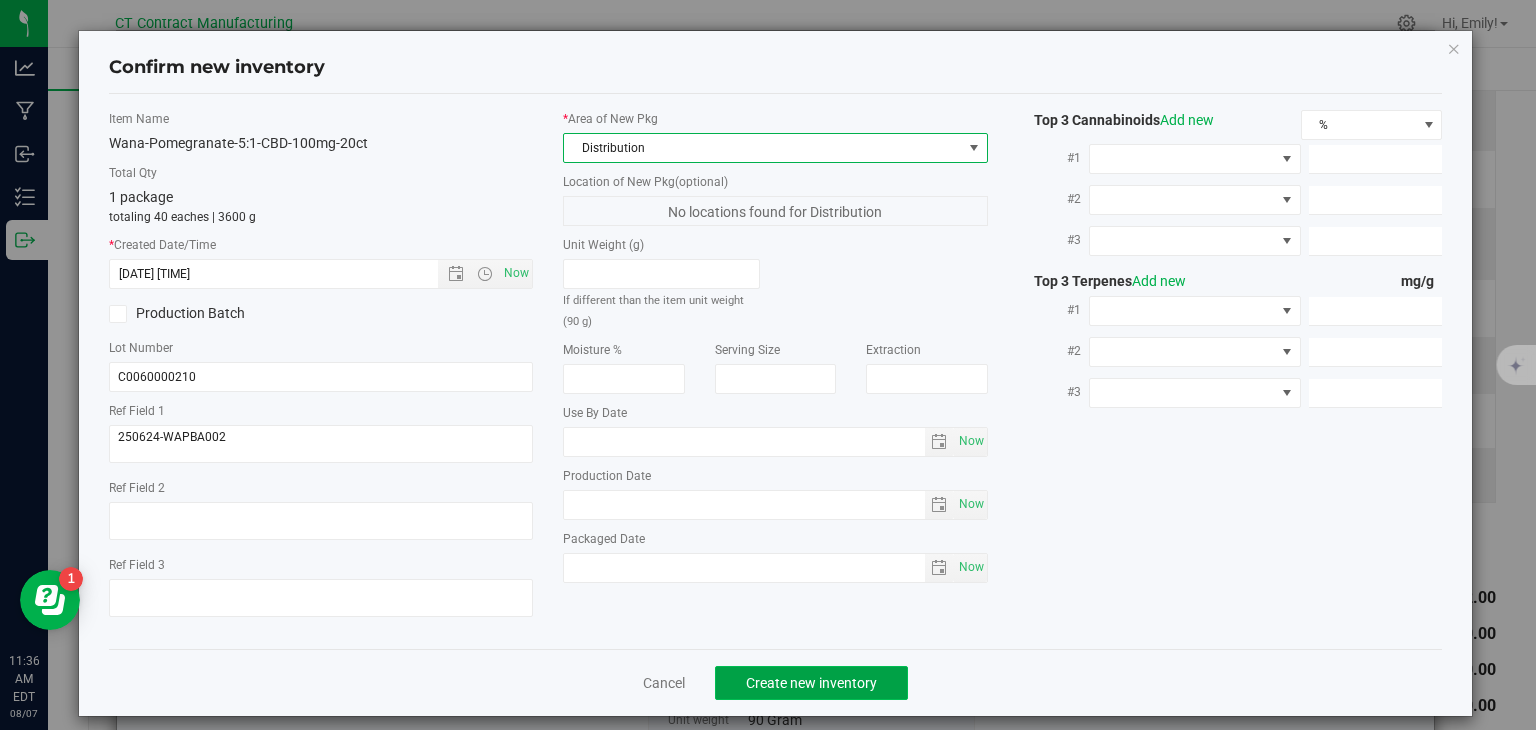 click on "Create new inventory" 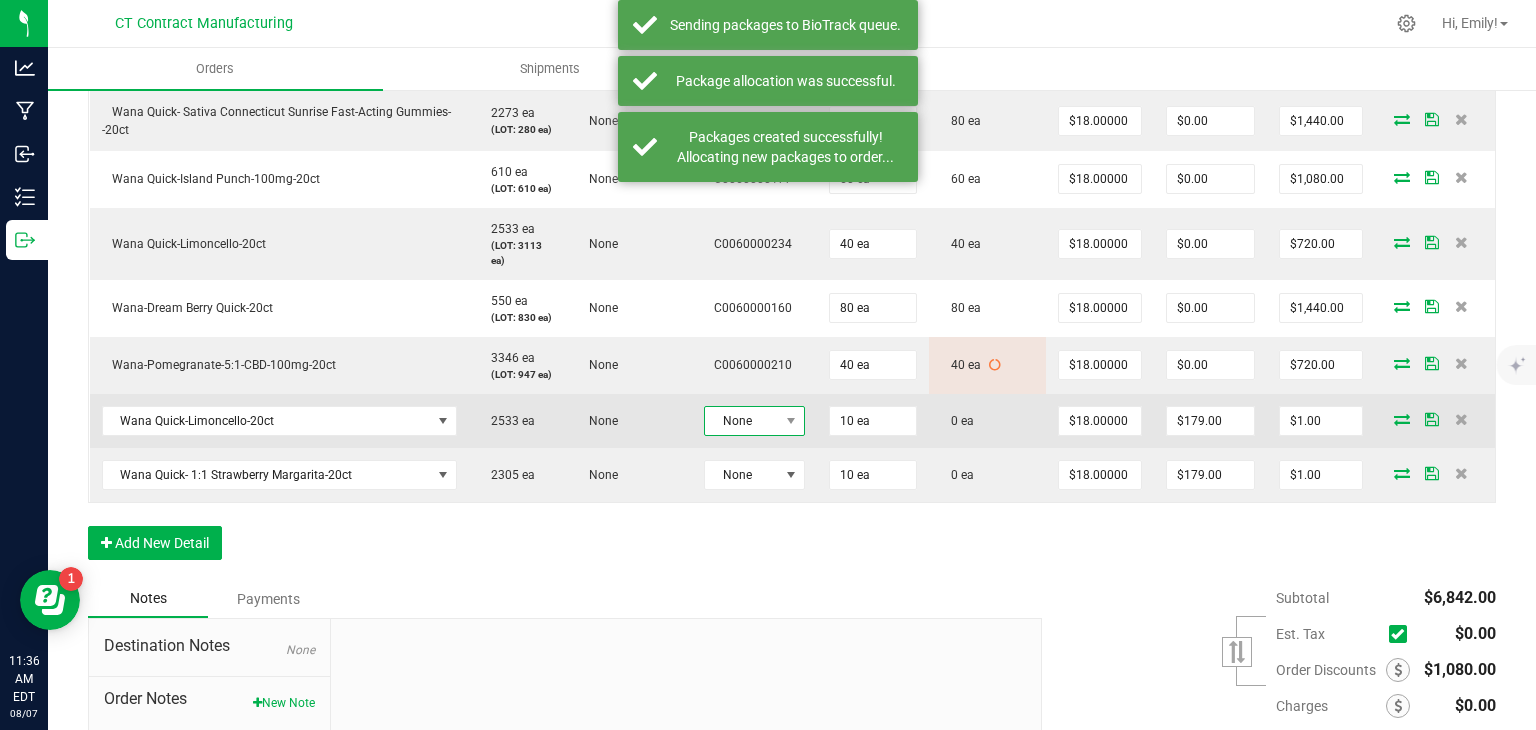 click on "None" at bounding box center [742, 421] 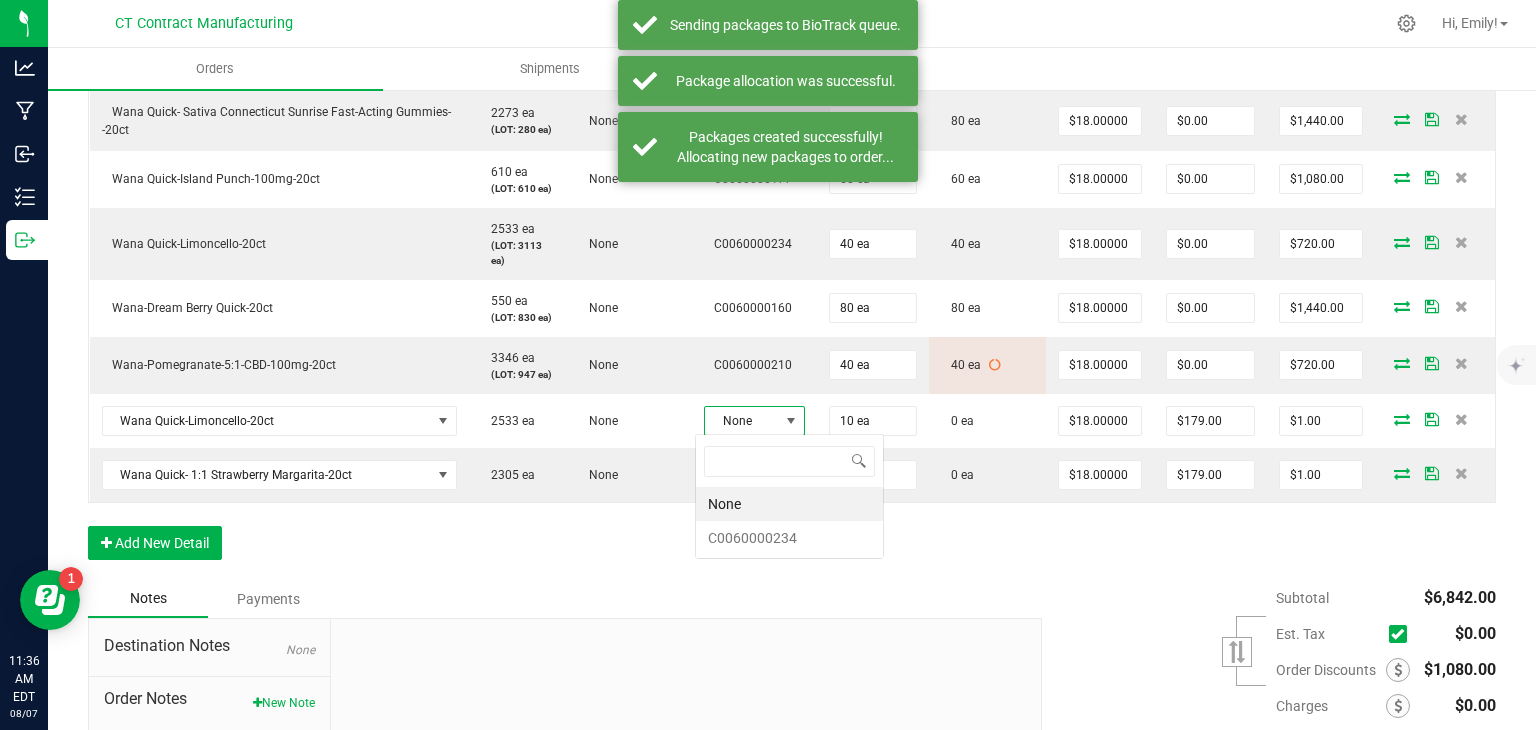 scroll, scrollTop: 99970, scrollLeft: 99899, axis: both 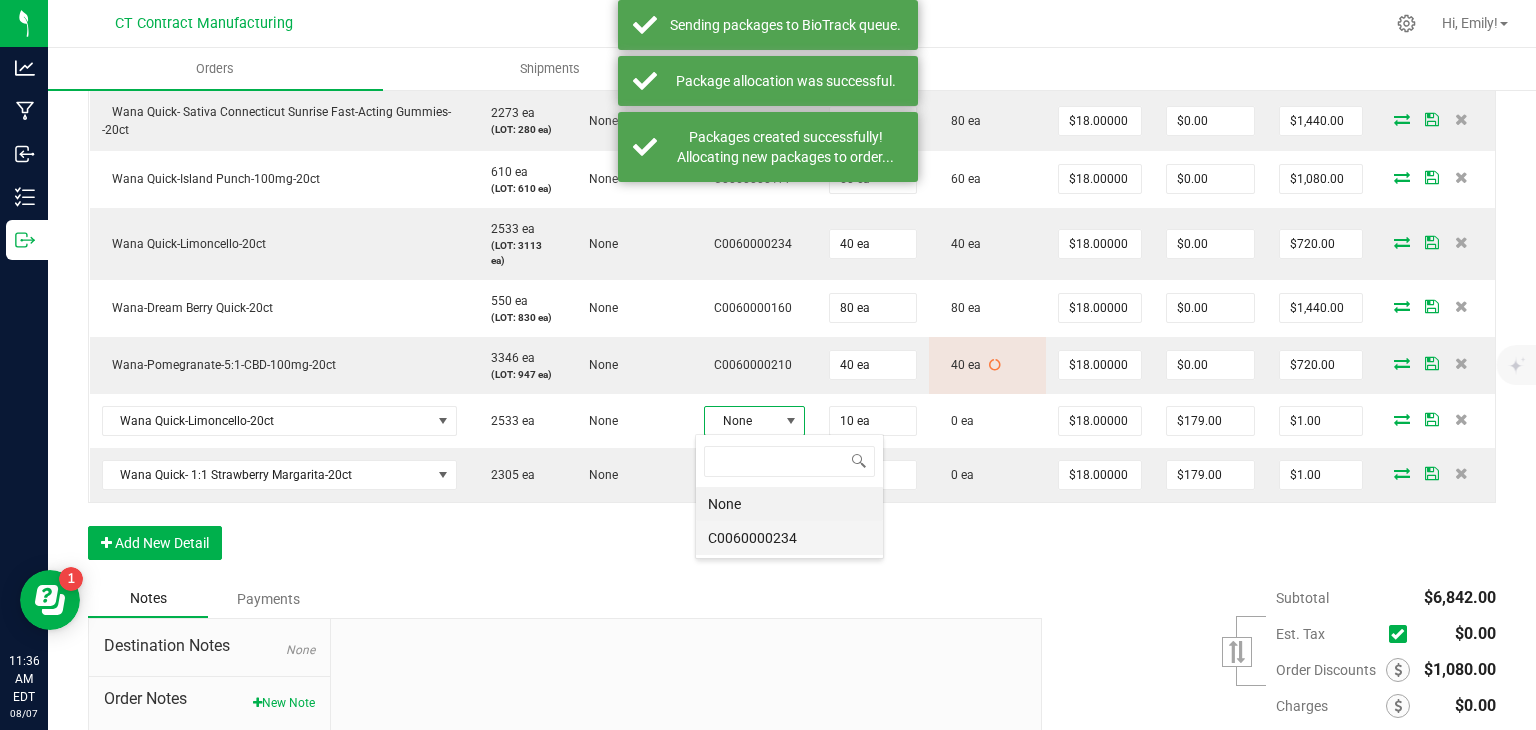click on "C0060000234" at bounding box center [789, 538] 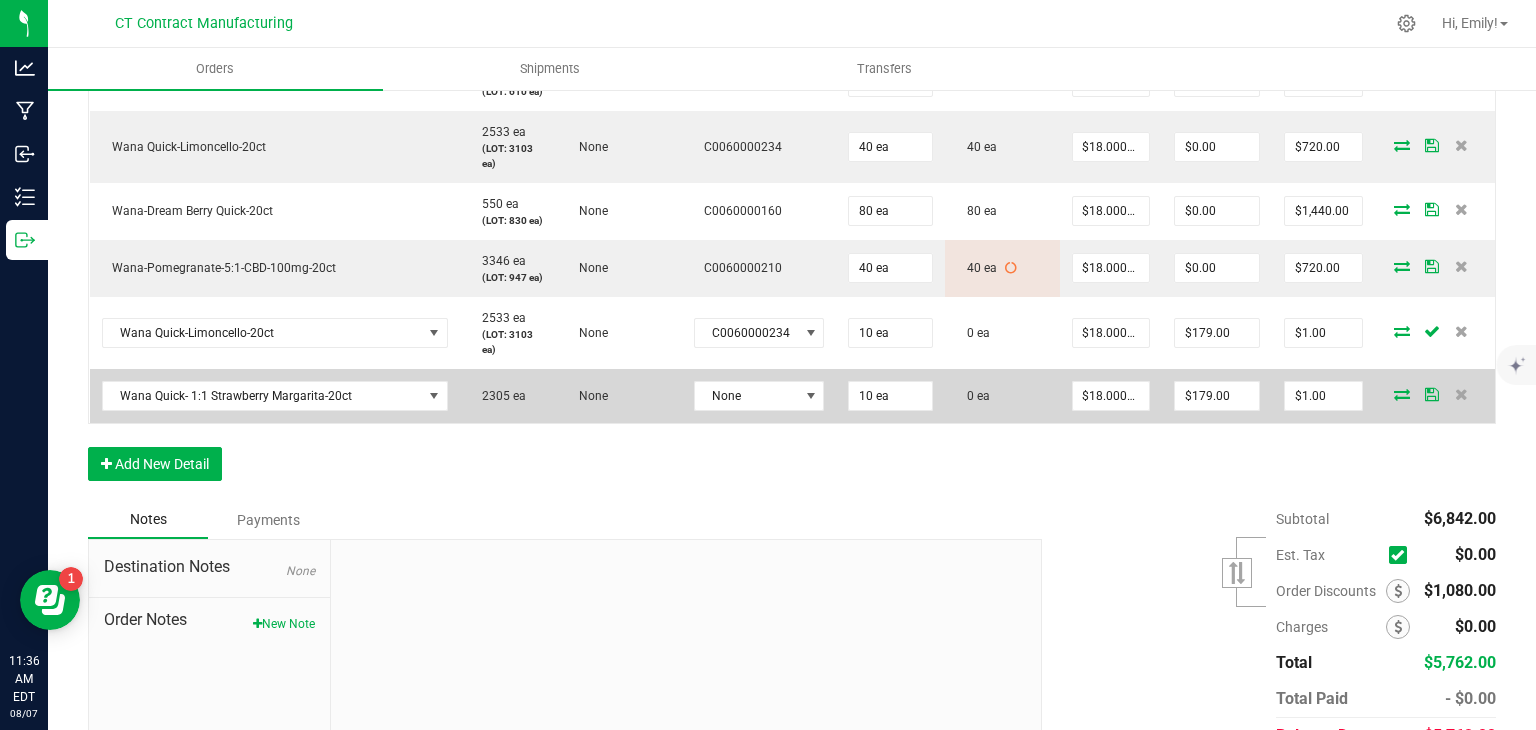 scroll, scrollTop: 800, scrollLeft: 0, axis: vertical 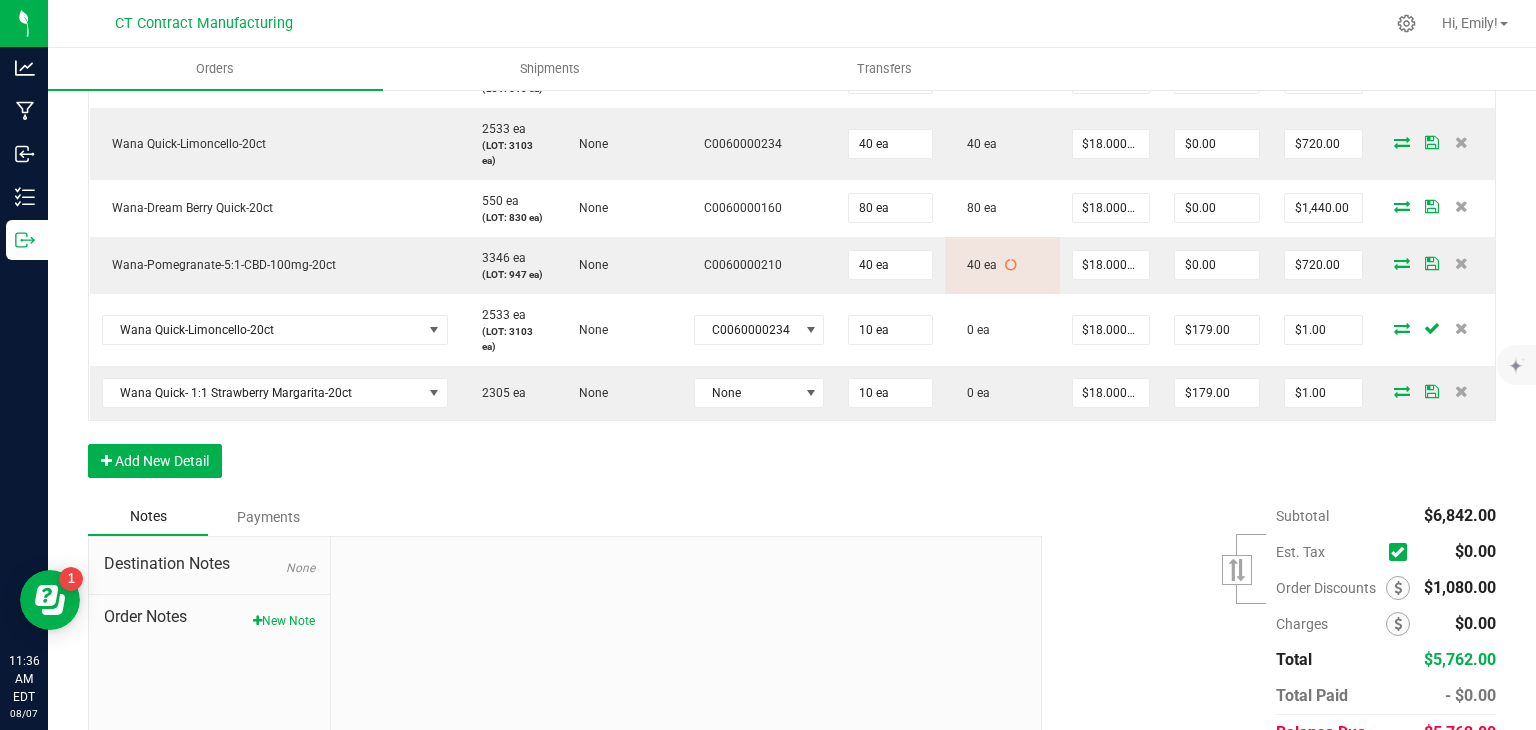 click on "Order Details Print All Labels Item  Sellable  Strain  Lot Number  Qty Ordered Qty Allocated Unit Price Line Discount Total Actions  Wana-Dream Berry Classic-20ct   1248 ea   (LOT: 1368 ea)   None   C0060000155  80 ea  80 ea  $18.00000 $0.00 $1,440.00  Wana Quick- Sativa Connecticut Sunrise Fast-Acting Gummies--20ct   2273 ea   (LOT: 280 ea)   None   C0060000218  80 ea  80 ea  $18.00000 $0.00 $1,440.00  Wana Quick-Island Punch-100mg-20ct   610 ea   (LOT: 610 ea)   None   C0060000177  60 ea  60 ea  $18.00000 $0.00 $1,080.00  Wana Quick-Limoncello-20ct   2533 ea   (LOT: 3103 ea)   None   C0060000234  40 ea  40 ea  $18.00000 $0.00 $720.00  Wana-Dream Berry Quick-20ct   550 ea   (LOT: 830 ea)   None   C0060000160  80 ea  80 ea  $18.00000 $0.00 $1,440.00  Wana-Pomegranate-5:1-CBD-100mg-20ct   3346 ea   (LOT: 947 ea)   None   C0060000210  40 ea  40 ea
$18.00000 $0.00 $720.00 Wana Quick-Limoncello-20ct  2533 ea   (LOT: 3103 ea)  10 ea" at bounding box center [792, 156] 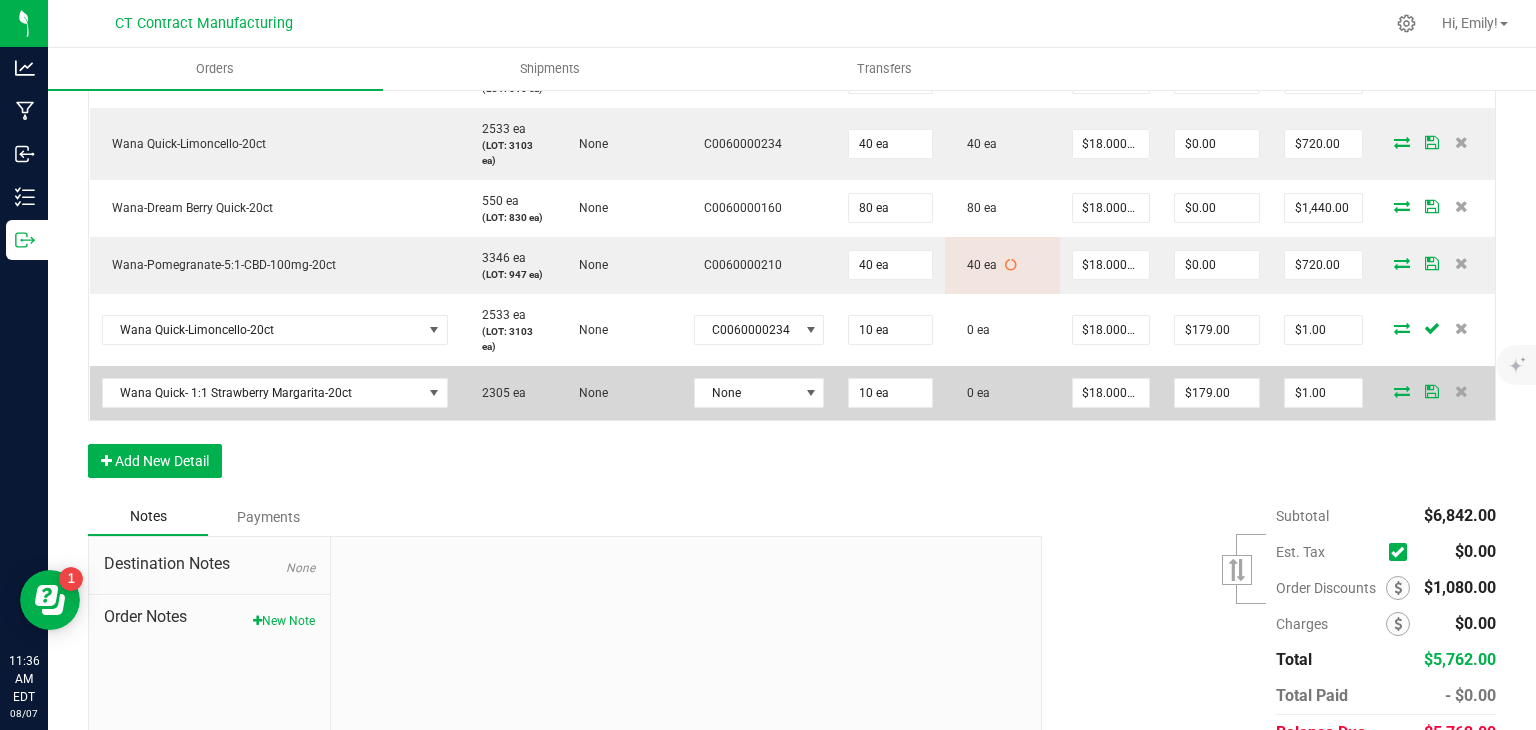 click on "None" at bounding box center (759, 393) 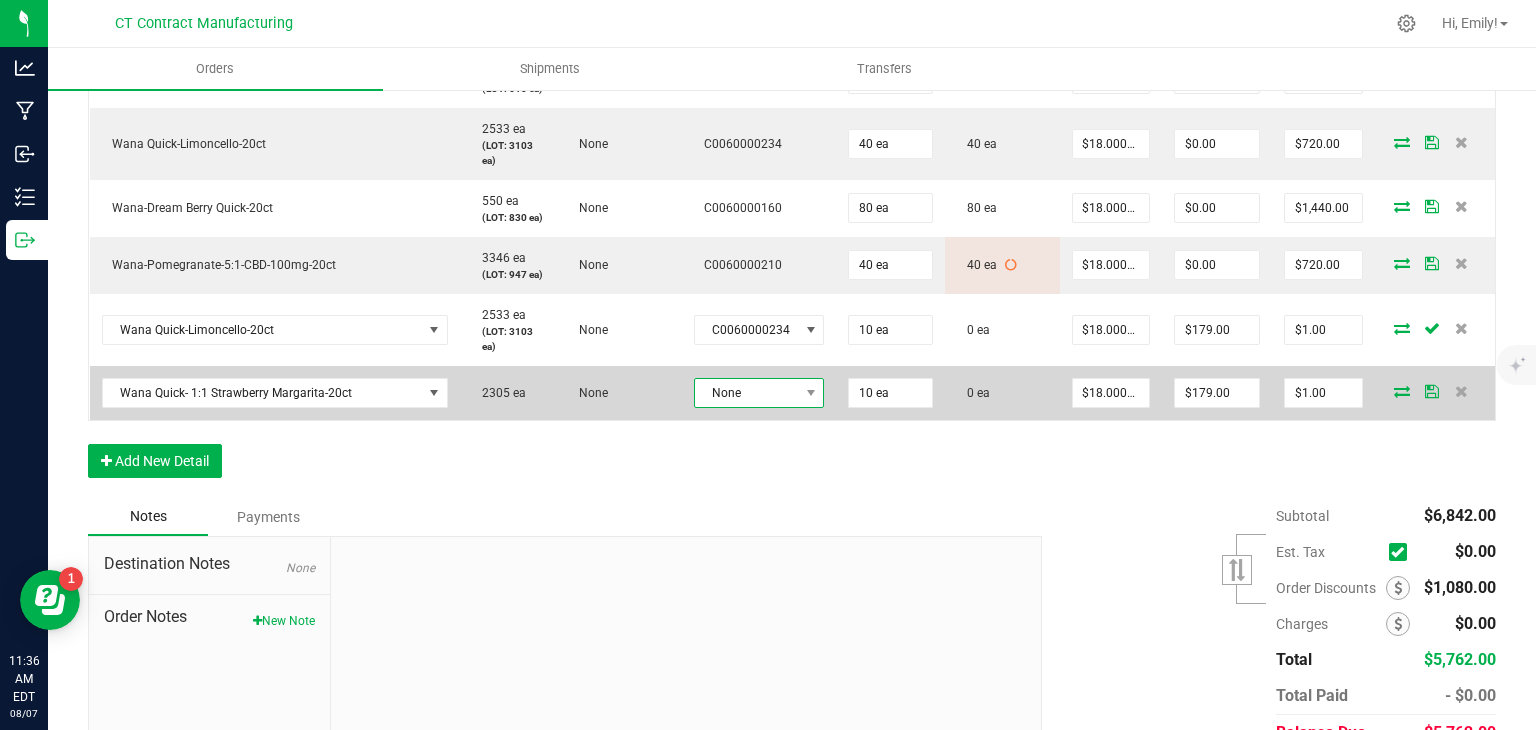 click on "None" at bounding box center (747, 393) 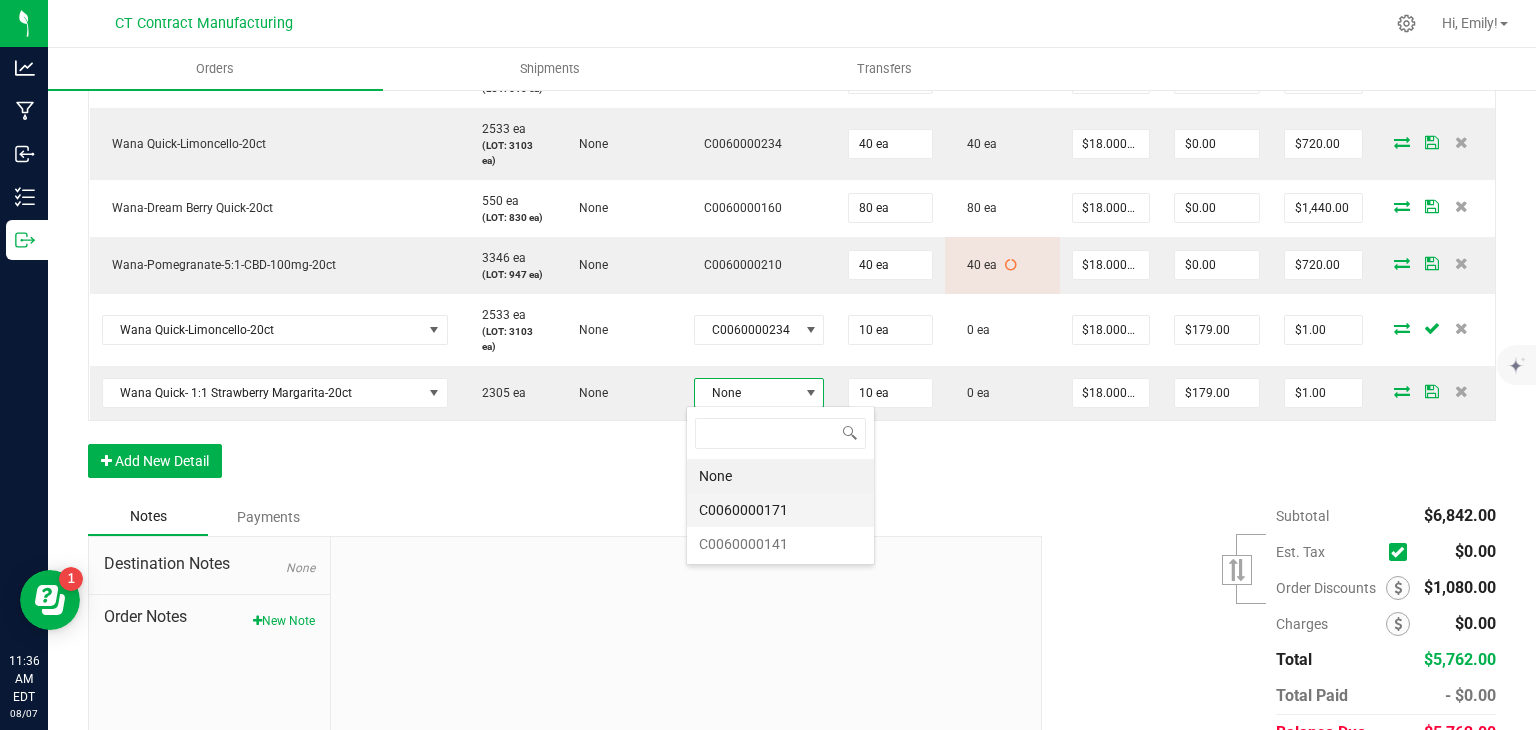 scroll, scrollTop: 99970, scrollLeft: 99872, axis: both 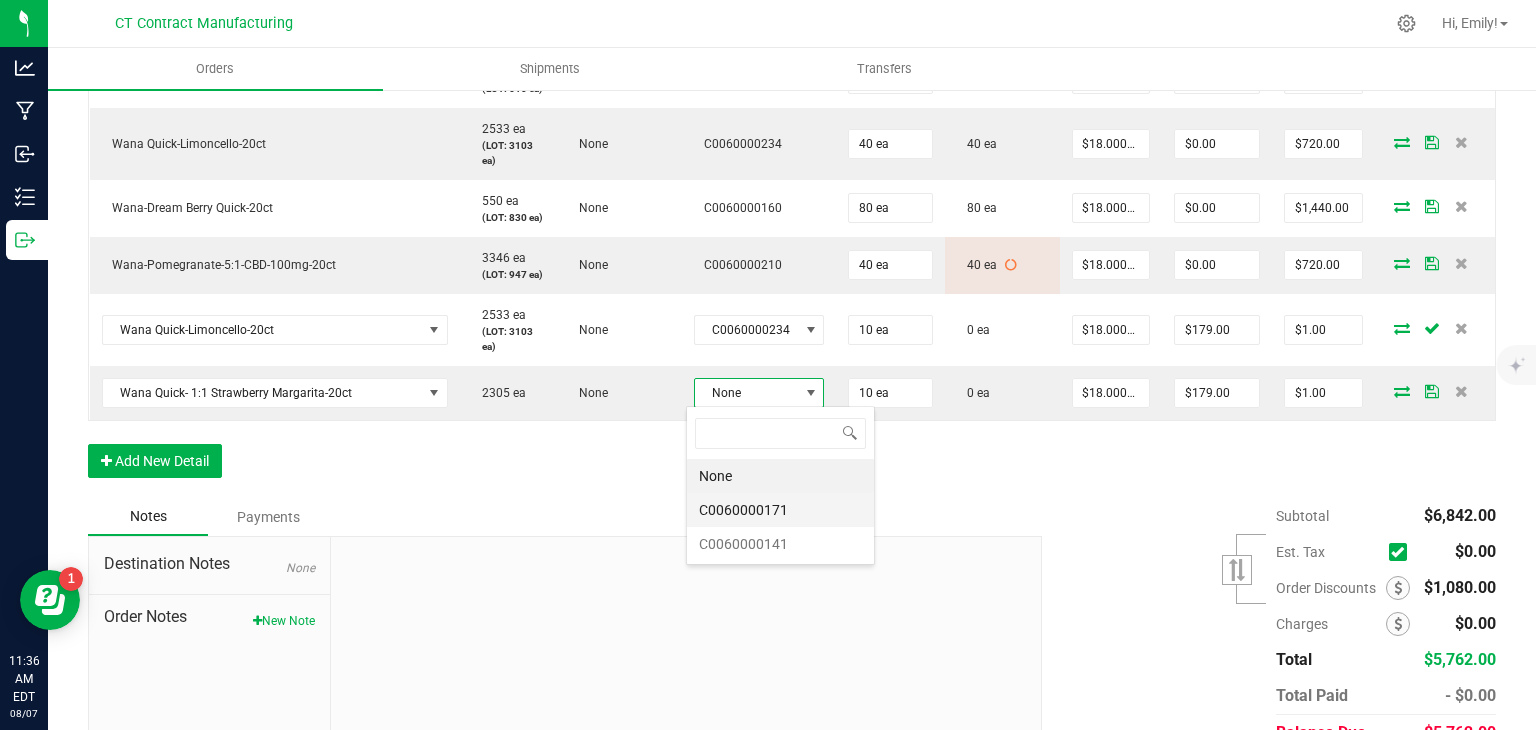 click on "C0060000171" at bounding box center (780, 510) 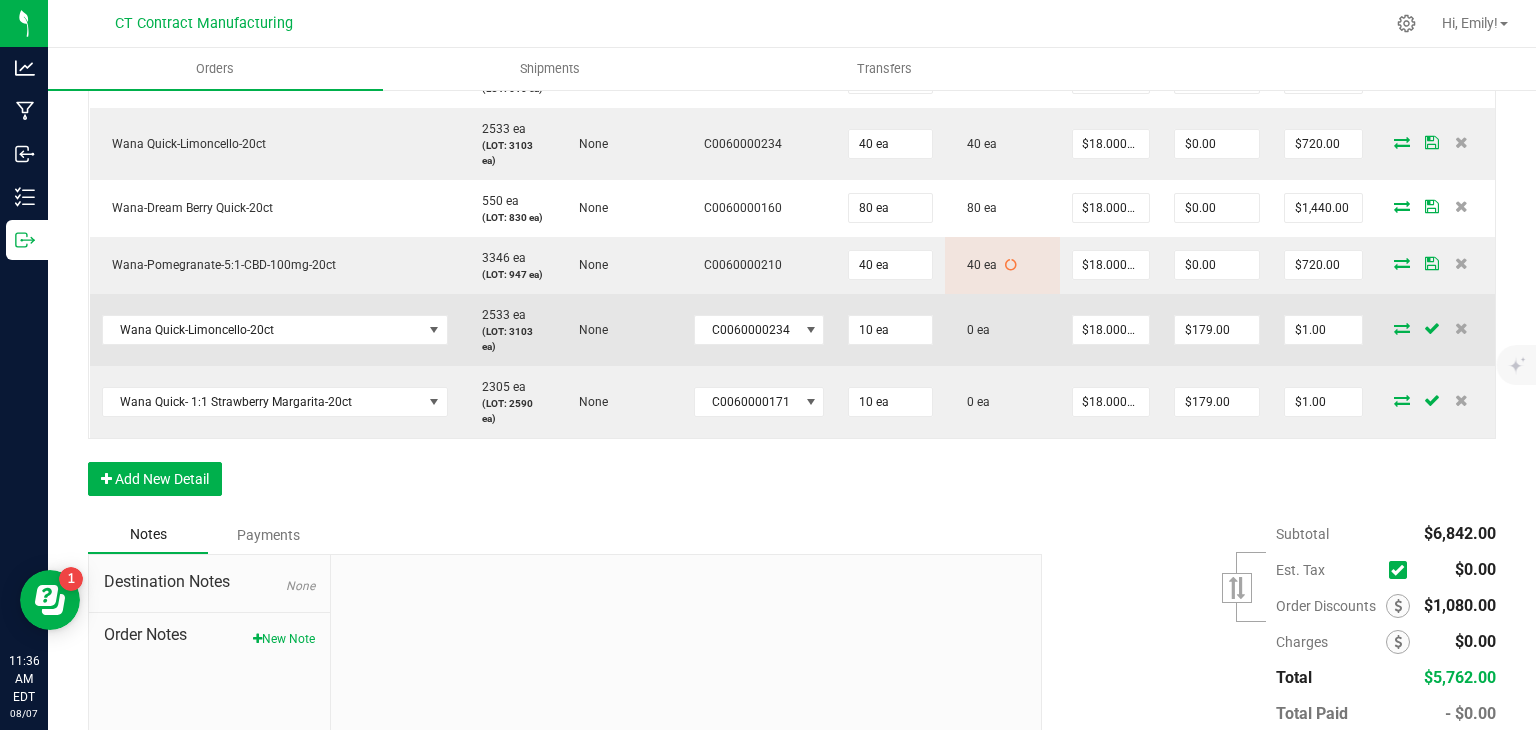 click at bounding box center (1402, 328) 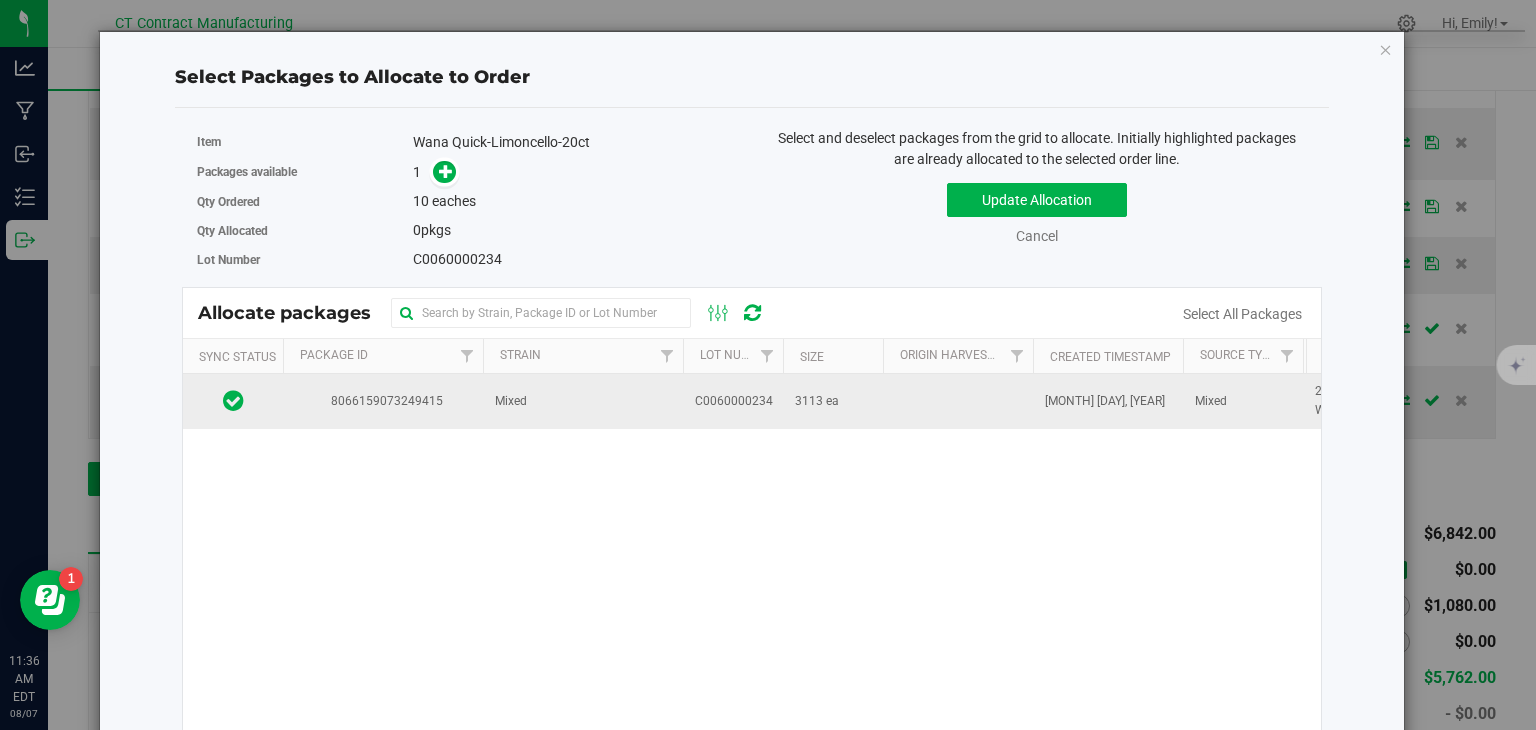 click on "Mixed" at bounding box center [583, 401] 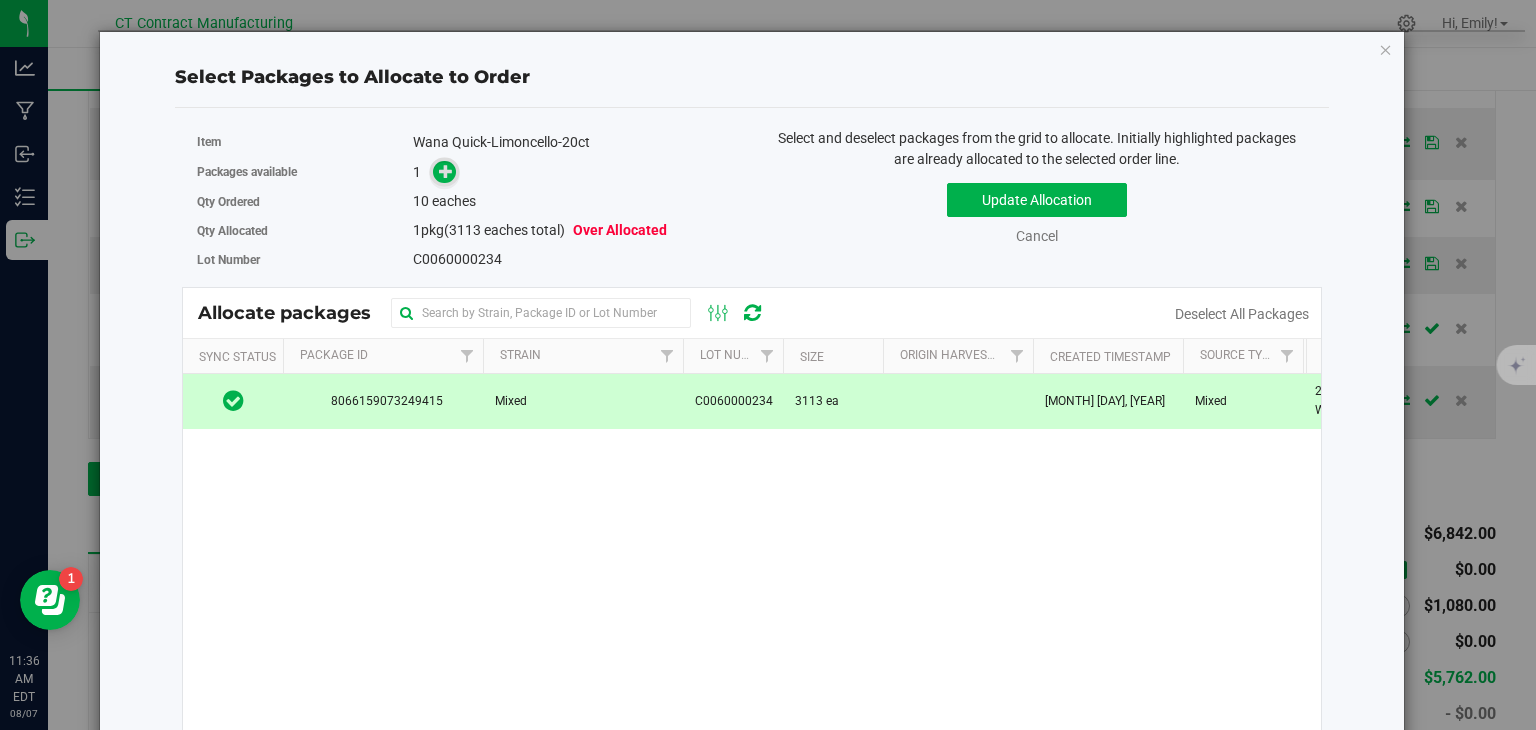click at bounding box center (446, 171) 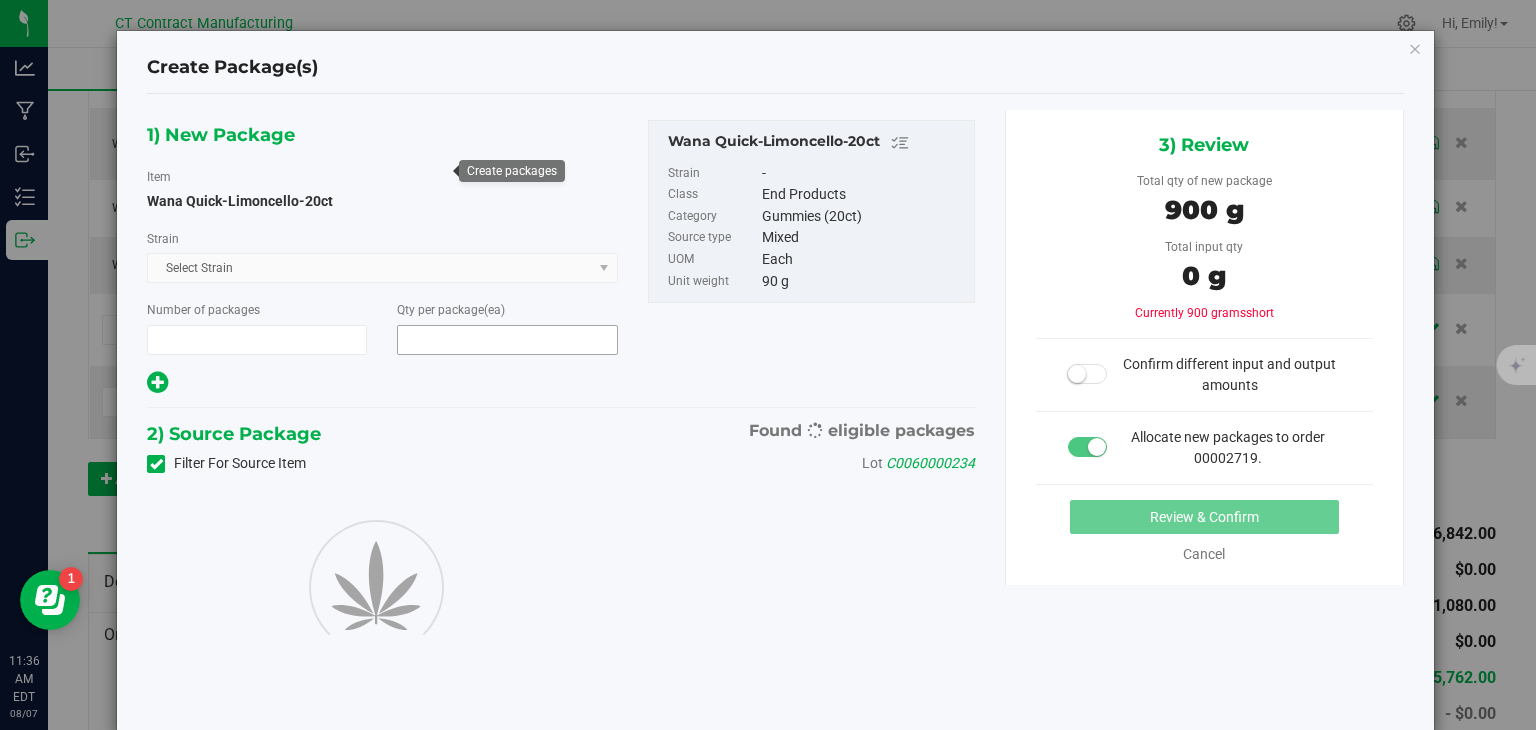 type on "1" 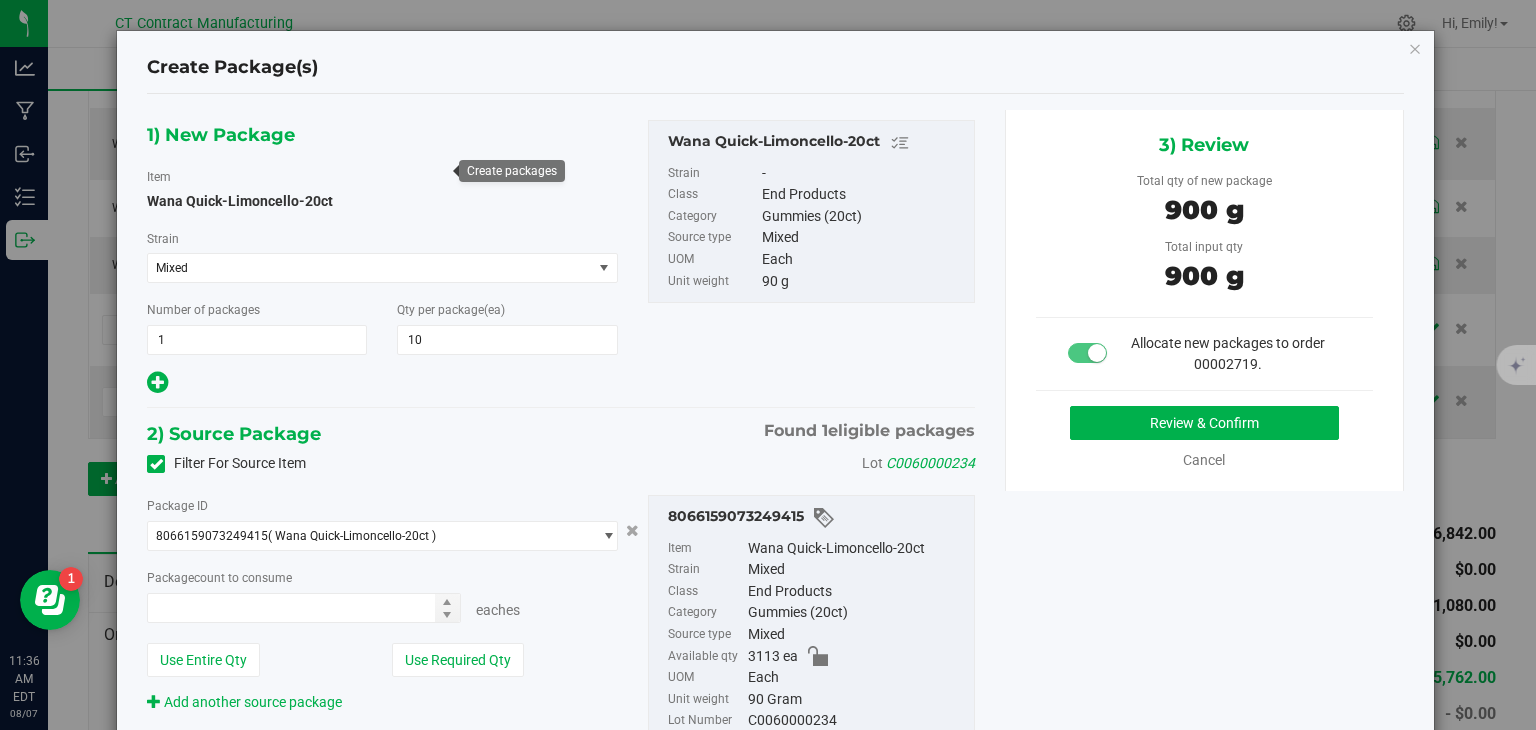type on "10" 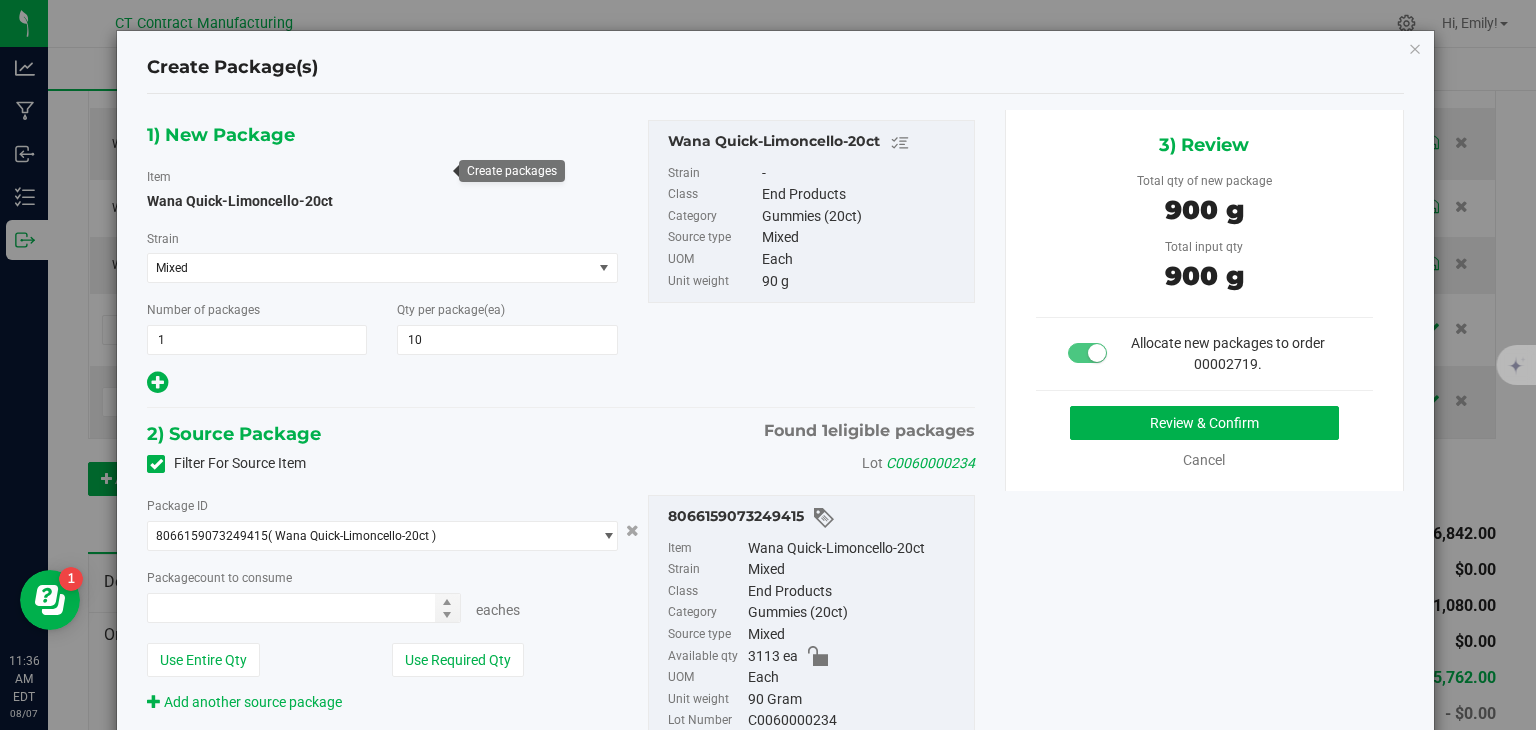 type on "10 ea" 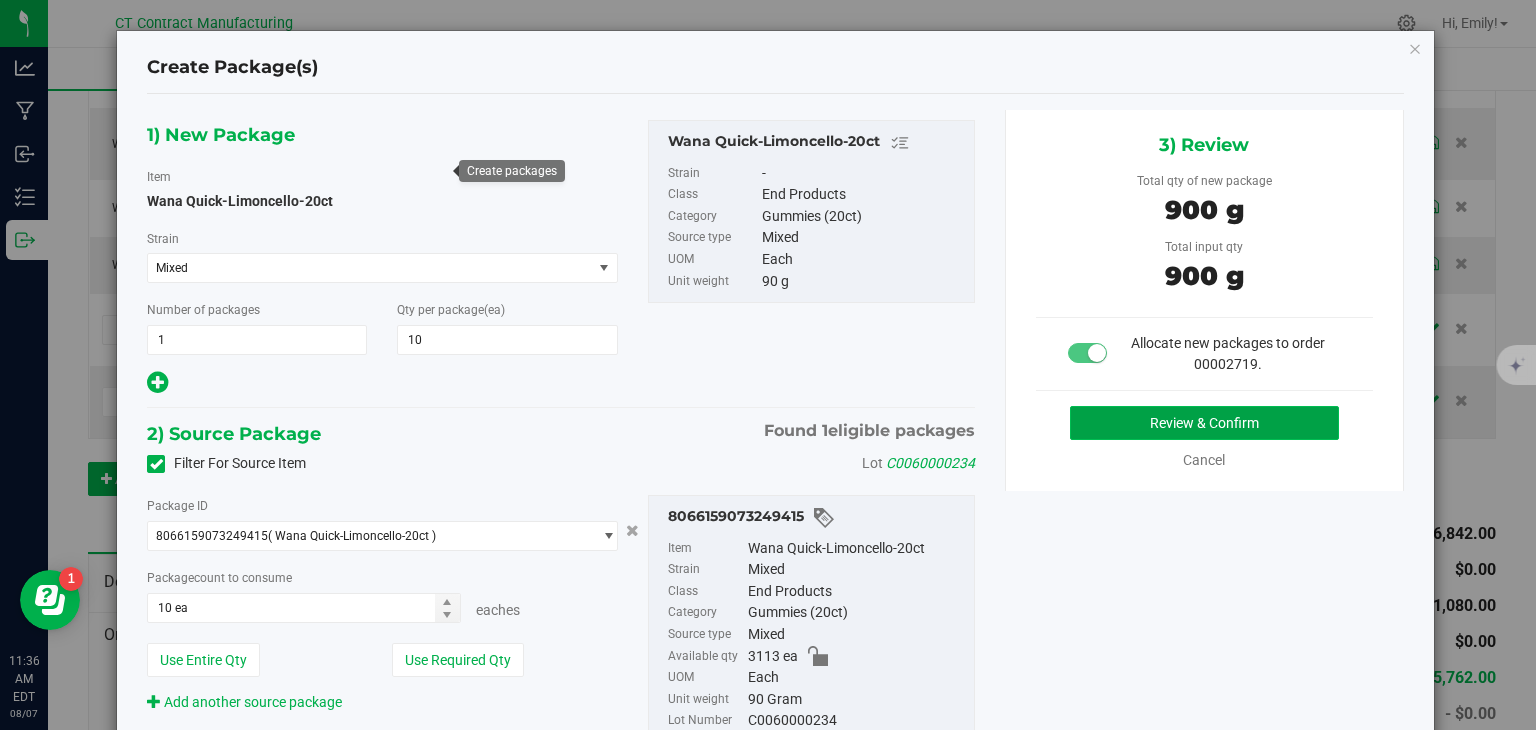 click on "Review & Confirm" at bounding box center [1204, 423] 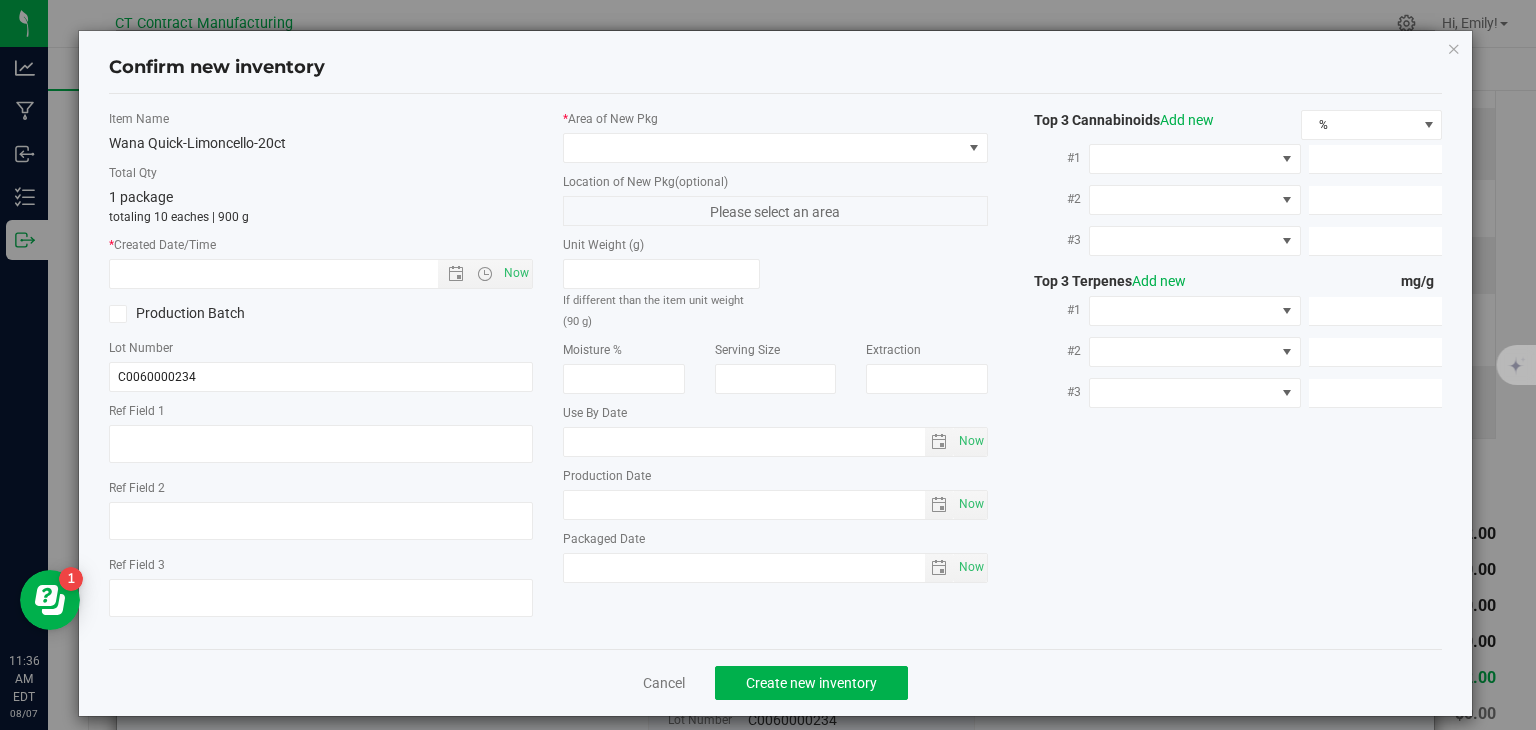 type on "250723-WALC003A" 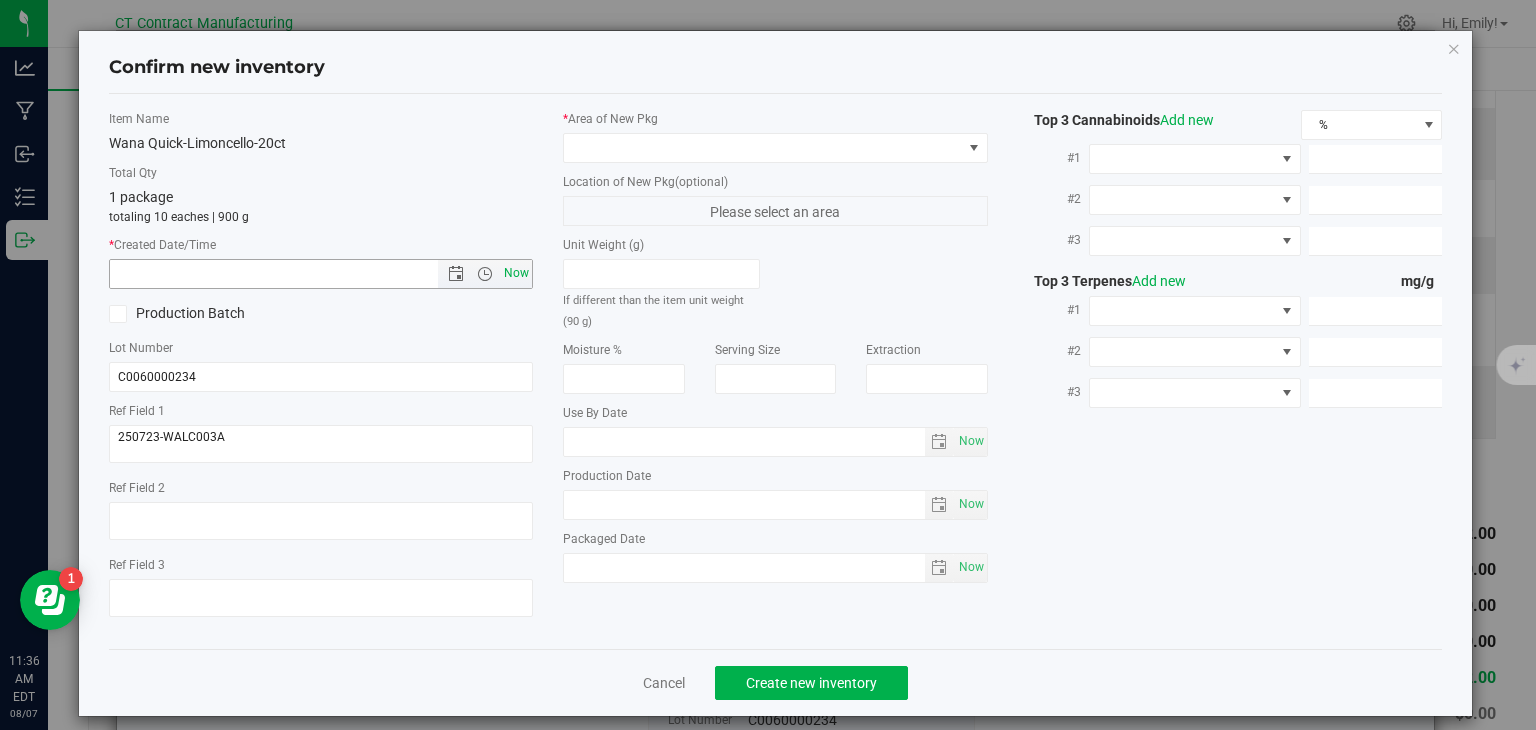 click on "Now" at bounding box center [517, 273] 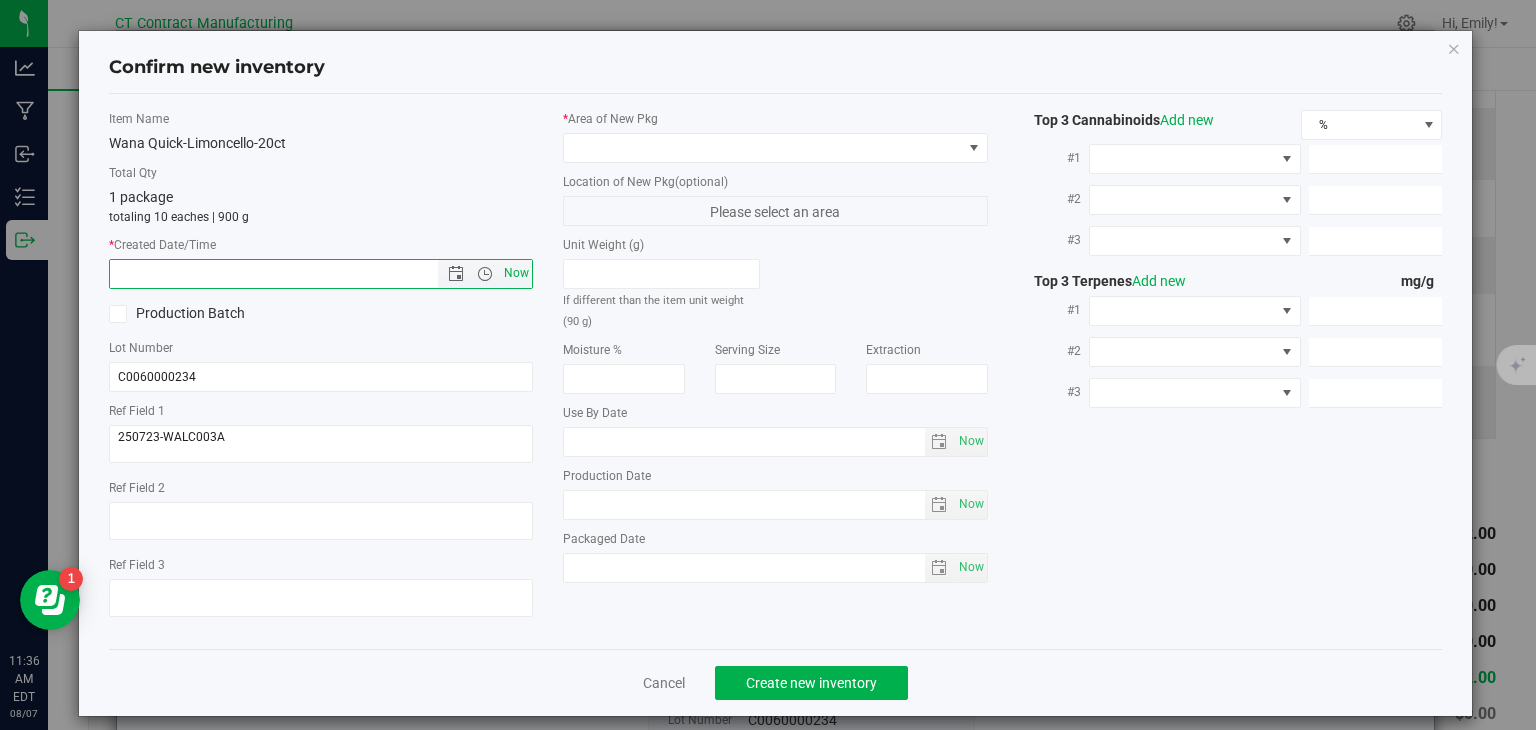 type on "[DATE] [TIME]" 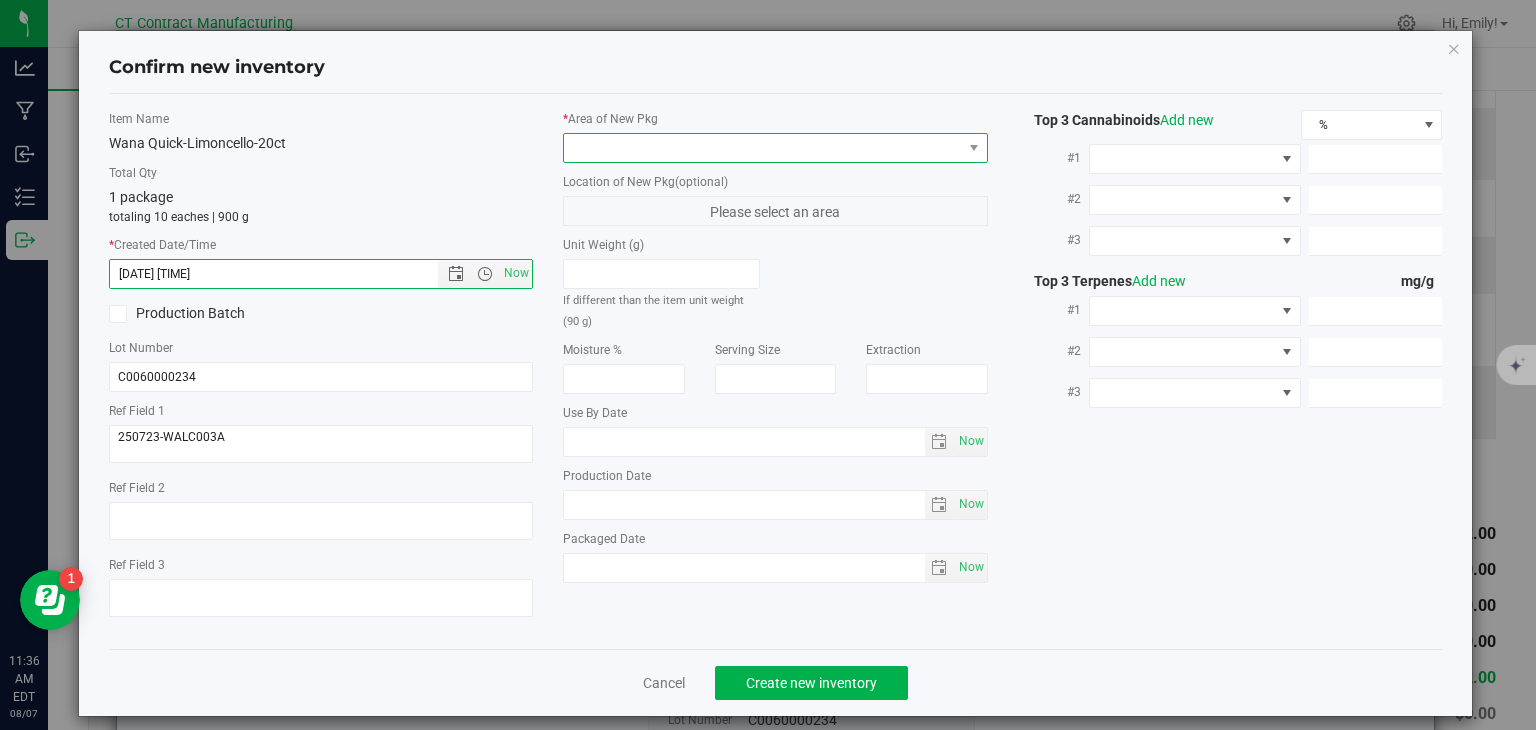 click at bounding box center [763, 148] 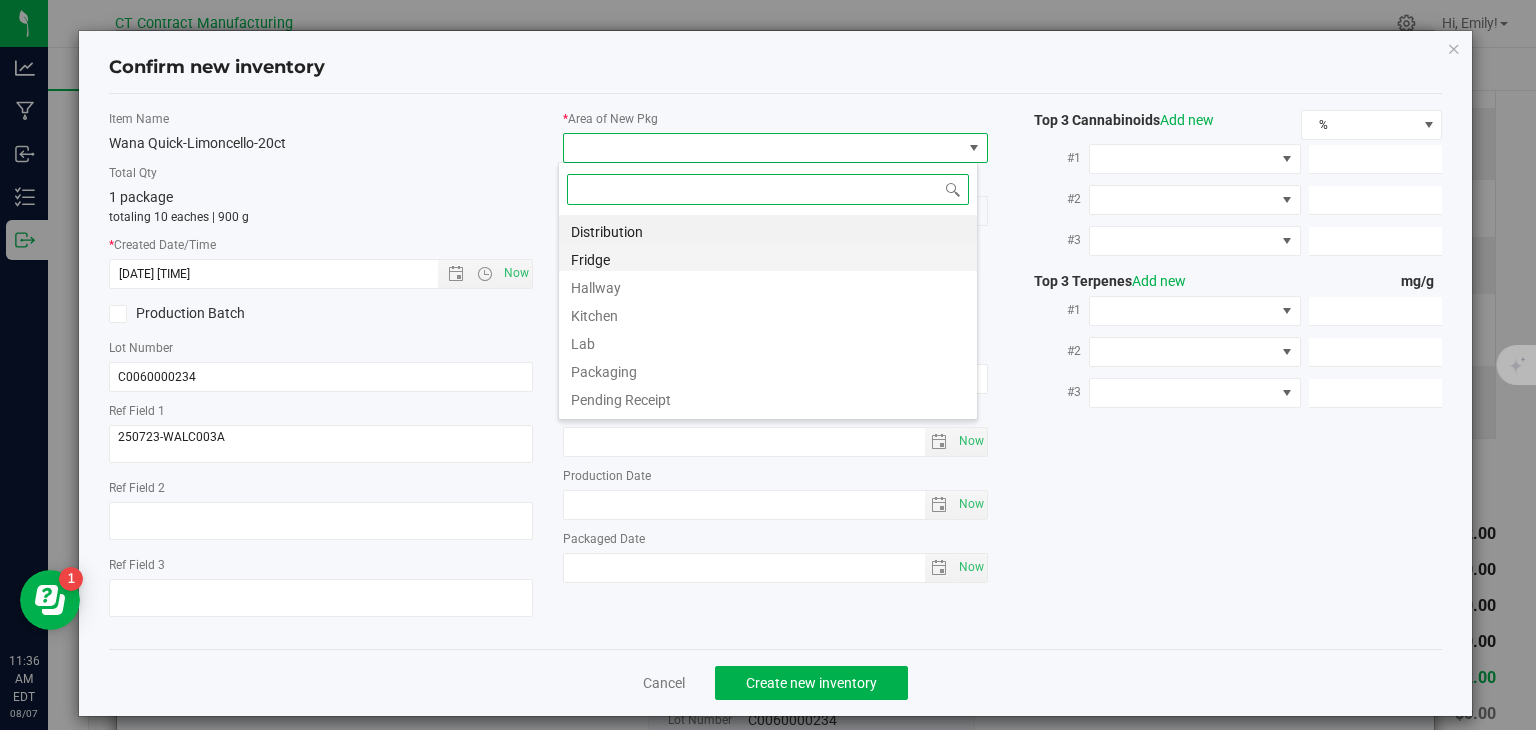 scroll, scrollTop: 99970, scrollLeft: 99580, axis: both 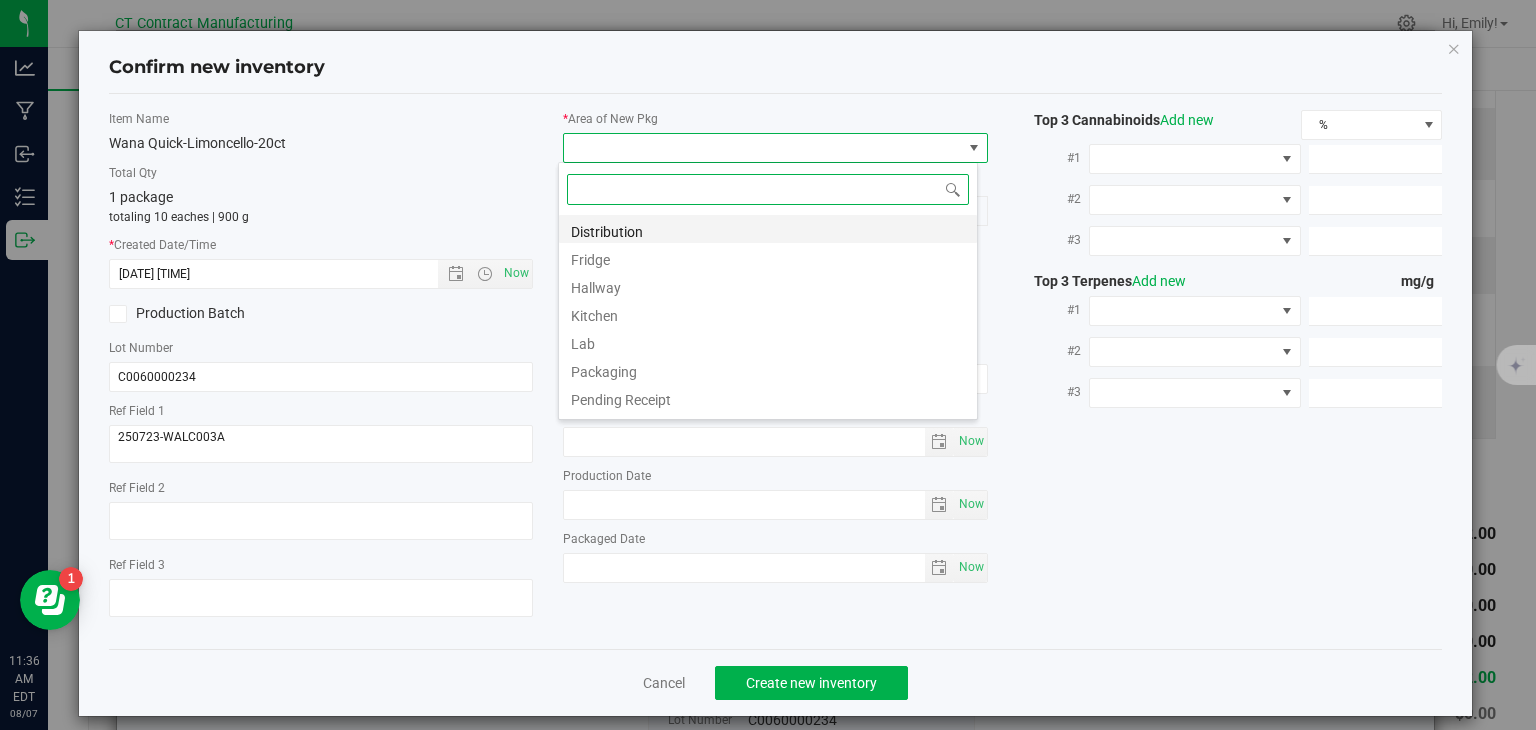 click on "Distribution" at bounding box center (768, 229) 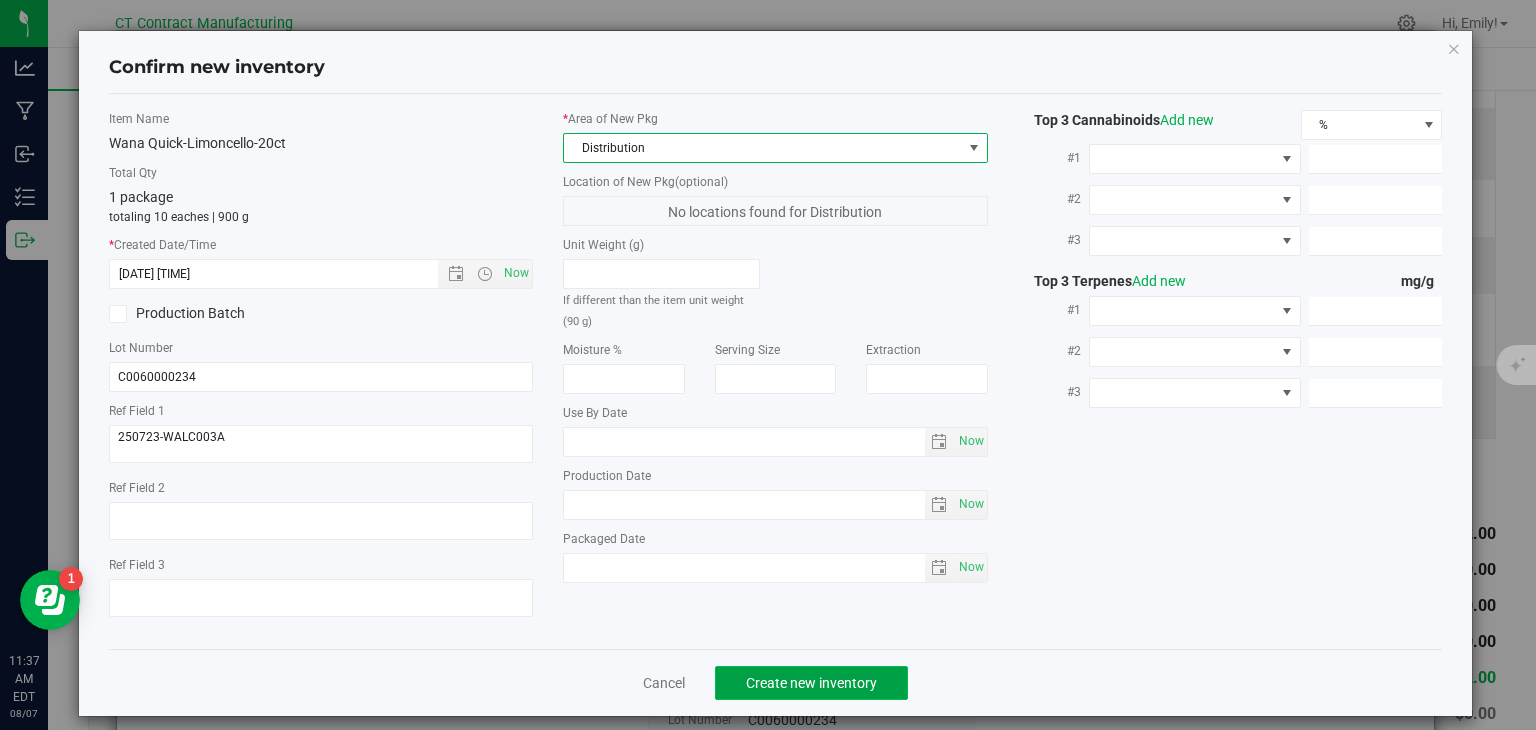 click on "Create new inventory" 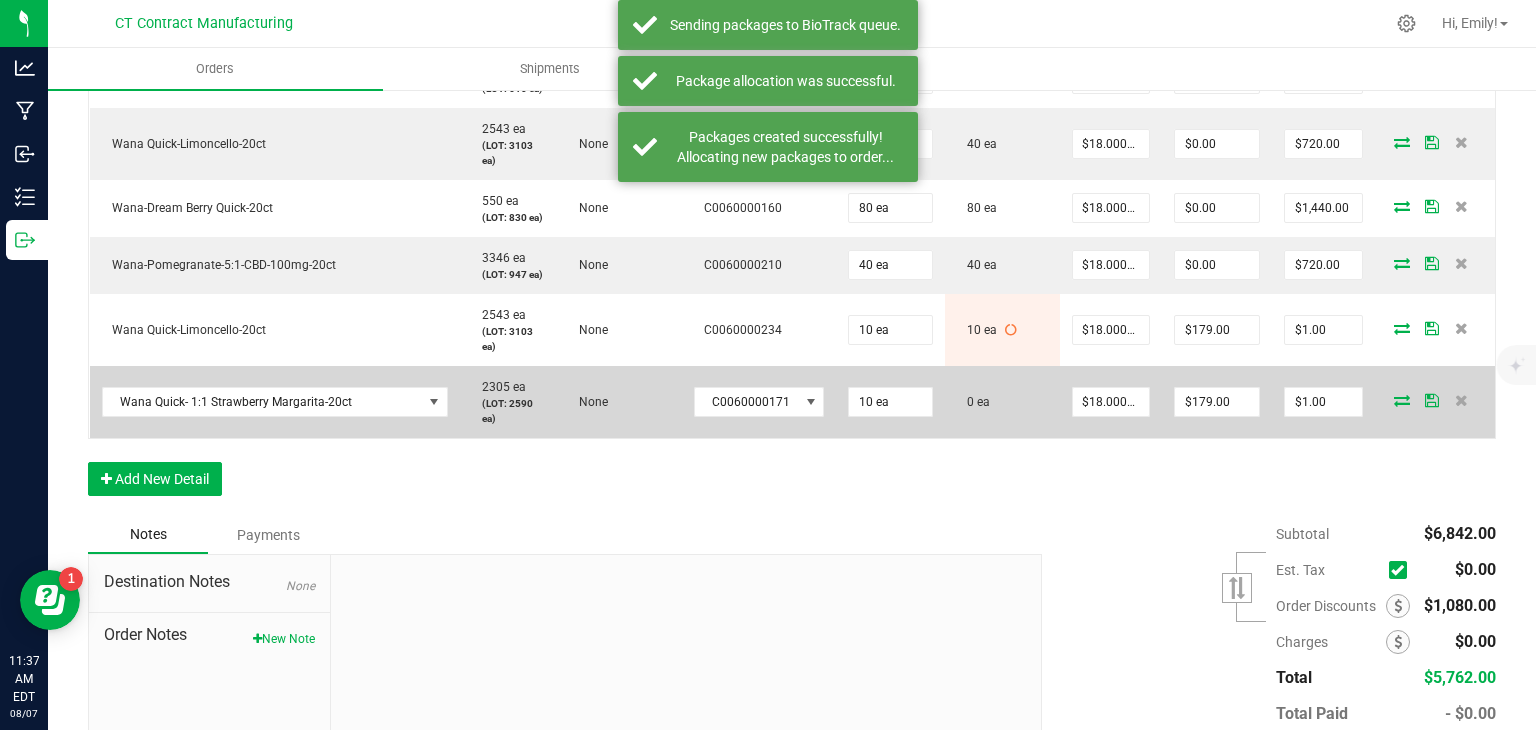 click at bounding box center (1402, 400) 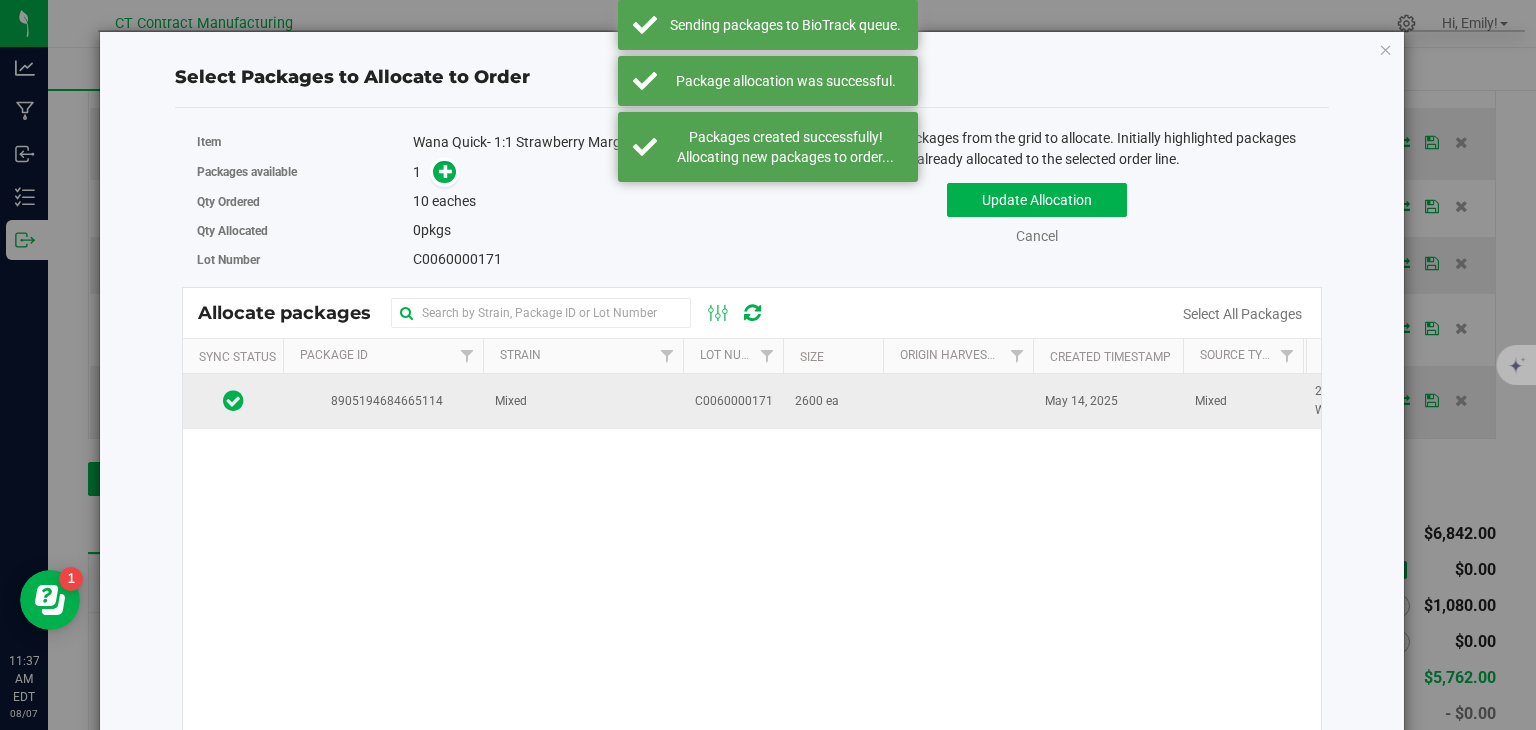 click on "Mixed" at bounding box center [583, 401] 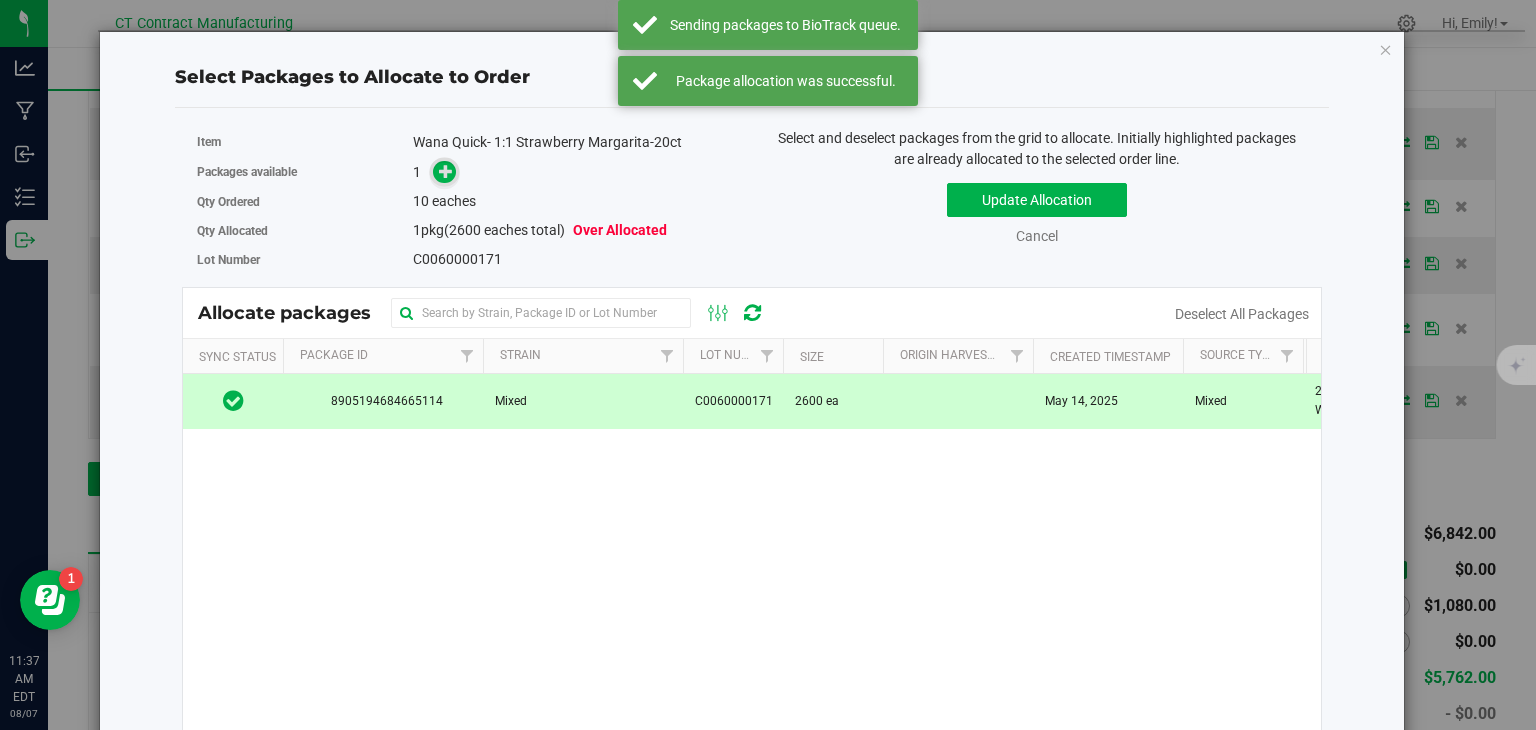 click at bounding box center (446, 171) 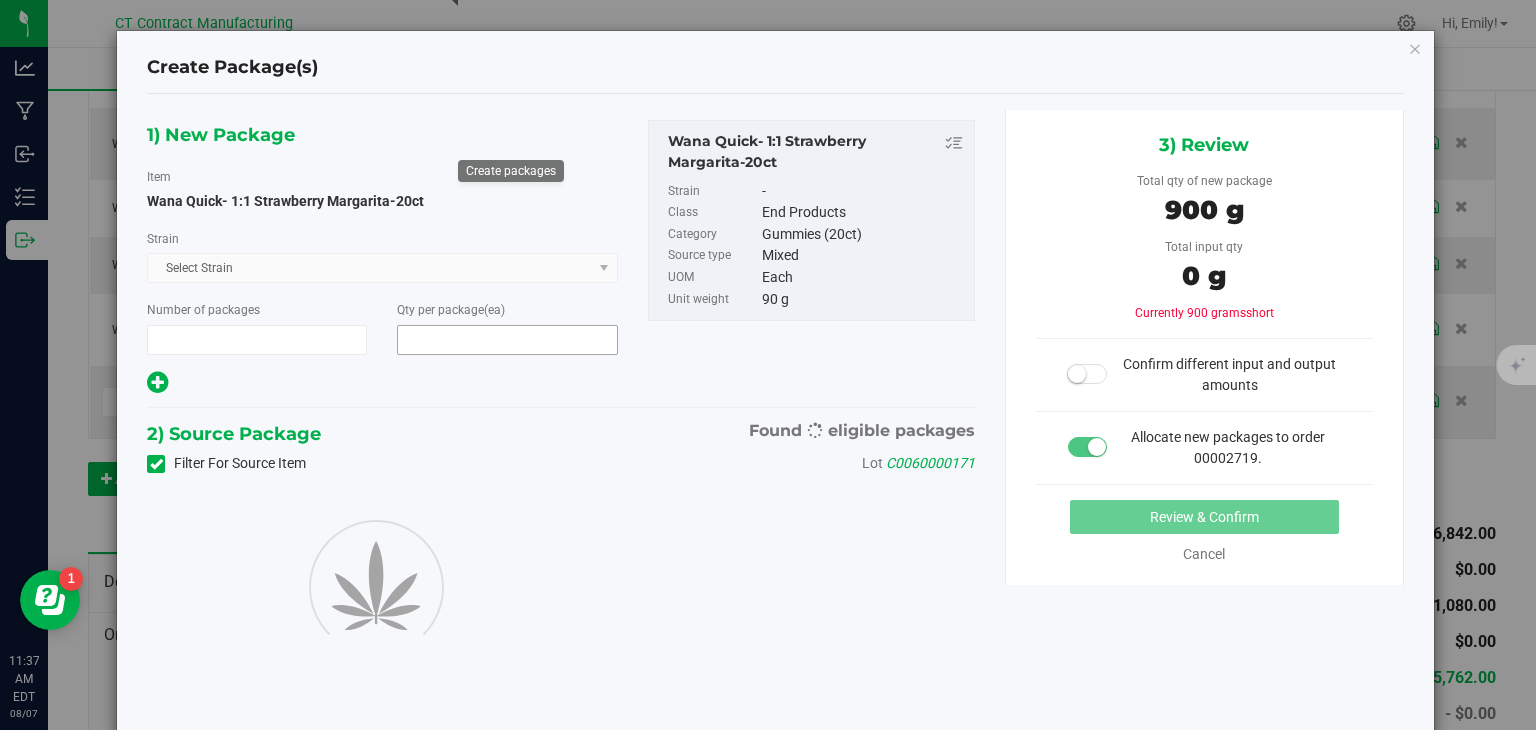 type on "1" 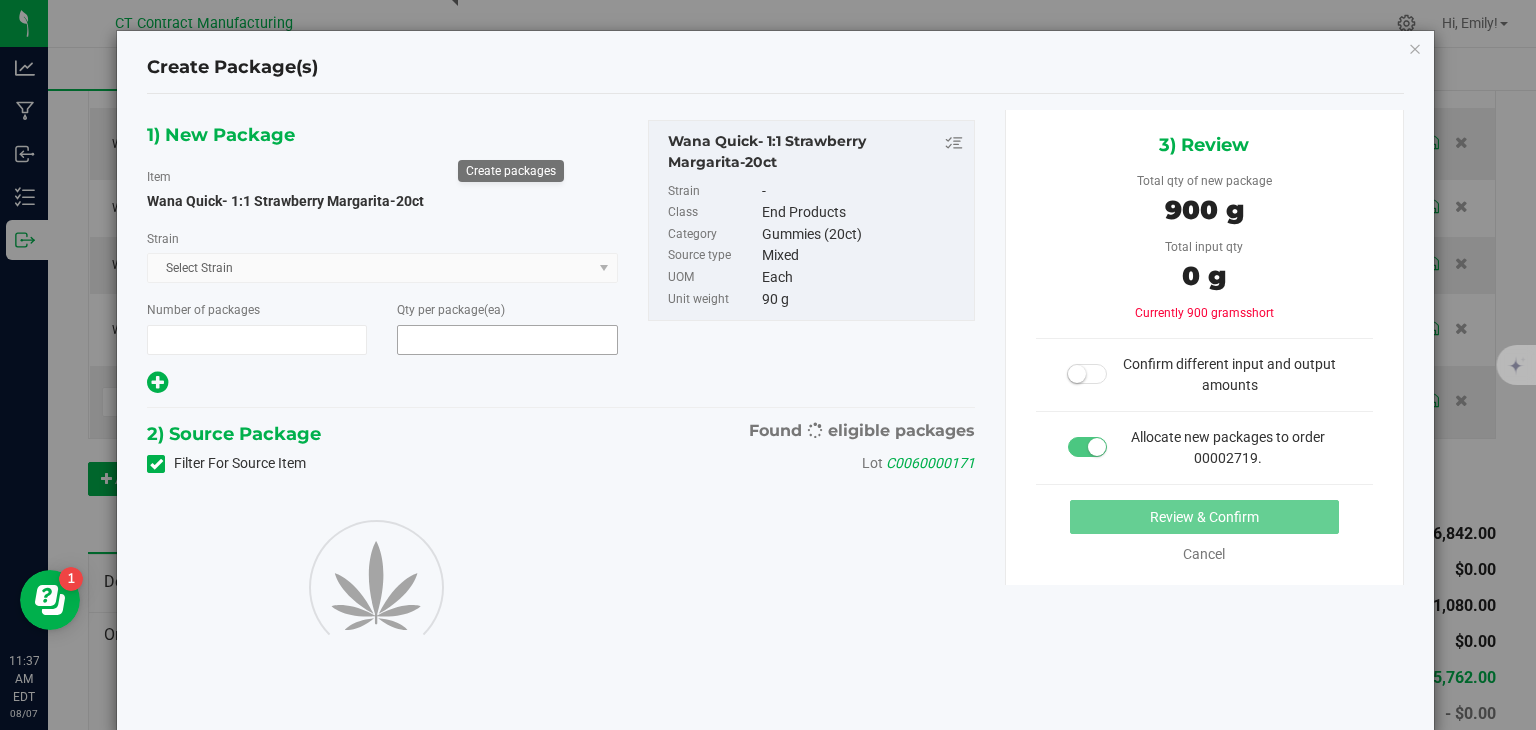 type on "10" 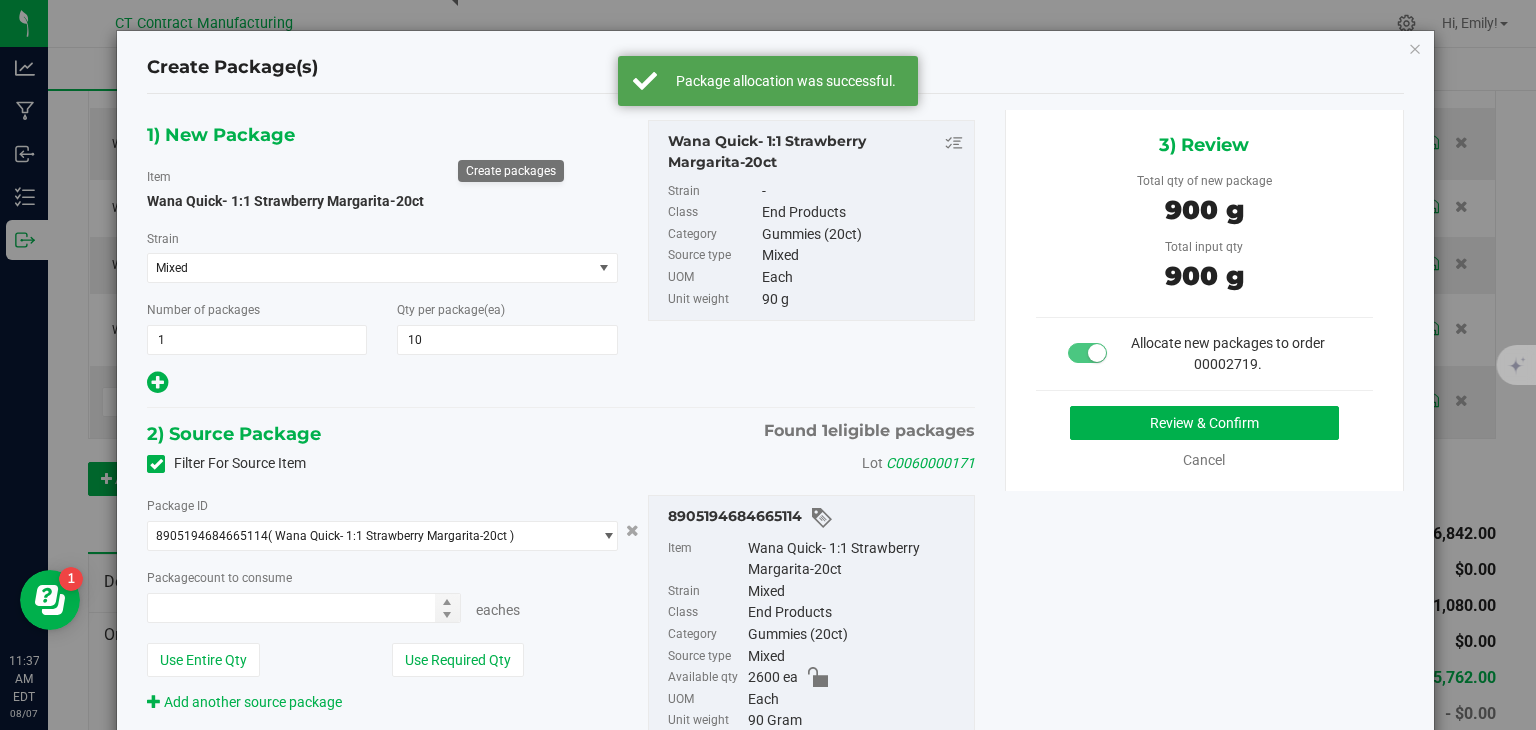 type on "10 ea" 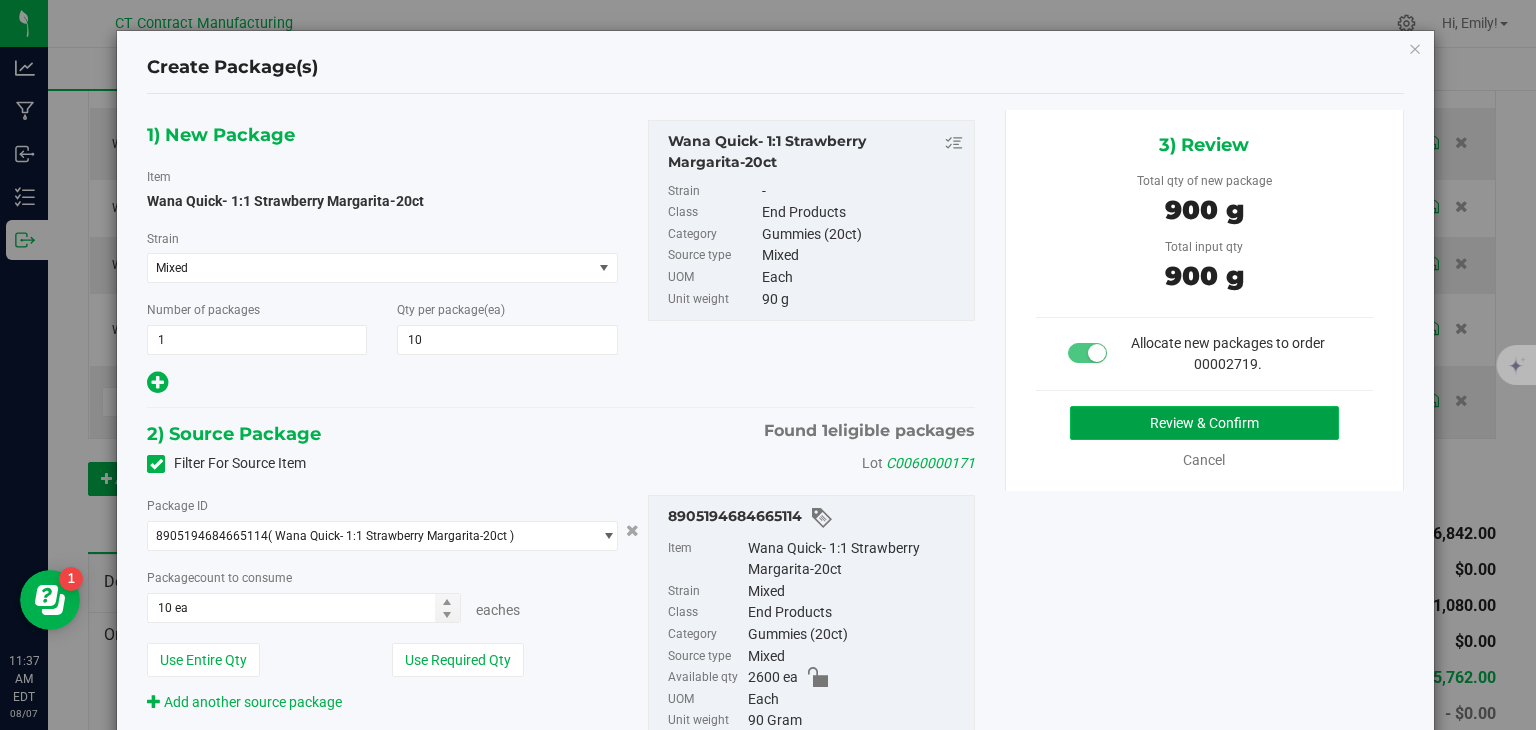 click on "Review & Confirm" at bounding box center (1204, 423) 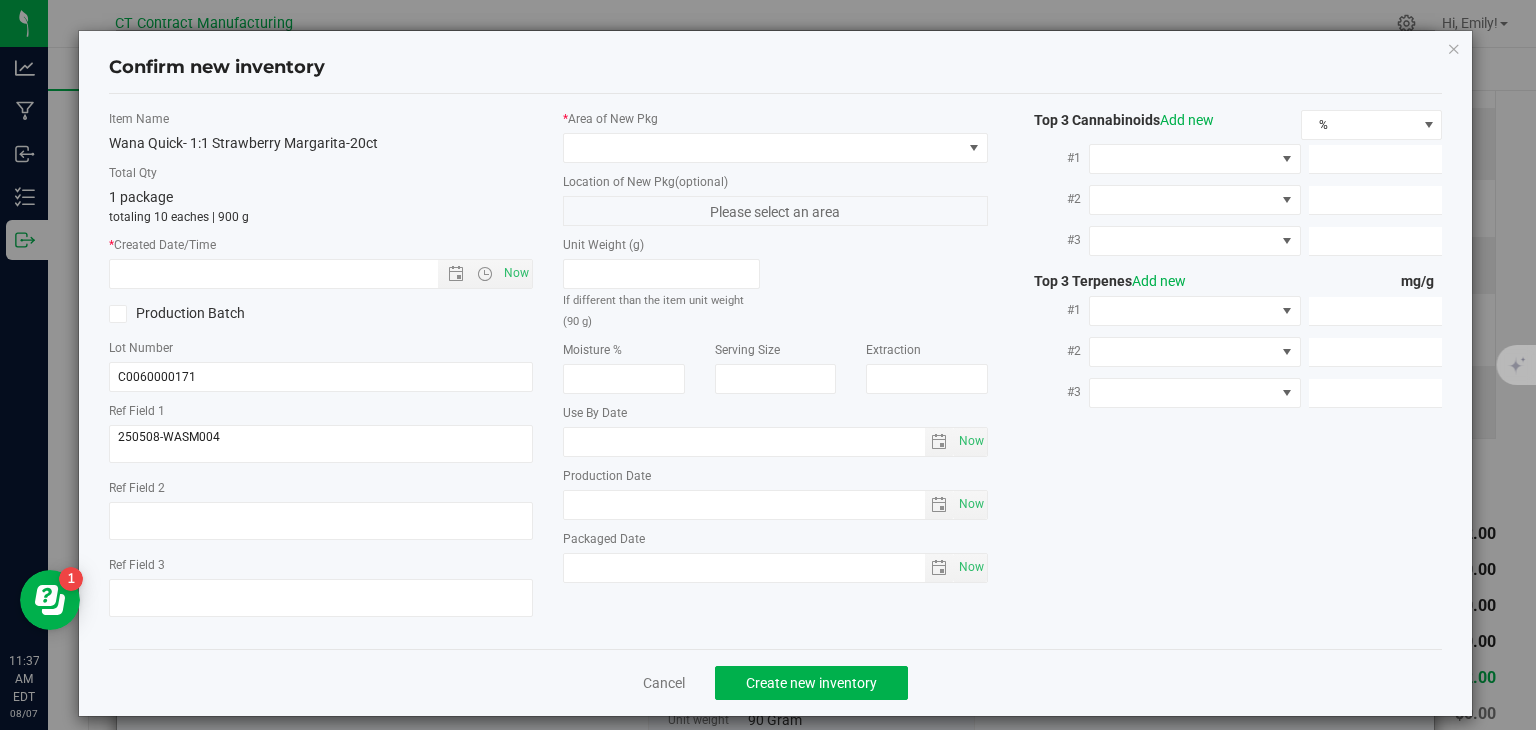 click on "Item Name
Wana Quick- 1:1 Strawberry Margarita-20ct
Total Qty
1 package  totaling 10 eaches | 900 g
*
Created Date/Time
Now
Production Batch
Lot Number
C0060000171" at bounding box center (321, 371) 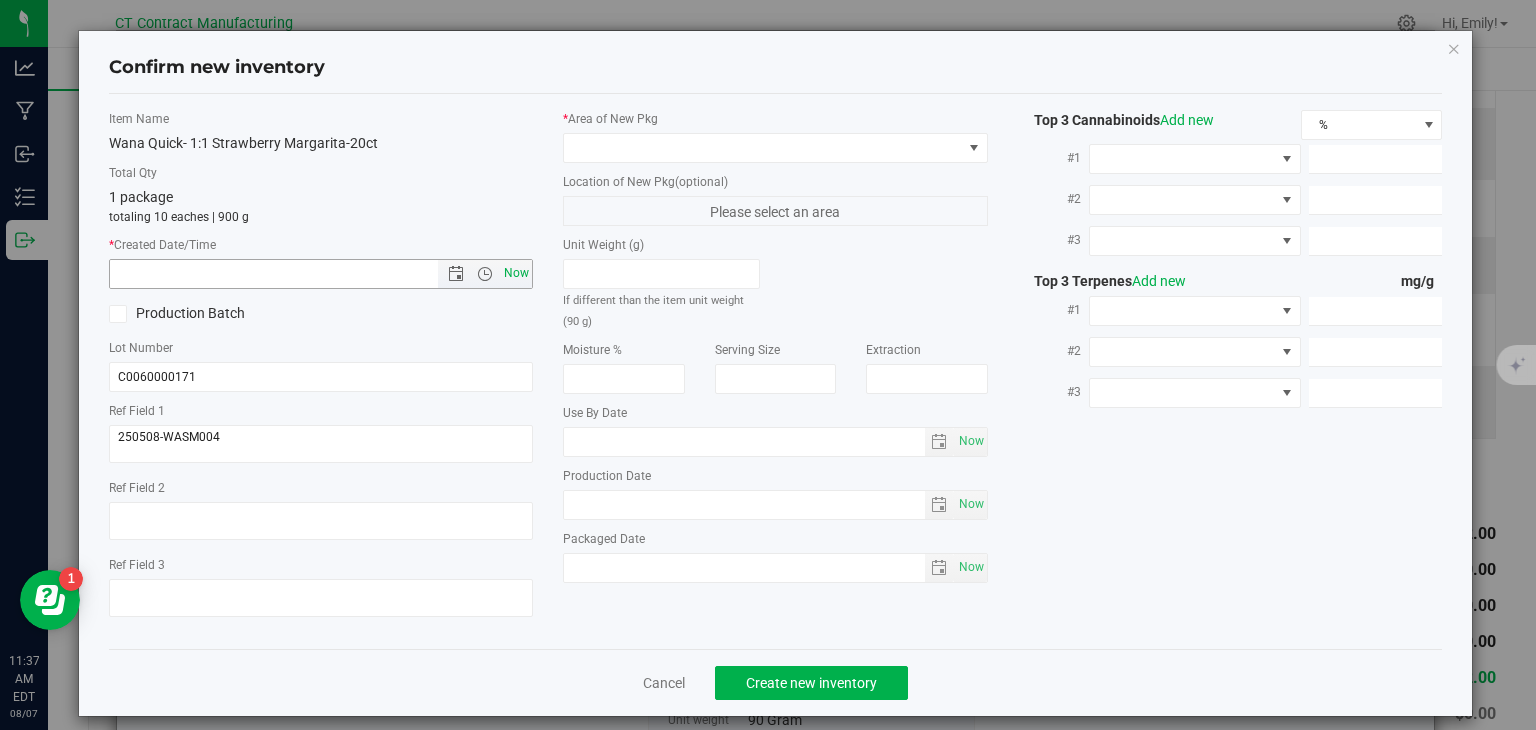 click on "Now" at bounding box center (517, 273) 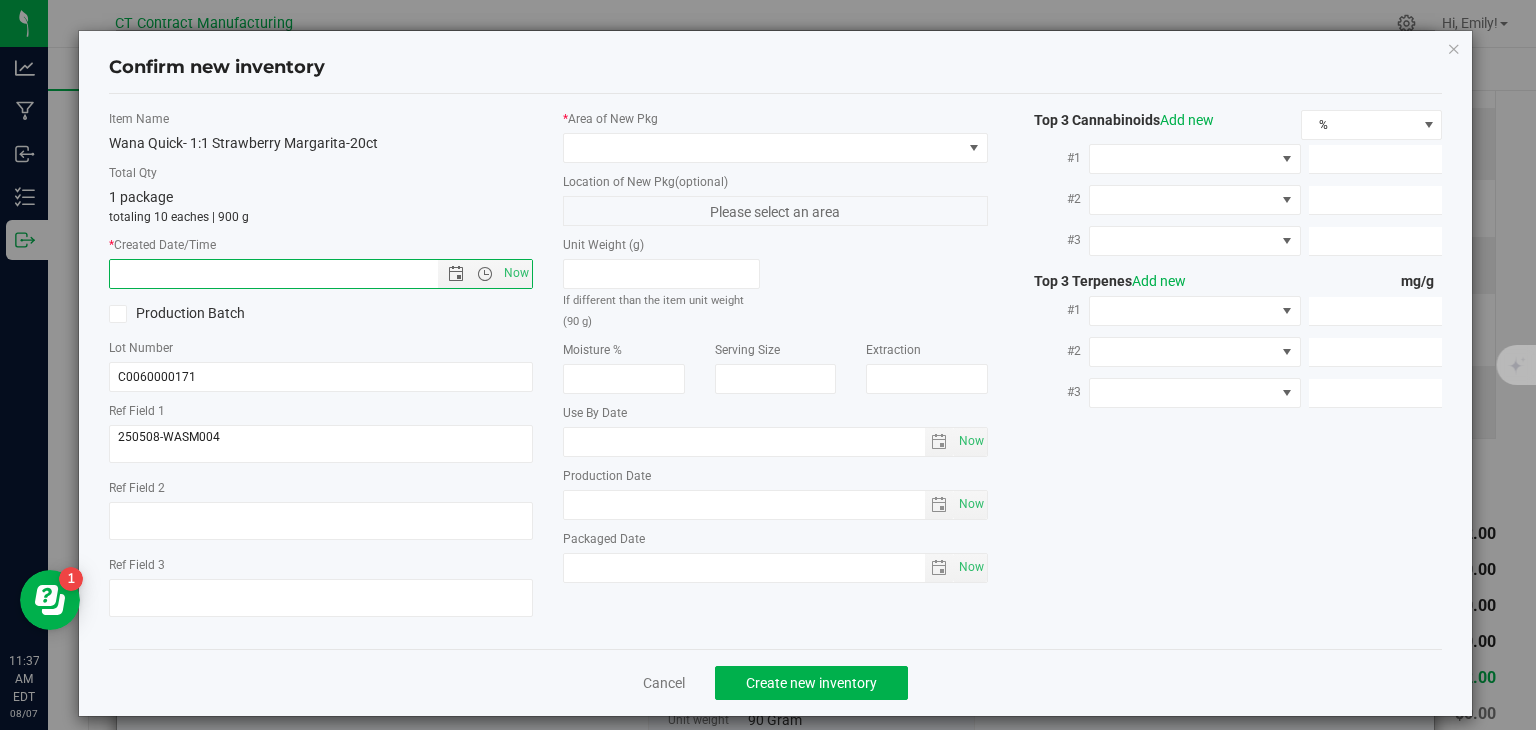 type on "[DATE] [TIME]" 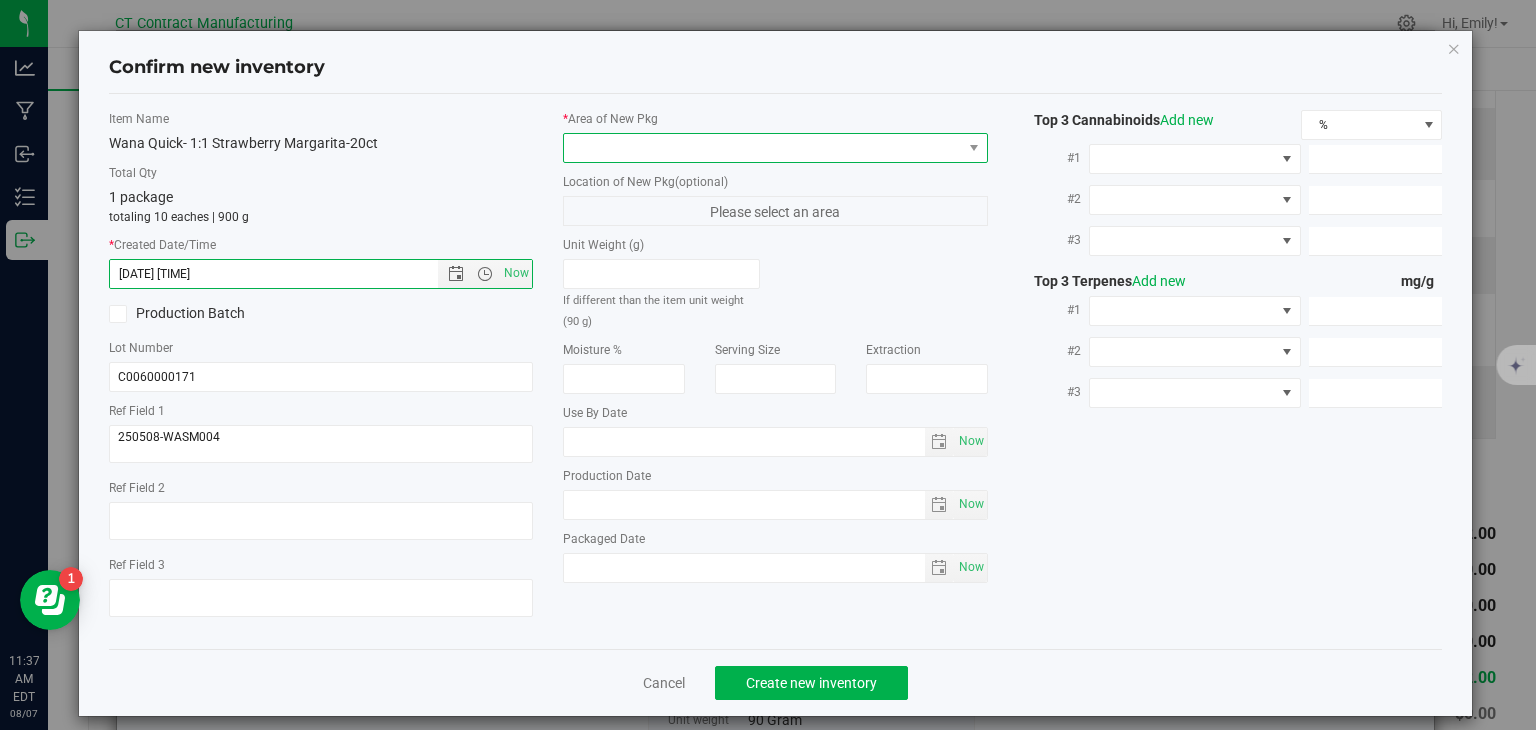click at bounding box center (763, 148) 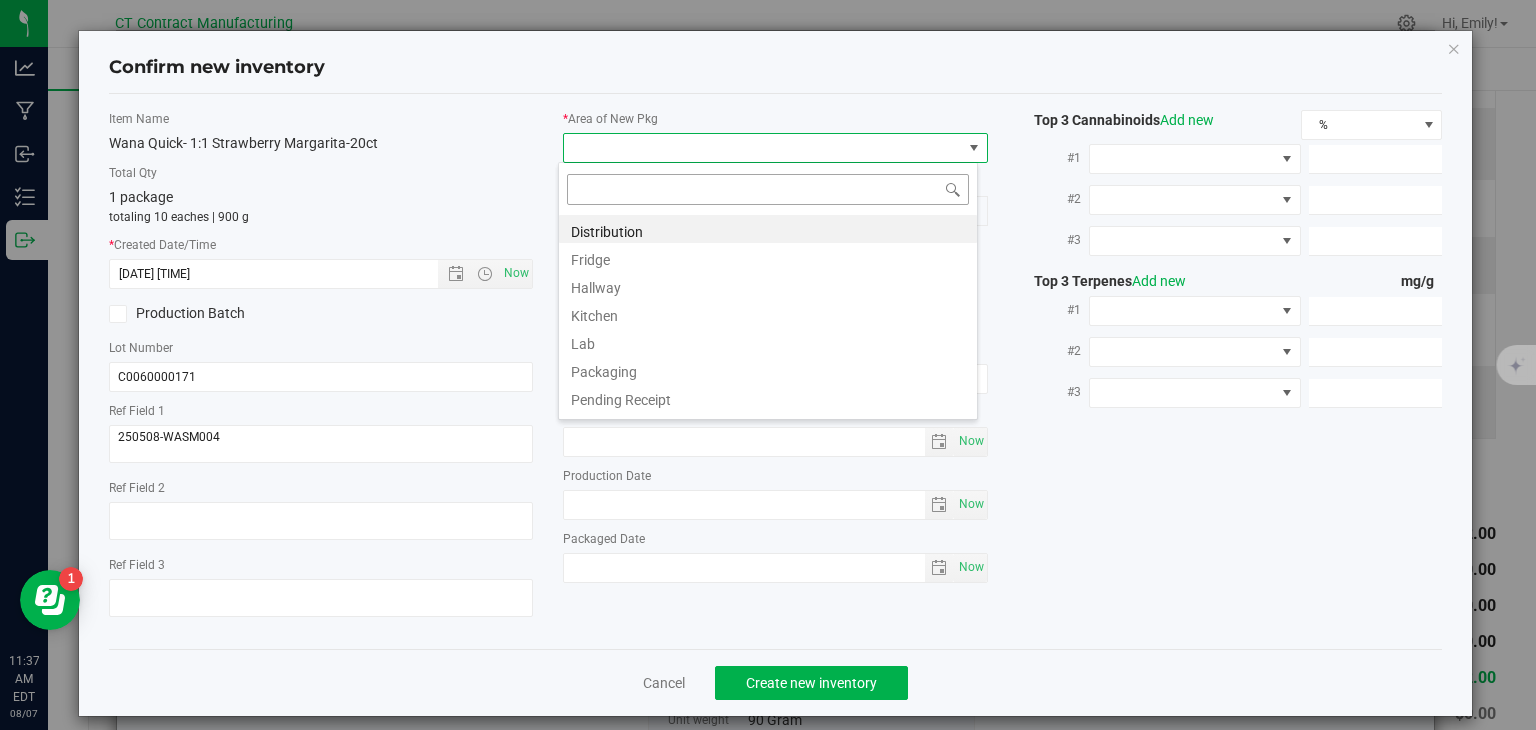 scroll, scrollTop: 99970, scrollLeft: 99580, axis: both 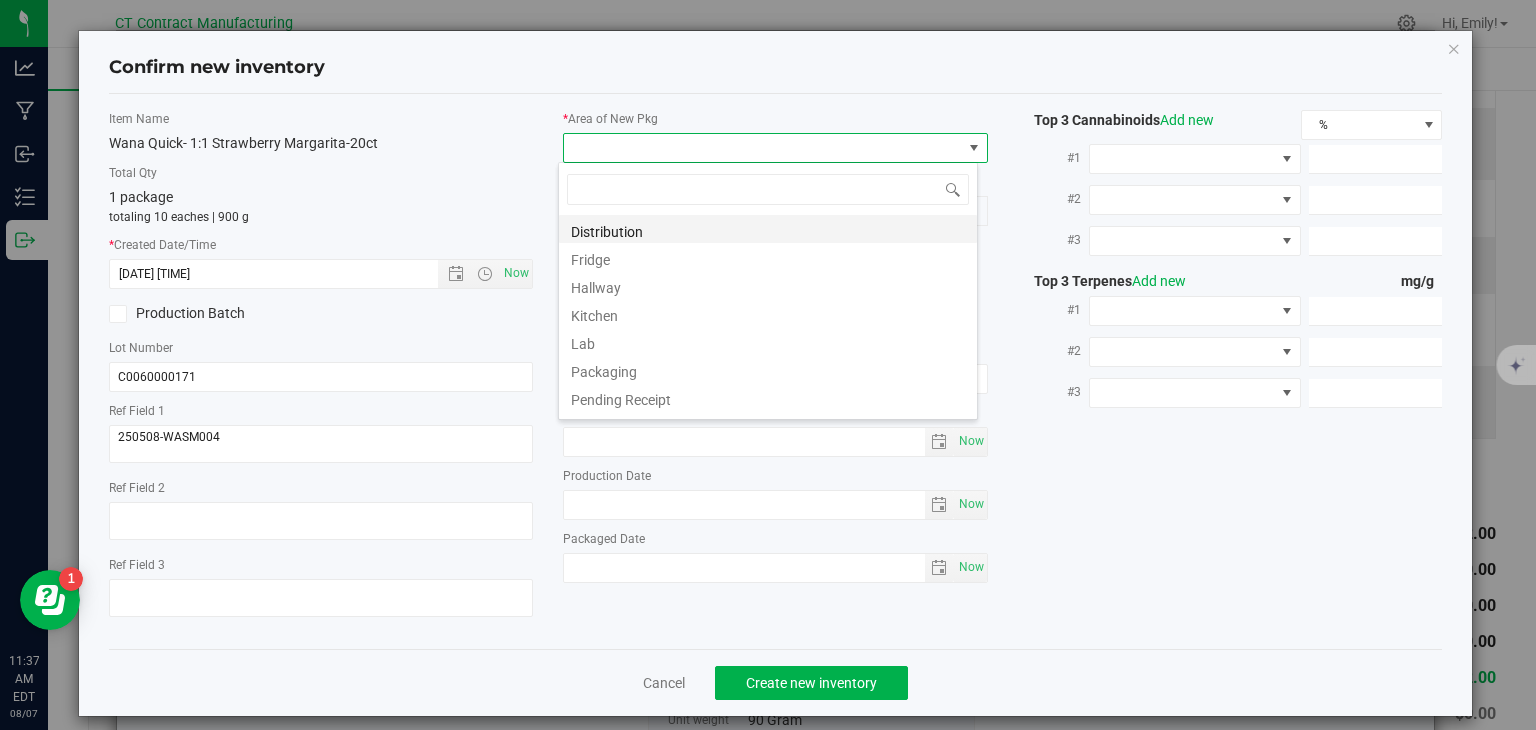click on "Distribution" at bounding box center (768, 229) 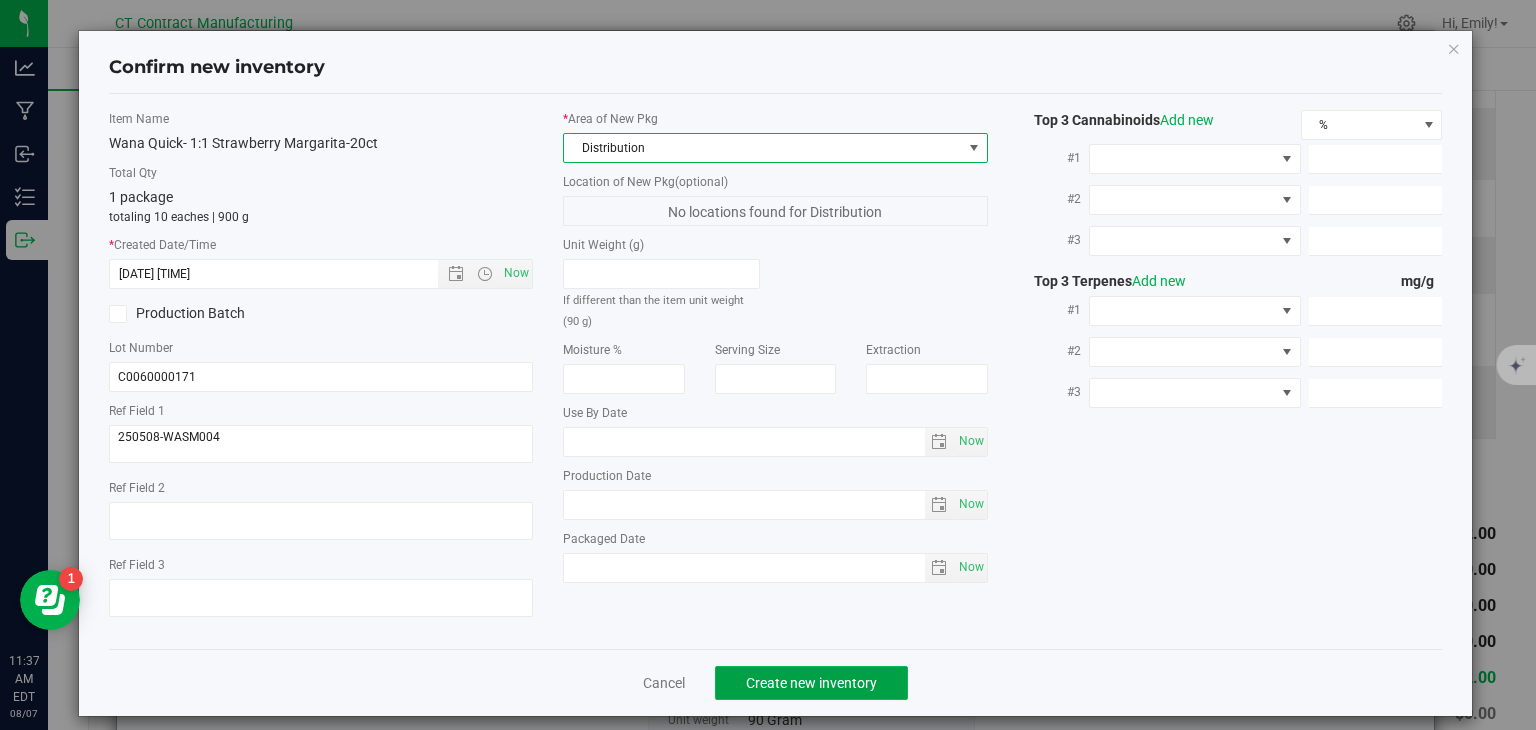 click on "Create new inventory" 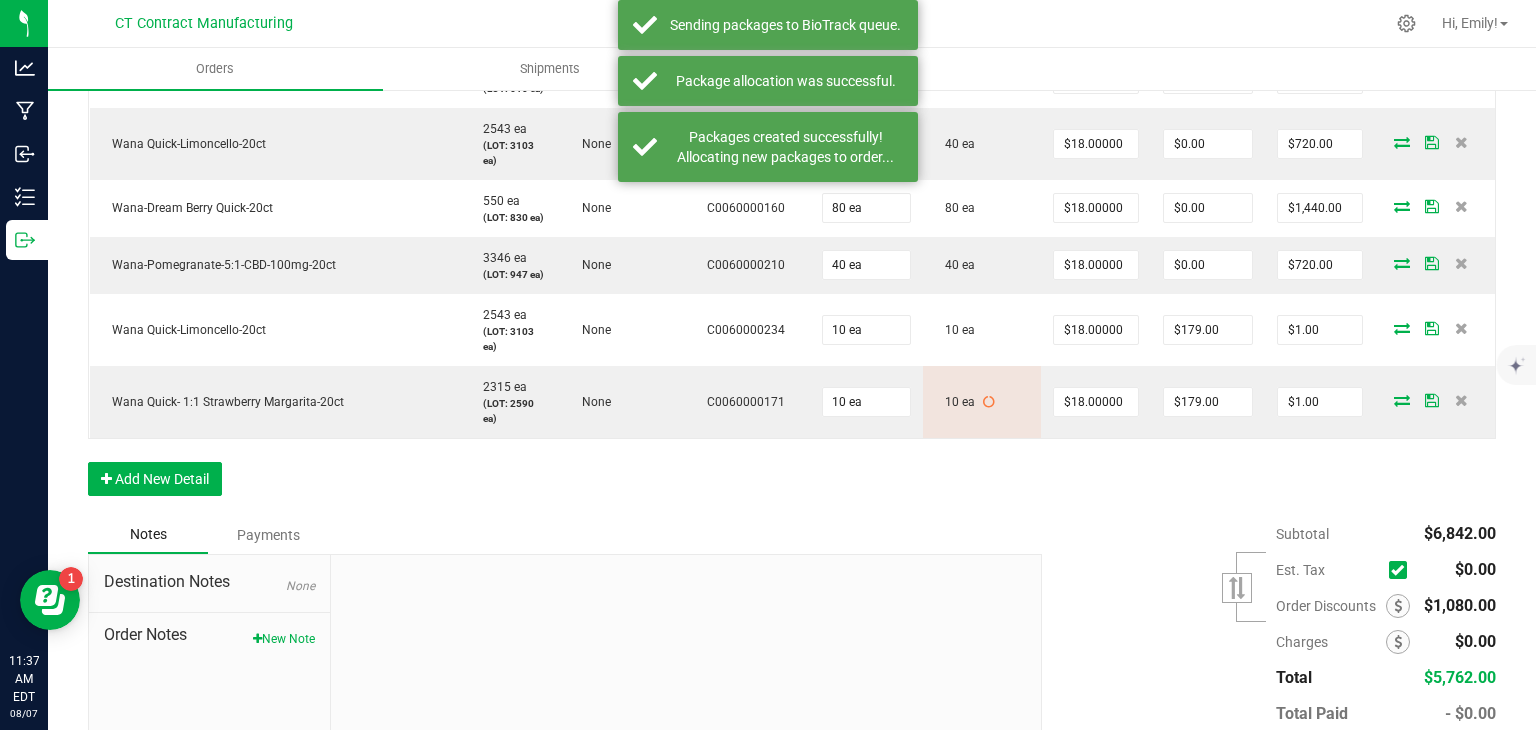 click on "Order Details Print All Labels Item  Sellable  Strain  Lot Number  Qty Ordered Qty Allocated Unit Price Line Discount Total Actions  Wana-Dream Berry Classic-20ct   1248 ea   (LOT: 1368 ea)   None   C0060000155  80 ea  80 ea  $18.00000 $0.00 $1,440.00  Wana Quick- Sativa Connecticut Sunrise Fast-Acting Gummies--20ct   2273 ea   (LOT: 280 ea)   None   C0060000218  80 ea  80 ea  $18.00000 $0.00 $1,440.00  Wana Quick-Island Punch-100mg-20ct   610 ea   (LOT: 610 ea)   None   C0060000177  60 ea  60 ea  $18.00000 $0.00 $1,080.00  Wana Quick-Limoncello-20ct   2543 ea   (LOT: 3103 ea)   None   C0060000234  40 ea  40 ea  $18.00000 $0.00 $720.00  Wana-Dream Berry Quick-20ct   550 ea   (LOT: 830 ea)   None   C0060000160  80 ea  80 ea  $18.00000 $0.00 $1,440.00  Wana-Pomegranate-5:1-CBD-100mg-20ct   3346 ea   (LOT: 947 ea)   None   C0060000210  40 ea  40 ea  $18.00000 $0.00 $720.00  Wana Quick-Limoncello-20ct   2543 ea   (LOT: 3103 ea)   None   C0060000234  10 ea  10 ea  $18.00000 $1.00" at bounding box center (792, 165) 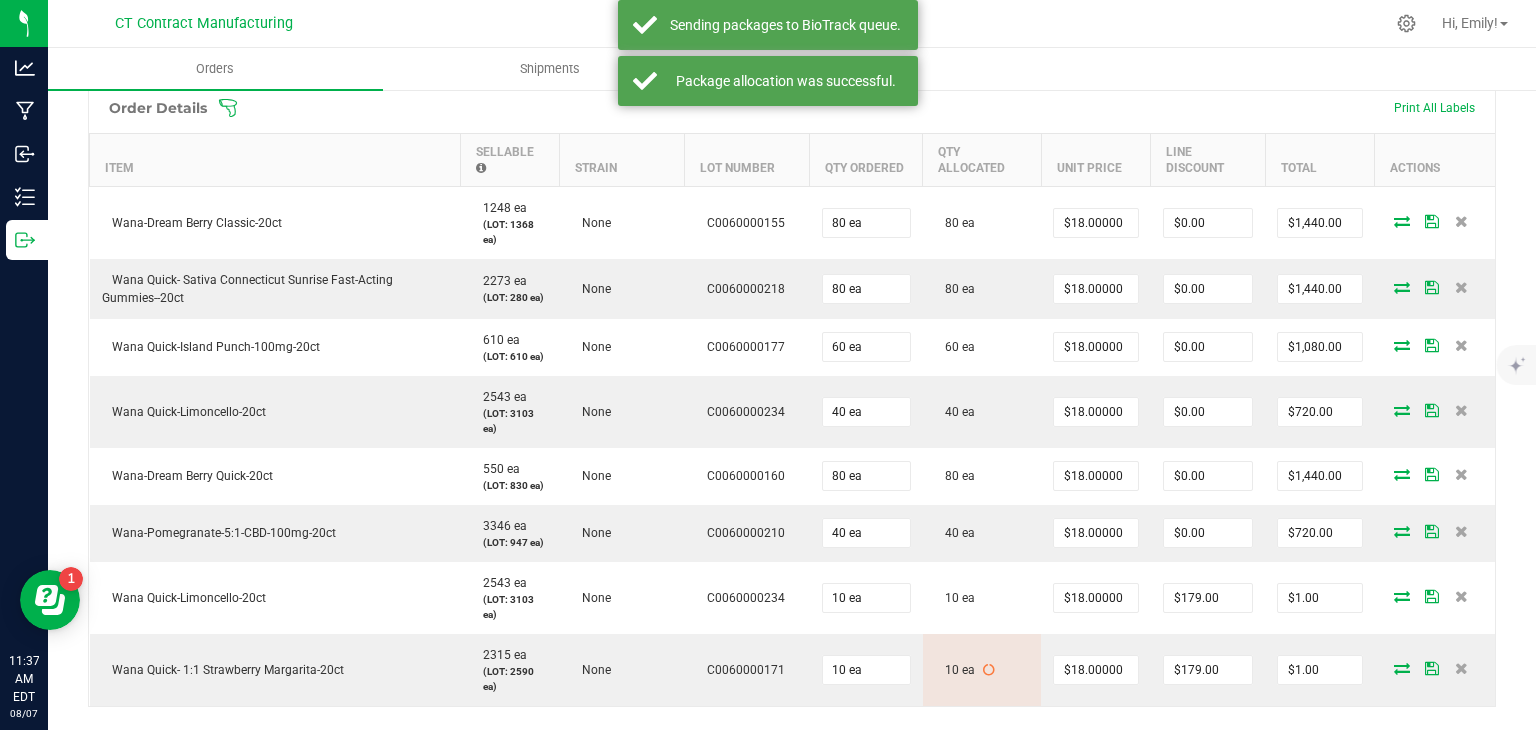 scroll, scrollTop: 0, scrollLeft: 0, axis: both 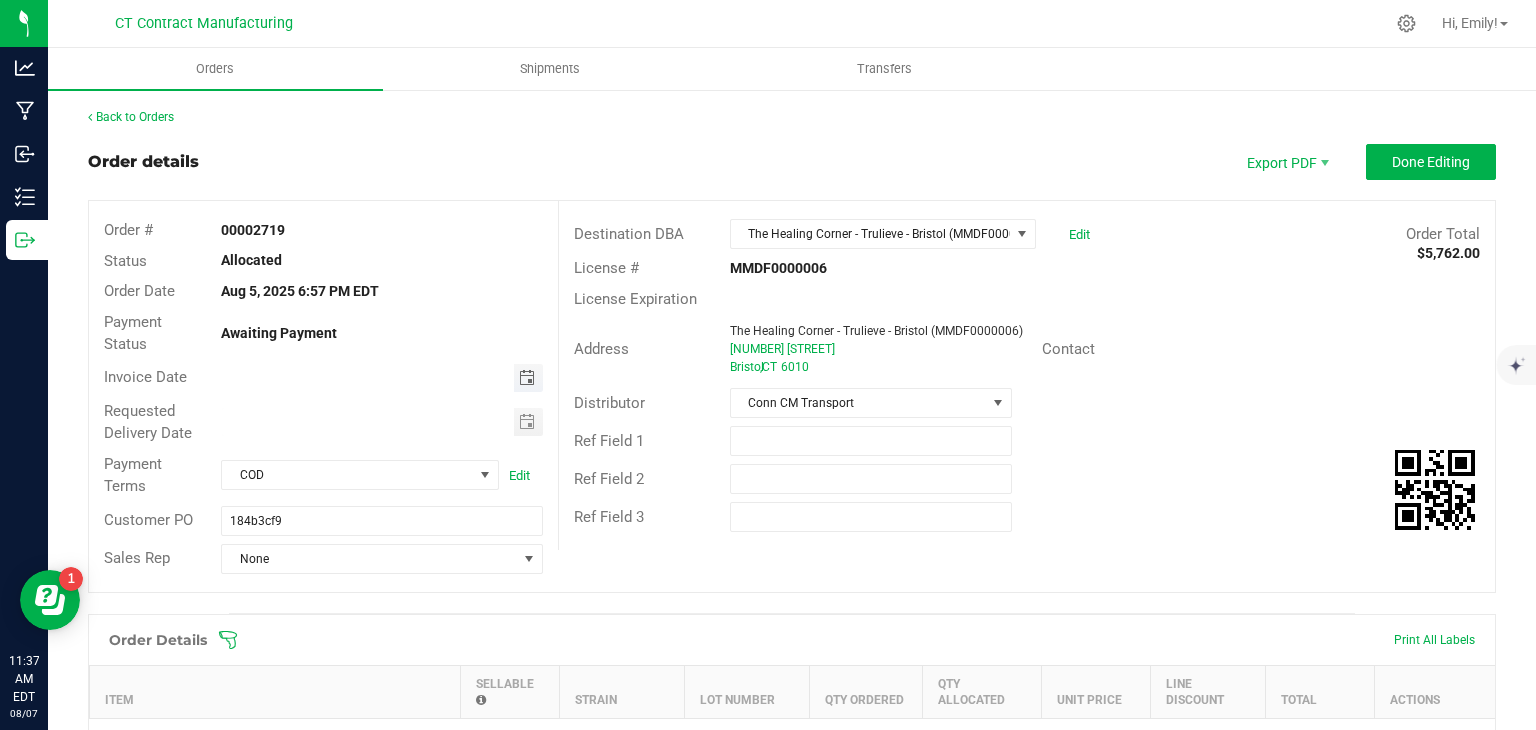click at bounding box center (527, 378) 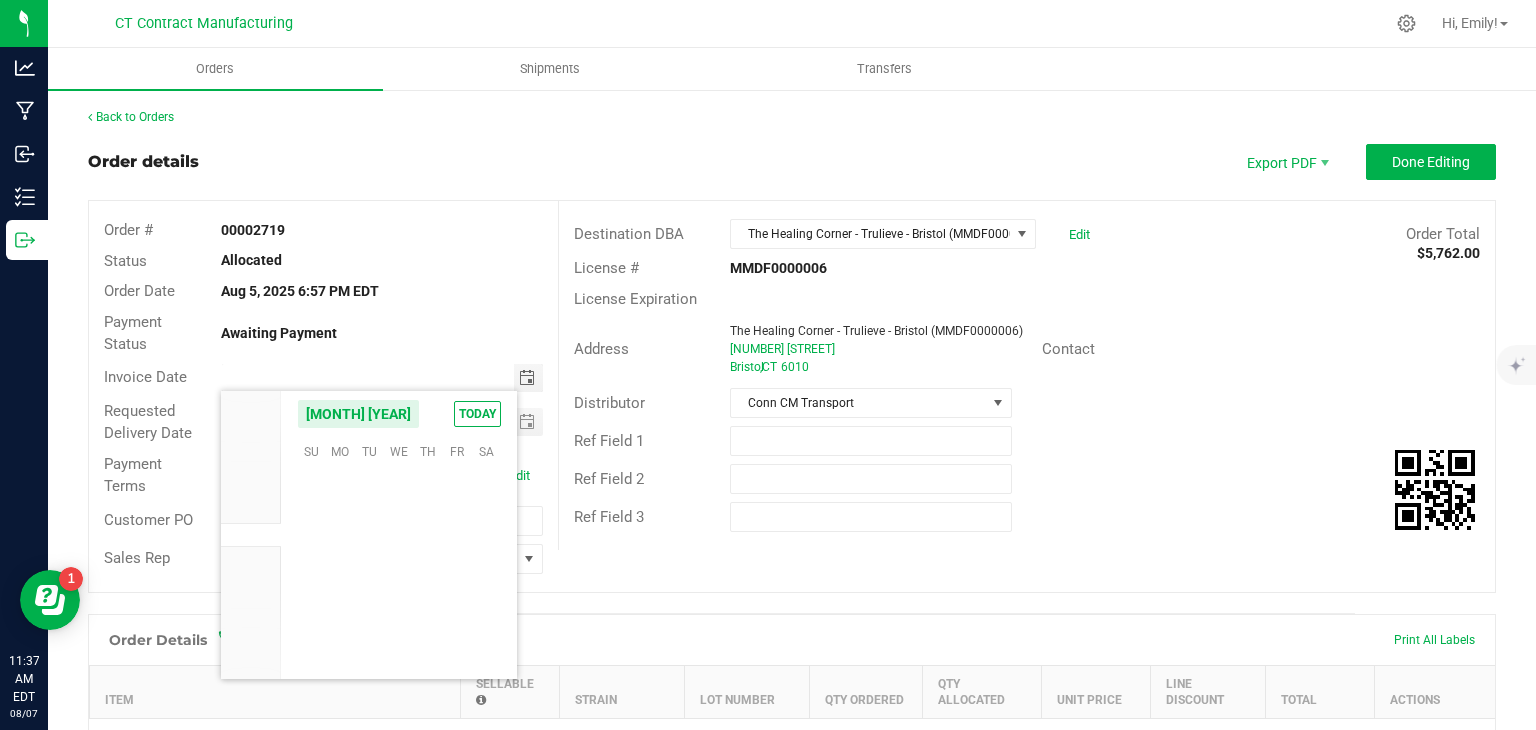 scroll, scrollTop: 36168, scrollLeft: 0, axis: vertical 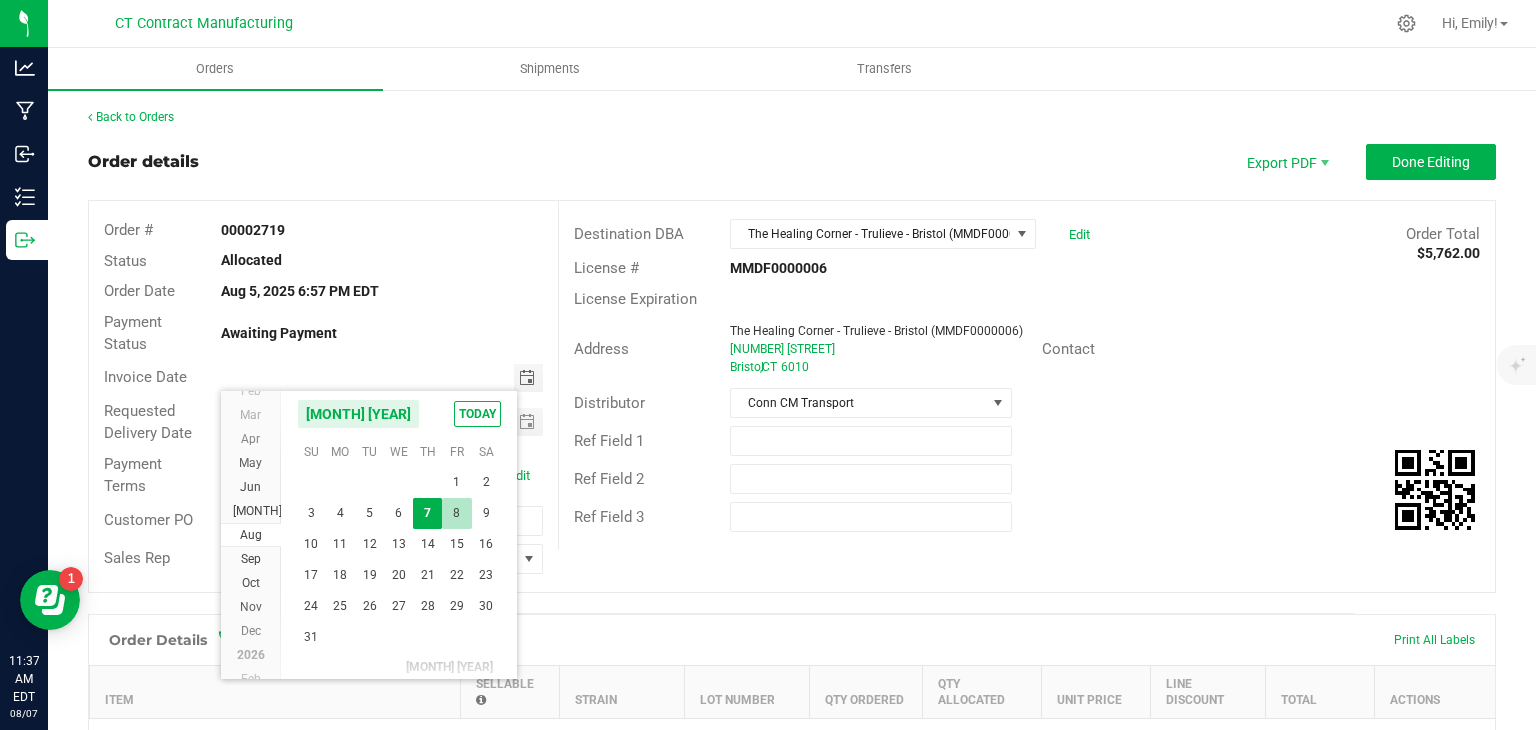 click on "8" at bounding box center (456, 513) 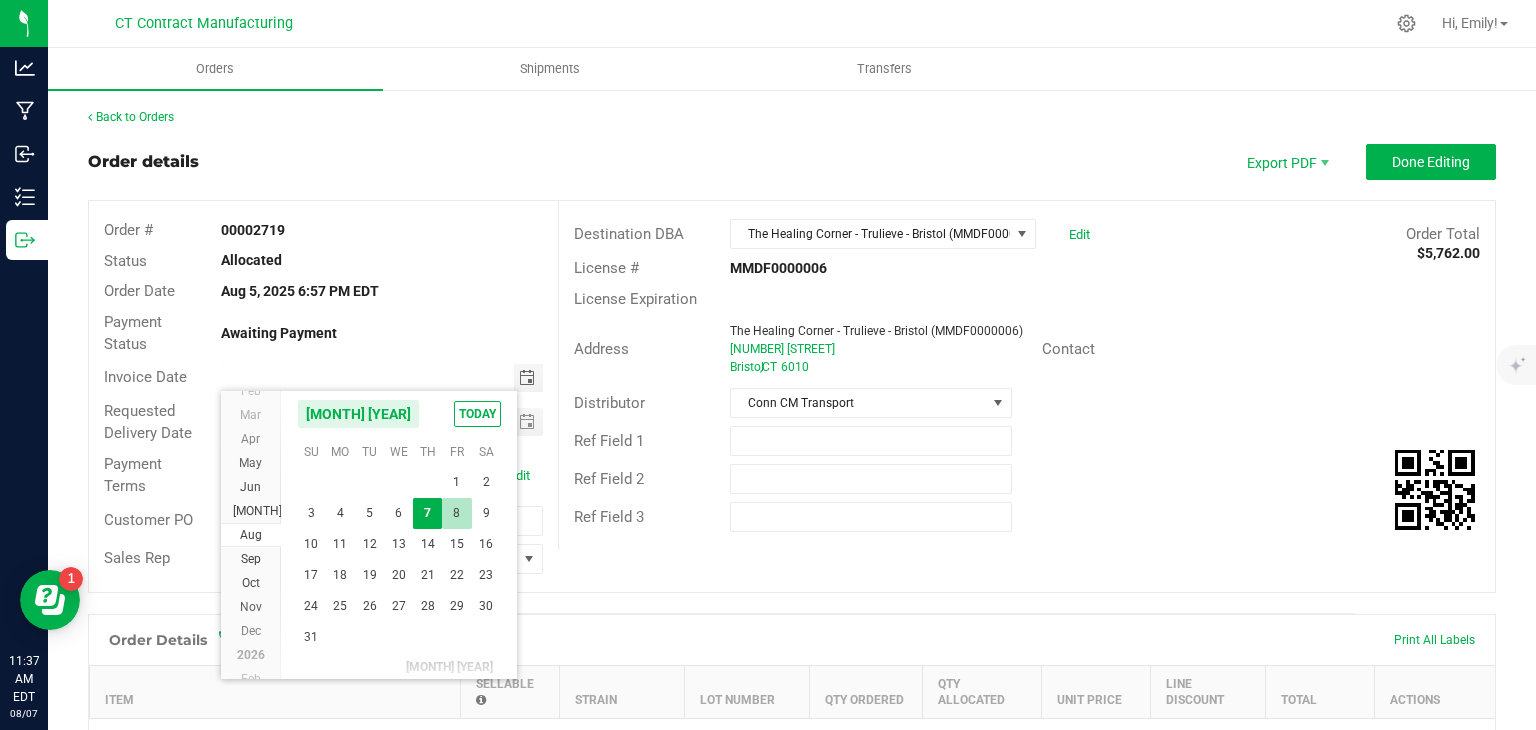 type on "08/08/2025" 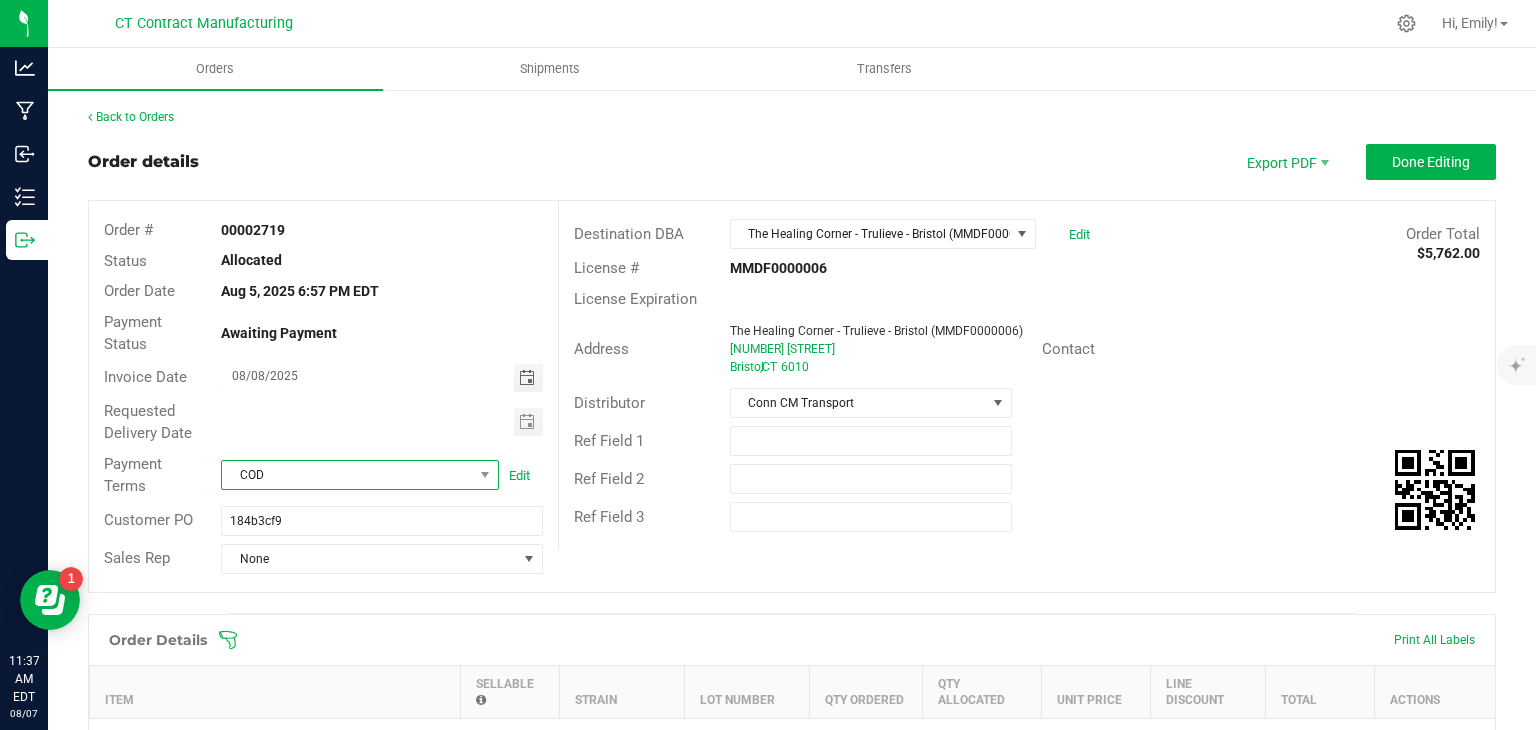 click on "COD" at bounding box center (347, 475) 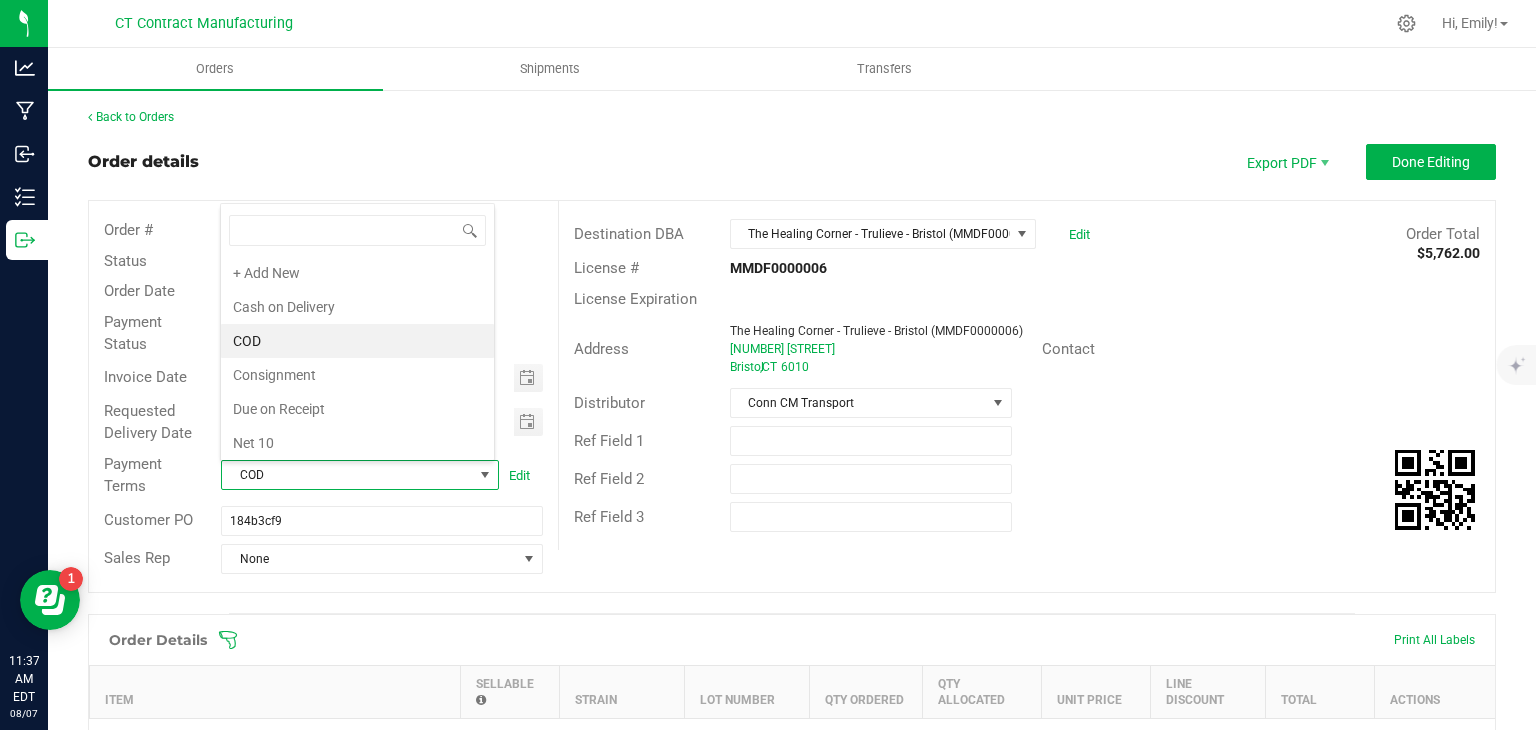 scroll, scrollTop: 0, scrollLeft: 0, axis: both 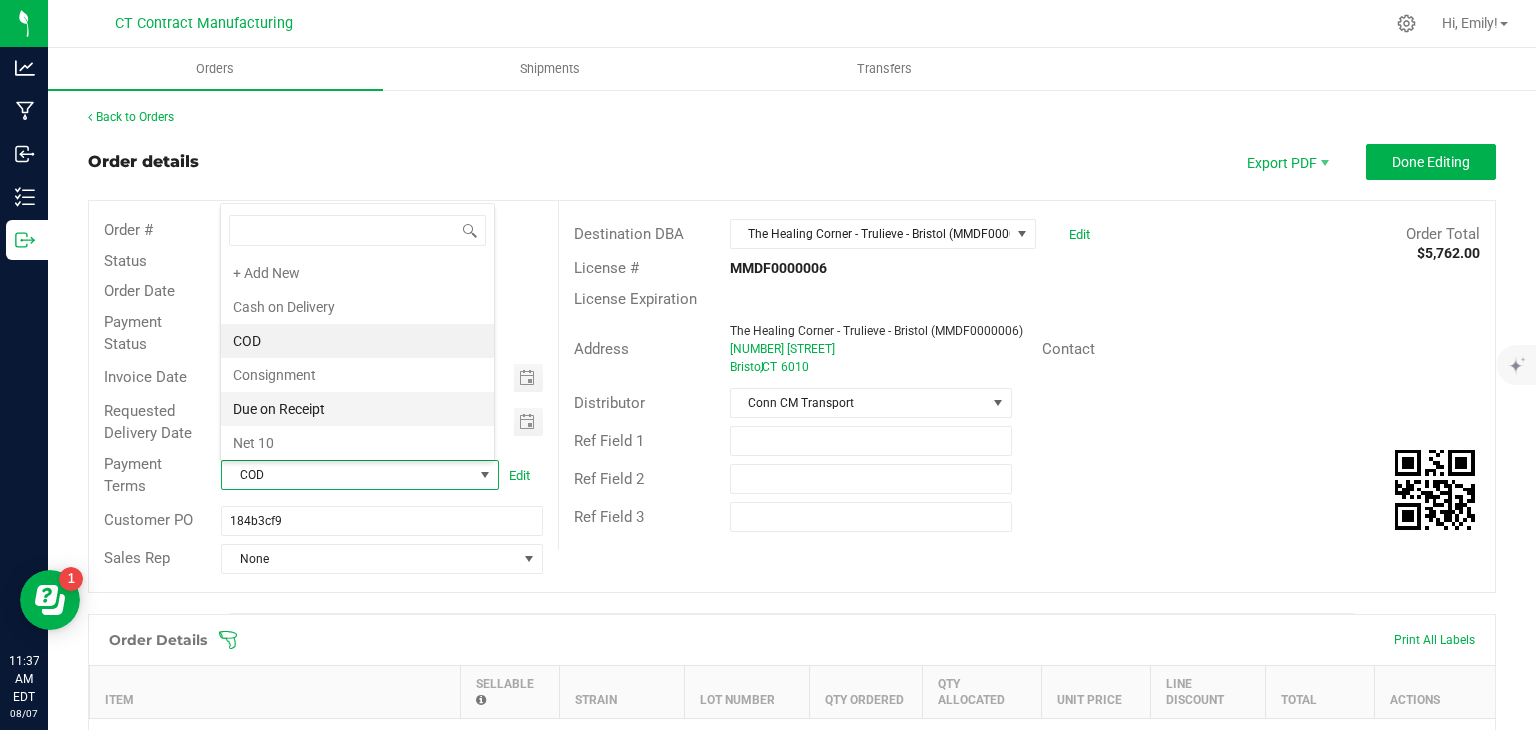 click on "Due on Receipt" at bounding box center (357, 409) 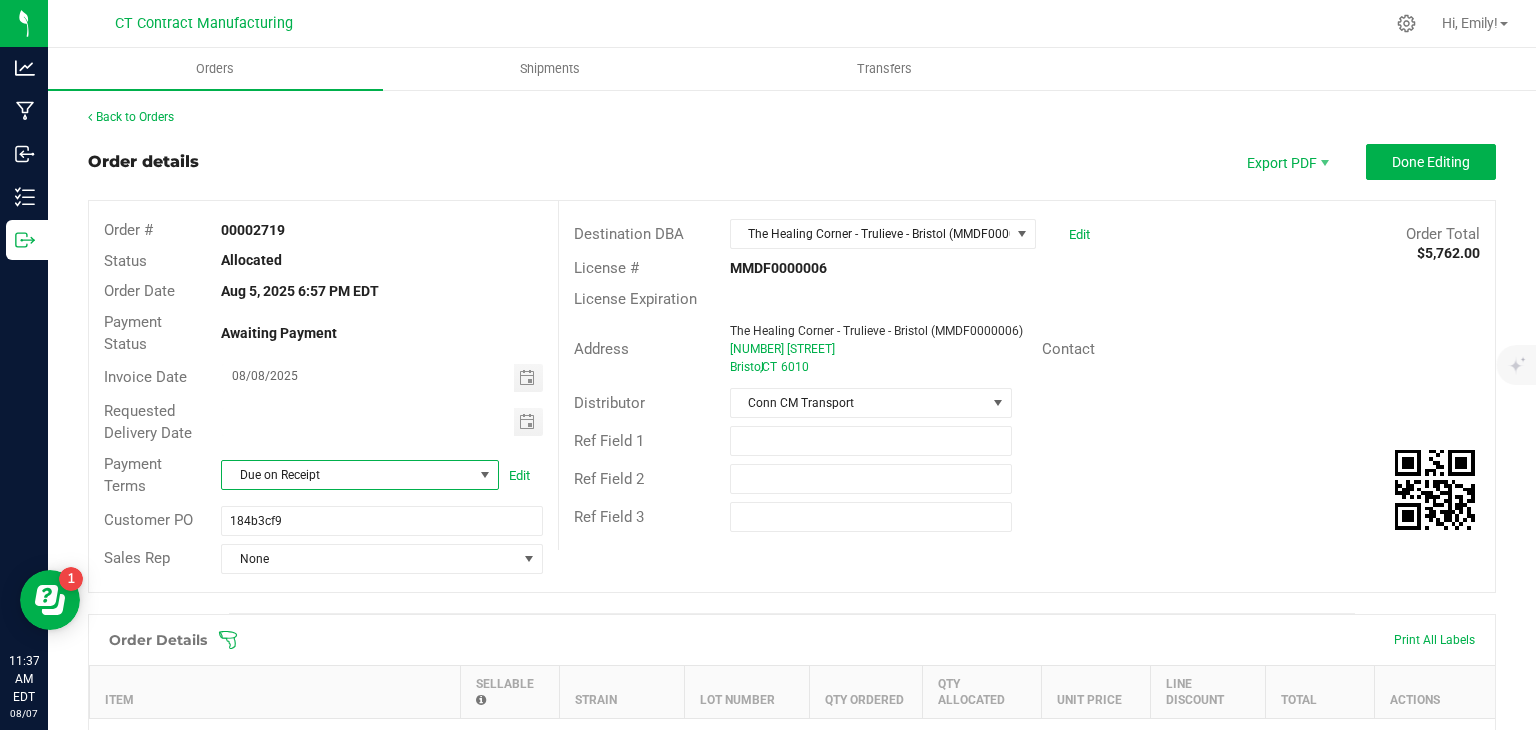 click on "Order details   Export PDF   Done Editing   Order #   00002719   Status   Allocated   Order Date   [MONTH] [DAY], [YEAR] [TIME] [TIMEZONE]   Payment Status   Awaiting Payment   Invoice Date  [DATE]  Requested Delivery Date   Payment Terms  Due on Receipt  Edit   Customer PO  184b3cf9  Sales Rep  None  Destination DBA  The Healing Corner - Trulieve - Bristol (MMDF0000006)  Edit   Order Total   $5,762.00   License #   MMDF0000006   License Expiration   Address  The Healing Corner - Trulieve - Bristol (MMDF0000006) [NUMBER] [STREET] [CITY]  ,  [STATE] [POSTAL_CODE]  Contact   Distributor  Conn CM Transport  Ref Field 1   Ref Field 2   Ref Field 3" at bounding box center [792, 378] 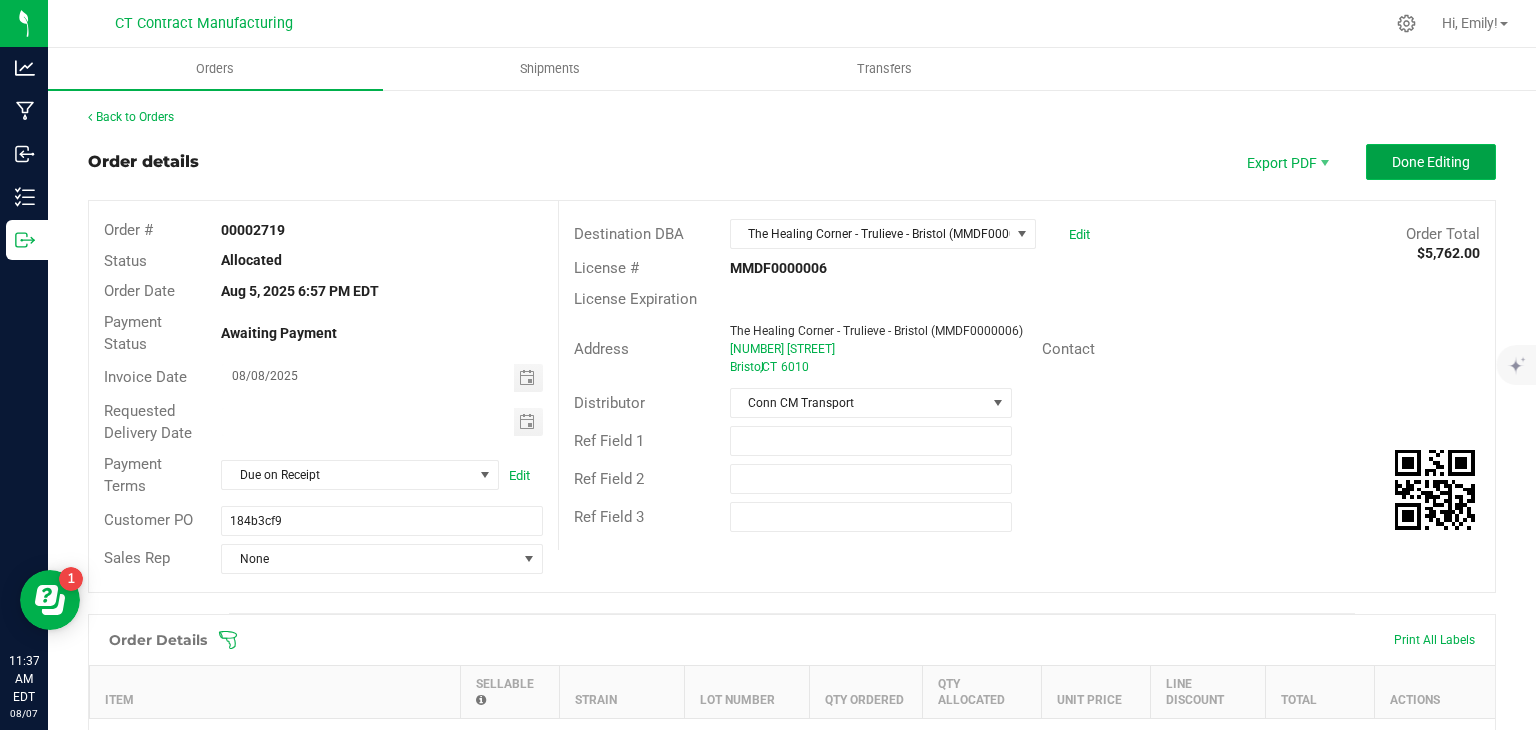 click on "Done Editing" at bounding box center [1431, 162] 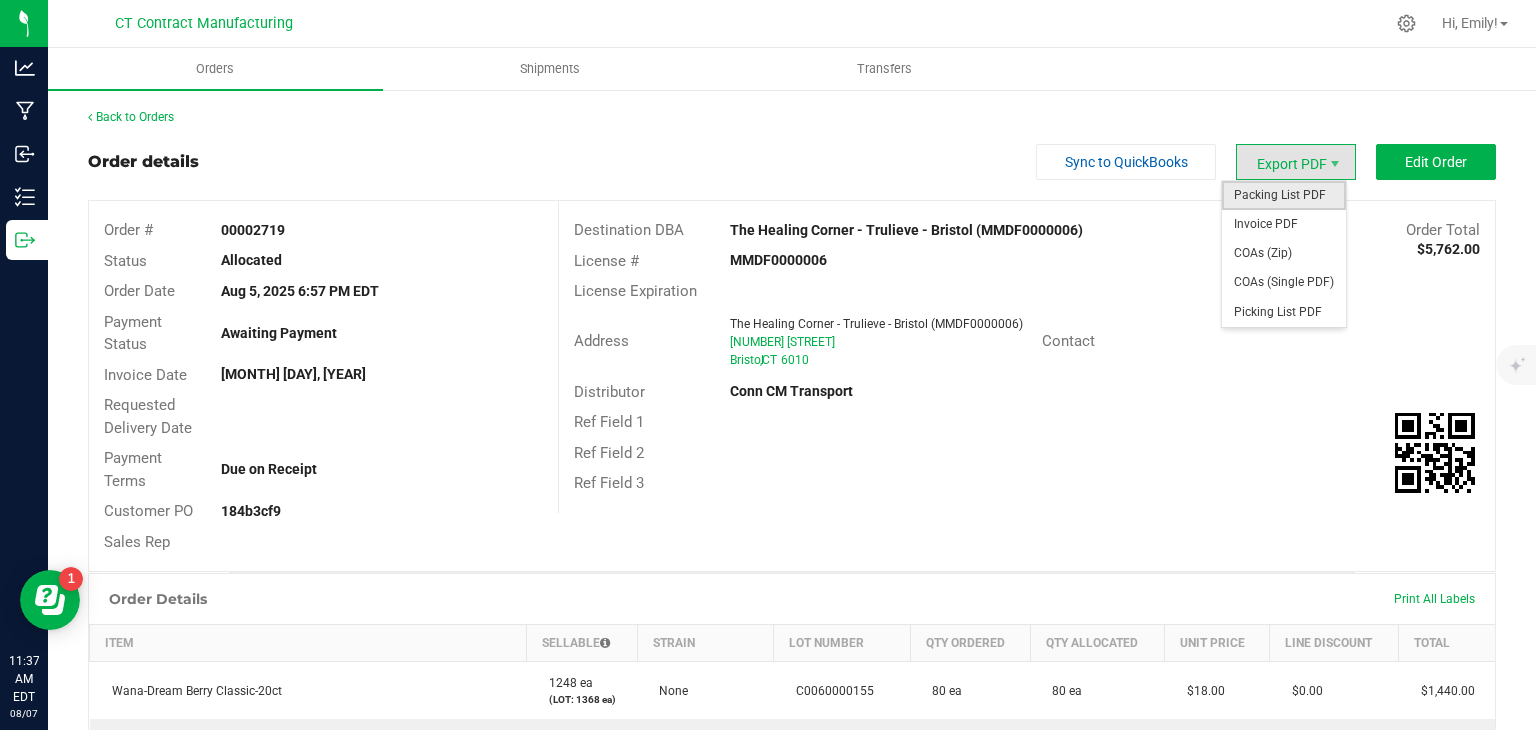 click on "Packing List PDF" at bounding box center [1284, 195] 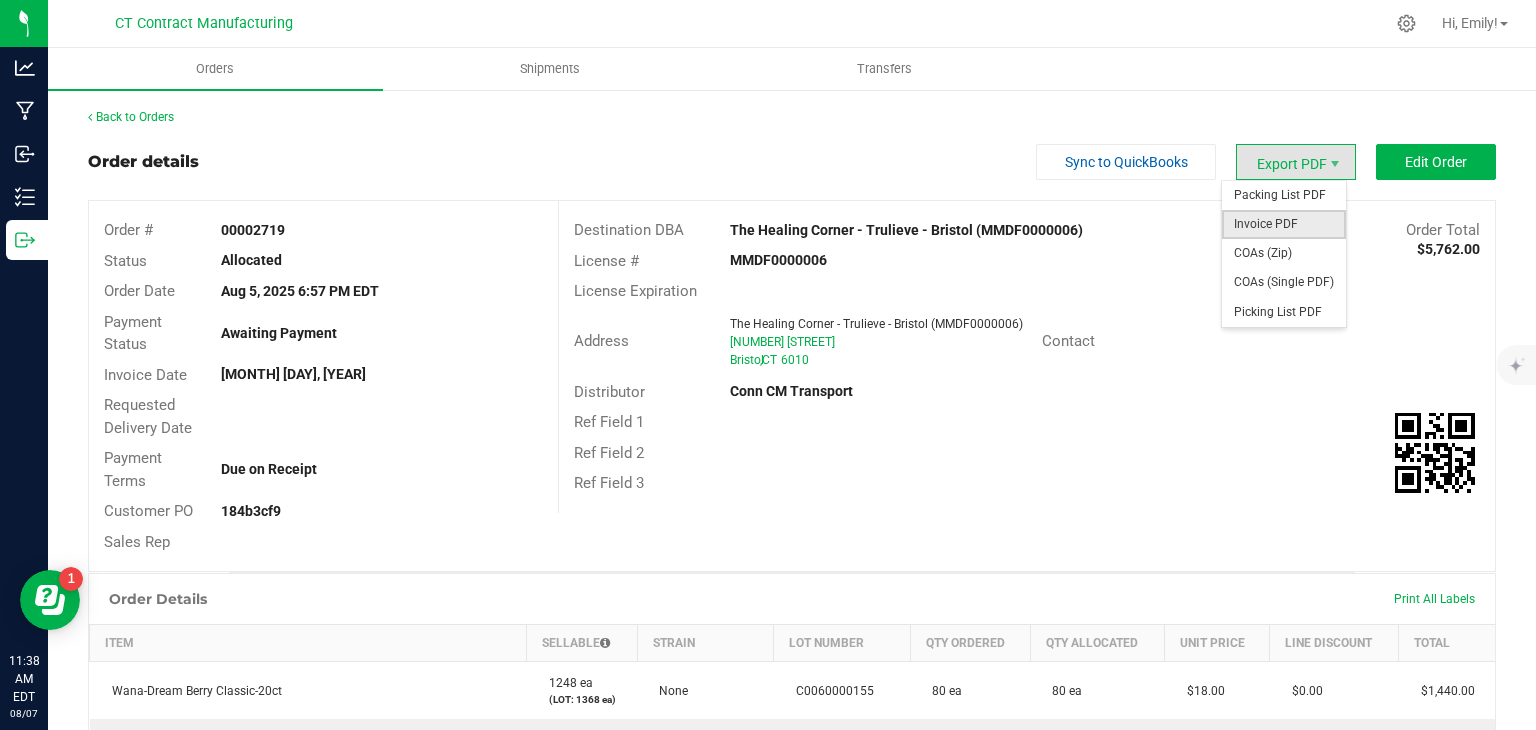 click on "Invoice PDF" at bounding box center (1284, 224) 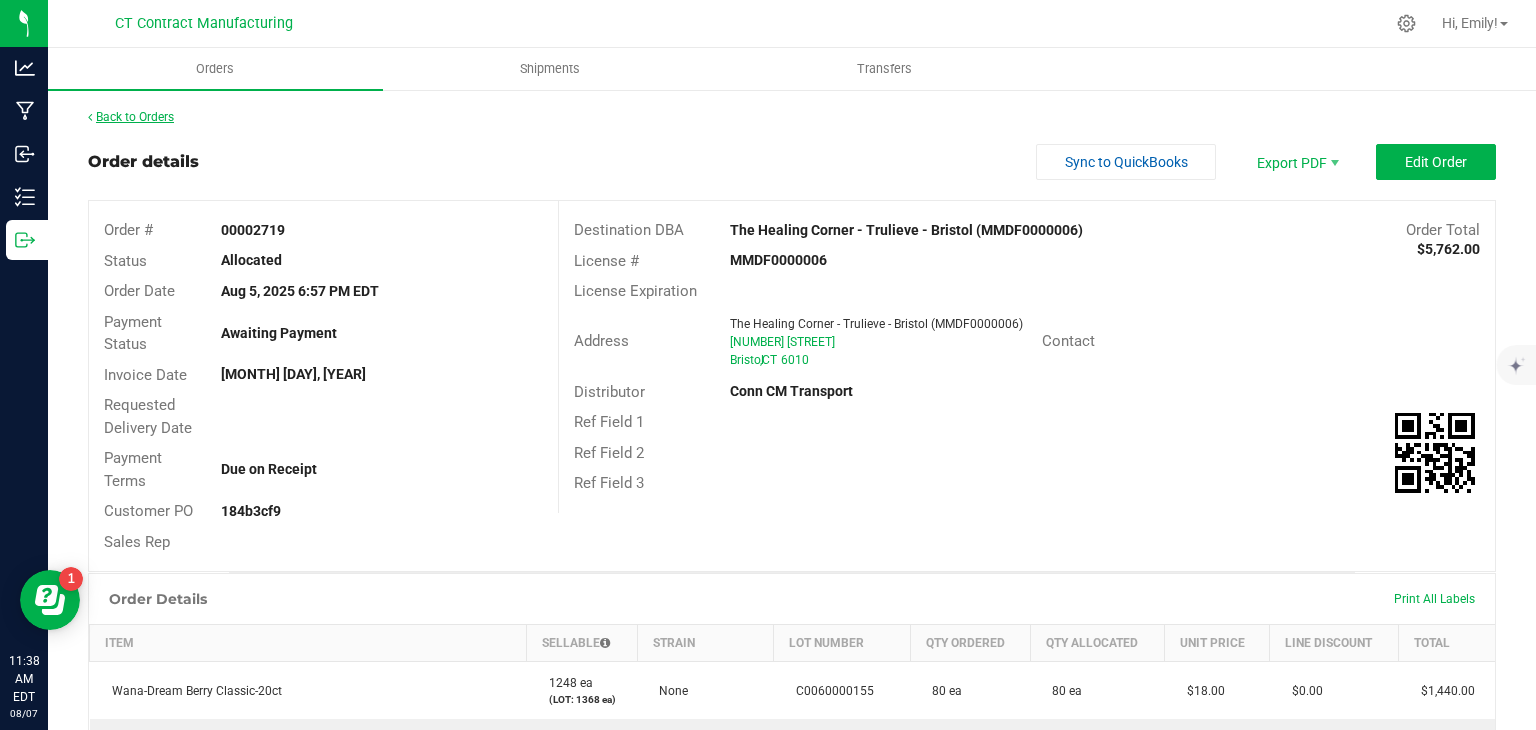 click on "Back to Orders" at bounding box center (131, 117) 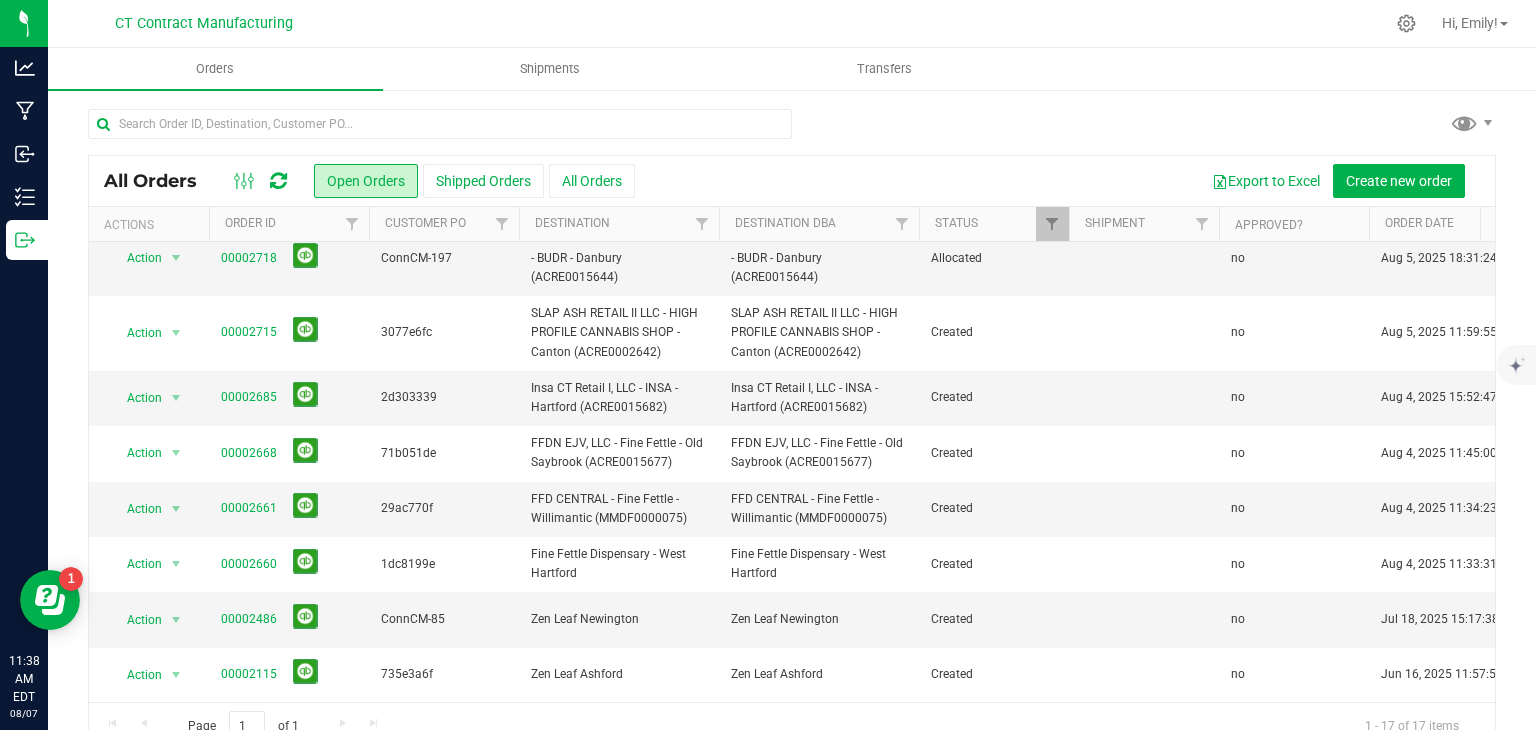scroll, scrollTop: 608, scrollLeft: 0, axis: vertical 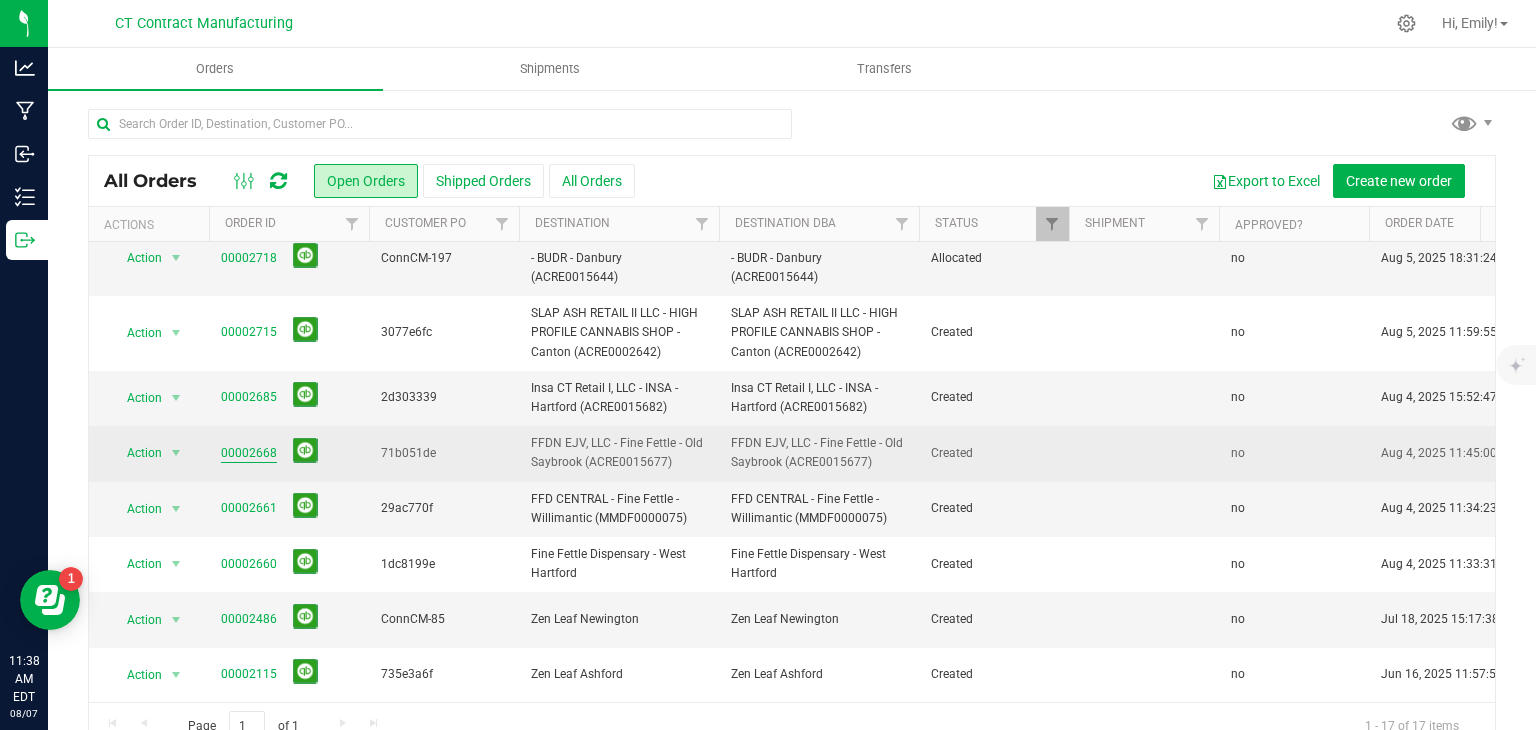 click on "00002668" at bounding box center (249, 453) 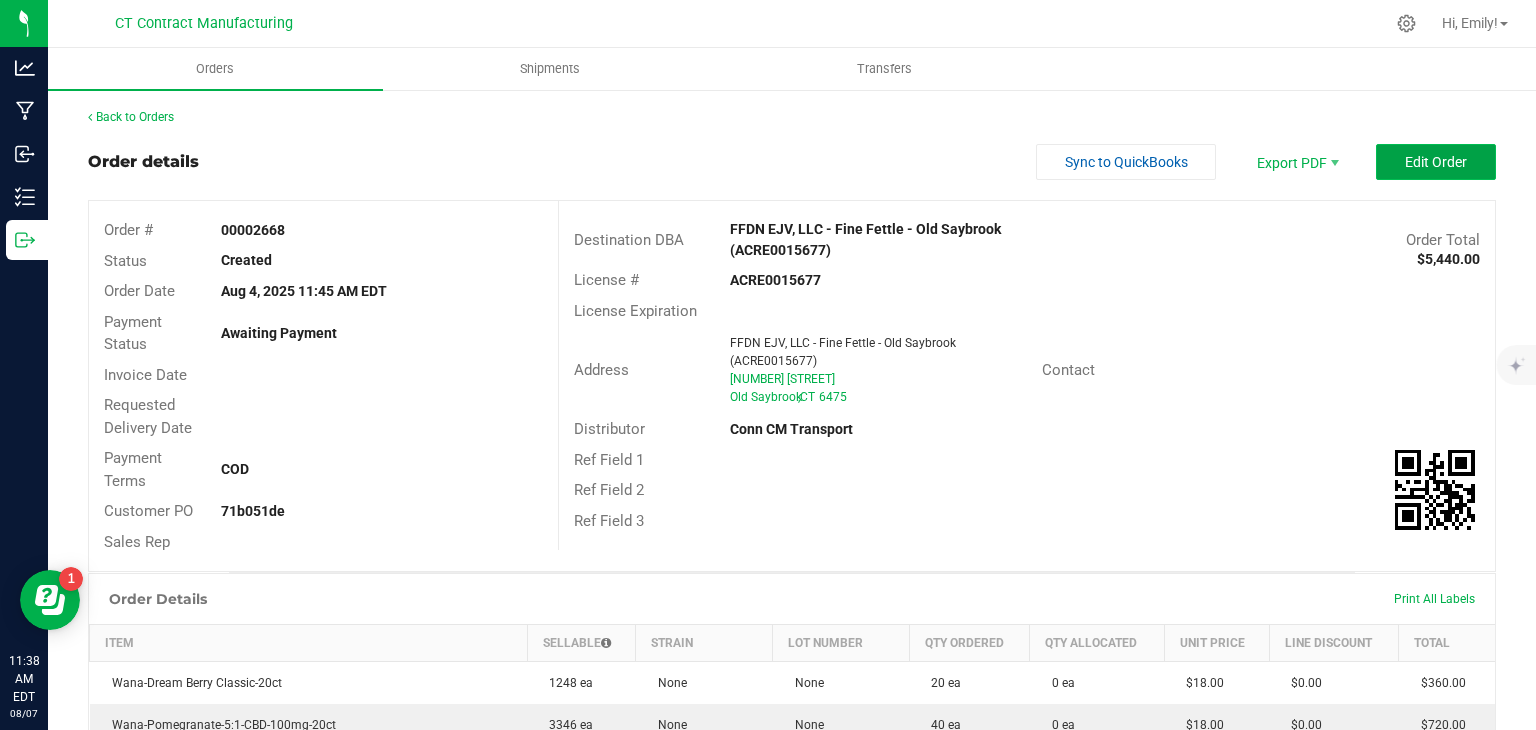 click on "Edit Order" at bounding box center (1436, 162) 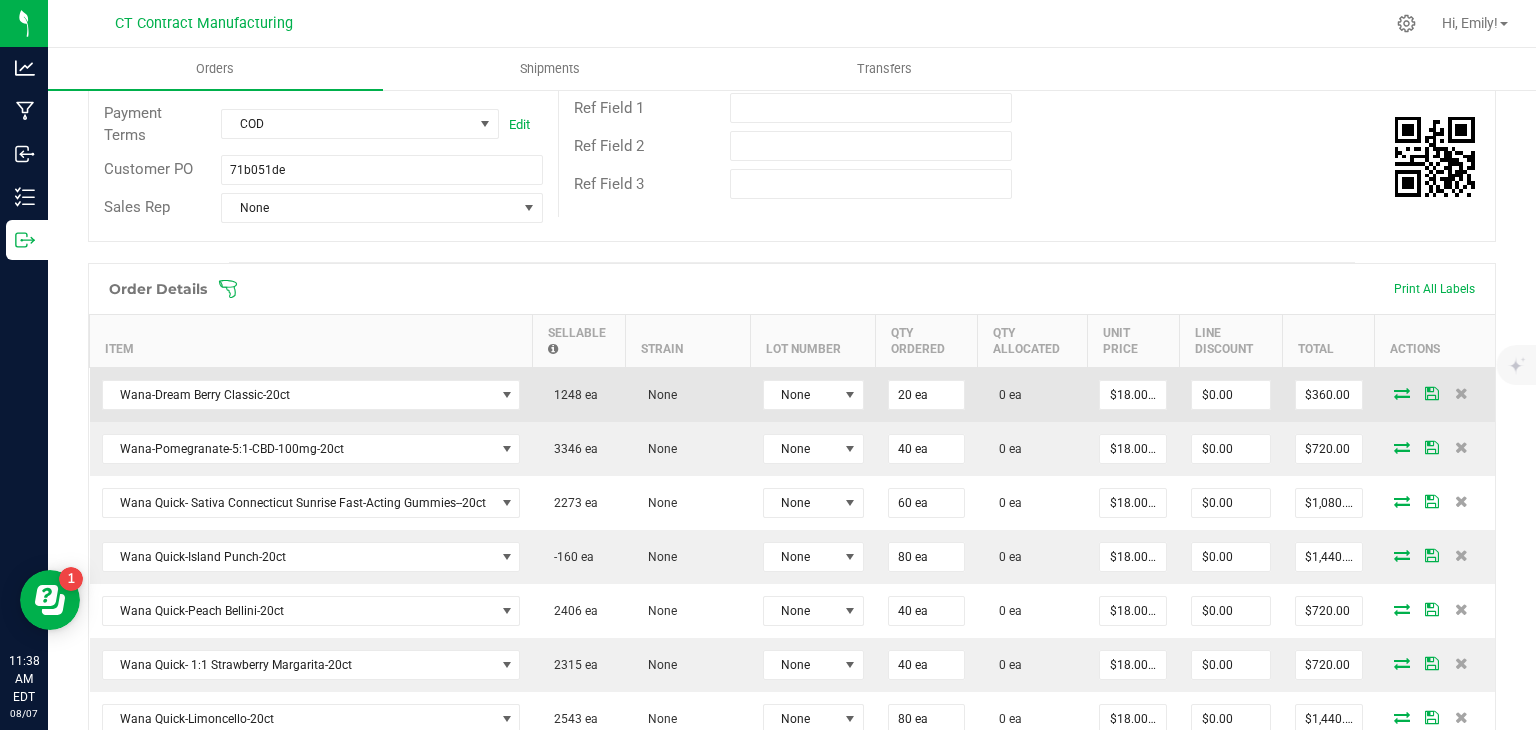 scroll, scrollTop: 400, scrollLeft: 0, axis: vertical 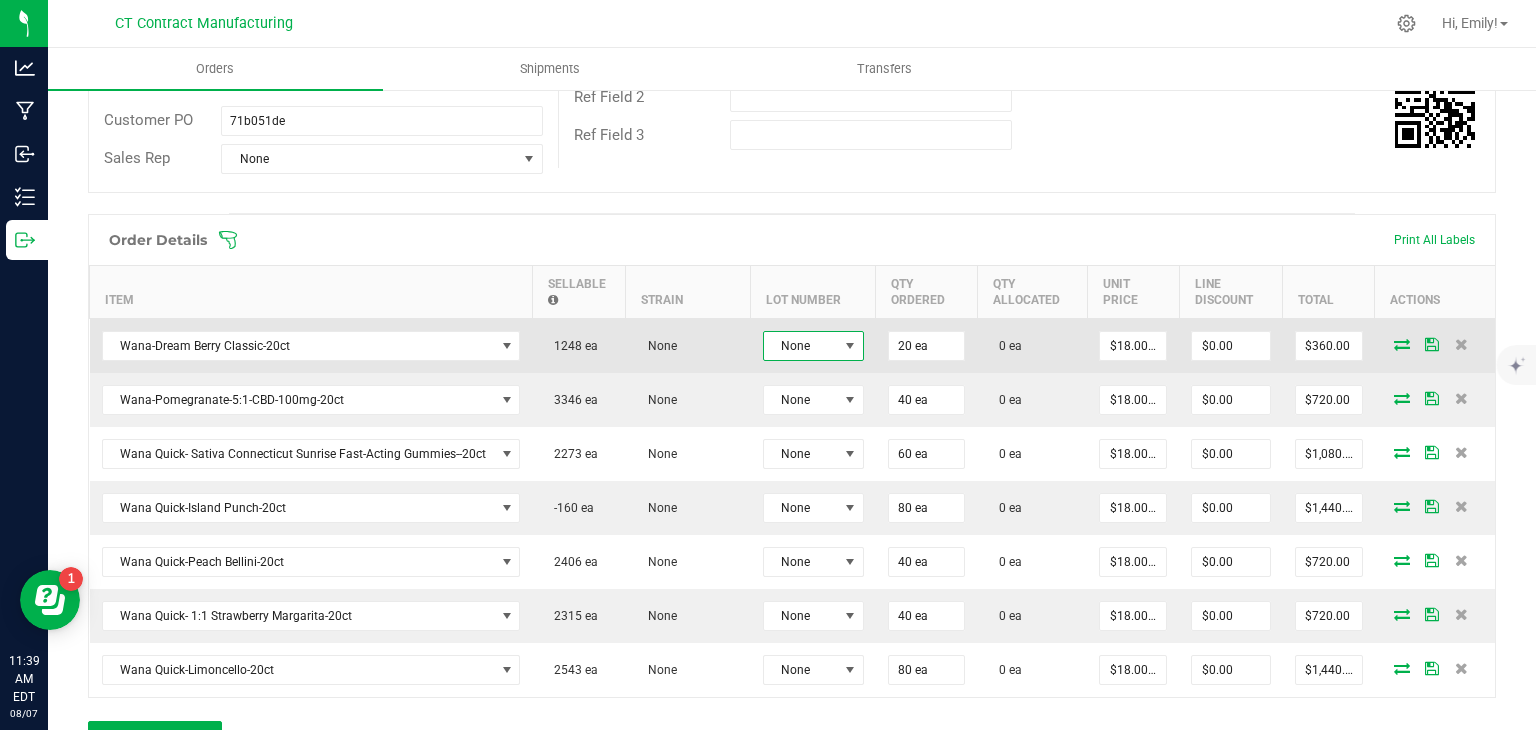 click on "None" at bounding box center [801, 346] 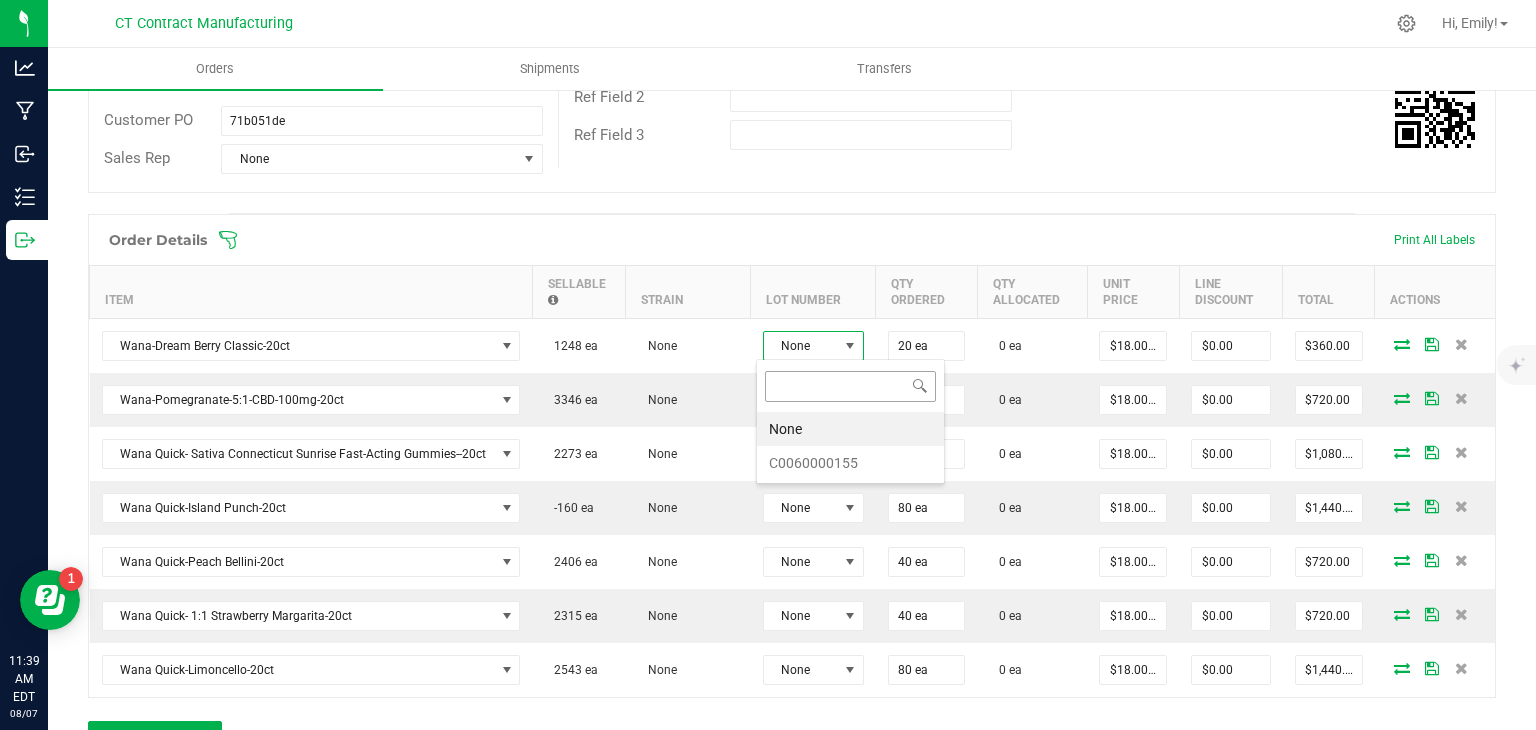 scroll, scrollTop: 99970, scrollLeft: 99899, axis: both 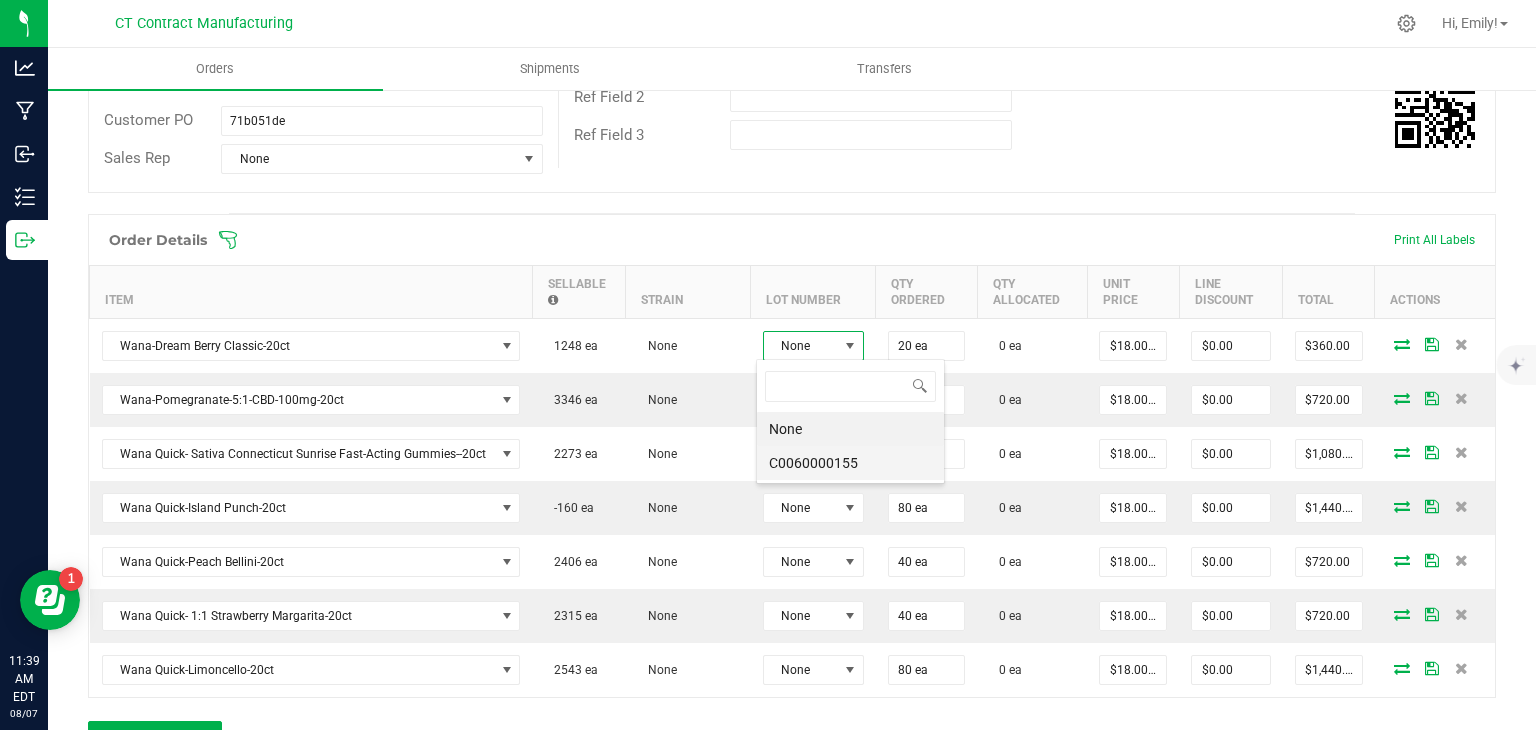 click on "C0060000155" at bounding box center [850, 463] 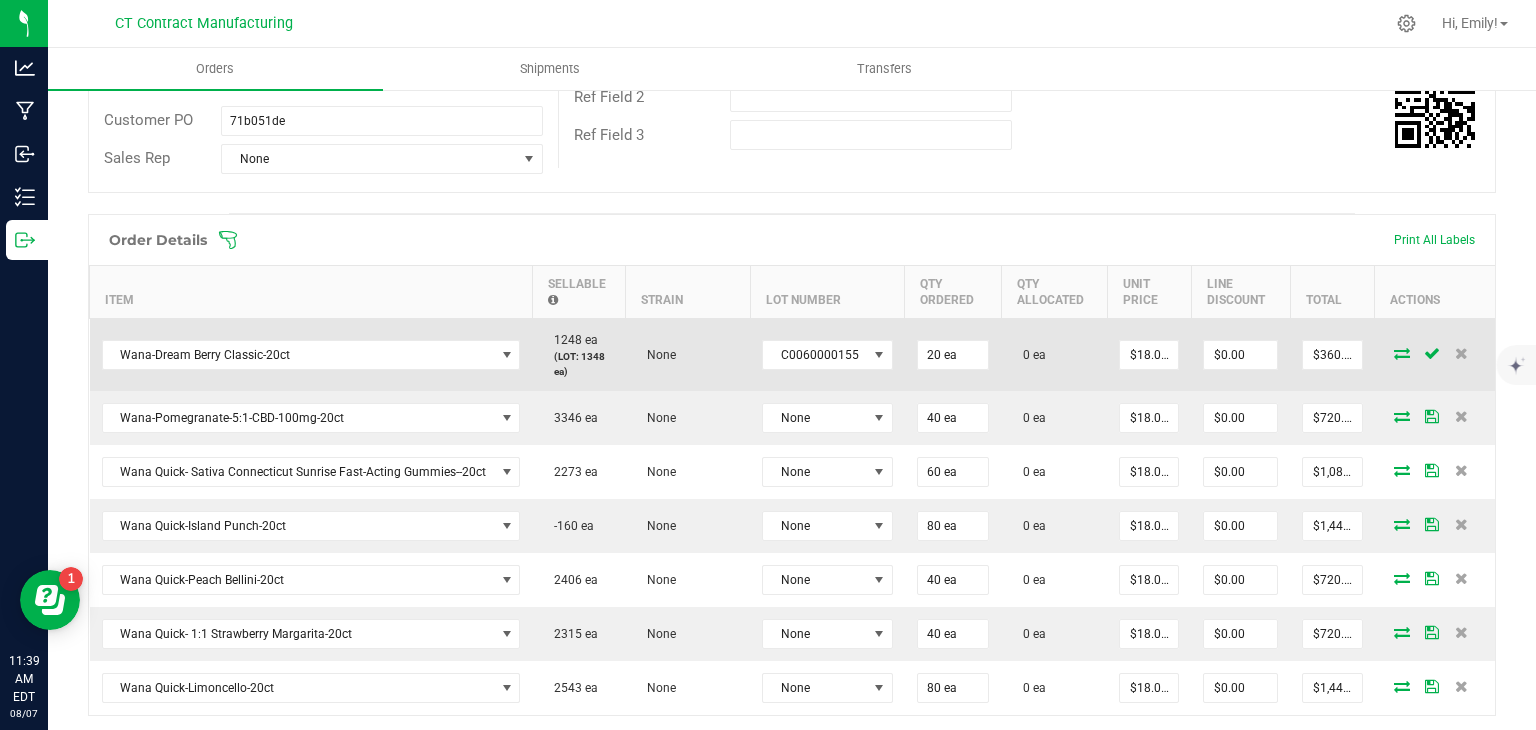 click at bounding box center [1402, 353] 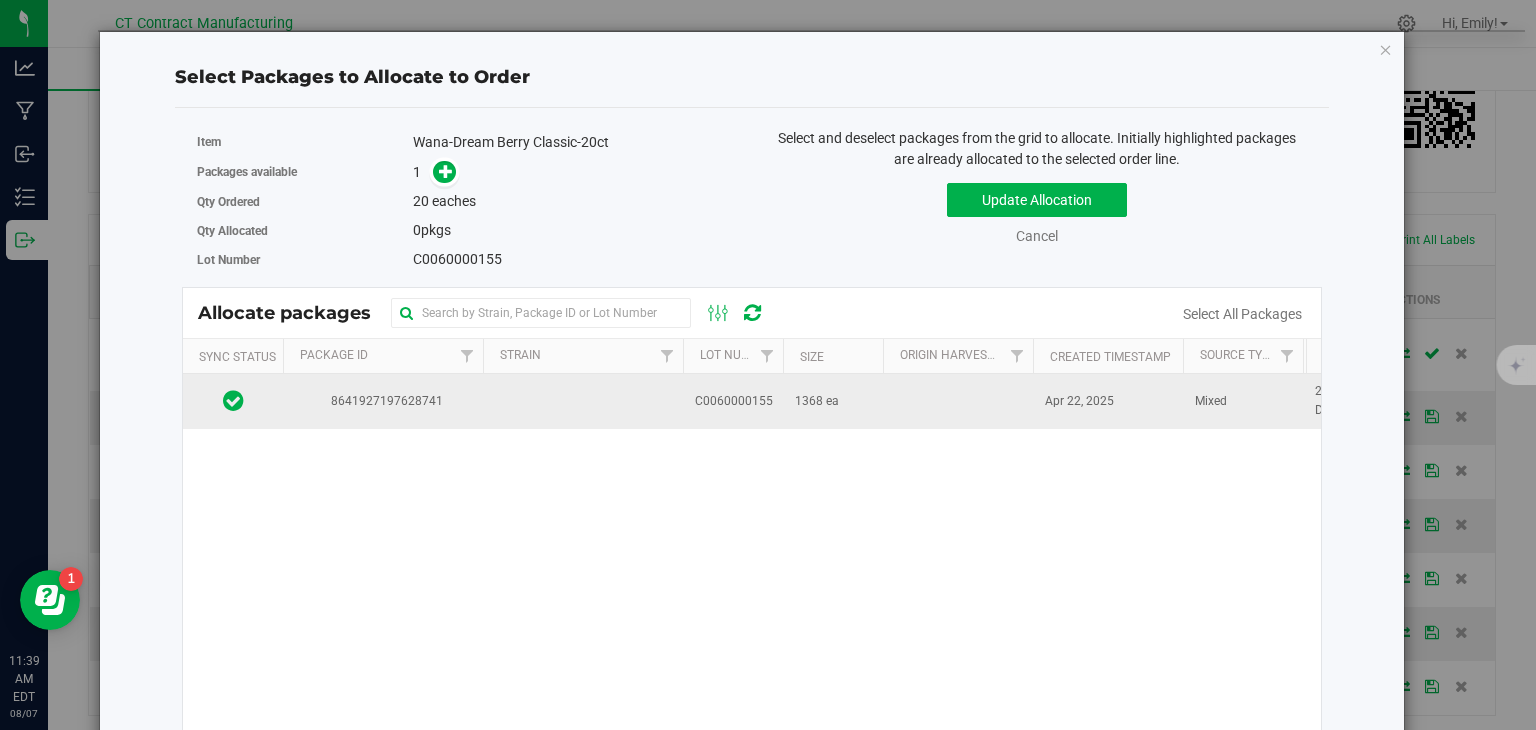 click at bounding box center (583, 401) 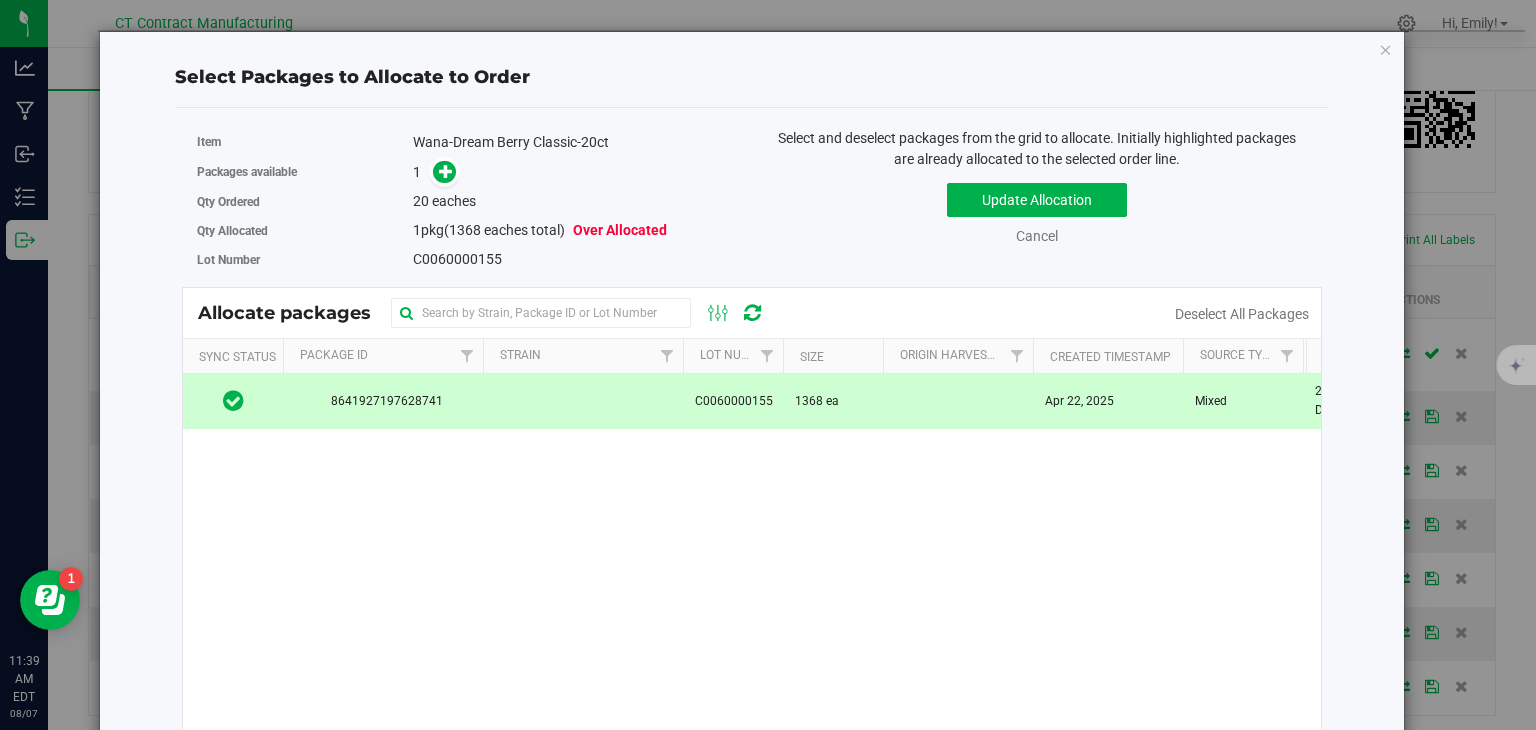 click at bounding box center [444, 172] 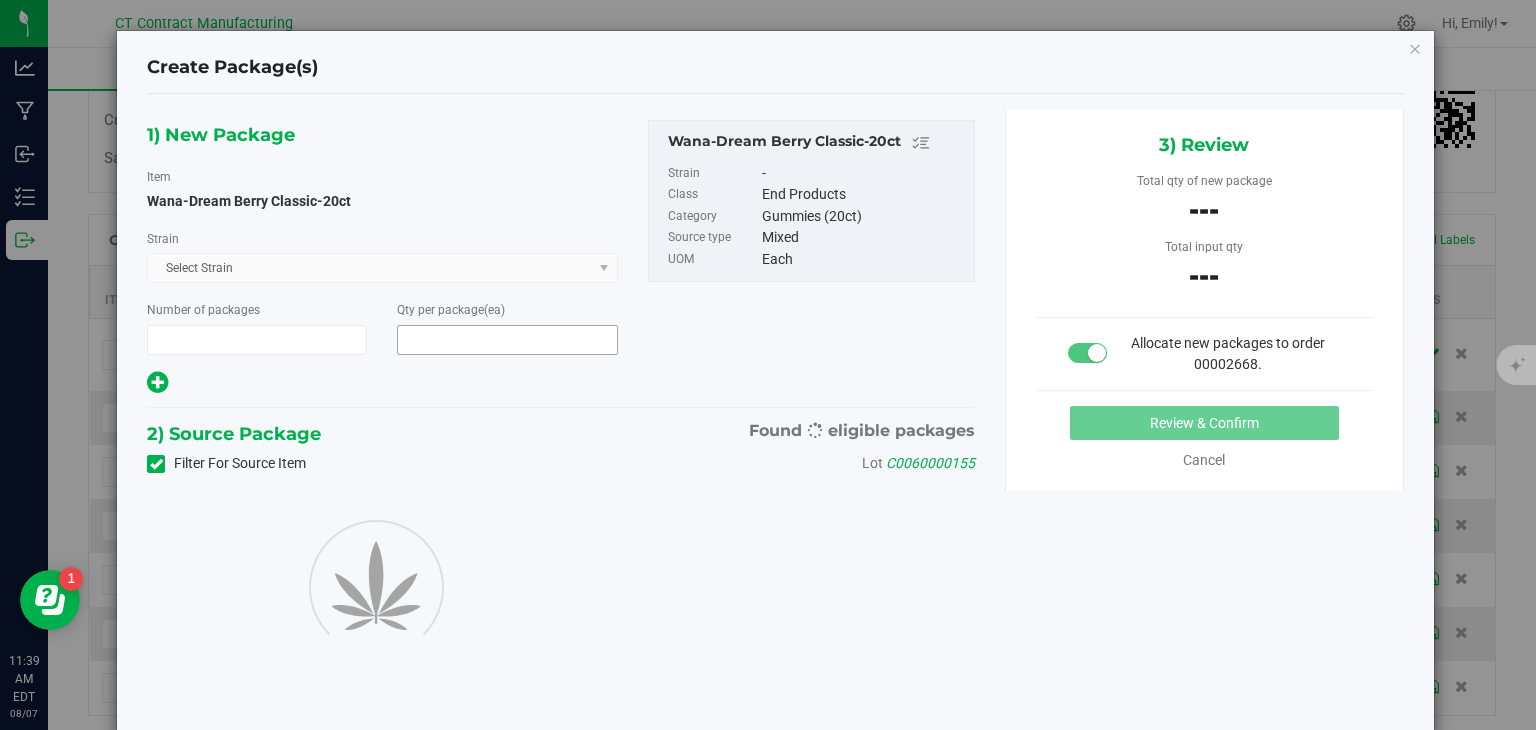 type on "1" 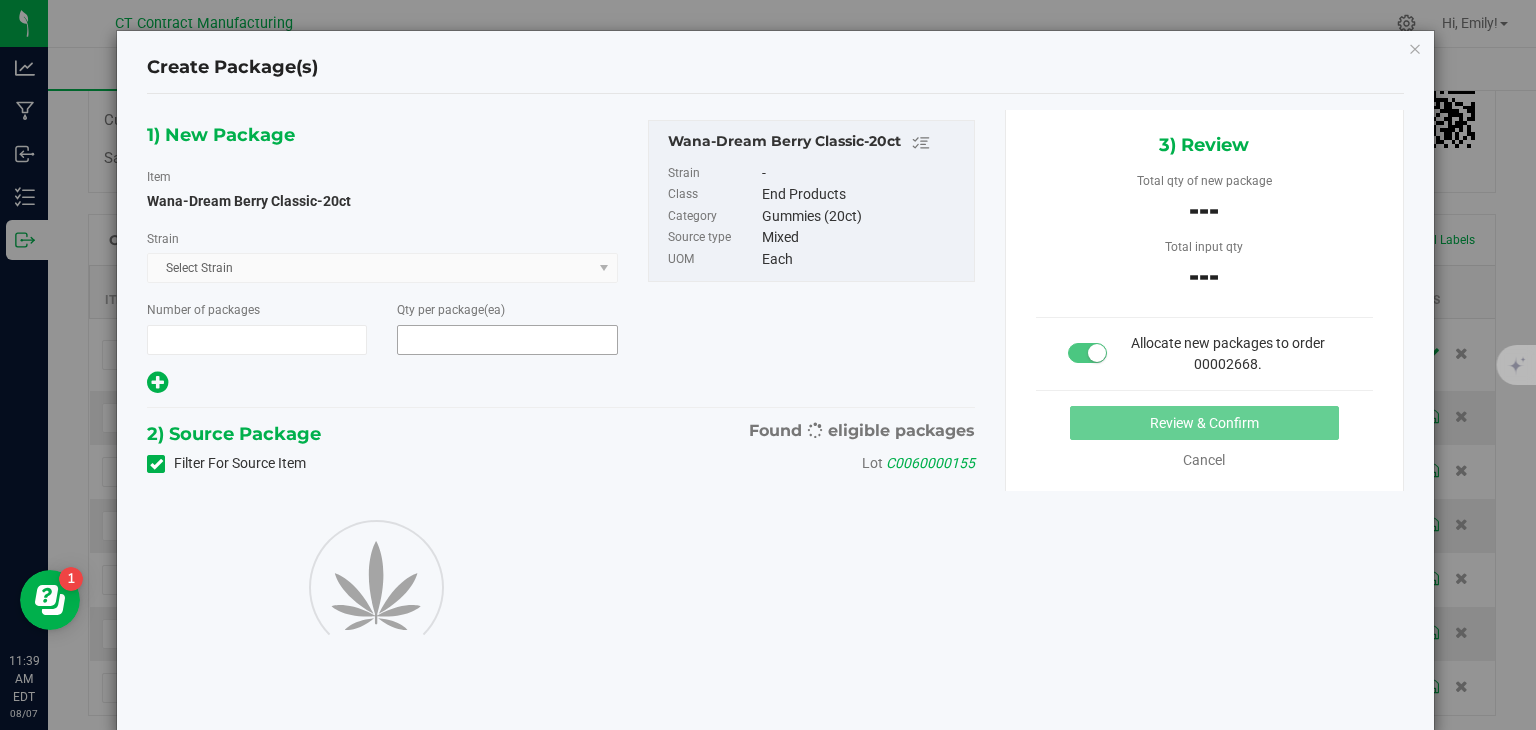 type on "20" 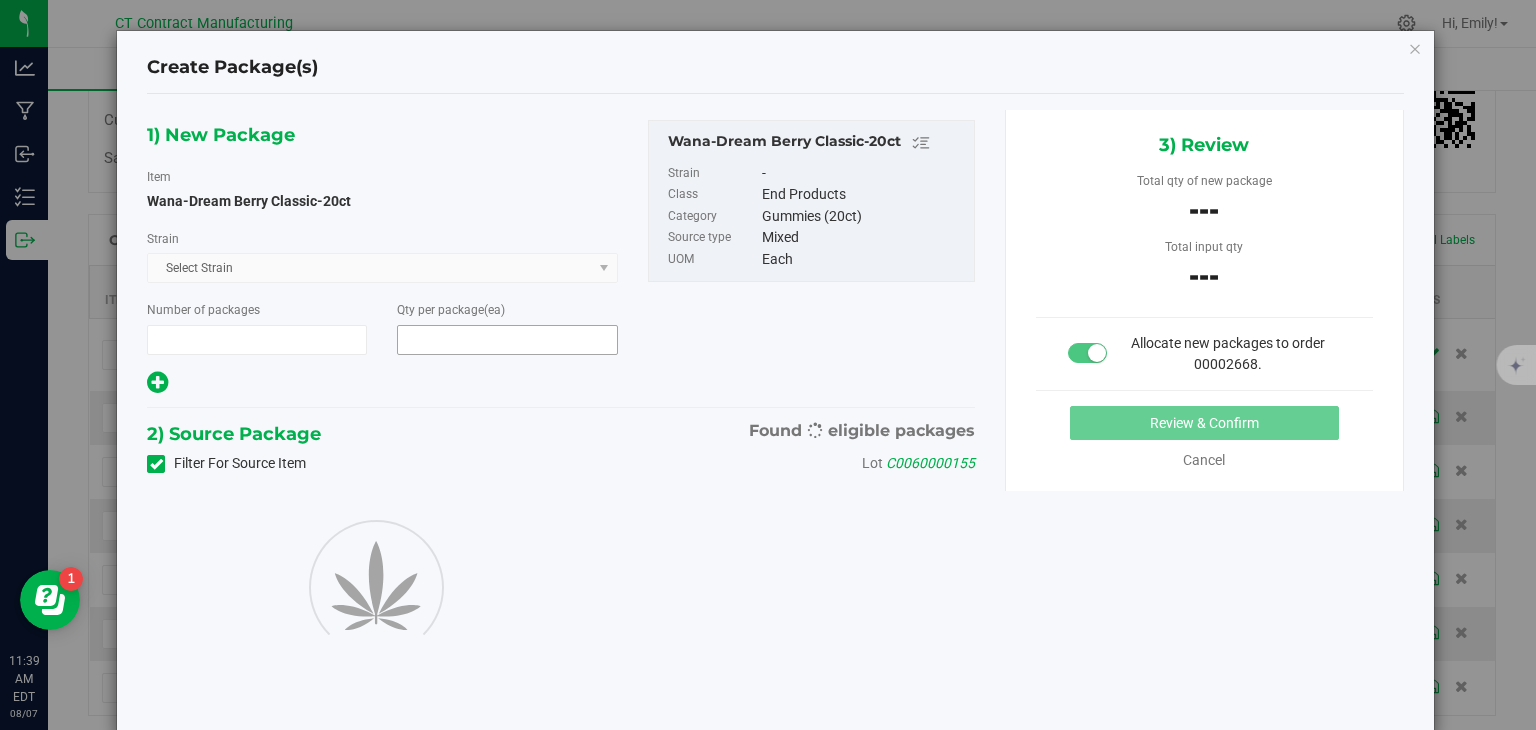 type on "20" 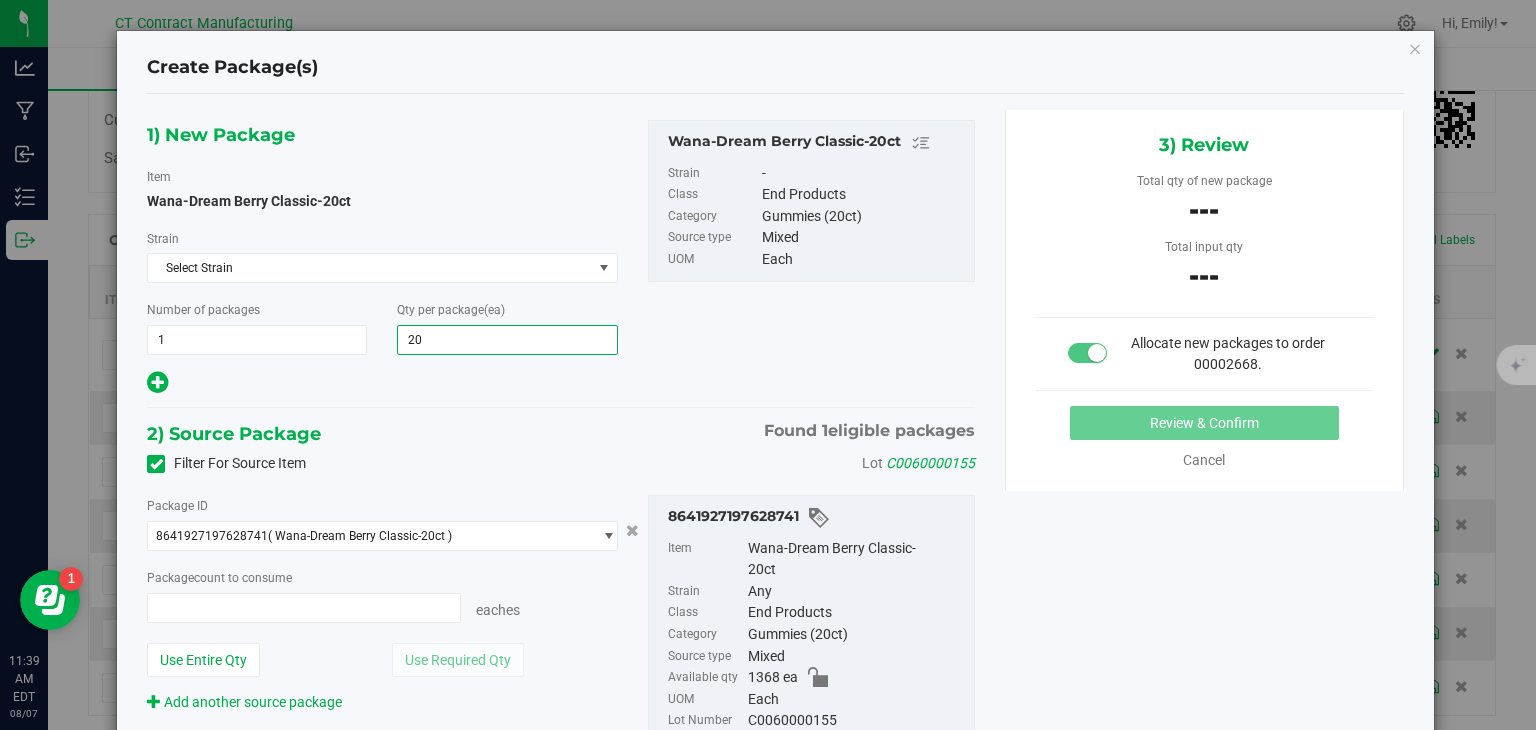 type on "0 ea" 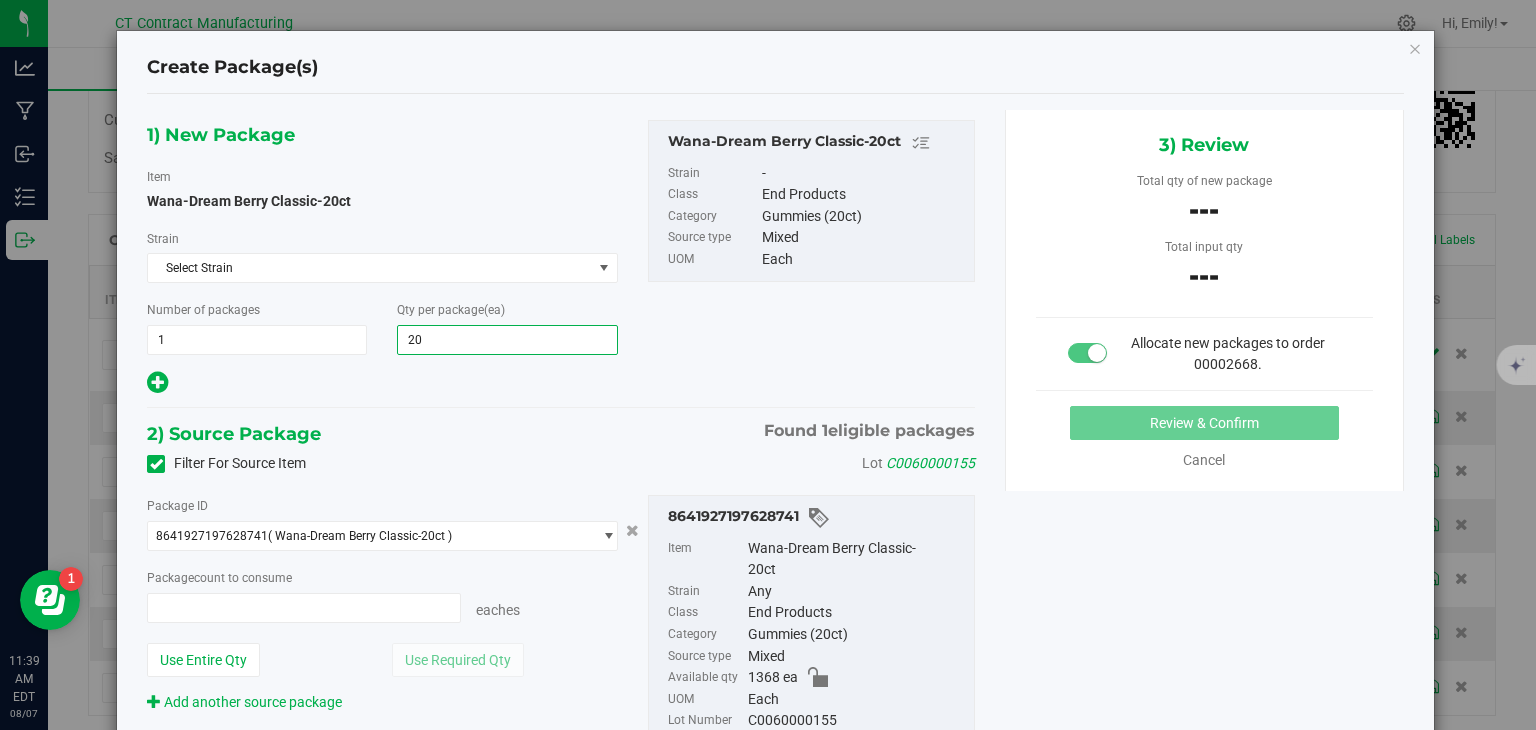 type on "0" 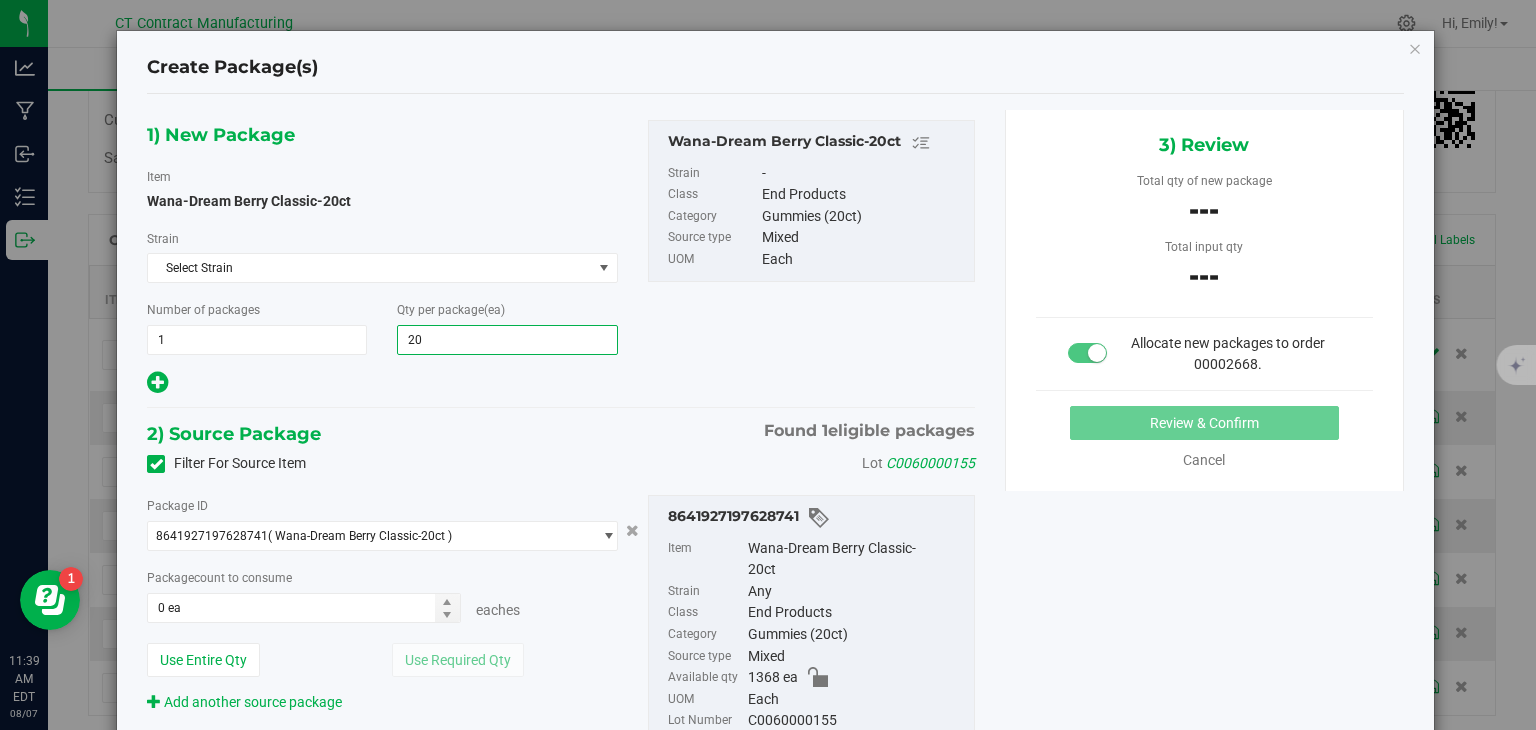 click on "Package
count
to consume
0 ea 0
eaches" at bounding box center (382, 595) 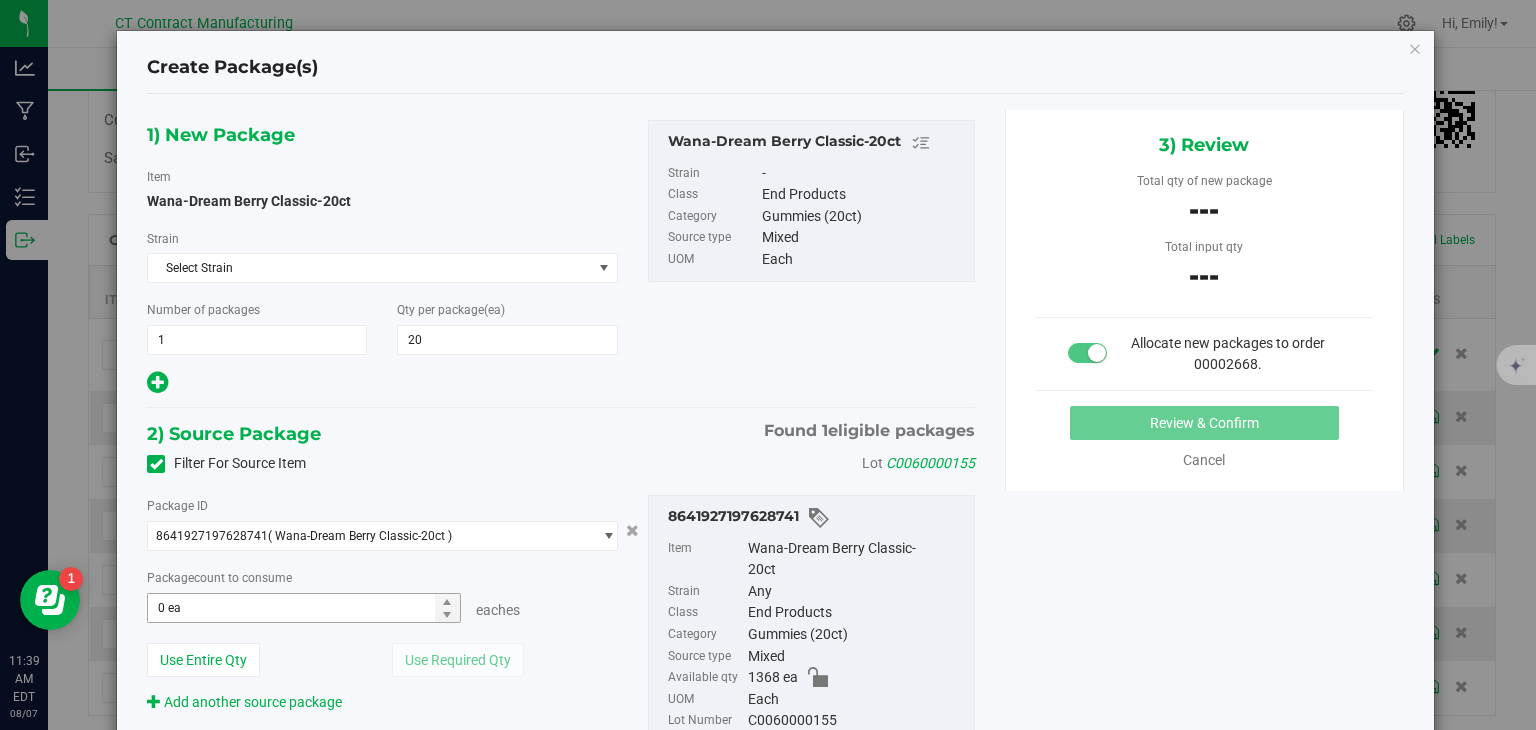 click on "0 ea 0" at bounding box center [303, 608] 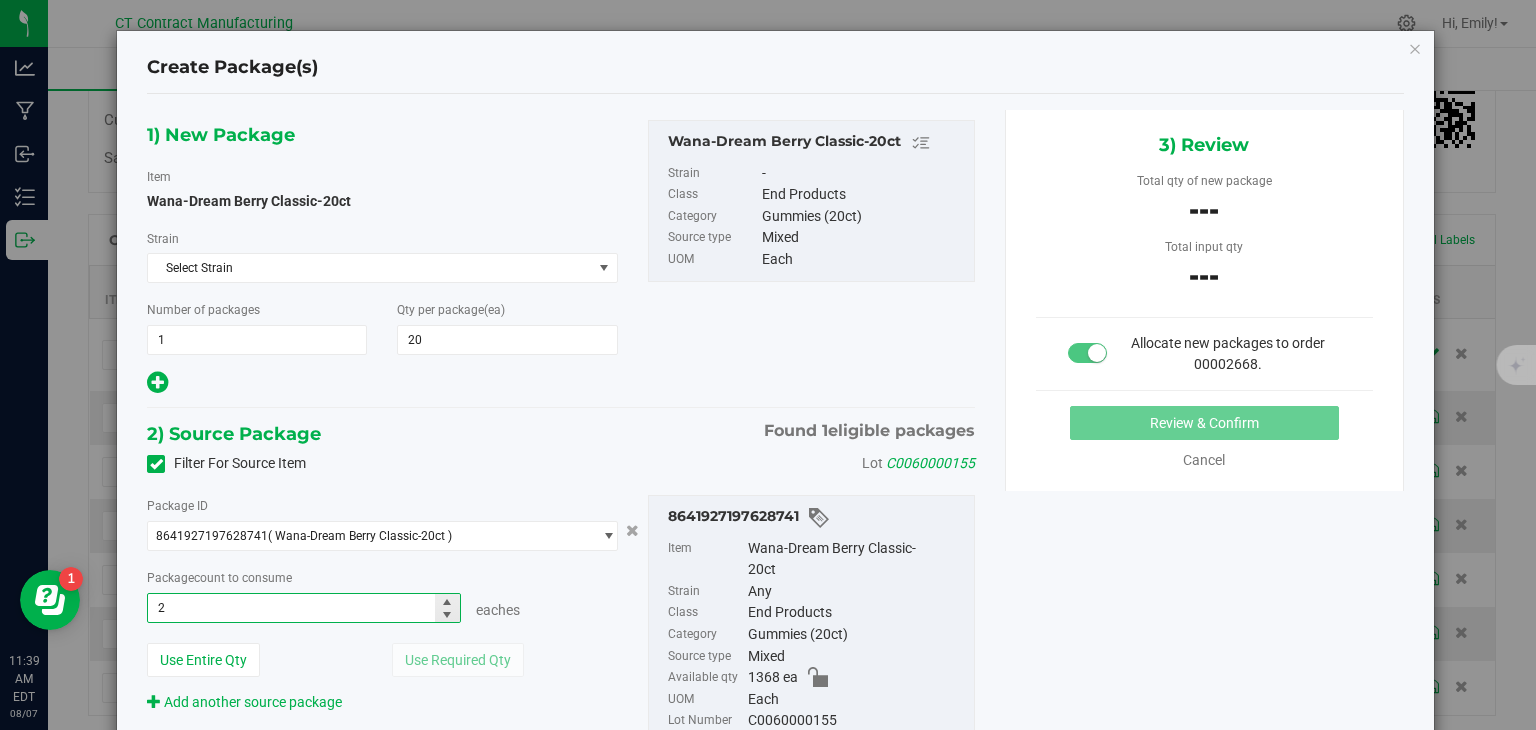 type on "20" 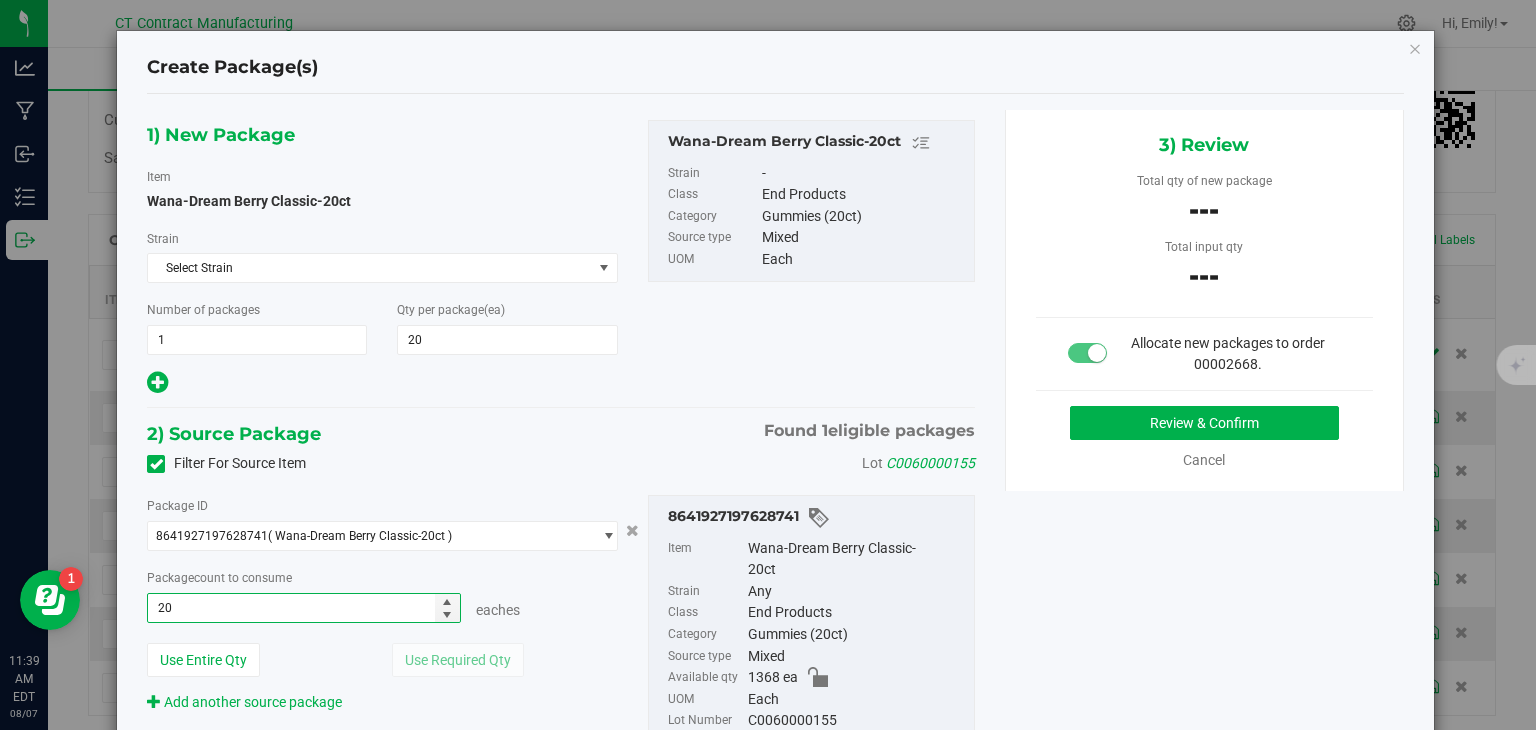 click at bounding box center (382, 383) 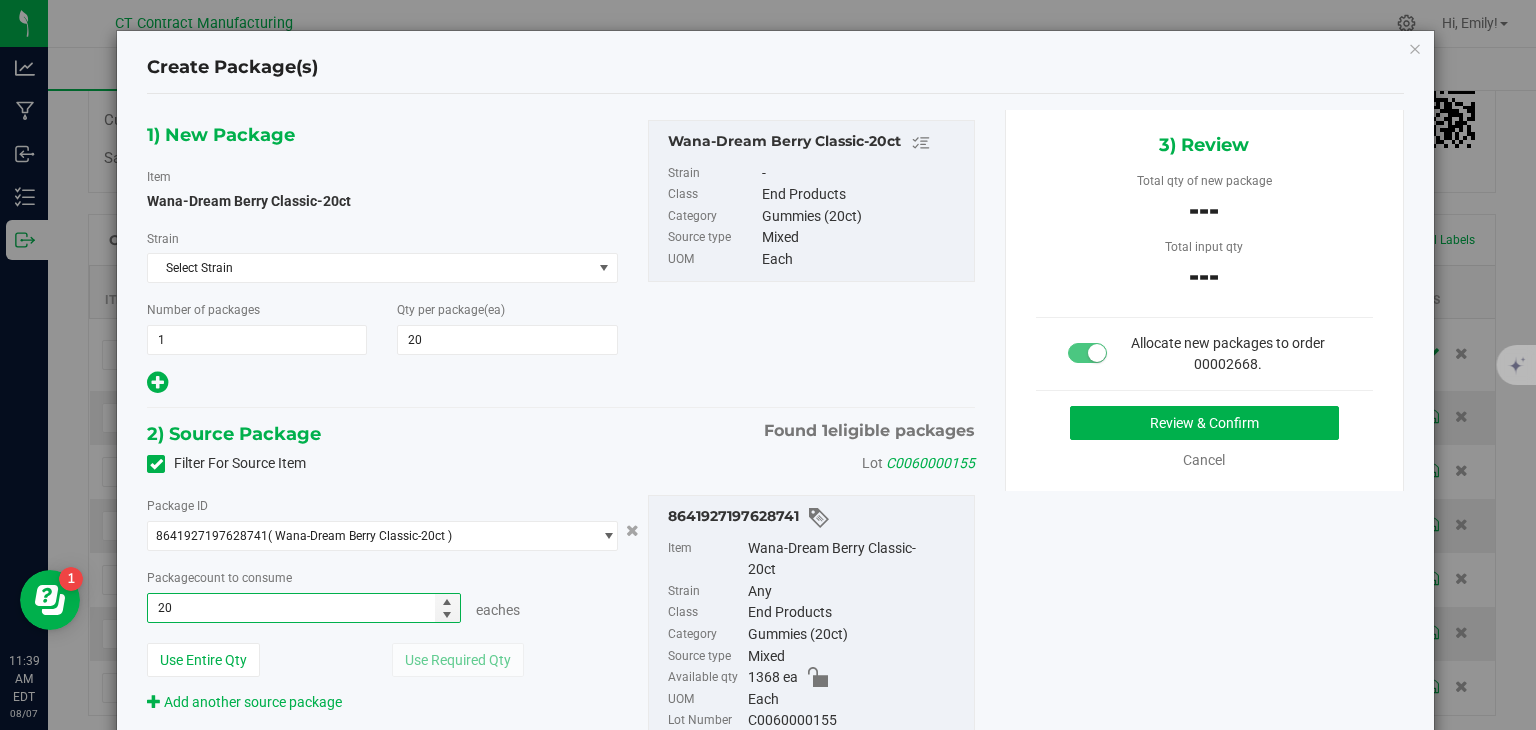 type on "20 ea" 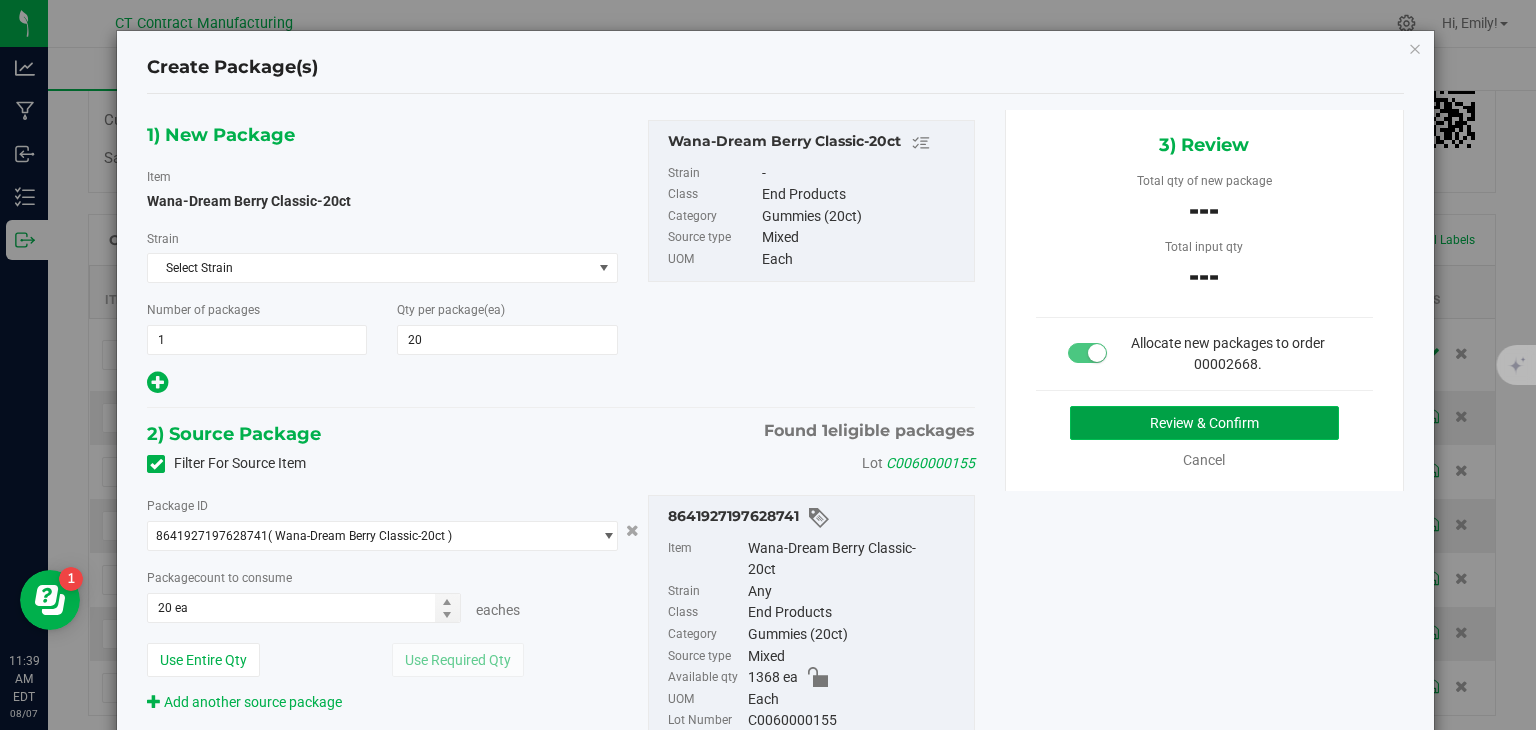 click on "Review & Confirm" at bounding box center [1204, 423] 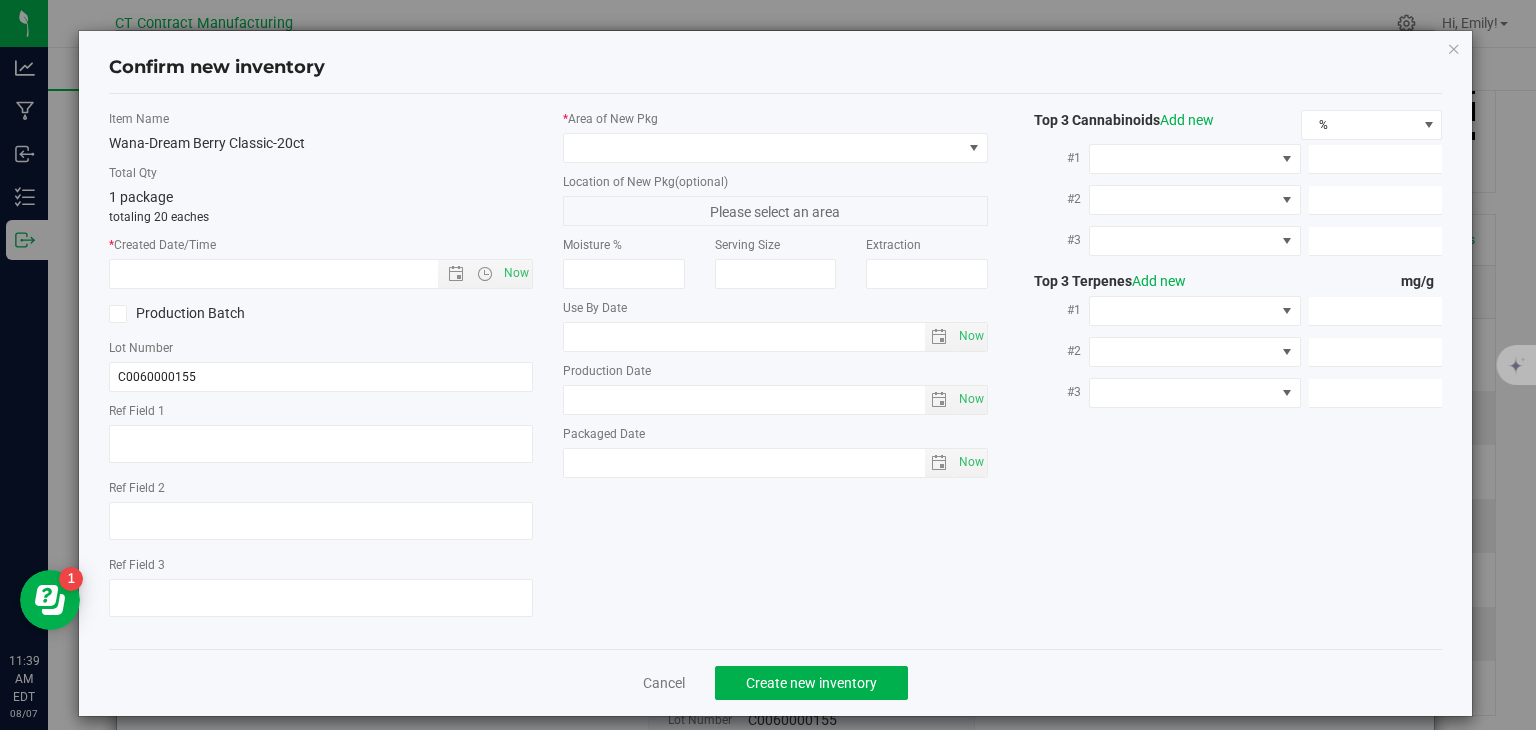 type on "240422-DBC002" 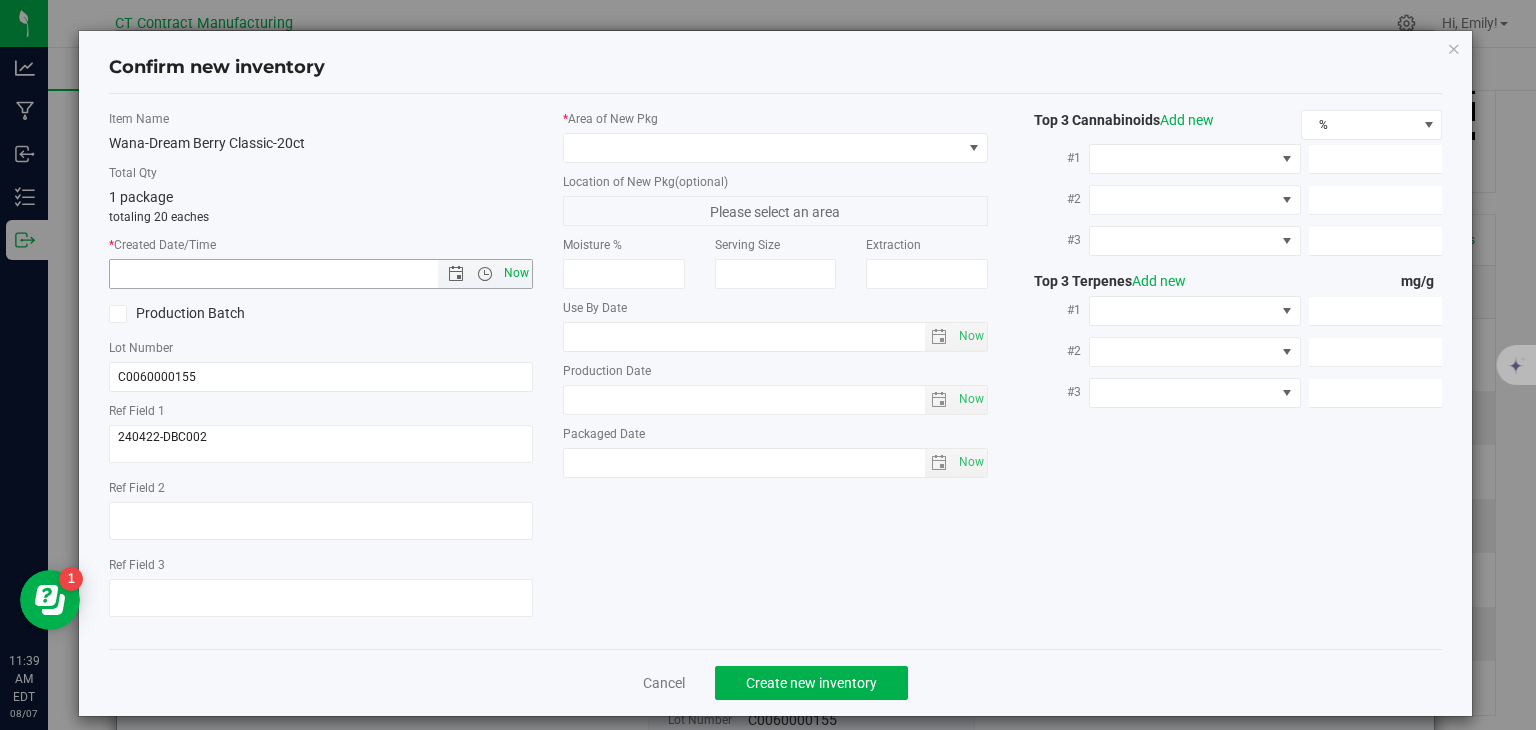 click on "Now" at bounding box center (517, 273) 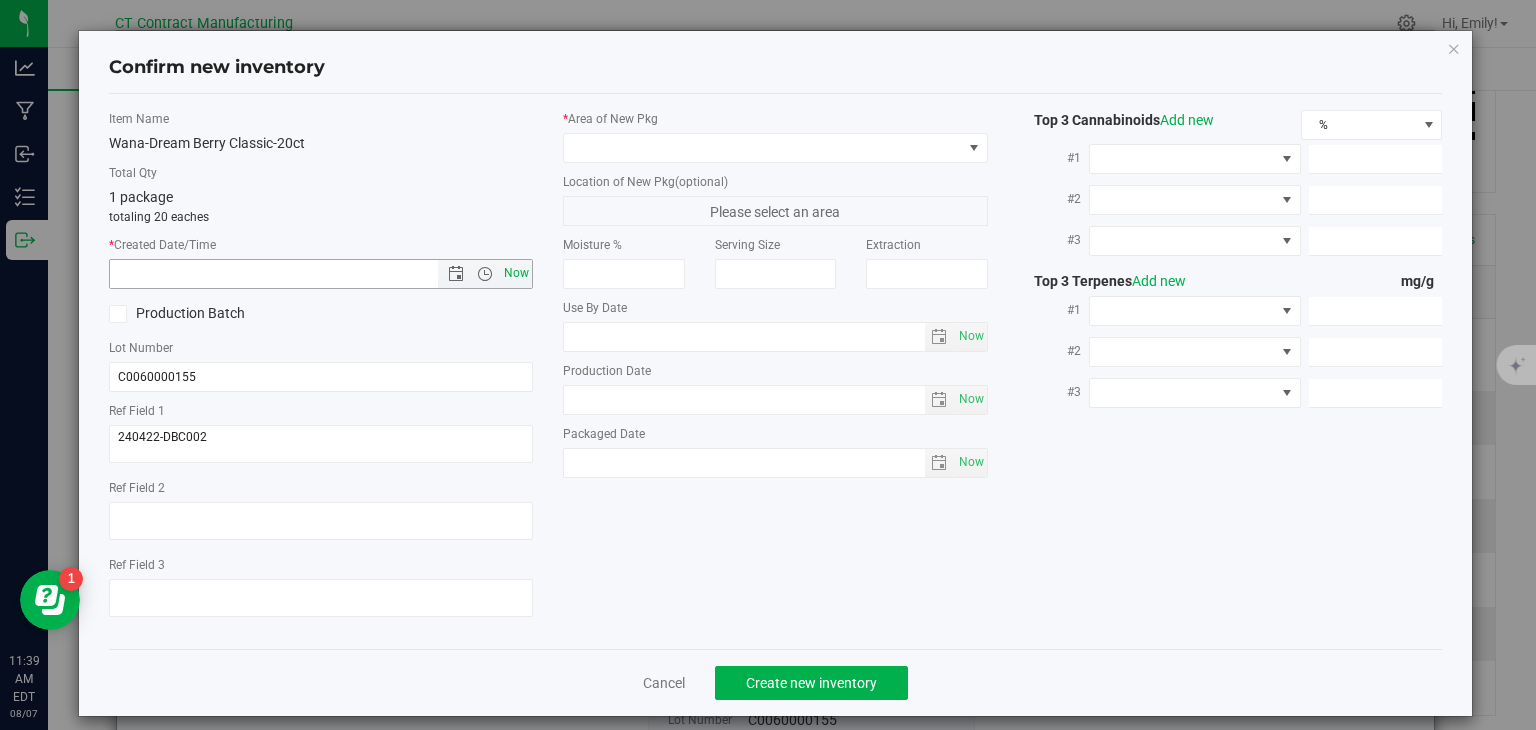 type on "8/7/2025 11:39 AM" 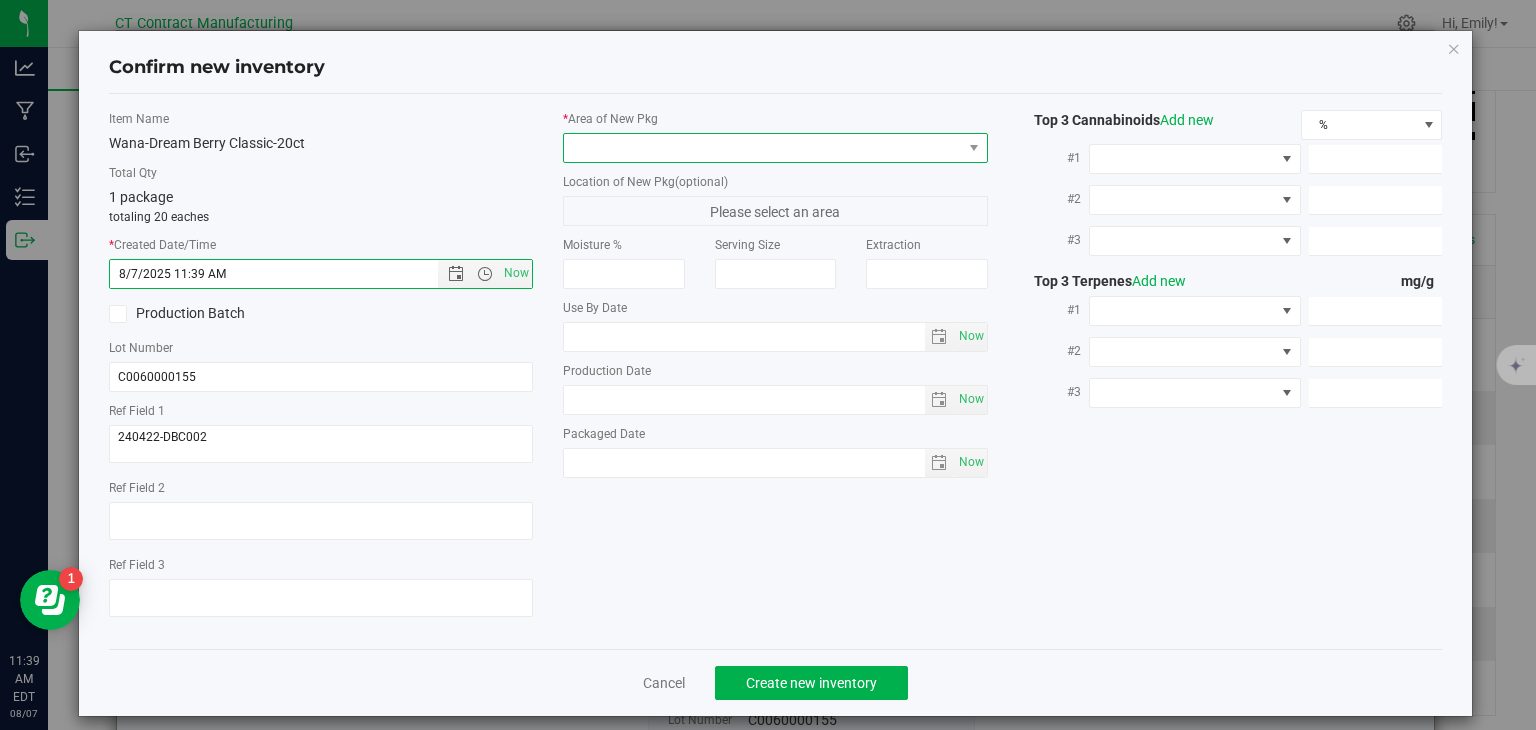 click at bounding box center (763, 148) 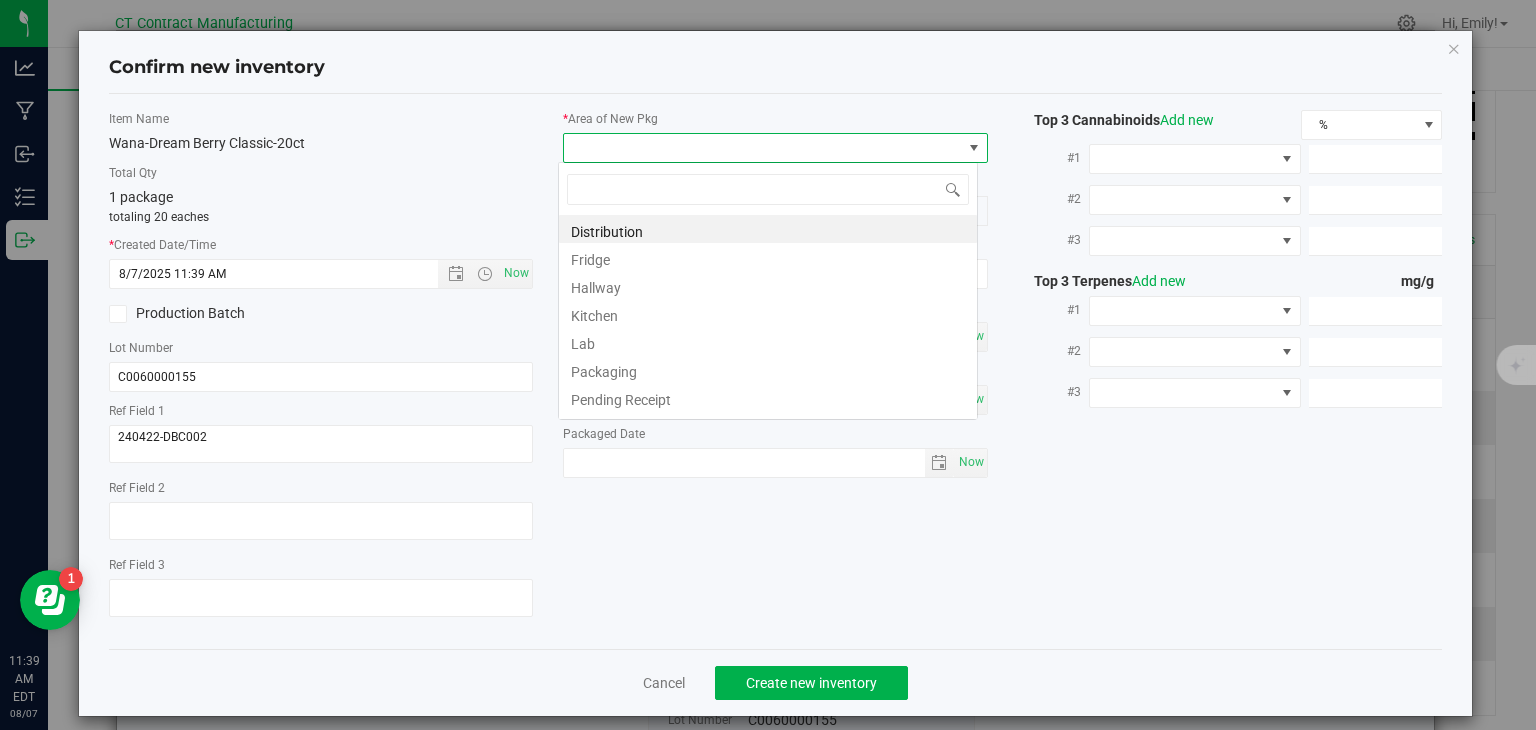 scroll, scrollTop: 99970, scrollLeft: 99580, axis: both 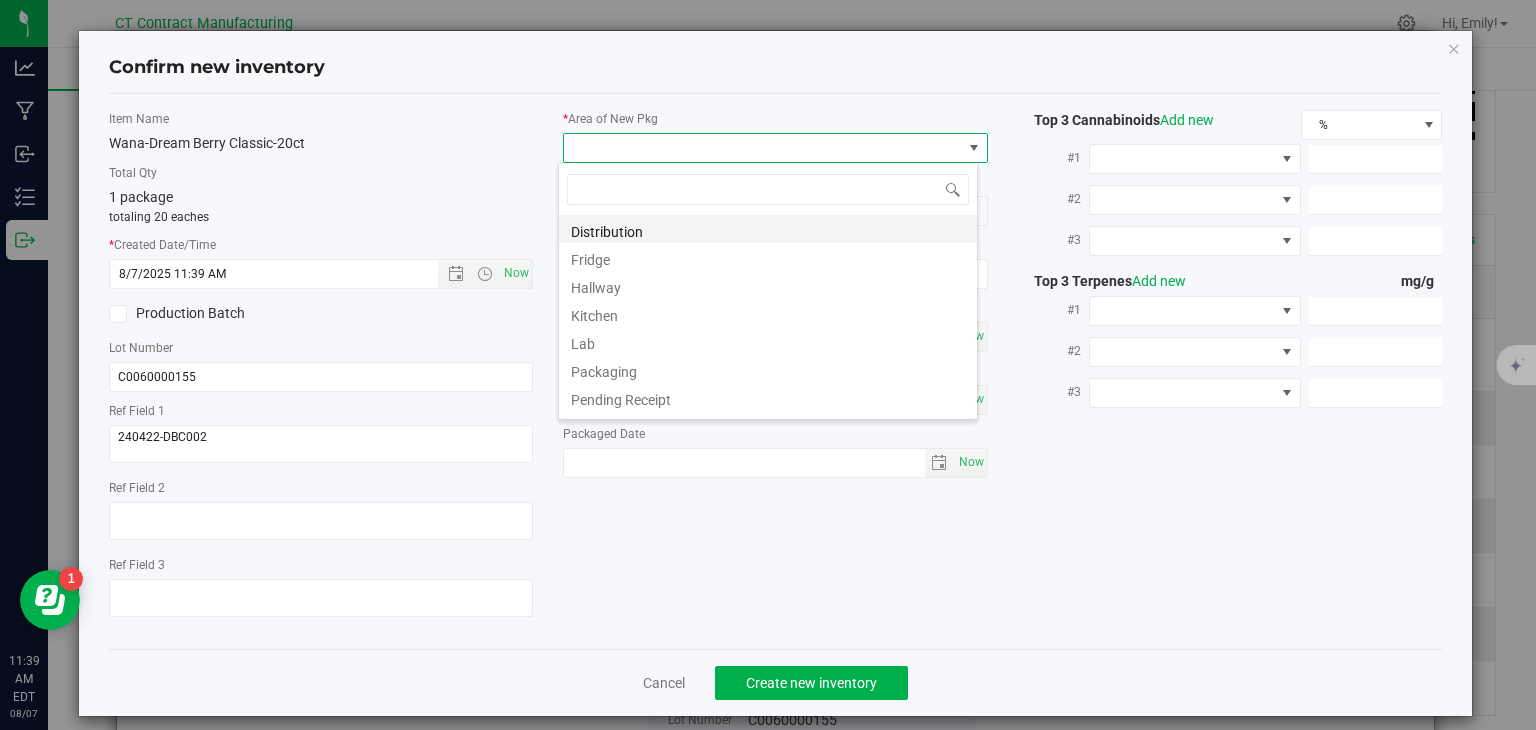 click on "Distribution" at bounding box center [768, 229] 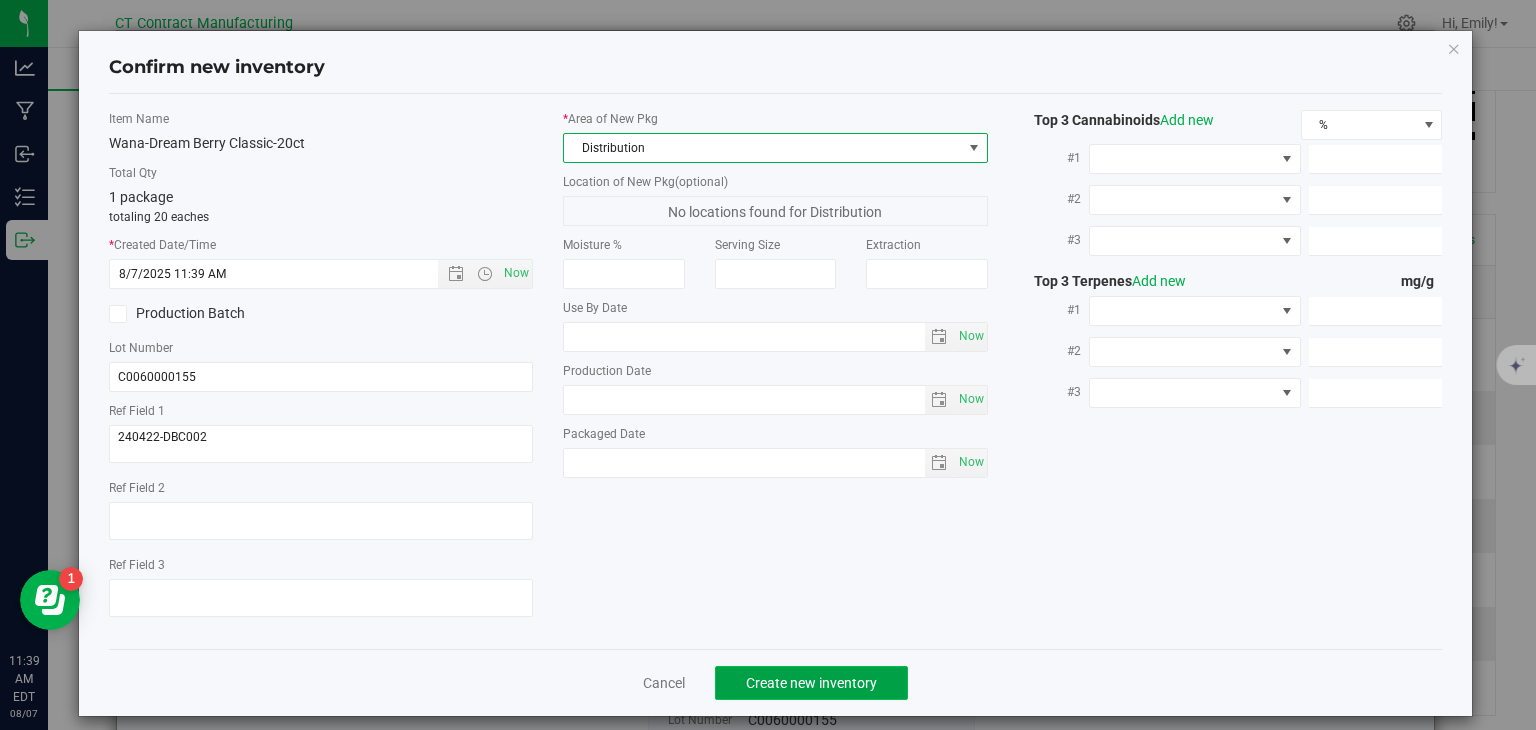 click on "Create new inventory" 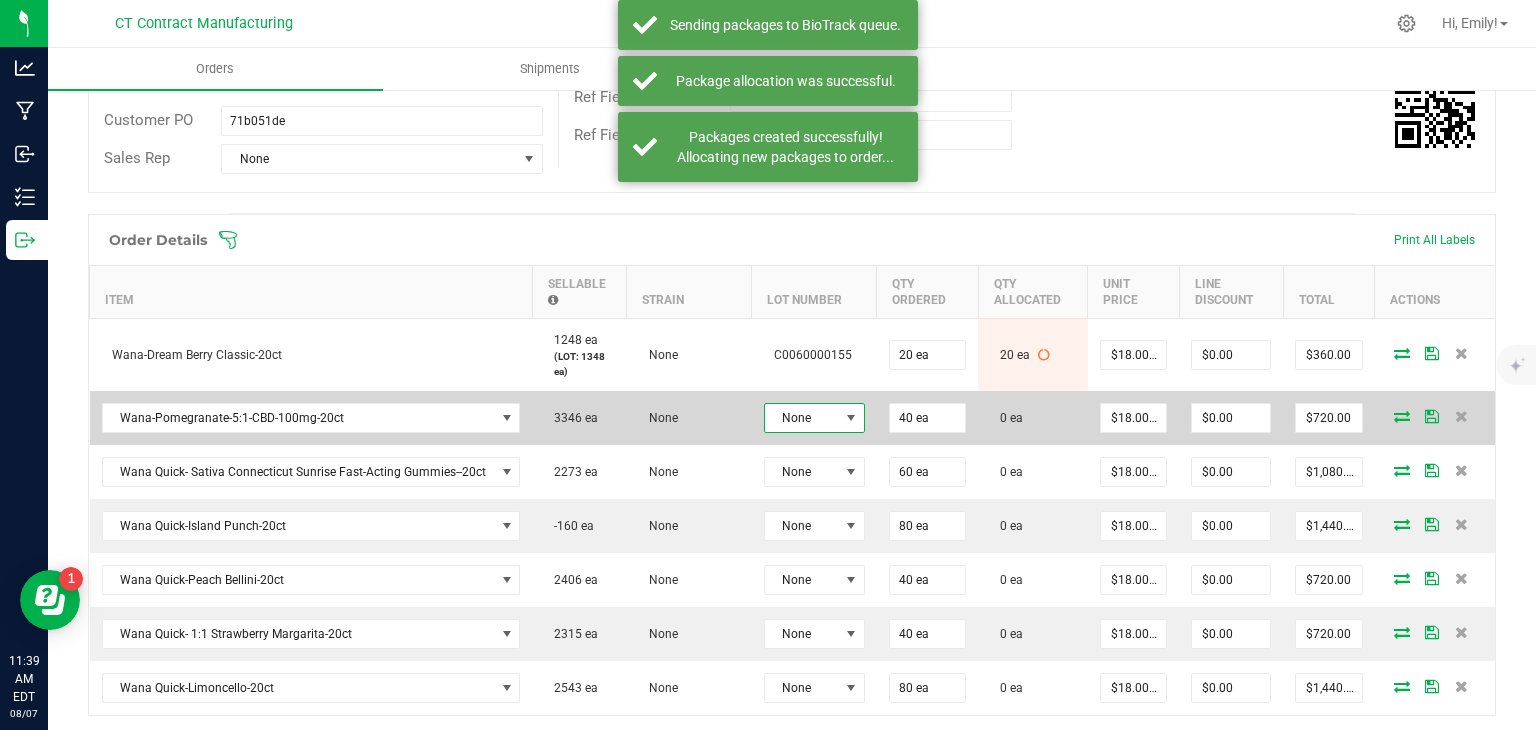 click on "None" at bounding box center (802, 418) 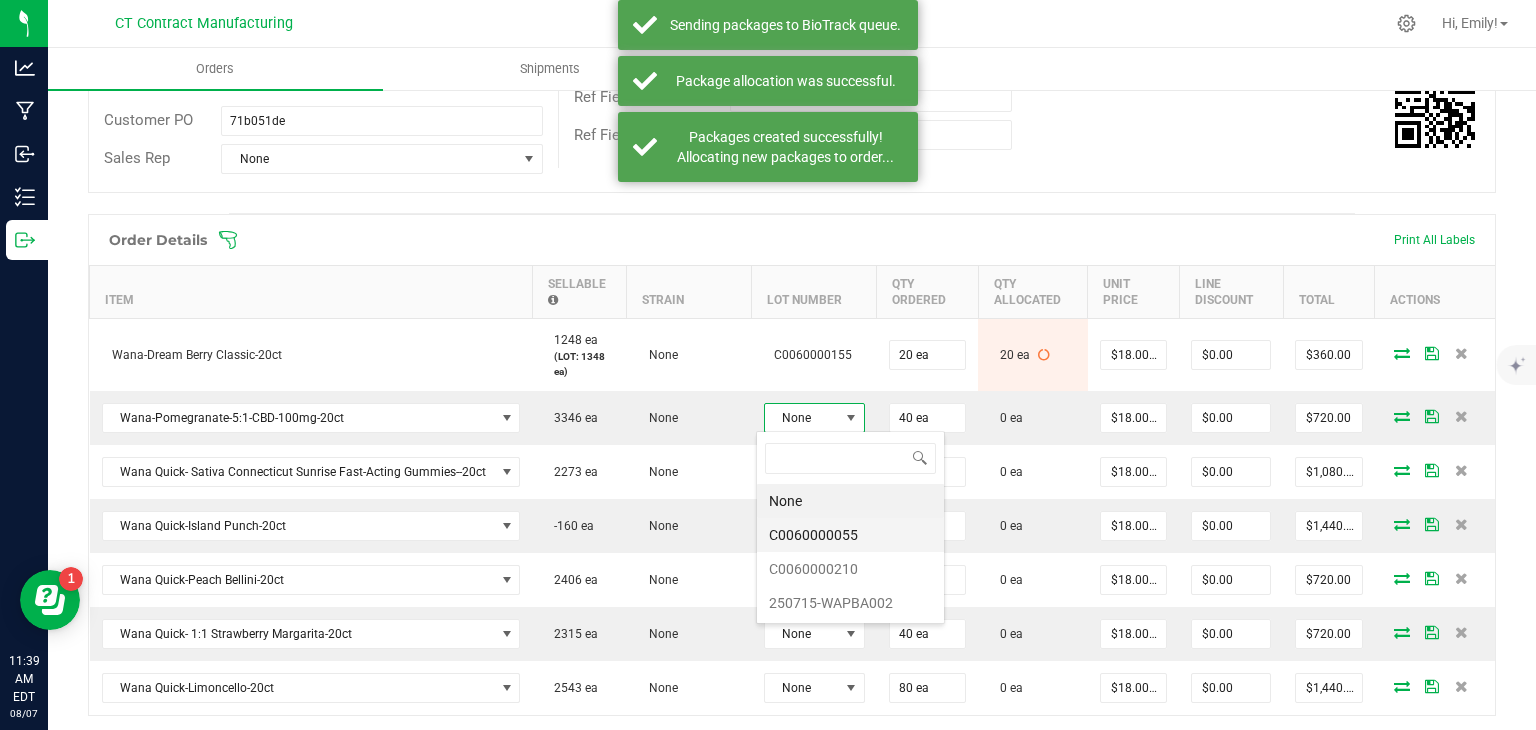 scroll, scrollTop: 99970, scrollLeft: 99899, axis: both 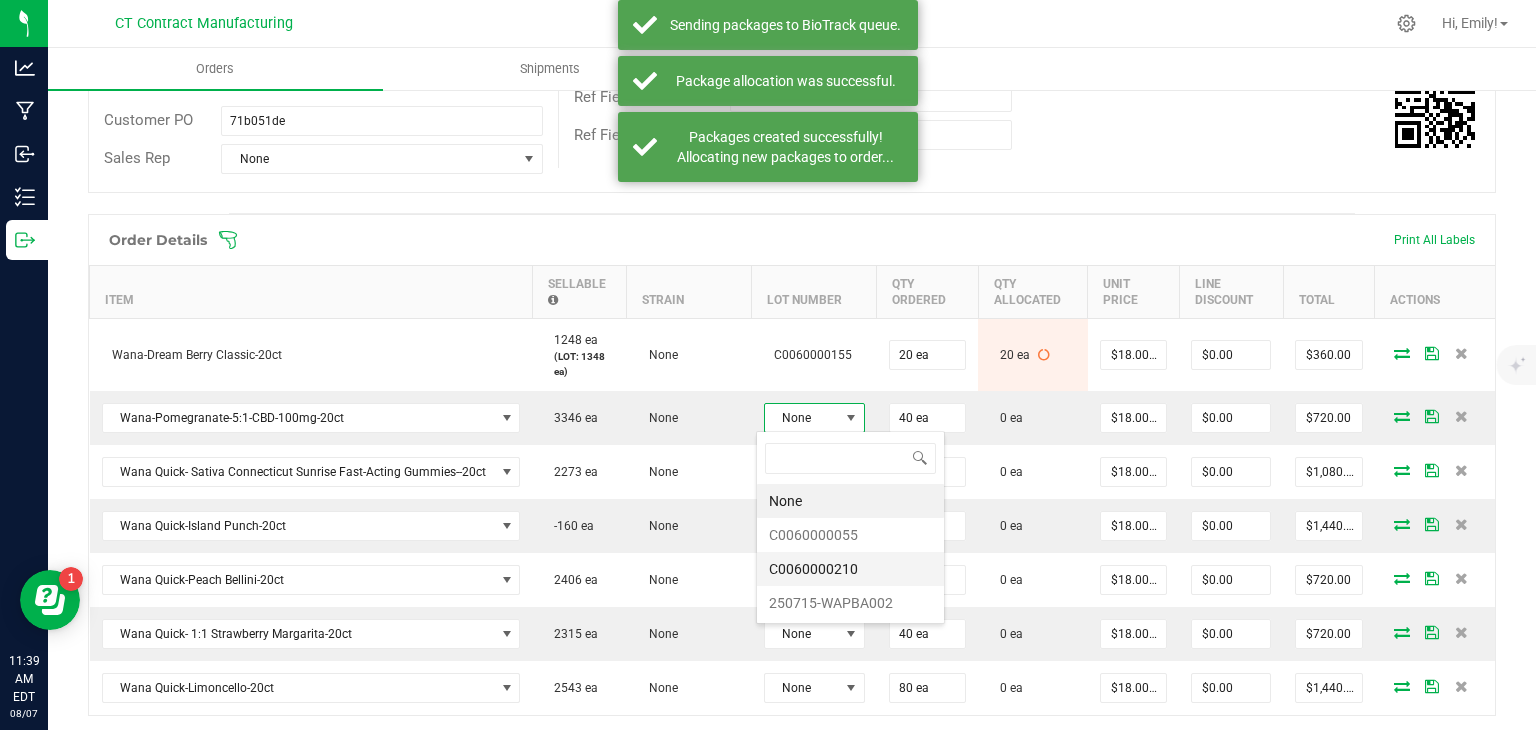click on "C0060000210" at bounding box center [850, 569] 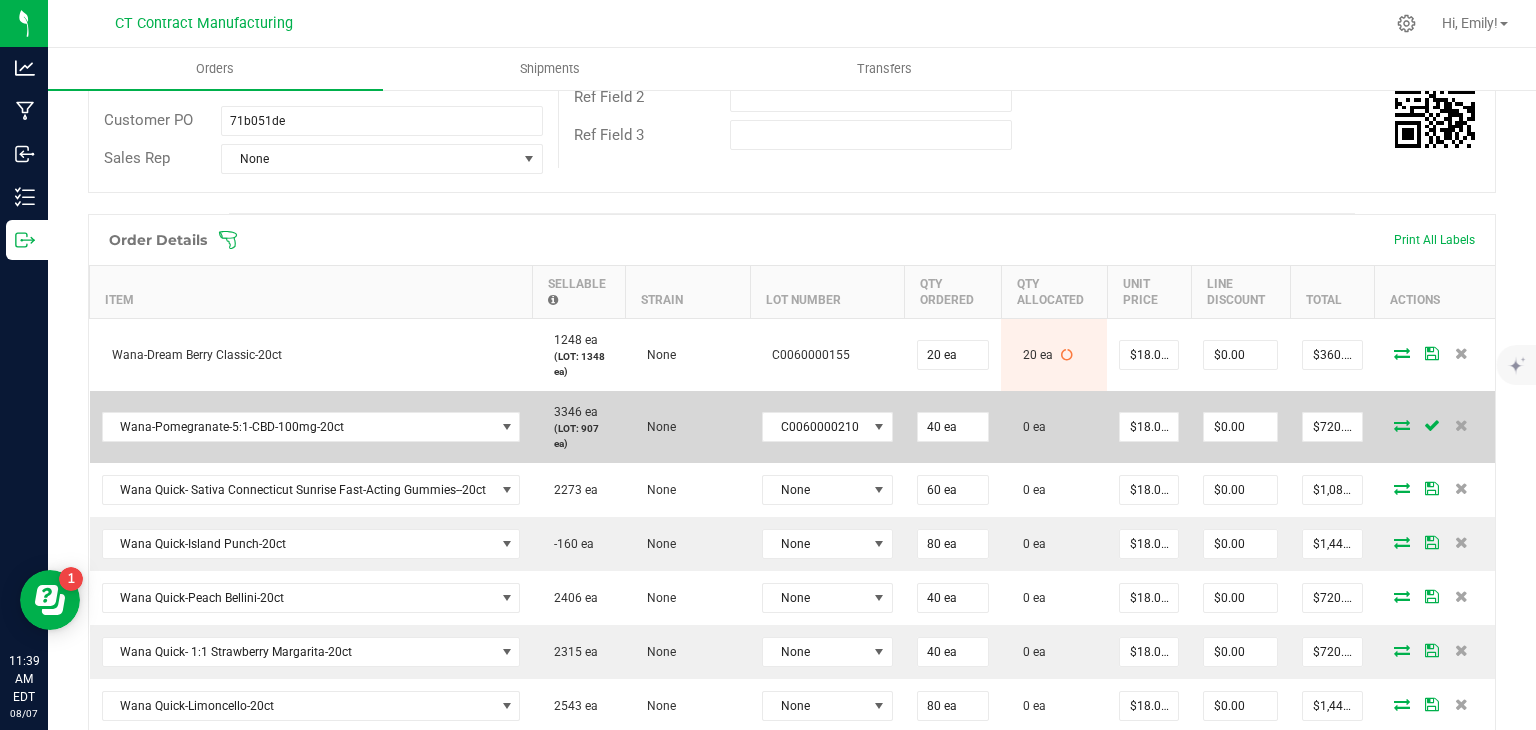 click at bounding box center [1402, 425] 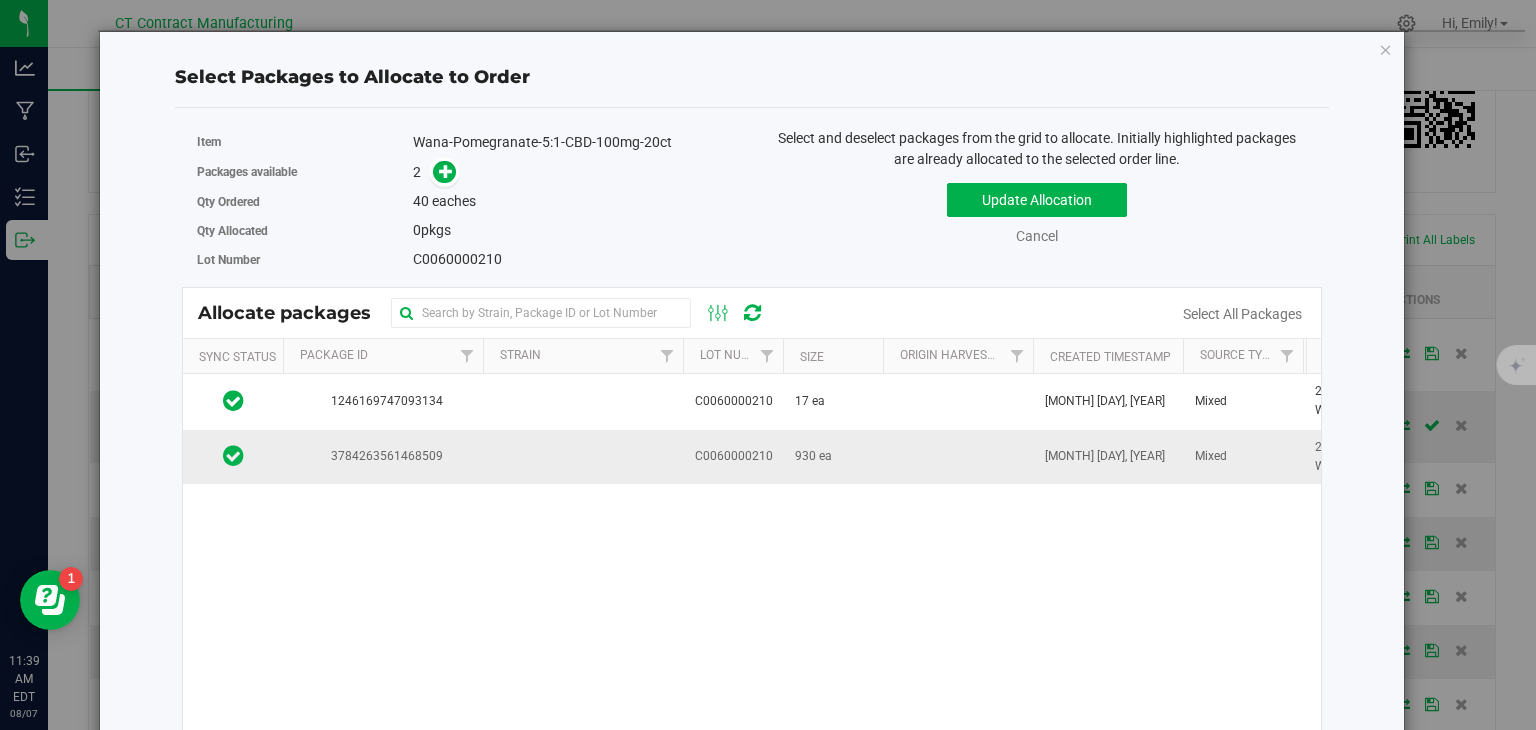 click at bounding box center (583, 457) 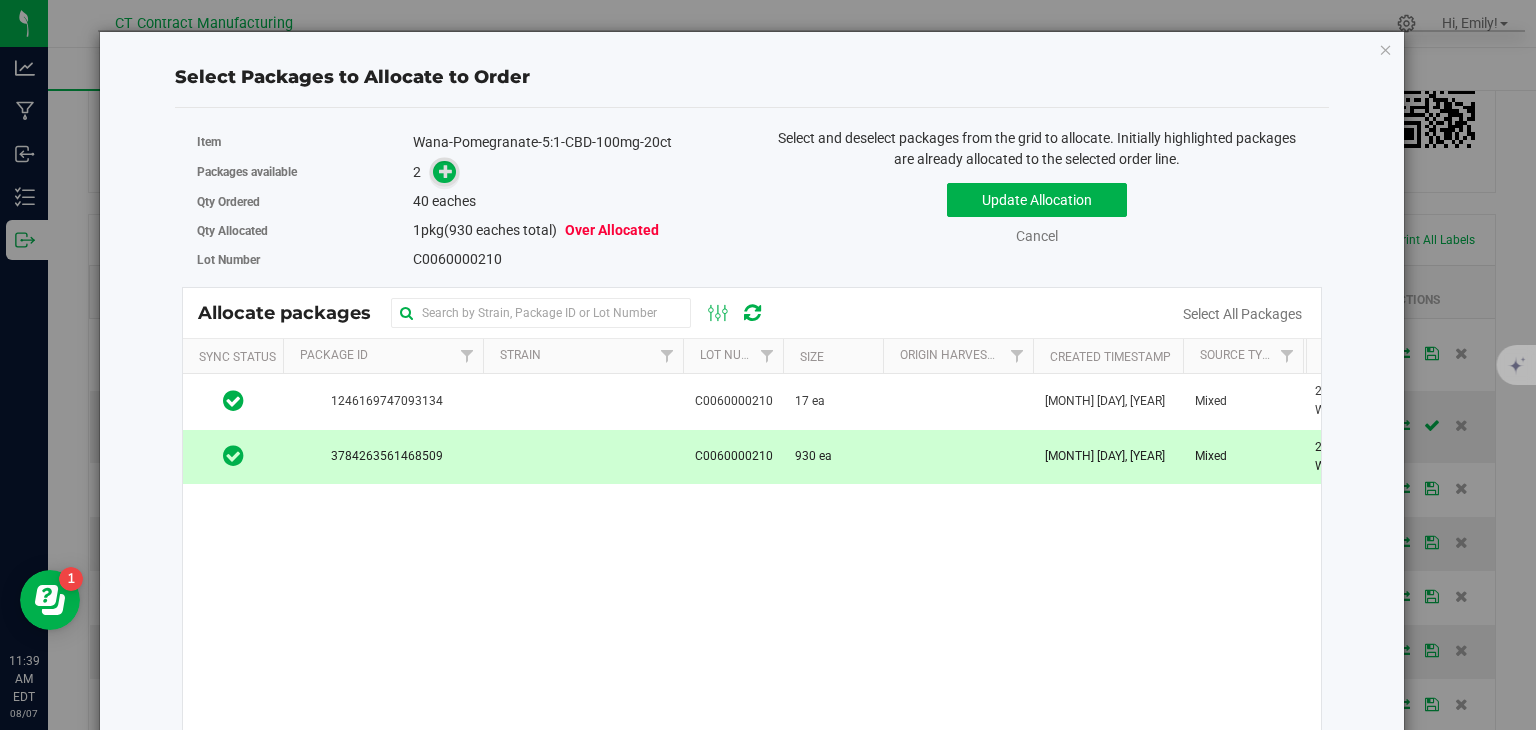click at bounding box center (446, 171) 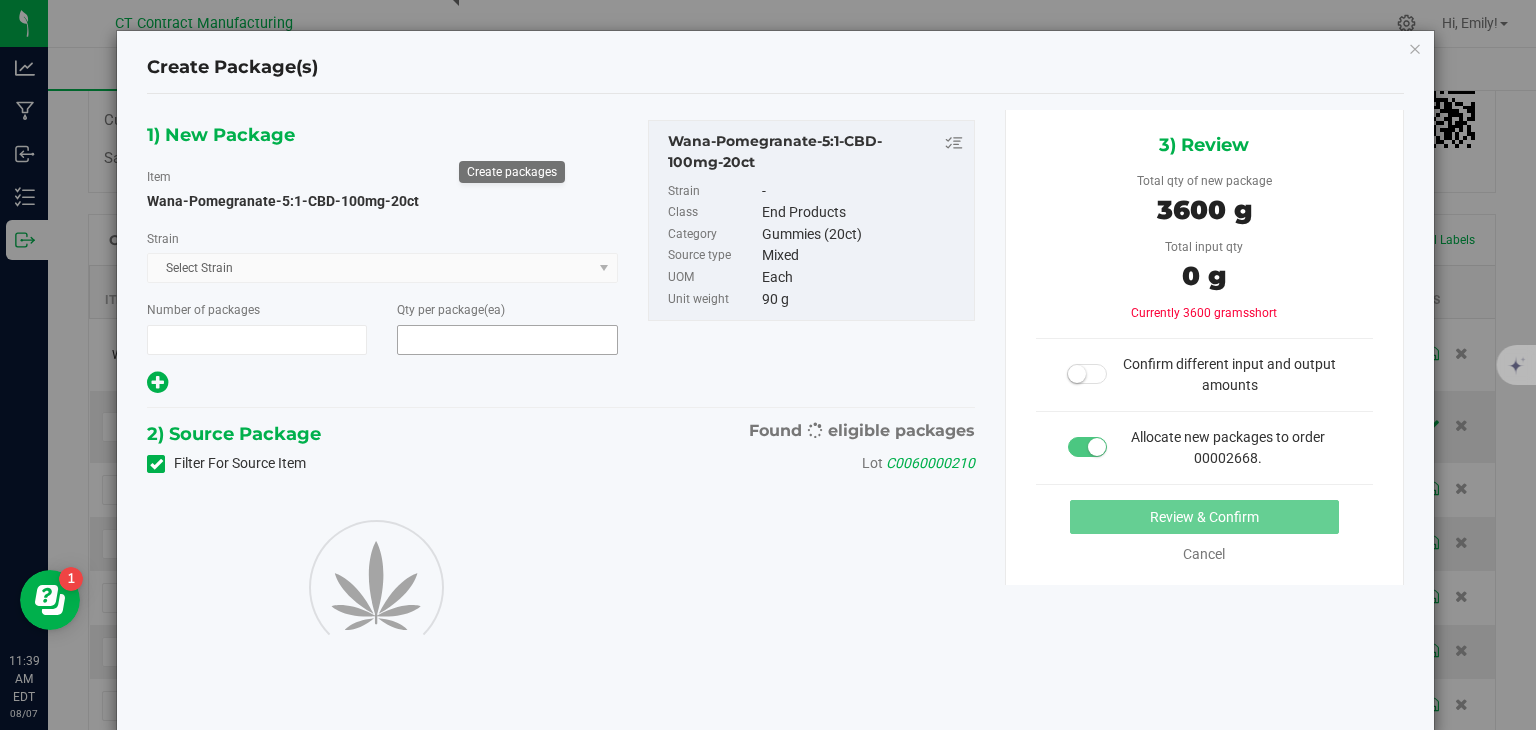type on "1" 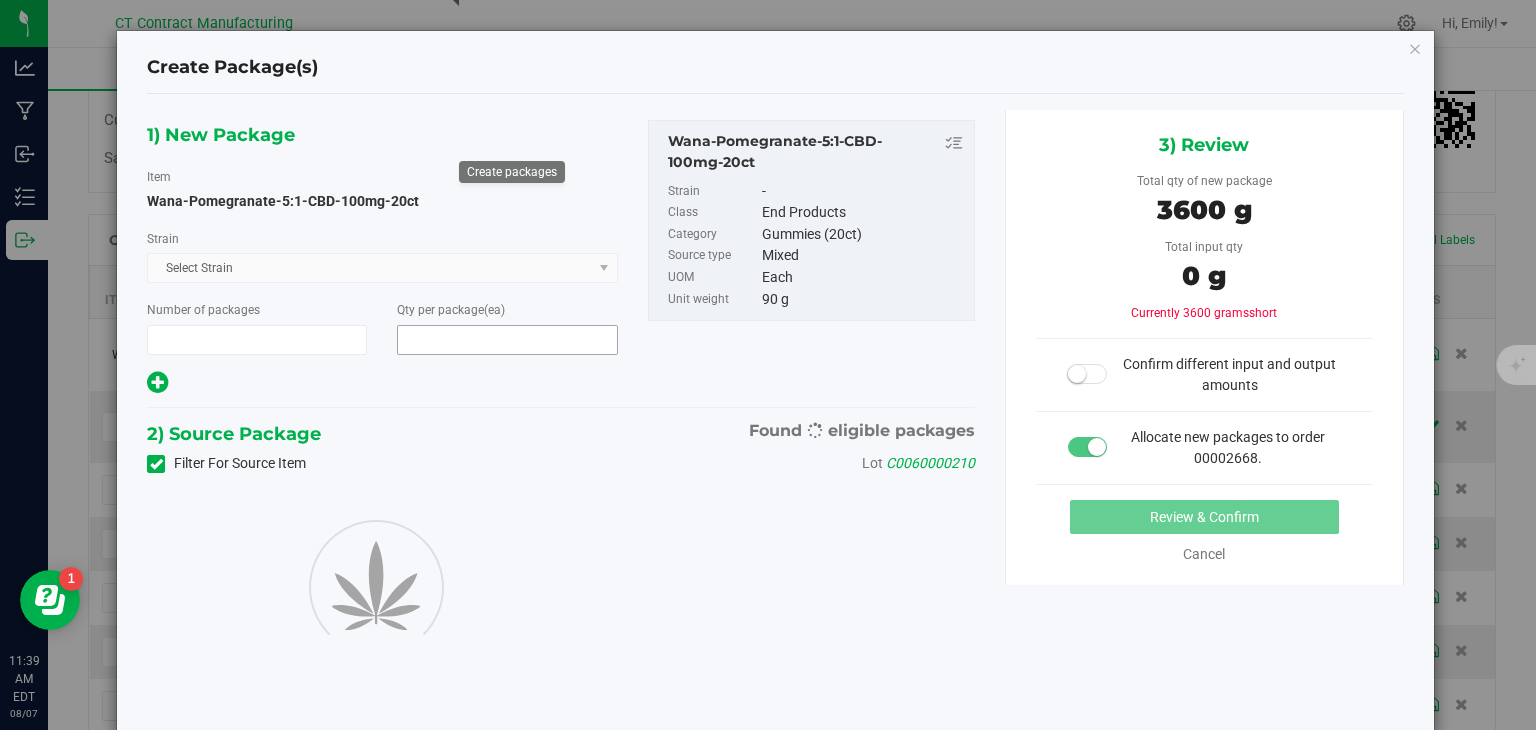 type on "40" 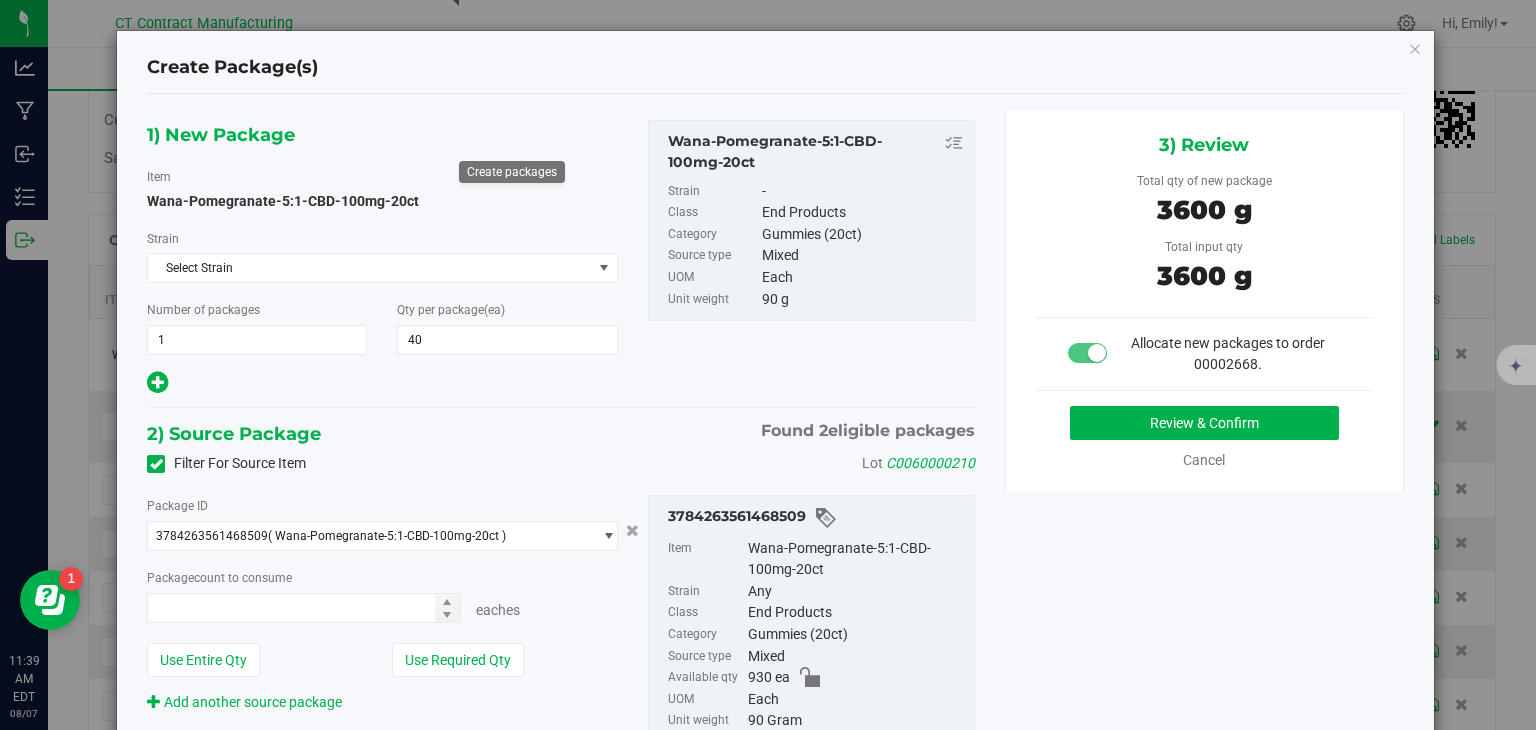 type on "40 ea" 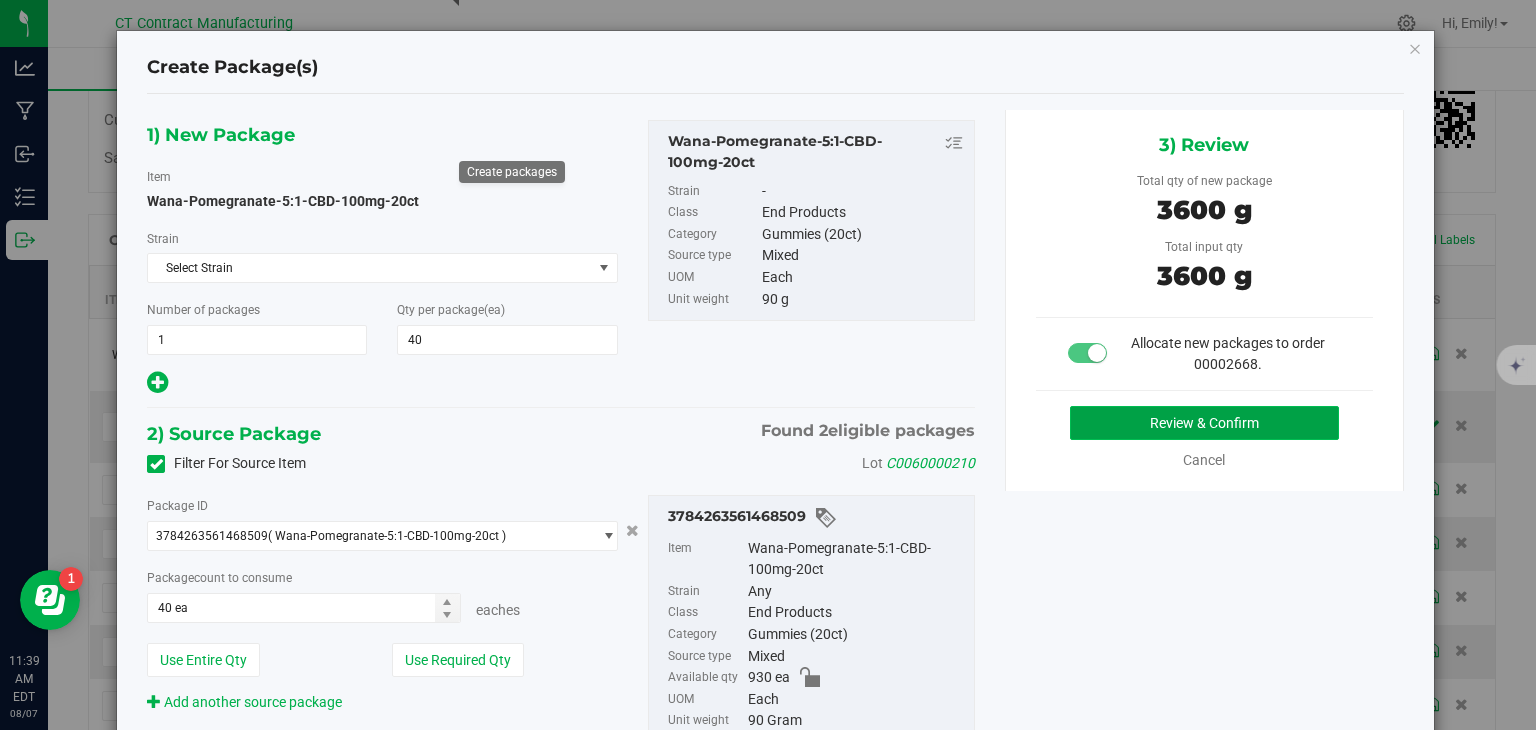 click on "Review & Confirm" at bounding box center (1204, 423) 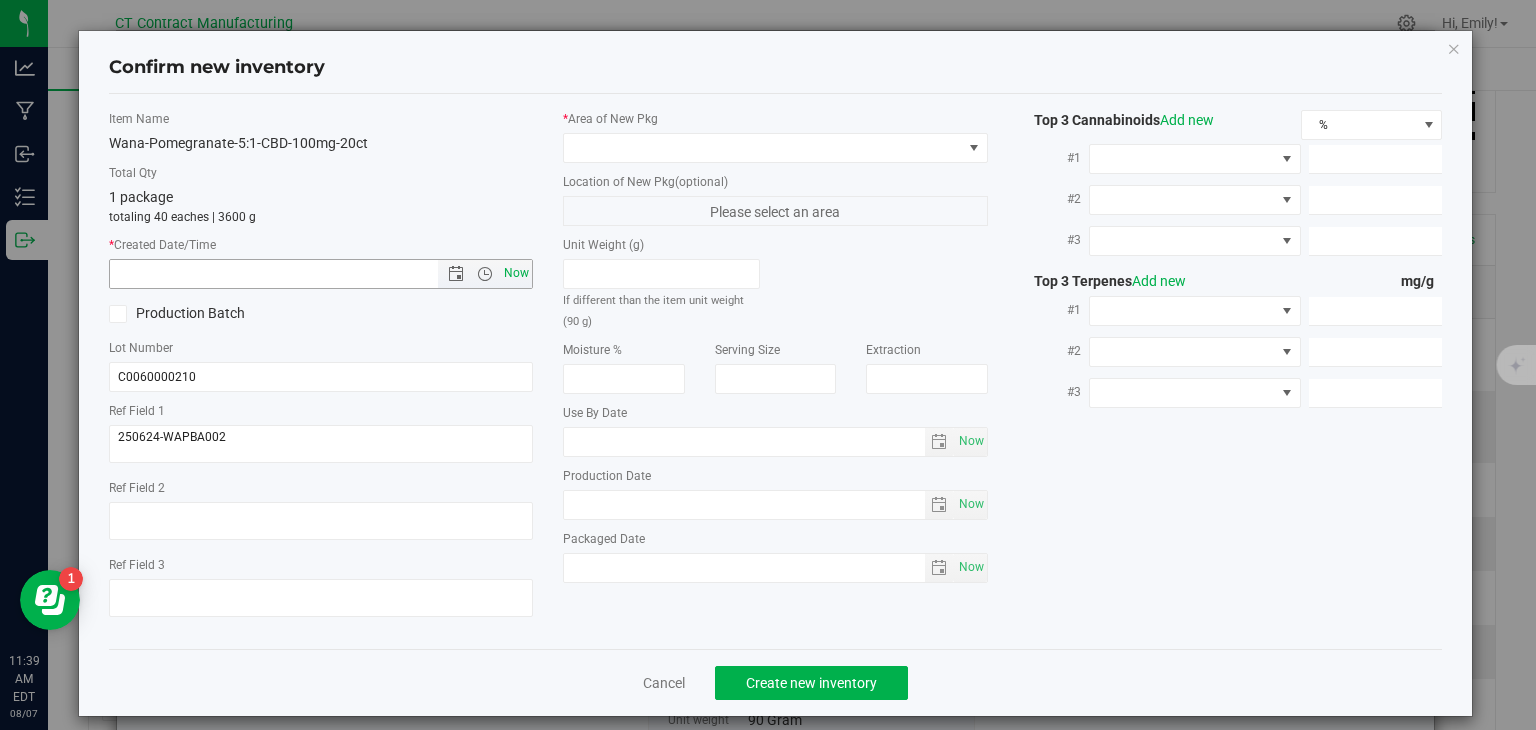 click on "Now" at bounding box center [517, 273] 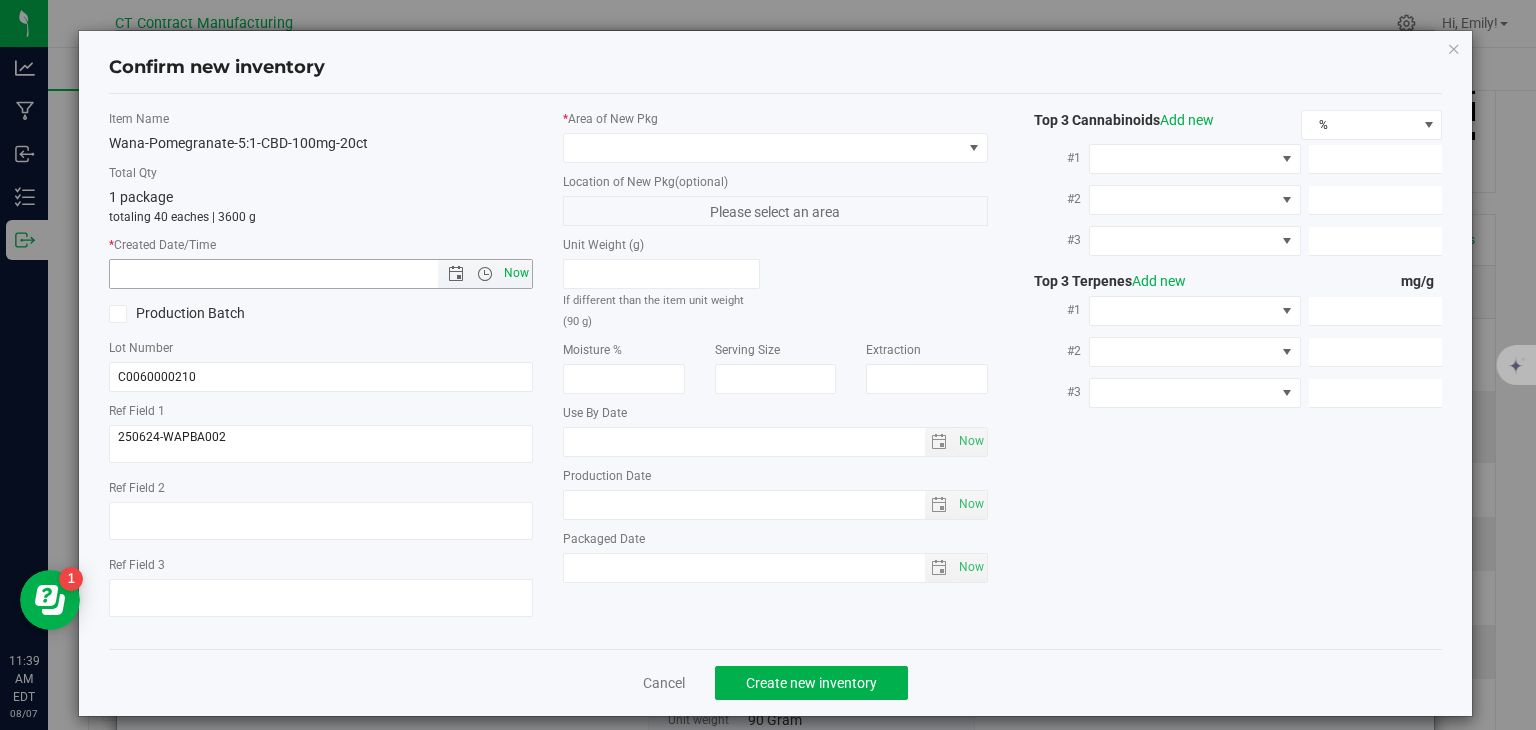 type on "8/7/2025 11:39 AM" 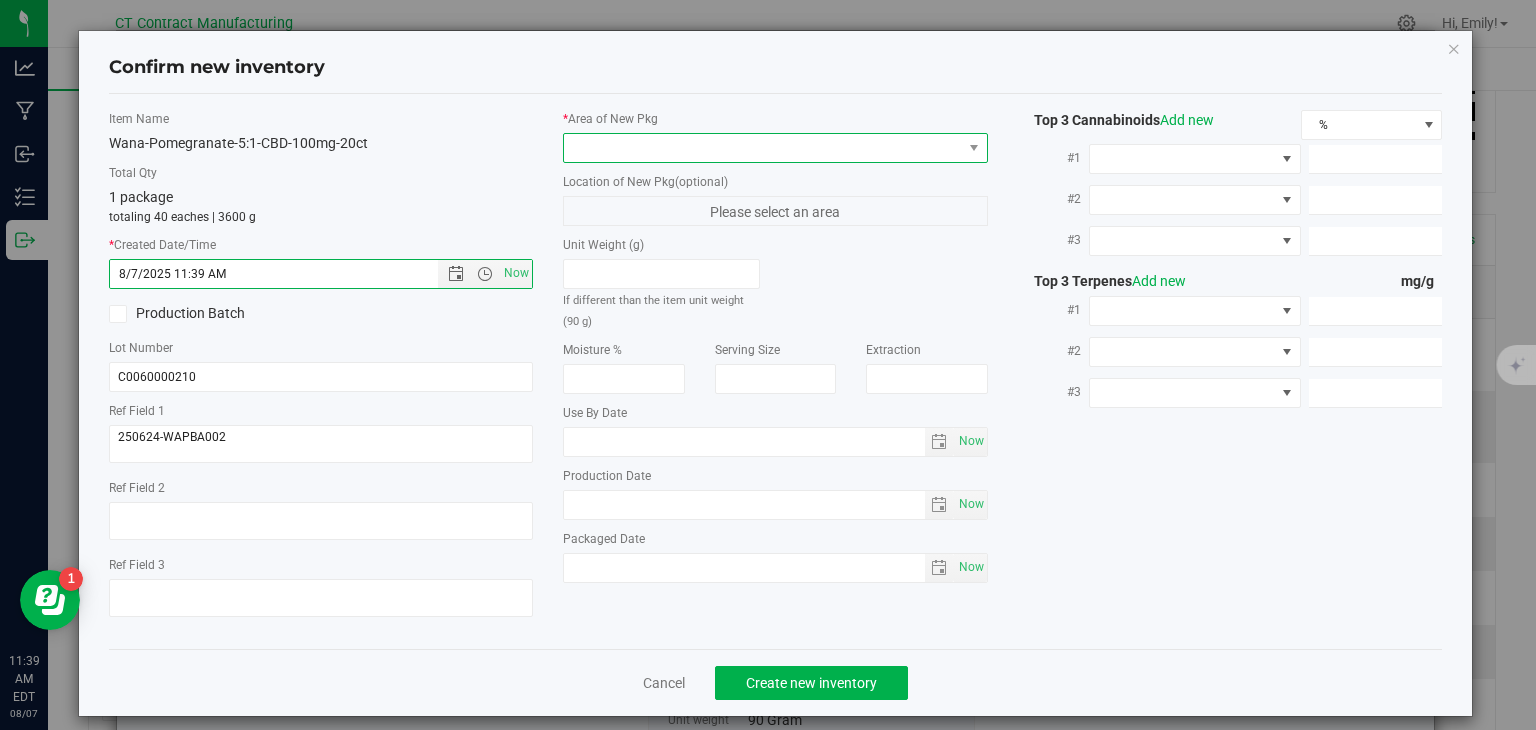 click at bounding box center [763, 148] 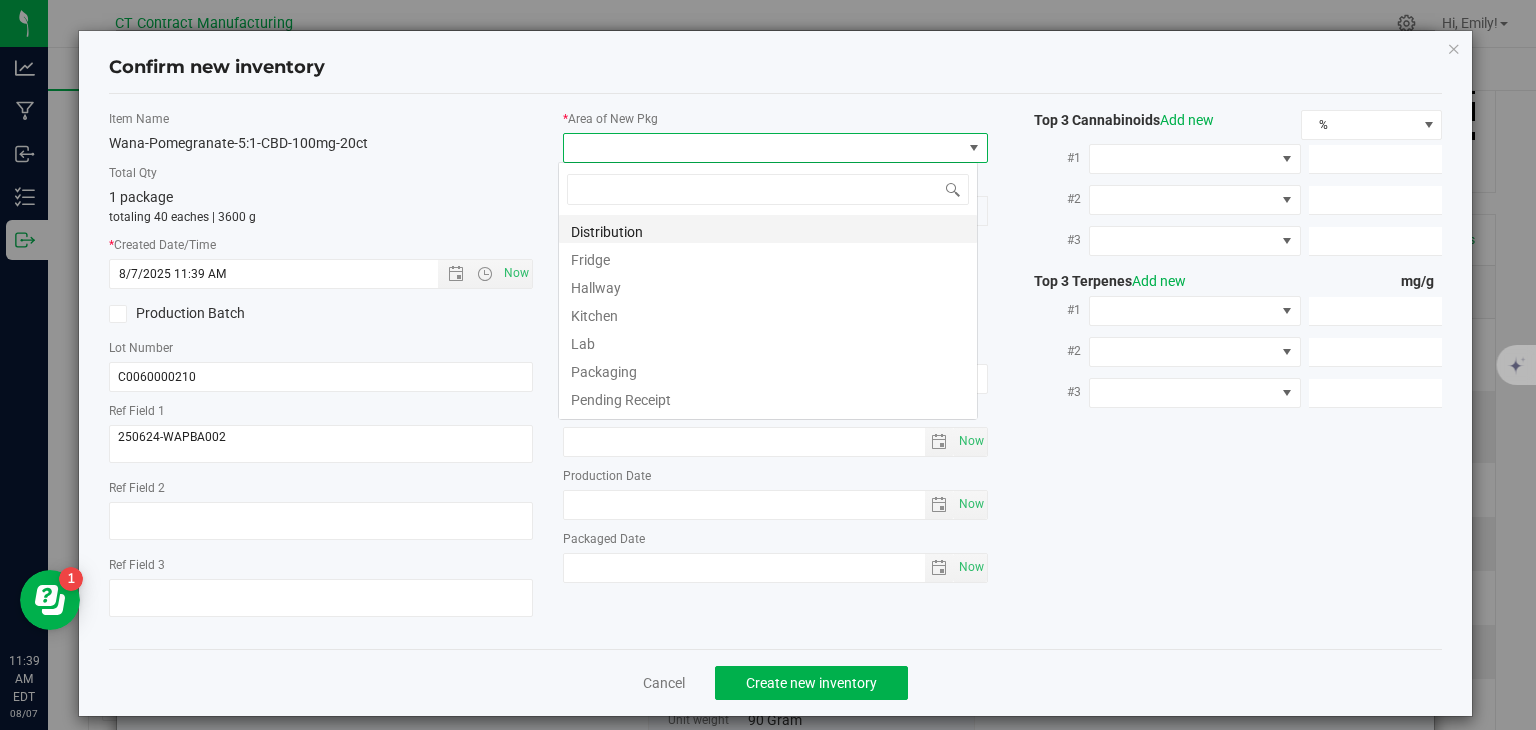 scroll, scrollTop: 99970, scrollLeft: 99580, axis: both 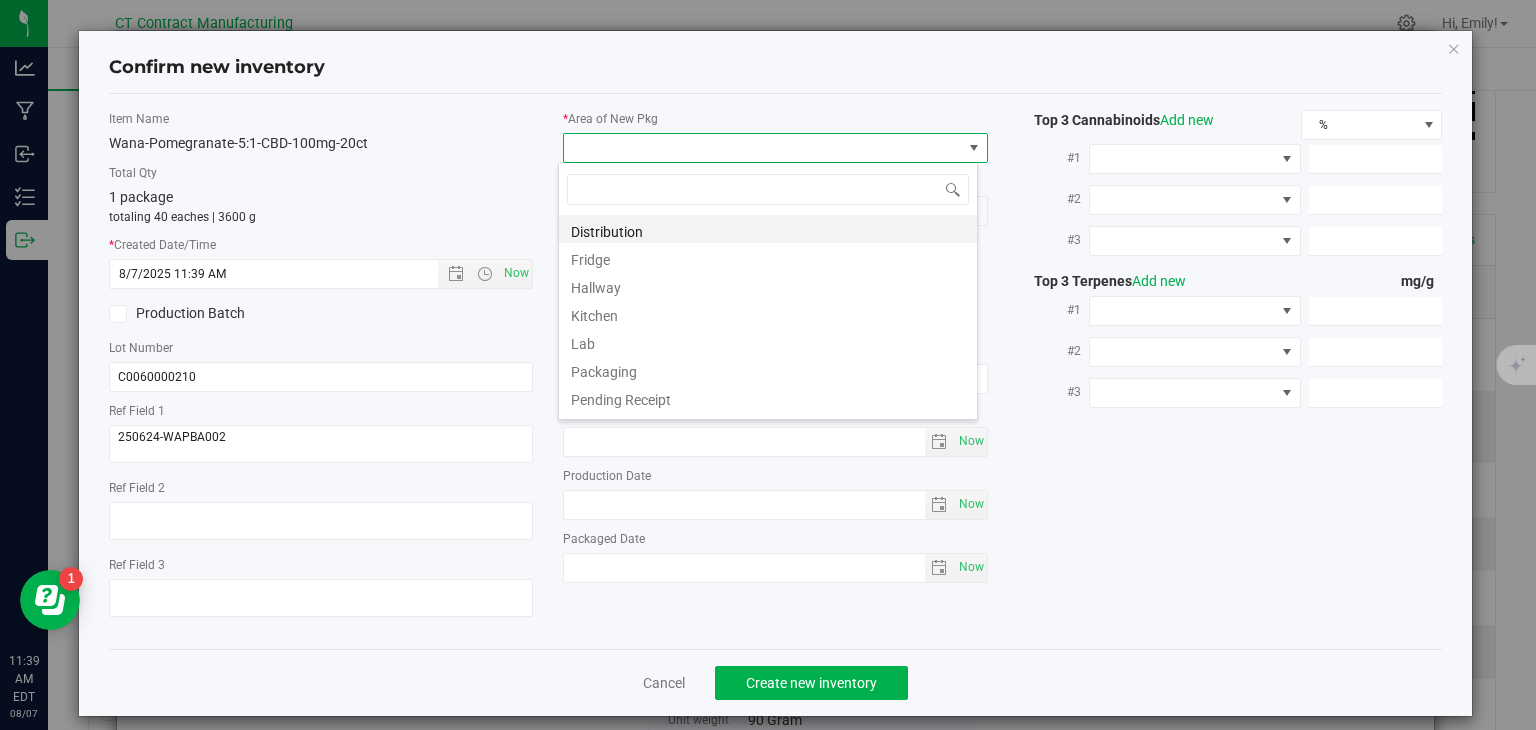 click on "Distribution" at bounding box center [768, 229] 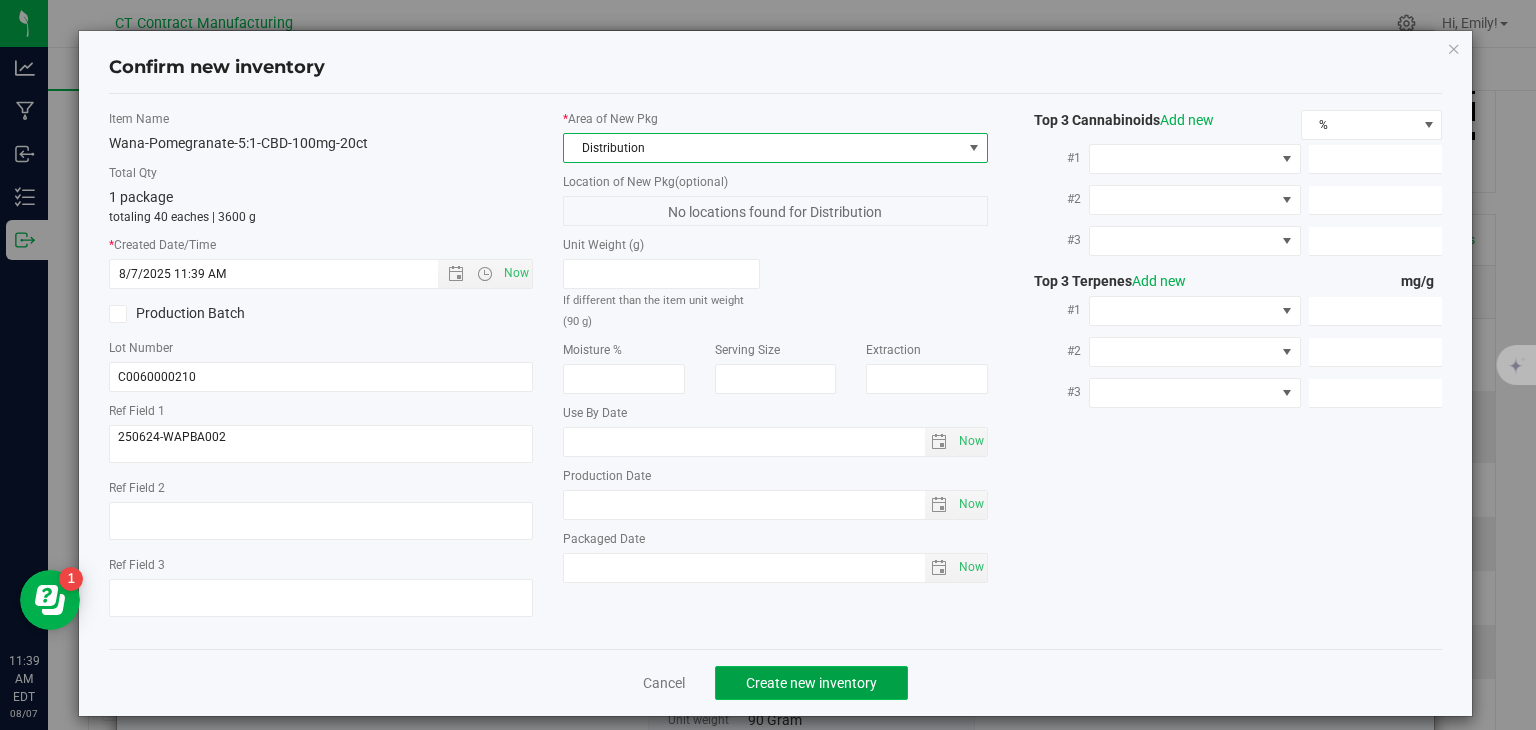 click on "Create new inventory" 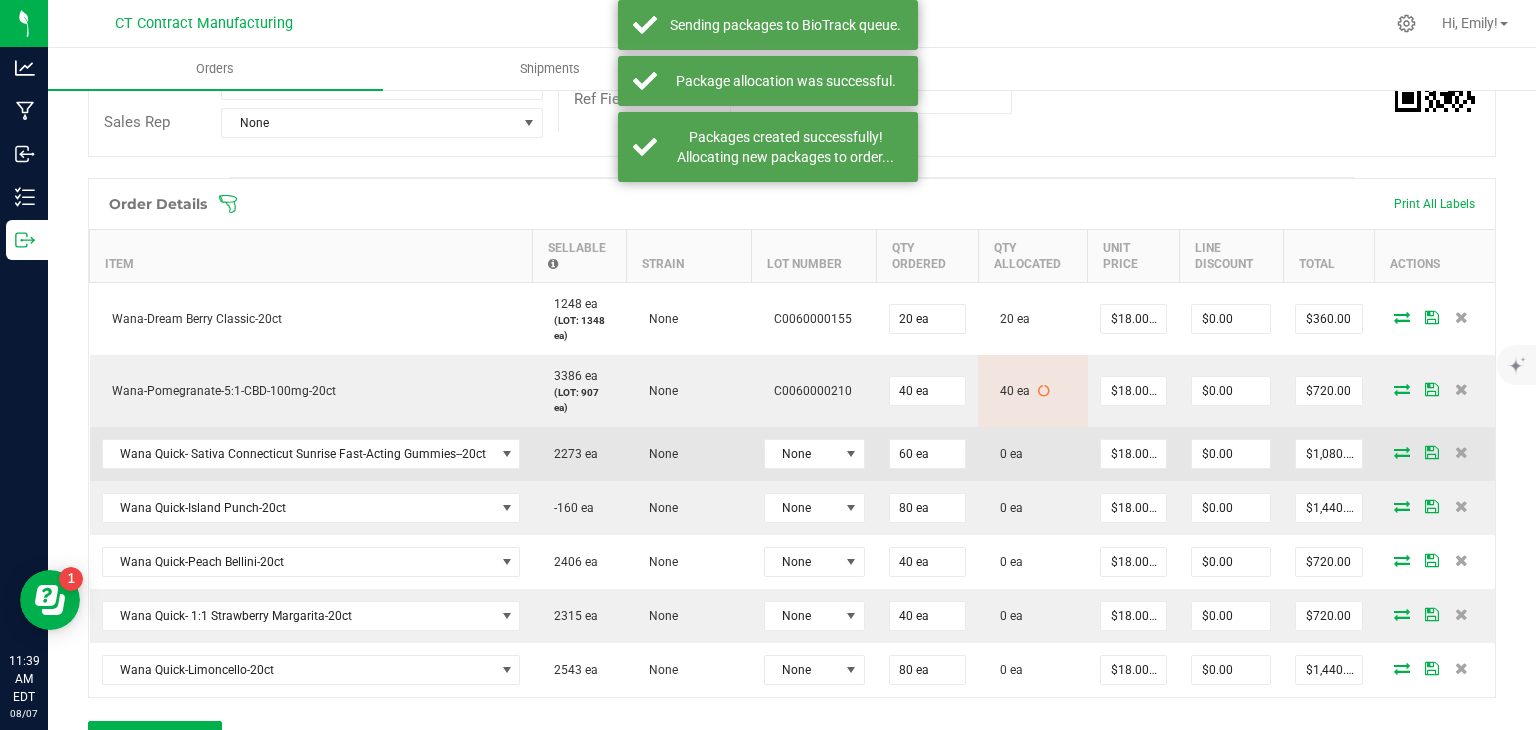 scroll, scrollTop: 500, scrollLeft: 0, axis: vertical 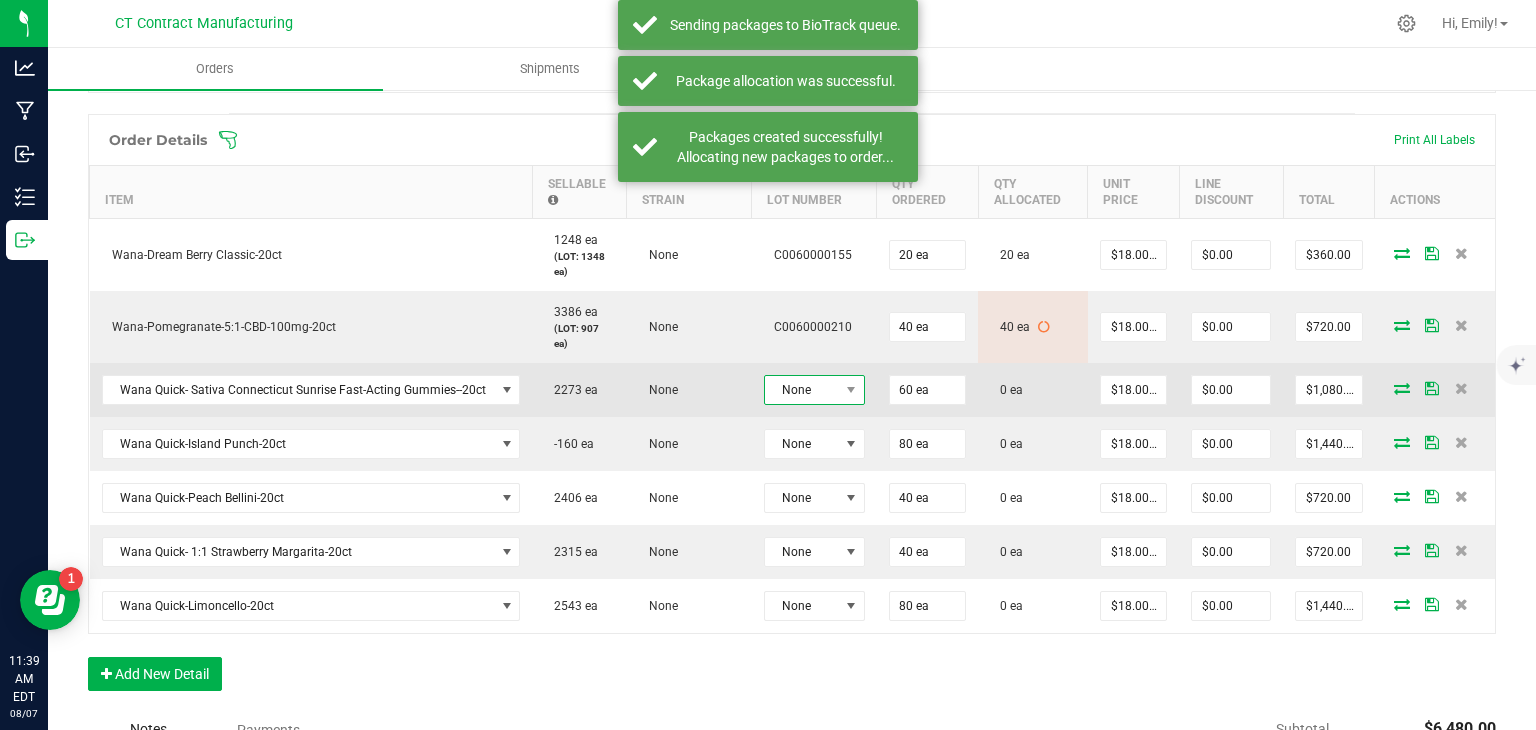 click on "None" at bounding box center [802, 390] 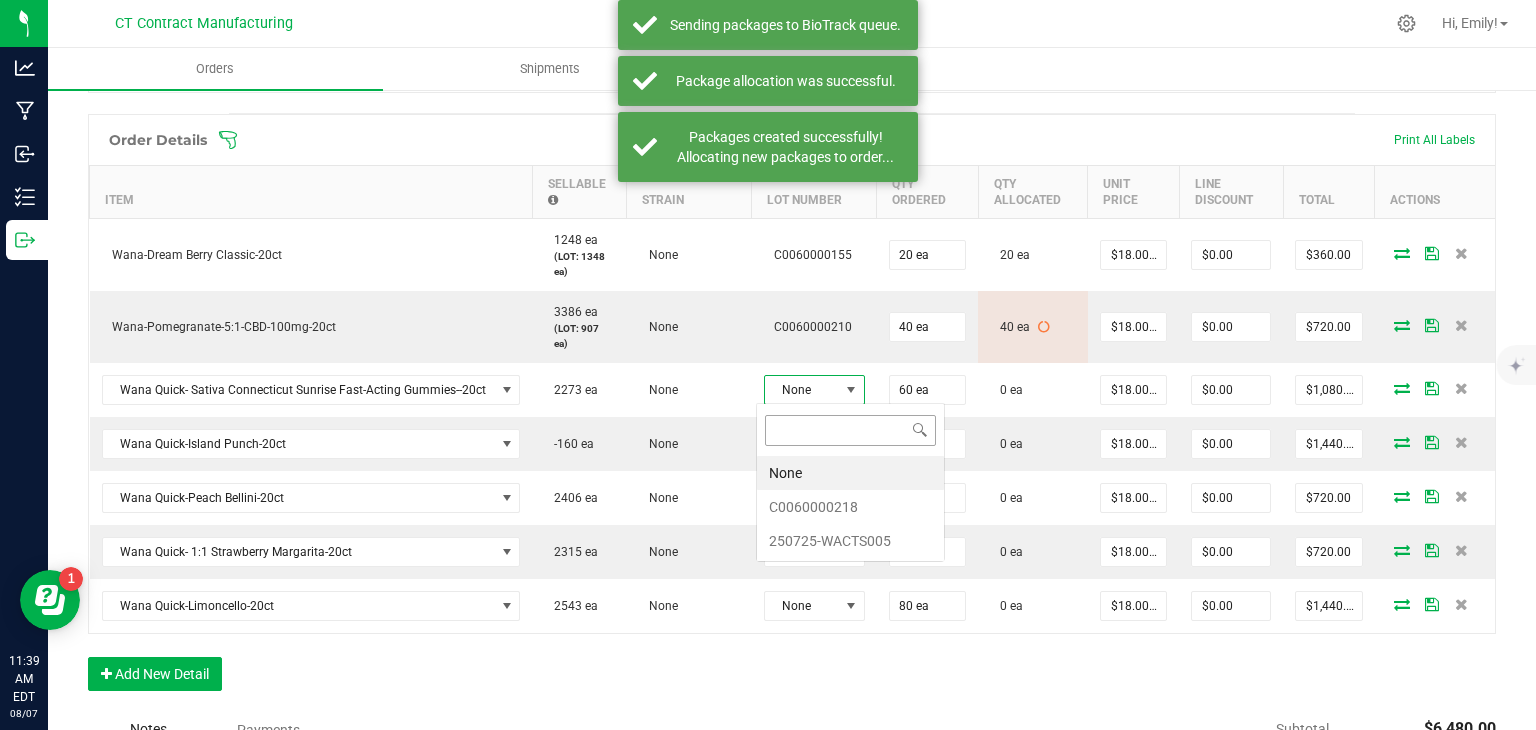 scroll, scrollTop: 99970, scrollLeft: 99899, axis: both 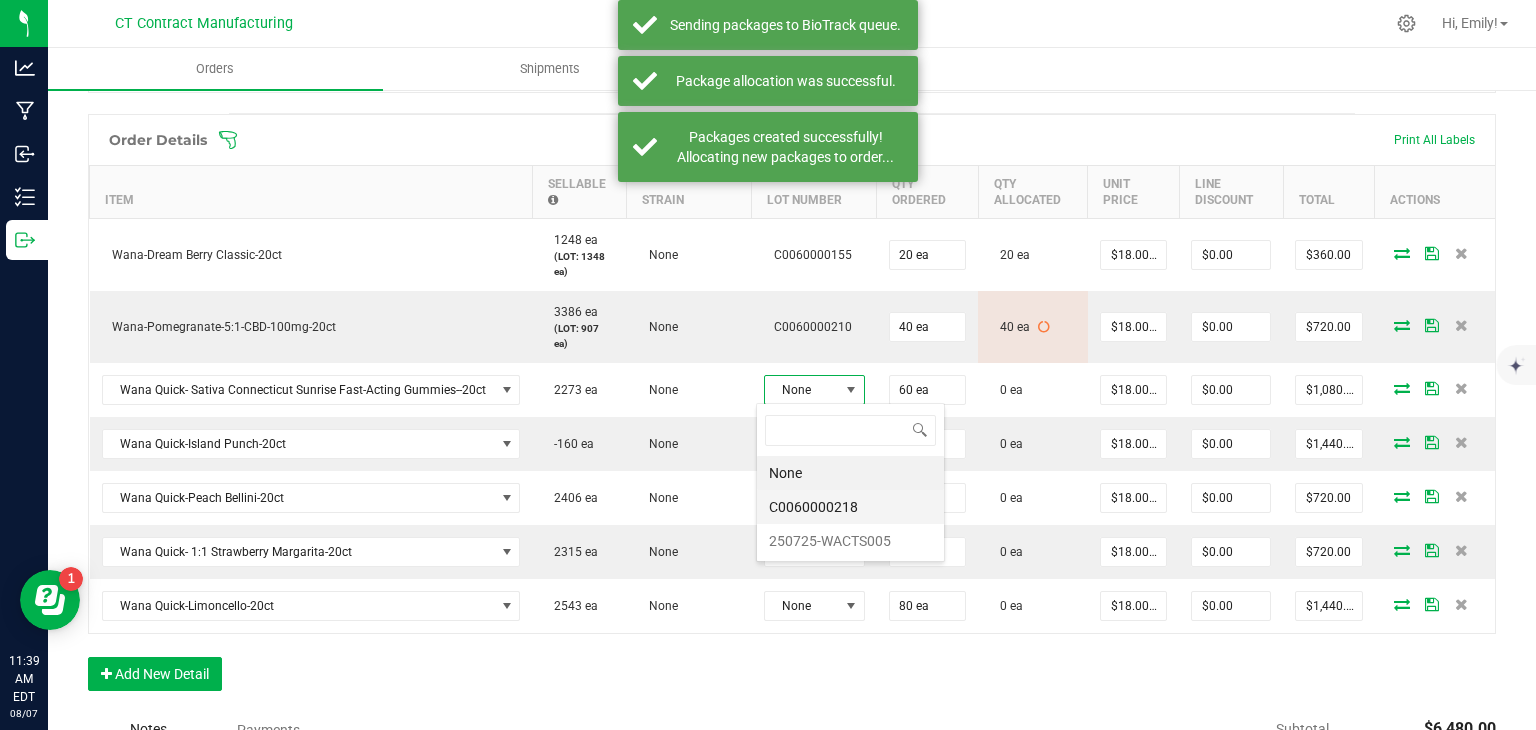 click on "C0060000218" at bounding box center [850, 507] 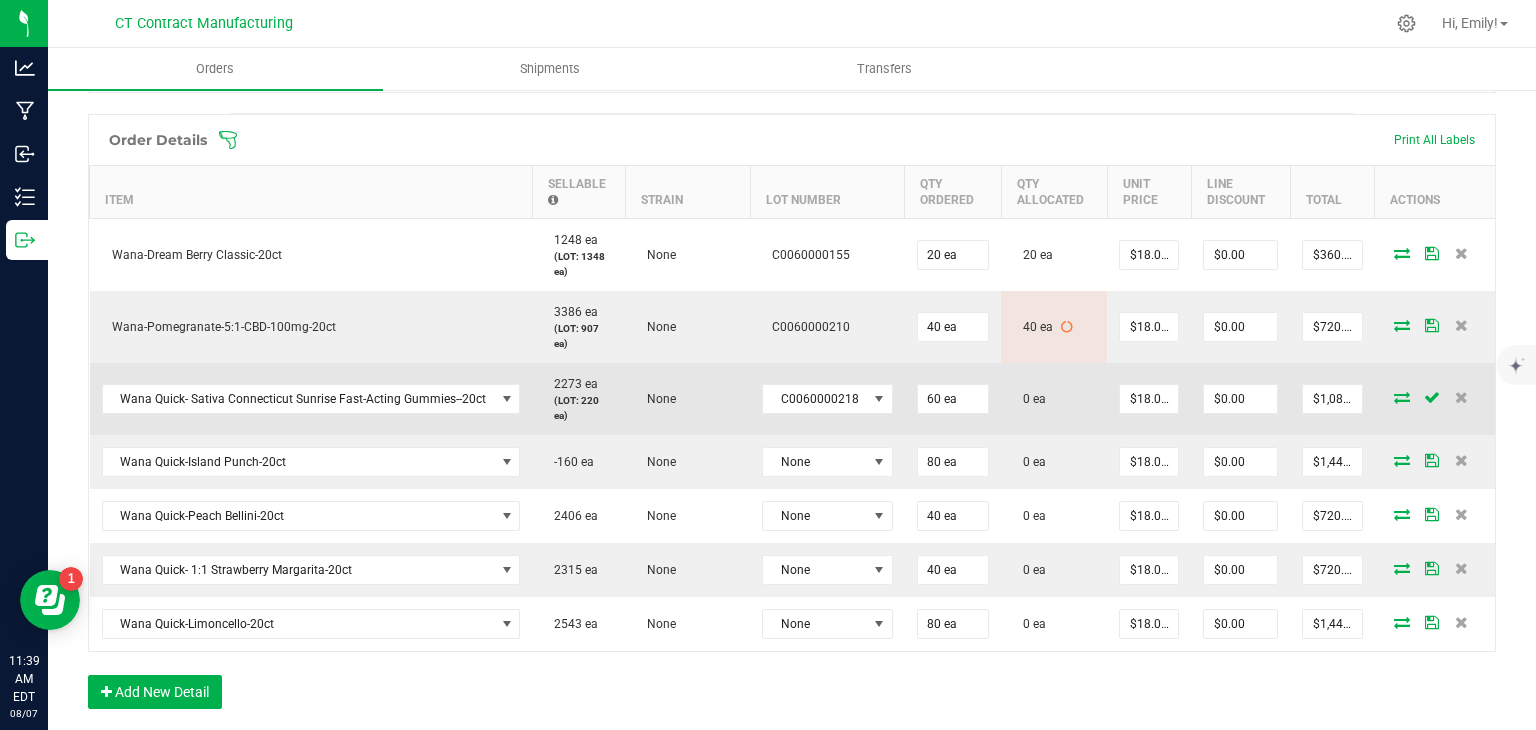 click at bounding box center (1402, 397) 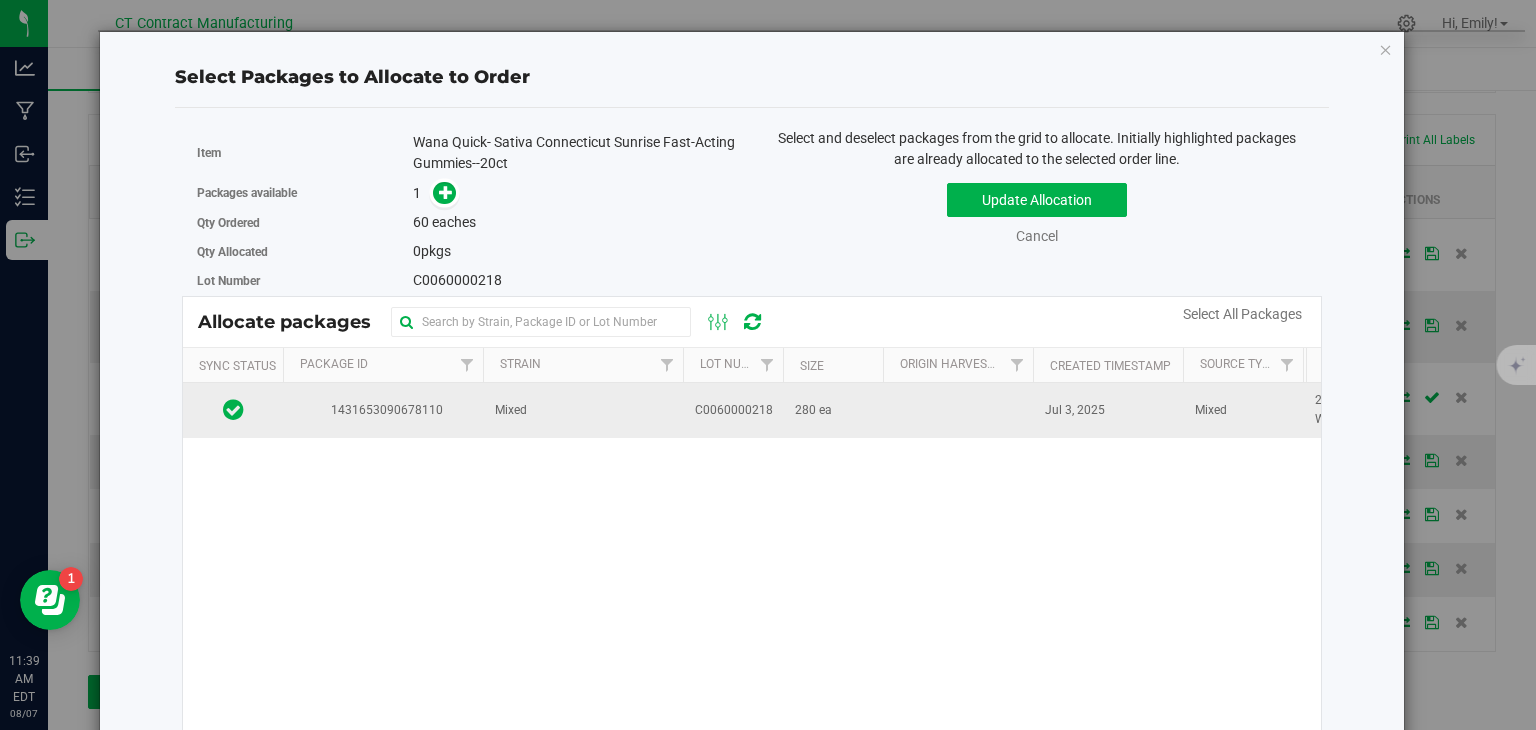 click on "Mixed" at bounding box center (583, 410) 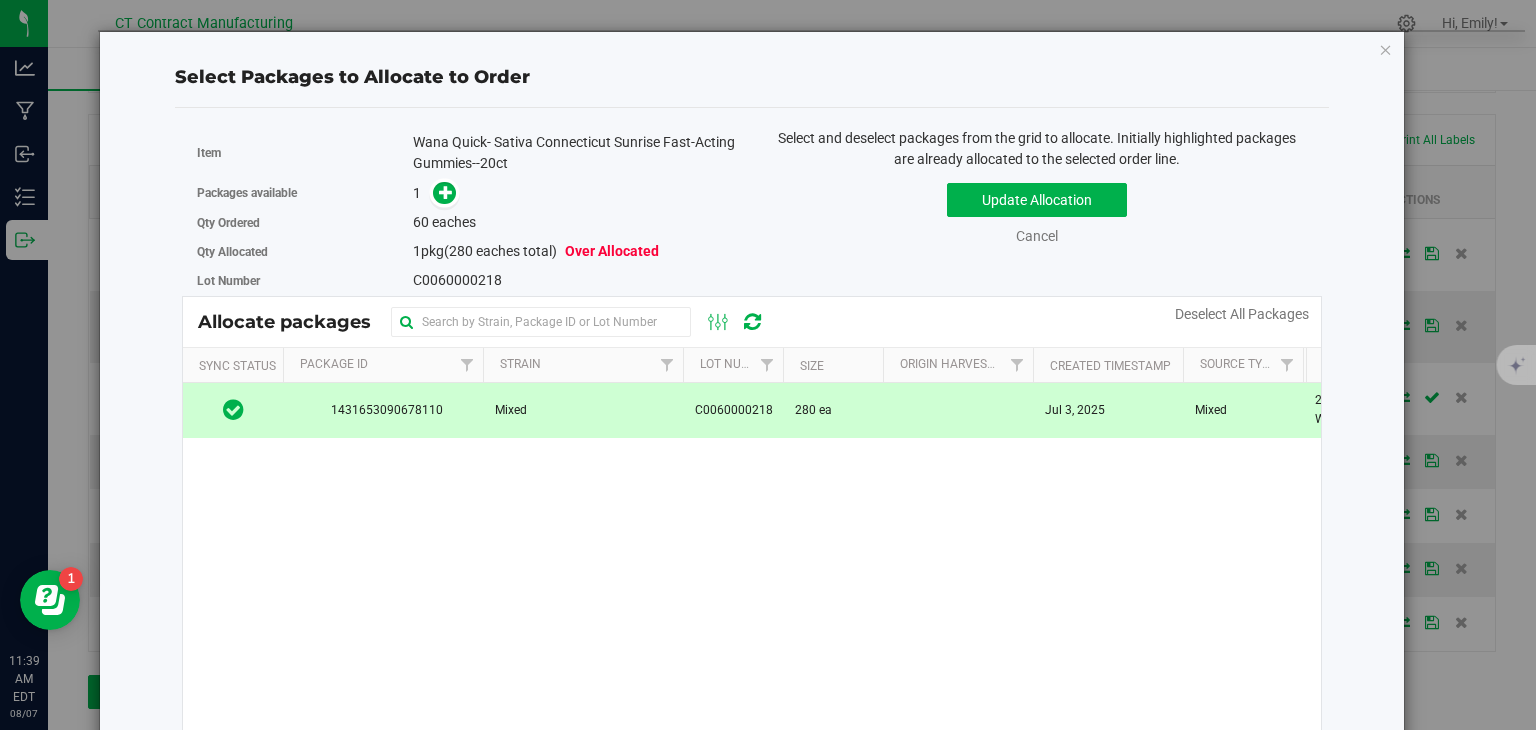 click at bounding box center [440, 193] 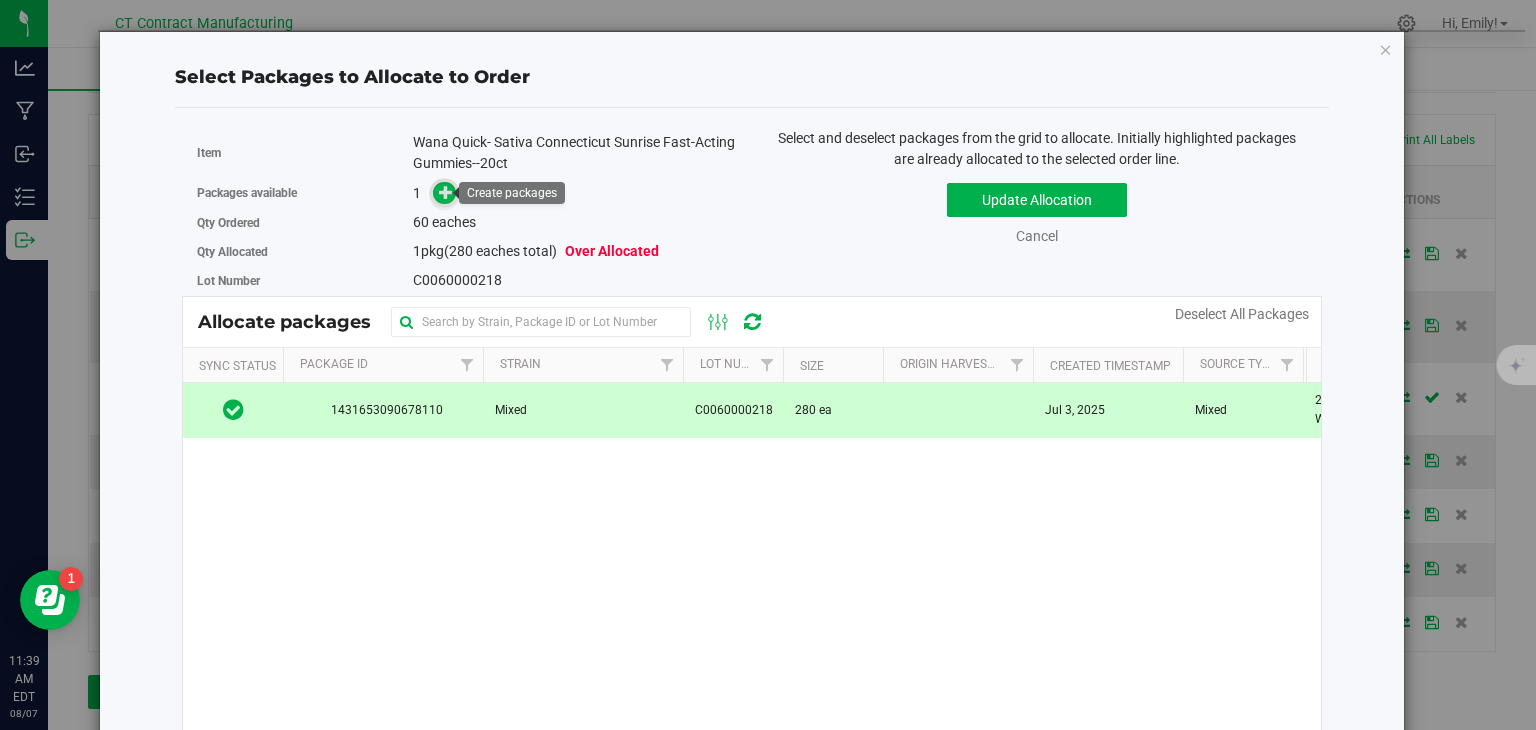 click at bounding box center (446, 192) 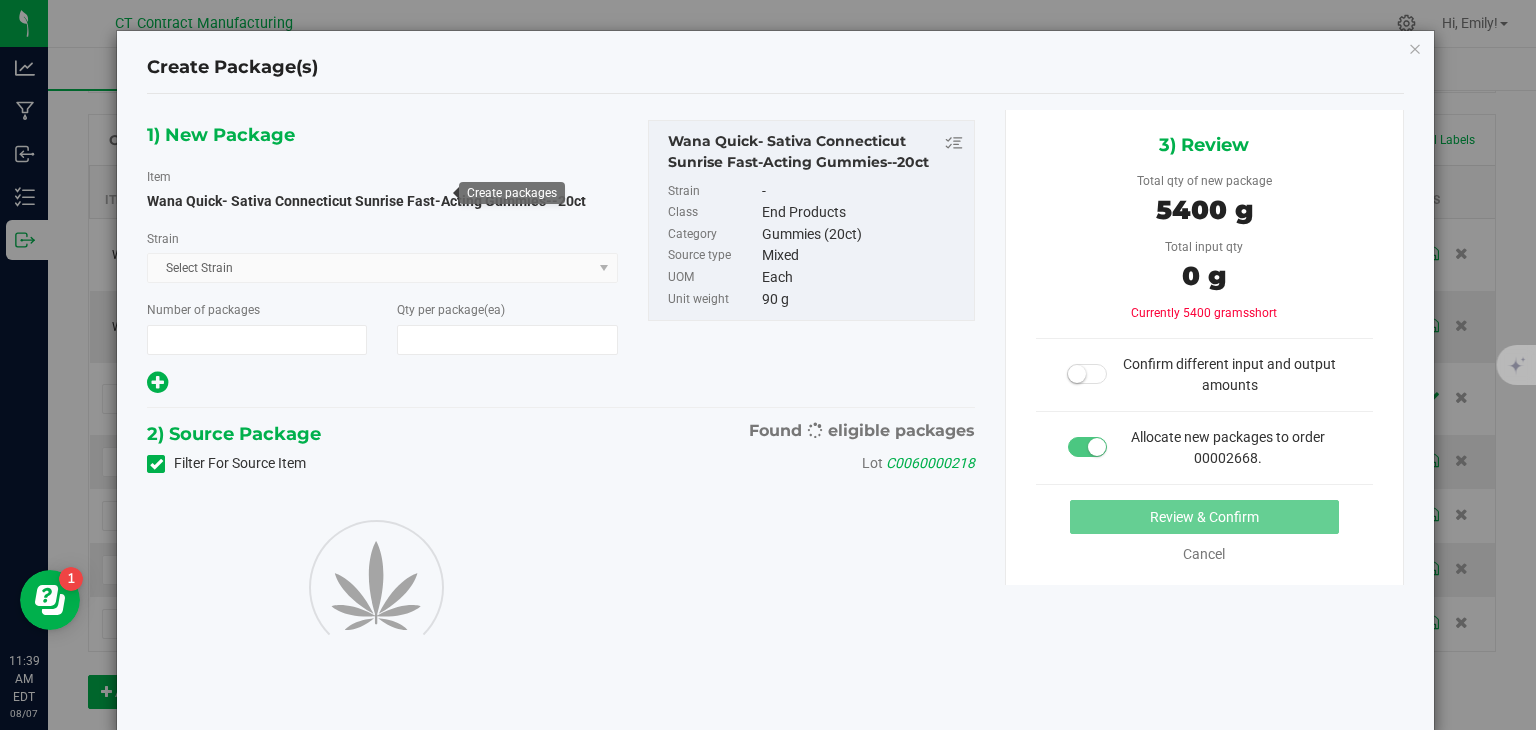 type on "1" 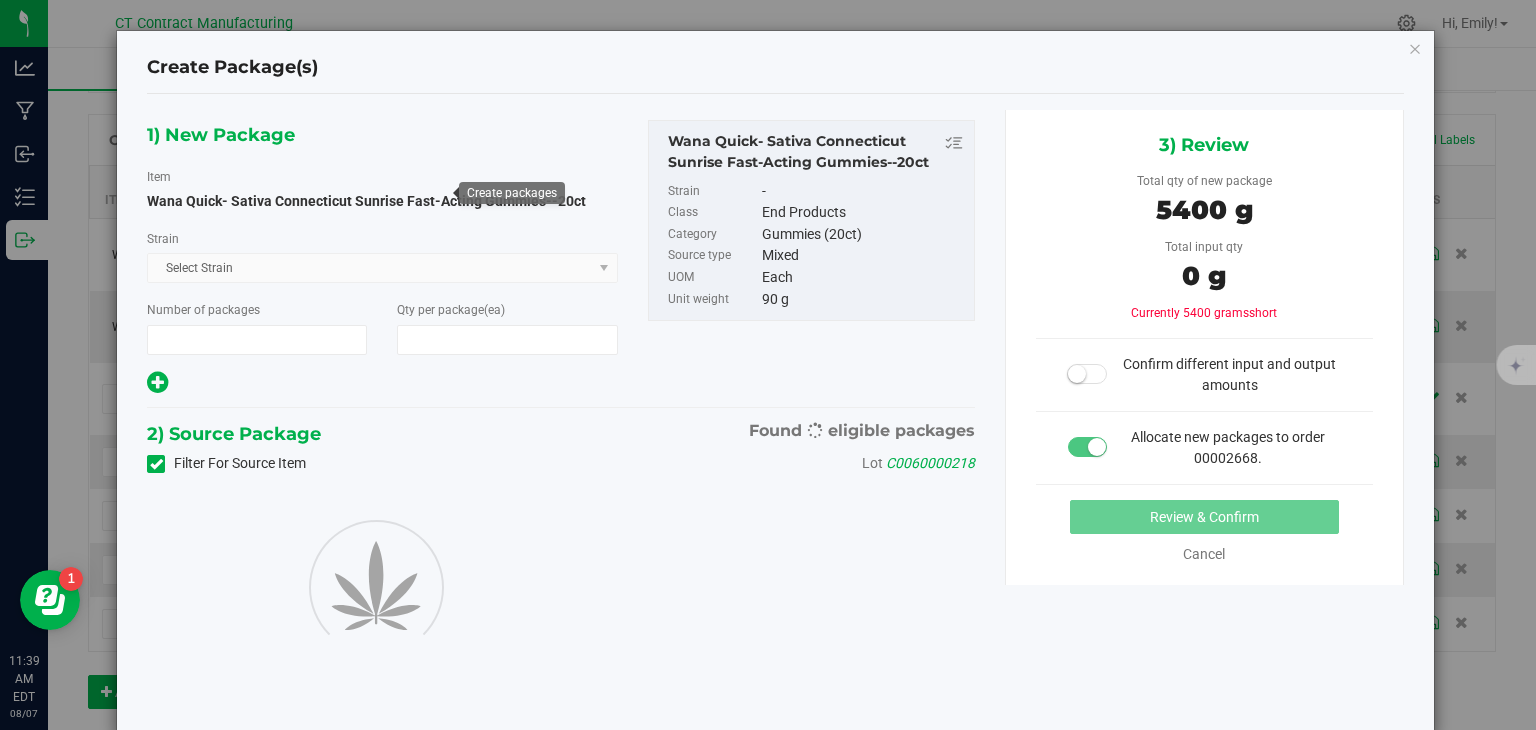 type on "60" 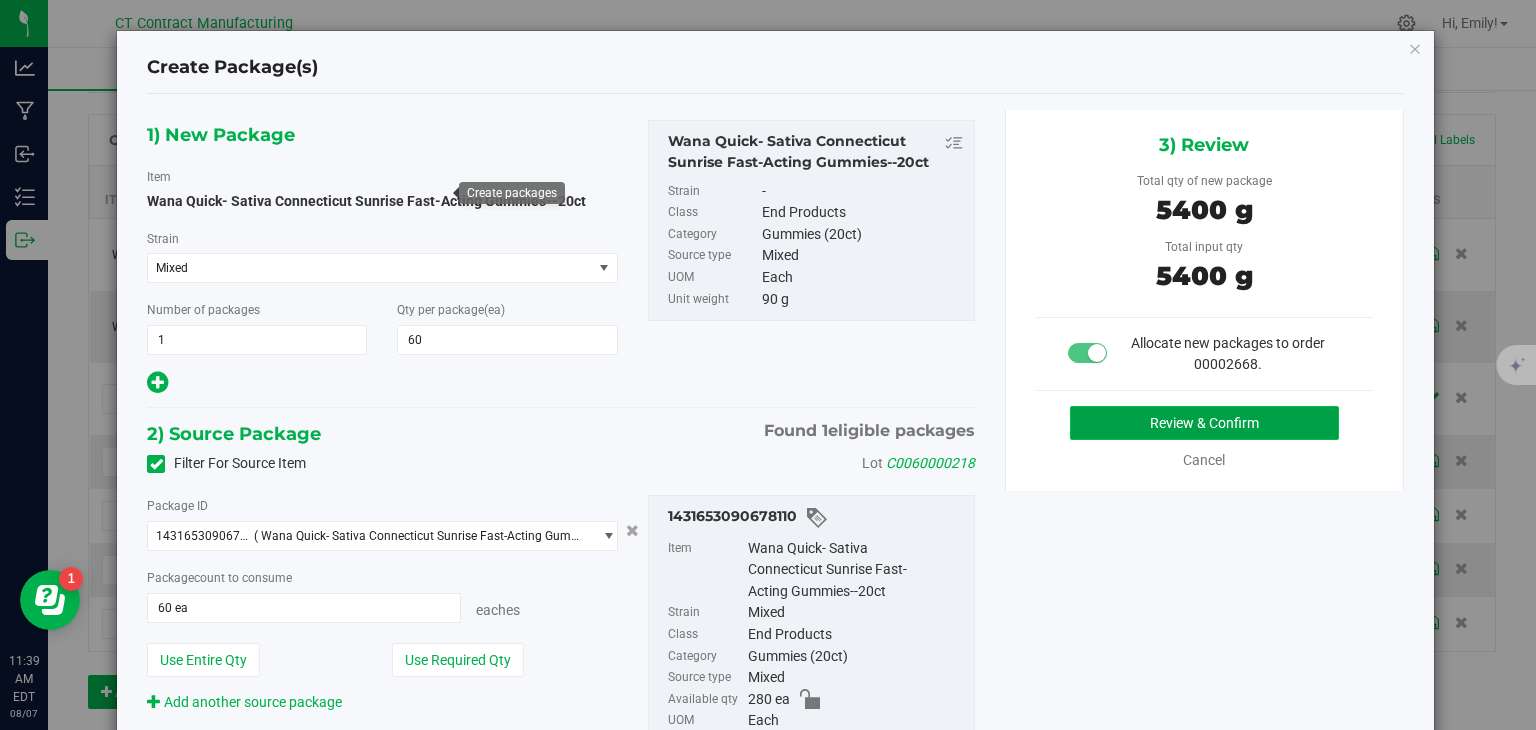 click on "Review & Confirm" at bounding box center (1204, 423) 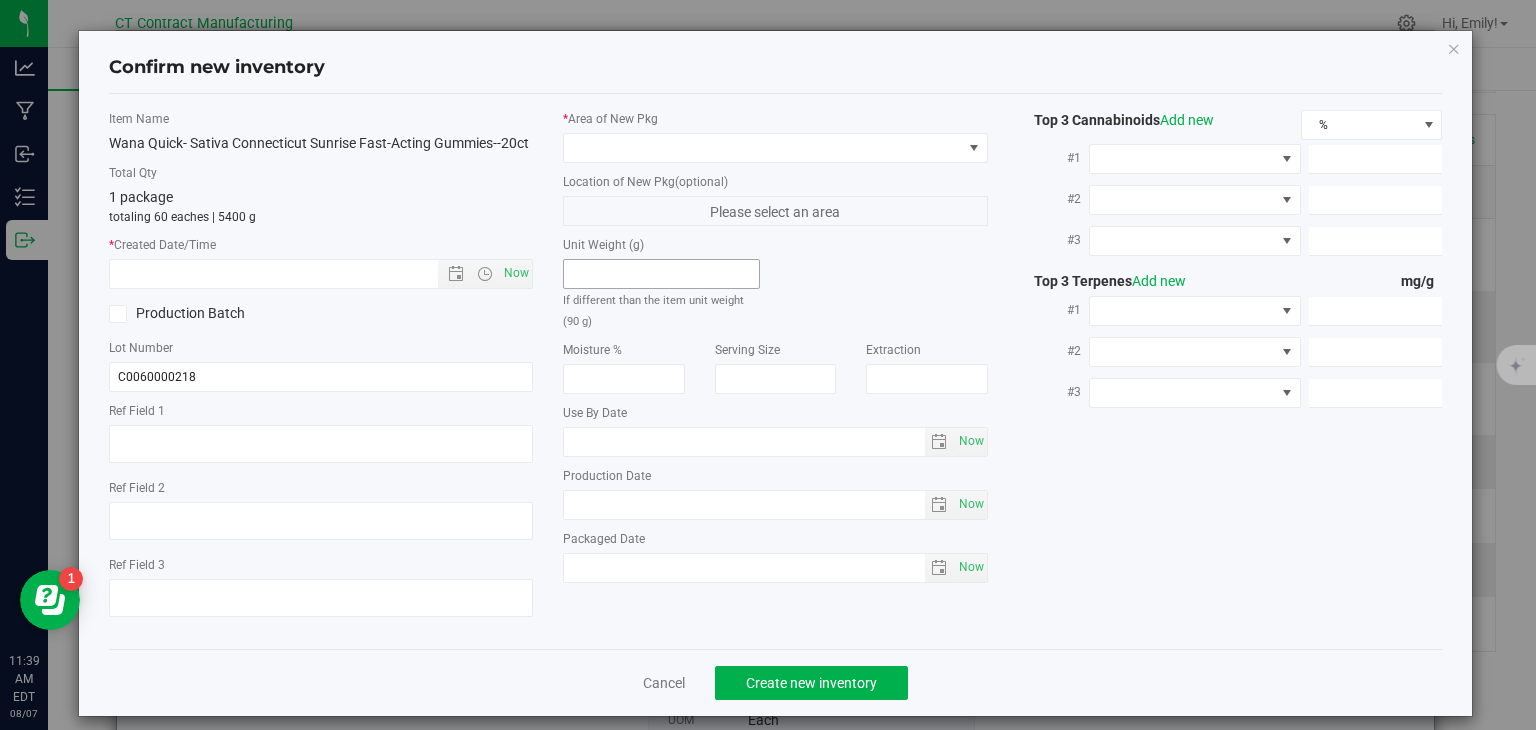 type on "250627-WACTS005" 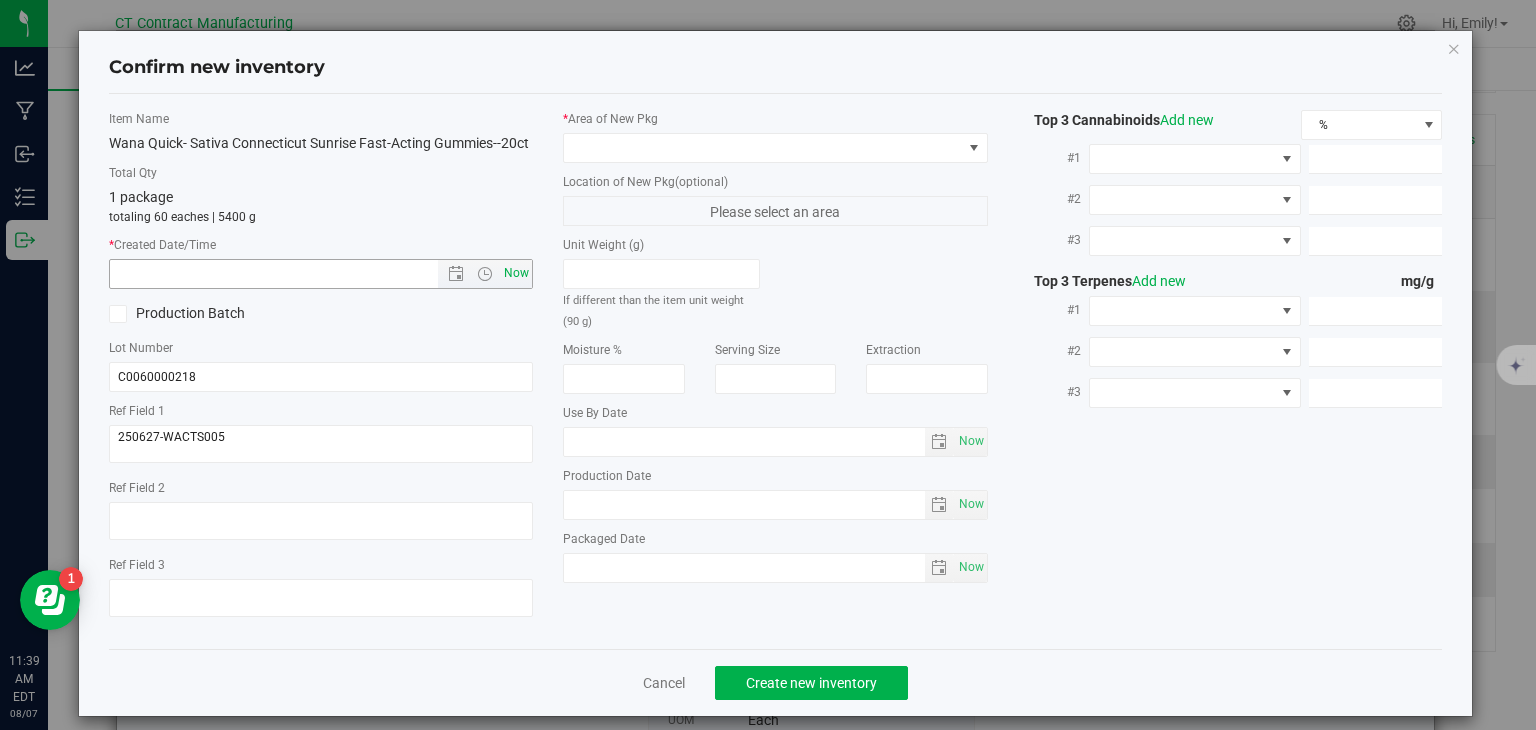 click on "Now" at bounding box center (517, 273) 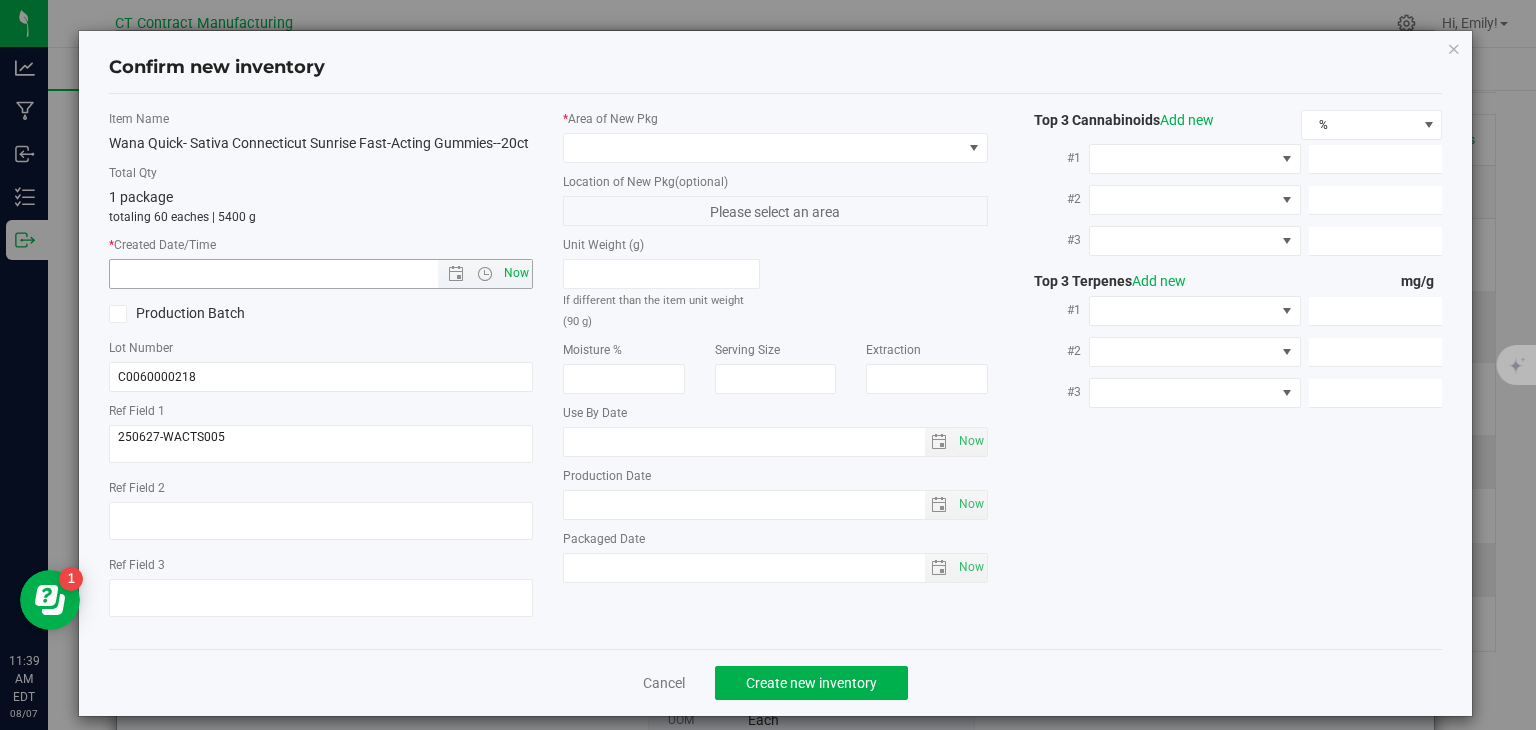 type on "8/7/2025 11:39 AM" 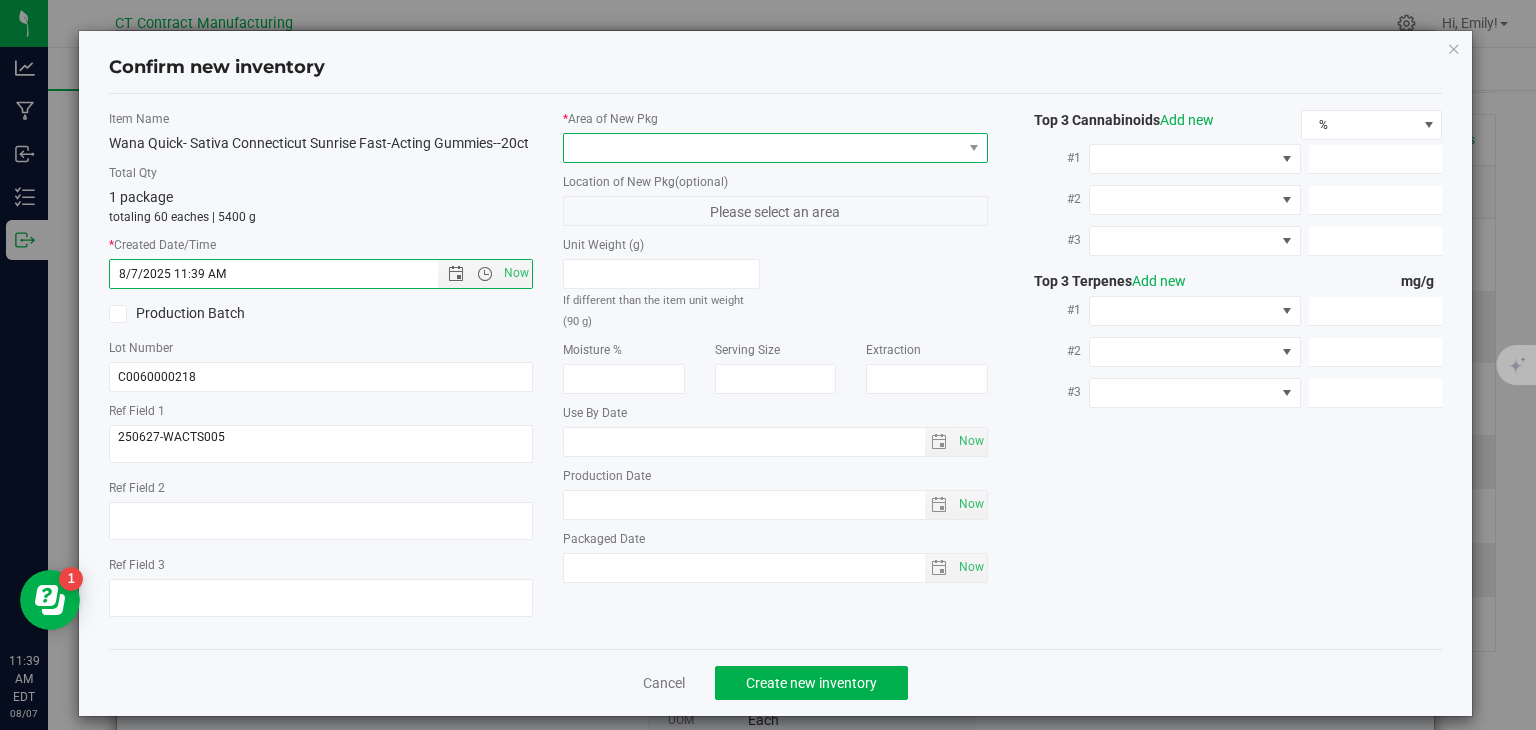 click at bounding box center [763, 148] 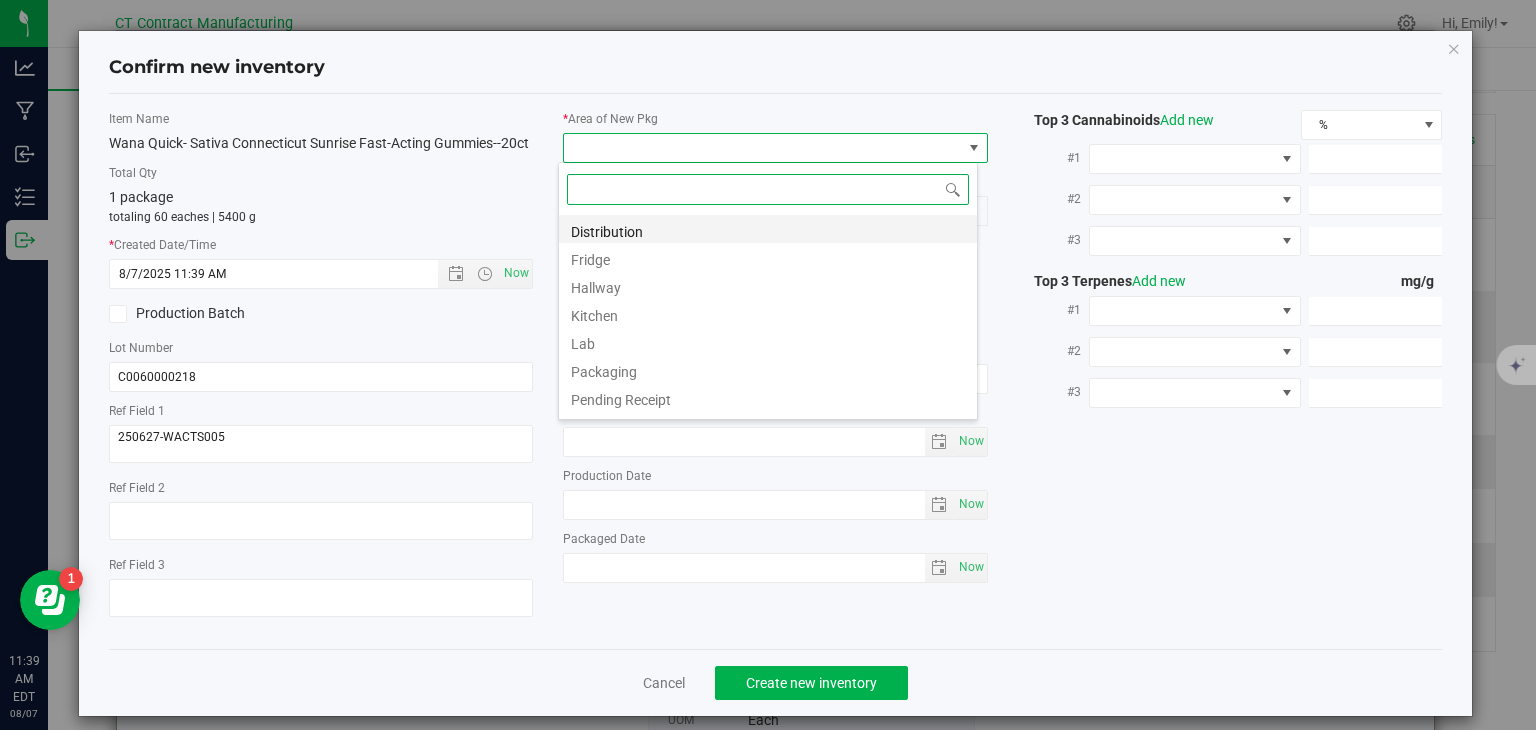 scroll, scrollTop: 99970, scrollLeft: 99580, axis: both 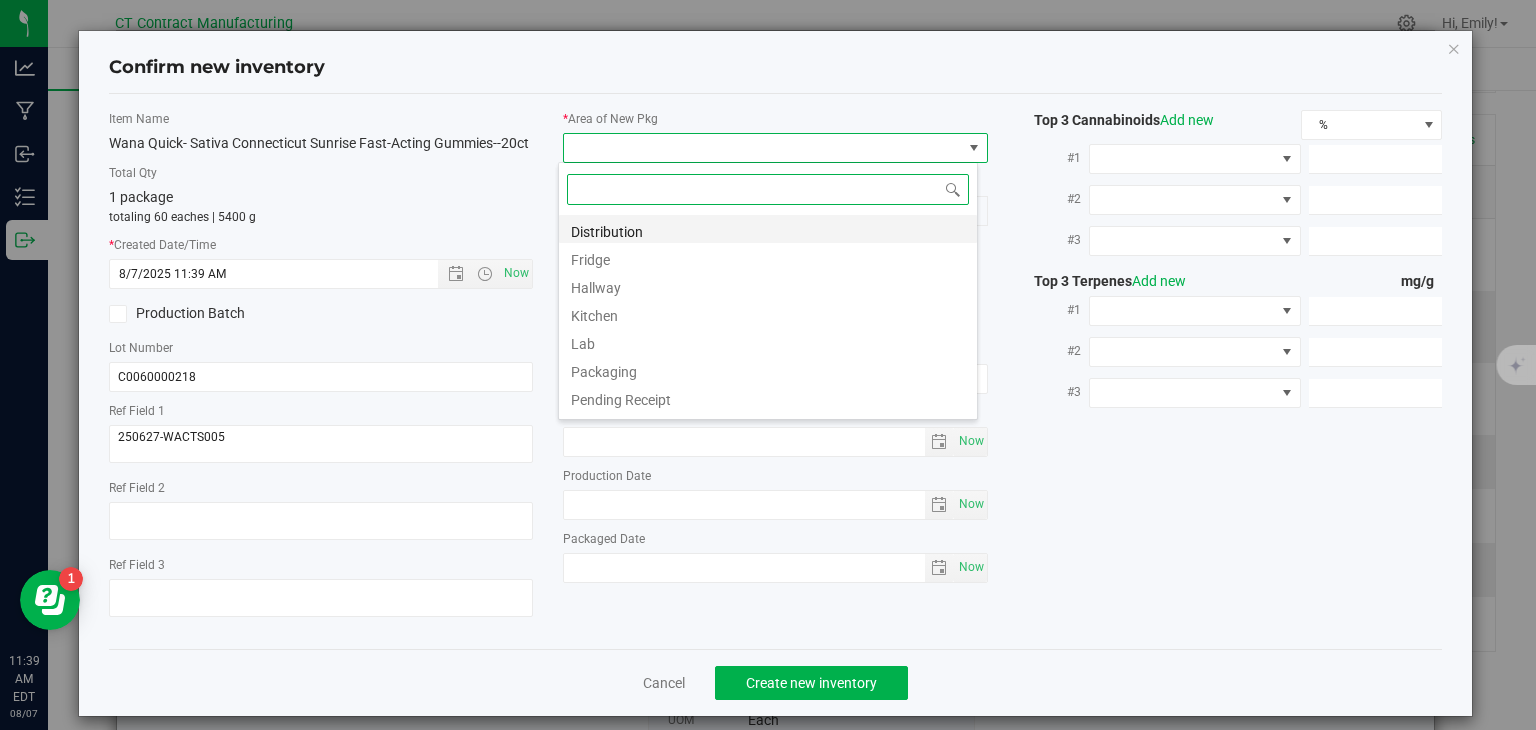 click on "Distribution" at bounding box center [768, 229] 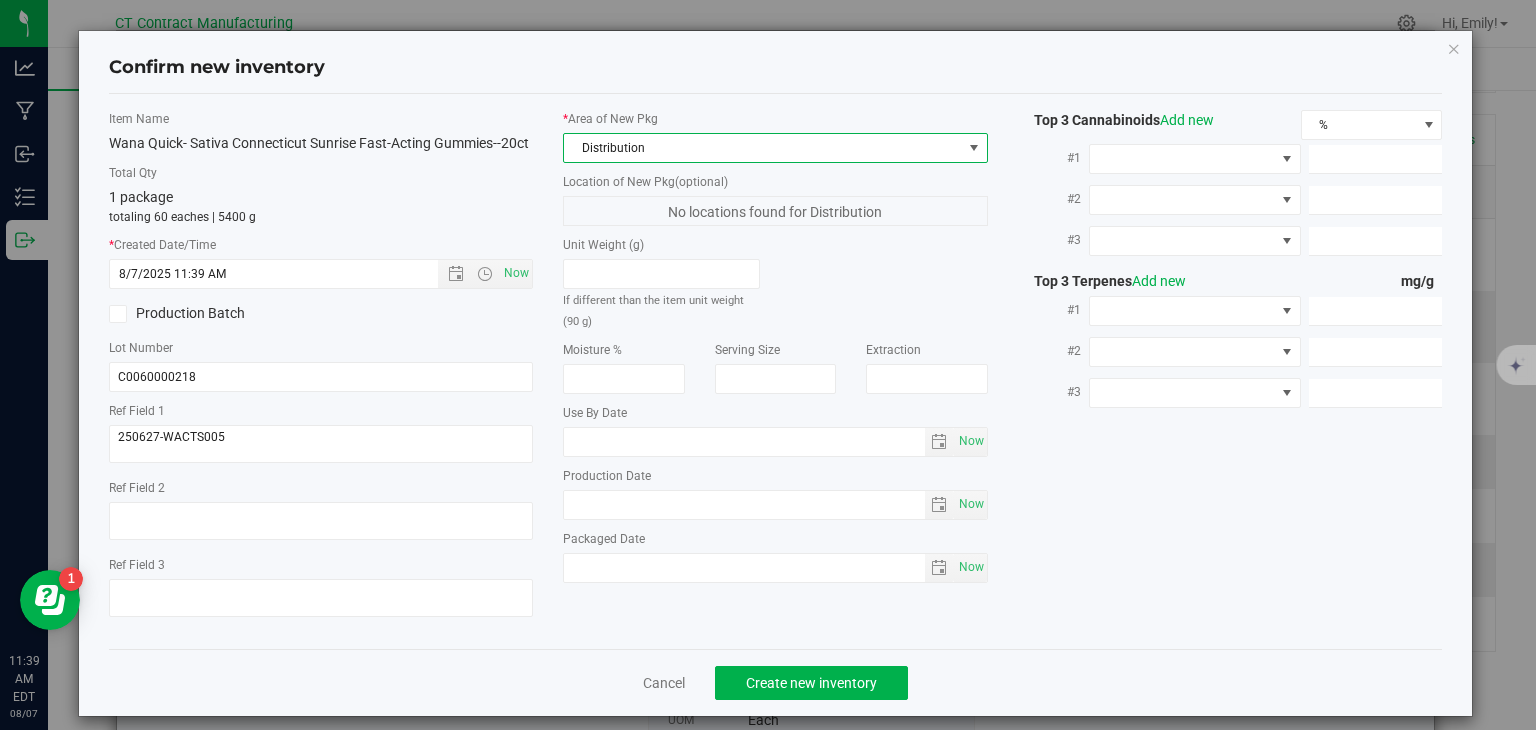 click on "Cancel
Create new inventory" at bounding box center [776, 682] 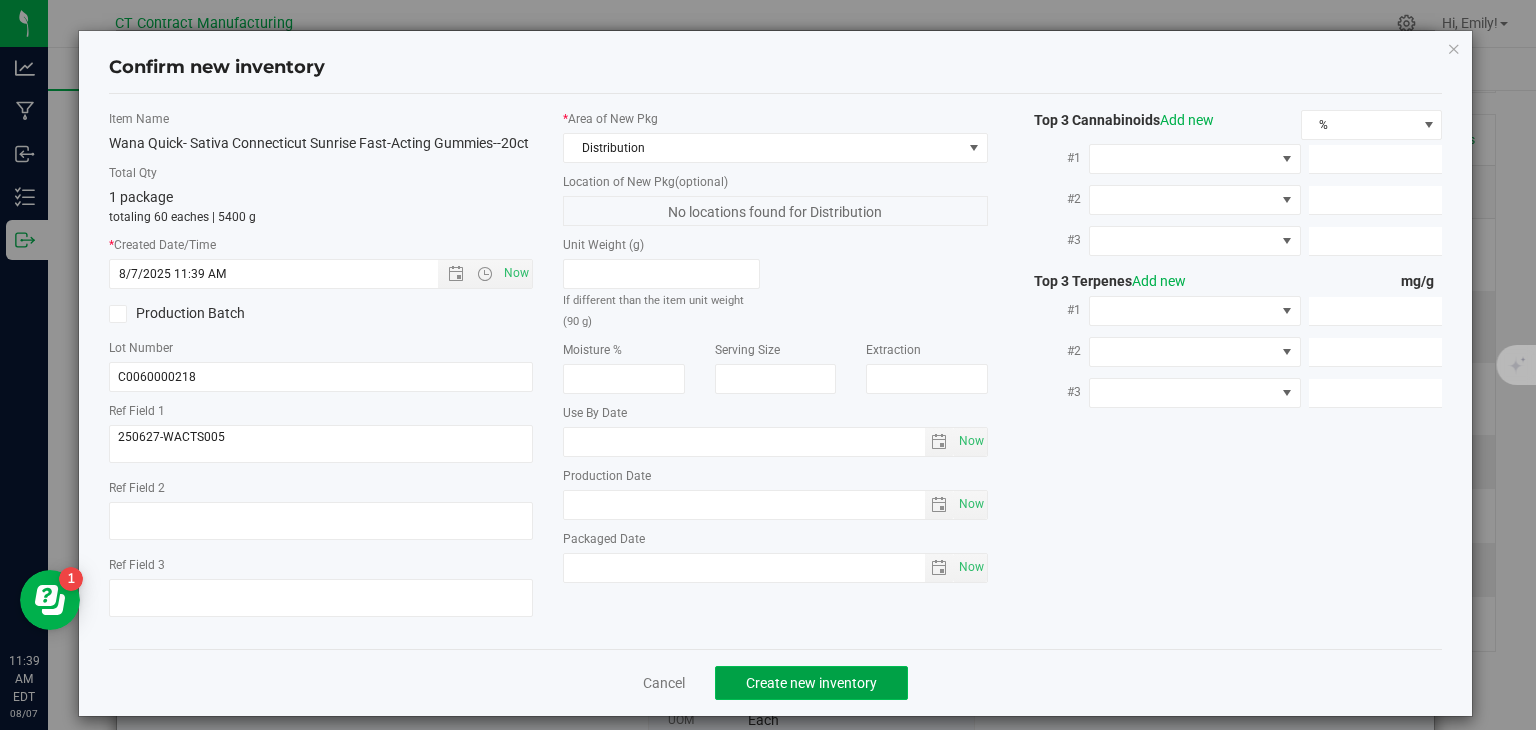 click on "Create new inventory" 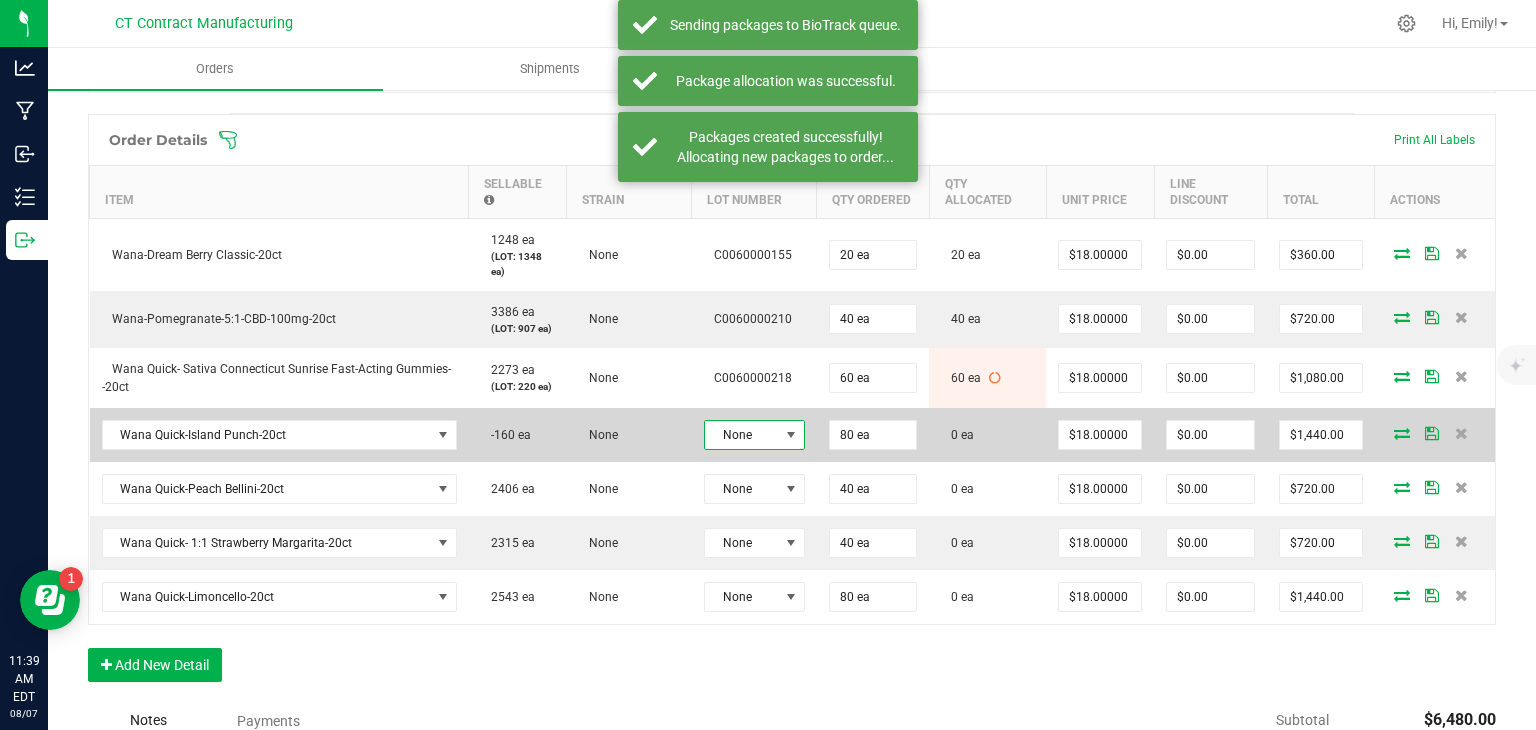 click on "None" at bounding box center (742, 435) 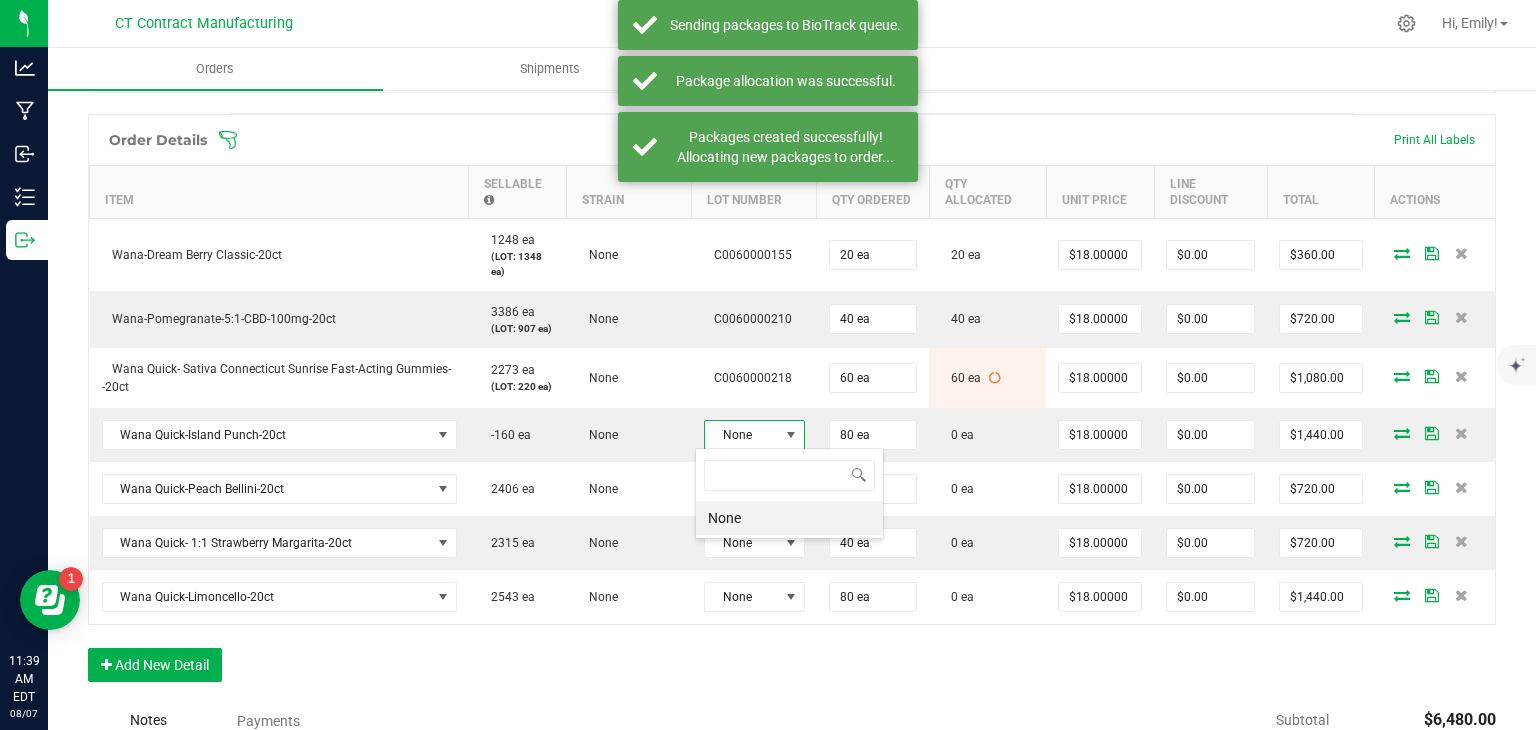 scroll, scrollTop: 99970, scrollLeft: 99899, axis: both 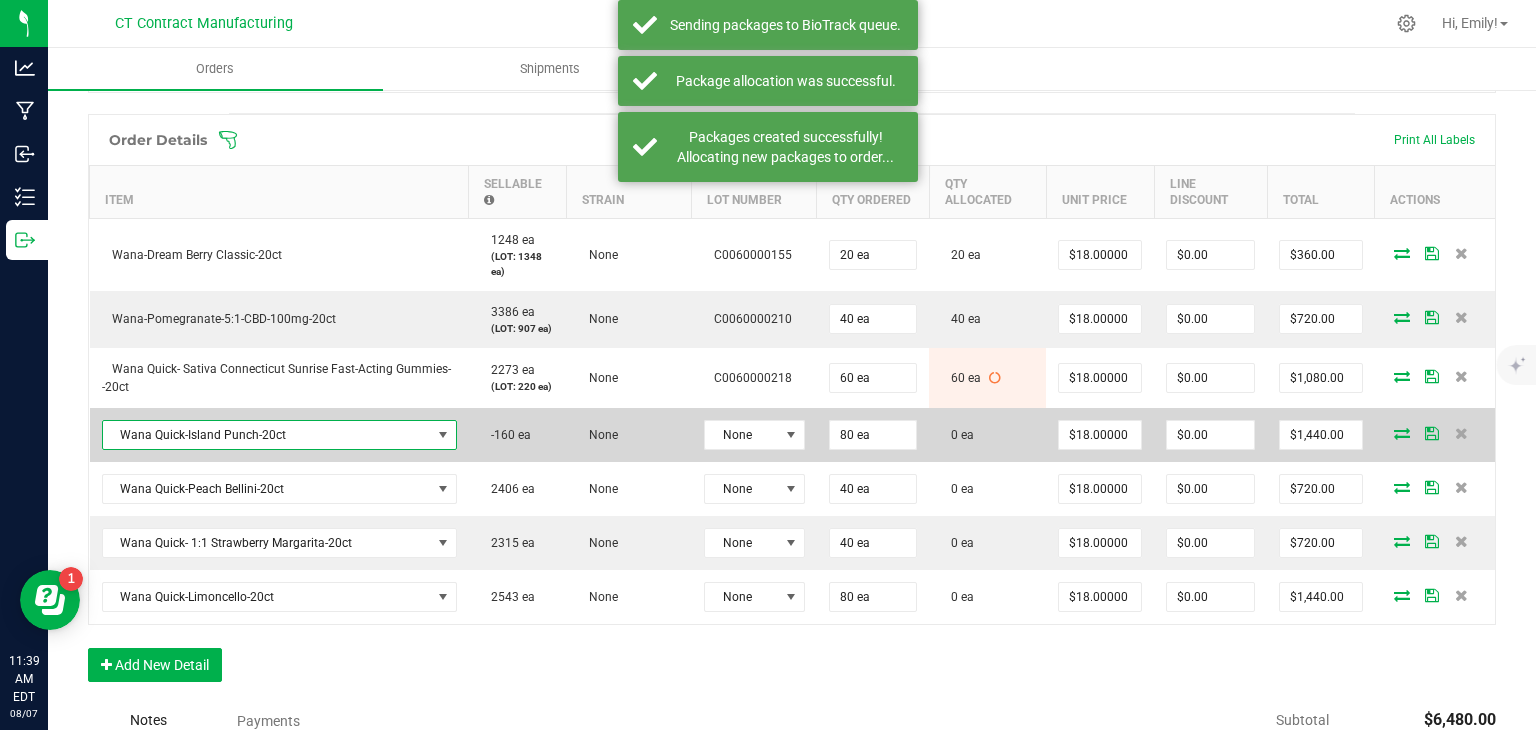 click on "Wana Quick-Island Punch-20ct" at bounding box center [267, 435] 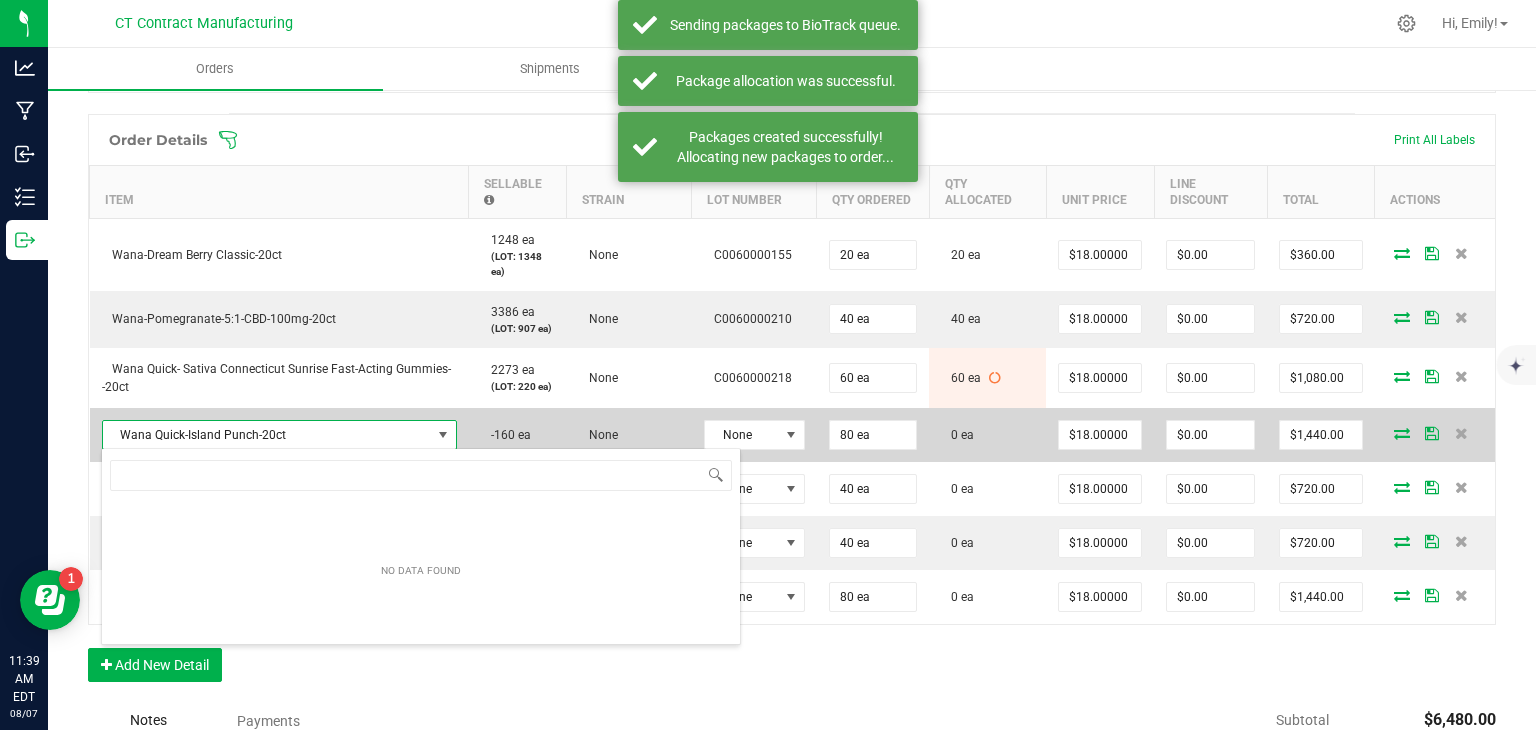 scroll, scrollTop: 99970, scrollLeft: 99652, axis: both 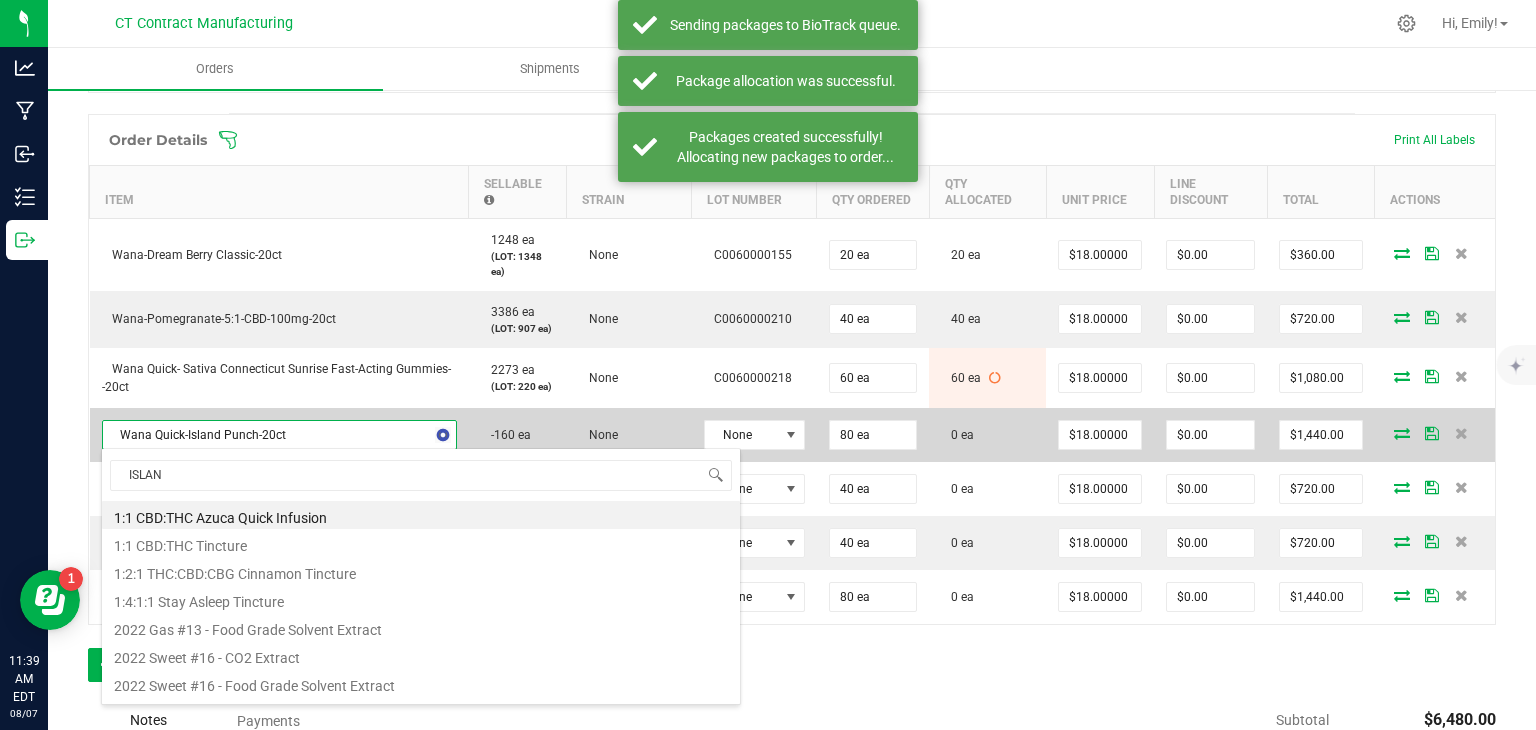 type on "ISLAND" 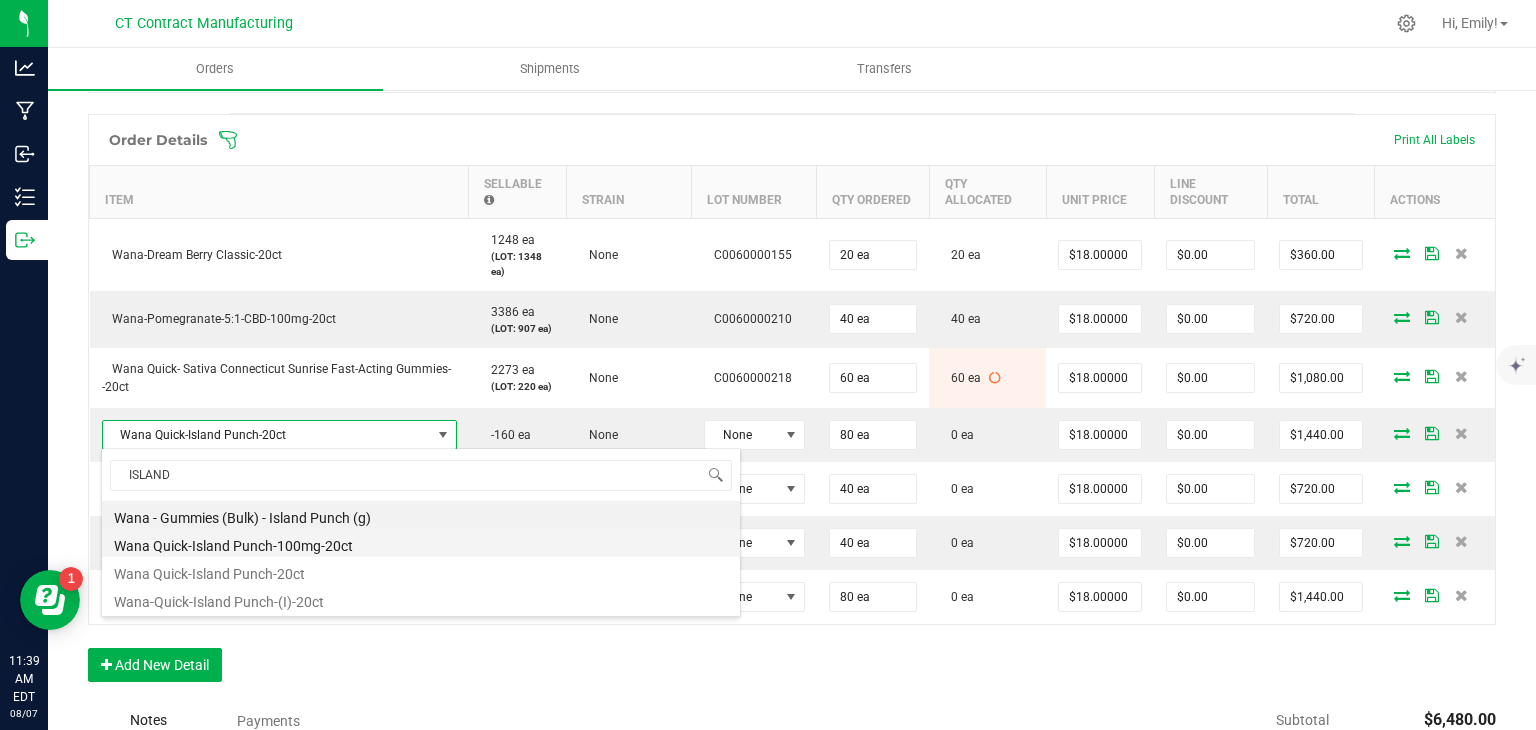 click on "Wana Quick-Island Punch-100mg-20ct" at bounding box center (421, 543) 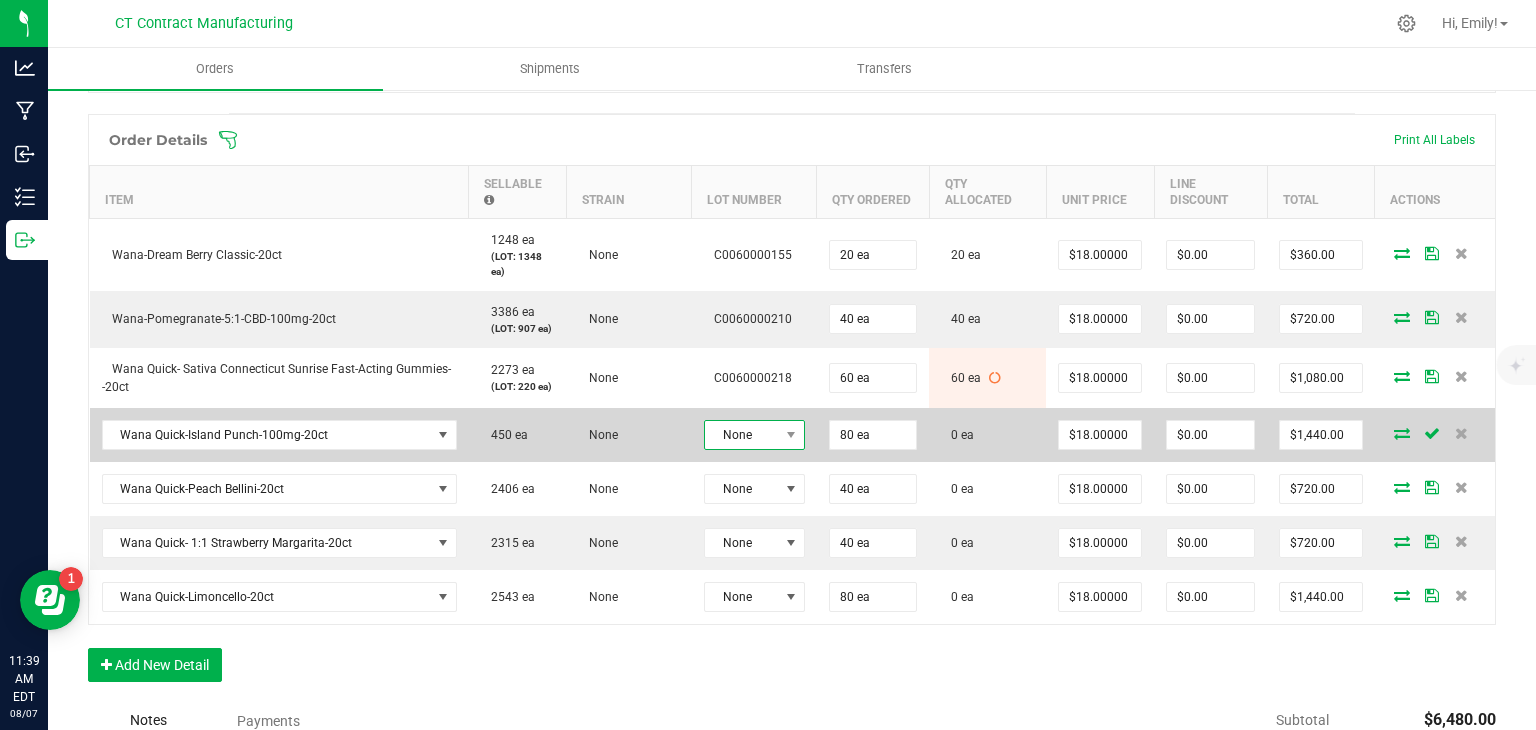 click on "None" at bounding box center (742, 435) 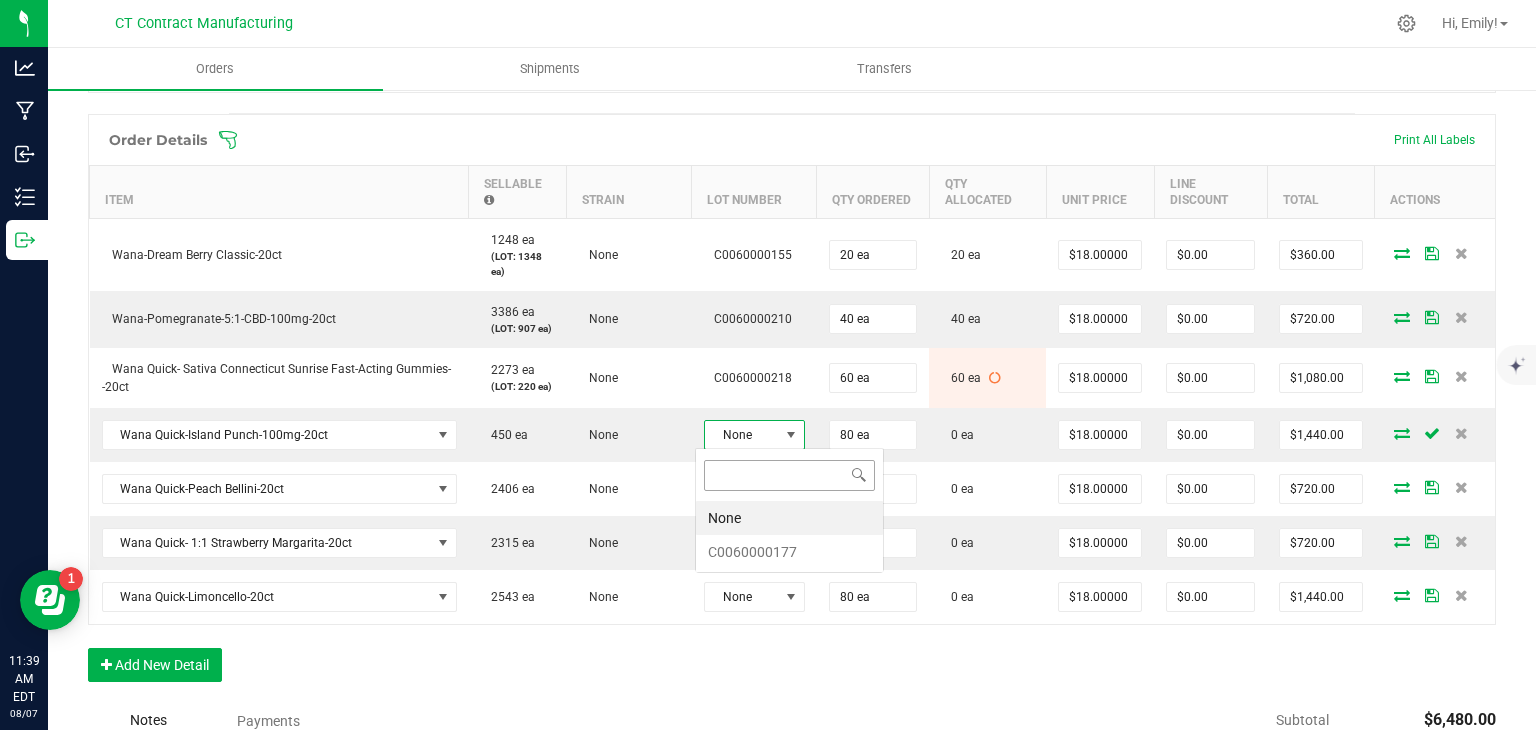 scroll, scrollTop: 99970, scrollLeft: 99899, axis: both 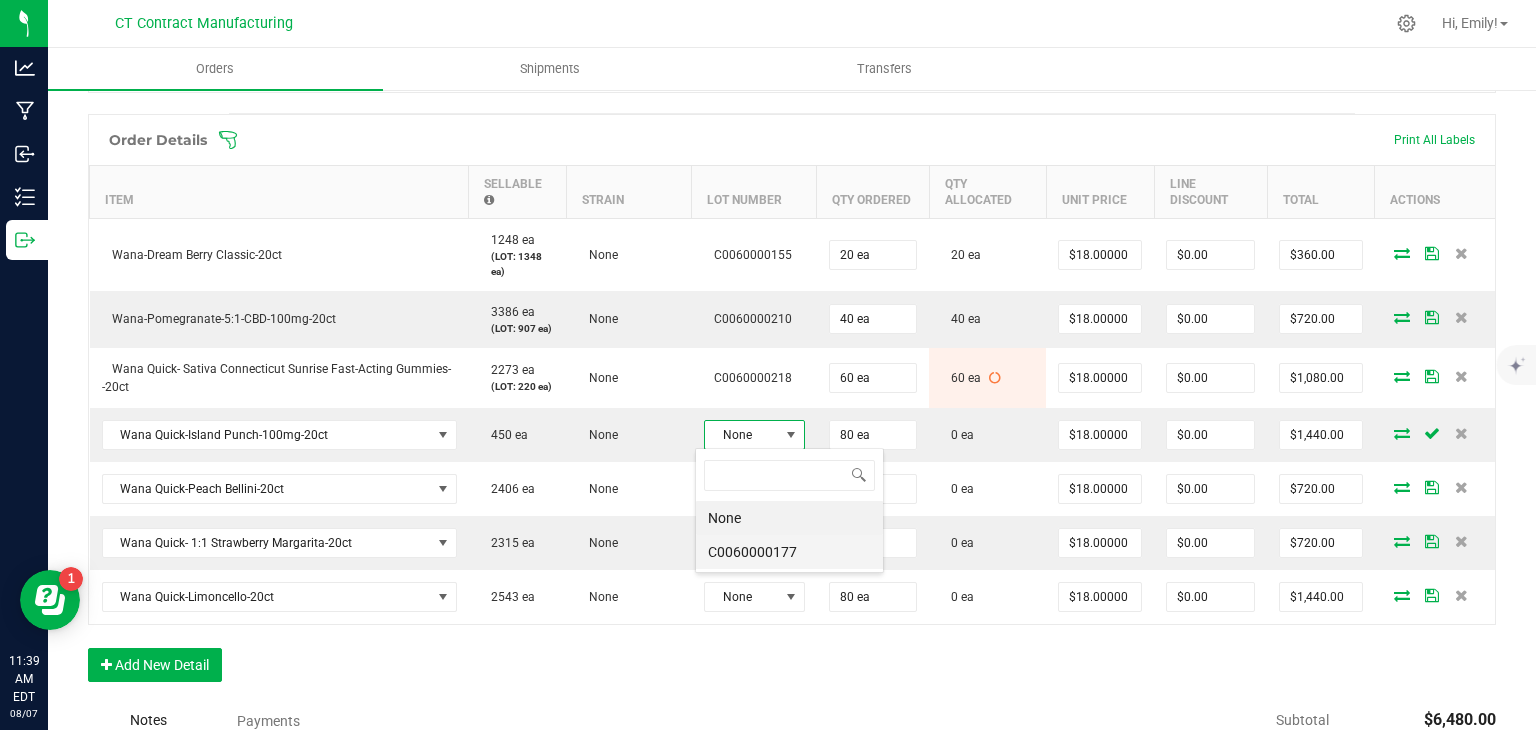 click on "C0060000177" at bounding box center (789, 552) 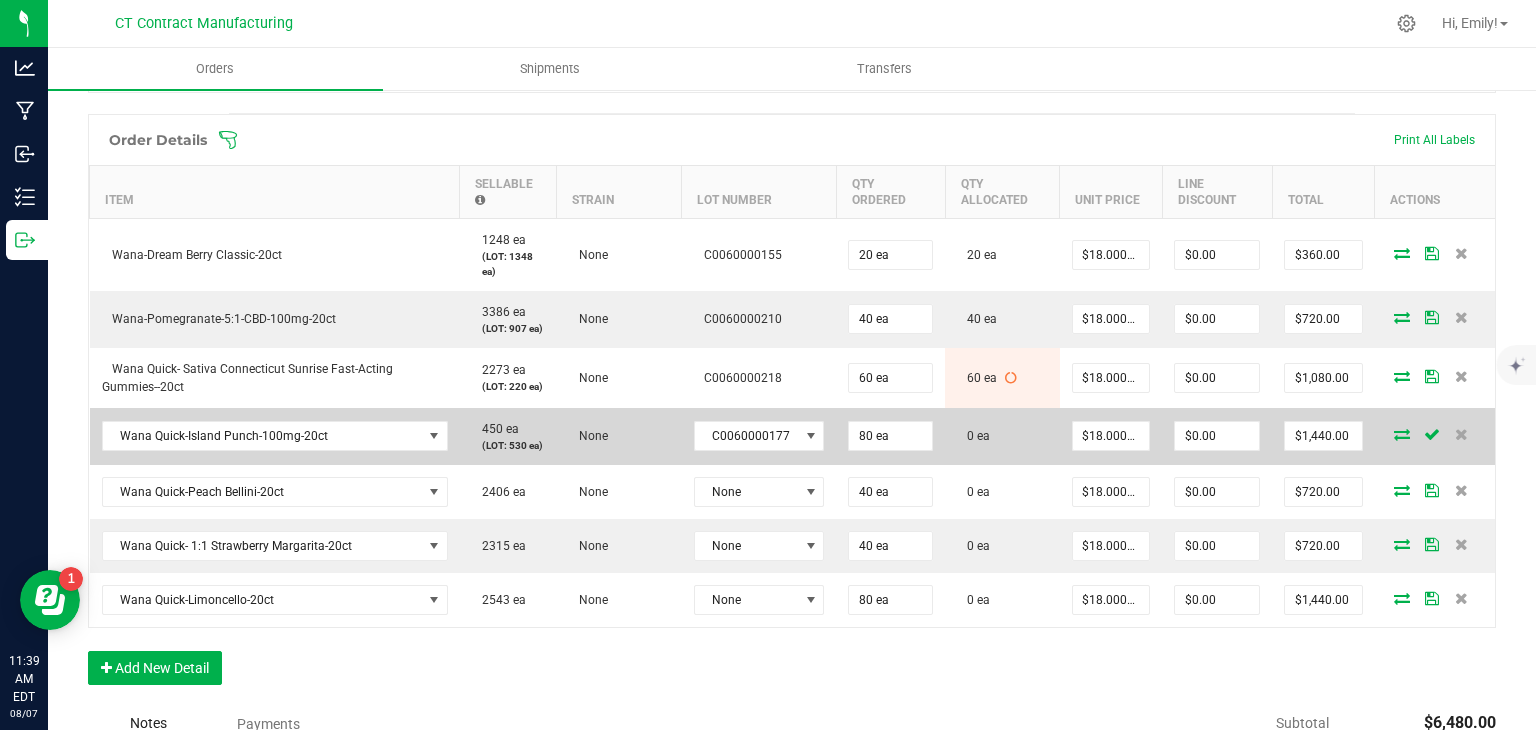 click at bounding box center [1402, 434] 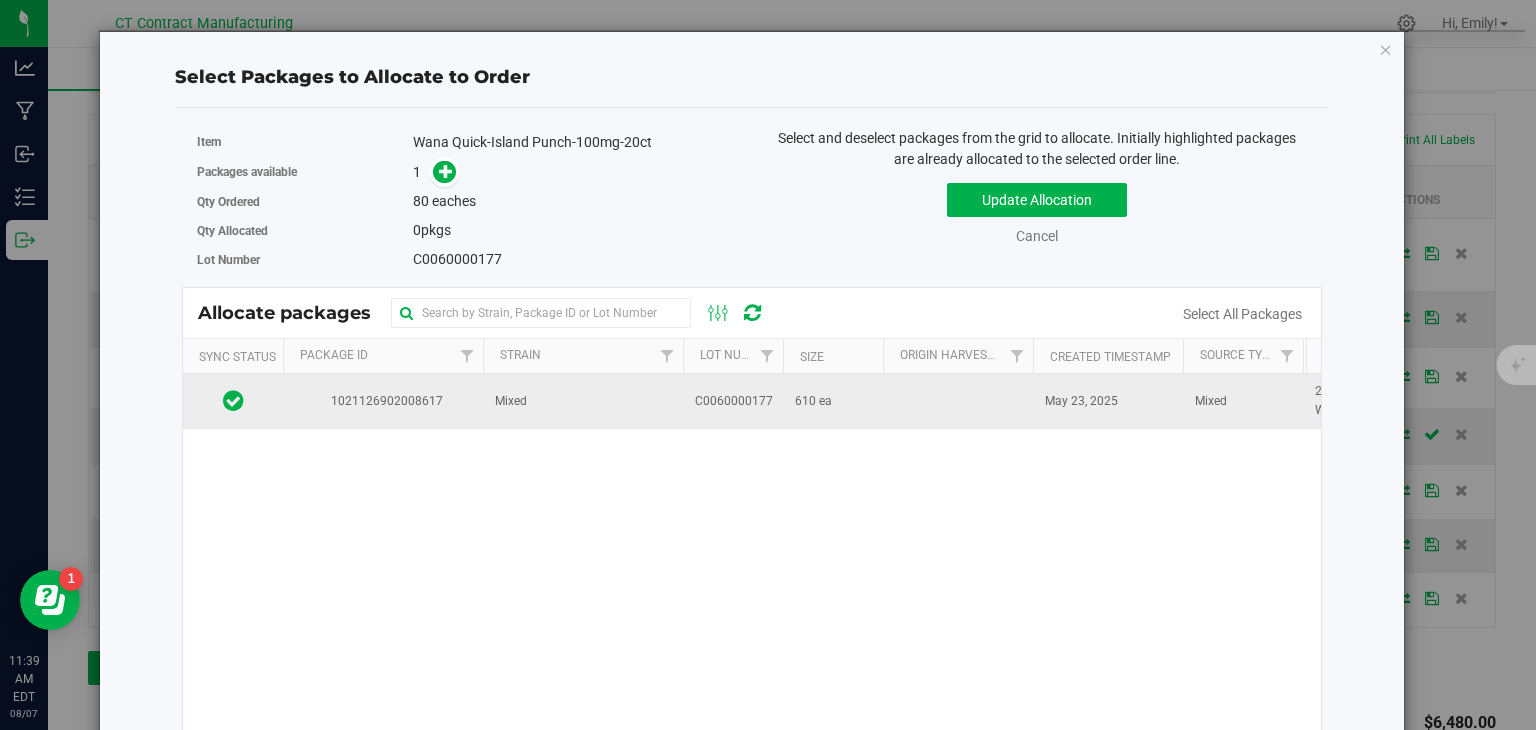 click on "Mixed" at bounding box center [583, 401] 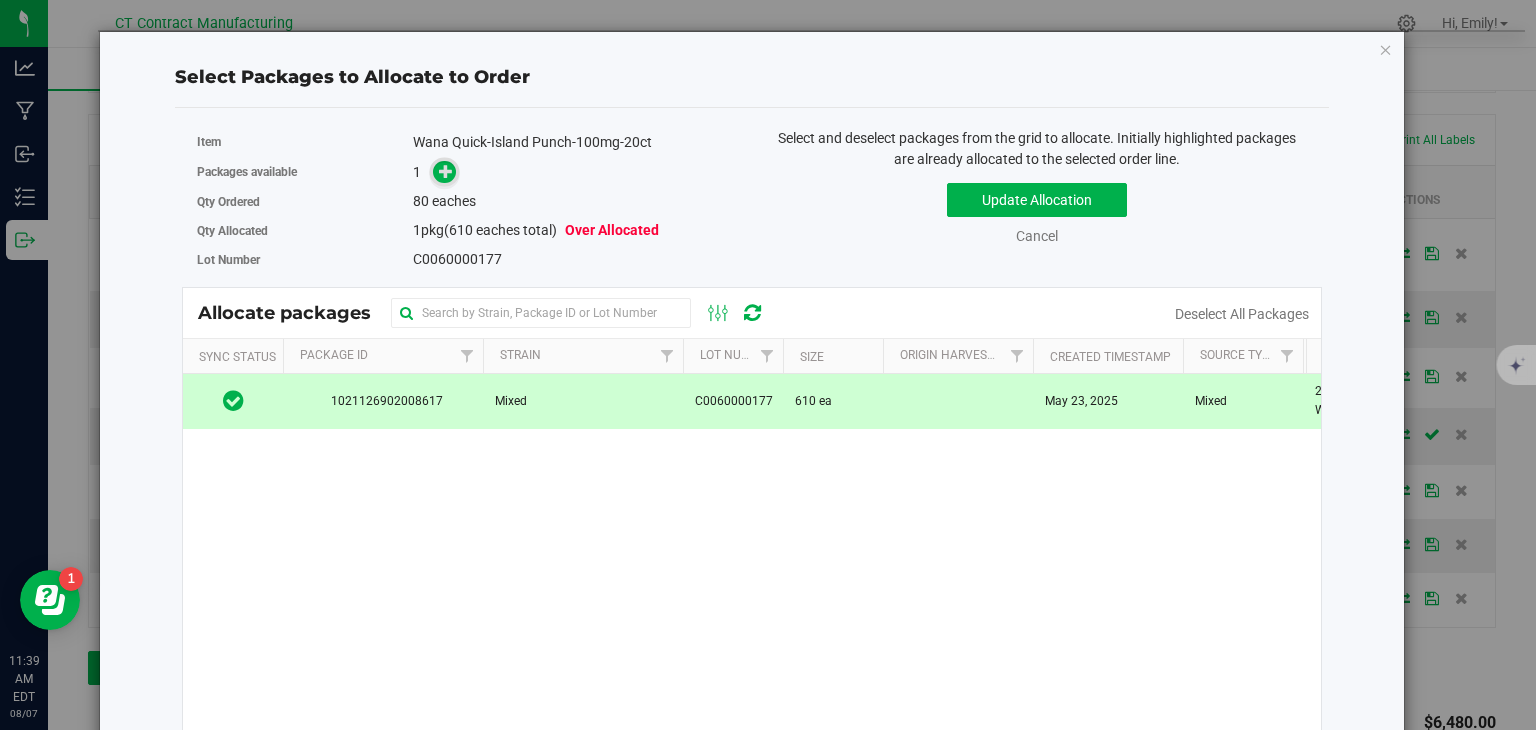 click at bounding box center [446, 171] 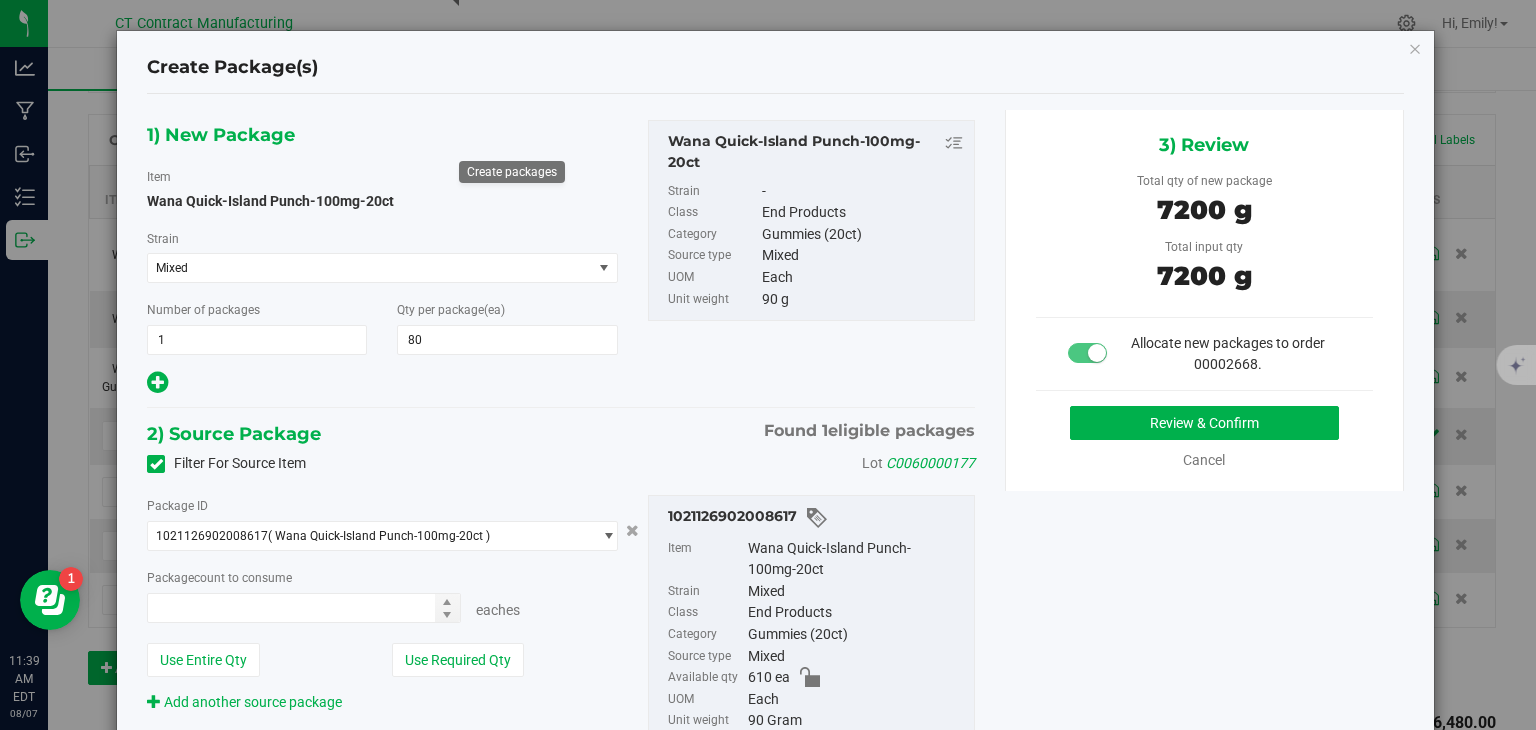 type on "80 ea" 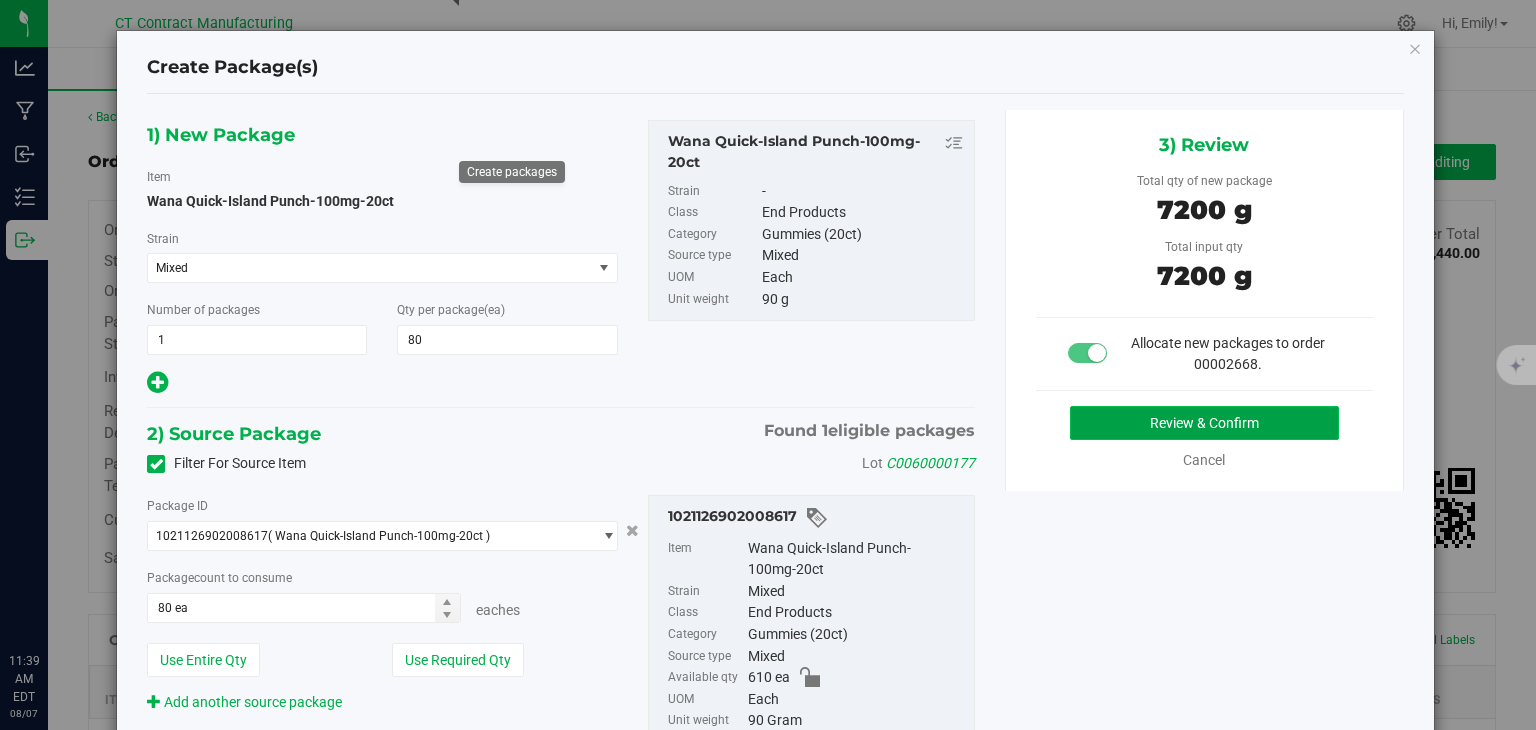 click on "Review & Confirm" at bounding box center (1204, 423) 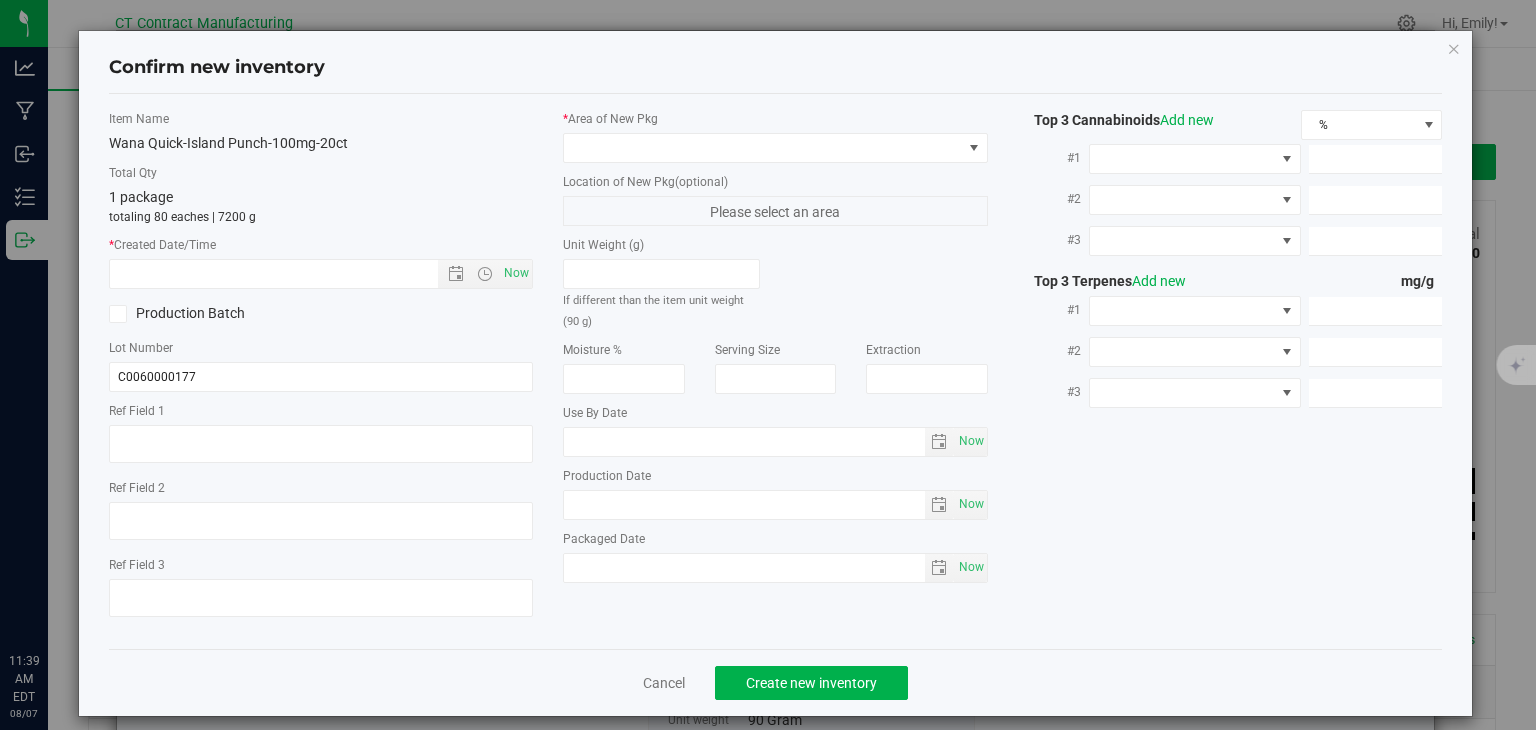 scroll, scrollTop: 0, scrollLeft: 0, axis: both 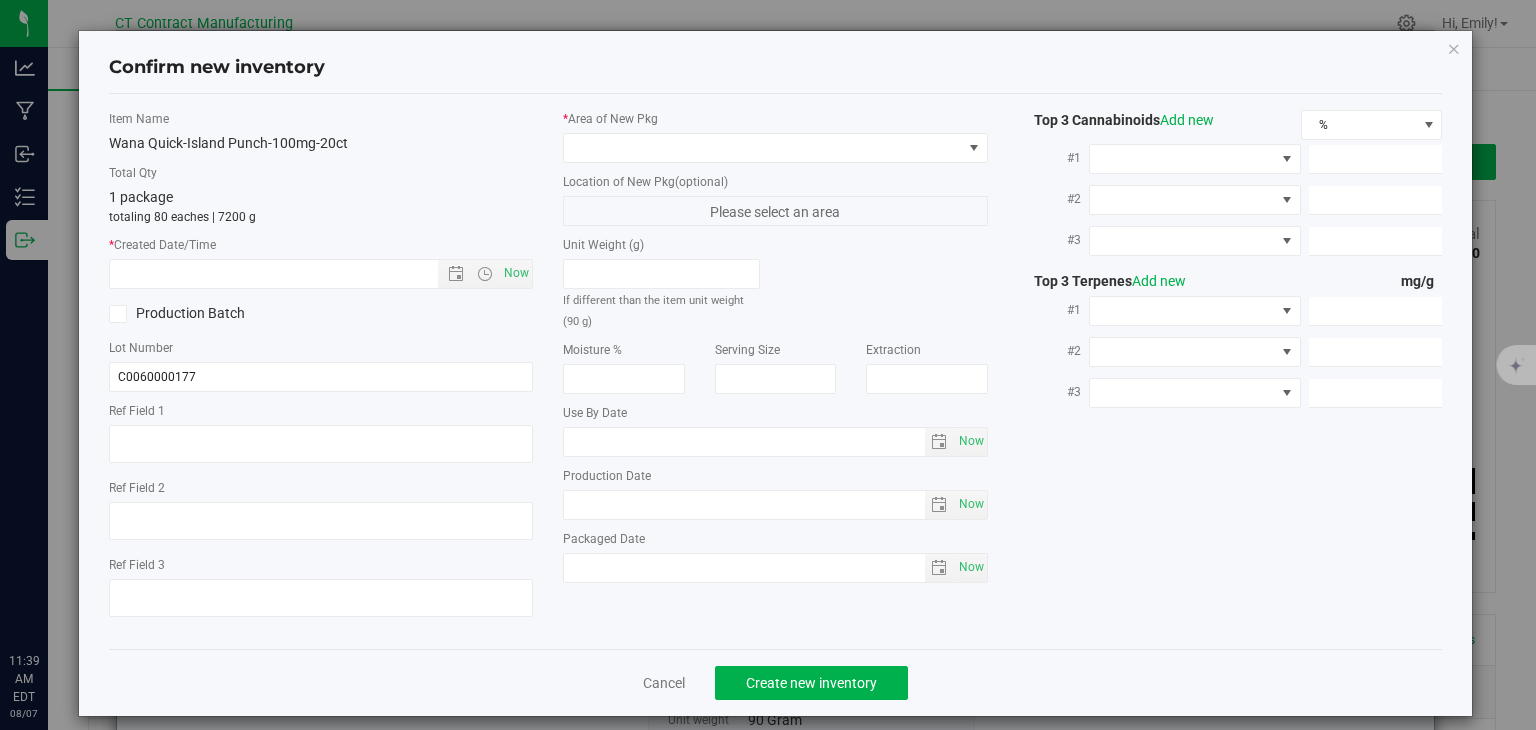 type on "250520-WAIP002" 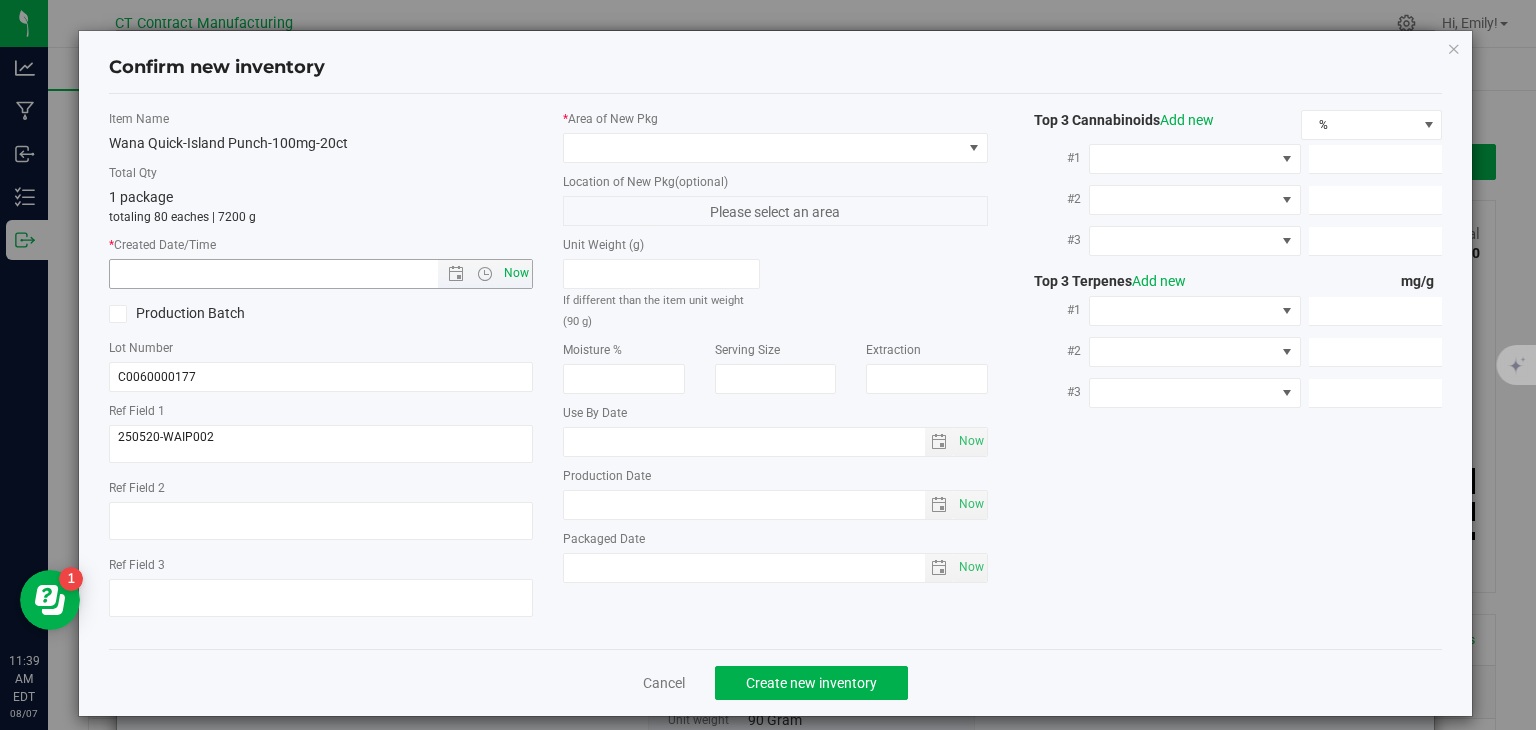 scroll, scrollTop: 500, scrollLeft: 0, axis: vertical 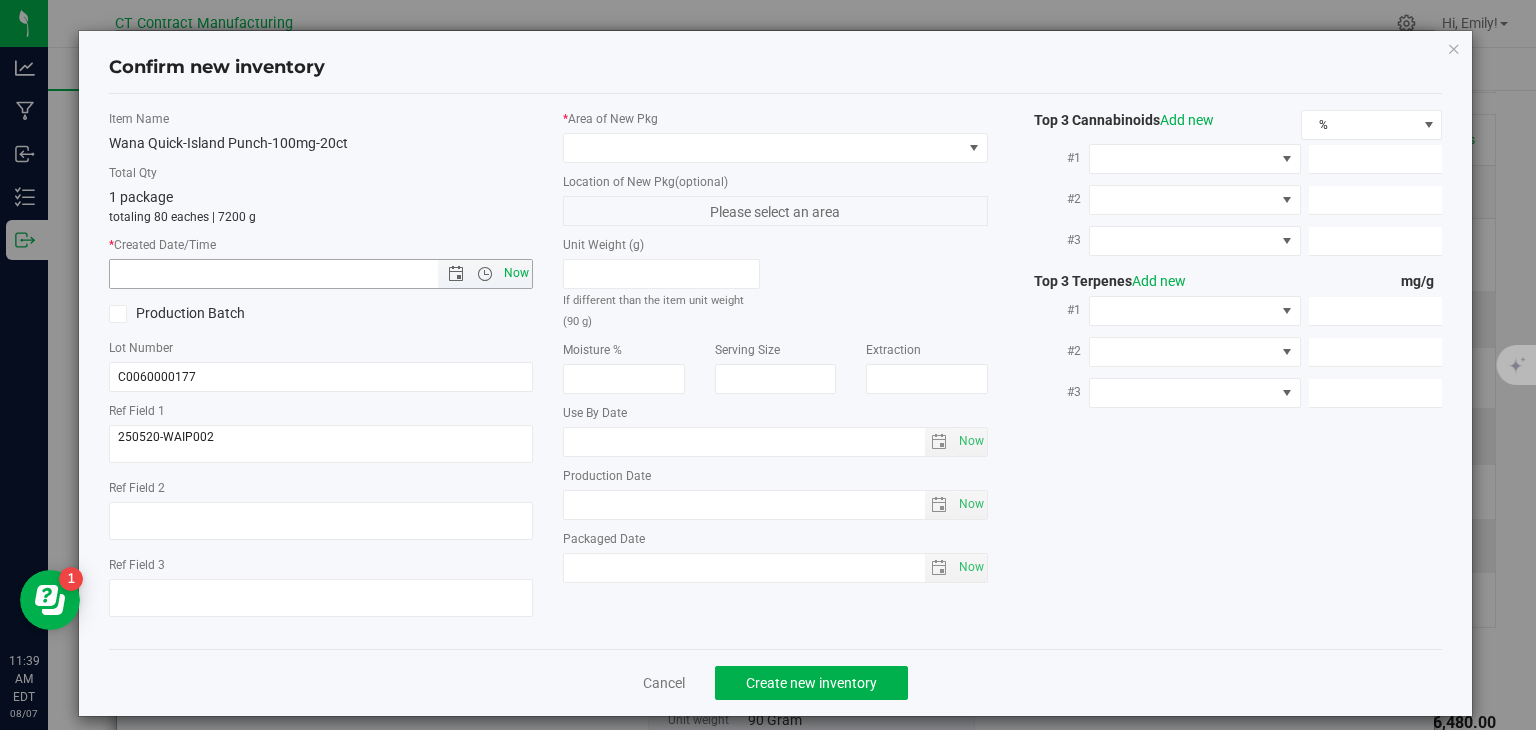 click on "Now" at bounding box center [517, 273] 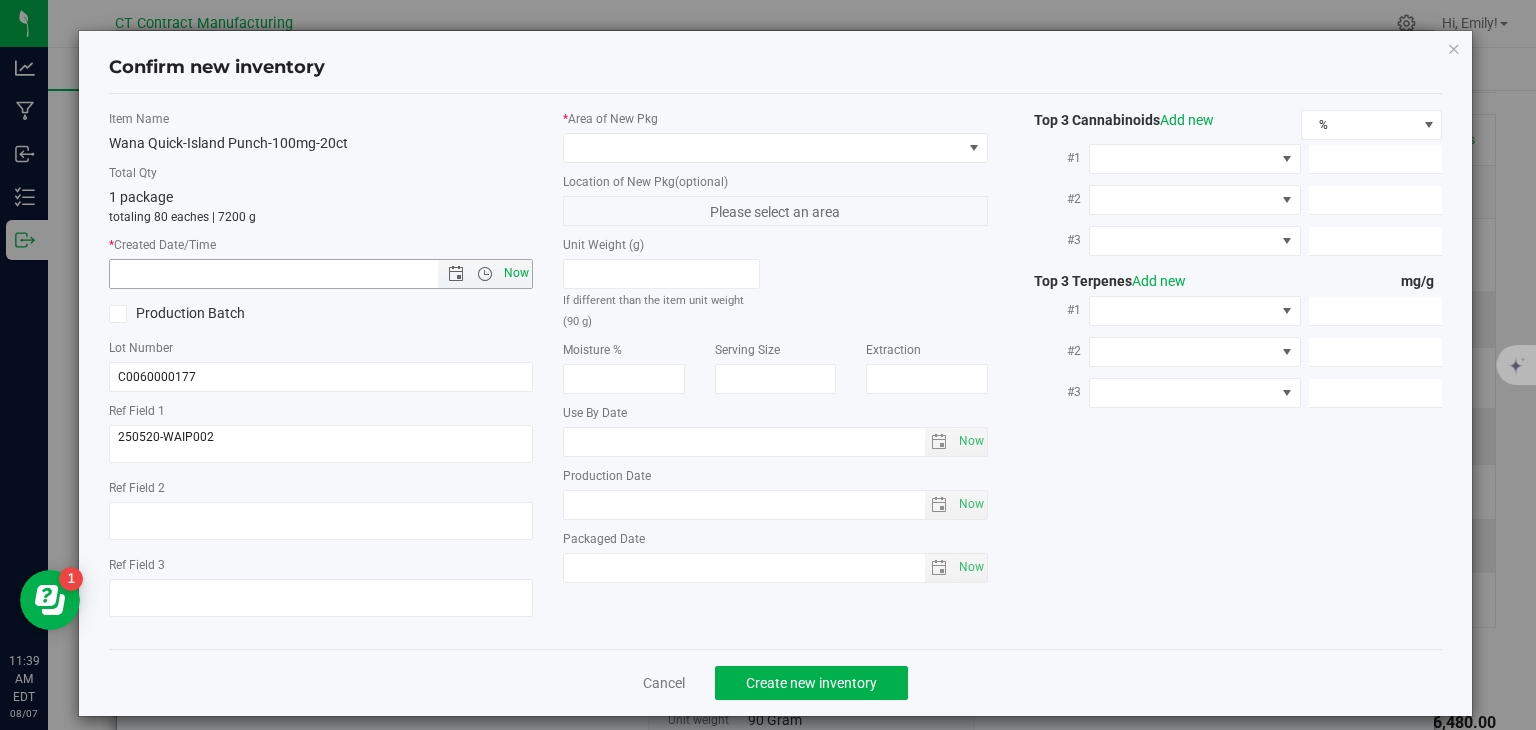 type on "8/7/2025 11:40 AM" 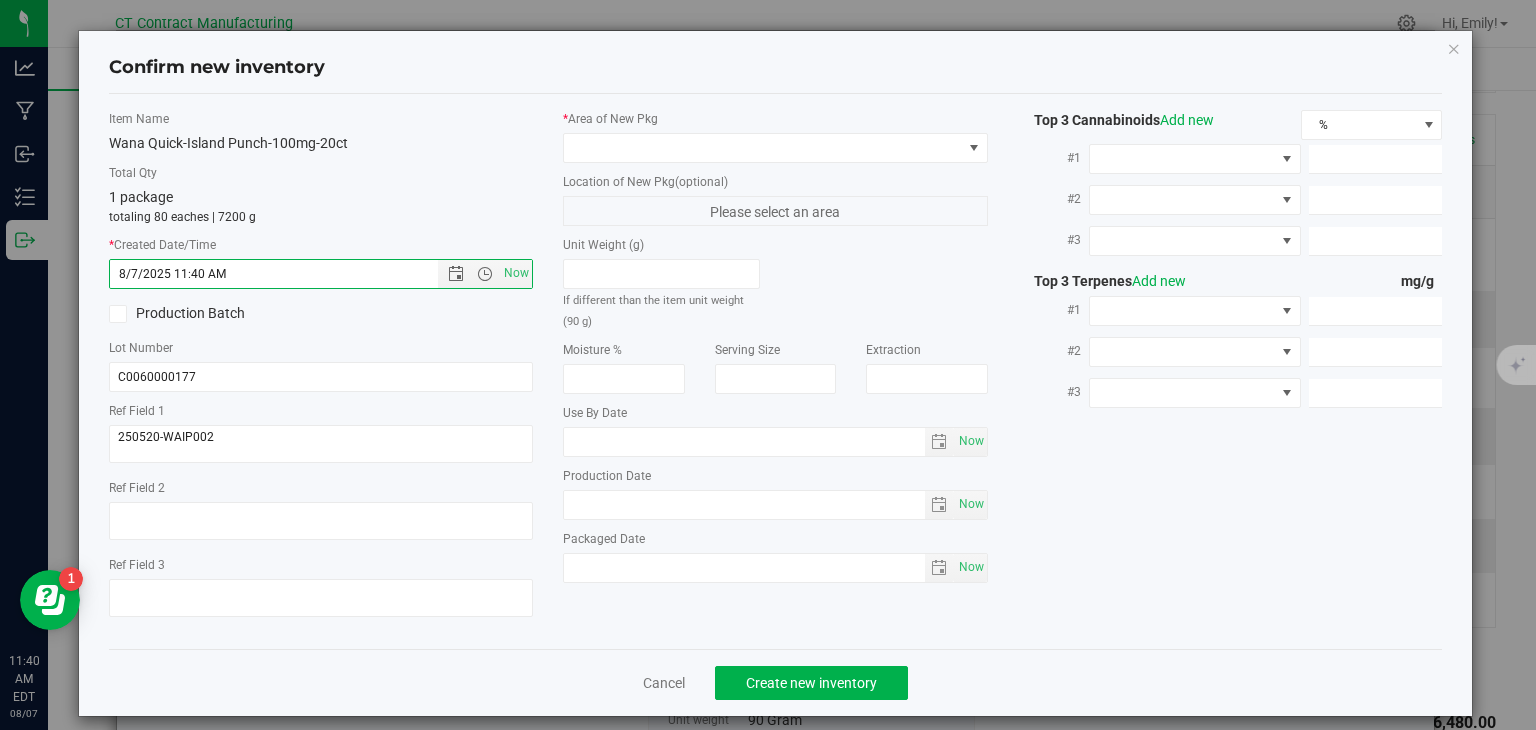 click on "*
Area of New Pkg" at bounding box center (775, 136) 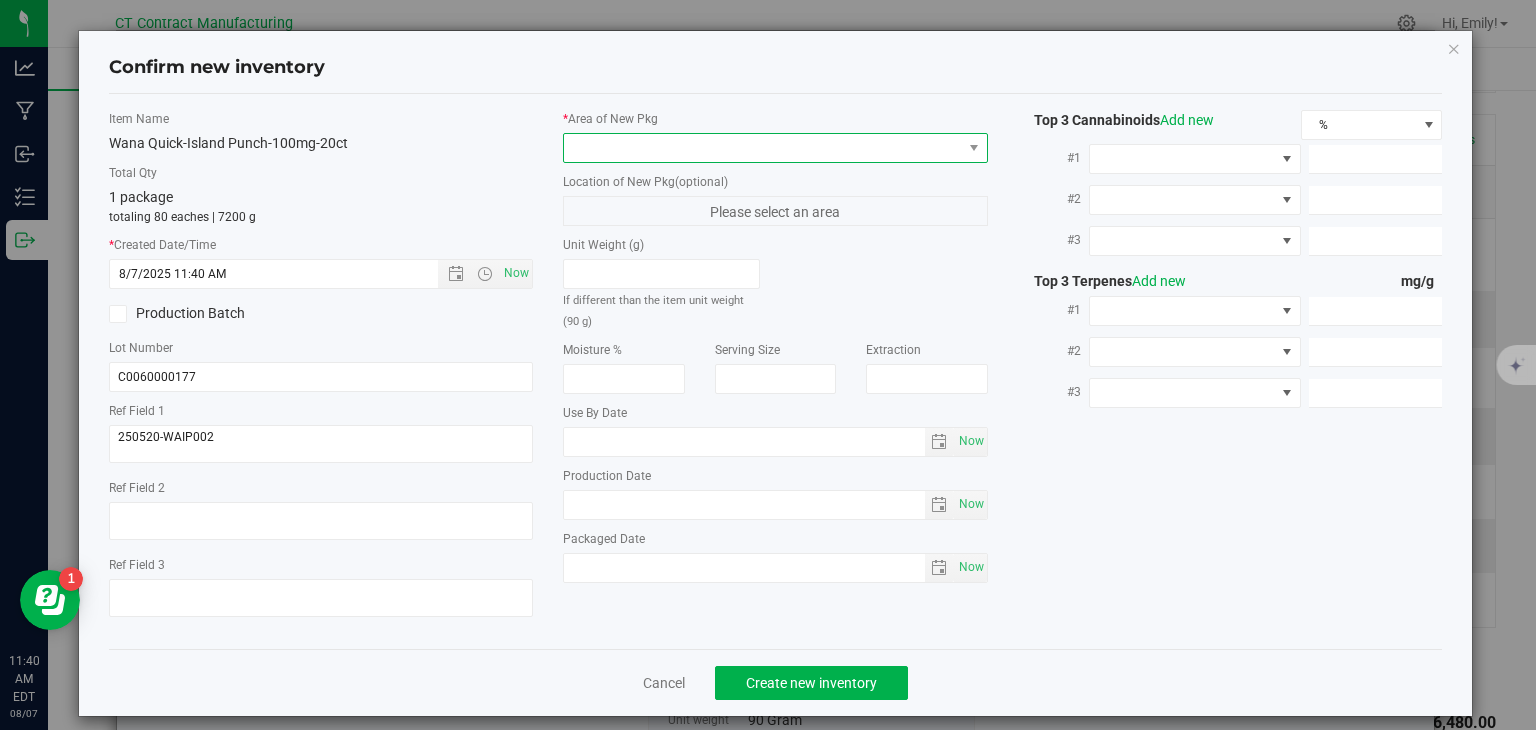 click at bounding box center [763, 148] 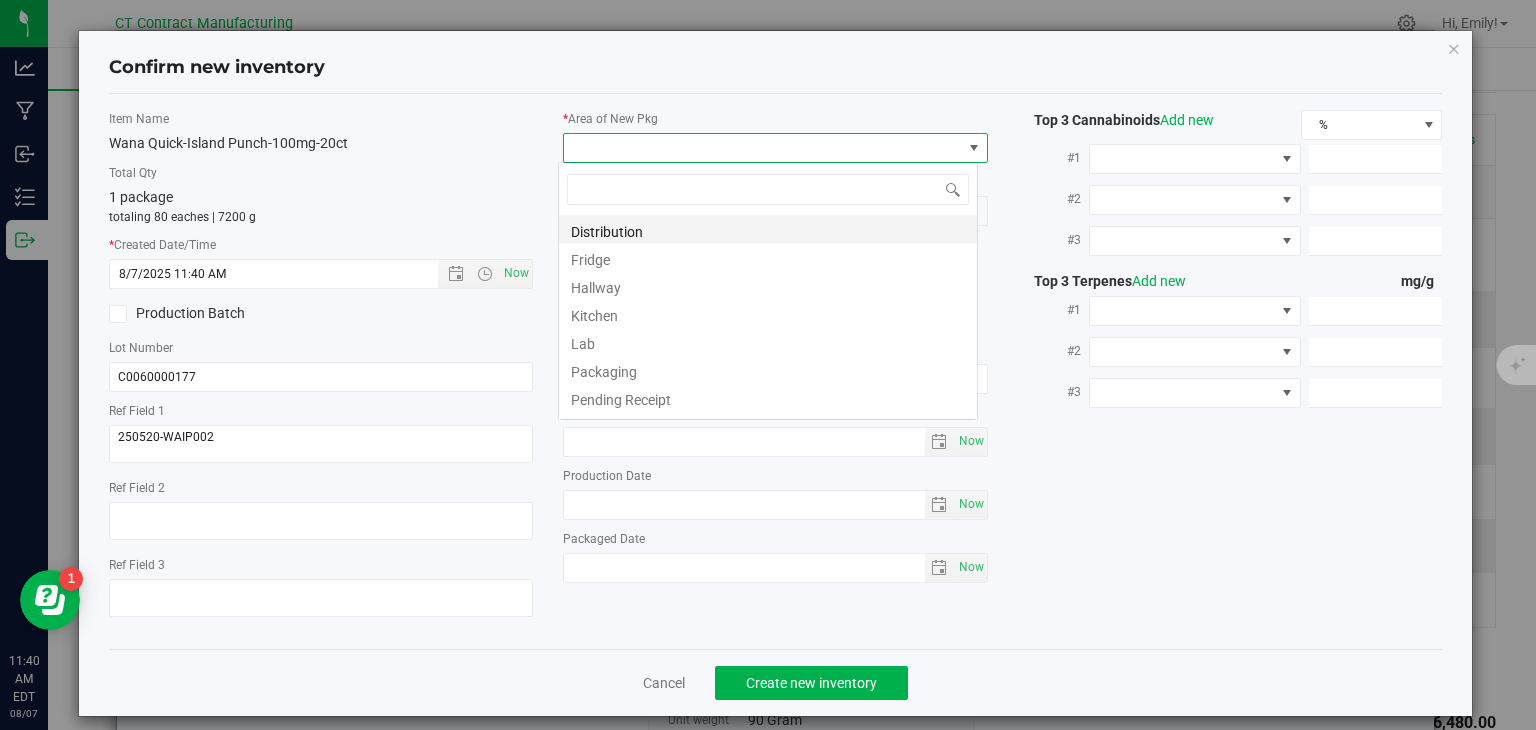 scroll, scrollTop: 99970, scrollLeft: 99580, axis: both 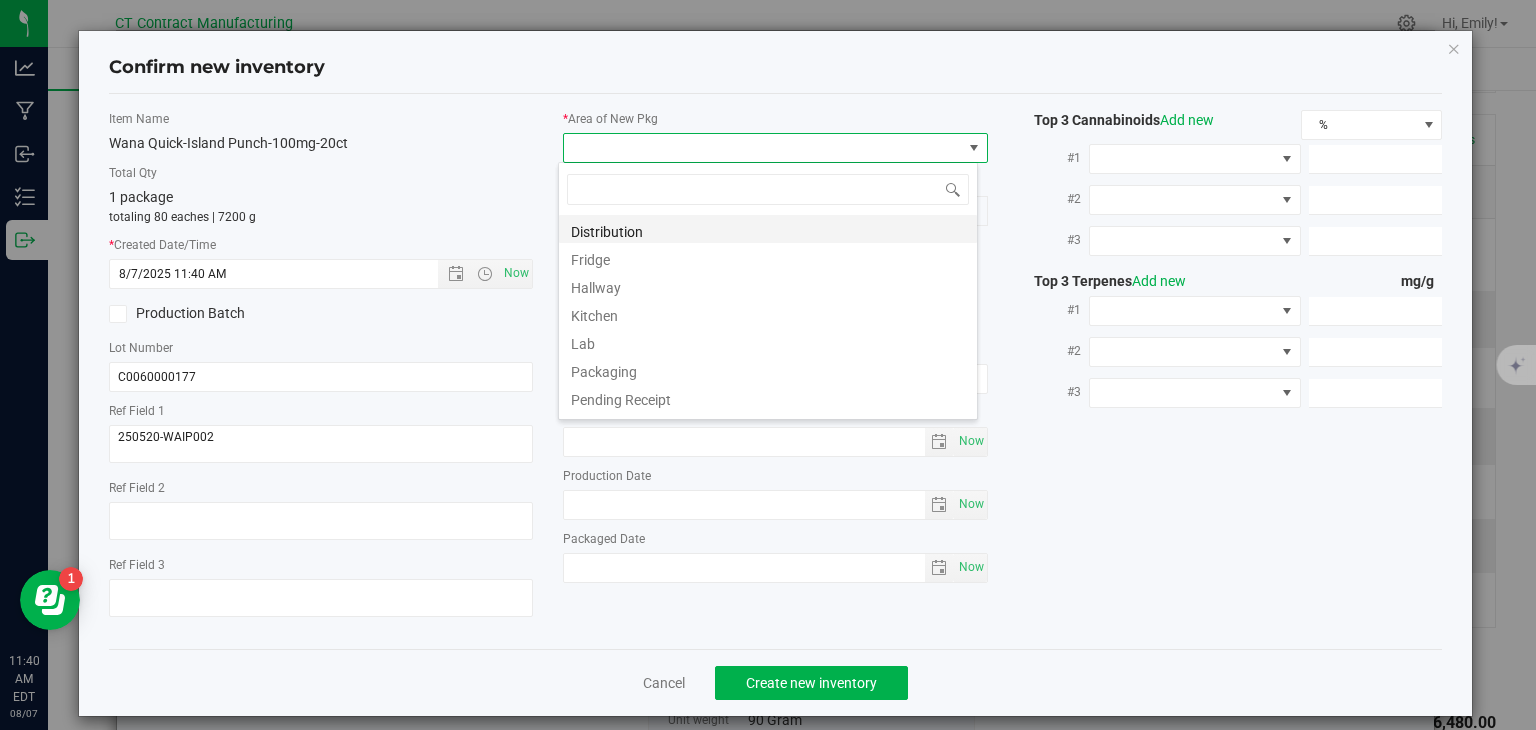 click on "Distribution" at bounding box center (768, 229) 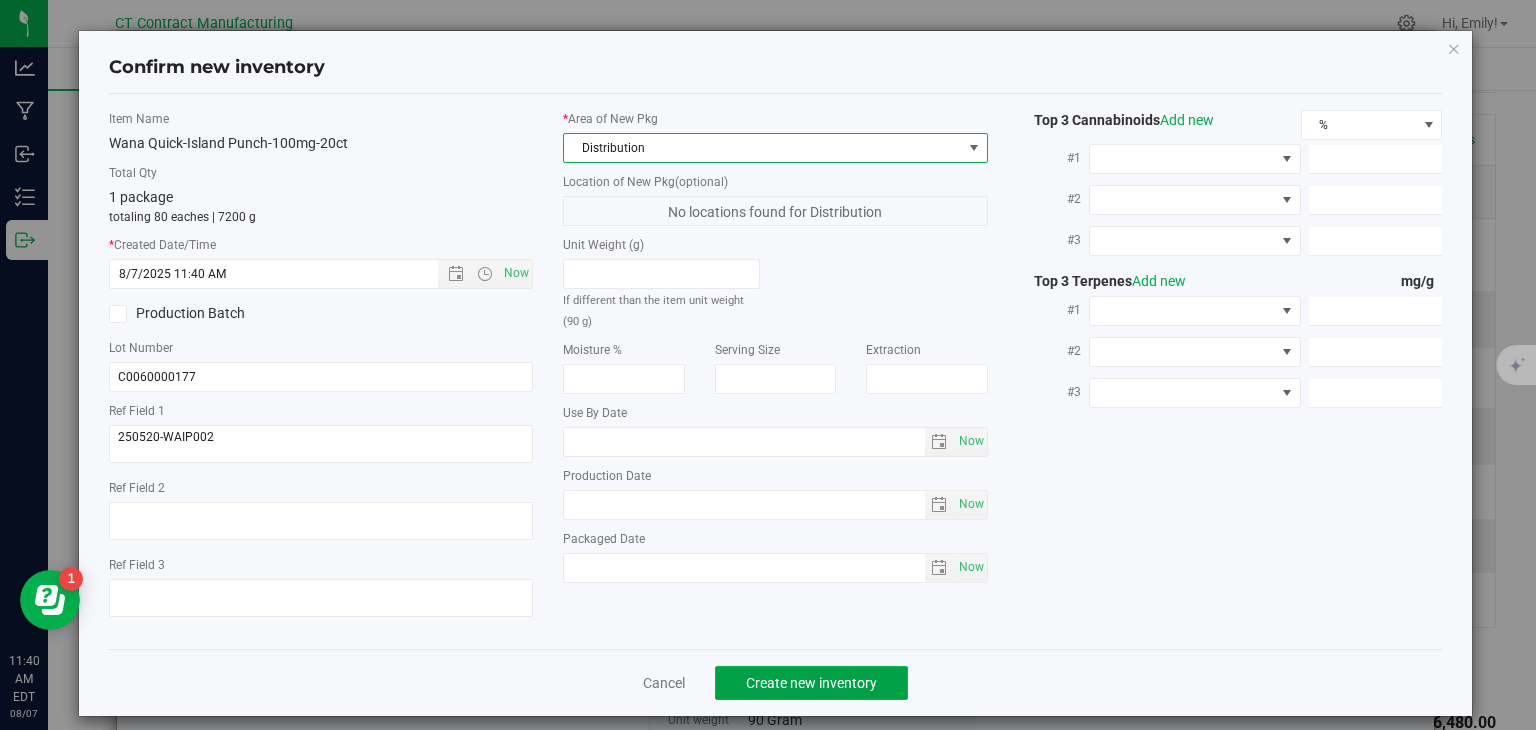 click on "Create new inventory" 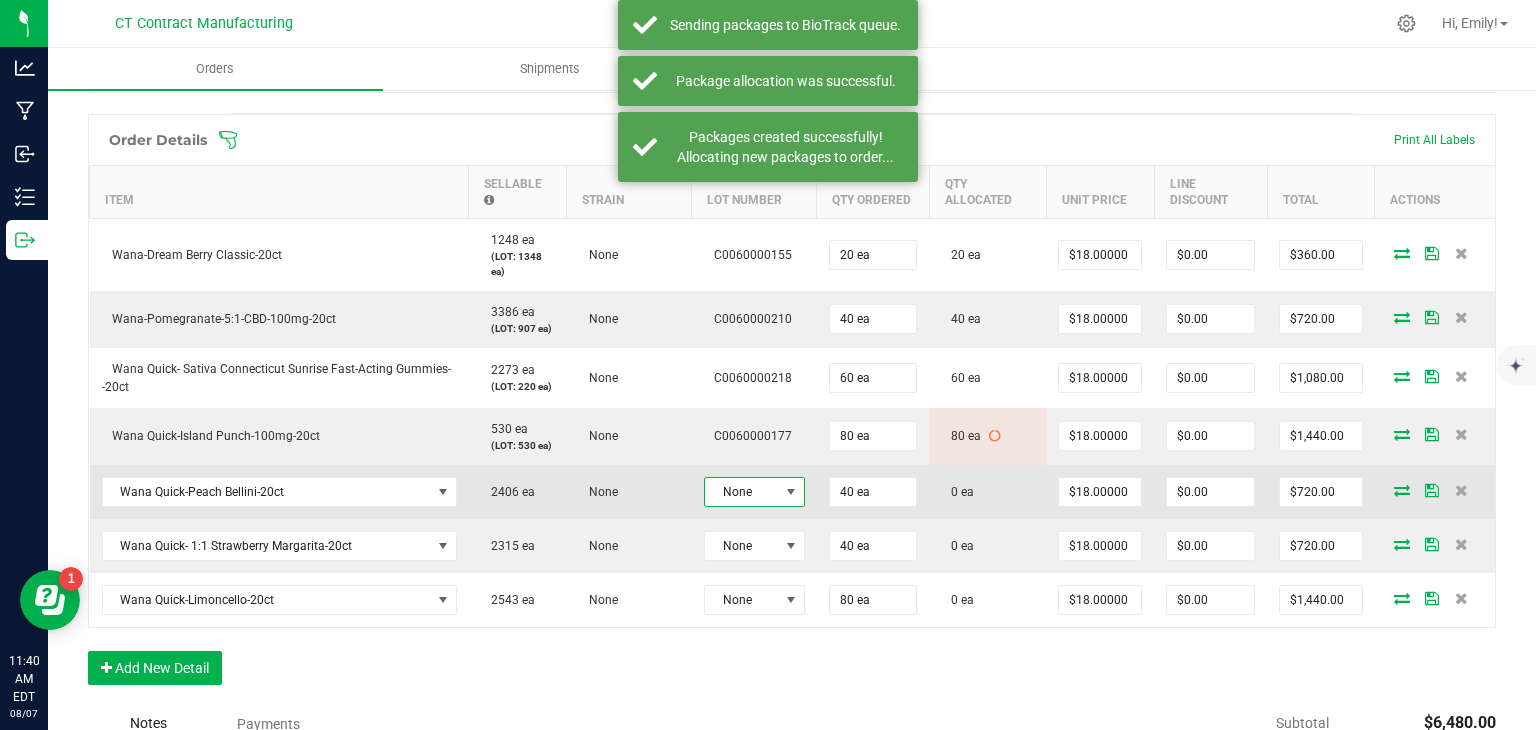 click on "None" at bounding box center [742, 492] 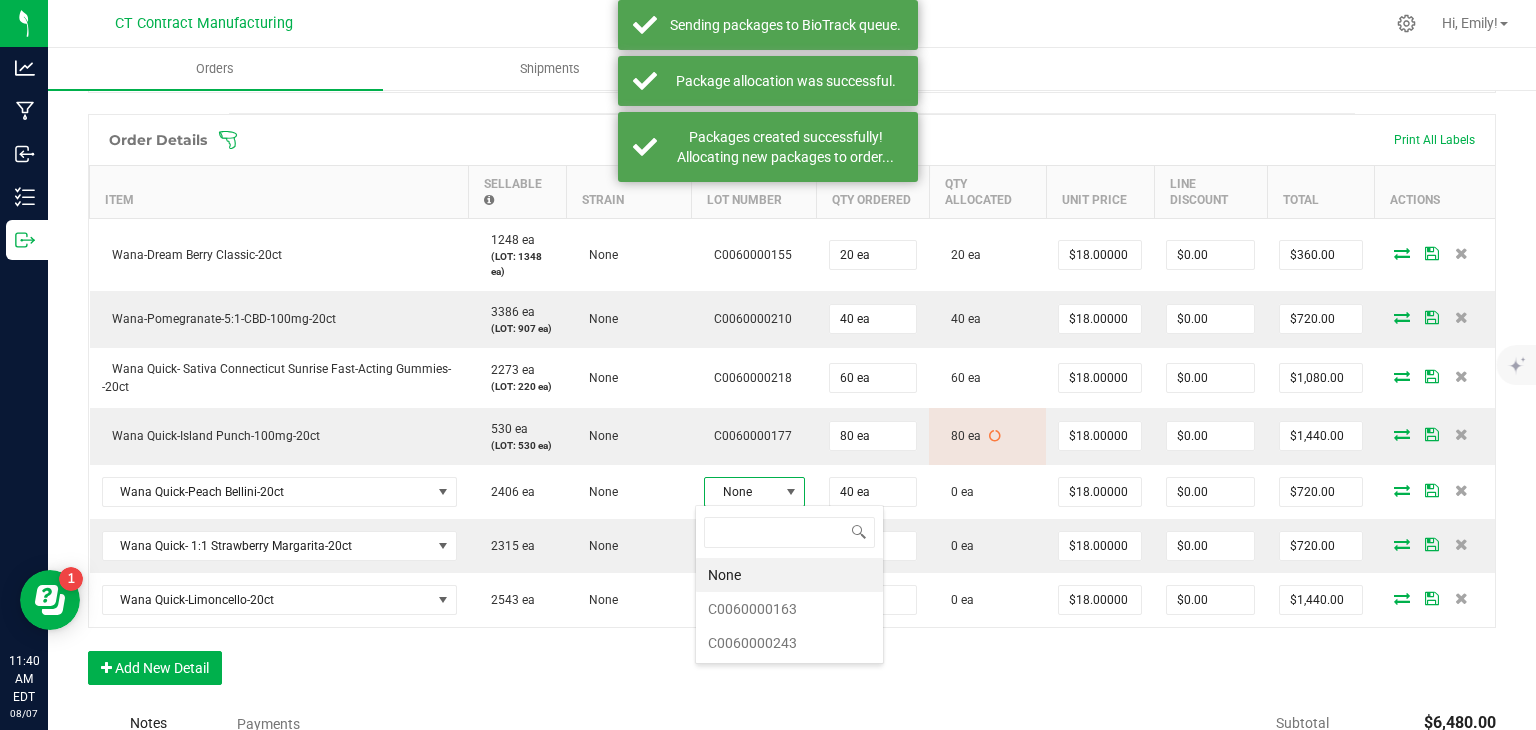 scroll, scrollTop: 99970, scrollLeft: 99899, axis: both 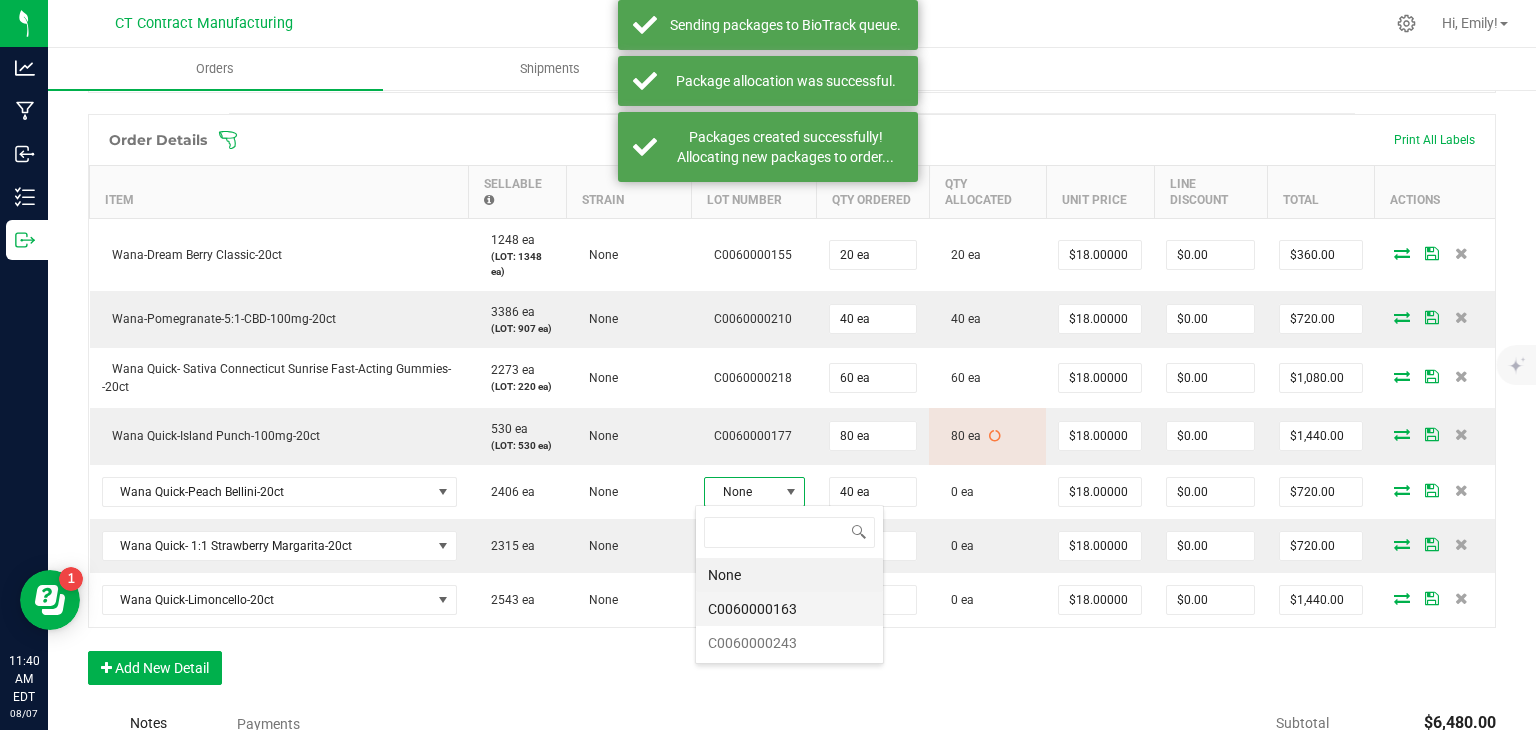 click on "C0060000163" at bounding box center [789, 609] 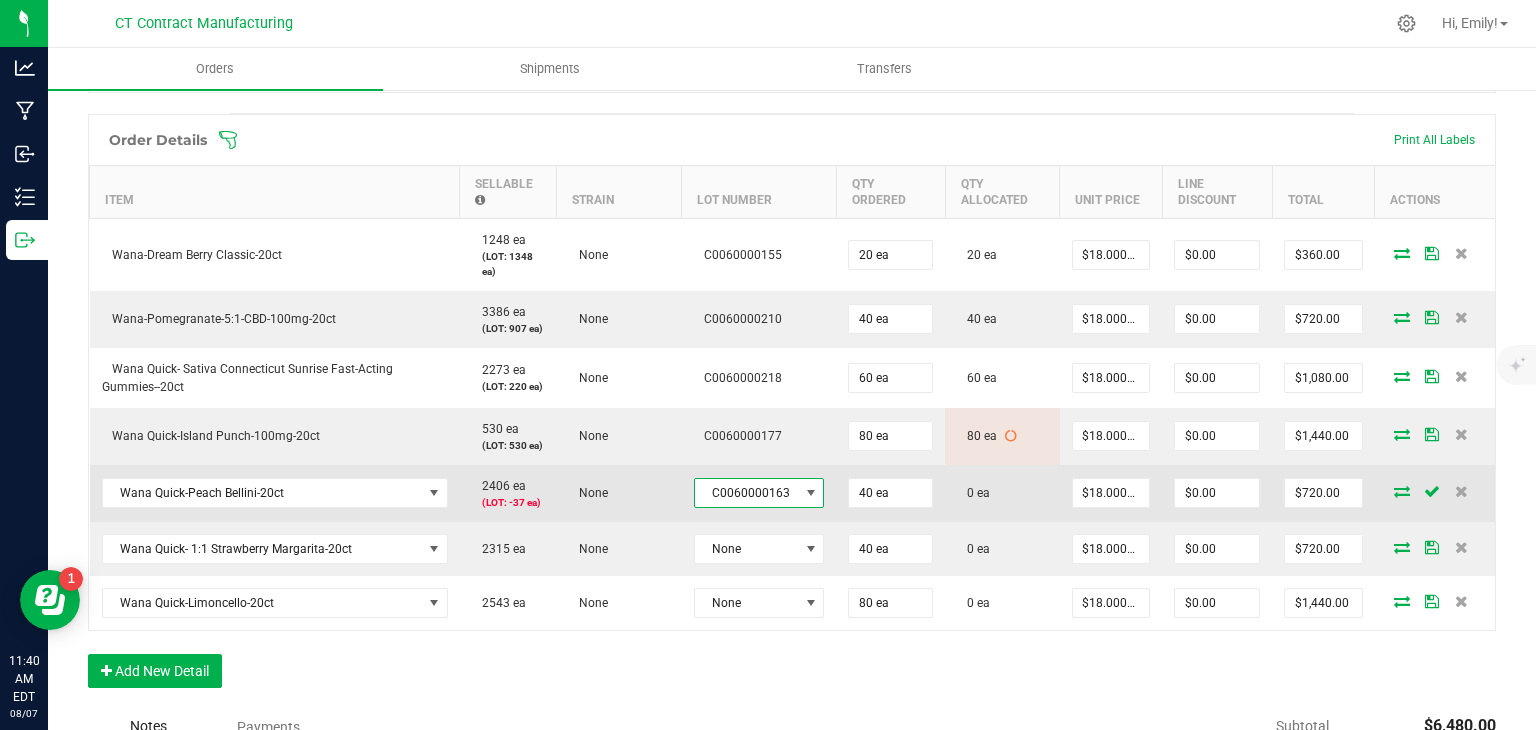 click on "C0060000163" at bounding box center (747, 493) 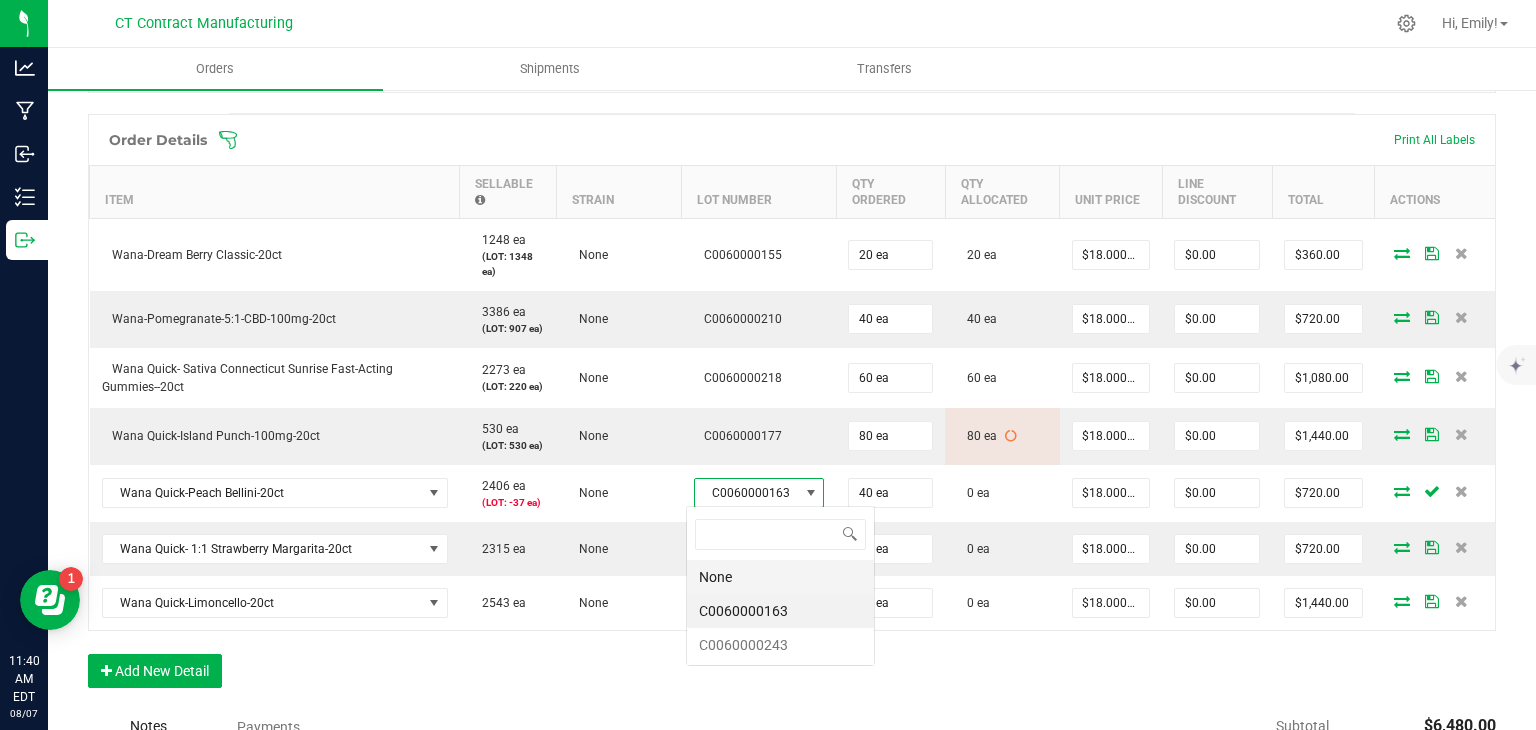 scroll, scrollTop: 99970, scrollLeft: 99872, axis: both 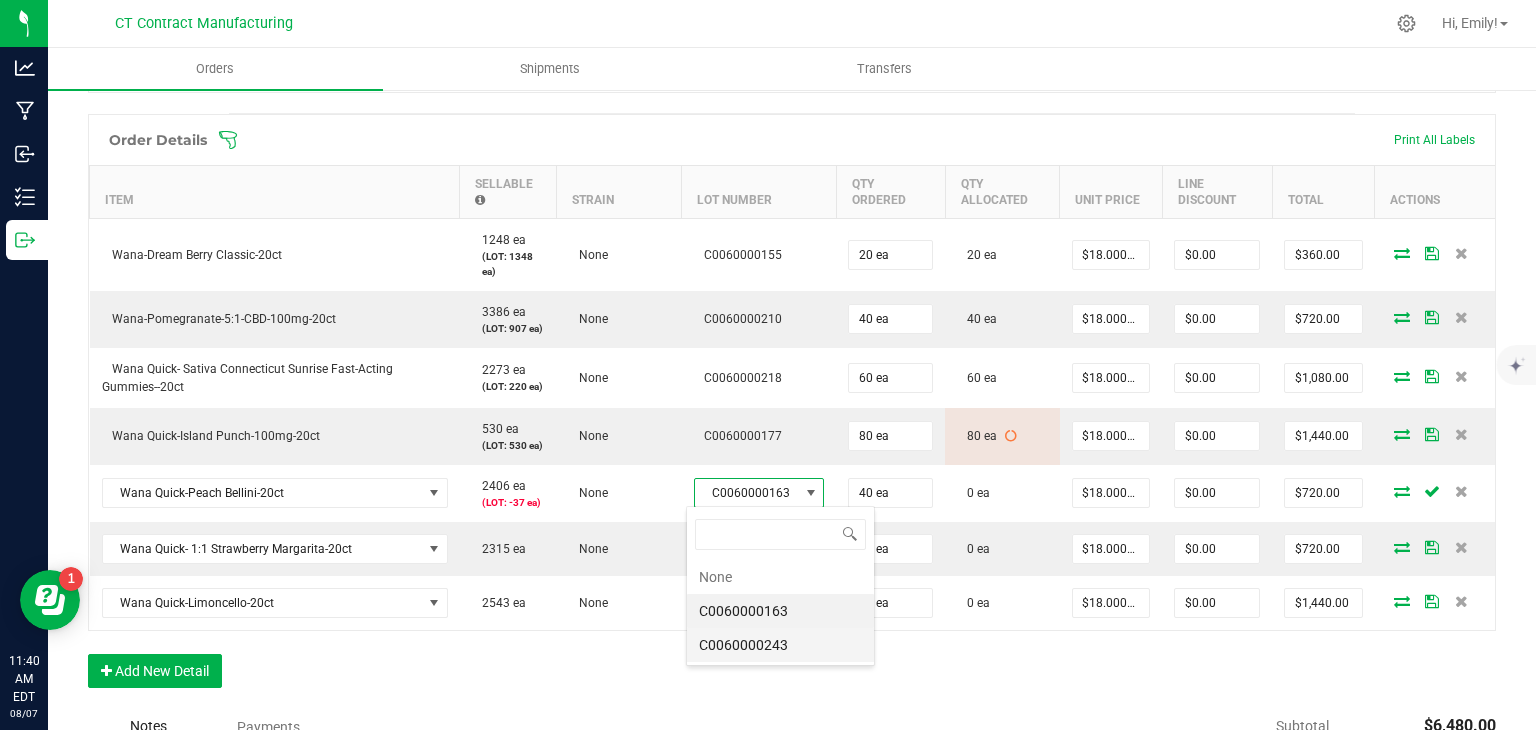 click on "C0060000243" at bounding box center (780, 645) 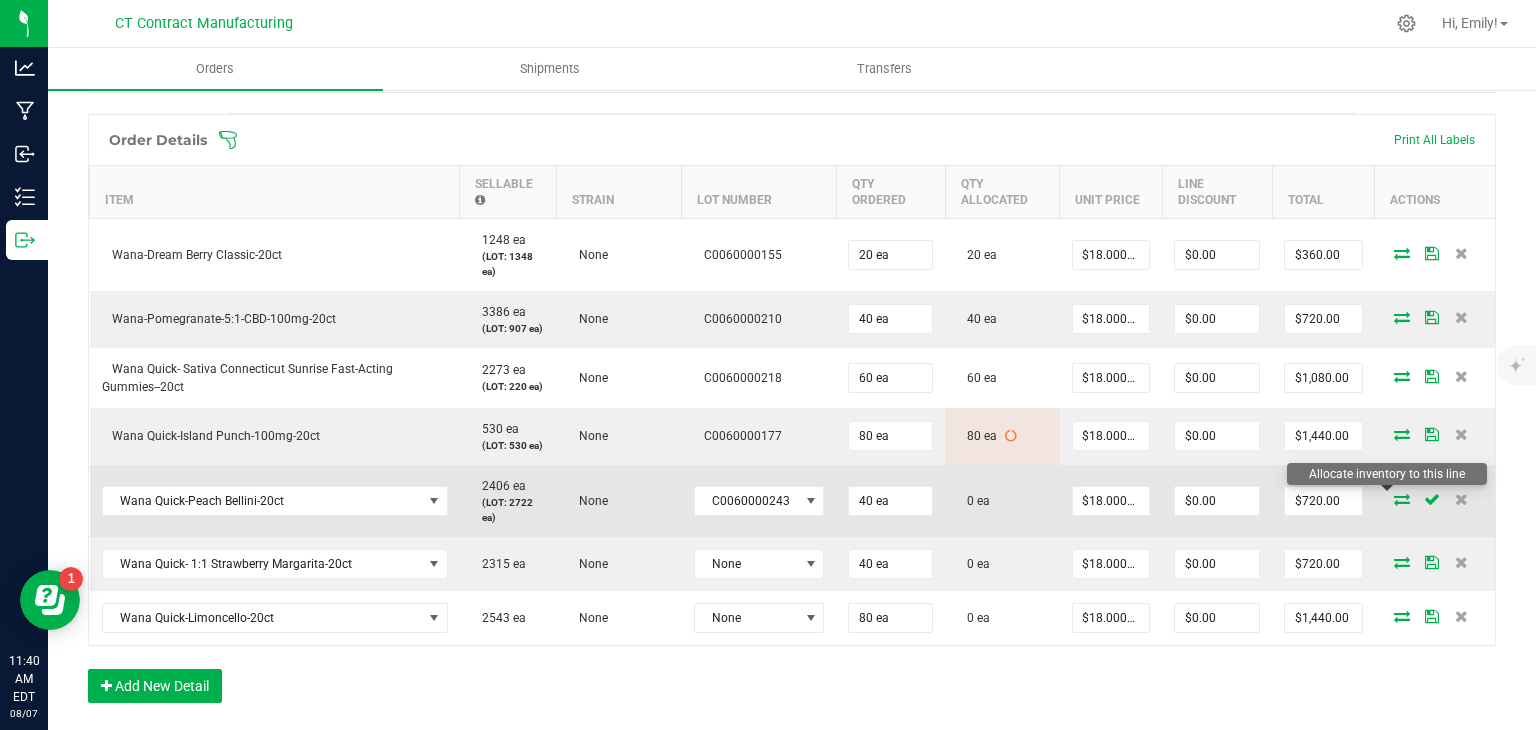click at bounding box center (1402, 499) 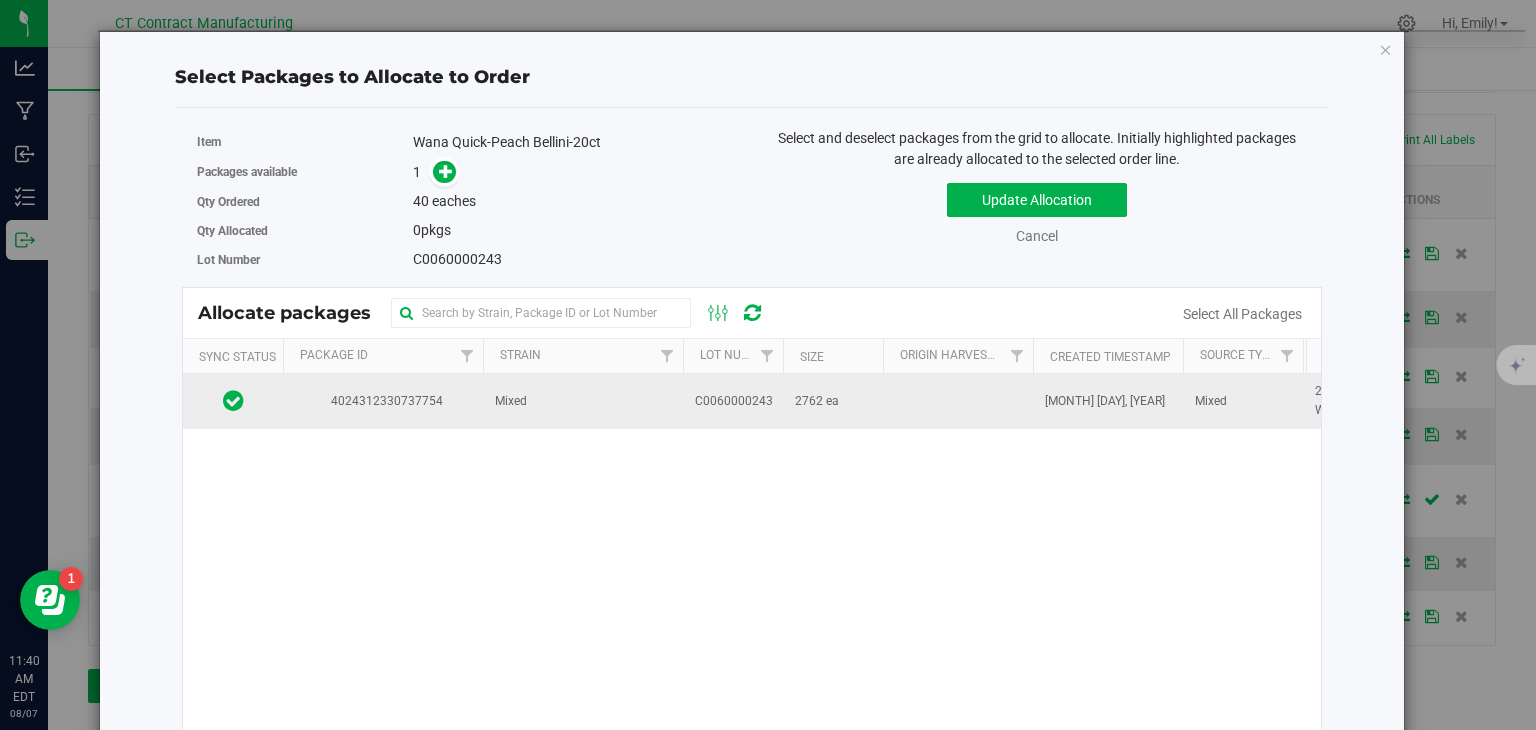 click on "Mixed" at bounding box center (583, 401) 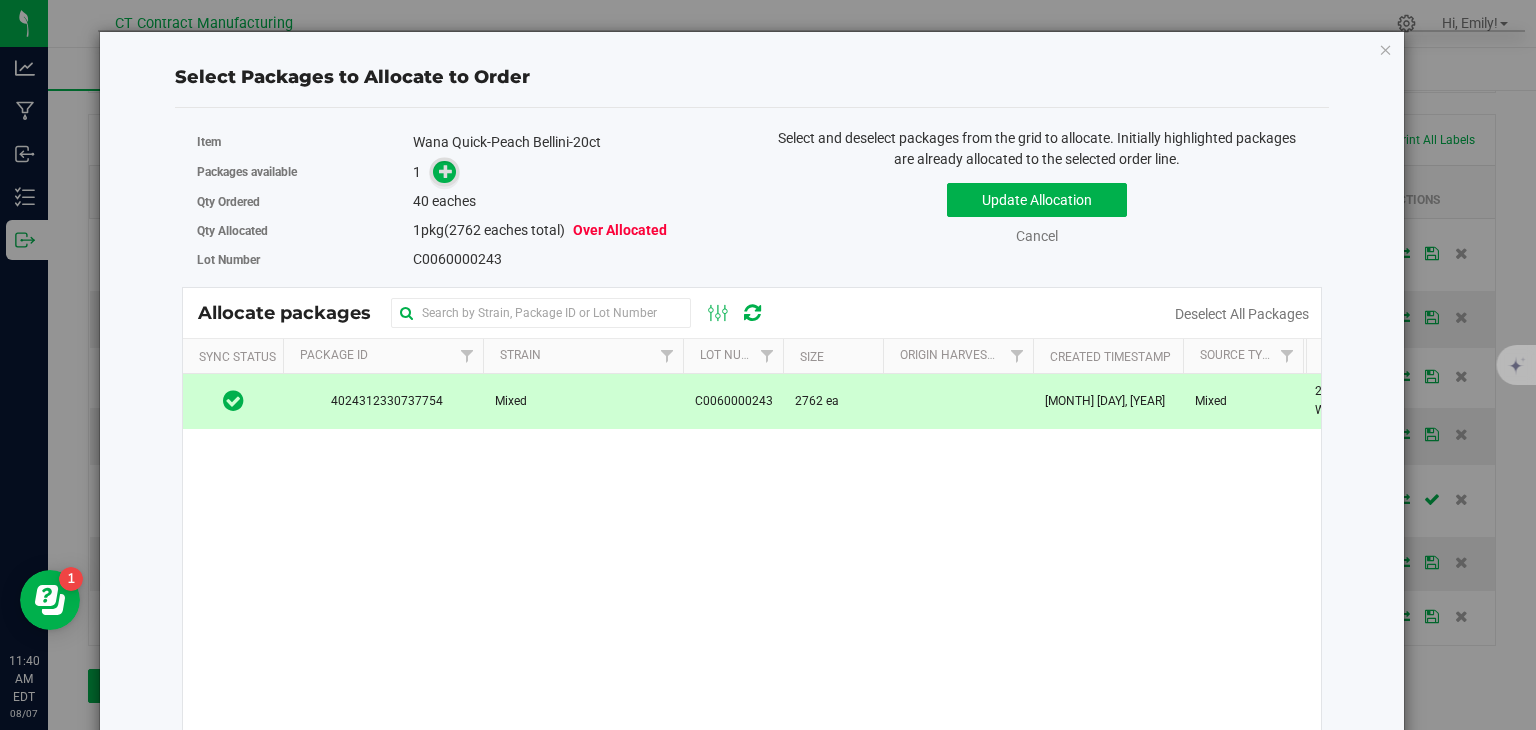 click at bounding box center [446, 171] 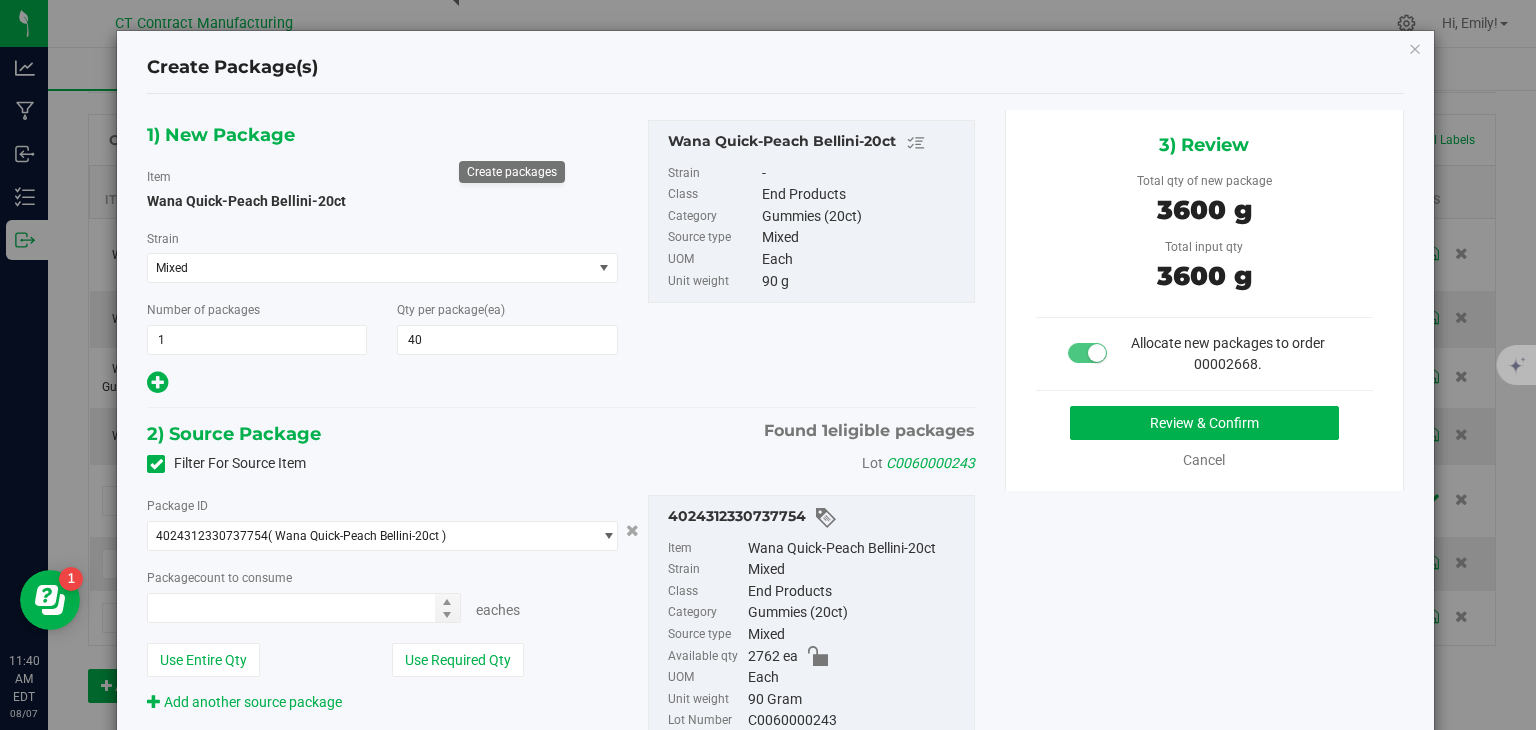 type on "40 ea" 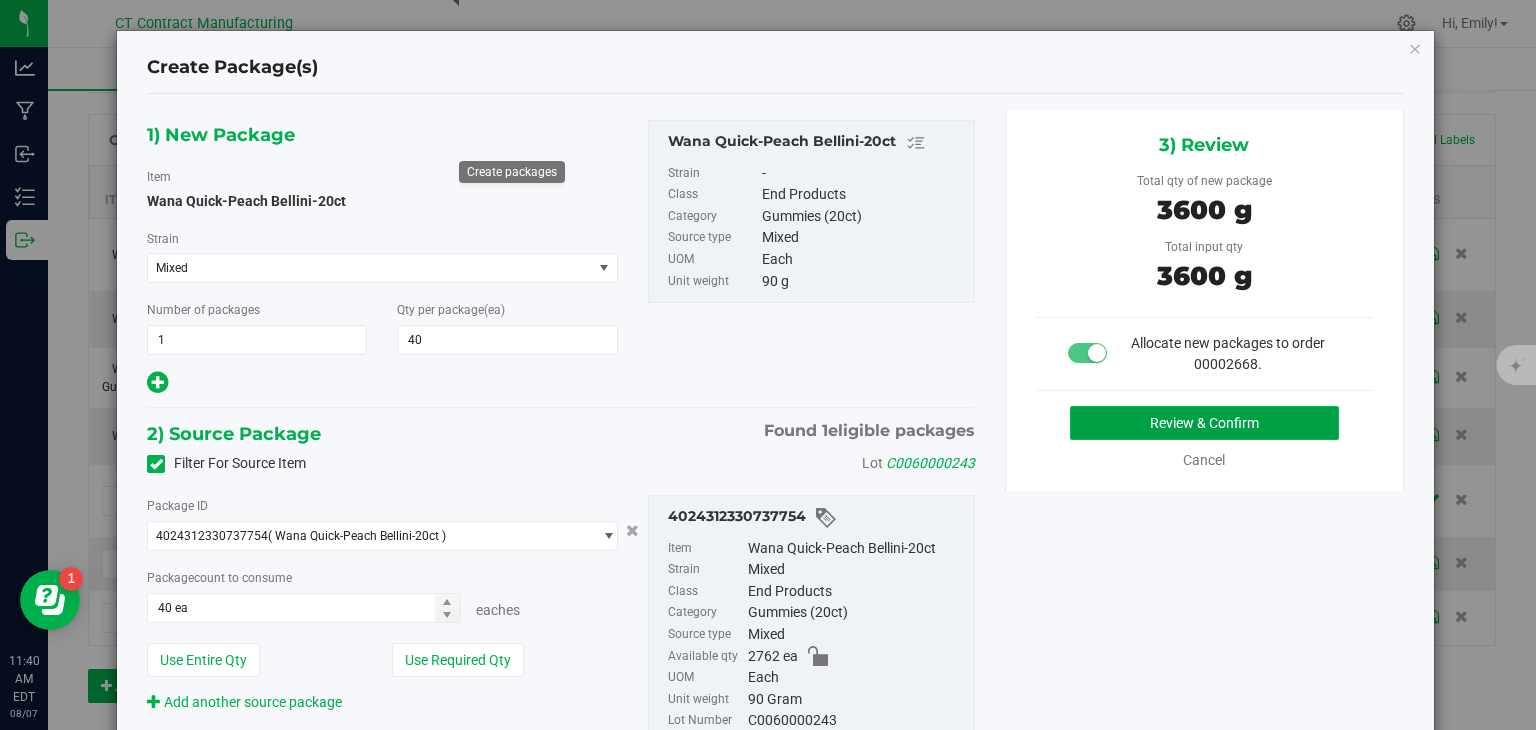 click on "Review & Confirm" at bounding box center (1204, 423) 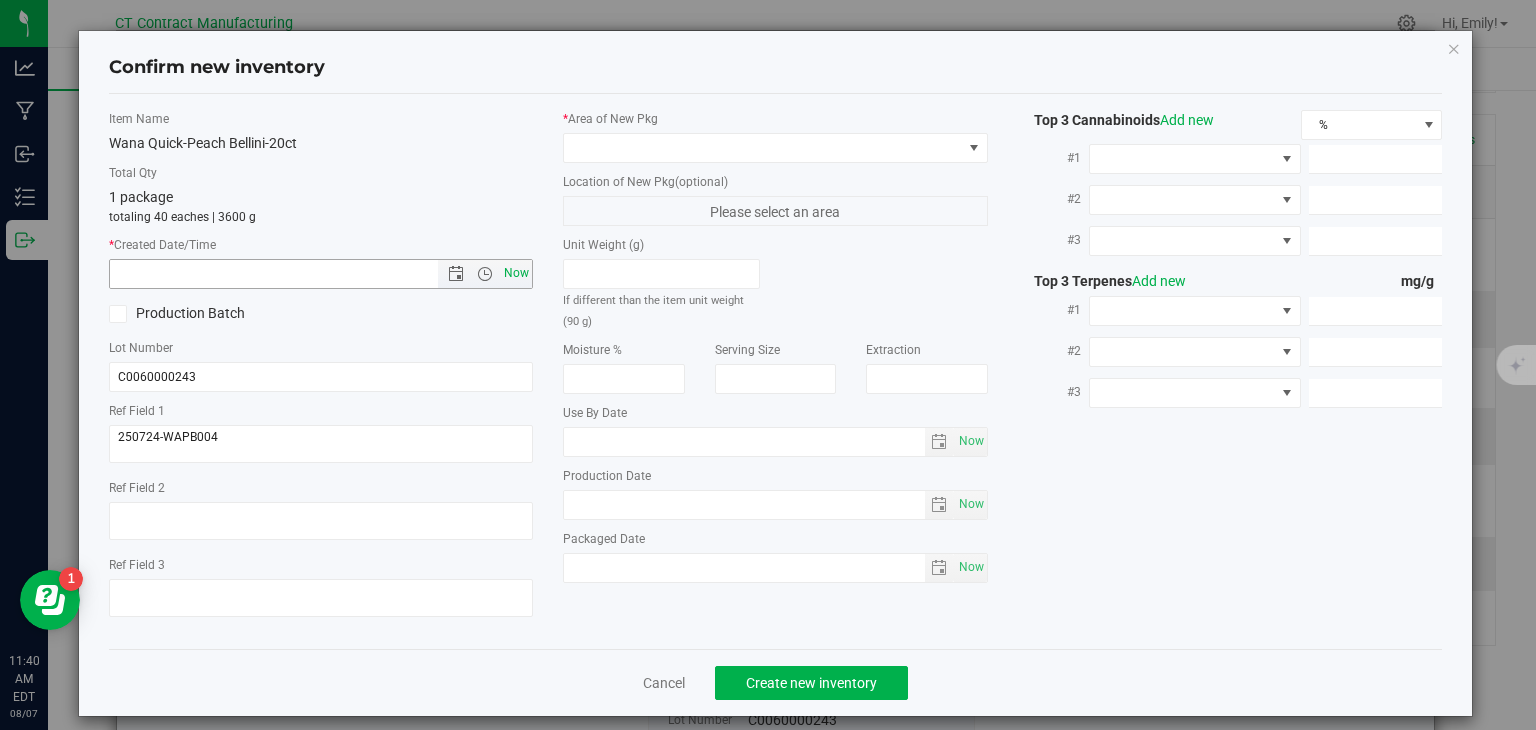 click on "Now" at bounding box center (517, 273) 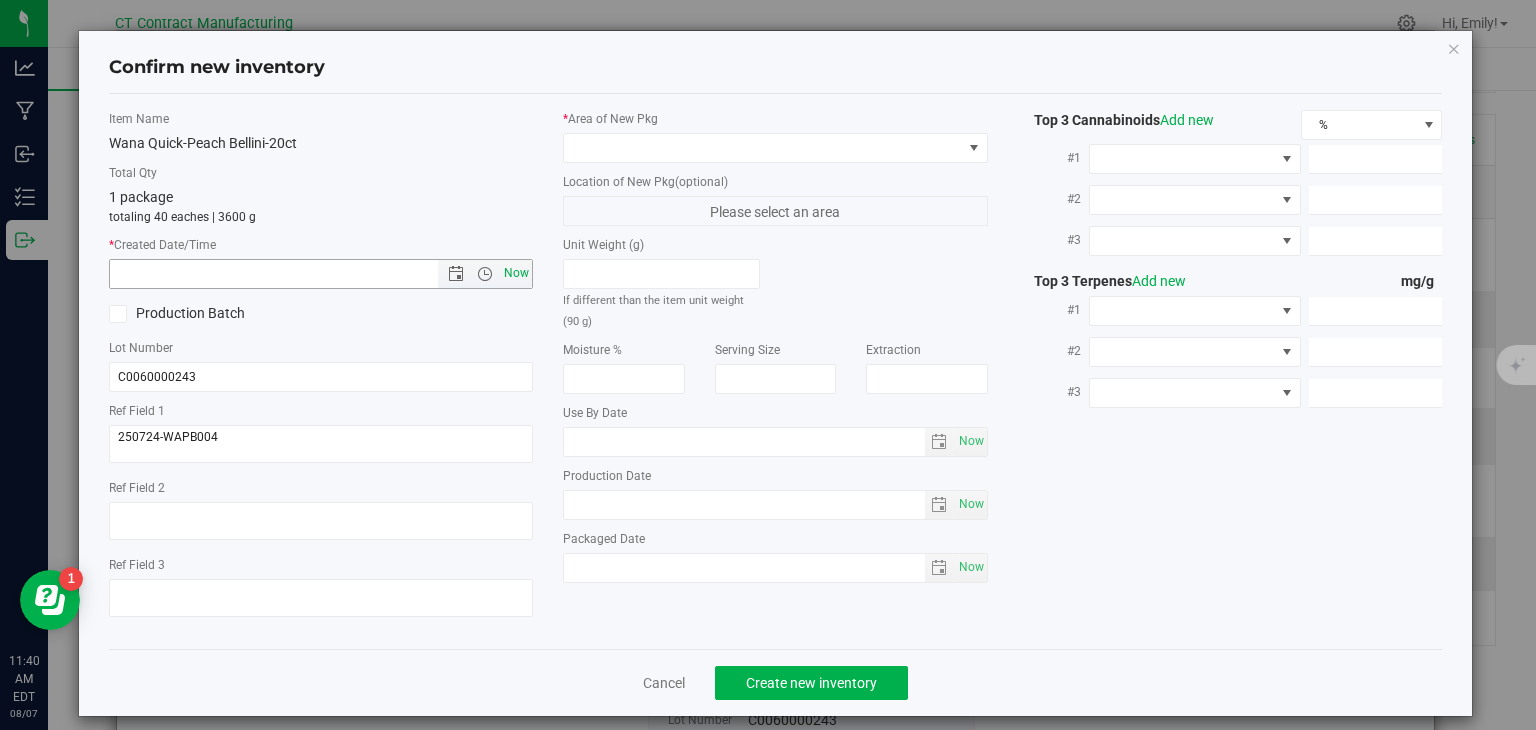 type on "8/7/2025 11:40 AM" 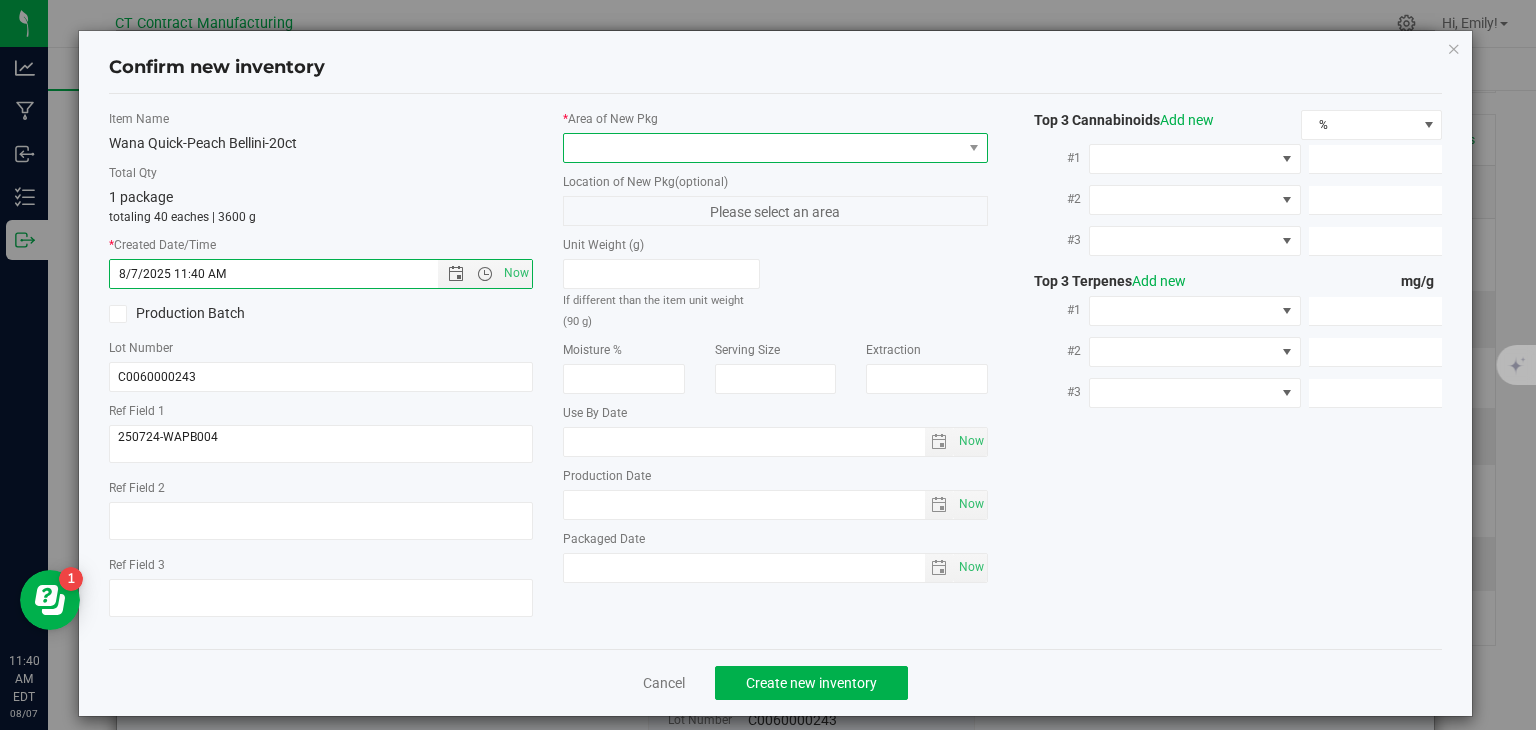 click at bounding box center [763, 148] 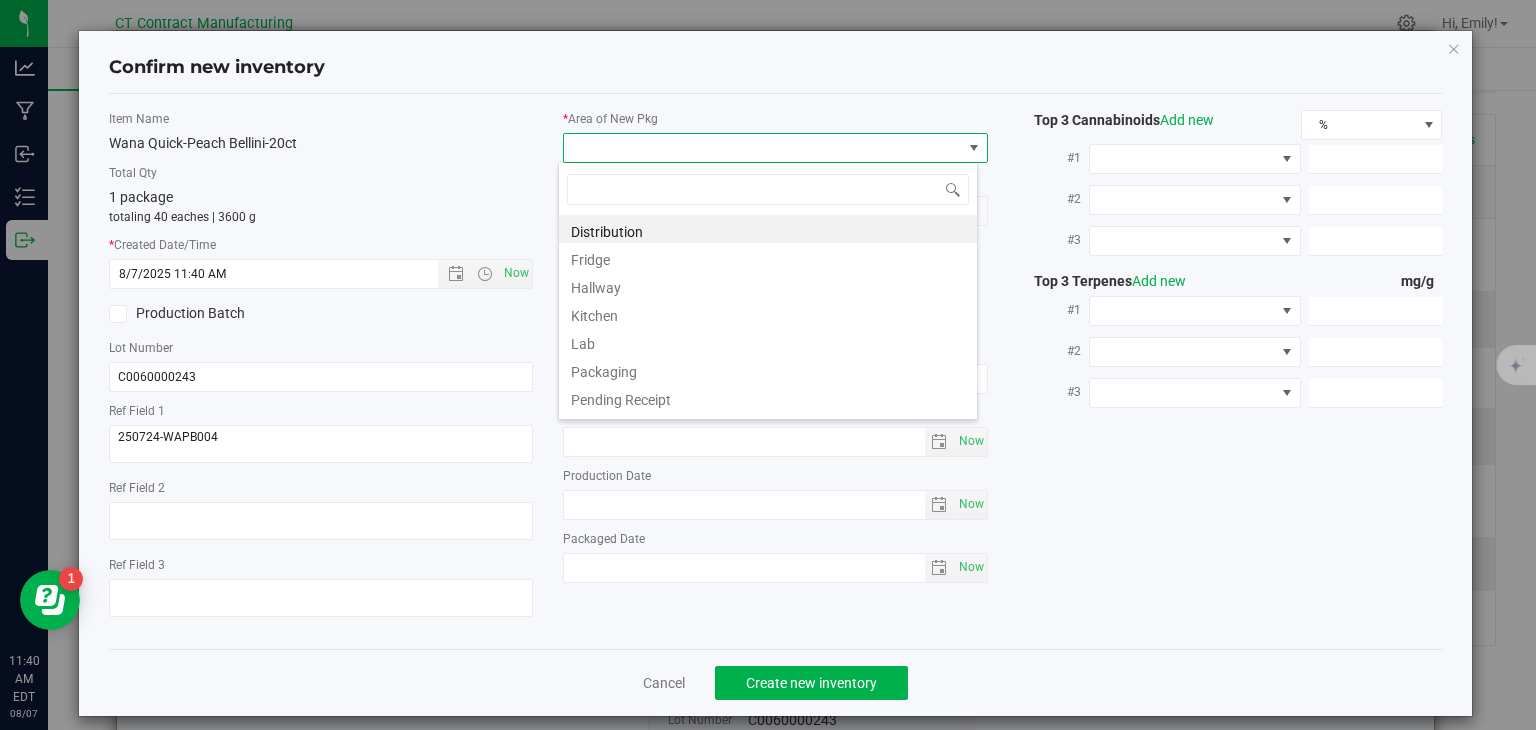 scroll, scrollTop: 99970, scrollLeft: 99580, axis: both 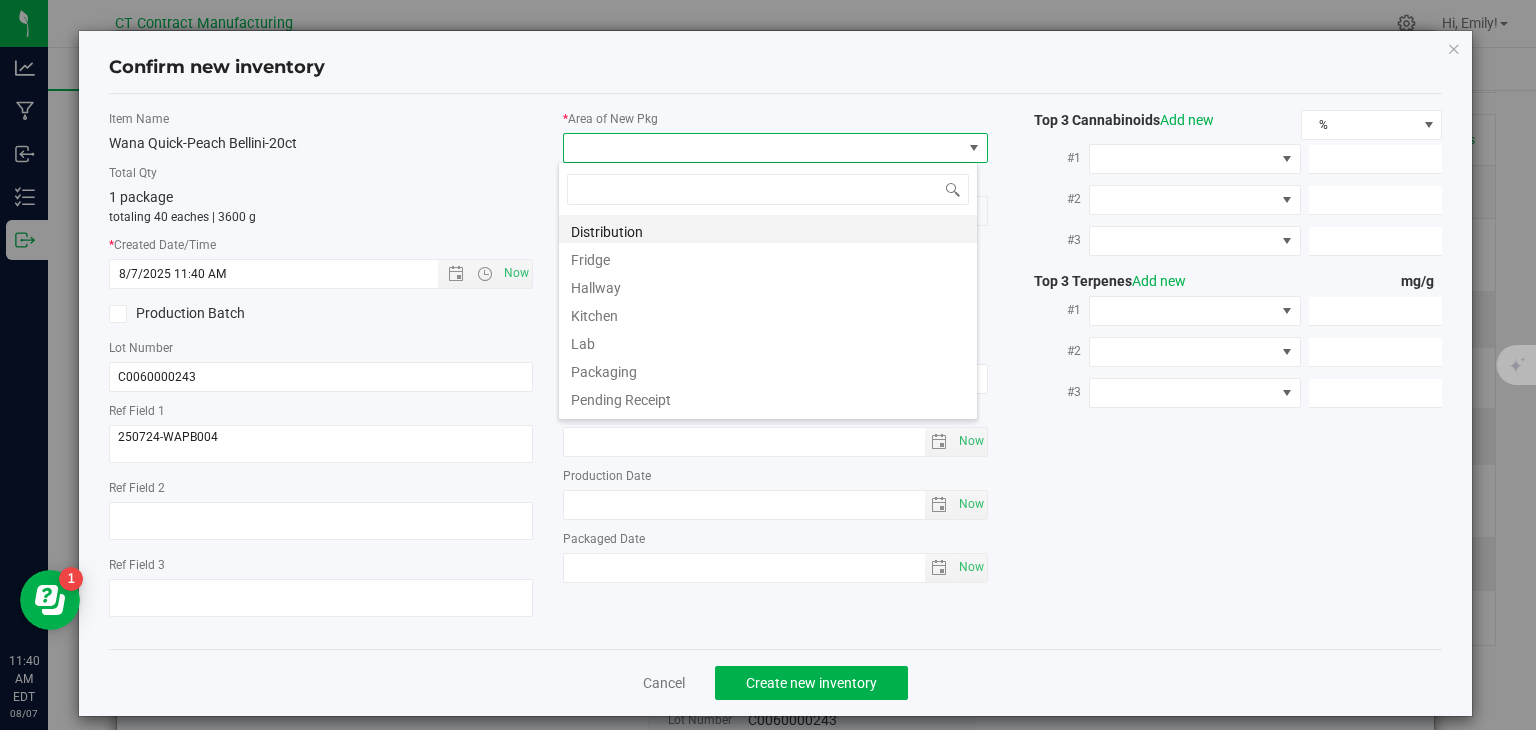 click on "Distribution" at bounding box center [768, 229] 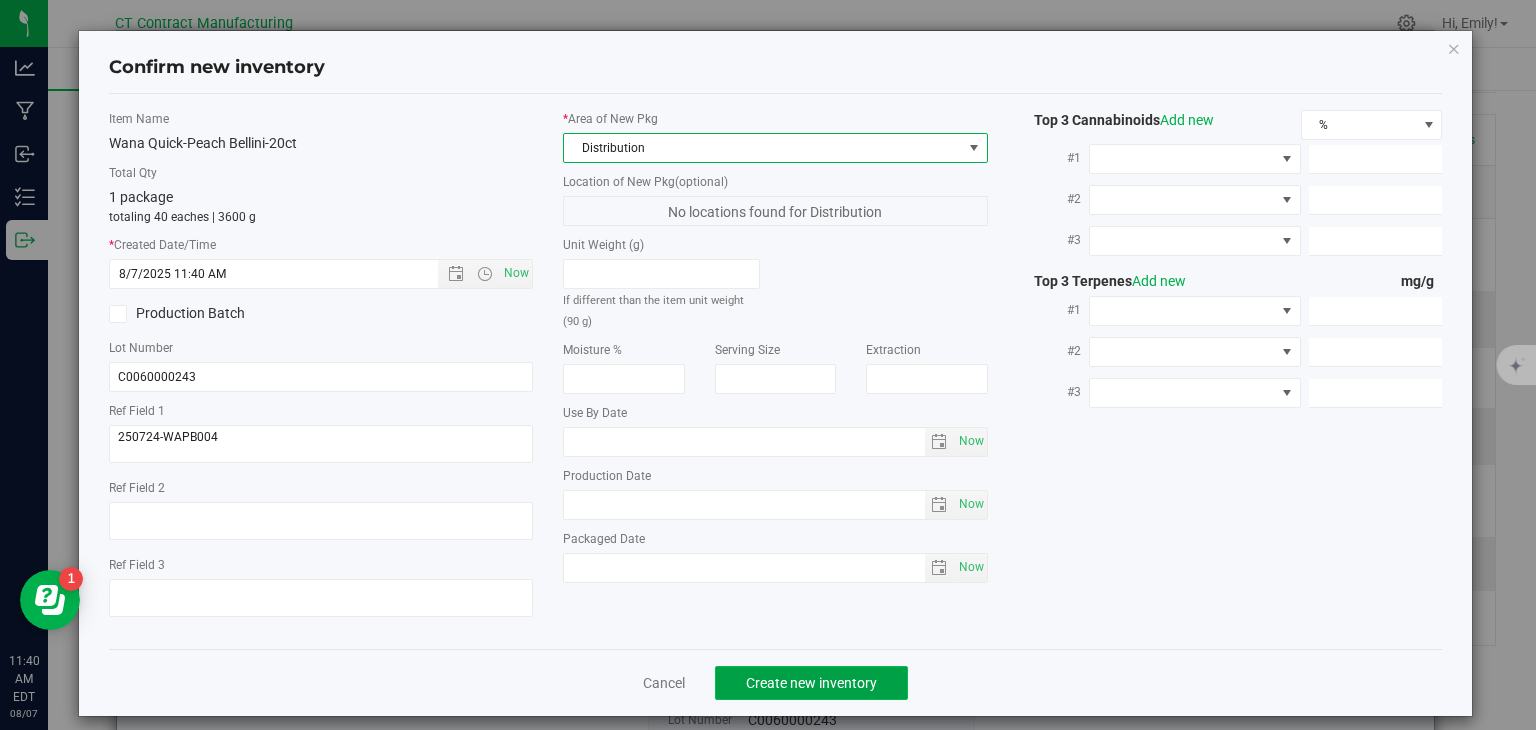 click on "Create new inventory" 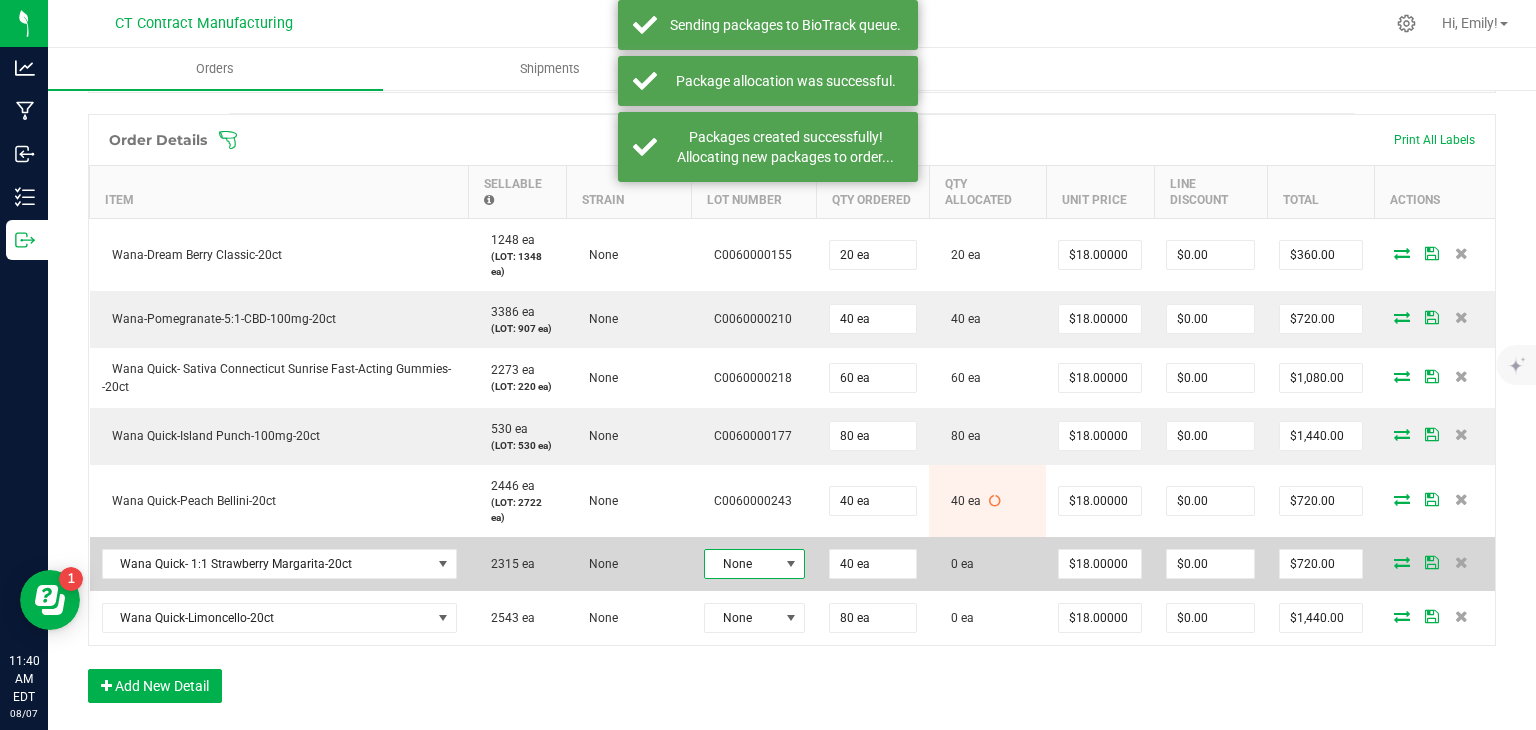 click at bounding box center [791, 564] 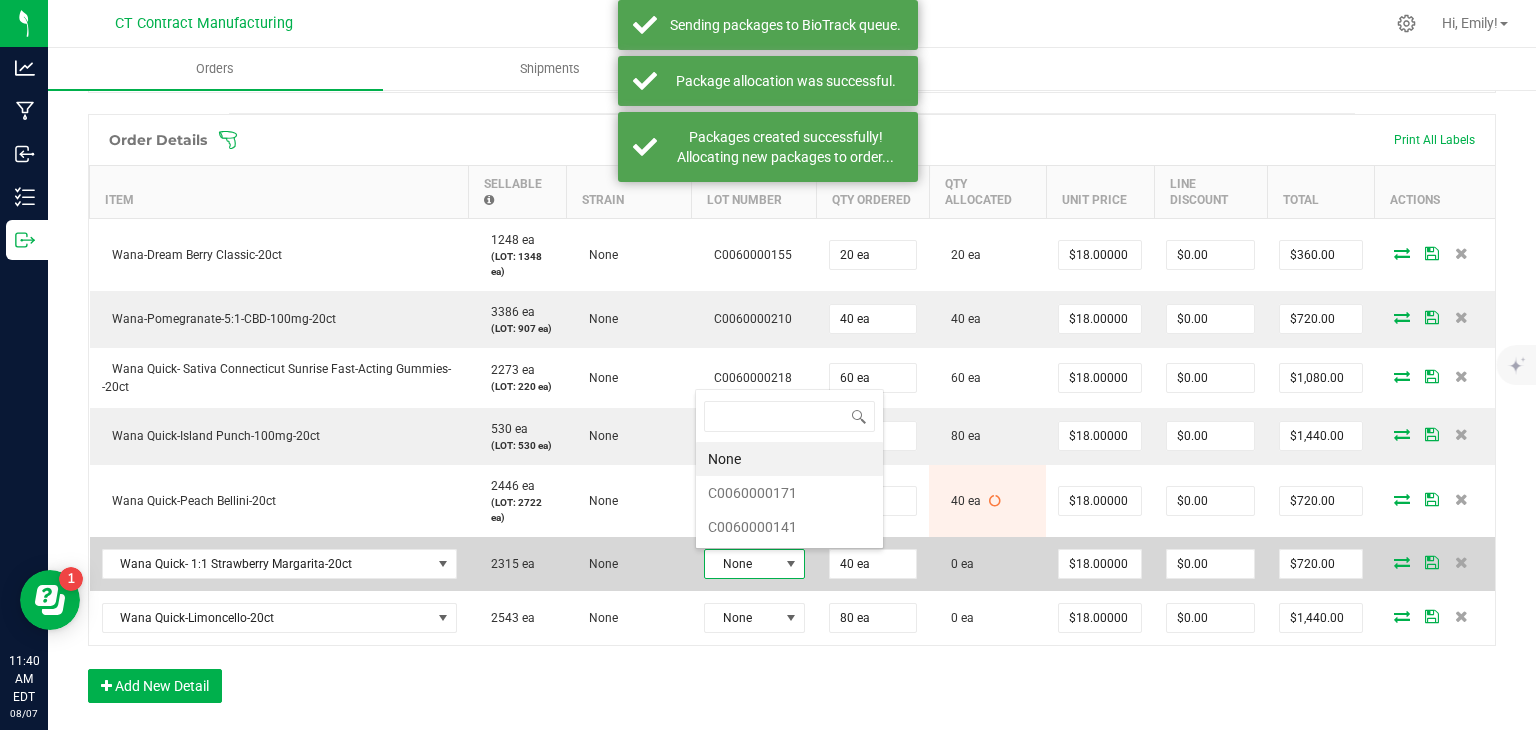scroll, scrollTop: 0, scrollLeft: 0, axis: both 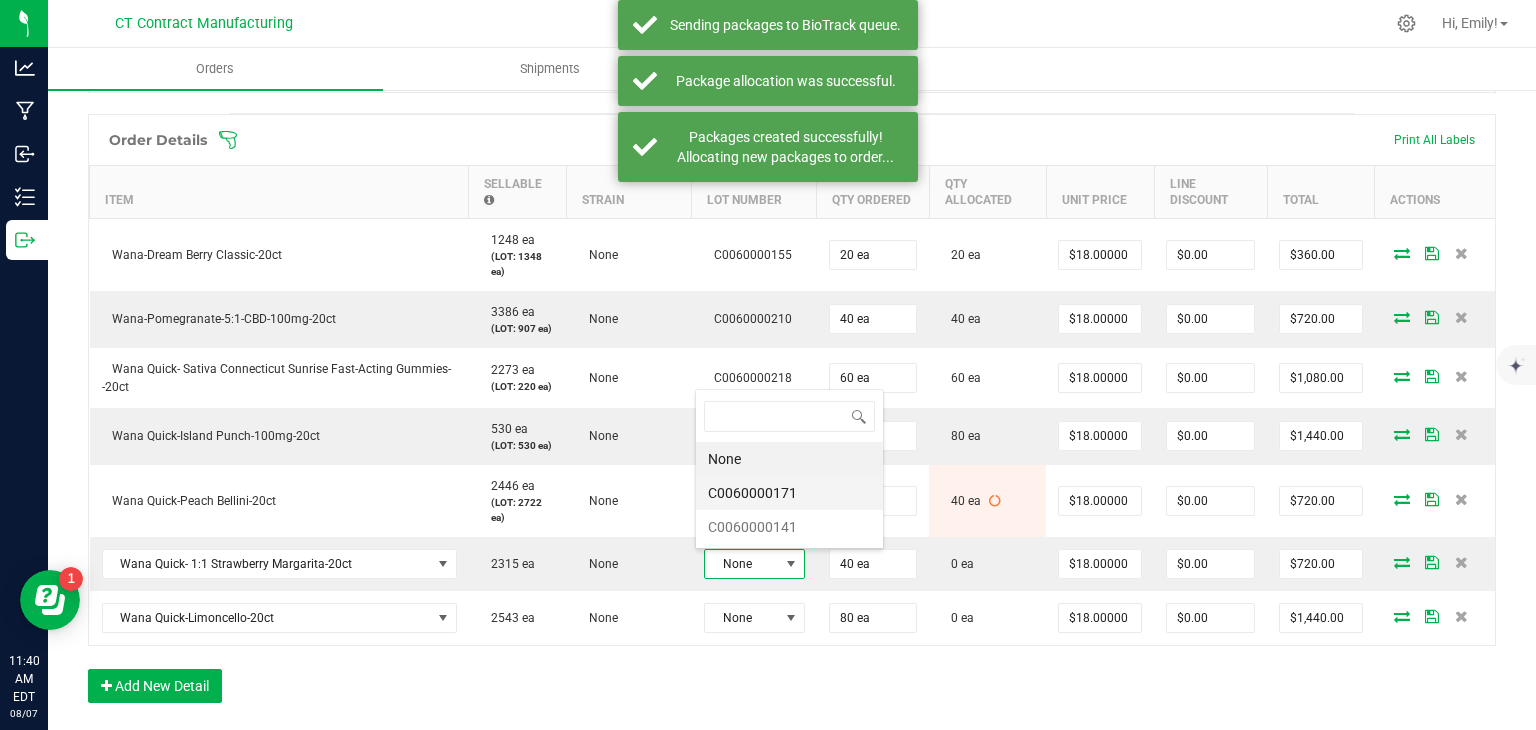 click on "C0060000171" at bounding box center (789, 493) 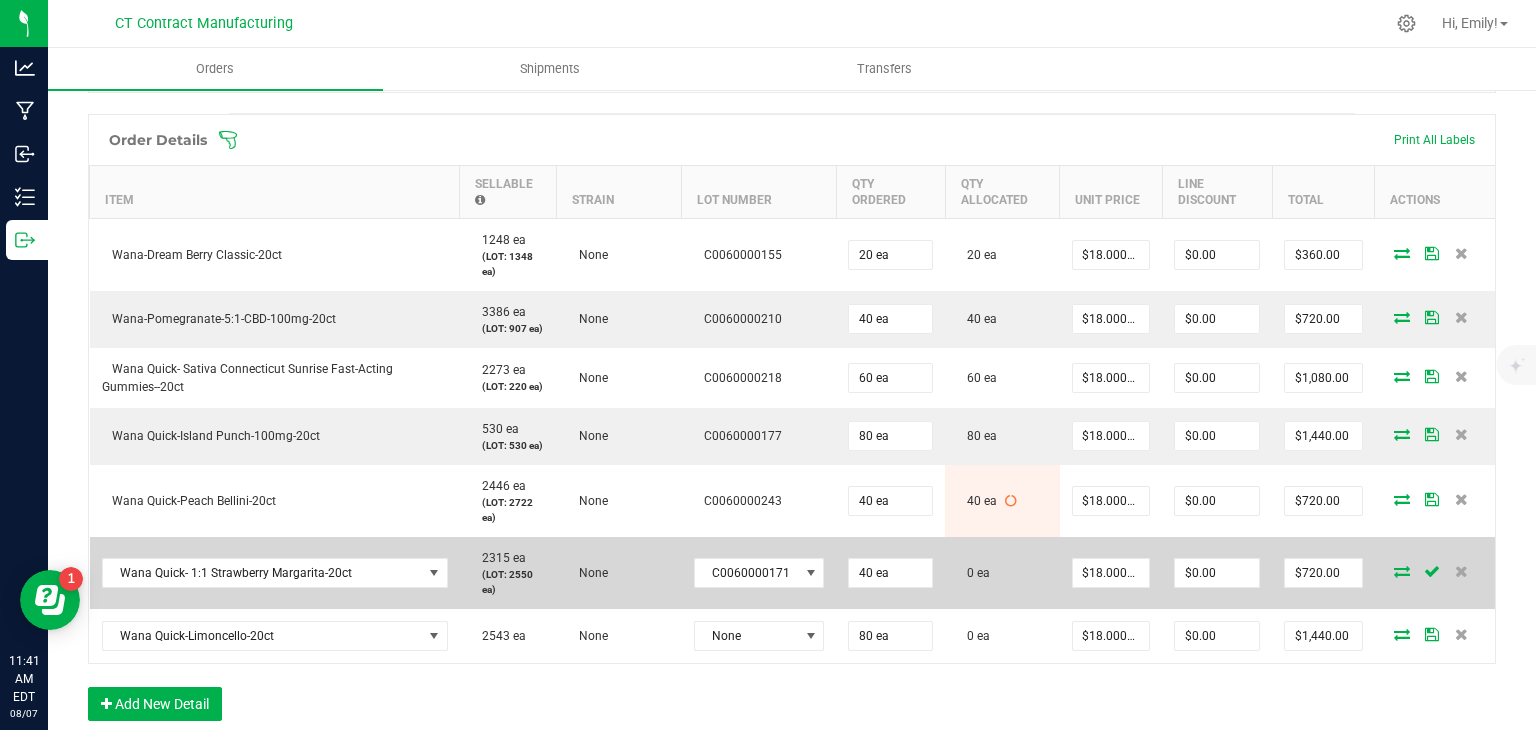 click at bounding box center (1402, 571) 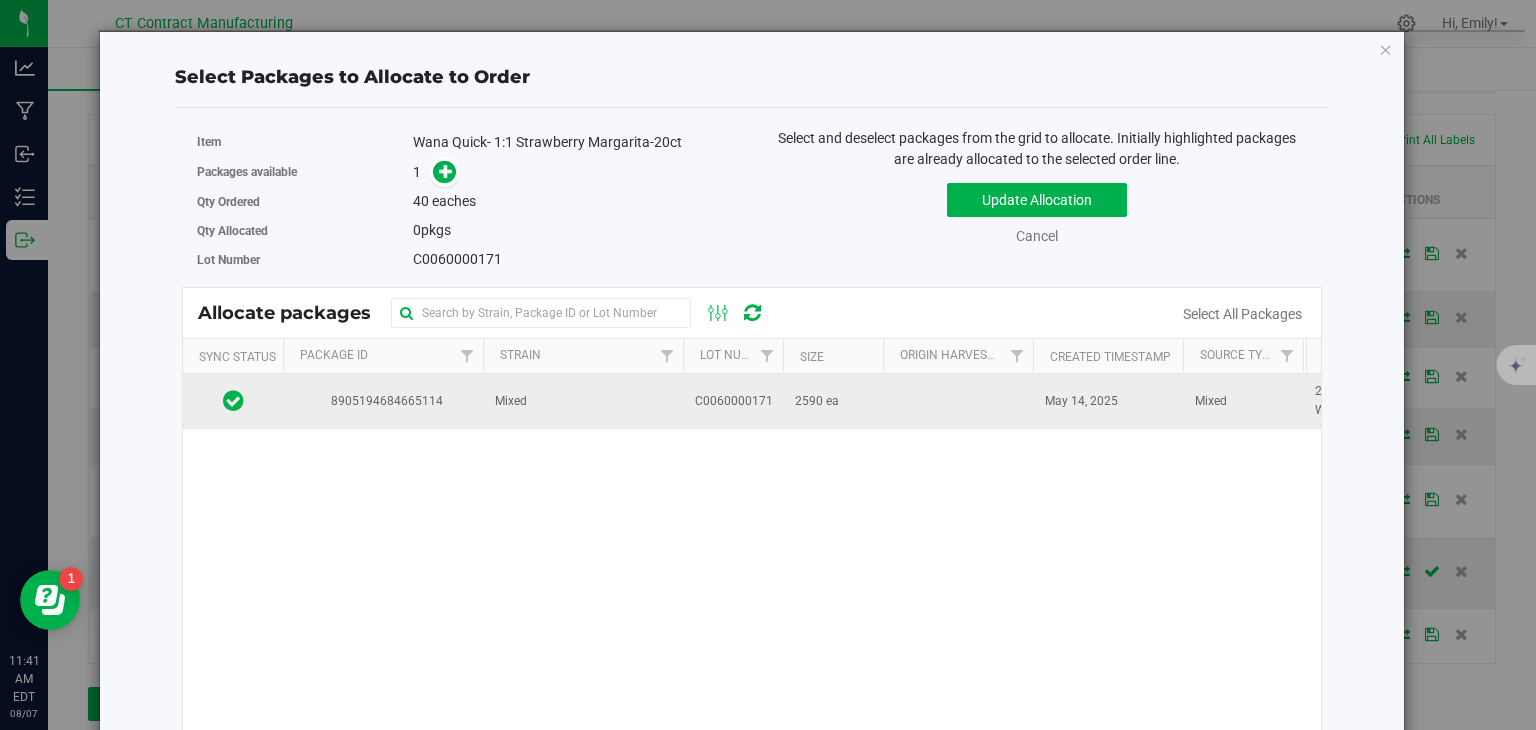 click at bounding box center (958, 401) 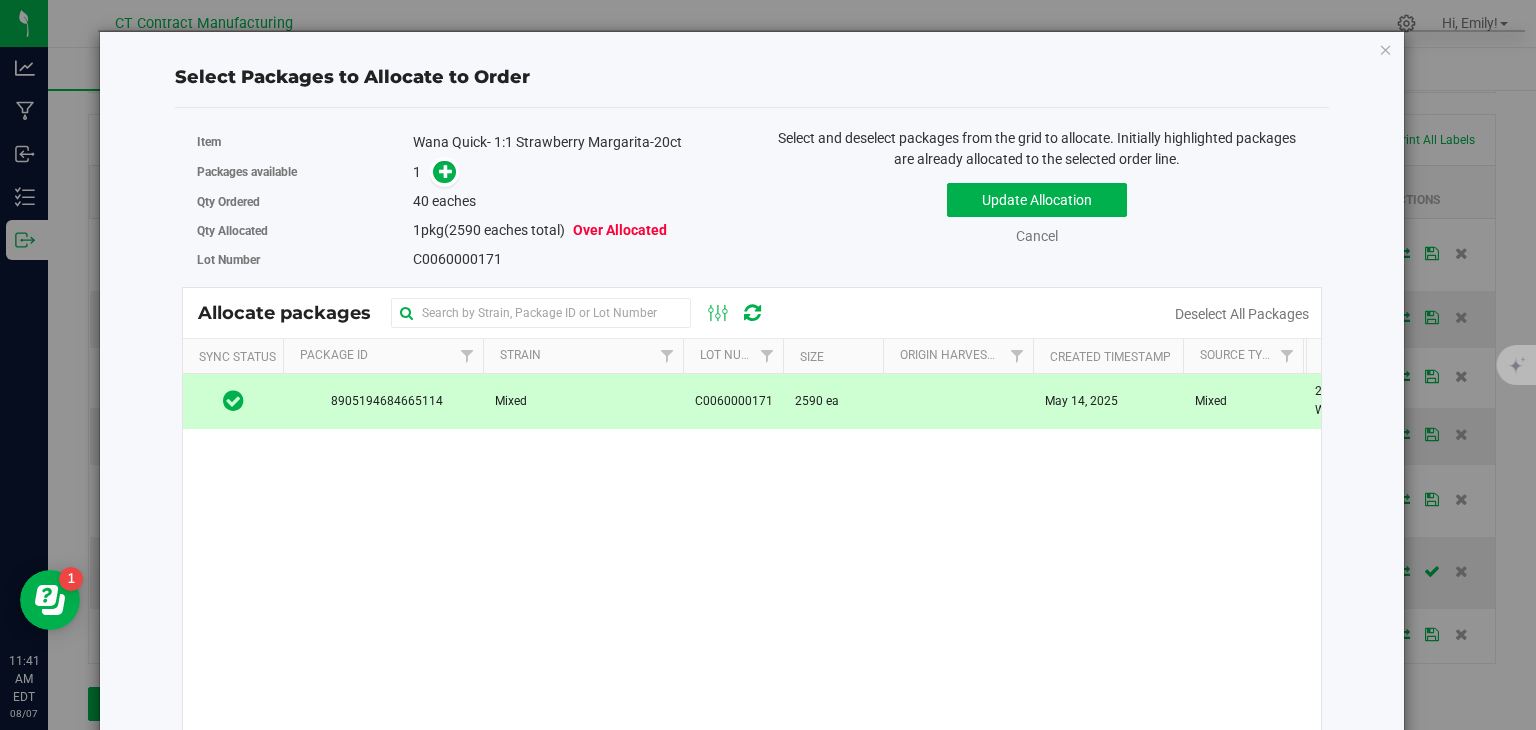 click on "Packages available
1" at bounding box center (467, 172) 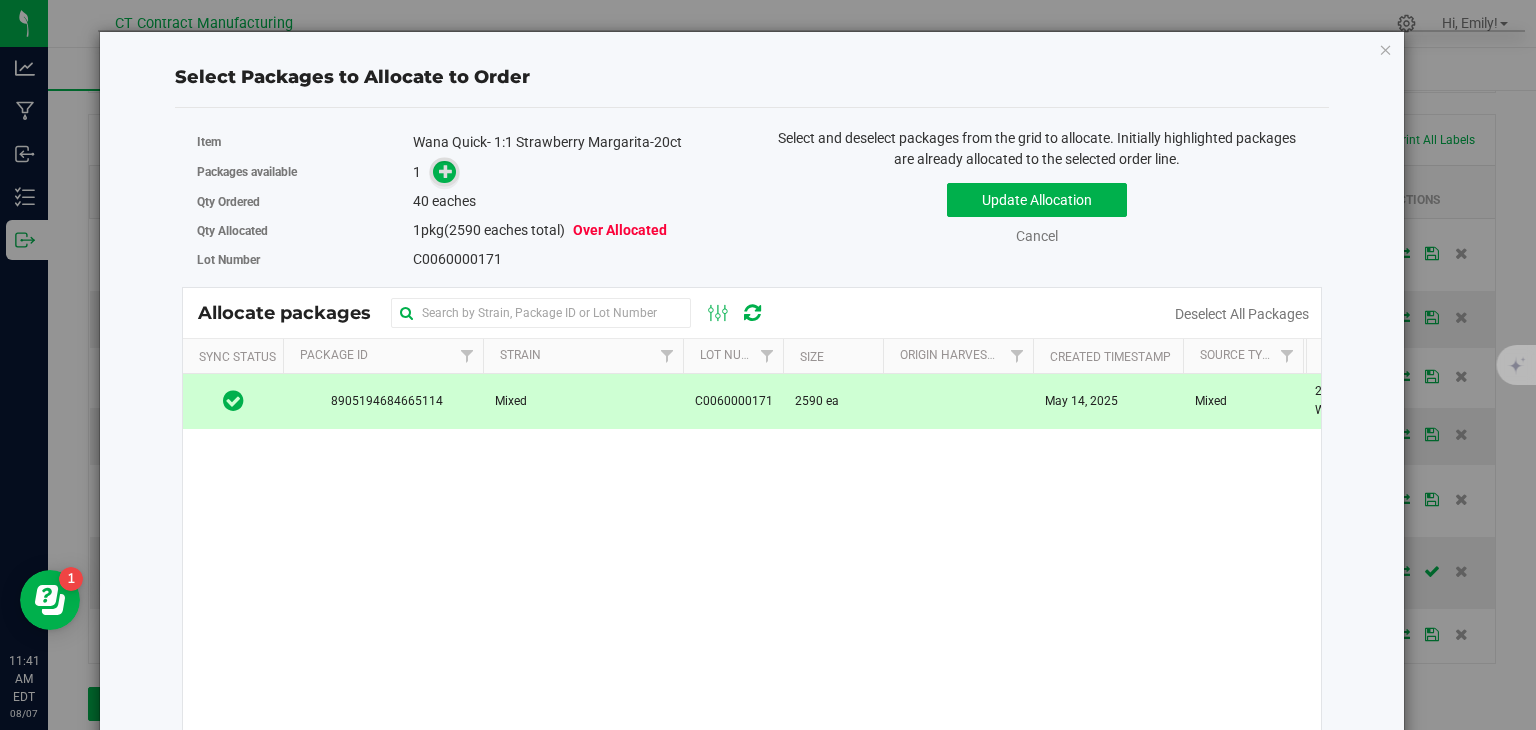 click at bounding box center [446, 171] 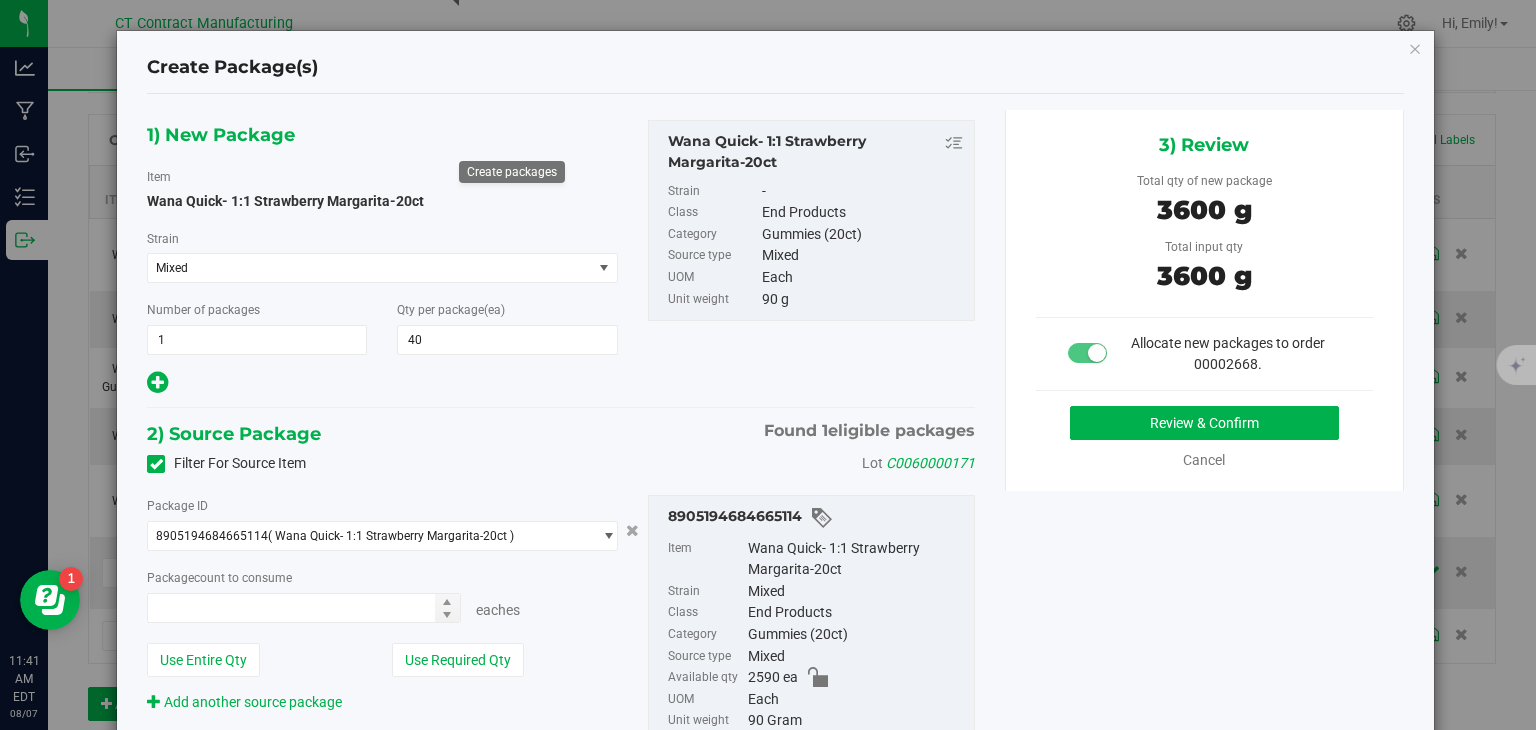 type on "40 ea" 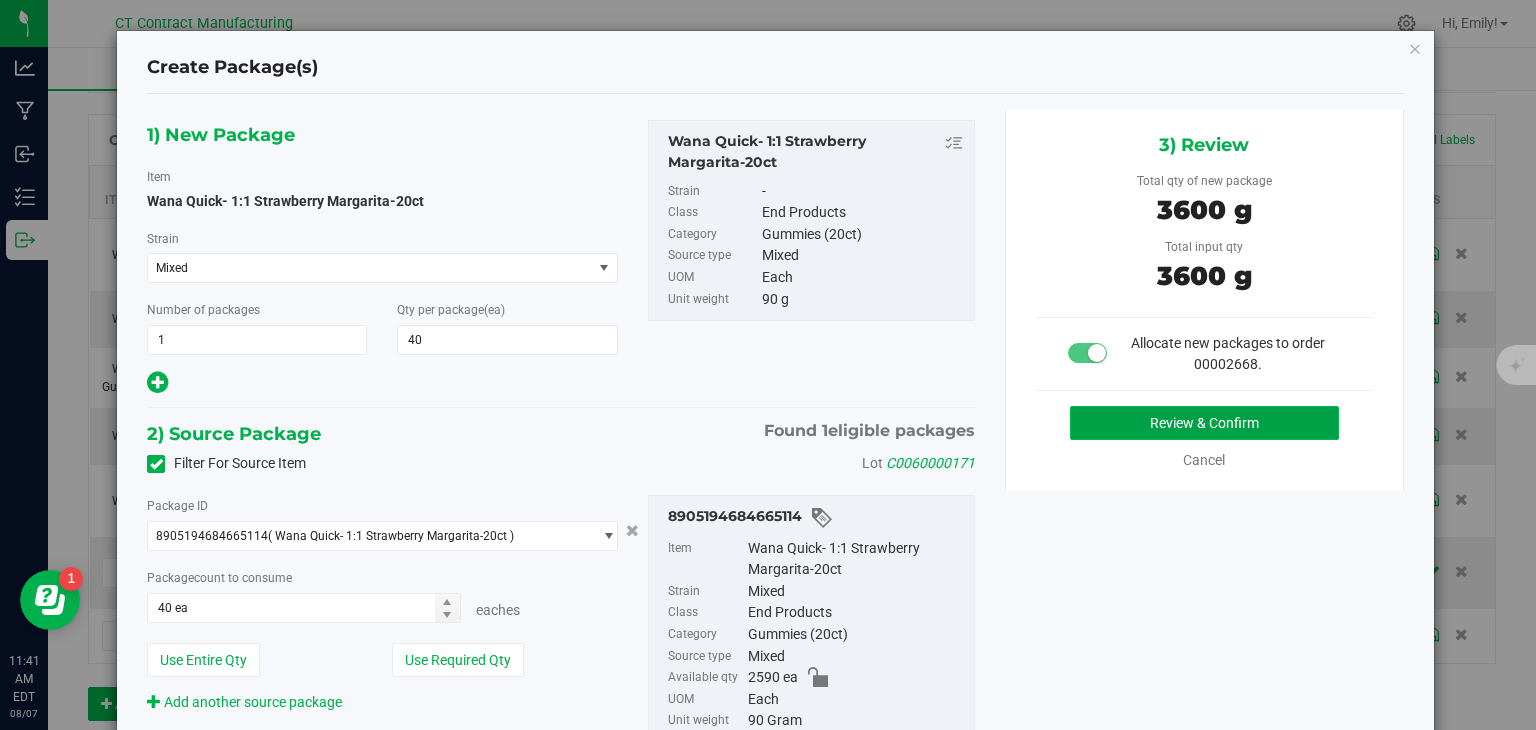 click on "Review & Confirm" at bounding box center [1204, 423] 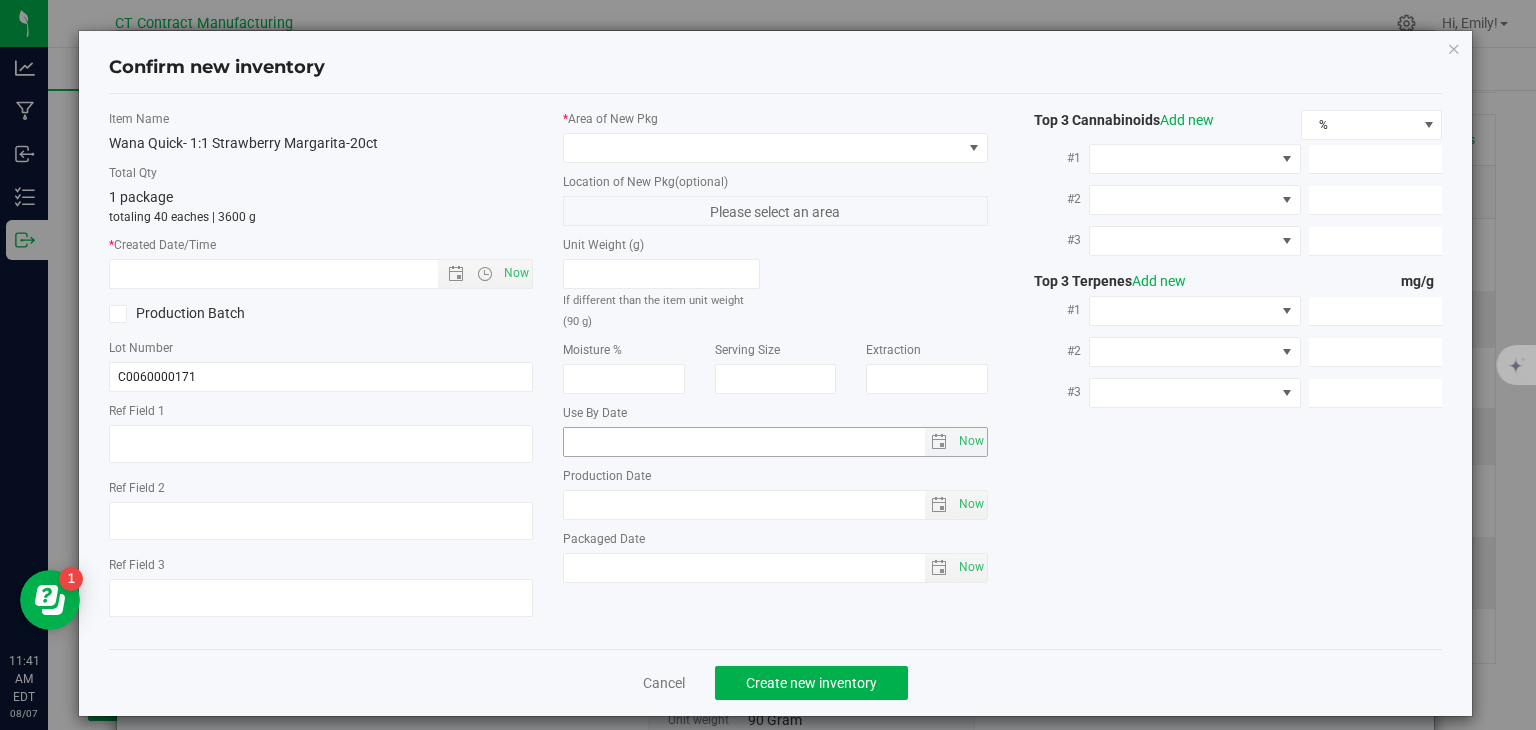 type on "250508-WASM004" 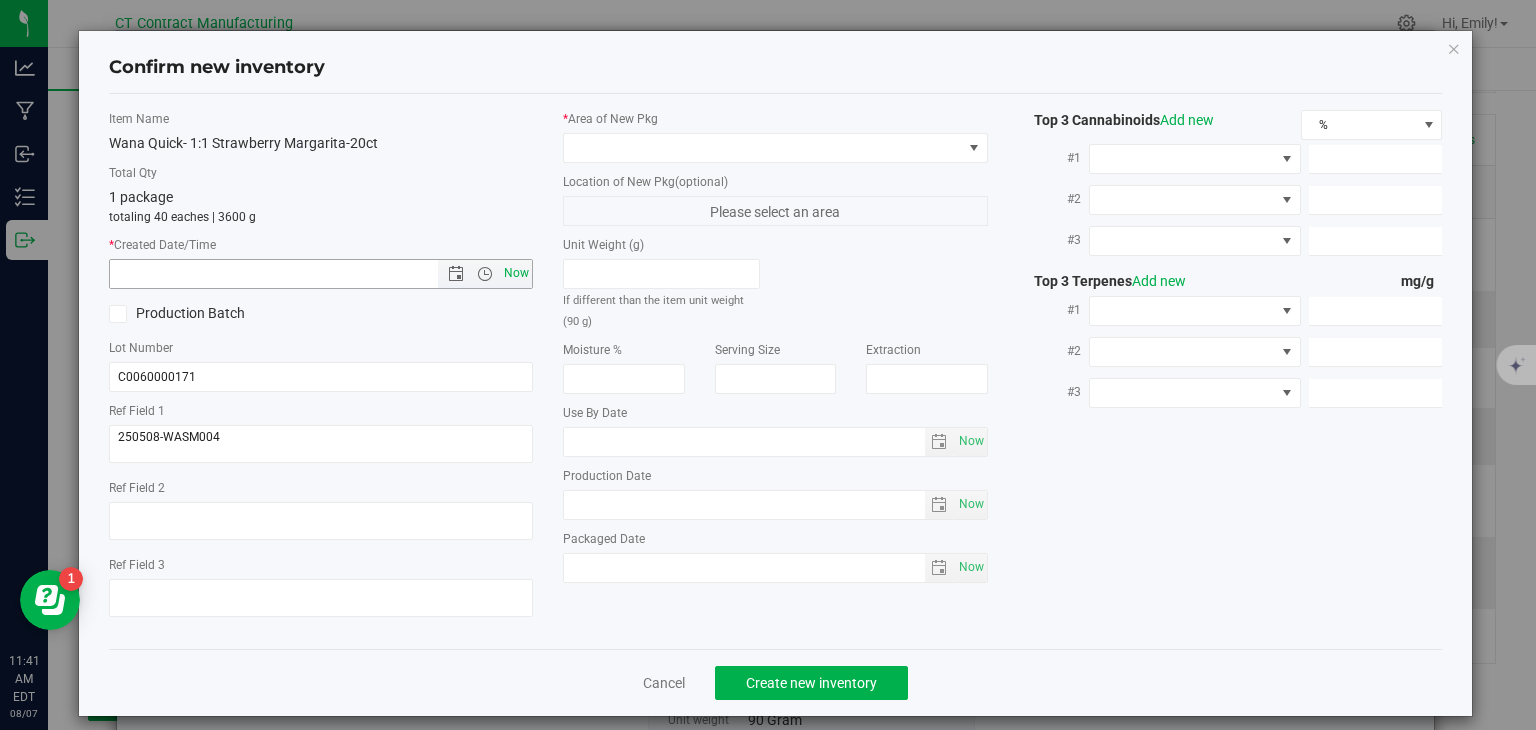 click on "Now" at bounding box center [517, 273] 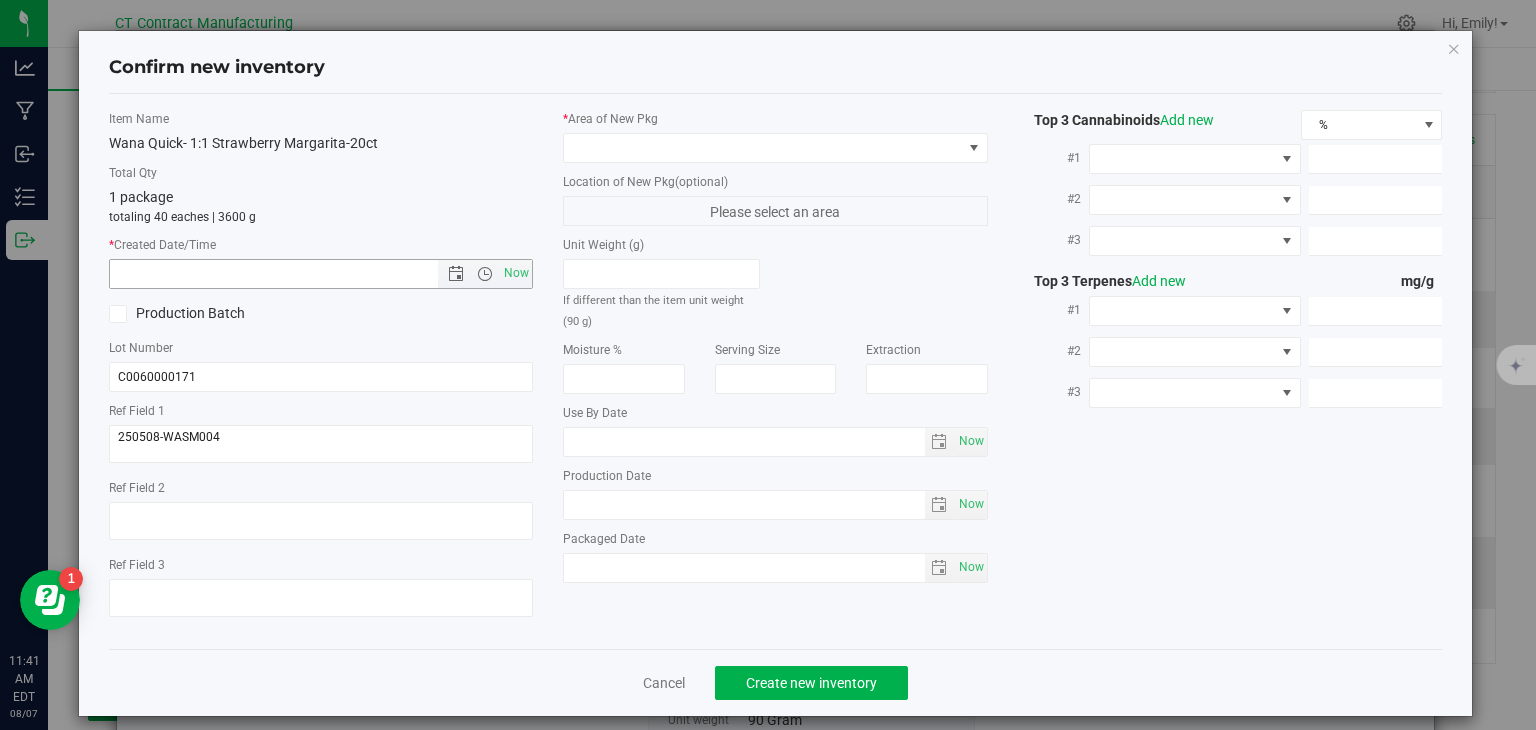 type on "8/7/2025 11:41 AM" 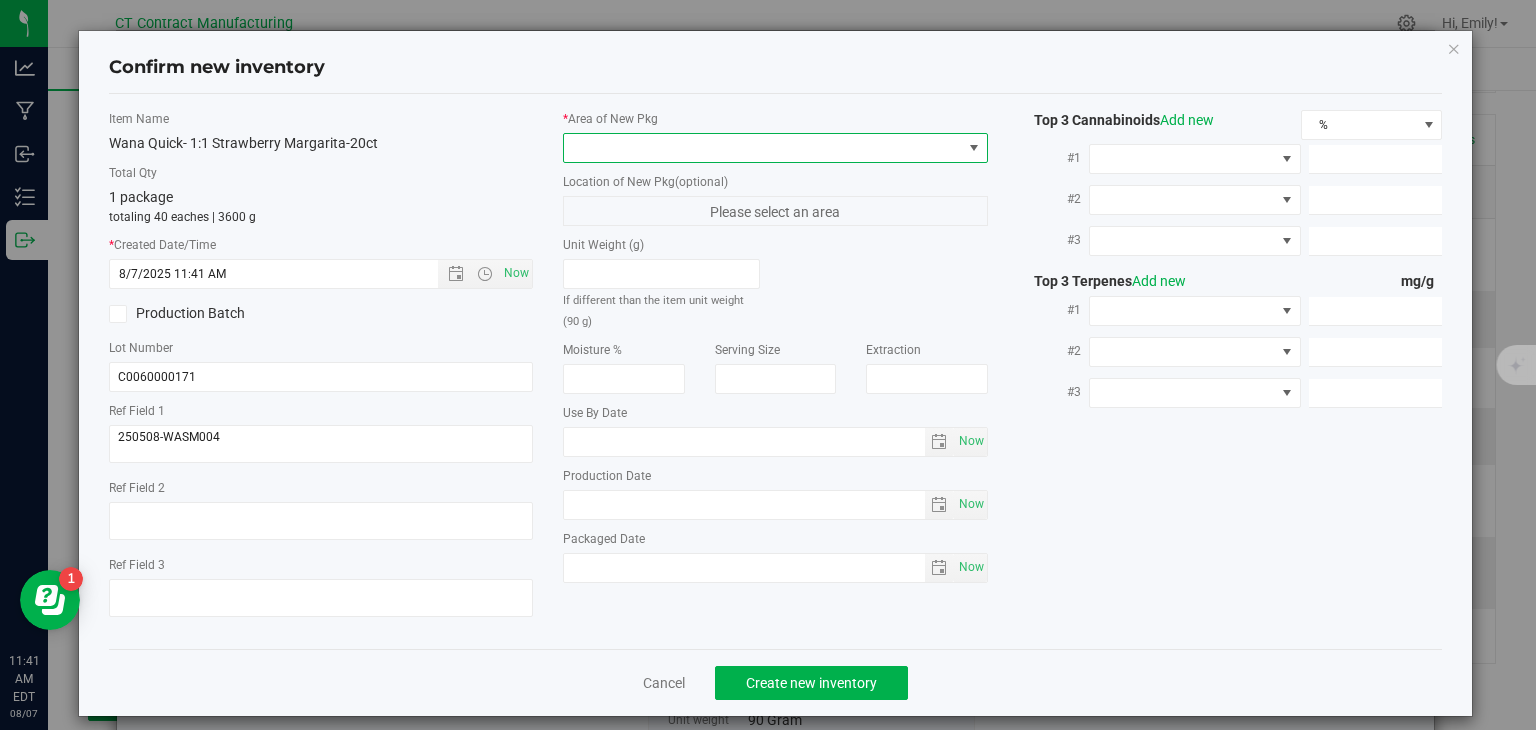 click at bounding box center [763, 148] 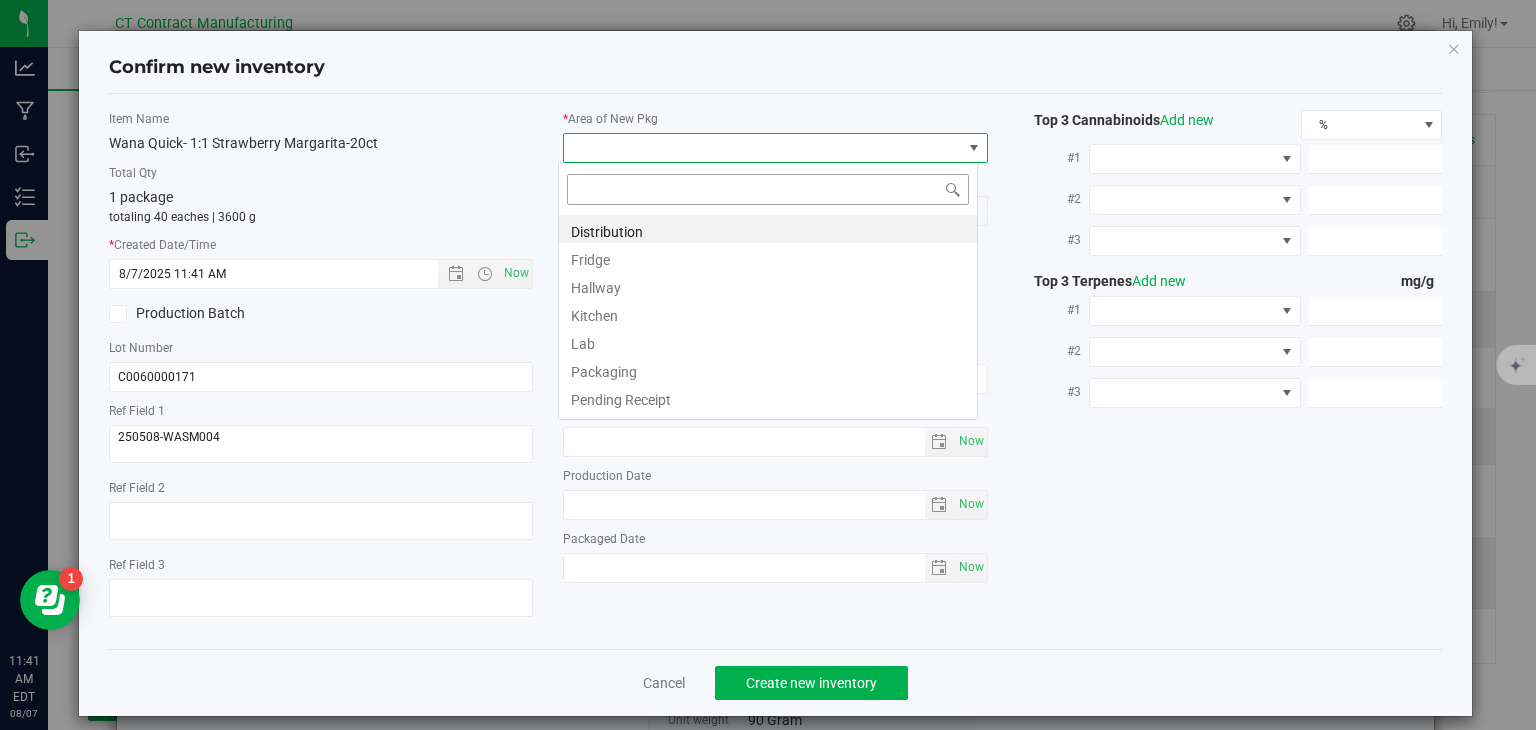 scroll, scrollTop: 99970, scrollLeft: 99580, axis: both 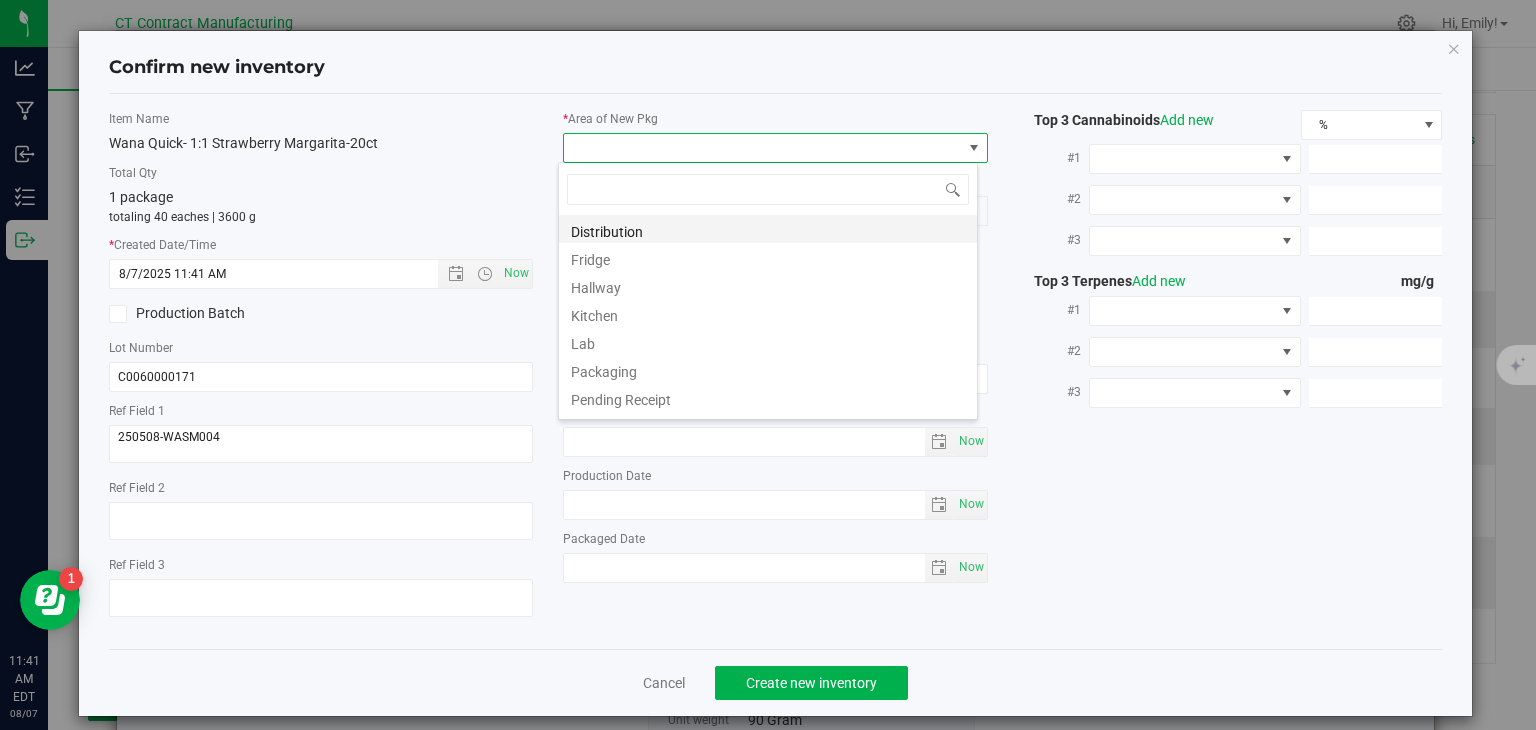 click on "Distribution" at bounding box center (768, 229) 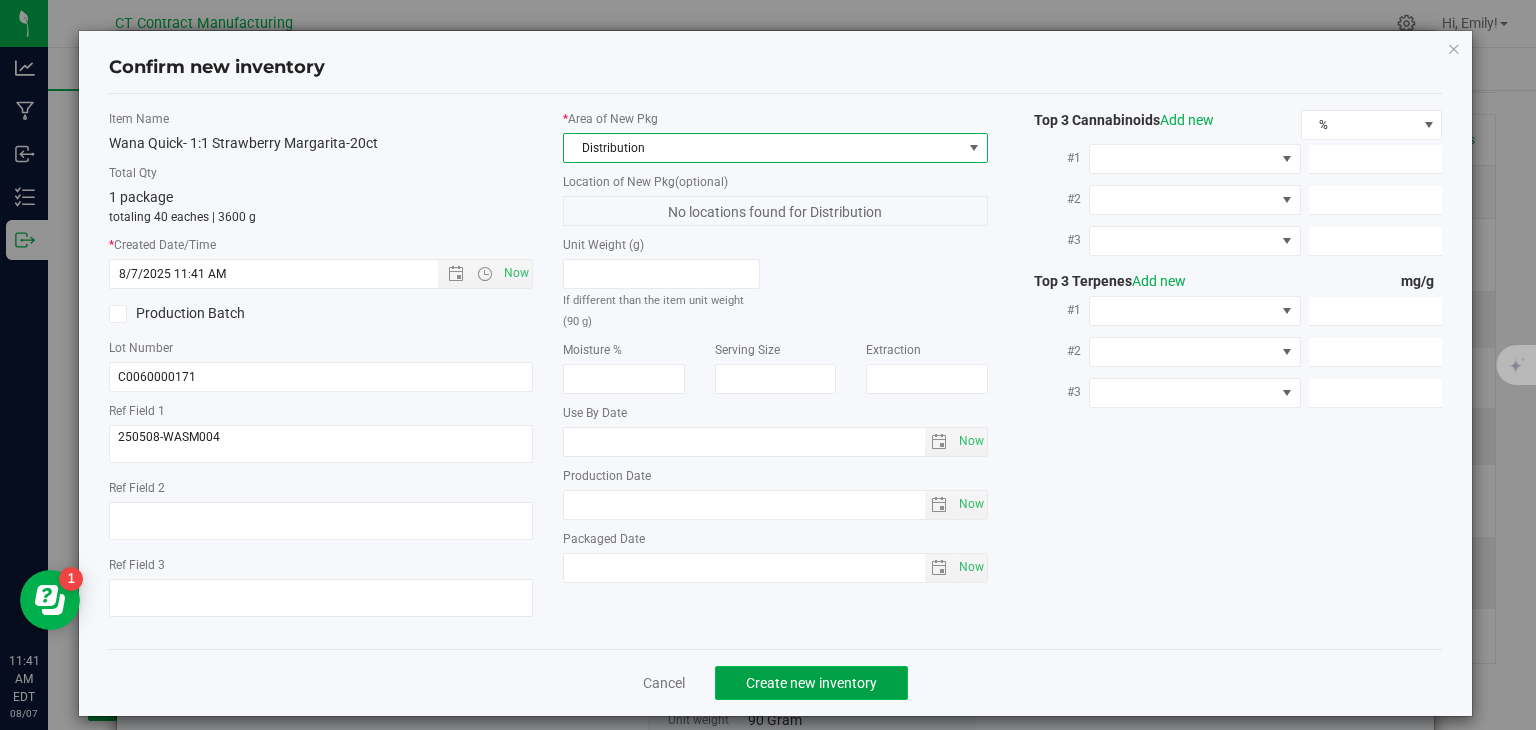 click on "Create new inventory" 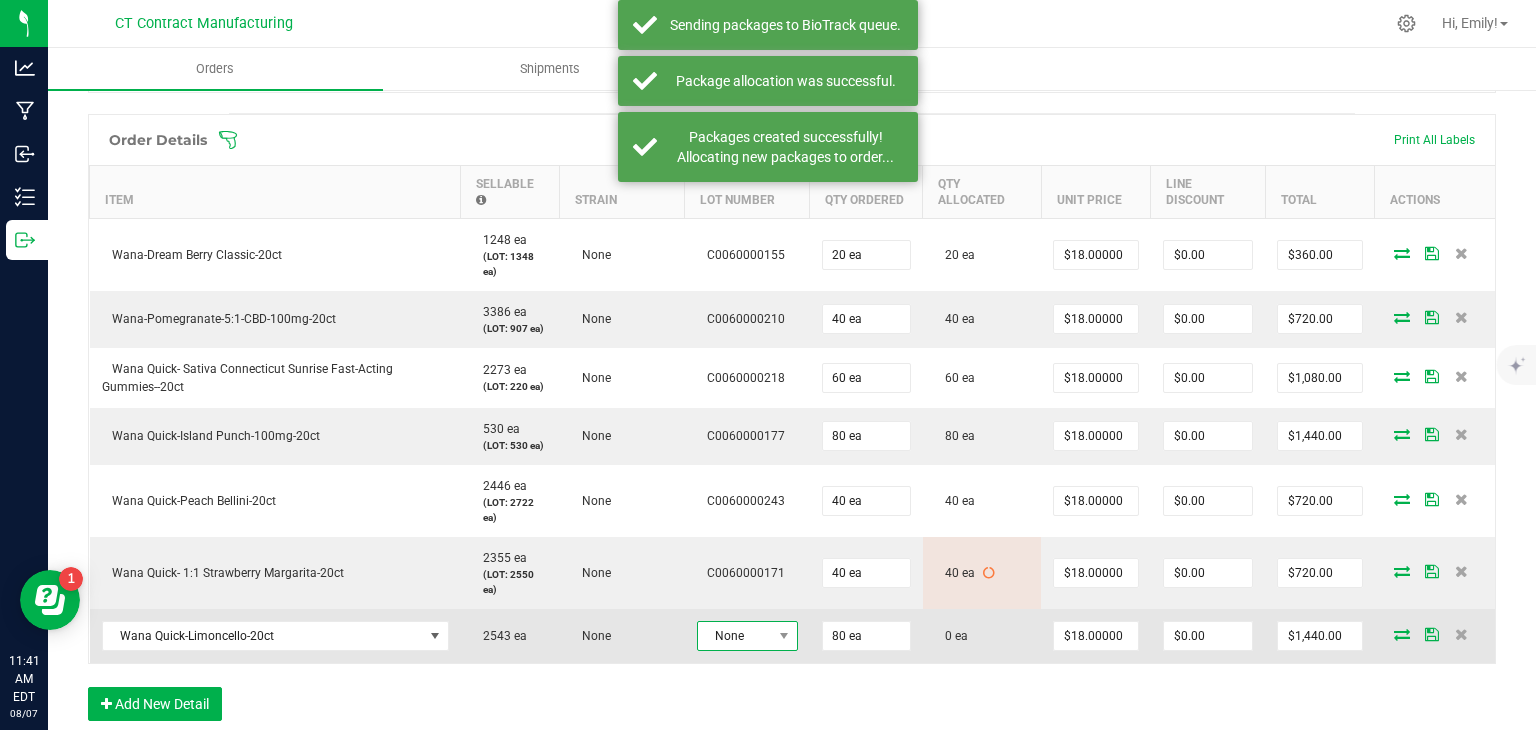 click on "None" at bounding box center (735, 636) 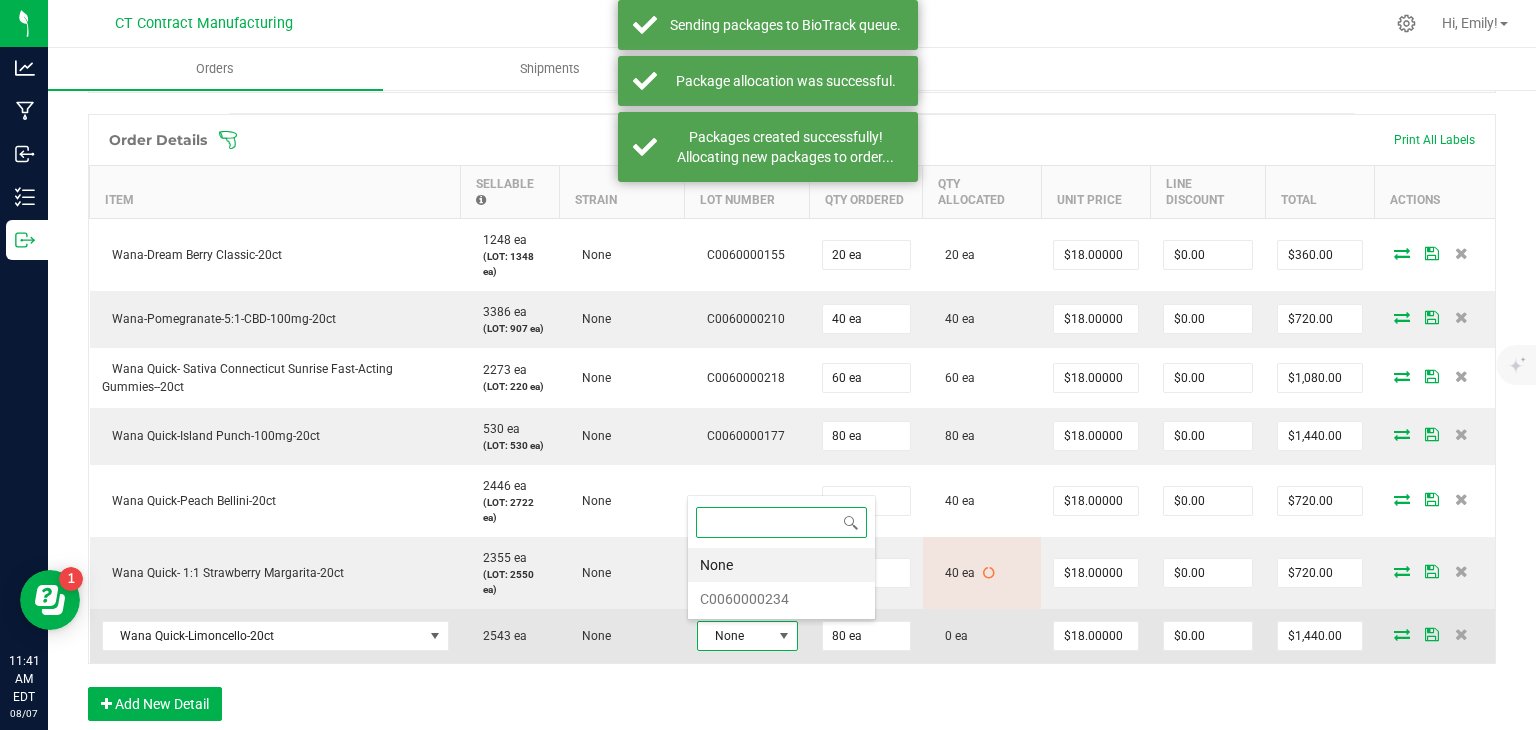 scroll, scrollTop: 0, scrollLeft: 0, axis: both 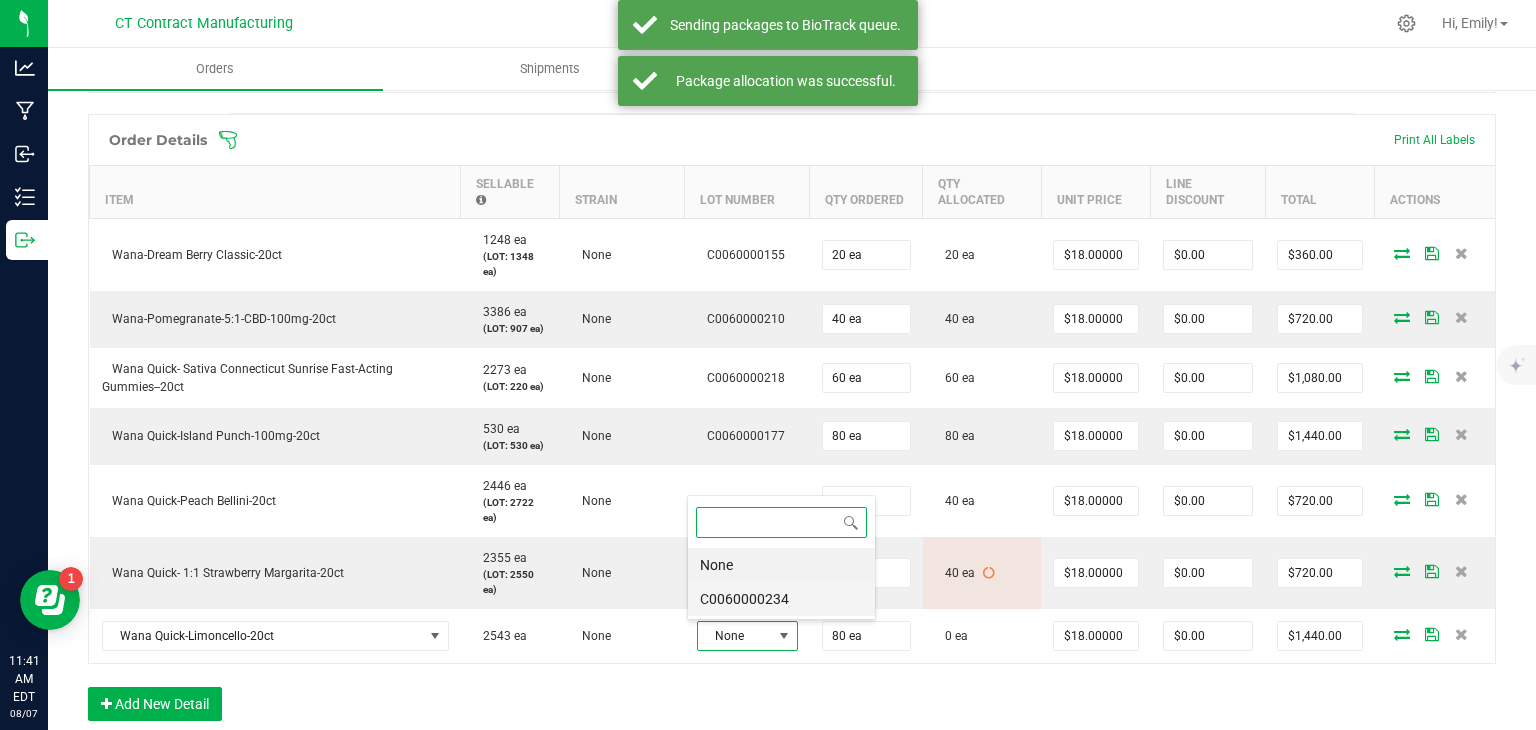 click on "C0060000234" at bounding box center (781, 599) 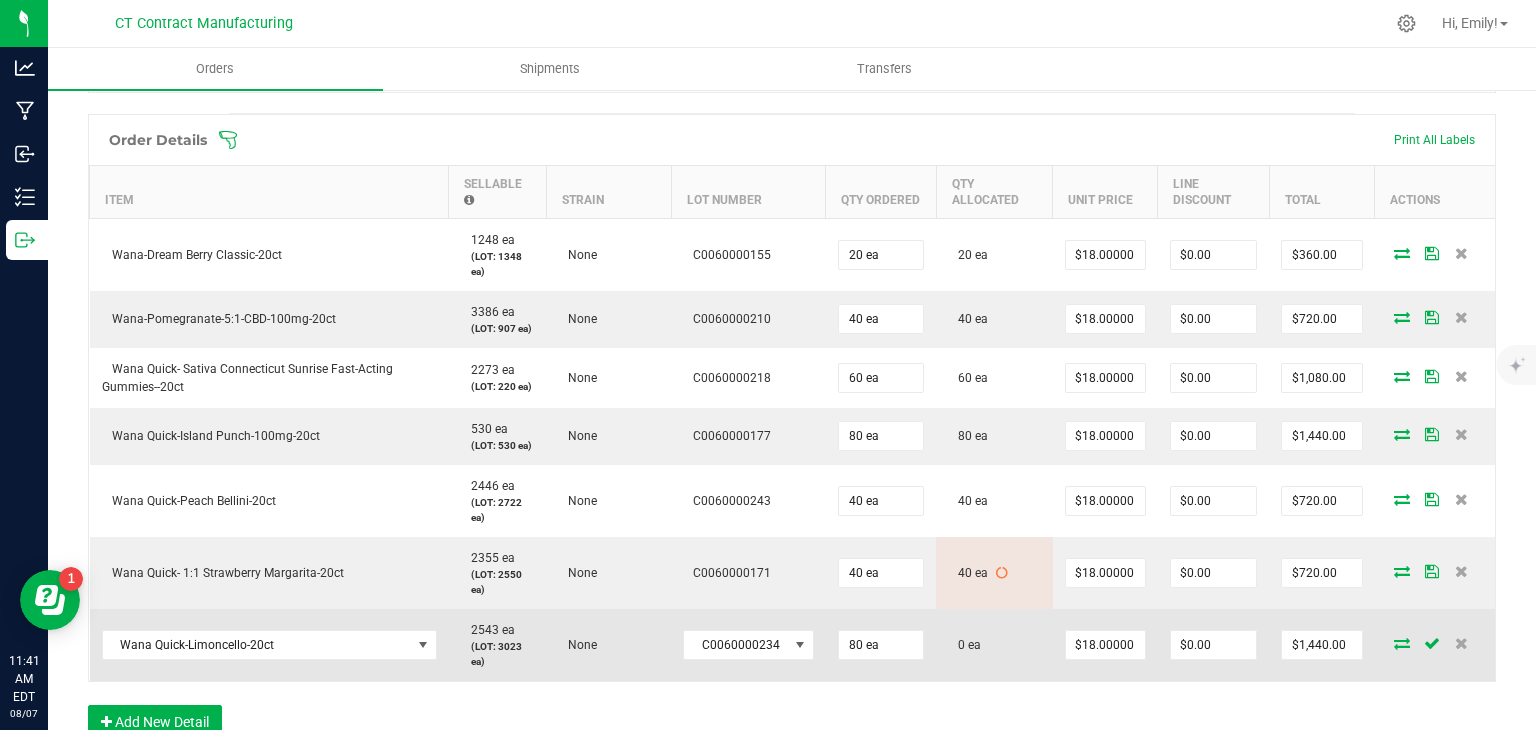 click at bounding box center (1402, 643) 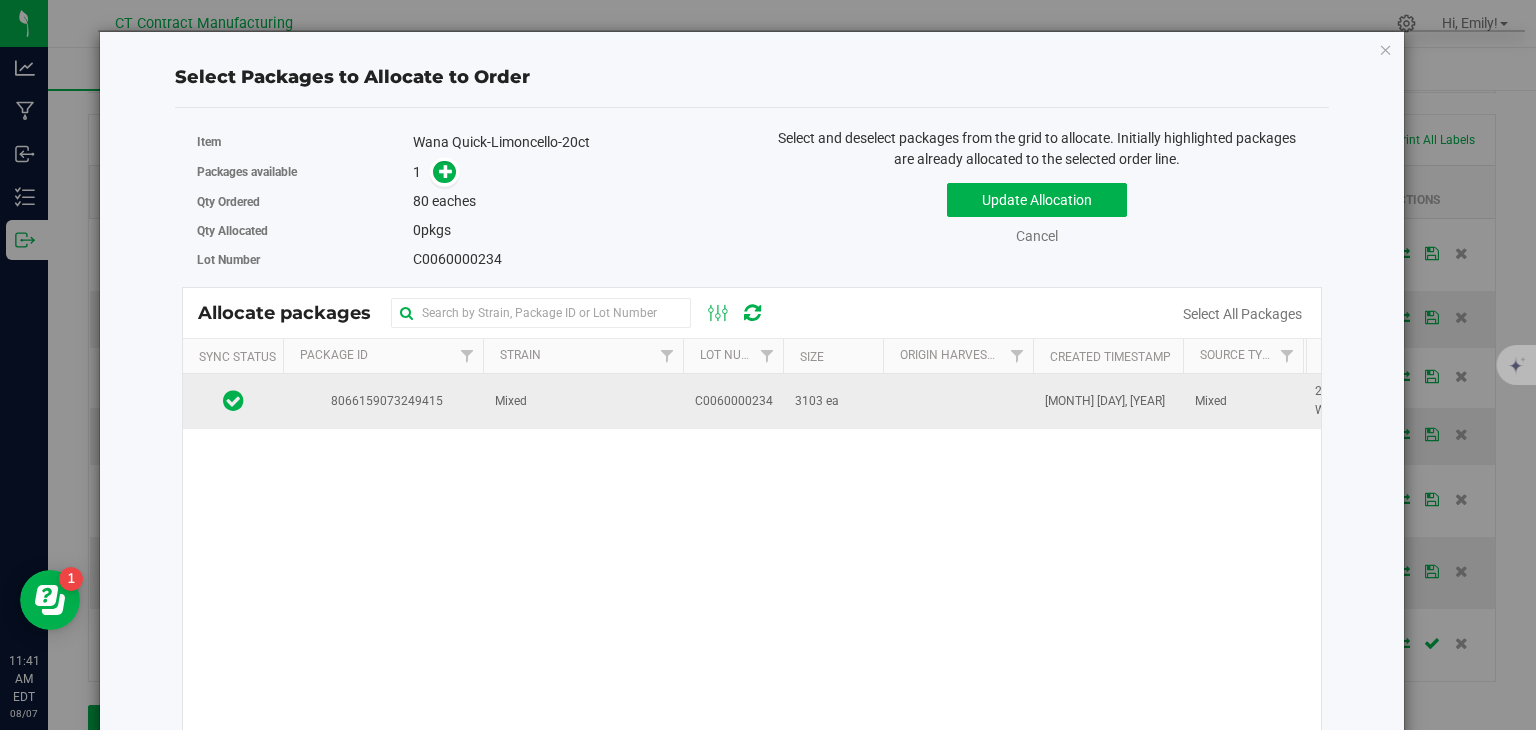 click on "Mixed" at bounding box center [583, 401] 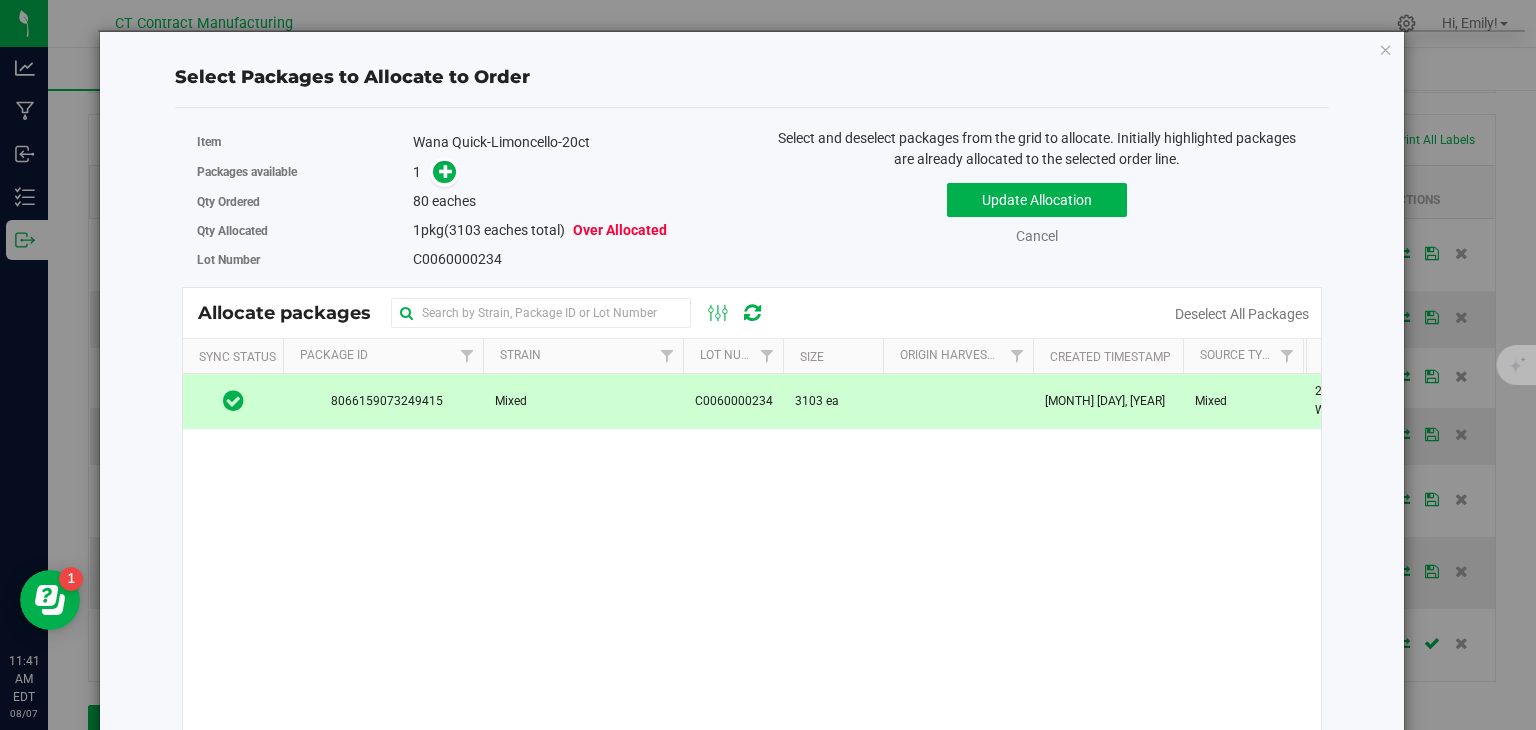 click on "Packages available
1" at bounding box center [467, 172] 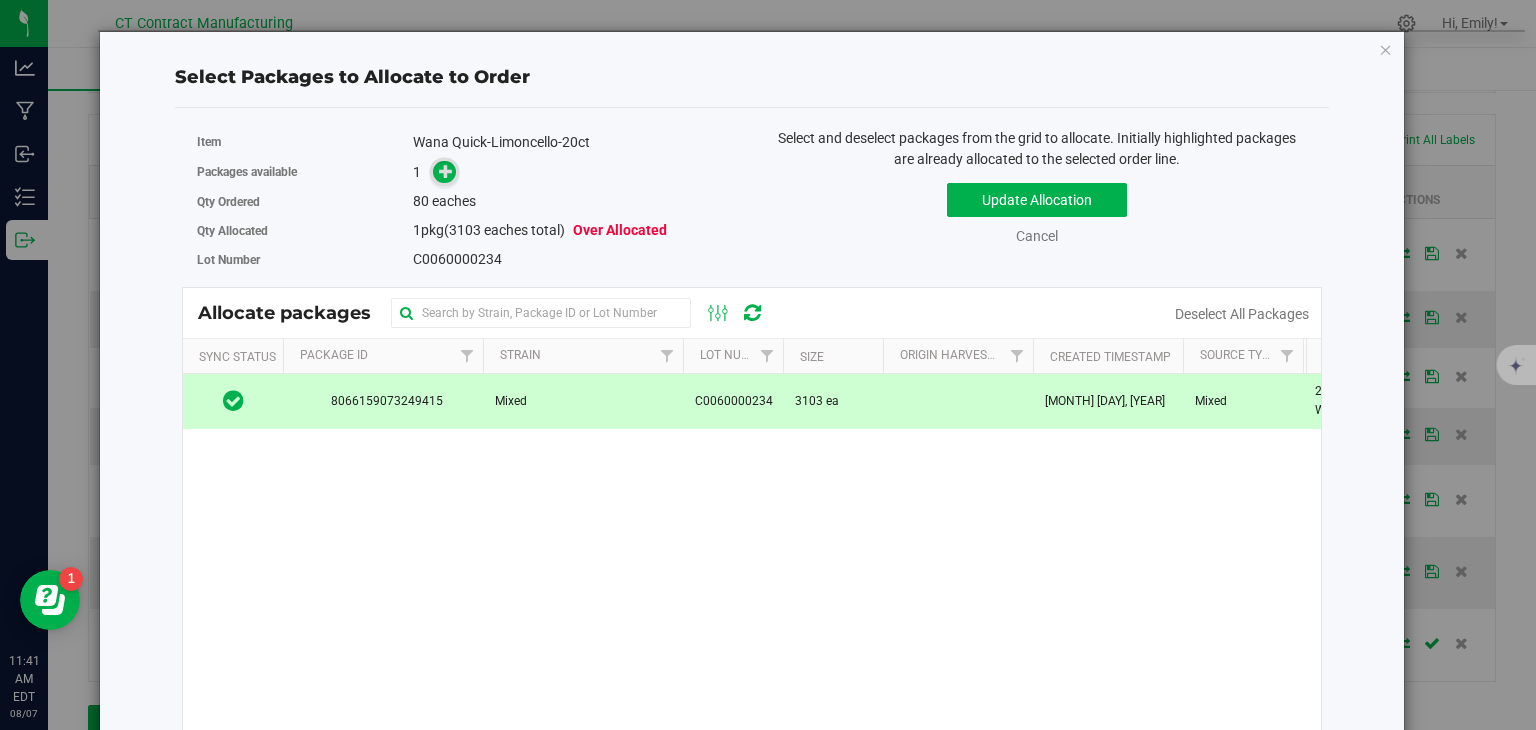 click at bounding box center (446, 171) 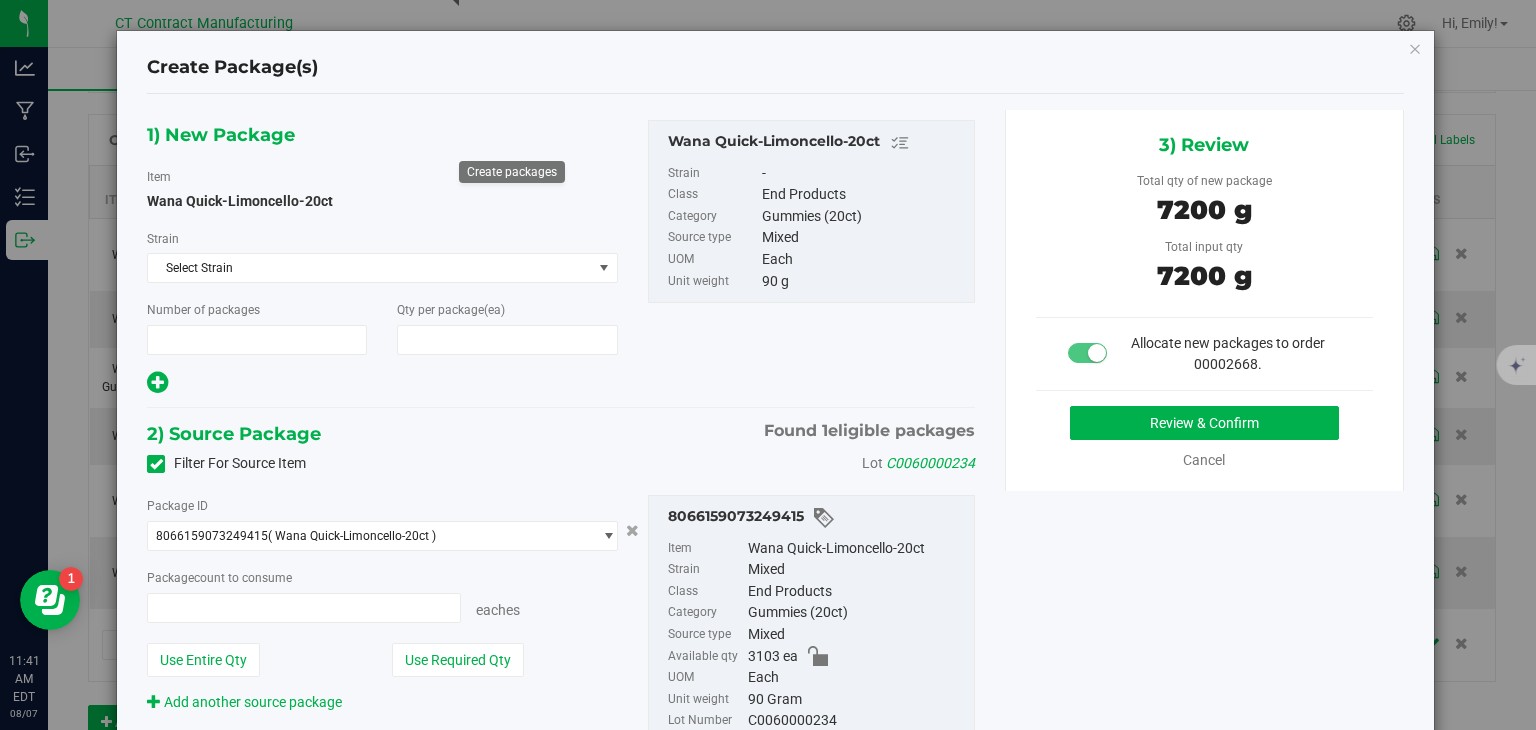 type on "1" 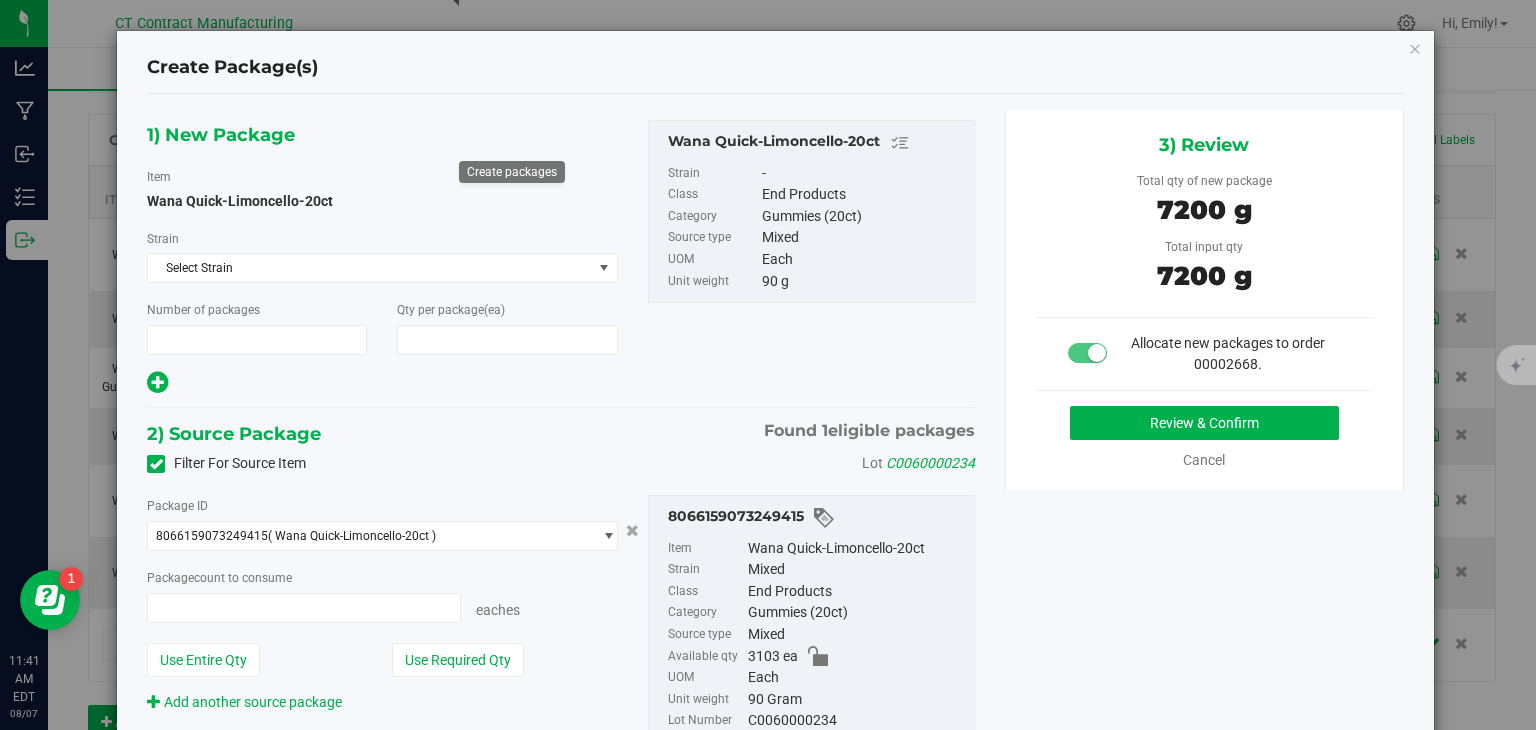 type on "80" 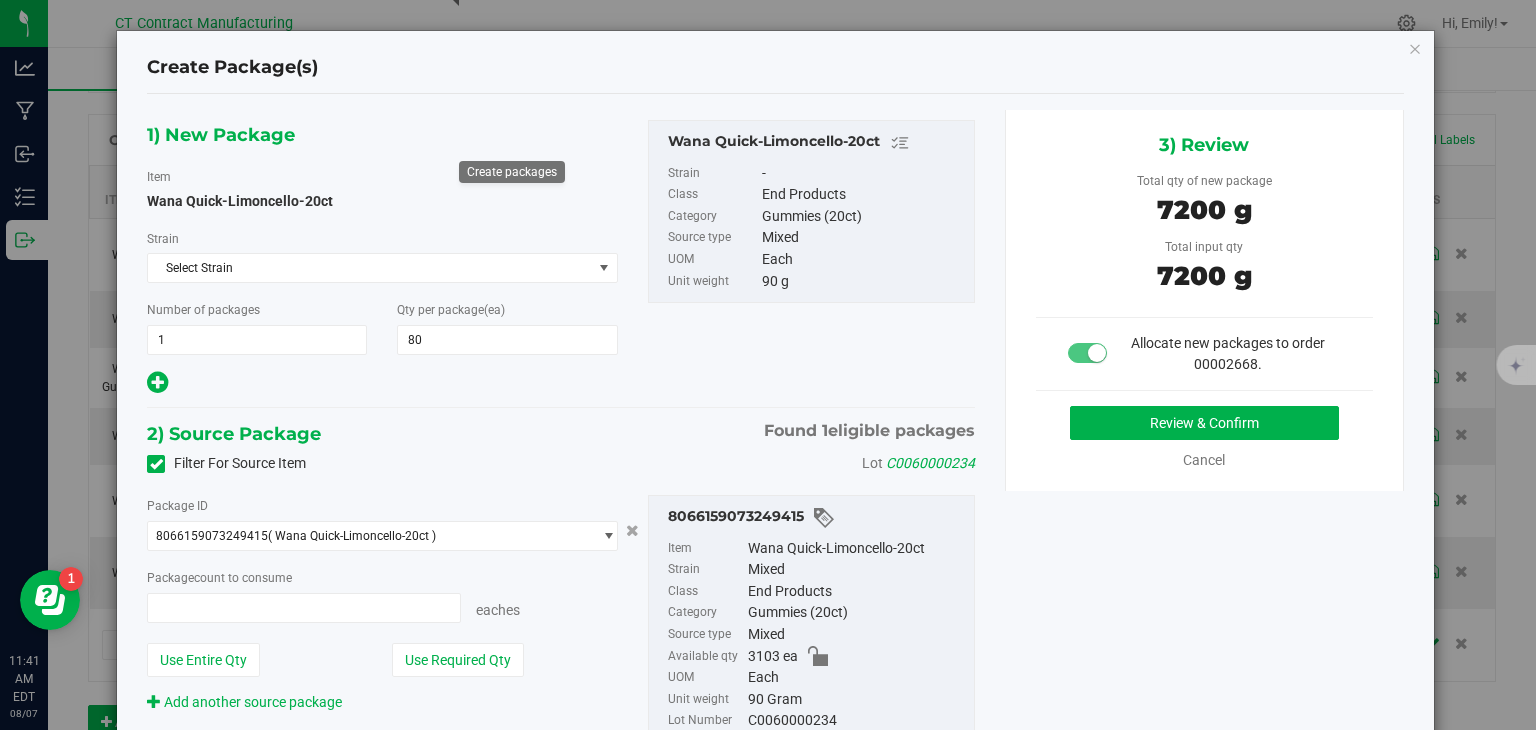 type on "80 ea" 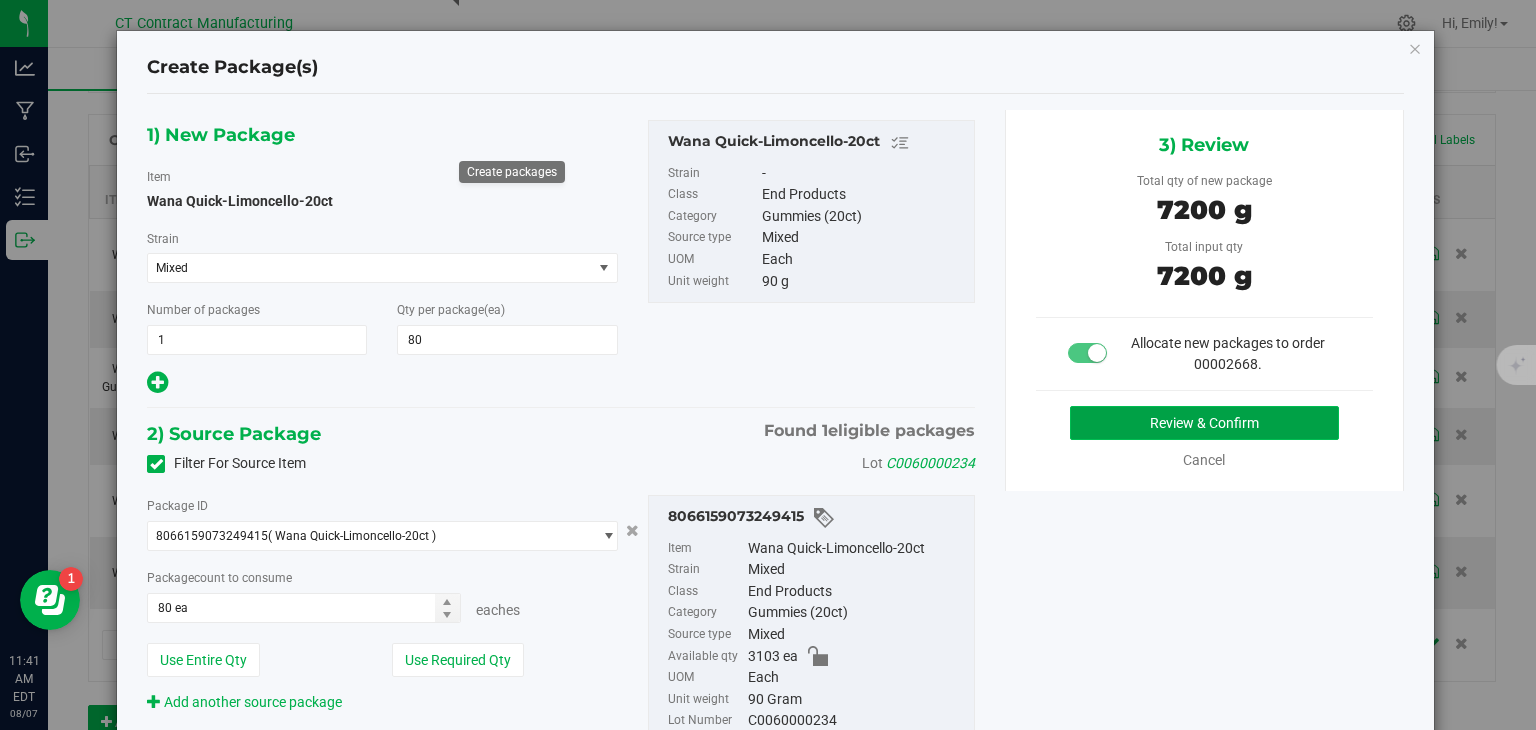 click on "Review & Confirm" at bounding box center [1204, 423] 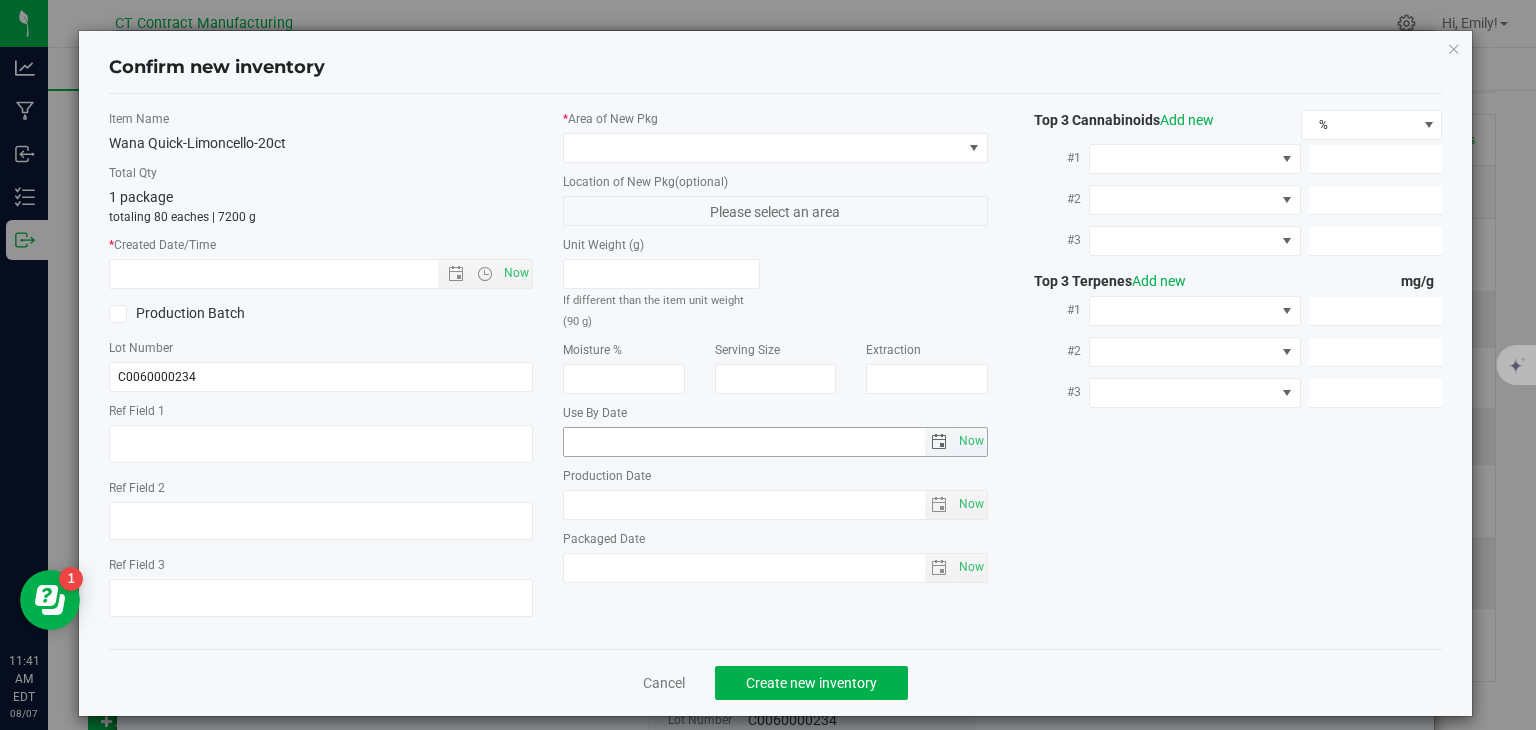 type on "250723-WALC003A" 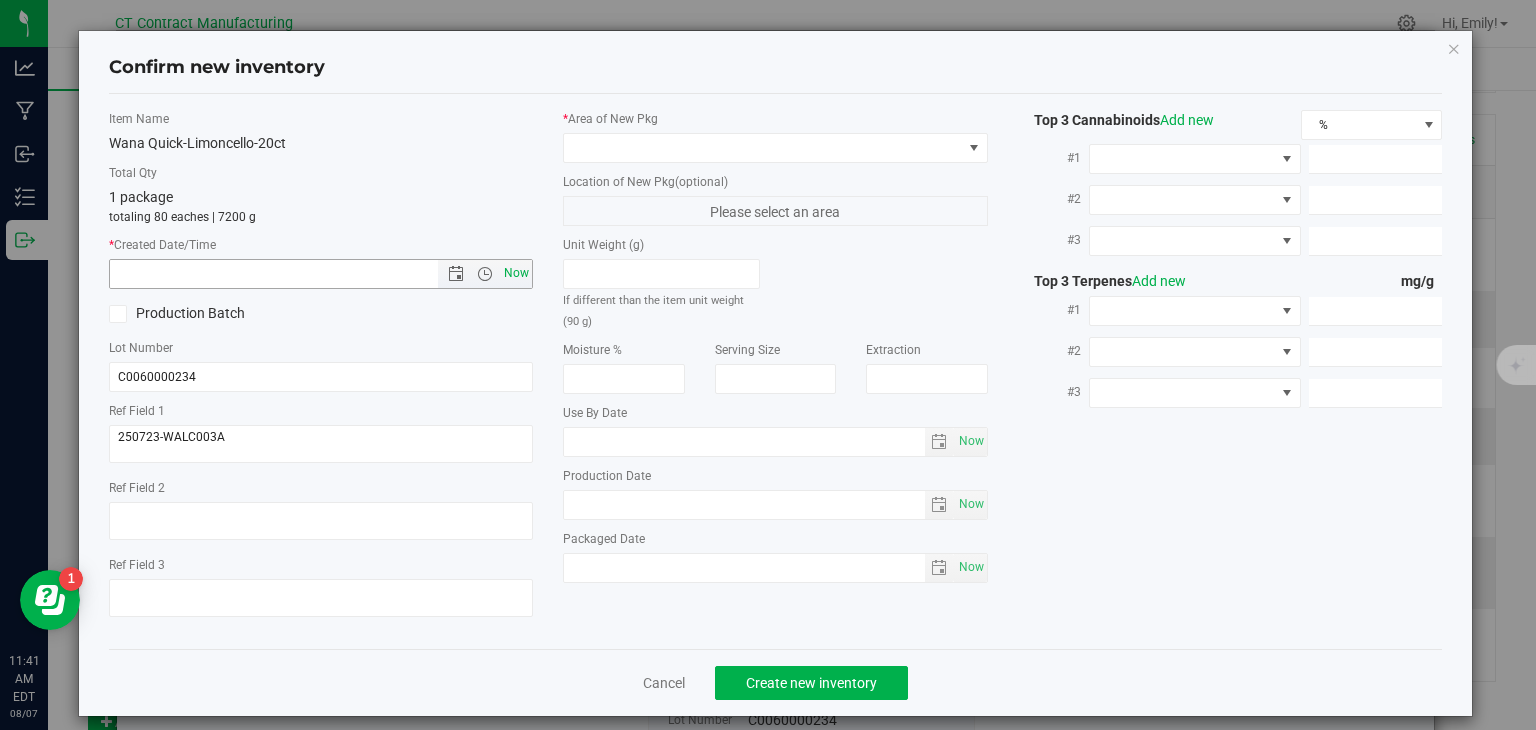 click on "Now" at bounding box center (517, 273) 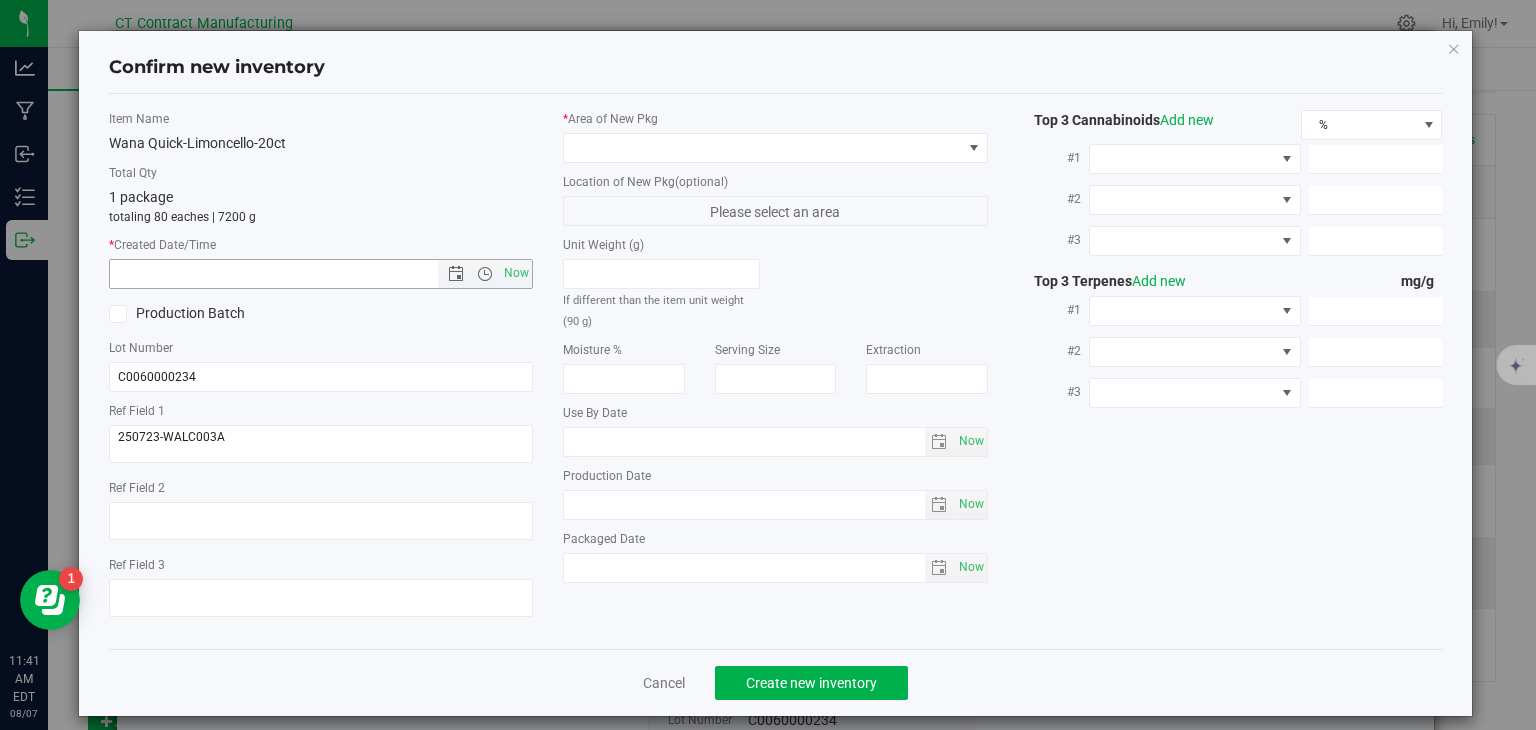 type on "8/7/2025 11:41 AM" 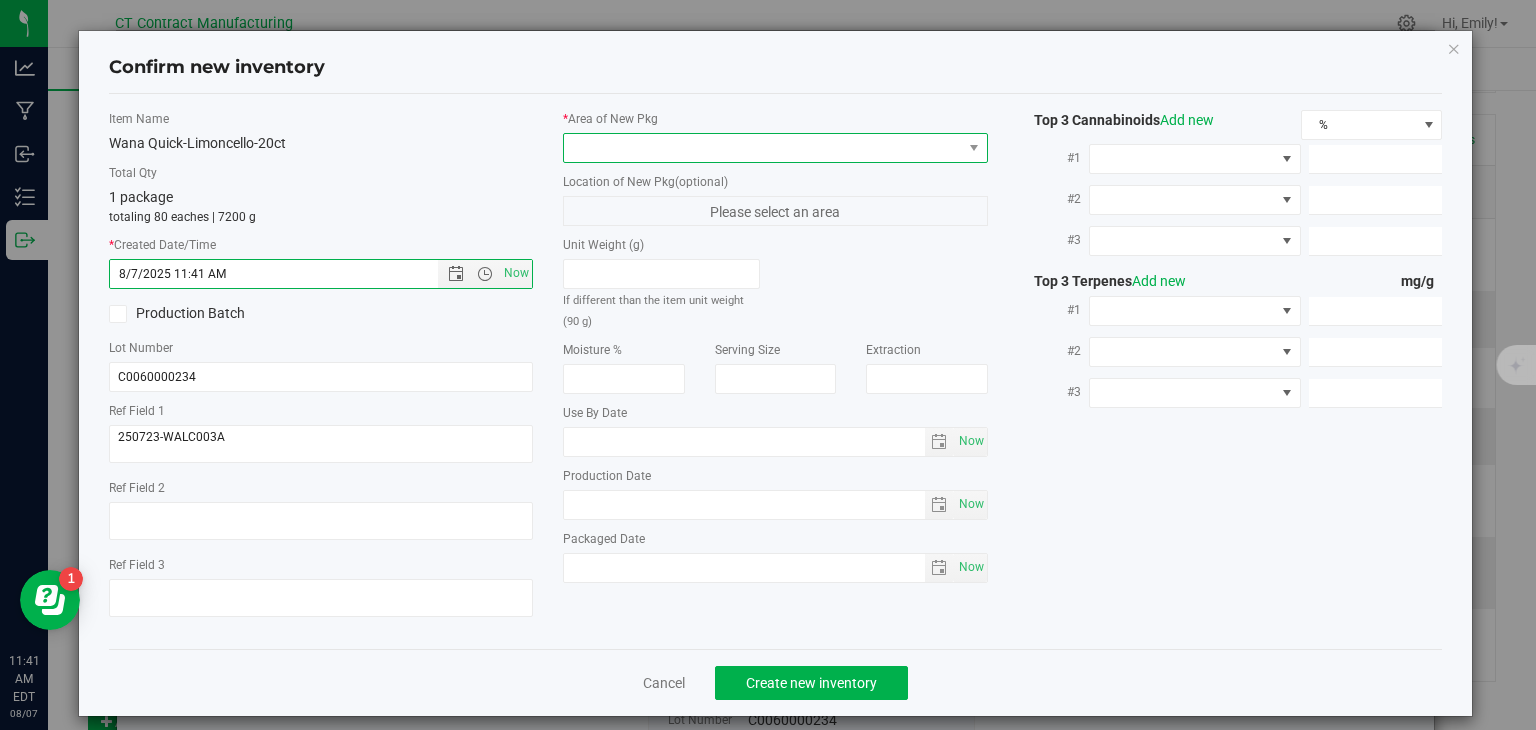 click at bounding box center [763, 148] 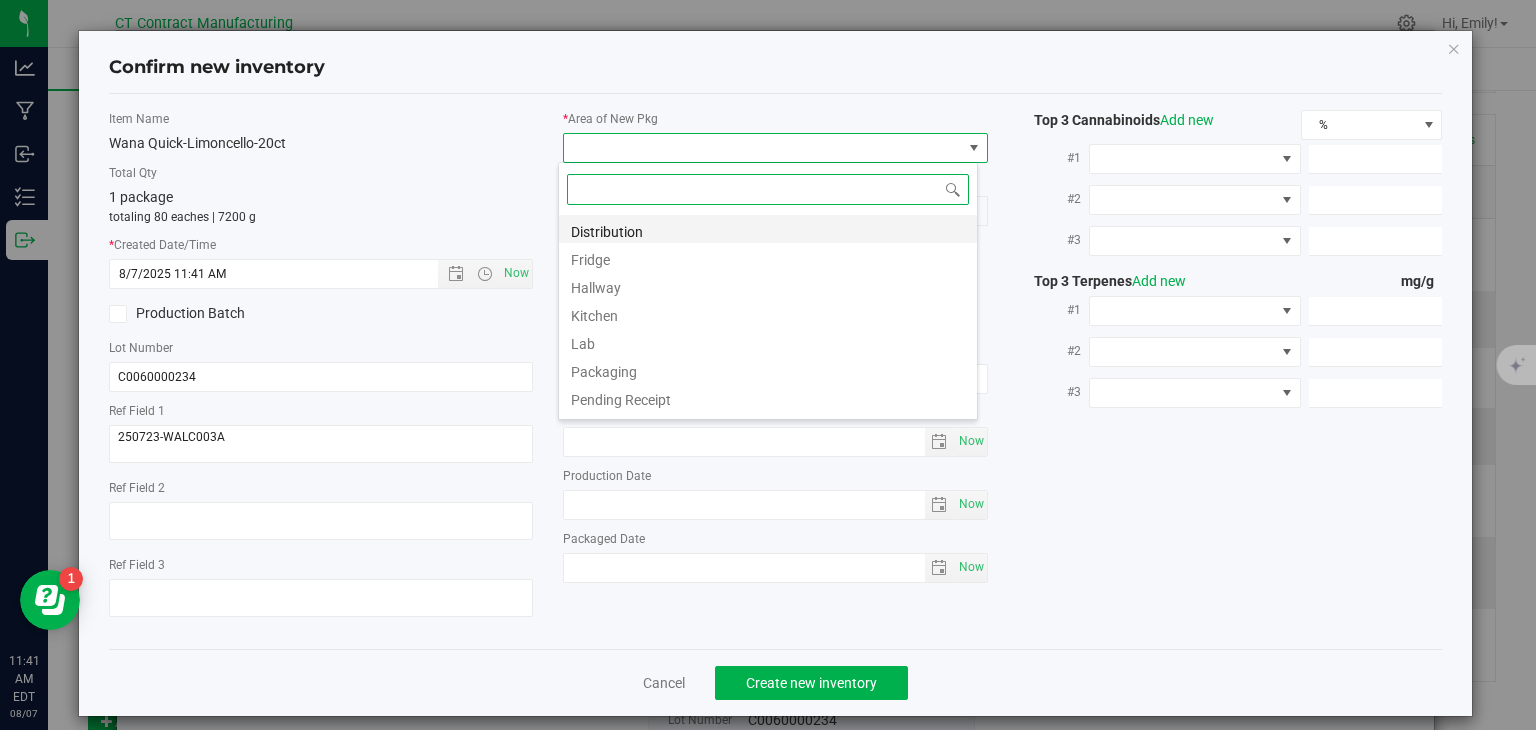 scroll, scrollTop: 99970, scrollLeft: 99580, axis: both 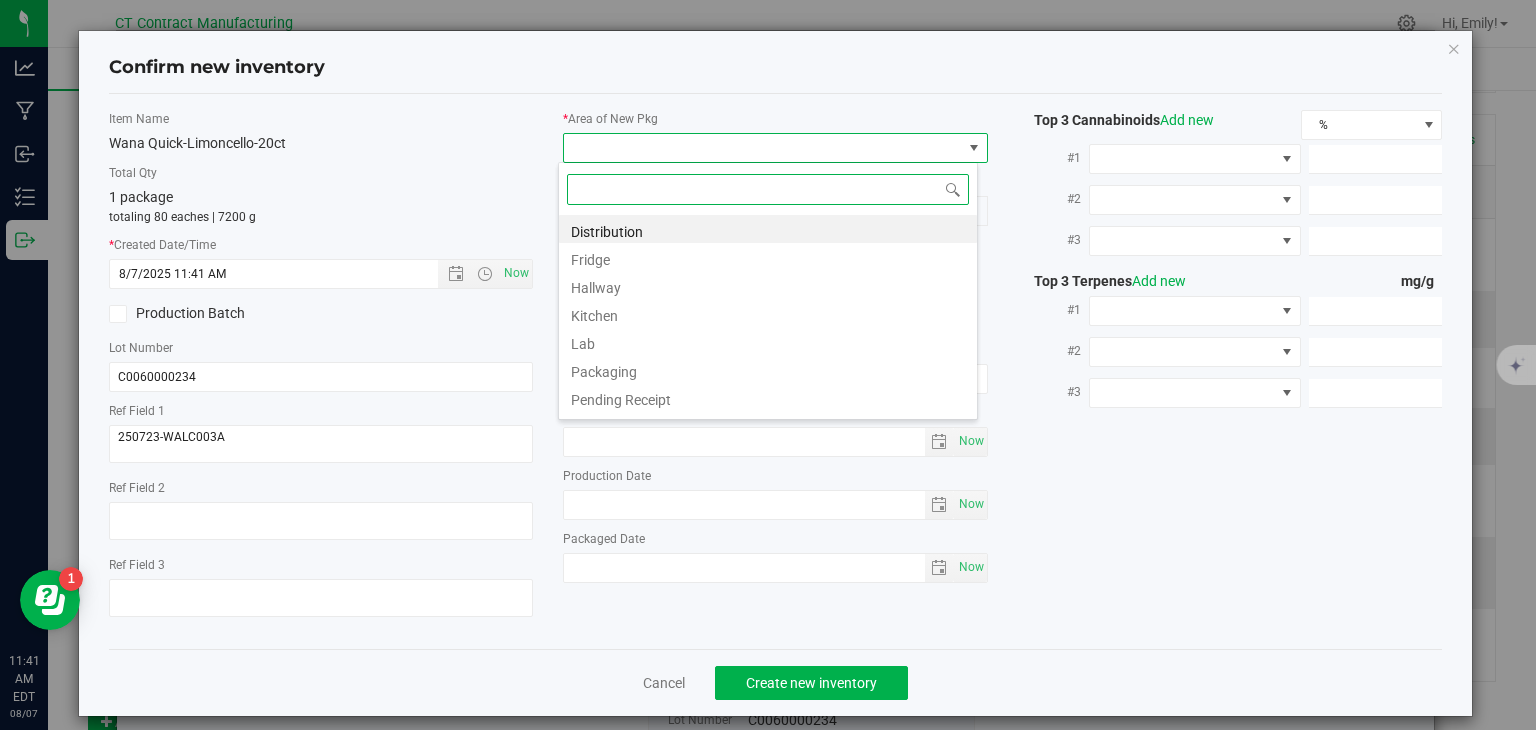 click on "Distribution" at bounding box center (768, 229) 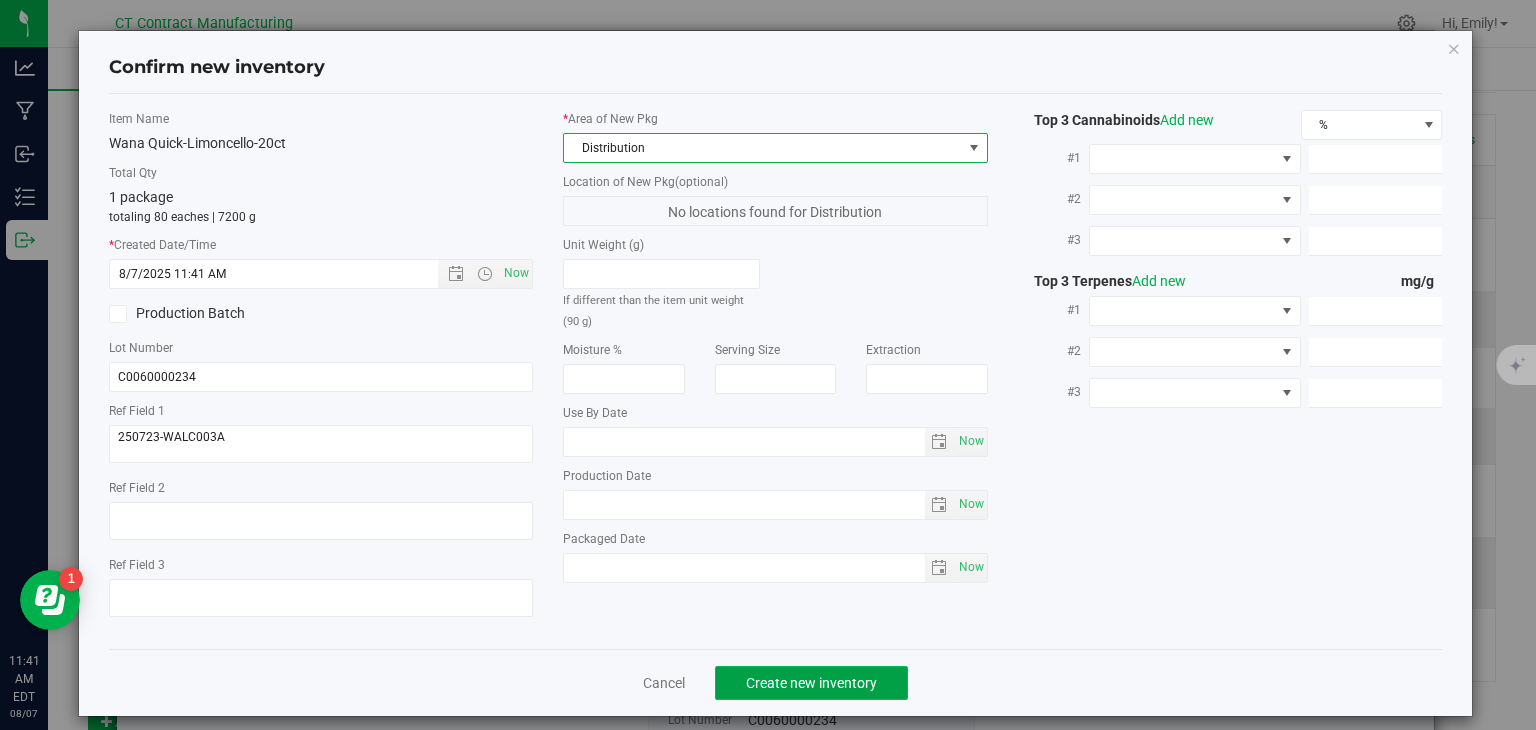 click on "Create new inventory" 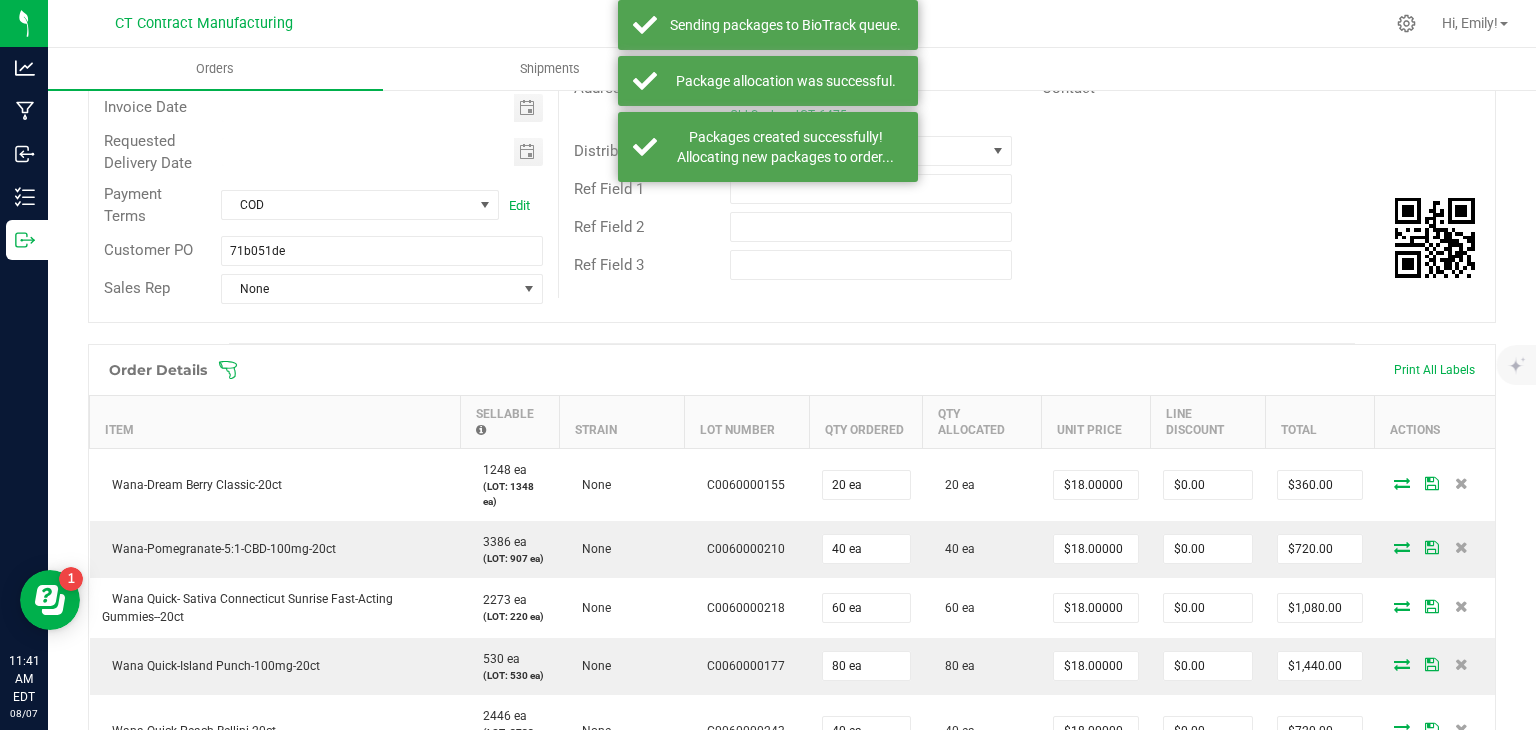 scroll, scrollTop: 0, scrollLeft: 0, axis: both 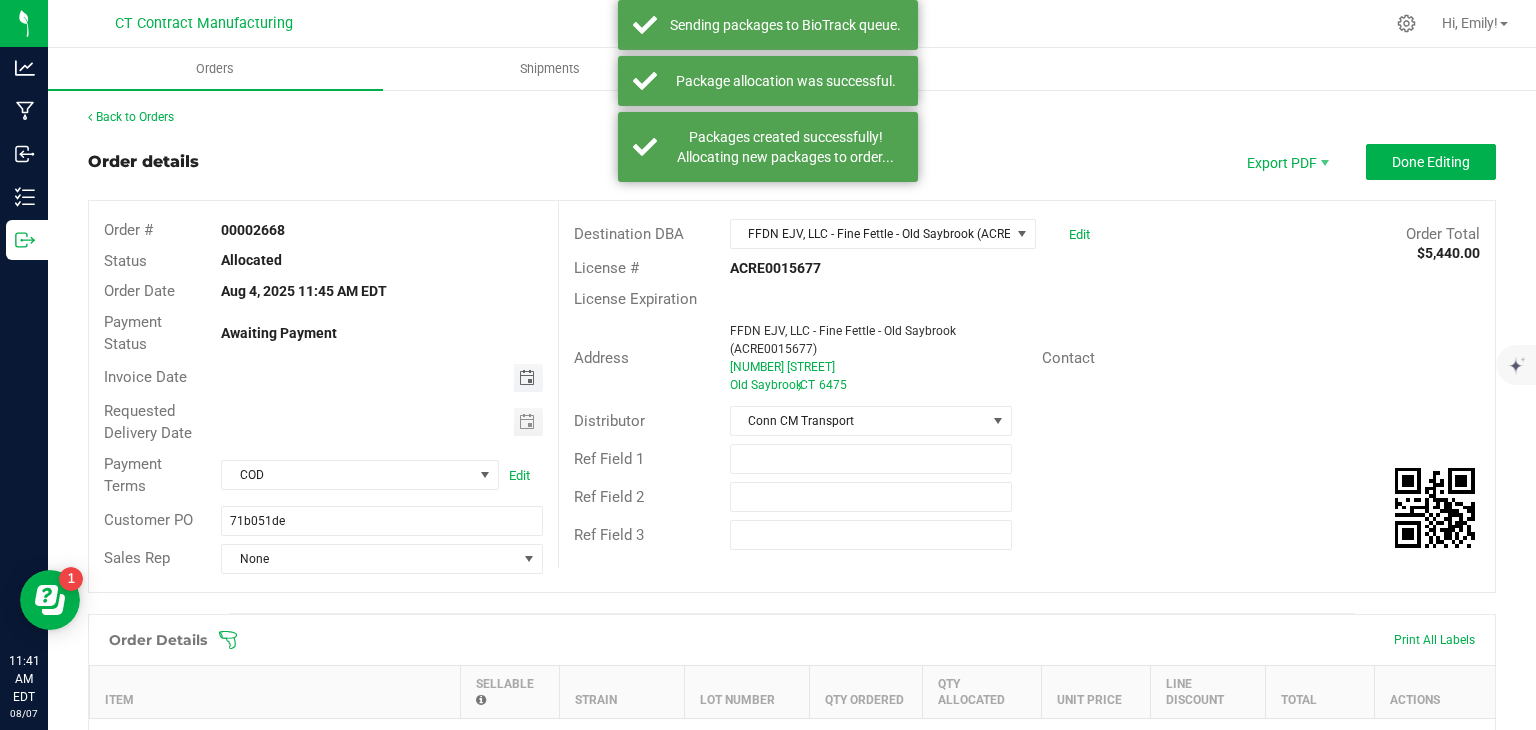 click at bounding box center [527, 378] 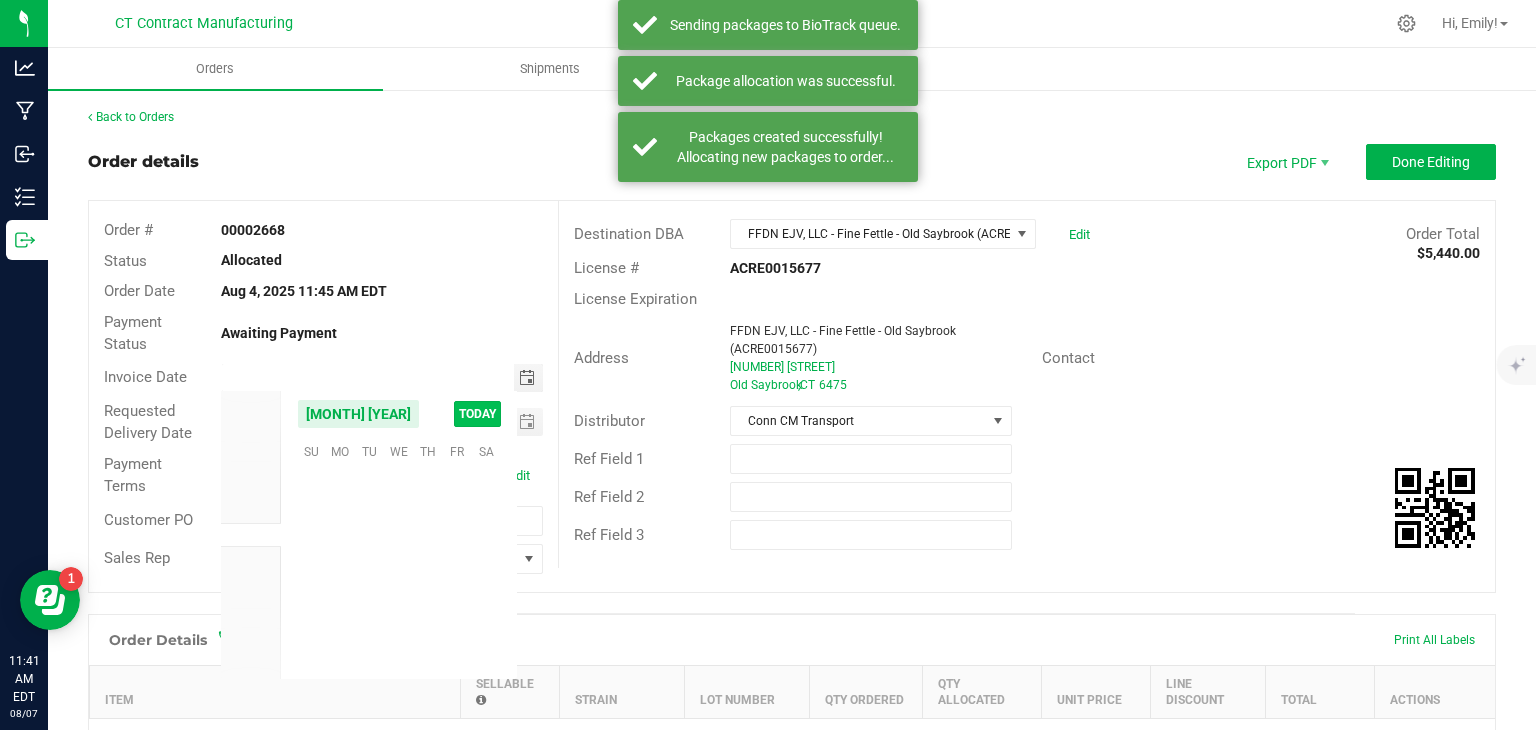 scroll, scrollTop: 36168, scrollLeft: 0, axis: vertical 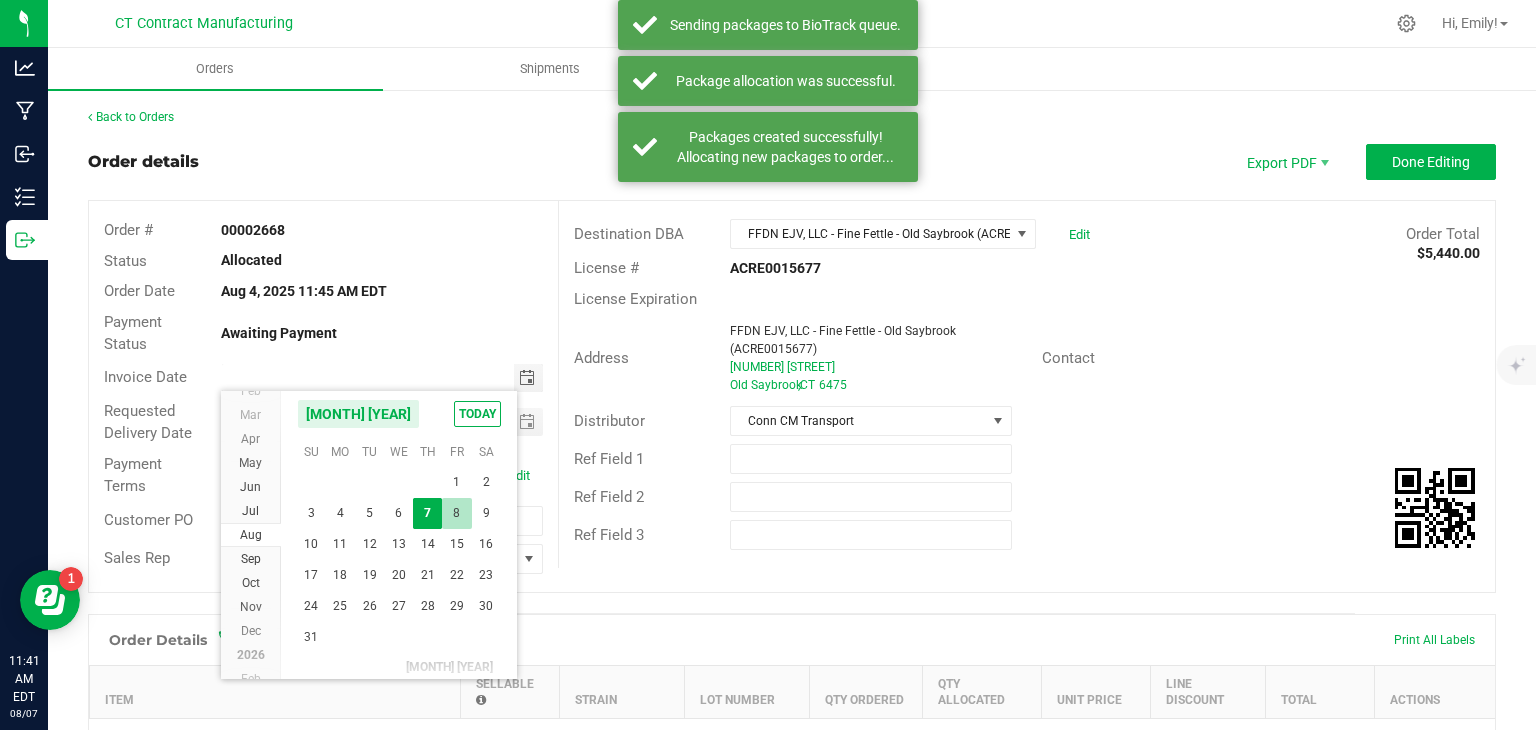 click on "8" at bounding box center (456, 513) 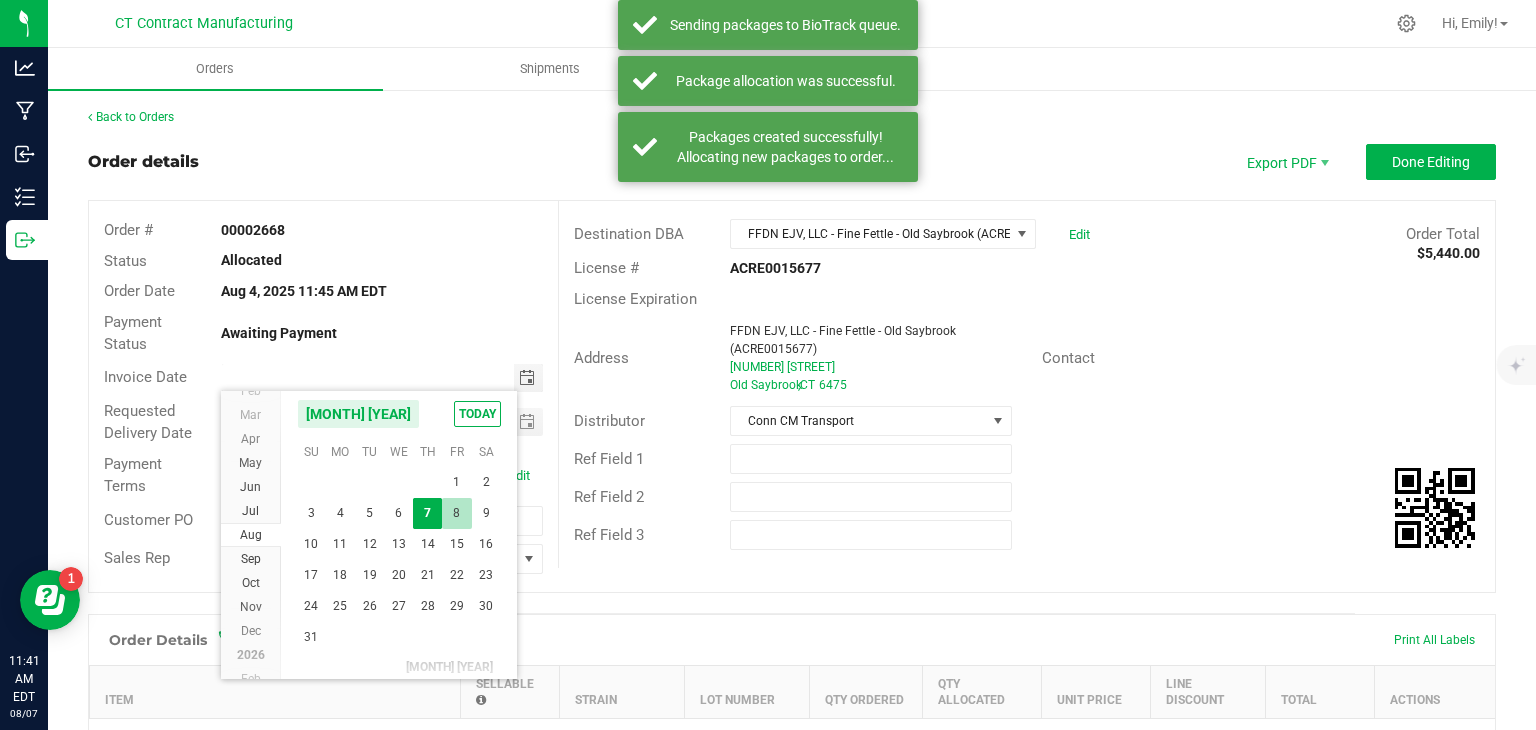 type on "08/08/2025" 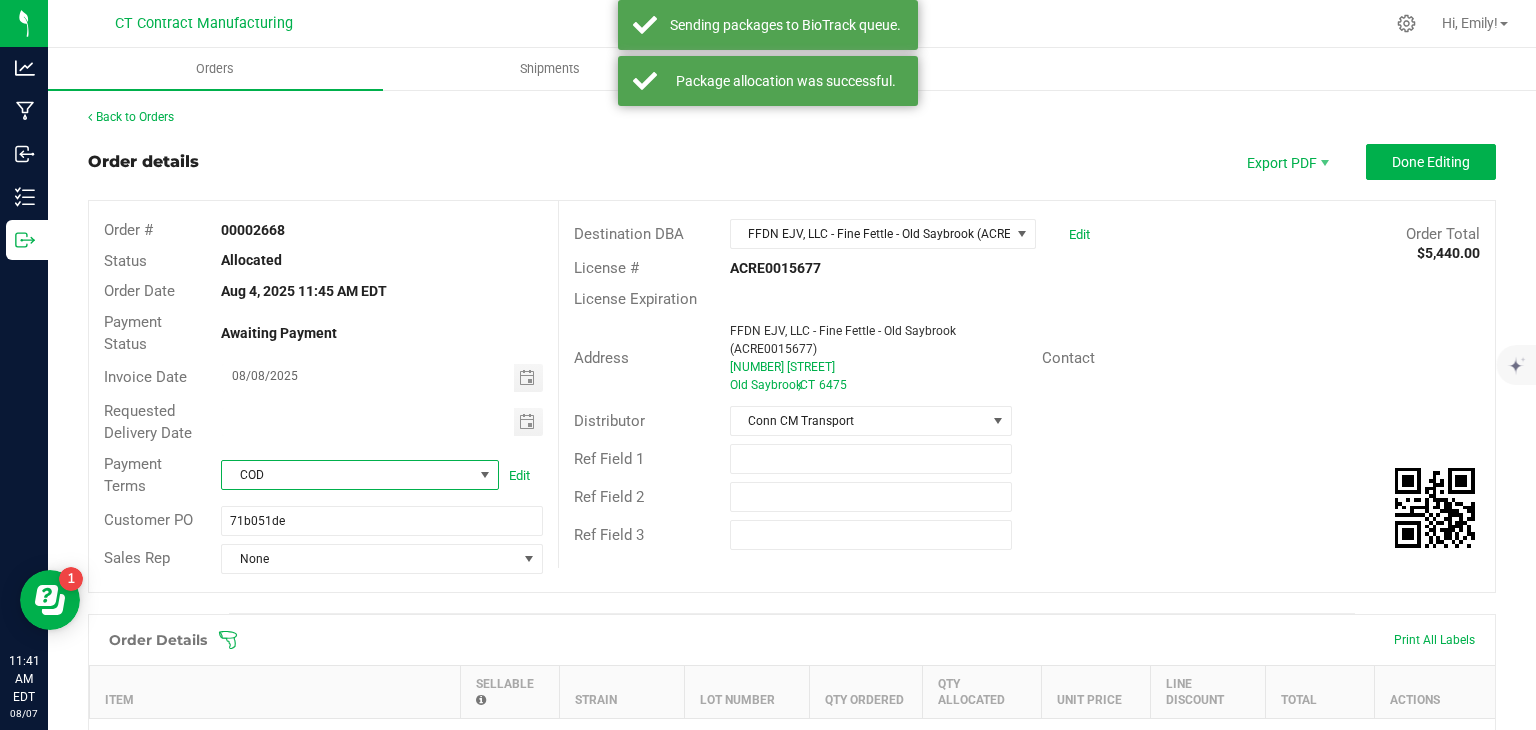 click on "COD" at bounding box center (347, 475) 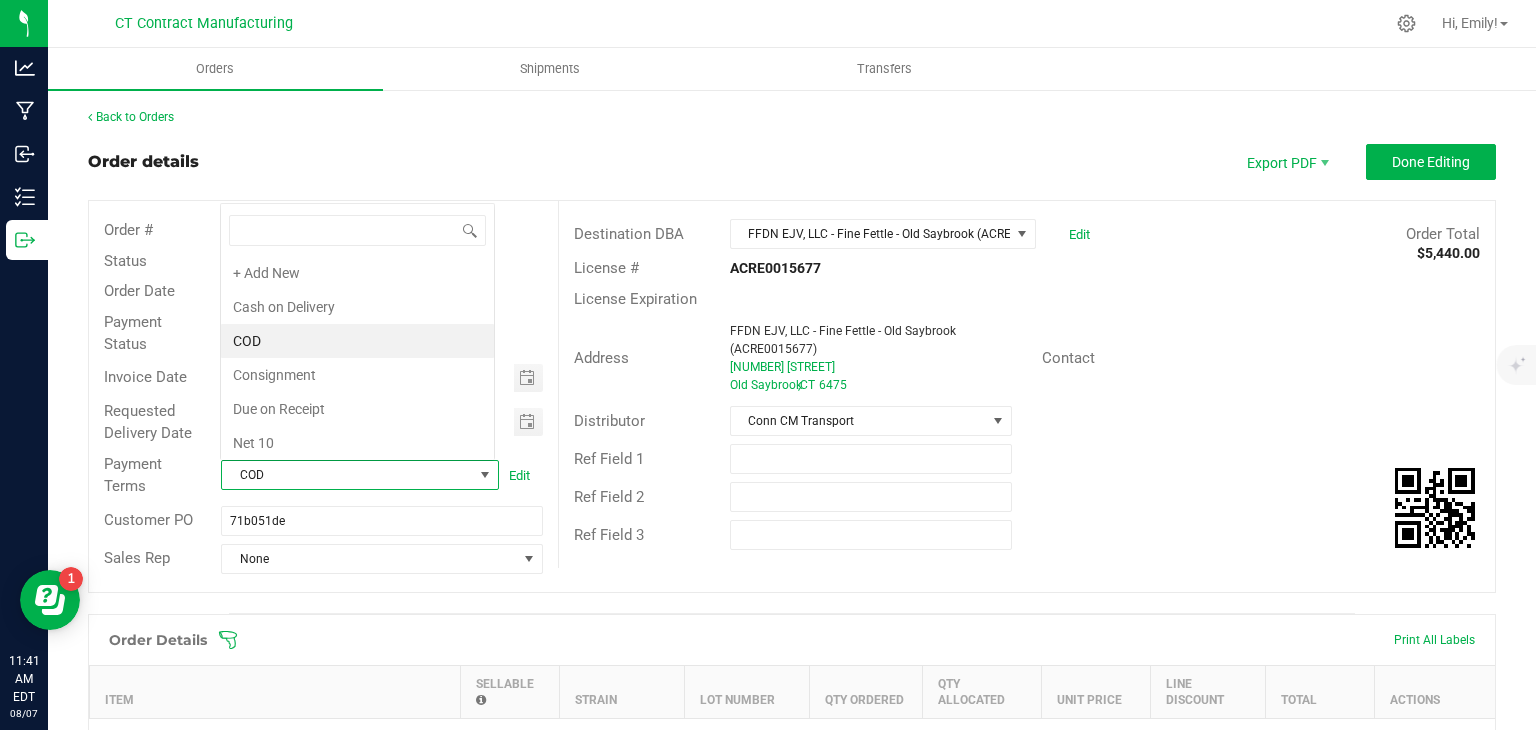 scroll, scrollTop: 0, scrollLeft: 0, axis: both 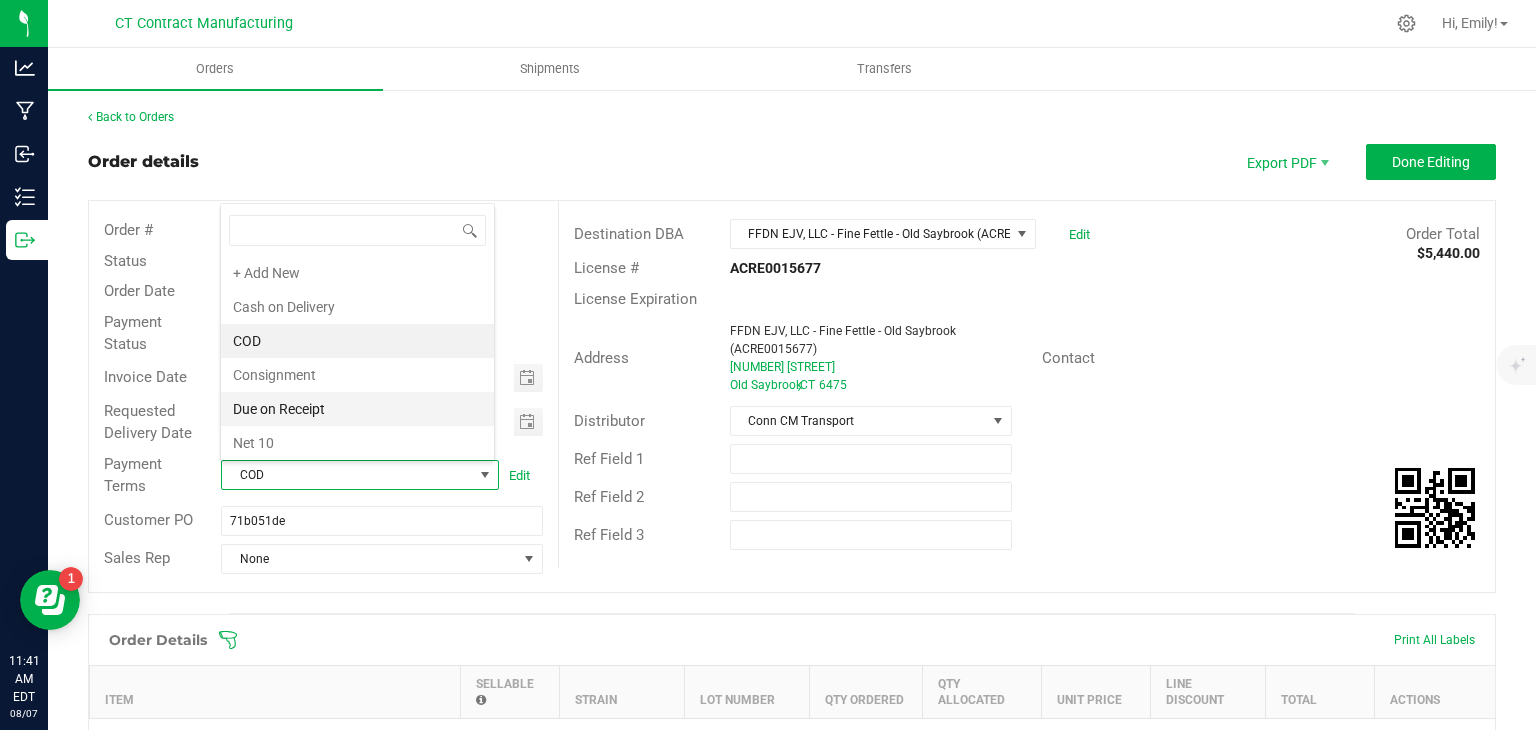 click on "Due on Receipt" at bounding box center (357, 409) 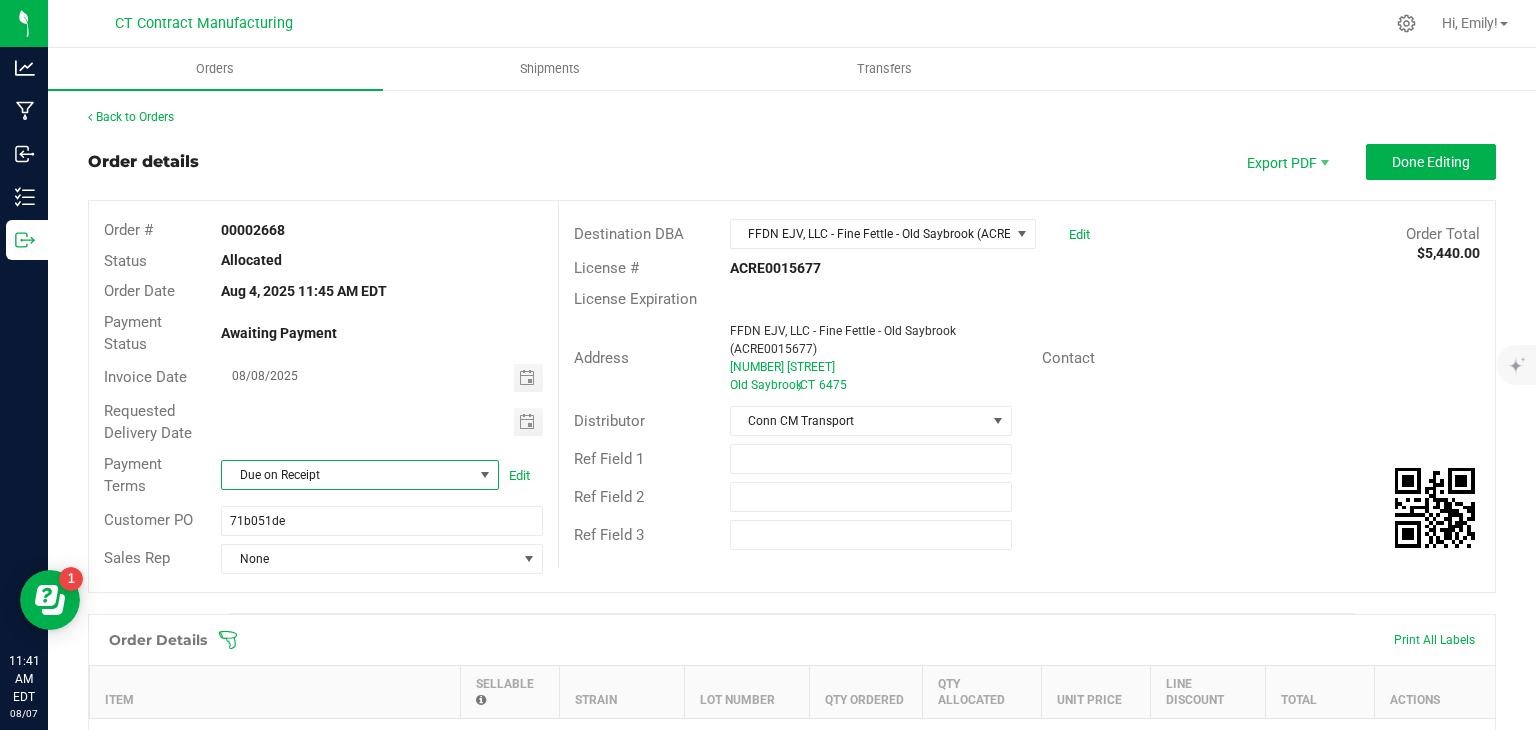 click on "Back to Orders" at bounding box center [792, 117] 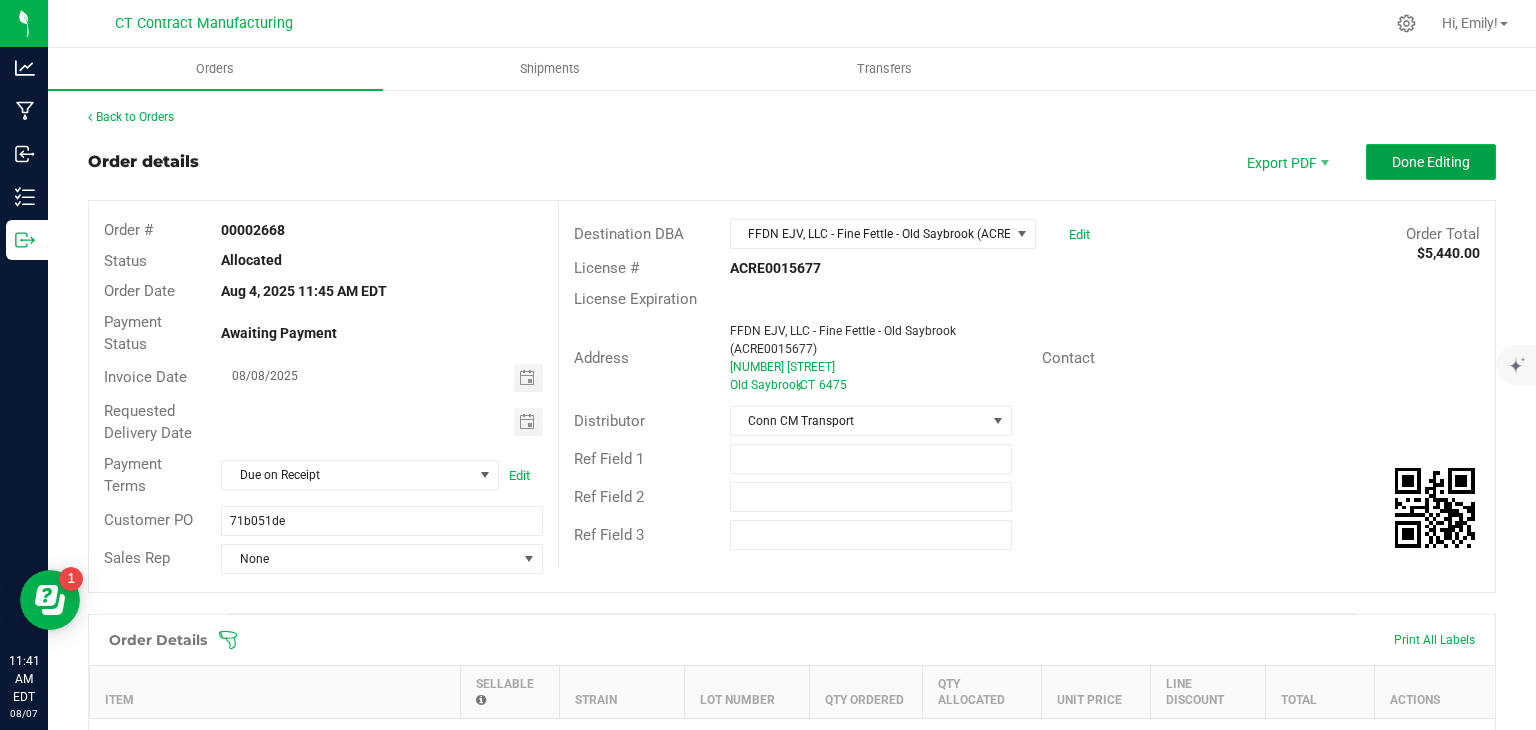click on "Done Editing" at bounding box center [1431, 162] 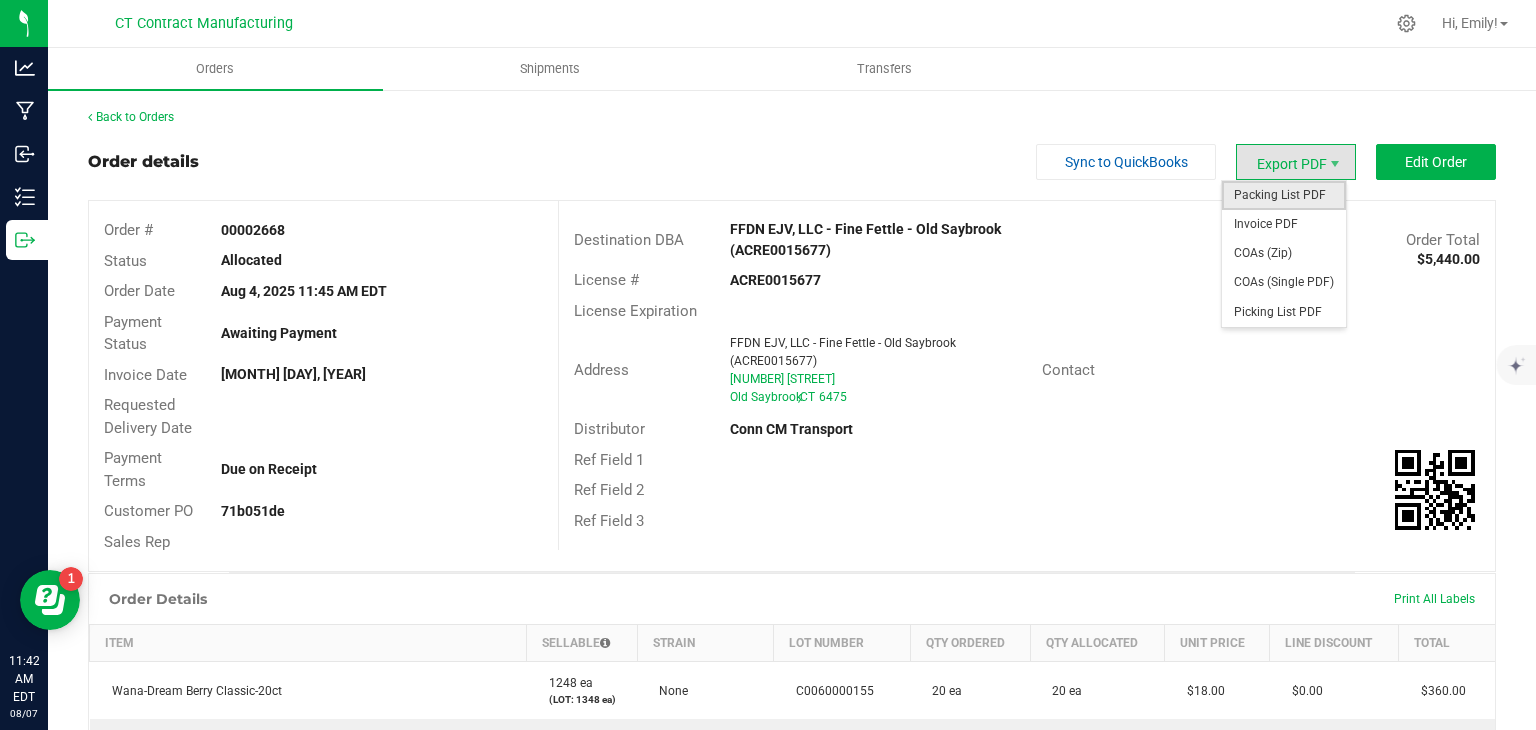 click on "Packing List PDF" at bounding box center (1284, 195) 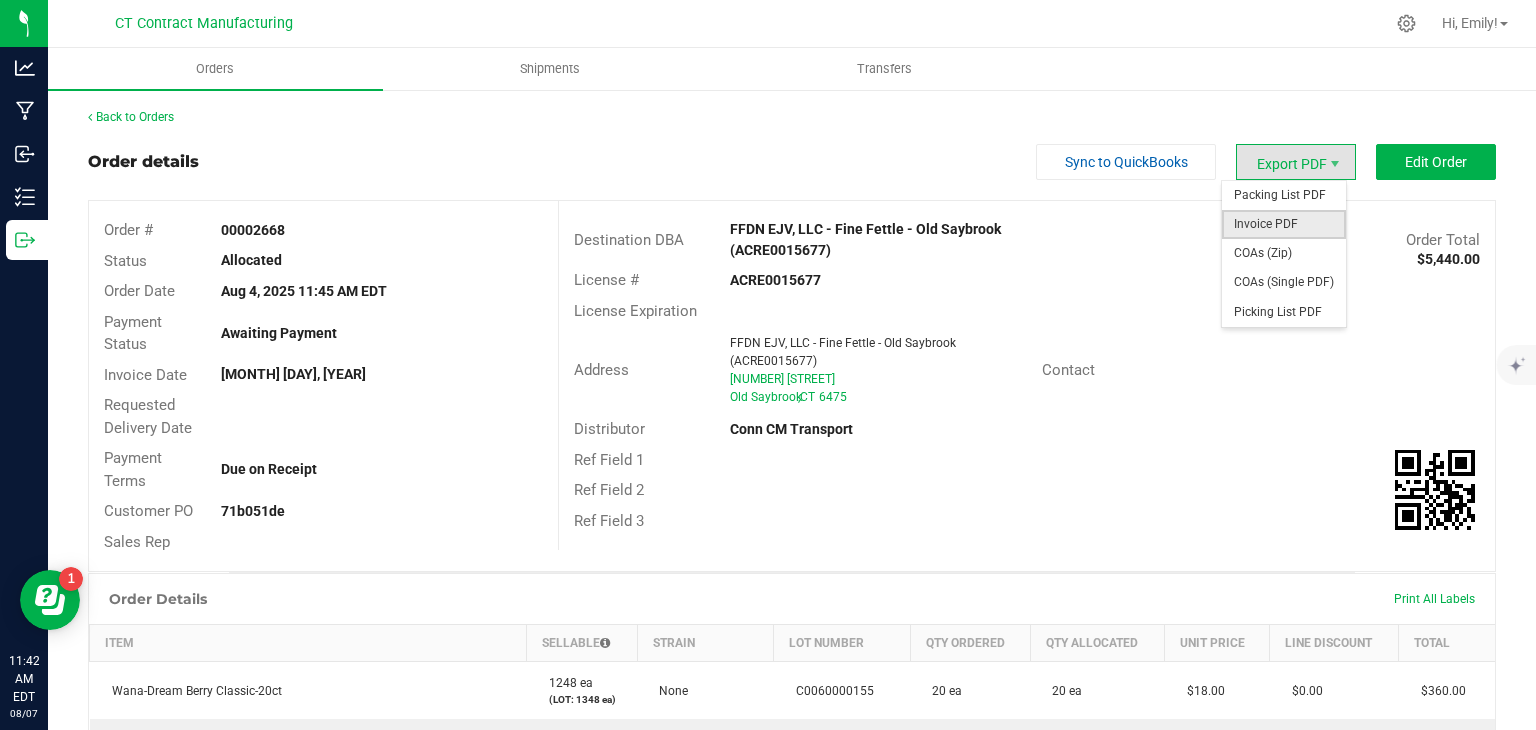 click on "Invoice PDF" at bounding box center [1284, 224] 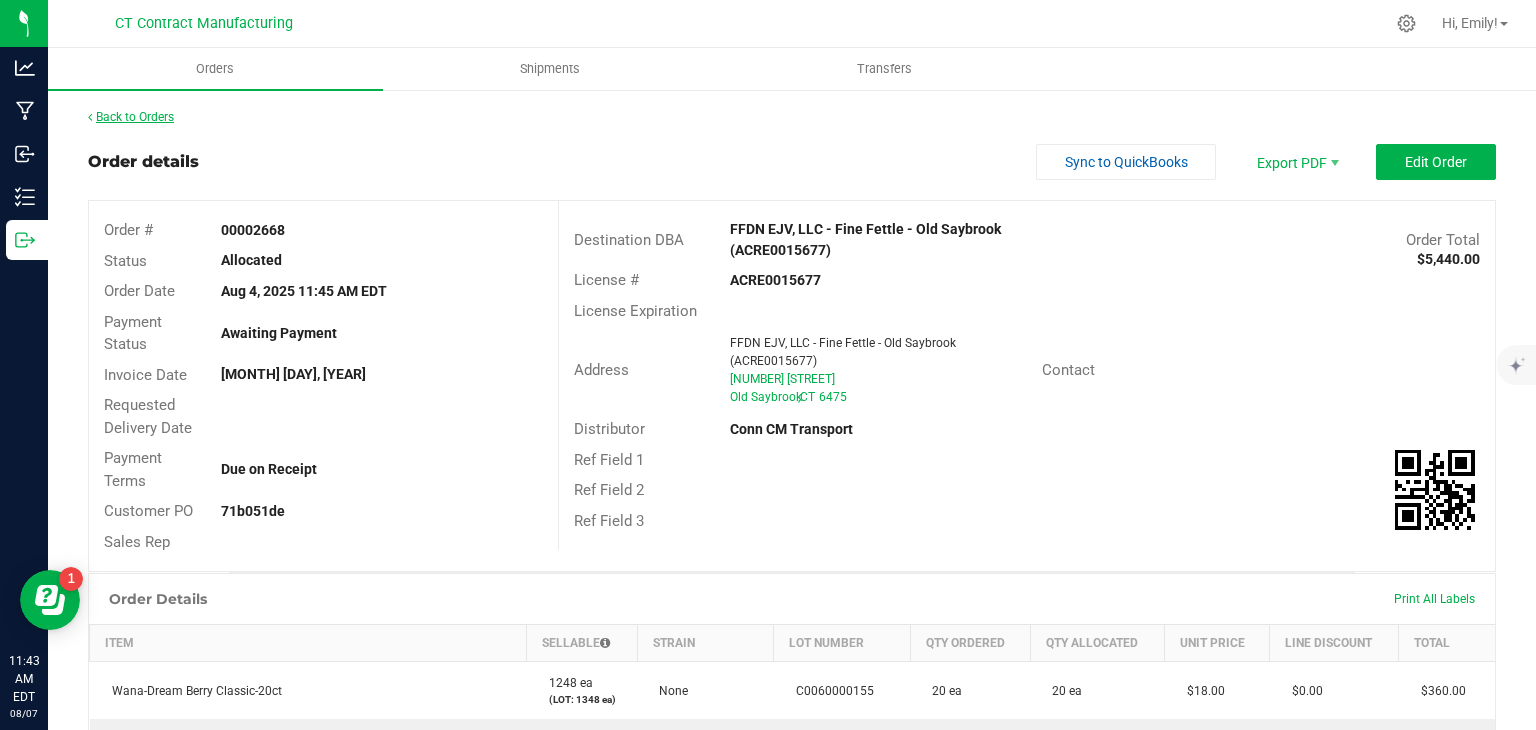 click on "Back to Orders" at bounding box center [131, 117] 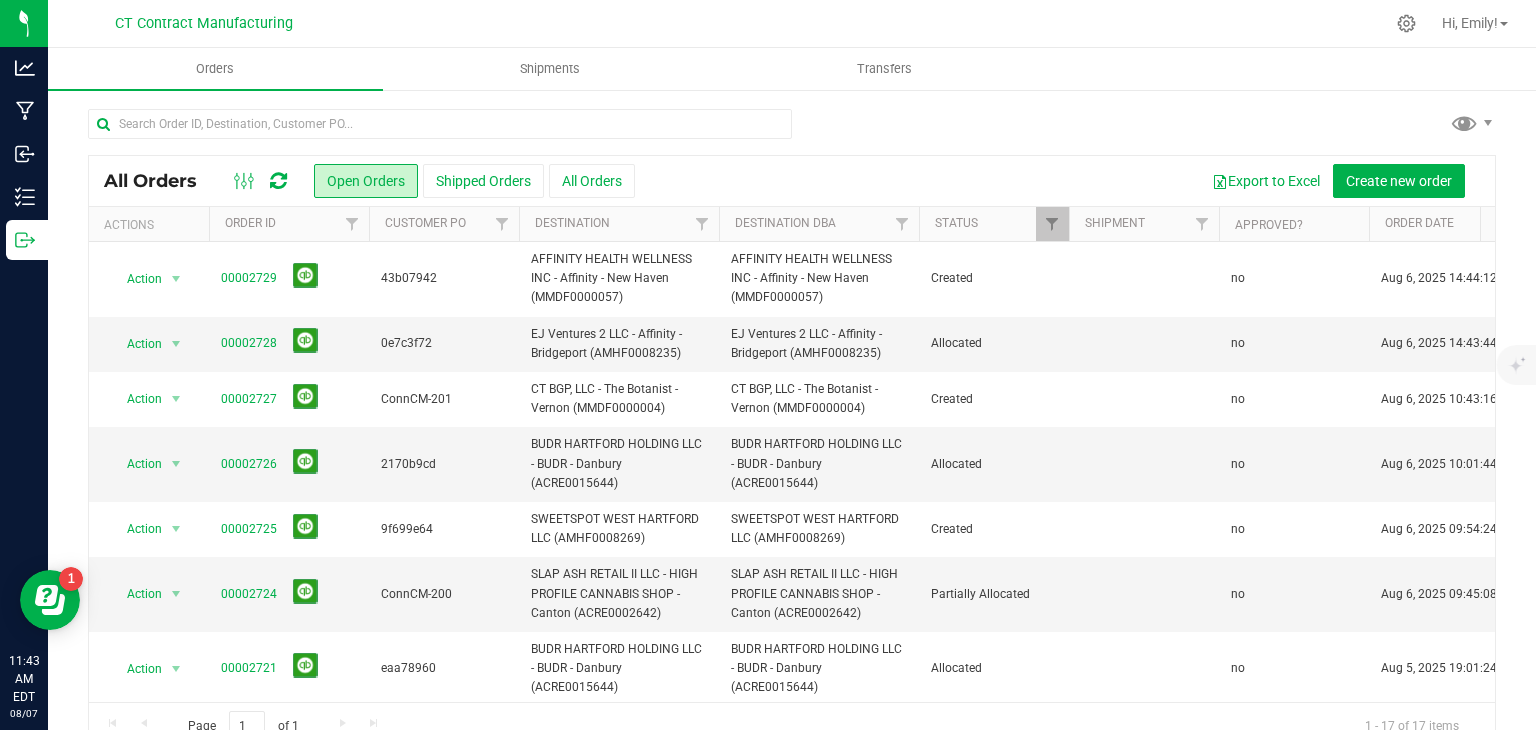 scroll, scrollTop: 400, scrollLeft: 0, axis: vertical 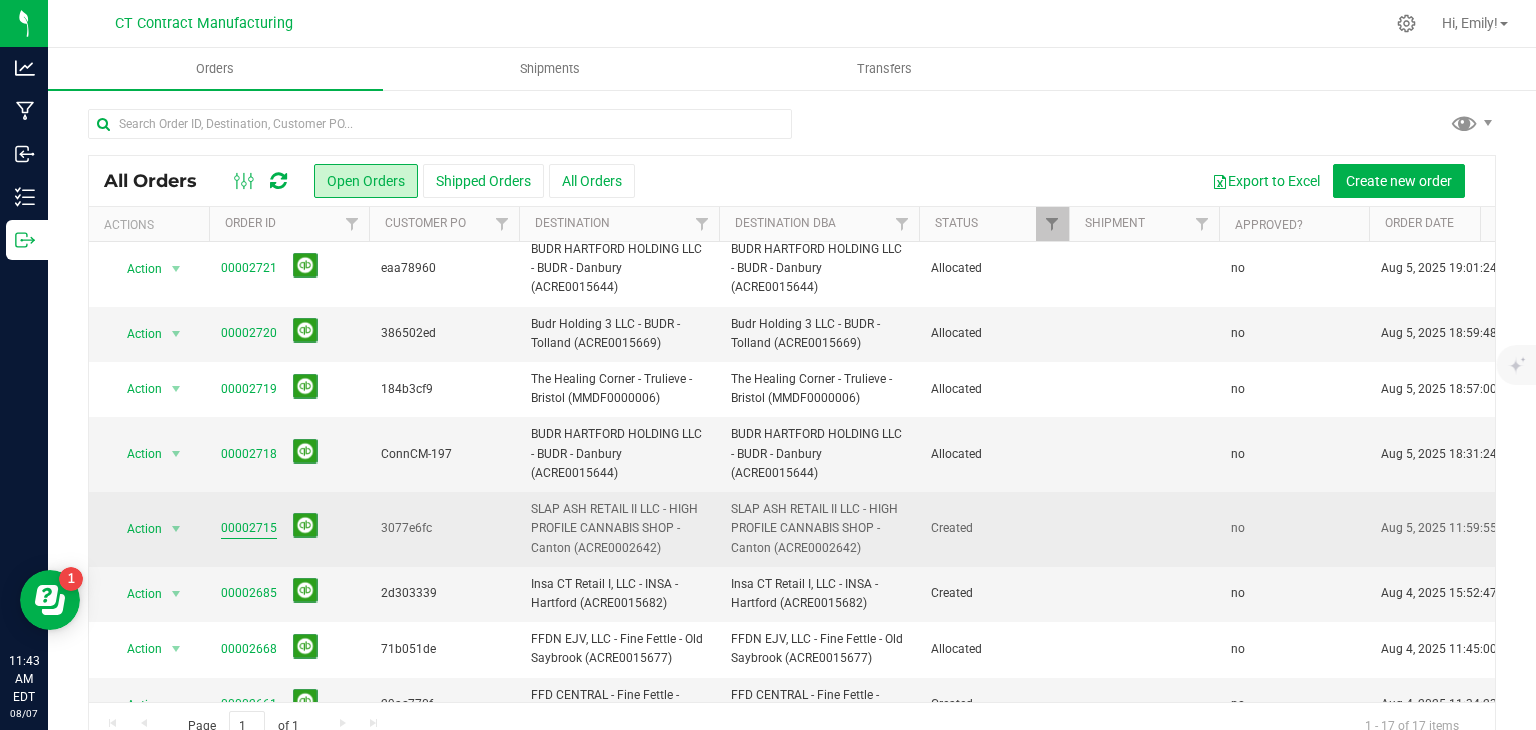 click on "00002715" at bounding box center (249, 528) 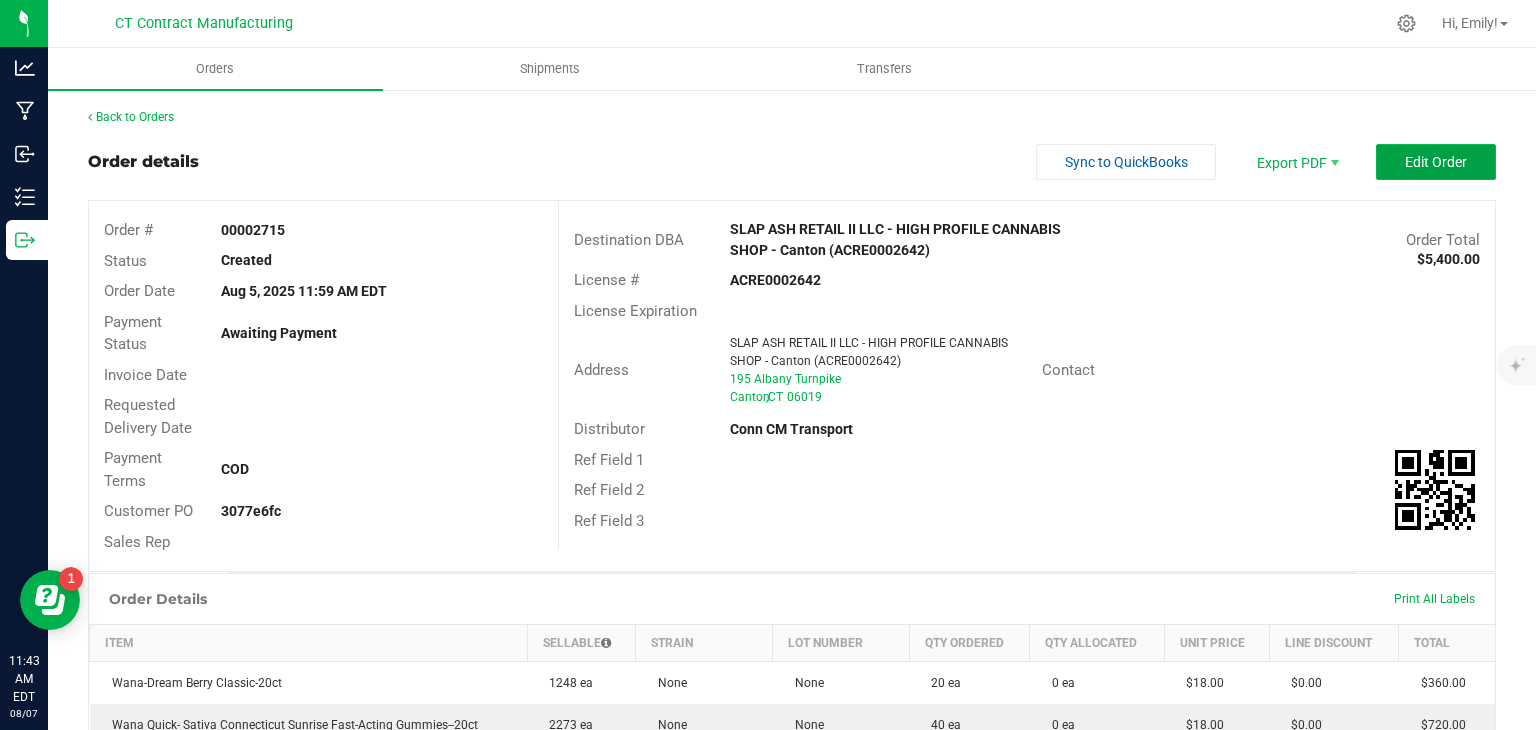 click on "Edit Order" at bounding box center (1436, 162) 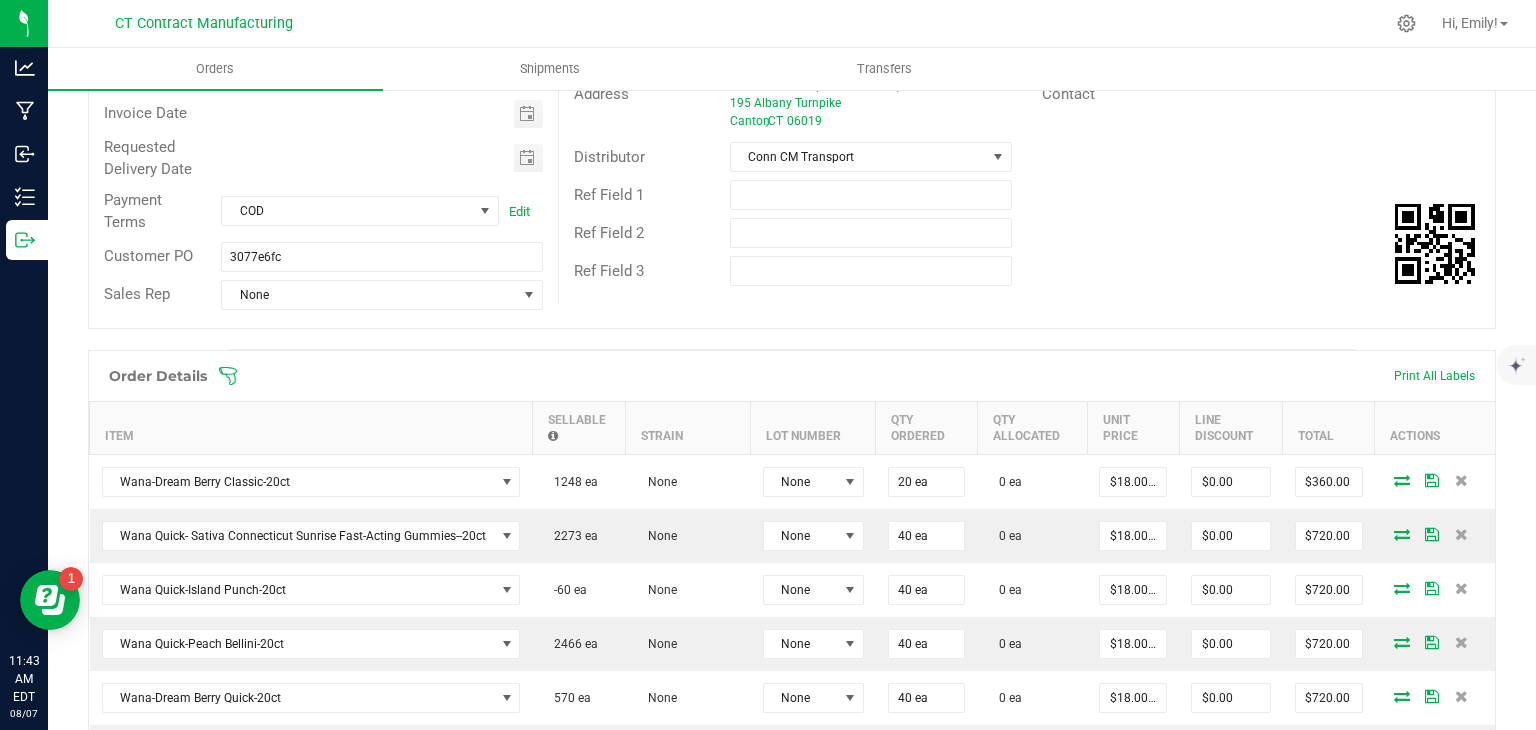 scroll, scrollTop: 300, scrollLeft: 0, axis: vertical 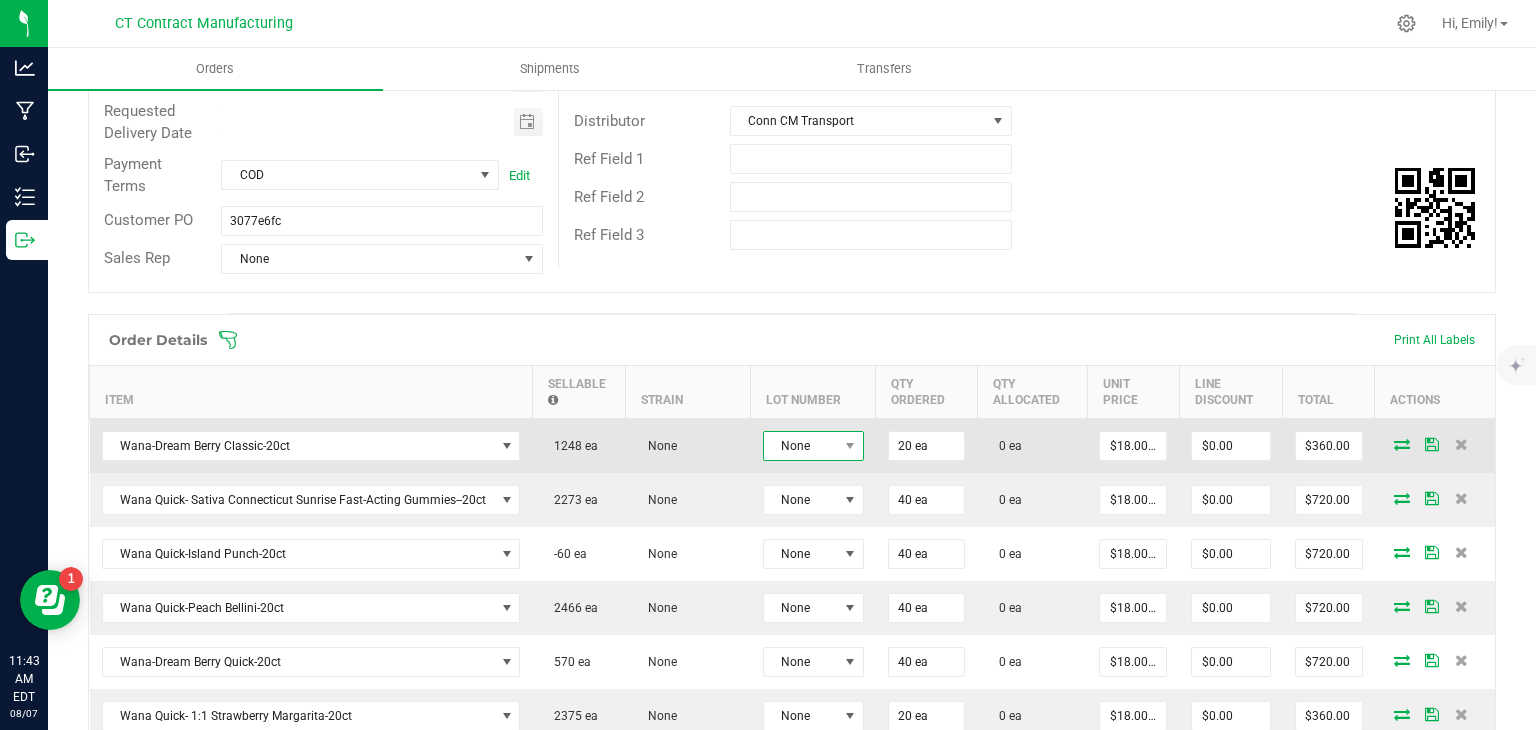 click on "None" at bounding box center (813, 445) 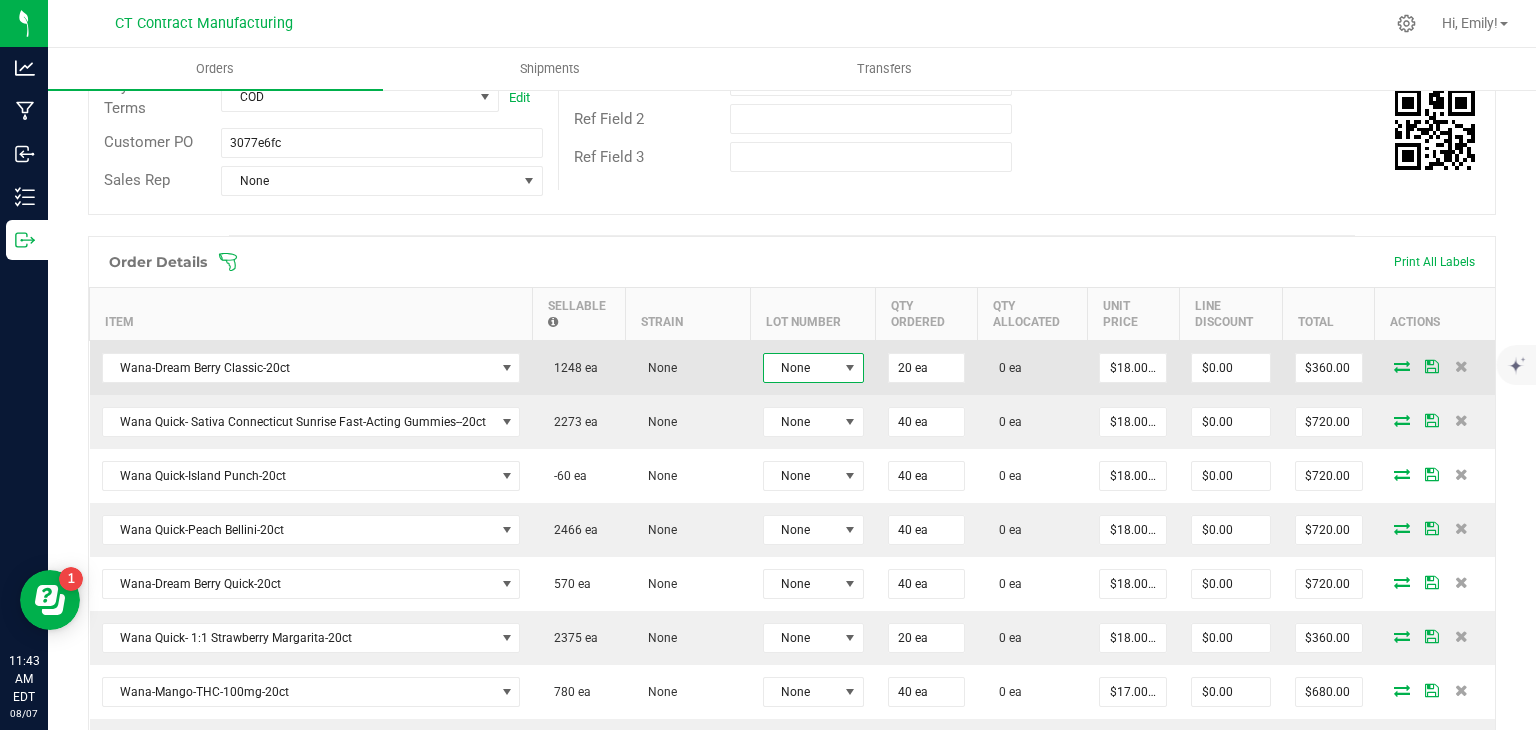 scroll, scrollTop: 400, scrollLeft: 0, axis: vertical 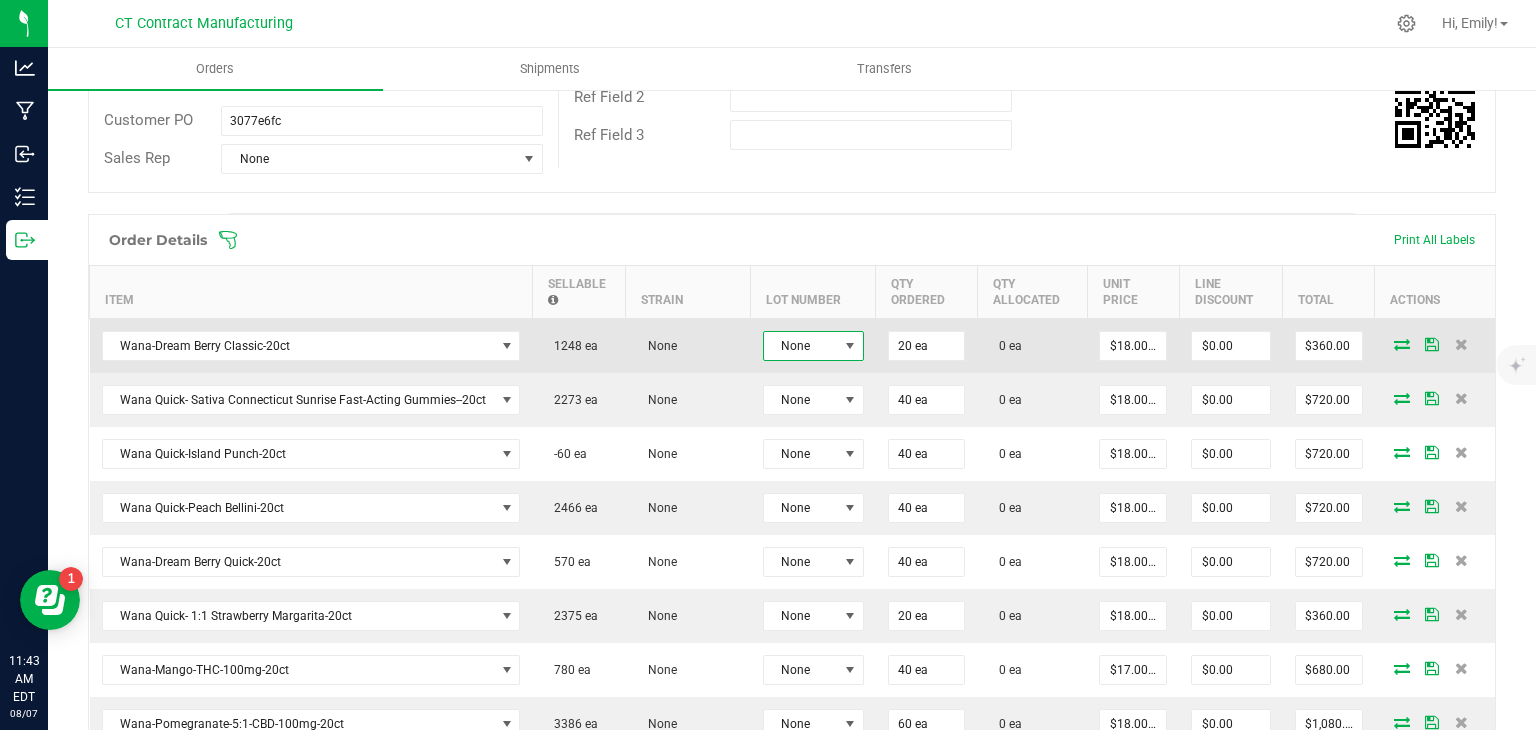click at bounding box center [850, 346] 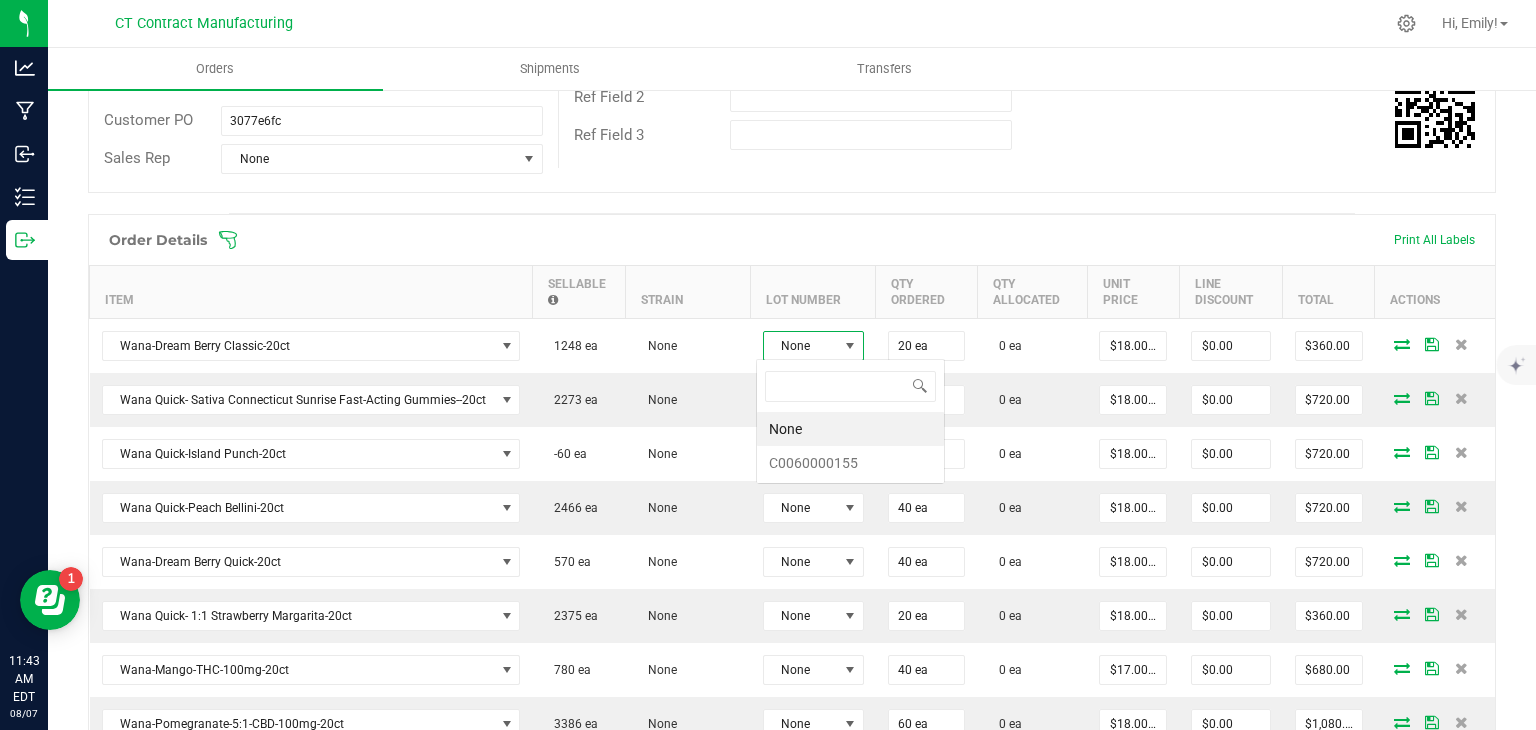 scroll, scrollTop: 99970, scrollLeft: 99899, axis: both 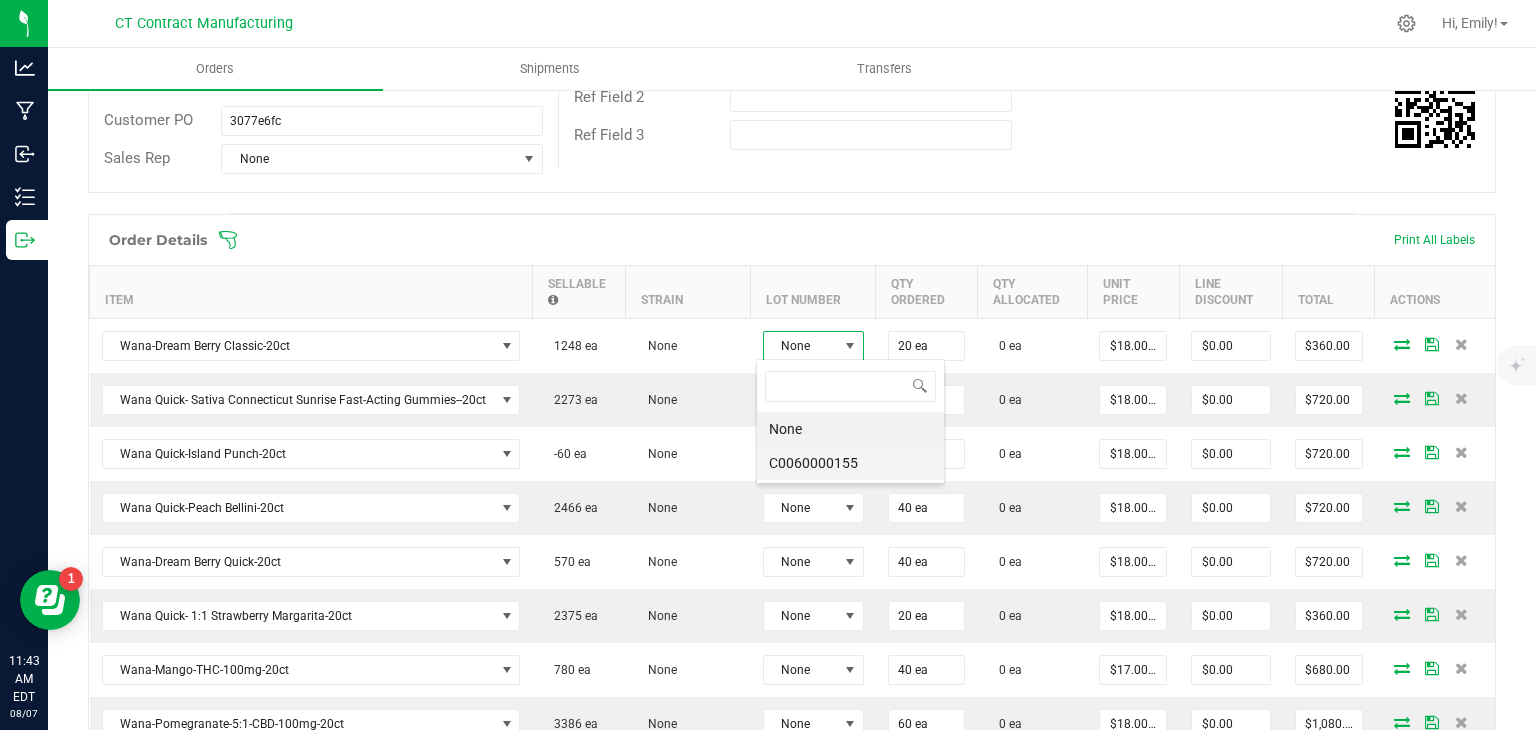 click on "C0060000155" at bounding box center [850, 463] 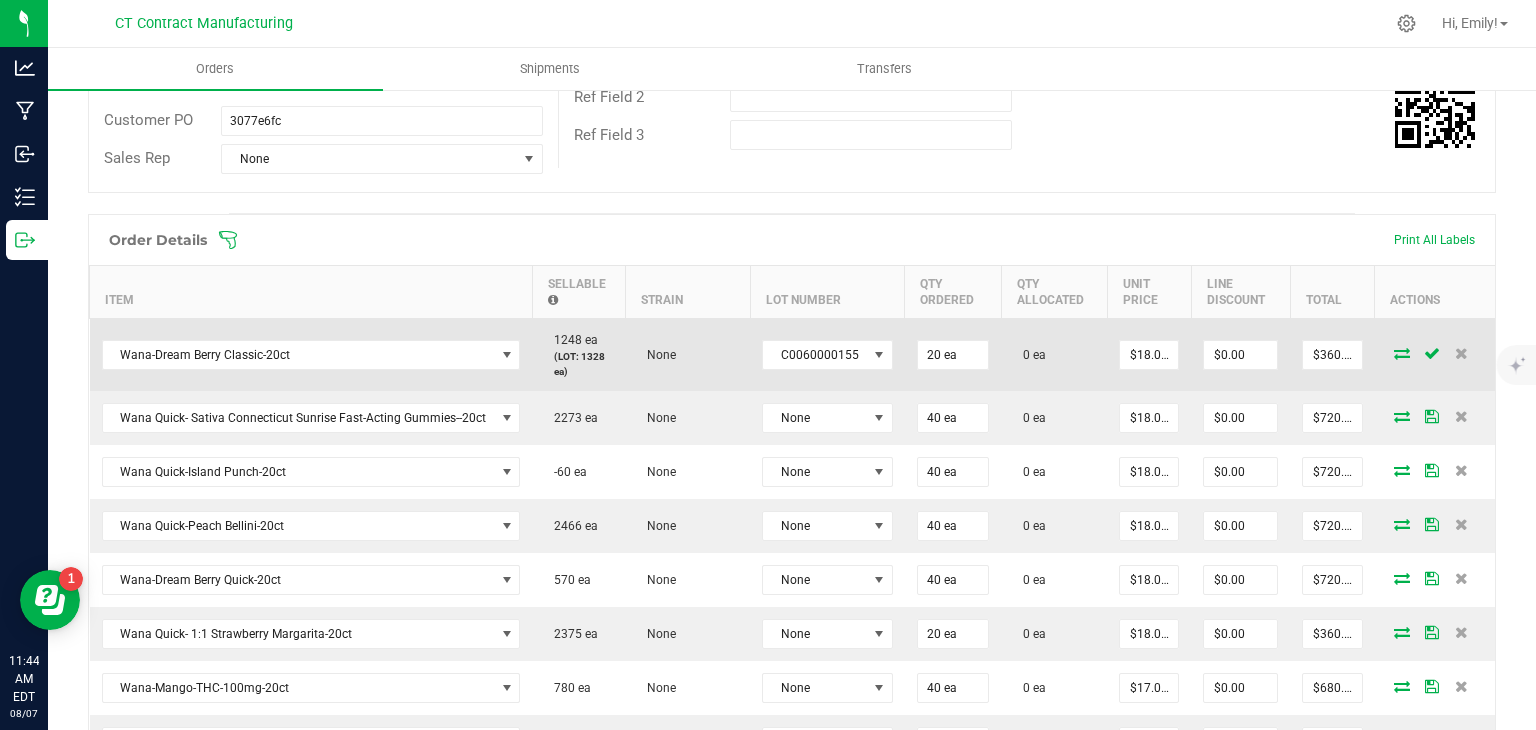 click at bounding box center (1402, 353) 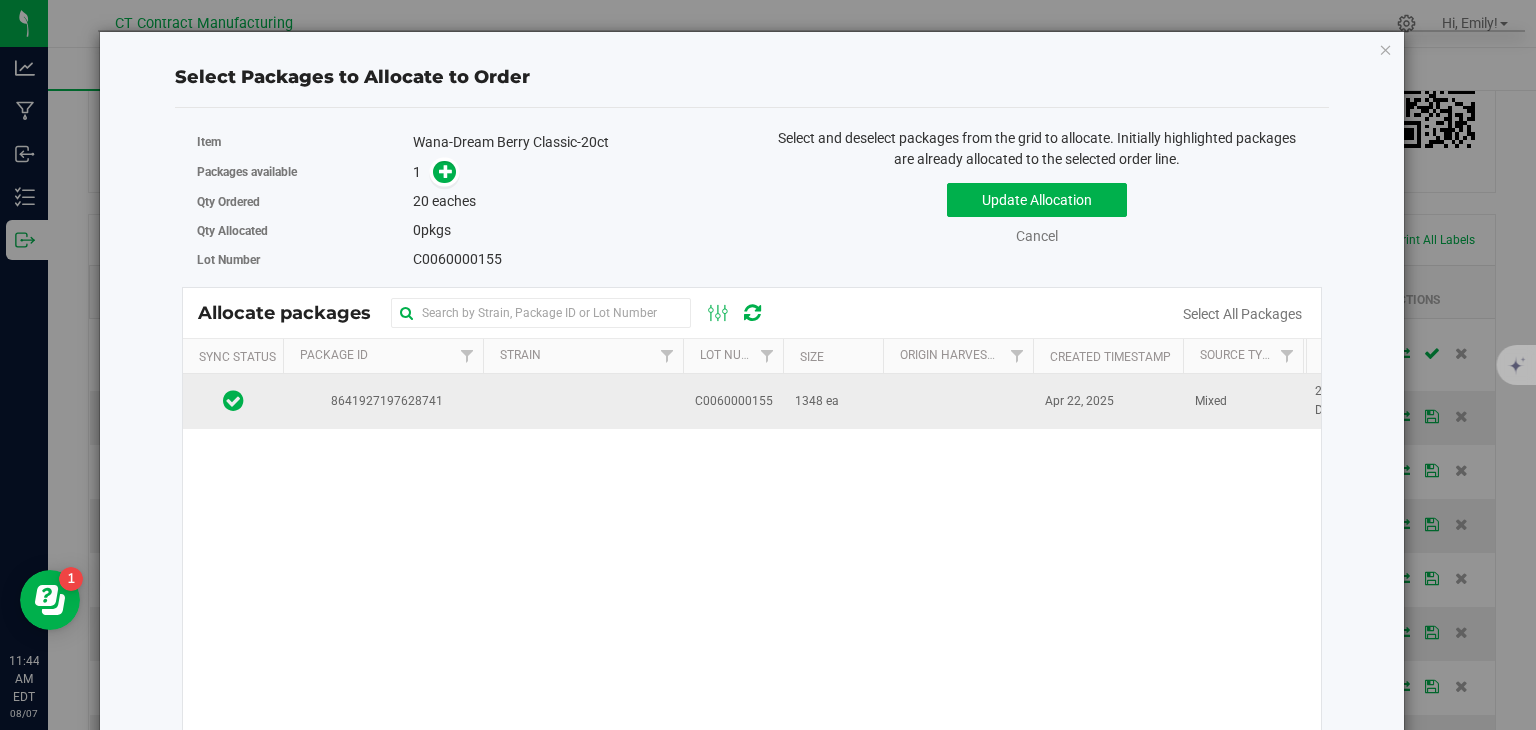 click at bounding box center (583, 401) 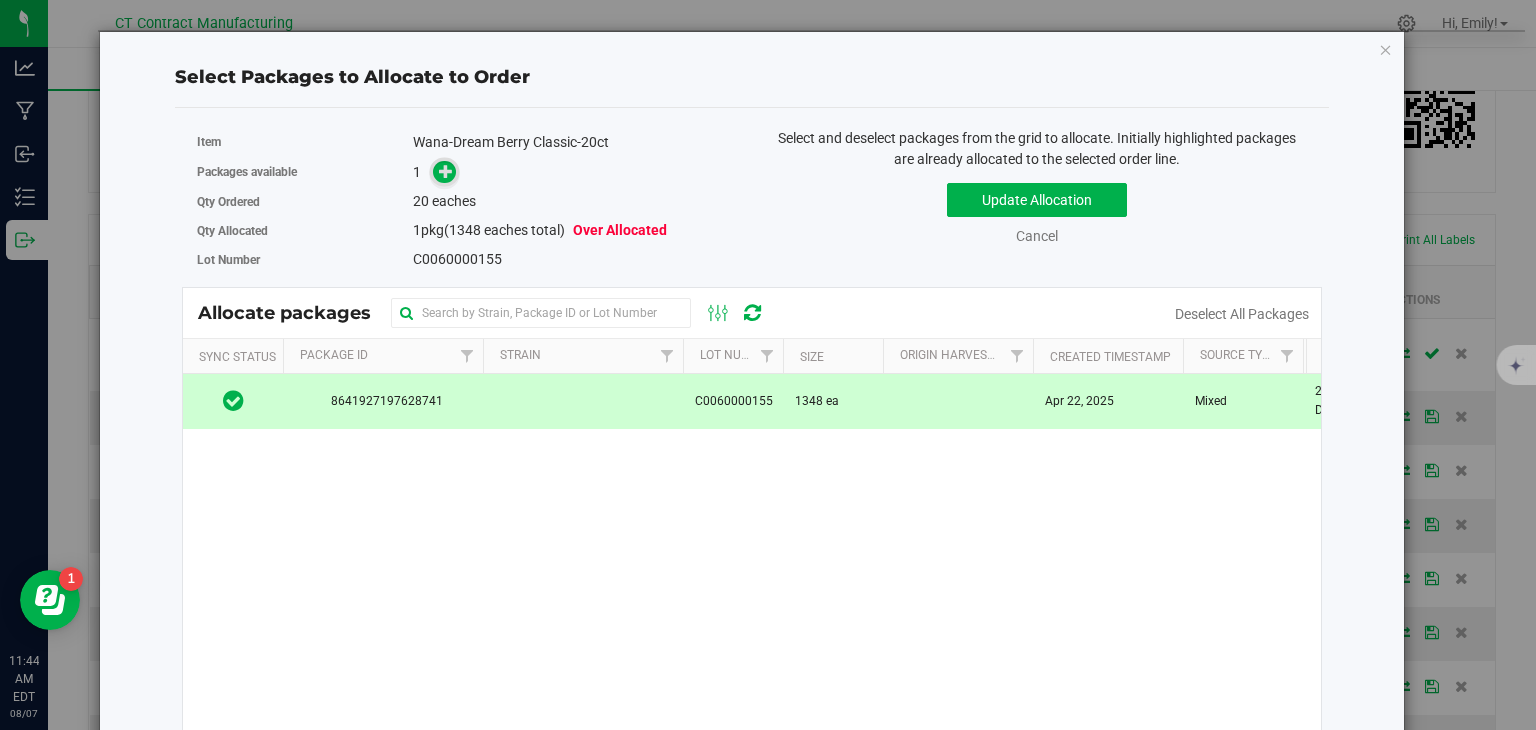 drag, startPoint x: 452, startPoint y: 180, endPoint x: 442, endPoint y: 173, distance: 12.206555 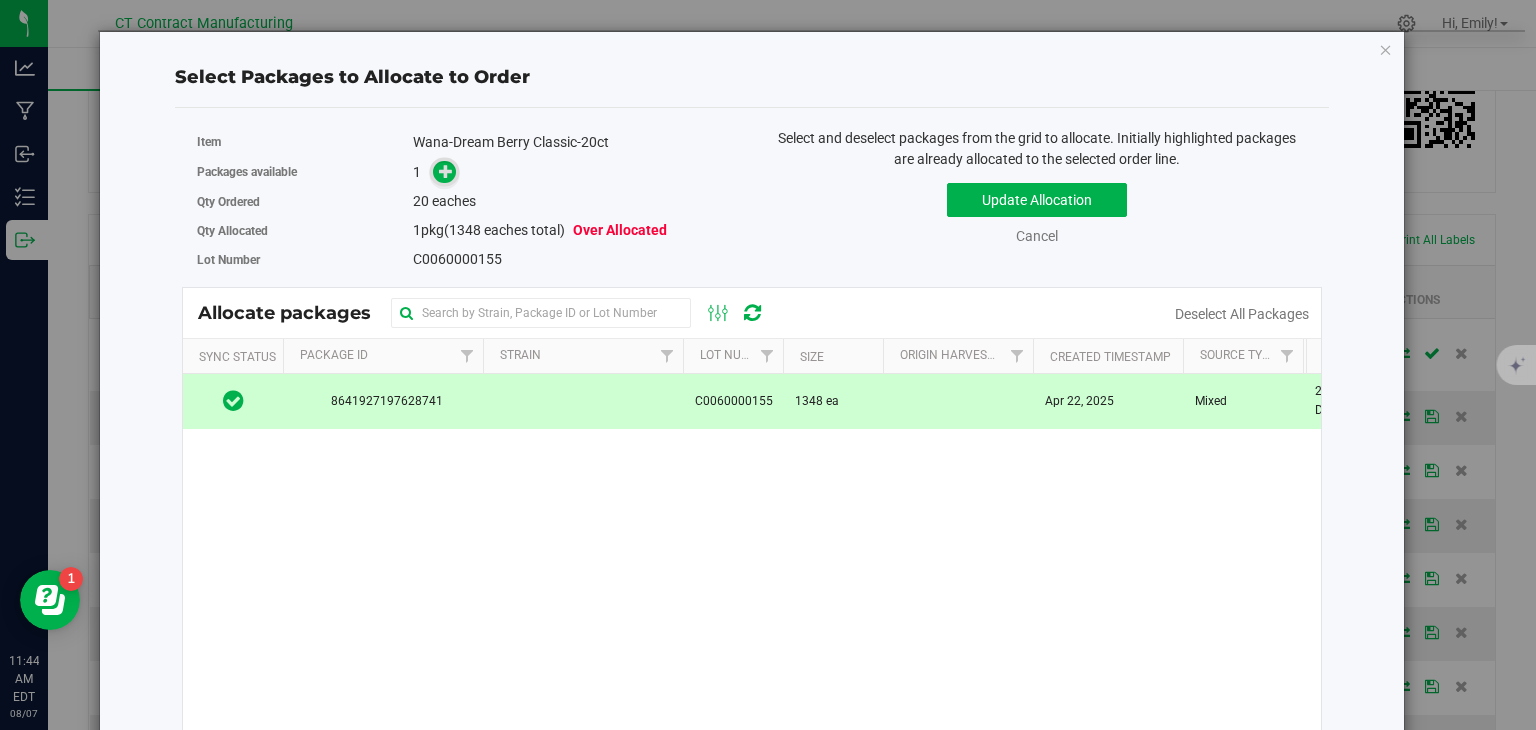 click at bounding box center (444, 172) 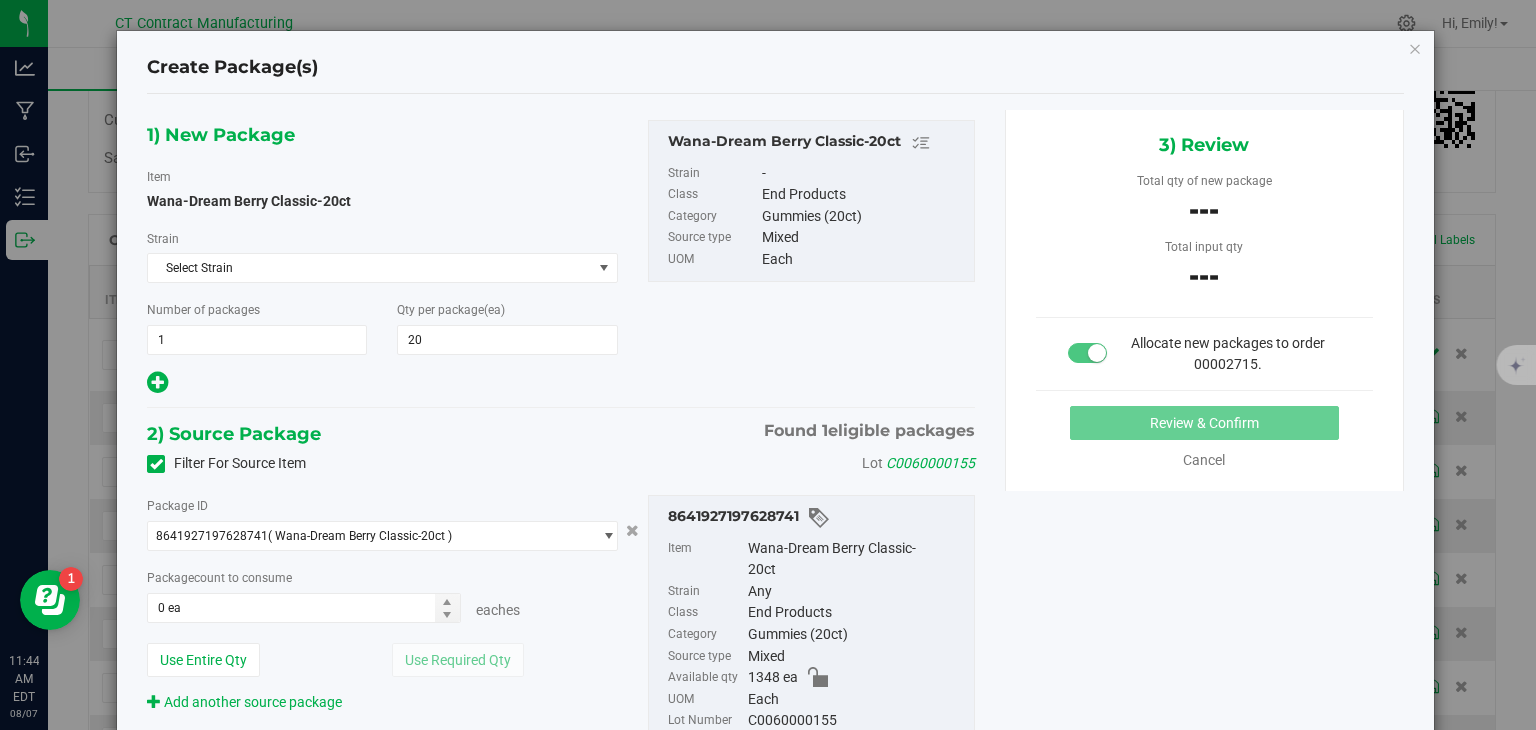 type on "20" 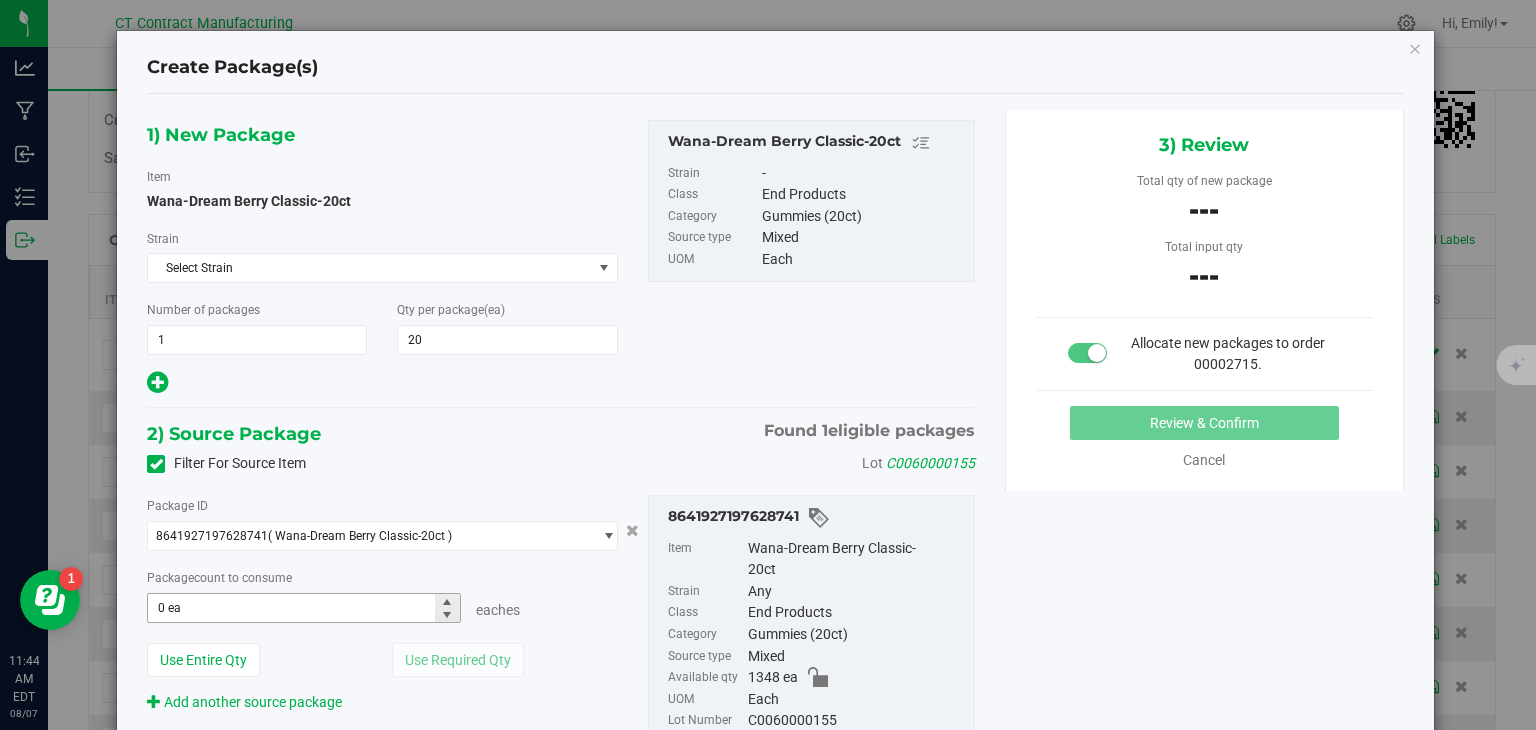 click on "0 ea 0" at bounding box center (303, 608) 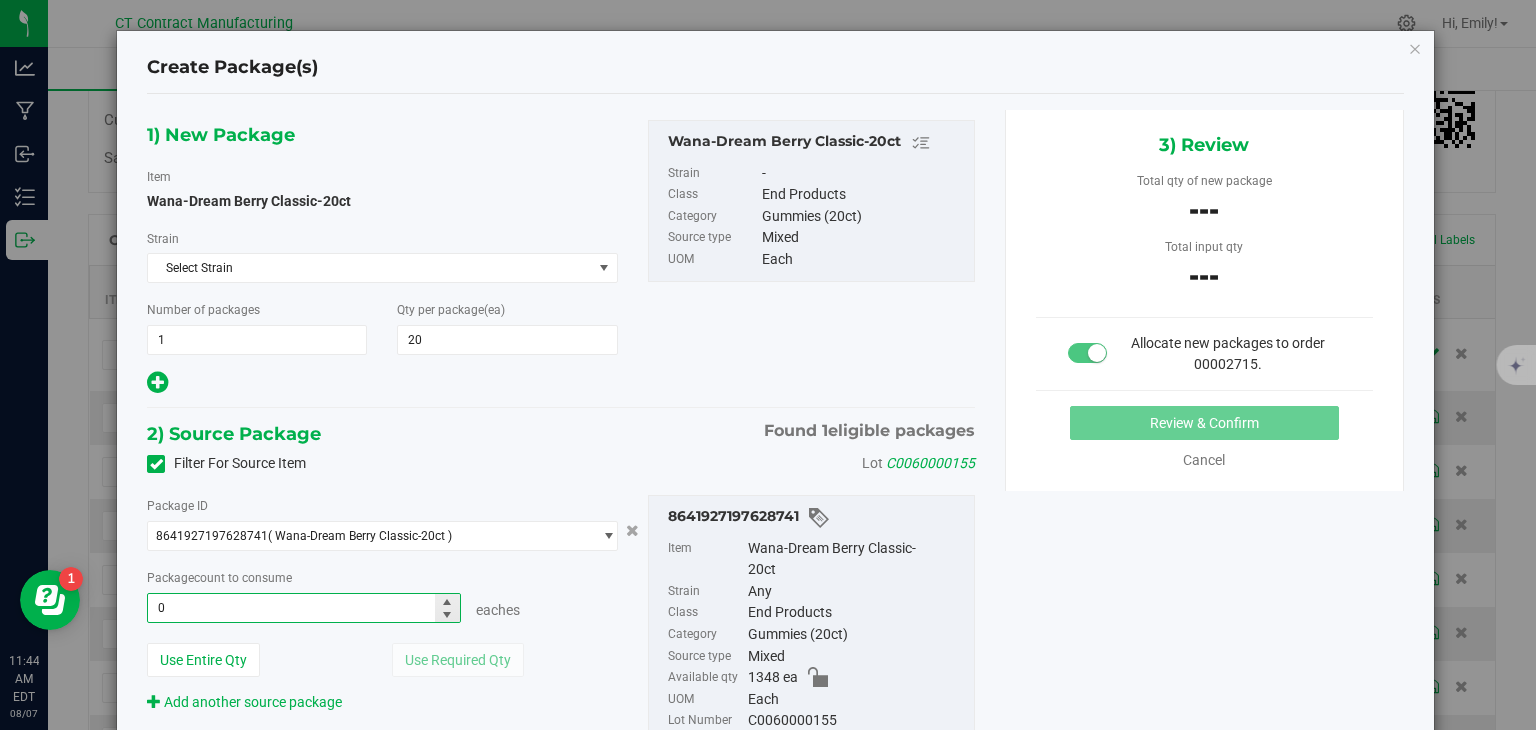 type 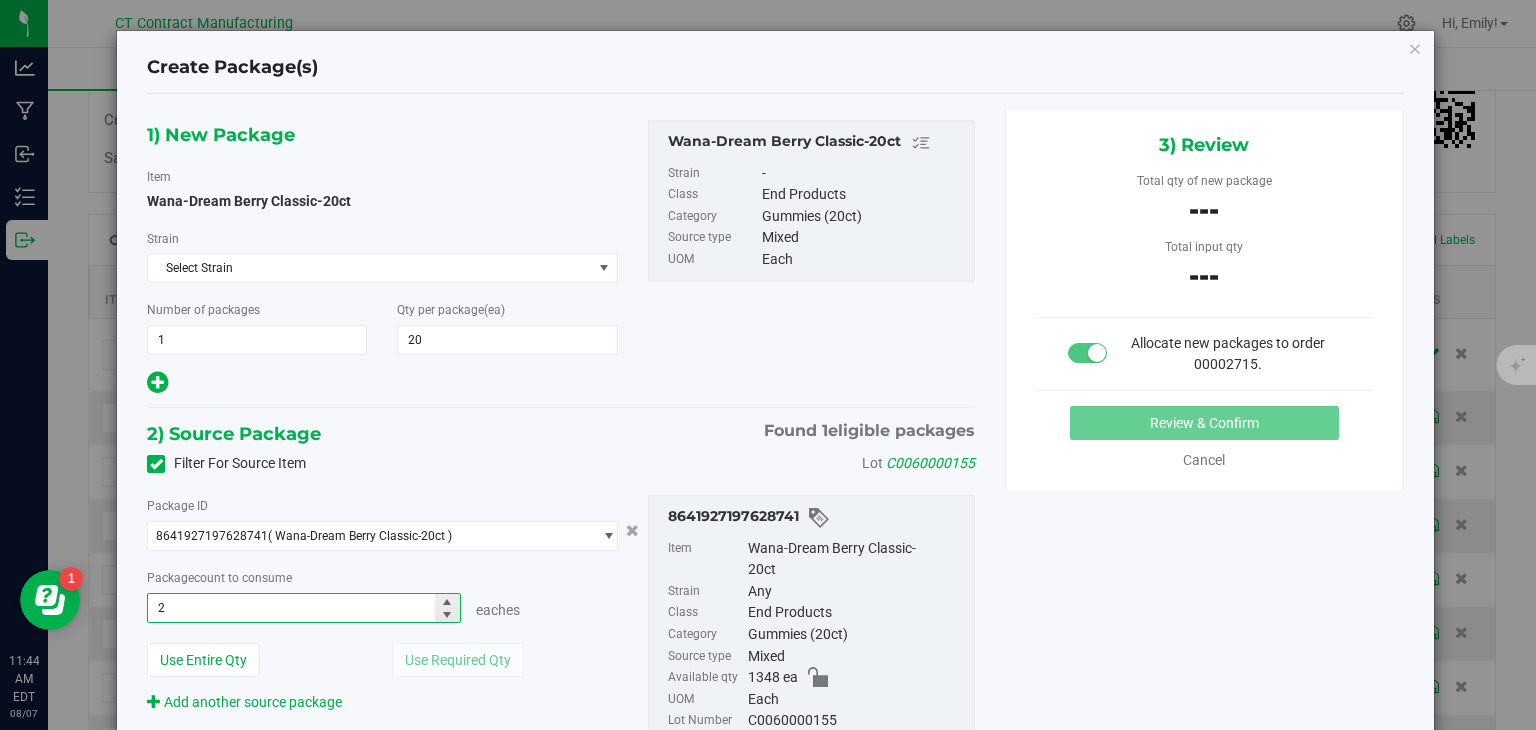 type on "20" 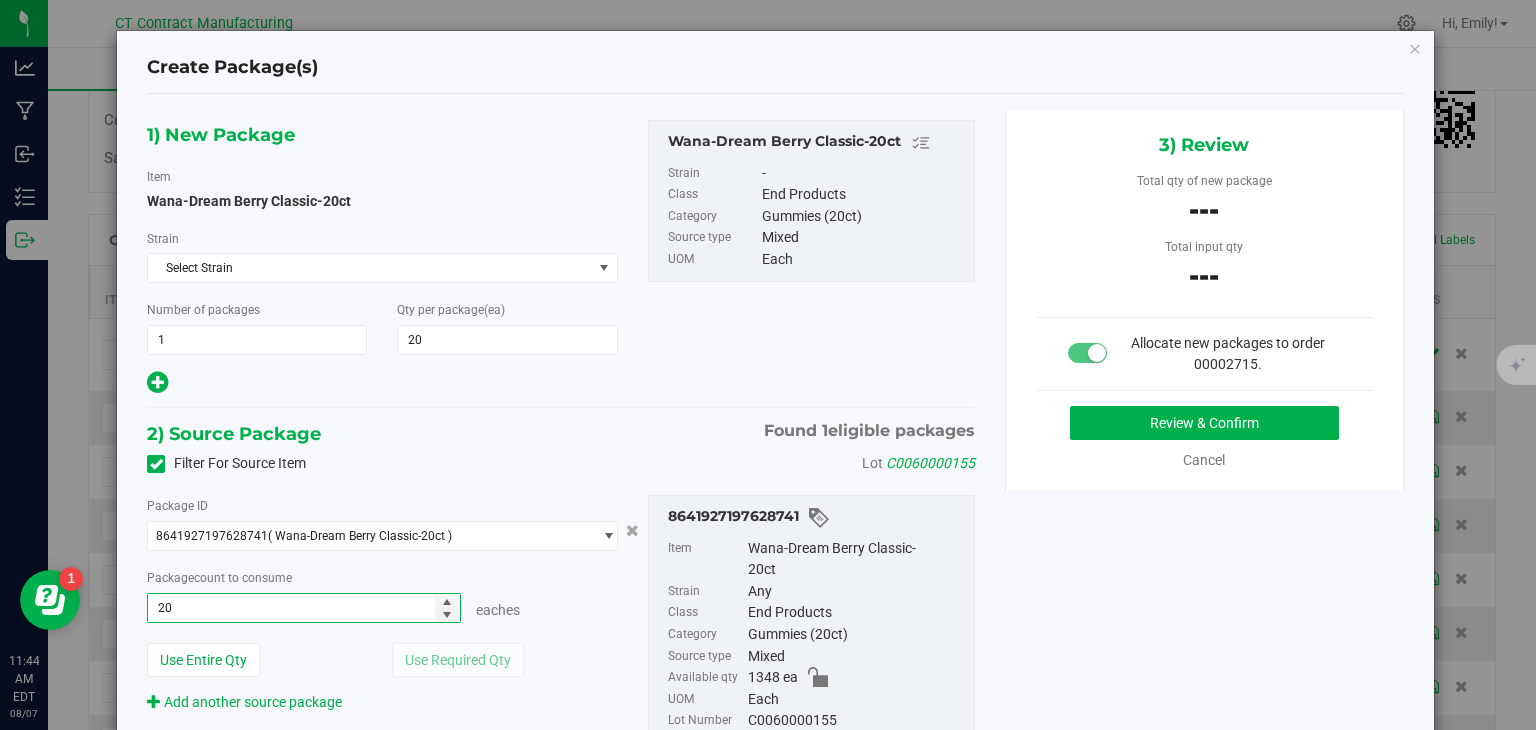 click on "1) New Package
Item
Wana-Dream Berry Classic-20ct
Strain
Select Strain Select Strain None 2022 Dessert #43 2022 Gas #13 2022 Sweet #16 2023 Dessert #110 2023 Fruit #132 2023 Fruit #134 2023 Purple #101 2023 Savory #84 2023 Sour #92 Atomic Tangerine Boomer OG Brass Bonanza CBD Broad Spectrum CBD Isolate CBG Flower CBG Isolate CBN Isolate CBT Isolate Cloud 9 Couch Surfer Ewok GMO Cookies Georgia Pie Golden Hour Grandaddy Purple Hemp Crude Horchata Hybrid Blend Indica Blend Jai Alai Kush Mintz Laughing Buddha Limewire Mixed OG Kush Pluto" at bounding box center (561, 447) 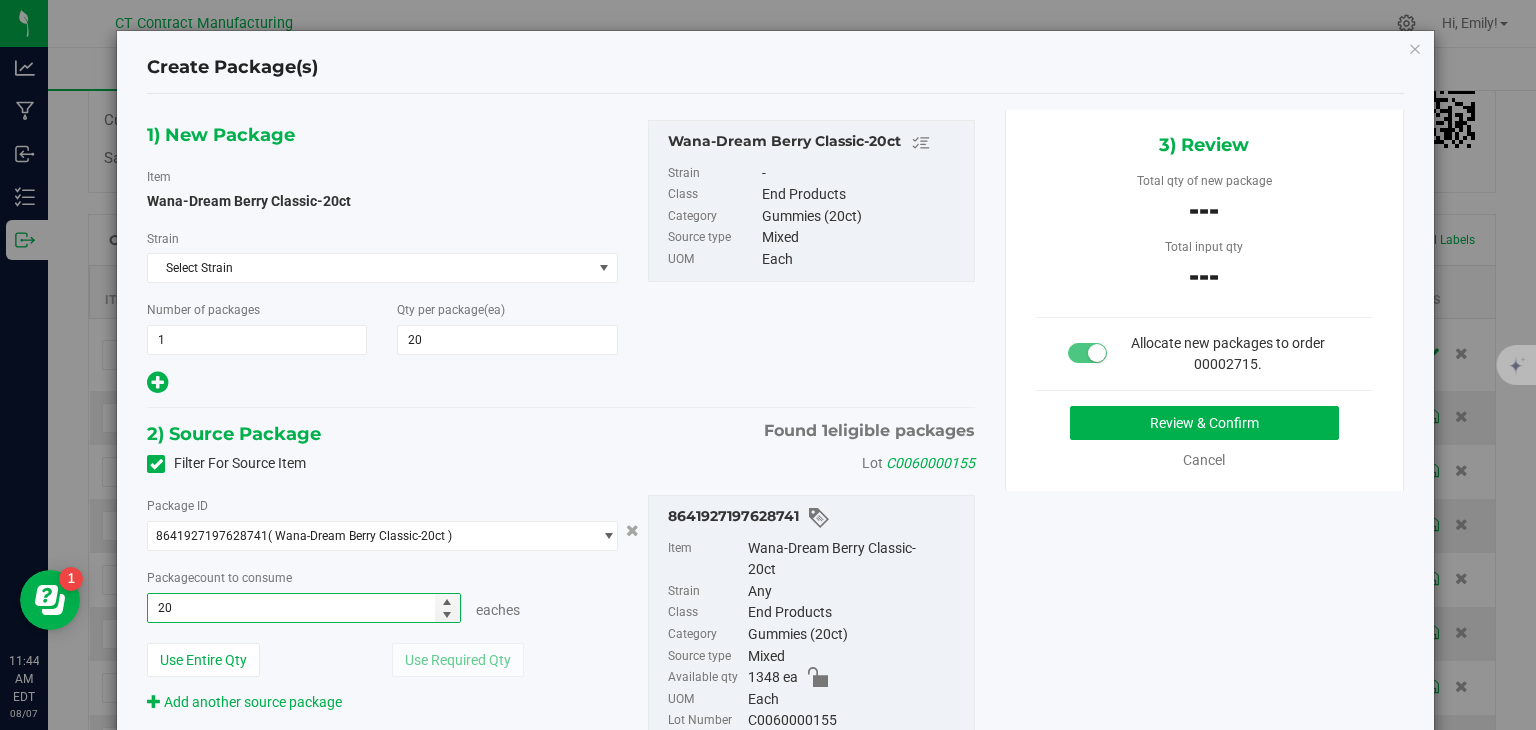 type on "20 ea" 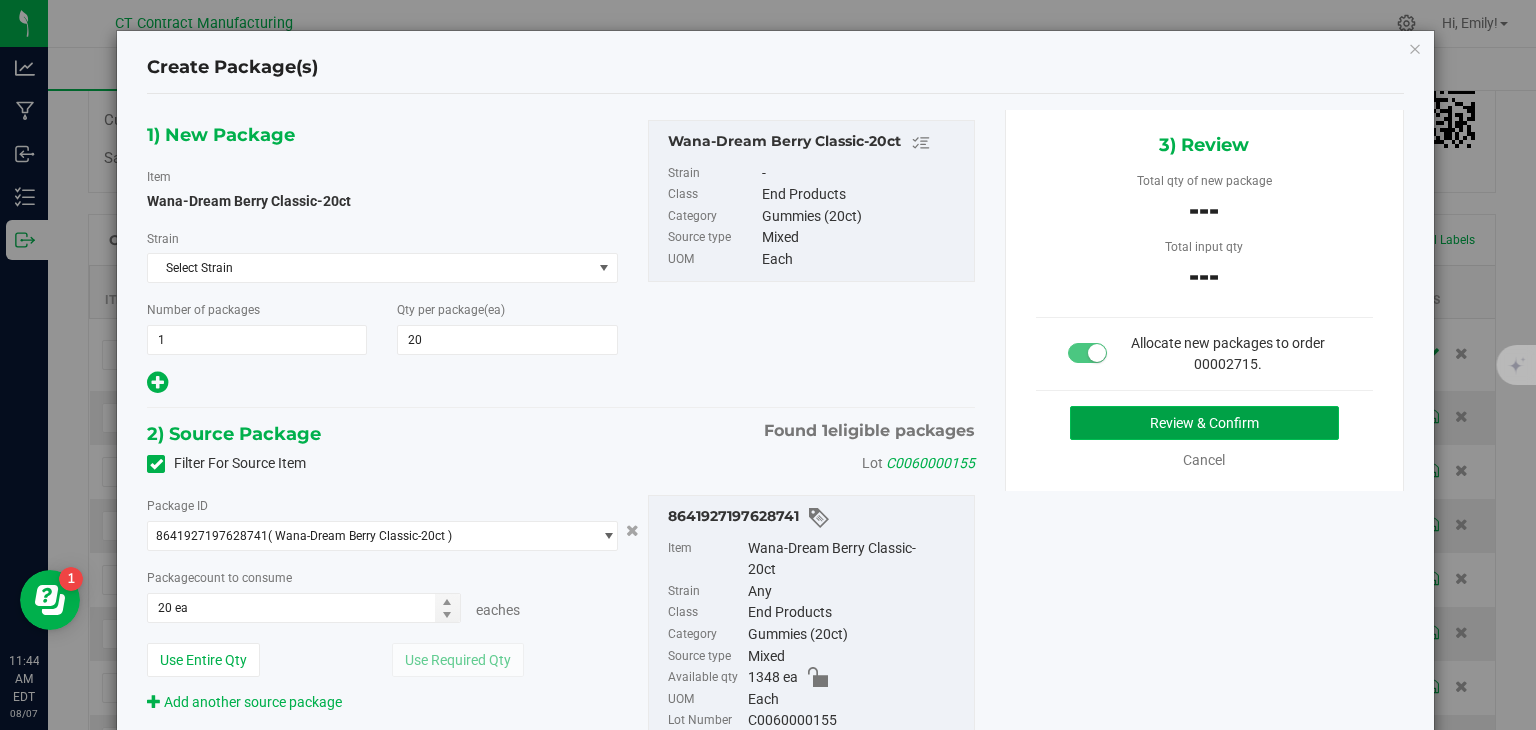click on "Review & Confirm" at bounding box center [1204, 423] 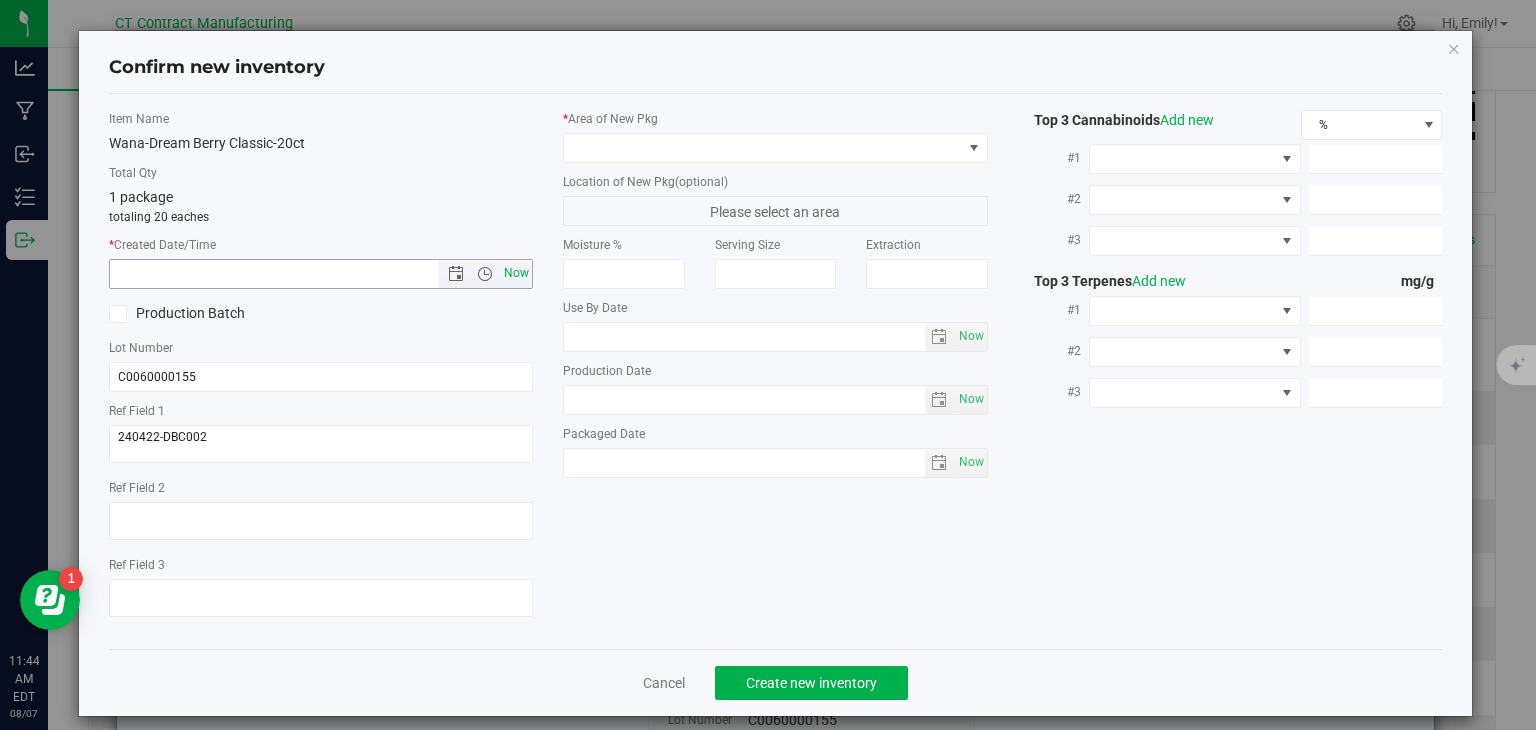 click on "Now" at bounding box center [517, 273] 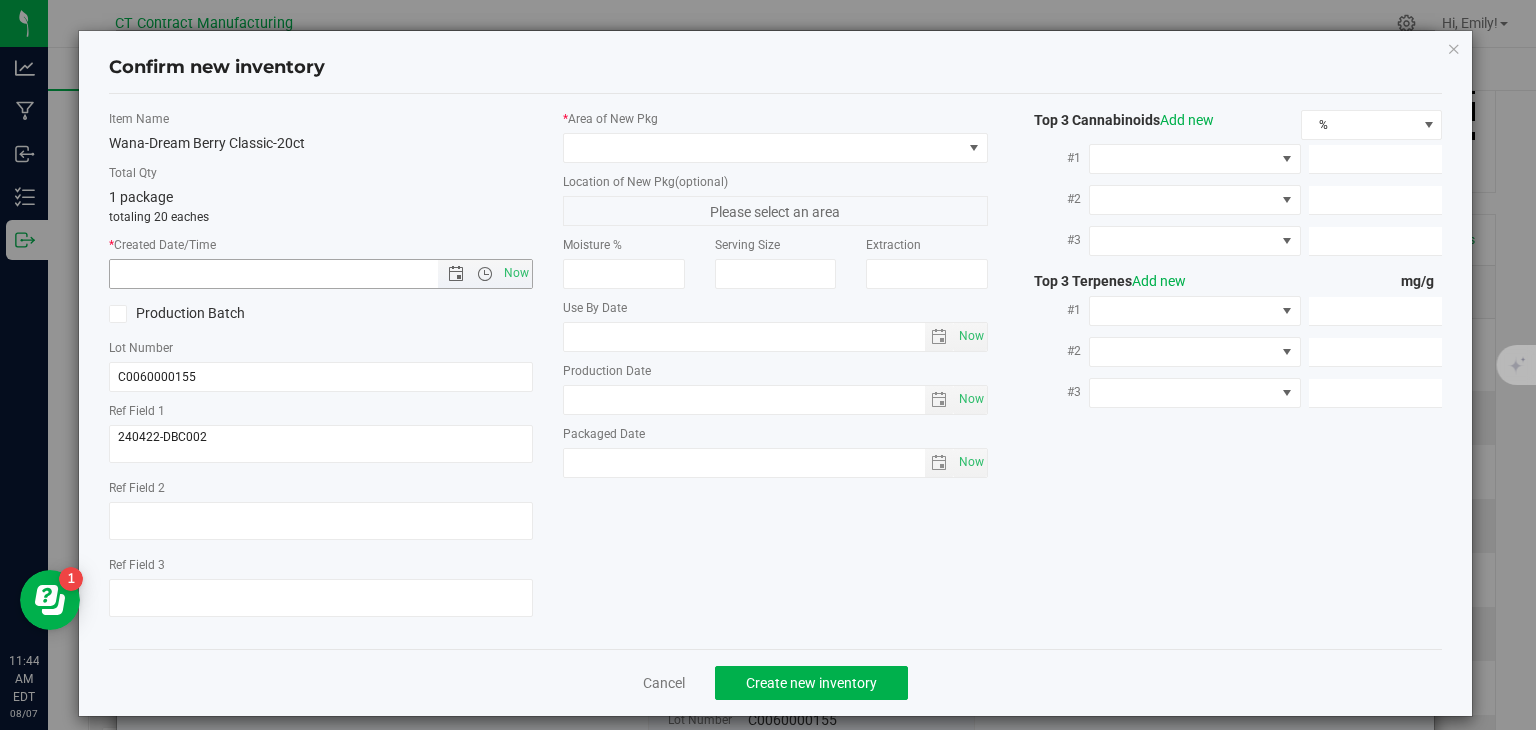 type on "8/7/2025 11:44 AM" 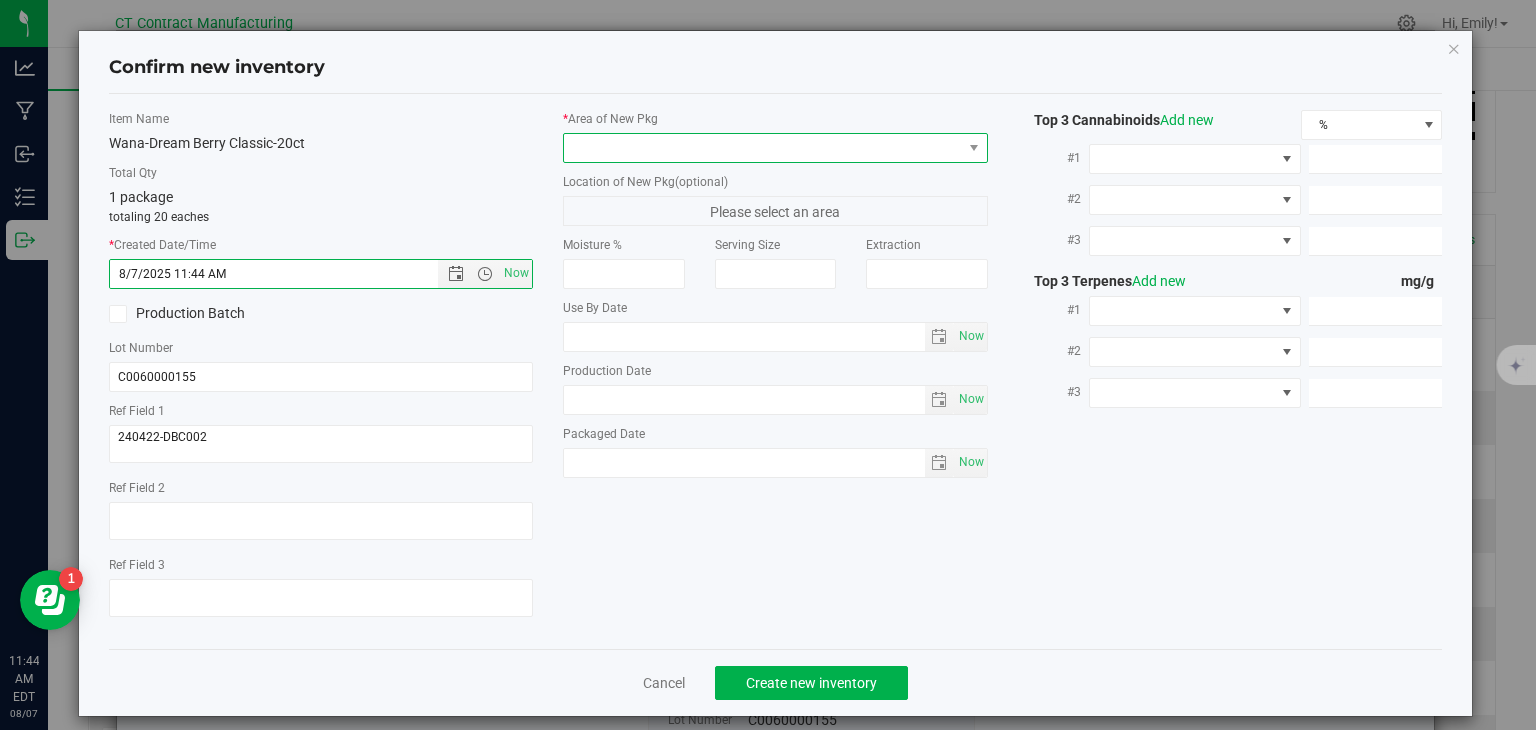 click at bounding box center [763, 148] 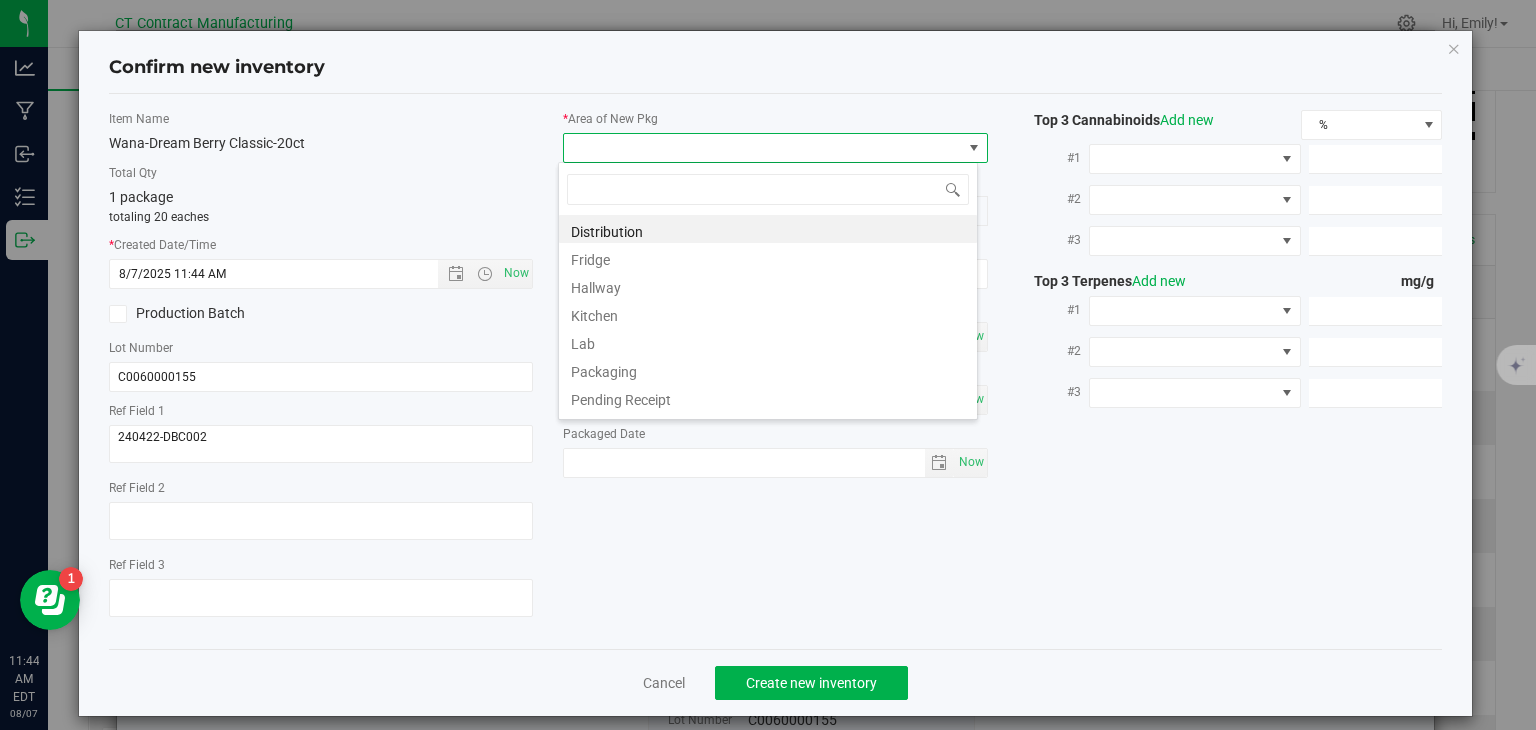 scroll, scrollTop: 99970, scrollLeft: 99580, axis: both 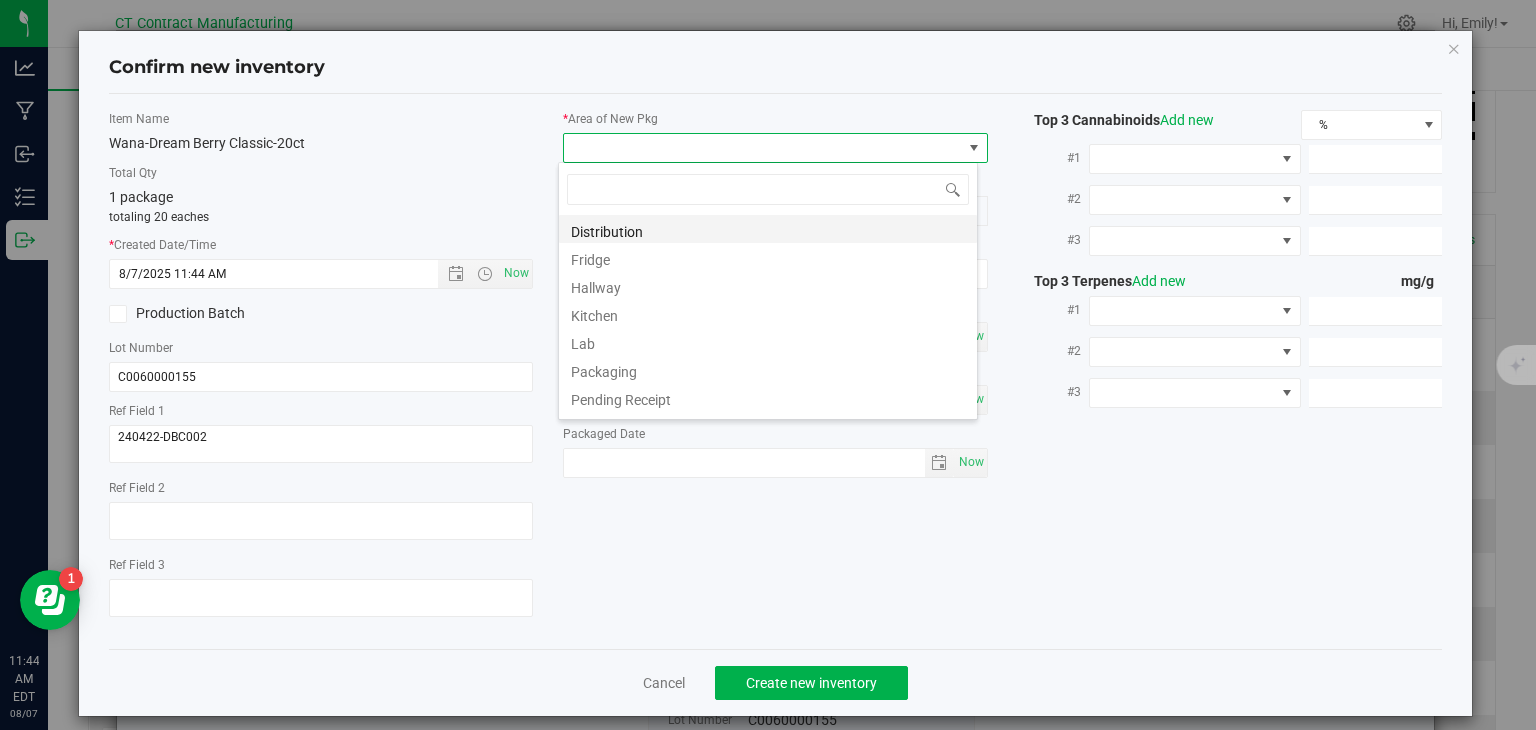 click on "Distribution" at bounding box center [768, 229] 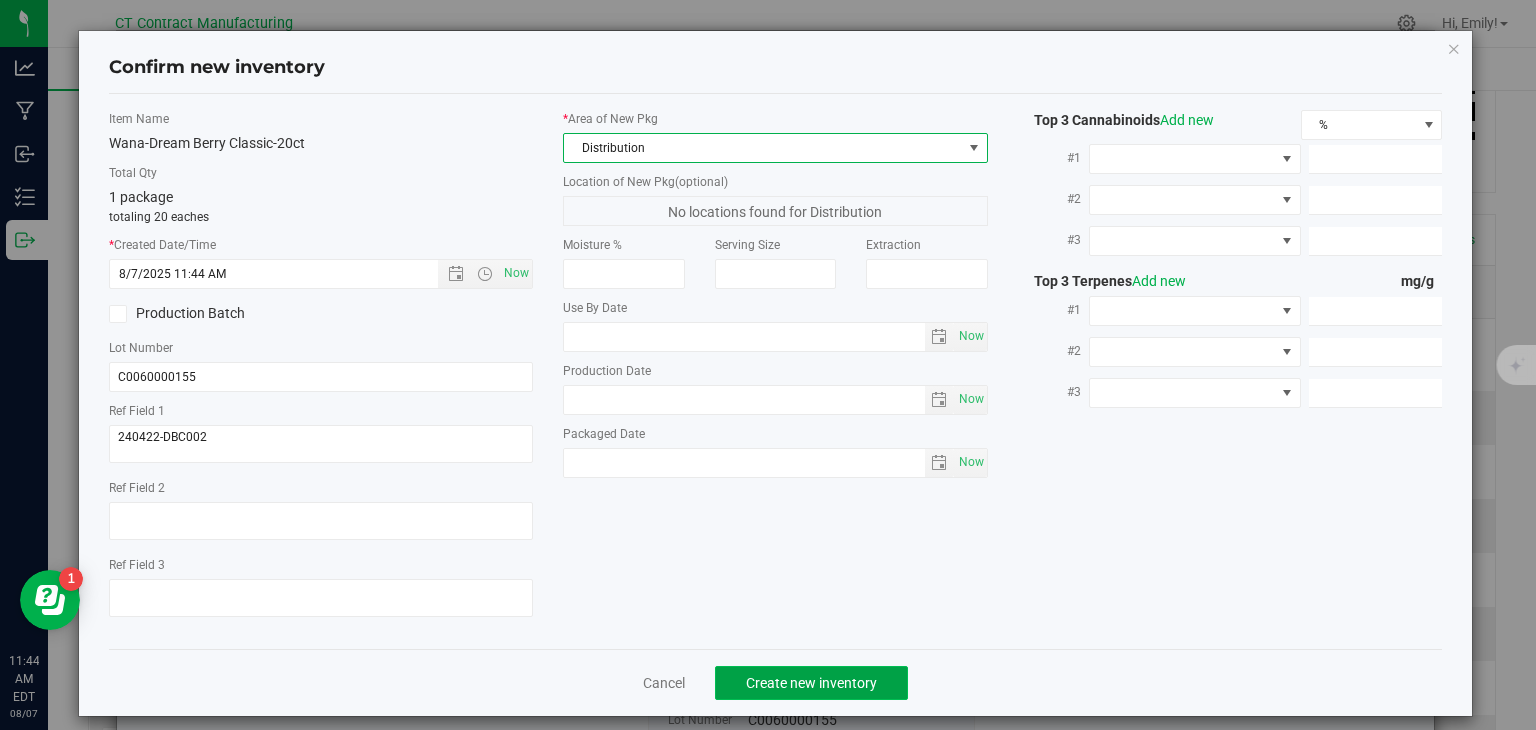 click on "Create new inventory" 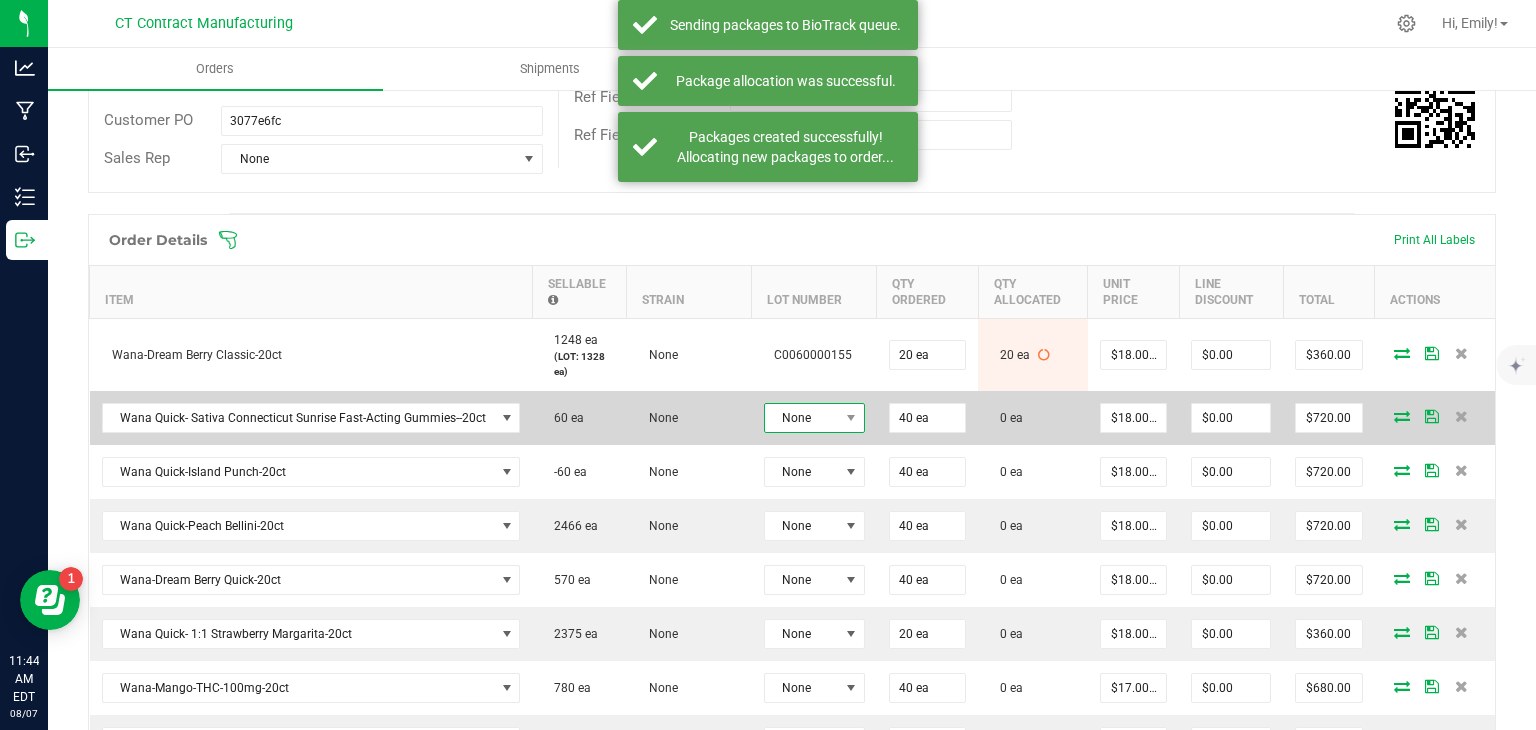 click on "None" at bounding box center [802, 418] 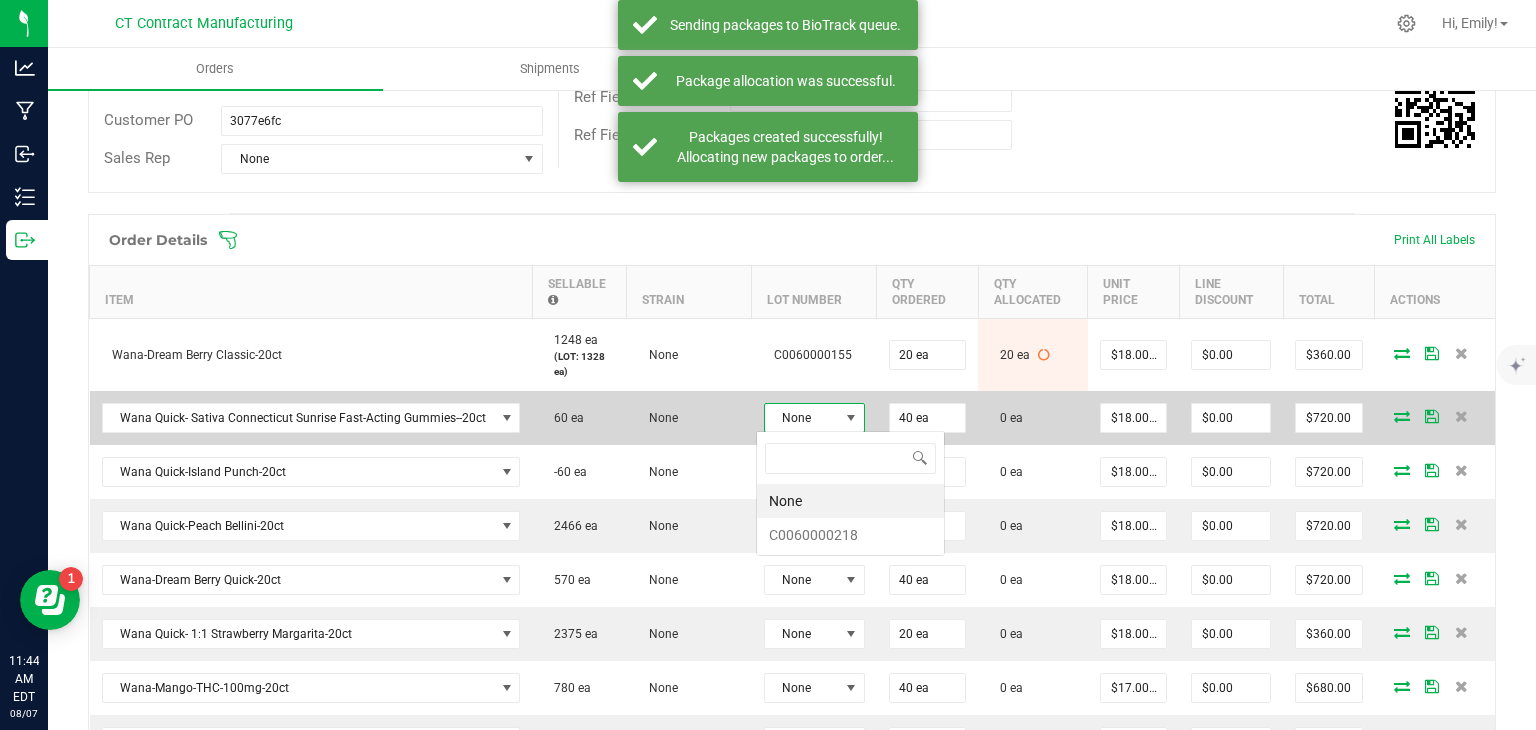 scroll, scrollTop: 99970, scrollLeft: 99899, axis: both 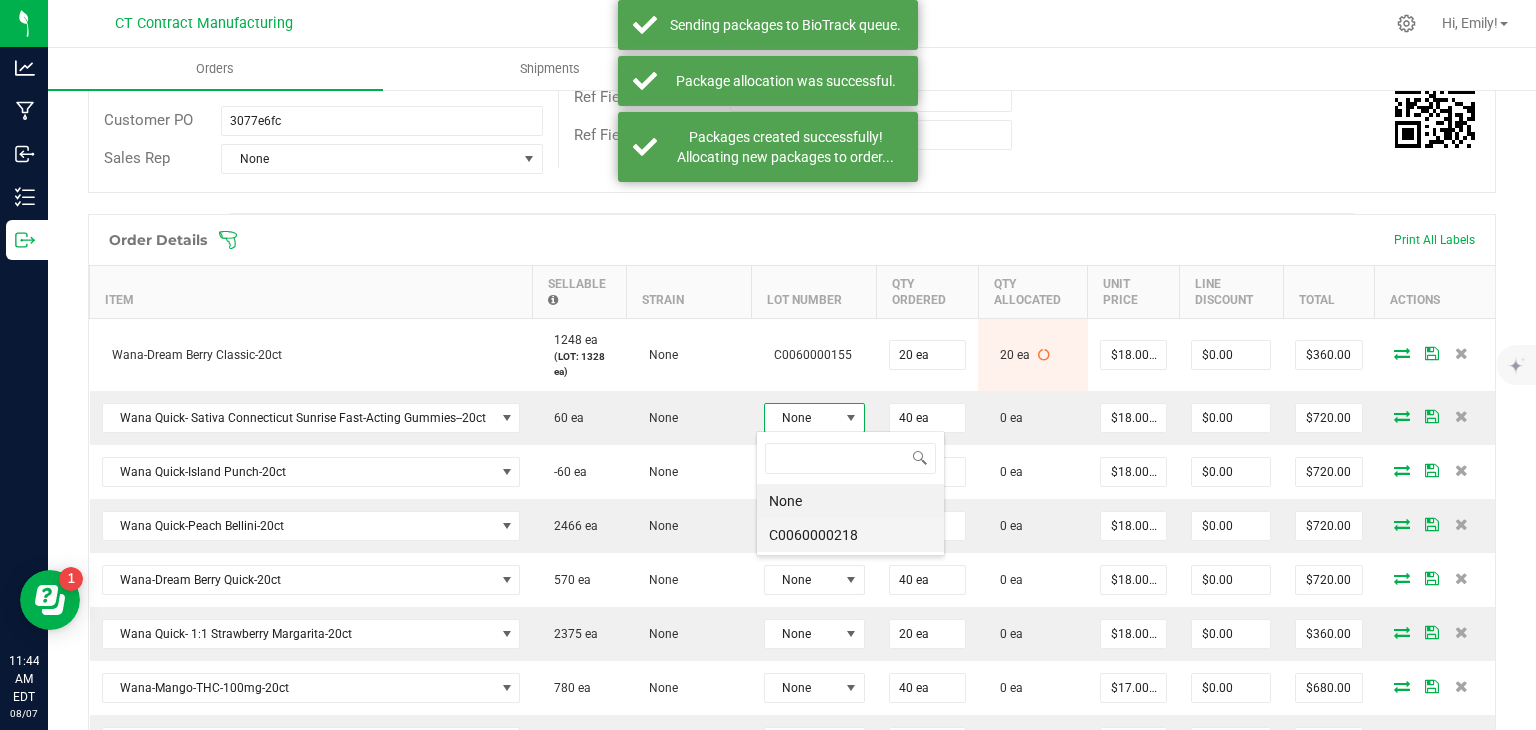 click on "C0060000218" at bounding box center (850, 535) 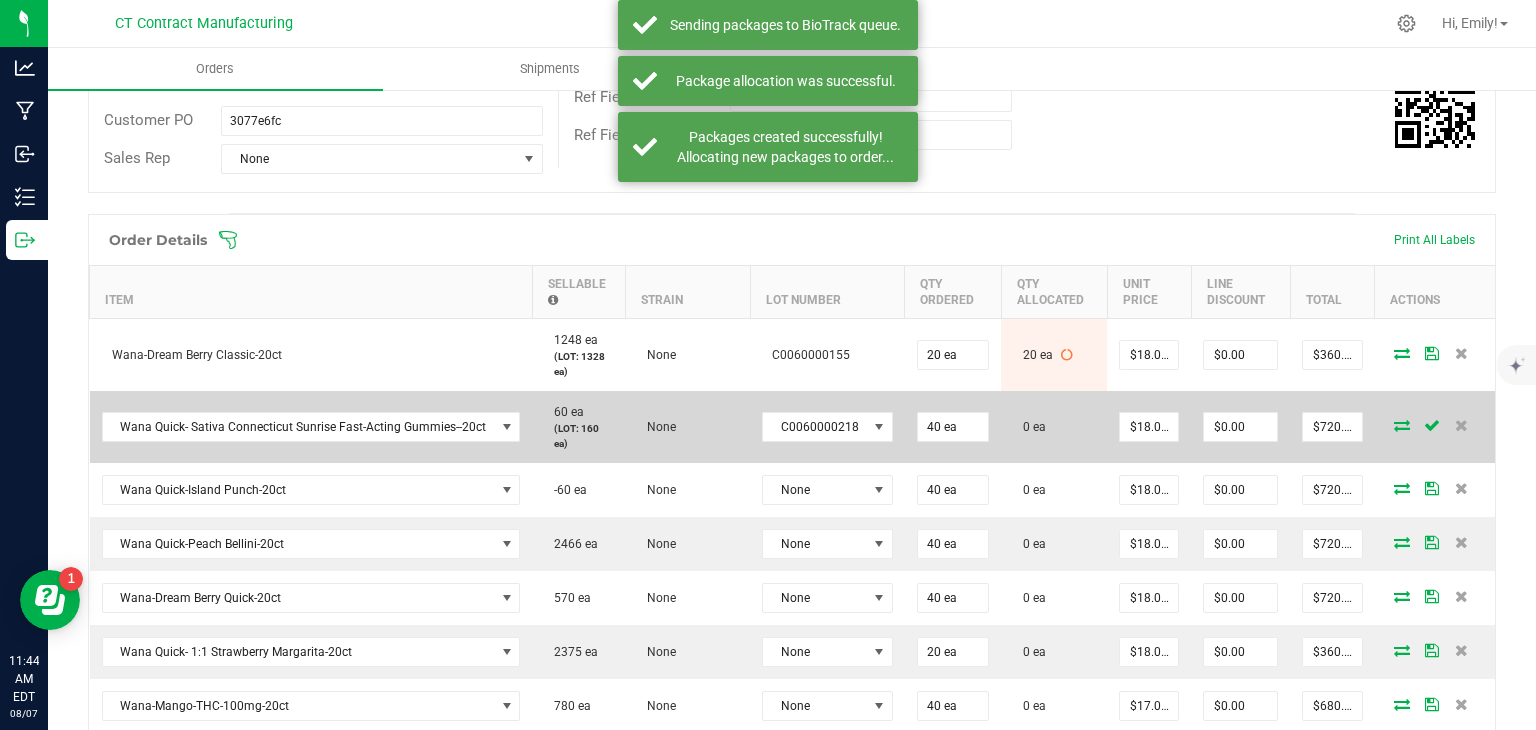 click at bounding box center (1402, 425) 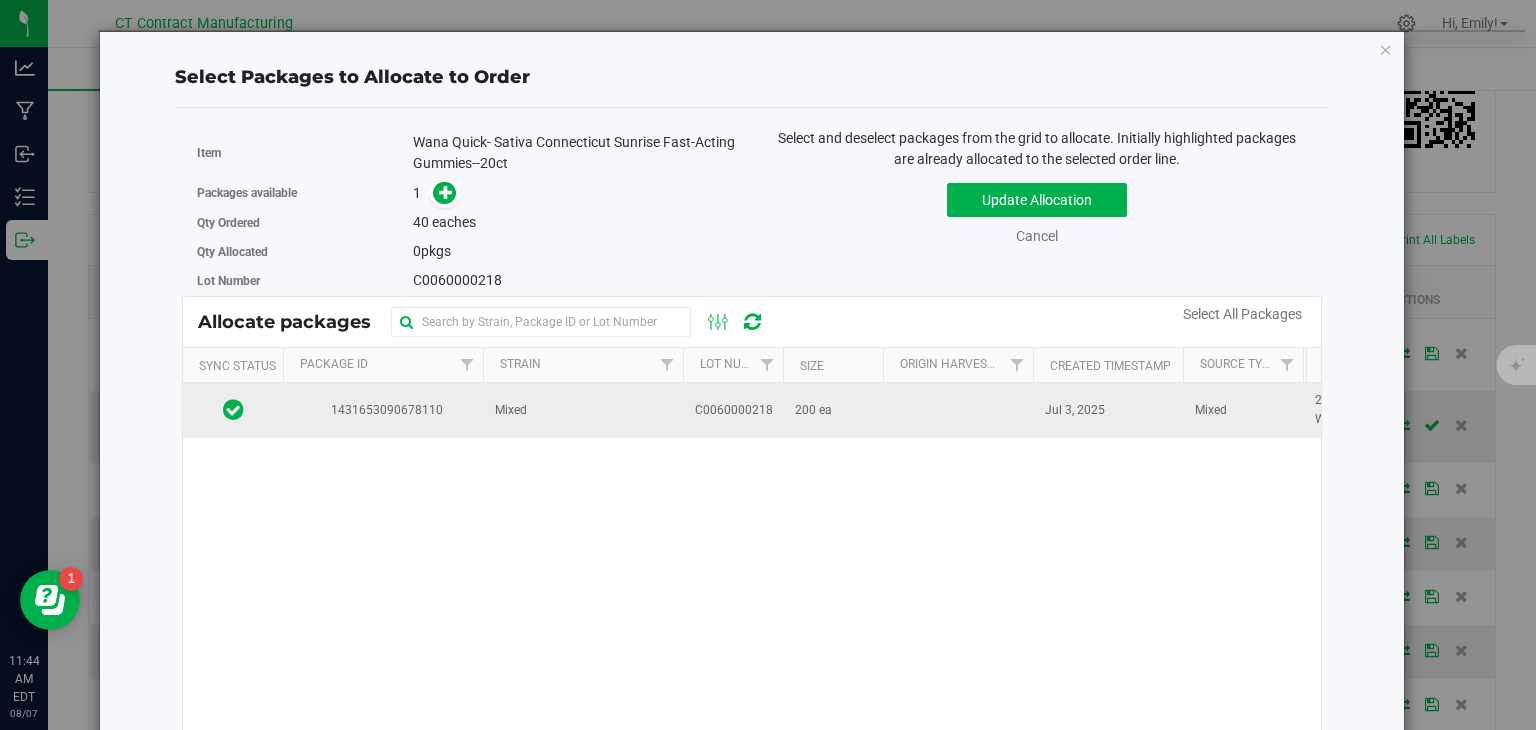 click on "Mixed" at bounding box center (583, 410) 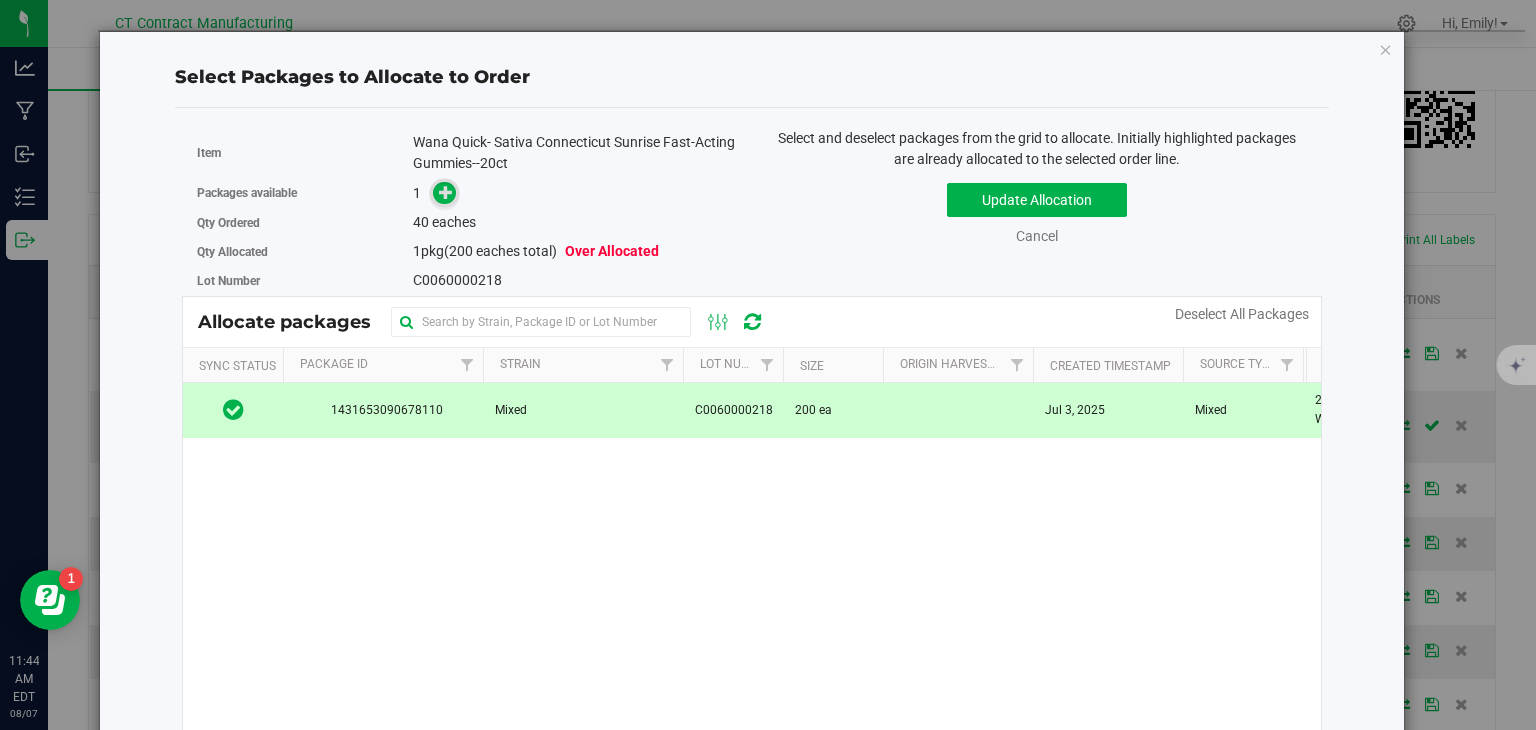click at bounding box center (446, 192) 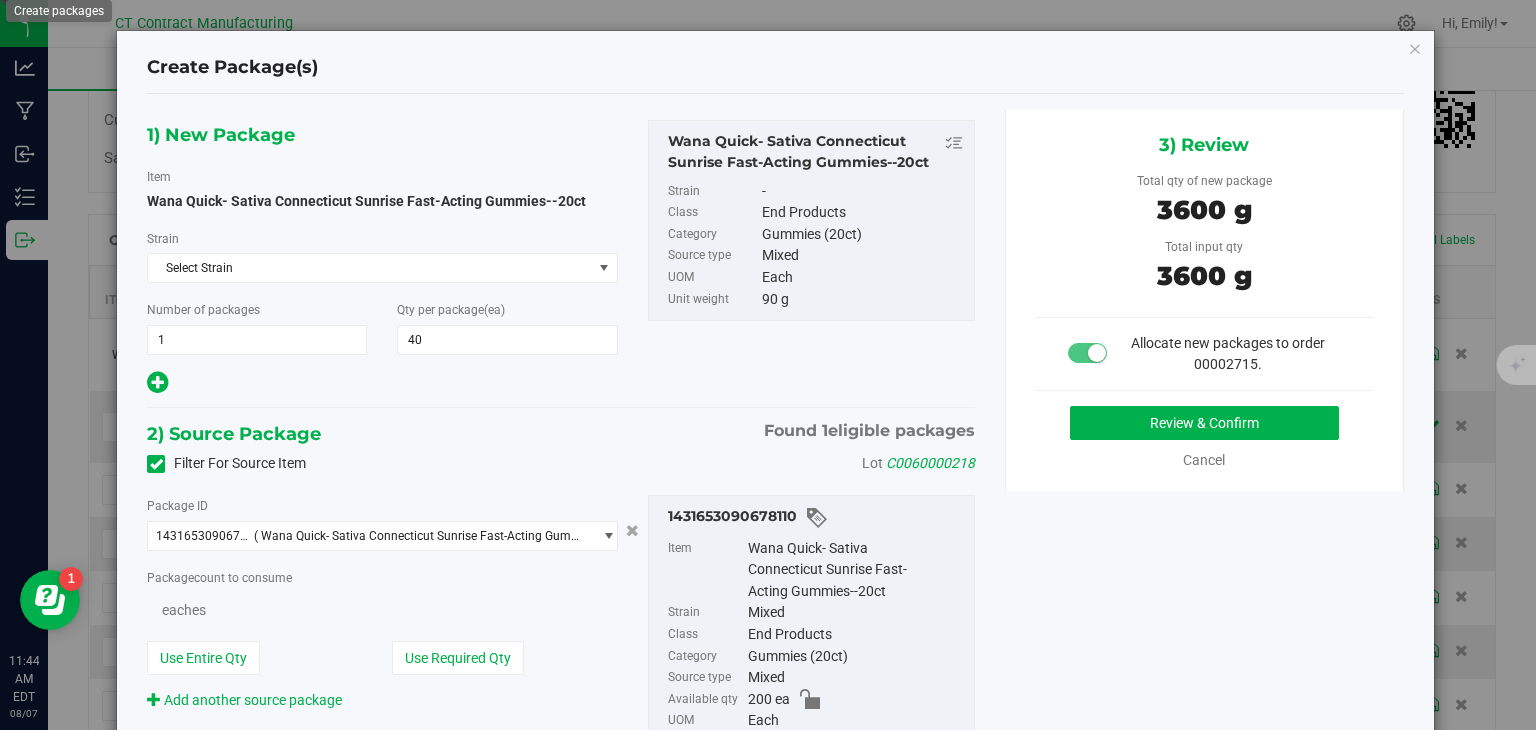 type on "40" 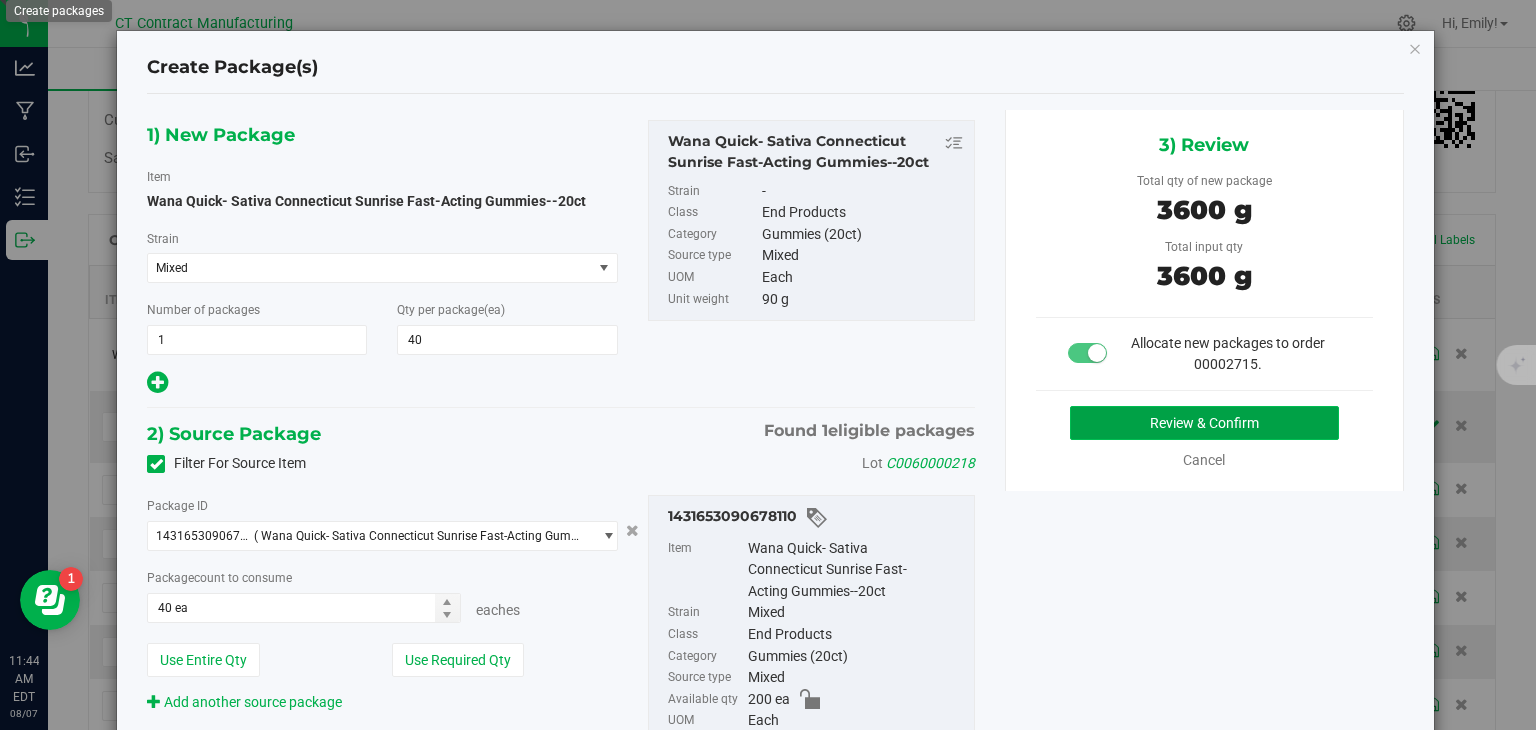 click on "Review & Confirm" at bounding box center [1204, 423] 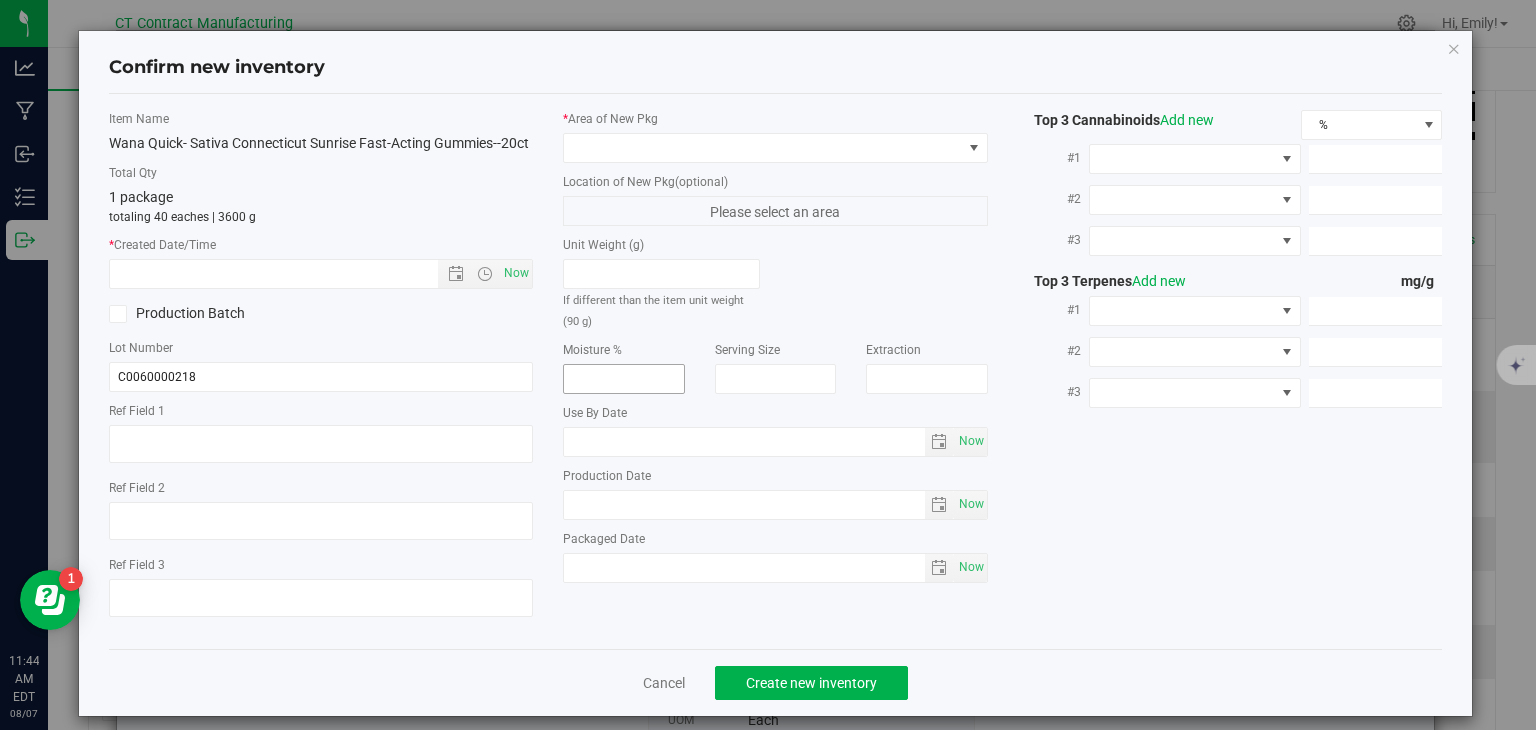 type on "250627-WACTS005" 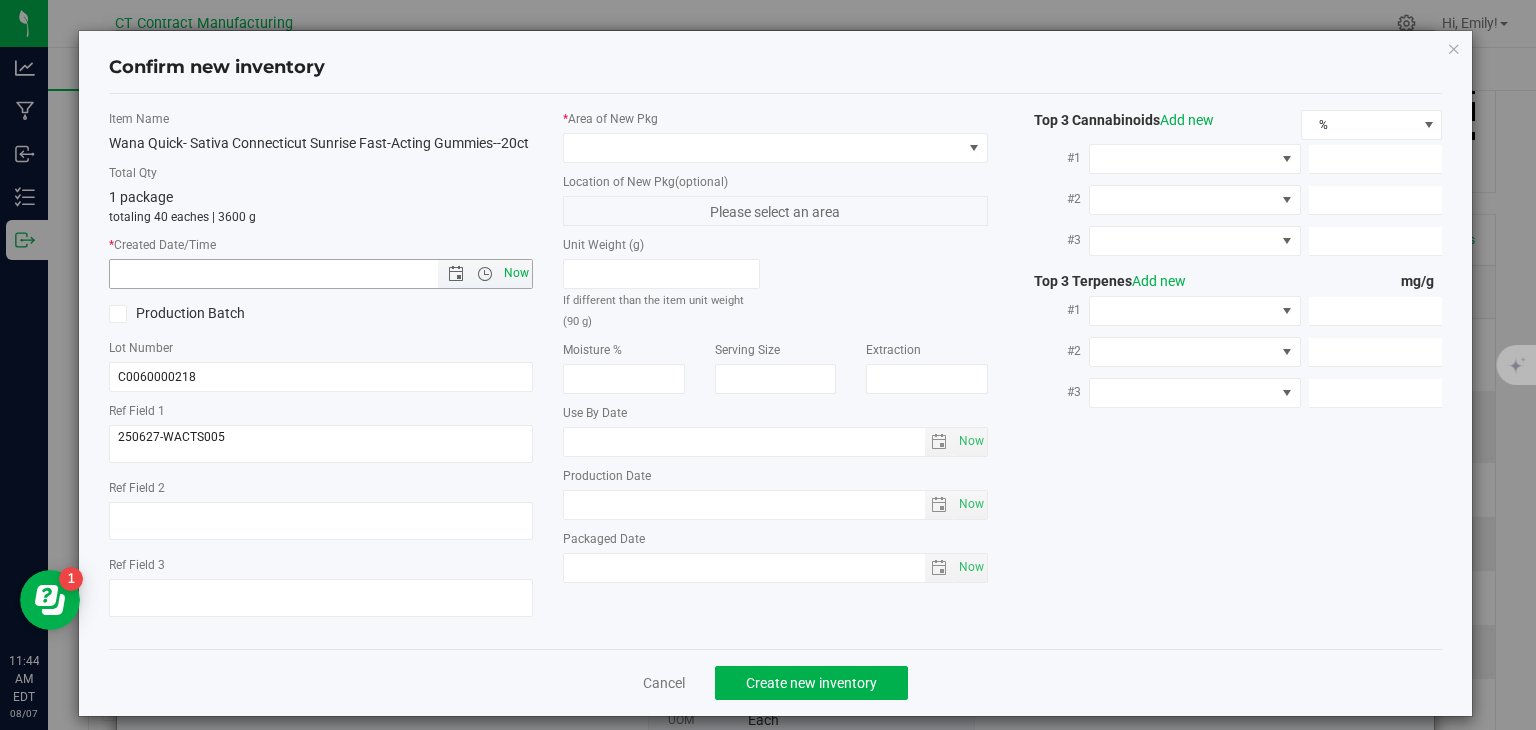 click on "Now" at bounding box center [517, 273] 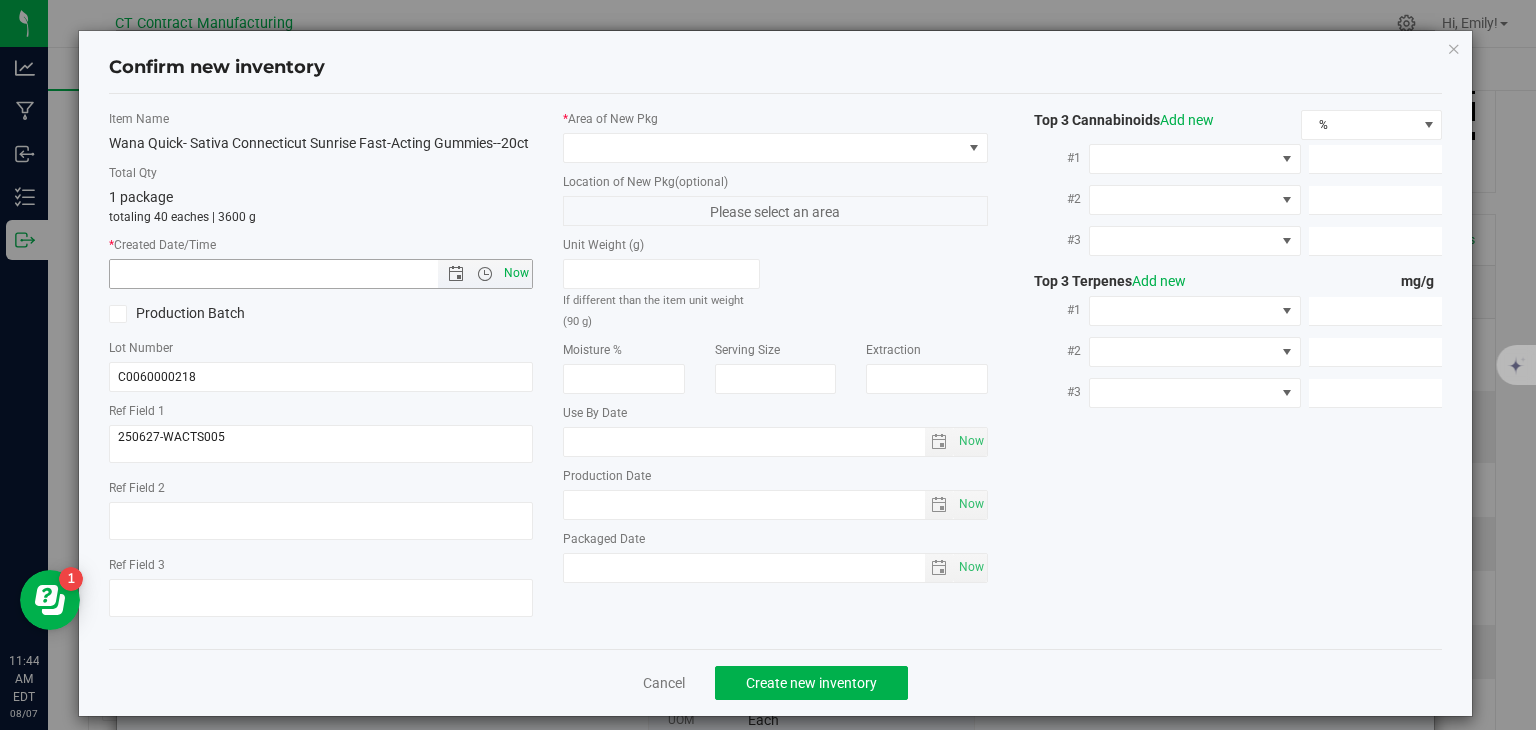type on "8/7/2025 11:44 AM" 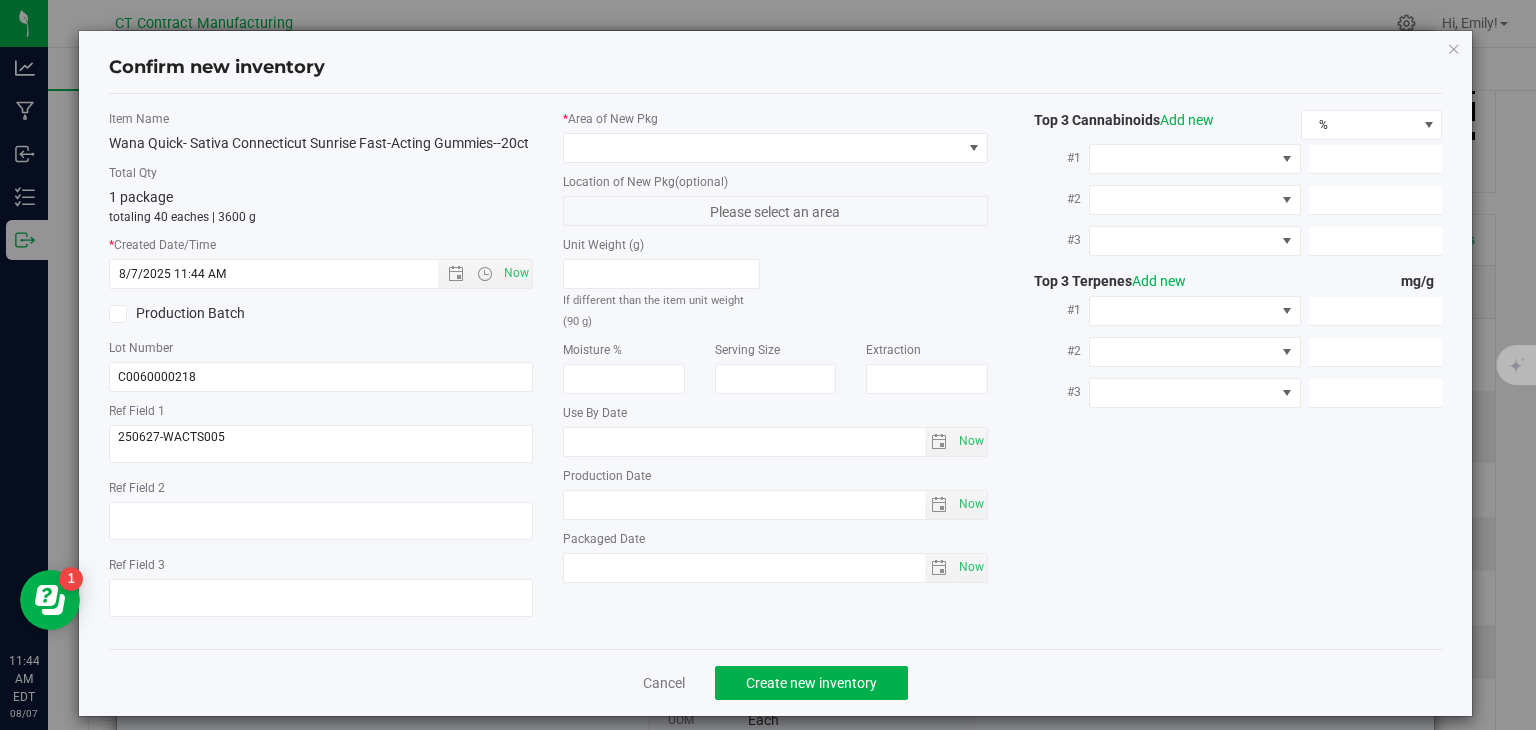 click on "*
Area of New Pkg" at bounding box center [775, 119] 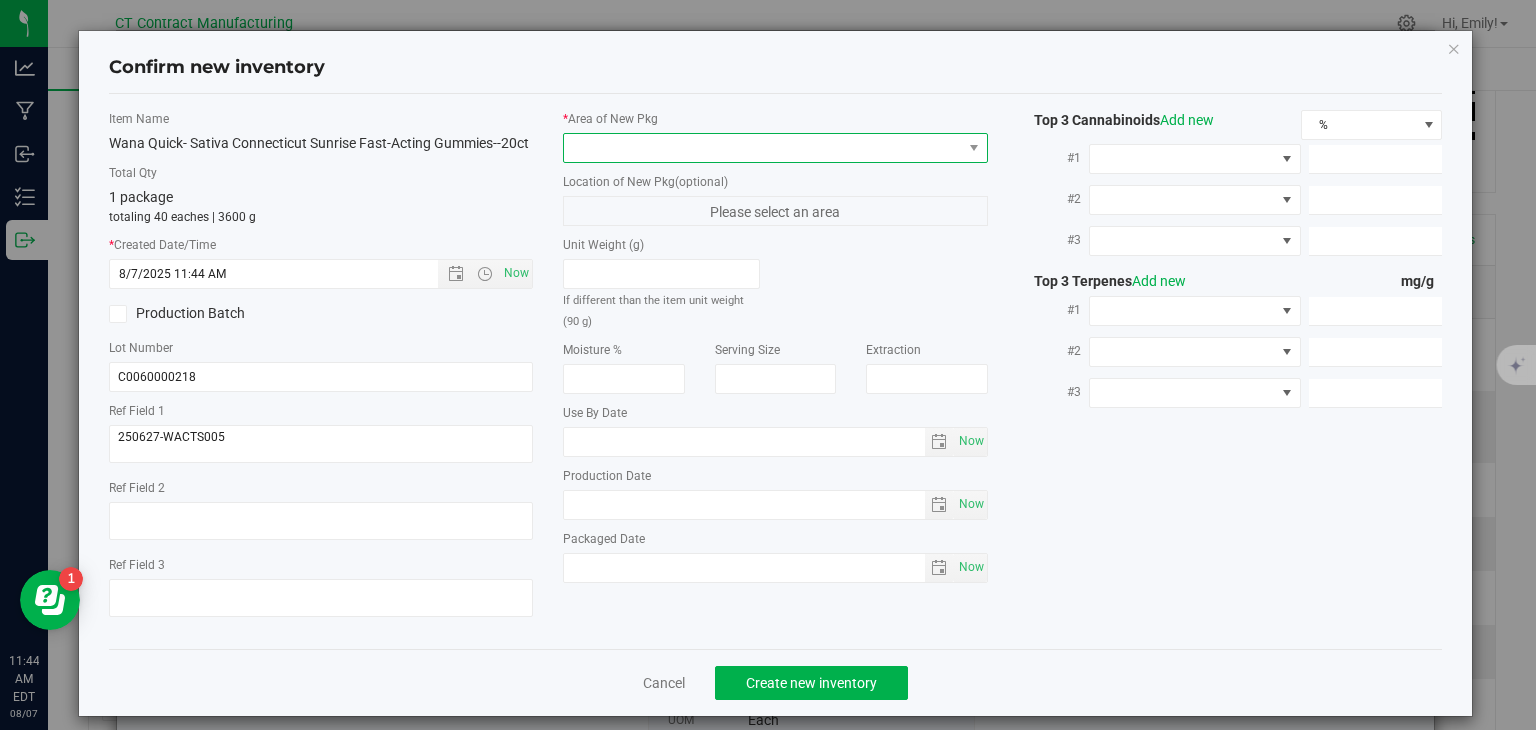 click at bounding box center (763, 148) 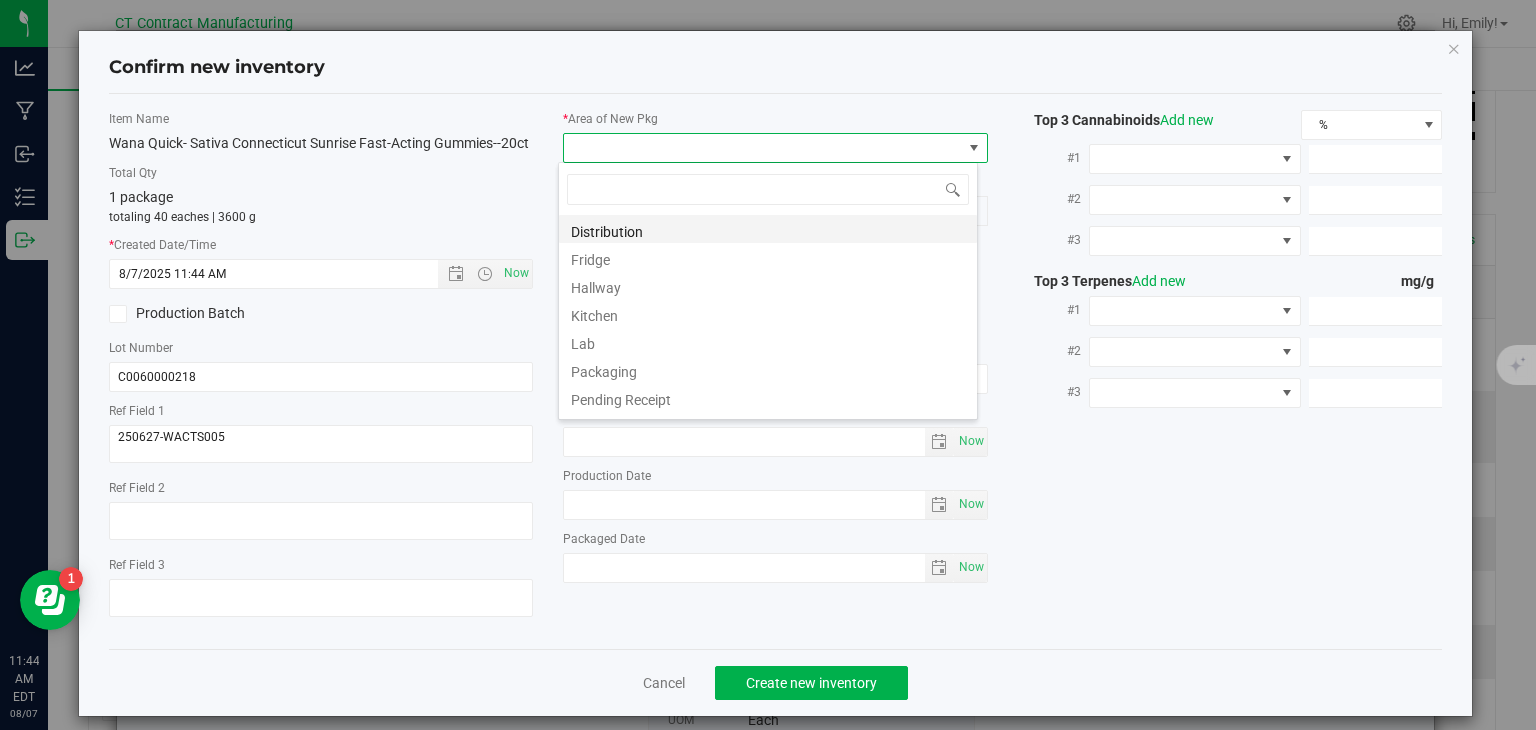 scroll, scrollTop: 99970, scrollLeft: 99580, axis: both 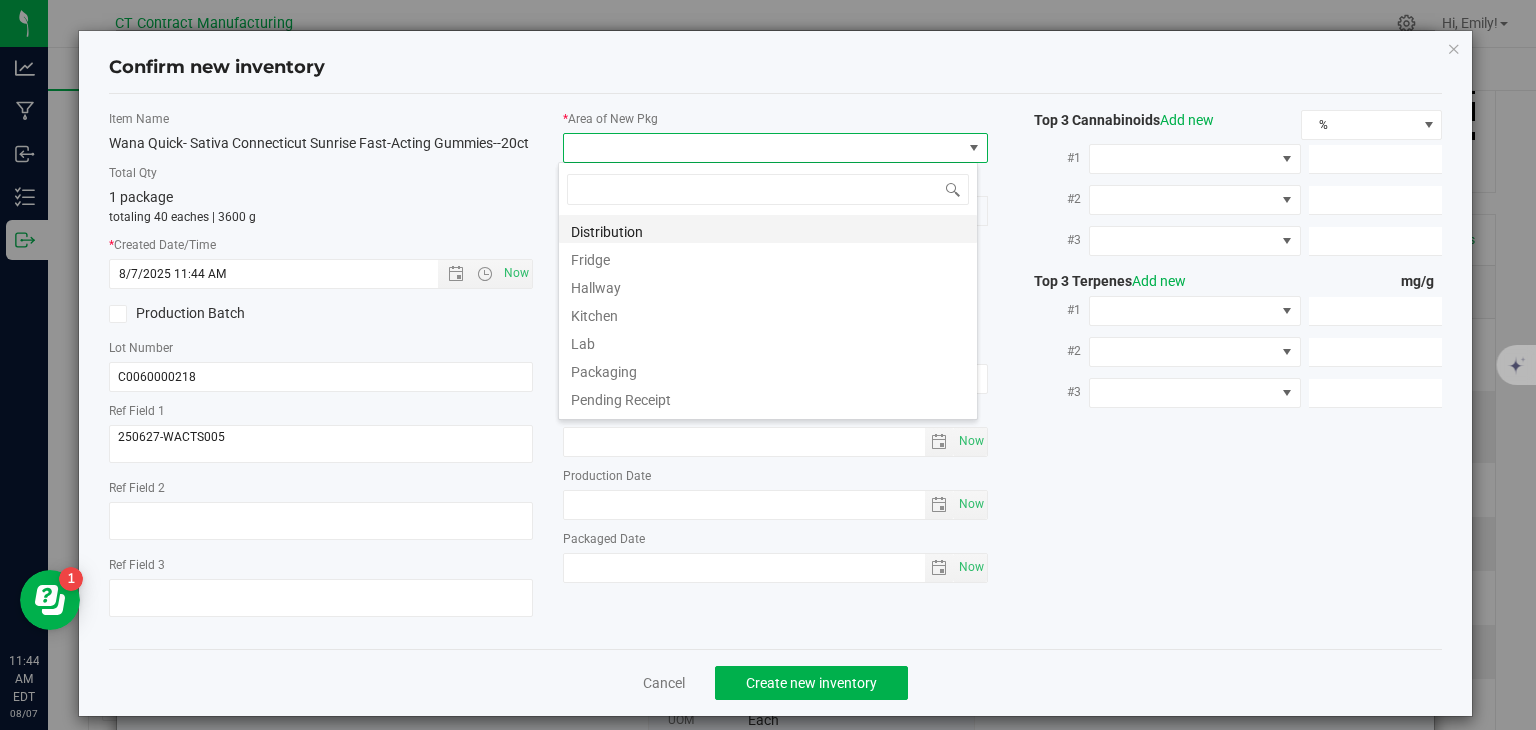 click on "Distribution" at bounding box center [768, 229] 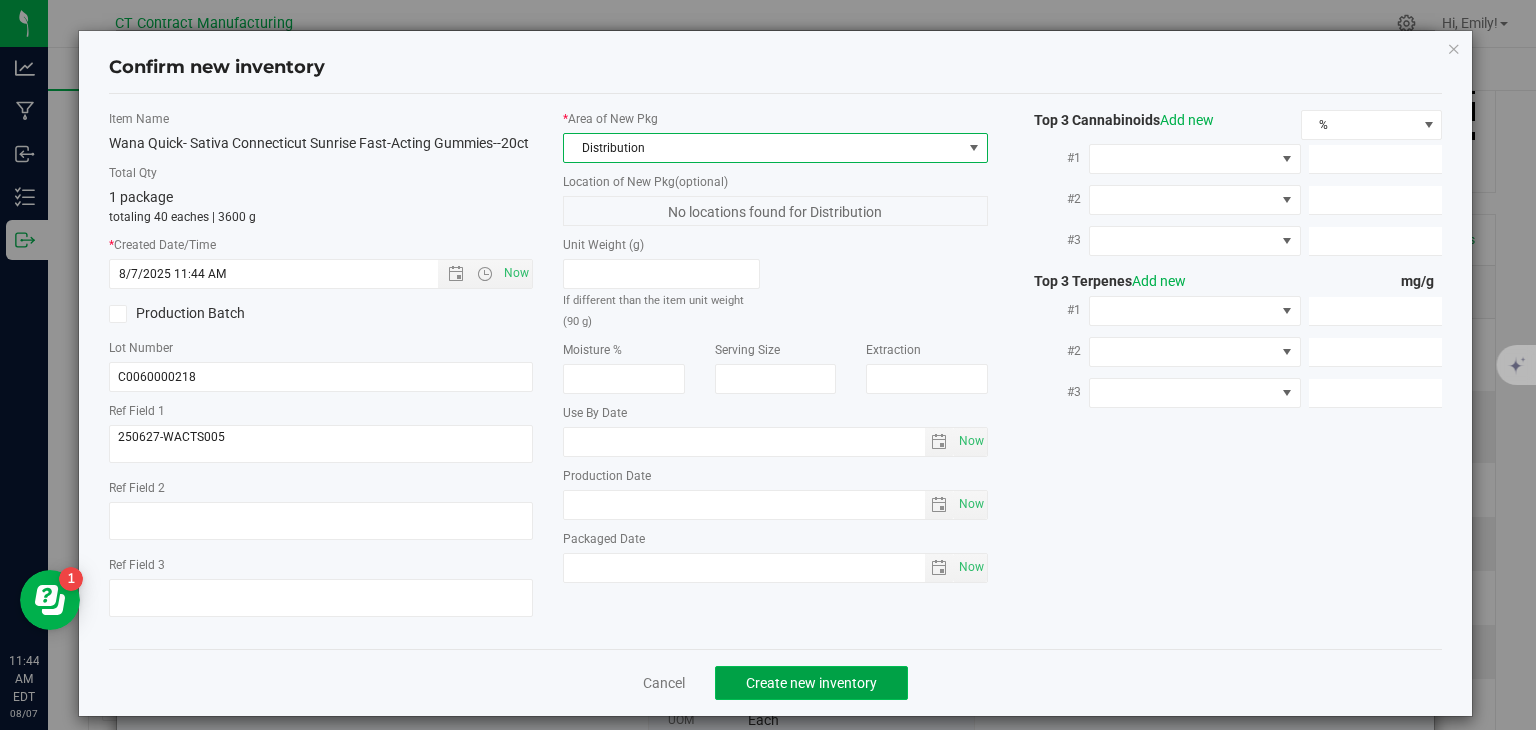 click on "Create new inventory" 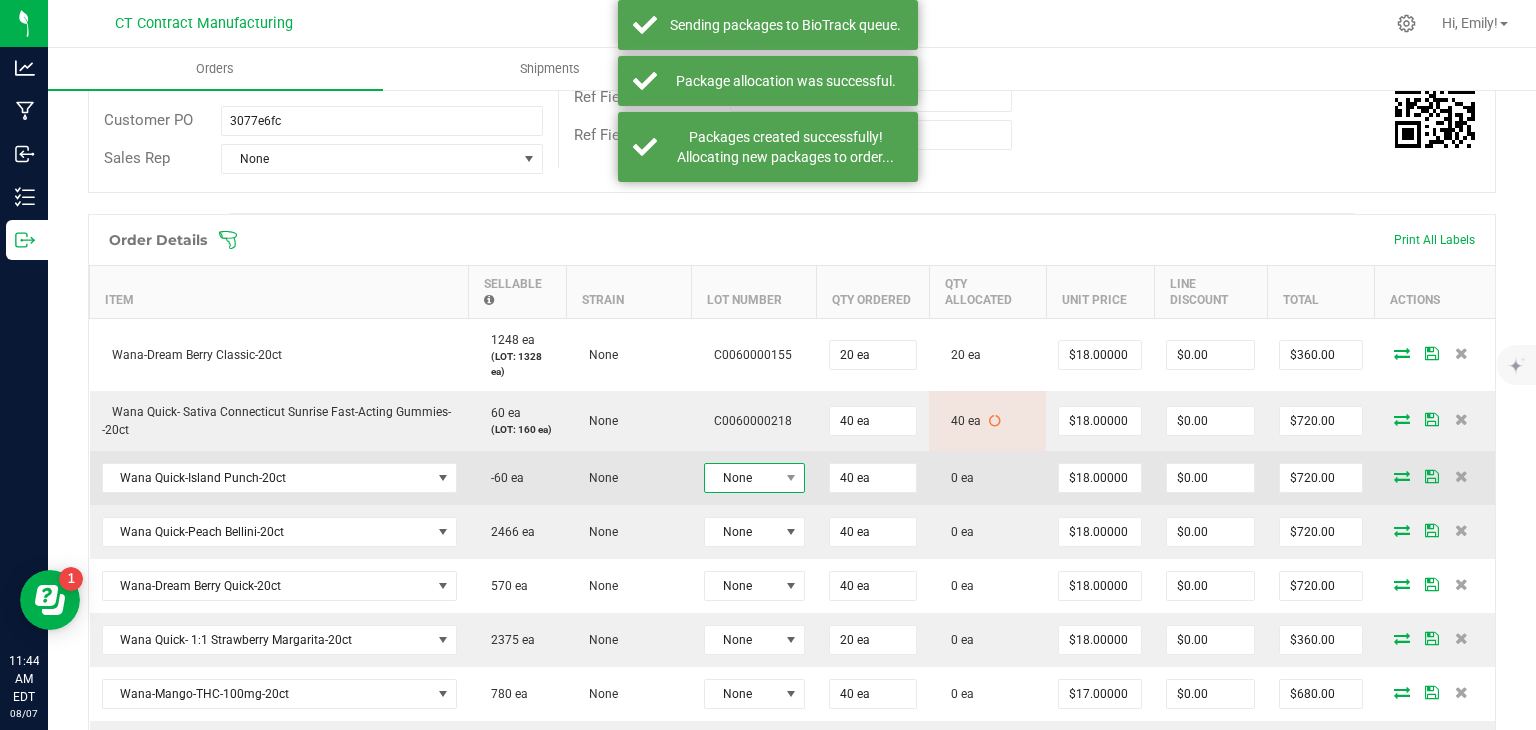 click at bounding box center [791, 478] 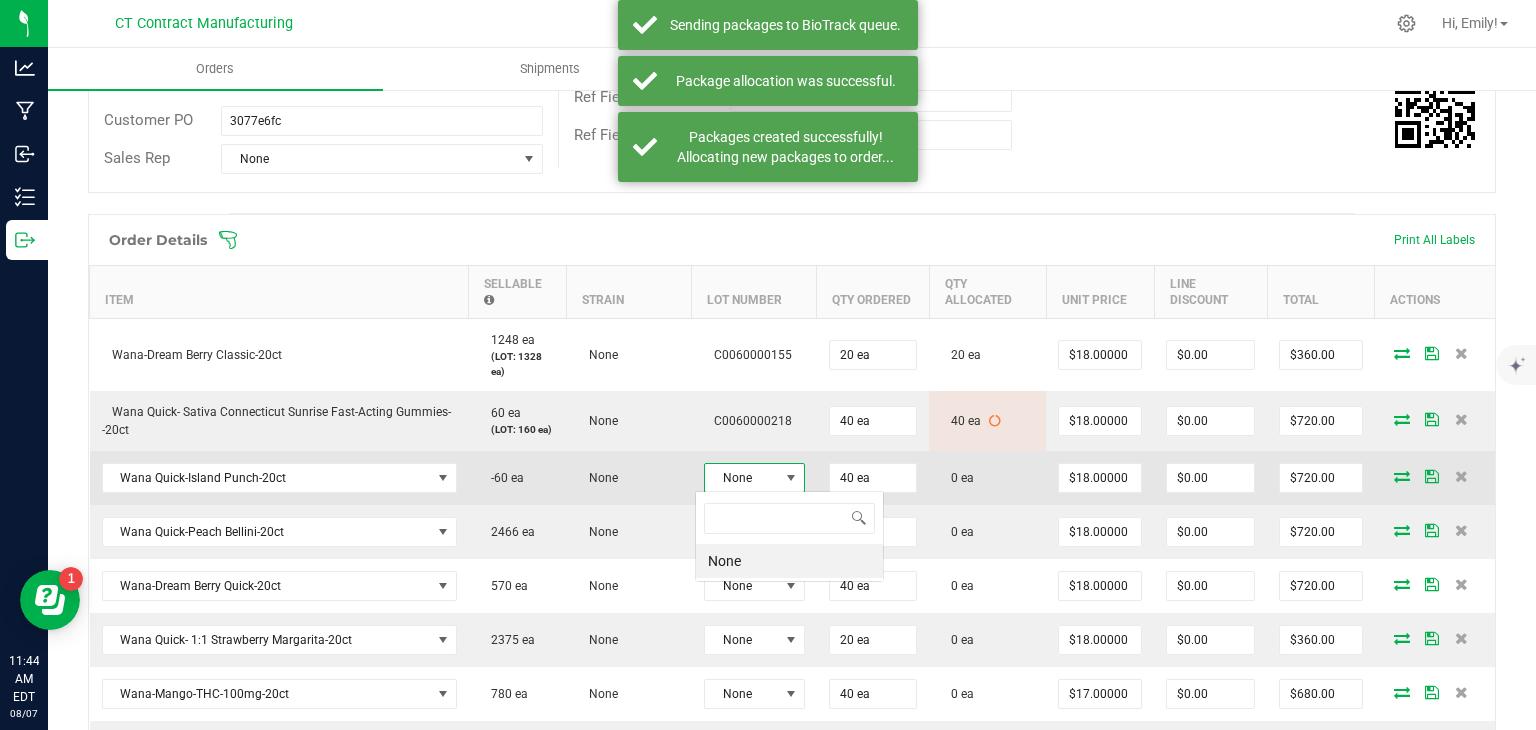 scroll, scrollTop: 99970, scrollLeft: 99899, axis: both 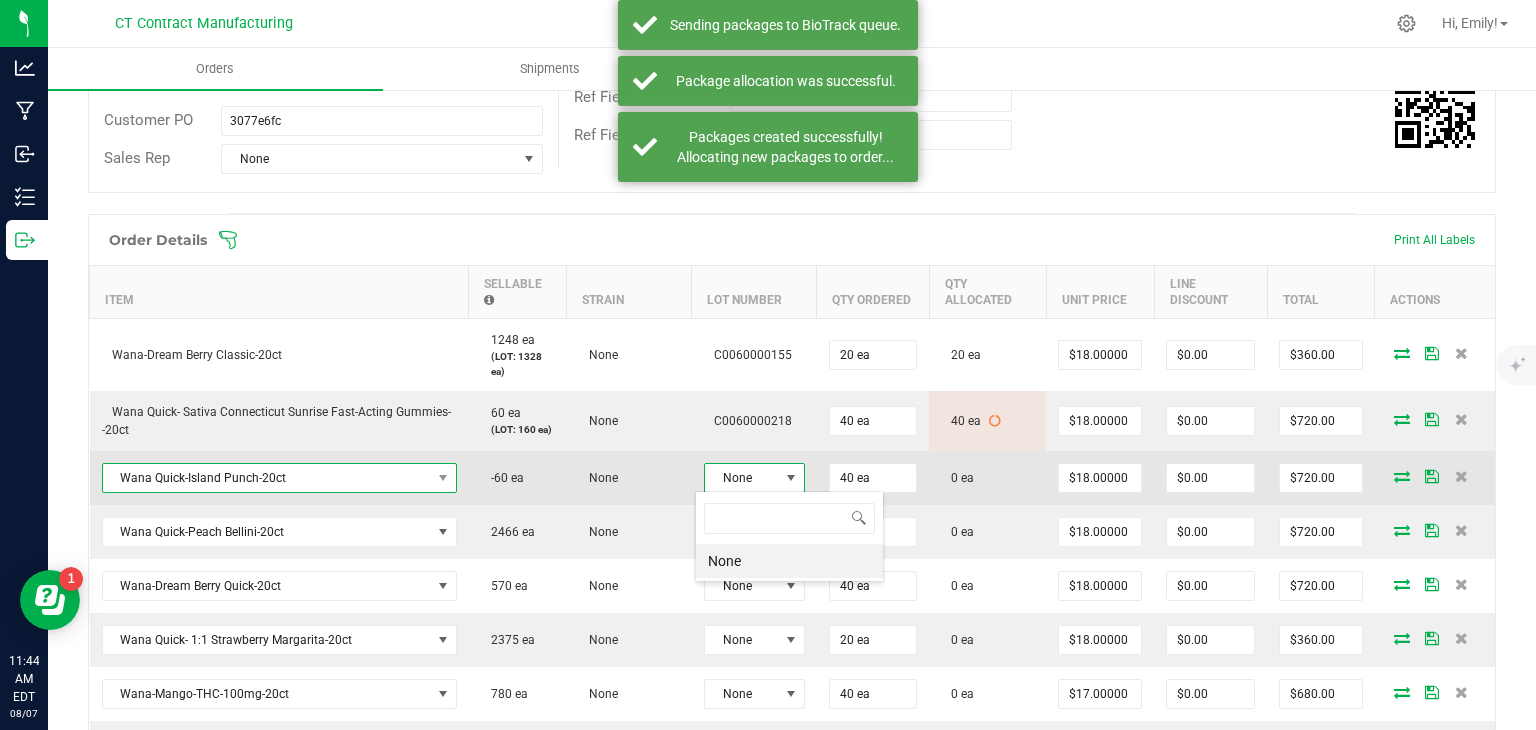 click on "Wana Quick-Island Punch-20ct" at bounding box center (267, 478) 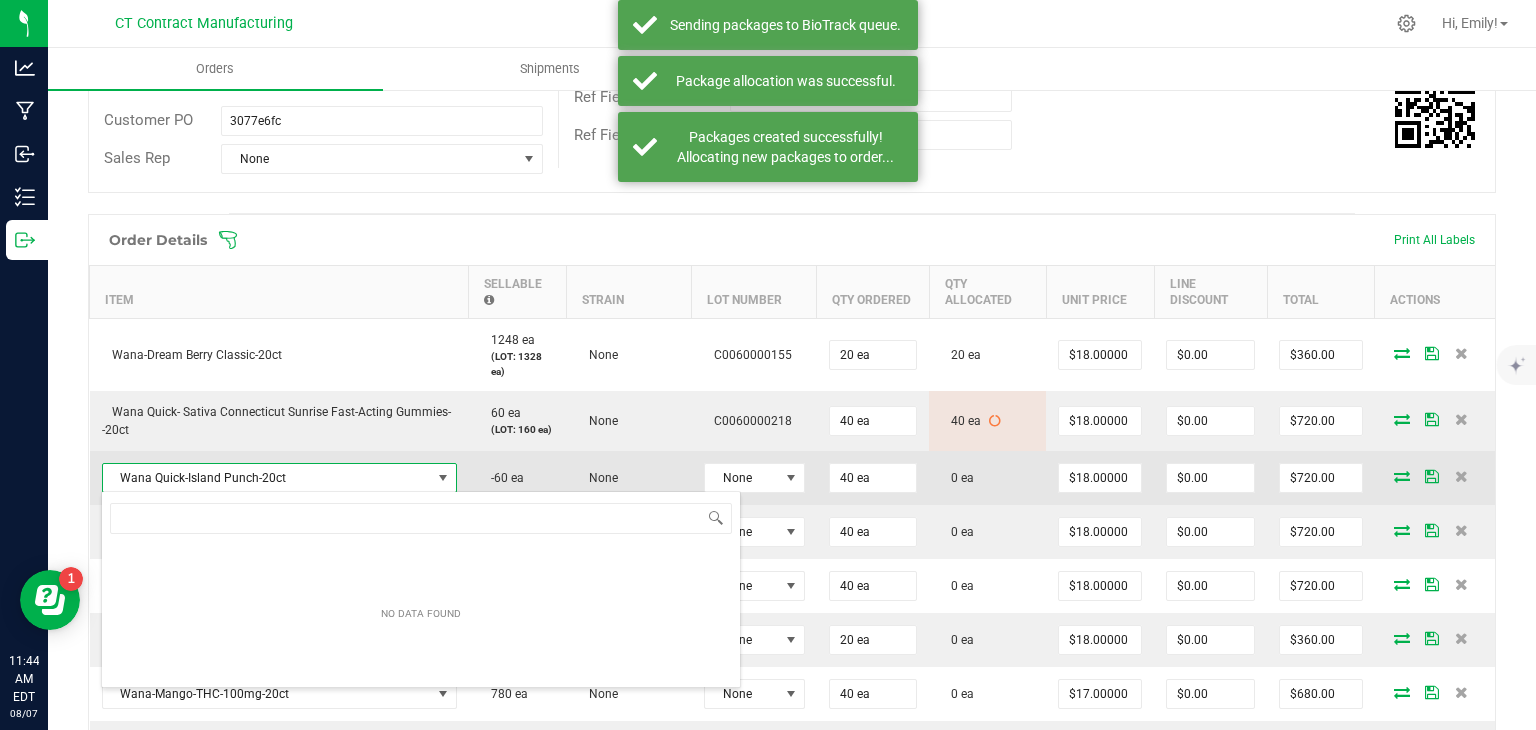 scroll, scrollTop: 99970, scrollLeft: 99652, axis: both 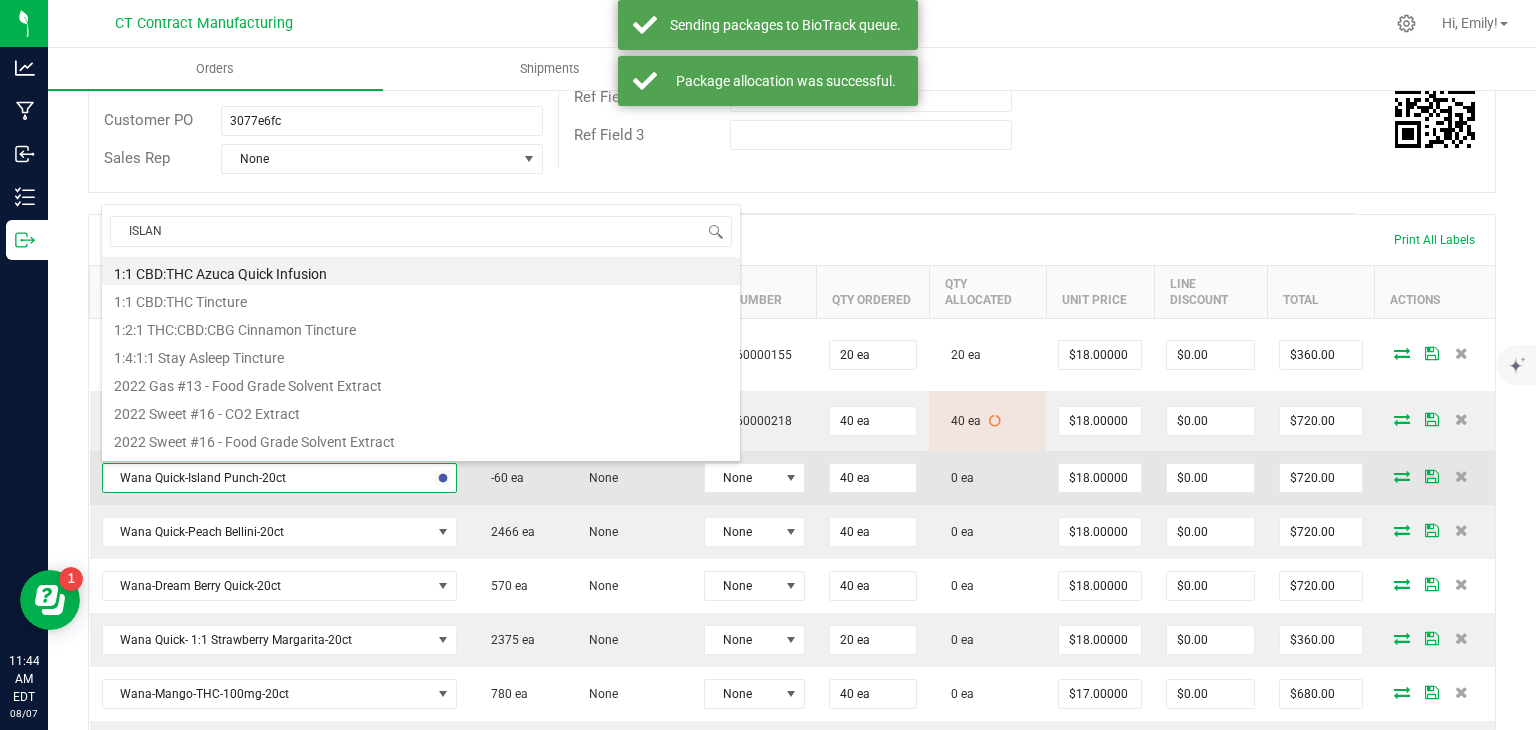 type on "ISLAND" 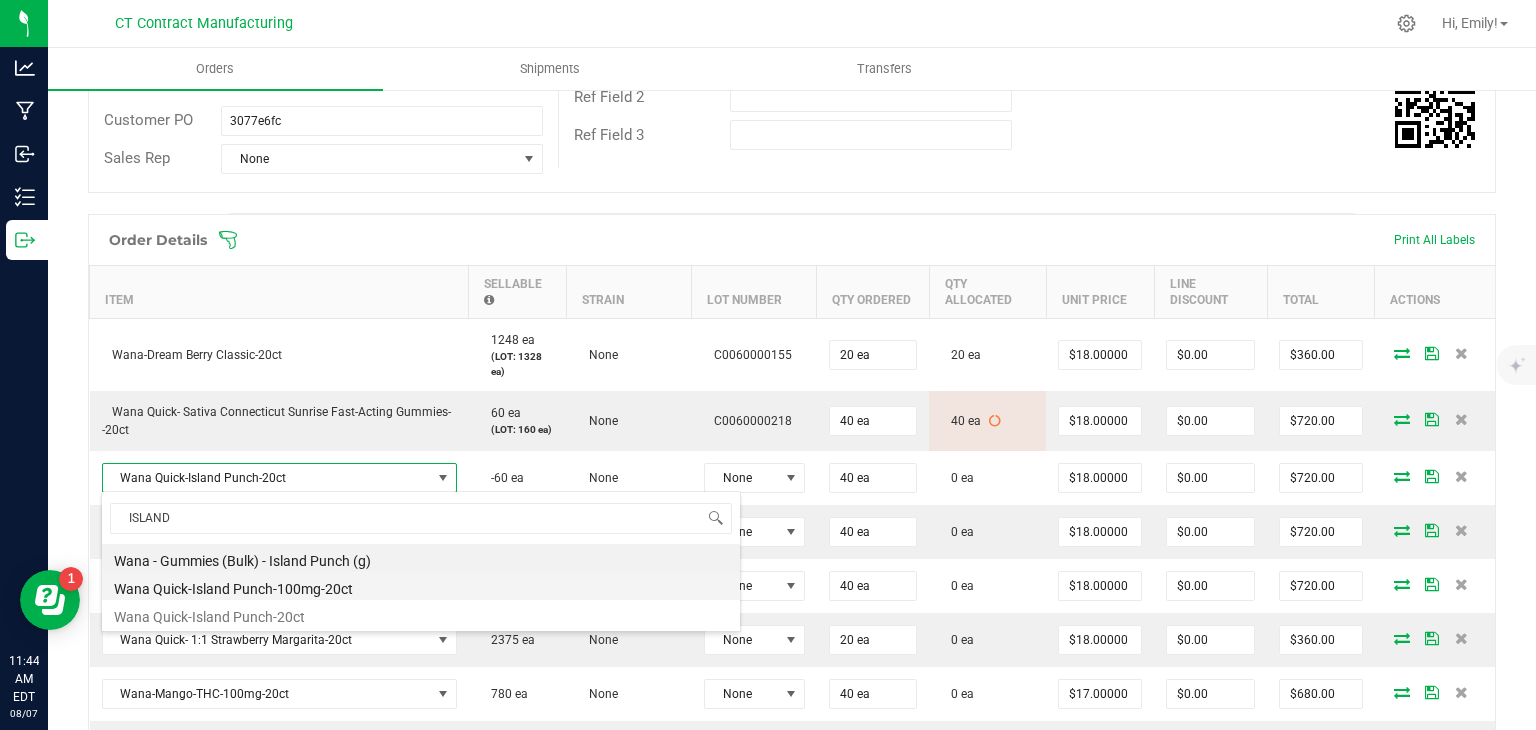 click on "Wana Quick-Island Punch-100mg-20ct" at bounding box center (421, 586) 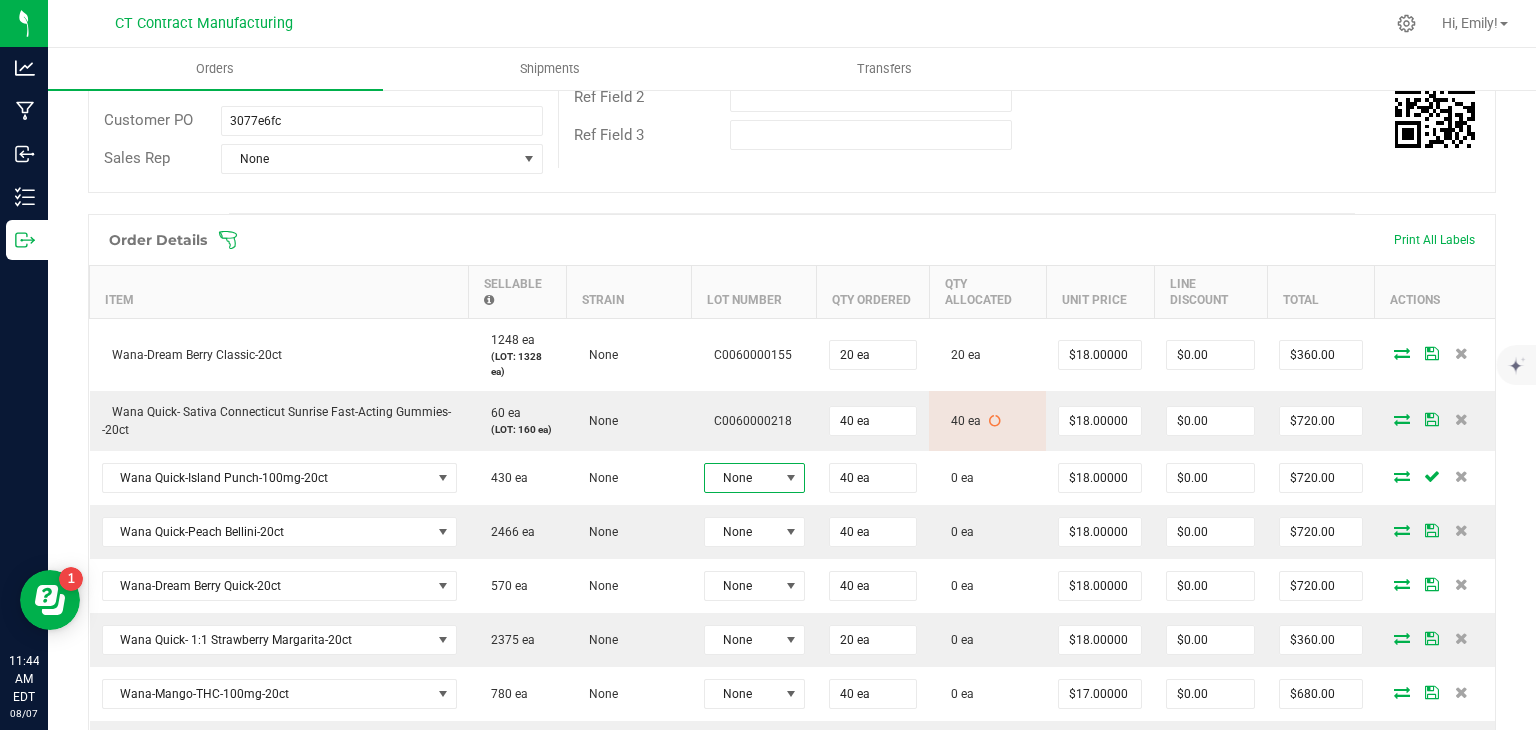 click at bounding box center [791, 478] 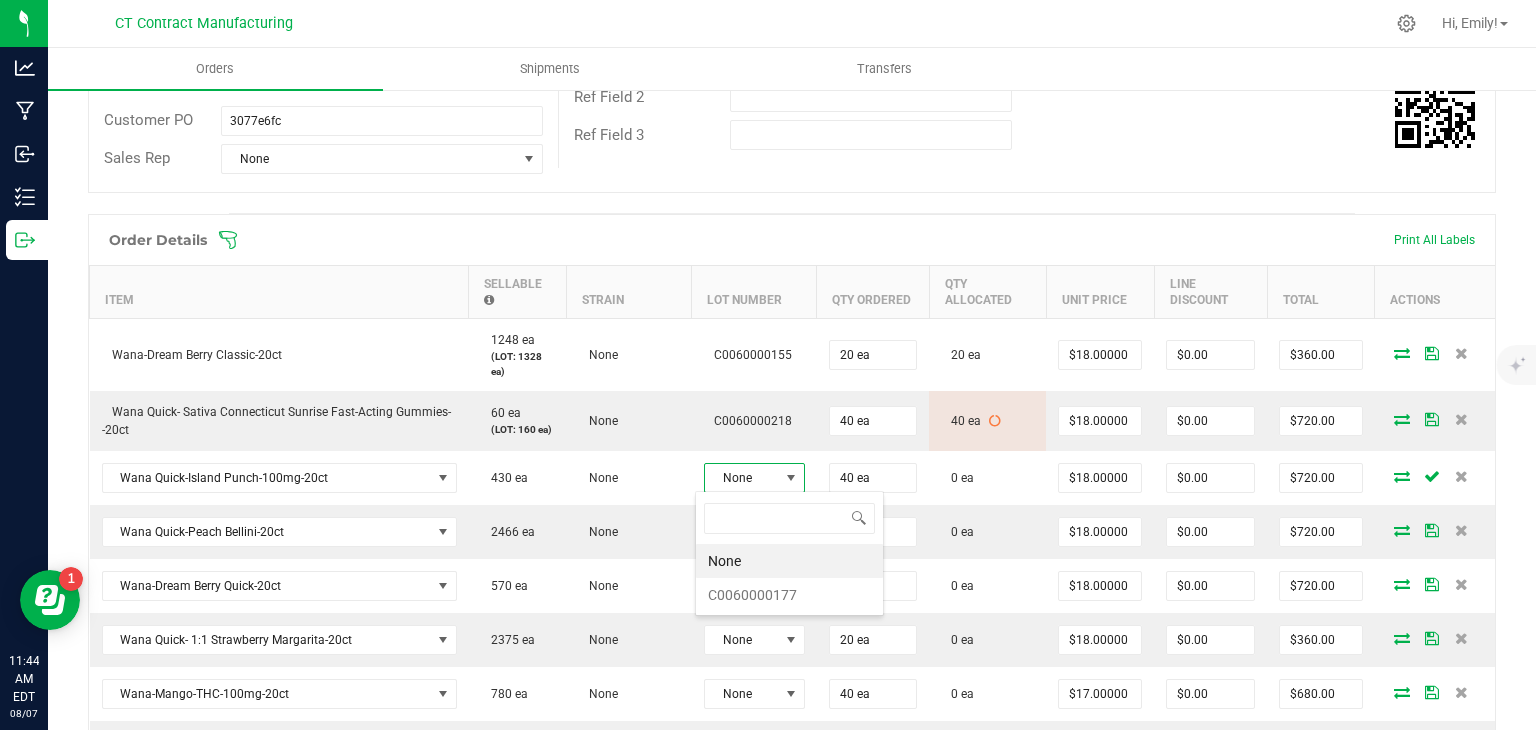 scroll, scrollTop: 99970, scrollLeft: 99899, axis: both 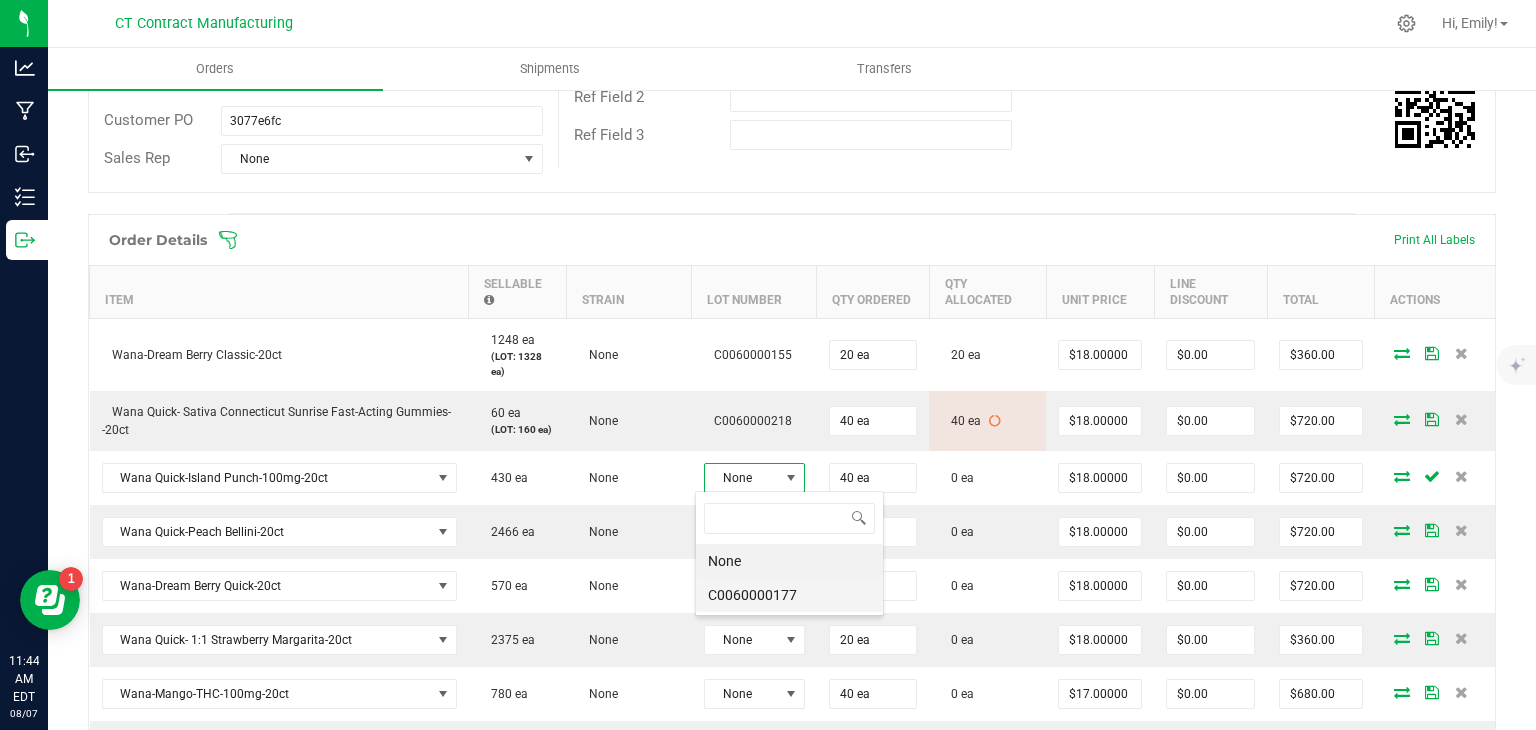 click on "C0060000177" at bounding box center (789, 595) 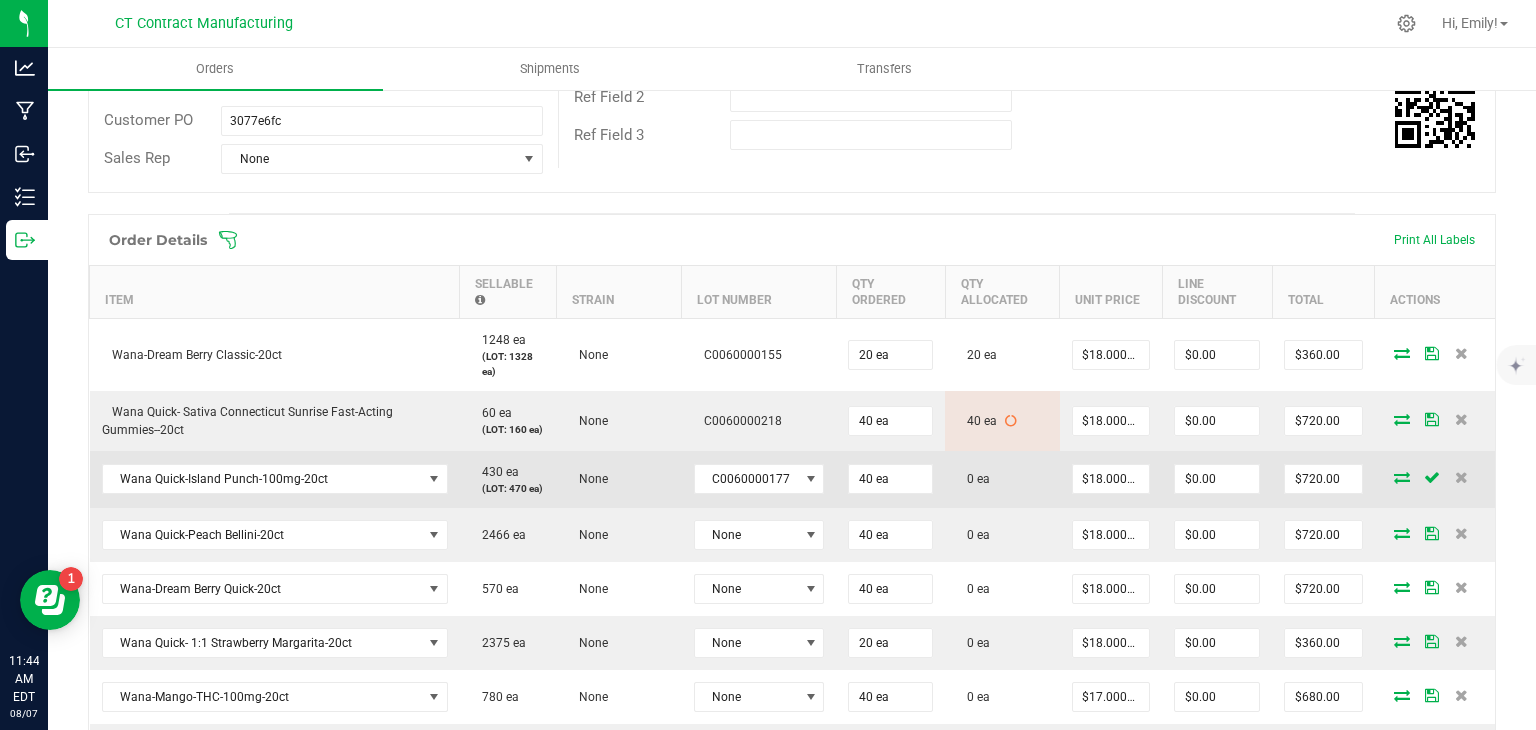 click at bounding box center (1402, 477) 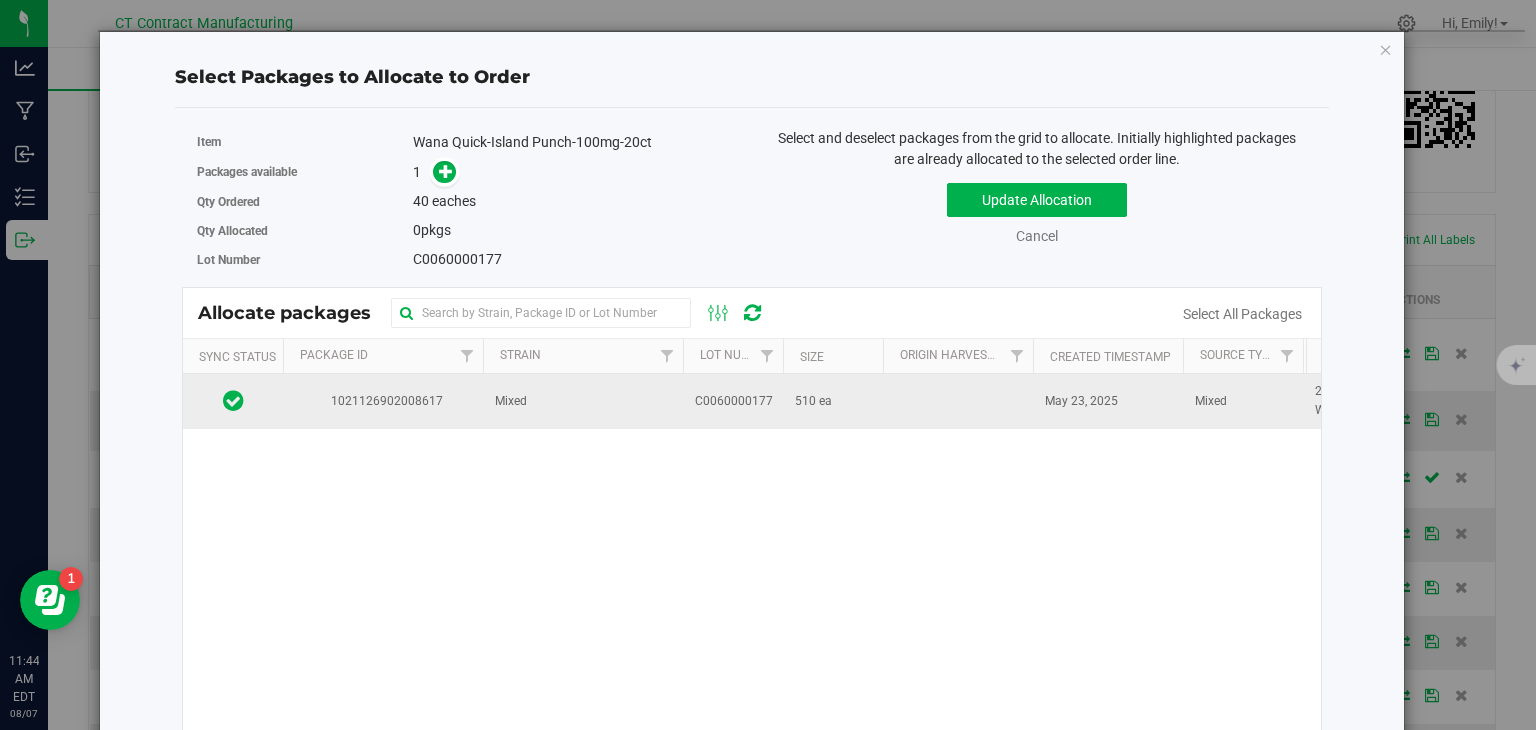 click on "C0060000177" at bounding box center [734, 401] 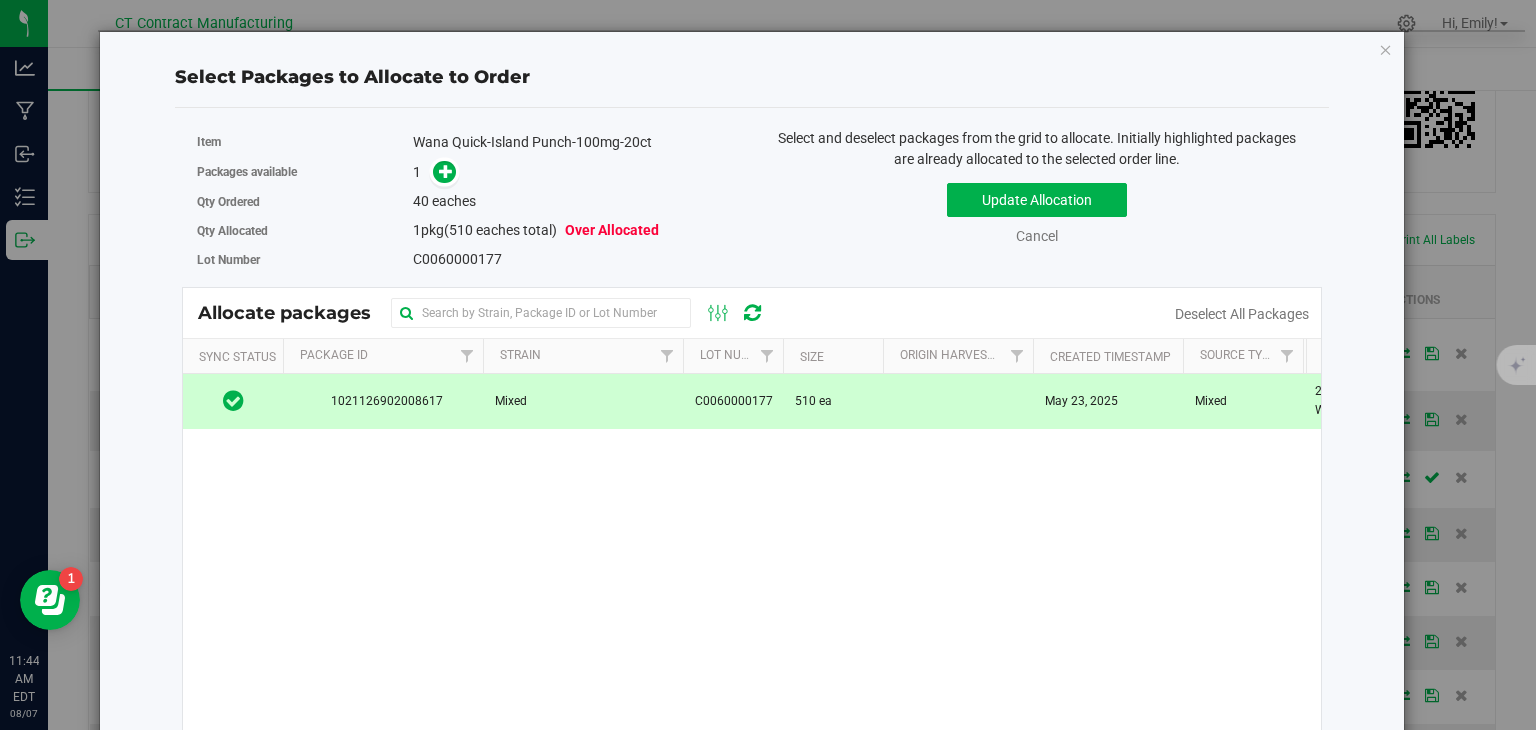 click on "1" at bounding box center [575, 172] 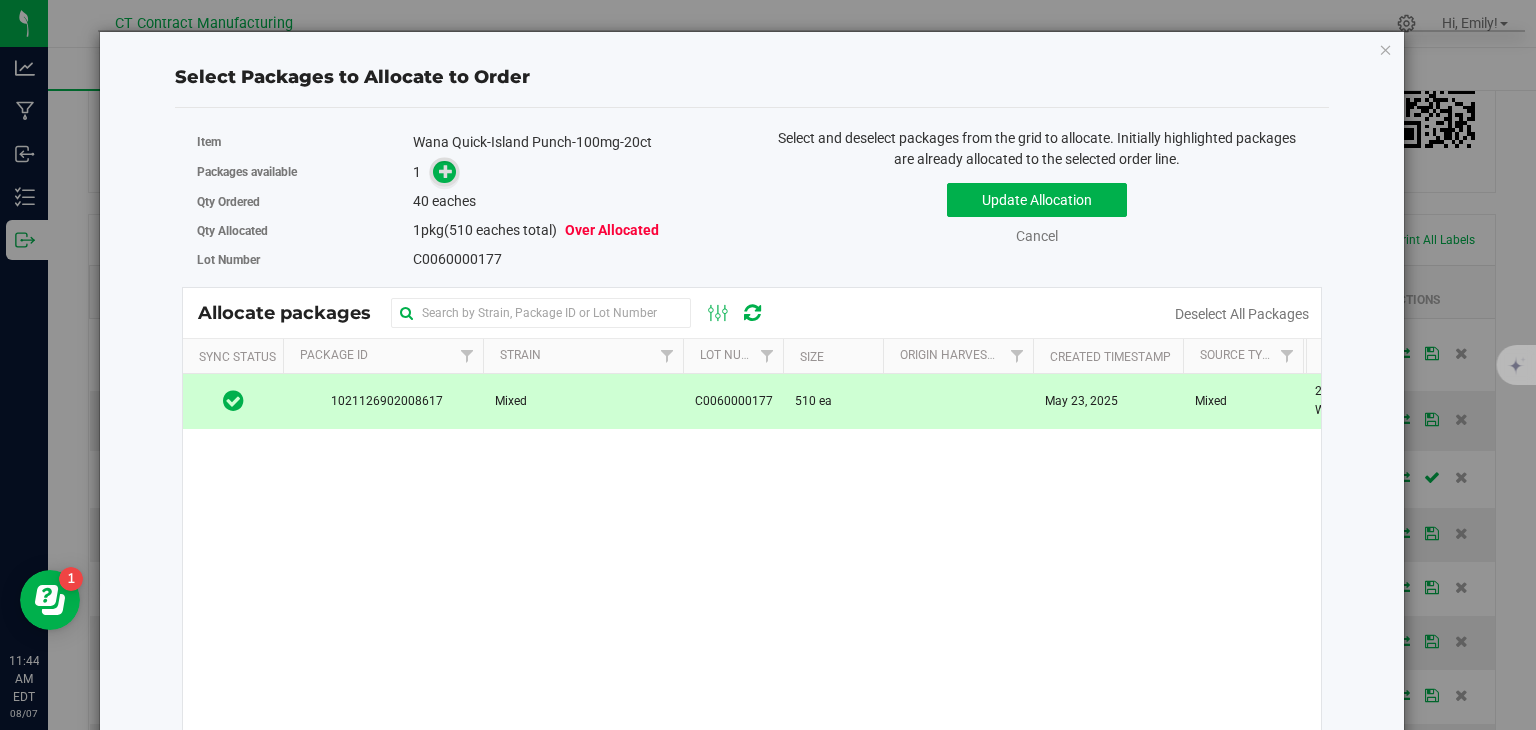 click at bounding box center [444, 172] 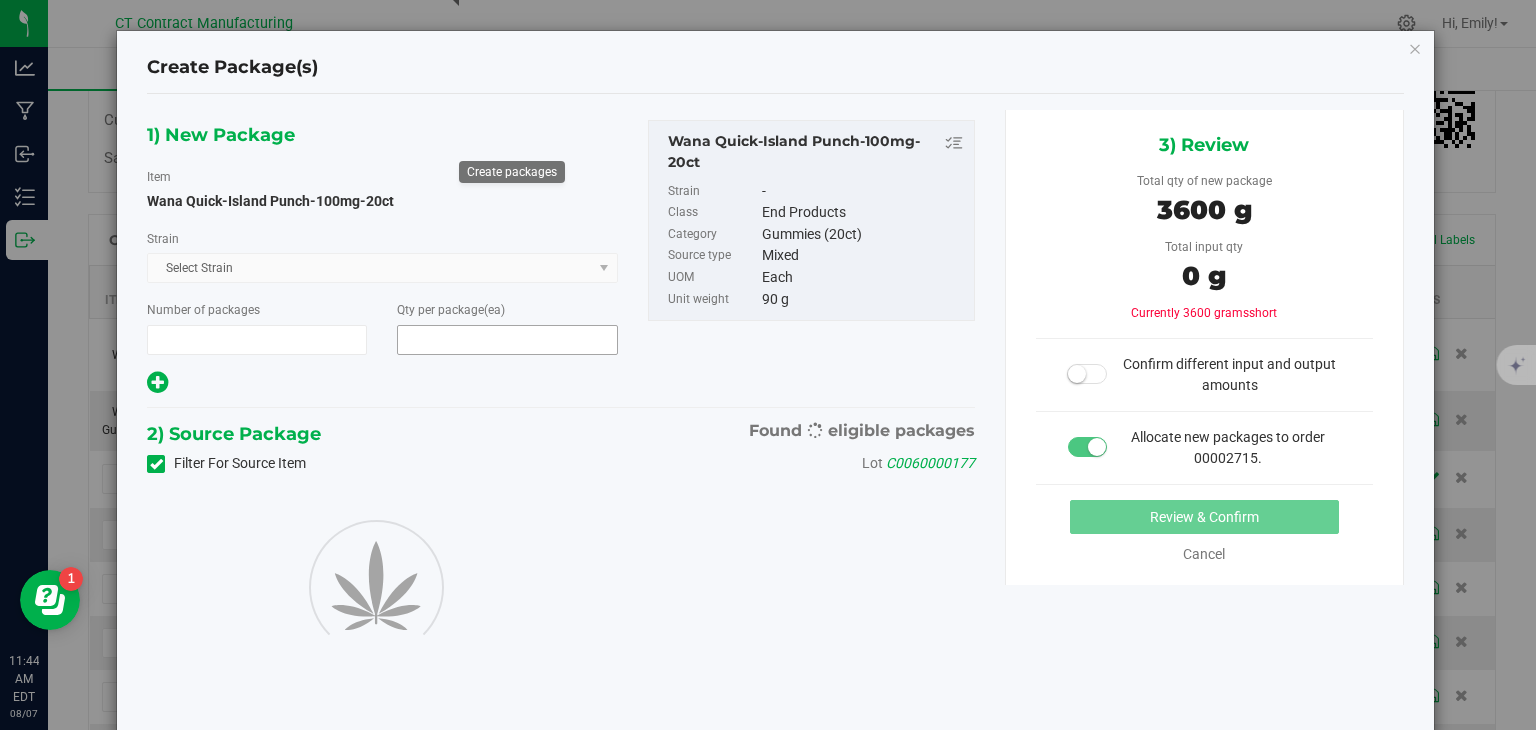 type on "1" 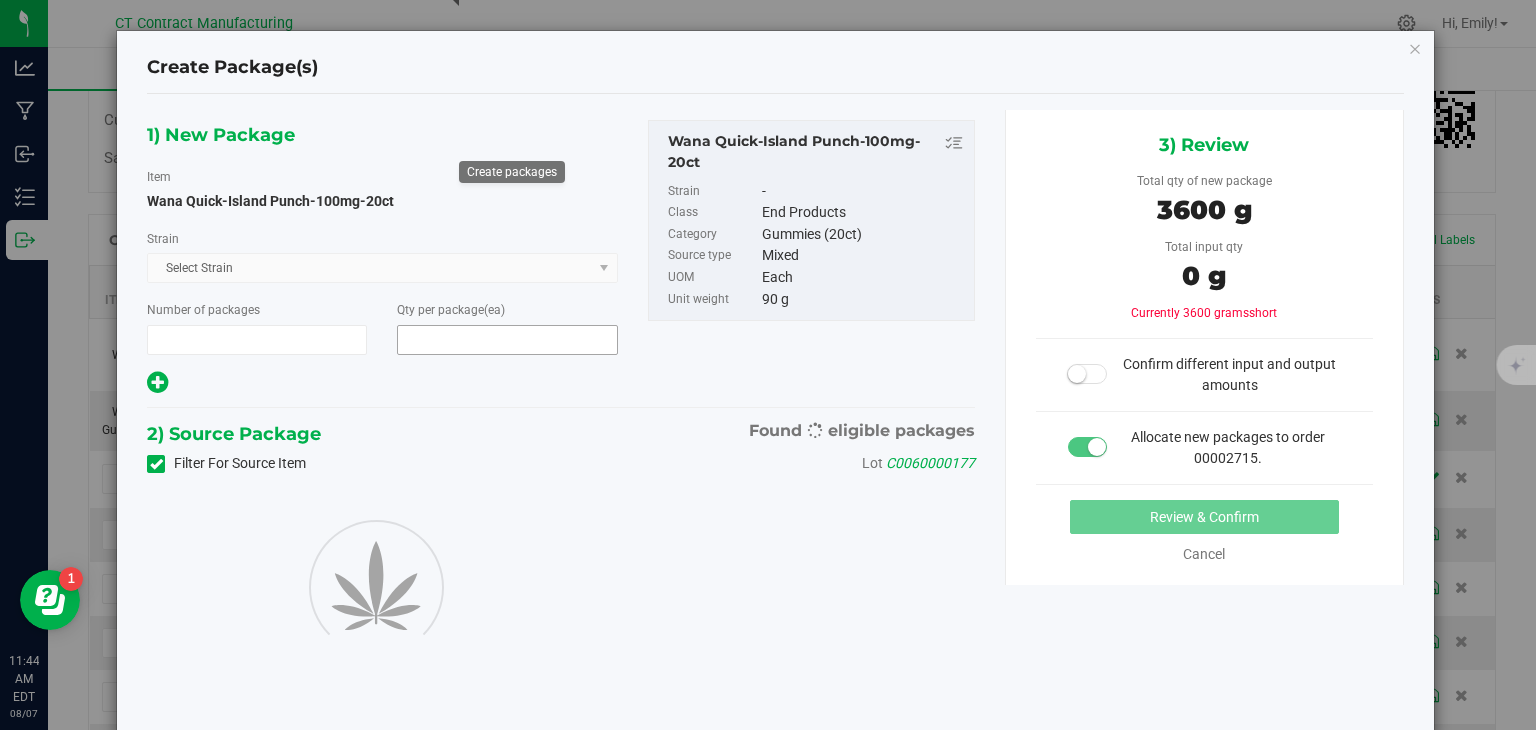 type on "40" 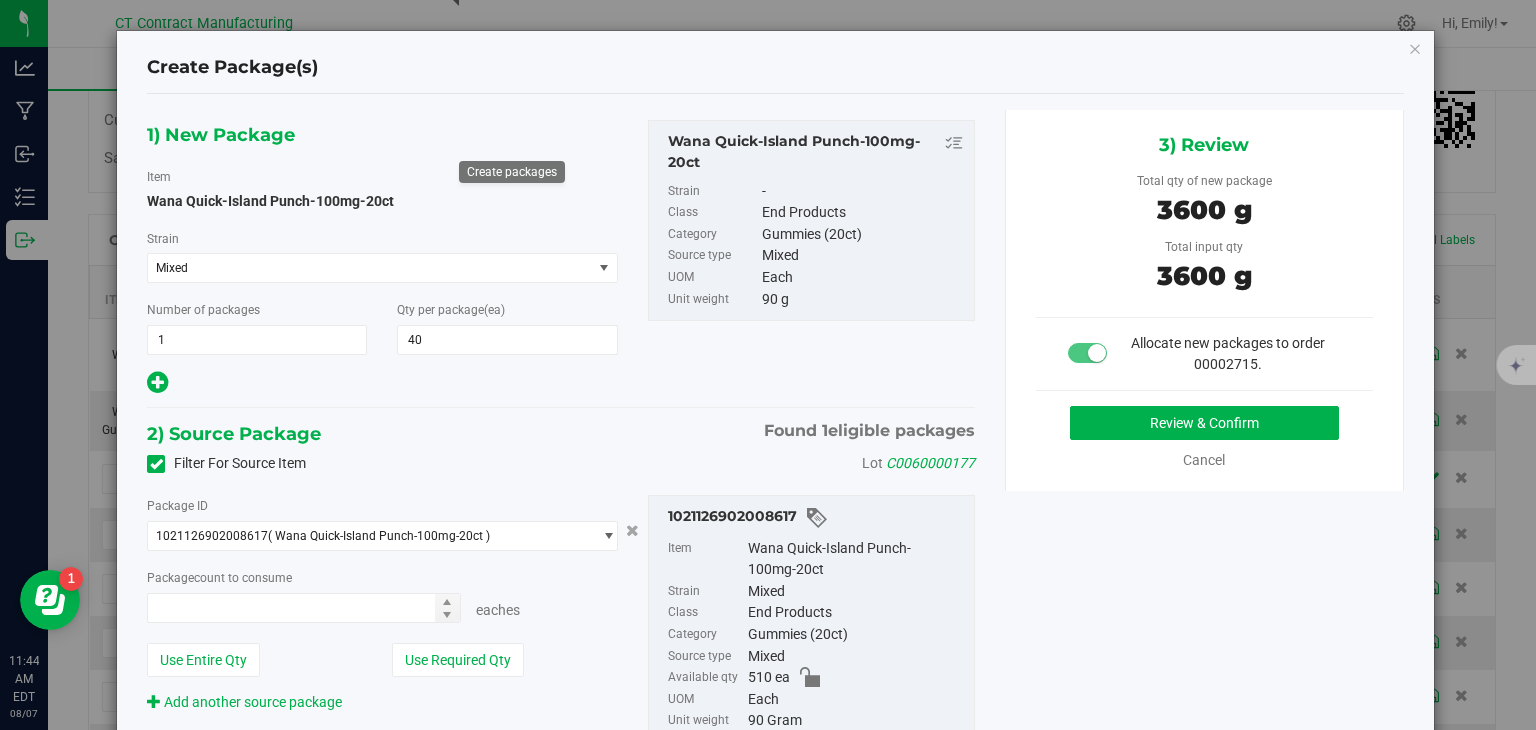 type on "40 ea" 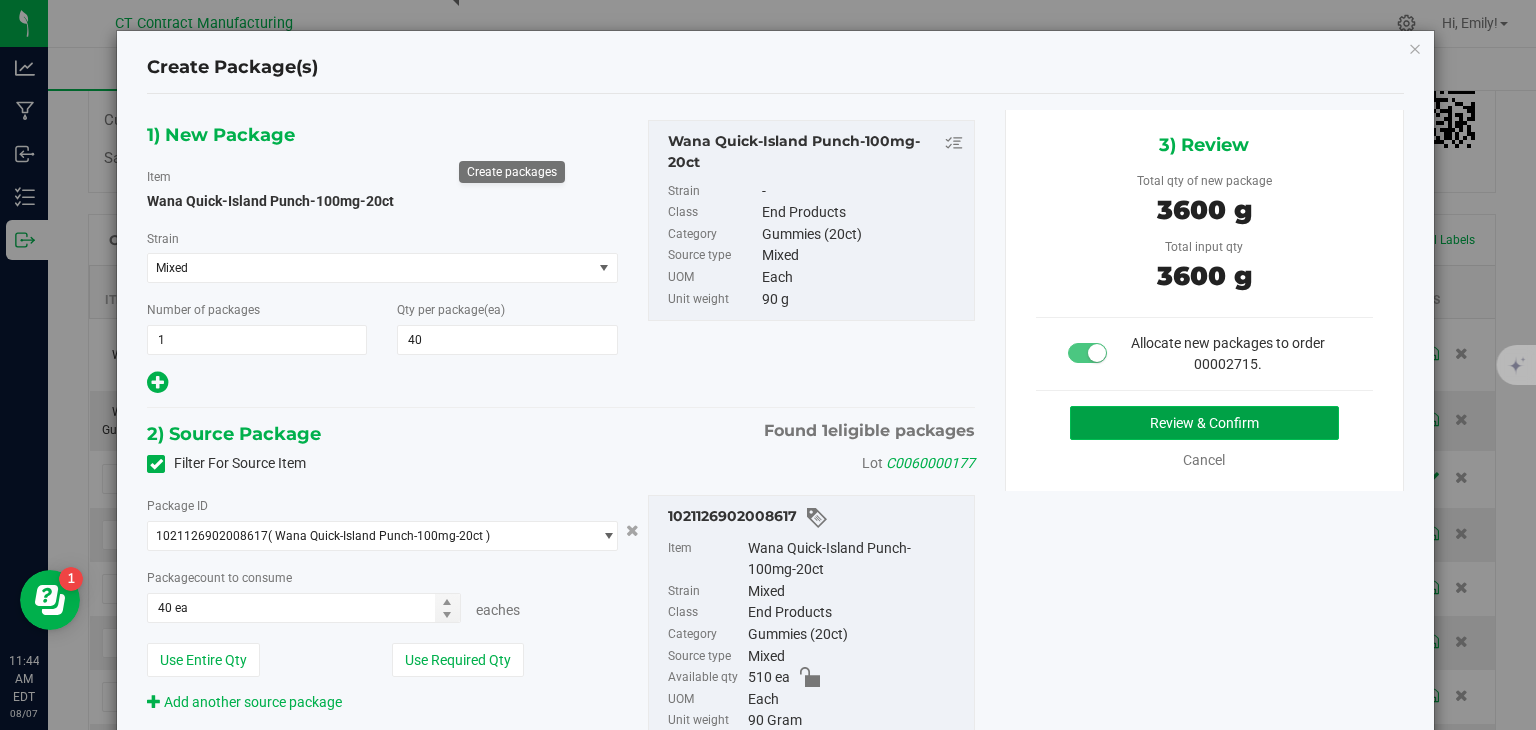 click on "Review & Confirm" at bounding box center (1204, 423) 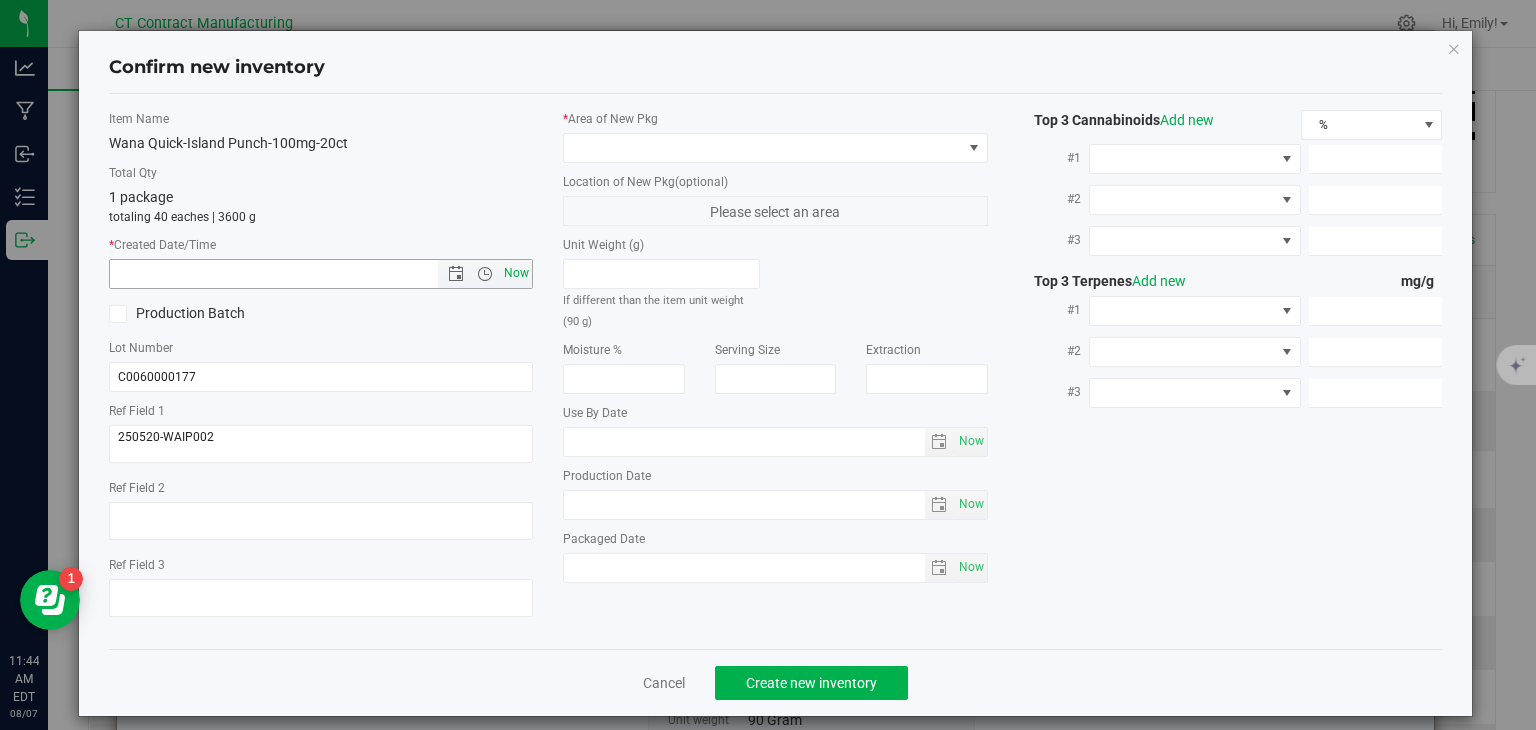 click on "Now" at bounding box center (517, 273) 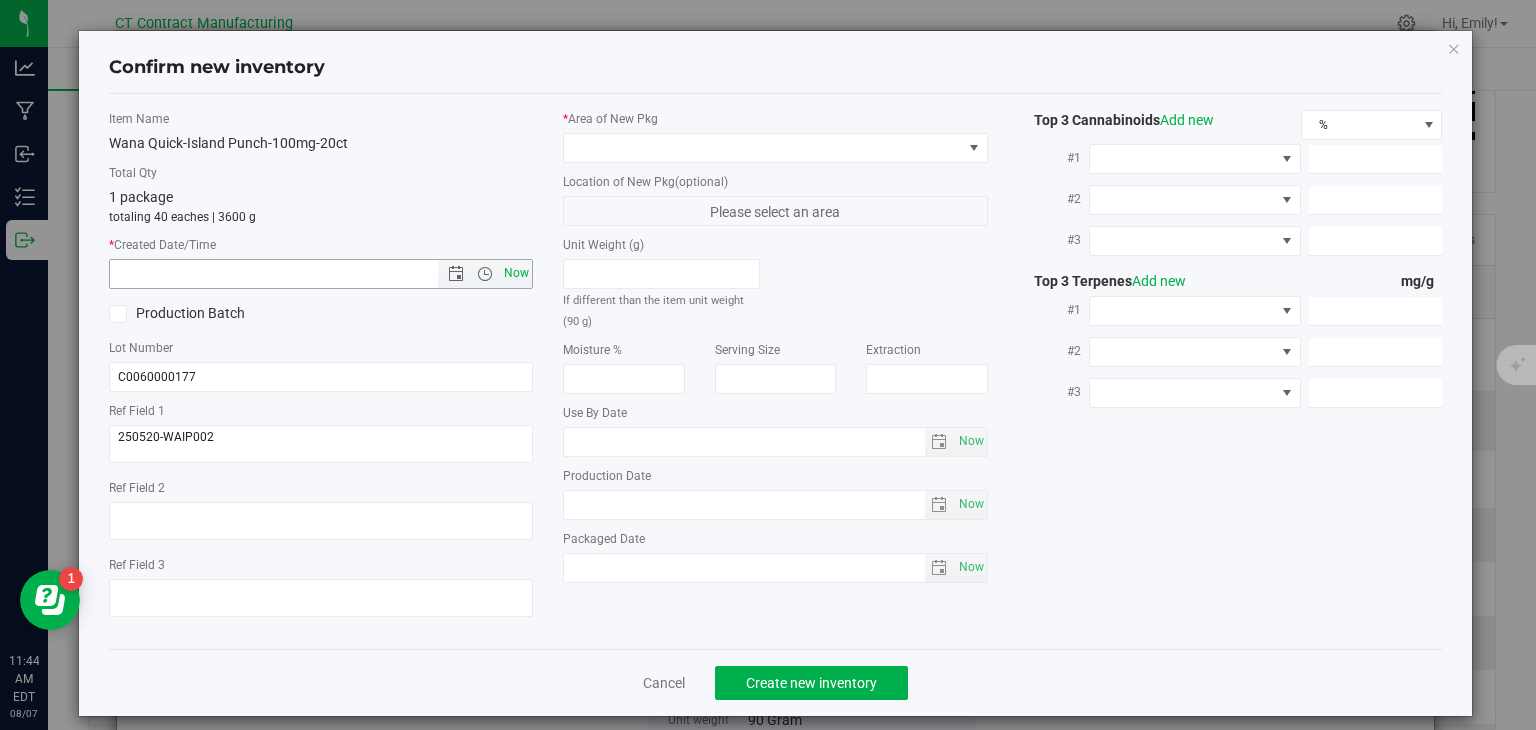 type on "8/7/2025 11:44 AM" 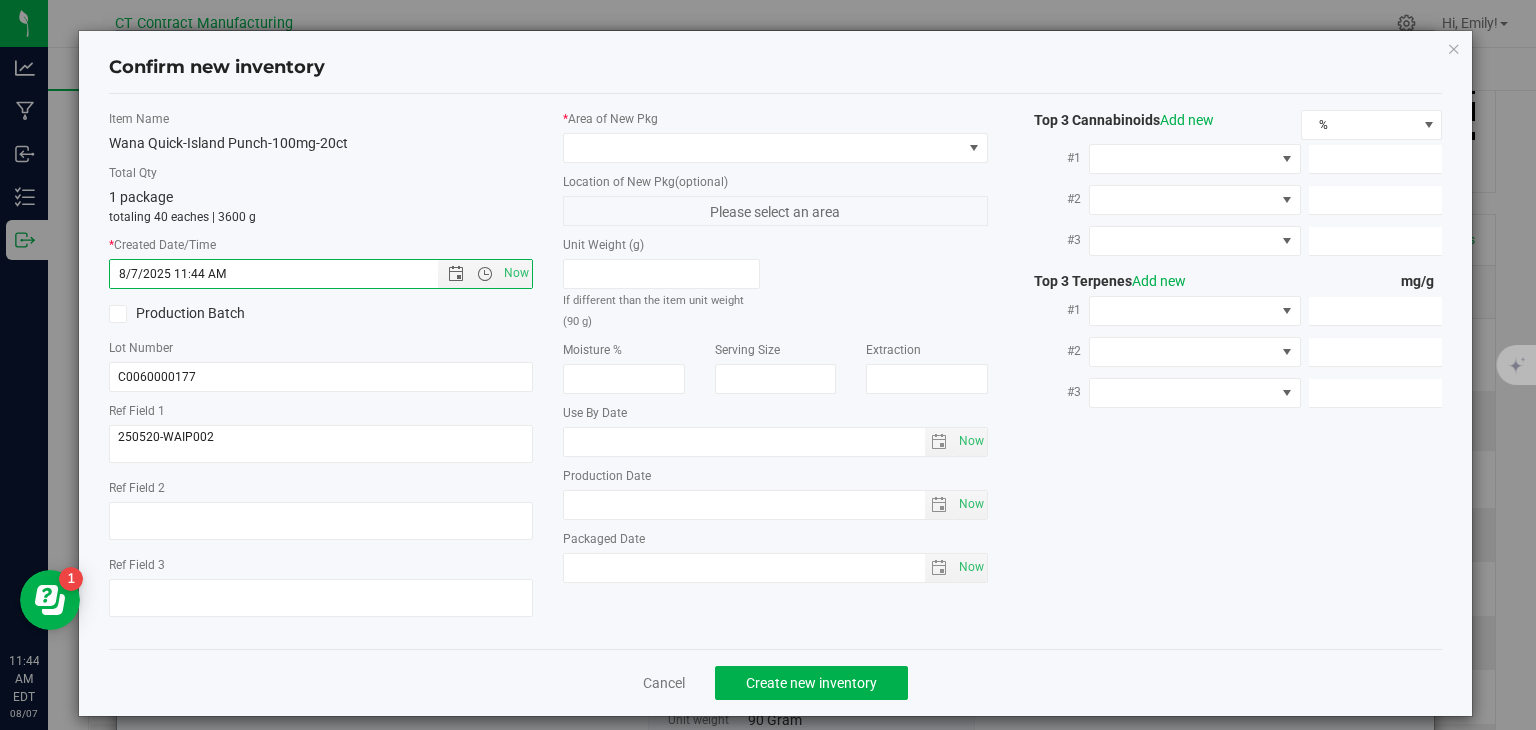 click on "*
Area of New Pkg" at bounding box center (775, 136) 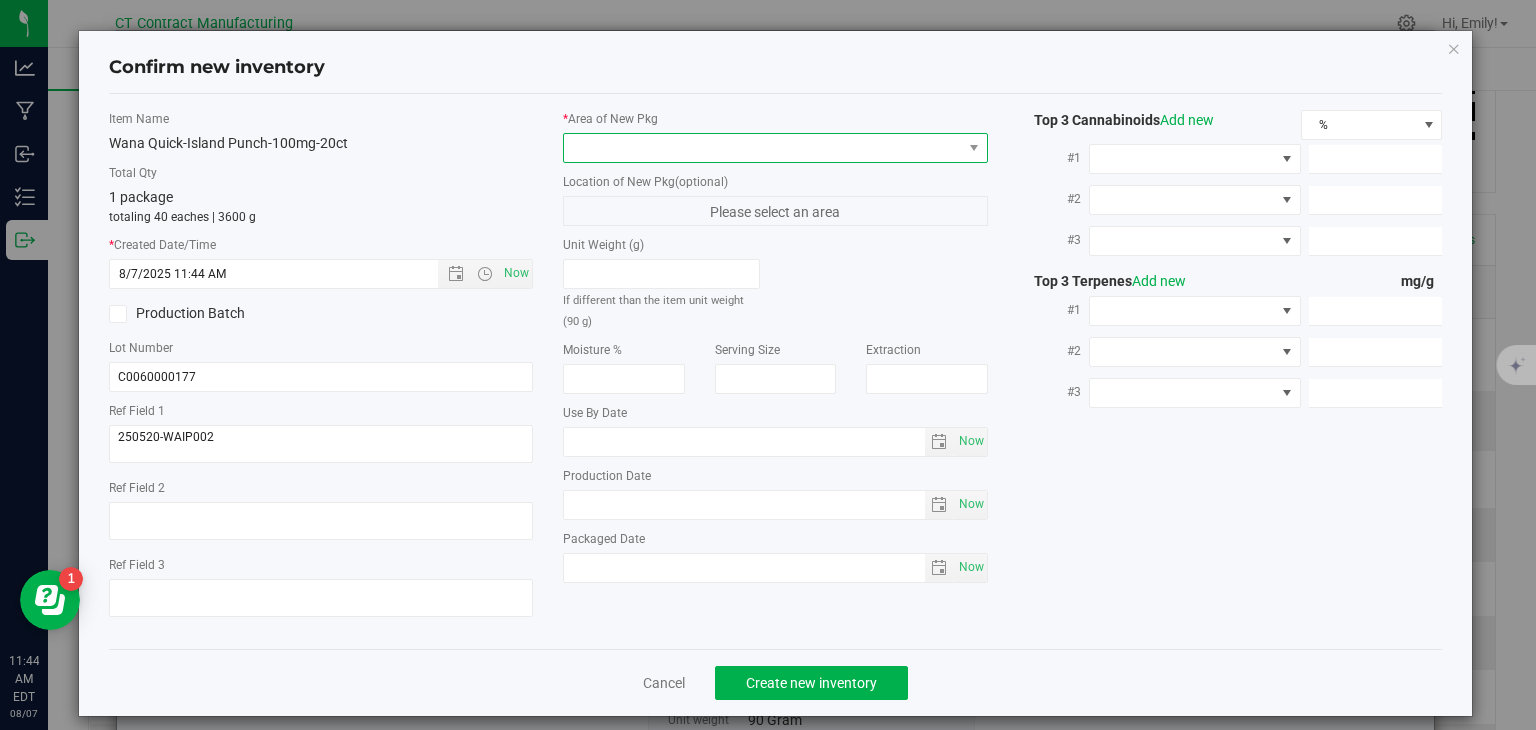 click at bounding box center (763, 148) 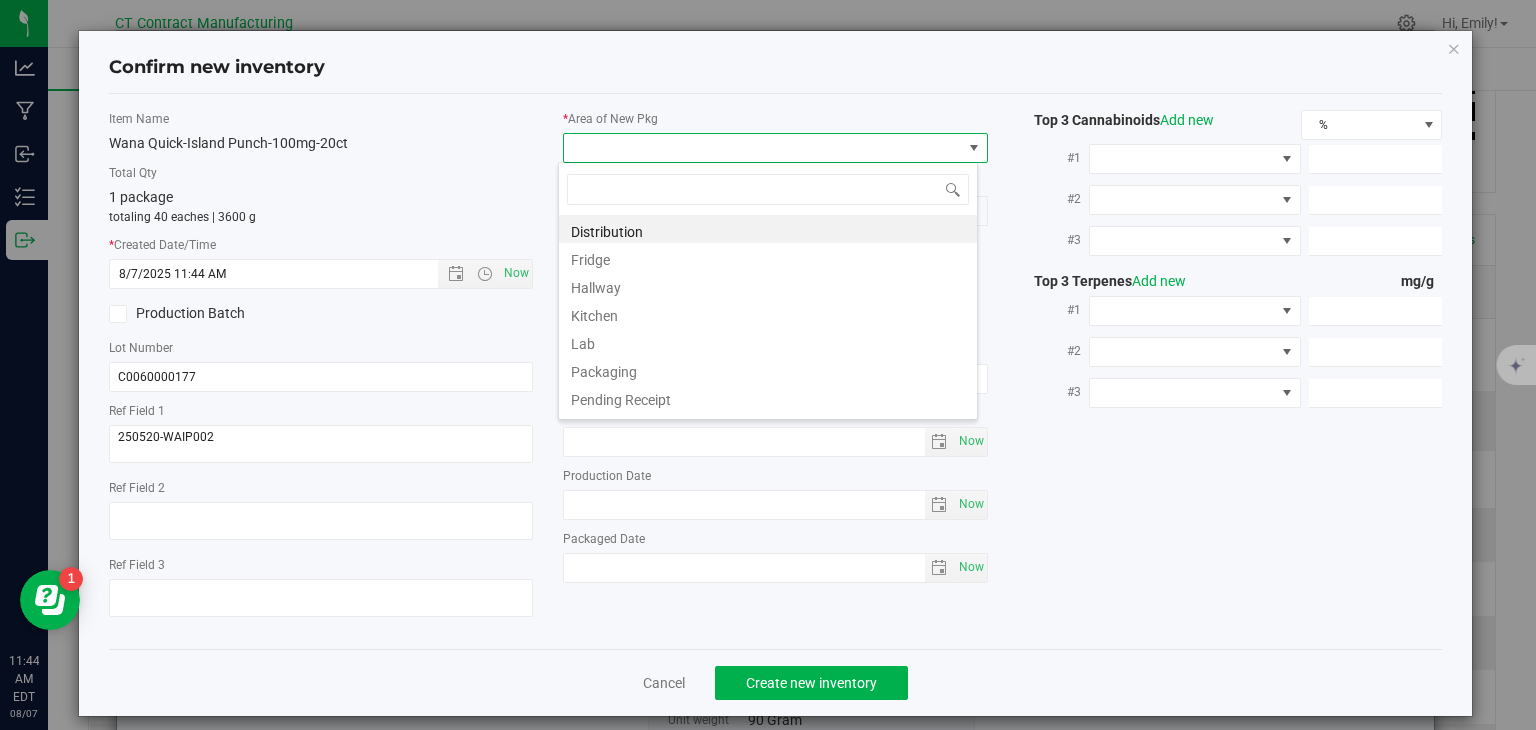 scroll, scrollTop: 99970, scrollLeft: 99580, axis: both 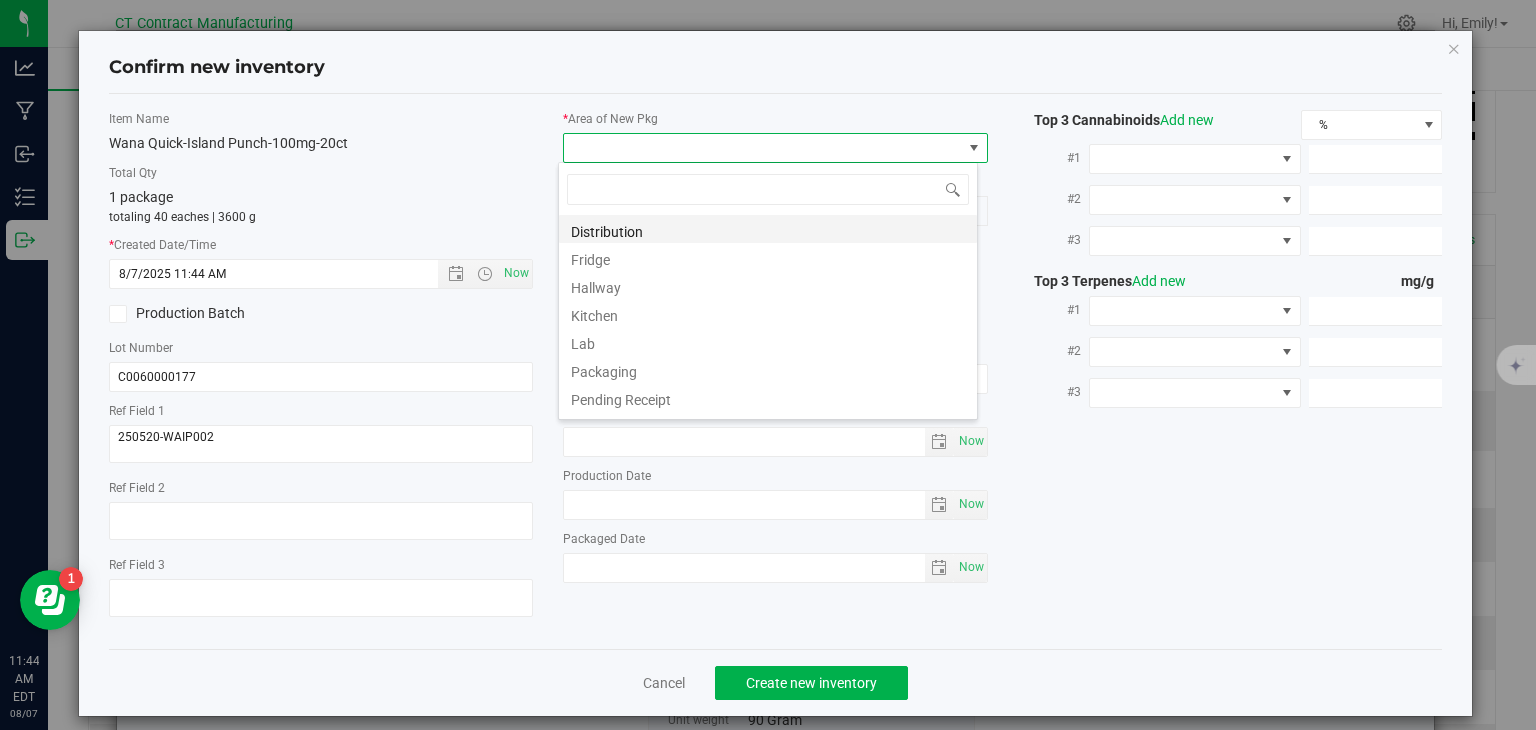 click on "Distribution" at bounding box center [768, 229] 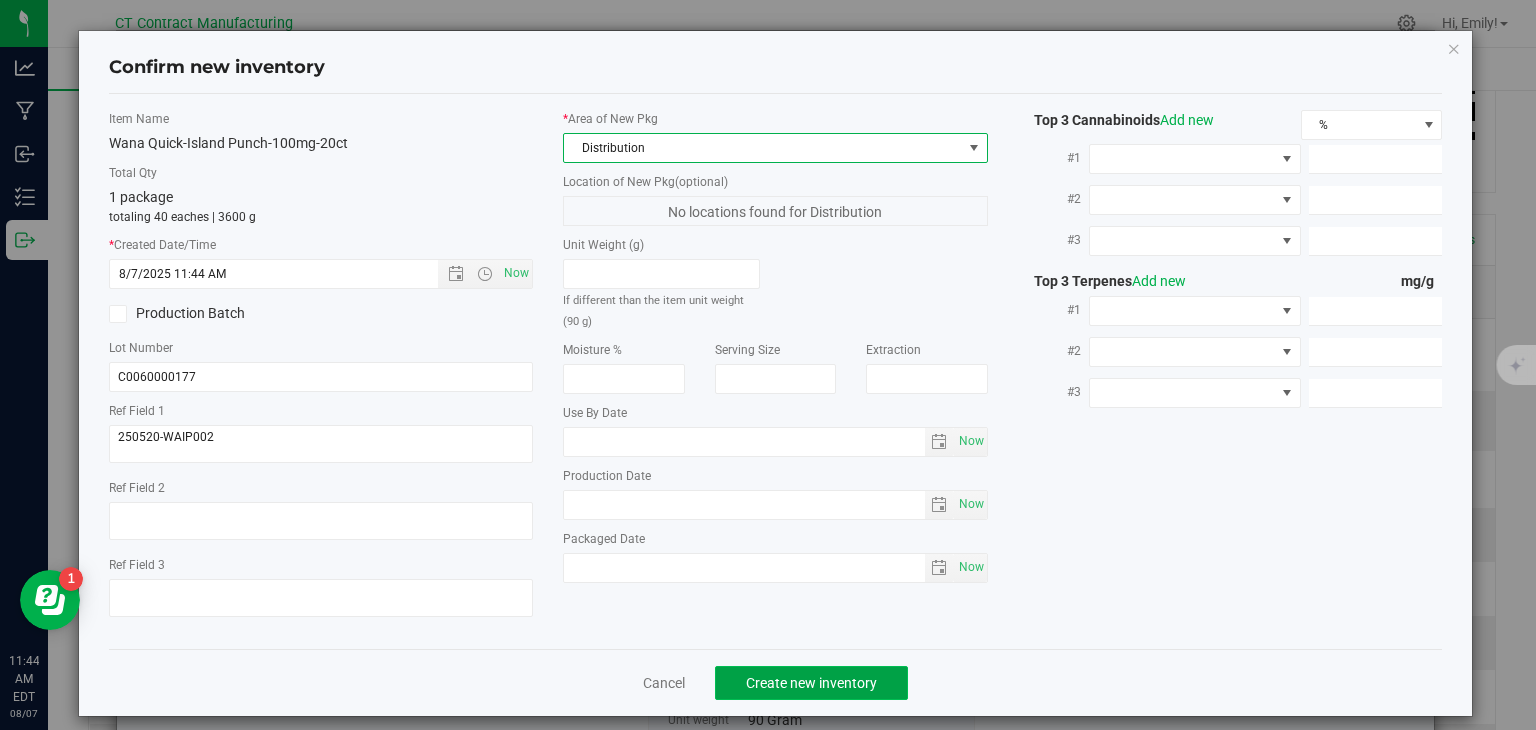 click on "Create new inventory" 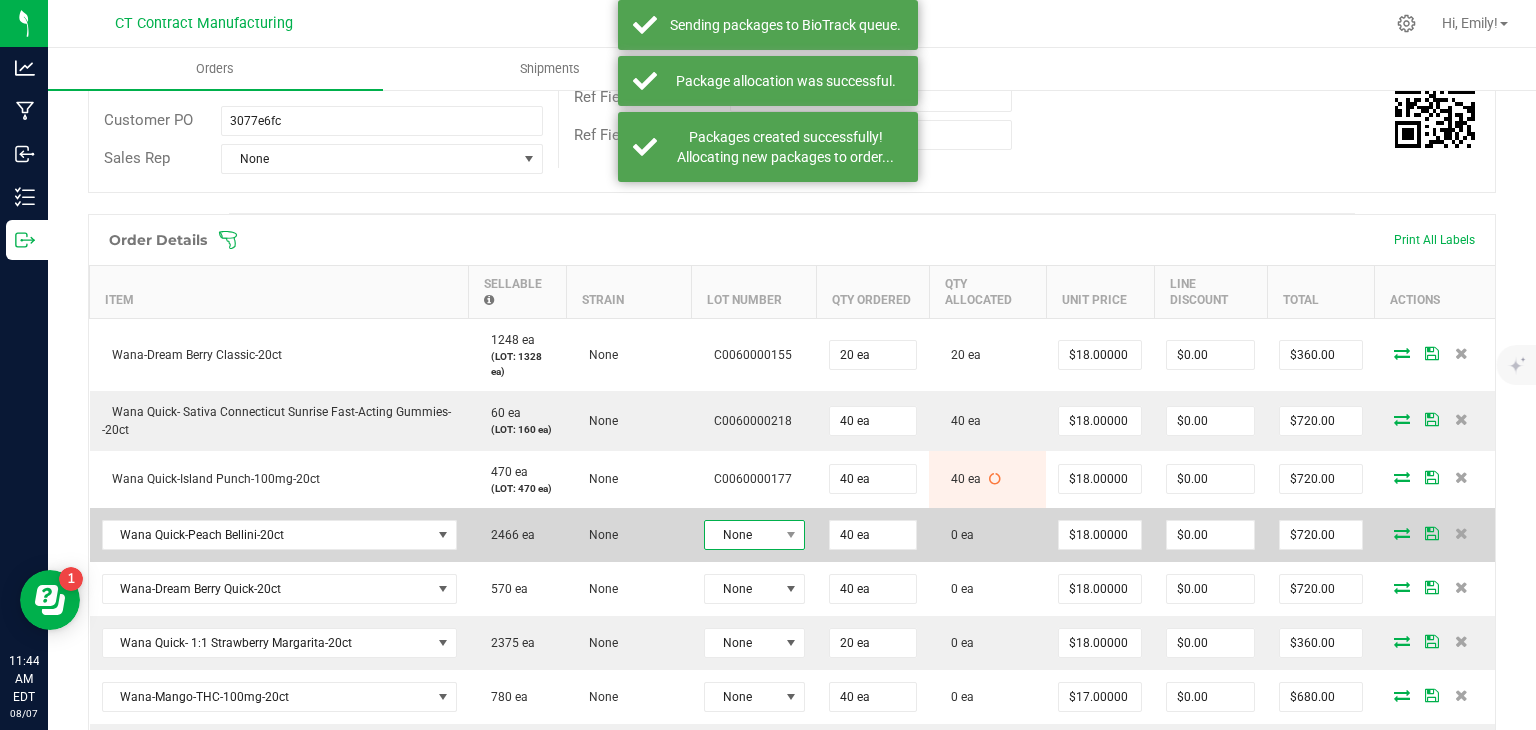 click at bounding box center [791, 535] 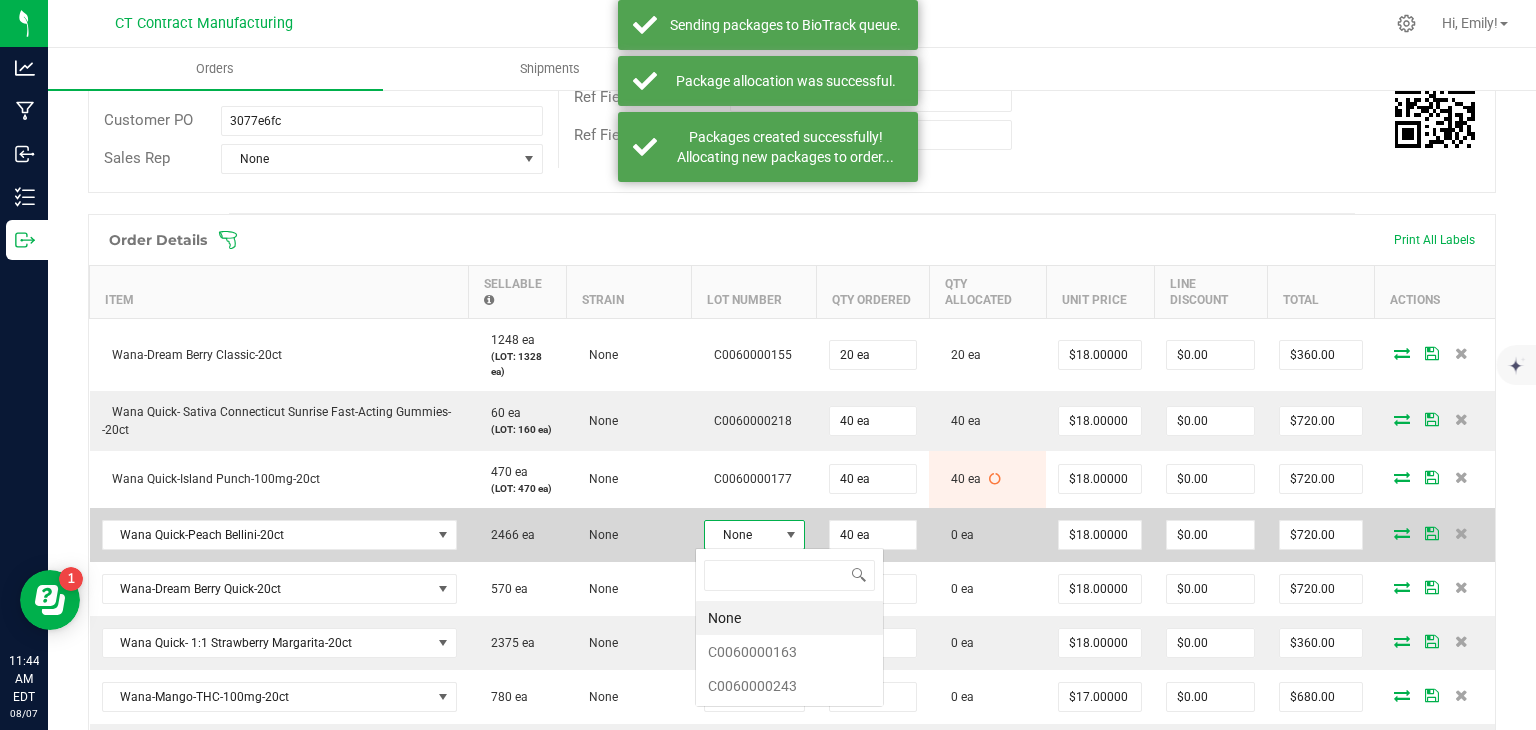 scroll, scrollTop: 99970, scrollLeft: 99899, axis: both 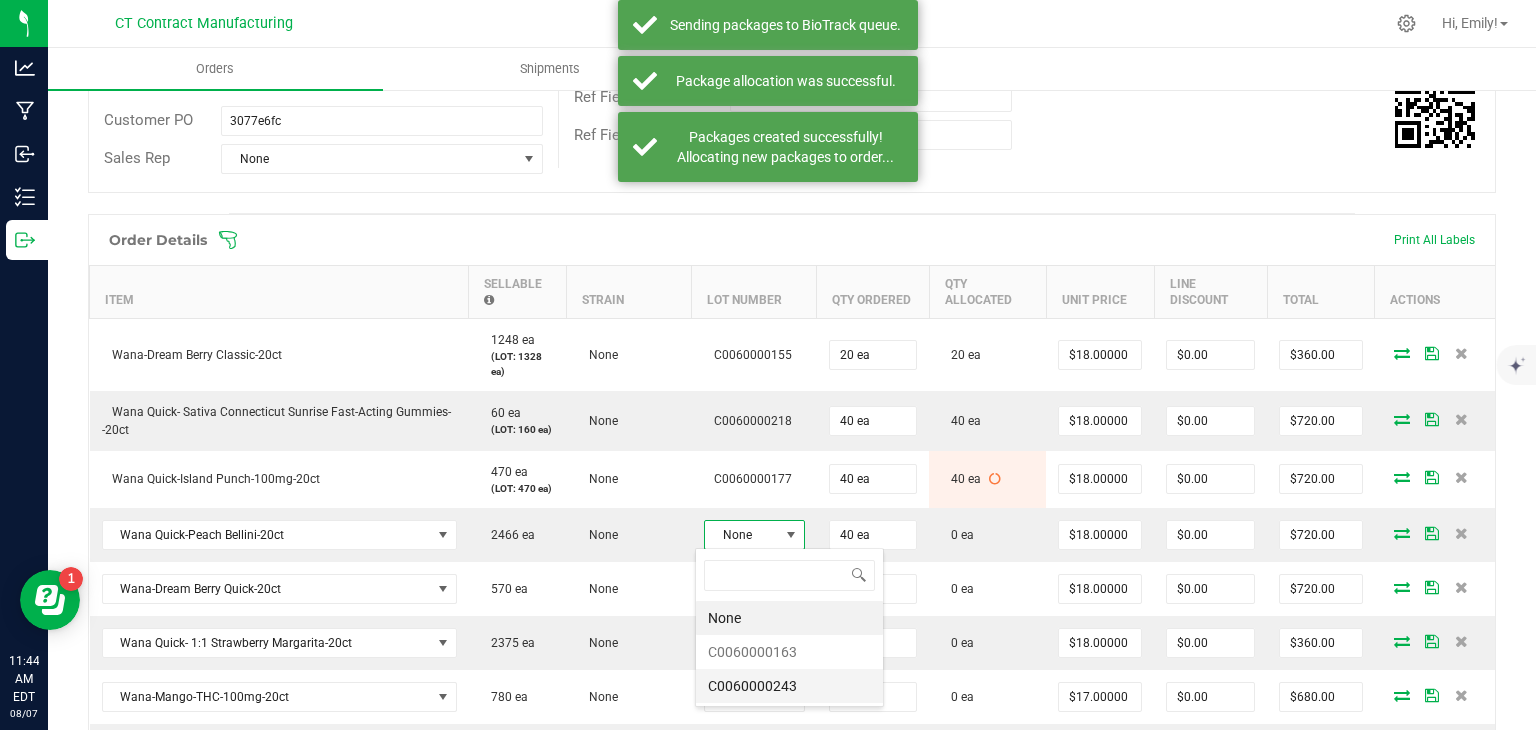 click on "C0060000243" at bounding box center (789, 686) 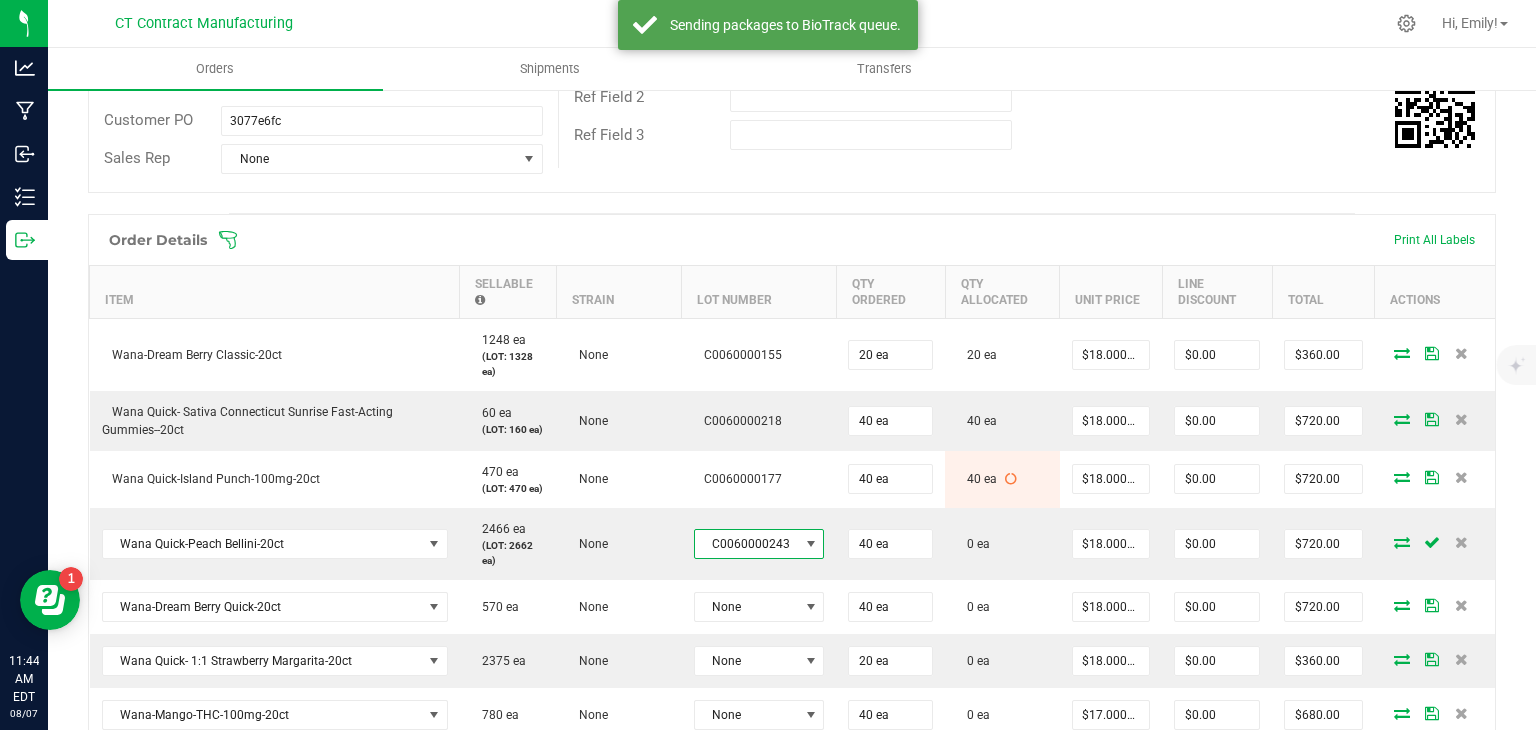 click on "C0060000243" at bounding box center (747, 544) 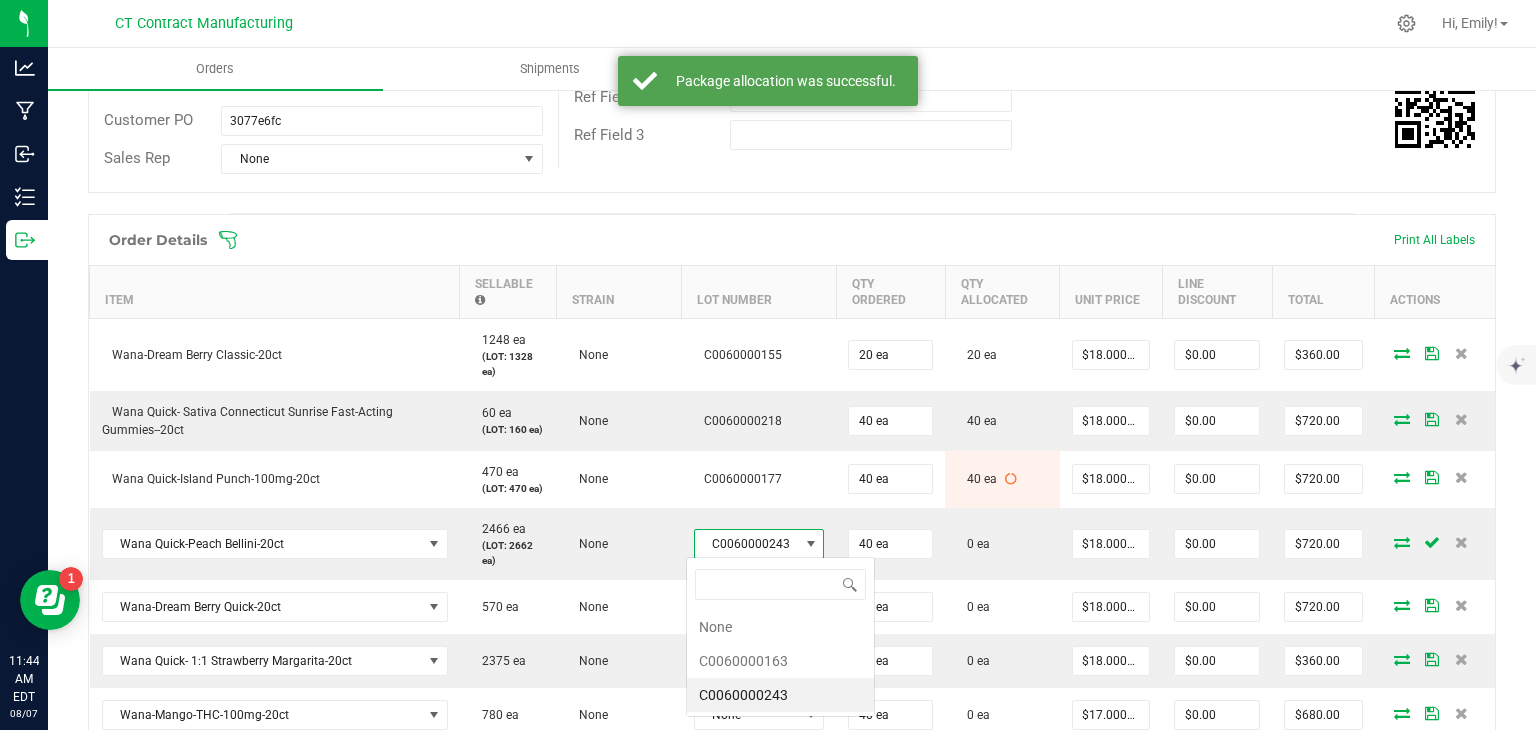 scroll, scrollTop: 99970, scrollLeft: 99872, axis: both 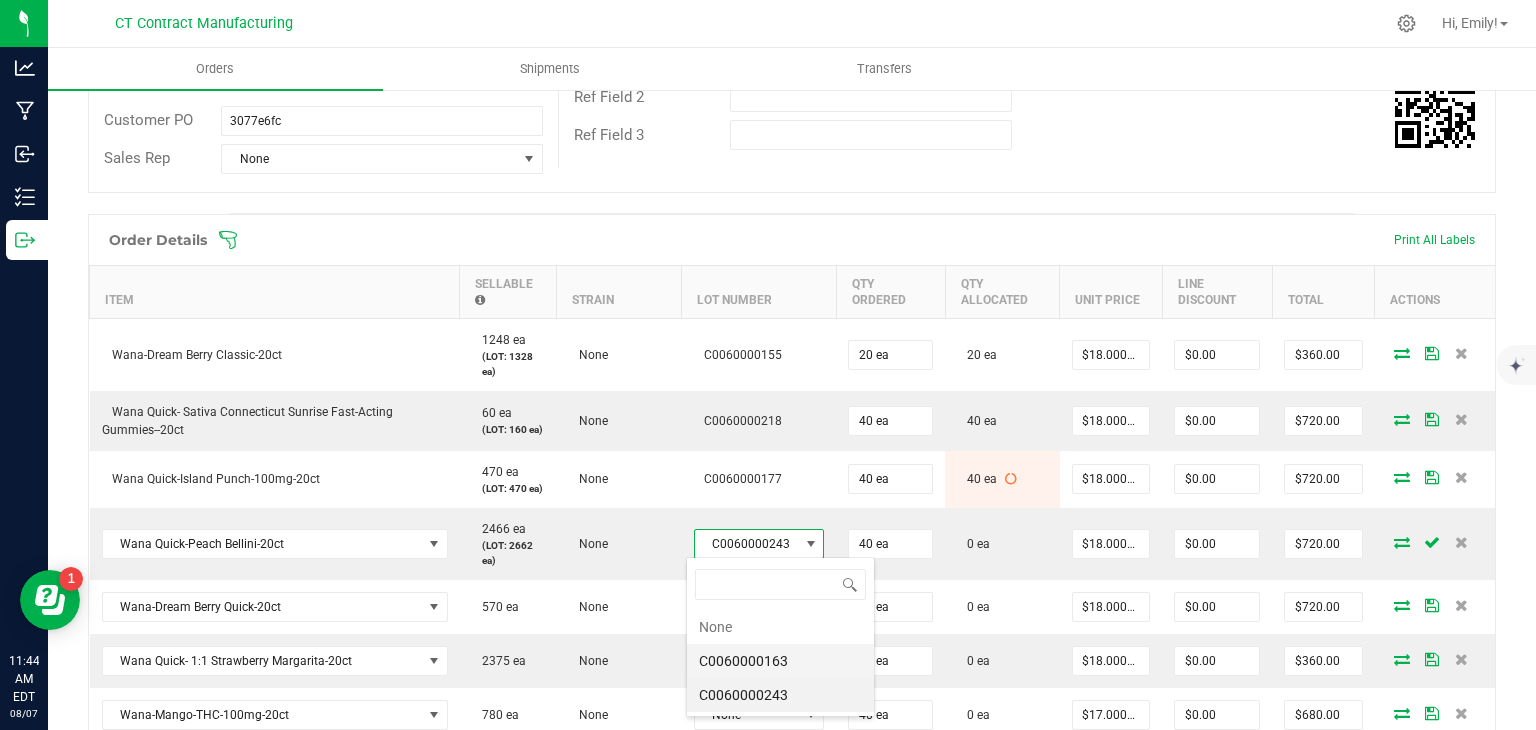 click on "C0060000163" at bounding box center [780, 661] 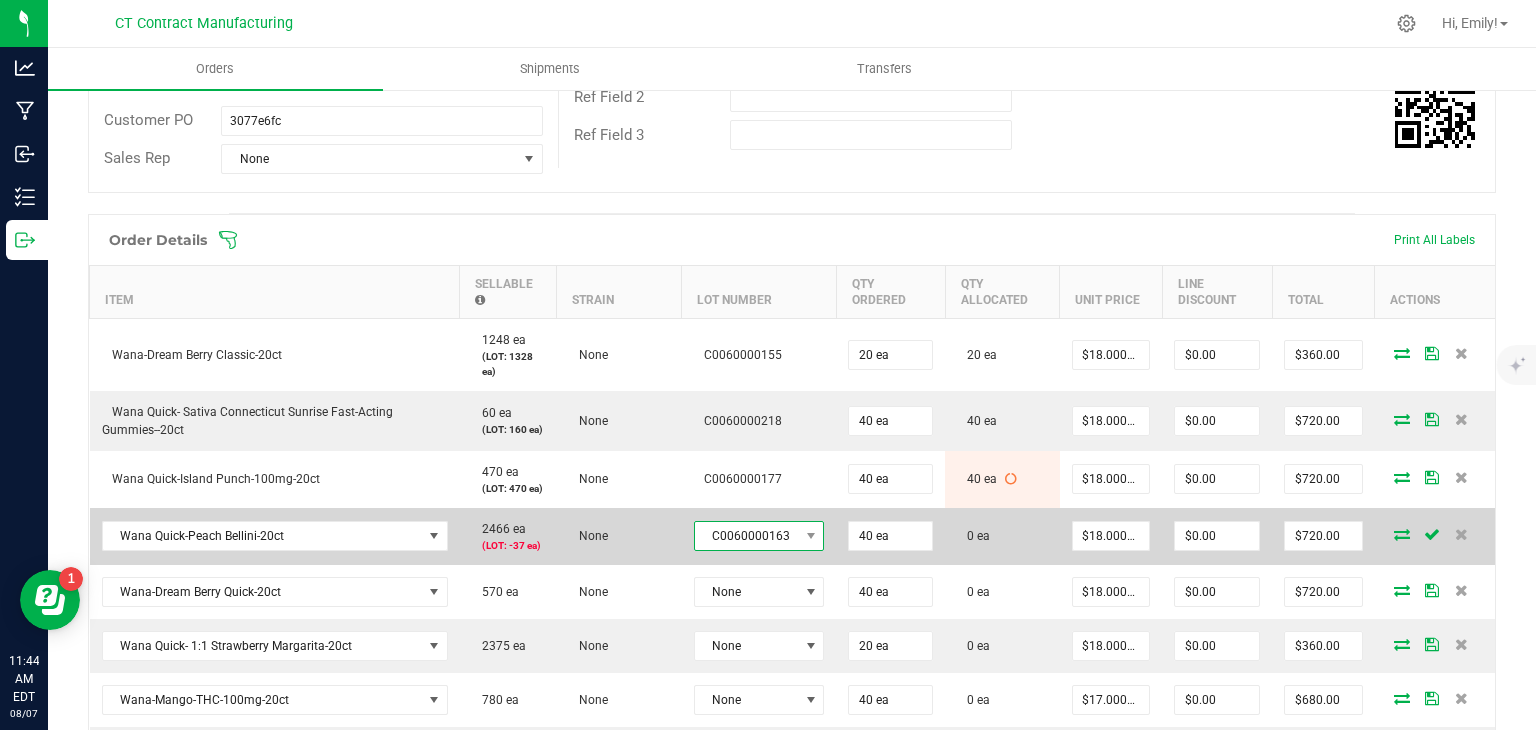 click on "C0060000163" at bounding box center (747, 536) 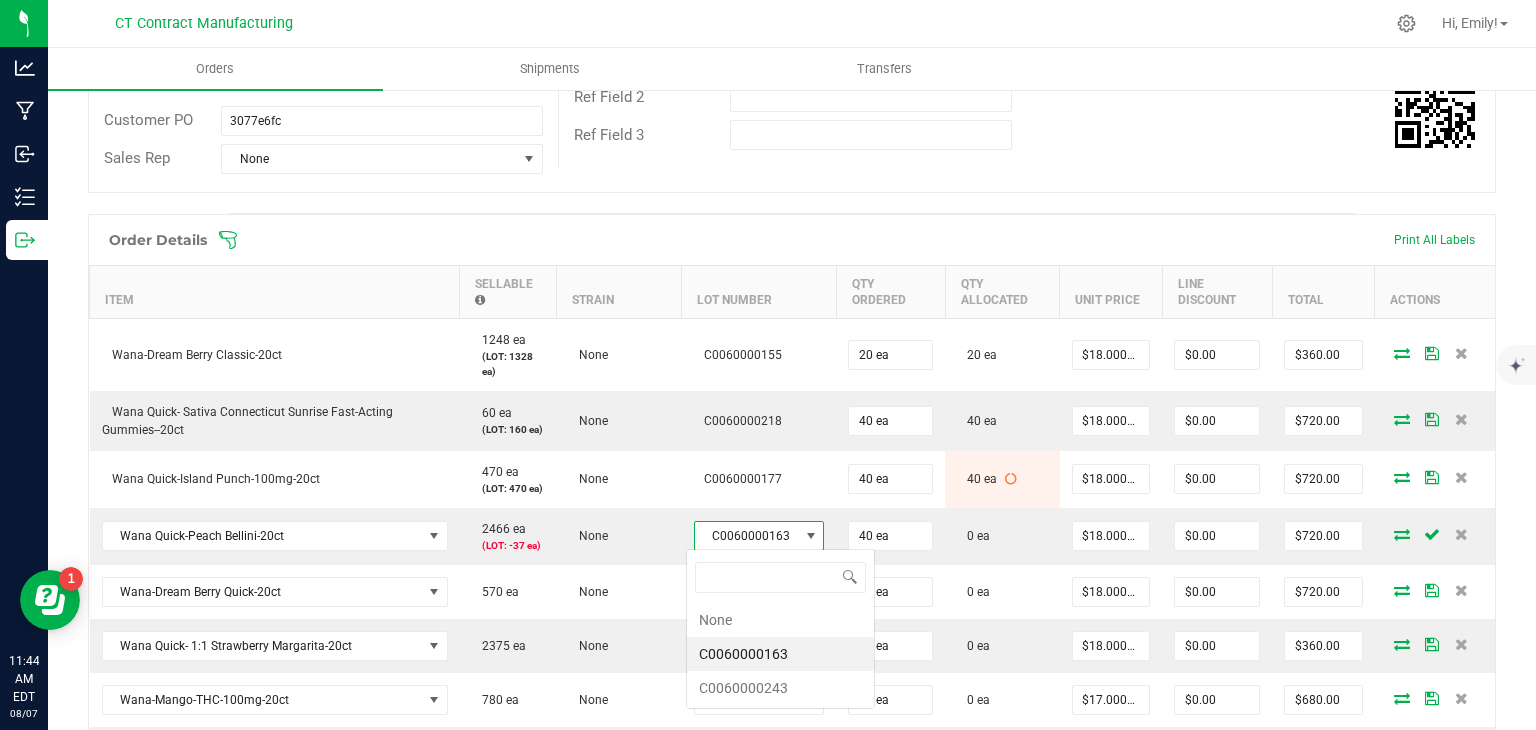 scroll, scrollTop: 99970, scrollLeft: 99872, axis: both 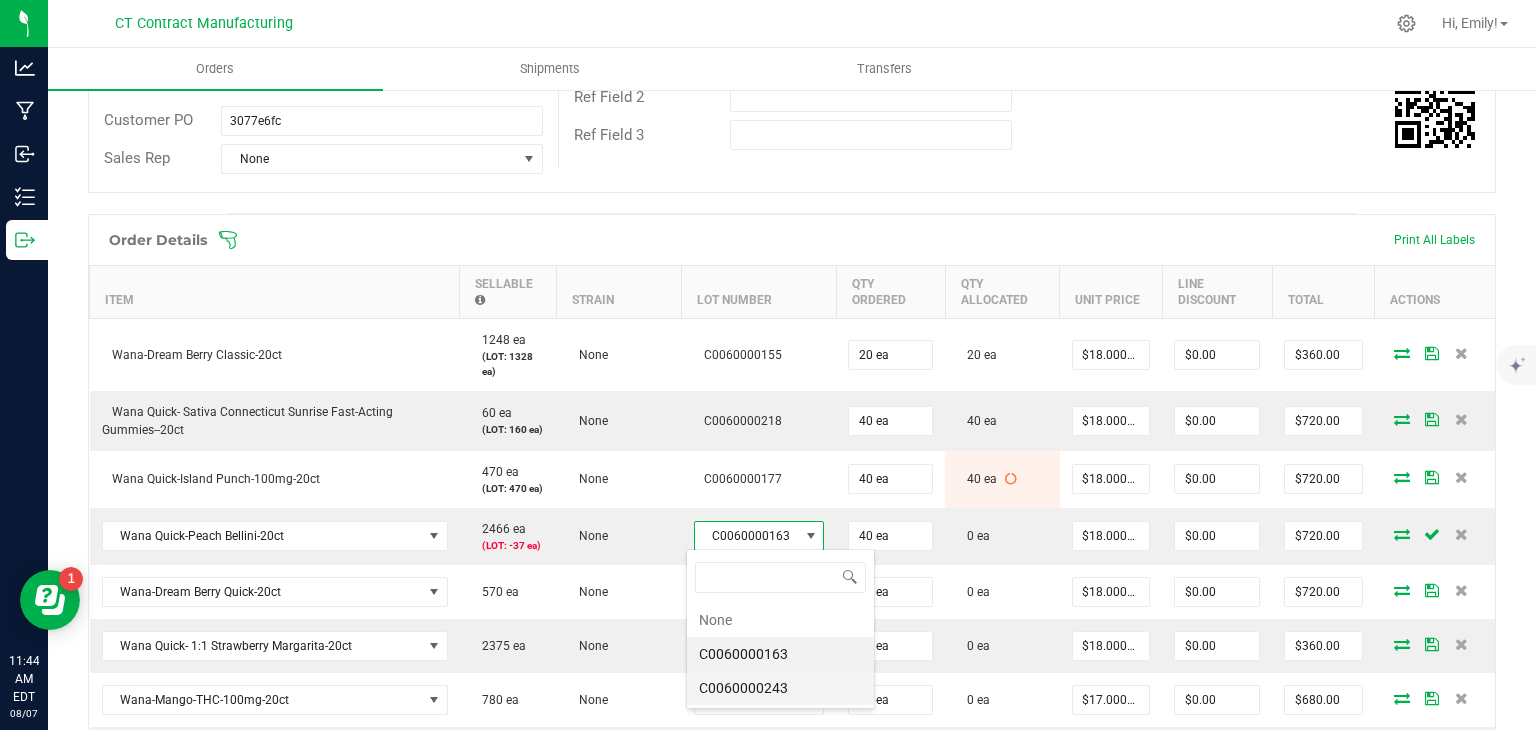 click on "C0060000243" at bounding box center (780, 688) 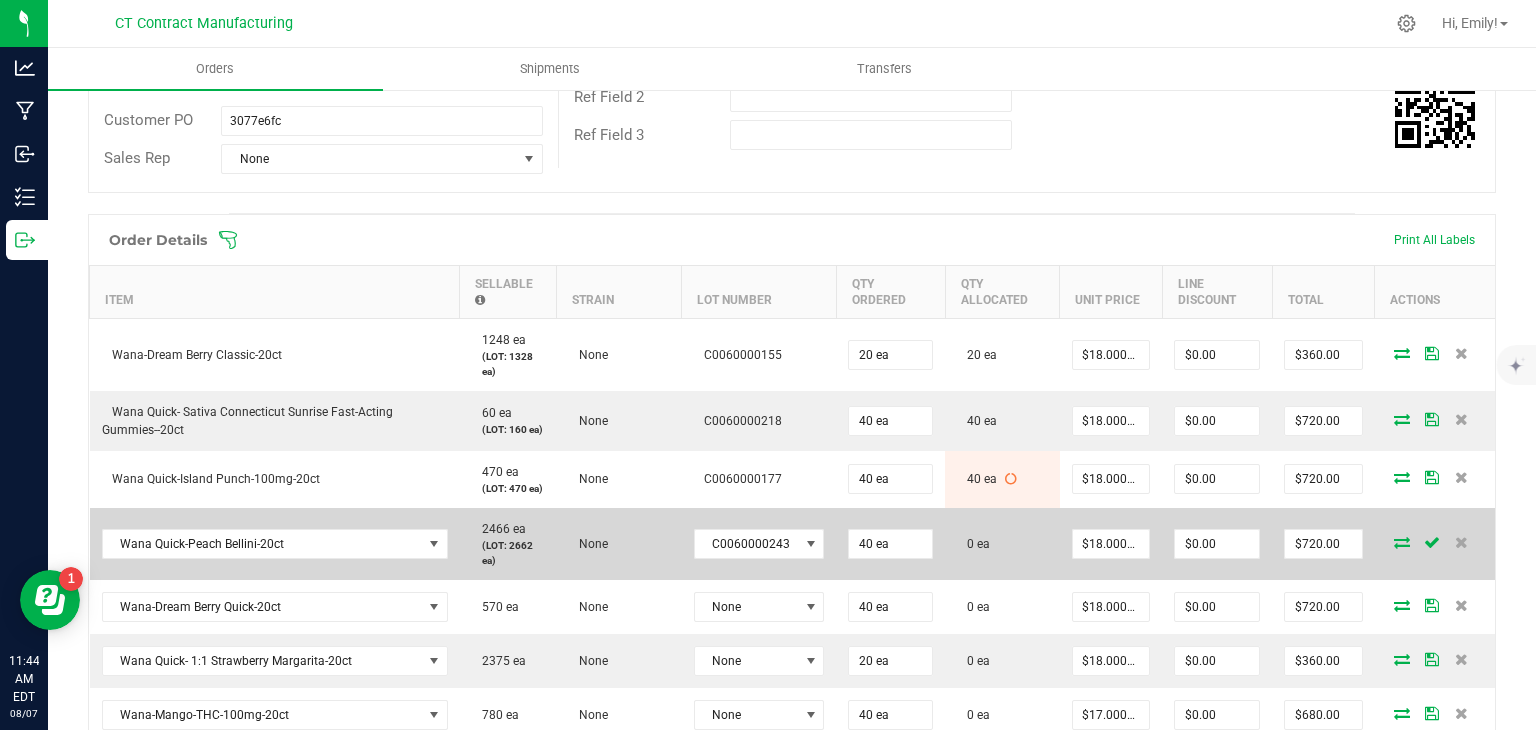 click at bounding box center [1402, 542] 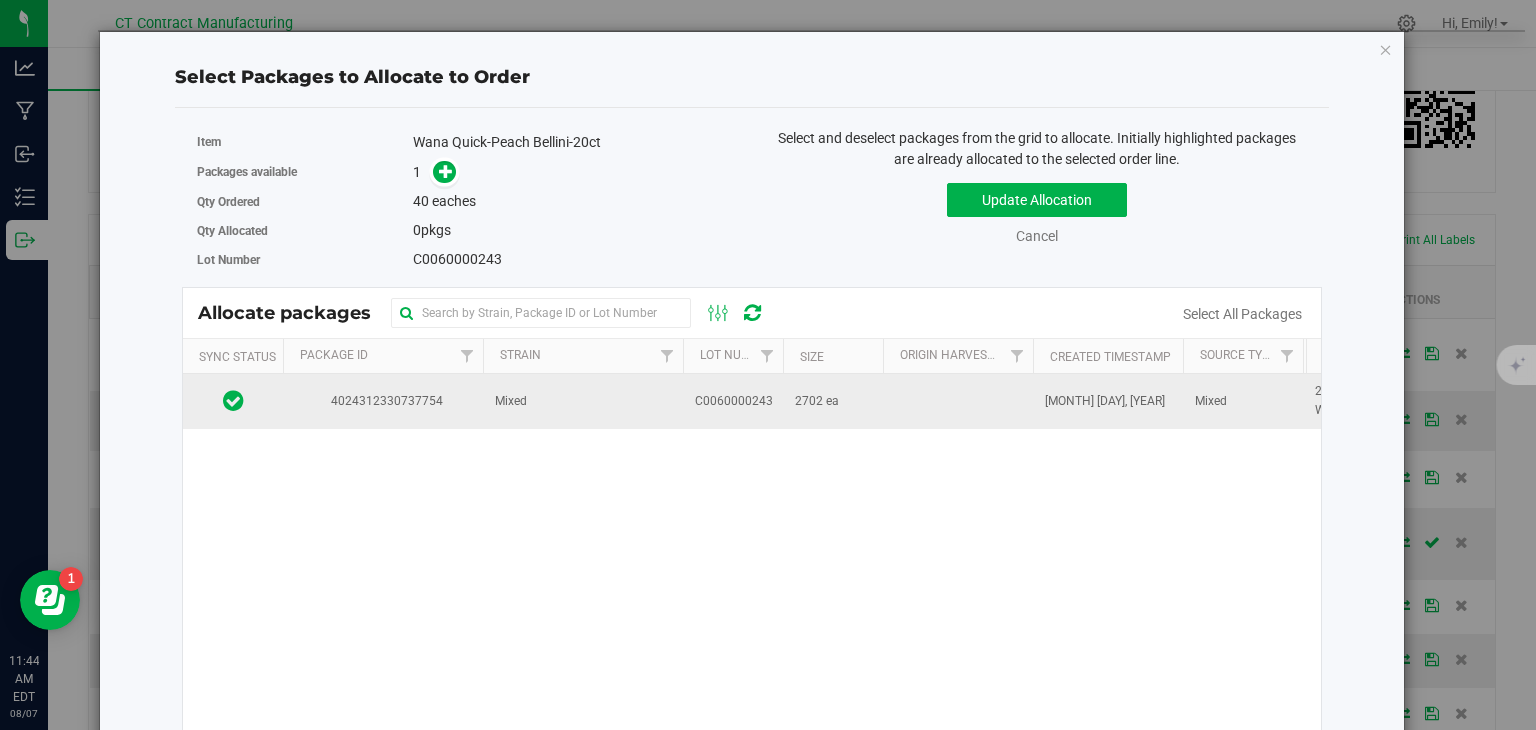 click on "Mixed" at bounding box center (583, 401) 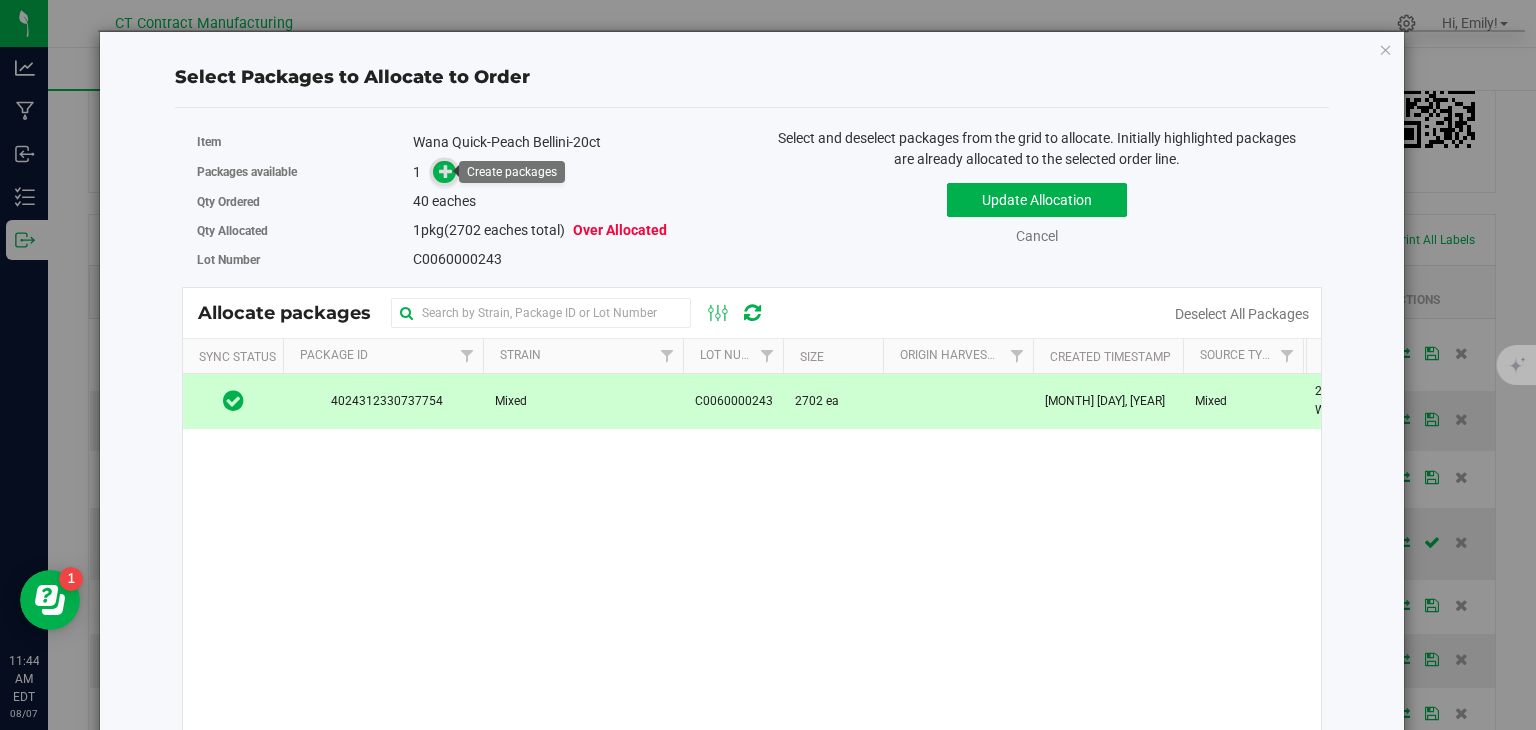 click at bounding box center (445, 171) 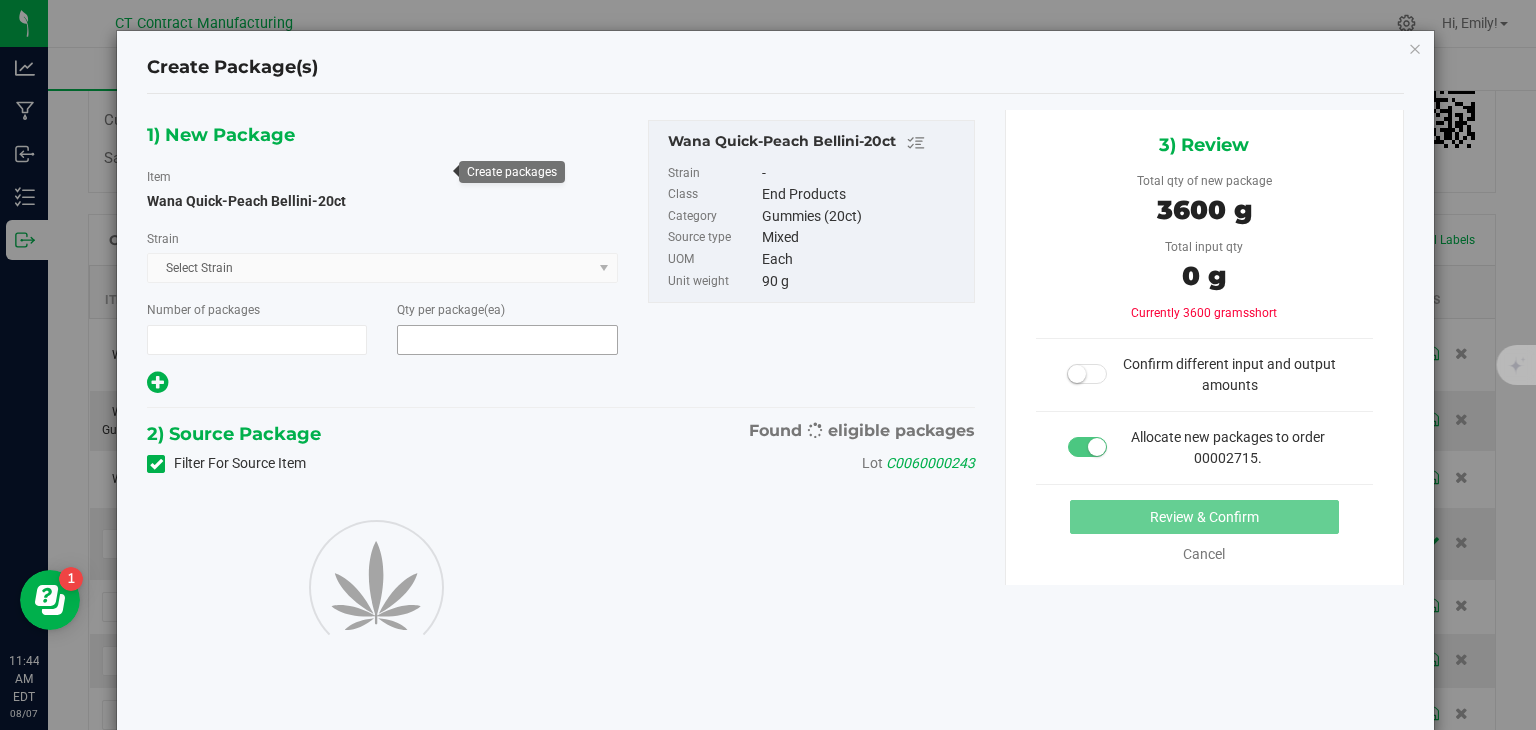 type on "1" 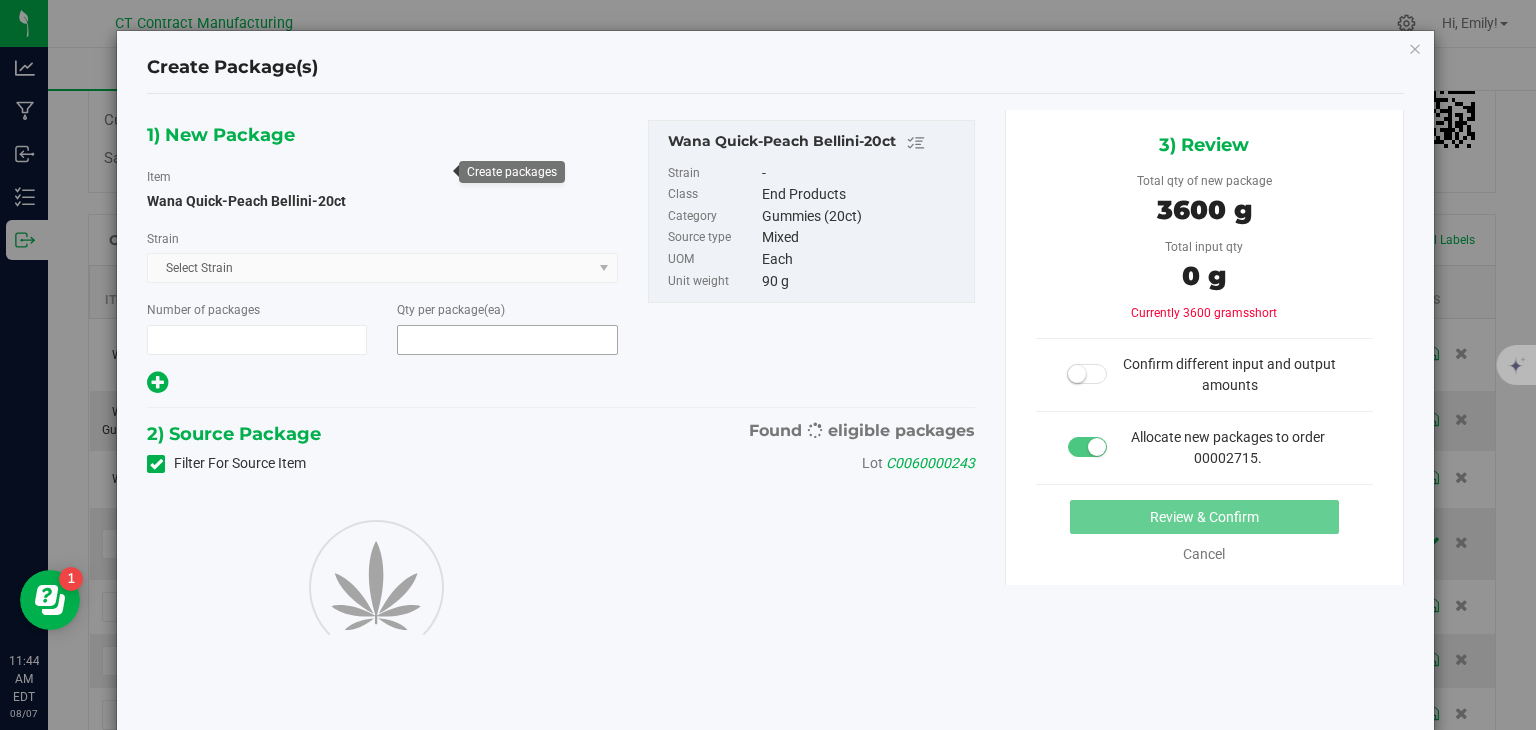 type on "40" 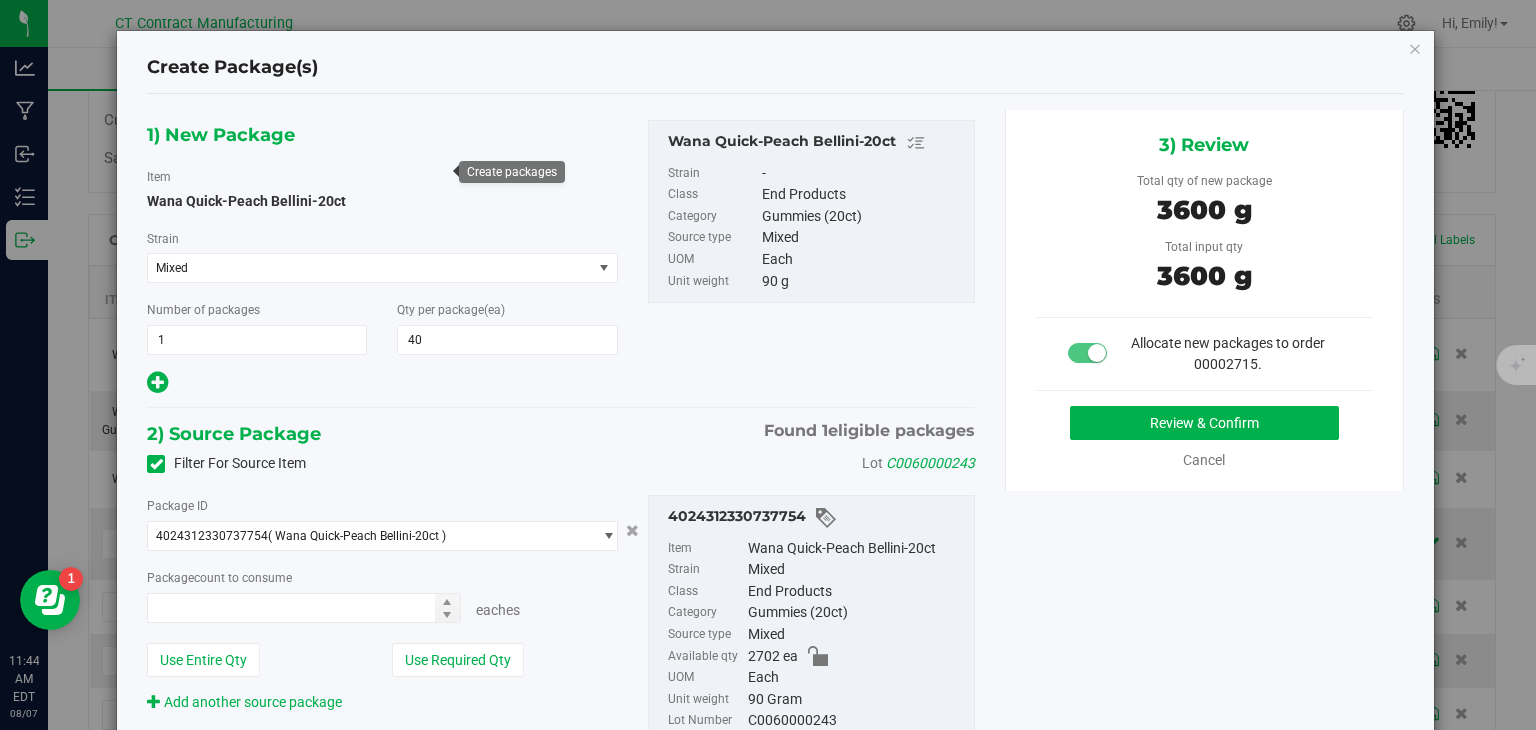 type on "40 ea" 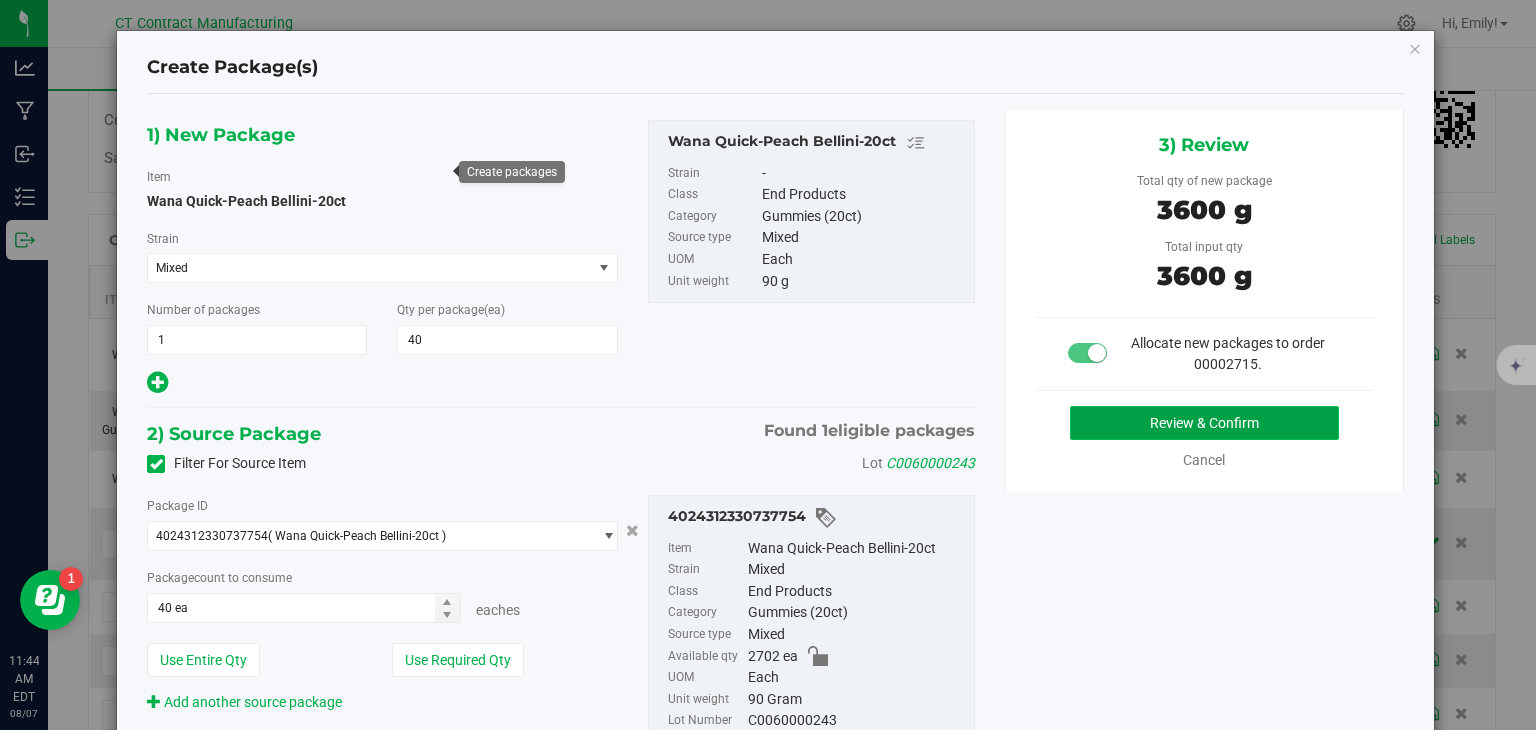 click on "Review & Confirm" at bounding box center (1204, 423) 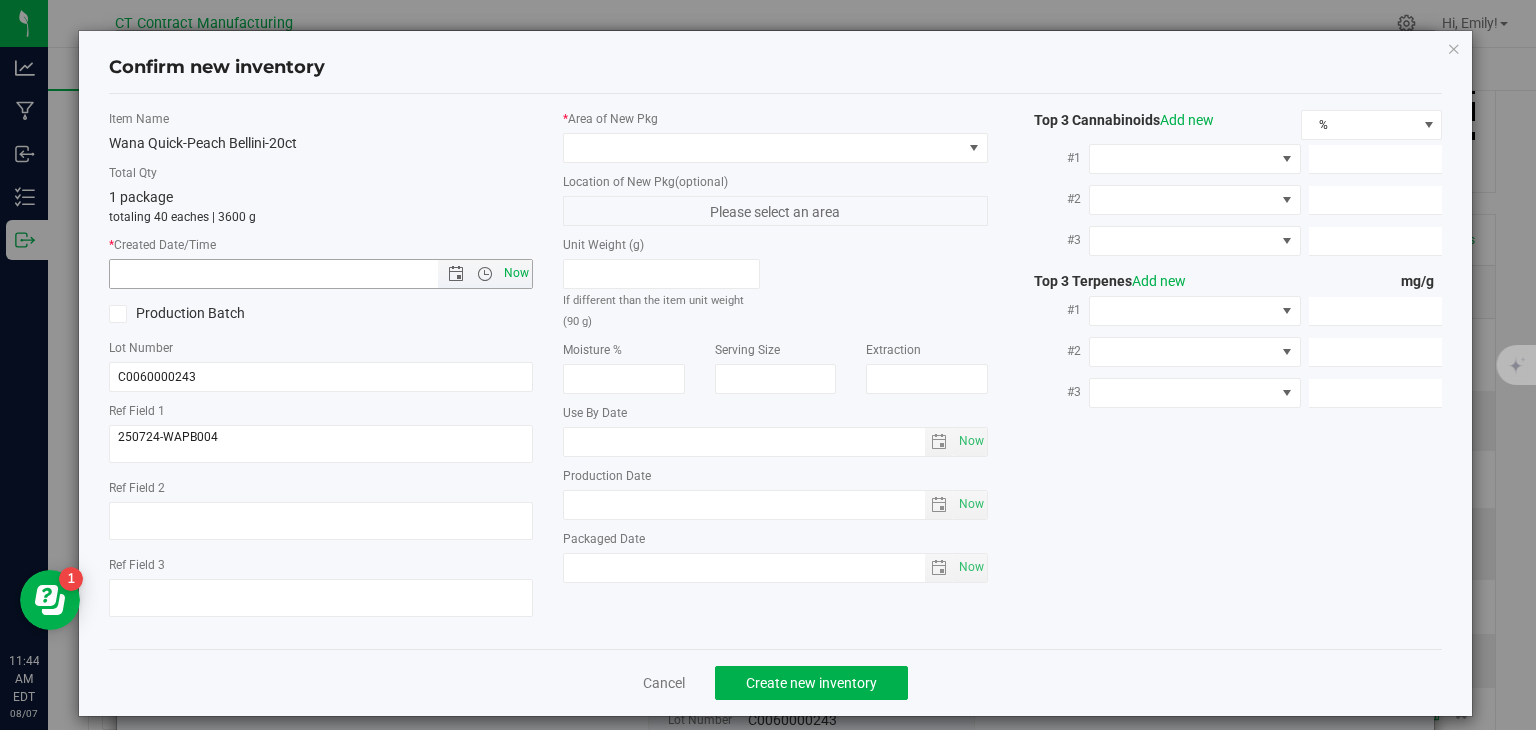 click on "Now" at bounding box center (517, 273) 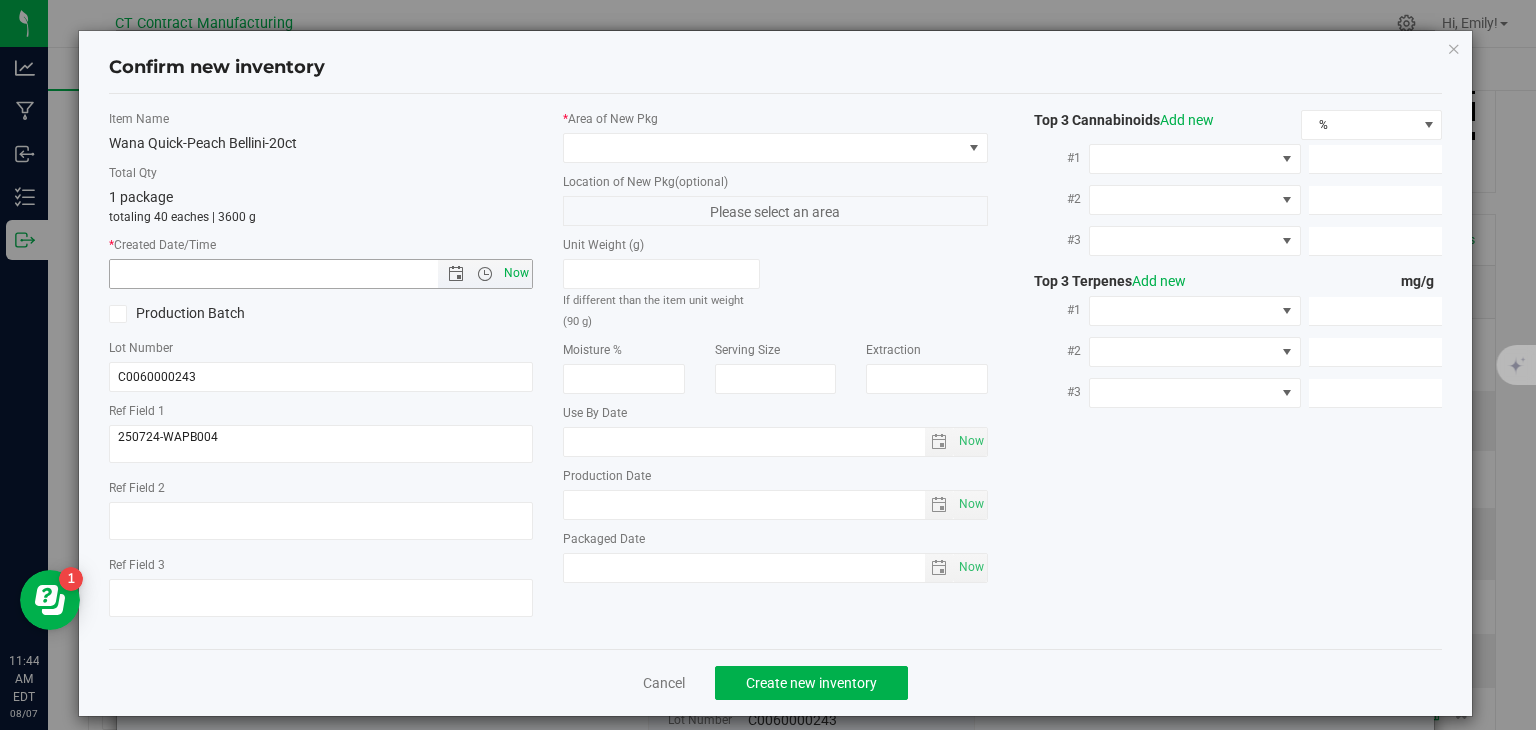 type on "8/7/2025 11:45 AM" 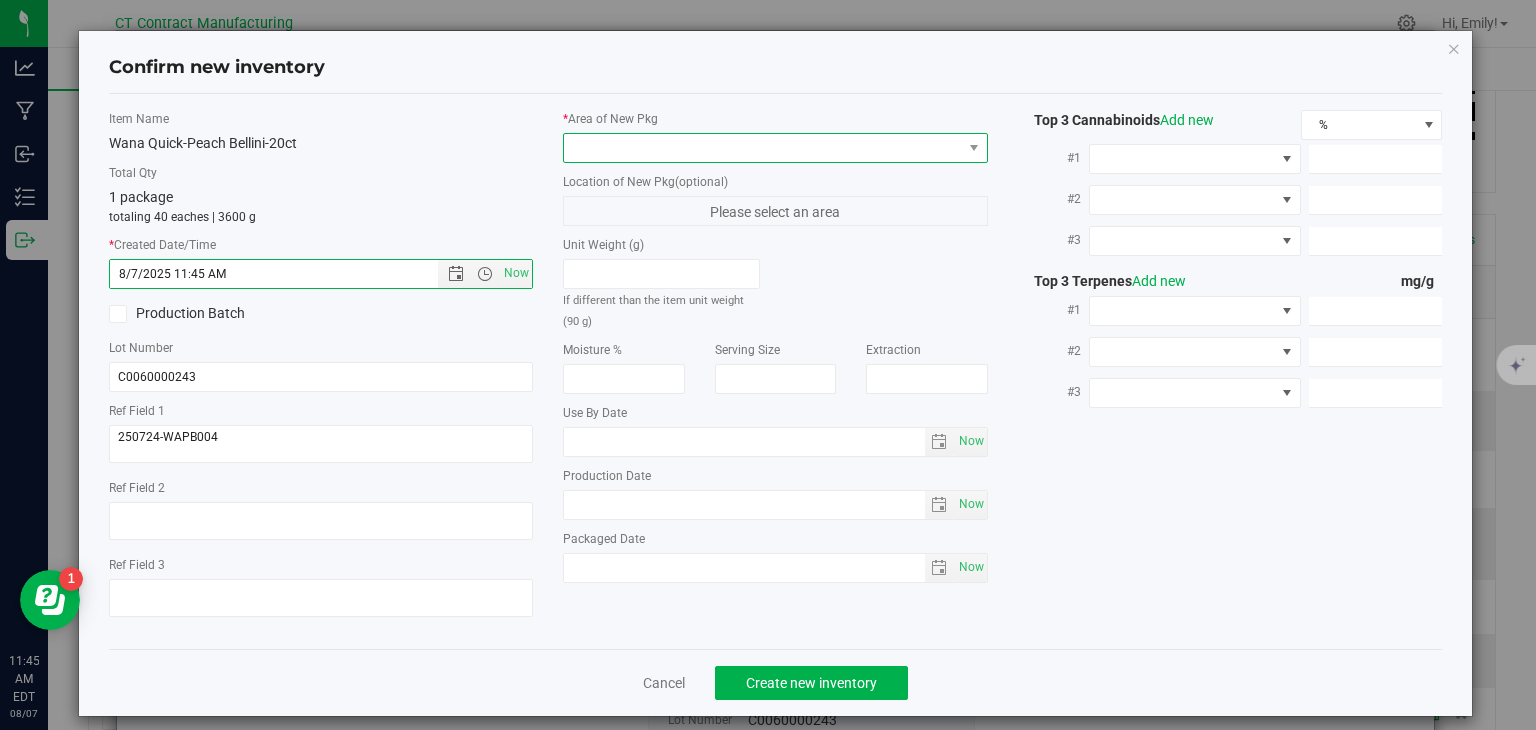 click at bounding box center [763, 148] 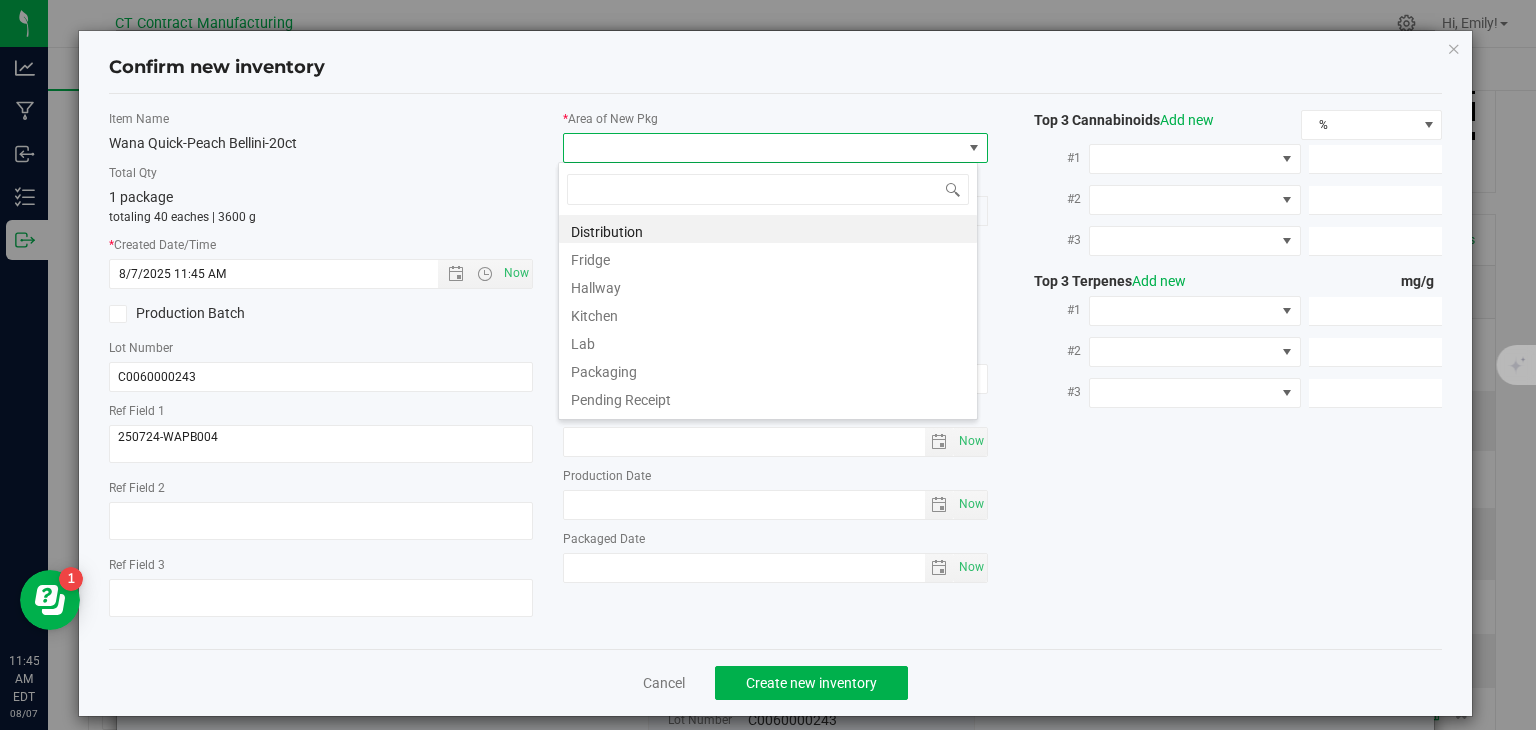 scroll, scrollTop: 99970, scrollLeft: 99580, axis: both 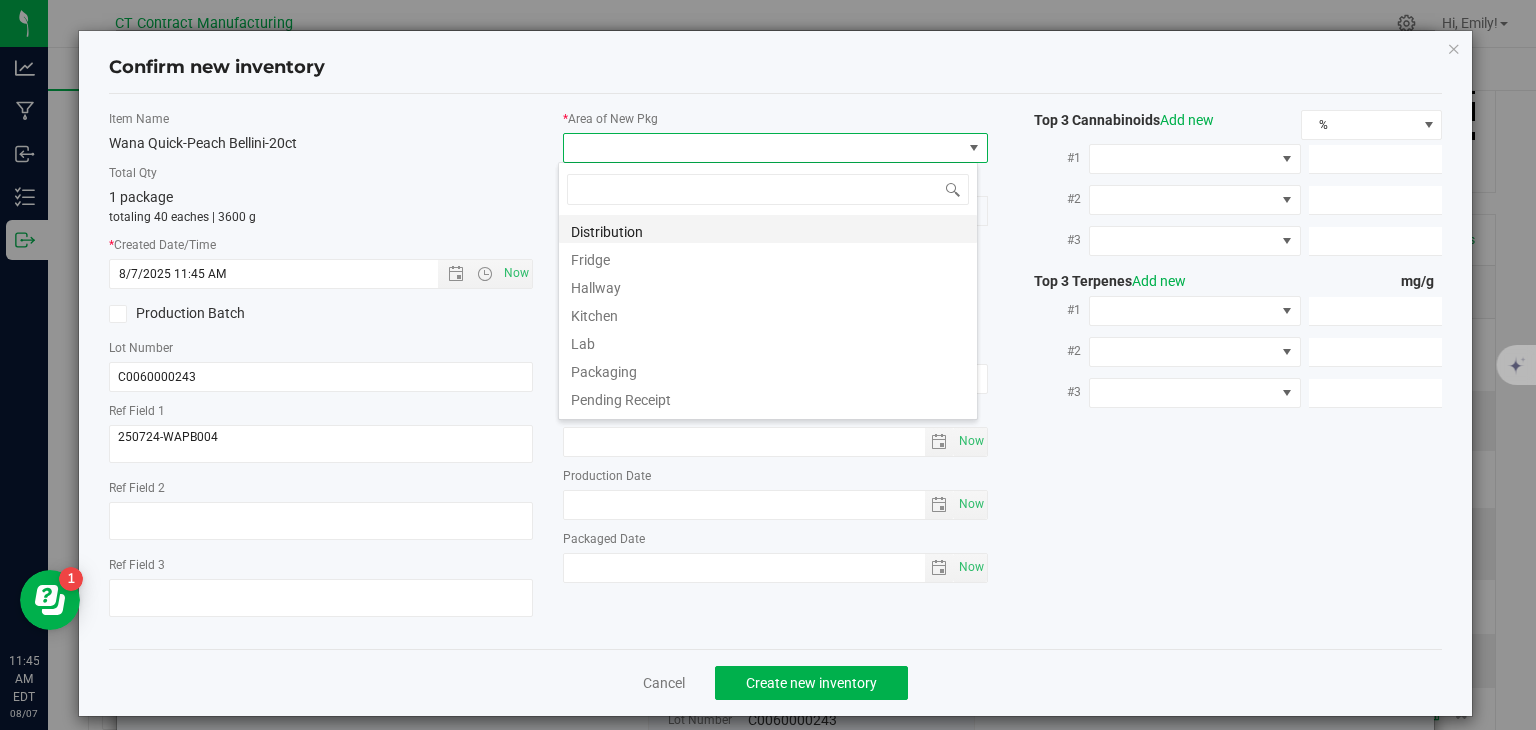 click on "Distribution" at bounding box center (768, 229) 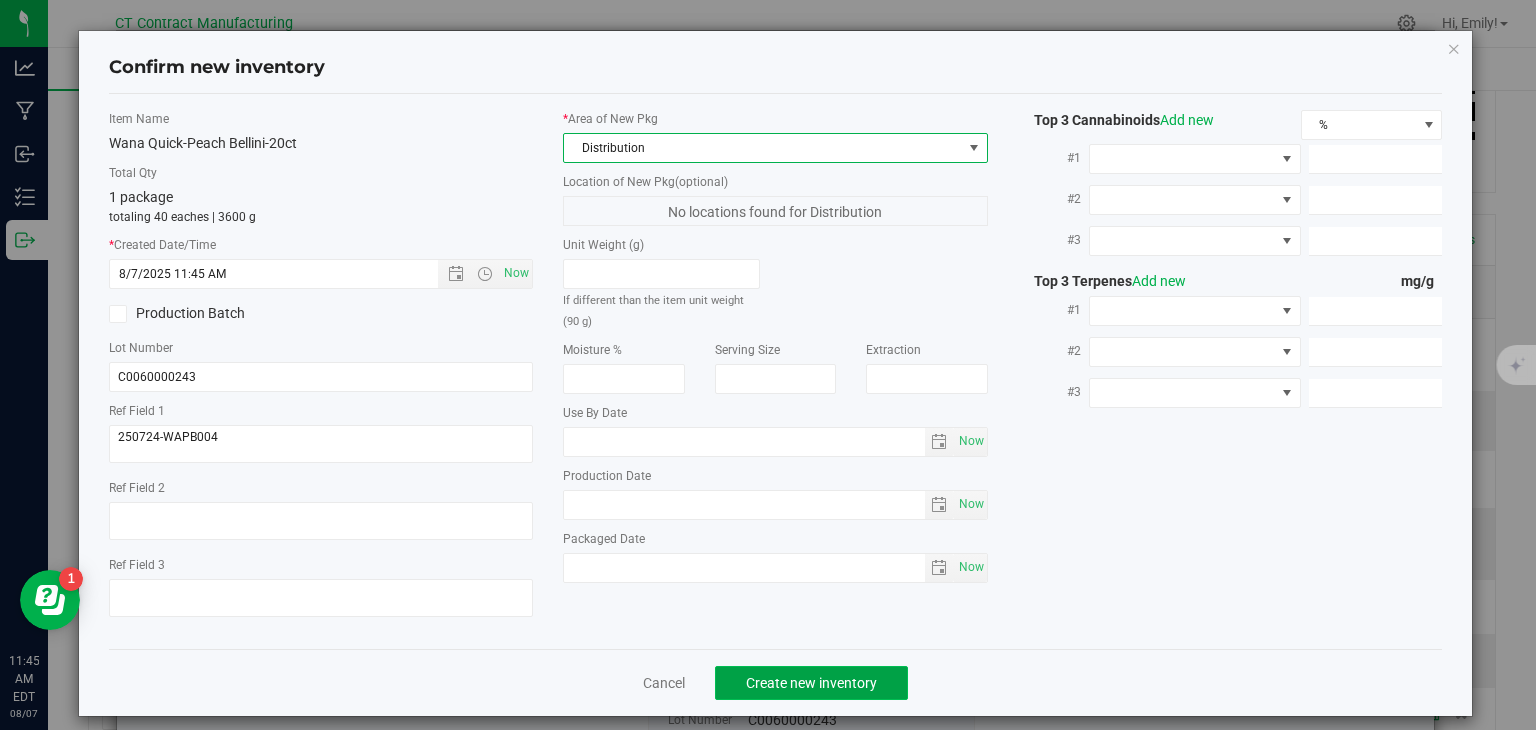 click on "Create new inventory" 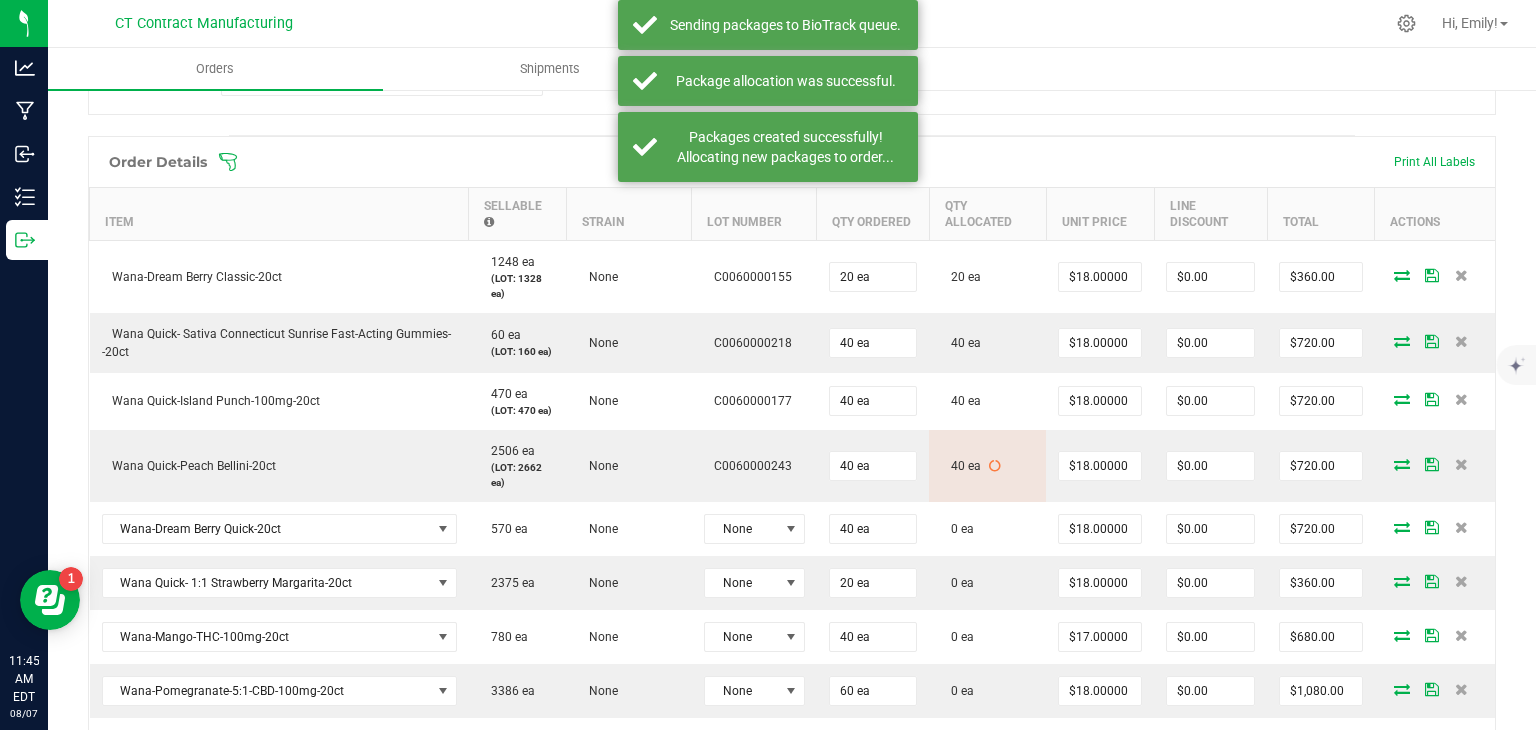 scroll, scrollTop: 500, scrollLeft: 0, axis: vertical 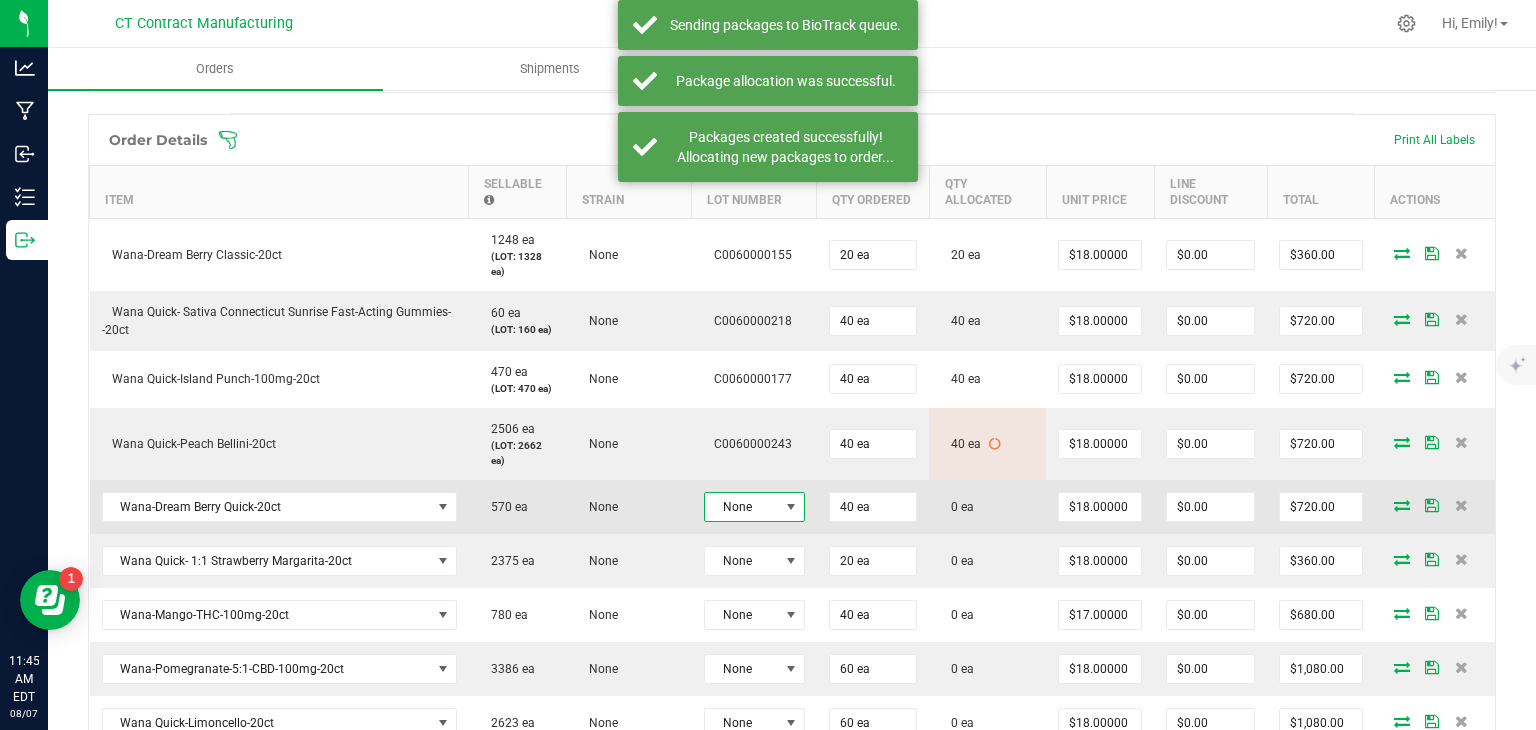 click on "None" at bounding box center (742, 507) 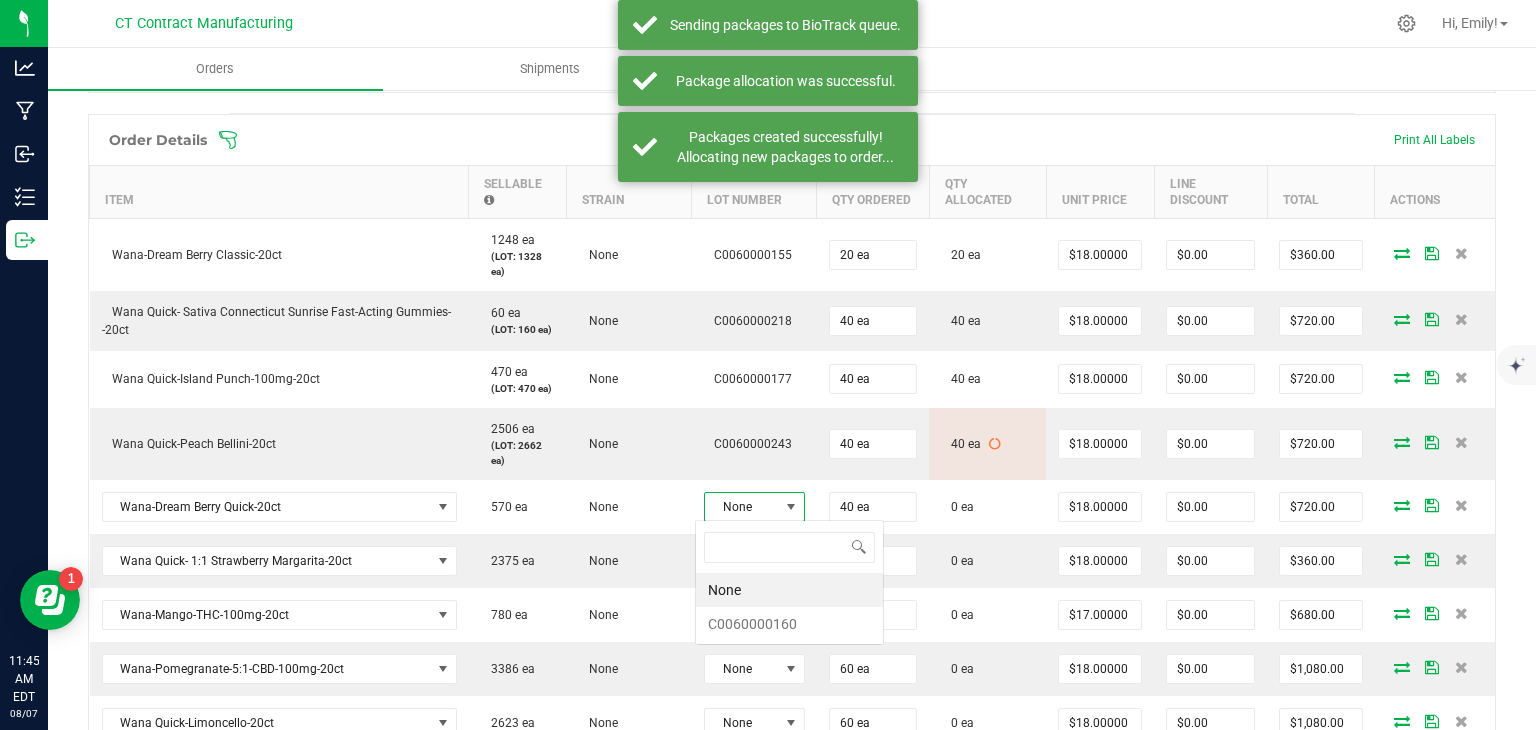 scroll, scrollTop: 99970, scrollLeft: 99899, axis: both 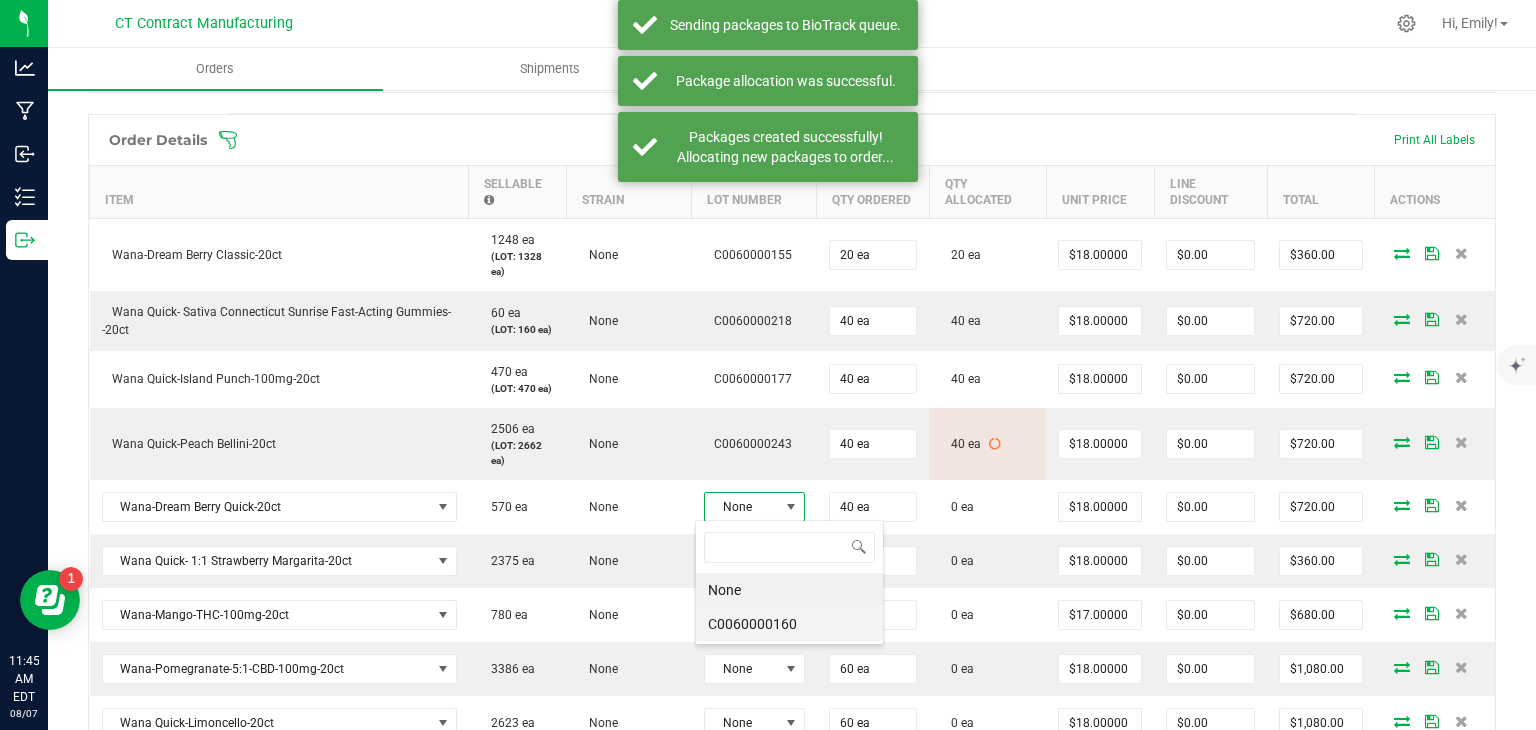click on "C0060000160" at bounding box center (789, 624) 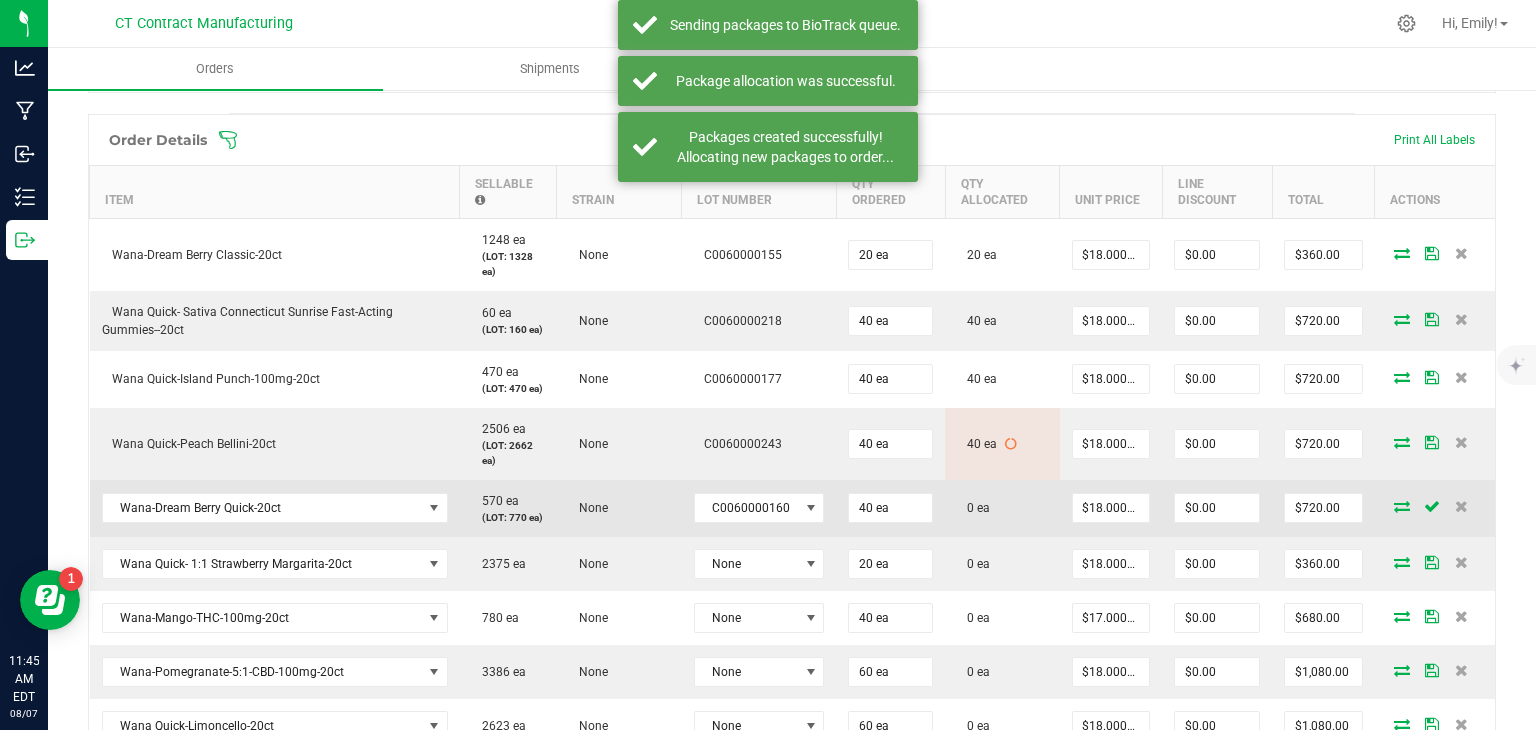 click at bounding box center (1402, 506) 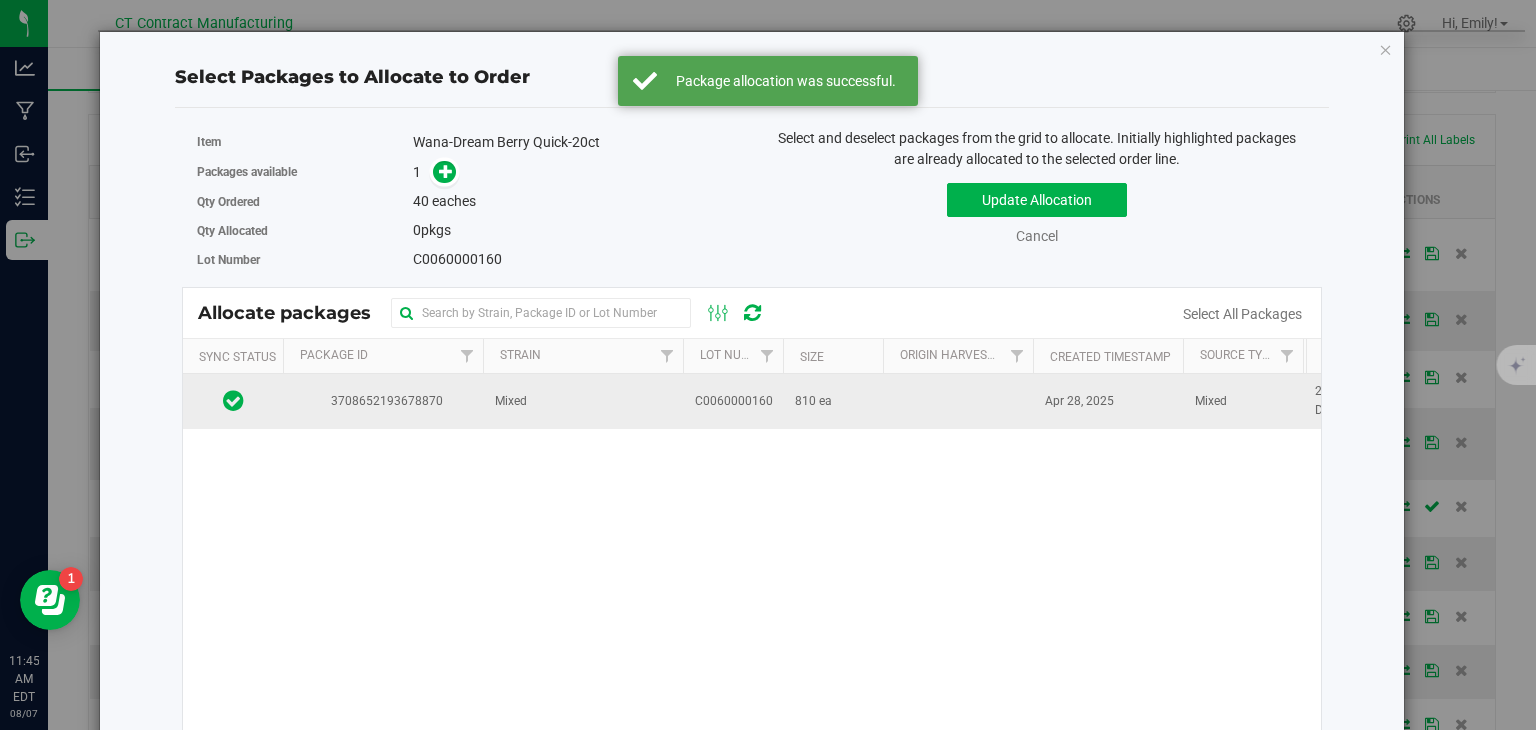 click on "C0060000160" at bounding box center (733, 401) 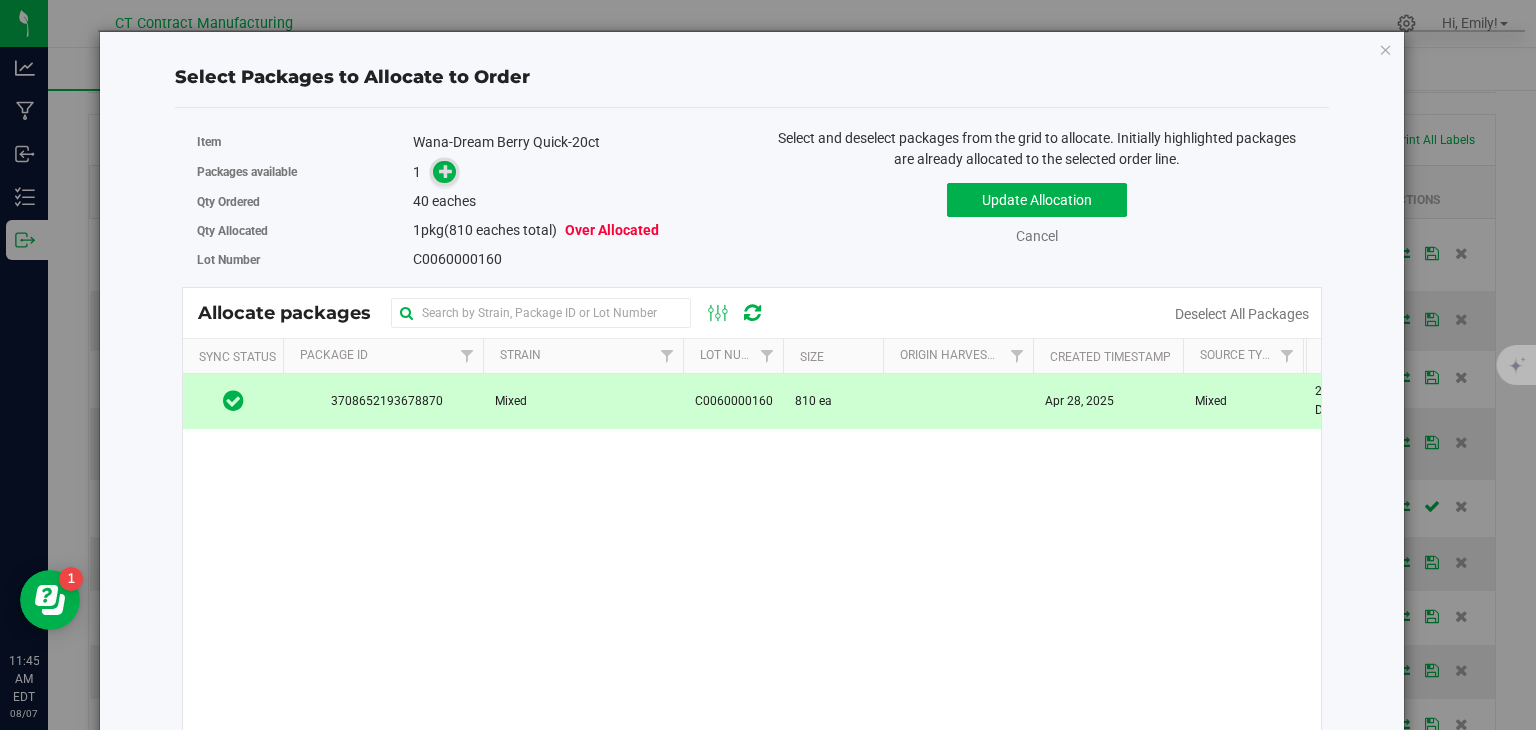 click at bounding box center [446, 171] 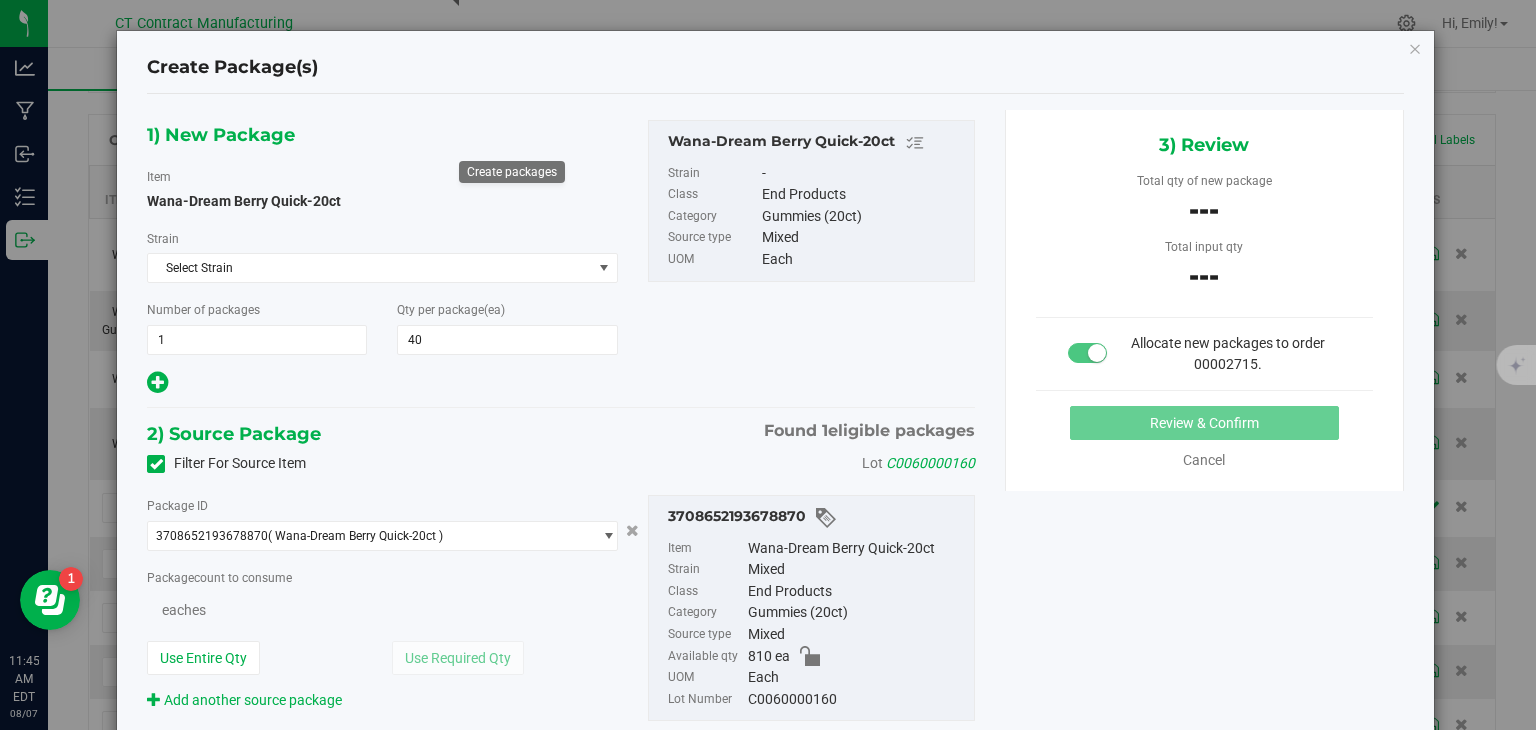 type on "40" 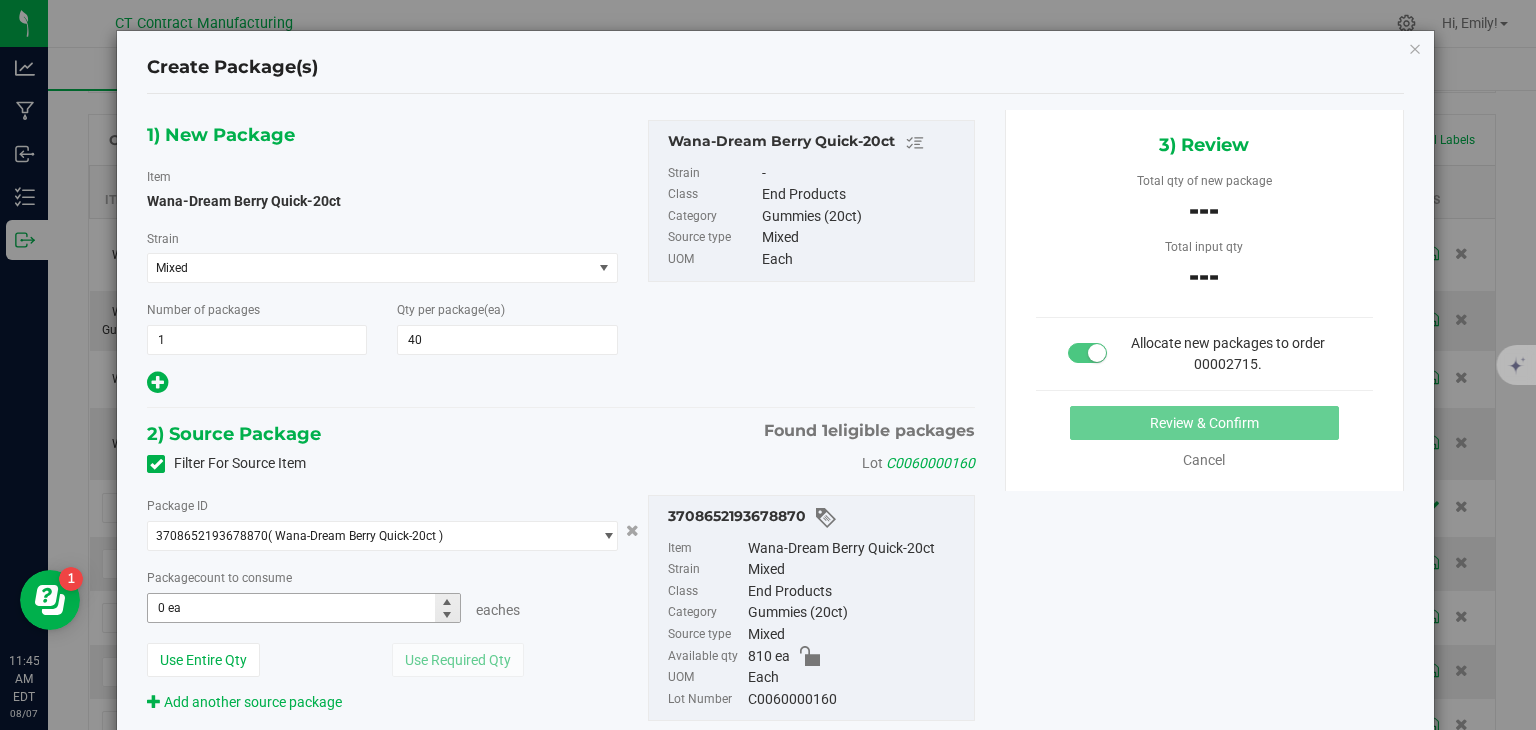 click on "0 ea 0" at bounding box center (303, 608) 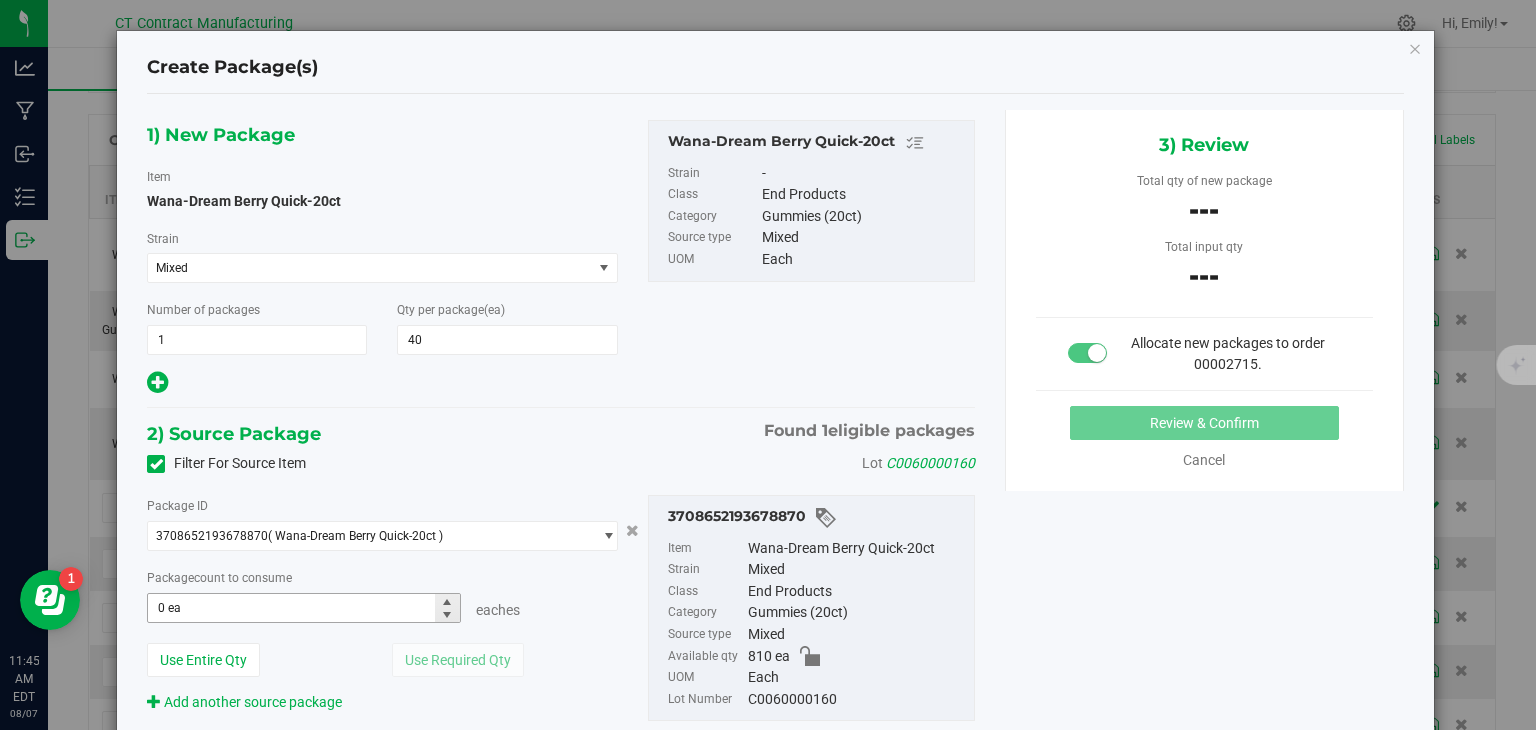 type 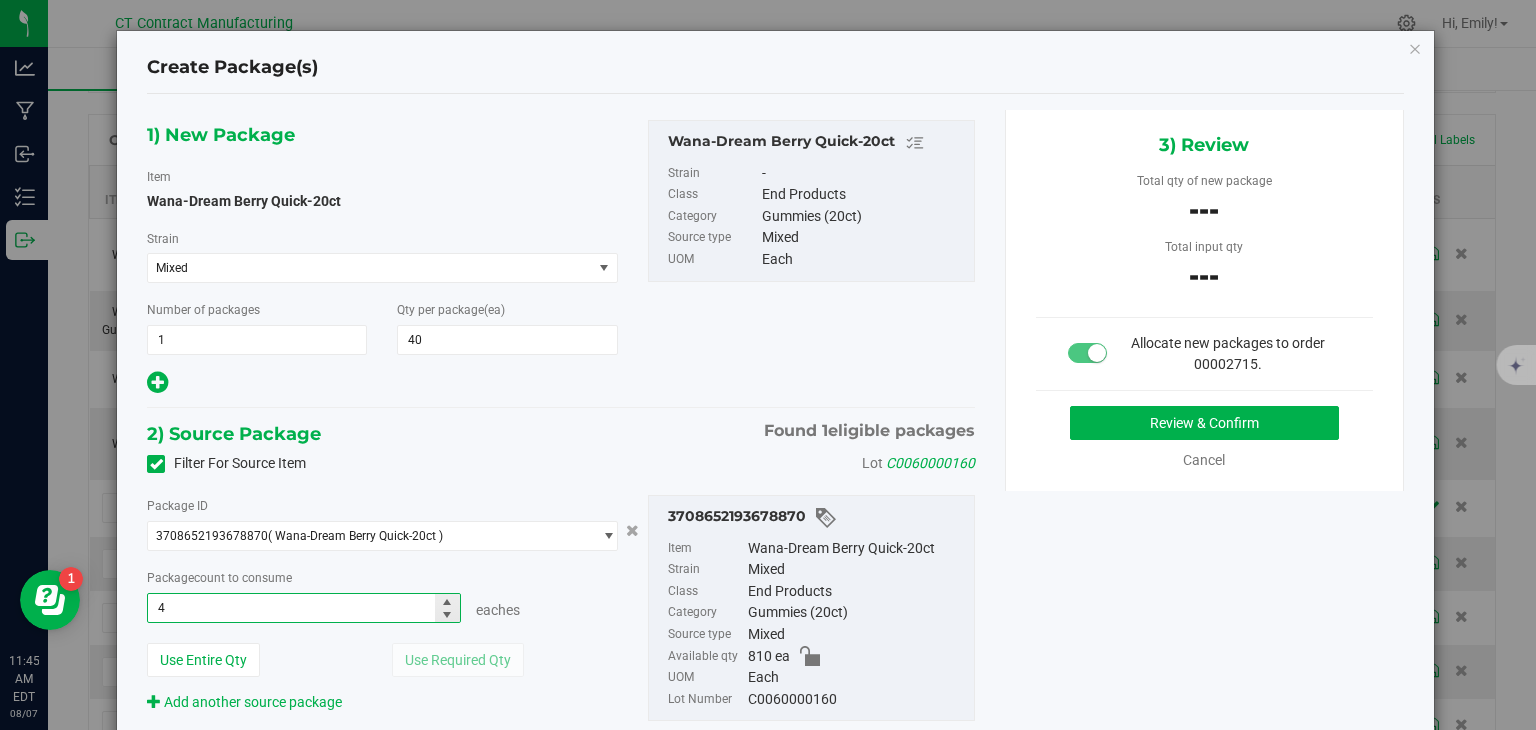type on "40" 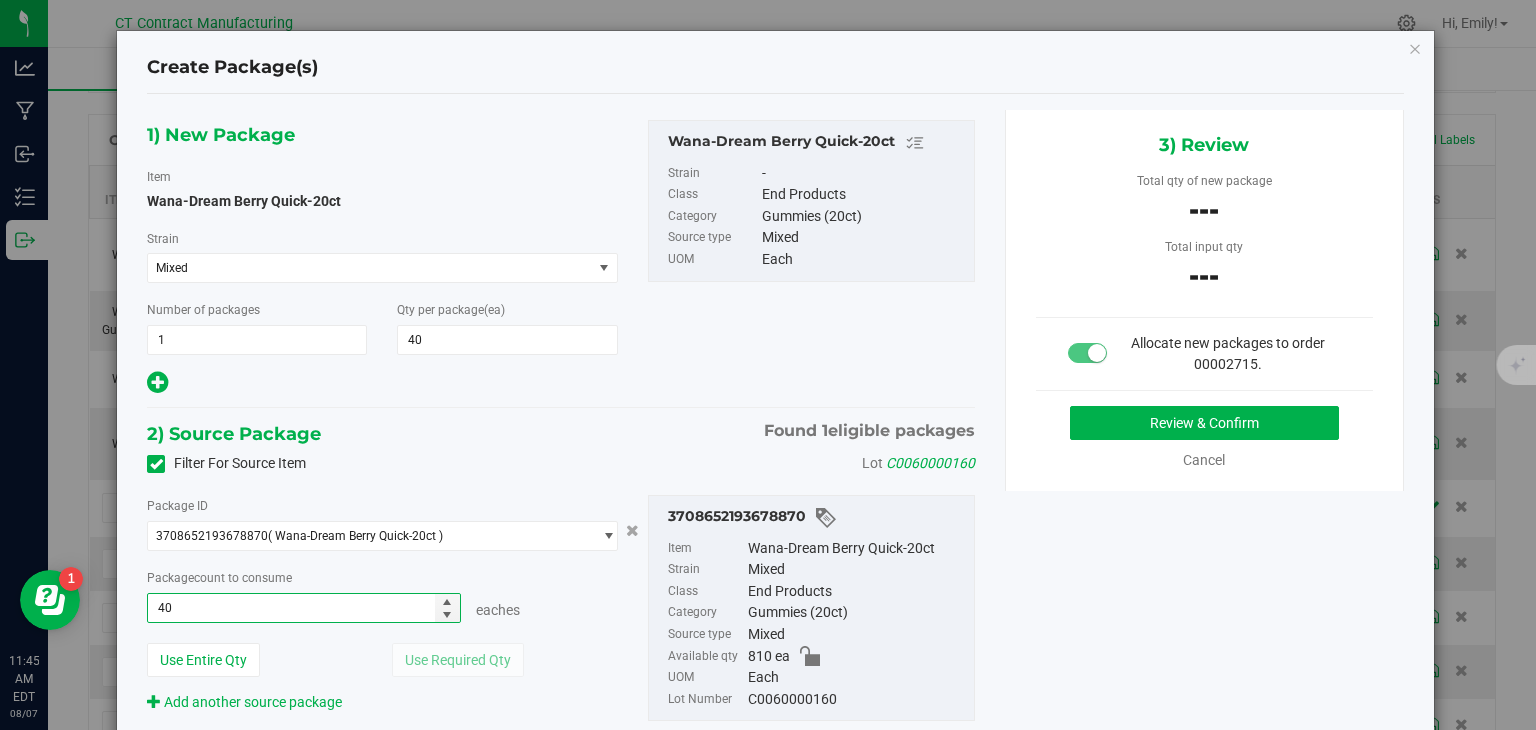 click at bounding box center [561, 408] 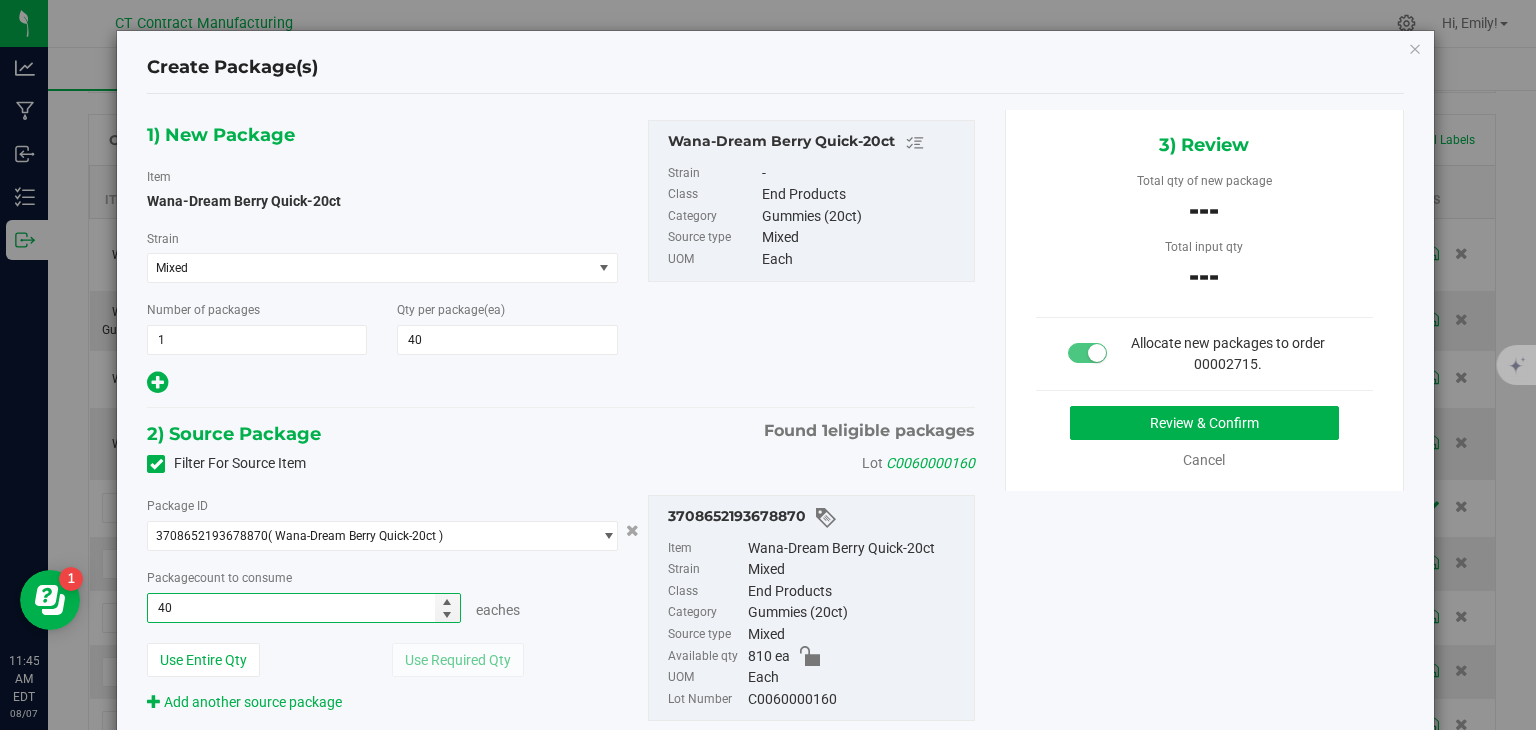 type on "40 ea" 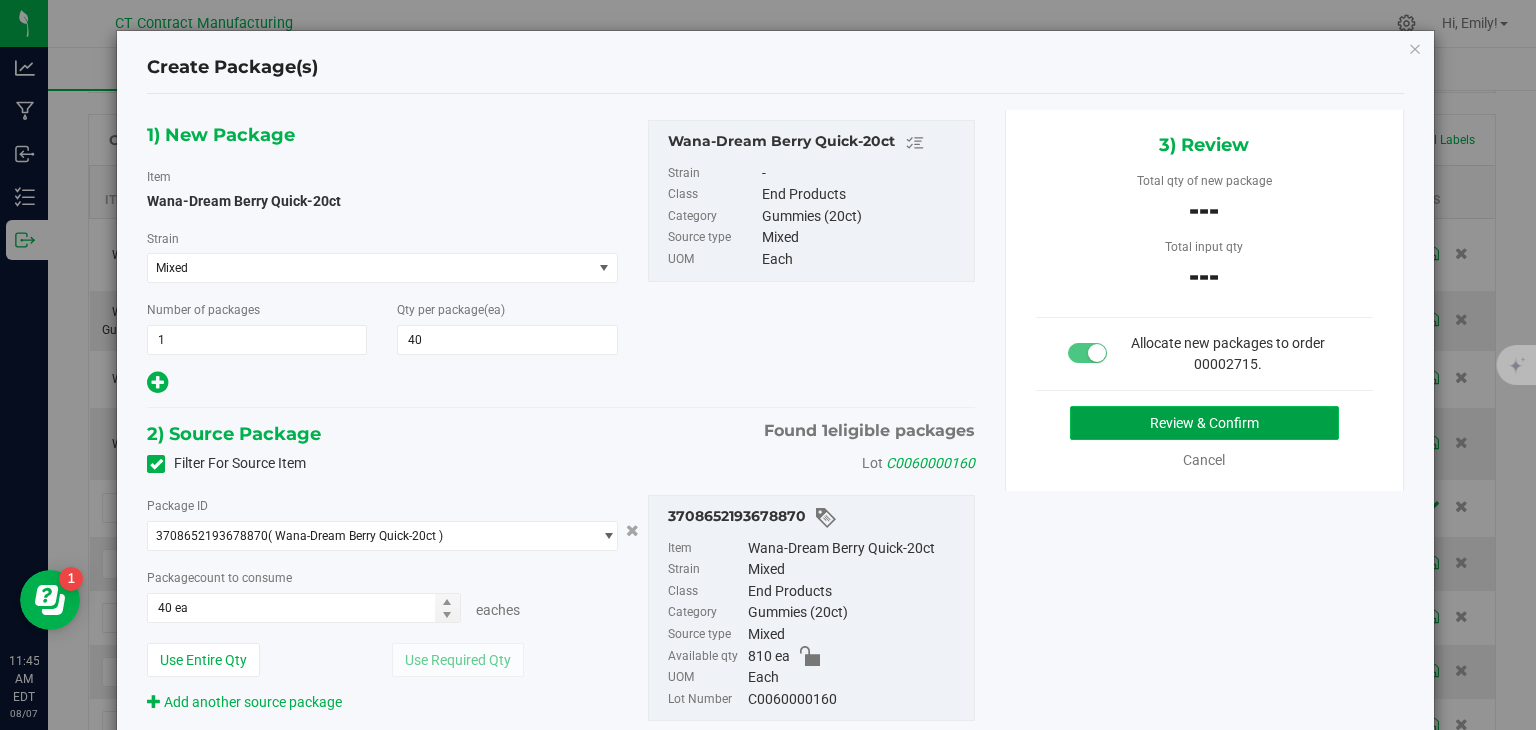 click on "Review & Confirm" at bounding box center [1204, 423] 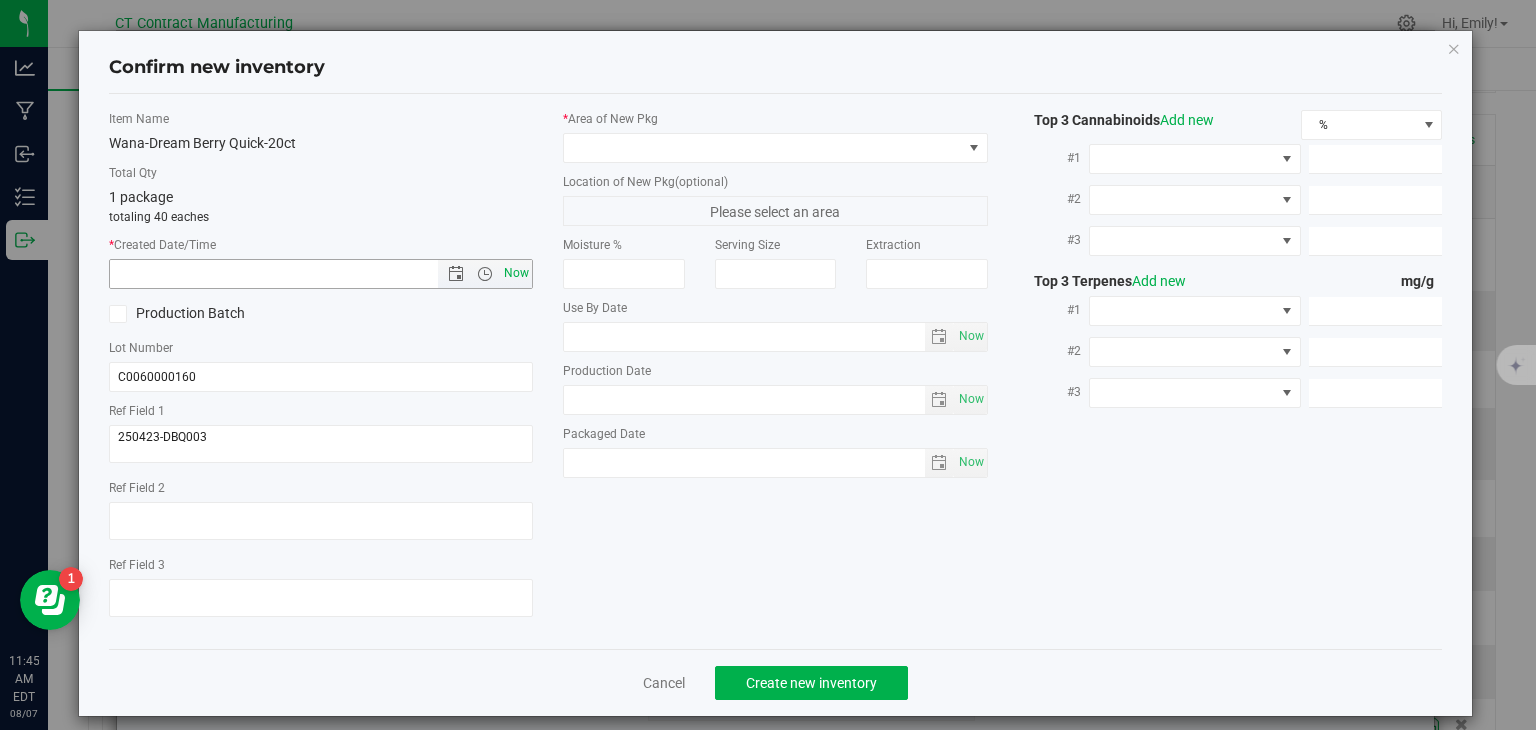 click on "Now" at bounding box center (517, 273) 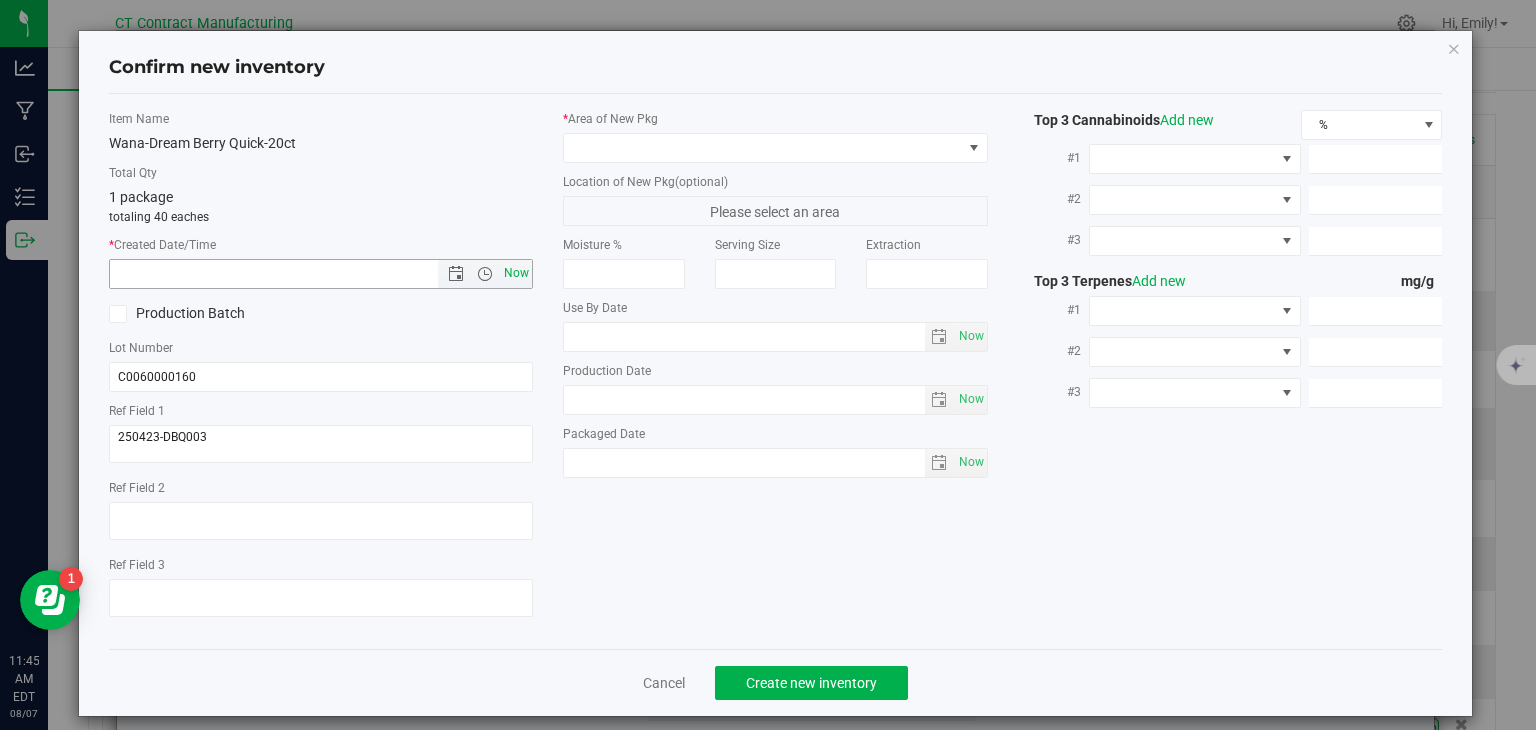 type on "8/7/2025 11:45 AM" 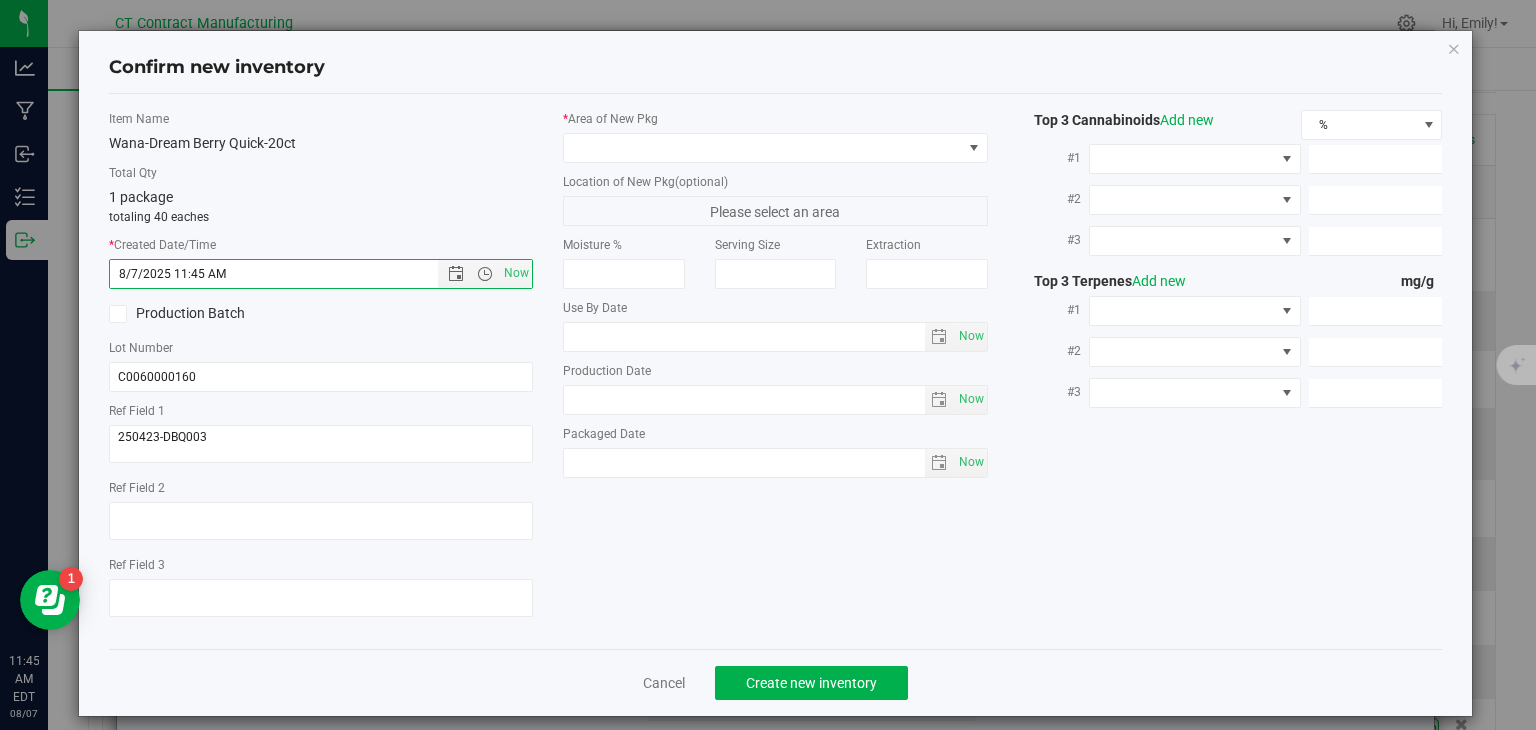click on "*
Area of New Pkg" at bounding box center [775, 119] 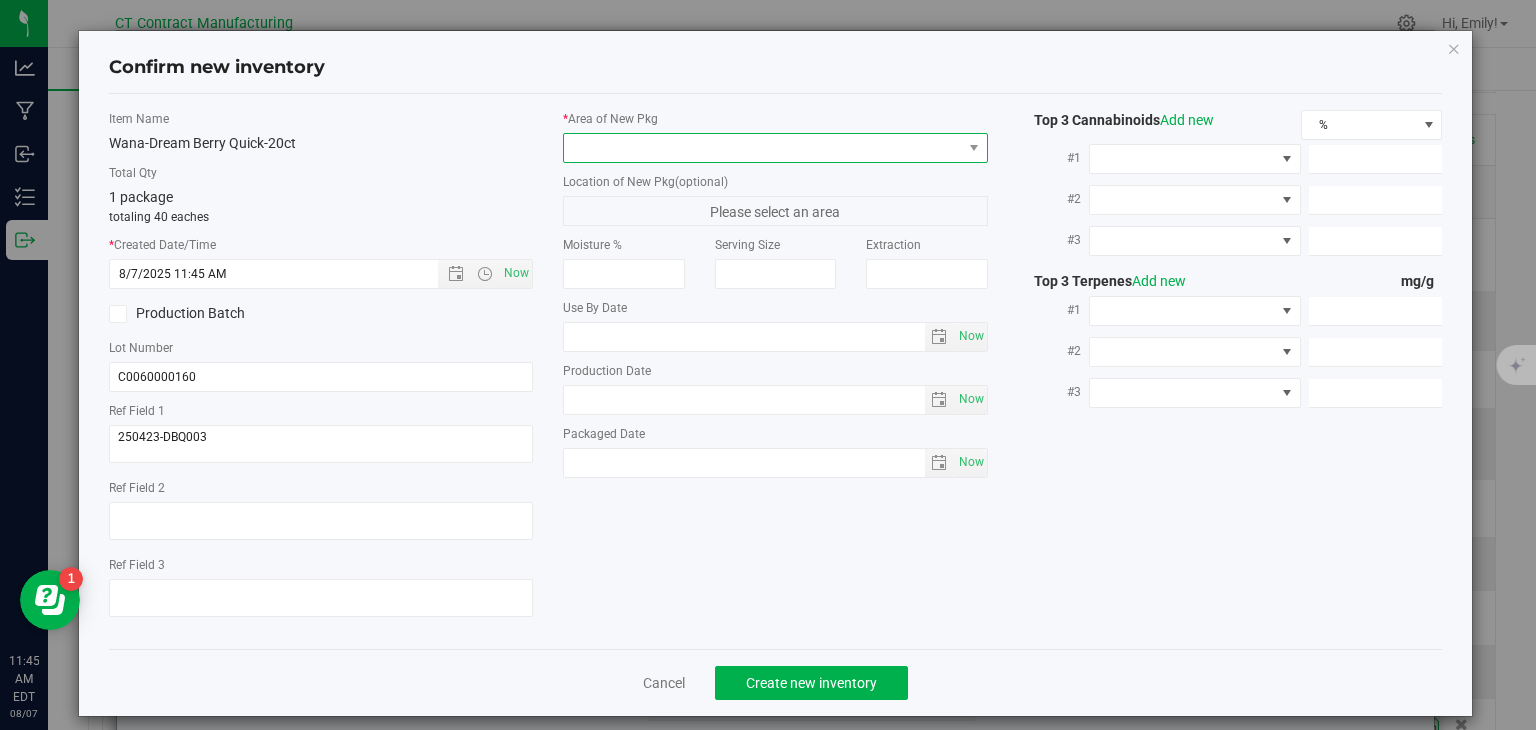 click at bounding box center (763, 148) 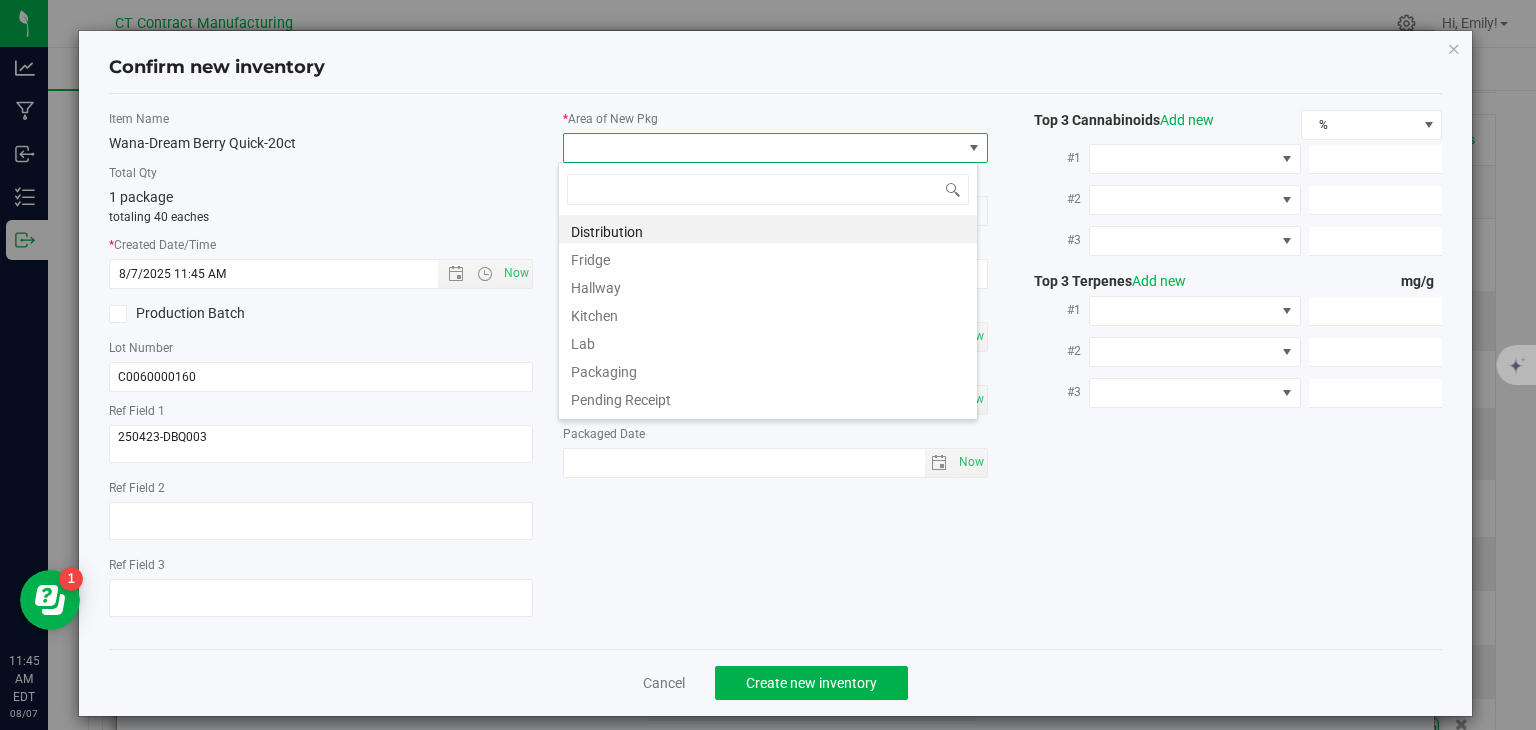 scroll, scrollTop: 99970, scrollLeft: 99580, axis: both 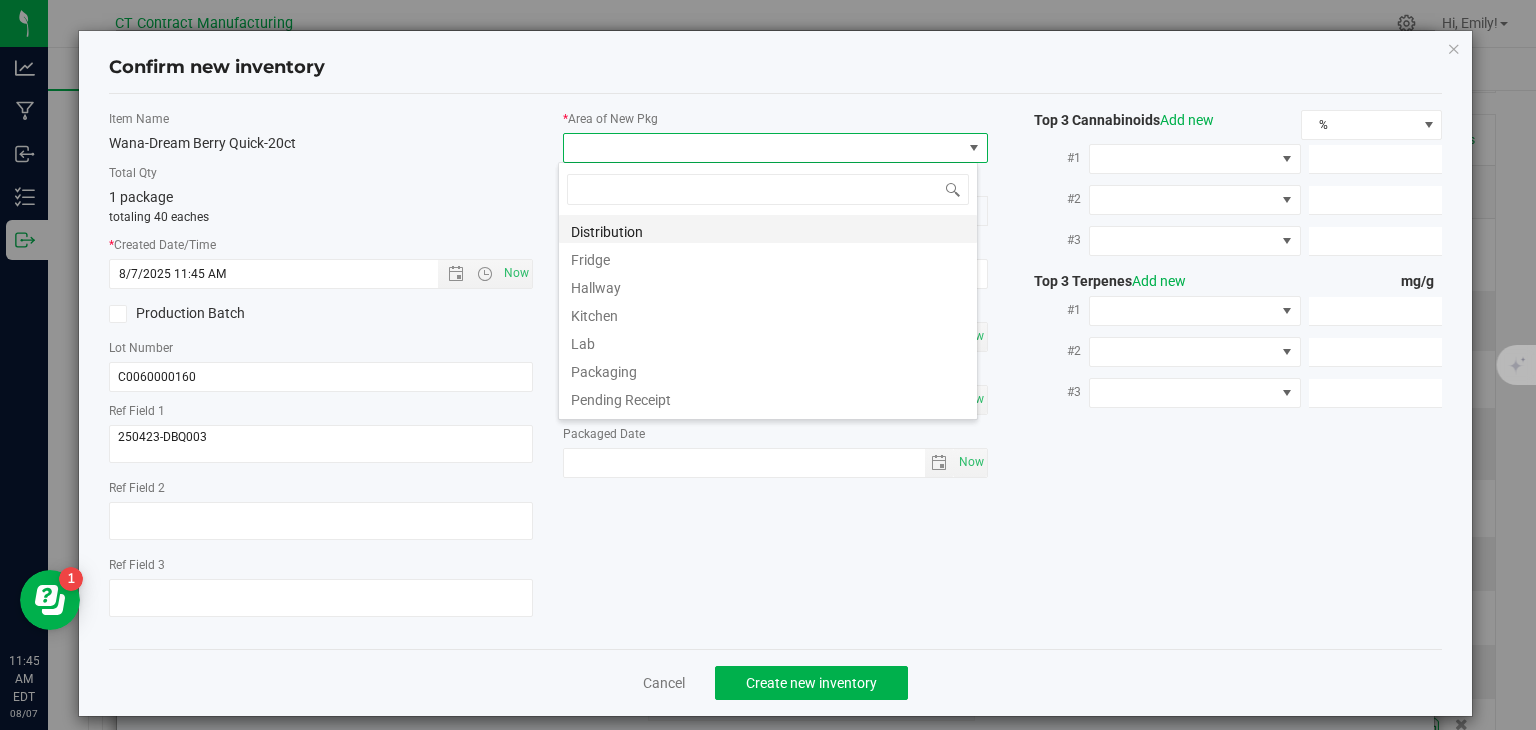 click on "Distribution" at bounding box center (768, 229) 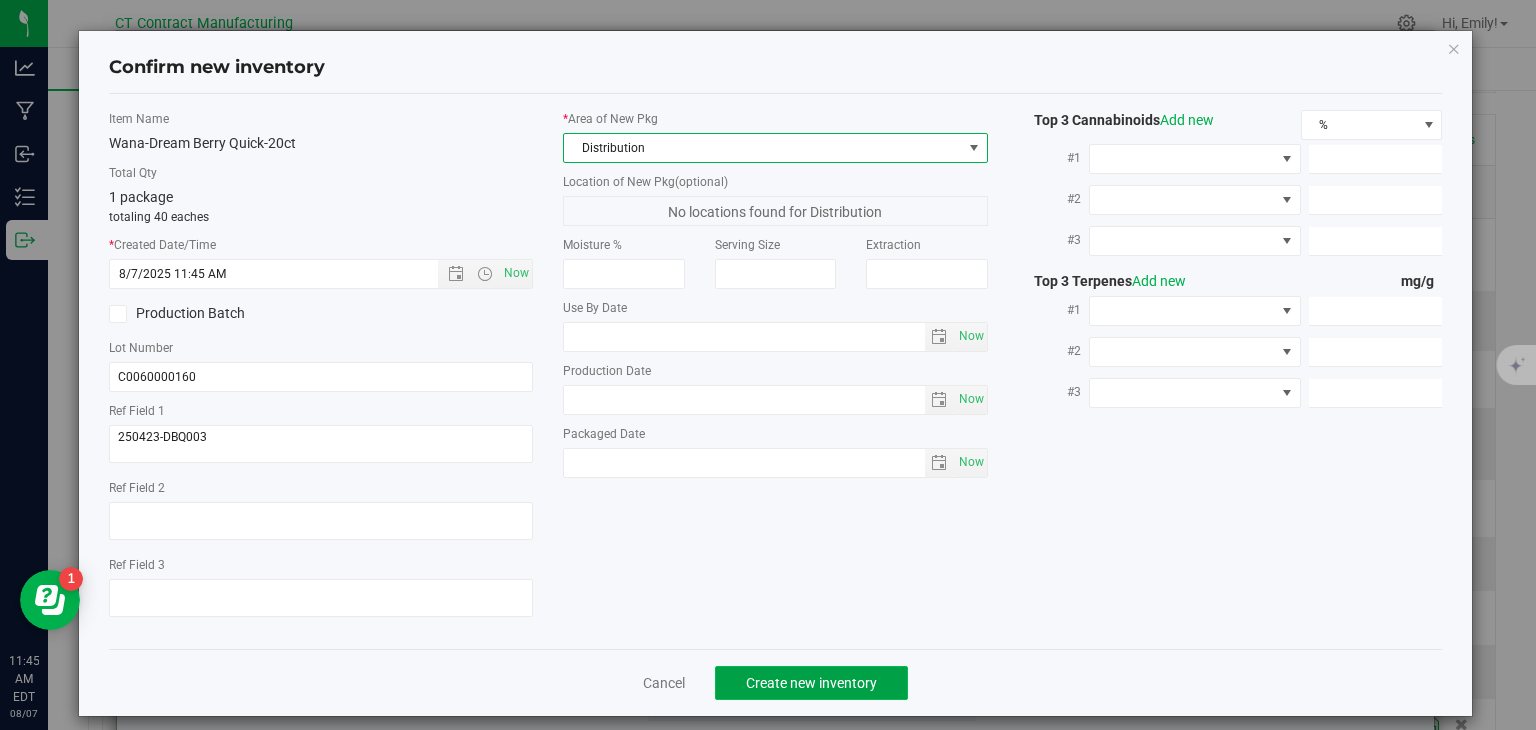 click on "Create new inventory" 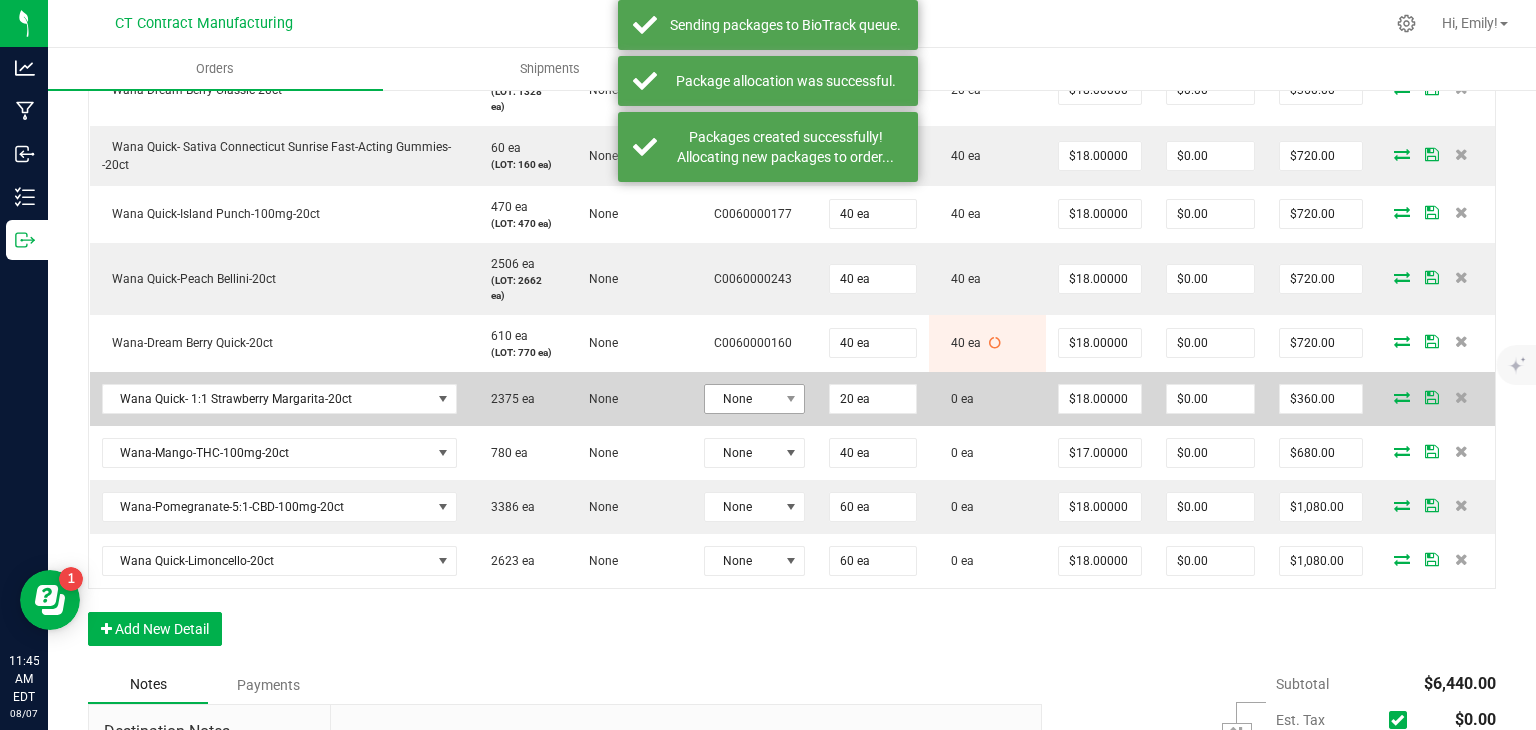 scroll, scrollTop: 700, scrollLeft: 0, axis: vertical 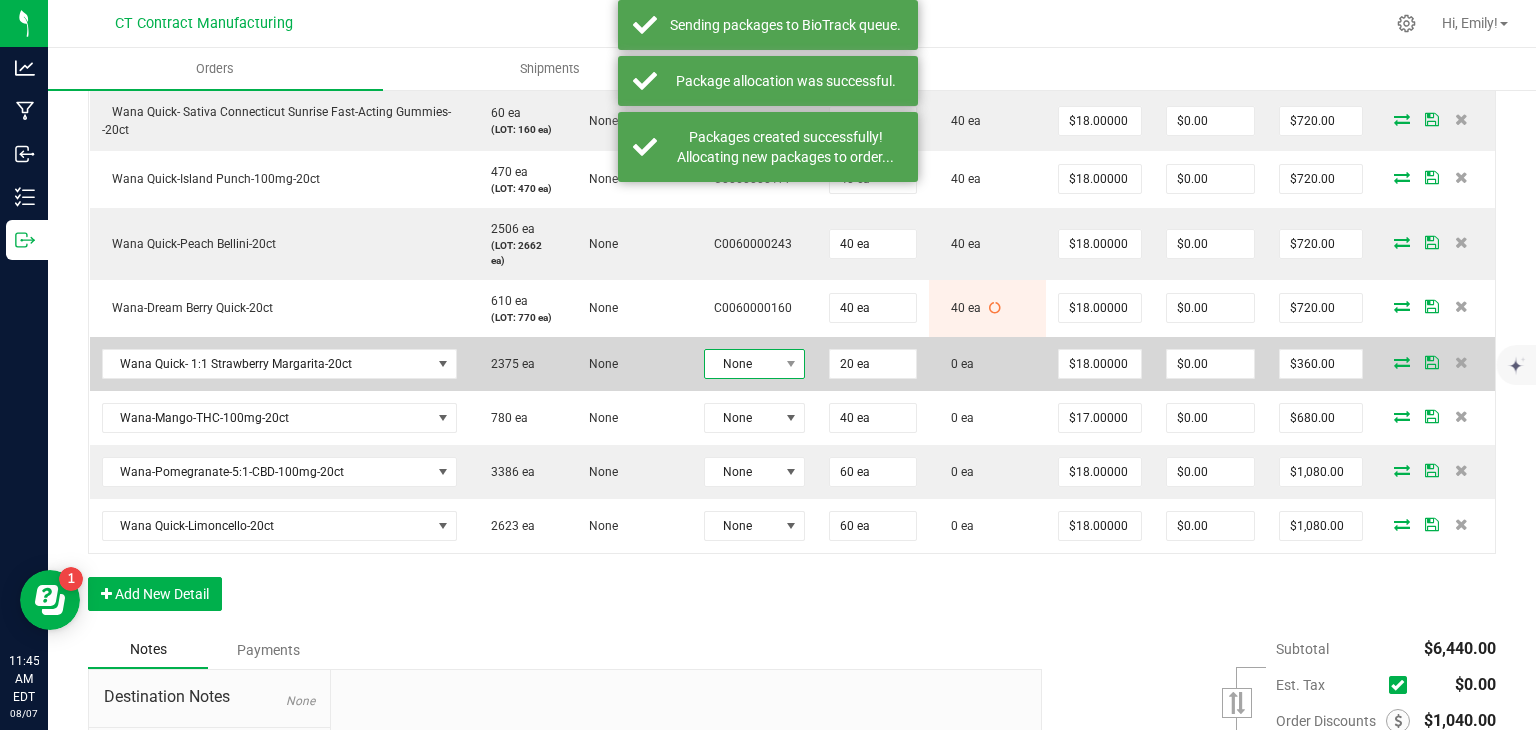 click on "None" at bounding box center [742, 364] 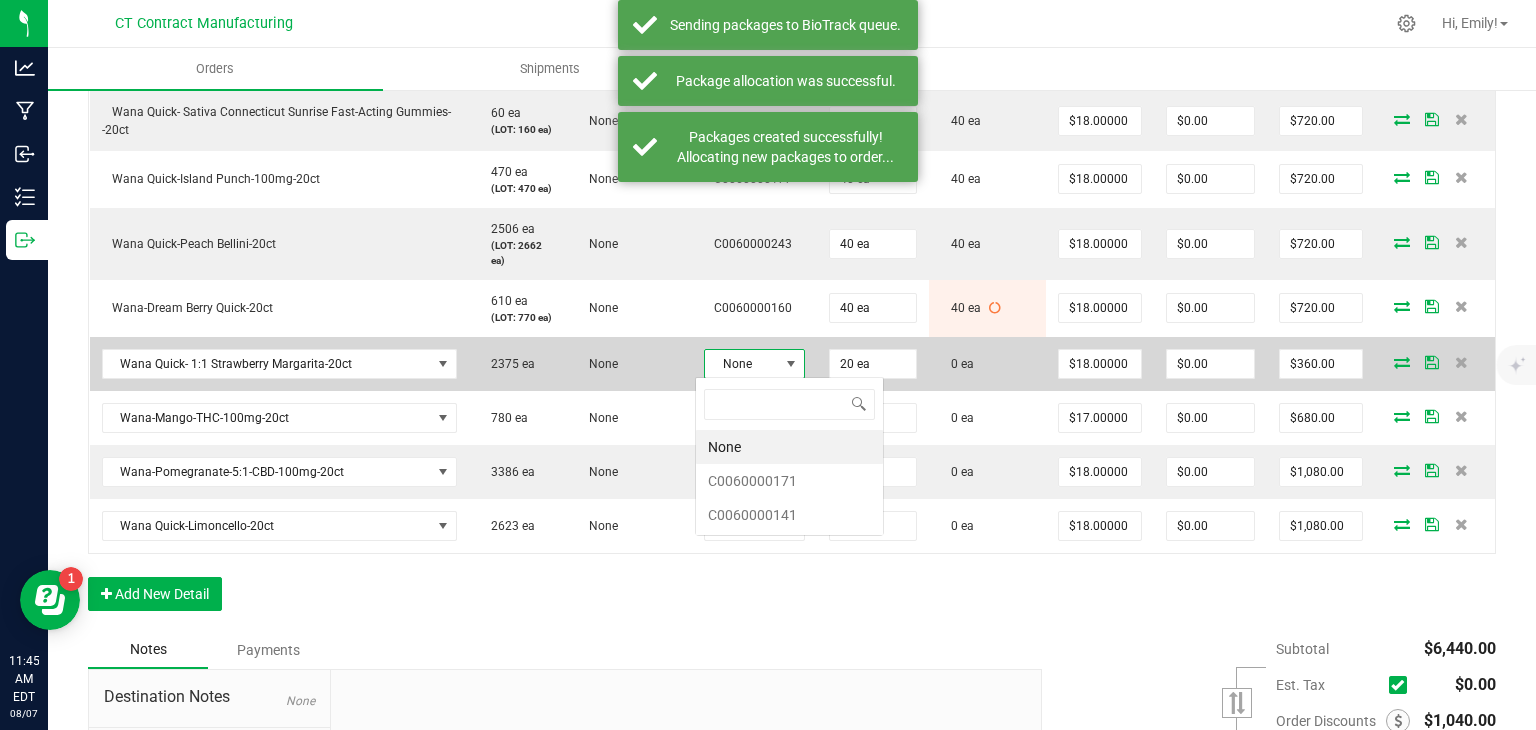 scroll, scrollTop: 99970, scrollLeft: 99899, axis: both 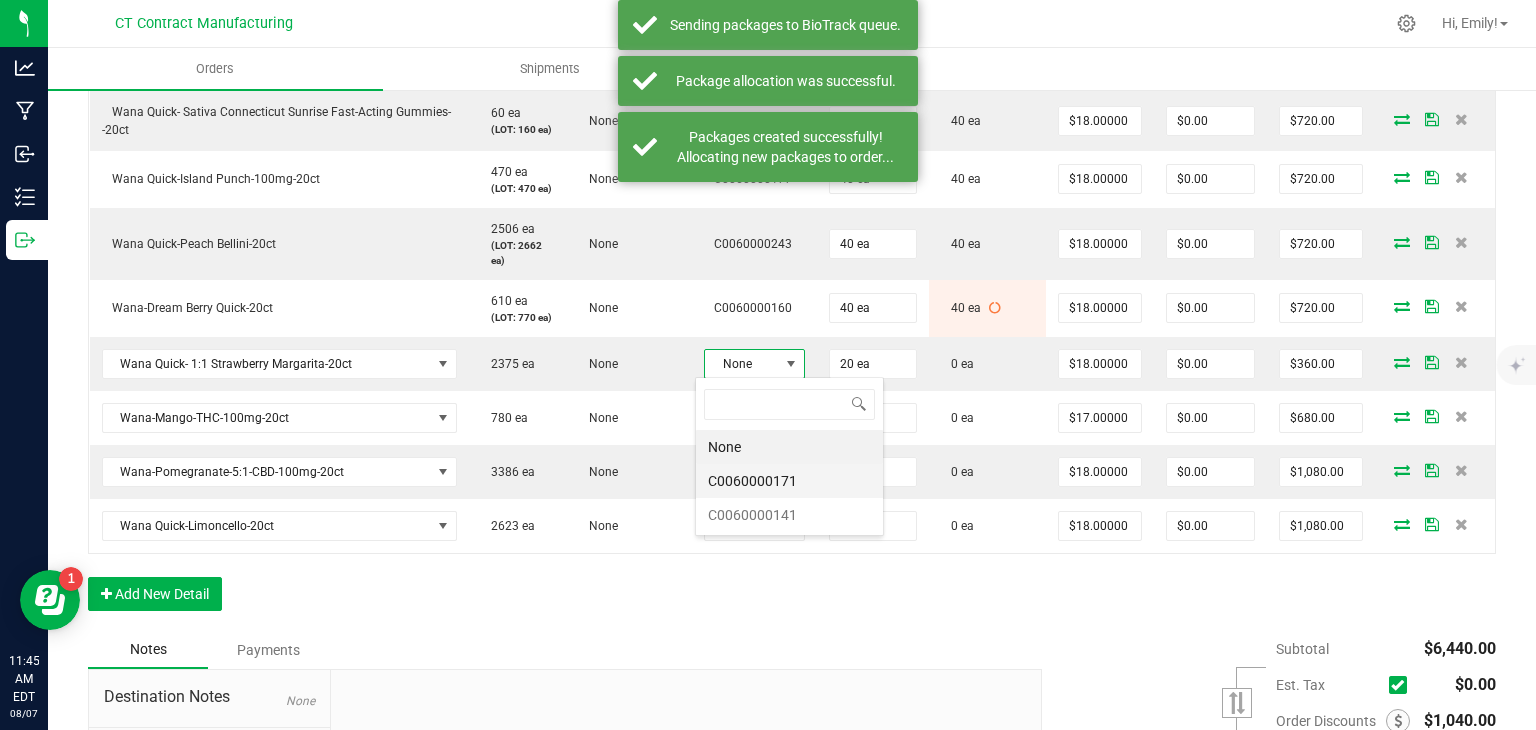 click on "C0060000171" at bounding box center [789, 481] 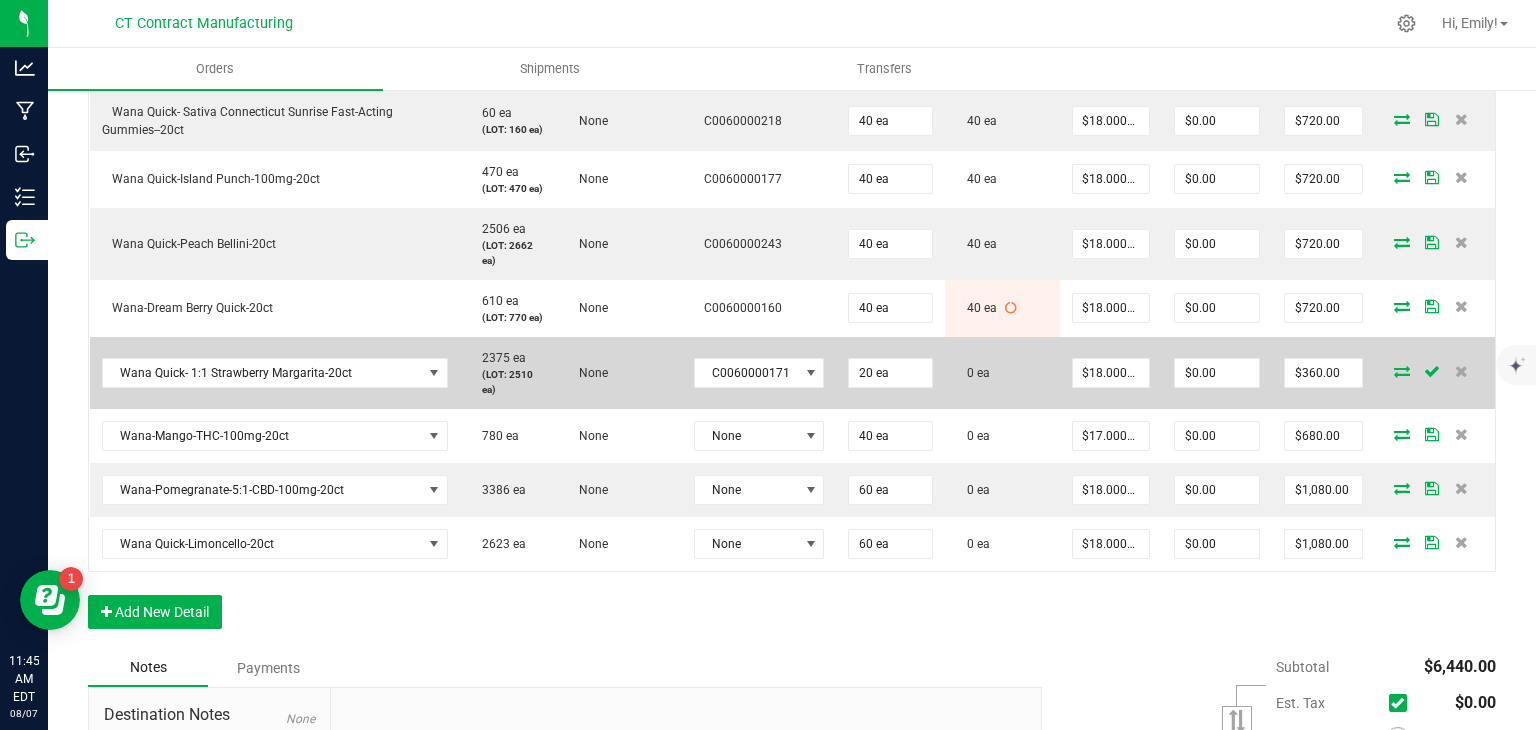click at bounding box center [1402, 371] 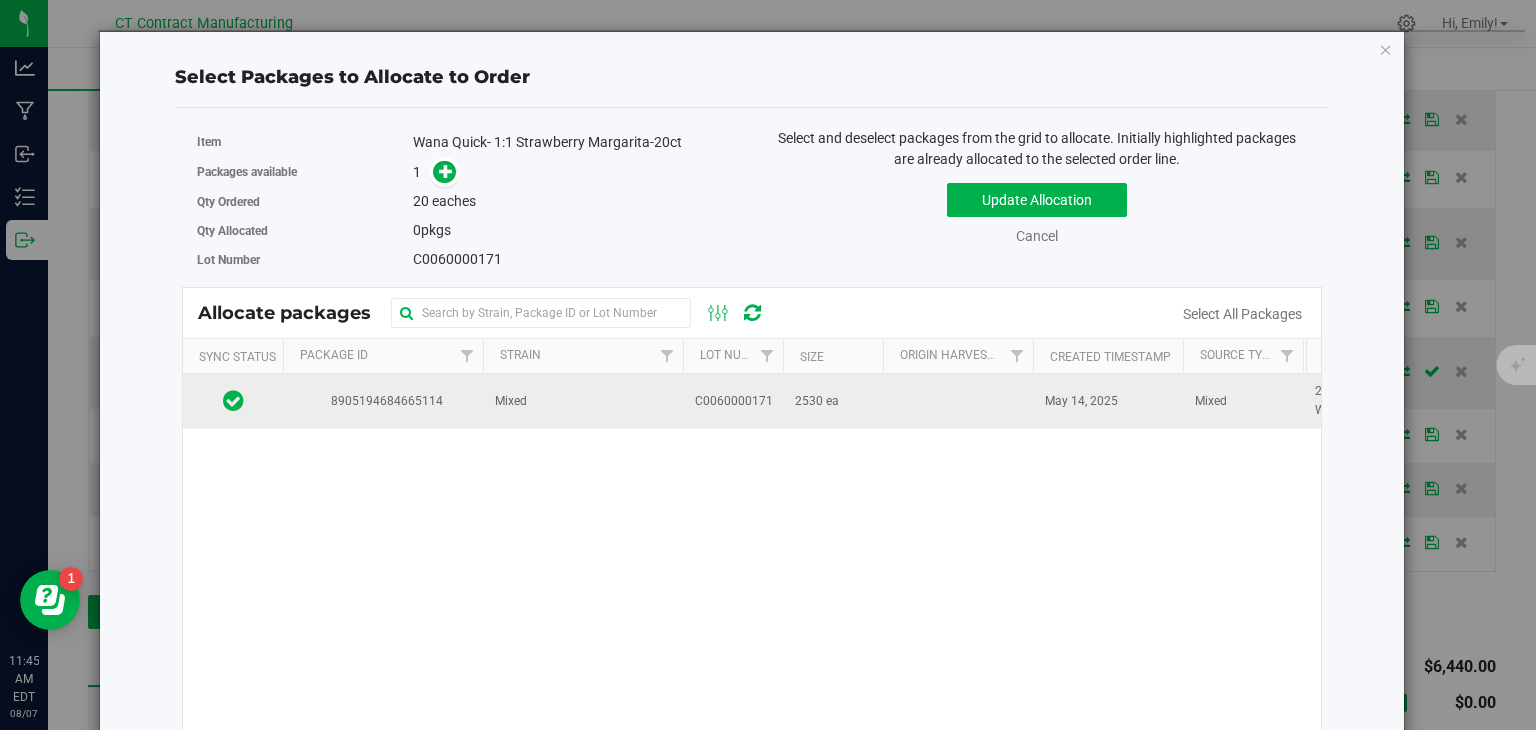 click on "Mixed" at bounding box center [583, 401] 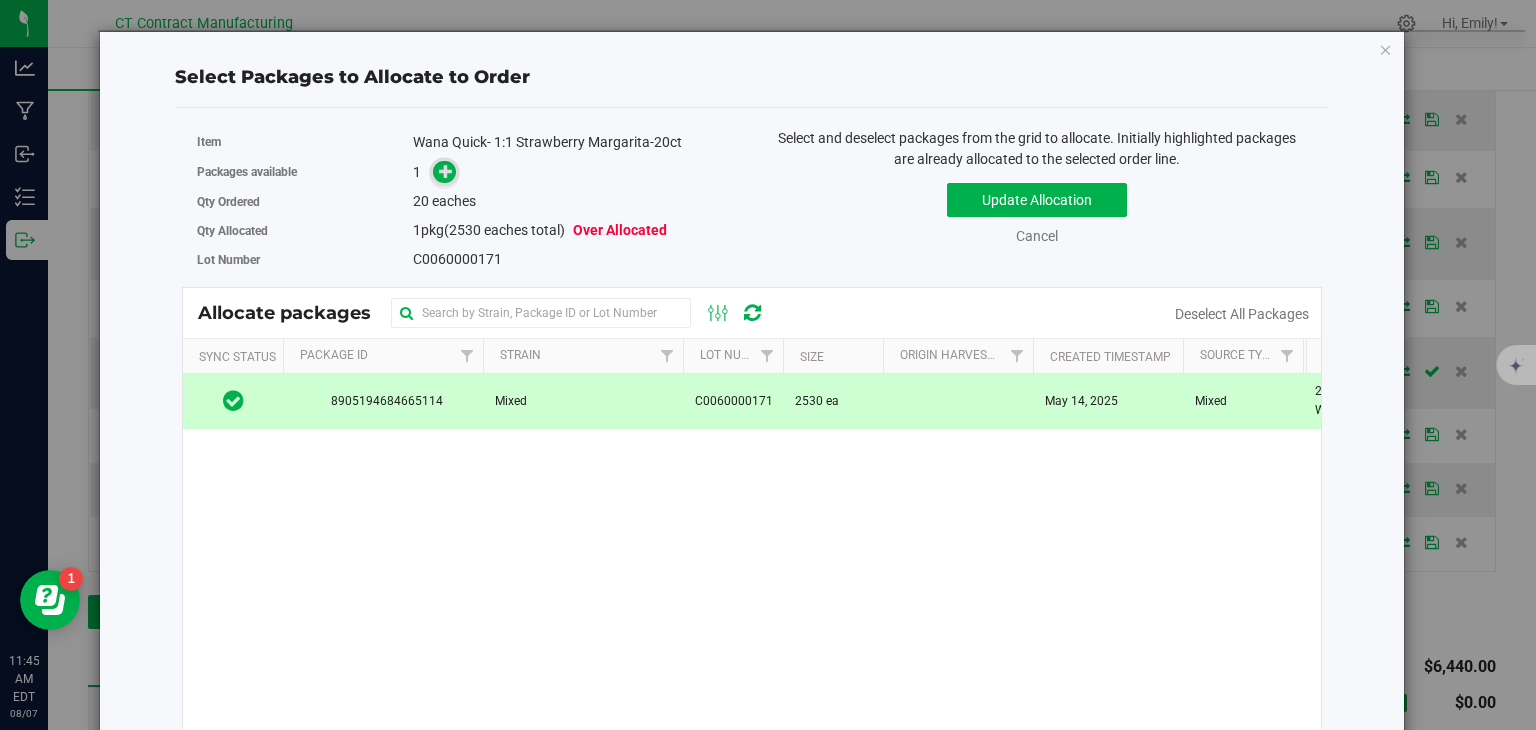 click at bounding box center (446, 171) 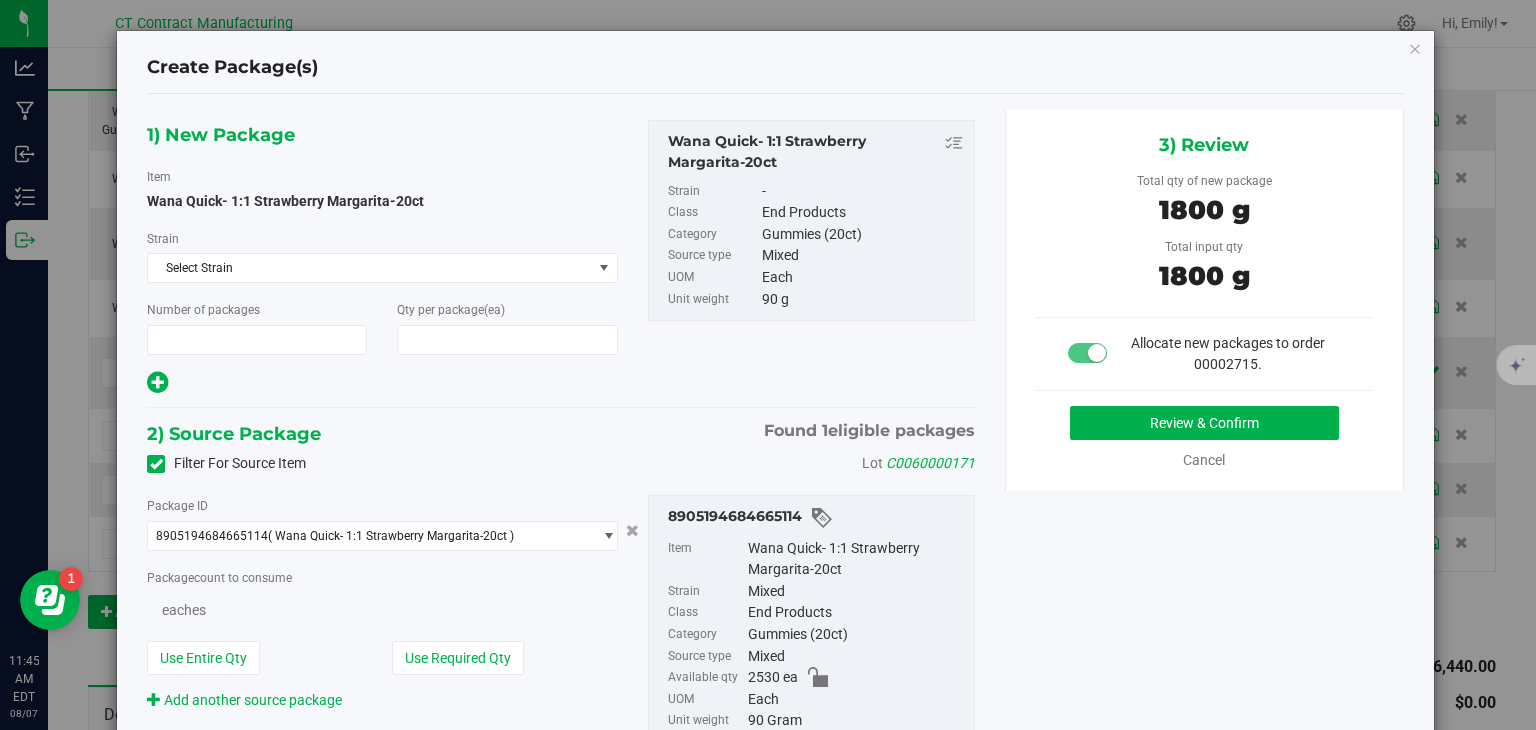 type on "1" 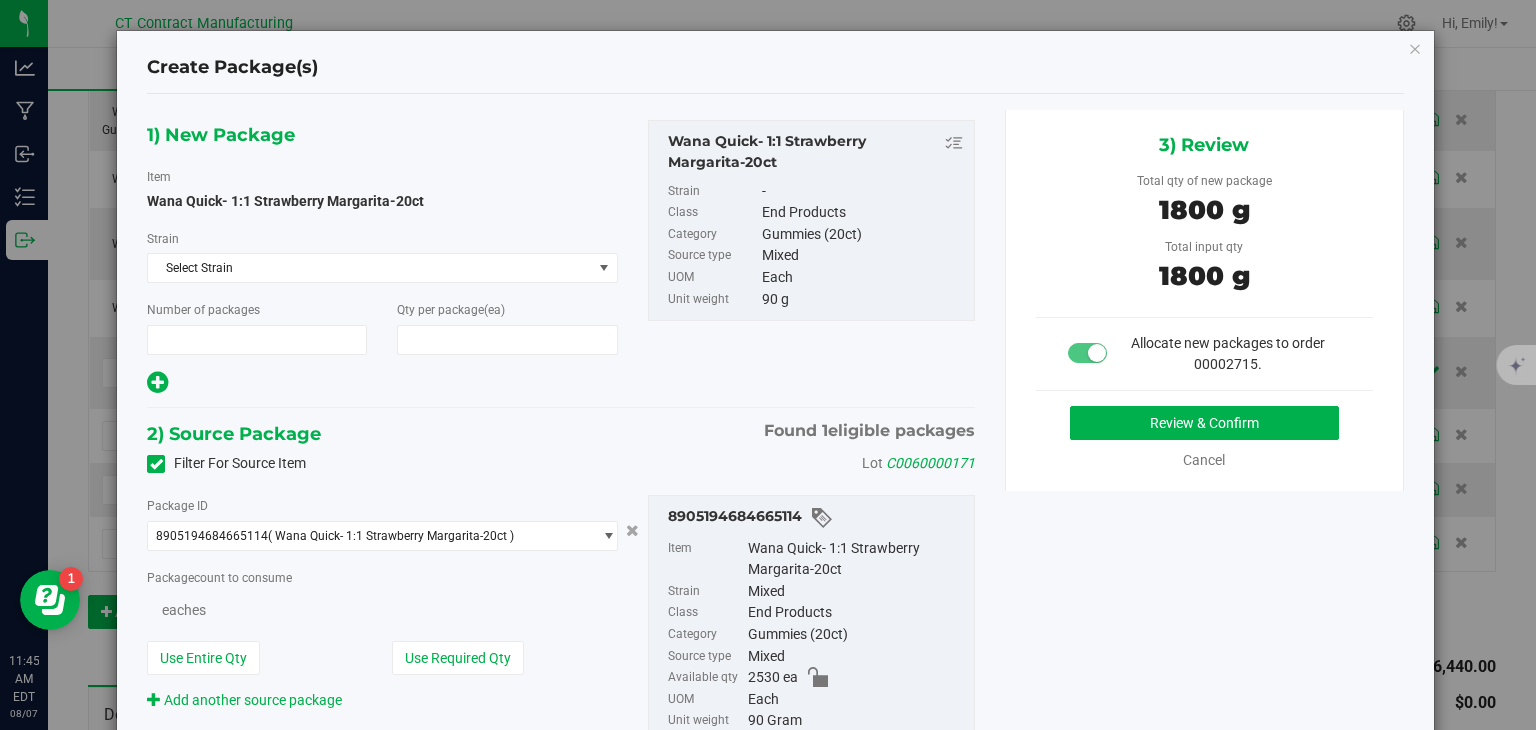 type on "20" 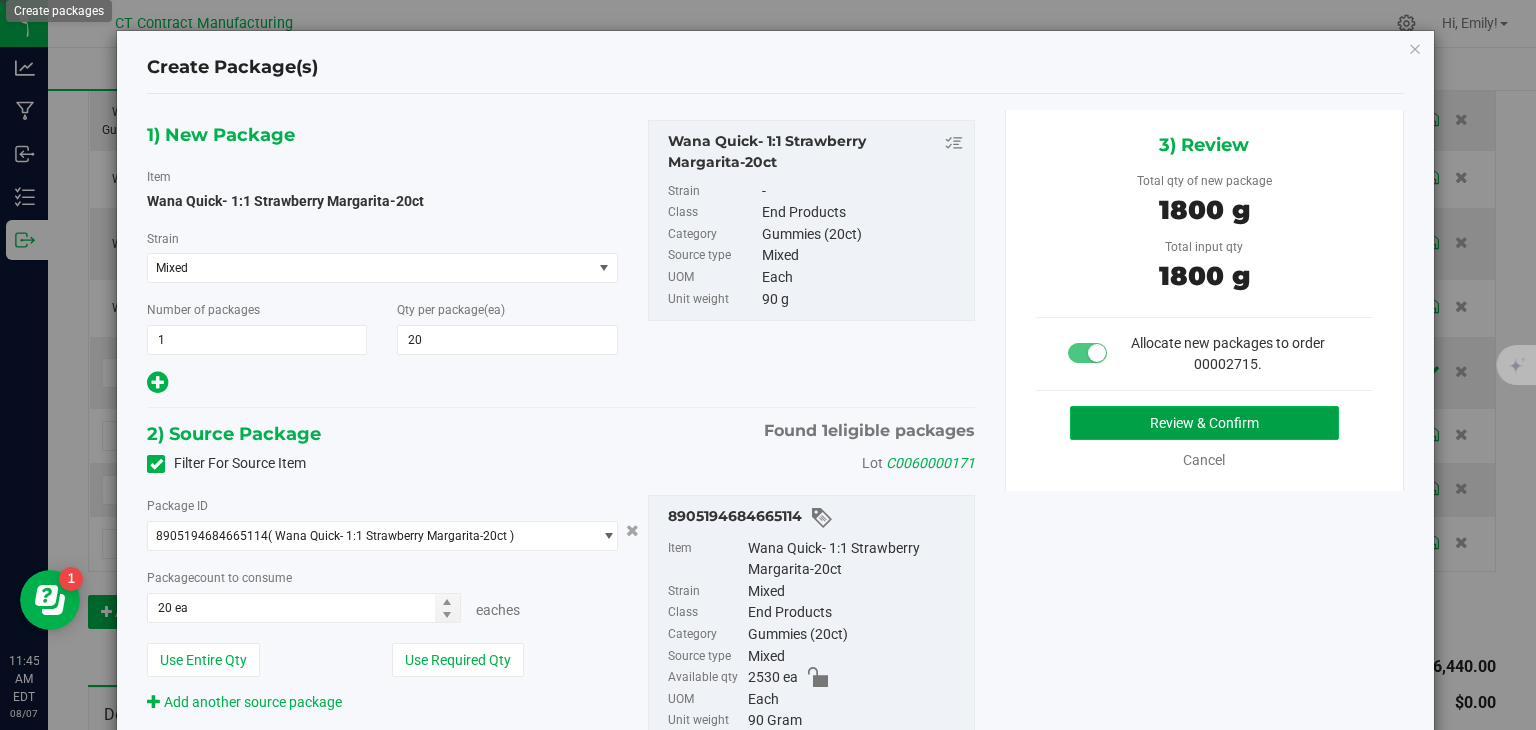 click on "Review & Confirm" at bounding box center [1204, 423] 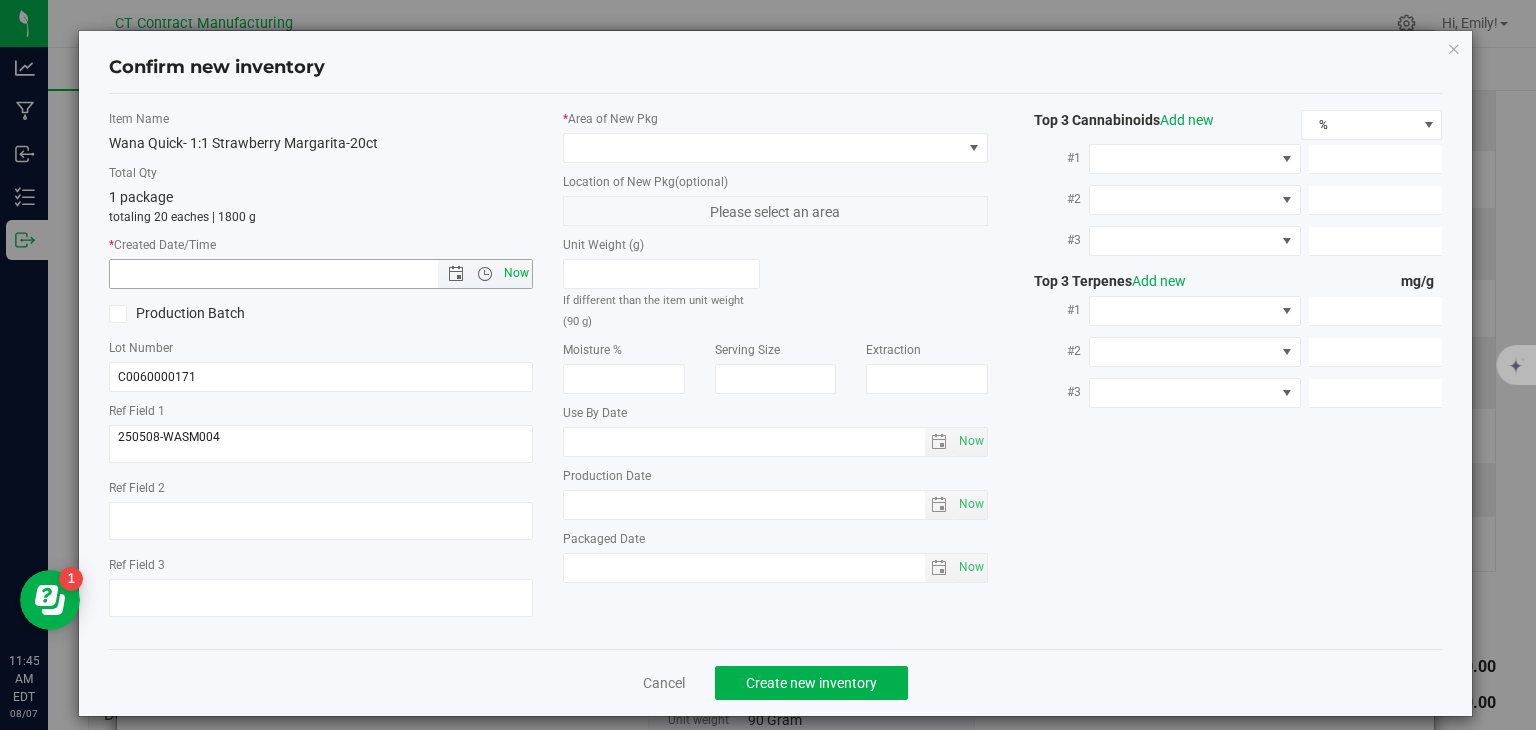 click on "Now" at bounding box center (517, 273) 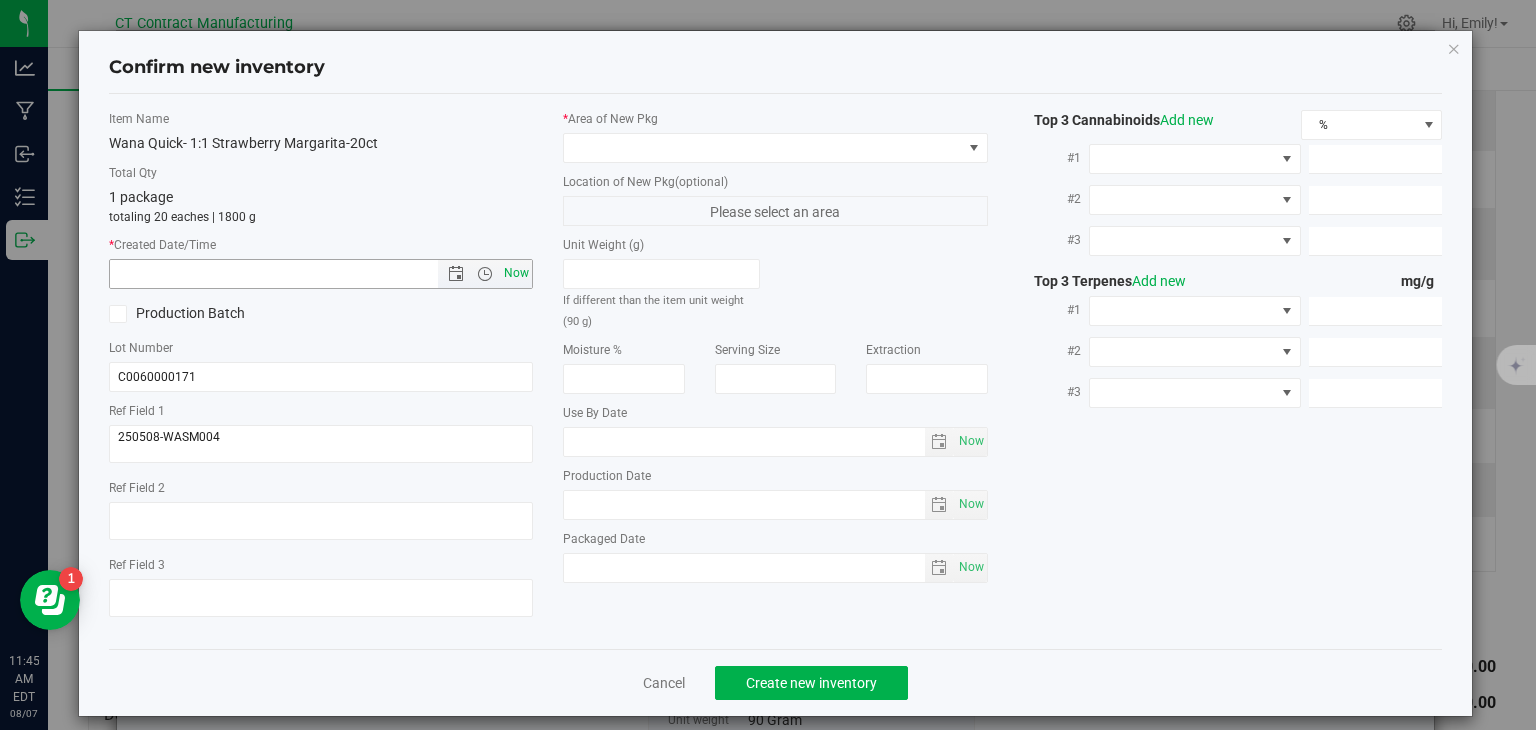 type on "8/7/2025 11:45 AM" 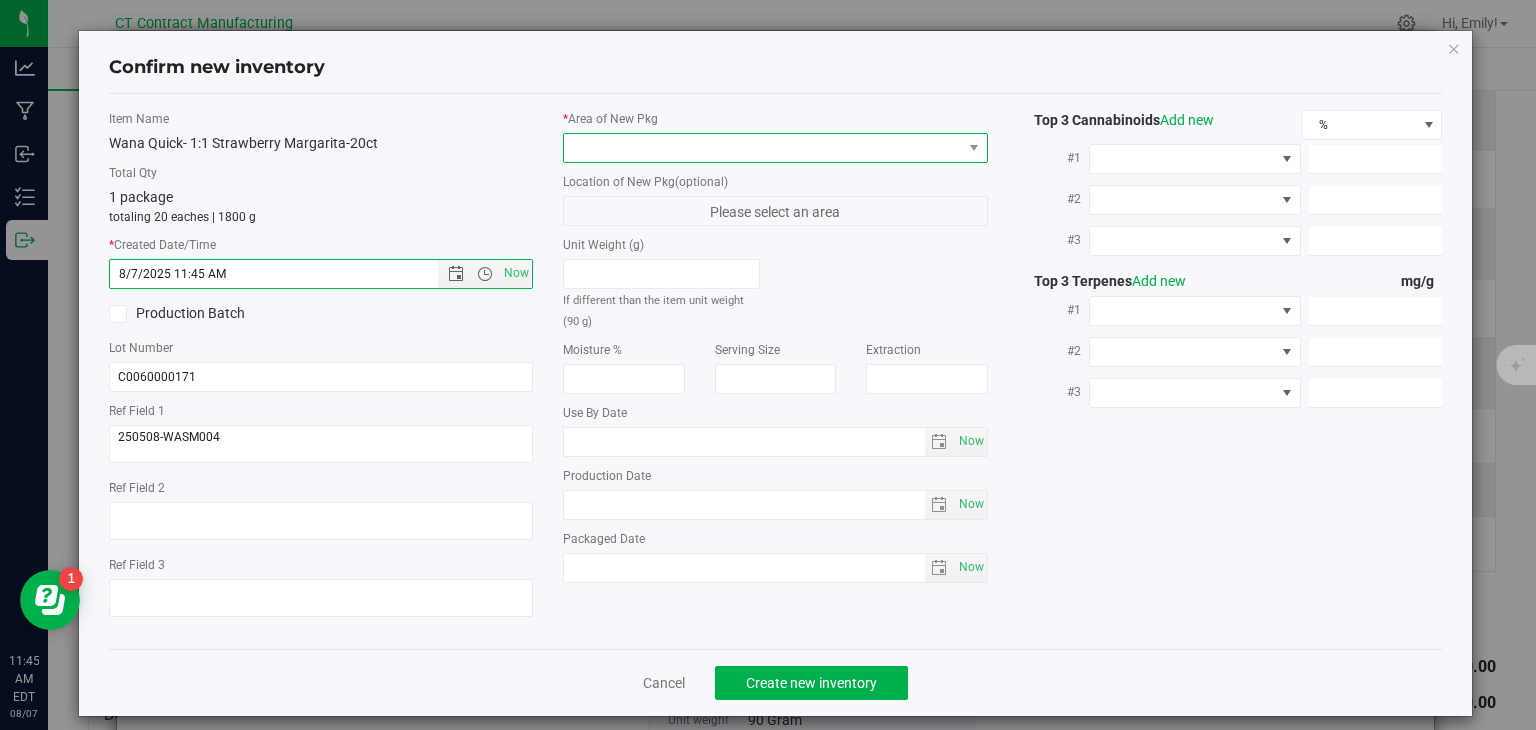 click at bounding box center (763, 148) 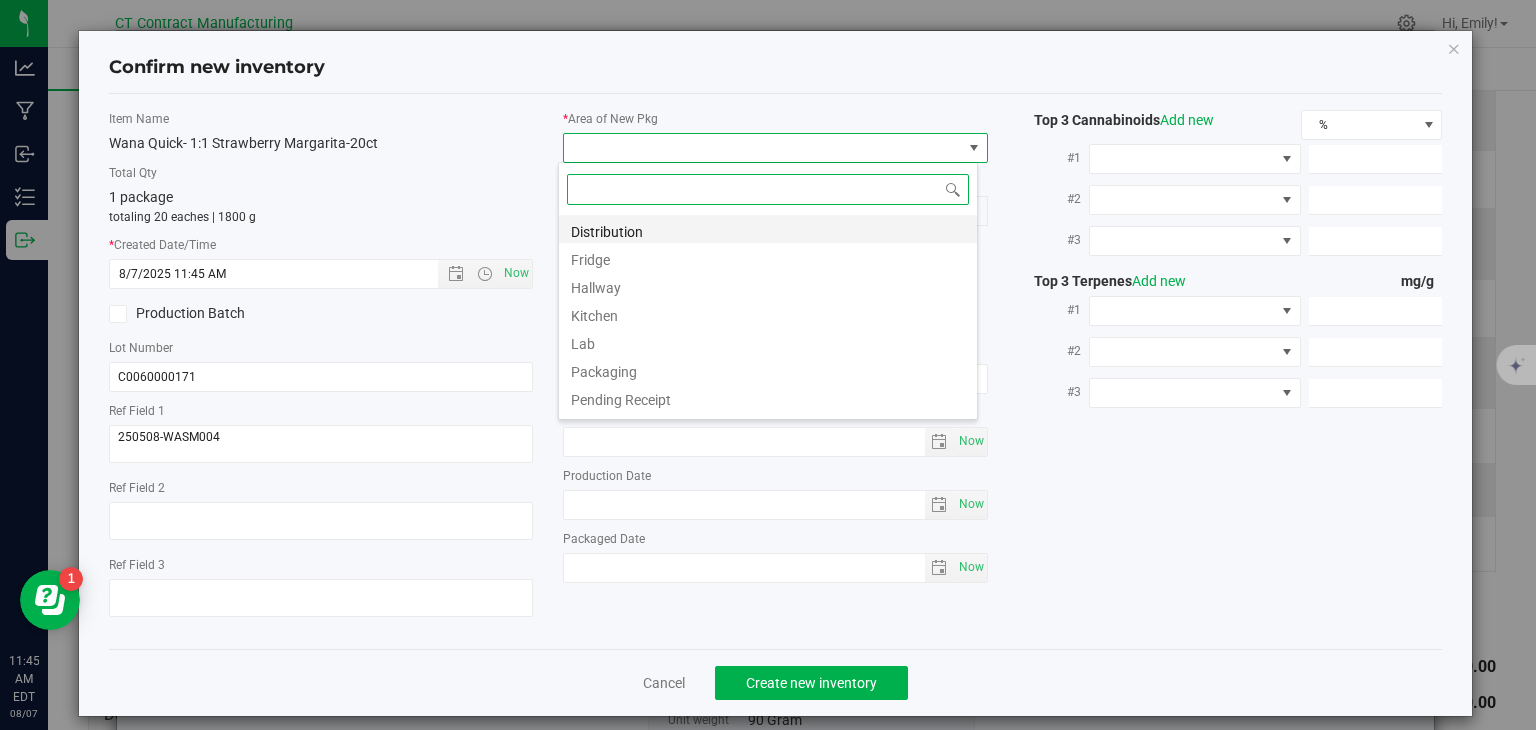 scroll, scrollTop: 99970, scrollLeft: 99580, axis: both 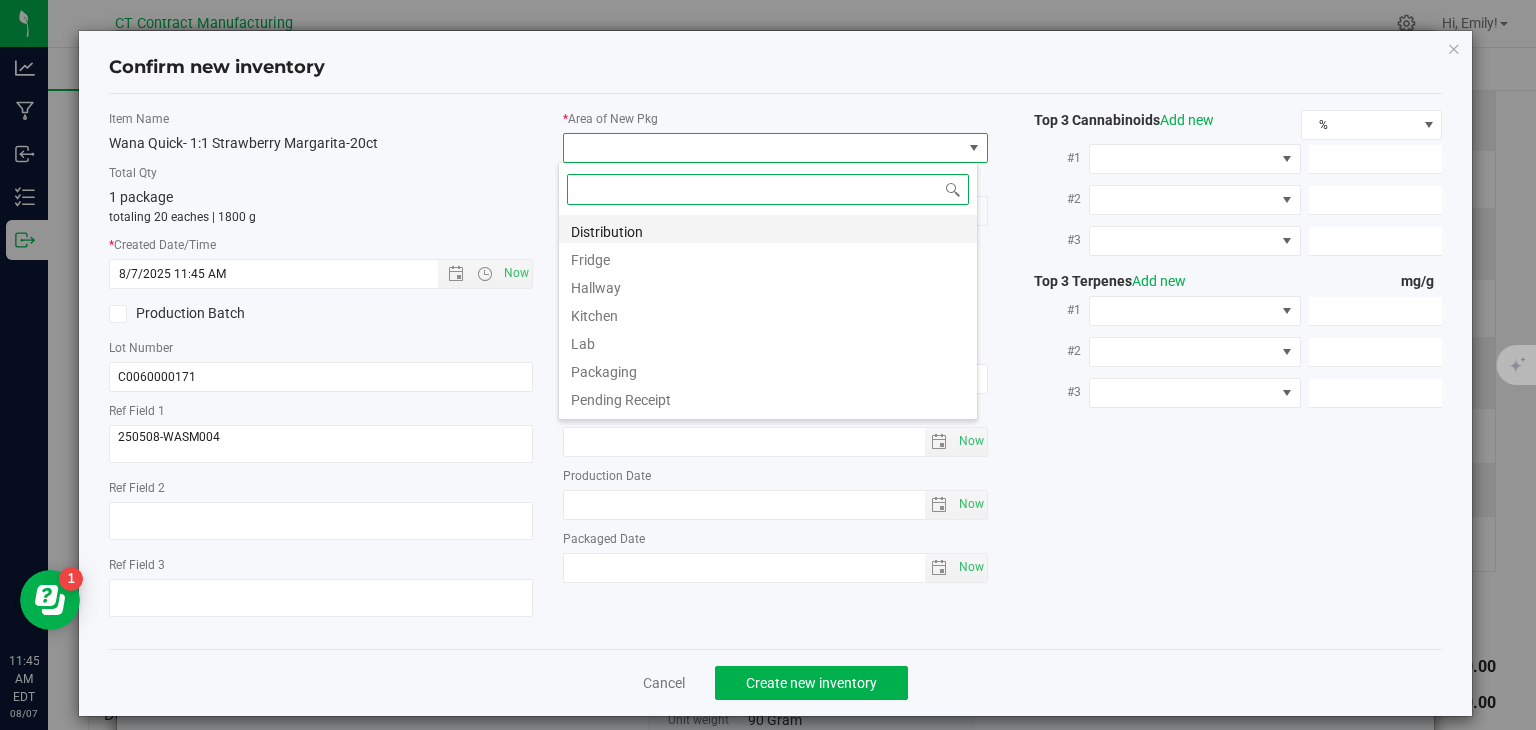 click on "Distribution" at bounding box center (768, 229) 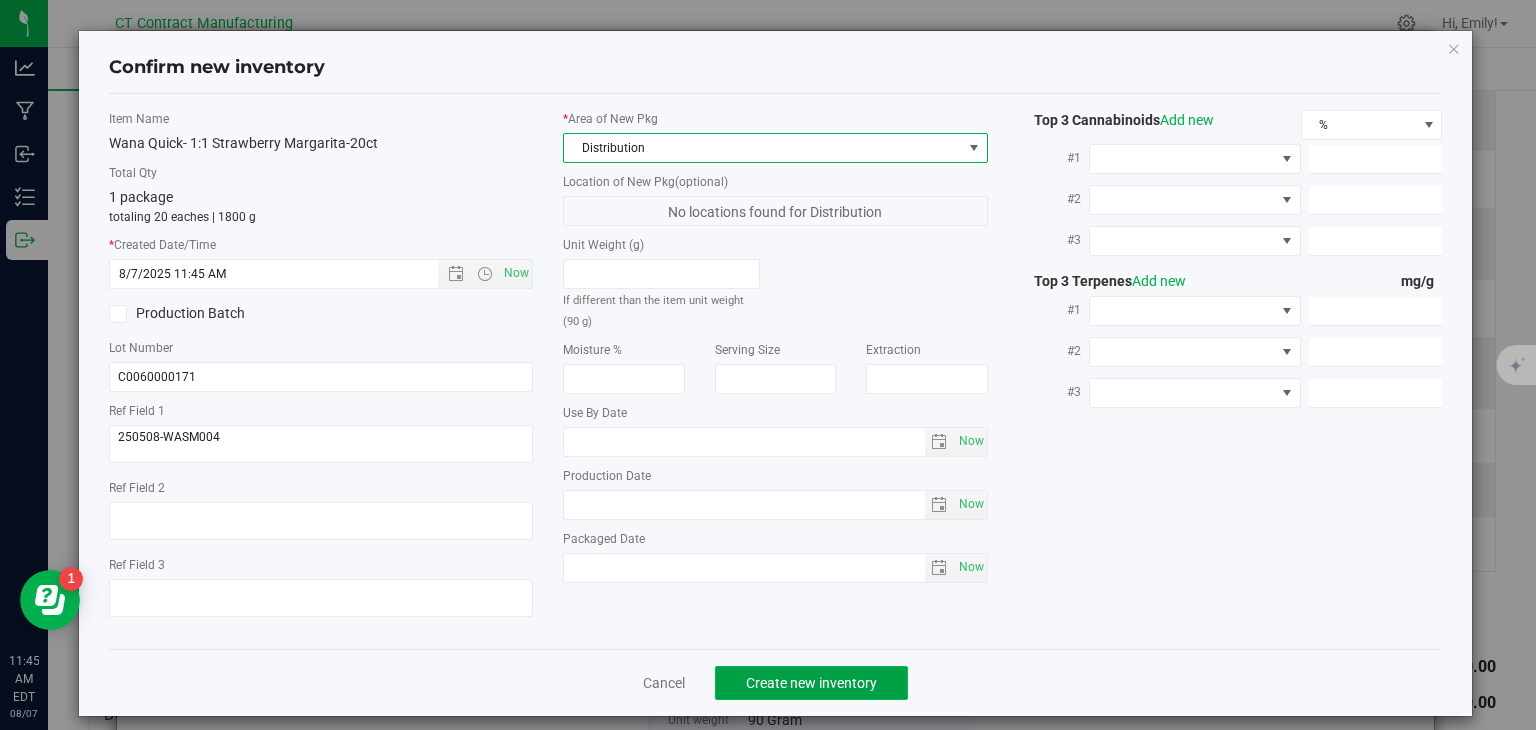 click on "Create new inventory" 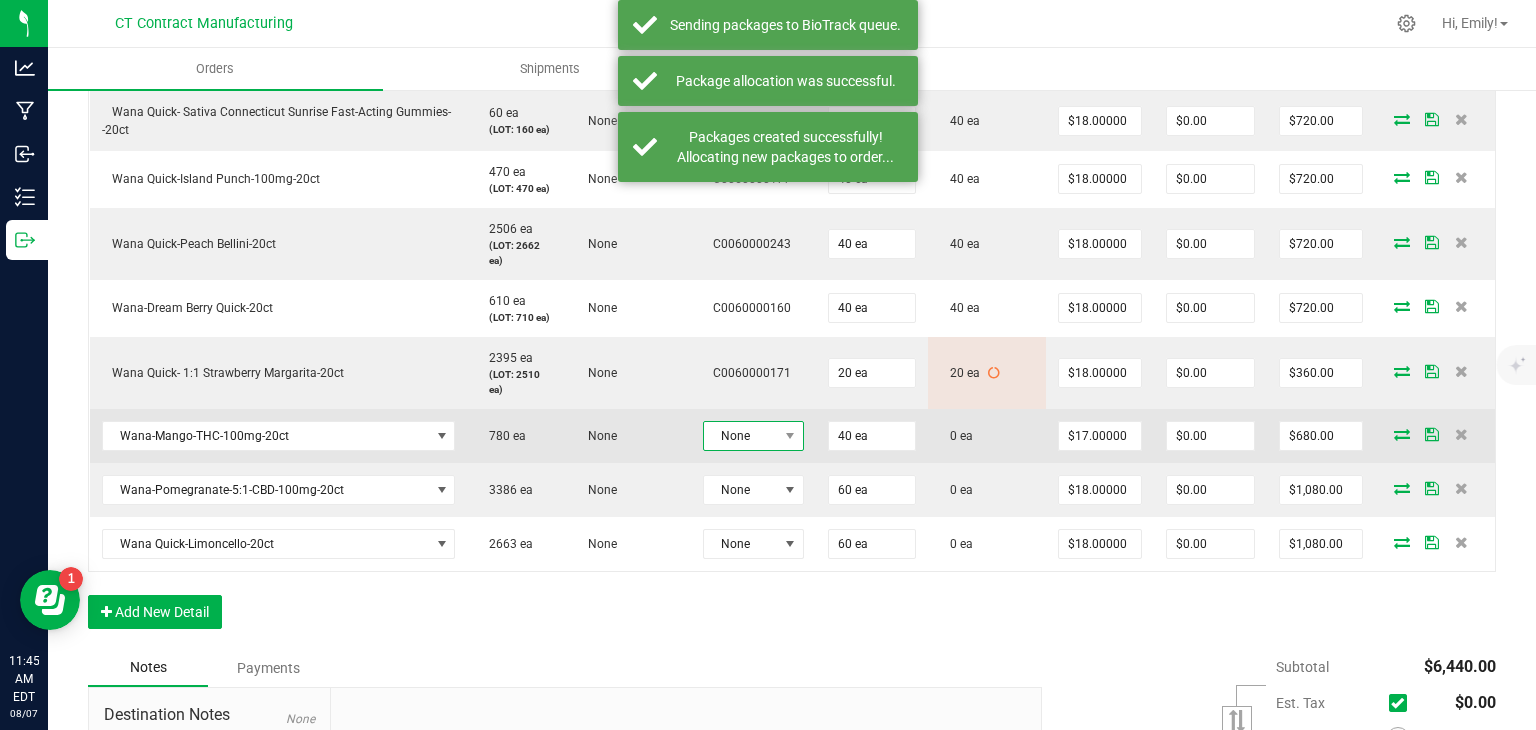 click on "None" at bounding box center (741, 436) 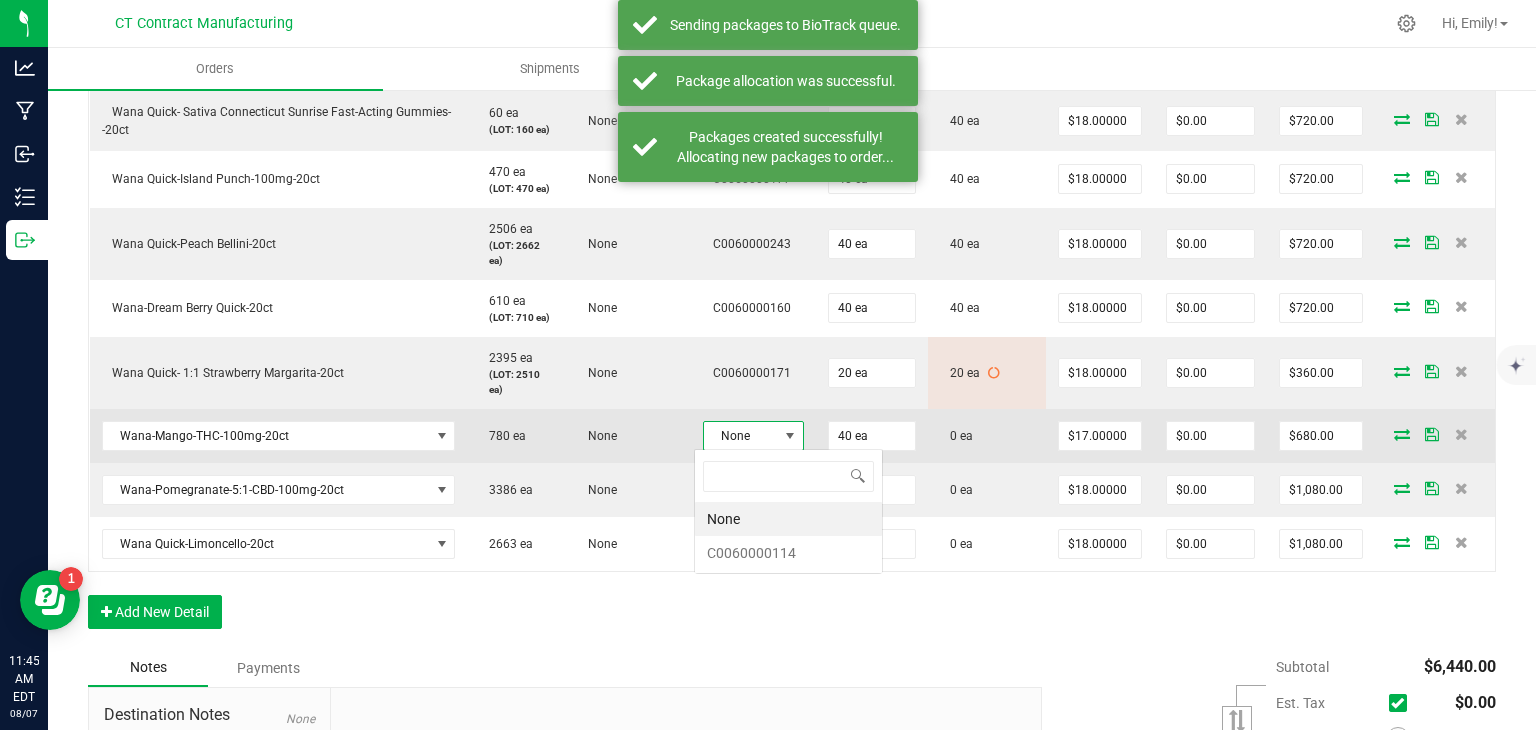 scroll, scrollTop: 99970, scrollLeft: 99899, axis: both 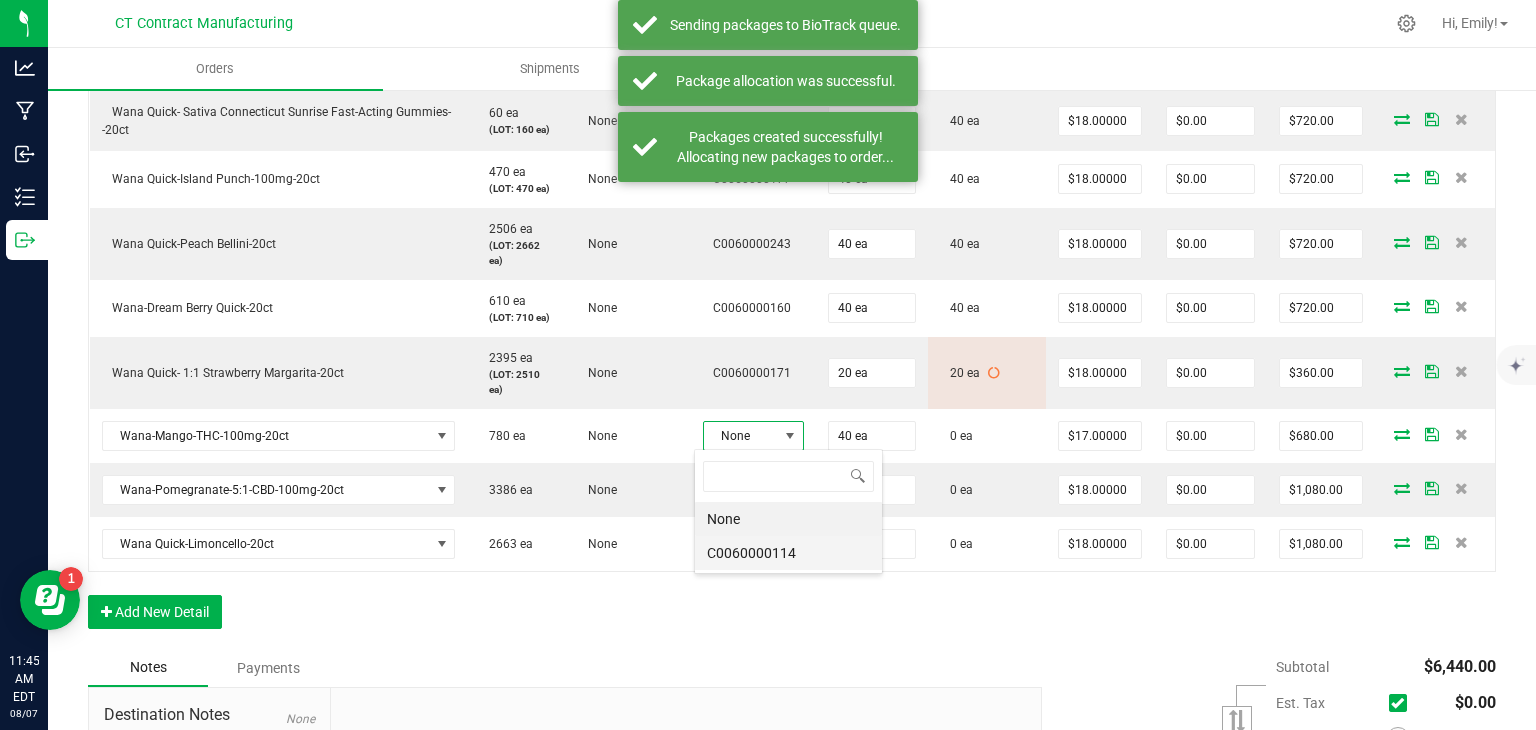 click on "C0060000114" at bounding box center (788, 553) 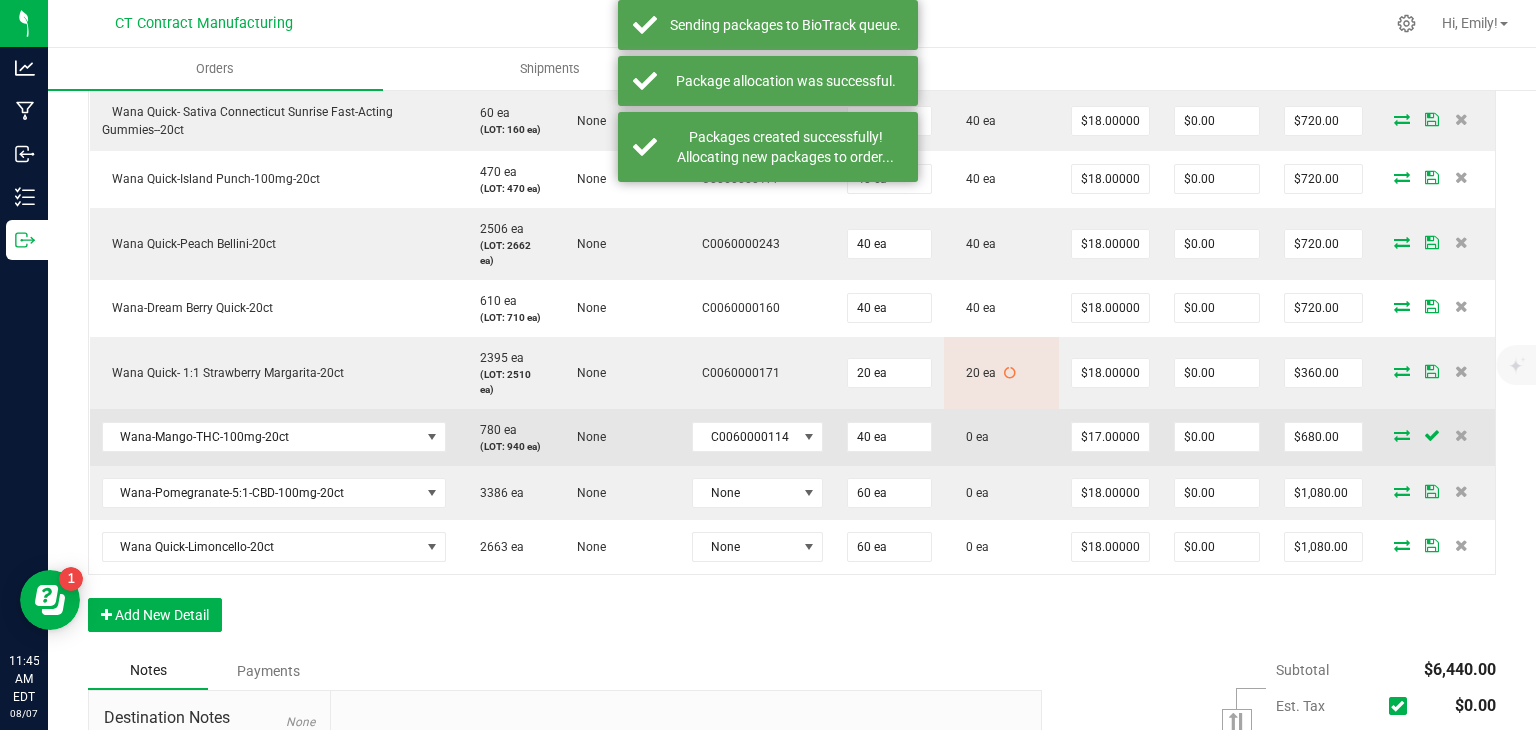 click at bounding box center [1402, 435] 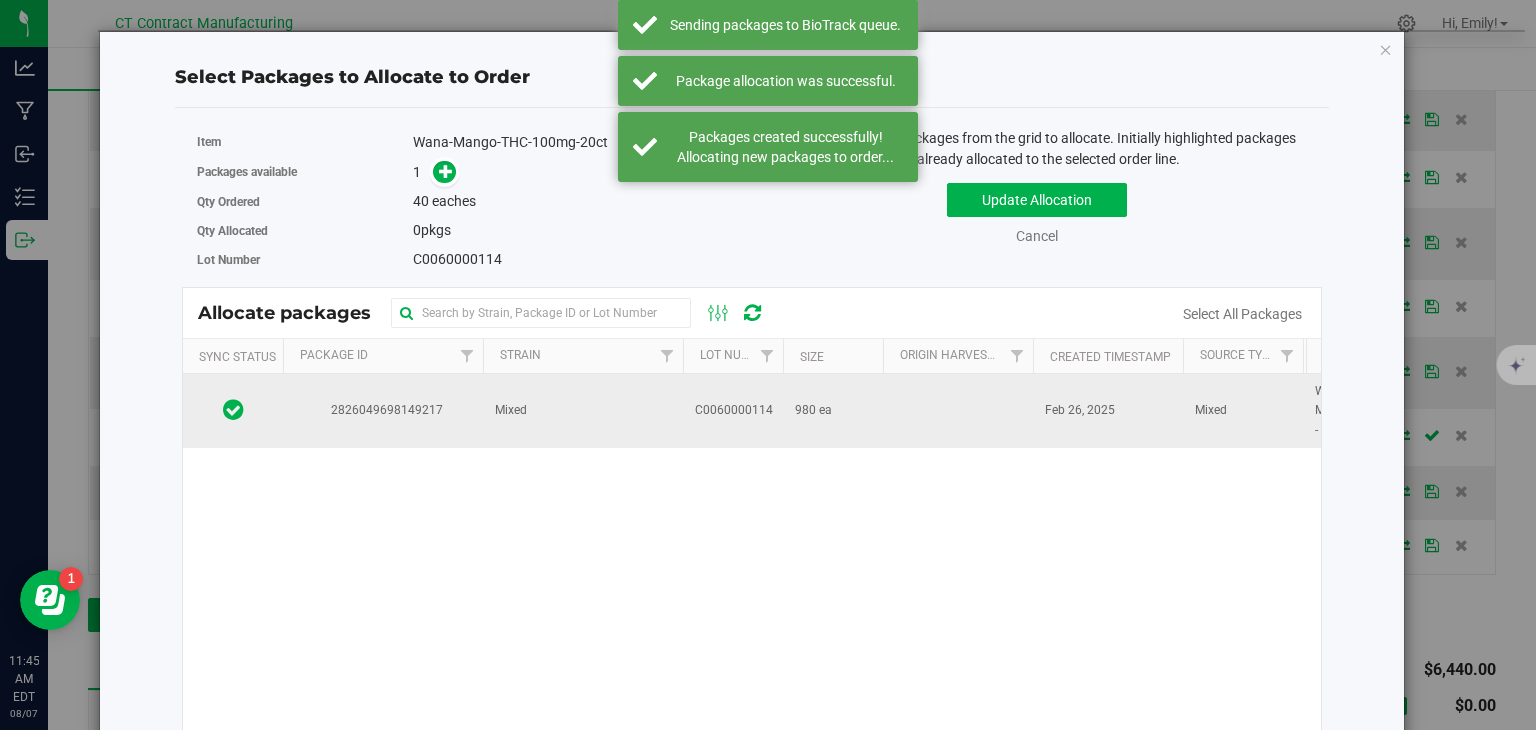 click on "Mixed" at bounding box center (583, 411) 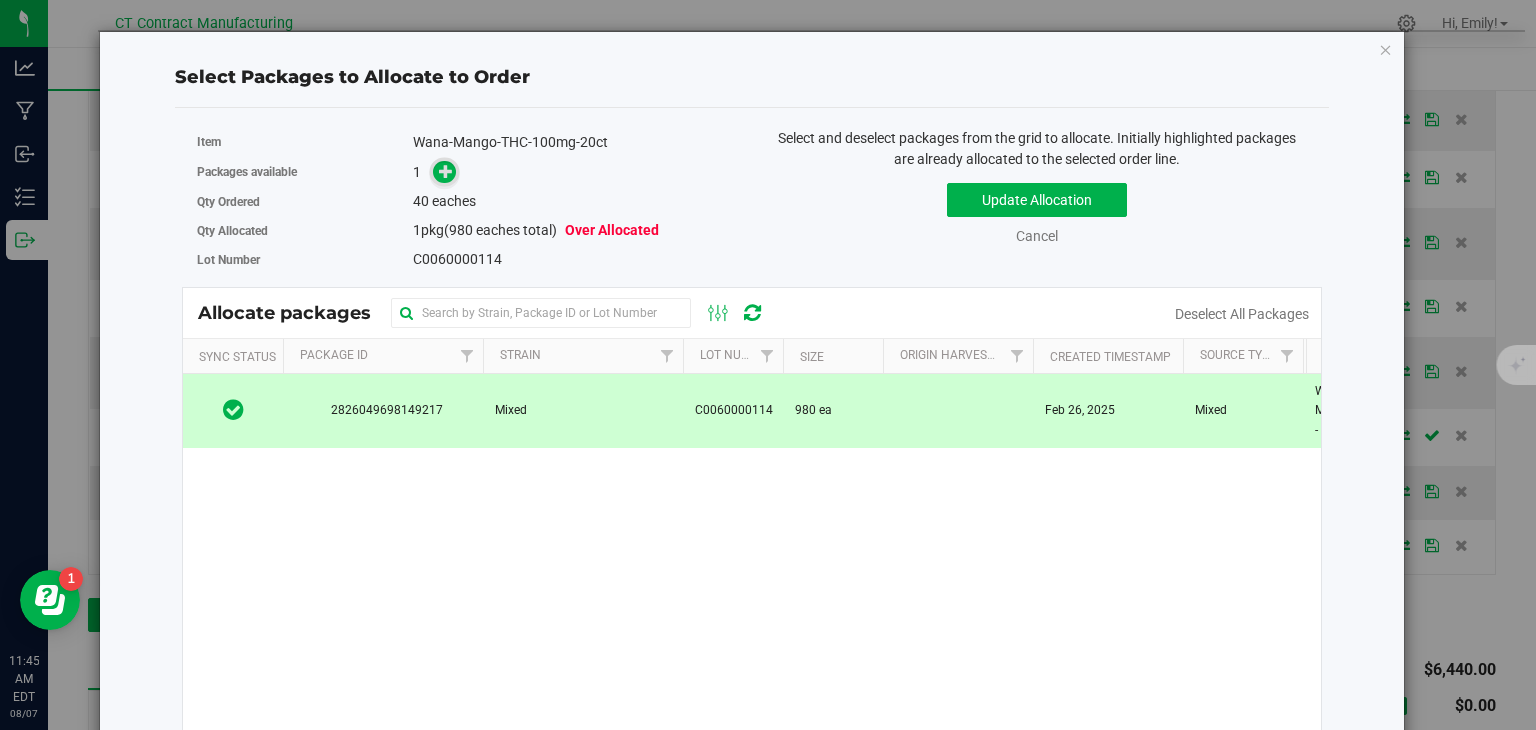 click at bounding box center (446, 171) 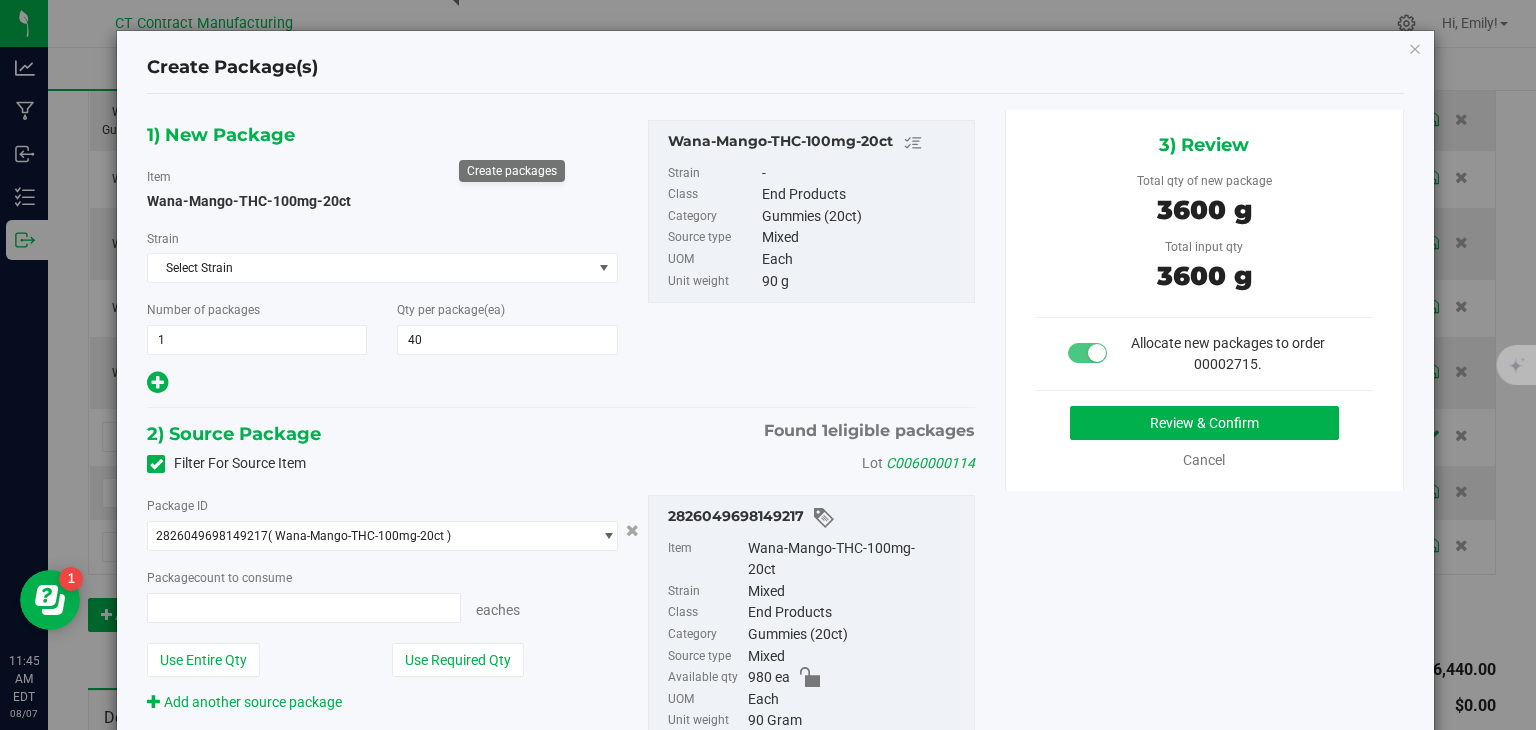 type on "40 ea" 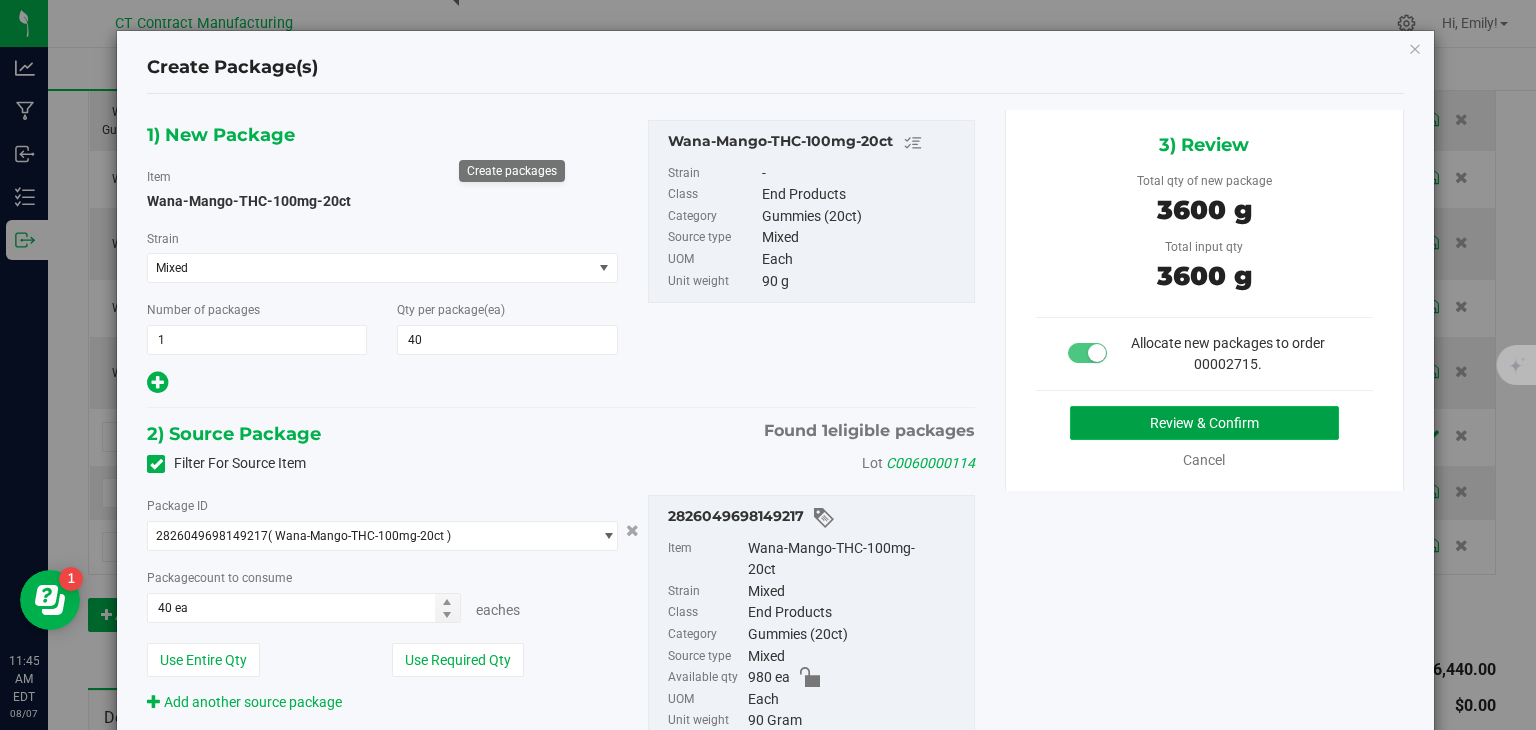 click on "Review & Confirm" at bounding box center [1204, 423] 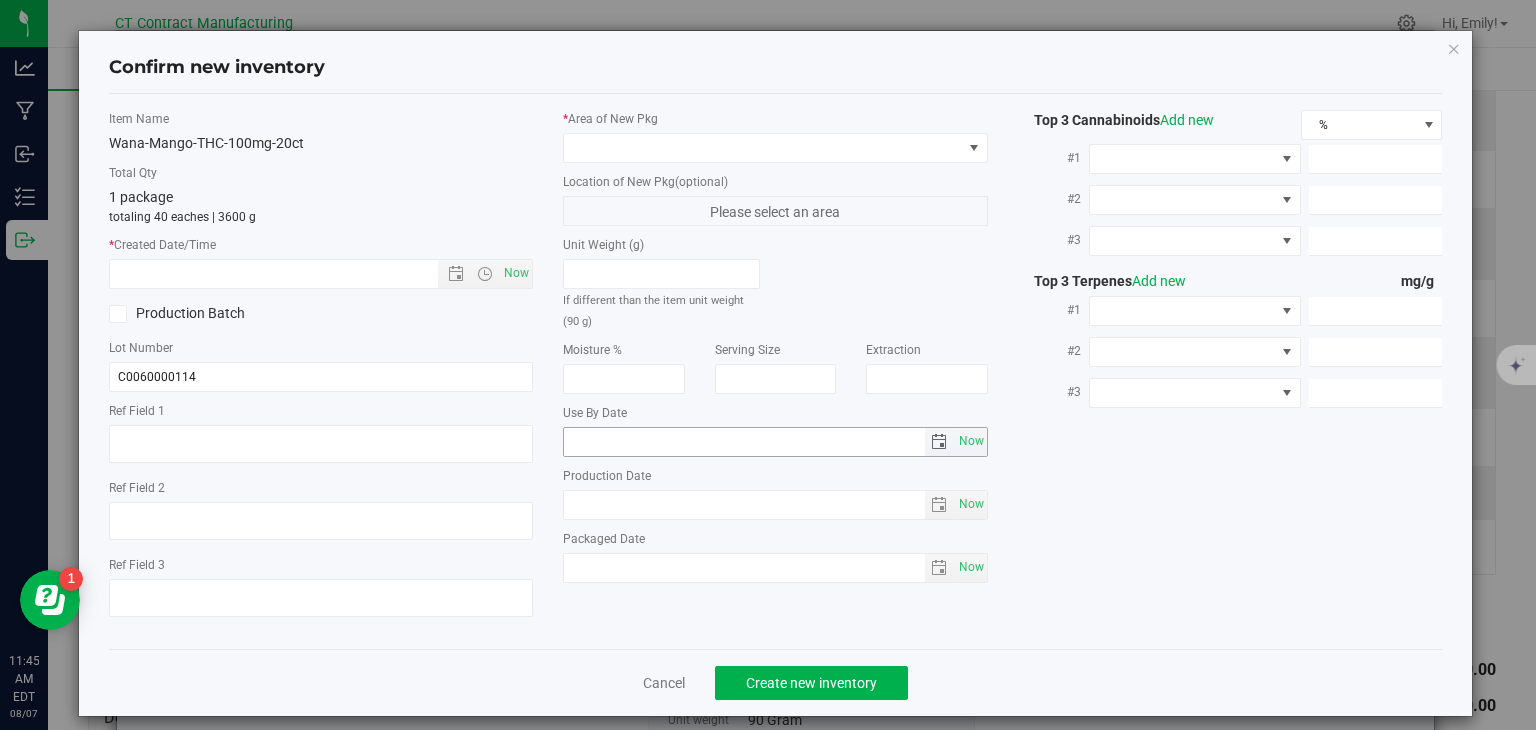 type on "Wana - Mango - 2025 - 2" 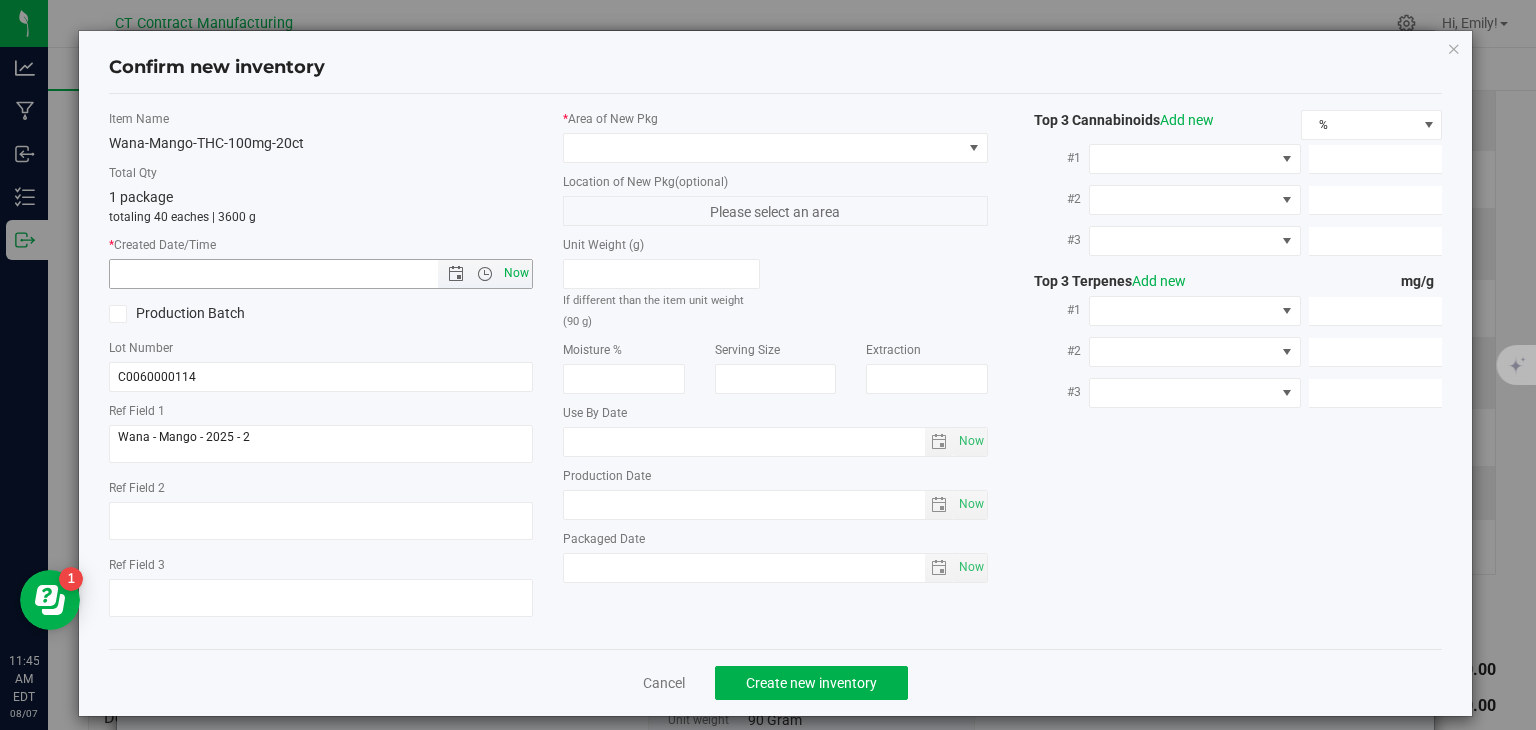 click on "Now" at bounding box center (517, 273) 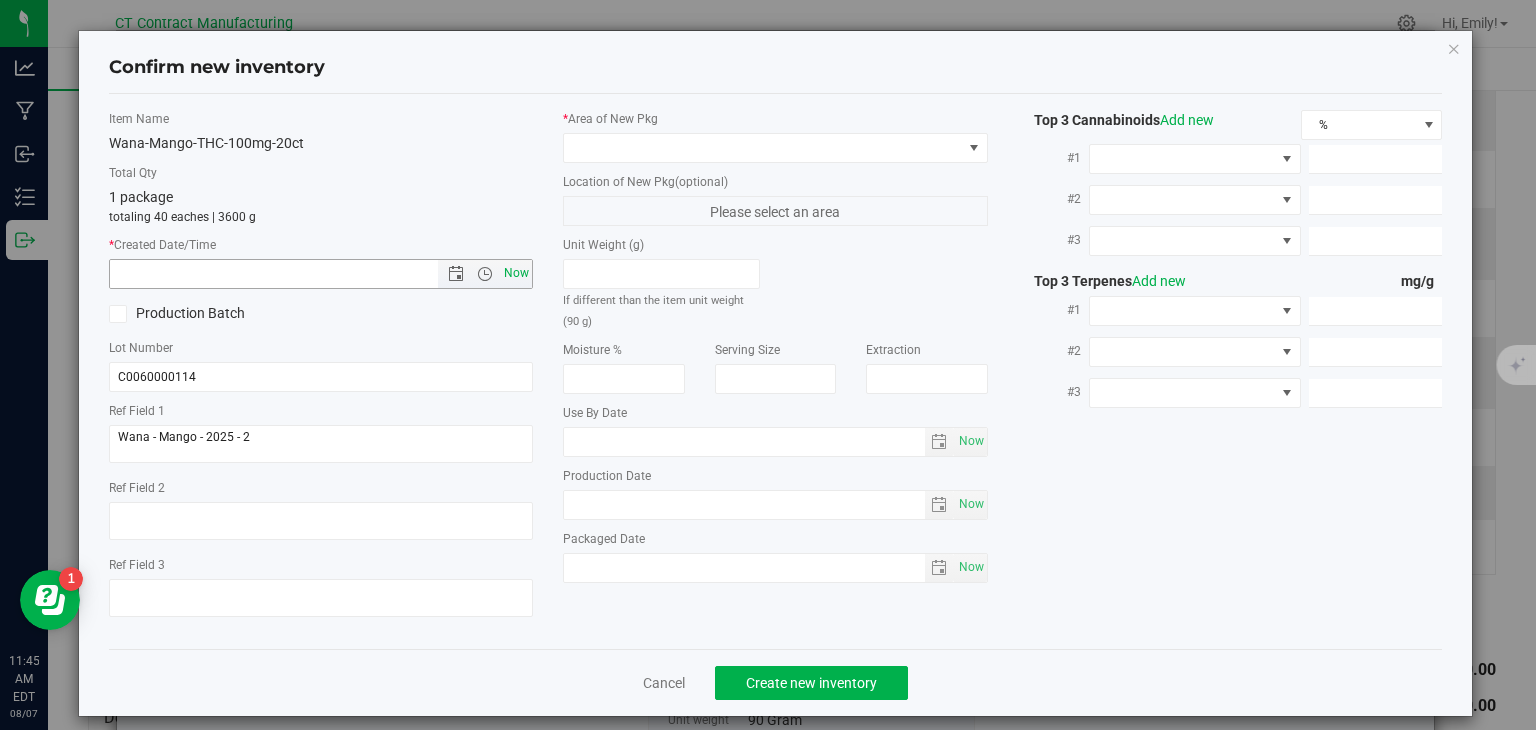 type on "8/7/2025 11:45 AM" 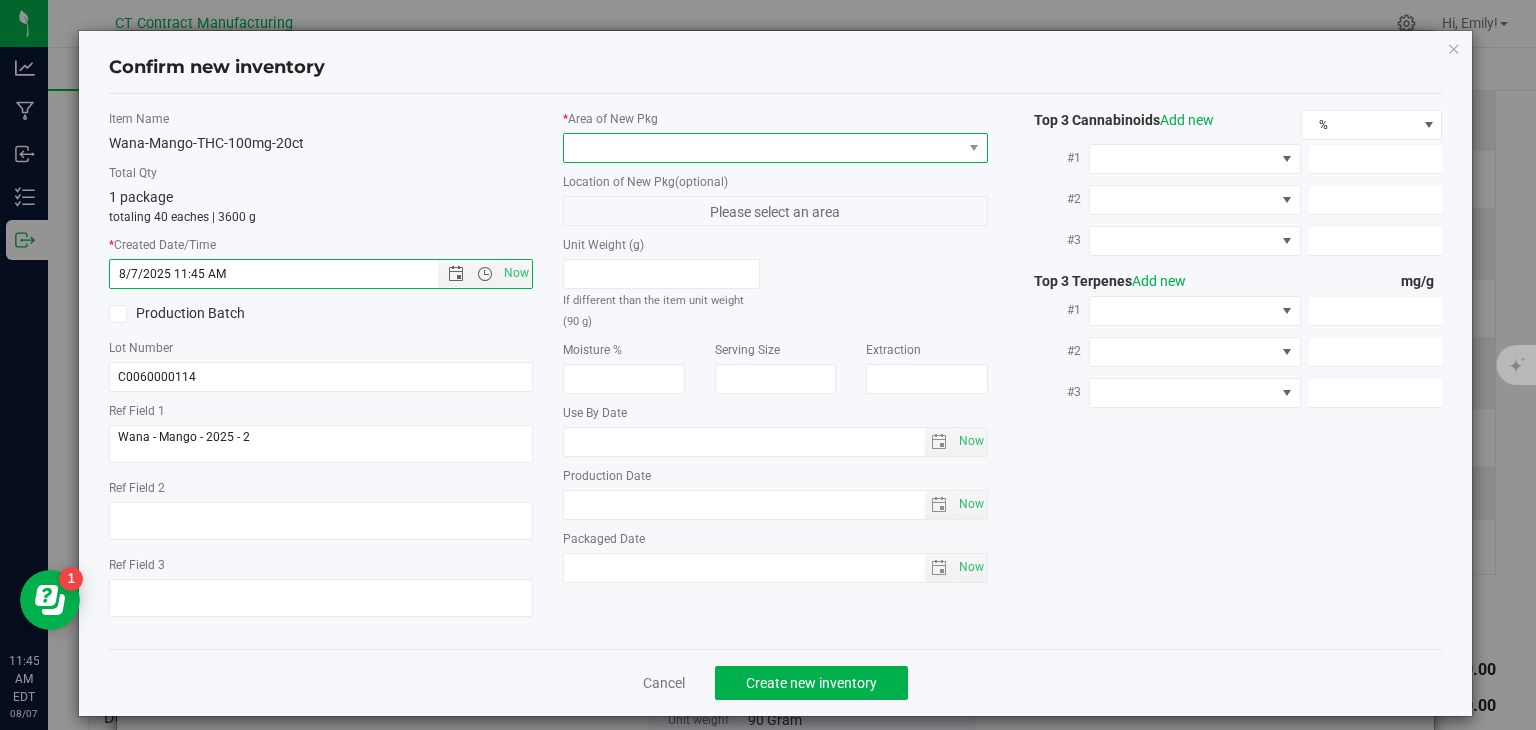 click at bounding box center [763, 148] 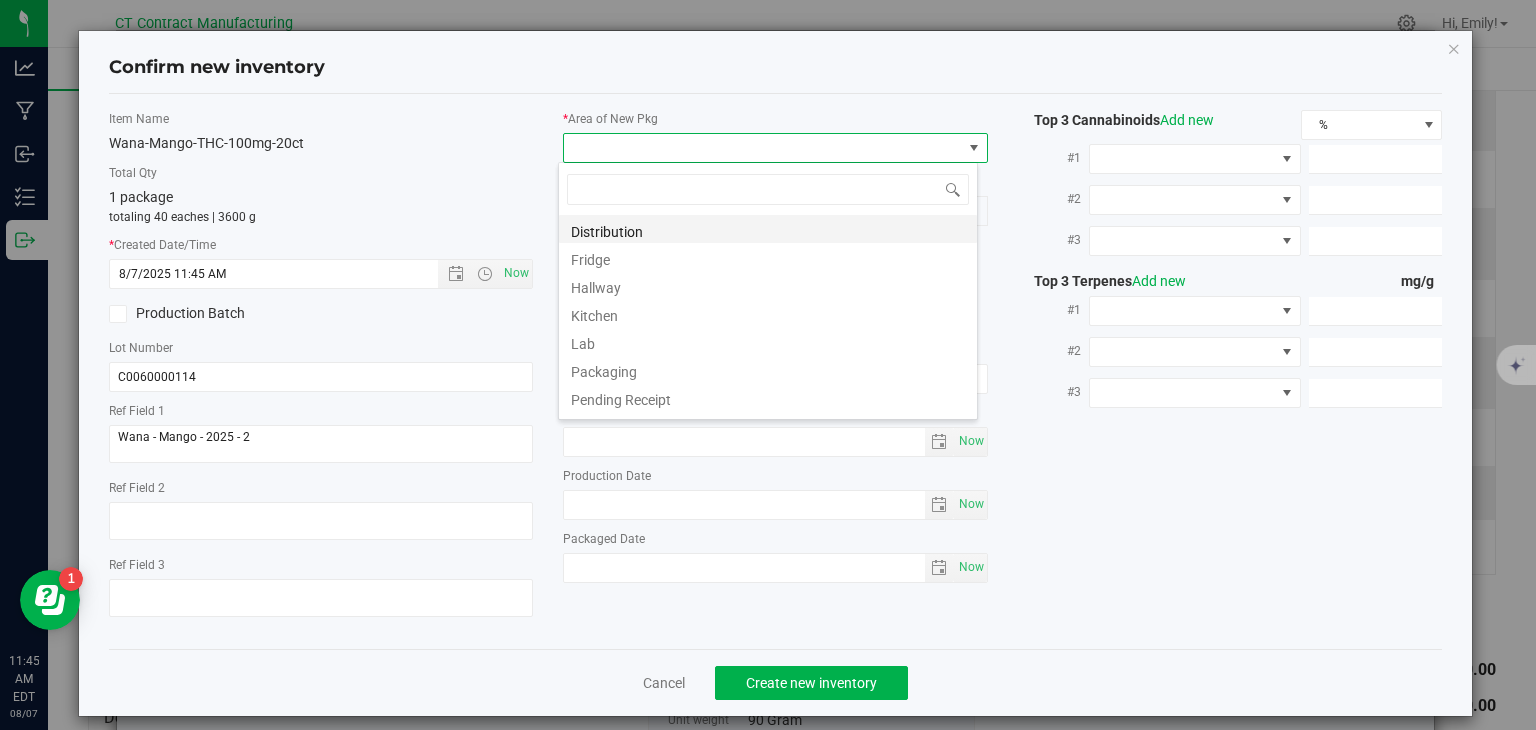 scroll, scrollTop: 99970, scrollLeft: 99580, axis: both 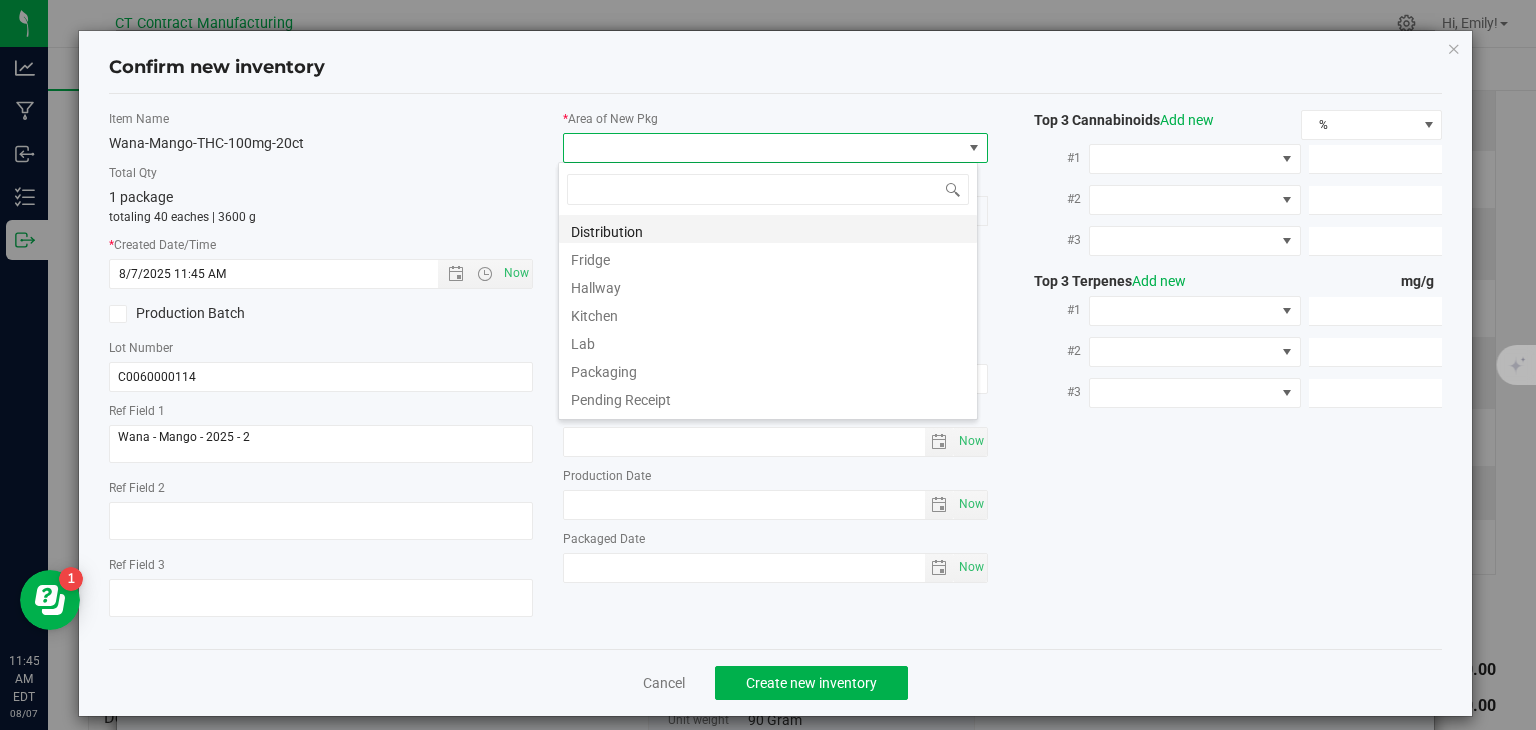 click on "Distribution" at bounding box center [768, 229] 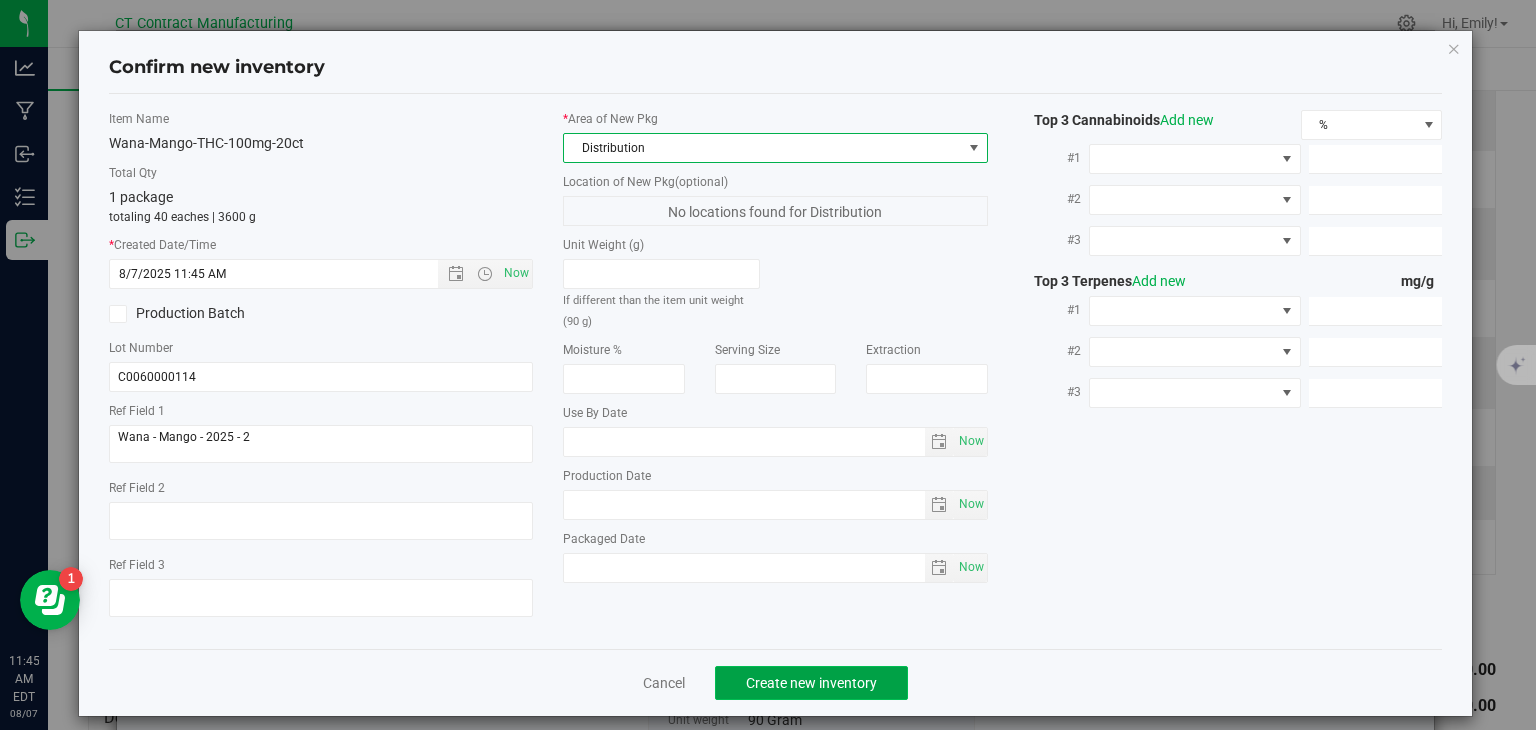 click on "Create new inventory" 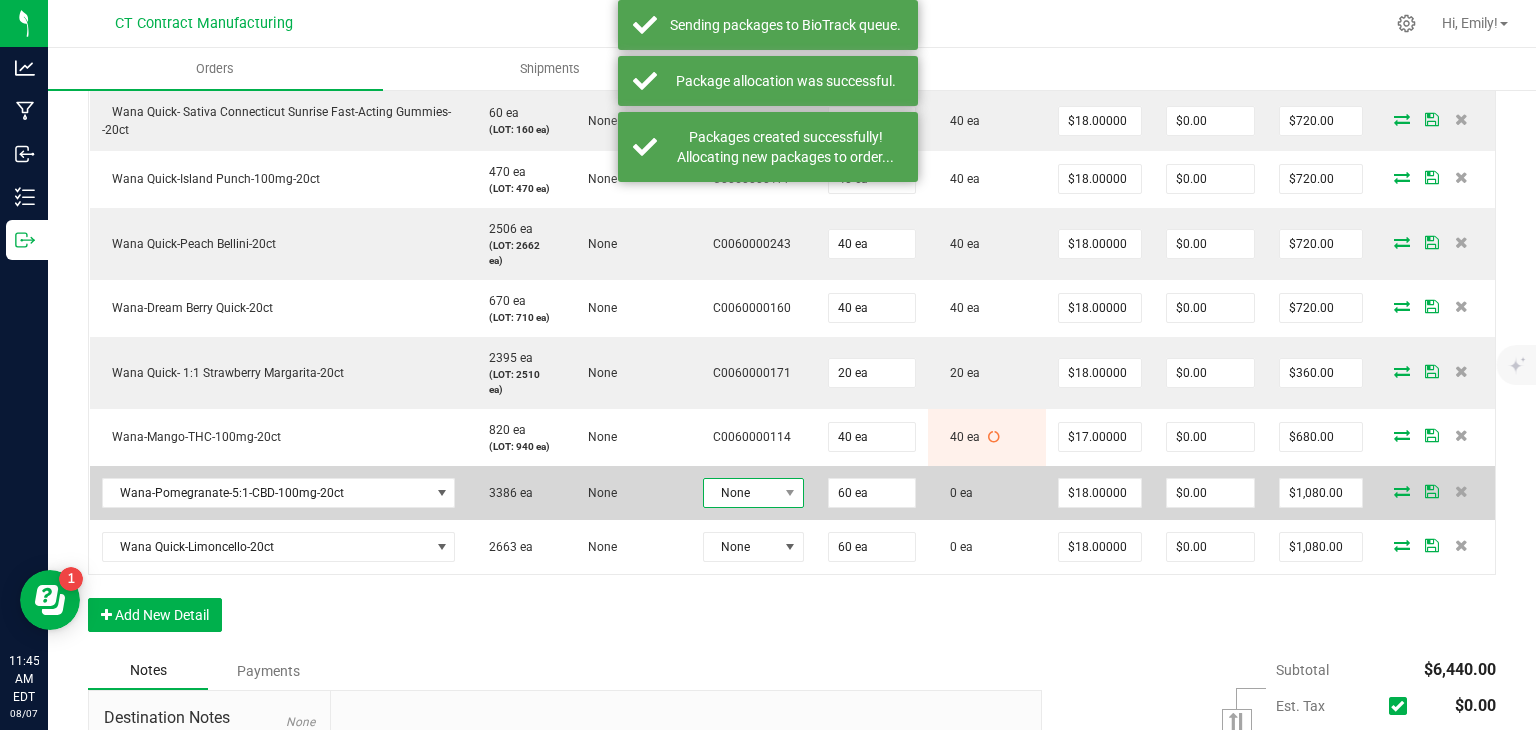 click on "None" at bounding box center (741, 493) 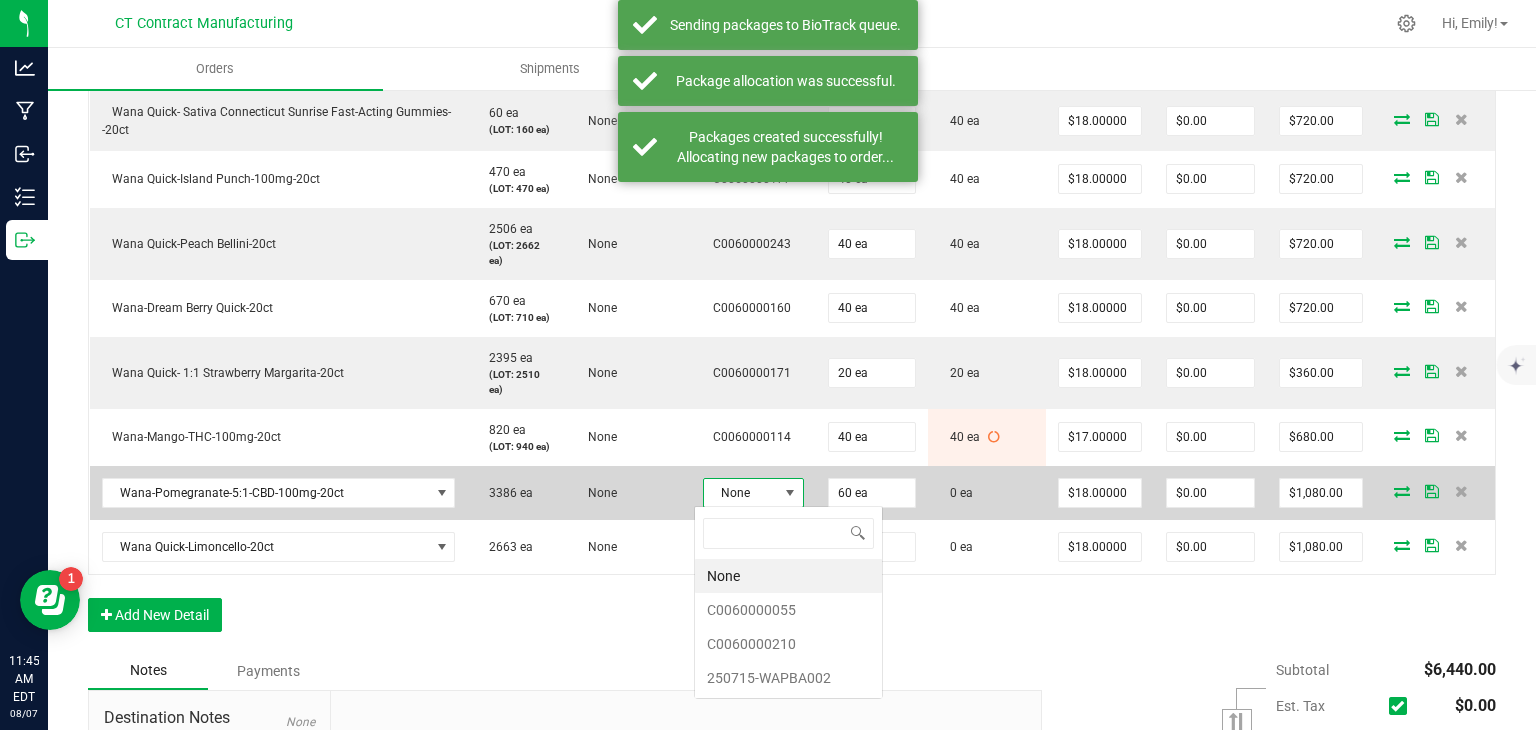 scroll, scrollTop: 99970, scrollLeft: 99899, axis: both 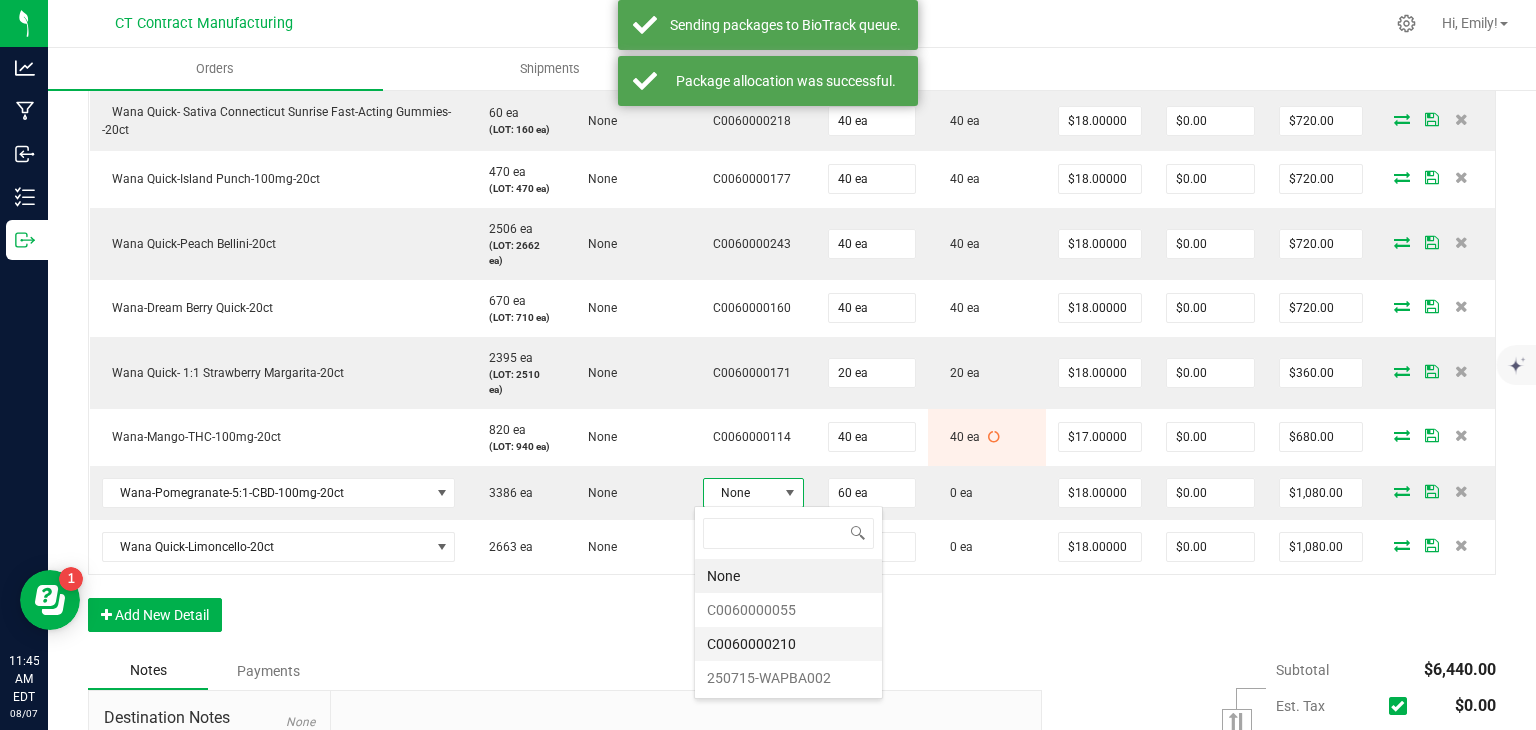 click on "C0060000210" at bounding box center (788, 644) 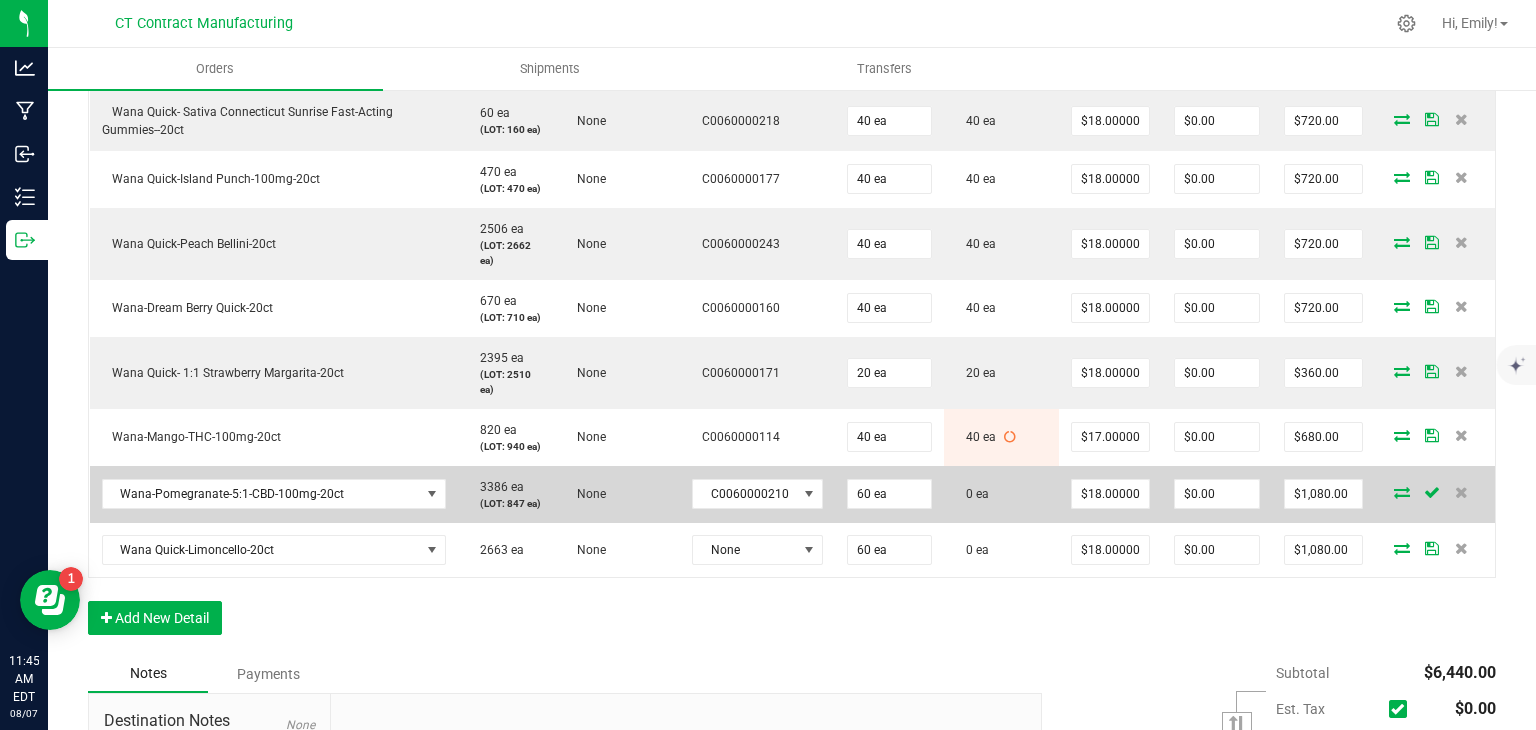 click at bounding box center [1402, 492] 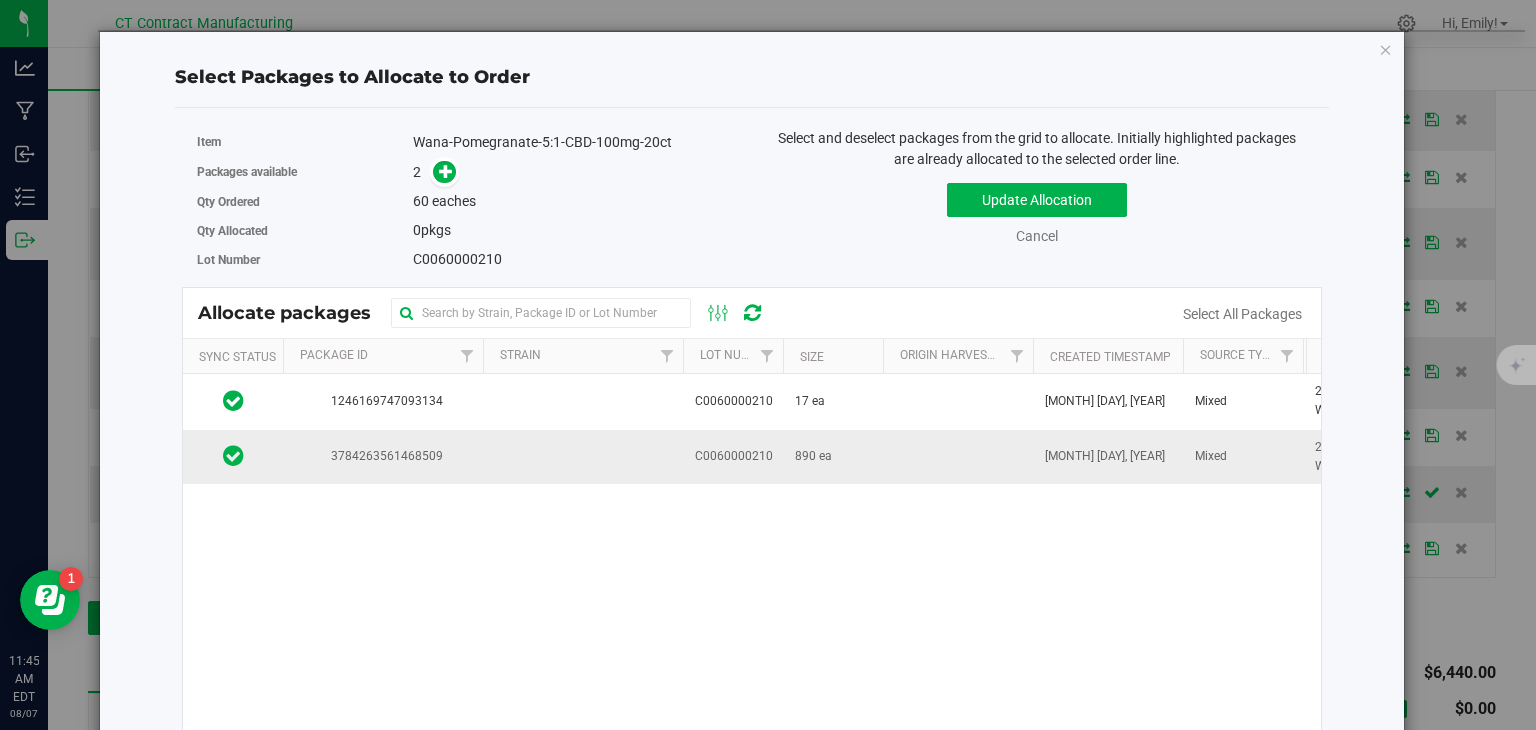 click at bounding box center [583, 457] 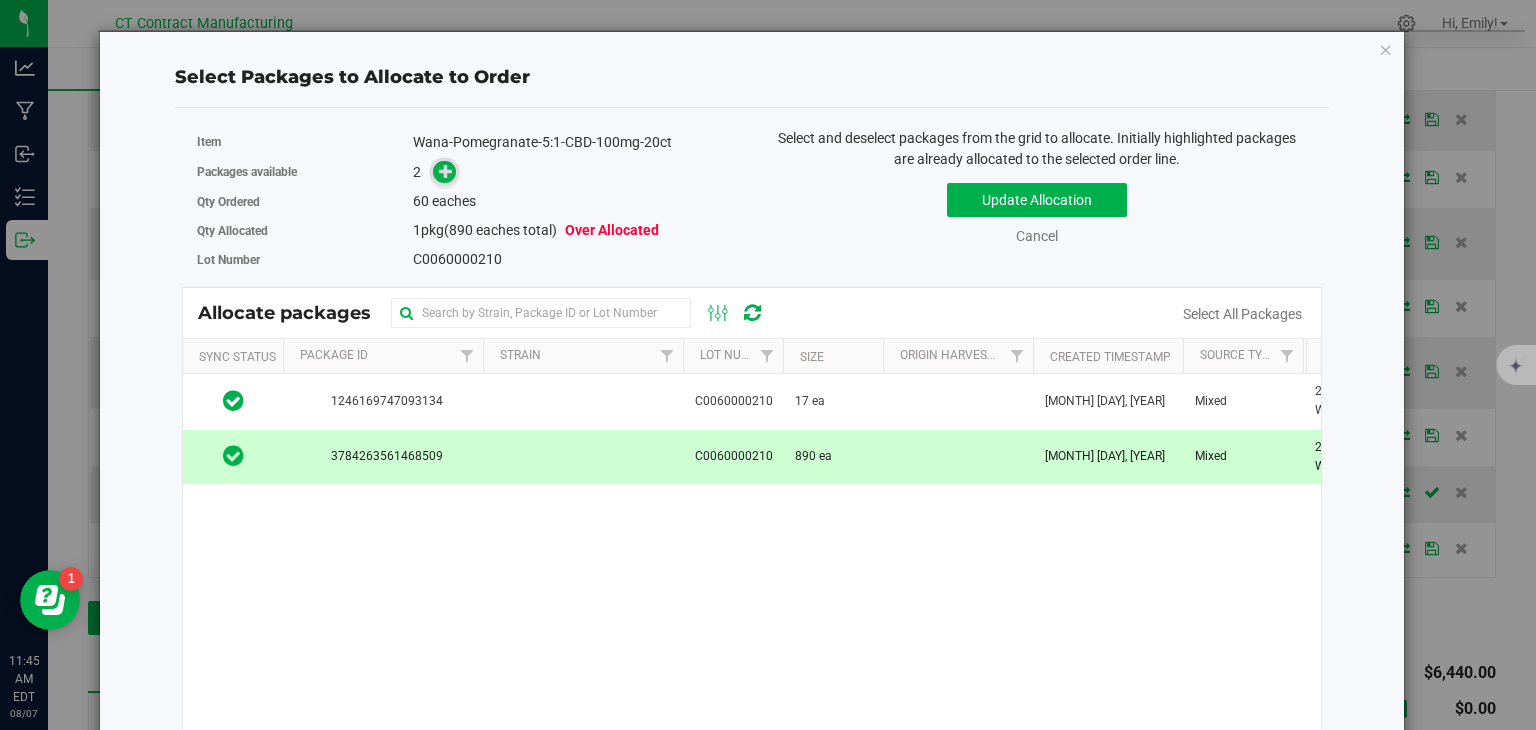 click at bounding box center (446, 171) 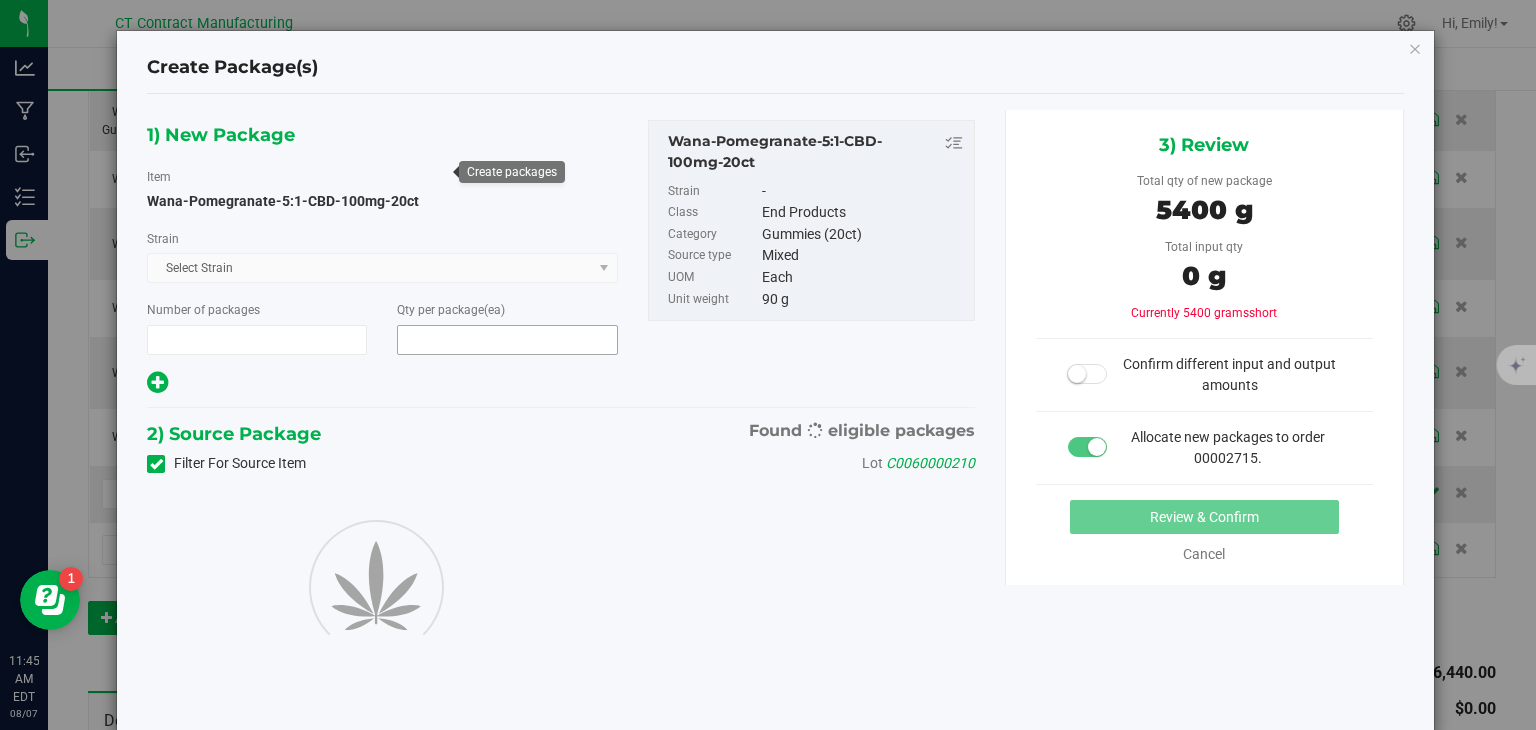 type on "1" 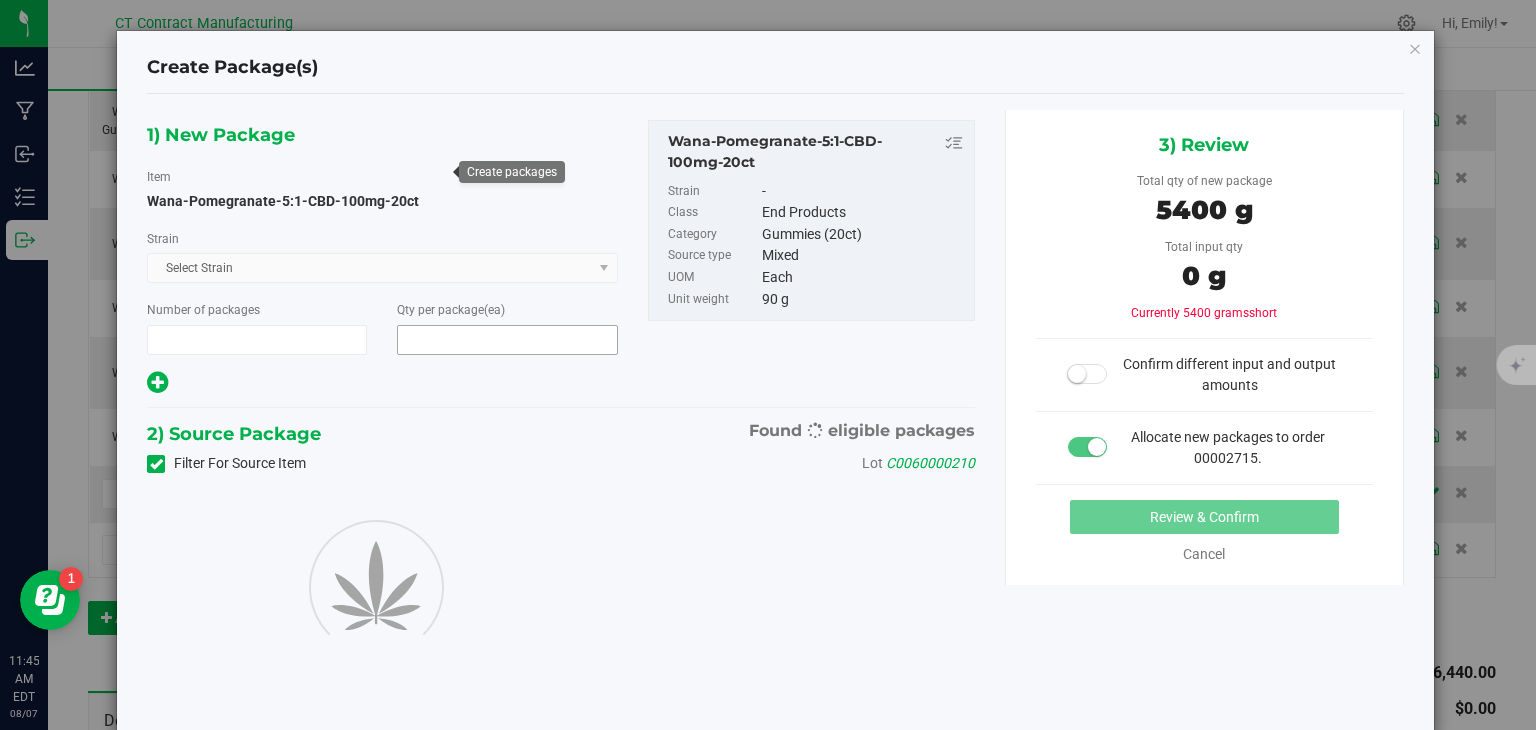 type on "60" 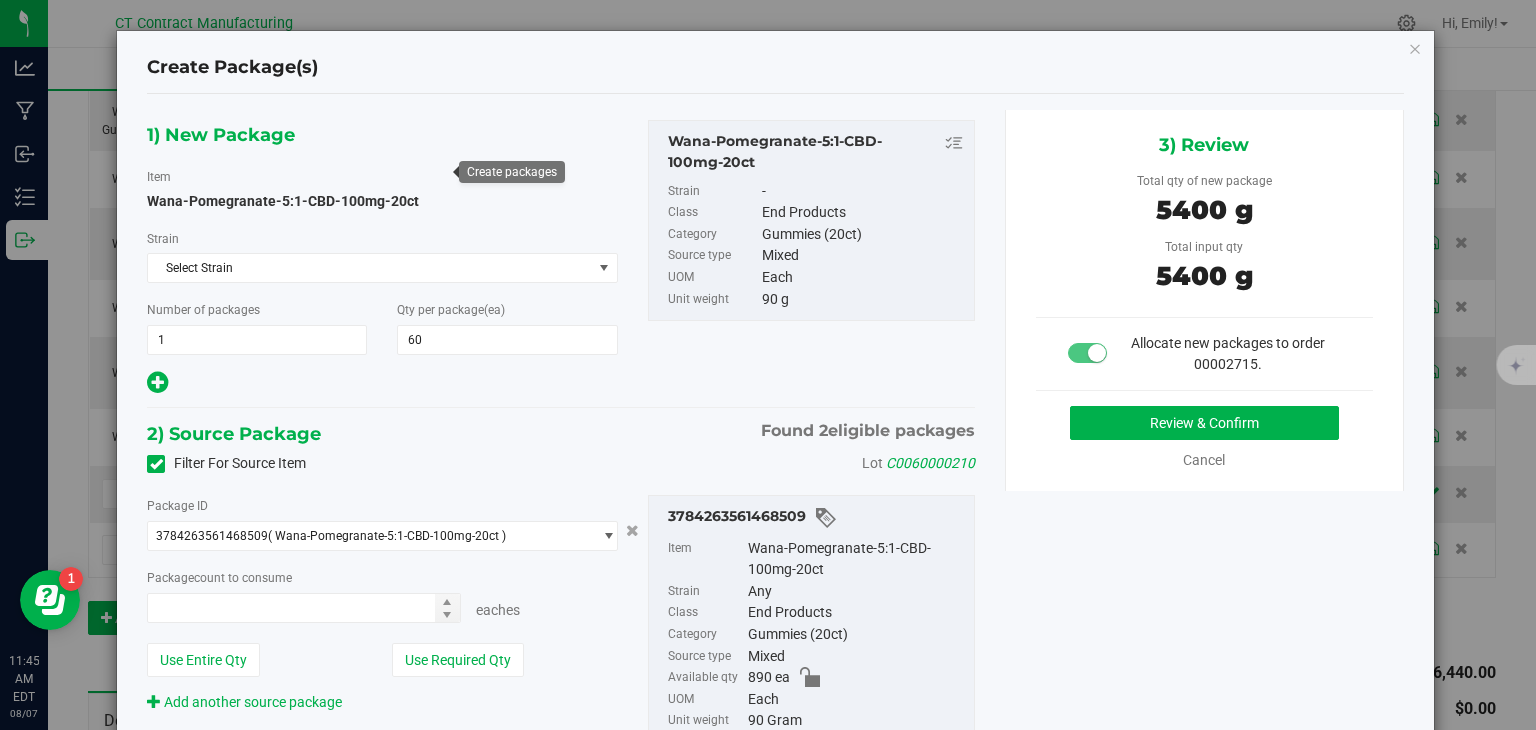 type on "60 ea" 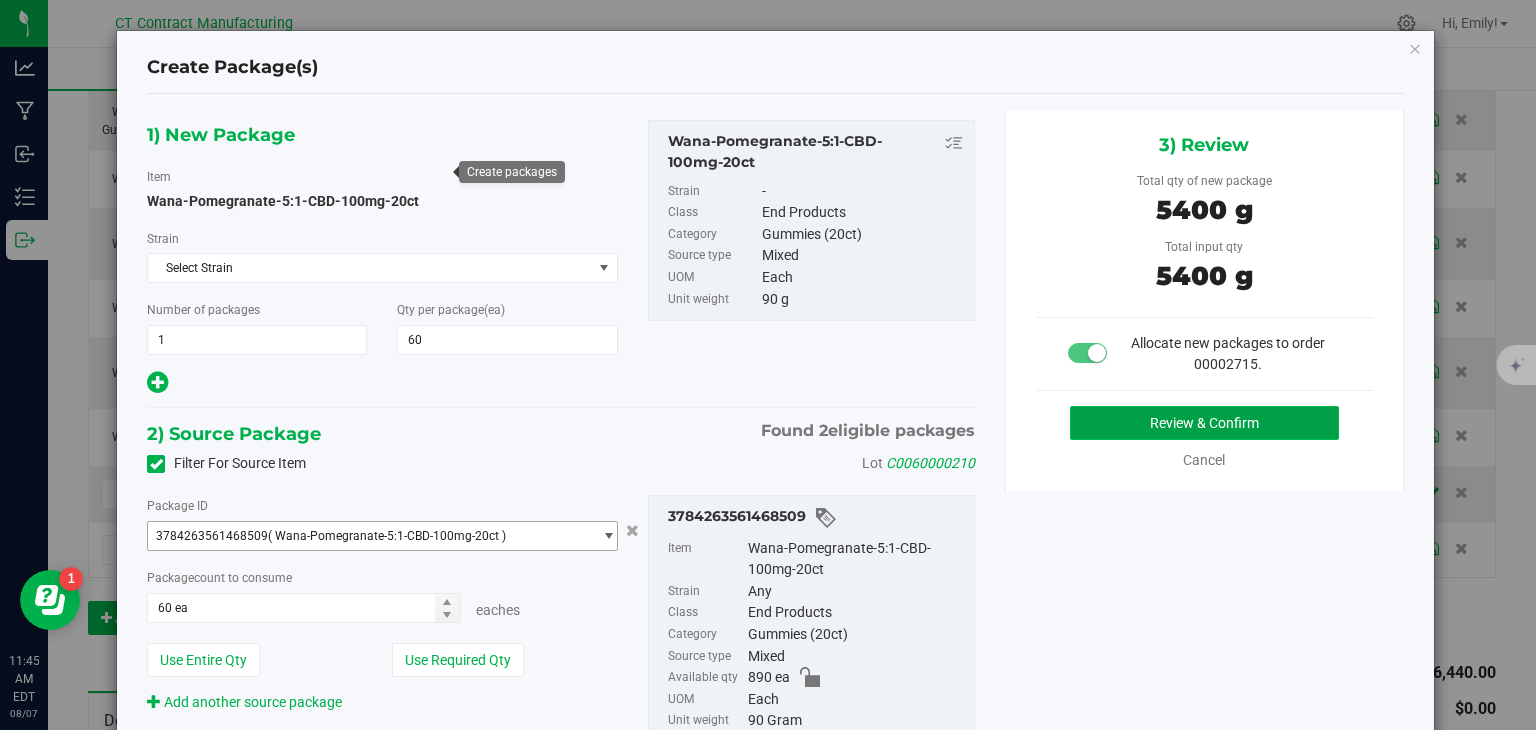 click on "Review & Confirm" at bounding box center [1204, 423] 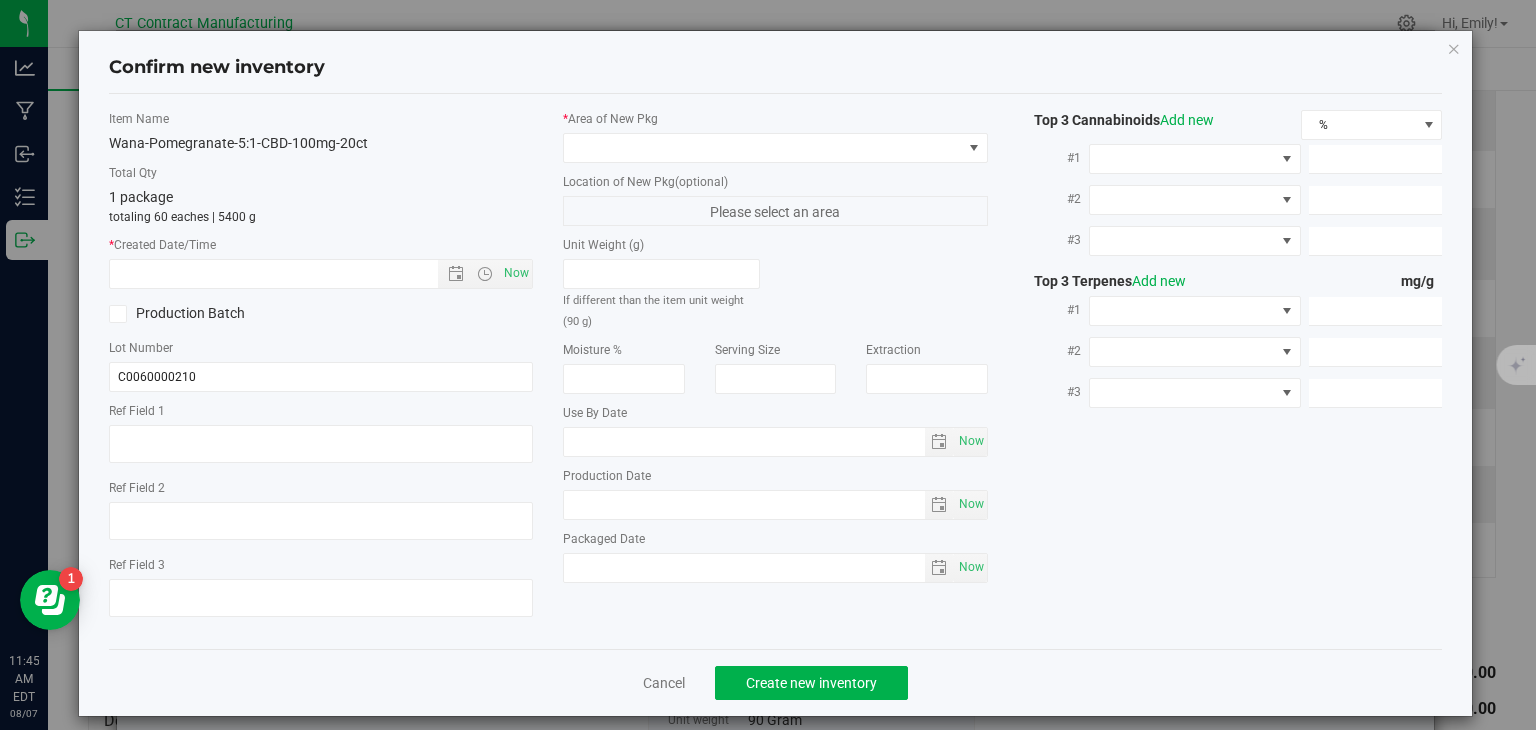type on "250624-WAPBA002" 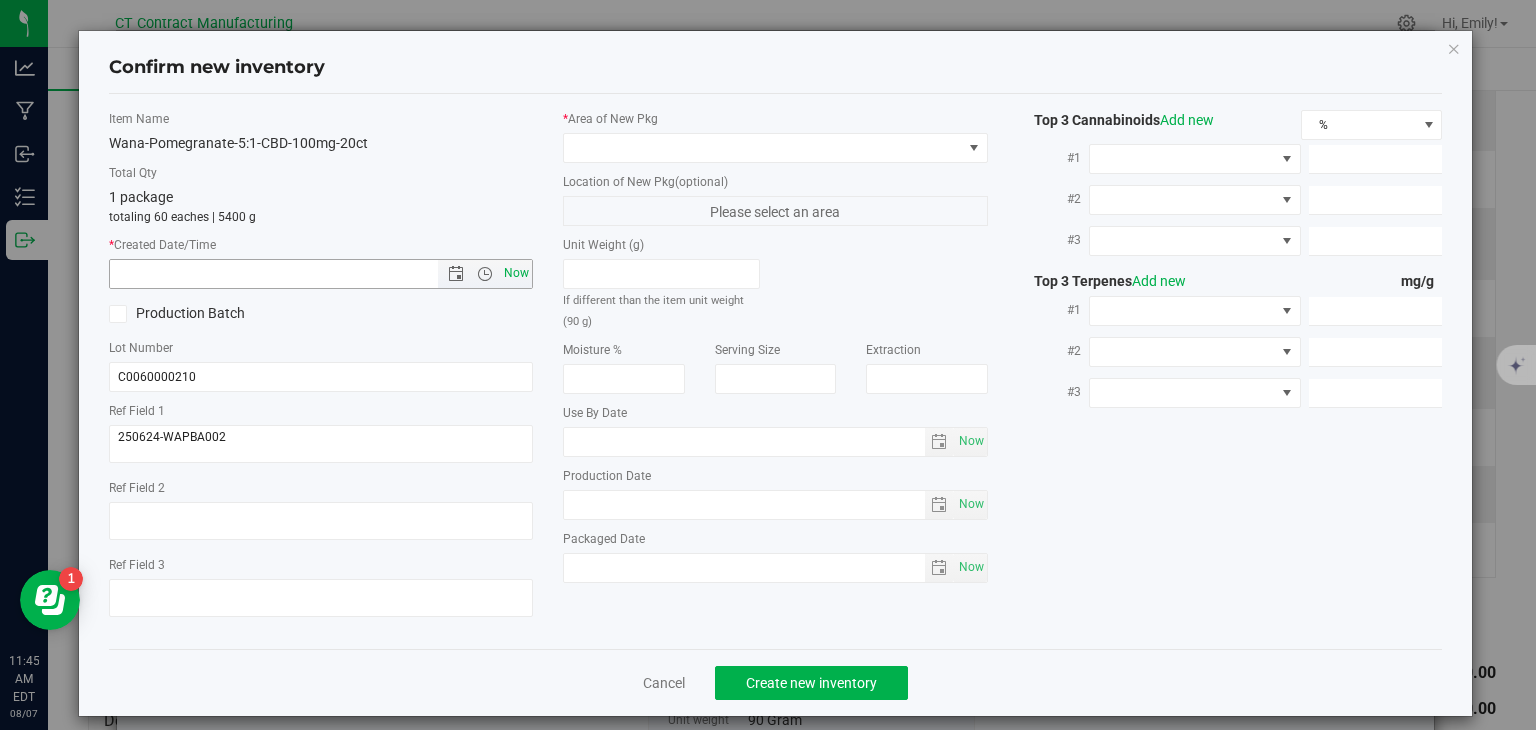 click on "Now" at bounding box center (517, 273) 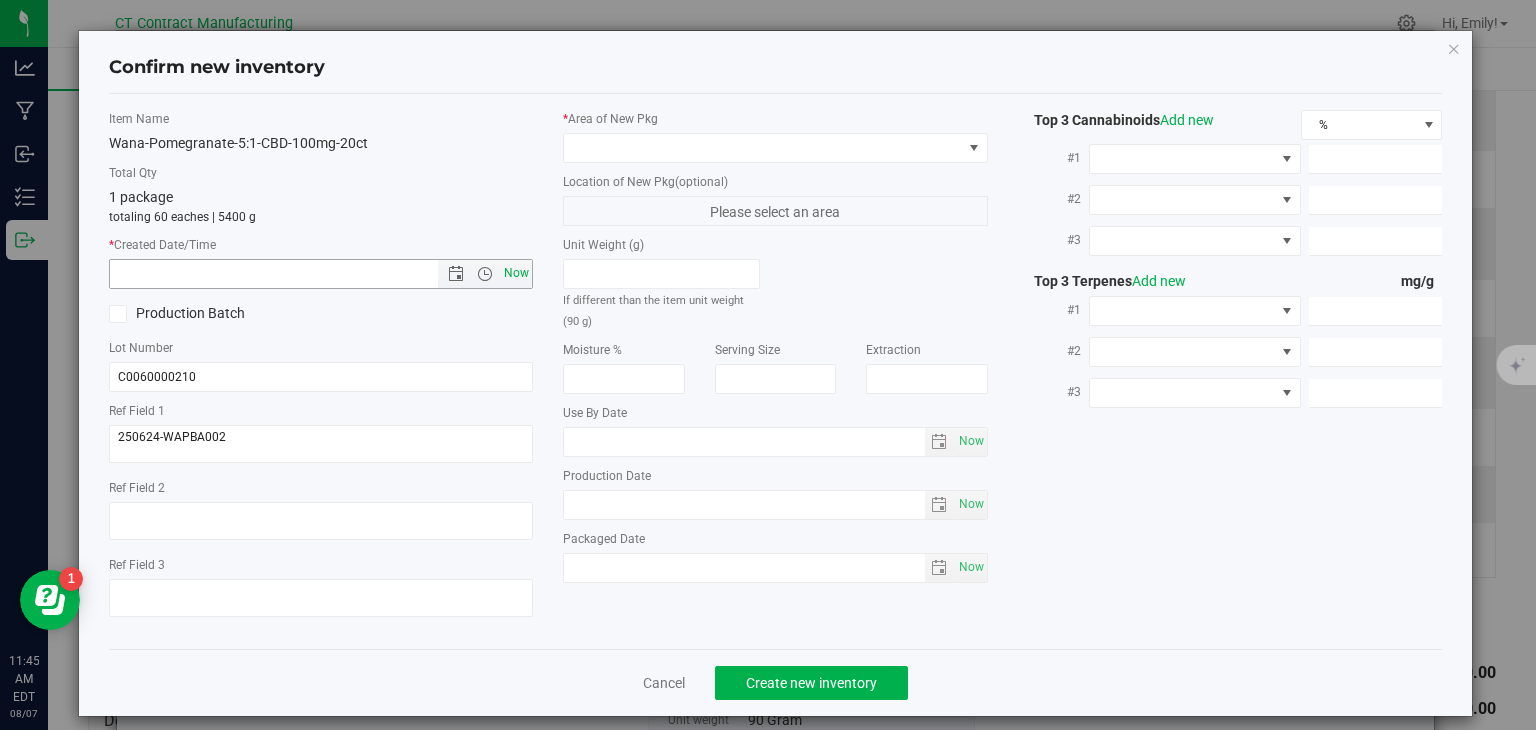 type on "8/7/2025 11:45 AM" 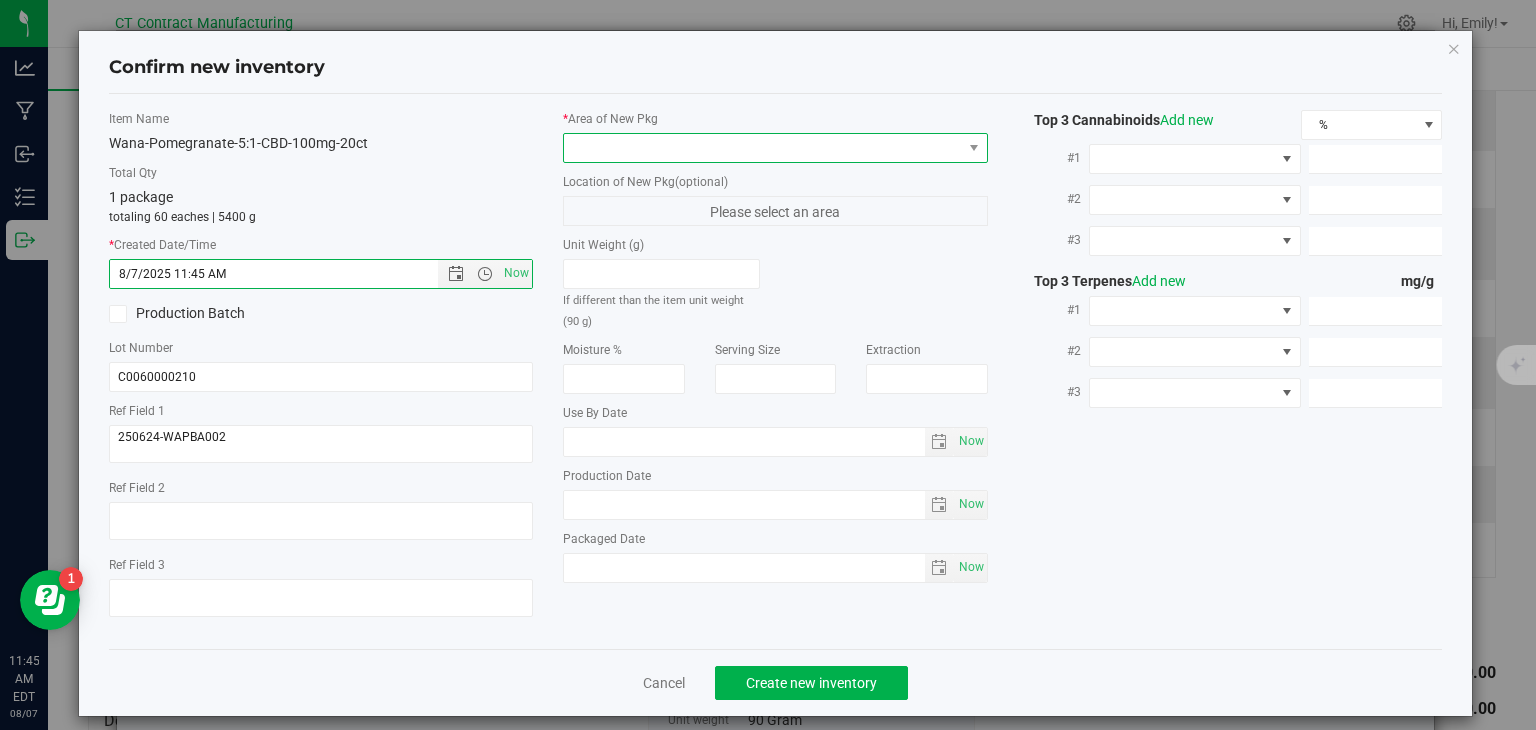 click at bounding box center (763, 148) 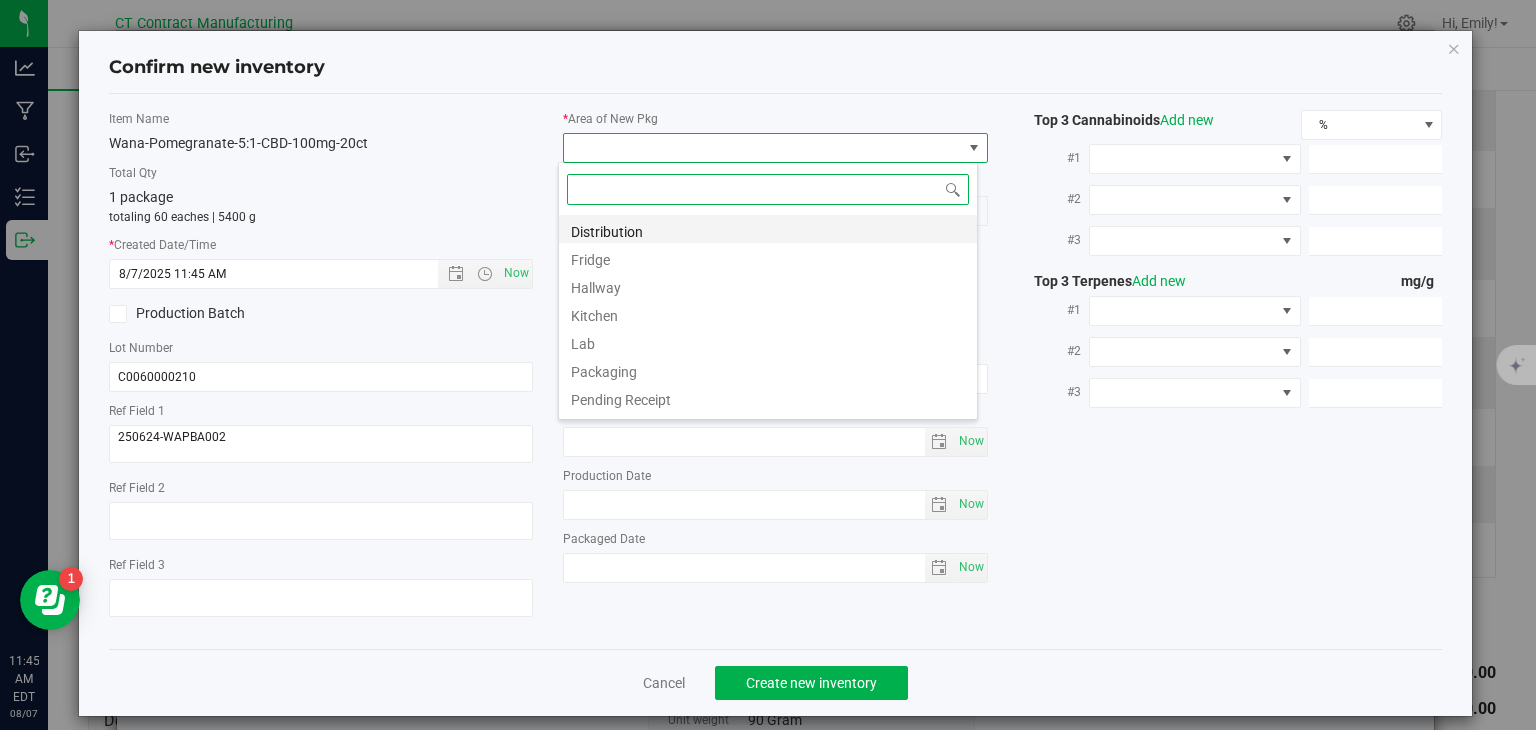 scroll, scrollTop: 99970, scrollLeft: 99580, axis: both 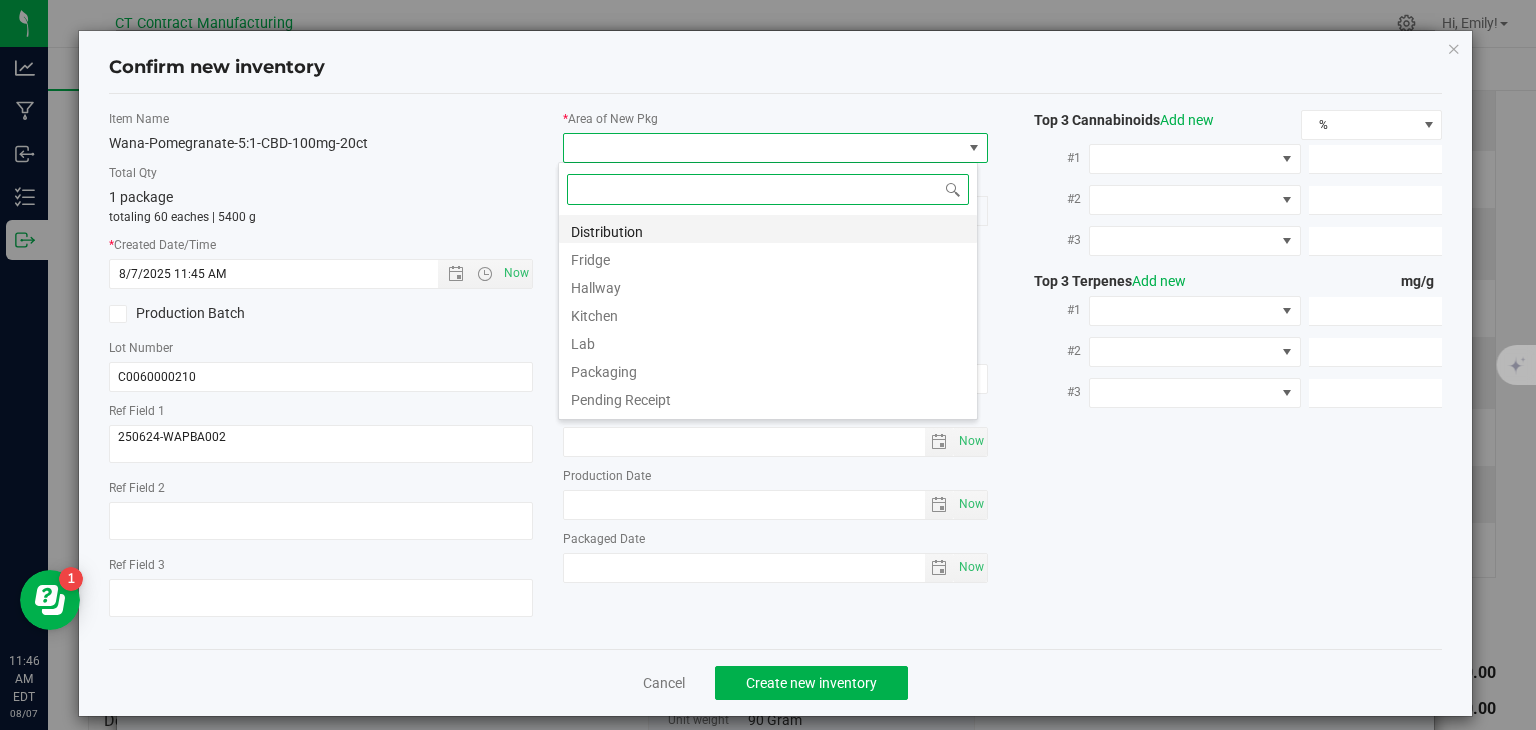 click on "Distribution" at bounding box center [768, 229] 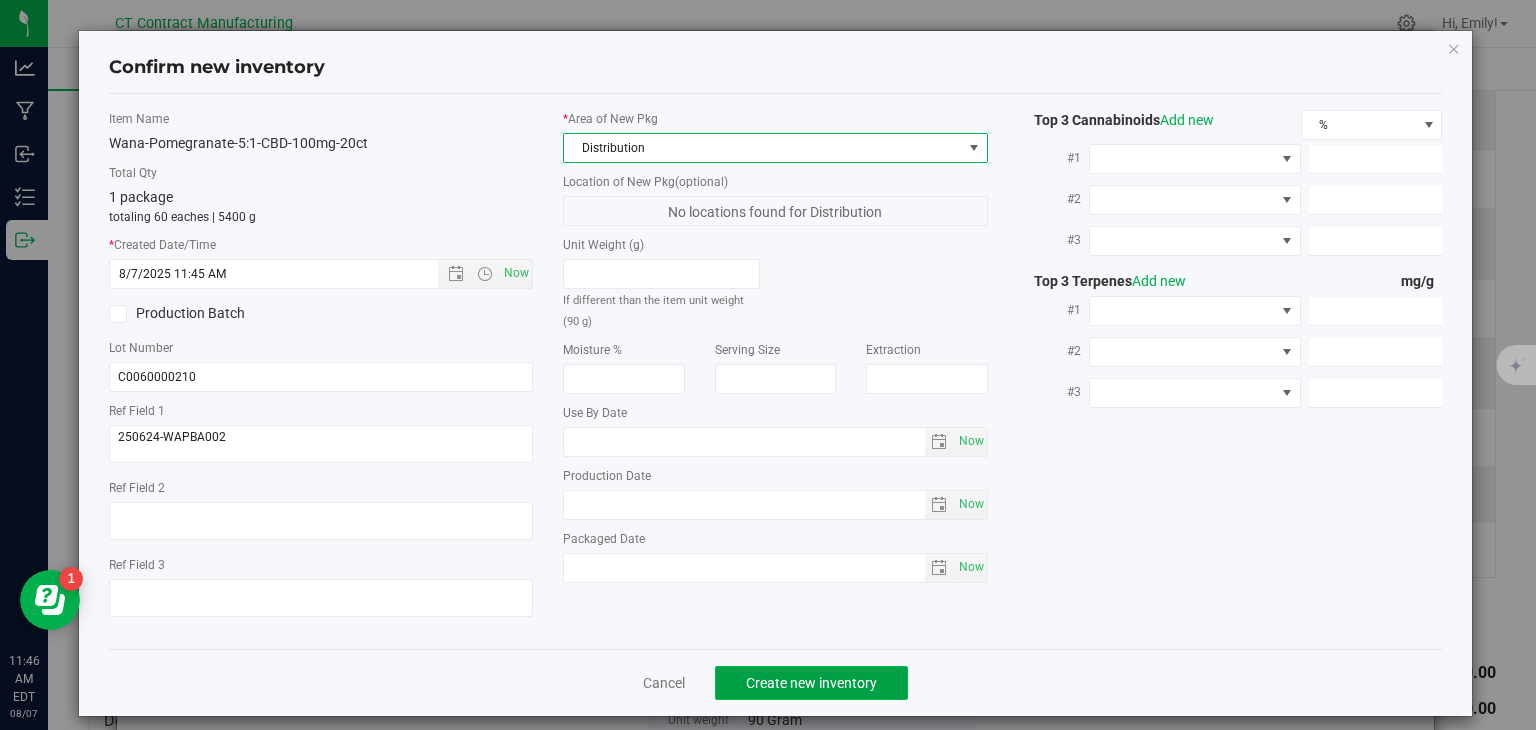 click on "Create new inventory" 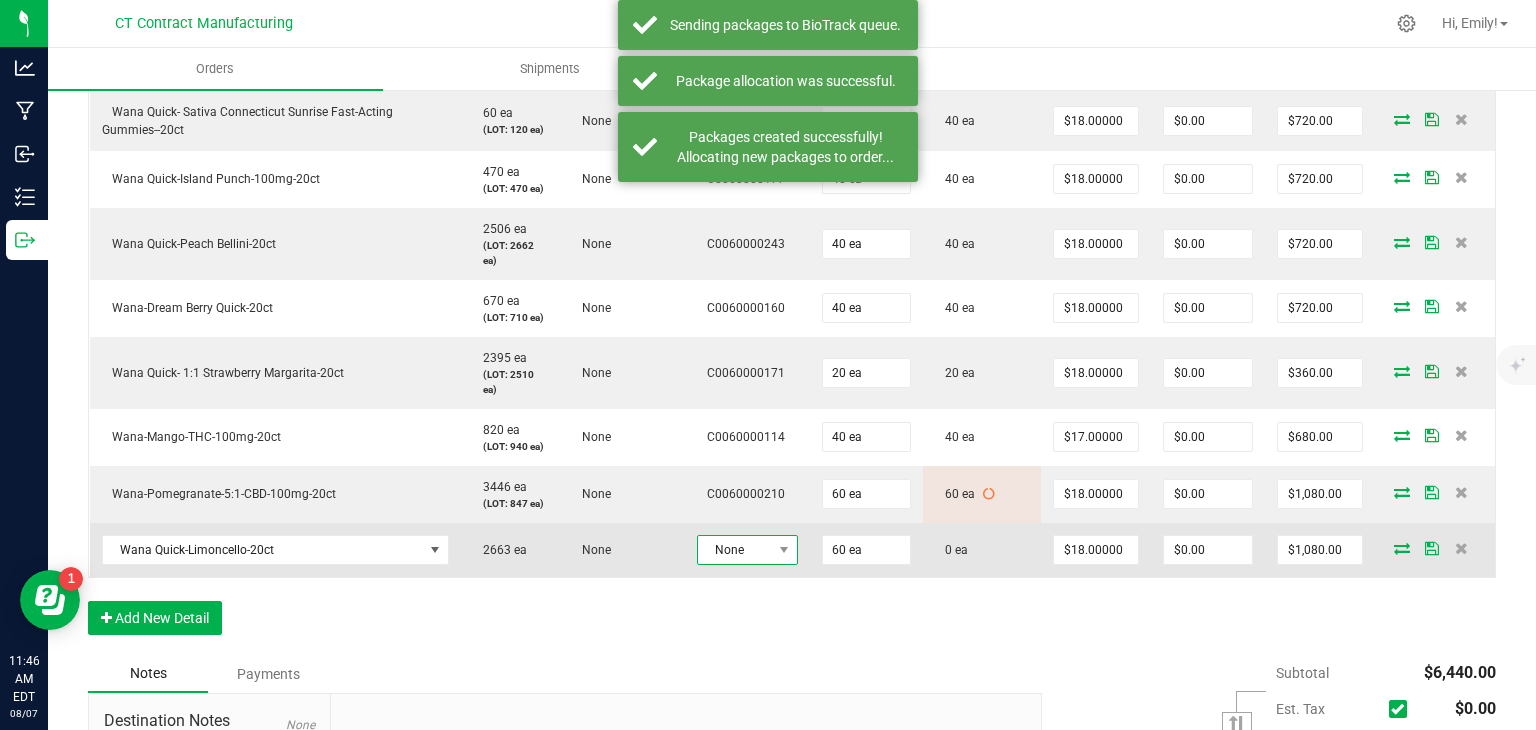 click on "None" at bounding box center (735, 550) 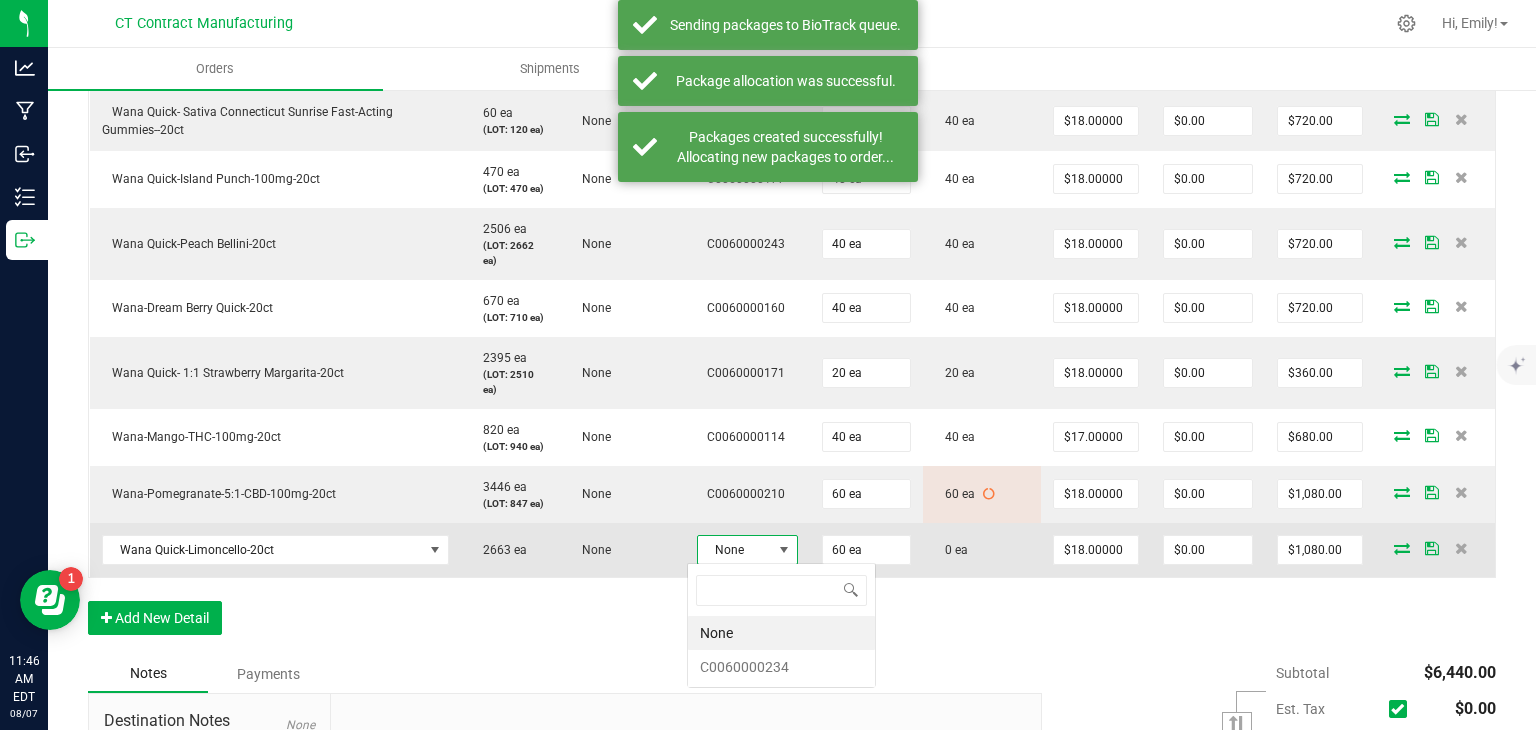 scroll, scrollTop: 99970, scrollLeft: 99899, axis: both 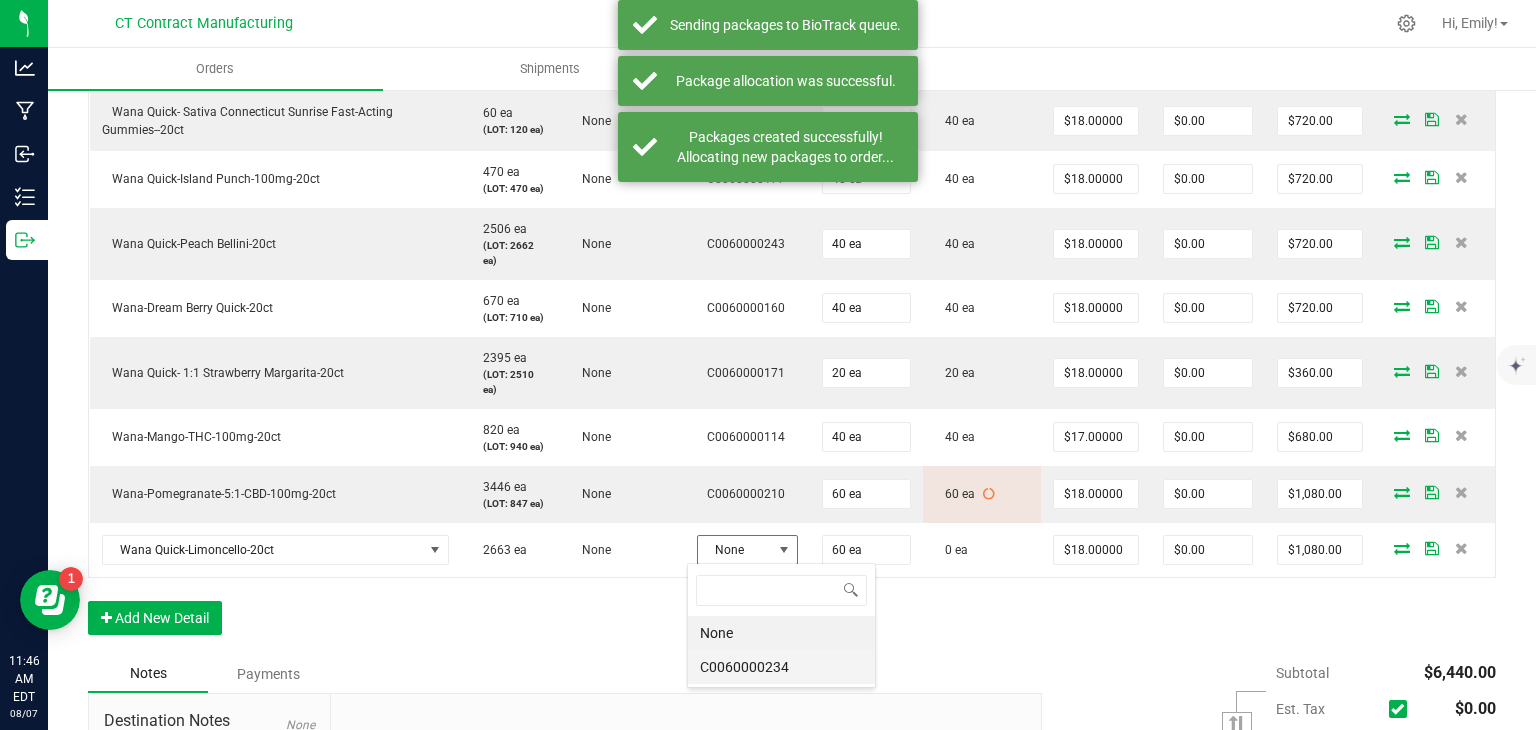 click on "C0060000234" at bounding box center [781, 667] 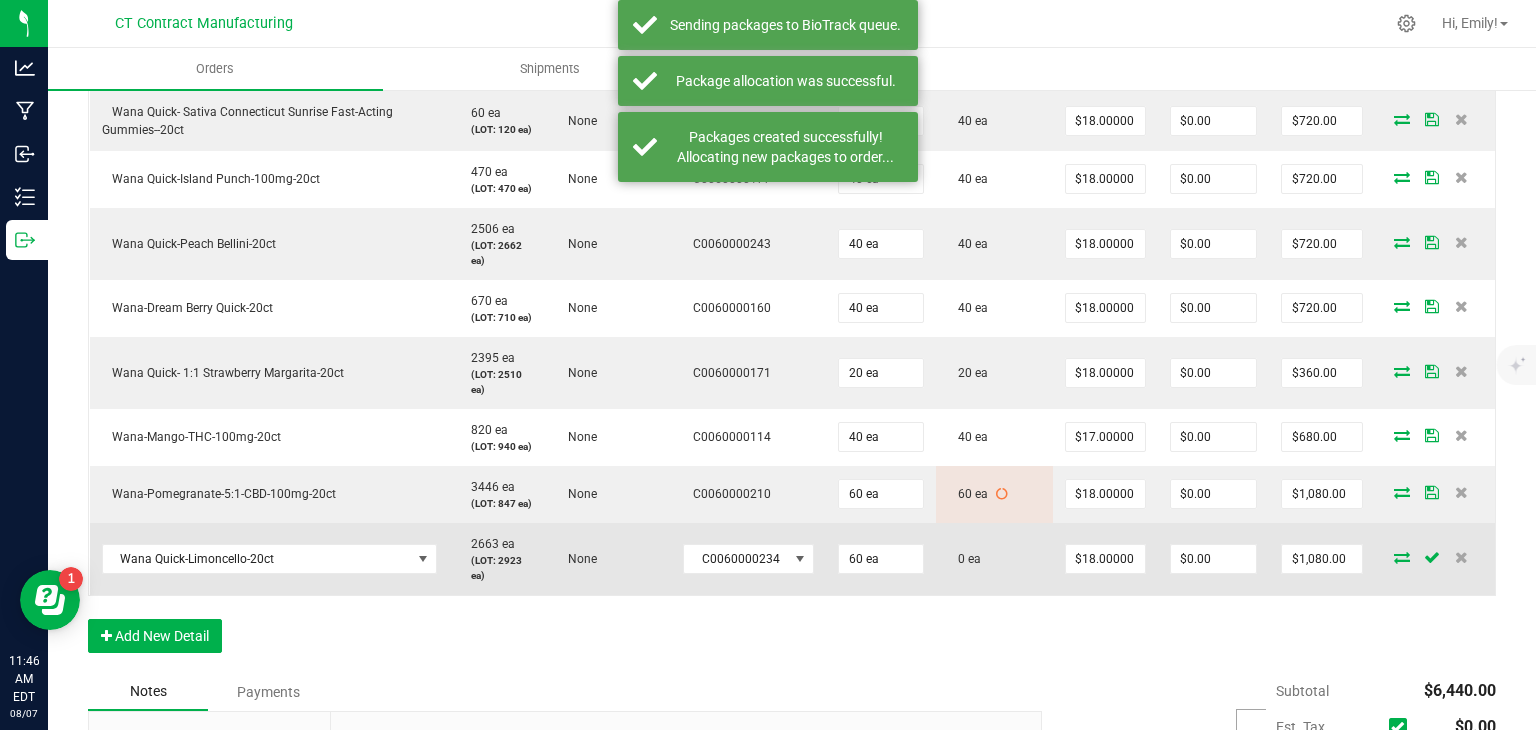click at bounding box center [1402, 557] 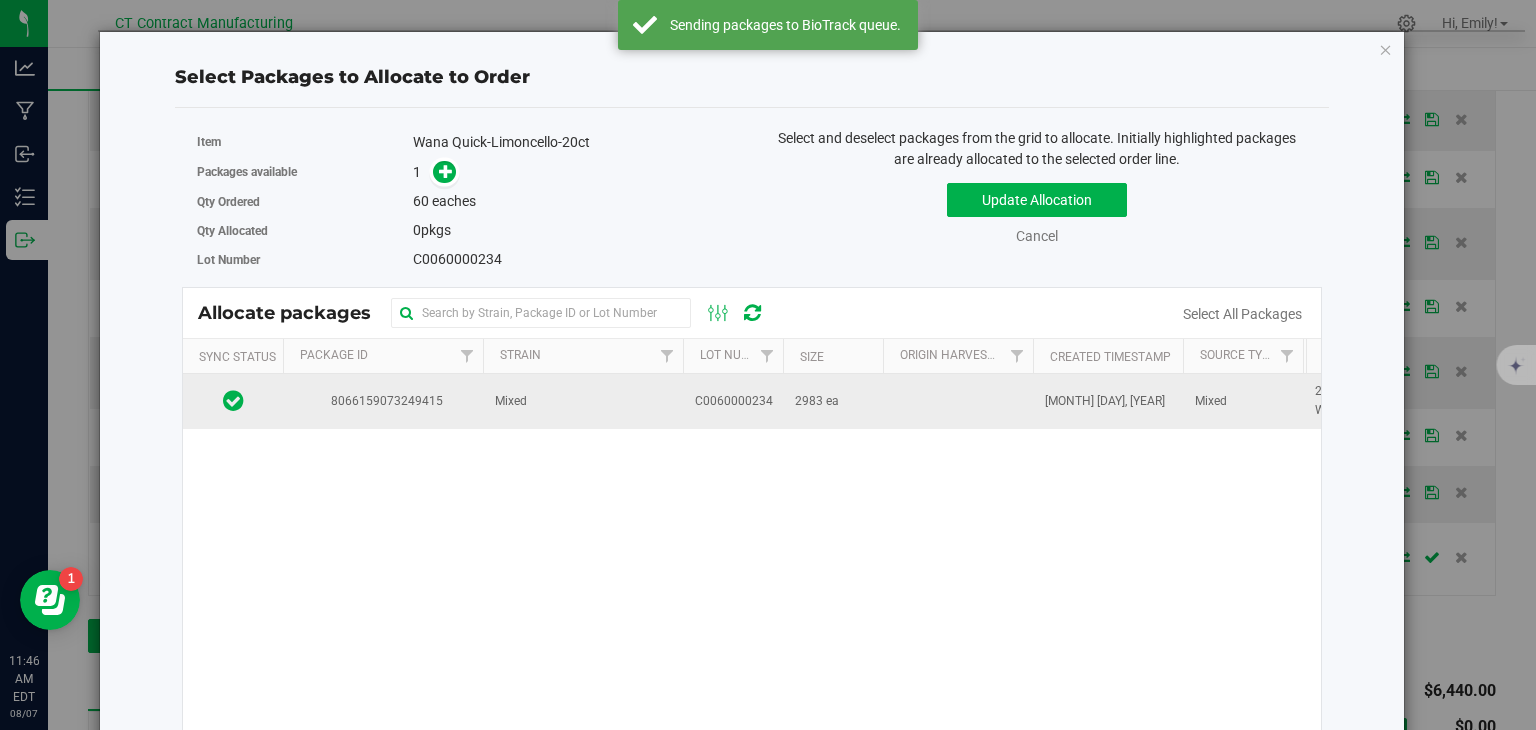 click on "Mixed" at bounding box center [583, 401] 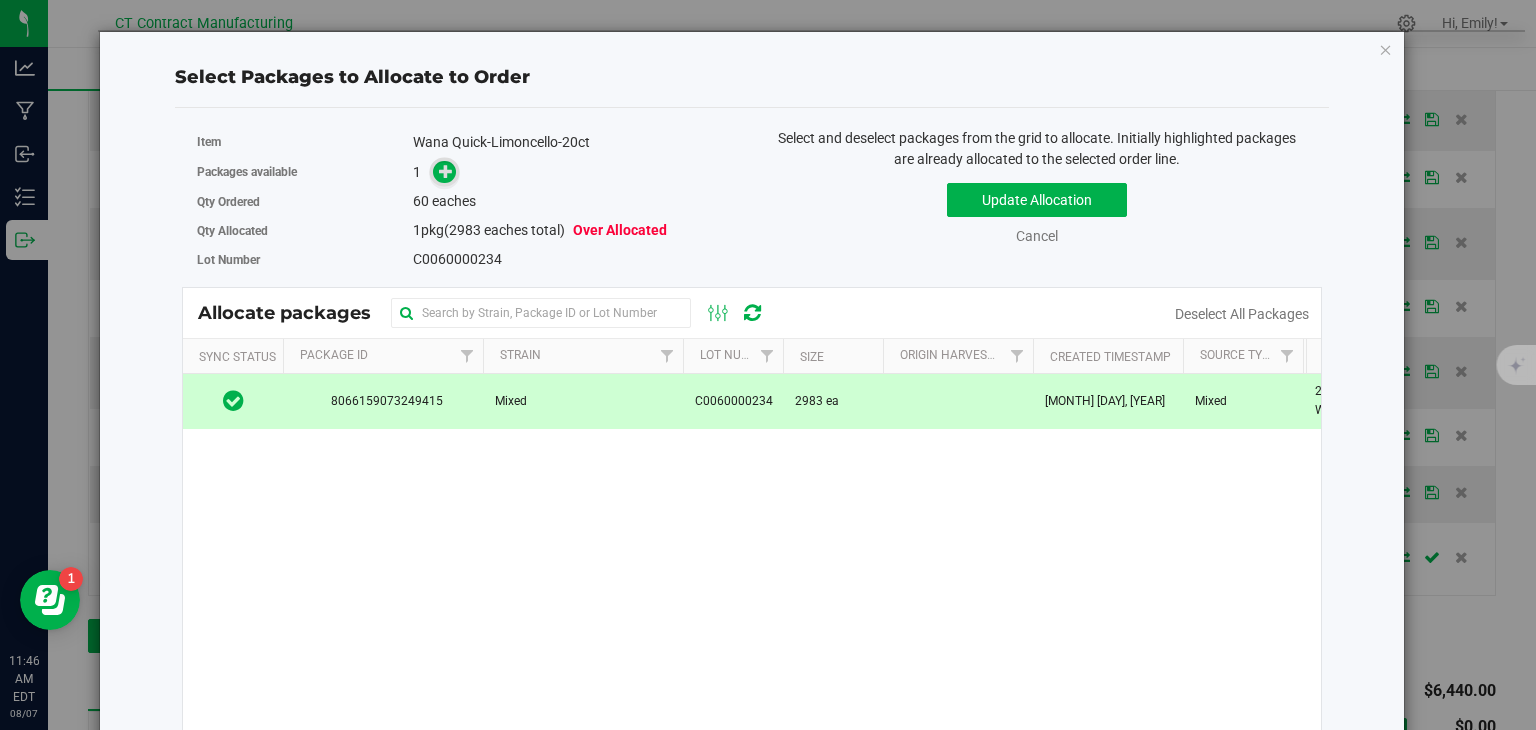 click at bounding box center (446, 171) 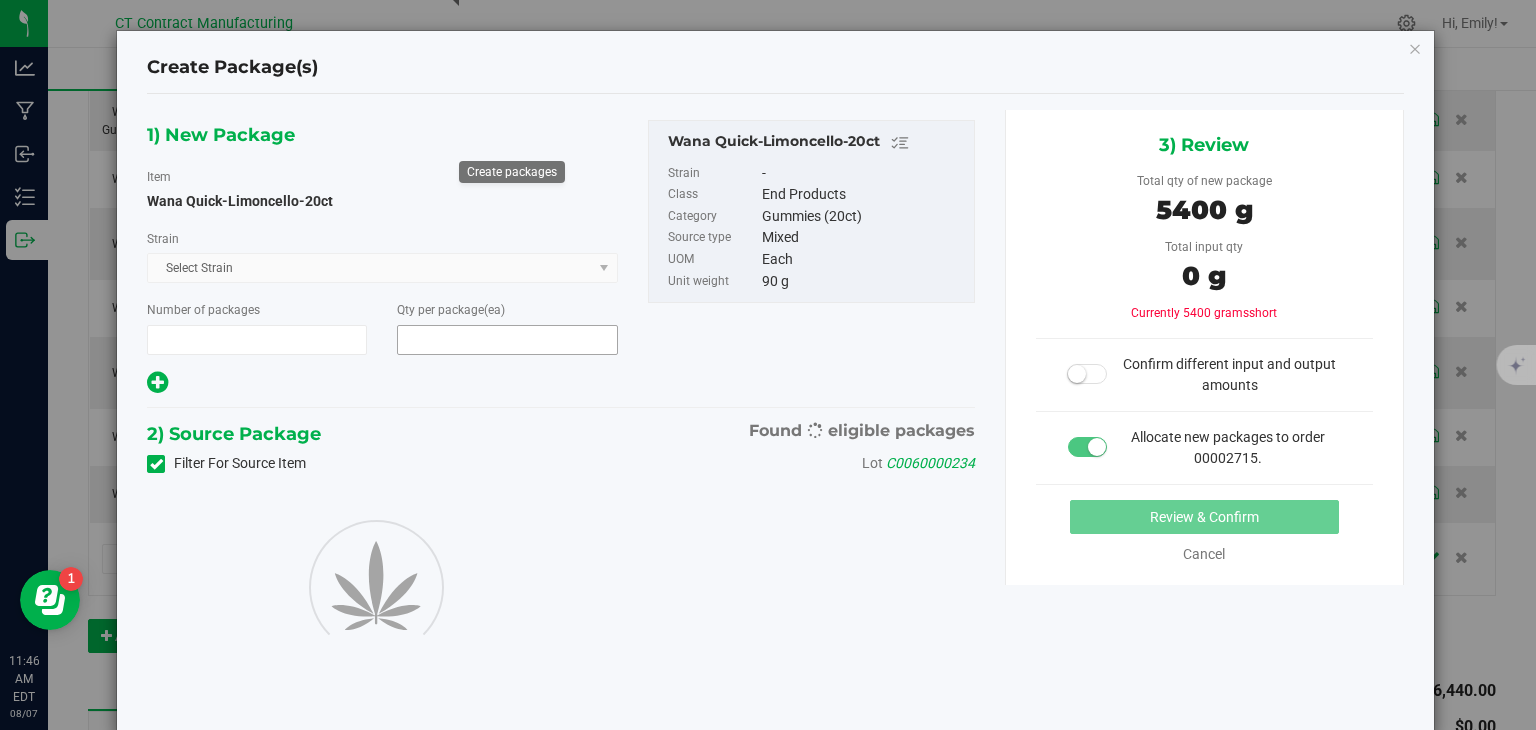 type on "1" 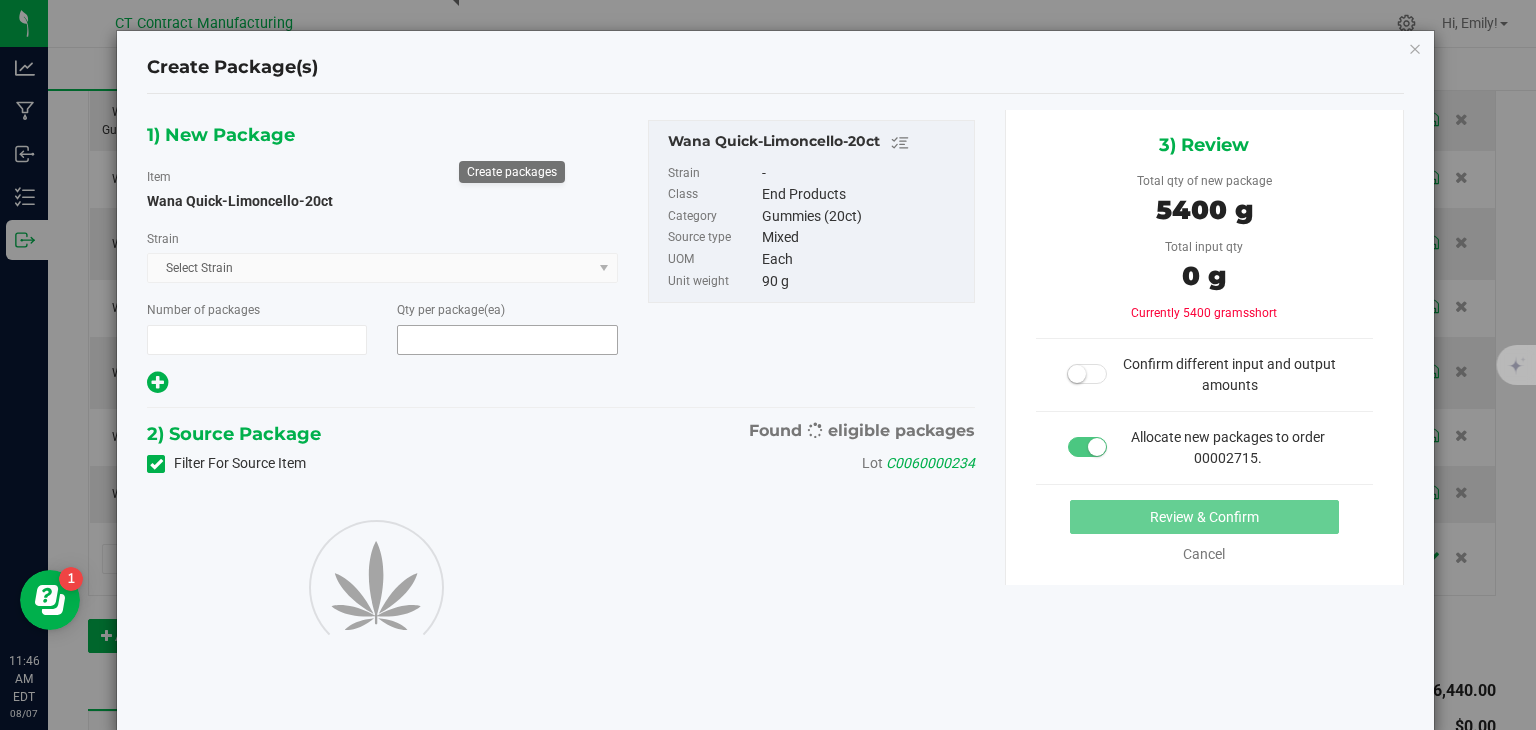 type on "60" 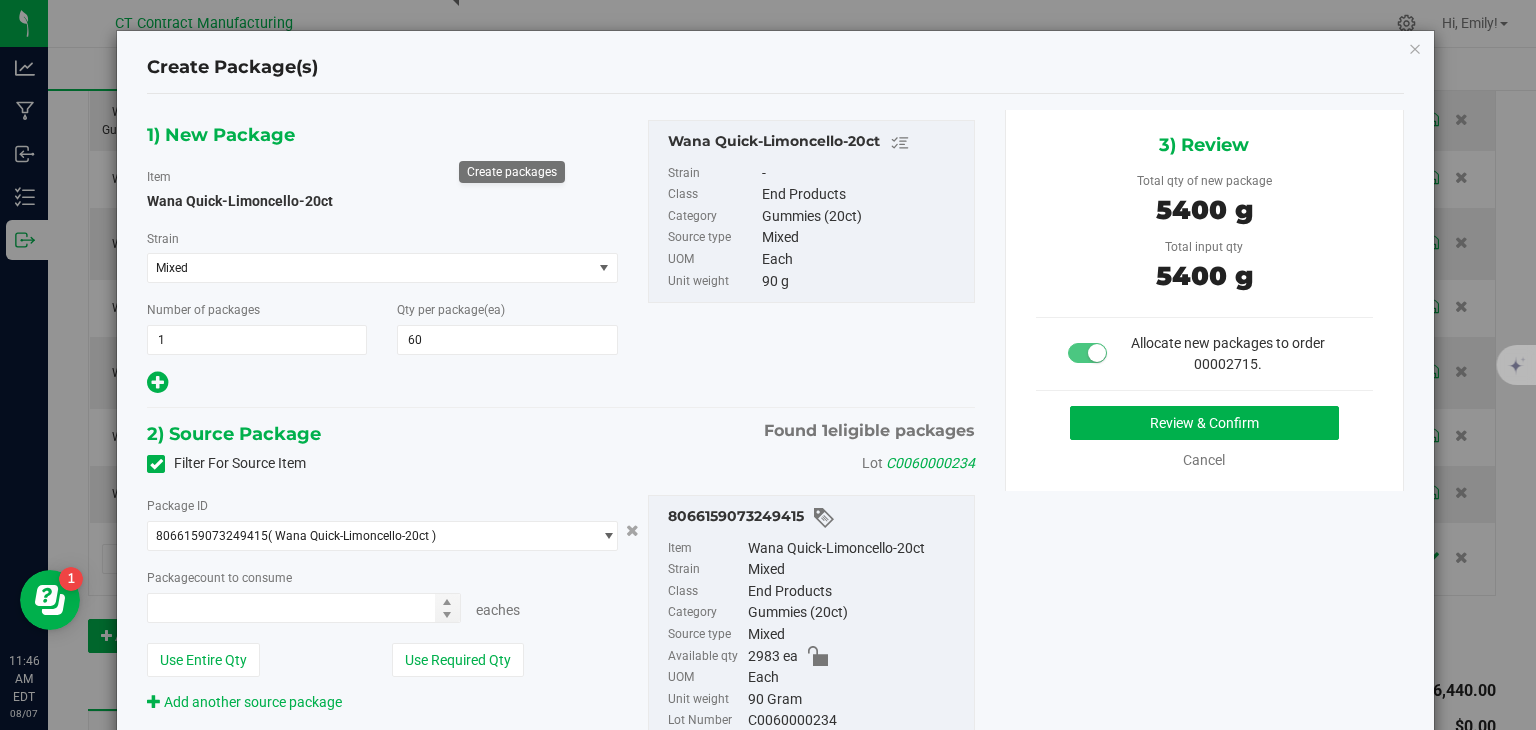 type on "60 ea" 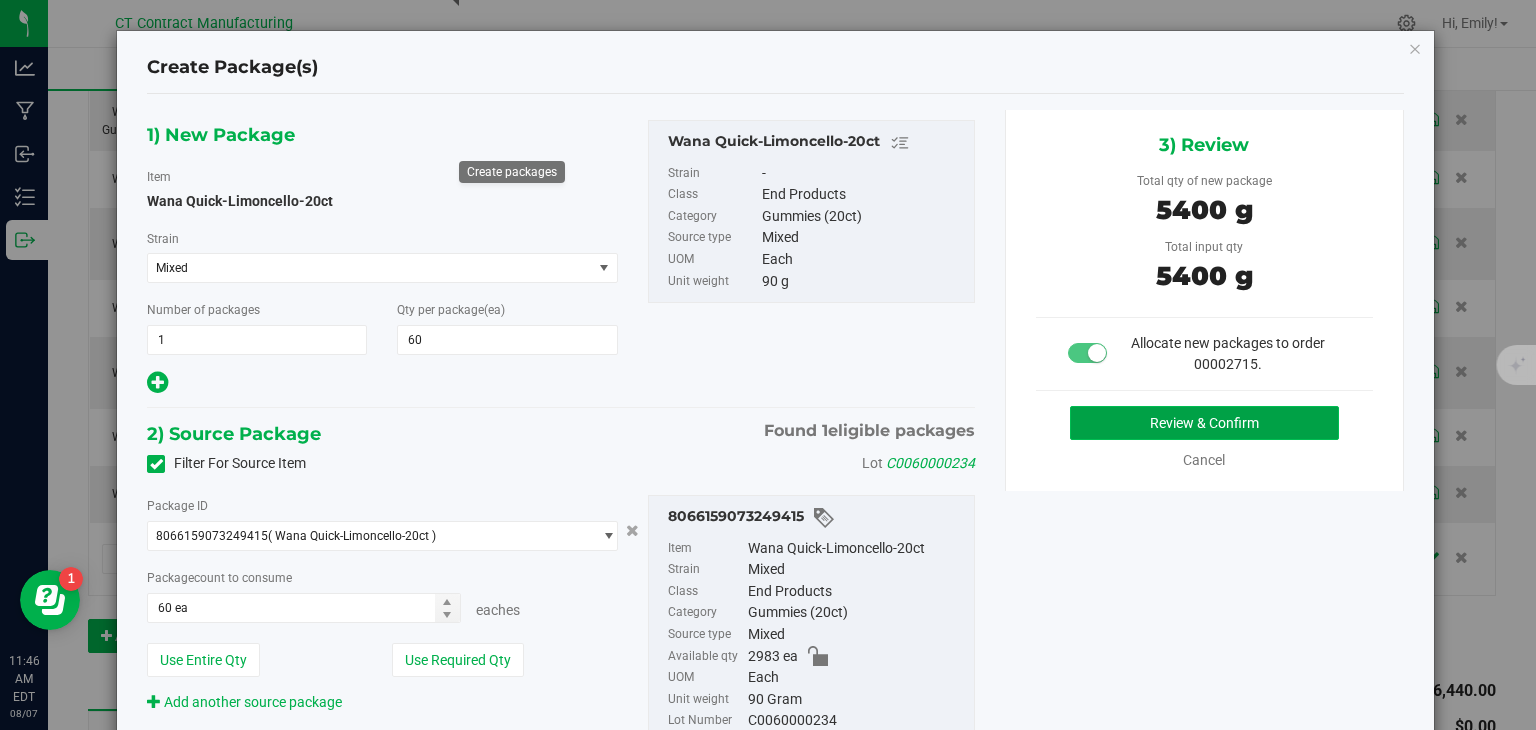 click on "Review & Confirm" at bounding box center [1204, 423] 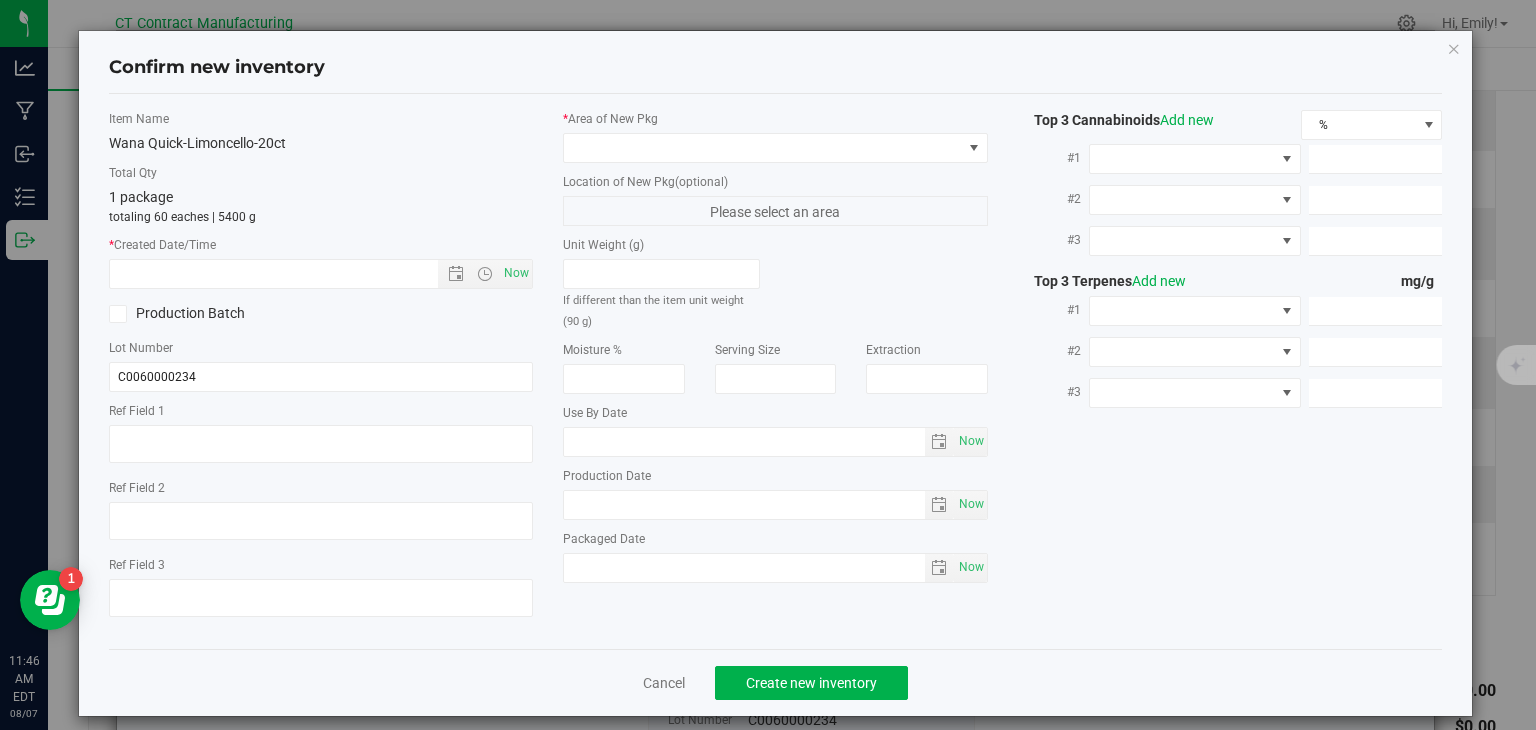type on "250723-WALC003A" 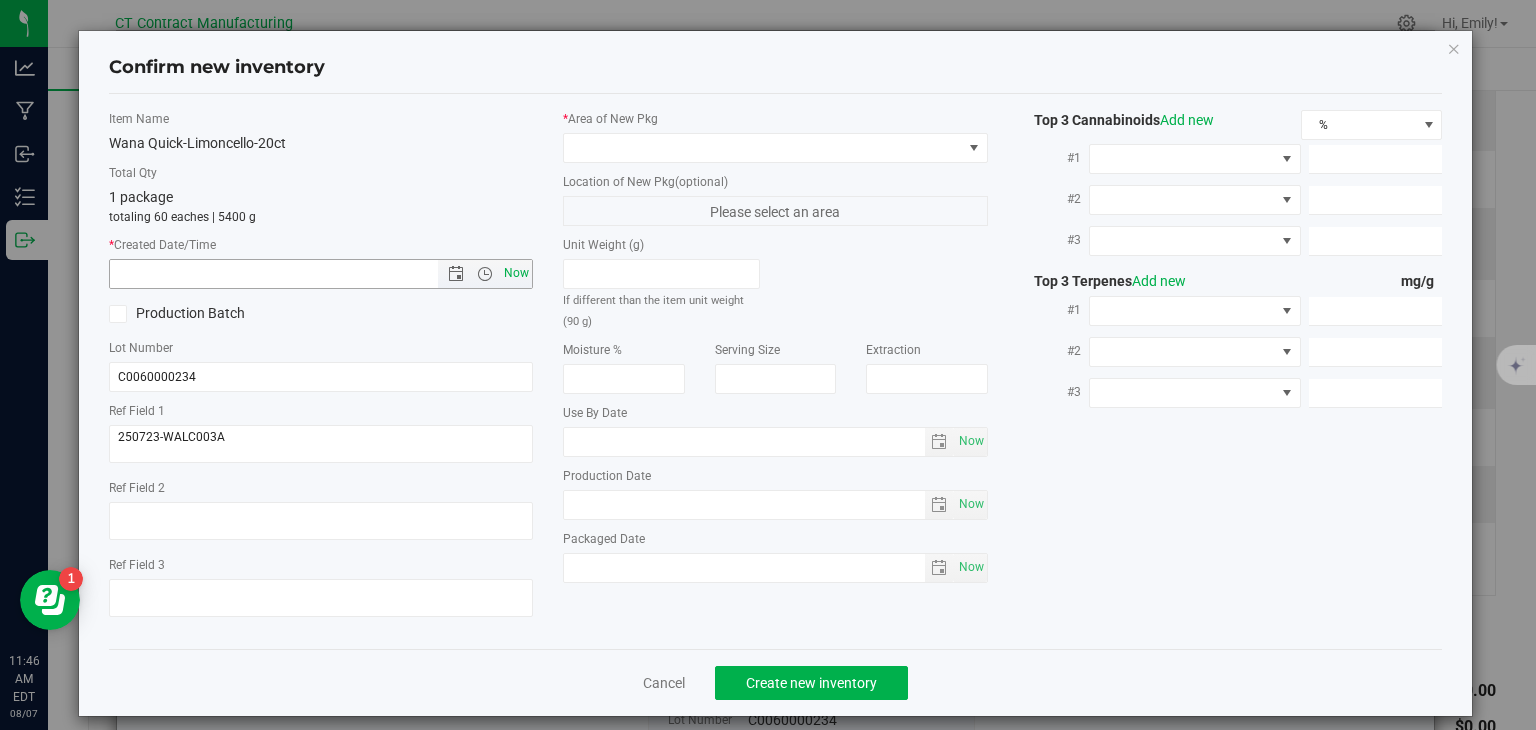 click on "Now" at bounding box center [517, 273] 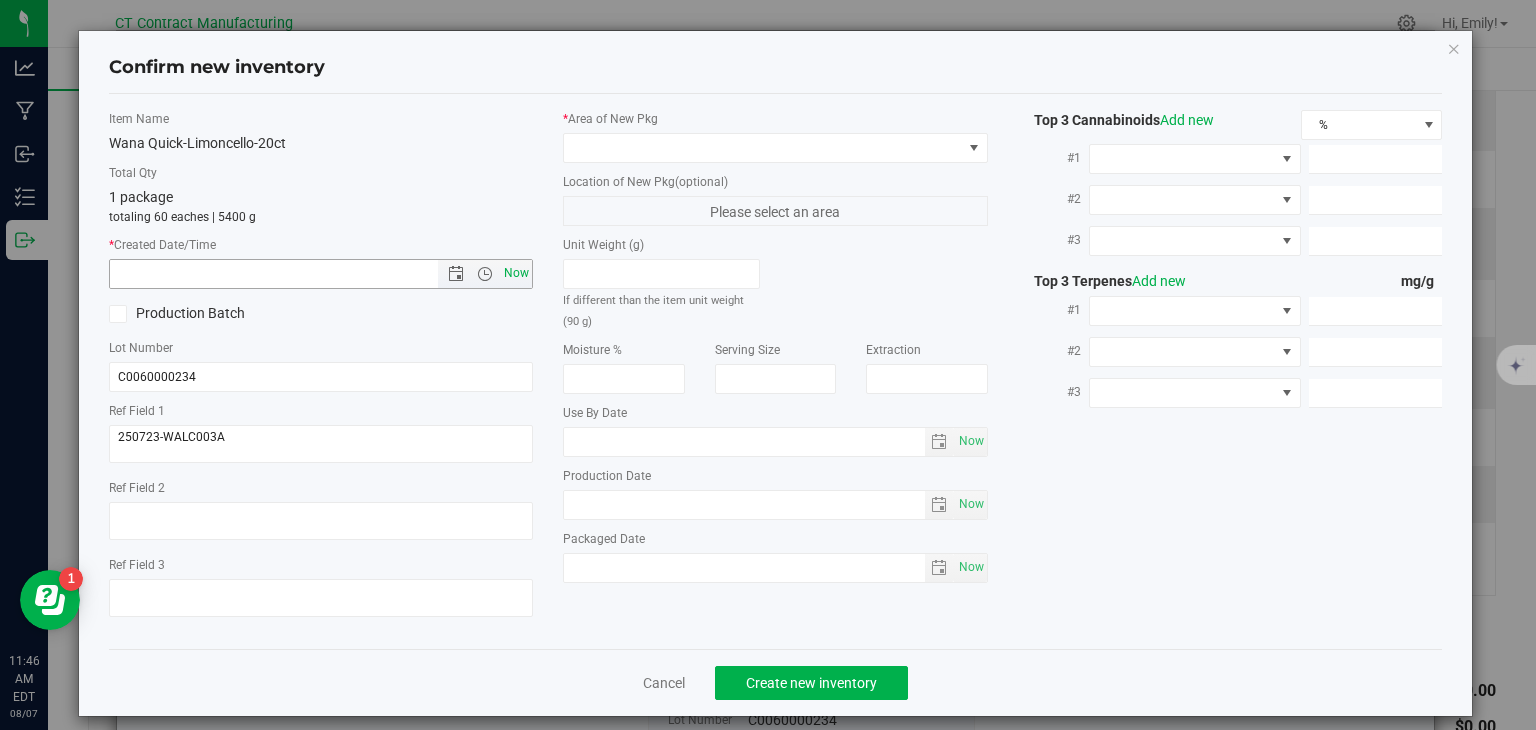 type on "8/7/2025 11:46 AM" 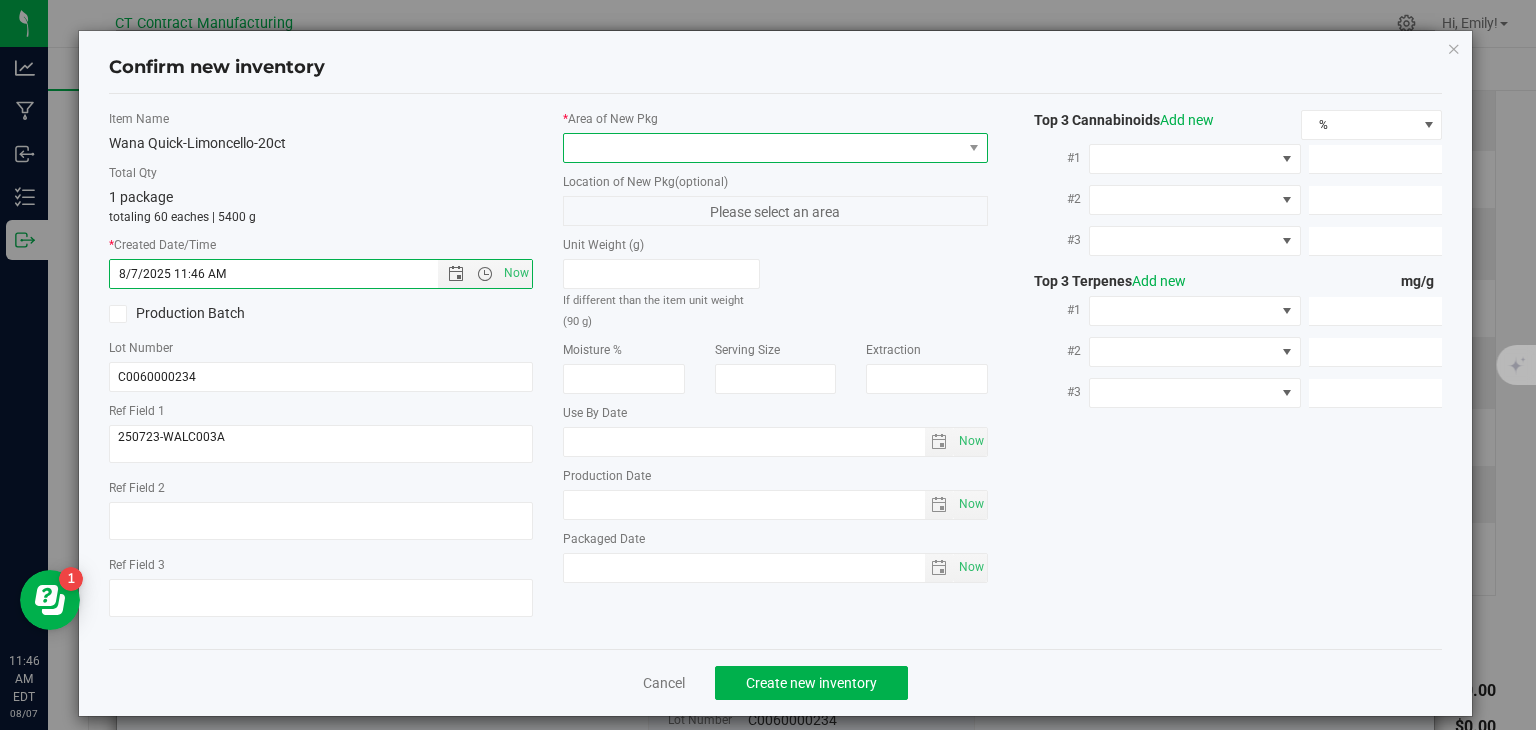 click at bounding box center (763, 148) 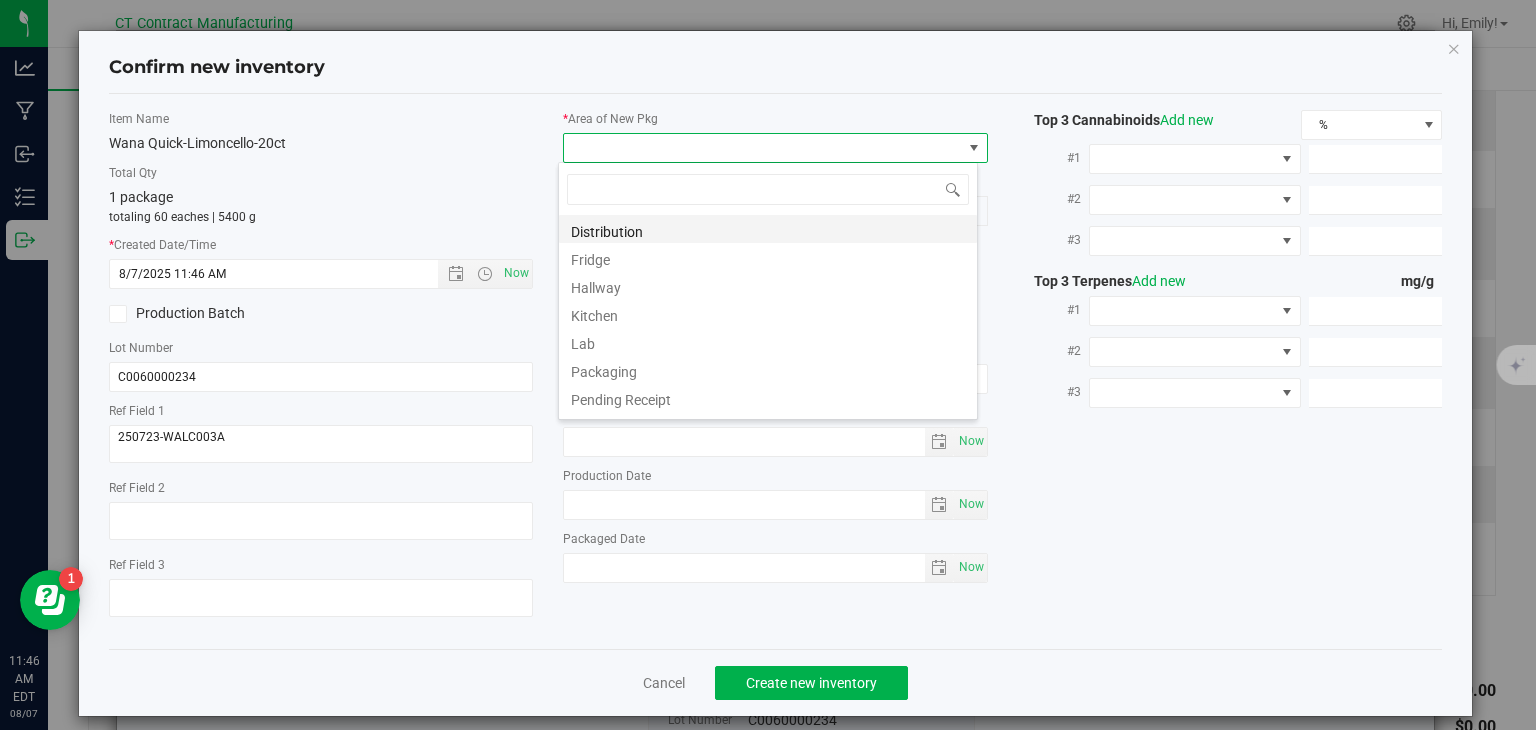 scroll, scrollTop: 99970, scrollLeft: 99580, axis: both 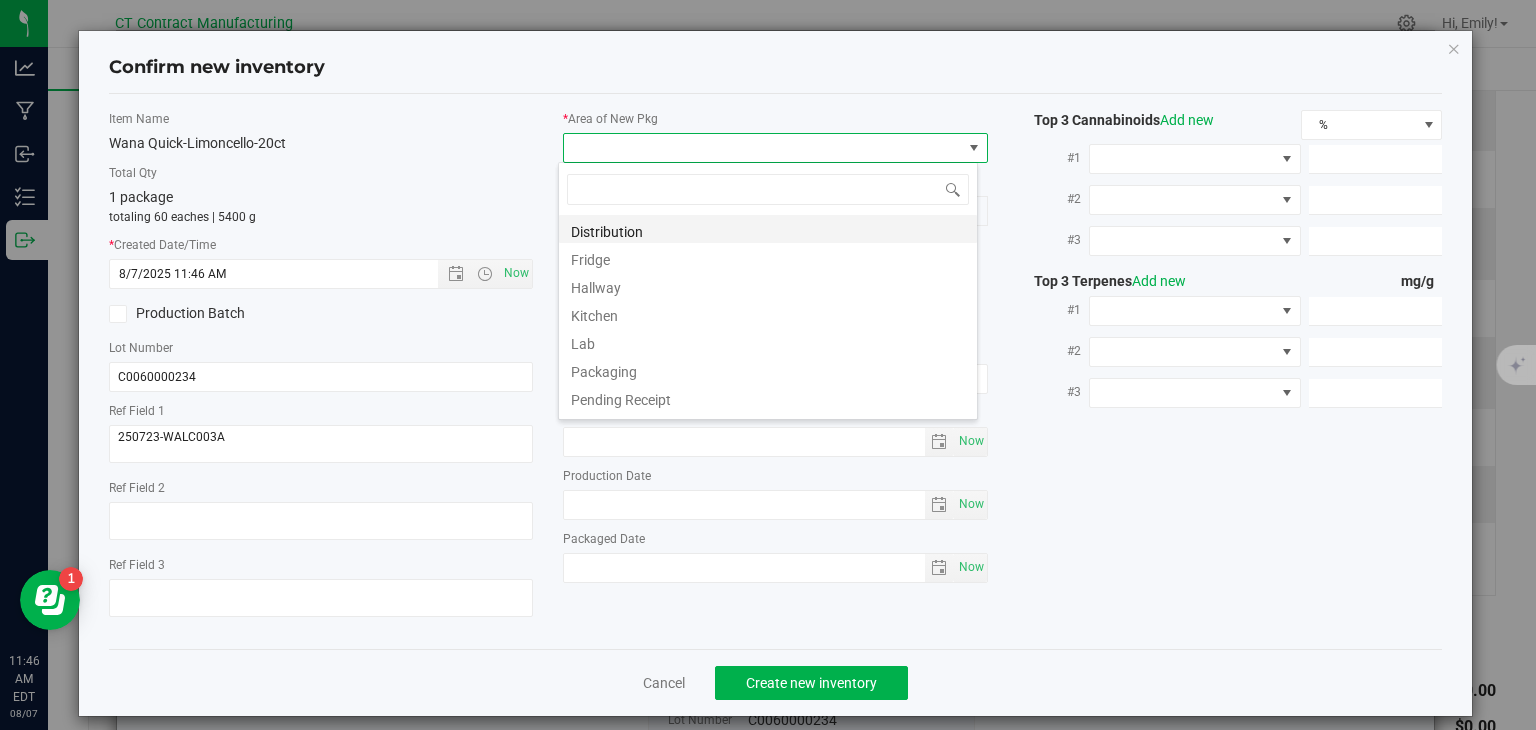 click on "Distribution" at bounding box center (768, 229) 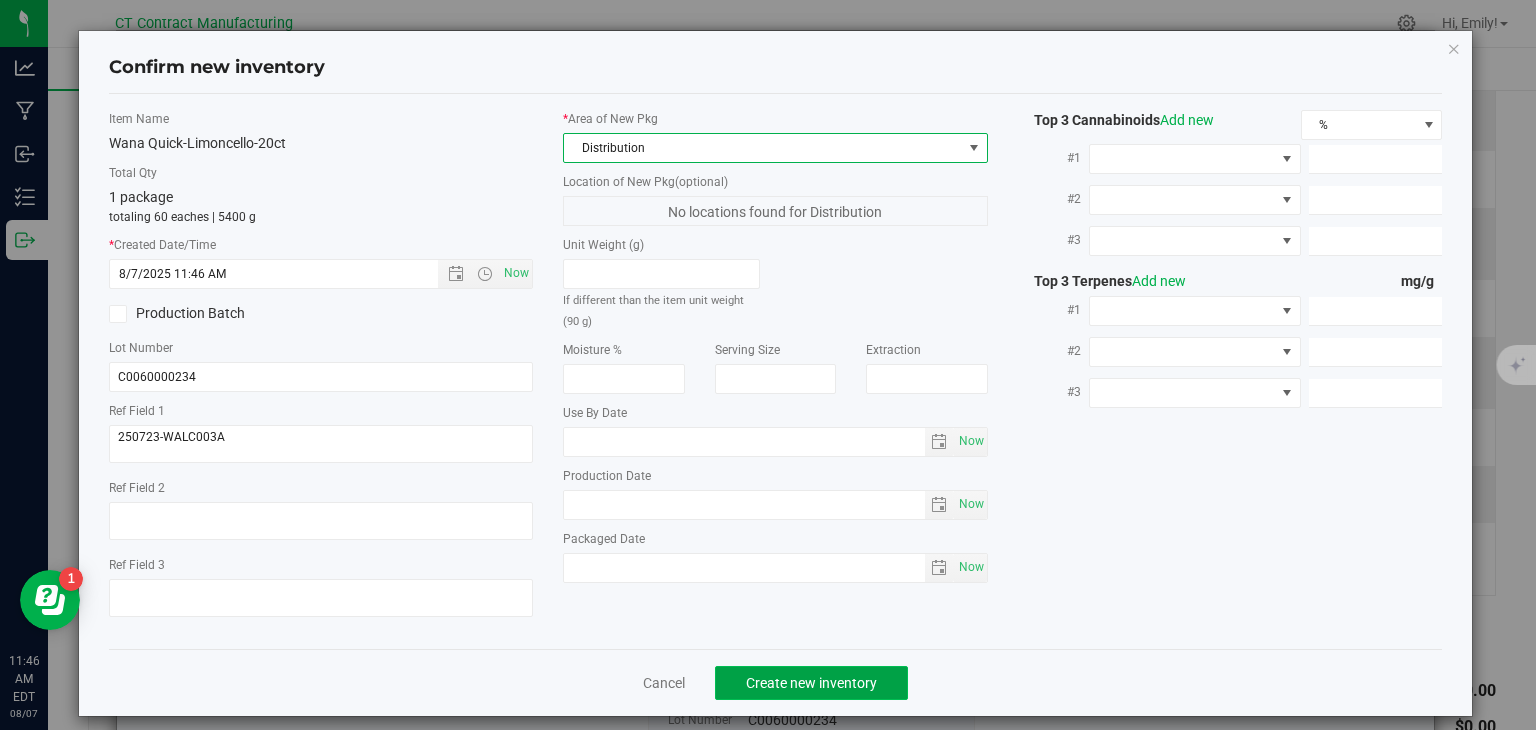 click on "Create new inventory" 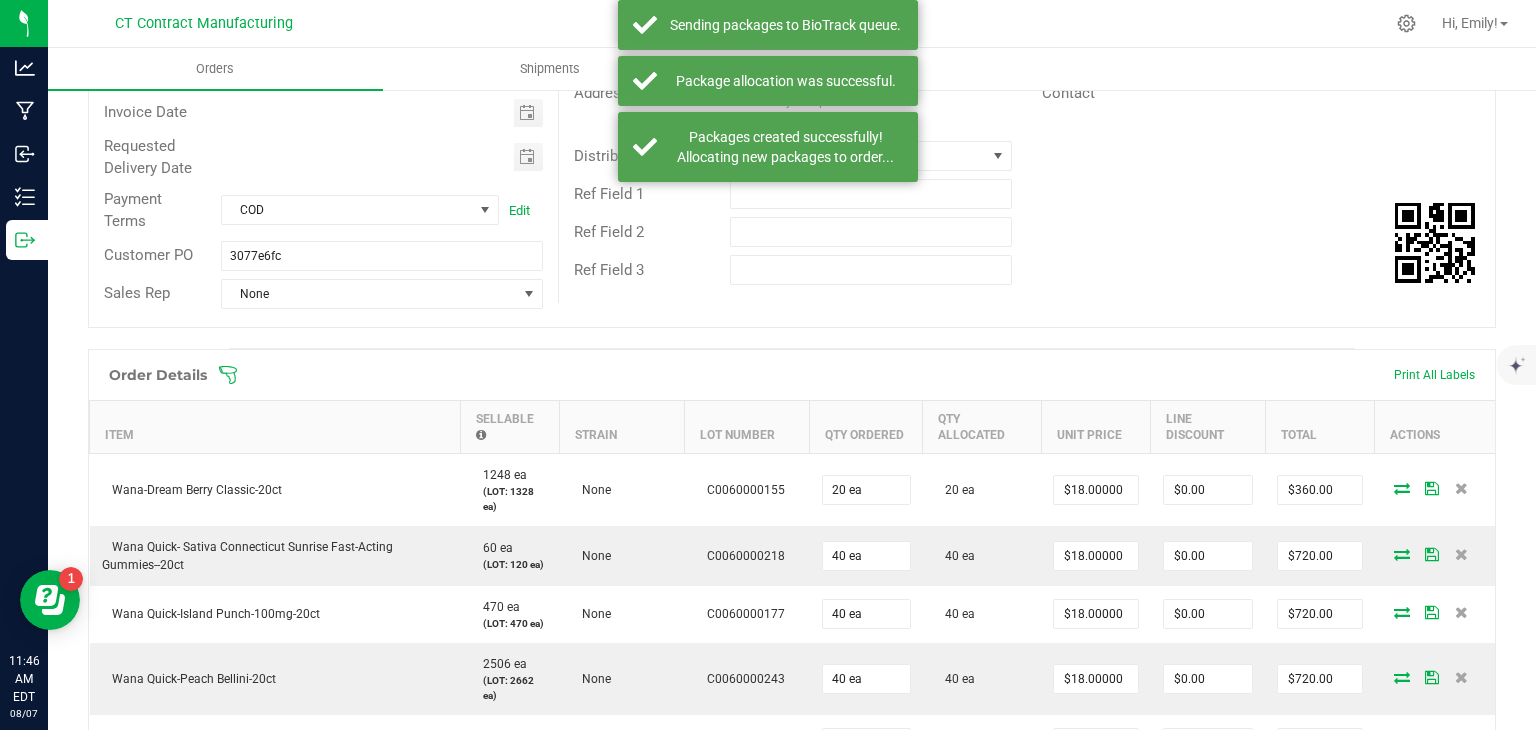 scroll, scrollTop: 0, scrollLeft: 0, axis: both 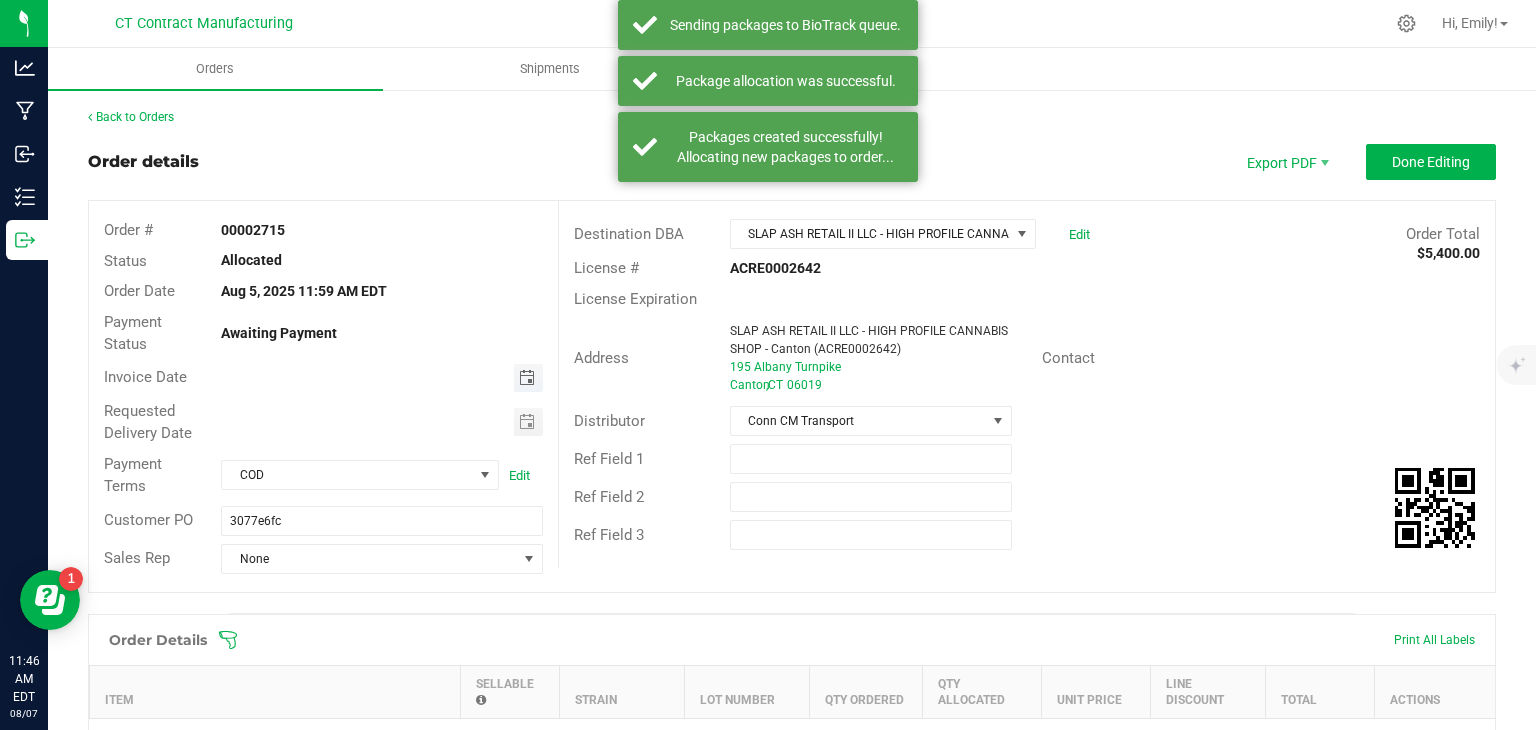 click at bounding box center [527, 378] 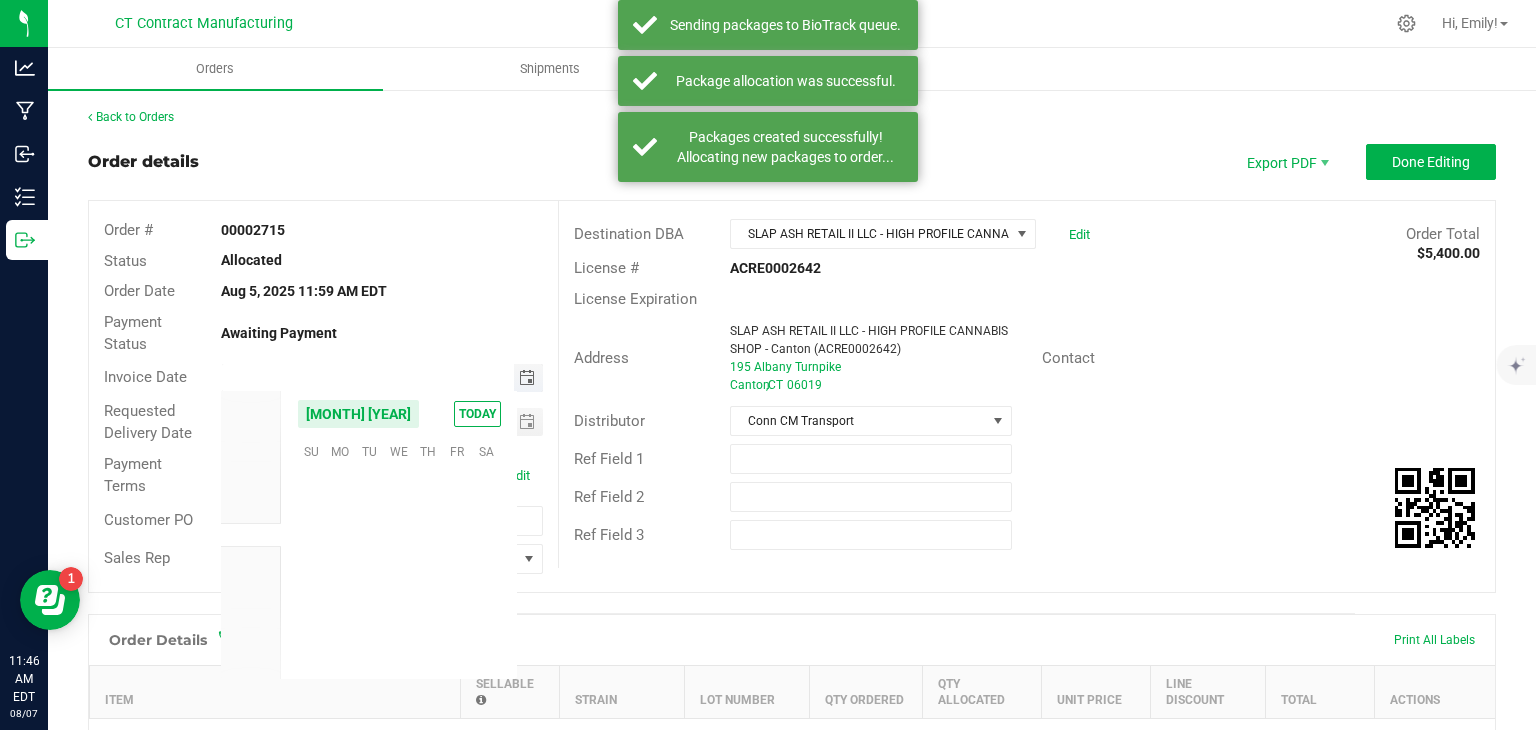 scroll, scrollTop: 36168, scrollLeft: 0, axis: vertical 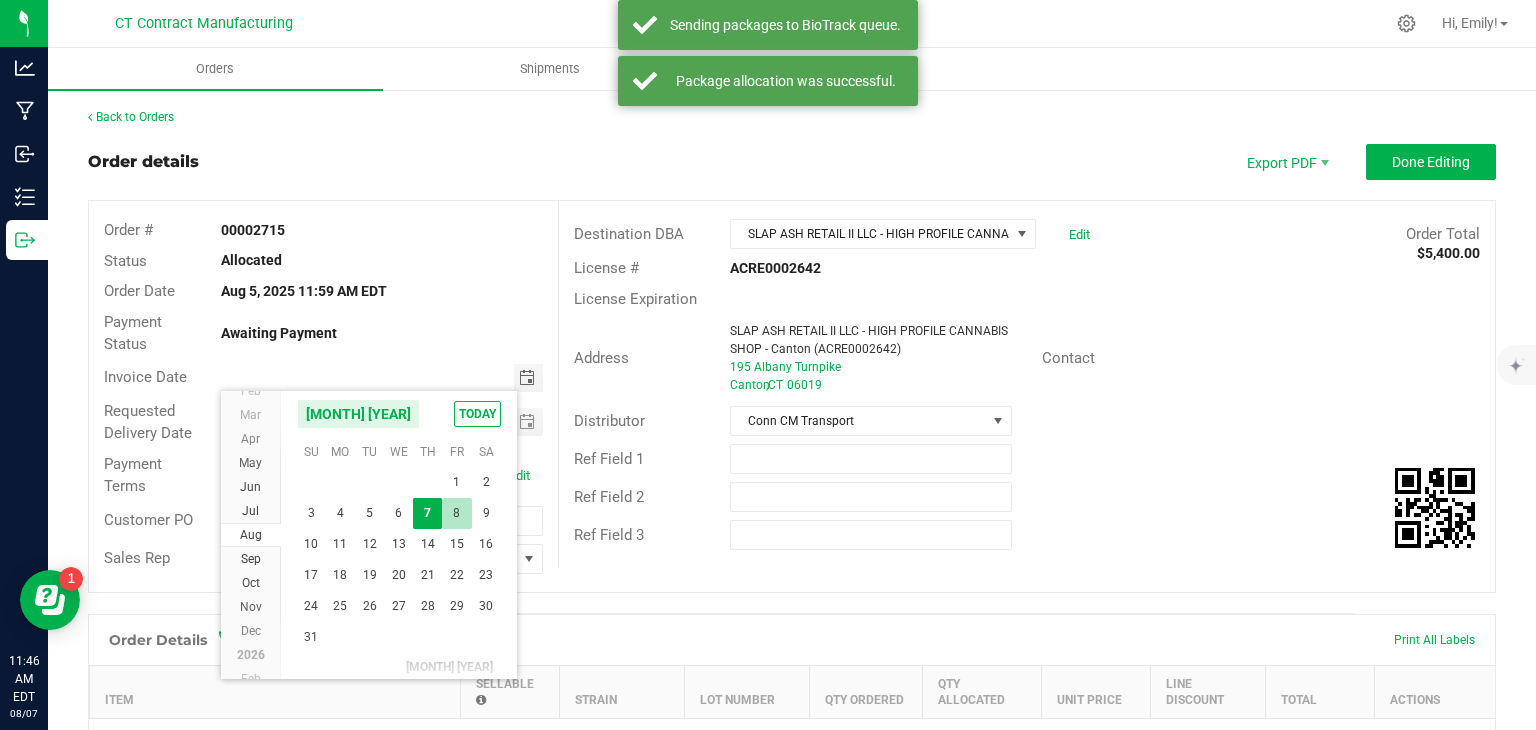 click on "8" at bounding box center (456, 513) 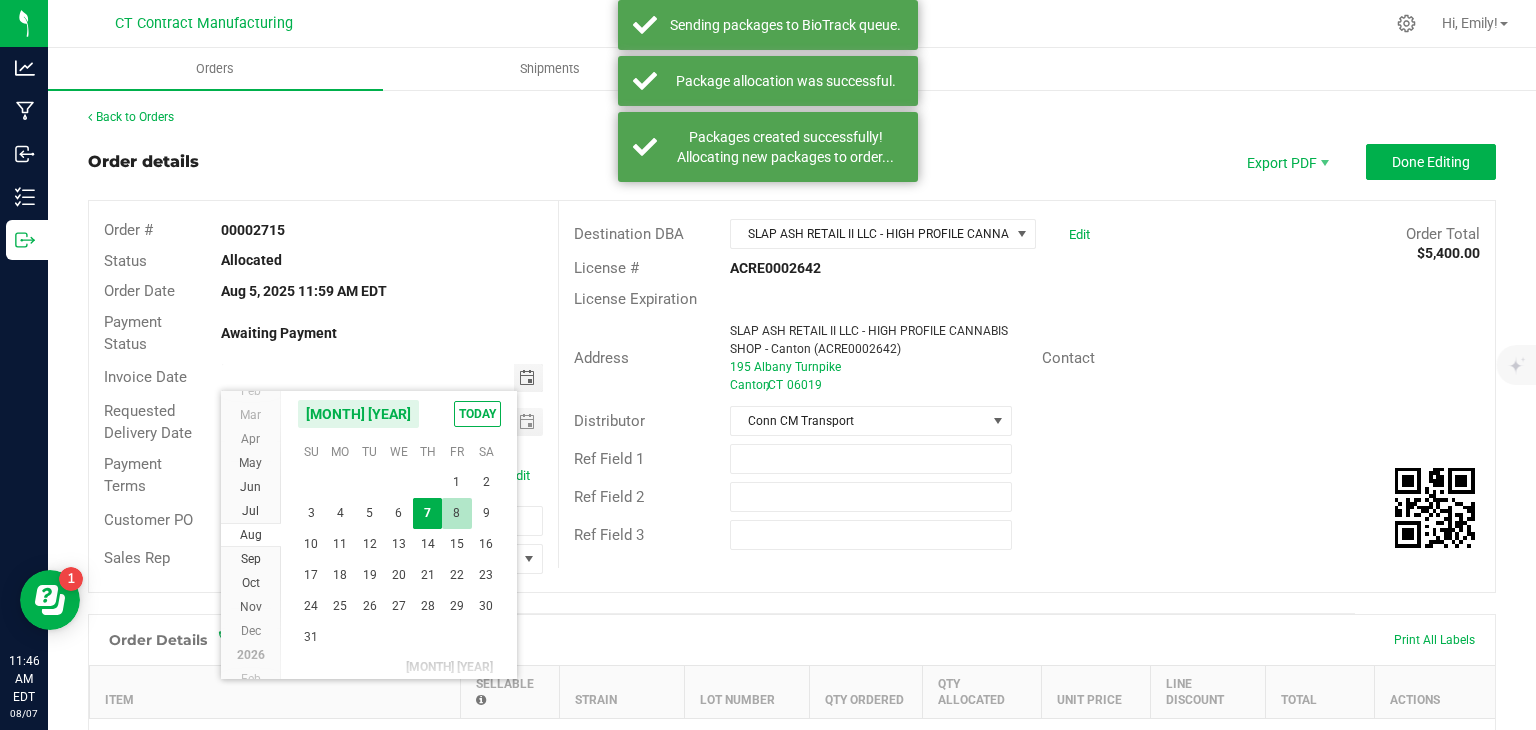 type on "08/08/2025" 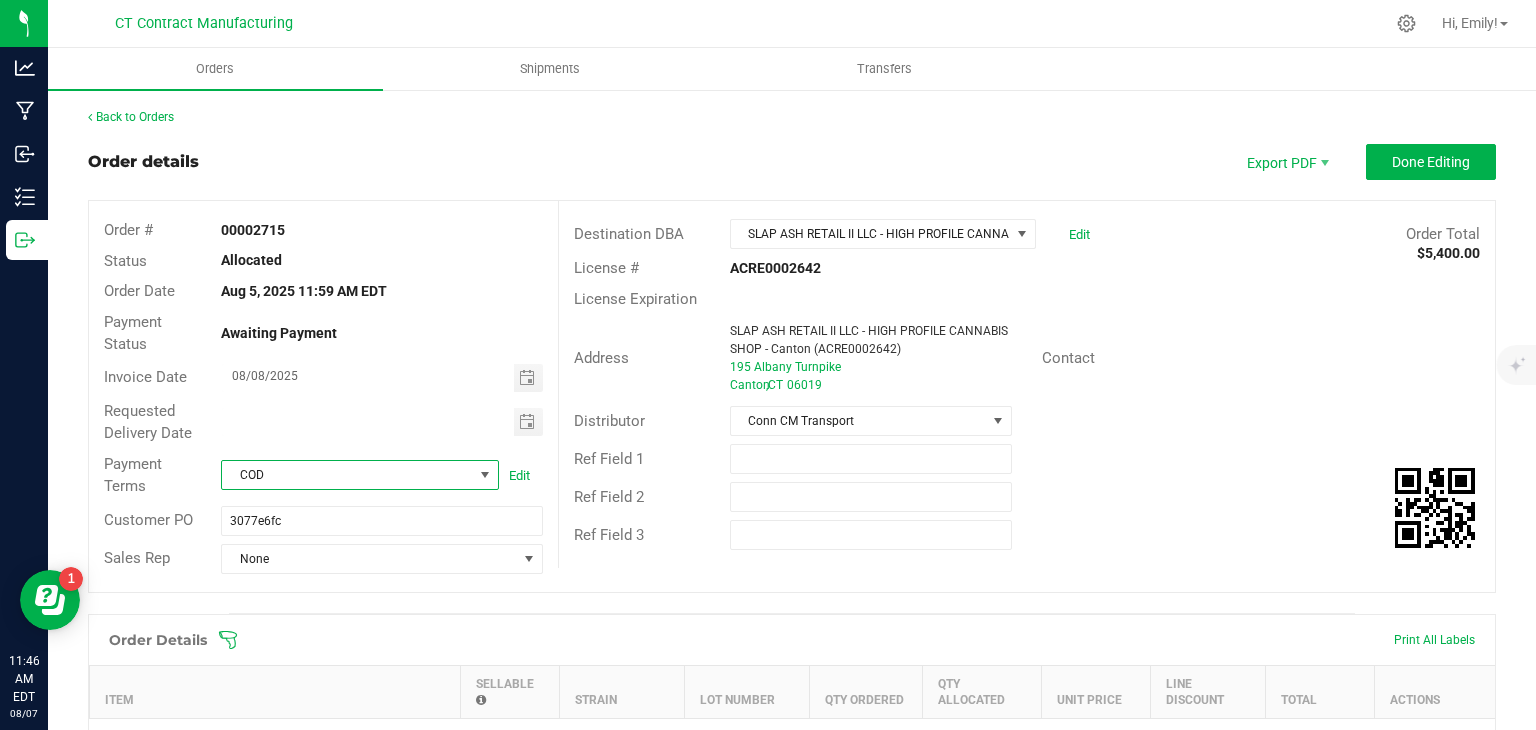 click on "COD" at bounding box center (347, 475) 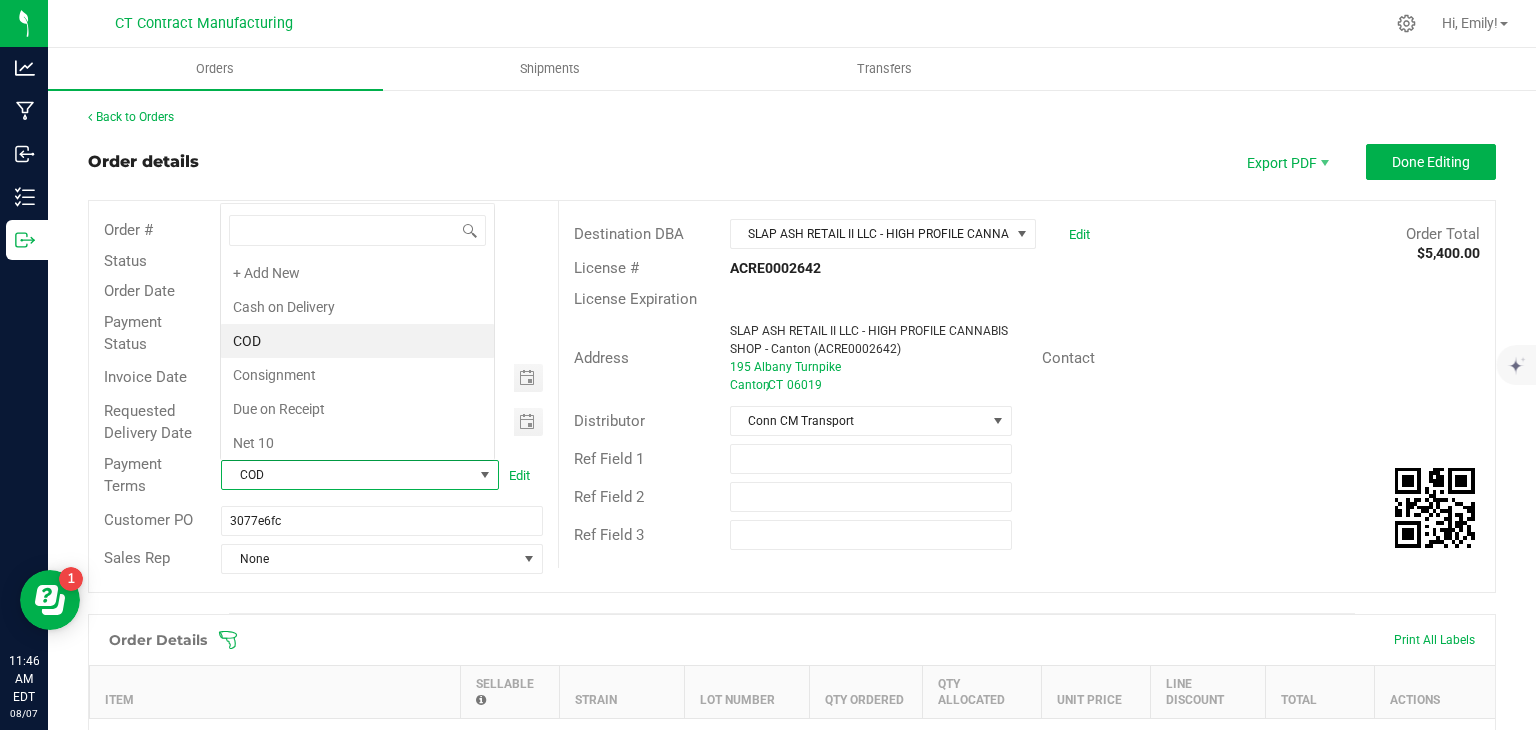 scroll, scrollTop: 0, scrollLeft: 0, axis: both 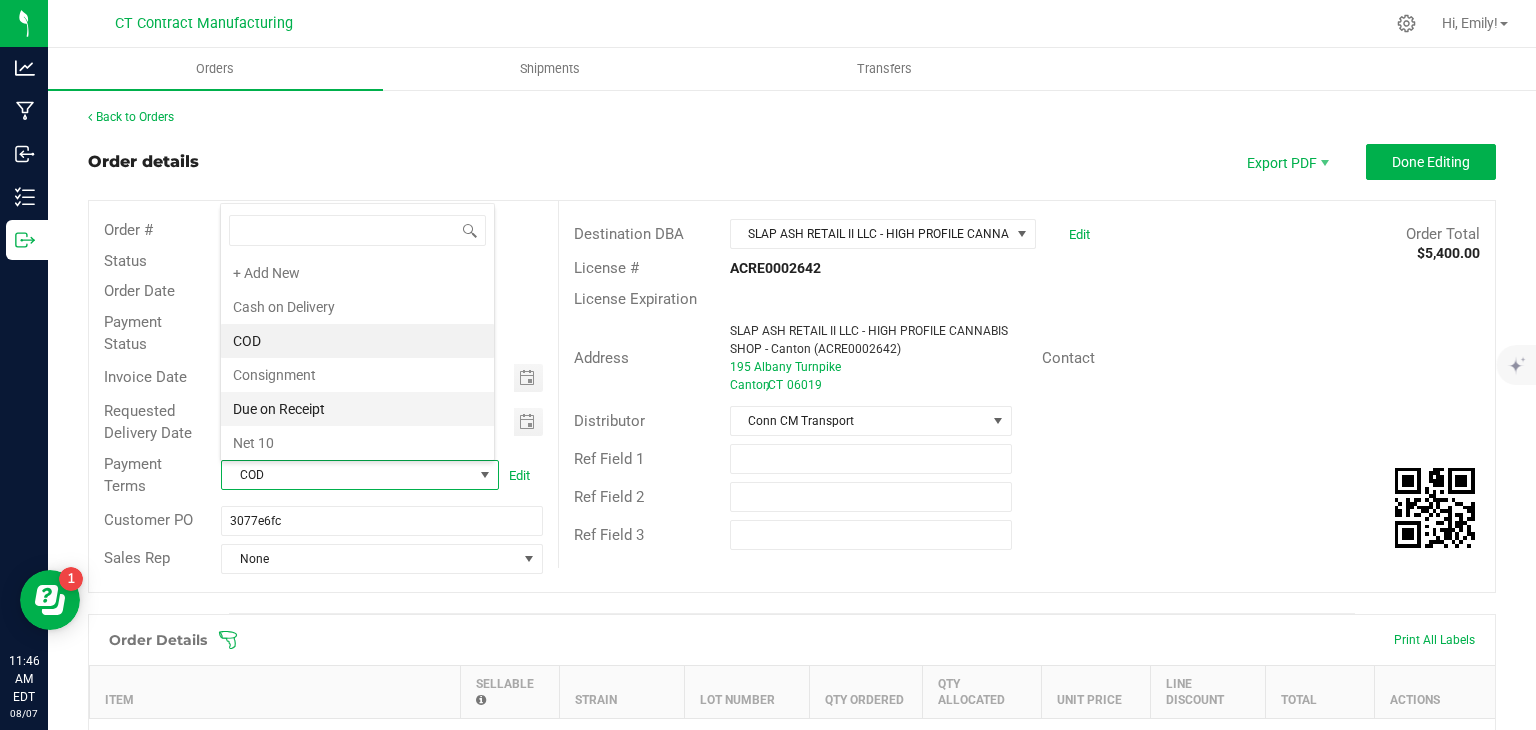 click on "Due on Receipt" at bounding box center [357, 409] 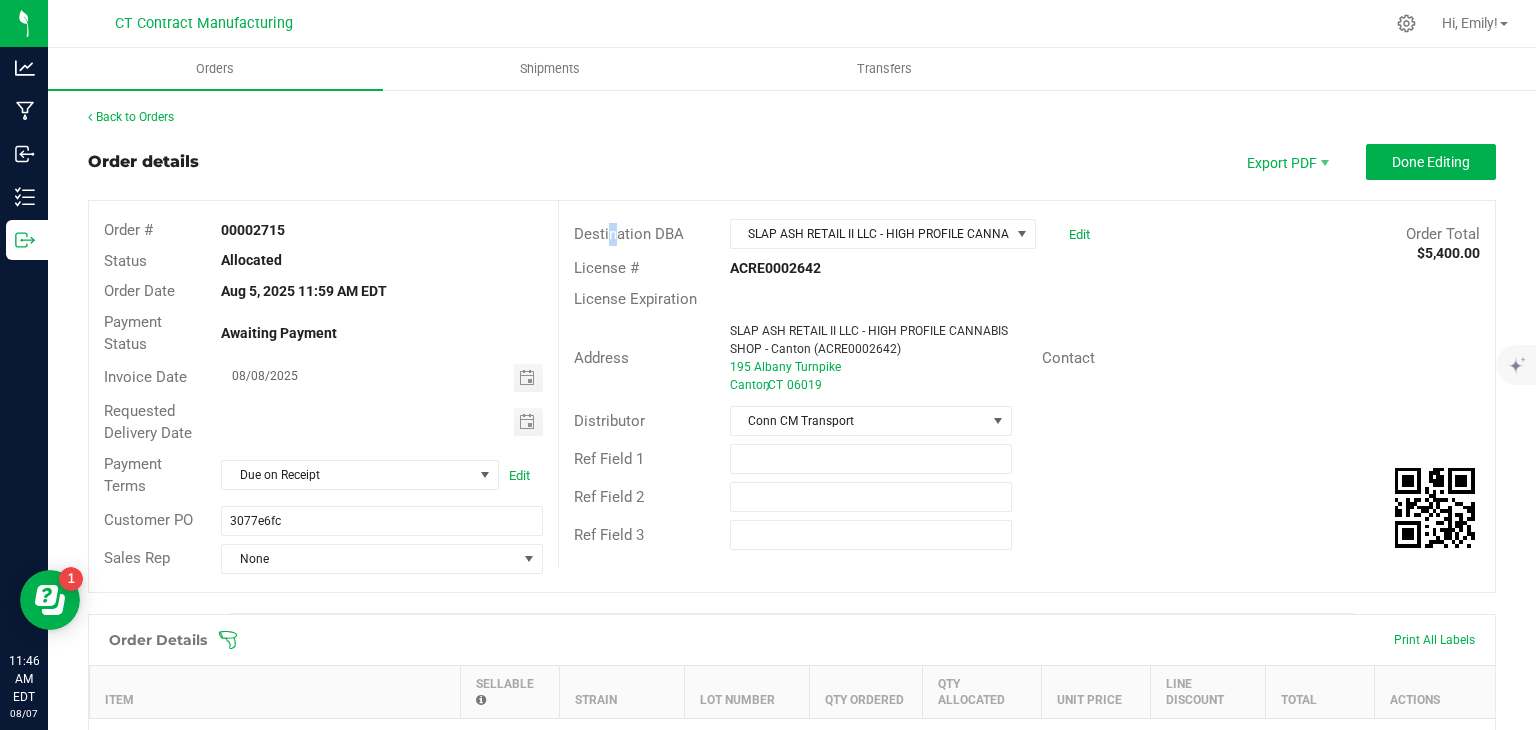 click on "Order details   Export PDF   Done Editing   Order #   00002715   Status   Allocated   Order Date   [MONTH] [DAY], [YEAR] [HOUR]:[MINUTE] [AMPM] [TIMEZONE]   Payment Status   Awaiting Payment   Invoice Date  [MONTH]/[DAY]/[YEAR]  Requested Delivery Date   Payment Terms  Due on Receipt  Edit   Customer PO  3077e6fc  Sales Rep  None  Destination DBA  SLAP ASH RETAIL II LLC - HIGH PROFILE CANNABIS SHOP - [CITY] (ACRE0002642)  Edit   Order Total   $5,400.00   License #   ACRE0002642   License Expiration   Address  SLAP ASH RETAIL II LLC - HIGH PROFILE CANNABIS SHOP - [CITY] (ACRE0002642) 195 Albany Turnpike [CITY]  ,  [STATE] [ZIP]  Contact   Distributor  Conn CM Transport  Ref Field 1   Ref Field 2   Ref Field 3" at bounding box center (792, 378) 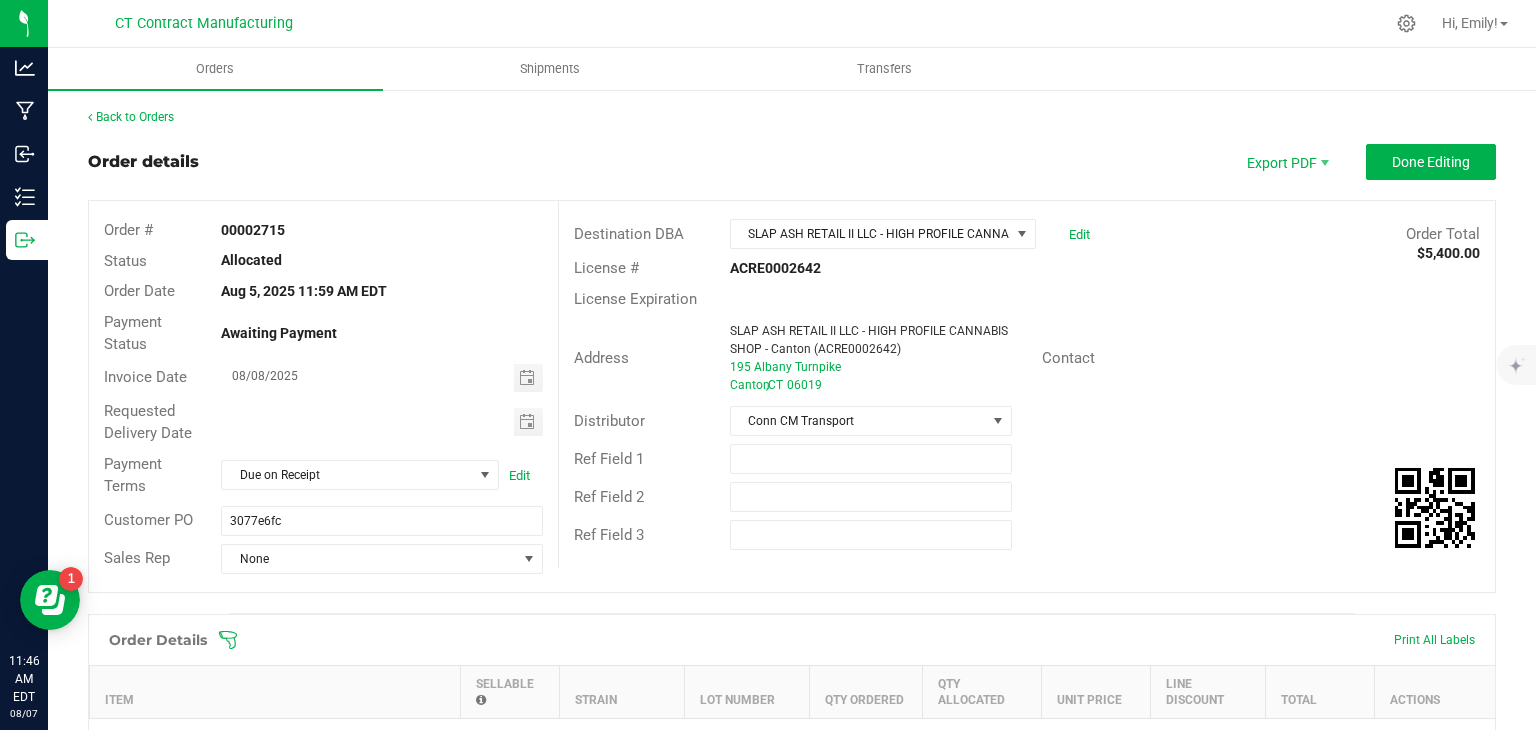 click on "Order details   Export PDF   Done Editing" at bounding box center [792, 162] 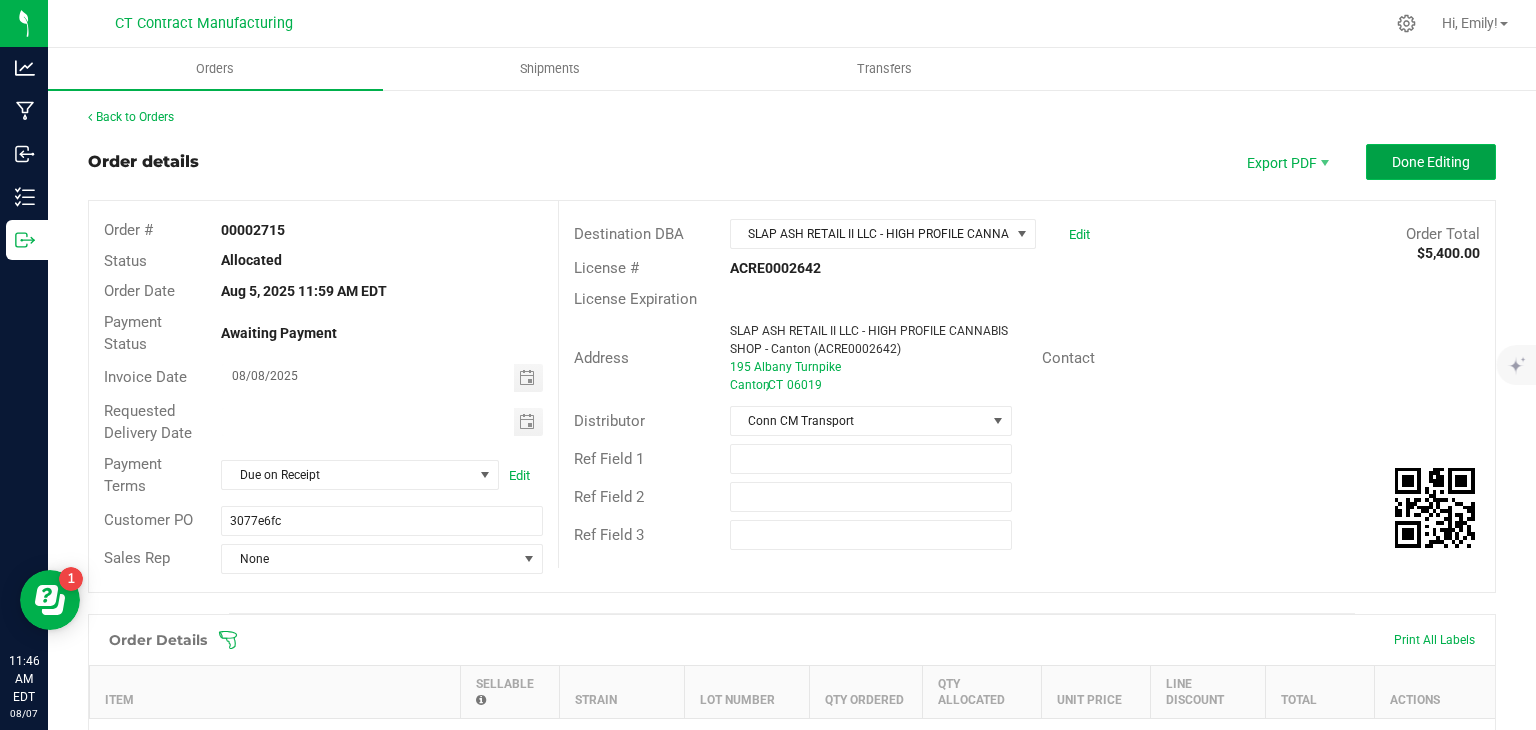 click on "Done Editing" at bounding box center [1431, 162] 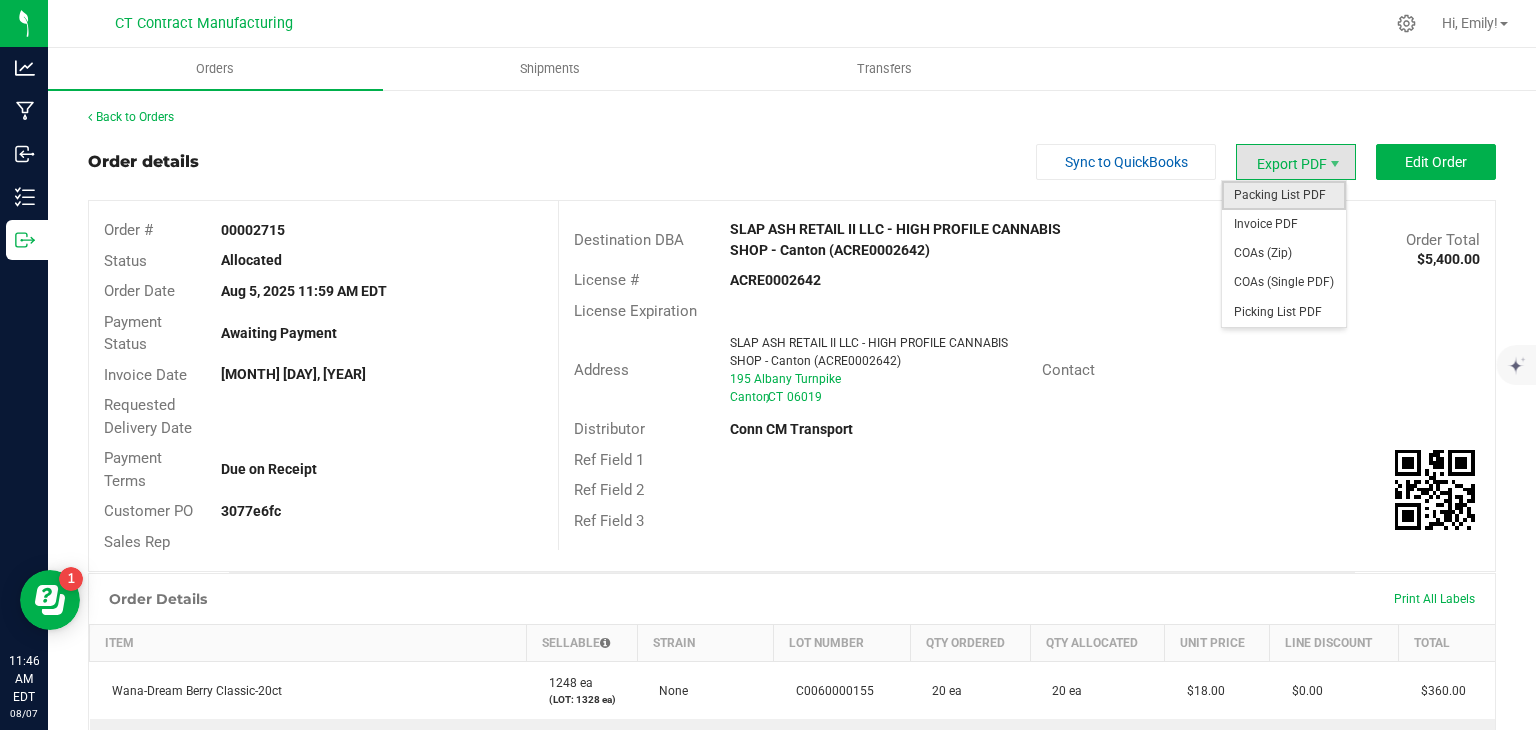 click on "Packing List PDF" at bounding box center [1284, 195] 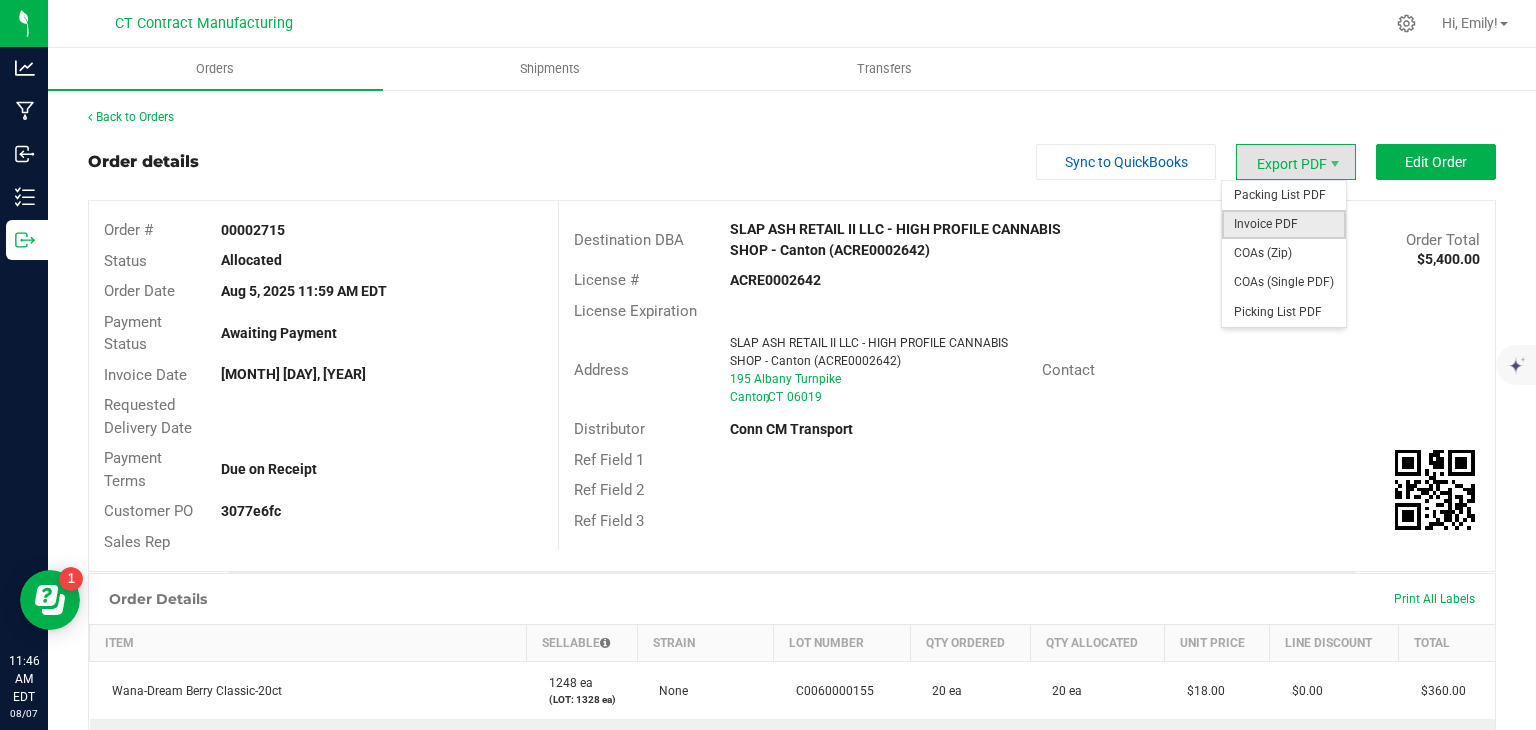 click on "Invoice PDF" at bounding box center (1284, 224) 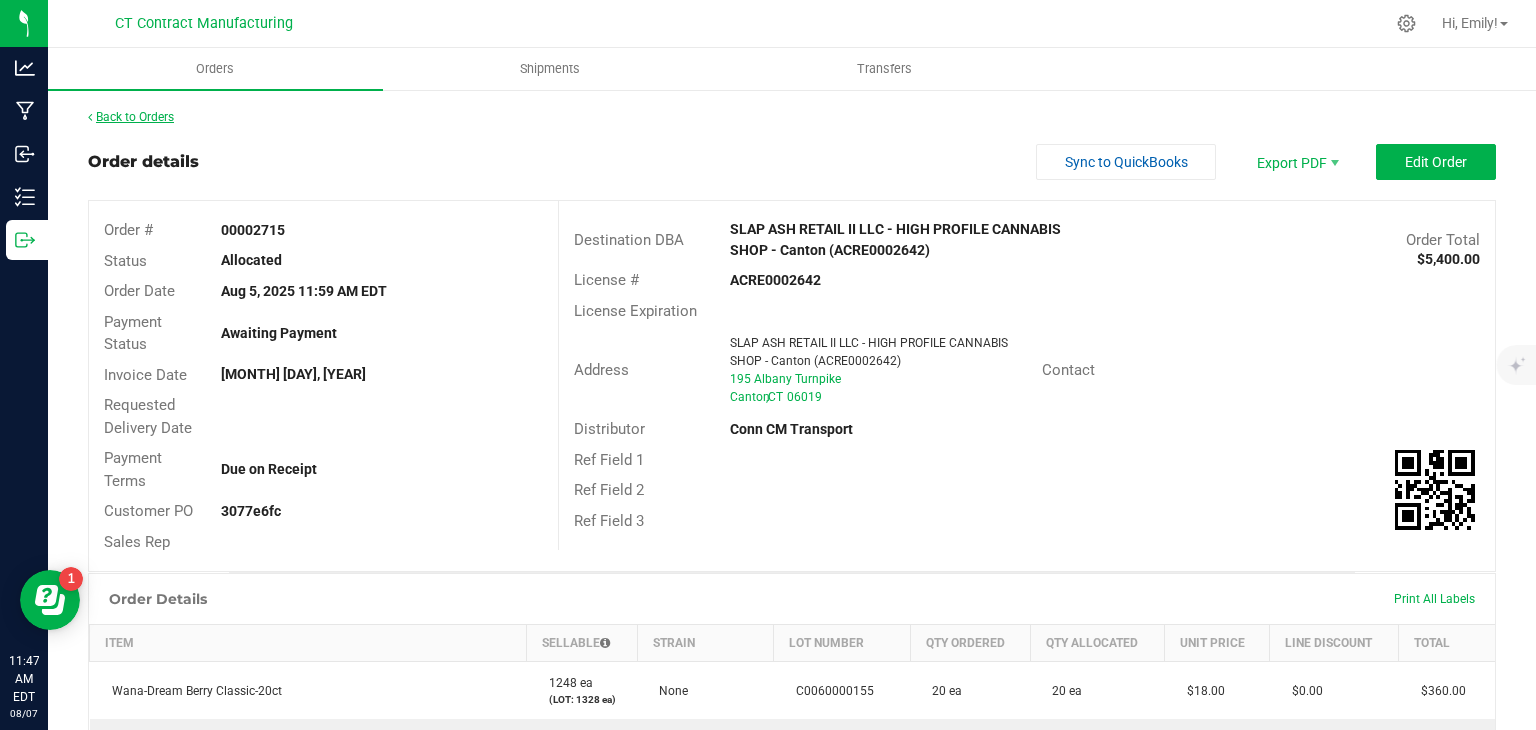 click on "Back to Orders" at bounding box center [131, 117] 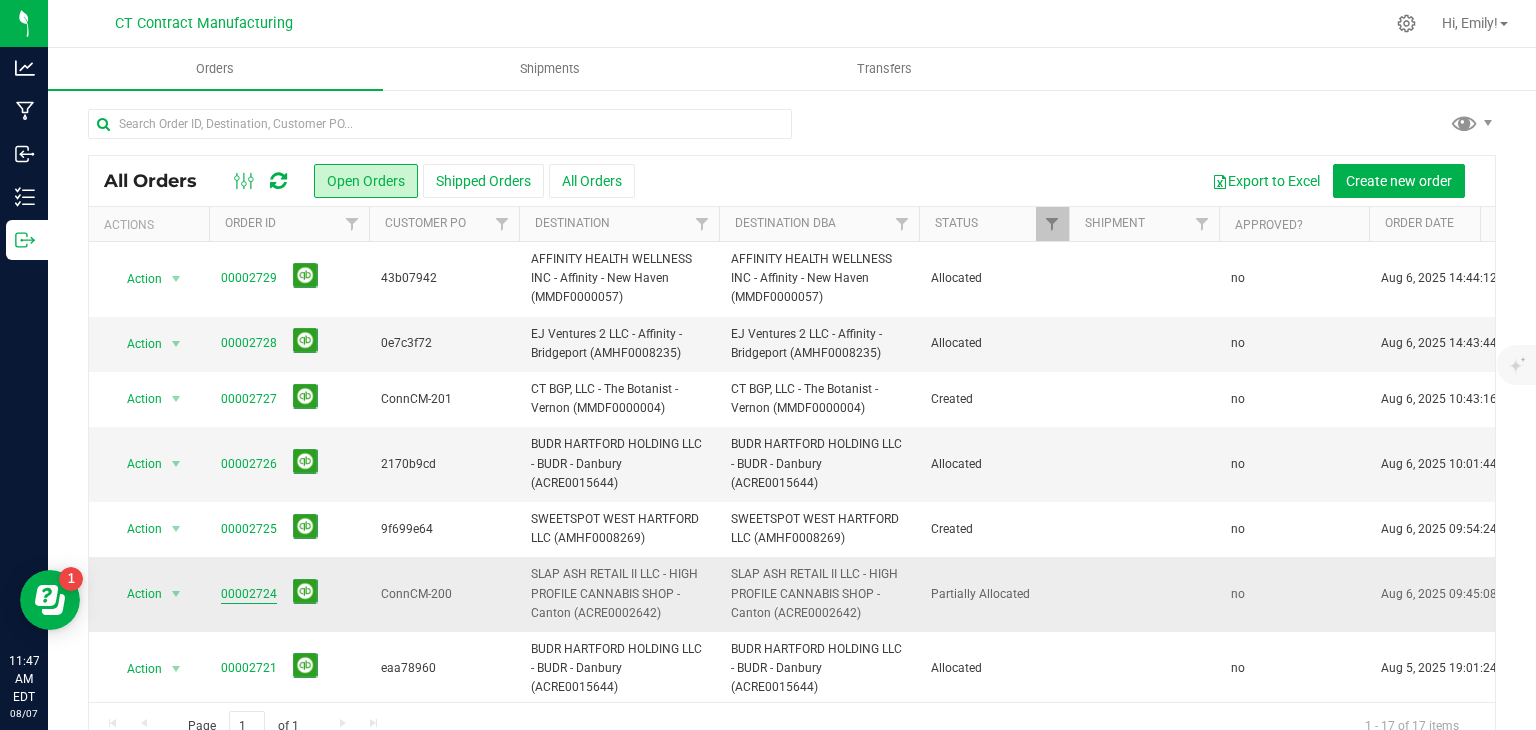 click on "00002724" at bounding box center [249, 594] 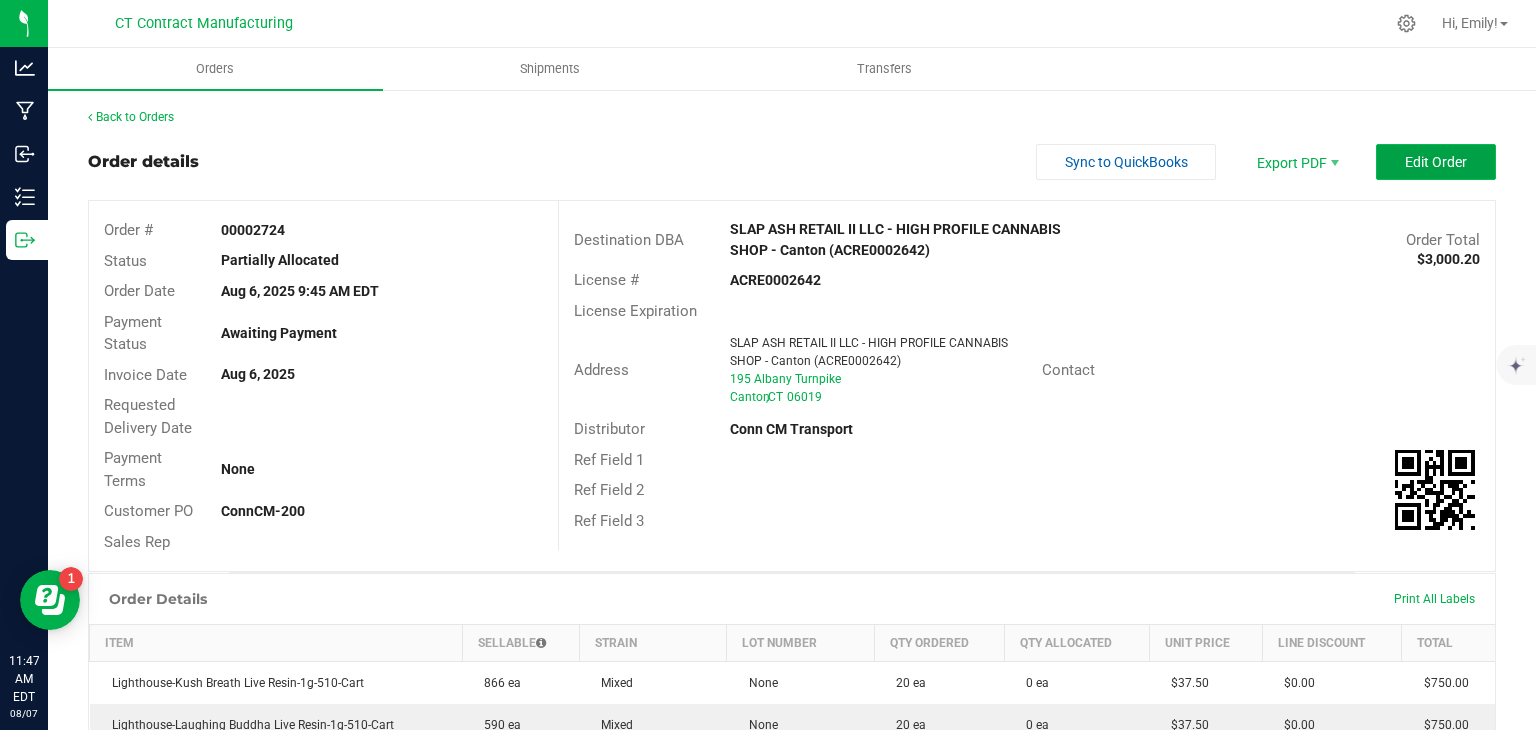 click on "Edit Order" at bounding box center (1436, 162) 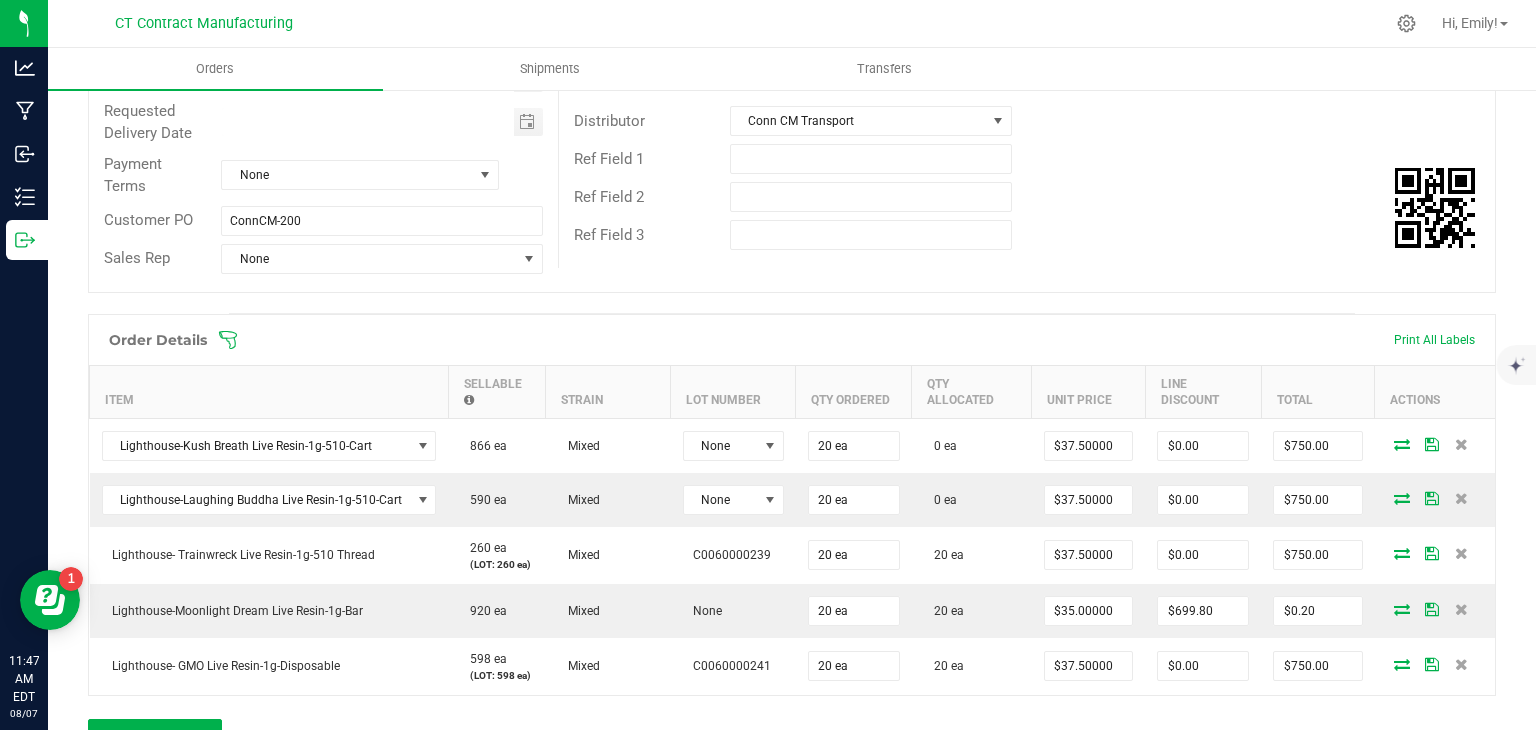 scroll, scrollTop: 500, scrollLeft: 0, axis: vertical 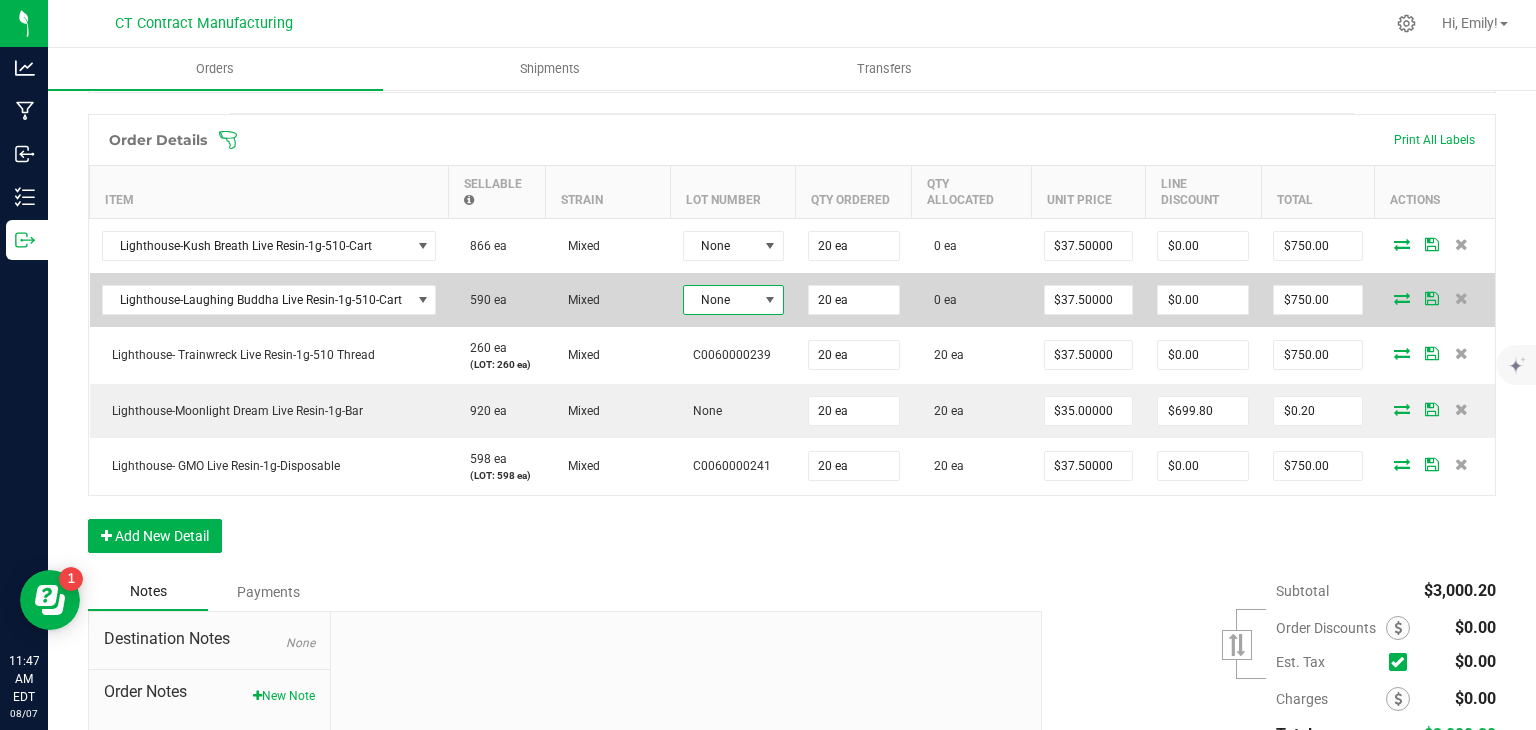 click at bounding box center (770, 300) 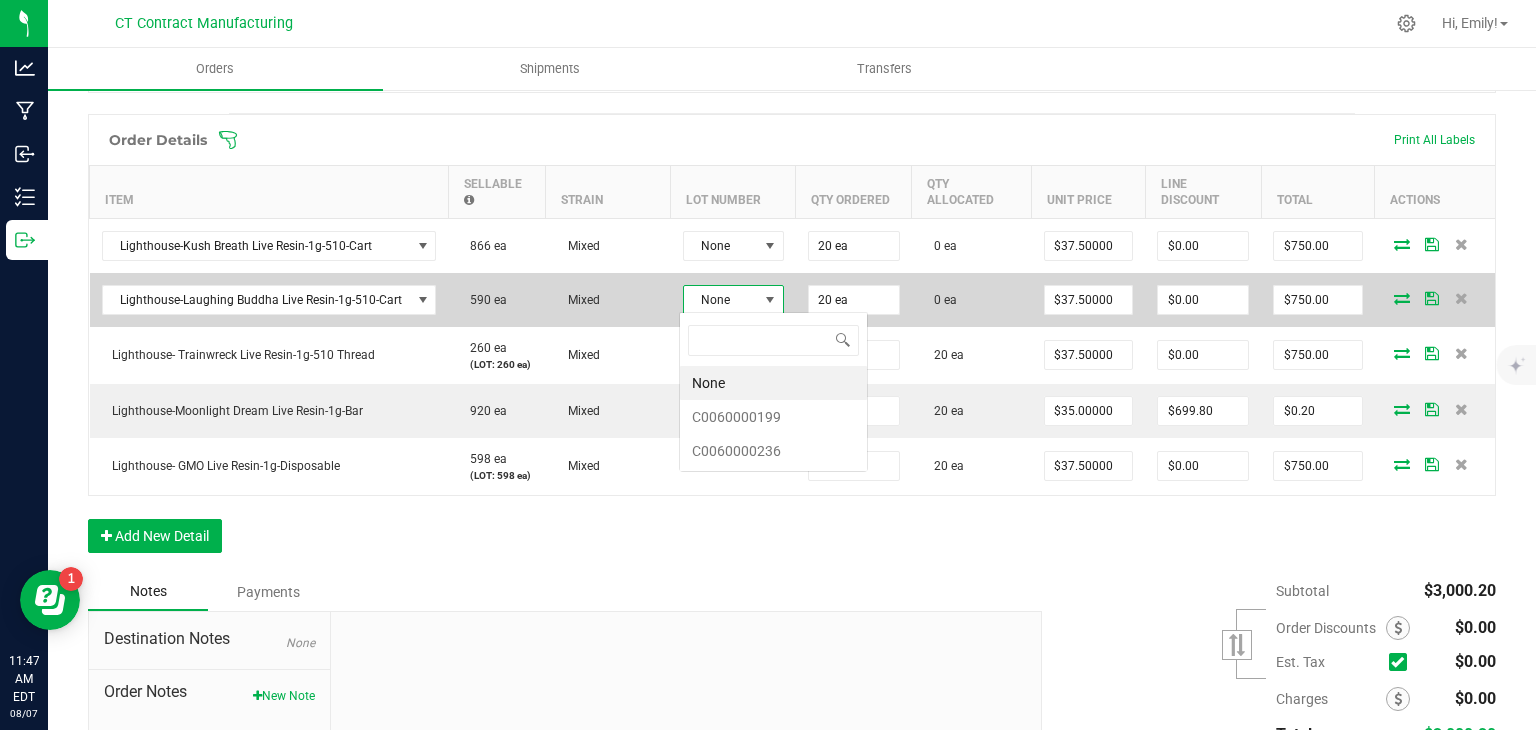 scroll, scrollTop: 99970, scrollLeft: 99899, axis: both 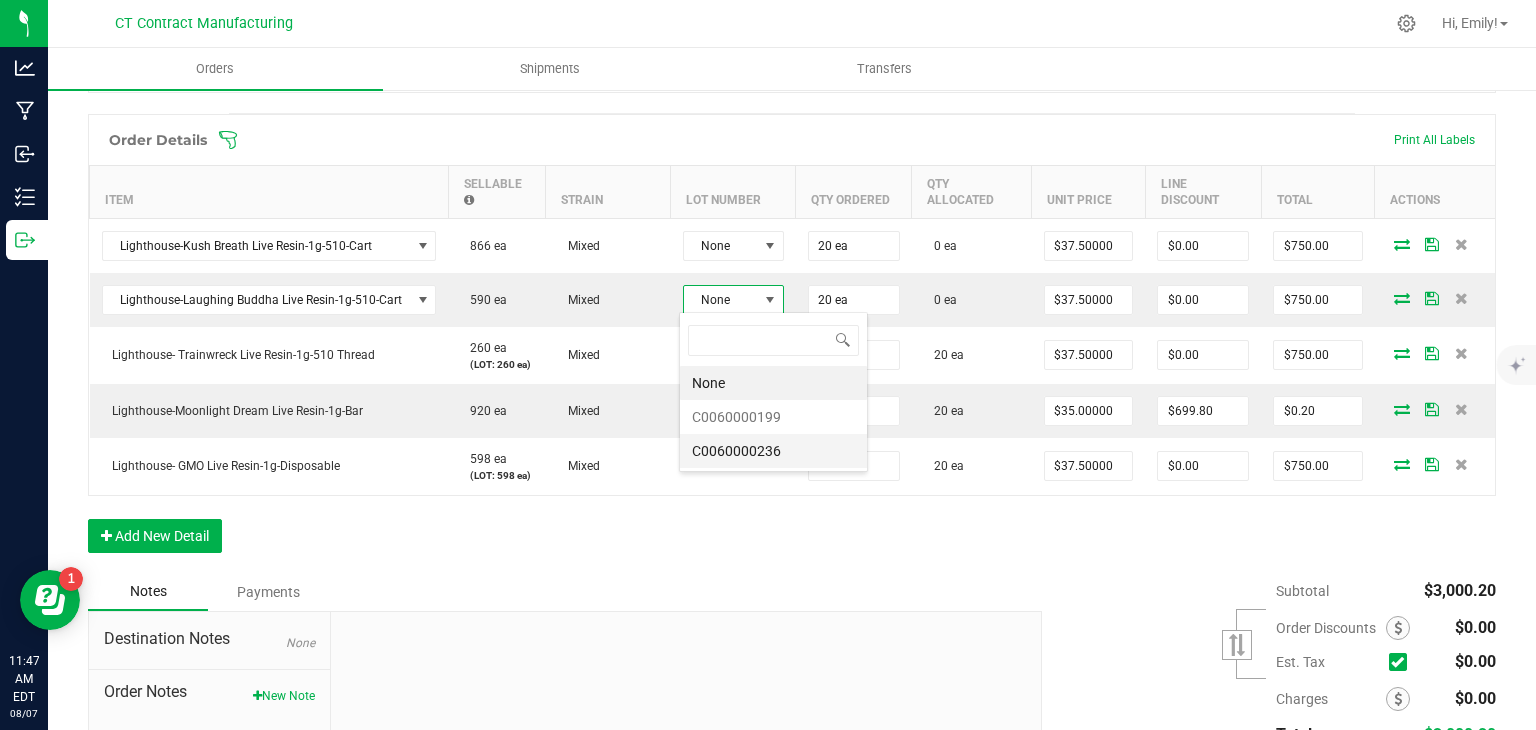 click on "C0060000236" at bounding box center [773, 451] 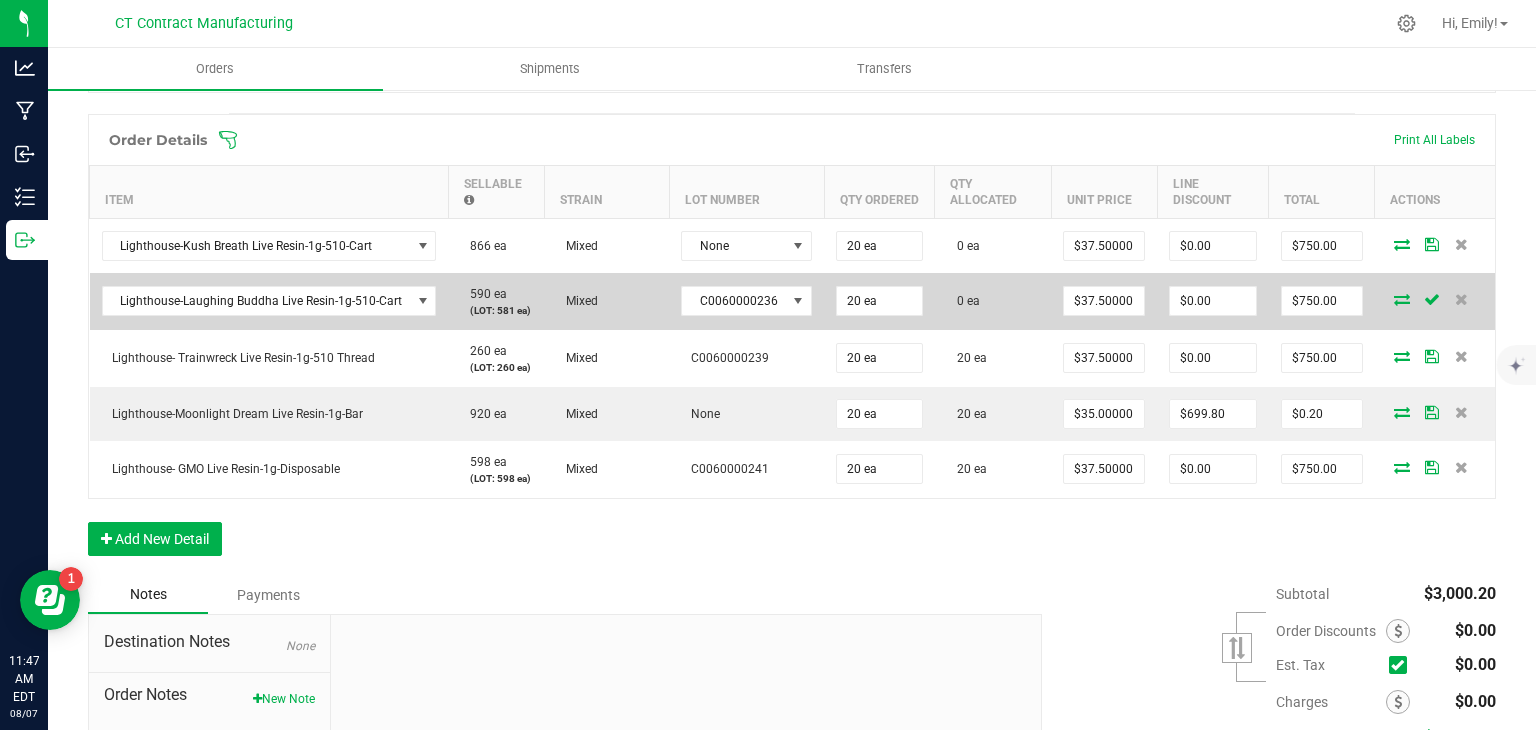 click at bounding box center [1402, 299] 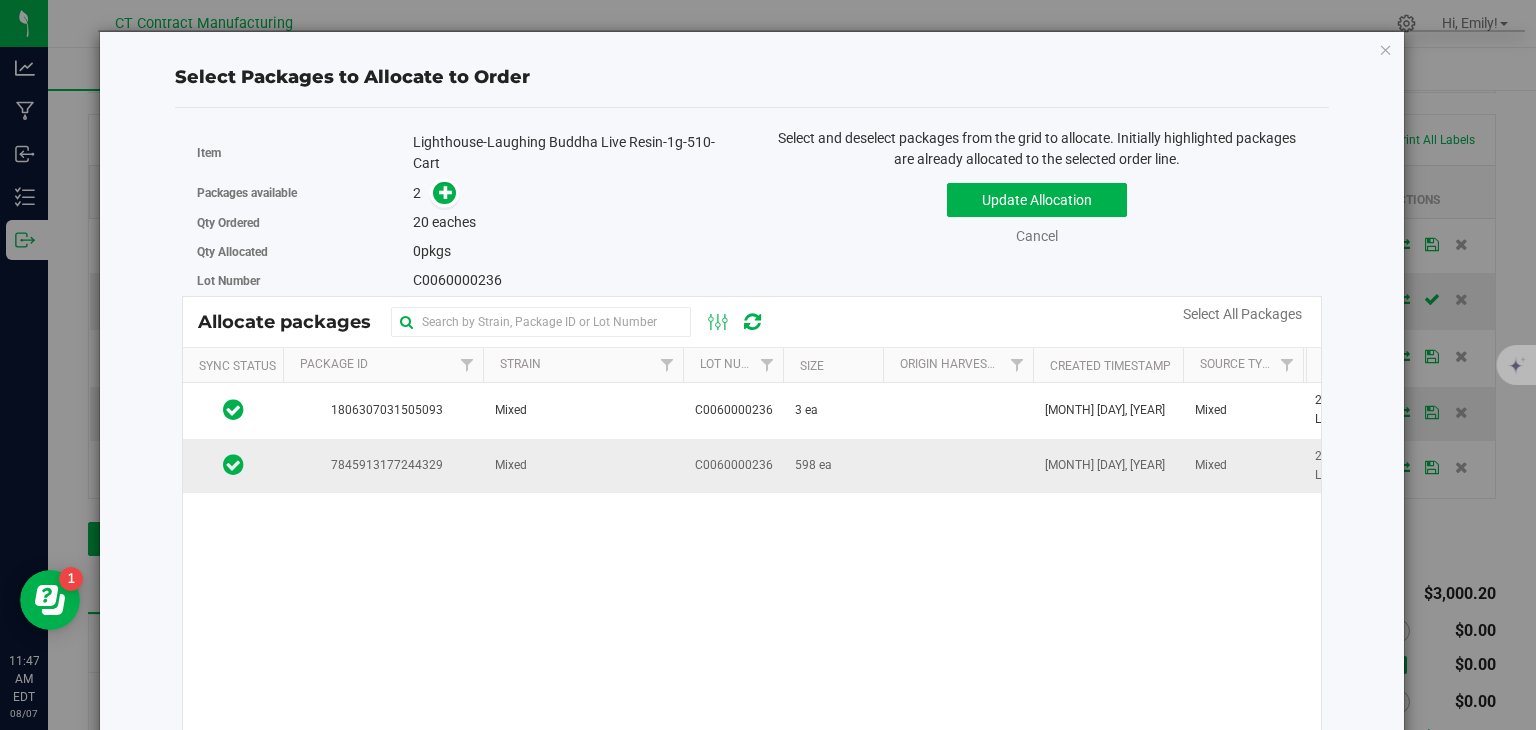 click on "Mixed" at bounding box center [583, 466] 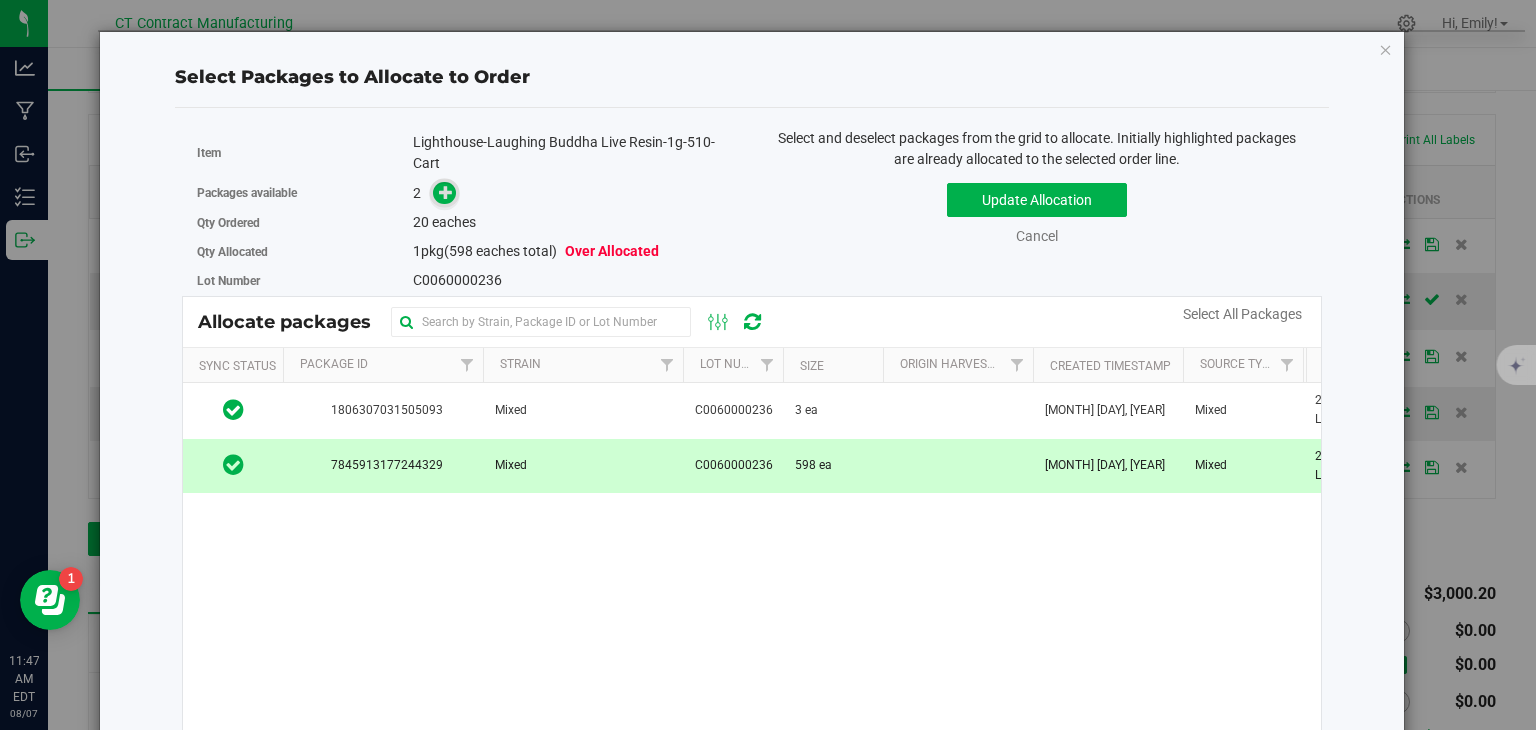 click at bounding box center (446, 192) 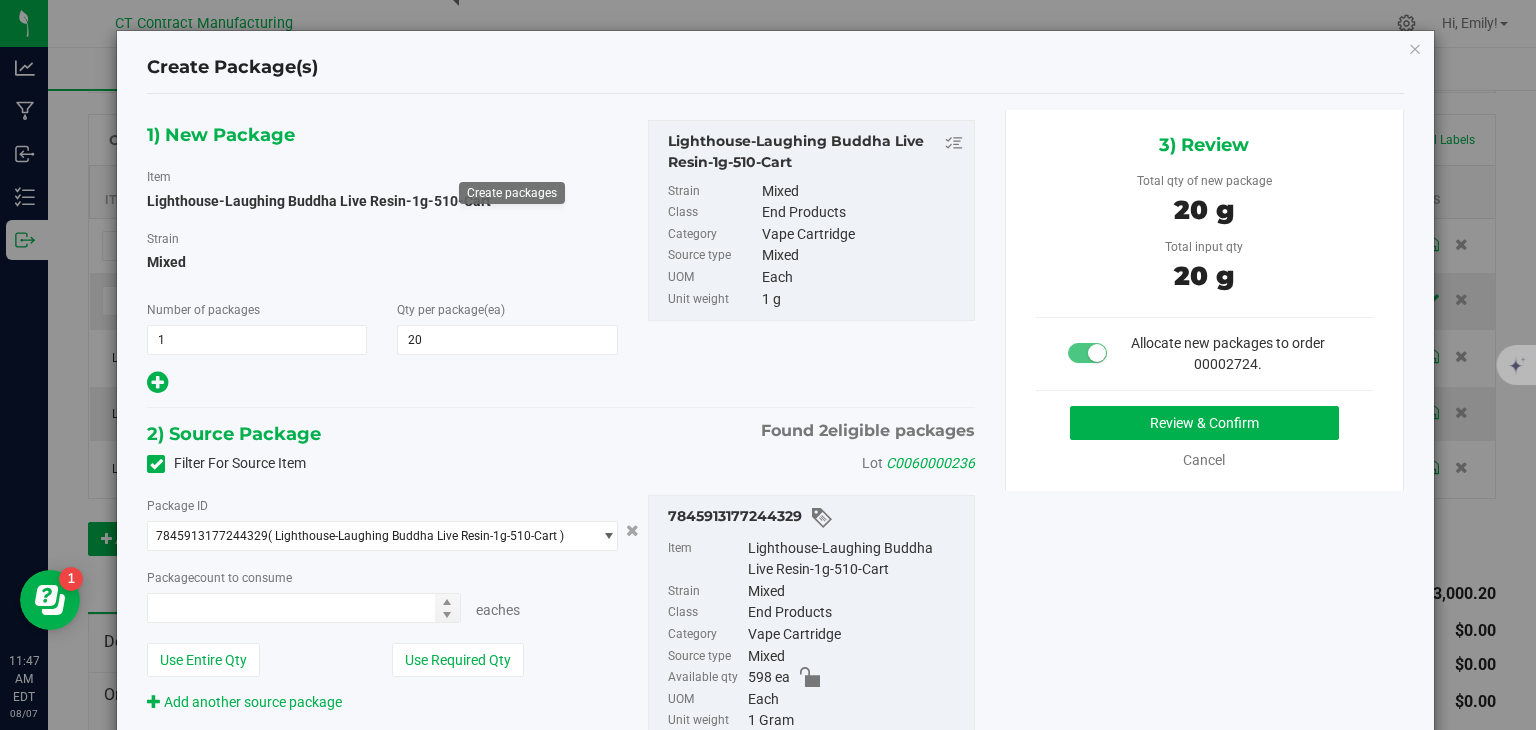 type on "20 ea" 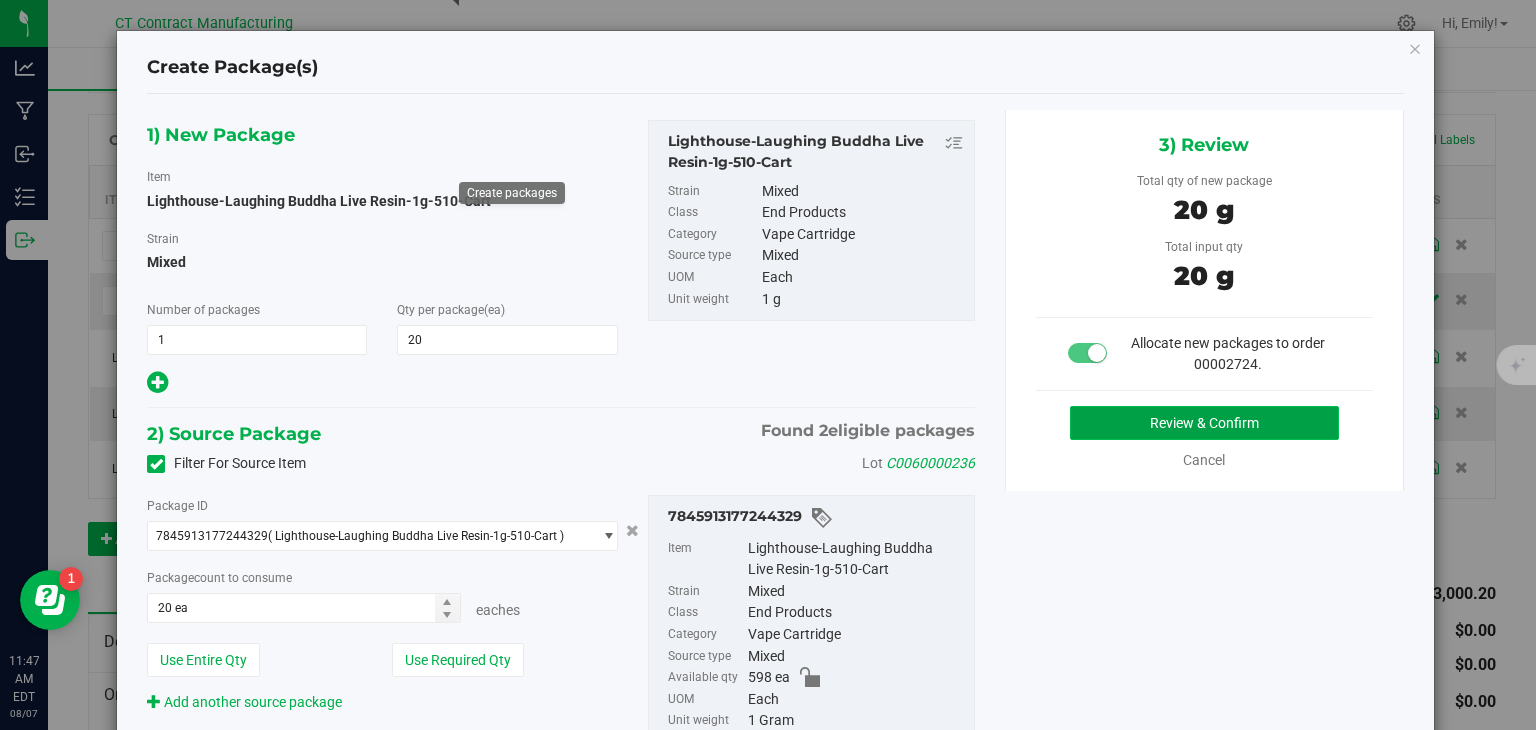 click on "Review & Confirm" at bounding box center (1204, 423) 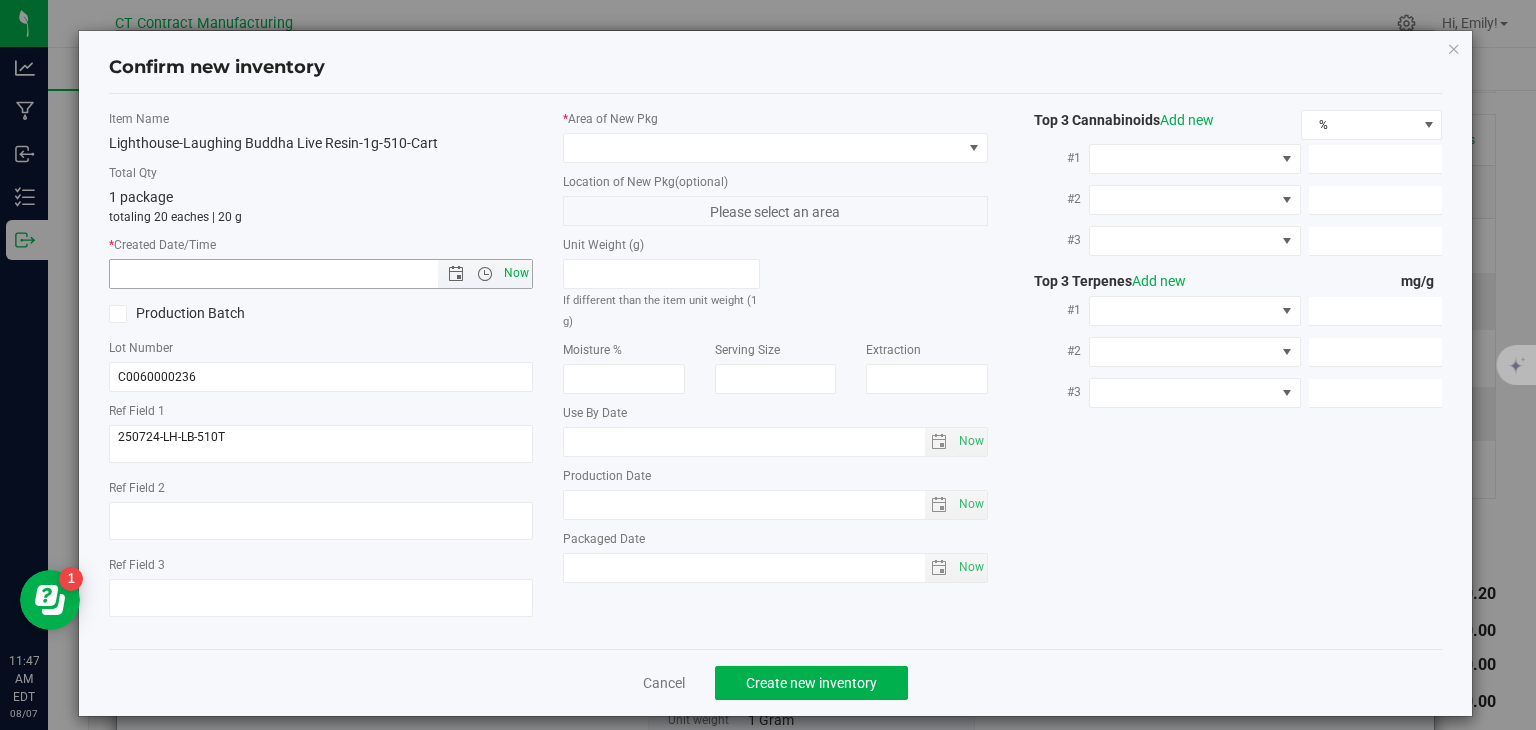 click on "Now" at bounding box center (517, 273) 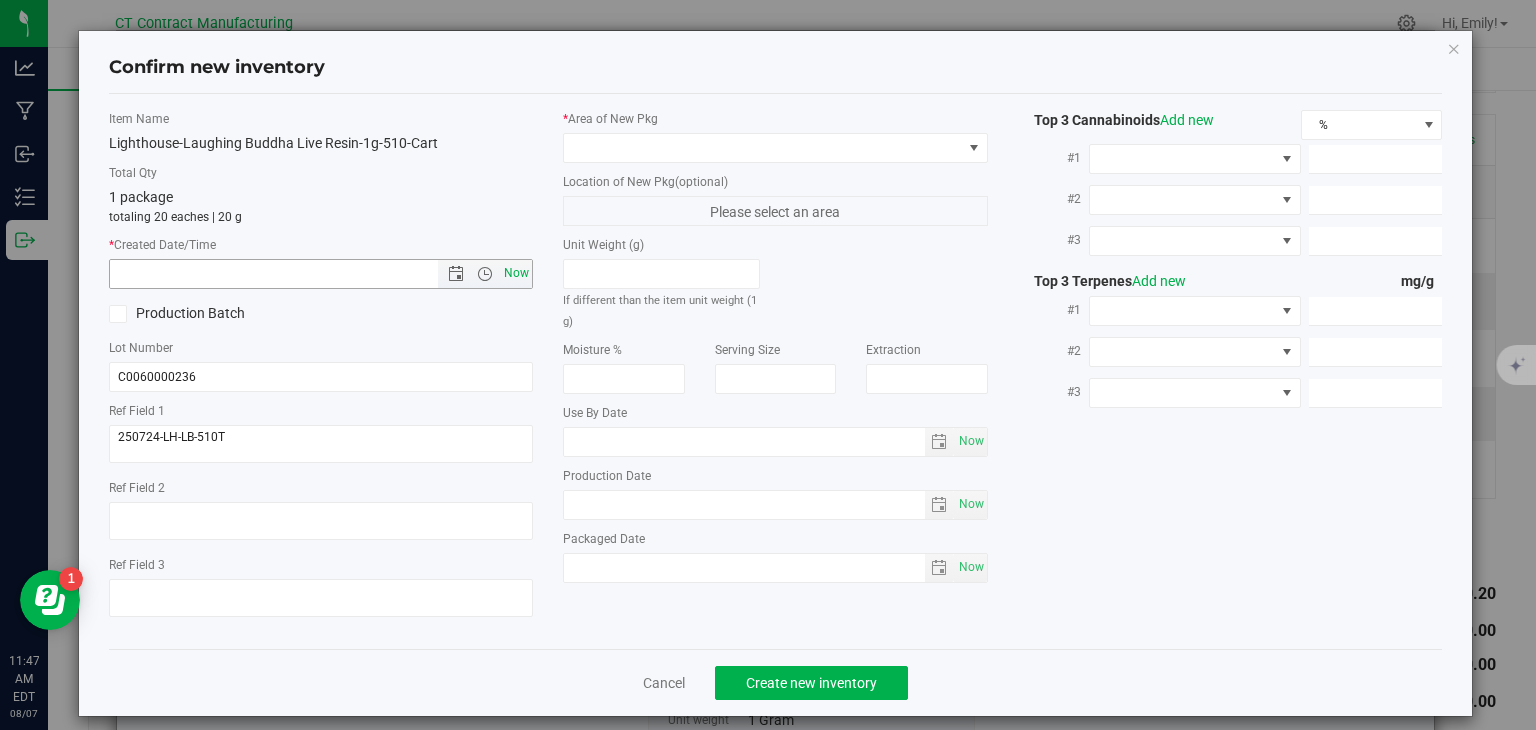 type on "8/7/2025 11:47 AM" 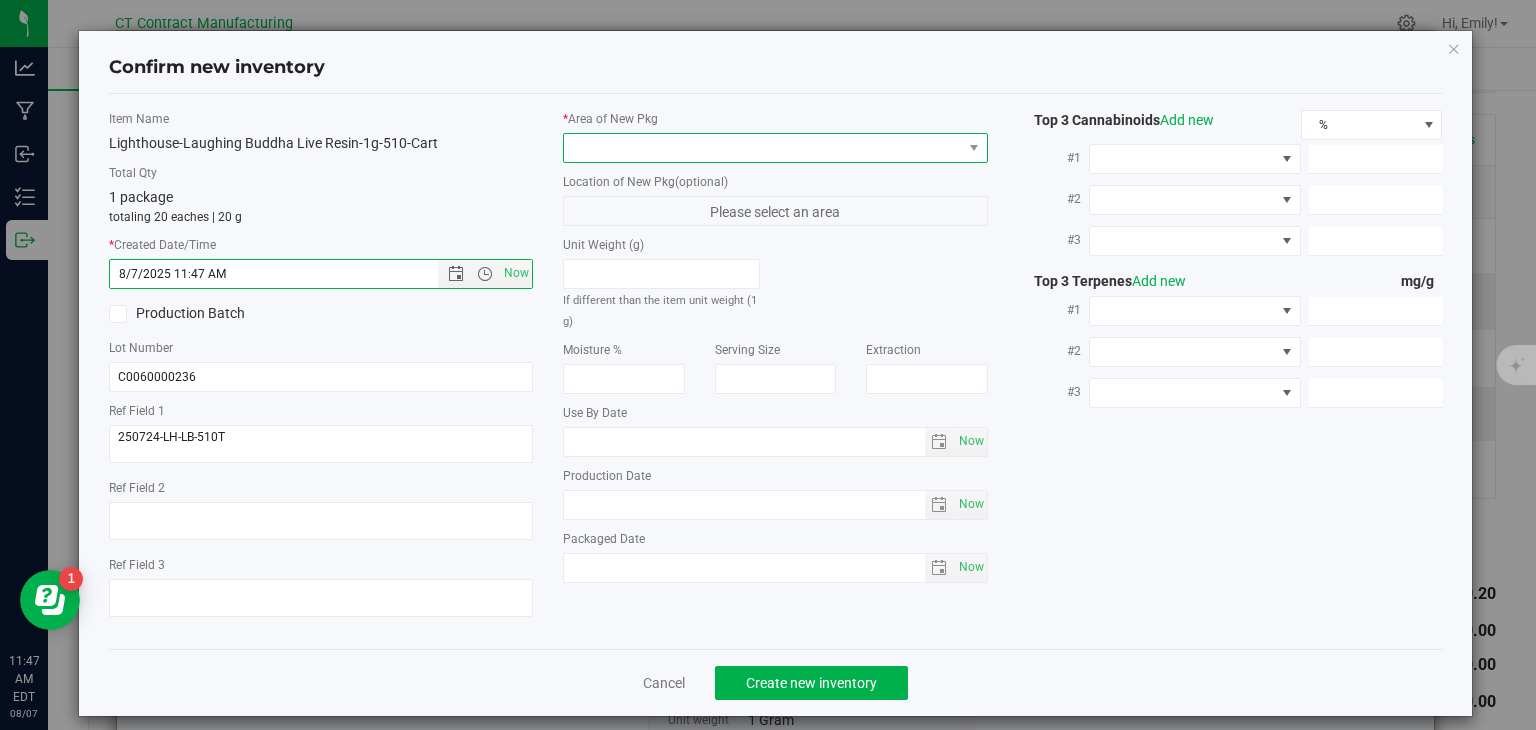 click at bounding box center [763, 148] 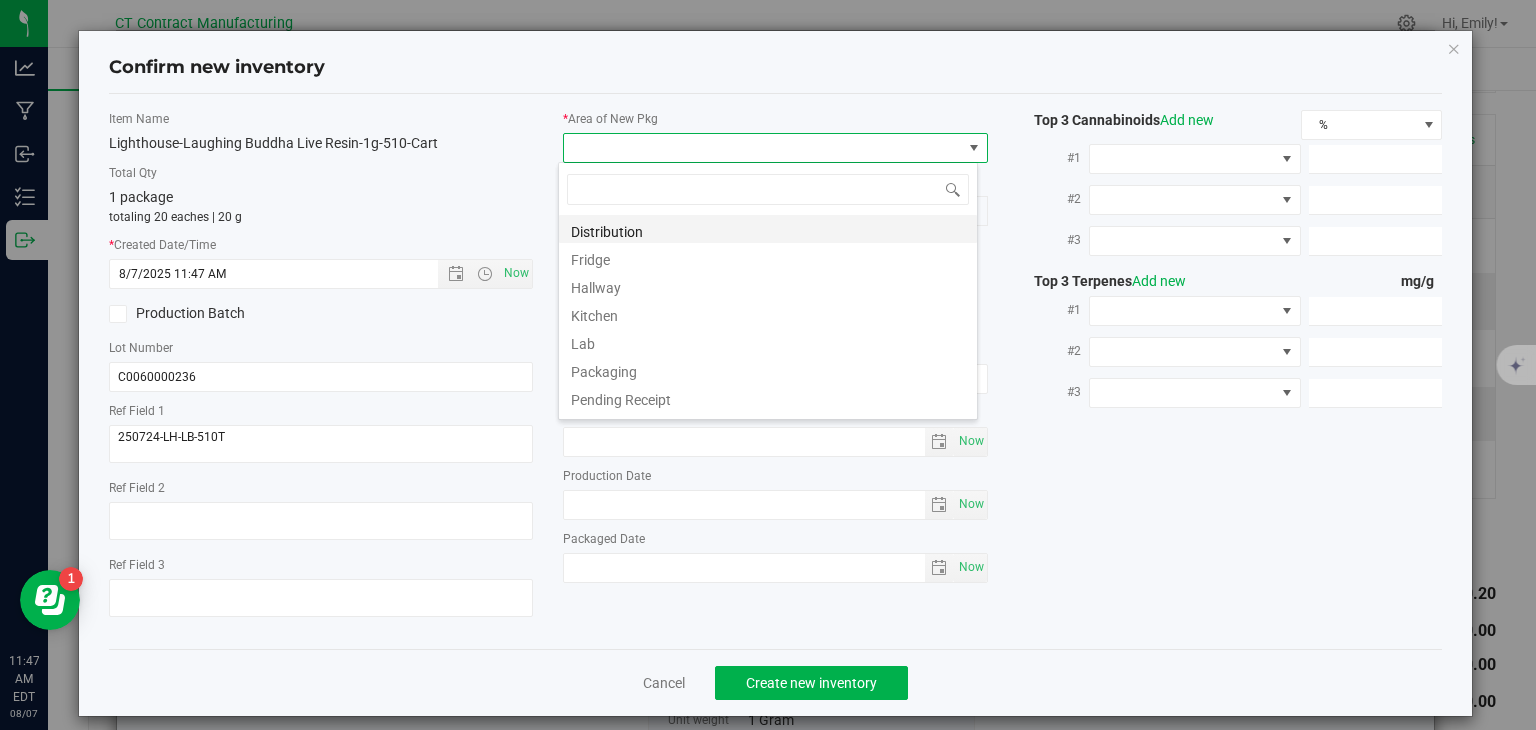 scroll, scrollTop: 99970, scrollLeft: 99580, axis: both 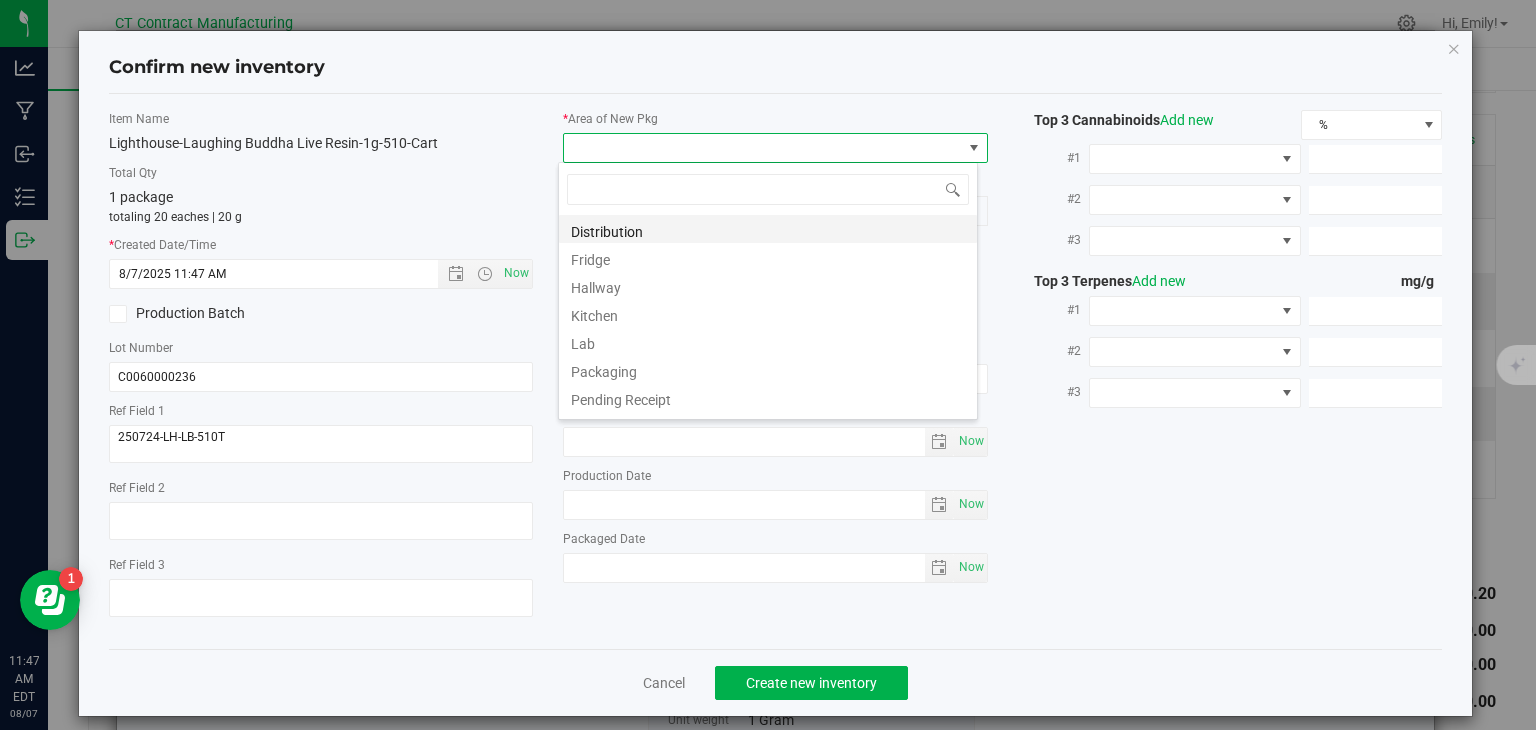 click on "Distribution" at bounding box center [768, 229] 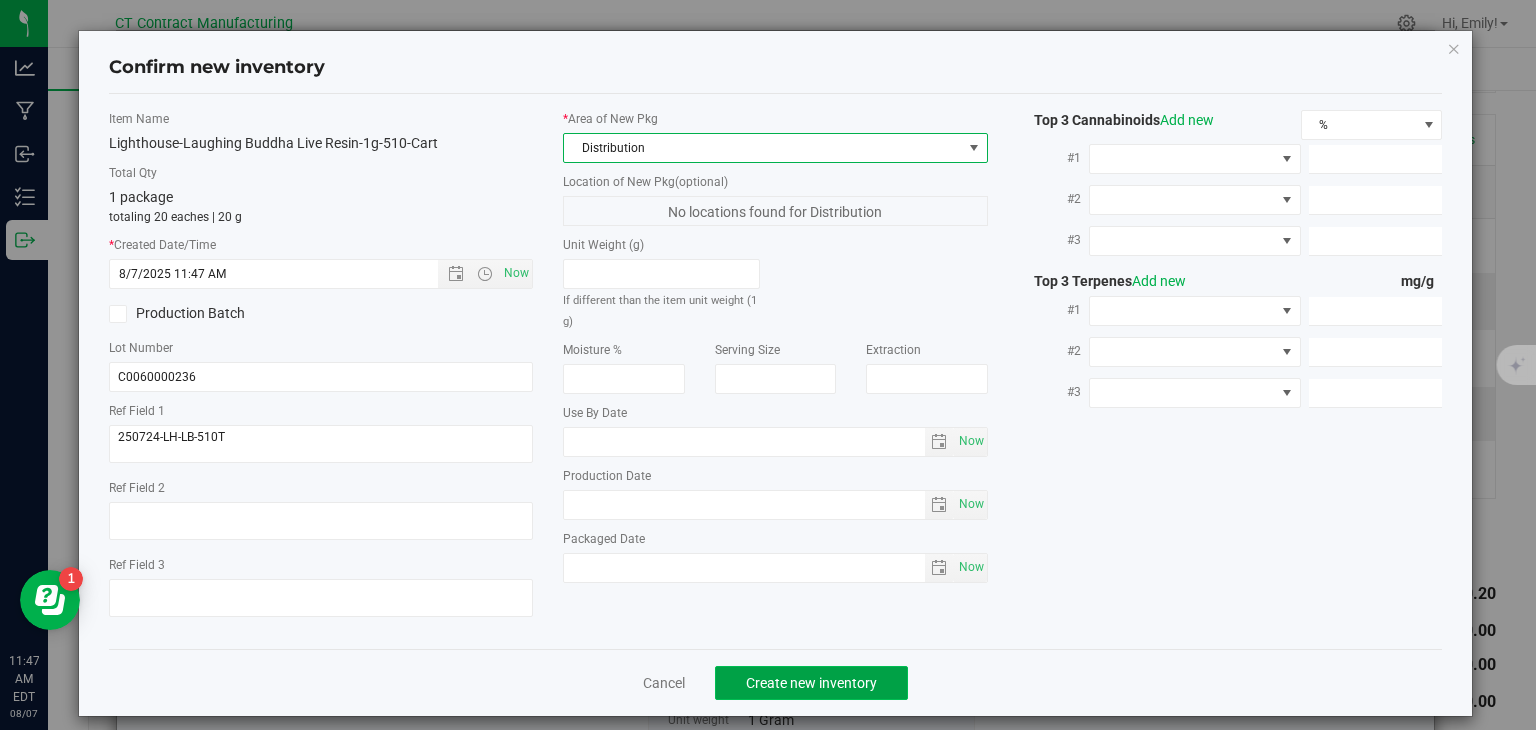 click on "Create new inventory" 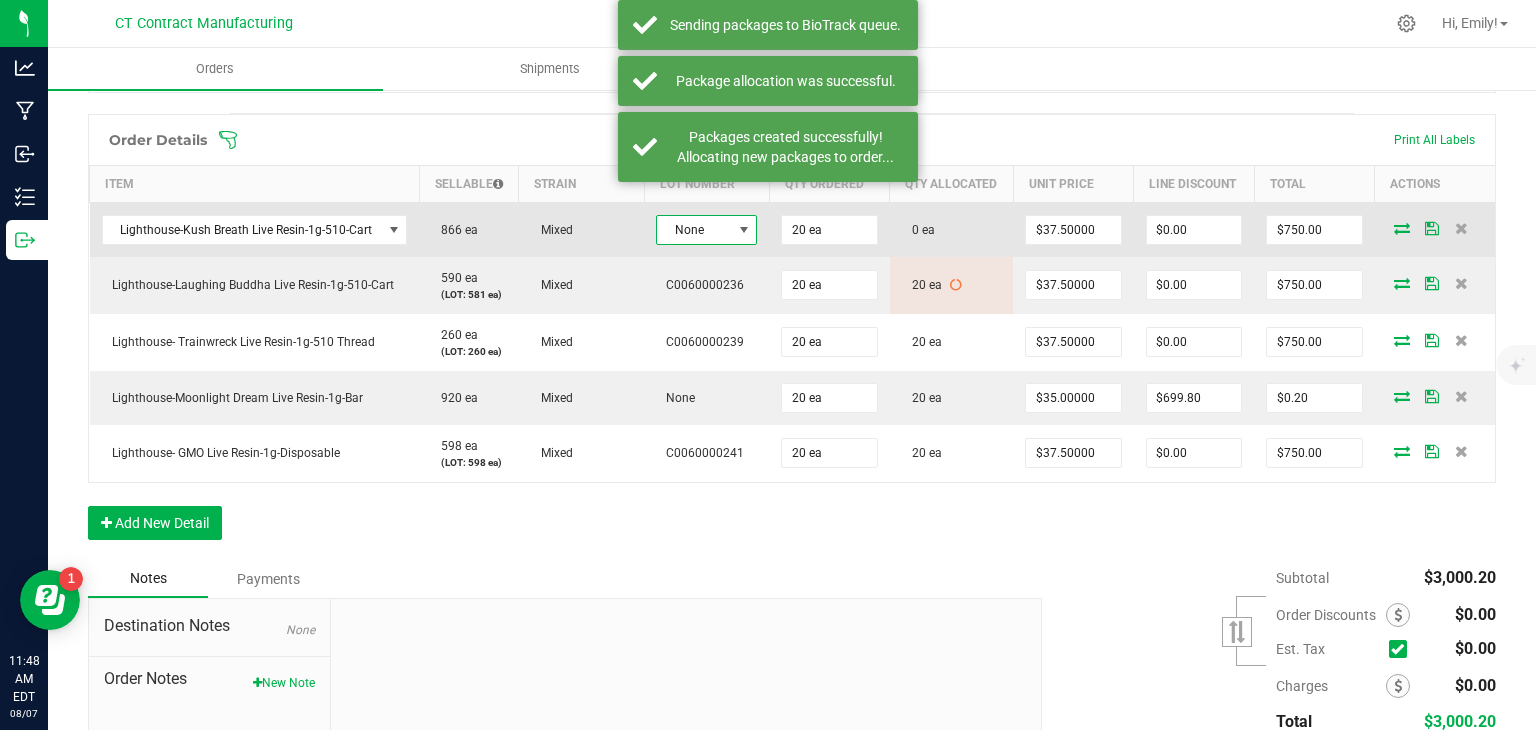 click at bounding box center (743, 230) 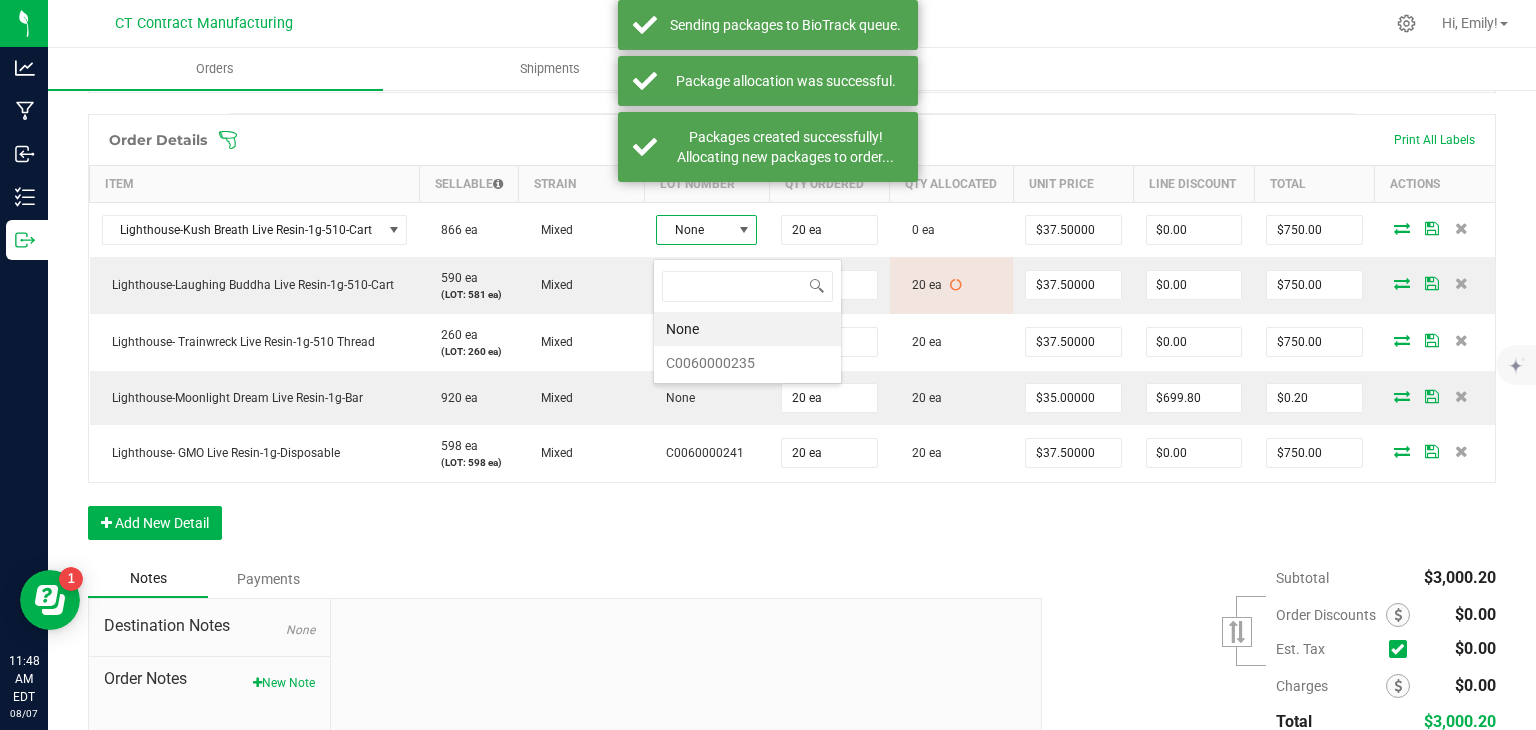 scroll, scrollTop: 99970, scrollLeft: 99899, axis: both 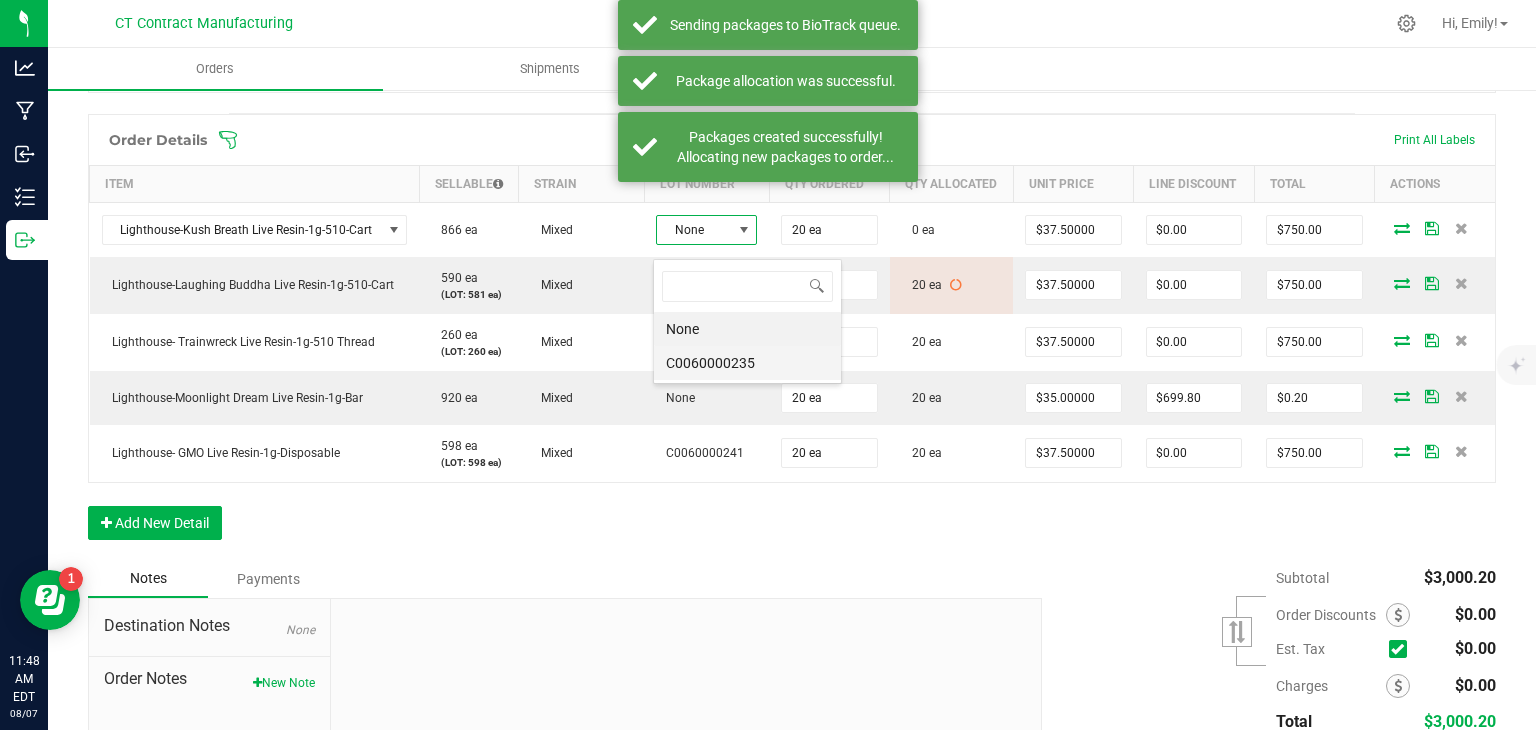 click on "C0060000235" at bounding box center [747, 363] 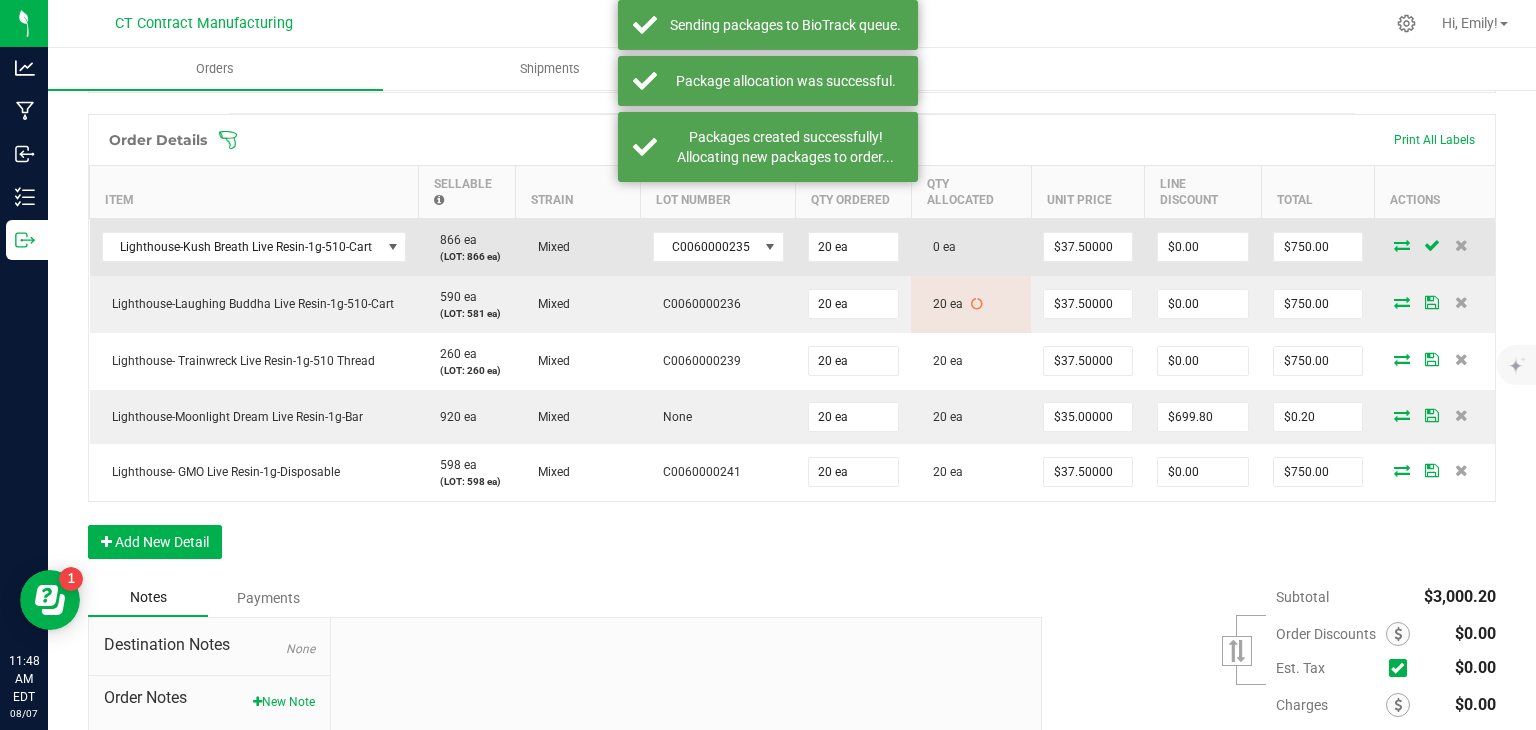 click at bounding box center (1402, 245) 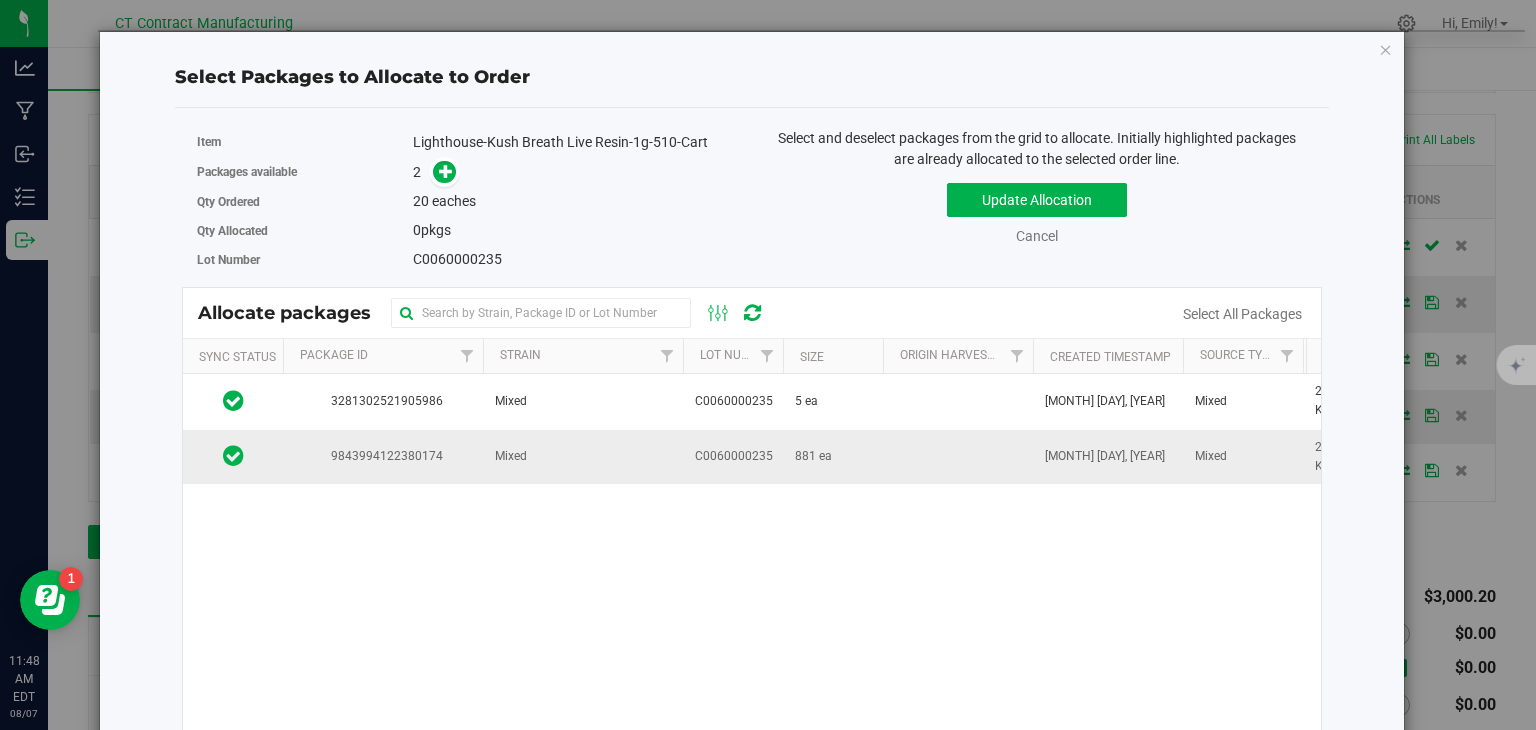 click on "Mixed" at bounding box center (583, 457) 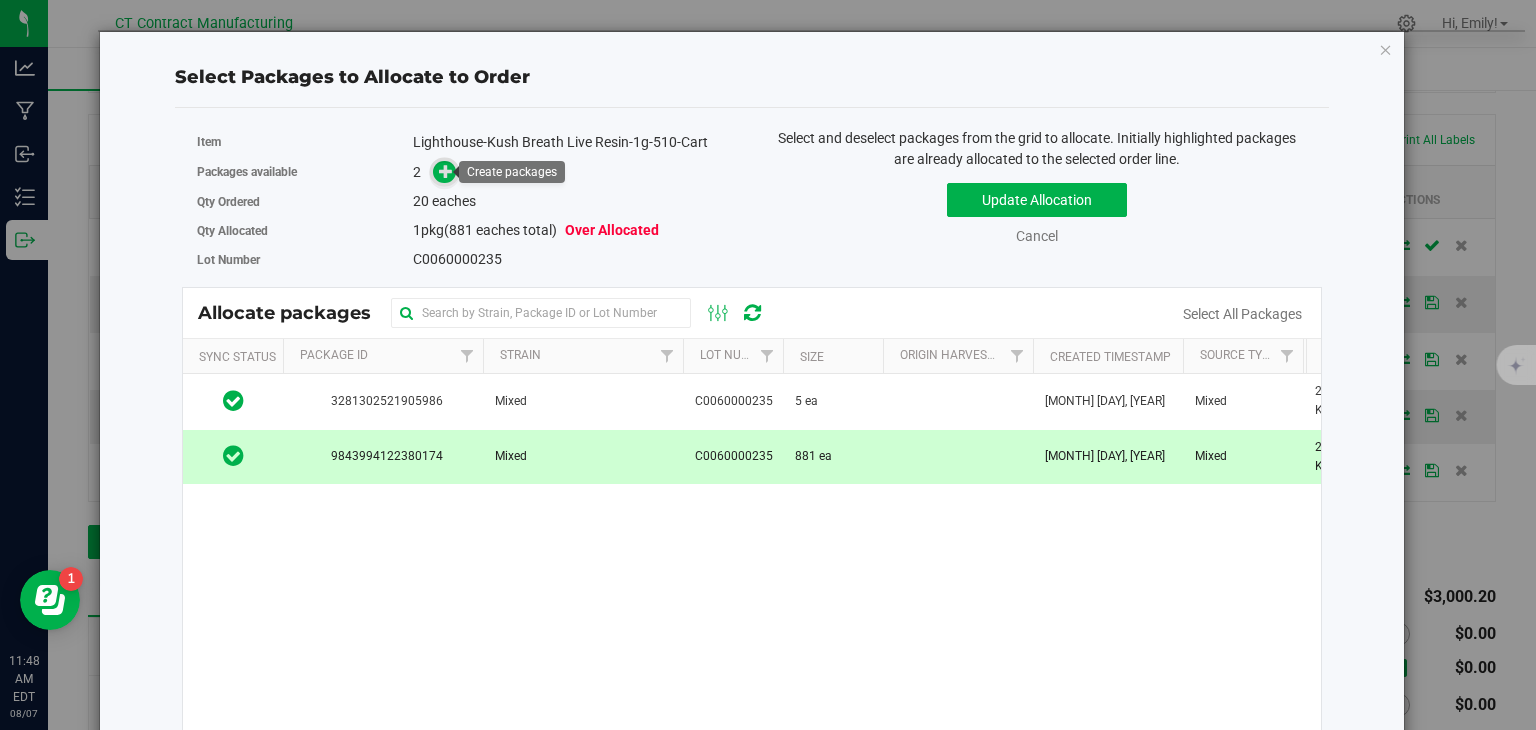 click at bounding box center (446, 171) 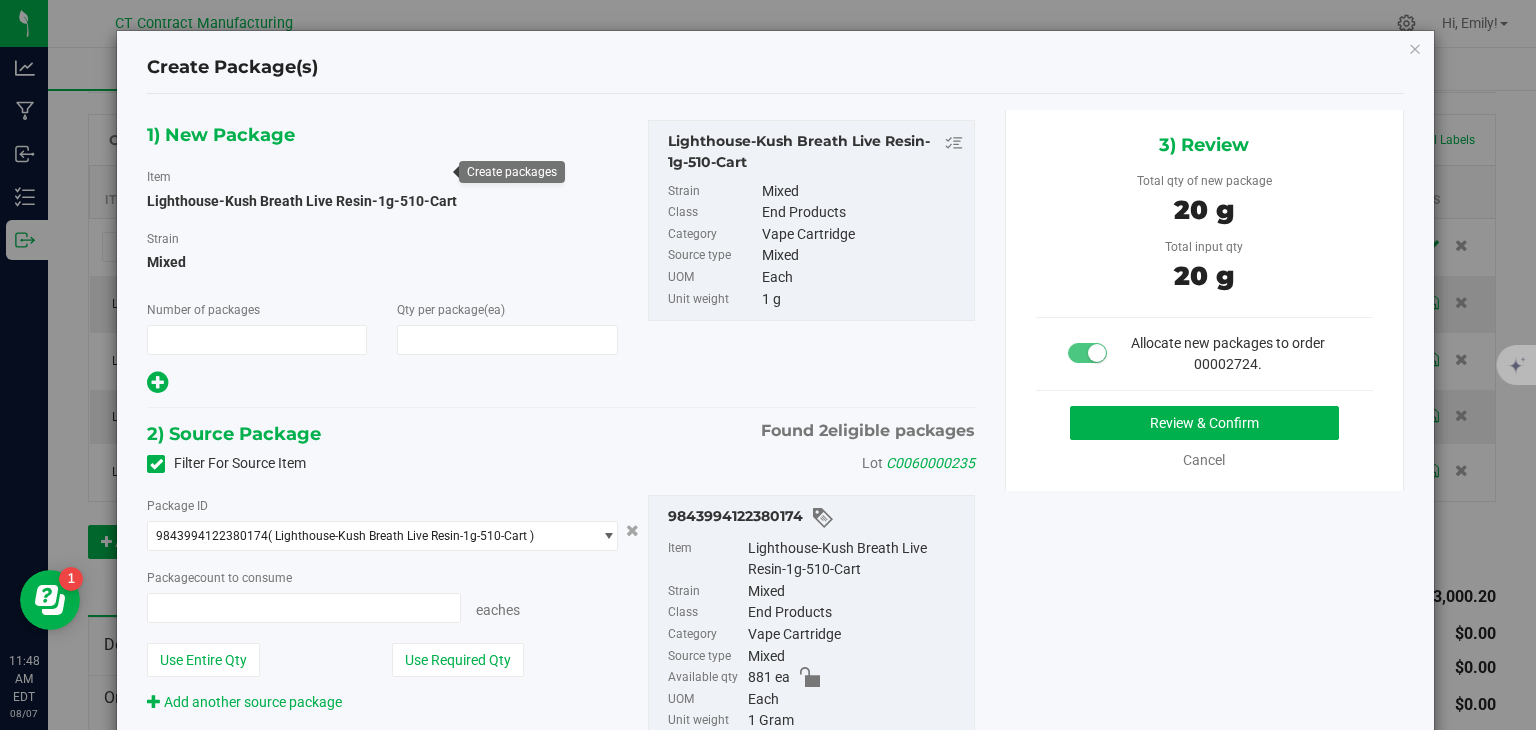 type on "1" 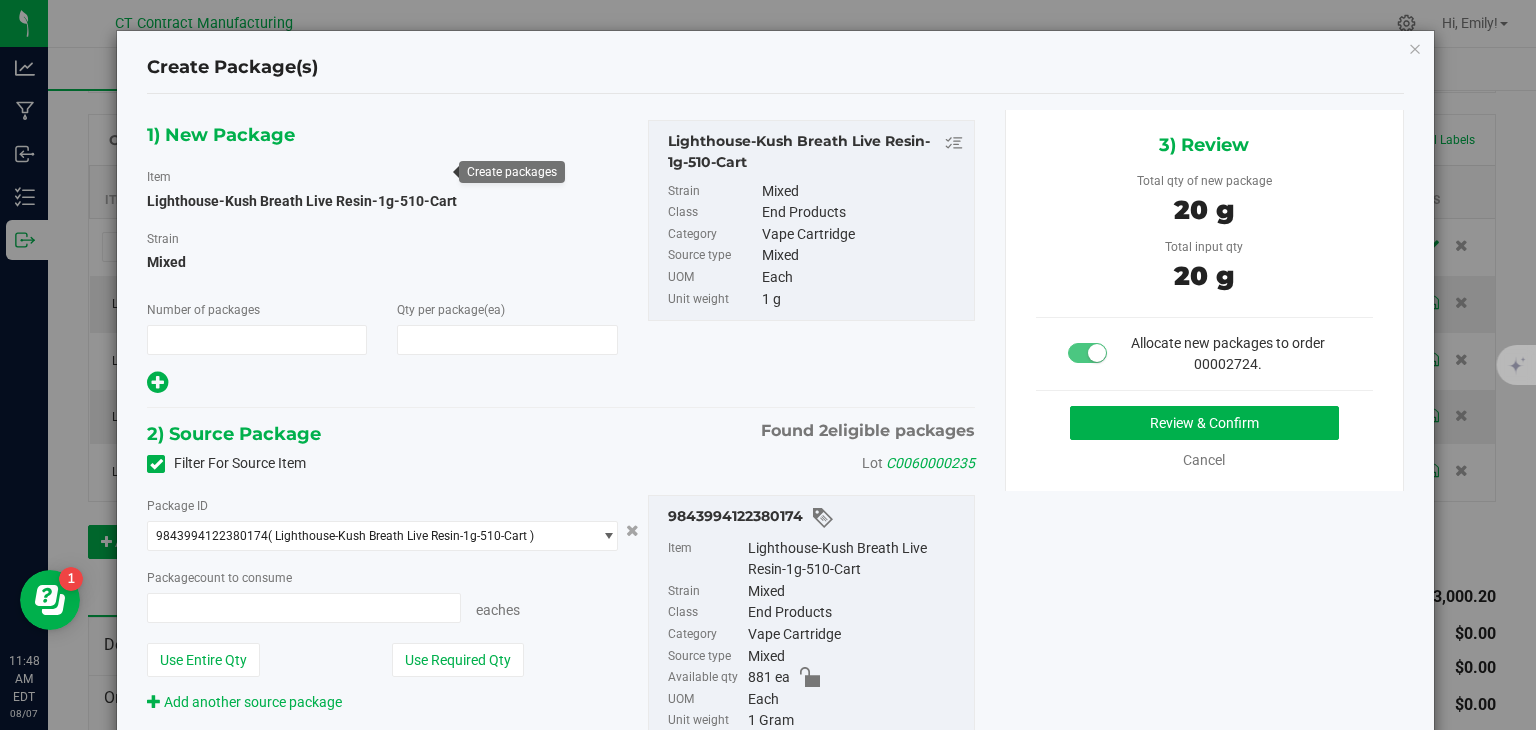 type on "20" 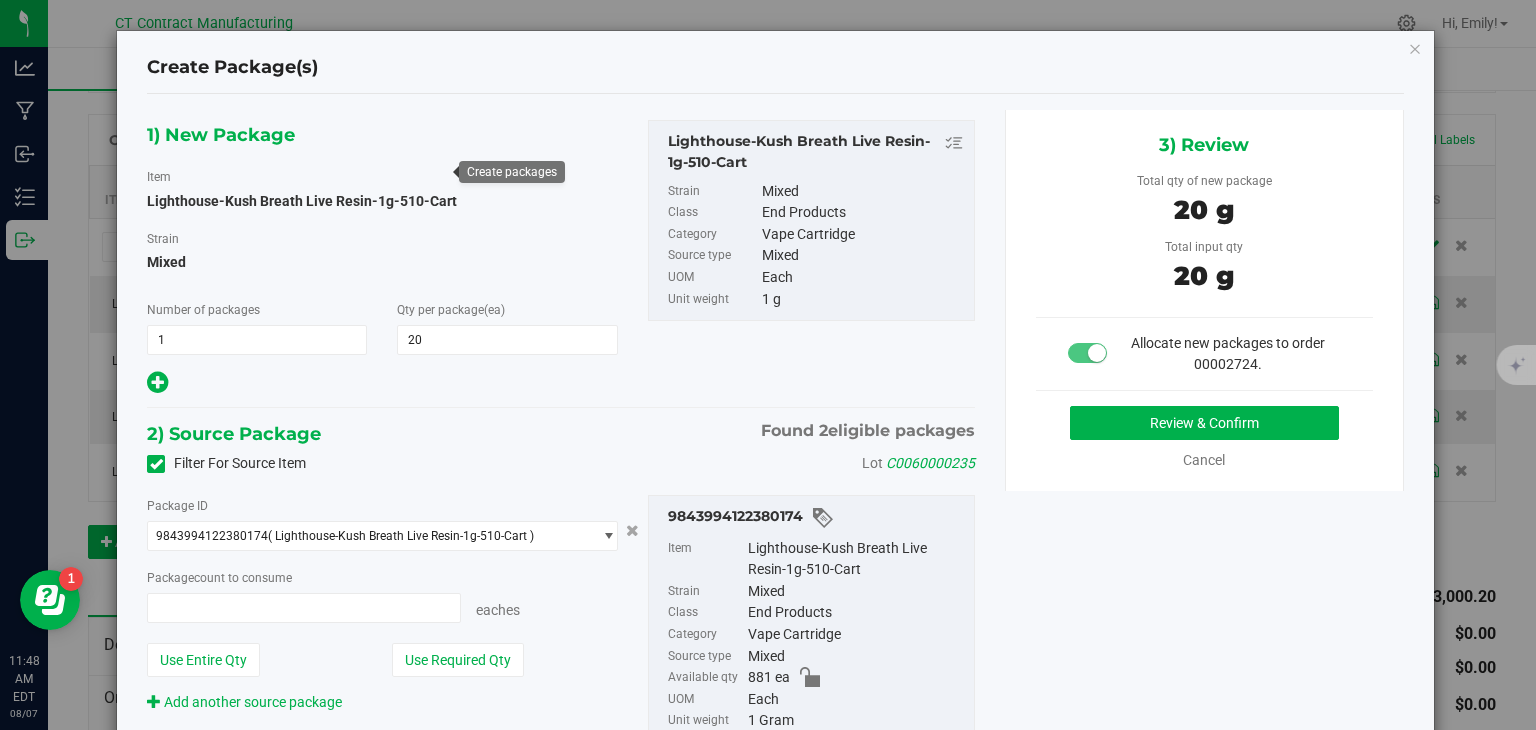 type on "20 ea" 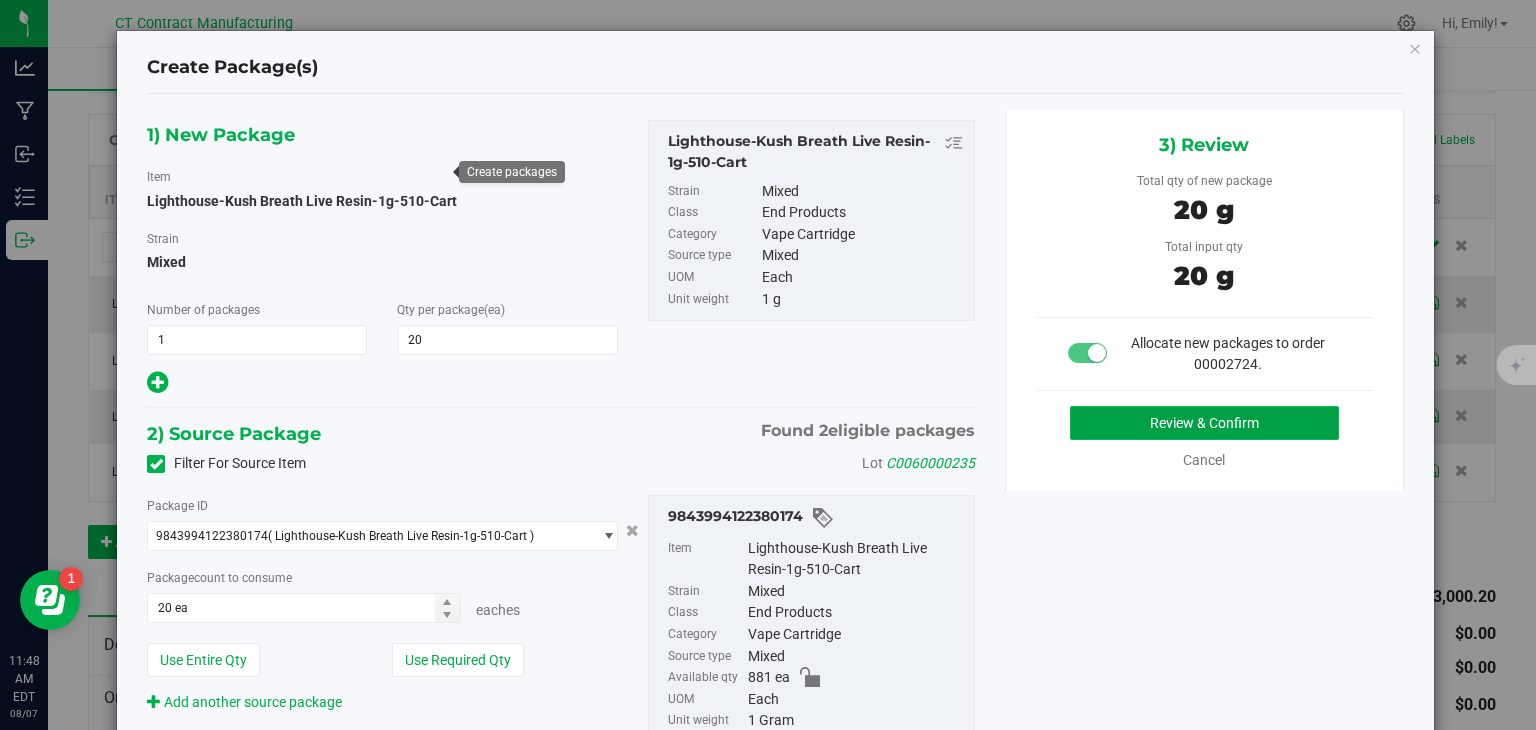 click on "Review & Confirm" at bounding box center (1204, 423) 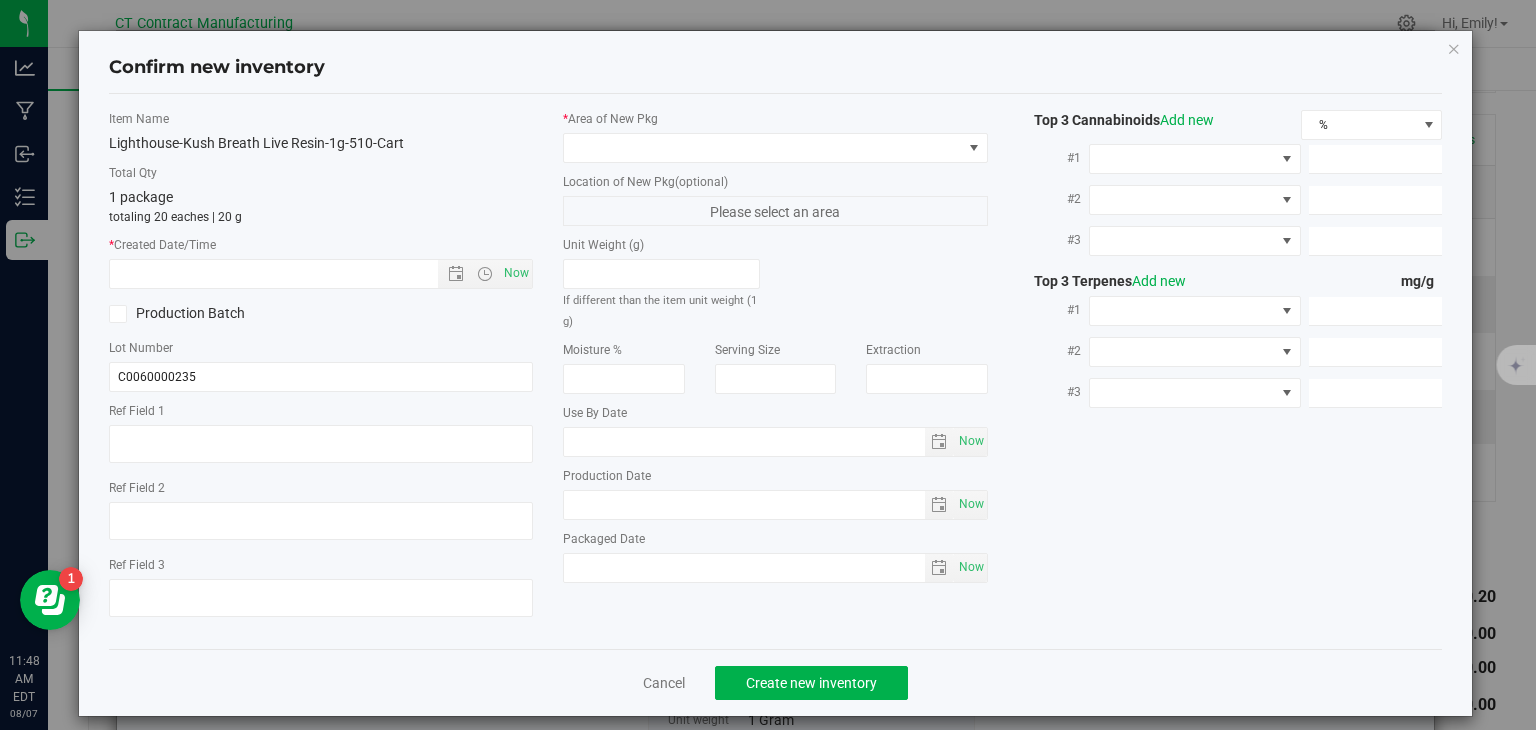 type on "250724-LH-KB-510T" 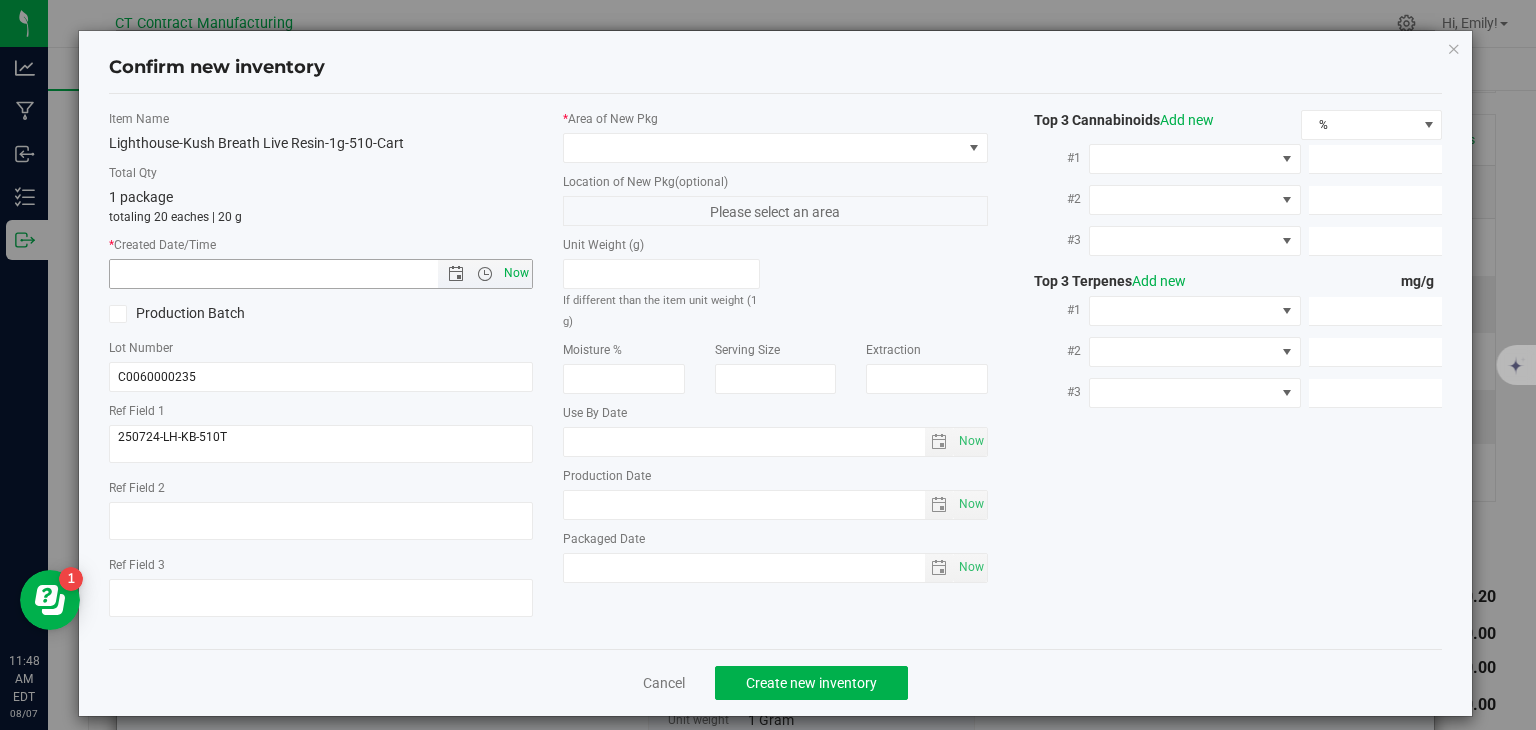 click on "Now" at bounding box center (517, 273) 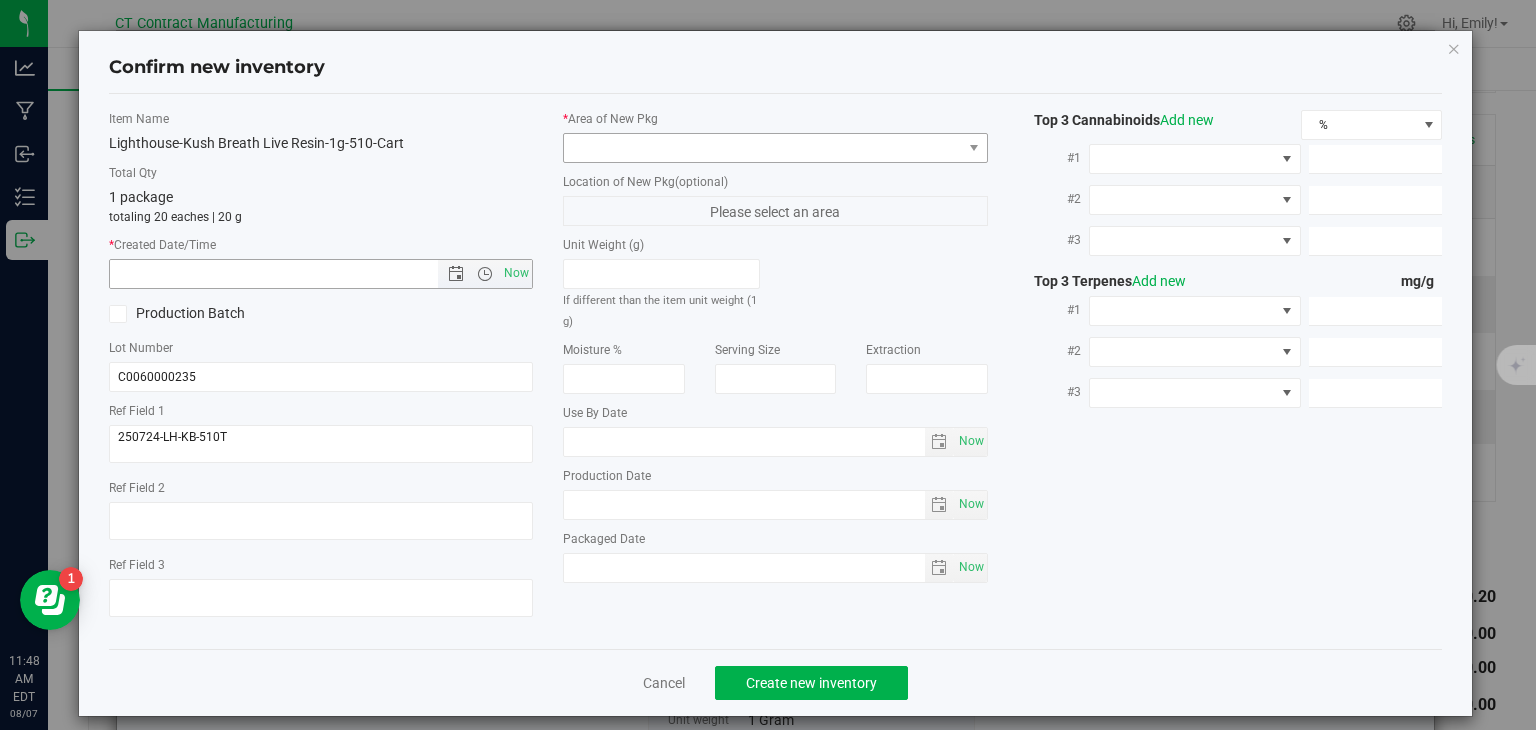 type on "8/7/2025 11:48 AM" 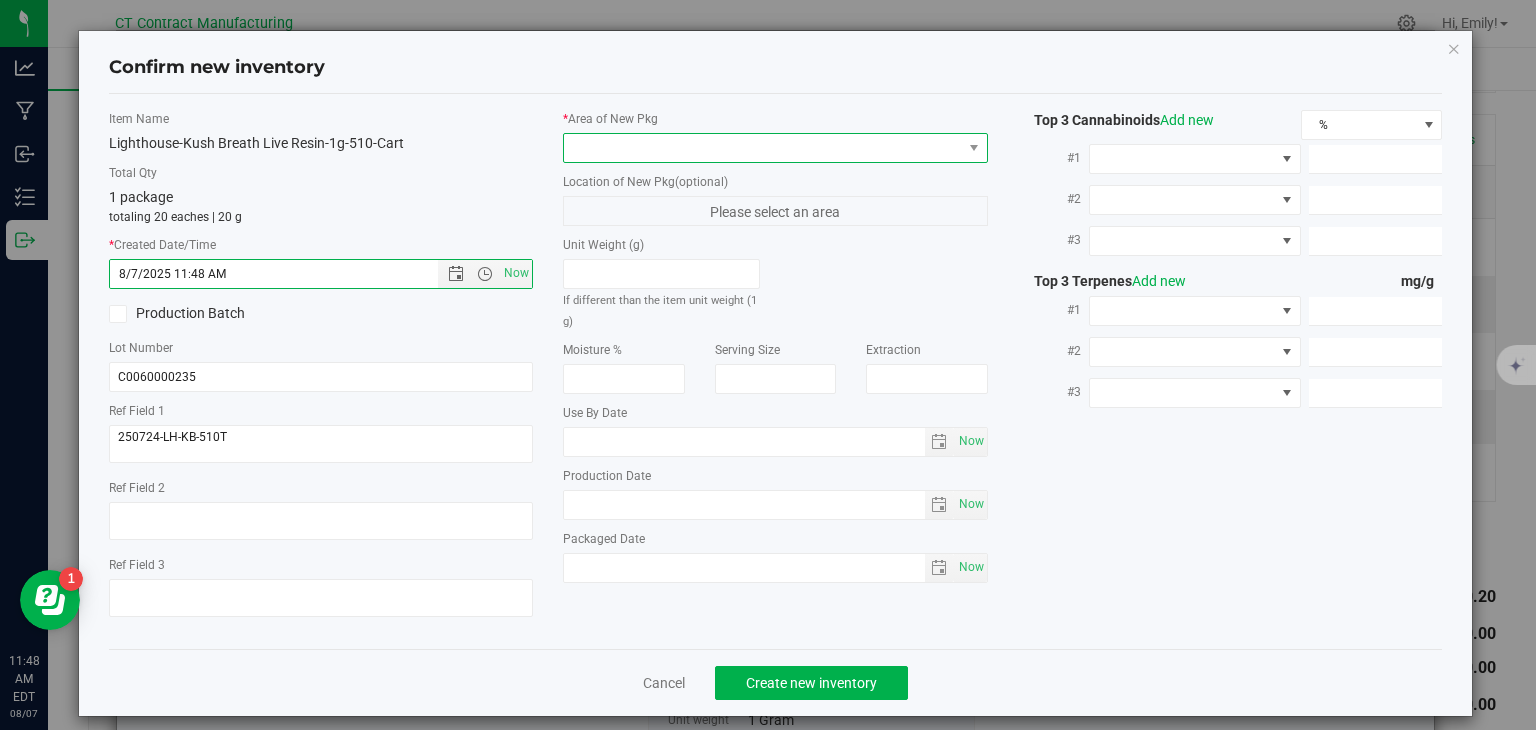 click at bounding box center [763, 148] 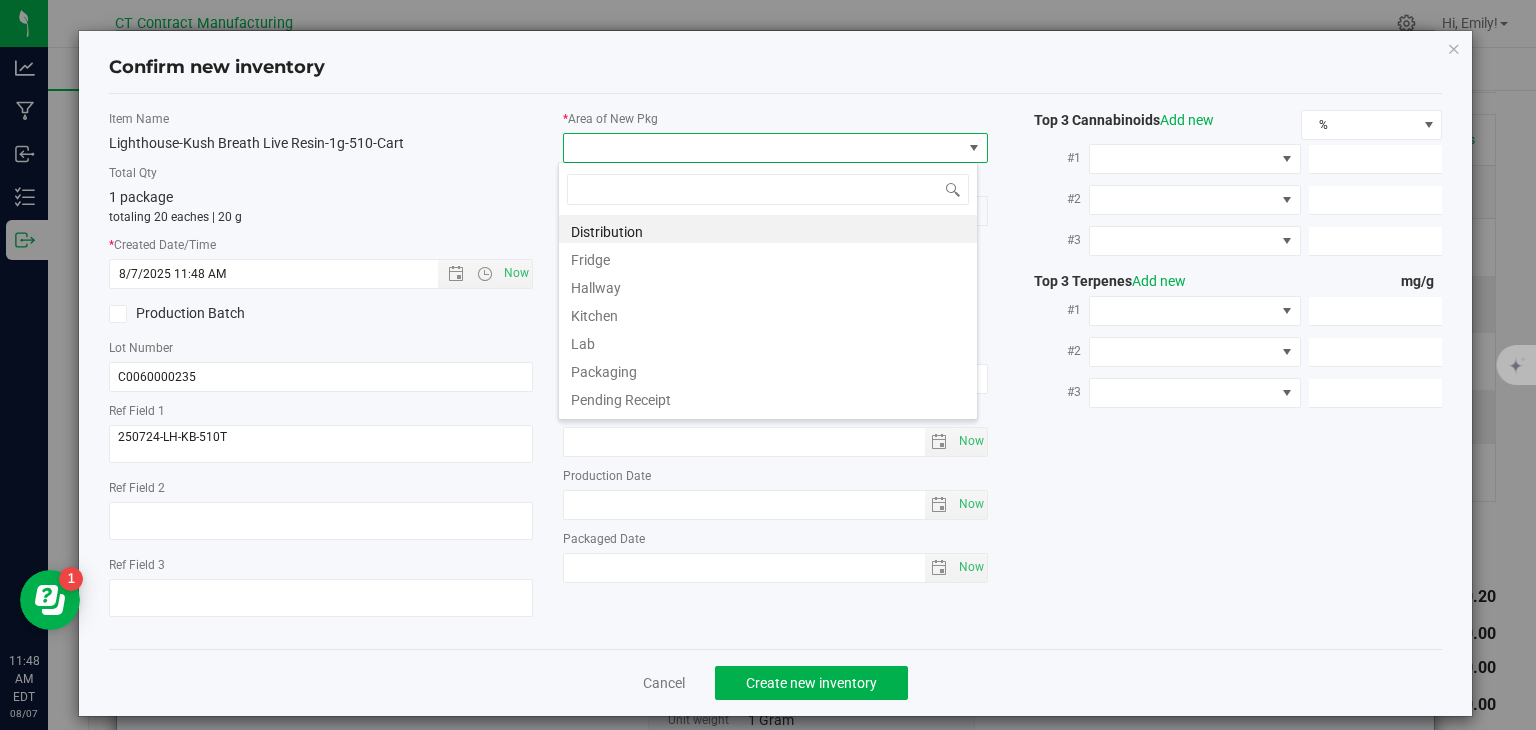 scroll, scrollTop: 99970, scrollLeft: 99580, axis: both 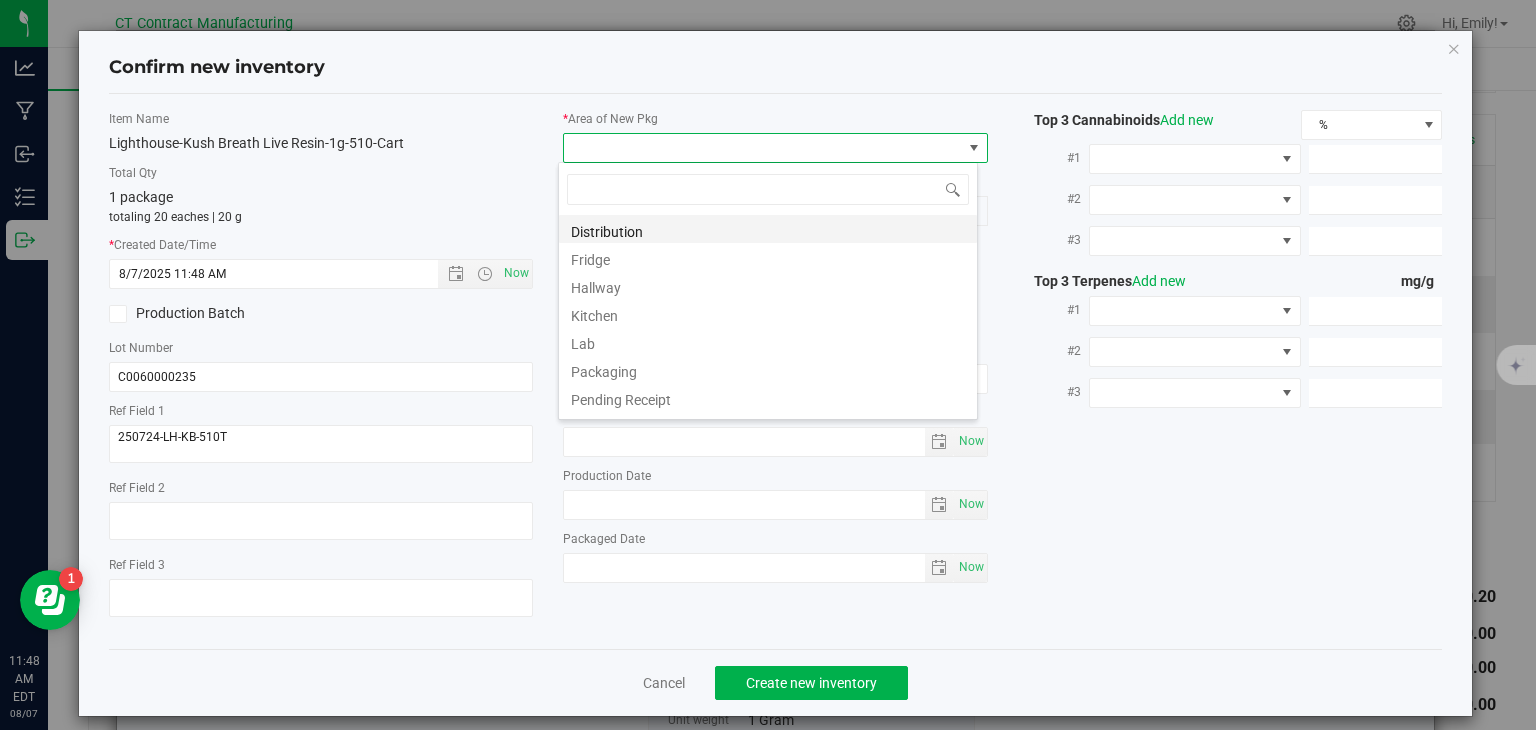 click on "Distribution" at bounding box center [768, 229] 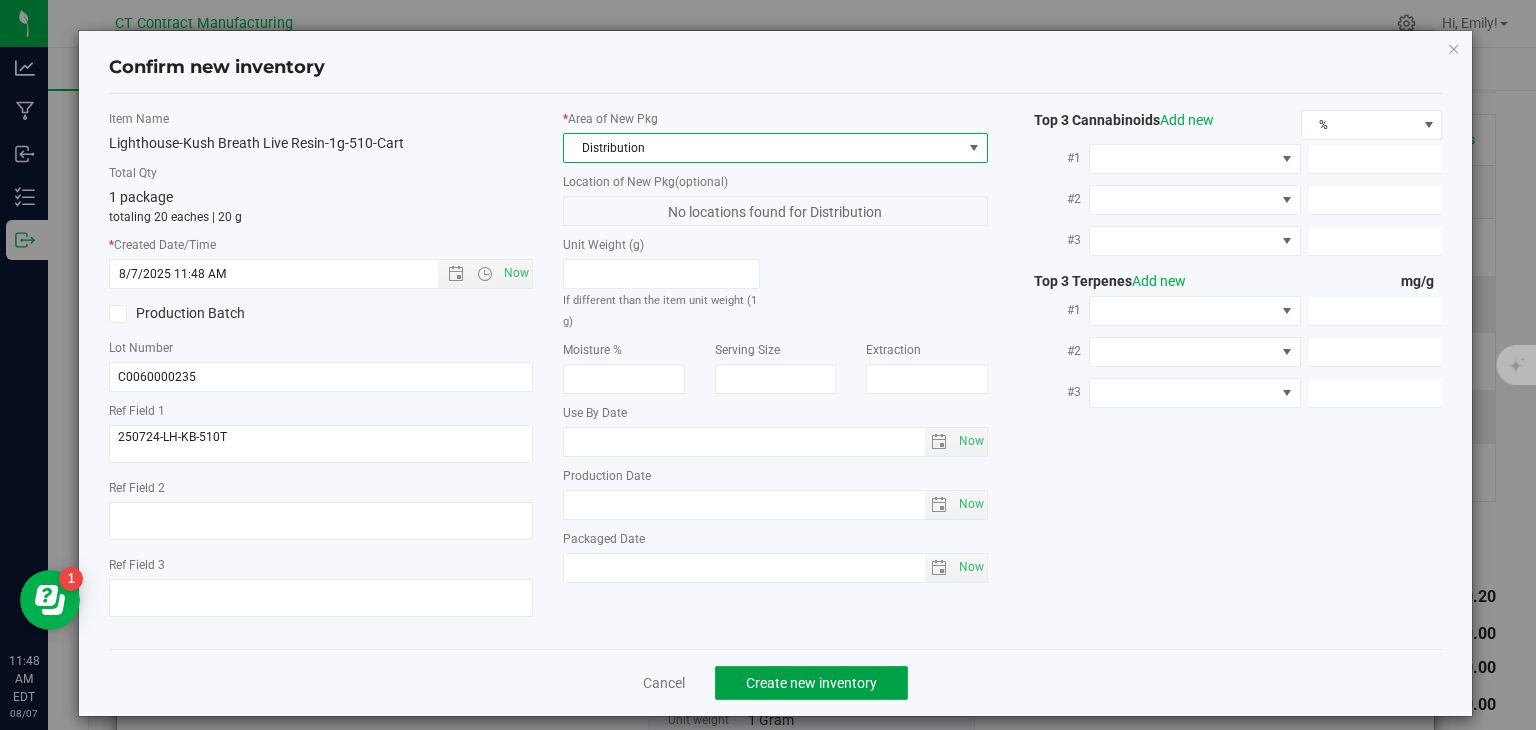 click on "Create new inventory" 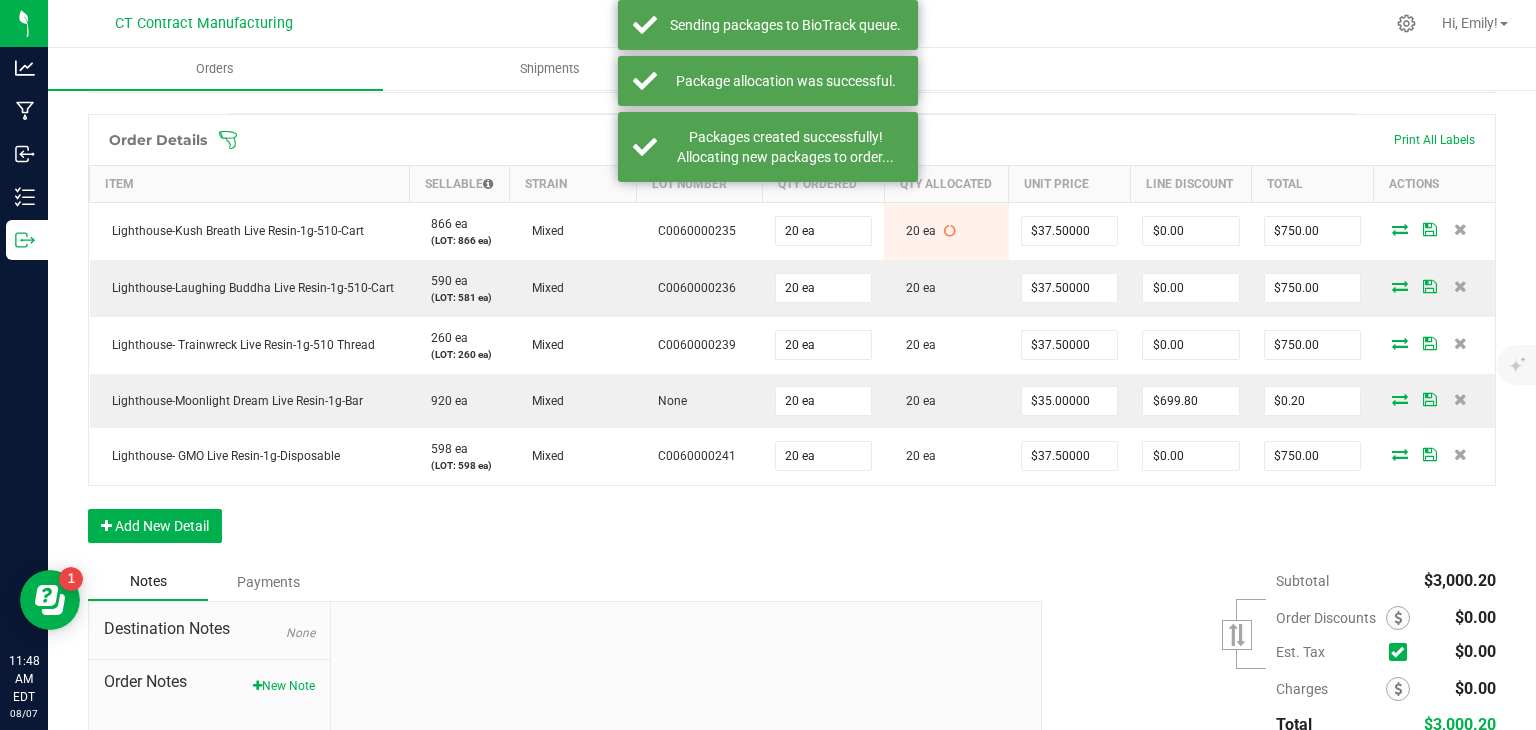 scroll, scrollTop: 657, scrollLeft: 0, axis: vertical 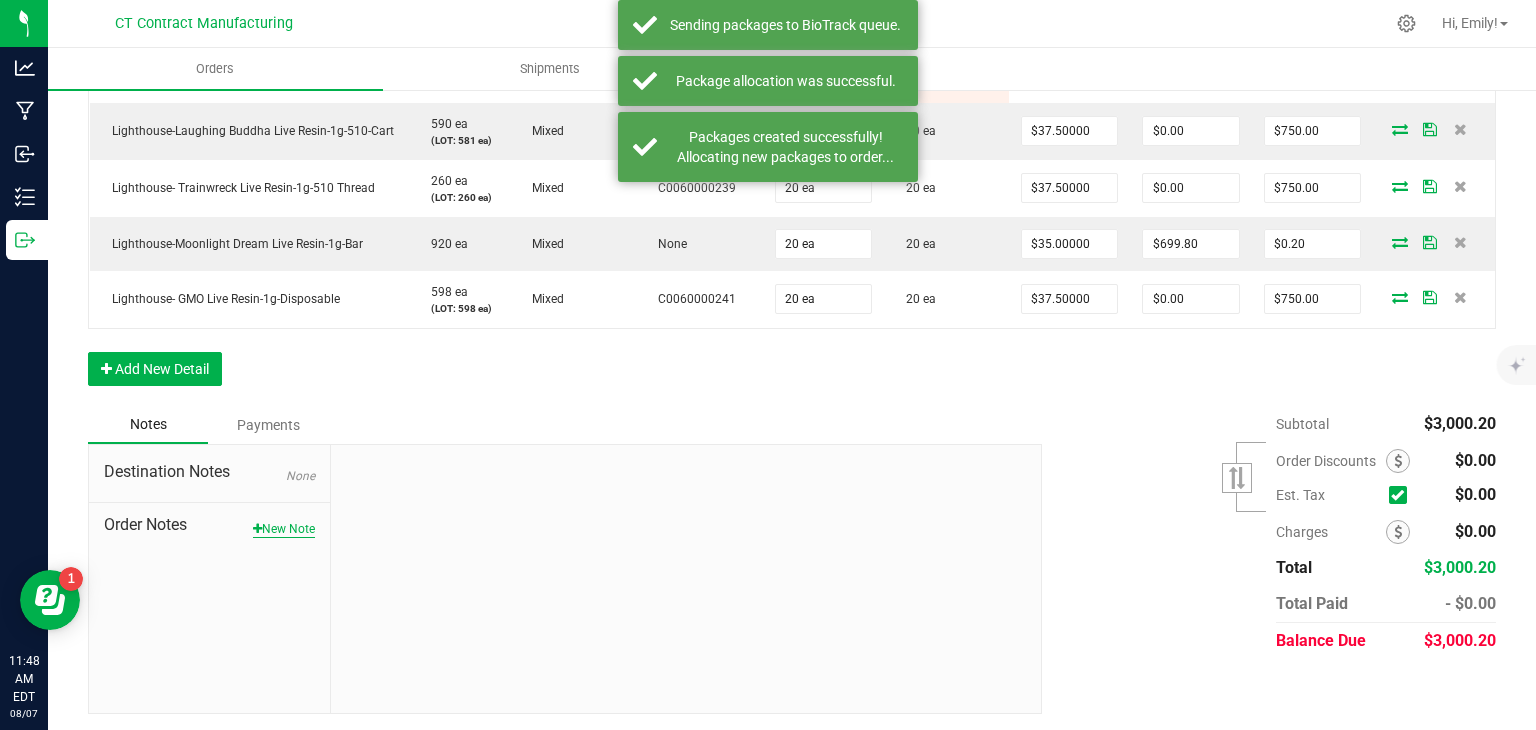 click on "New Note" at bounding box center [284, 529] 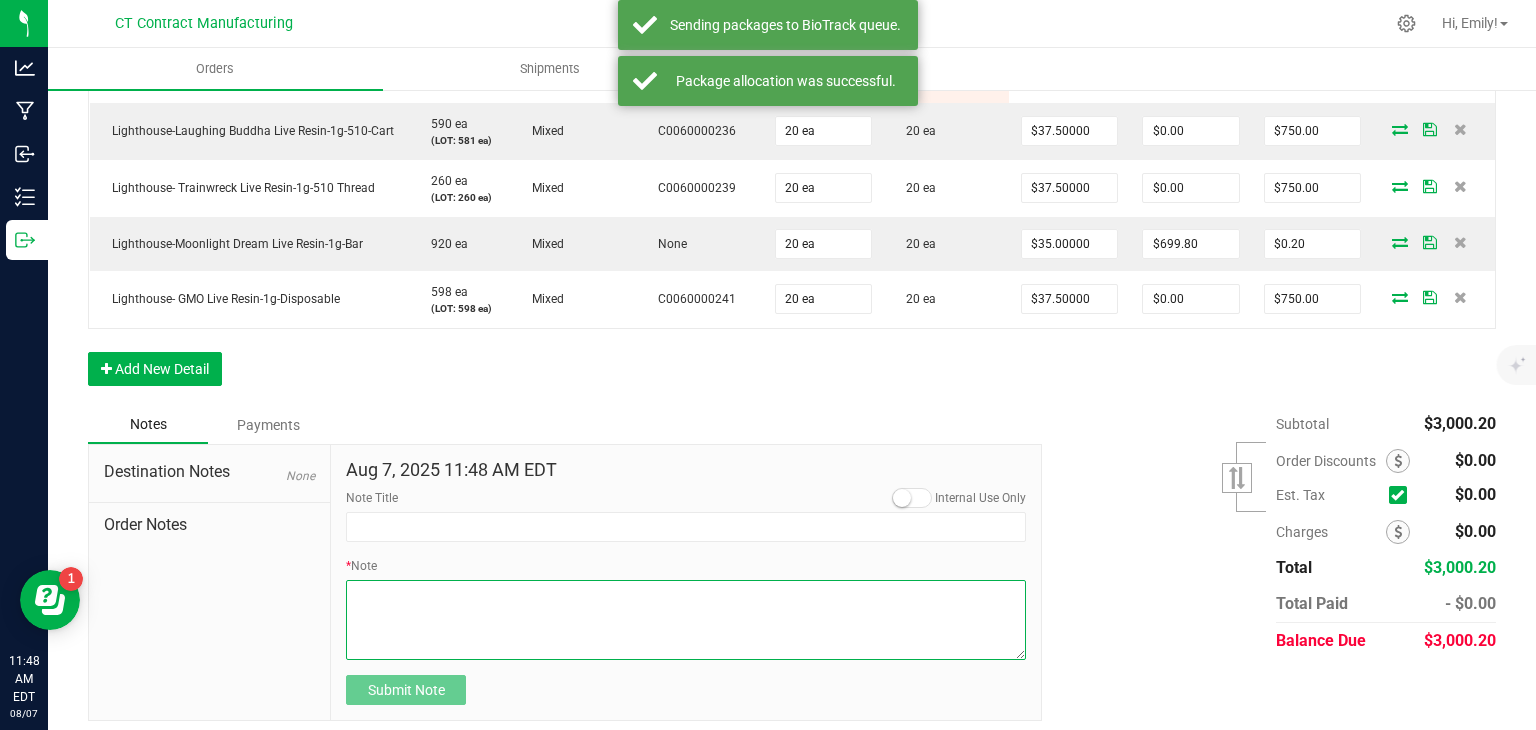 click on "*
Note" at bounding box center [686, 620] 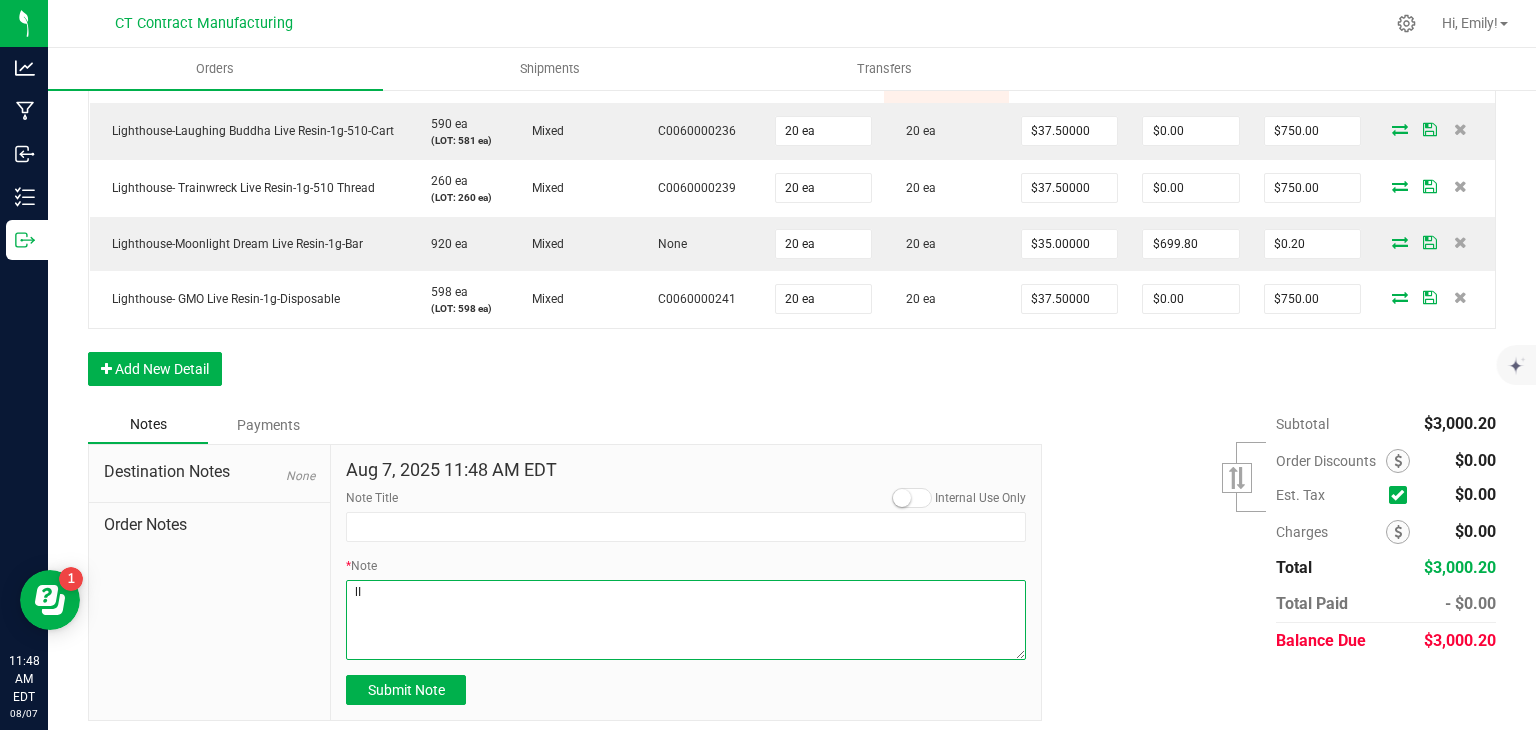 type on "l" 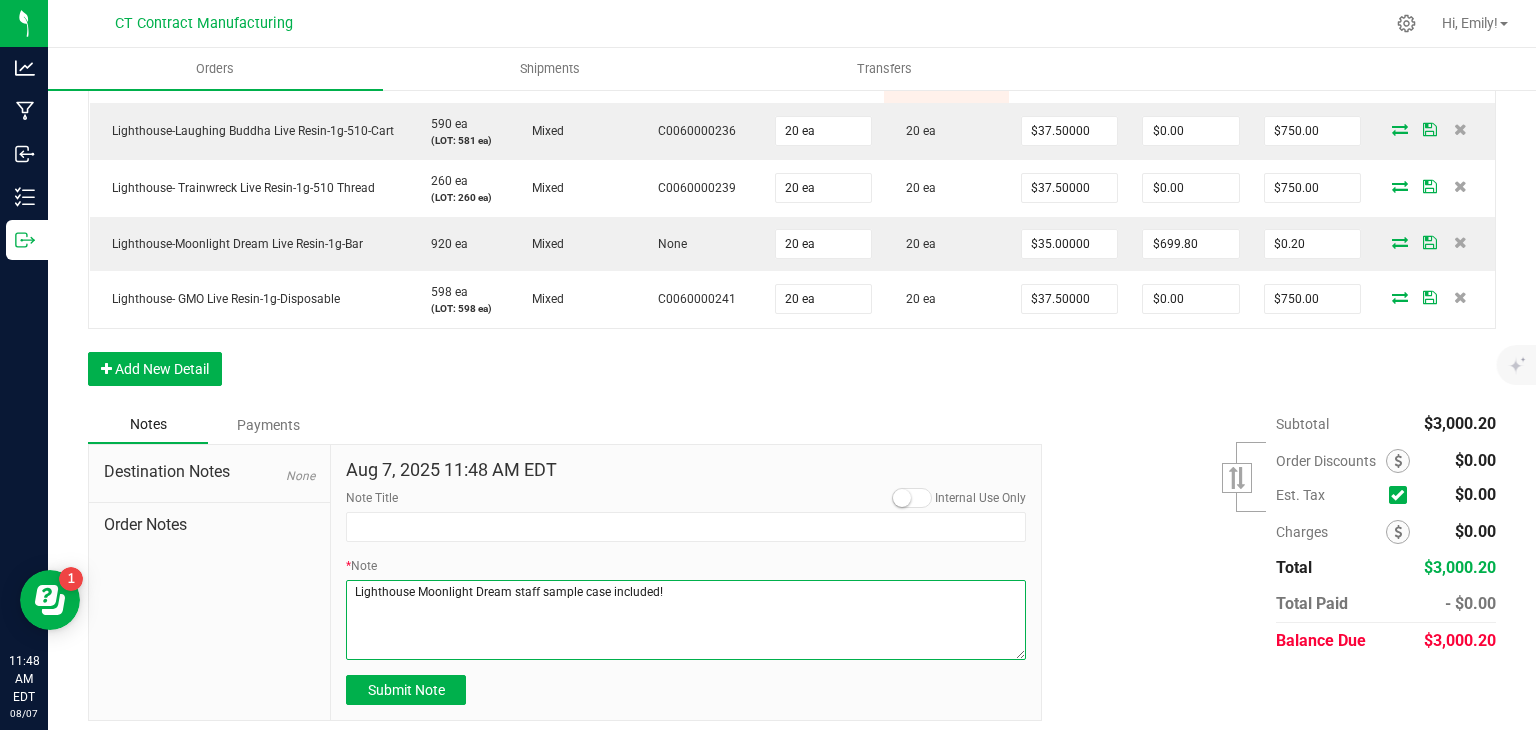 click on "*
Note" at bounding box center (686, 620) 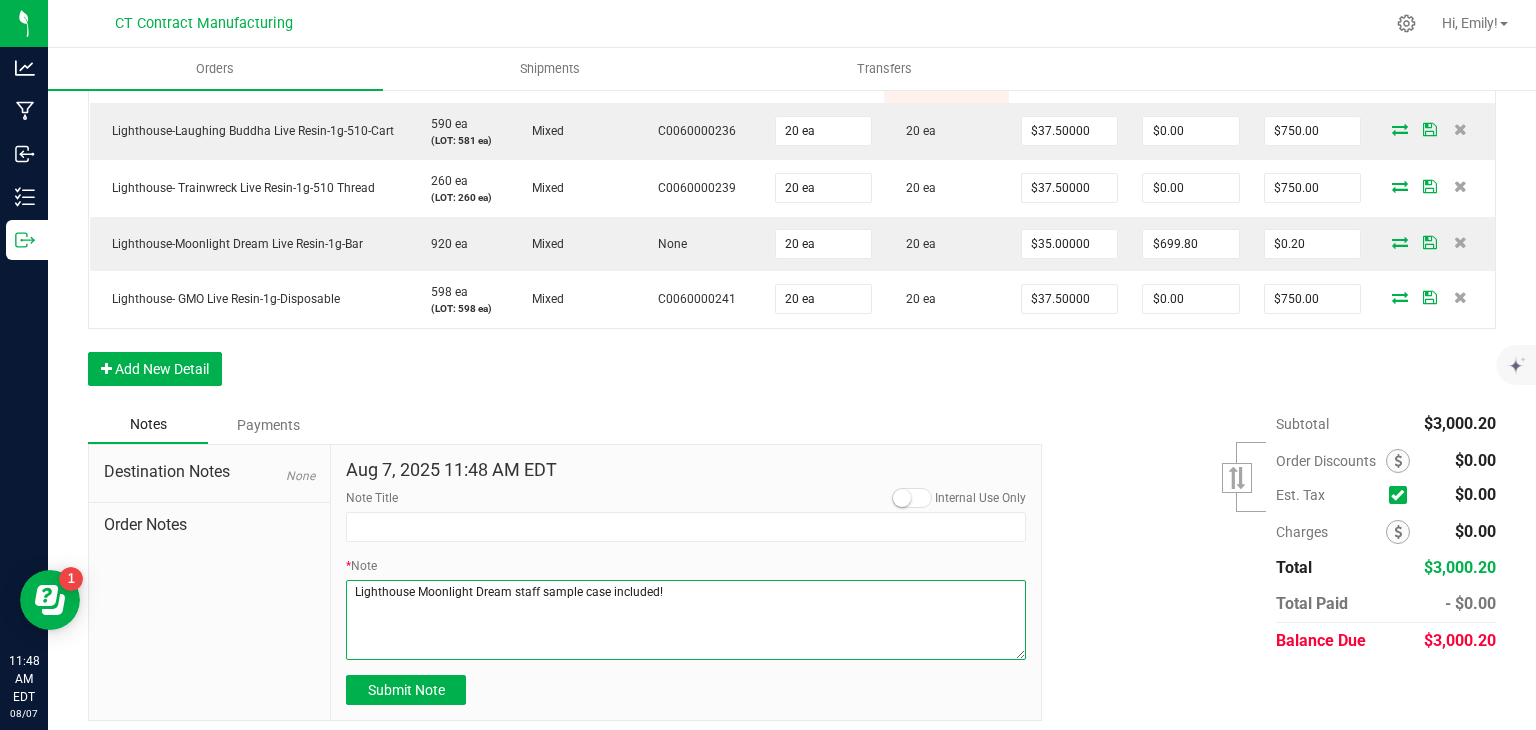 click on "*
Note" at bounding box center [686, 620] 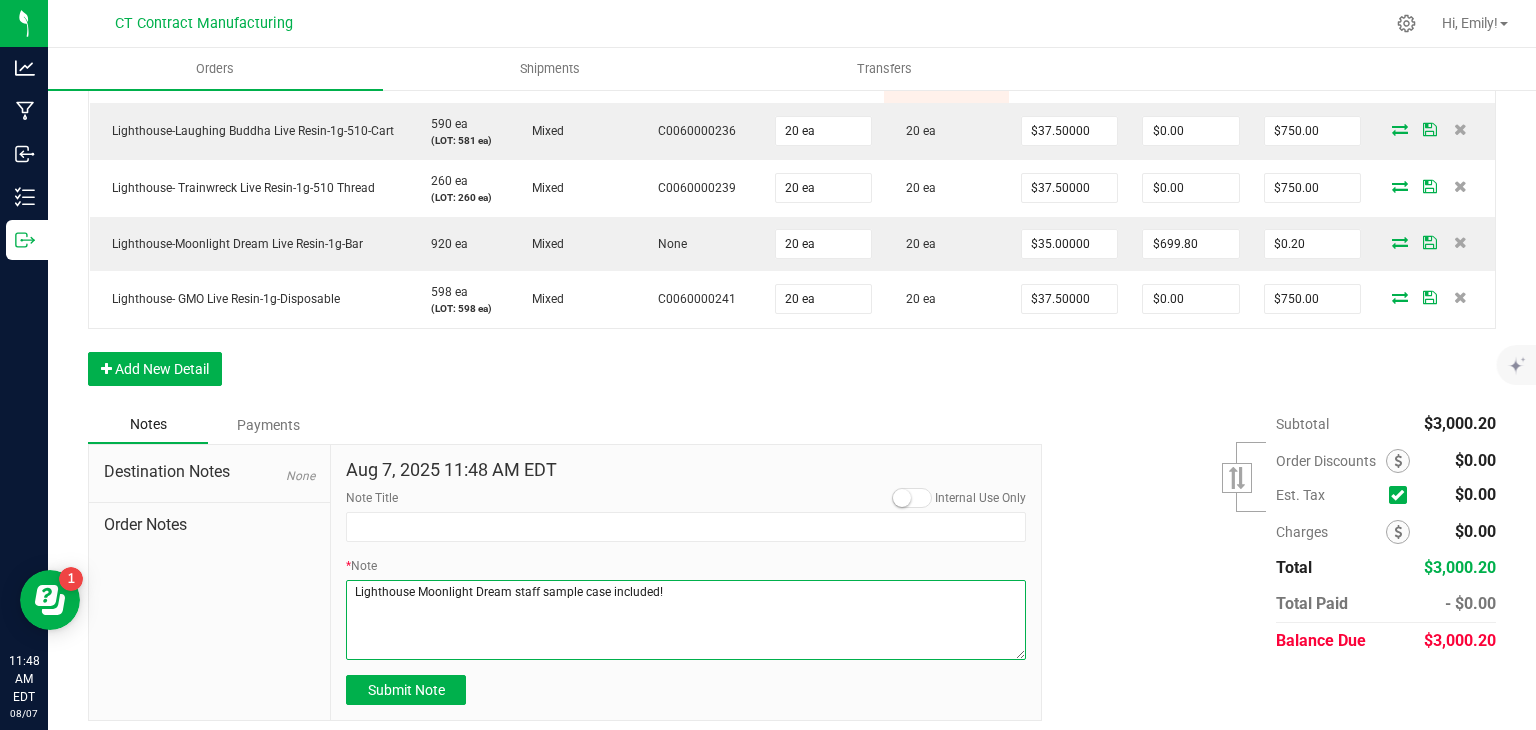 click on "*
Note" at bounding box center (686, 620) 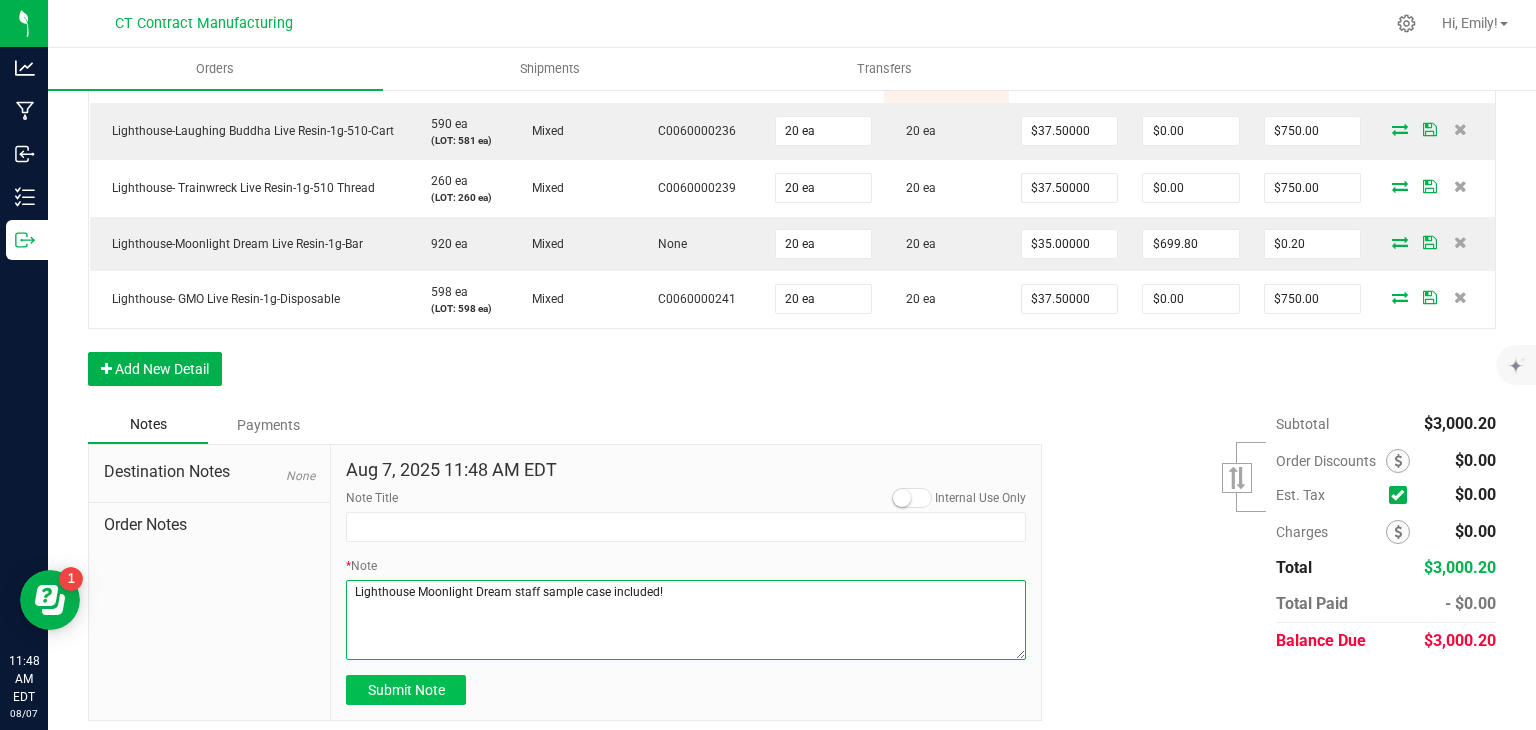 type on "Lighthouse Moonlight Dream staff sample case included!" 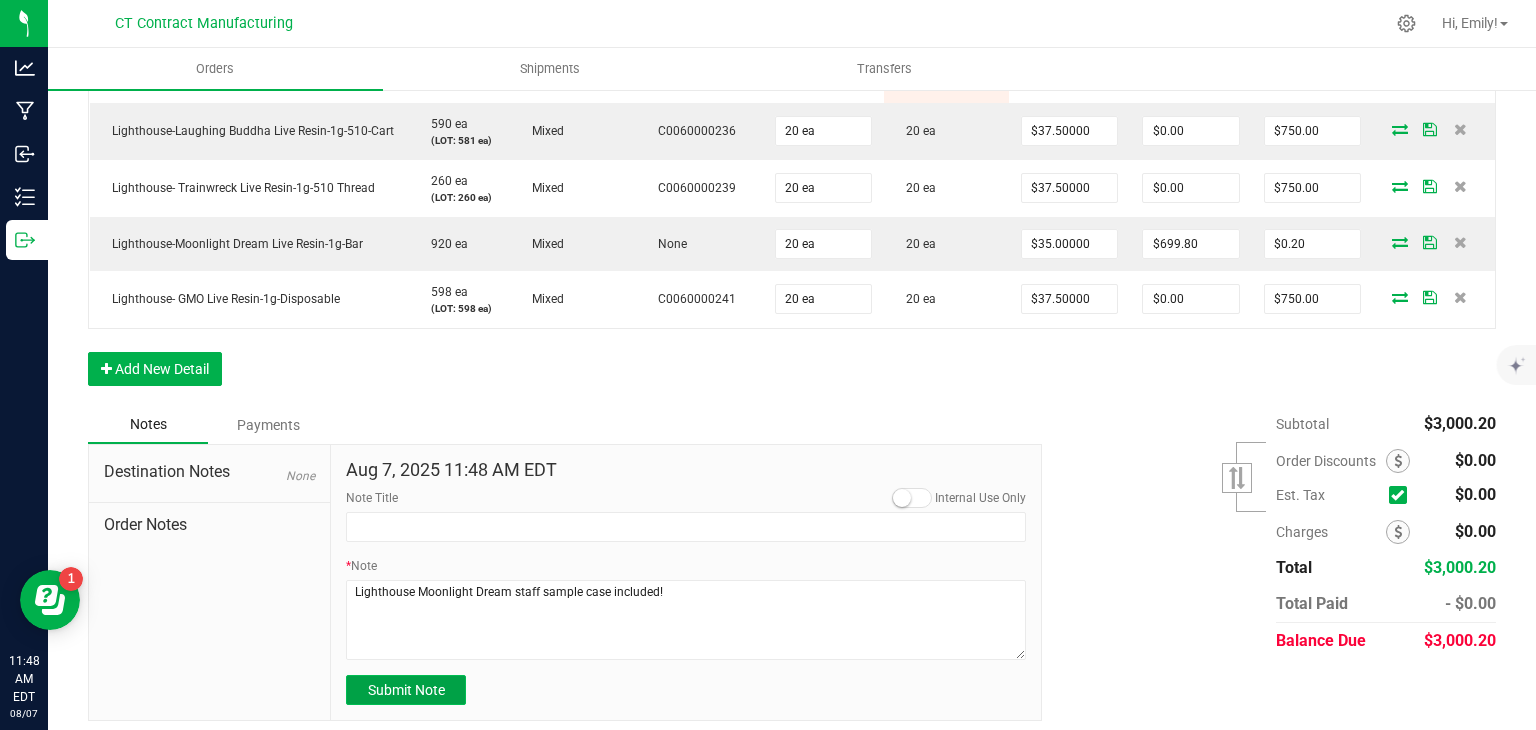 click on "Submit Note" at bounding box center [406, 690] 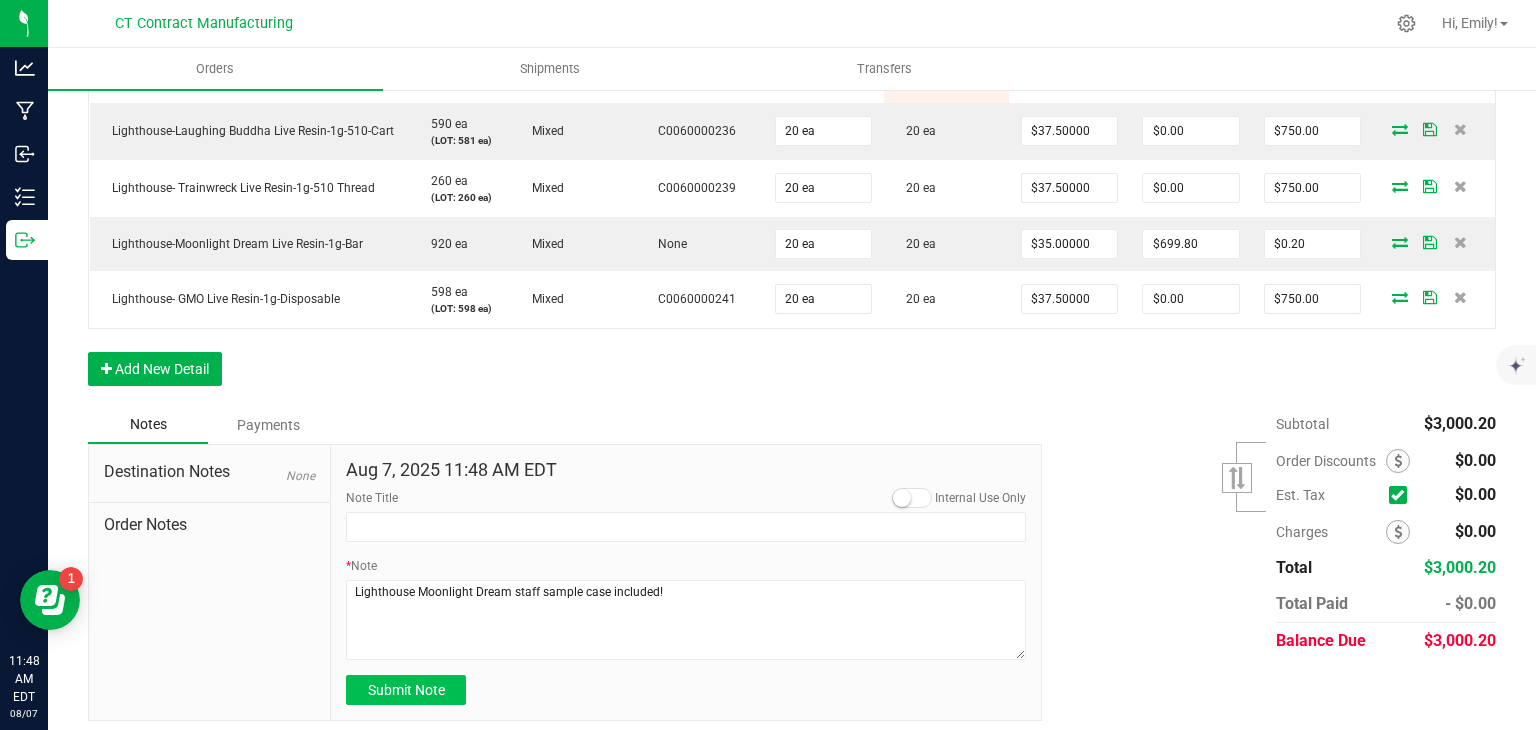 type on "8/7/2025 11:48 AM EDT" 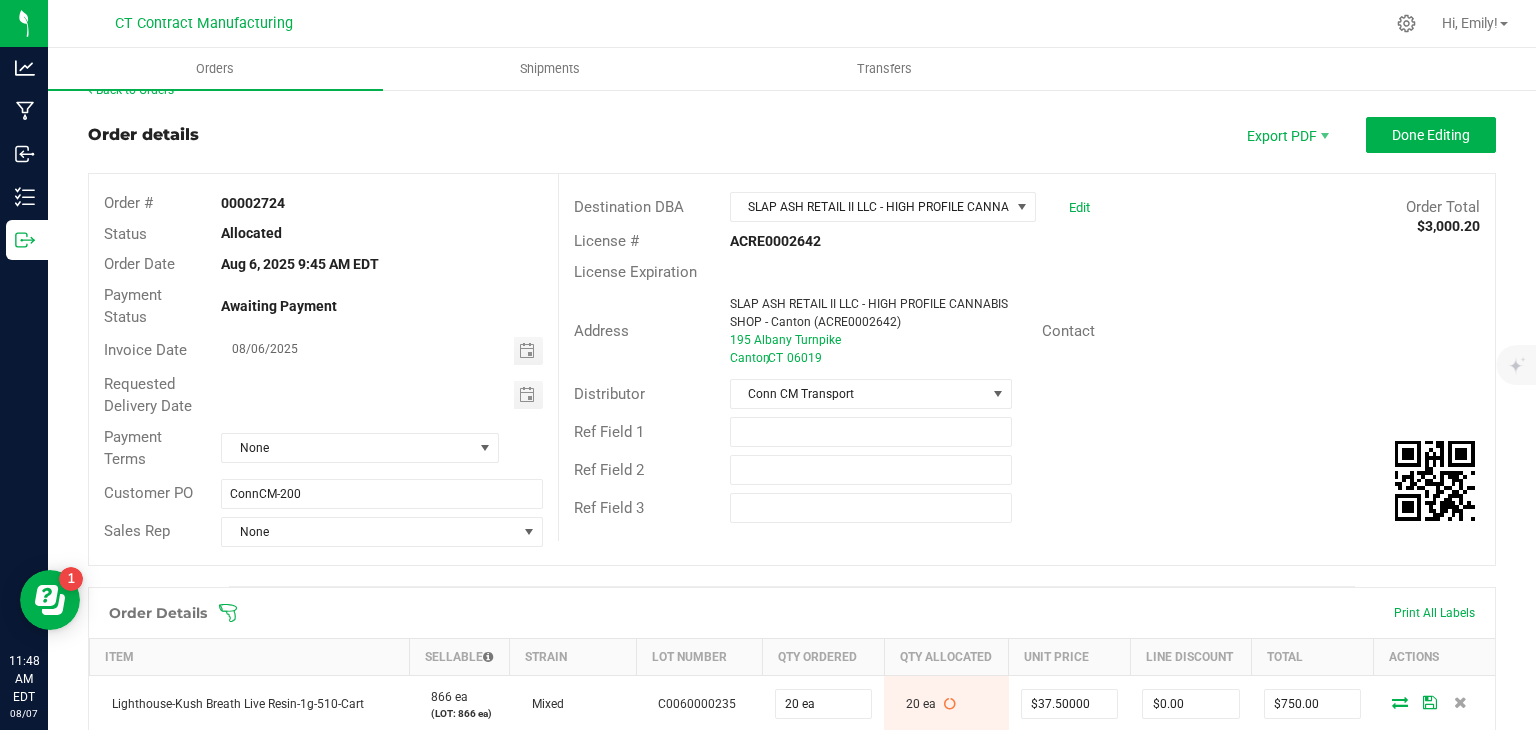 scroll, scrollTop: 0, scrollLeft: 0, axis: both 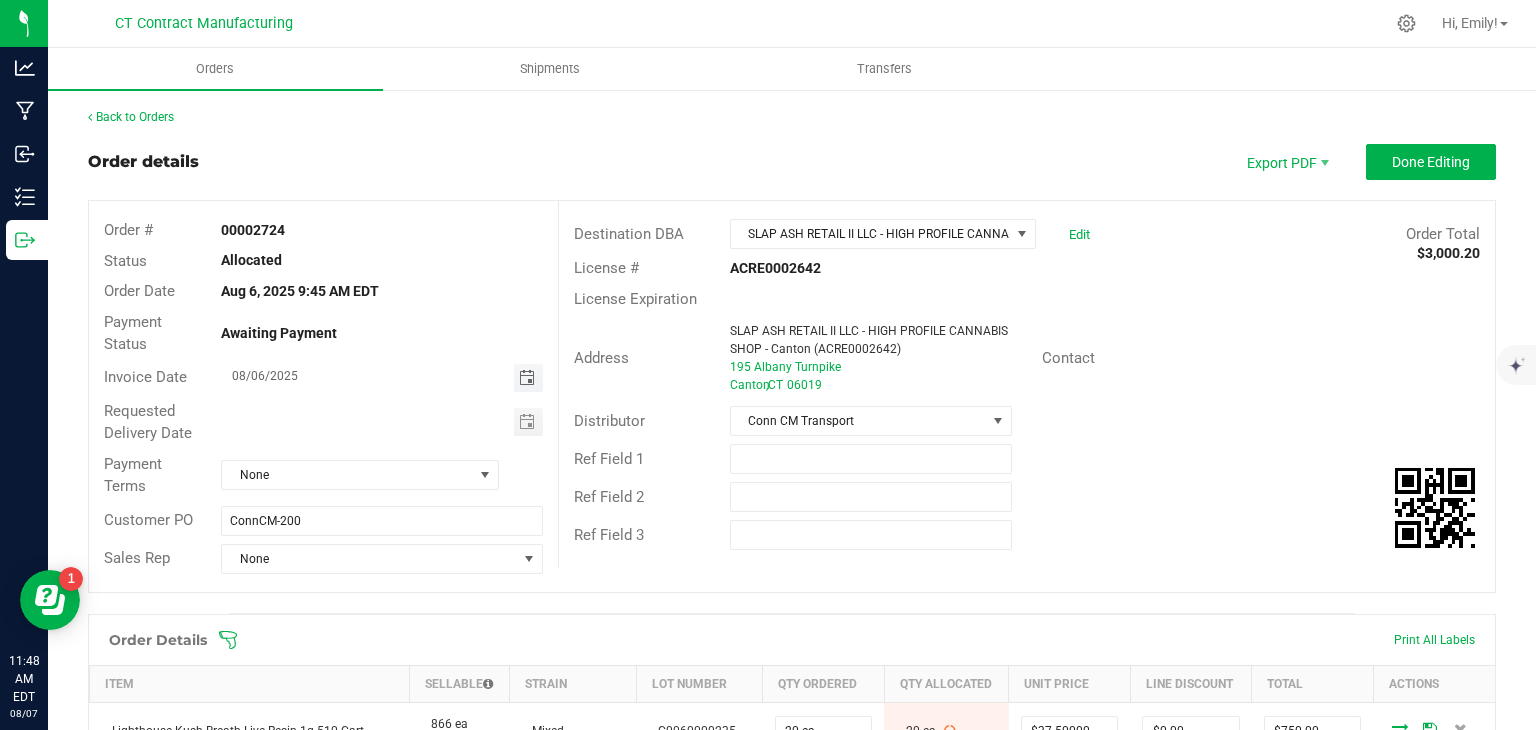 click at bounding box center [527, 378] 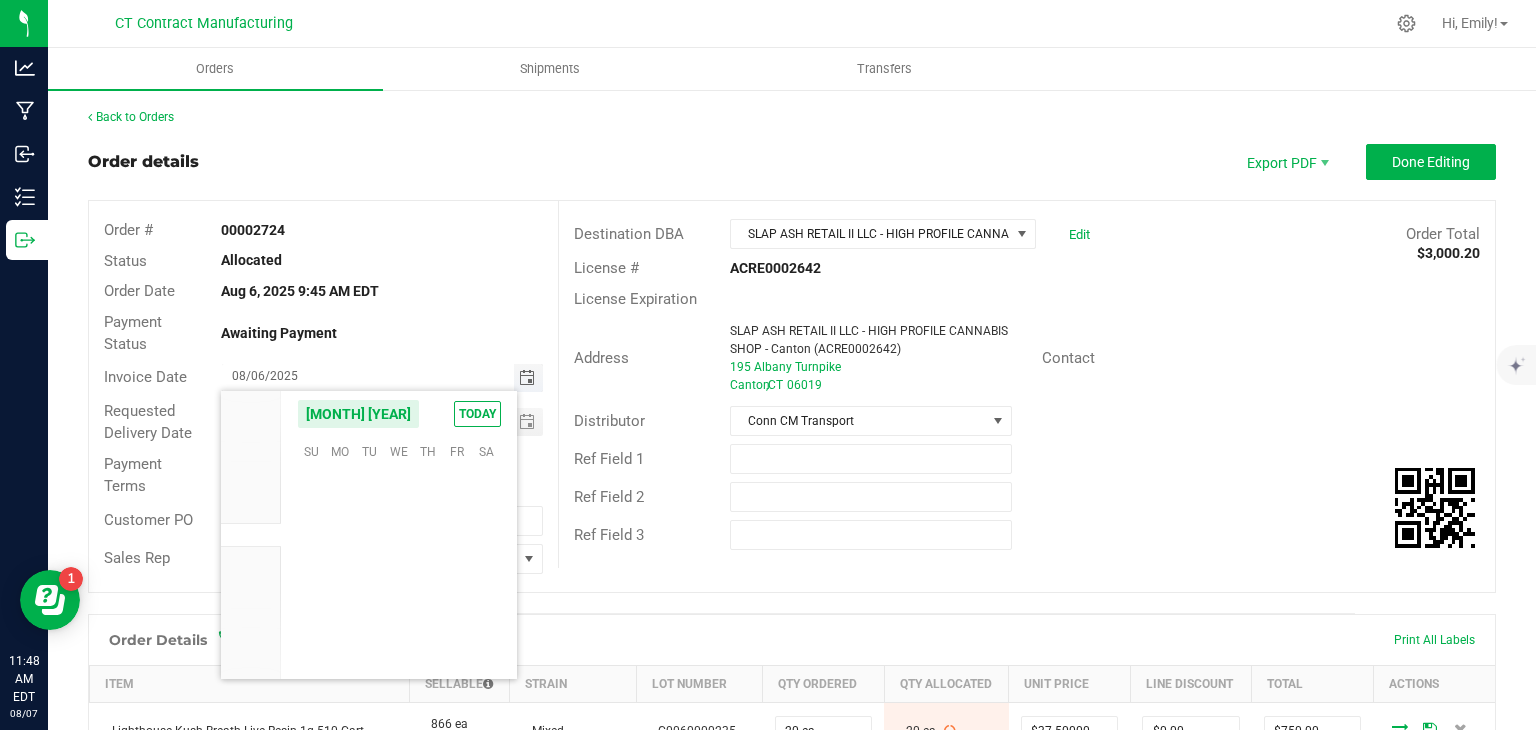 scroll, scrollTop: 36168, scrollLeft: 0, axis: vertical 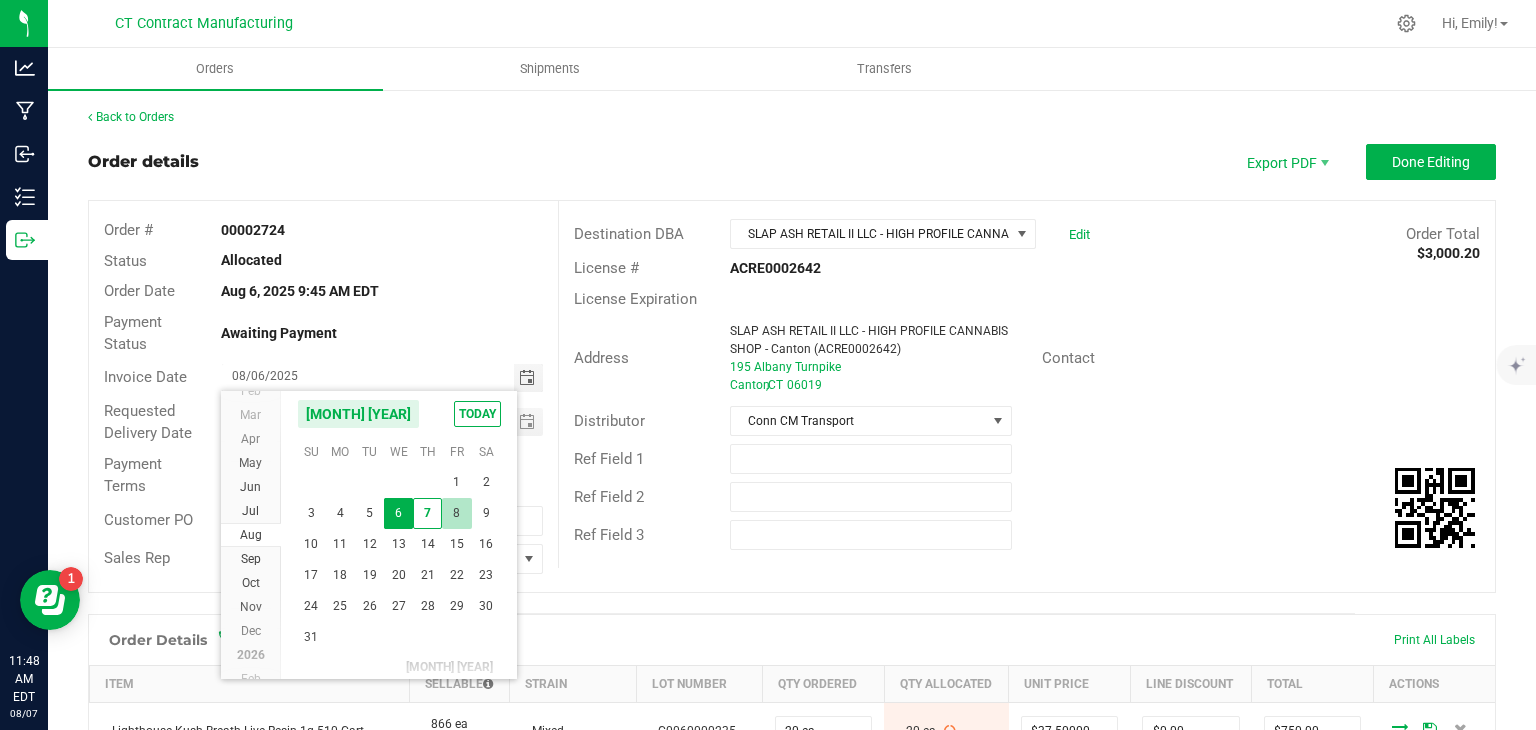 click on "8" at bounding box center (456, 513) 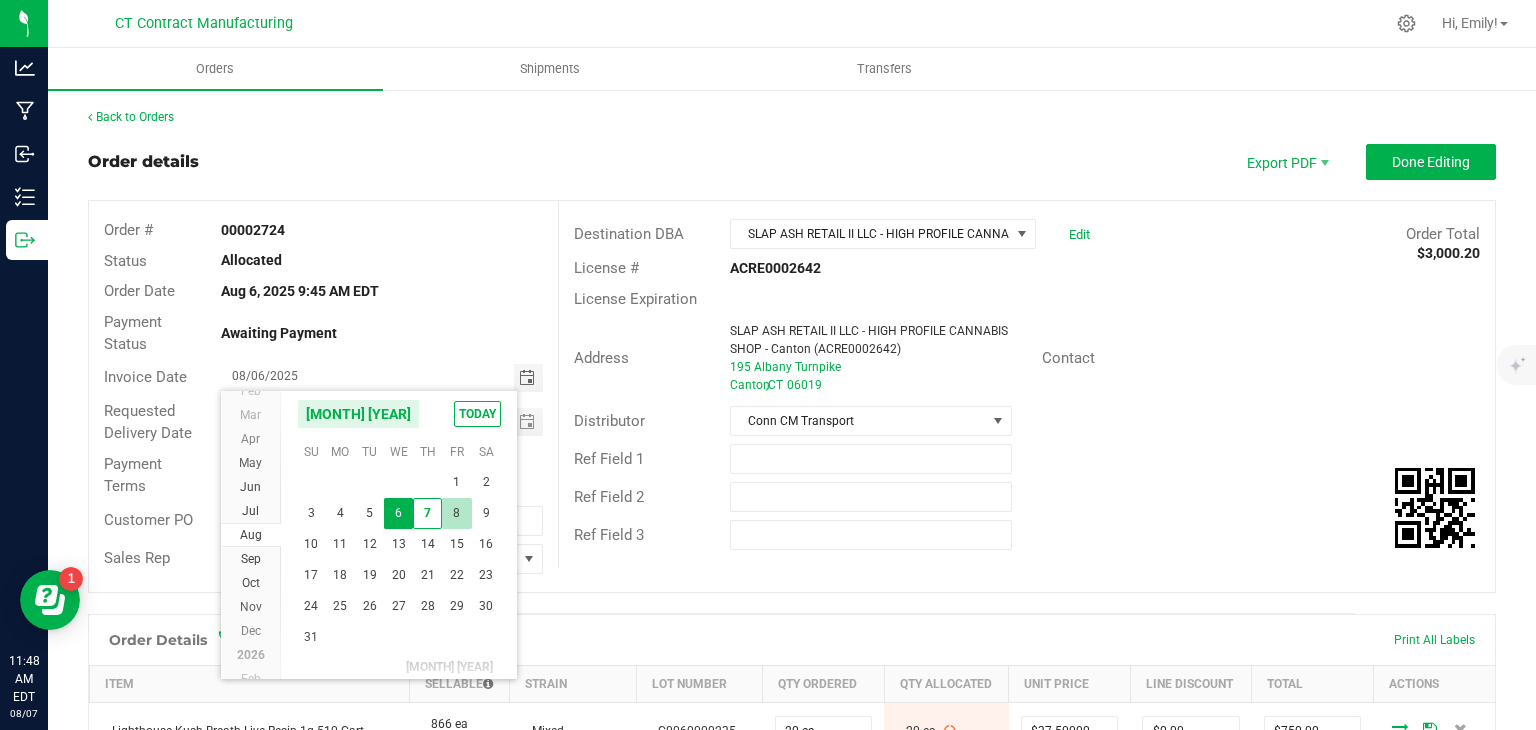 type on "08/08/2025" 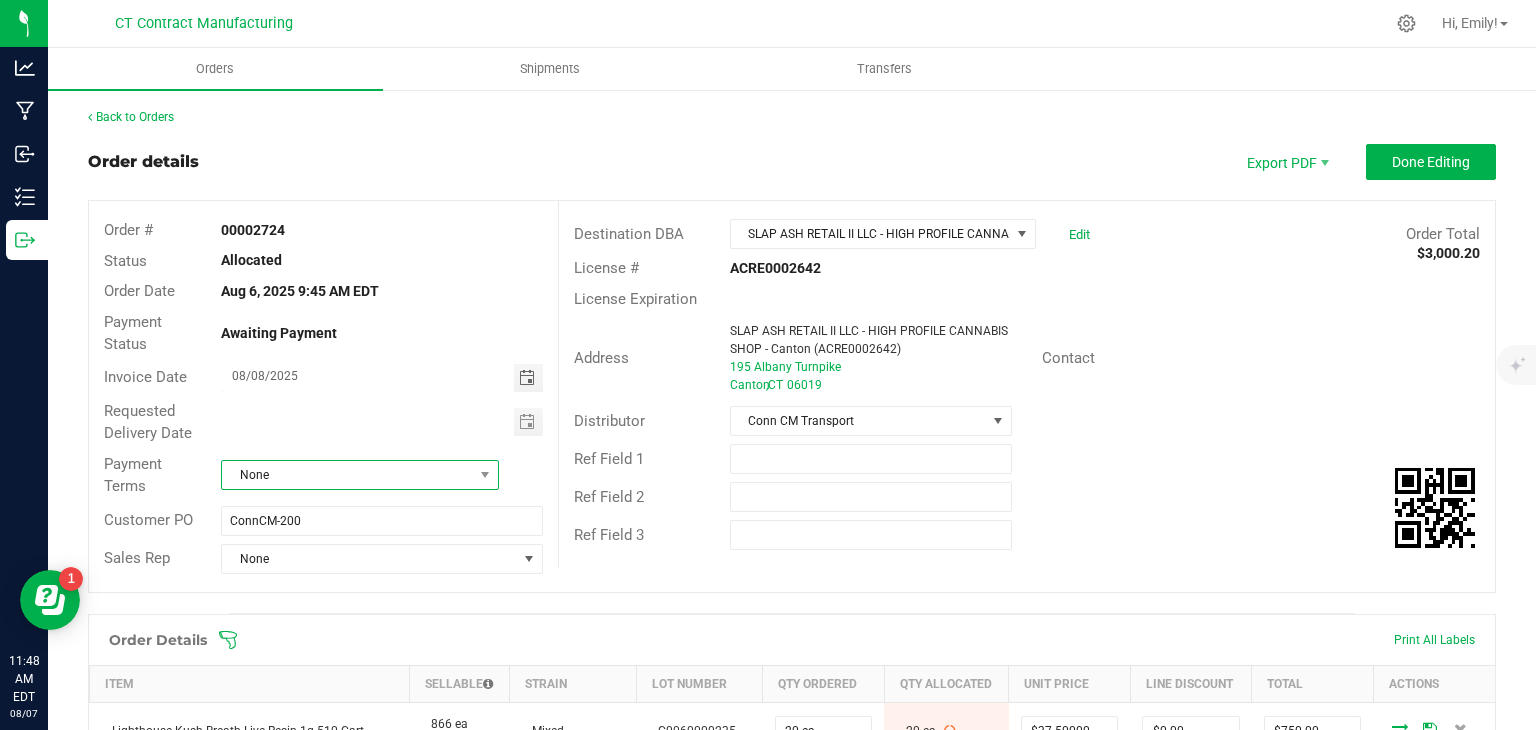 click on "None" at bounding box center [347, 475] 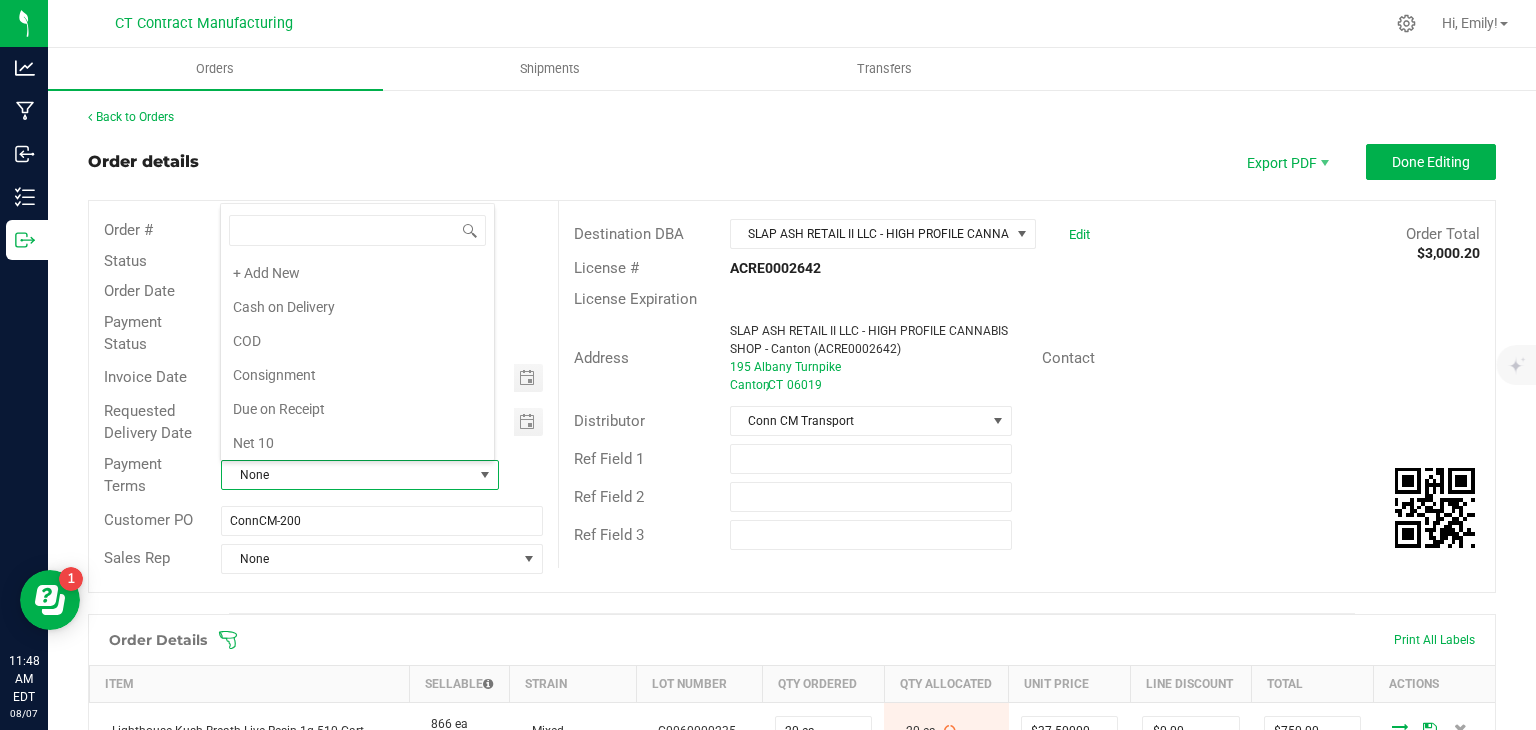 scroll, scrollTop: 99970, scrollLeft: 99724, axis: both 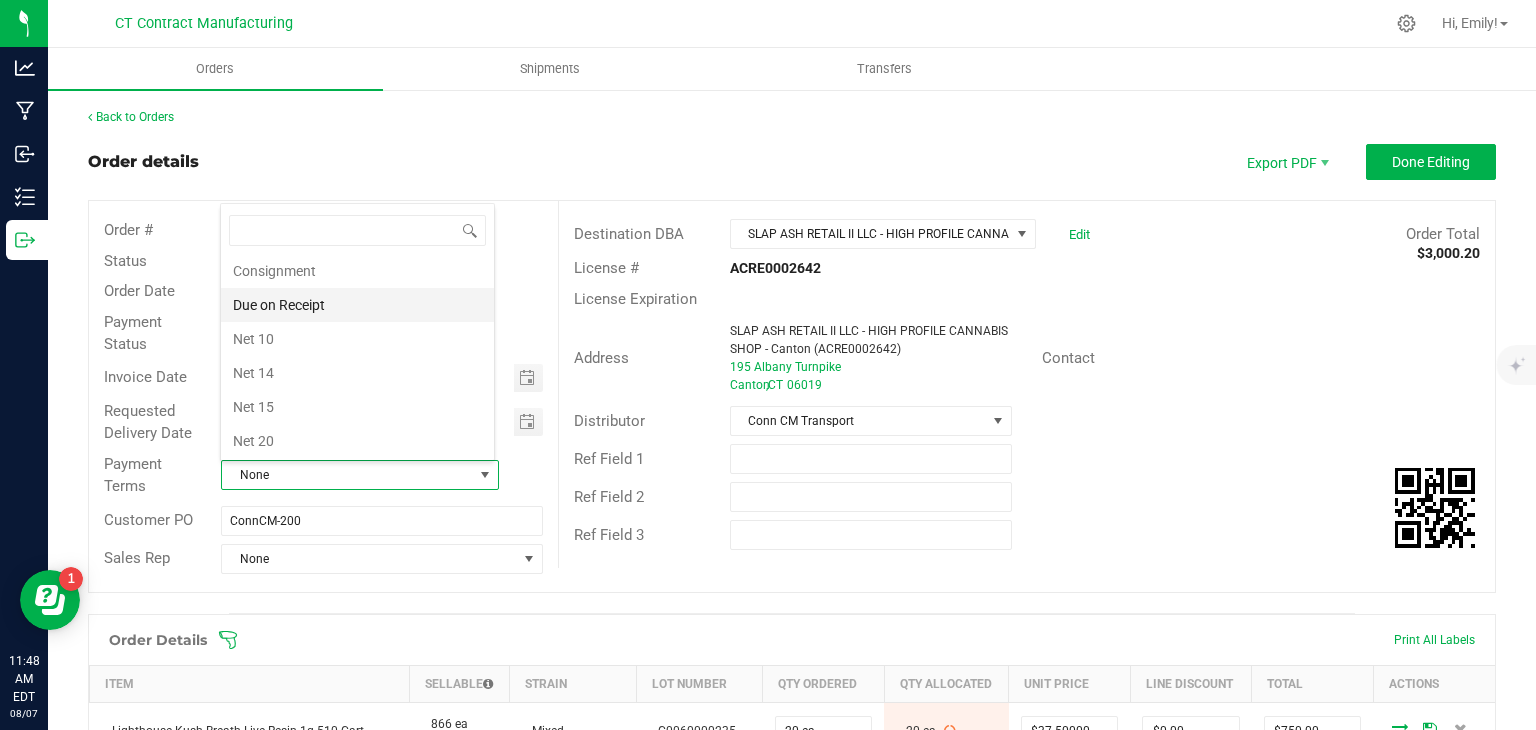 click on "Due on Receipt" at bounding box center [357, 305] 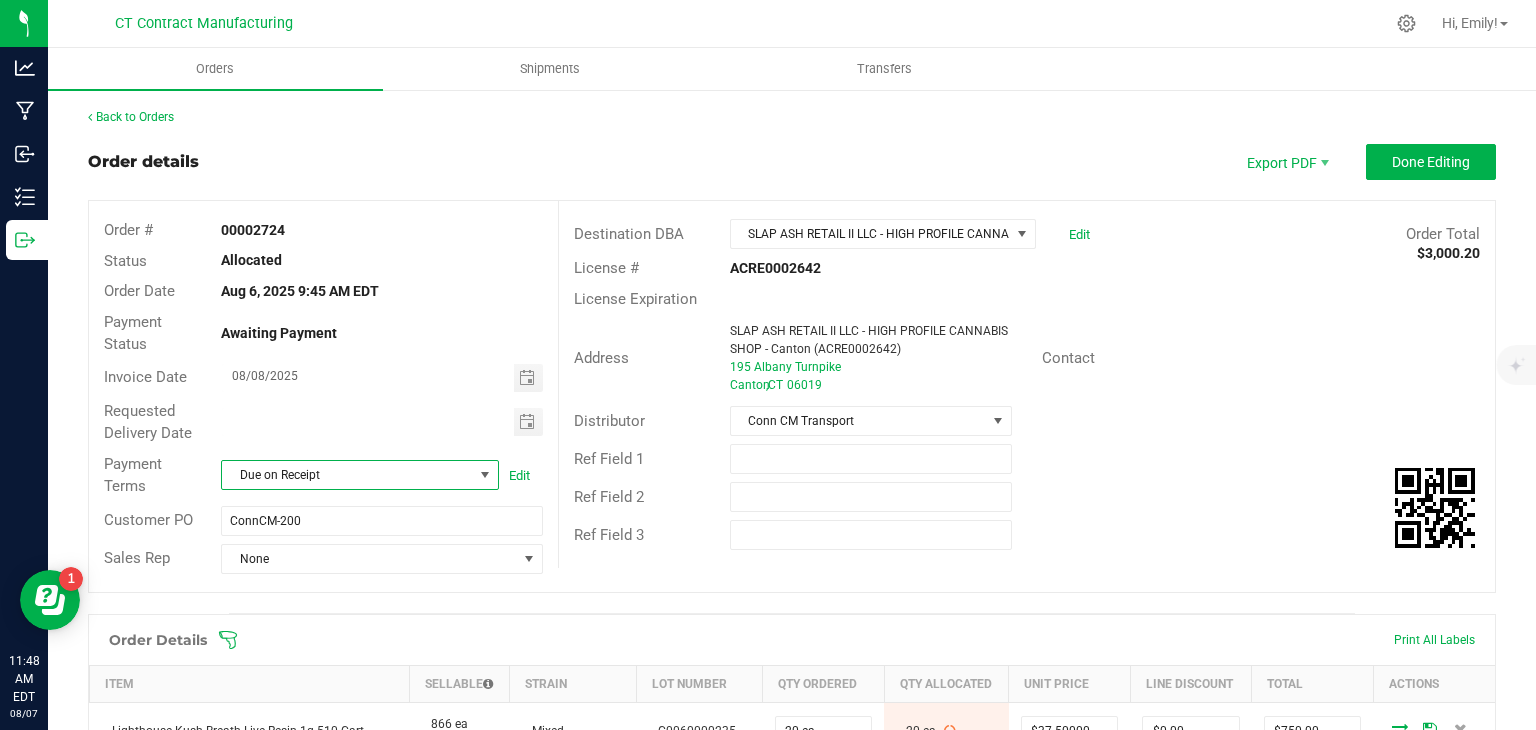 click on "Order details   Export PDF   Done Editing" at bounding box center [792, 162] 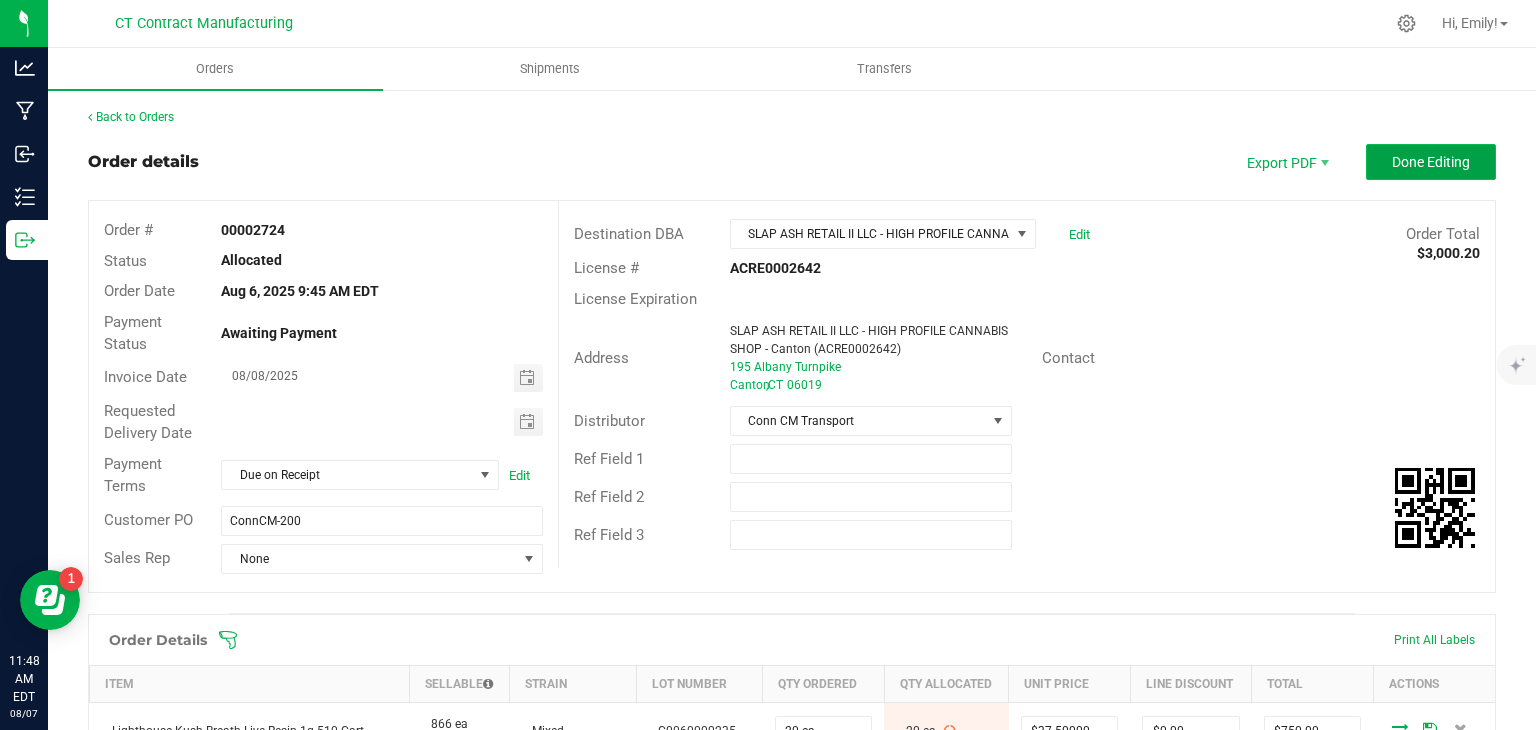 click on "Done Editing" at bounding box center (1431, 162) 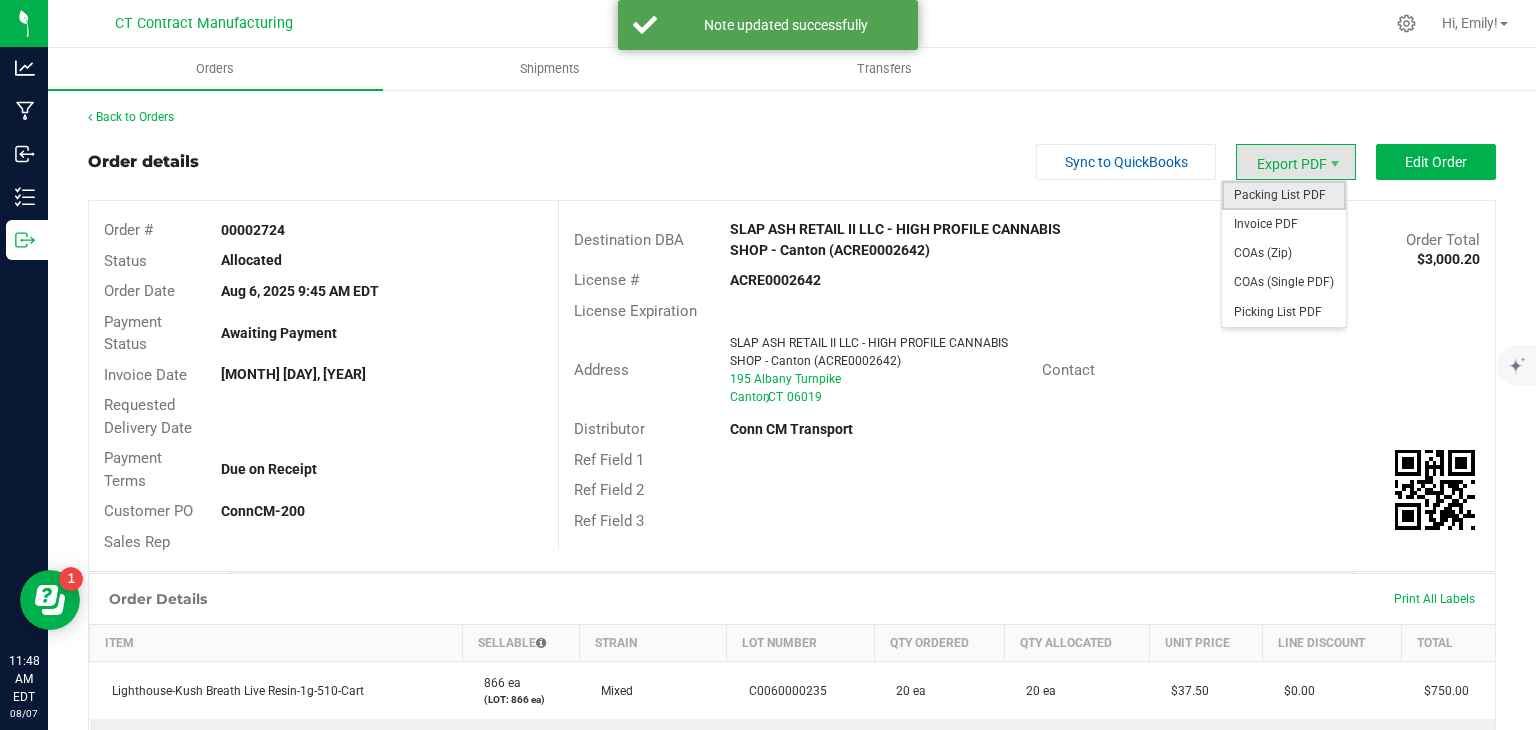 click on "Packing List PDF" at bounding box center [1284, 195] 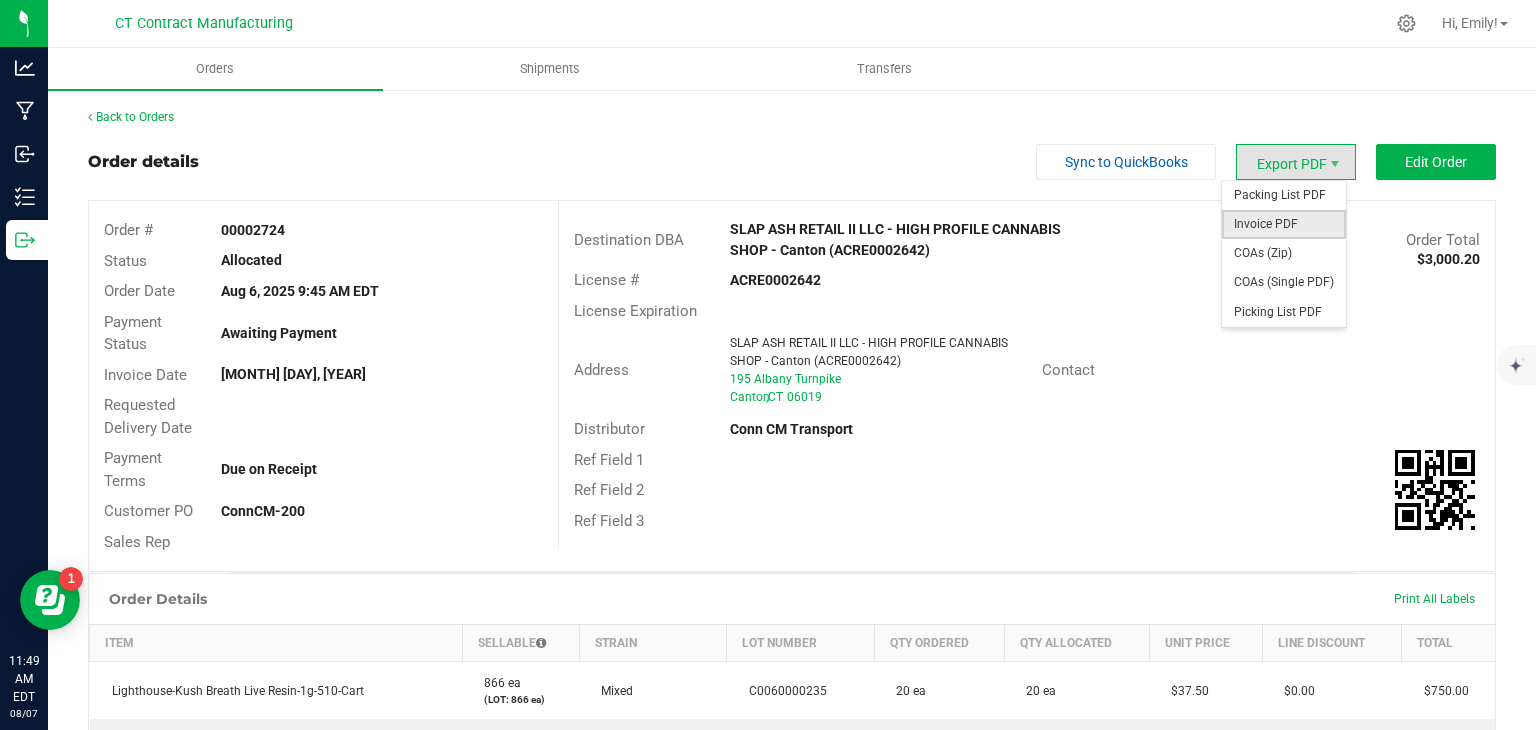 click on "Invoice PDF" at bounding box center [1284, 224] 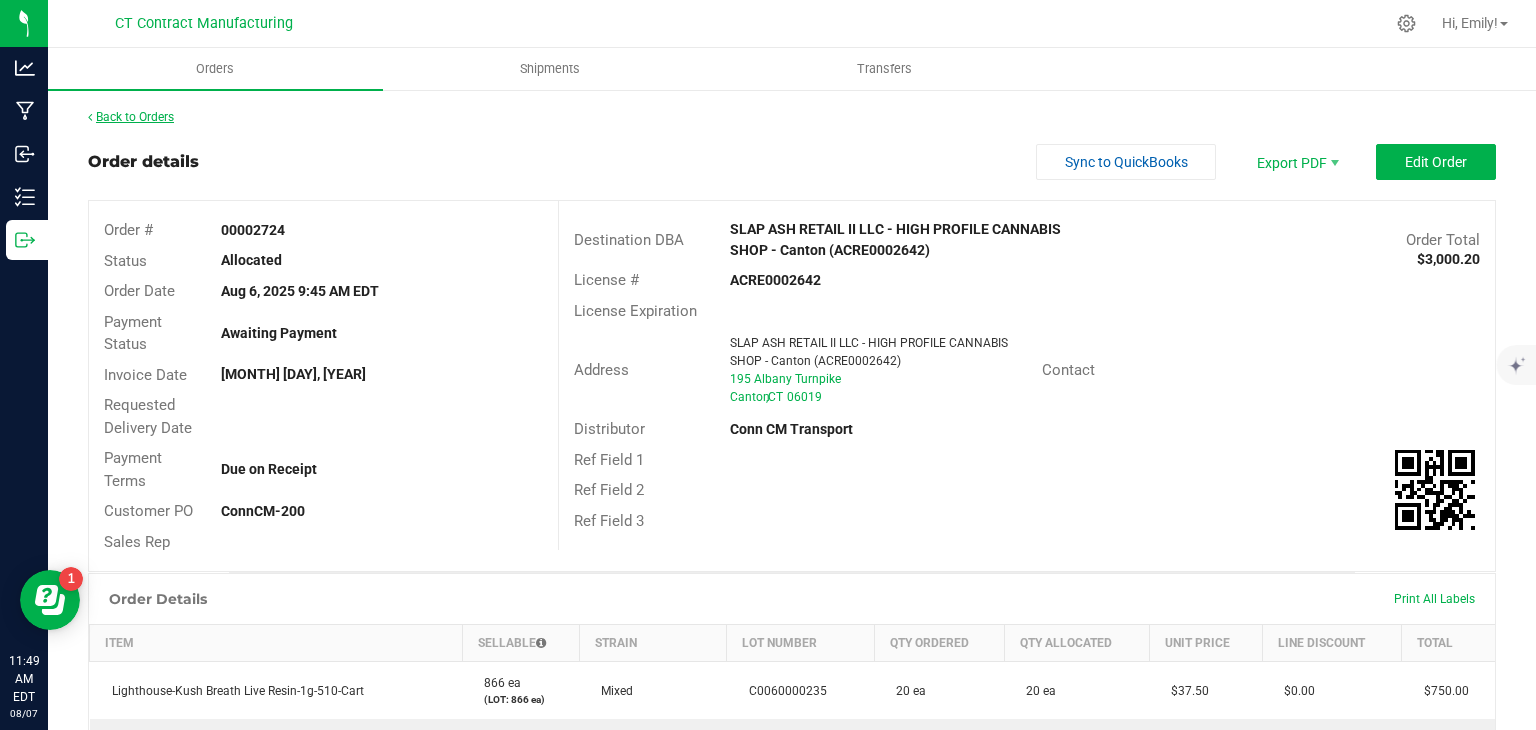 click on "Back to Orders" at bounding box center [131, 117] 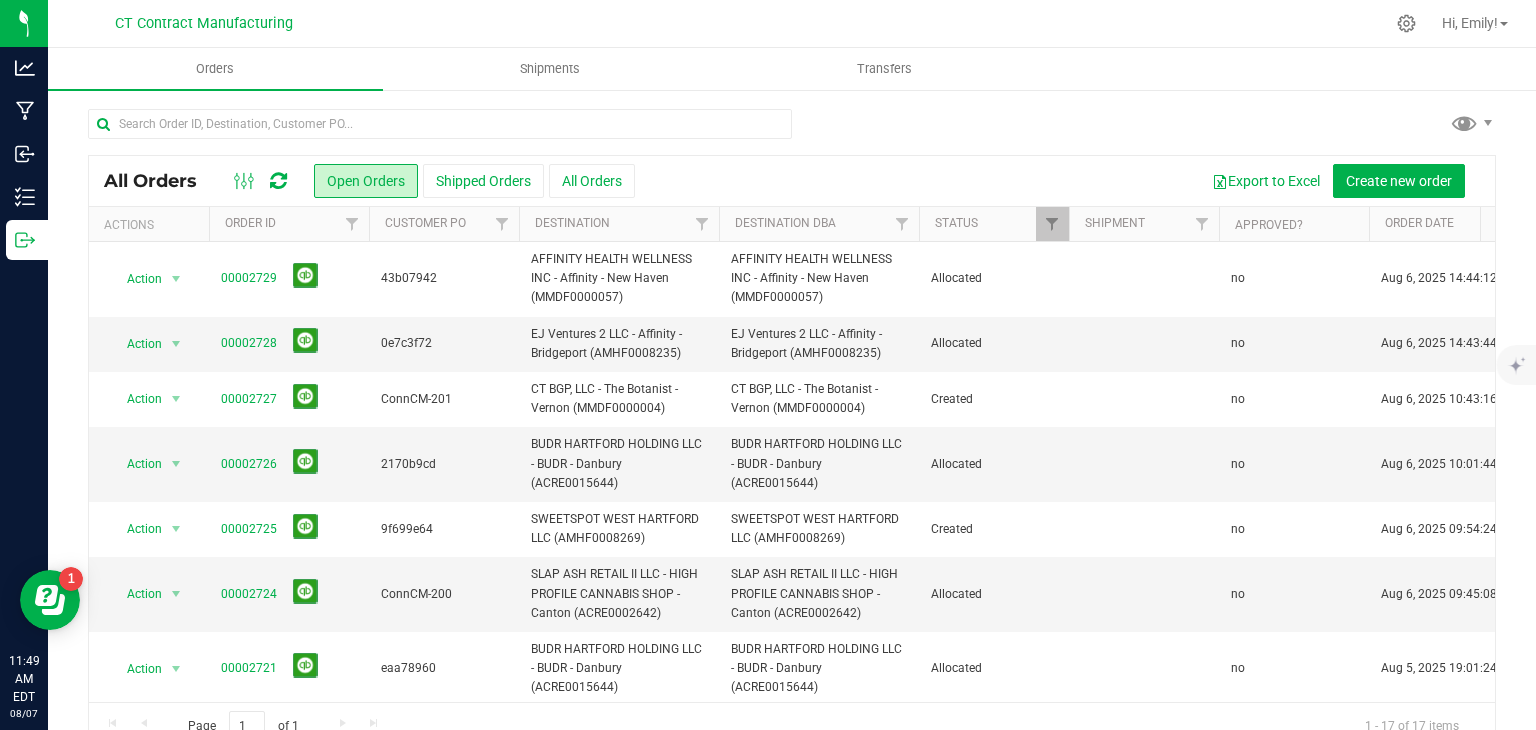 scroll, scrollTop: 40, scrollLeft: 0, axis: vertical 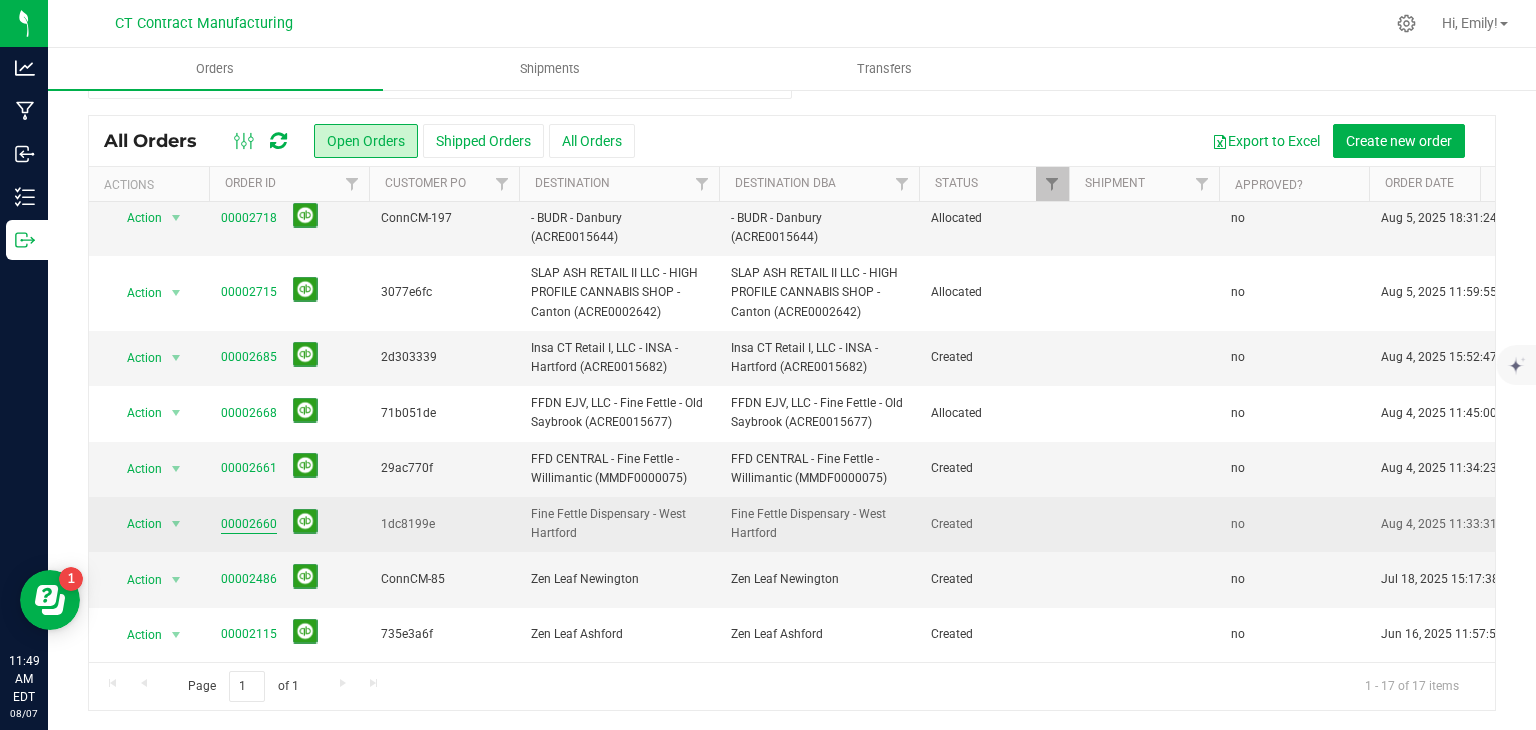 click on "00002660" at bounding box center [249, 524] 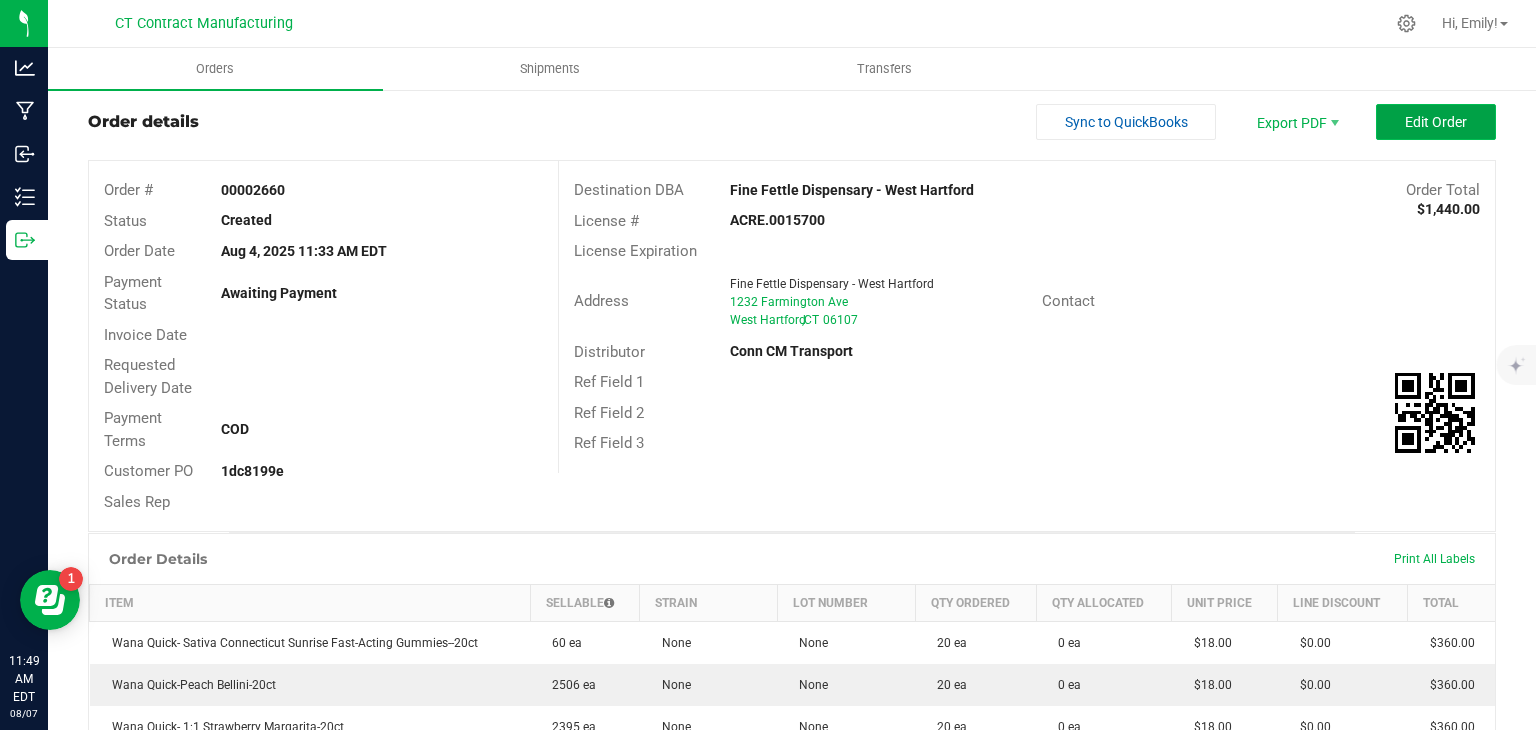 click on "Edit Order" at bounding box center [1436, 122] 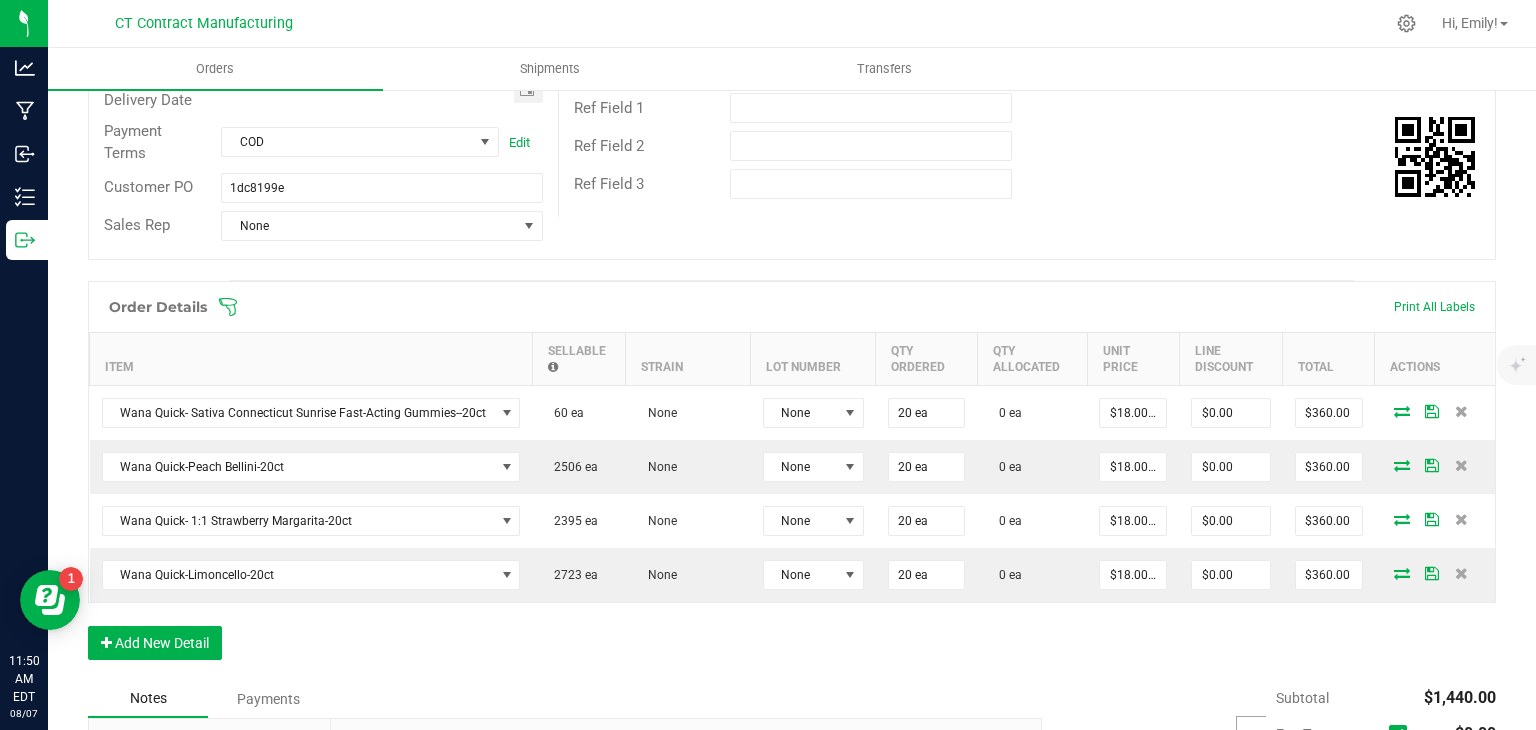 scroll, scrollTop: 440, scrollLeft: 0, axis: vertical 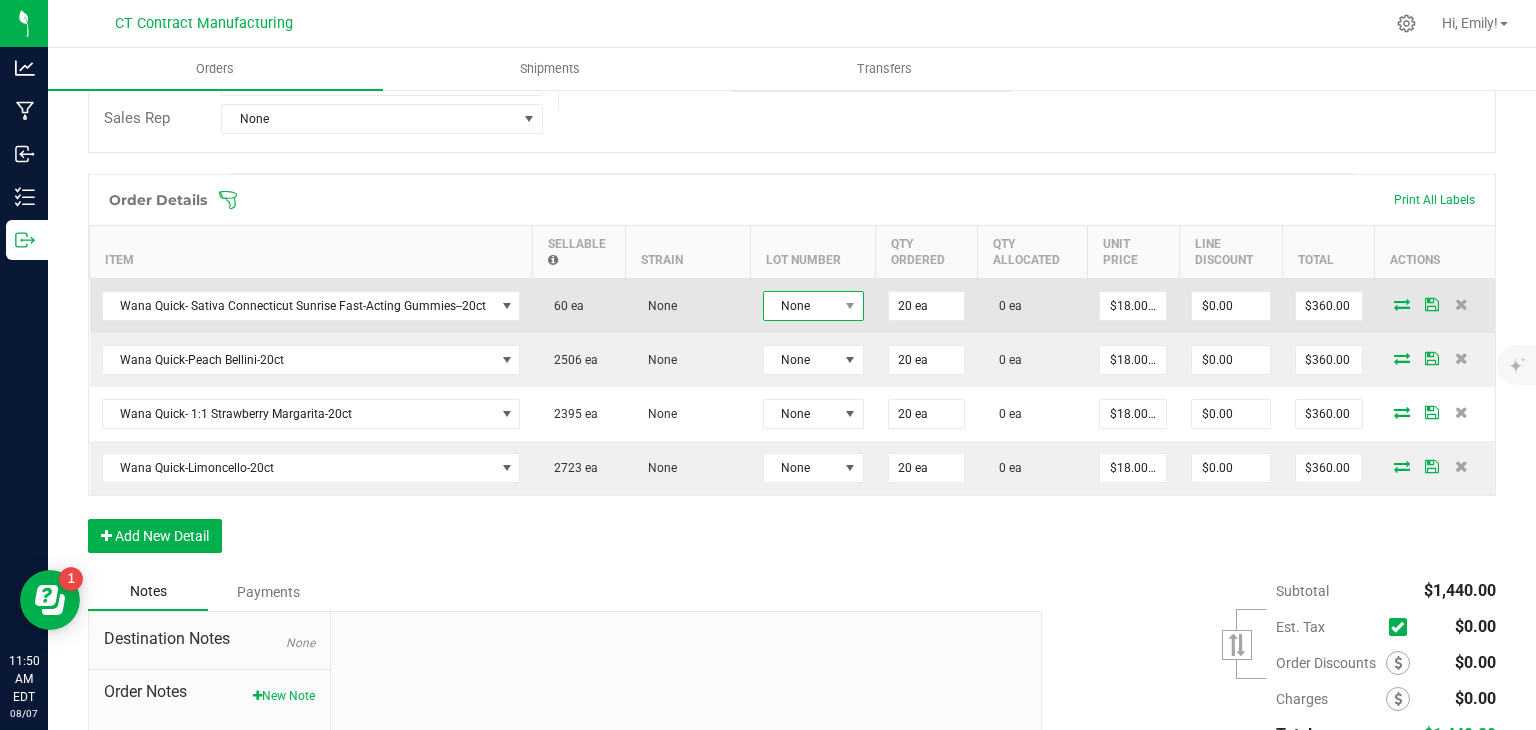 click on "None" at bounding box center [801, 306] 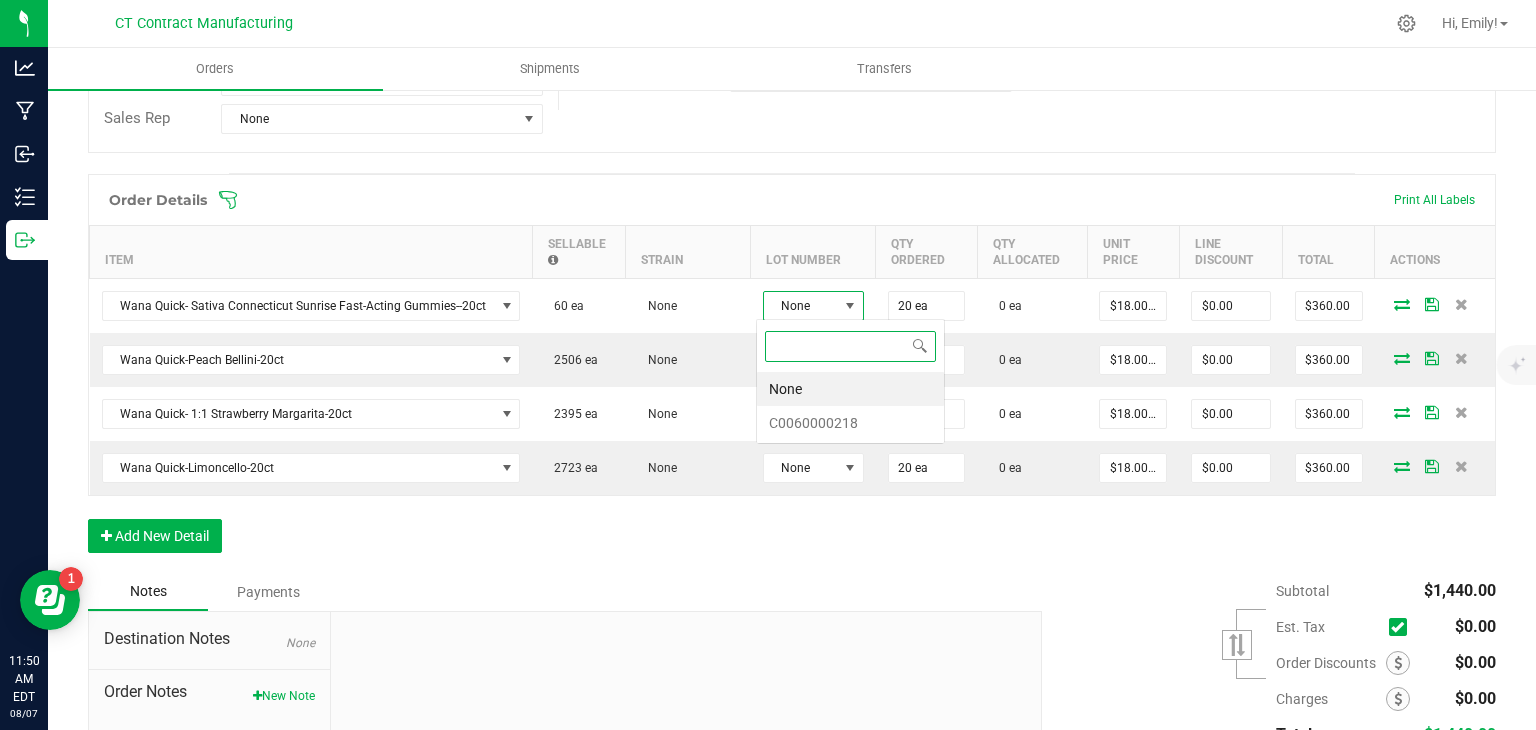scroll, scrollTop: 99970, scrollLeft: 99899, axis: both 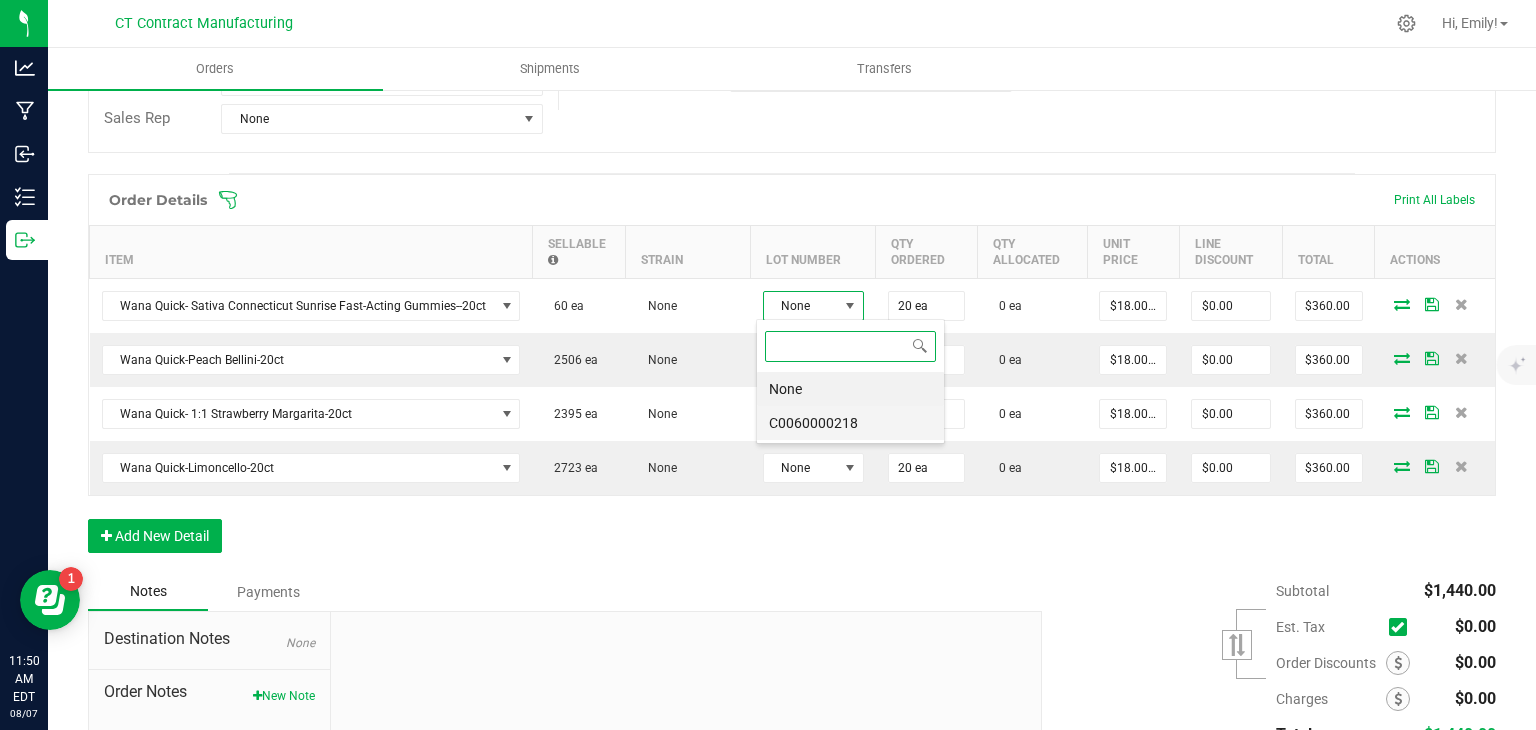 click on "C0060000218" at bounding box center [850, 423] 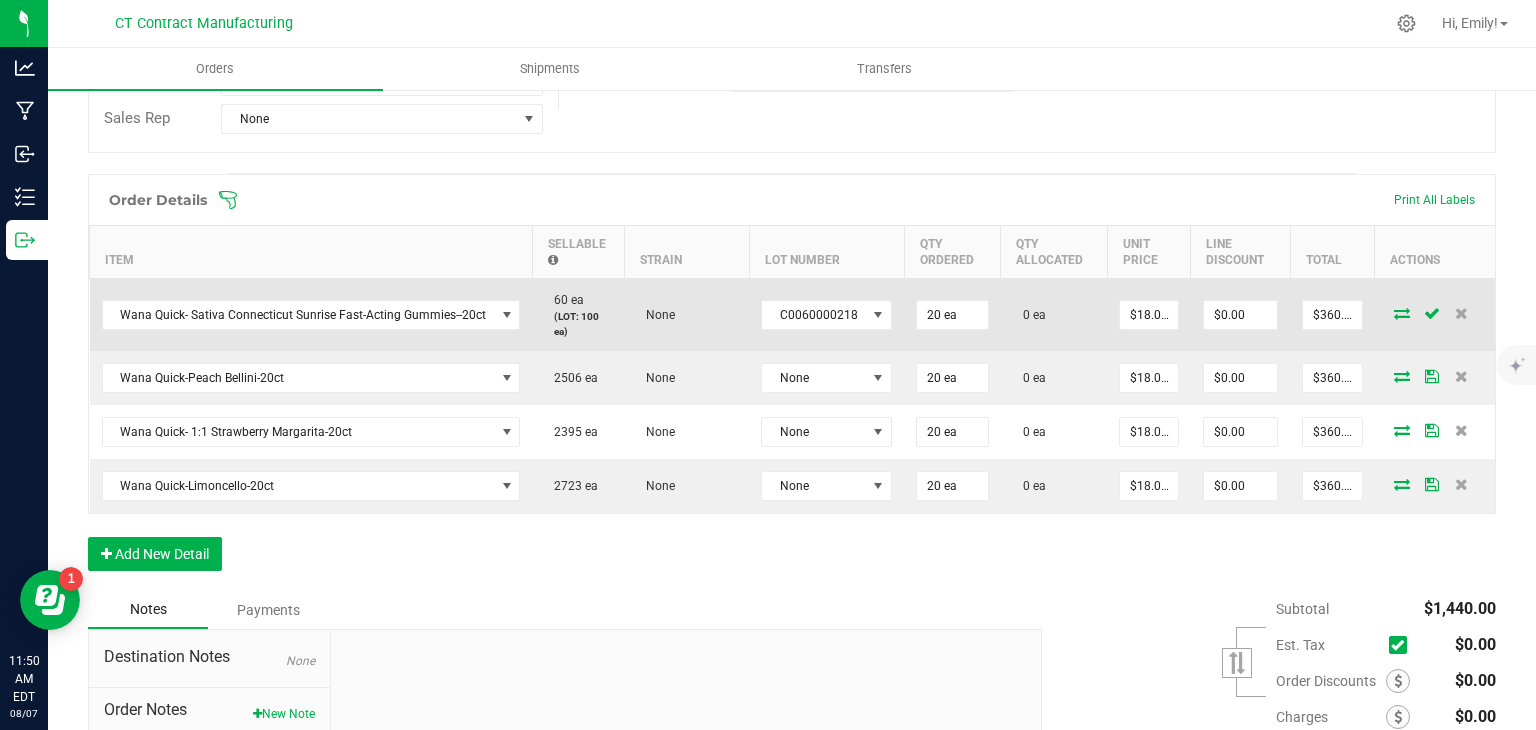 click at bounding box center [1402, 313] 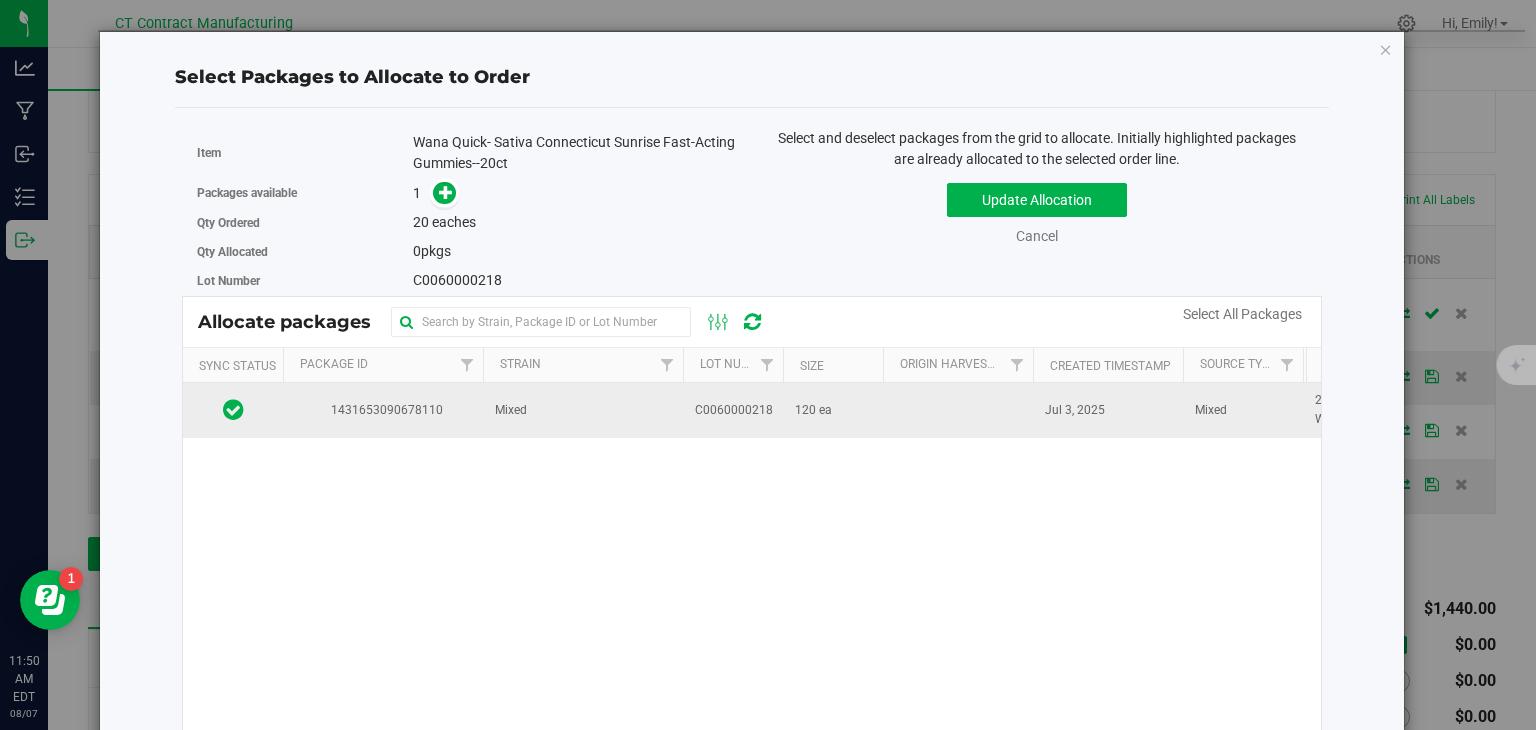 click on "C0060000218" at bounding box center [733, 410] 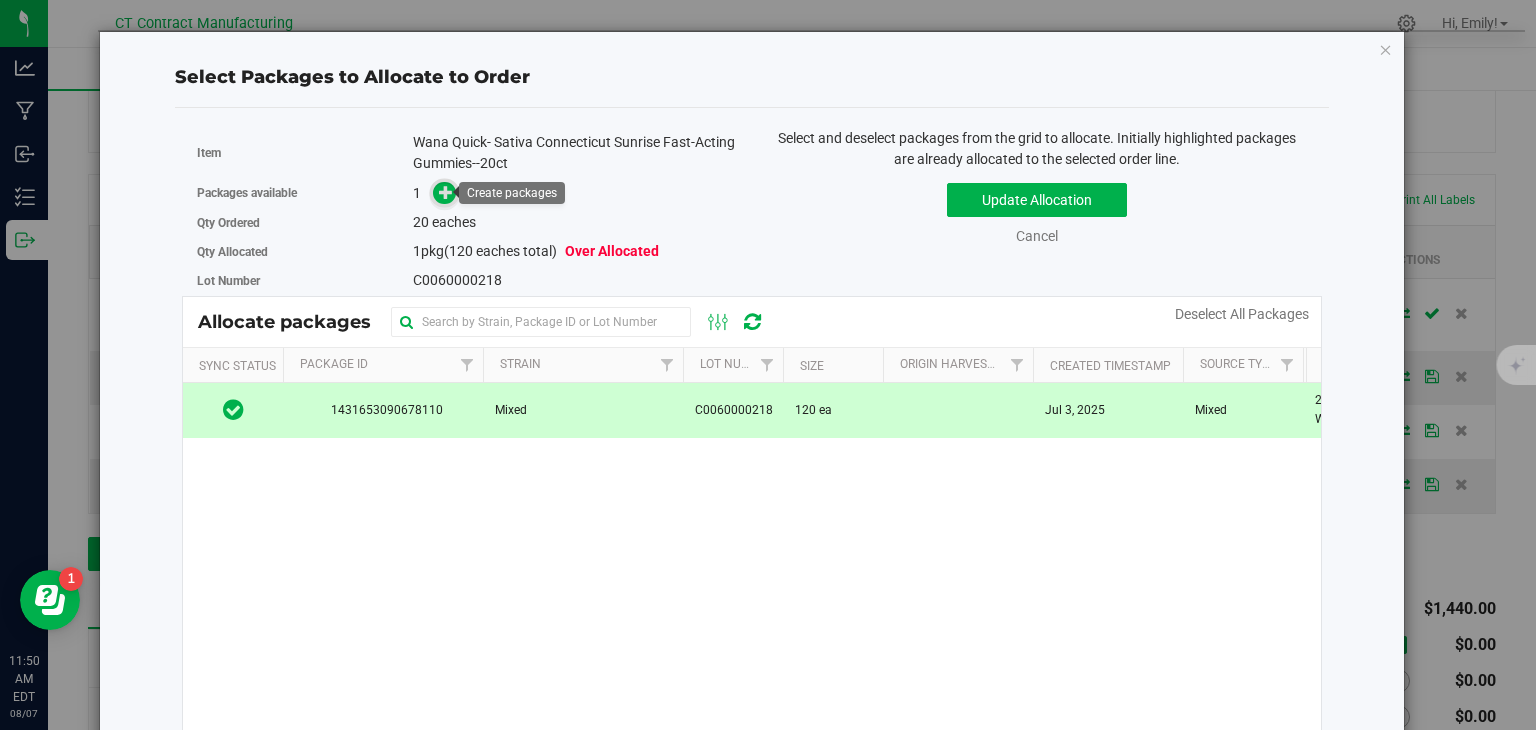 click at bounding box center [444, 193] 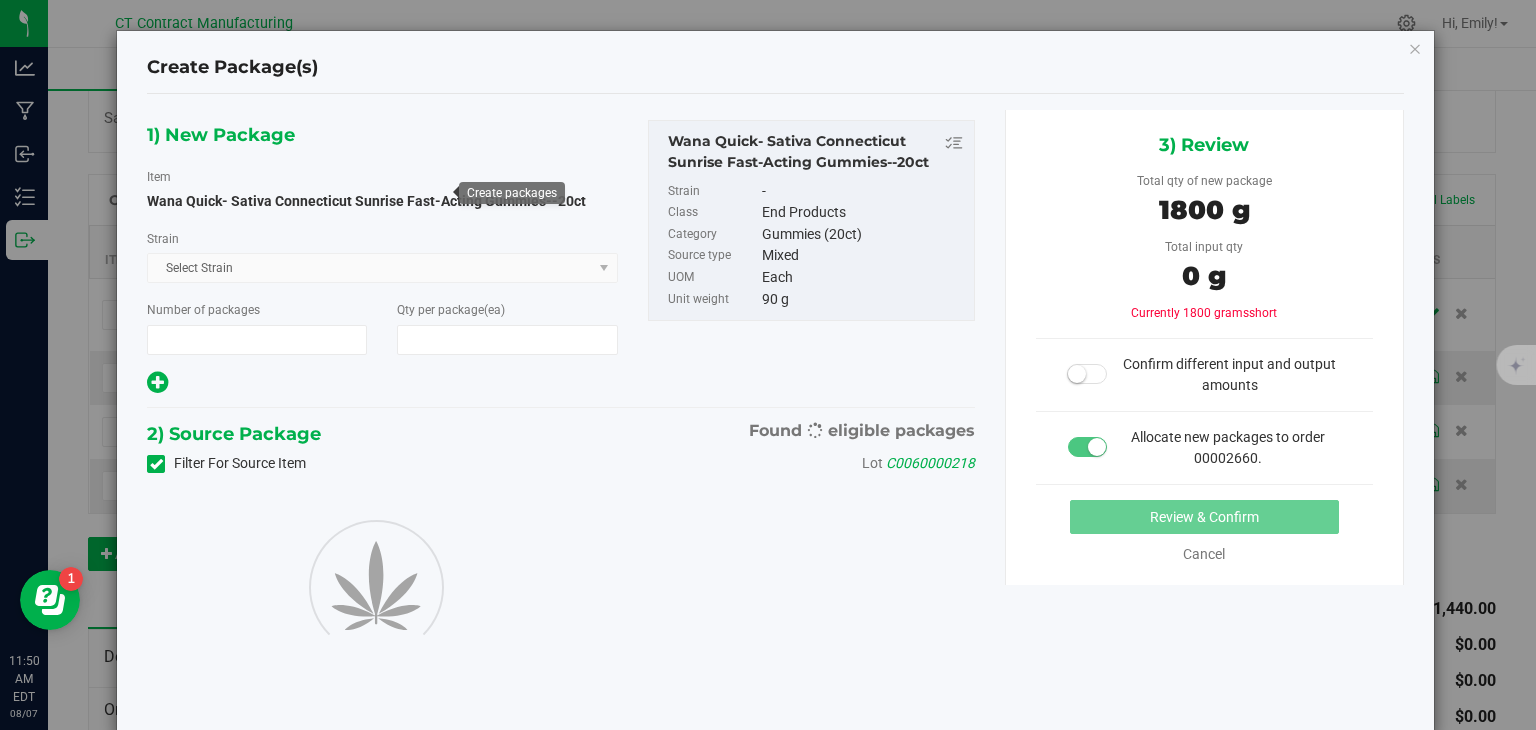 type on "1" 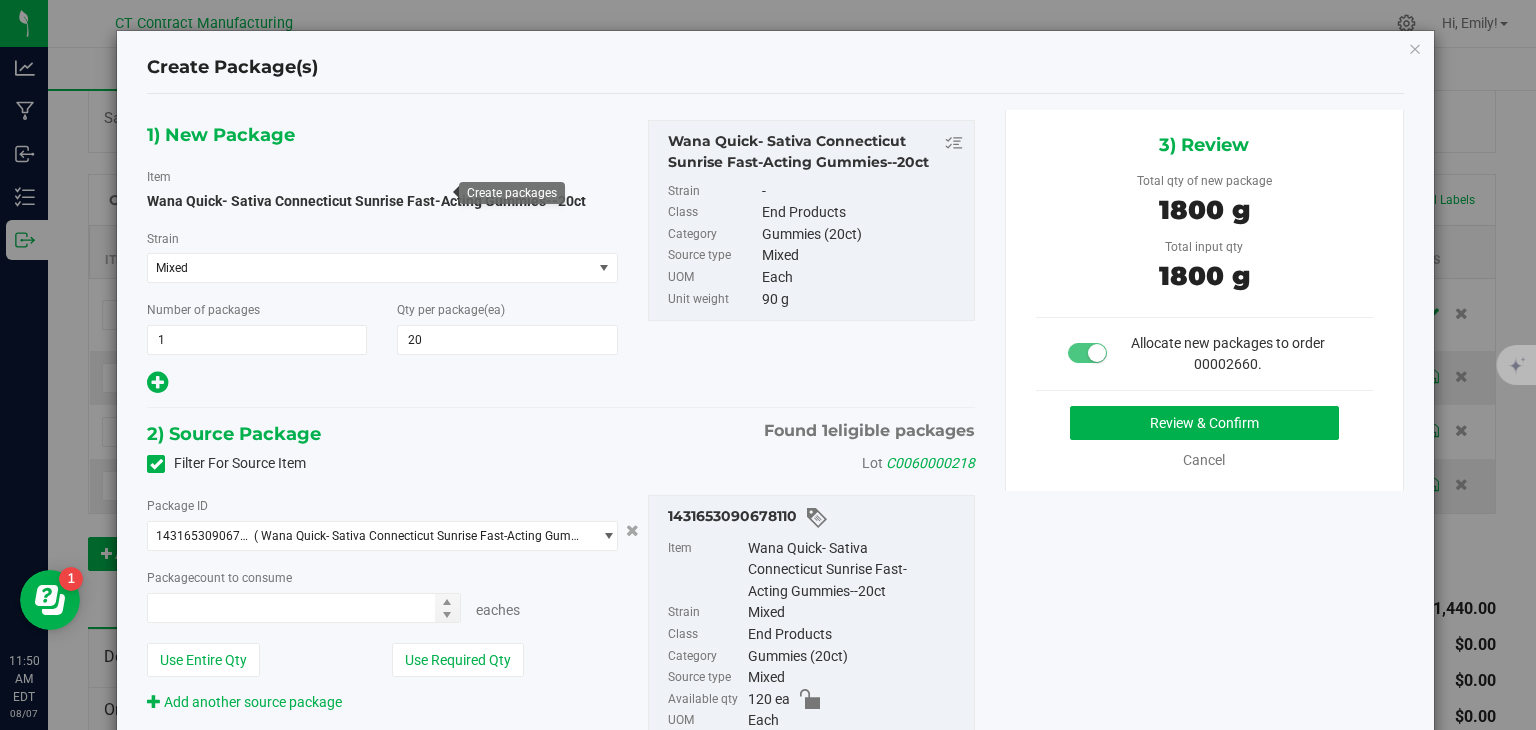 type on "20" 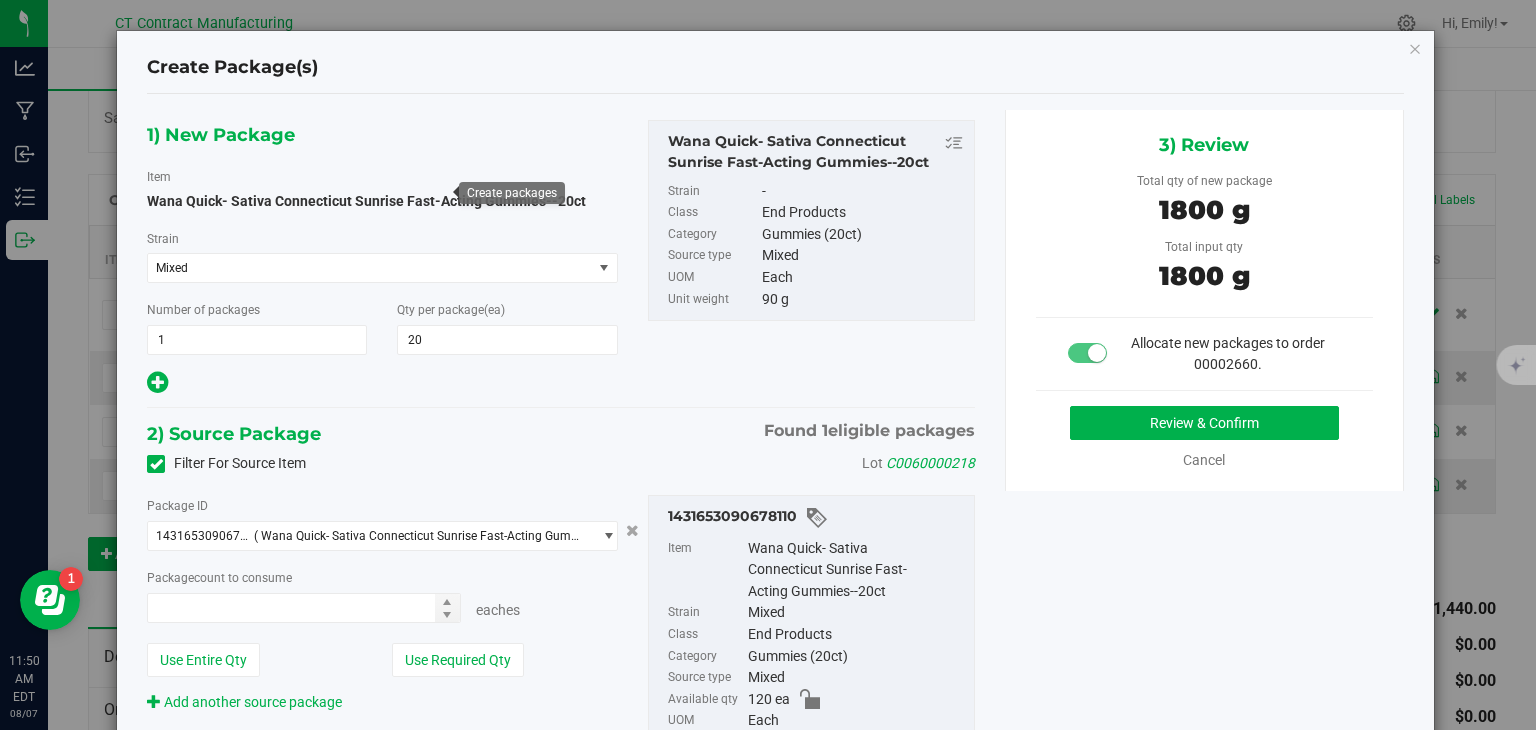 type on "20 ea" 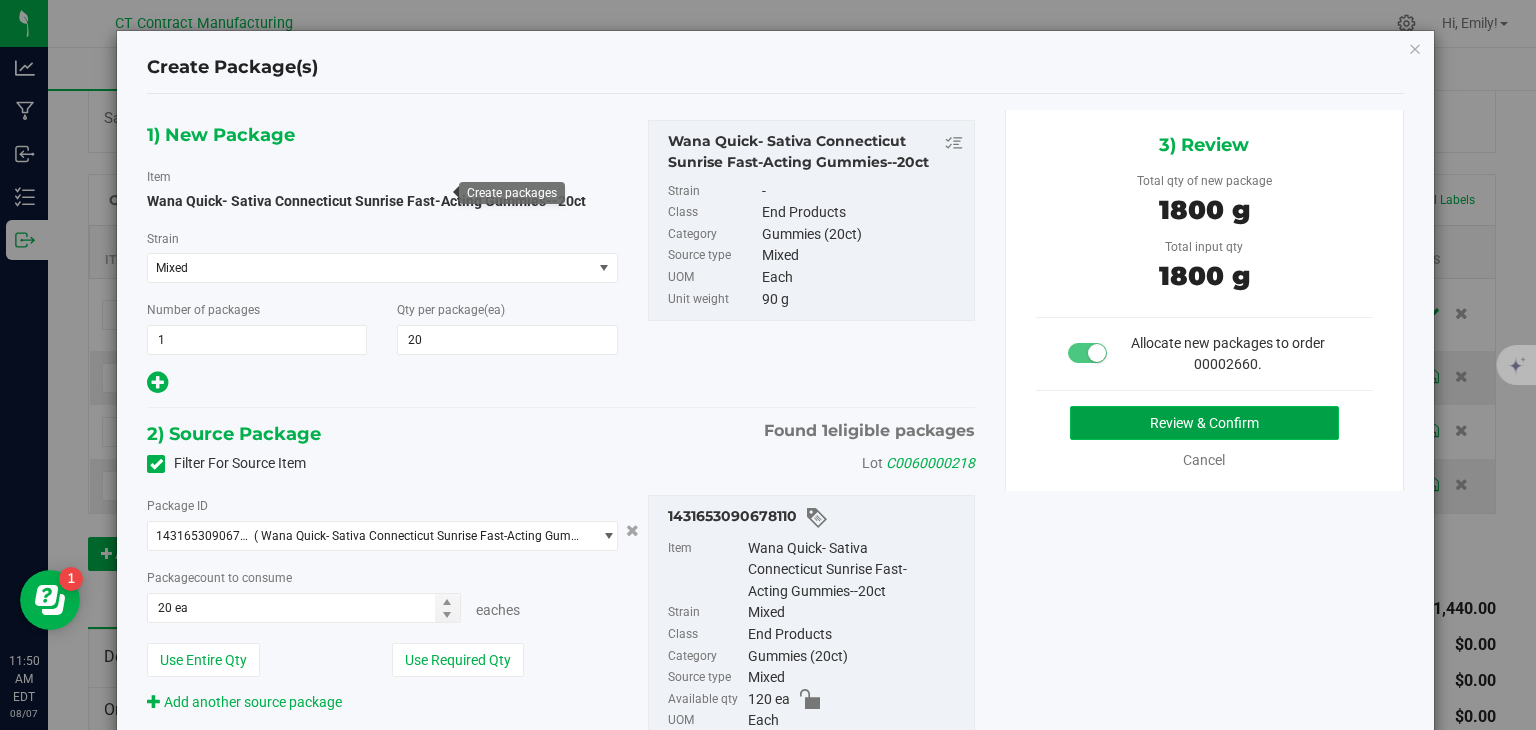 click on "Review & Confirm" at bounding box center (1204, 423) 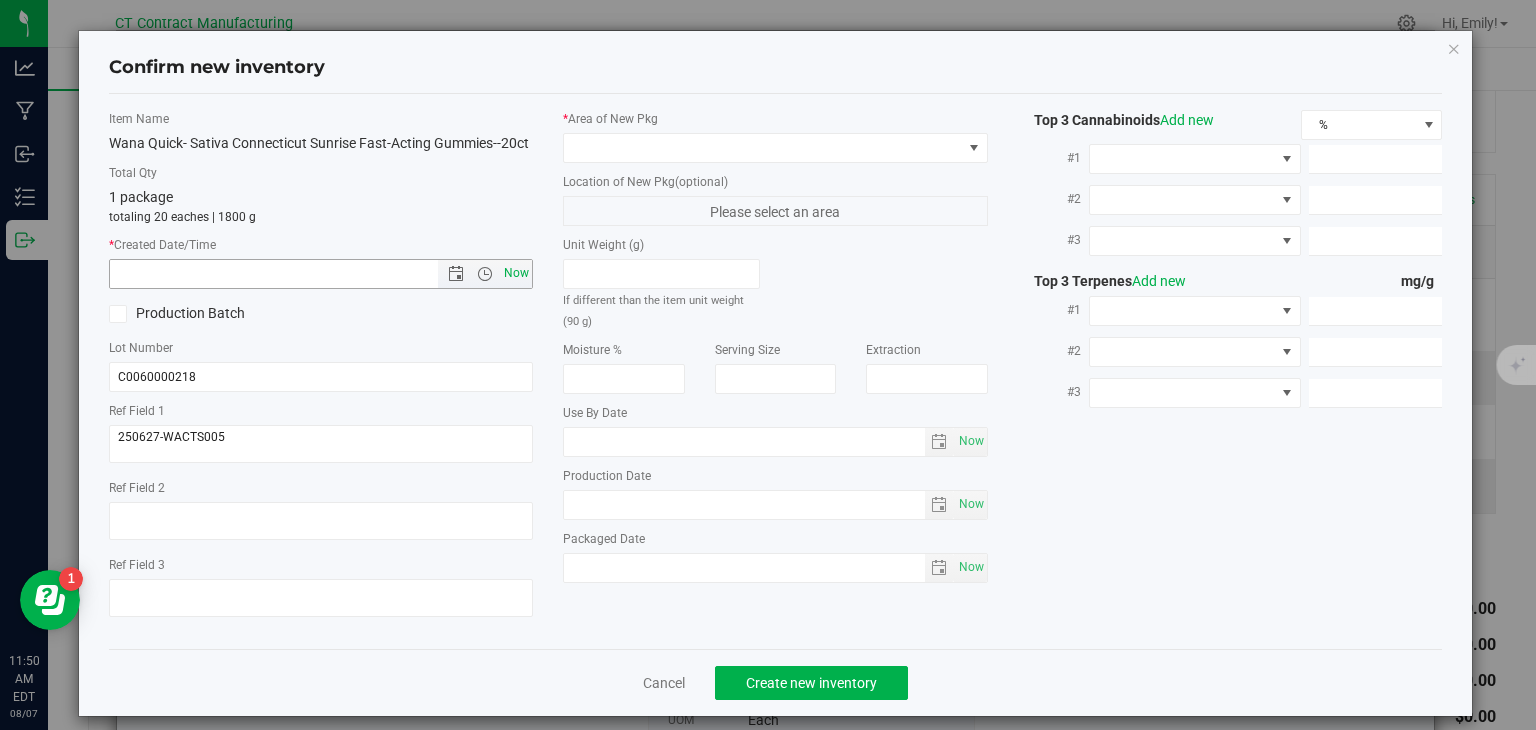 click on "Now" at bounding box center (517, 273) 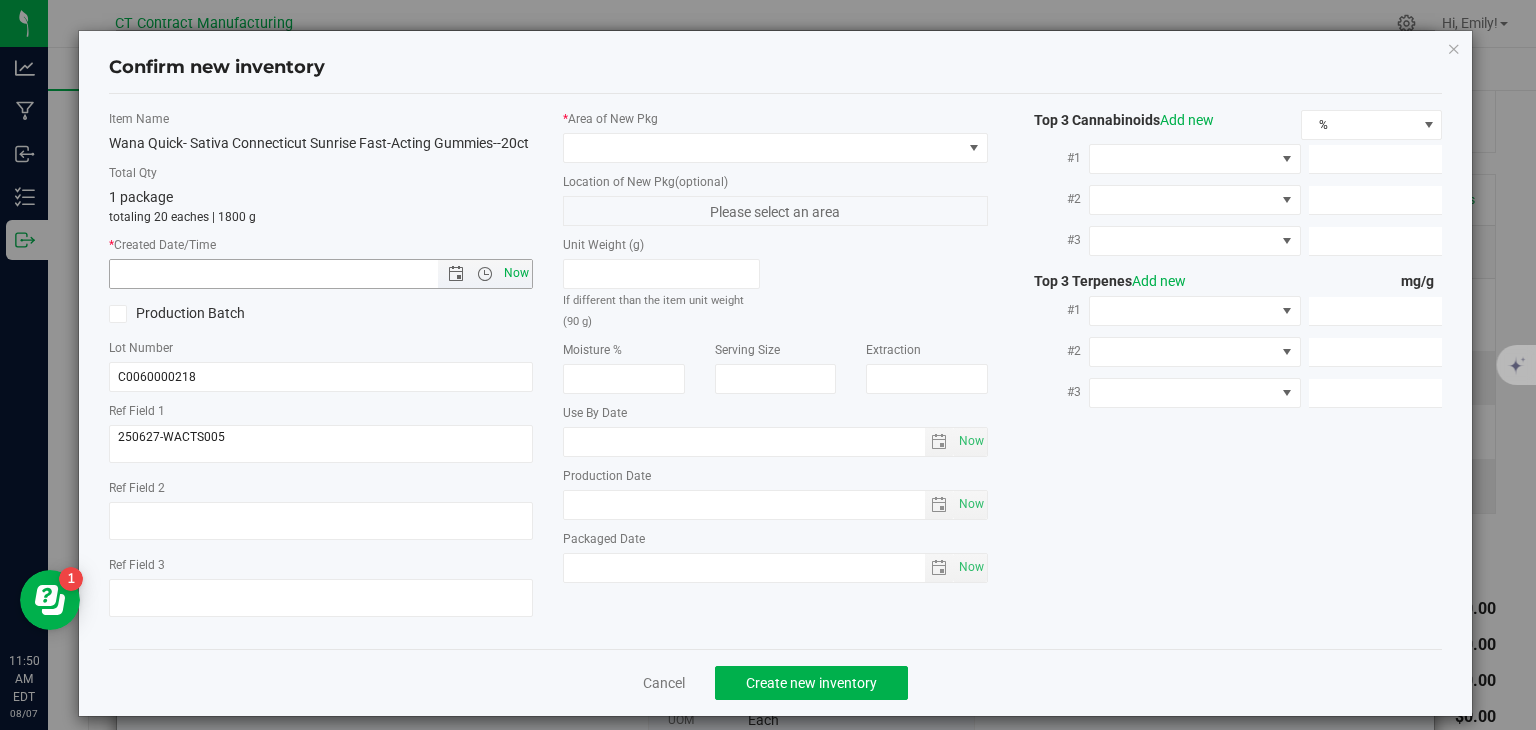 type on "8/7/2025 11:50 AM" 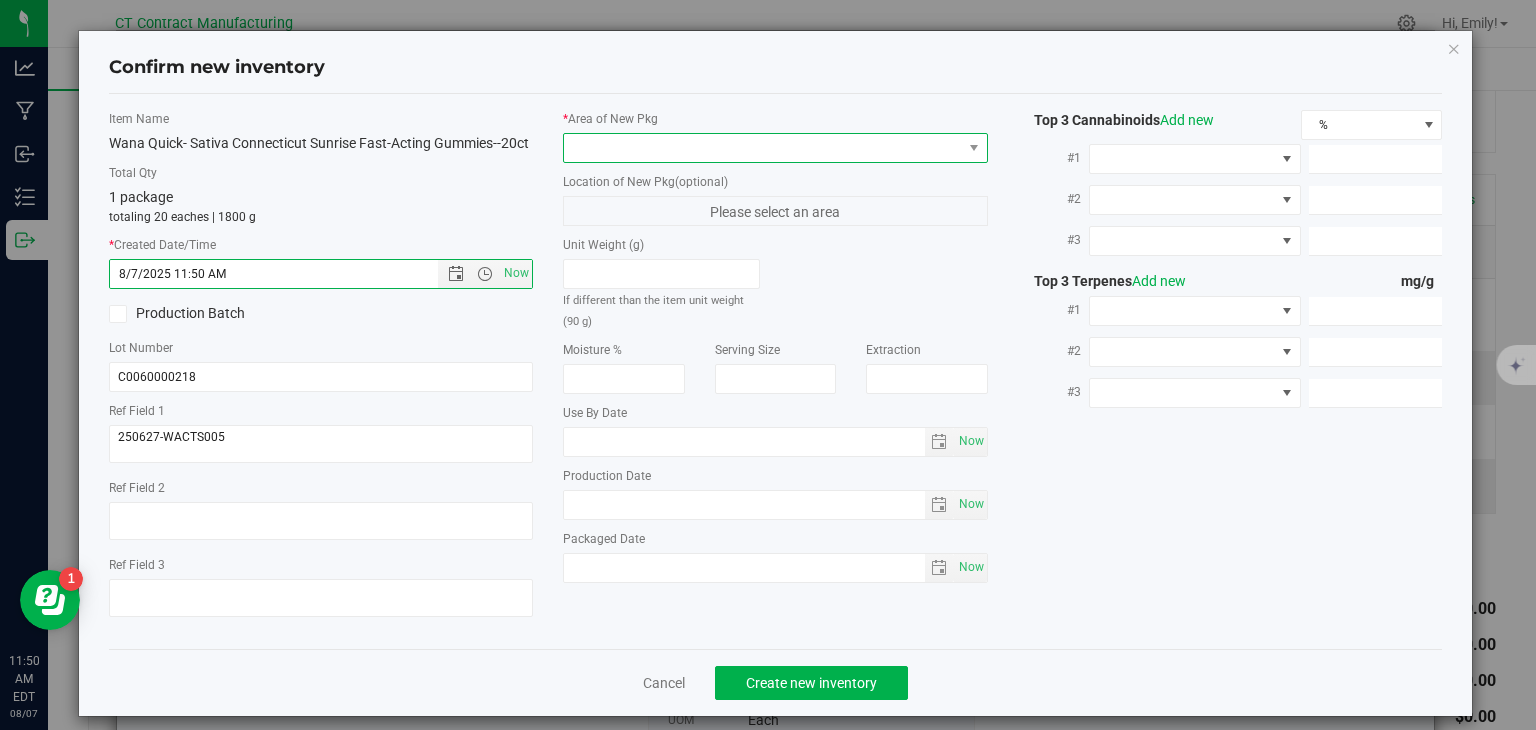 click at bounding box center [763, 148] 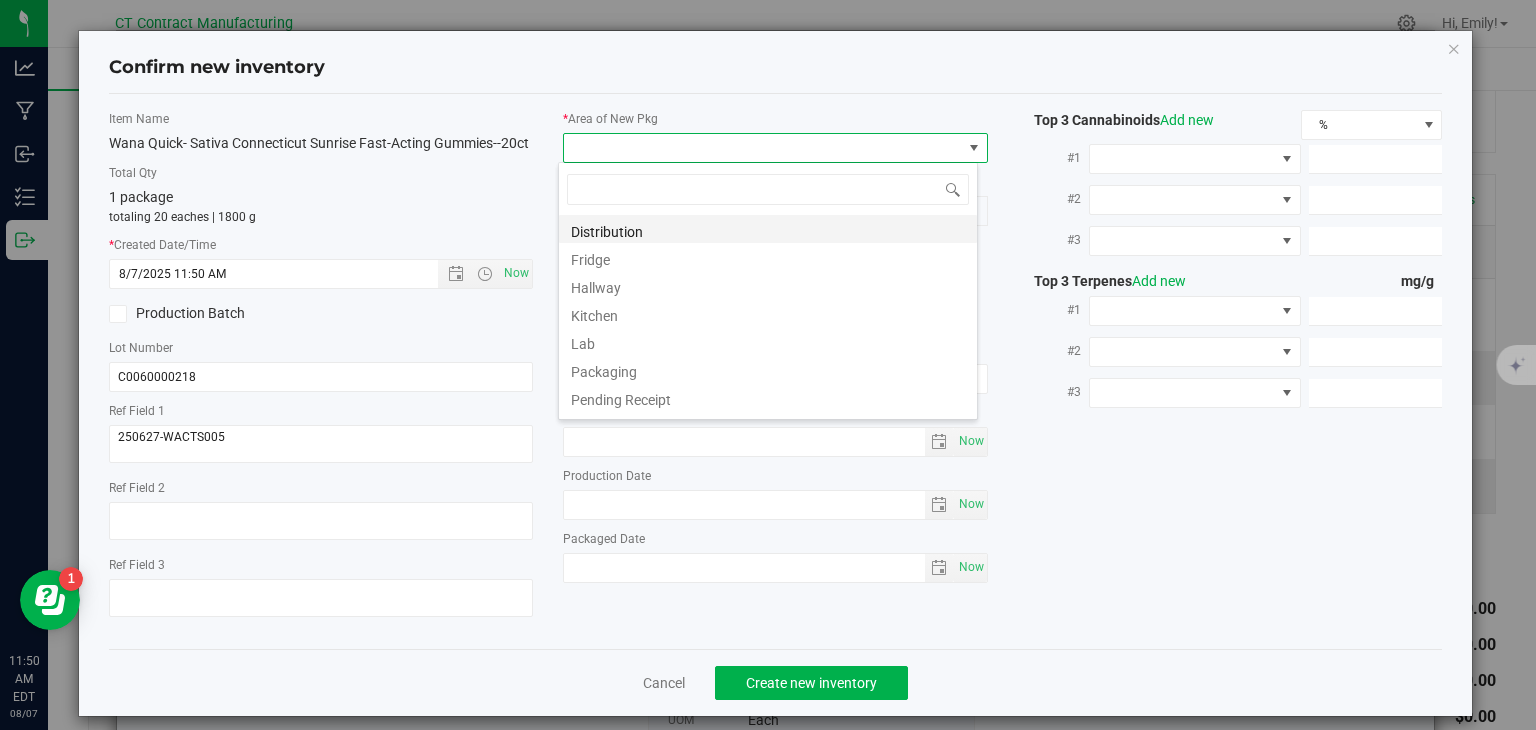 scroll, scrollTop: 99970, scrollLeft: 99580, axis: both 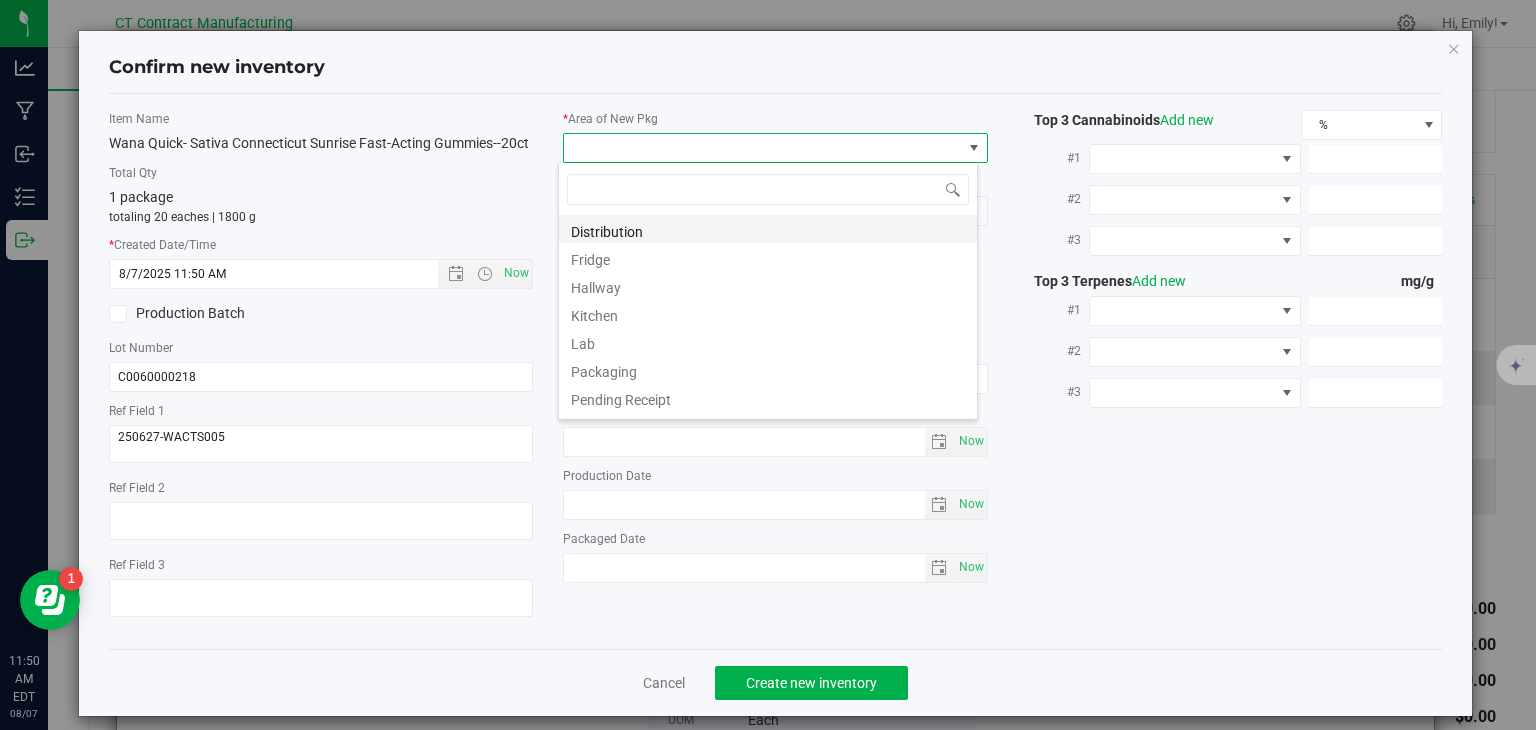 click on "Distribution" at bounding box center [768, 229] 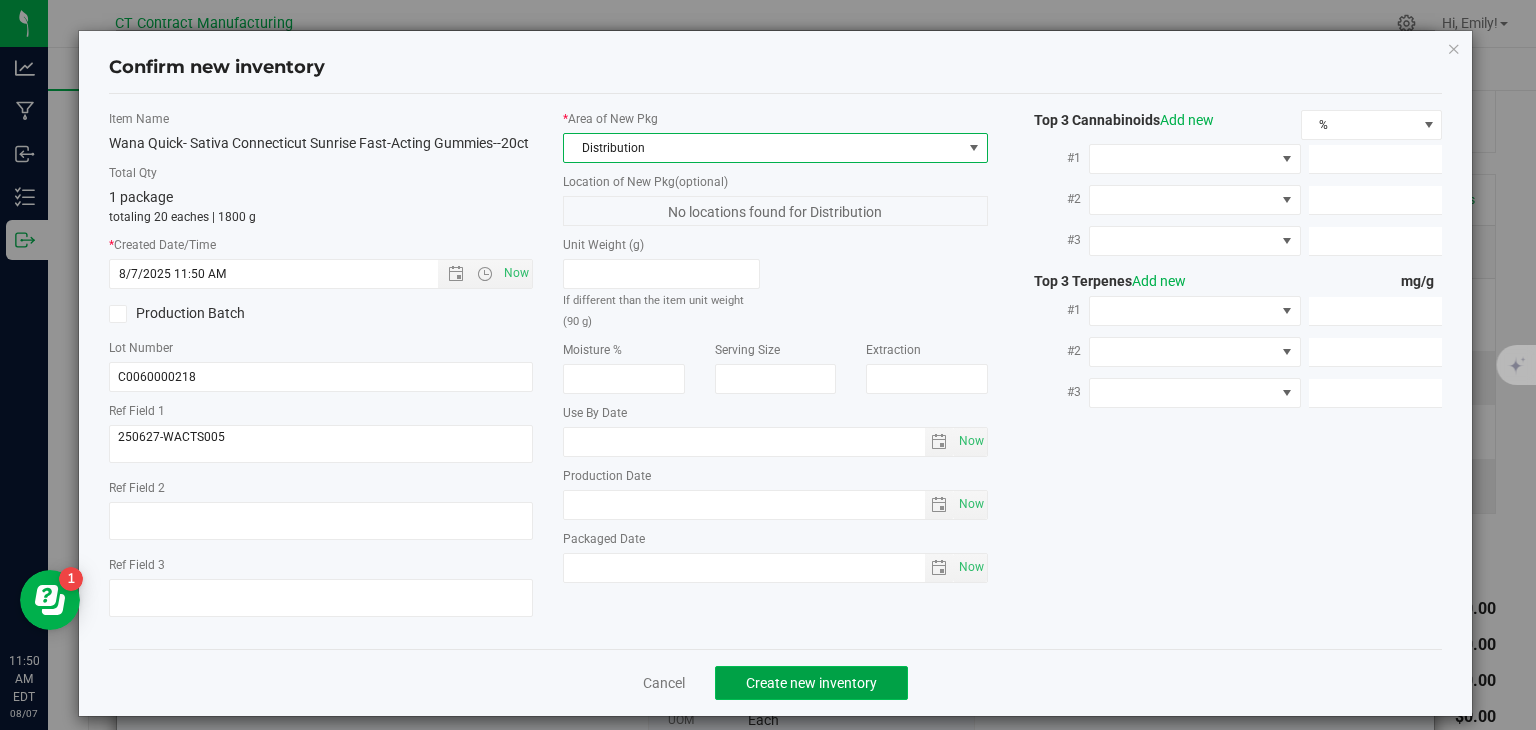 click on "Create new inventory" 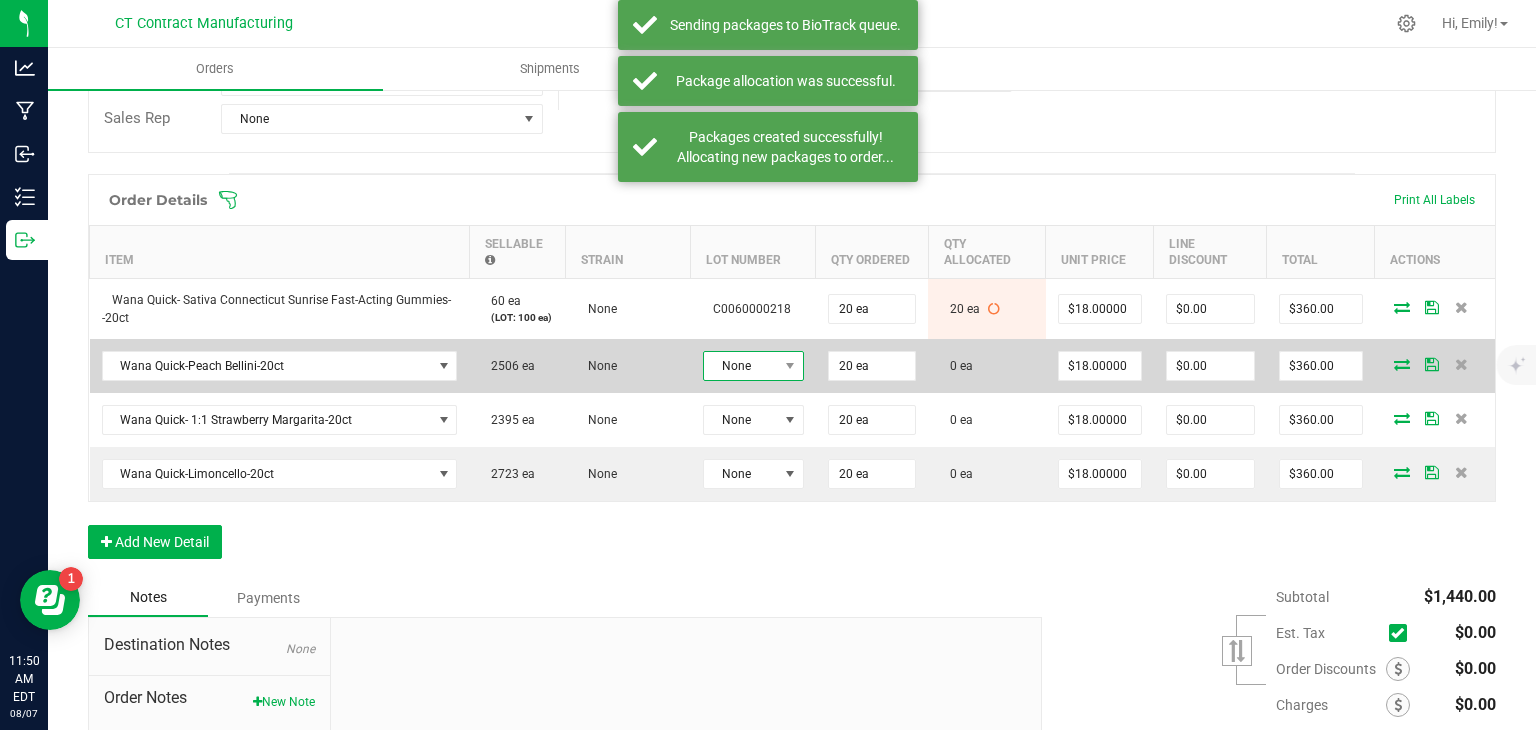 click on "None" at bounding box center [741, 366] 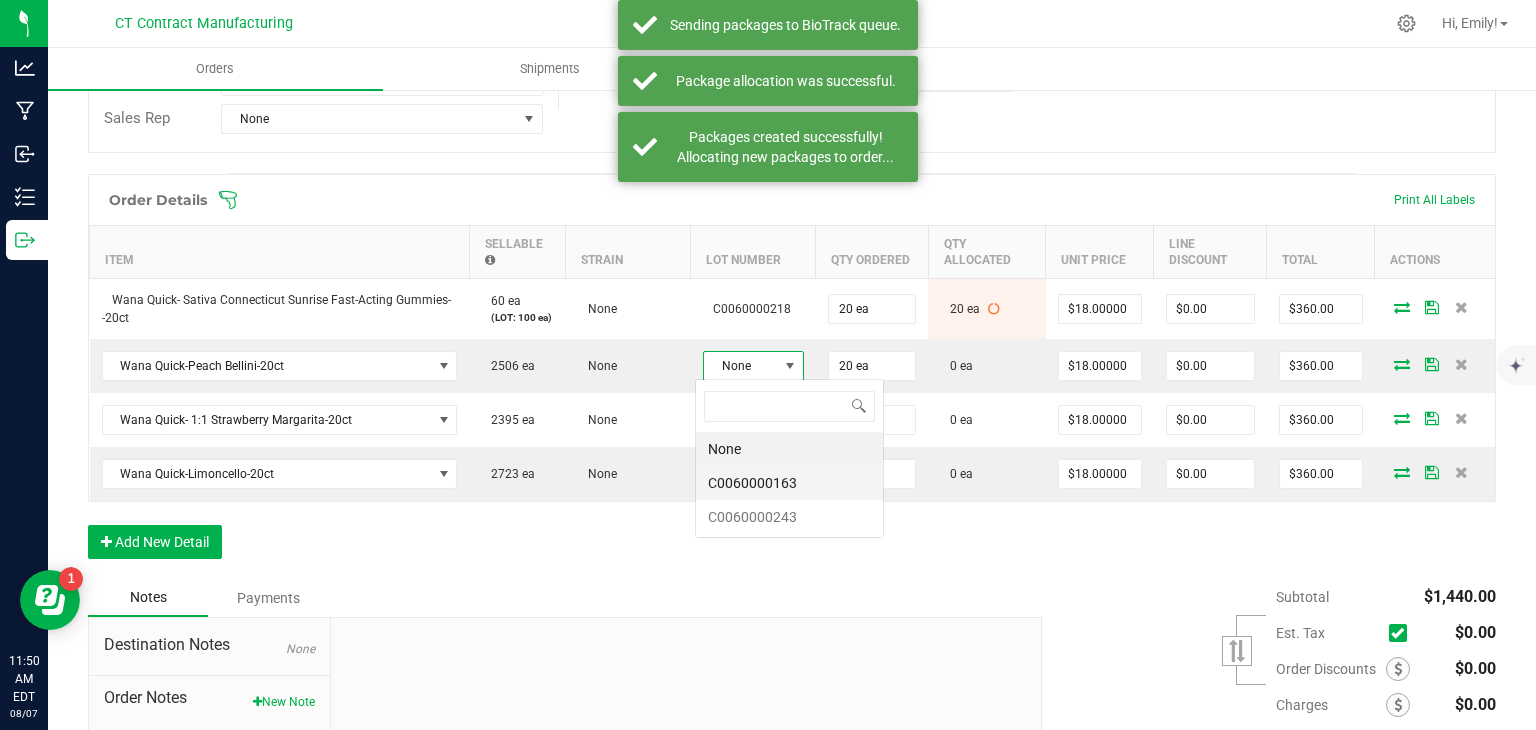 scroll, scrollTop: 99970, scrollLeft: 99899, axis: both 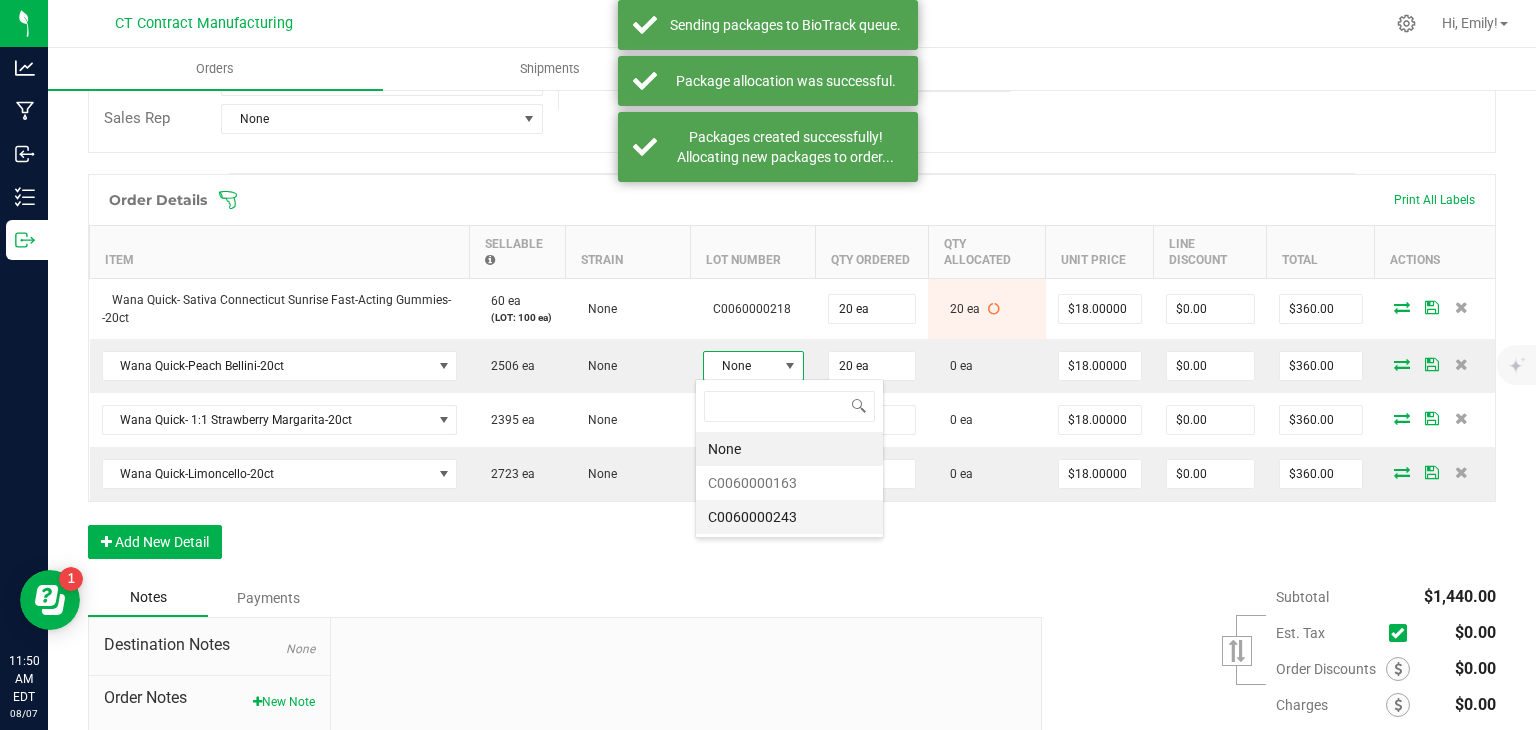 click on "C0060000243" at bounding box center [789, 517] 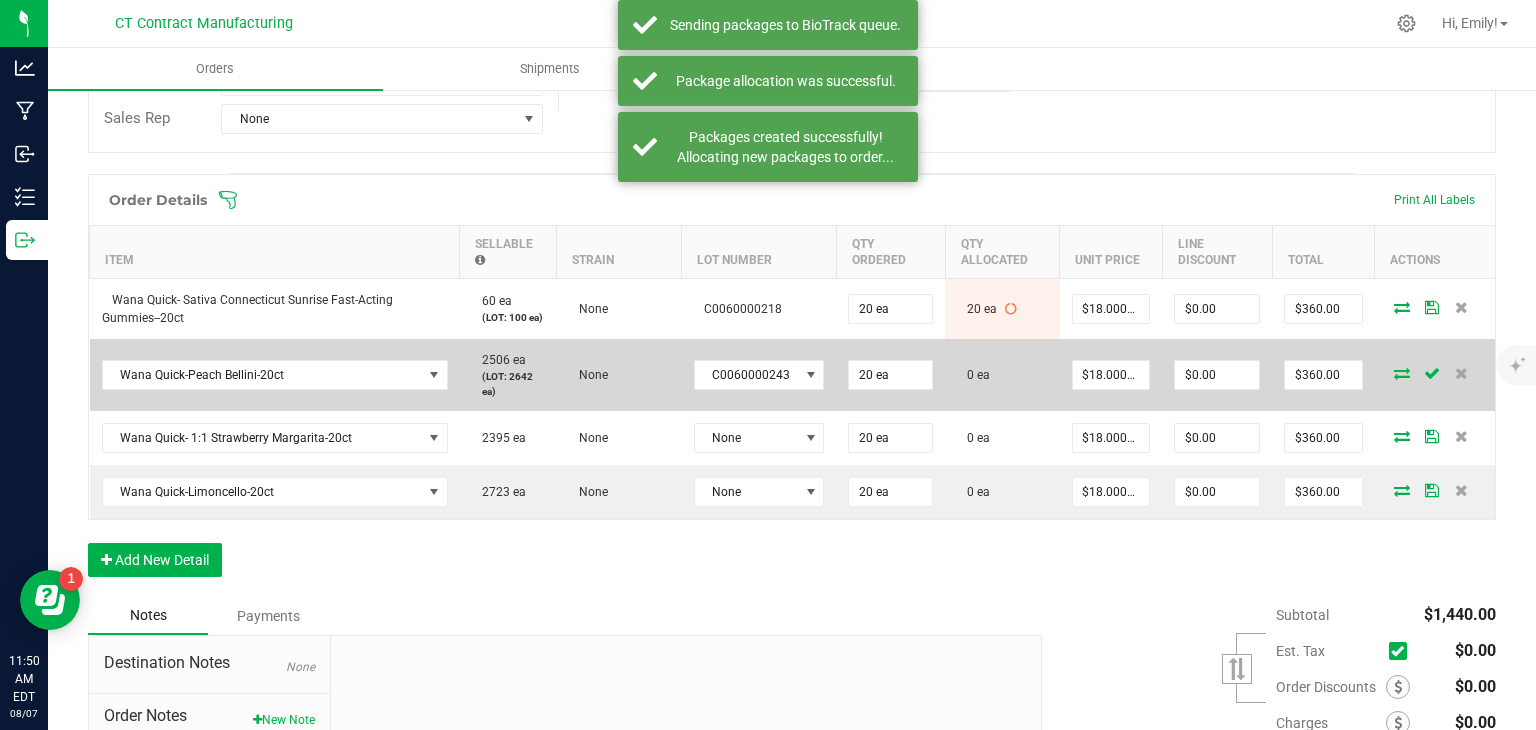 click at bounding box center (1402, 373) 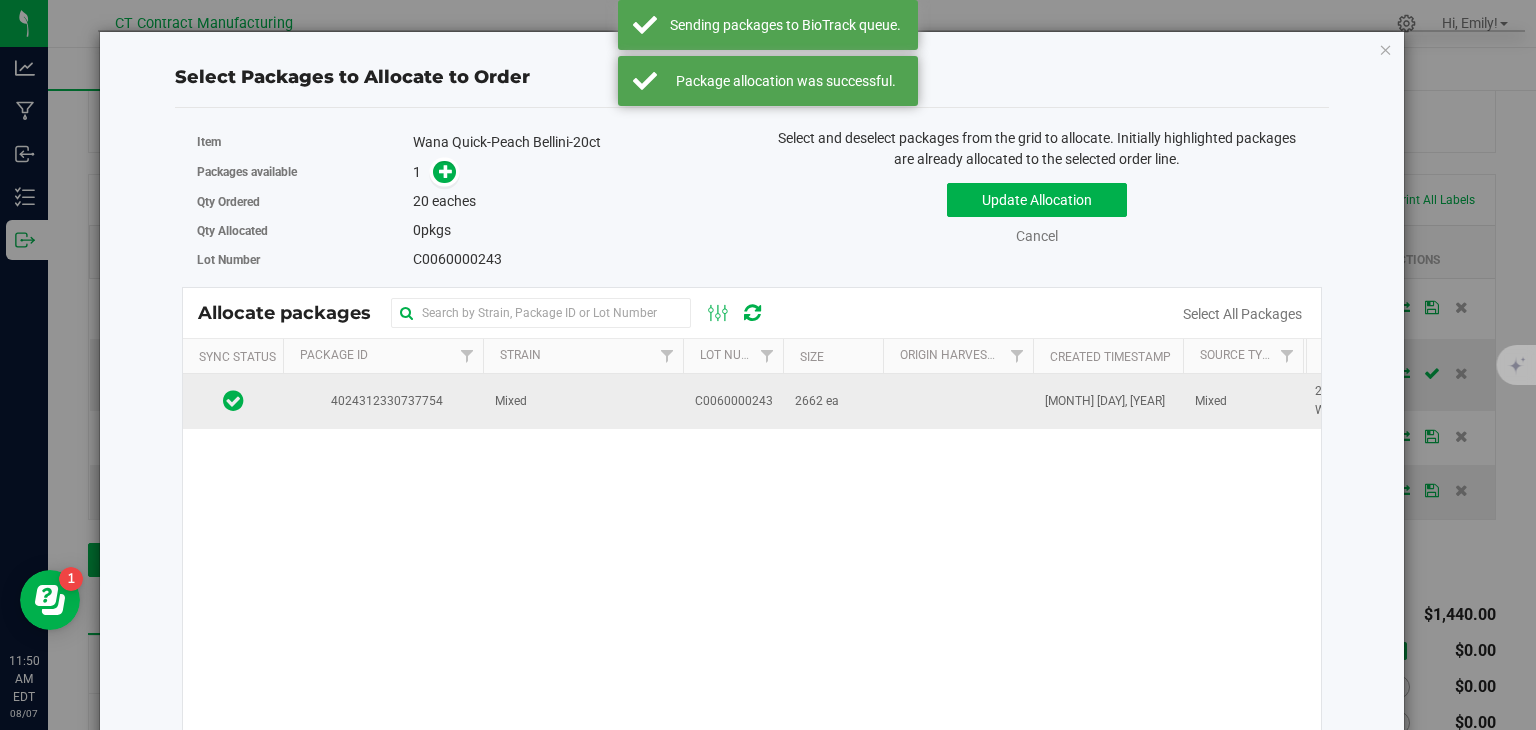 click on "4024312330737754" at bounding box center [383, 401] 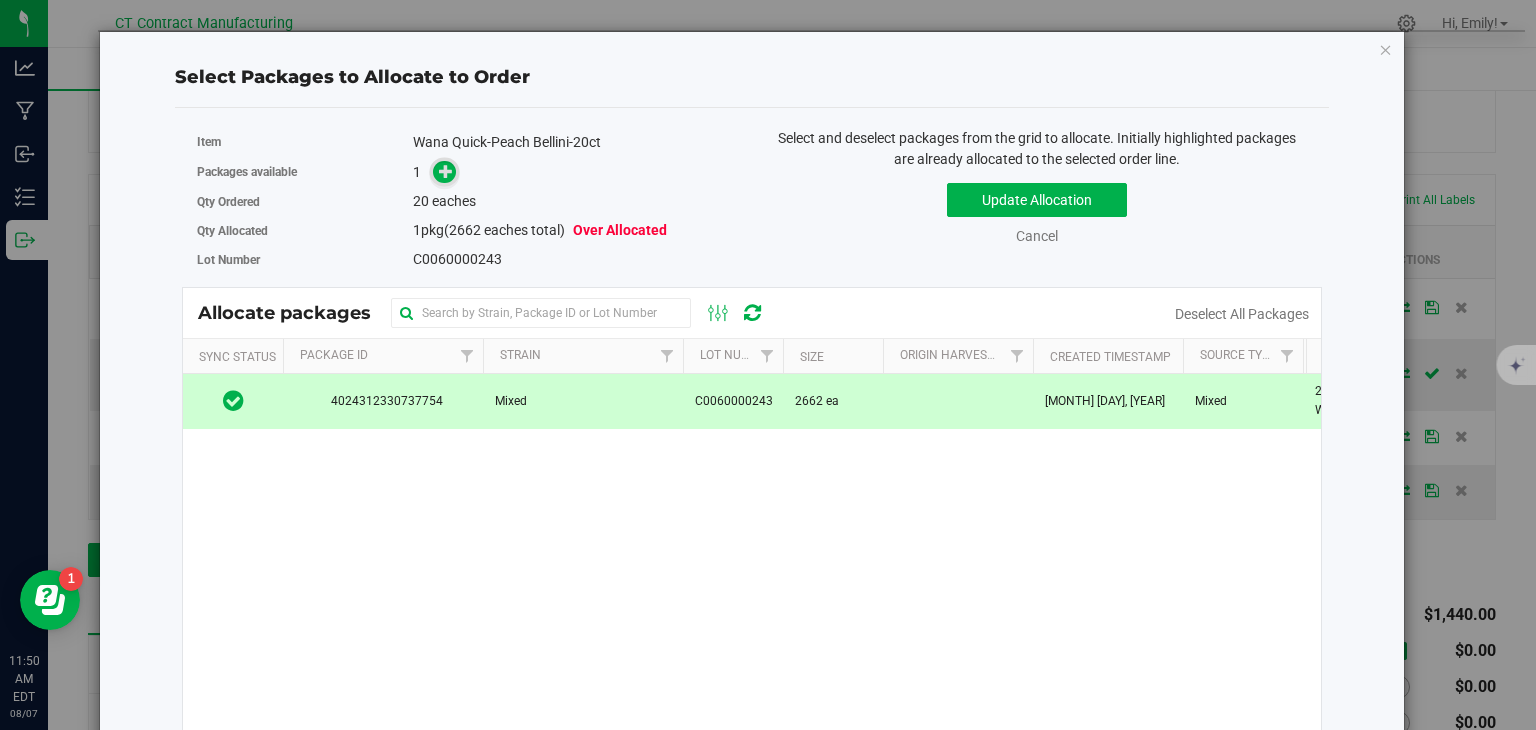 click at bounding box center (446, 171) 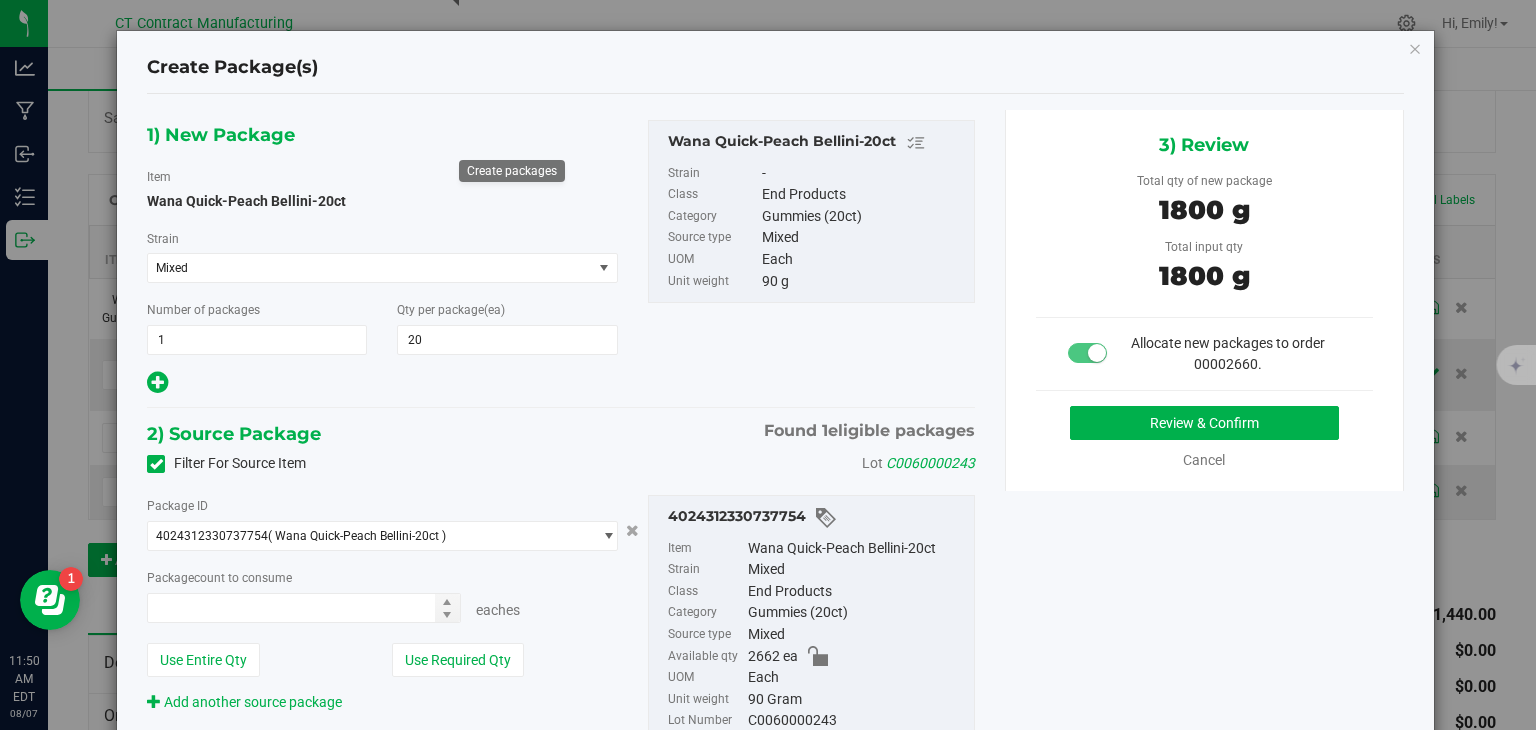 type on "20 ea" 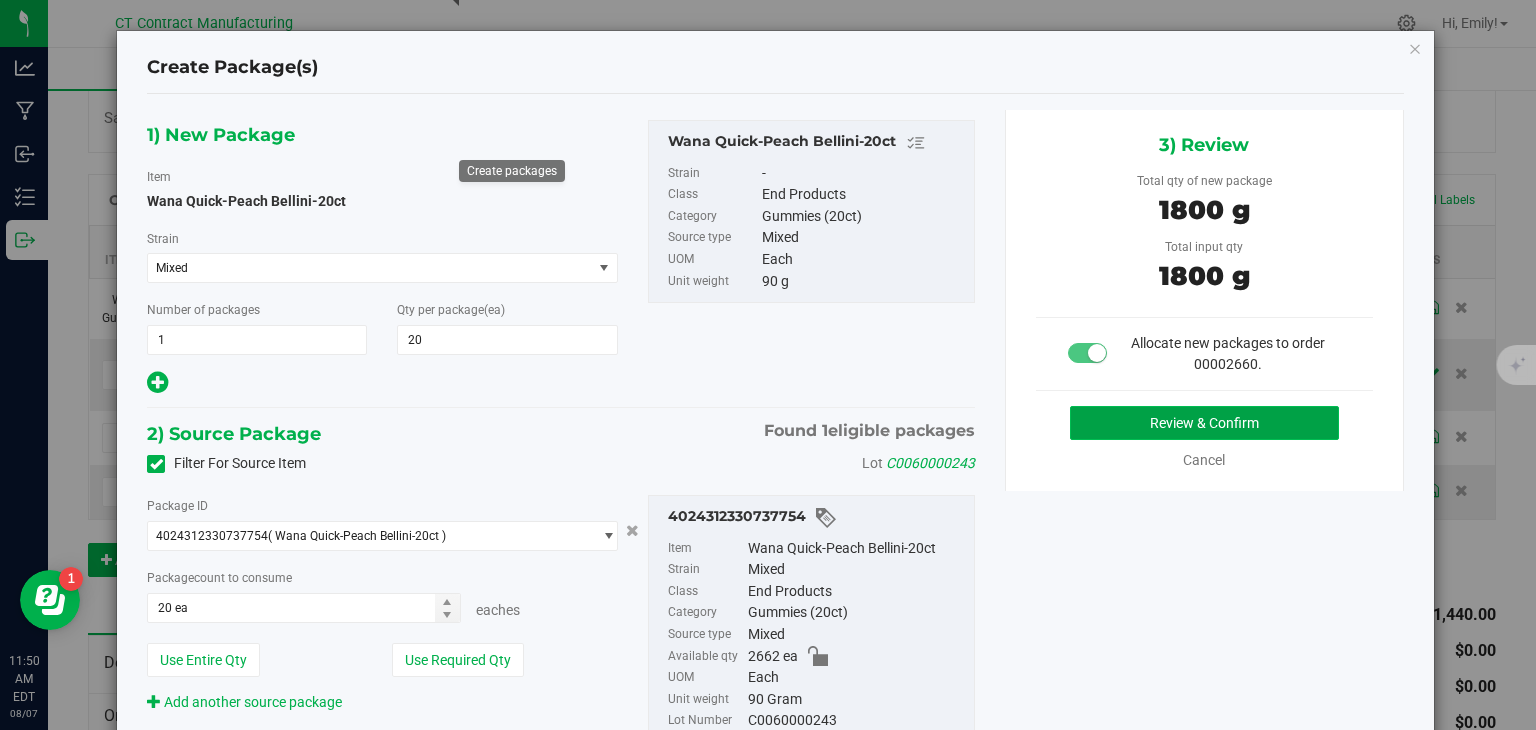 click on "Review & Confirm" at bounding box center [1204, 423] 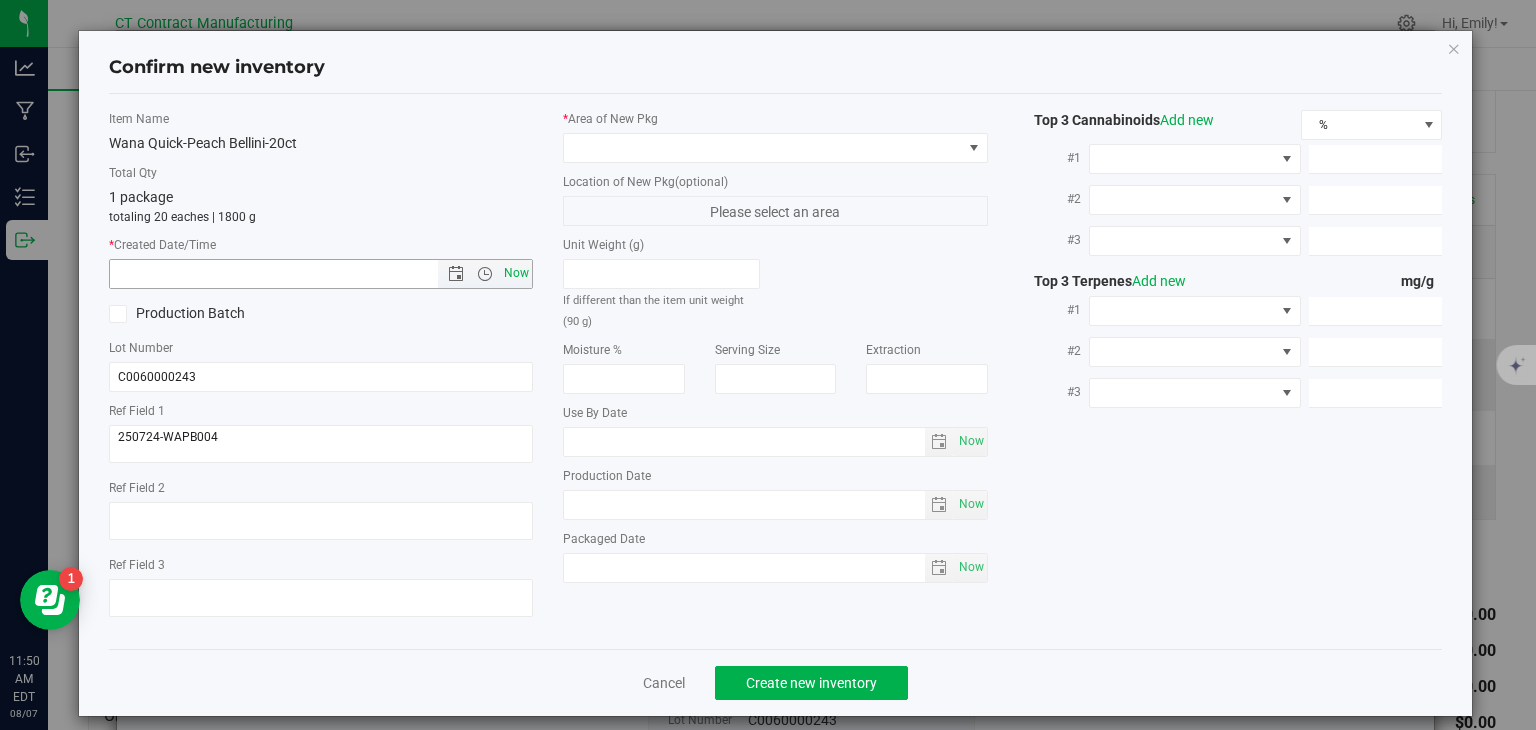 click on "Now" at bounding box center [517, 273] 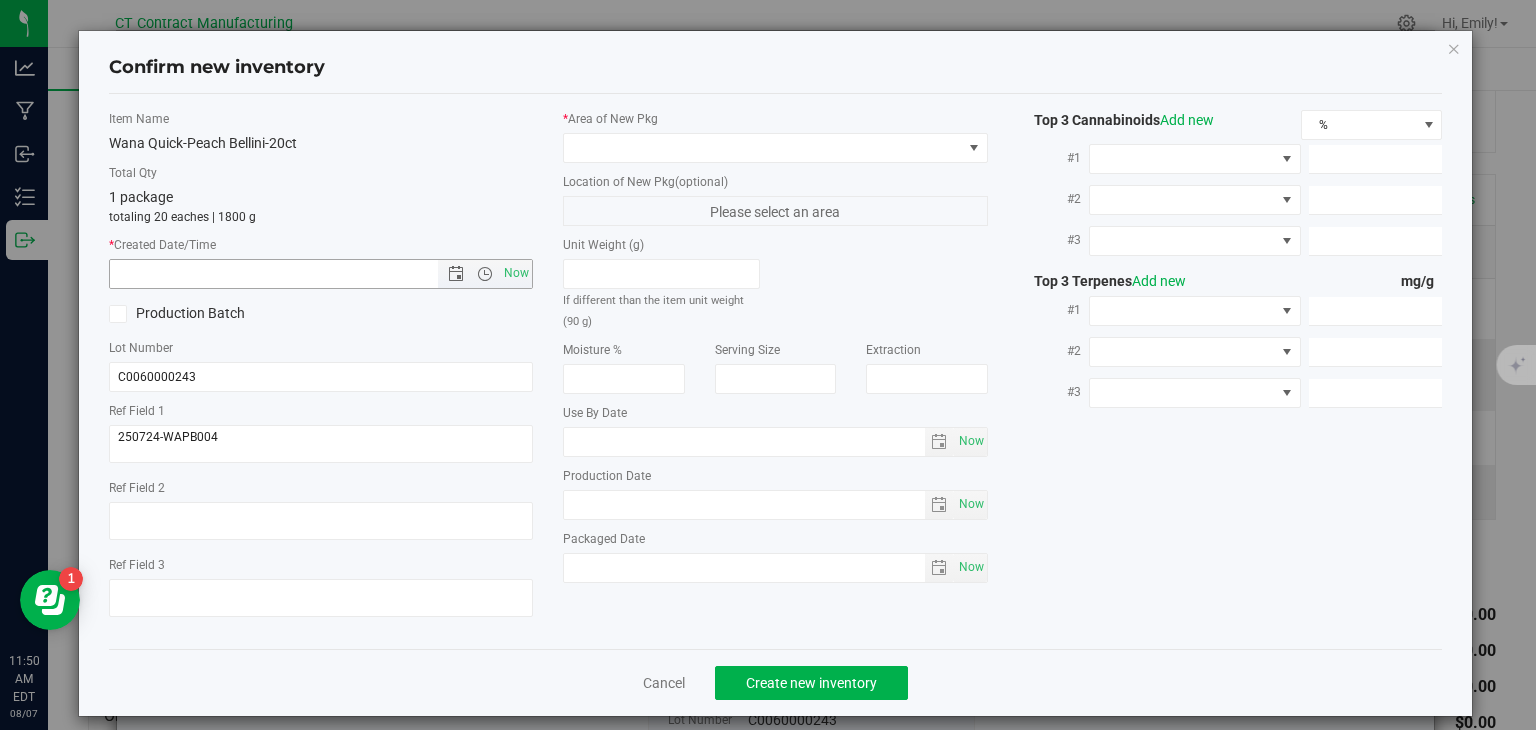 type on "8/7/2025 11:50 AM" 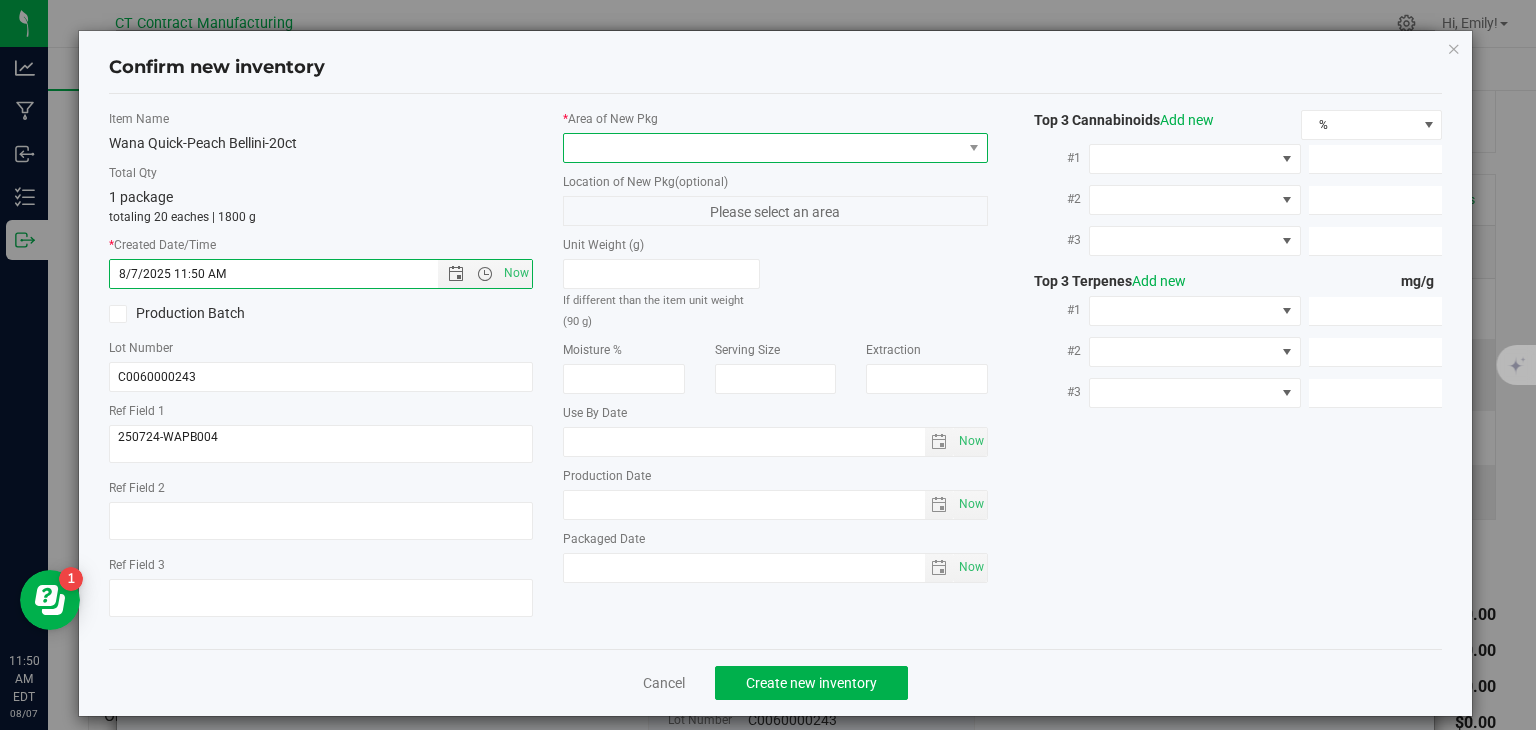 click at bounding box center (763, 148) 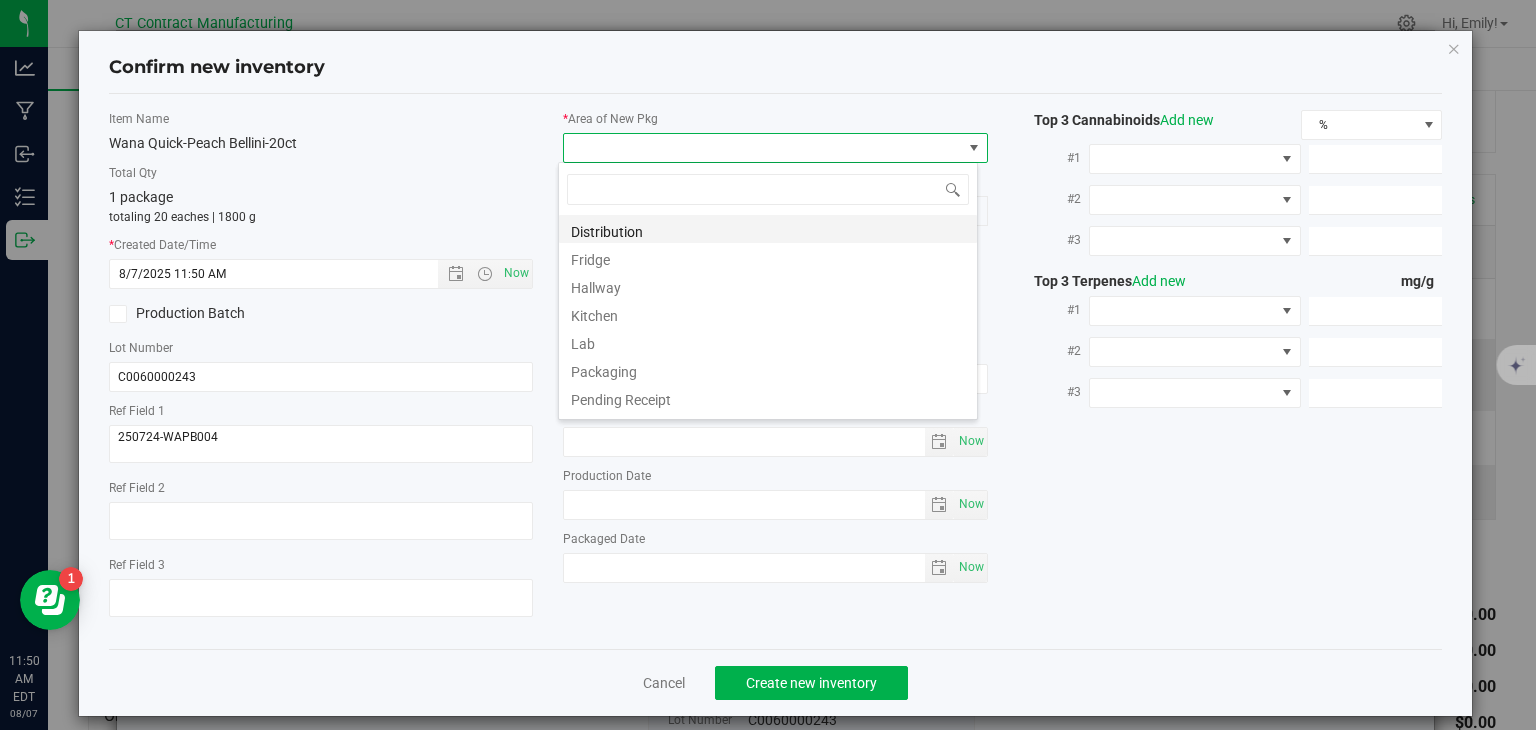 scroll, scrollTop: 99970, scrollLeft: 99580, axis: both 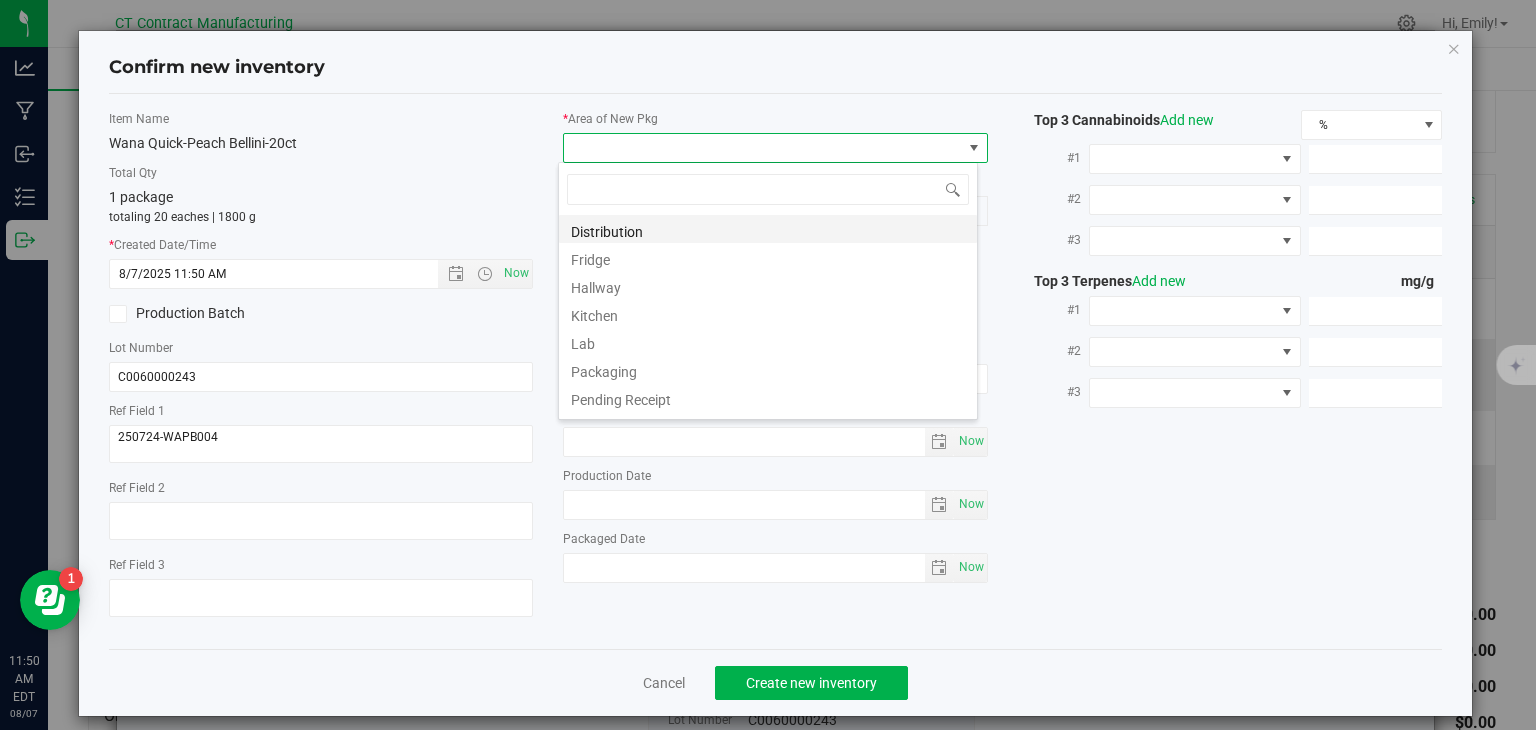 click on "Distribution" at bounding box center (768, 229) 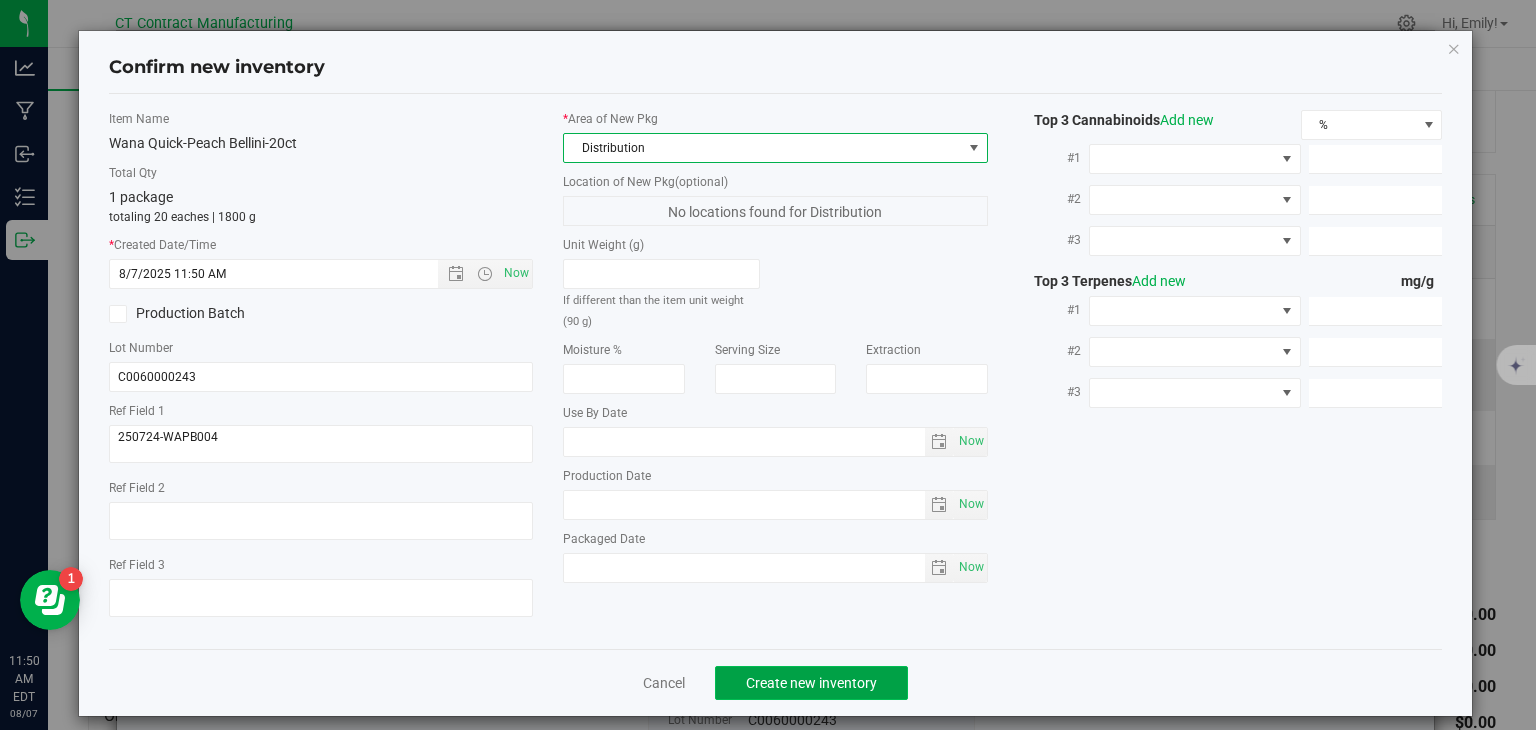 click on "Create new inventory" 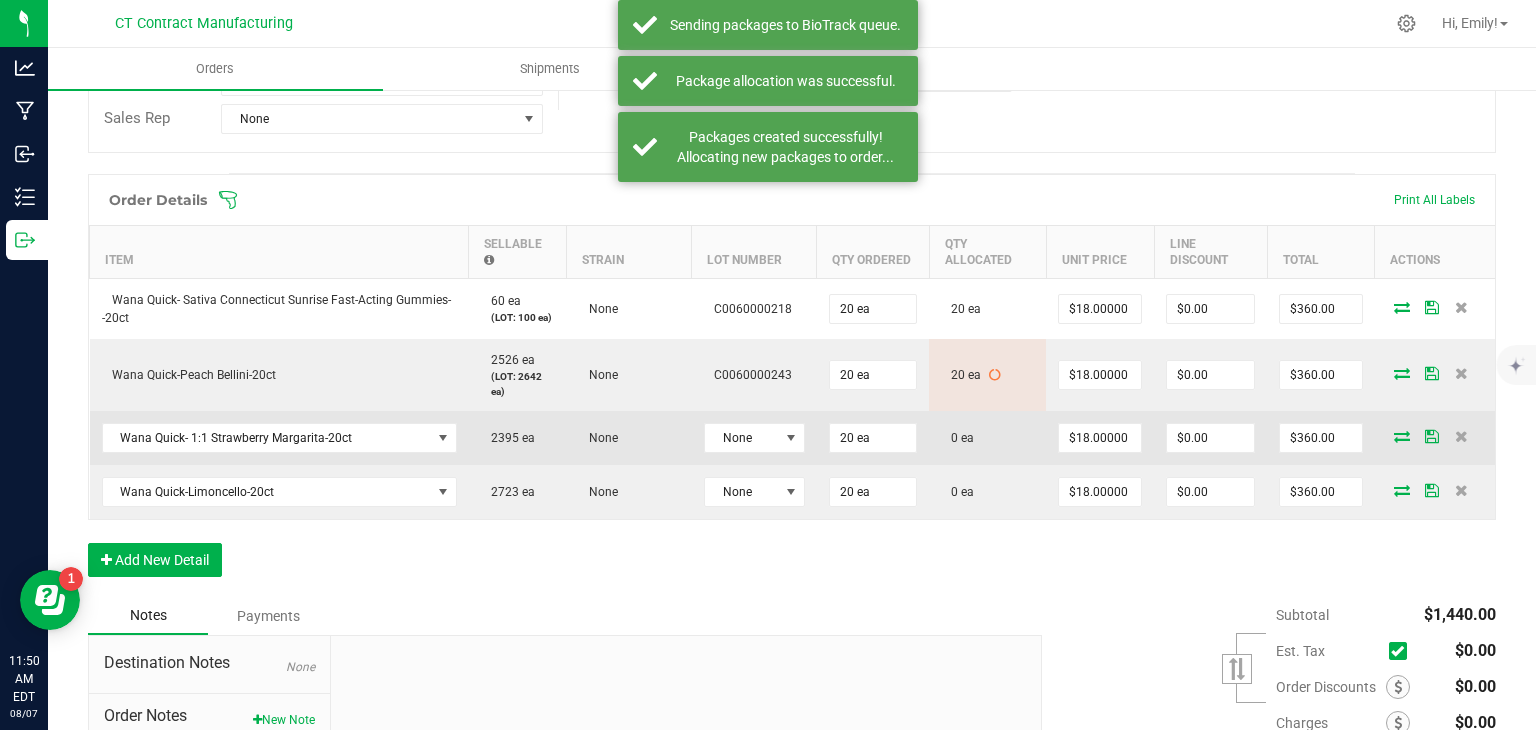 click on "None" at bounding box center [754, 438] 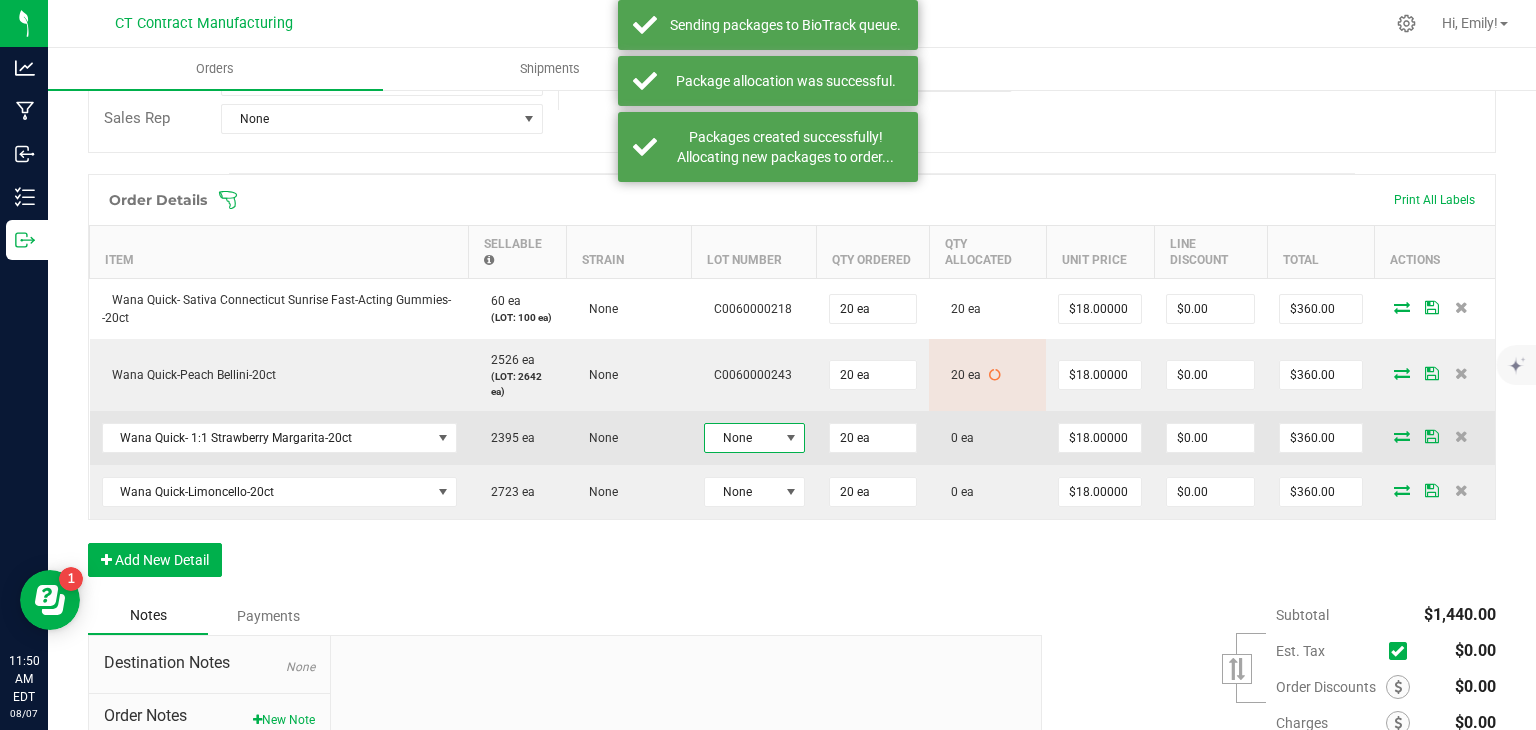 click on "None" at bounding box center [742, 438] 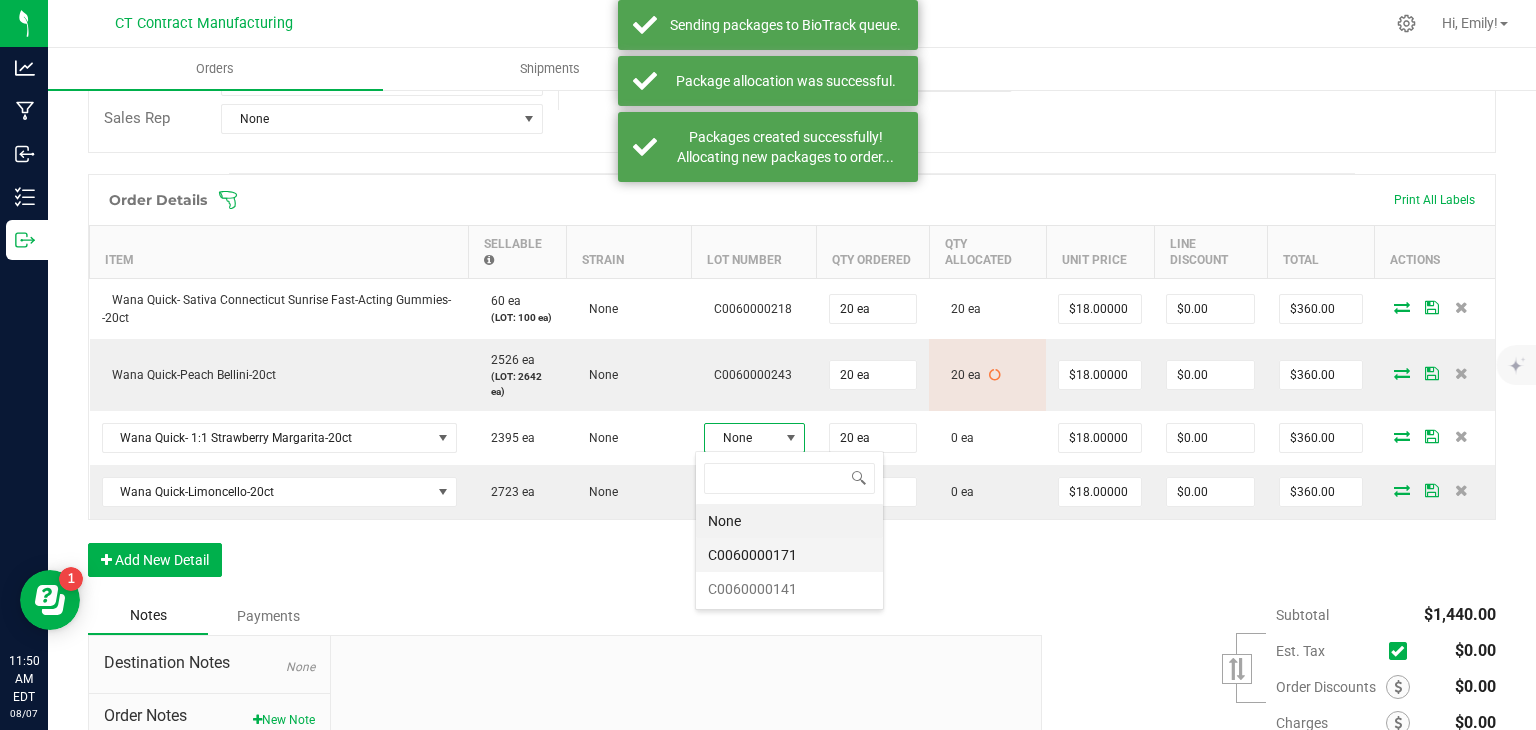 scroll, scrollTop: 99970, scrollLeft: 99899, axis: both 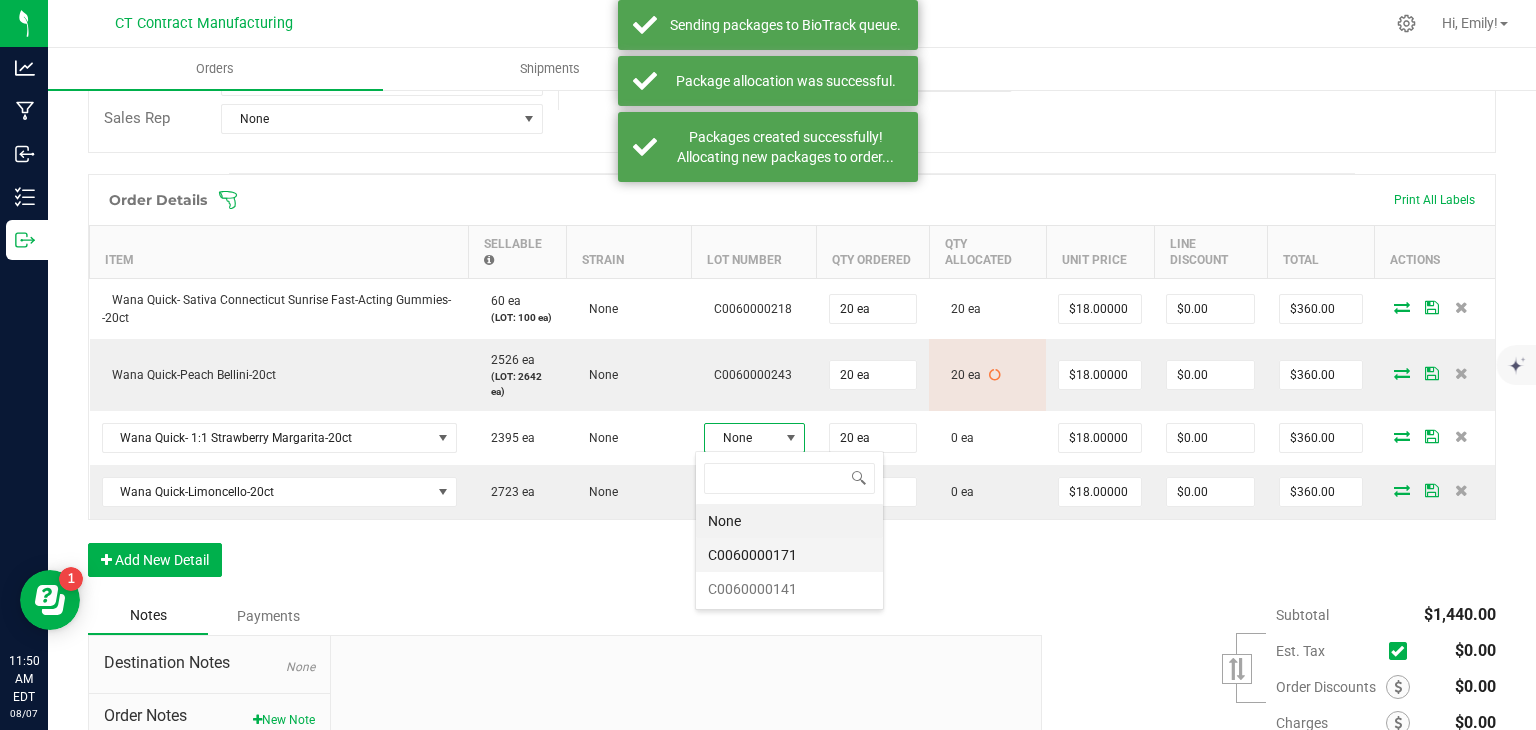 click on "C0060000171" at bounding box center [789, 555] 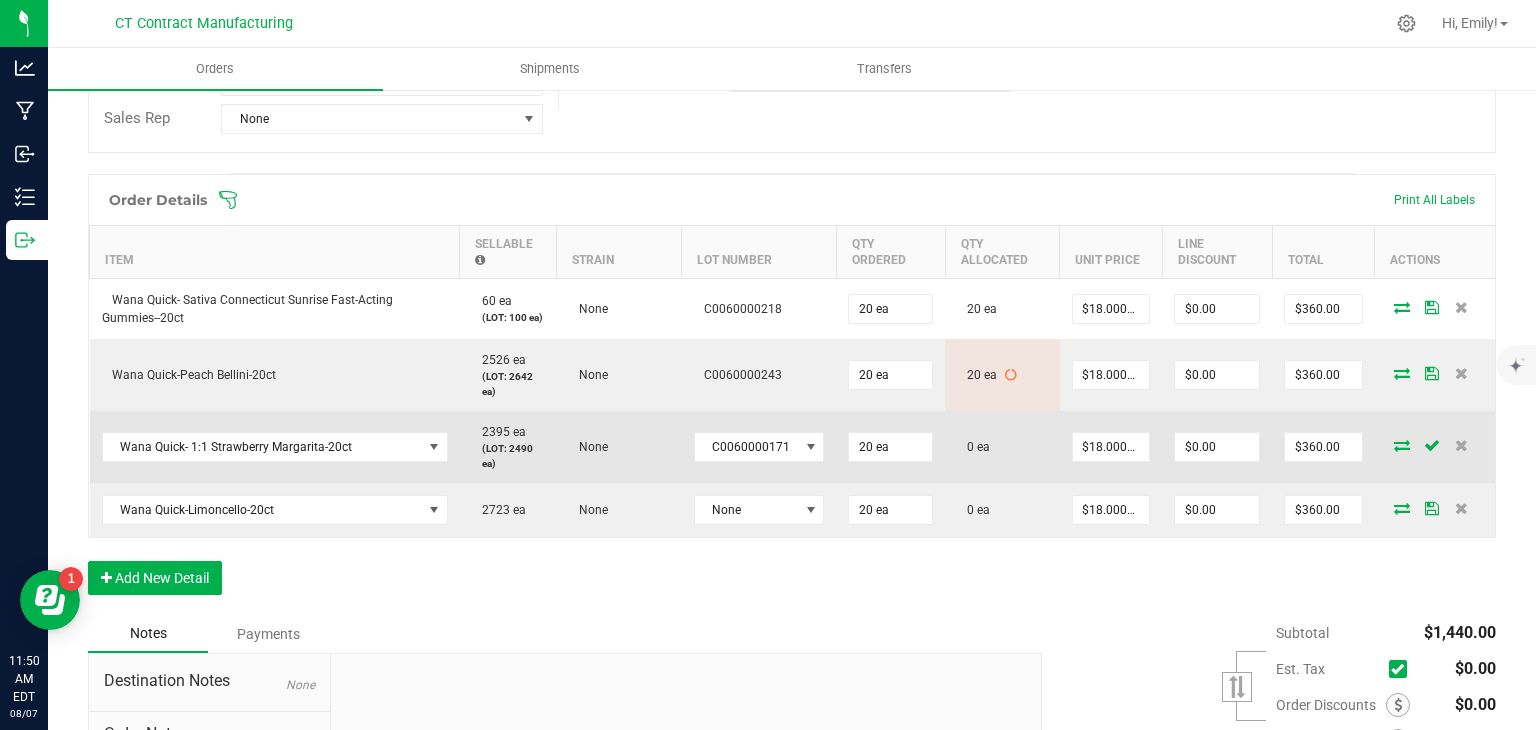 click at bounding box center (1402, 445) 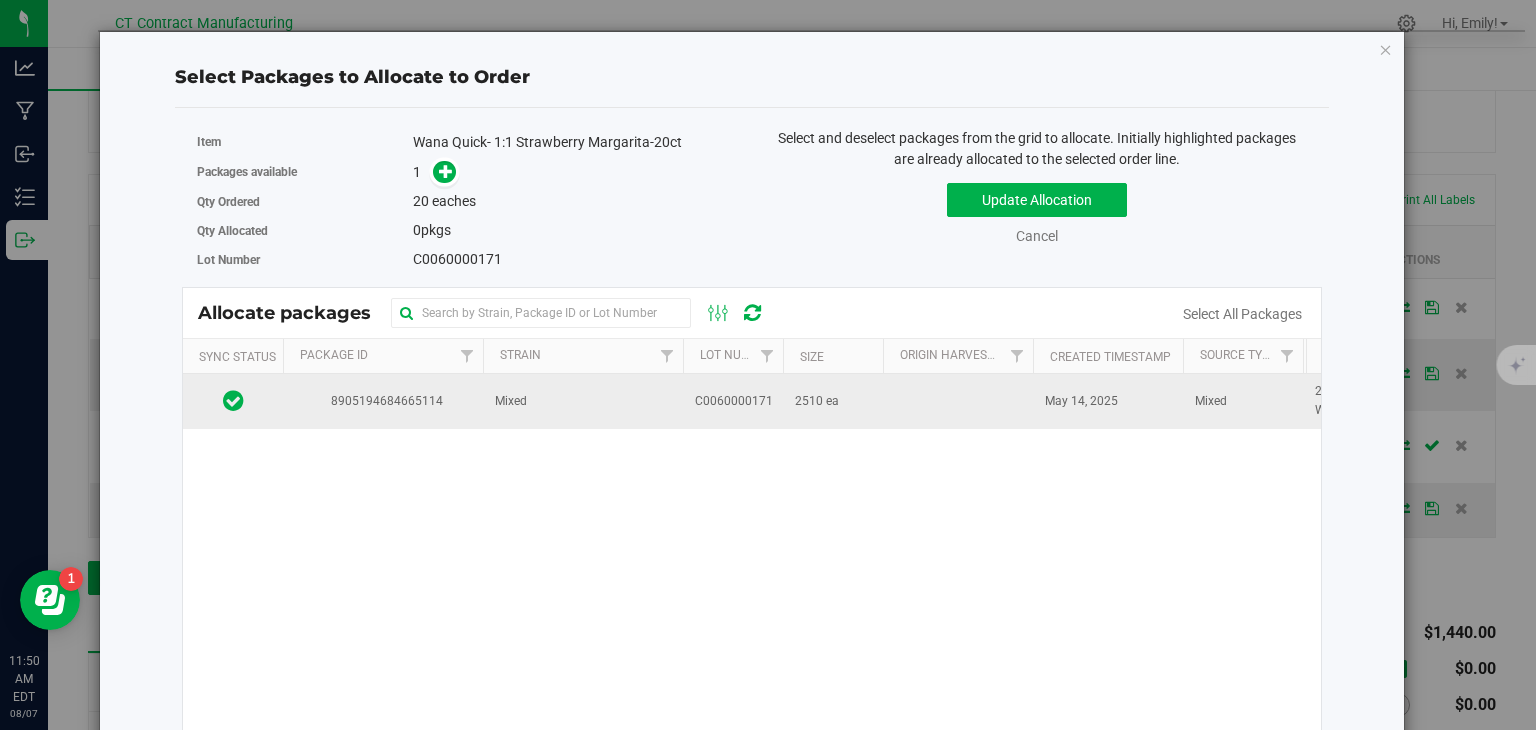 click on "Mixed" at bounding box center [583, 401] 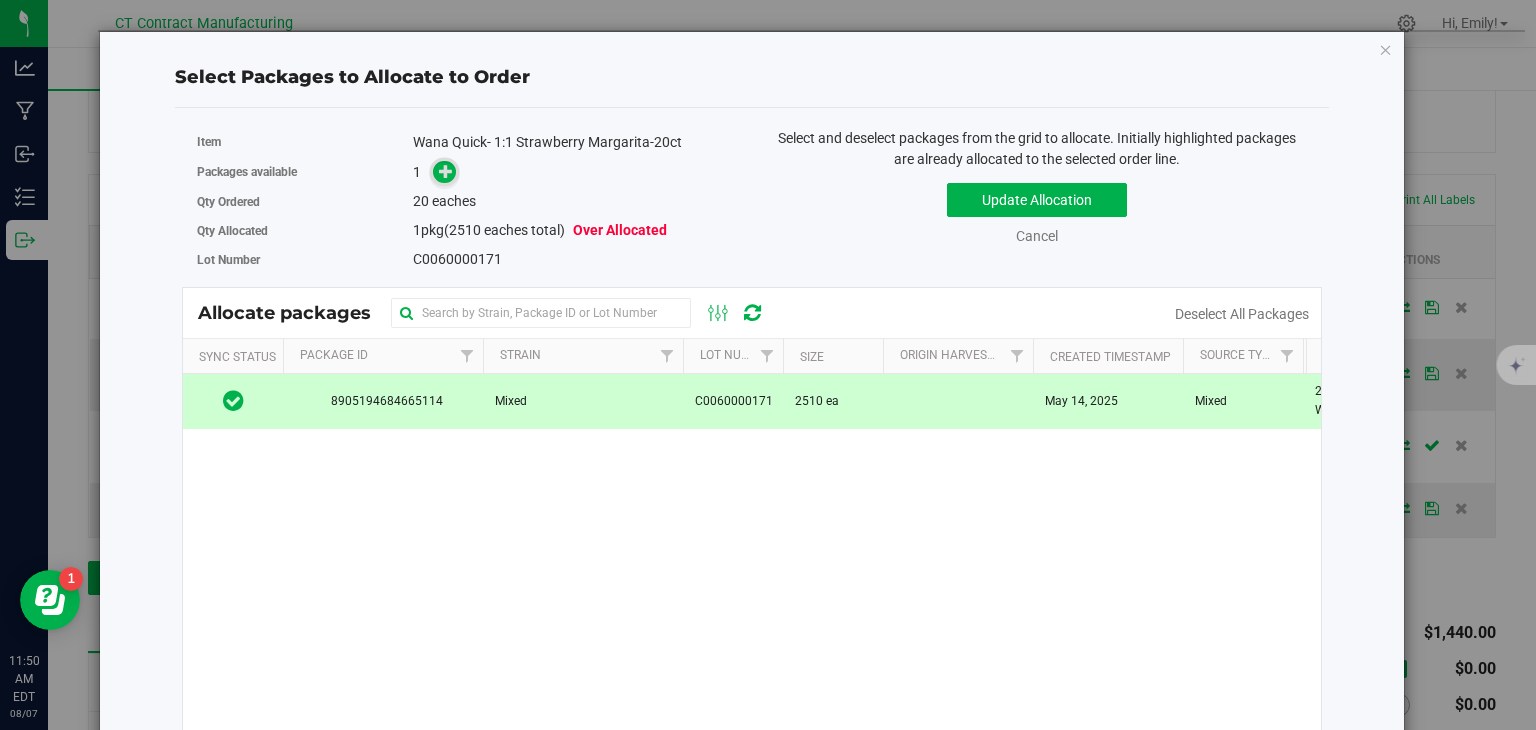 click at bounding box center [446, 171] 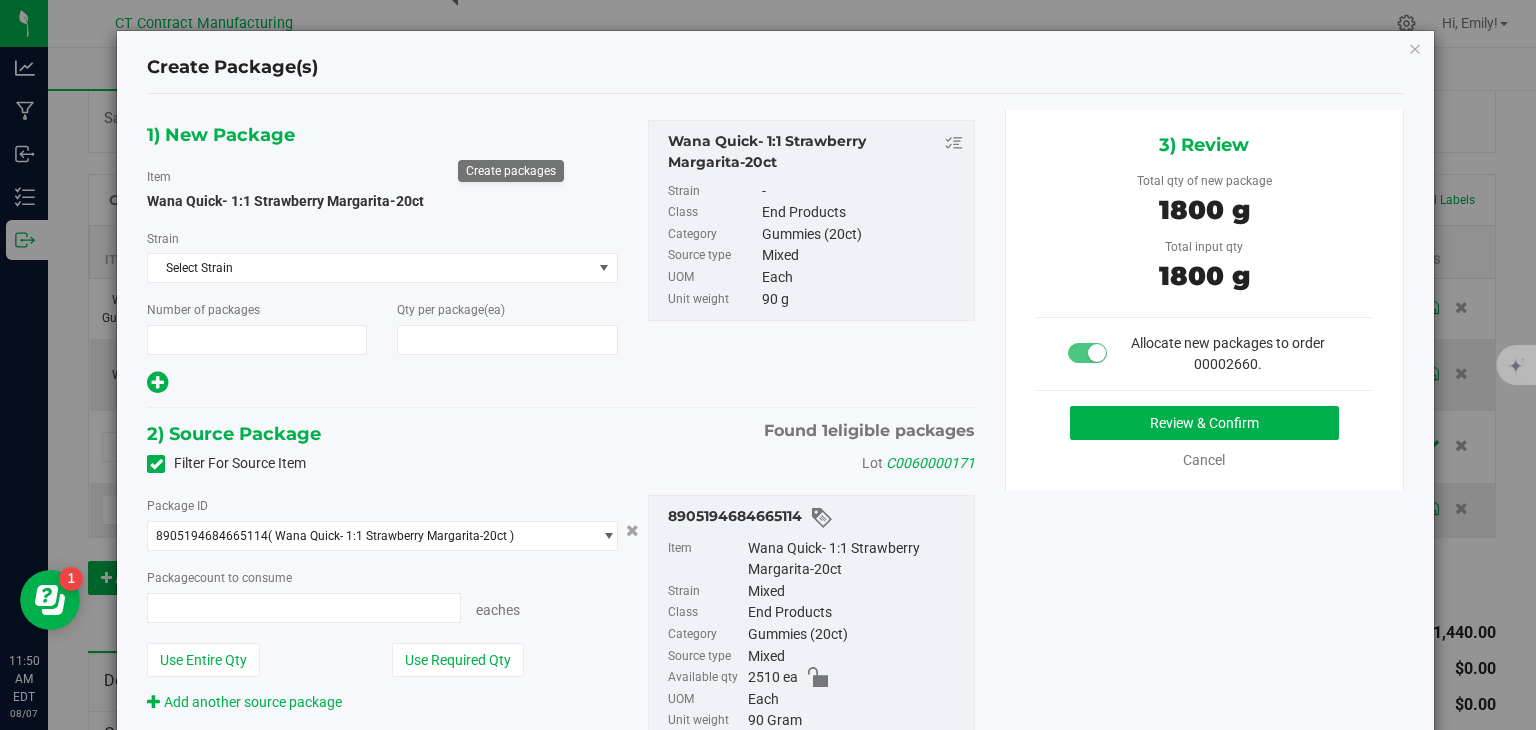 type on "1" 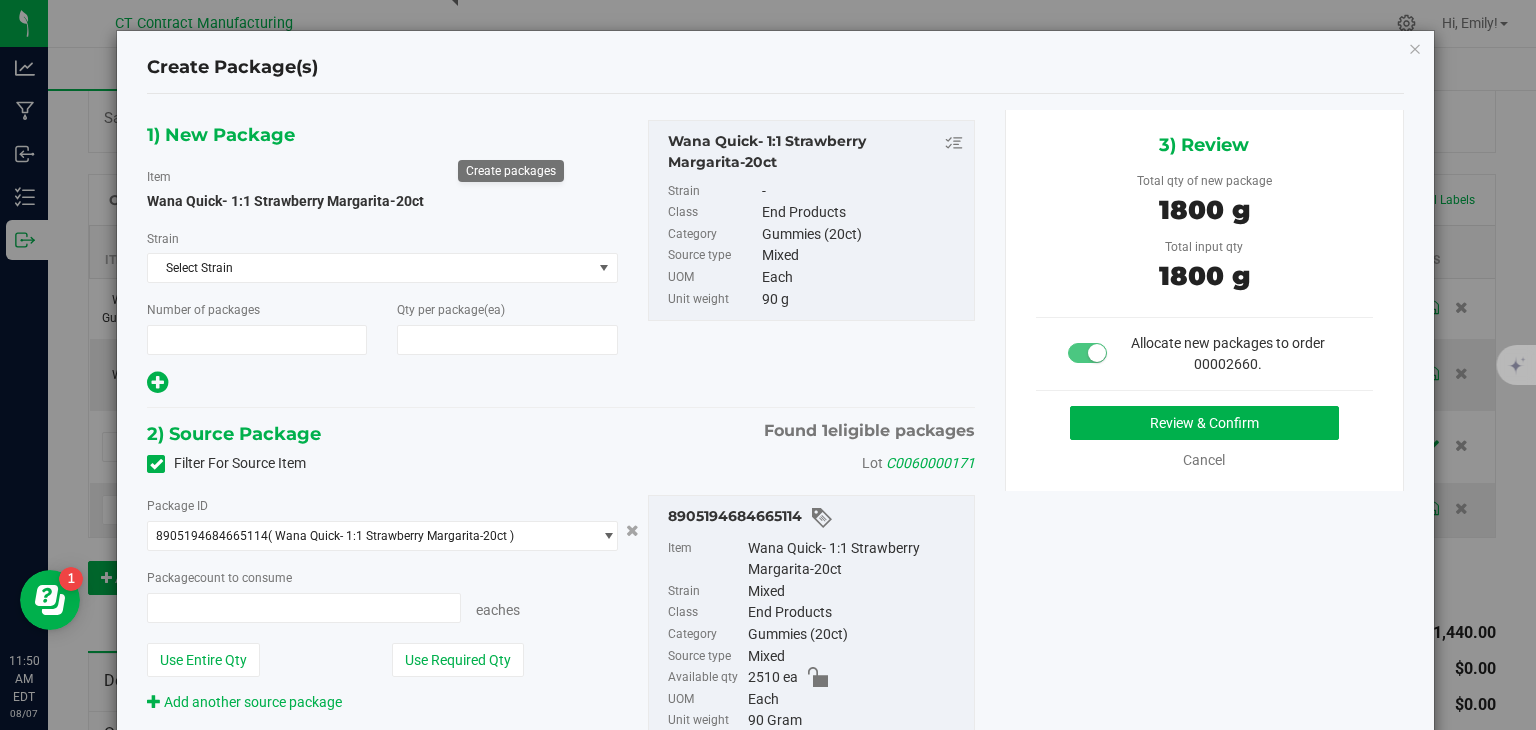 type on "20" 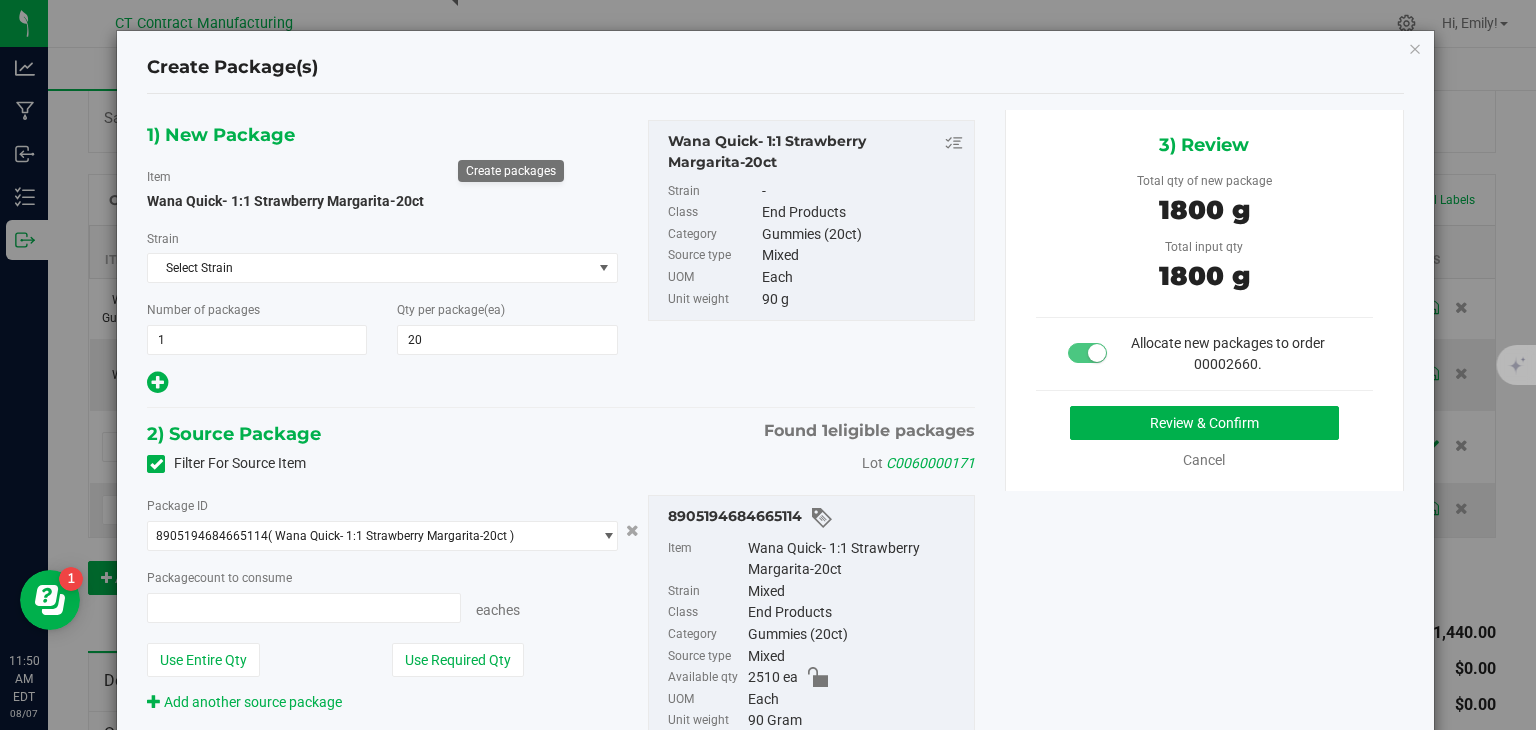 type on "20 ea" 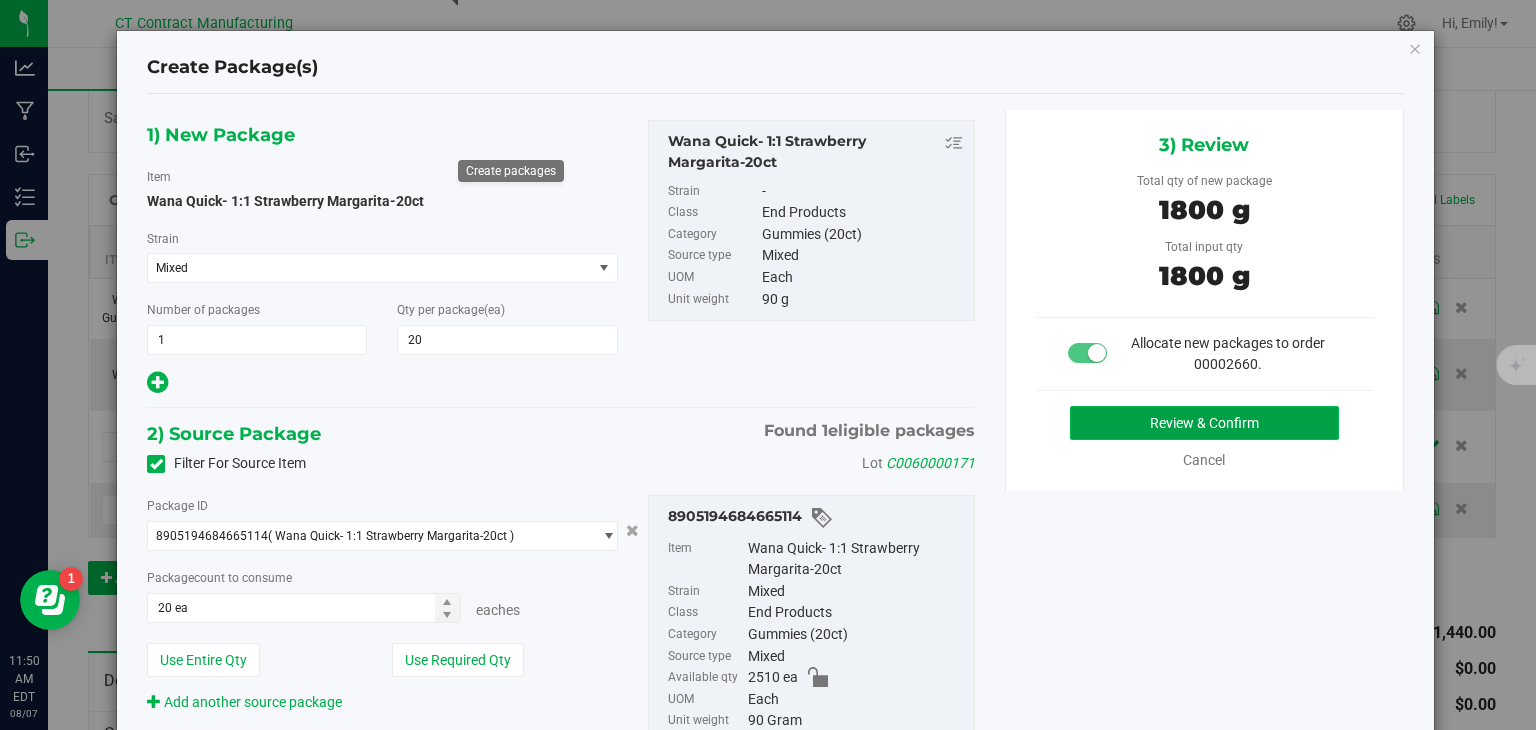 click on "Review & Confirm" at bounding box center [1204, 423] 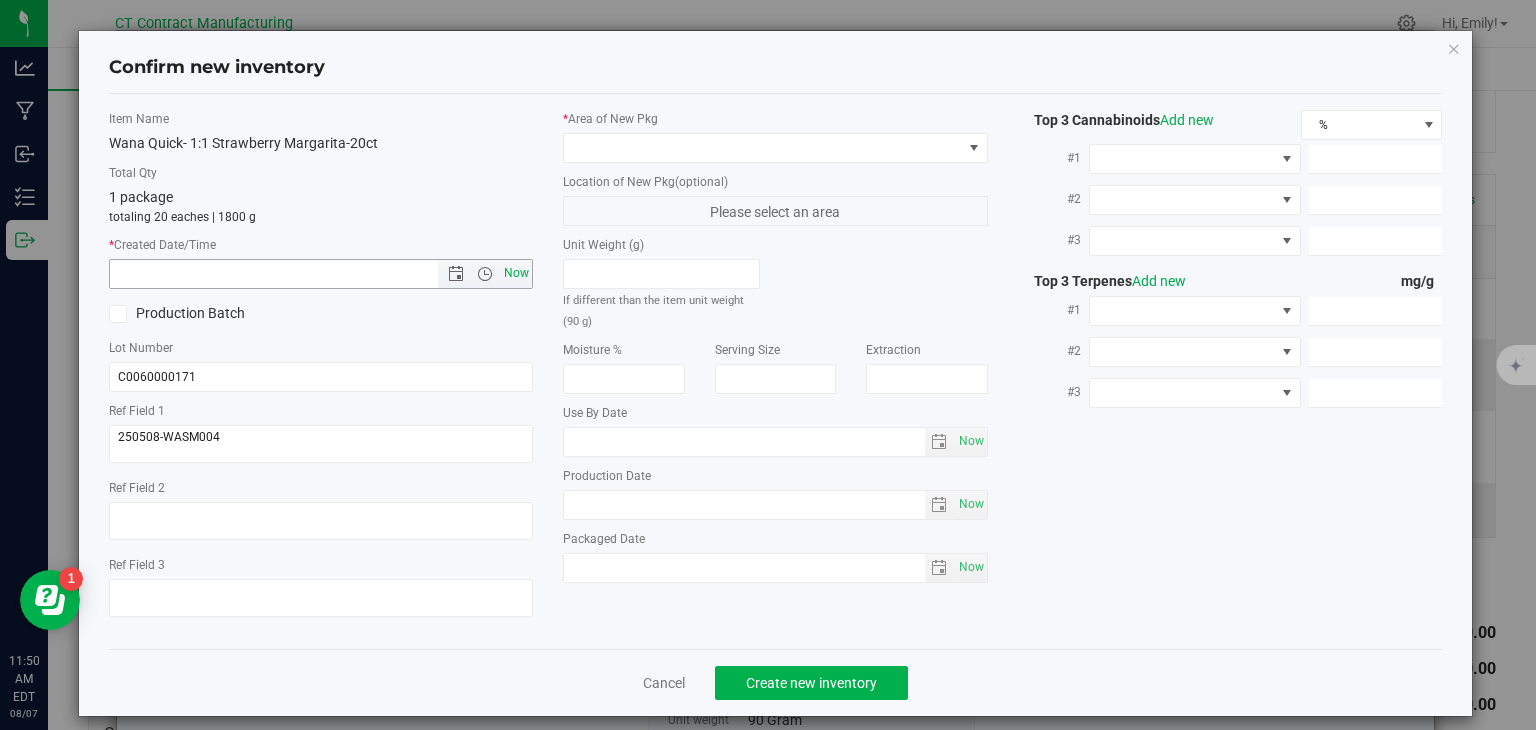 click on "Now" at bounding box center (517, 273) 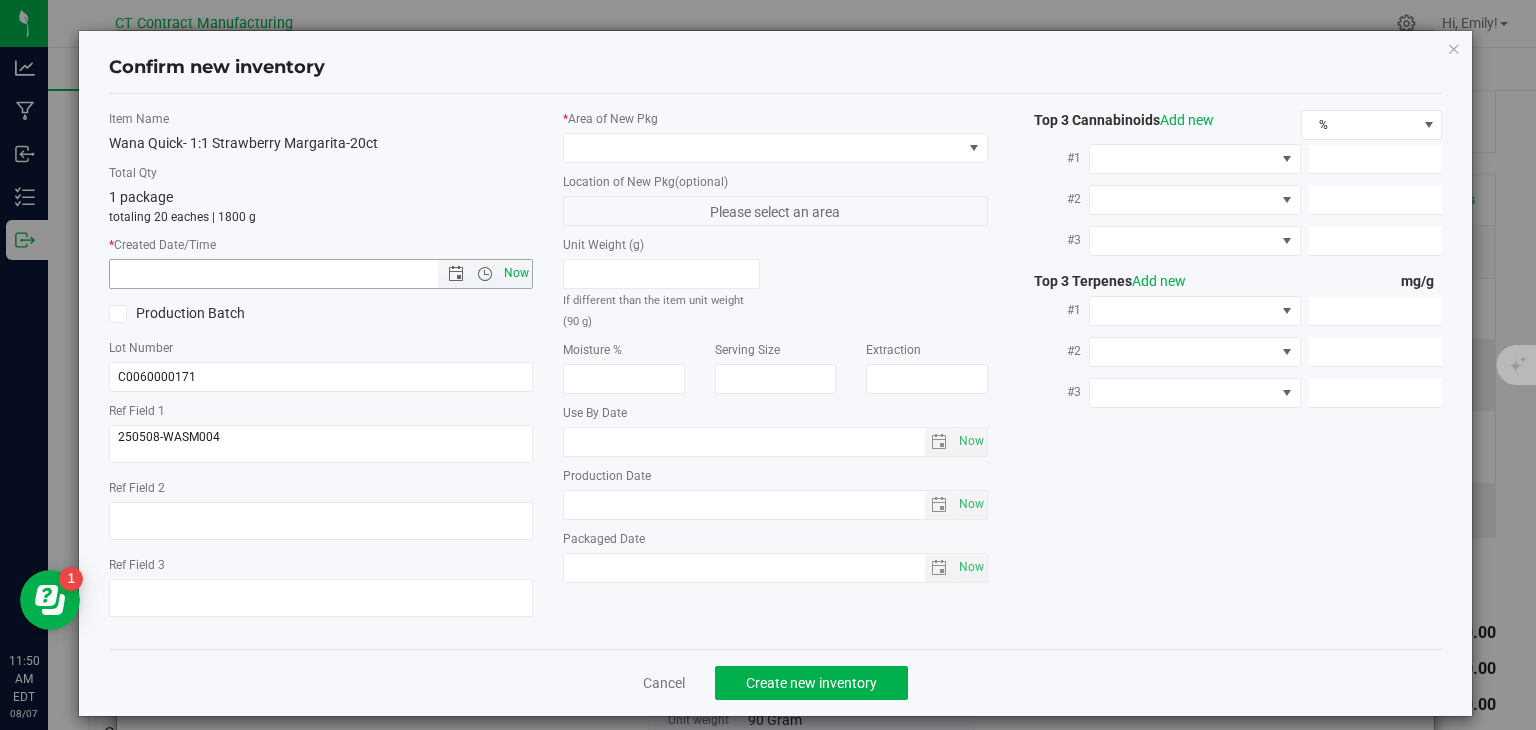 type on "8/7/2025 11:50 AM" 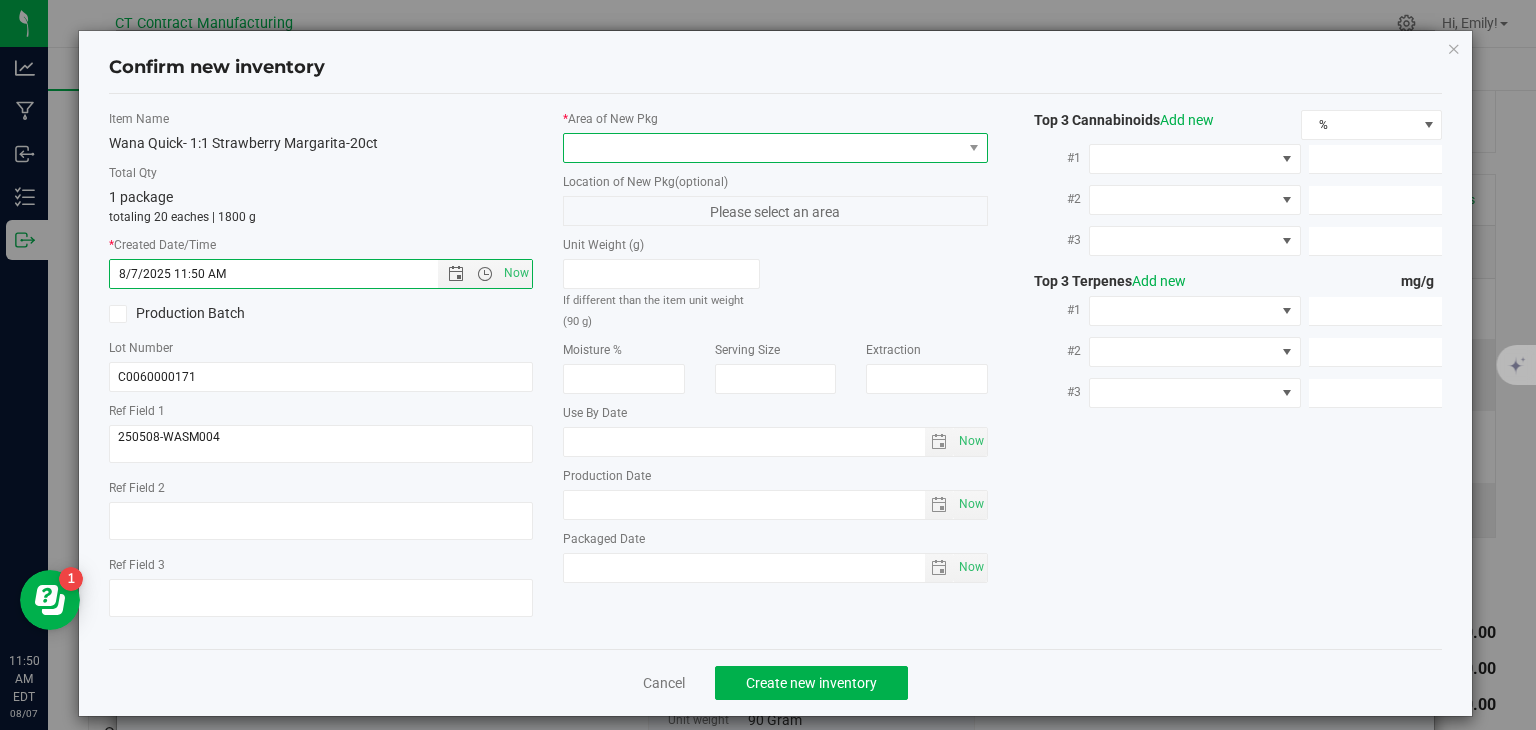click at bounding box center [763, 148] 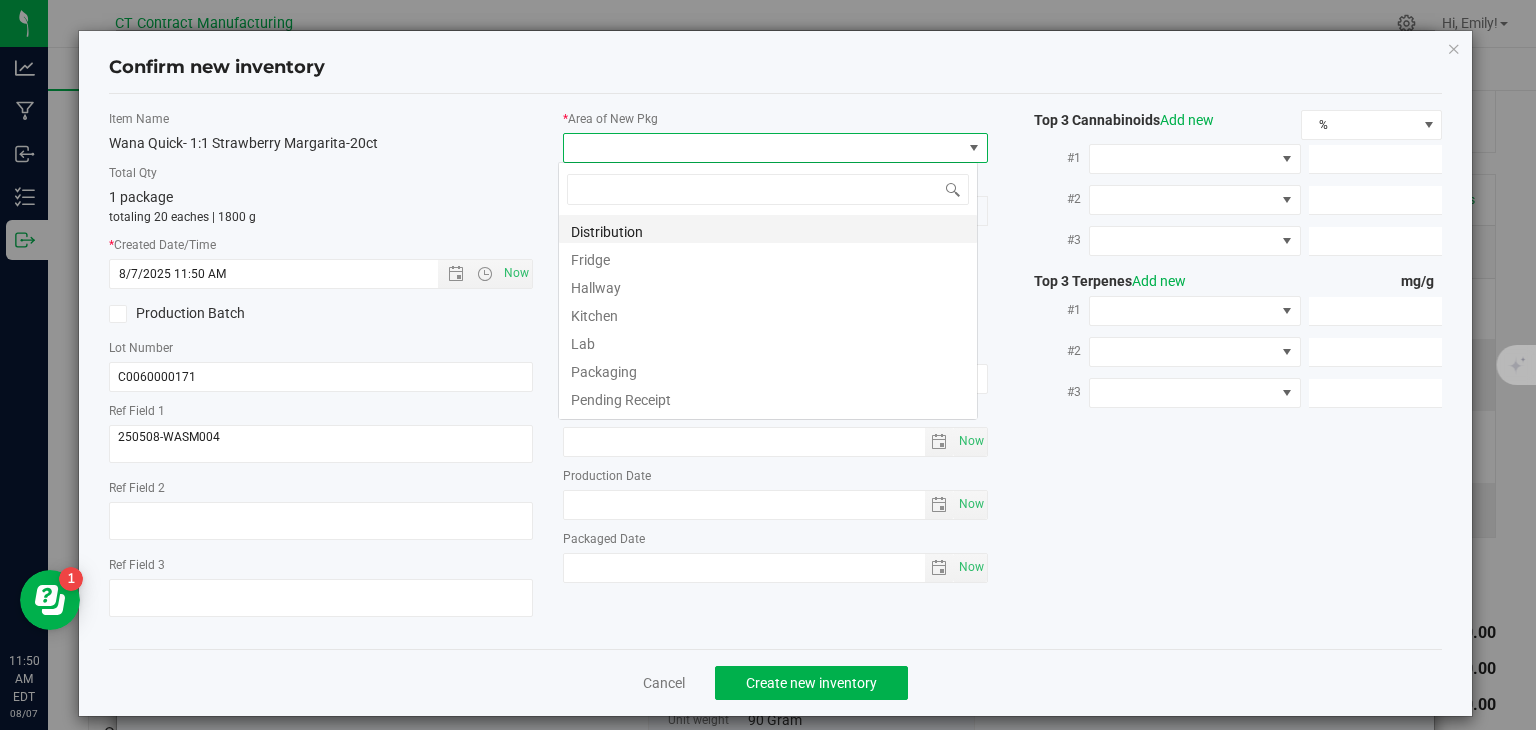 scroll, scrollTop: 99970, scrollLeft: 99580, axis: both 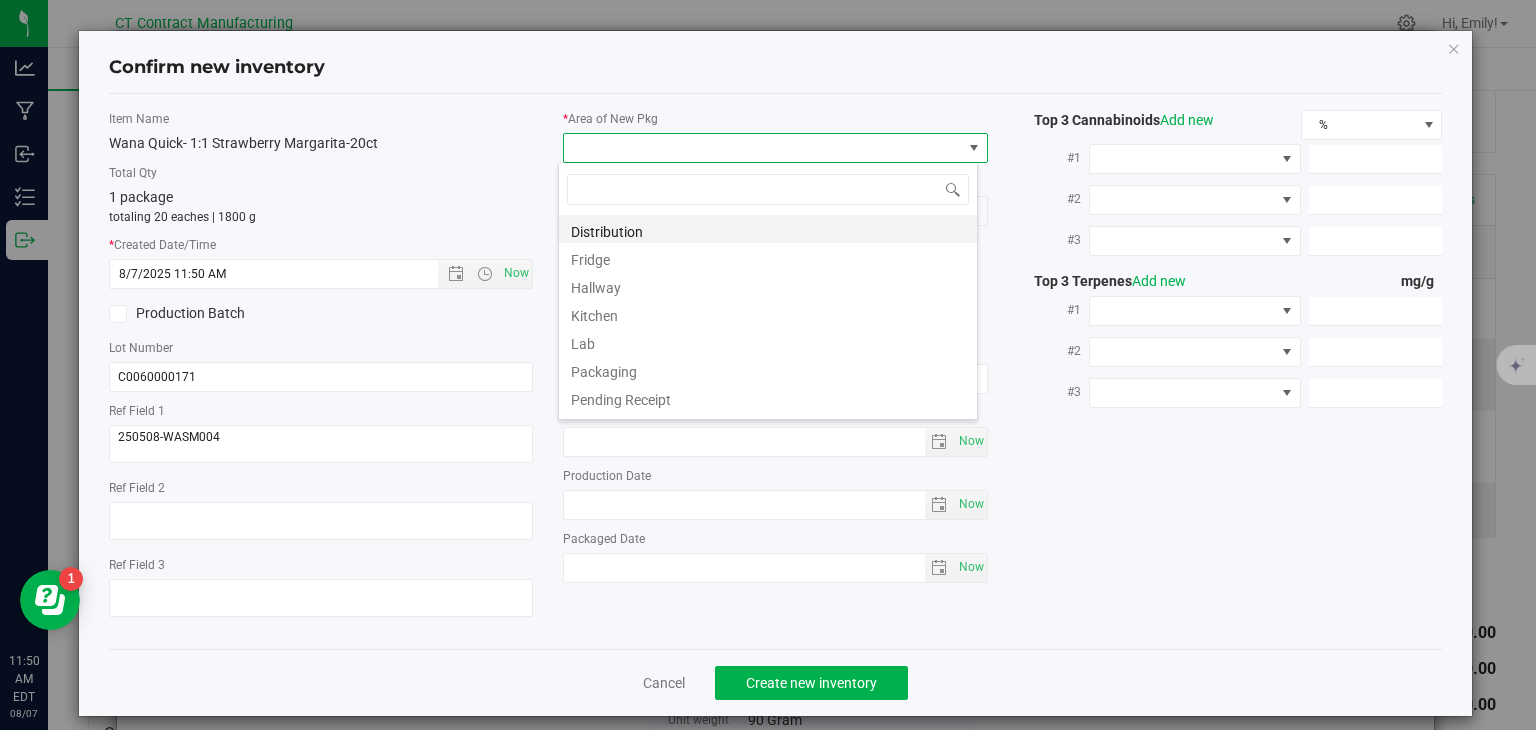 click on "Distribution" at bounding box center (768, 229) 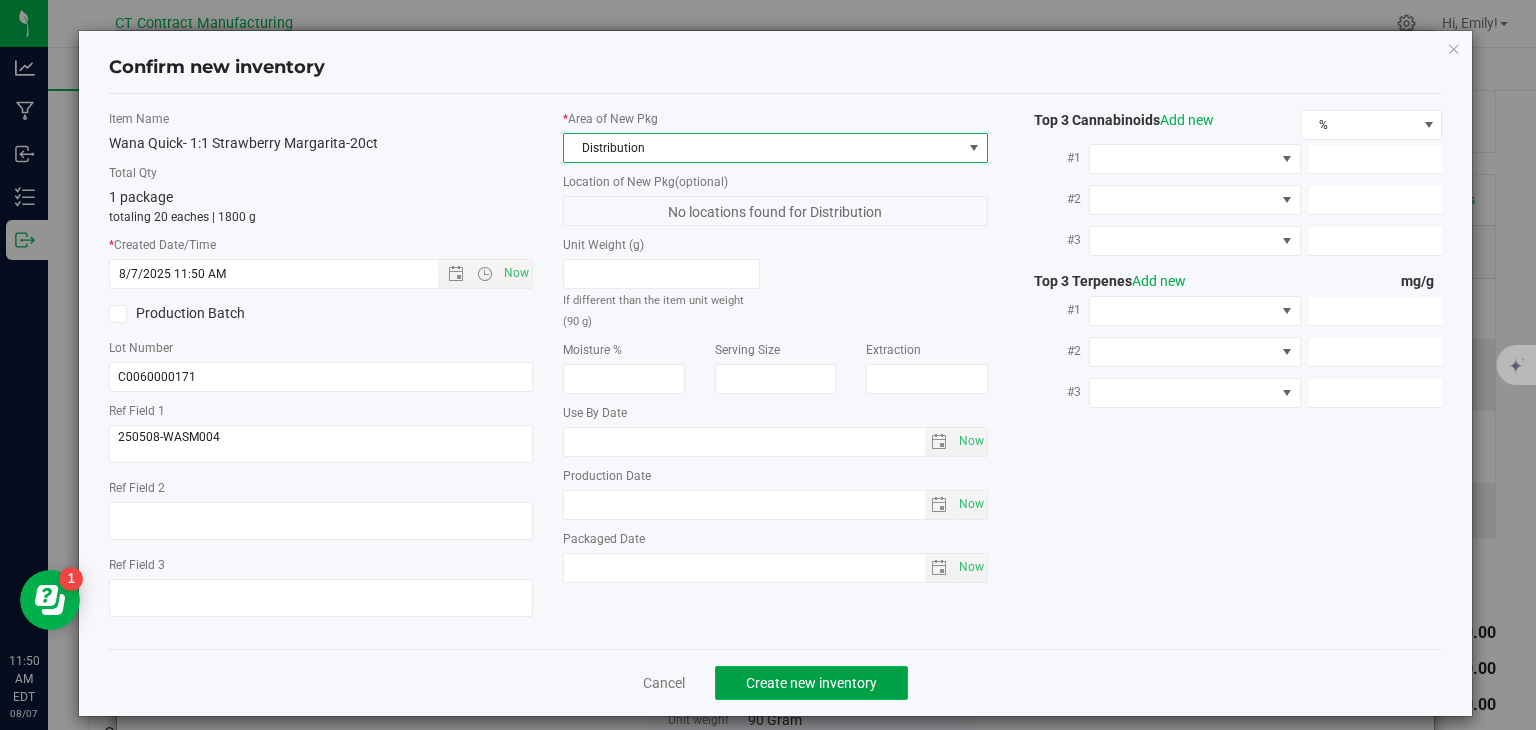 click on "Create new inventory" 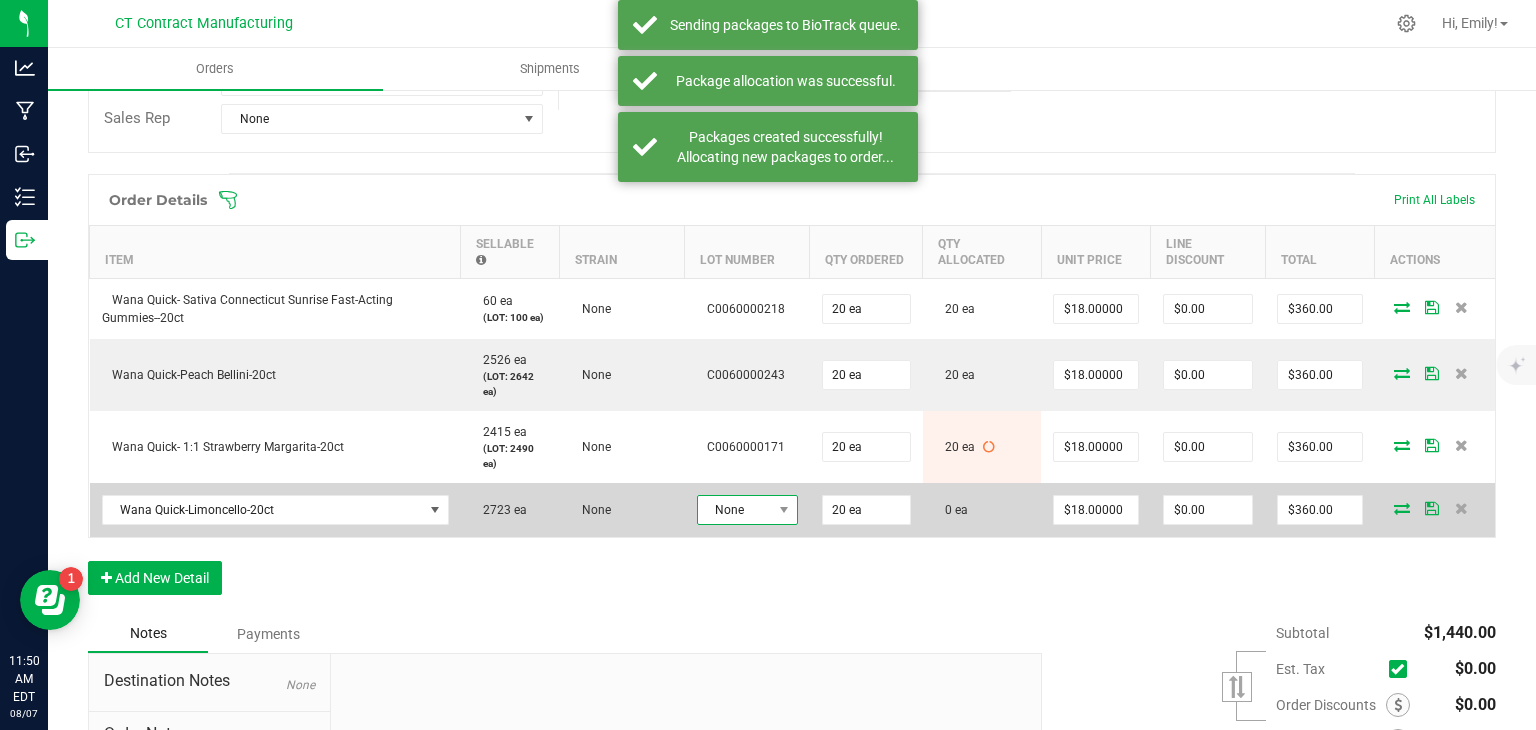 click on "None" at bounding box center [735, 510] 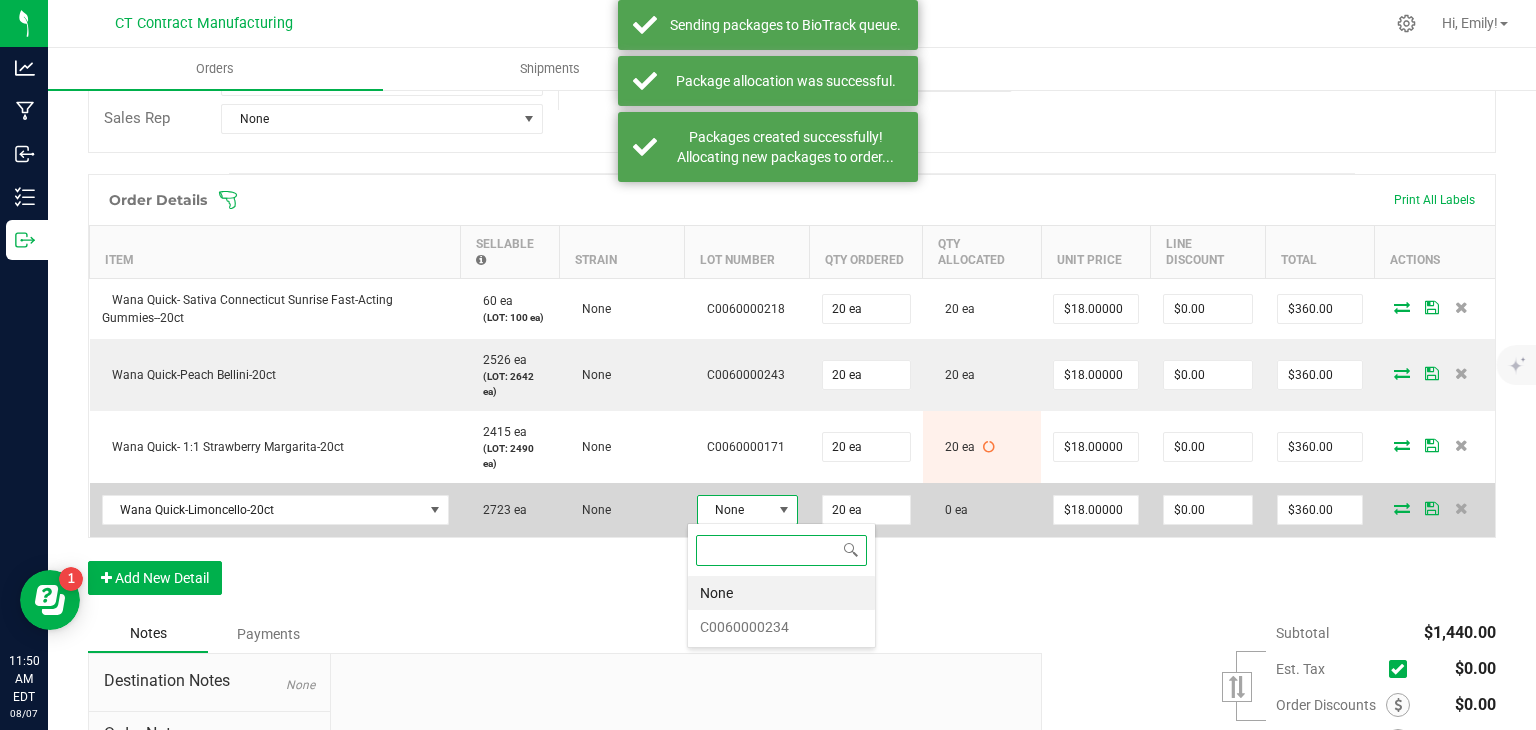 scroll, scrollTop: 99970, scrollLeft: 99899, axis: both 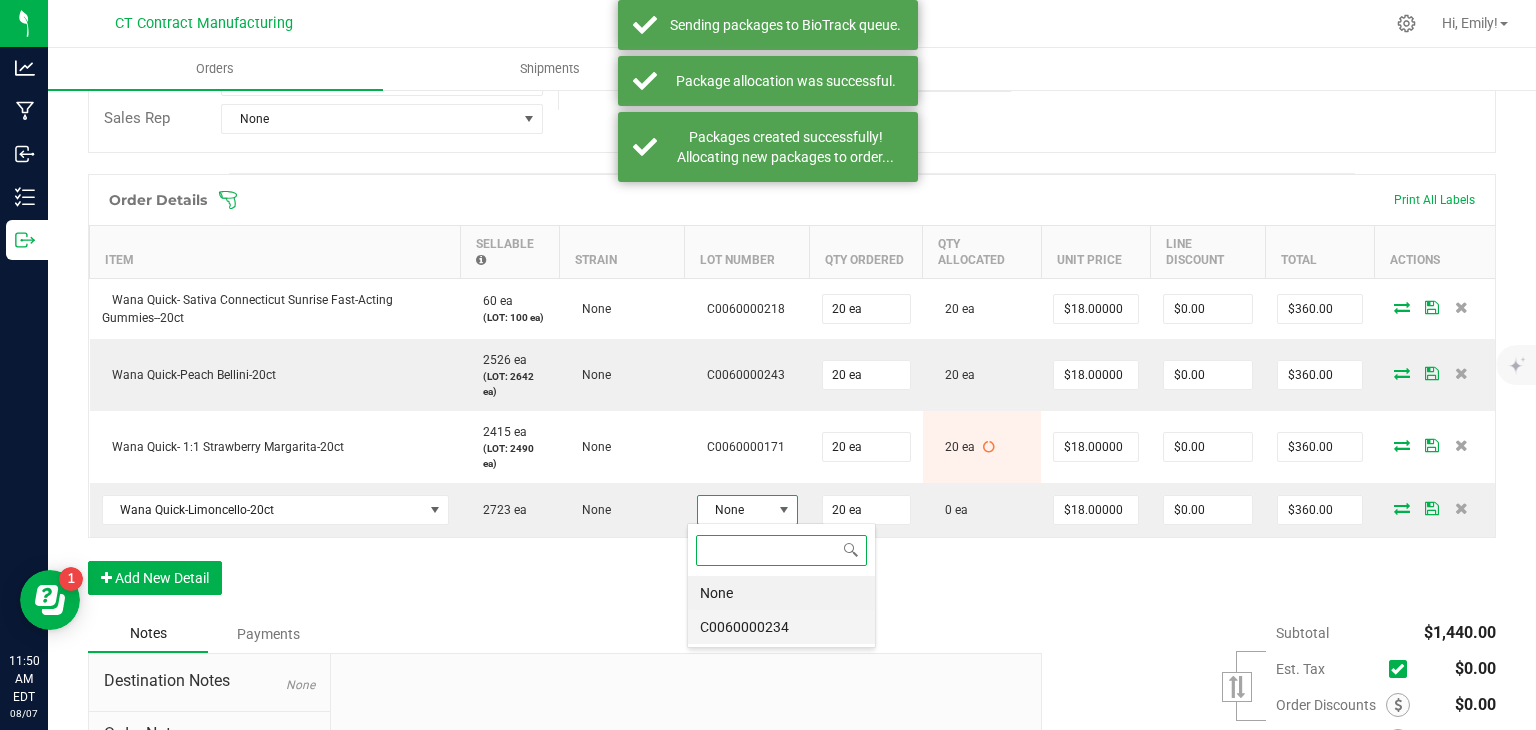 click on "C0060000234" at bounding box center (781, 627) 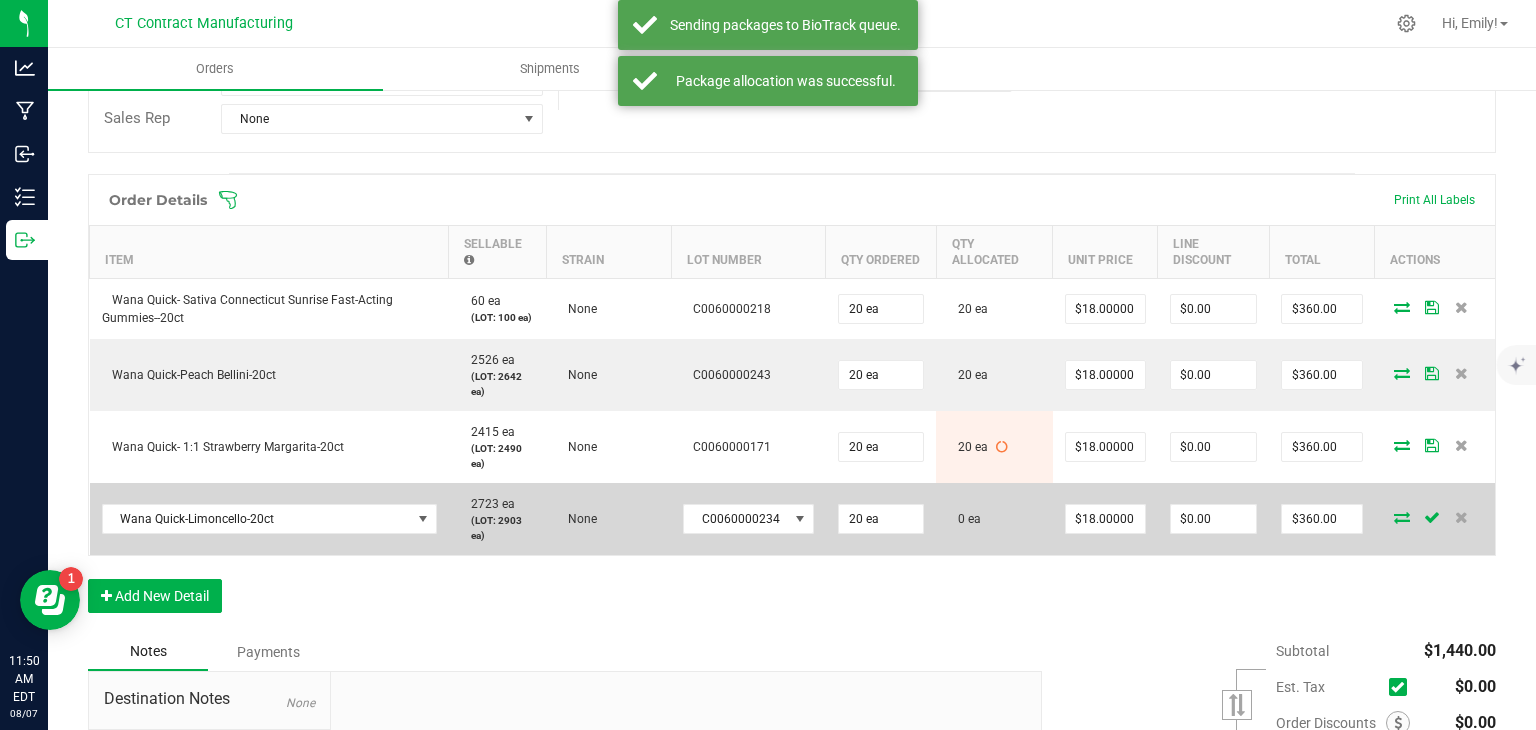 click at bounding box center (1402, 517) 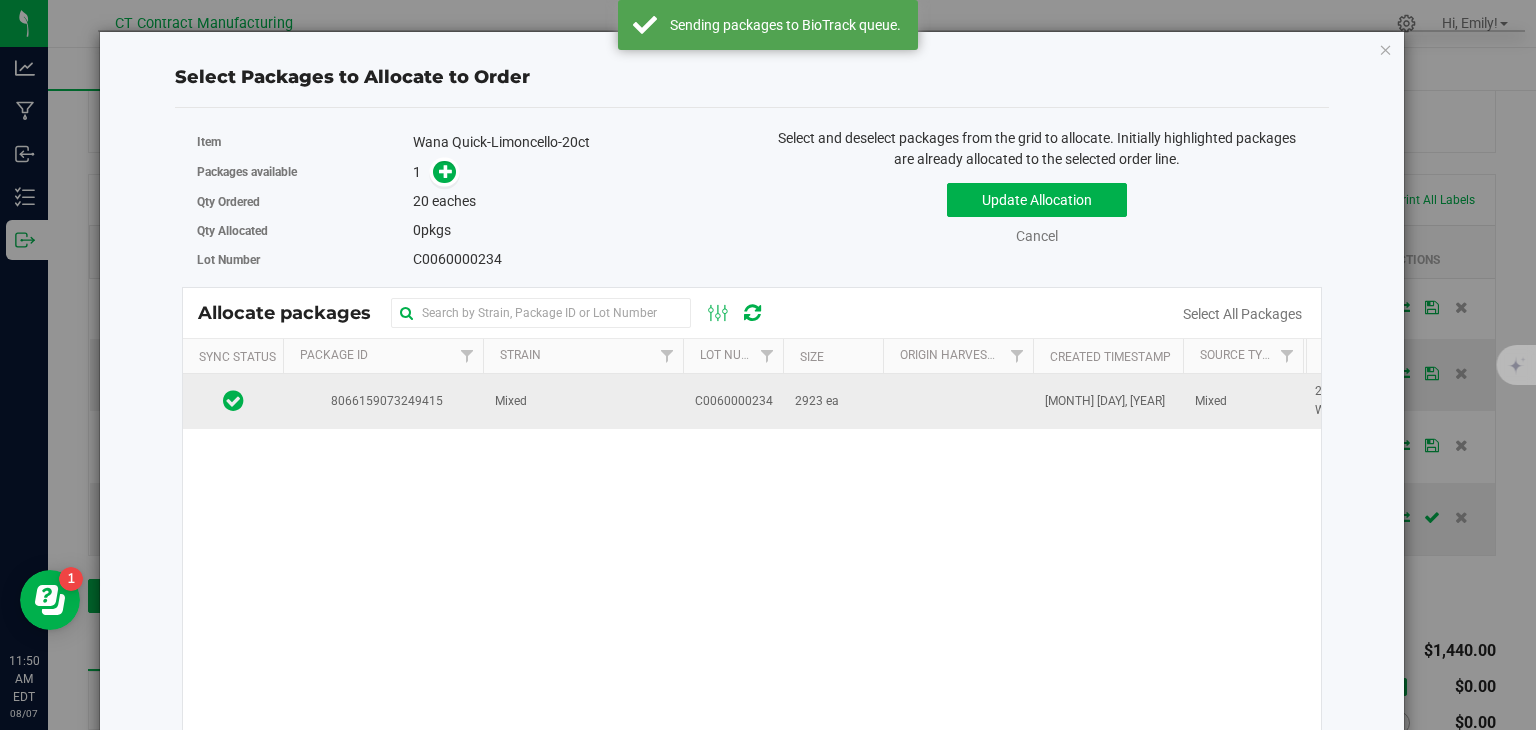 click on "8066159073249415" at bounding box center [383, 401] 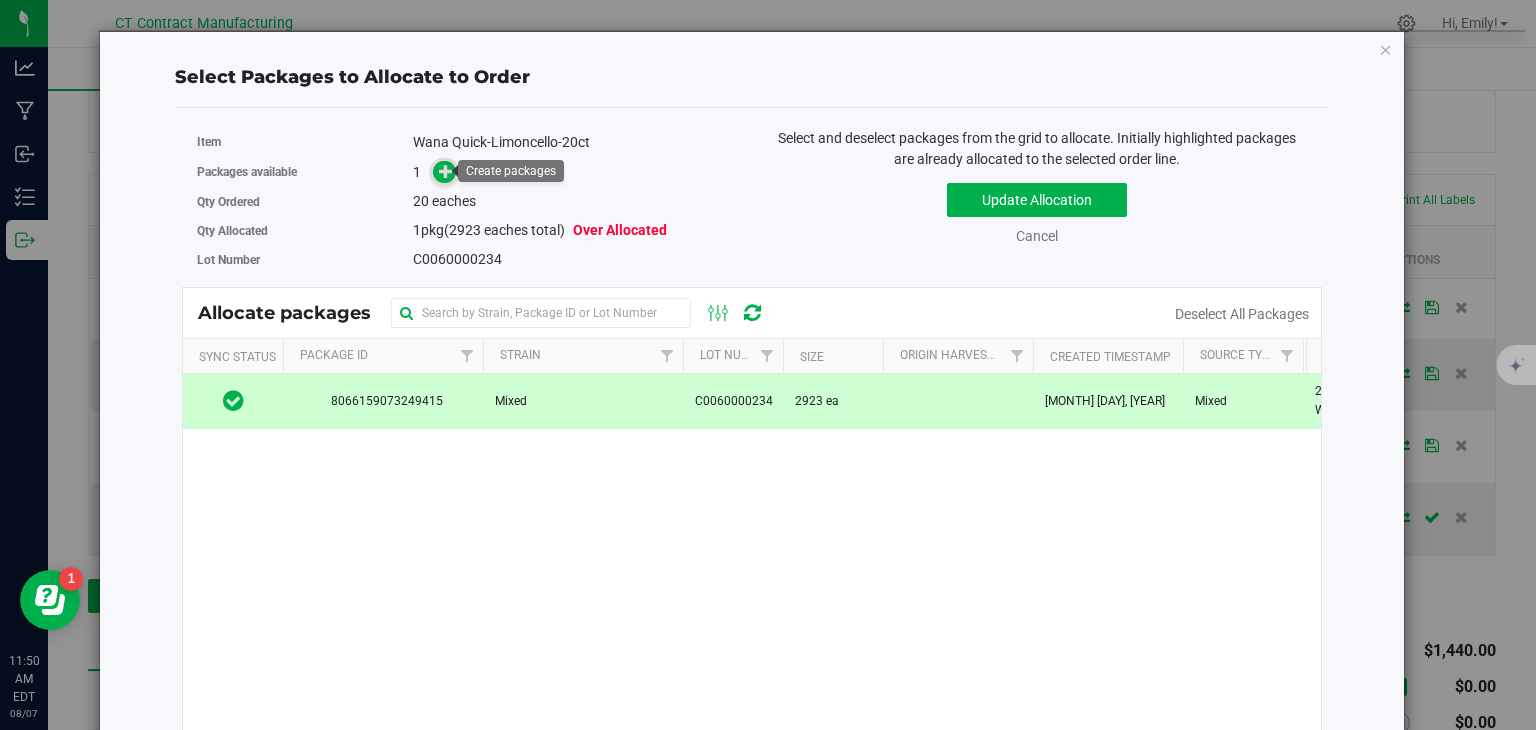 click at bounding box center [446, 171] 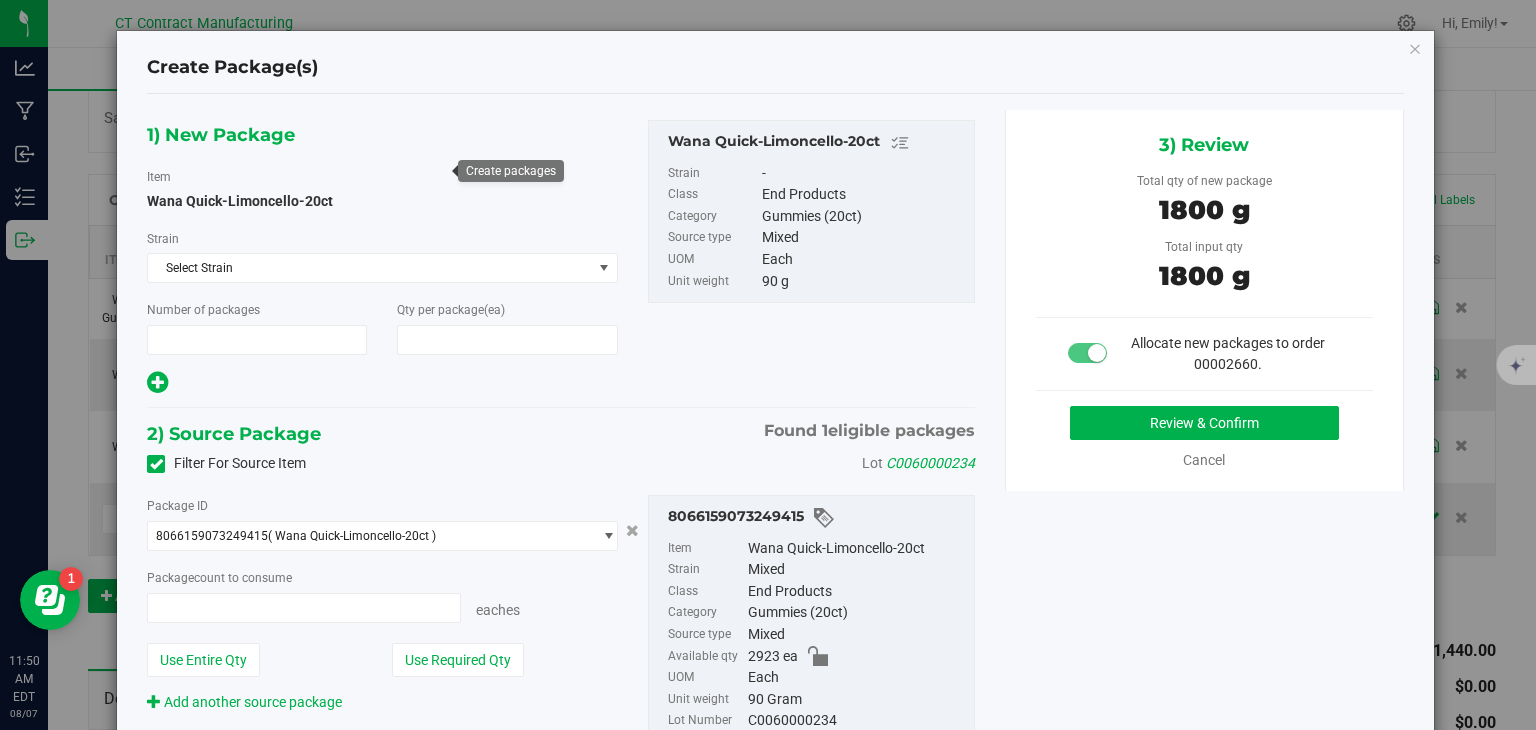 type on "1" 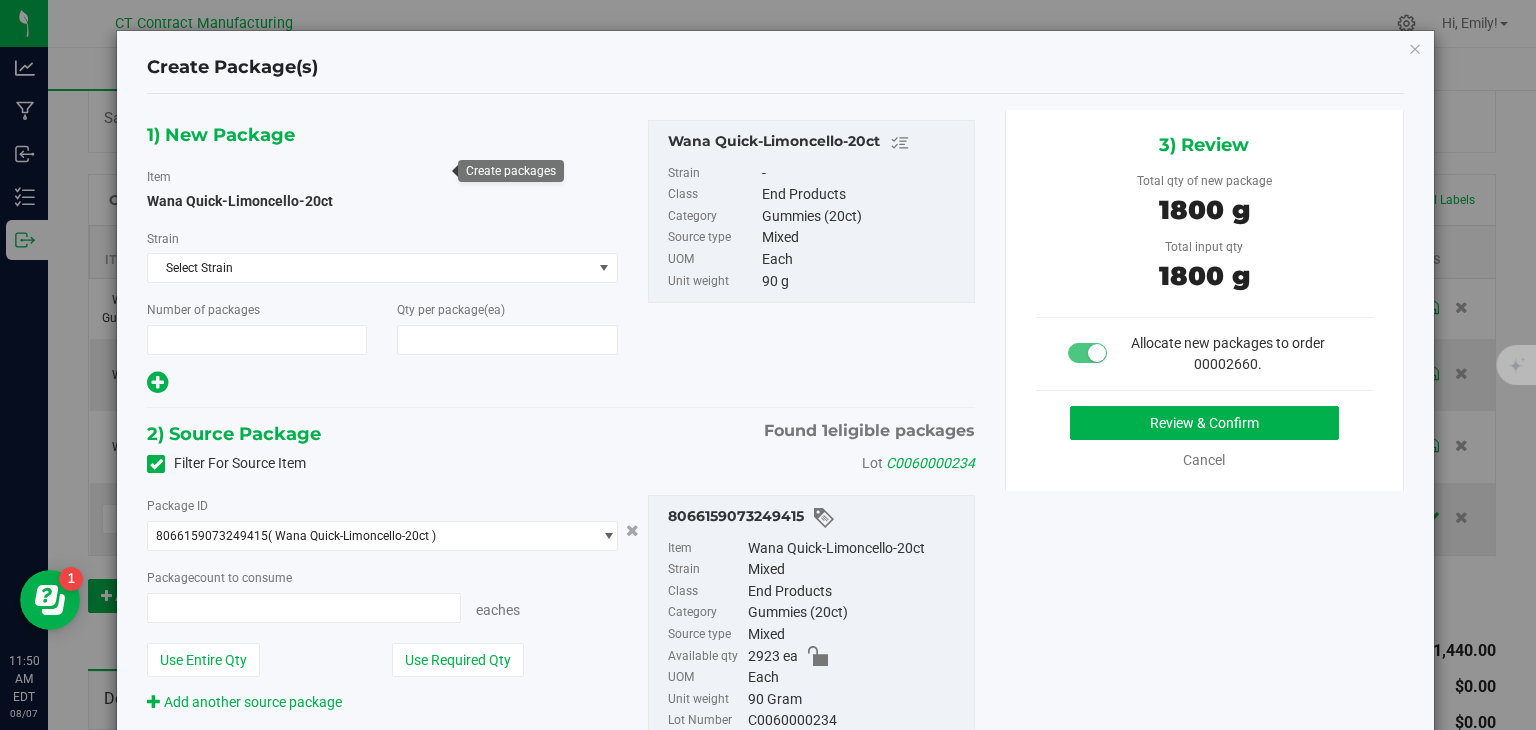 type on "20" 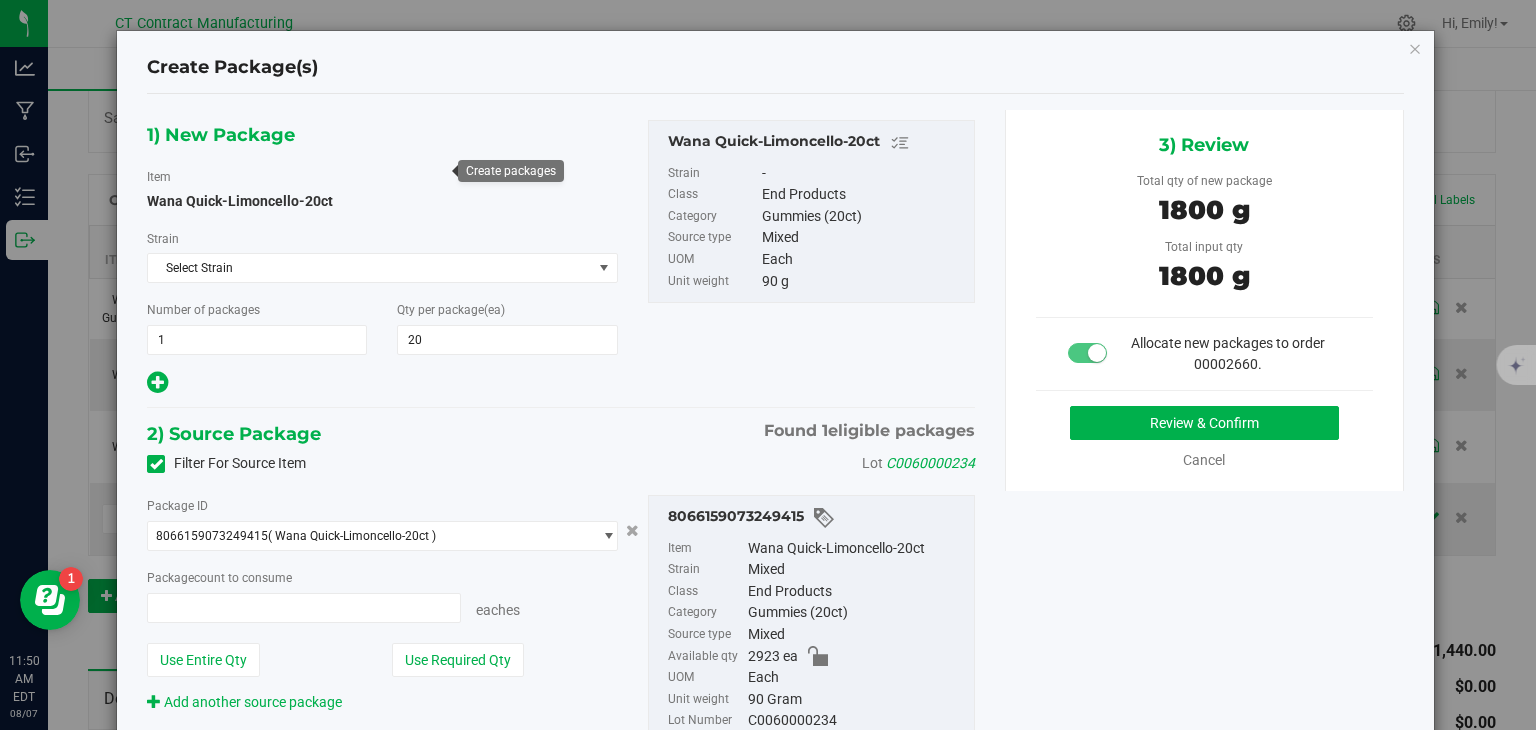 type on "20 ea" 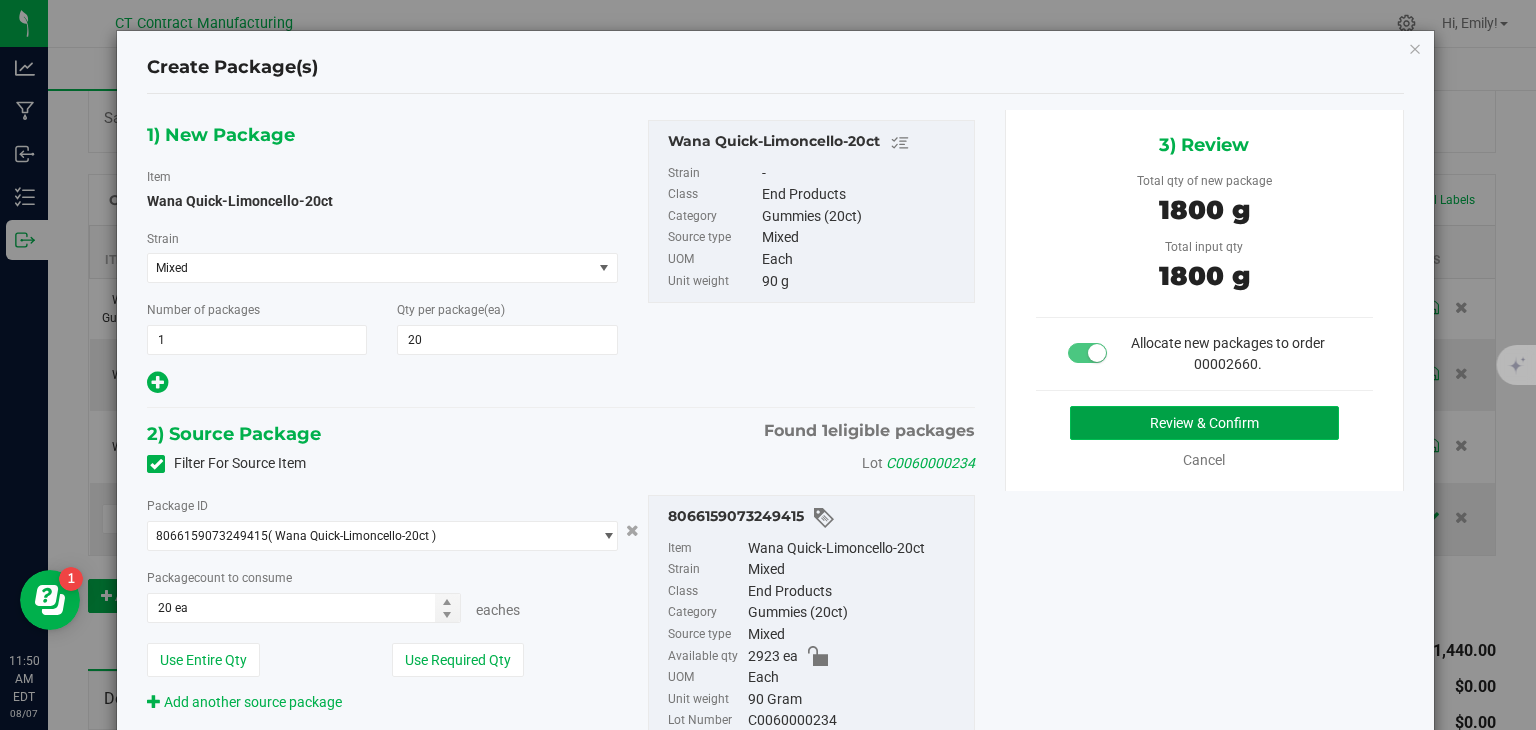 click on "Review & Confirm" at bounding box center [1204, 423] 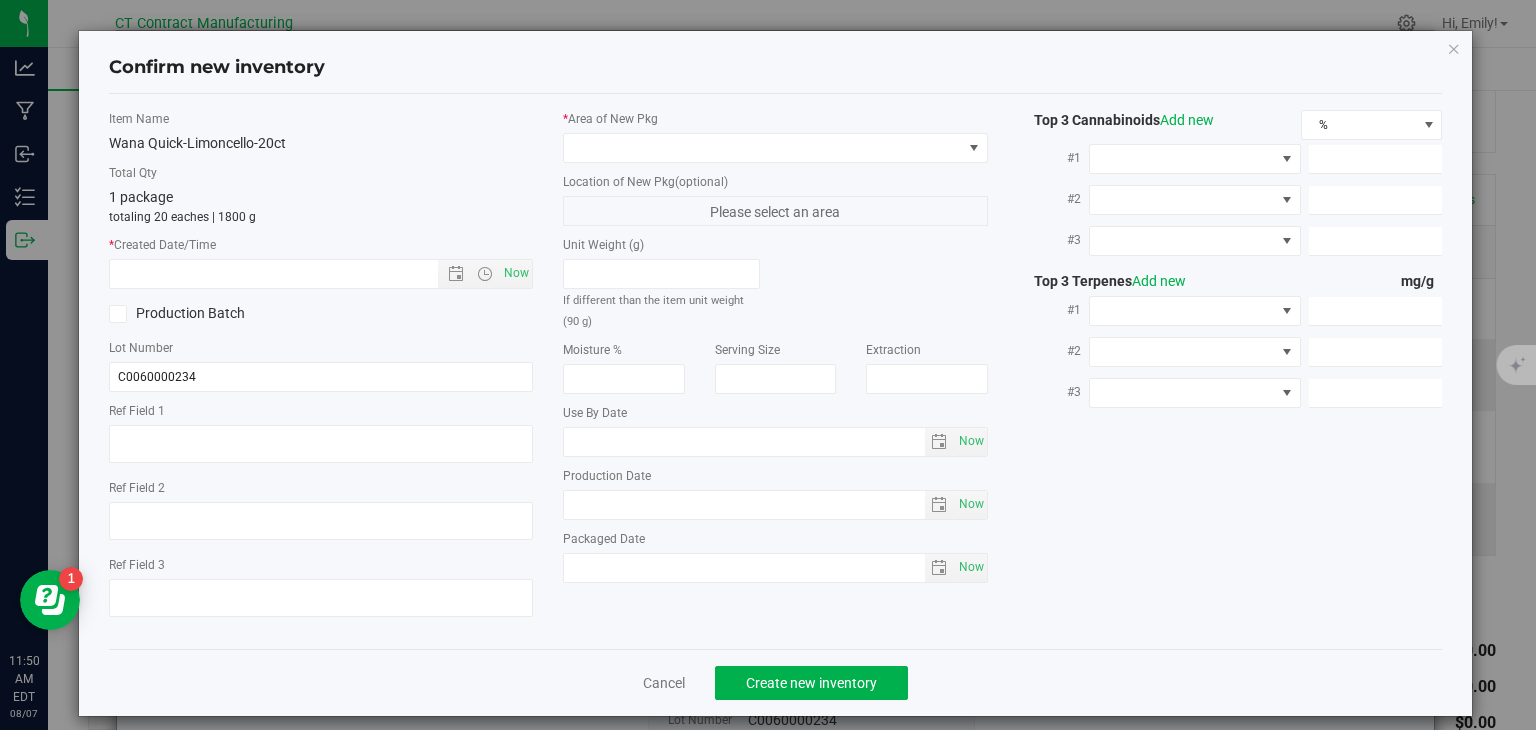type on "250723-WALC003A" 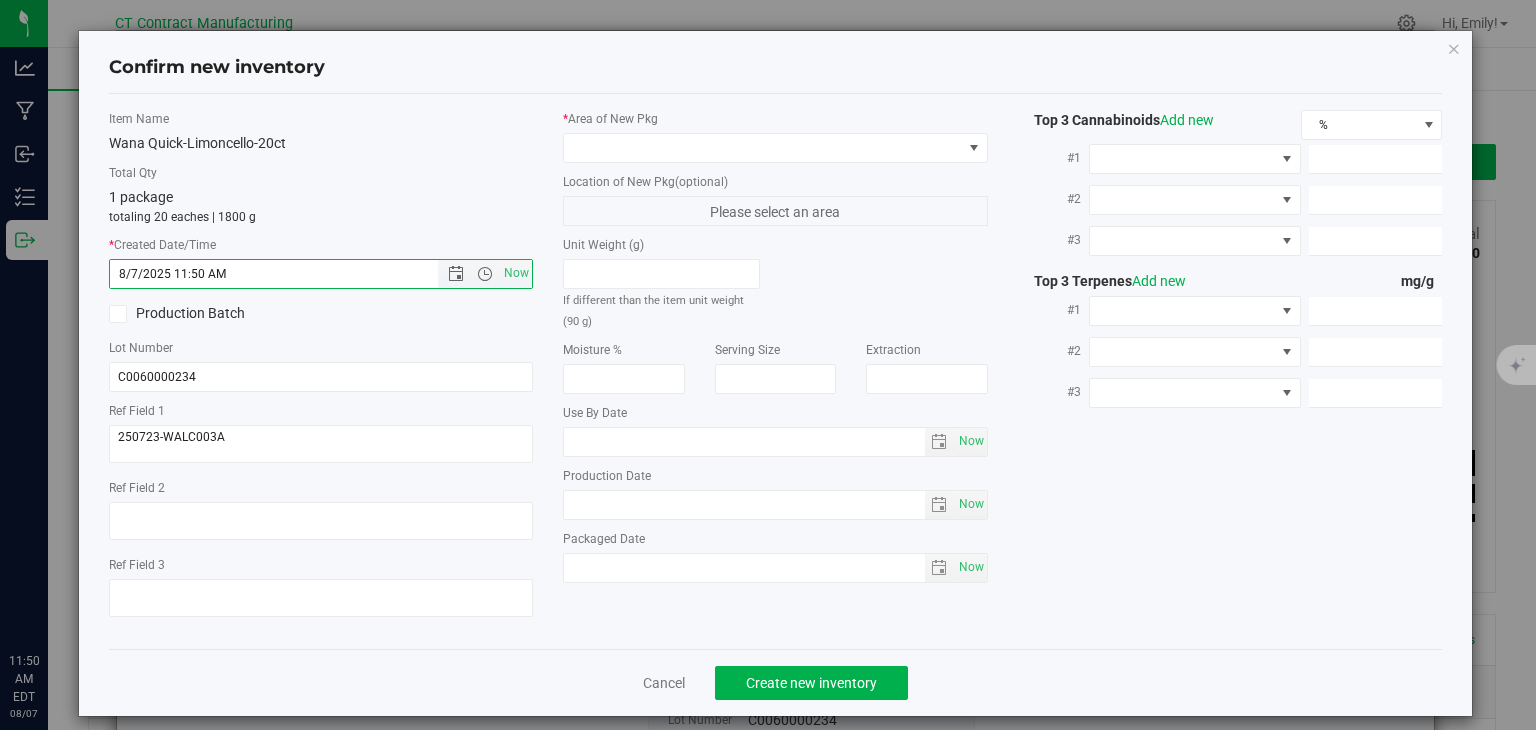 scroll, scrollTop: 0, scrollLeft: 0, axis: both 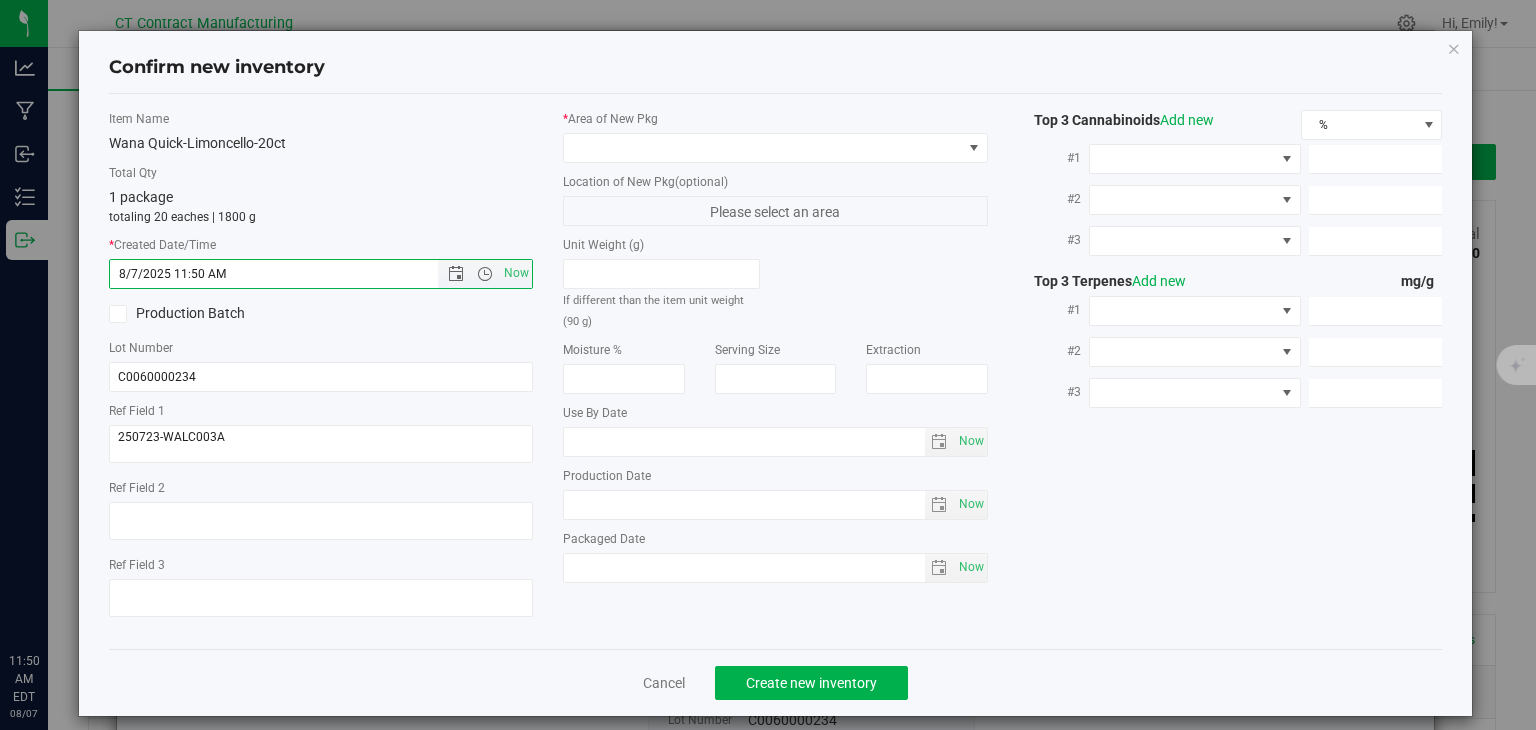 click on "*
Area of New Pkg
Location of New Pkg
(optional)
Please select an area
Unit Weight (g)
If different than the item unit weight (90 g)
Moisture %
Serving Size" at bounding box center (775, 351) 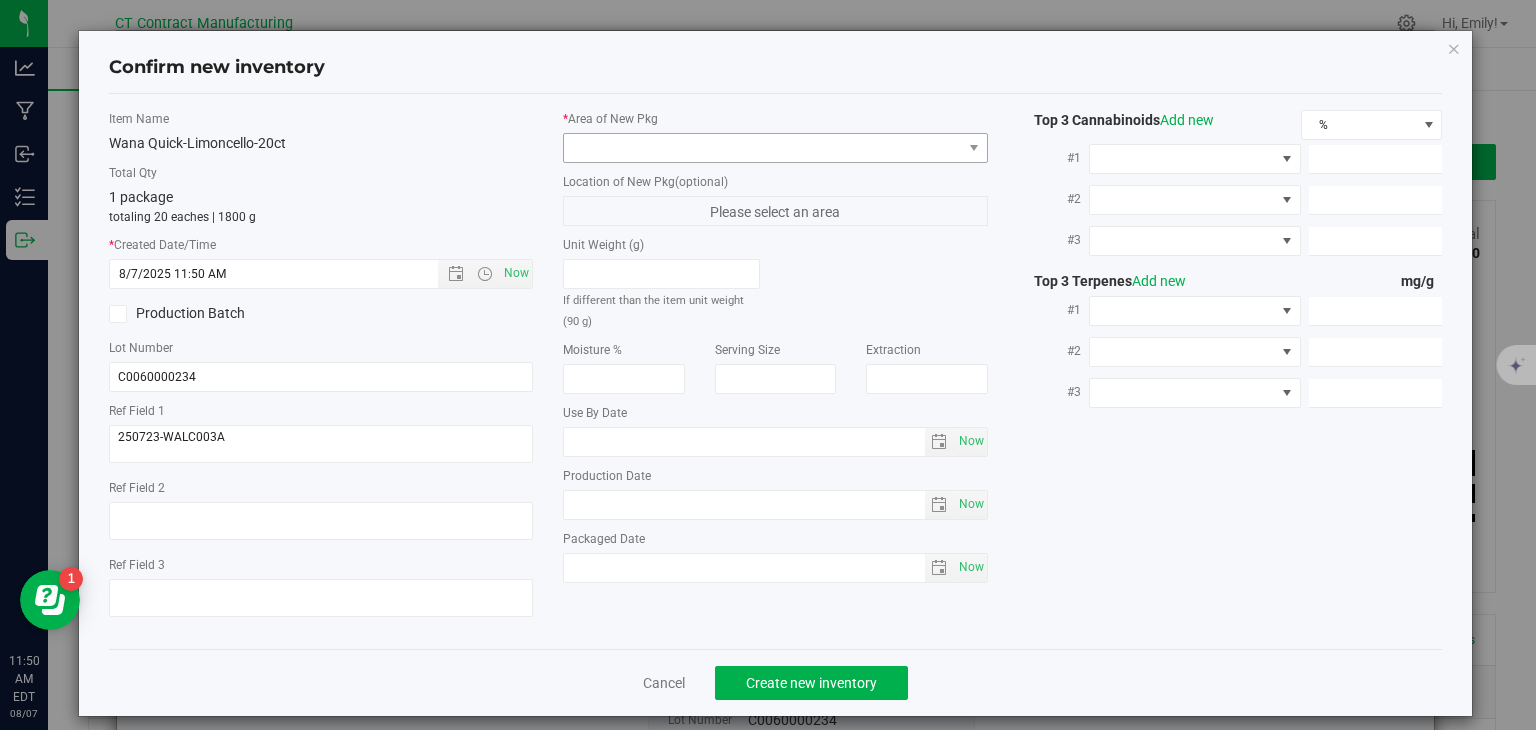scroll, scrollTop: 440, scrollLeft: 0, axis: vertical 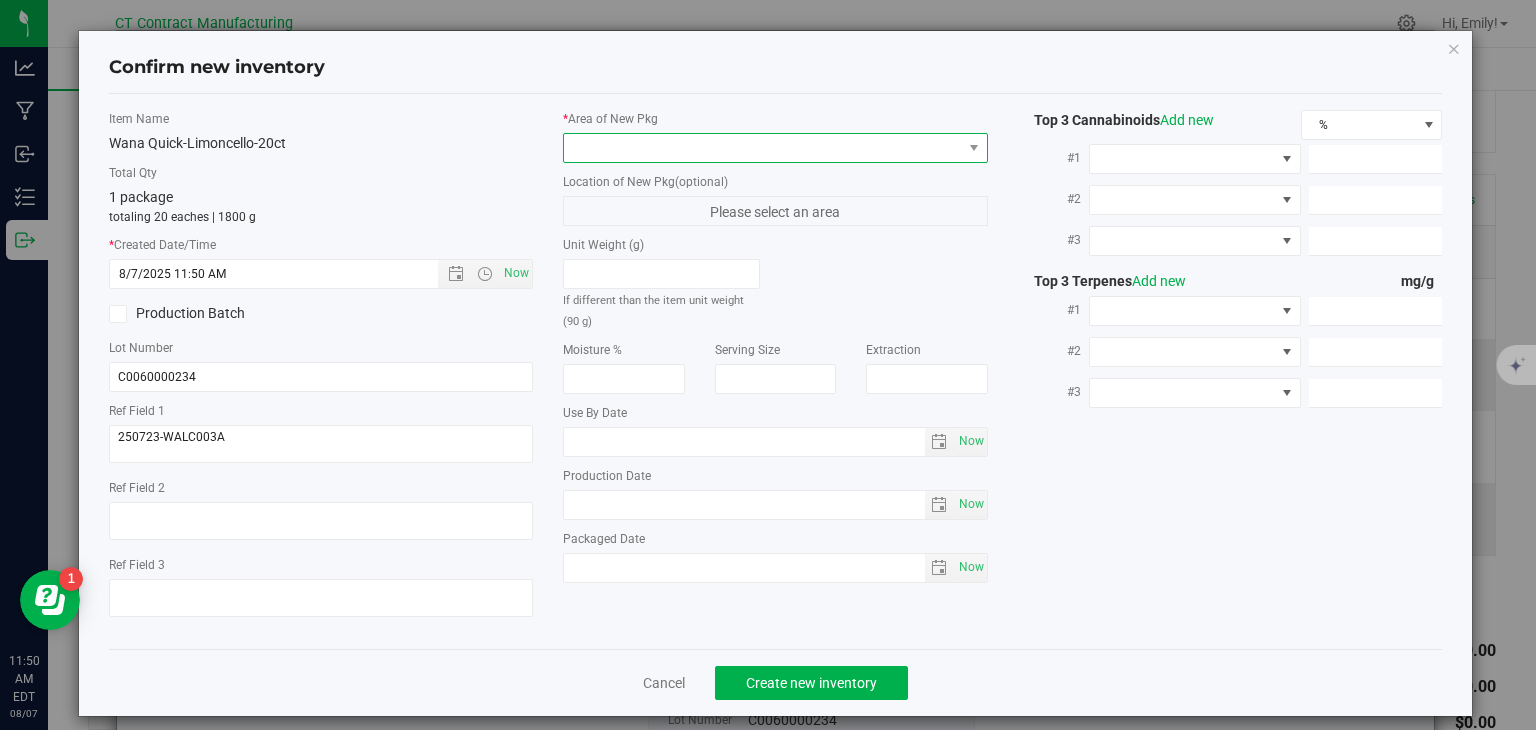 click at bounding box center (763, 148) 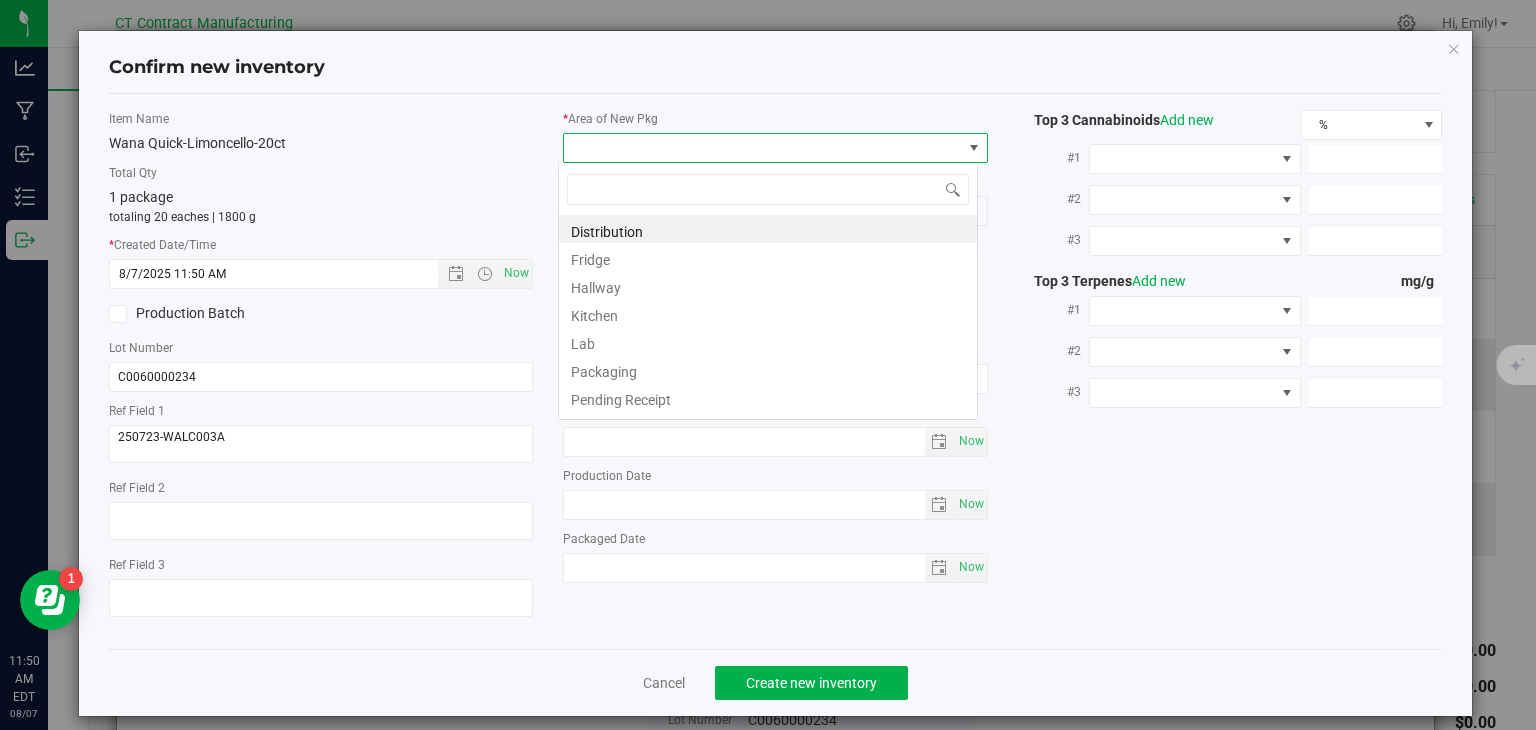scroll, scrollTop: 99970, scrollLeft: 99580, axis: both 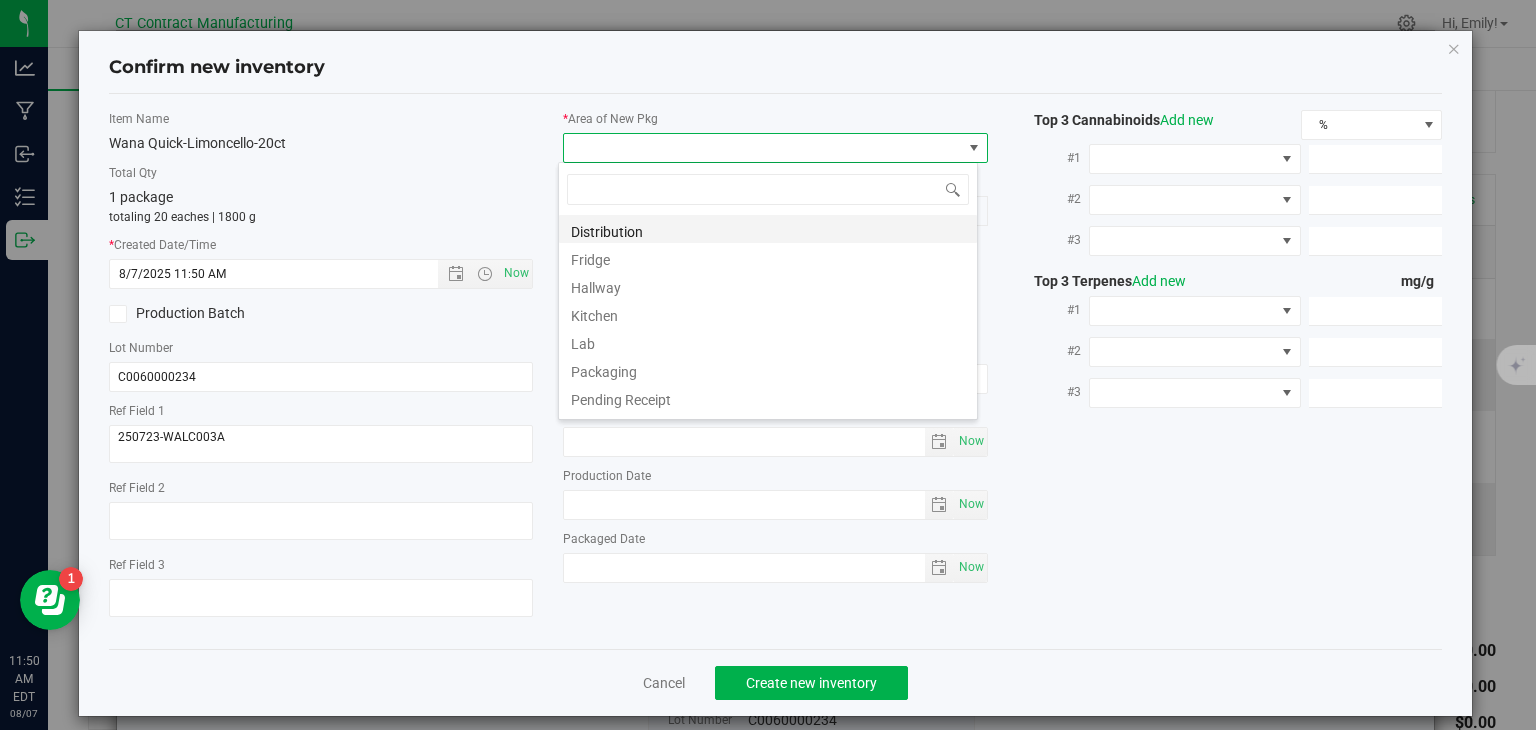 click on "Distribution" at bounding box center [768, 229] 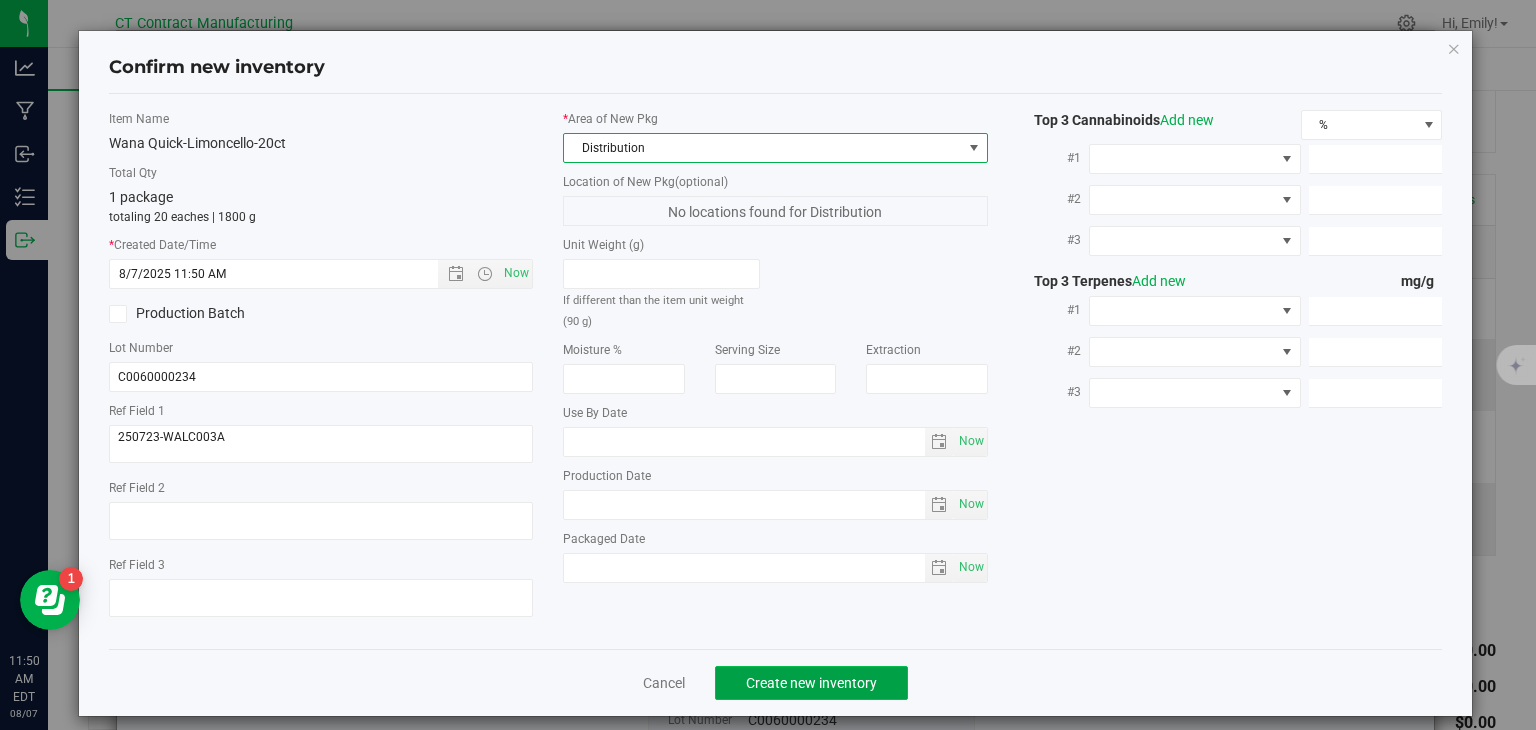 click on "Create new inventory" 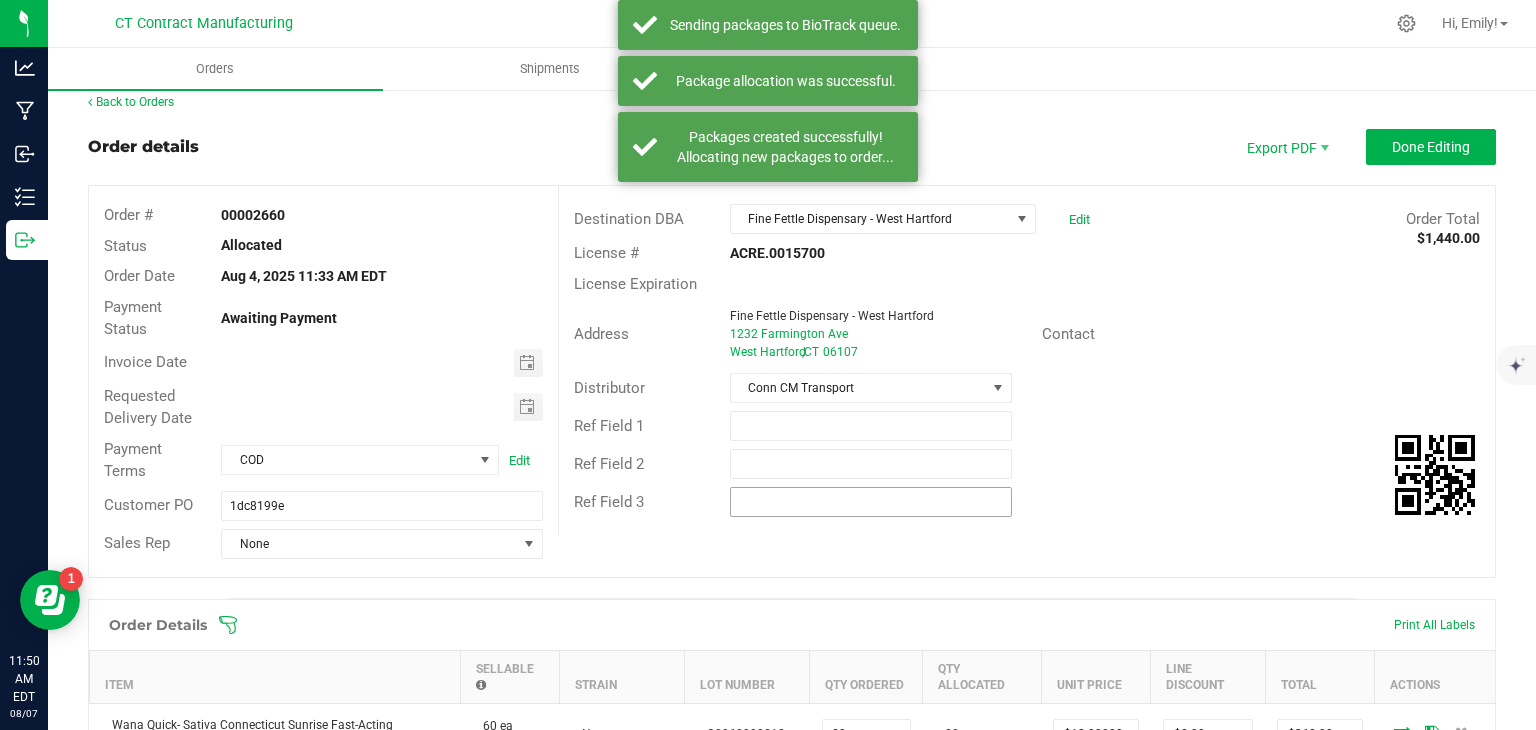 scroll, scrollTop: 0, scrollLeft: 0, axis: both 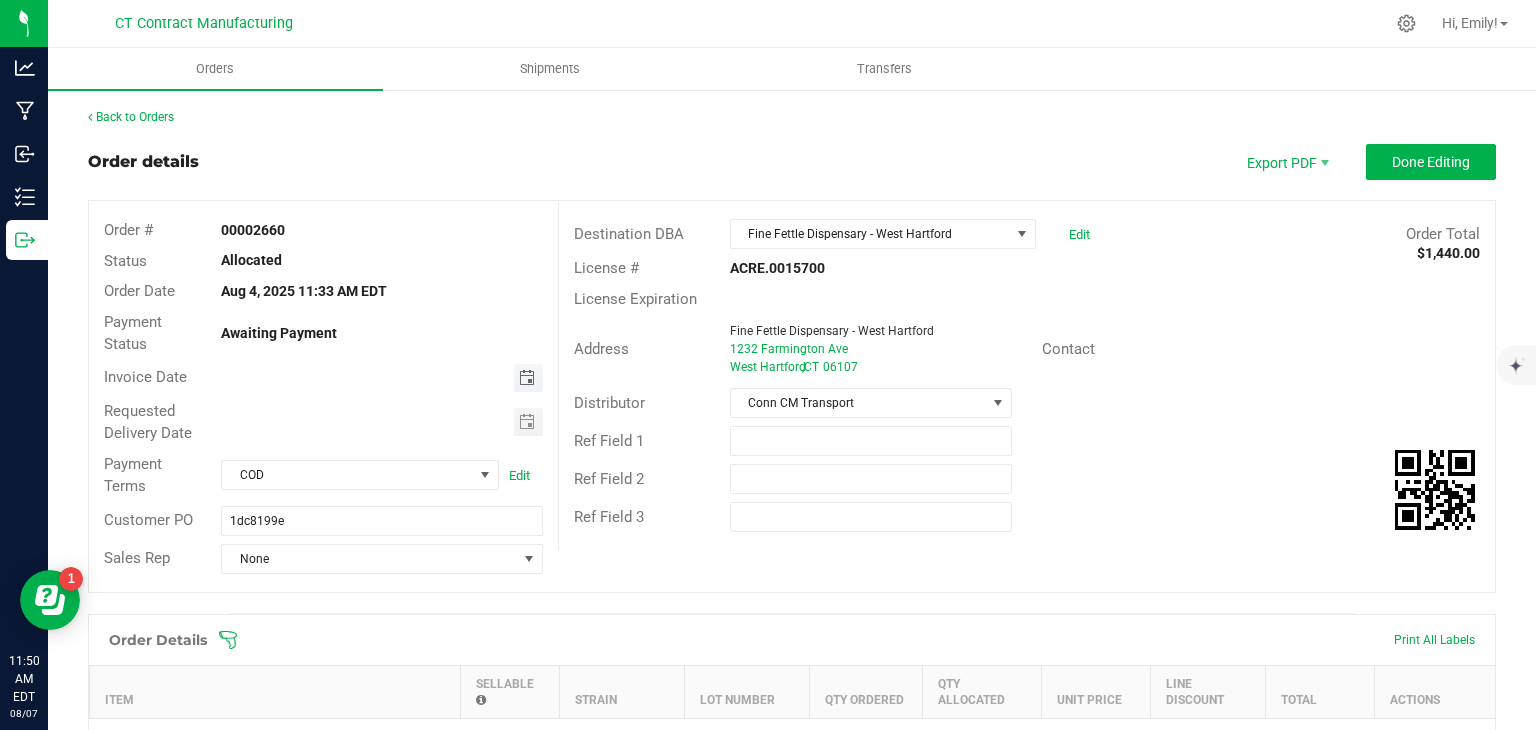 click at bounding box center (527, 378) 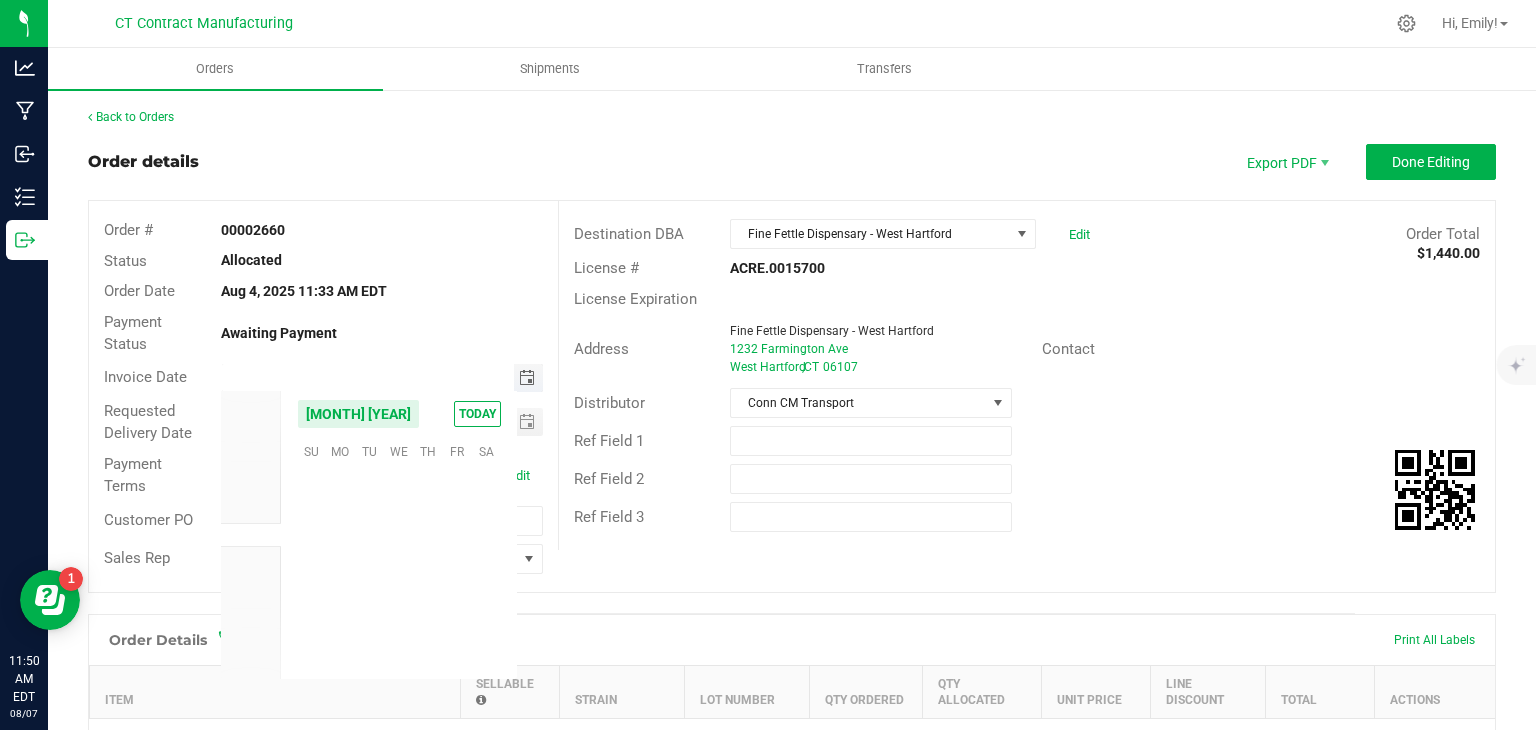 scroll, scrollTop: 36168, scrollLeft: 0, axis: vertical 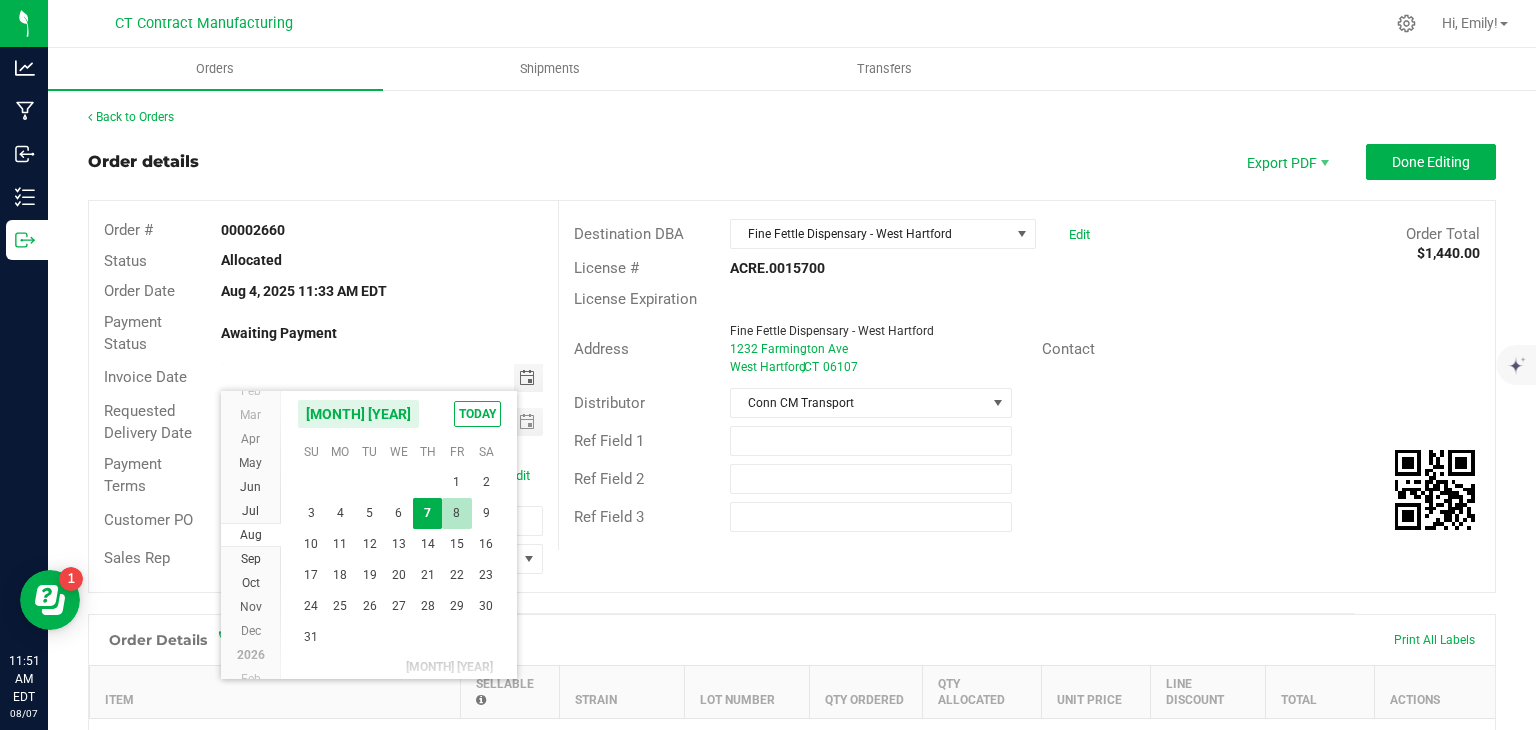 click on "8" at bounding box center (456, 513) 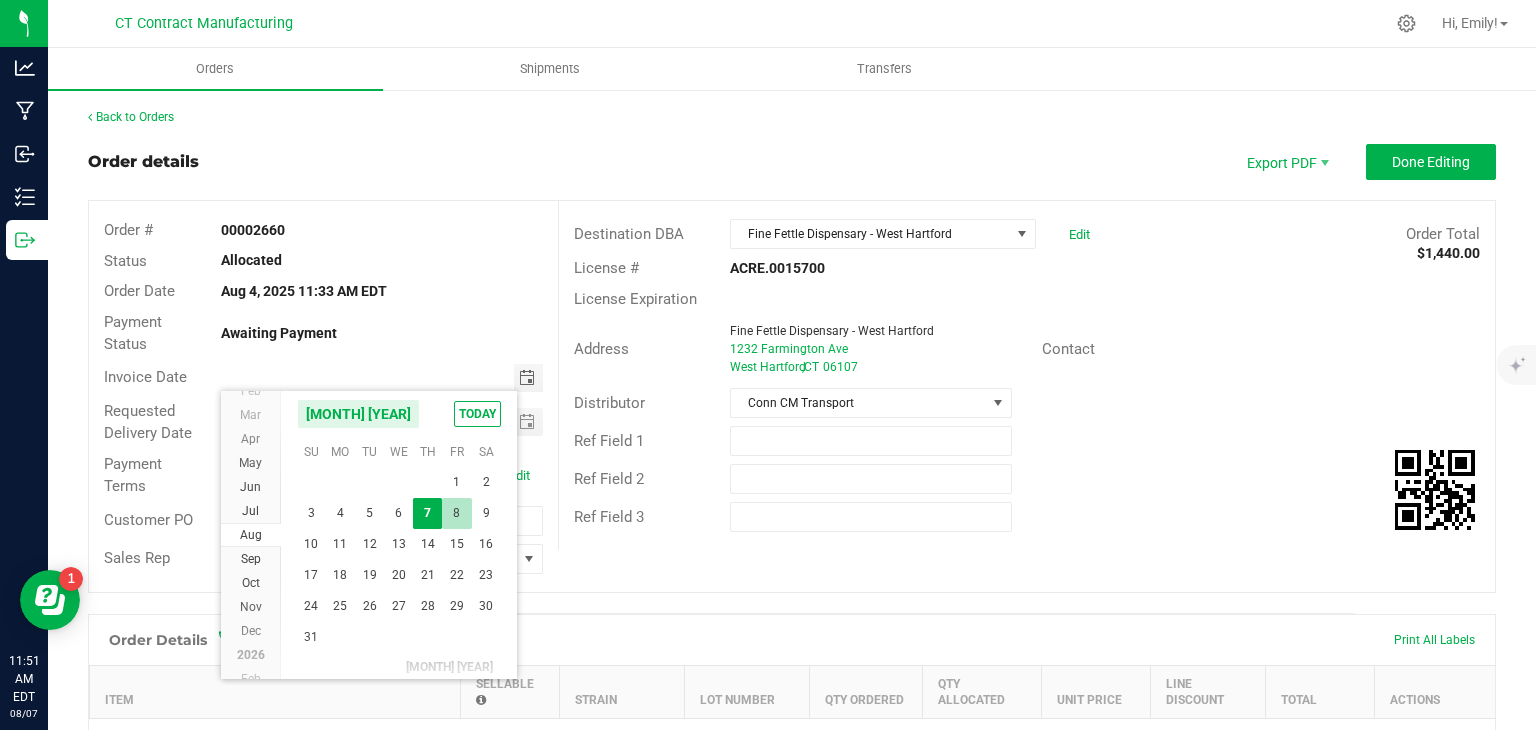 type on "08/08/2025" 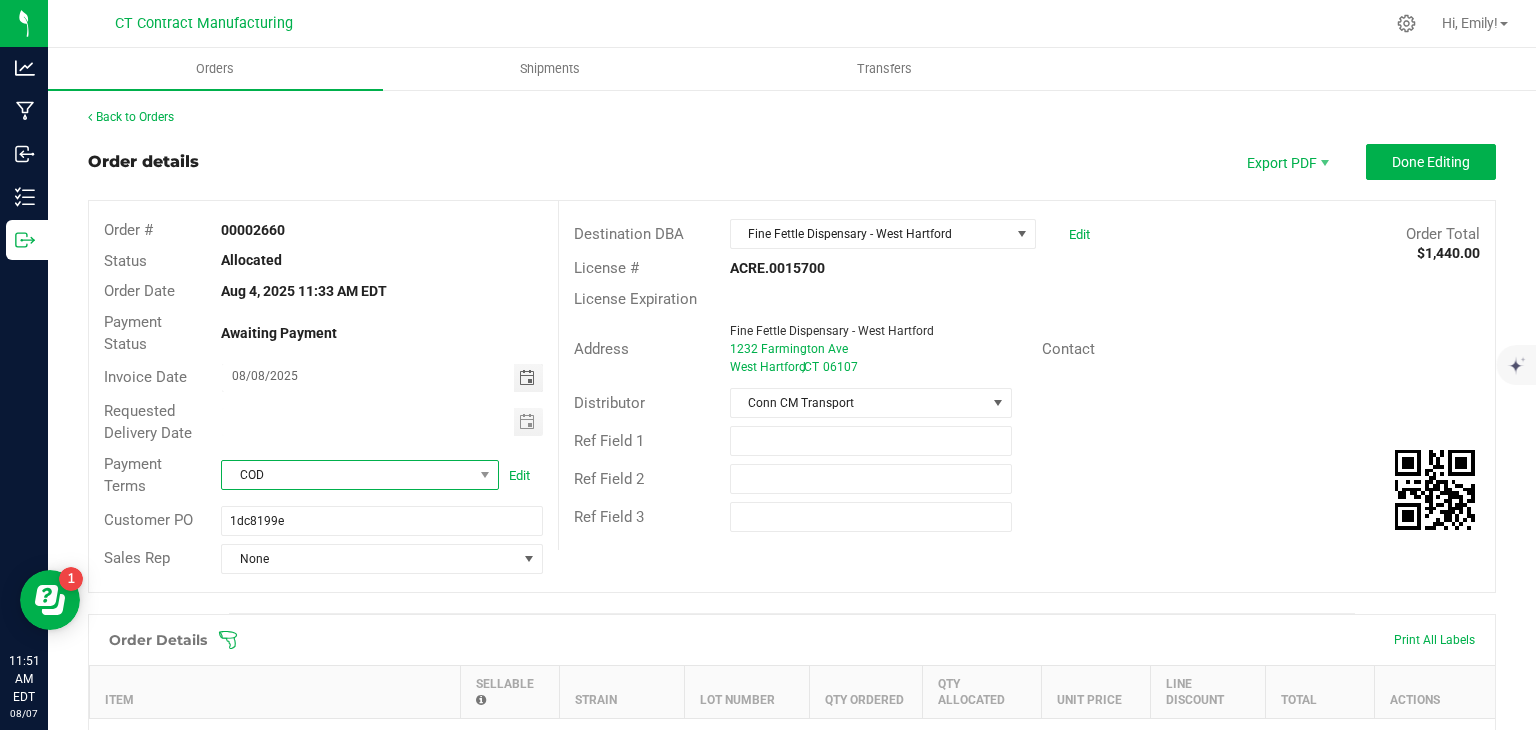 click on "COD" at bounding box center [347, 475] 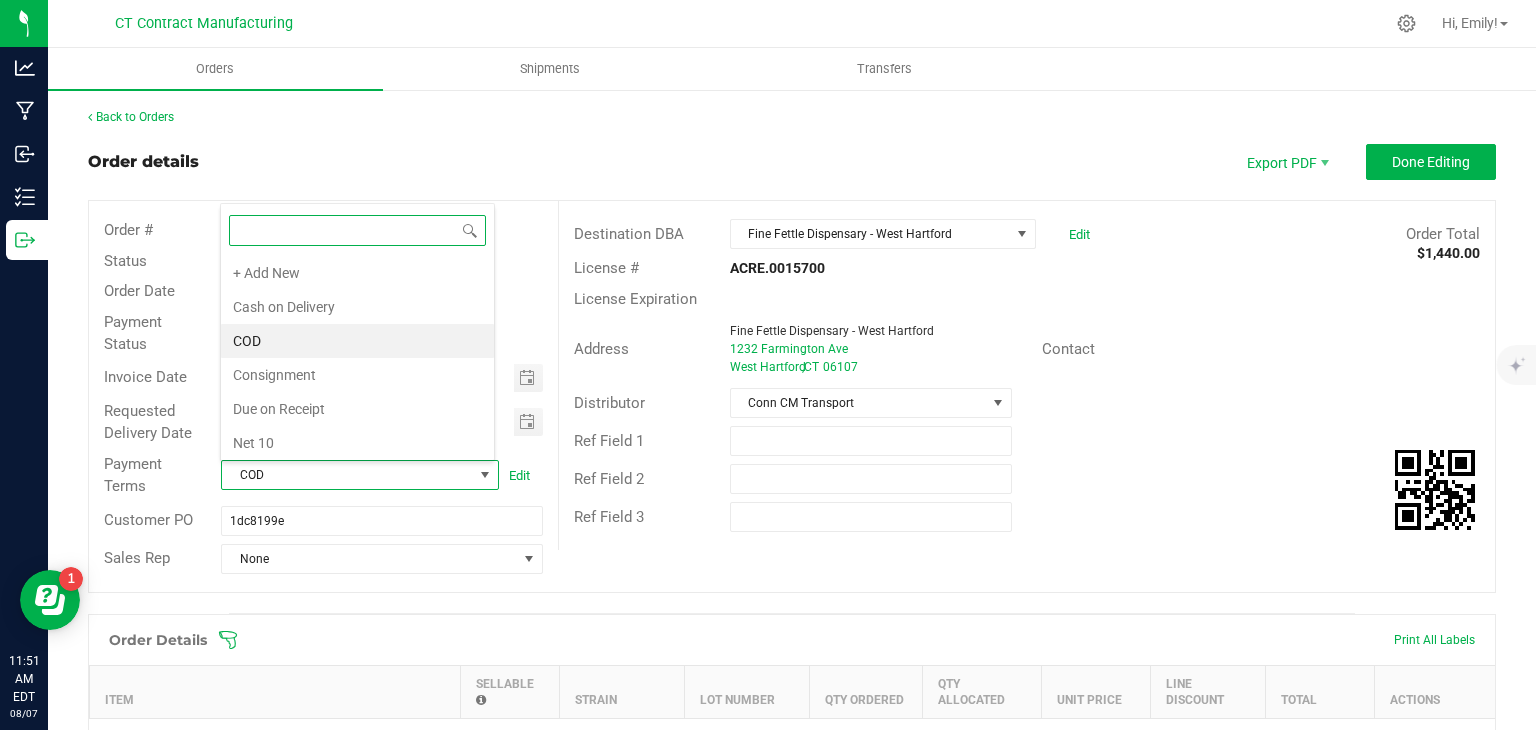 scroll, scrollTop: 0, scrollLeft: 0, axis: both 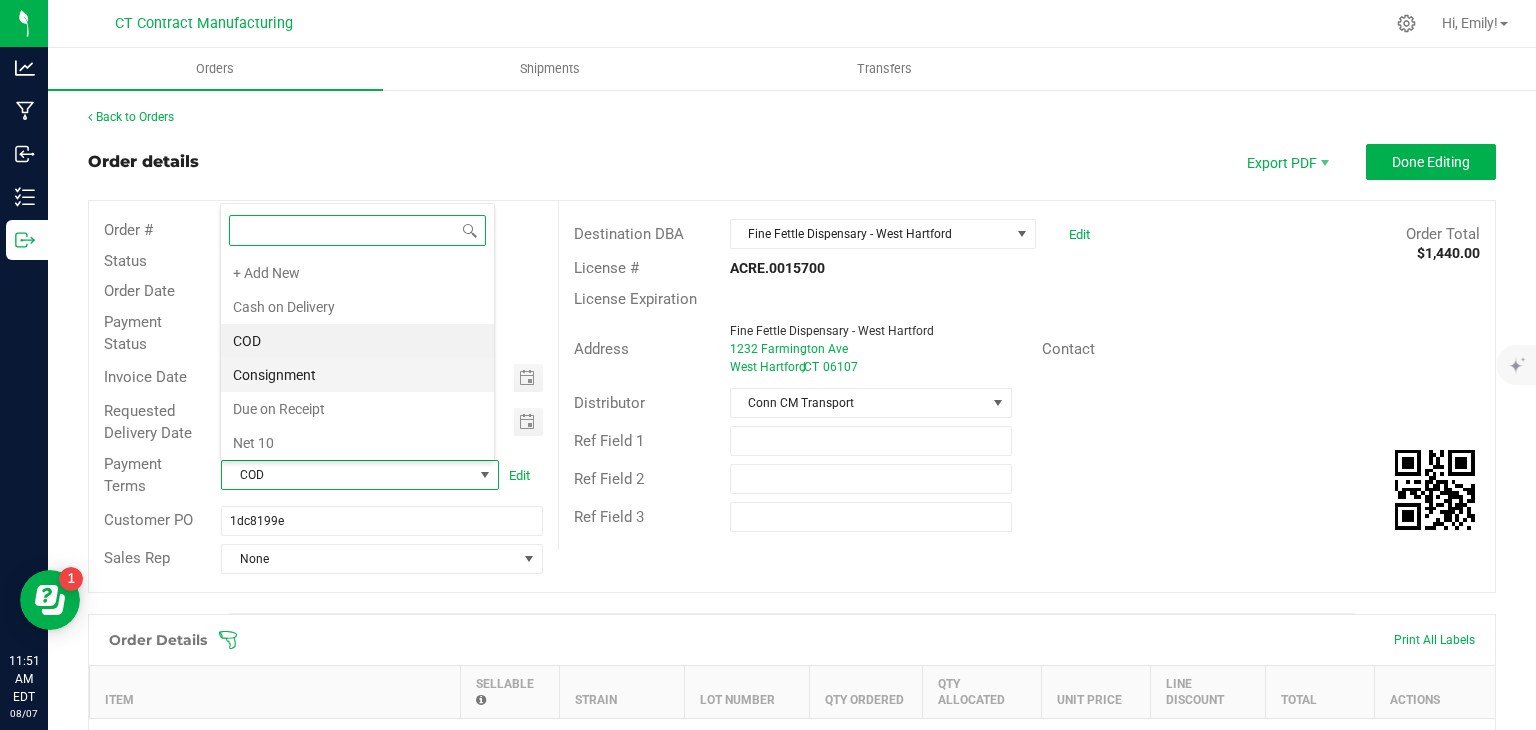 click on "Consignment" at bounding box center [357, 375] 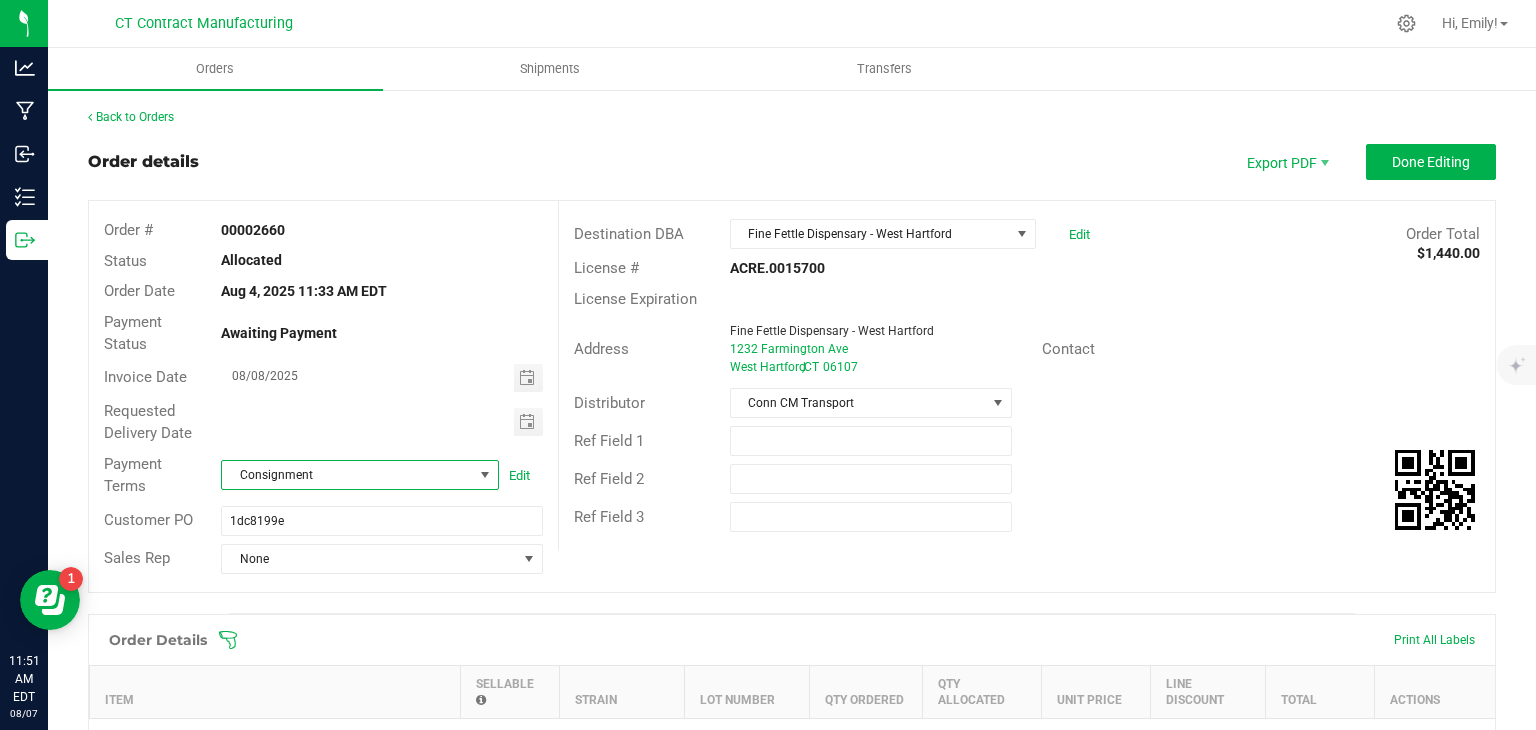 click on "Consignment" at bounding box center (347, 475) 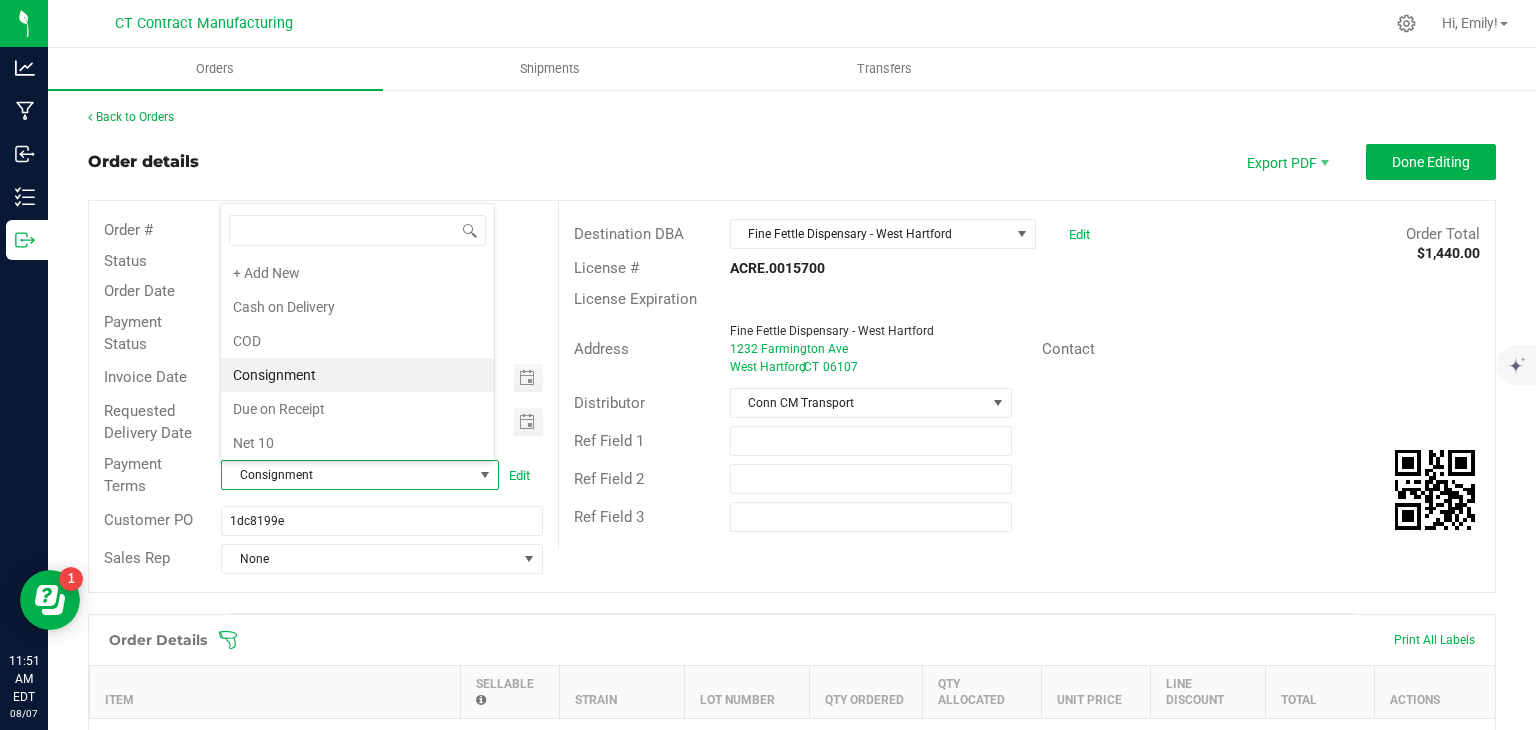 scroll, scrollTop: 99970, scrollLeft: 99724, axis: both 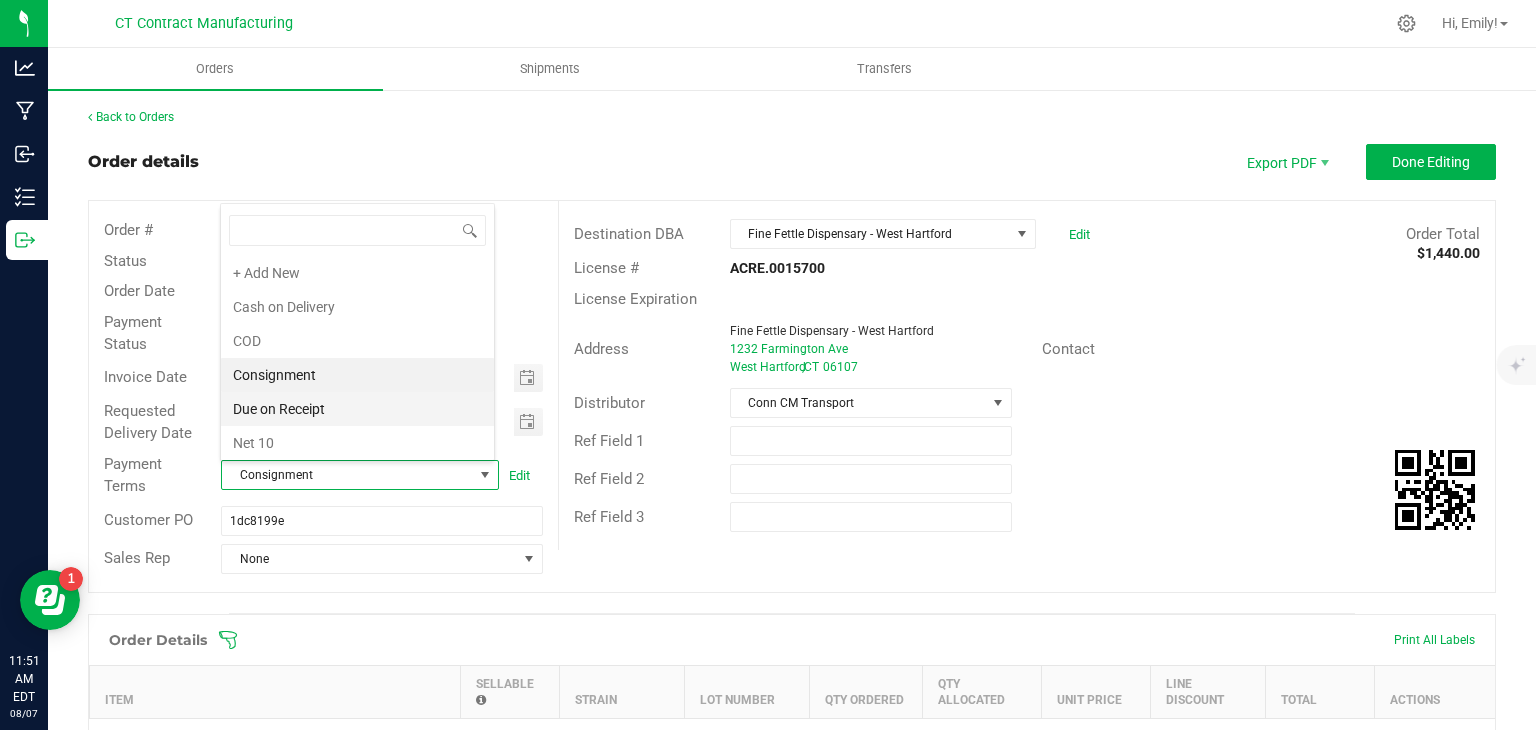 click on "Due on Receipt" at bounding box center (357, 409) 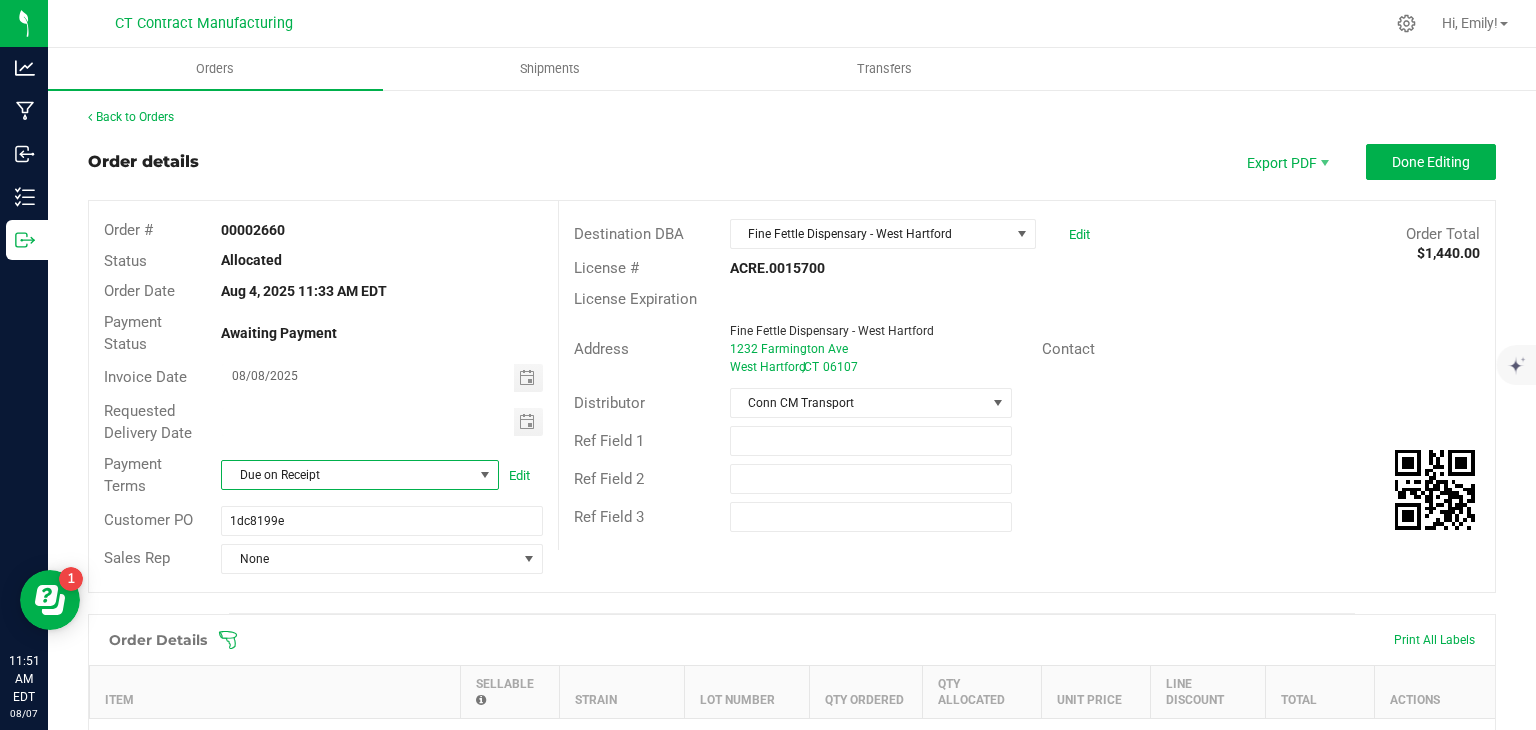 click on "Order details Export PDF Done Editing Order # 00002660 Status Allocated Order Date [MONTH] [DAY], [YEAR] [TIME] EDT Payment Status Awaiting Payment Invoice Date [DATE] Requested Delivery Date Payment Terms Due on Receipt Edit Customer PO 1dc8199e Sales Rep None Destination DBA Fine Fettle Dispensary - [CITY] Edit Order Total $[PRICE] License # [LICENSE] License Expiration Address Fine Fettle Dispensary - [CITY] [NUMBER] [STREET] [CITY] , CT [ZIP] Contact Distributor Conn CM Transport Ref Field 1 Ref Field 2 Ref Field 3" at bounding box center [792, 378] 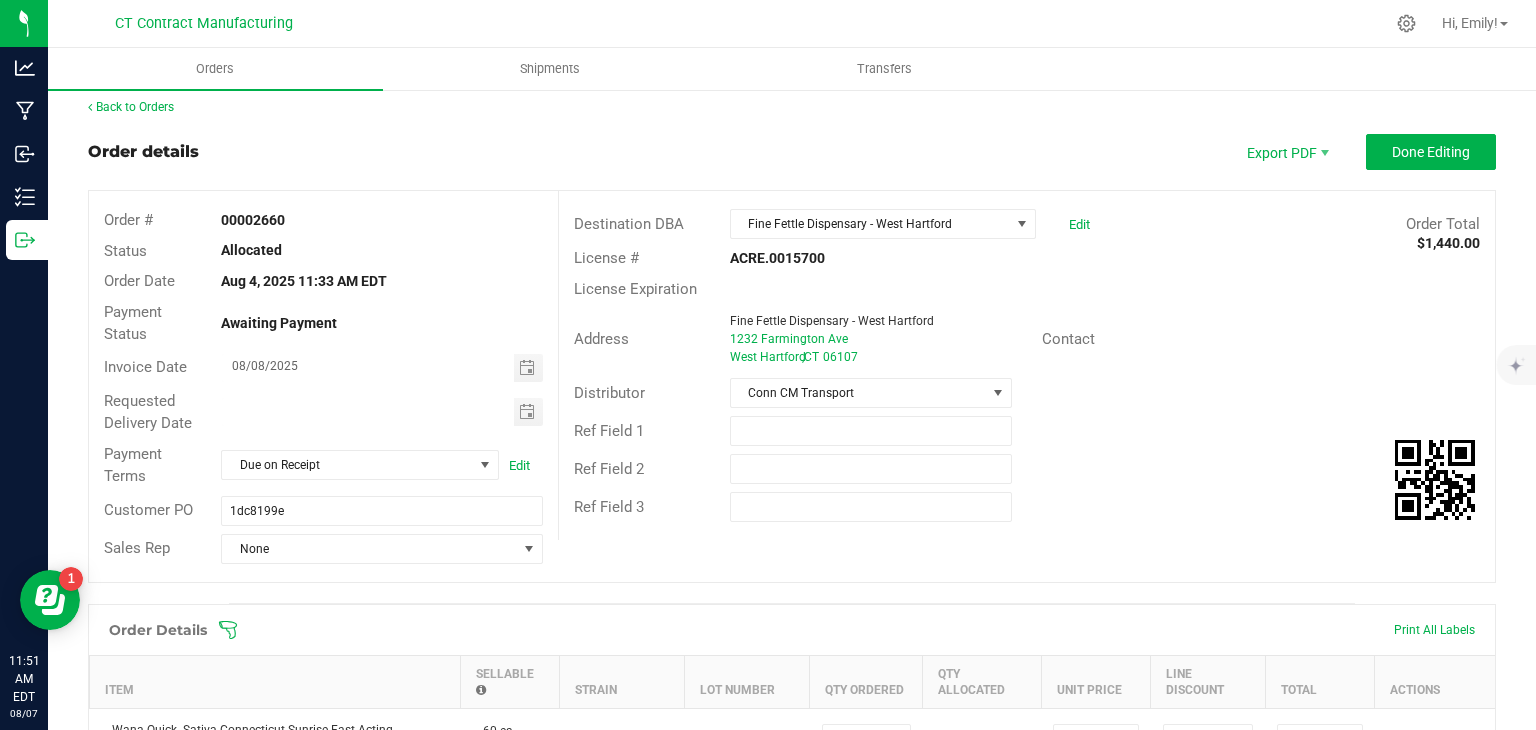 scroll, scrollTop: 0, scrollLeft: 0, axis: both 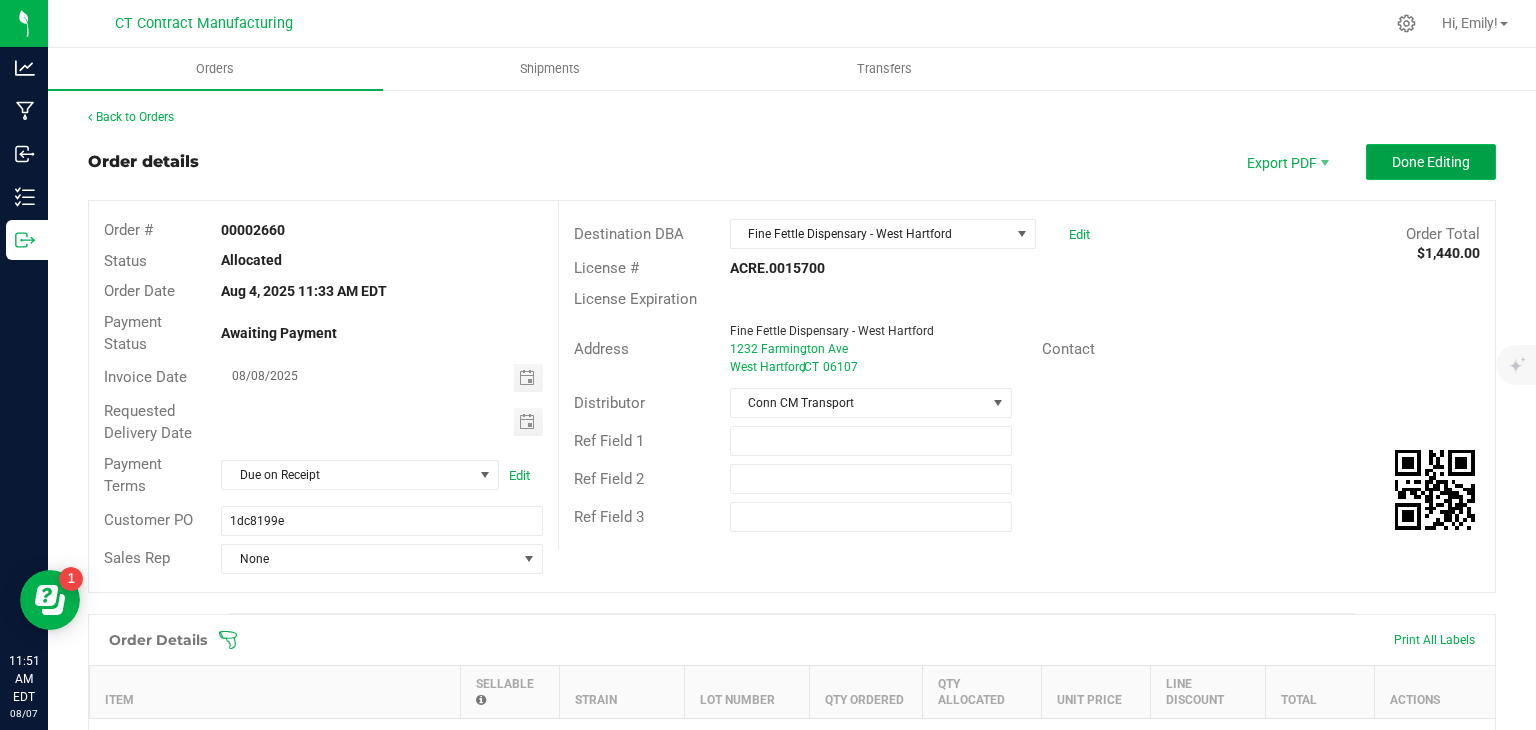 click on "Done Editing" at bounding box center (1431, 162) 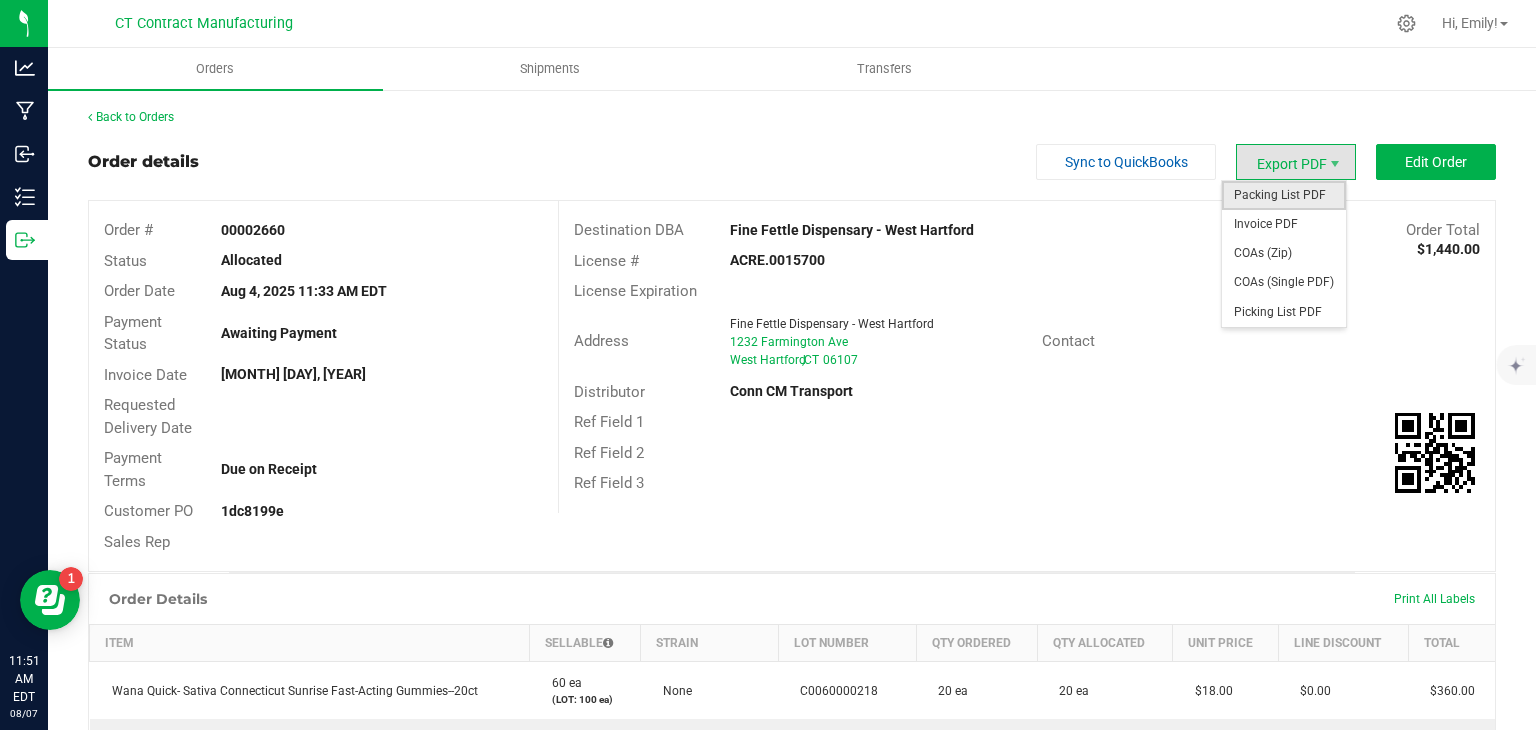 click on "Packing List PDF" at bounding box center (1284, 195) 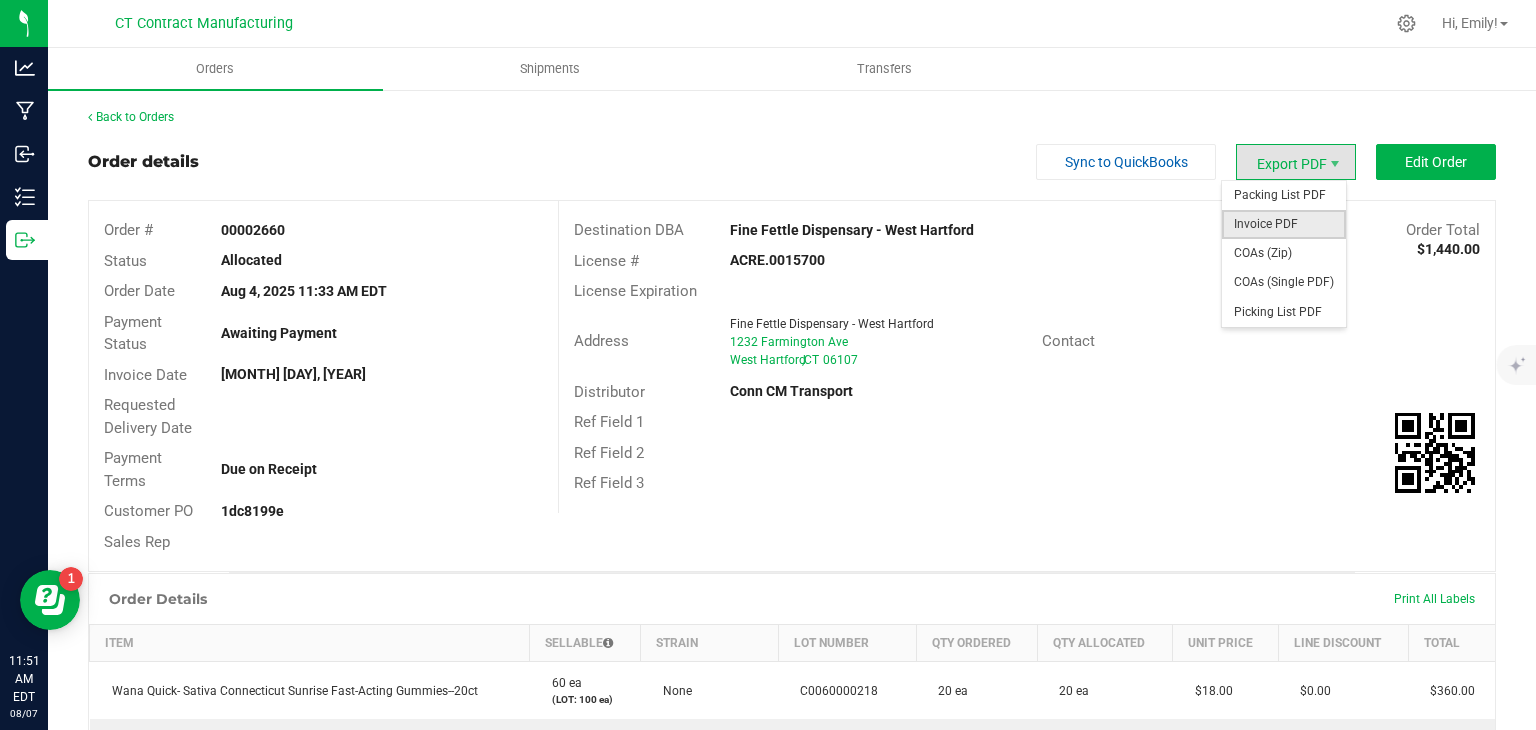 click on "Invoice PDF" at bounding box center (1284, 224) 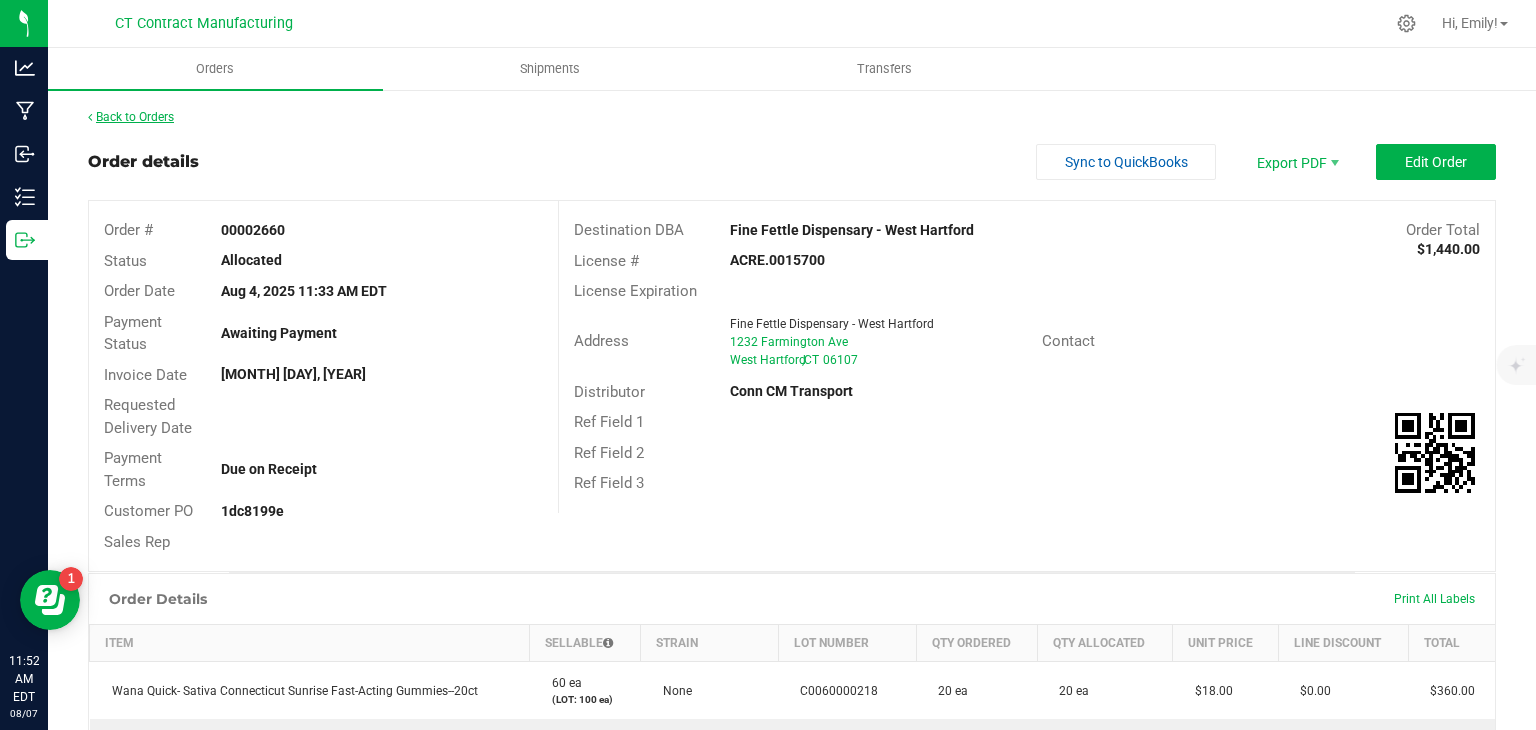 click on "Back to Orders" at bounding box center [131, 117] 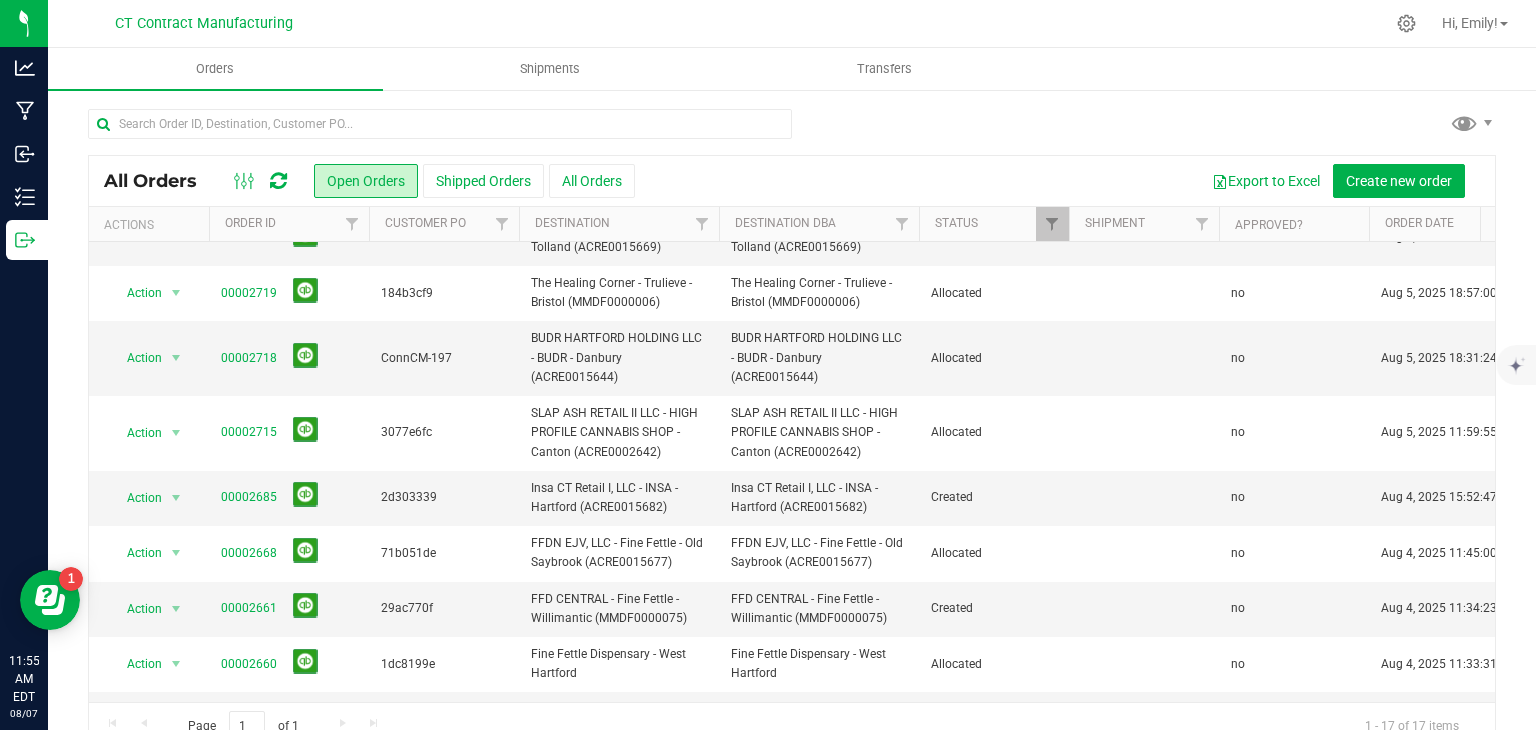 scroll, scrollTop: 600, scrollLeft: 0, axis: vertical 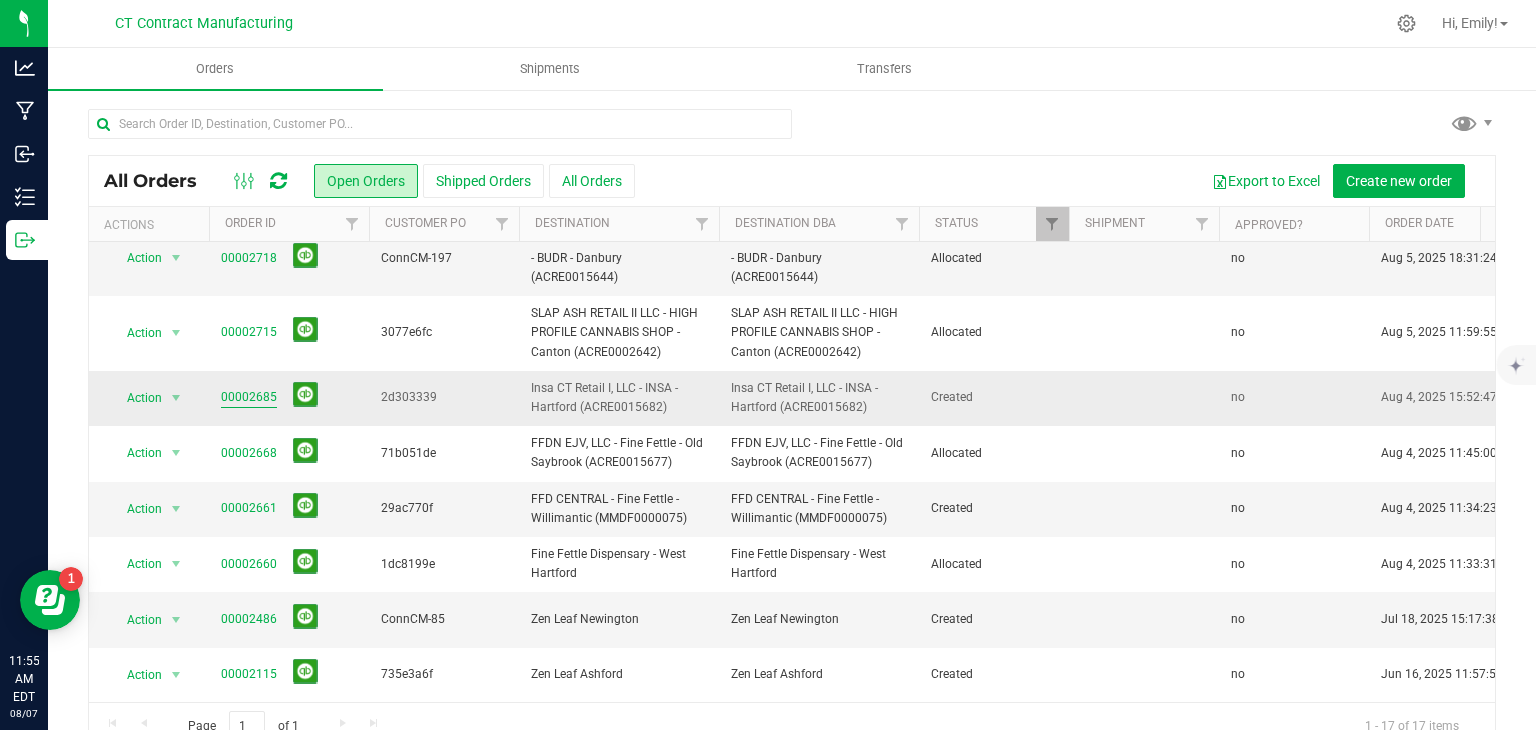 click on "00002685" at bounding box center (249, 397) 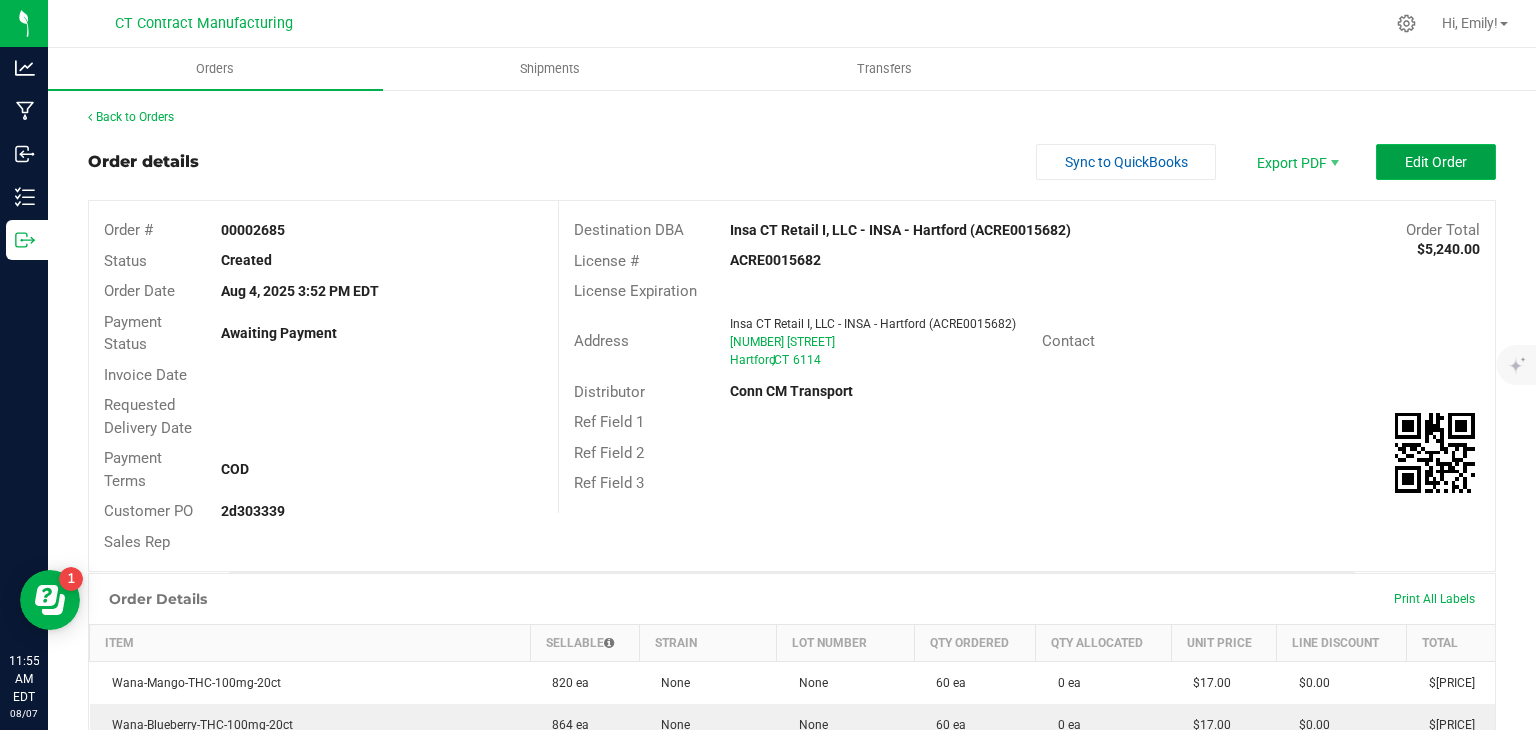 click on "Edit Order" at bounding box center [1436, 162] 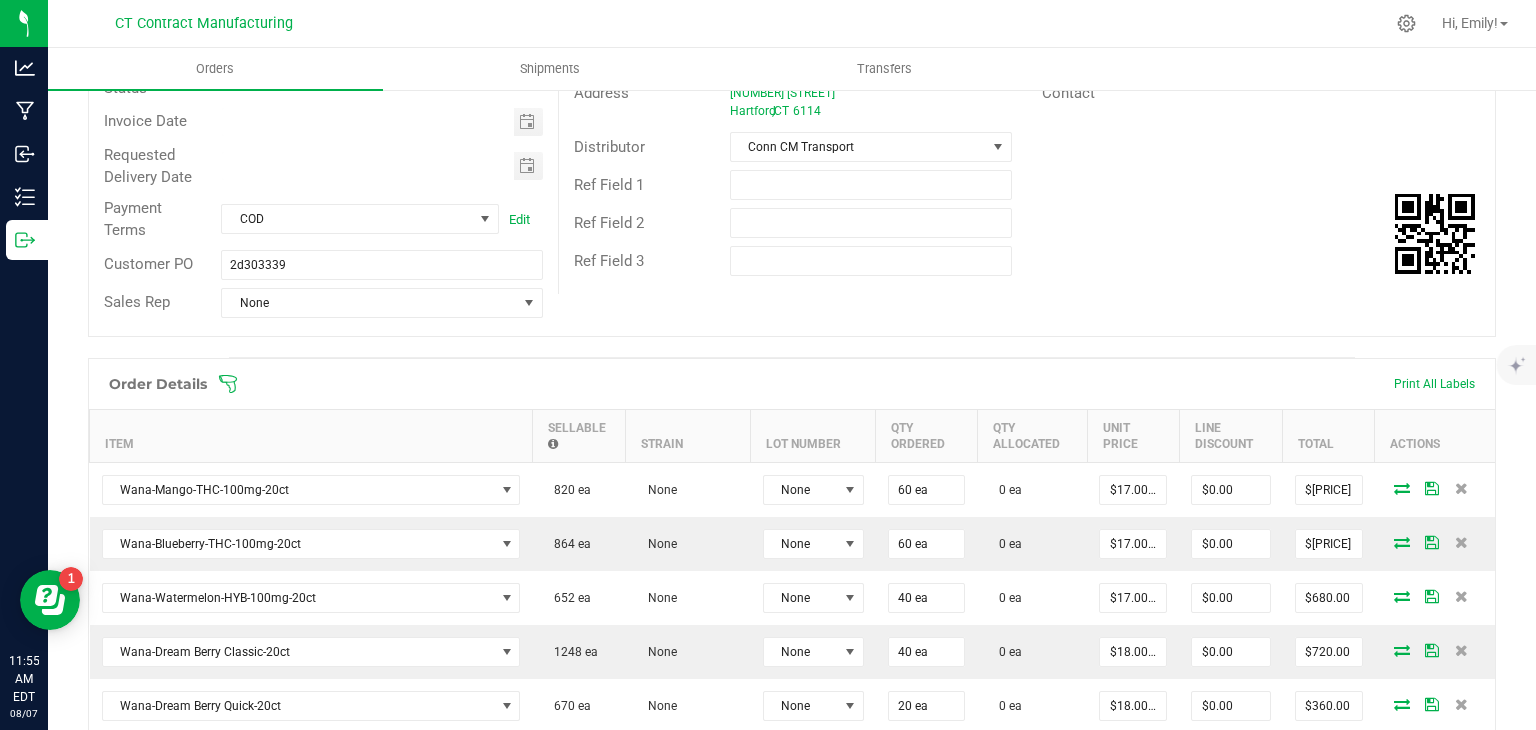 scroll, scrollTop: 300, scrollLeft: 0, axis: vertical 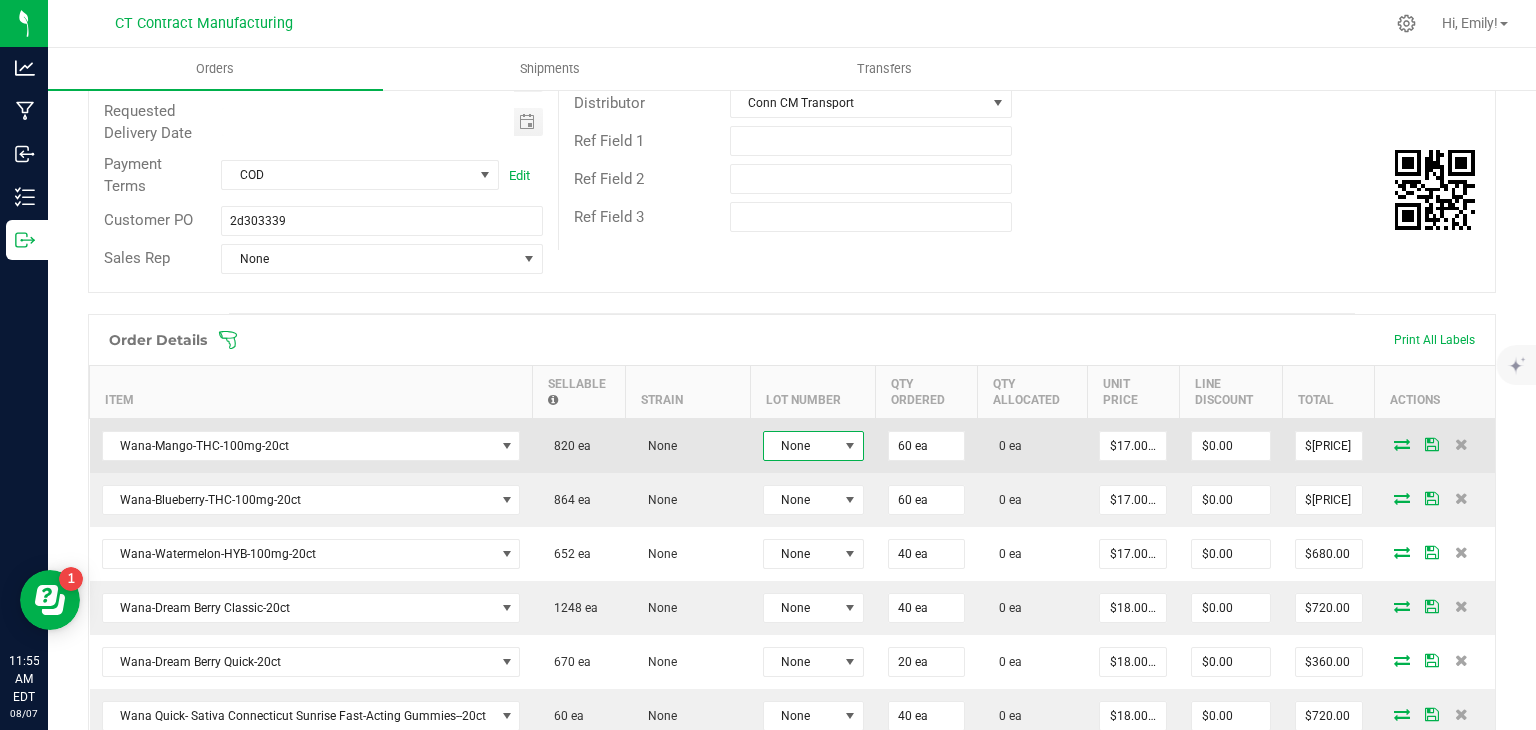 click on "None" at bounding box center (801, 446) 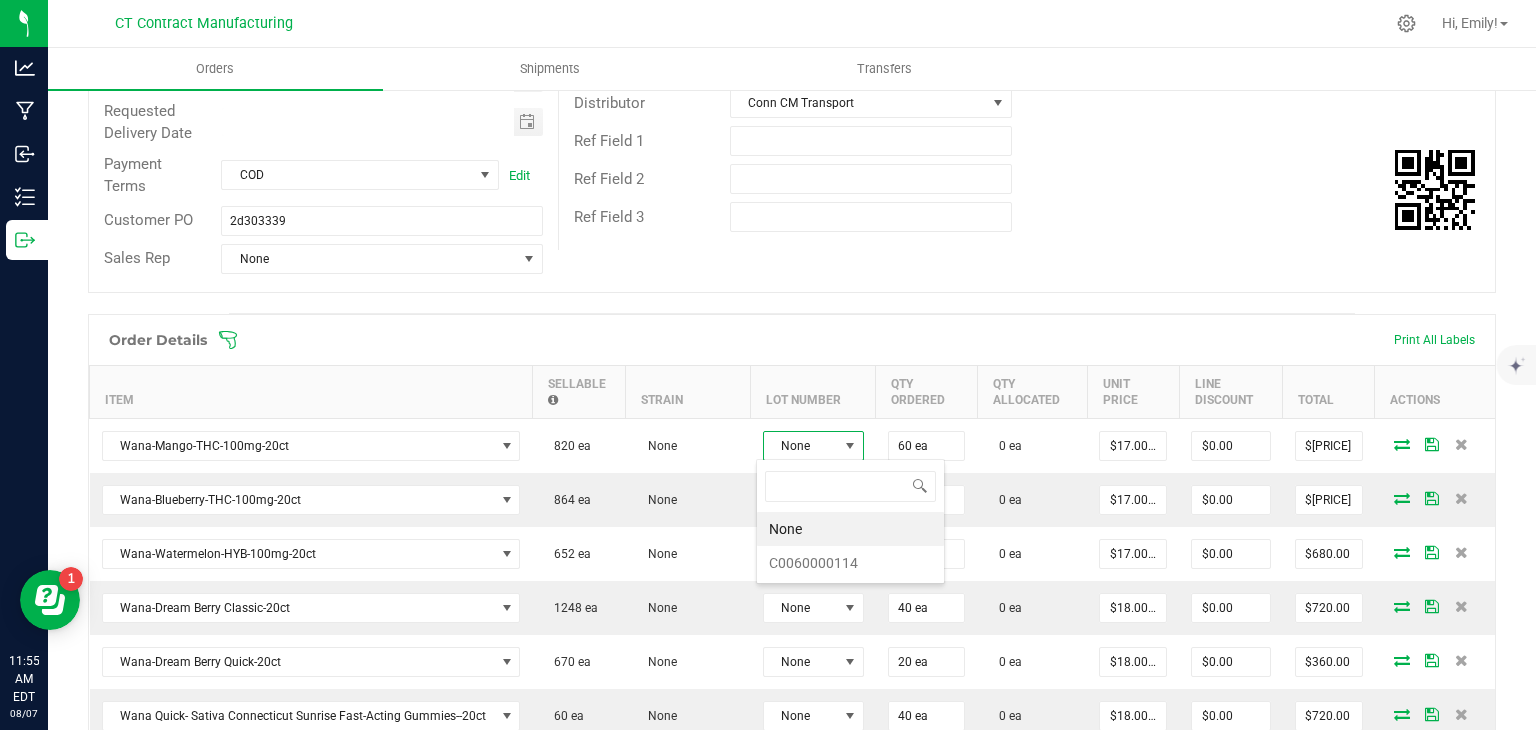 scroll, scrollTop: 99970, scrollLeft: 99899, axis: both 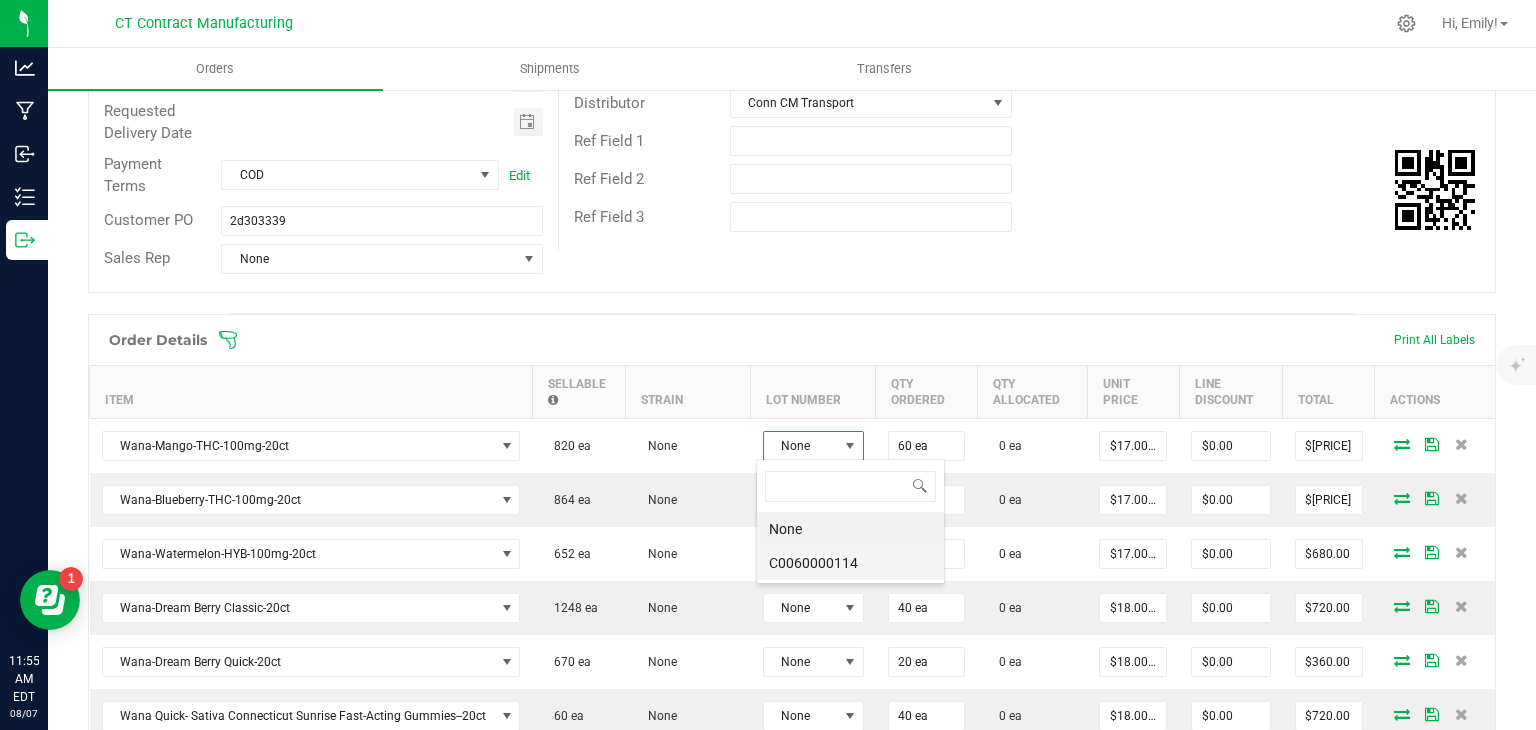 click on "C0060000114" at bounding box center [850, 563] 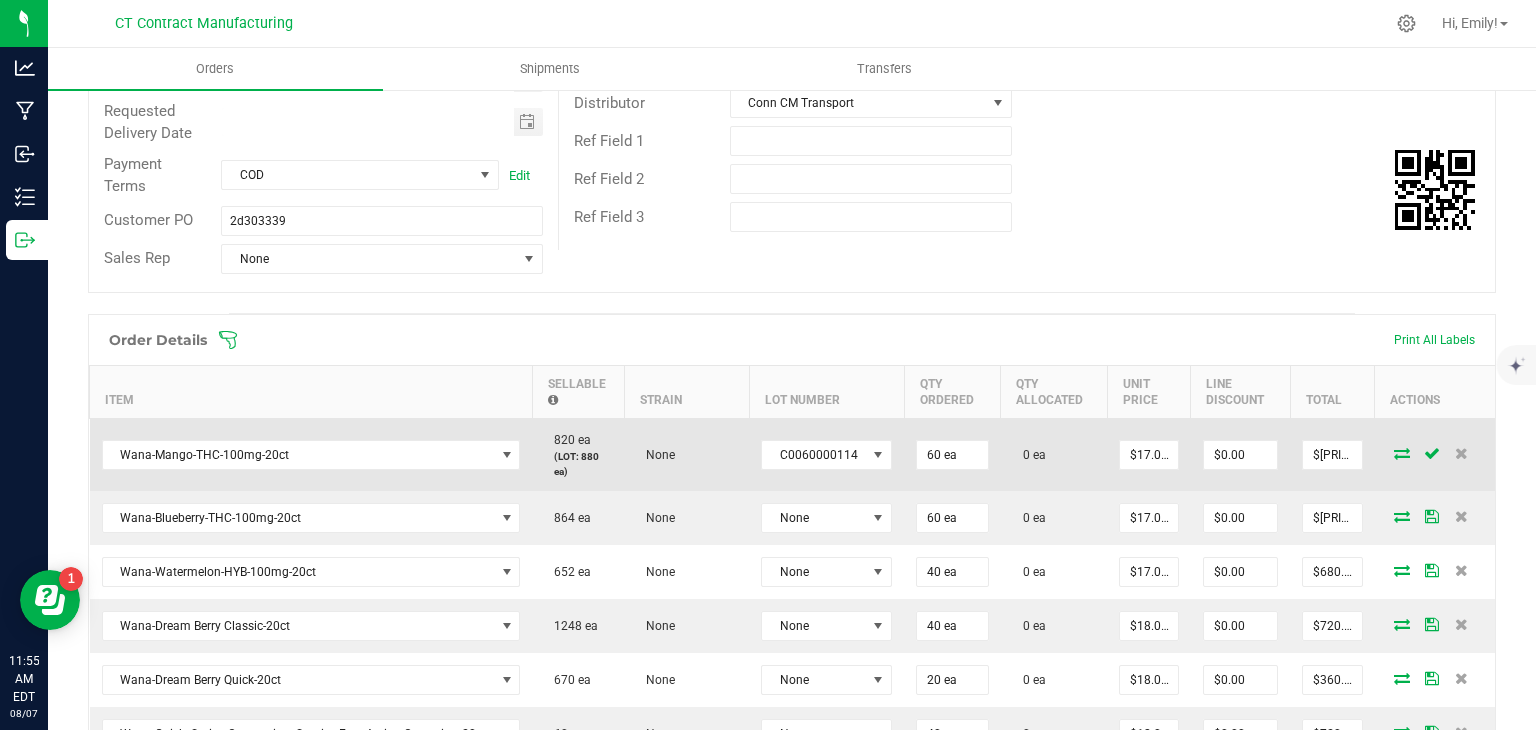 click at bounding box center (1402, 453) 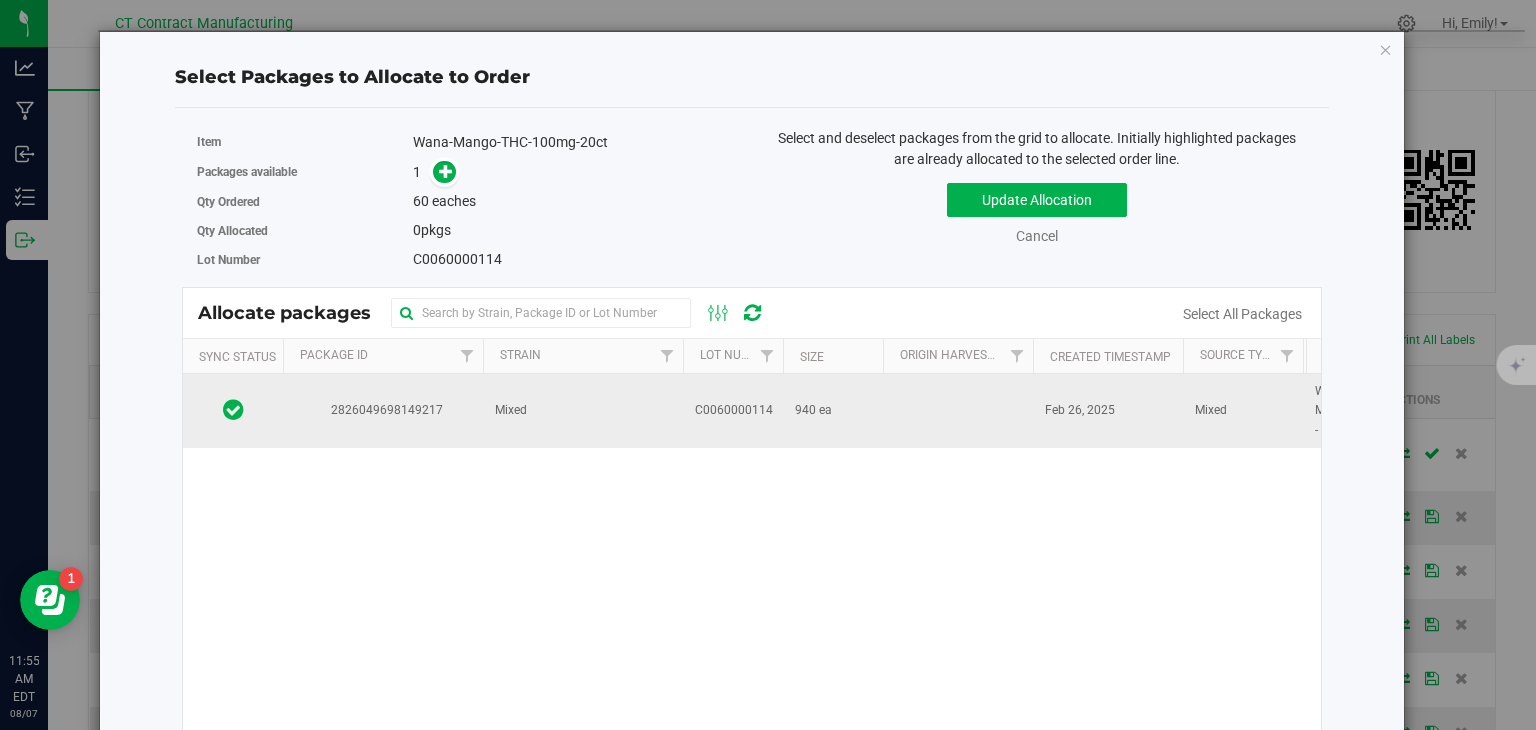click on "Mixed" at bounding box center [583, 411] 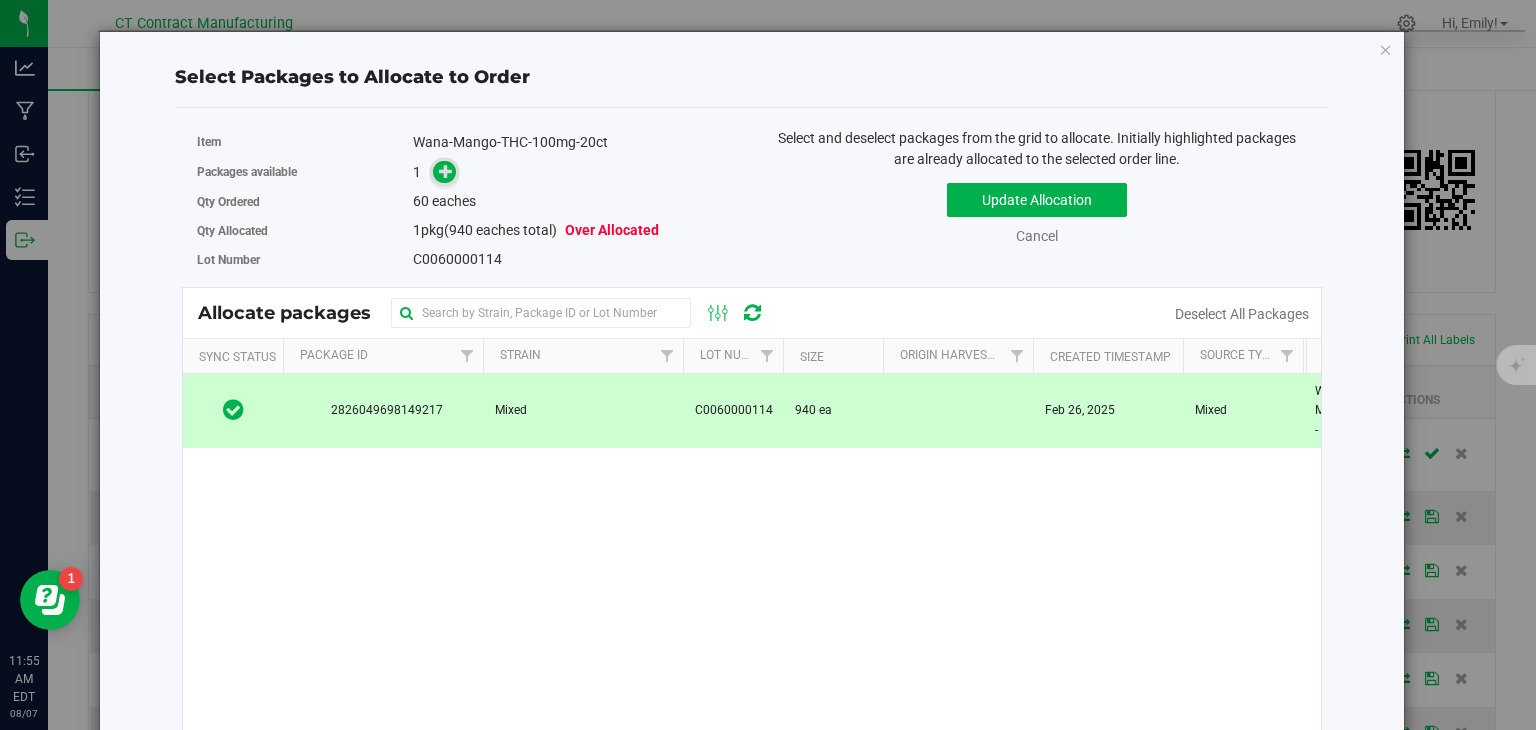 click at bounding box center [446, 171] 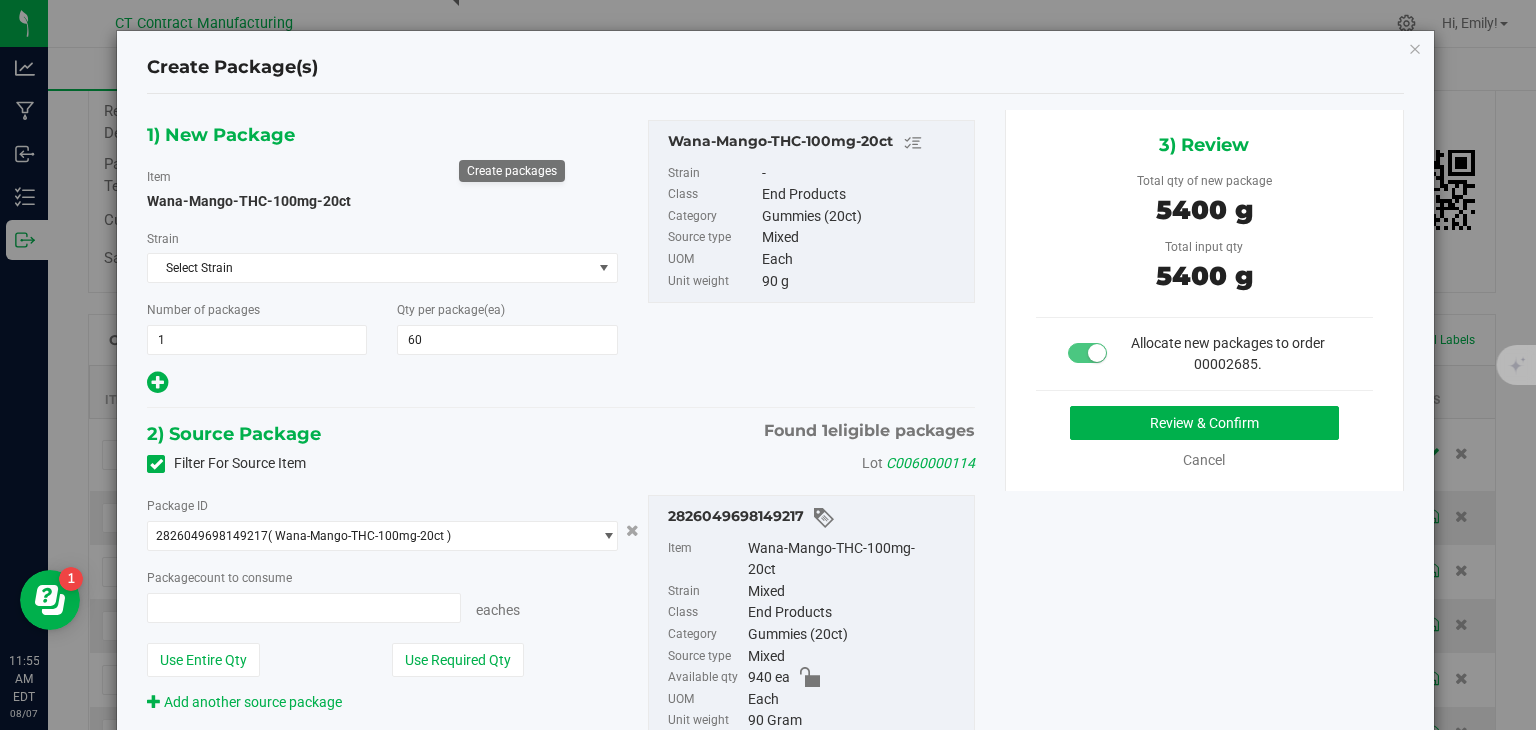 type on "60 ea" 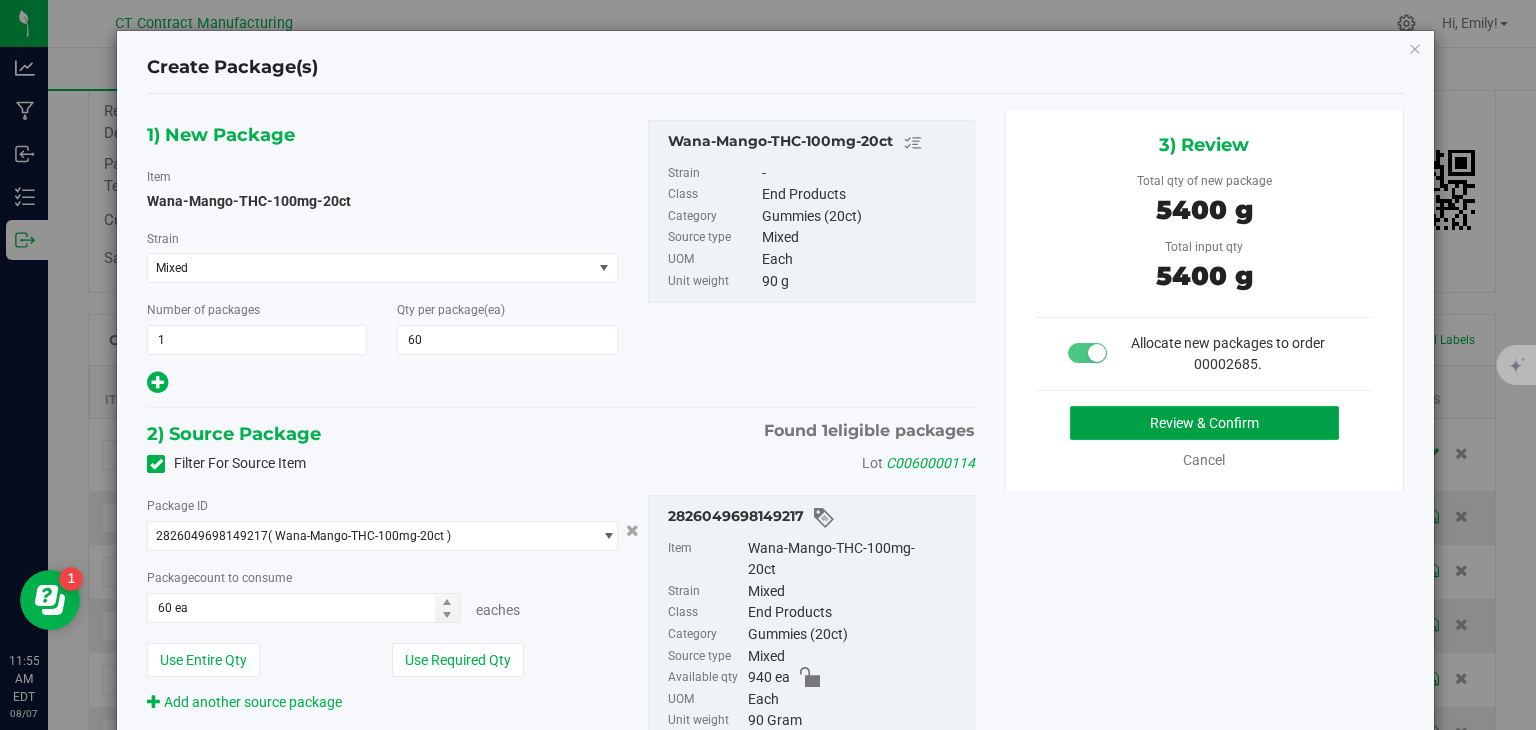 click on "Review & Confirm" at bounding box center (1204, 423) 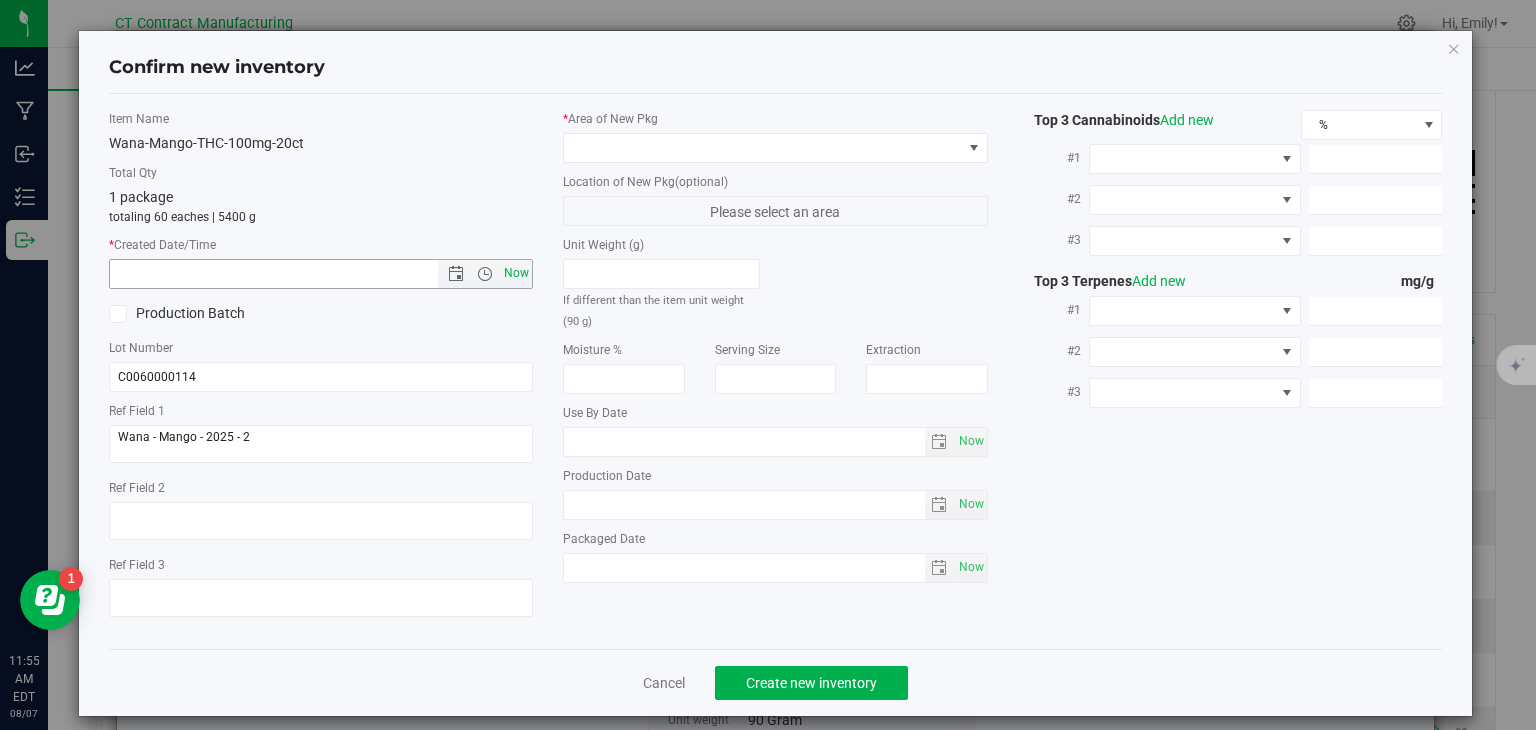 click on "Now" at bounding box center [517, 273] 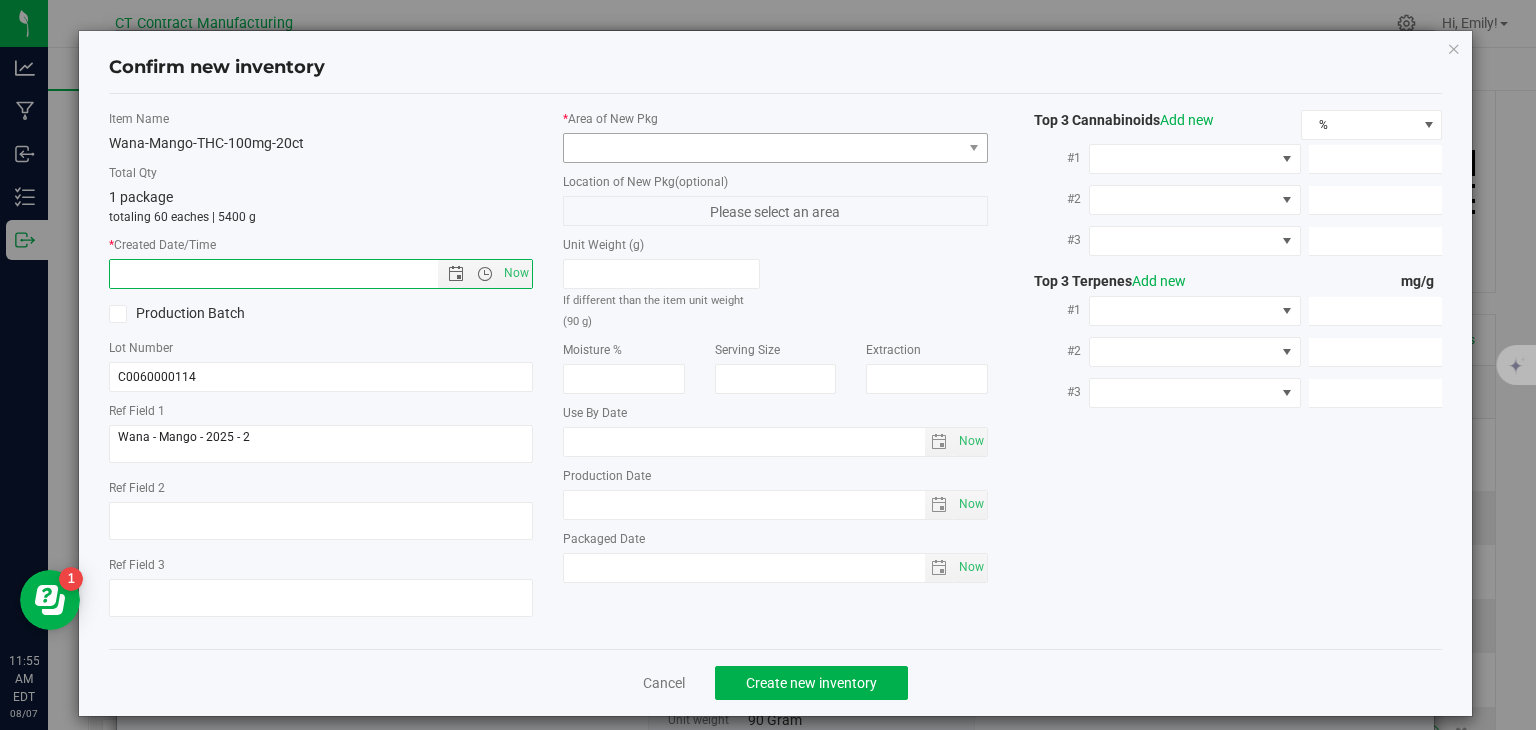 type on "8/7/2025 11:55 AM" 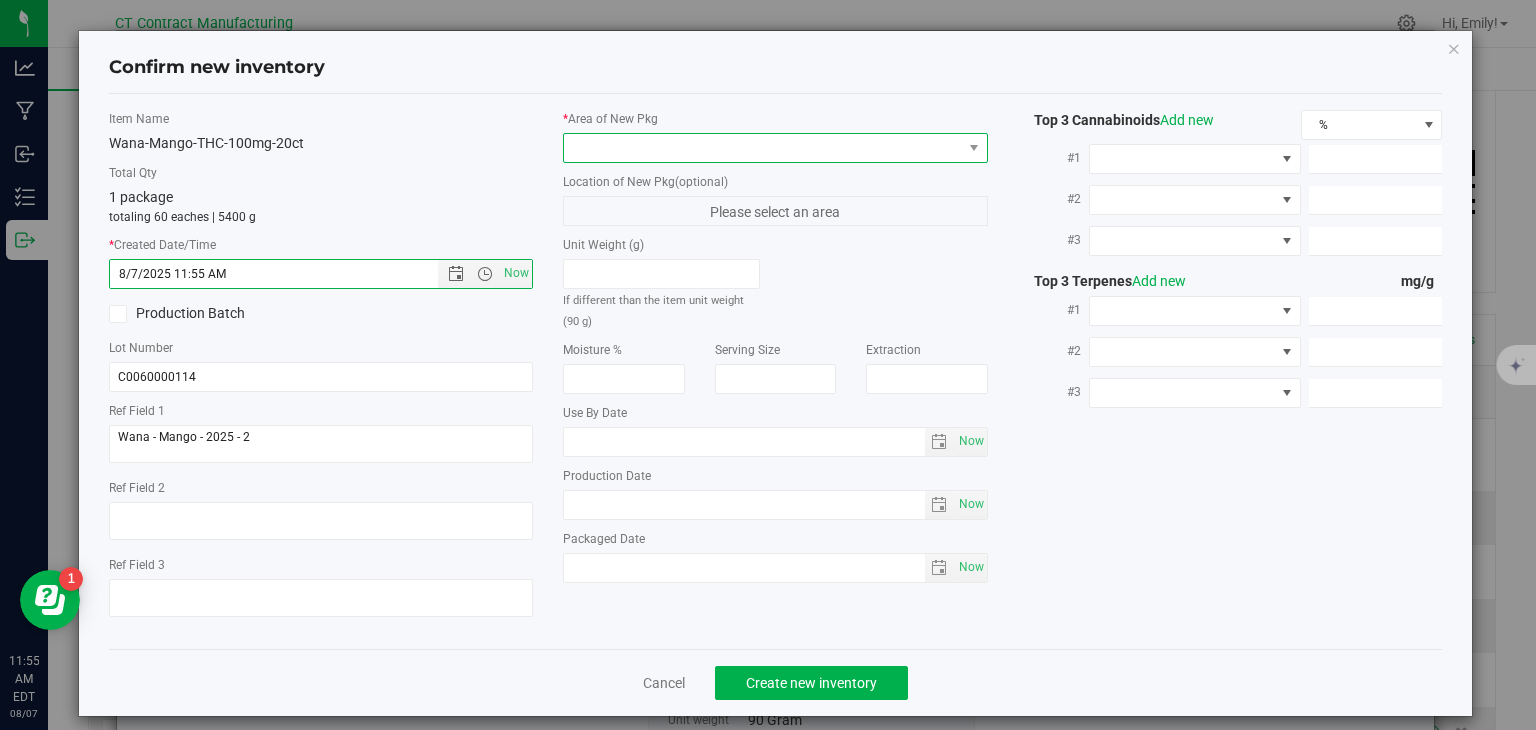 click at bounding box center [763, 148] 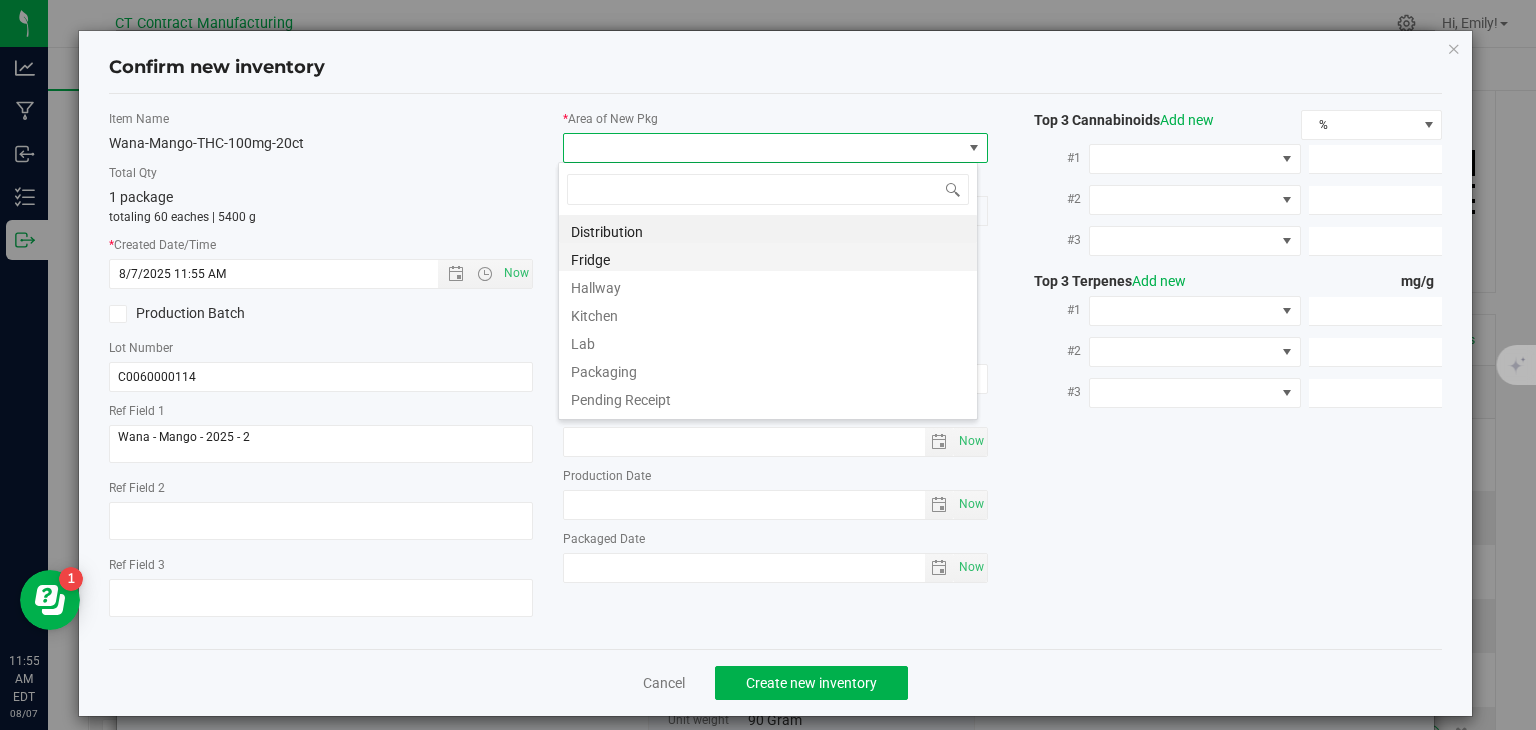 scroll, scrollTop: 99970, scrollLeft: 99580, axis: both 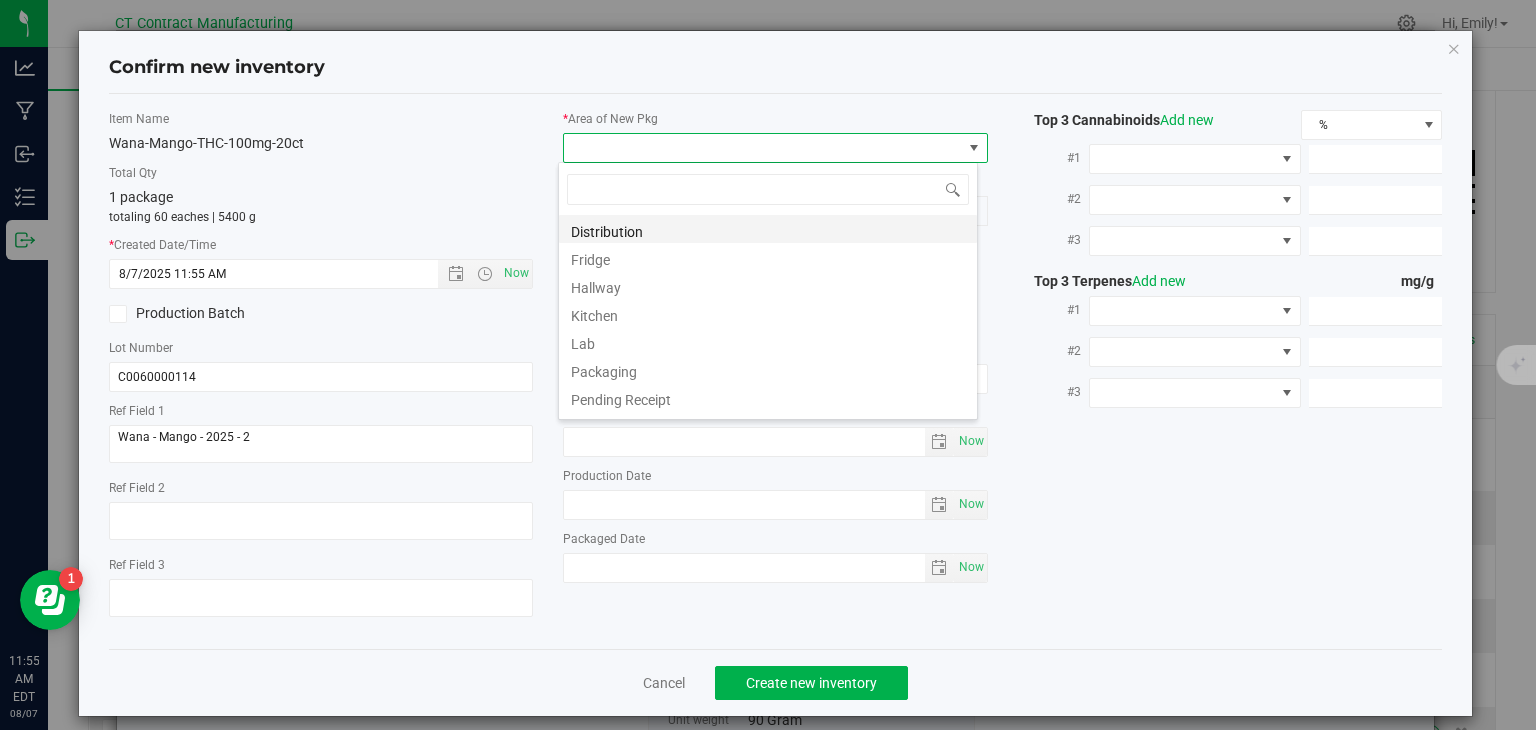 click on "Distribution" at bounding box center [768, 229] 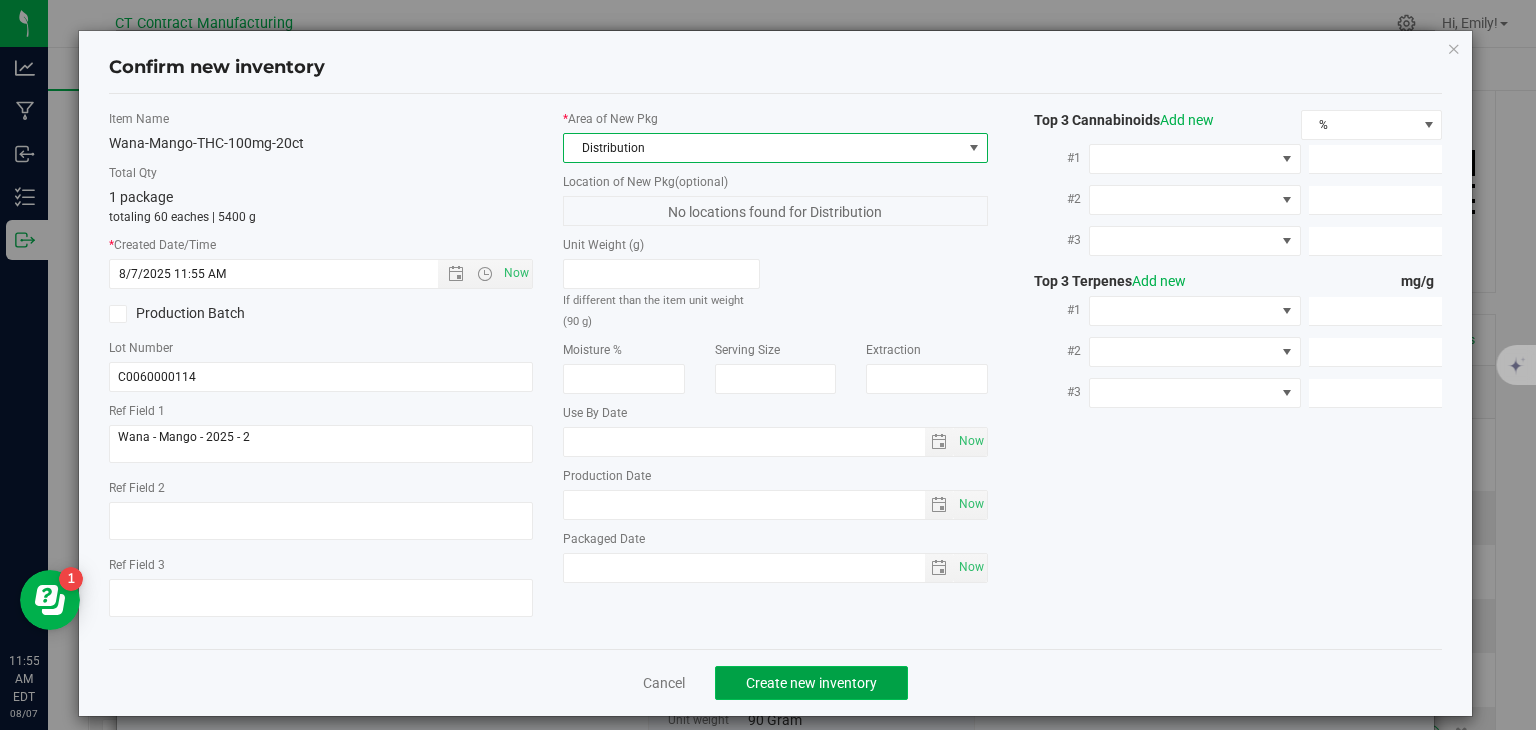 click on "Create new inventory" 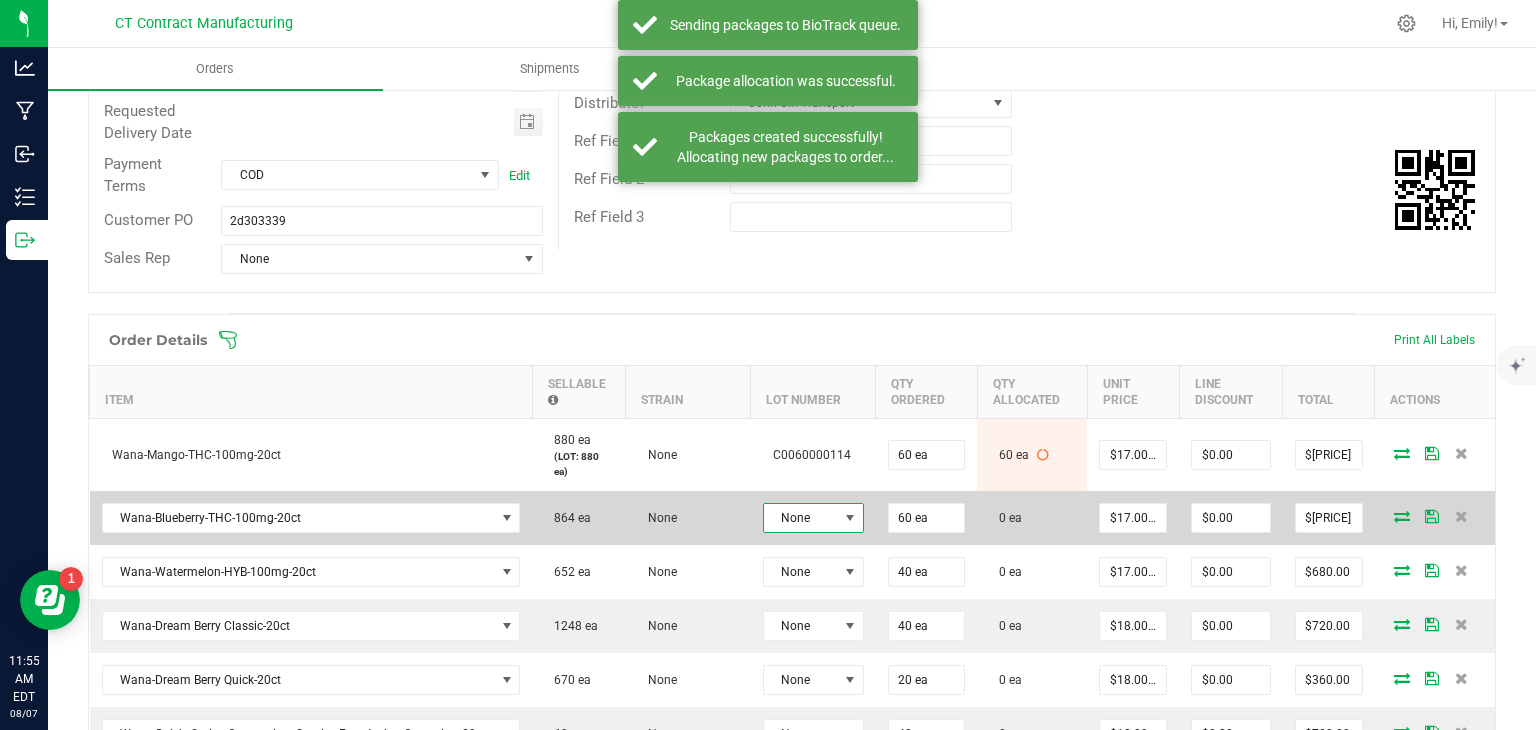 click at bounding box center (850, 518) 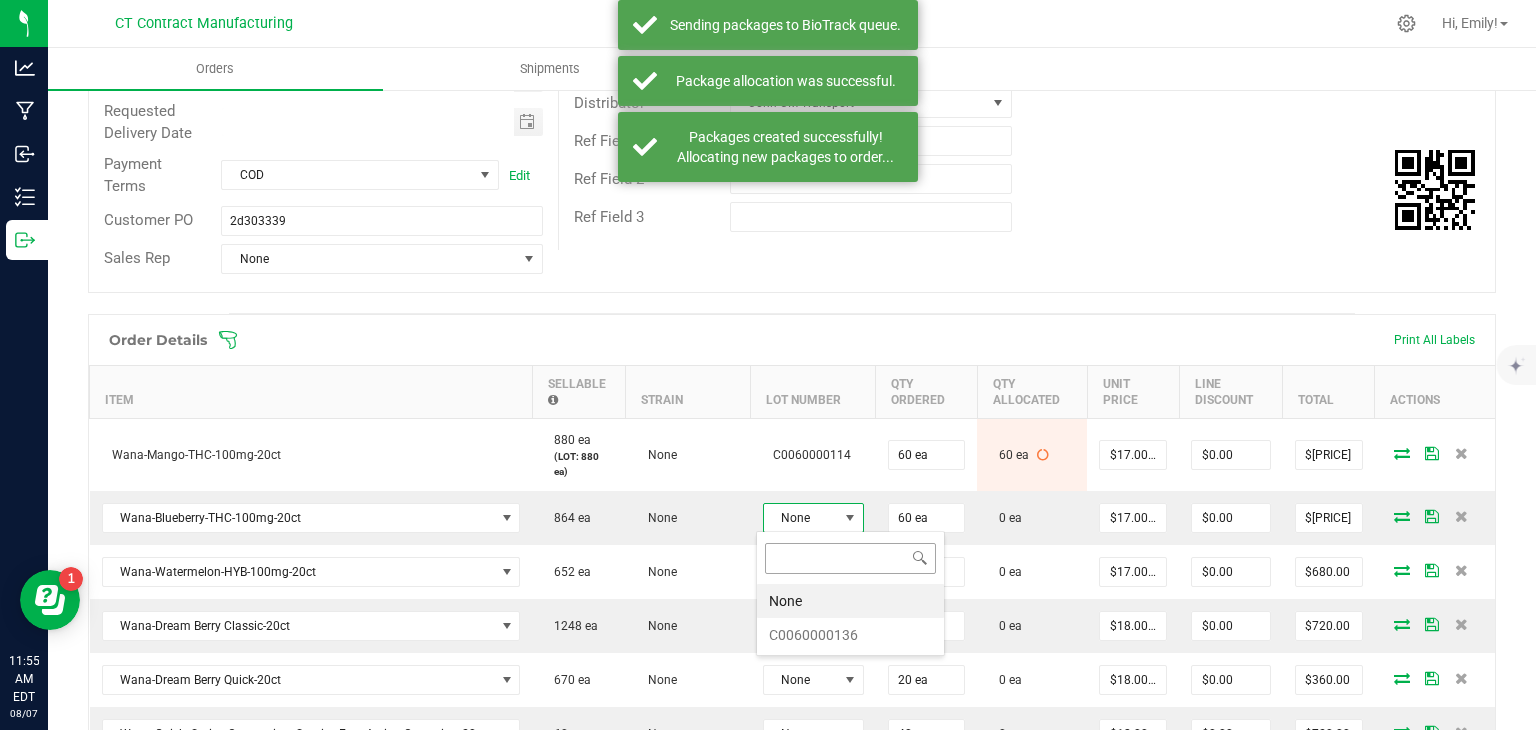 scroll, scrollTop: 99970, scrollLeft: 99899, axis: both 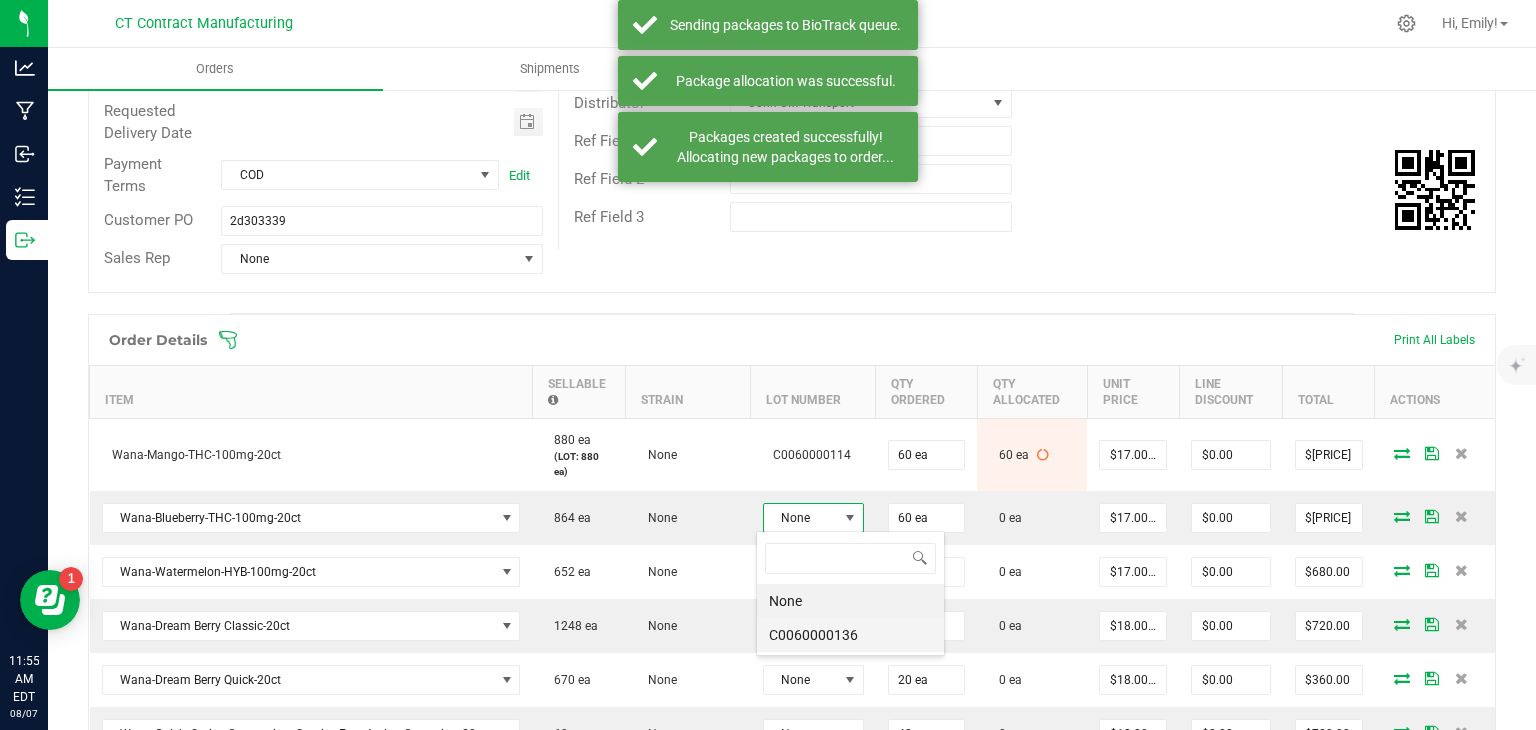 click on "C0060000136" at bounding box center [850, 635] 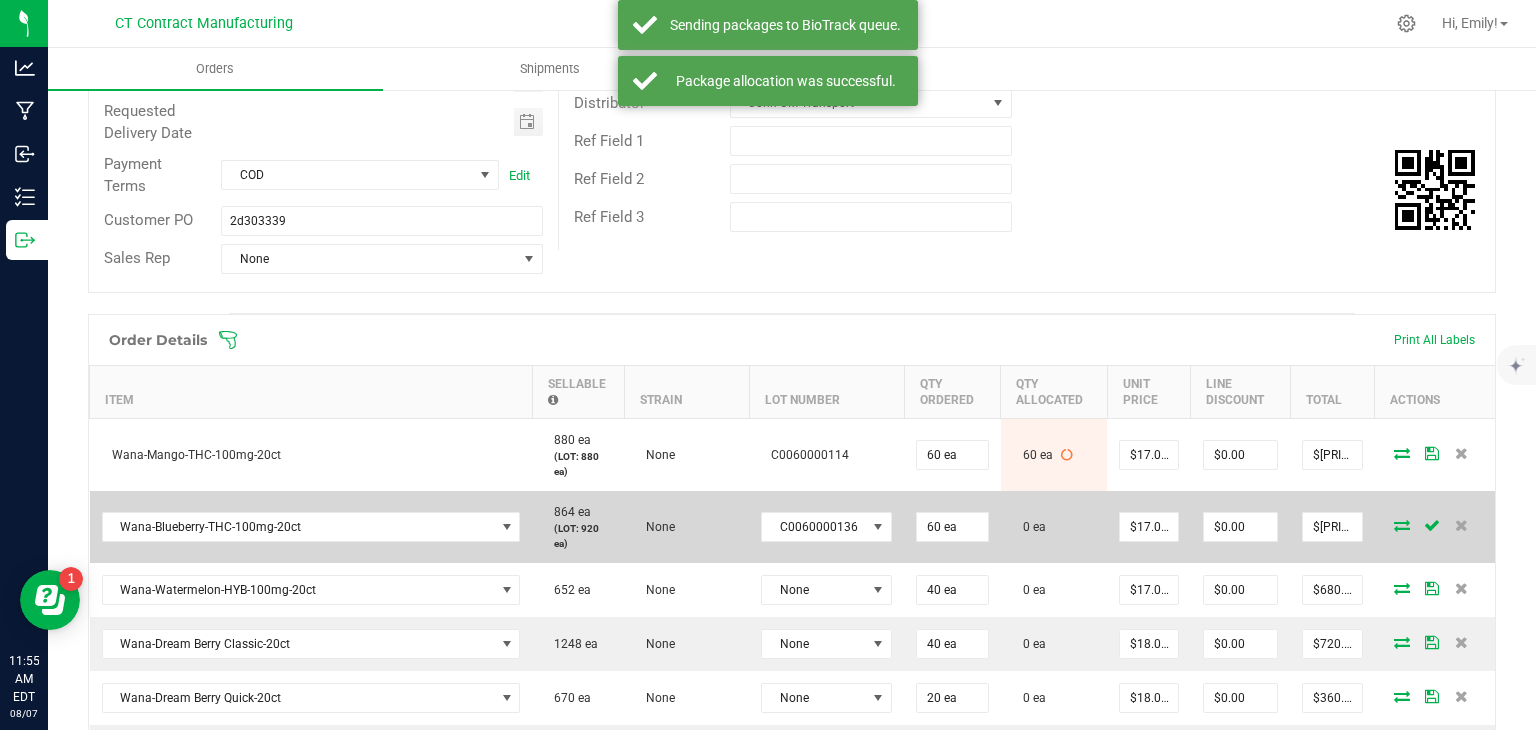 click at bounding box center [1402, 525] 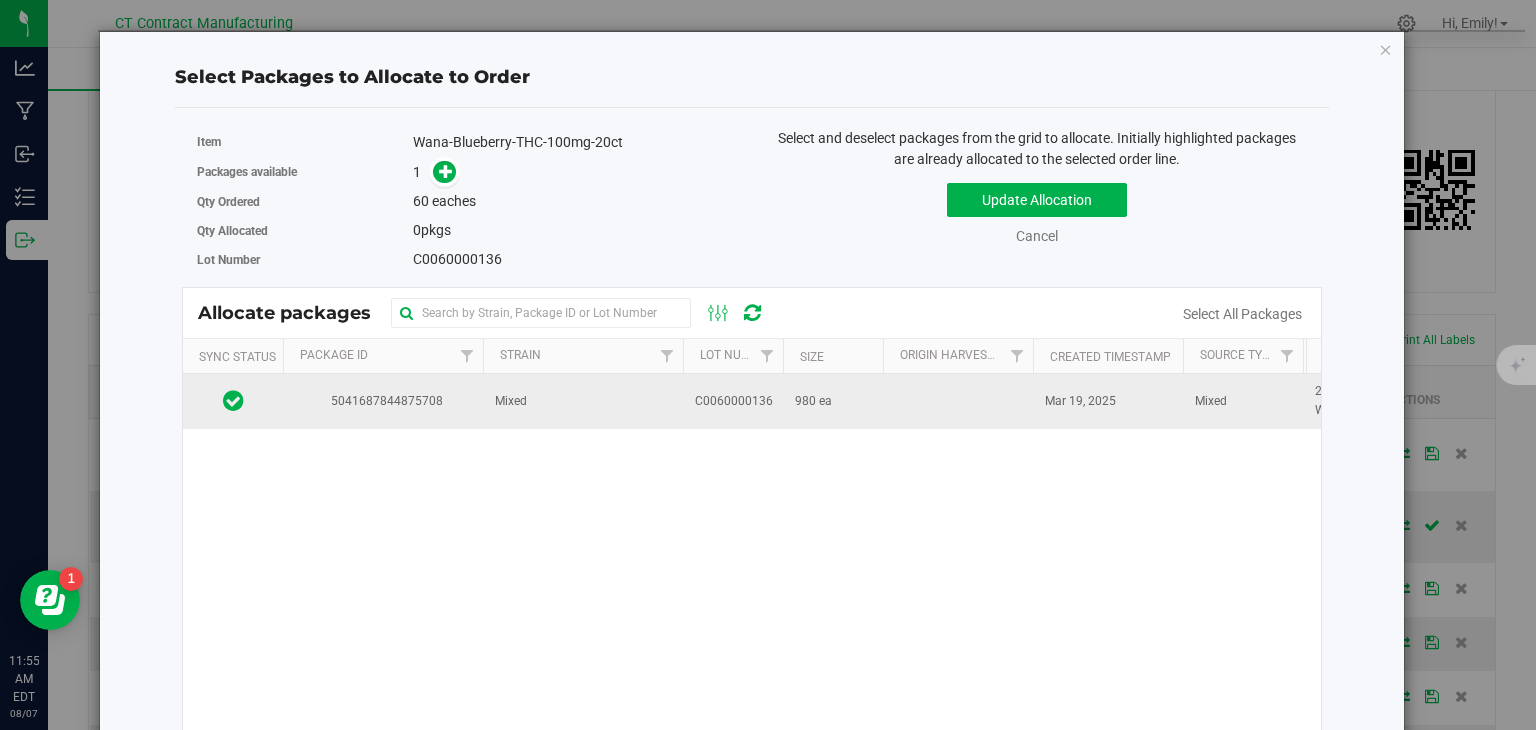 click on "Mixed" at bounding box center (583, 401) 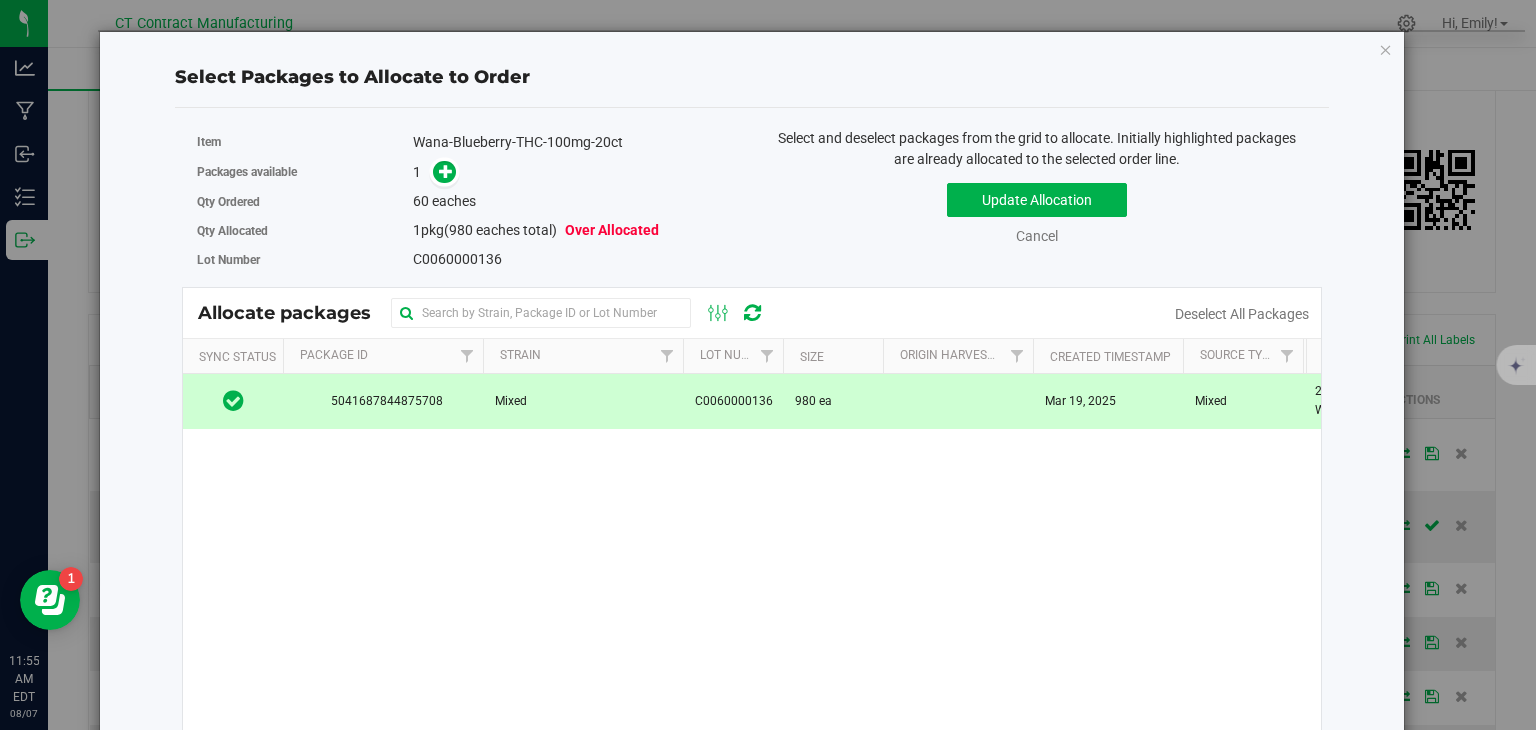 click on "Packages available
1" at bounding box center [467, 172] 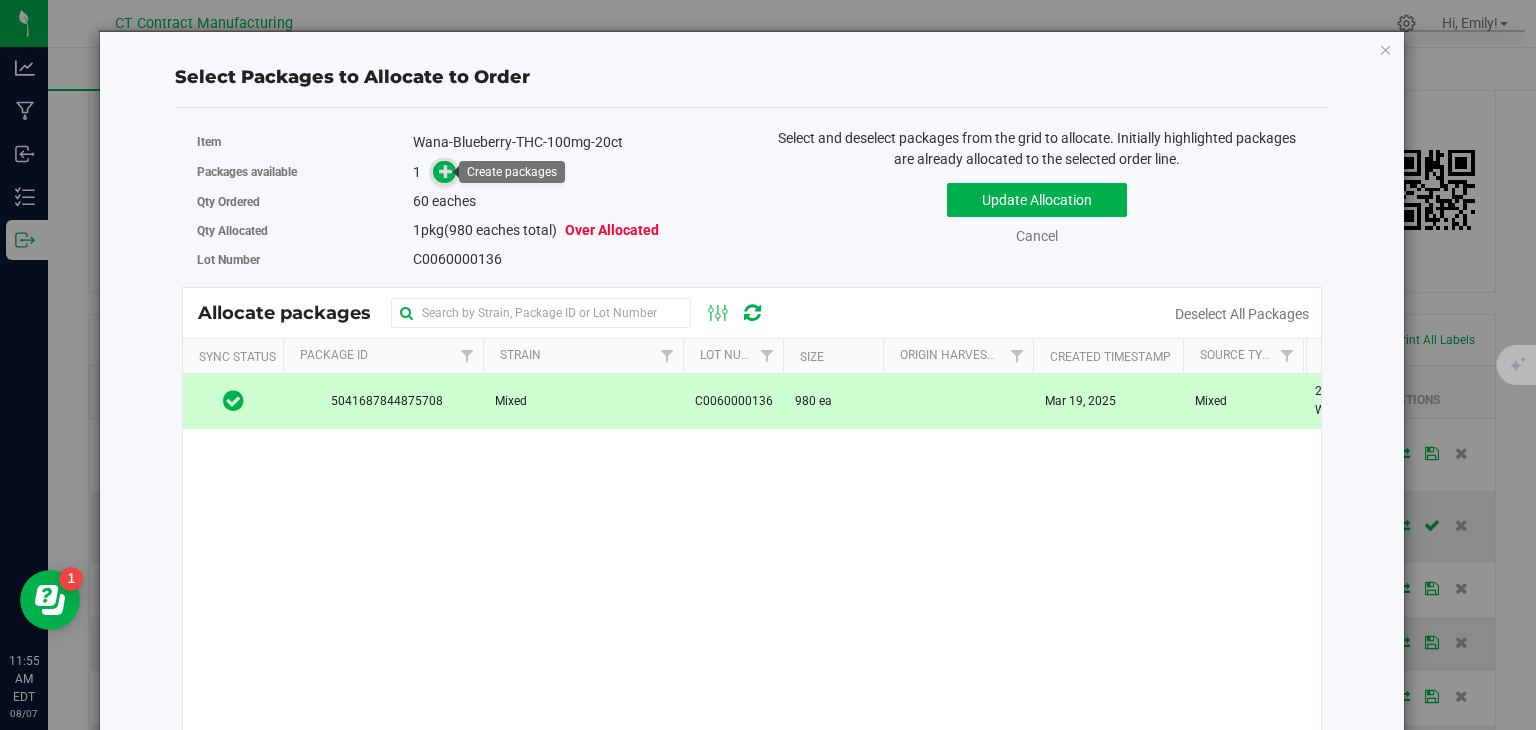 click at bounding box center [446, 171] 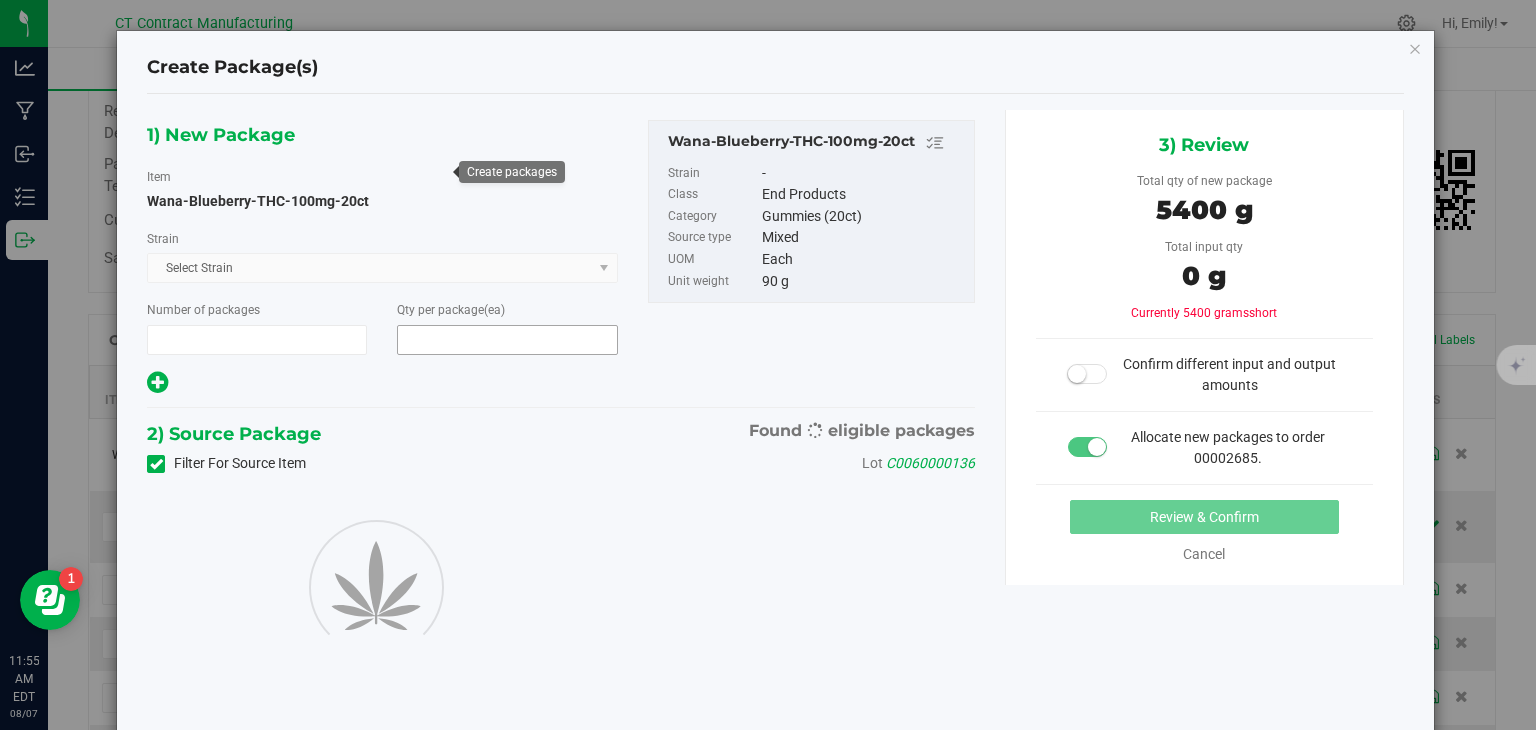 type on "1" 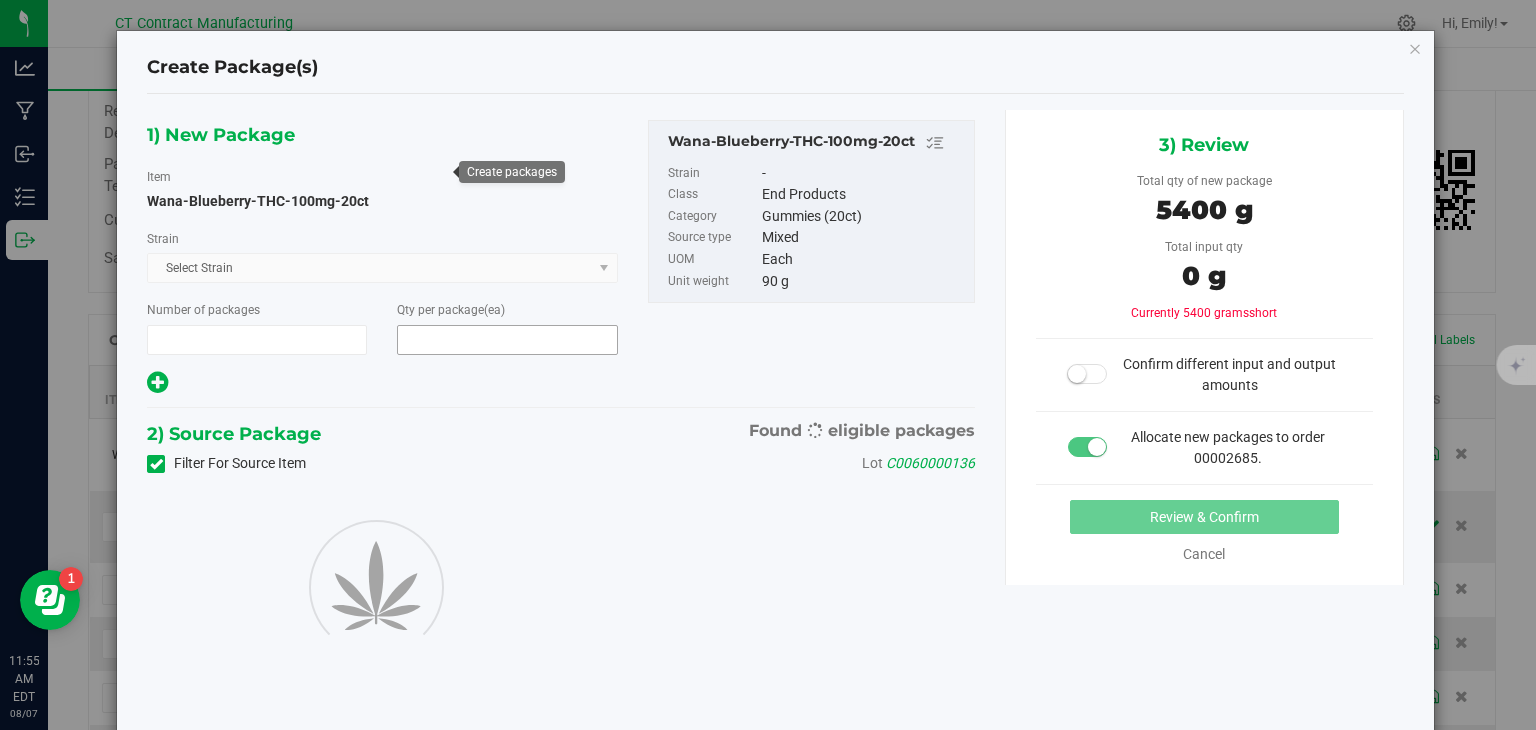 type on "60" 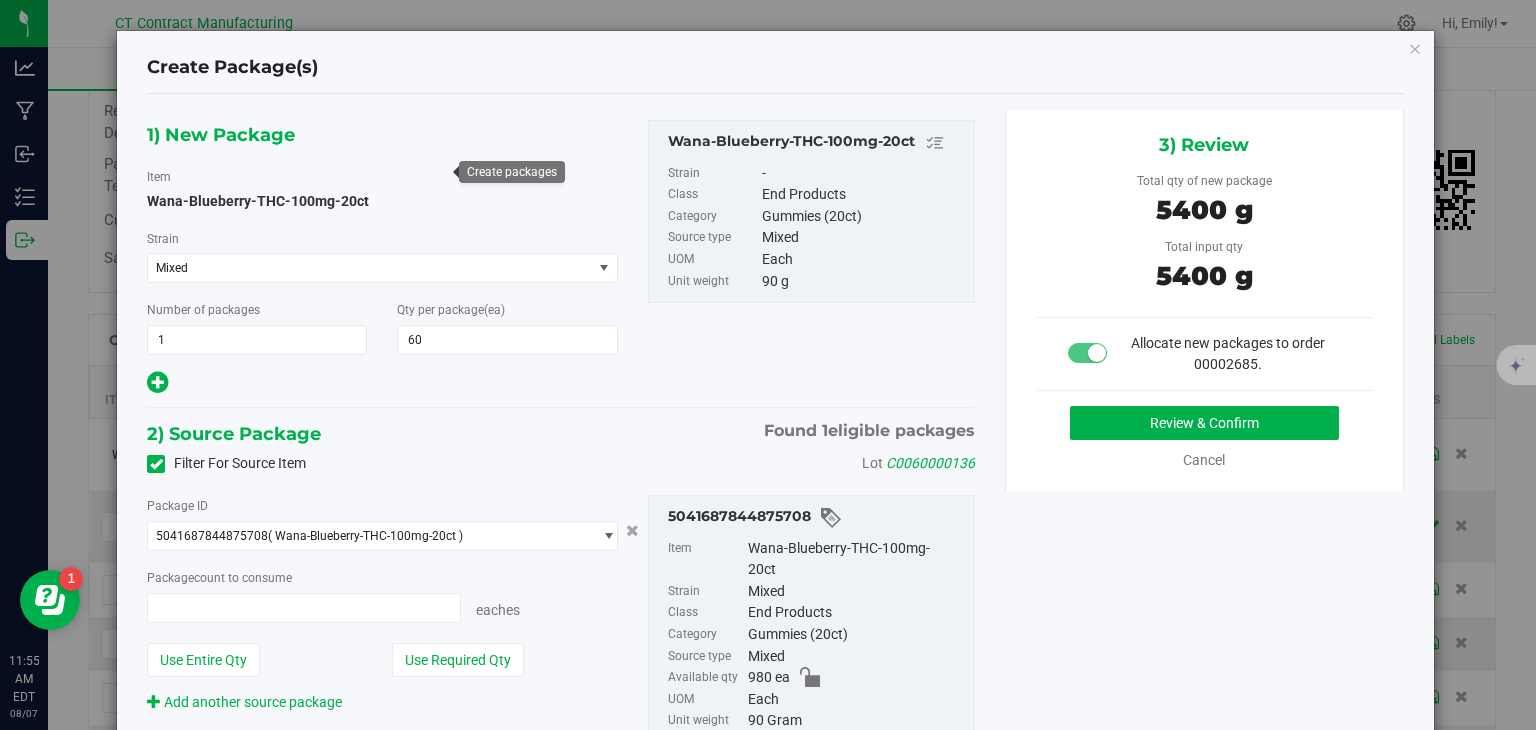 type on "60 ea" 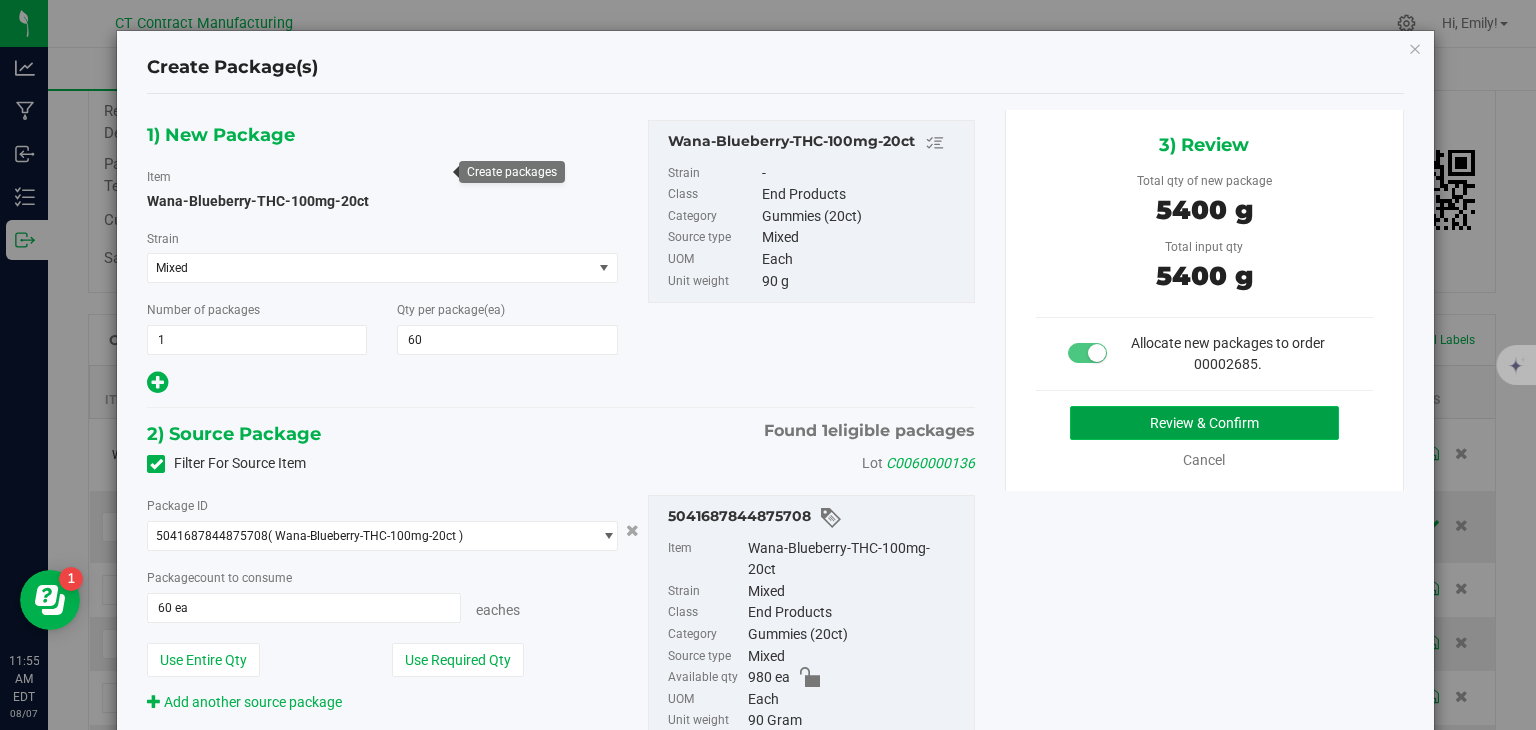 click on "Review & Confirm" at bounding box center [1204, 423] 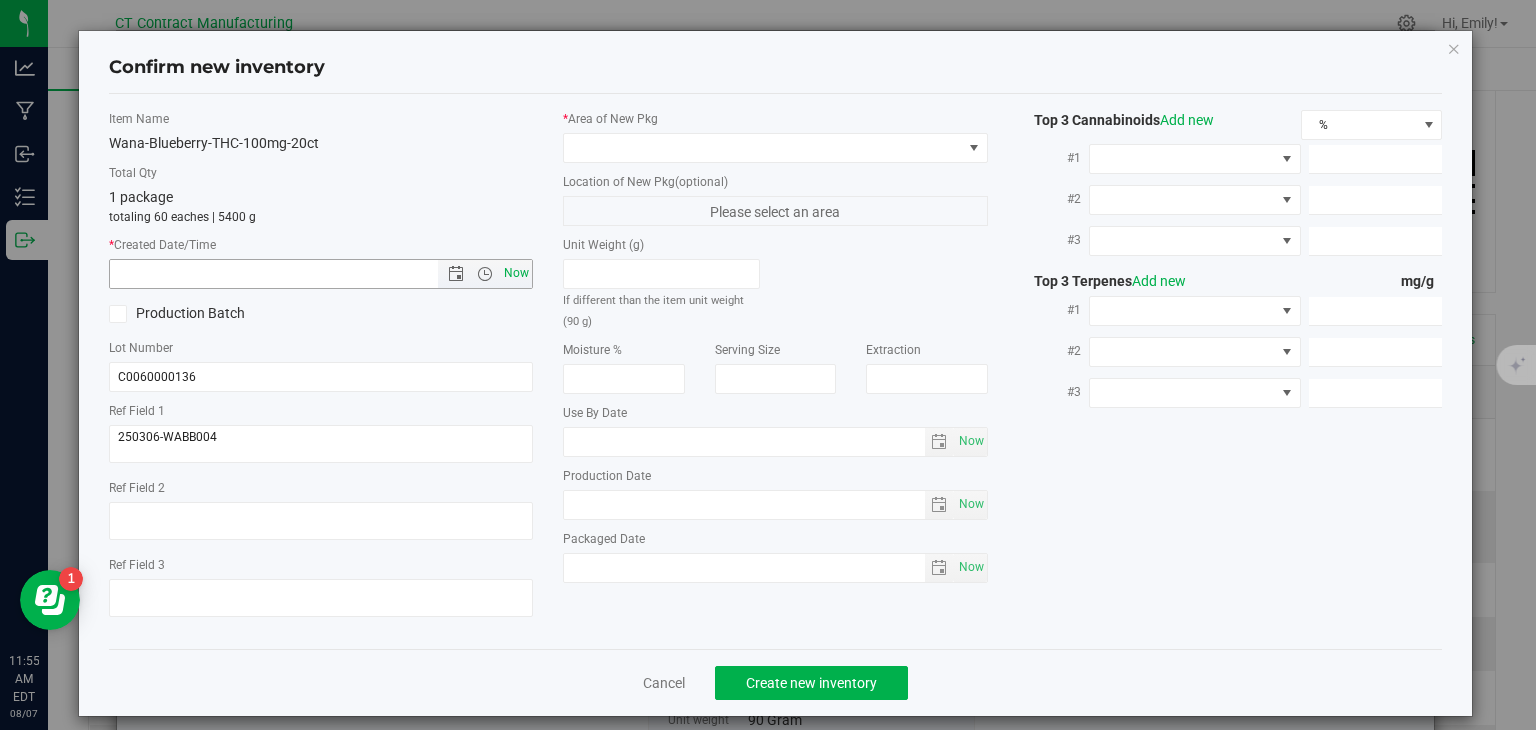 click on "Now" at bounding box center [517, 273] 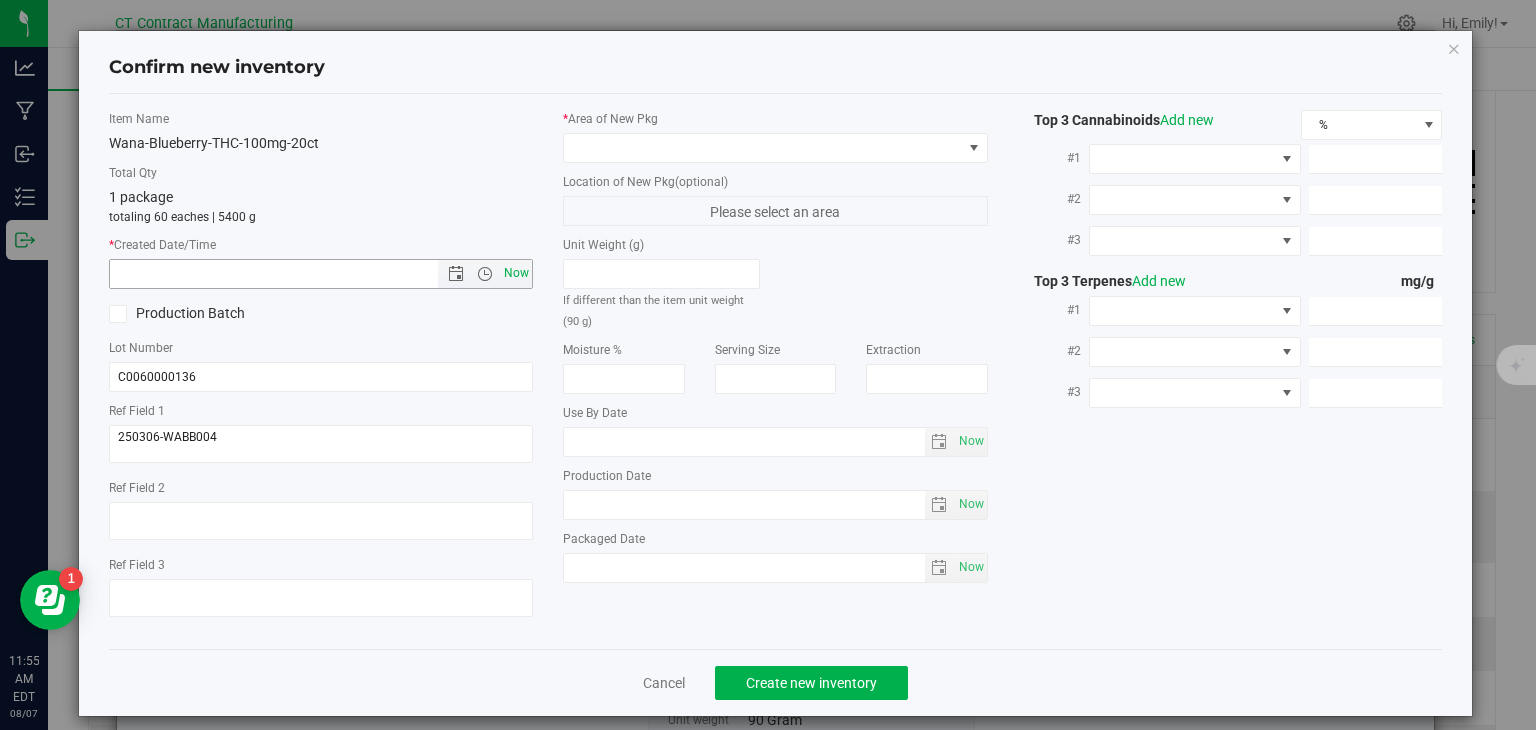 type on "8/7/2025 11:55 AM" 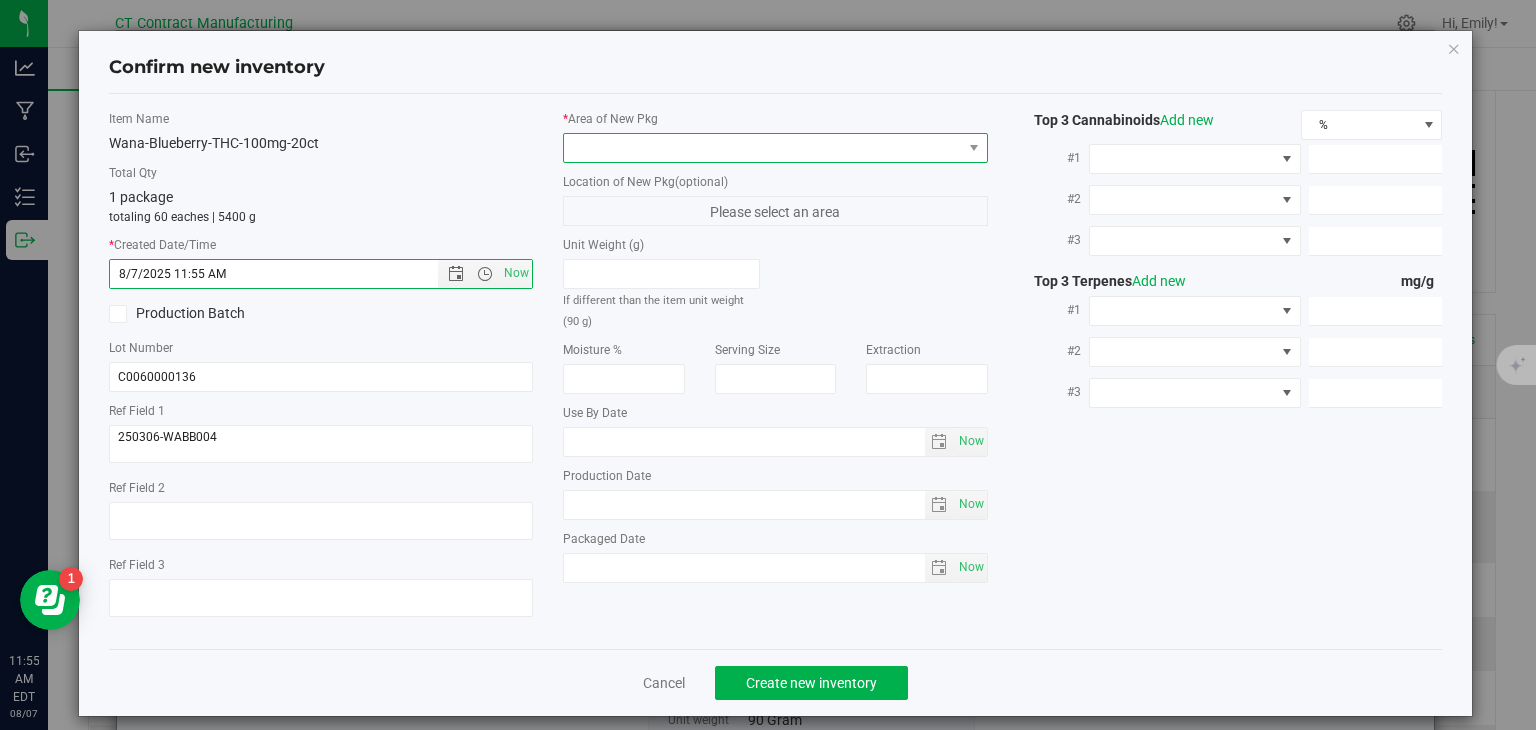 click at bounding box center (763, 148) 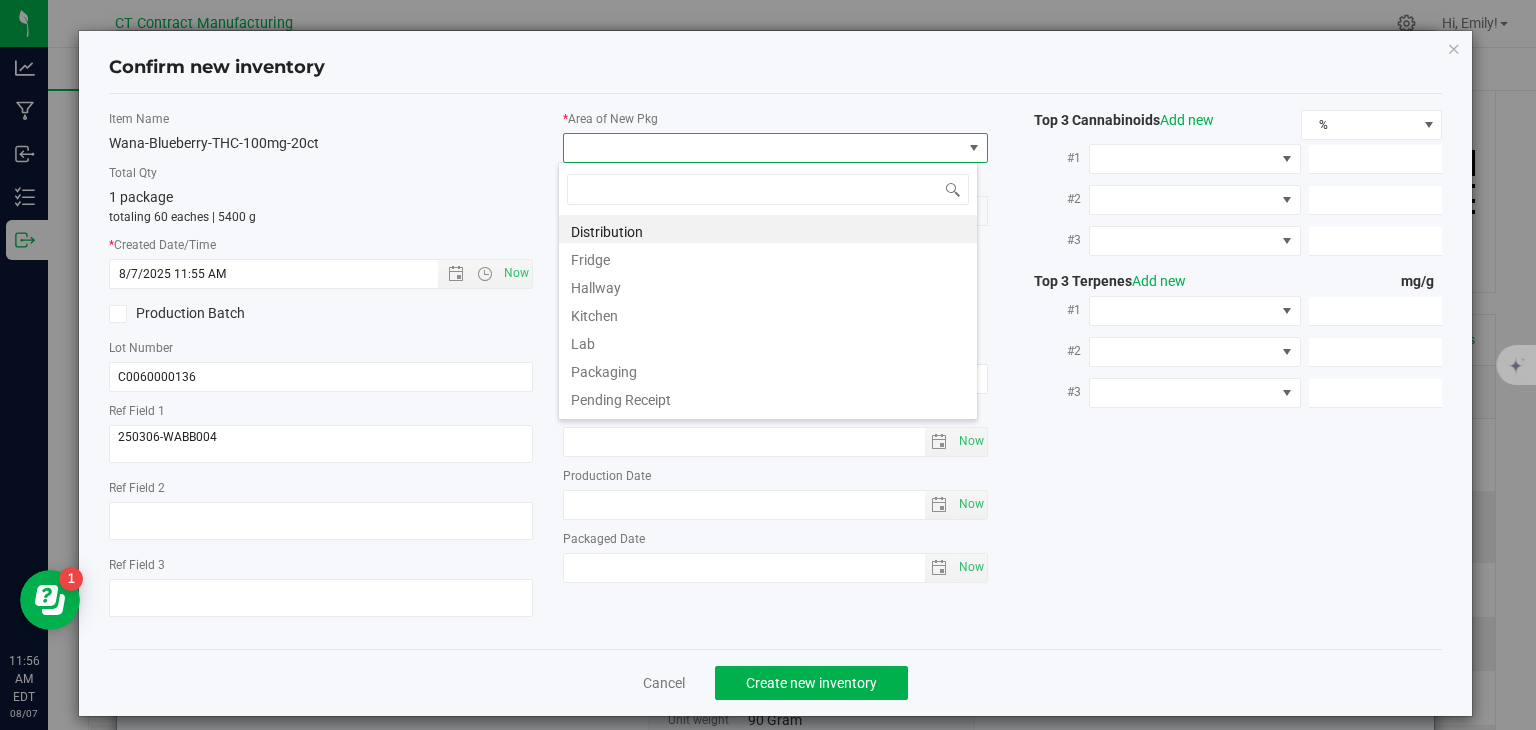 scroll, scrollTop: 99970, scrollLeft: 99580, axis: both 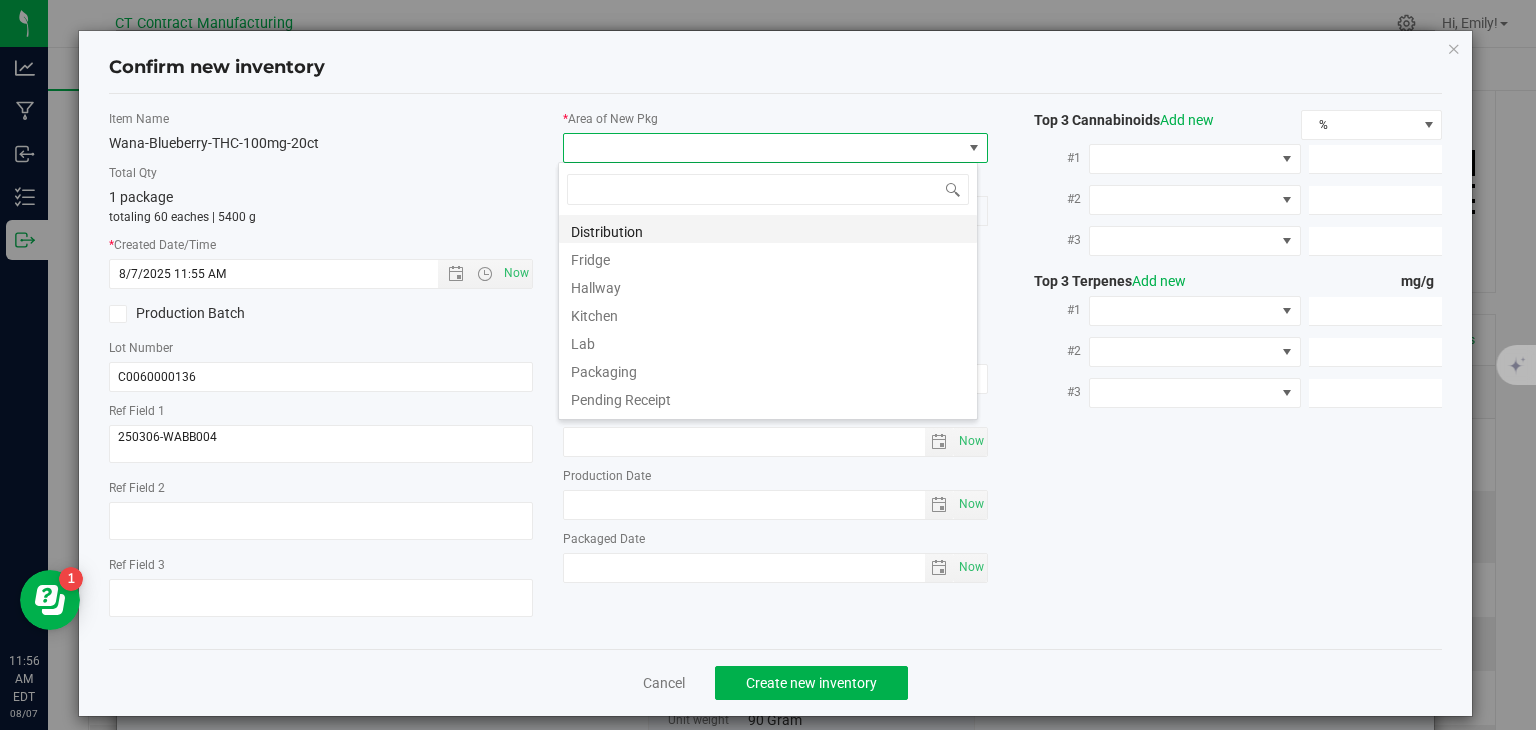 click on "Distribution" at bounding box center (768, 229) 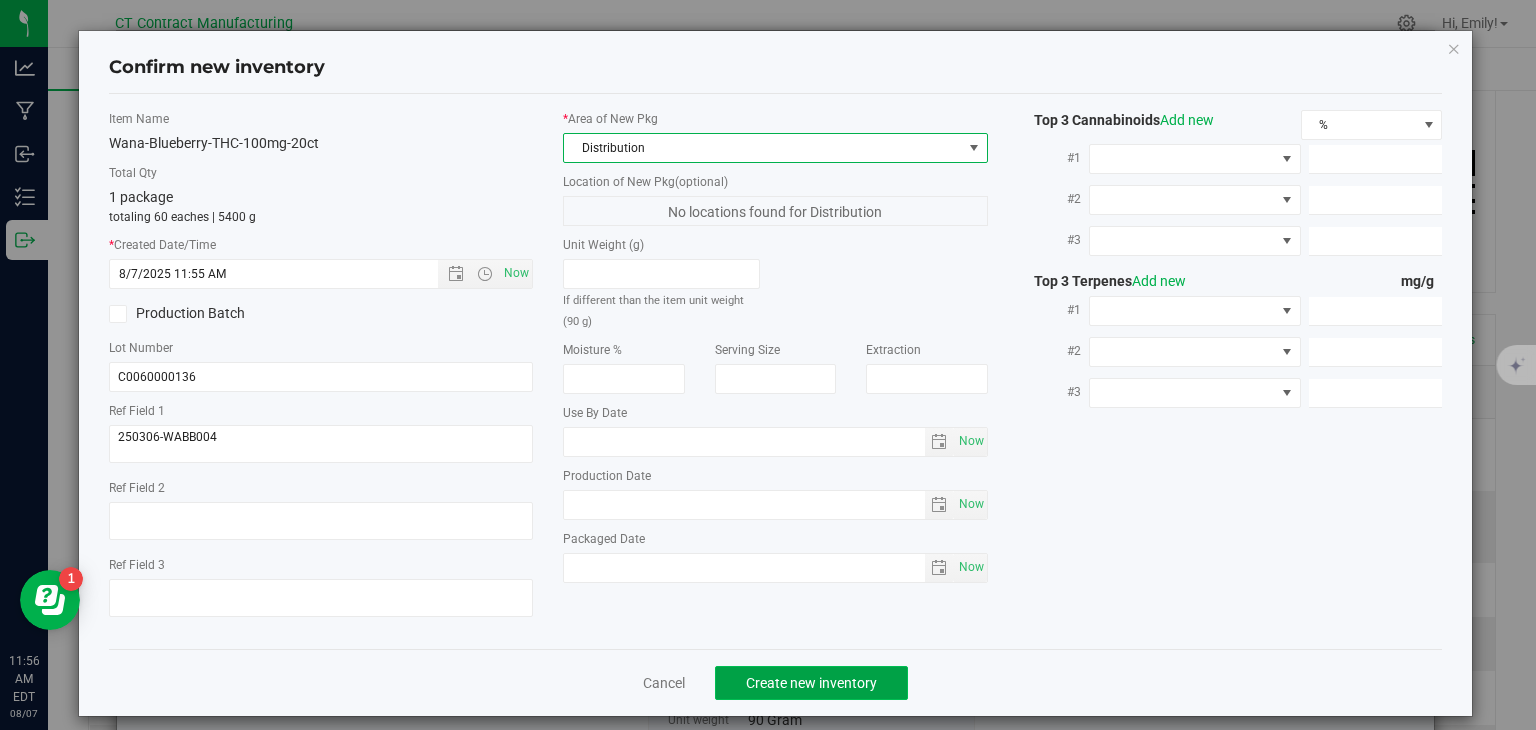 click on "Create new inventory" 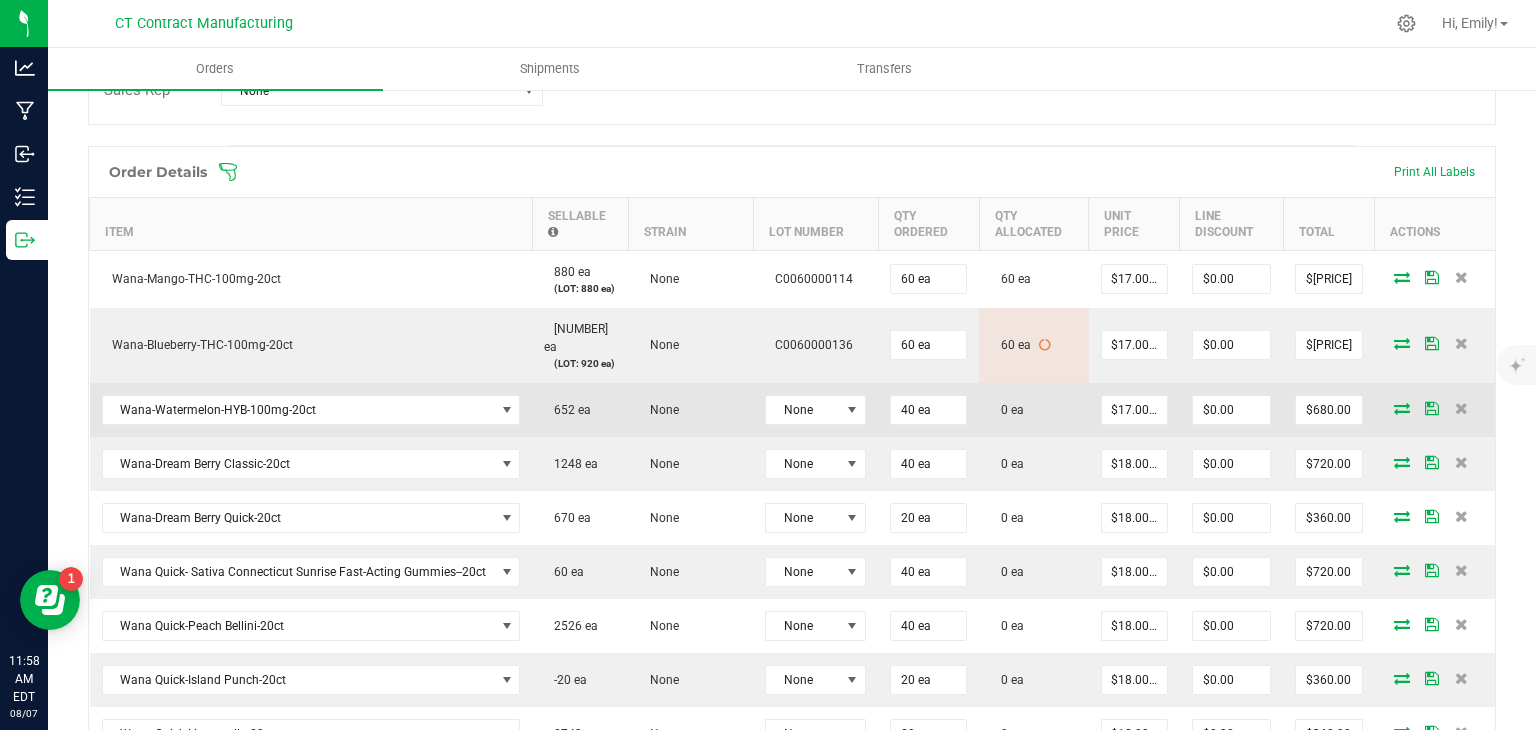 scroll, scrollTop: 500, scrollLeft: 0, axis: vertical 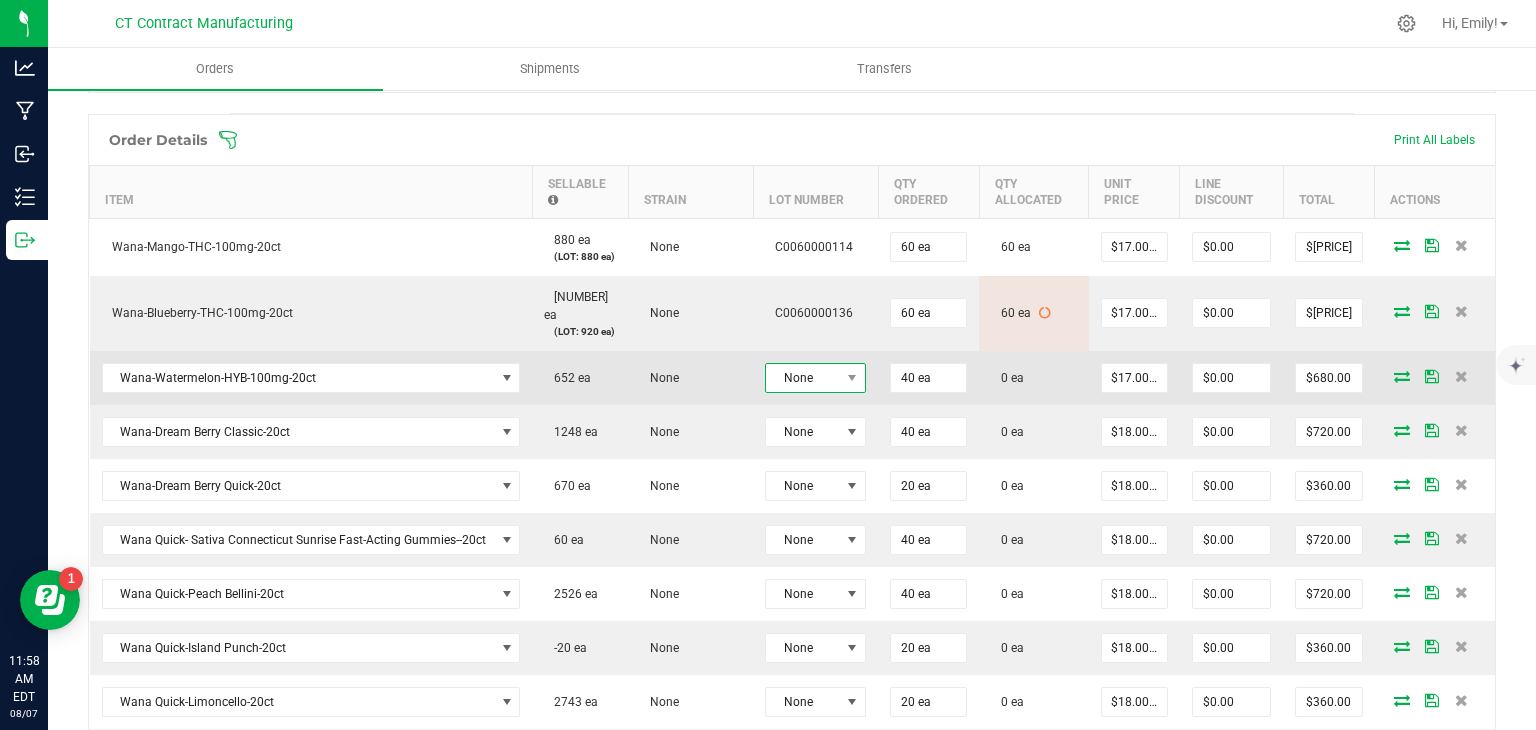 click on "None" at bounding box center (803, 378) 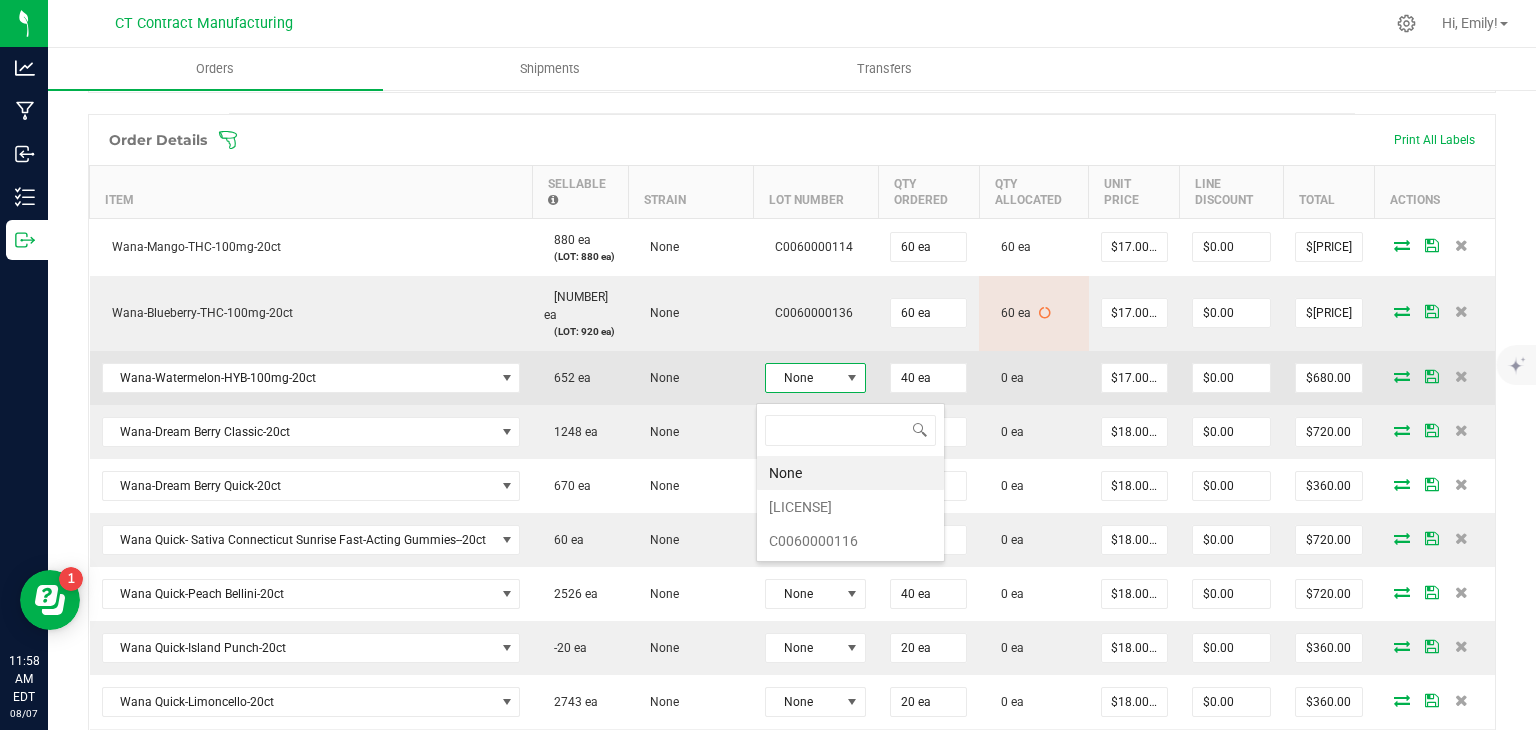 scroll, scrollTop: 99970, scrollLeft: 99899, axis: both 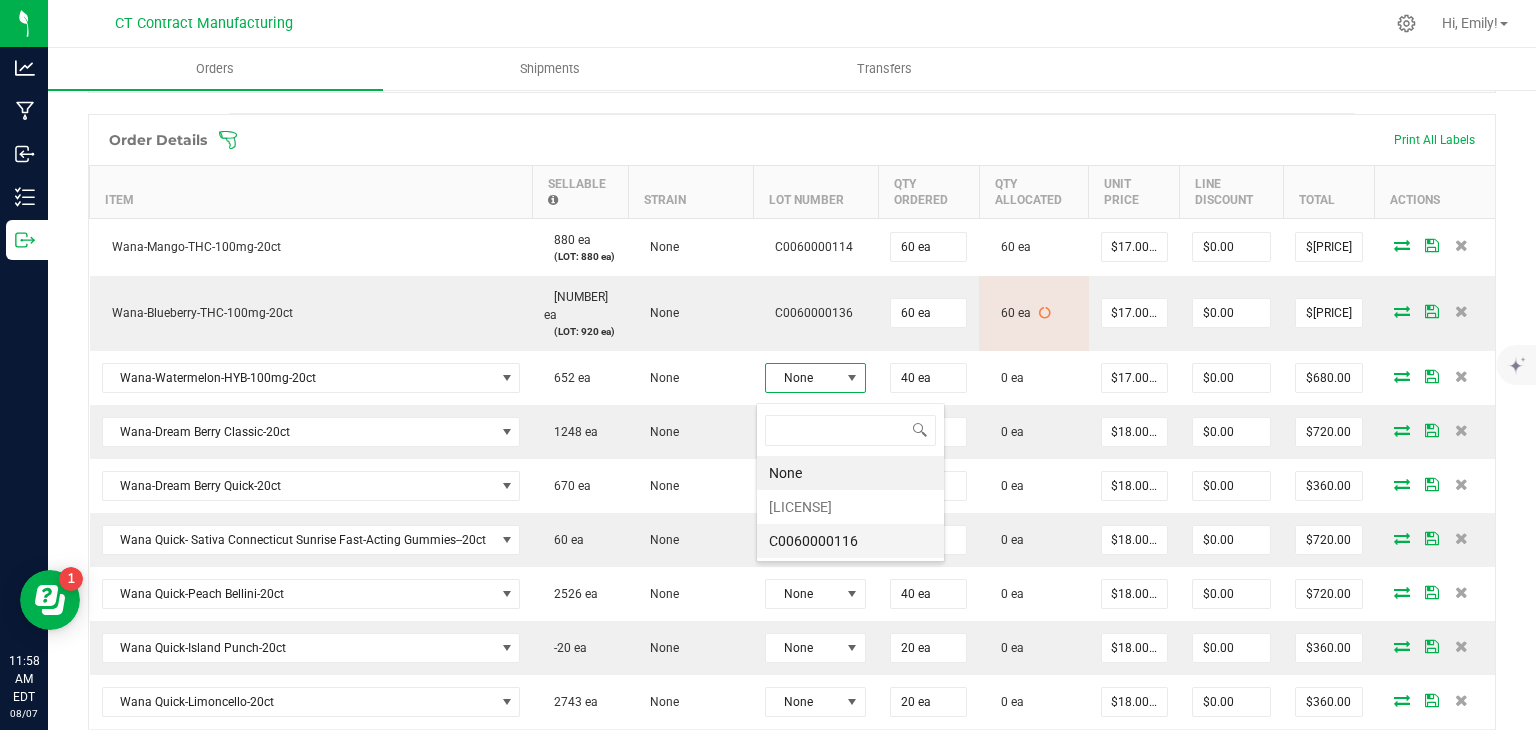 click on "C0060000116" at bounding box center (850, 541) 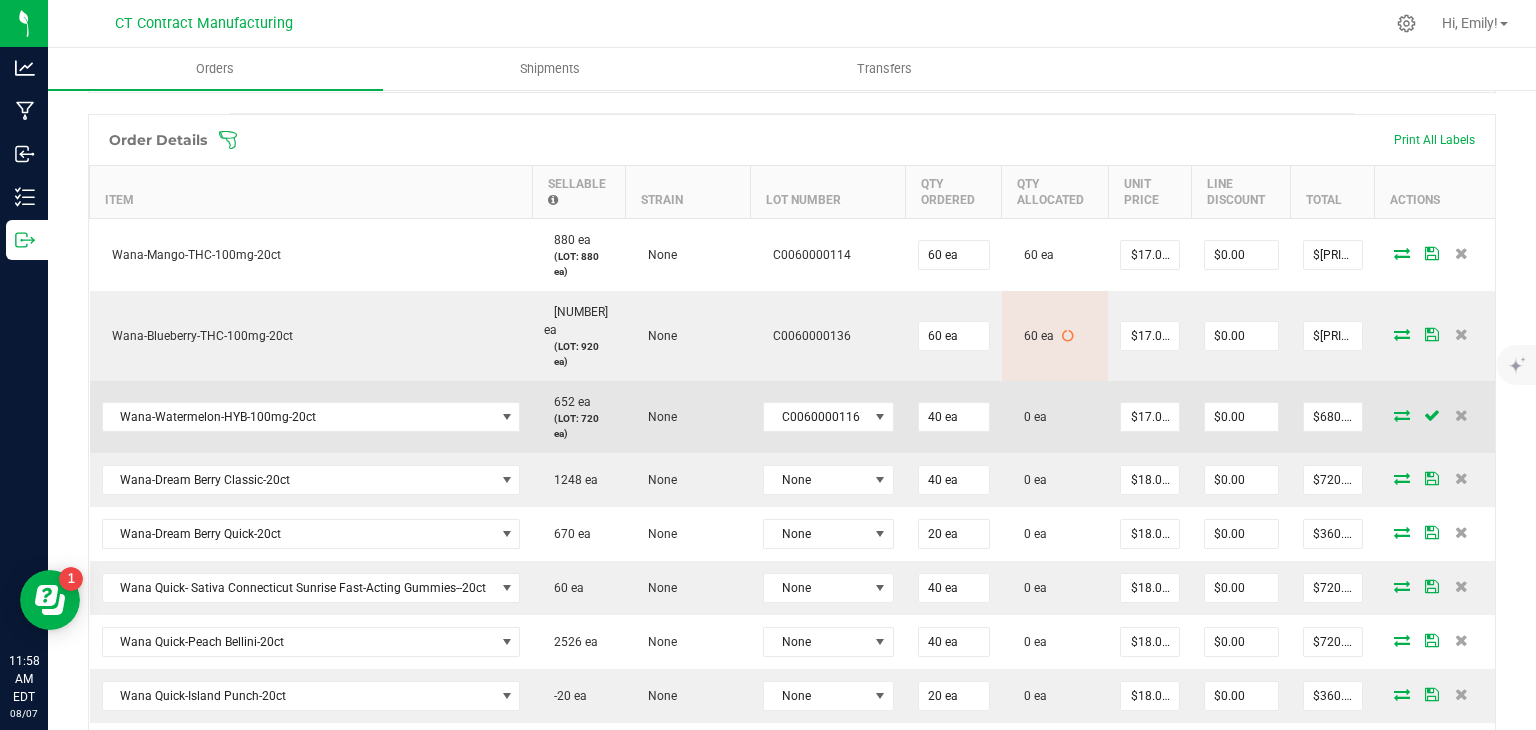 click at bounding box center [1402, 415] 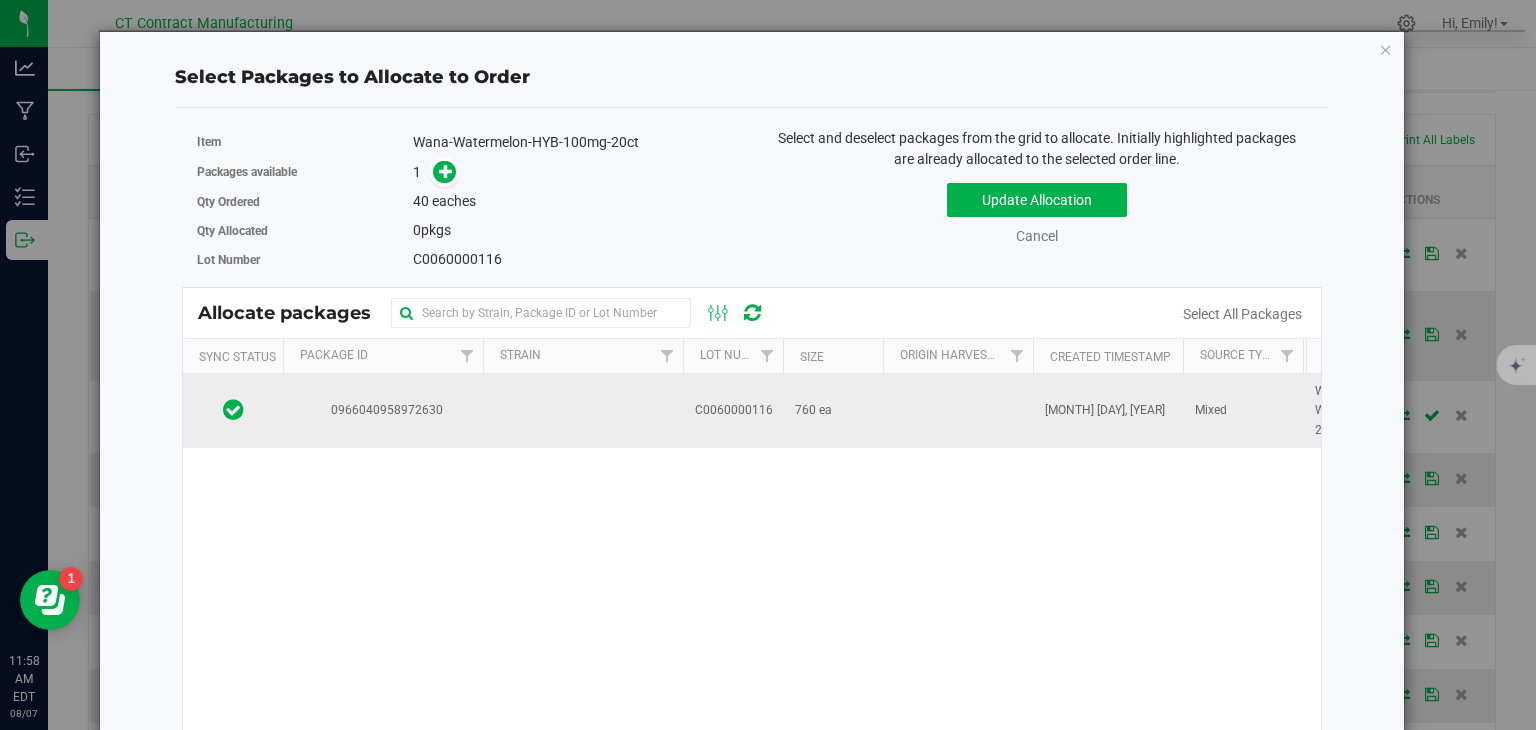 click at bounding box center (583, 411) 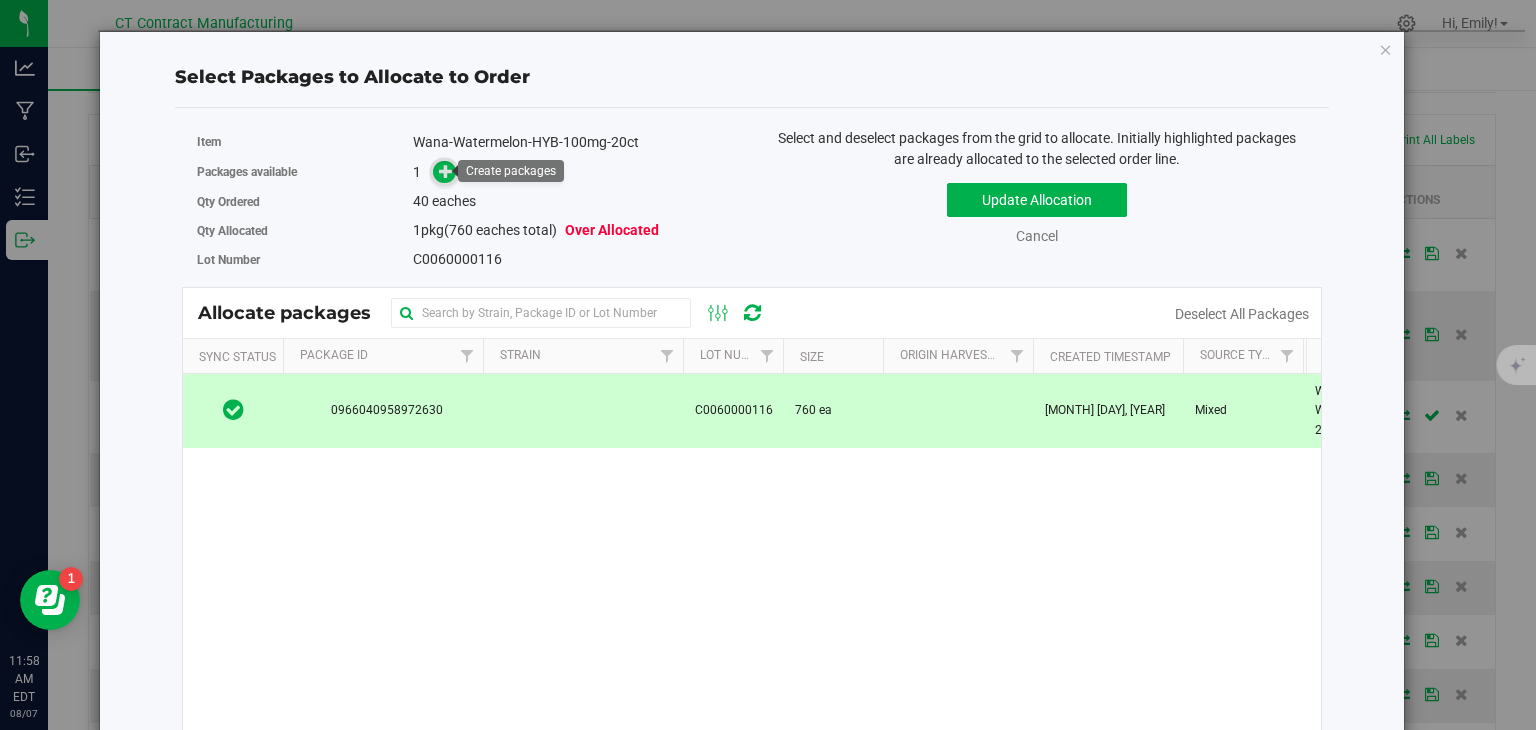 click at bounding box center (446, 171) 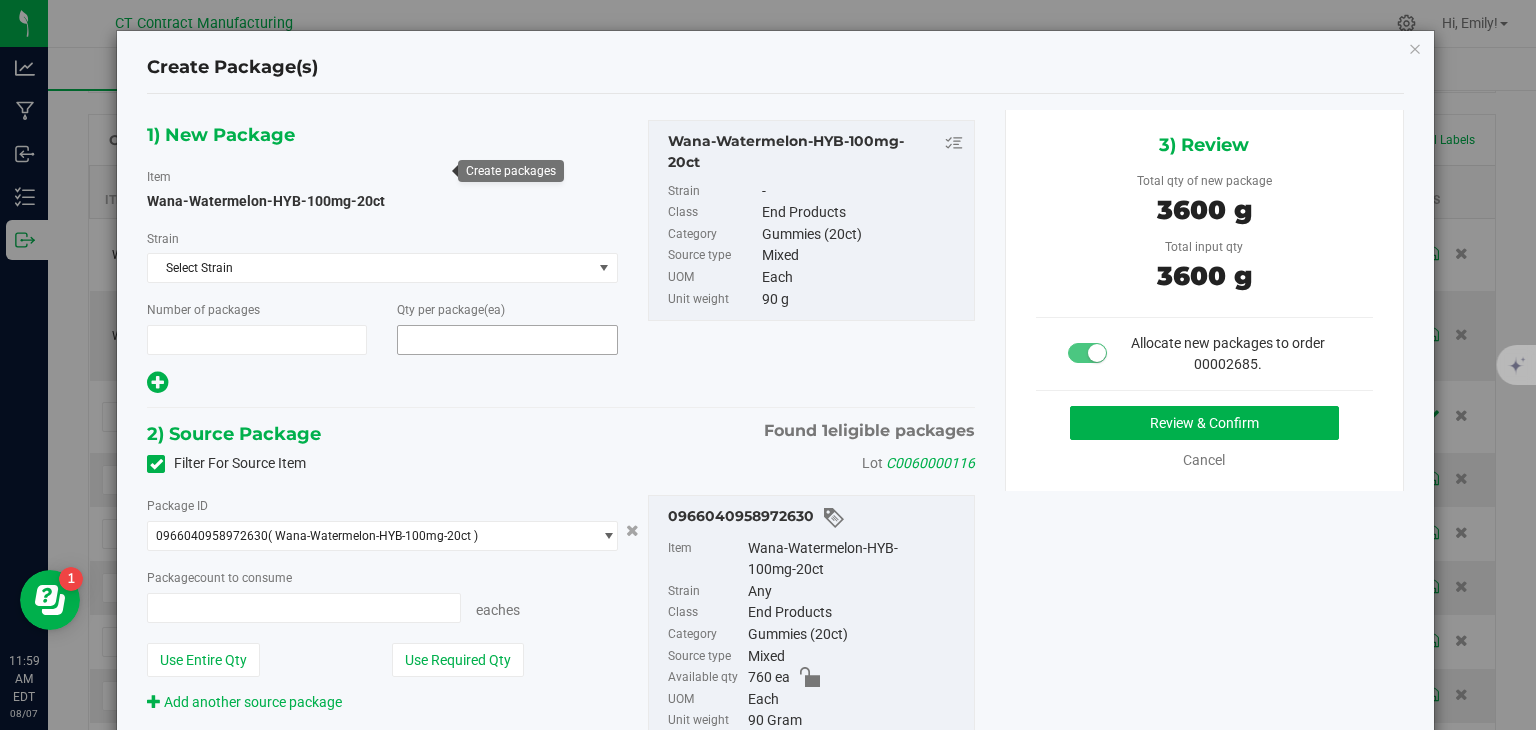 type on "1" 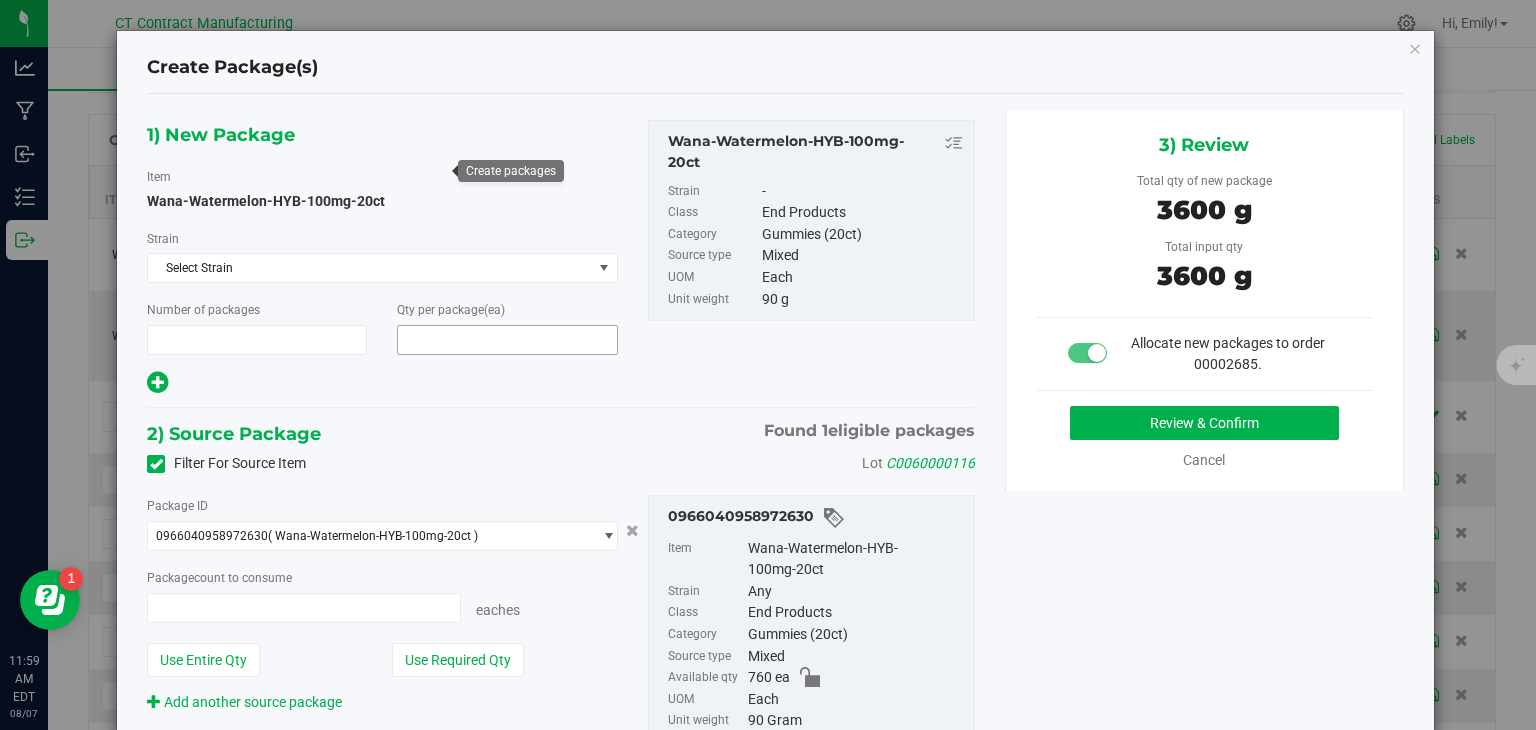 type on "40" 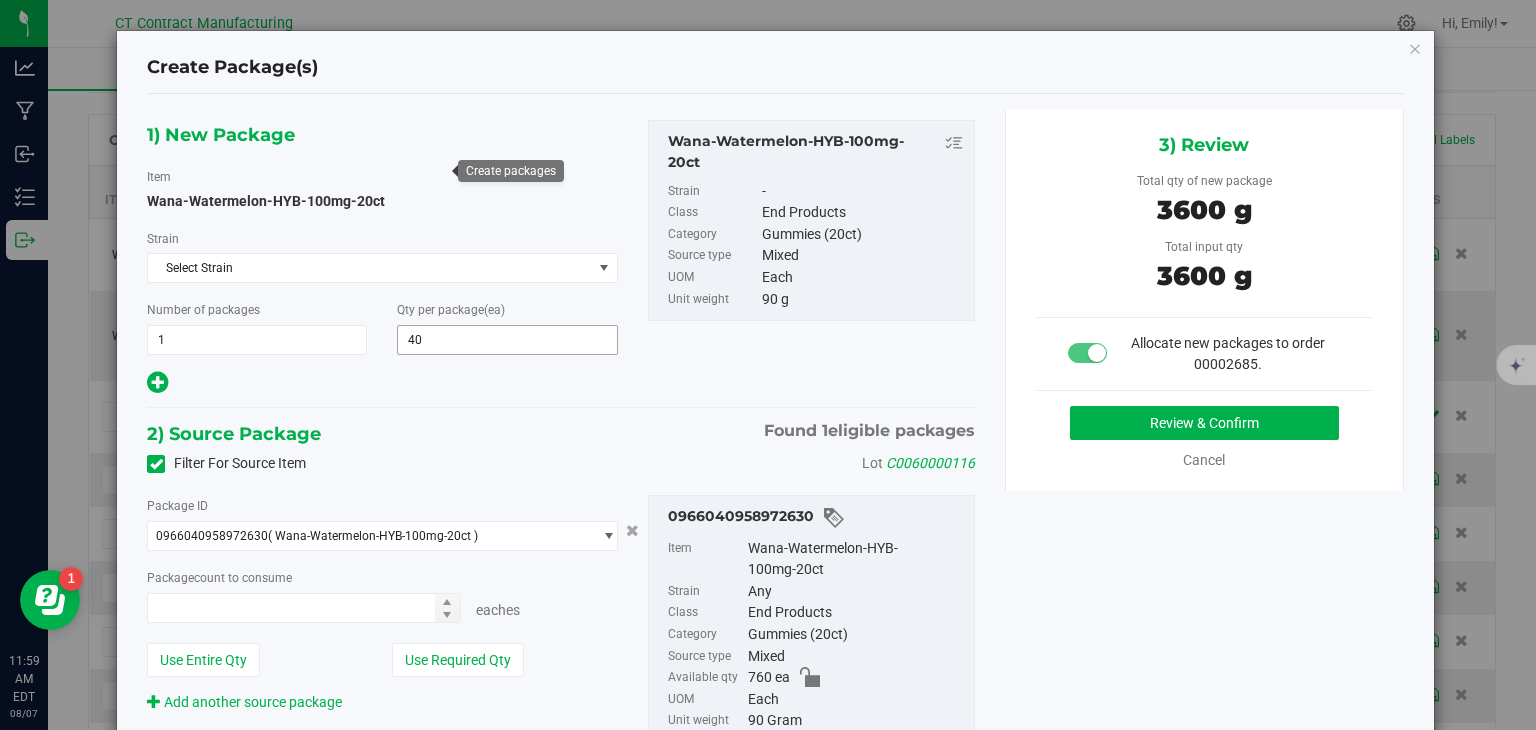 type on "40 ea" 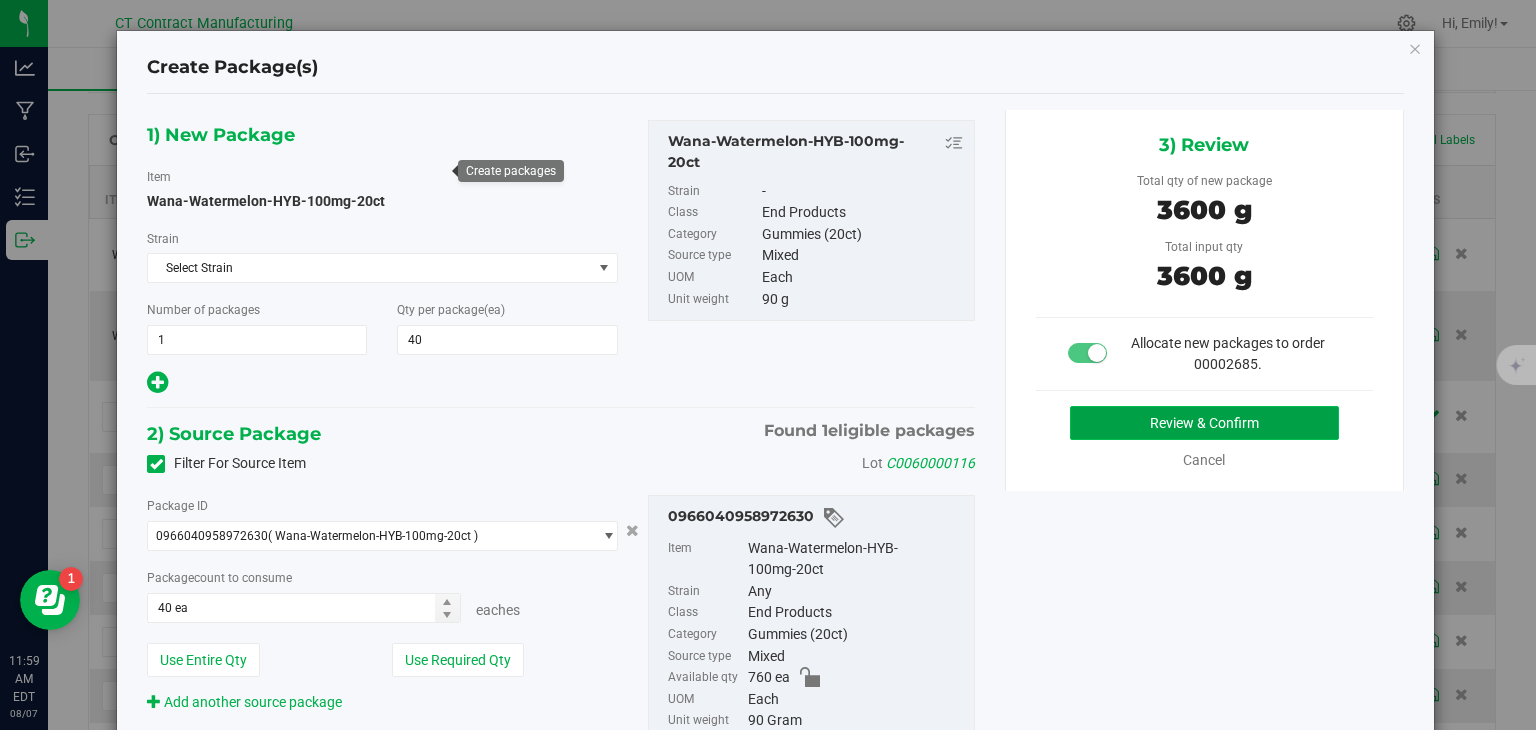 click on "Review & Confirm" at bounding box center [1204, 423] 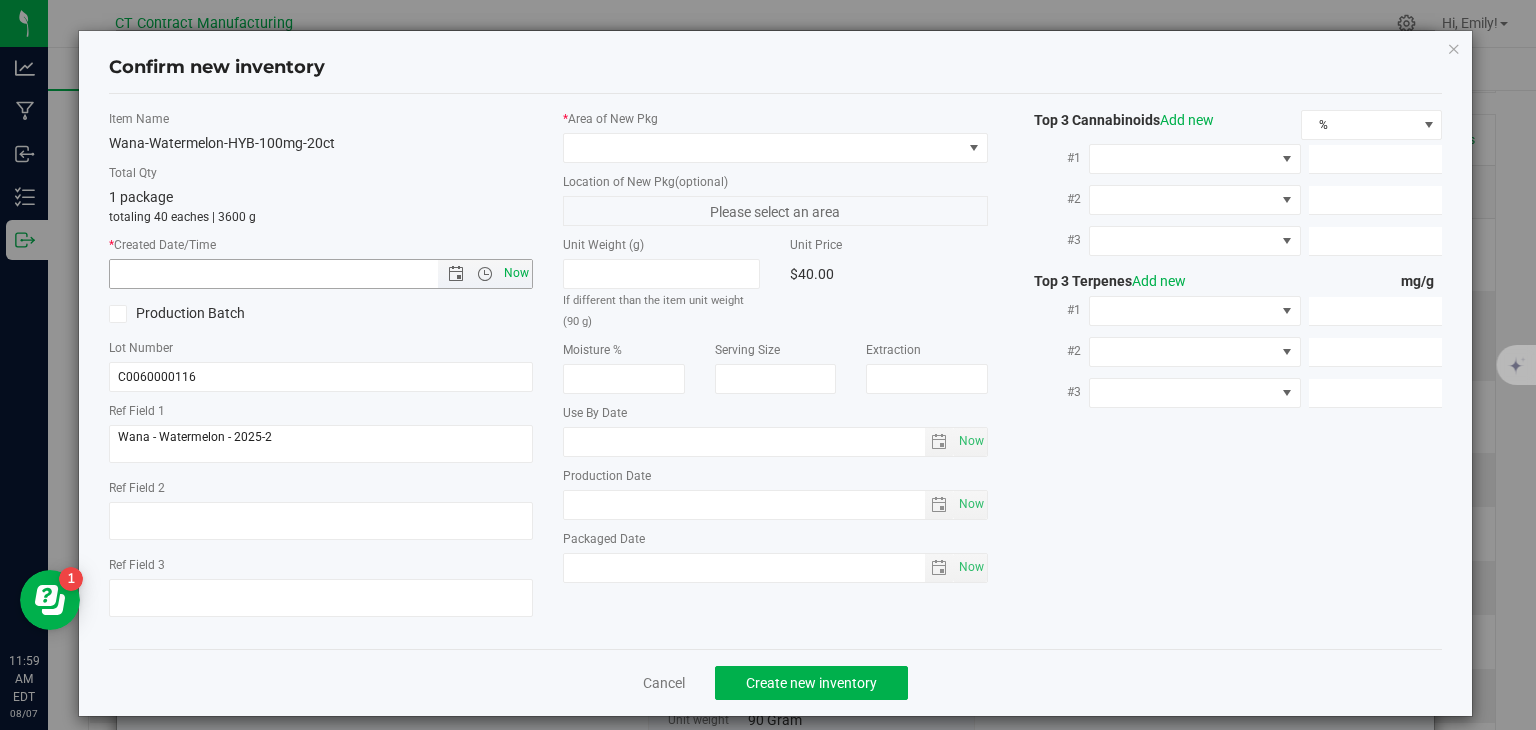 click on "Now" at bounding box center (517, 273) 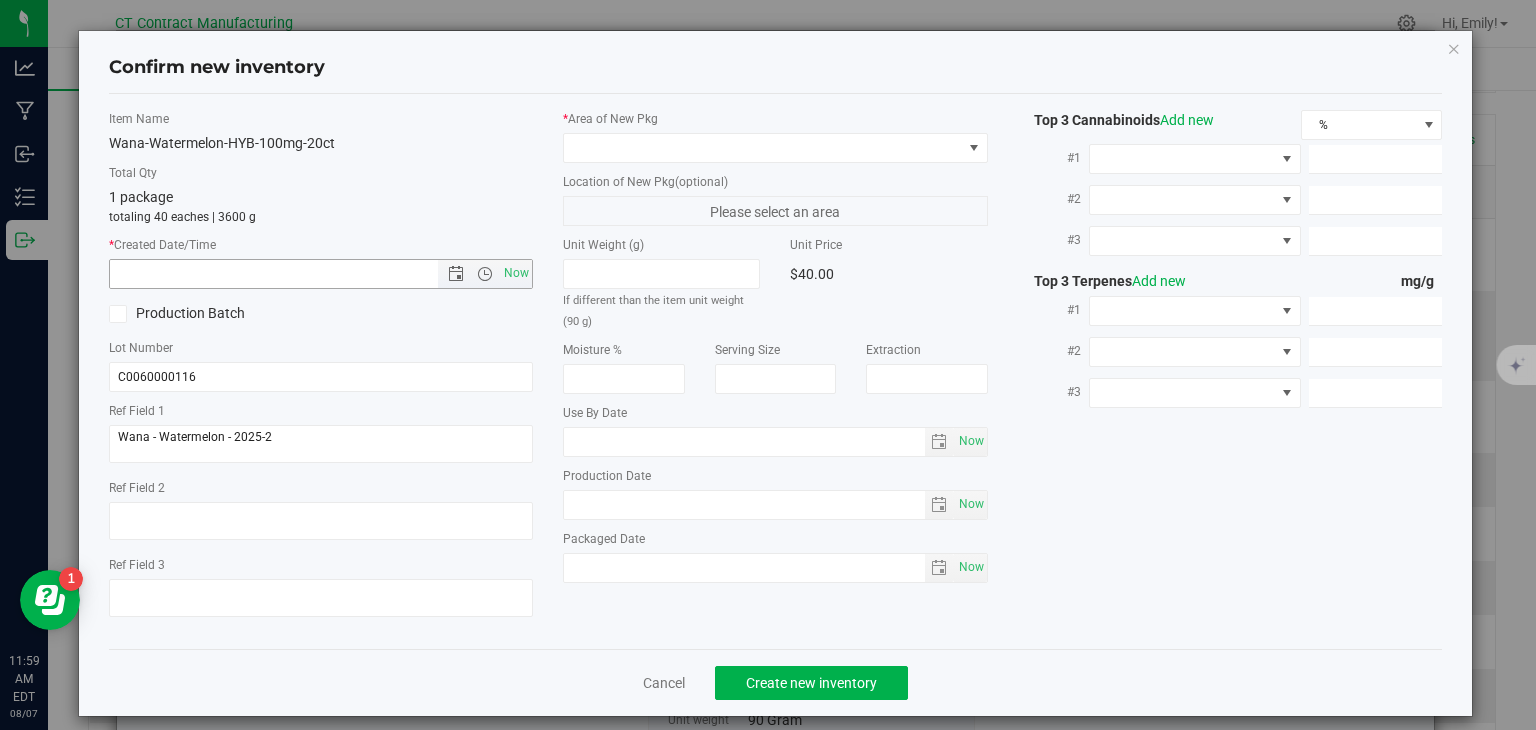 type on "[DATE] [TIME]" 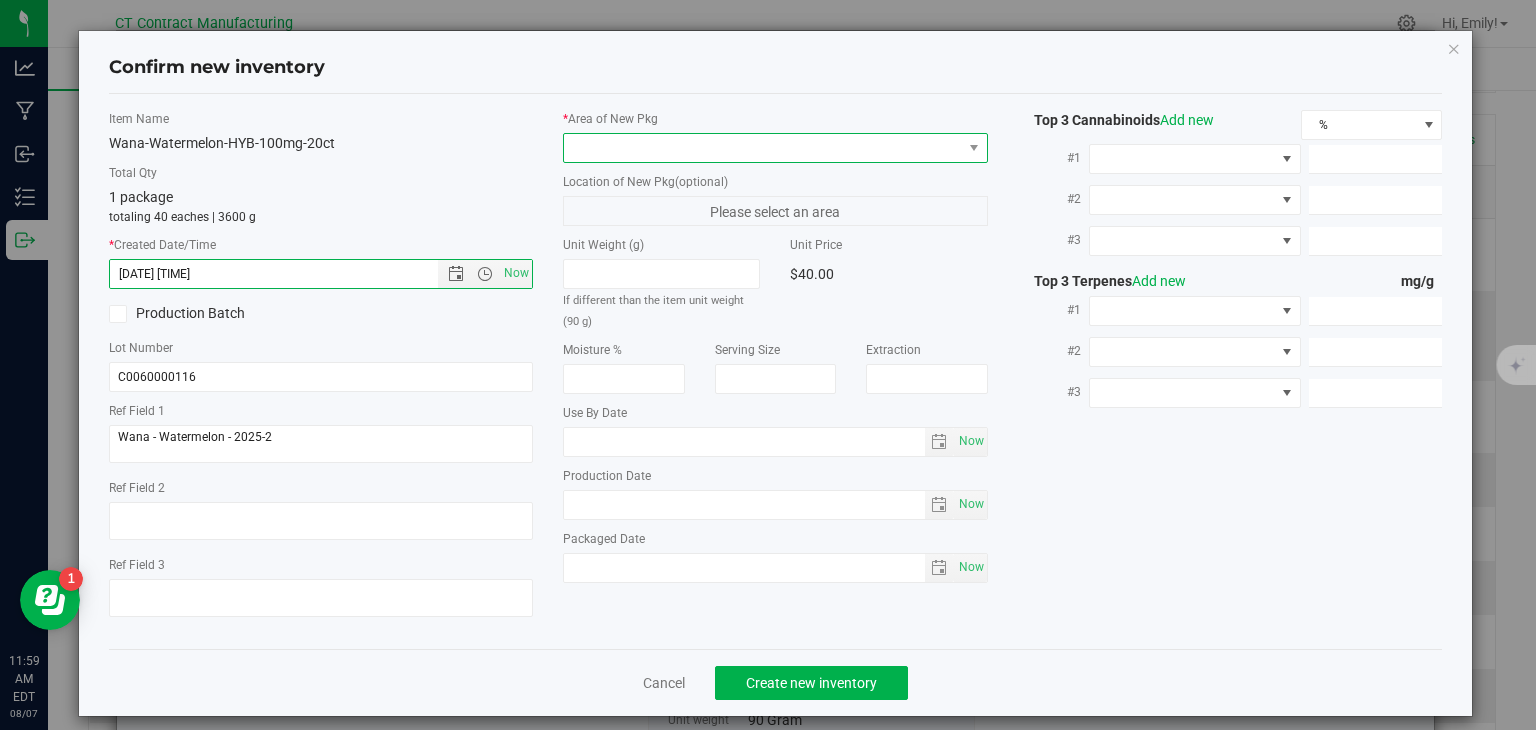click at bounding box center (763, 148) 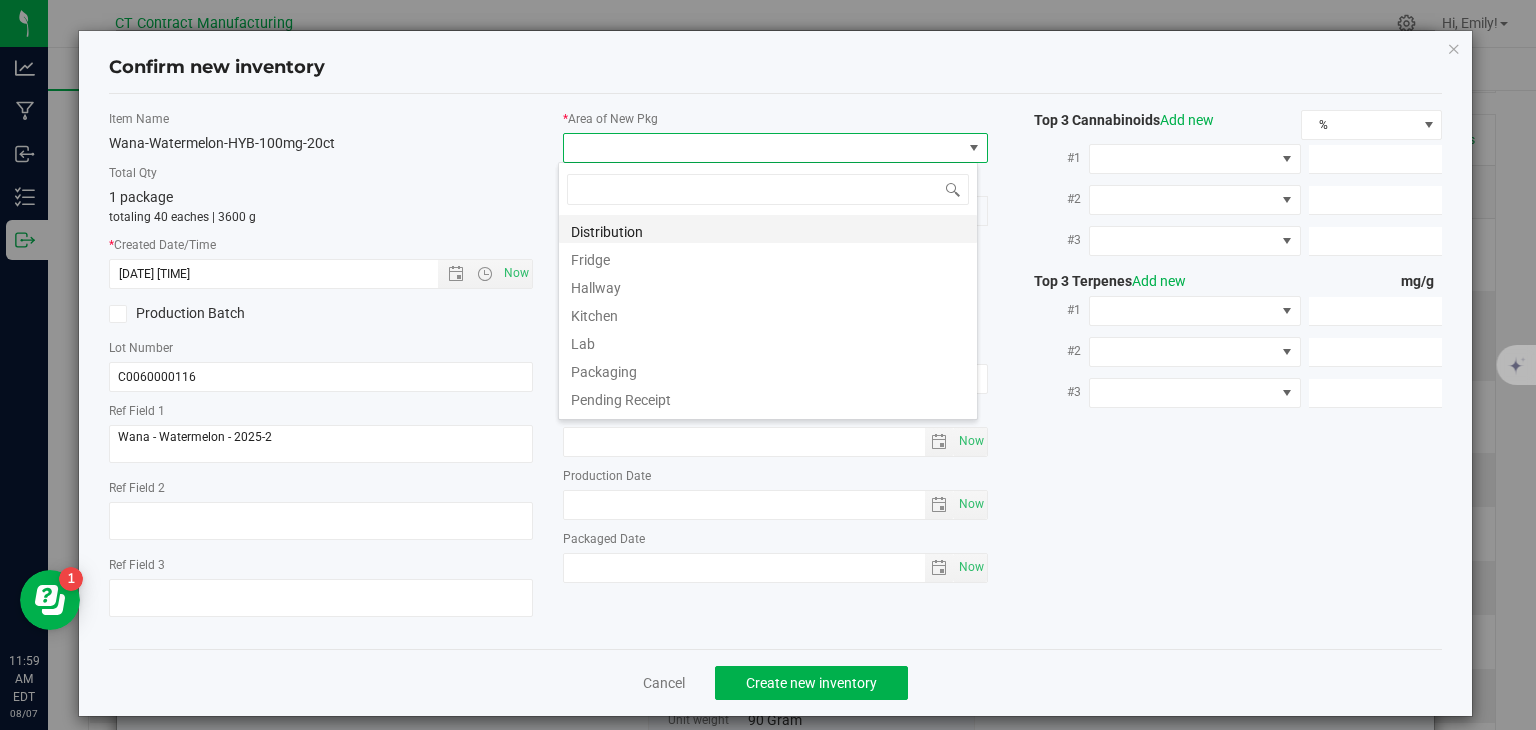 scroll, scrollTop: 99970, scrollLeft: 99580, axis: both 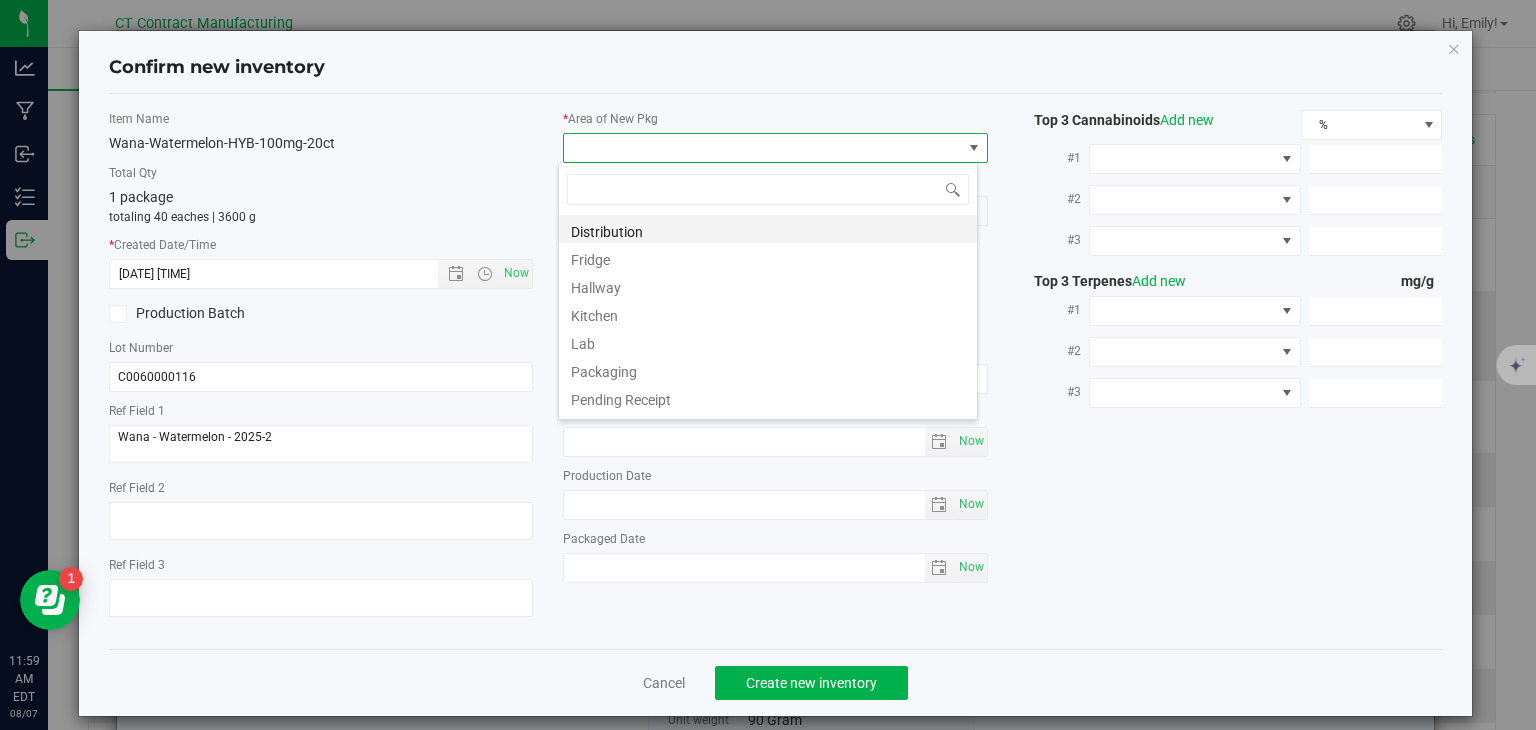 click on "Distribution" at bounding box center (768, 229) 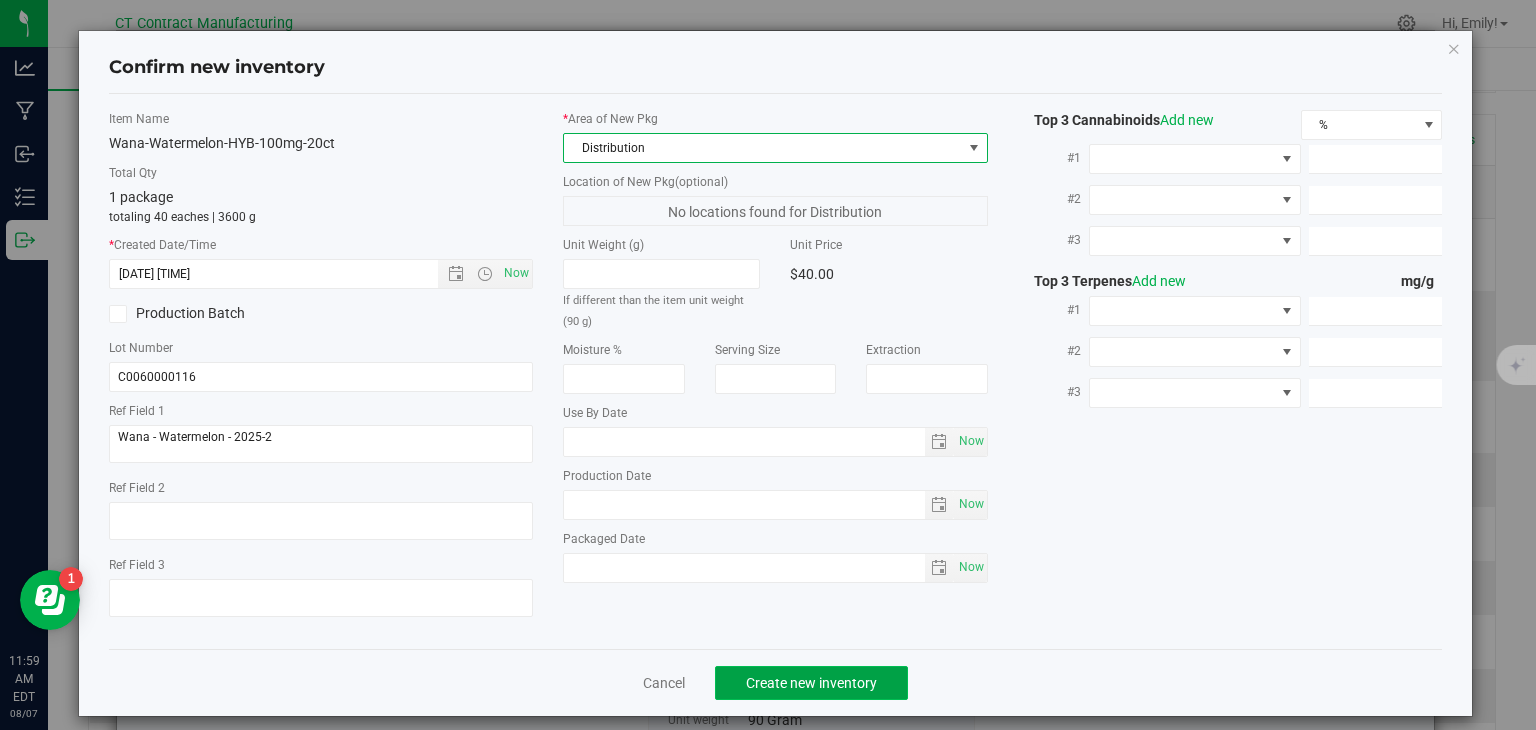 click on "Create new inventory" 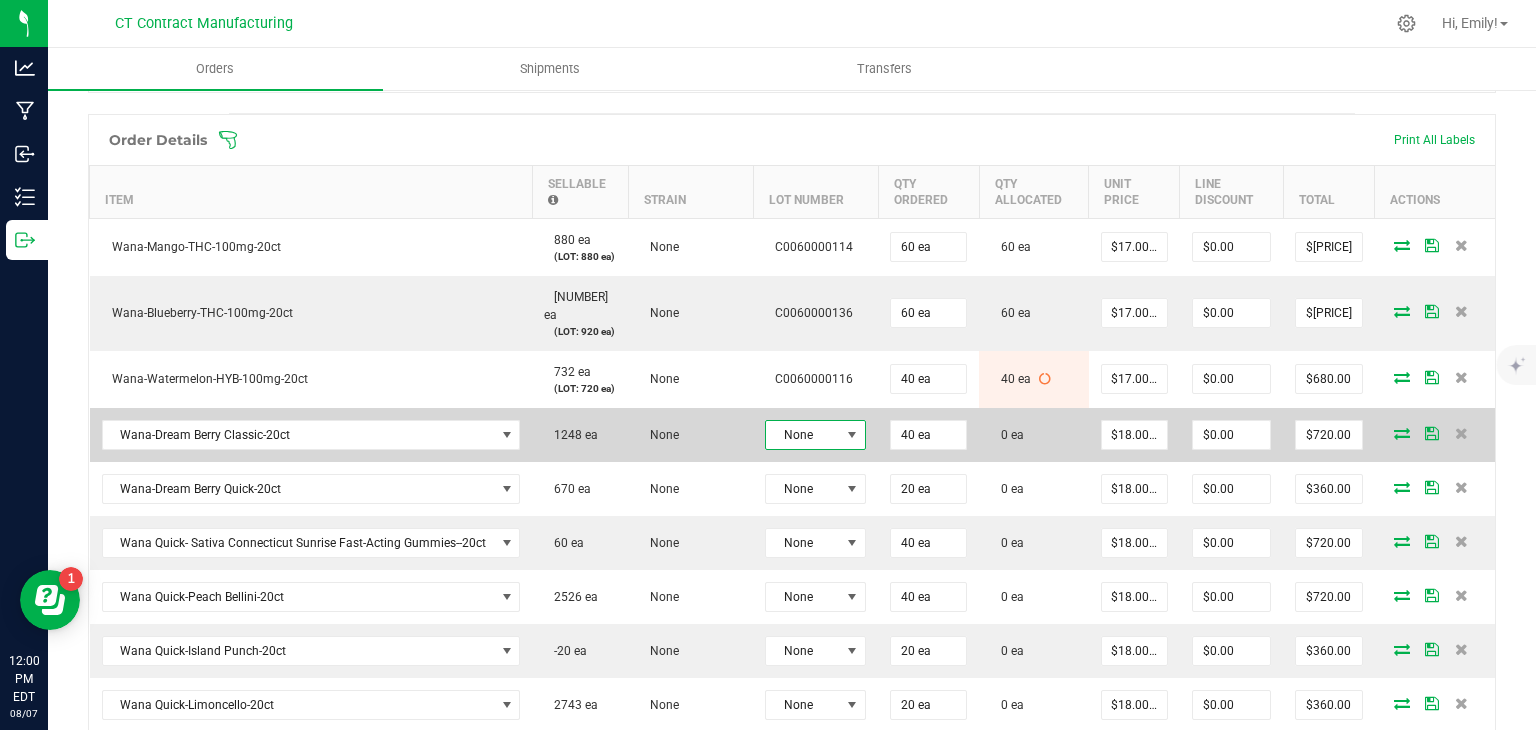 click at bounding box center [852, 435] 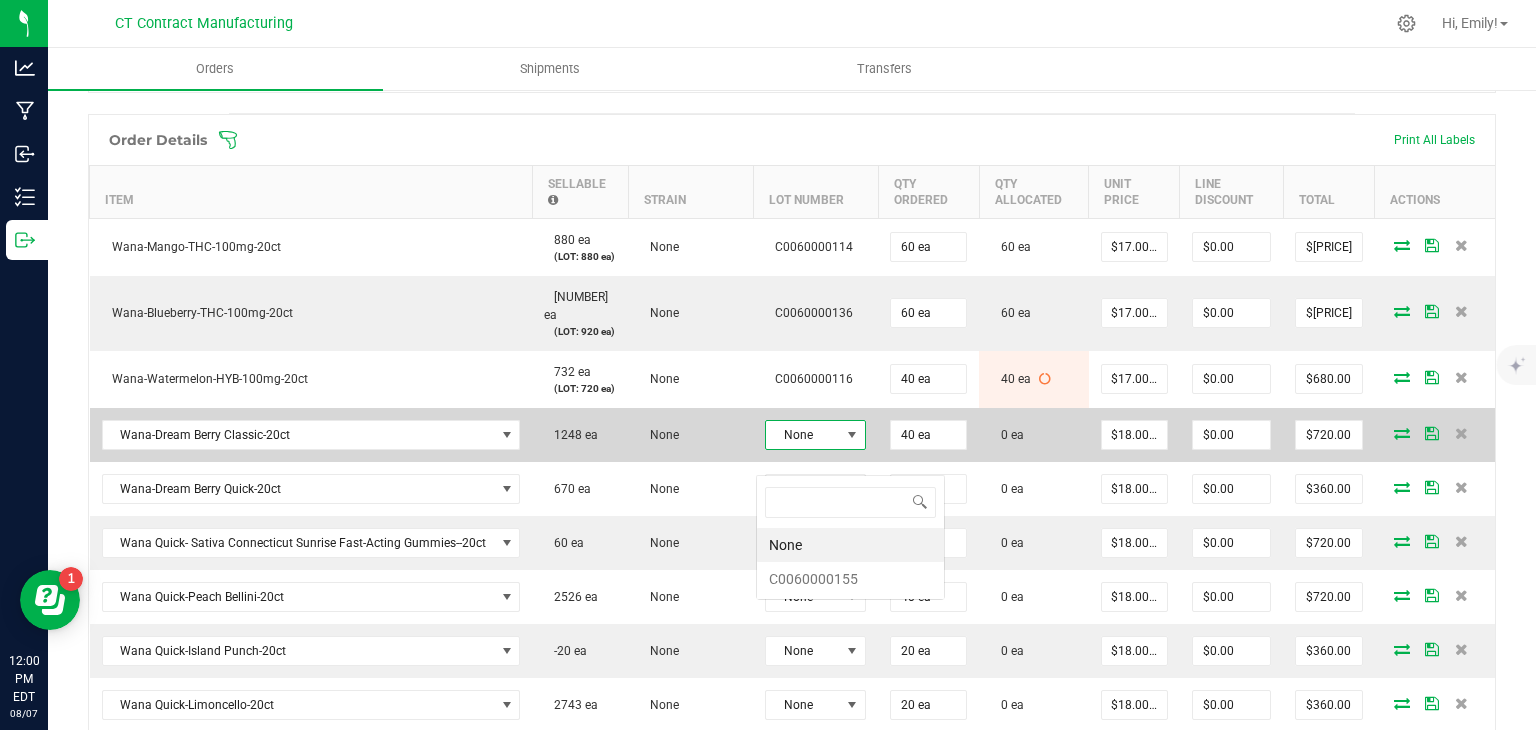 scroll, scrollTop: 99970, scrollLeft: 99899, axis: both 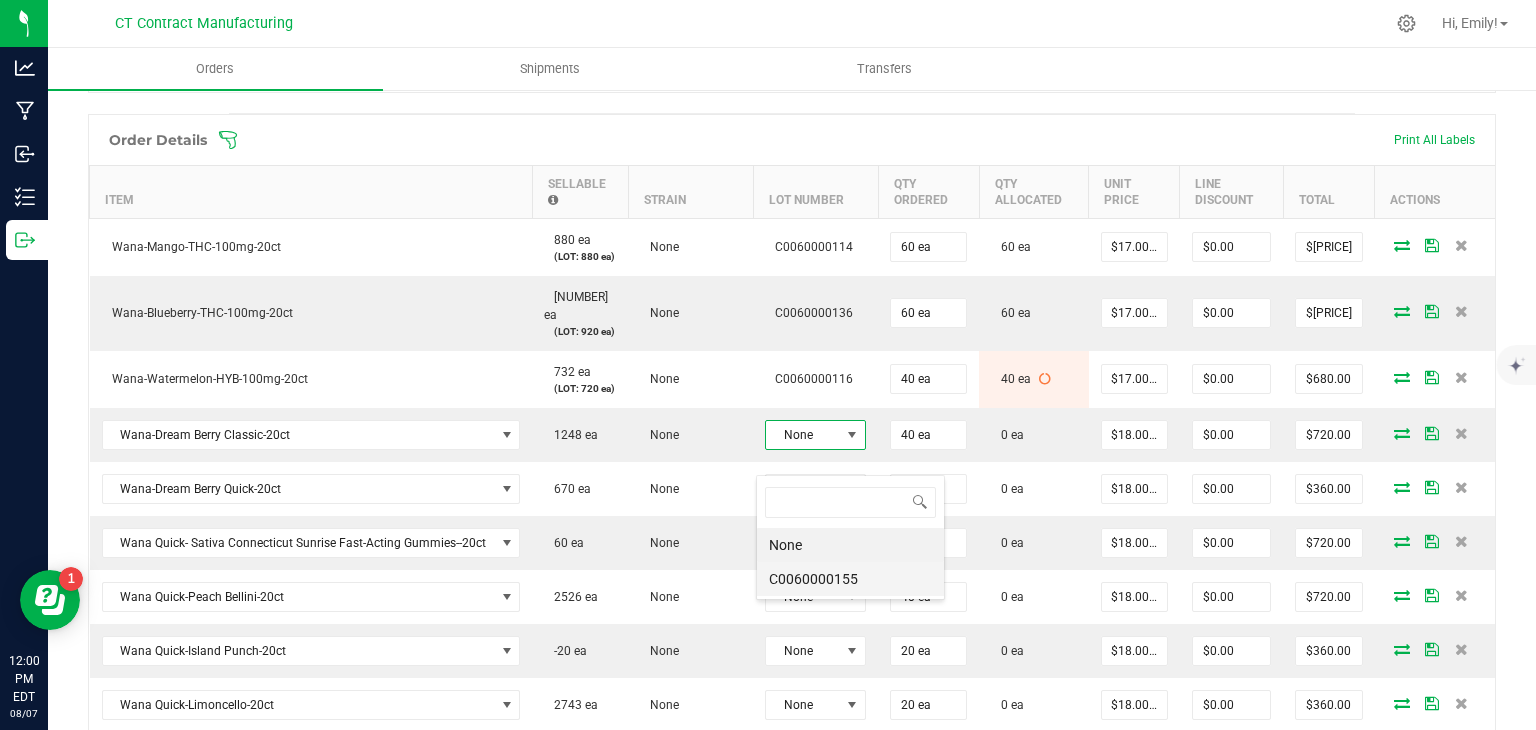click on "C0060000155" at bounding box center [850, 579] 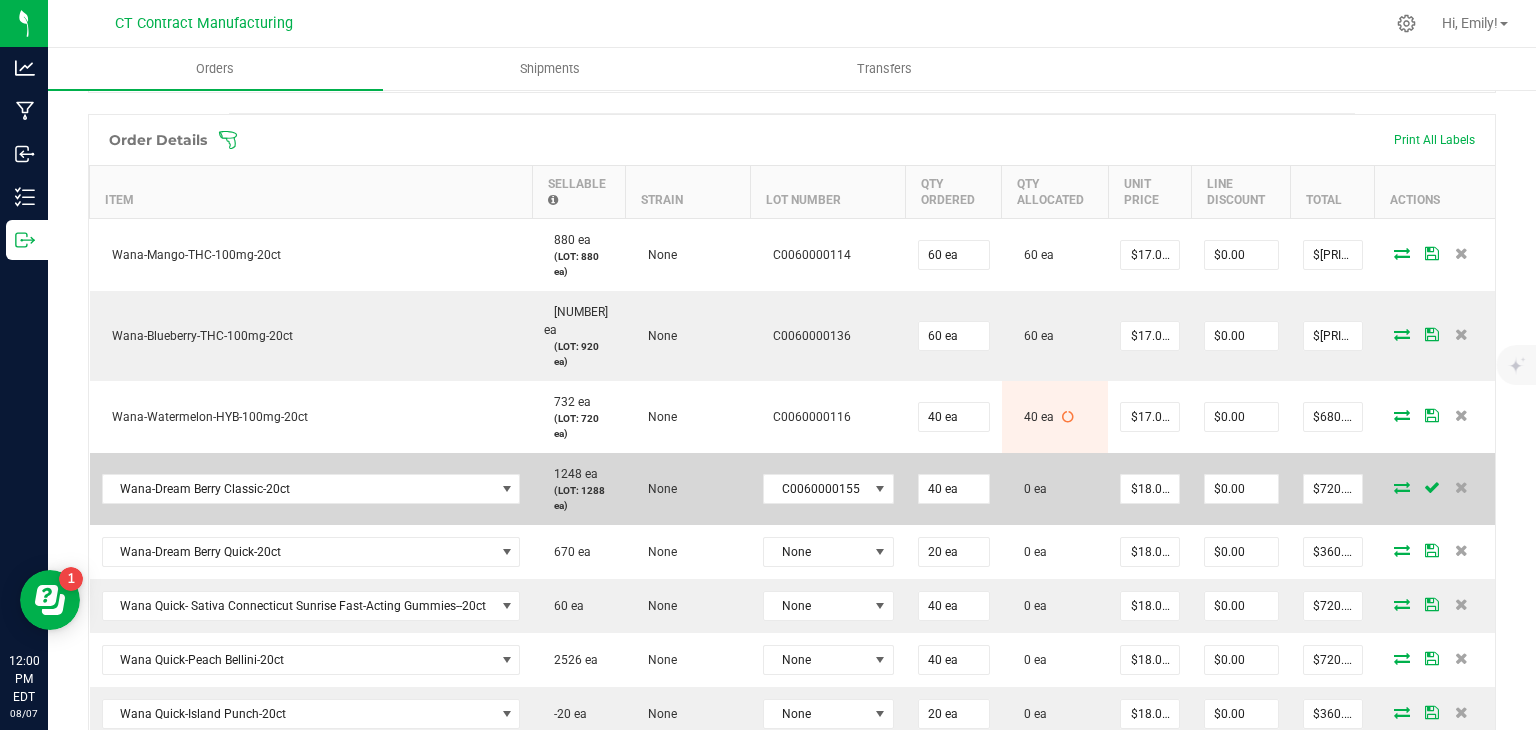 click at bounding box center [1402, 487] 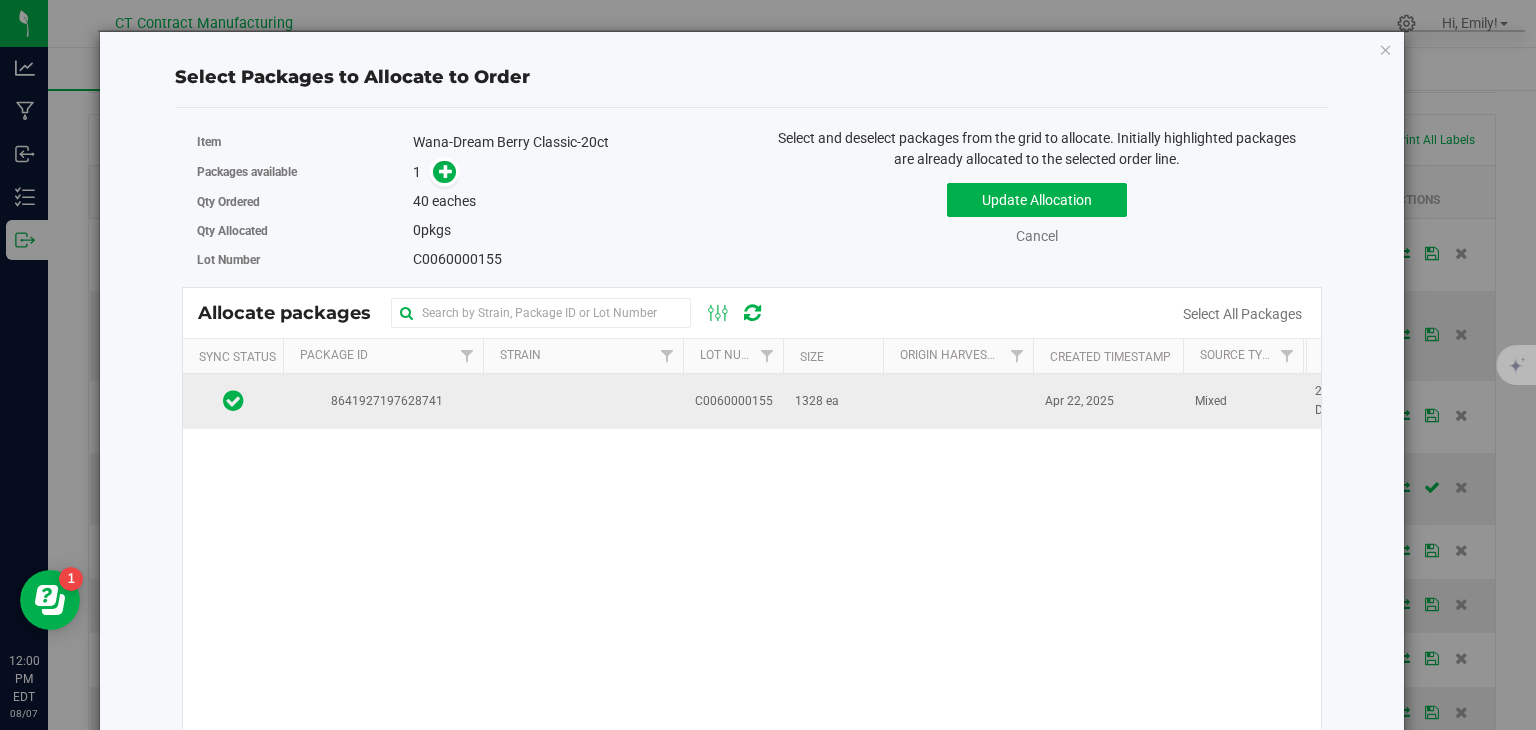 click at bounding box center (583, 401) 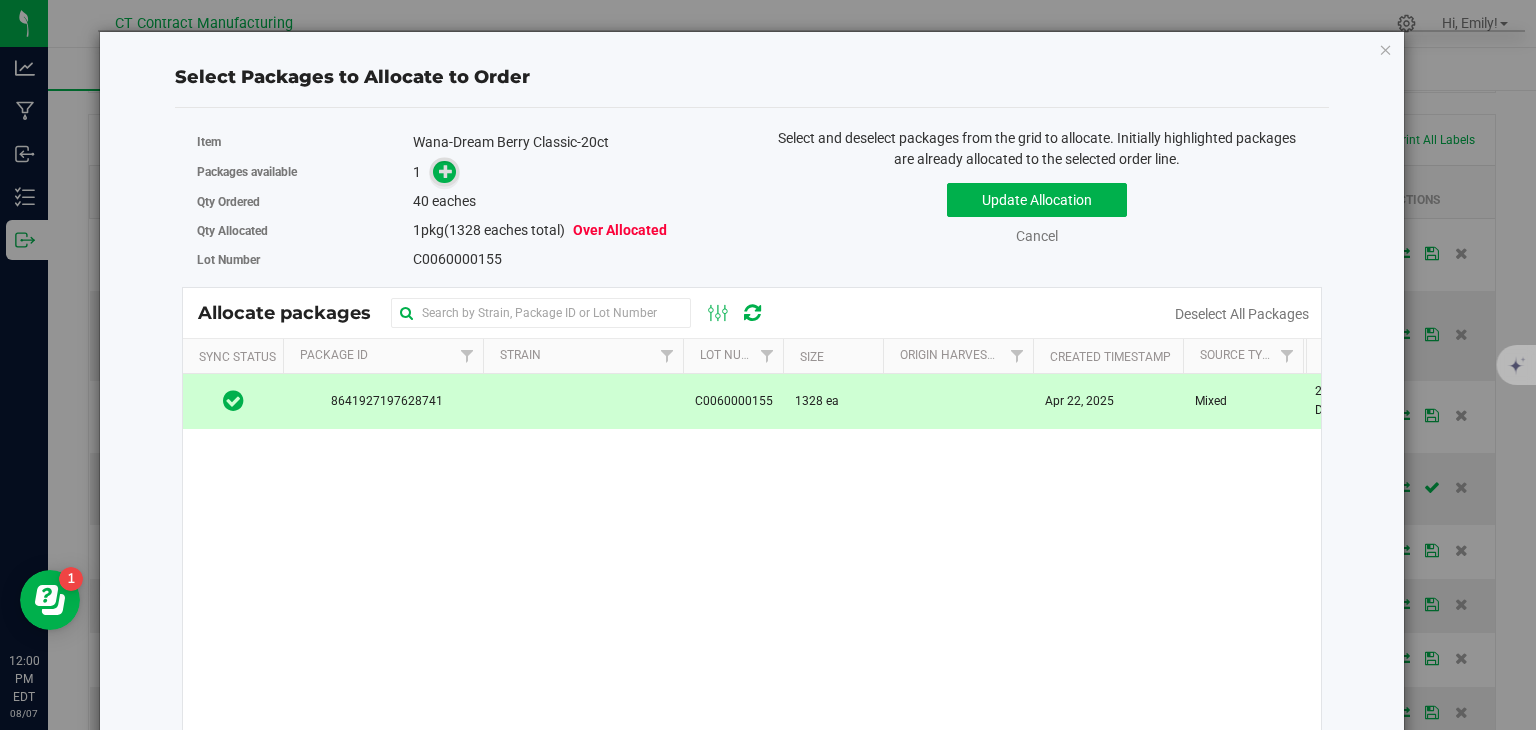 click at bounding box center [446, 171] 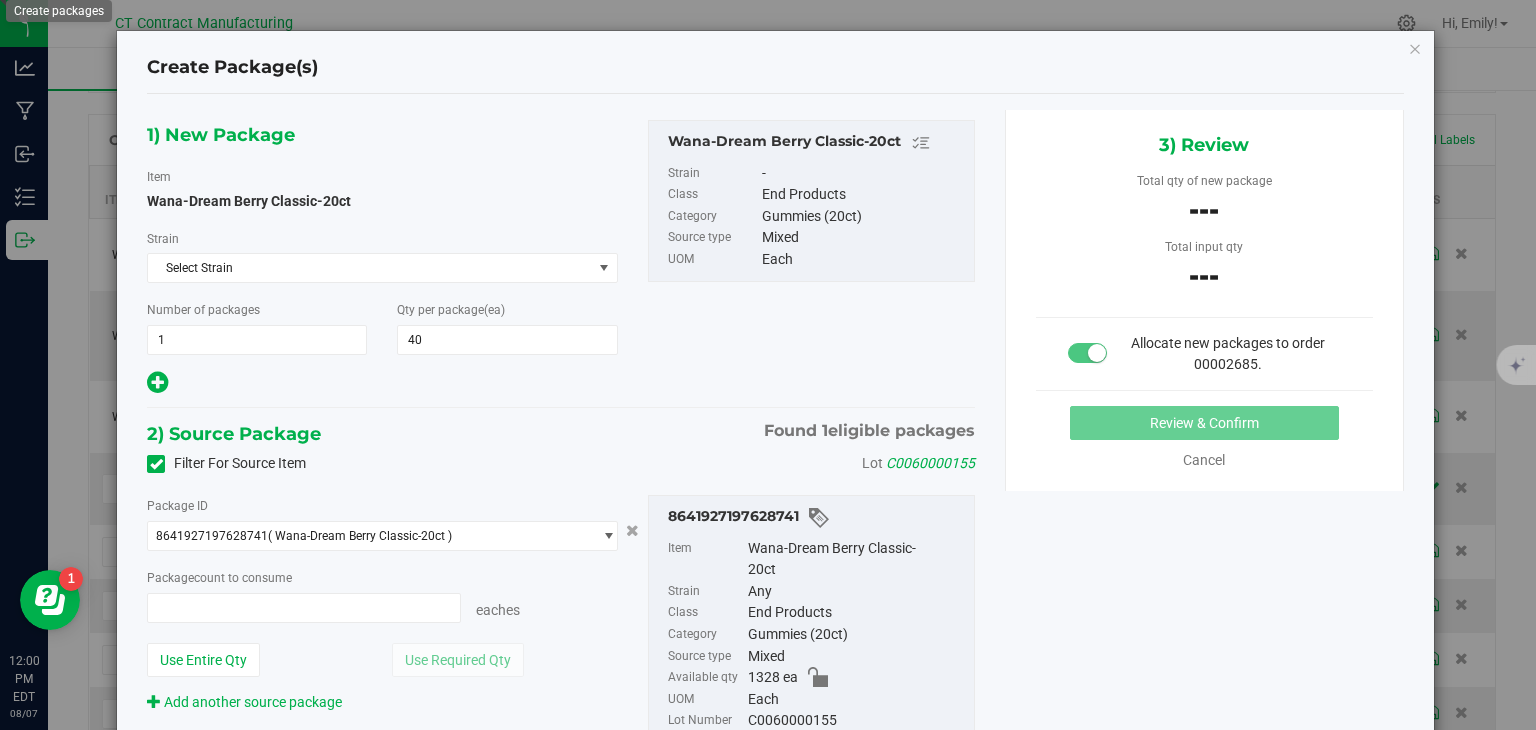 type on "40" 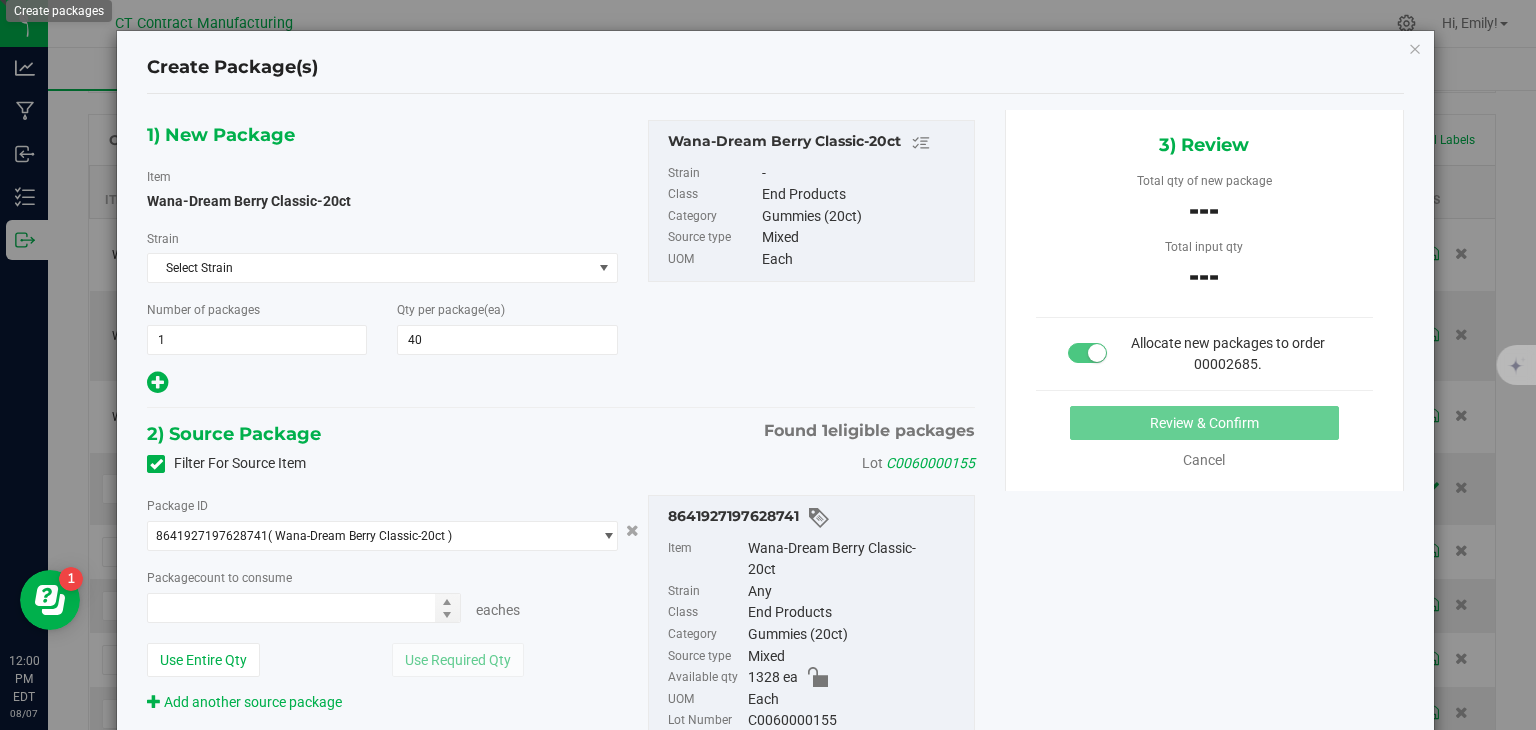 type on "0 ea" 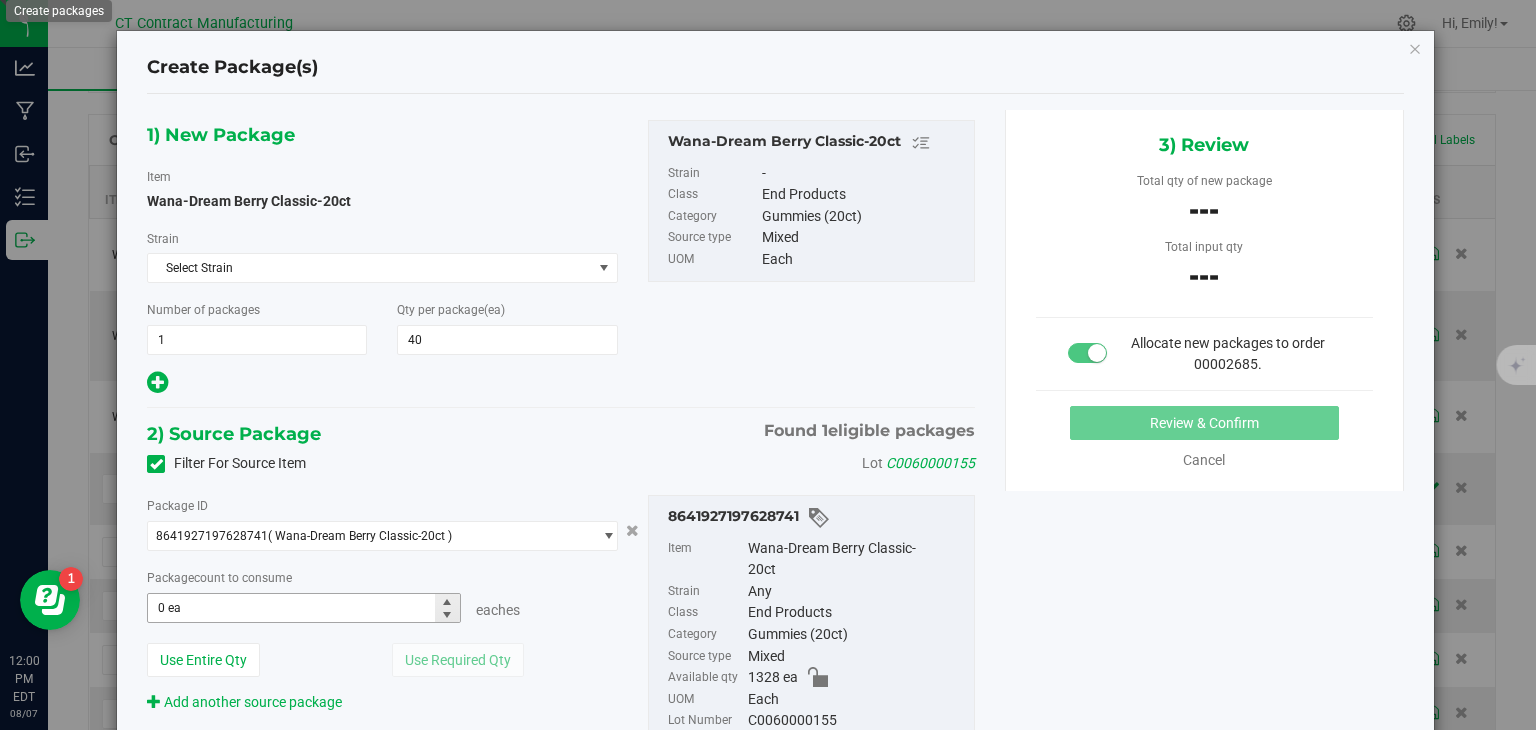 click on "0 ea 0" at bounding box center (303, 608) 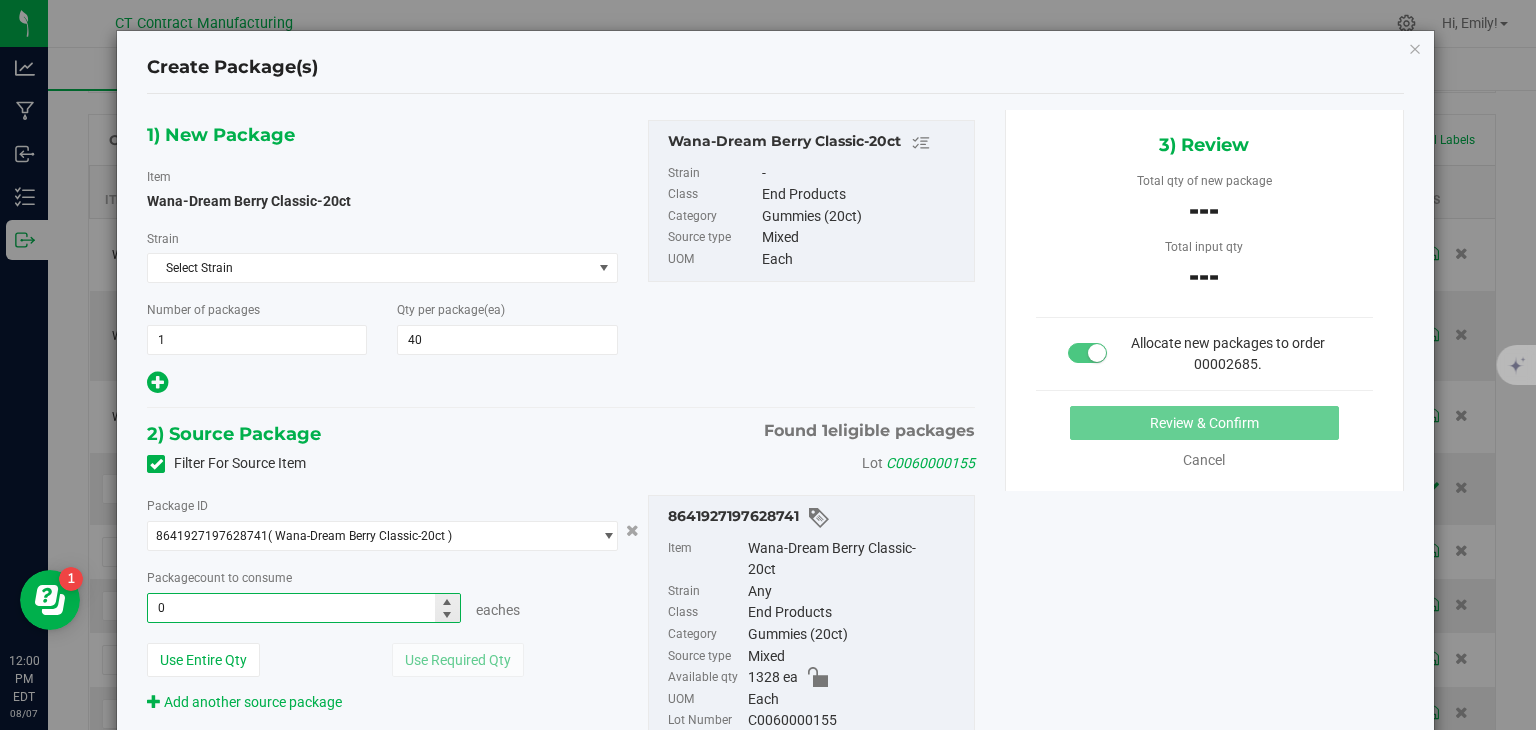 type 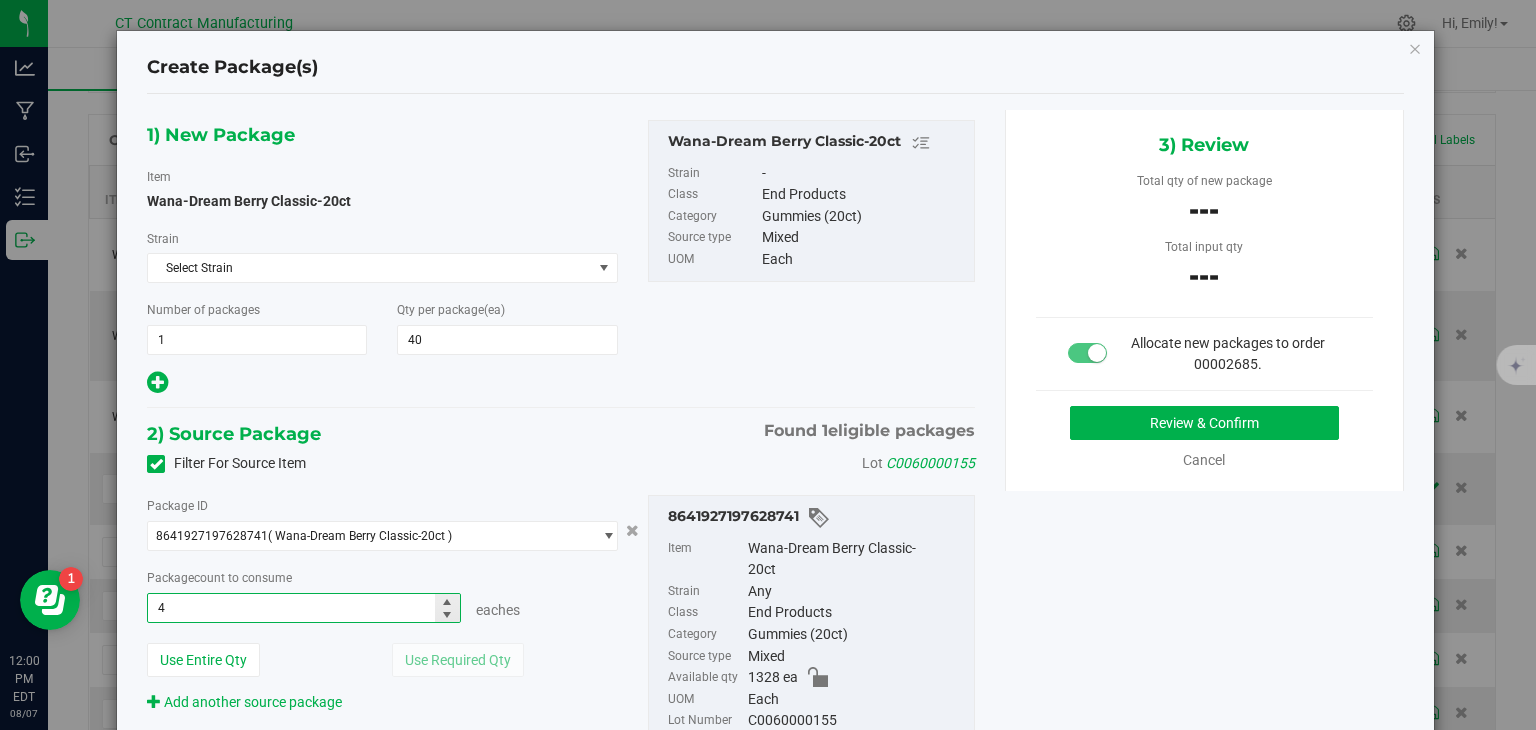 type on "40" 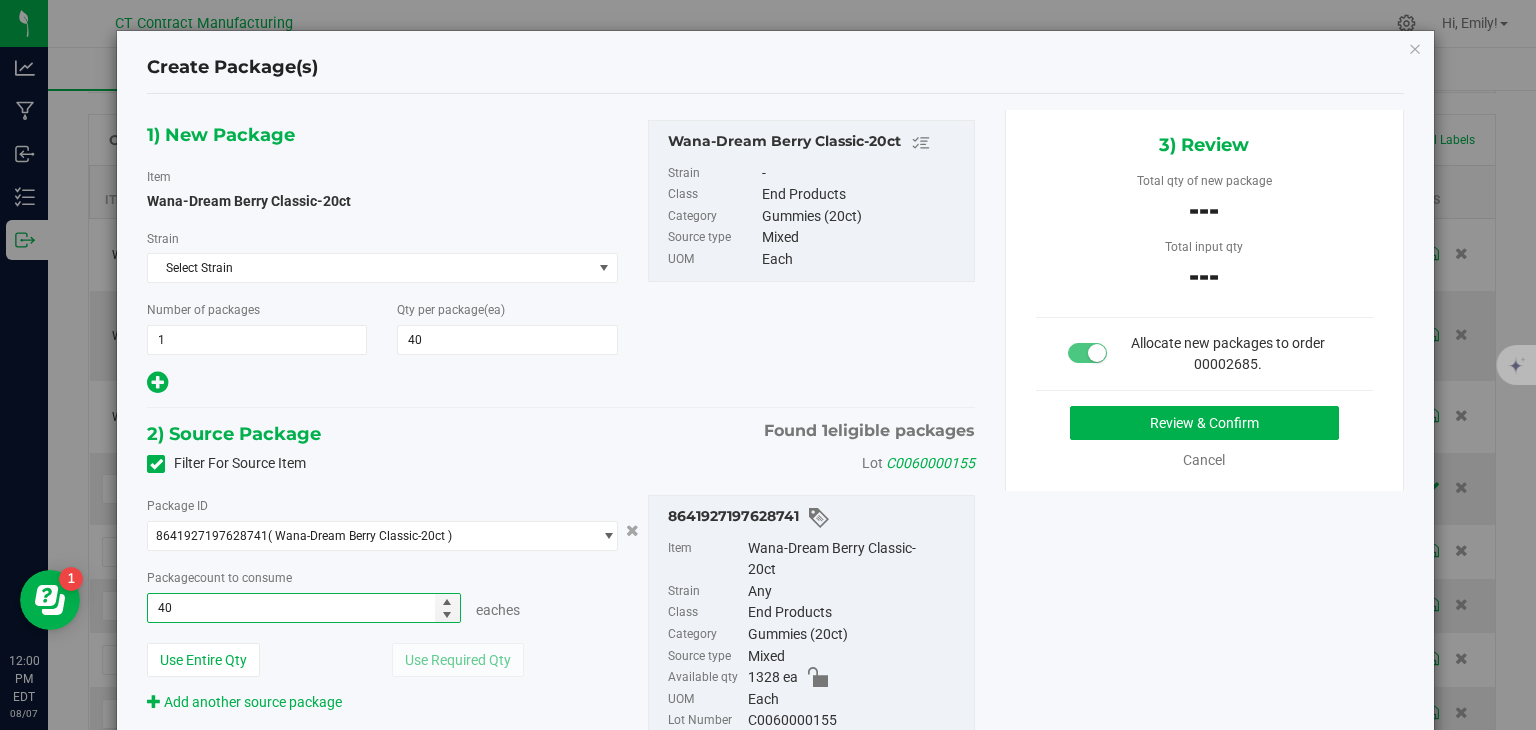 click on "1) New Package
Item
Wana-Dream Berry Classic-20ct
Strain
Select Strain Select Strain None 2022 Dessert #43 2022 Gas #13 2022 Sweet #16 2023 Dessert #110 2023 Fruit #132 2023 Fruit #134 2023 Purple #101 2023 Savory #84 2023 Sour #92 Atomic Tangerine Boomer OG Brass Bonanza CBD Broad Spectrum CBD Isolate CBG Flower CBG Isolate CBN Isolate CBT Isolate Cloud 9 Couch Surfer Ewok GMO Cookies Georgia Pie Golden Hour Grandaddy Purple Hemp Crude Horchata Hybrid Blend Indica Blend Jai Alai Kush Mintz Laughing Buddha Limewire Mixed OG Kush OG x KB Permanent Marker Pluto" at bounding box center [382, 258] 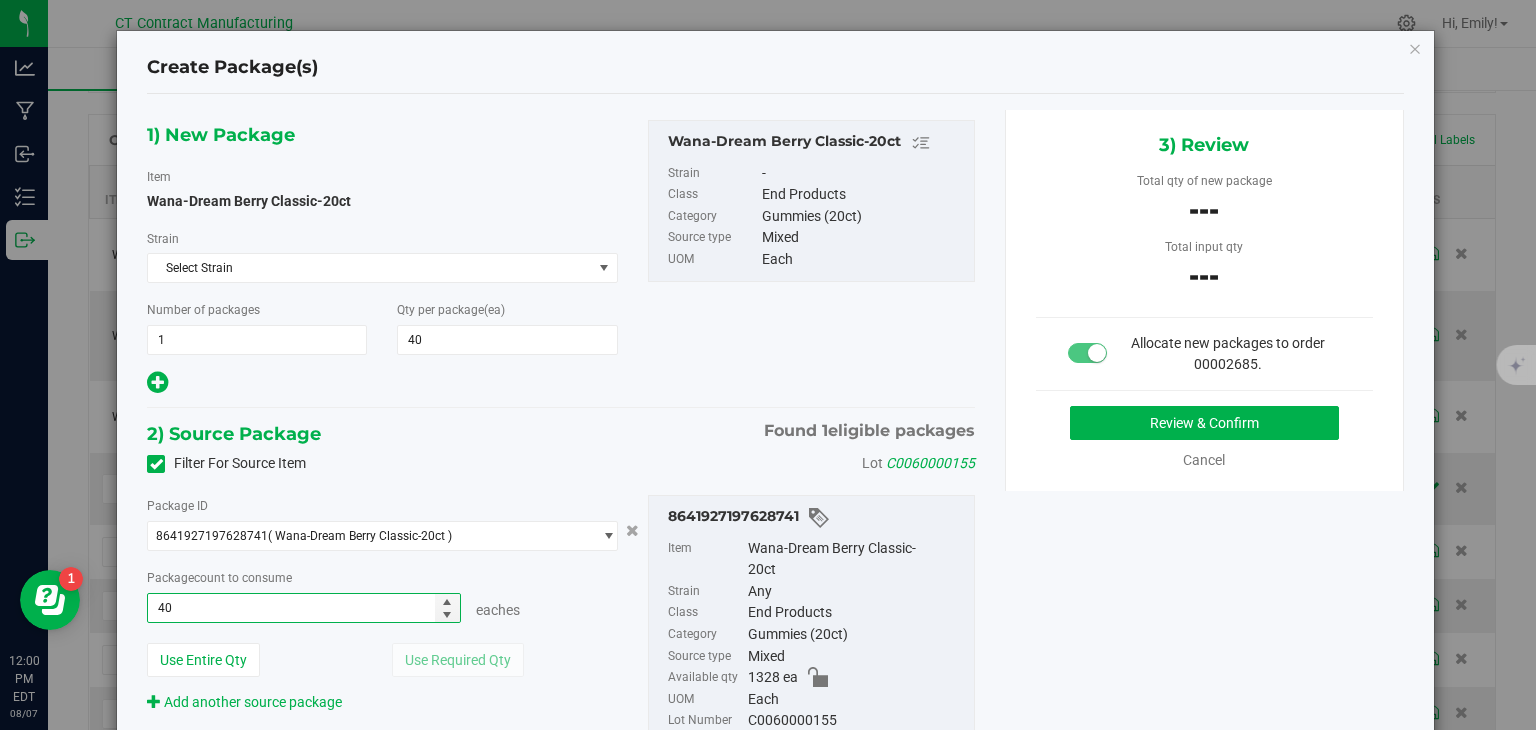 type on "40 ea" 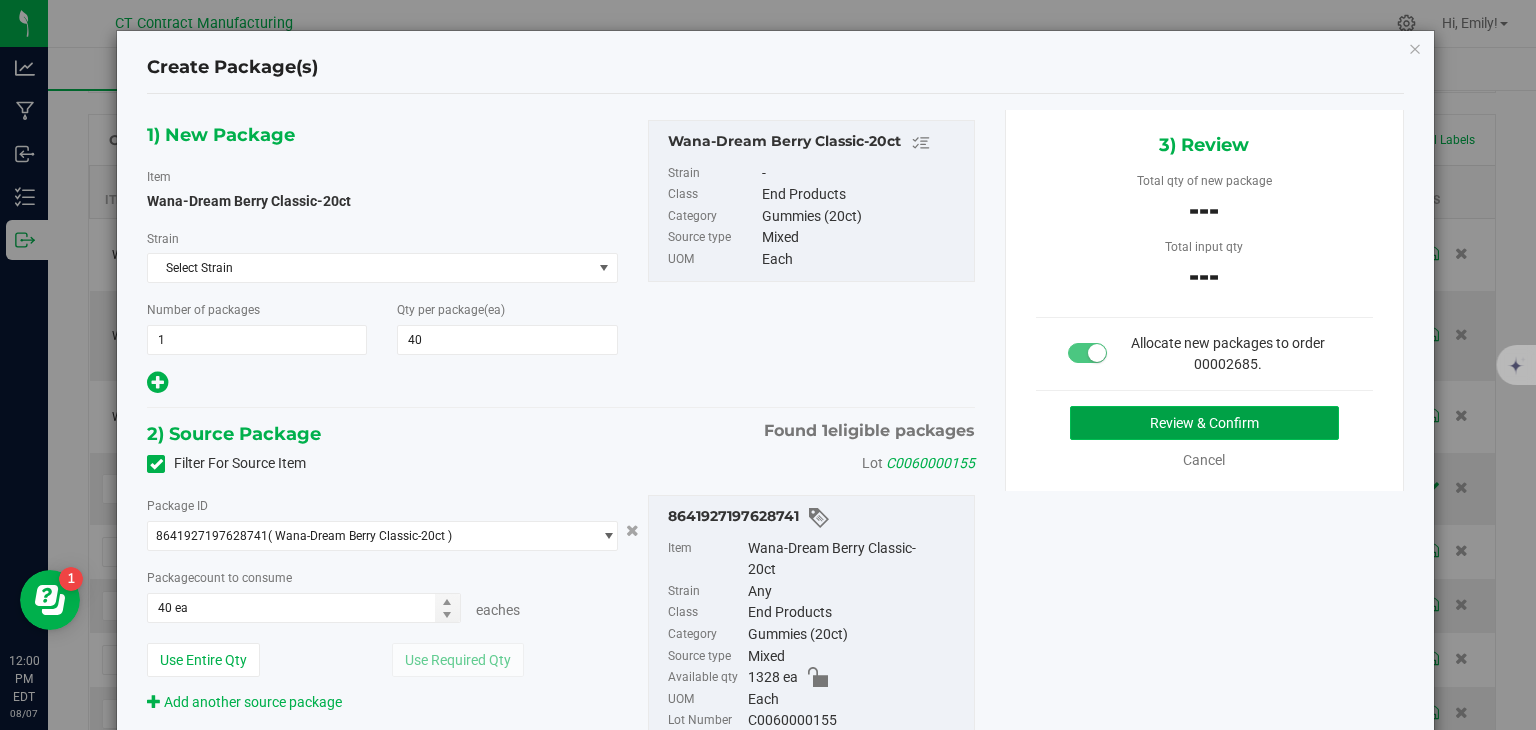 click on "Review & Confirm" at bounding box center [1204, 423] 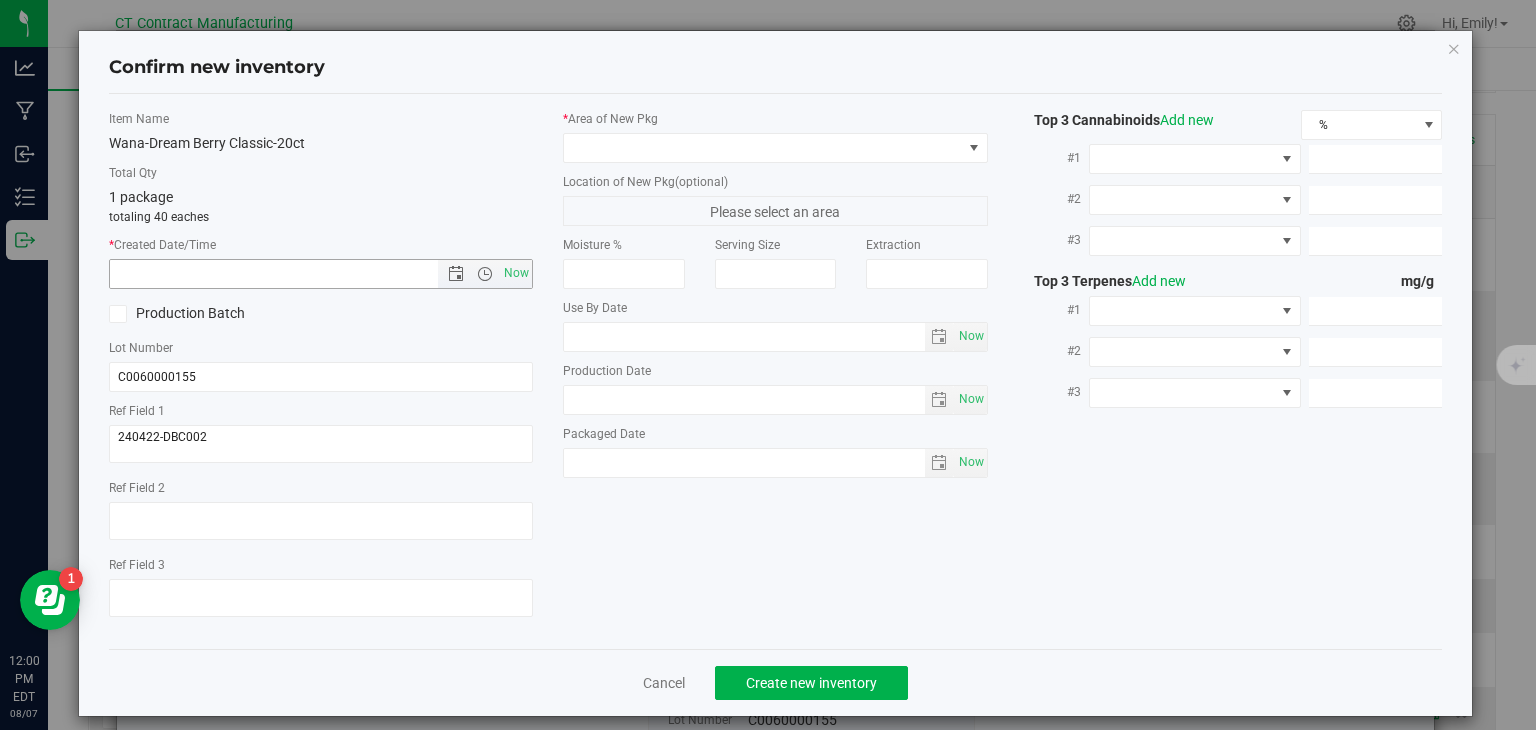 click on "Now" at bounding box center [517, 273] 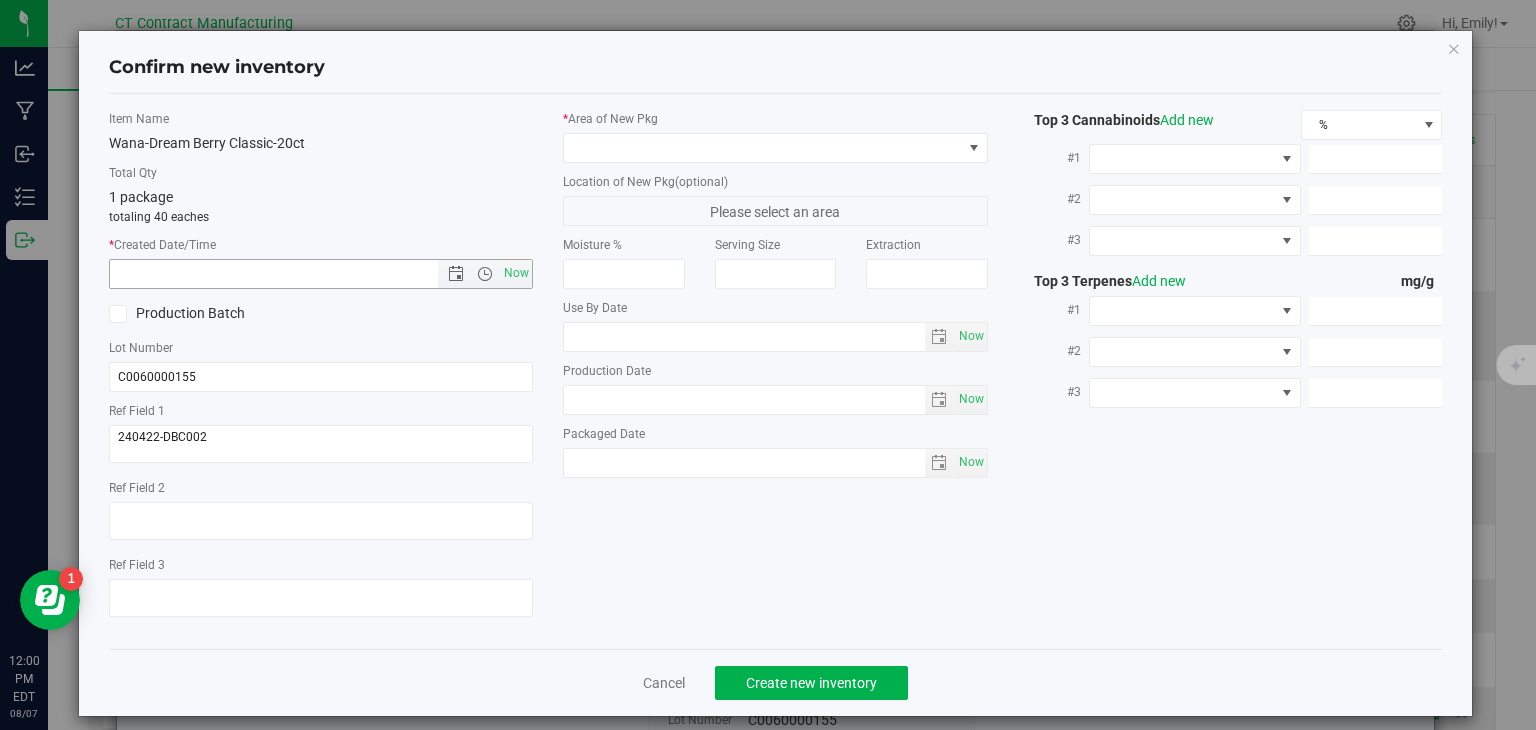 type on "8/7/2025 12:00 PM" 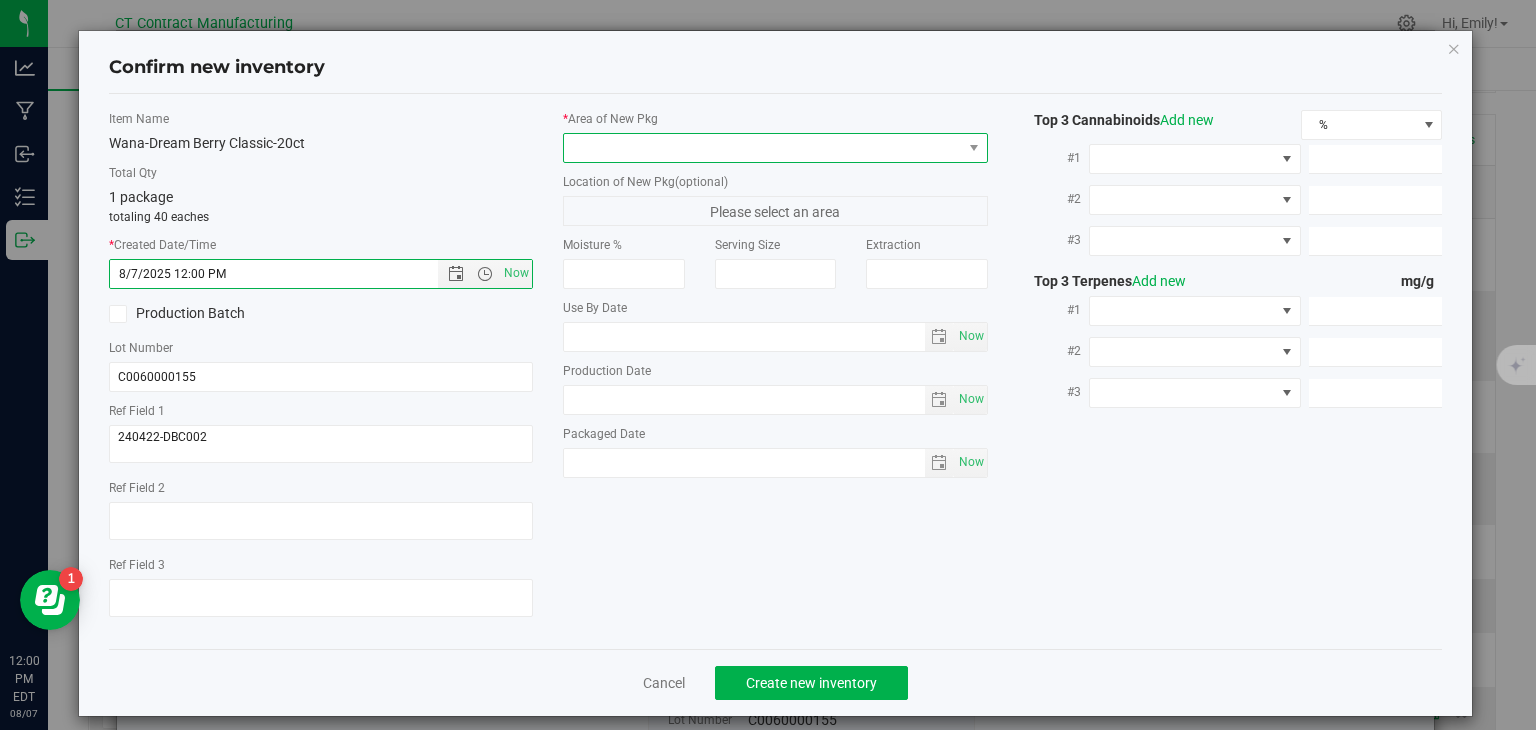 click at bounding box center (763, 148) 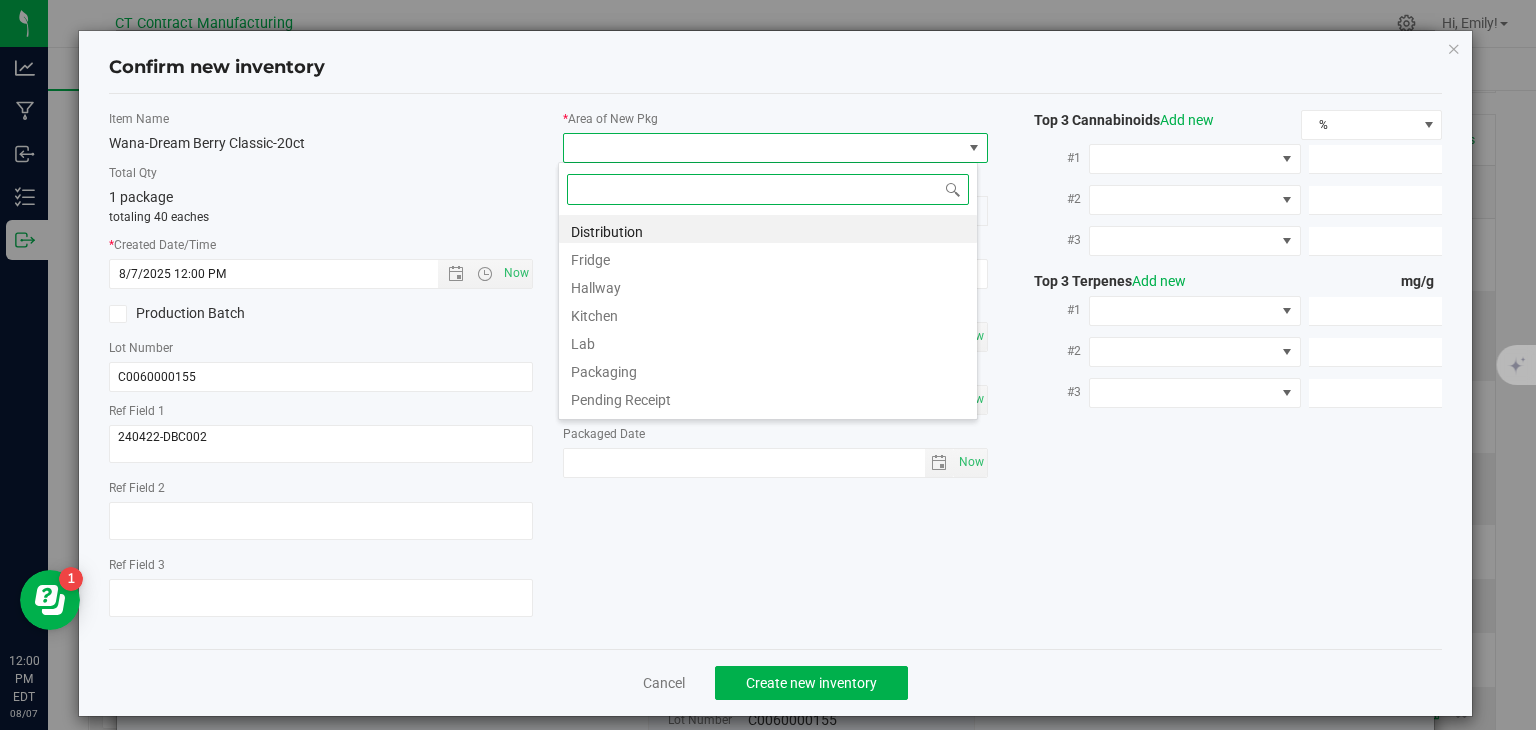 scroll, scrollTop: 99970, scrollLeft: 99580, axis: both 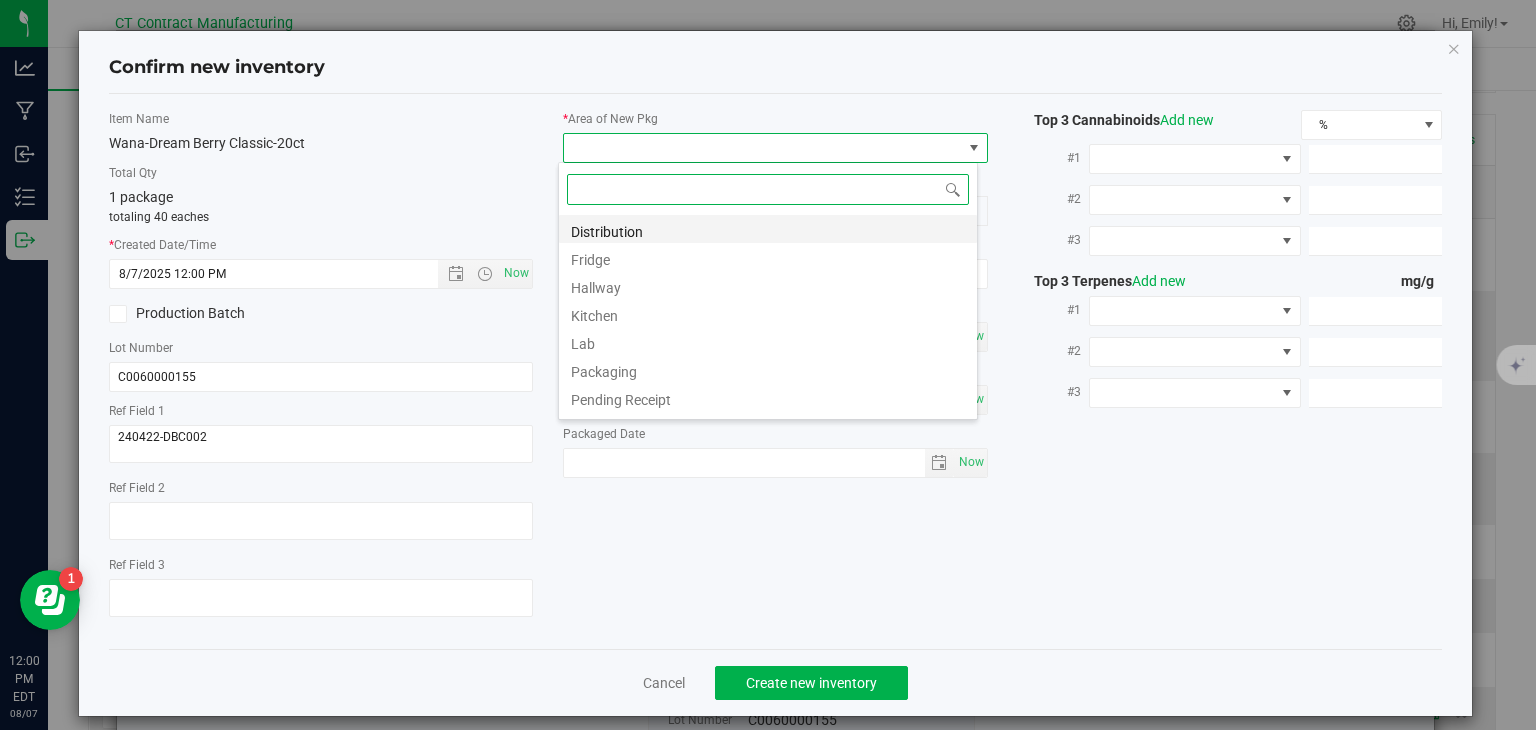 click on "Distribution" at bounding box center (768, 229) 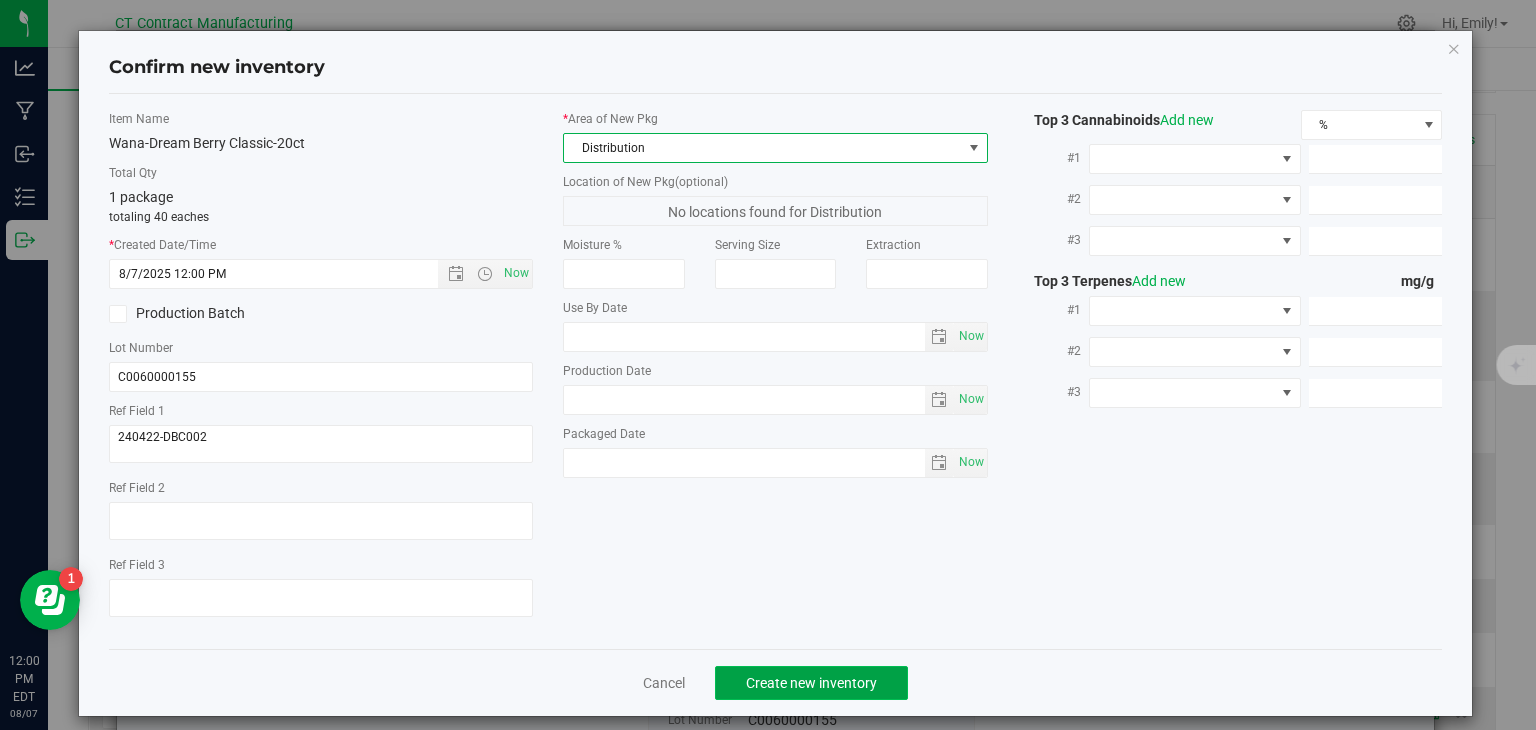 click on "Create new inventory" 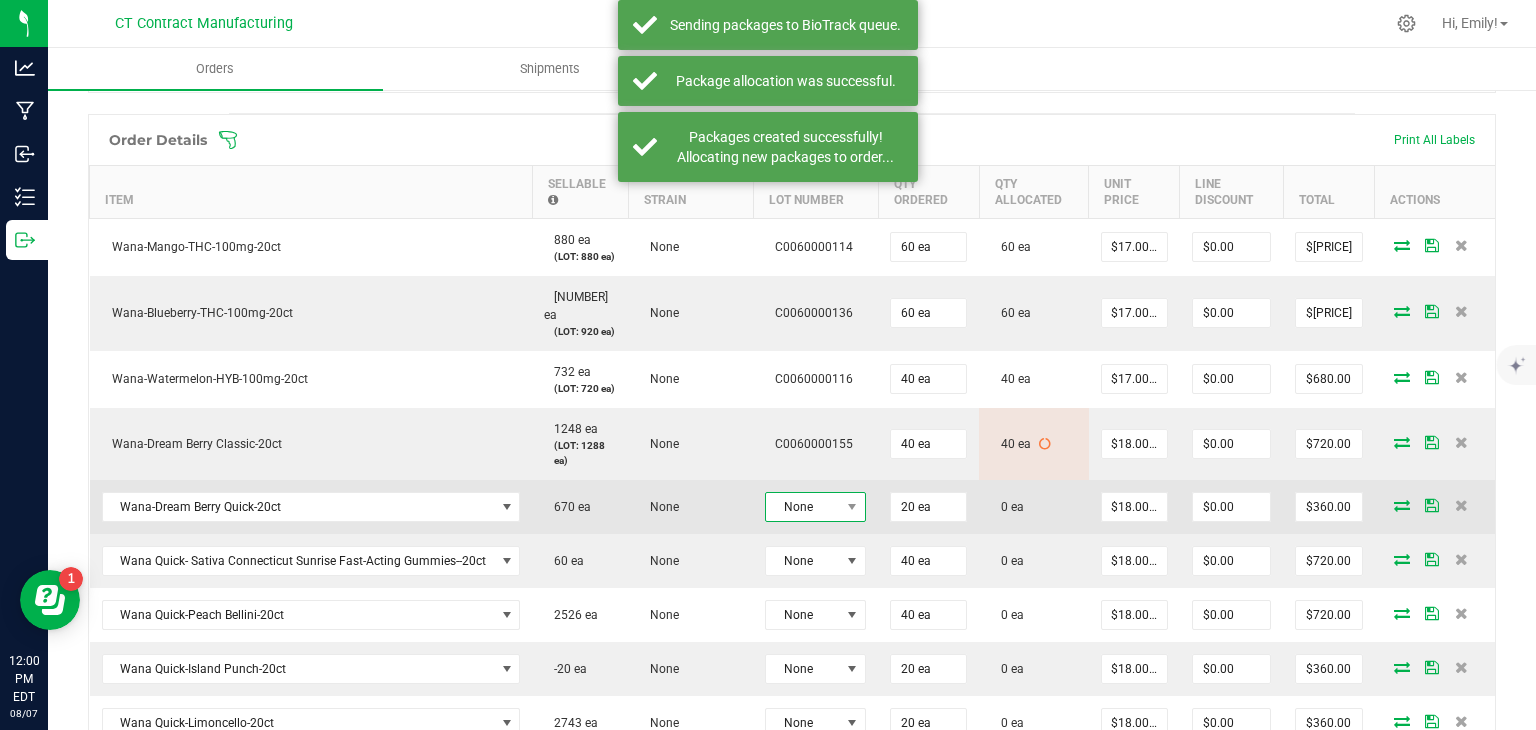 click on "None" at bounding box center (803, 507) 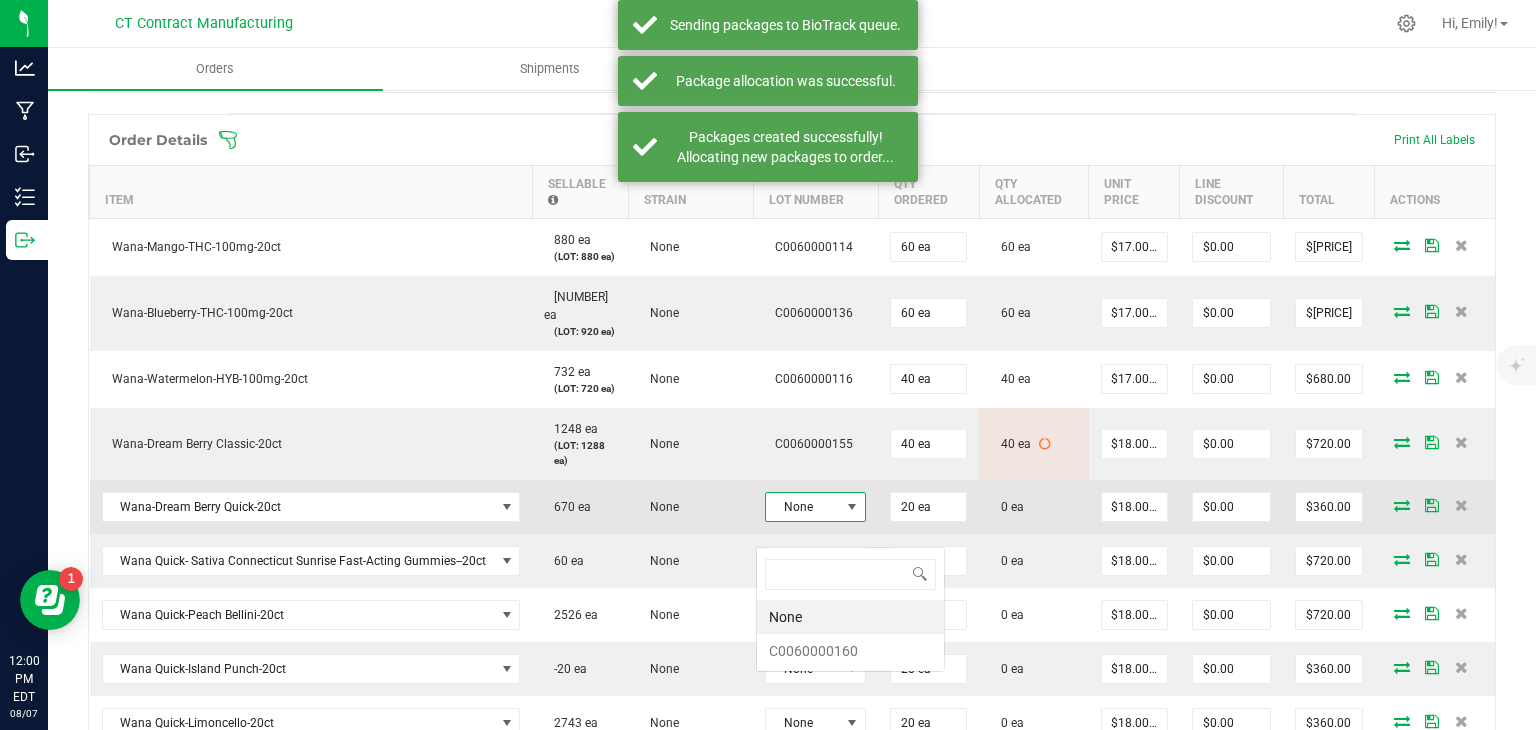 scroll, scrollTop: 99970, scrollLeft: 99899, axis: both 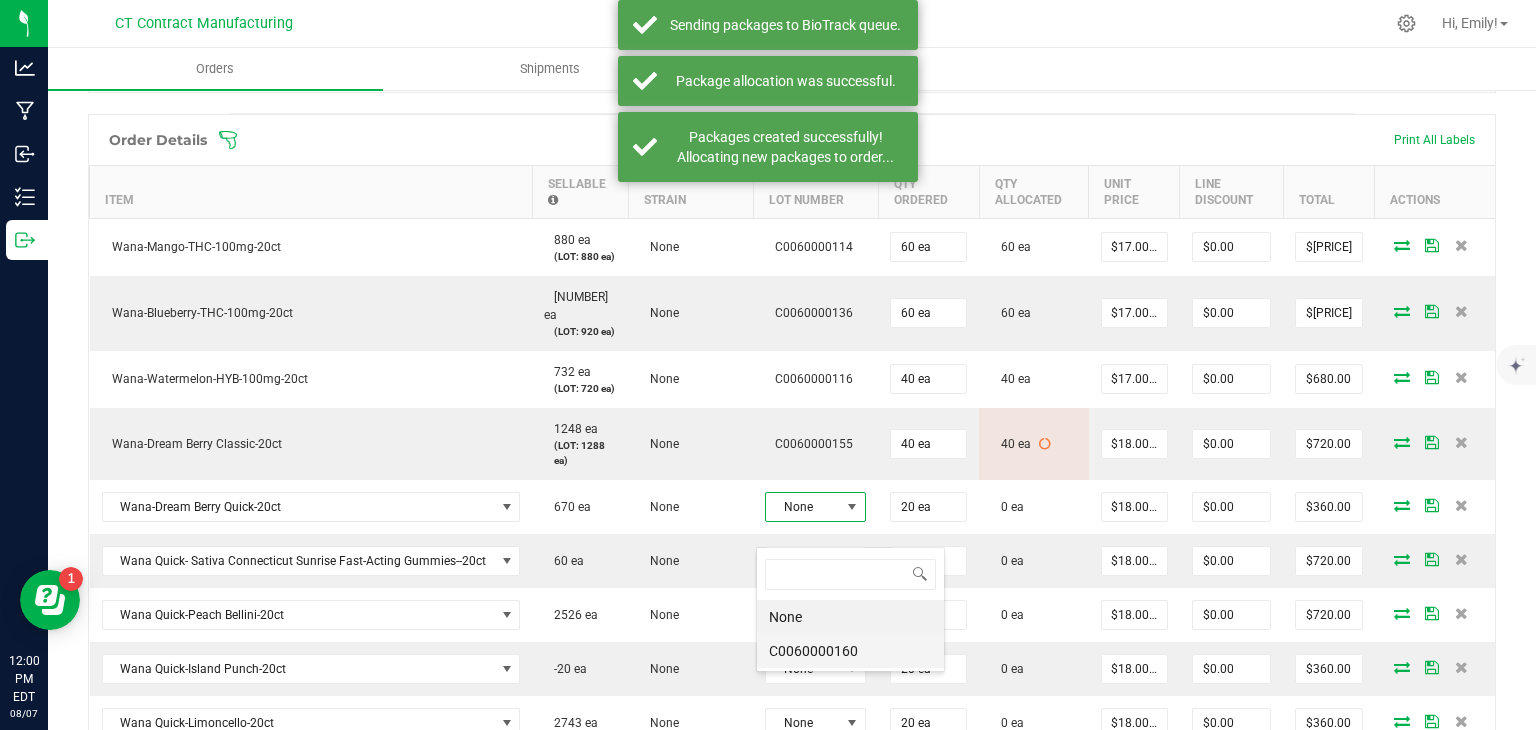 click on "C0060000160" at bounding box center [850, 651] 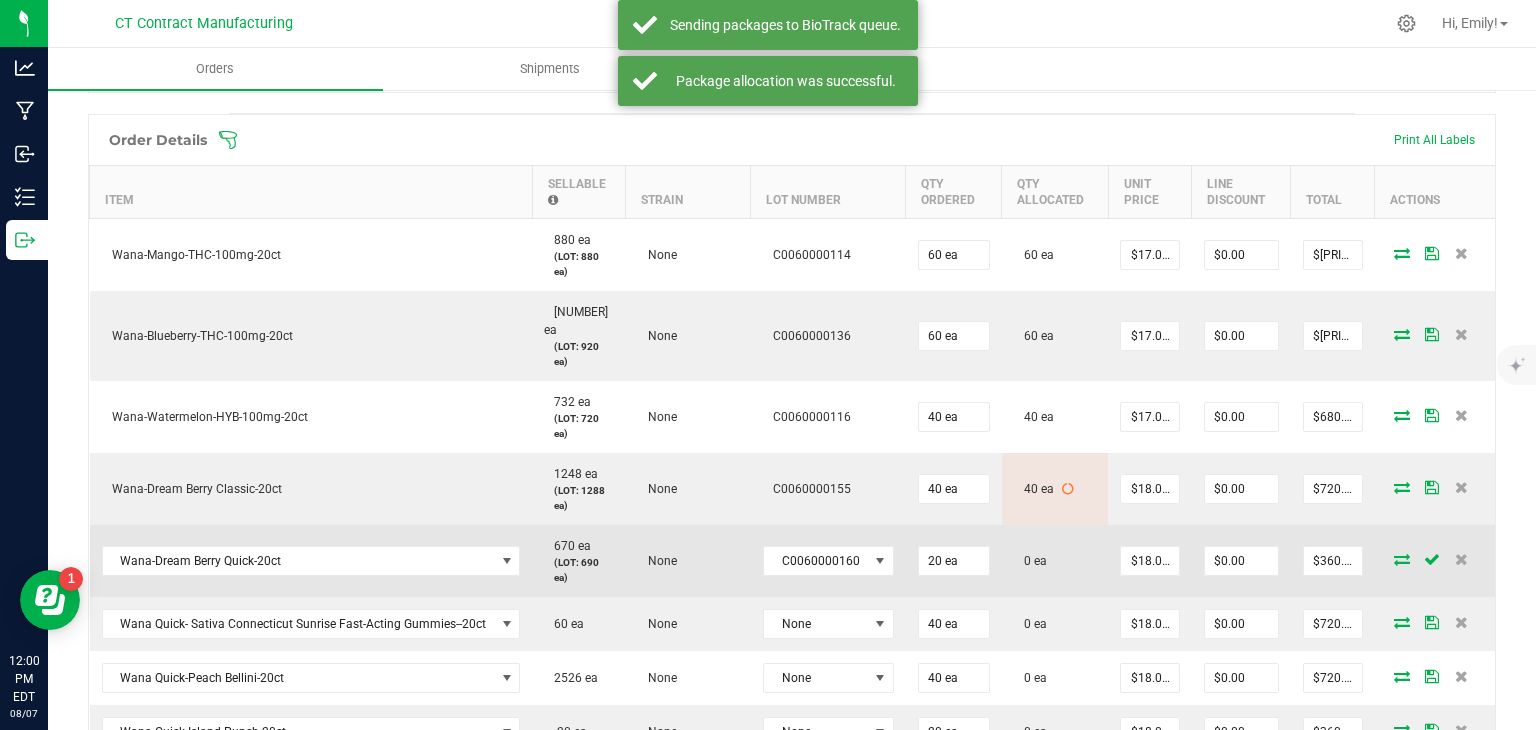 click at bounding box center (1402, 559) 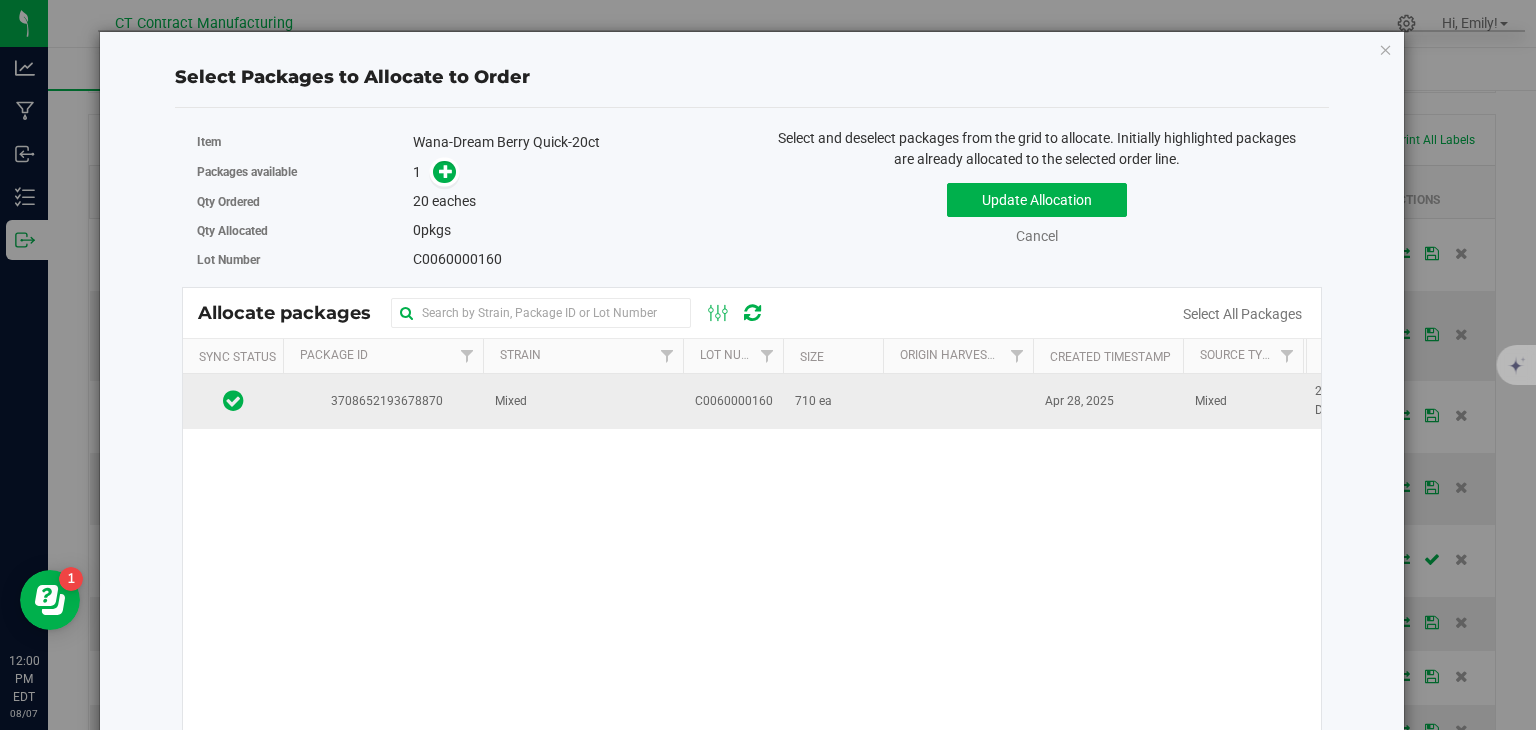 click on "Mixed" at bounding box center (583, 401) 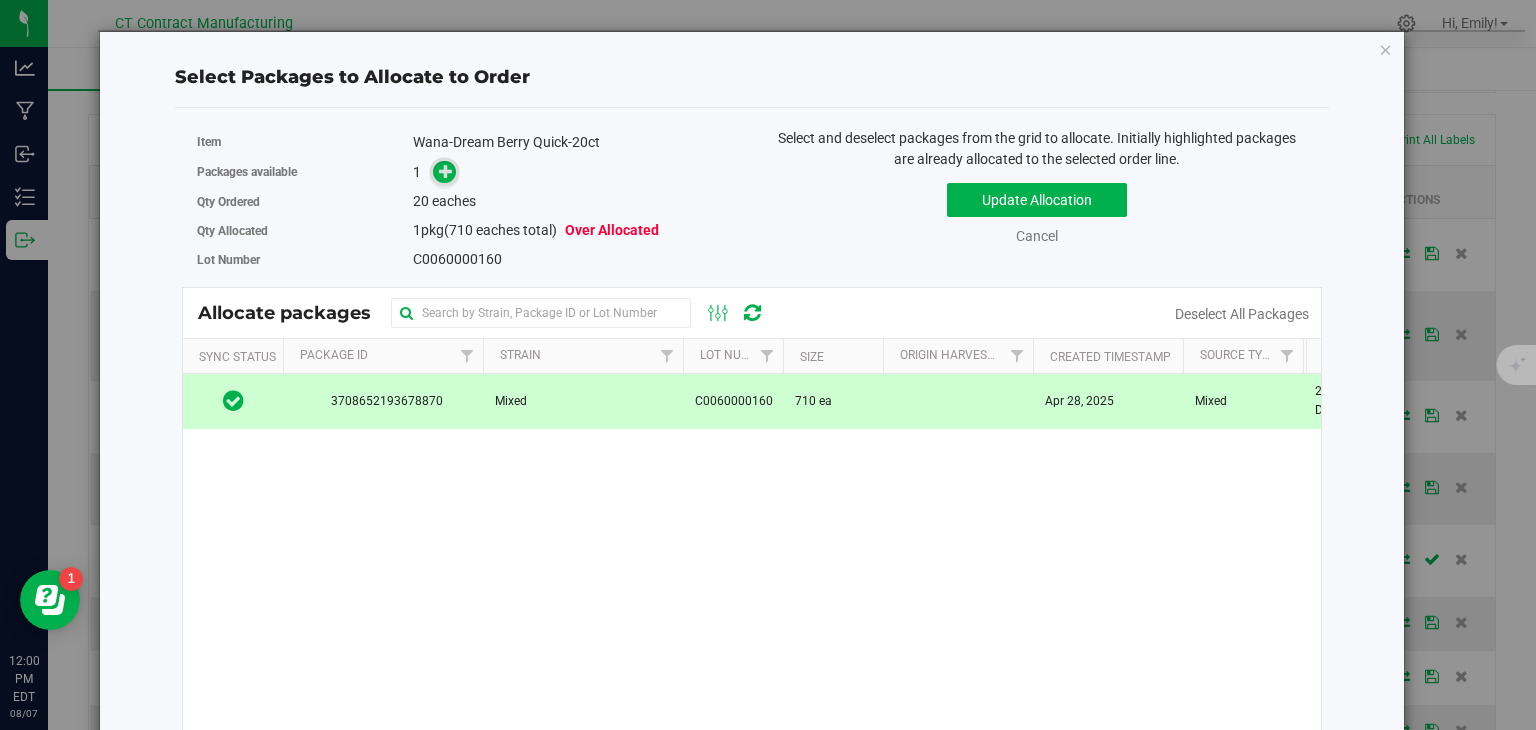 click at bounding box center (446, 171) 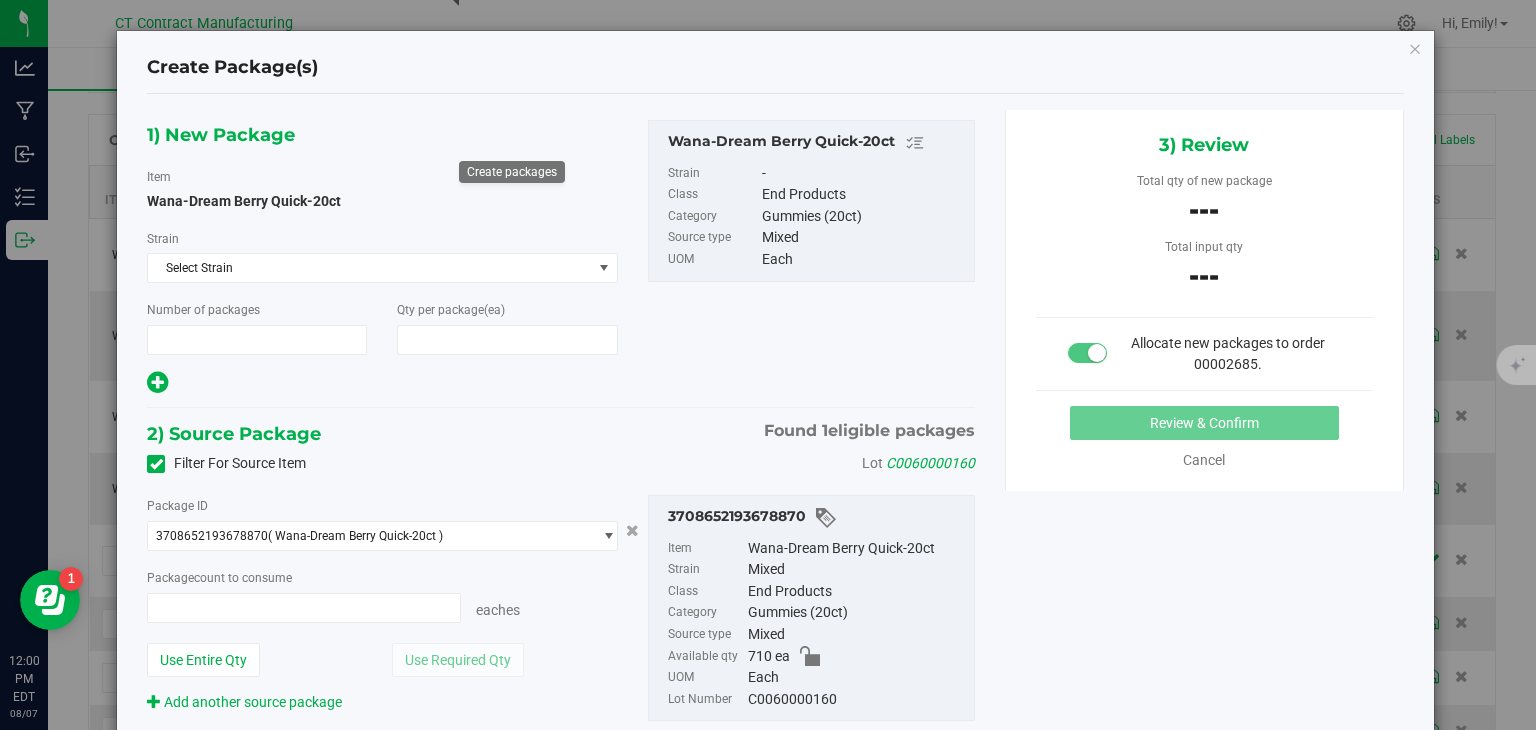 type on "1" 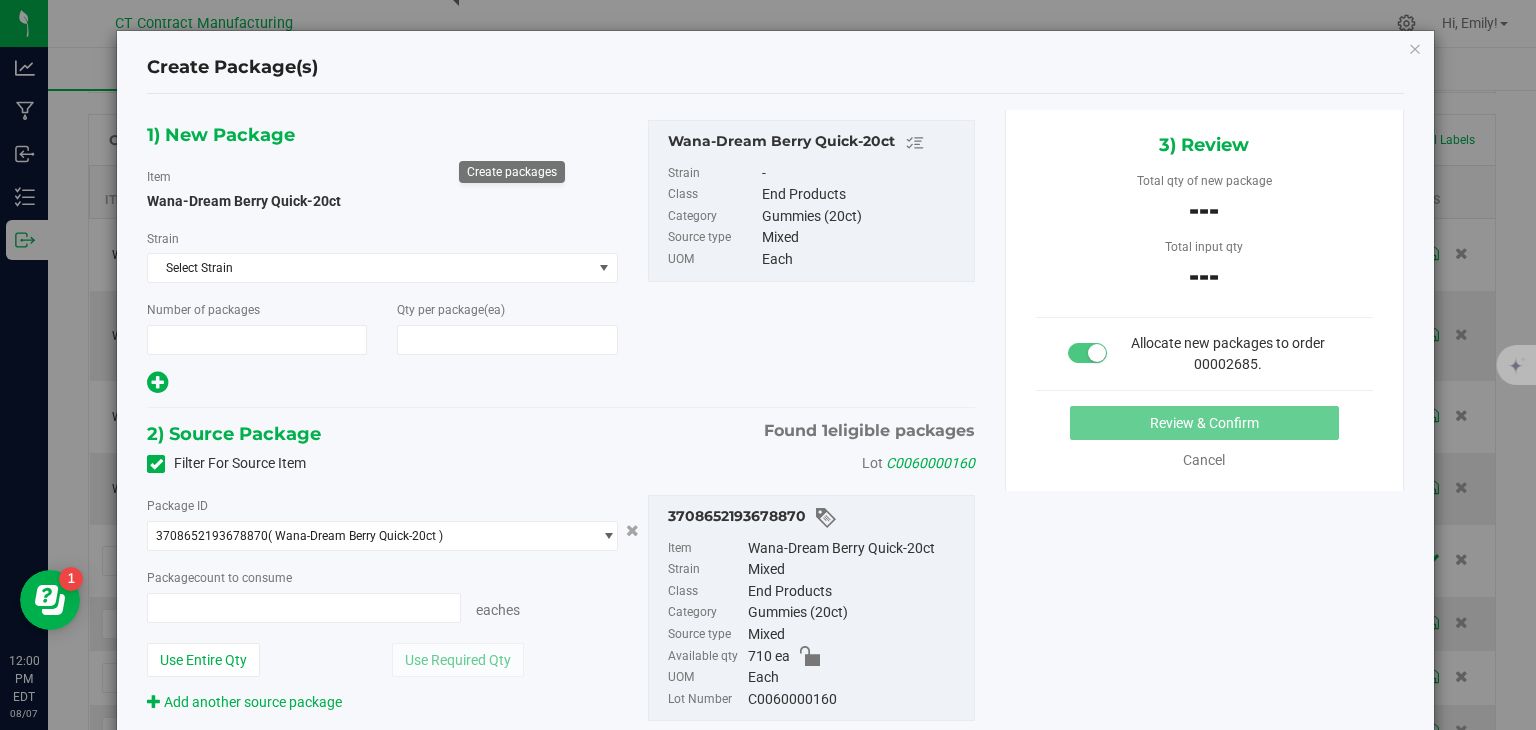 type on "20" 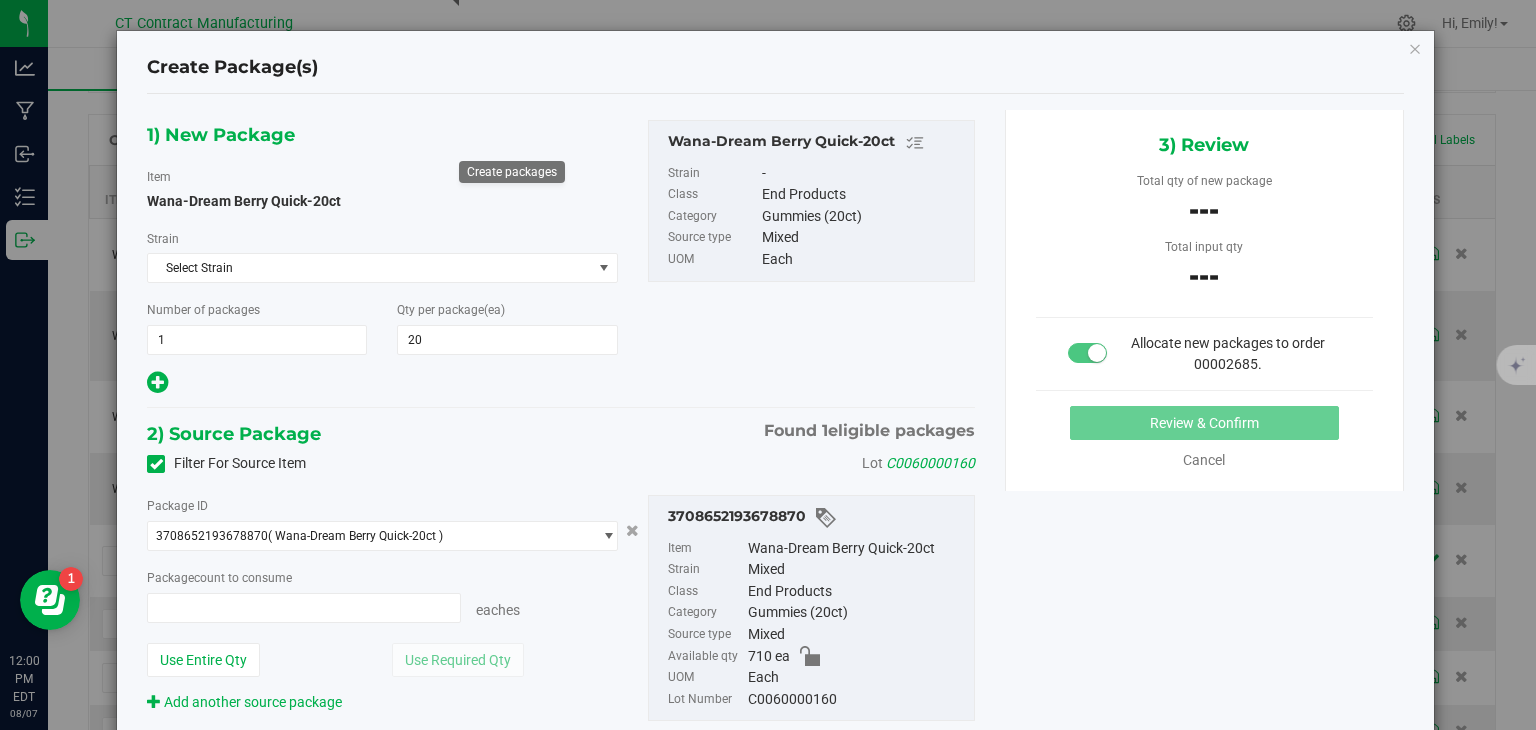 type on "0 ea" 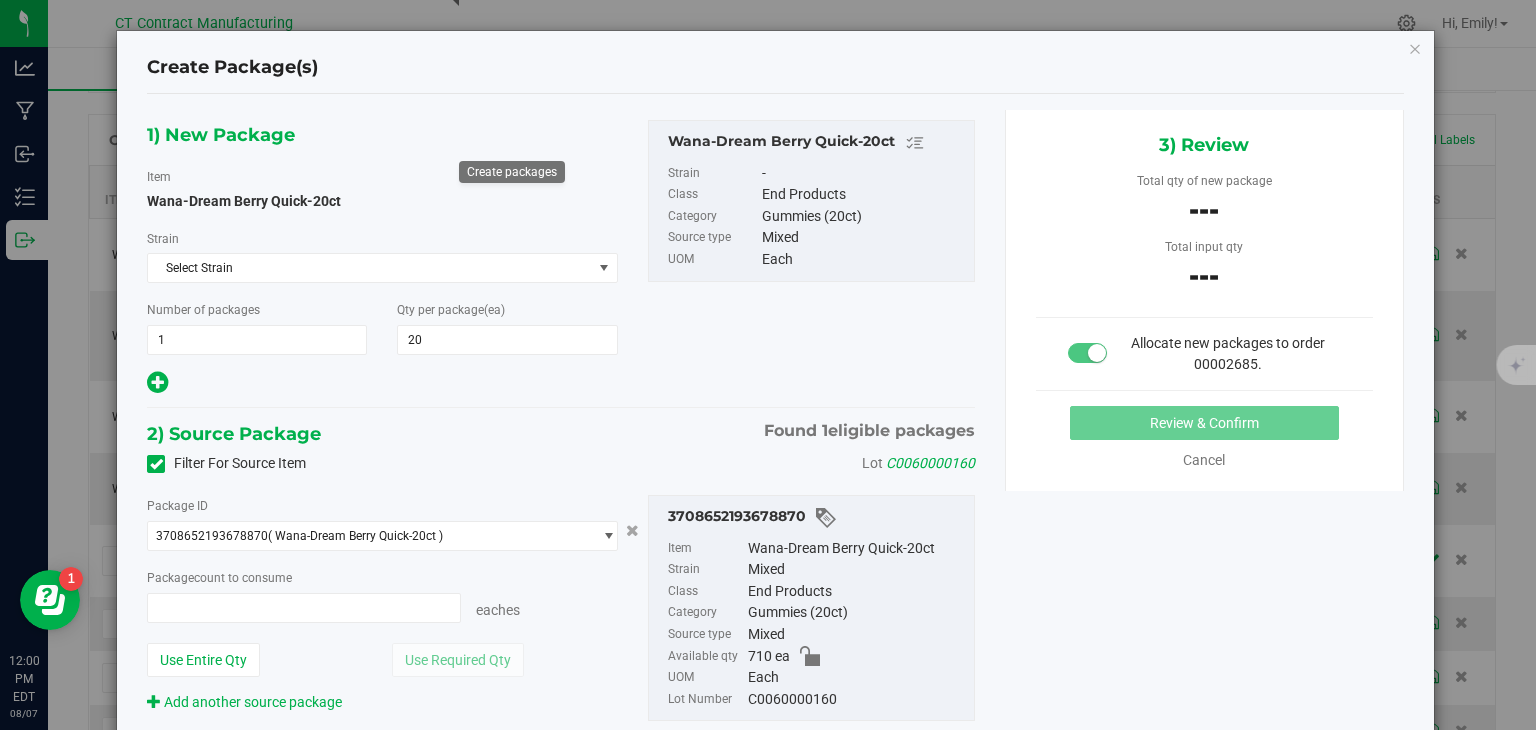 type on "0" 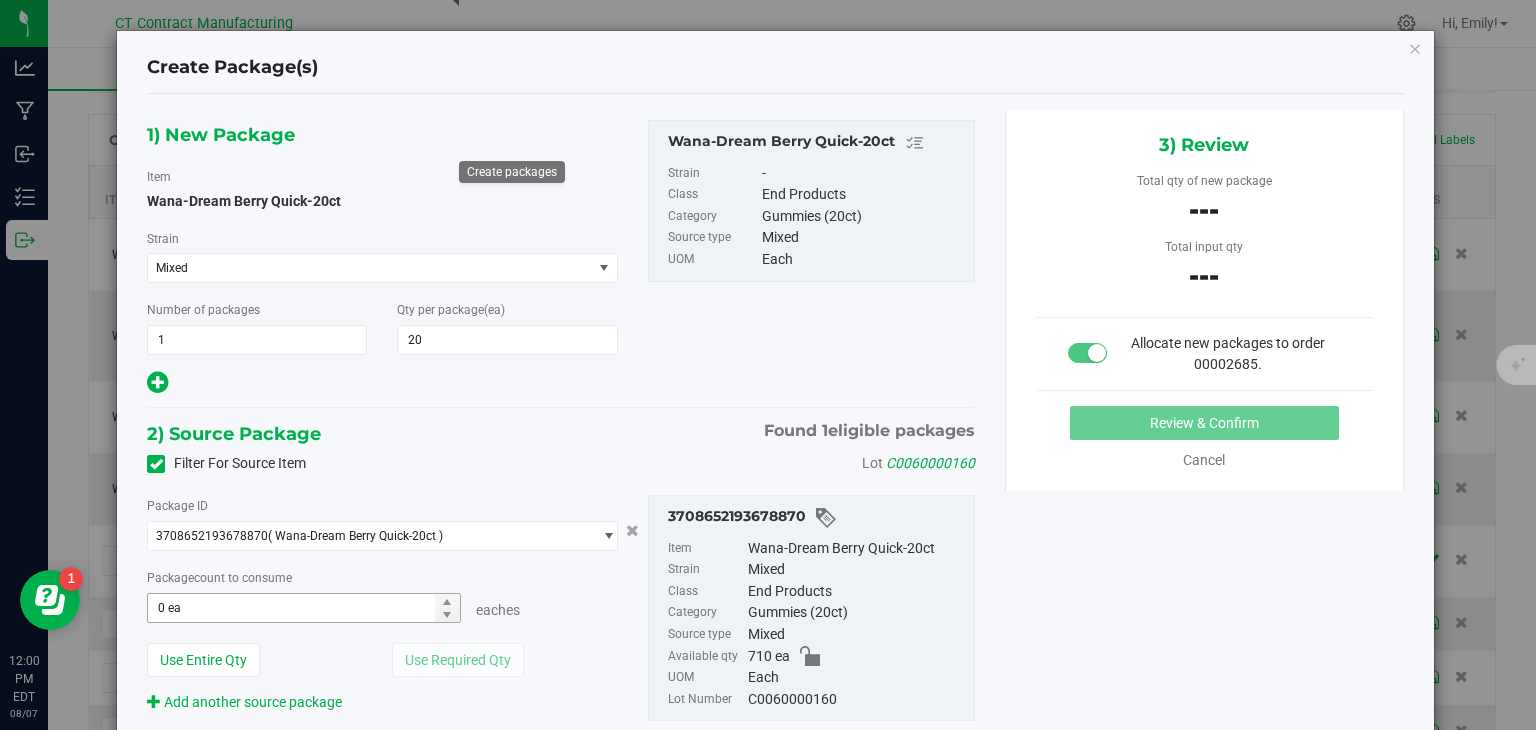 click on "0 ea" at bounding box center (303, 608) 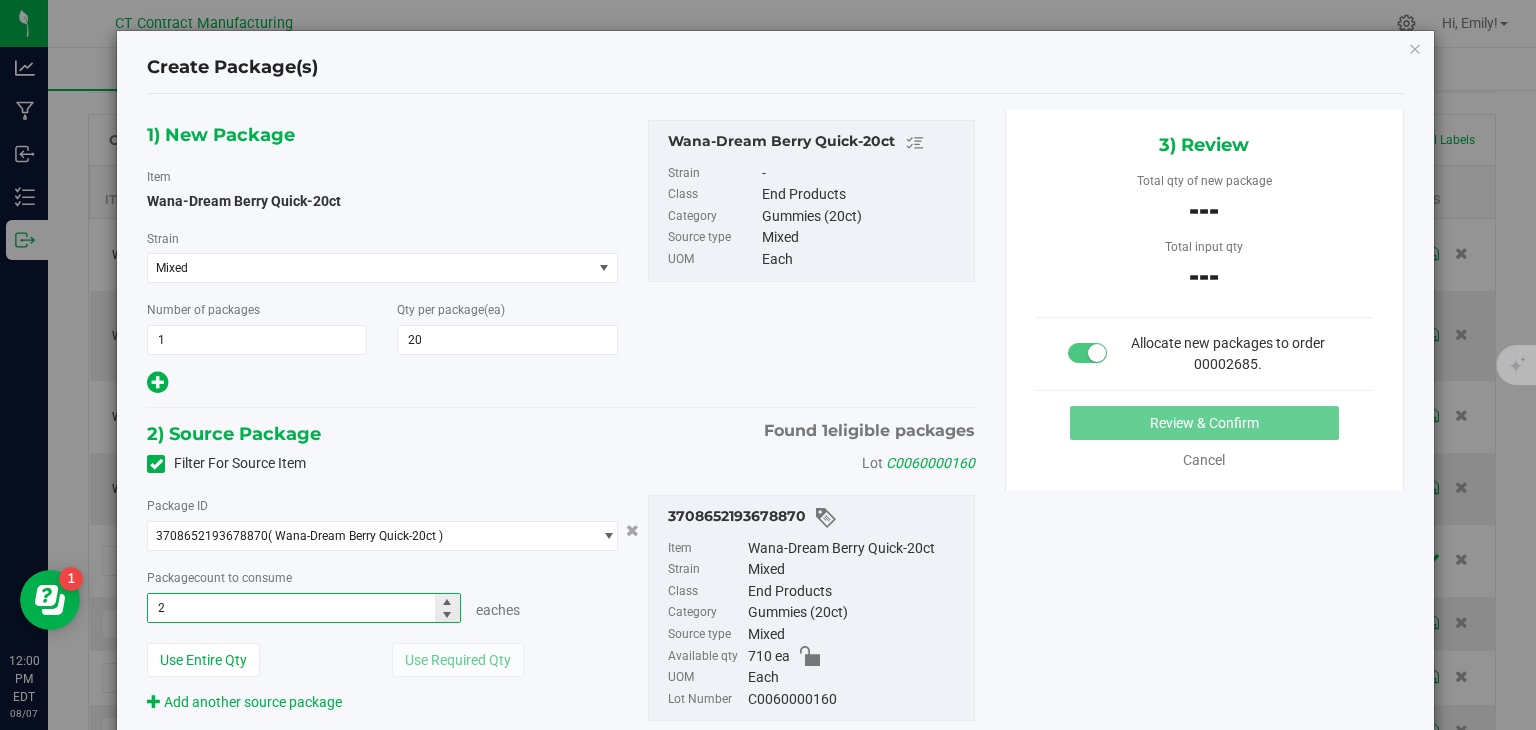 type on "20" 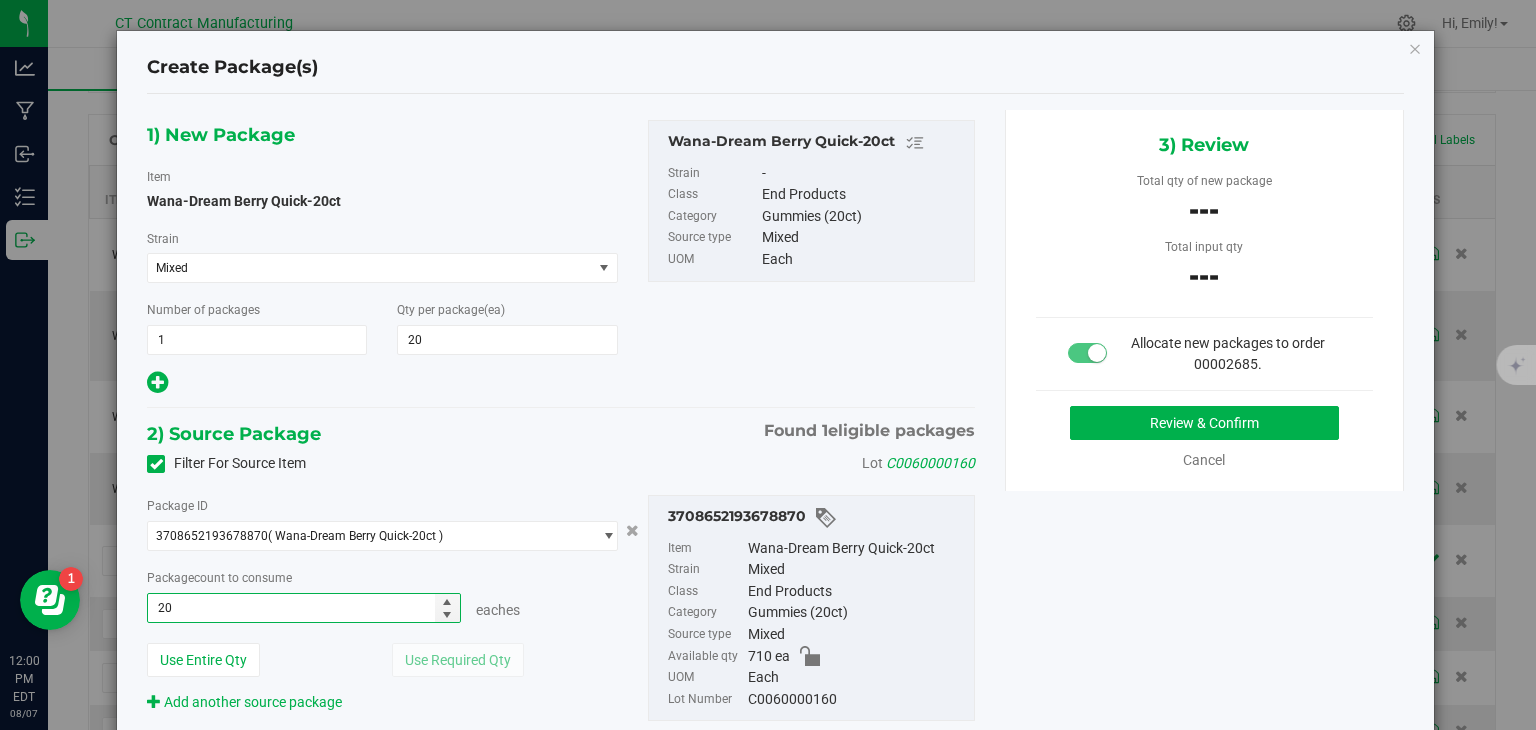 type on "20 ea" 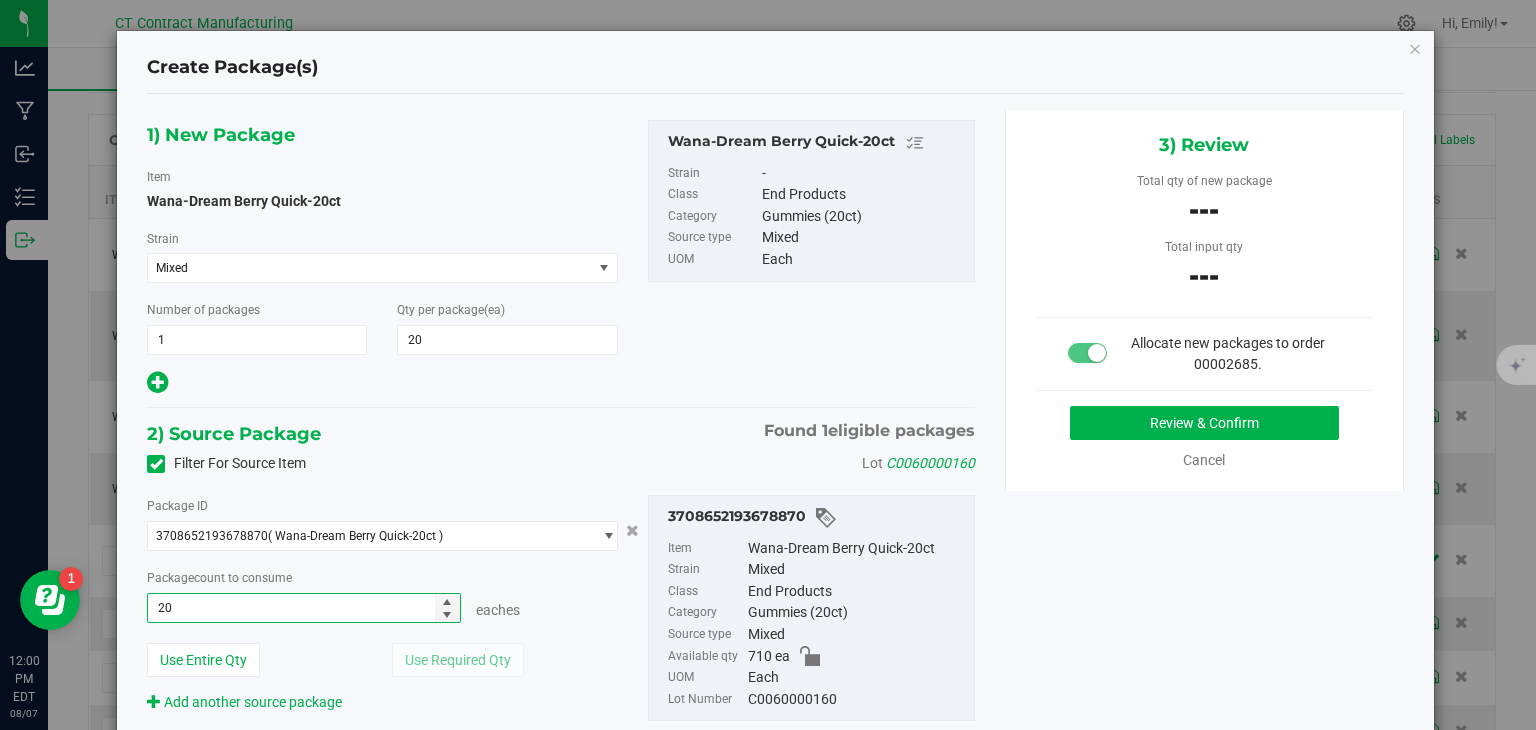 click on "1) New Package
Item
Wana-Dream Berry Quick-20ct
Strain
Mixed Select Strain None 2022 Dessert #43 2022 Gas #13 2022 Sweet #16 2023 Dessert #110 2023 Fruit #132 2023 Fruit #134 2023 Purple #101 2023 Savory #84 2023 Sour #92 Atomic Tangerine Boomer OG Brass Bonanza CBD Broad Spectrum CBD Isolate CBG Flower CBG Isolate CBN Isolate CBT Isolate Cloud 9 Couch Surfer Ewok GMO Cookies Georgia Pie Golden Hour Grandaddy Purple Hemp Crude Horchata Hybrid Blend Indica Blend Jai Alai Kush Mintz Laughing Buddha Limewire Mixed OG Kush OG x KB Pluto" at bounding box center [561, 437] 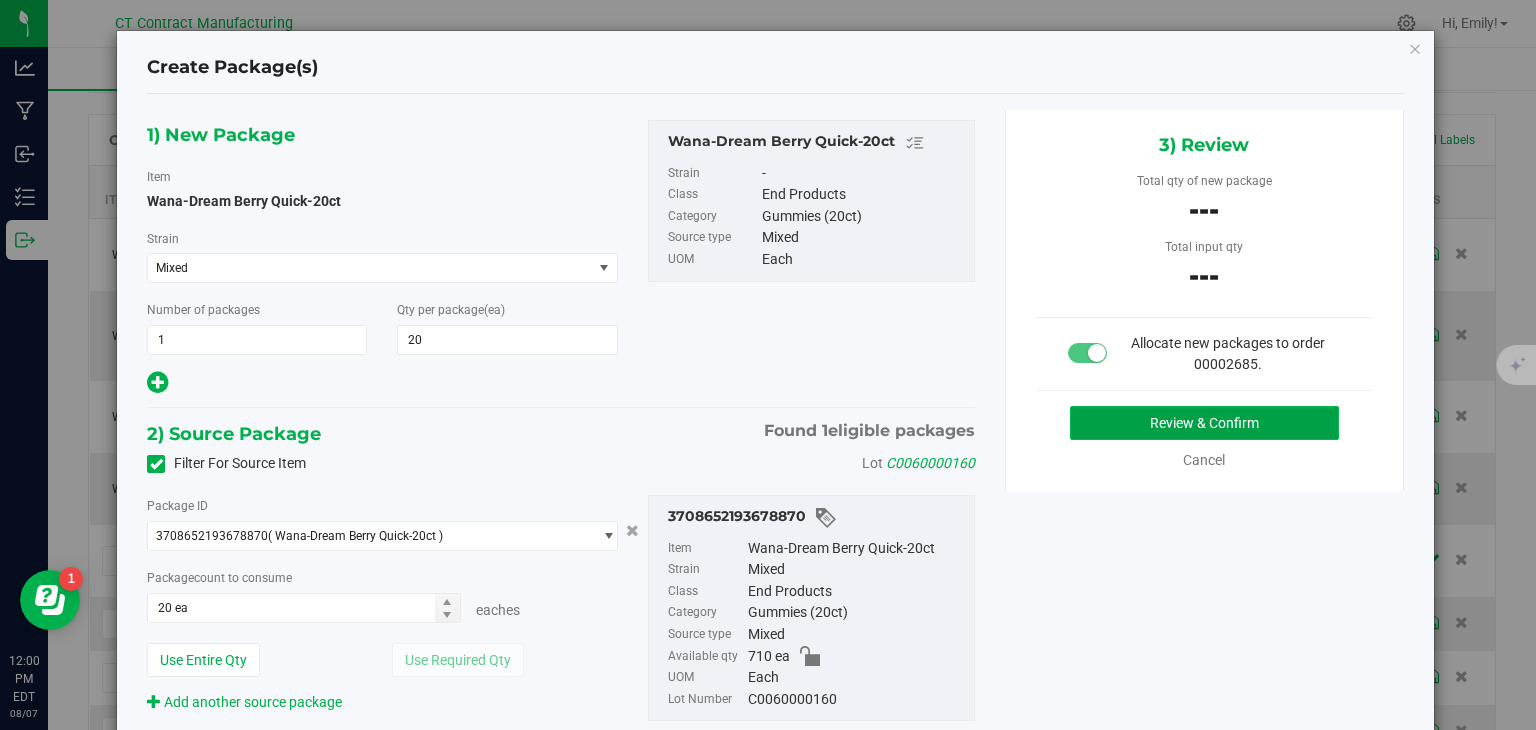 click on "Review & Confirm" at bounding box center [1204, 423] 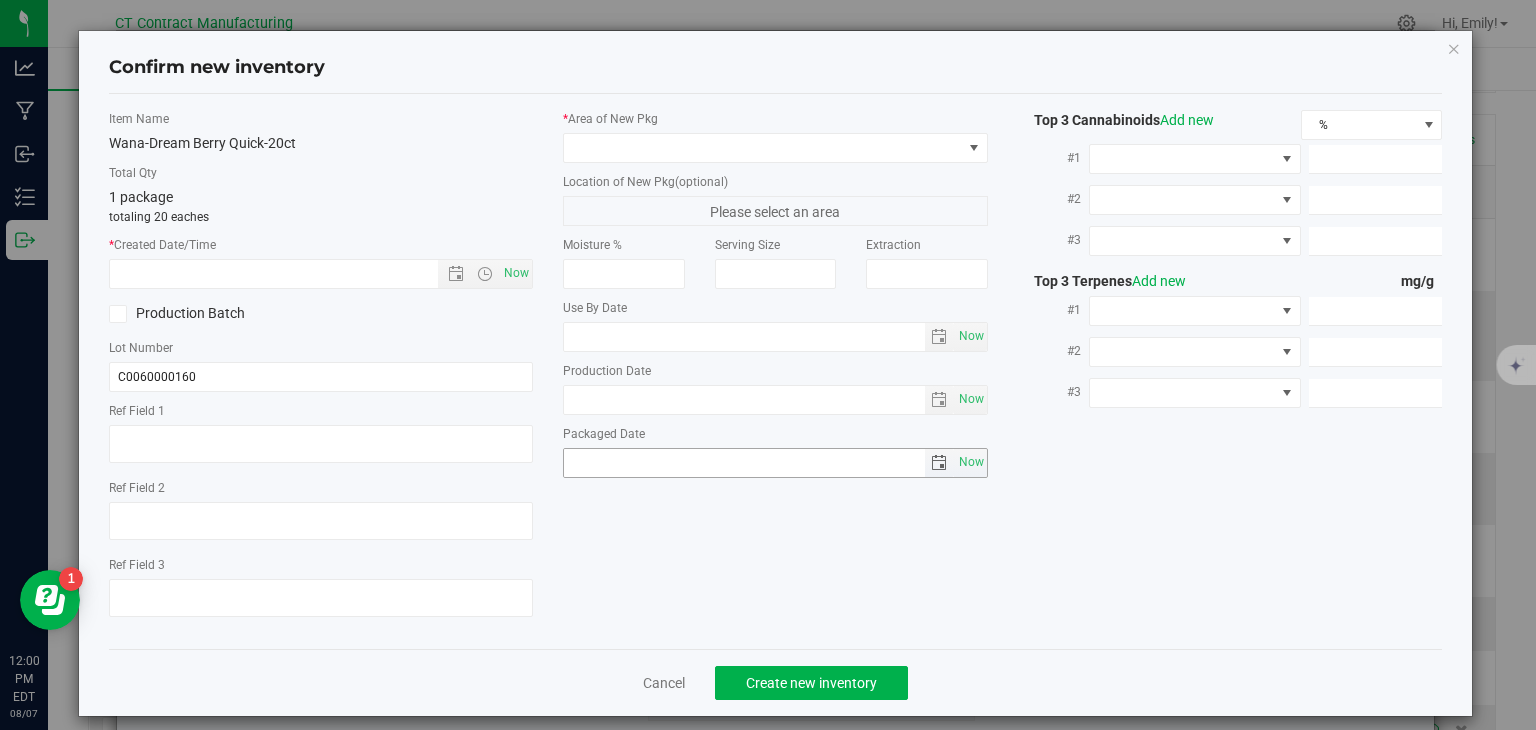 type on "250423-DBQ003" 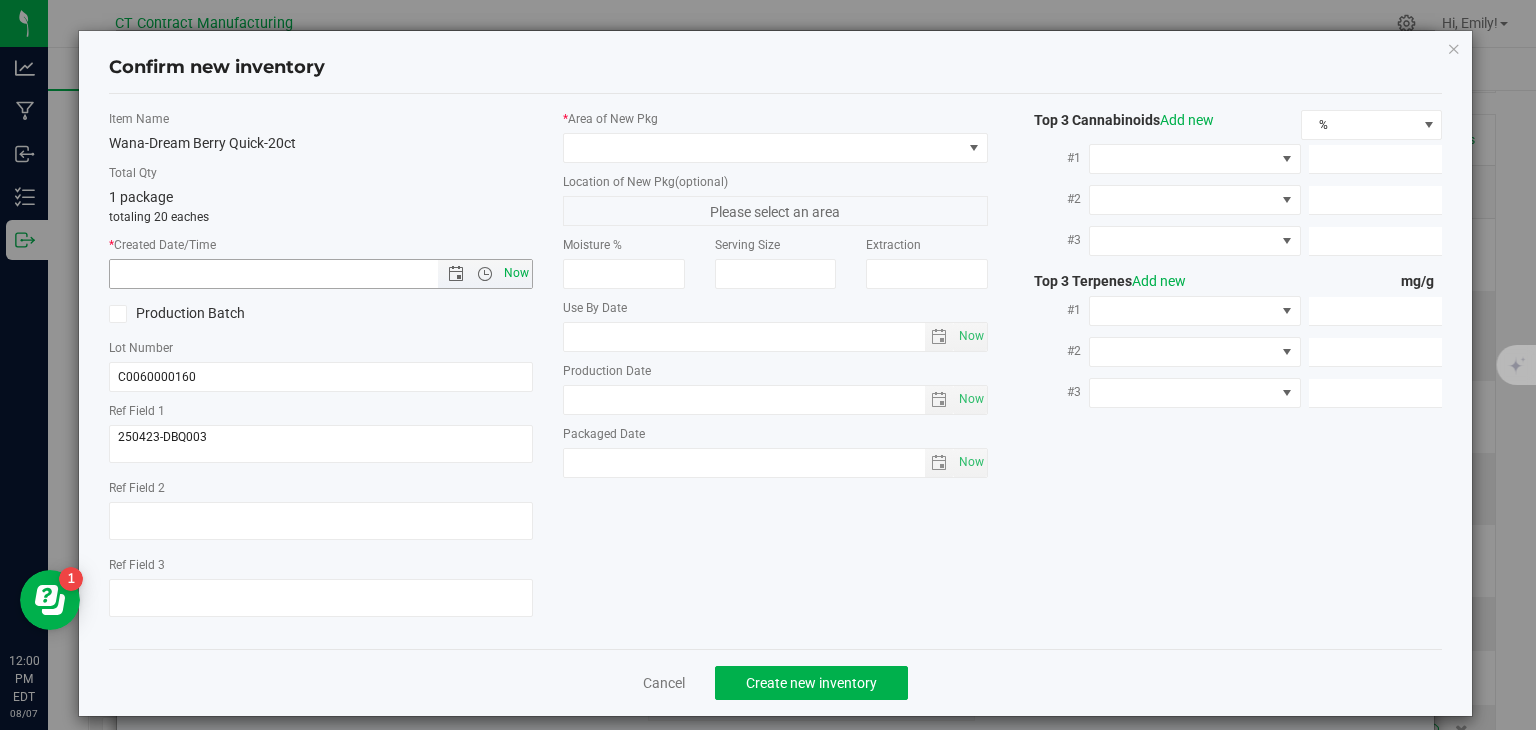 click on "Now" at bounding box center (517, 273) 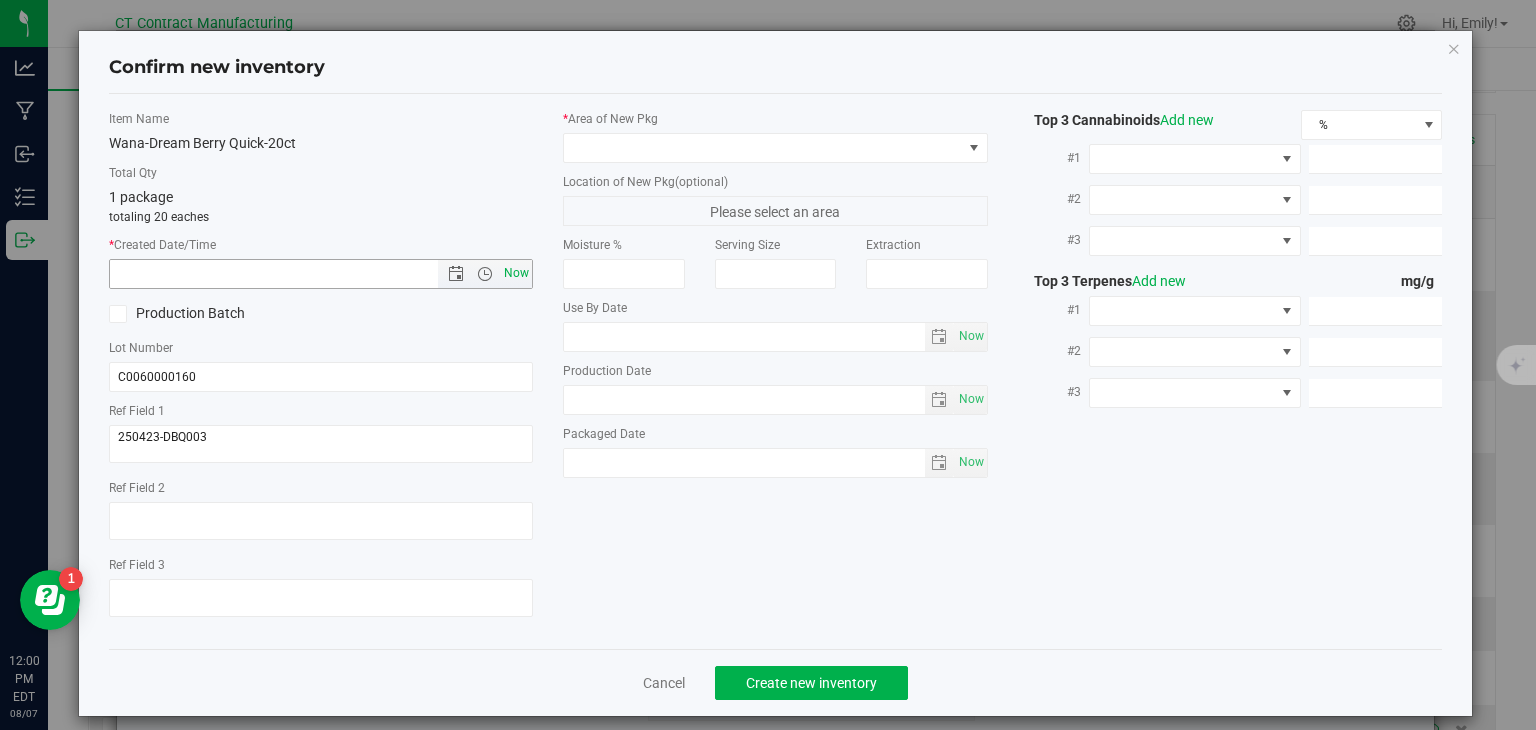 type on "8/7/2025 12:00 PM" 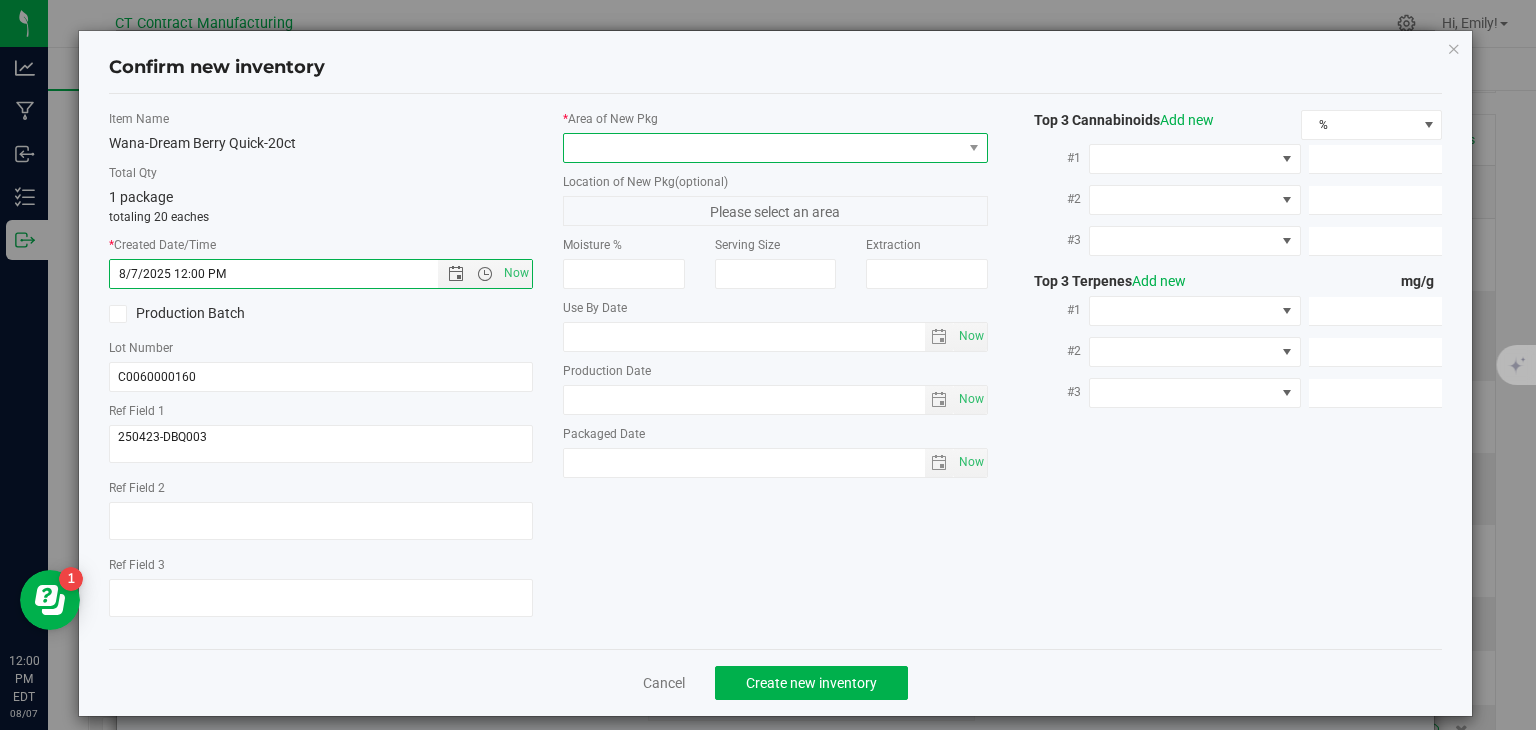 click at bounding box center (763, 148) 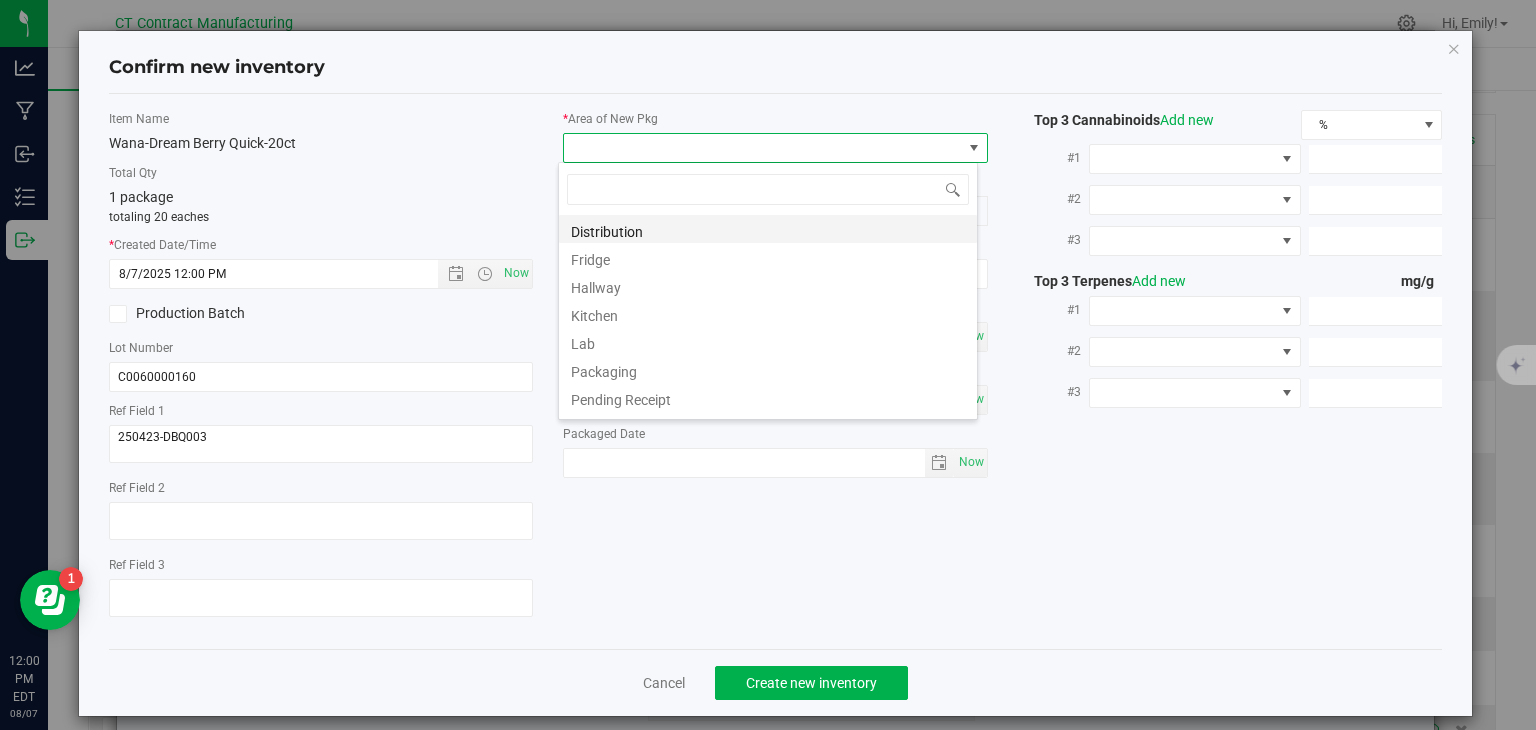 scroll, scrollTop: 99970, scrollLeft: 99580, axis: both 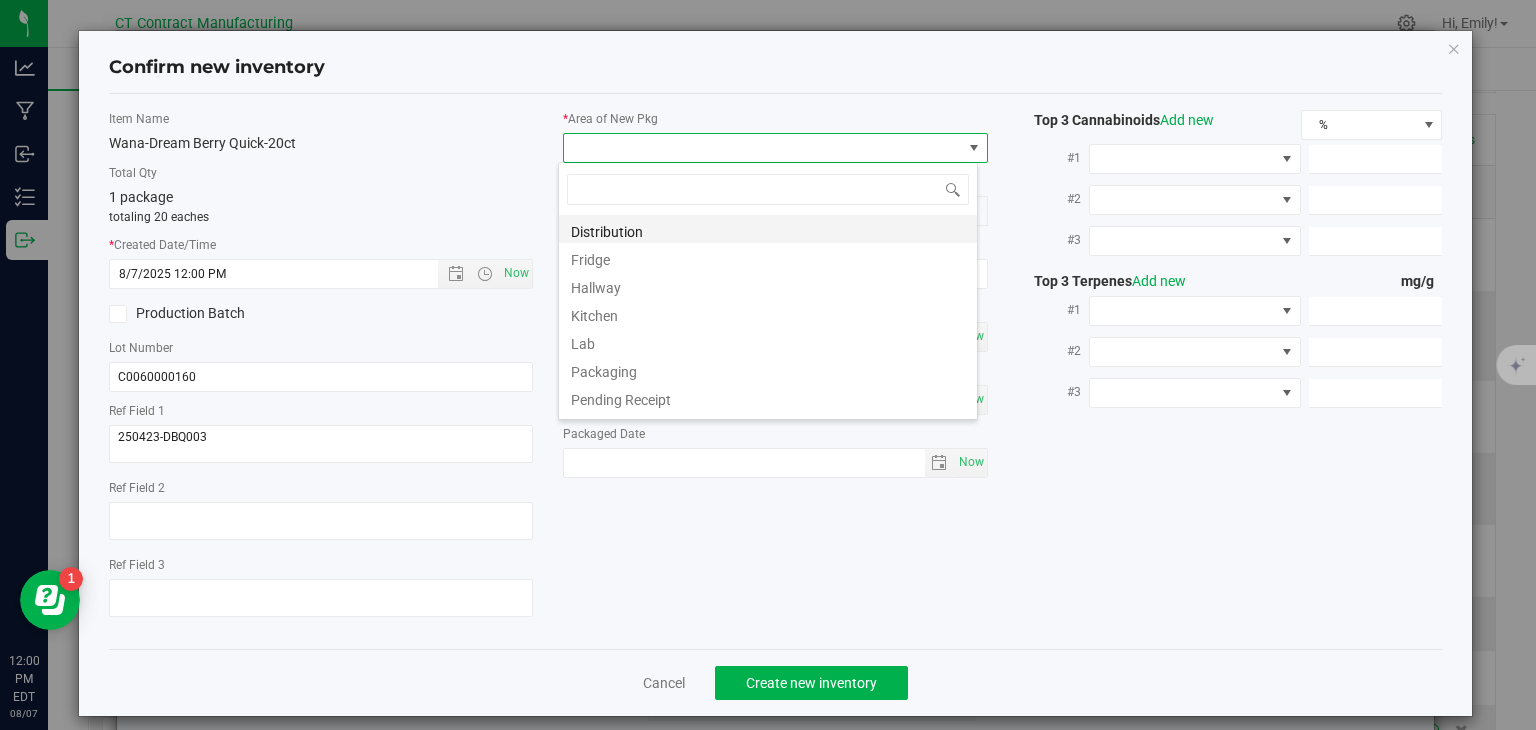 click on "Distribution" at bounding box center [768, 229] 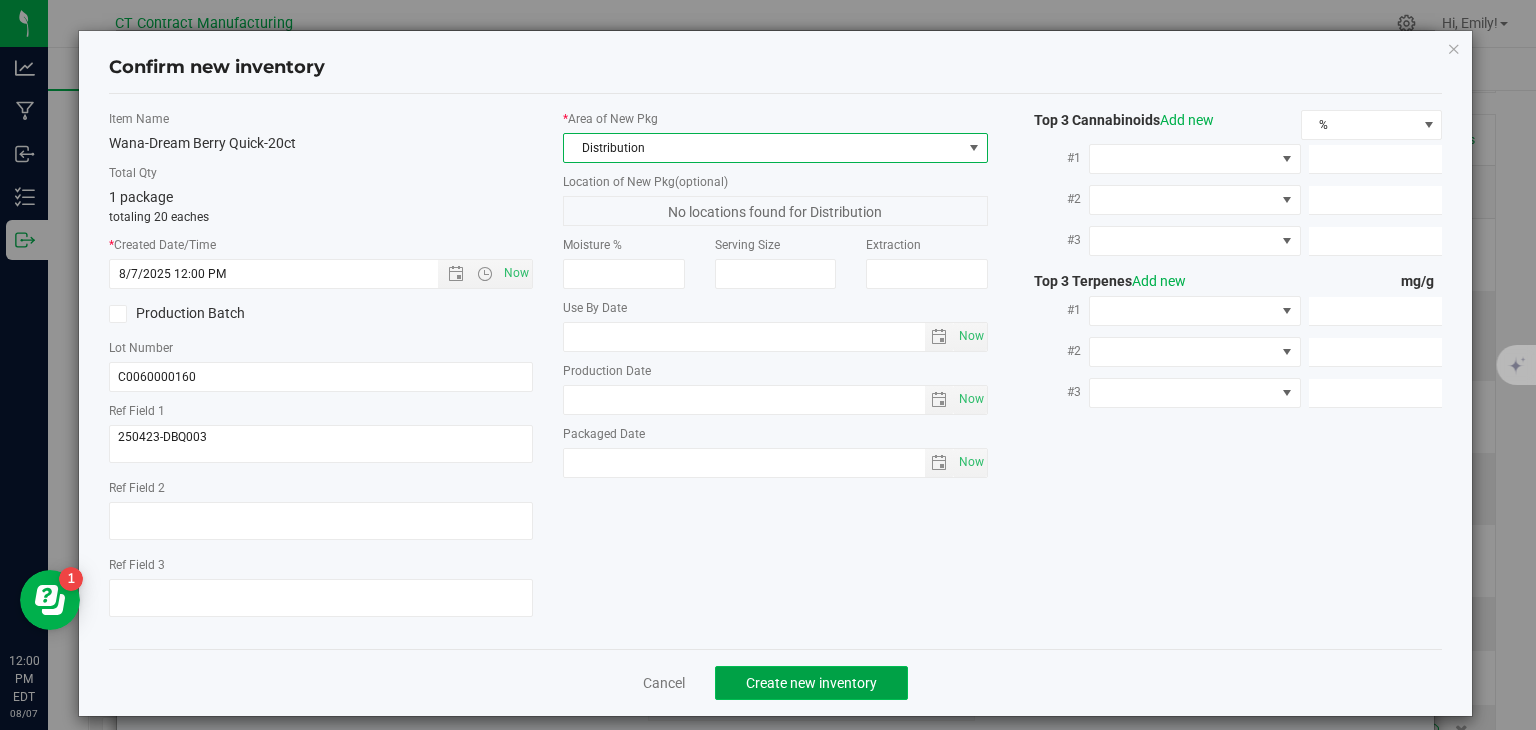 click on "Create new inventory" 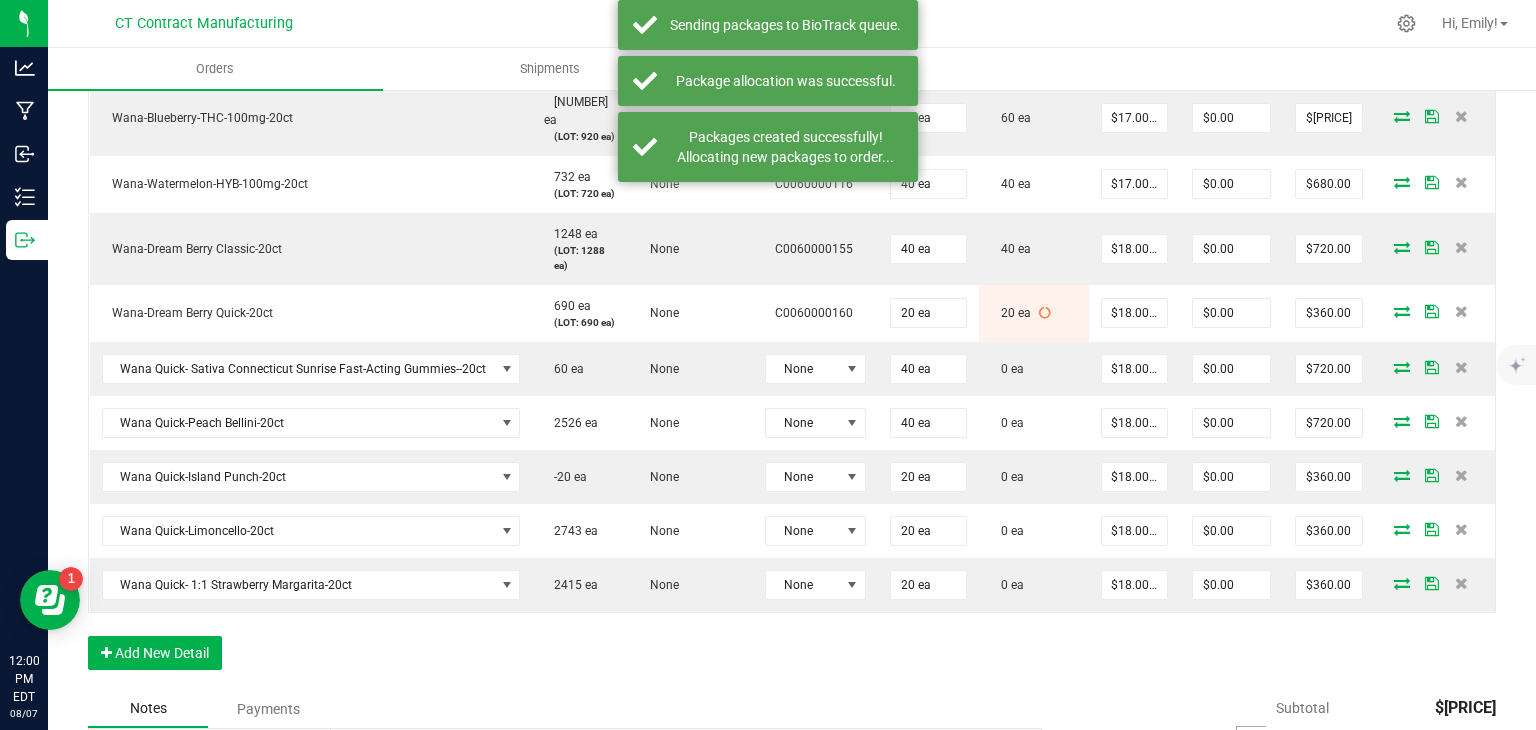 scroll, scrollTop: 700, scrollLeft: 0, axis: vertical 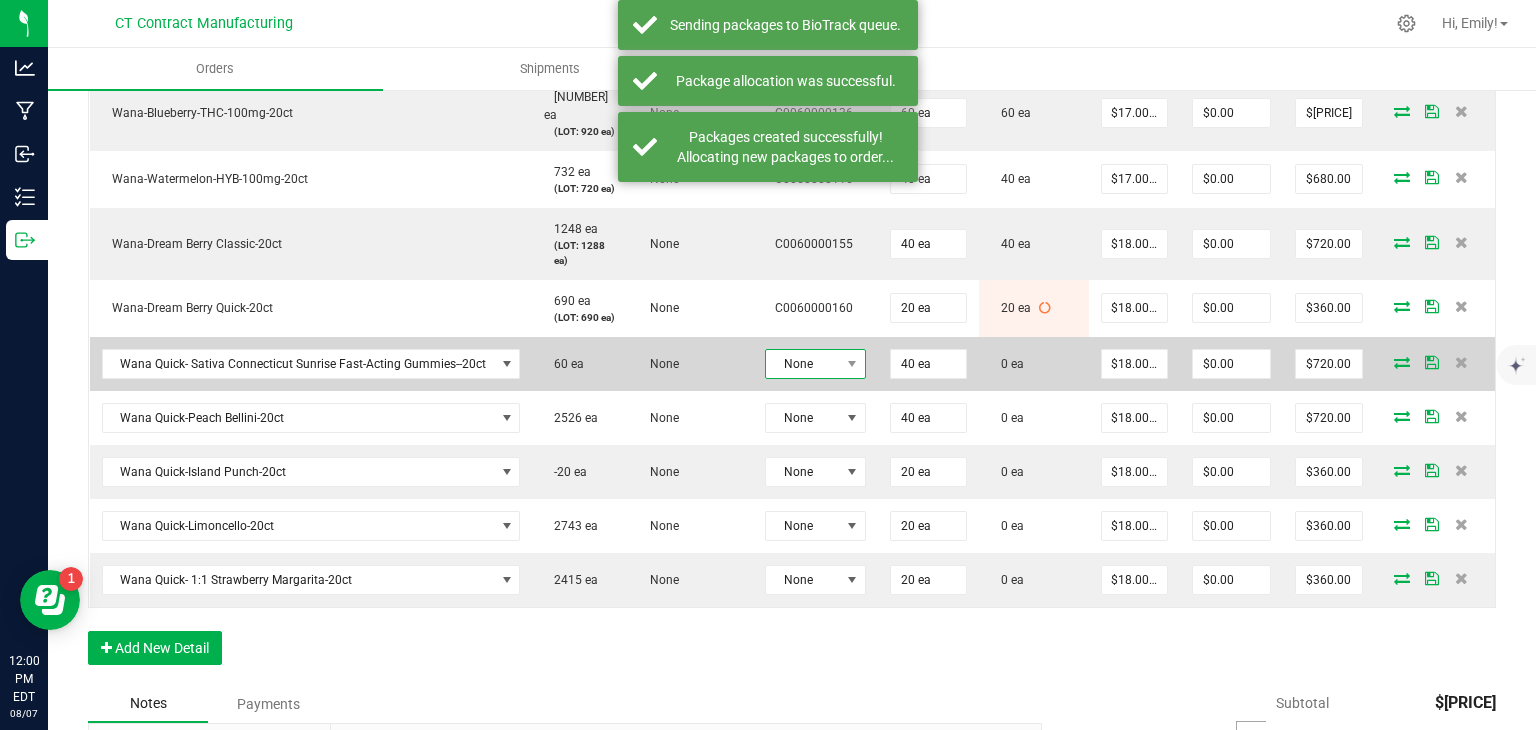 click on "None" at bounding box center (803, 364) 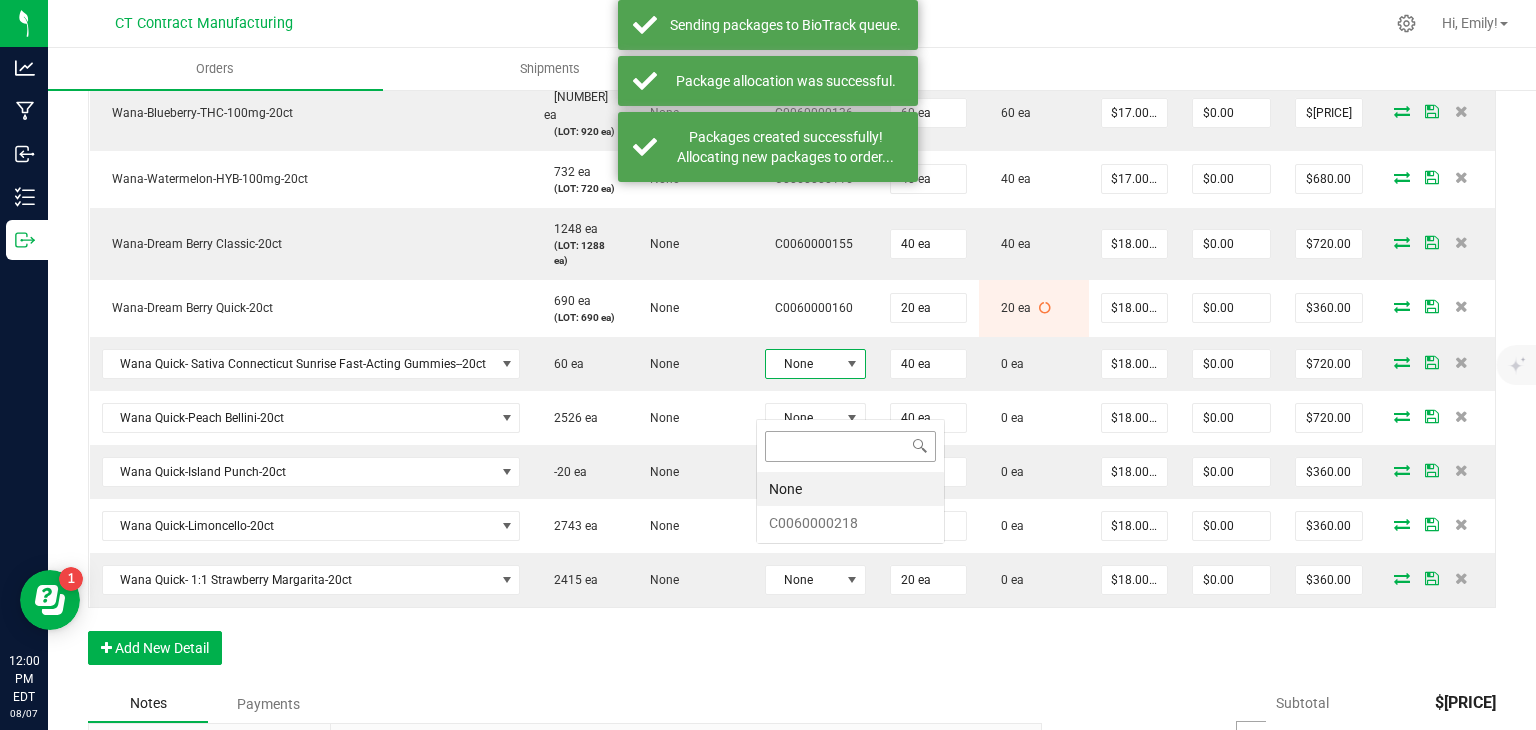 scroll, scrollTop: 99970, scrollLeft: 99899, axis: both 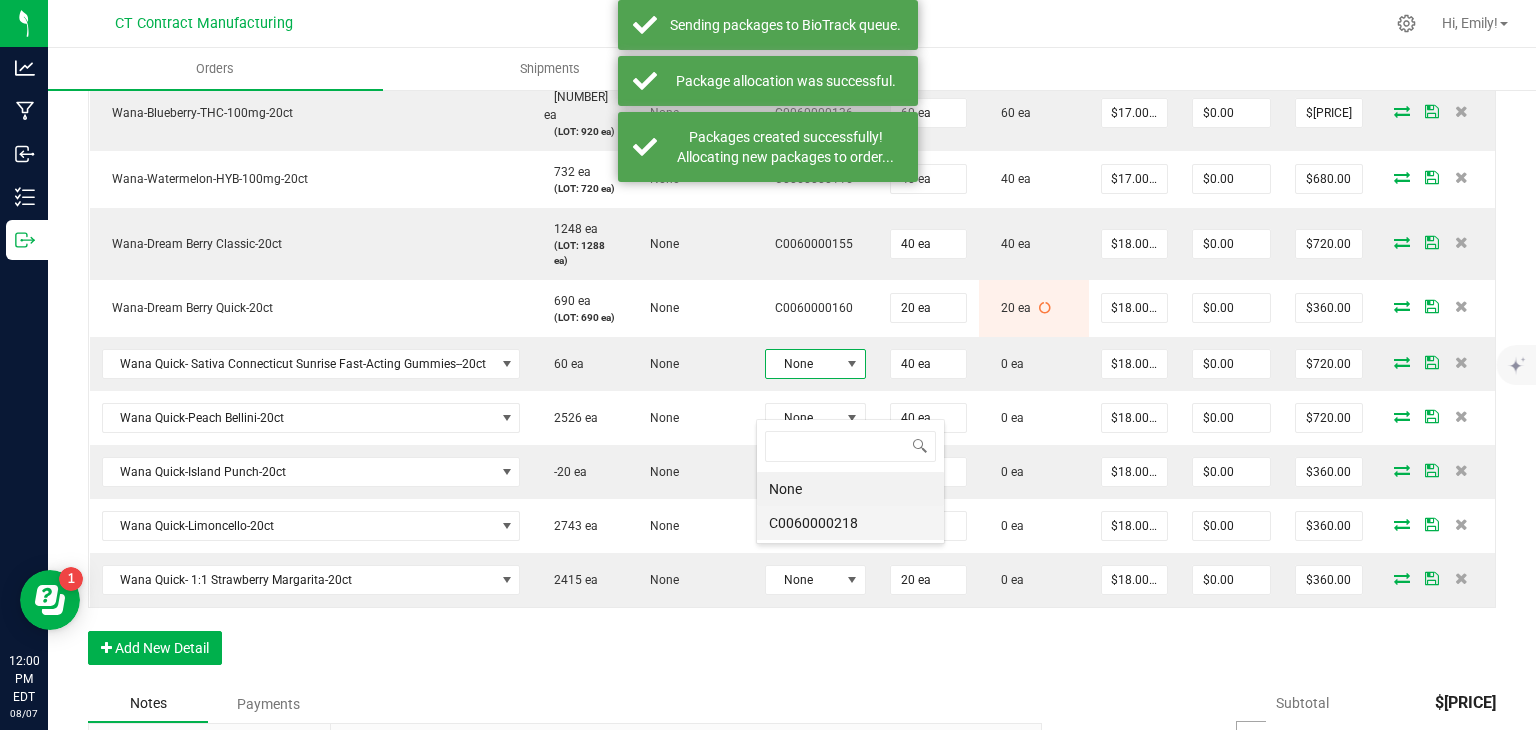 click on "C0060000218" at bounding box center (850, 523) 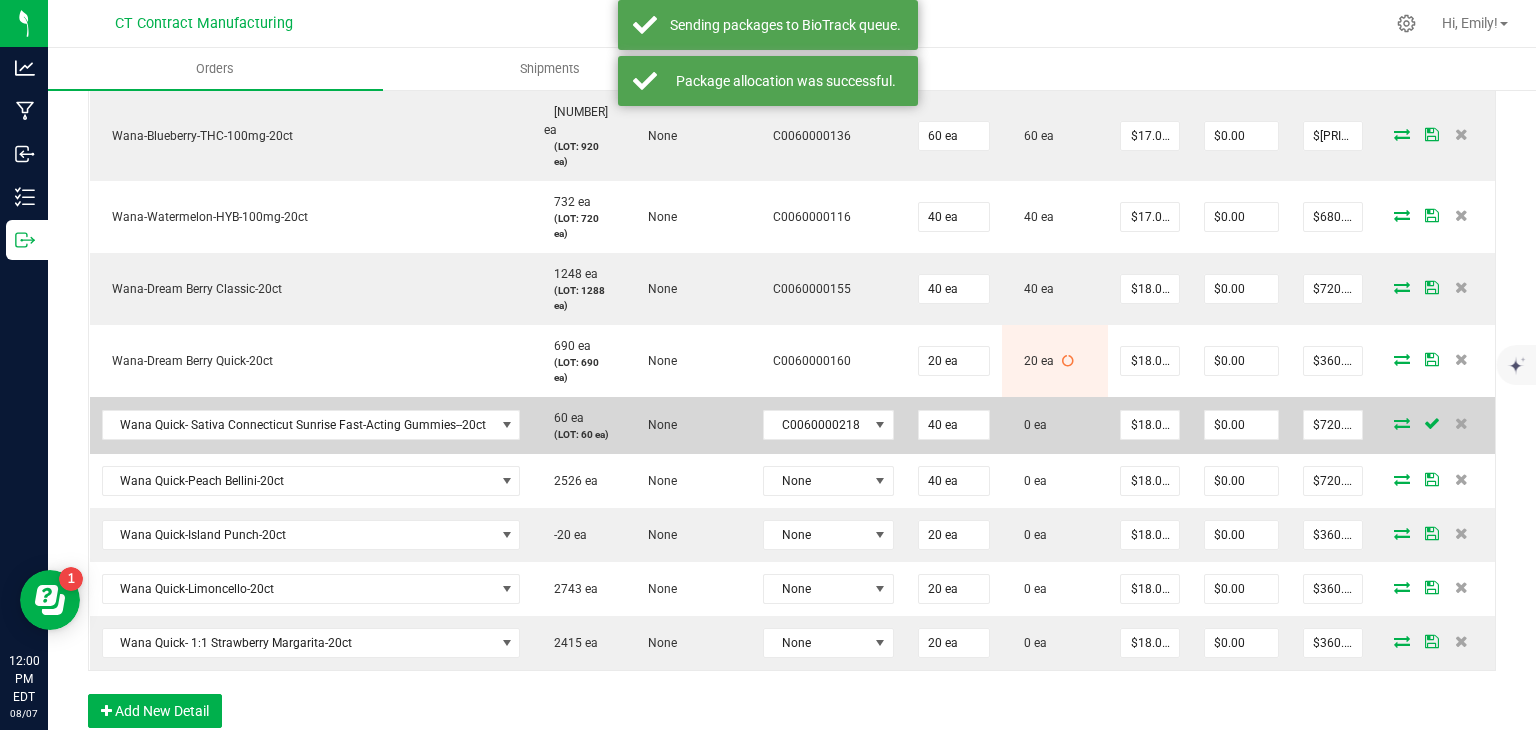 click at bounding box center (1402, 423) 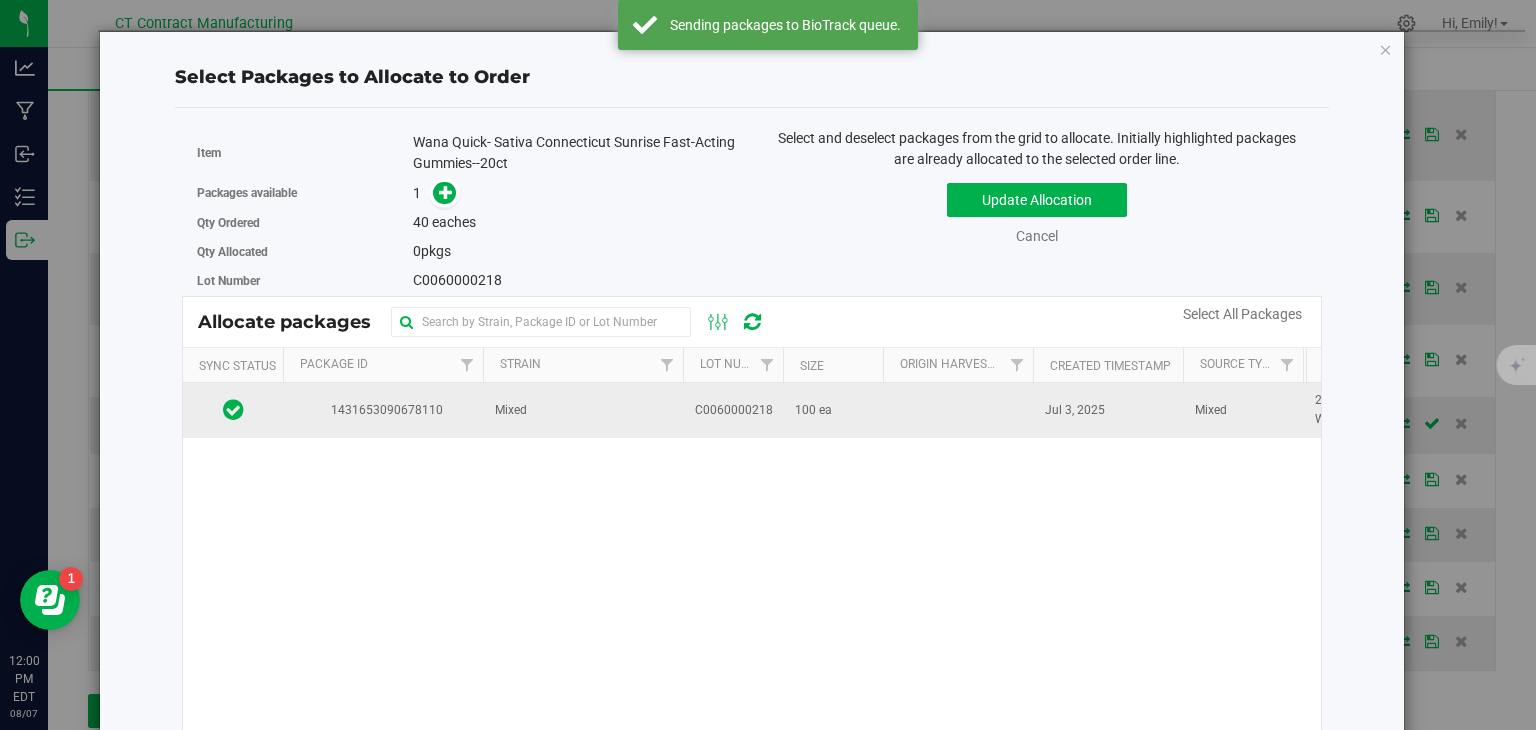 click on "Mixed" at bounding box center [511, 410] 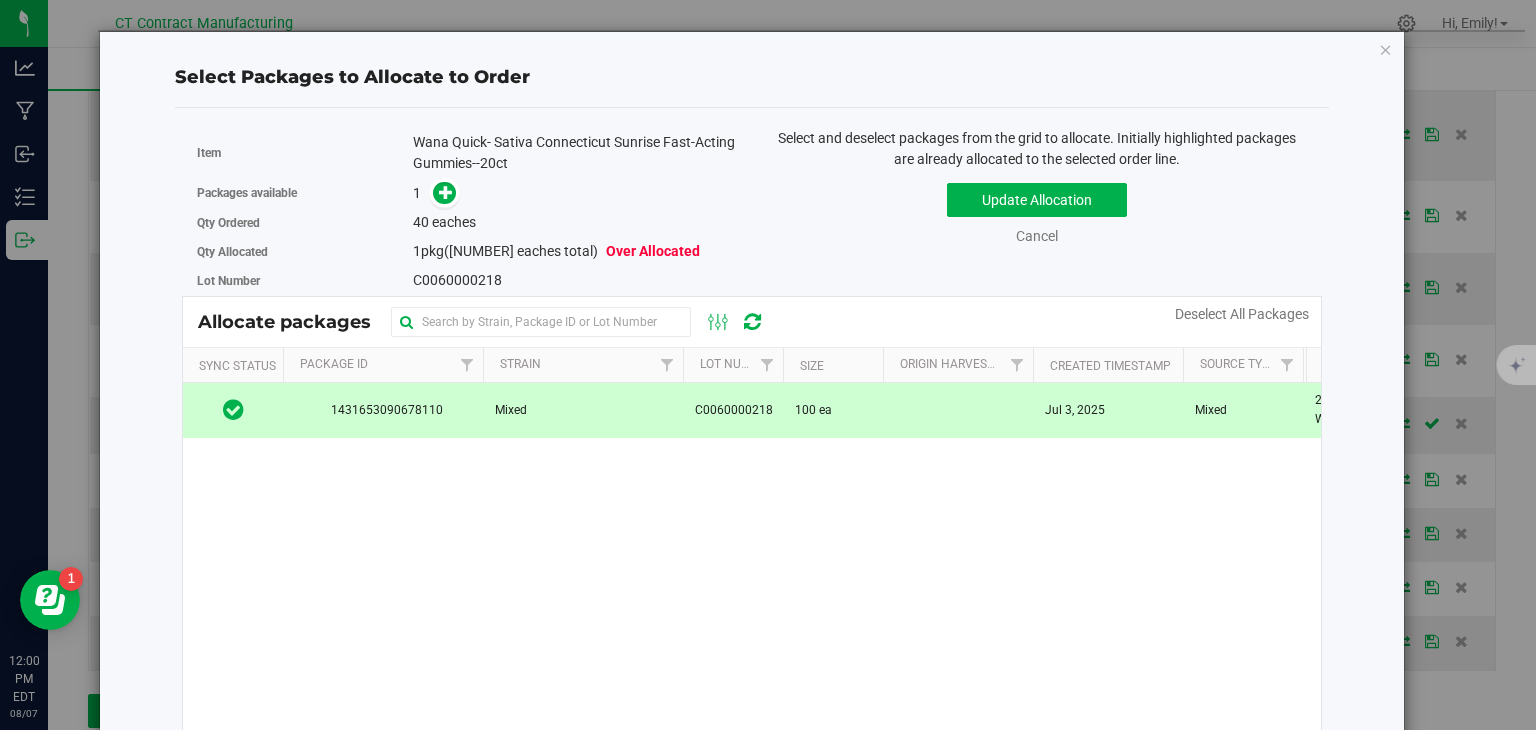 click on "1" at bounding box center (575, 193) 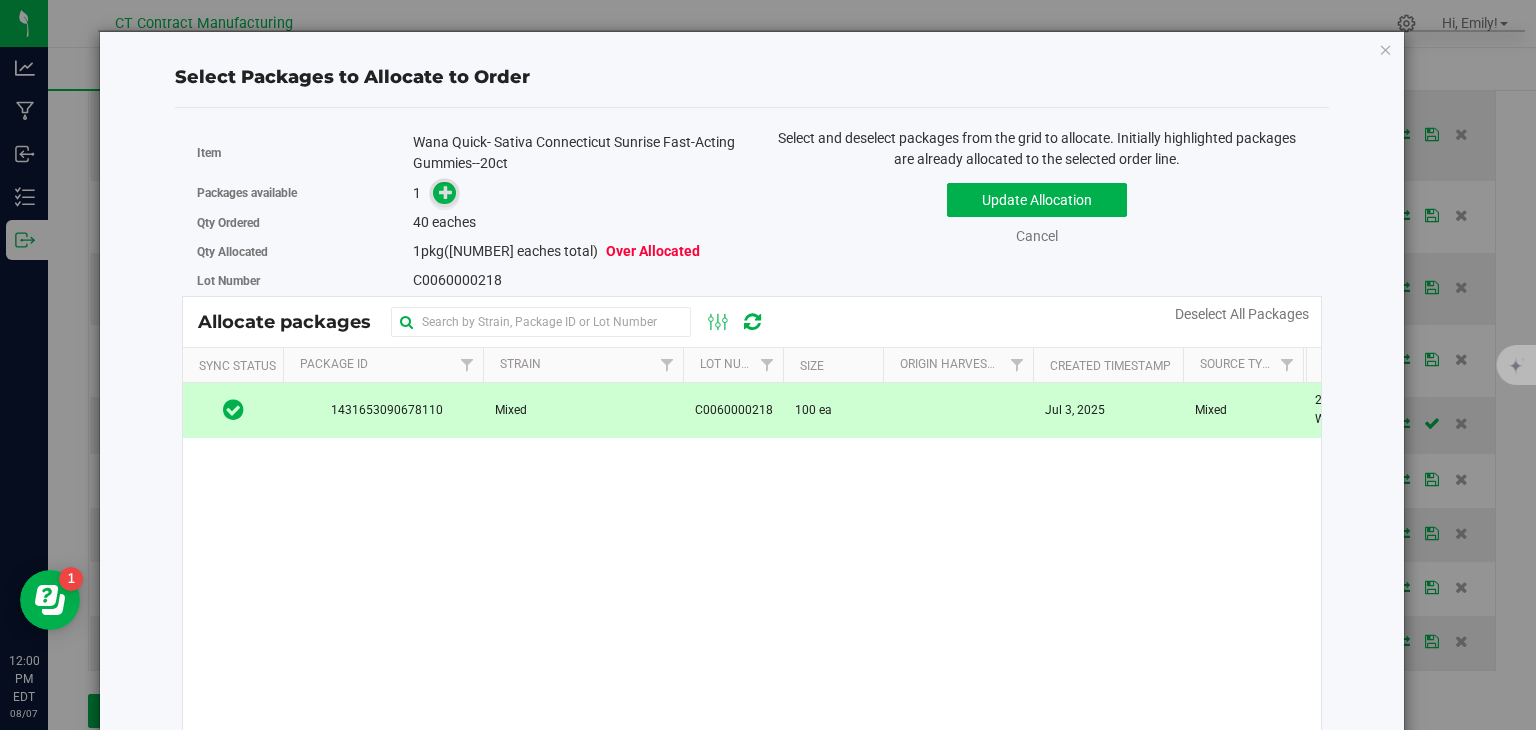 click at bounding box center [446, 192] 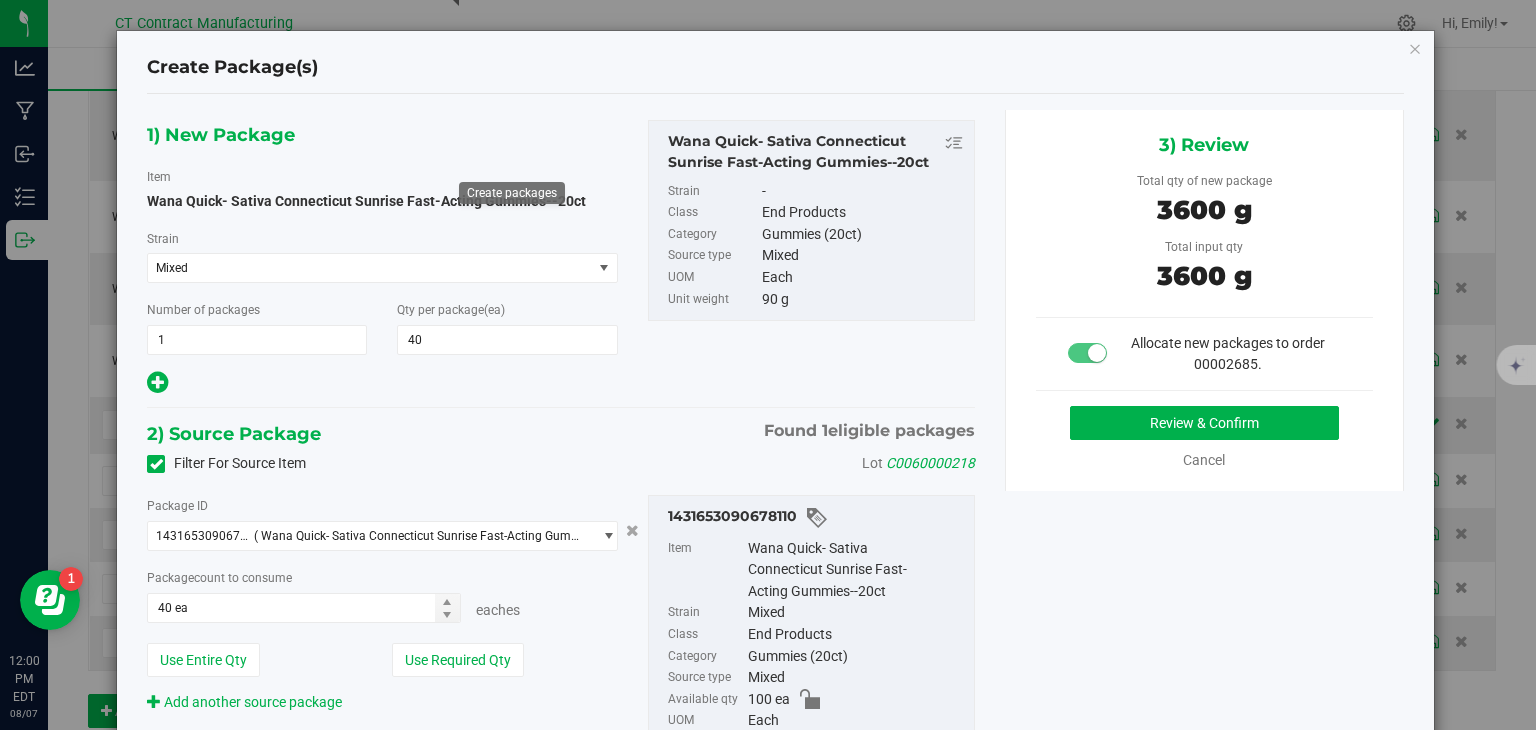 type on "40" 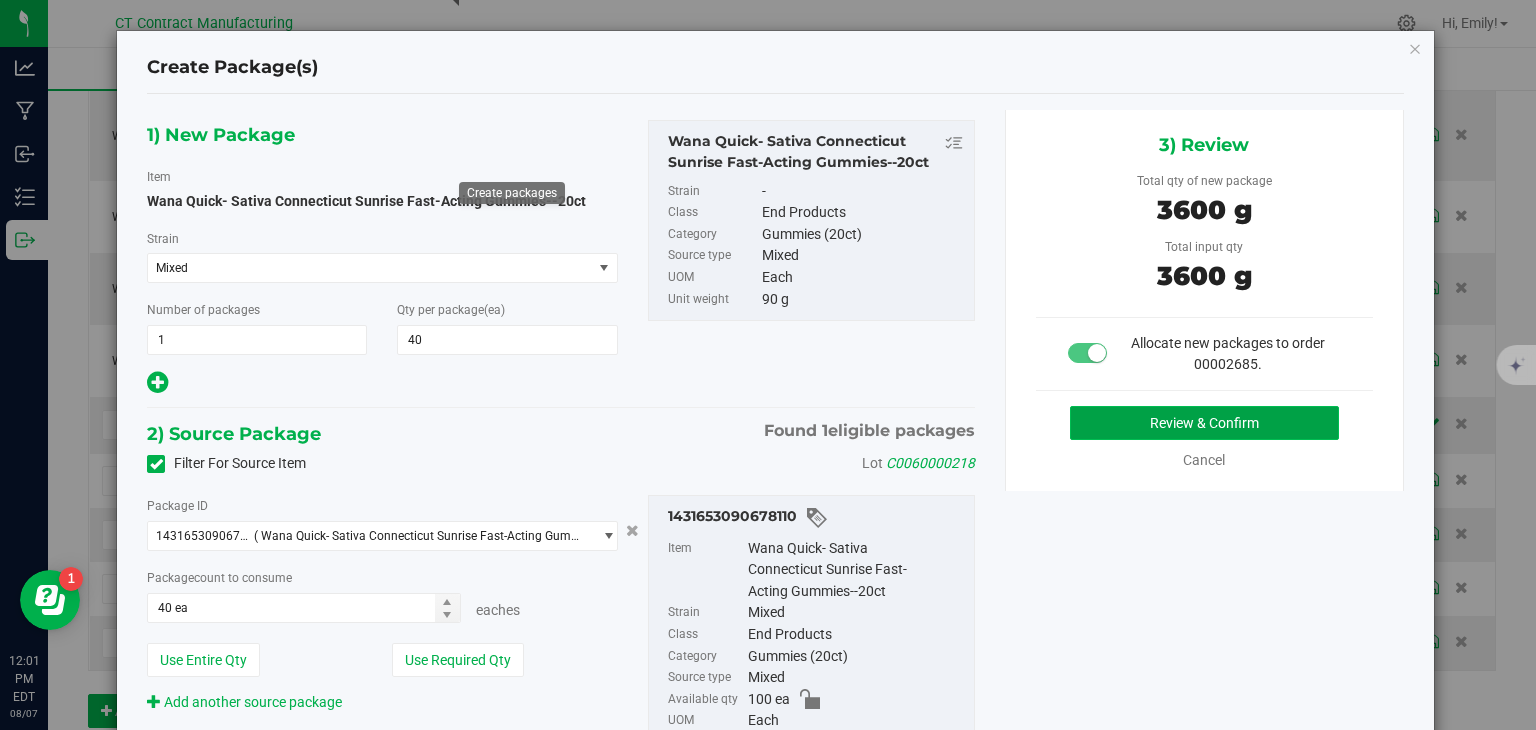 click on "Review & Confirm" at bounding box center (1204, 423) 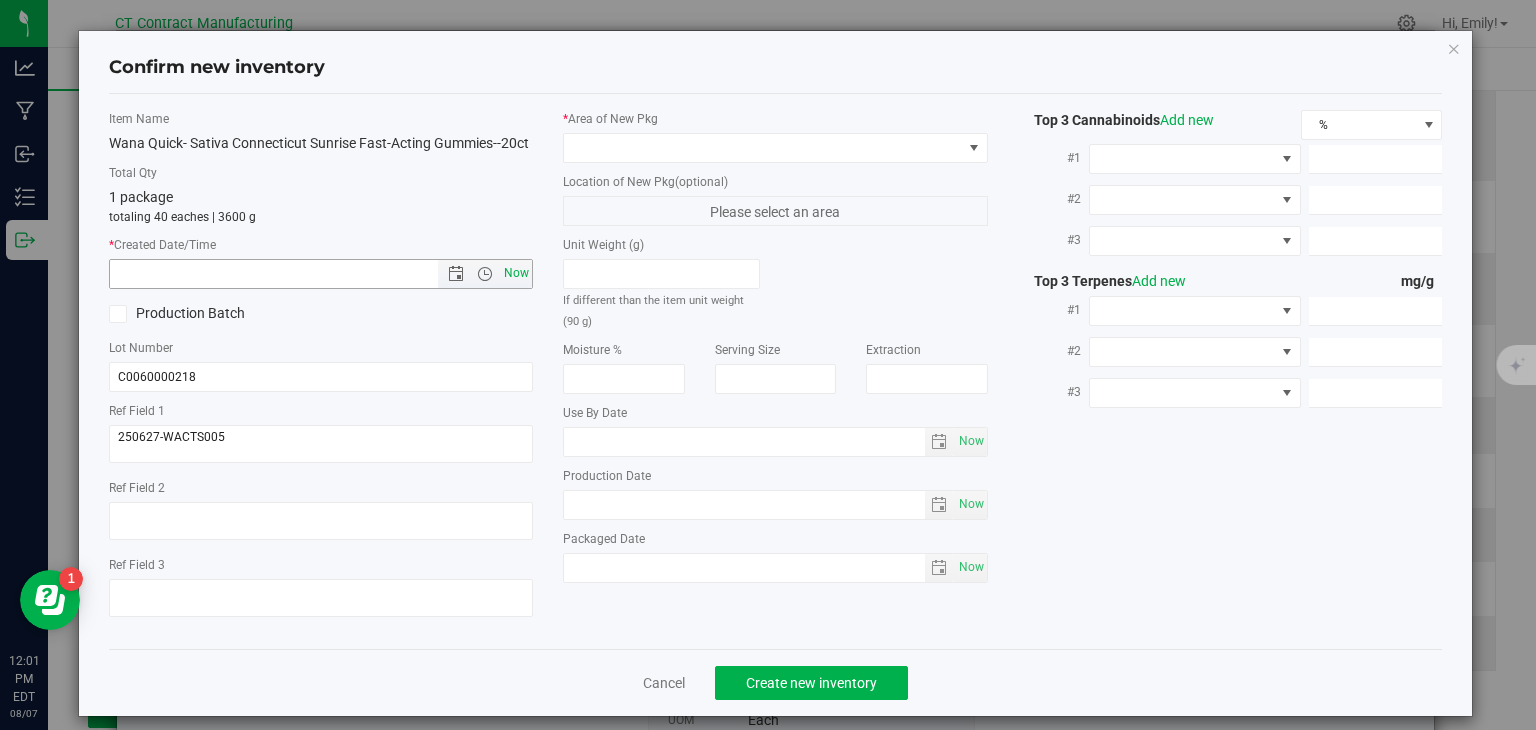 click on "Now" at bounding box center (517, 273) 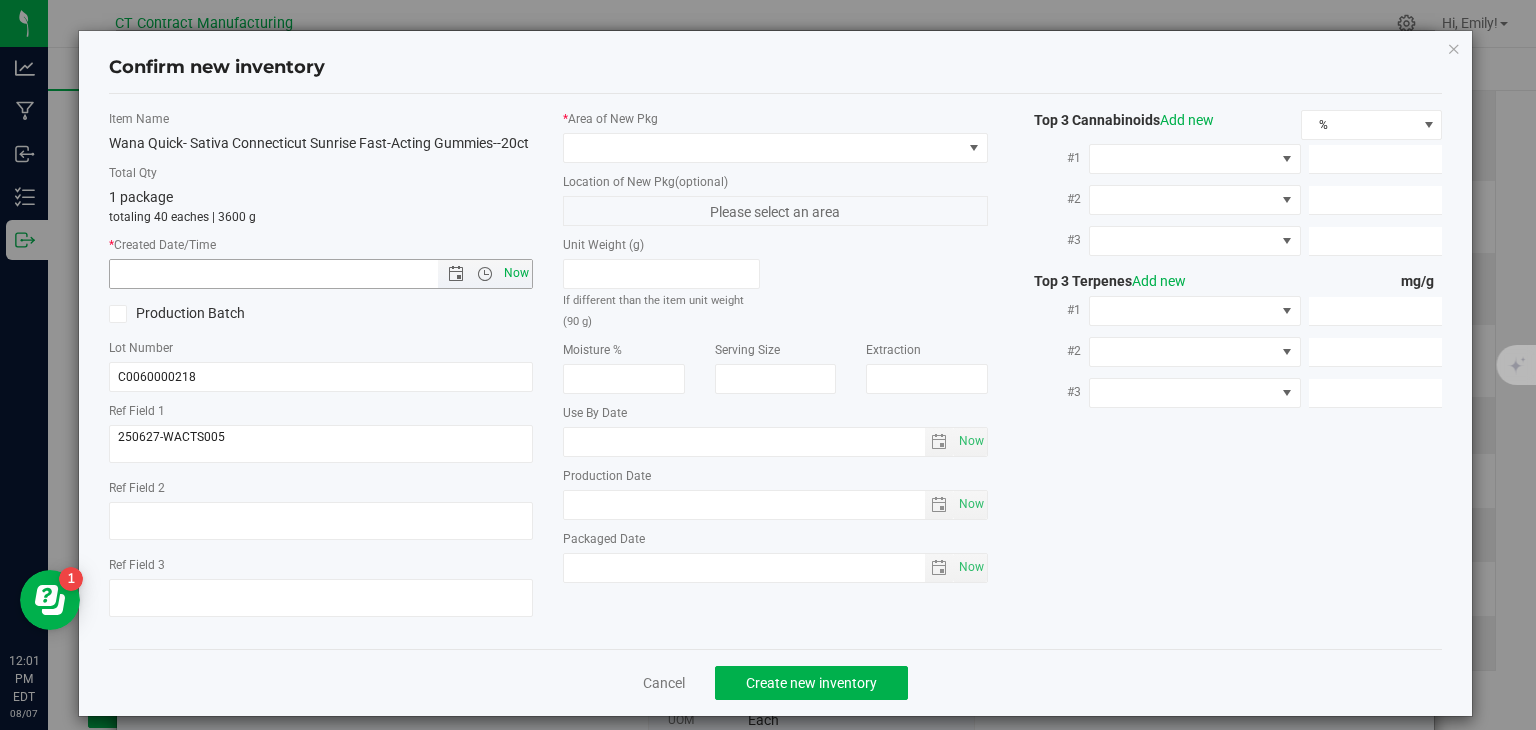 type on "8/7/2025 12:01 PM" 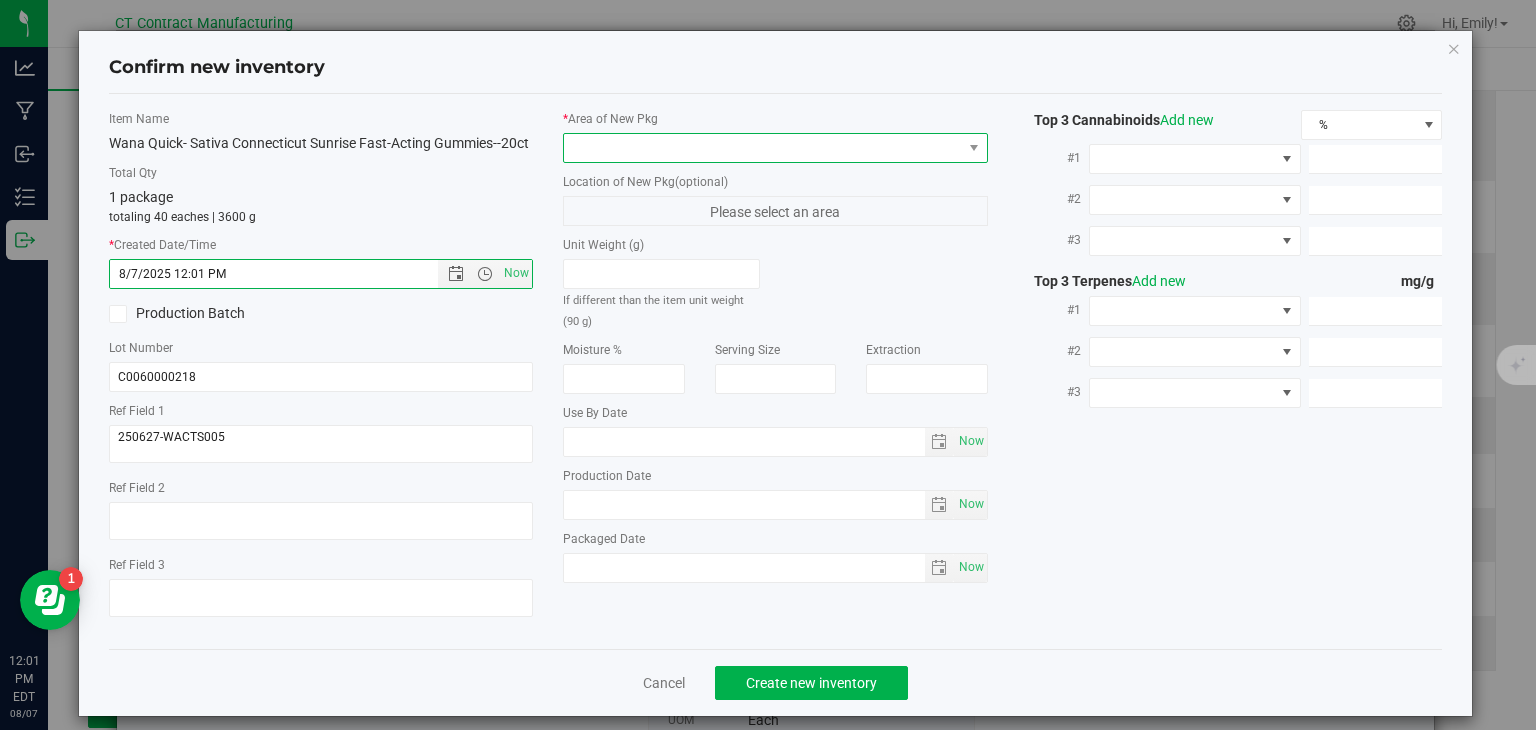 click at bounding box center [763, 148] 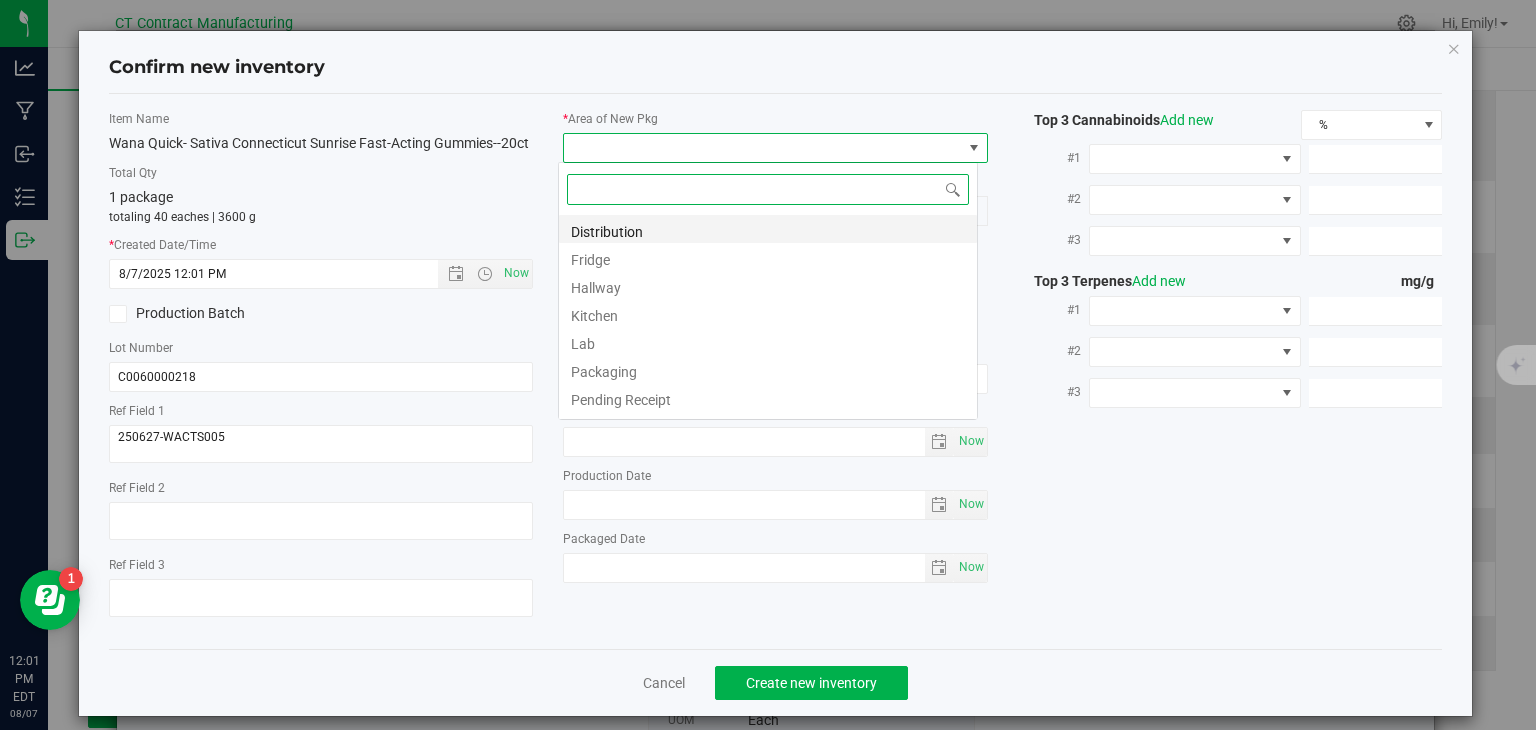 scroll, scrollTop: 99970, scrollLeft: 99580, axis: both 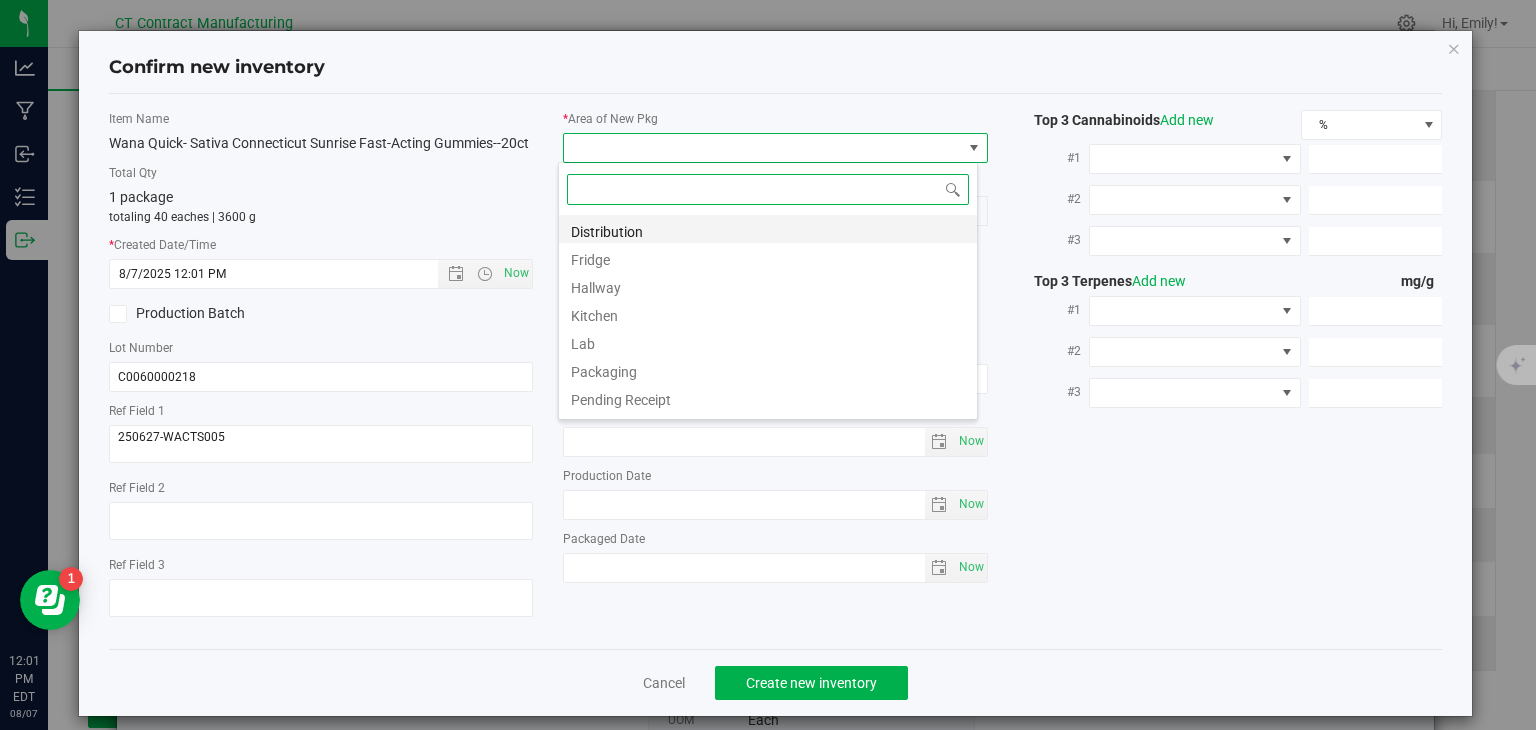 click on "Distribution" at bounding box center [768, 229] 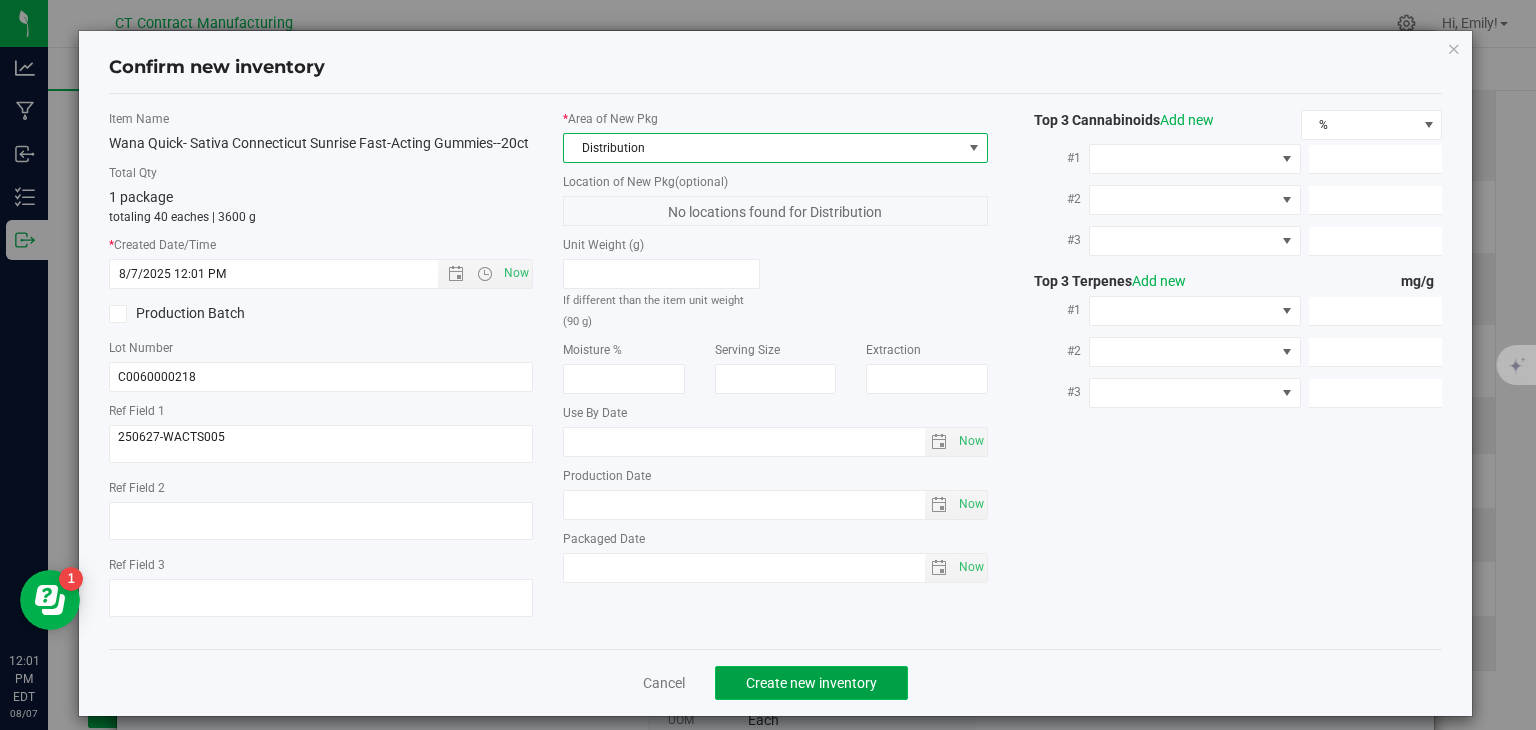 click on "Create new inventory" 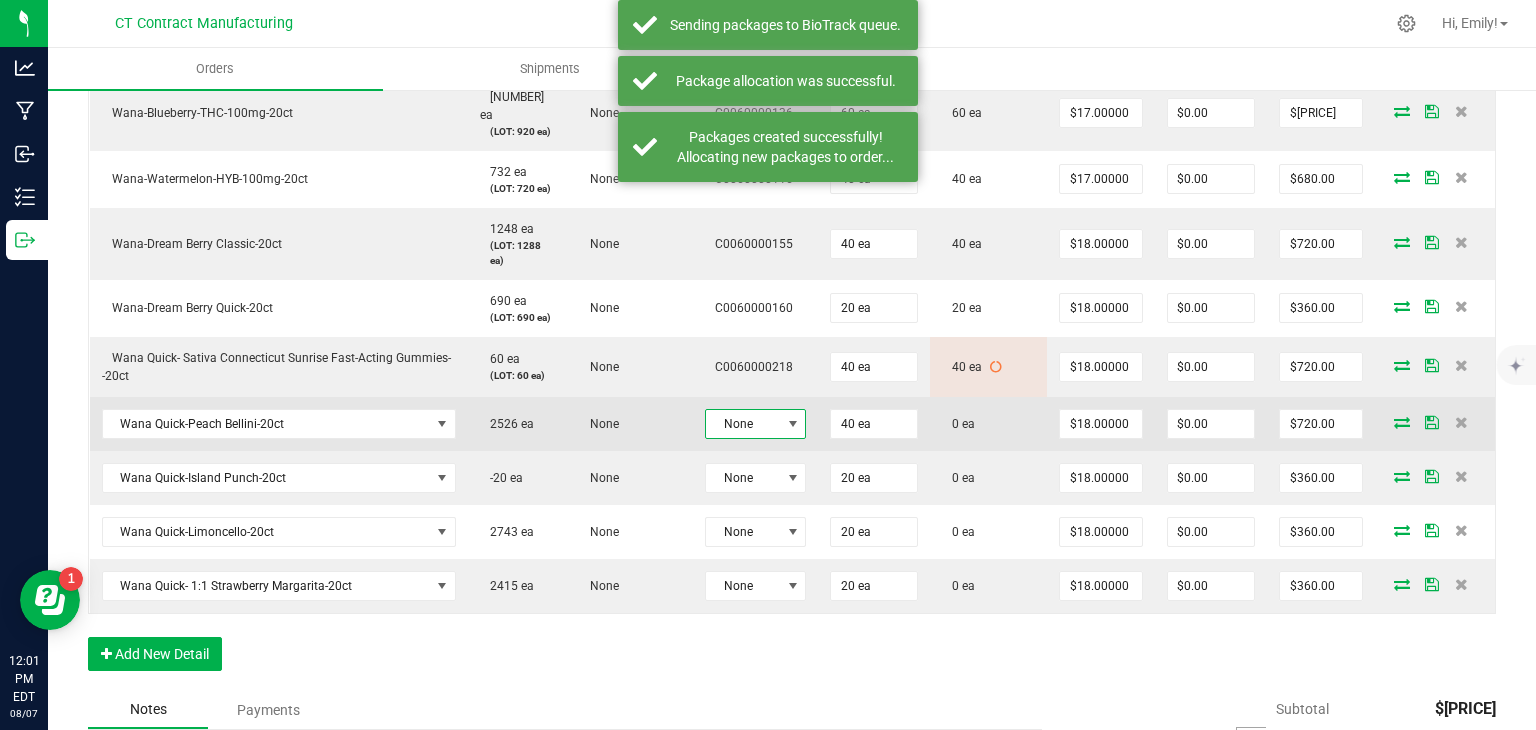 click on "None" at bounding box center (743, 424) 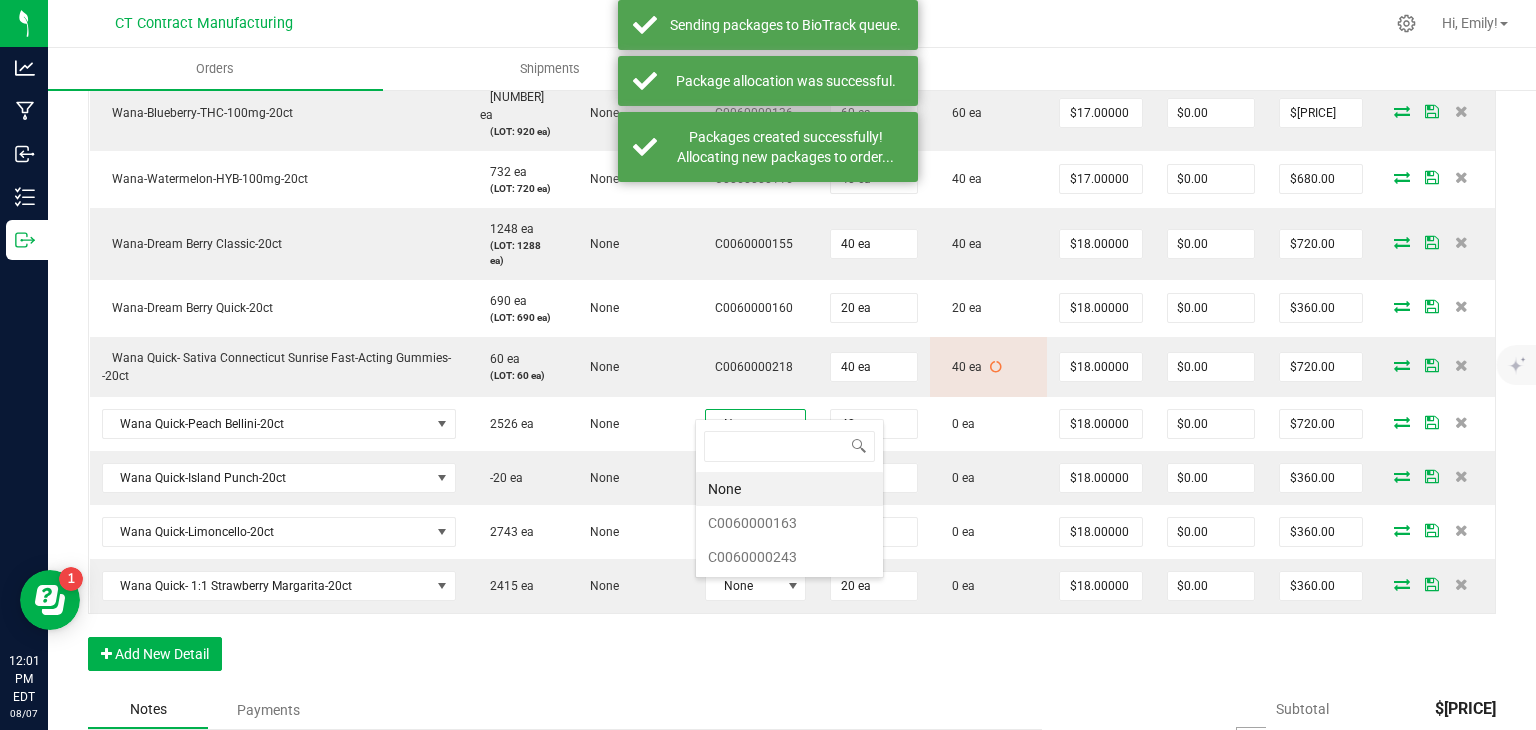 scroll, scrollTop: 99970, scrollLeft: 99899, axis: both 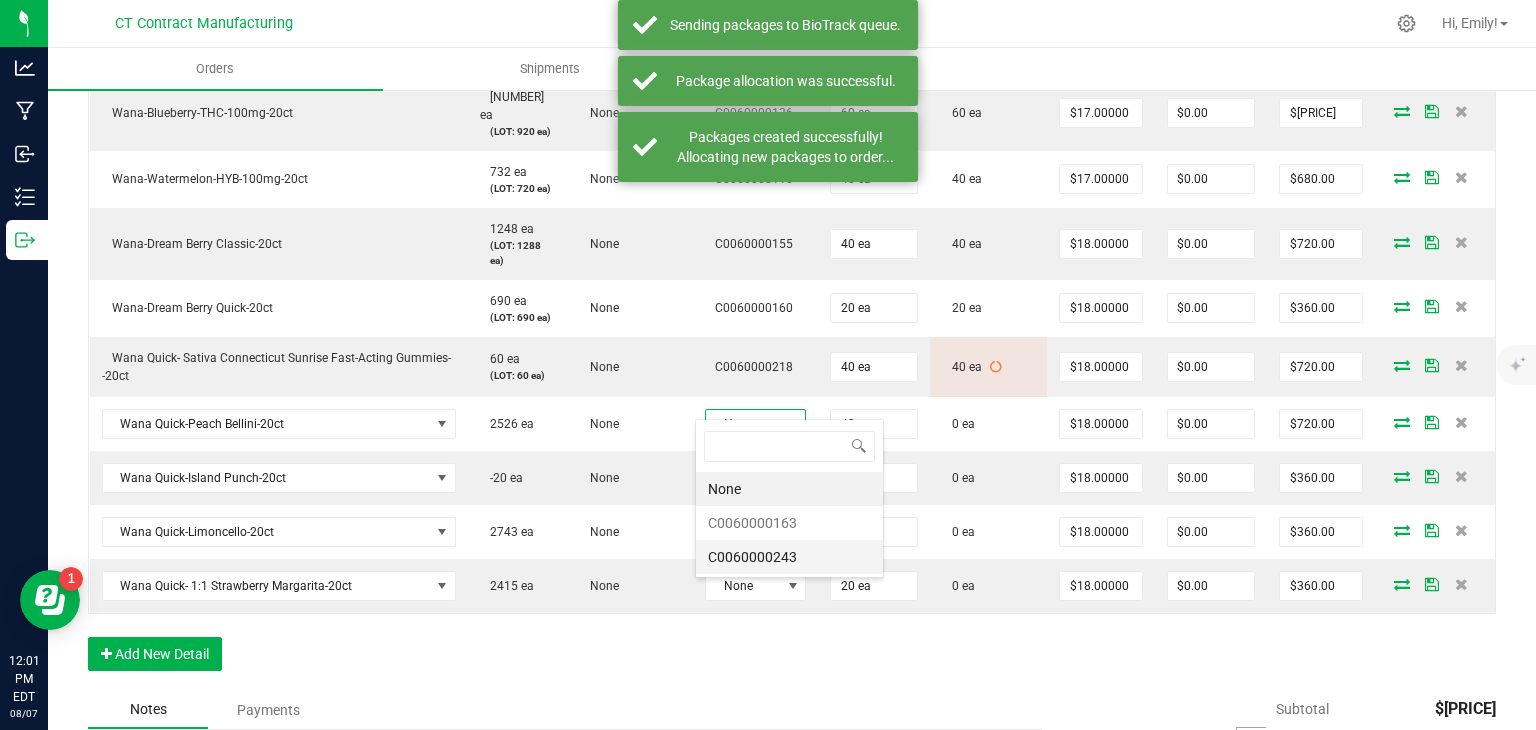 click on "C0060000243" at bounding box center (789, 557) 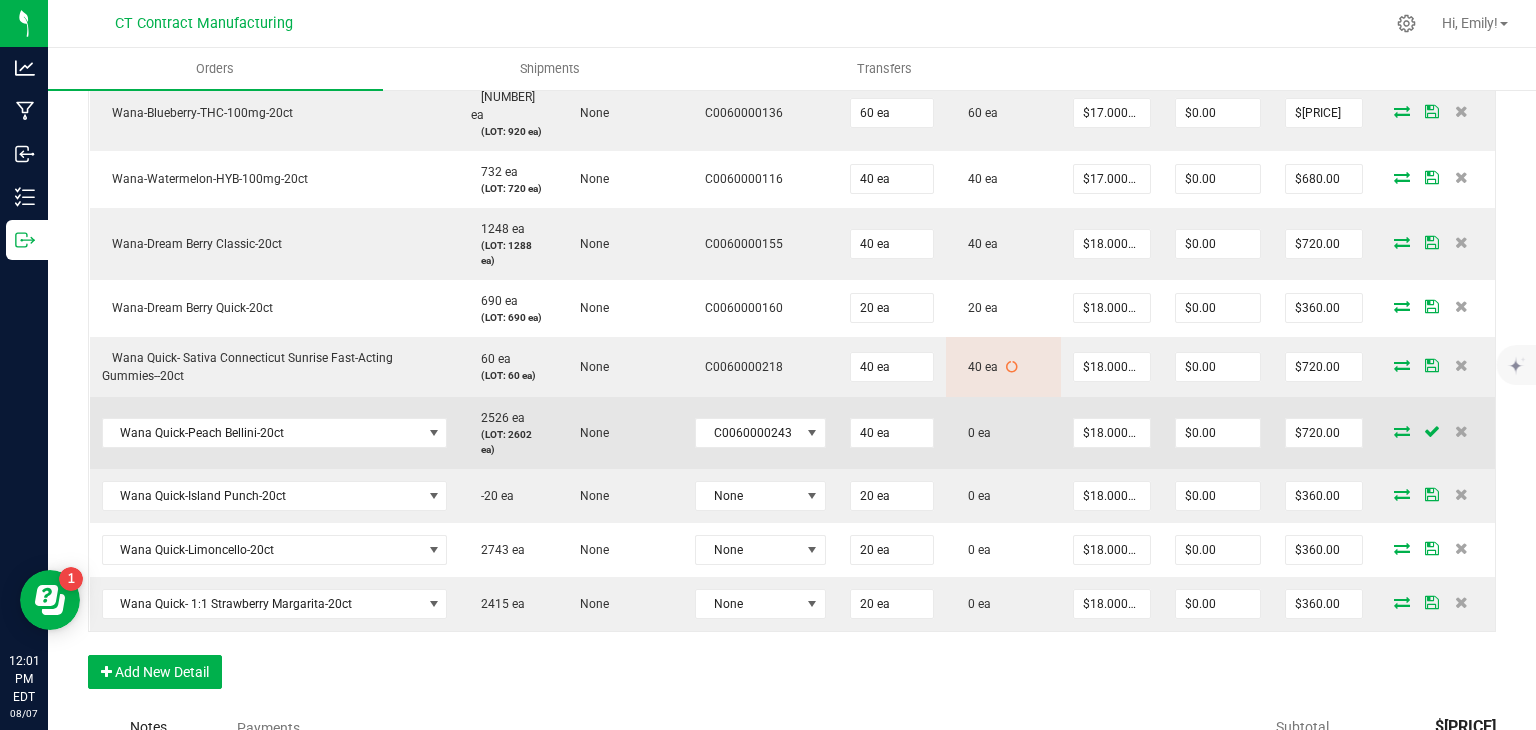 click at bounding box center (1402, 431) 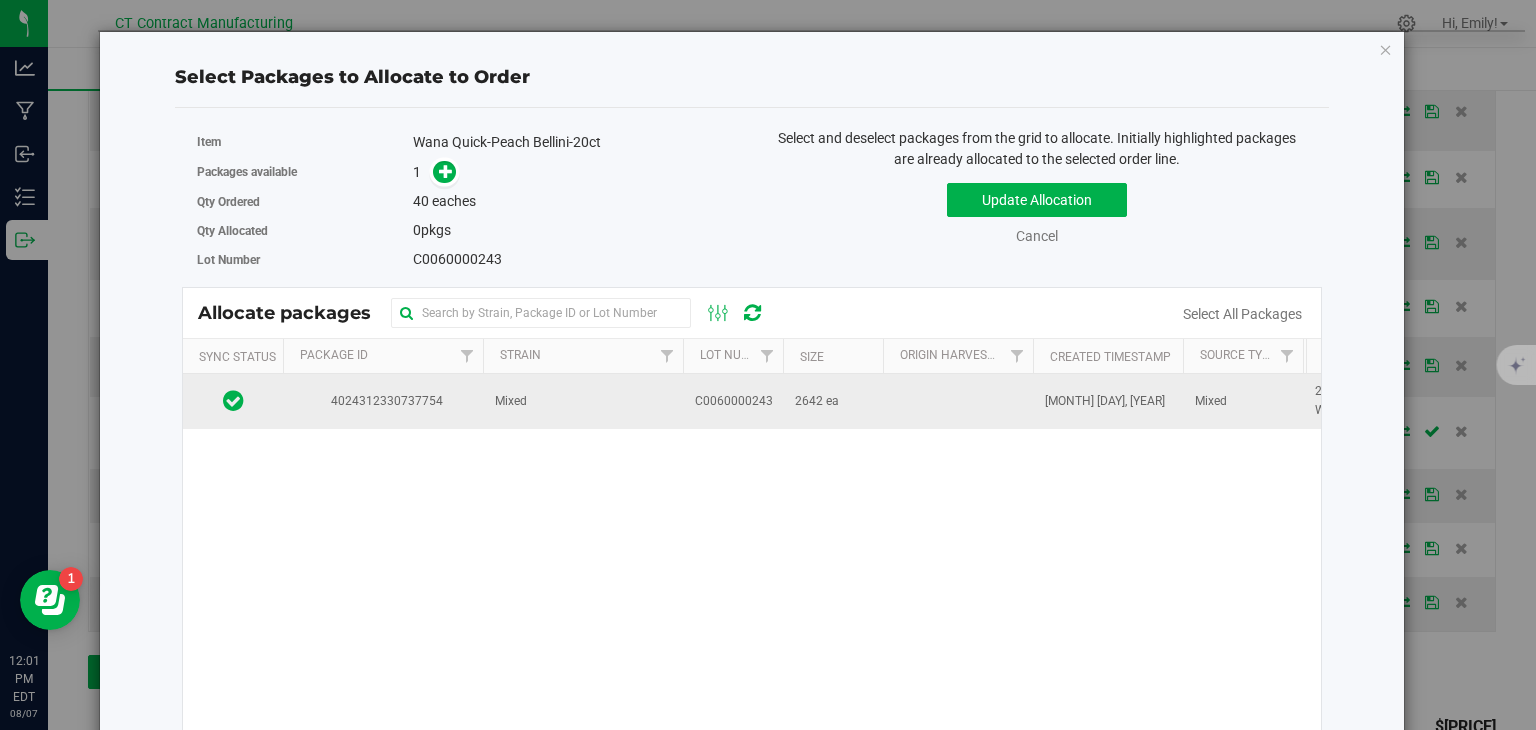 click on "Mixed" at bounding box center (583, 401) 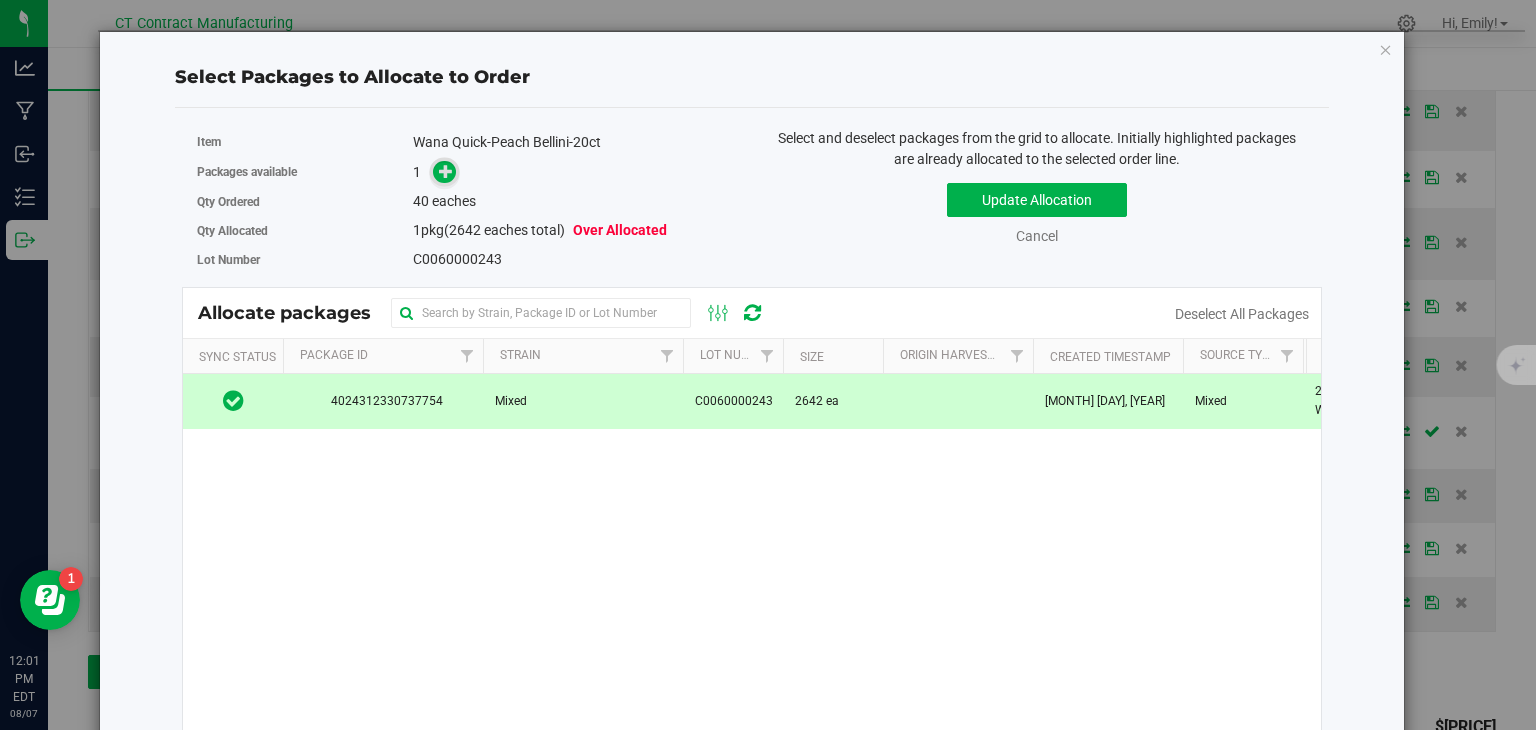 click at bounding box center [446, 171] 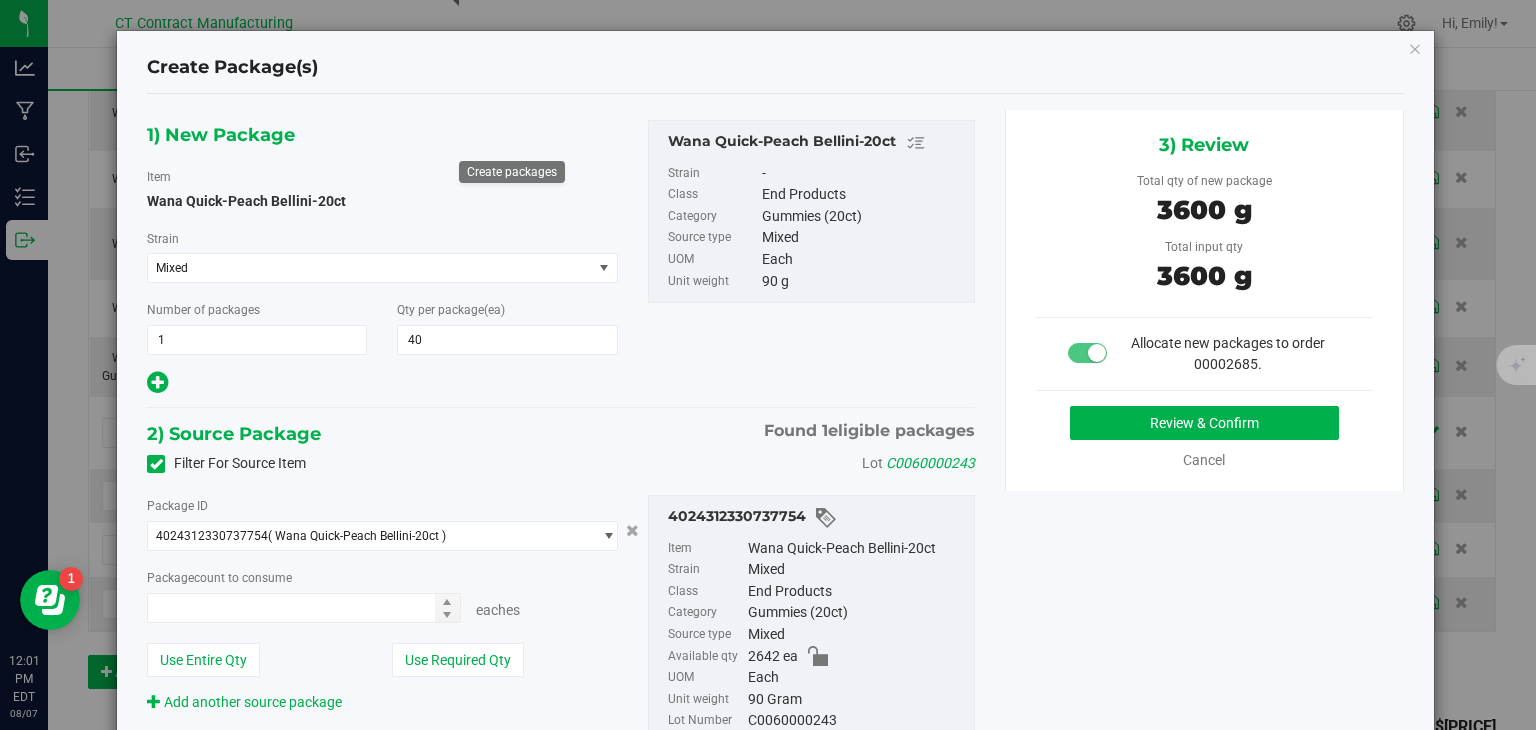 type on "40 ea" 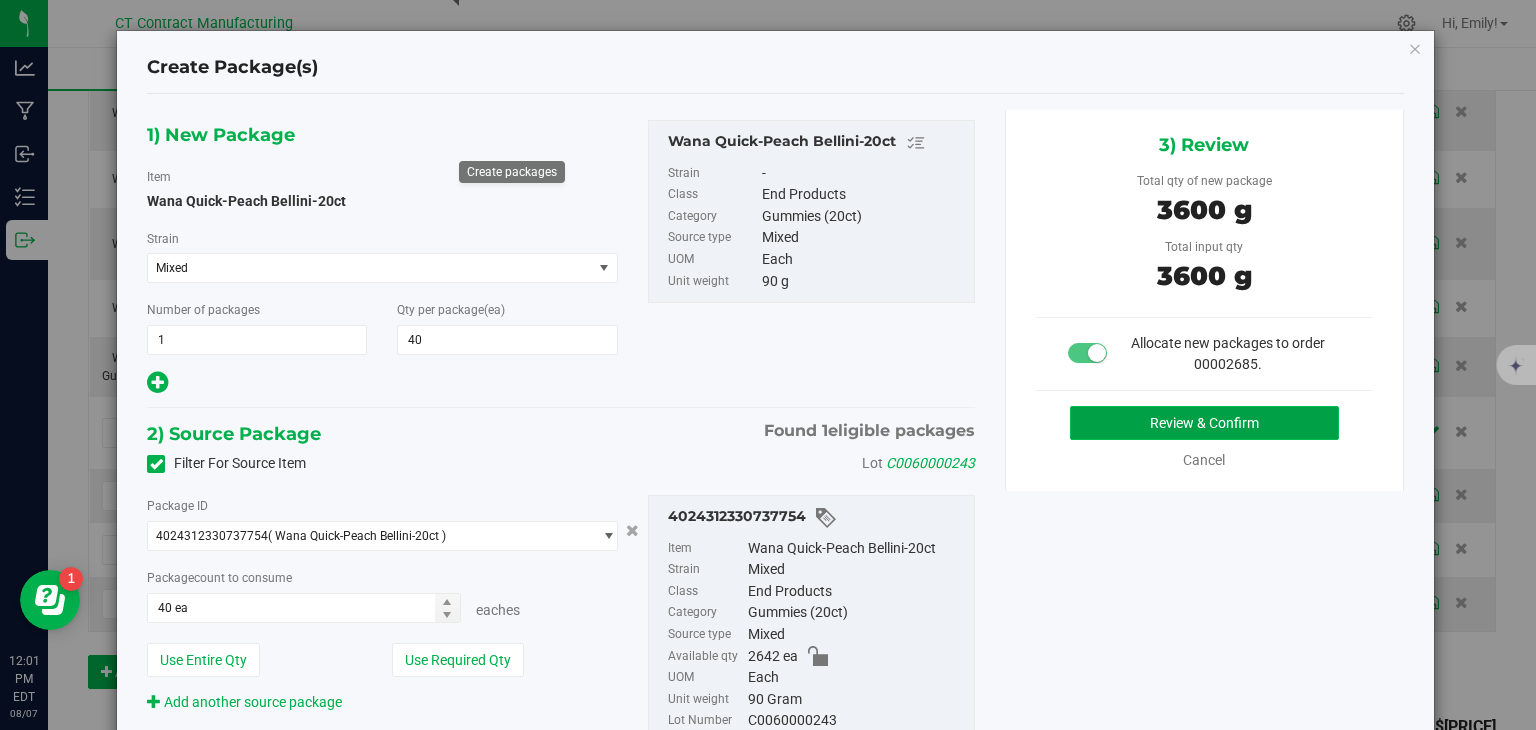click on "Review & Confirm" at bounding box center [1204, 423] 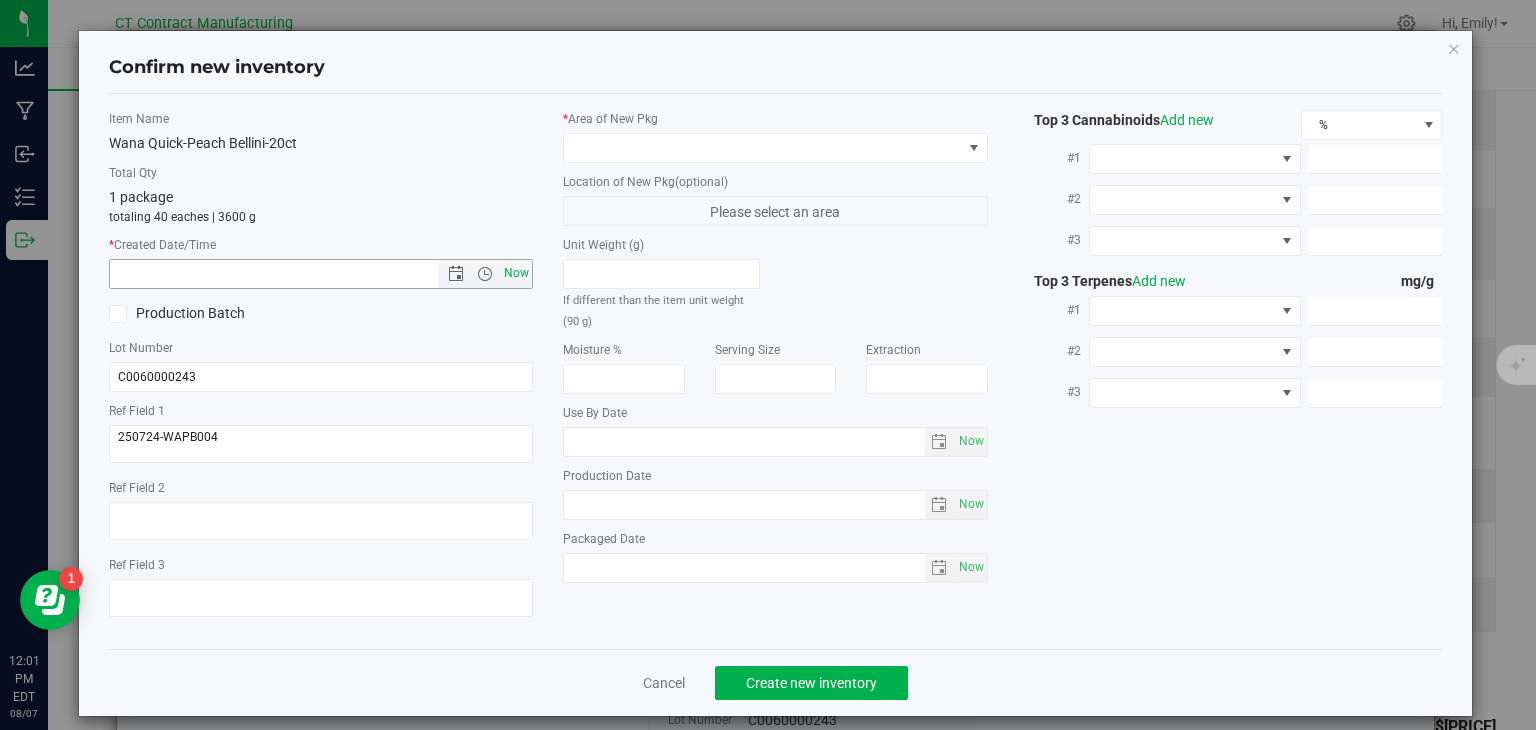 click on "Now" at bounding box center [517, 273] 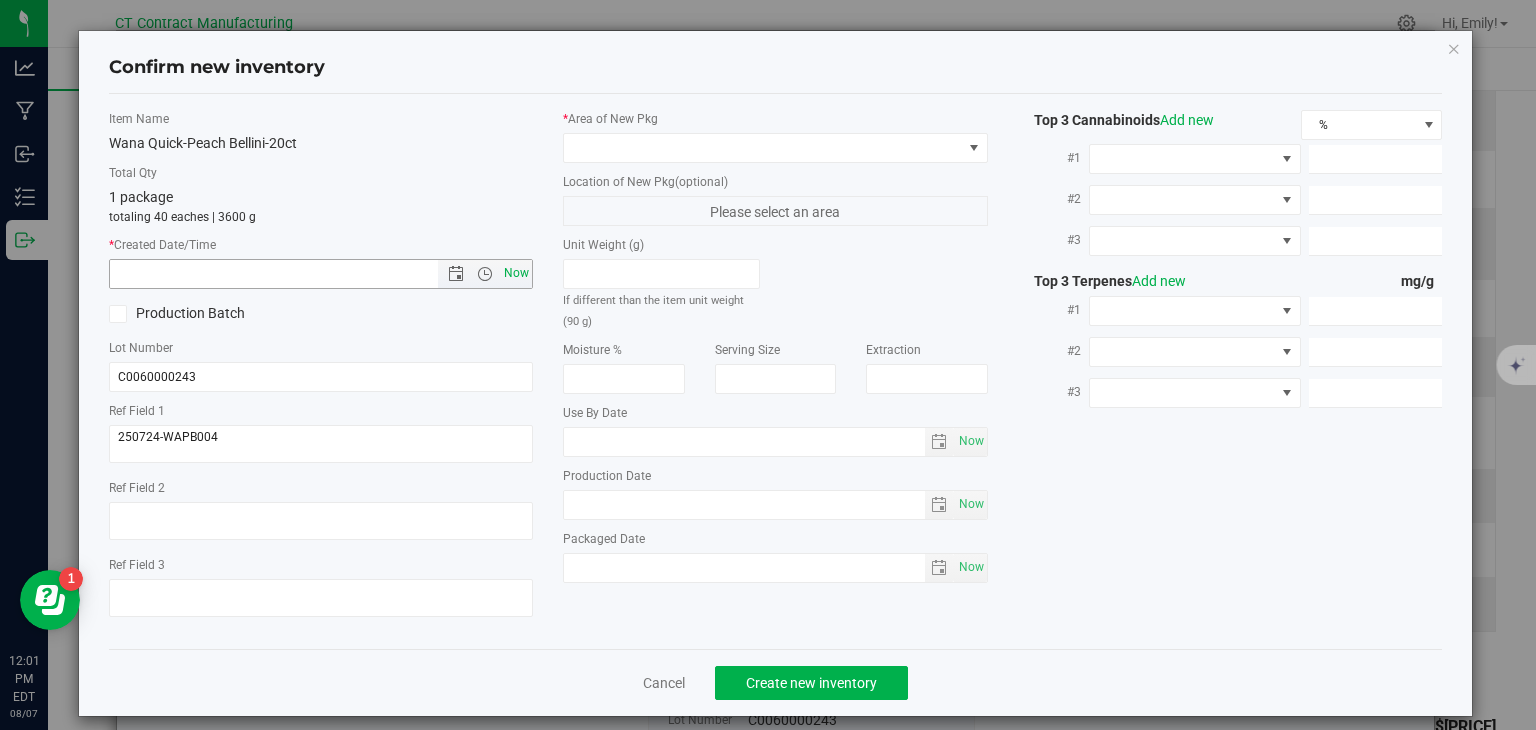 type on "8/7/2025 12:01 PM" 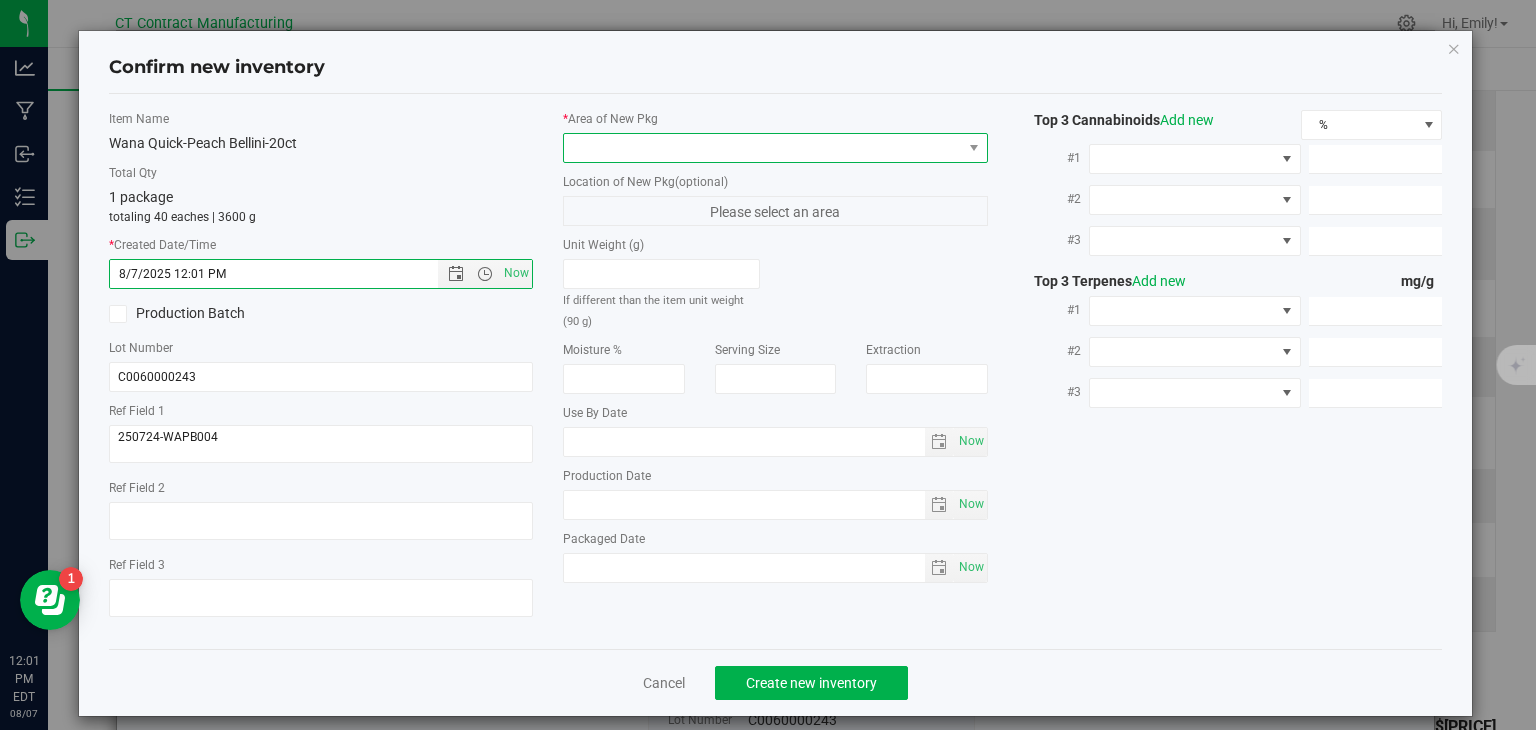 click at bounding box center [763, 148] 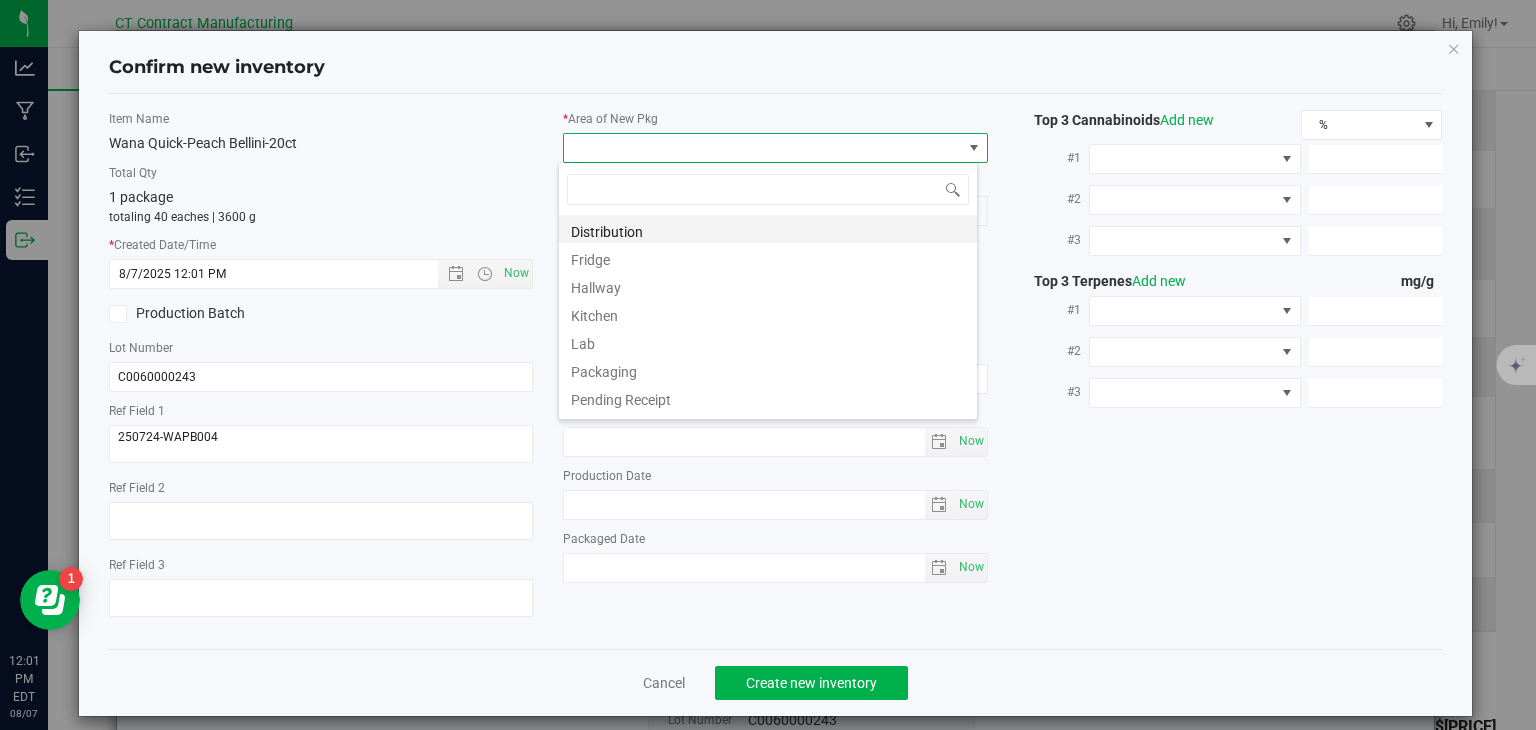 scroll, scrollTop: 99970, scrollLeft: 99580, axis: both 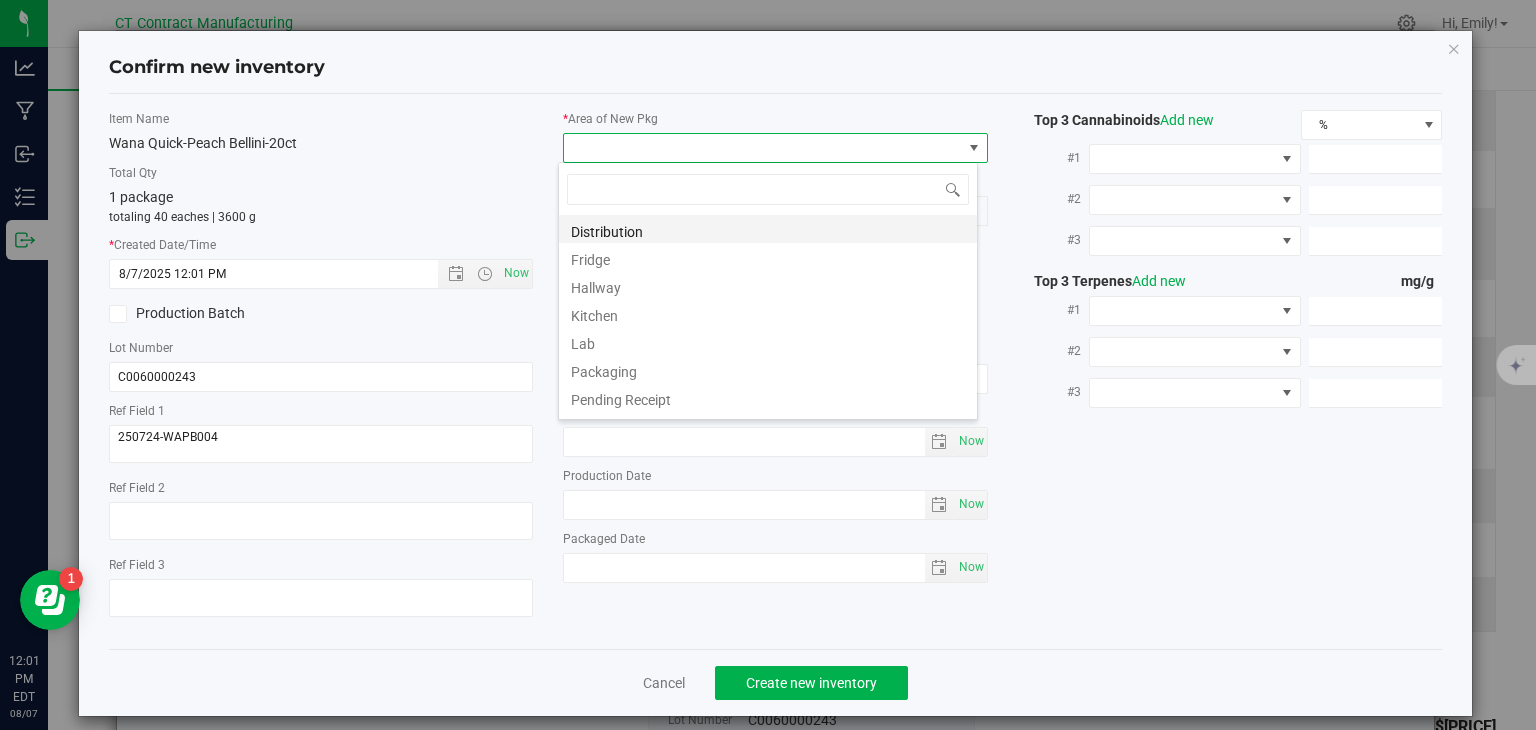 click on "Distribution" at bounding box center (768, 229) 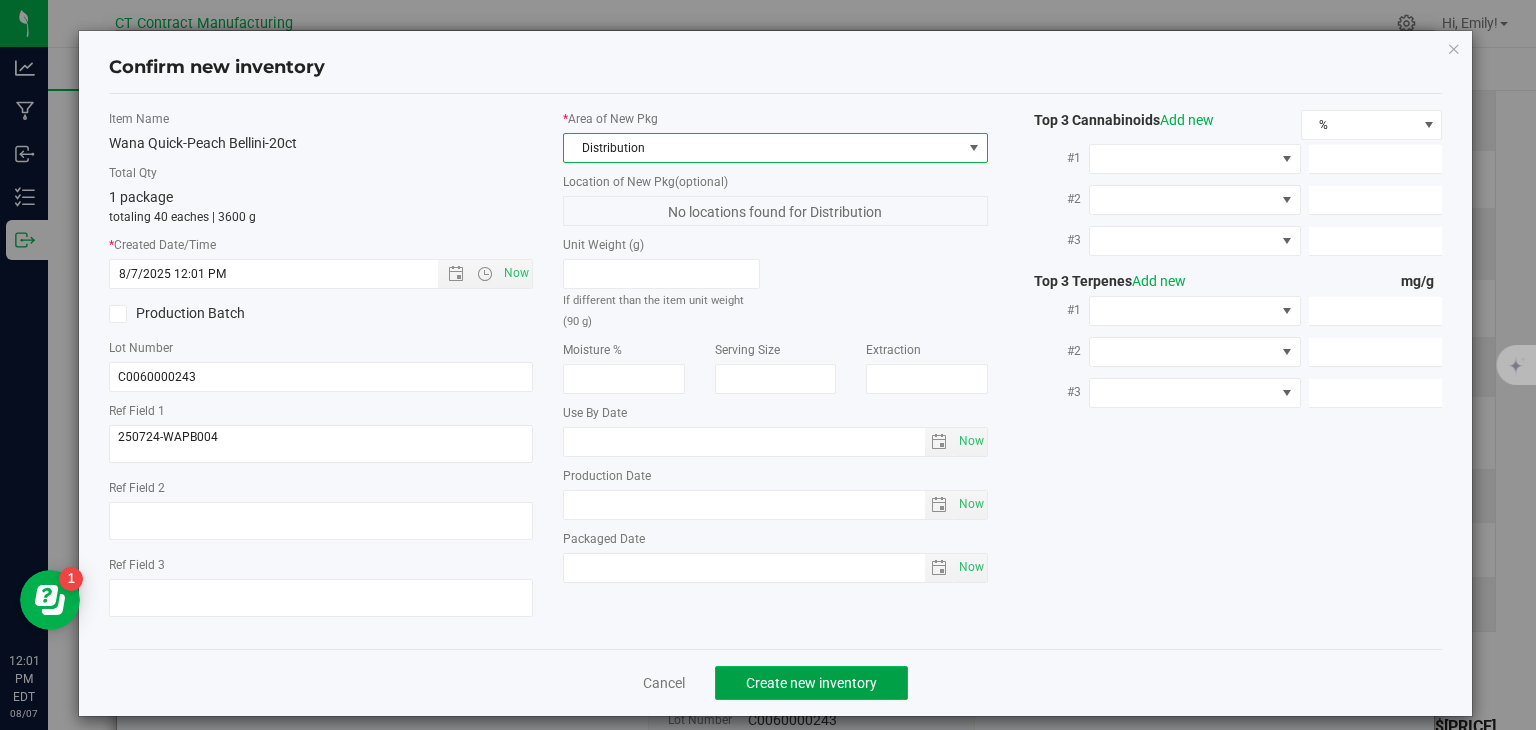 click on "Create new inventory" 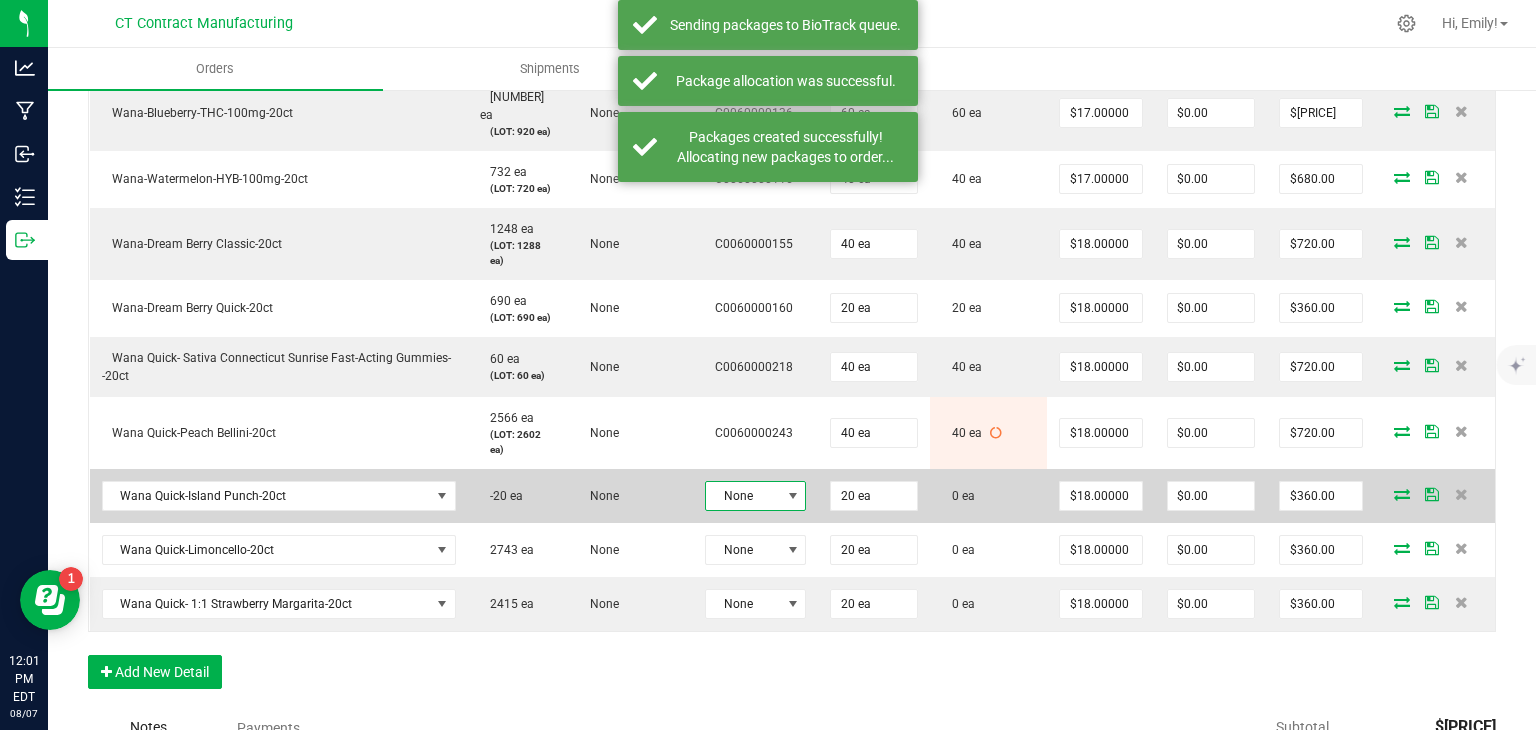 click on "None" at bounding box center (743, 496) 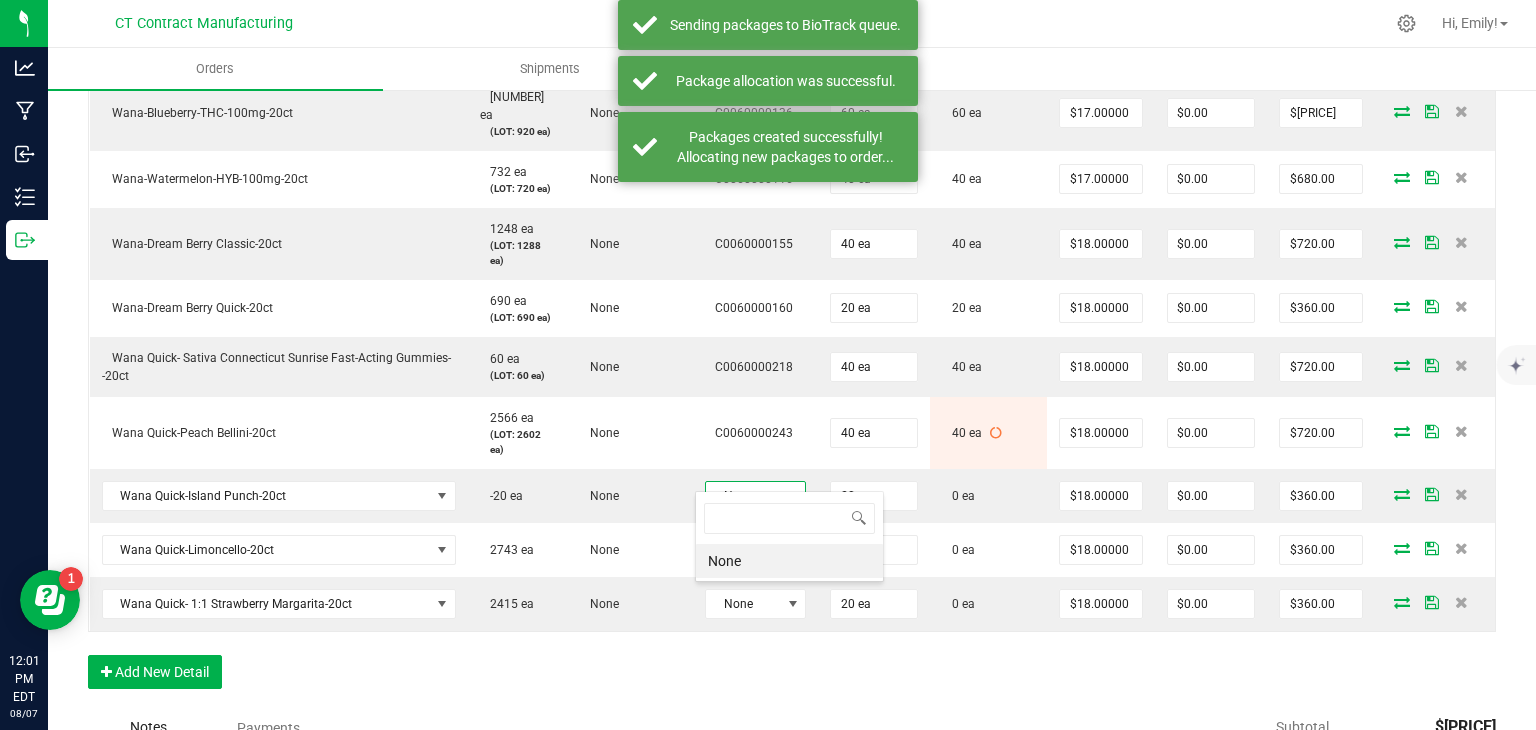 scroll, scrollTop: 99970, scrollLeft: 99899, axis: both 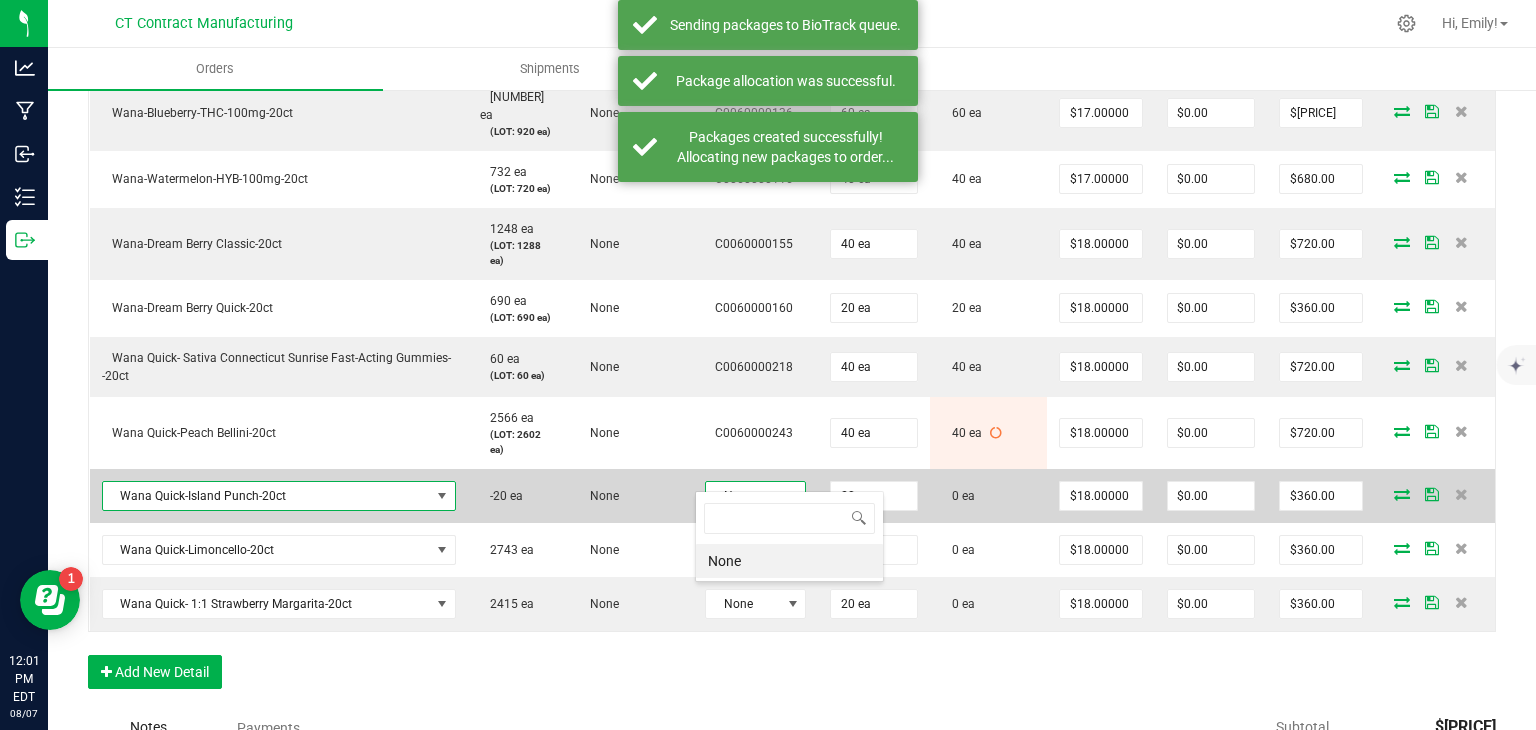 click on "Wana Quick-Island Punch-20ct" at bounding box center (267, 496) 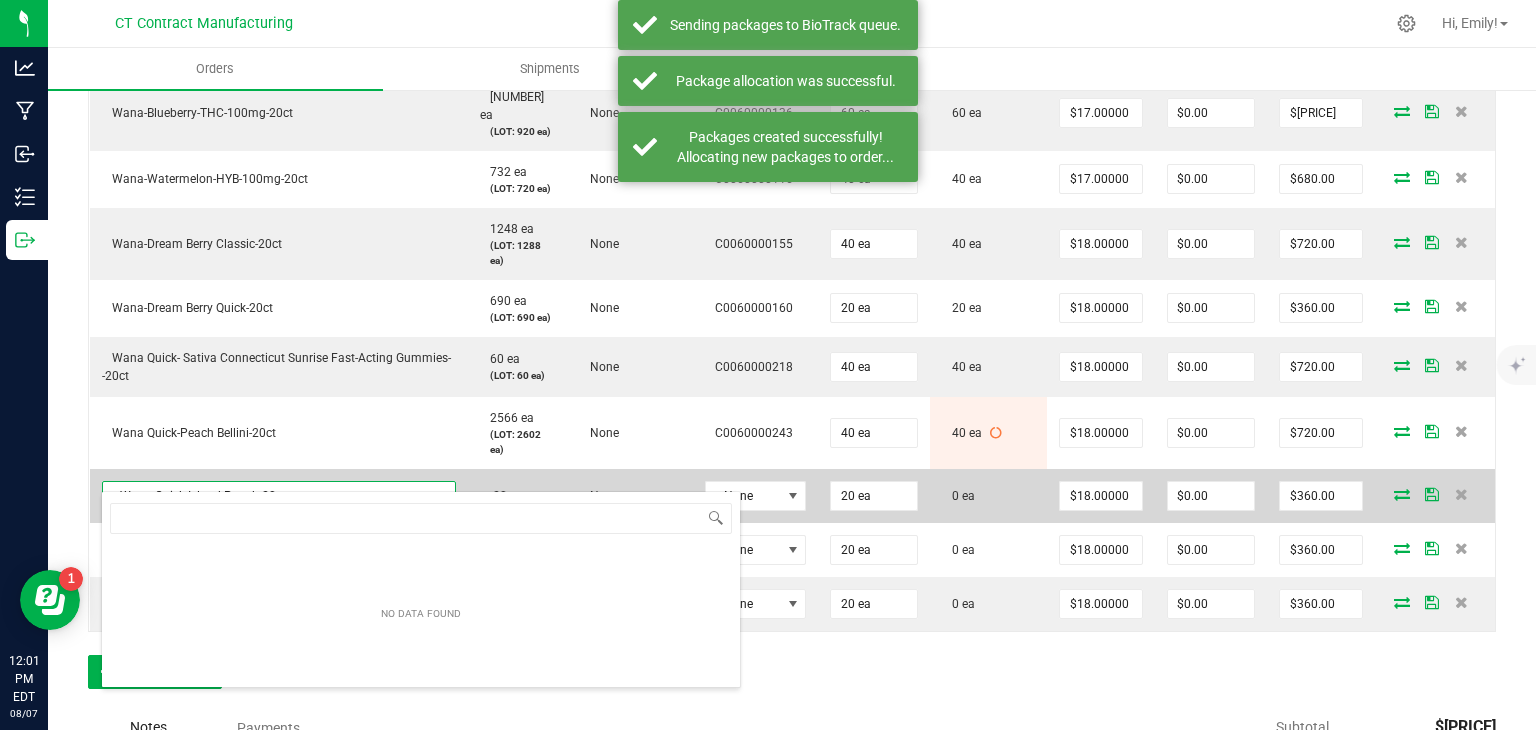 scroll, scrollTop: 99970, scrollLeft: 99652, axis: both 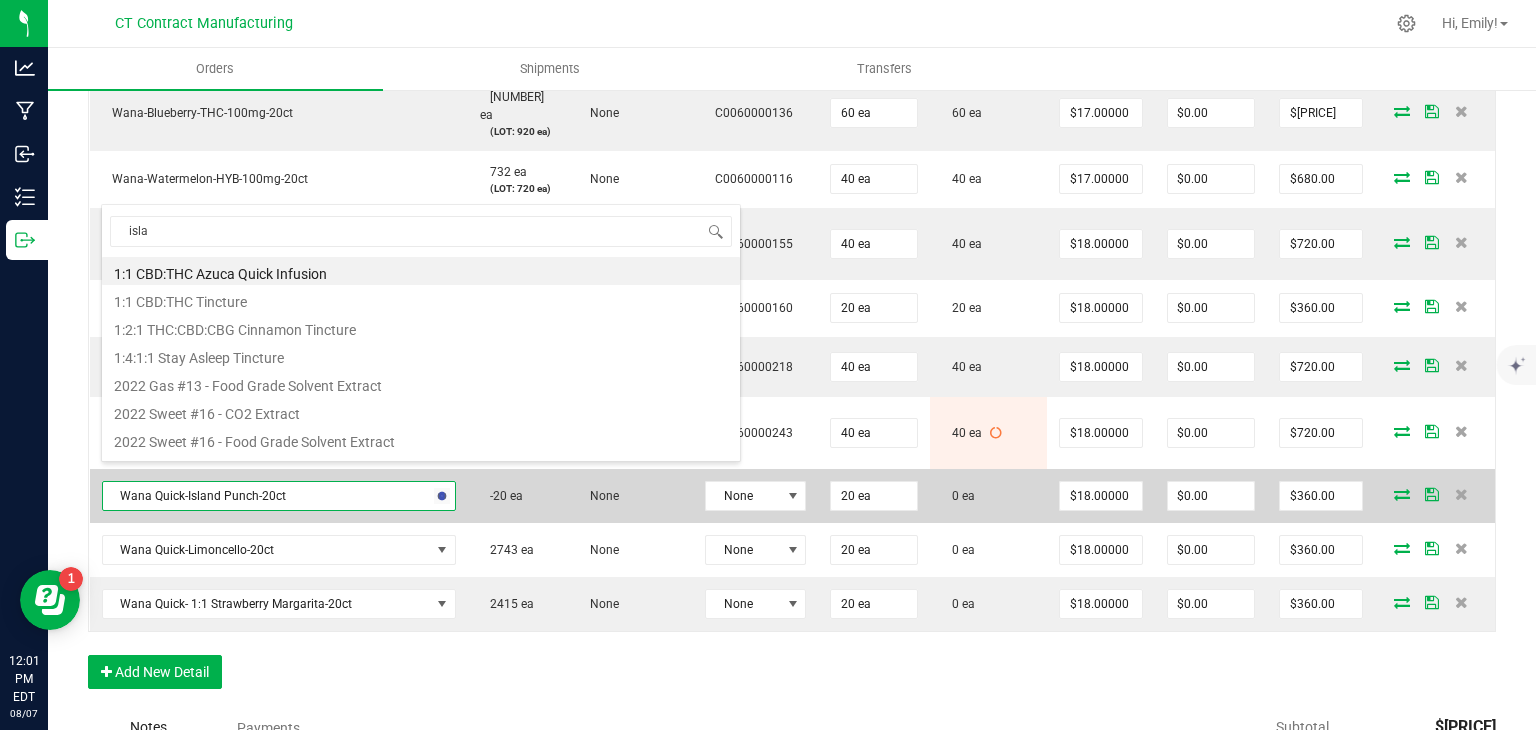 type on "islan" 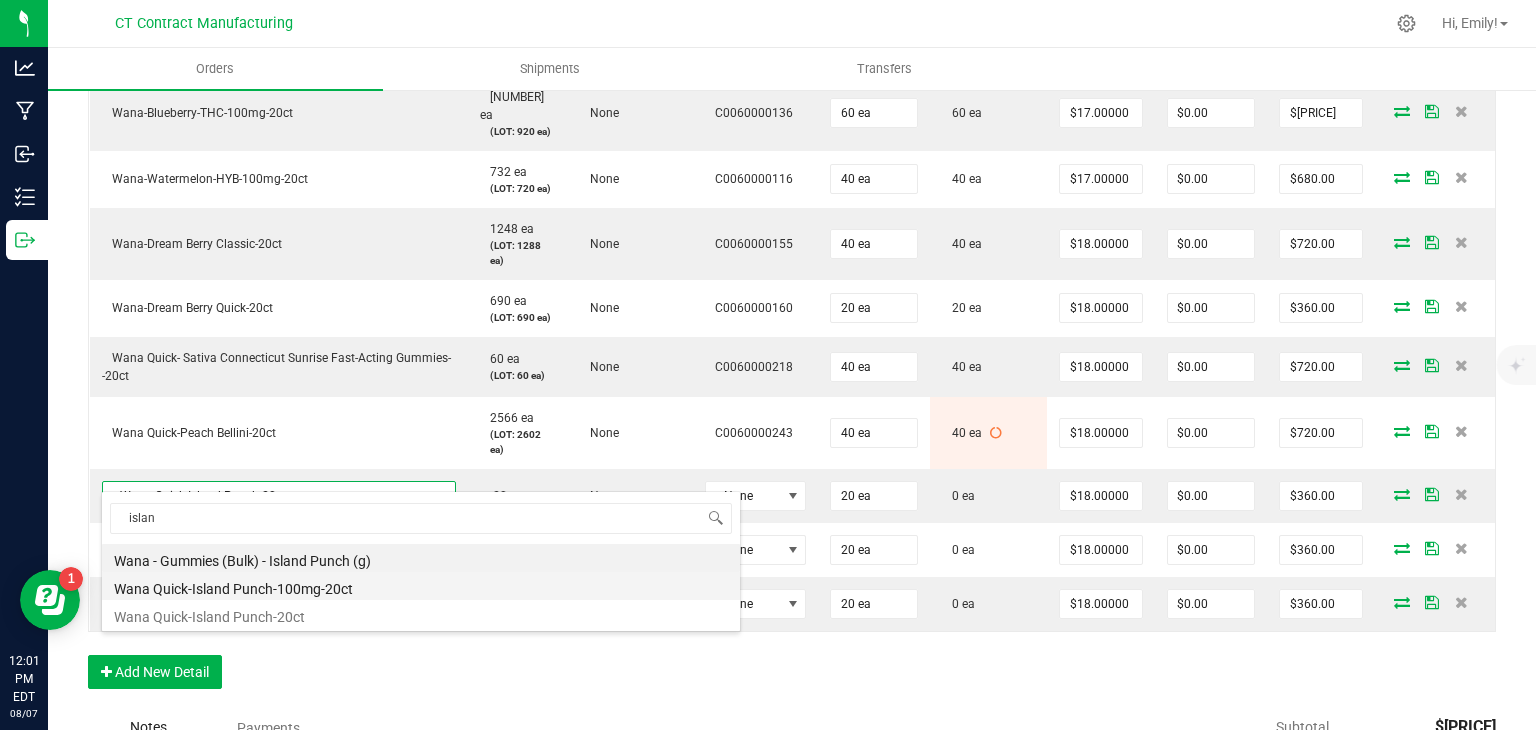 click on "Wana Quick-Island Punch-100mg-20ct" at bounding box center (421, 586) 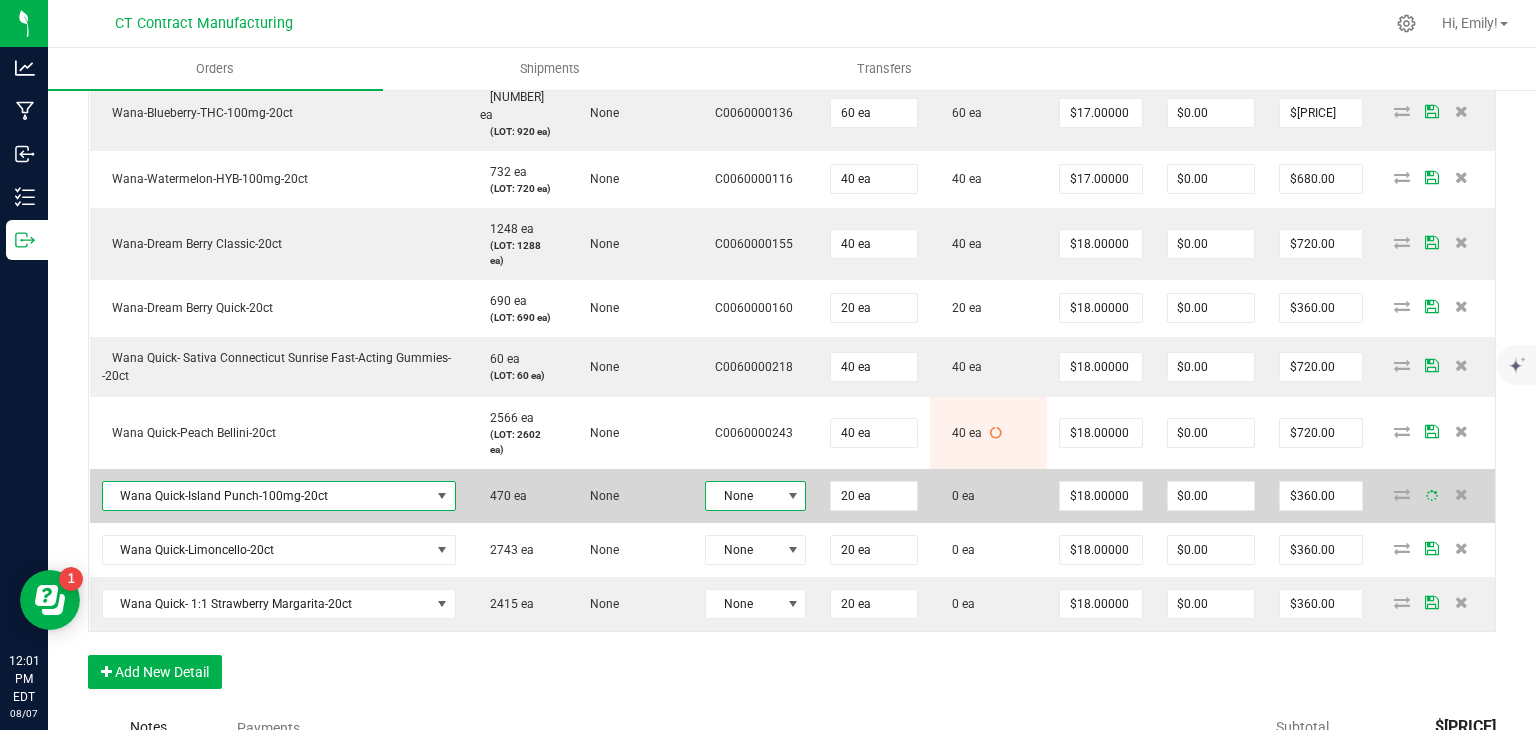 click at bounding box center (793, 496) 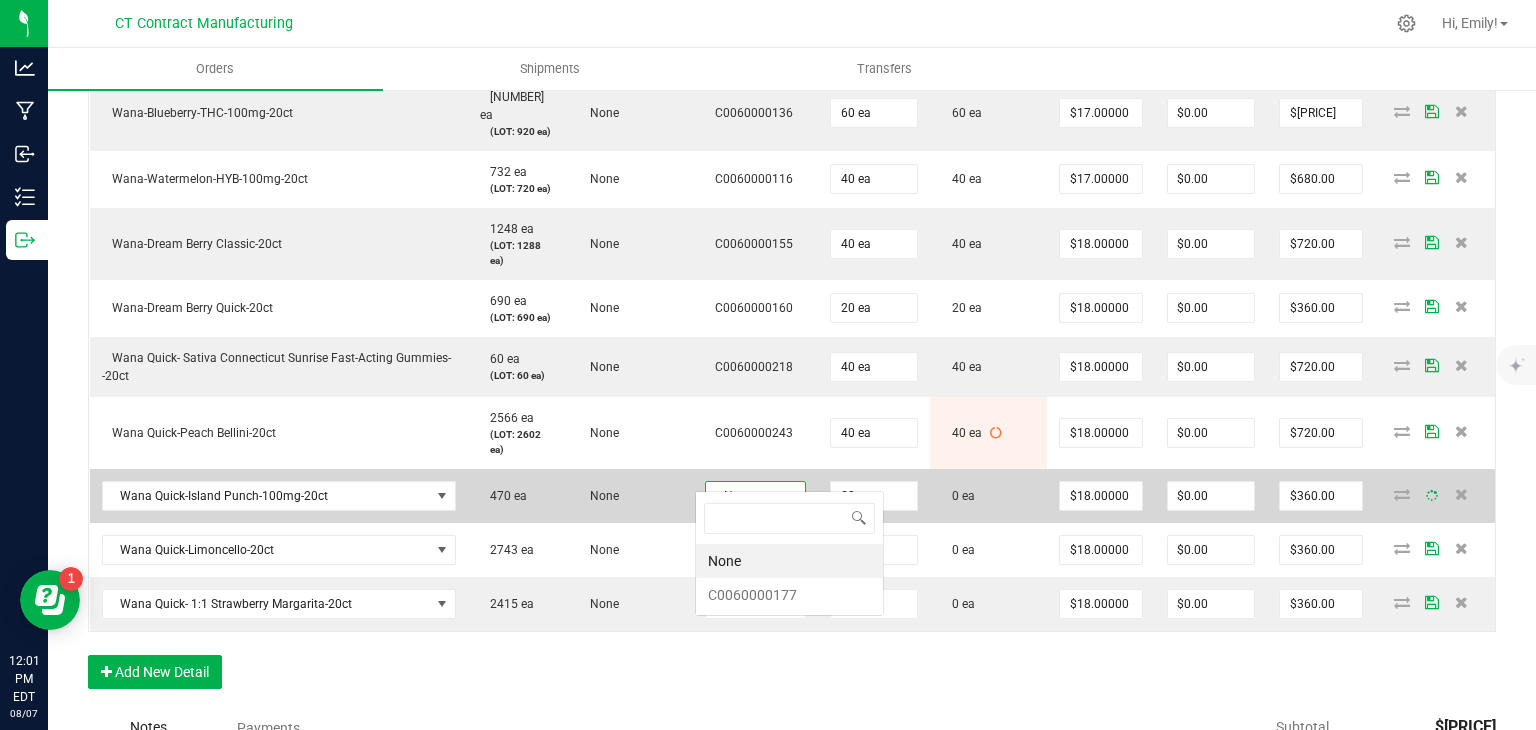 scroll, scrollTop: 99970, scrollLeft: 99899, axis: both 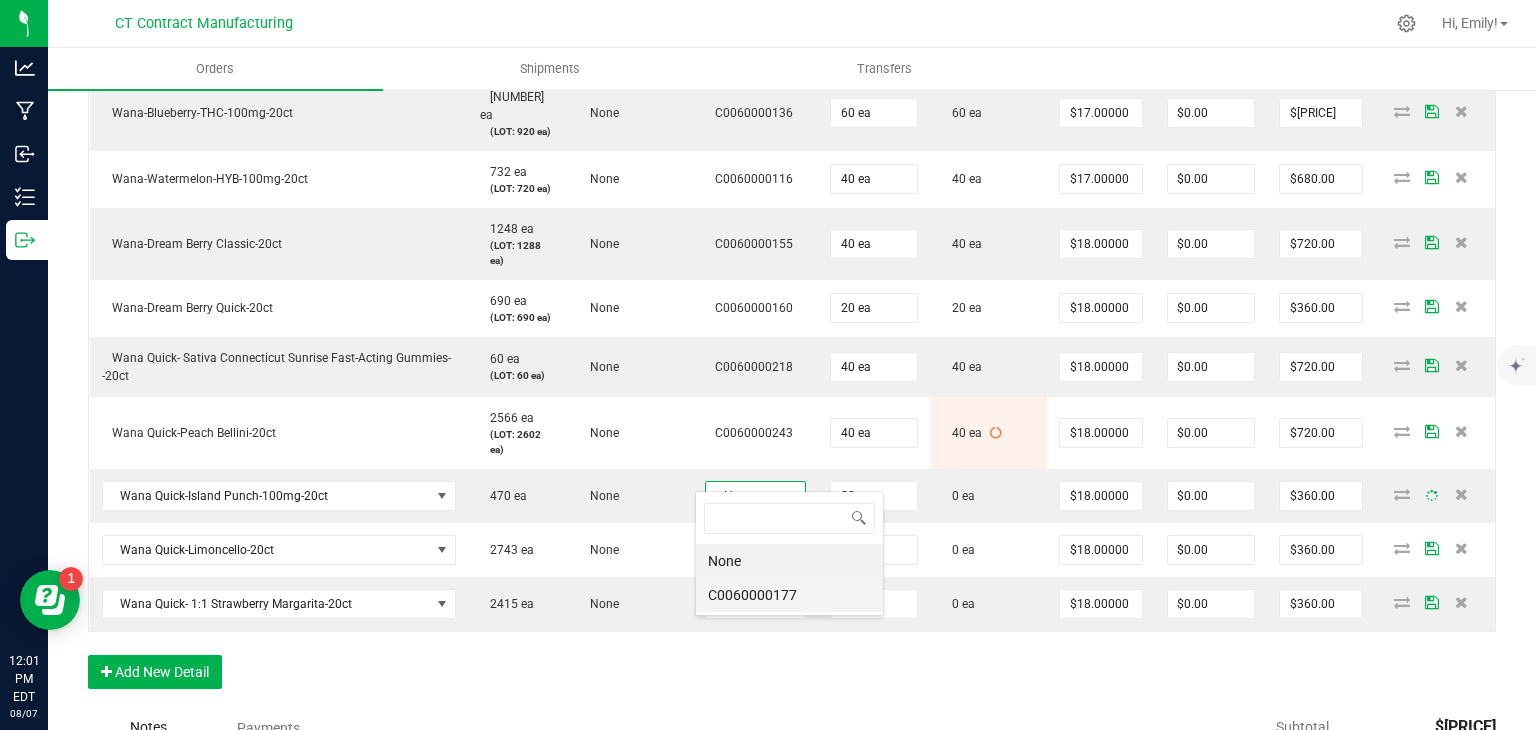 click on "C0060000177" at bounding box center (789, 595) 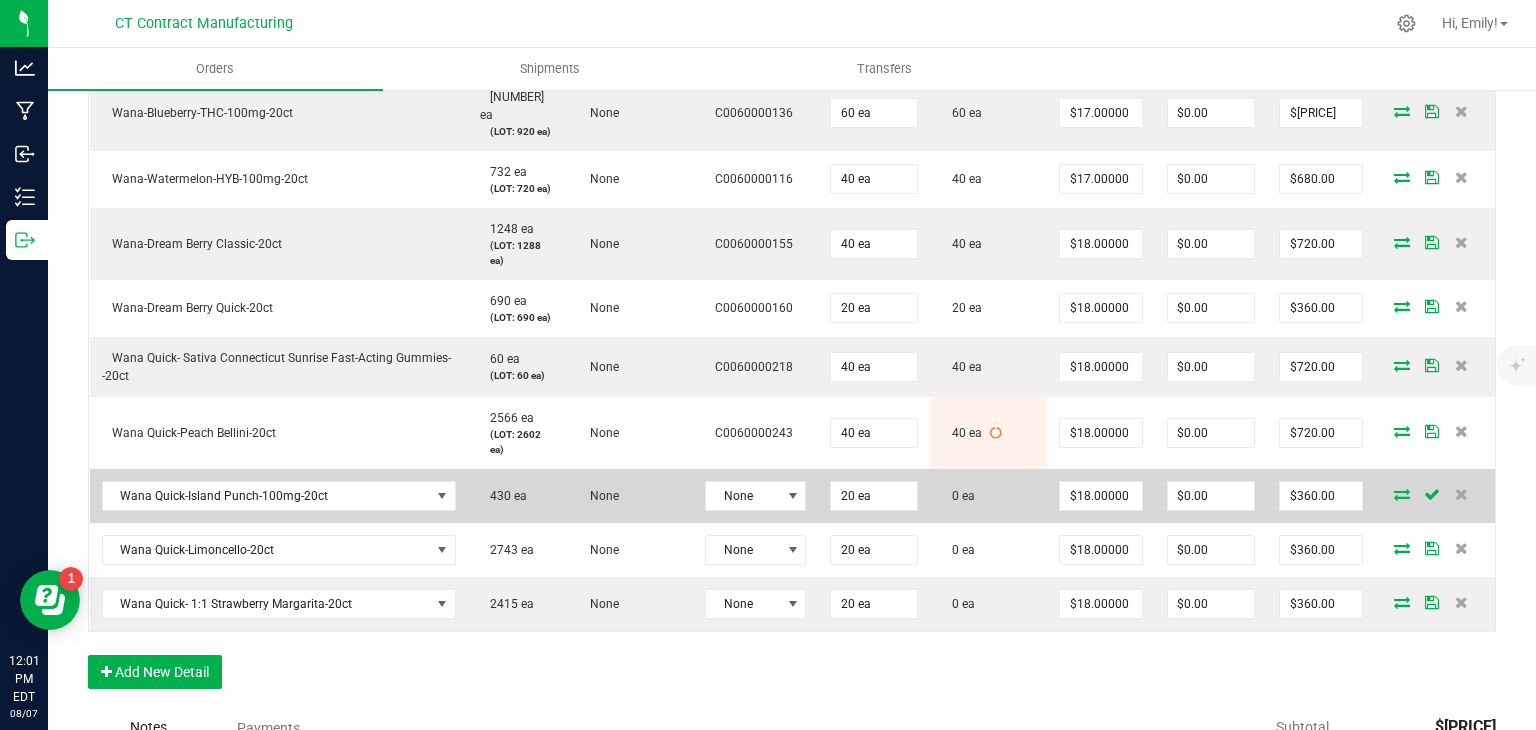 click at bounding box center (1402, 494) 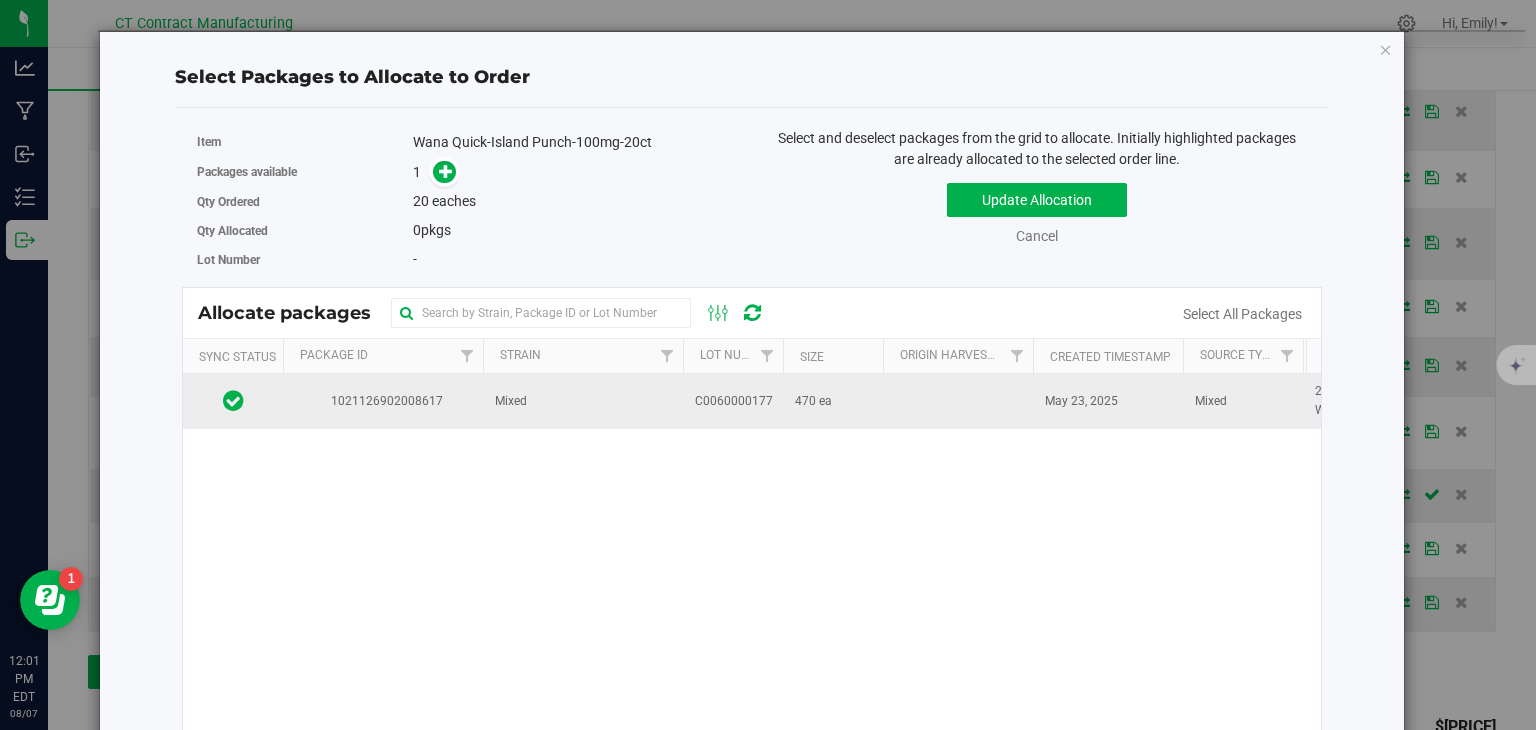 click on "1021126902008617" at bounding box center (383, 401) 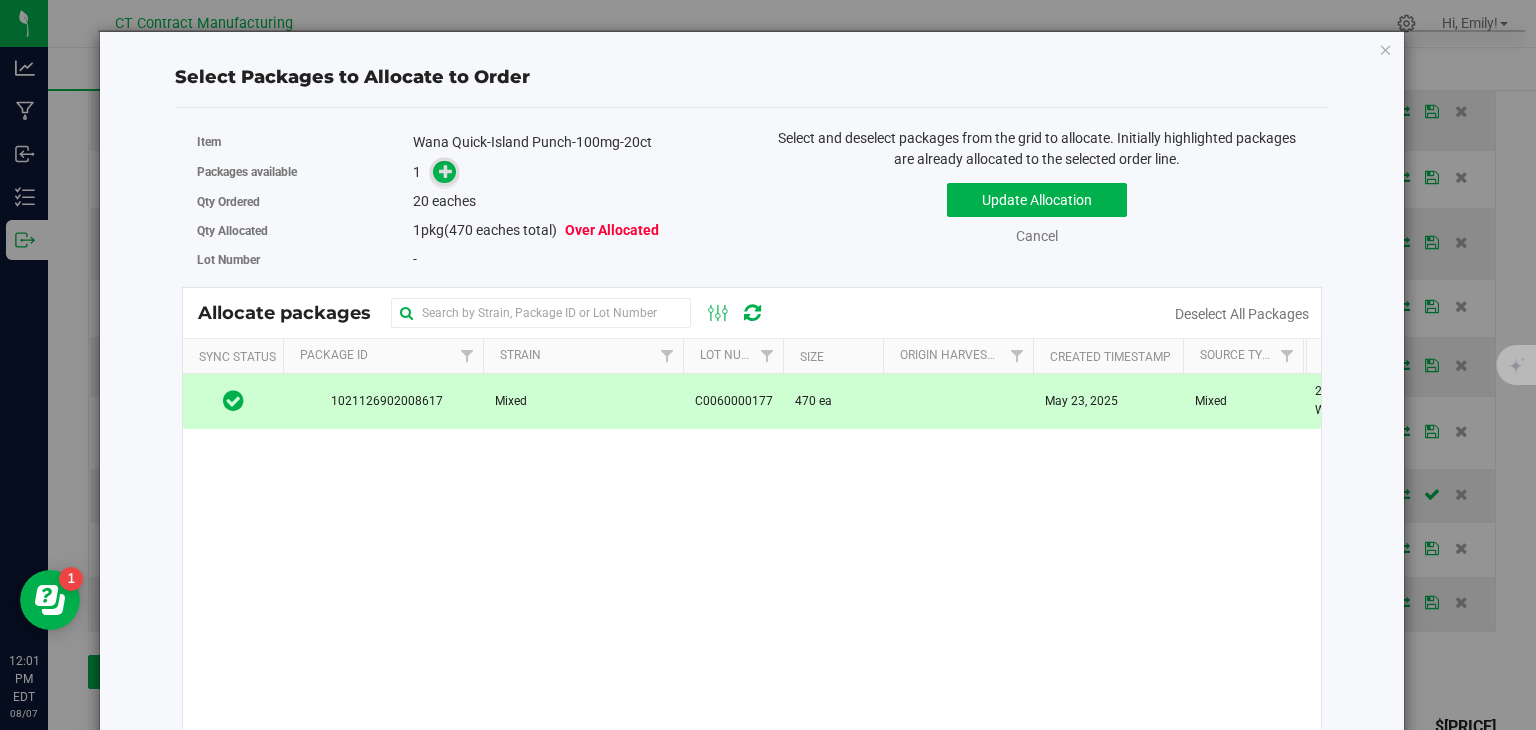 click at bounding box center (444, 172) 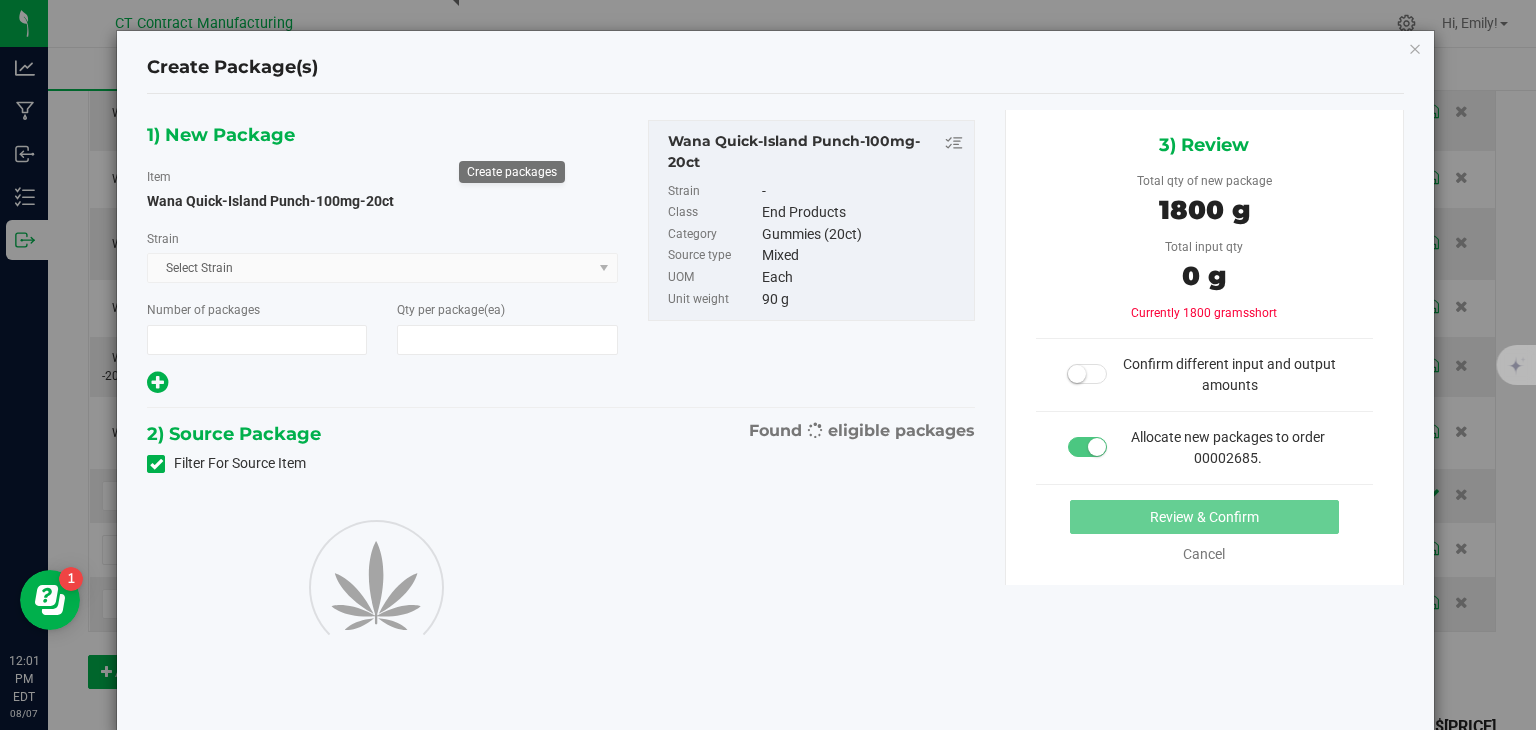 type on "1" 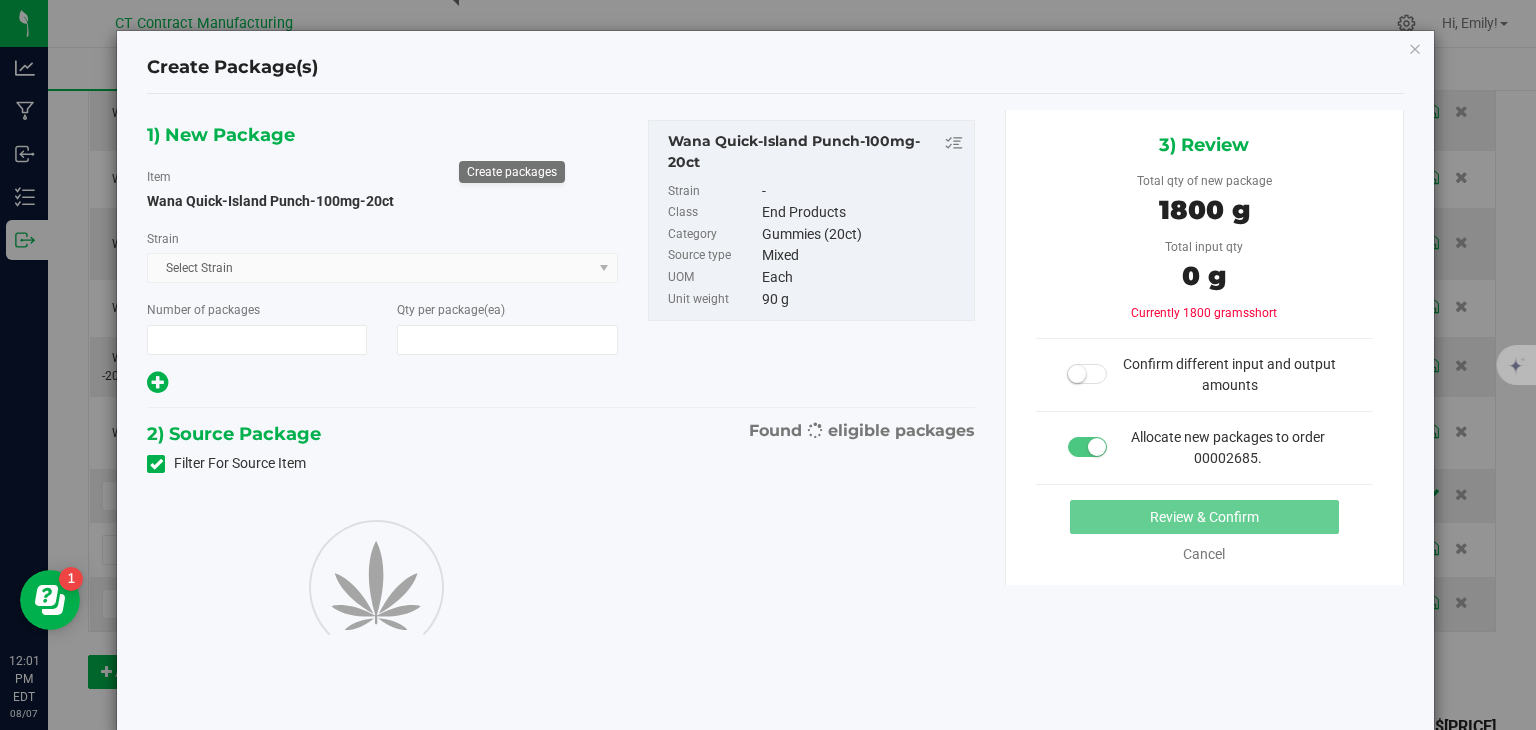 type on "20" 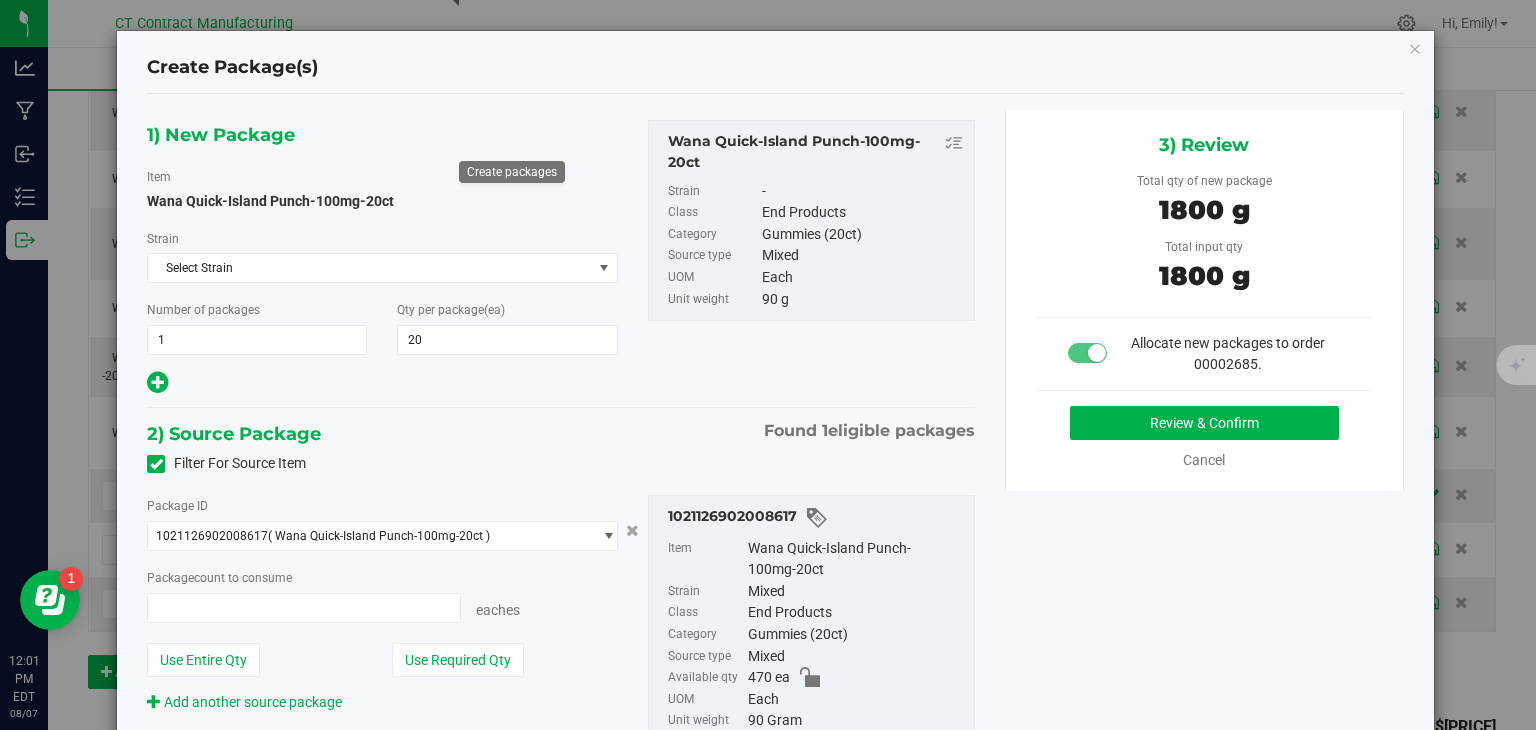 type on "20 ea" 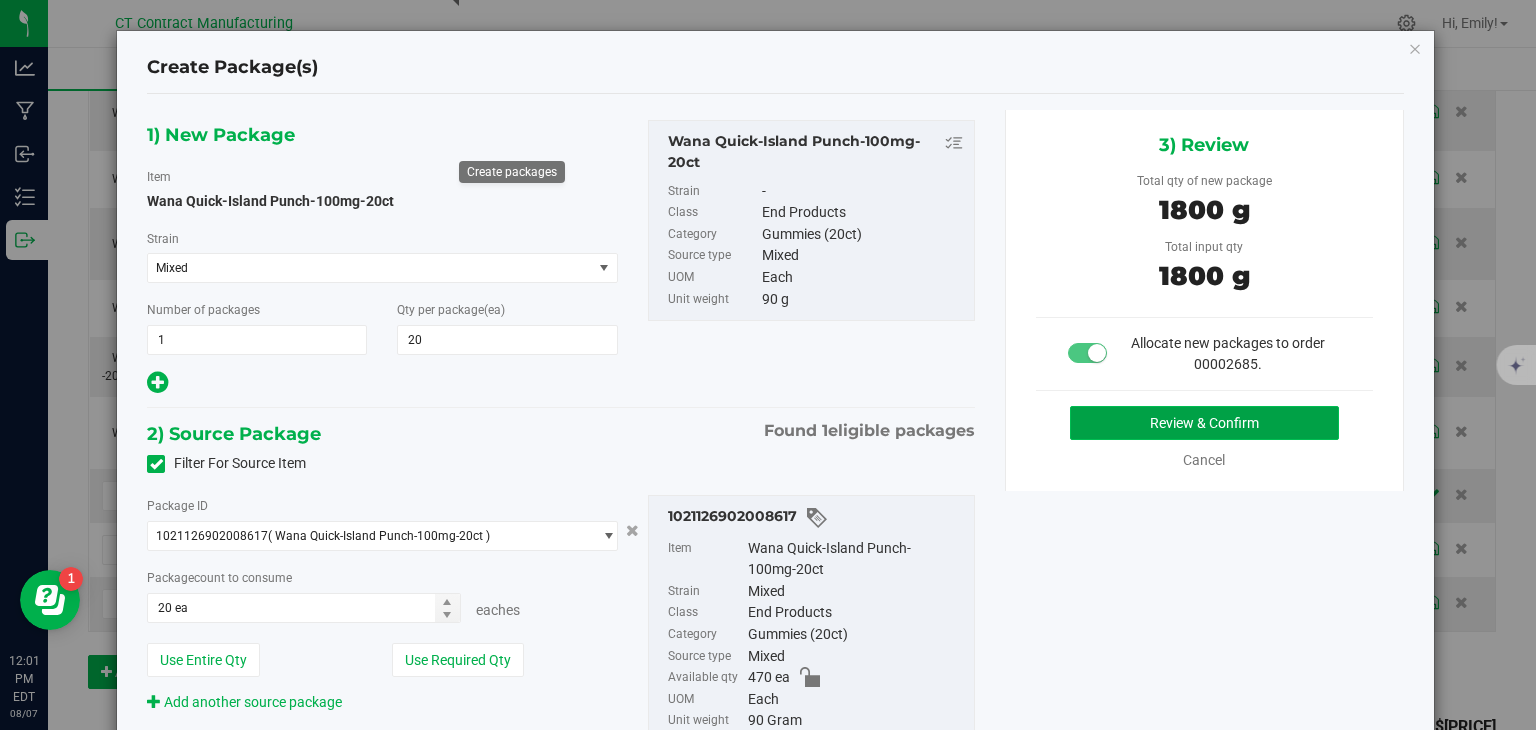 click on "Review & Confirm" at bounding box center (1204, 423) 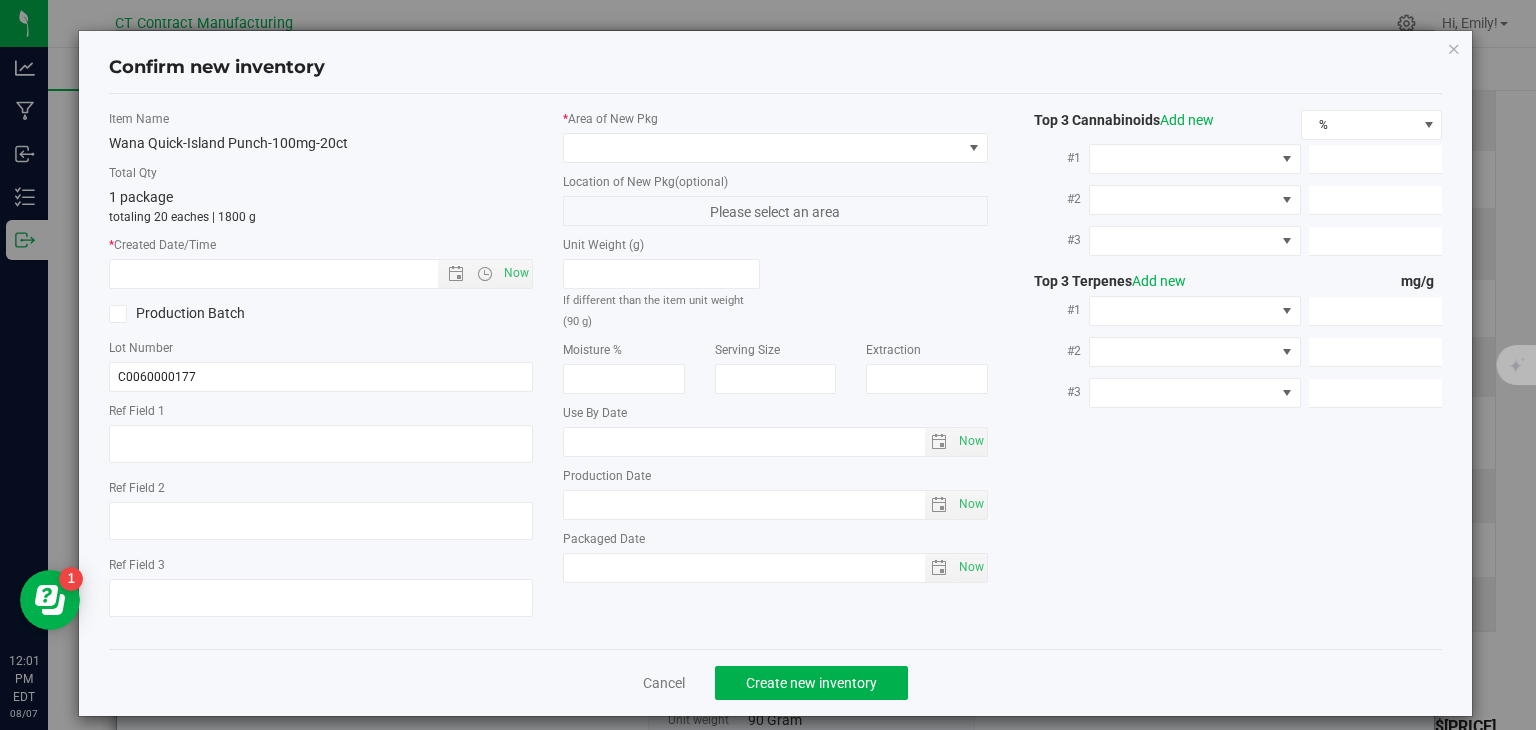 type on "250520-WAIP002" 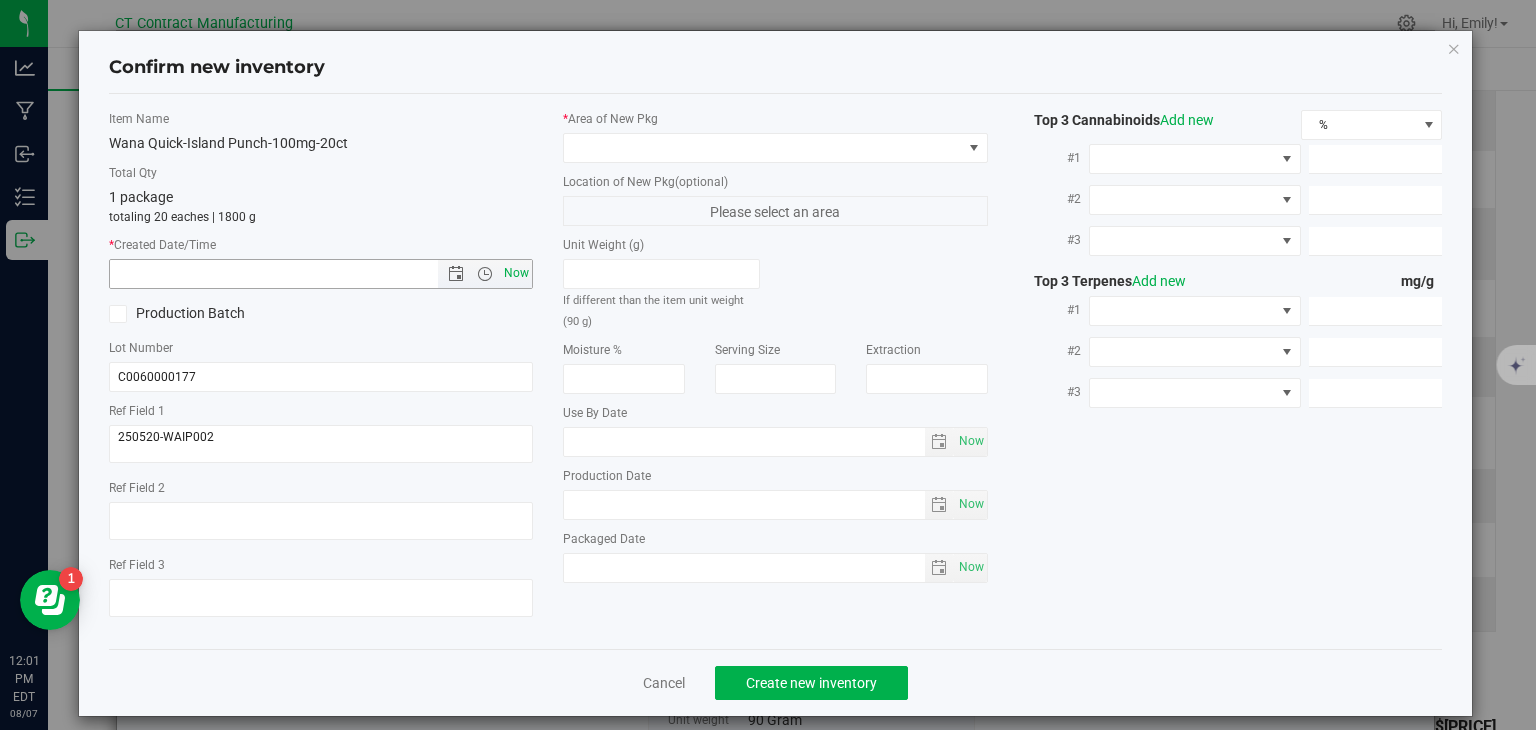 click on "Now" at bounding box center (517, 273) 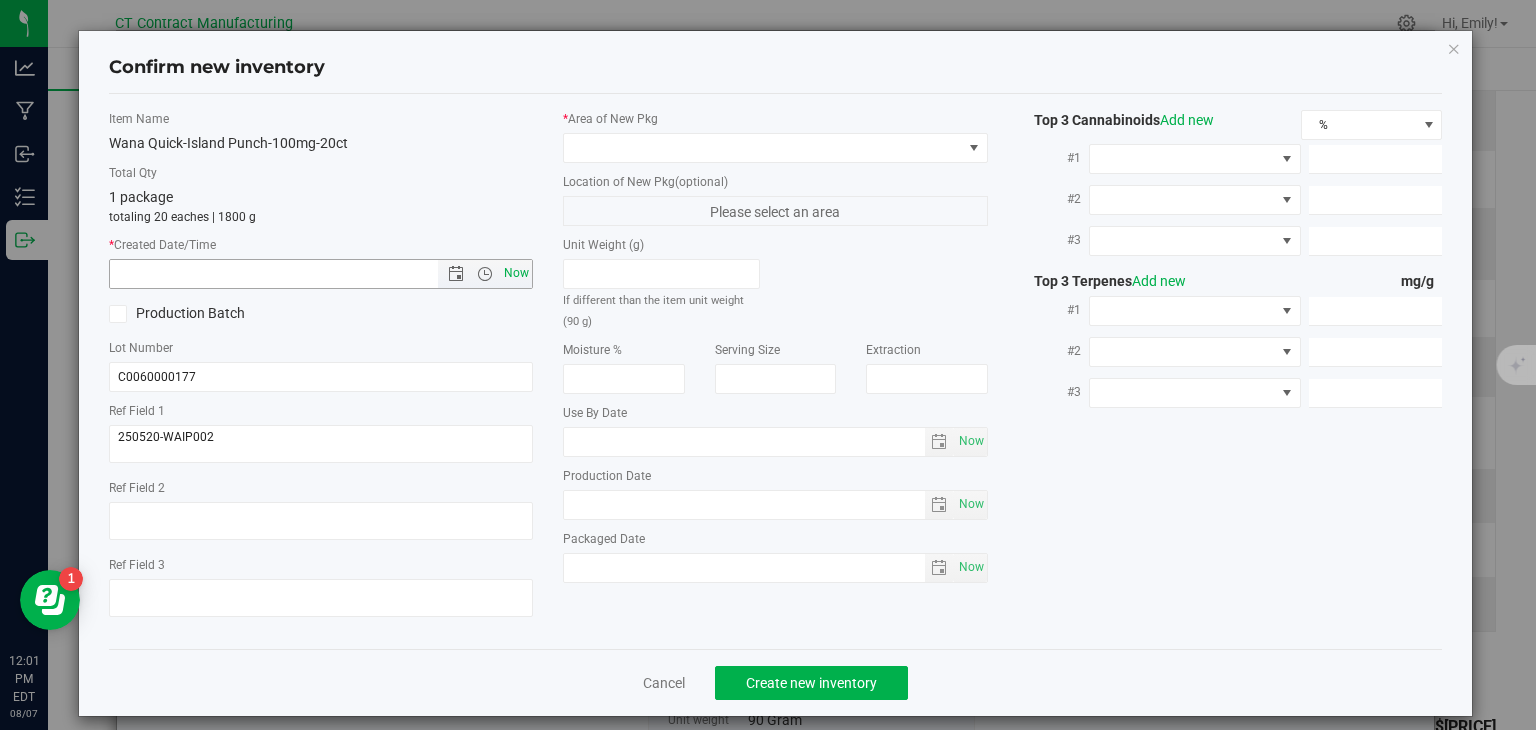 type on "8/7/2025 12:01 PM" 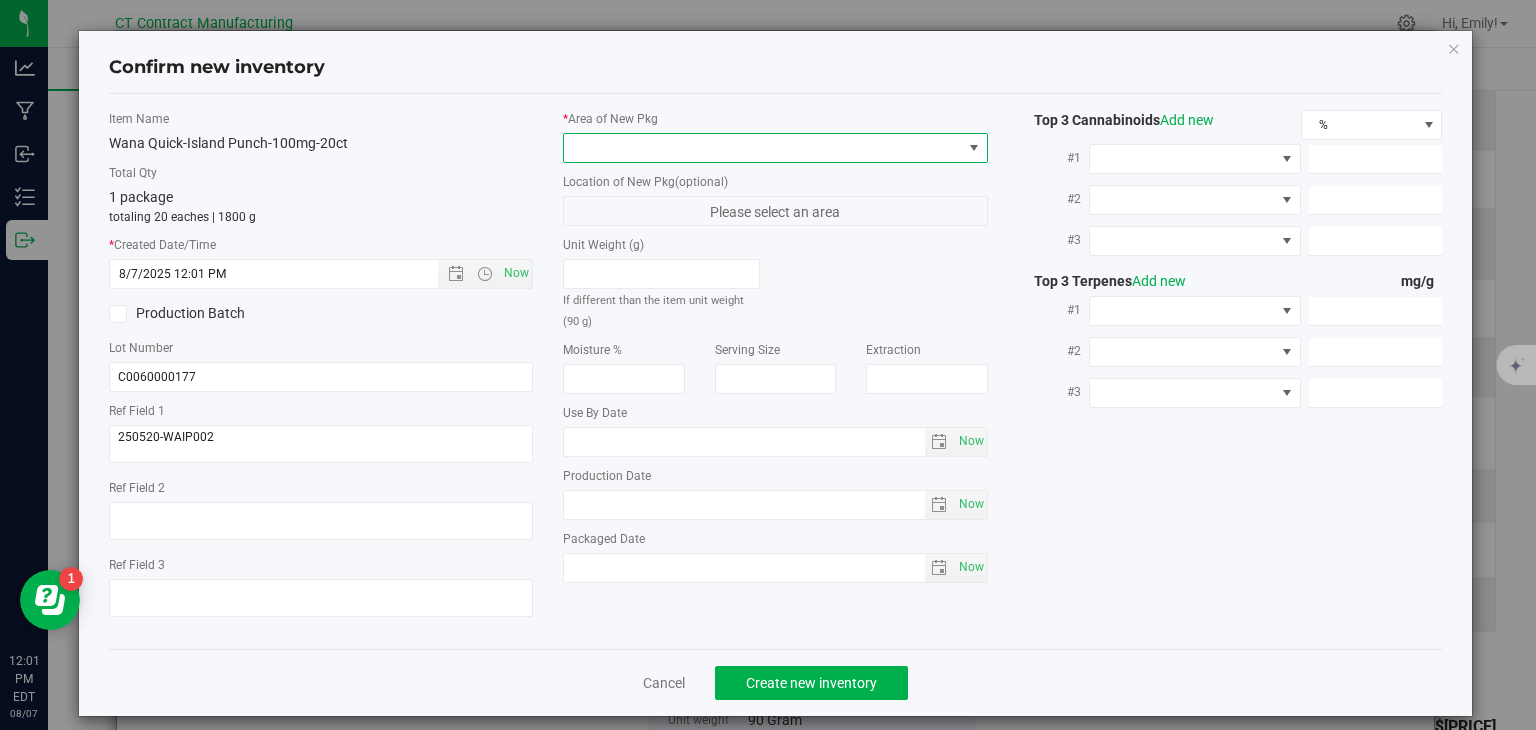 click at bounding box center (763, 148) 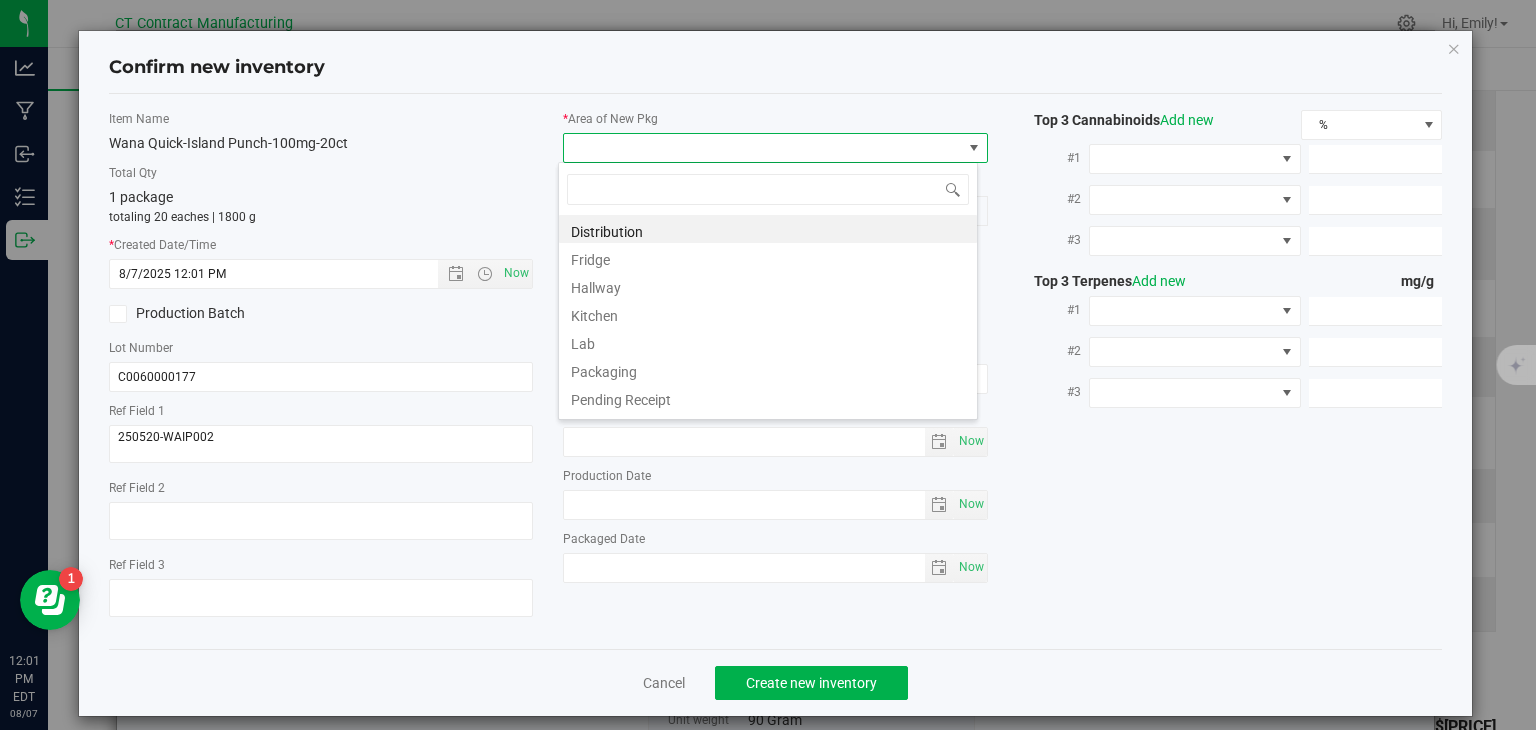 scroll, scrollTop: 99970, scrollLeft: 99580, axis: both 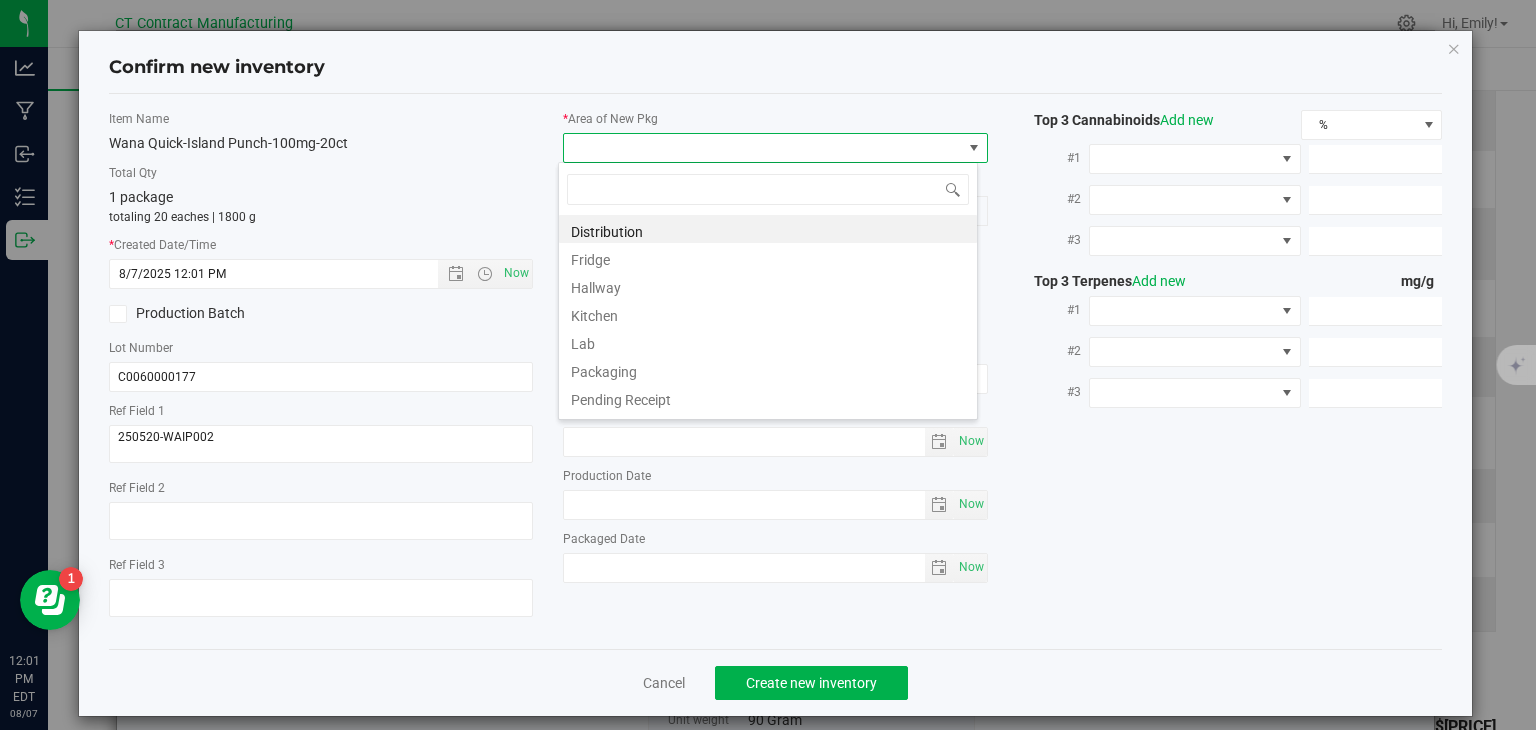 click on "Distribution Fridge Hallway Kitchen Lab Packaging Pending Receipt Processing Quarantine Secured Storage Vault Vault - 30 Day Retain Vault - 60 Day Retain Vault - Sellable Waste Storage" at bounding box center (768, 291) 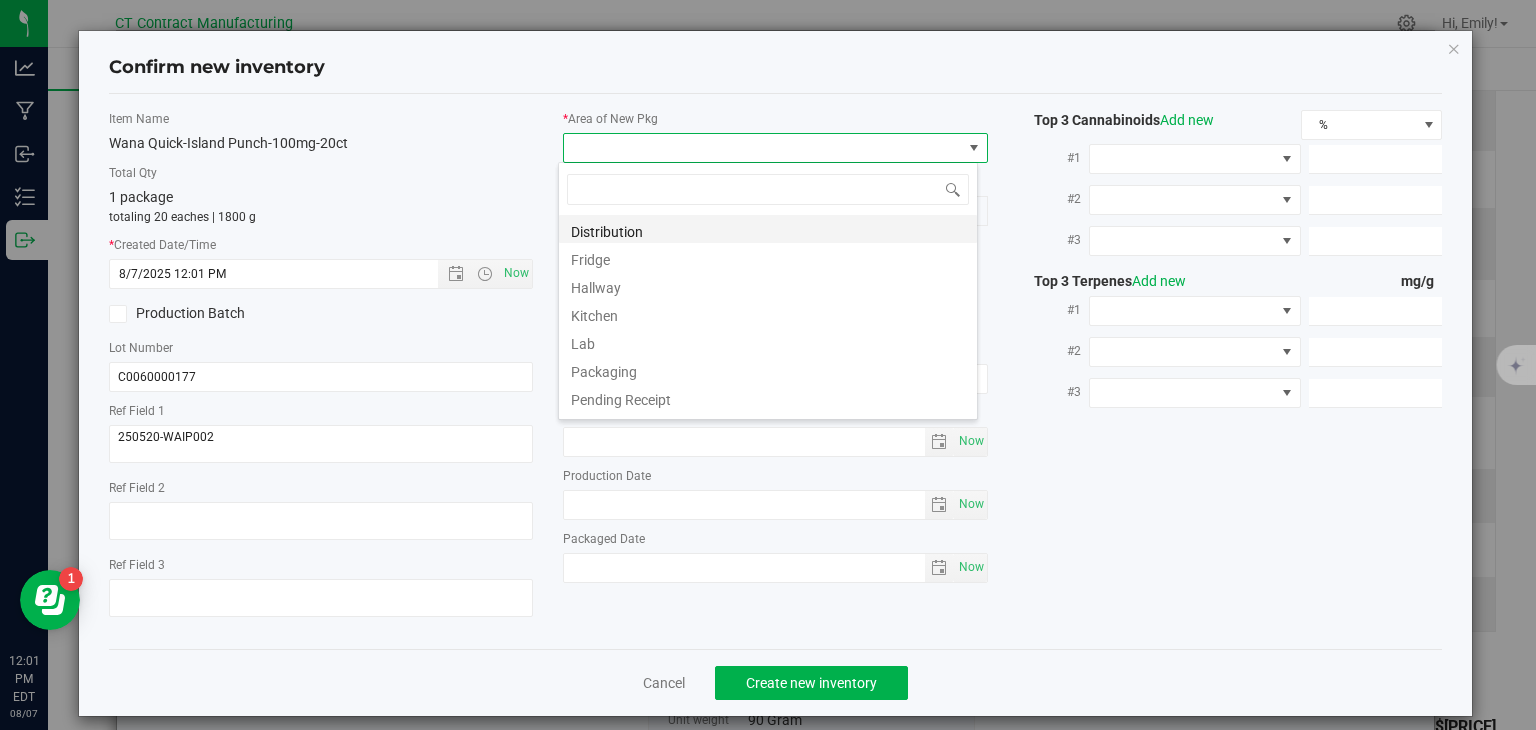 click on "Distribution" at bounding box center (768, 229) 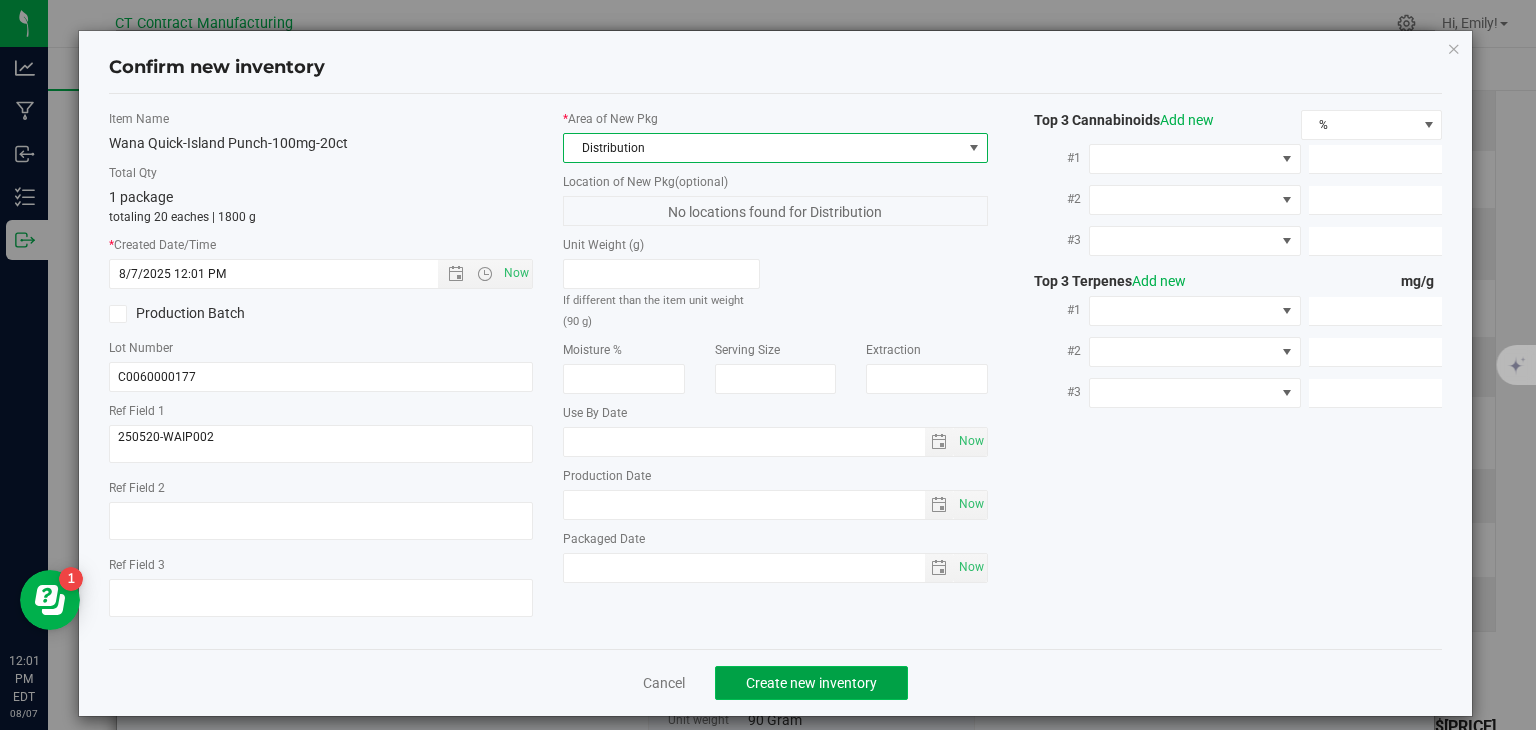 click on "Create new inventory" 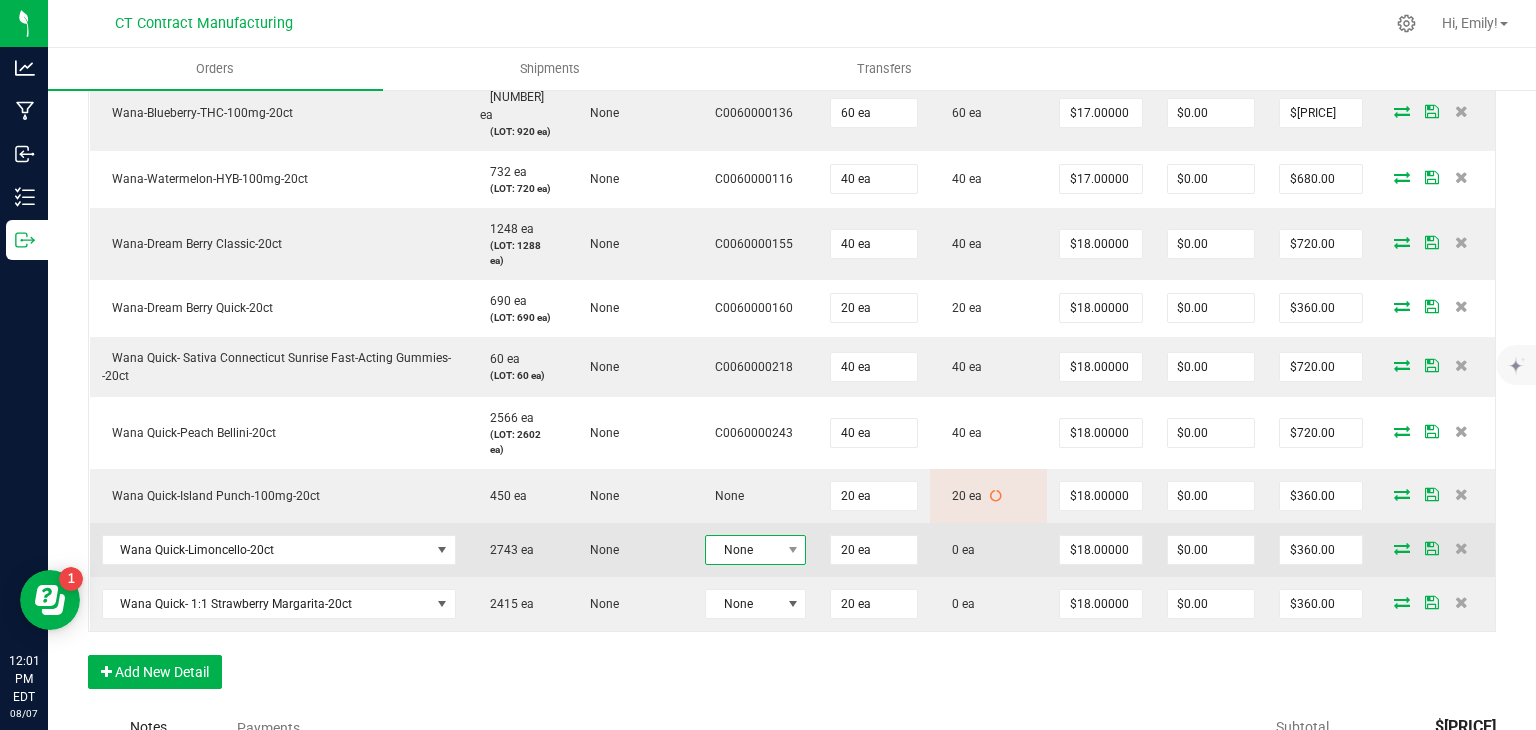 click on "None" at bounding box center (743, 550) 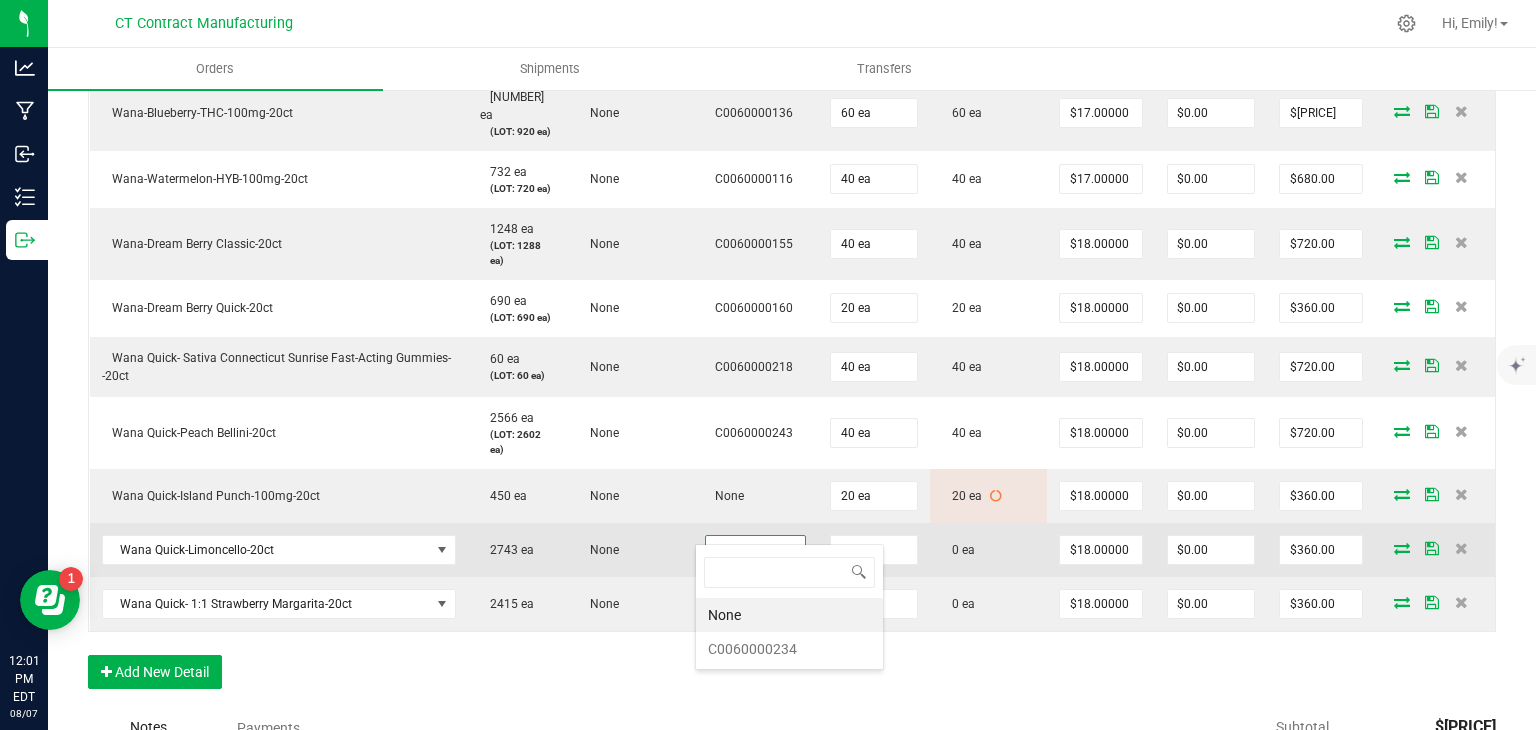 scroll, scrollTop: 99970, scrollLeft: 99899, axis: both 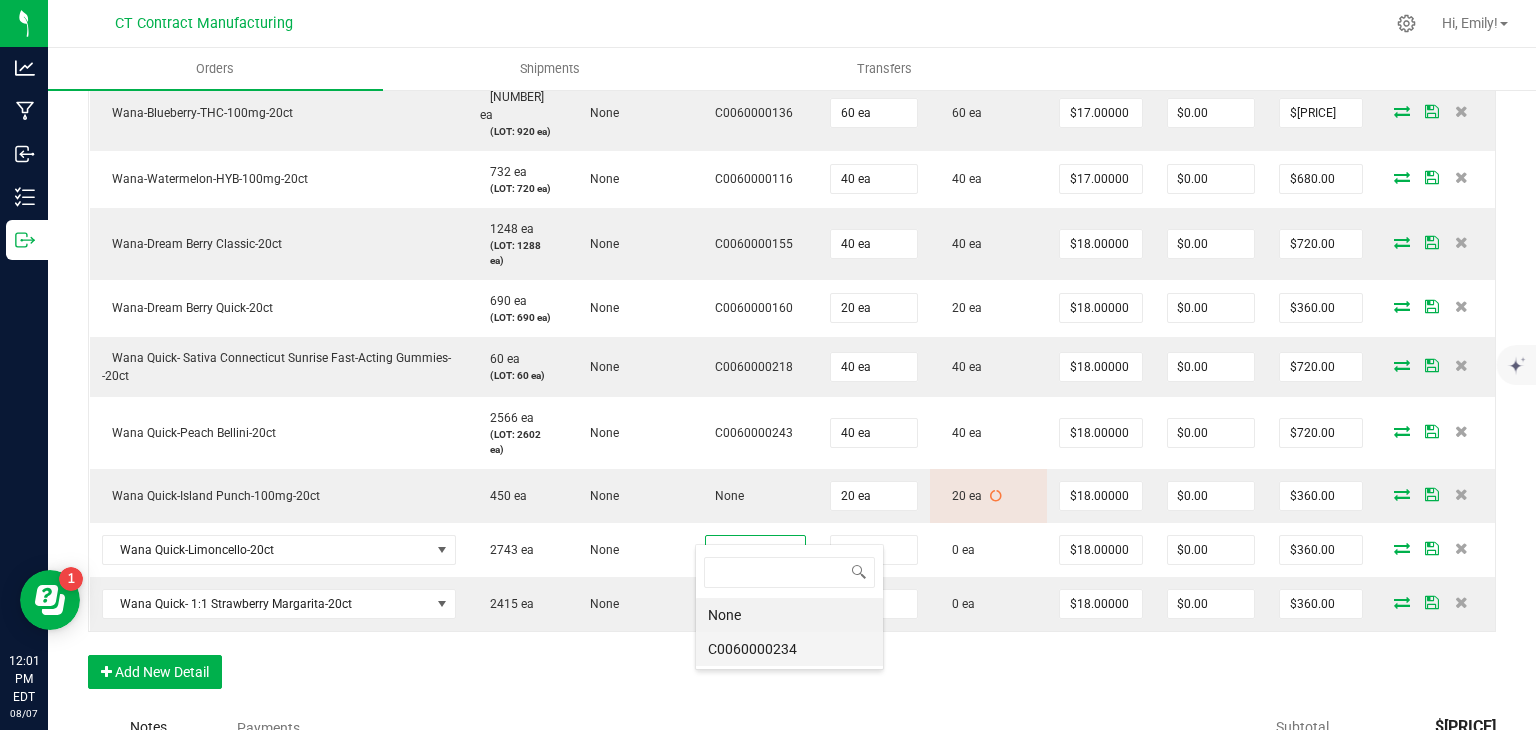 click on "C0060000234" at bounding box center (789, 649) 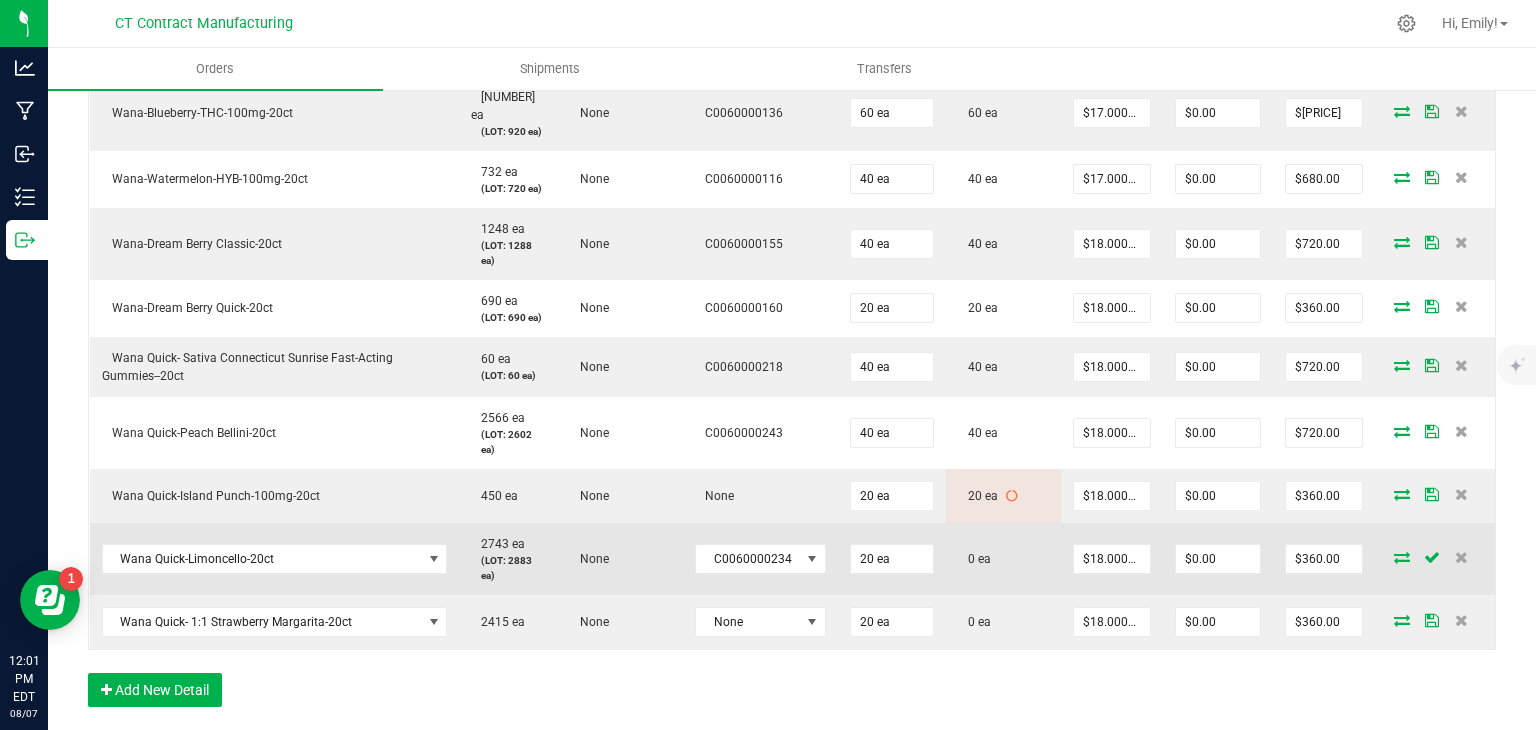 click at bounding box center [1402, 557] 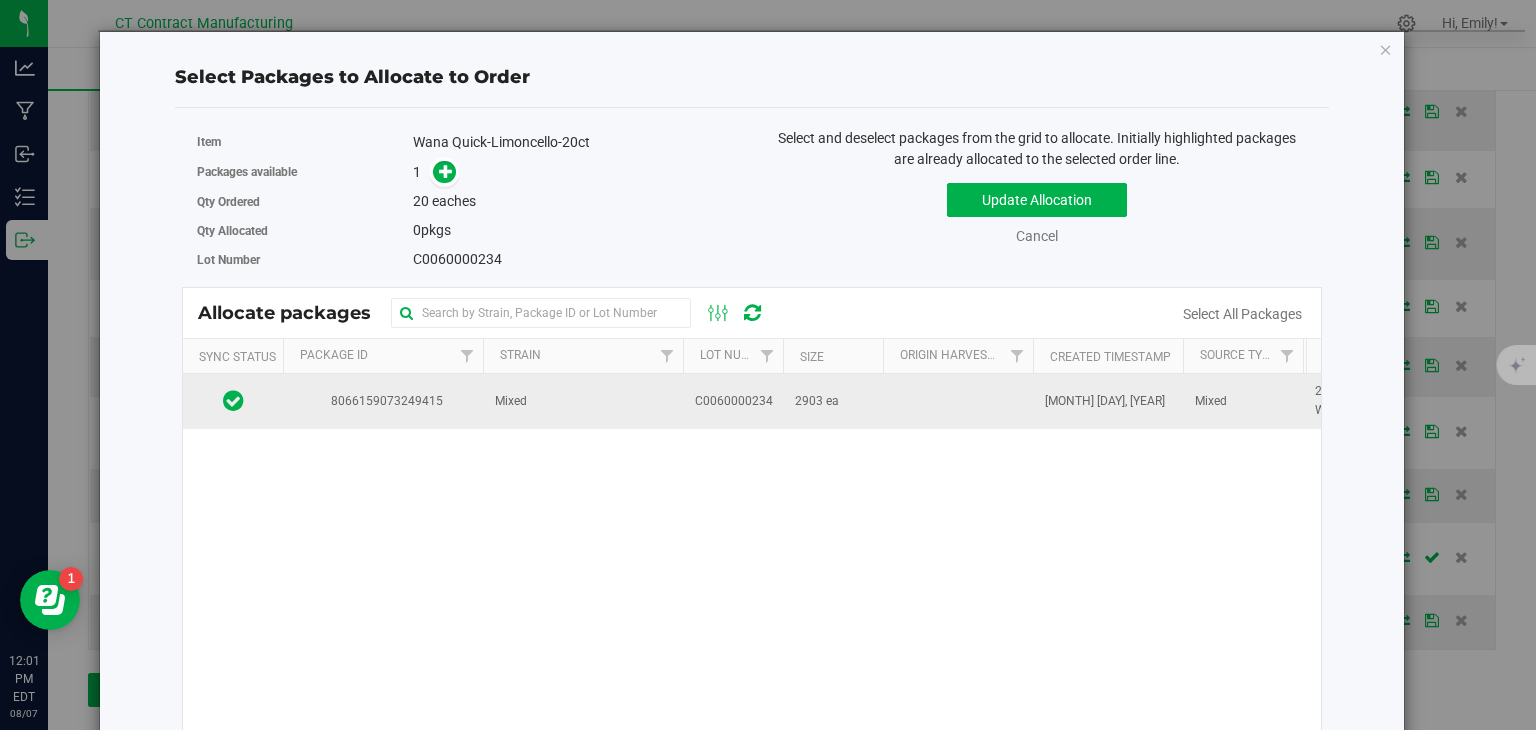 click on "8066159073249415" at bounding box center (383, 401) 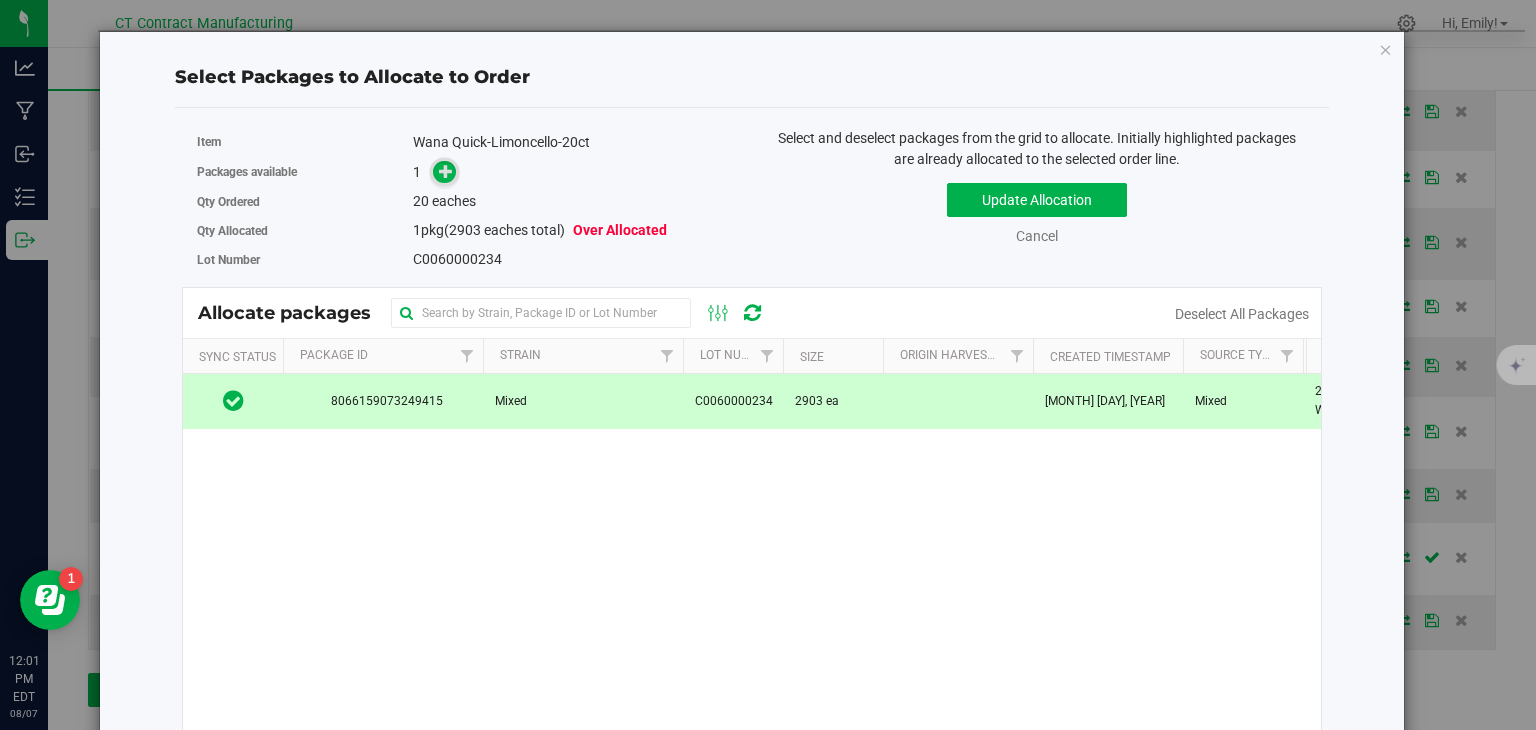 click at bounding box center (446, 171) 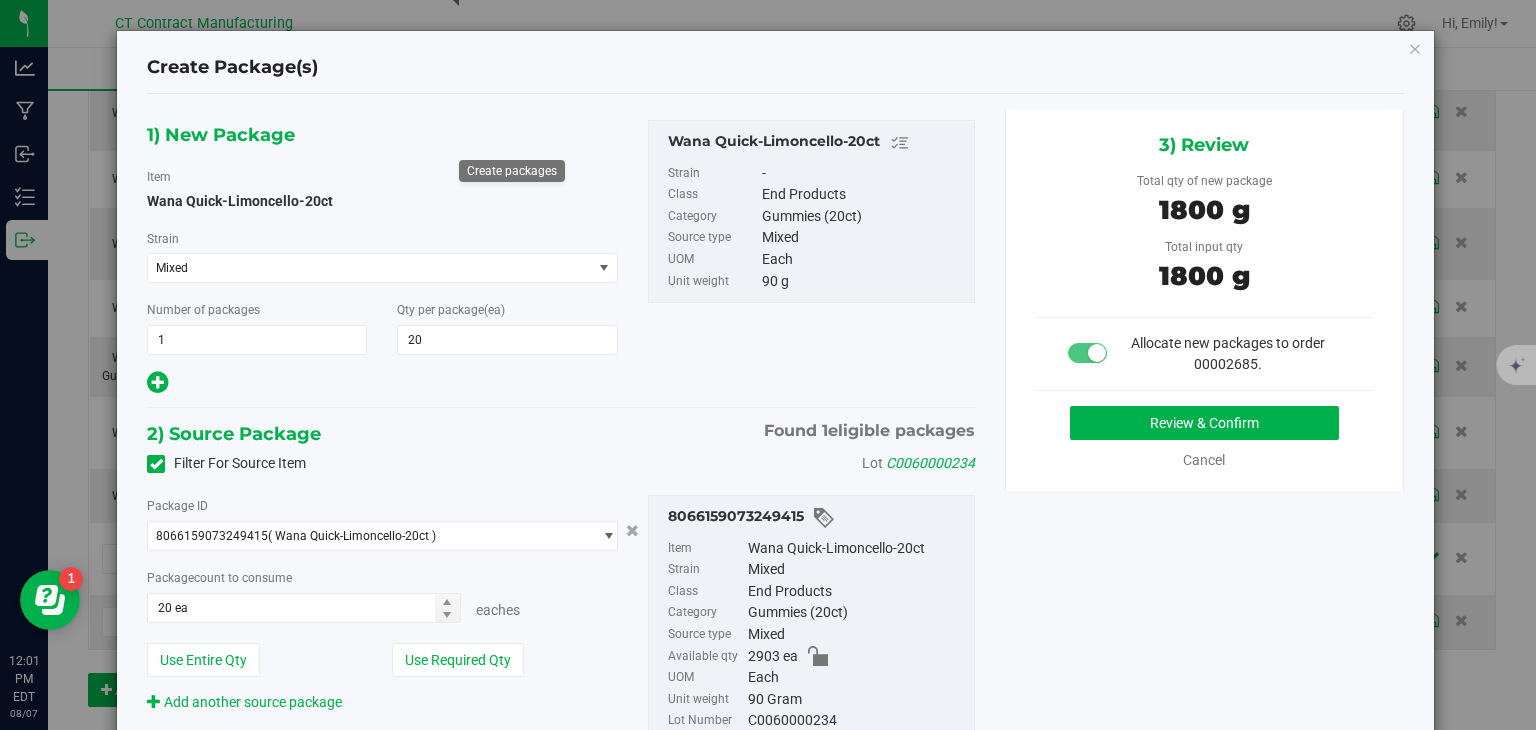 type on "20" 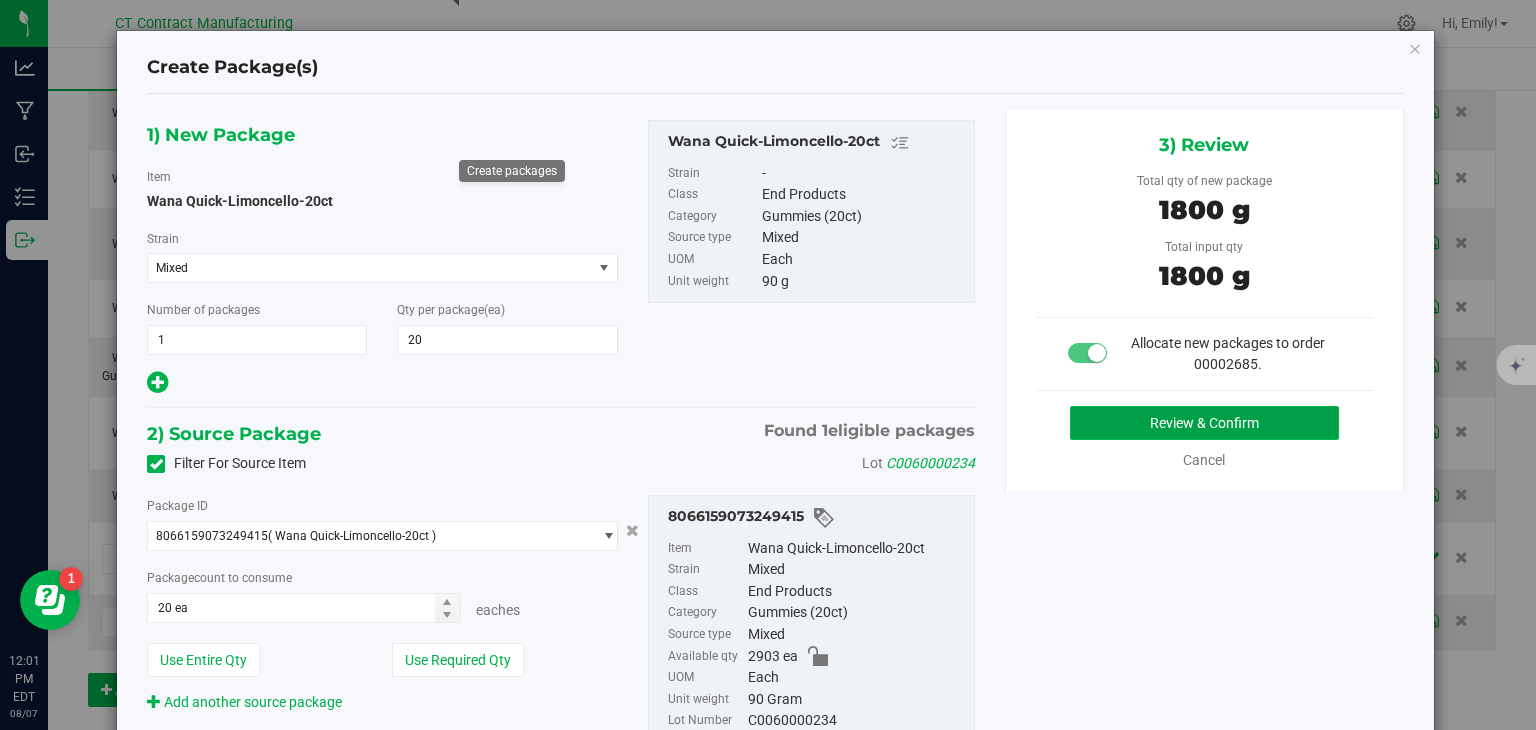click on "Review & Confirm" at bounding box center (1204, 423) 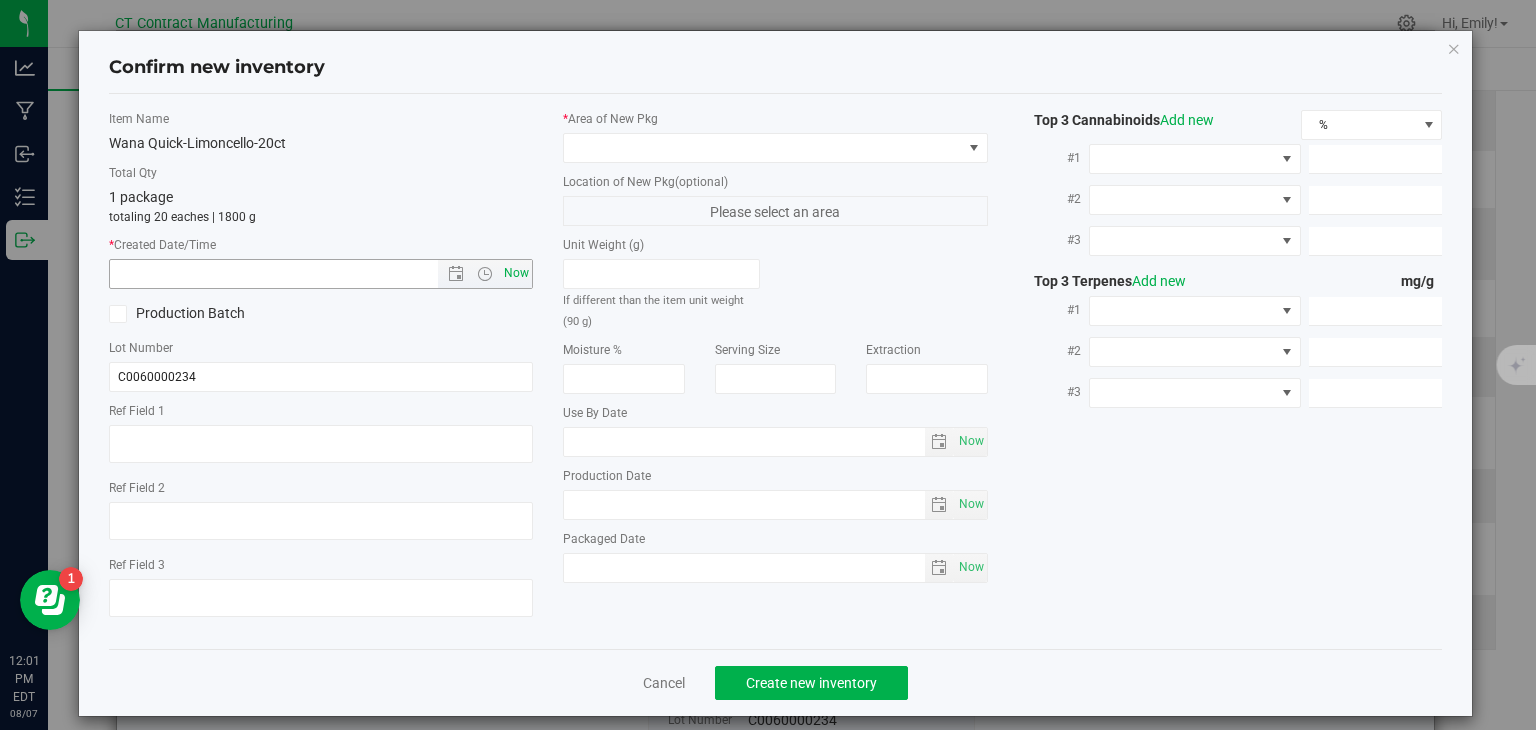 type on "250723-WALC003A" 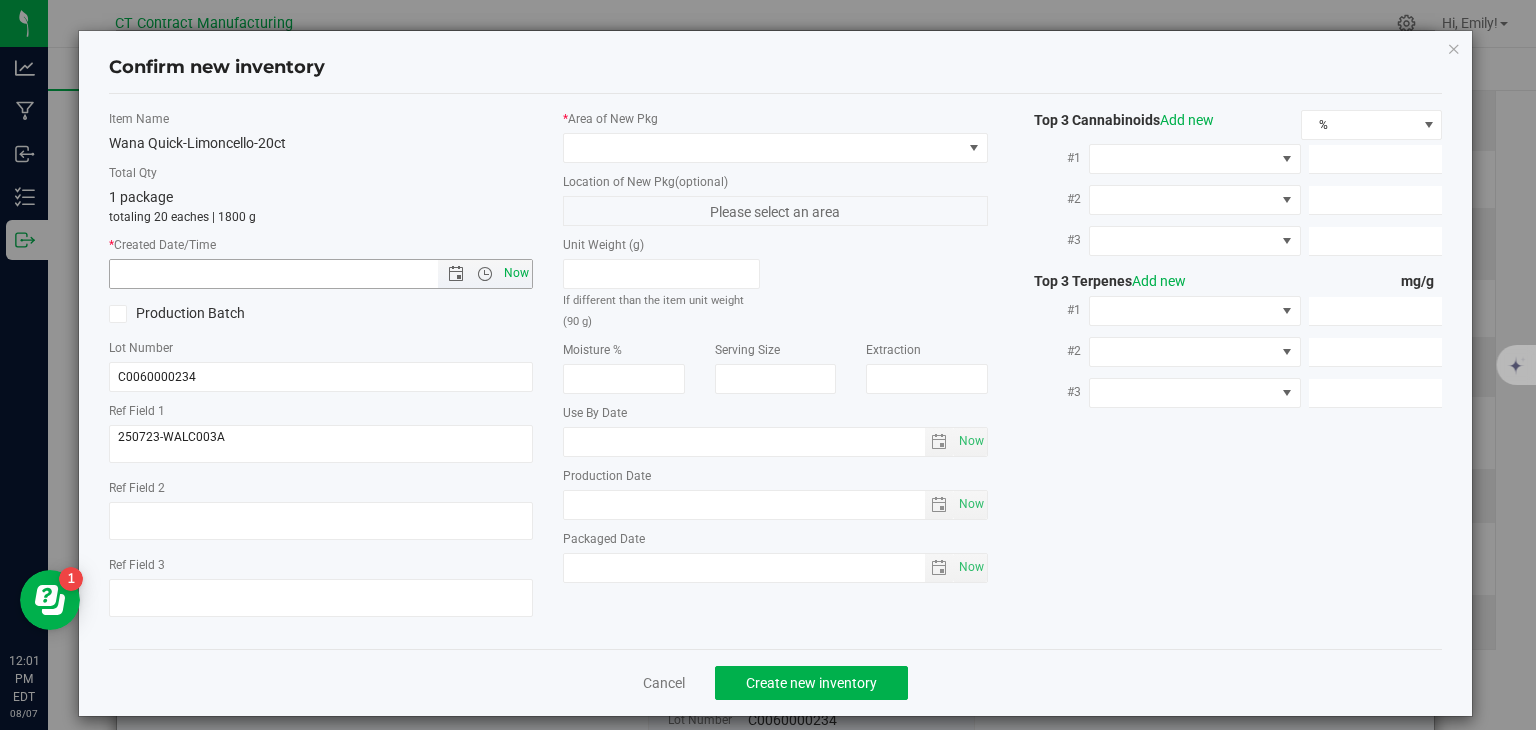 click on "Now" at bounding box center [517, 273] 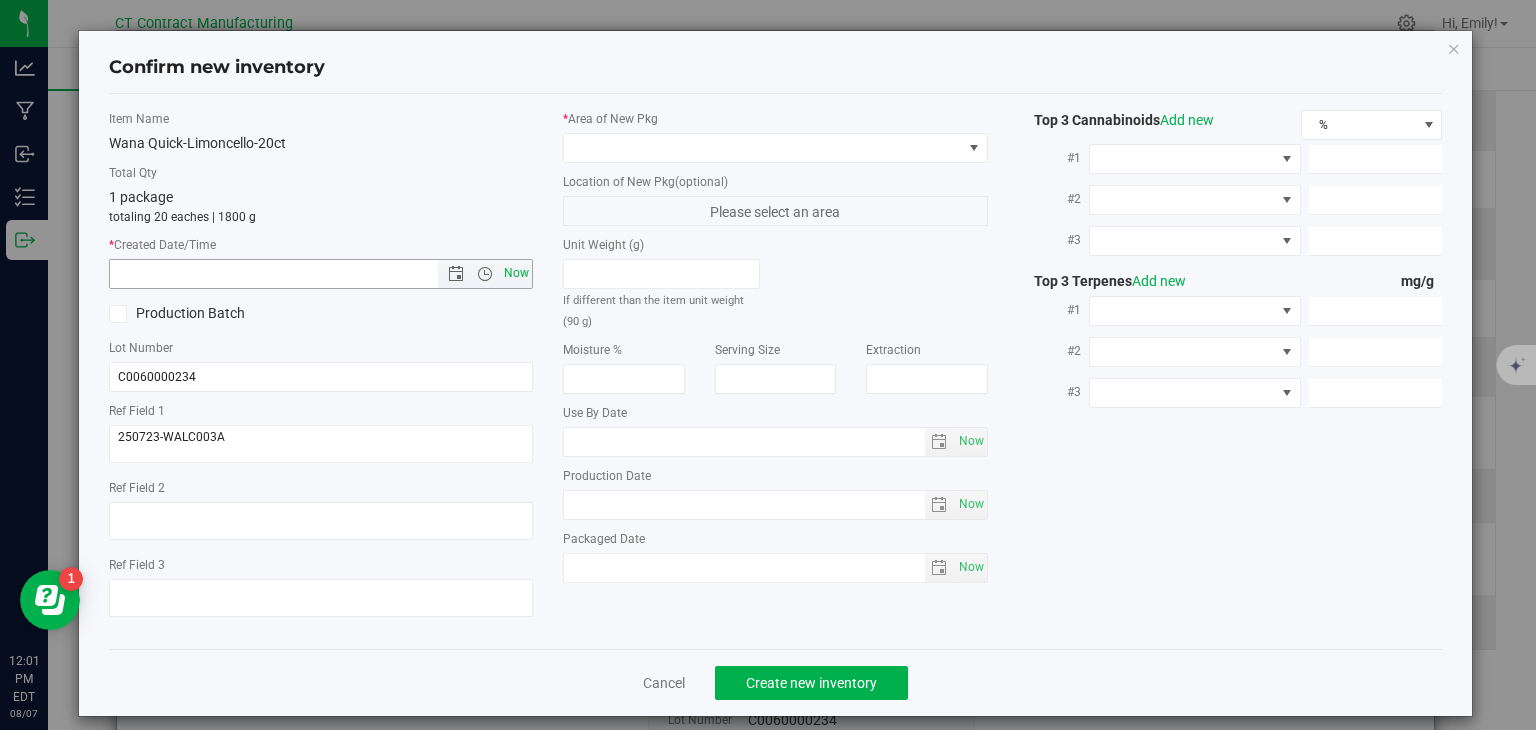 type on "8/7/2025 12:01 PM" 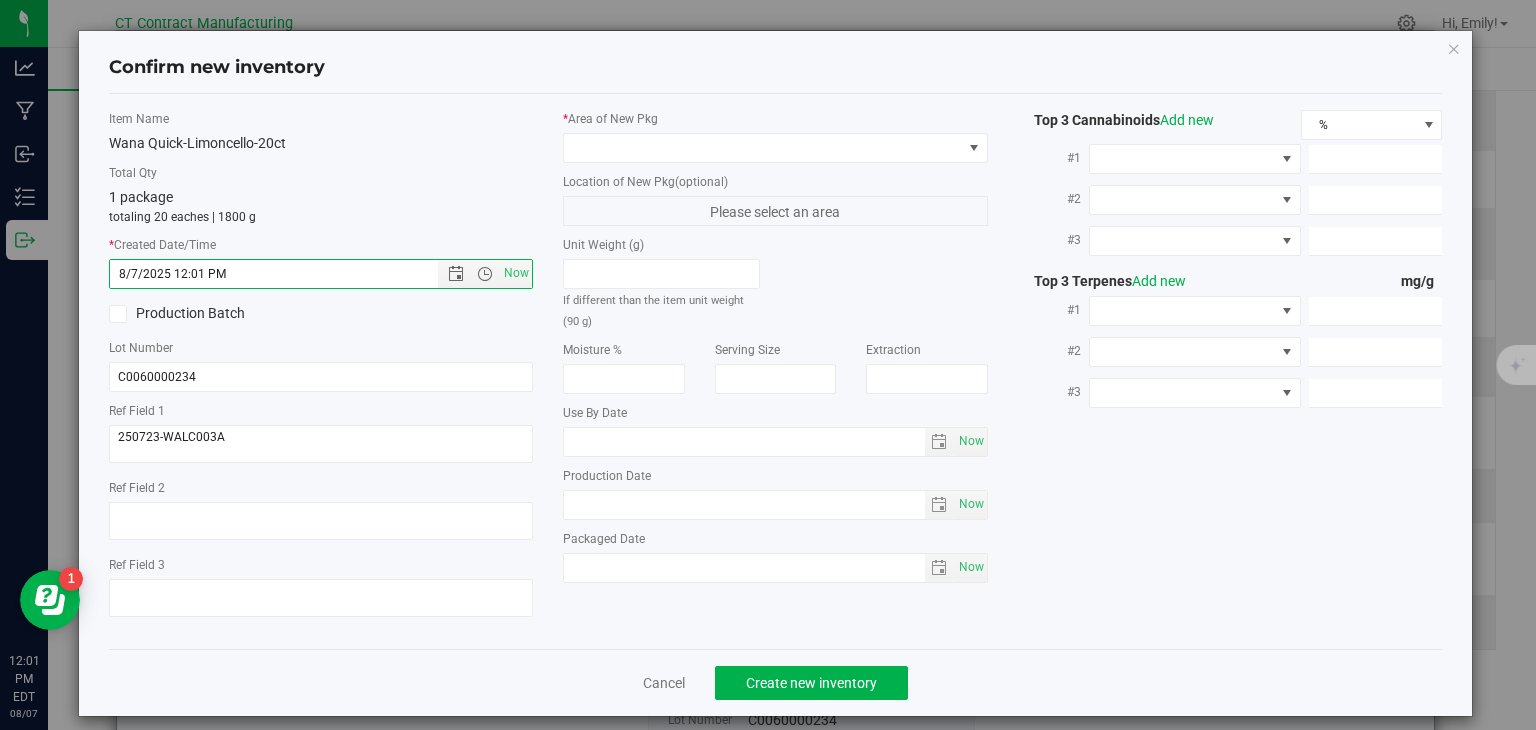 click on "*
Area of New Pkg" at bounding box center (775, 136) 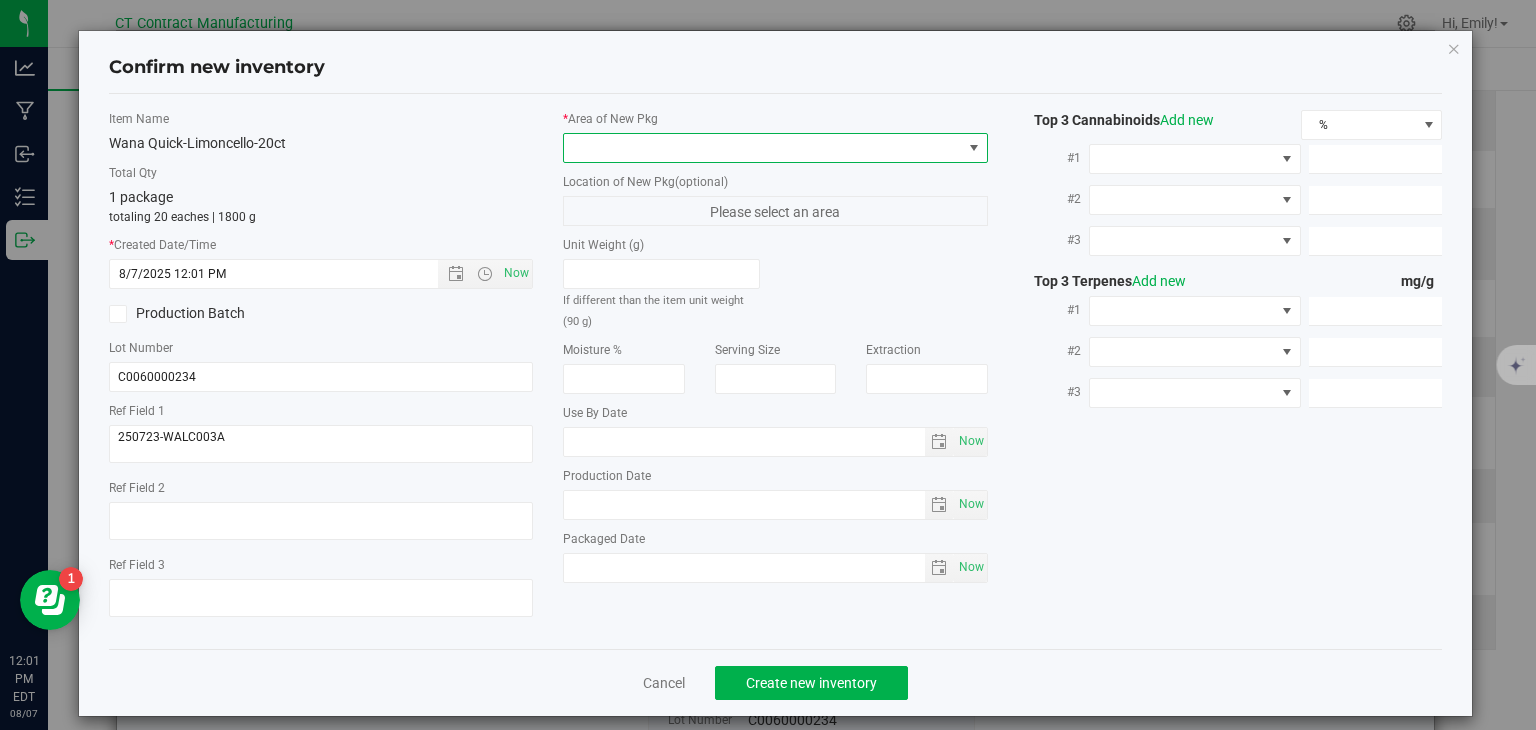 click at bounding box center [763, 148] 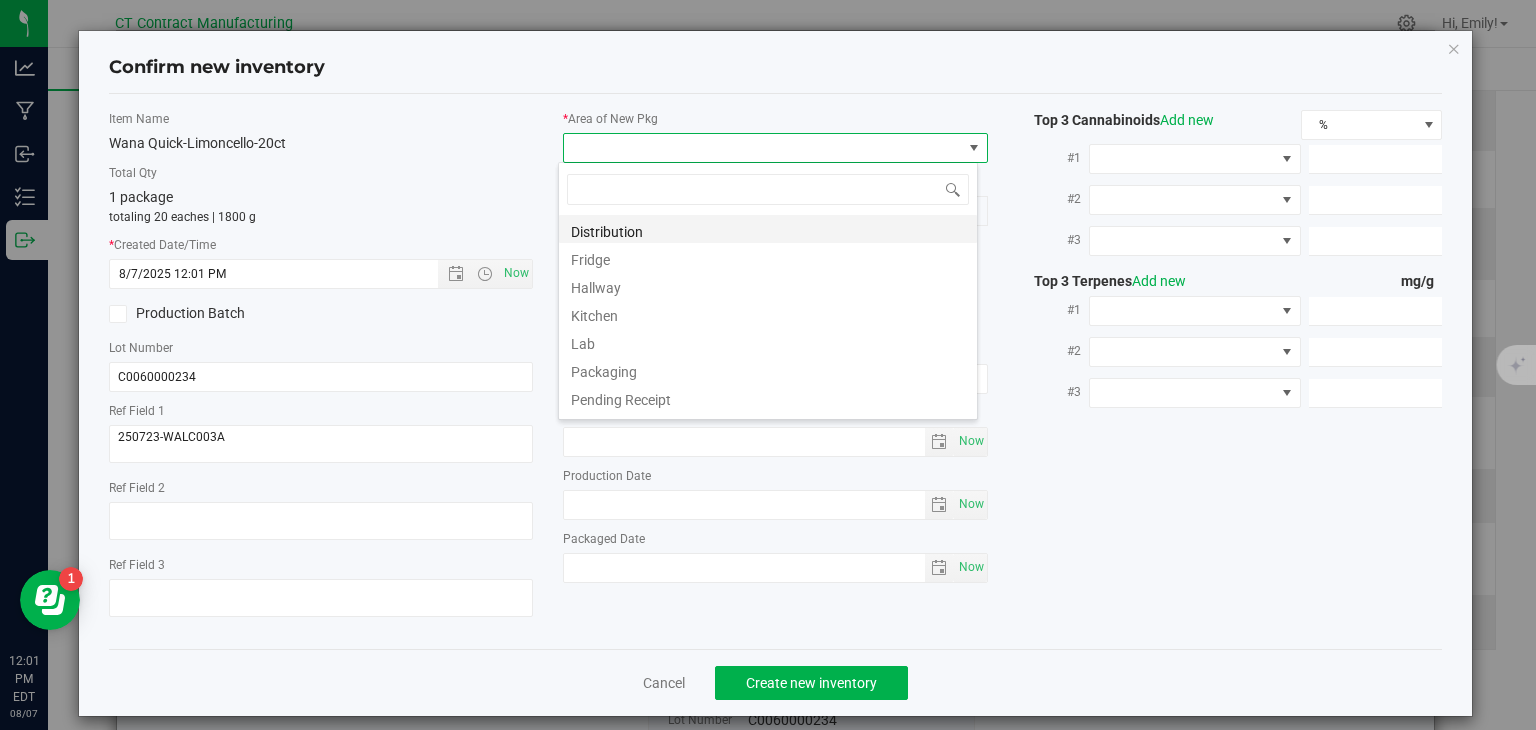 scroll, scrollTop: 99970, scrollLeft: 99580, axis: both 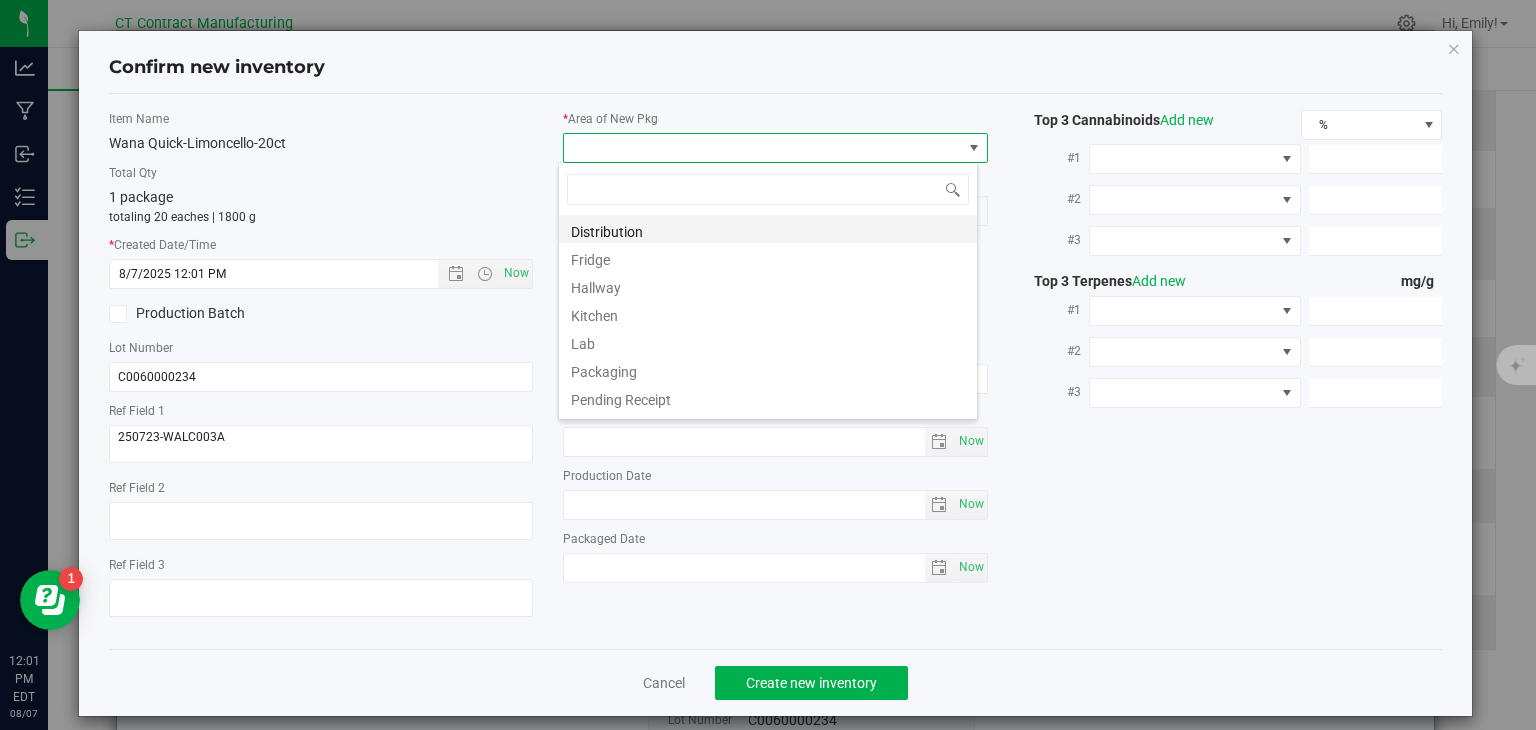 click on "Distribution" at bounding box center [768, 229] 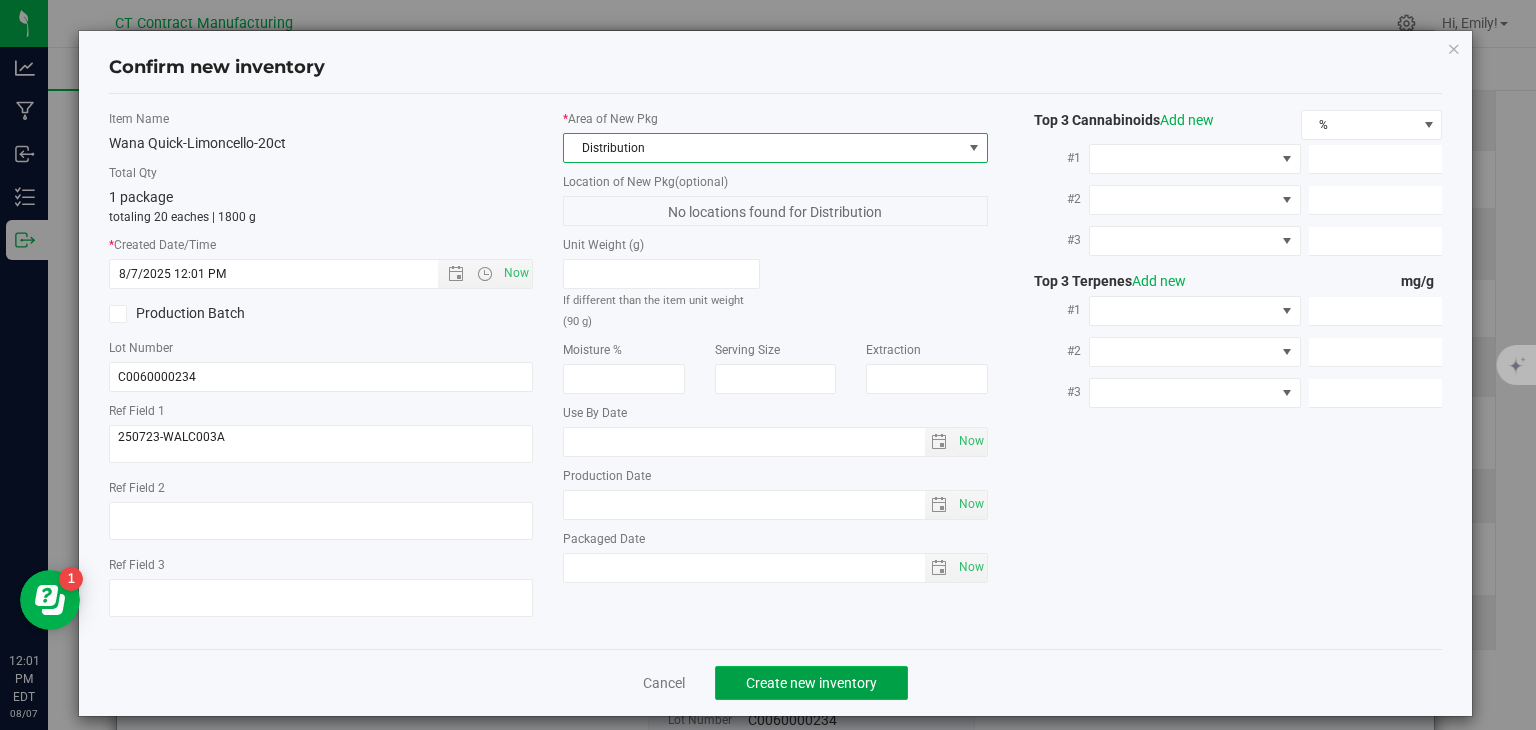 click on "Create new inventory" 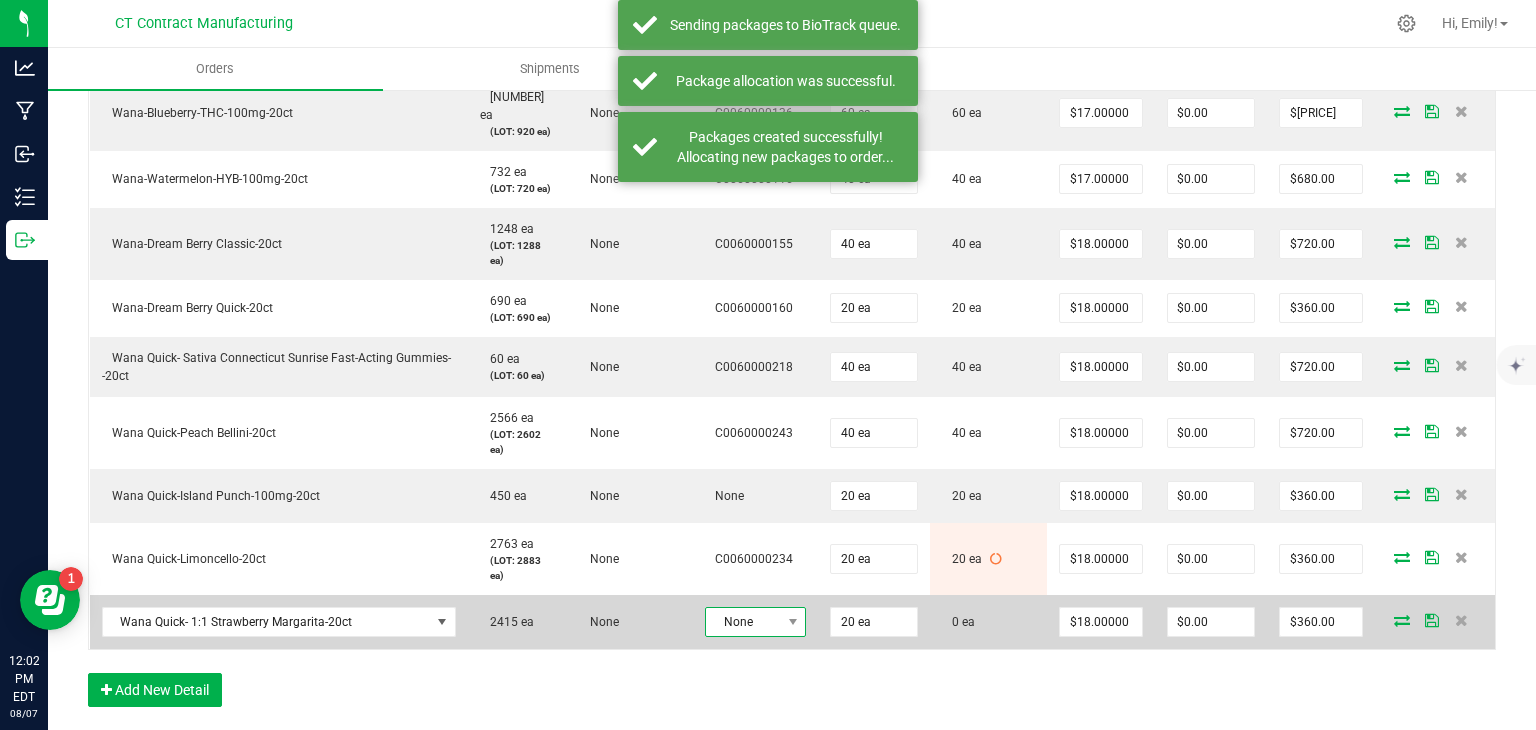 click on "None" at bounding box center [743, 622] 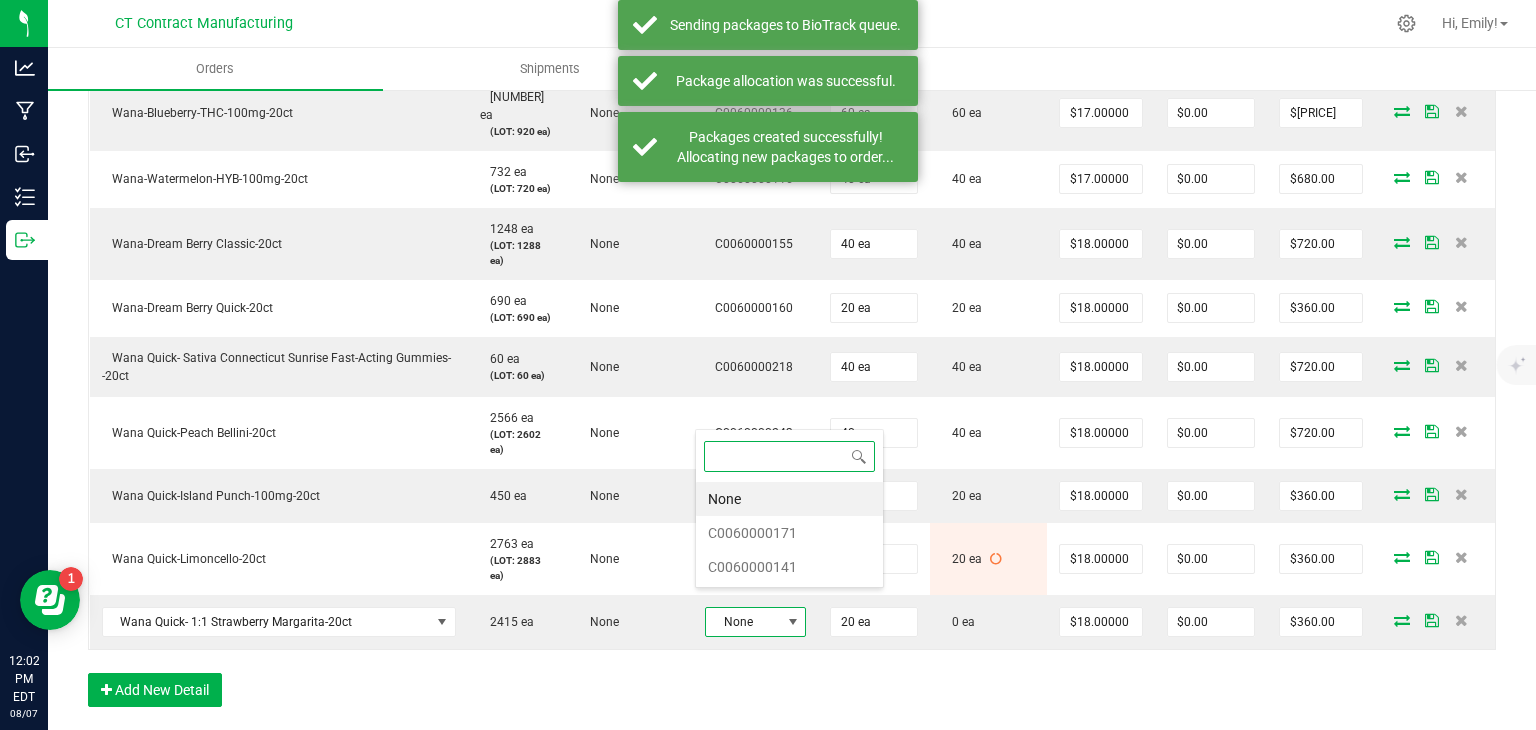 scroll, scrollTop: 0, scrollLeft: 0, axis: both 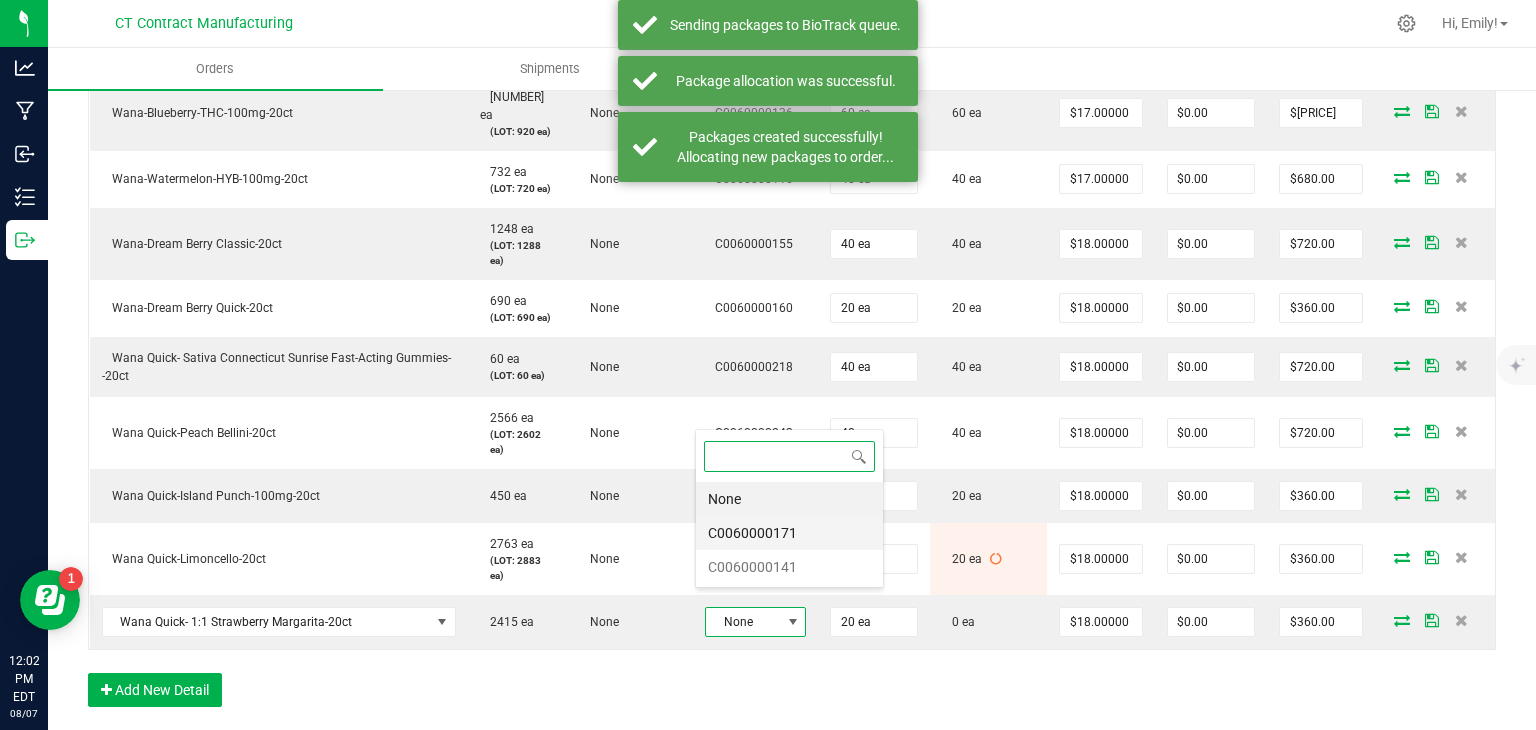 click on "C0060000171" at bounding box center [789, 533] 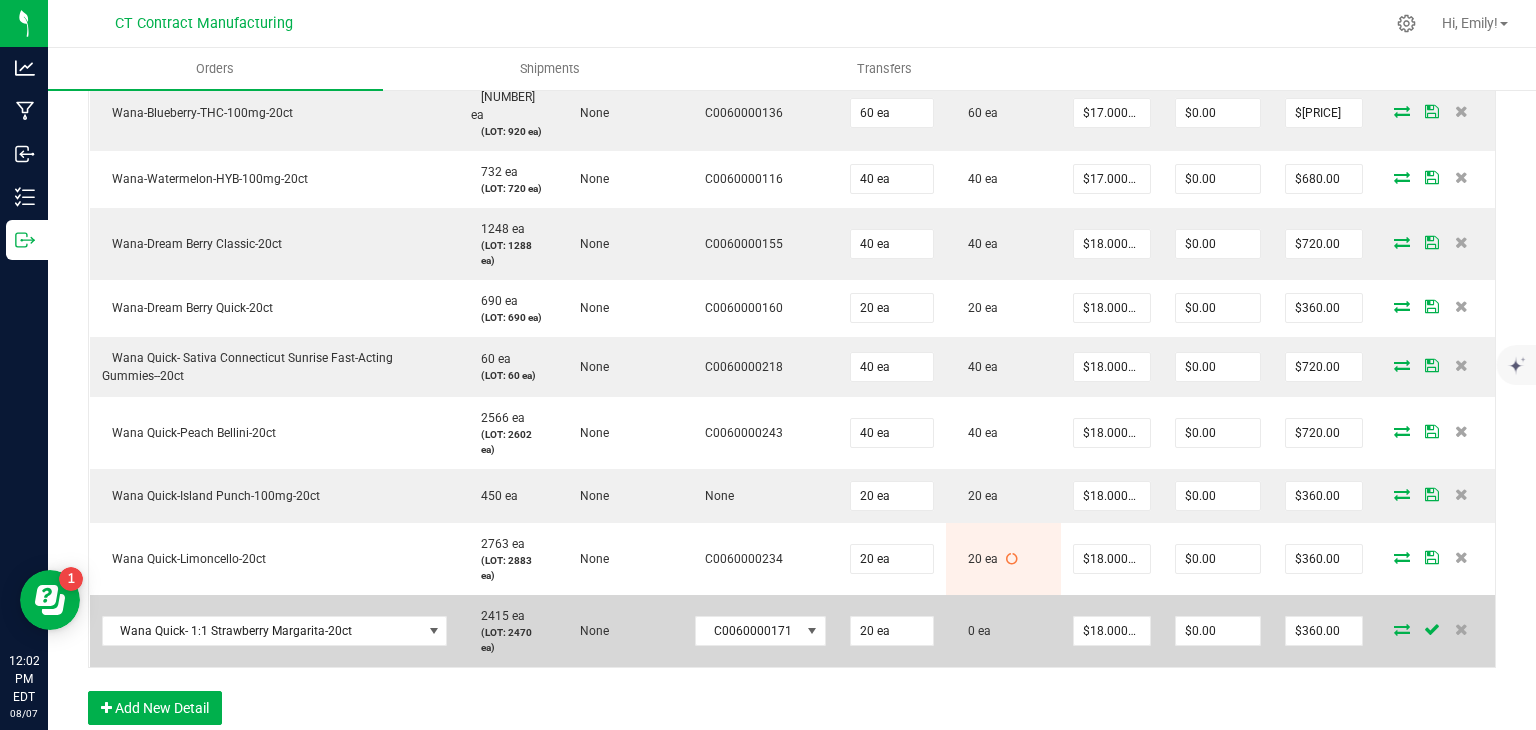 click at bounding box center (1402, 629) 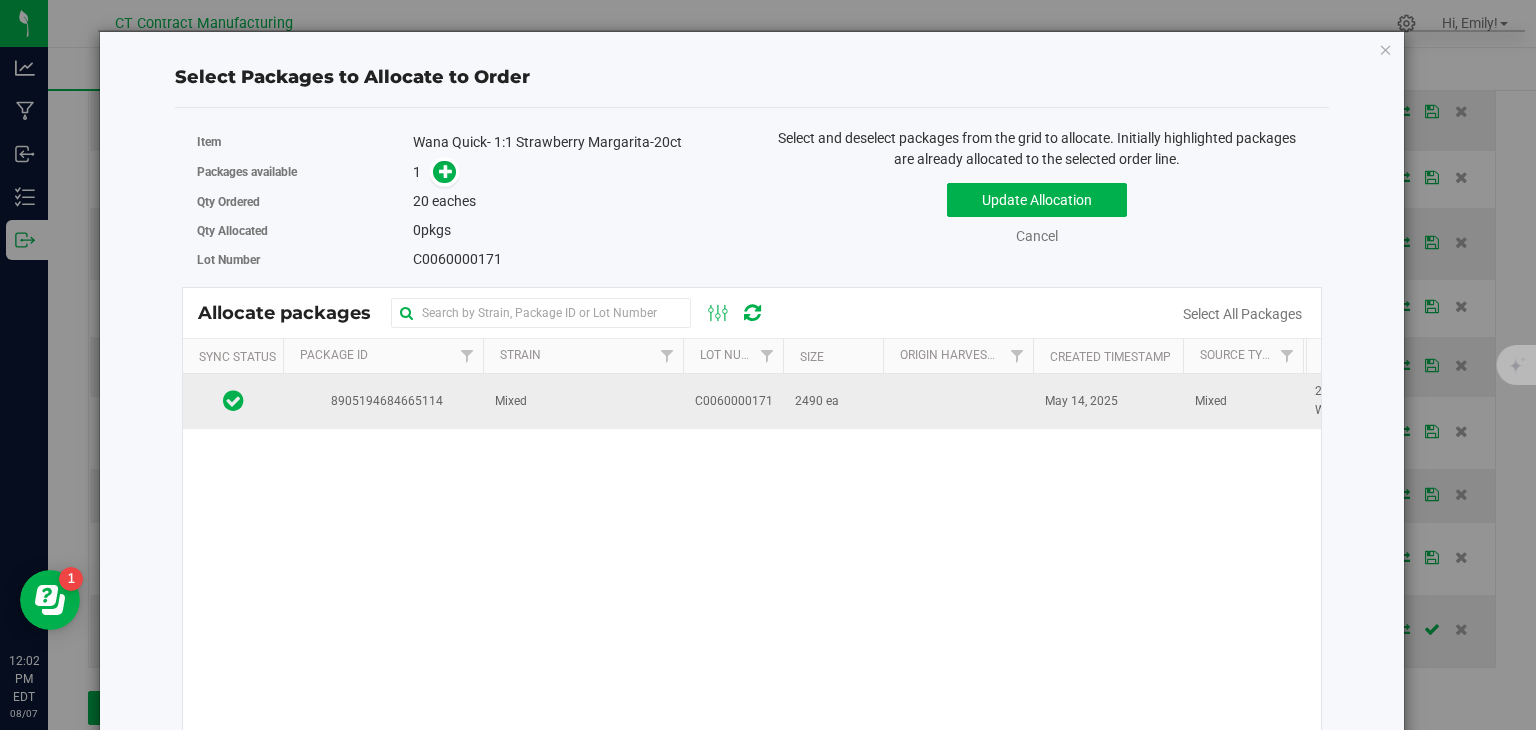 click on "Mixed" at bounding box center [511, 401] 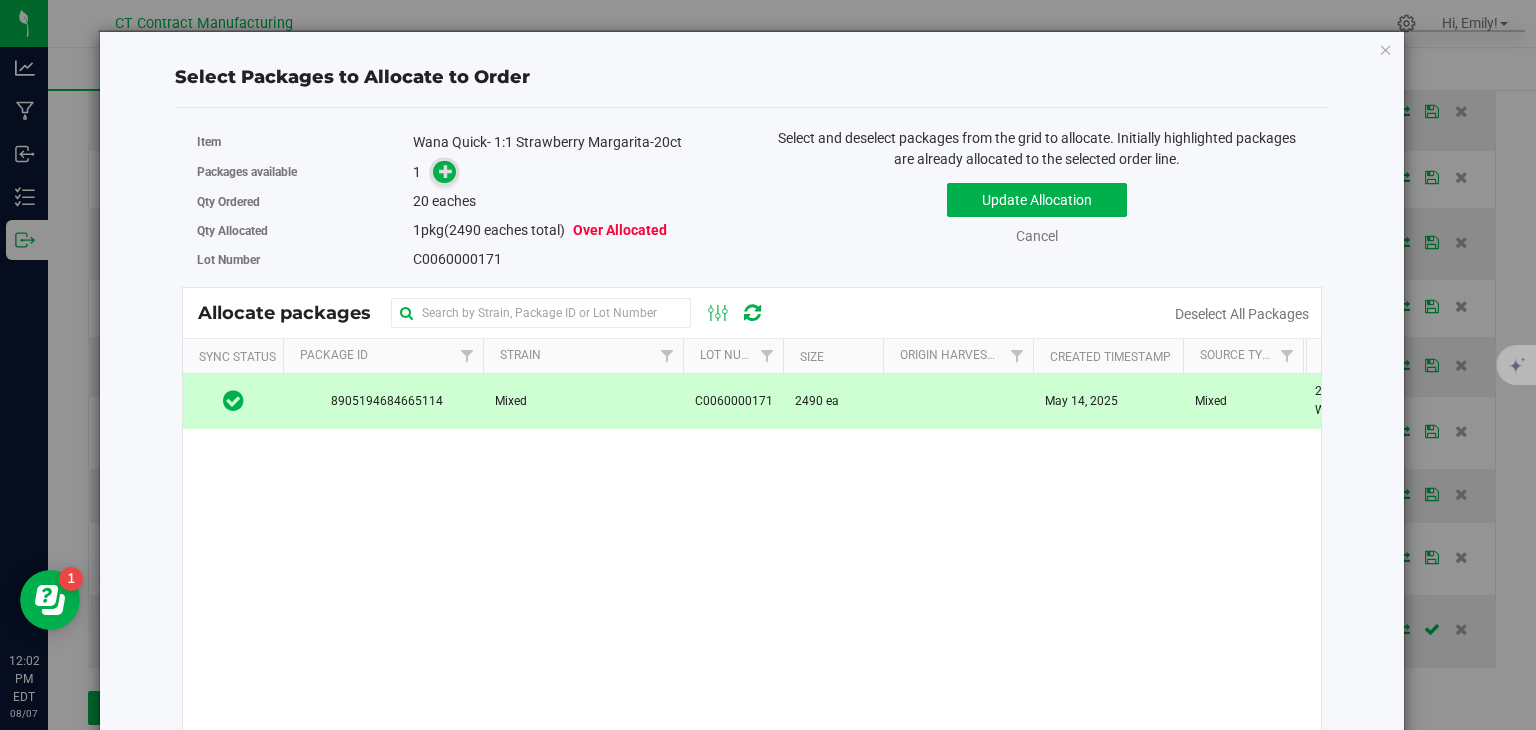 click at bounding box center (446, 171) 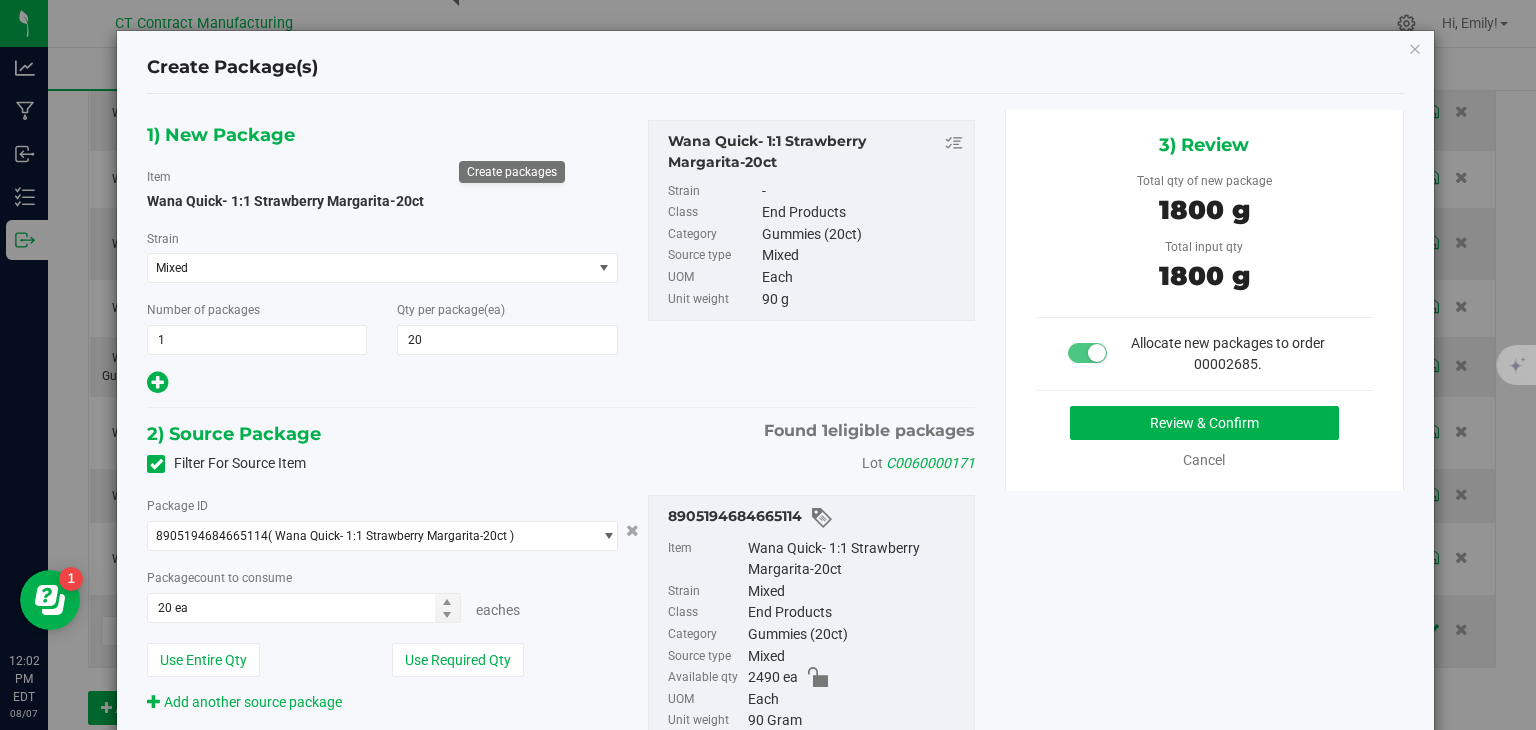 type on "20" 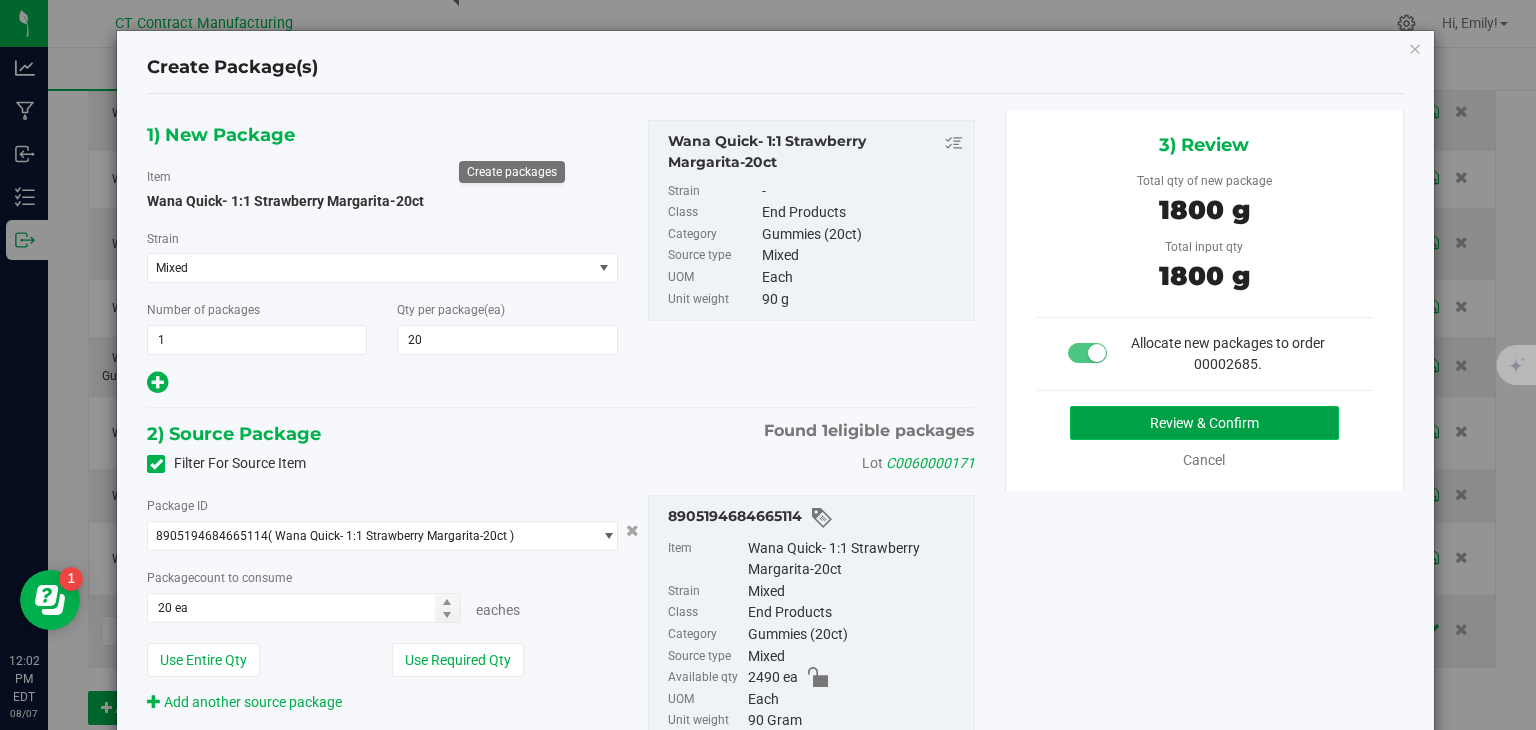 click on "Review & Confirm" at bounding box center [1204, 423] 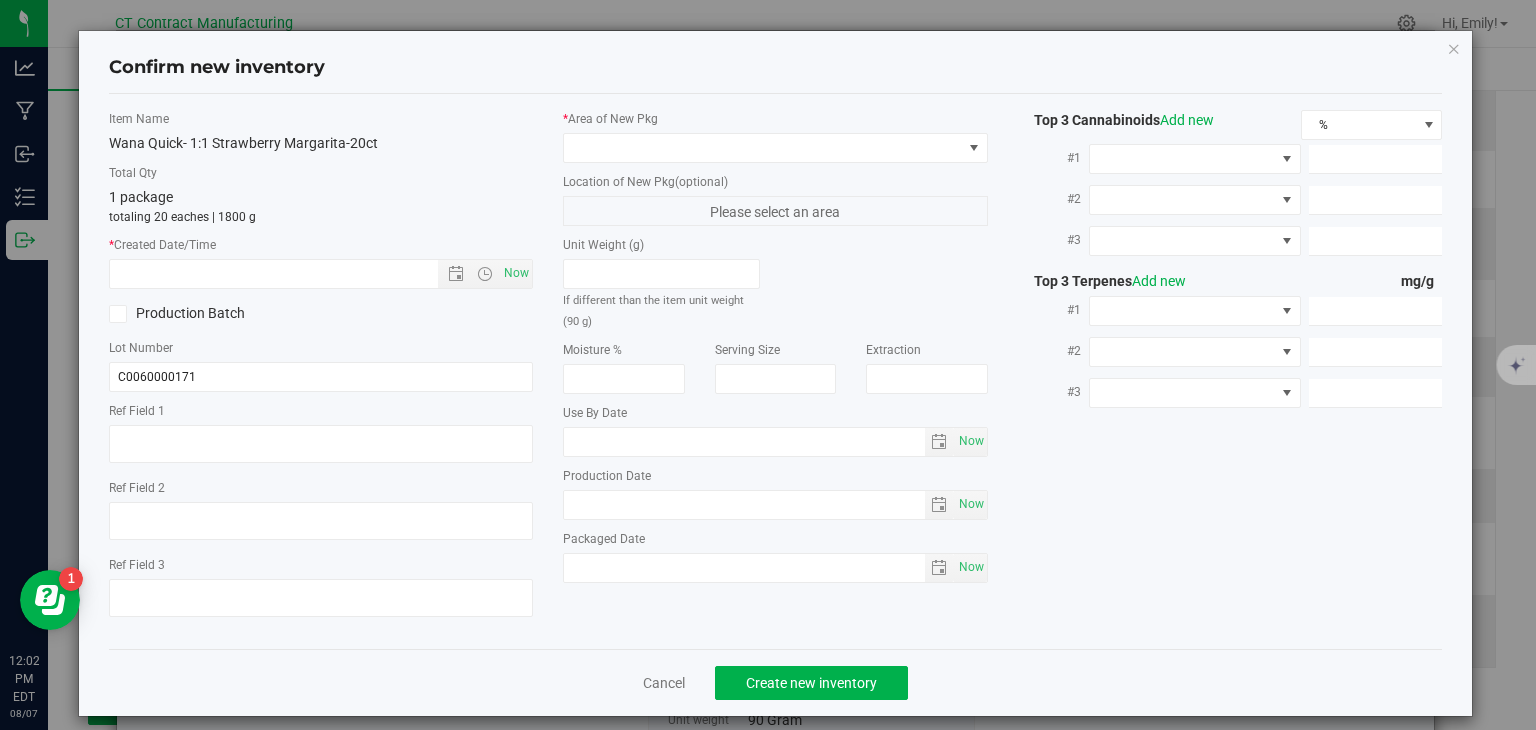 type on "250508-WASM004" 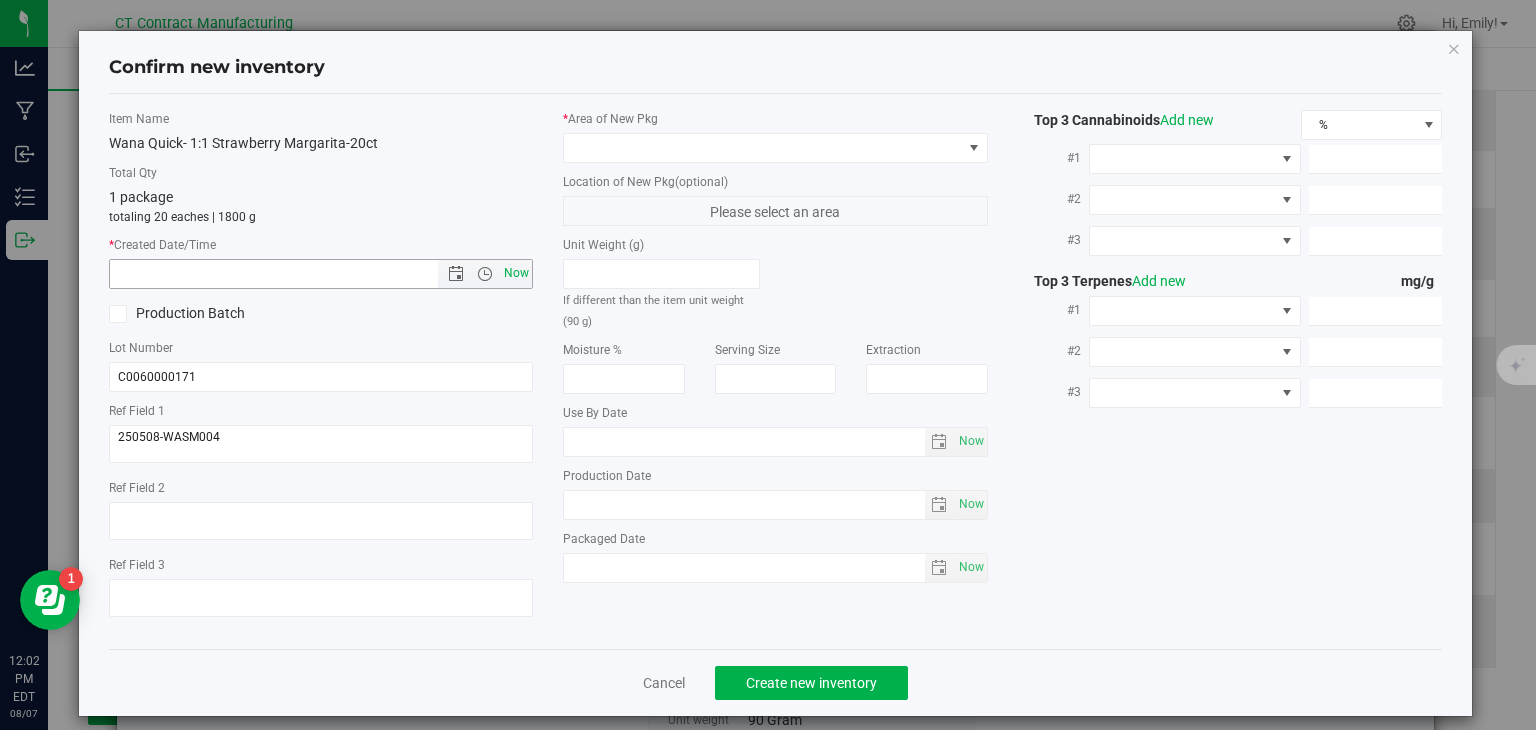 click on "Now" at bounding box center [517, 273] 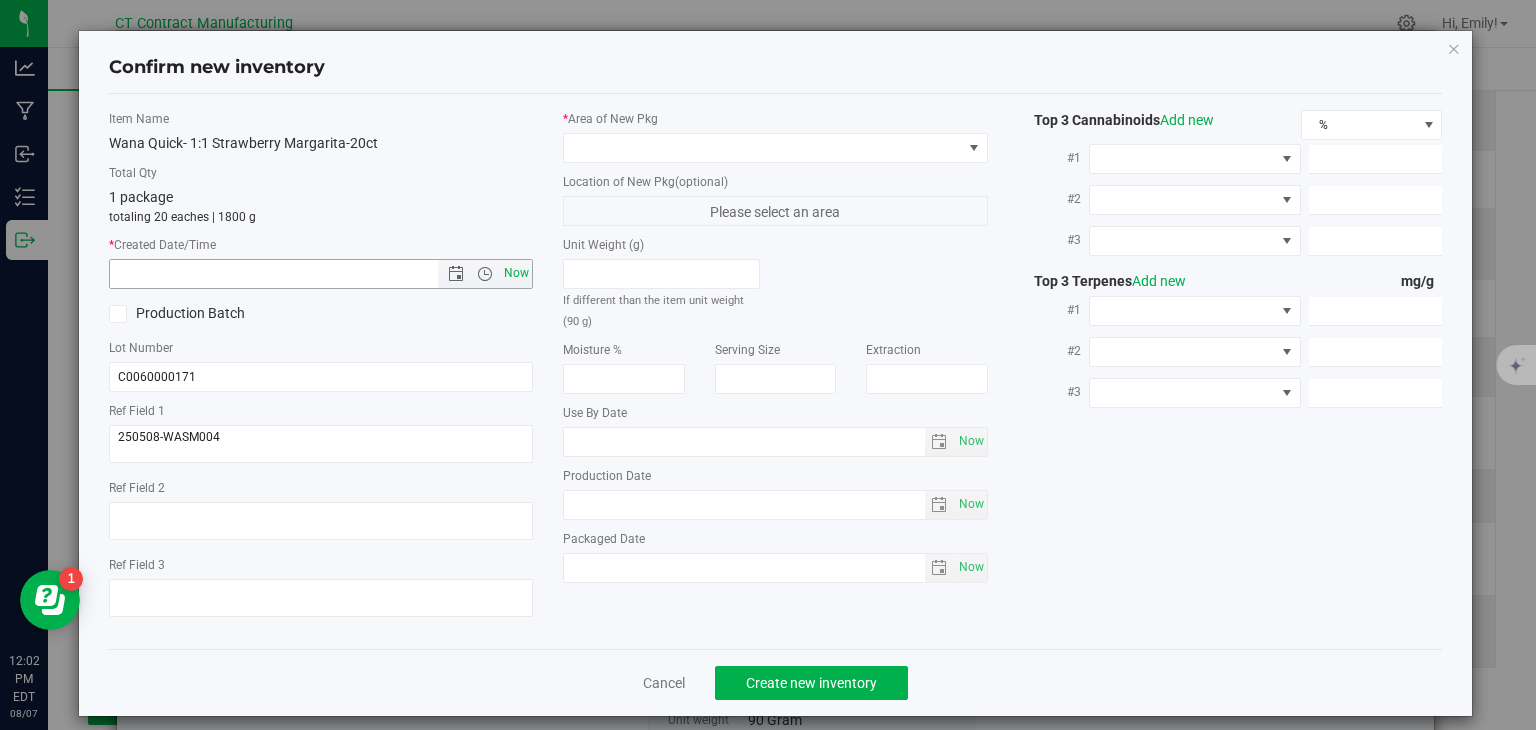 type on "8/7/2025 12:02 PM" 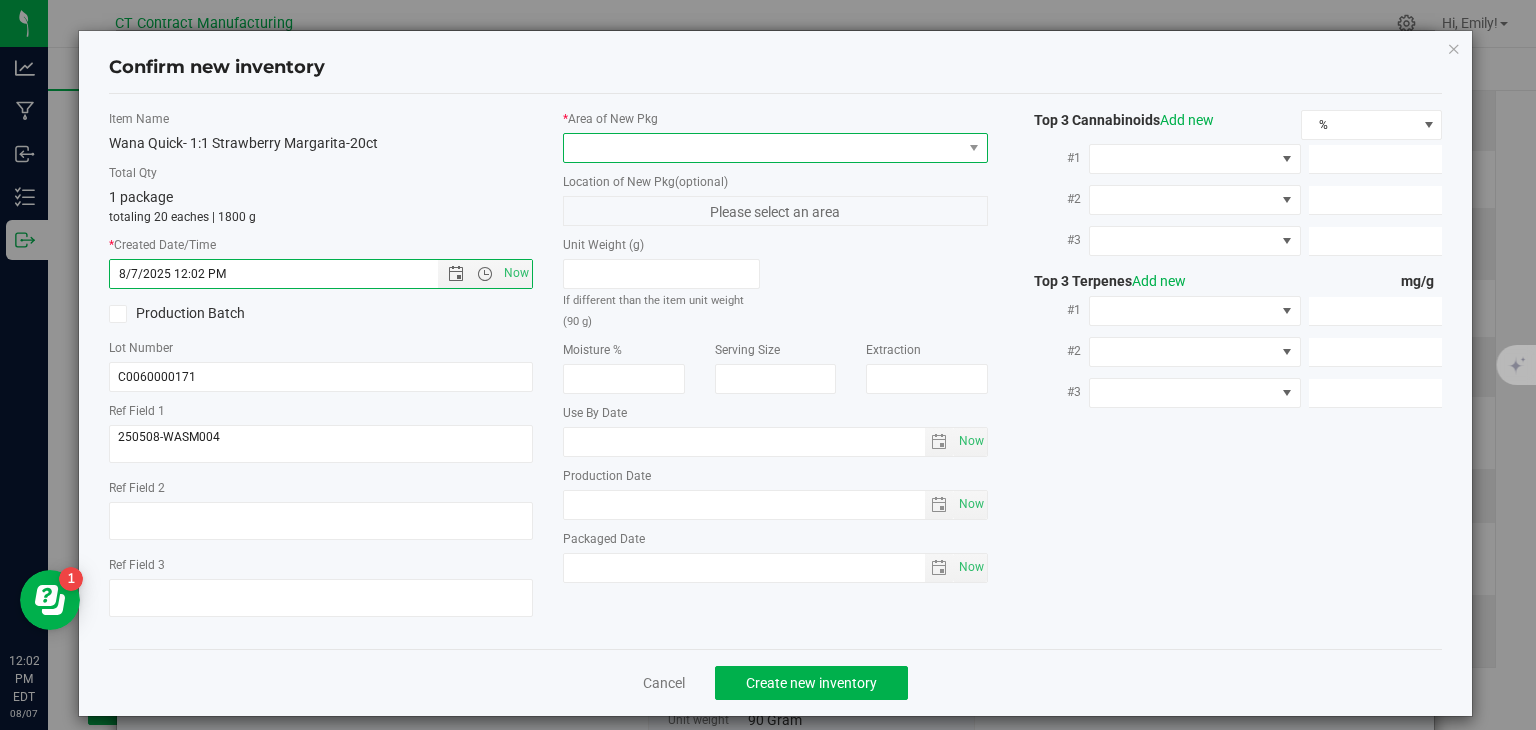 click at bounding box center (763, 148) 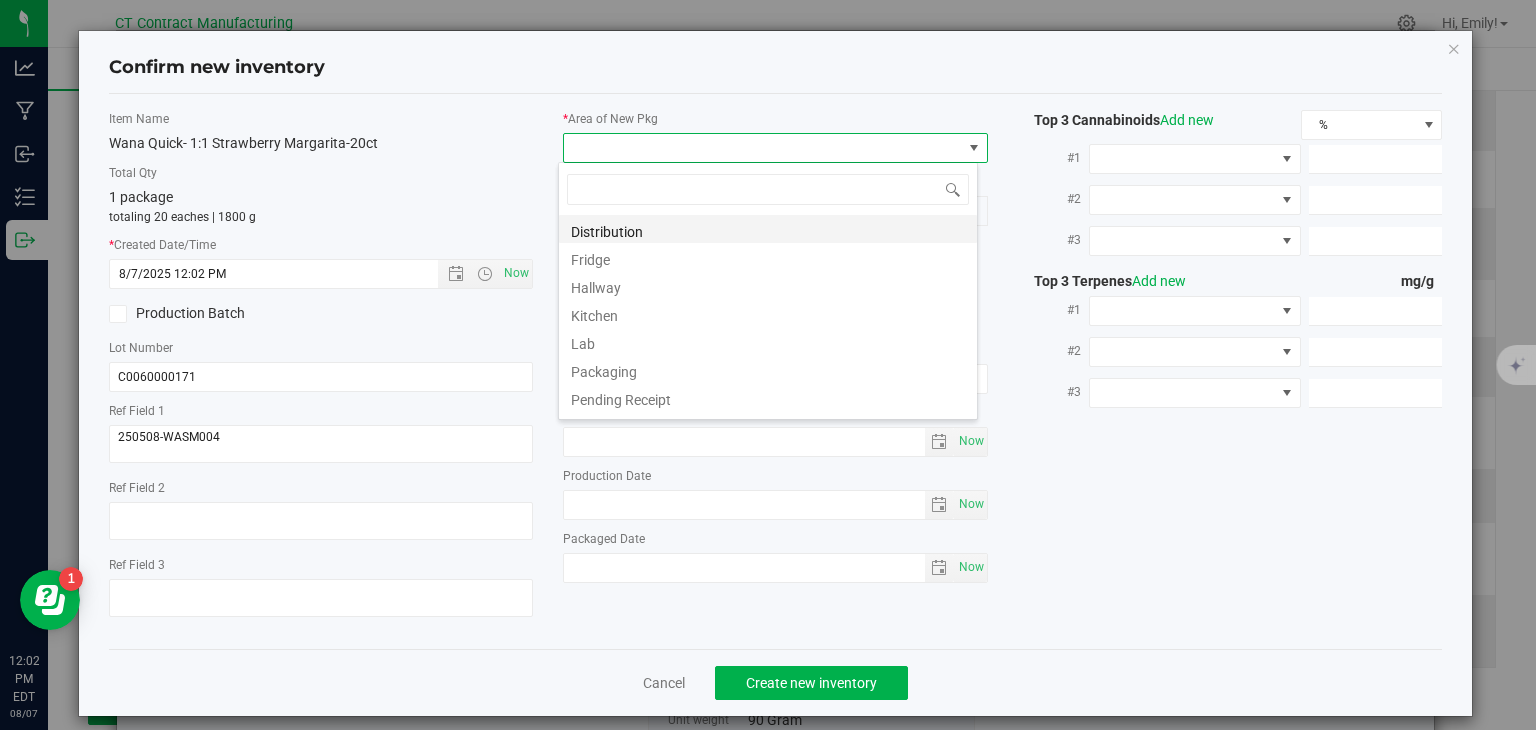 scroll, scrollTop: 99970, scrollLeft: 99580, axis: both 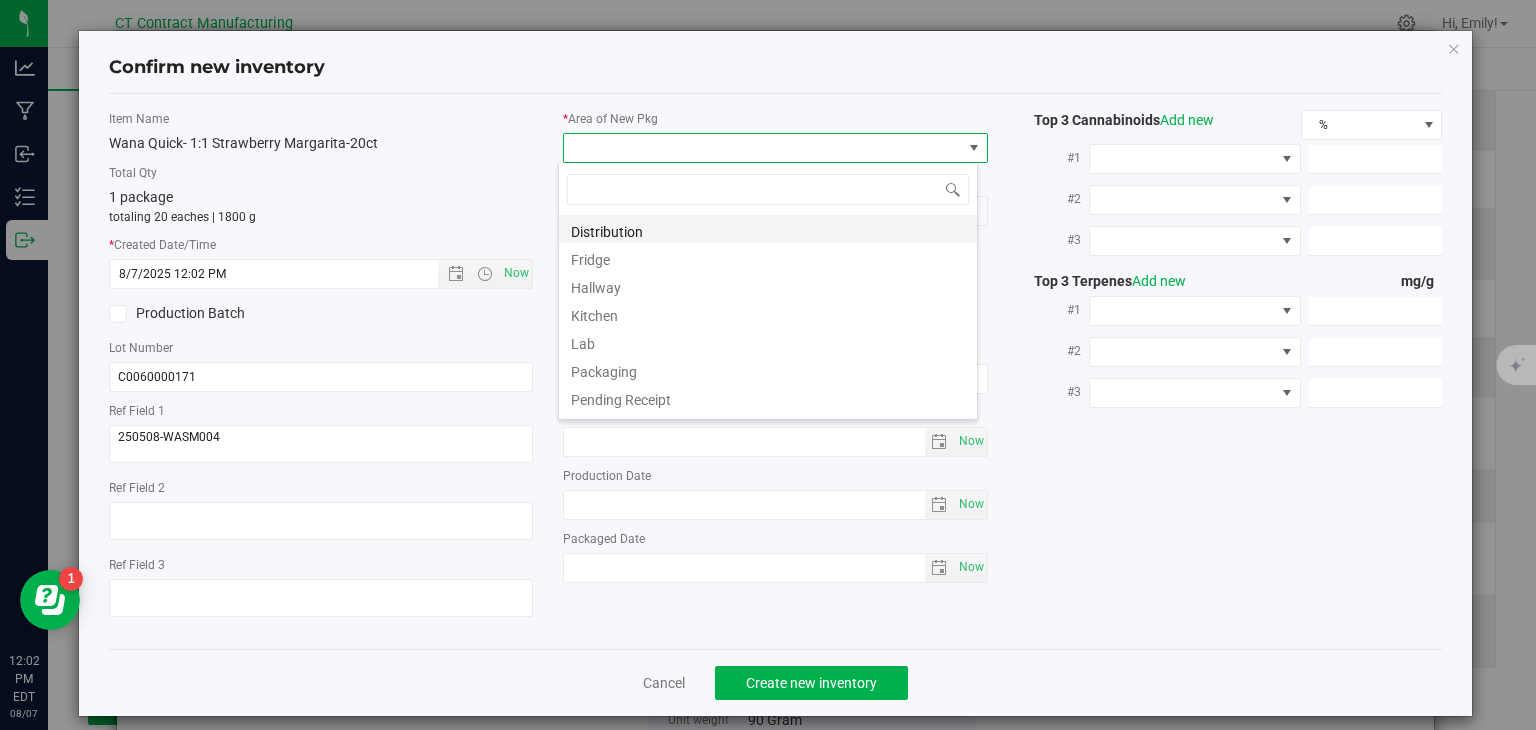 click on "Distribution" at bounding box center [768, 229] 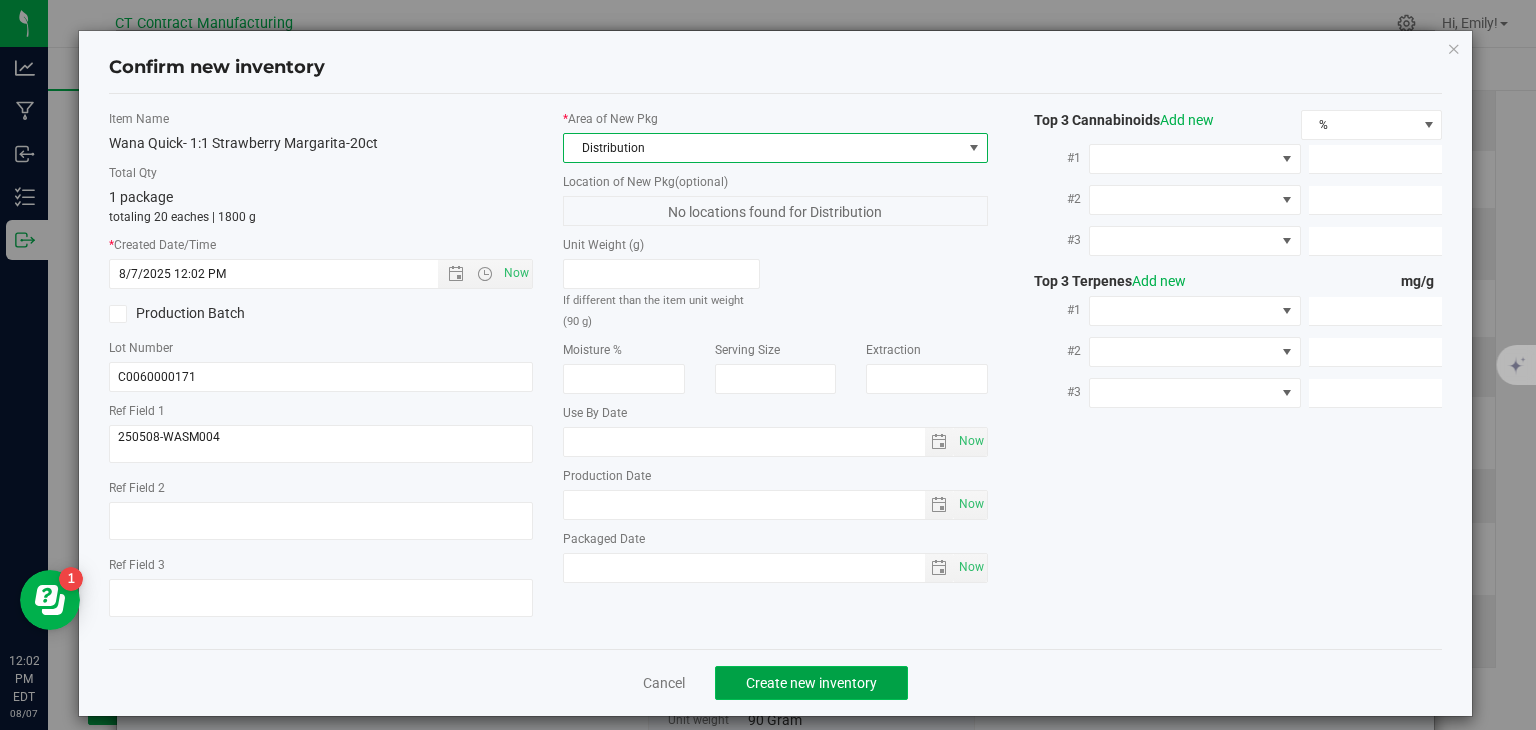 click on "Create new inventory" 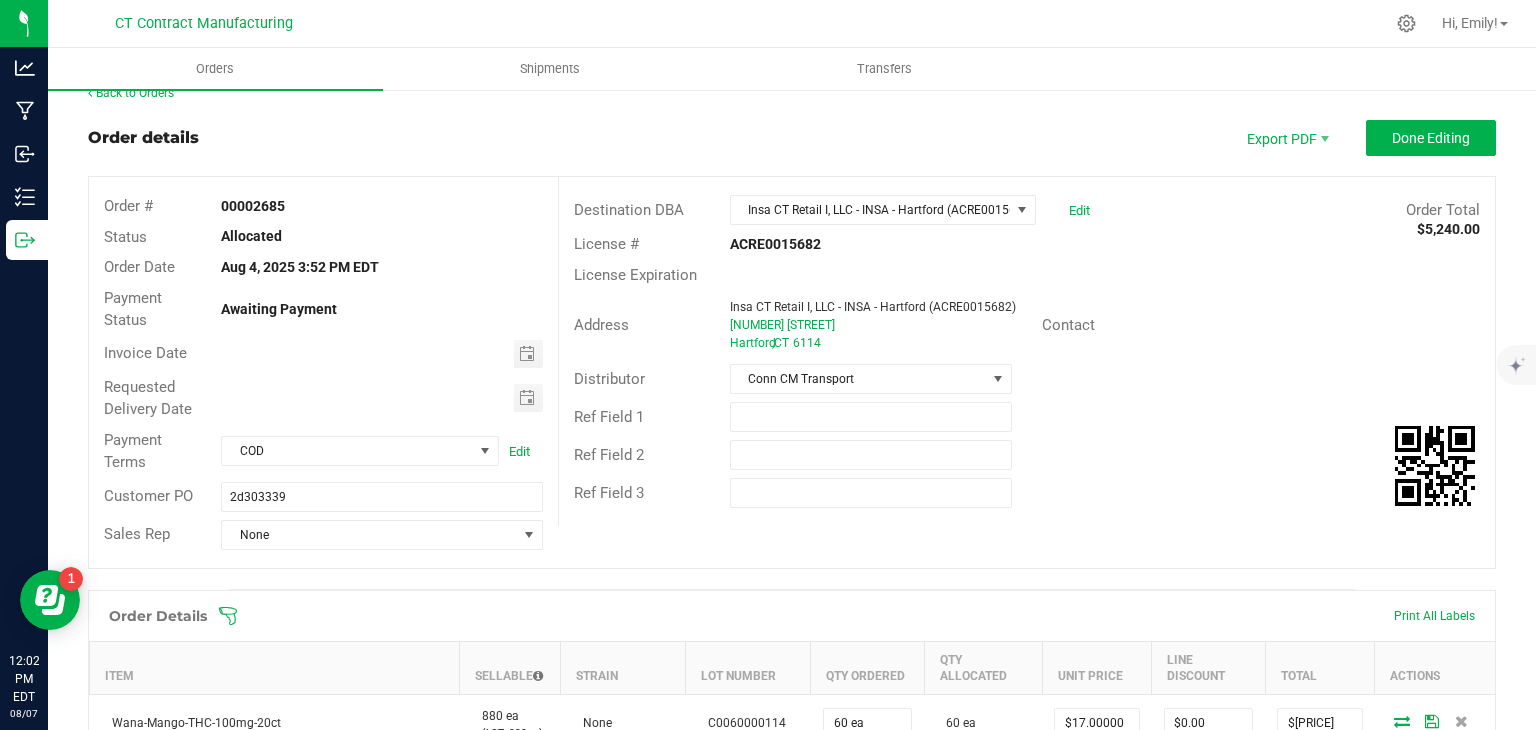 scroll, scrollTop: 0, scrollLeft: 0, axis: both 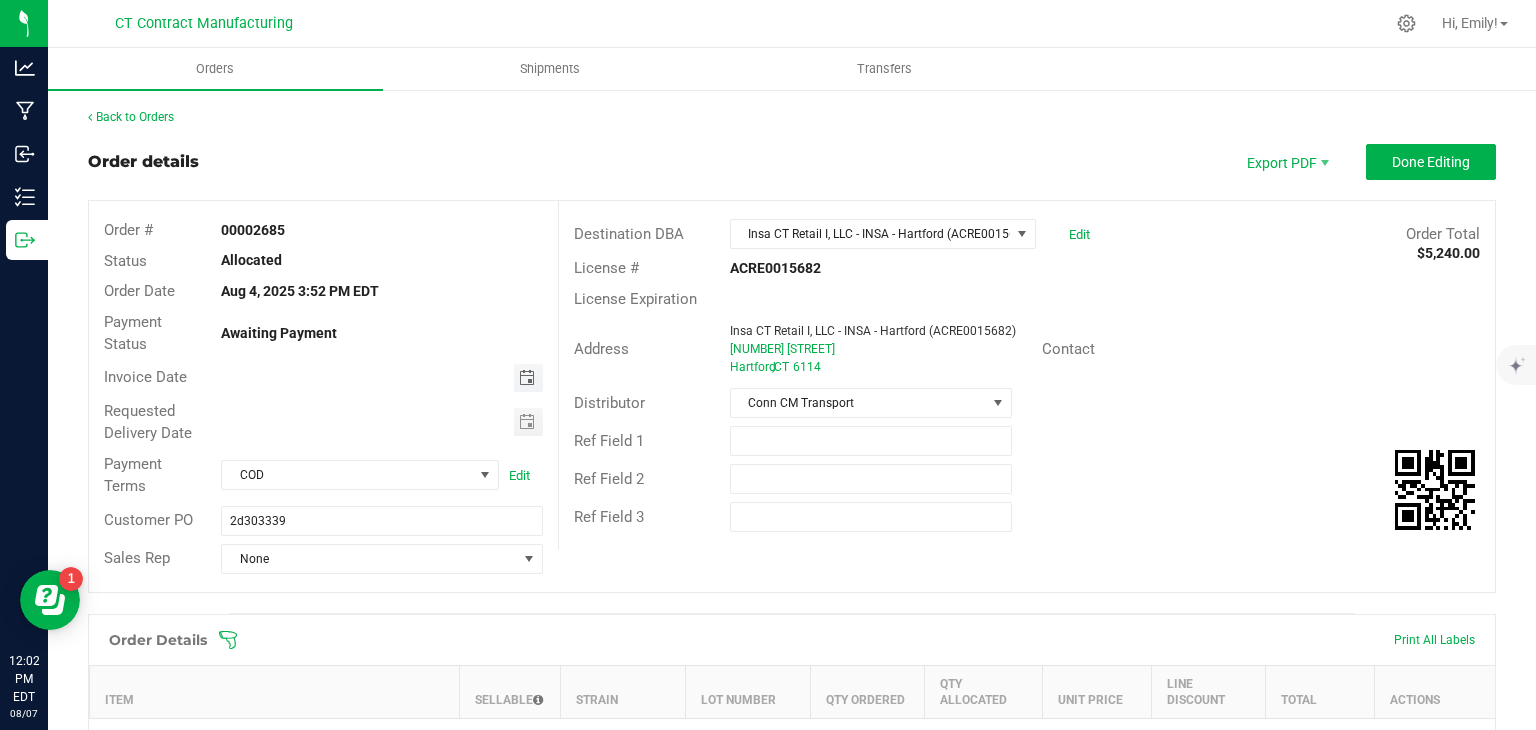 click at bounding box center (527, 378) 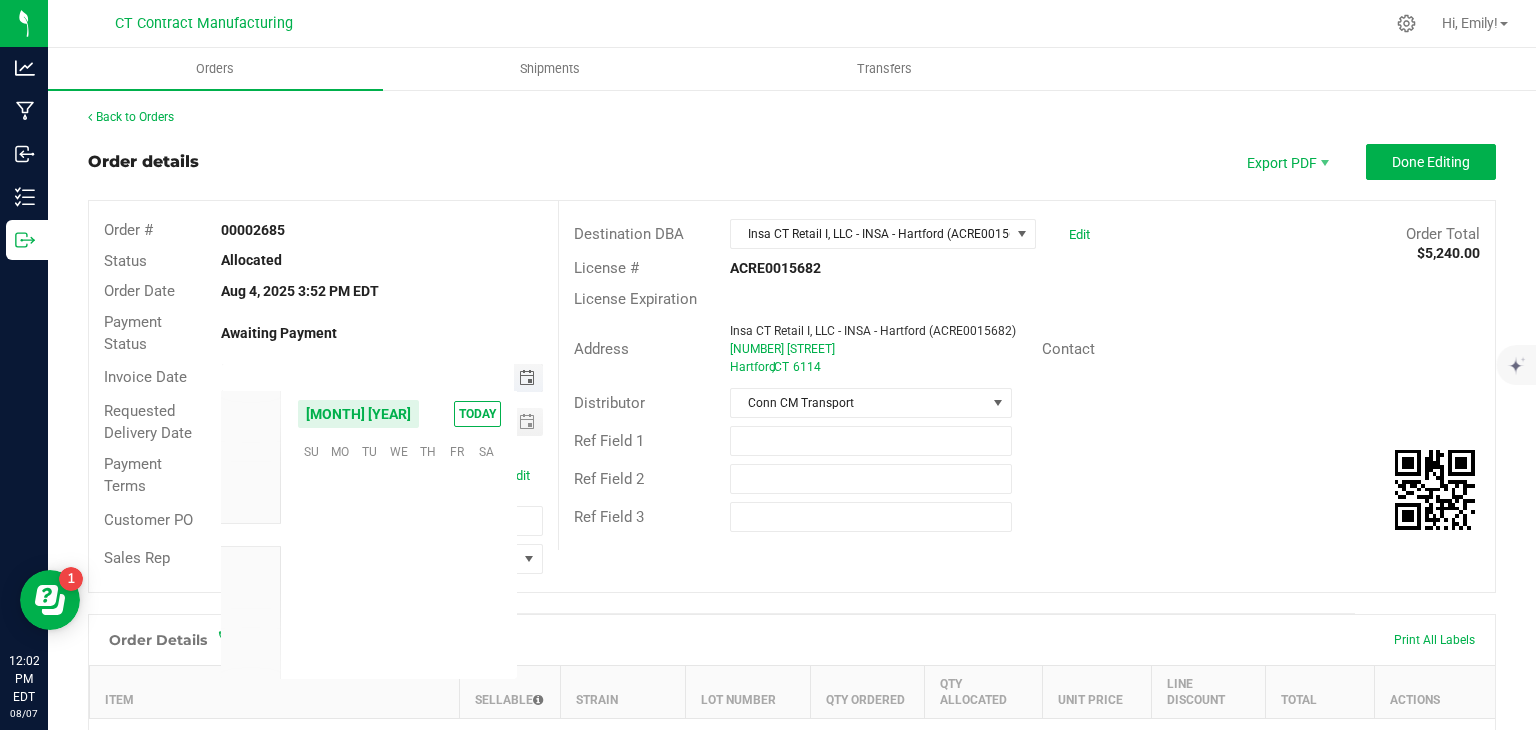 scroll, scrollTop: 36168, scrollLeft: 0, axis: vertical 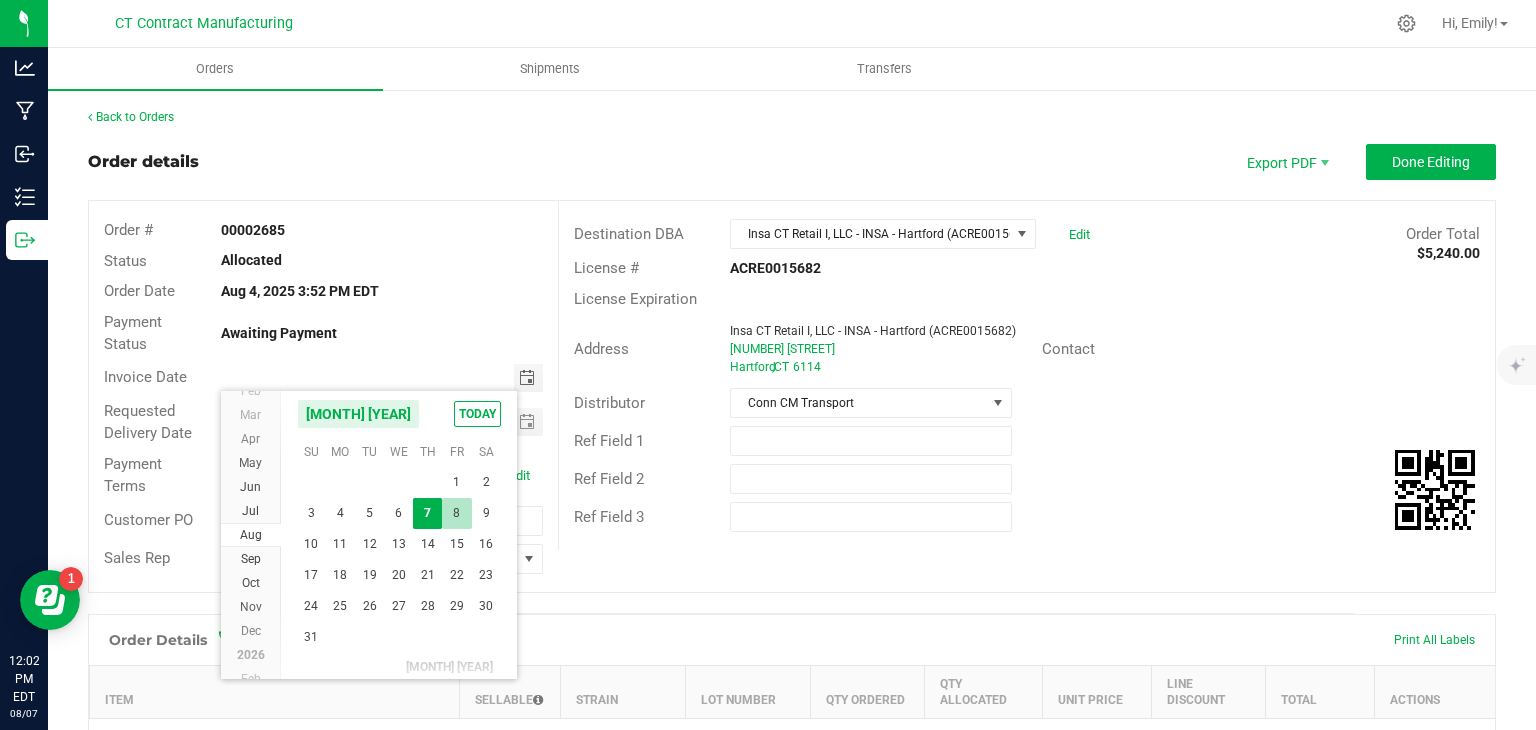 click on "8" at bounding box center (456, 513) 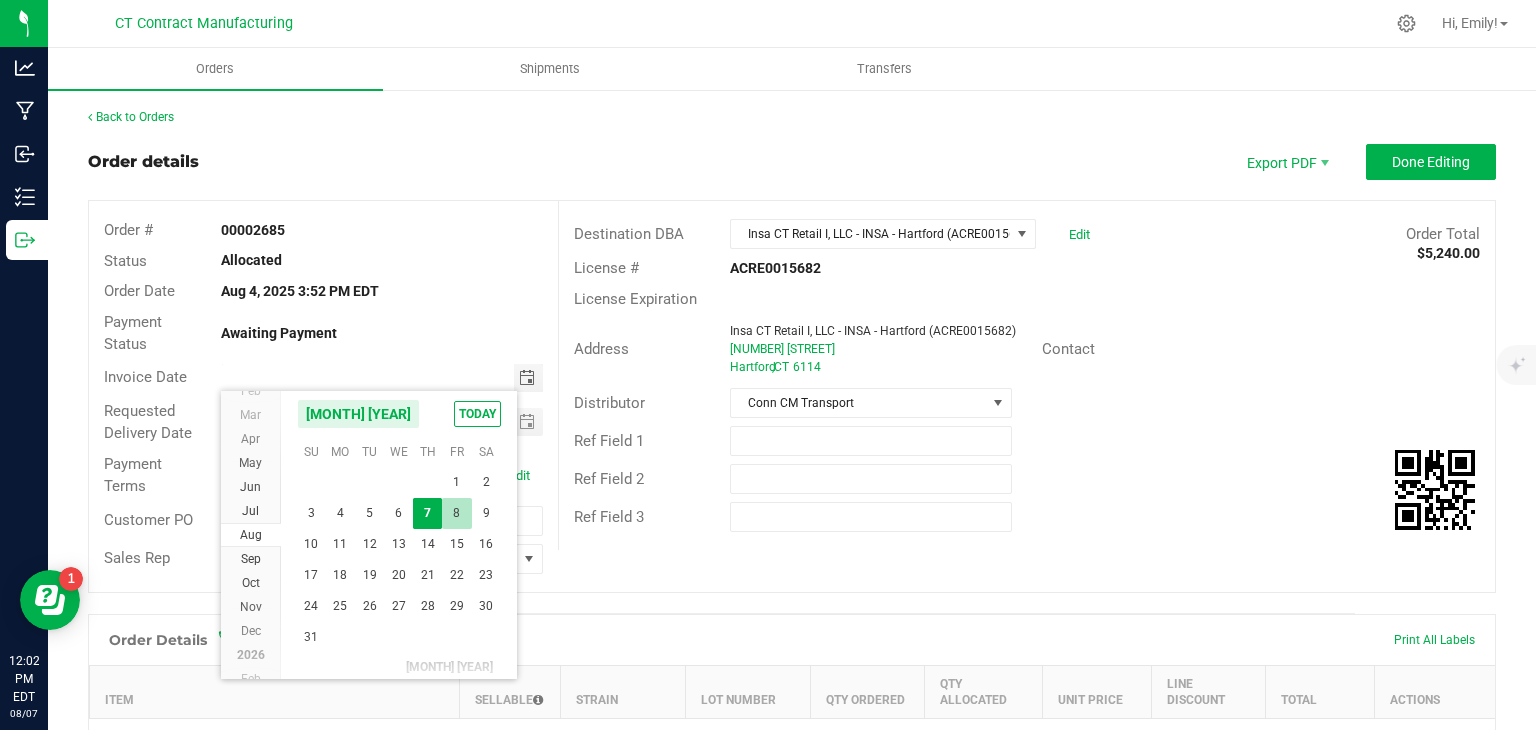 type on "08/08/2025" 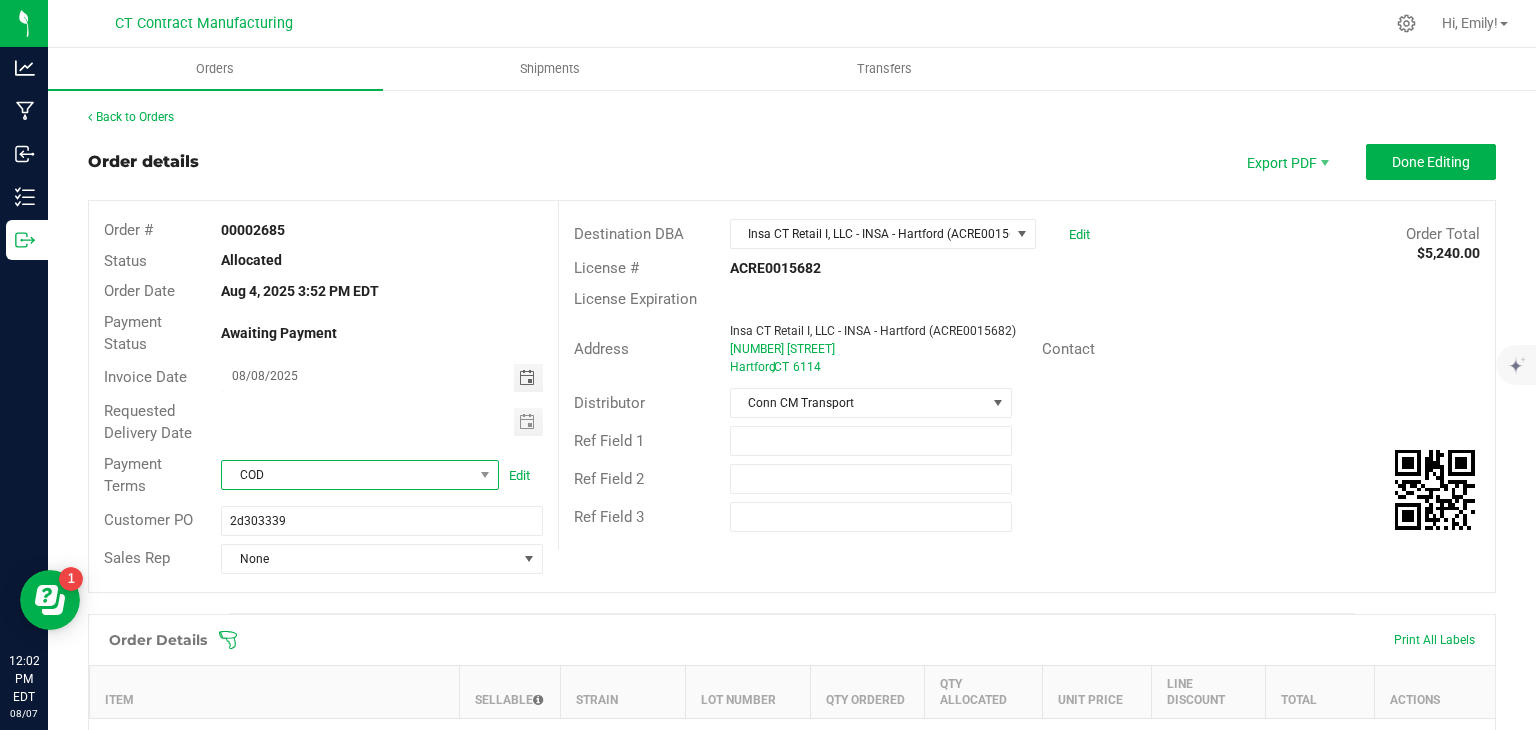 click on "COD" at bounding box center [347, 475] 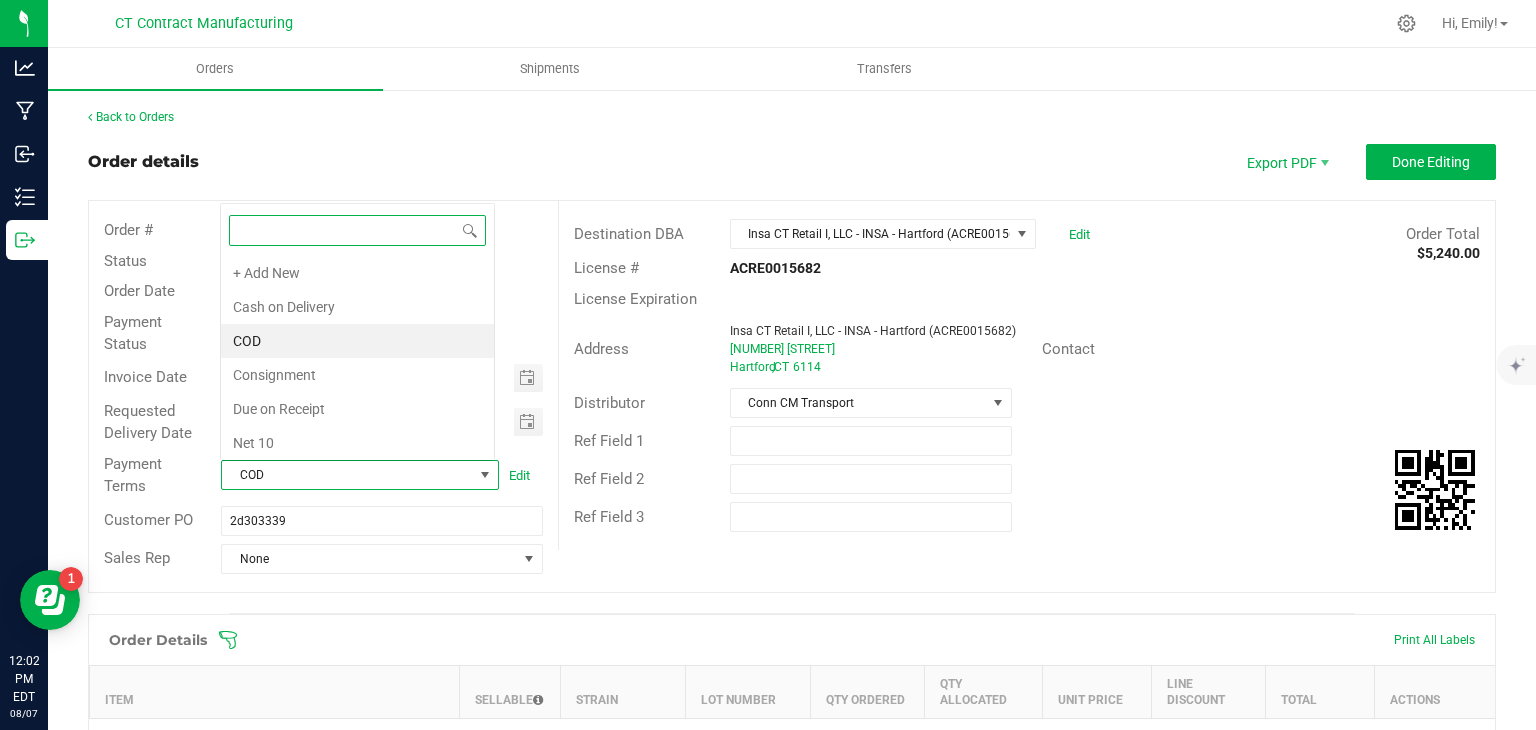scroll, scrollTop: 0, scrollLeft: 0, axis: both 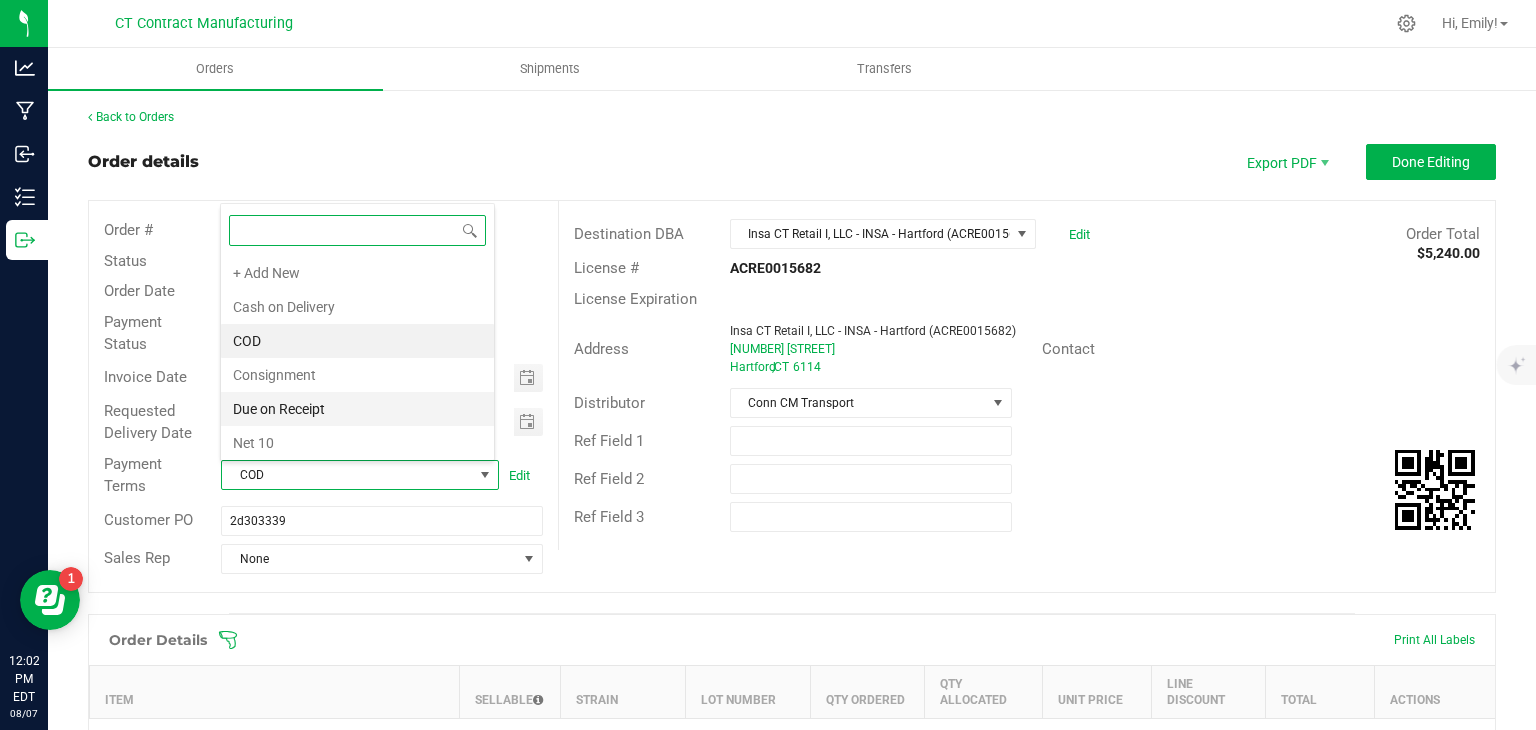 click on "Due on Receipt" at bounding box center [357, 409] 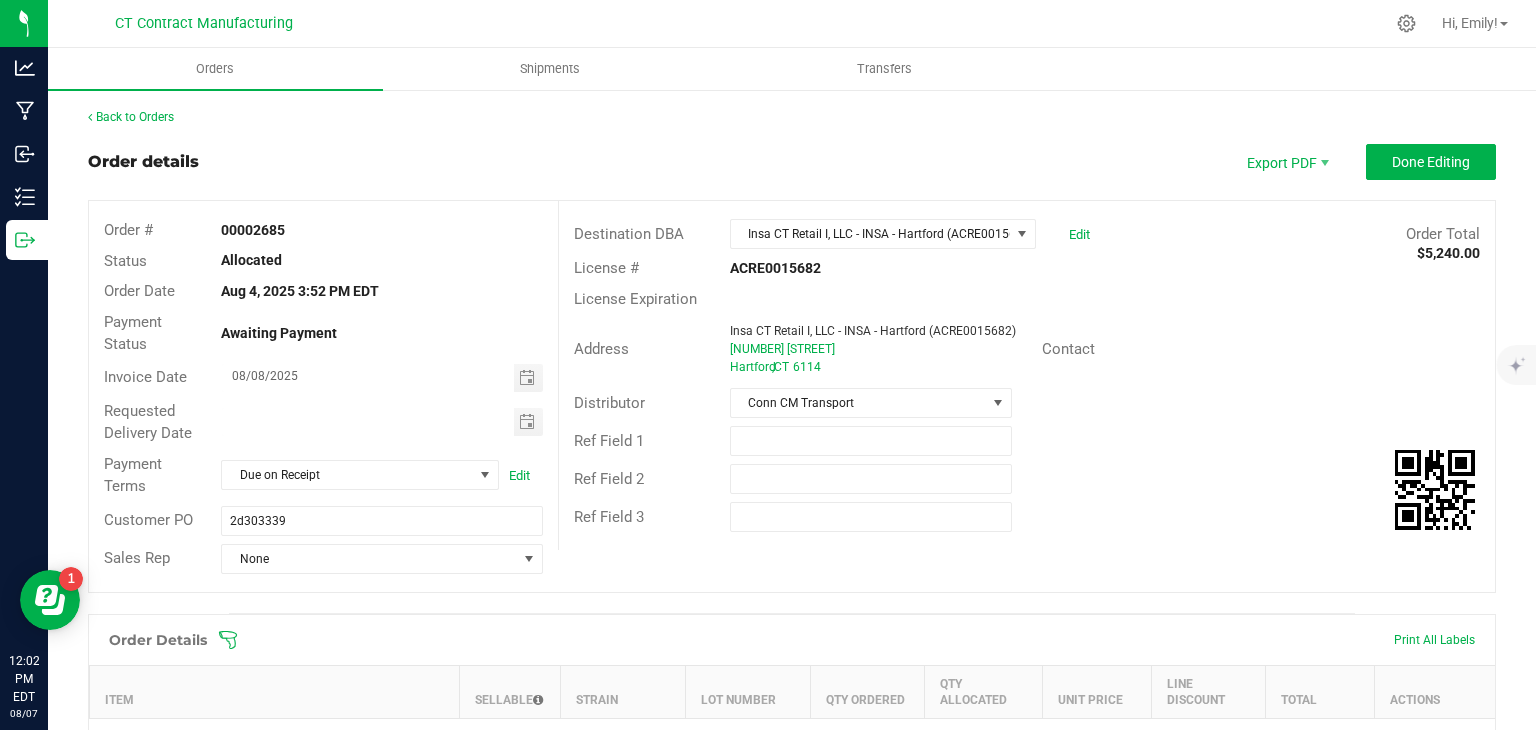 click on "Destination DBA Insa CT Retail I, LLC - INSA - [CITY] ([LICENSE]) Edit Order Total $[PRICE] License # [LICENSE] License Expiration Address Insa CT Retail I, LLC - INSA - [CITY] ([LICENSE]) [NUMBER] [STREET] [CITY] , CT [ZIP] Contact Distributor Conn CM Transport Ref Field 1 Ref Field 2 Ref Field 3" at bounding box center (1026, 375) 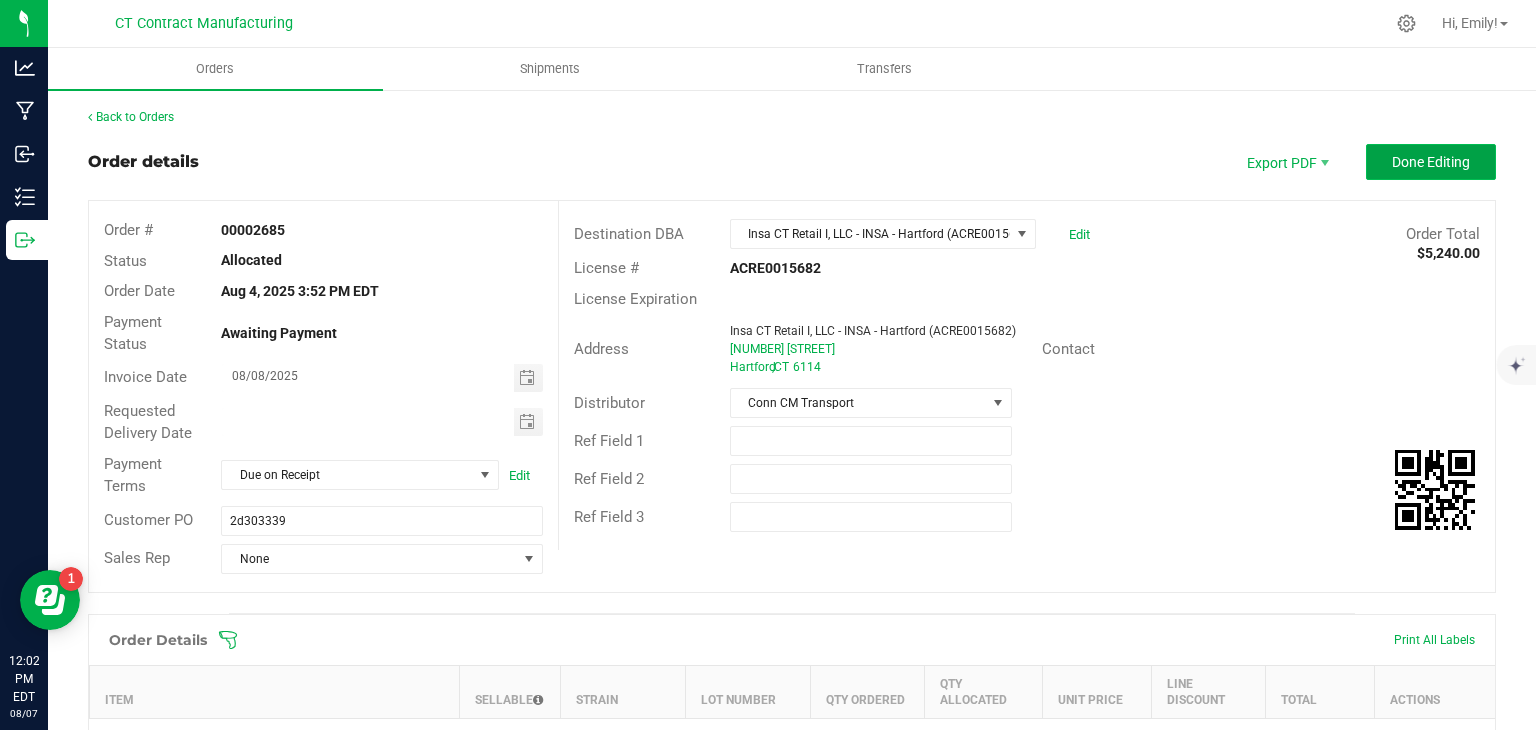 click on "Done Editing" at bounding box center [1431, 162] 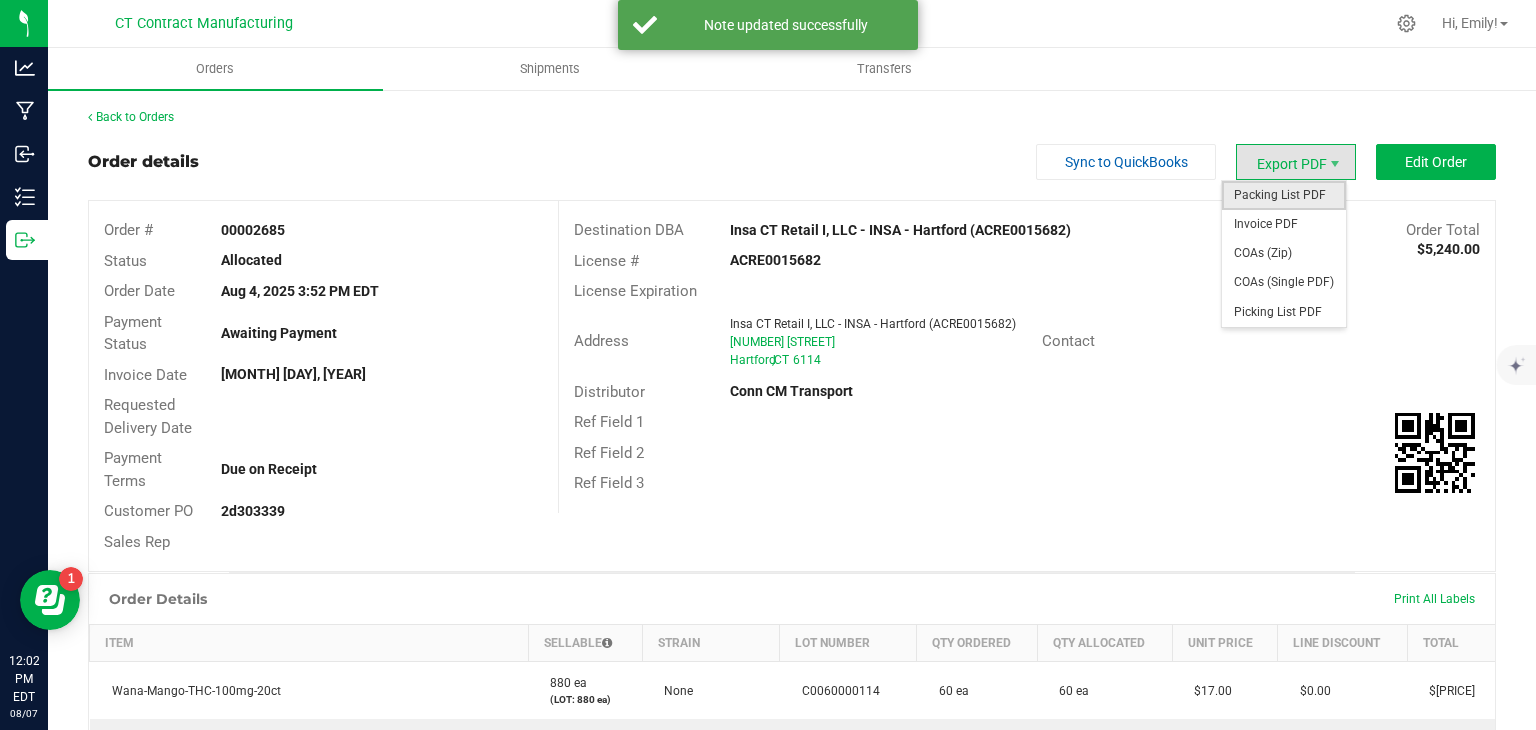 click on "Packing List PDF" at bounding box center [1284, 195] 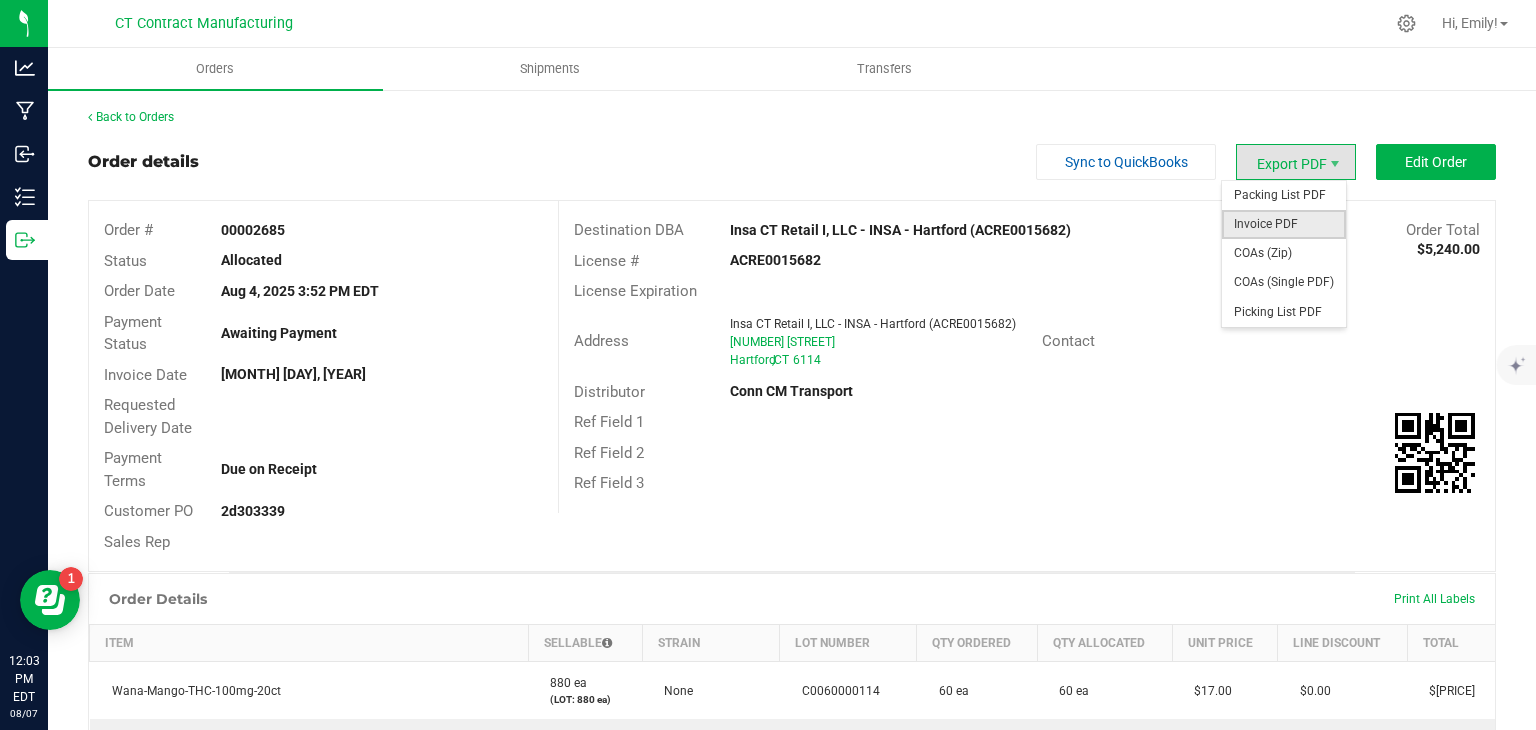 click on "Invoice PDF" at bounding box center [1284, 224] 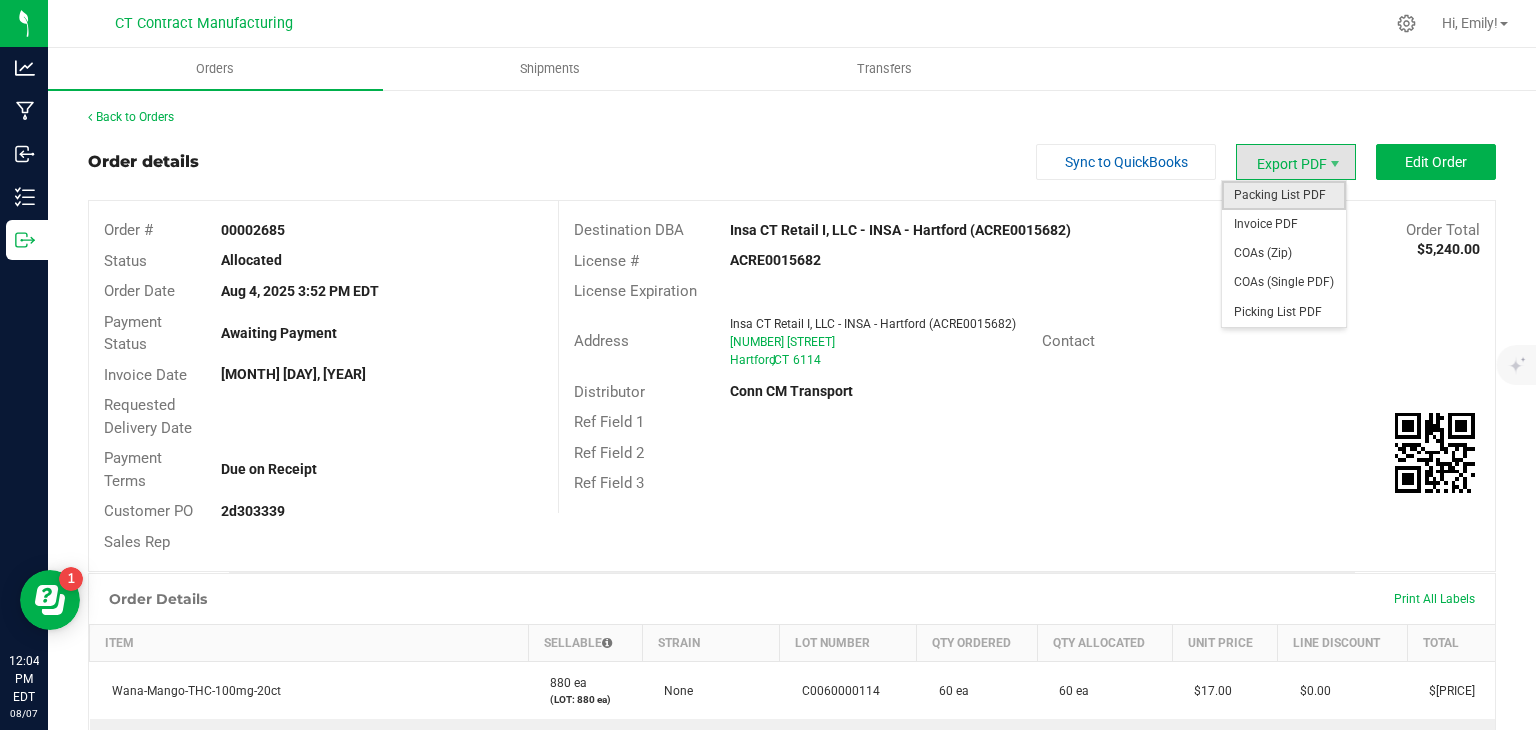 click on "Packing List PDF" at bounding box center [1284, 195] 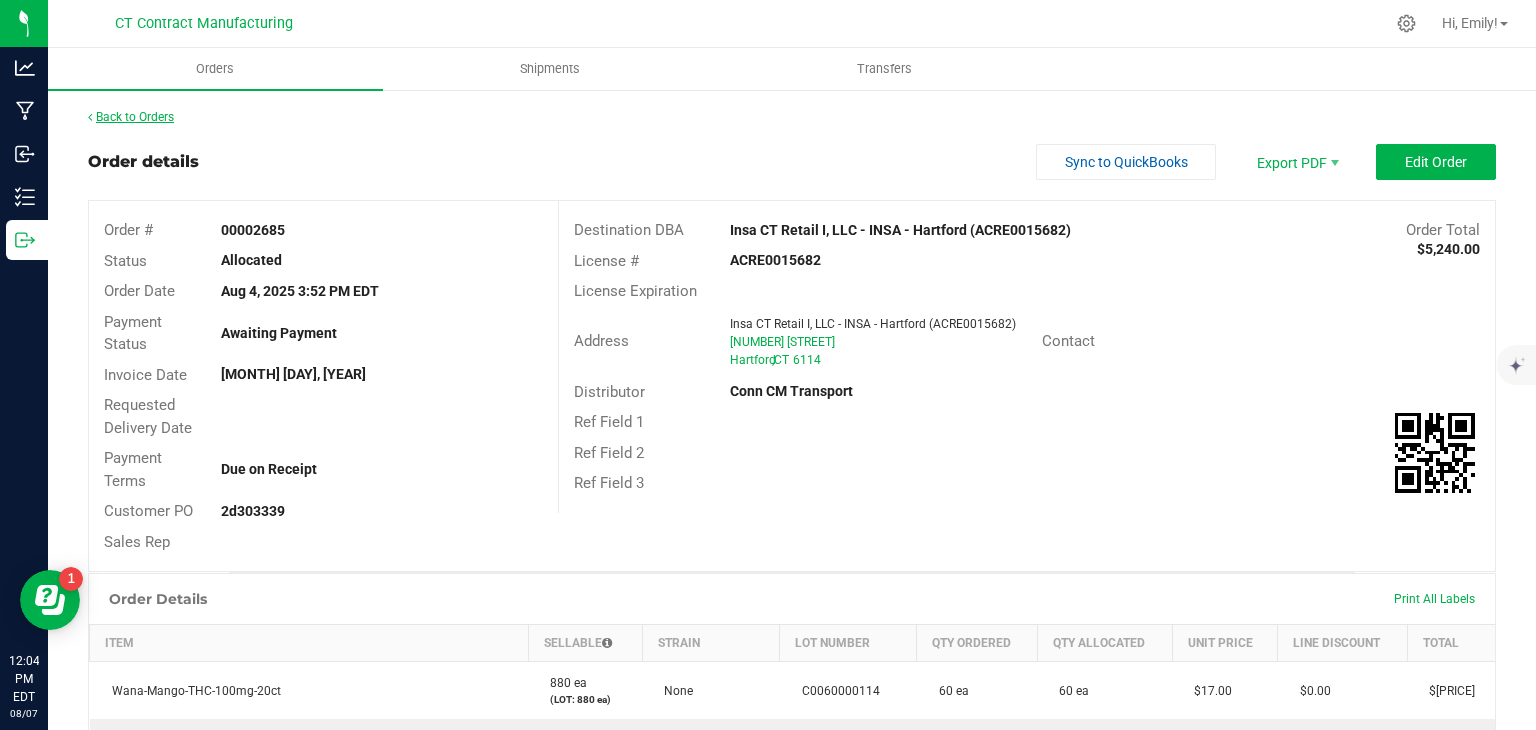 click on "Back to Orders" at bounding box center (131, 117) 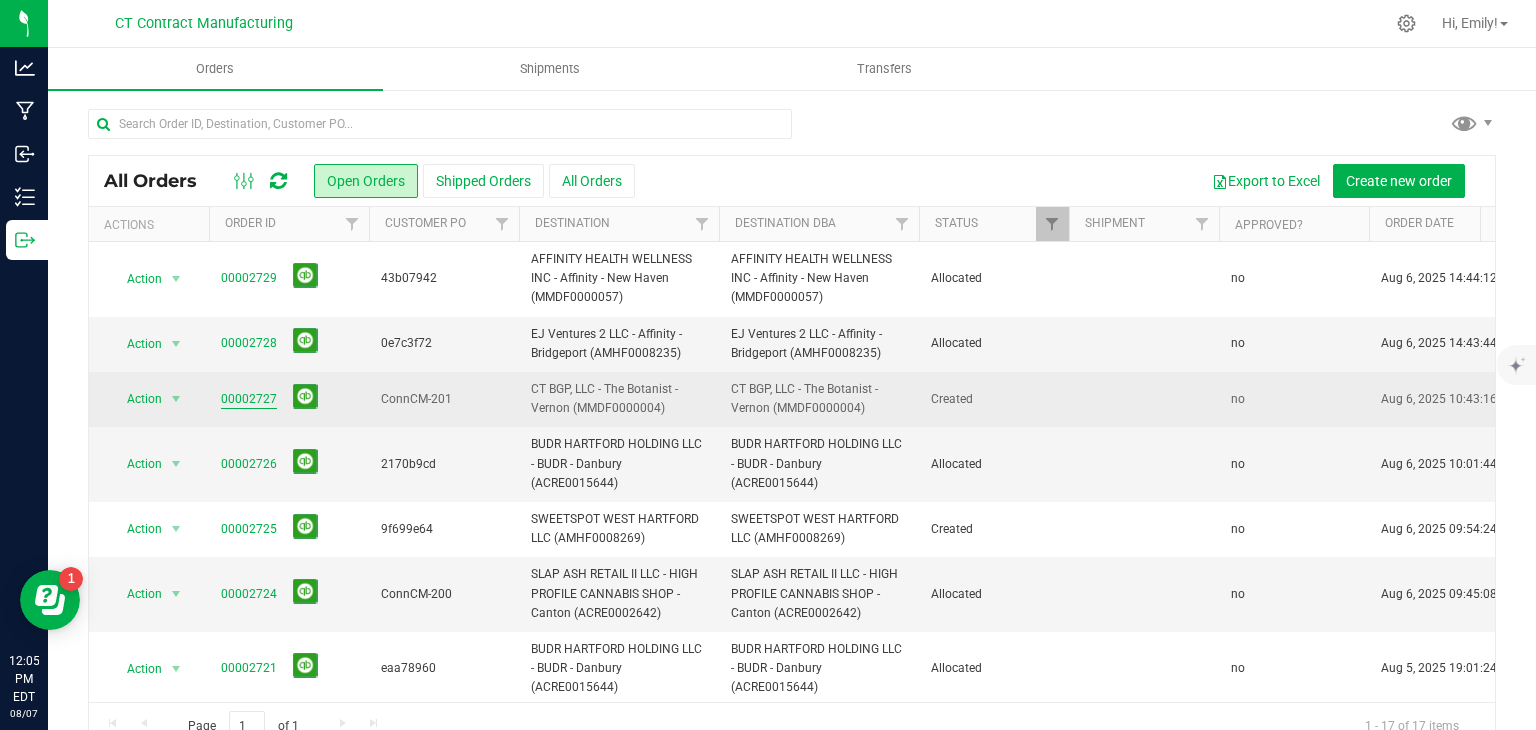 click on "00002727" at bounding box center [249, 399] 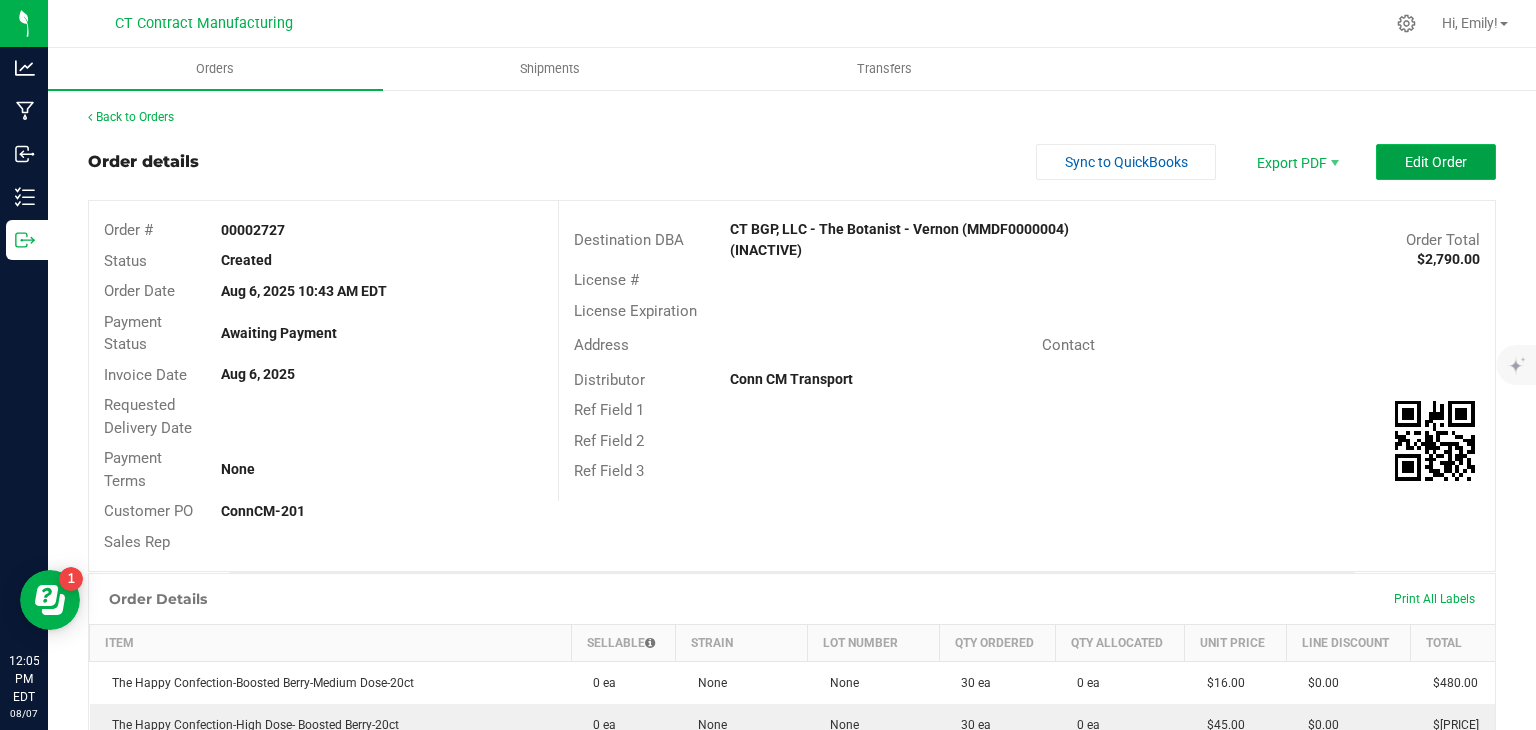click on "Edit Order" at bounding box center [1436, 162] 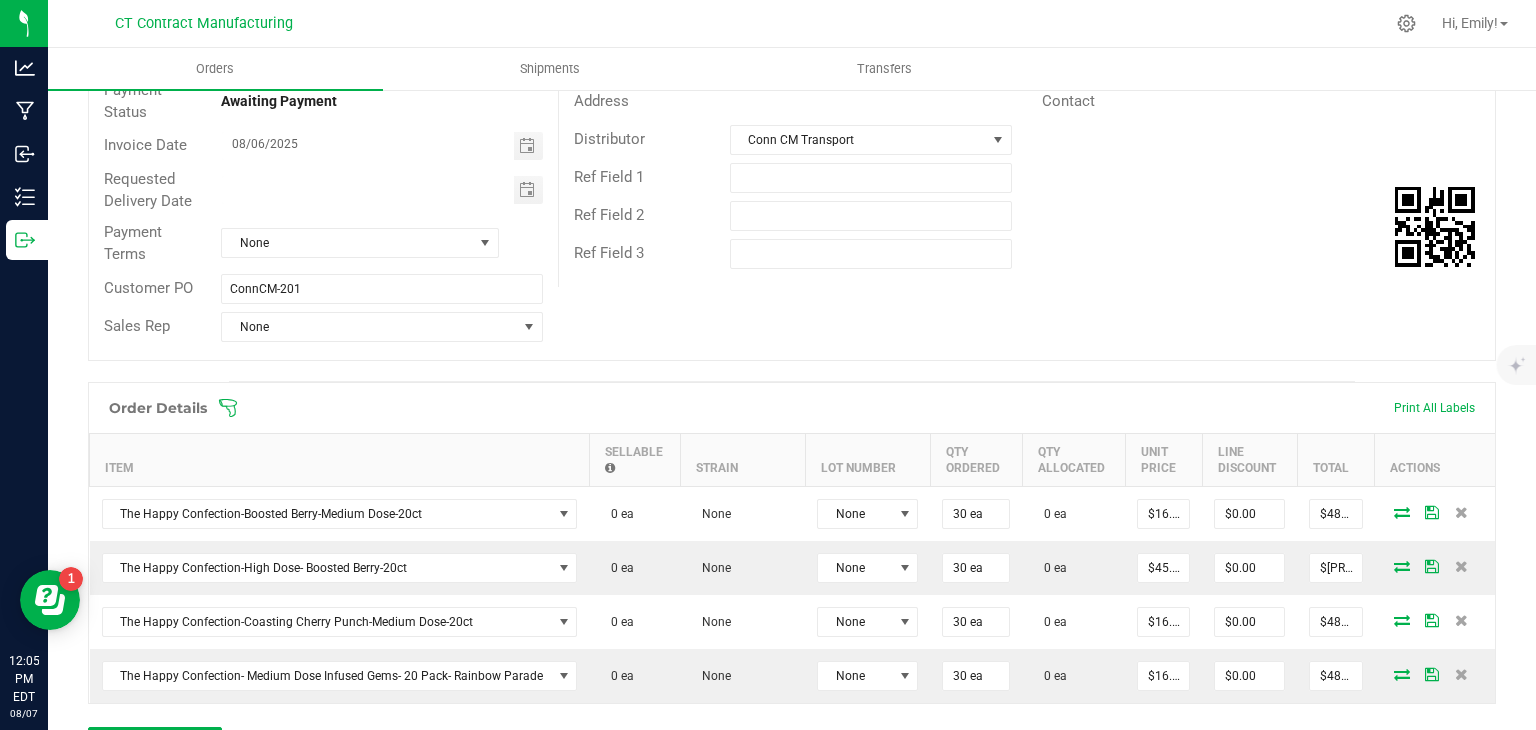scroll, scrollTop: 300, scrollLeft: 0, axis: vertical 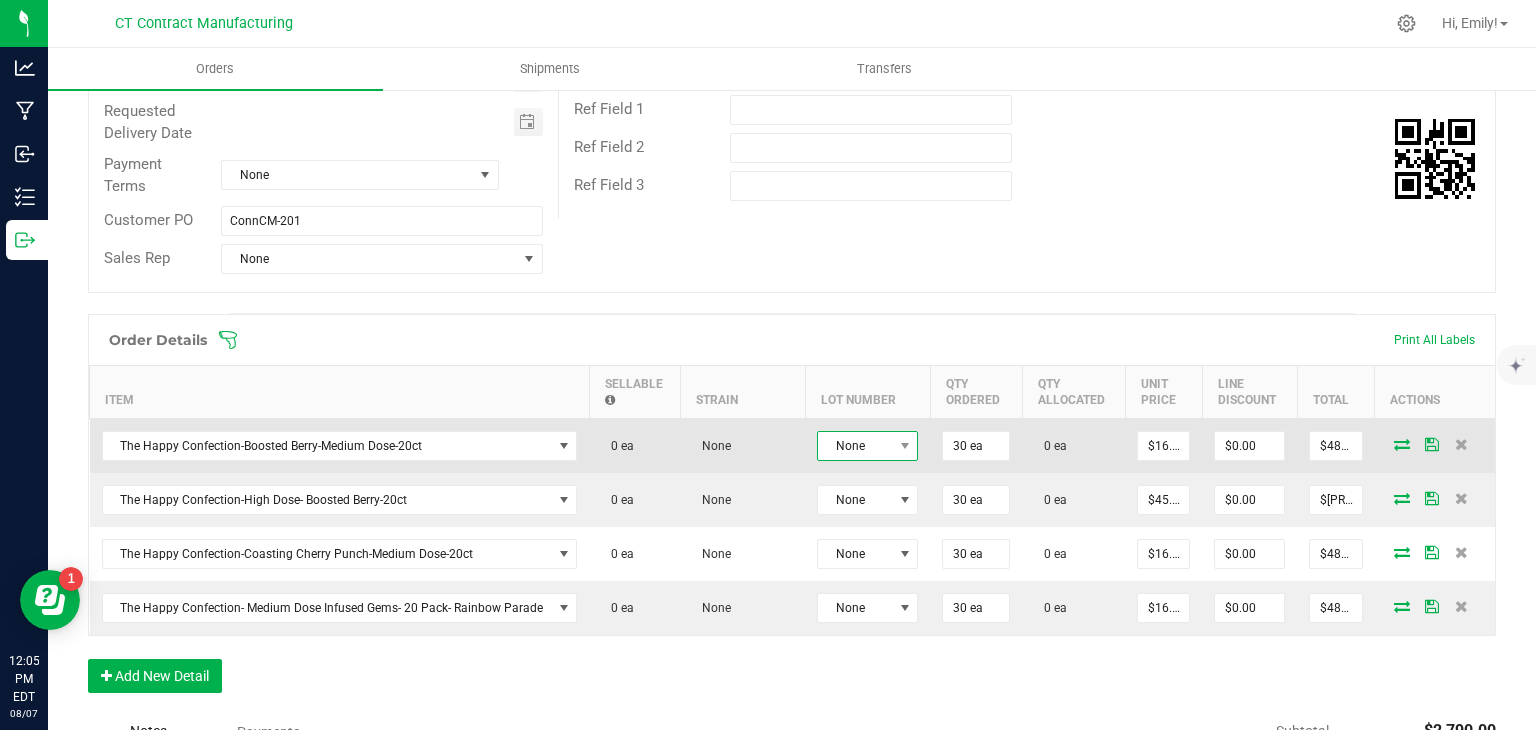 click on "None" at bounding box center [855, 446] 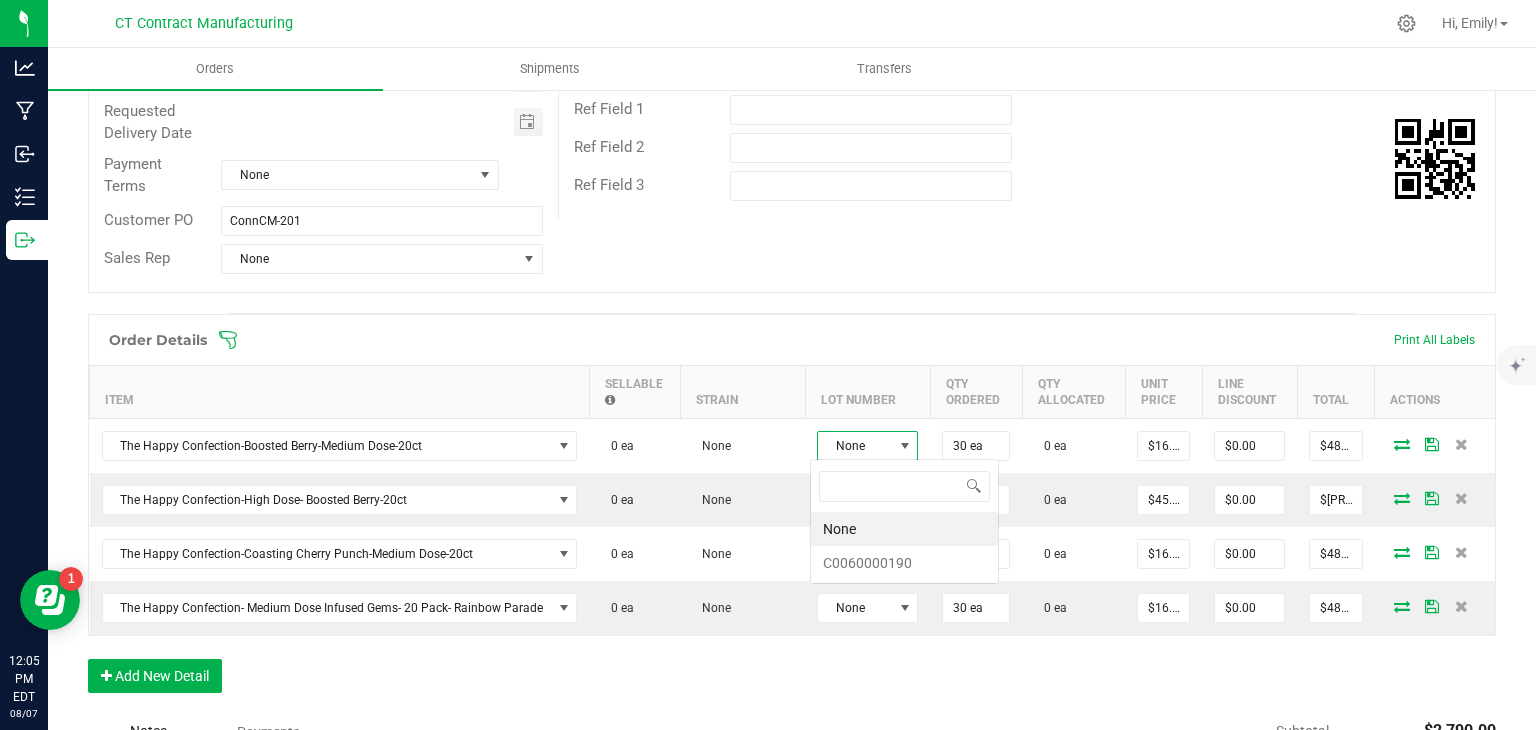 scroll, scrollTop: 99970, scrollLeft: 99899, axis: both 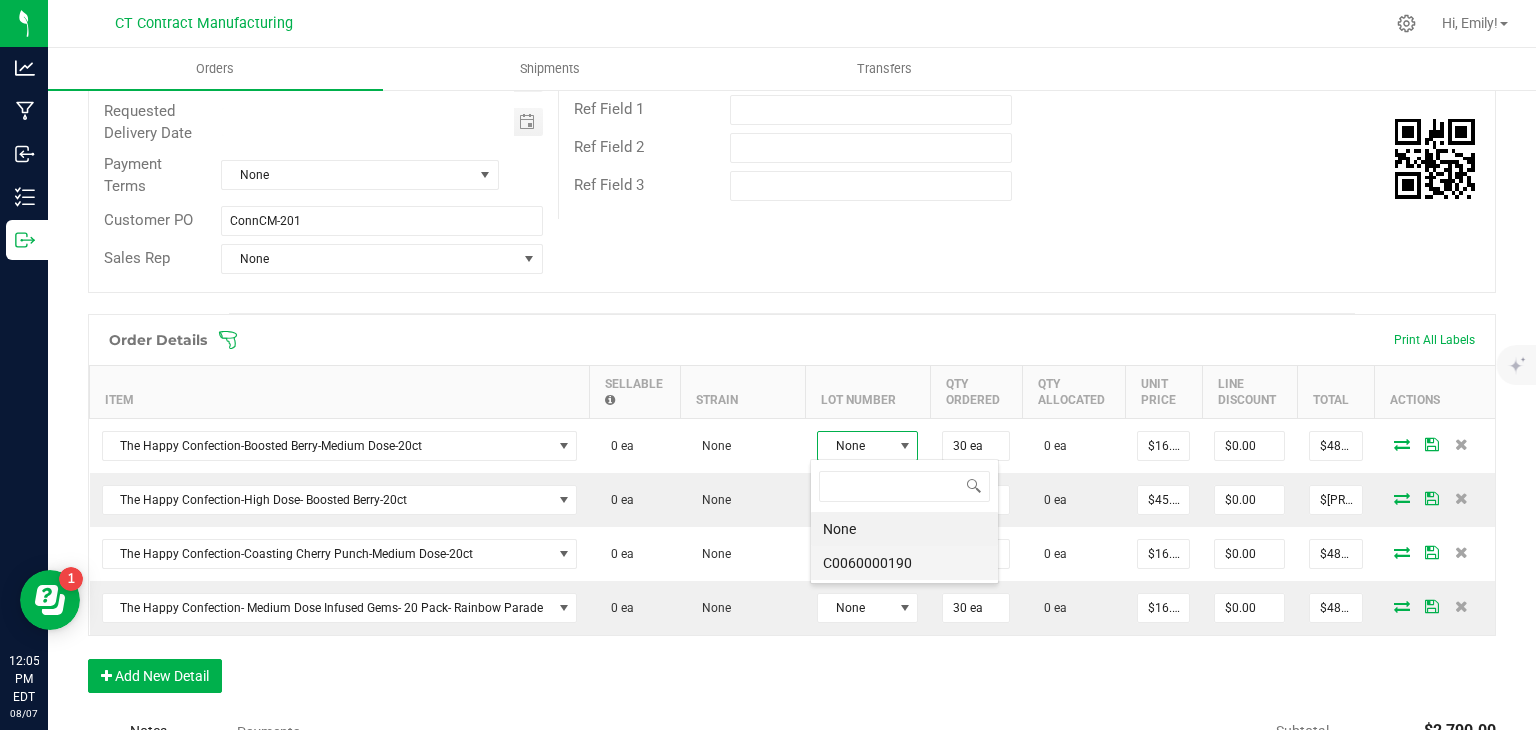 click on "C0060000190" at bounding box center [904, 563] 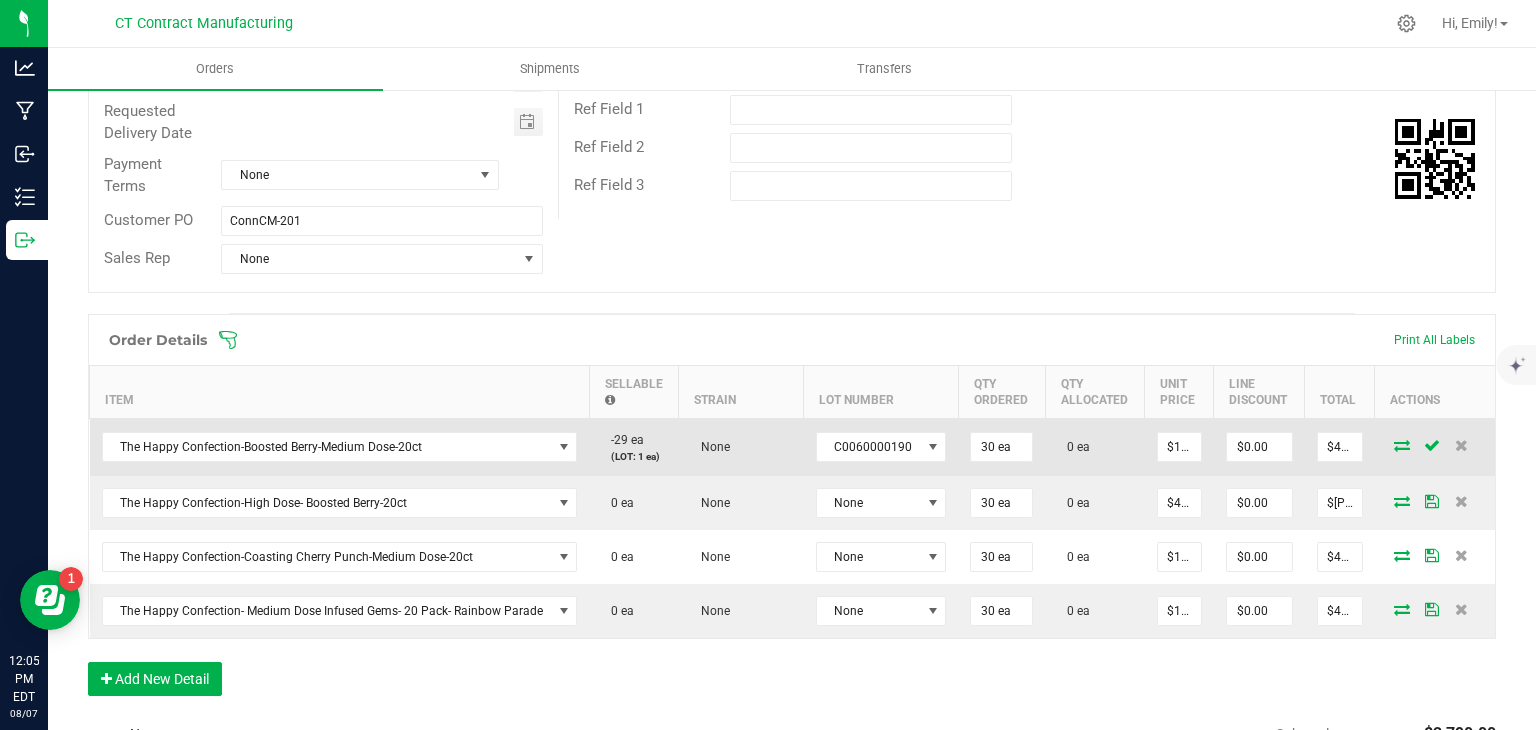 click at bounding box center [1402, 445] 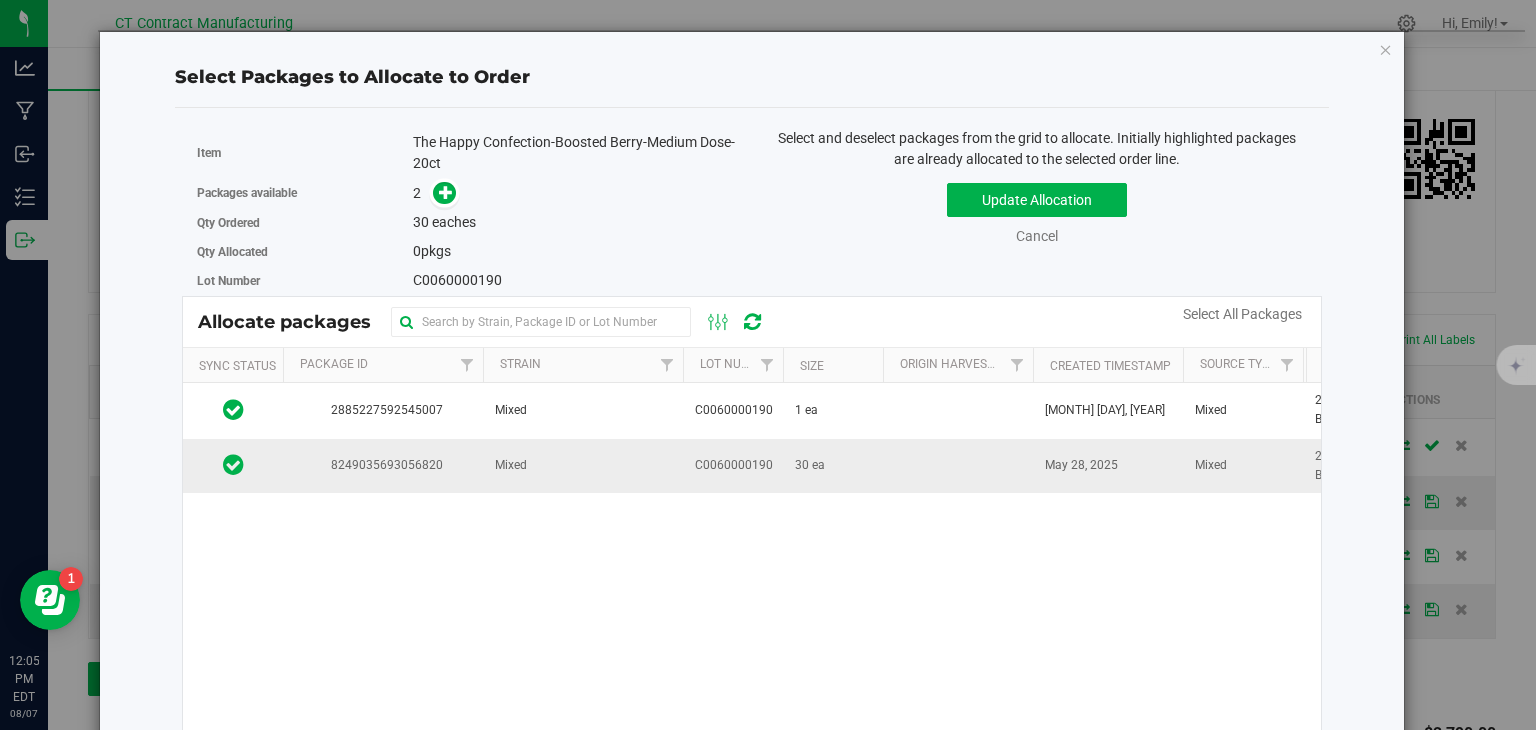 click on "C0060000190" at bounding box center [733, 466] 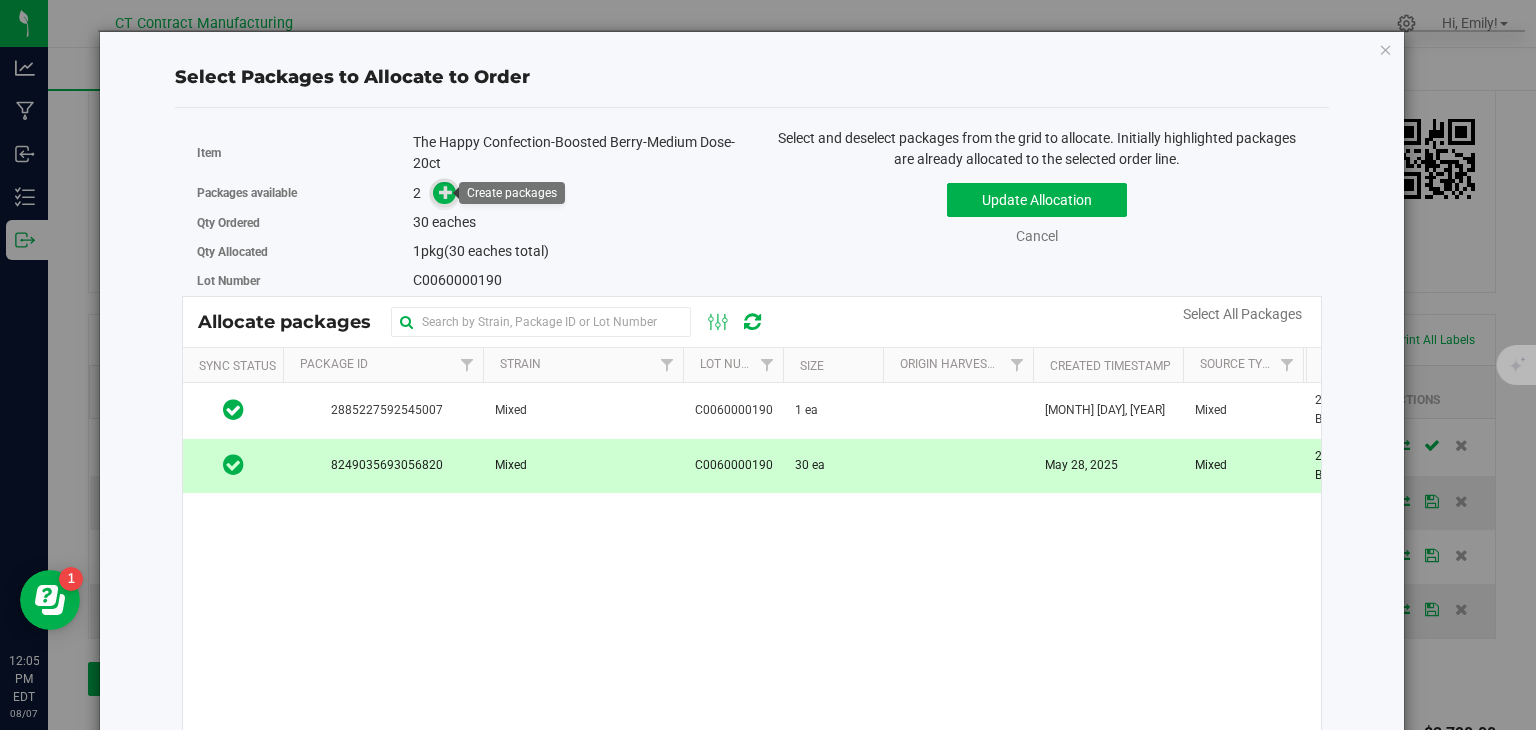 click at bounding box center [446, 192] 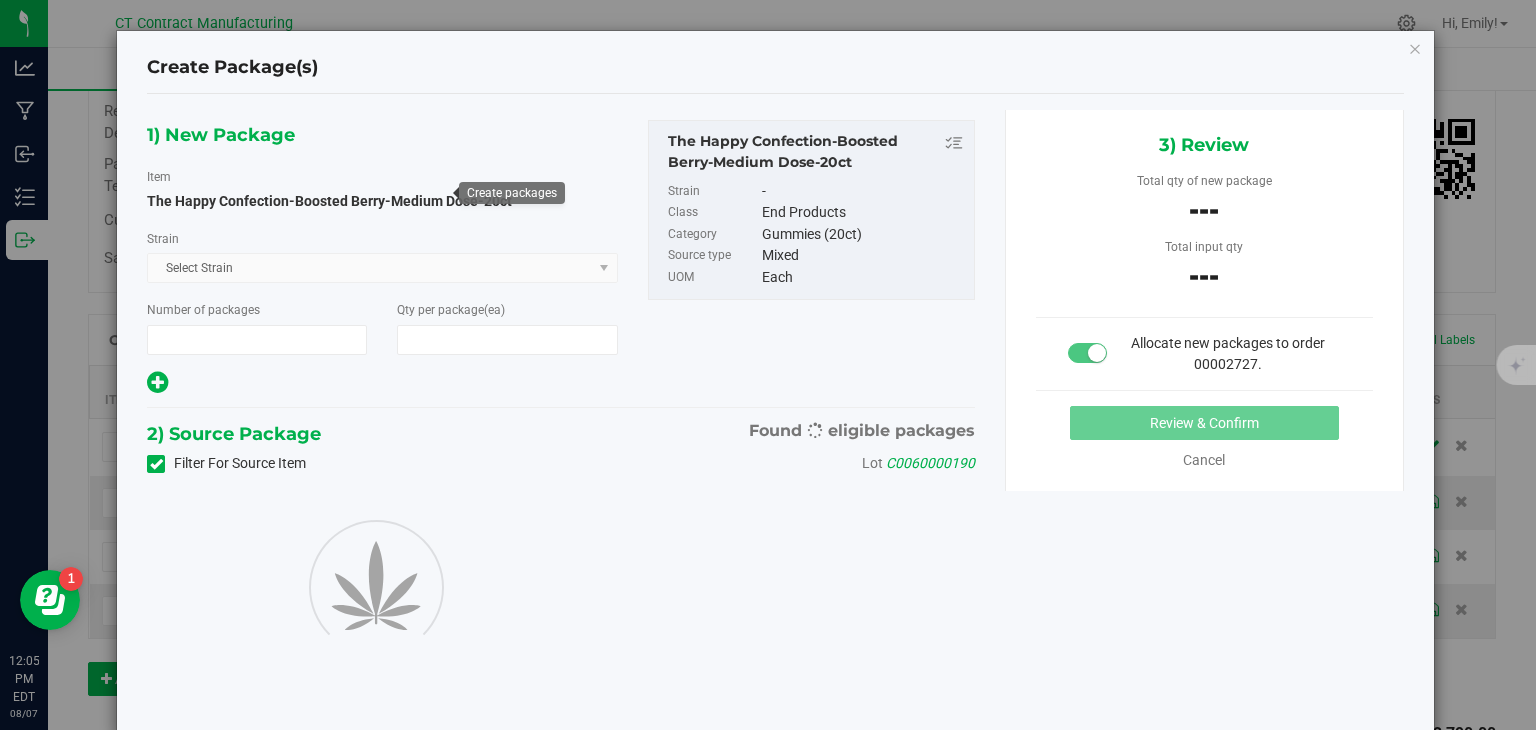 type on "1" 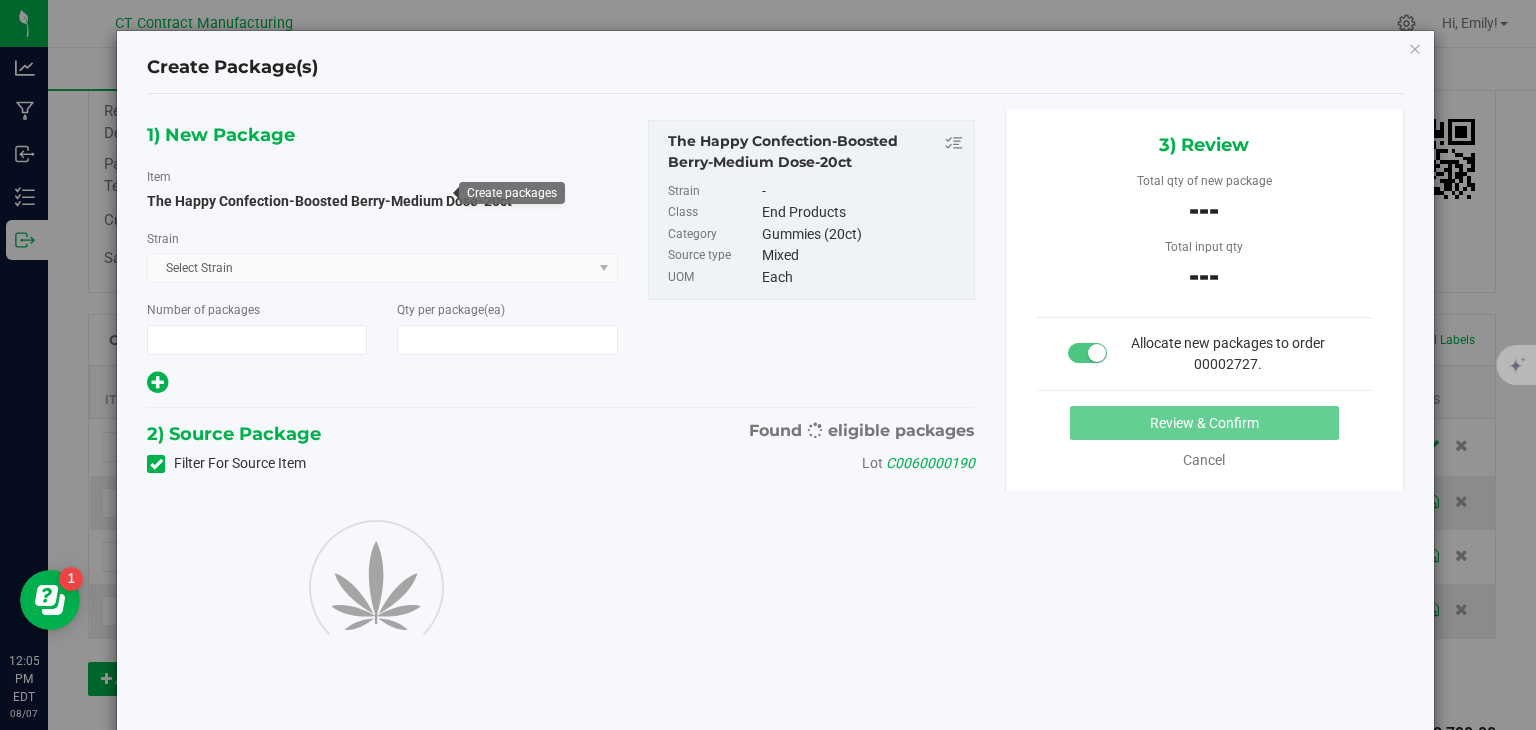type on "30" 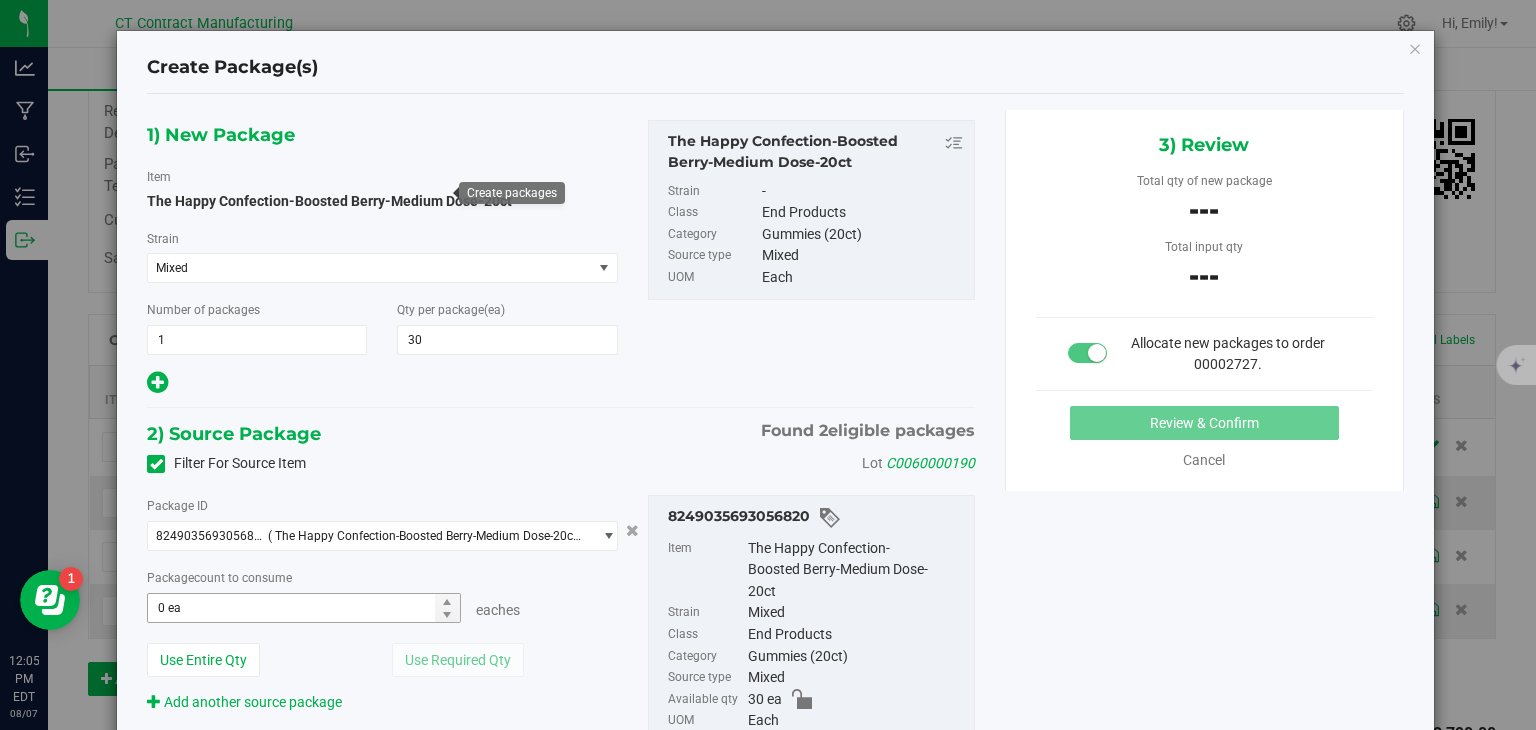 click on "0 ea 0" at bounding box center (303, 608) 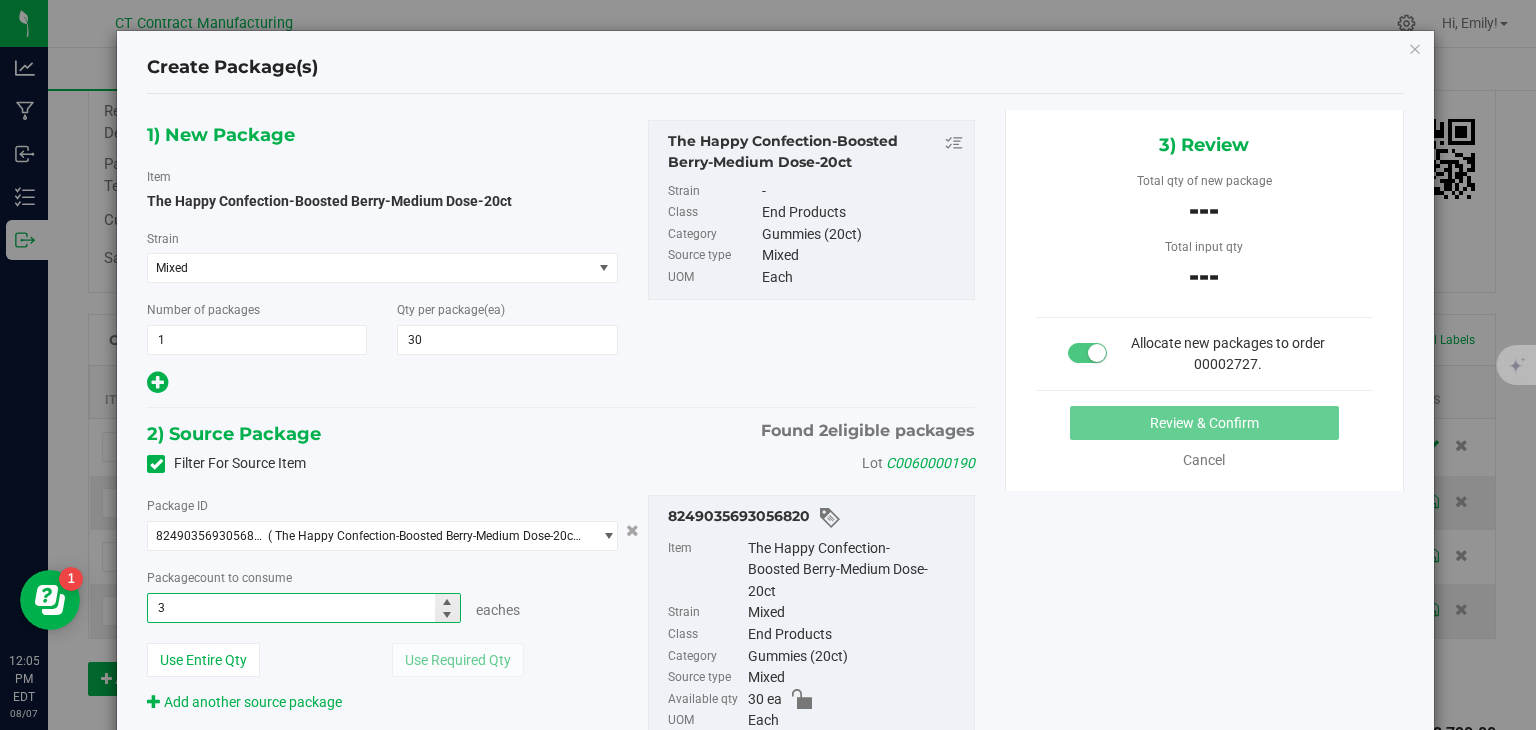 type on "30" 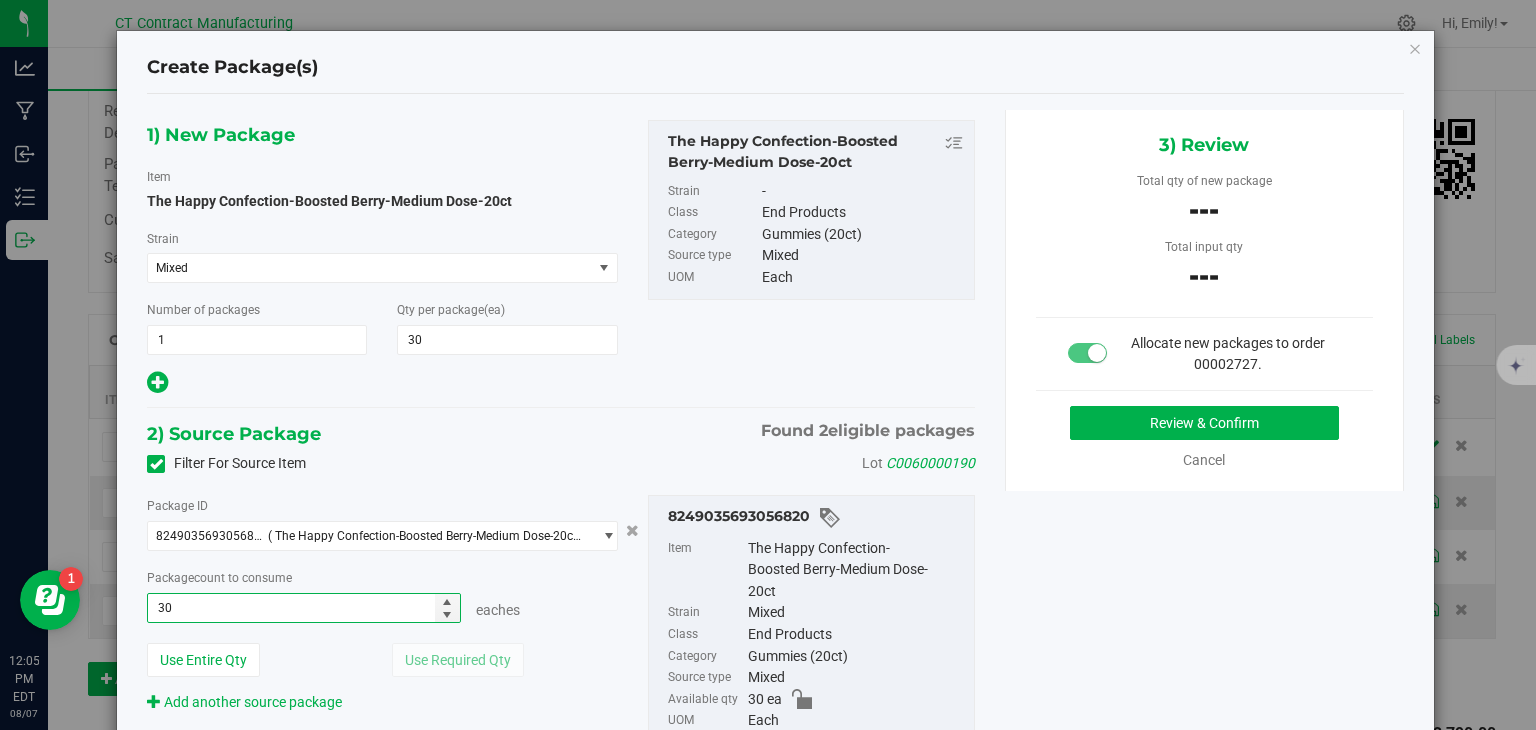 click at bounding box center [561, 408] 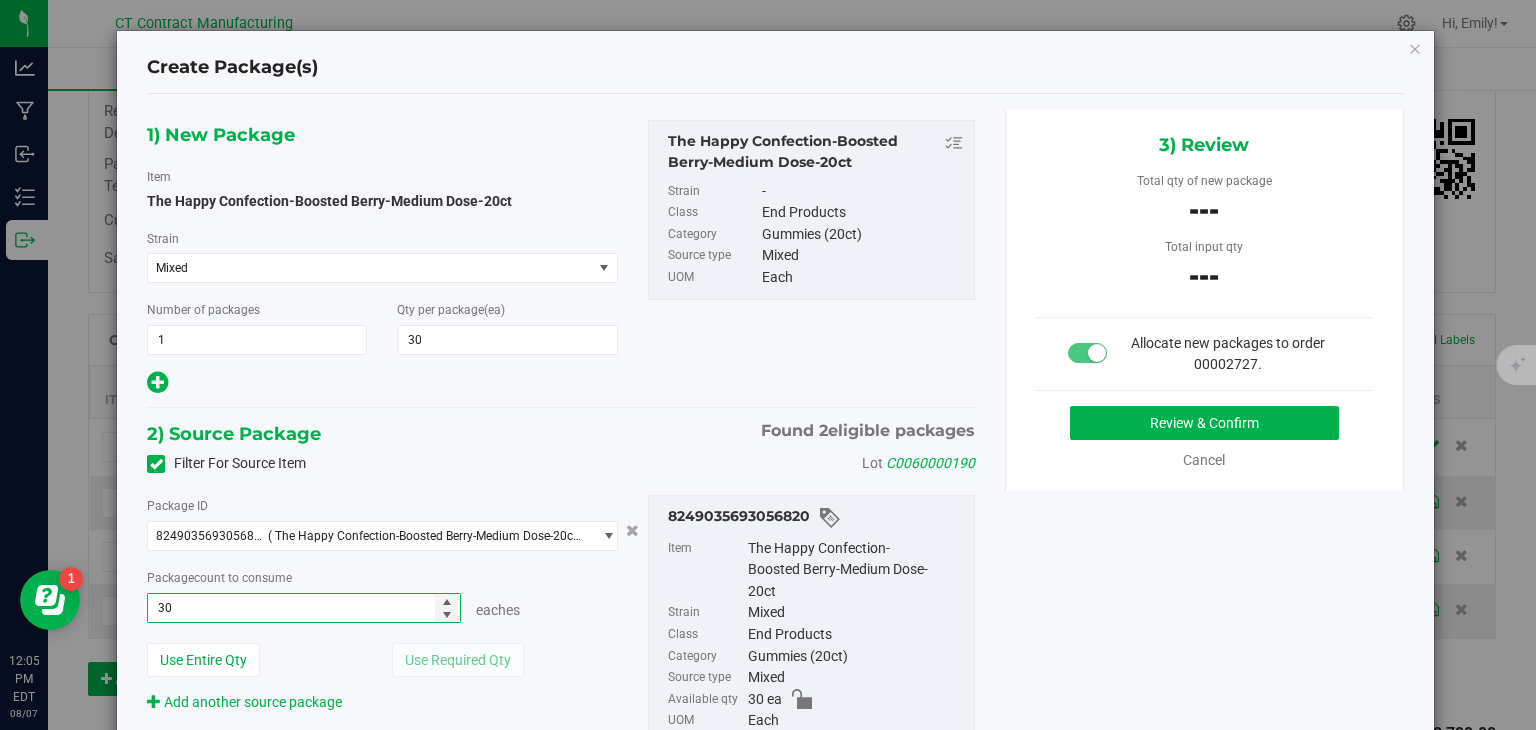 type on "30 ea" 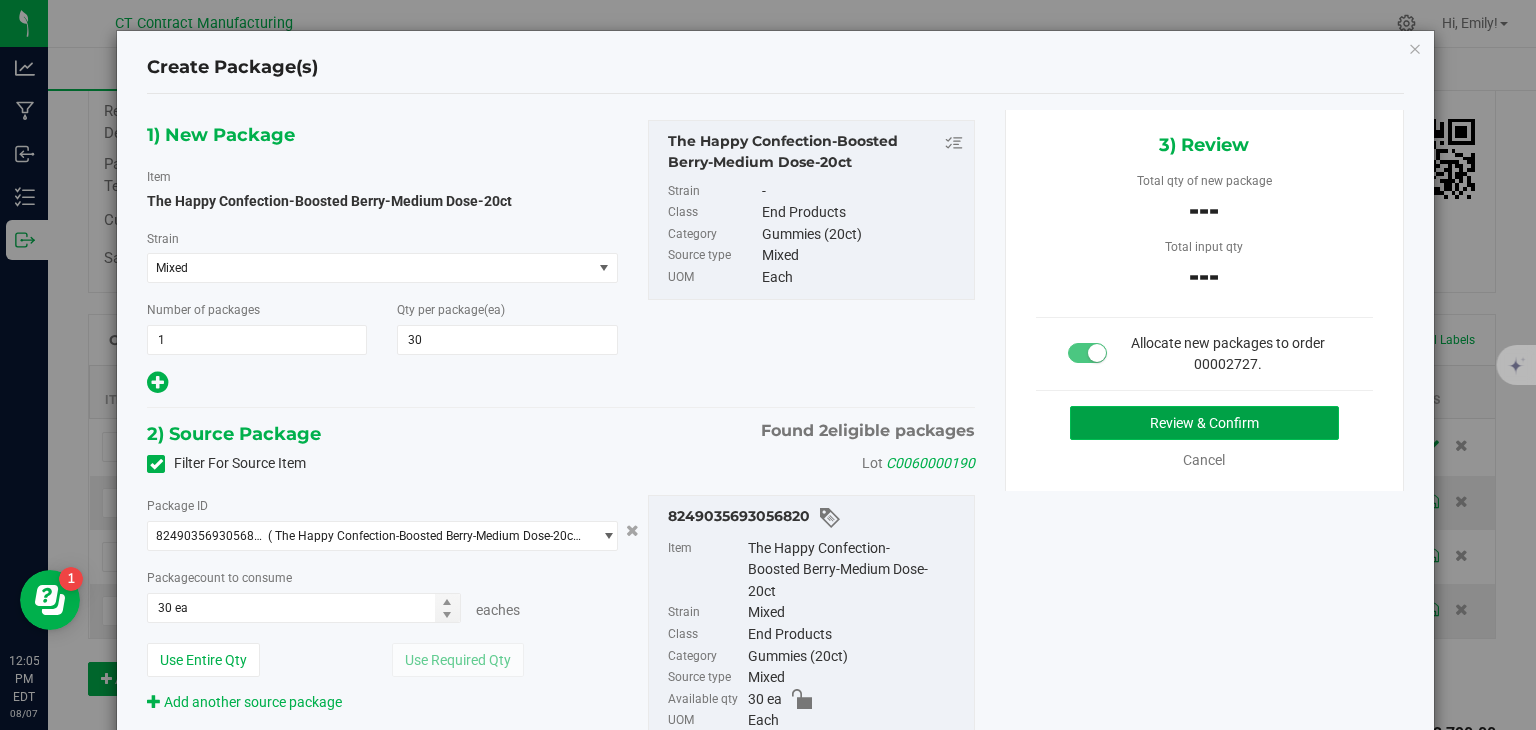 click on "Review & Confirm" at bounding box center (1204, 423) 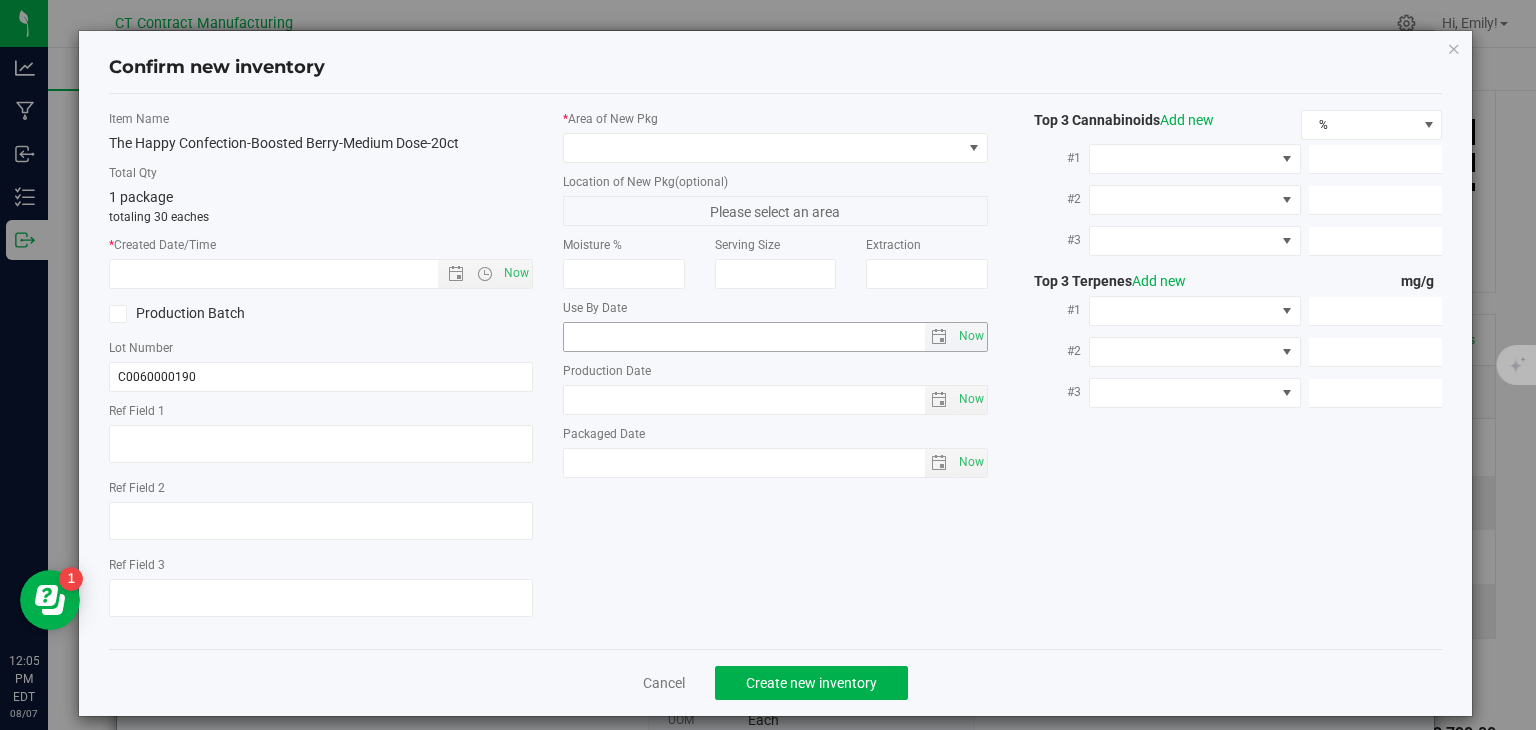 type on "250528-BBMED003" 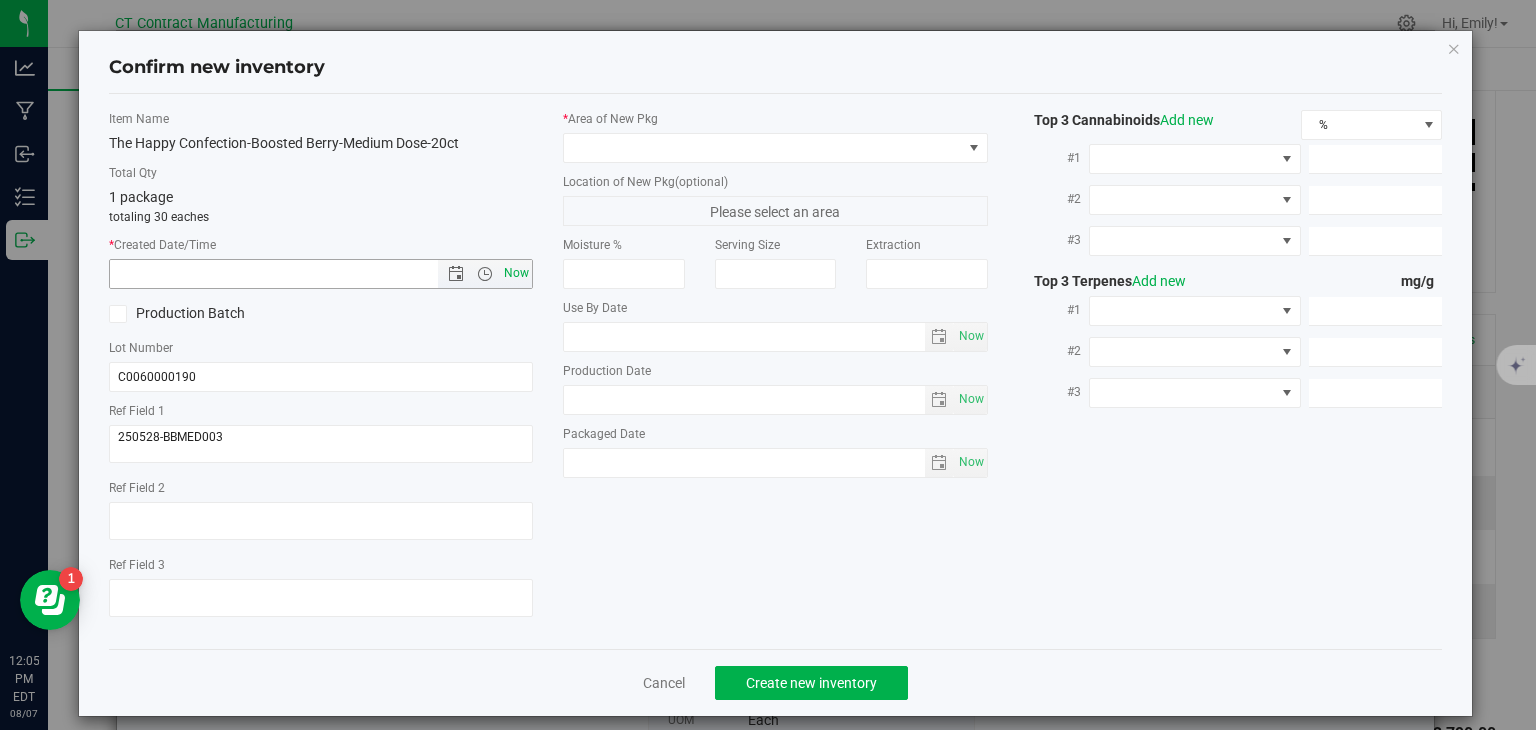 click on "Now" at bounding box center (517, 273) 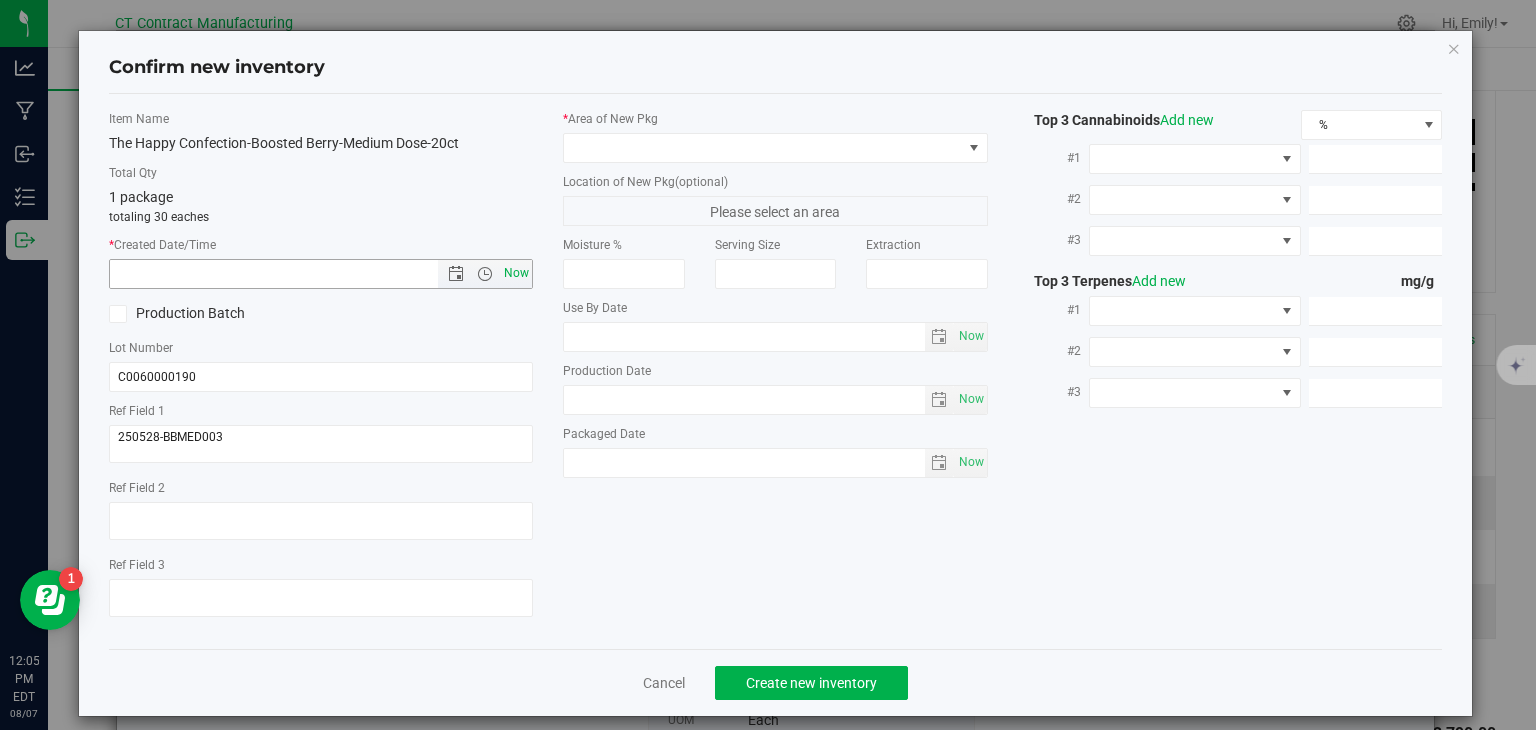 type on "[DATE] [TIME]" 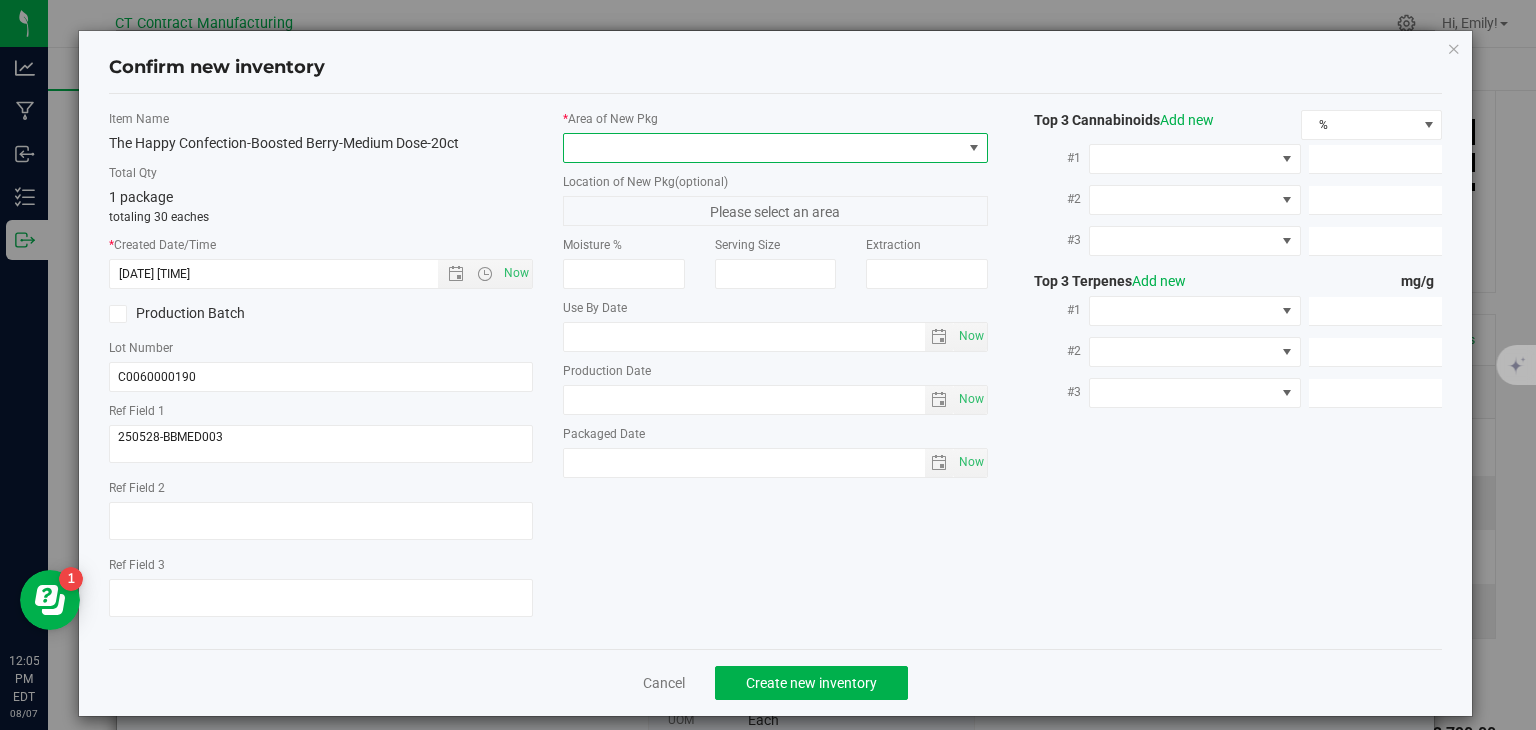 click at bounding box center [763, 148] 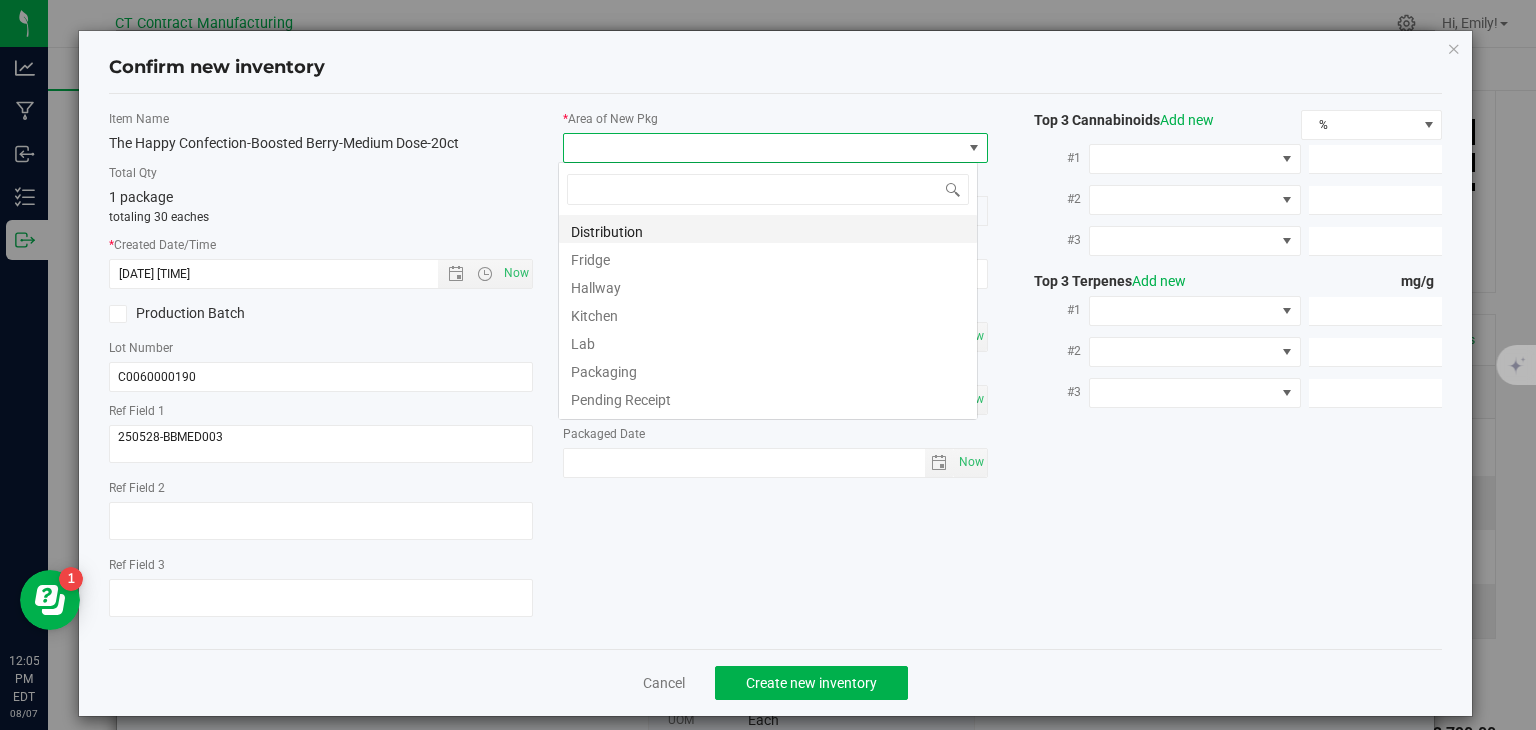 scroll, scrollTop: 99970, scrollLeft: 99580, axis: both 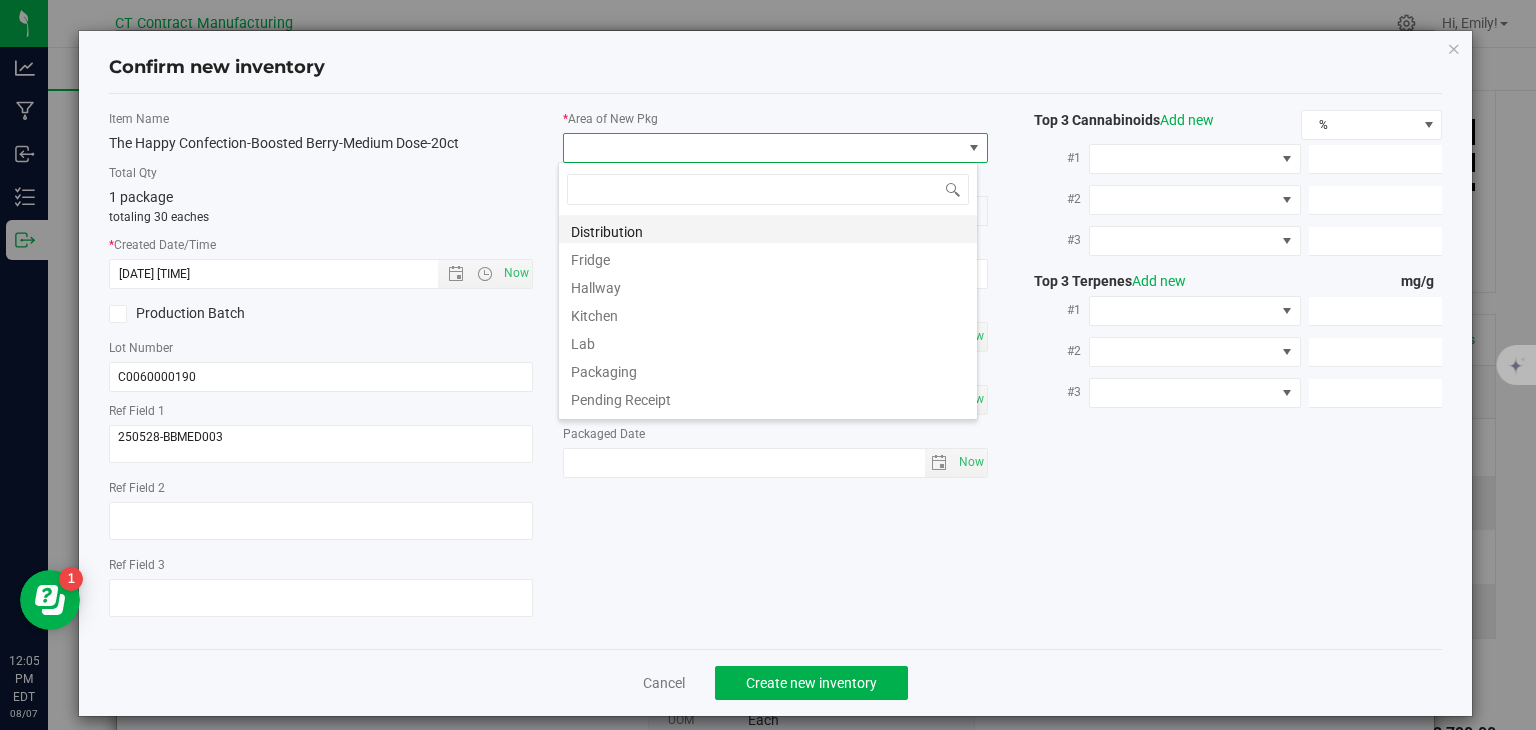 click on "Distribution" at bounding box center (768, 229) 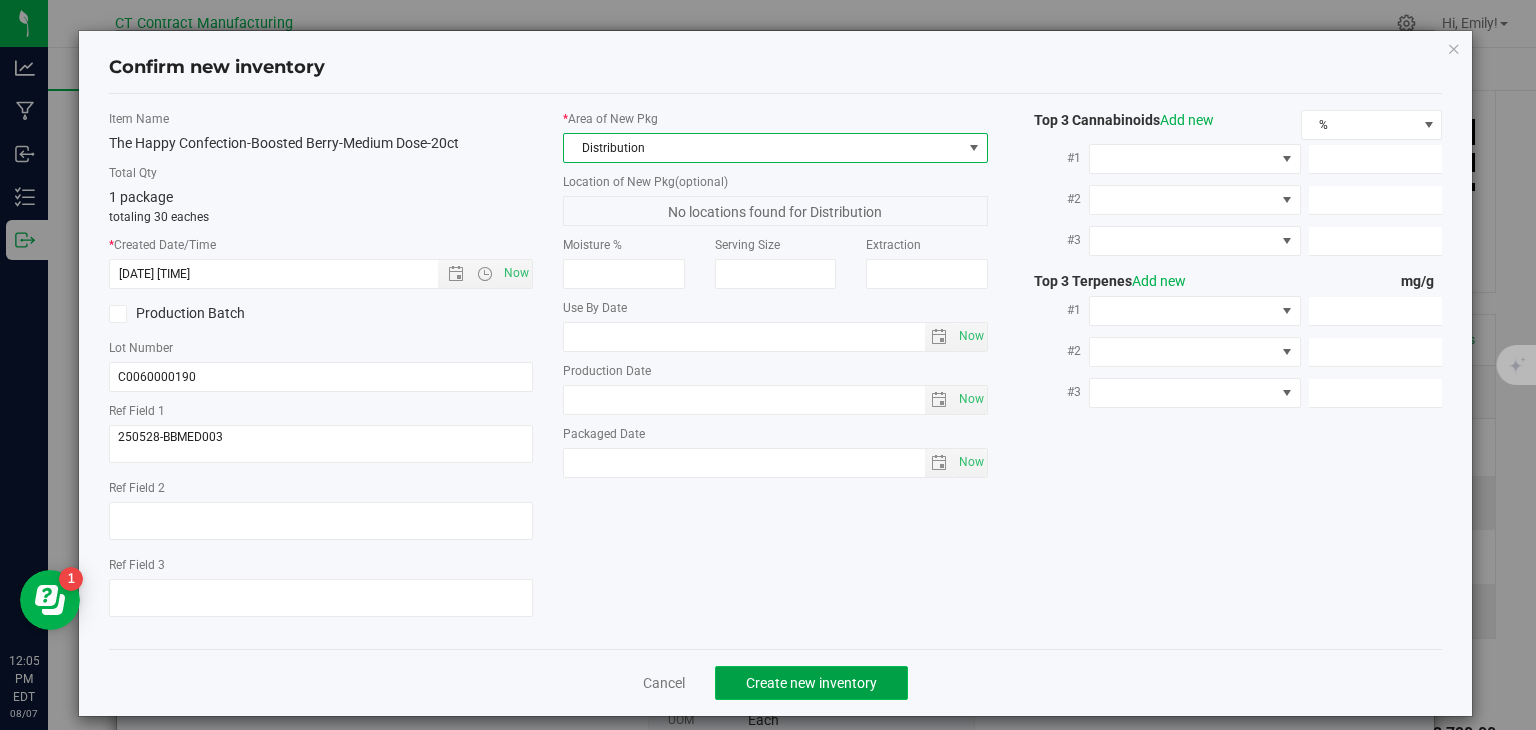 click on "Create new inventory" 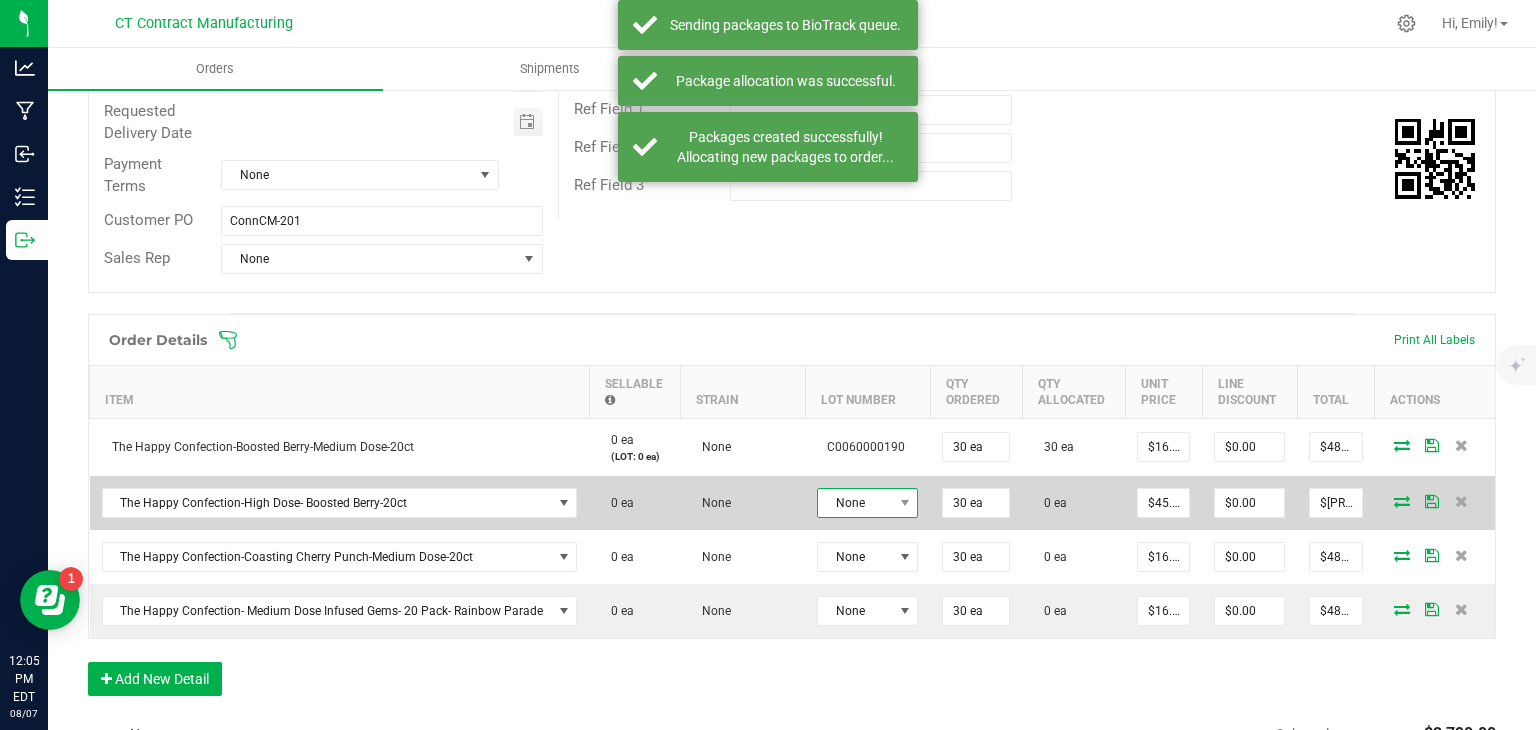 click on "None" at bounding box center (855, 503) 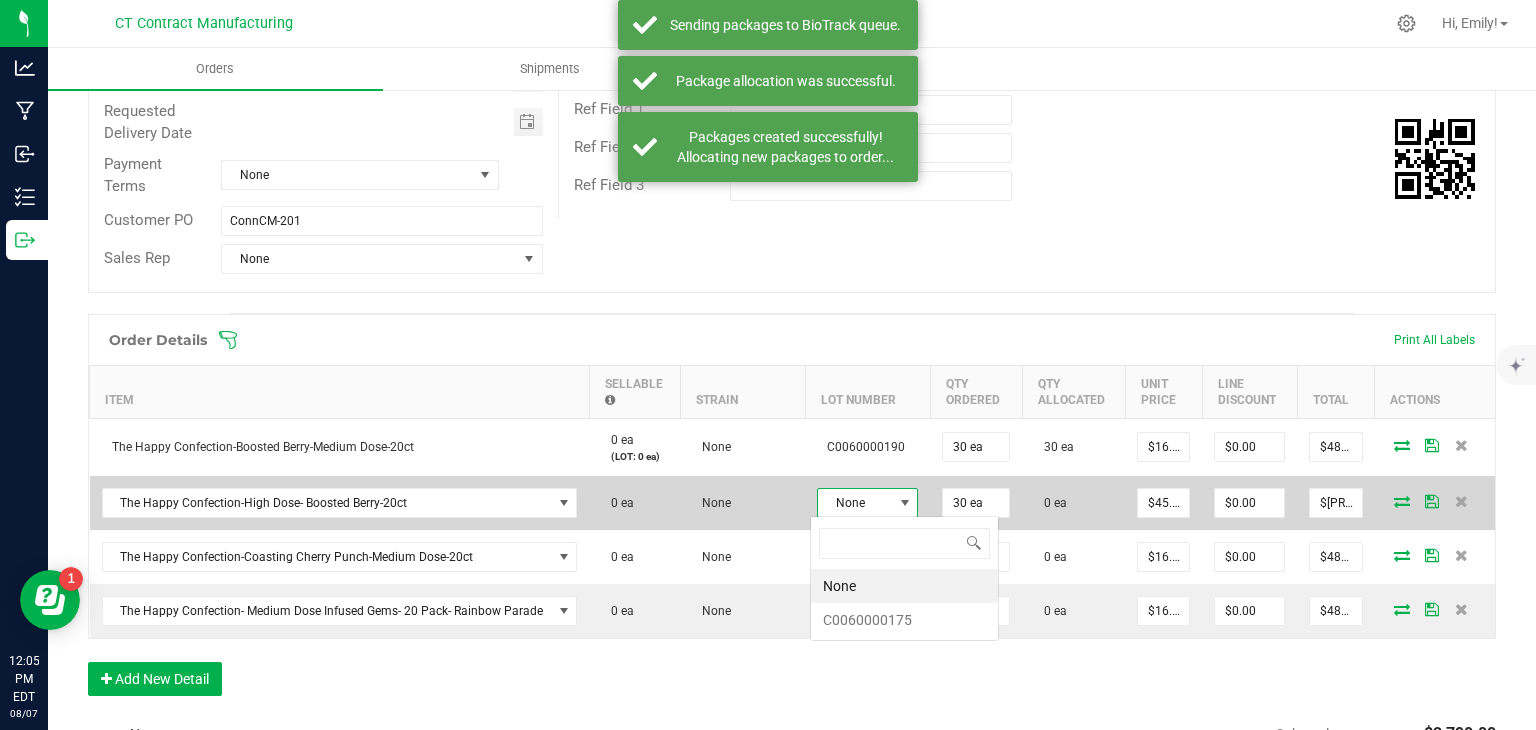 scroll, scrollTop: 99970, scrollLeft: 99899, axis: both 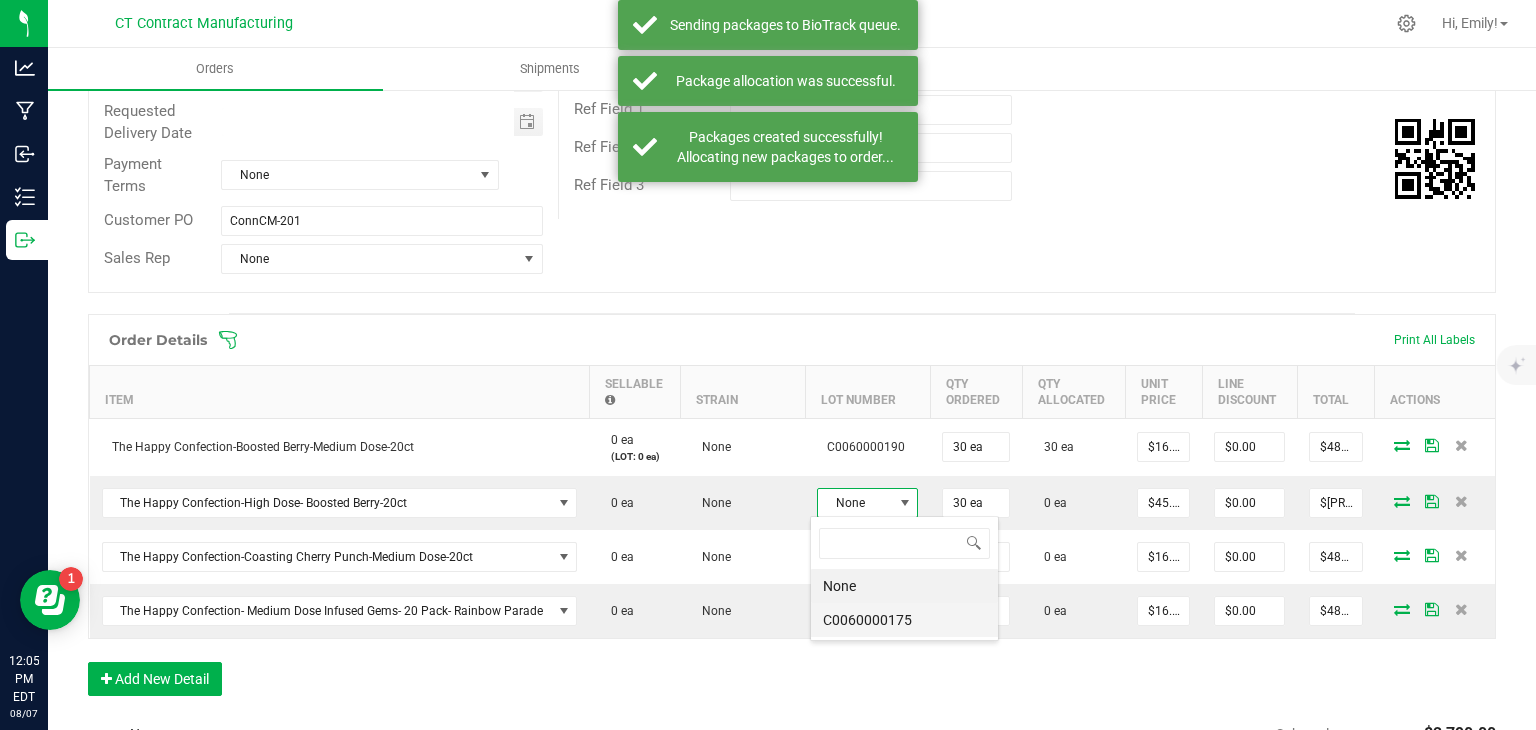 click on "C0060000175" at bounding box center (904, 620) 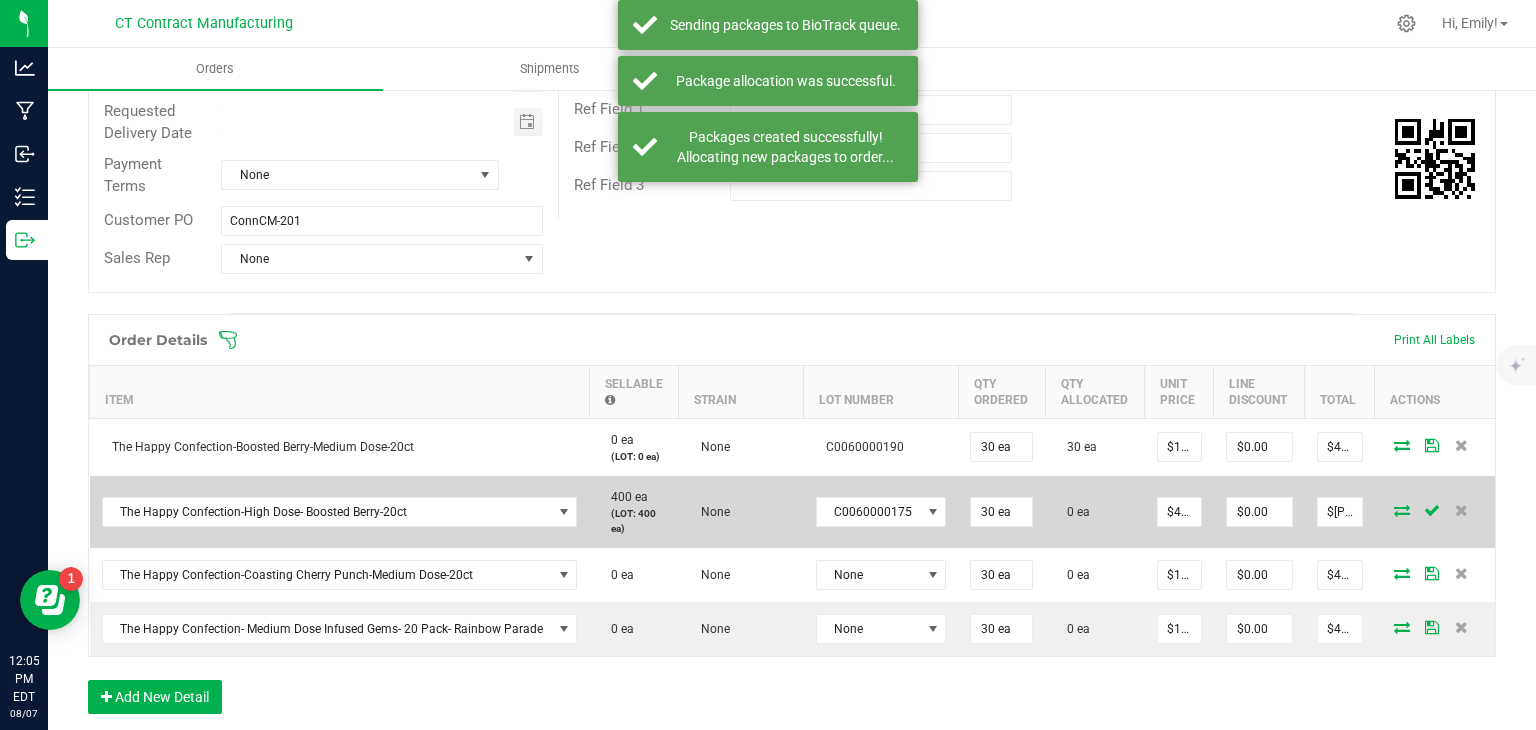 click at bounding box center (1402, 510) 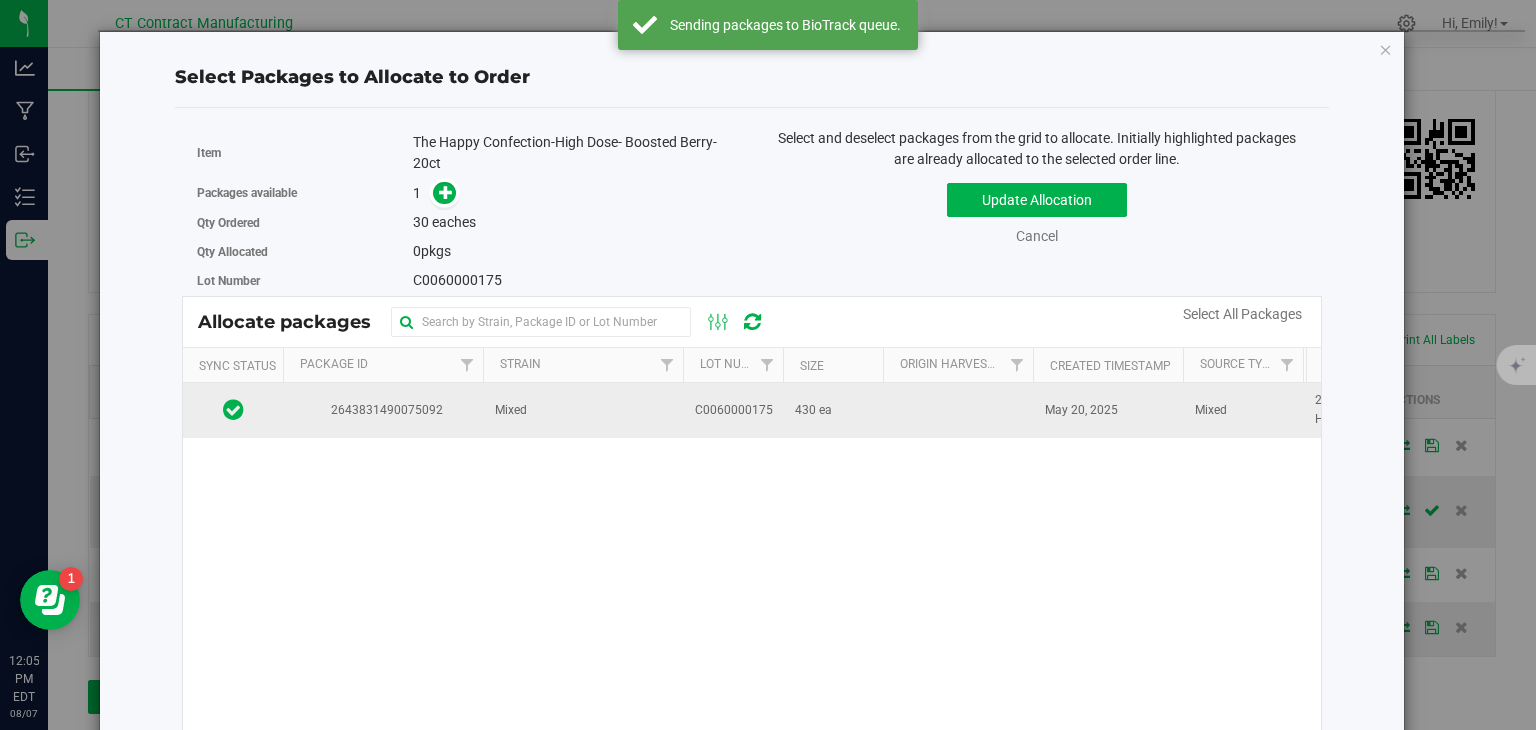 click on "2643831490075092" at bounding box center (383, 410) 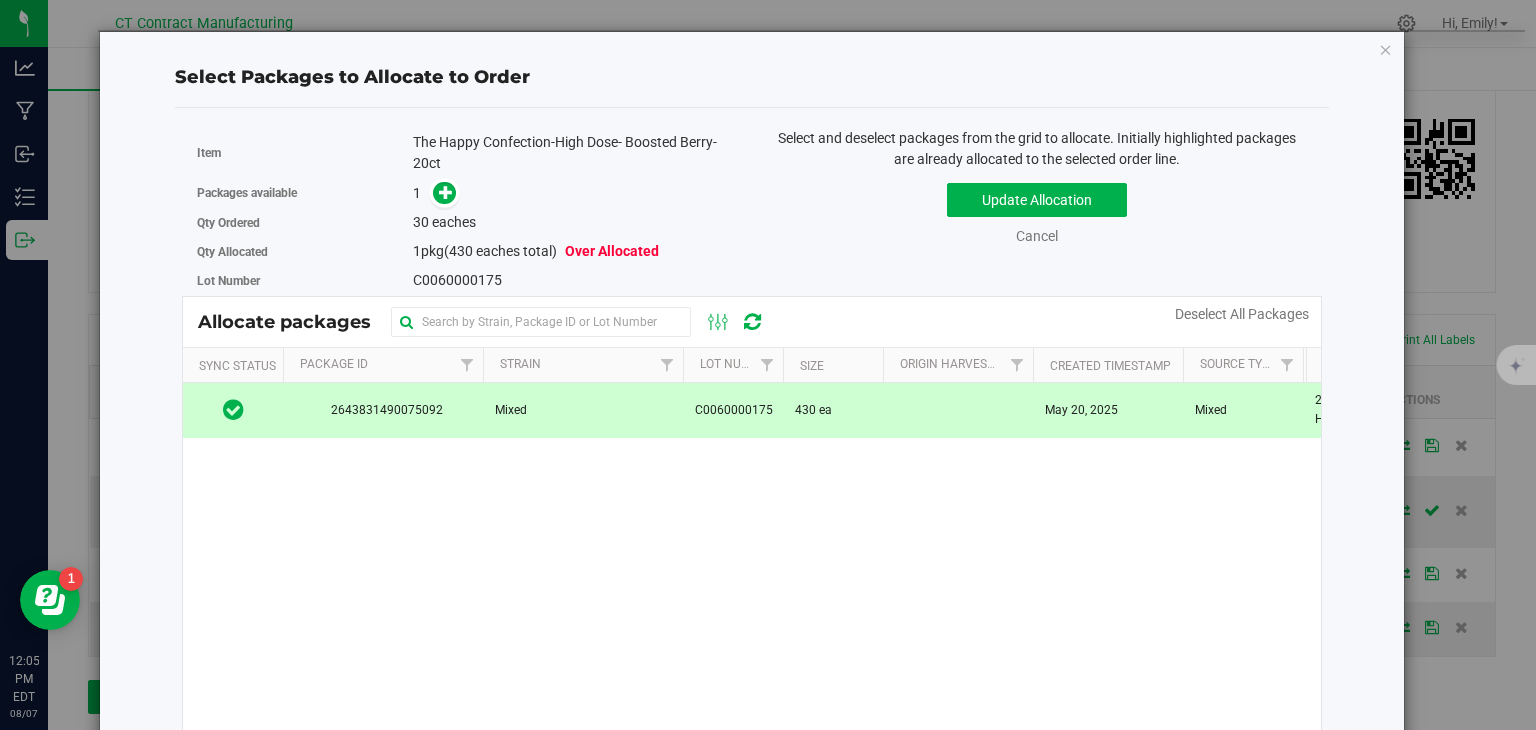 click on "Packages available
1" at bounding box center (467, 193) 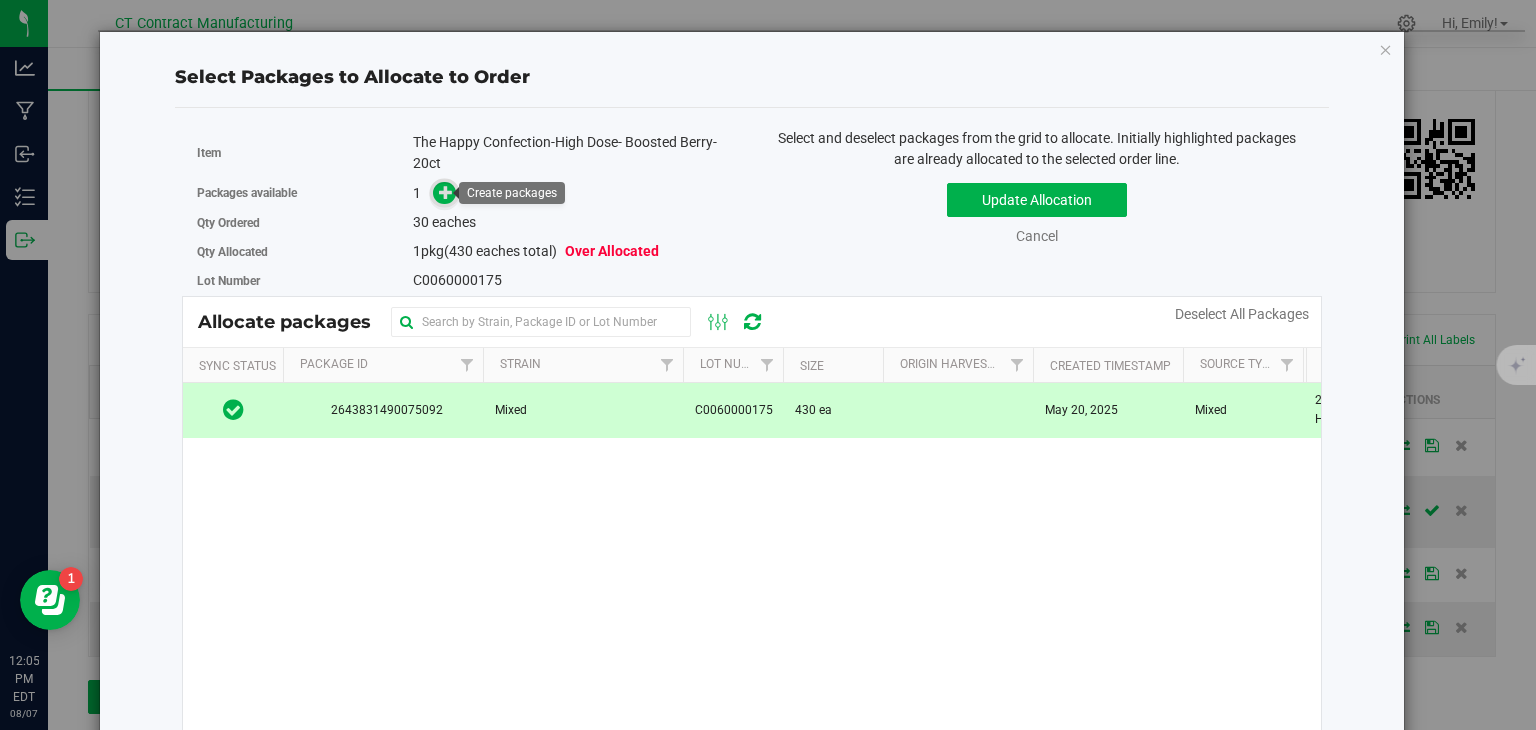 click at bounding box center [446, 192] 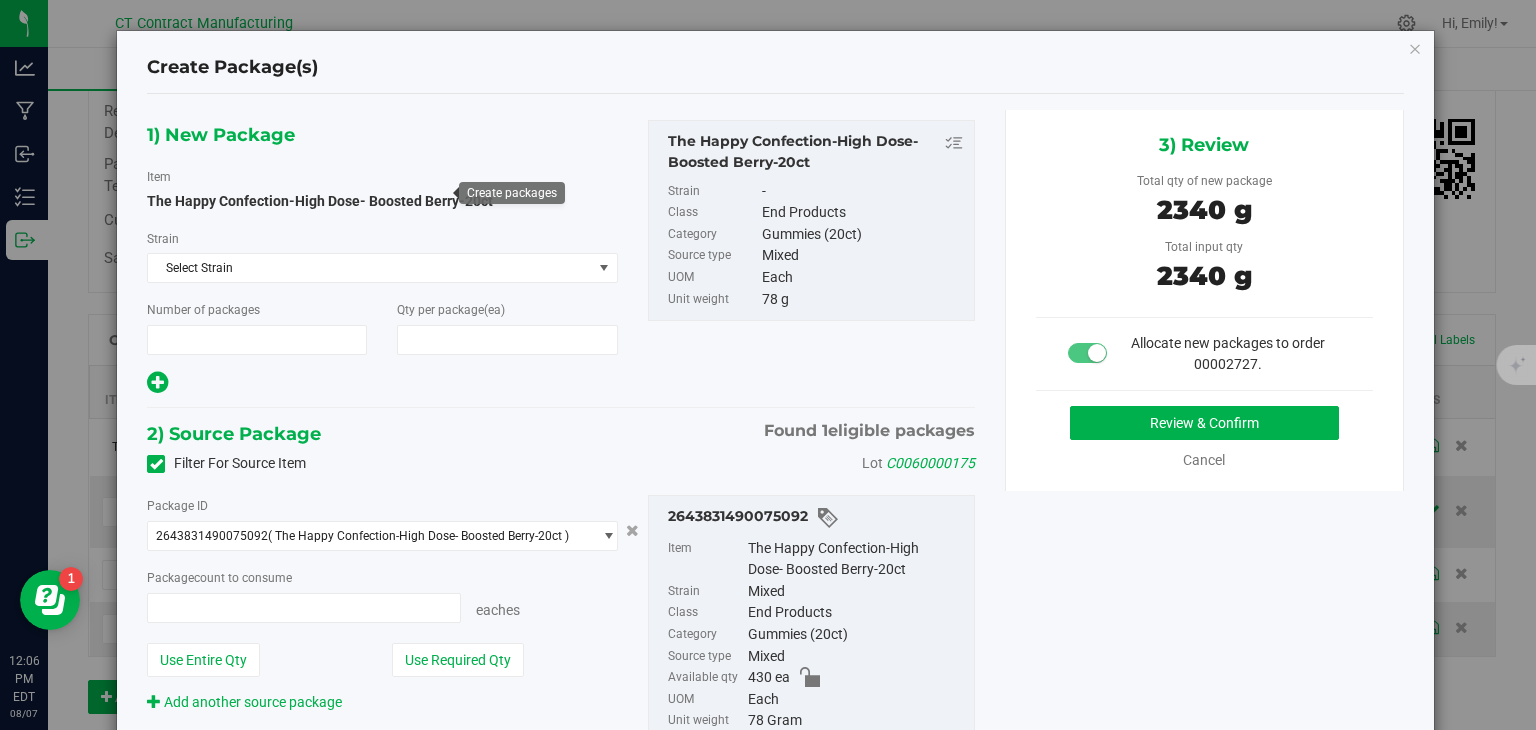 type on "1" 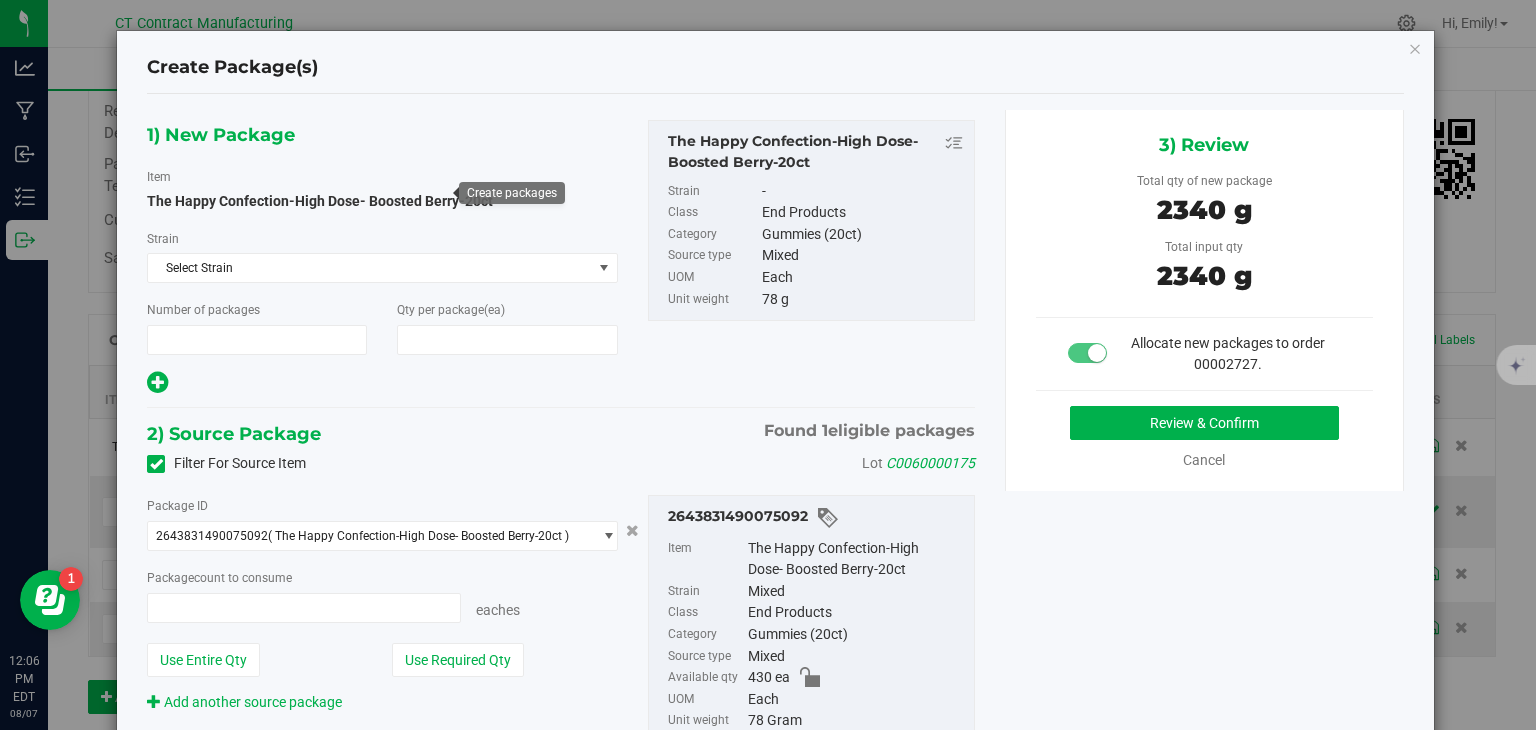type on "30" 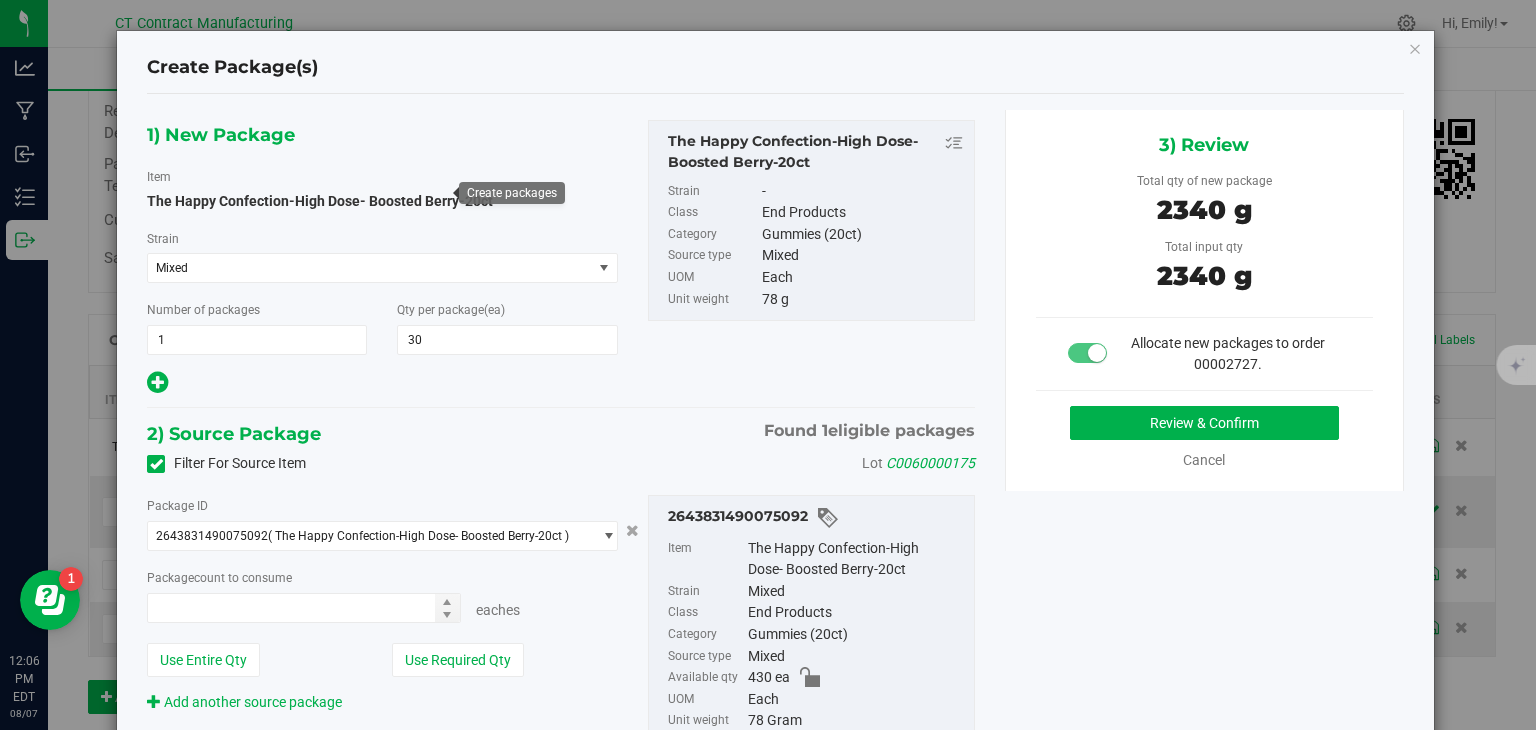 type on "30 ea" 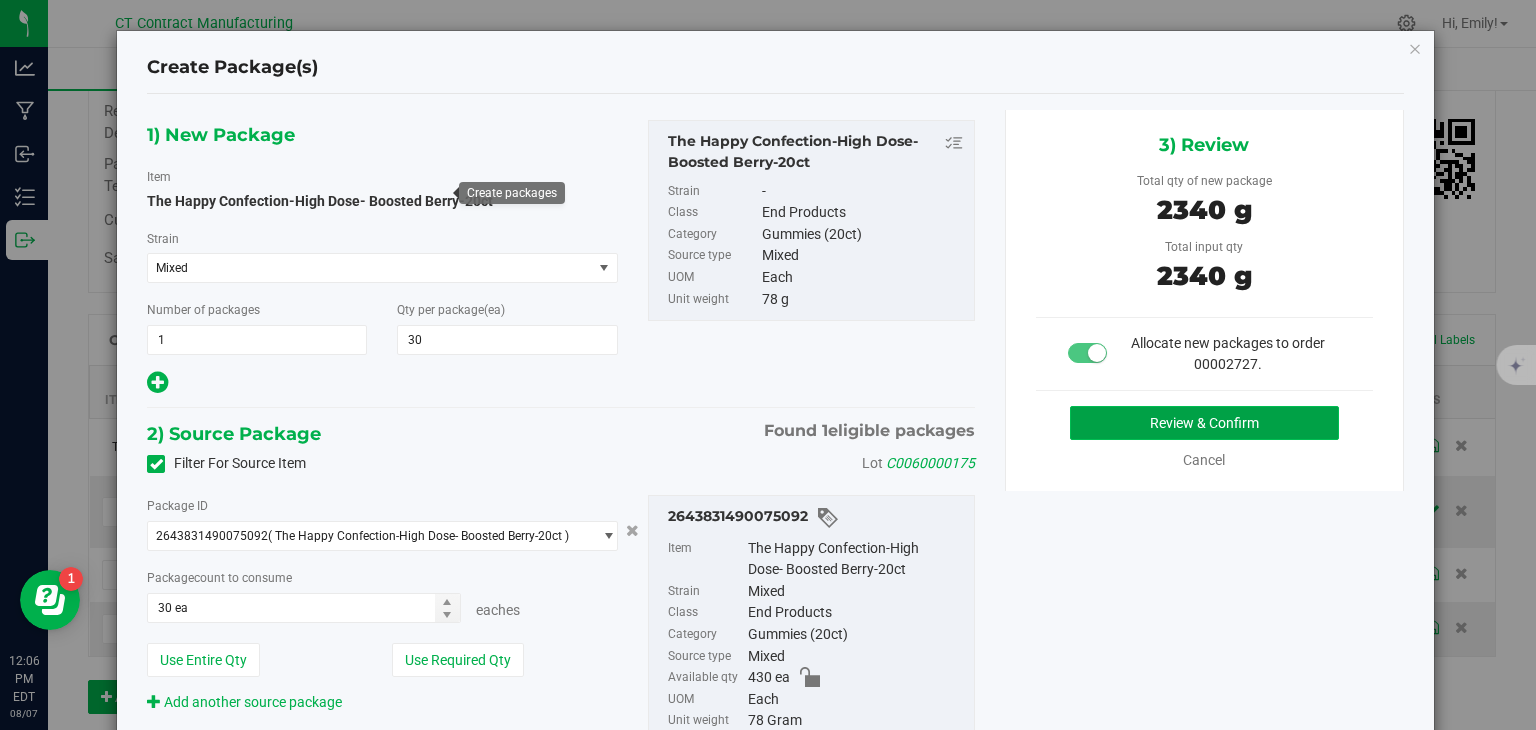 click on "Review & Confirm" at bounding box center [1204, 423] 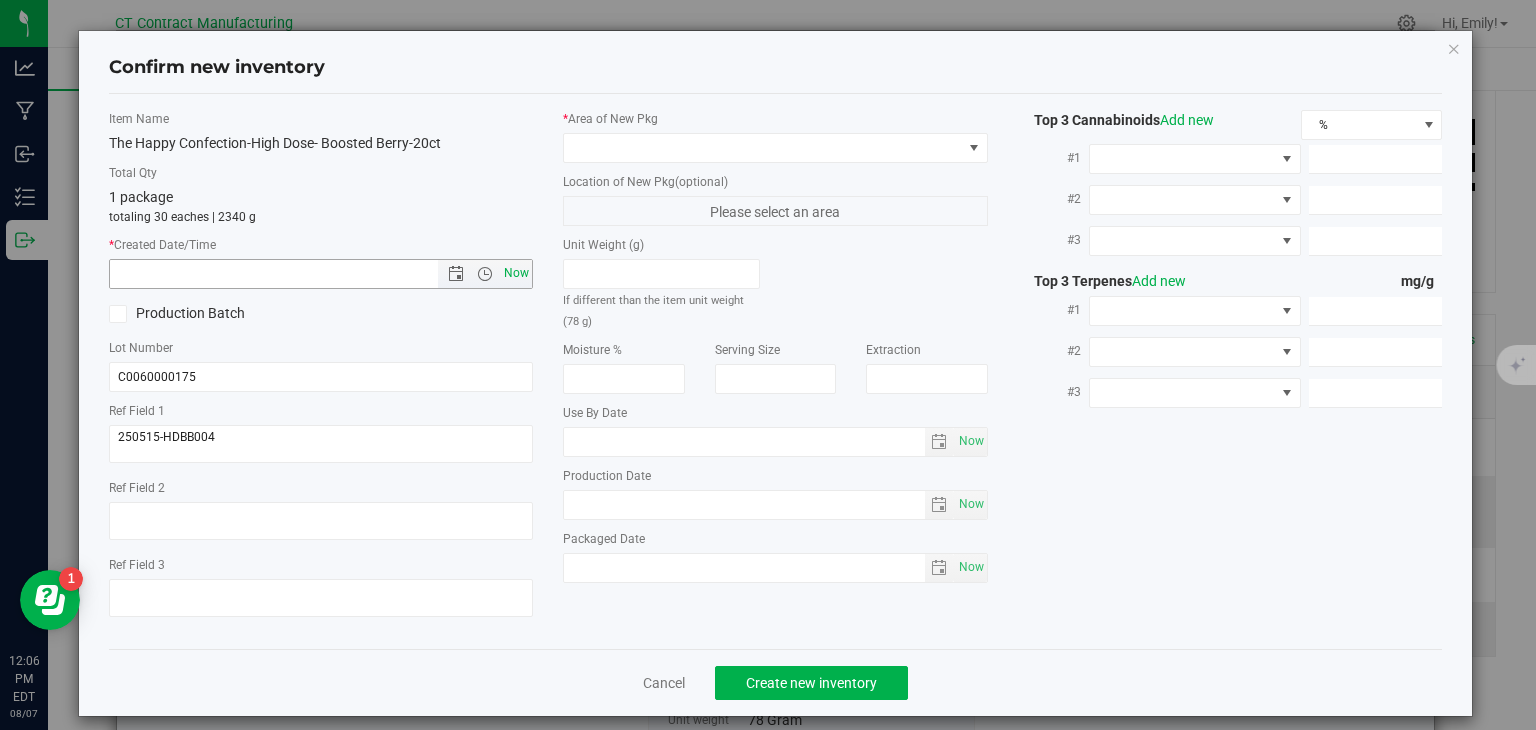 click on "Now" at bounding box center (517, 273) 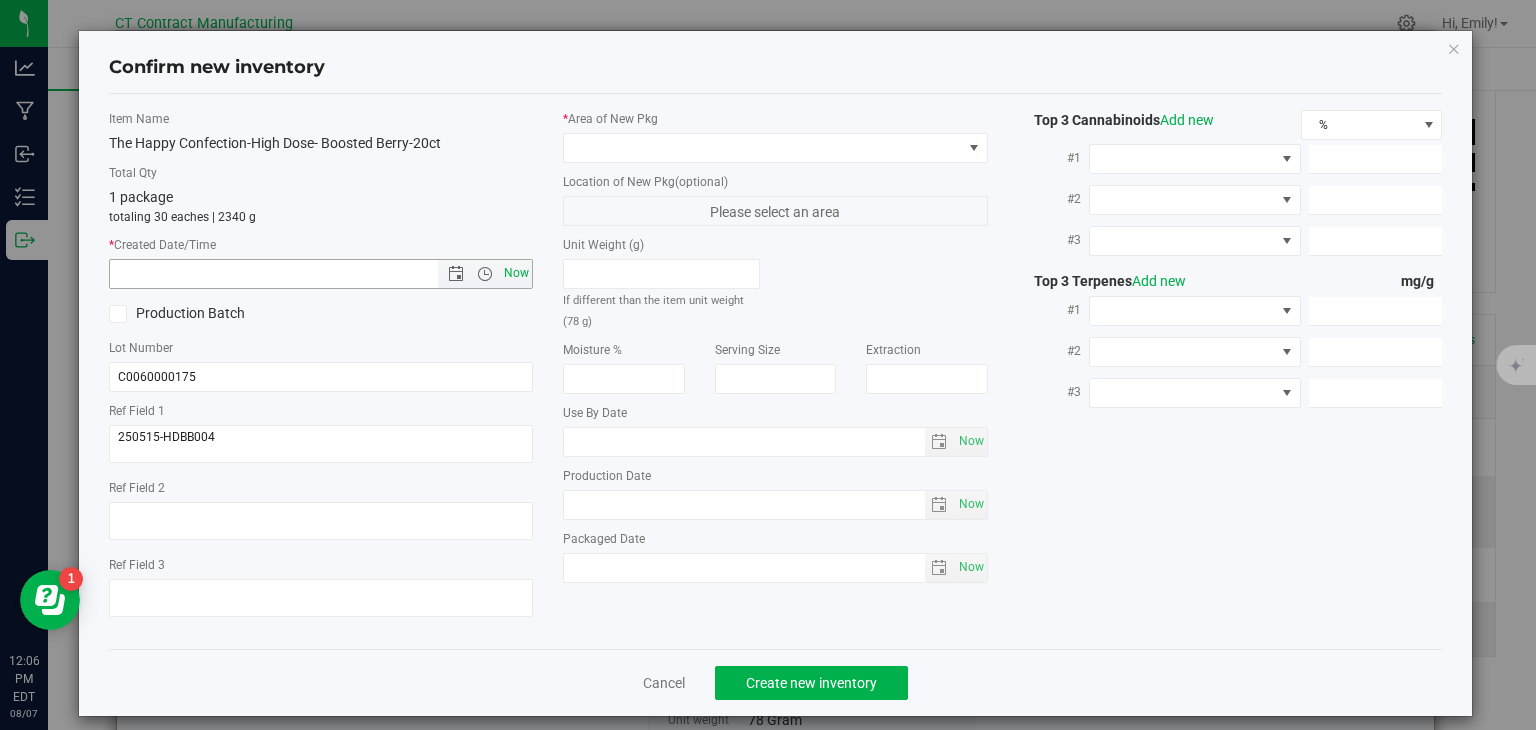 type on "[DATE] [TIME]" 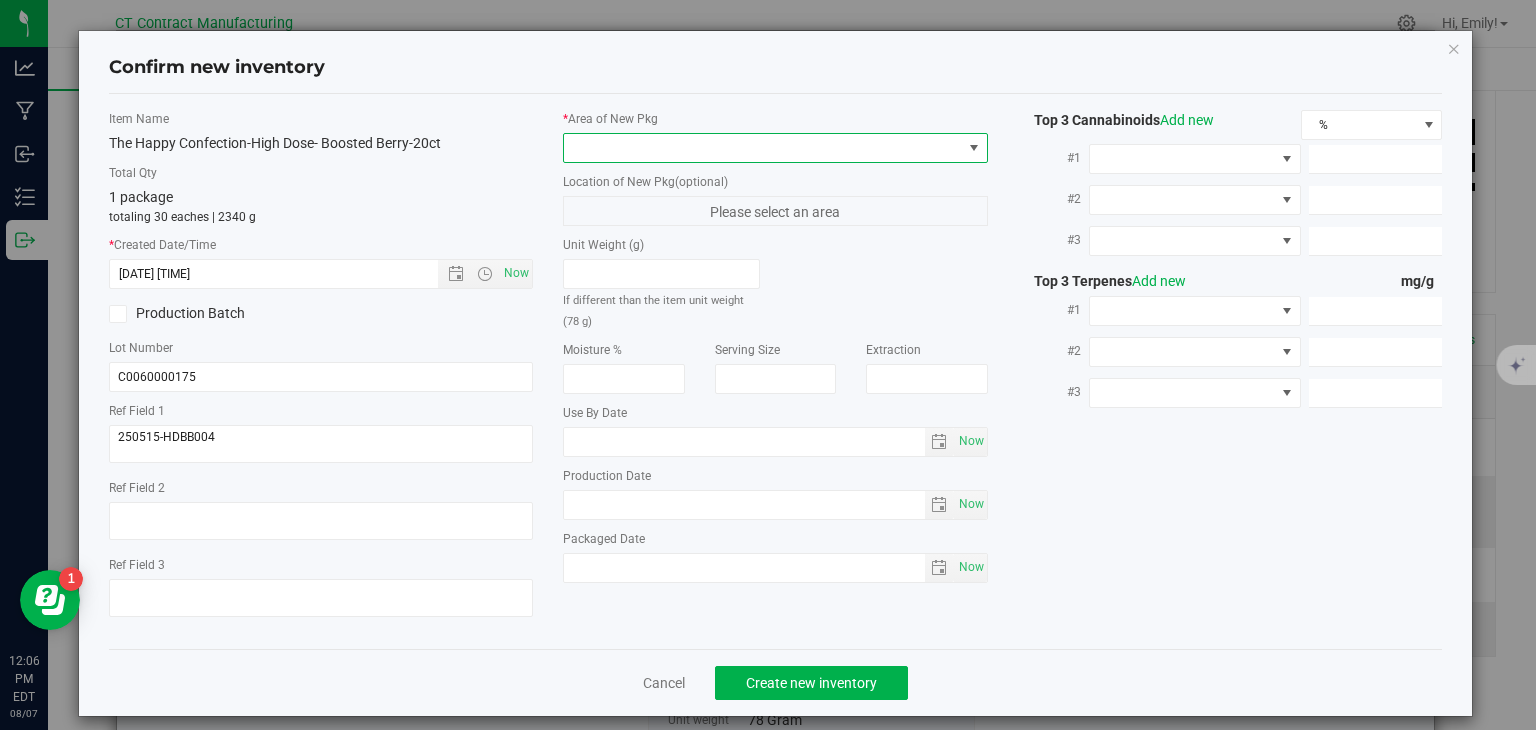 click at bounding box center (763, 148) 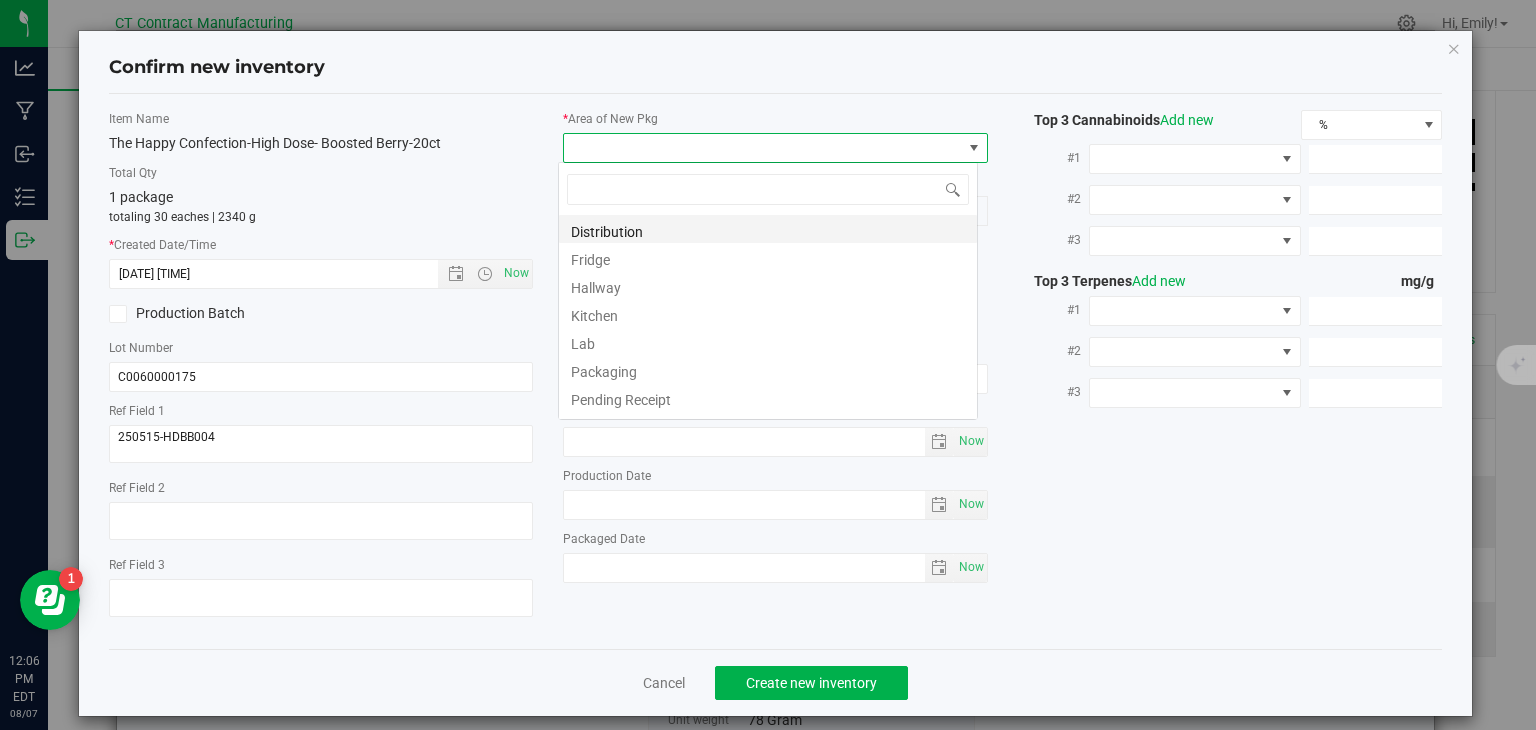 scroll, scrollTop: 99970, scrollLeft: 99580, axis: both 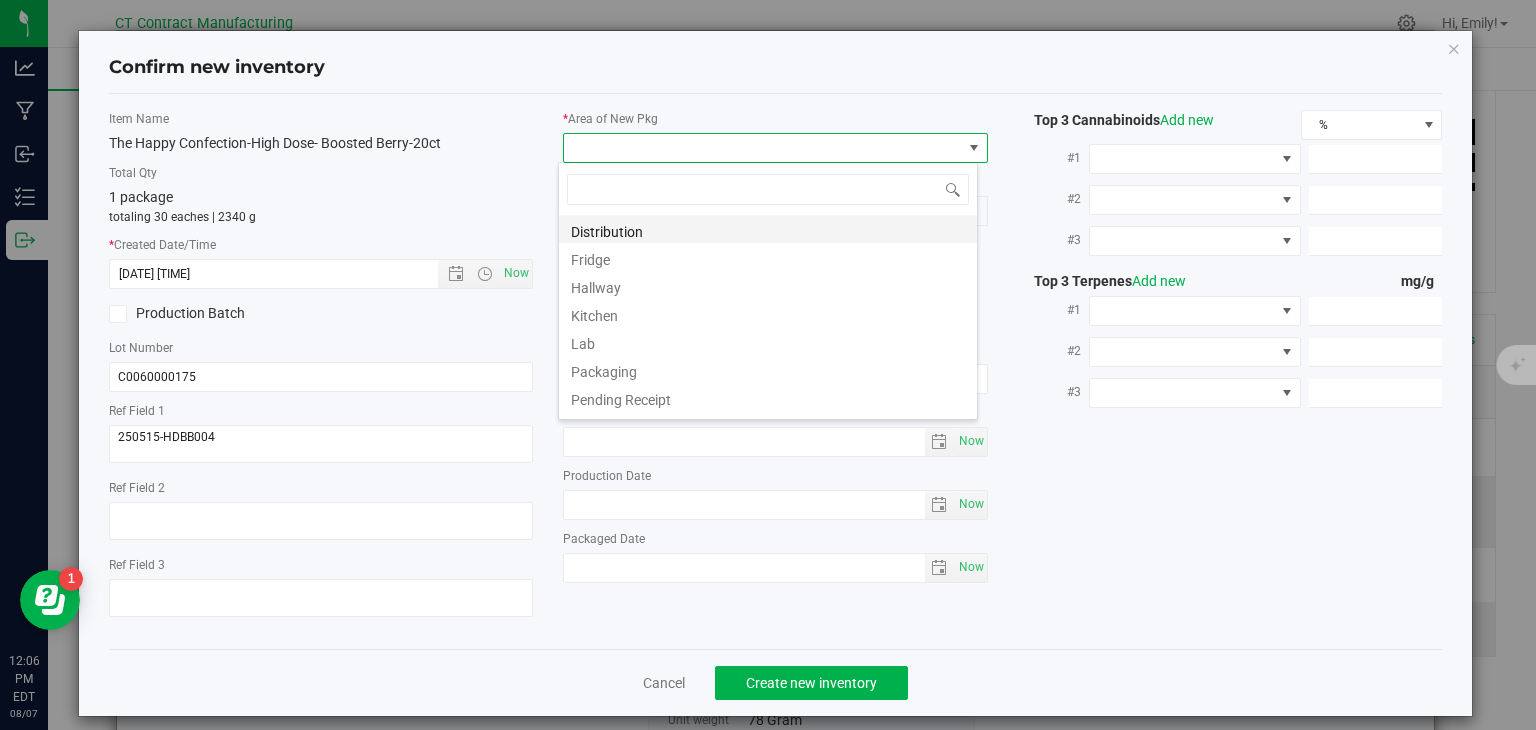 click on "Distribution" at bounding box center [768, 229] 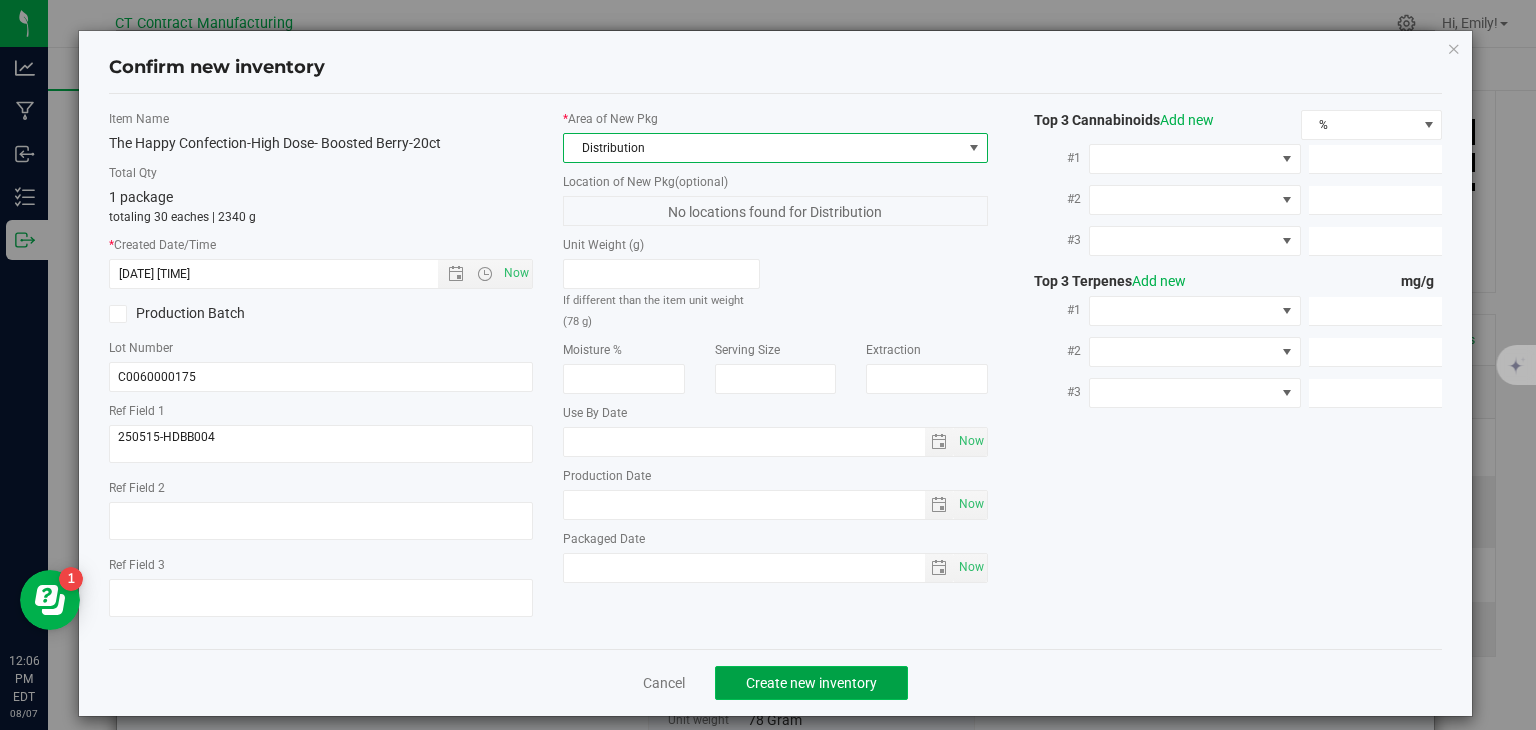 click on "Create new inventory" 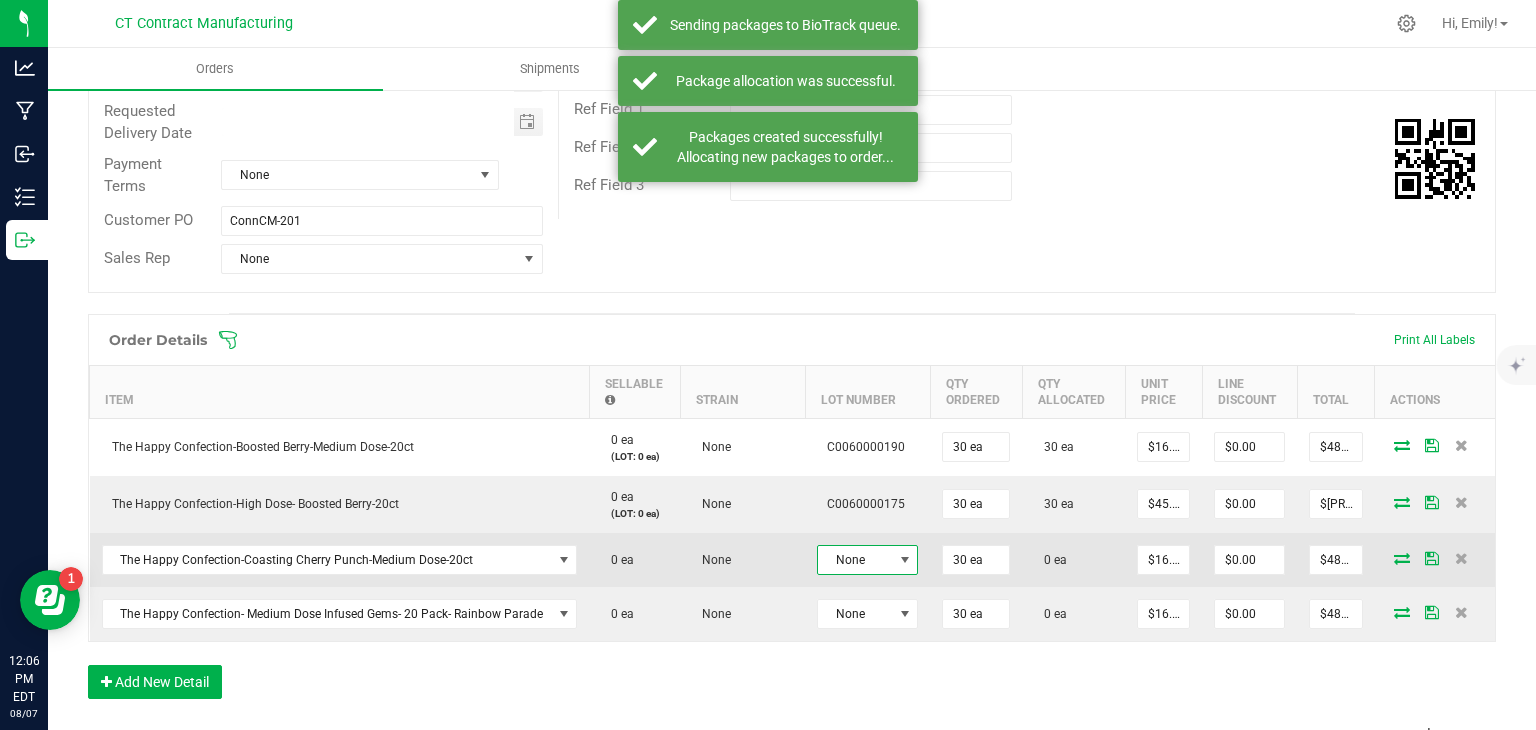 click on "None" at bounding box center (855, 560) 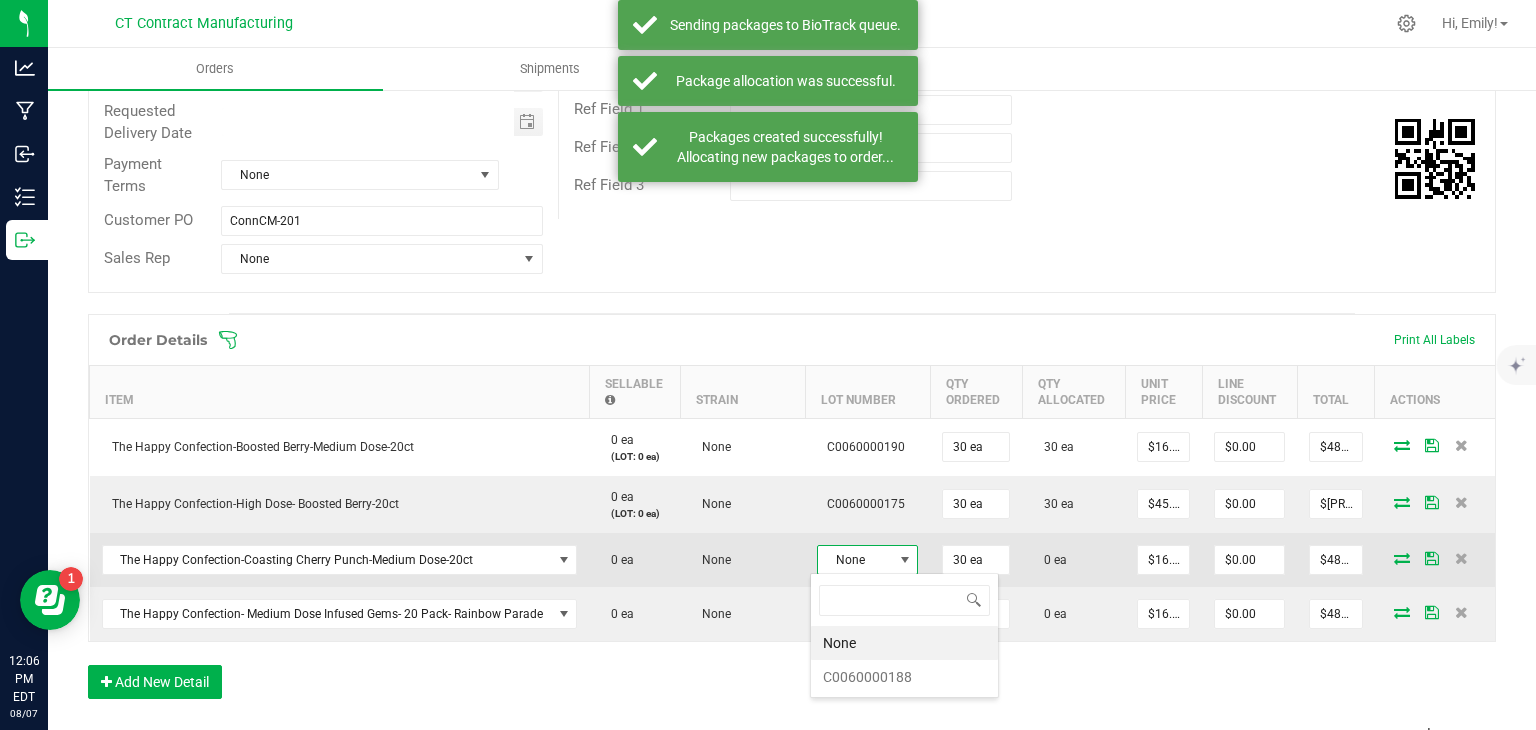 scroll, scrollTop: 99970, scrollLeft: 99899, axis: both 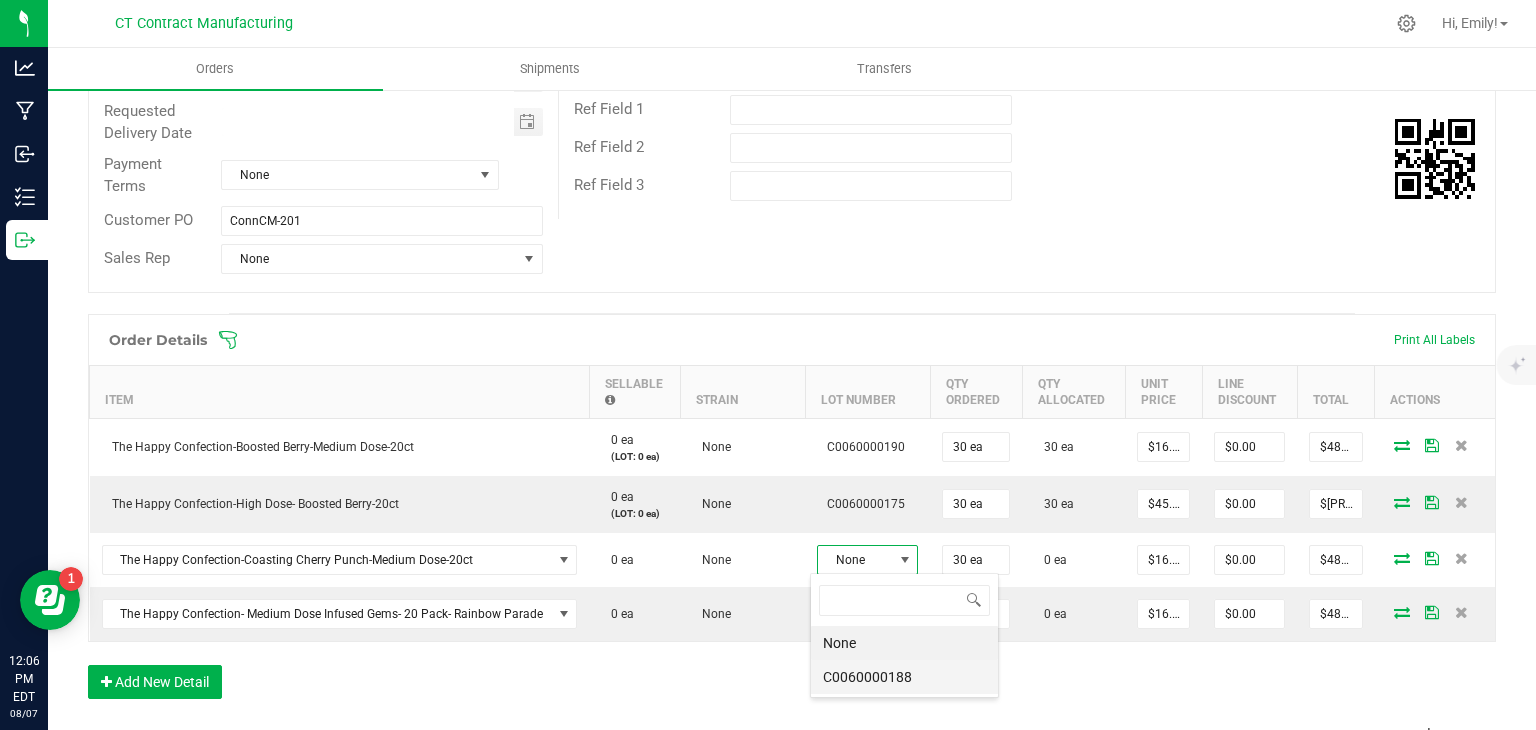 click on "C0060000188" at bounding box center (904, 677) 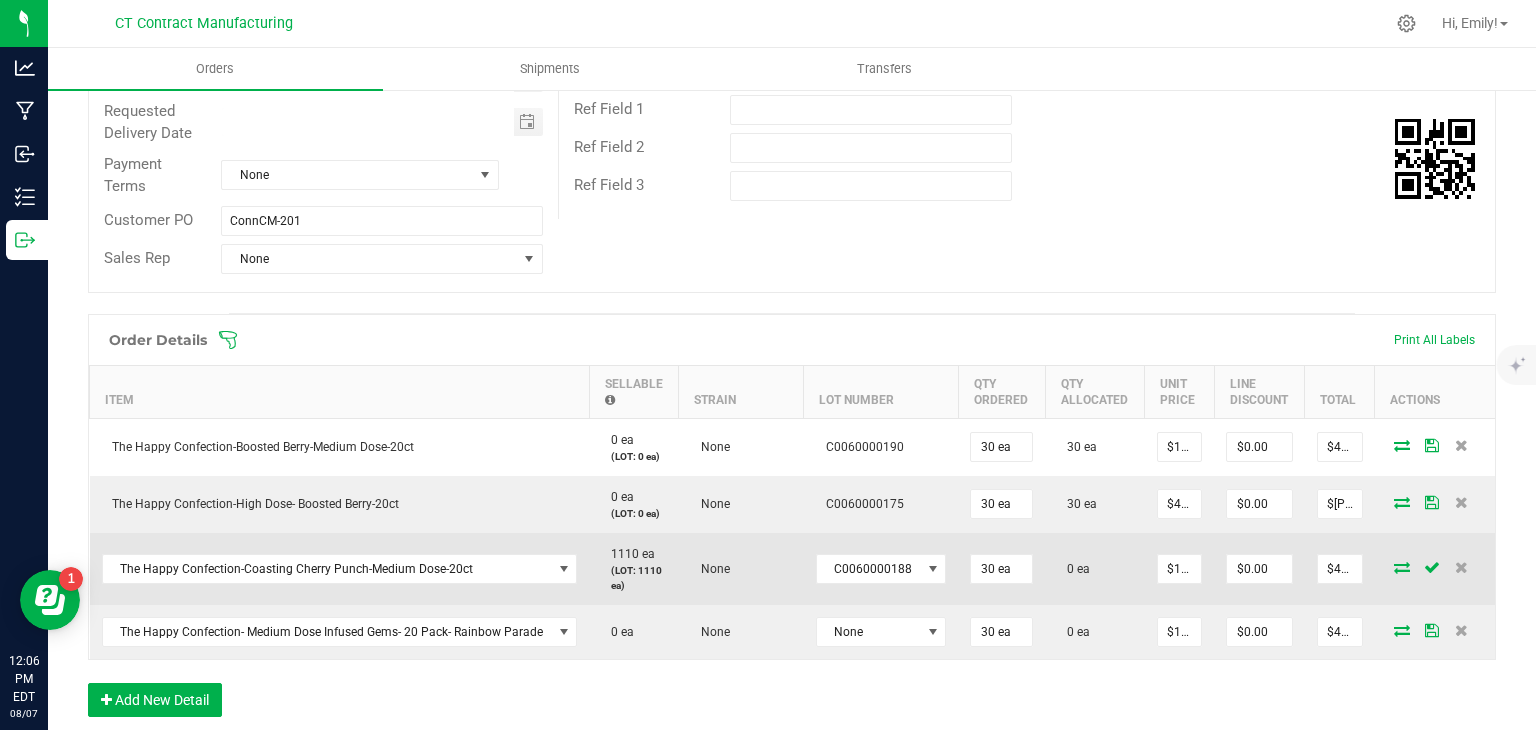 click at bounding box center [1402, 567] 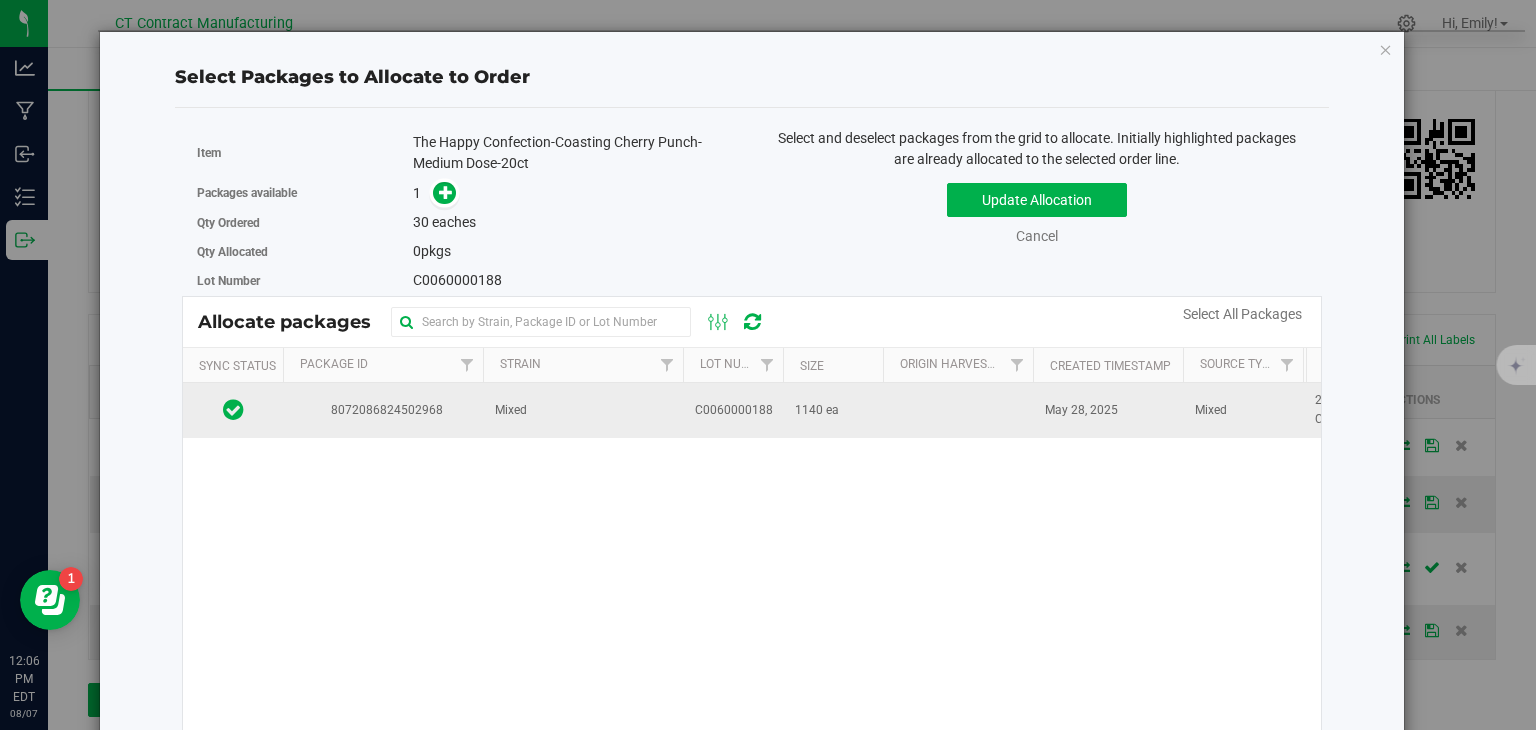click on "C0060000188" at bounding box center (734, 410) 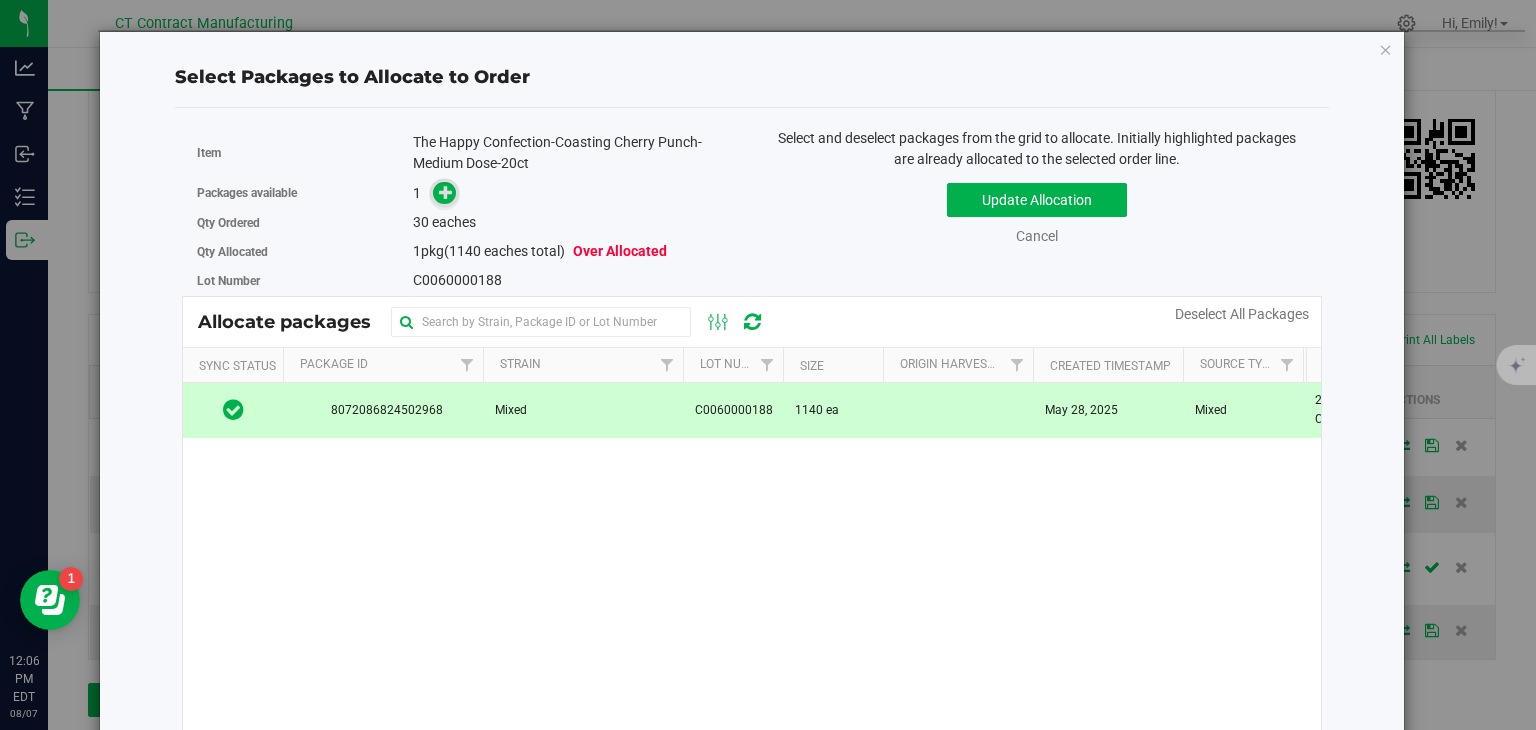 click at bounding box center [446, 192] 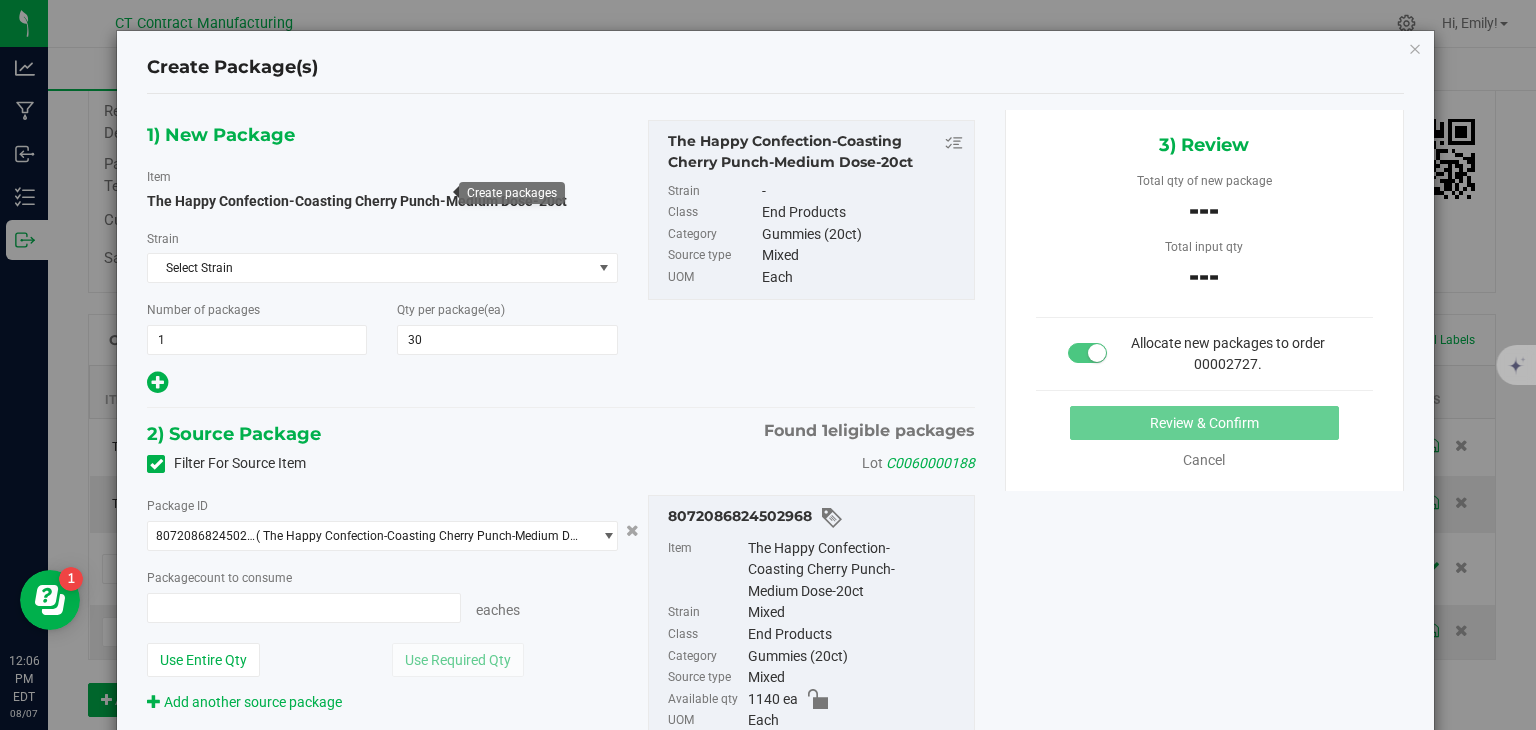 type on "0 ea" 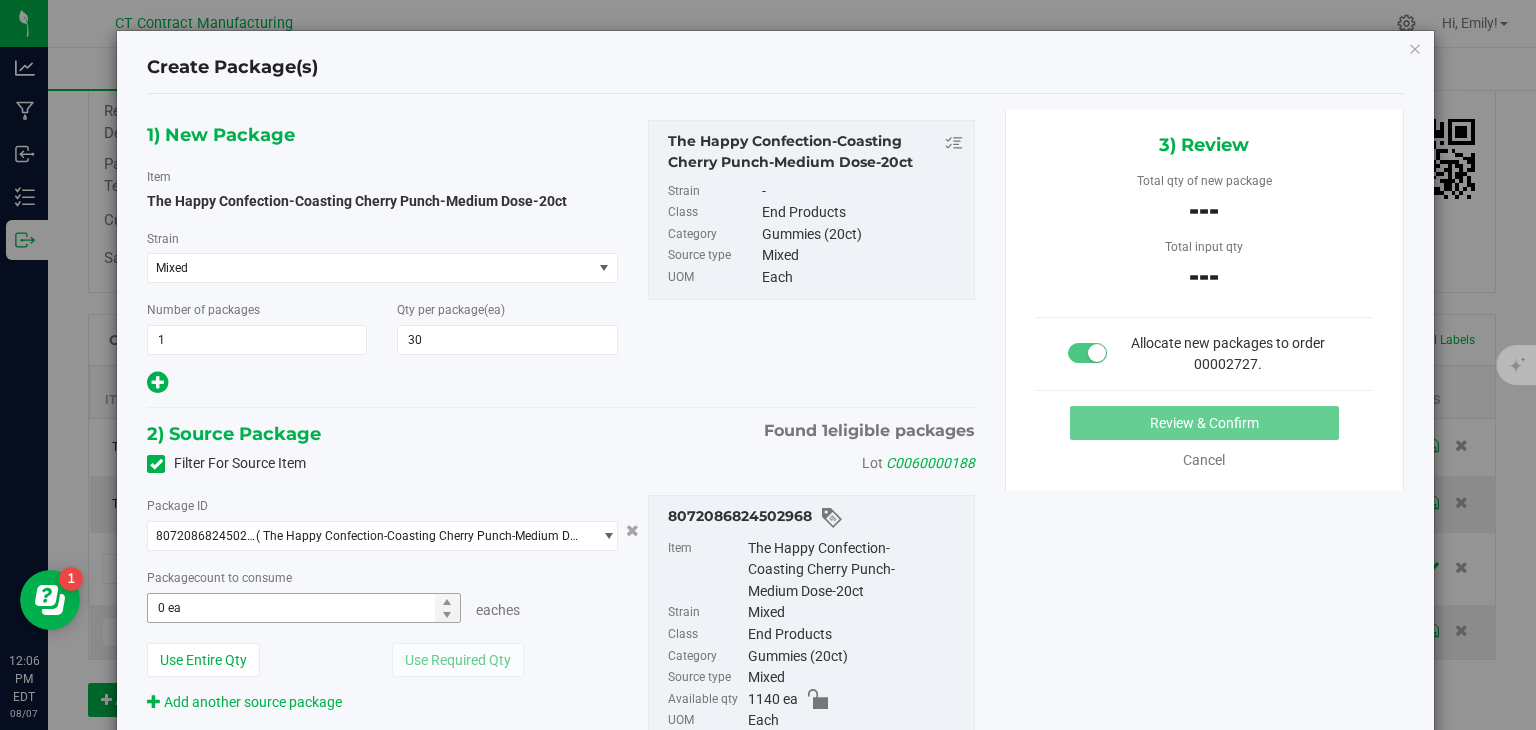 click on "0 ea 0" at bounding box center (303, 608) 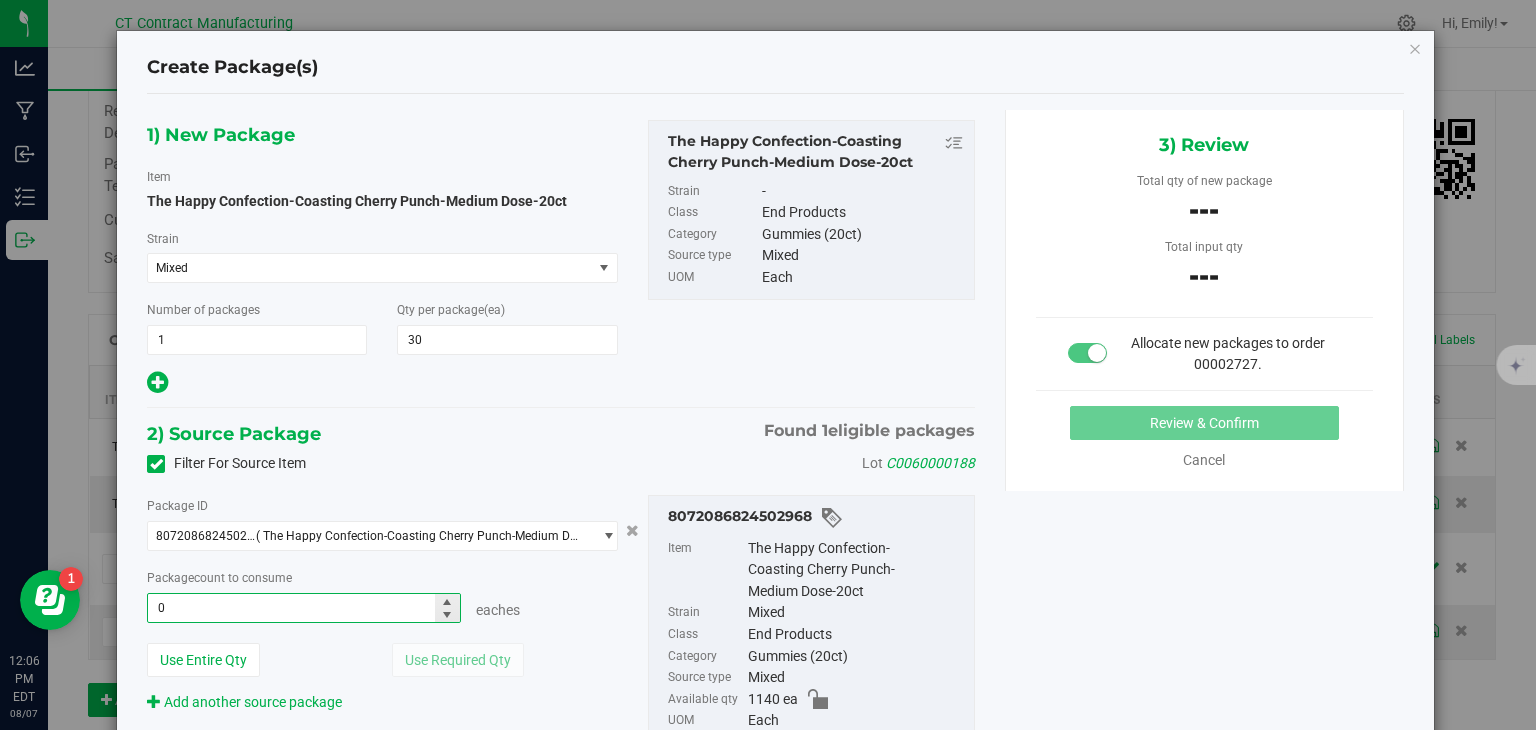 type 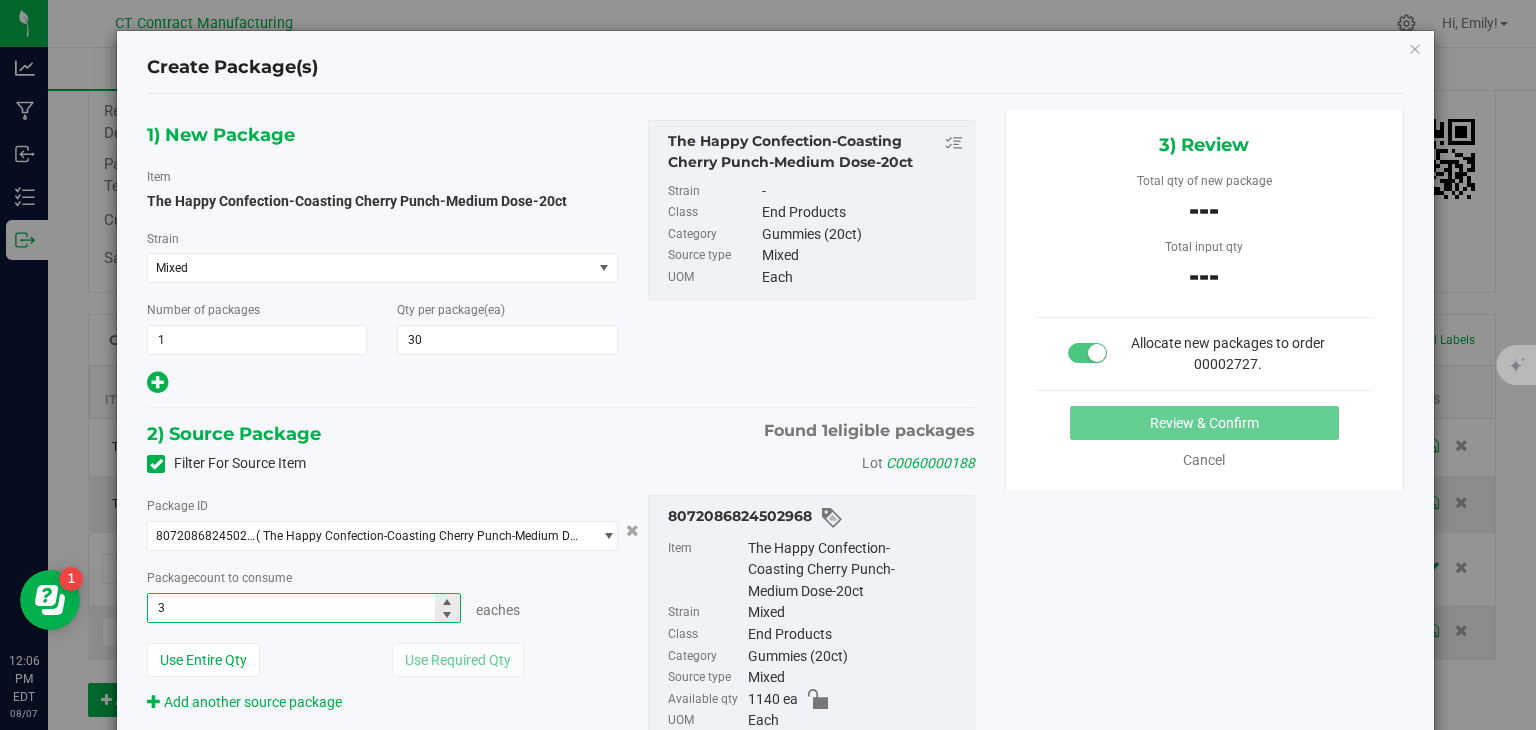 type on "30" 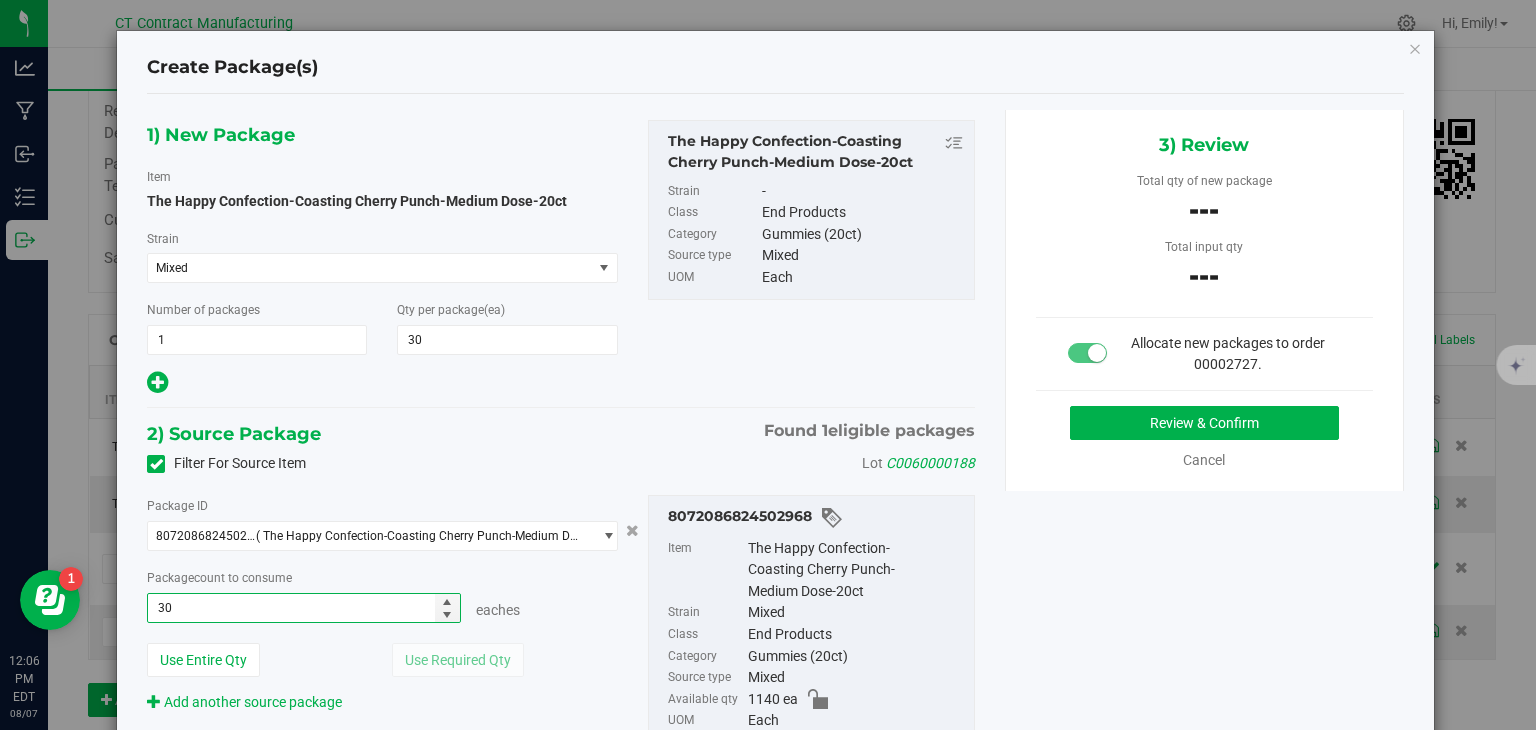 type on "30 ea" 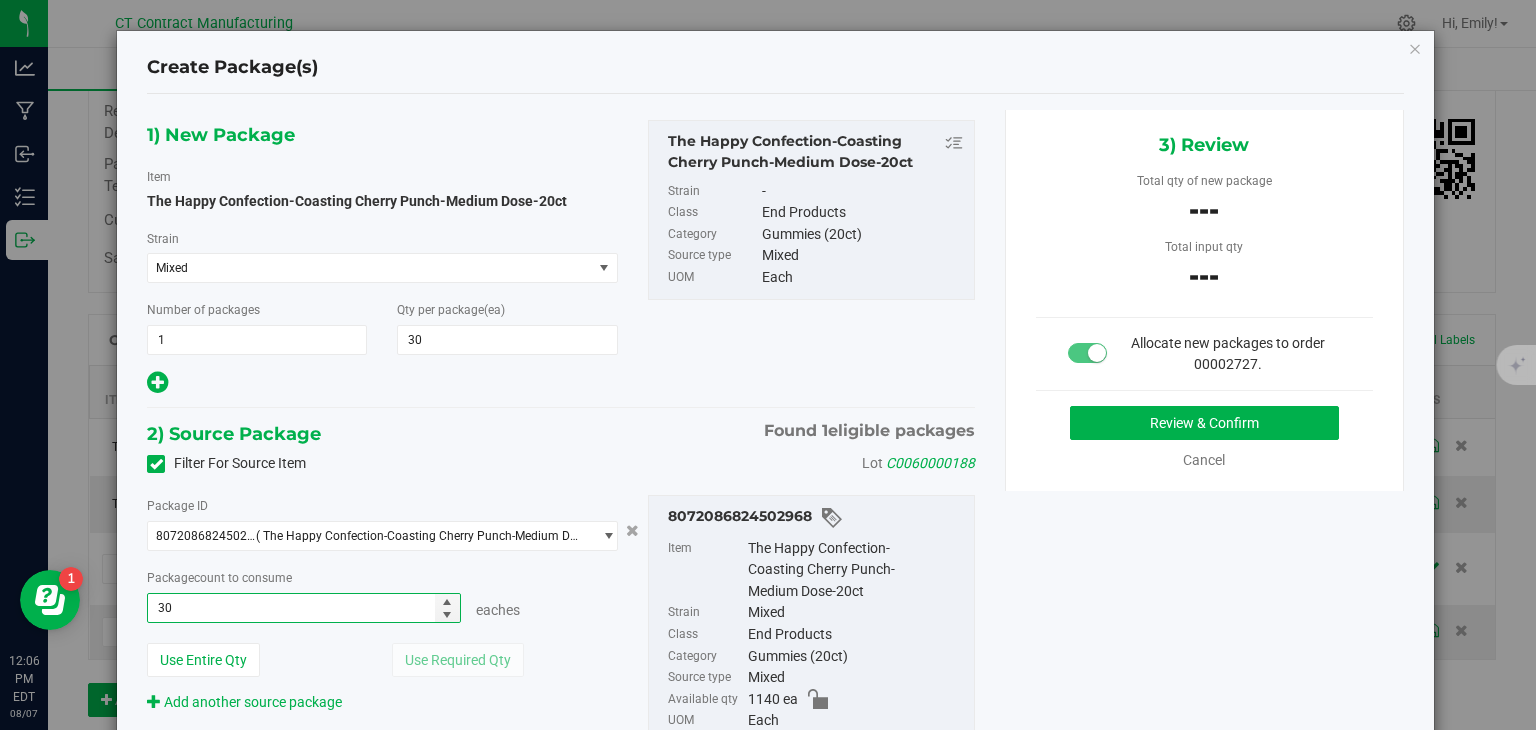 click on "1) New Package
Item
The Happy Confection-Coasting Cherry Punch-Medium Dose-20ct
Strain
Mixed Select Strain None 2022 Dessert #43 2022 Gas #13 2022 Sweet #16 2023 Dessert #110 2023 Fruit #132 2023 Fruit #134 2023 Purple #101 2023 Savory #84 2023 Sour #92 Atomic Tangerine Boomer OG Brass Bonanza CBD Broad Spectrum CBD Isolate CBG Flower CBG Isolate CBN Isolate CBT Isolate Cloud 9 Couch Surfer Ewok GMO Cookies Georgia Pie Golden Hour Grandaddy Purple Hemp Crude Horchata Hybrid Blend Indica Blend Jai Alai Kush Mintz Laughing Buddha Mixed" at bounding box center (561, 458) 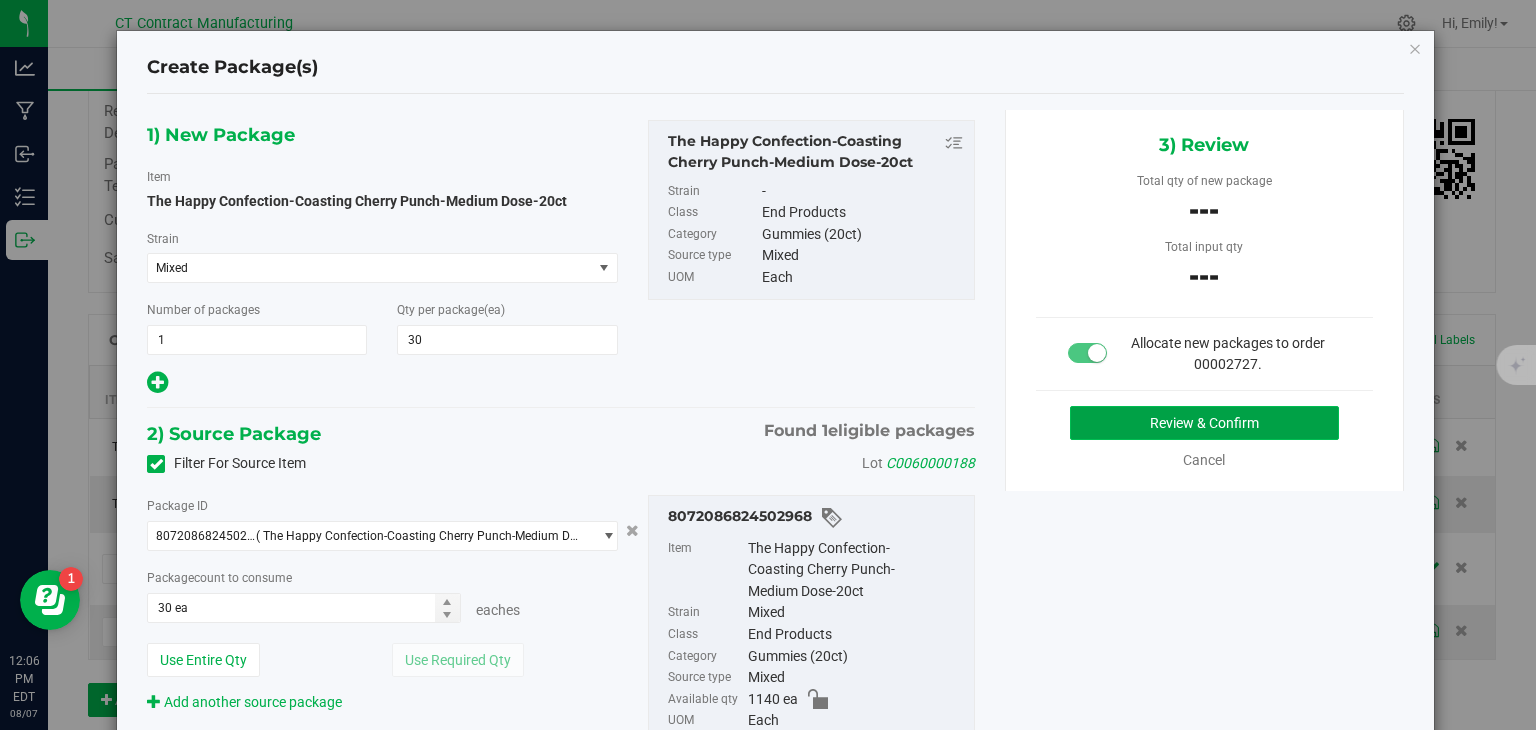 click on "Review & Confirm" at bounding box center (1204, 423) 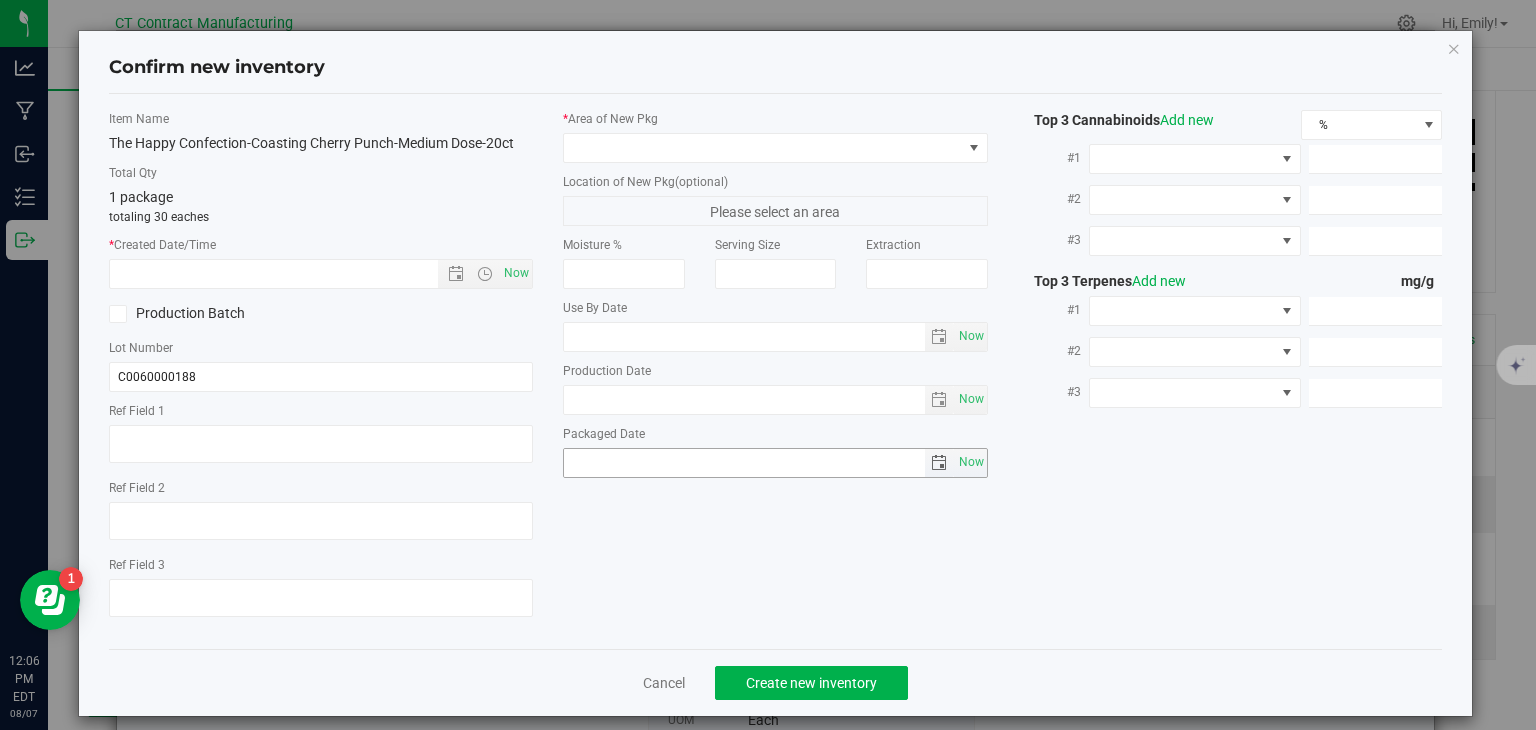 type on "250528-CCP003" 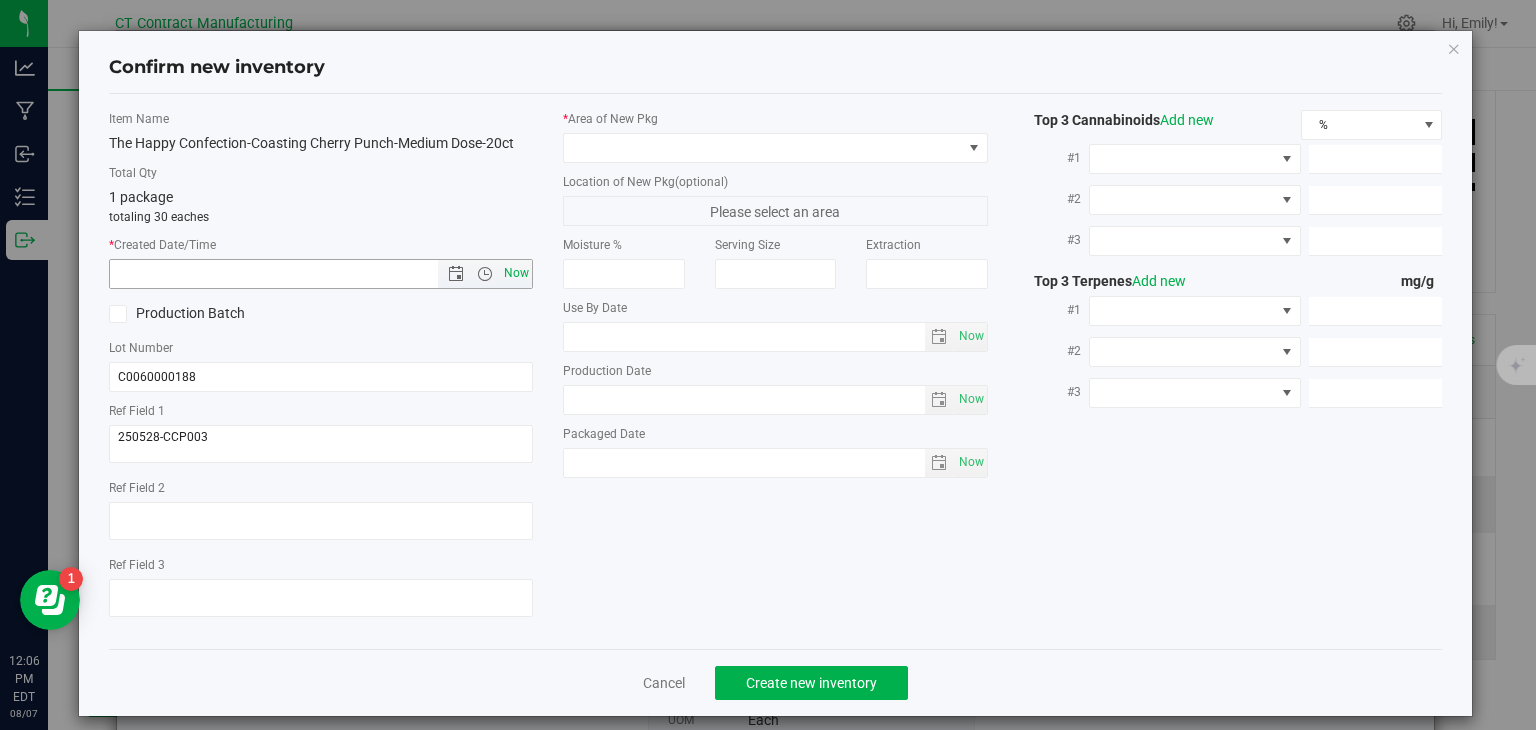 click on "Now" at bounding box center [517, 273] 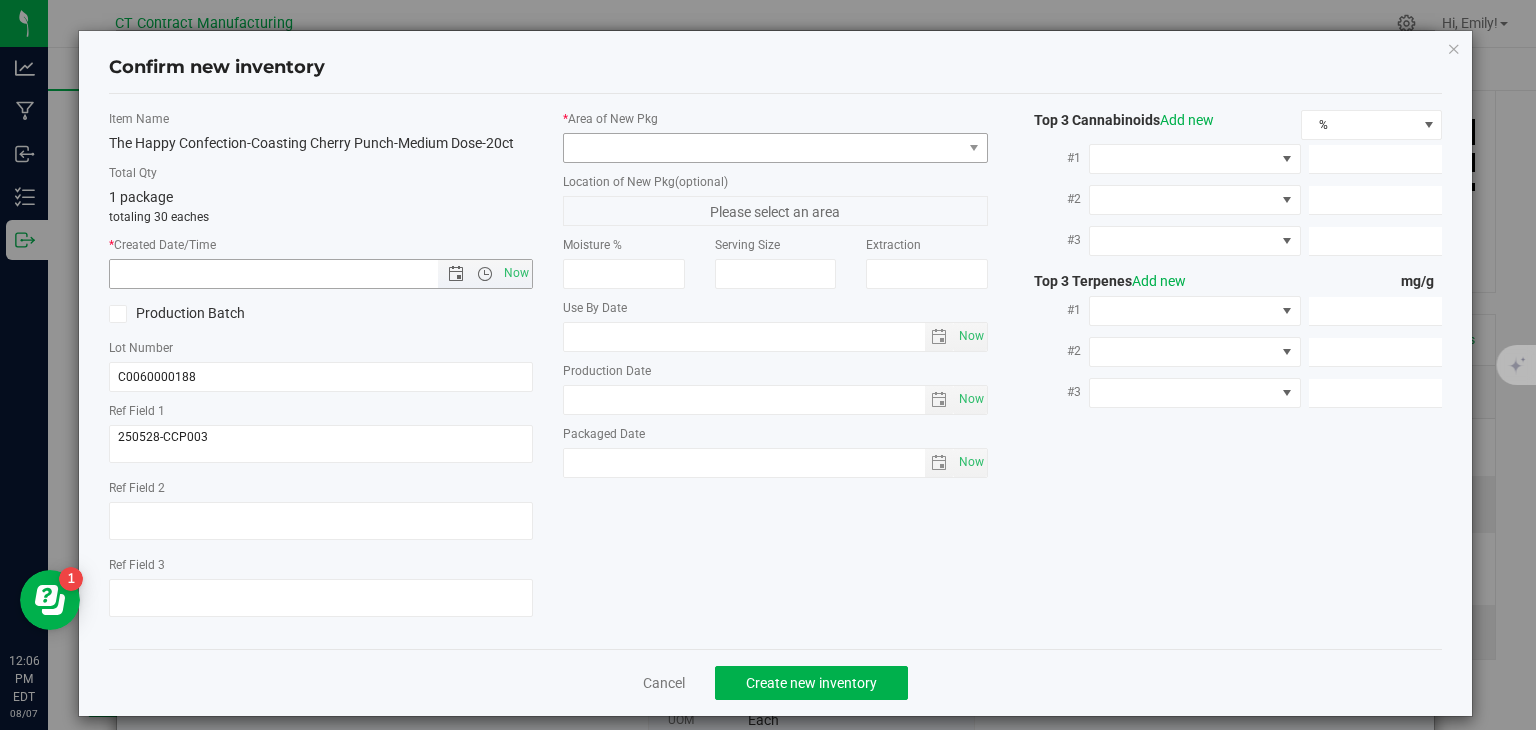 type on "[DATE] [TIME]" 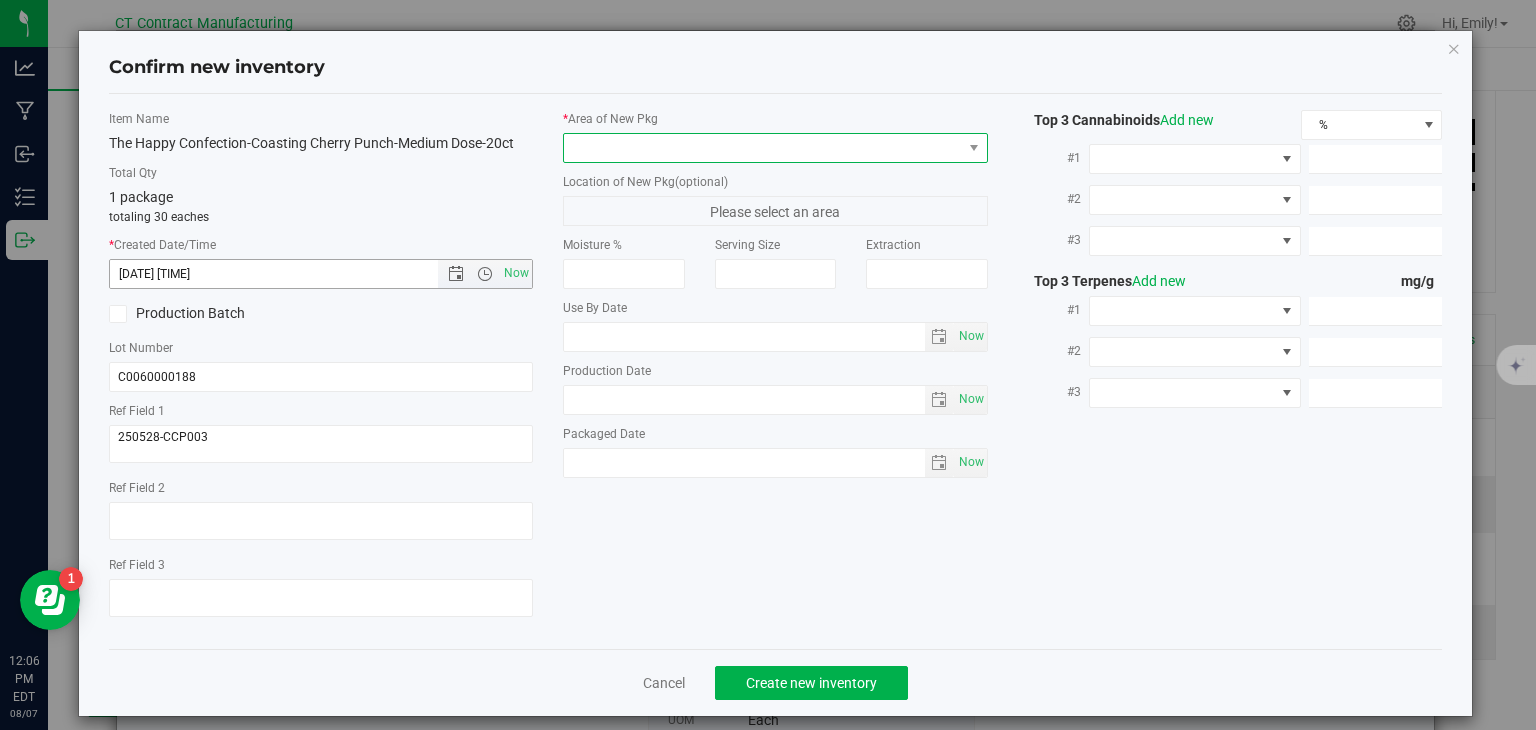 click at bounding box center (763, 148) 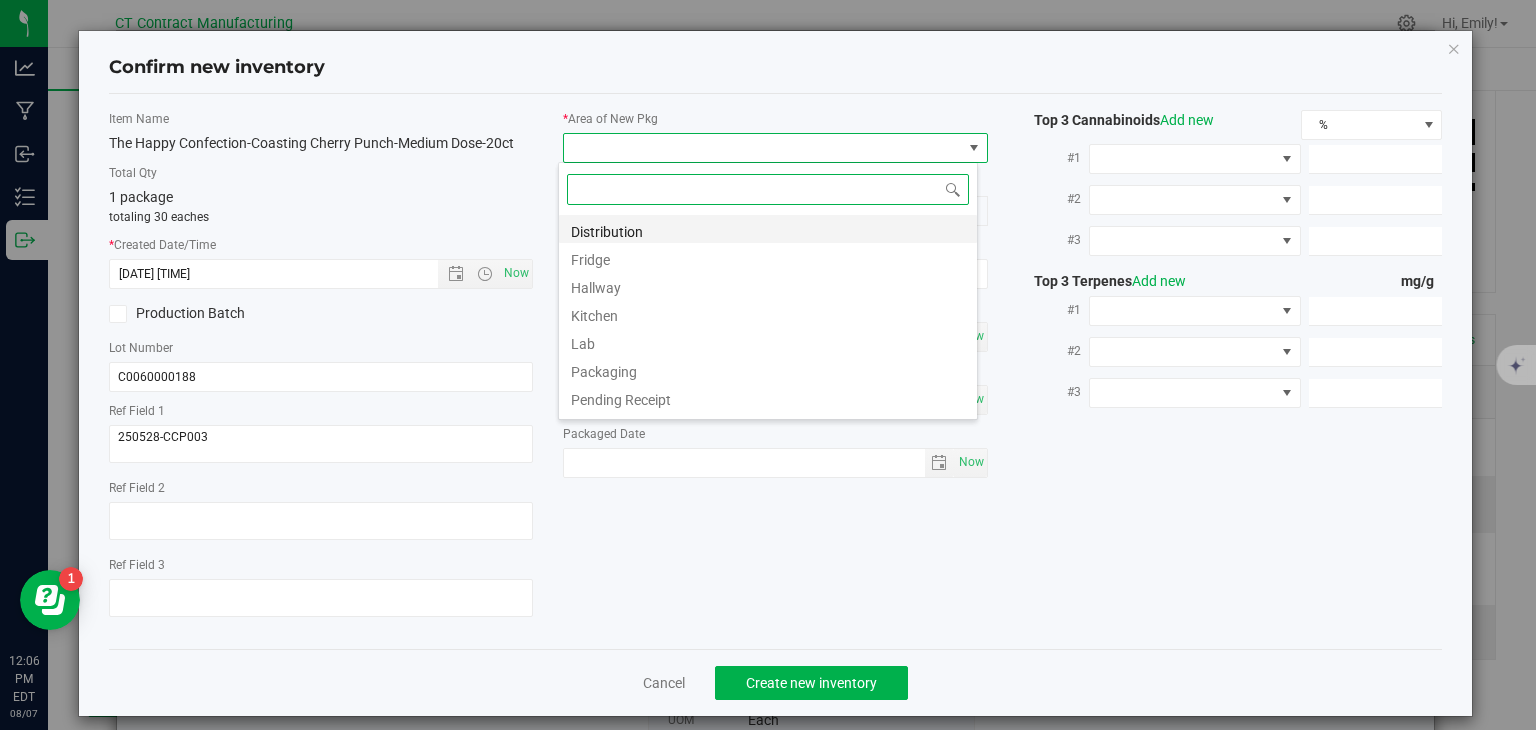 scroll, scrollTop: 99970, scrollLeft: 99580, axis: both 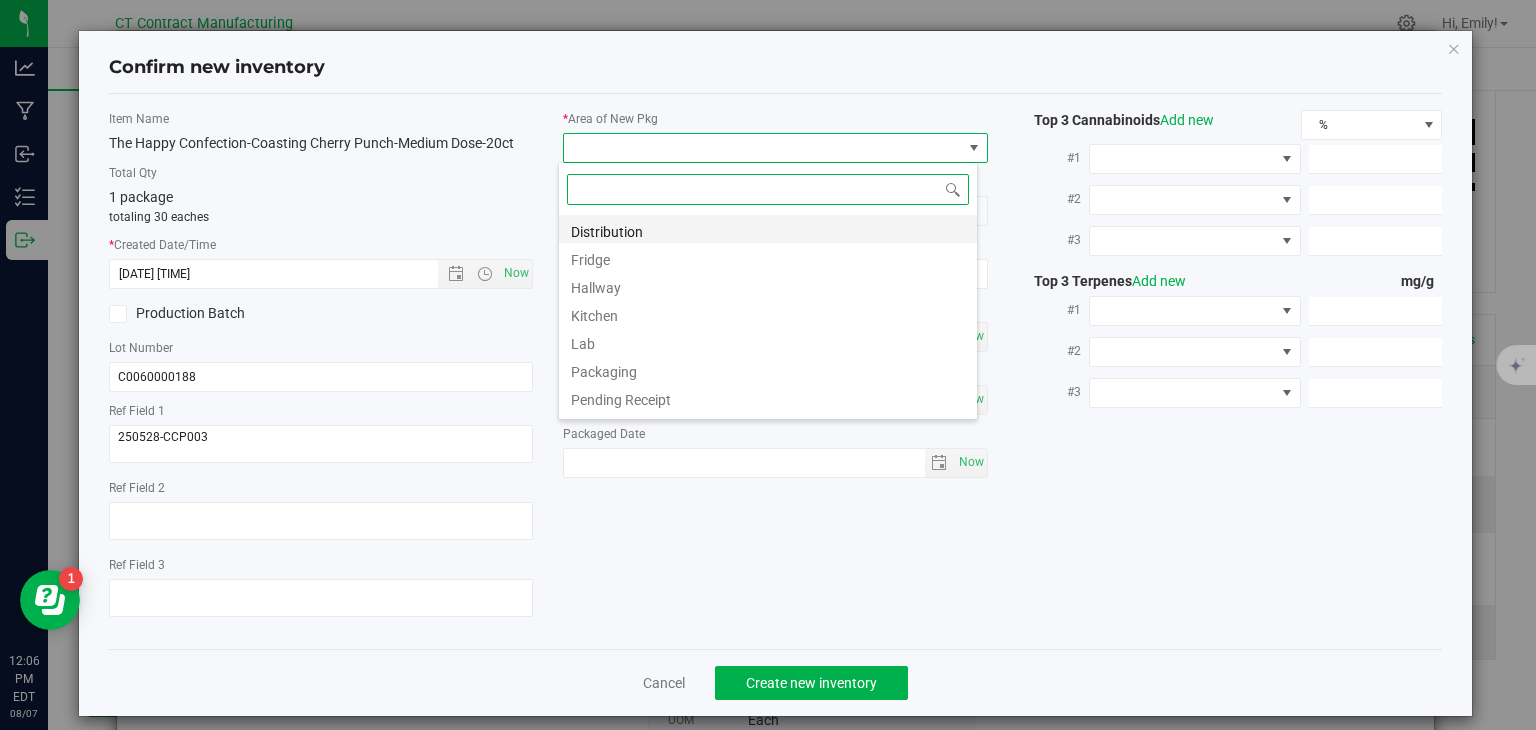 click on "Distribution" at bounding box center (768, 229) 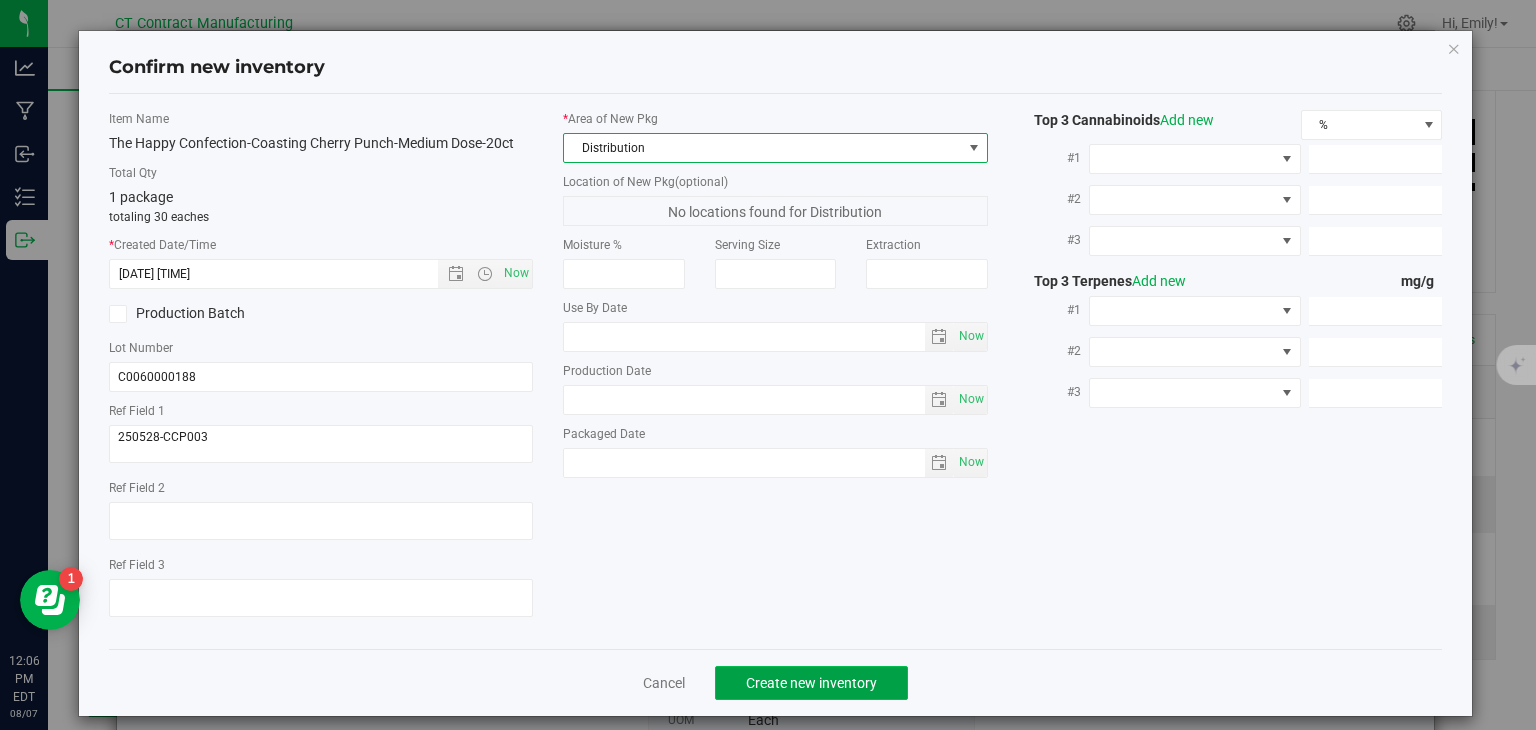 click on "Create new inventory" 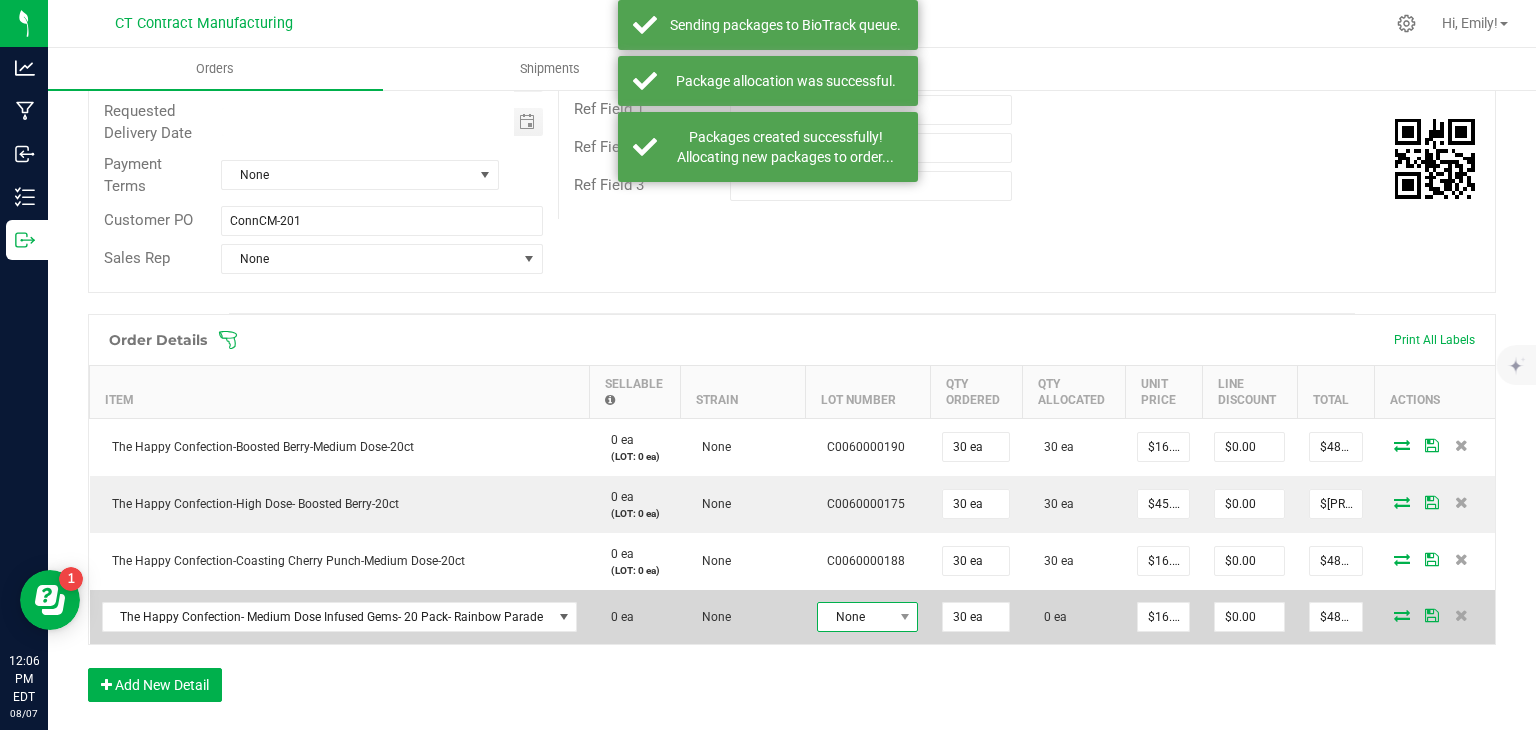 click on "None" at bounding box center (855, 617) 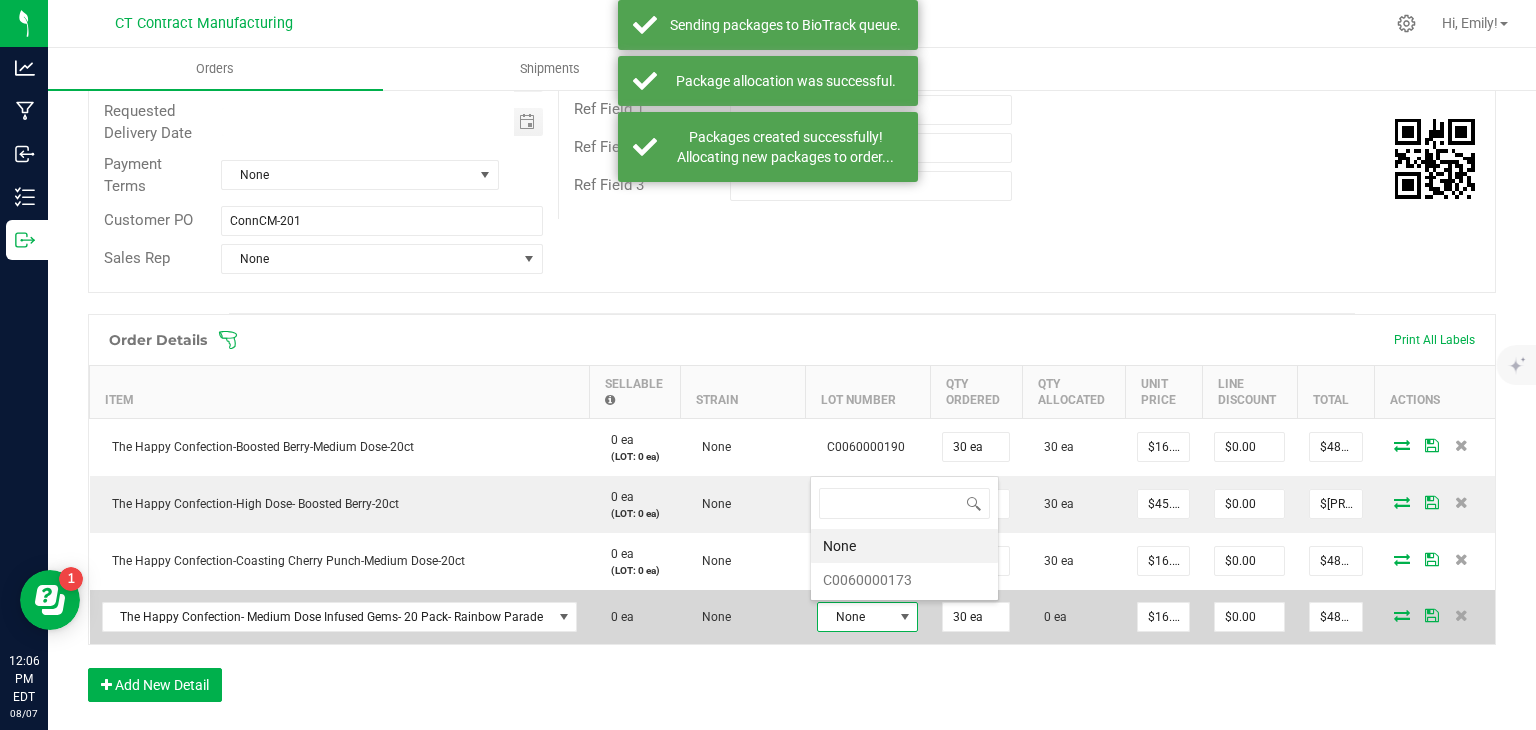 scroll, scrollTop: 99970, scrollLeft: 99899, axis: both 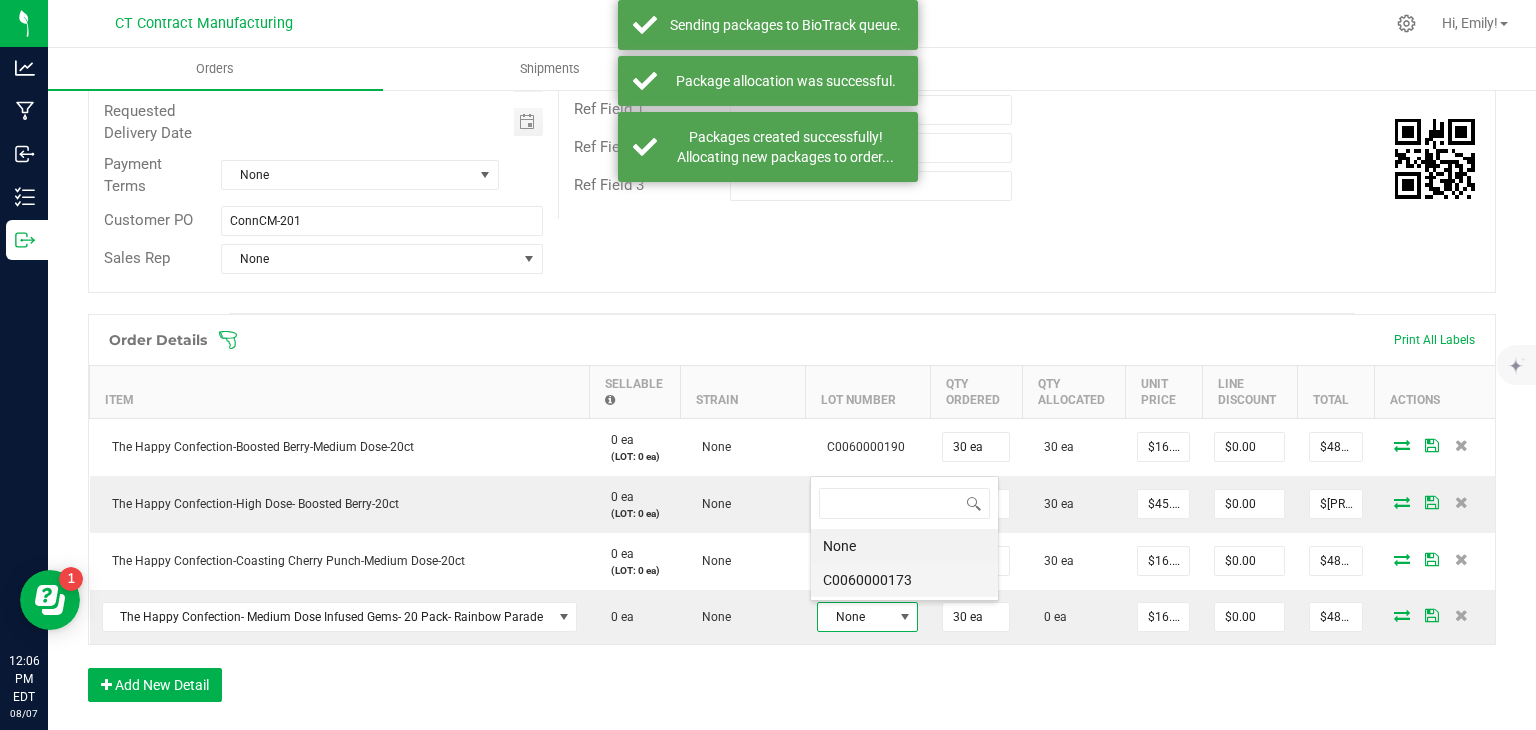 click on "C0060000173" at bounding box center (904, 580) 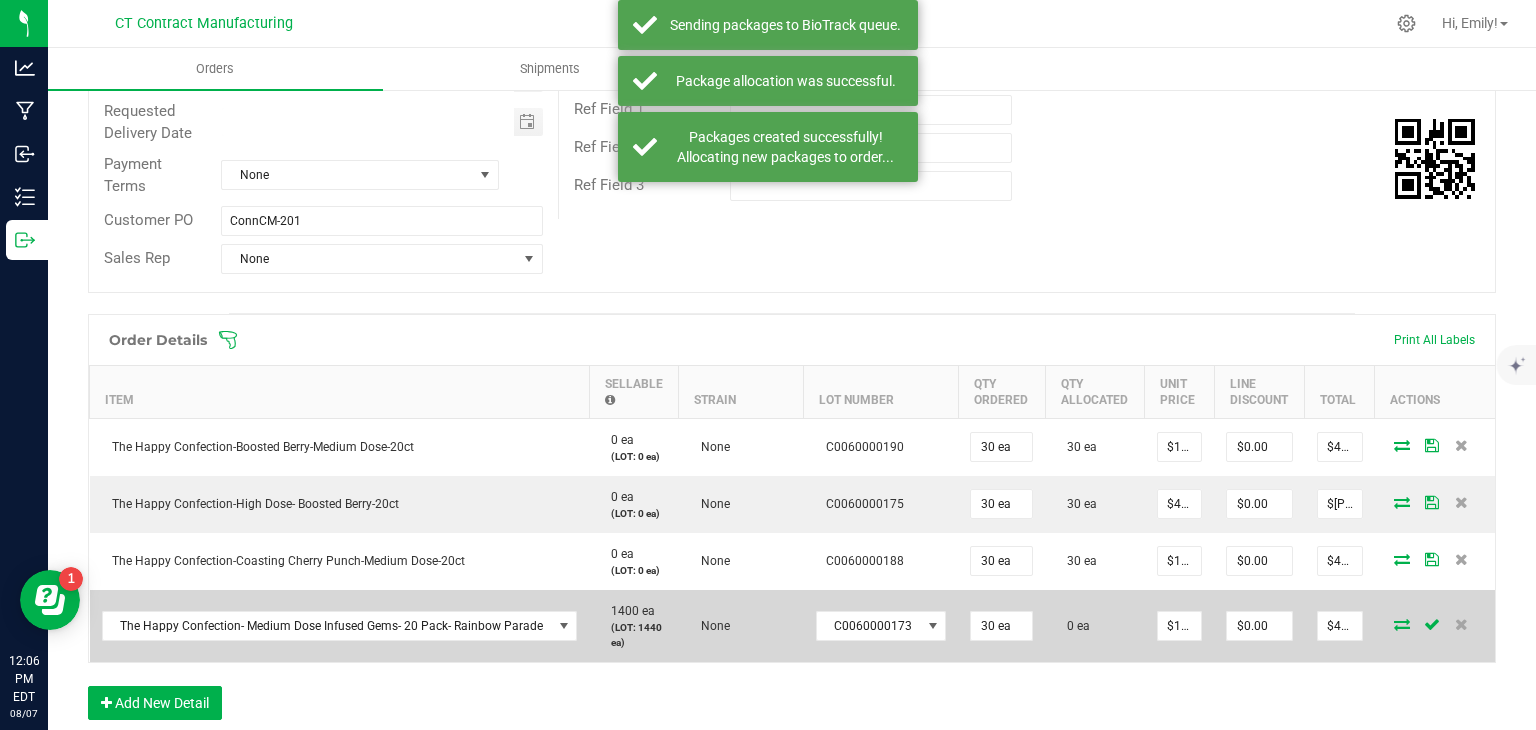 click at bounding box center (1402, 624) 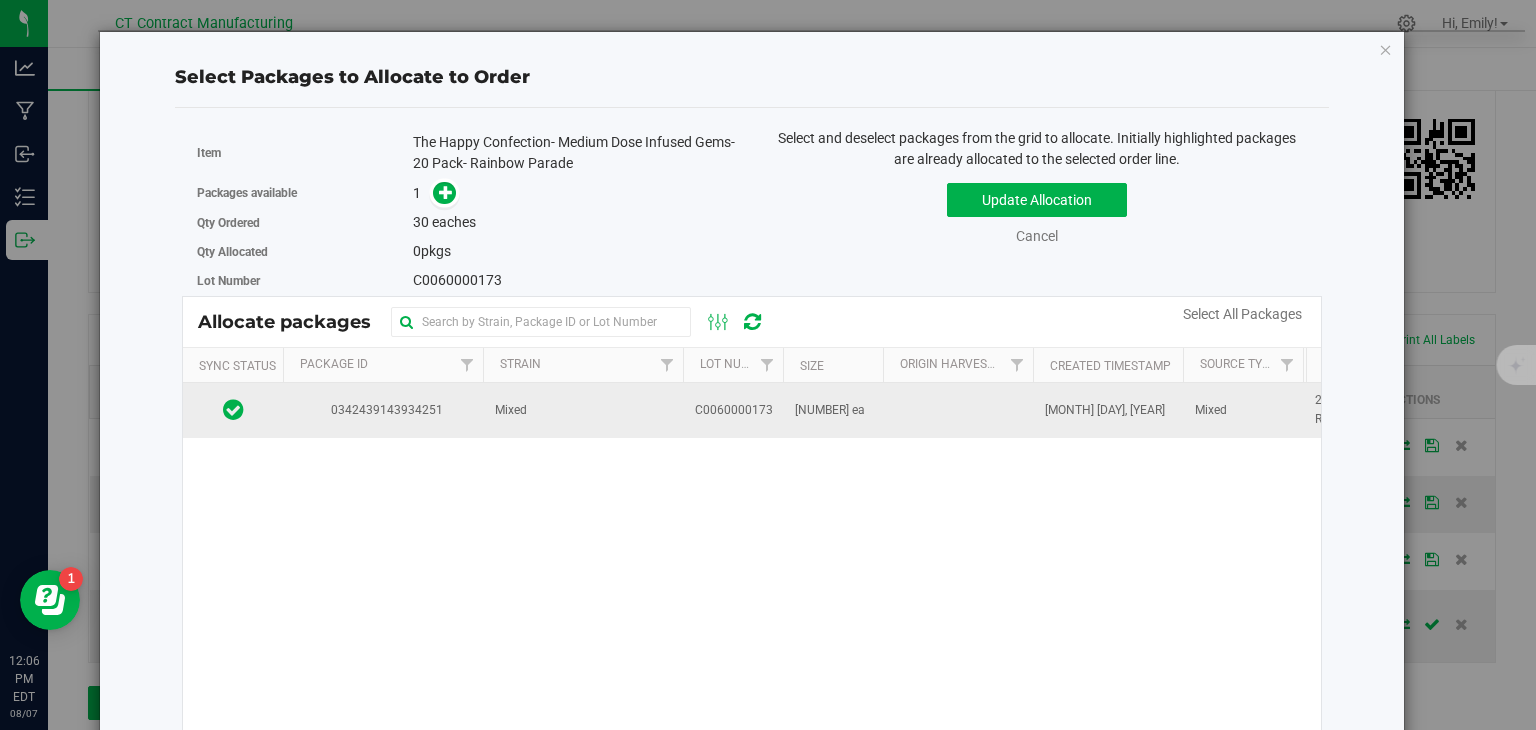 click on "C0060000173" at bounding box center [734, 410] 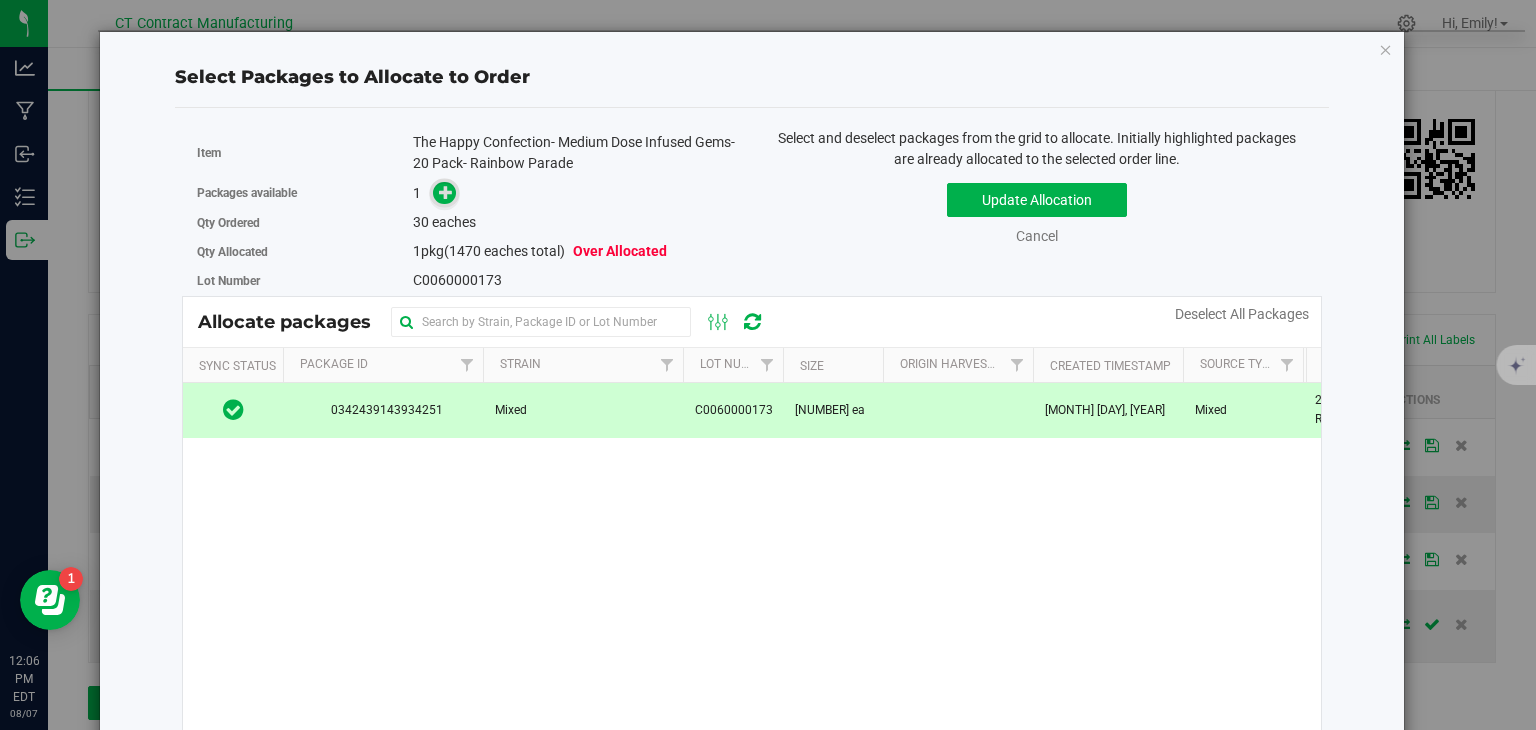 click at bounding box center (444, 193) 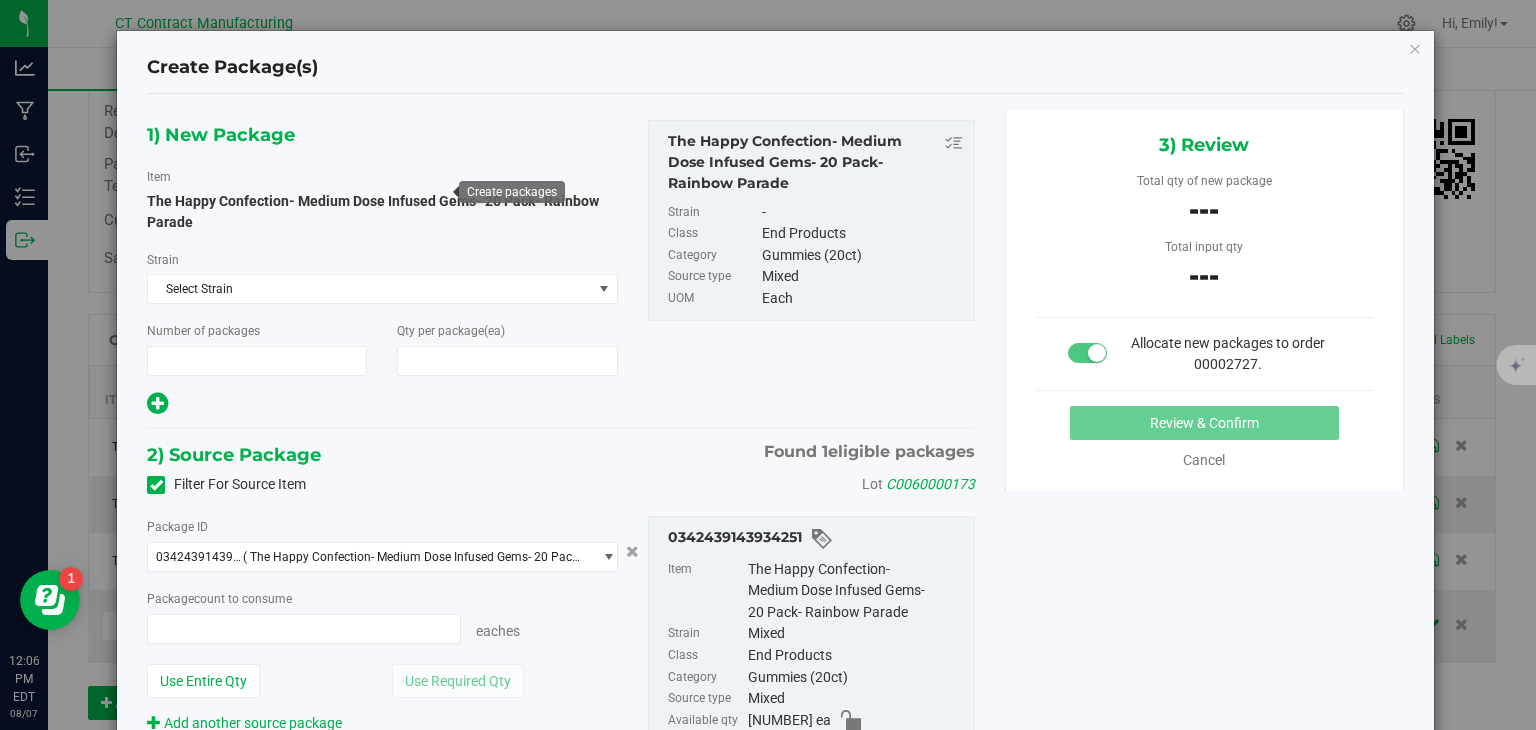 type on "1" 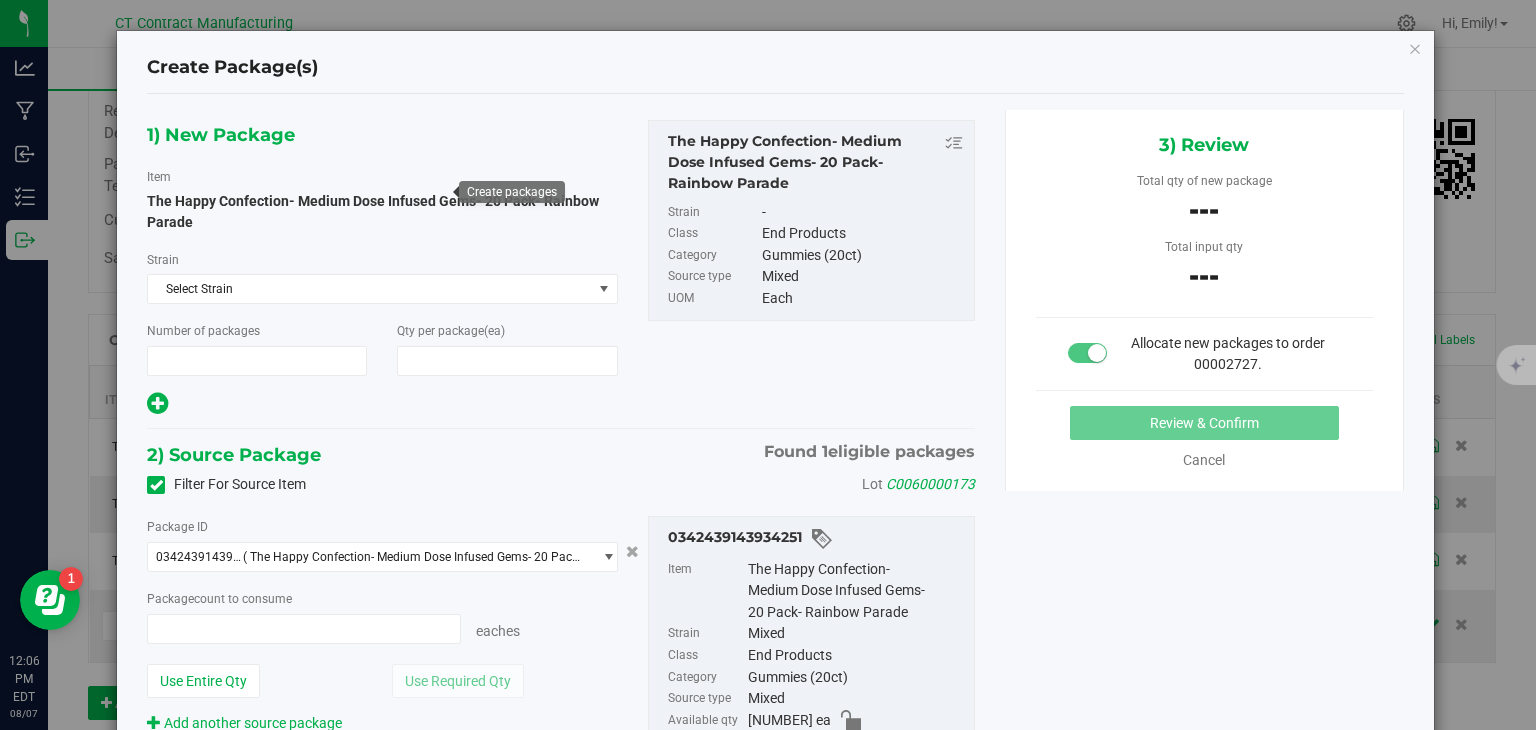 type on "30" 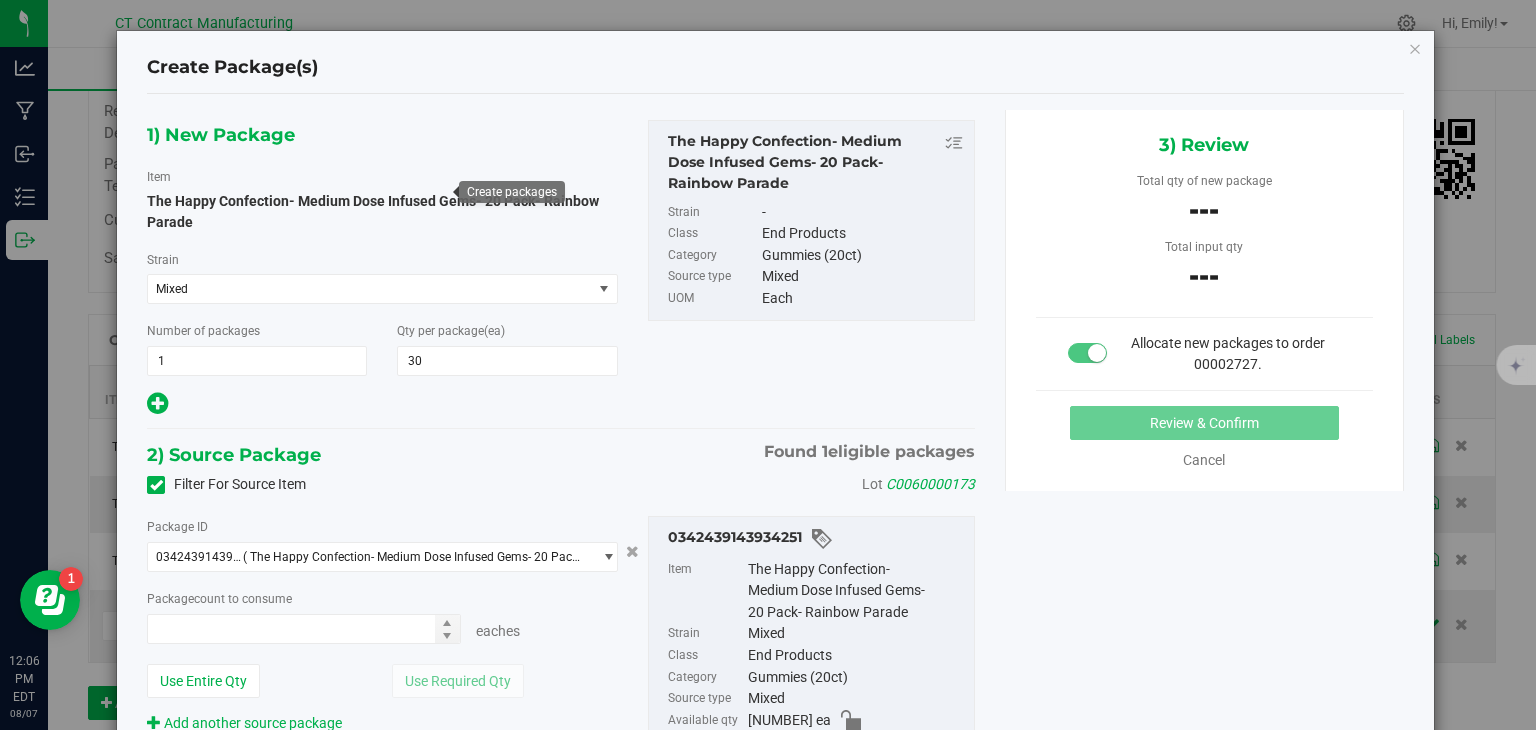 type on "0 ea" 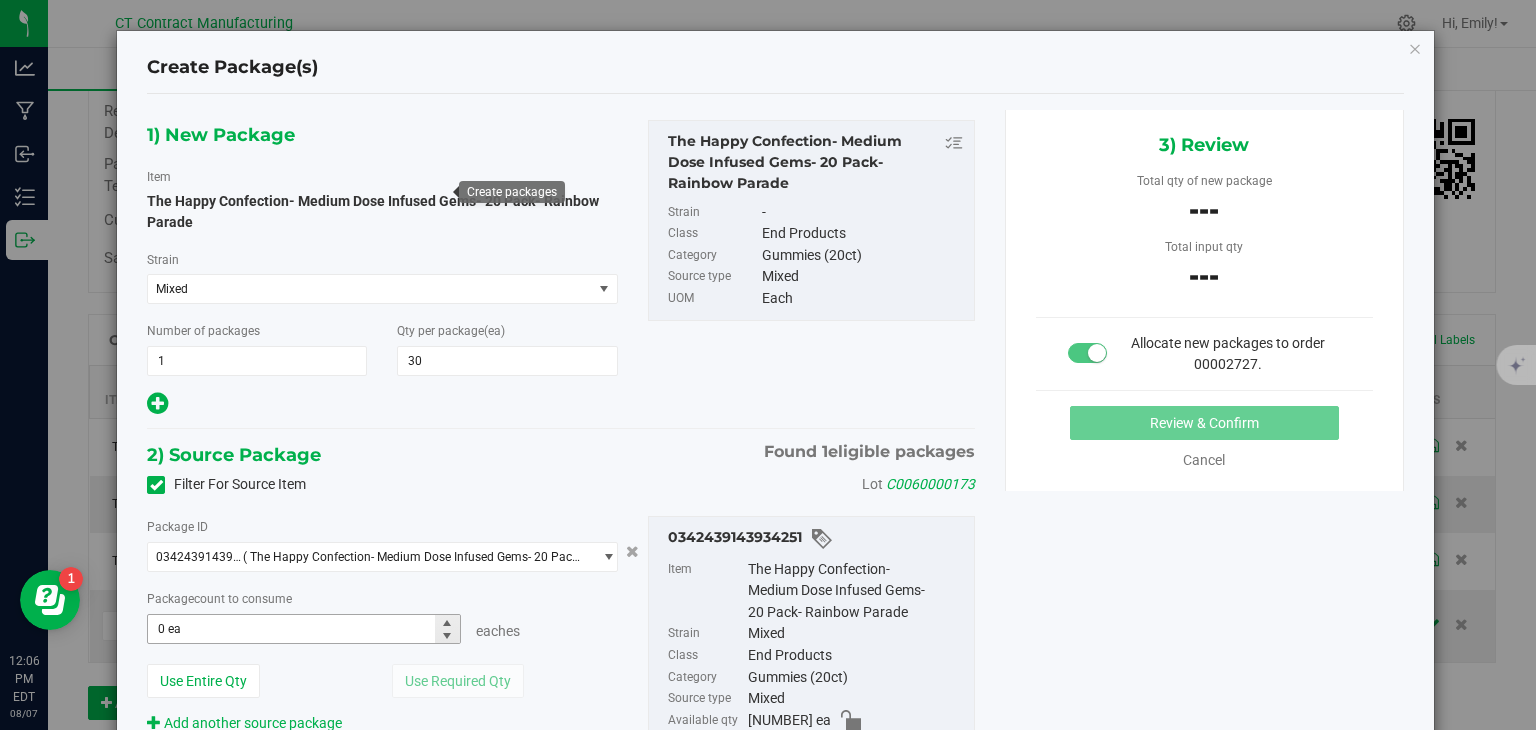 click on "0 ea 0" at bounding box center [303, 629] 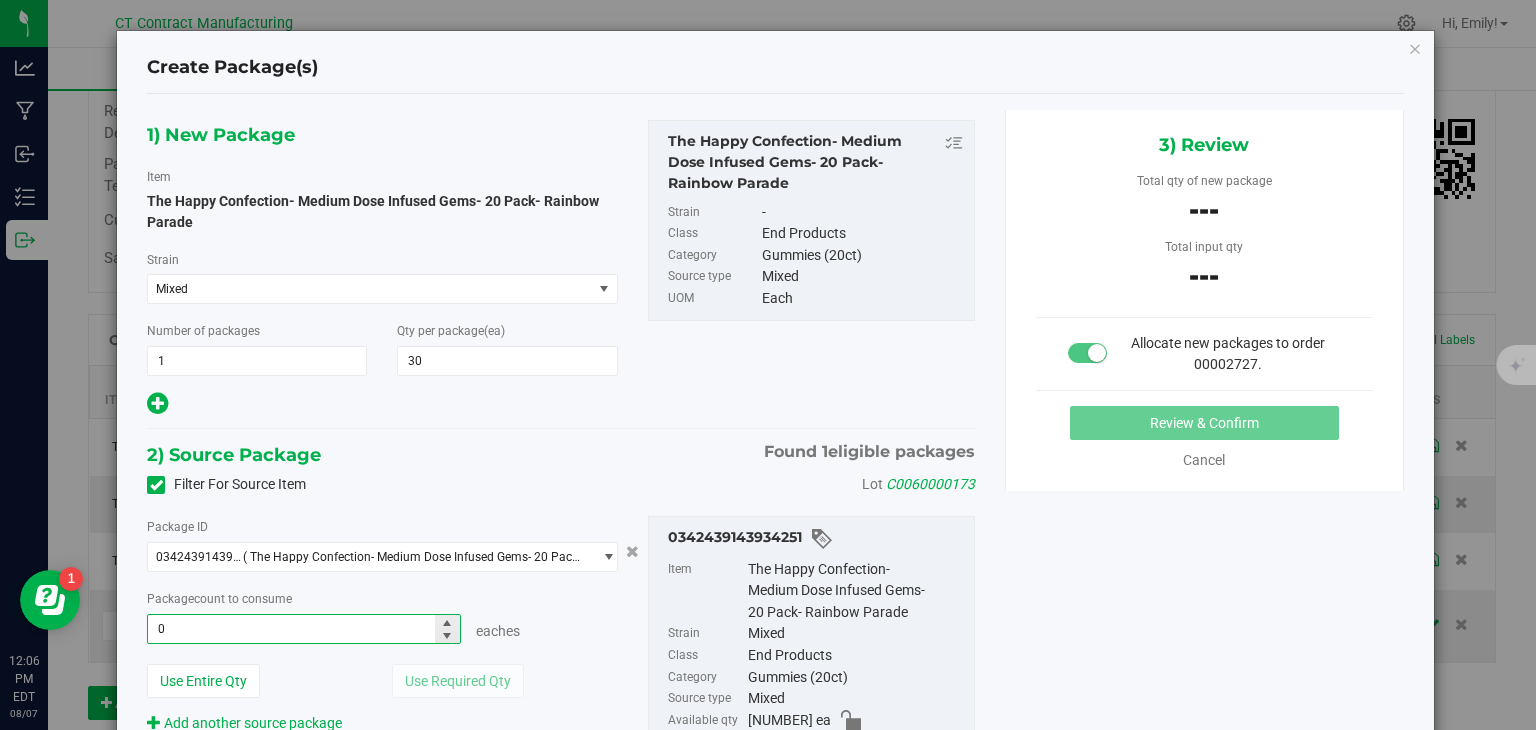 type 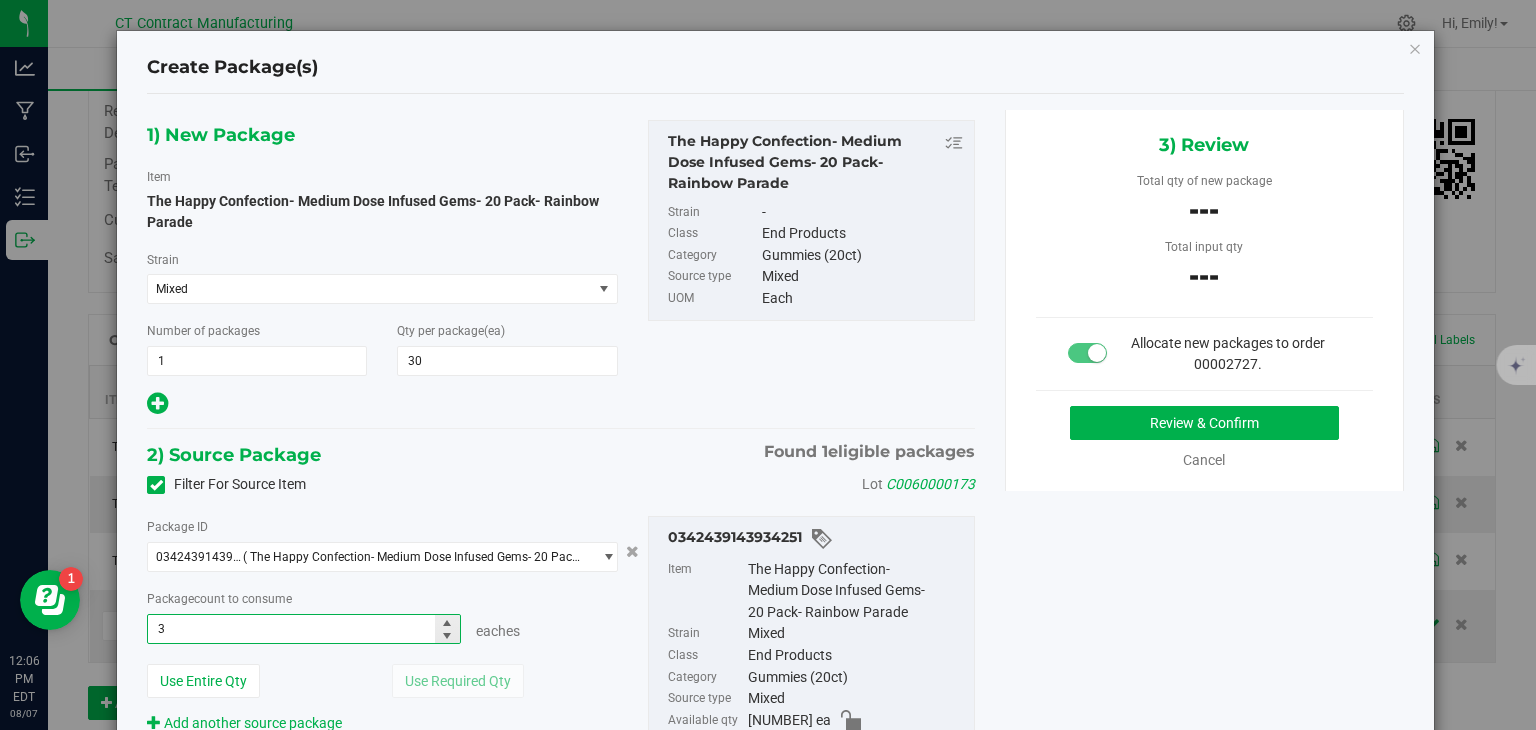 type on "30" 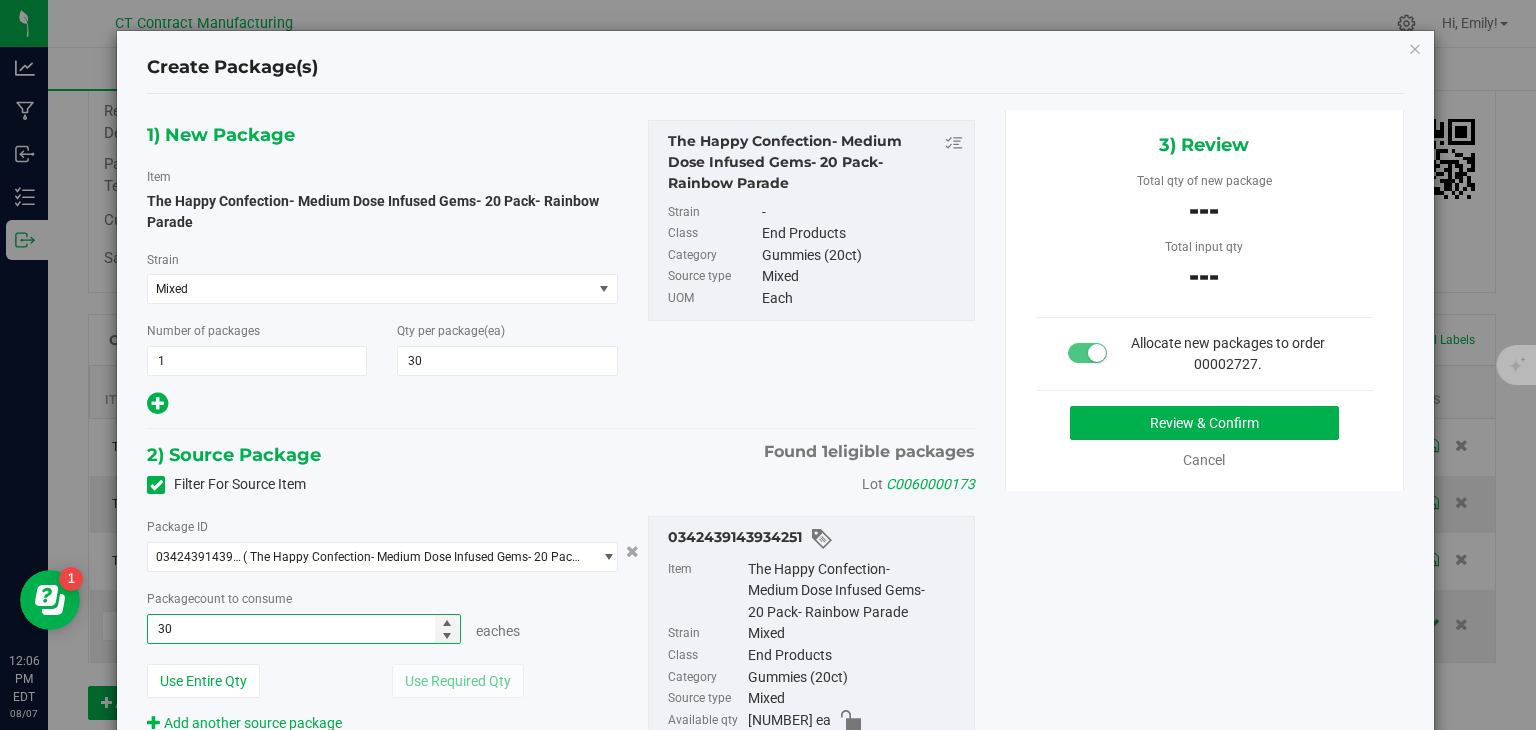 click on "1) New Package
Item
The Happy Confection- Medium Dose Infused Gems- 20 Pack- Rainbow Parade
Strain
Mixed Select Strain None 2022 Dessert #43 2022 Gas #13 2022 Sweet #16 2023 Dessert #110 2023 Fruit #132 2023 Fruit #134 2023 Purple #101 2023 Savory #84 2023 Sour #92 Atomic Tangerine Boomer OG Brass Bonanza CBD Broad Spectrum CBD Isolate CBG Flower CBG Isolate CBN Isolate CBT Isolate Cloud 9 Couch Surfer Ewok GMO Cookies Georgia Pie Golden Hour Grandaddy Purple Hemp Crude Horchata Hybrid Blend Indica Blend Jai Alai Kush Mintz Limewire" at bounding box center [561, 469] 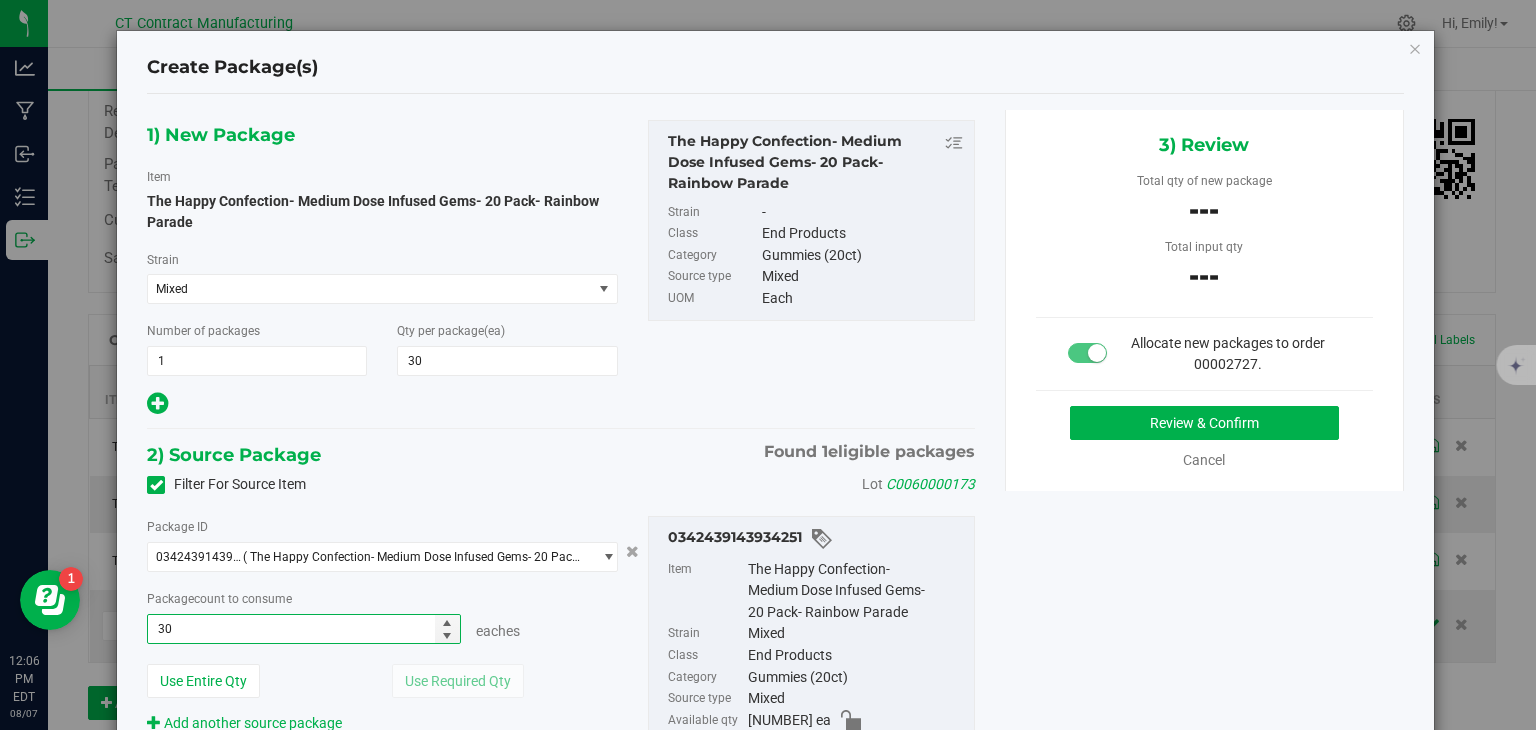 type on "30 ea" 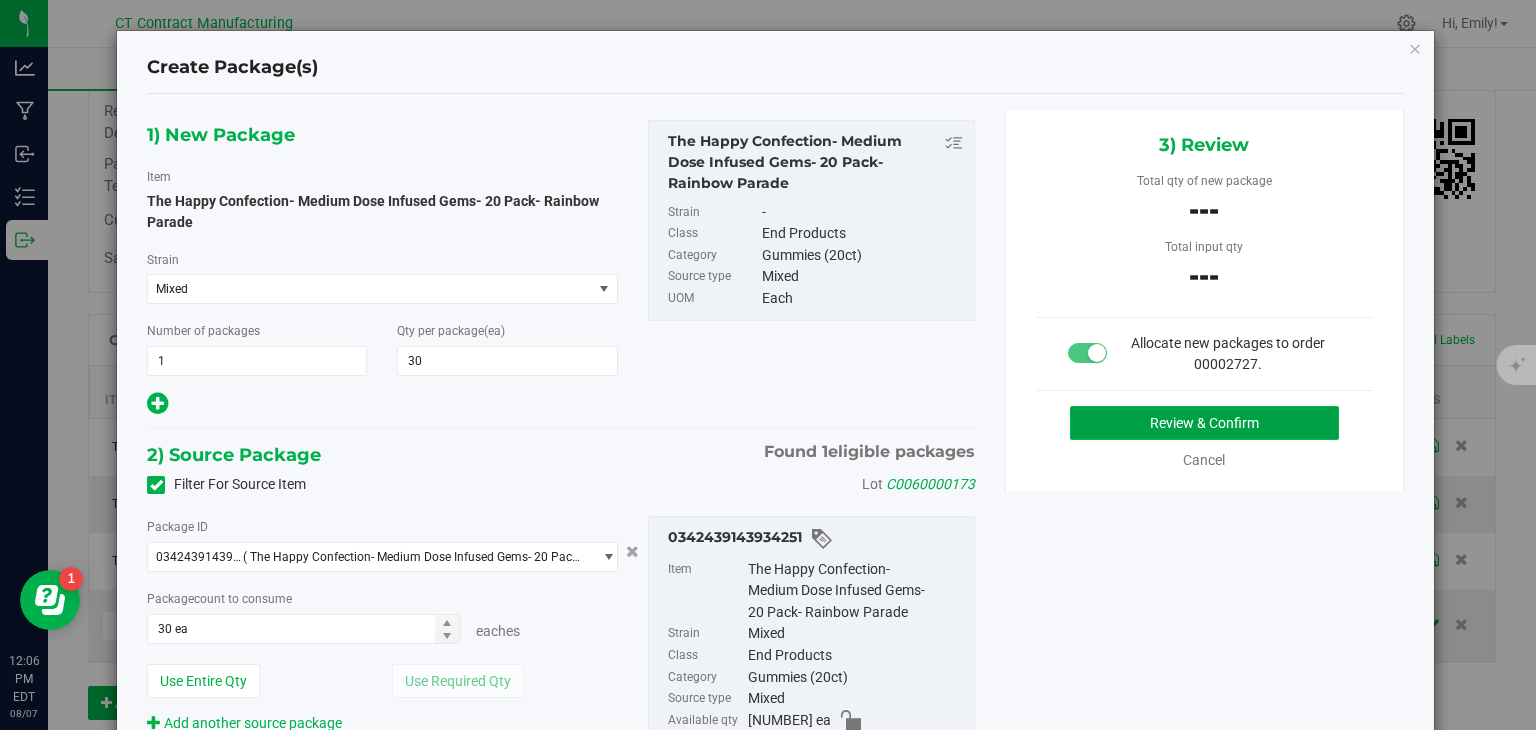 click on "Review & Confirm" at bounding box center [1204, 423] 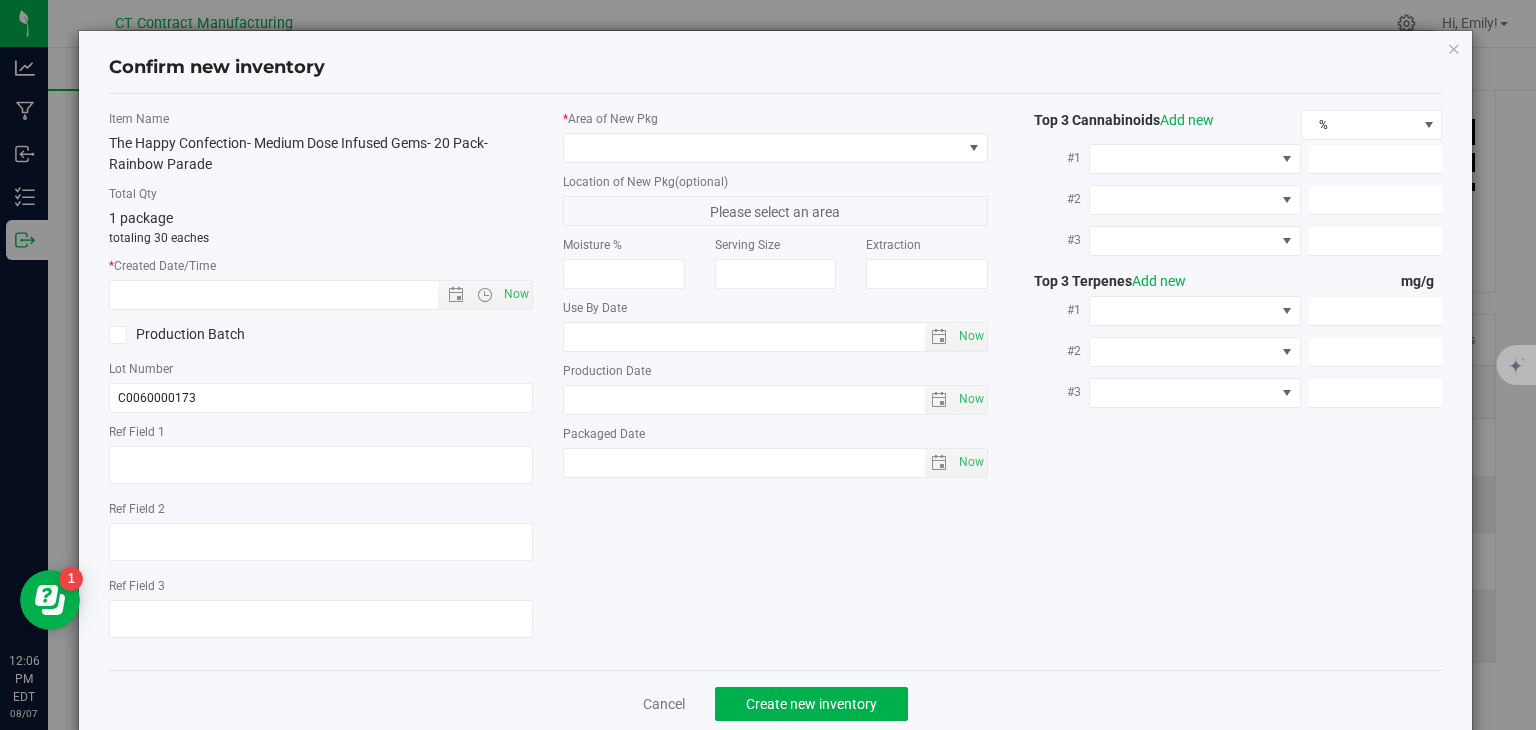 type on "250512-RBW001A" 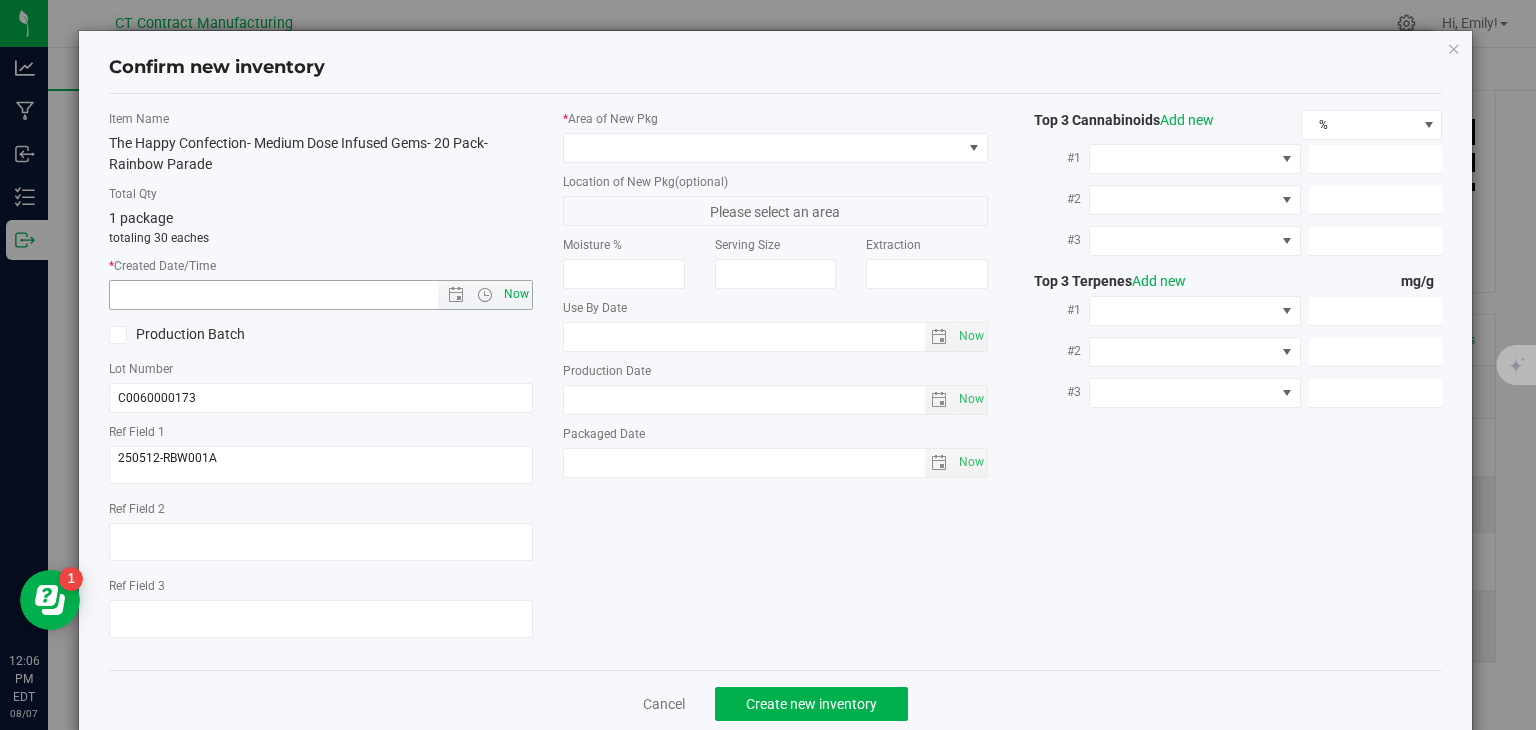 click on "Now" at bounding box center (517, 294) 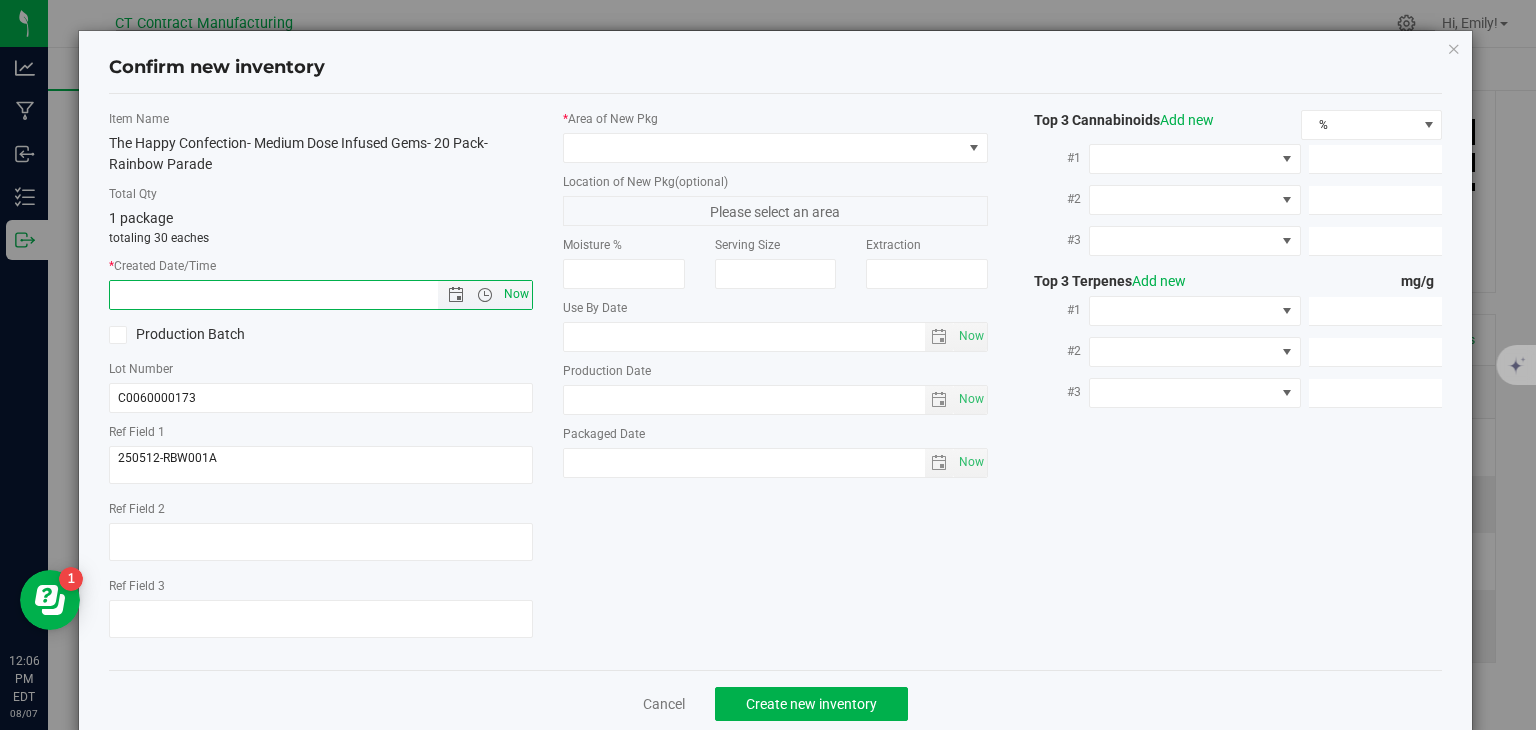 type on "[DATE] [TIME]" 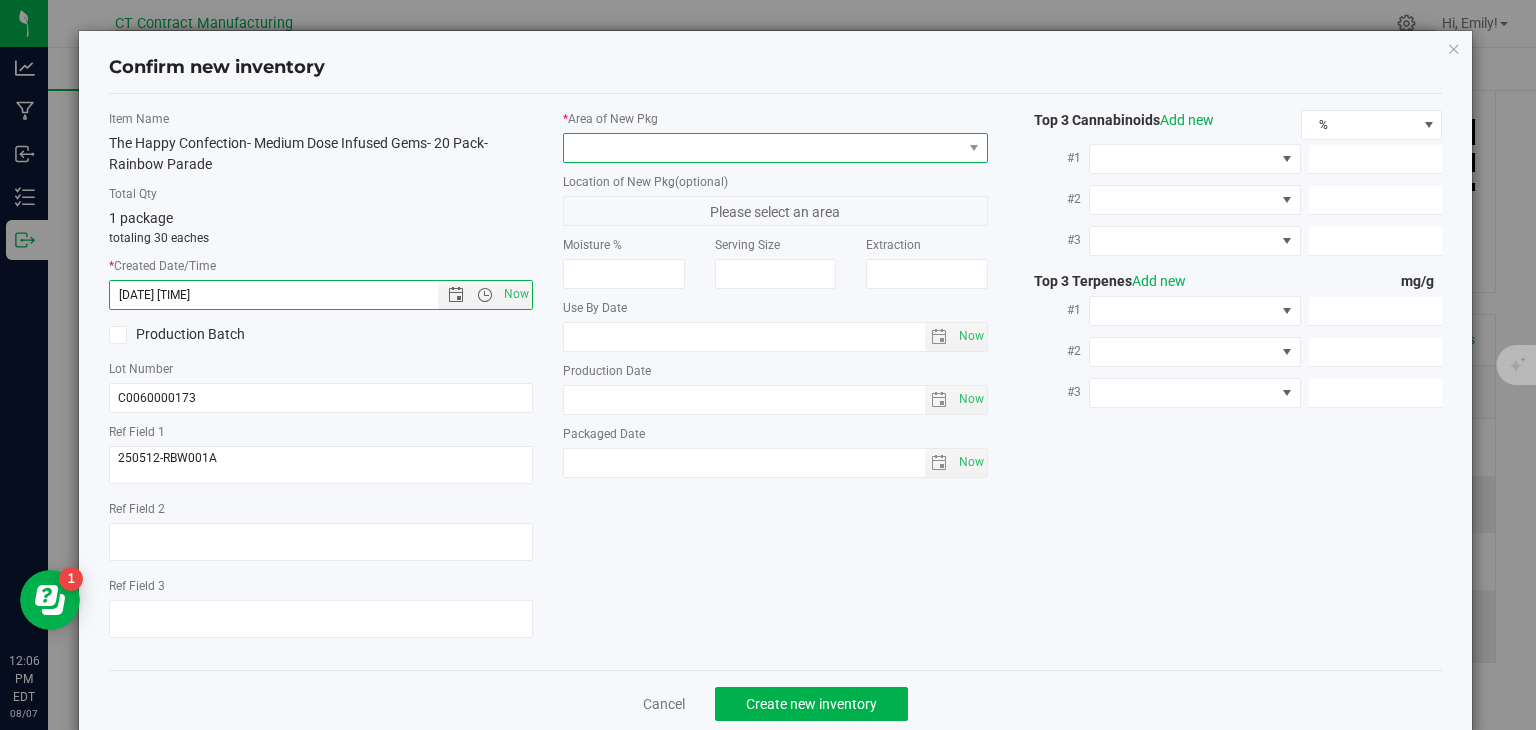 click at bounding box center (763, 148) 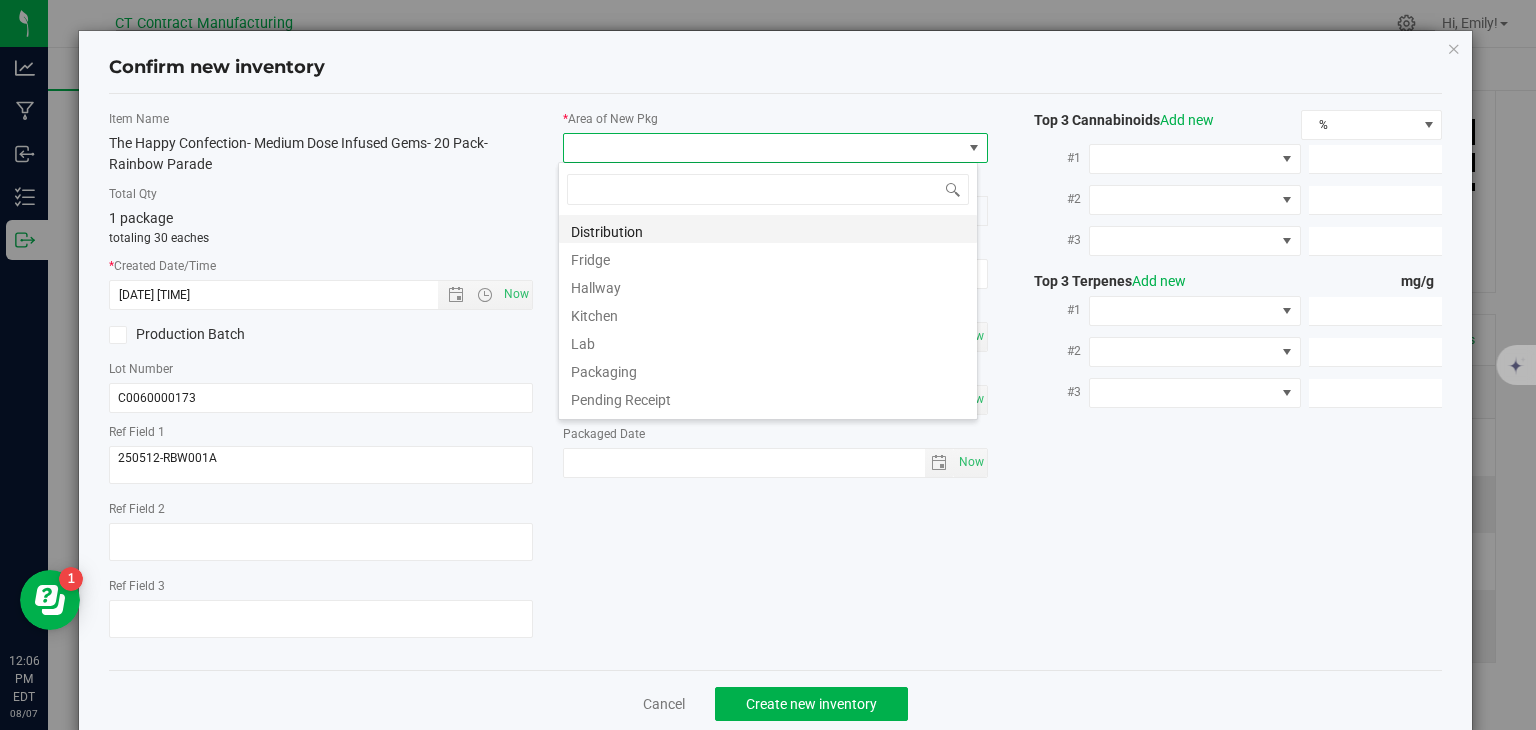 scroll, scrollTop: 99970, scrollLeft: 99580, axis: both 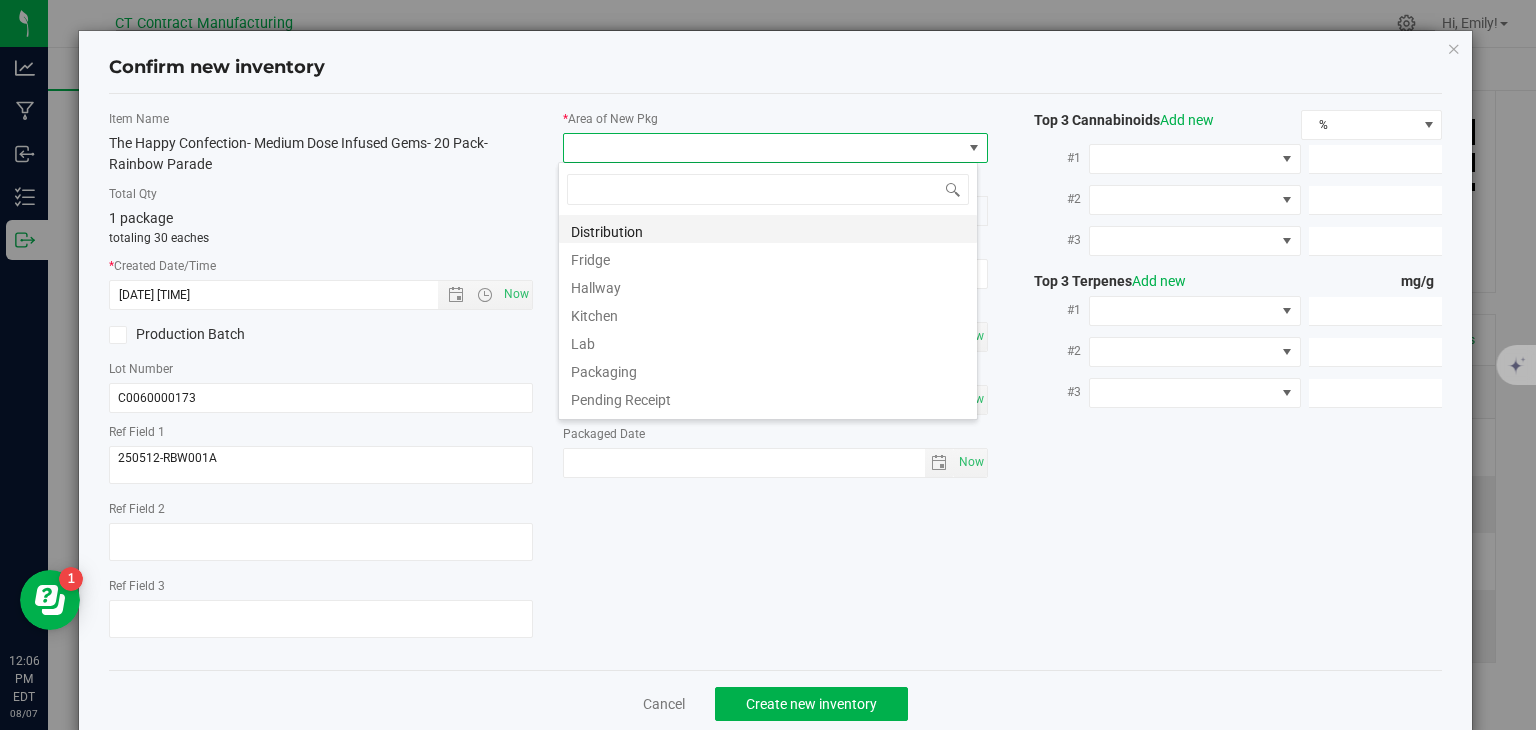 click on "Distribution" at bounding box center (768, 229) 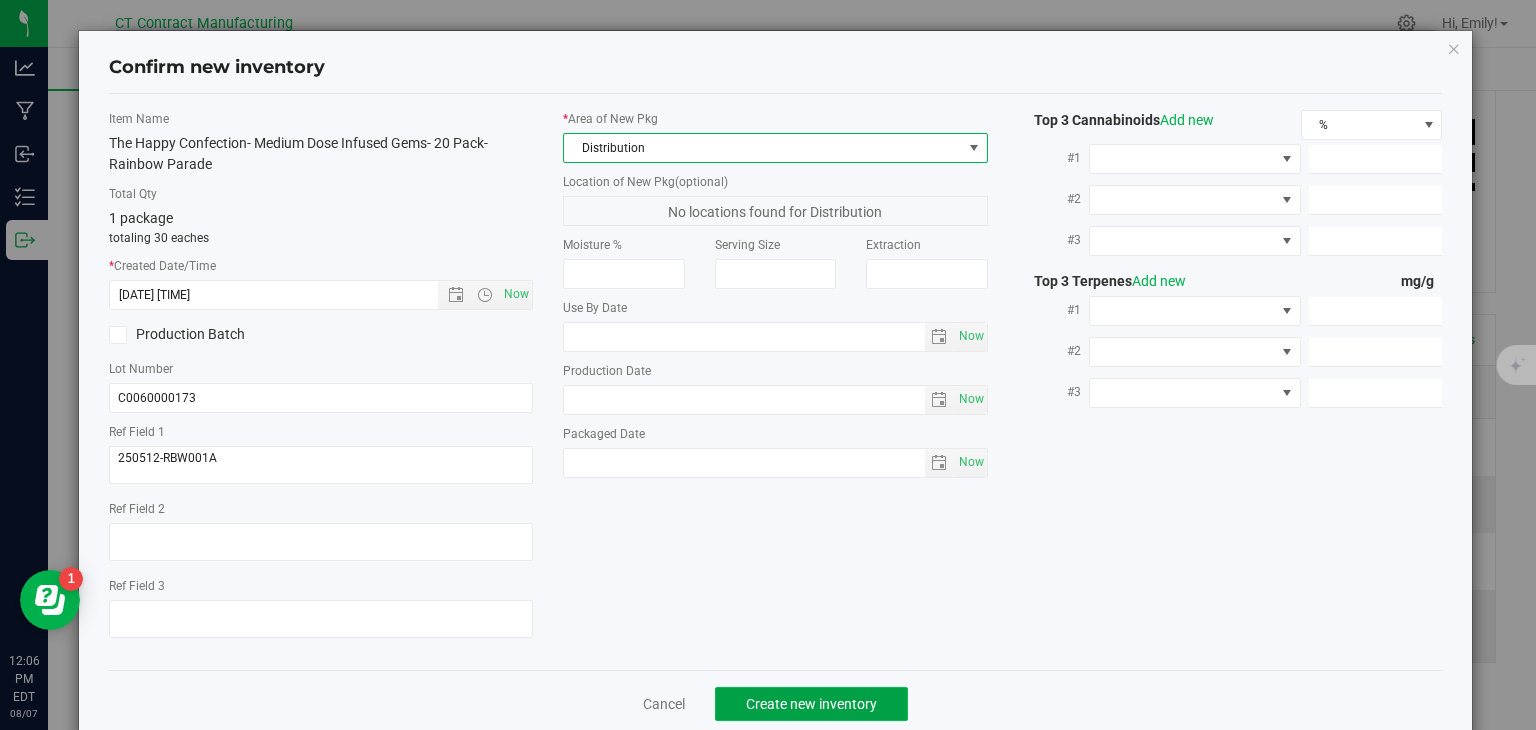 click on "Create new inventory" 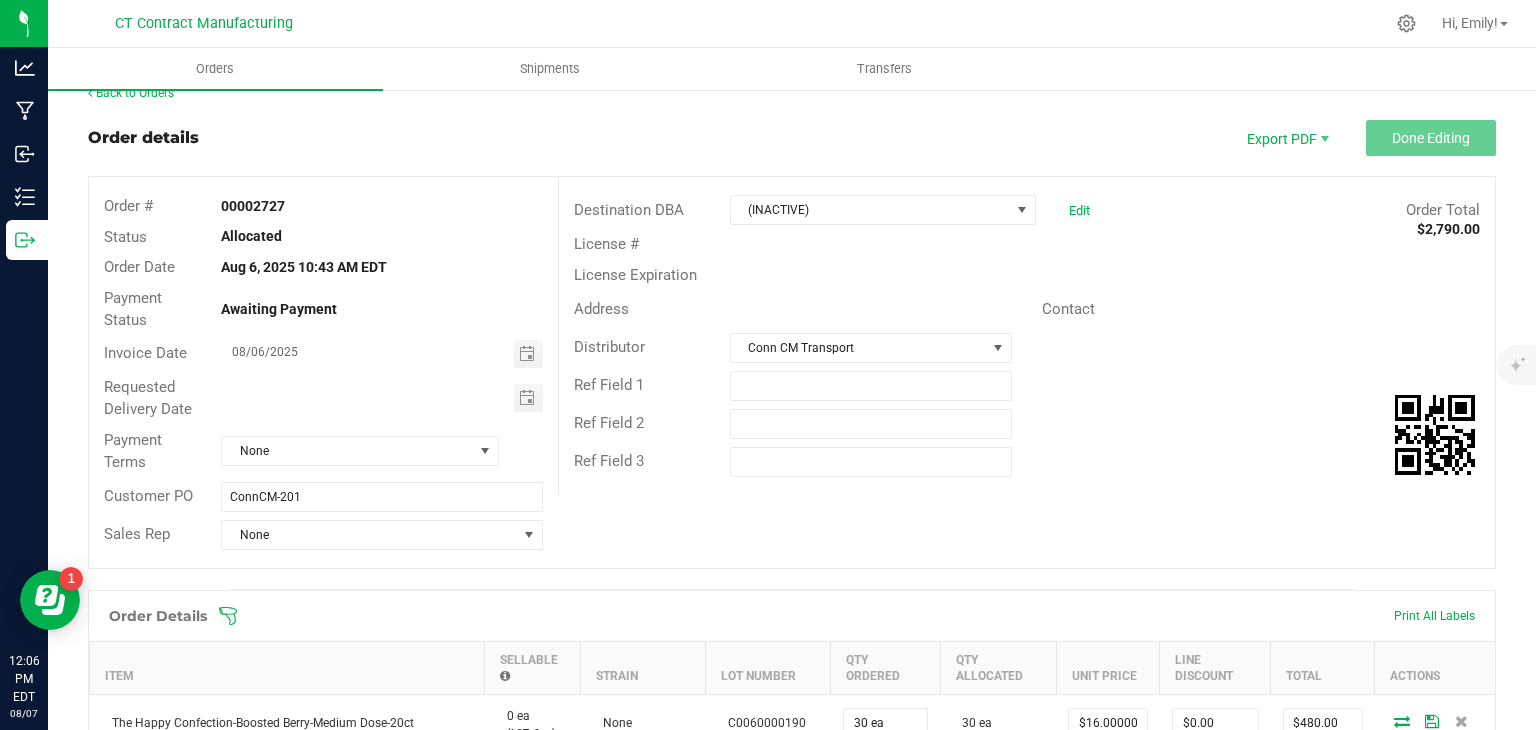 scroll, scrollTop: 0, scrollLeft: 0, axis: both 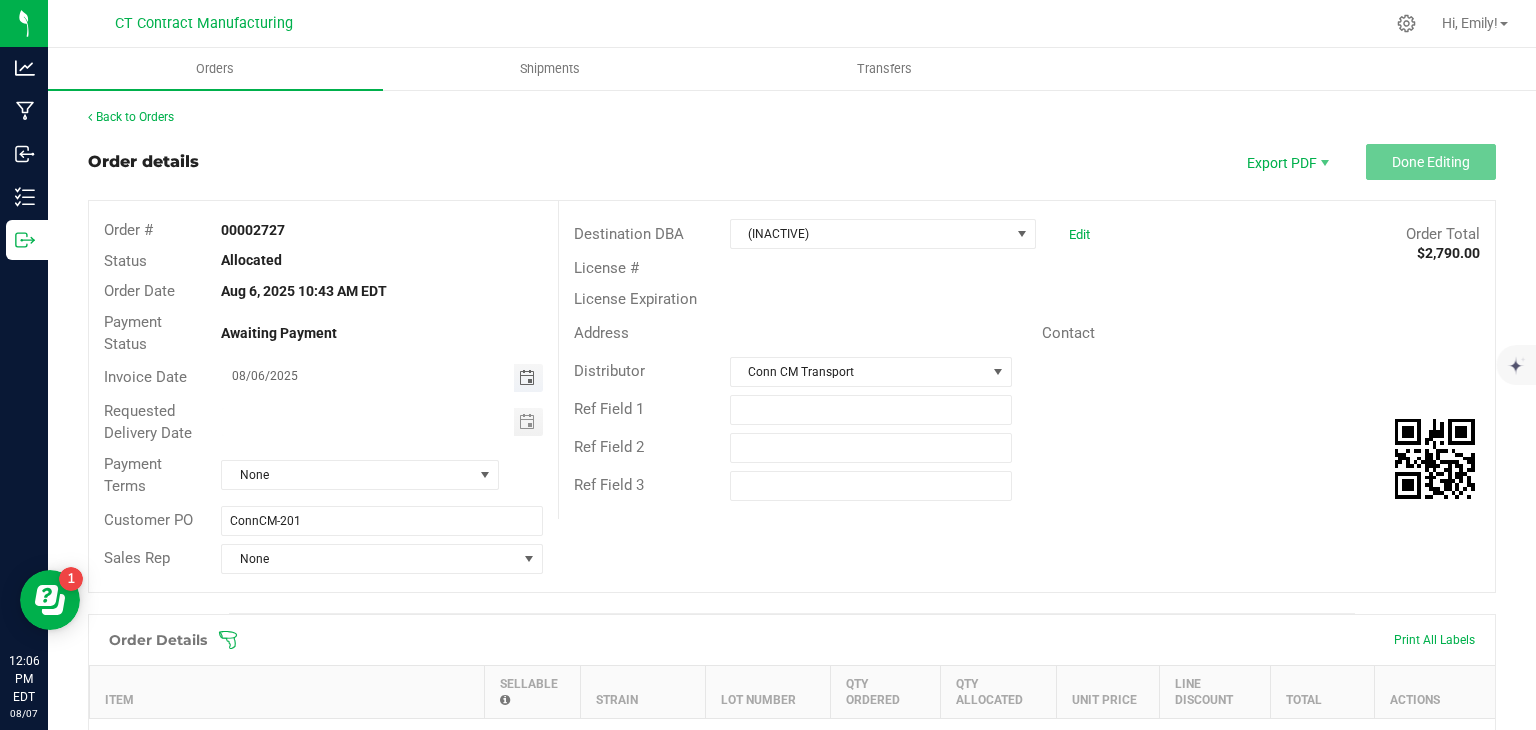 click at bounding box center (527, 378) 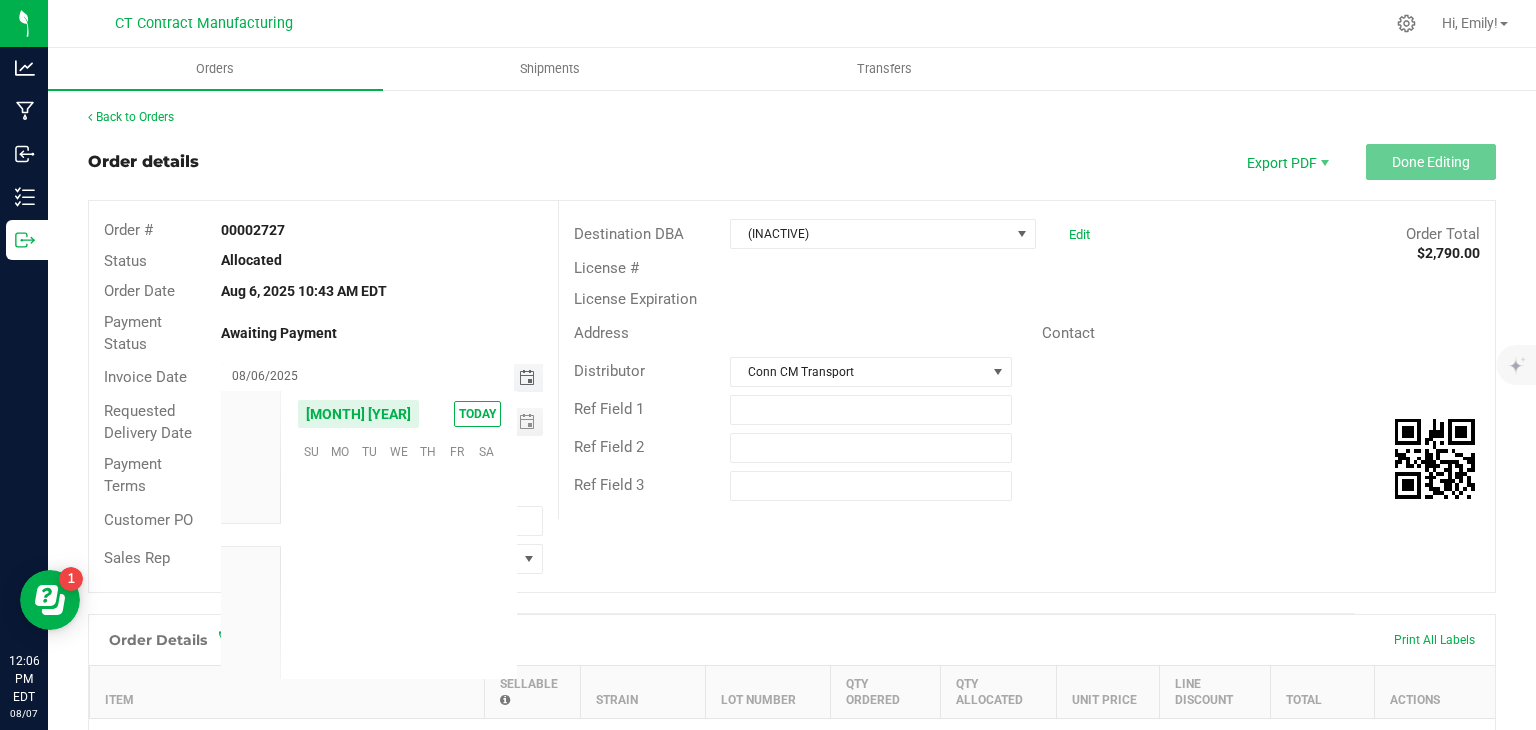 scroll, scrollTop: 36168, scrollLeft: 0, axis: vertical 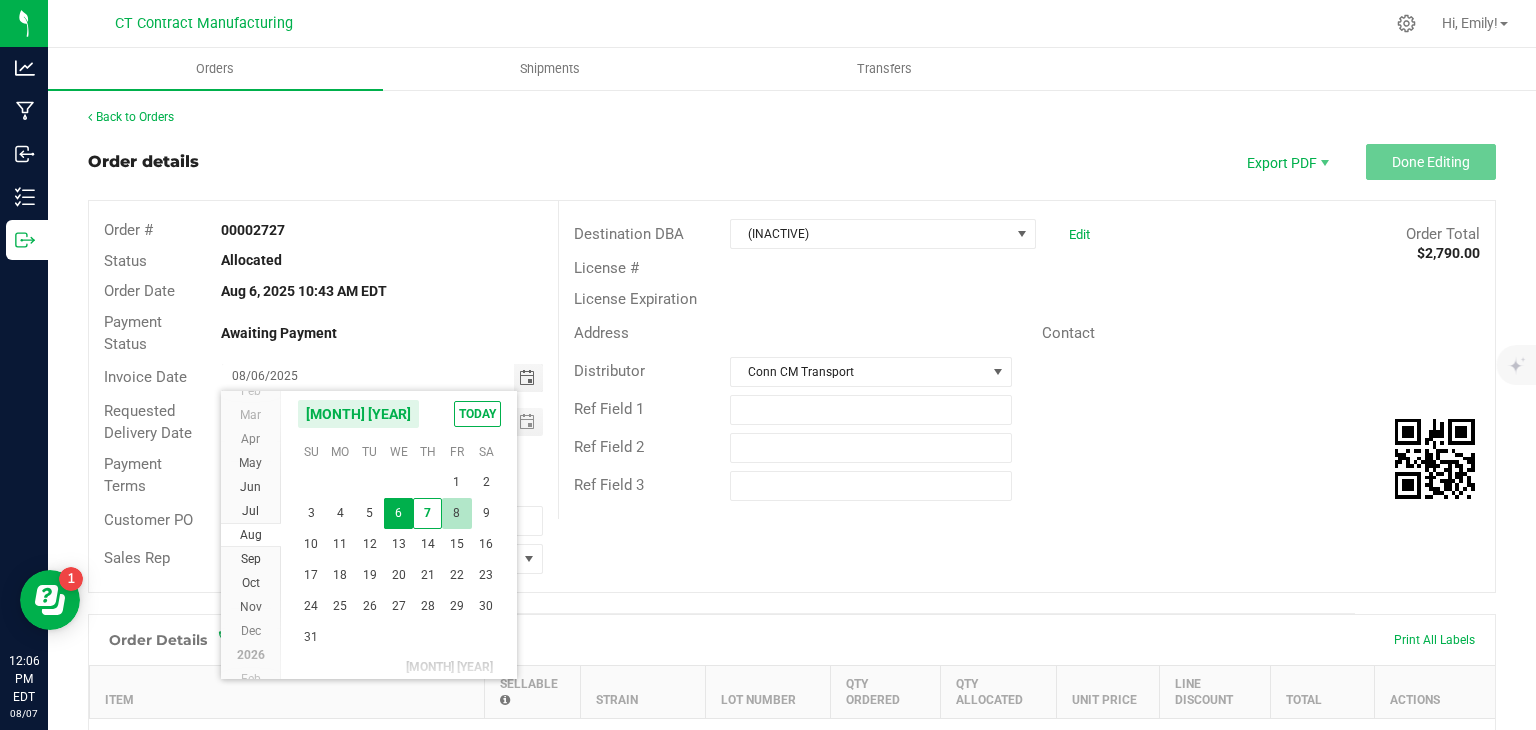 click on "8" at bounding box center [456, 513] 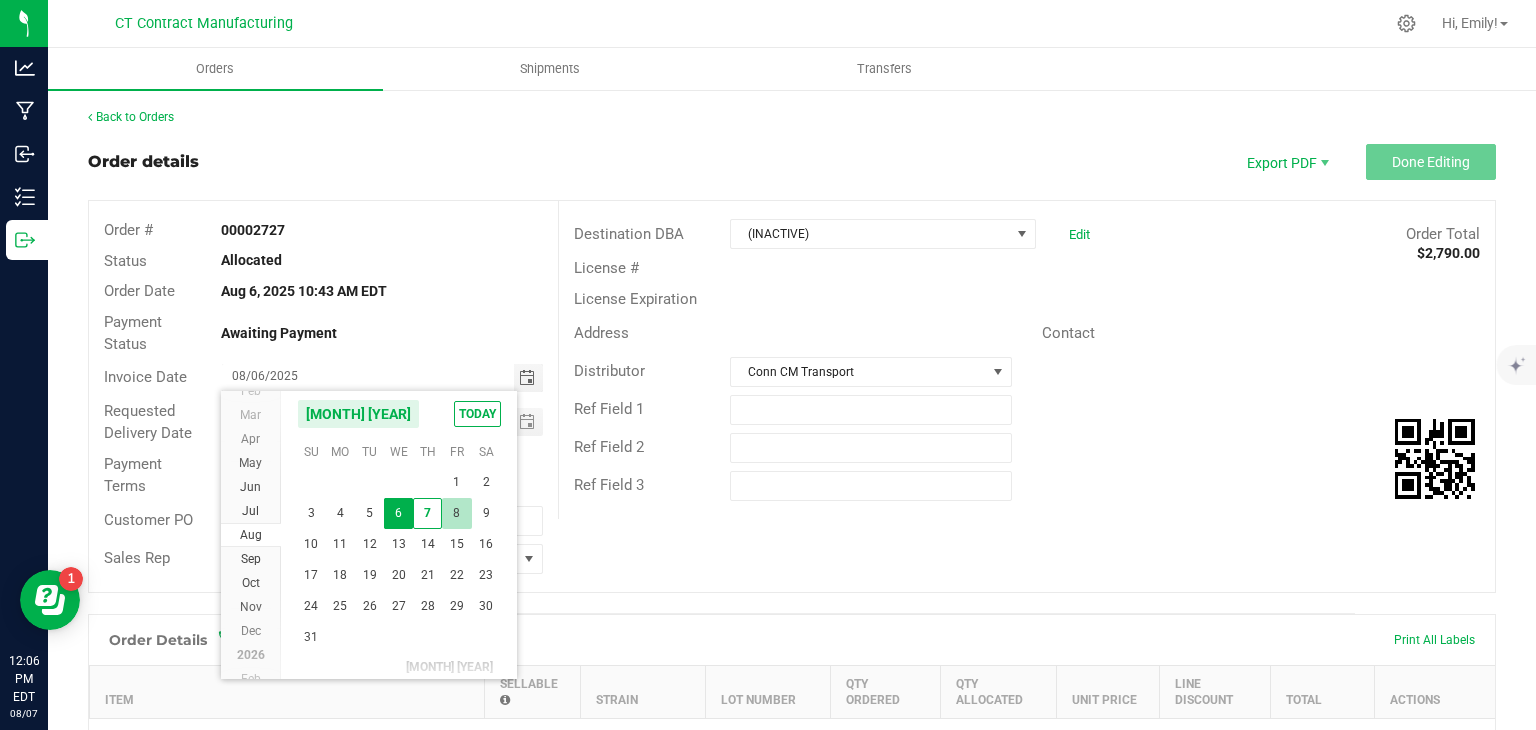type on "08/08/2025" 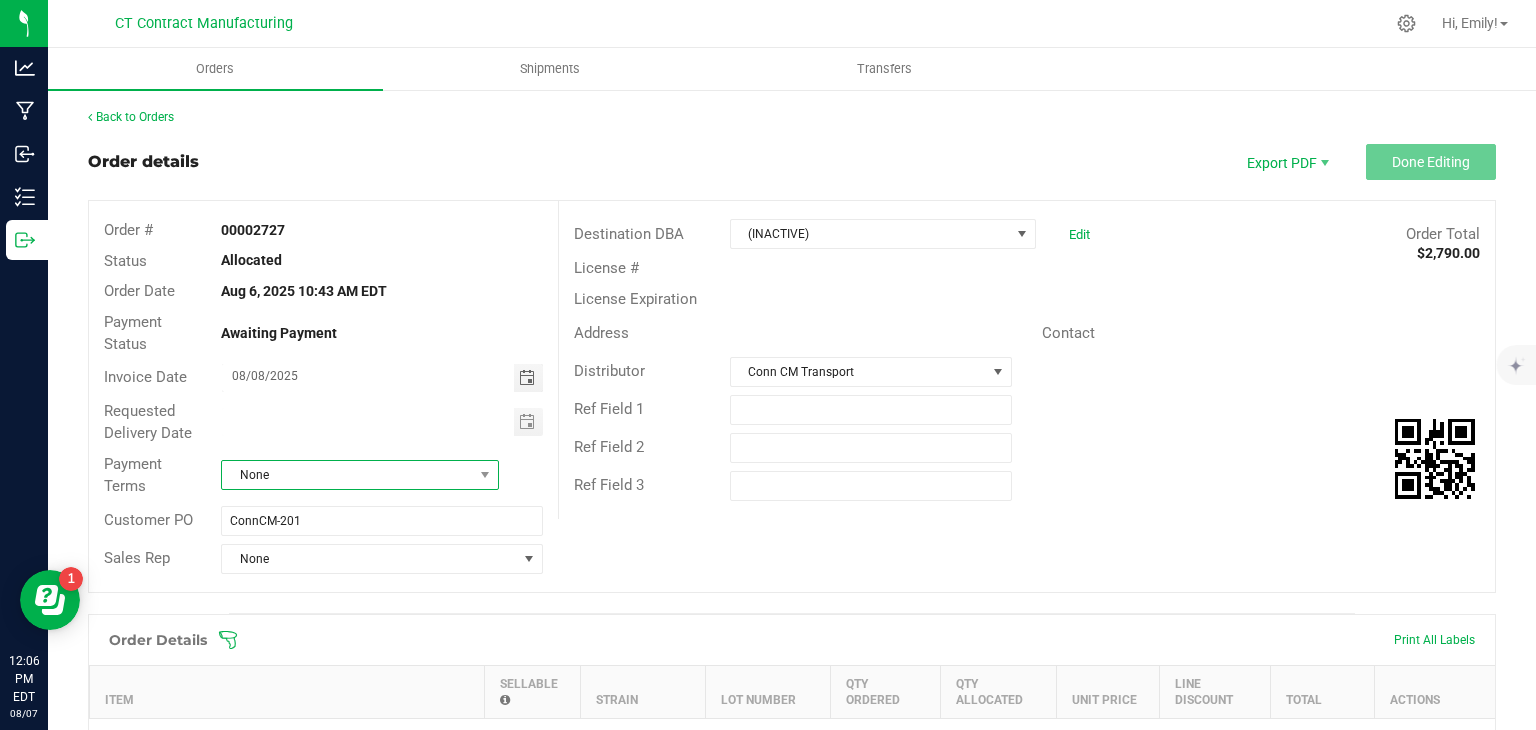click on "None" at bounding box center (347, 475) 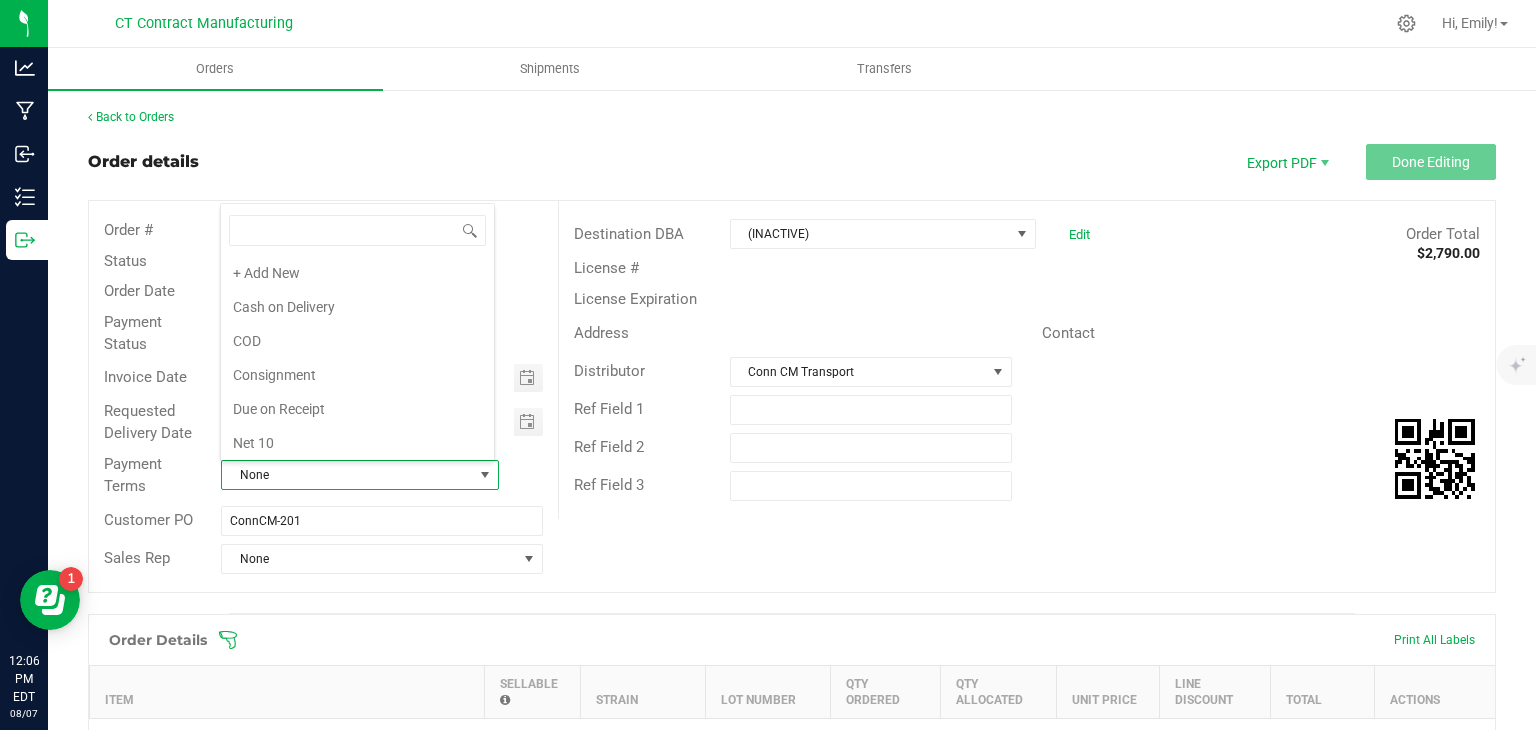 scroll, scrollTop: 0, scrollLeft: 0, axis: both 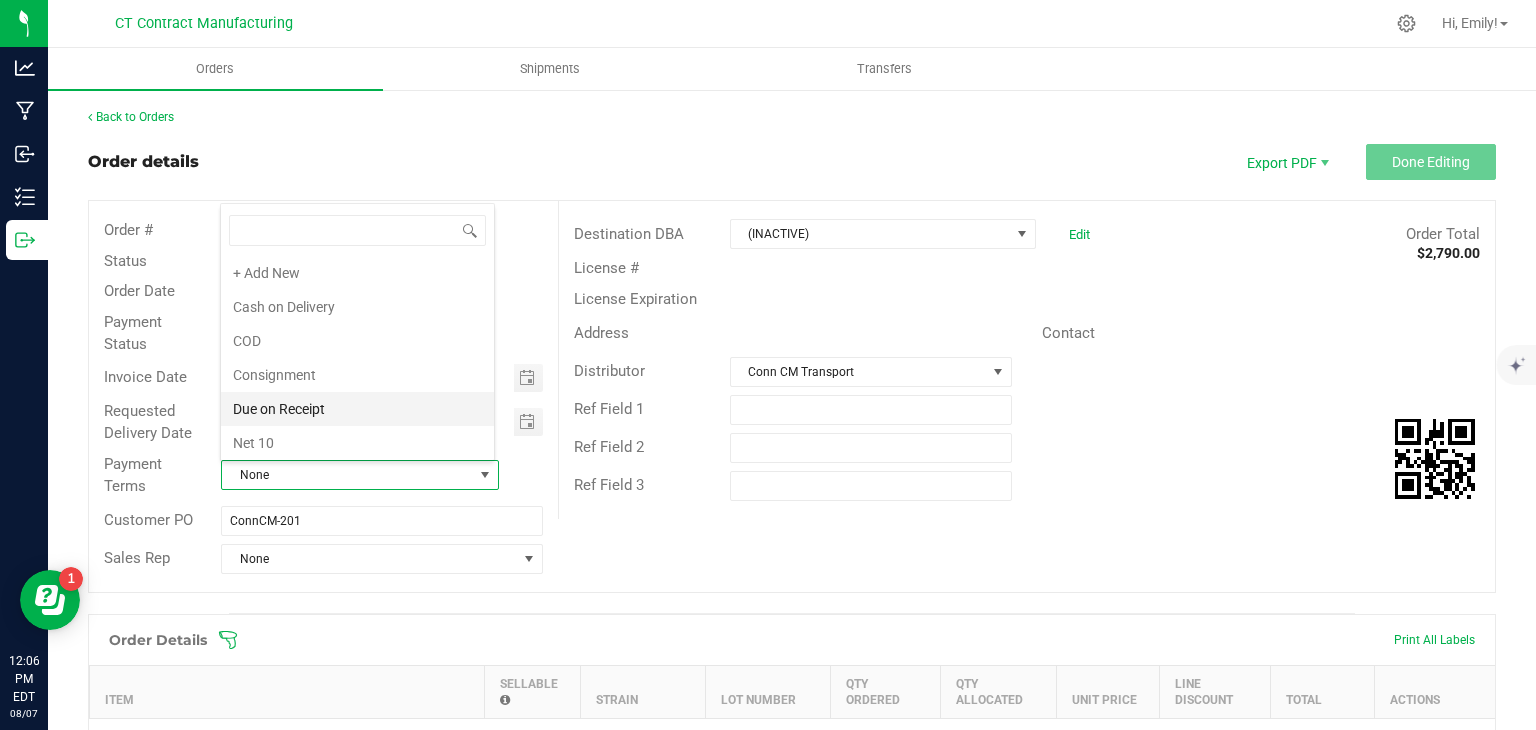 click on "Due on Receipt" at bounding box center (357, 409) 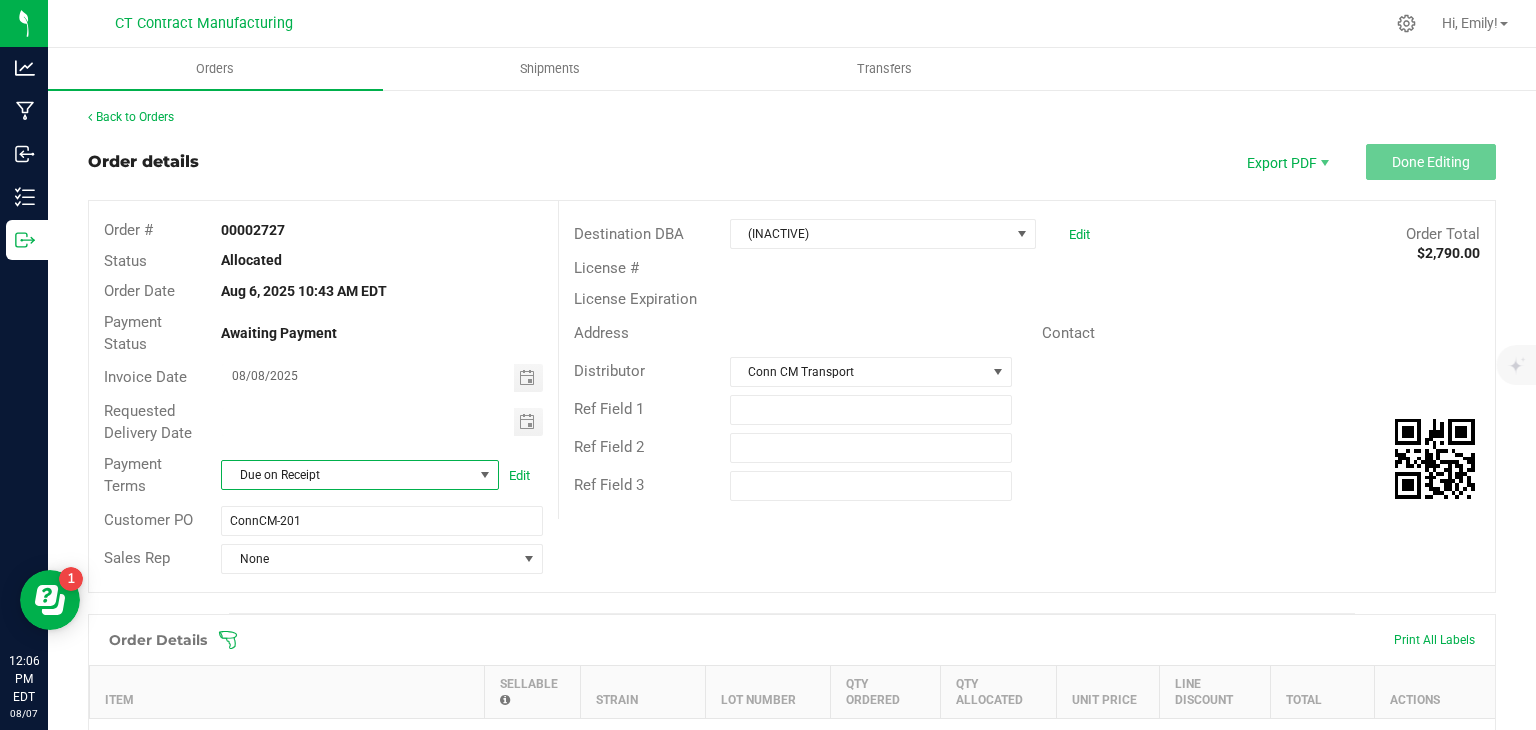 click on "Order details   Export PDF   Done Editing" at bounding box center (792, 162) 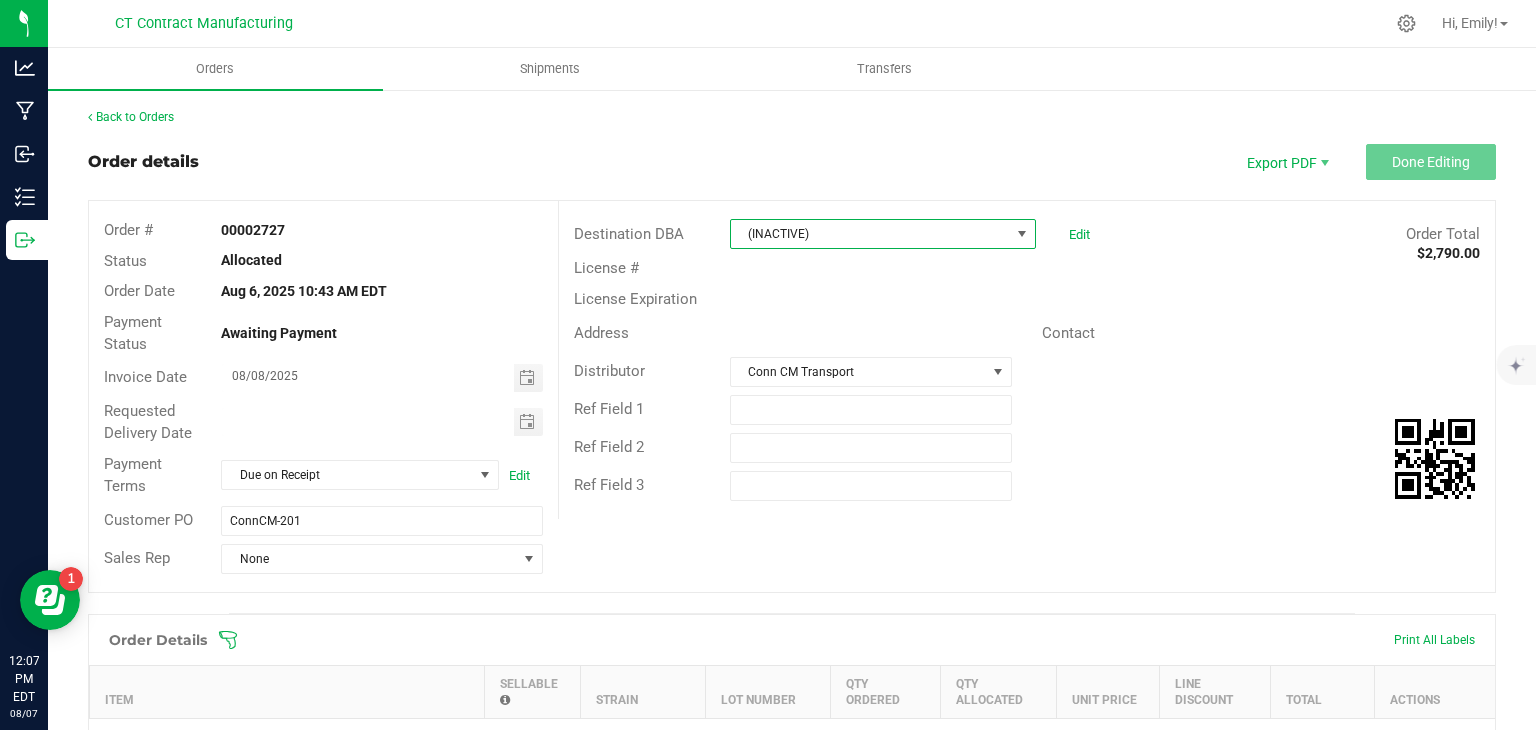 click on "(INACTIVE)" at bounding box center [870, 234] 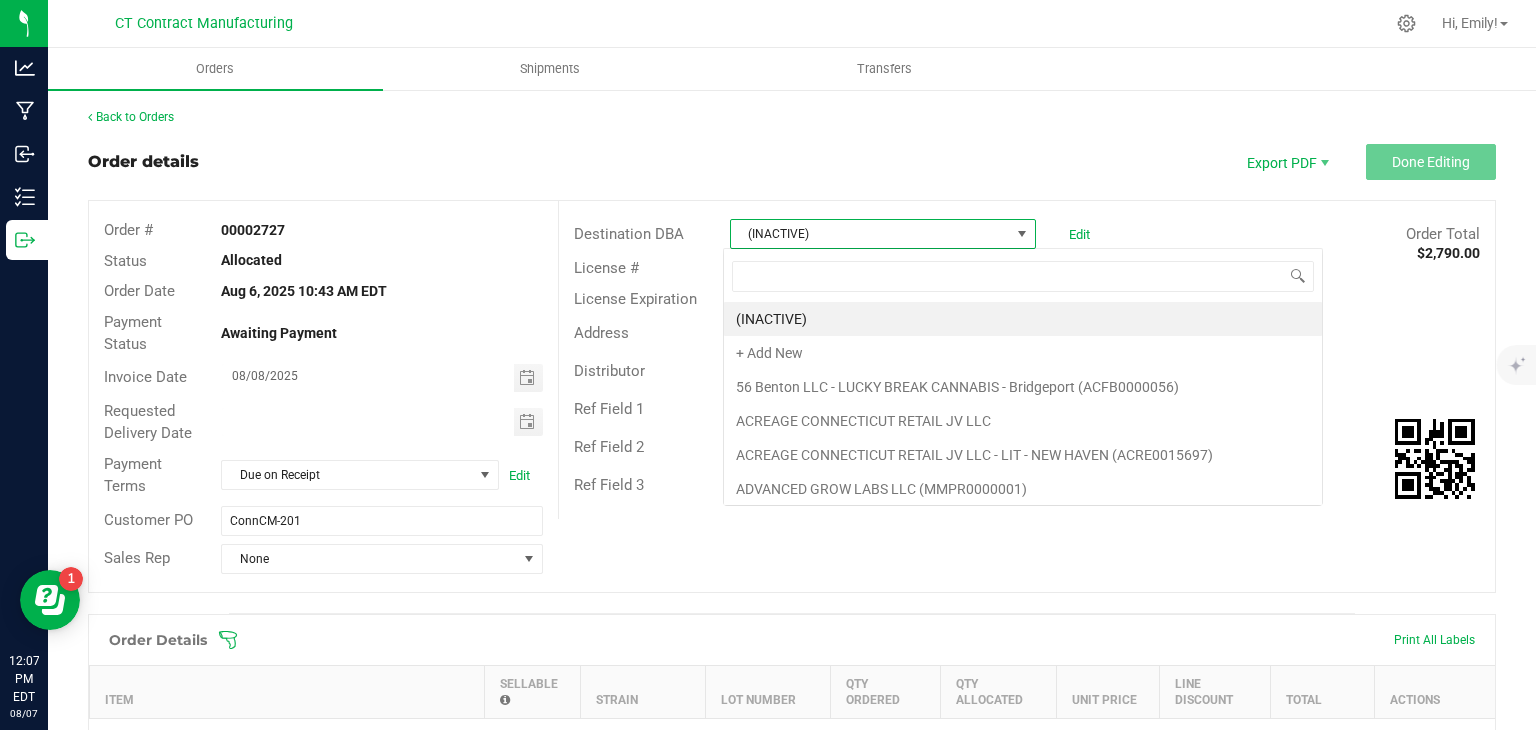 scroll, scrollTop: 99970, scrollLeft: 99697, axis: both 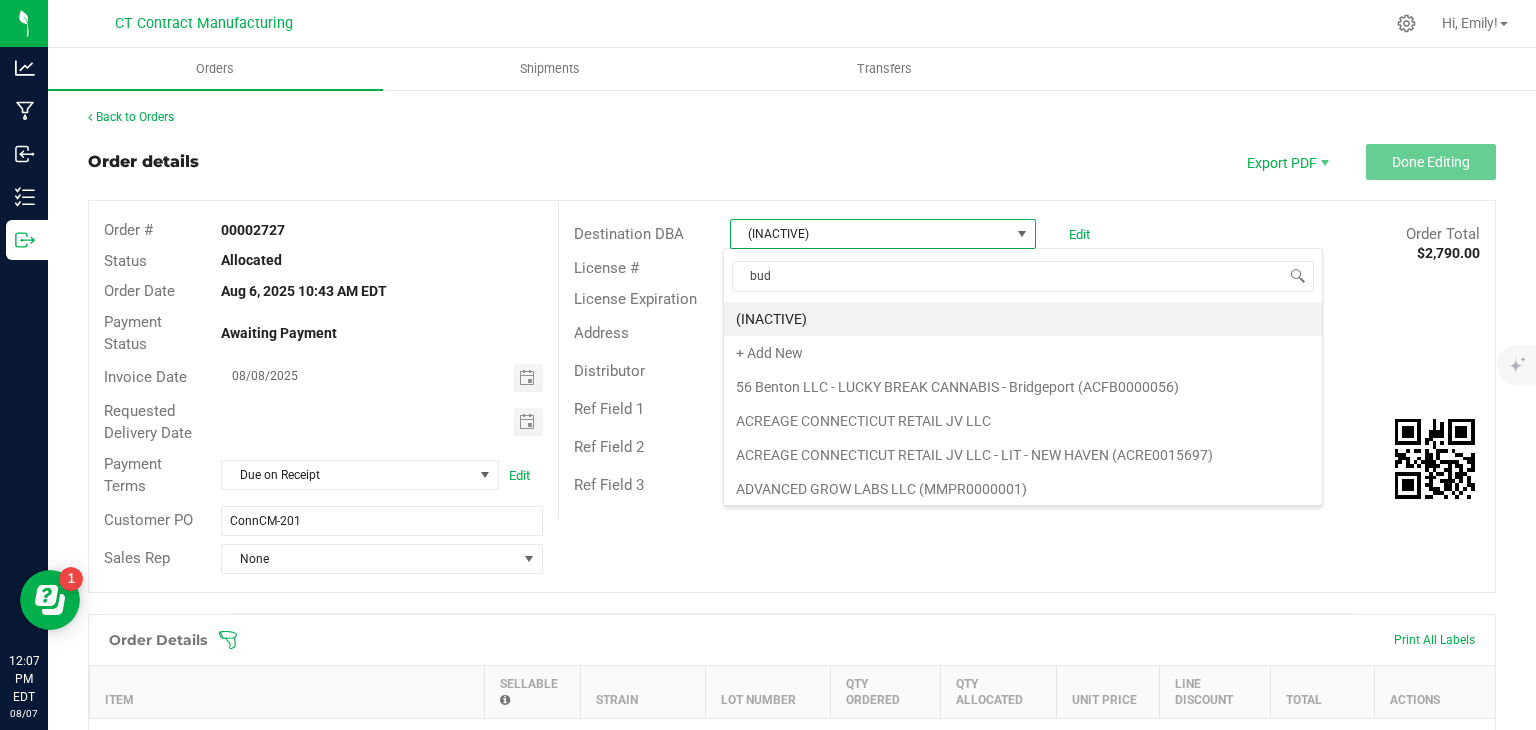 type on "budr" 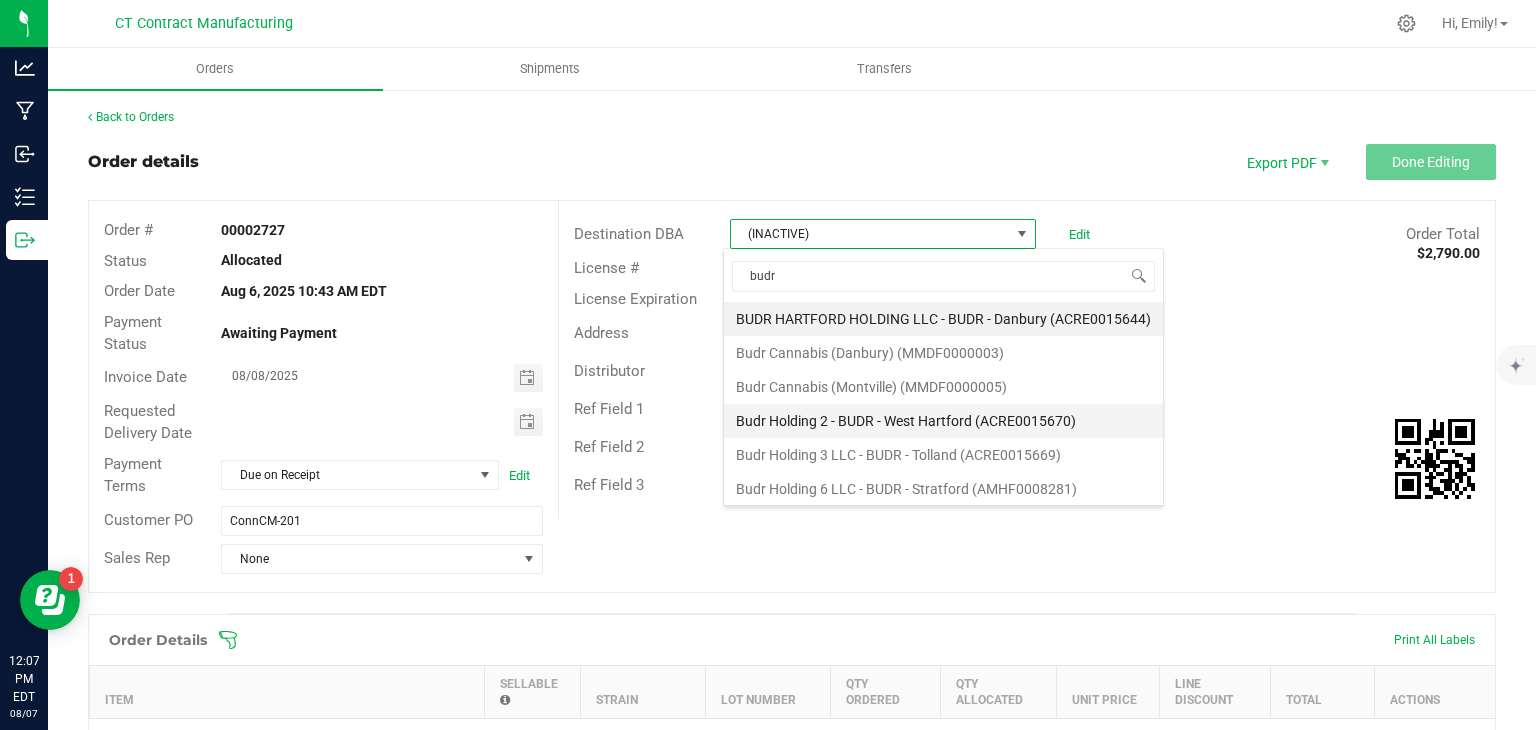 scroll, scrollTop: 35, scrollLeft: 0, axis: vertical 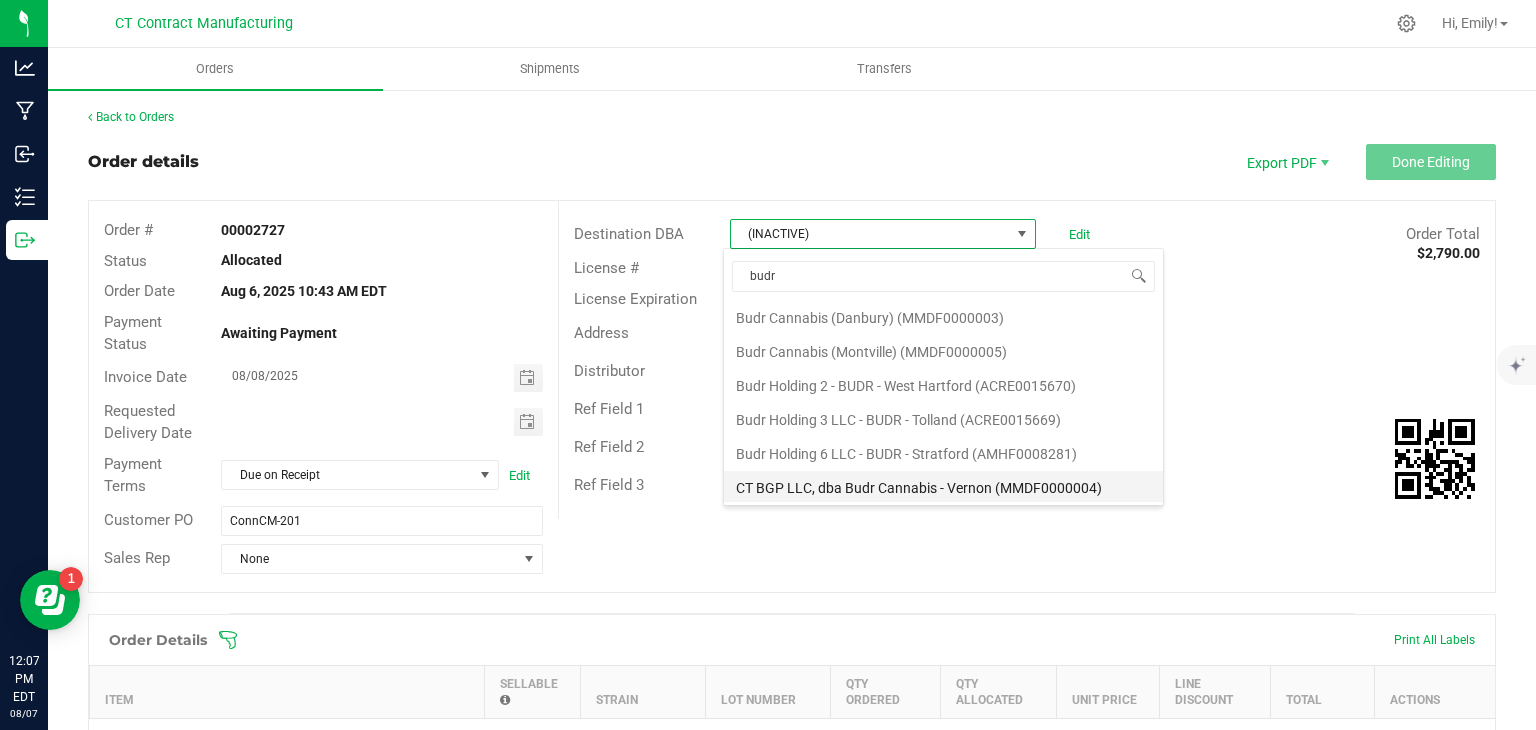 click on "CT BGP LLC, dba Budr Cannabis - Vernon (MMDF0000004)" at bounding box center (943, 488) 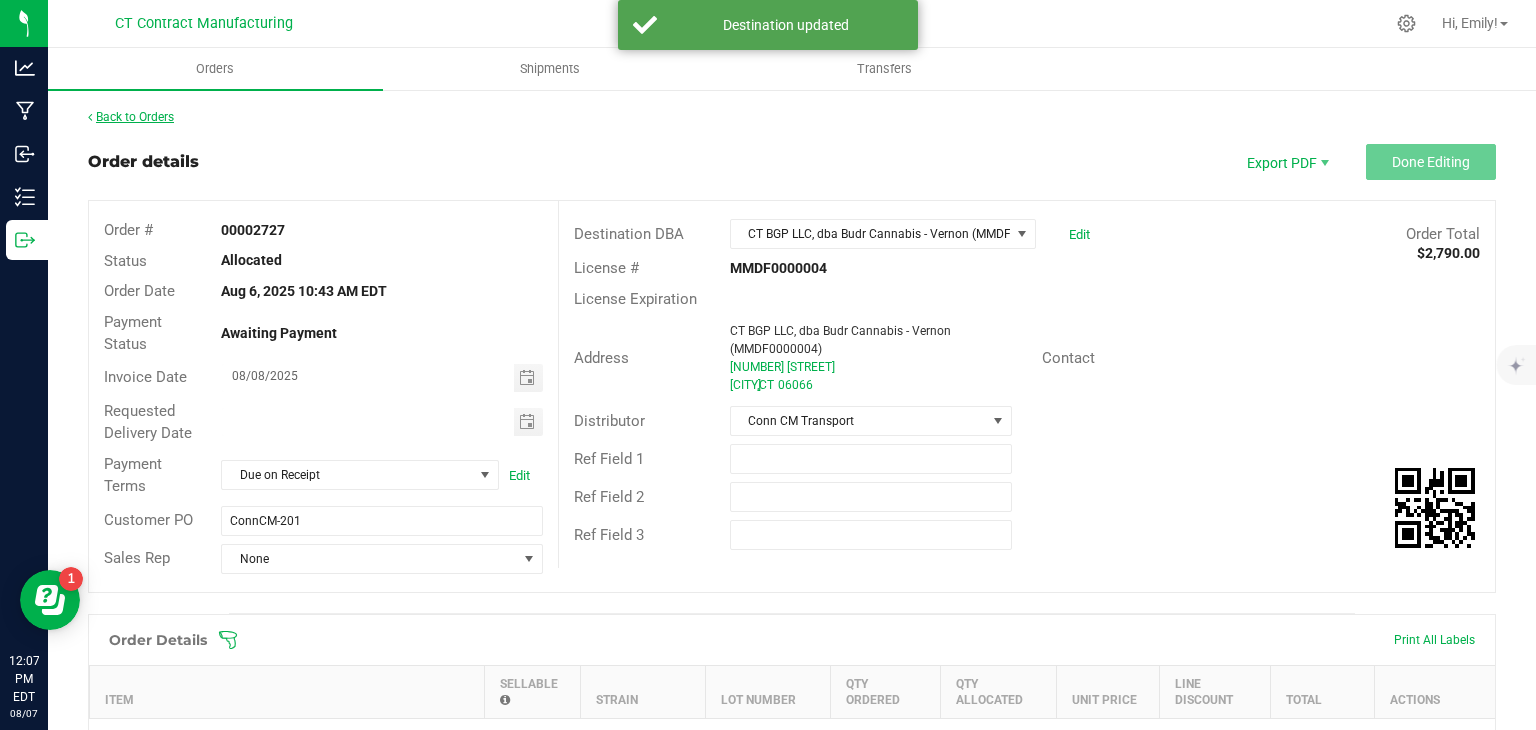 click on "Back to Orders" at bounding box center (131, 117) 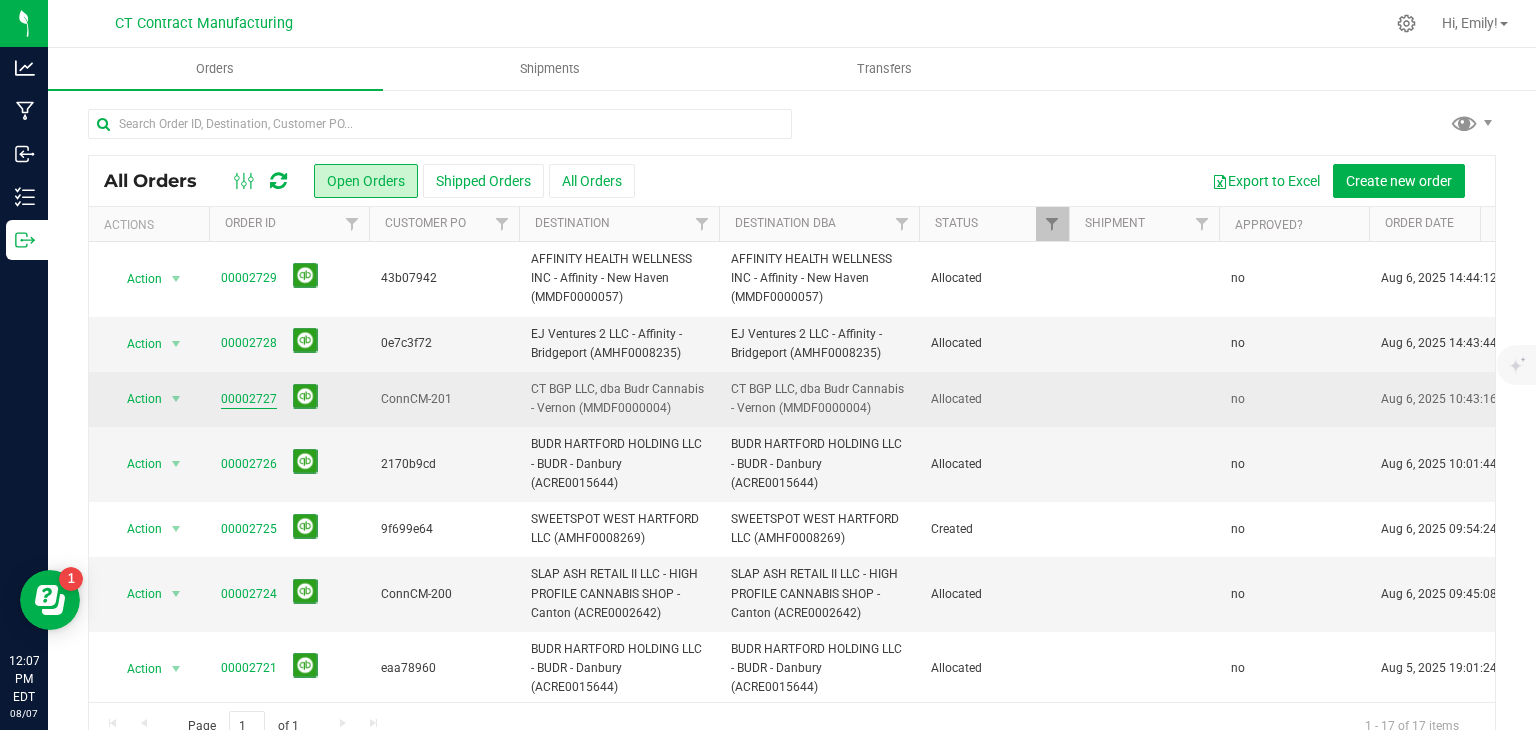 click on "00002727" at bounding box center (249, 399) 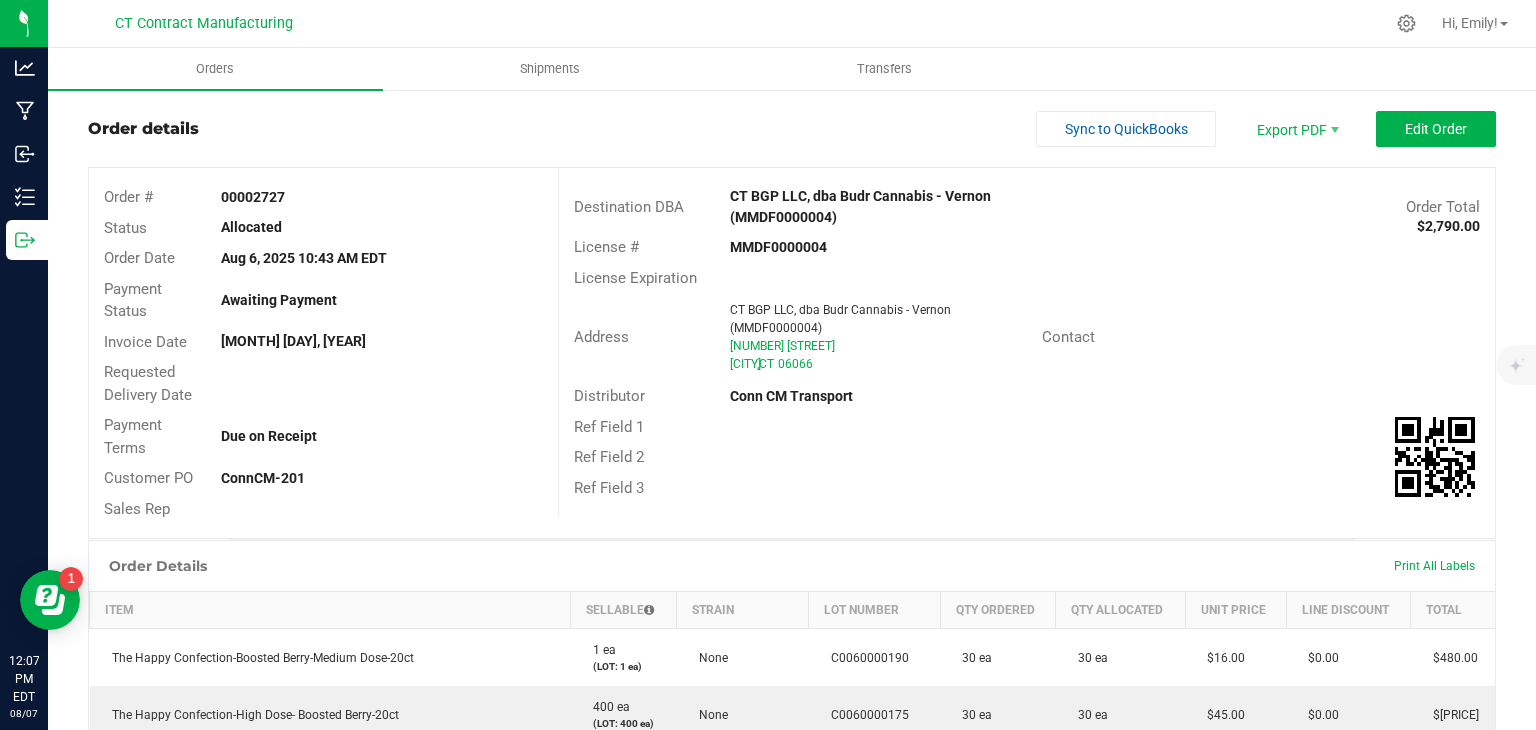 scroll, scrollTop: 0, scrollLeft: 0, axis: both 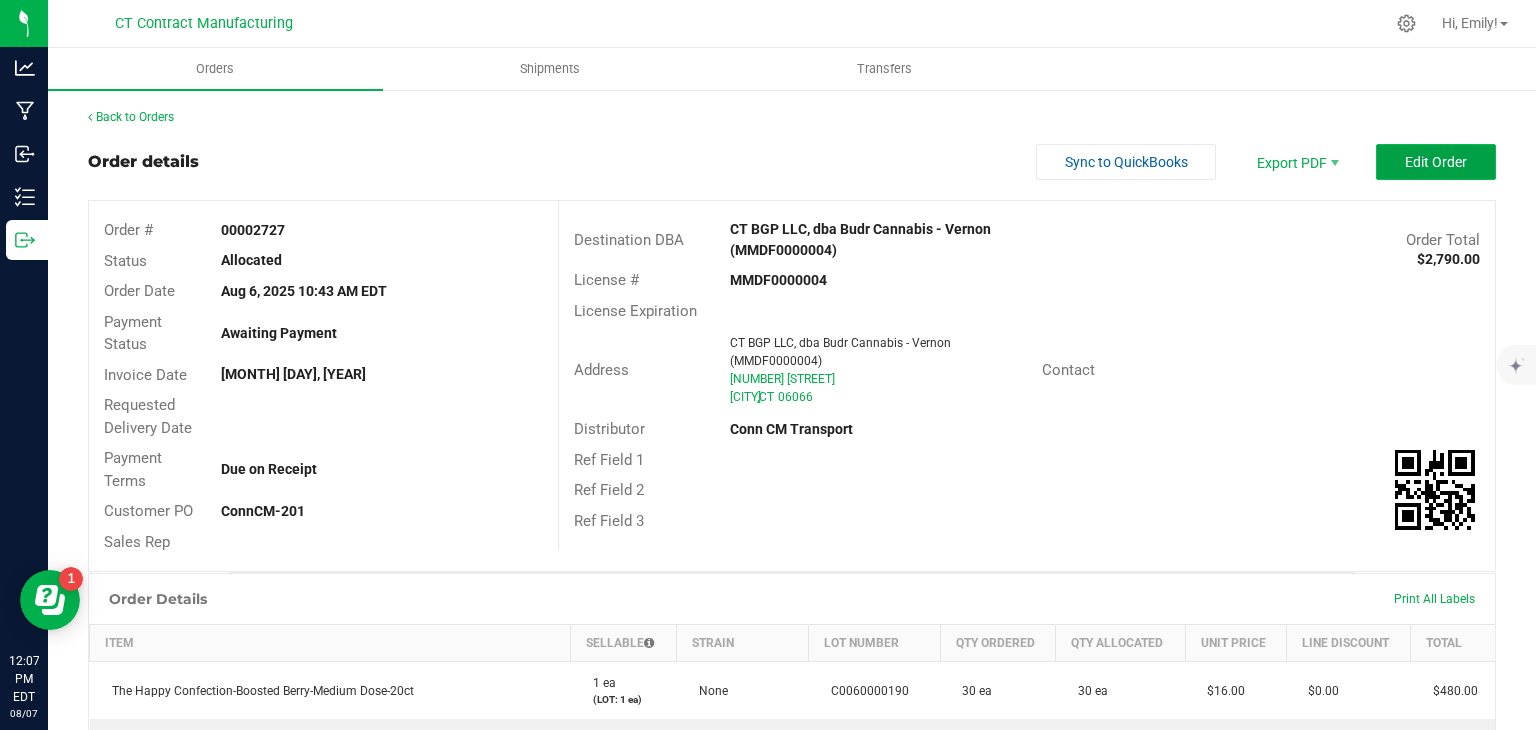 click on "Edit Order" at bounding box center (1436, 162) 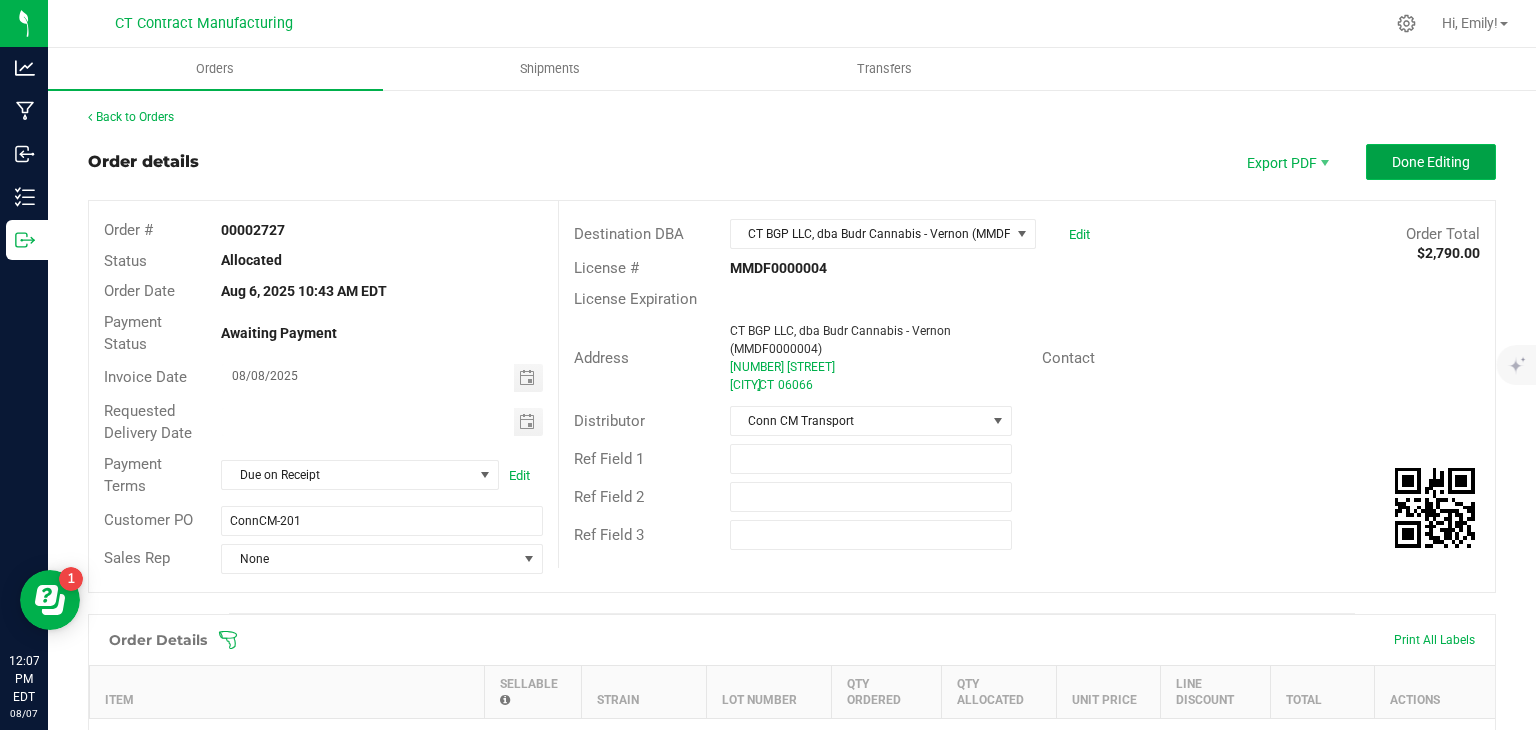 click on "Done Editing" at bounding box center (1431, 162) 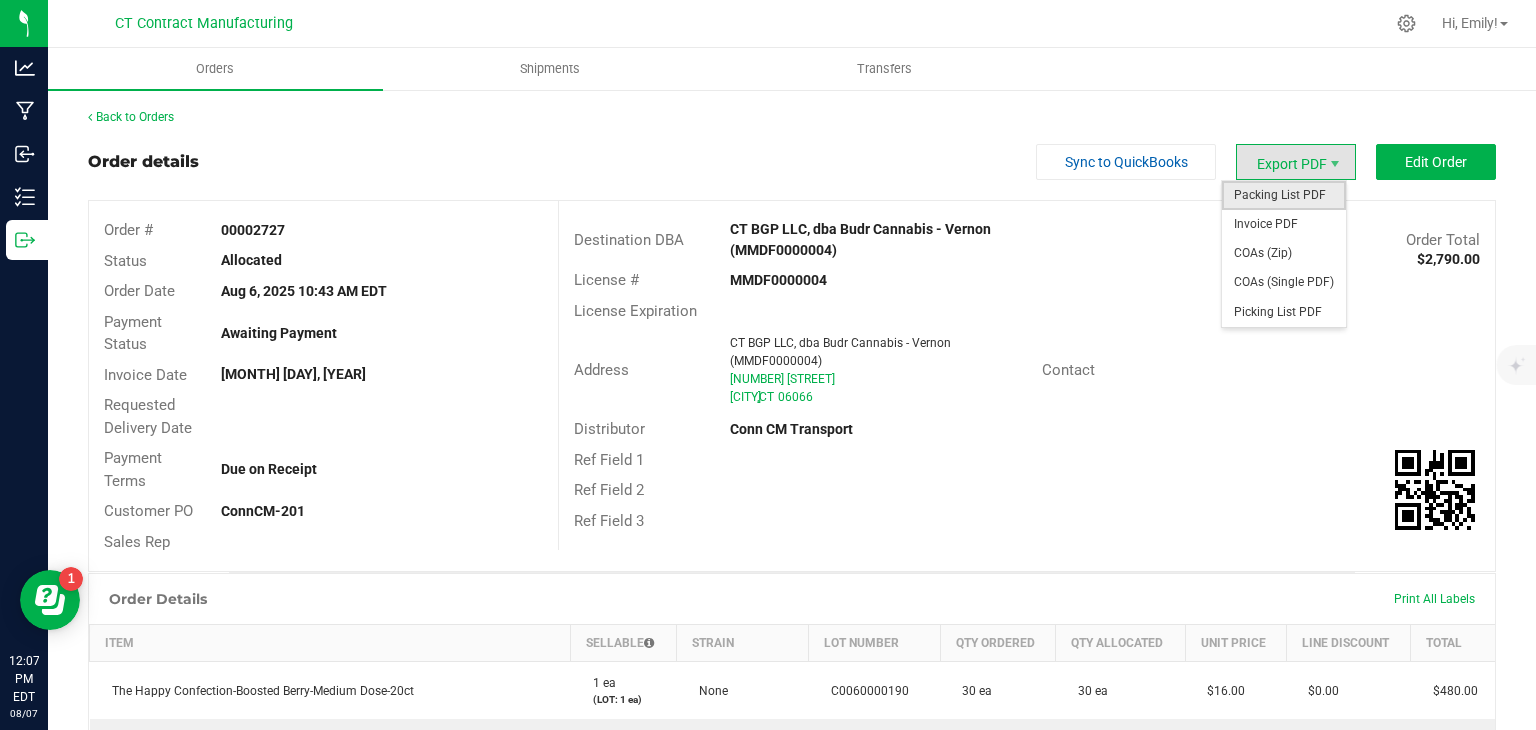 click on "Packing List PDF" at bounding box center [1284, 195] 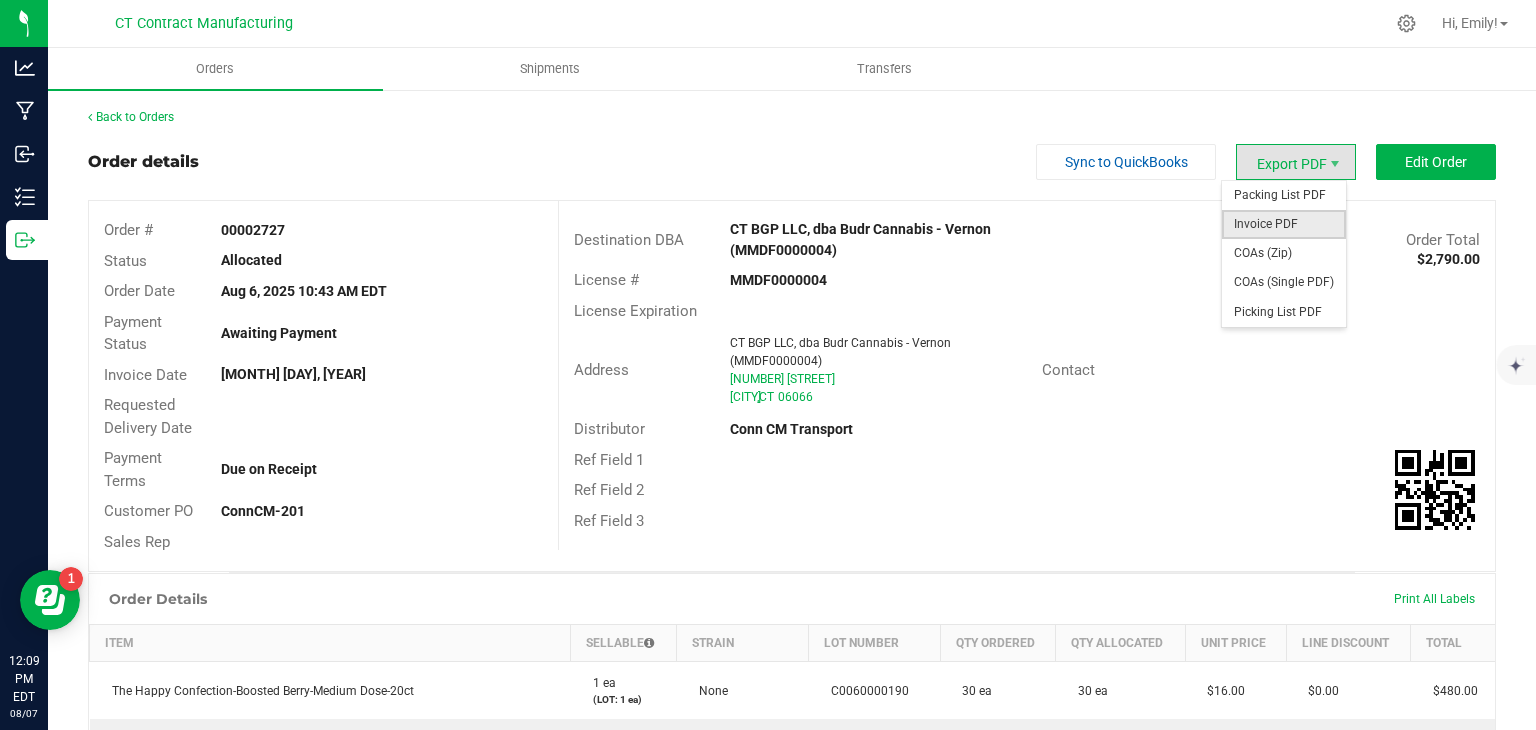 click on "Invoice PDF" at bounding box center [1284, 224] 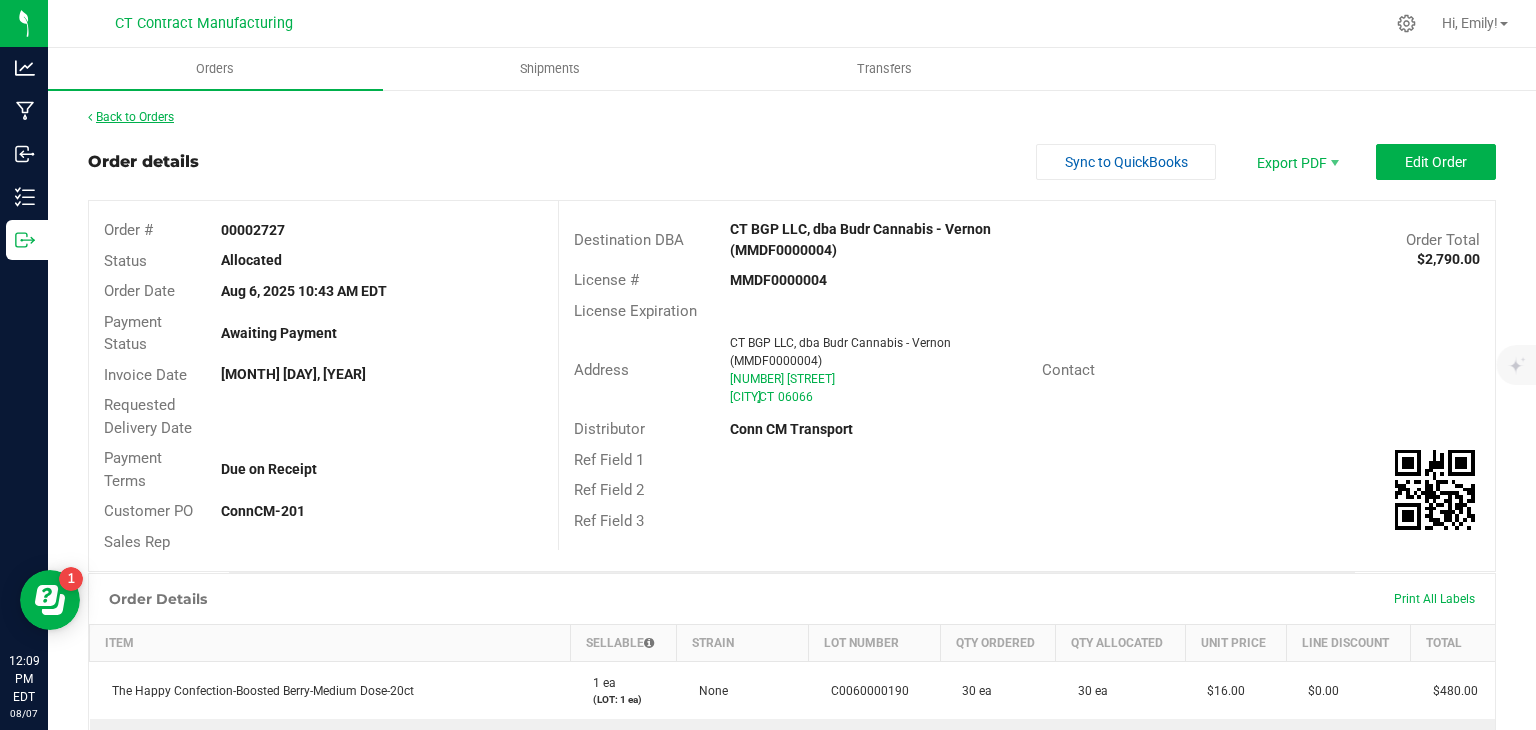 click on "Back to Orders" at bounding box center (131, 117) 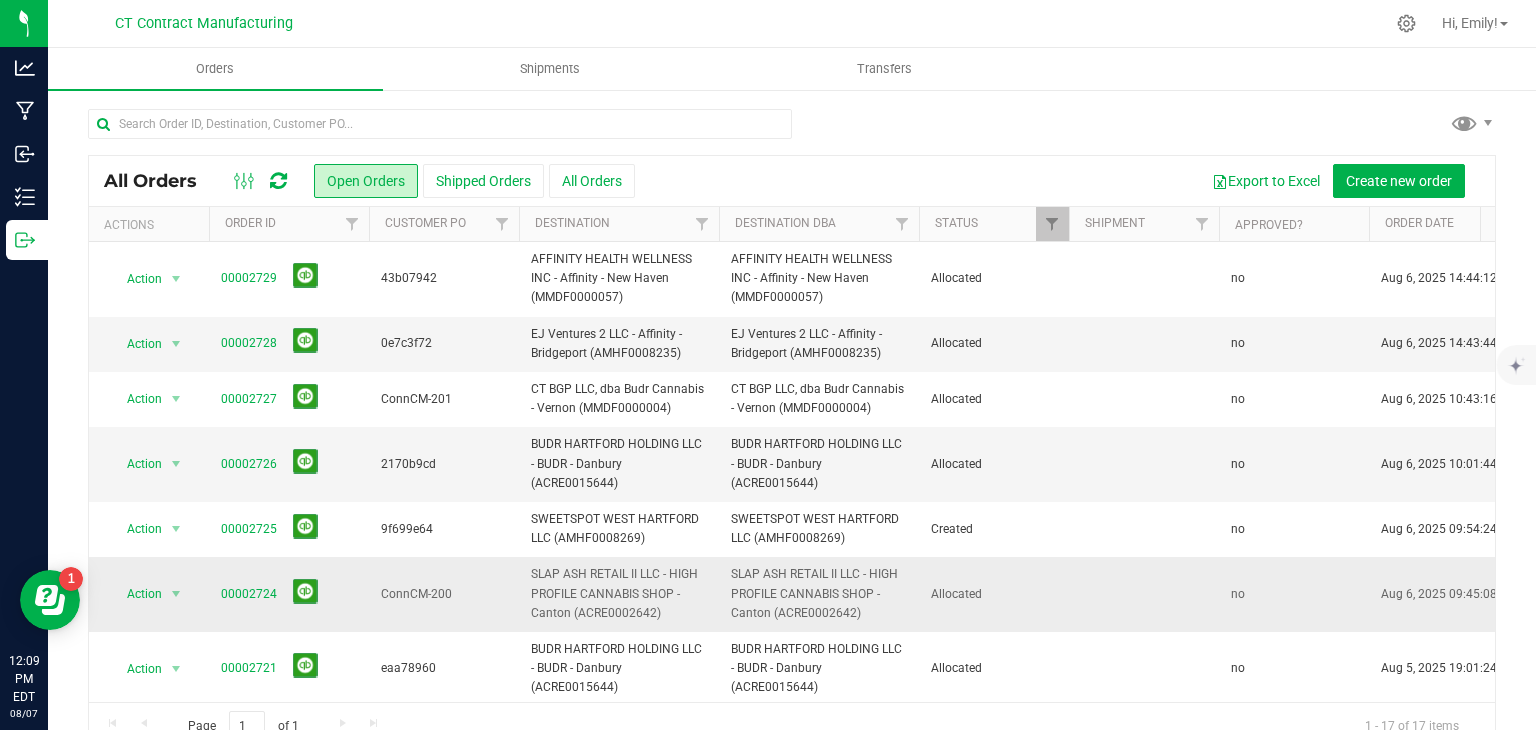 scroll, scrollTop: 600, scrollLeft: 0, axis: vertical 